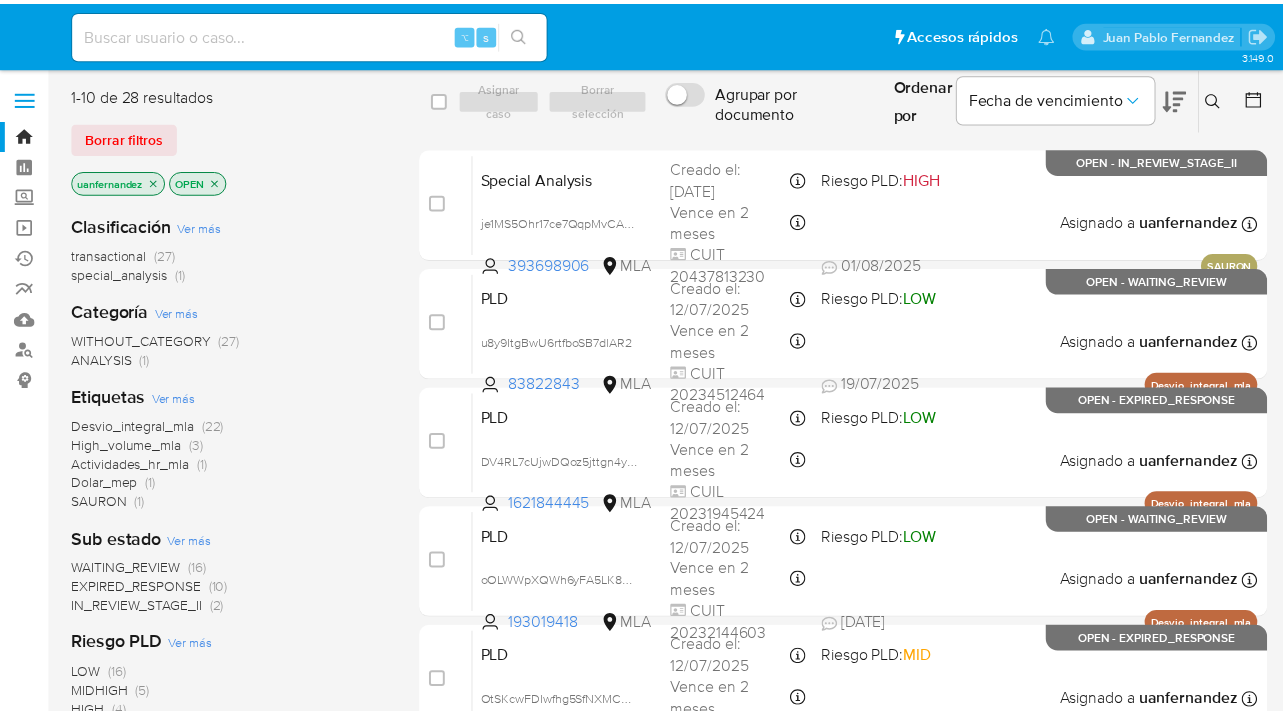 scroll, scrollTop: 0, scrollLeft: 0, axis: both 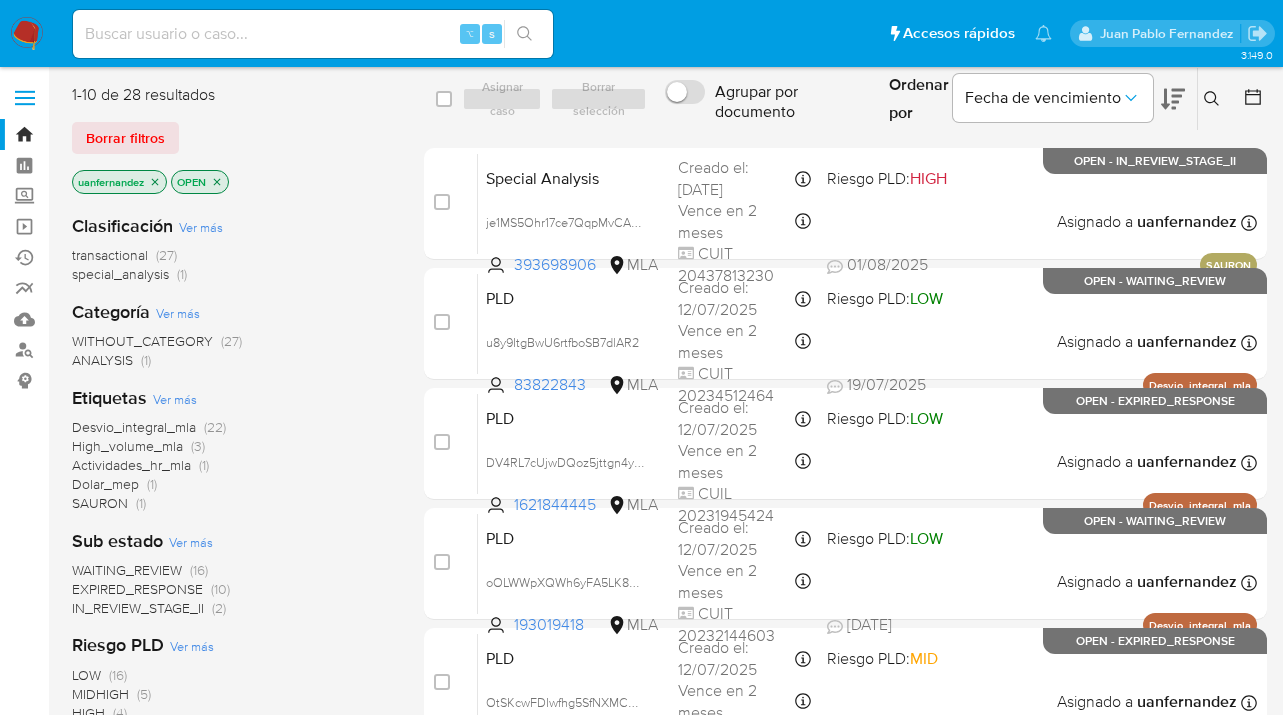 click 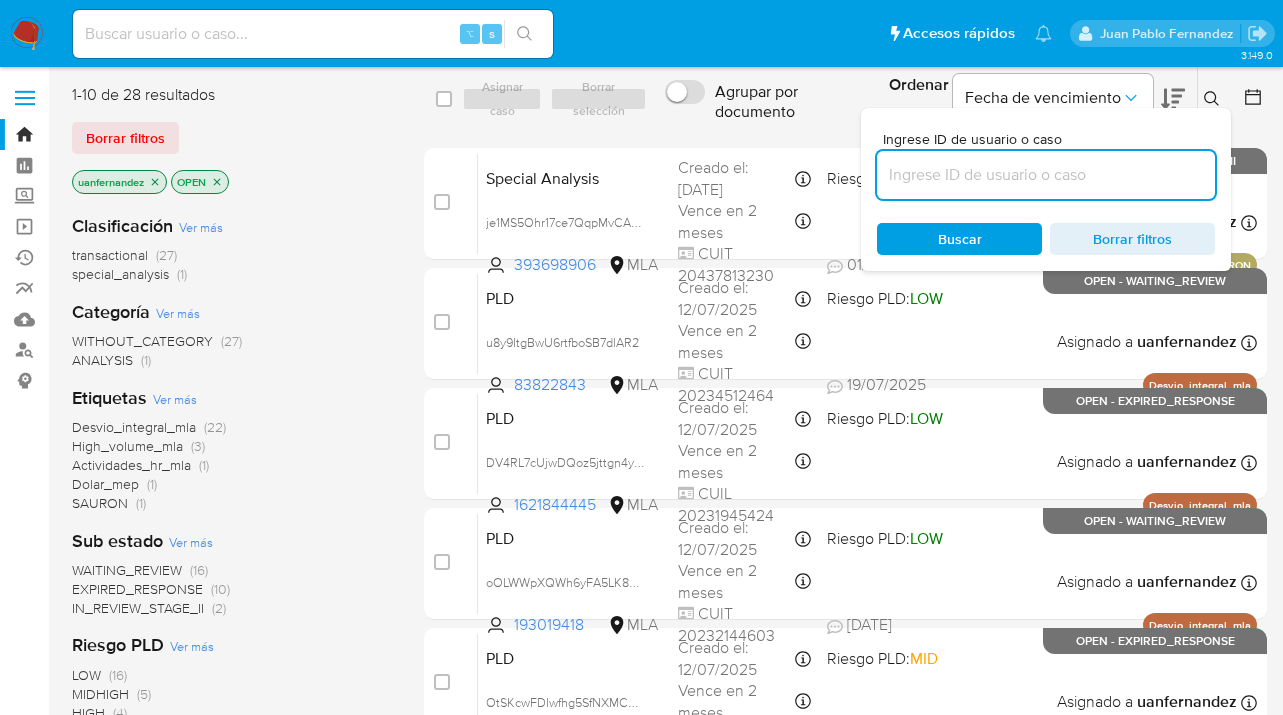 click at bounding box center (1046, 175) 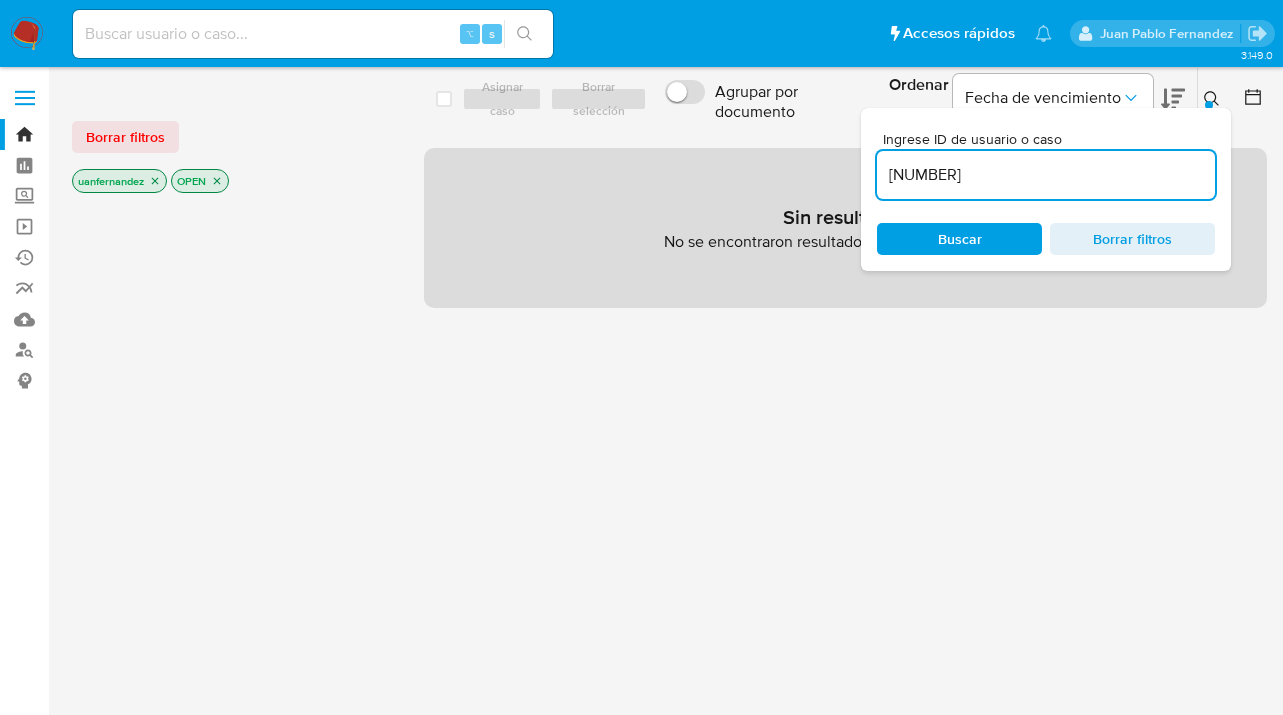 scroll, scrollTop: 0, scrollLeft: 0, axis: both 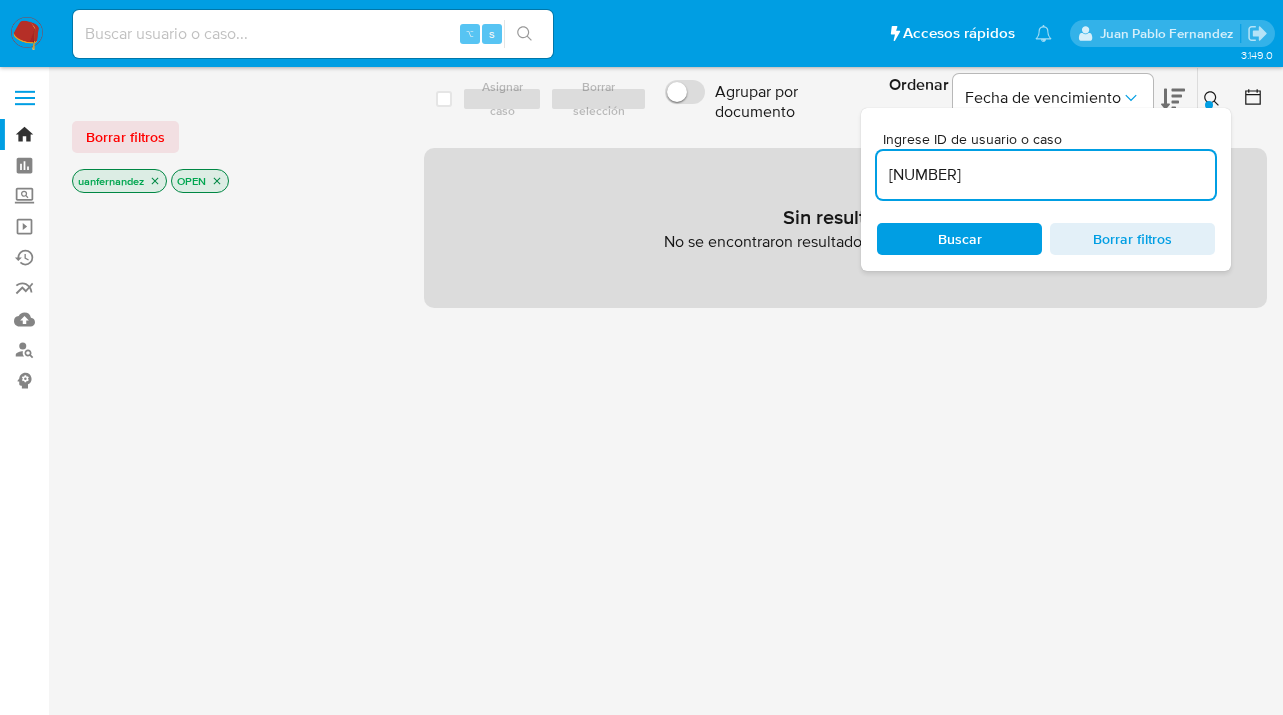 drag, startPoint x: 1021, startPoint y: 177, endPoint x: 916, endPoint y: 183, distance: 105.17129 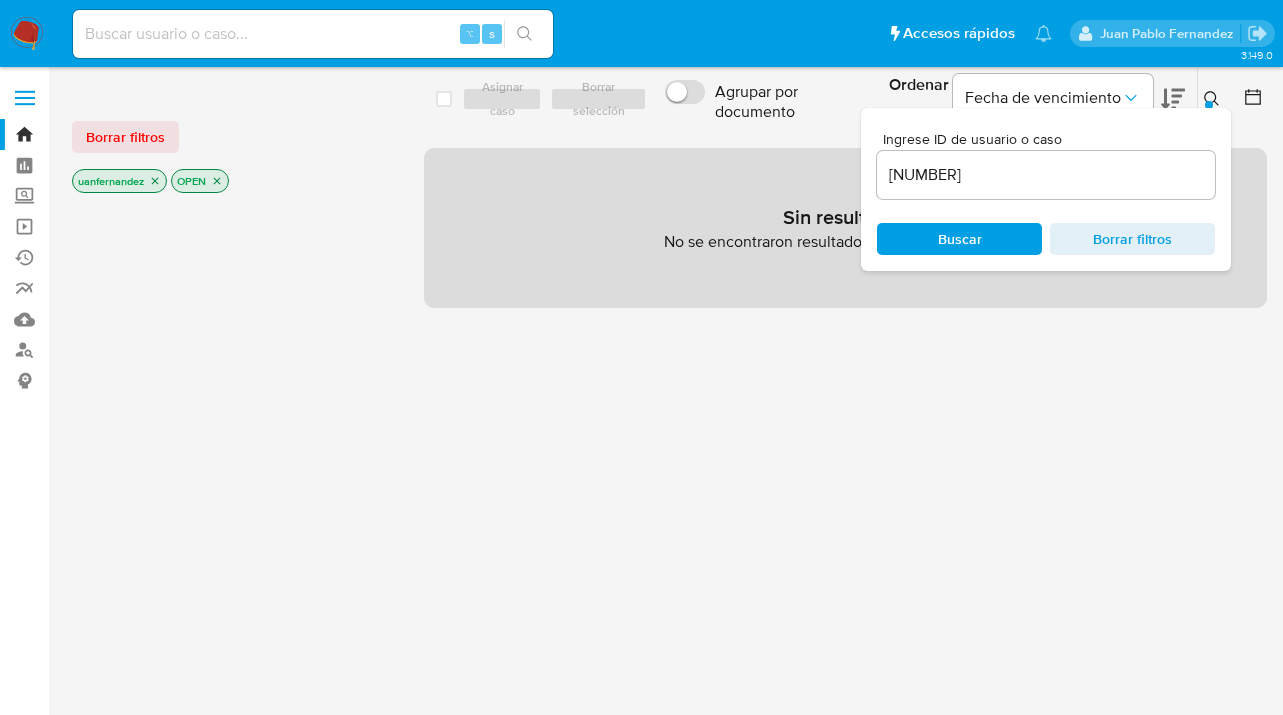 click on "109399684" at bounding box center (1046, 175) 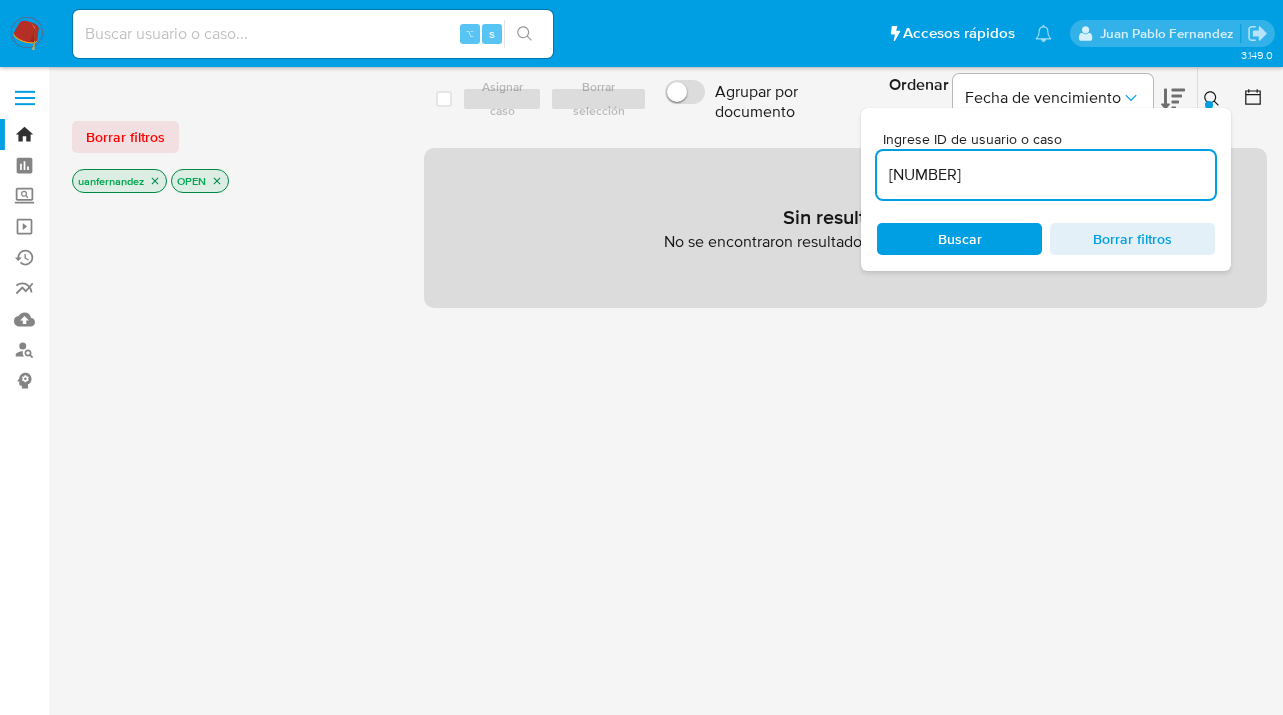 type on "109399684" 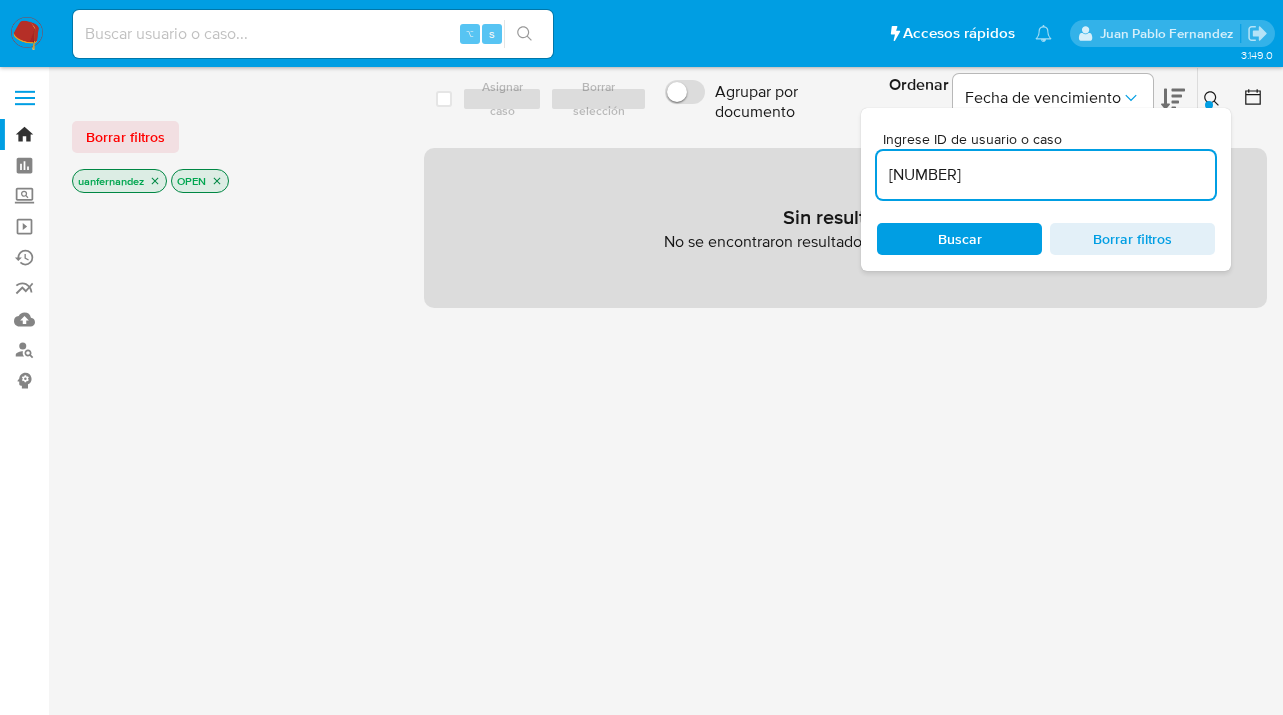 scroll, scrollTop: 0, scrollLeft: 0, axis: both 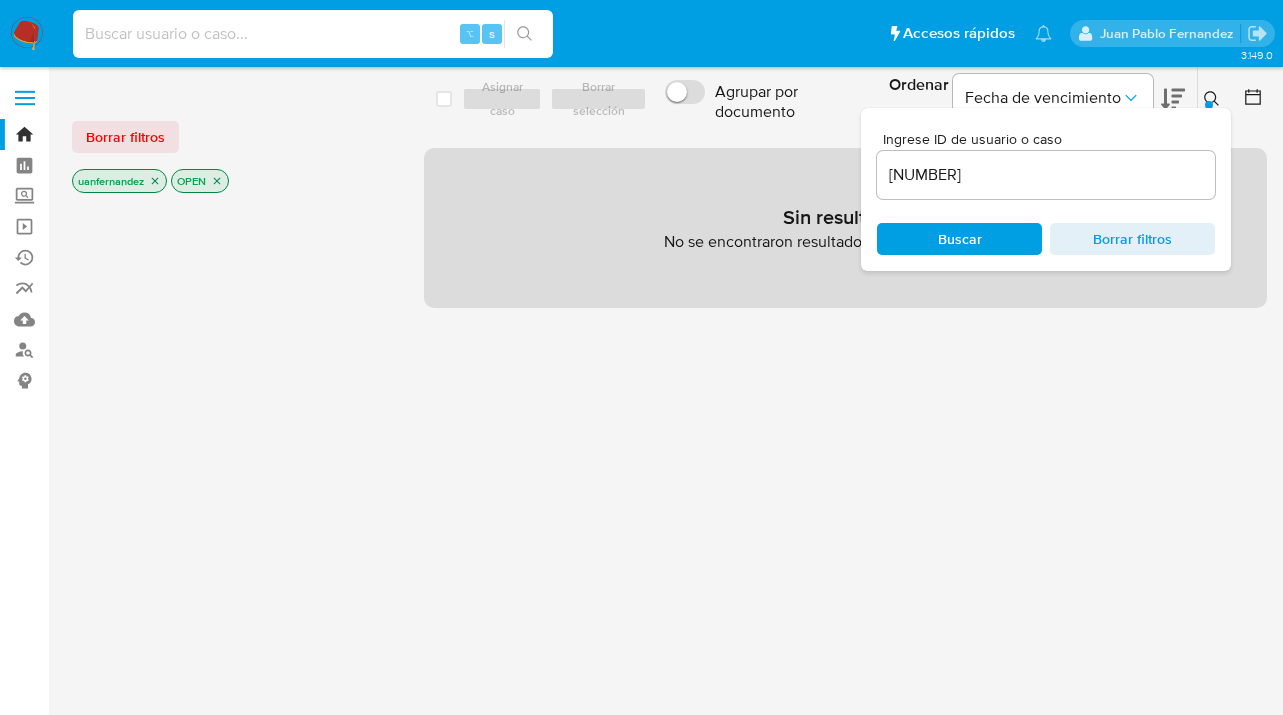 click at bounding box center [313, 34] 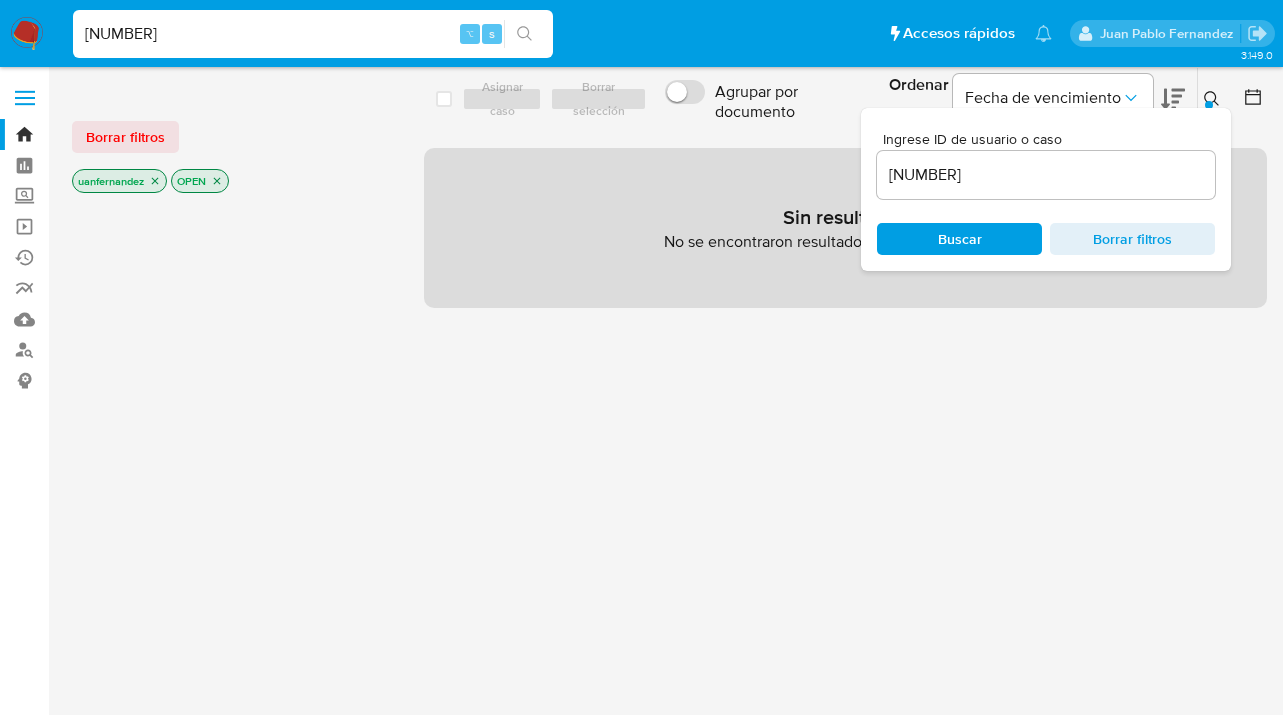 type on "109399684" 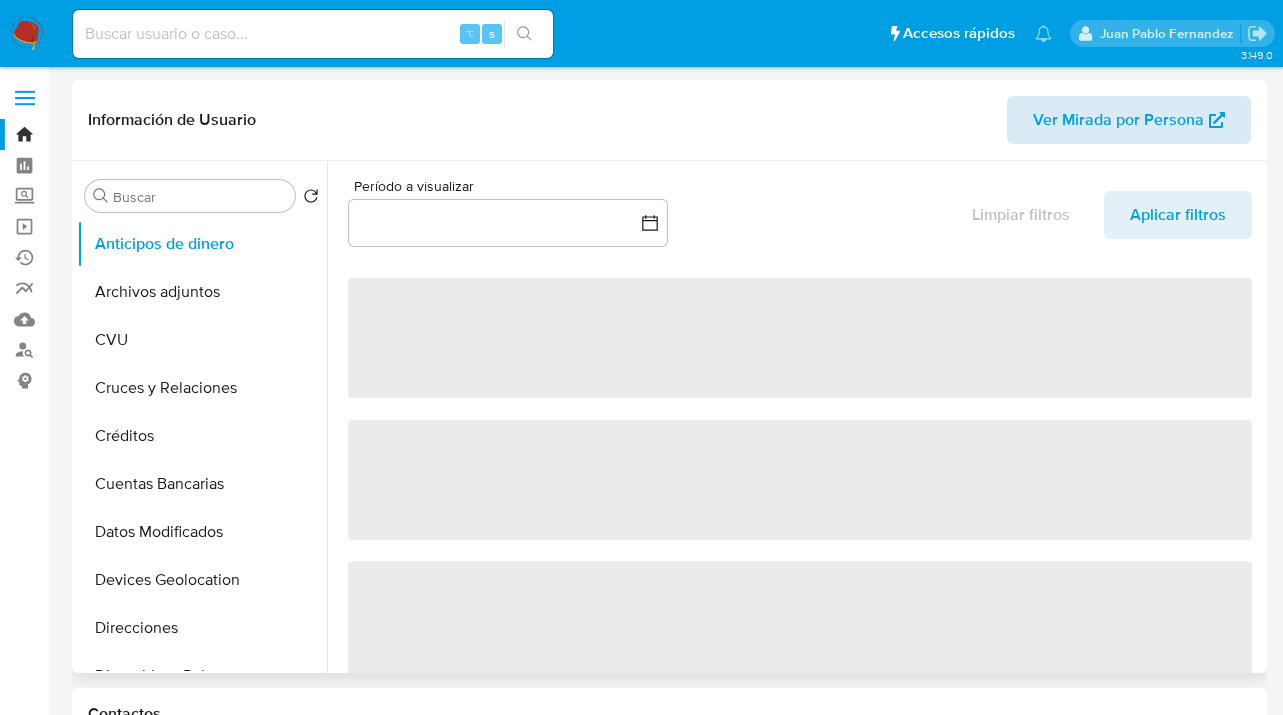 select on "10" 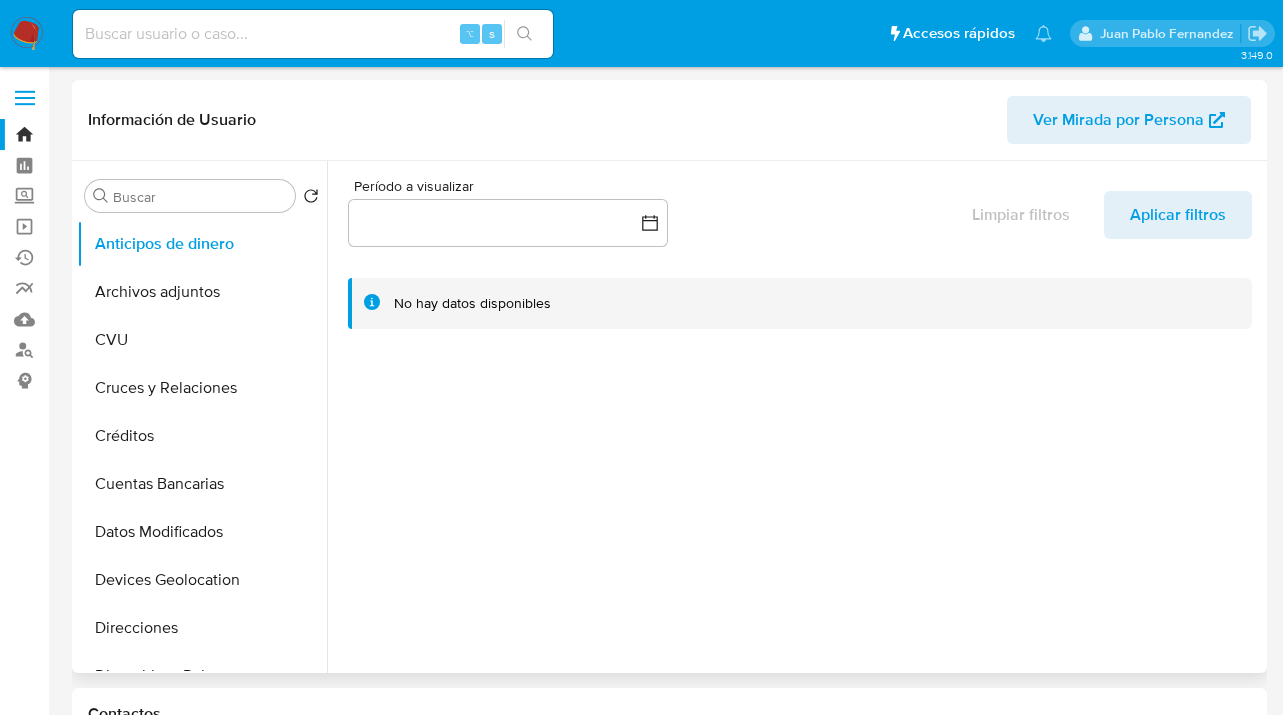 click on "Ver Mirada por Persona" at bounding box center [1118, 120] 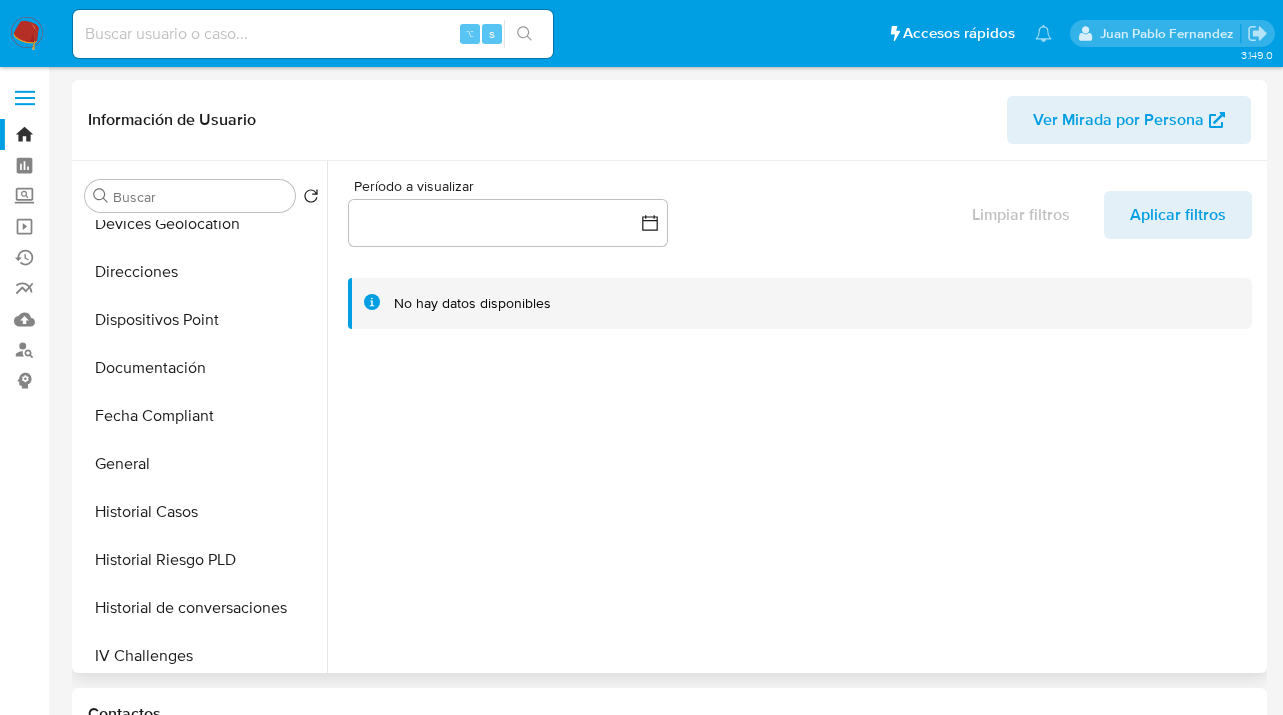 scroll, scrollTop: 422, scrollLeft: 0, axis: vertical 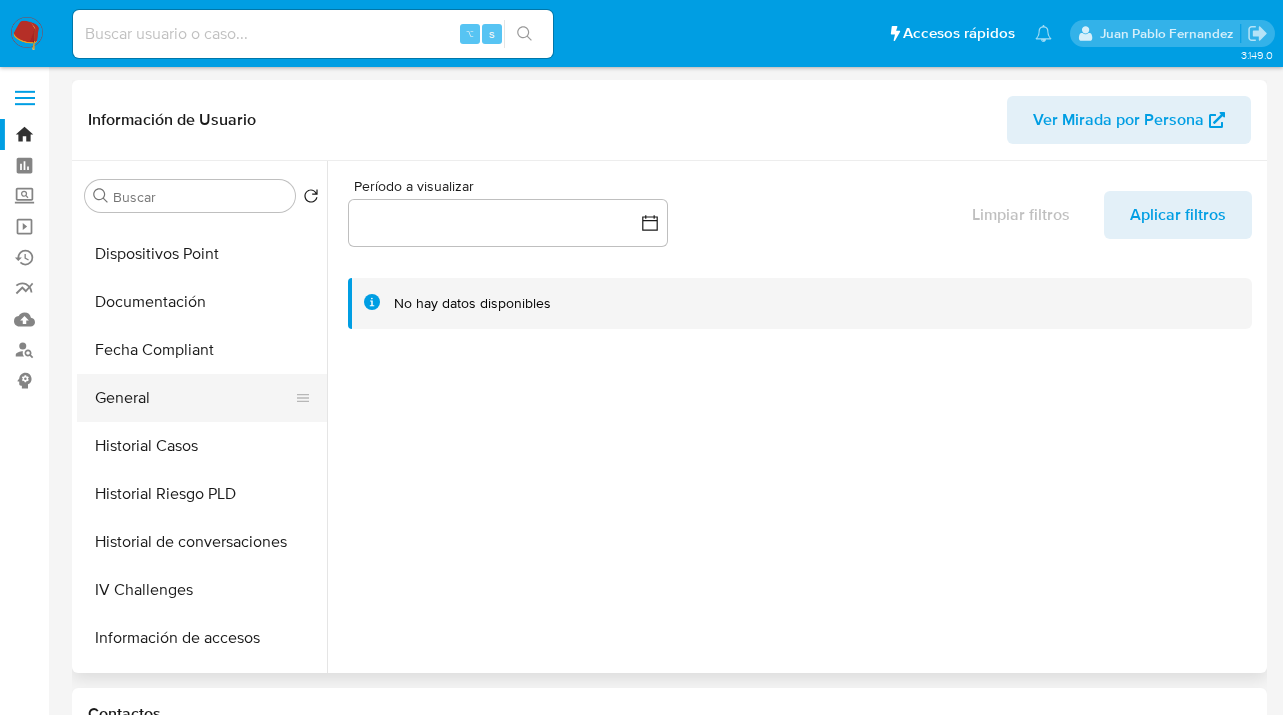 click on "General" at bounding box center (194, 398) 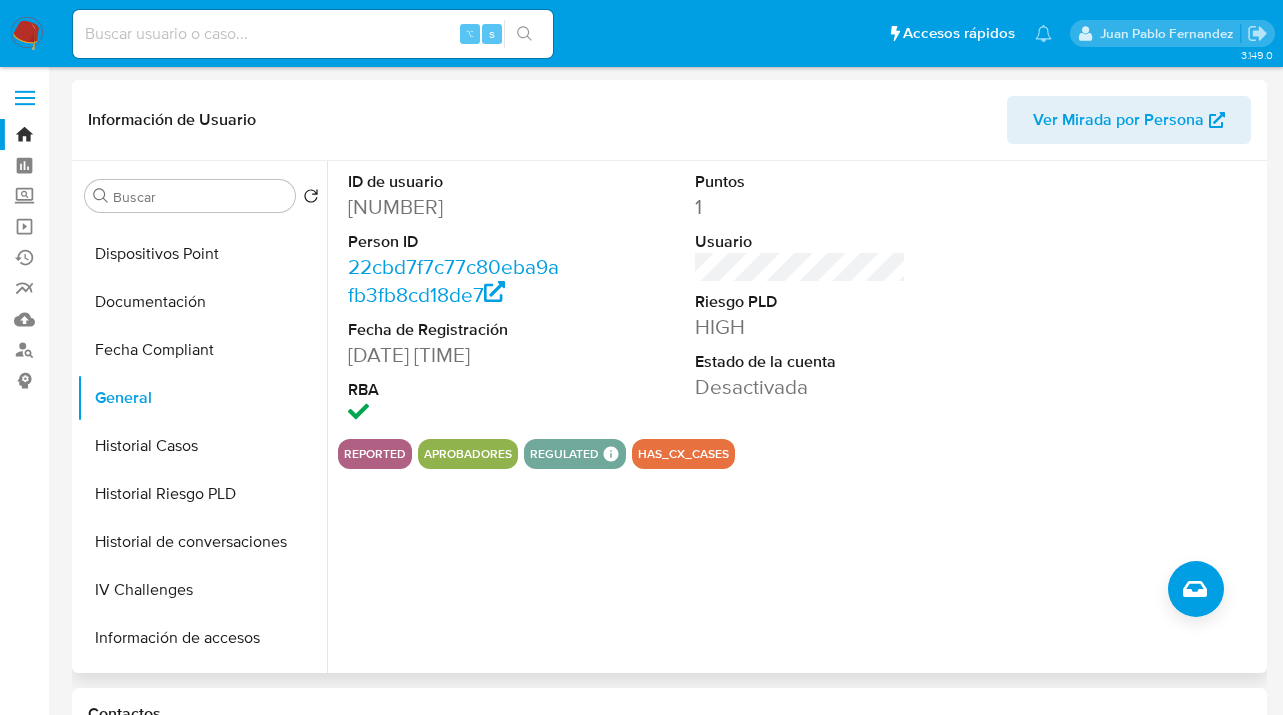 scroll, scrollTop: 0, scrollLeft: 0, axis: both 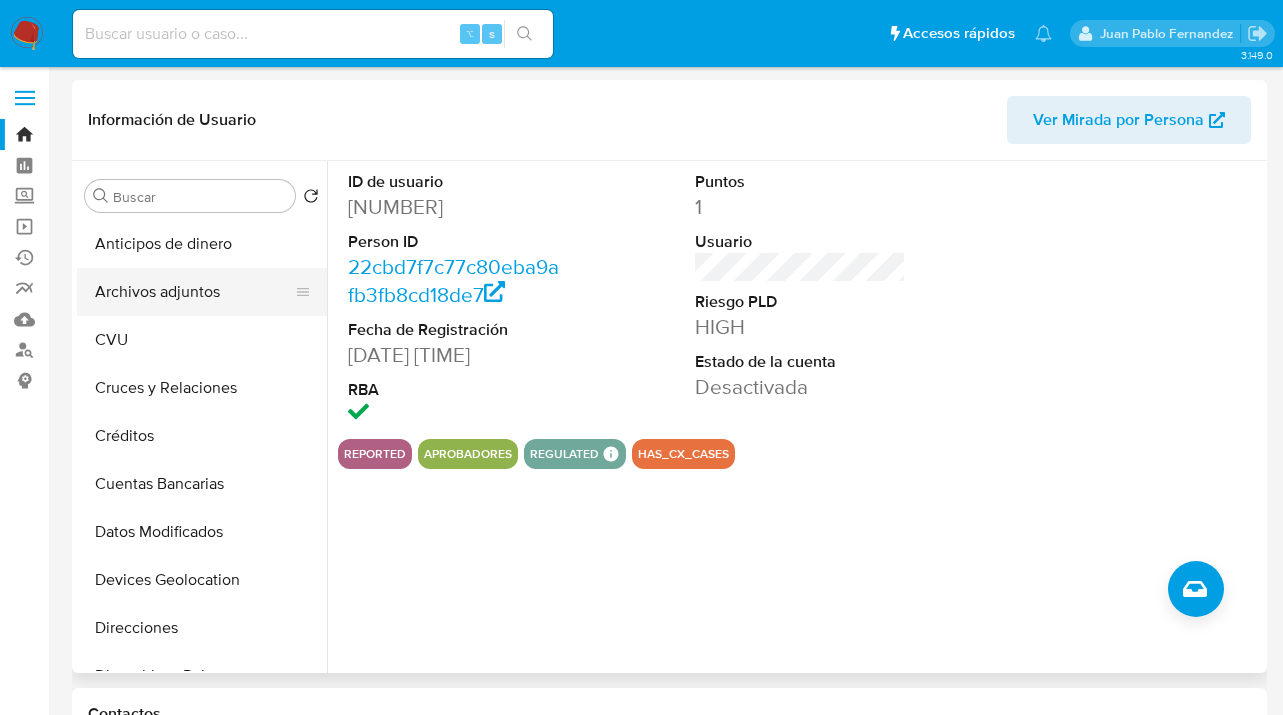 drag, startPoint x: 254, startPoint y: 302, endPoint x: 276, endPoint y: 308, distance: 22.803509 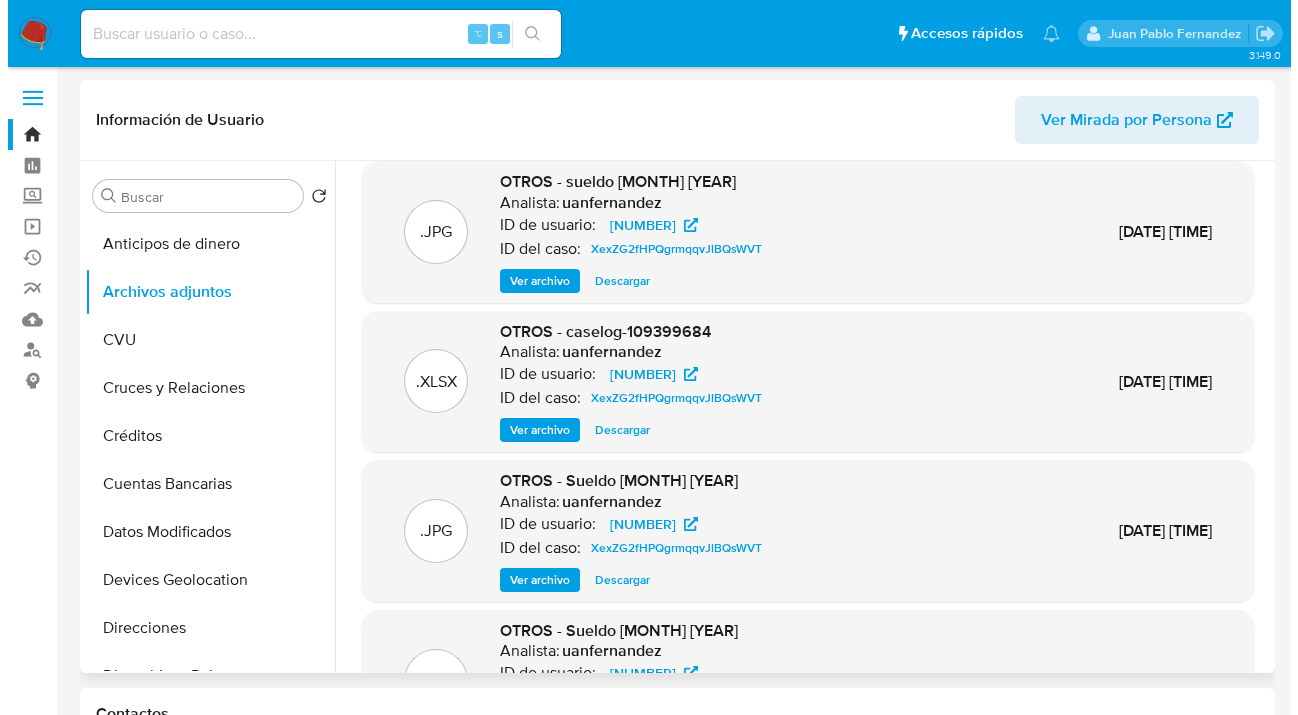 scroll, scrollTop: 41, scrollLeft: 0, axis: vertical 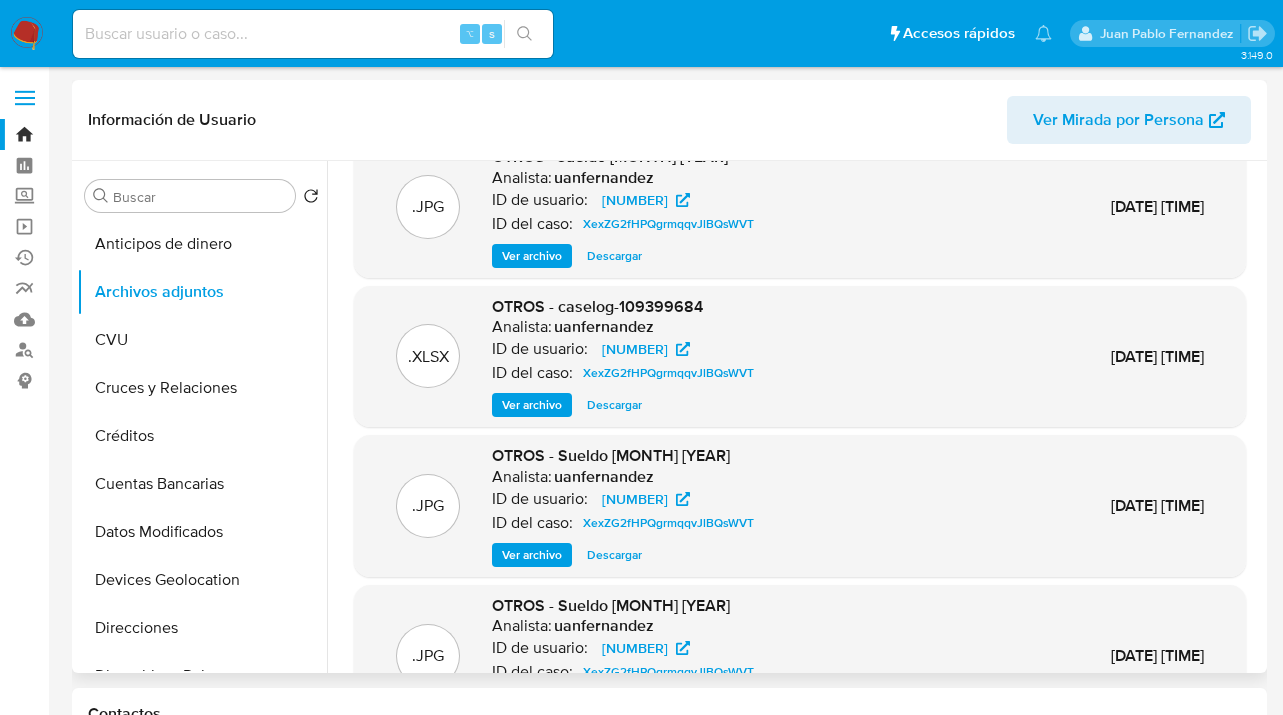 click on "Ver archivo" at bounding box center [532, 405] 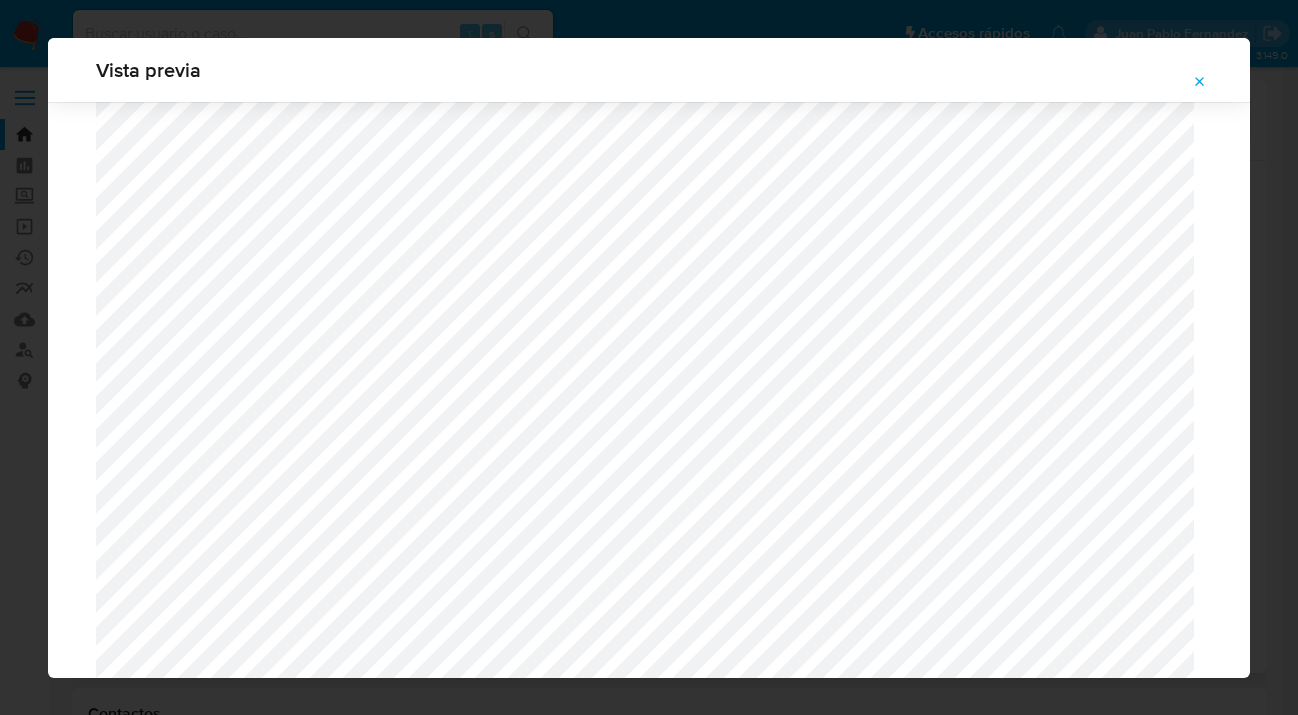 scroll, scrollTop: 2299, scrollLeft: 0, axis: vertical 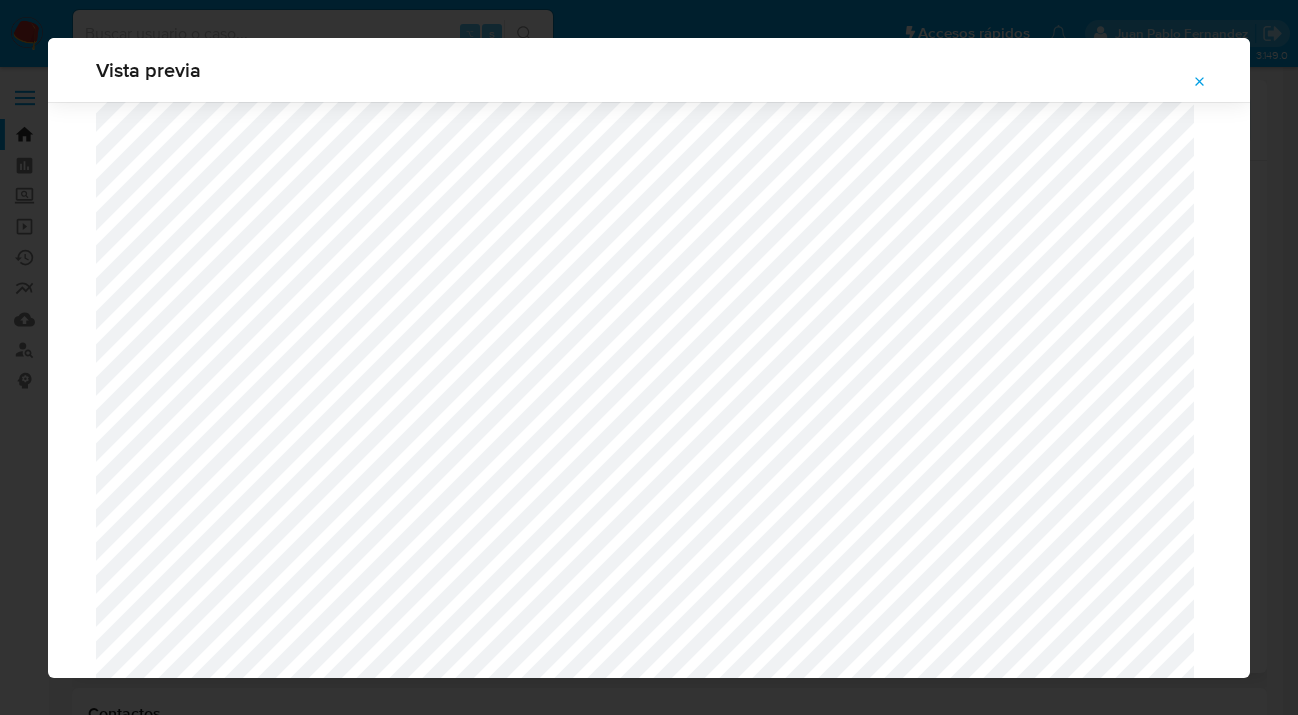 click at bounding box center [1200, 82] 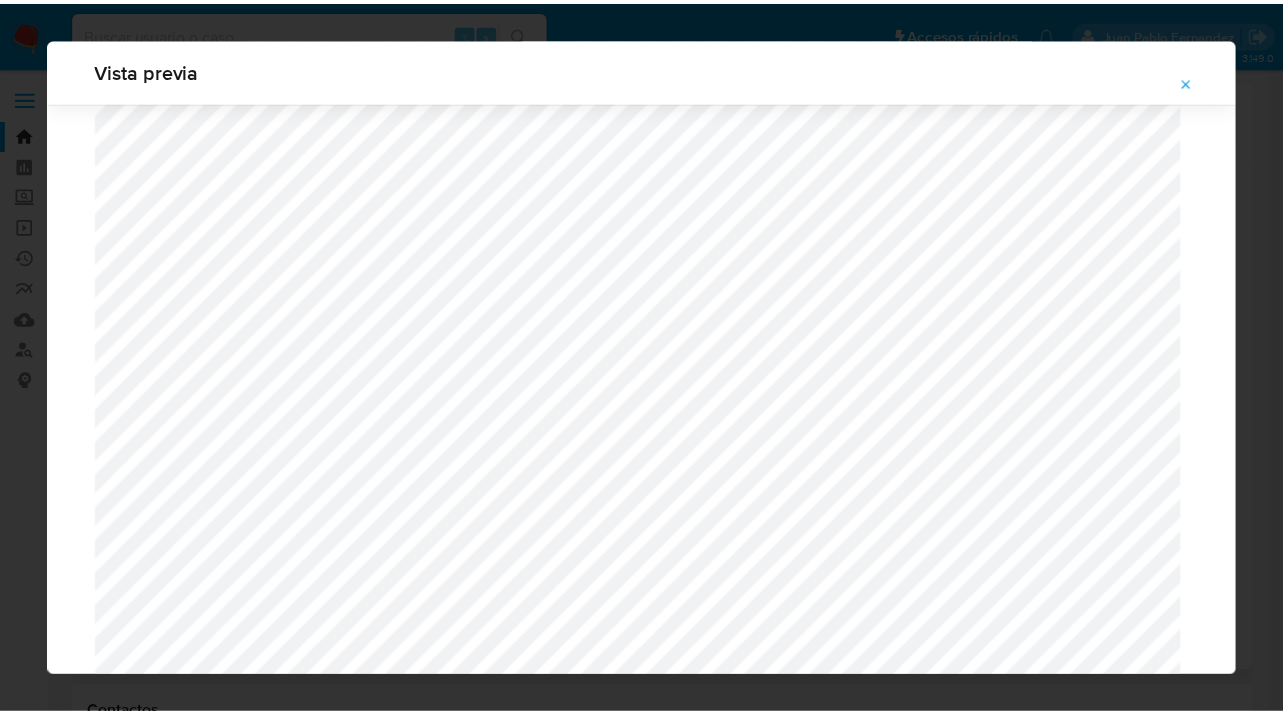 scroll, scrollTop: 64, scrollLeft: 0, axis: vertical 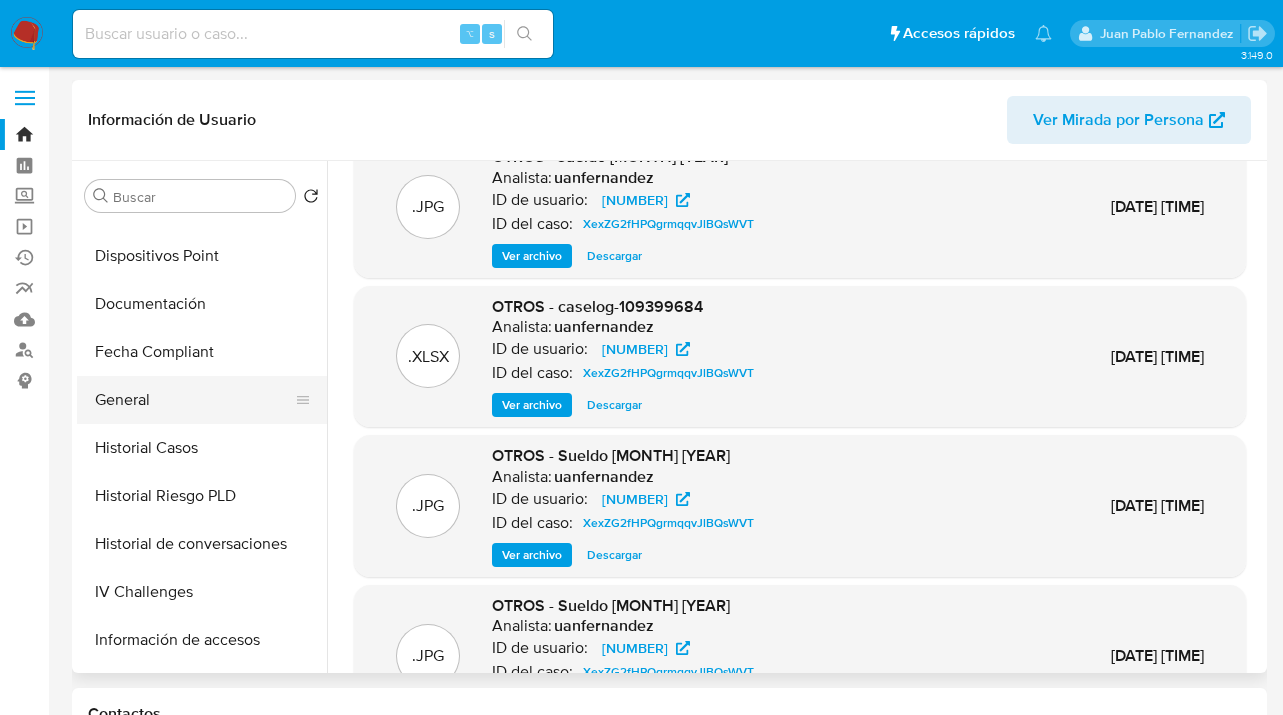 click on "General" at bounding box center [194, 400] 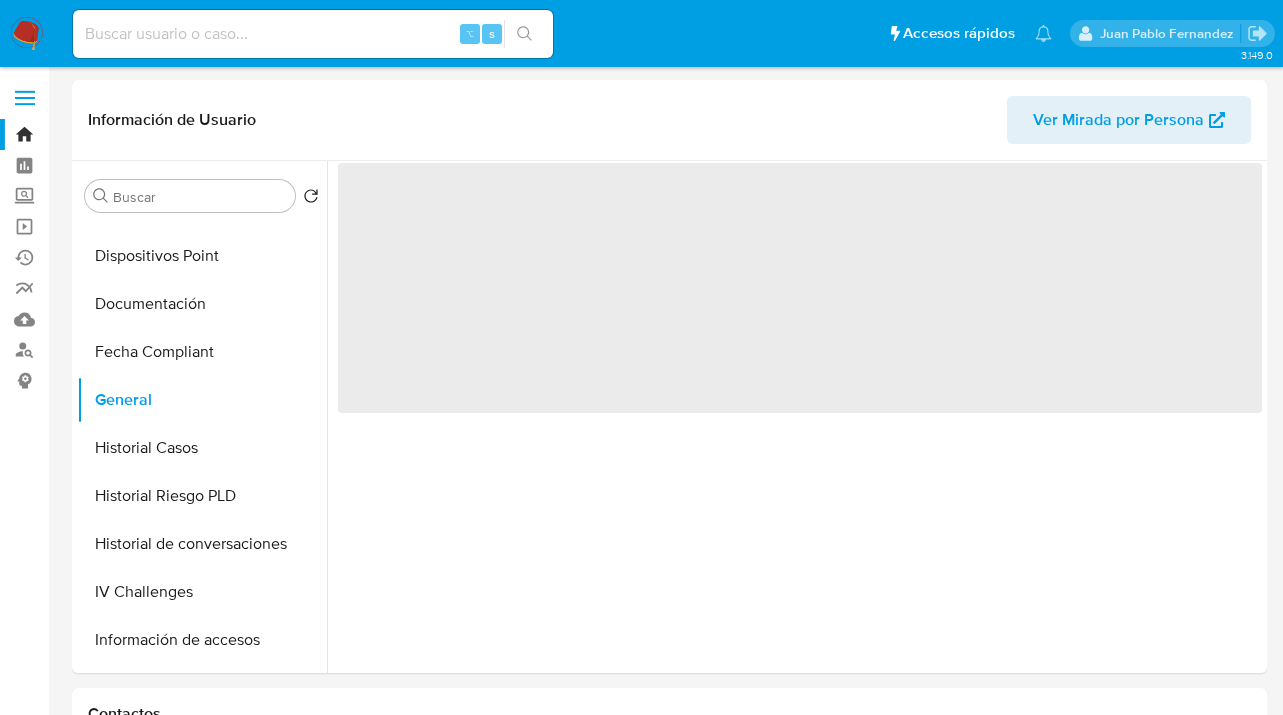 scroll, scrollTop: 0, scrollLeft: 0, axis: both 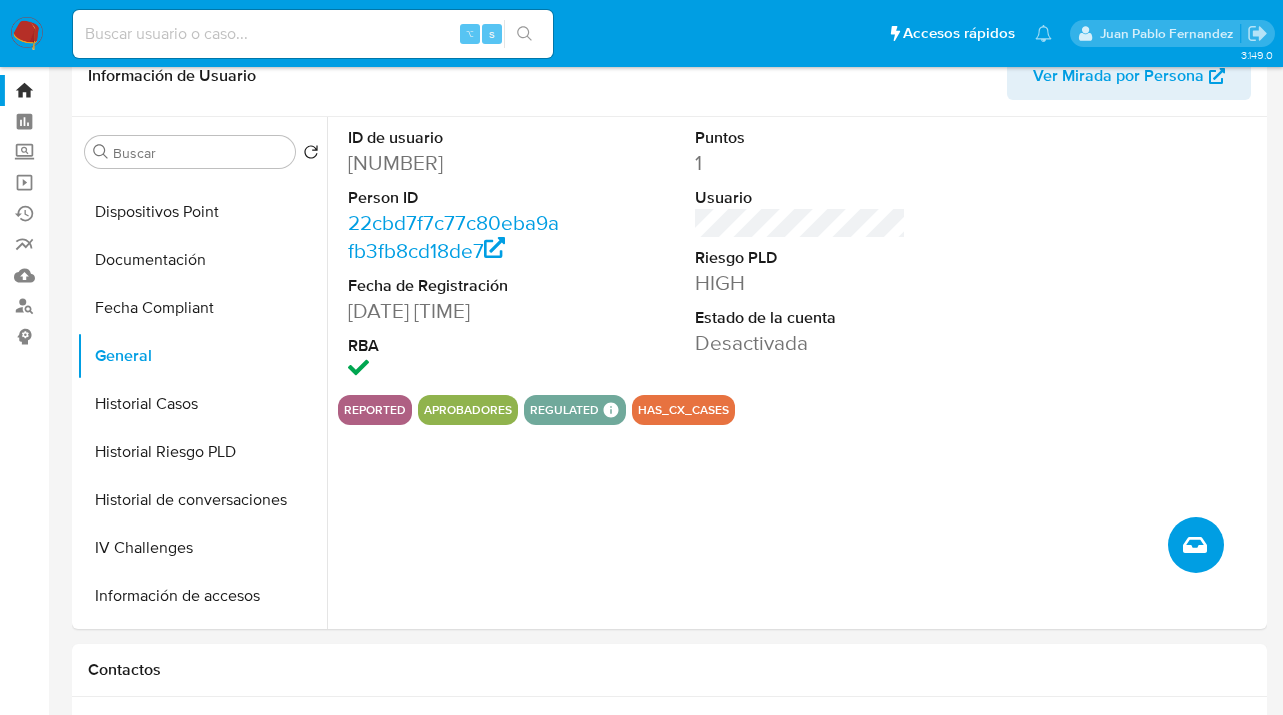 click 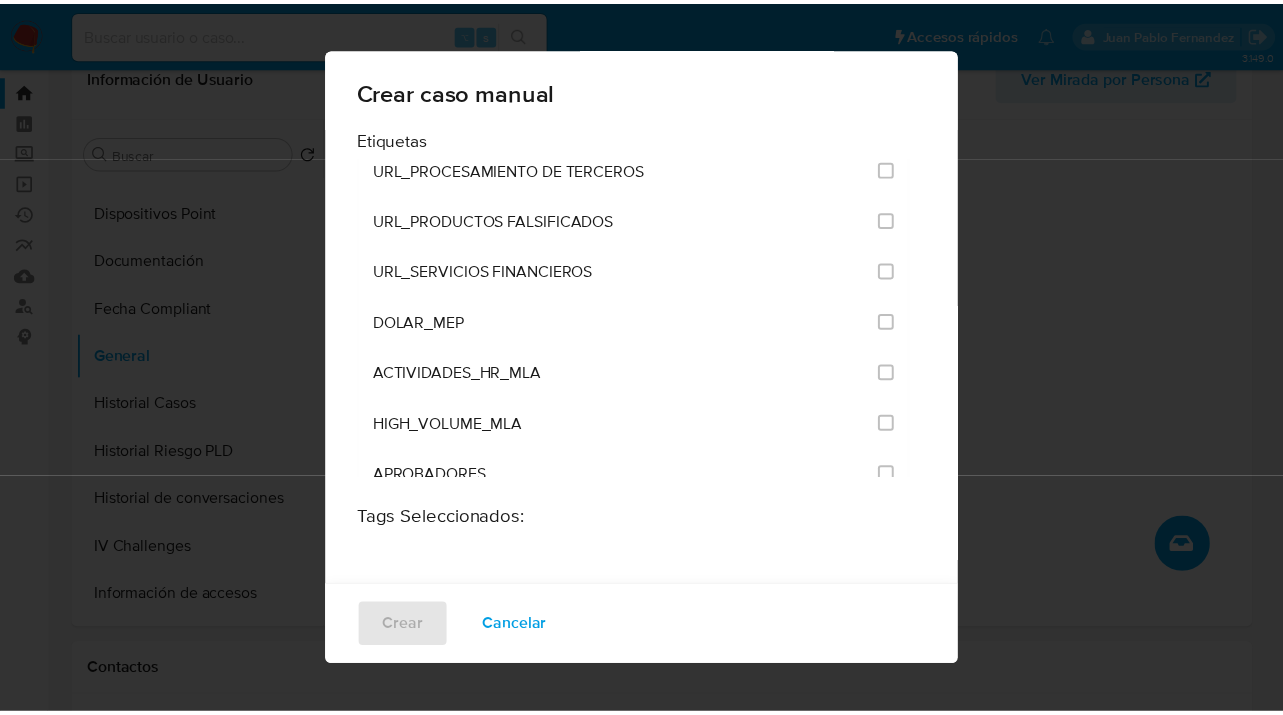 scroll, scrollTop: 3823, scrollLeft: 0, axis: vertical 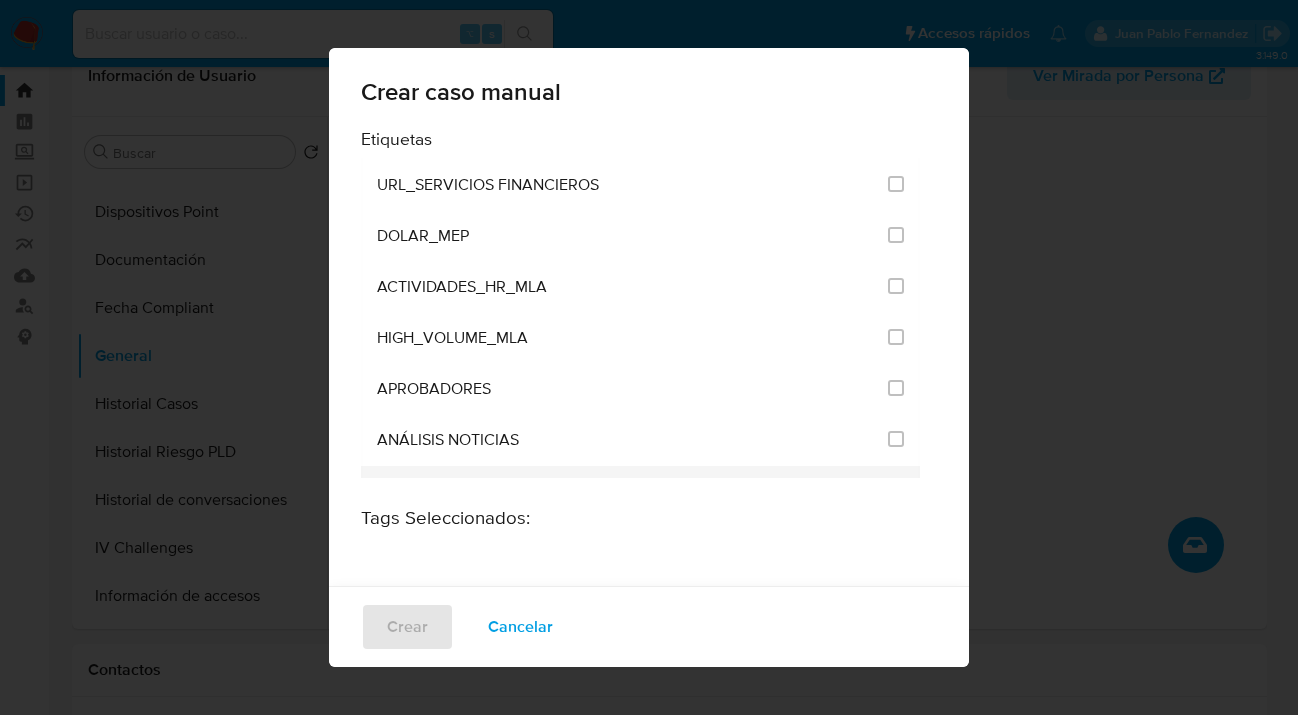 click at bounding box center (896, 490) 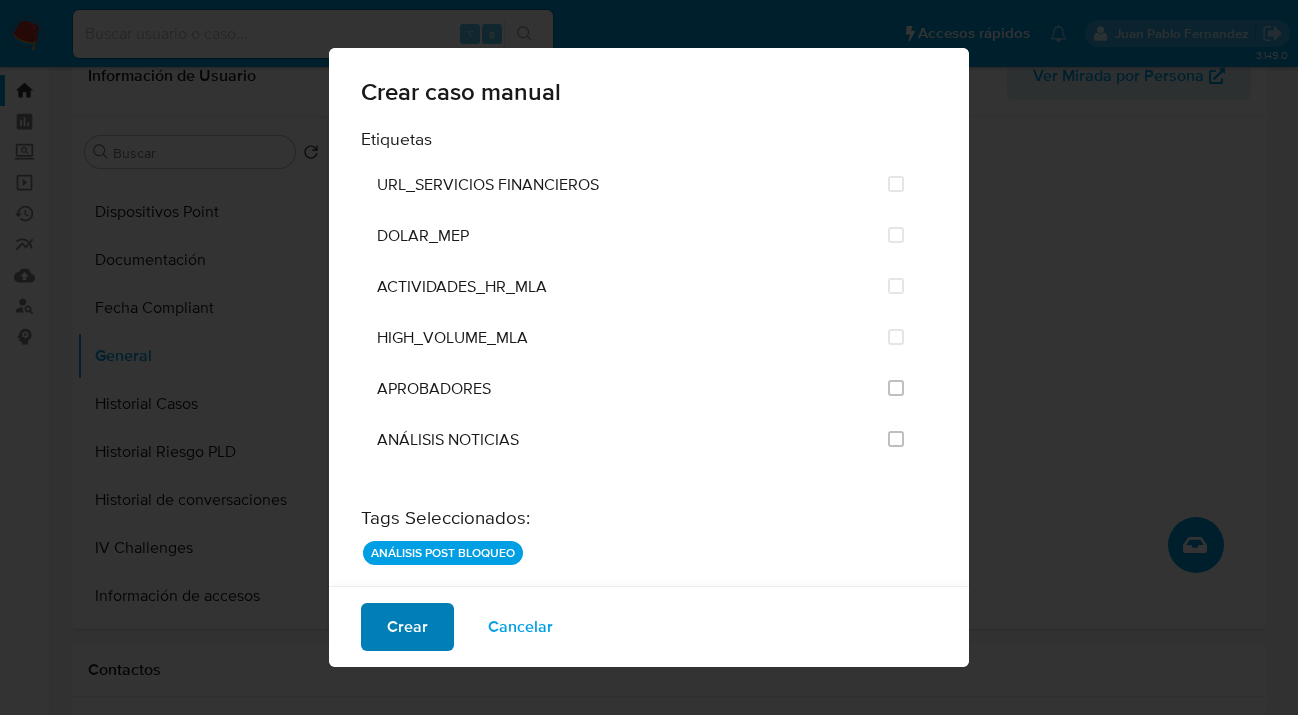 click on "Crear" at bounding box center (407, 627) 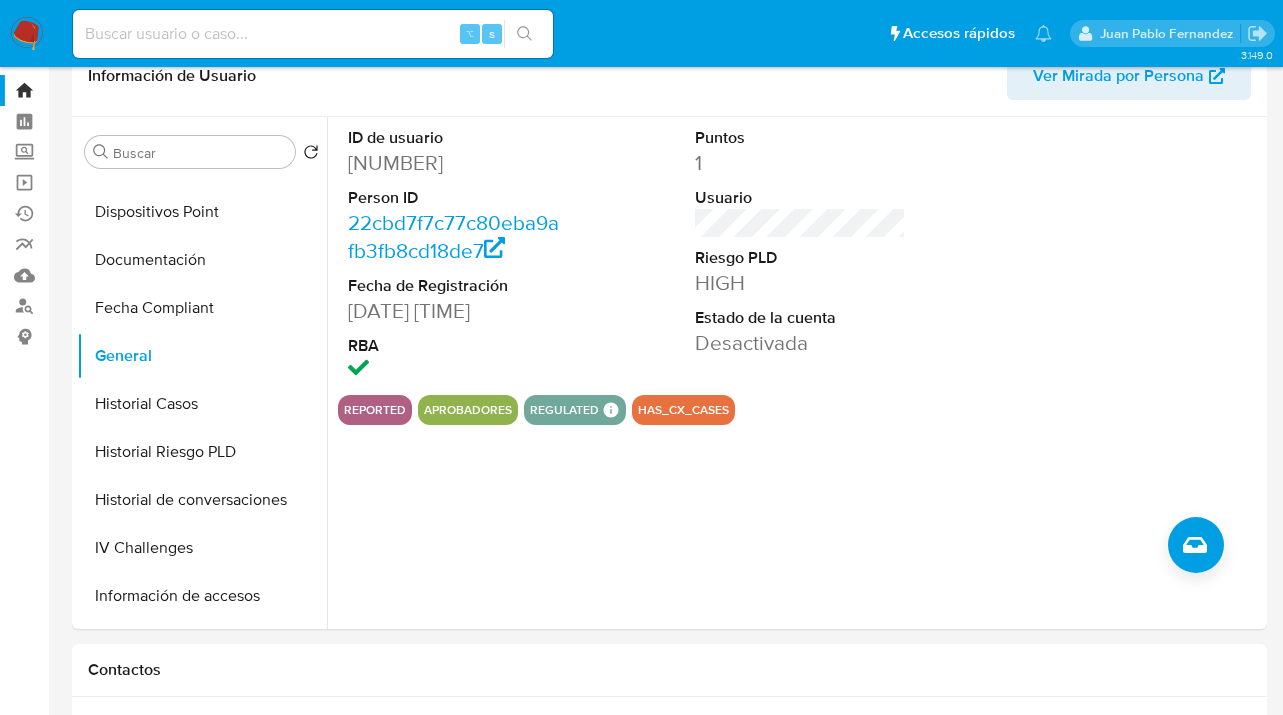 drag, startPoint x: 449, startPoint y: 165, endPoint x: 346, endPoint y: 166, distance: 103.00485 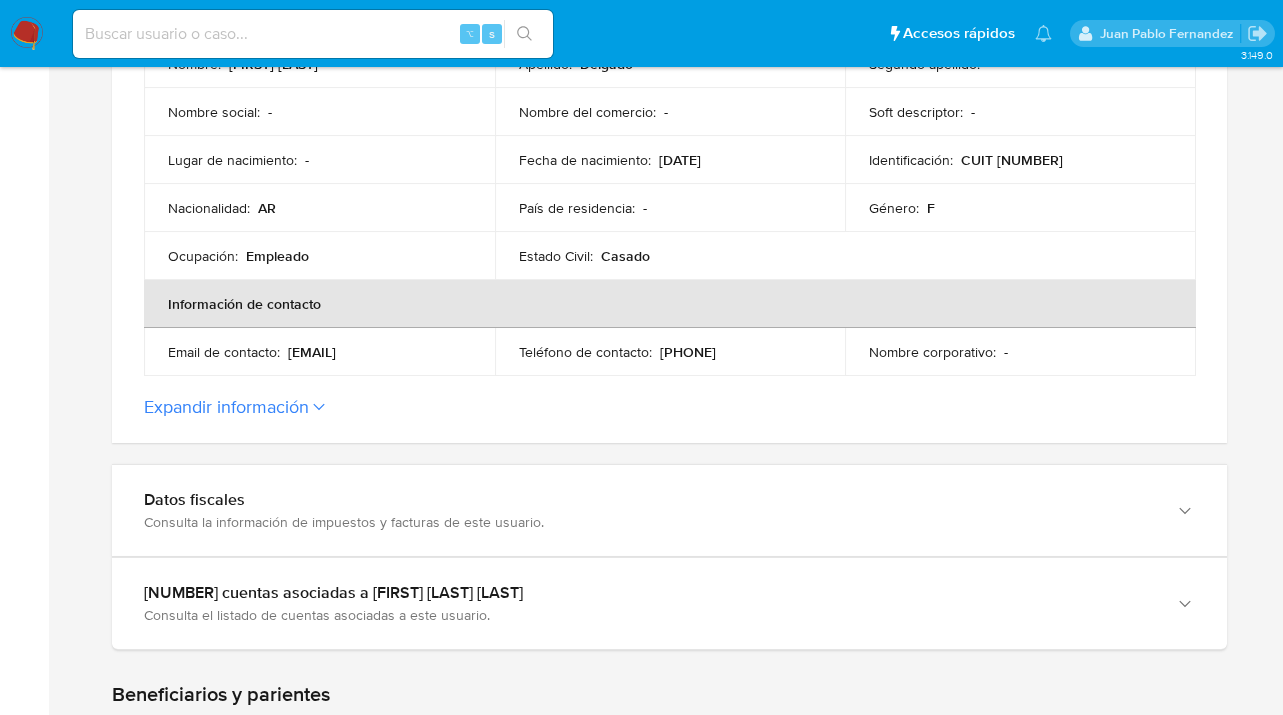 scroll, scrollTop: 545, scrollLeft: 0, axis: vertical 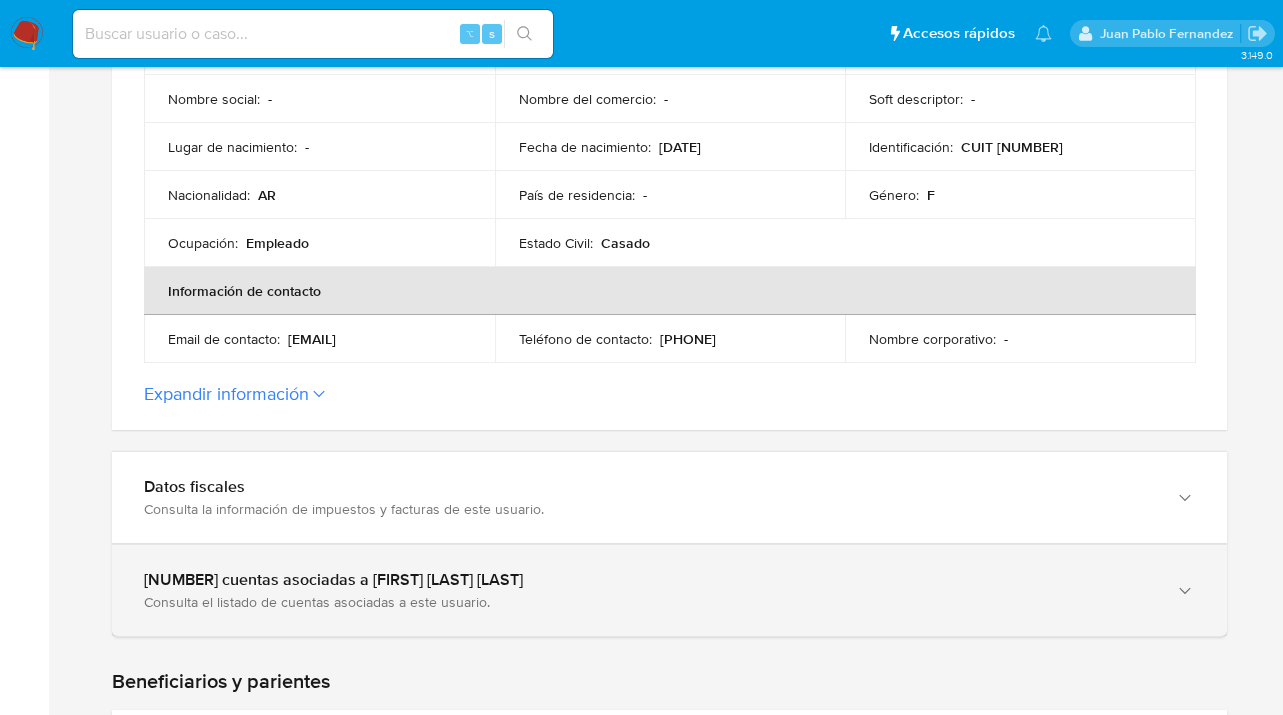 click 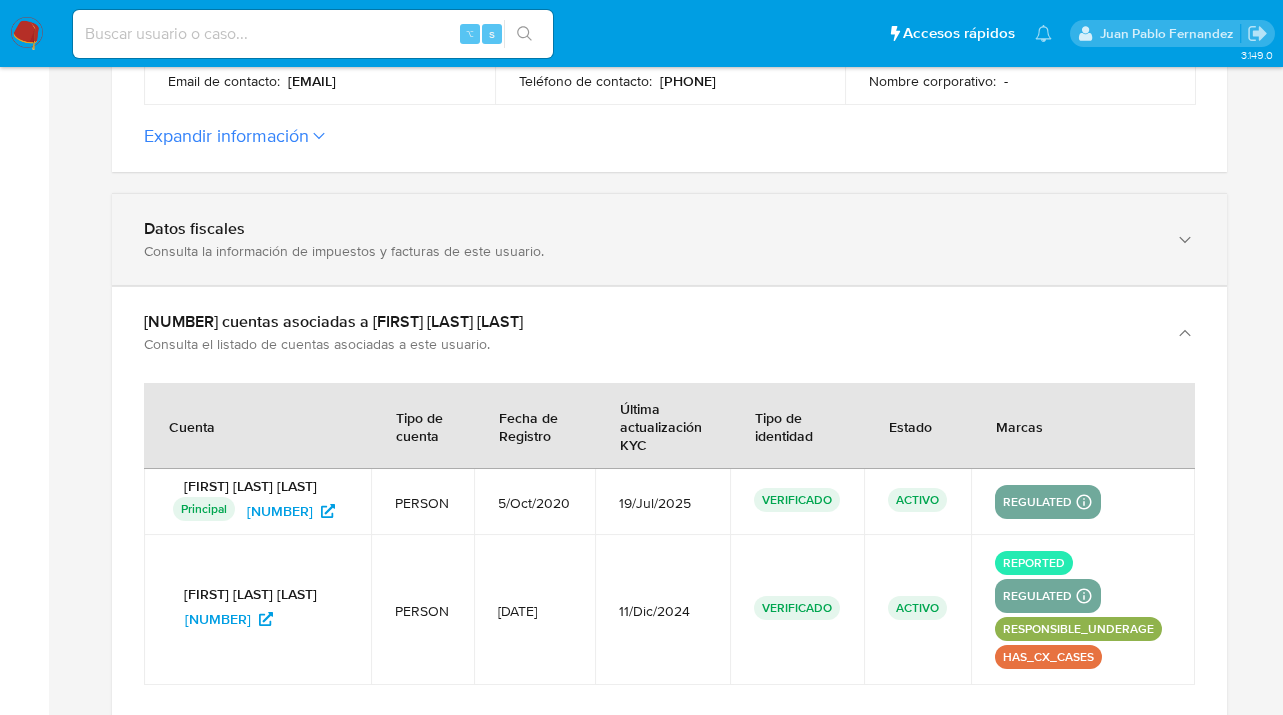 scroll, scrollTop: 886, scrollLeft: 0, axis: vertical 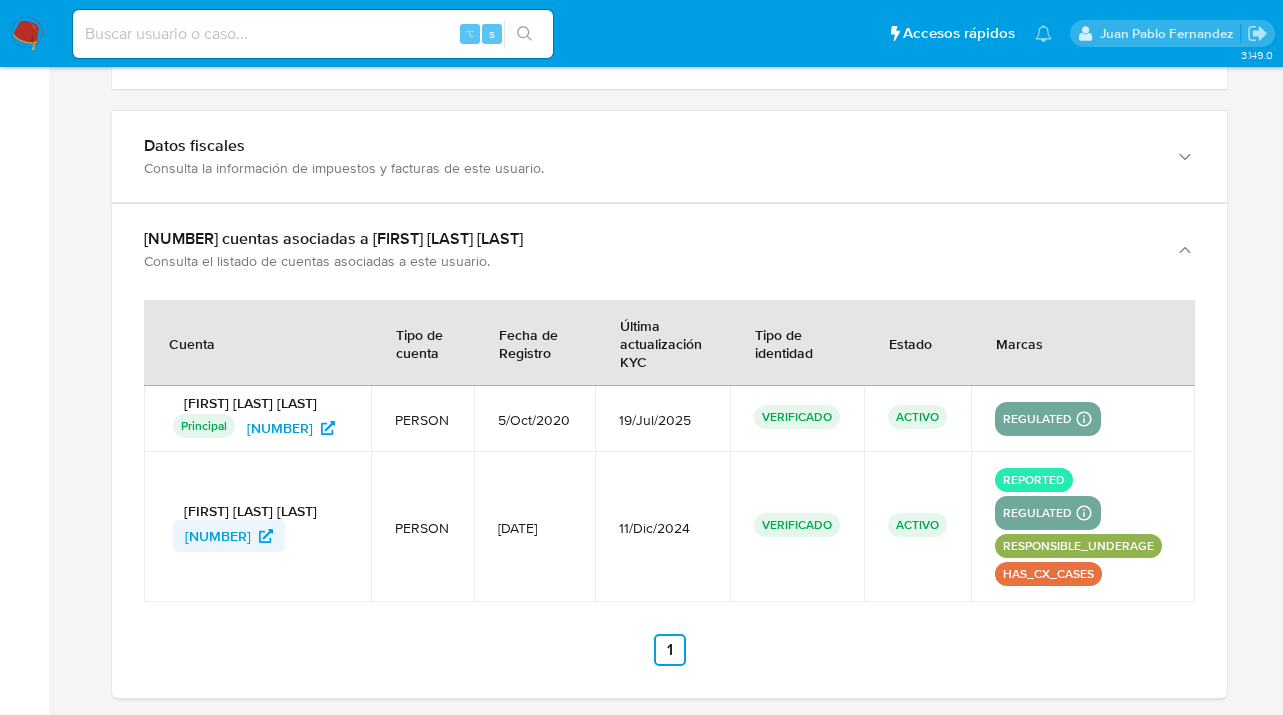 click on "[NUMBER]" at bounding box center [218, 536] 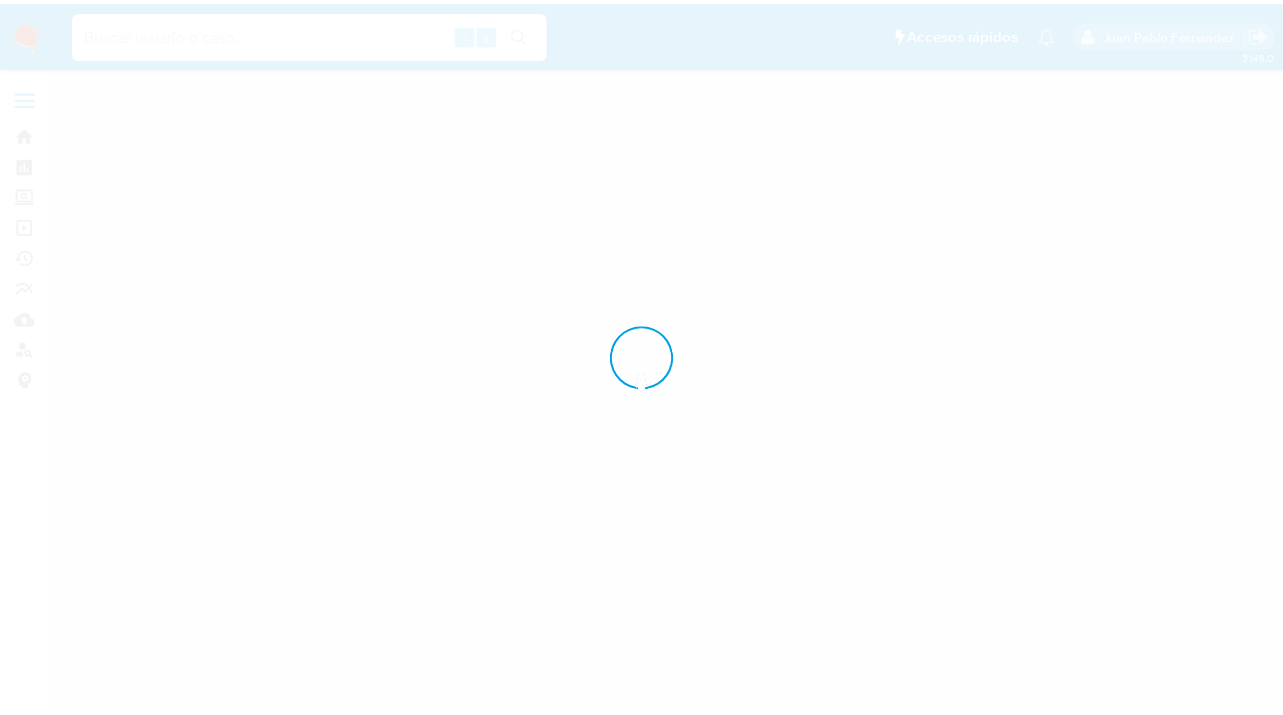 scroll, scrollTop: 0, scrollLeft: 0, axis: both 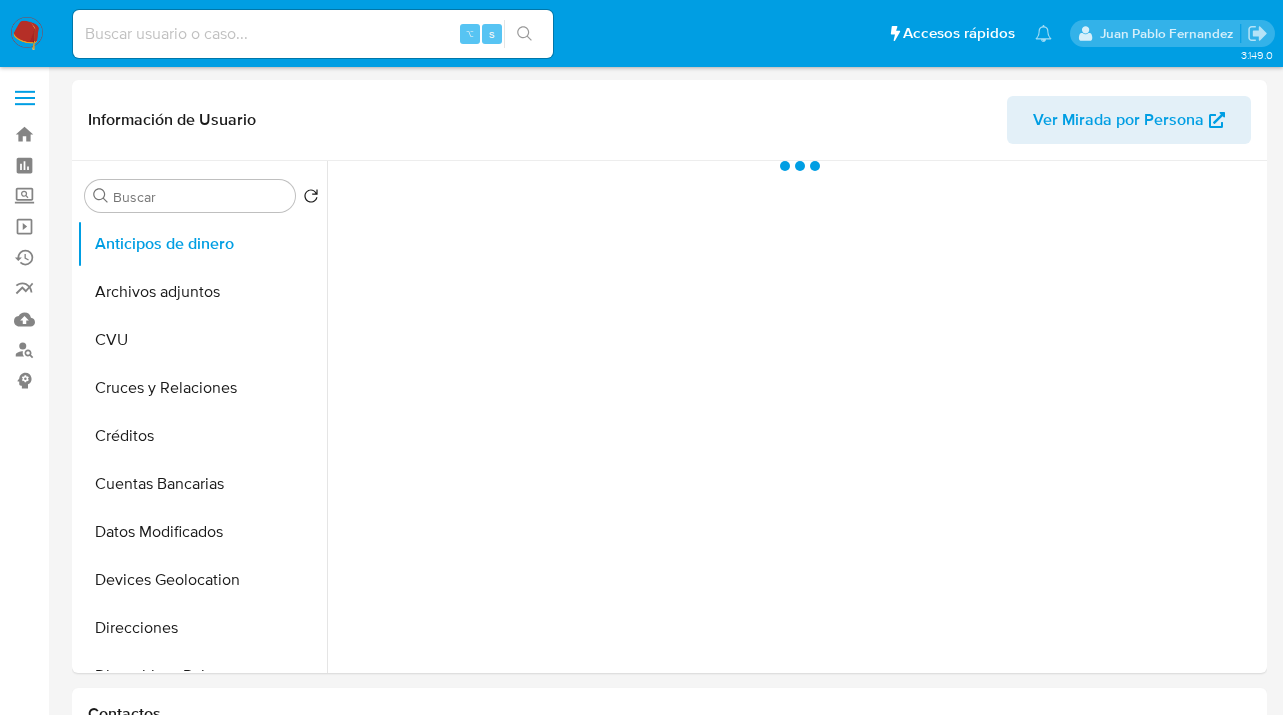 select on "10" 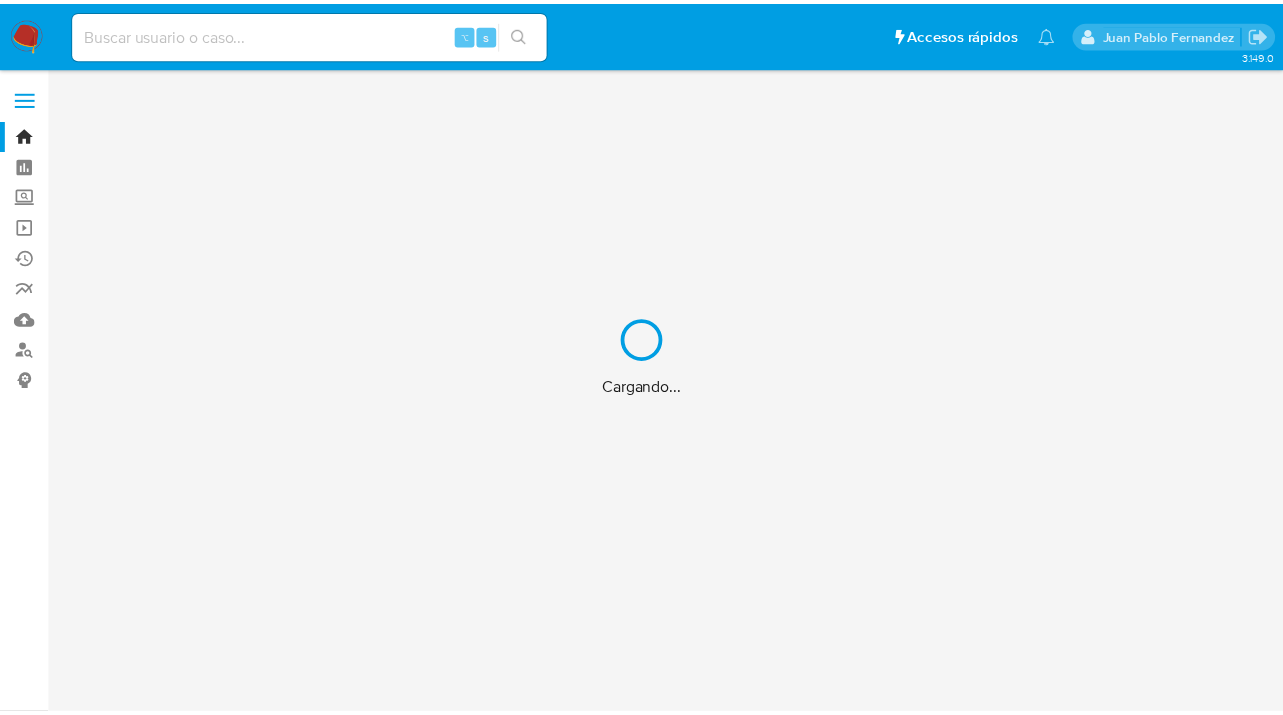 scroll, scrollTop: 0, scrollLeft: 0, axis: both 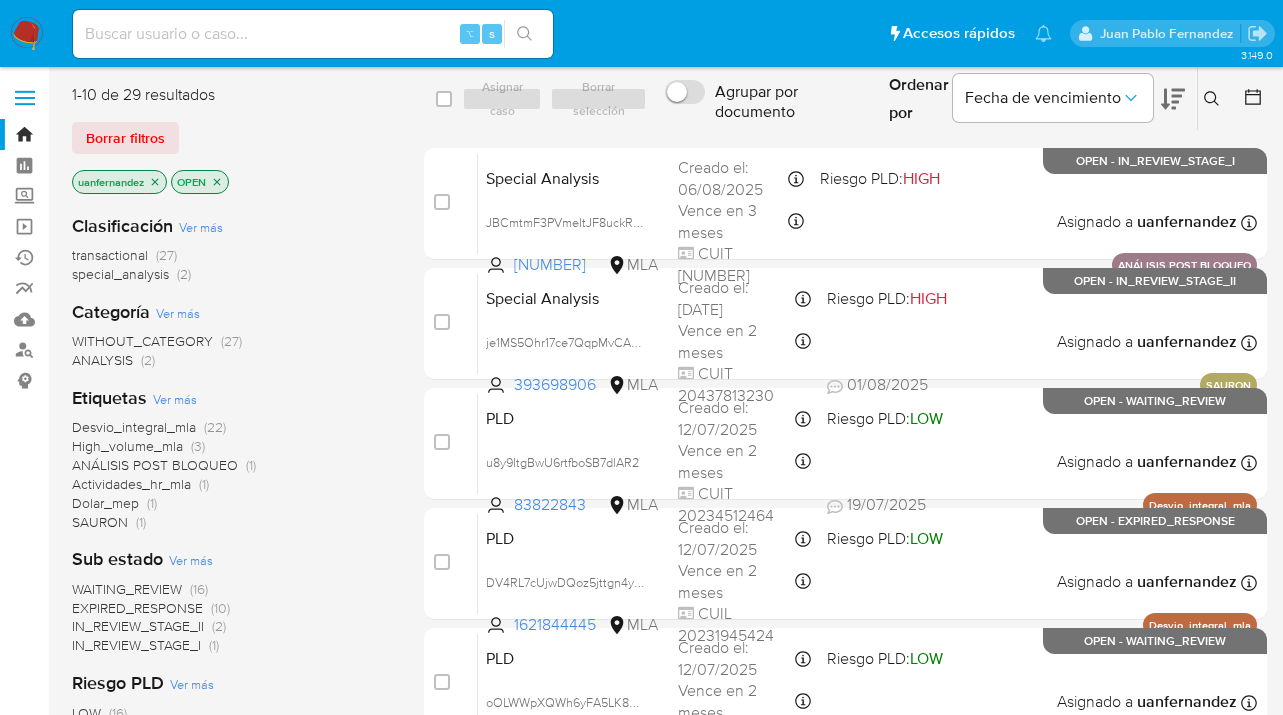 click on "Borrar filtros" at bounding box center [125, 138] 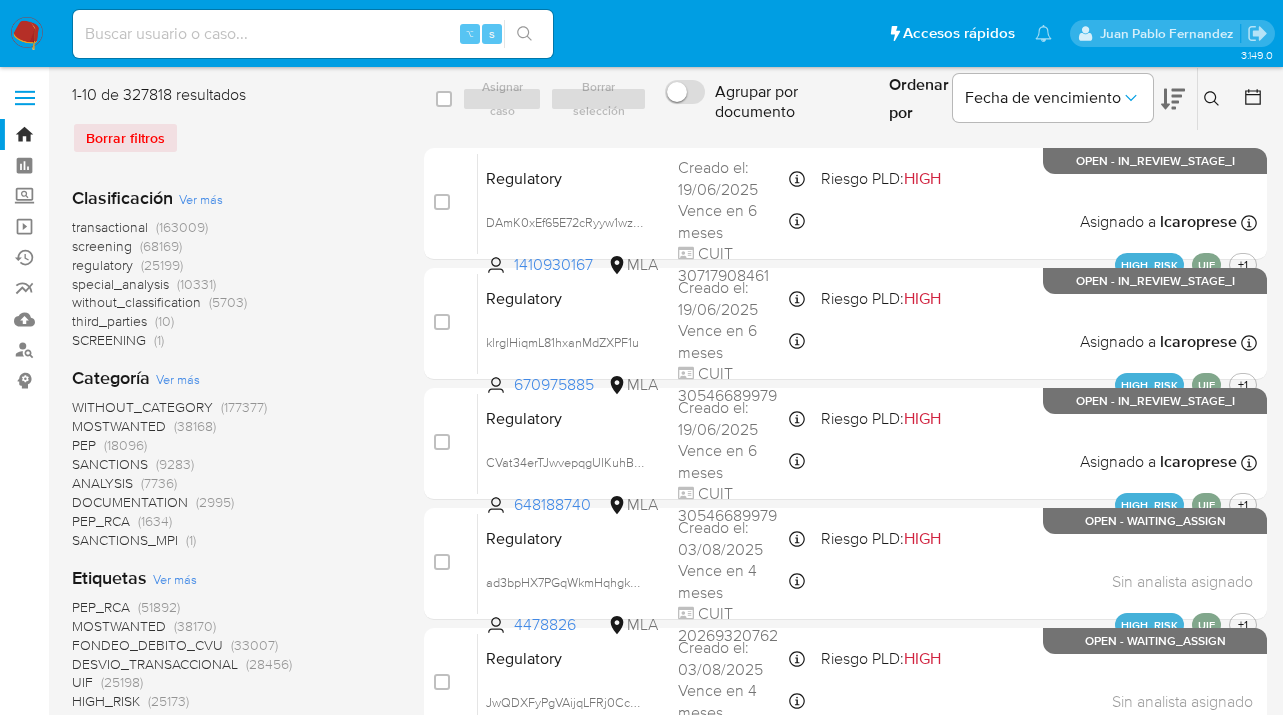 drag, startPoint x: 1207, startPoint y: 96, endPoint x: 1098, endPoint y: 141, distance: 117.923706 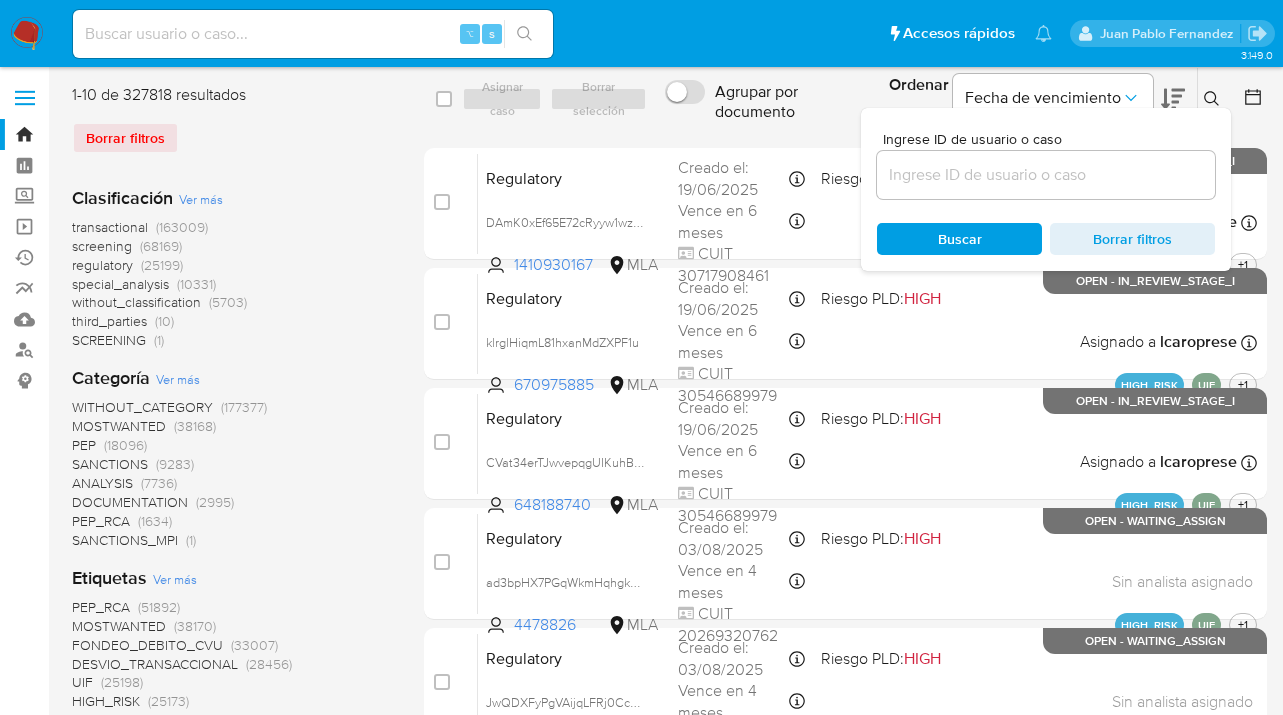 click at bounding box center [1046, 175] 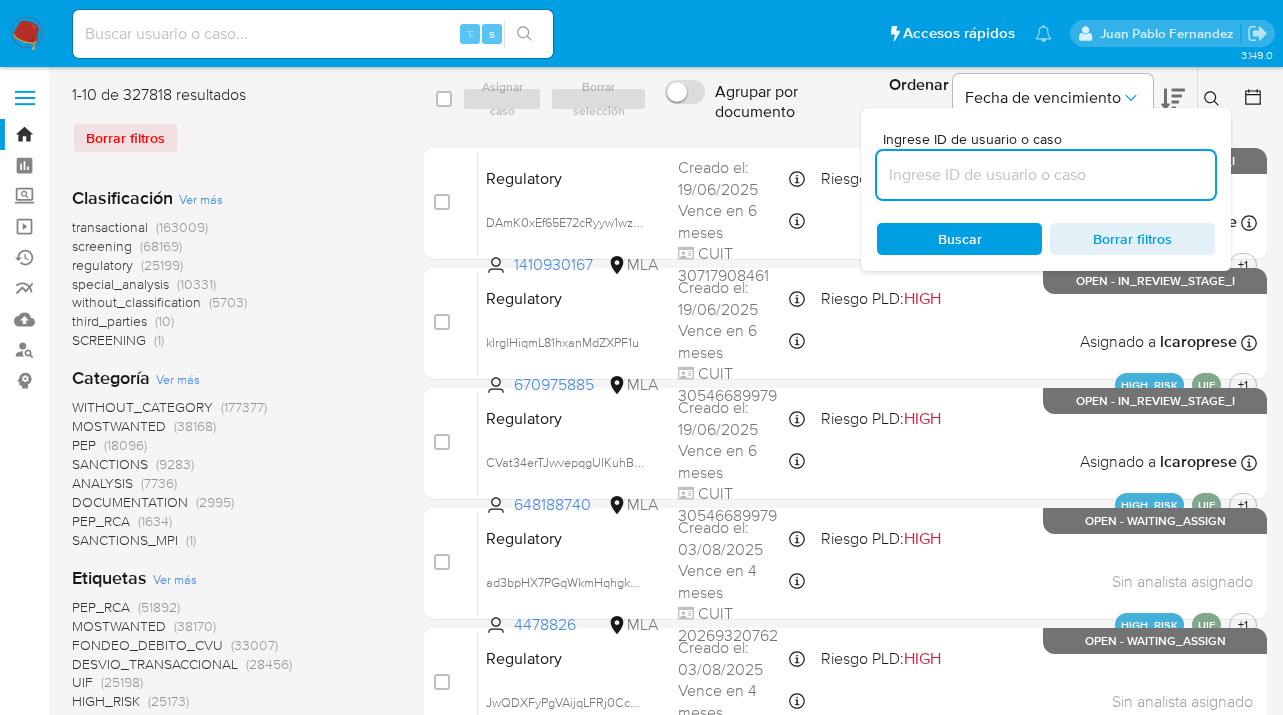 paste on "109399684" 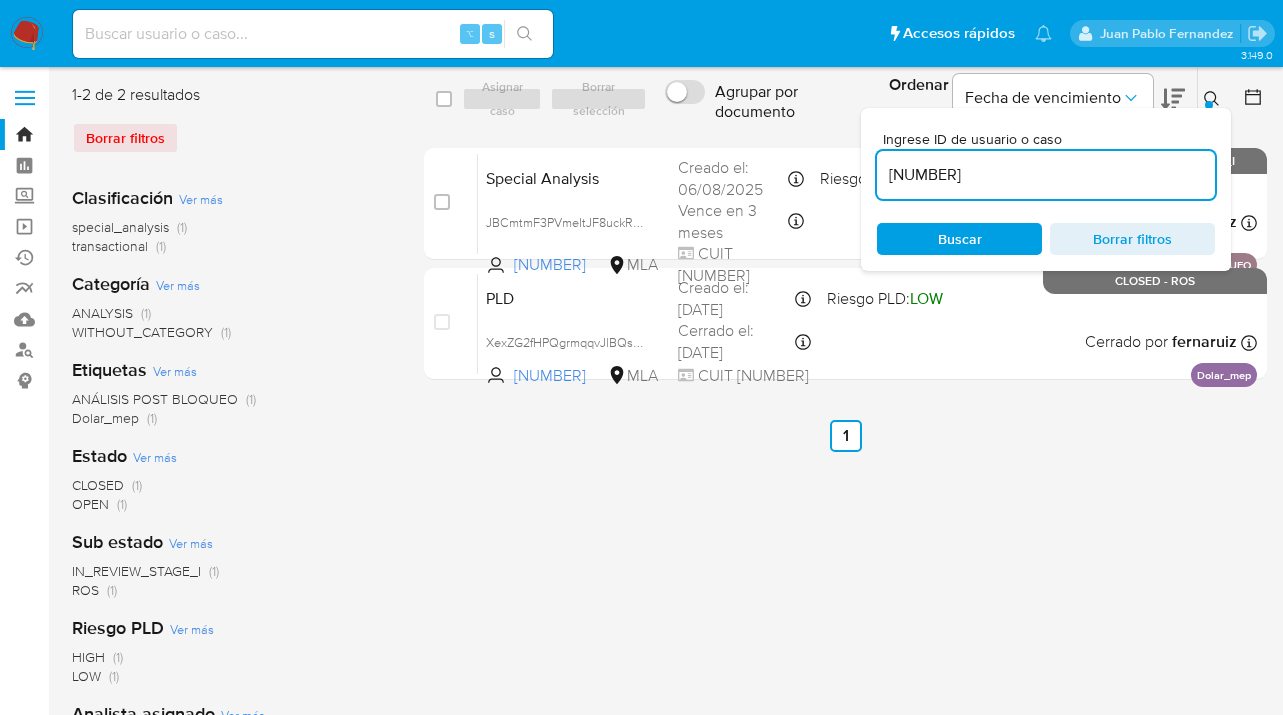 click 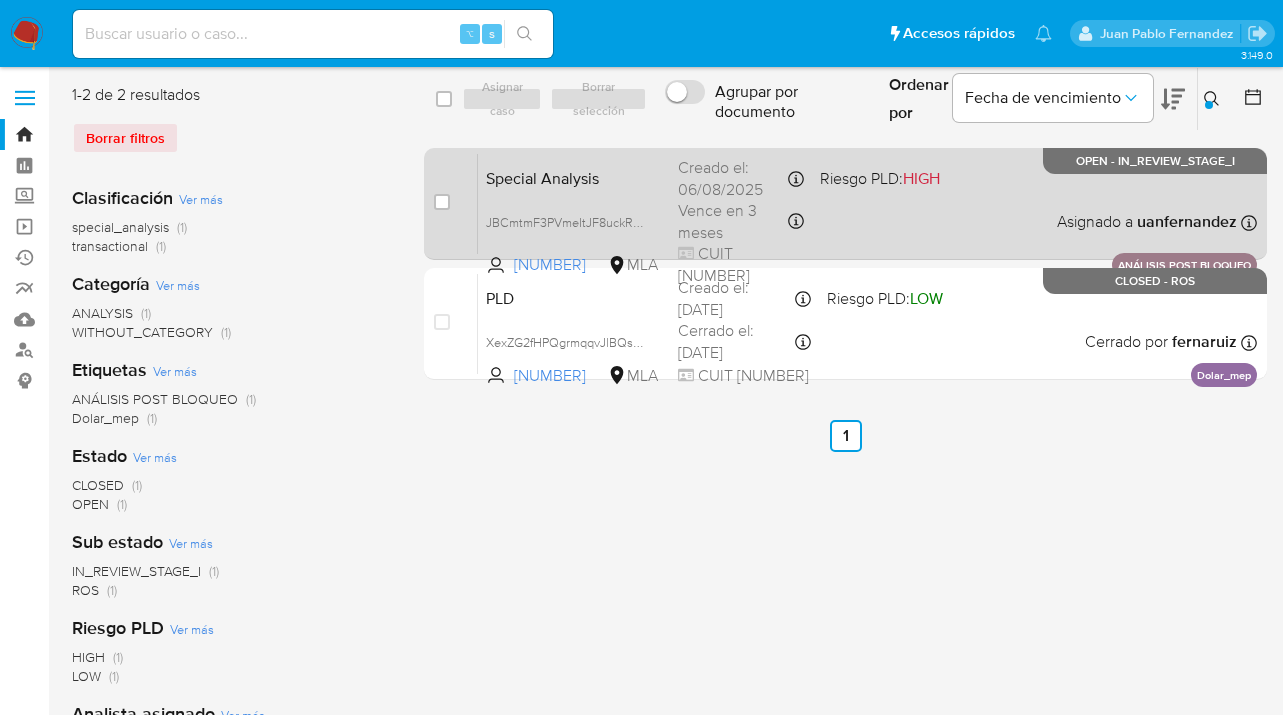 click on "Special Analysis JBCmtmF3PVmeItJF8uckRqmd 109399684 MLA Riesgo PLD:  HIGH Creado el: 06/08/2025   Creado el: 06/08/2025 09:16:56 Vence en 3 meses   Vence el 04/11/2025 09:16:56 CUIT   27318434633 Asignado a   uanfernandez   Asignado el: 06/08/2025 09:16:56 ANÁLISIS POST BLOQUEO OPEN - IN_REVIEW_STAGE_I" at bounding box center (867, 203) 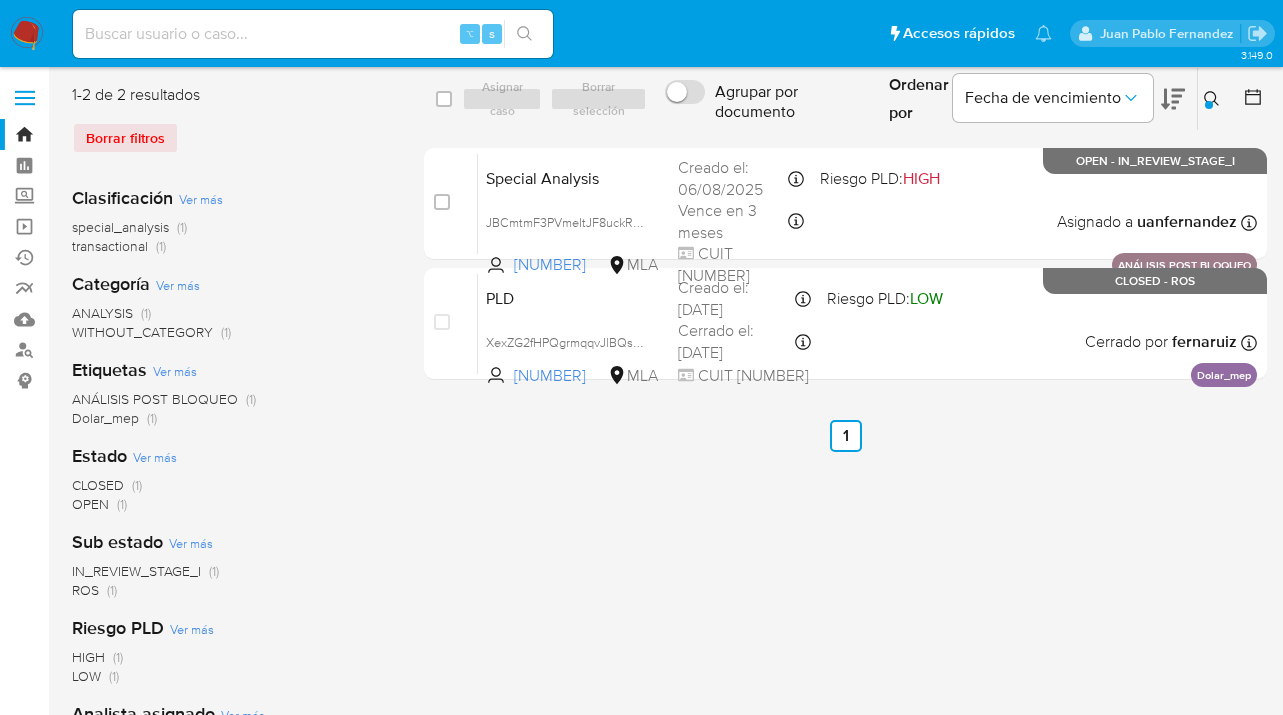 drag, startPoint x: 1214, startPoint y: 100, endPoint x: 1144, endPoint y: 157, distance: 90.27181 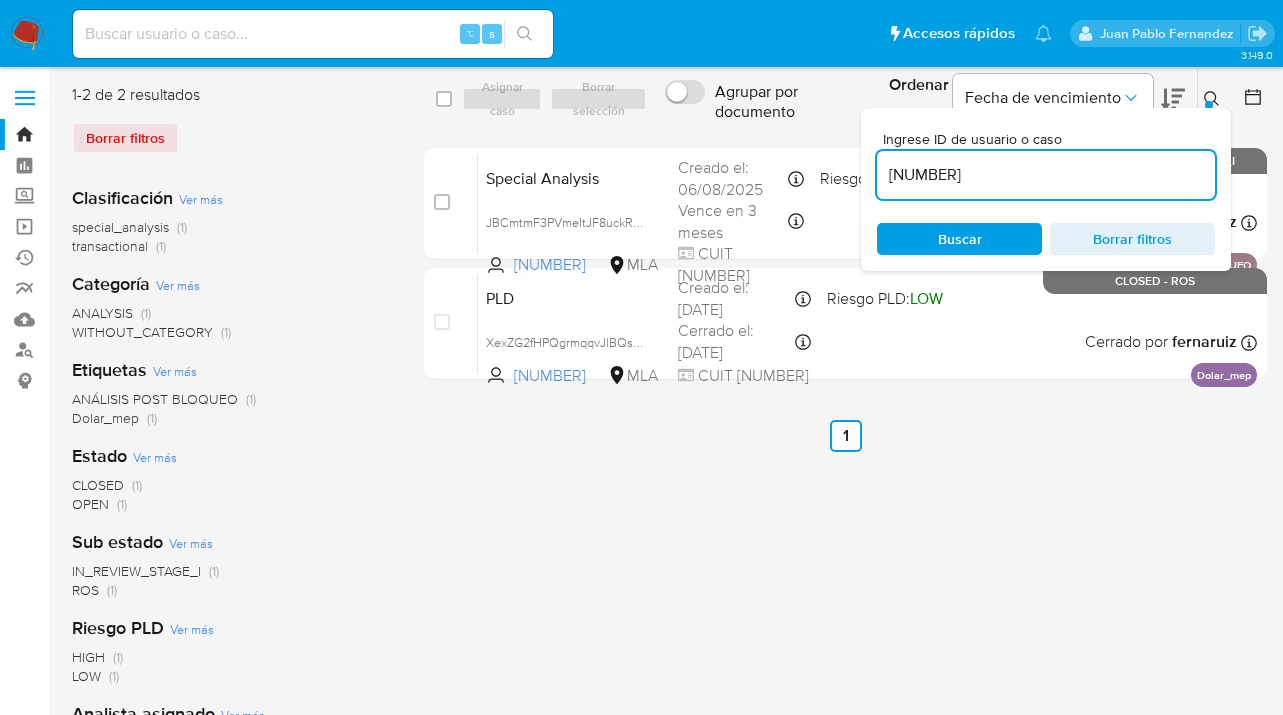 click on "109399684" at bounding box center (1046, 175) 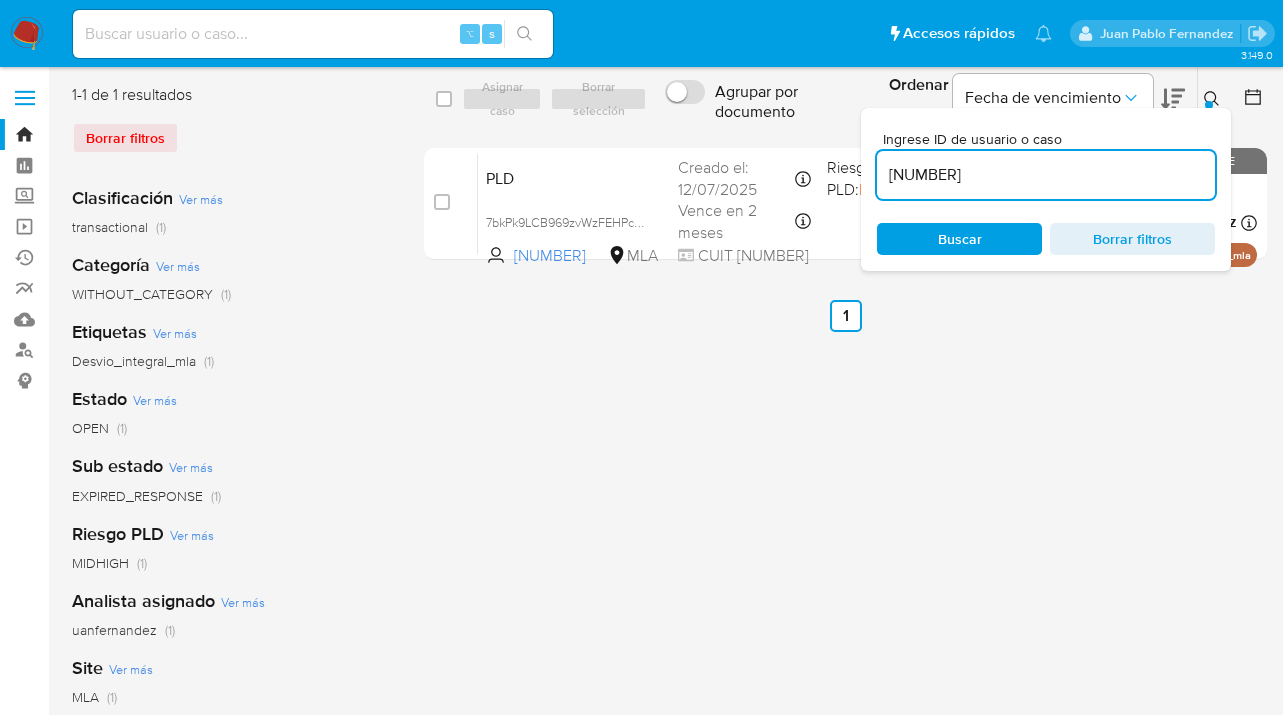 click at bounding box center [1209, 105] 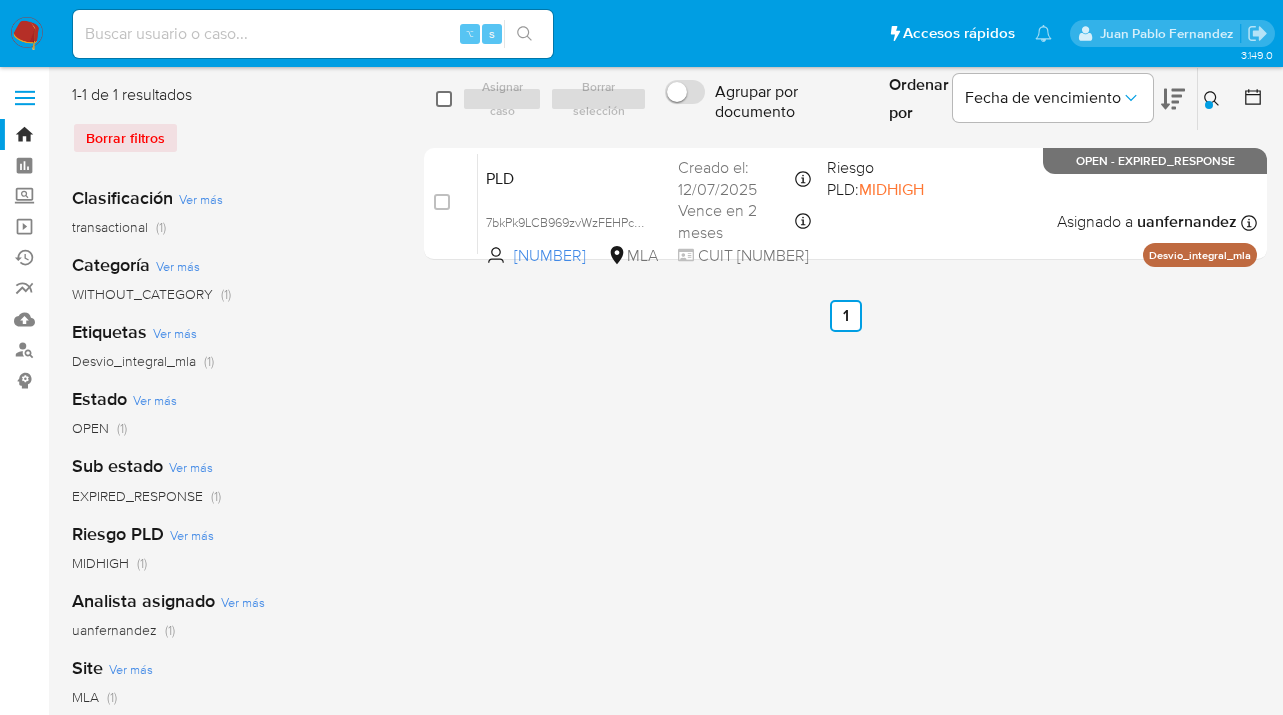 drag, startPoint x: 436, startPoint y: 96, endPoint x: 481, endPoint y: 100, distance: 45.17743 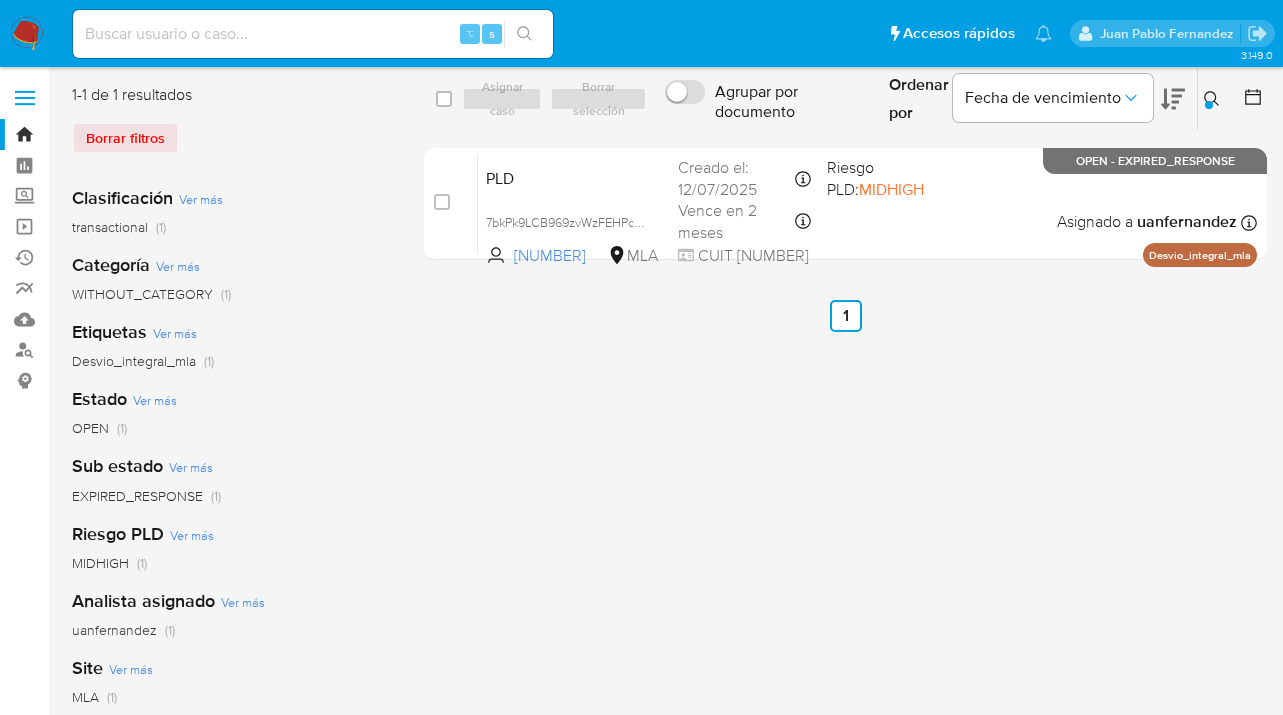 click at bounding box center [444, 99] 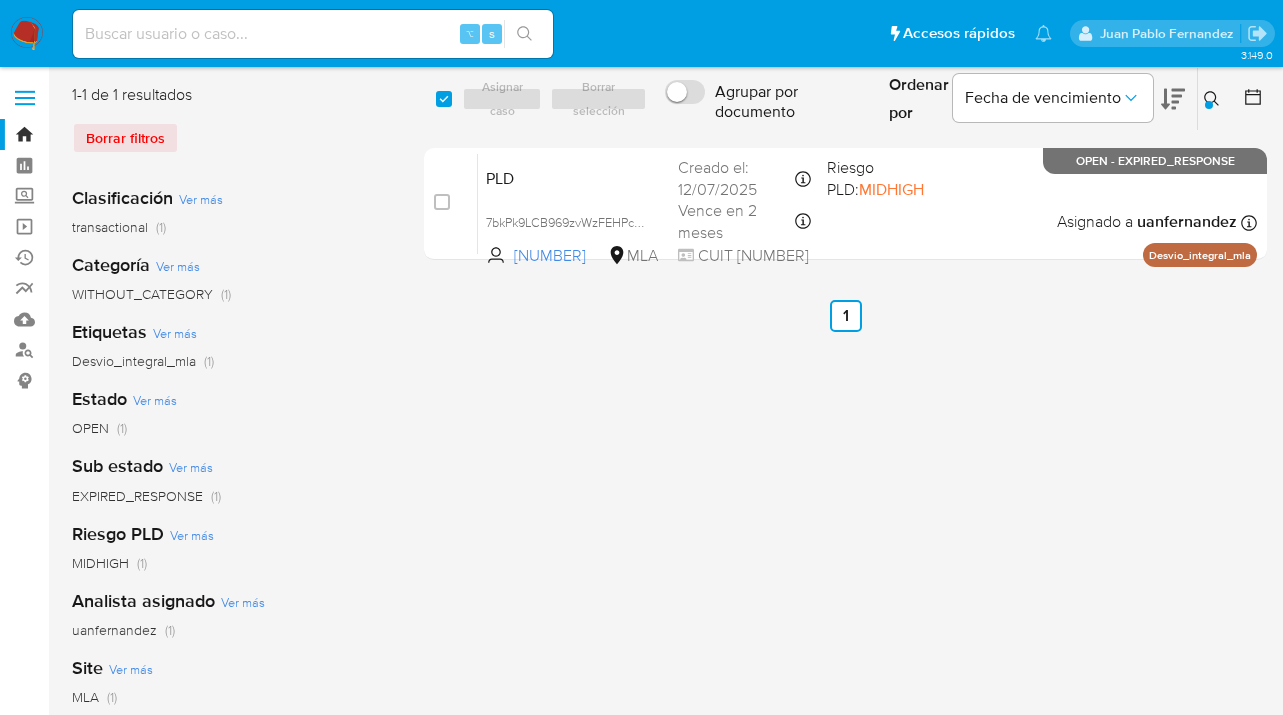 checkbox on "true" 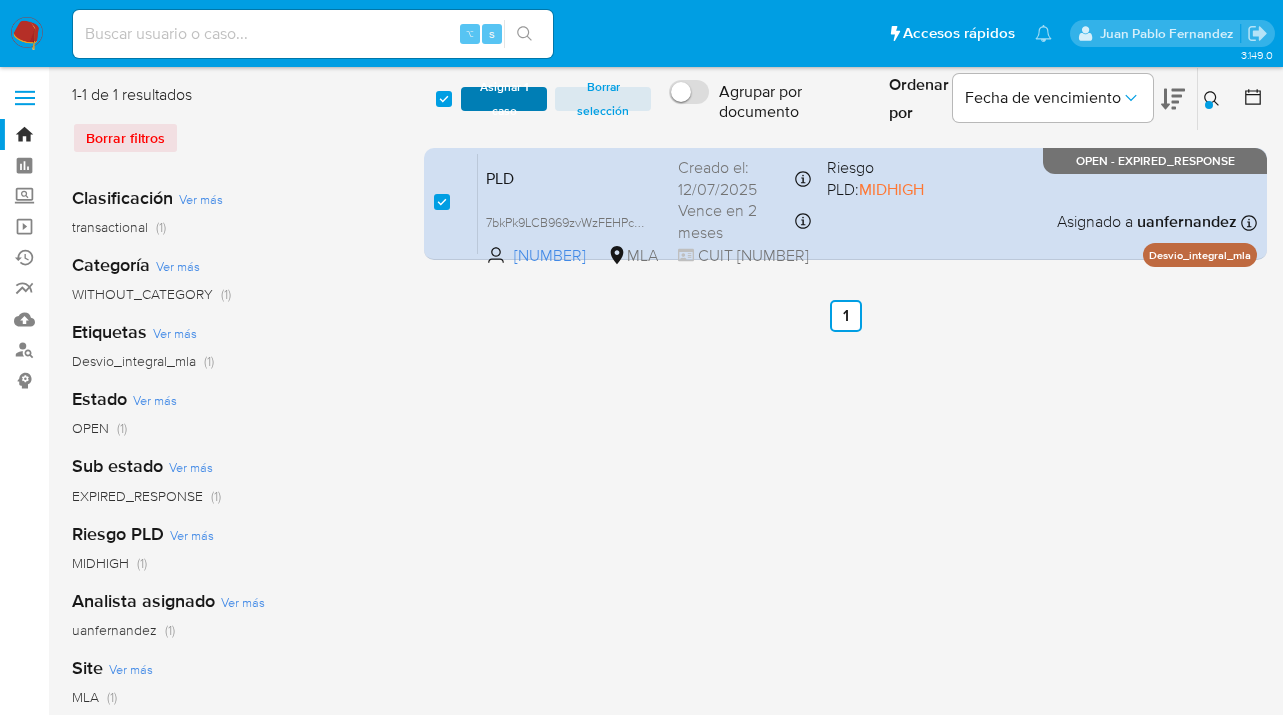 click on "Asignar 1 caso" at bounding box center (504, 99) 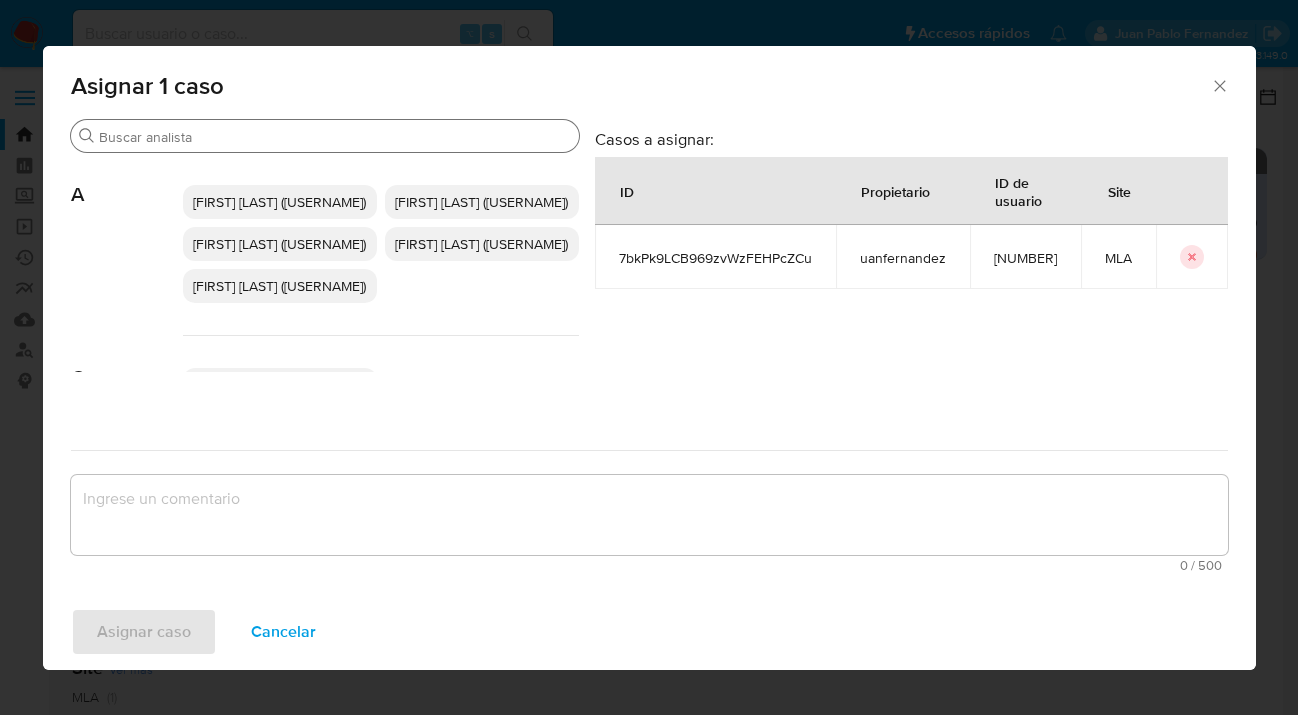 click on "Buscar" at bounding box center [335, 137] 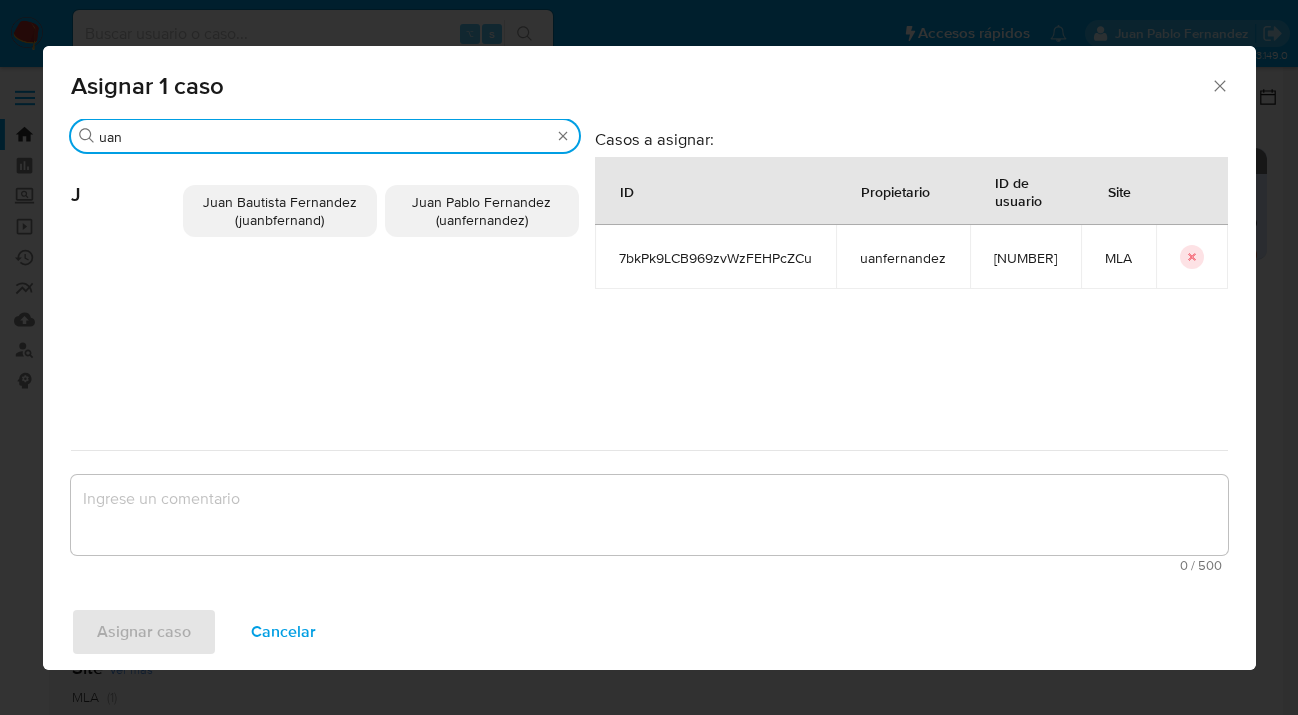 type on "uan" 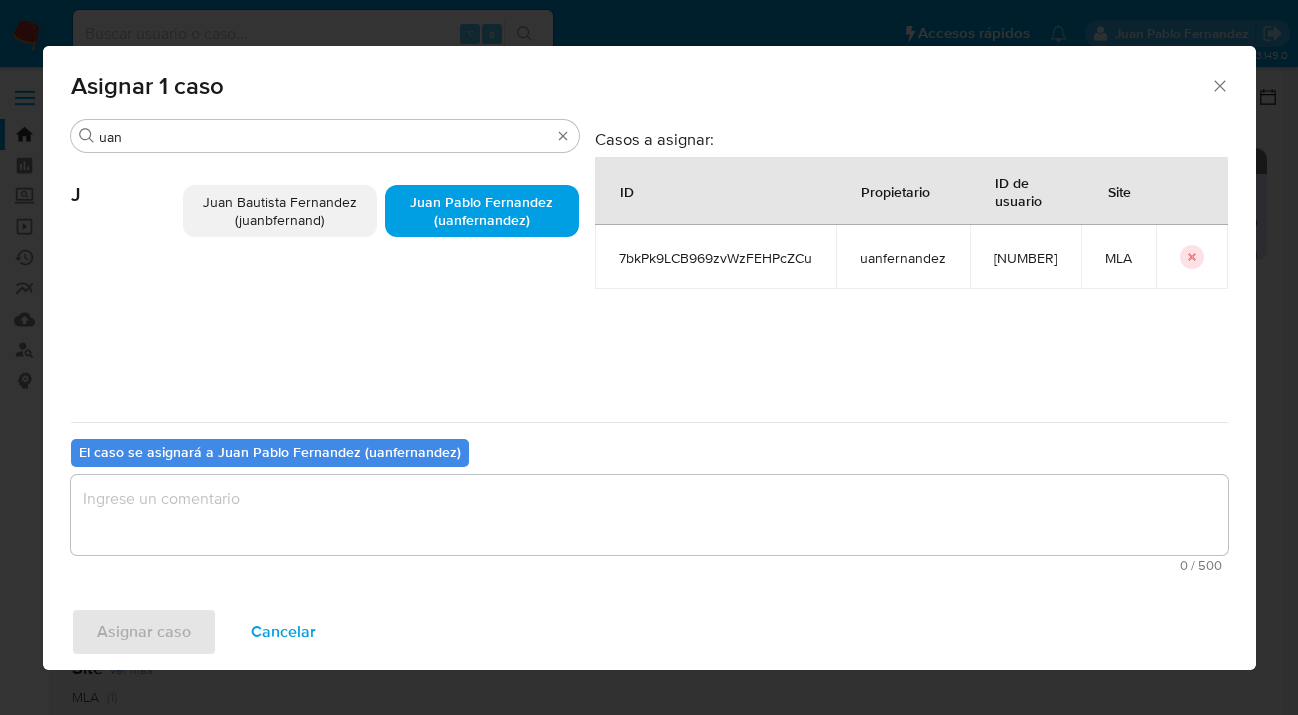 click at bounding box center (649, 515) 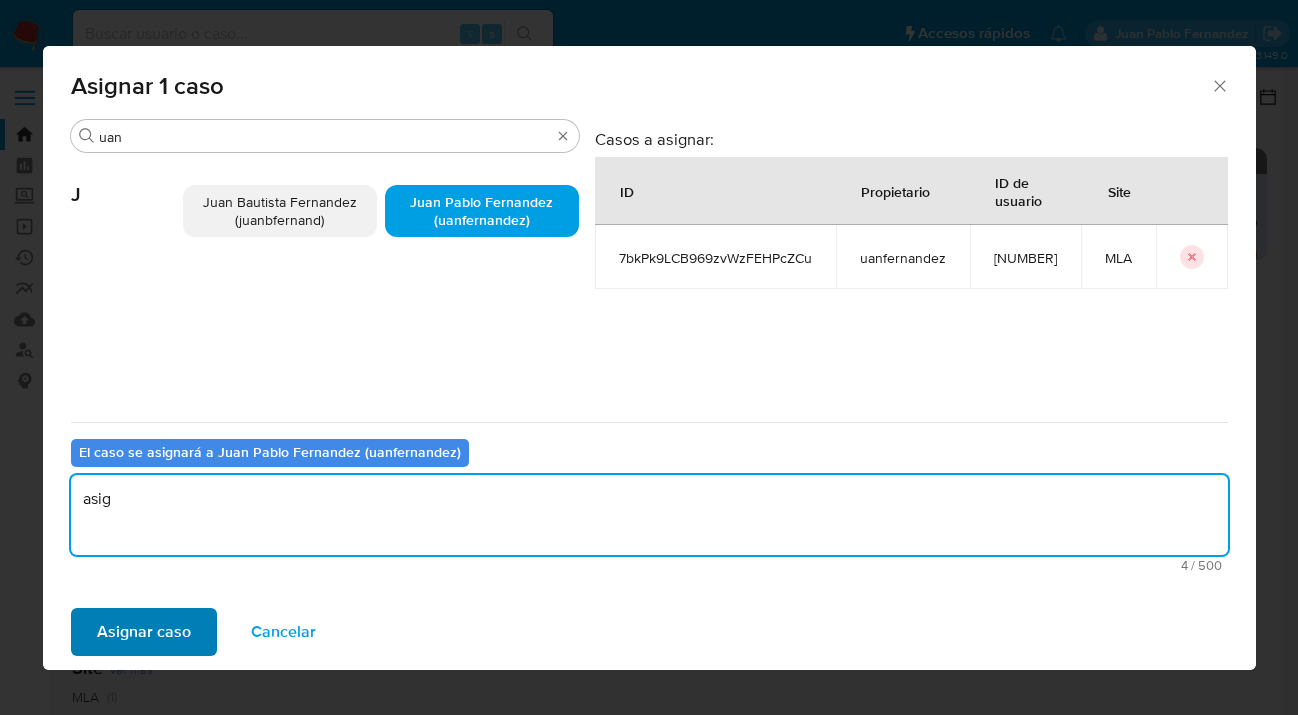 type on "asig" 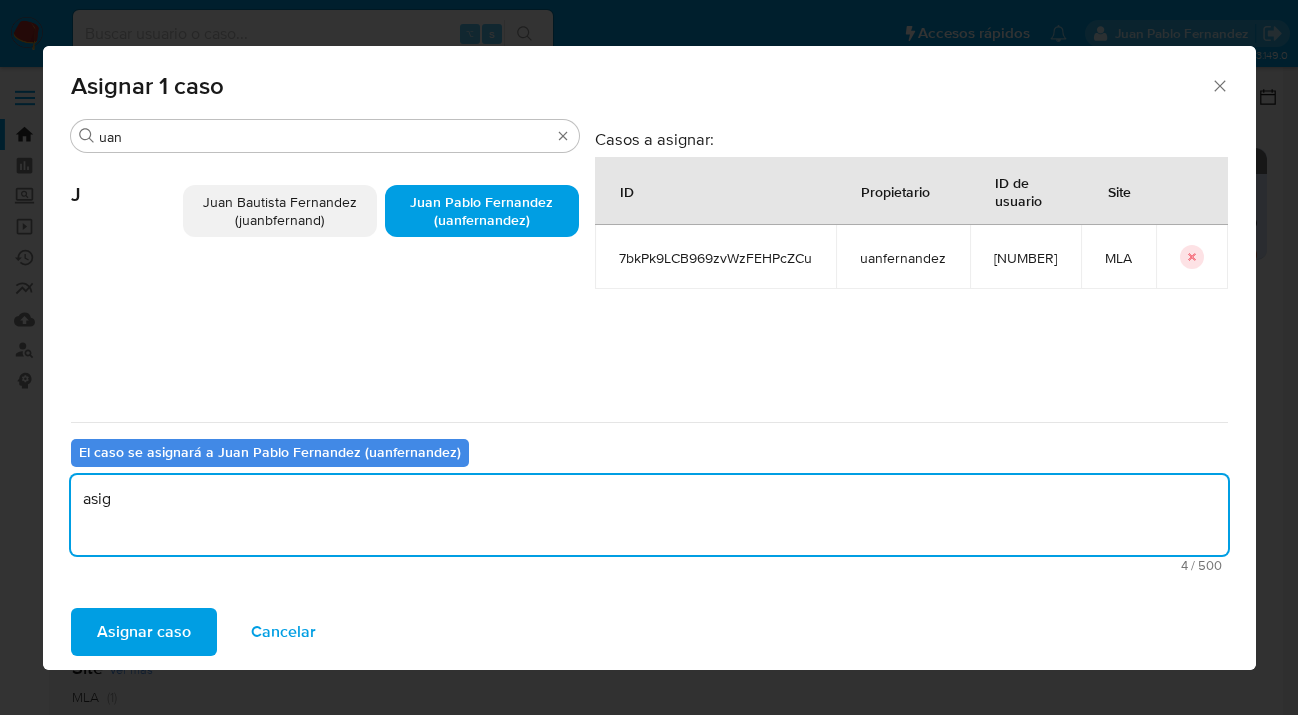 click on "Asignar caso" at bounding box center (144, 632) 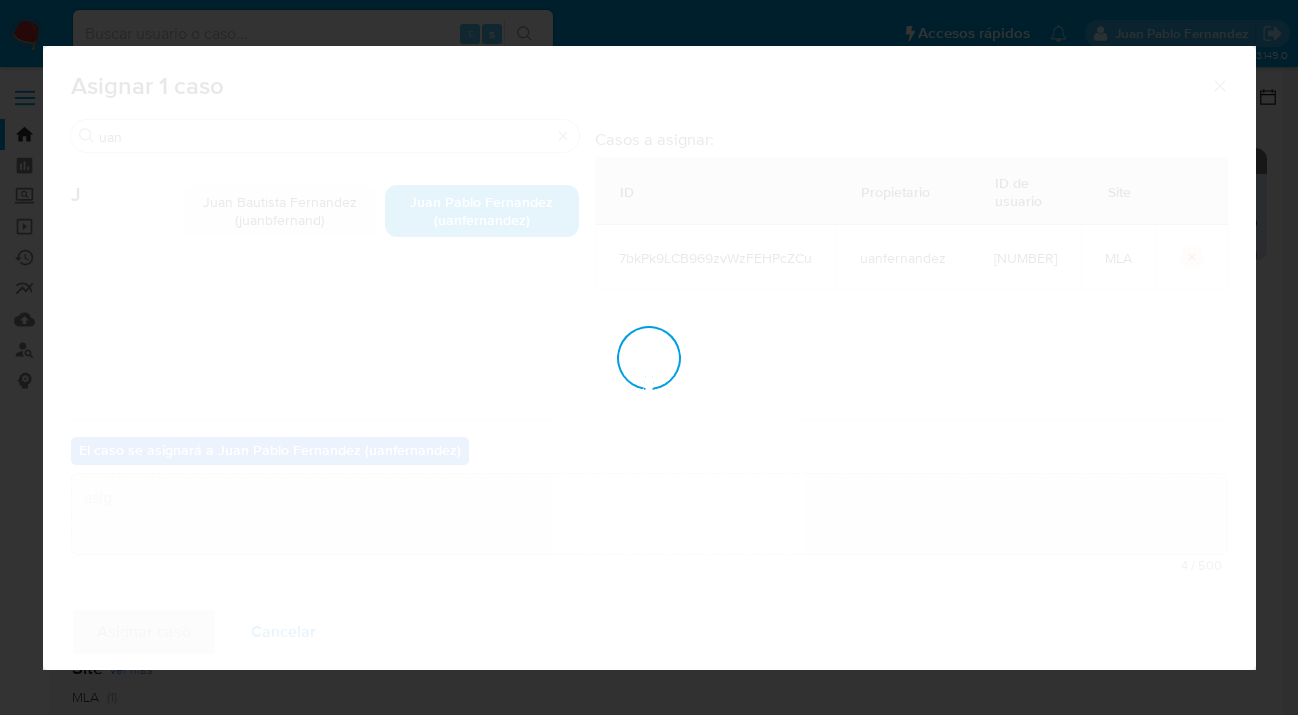 type 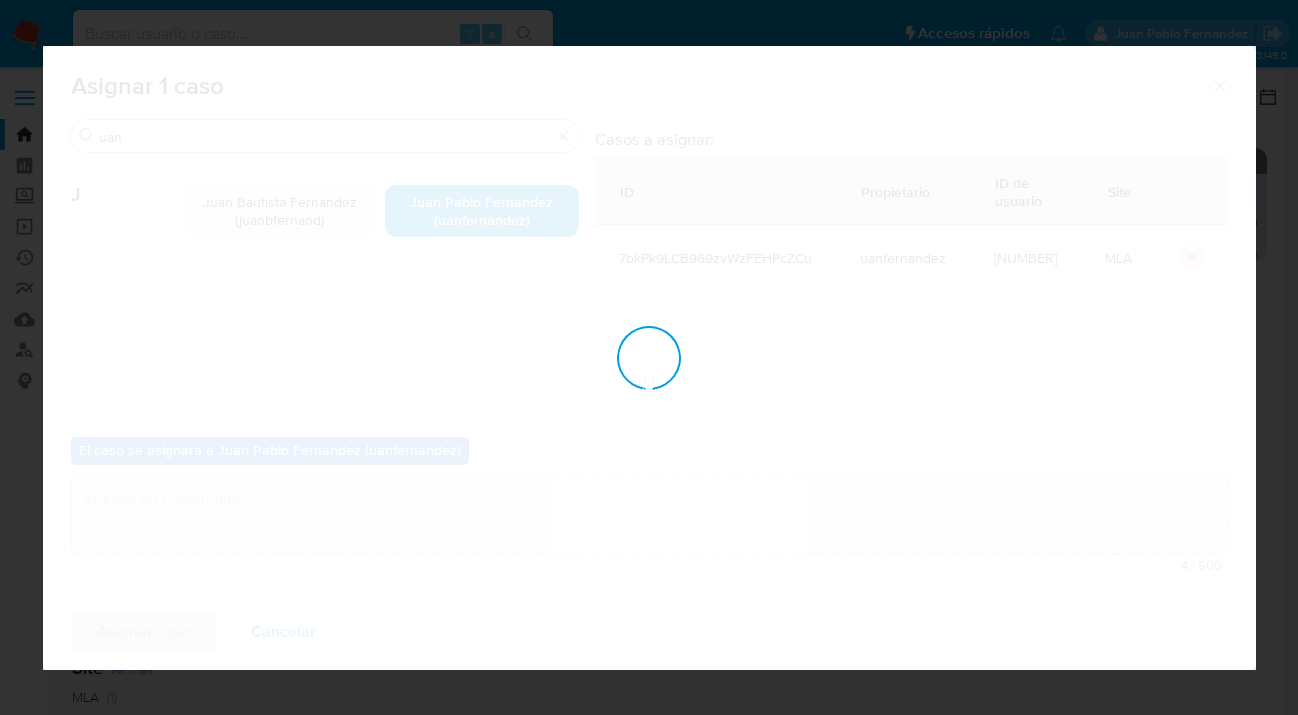 checkbox on "false" 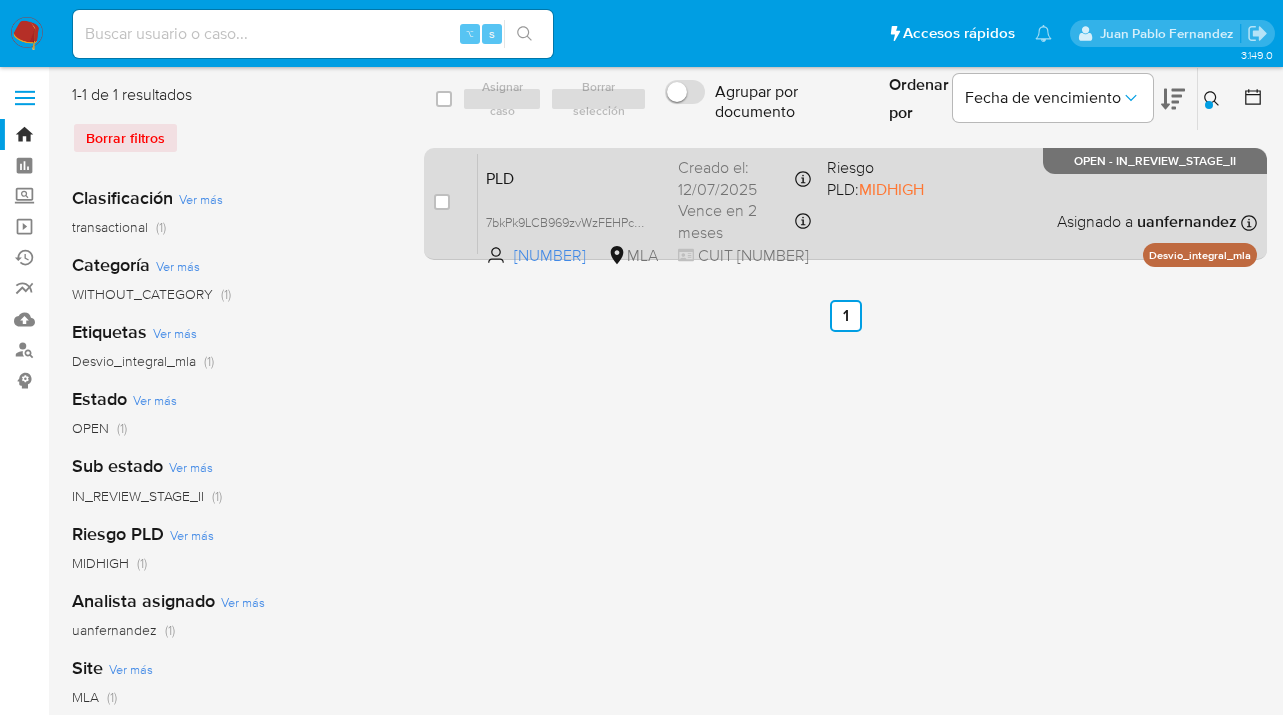 click on "PLD 7bkPk9LCB969zvWzFEHPcZCu 697146304 MLA Riesgo PLD:  MIDHIGH Creado el: 12/07/2025   Creado el: 12/07/2025 03:36:09 Vence en 2 meses   Vence el 10/10/2025 03:36:10 CUIT   20239101764 Asignado a   uanfernandez   Asignado el: 17/07/2025 16:37:31 Desvio_integral_mla OPEN - IN_REVIEW_STAGE_II" at bounding box center (867, 203) 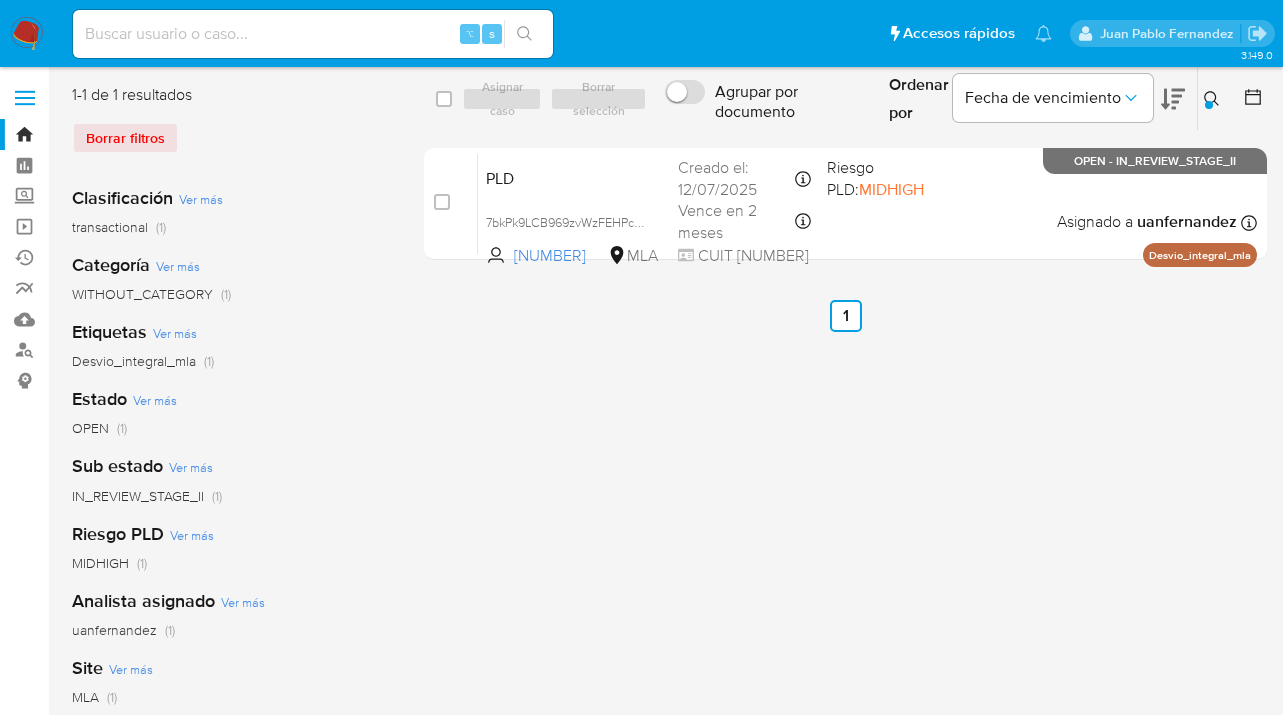drag, startPoint x: 1213, startPoint y: 94, endPoint x: 1167, endPoint y: 138, distance: 63.655323 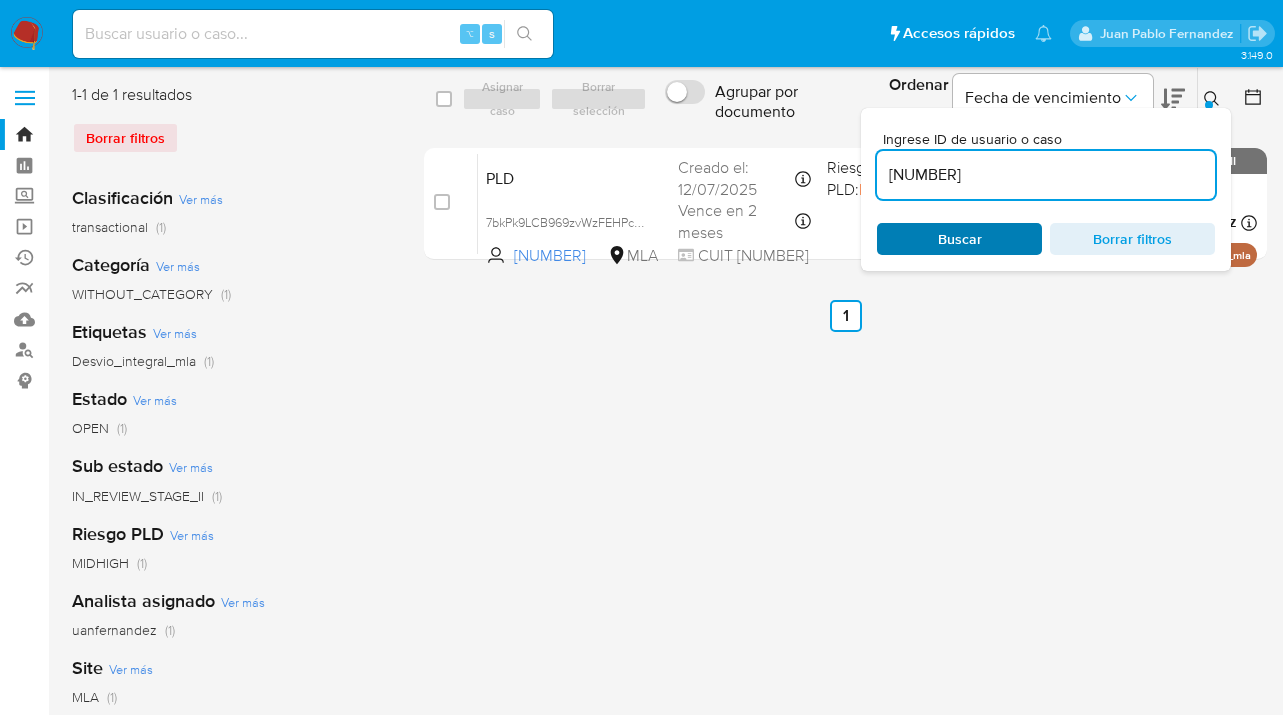 click on "Buscar" at bounding box center (960, 239) 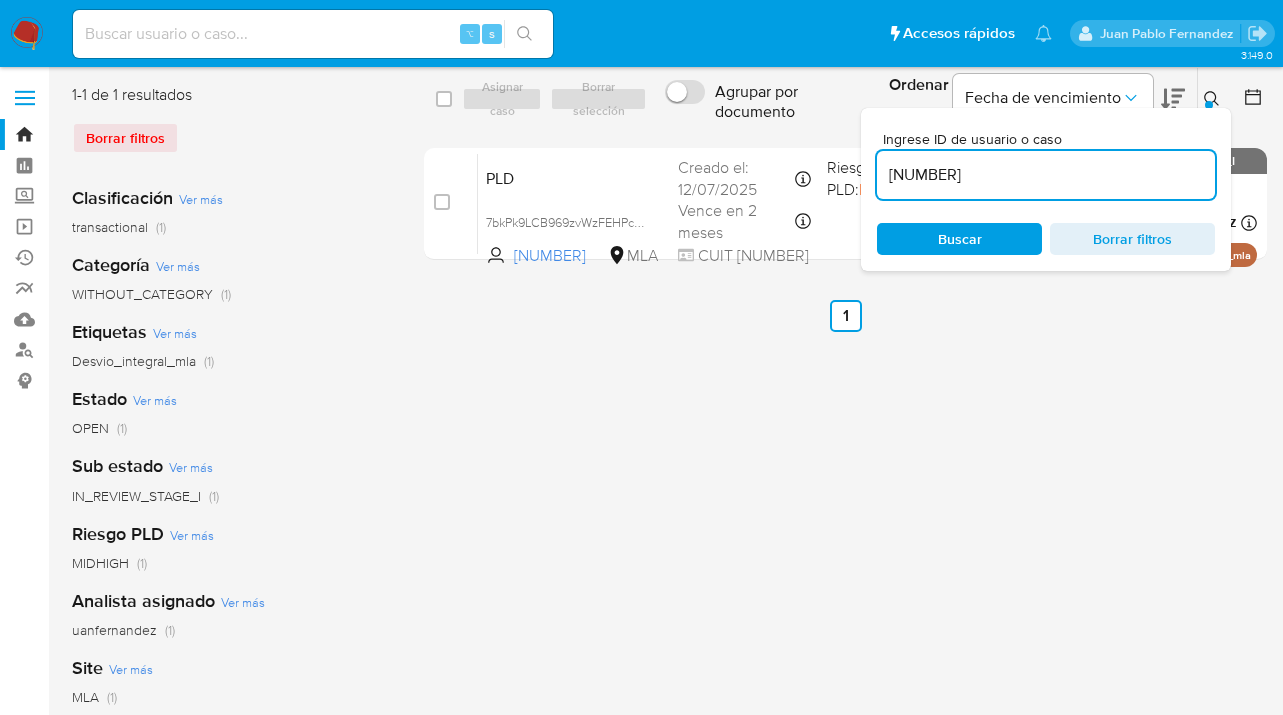 click 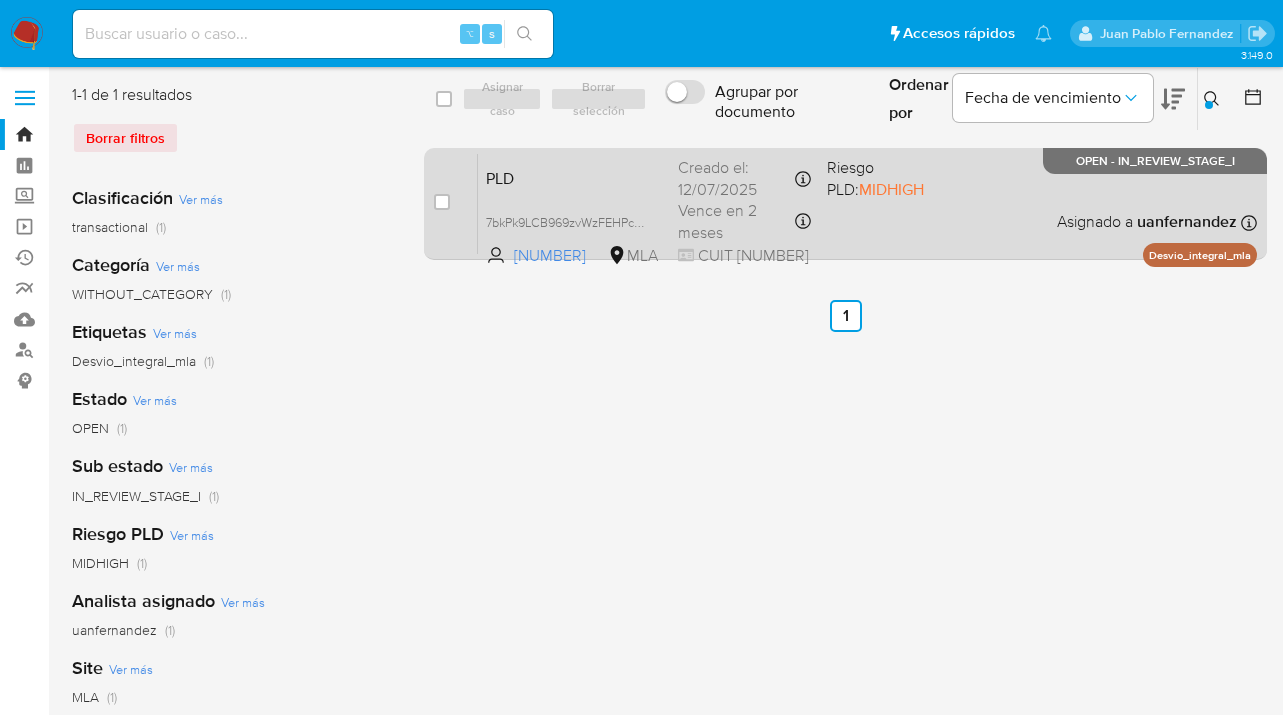 click on "PLD 7bkPk9LCB969zvWzFEHPcZCu 697146304 MLA Riesgo PLD:  MIDHIGH Creado el: 12/07/2025   Creado el: 12/07/2025 03:36:09 Vence en 2 meses   Vence el 10/10/2025 03:36:10 CUIT   20239101764 Asignado a   uanfernandez   Asignado el: 17/07/2025 16:37:31 Desvio_integral_mla OPEN - IN_REVIEW_STAGE_I" at bounding box center (867, 203) 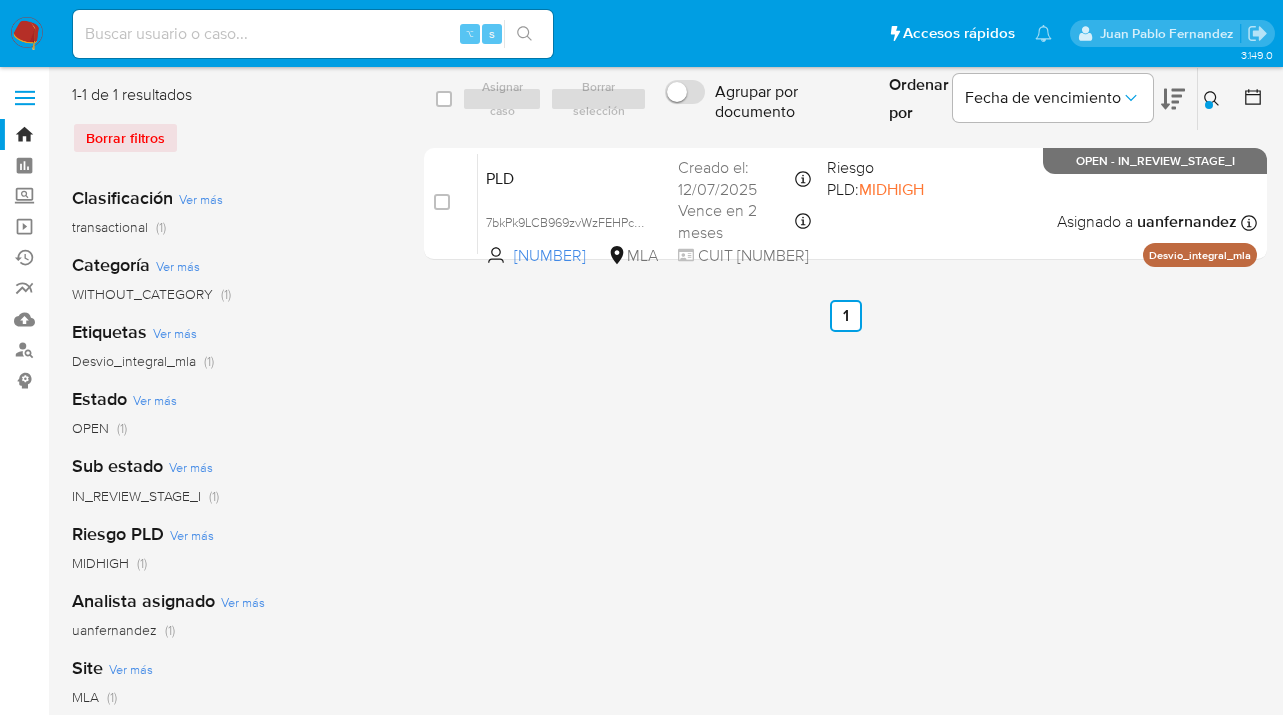 click 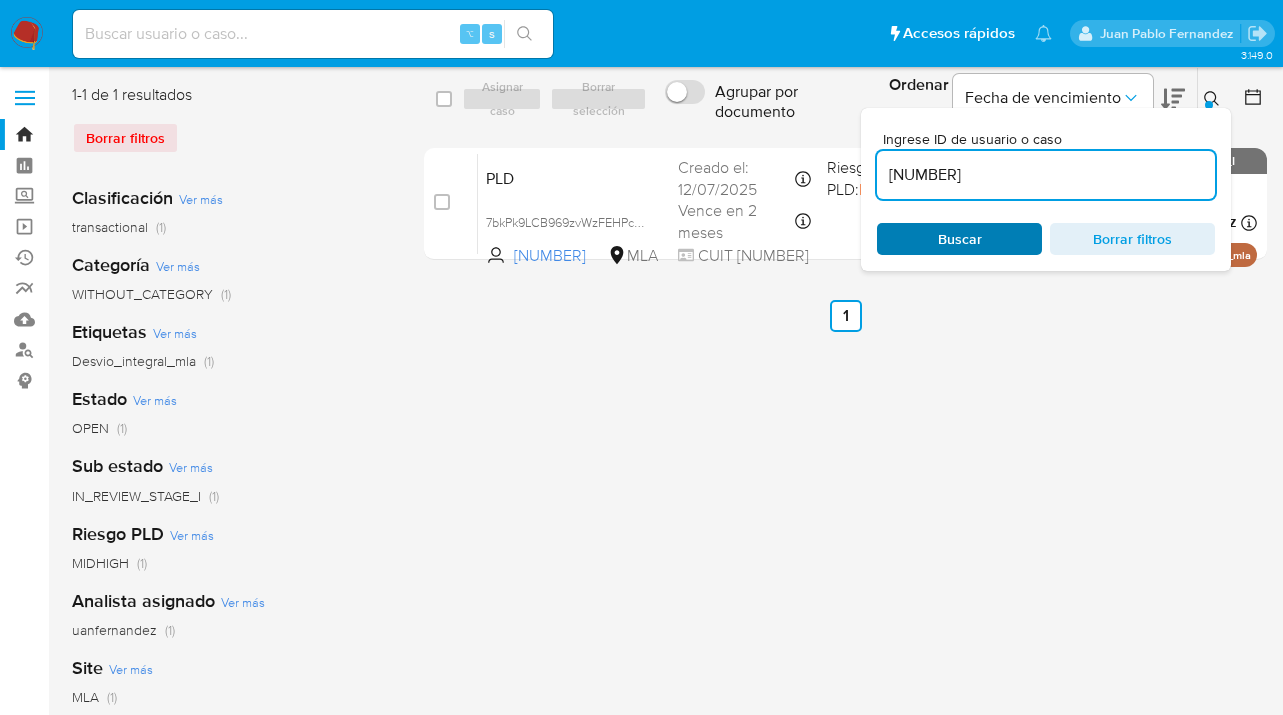 click on "Buscar" at bounding box center [959, 239] 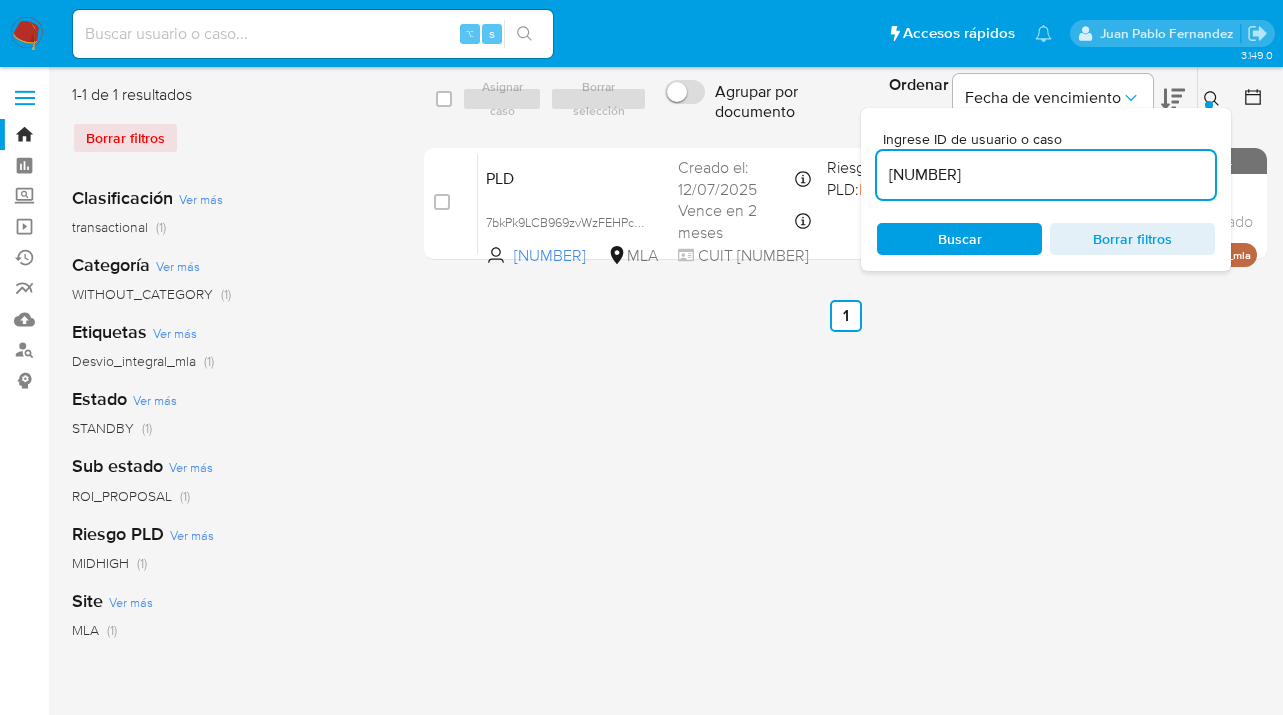 click 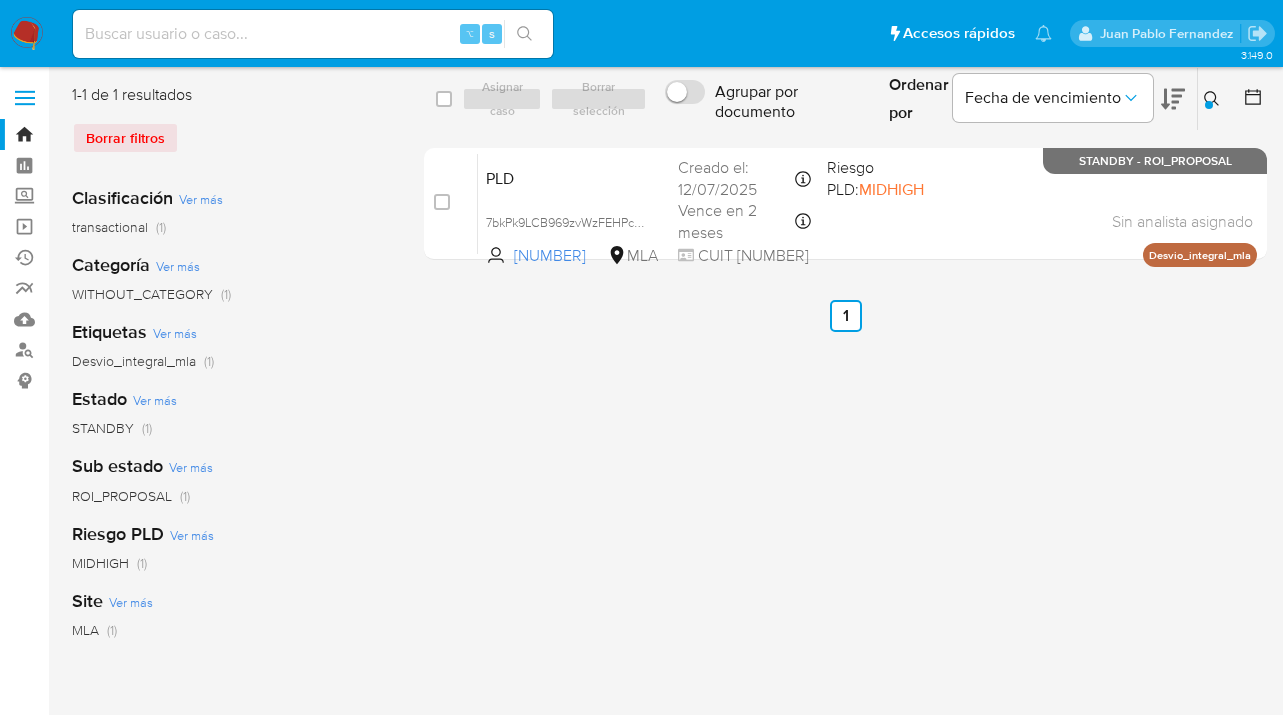 click 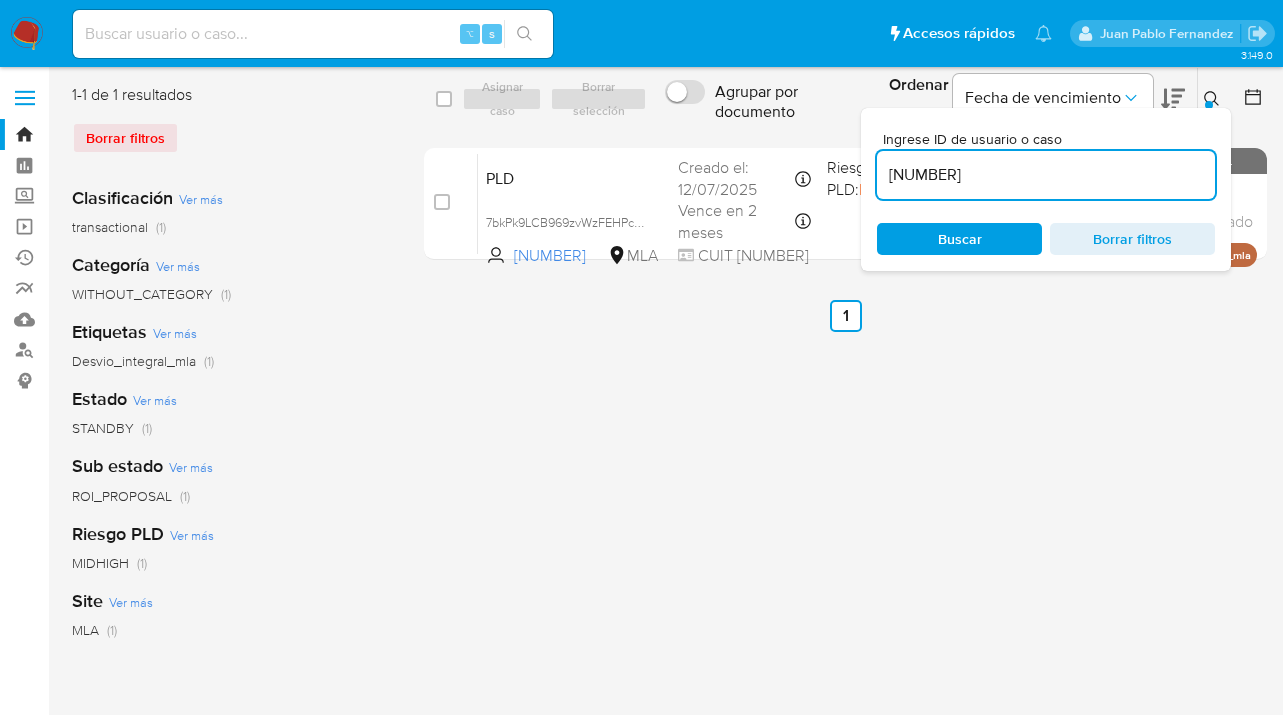 drag, startPoint x: 999, startPoint y: 186, endPoint x: 880, endPoint y: 161, distance: 121.597694 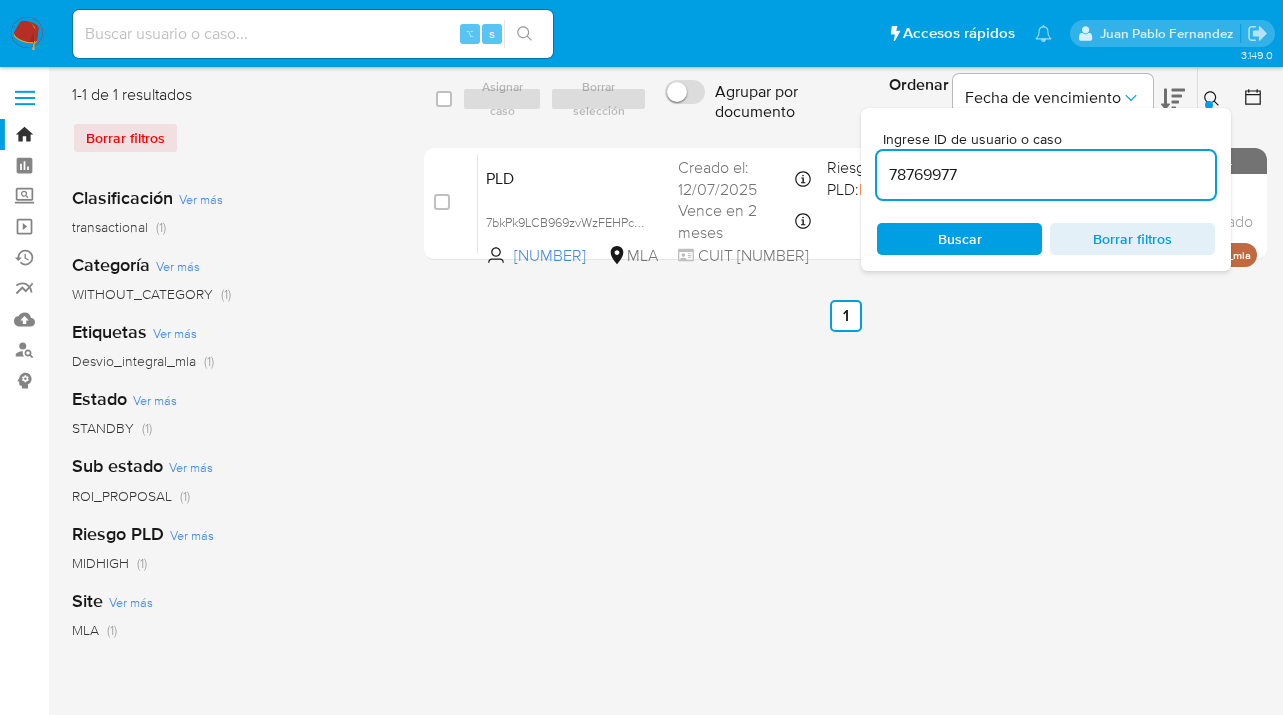 type on "78769977" 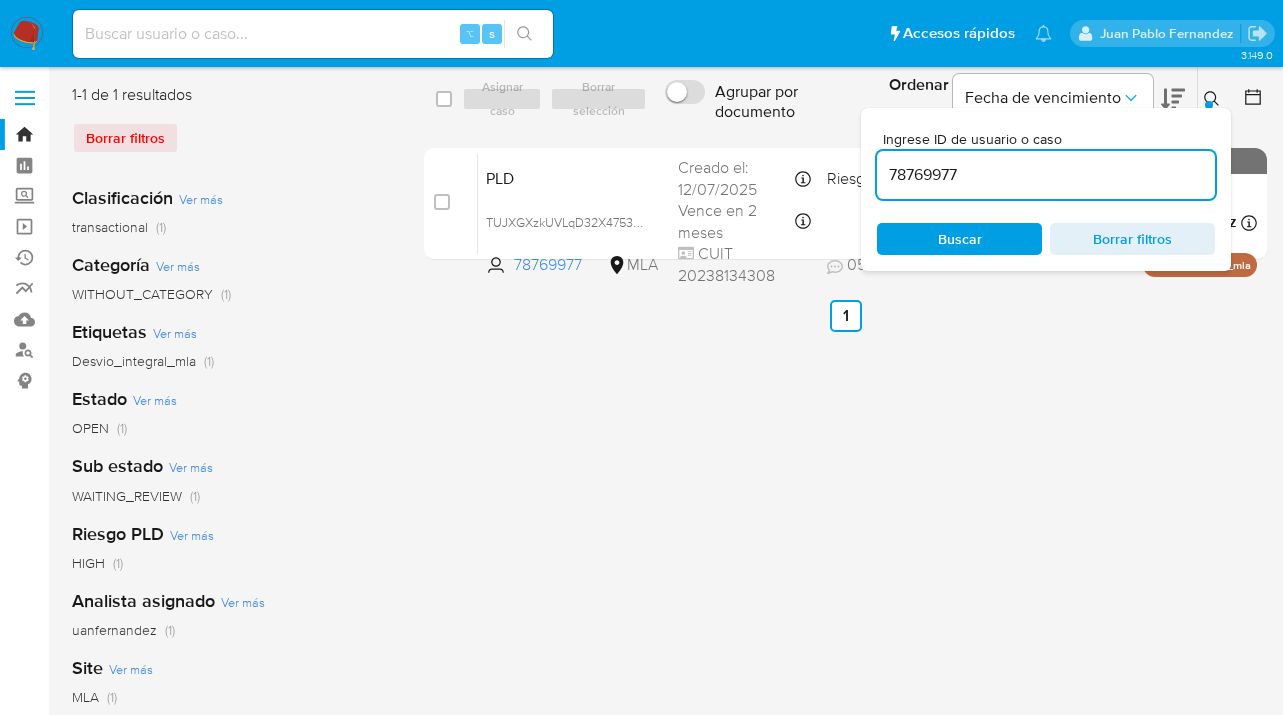 click 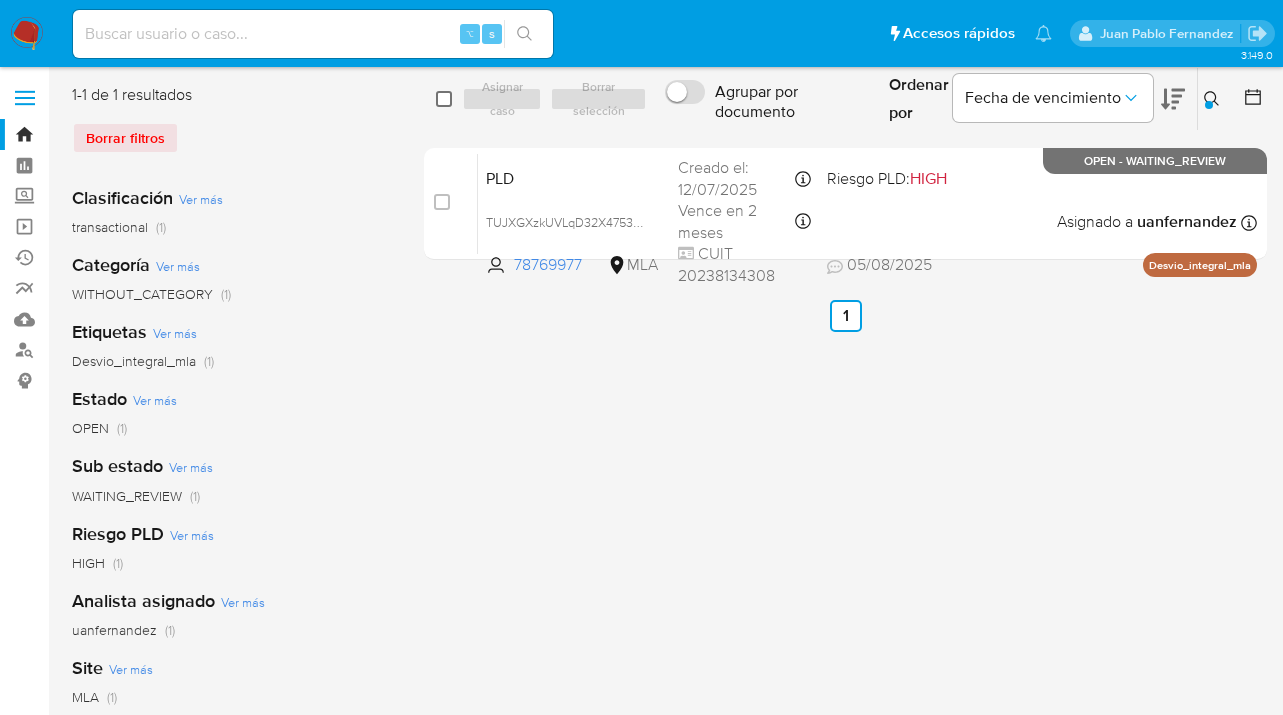click at bounding box center [444, 99] 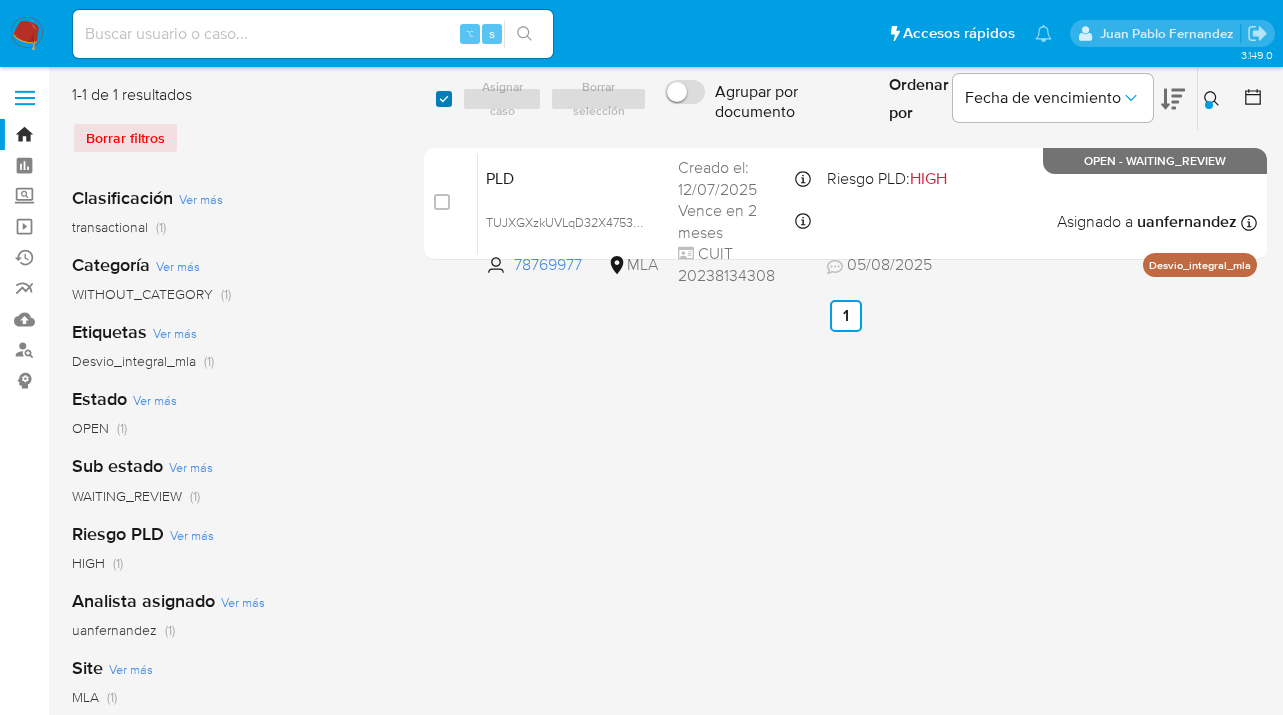 checkbox on "true" 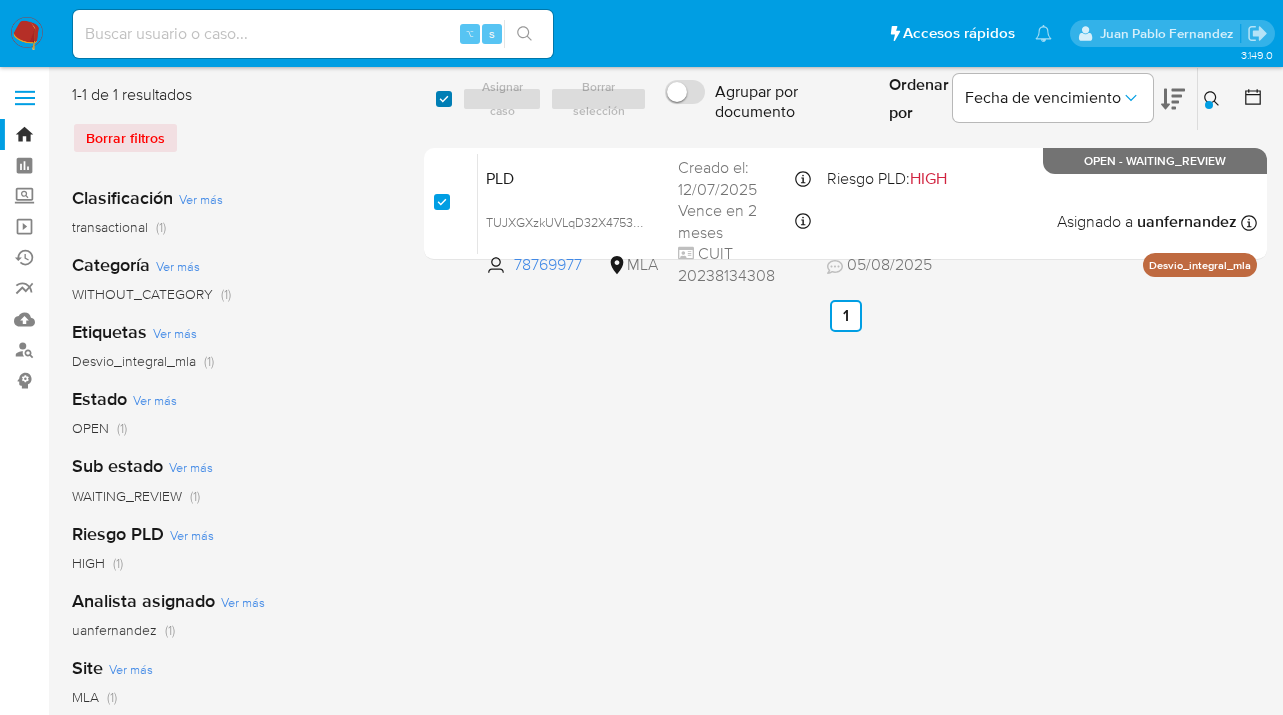 checkbox on "true" 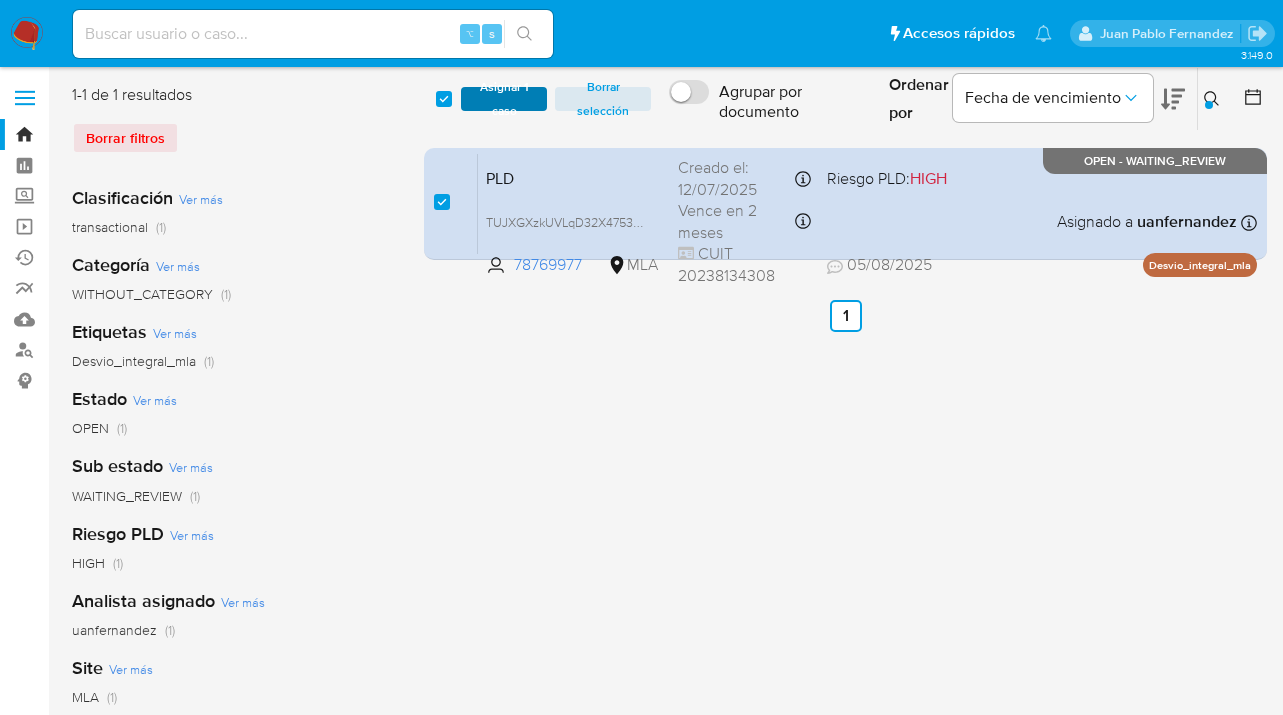 click on "Asignar 1 caso" at bounding box center (504, 99) 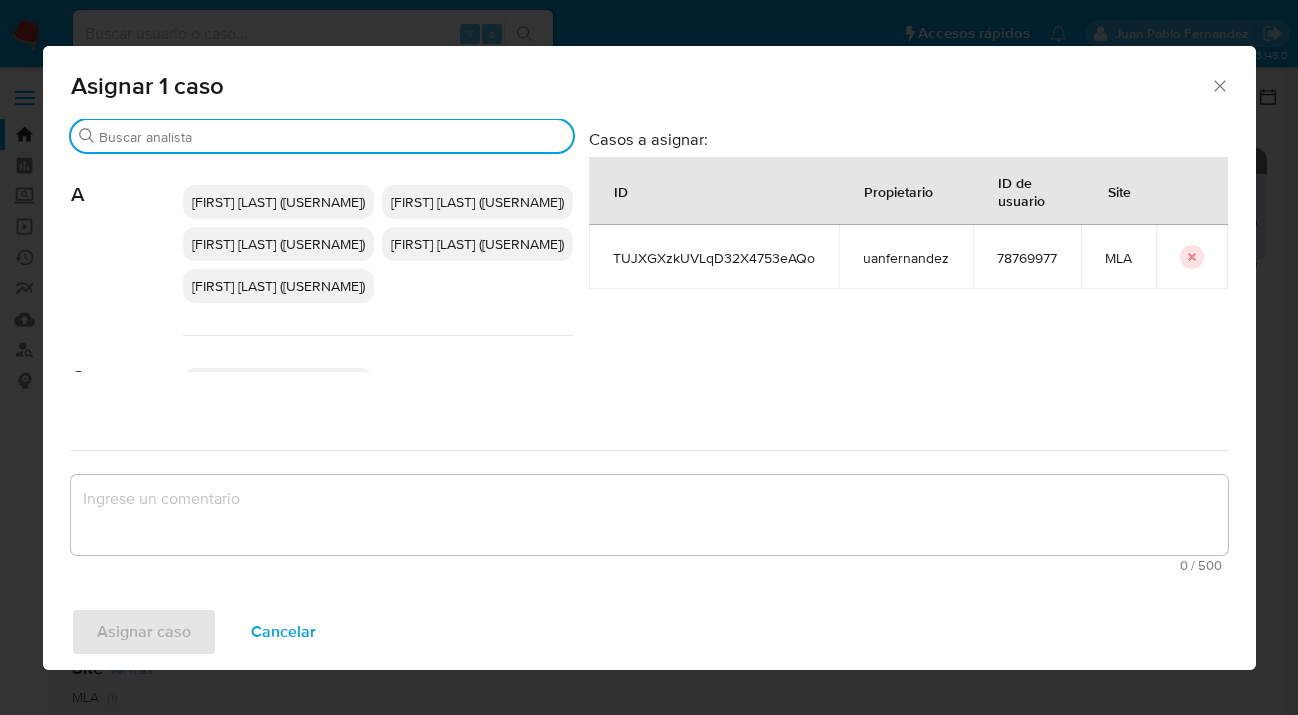 click on "Buscar" at bounding box center (332, 137) 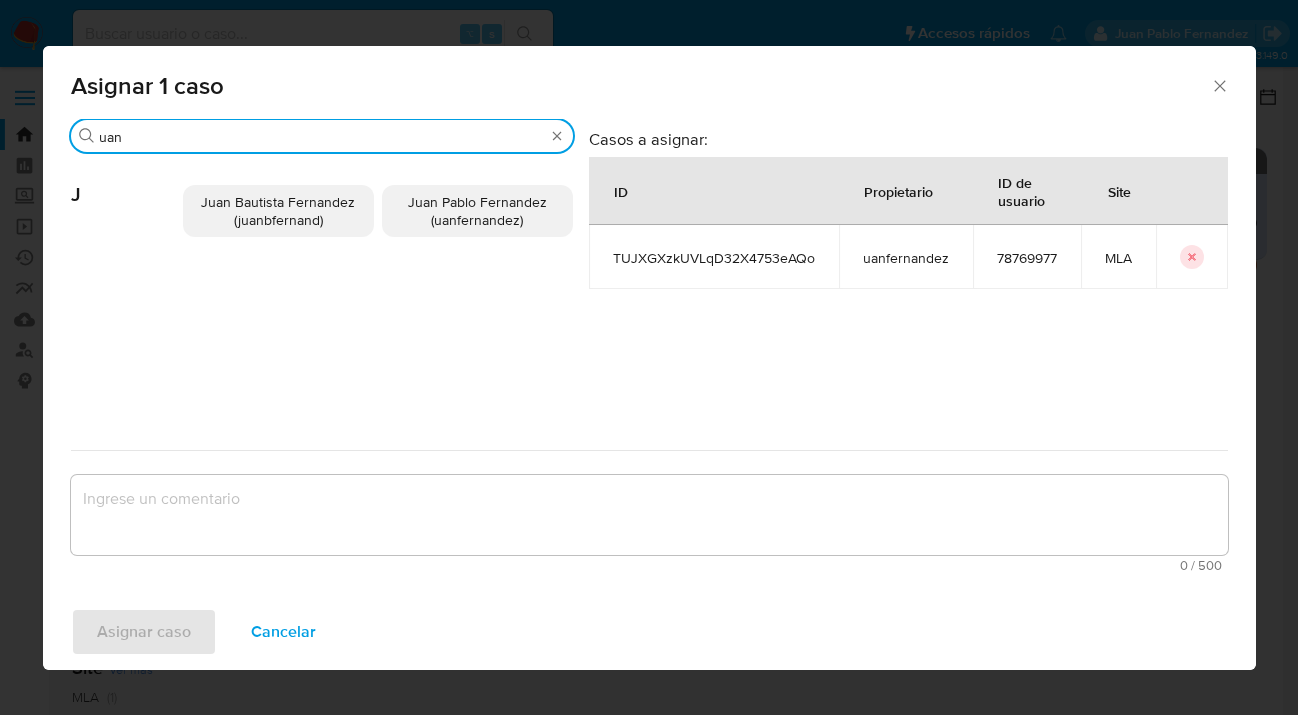type on "uan" 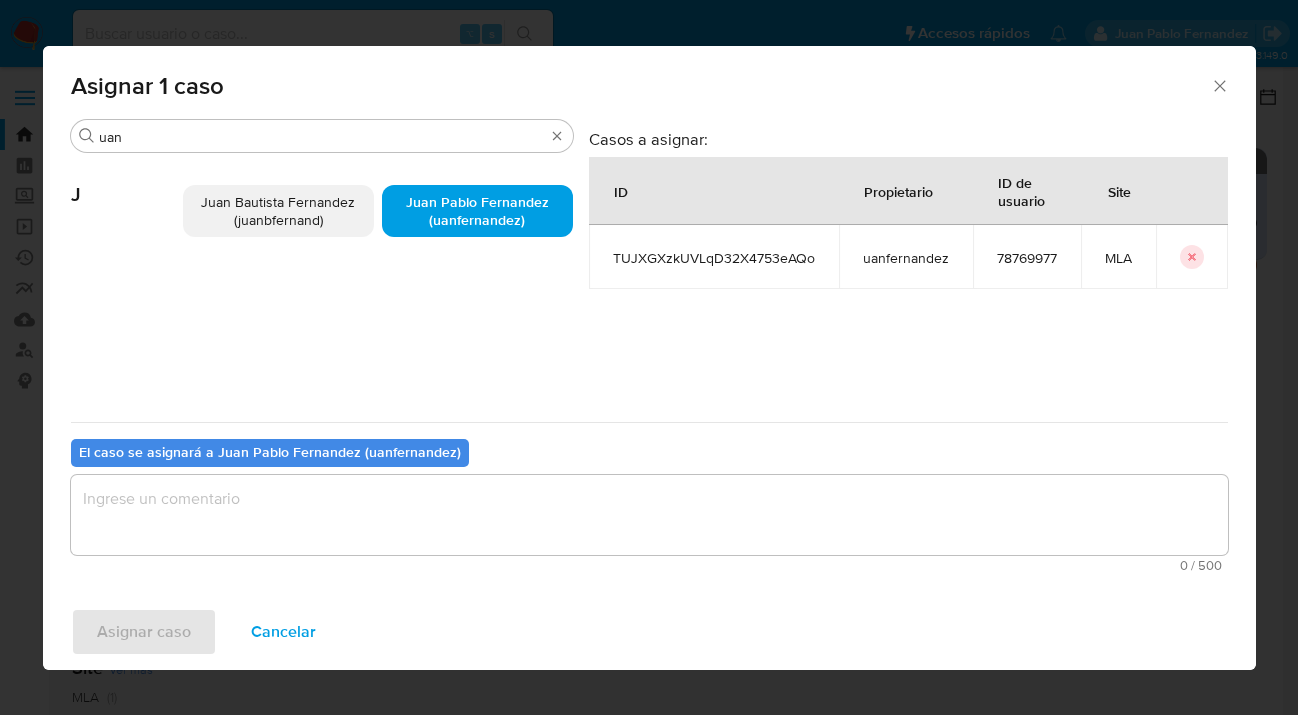 click at bounding box center [649, 515] 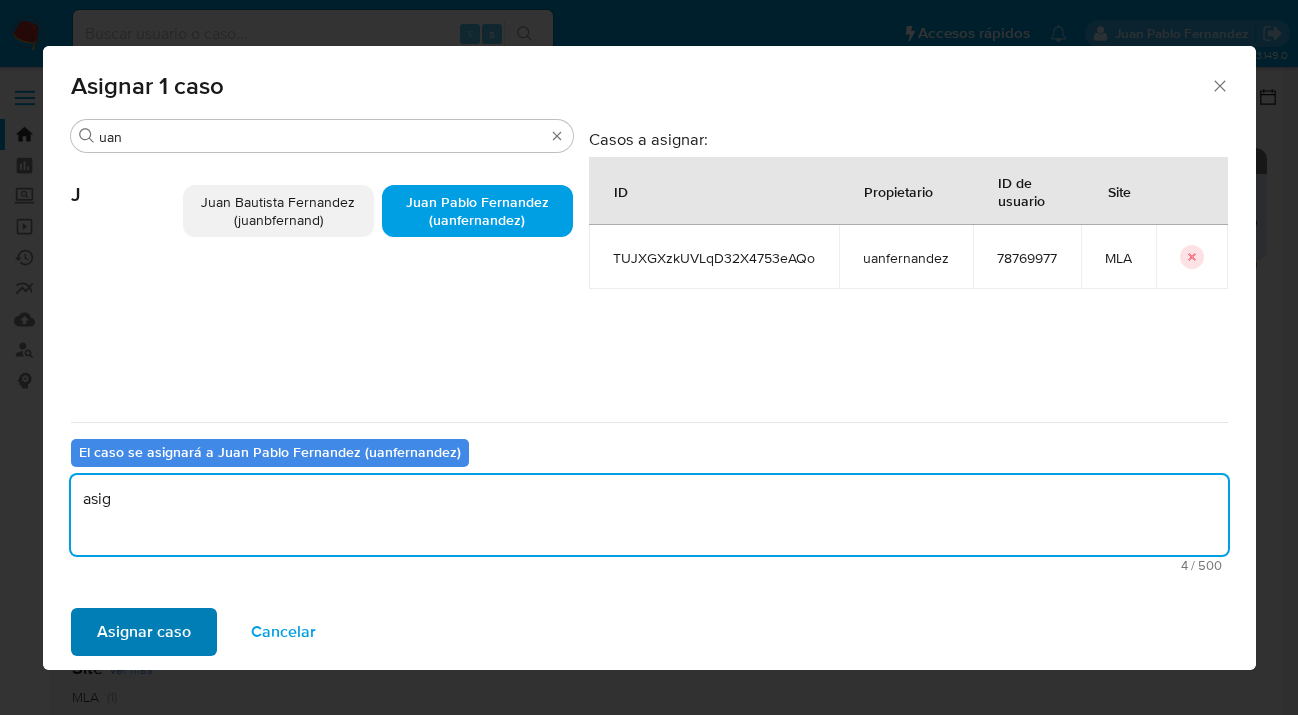 type on "asig" 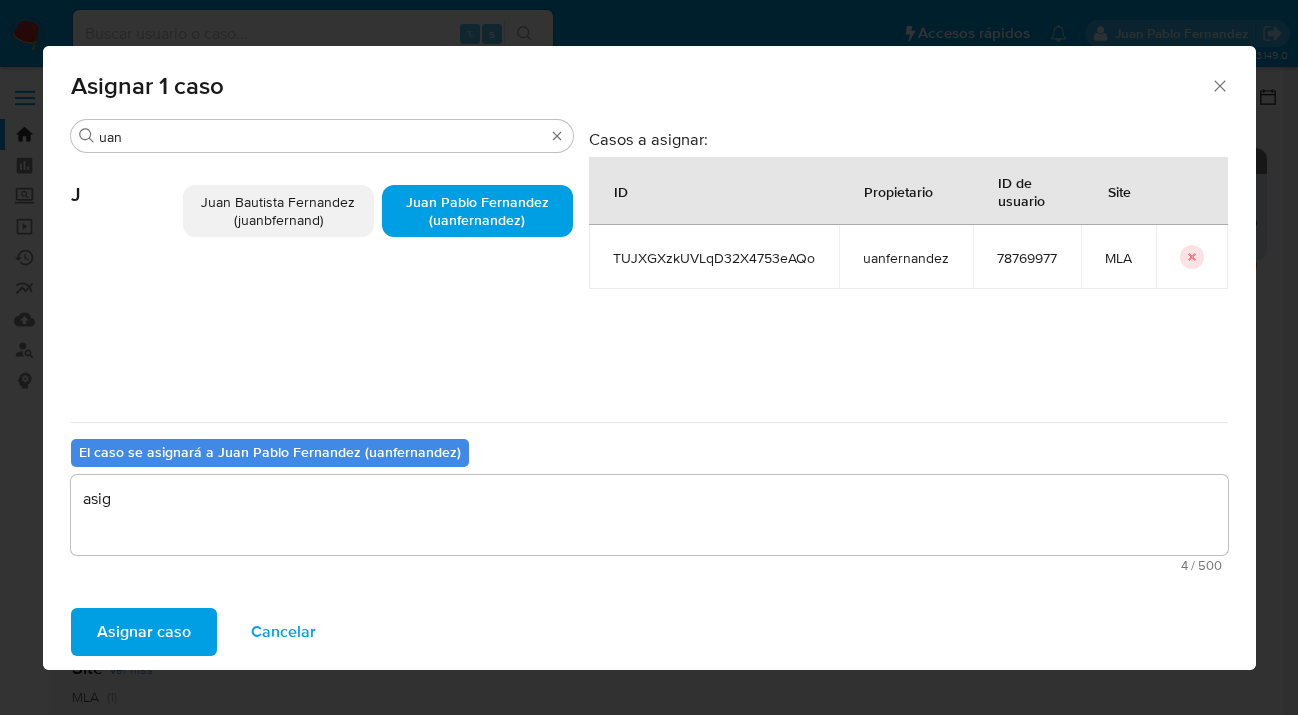 click on "Asignar caso" at bounding box center [144, 632] 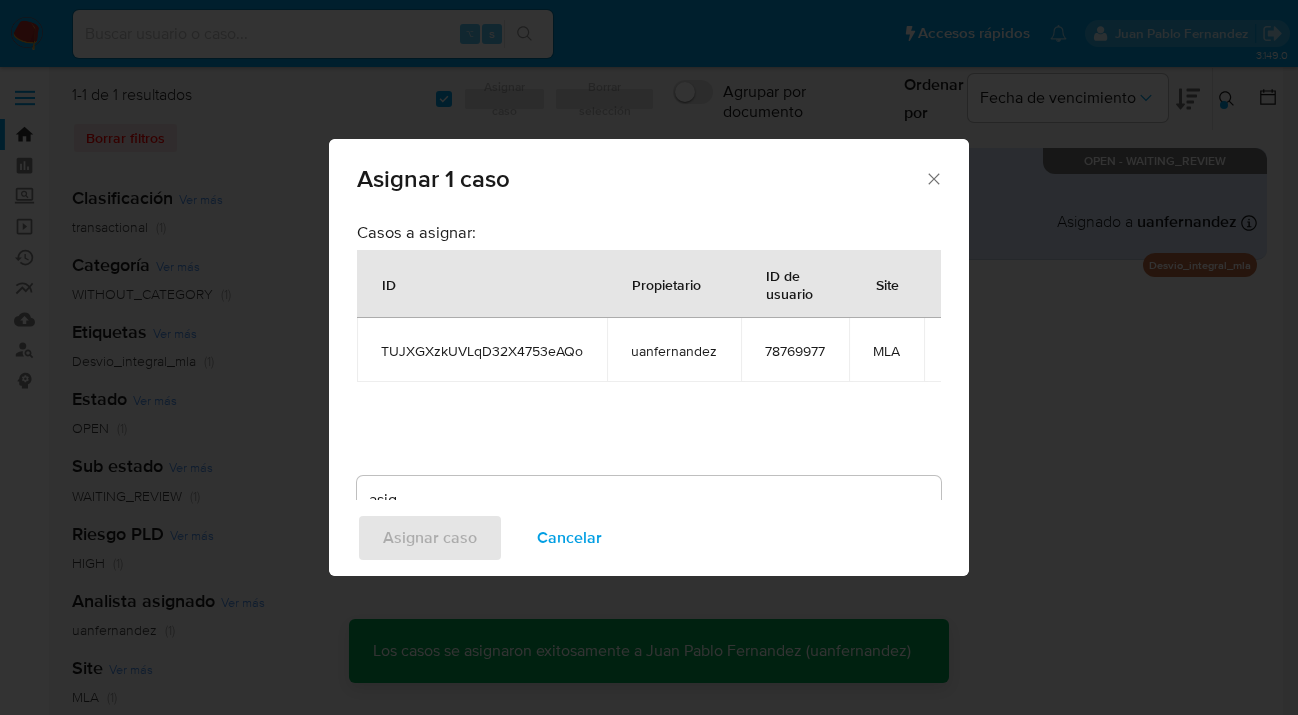 type 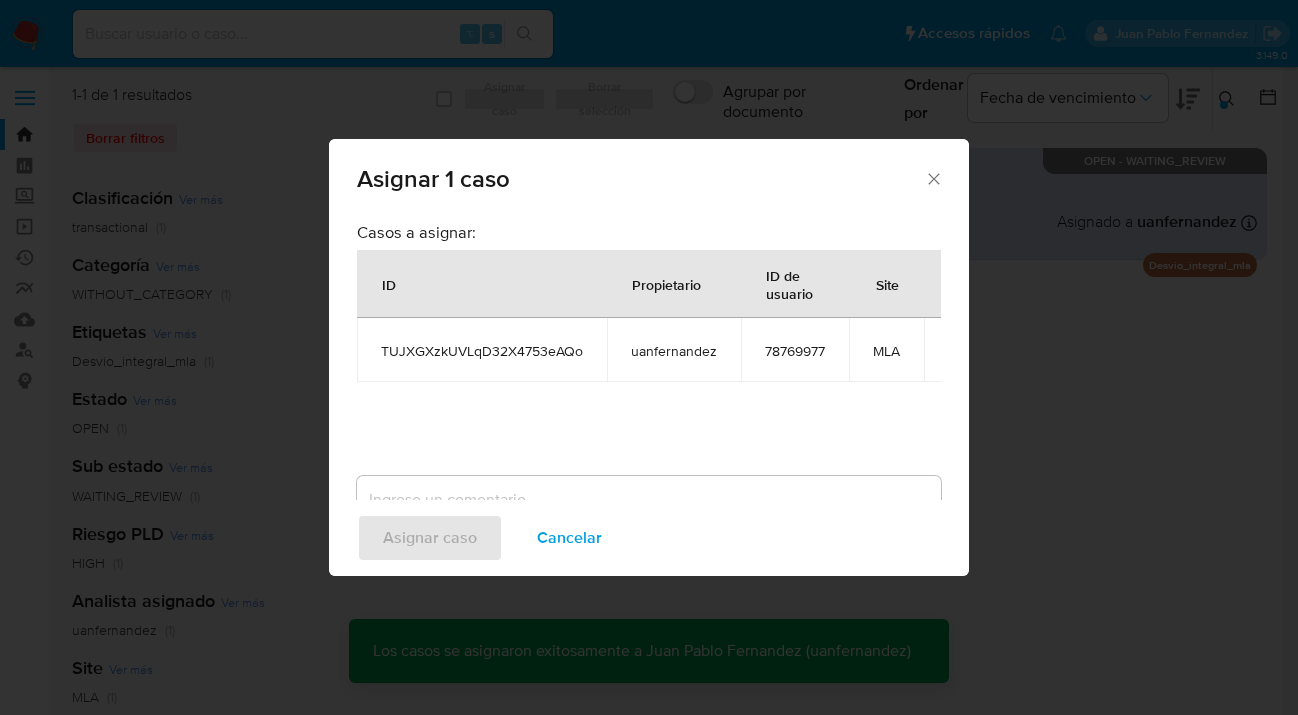 checkbox on "false" 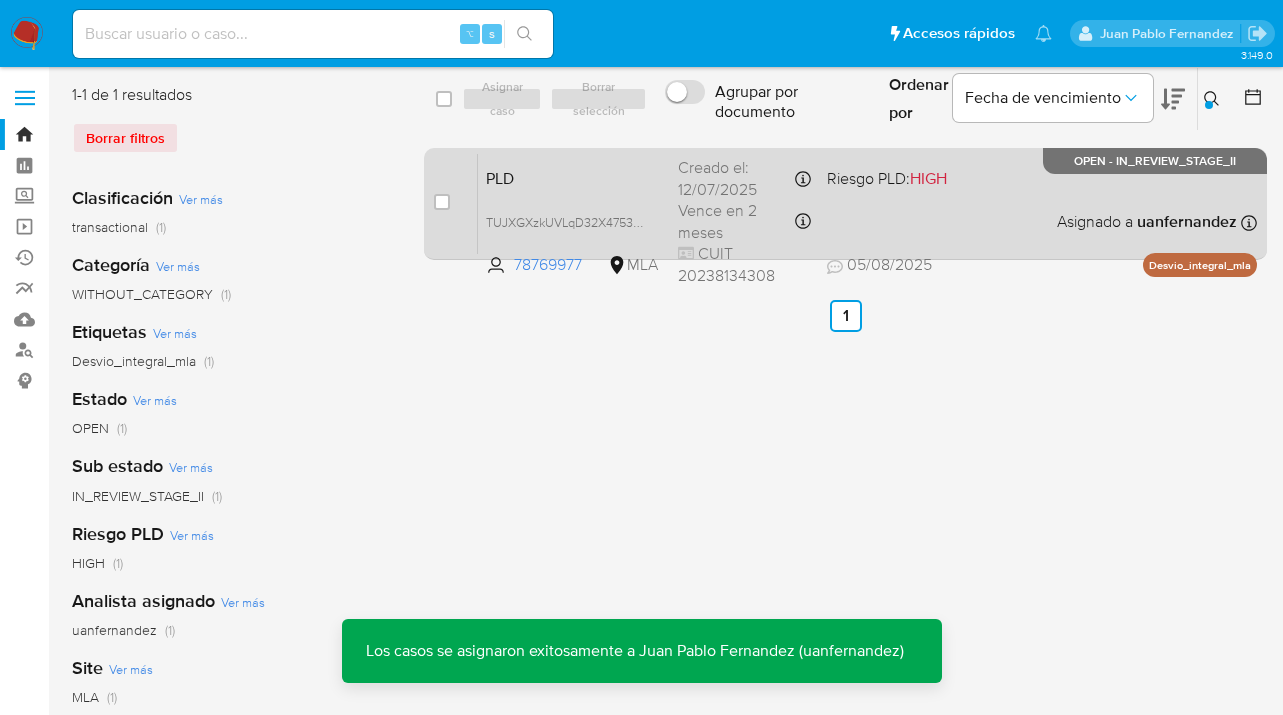 click on "PLD TUJXGXzkUVLqD32X4753eAQo 78769977 MLA Riesgo PLD:  HIGH Creado el: 12/07/2025   Creado el: 12/07/2025 03:23:54 Vence en 2 meses   Vence el 10/10/2025 03:23:55 CUIT   20238134308 05/08/2025   05/08/2025 17:40 Asignado a   uanfernandez   Asignado el: 17/07/2025 16:37:32 Desvio_integral_mla OPEN - IN_REVIEW_STAGE_II" at bounding box center (867, 203) 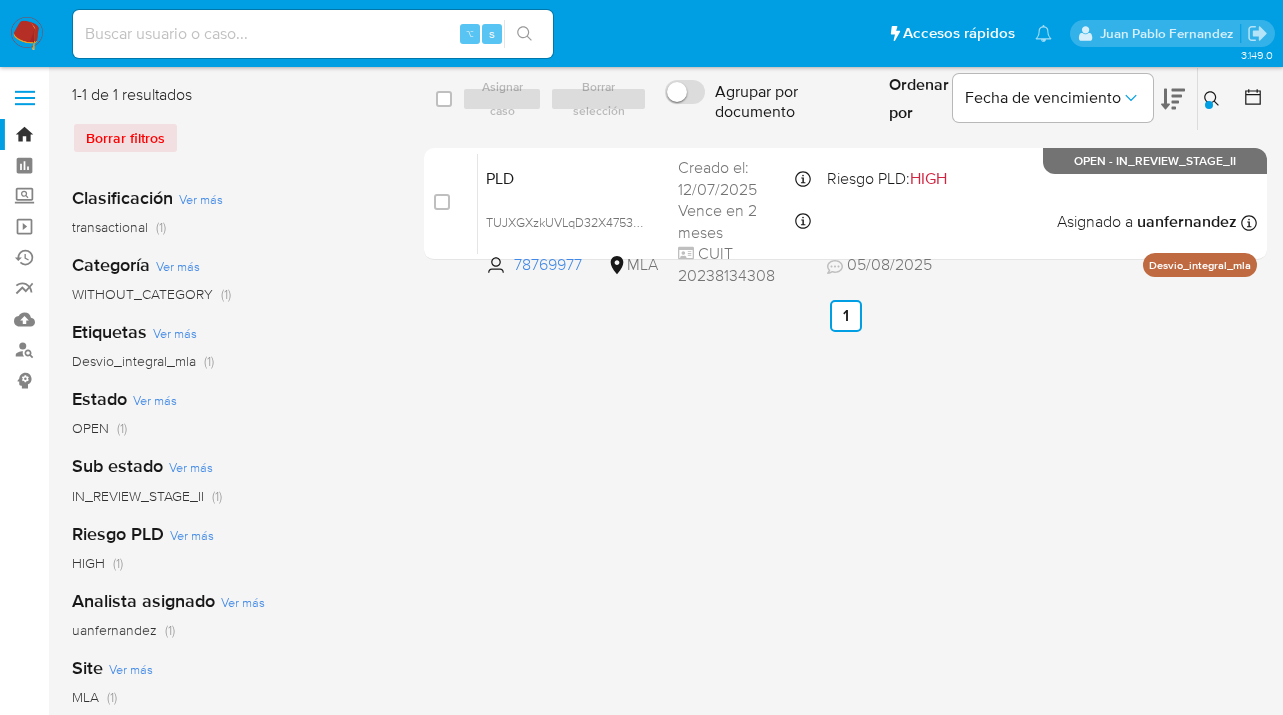 click 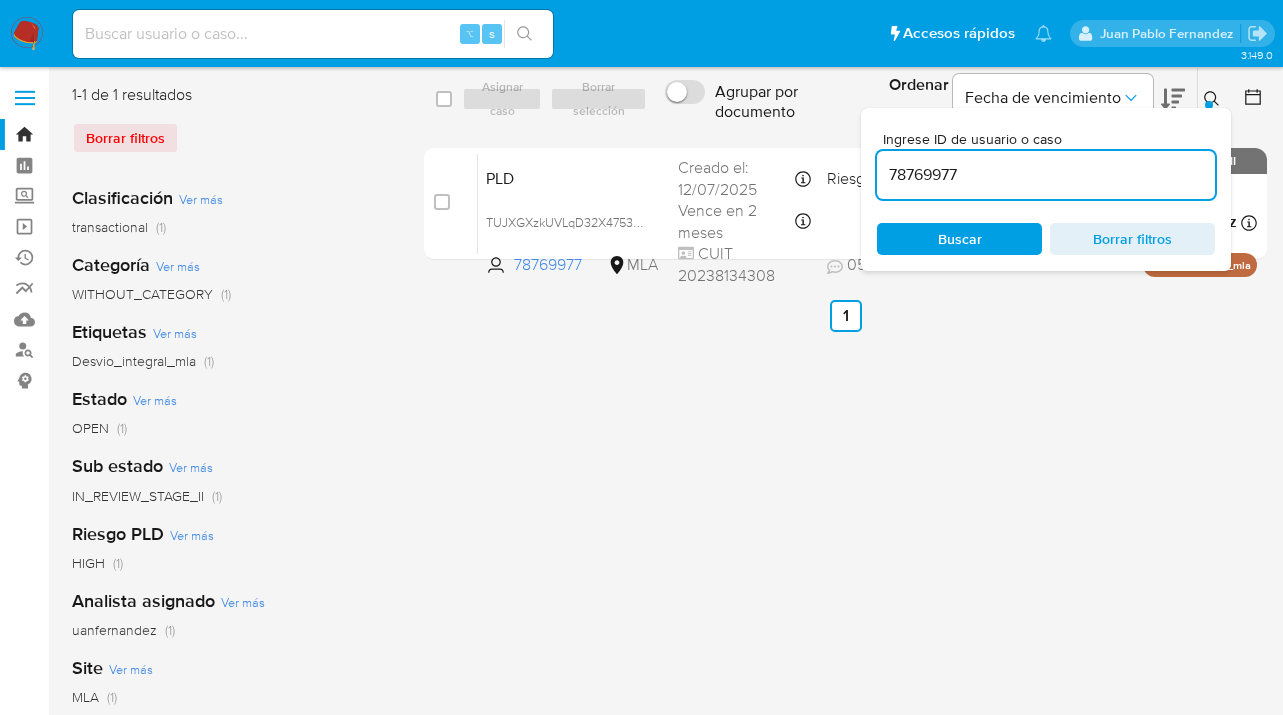 scroll, scrollTop: 0, scrollLeft: 0, axis: both 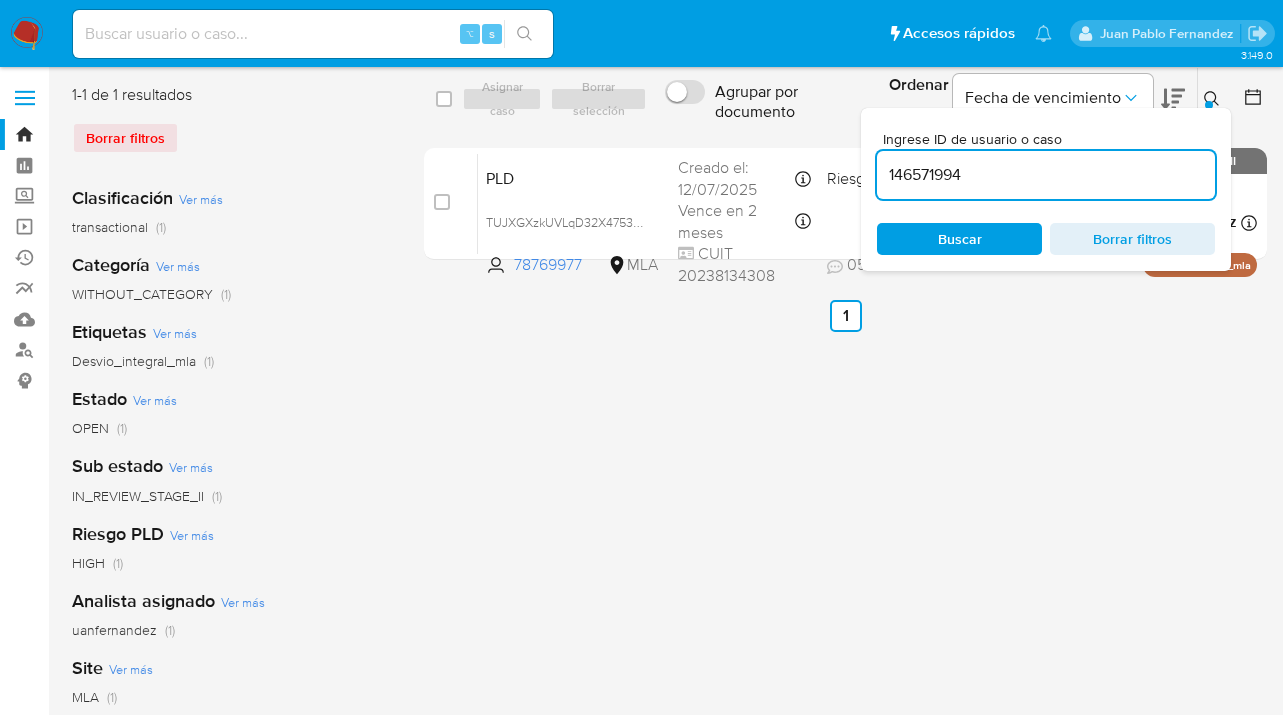 type on "146571994" 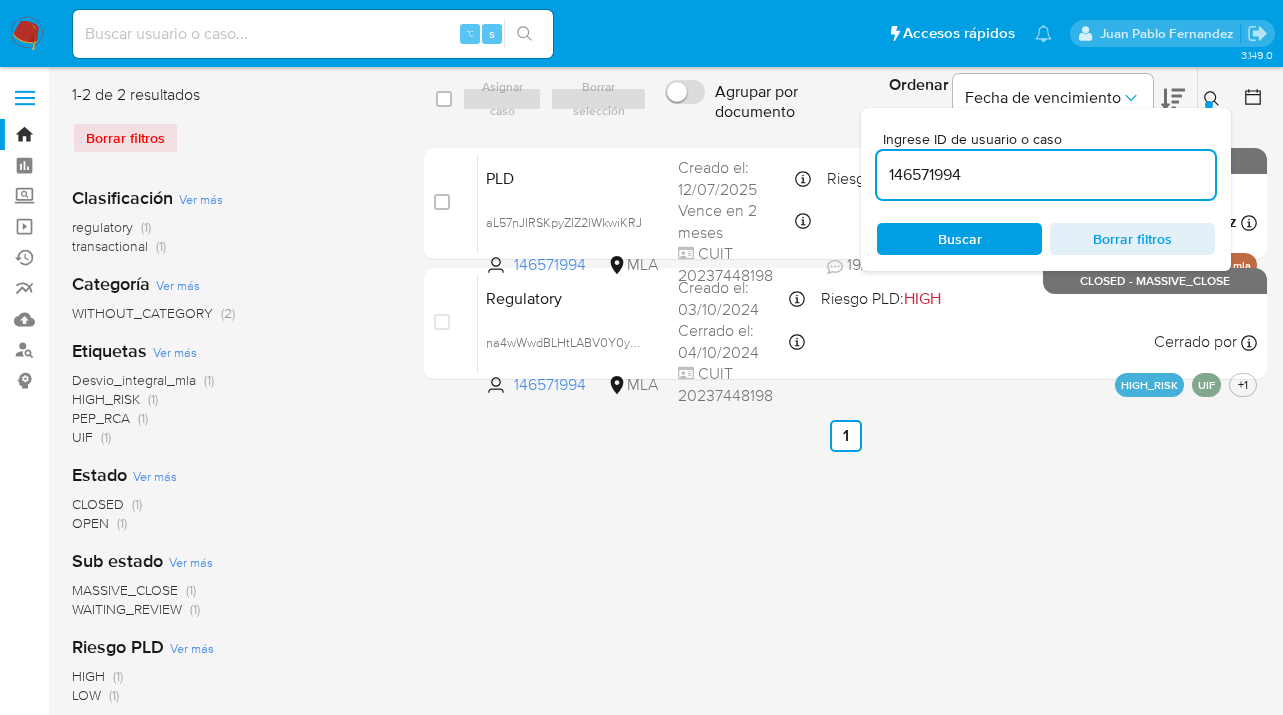click at bounding box center [1209, 105] 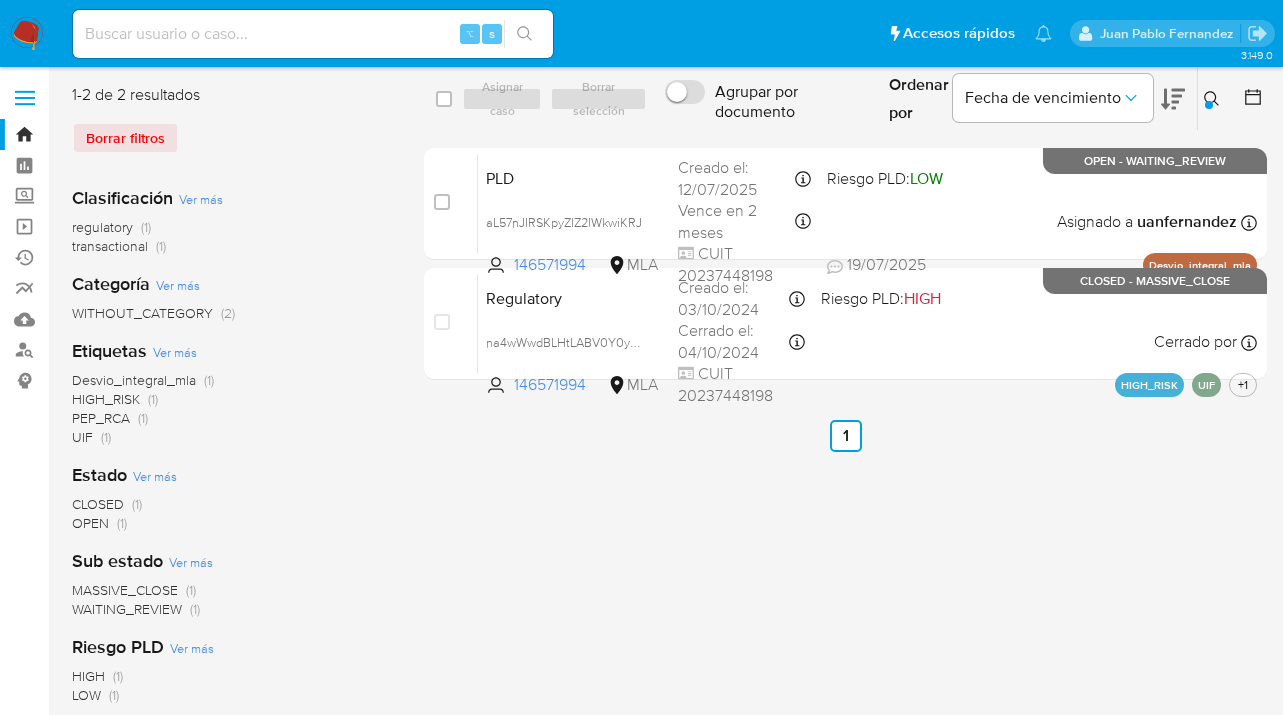 drag, startPoint x: 437, startPoint y: 102, endPoint x: 490, endPoint y: 94, distance: 53.600372 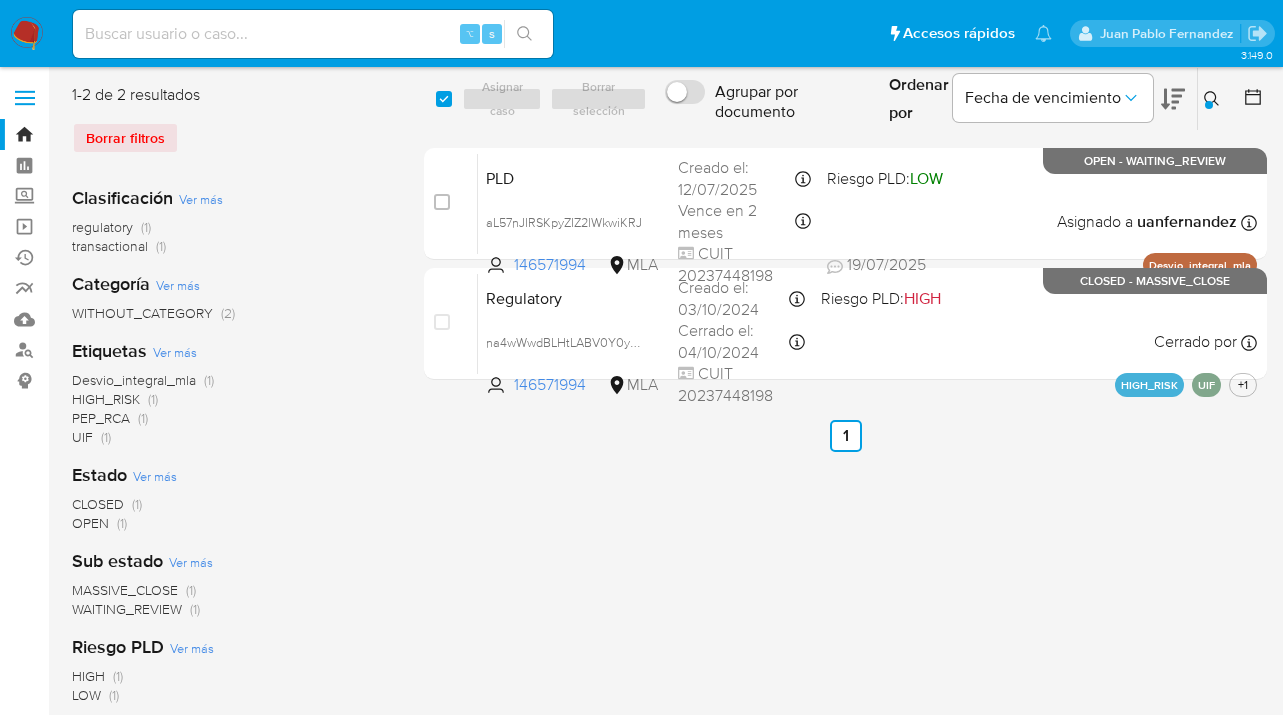 checkbox on "true" 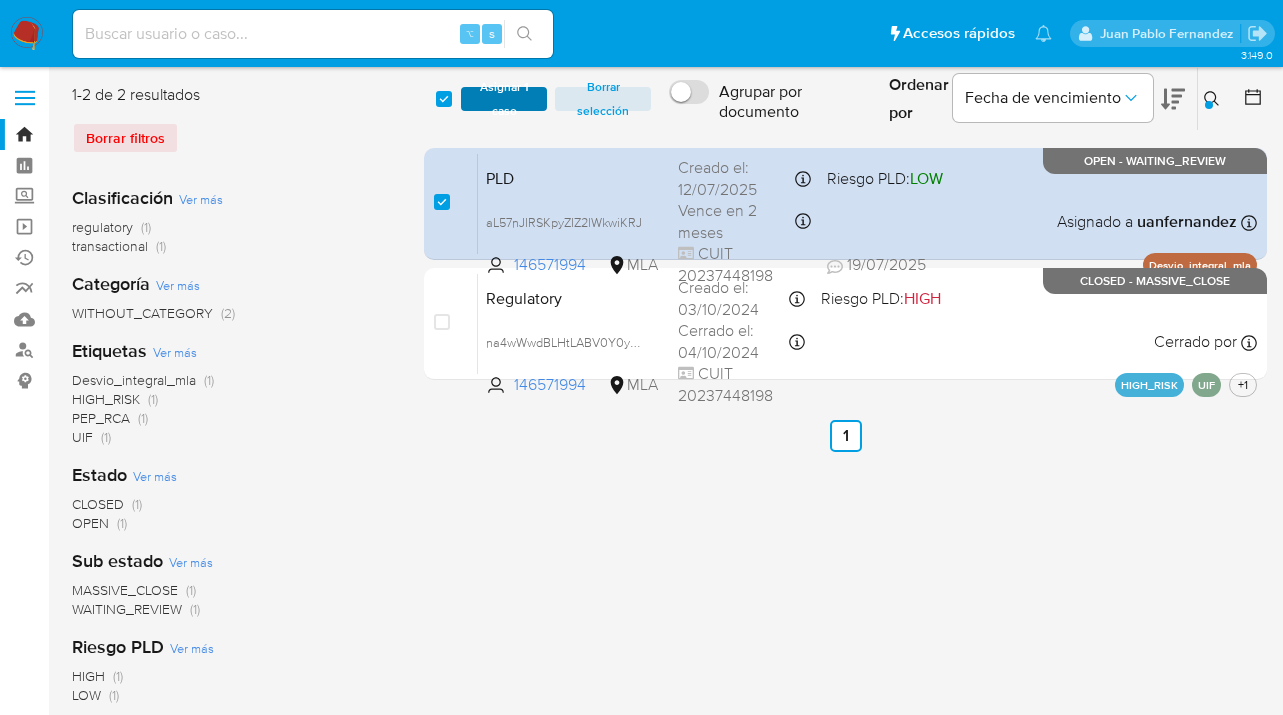 click on "Asignar 1 caso" at bounding box center (504, 99) 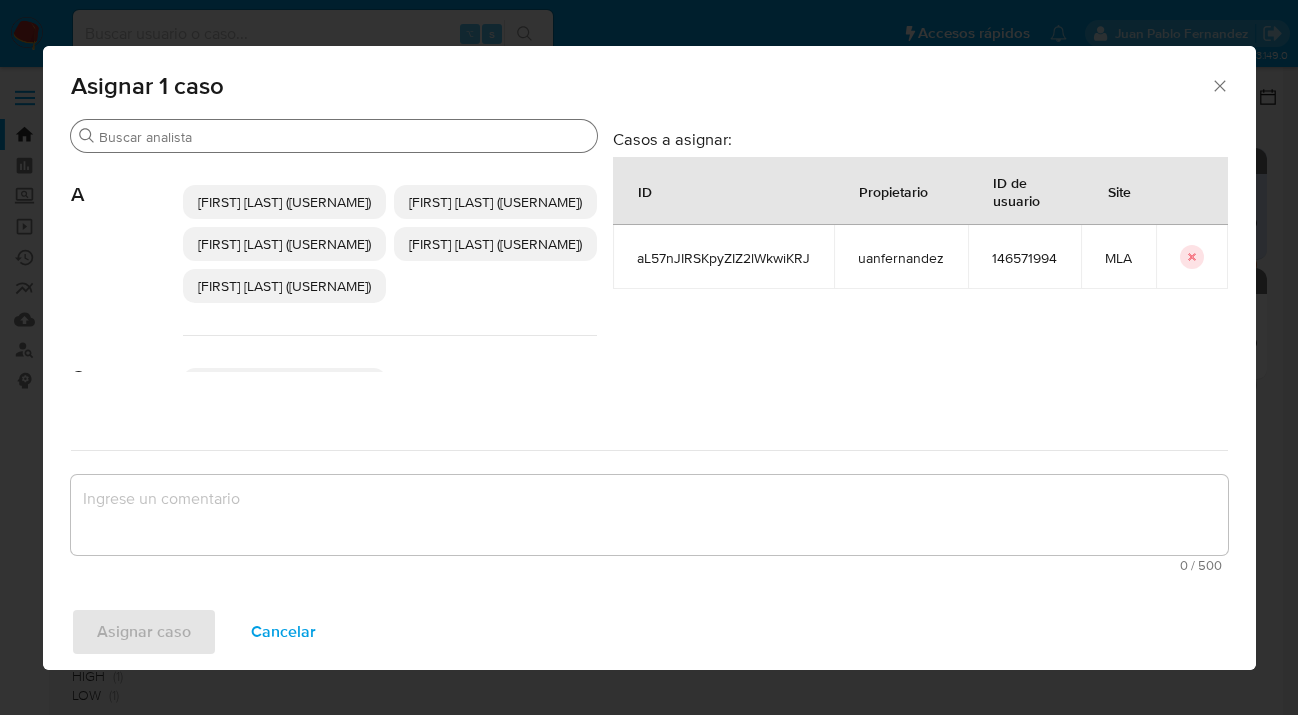 click on "Buscar" at bounding box center (344, 137) 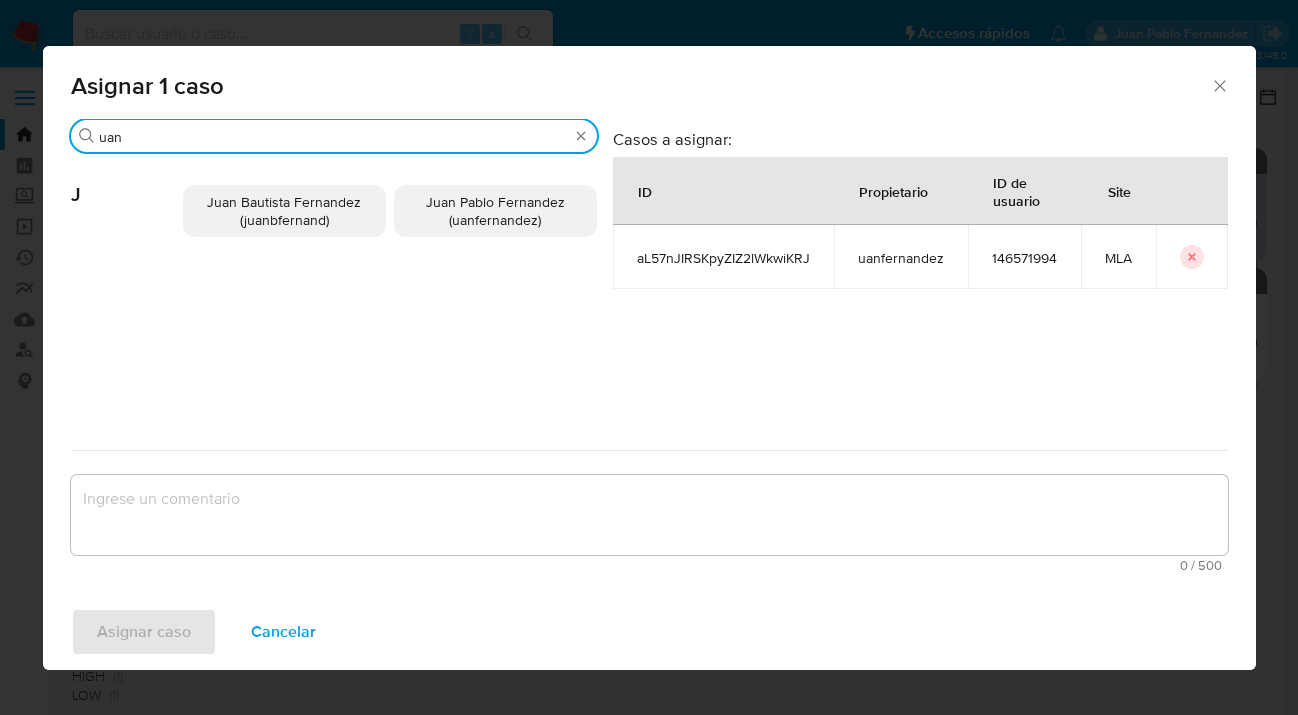 type on "uan" 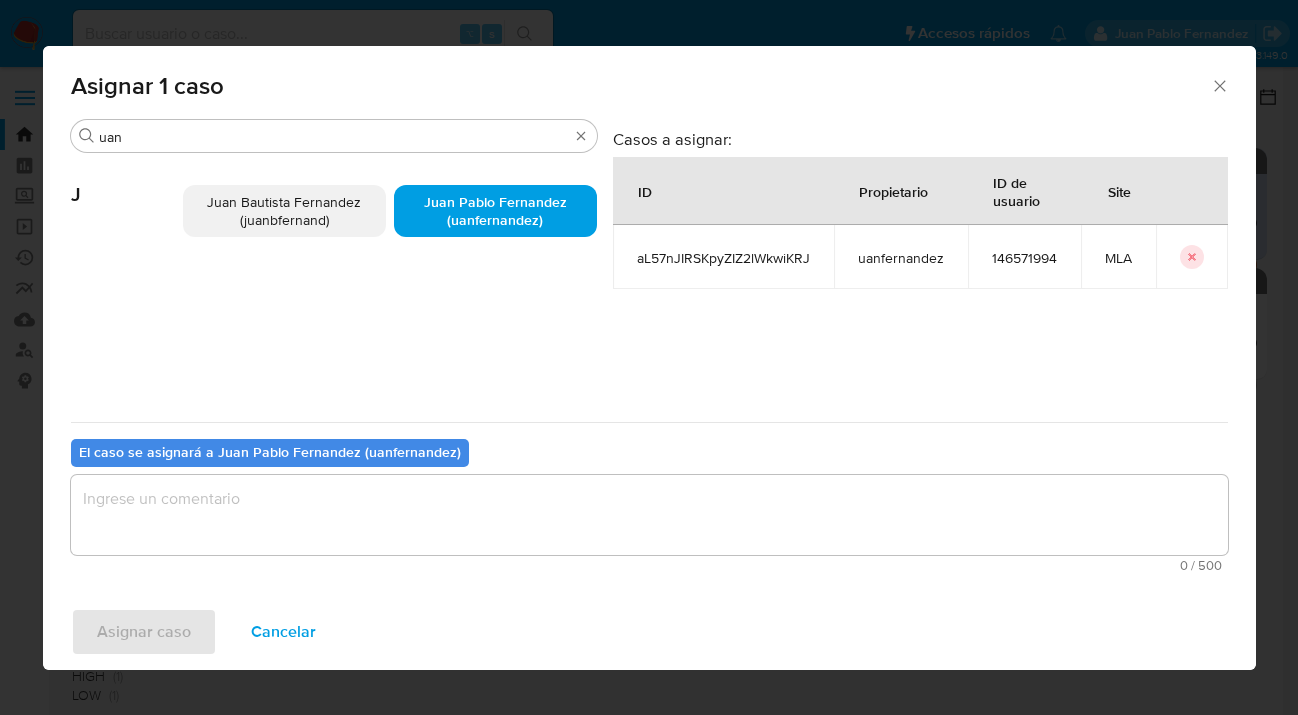 click at bounding box center (649, 515) 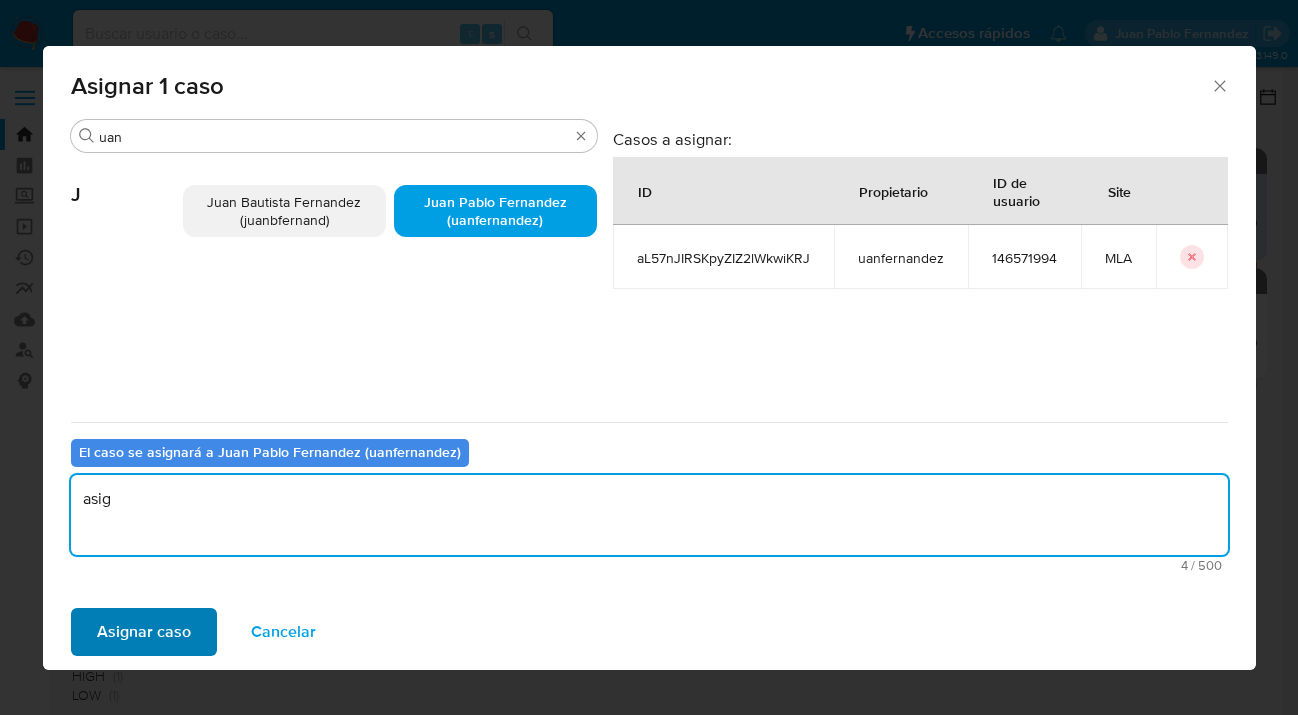 type on "asig" 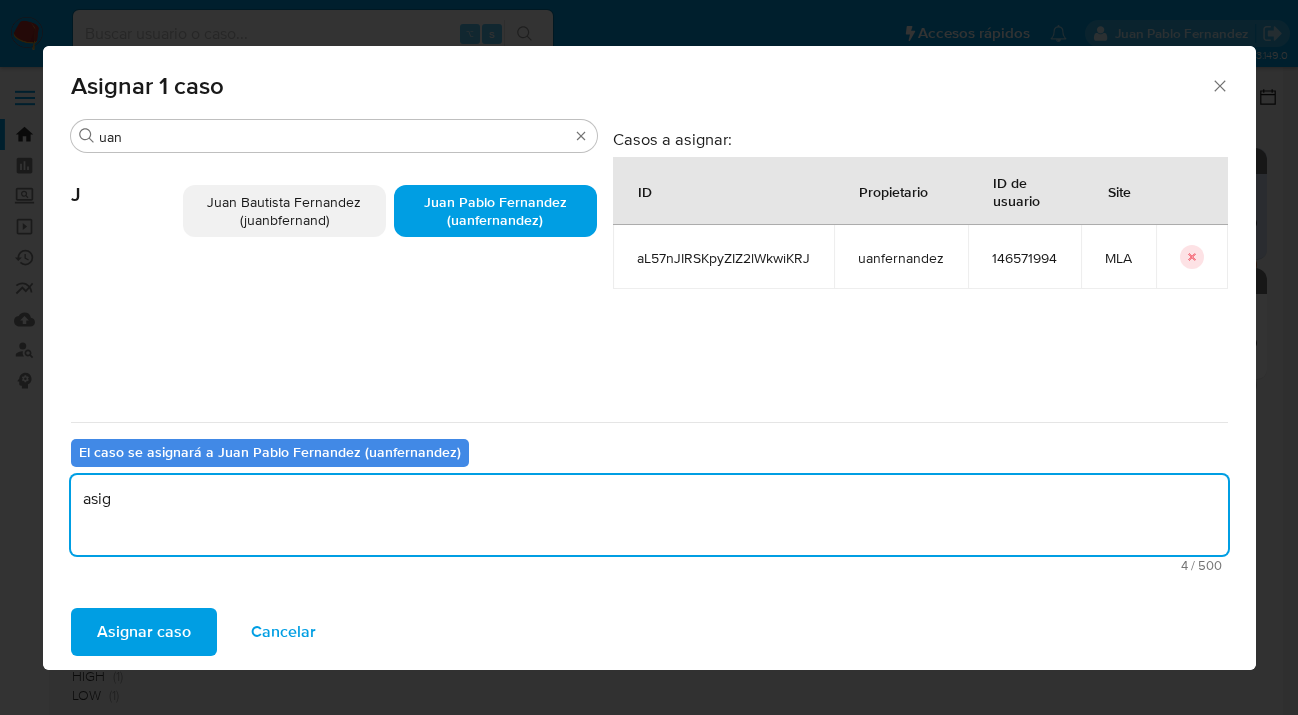 click on "Asignar caso" at bounding box center [144, 632] 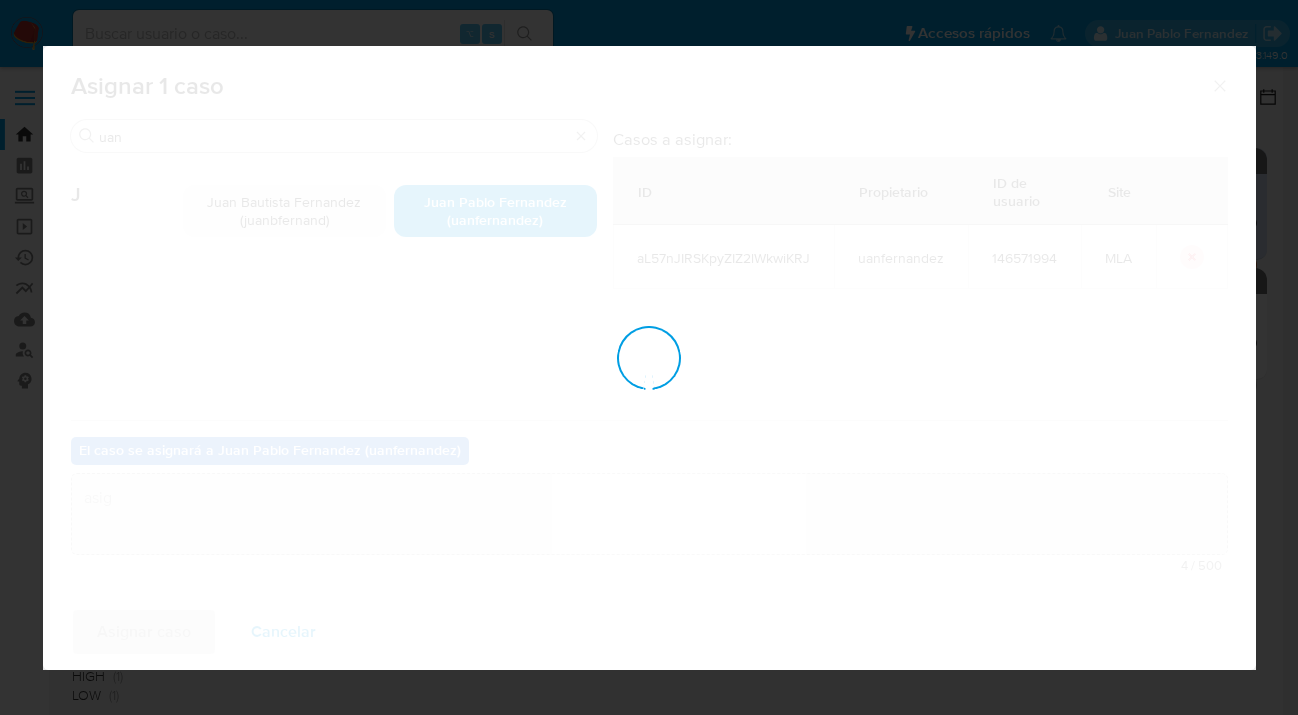 type 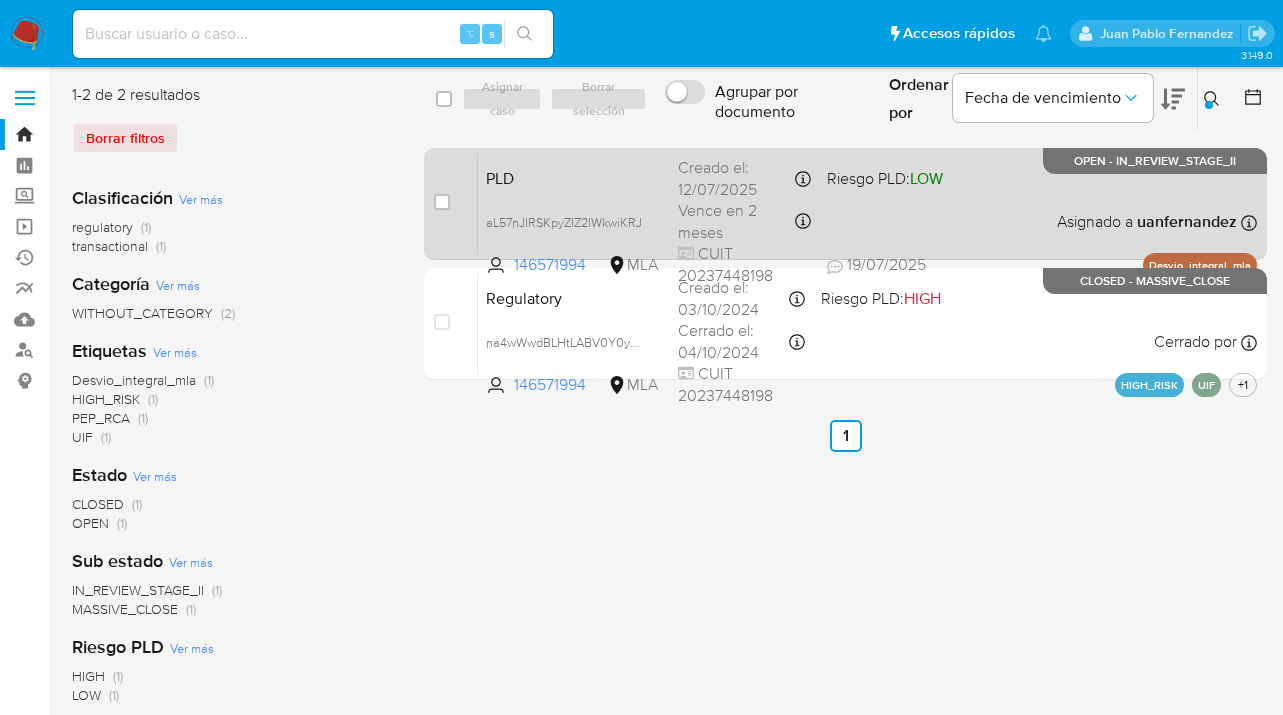click on "PLD aL57nJIRSKpyZIZ2lWkwiKRJ 146571994 MLA Riesgo PLD:  LOW Creado el: 12/07/2025   Creado el: 12/07/2025 03:35:39 Vence en 2 meses   Vence el 10/10/2025 03:35:39 CUIT   20237448198 19/07/2025   19/07/2025 14:34 Asignado a   uanfernandez   Asignado el: 17/07/2025 16:37:32 Desvio_integral_mla OPEN - IN_REVIEW_STAGE_II" at bounding box center [867, 203] 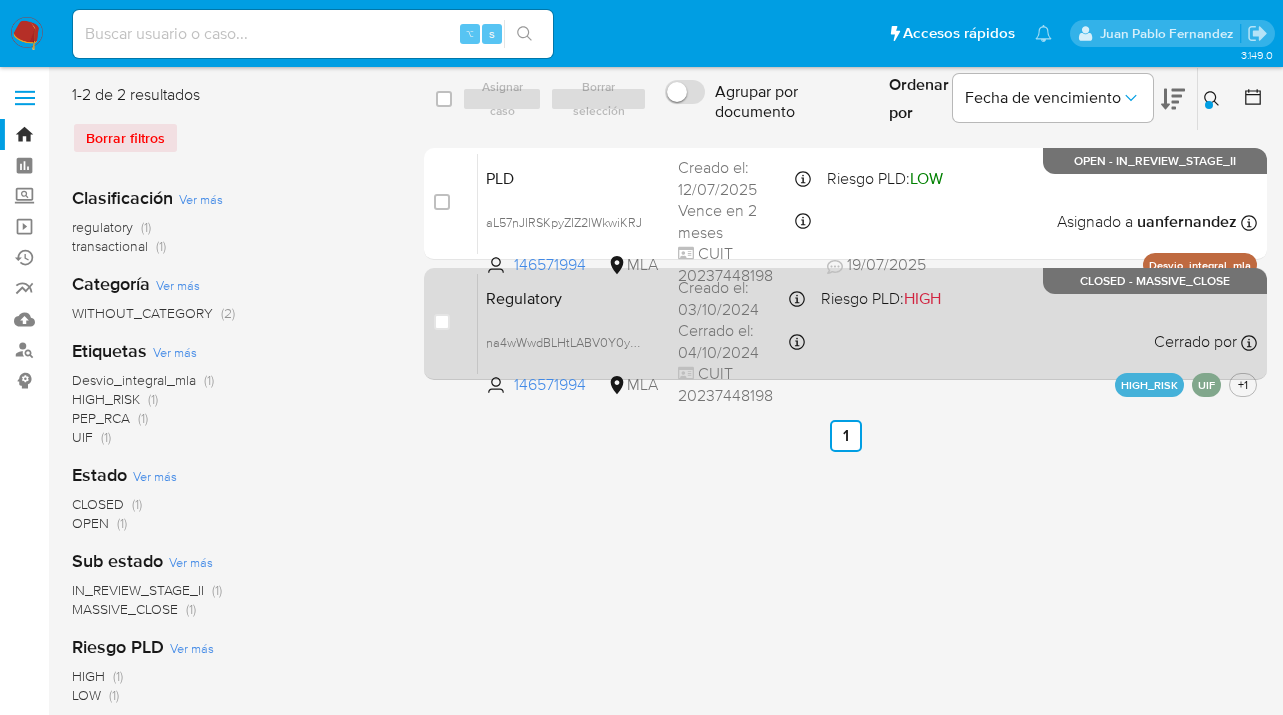 click on "Regulatory na4wWwdBLHtLABV0Y0yzVrGe 146571994 MLA Riesgo PLD:  HIGH Creado el: 03/10/2024   Creado el: 03/10/2024 13:39:02 Cerrado el: 04/10/2024   Cerrado el: 04/10/2024 18:40:52 CUIT   20237448198 Cerrado por     Asignado el: - HIGH_RISK UIF +1 CLOSED - MASSIVE_CLOSE" at bounding box center (867, 323) 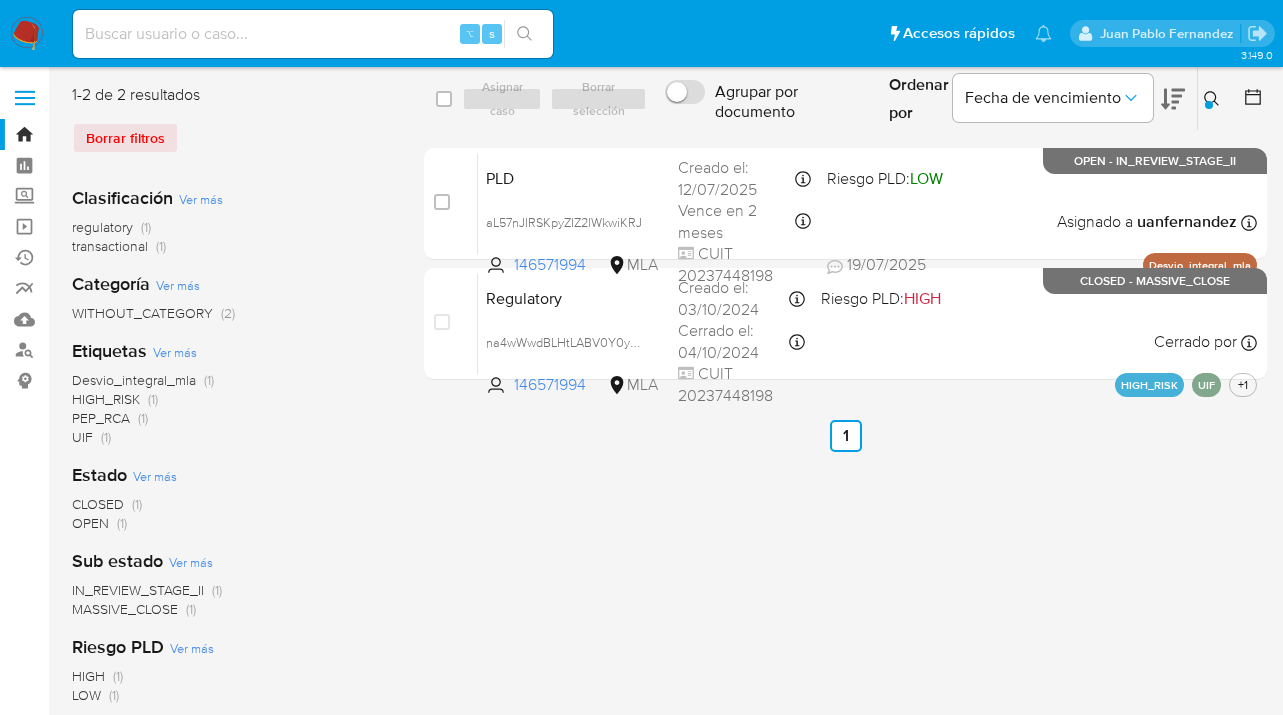 click 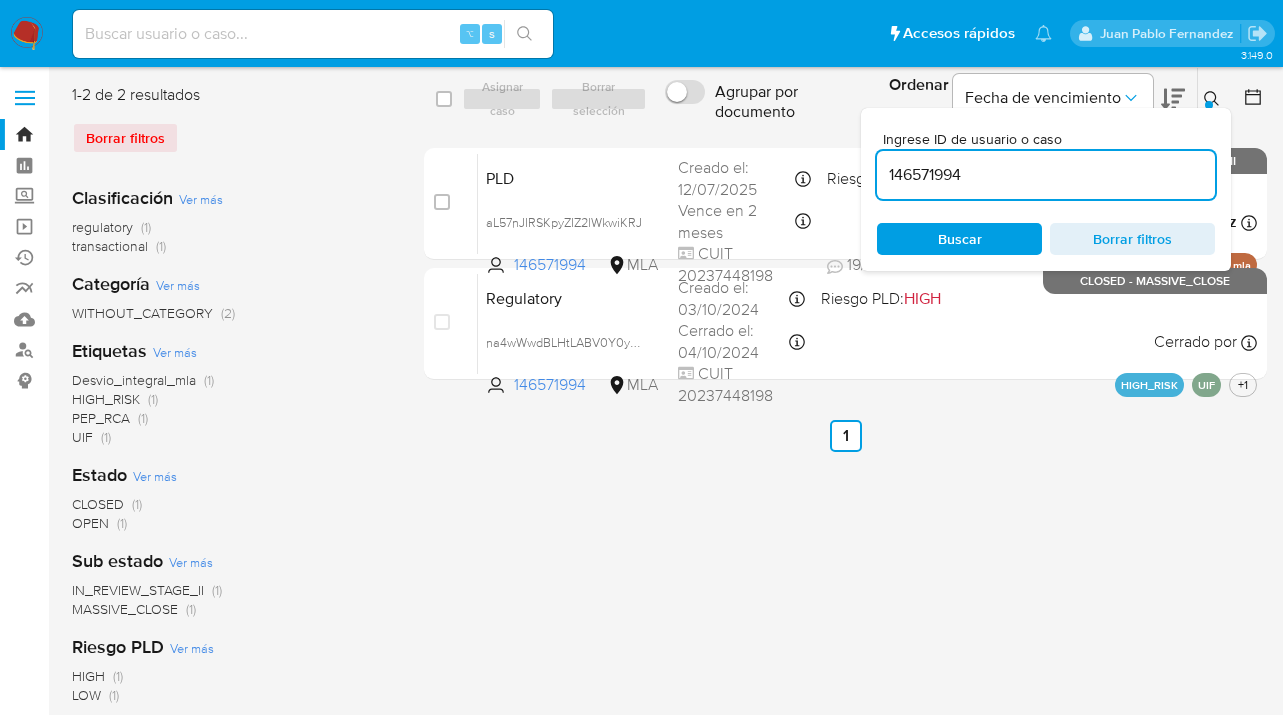 drag, startPoint x: 992, startPoint y: 237, endPoint x: 1099, endPoint y: 174, distance: 124.16924 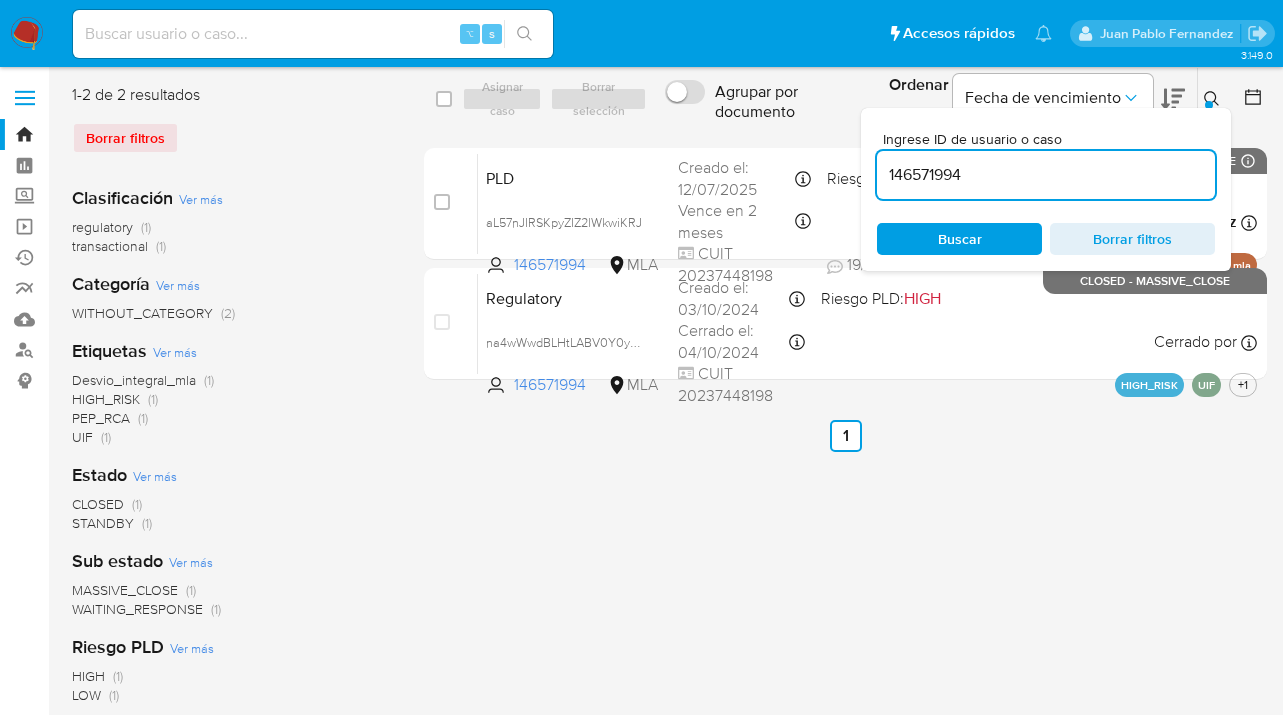 drag, startPoint x: 1206, startPoint y: 96, endPoint x: 1166, endPoint y: 120, distance: 46.647614 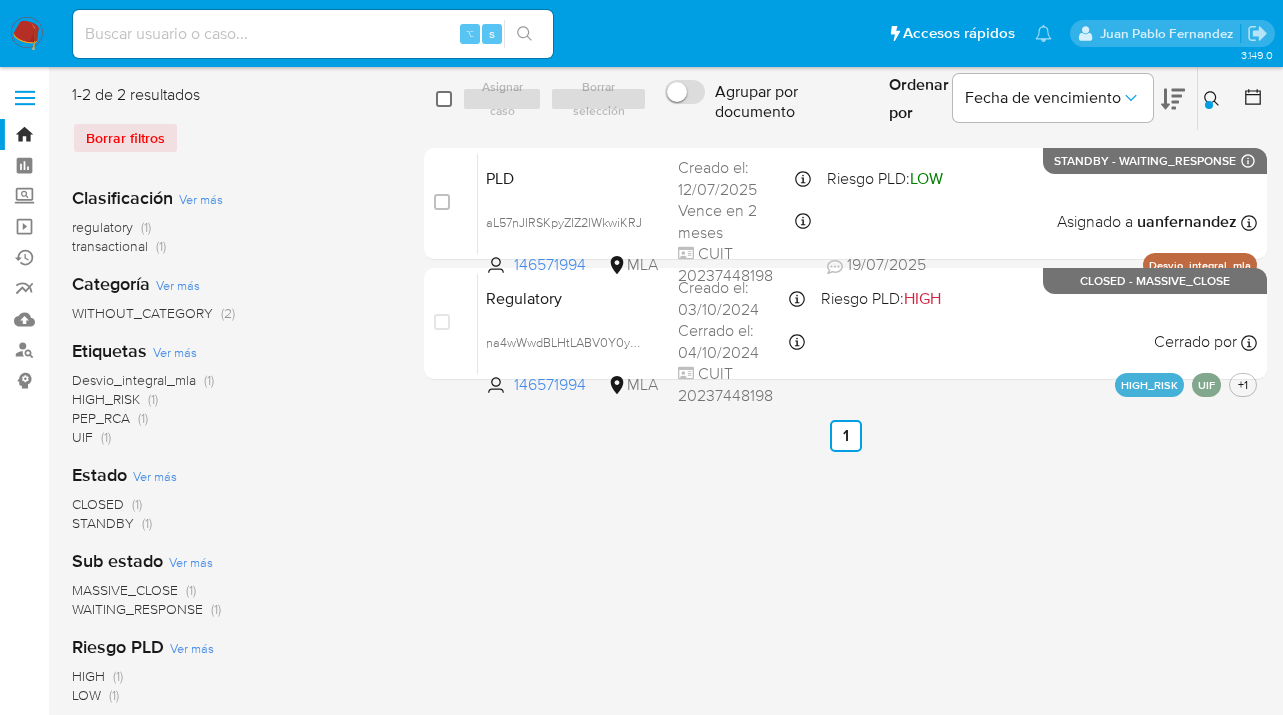 click at bounding box center (444, 99) 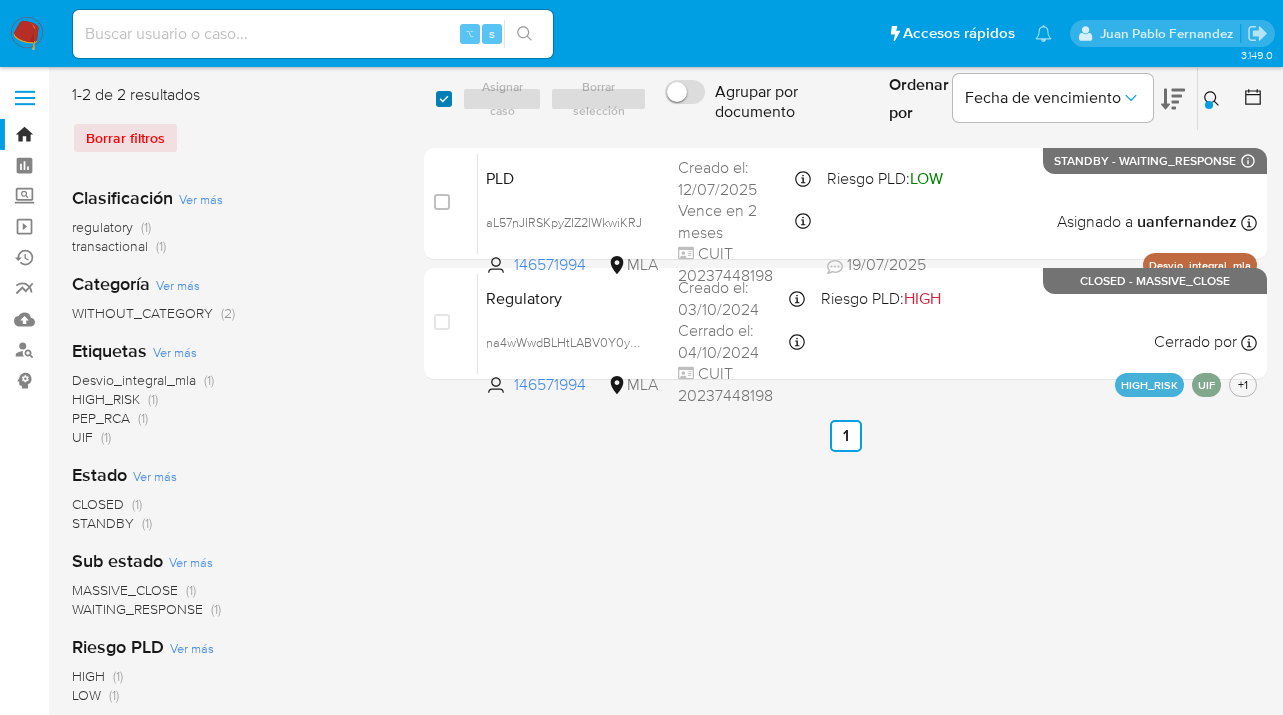 checkbox on "true" 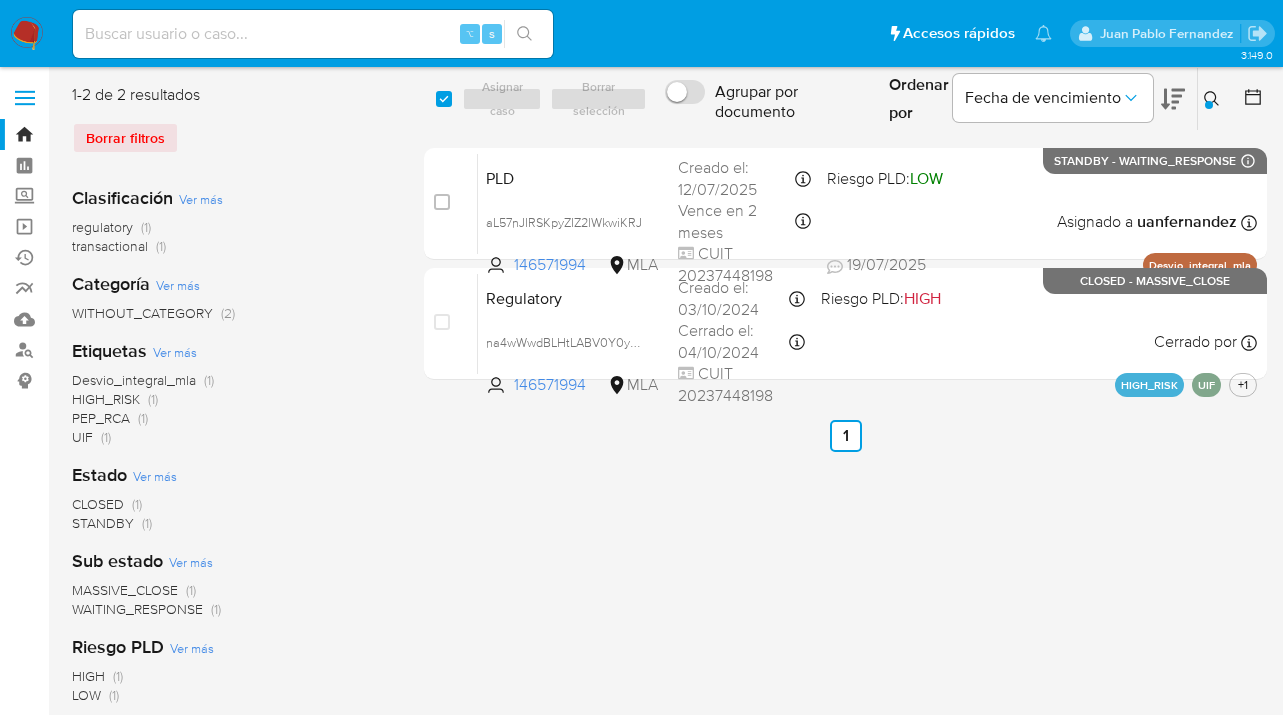 checkbox on "true" 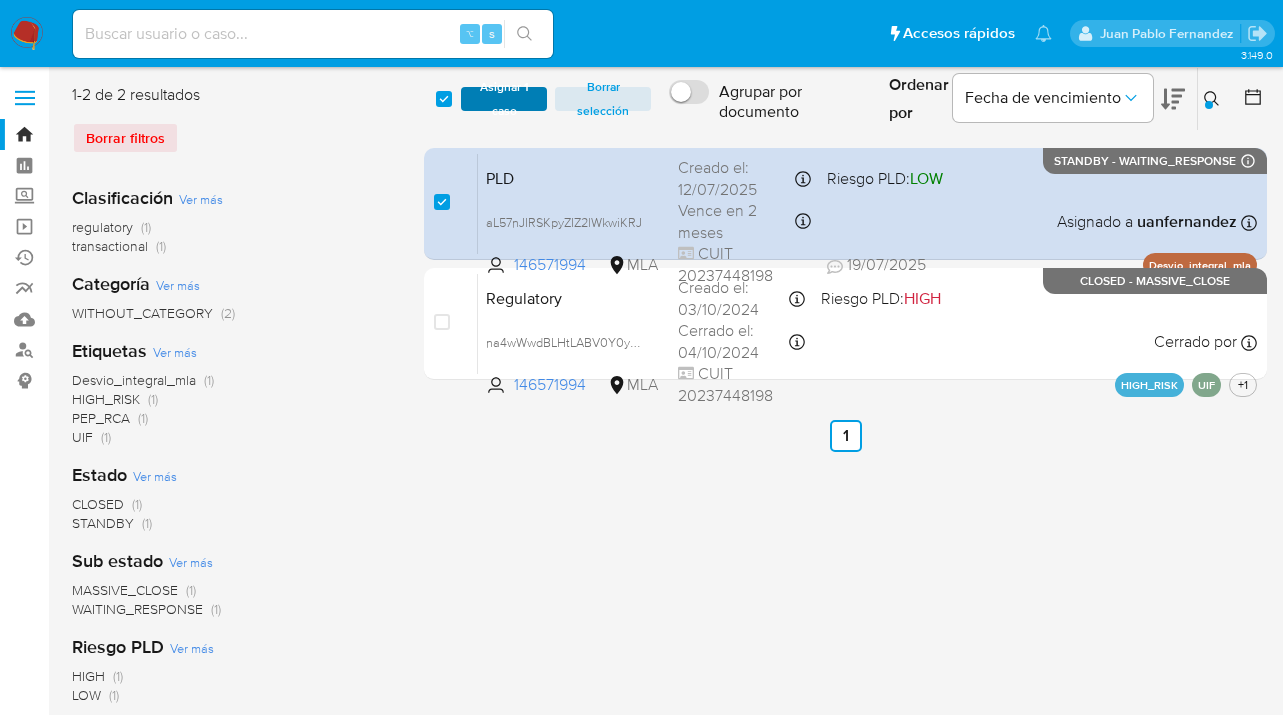 click on "Asignar 1 caso" at bounding box center [504, 99] 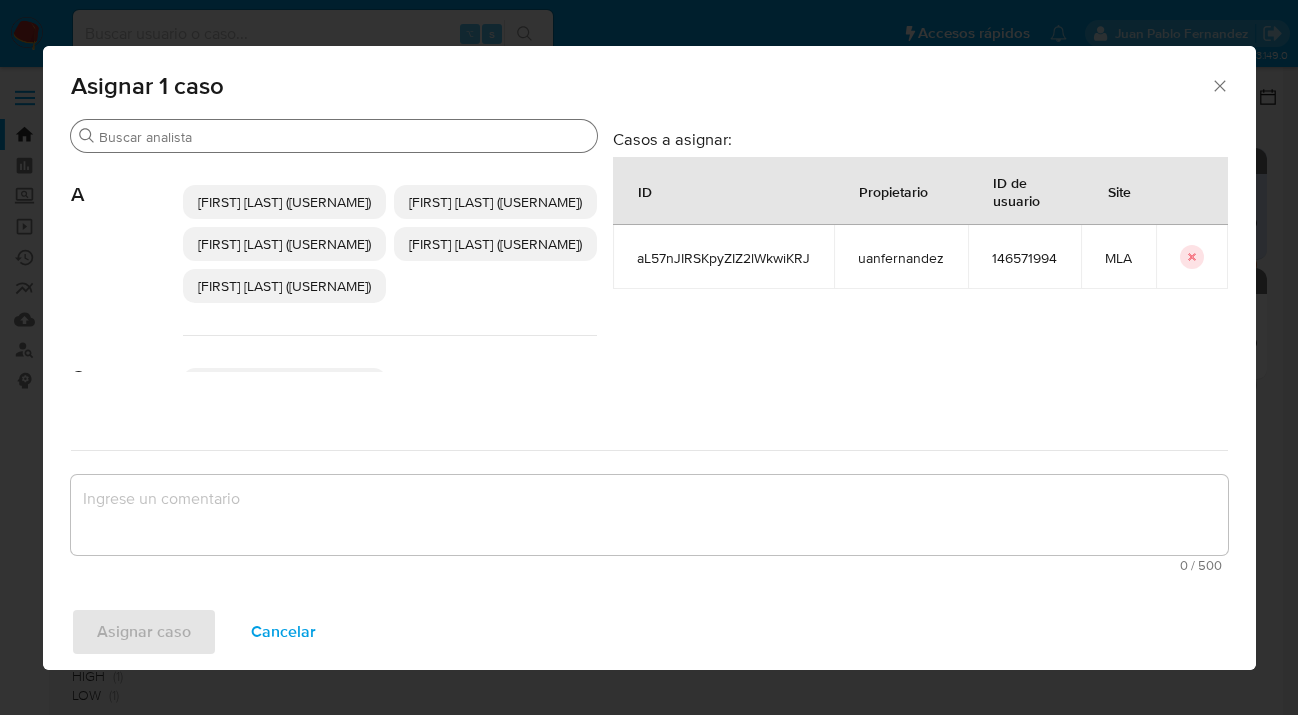 click on "Buscar" at bounding box center (344, 137) 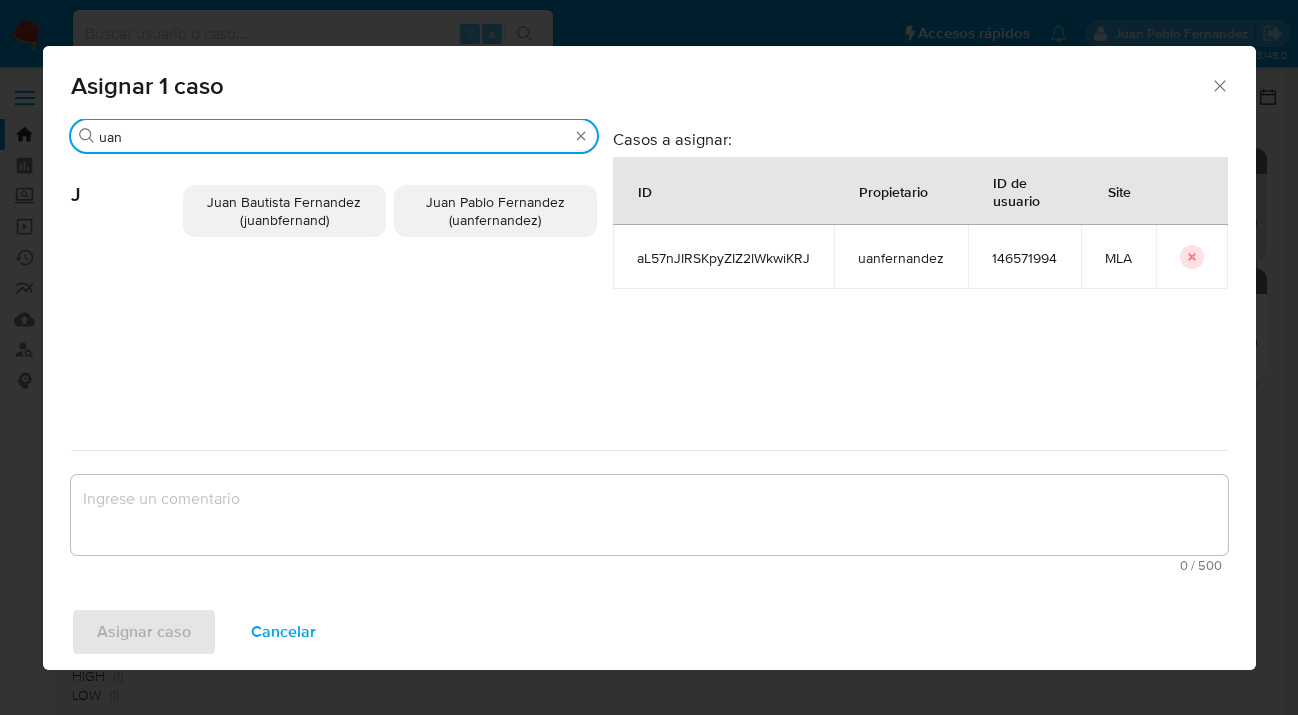 type on "uan" 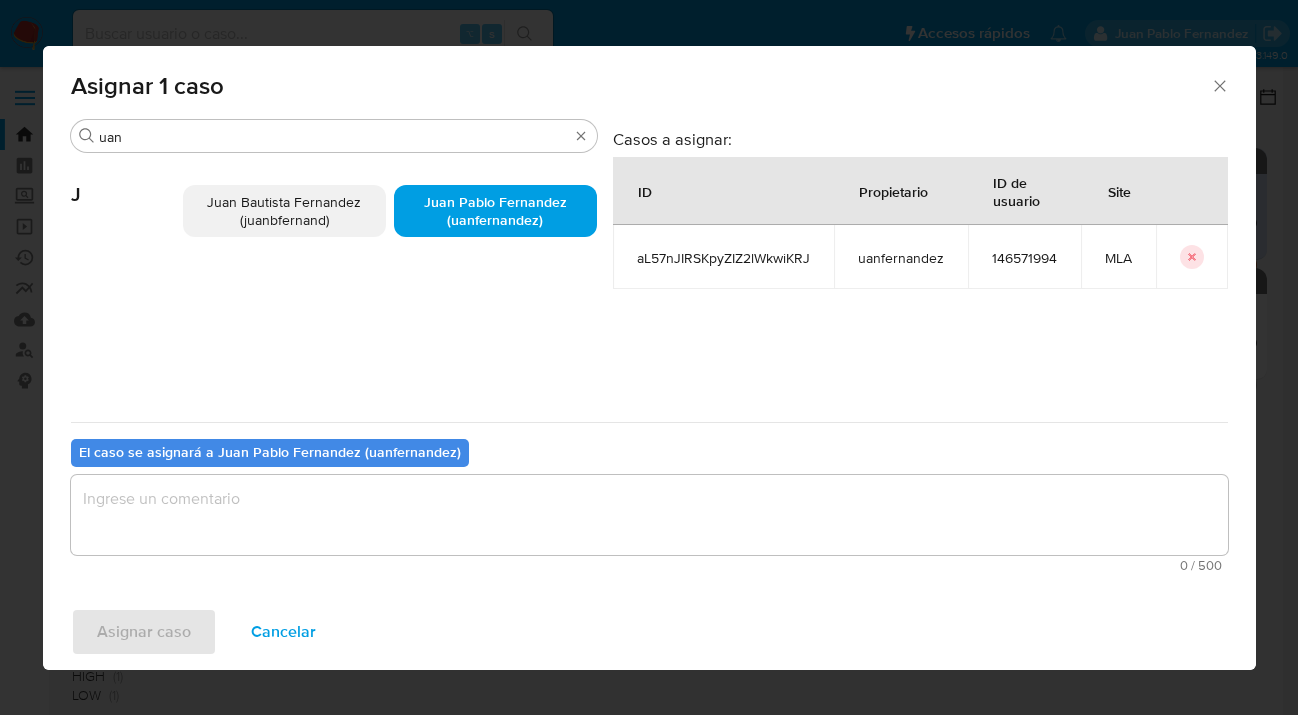 click at bounding box center (649, 515) 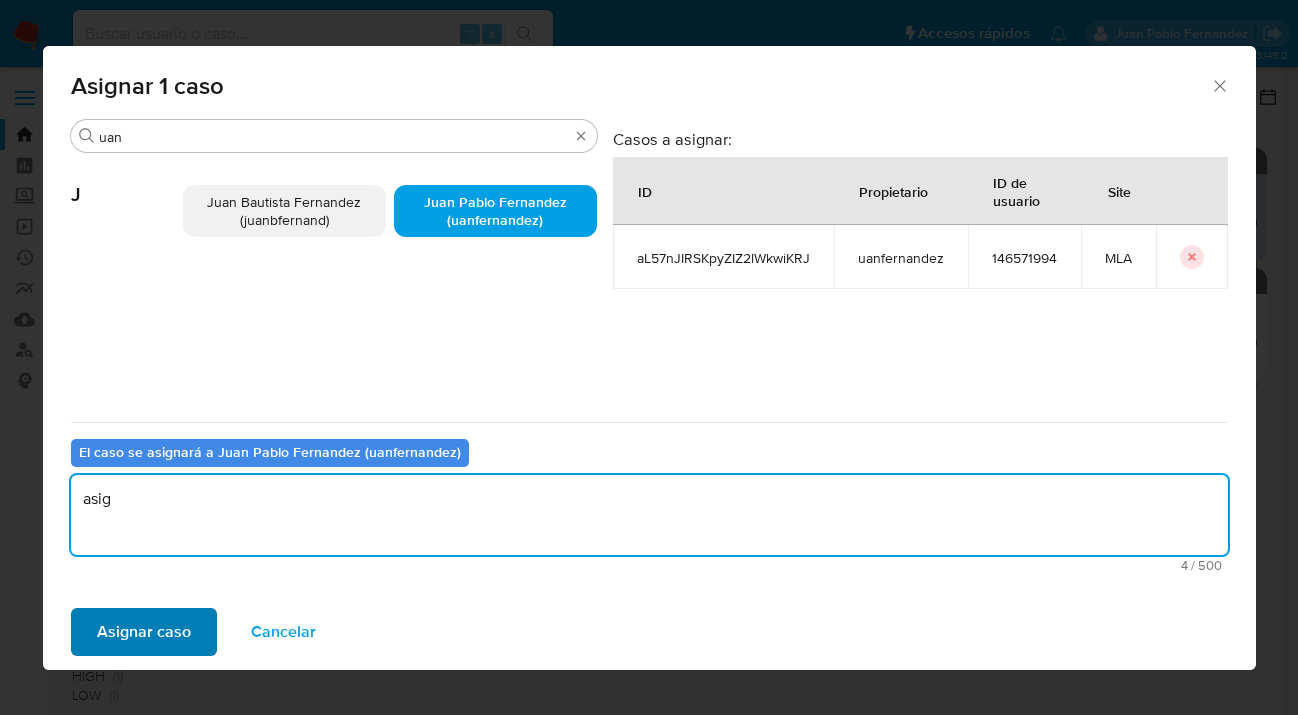 type on "asig" 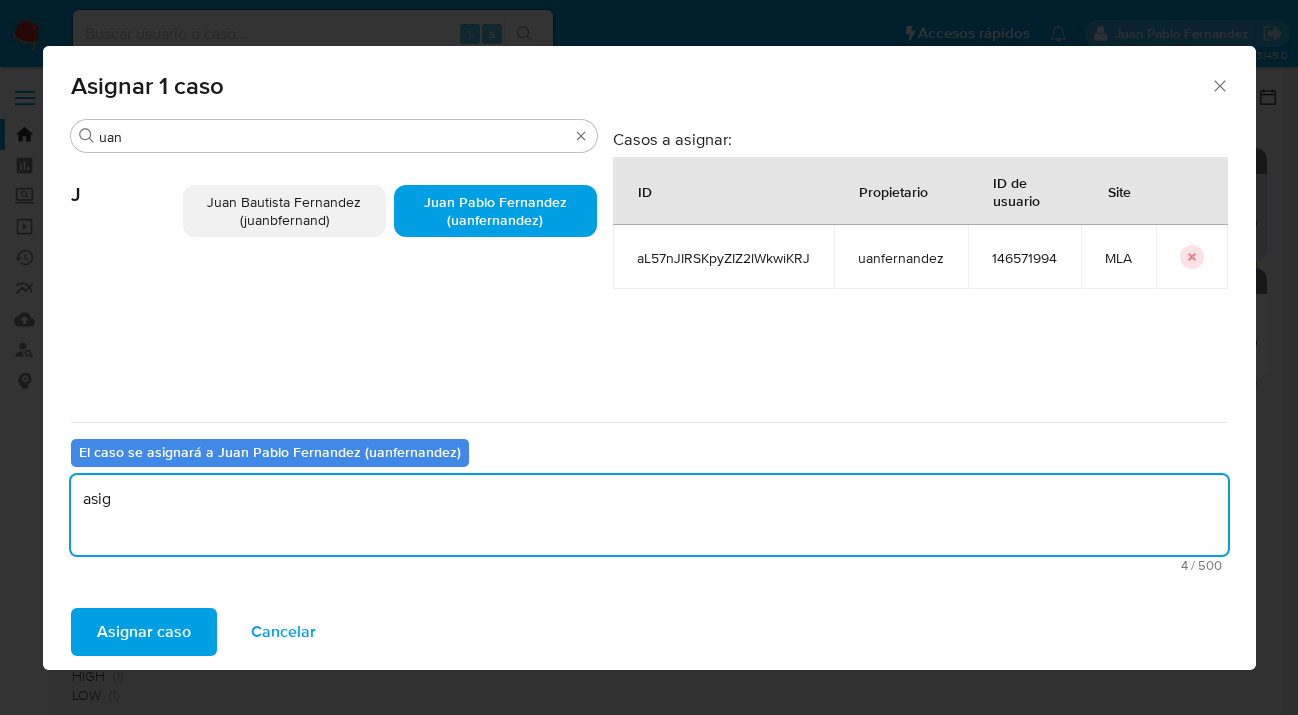 click on "Asignar caso" at bounding box center [144, 632] 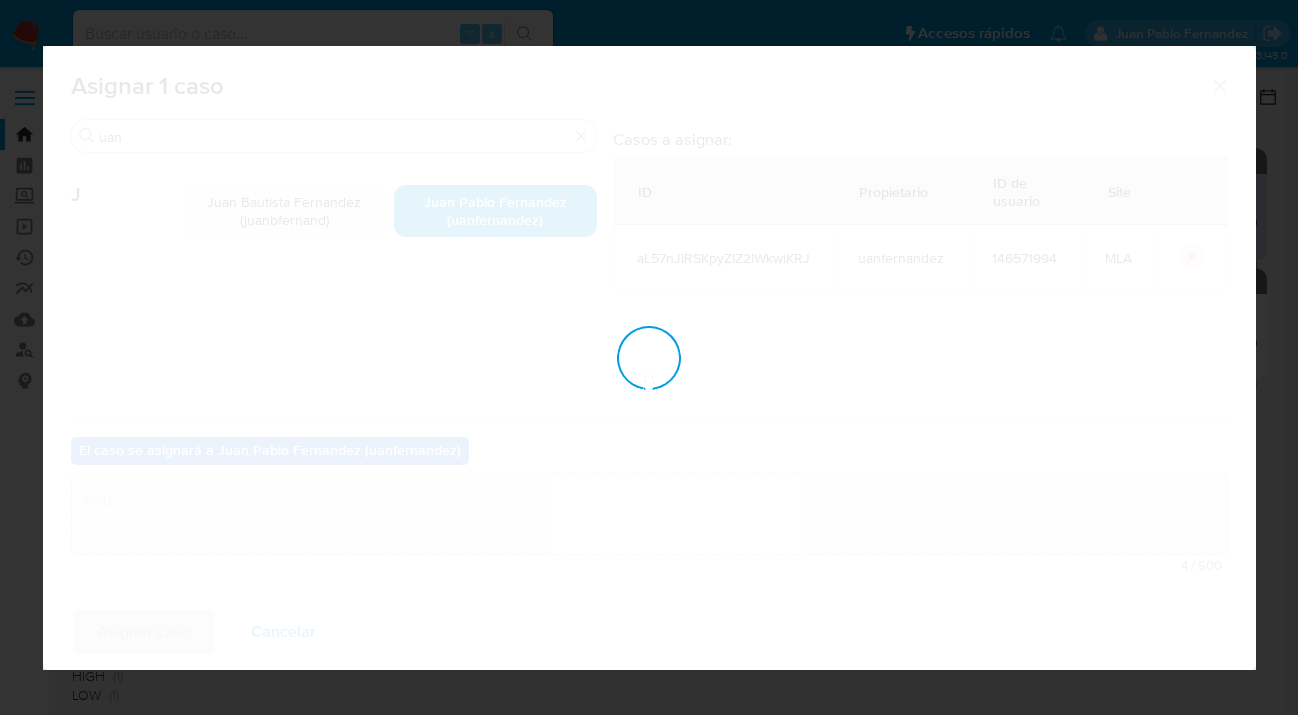 type 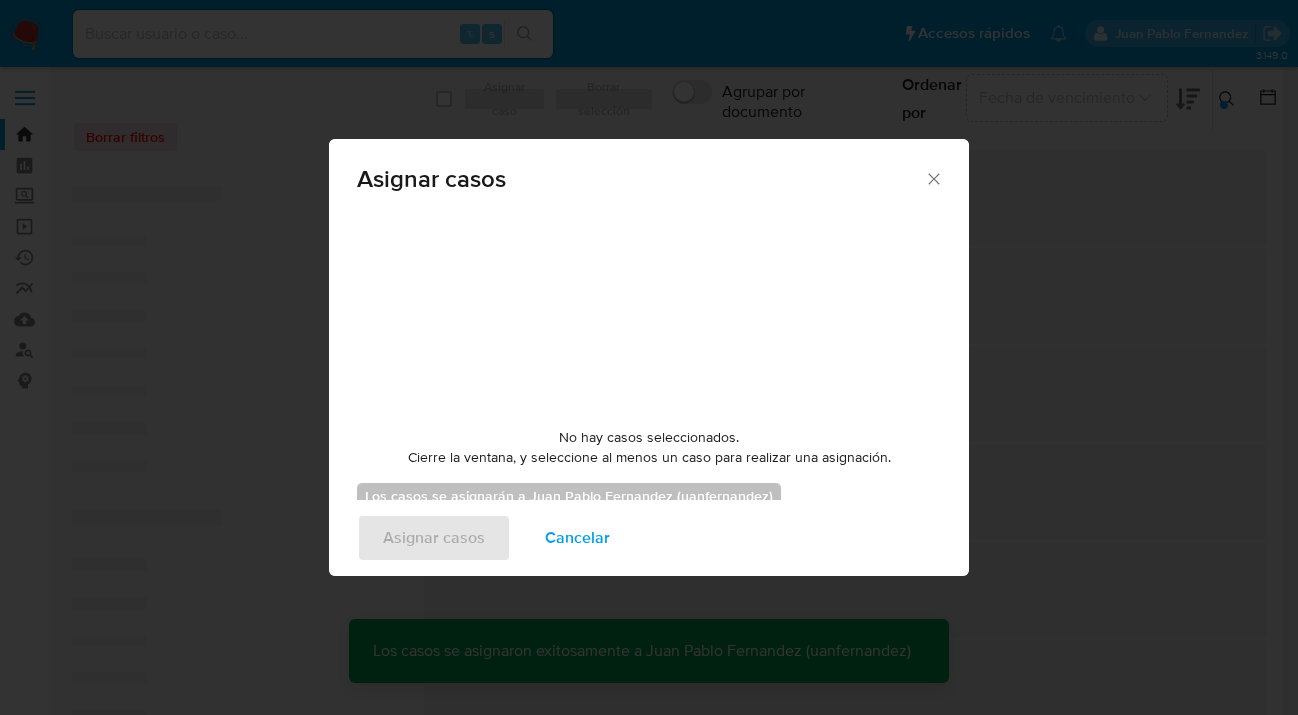 checkbox on "false" 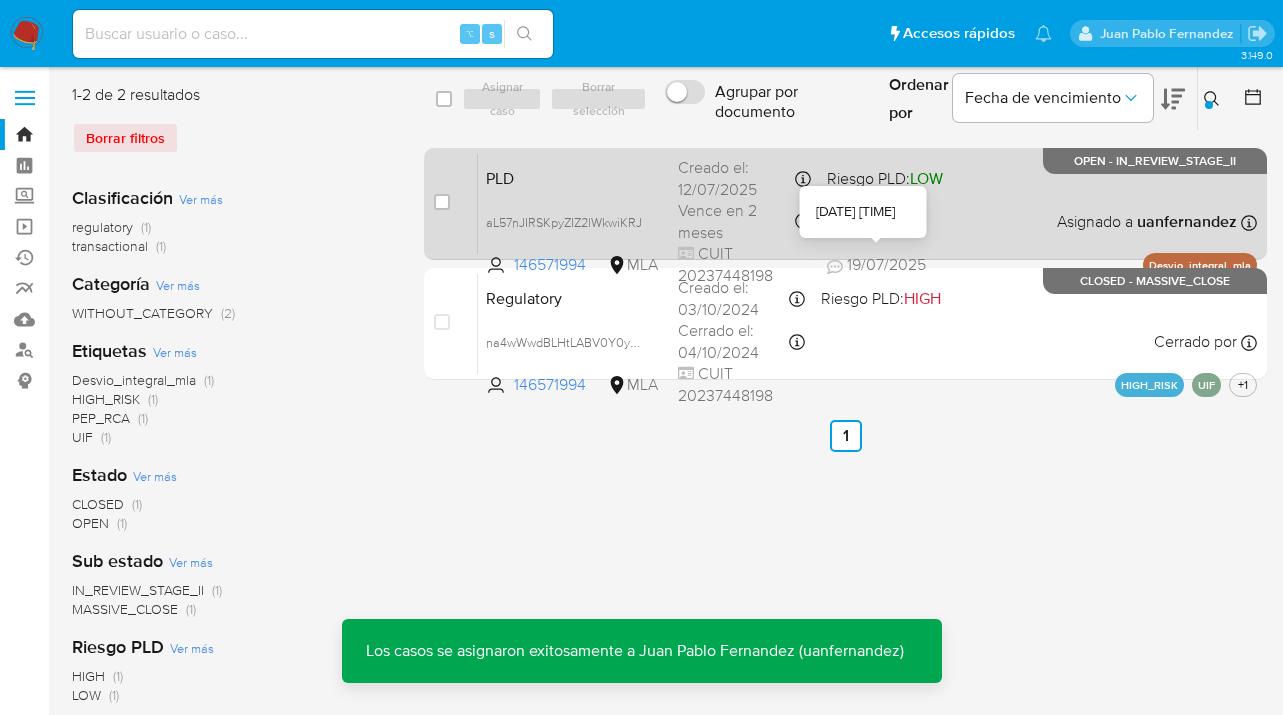 click on "PLD aL57nJIRSKpyZIZ2lWkwiKRJ 146571994 MLA Riesgo PLD:  LOW Creado el: 12/07/2025   Creado el: 12/07/2025 03:35:39 Vence en 2 meses   Vence el 10/10/2025 03:35:39 CUIT   20237448198 19/07/2025   19/07/2025 14:34 Asignado a   uanfernandez   Asignado el: 17/07/2025 16:37:32 Desvio_integral_mla OPEN - IN_REVIEW_STAGE_II" at bounding box center (867, 203) 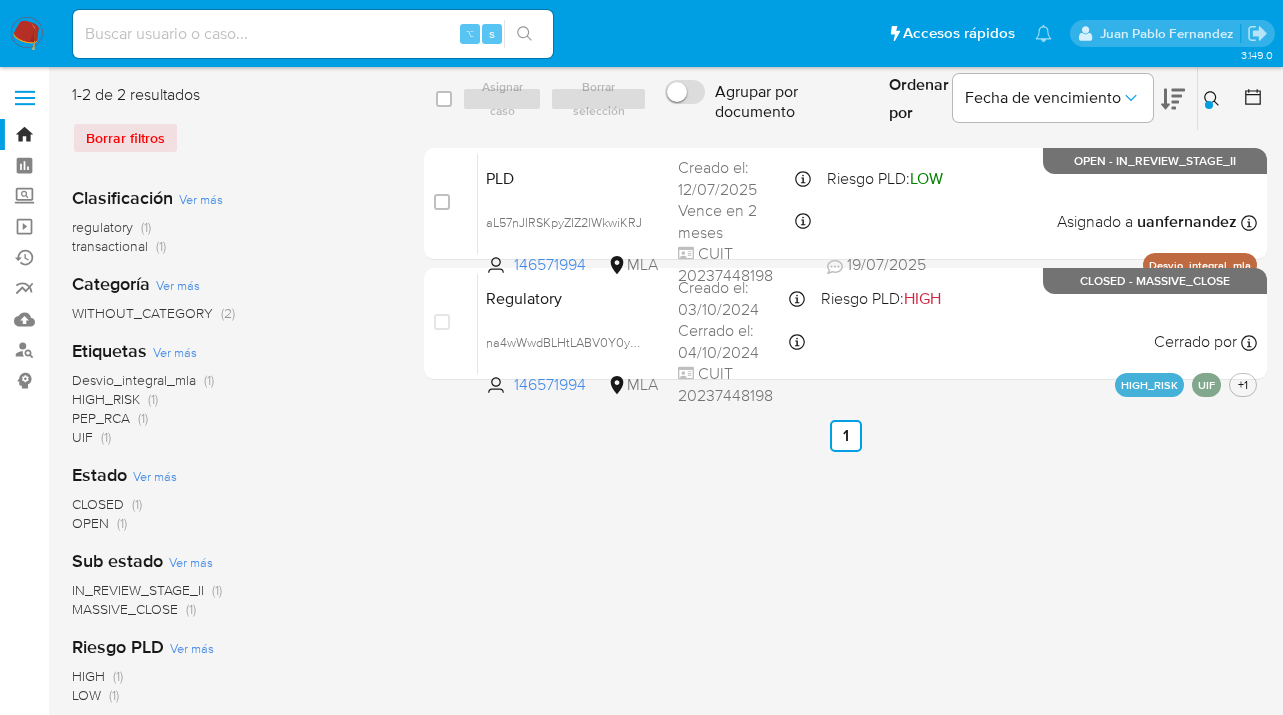 click 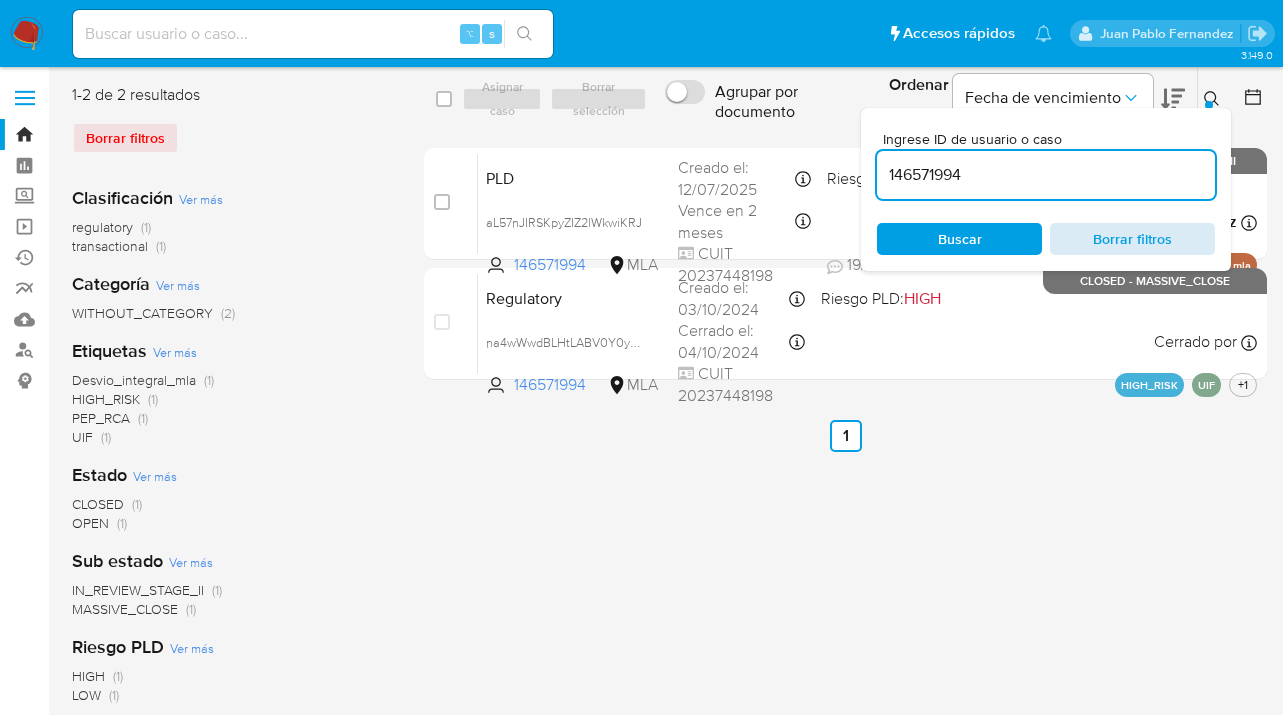 drag, startPoint x: 995, startPoint y: 243, endPoint x: 1084, endPoint y: 229, distance: 90.0944 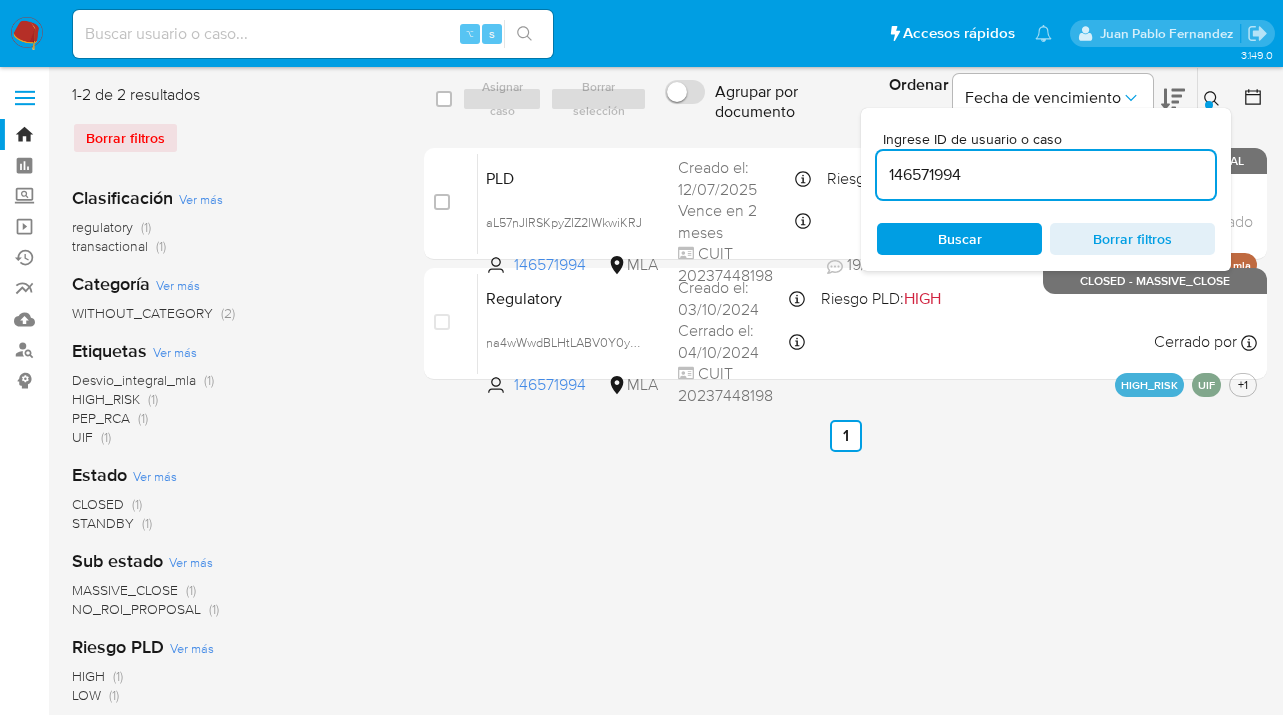 click 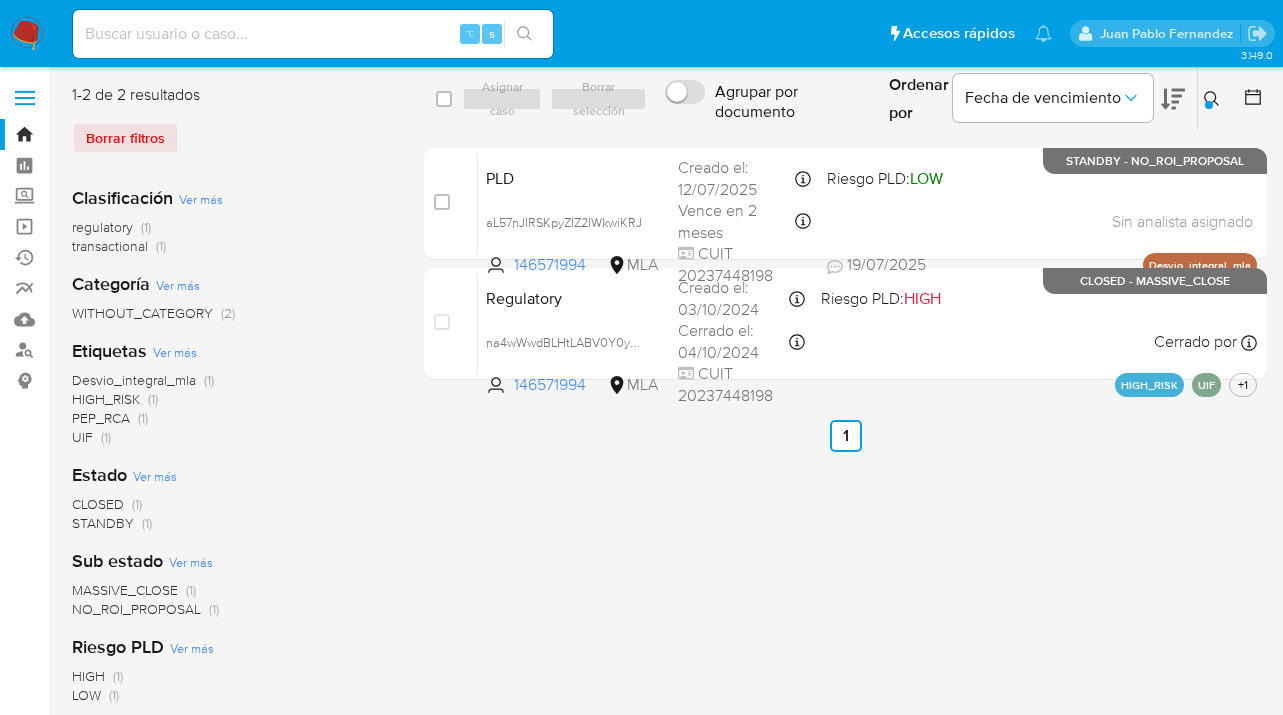 click 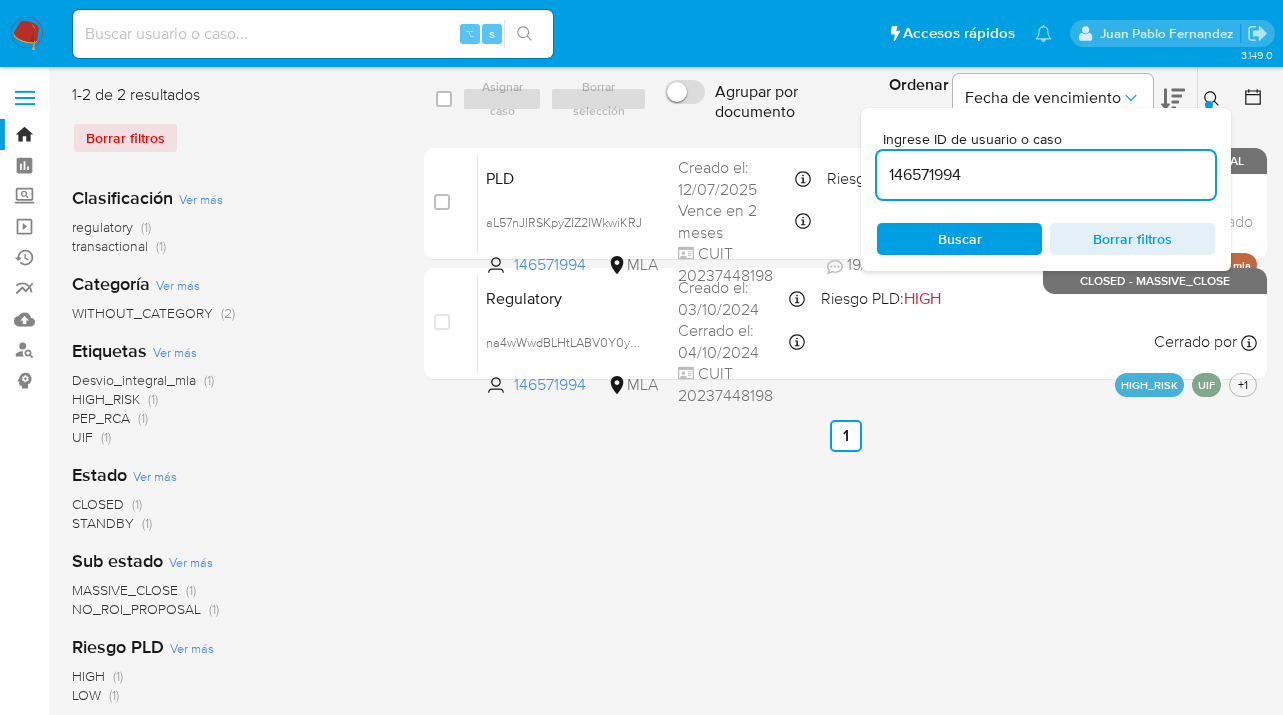 drag, startPoint x: 994, startPoint y: 178, endPoint x: 895, endPoint y: 163, distance: 100.12991 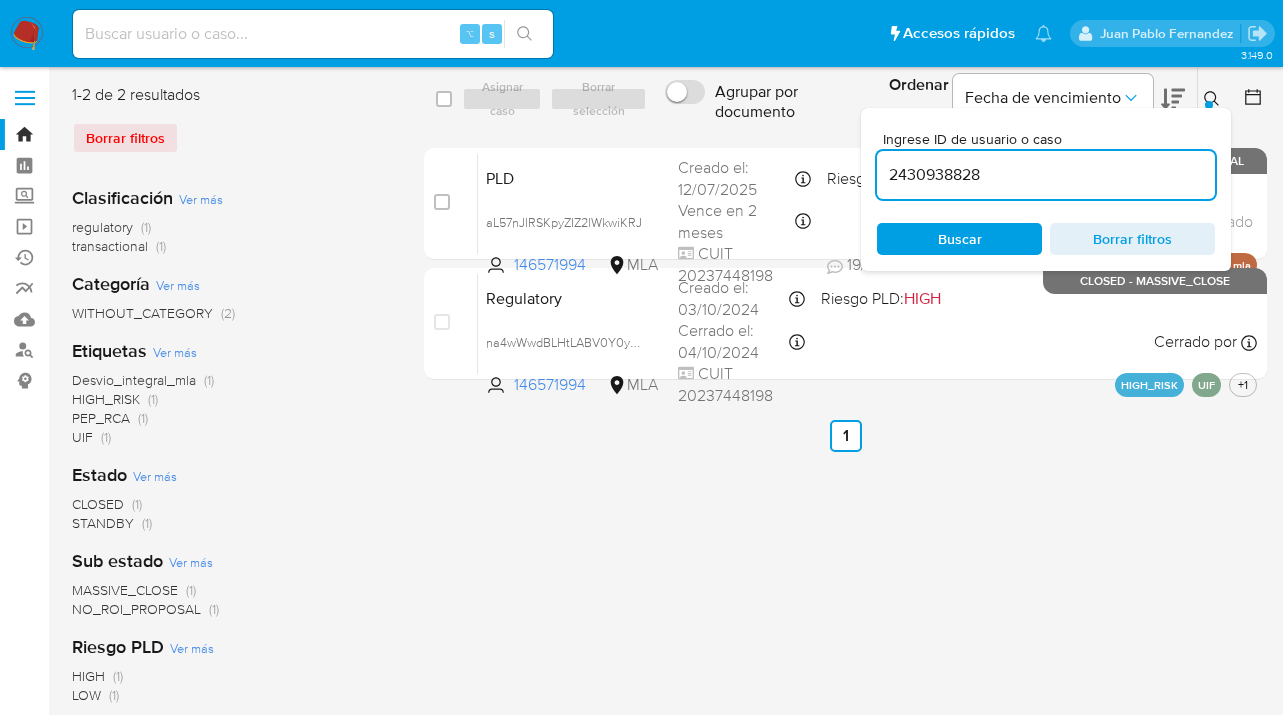 type on "2430938828" 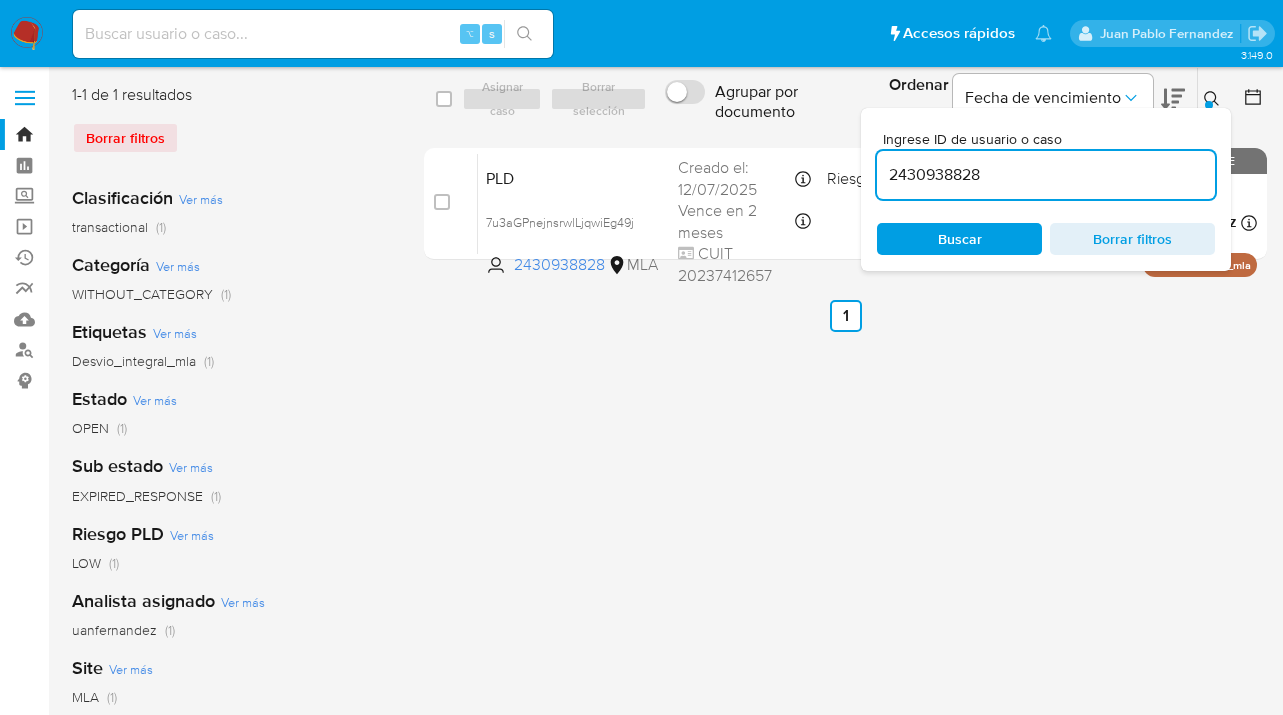 drag, startPoint x: 1207, startPoint y: 98, endPoint x: 1197, endPoint y: 102, distance: 10.770329 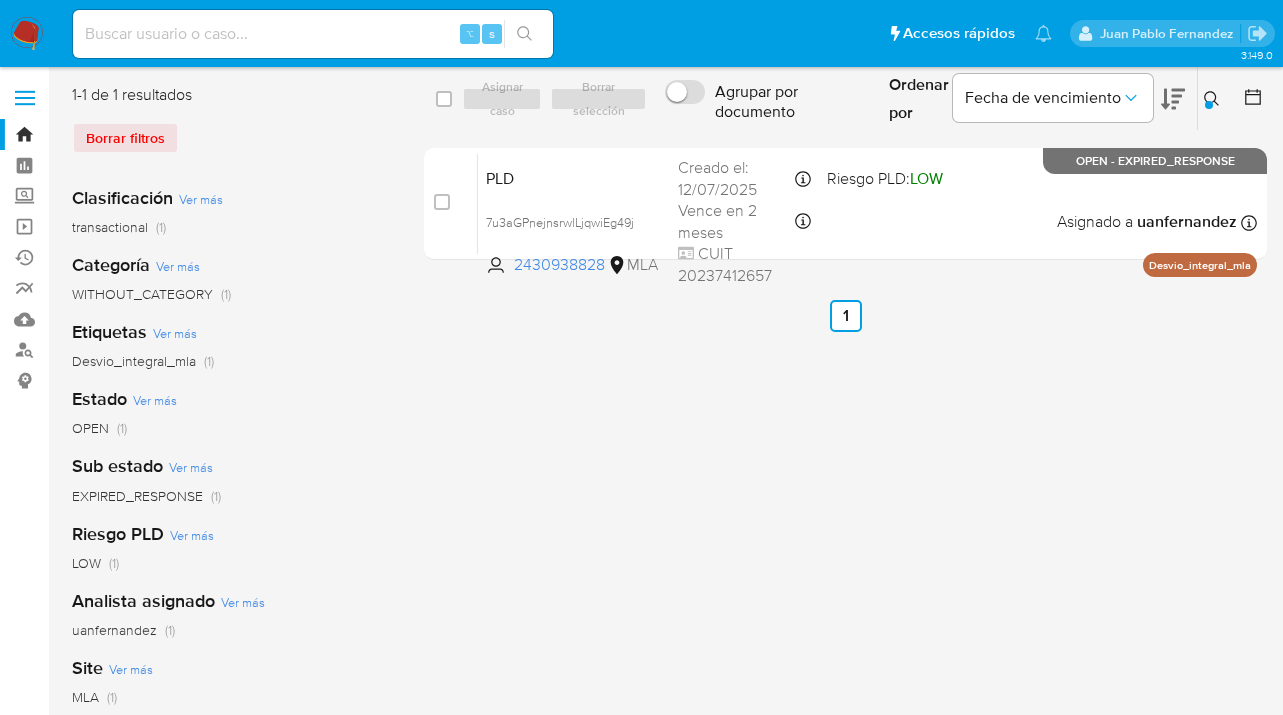 drag, startPoint x: 447, startPoint y: 93, endPoint x: 462, endPoint y: 99, distance: 16.155495 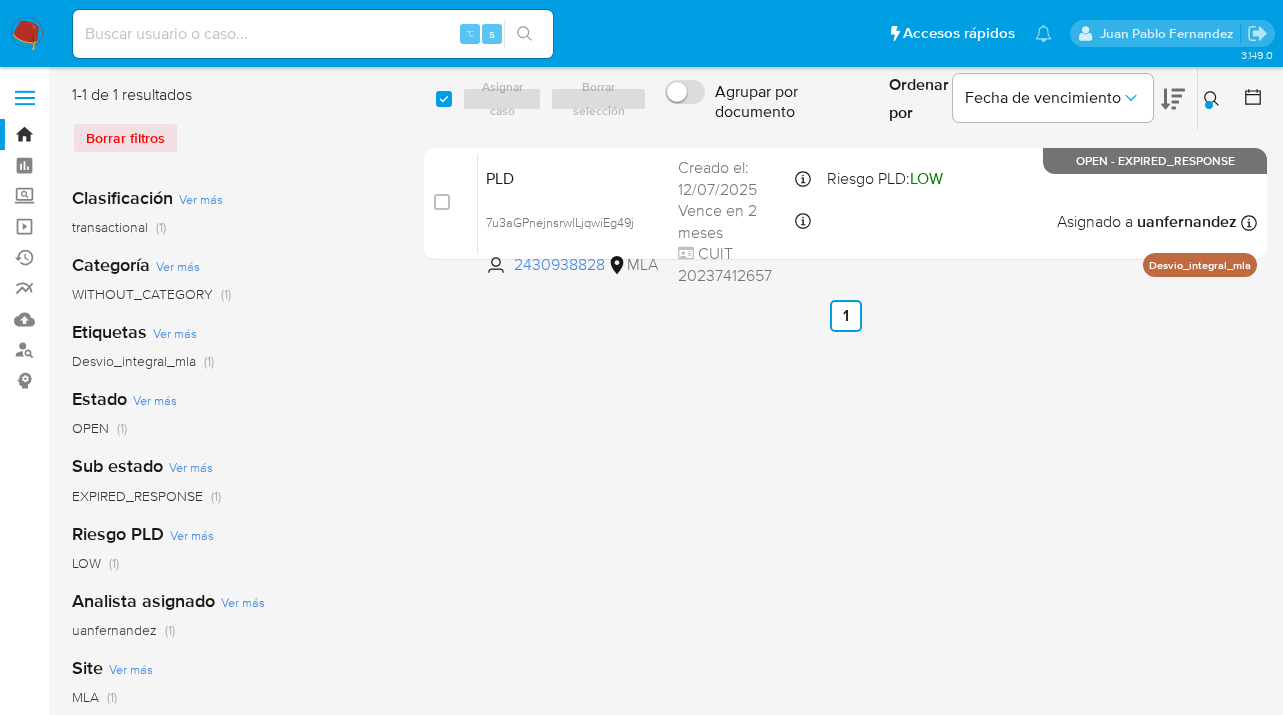checkbox on "true" 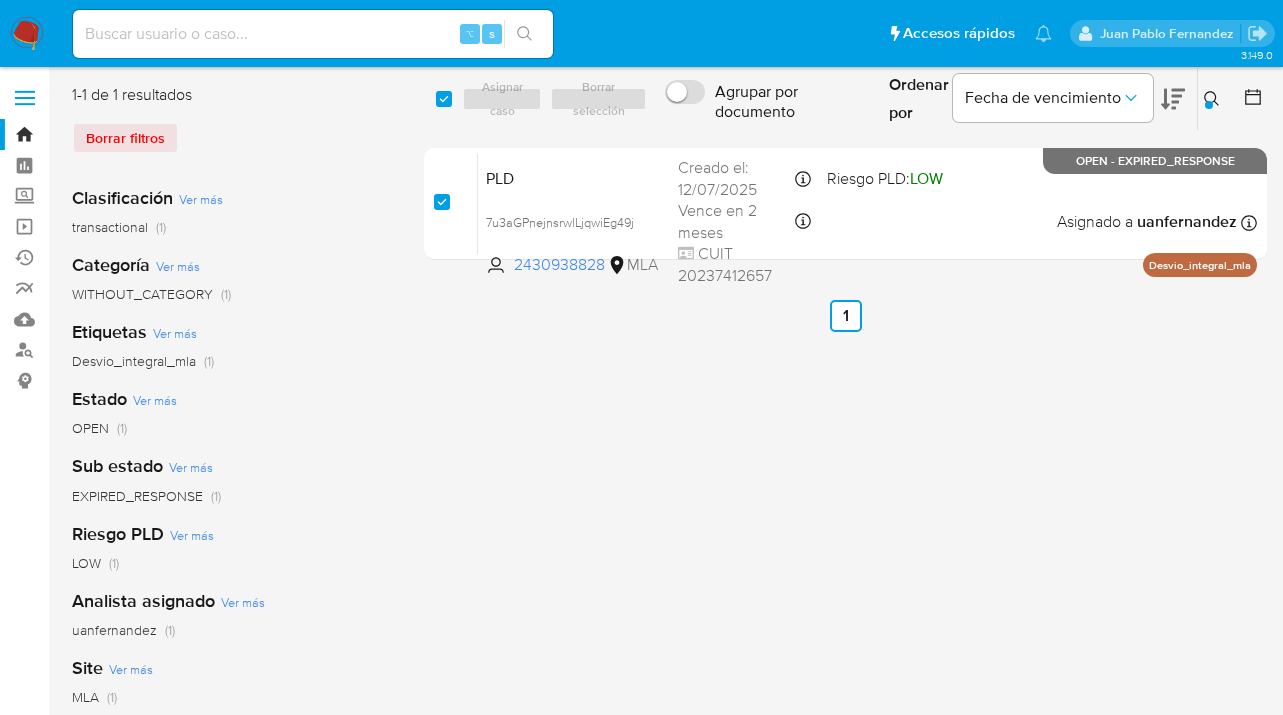 checkbox on "true" 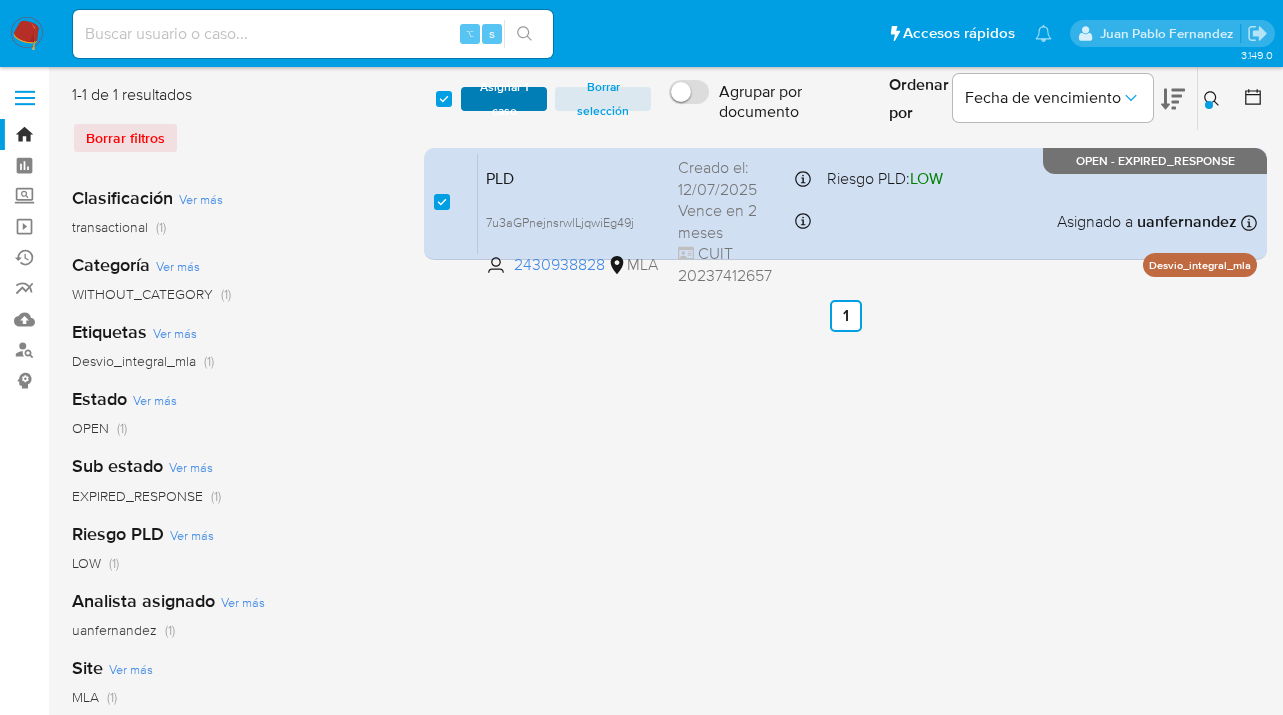 click on "Asignar 1 caso" at bounding box center (504, 99) 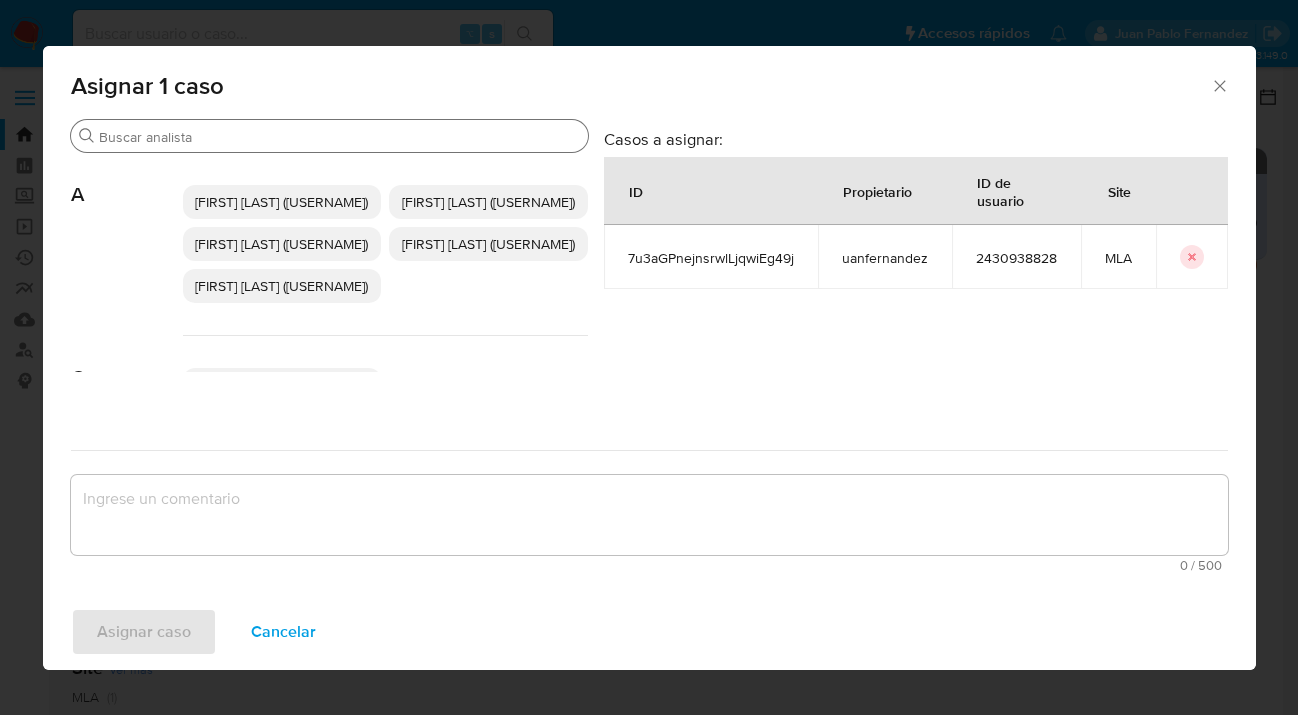 click on "Buscar" at bounding box center [339, 137] 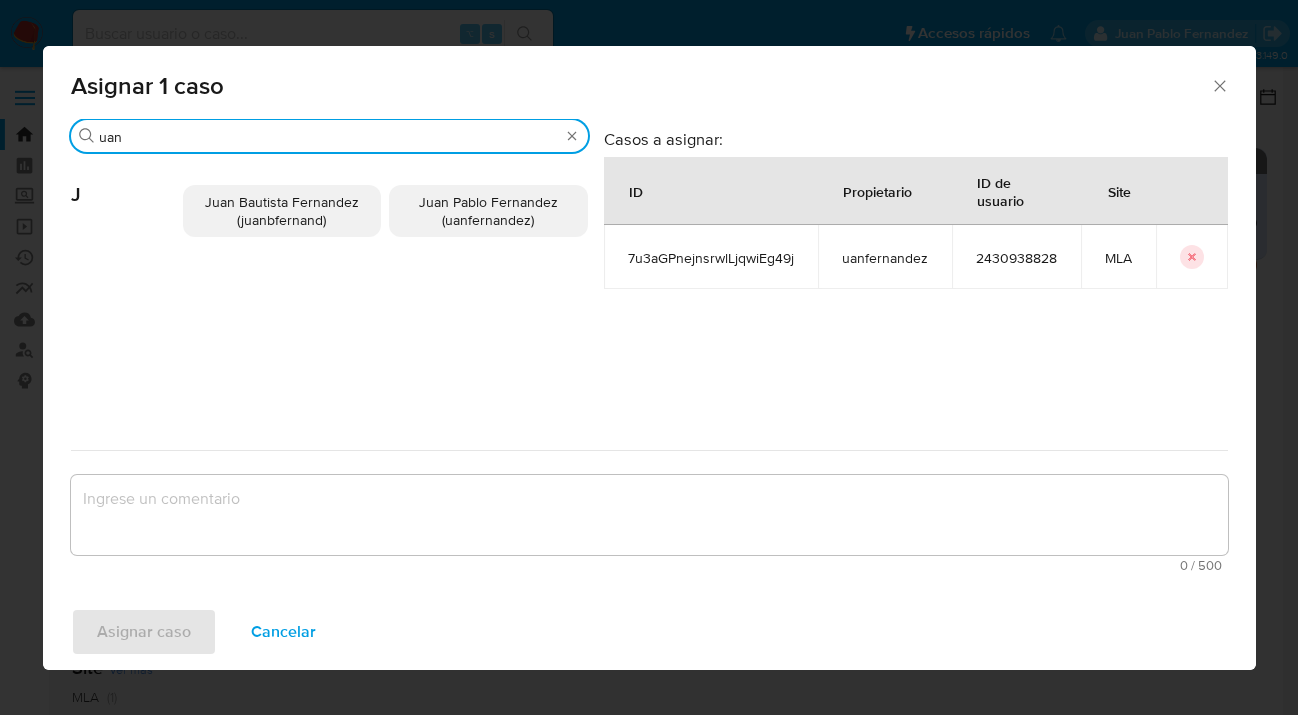 type on "uan" 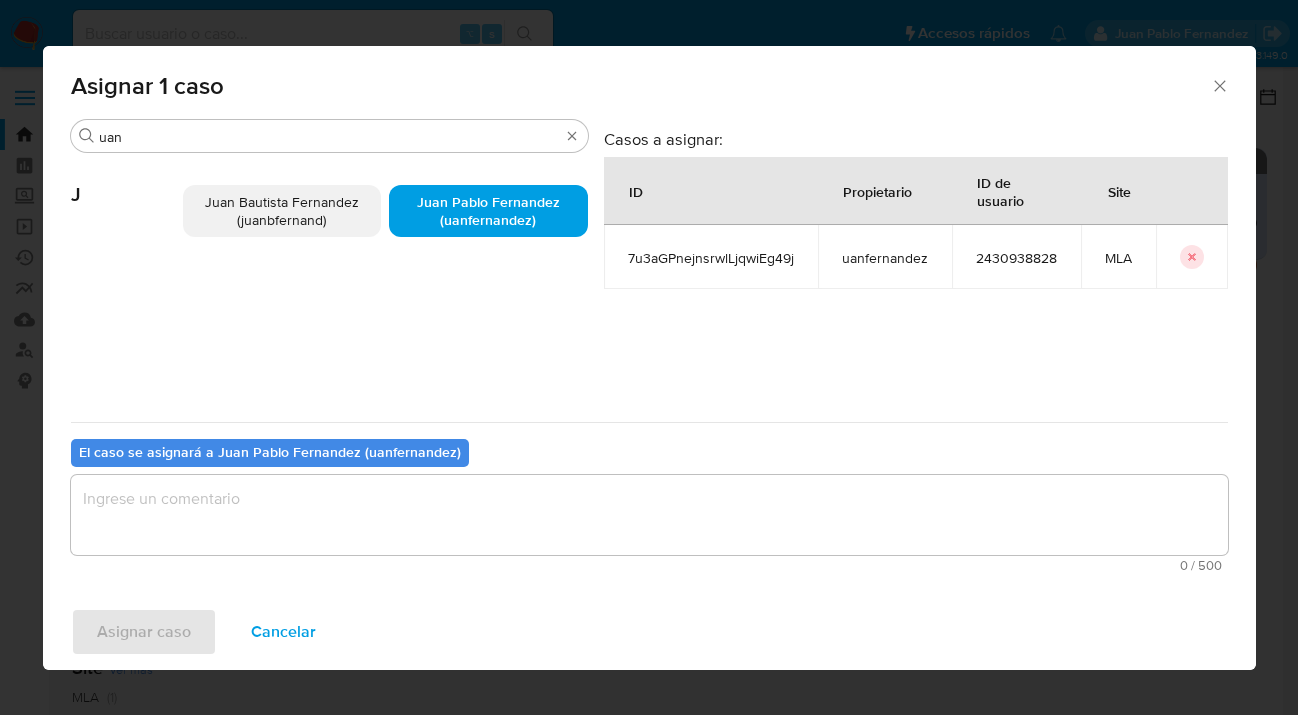 click at bounding box center [649, 515] 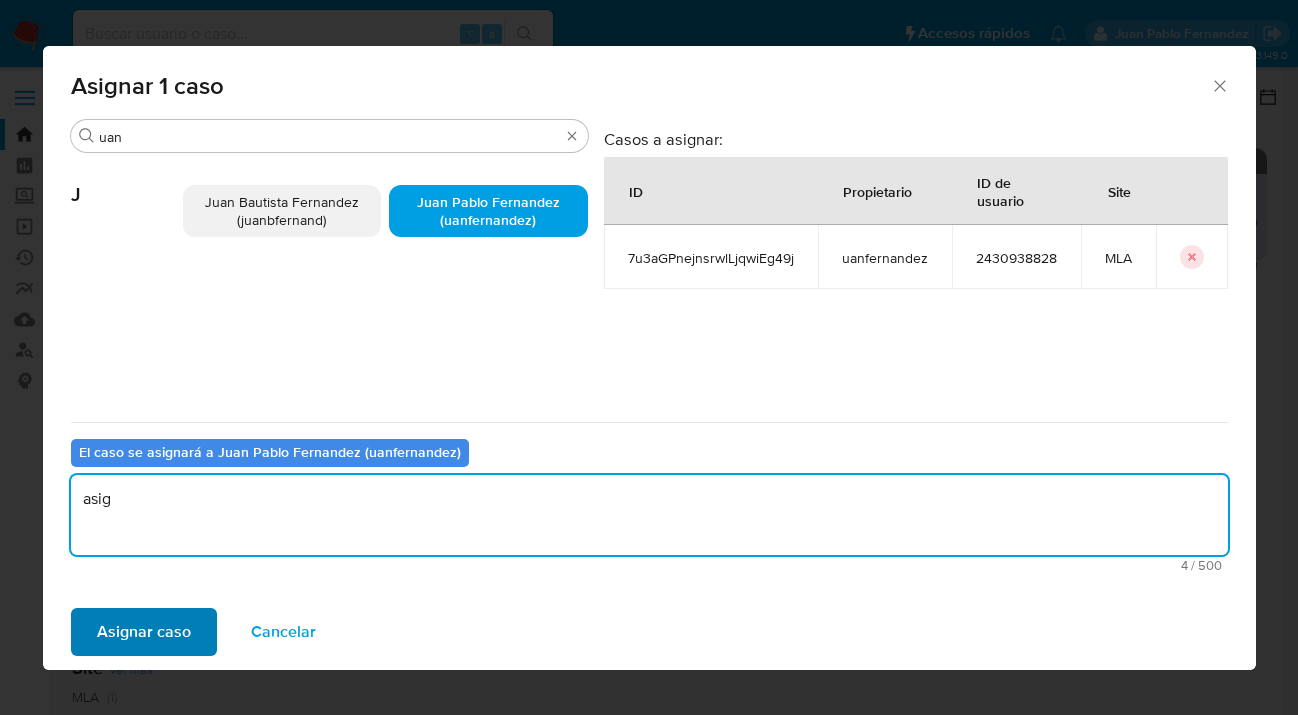 type on "asig" 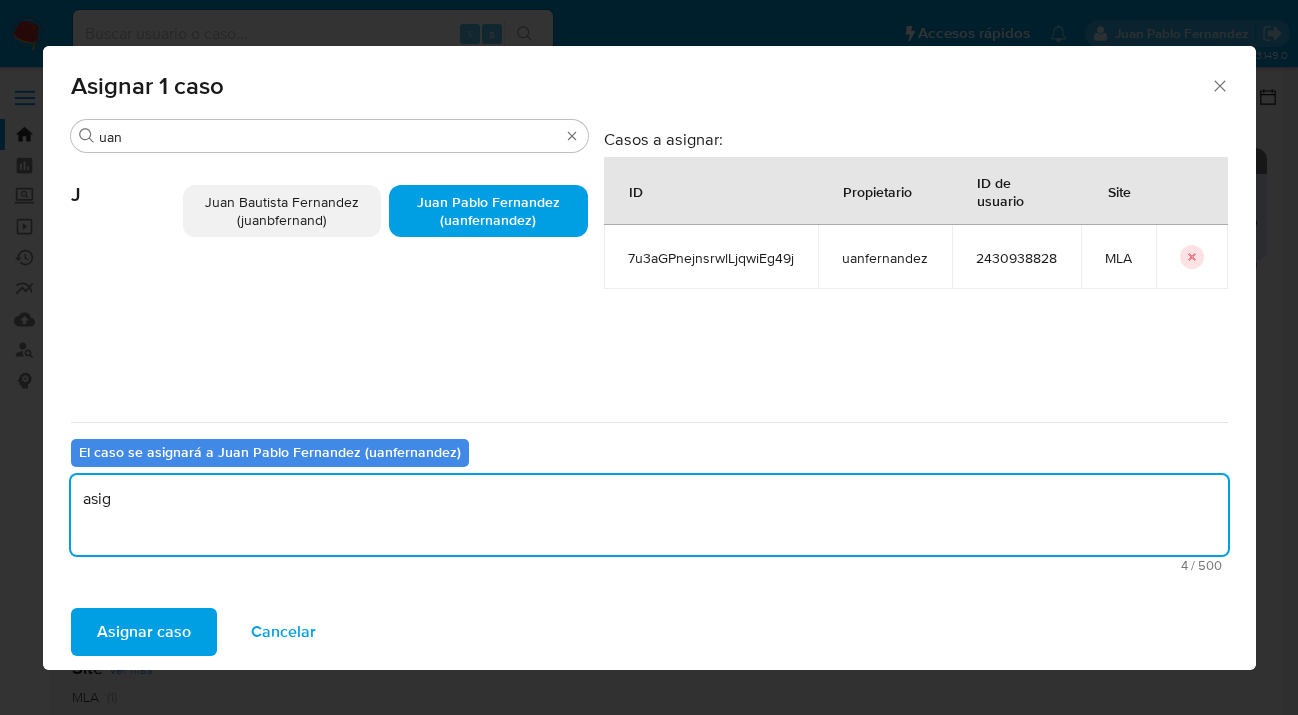click on "Asignar caso" at bounding box center (144, 632) 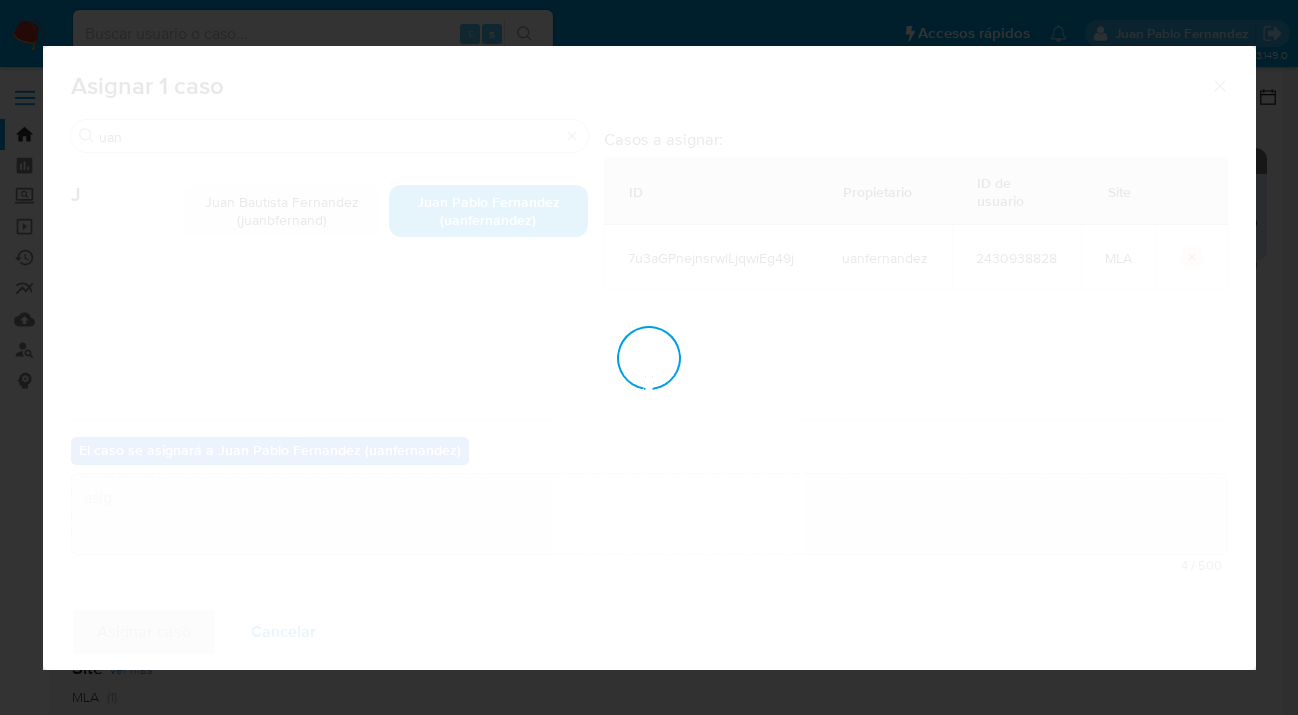 type 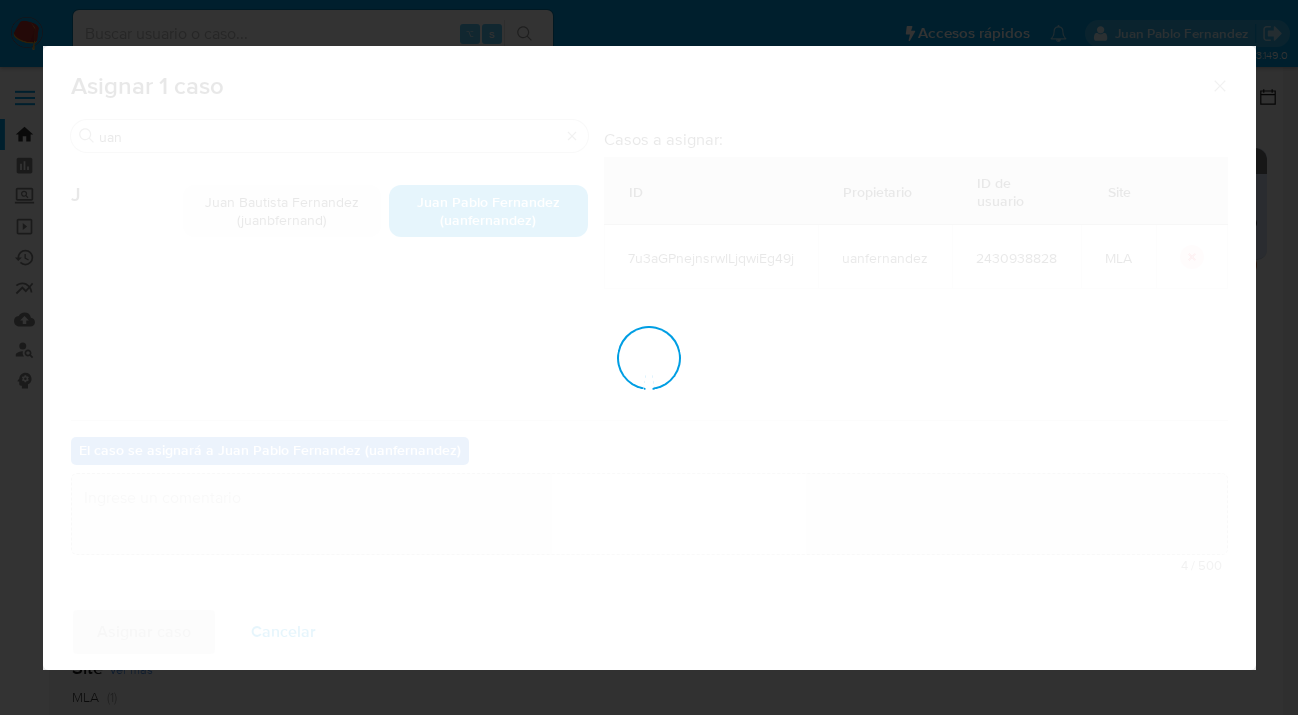 checkbox on "false" 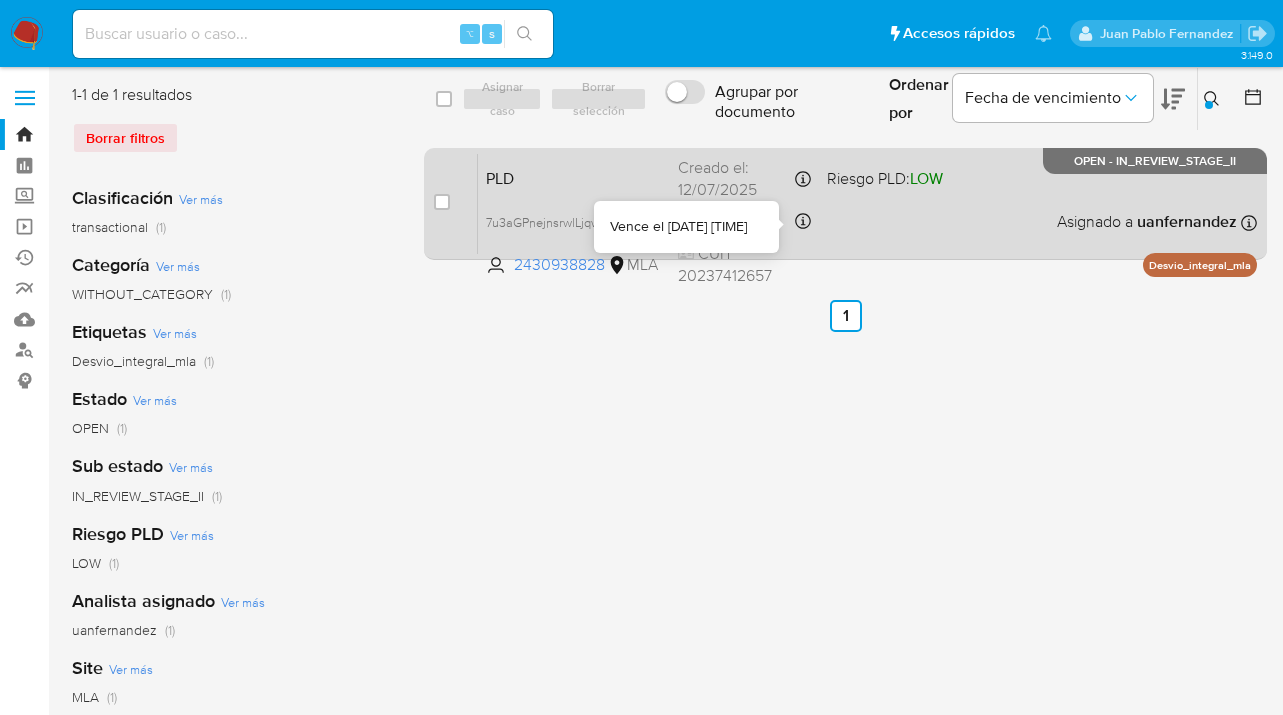 click on "PLD 7u3aGPnejnsrwlLjqwiEg49j 2430938828 MLA Riesgo PLD:  LOW Creado el: 12/07/2025   Creado el: 12/07/2025 03:27:41 Vence en 2 meses   Vence el 10/10/2025 03:27:42 CUIT   20237412657 Asignado a   uanfernandez   Asignado el: 17/07/2025 16:37:32 Desvio_integral_mla OPEN - IN_REVIEW_STAGE_II" at bounding box center [867, 203] 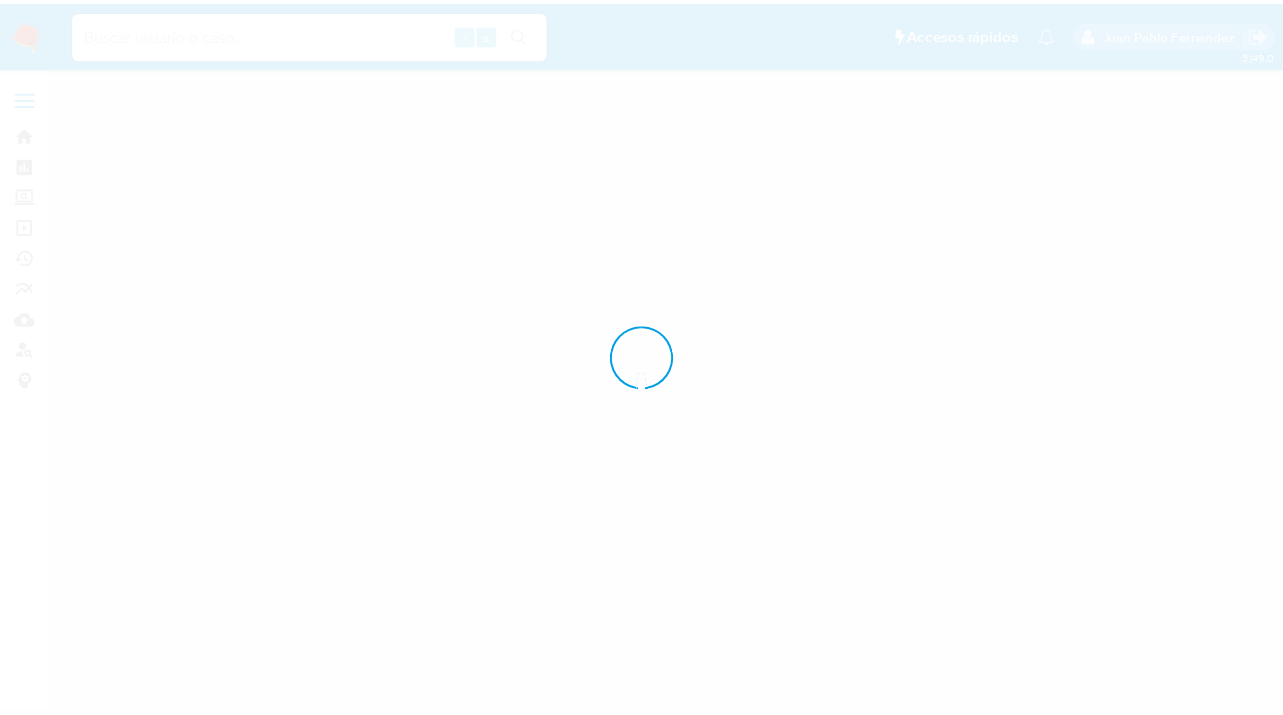 scroll, scrollTop: 0, scrollLeft: 0, axis: both 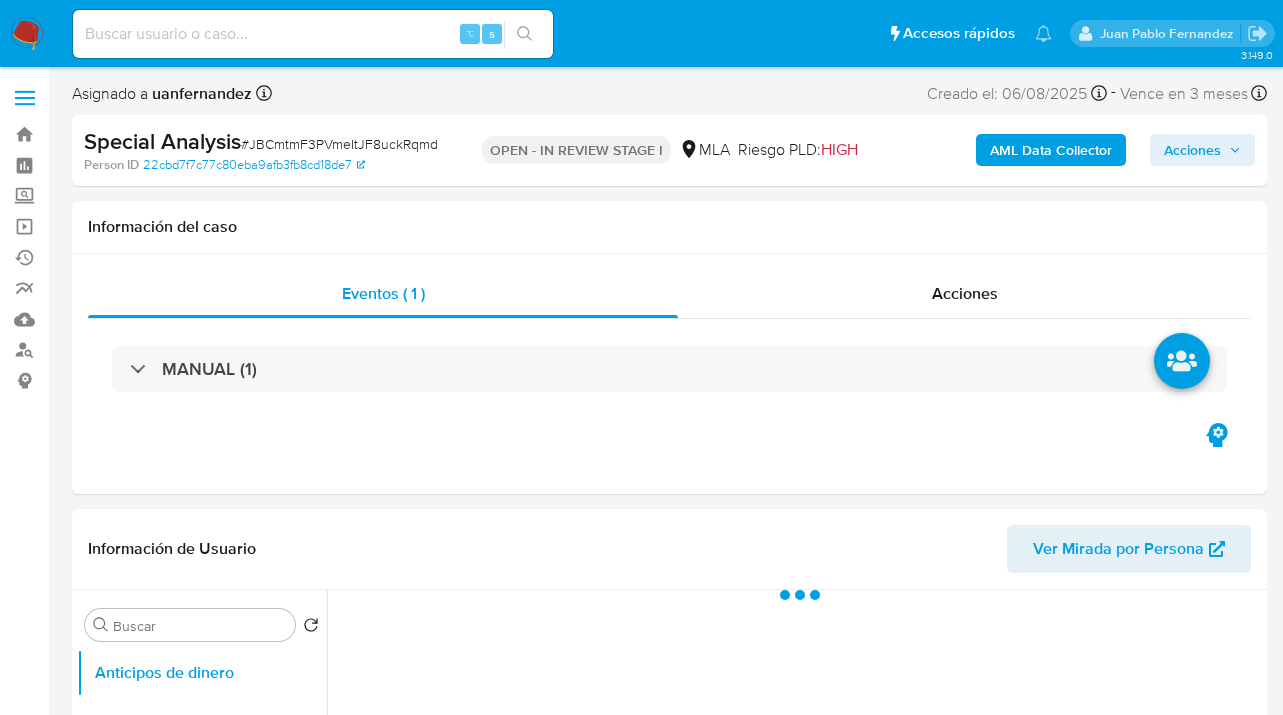 select on "10" 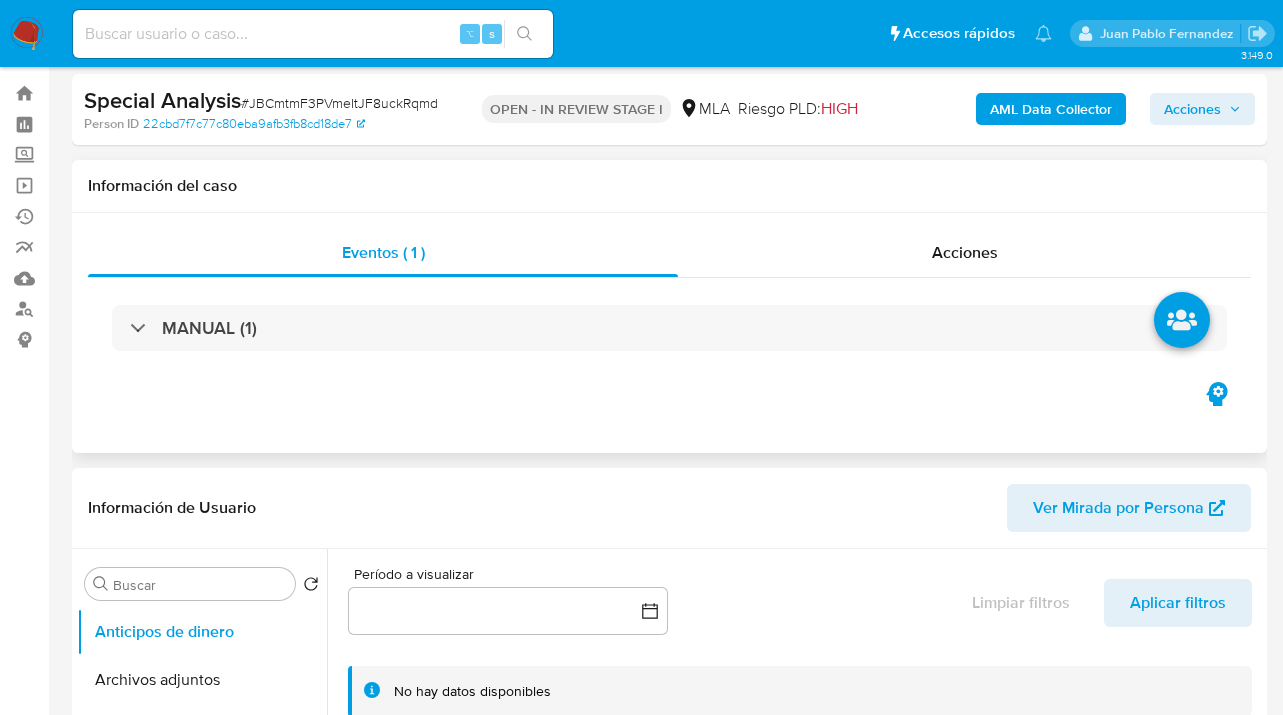 scroll, scrollTop: 461, scrollLeft: 0, axis: vertical 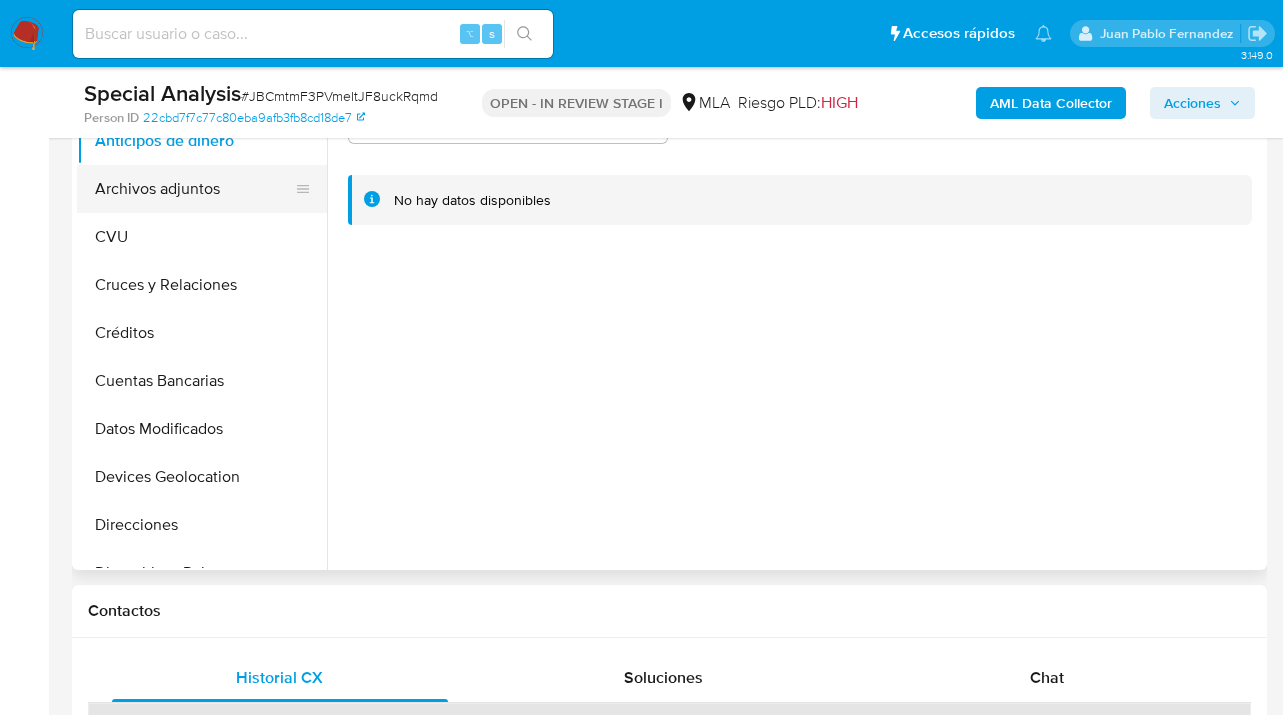 click on "Archivos adjuntos" at bounding box center (194, 189) 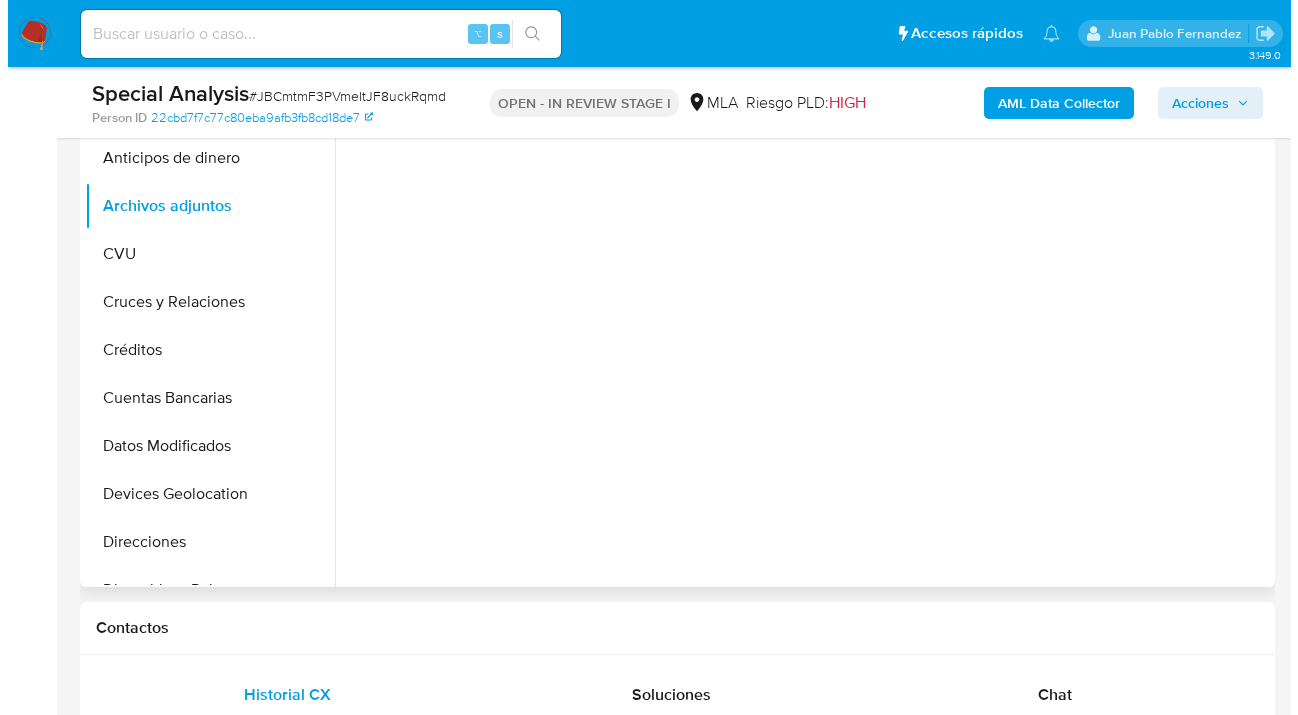 scroll, scrollTop: 424, scrollLeft: 0, axis: vertical 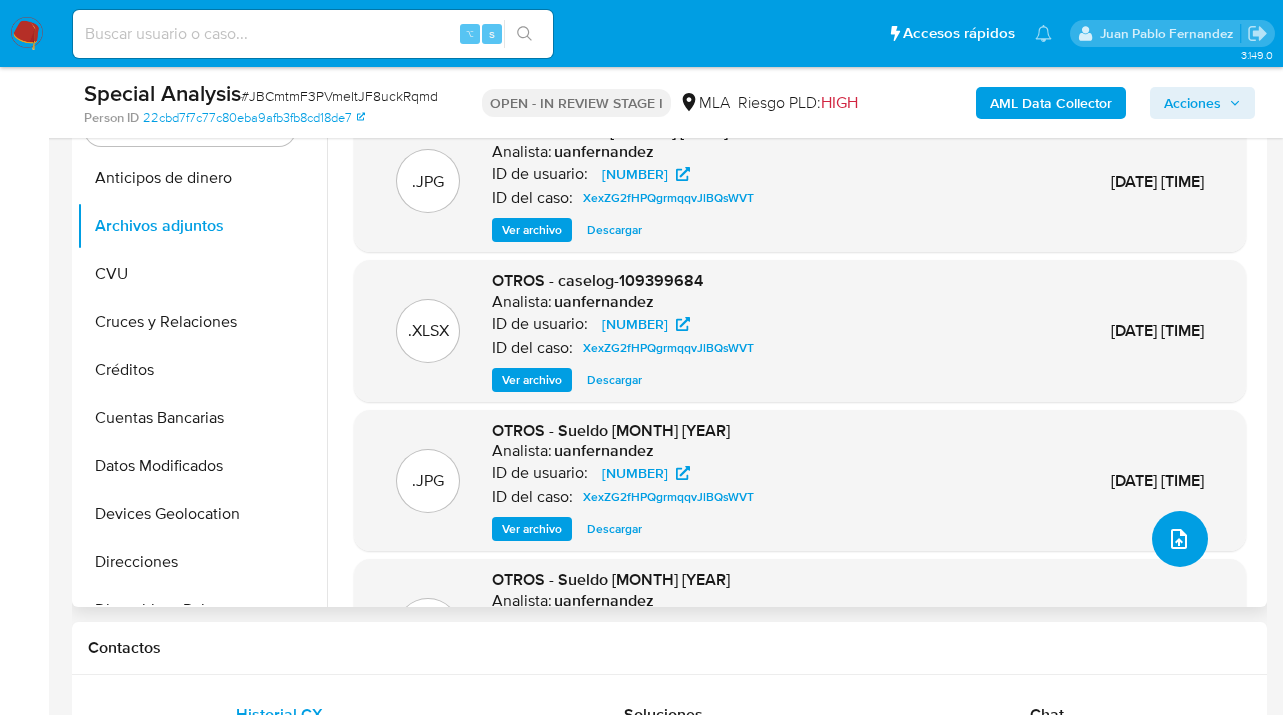 click 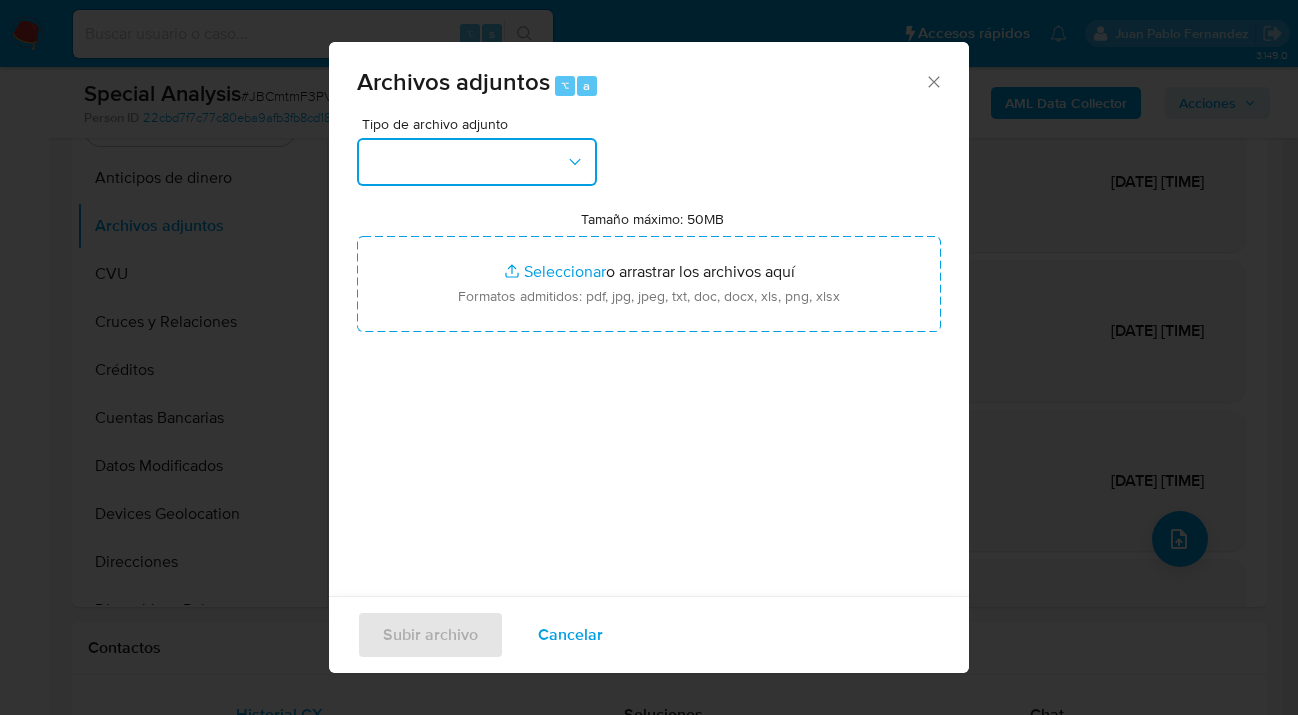 click at bounding box center [477, 162] 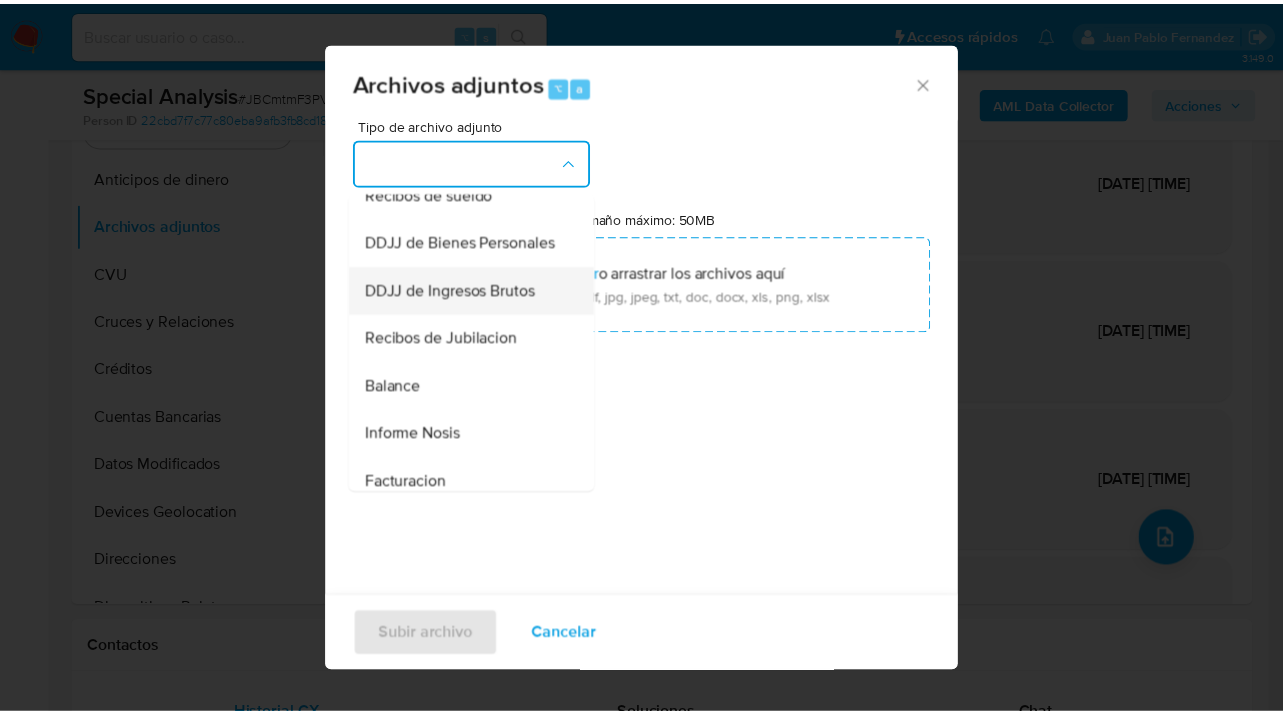 scroll, scrollTop: 576, scrollLeft: 0, axis: vertical 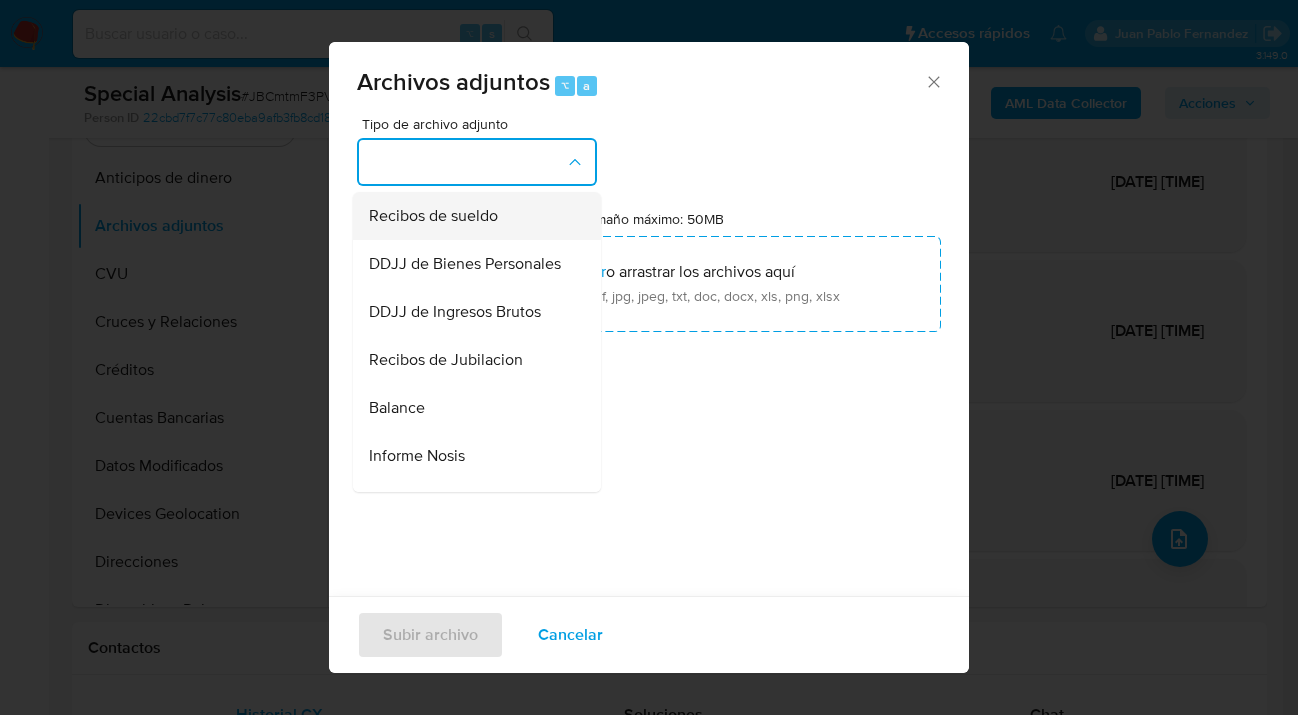 click on "Recibos de sueldo" at bounding box center [471, 216] 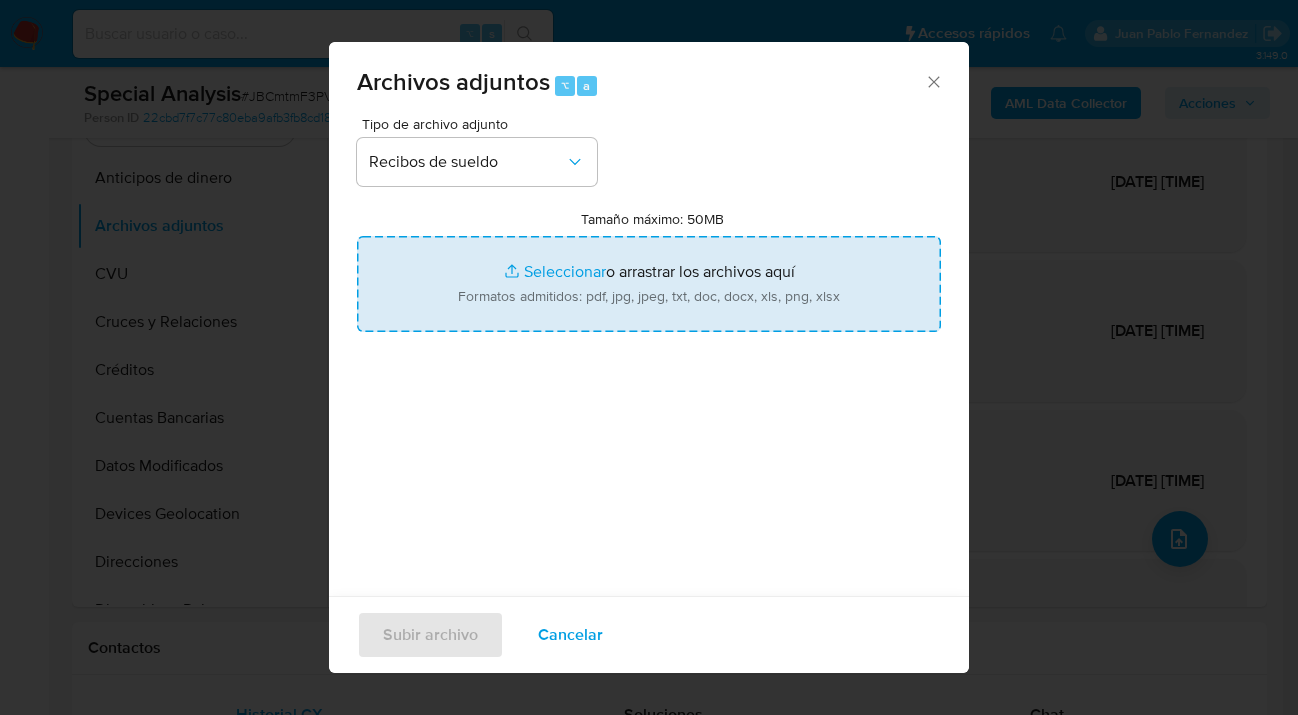 click on "Tamaño máximo: 50MB Seleccionar archivos" at bounding box center (649, 284) 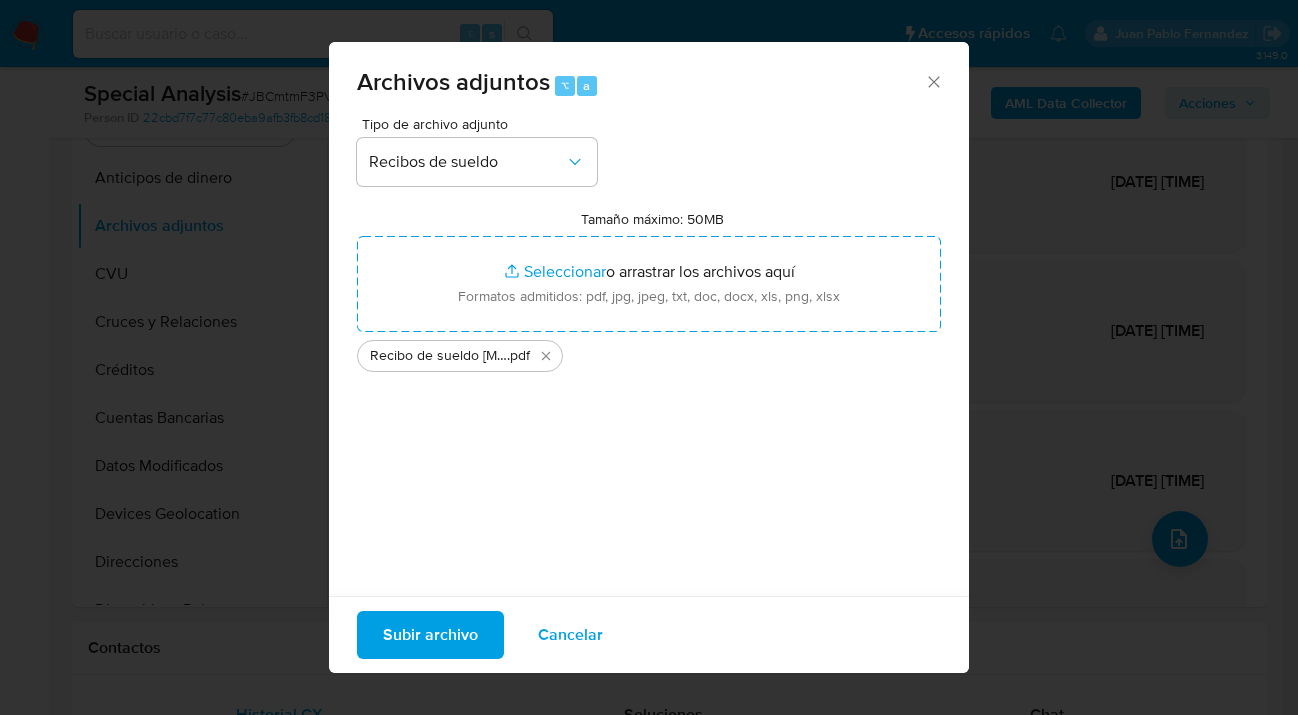 click on "Subir archivo" at bounding box center (430, 635) 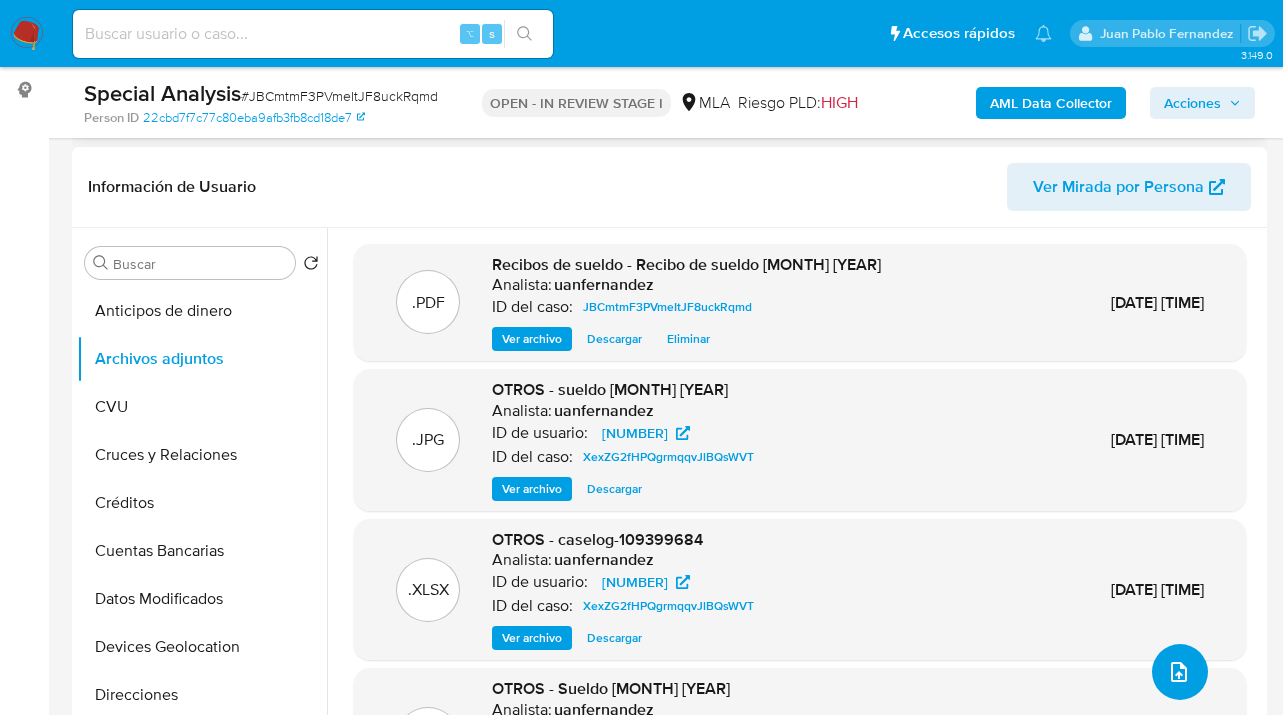 scroll, scrollTop: 0, scrollLeft: 0, axis: both 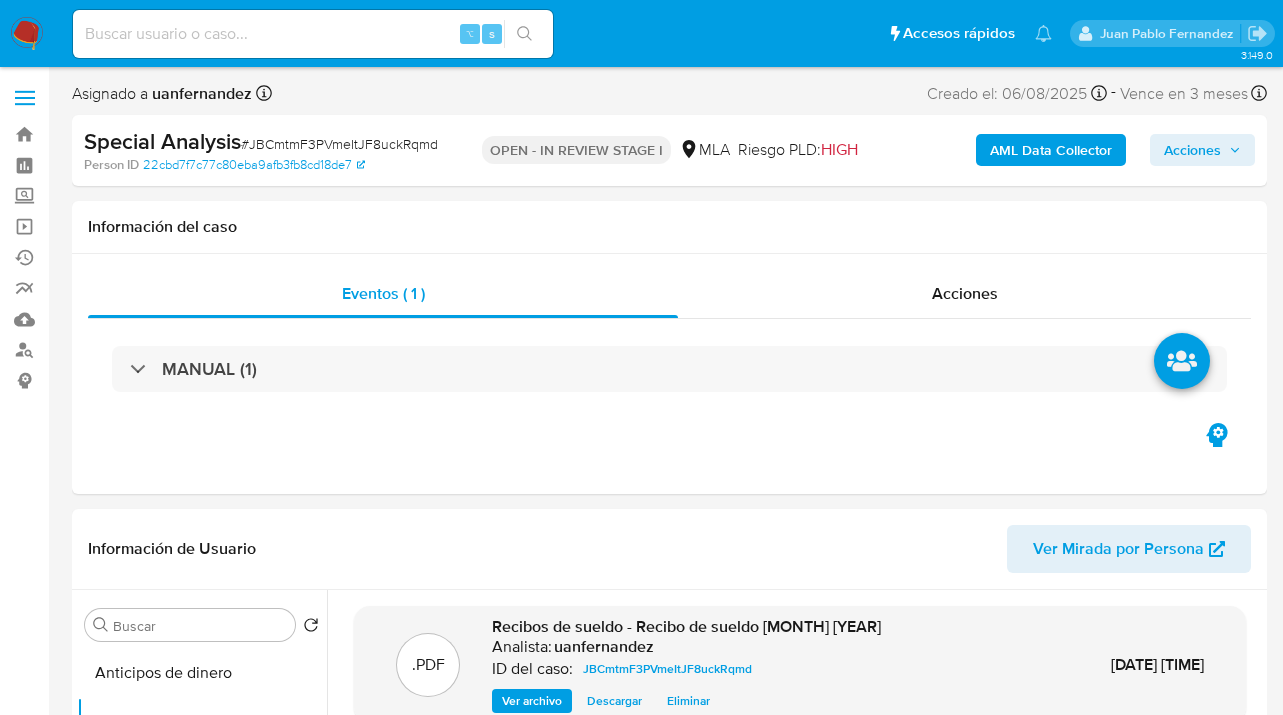 click on "Acciones" at bounding box center (1192, 150) 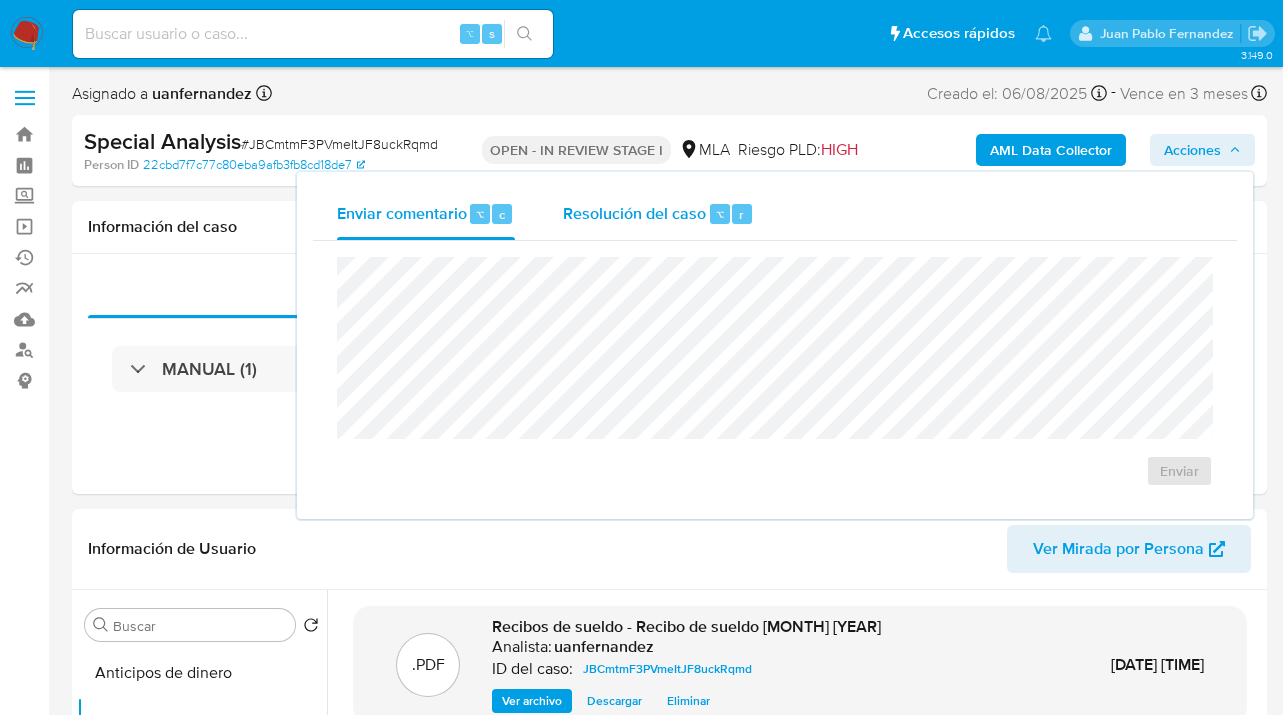 click on "Resolución del caso" at bounding box center (634, 213) 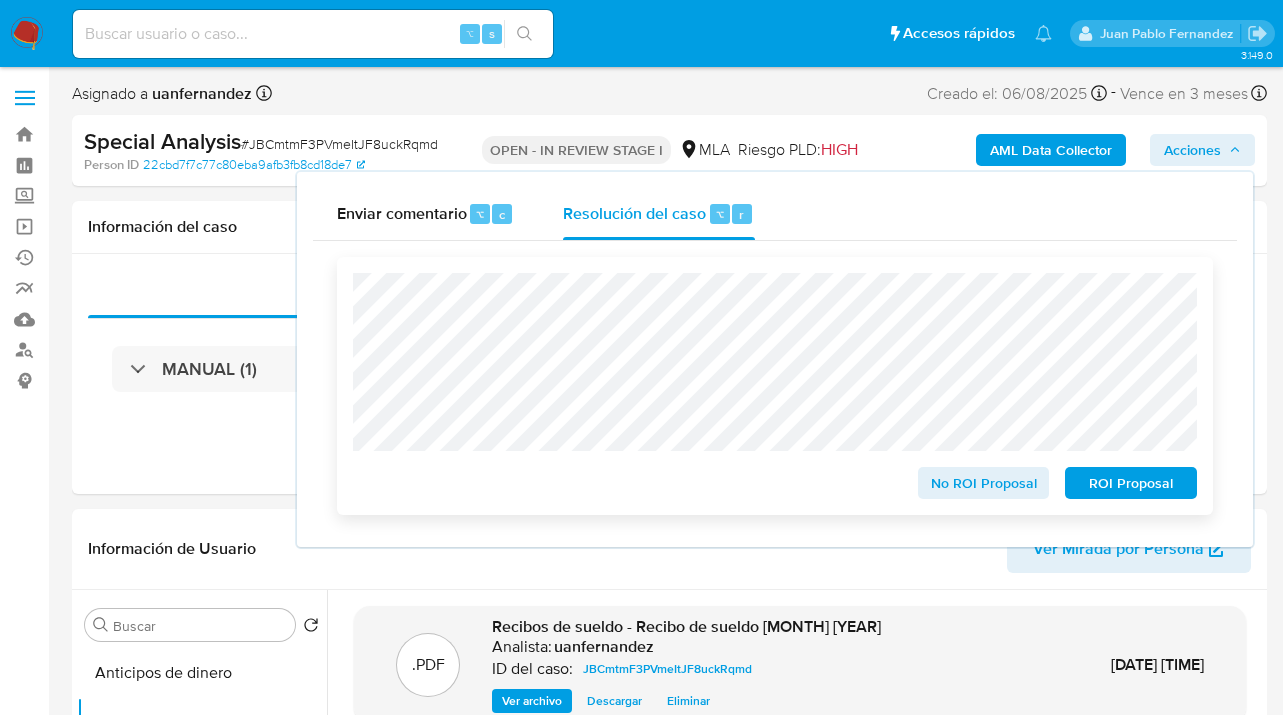 click on "No ROI Proposal" at bounding box center (984, 483) 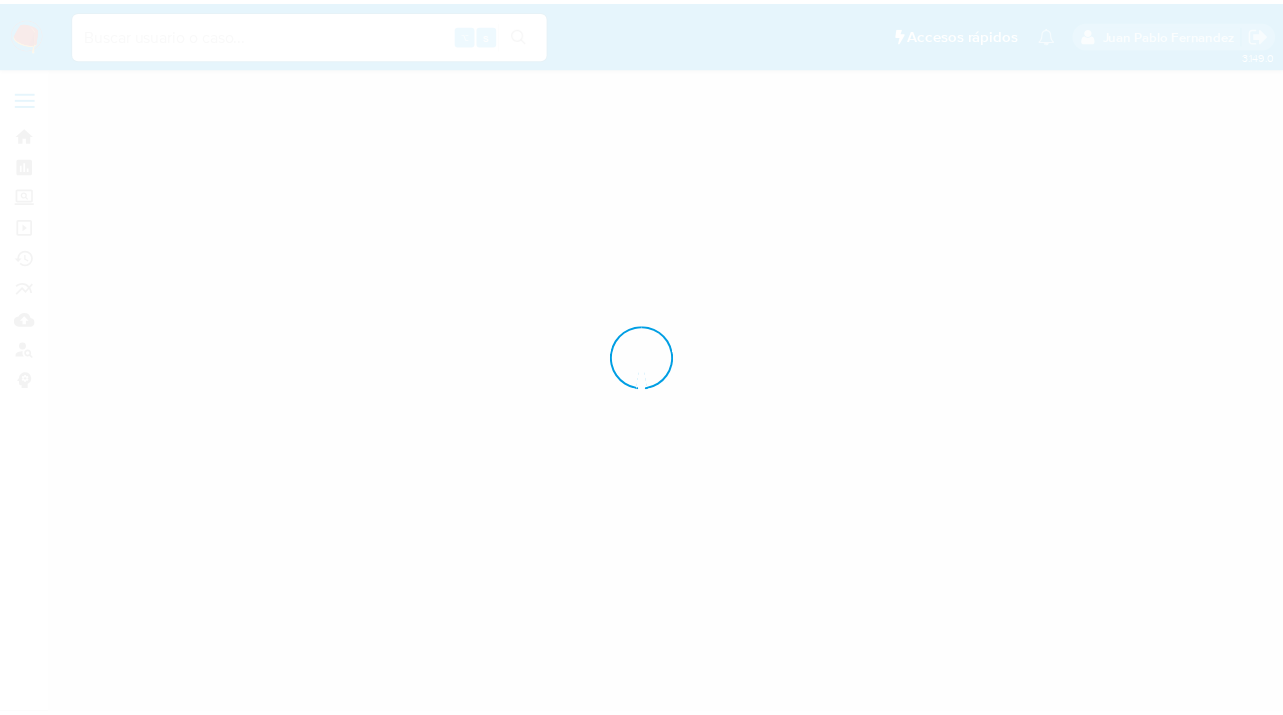 scroll, scrollTop: 0, scrollLeft: 0, axis: both 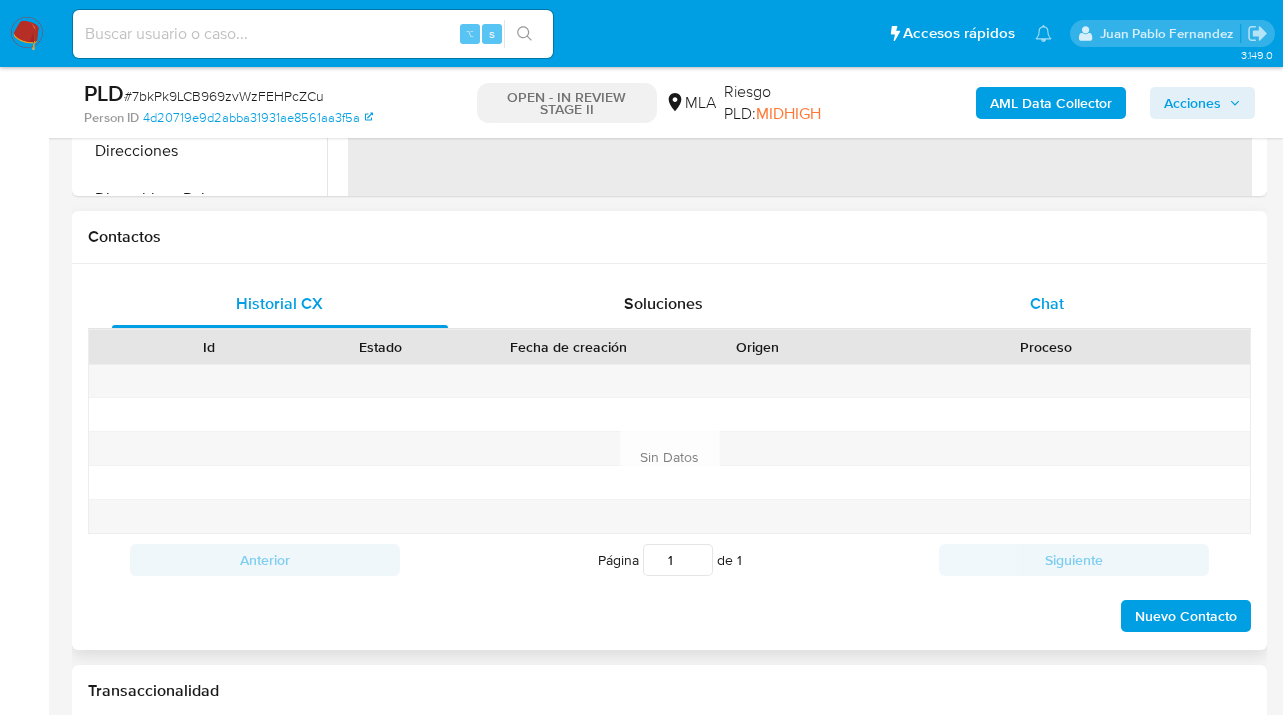 select on "10" 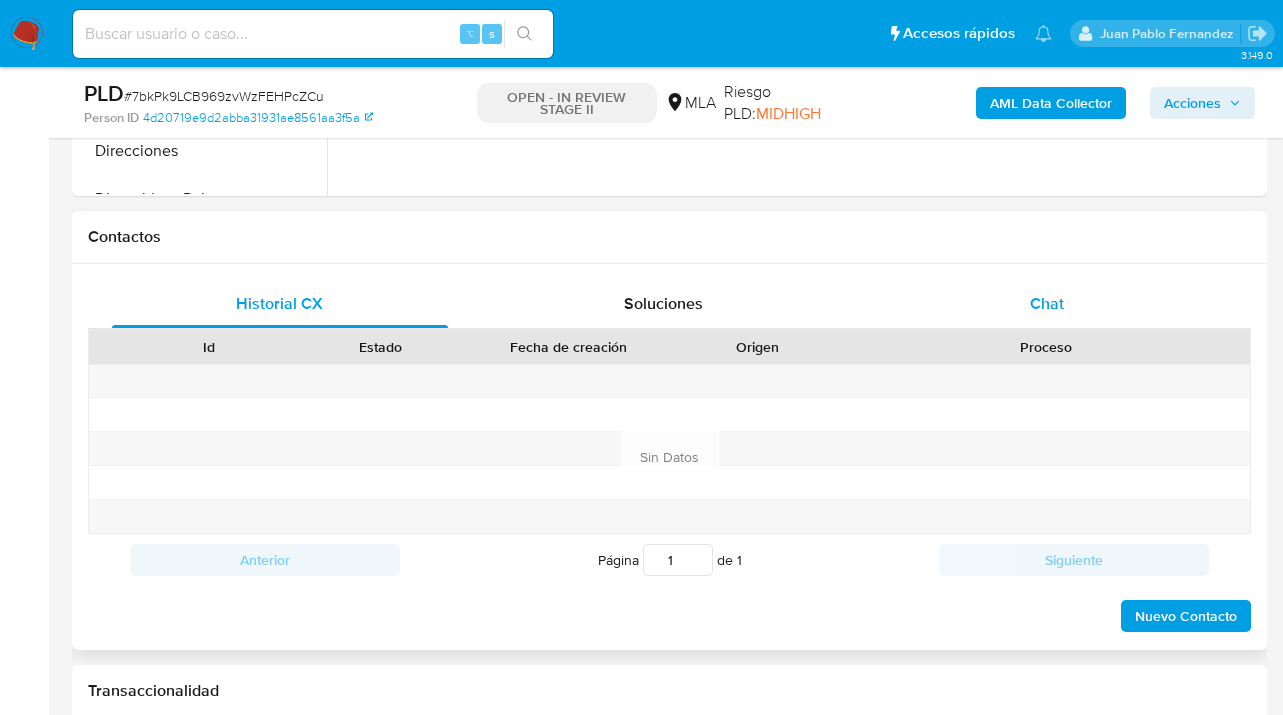 click on "Chat" at bounding box center (1047, 303) 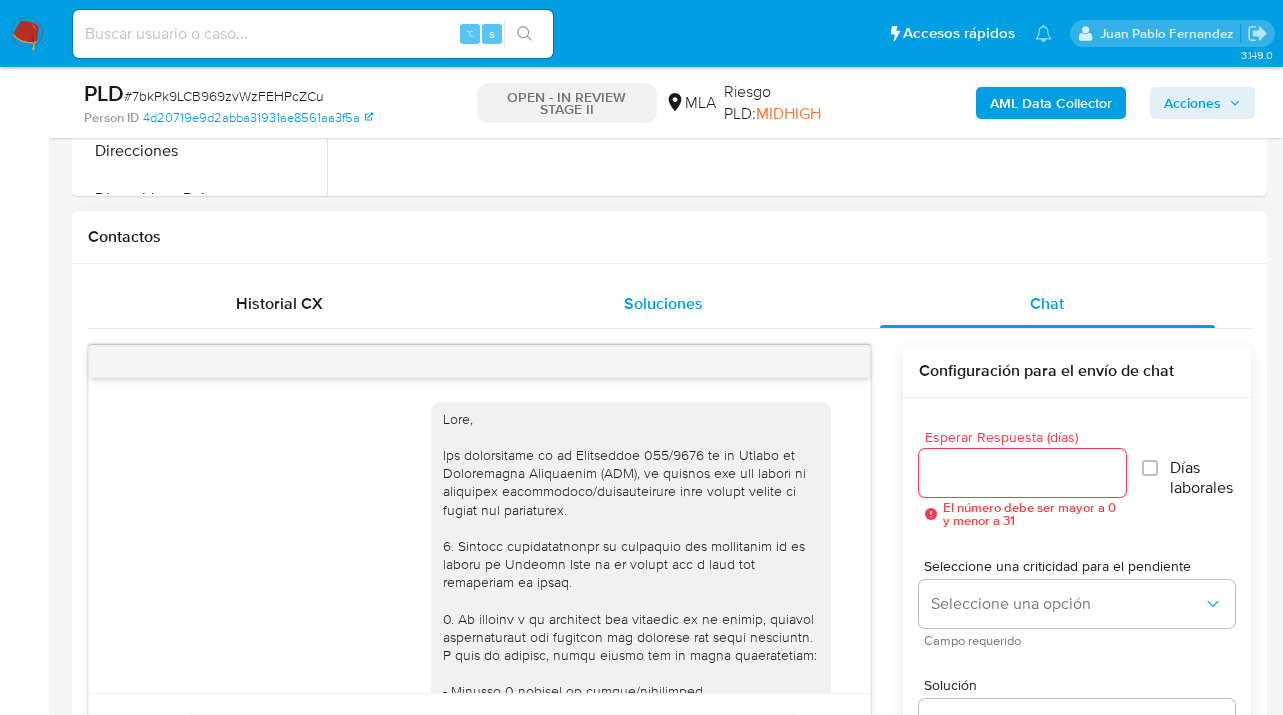 scroll, scrollTop: 2061, scrollLeft: 0, axis: vertical 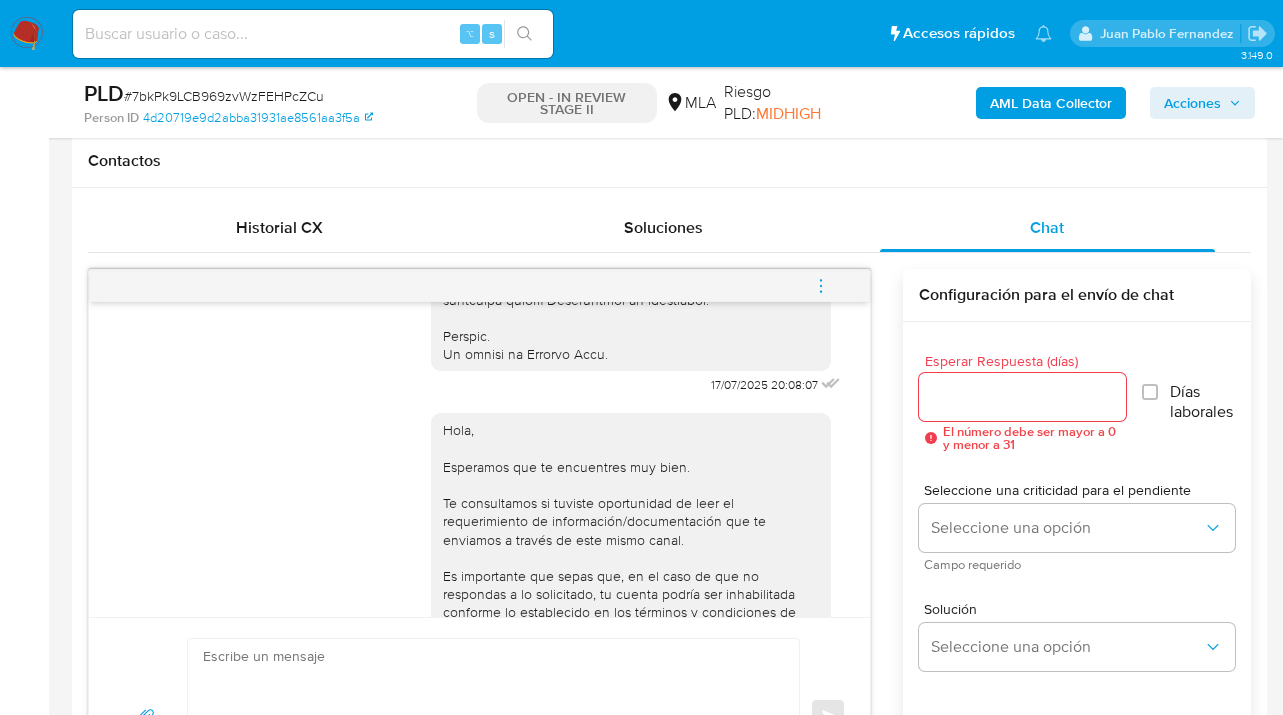 click at bounding box center (821, 286) 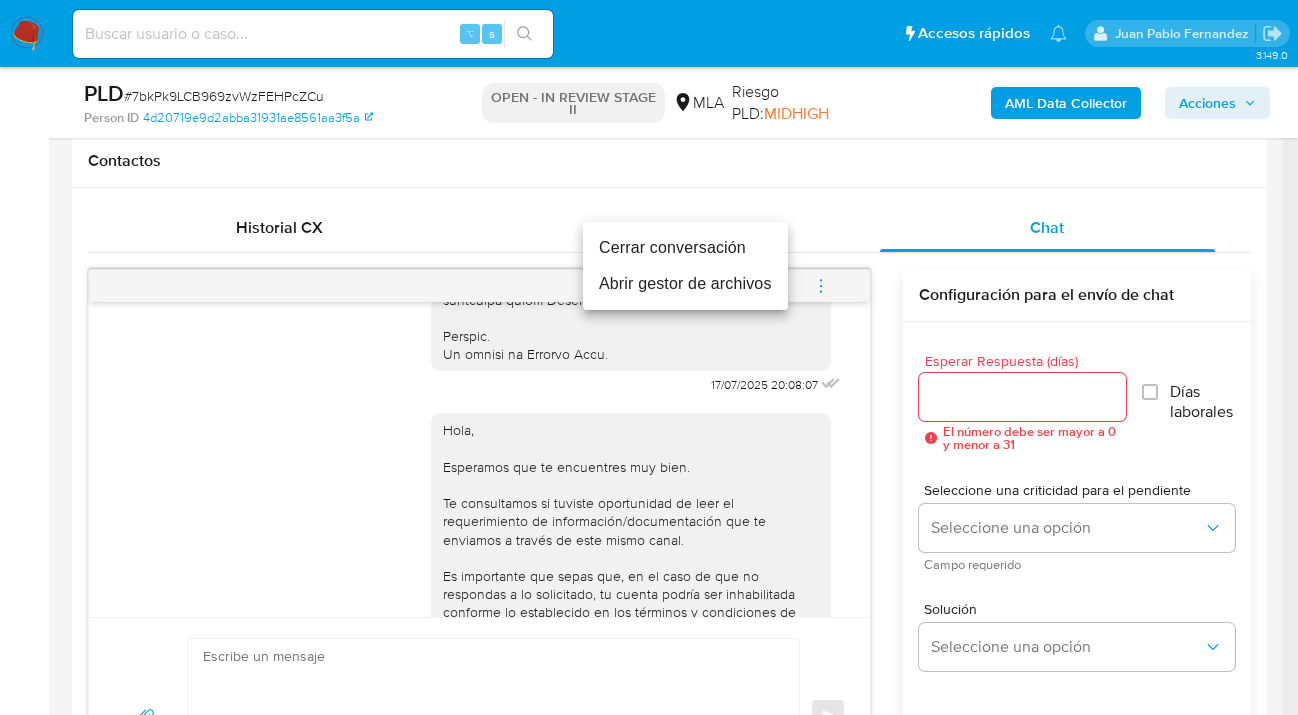 click on "Cerrar conversación" at bounding box center [685, 248] 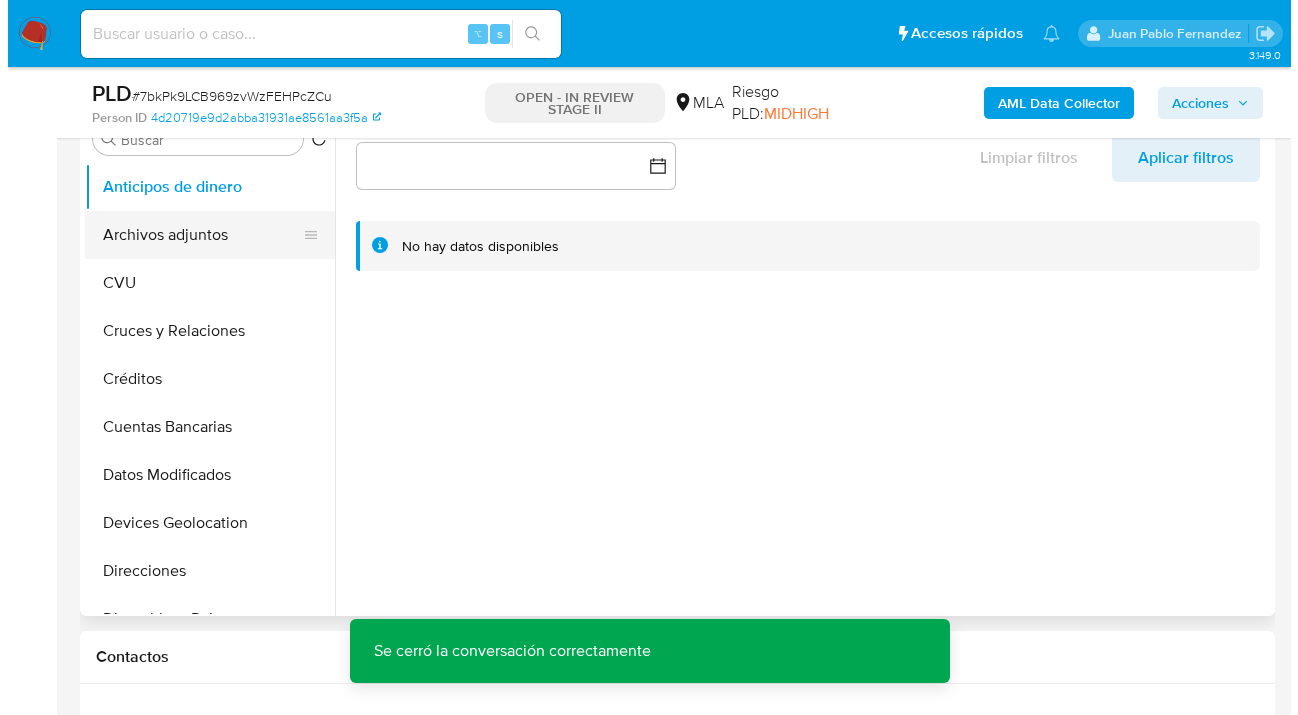 scroll, scrollTop: 312, scrollLeft: 0, axis: vertical 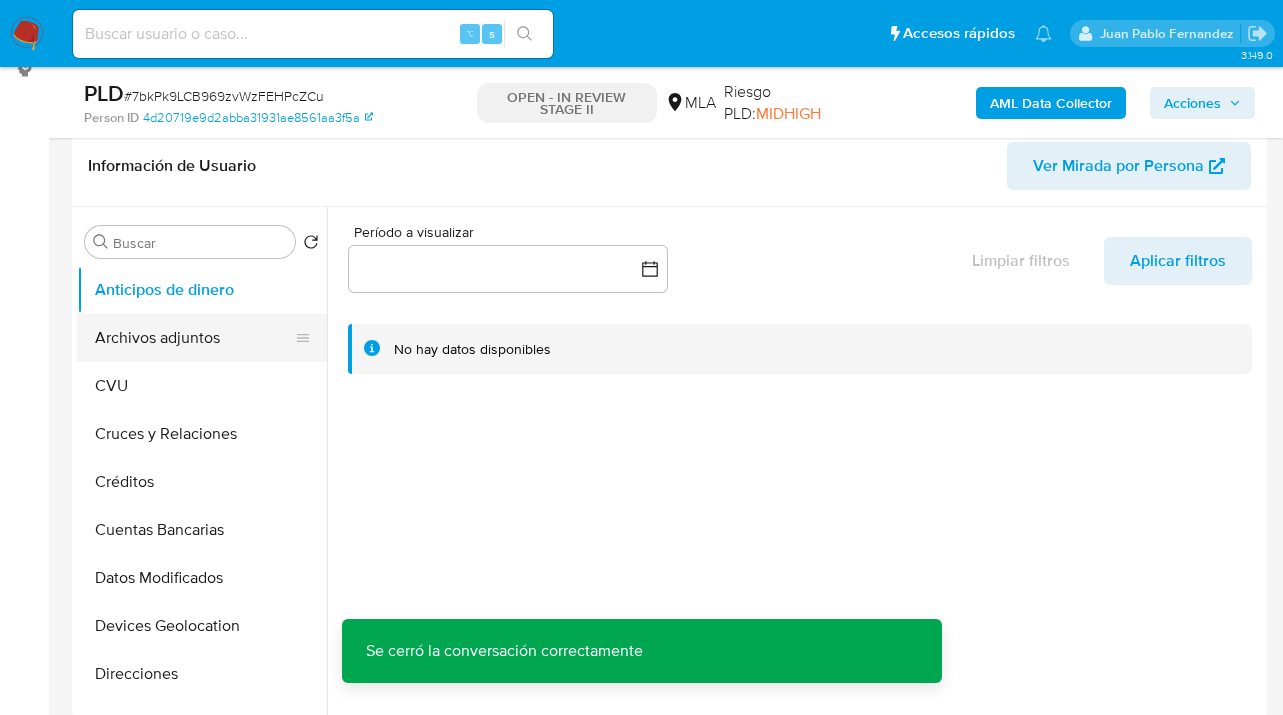 click on "Archivos adjuntos" at bounding box center [194, 338] 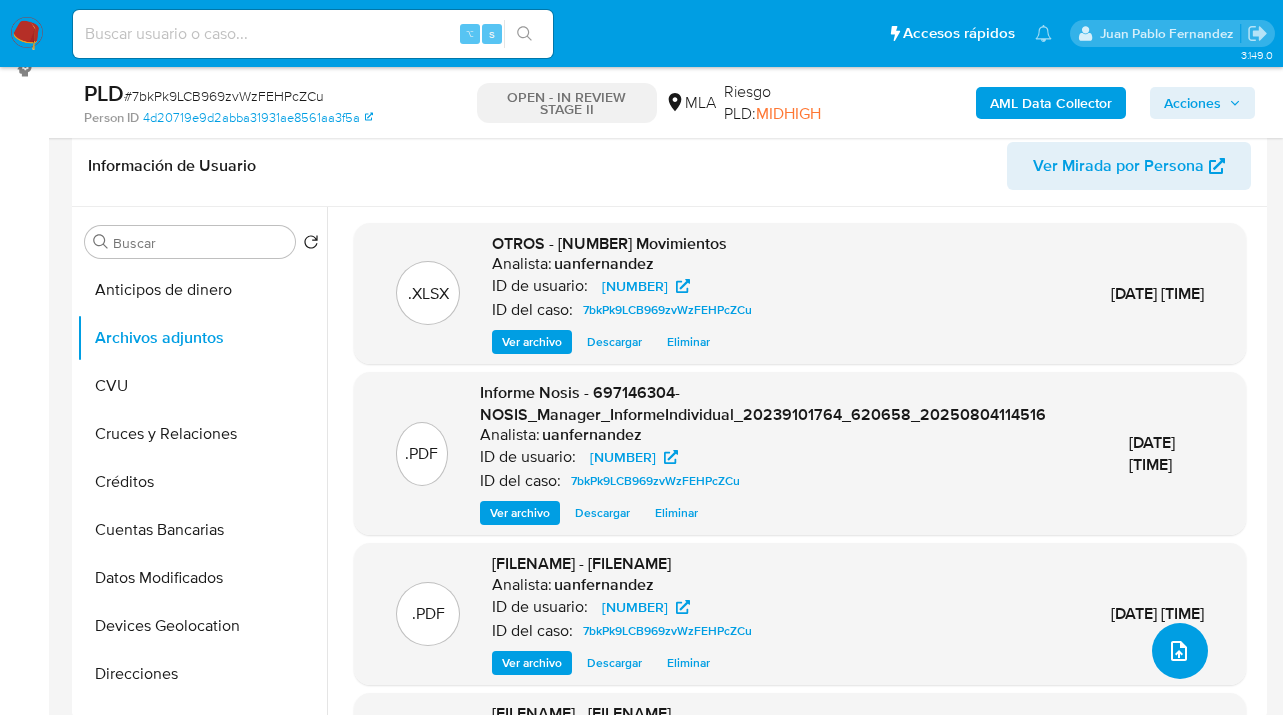 click 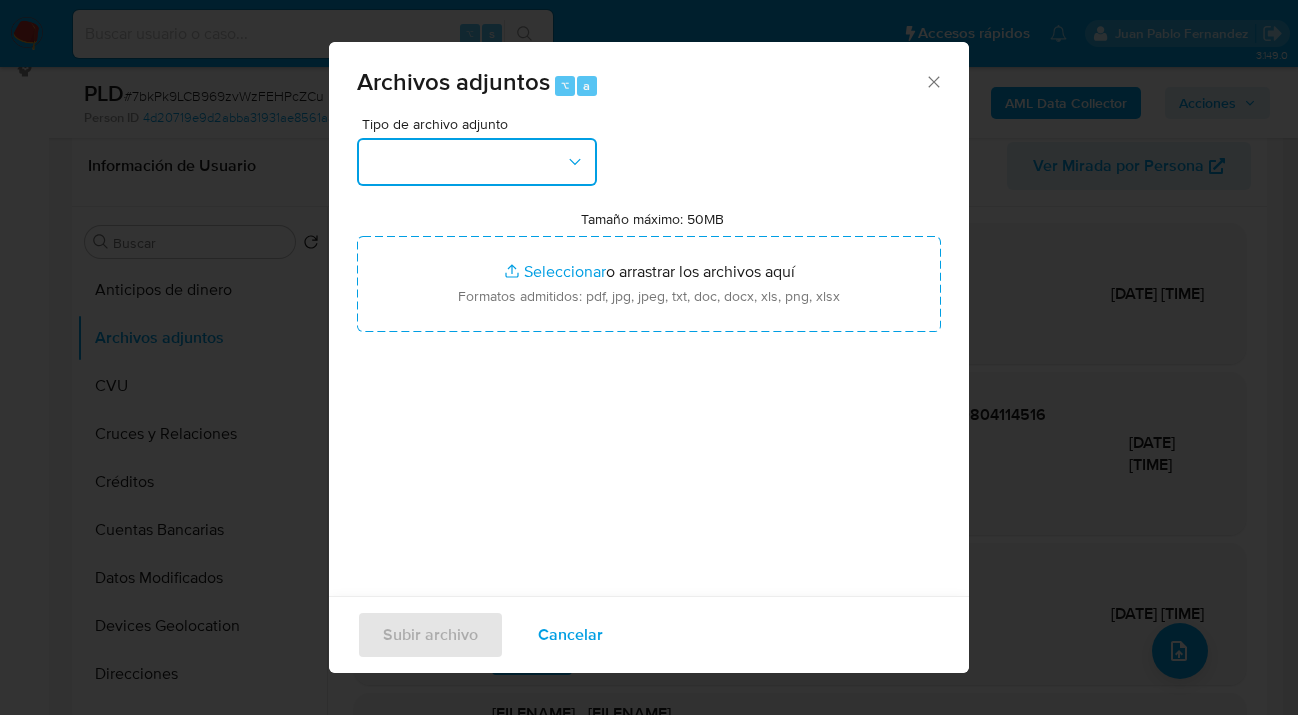 drag, startPoint x: 579, startPoint y: 159, endPoint x: 581, endPoint y: 172, distance: 13.152946 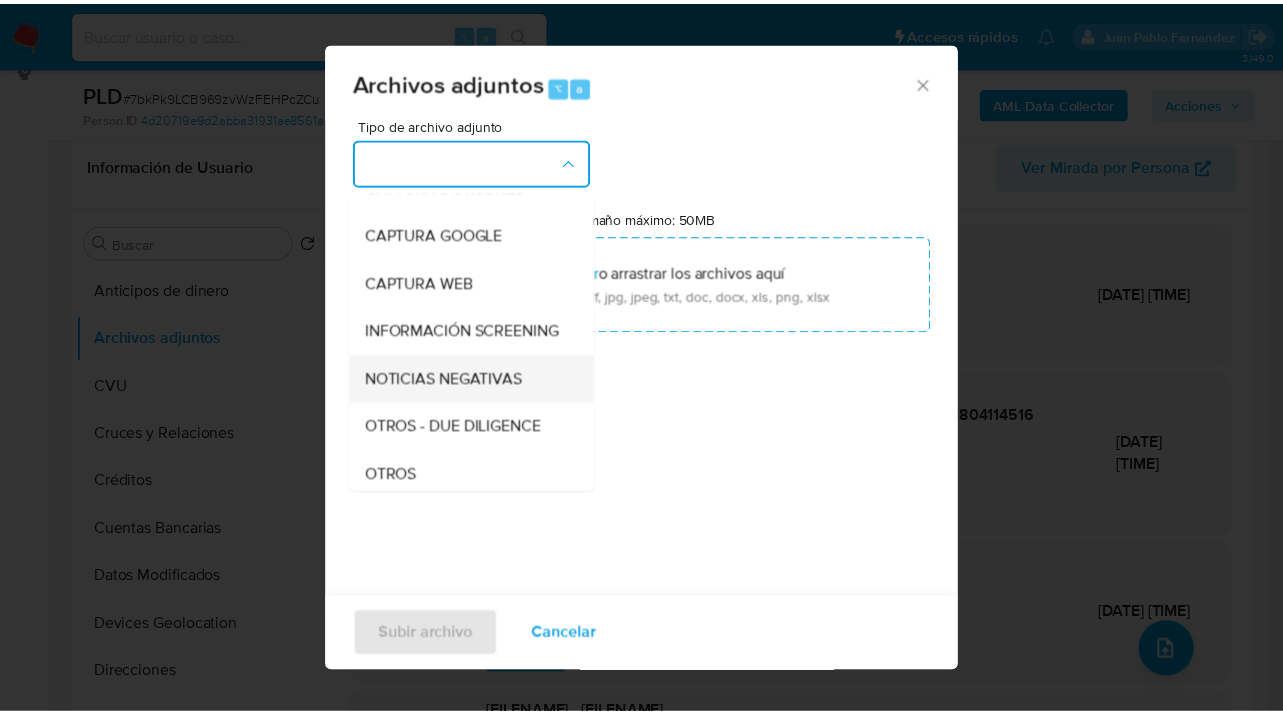 scroll, scrollTop: 313, scrollLeft: 0, axis: vertical 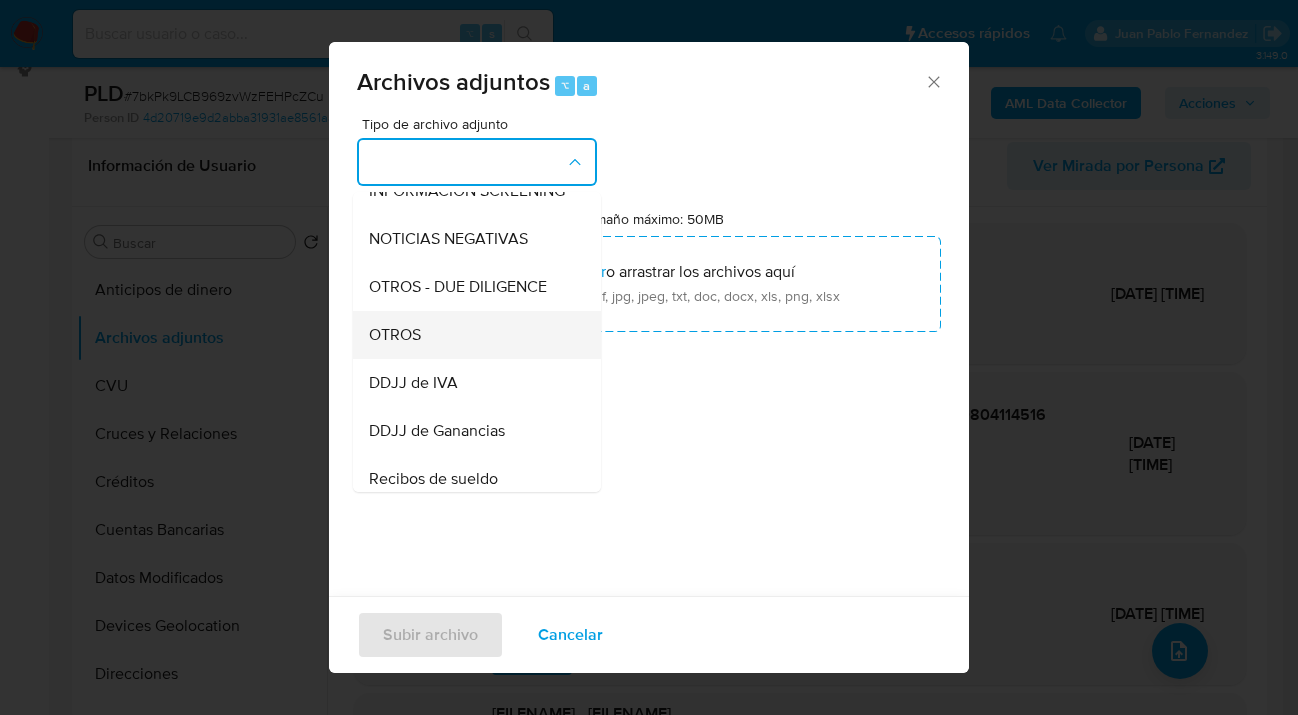 click on "OTROS" at bounding box center (471, 335) 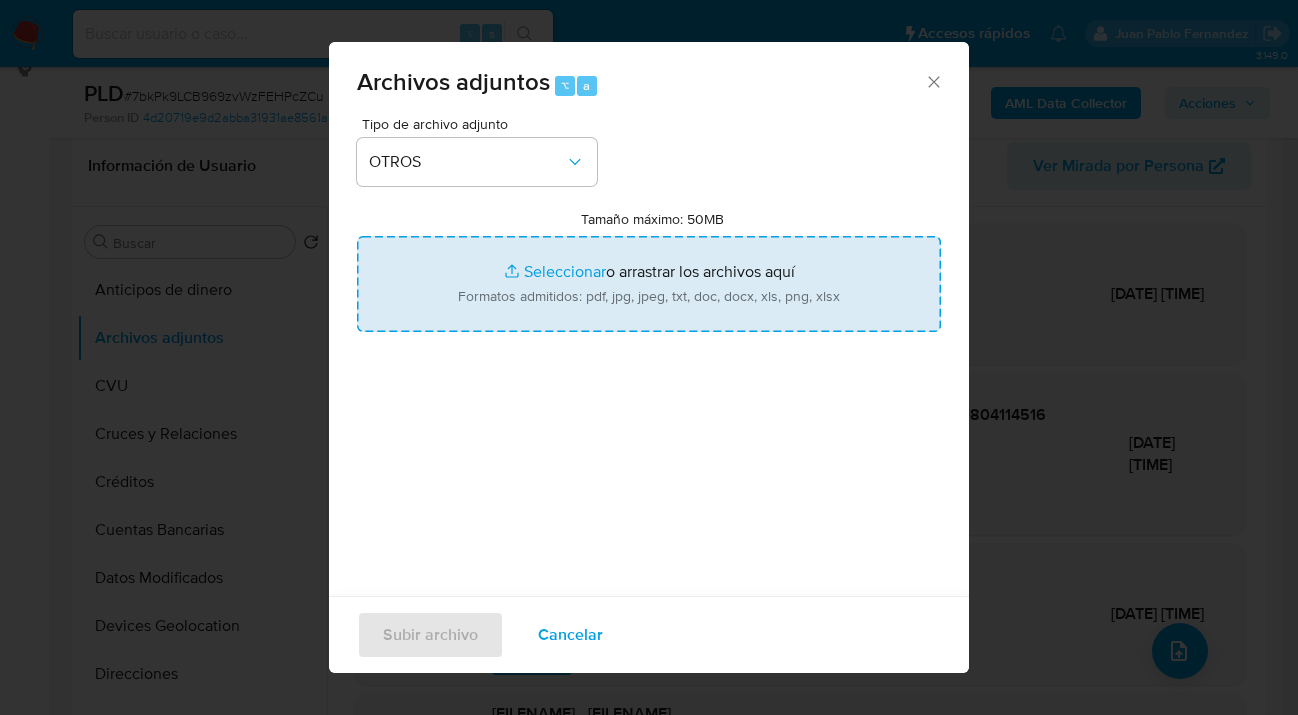 click on "Tamaño máximo: 50MB Seleccionar archivos" at bounding box center [649, 284] 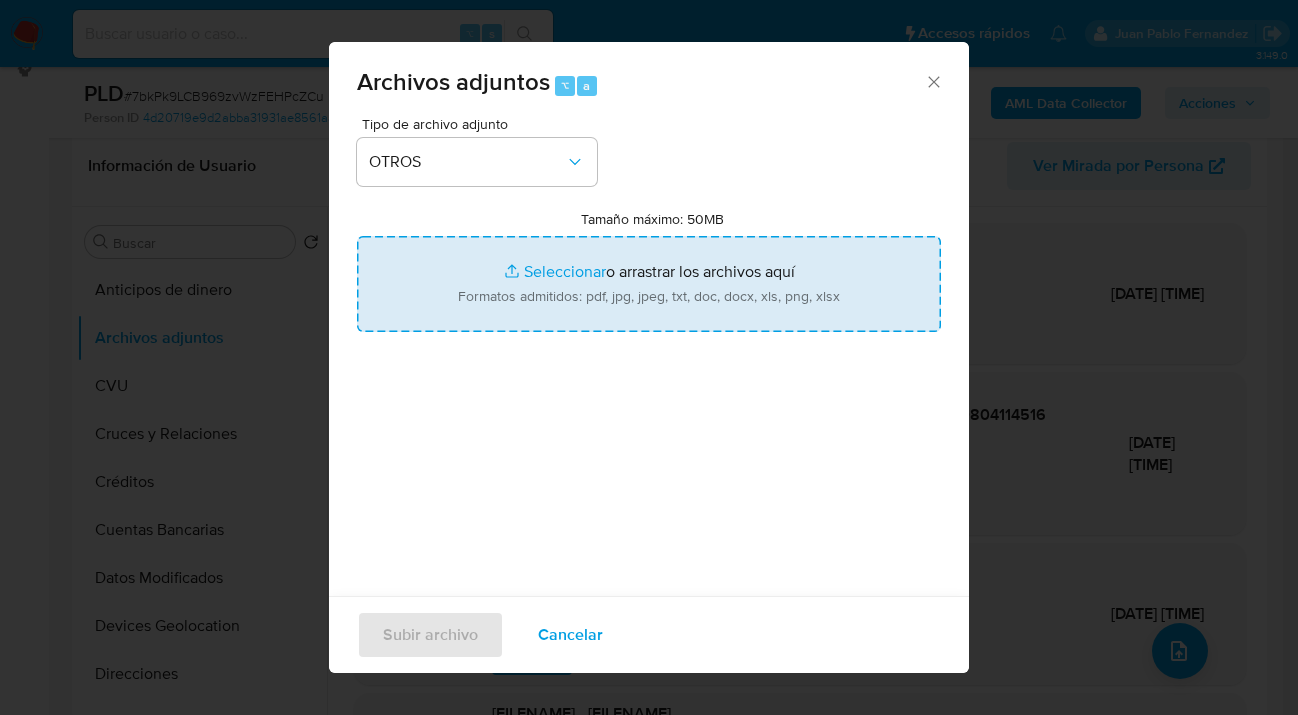 click on "Tamaño máximo: 50MB Seleccionar archivos" at bounding box center [649, 284] 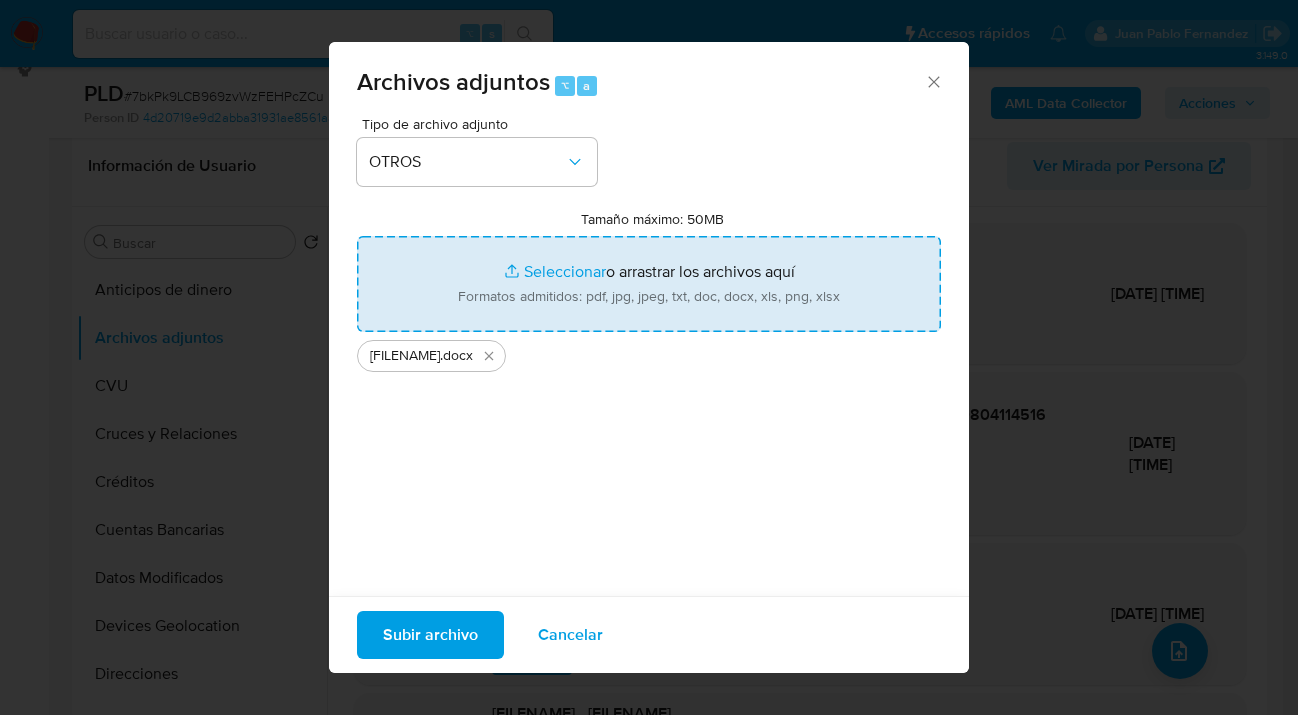 click on "Subir archivo" at bounding box center (430, 635) 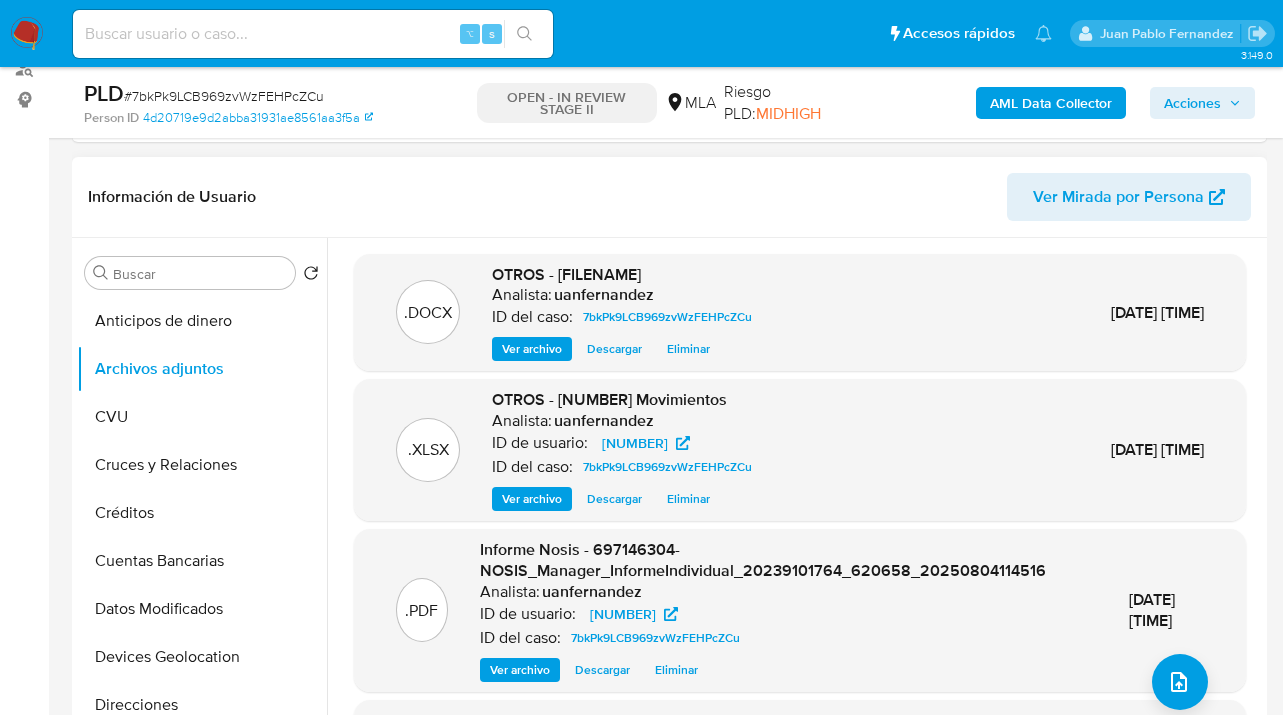 scroll, scrollTop: 268, scrollLeft: 0, axis: vertical 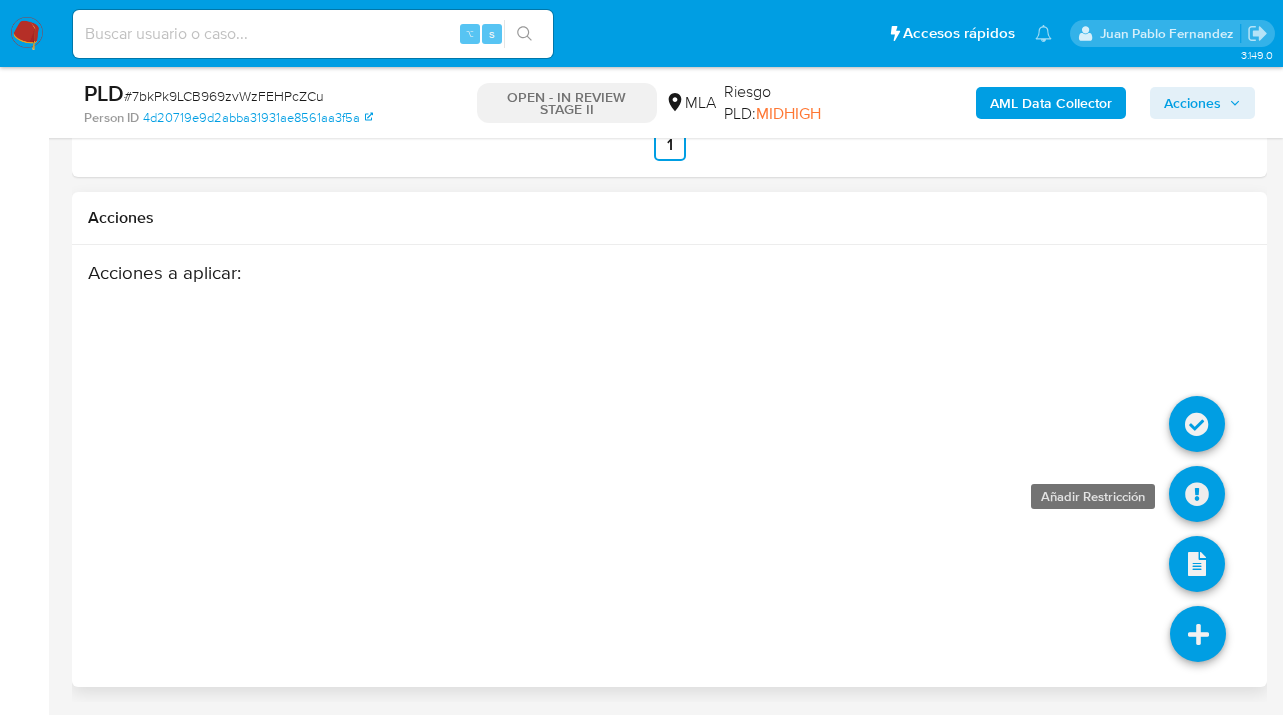 click at bounding box center [1197, 494] 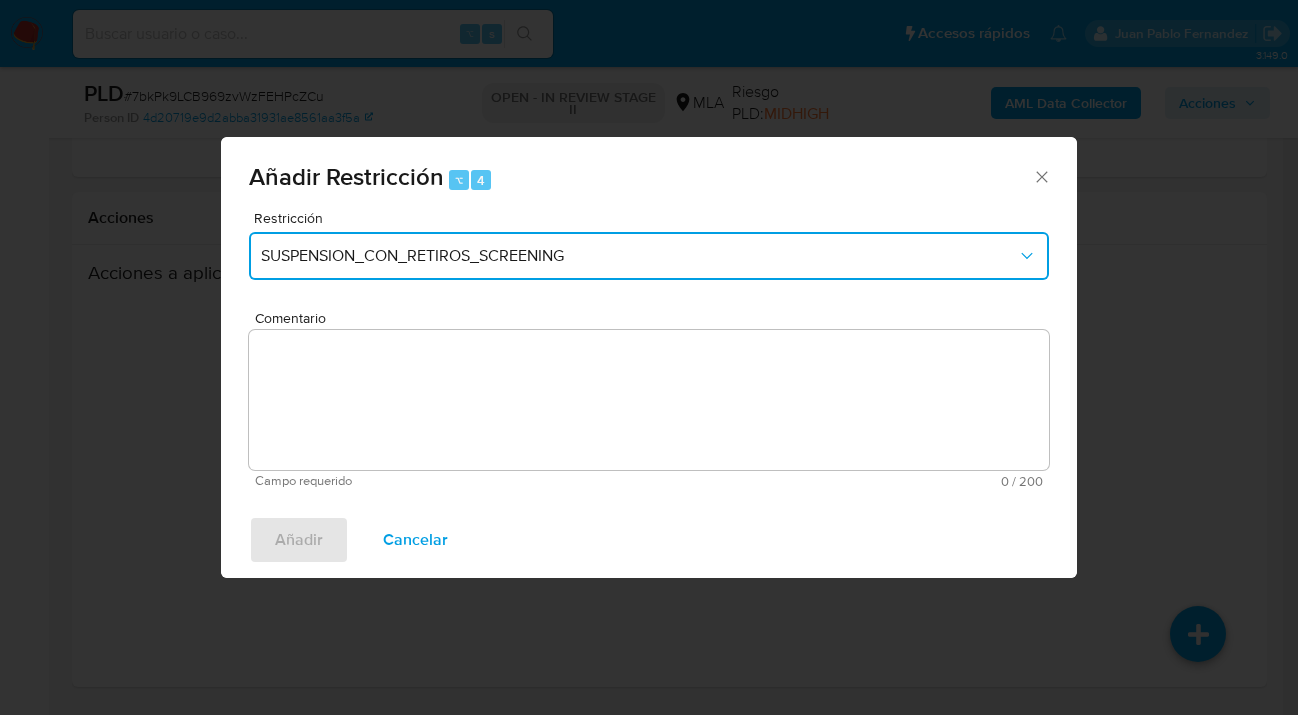 drag, startPoint x: 759, startPoint y: 264, endPoint x: 737, endPoint y: 277, distance: 25.553865 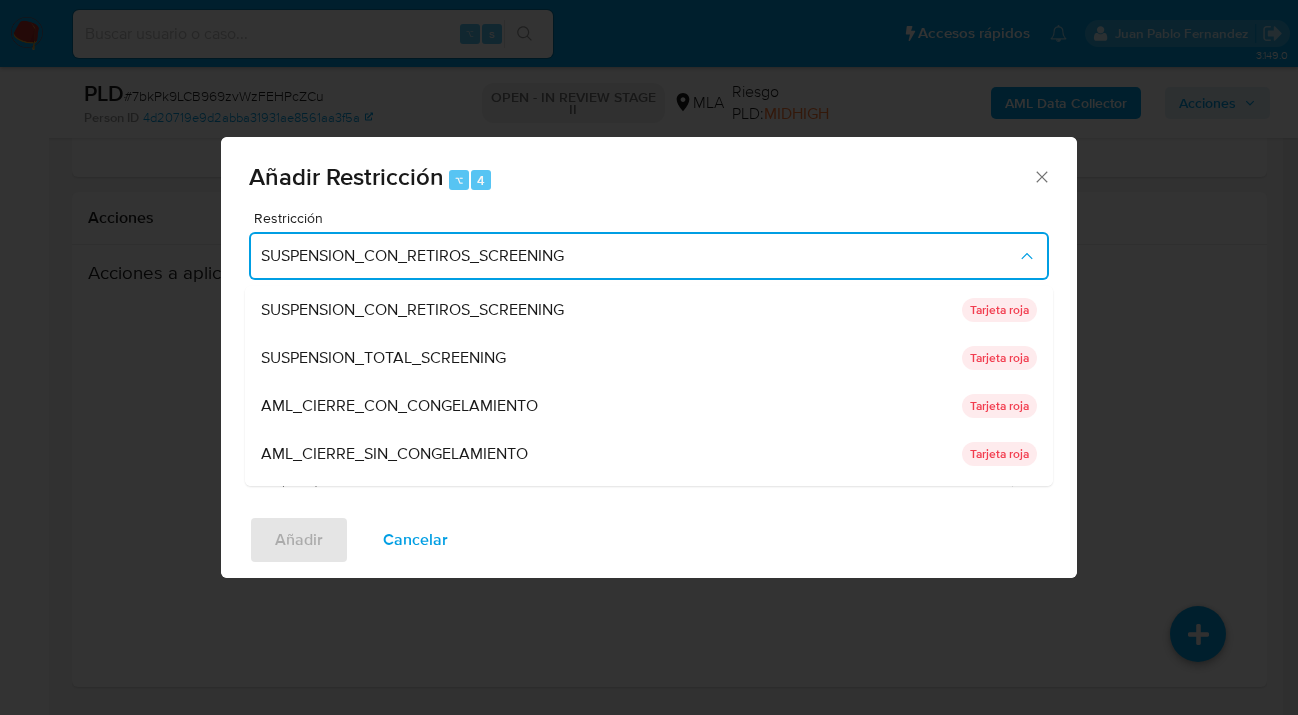 click on "Añadir Restricción ⌥ 4 Restricción SUSPENSION_CON_RETIROS_SCREENING SUSPENSION_CON_RETIROS_SCREENING SUSPENSION_CON_RETIROS_SCREENING Tarjeta roja SUSPENSION_TOTAL_SCREENING SUSPENSION_TOTAL_SCREENING Tarjeta roja AML_CIERRE_CON_CONGELAMIENTO AML_CIERRE_CON_CONGELAMIENTO Tarjeta roja AML_CIERRE_SIN_CONGELAMIENTO AML_CIERRE_SIN_CONGELAMIENTO Tarjeta roja FONDO_PROPIO__PF__HIGH_ACT_LEGAJO FONDO_PROPIO__PF__HIGH_ACT_LEGAJO Tarjeta amarilla FONDO_PROPIO__PF__HIGH_DDA FONDO_PROPIO__PF__HIGH_DDA Tarjeta amarilla FONDO_PROPIO__PJ__HIGH_ACT_LEGAJO FONDO_PROPIO__PJ__HIGH_ACT_LEGAJO Tarjeta amarilla FONDO_PROPIO__PJ_HIGH__DDA FONDO_PROPIO__PJ_HIGH__DDA Tarjeta amarilla FRIZADO_FONDOS_TRANSACCIONAL FRIZADO_FONDOS_TRANSACCIONAL Tarjeta roja SUSPENSION_CUENTA_TRANSACCIONAL SUSPENSION_CUENTA_TRANSACCIONAL Tarjeta roja SUSPENSION_DOLAR_MEP SUSPENSION_DOLAR_MEP Tarjeta amarilla Comentario Campo requerido 0 / 200 200 caracteres restantes Añadir Cancelar" at bounding box center (649, 357) 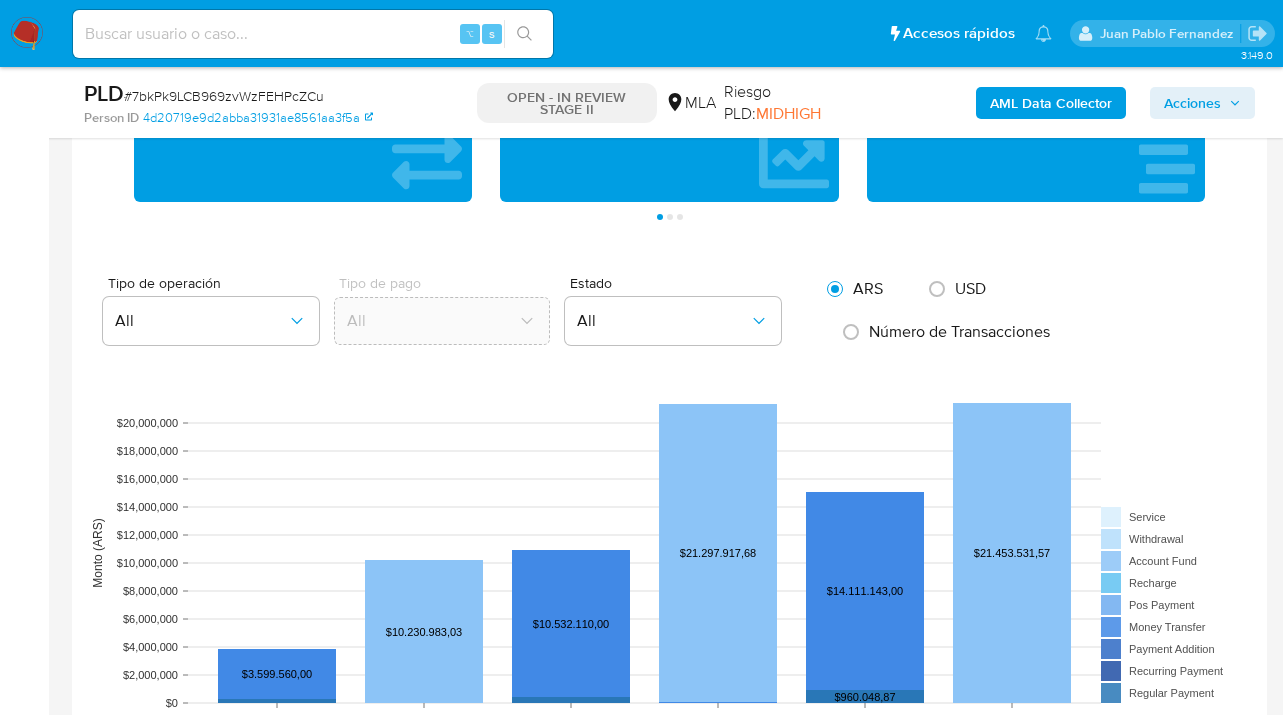 scroll, scrollTop: 1539, scrollLeft: 0, axis: vertical 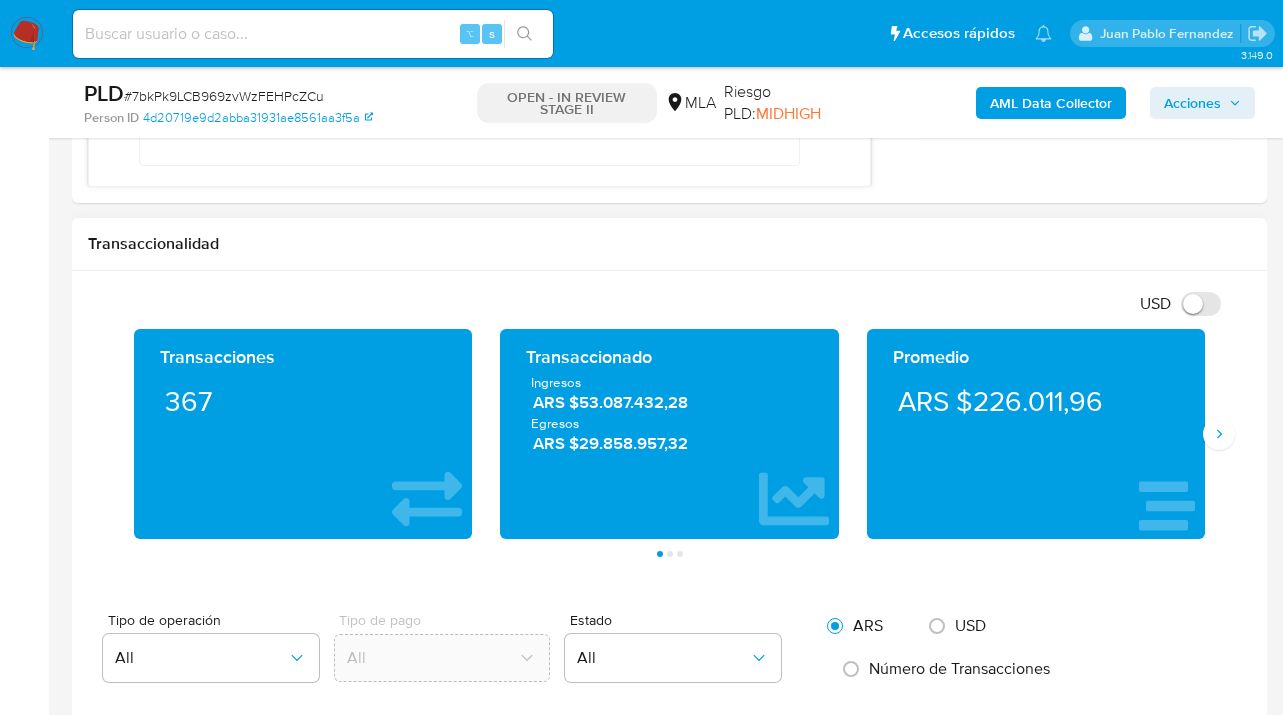 click on "Promedio ARS $226.011,96" at bounding box center [1036, 434] 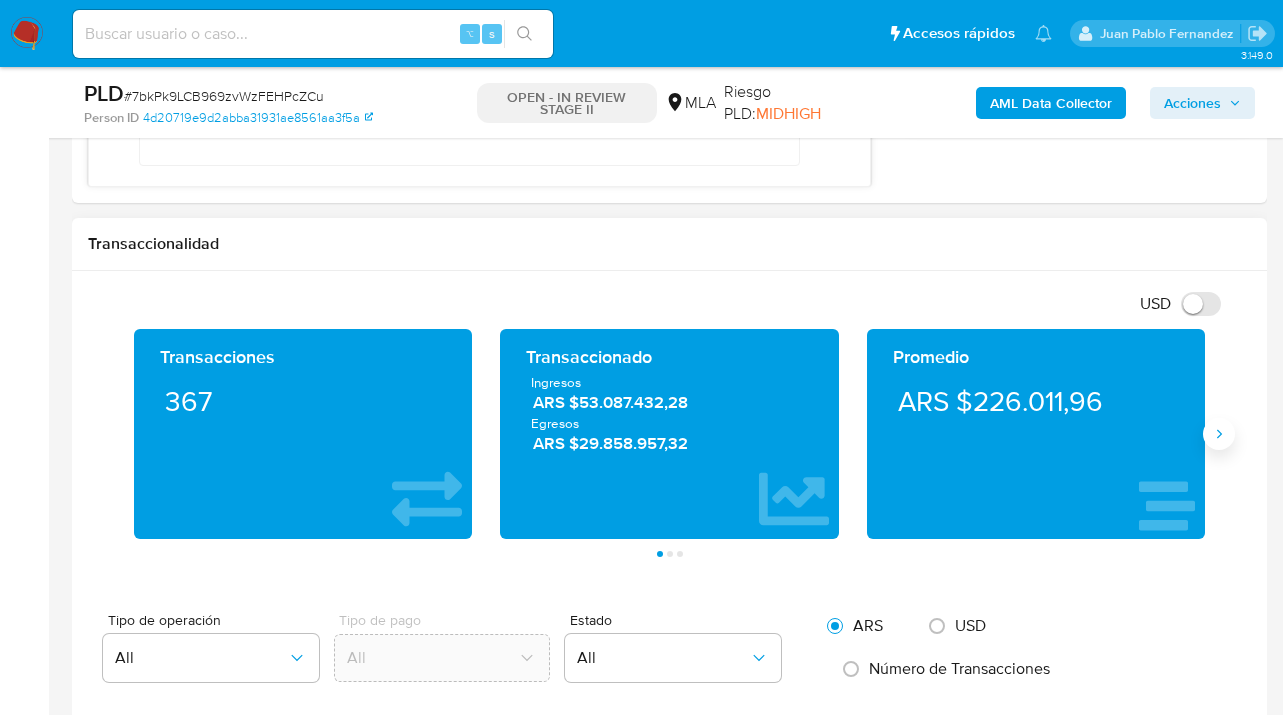 click at bounding box center [1219, 434] 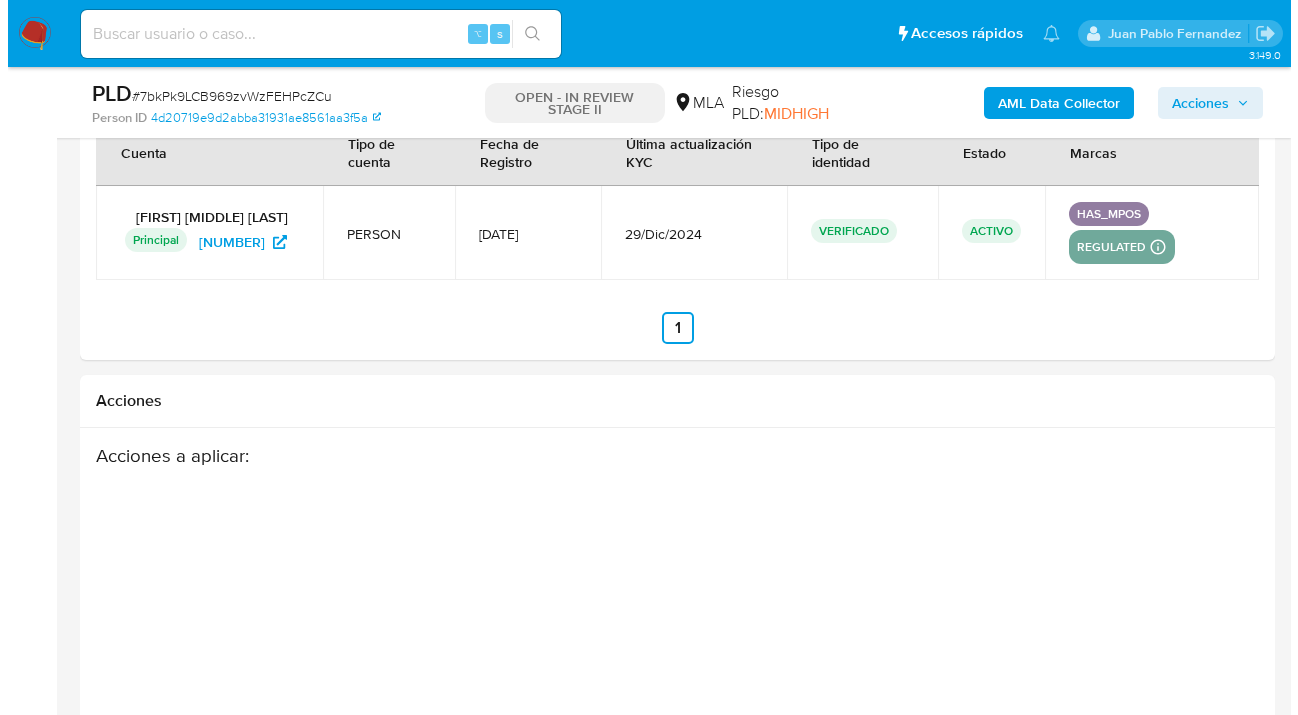 scroll, scrollTop: 3571, scrollLeft: 0, axis: vertical 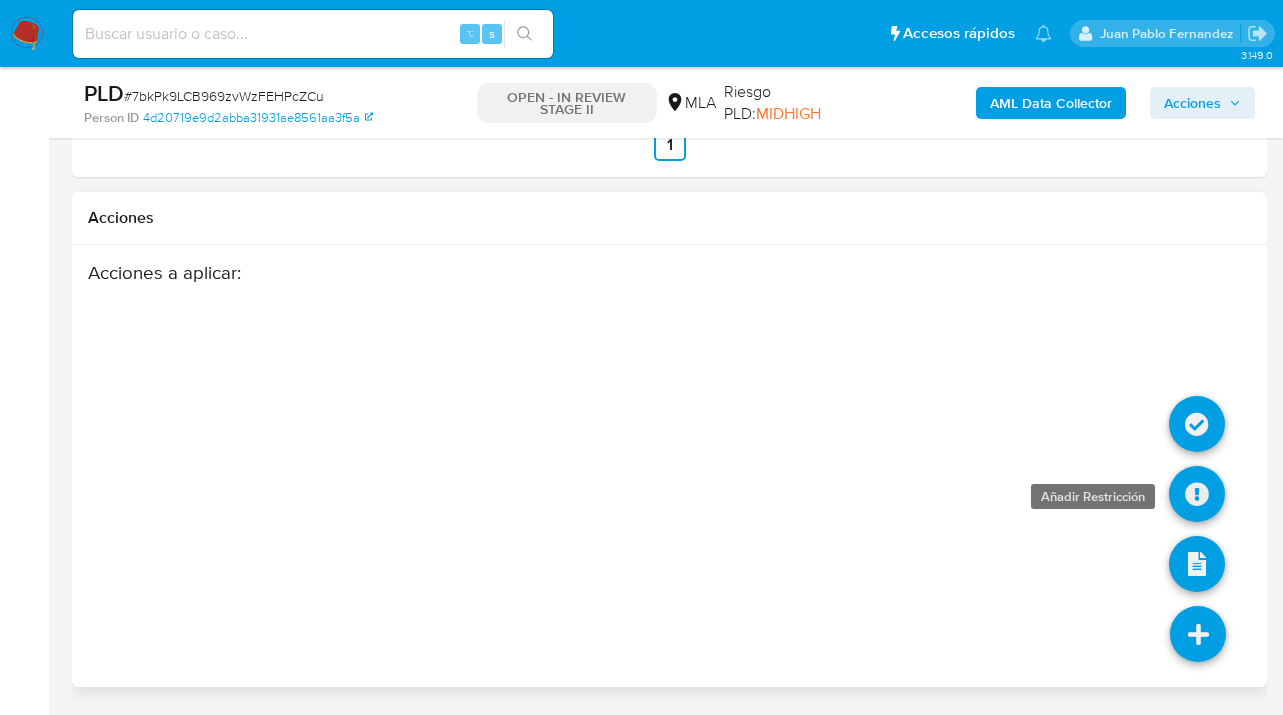 click at bounding box center (1197, 494) 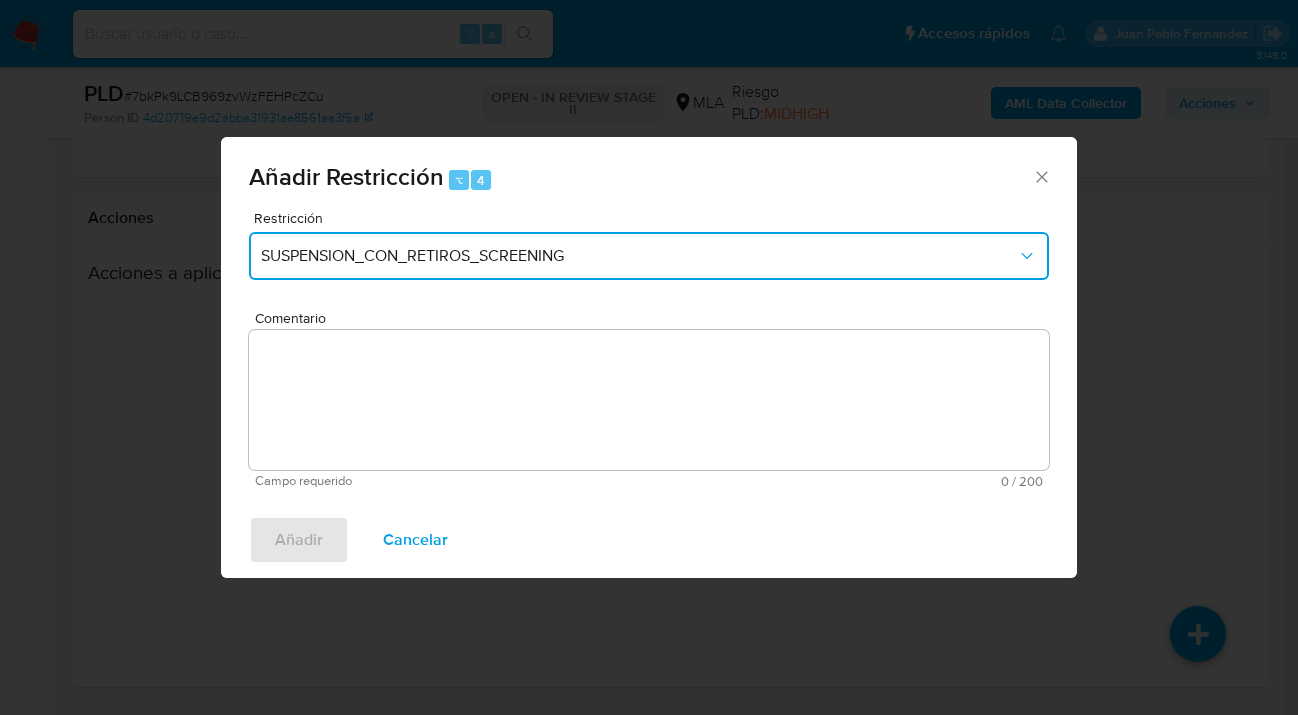 click on "SUSPENSION_CON_RETIROS_SCREENING" at bounding box center (639, 256) 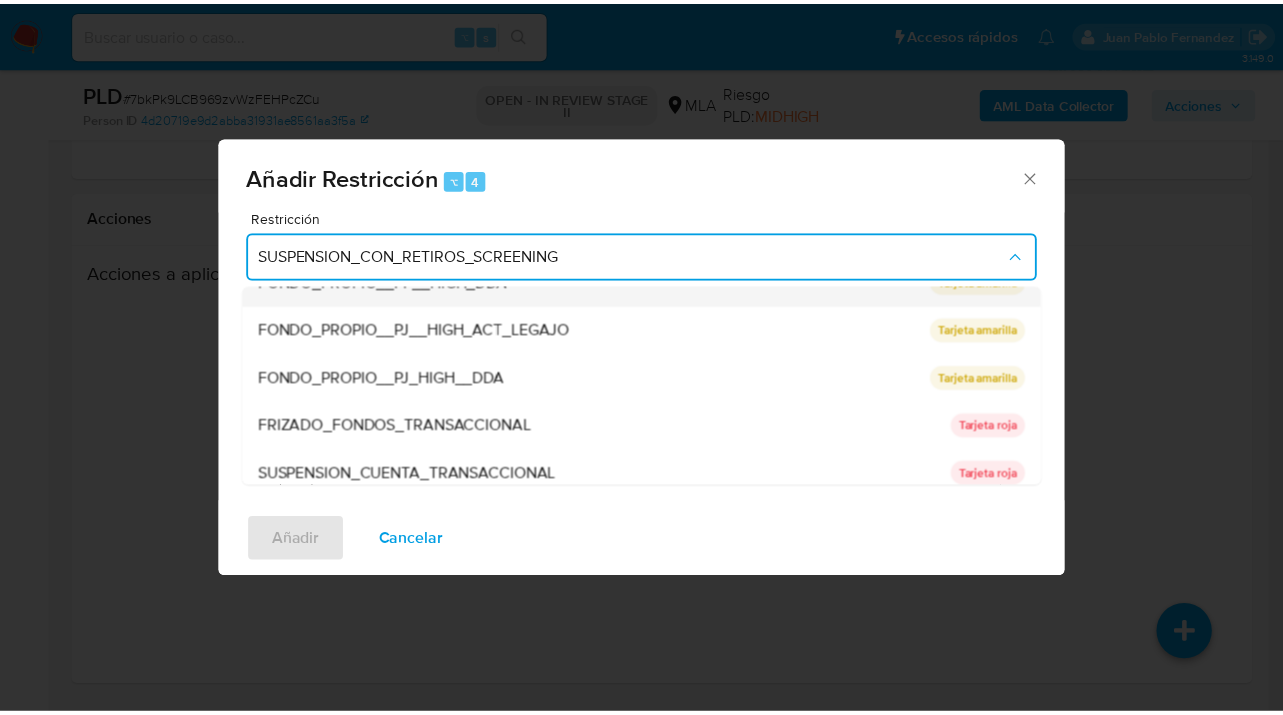 scroll, scrollTop: 328, scrollLeft: 0, axis: vertical 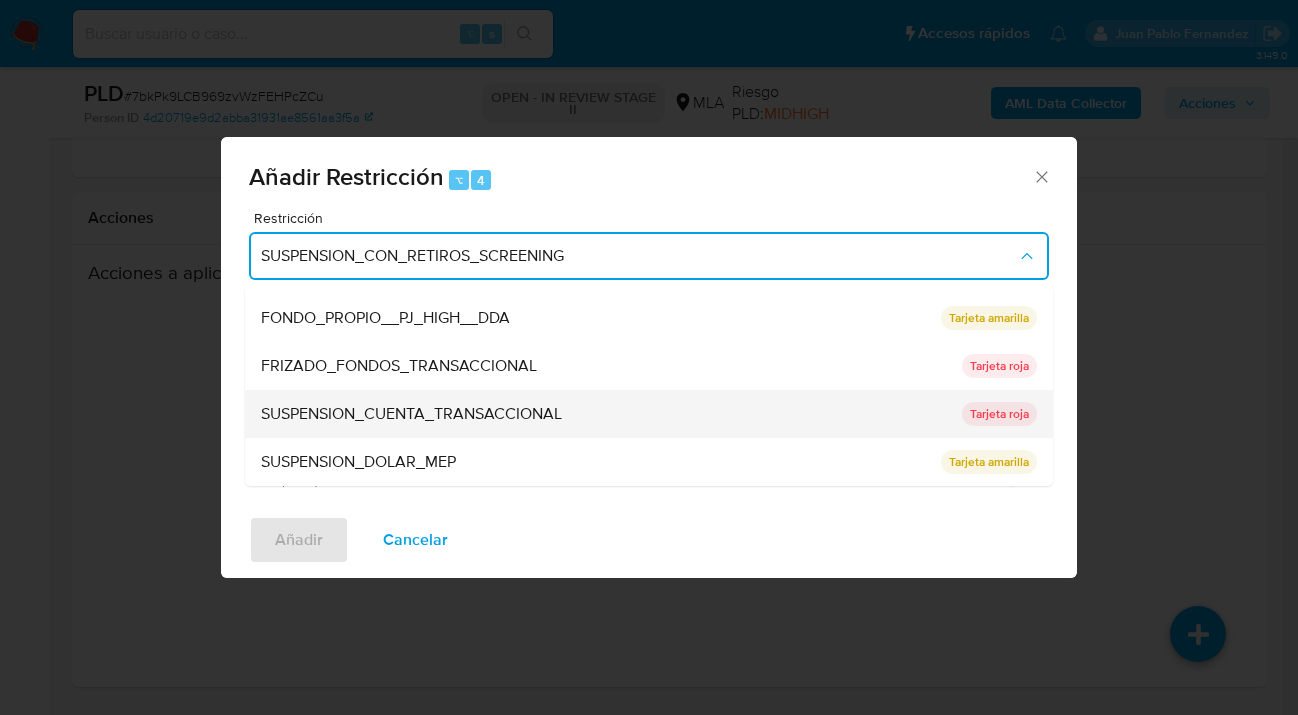 click on "SUSPENSION_CUENTA_TRANSACCIONAL" at bounding box center [411, 414] 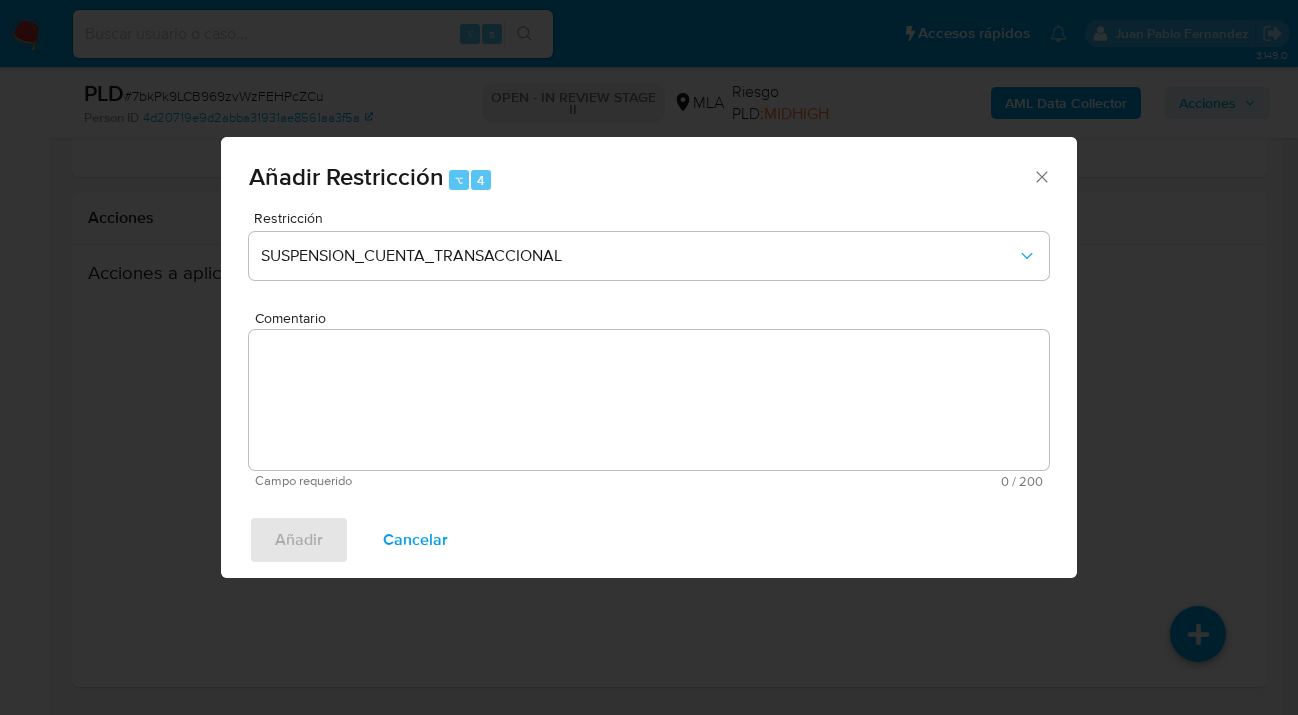 click on "Comentario" at bounding box center (649, 400) 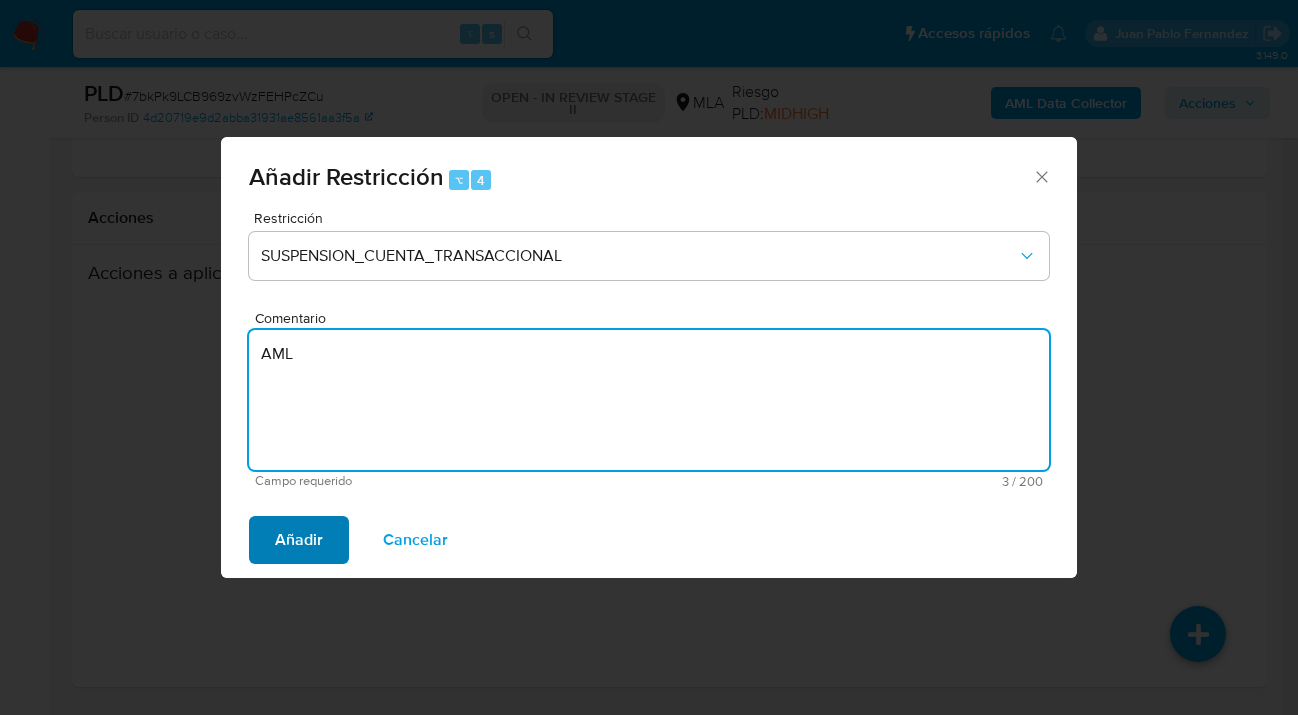 type on "AML" 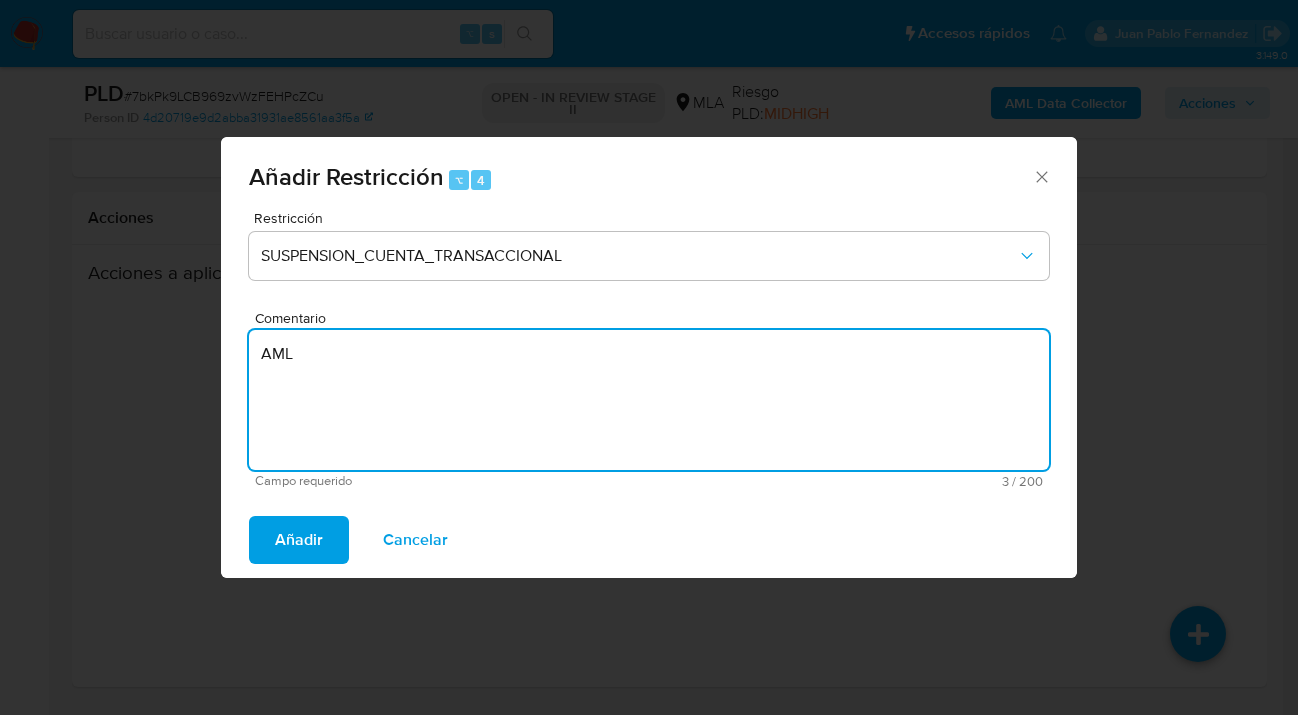 click on "Añadir" at bounding box center [299, 540] 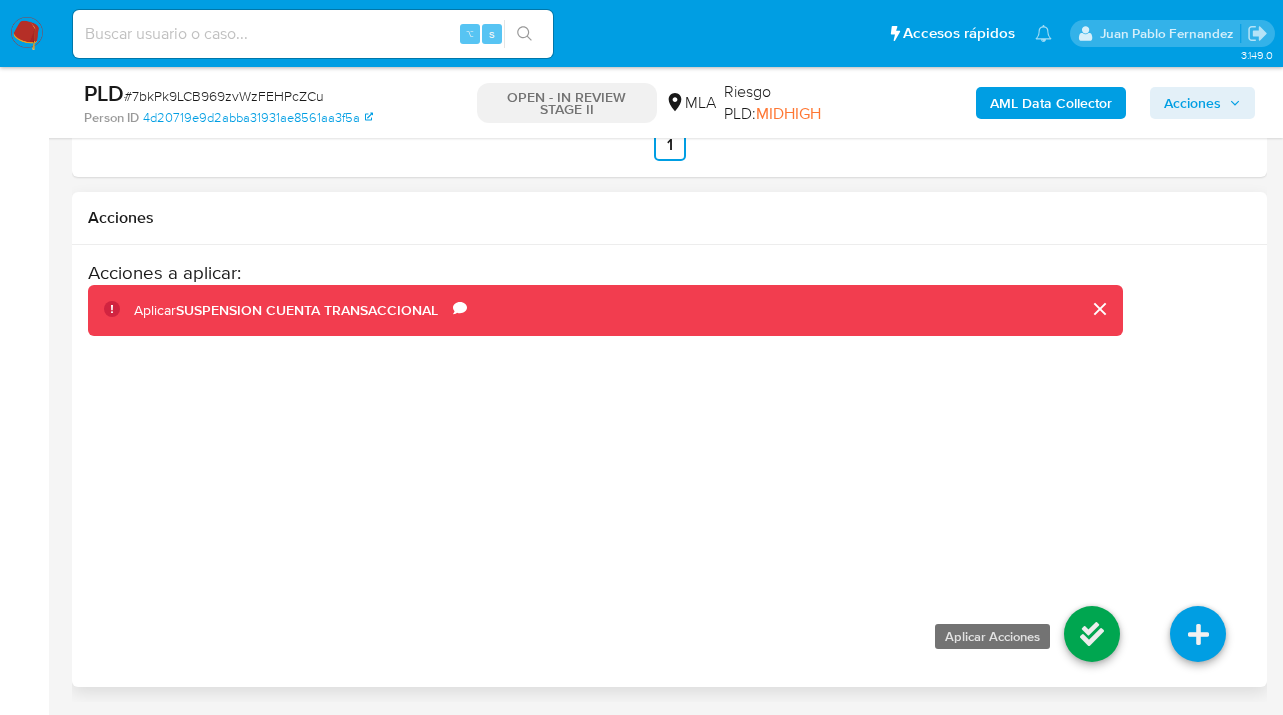 click at bounding box center [1092, 634] 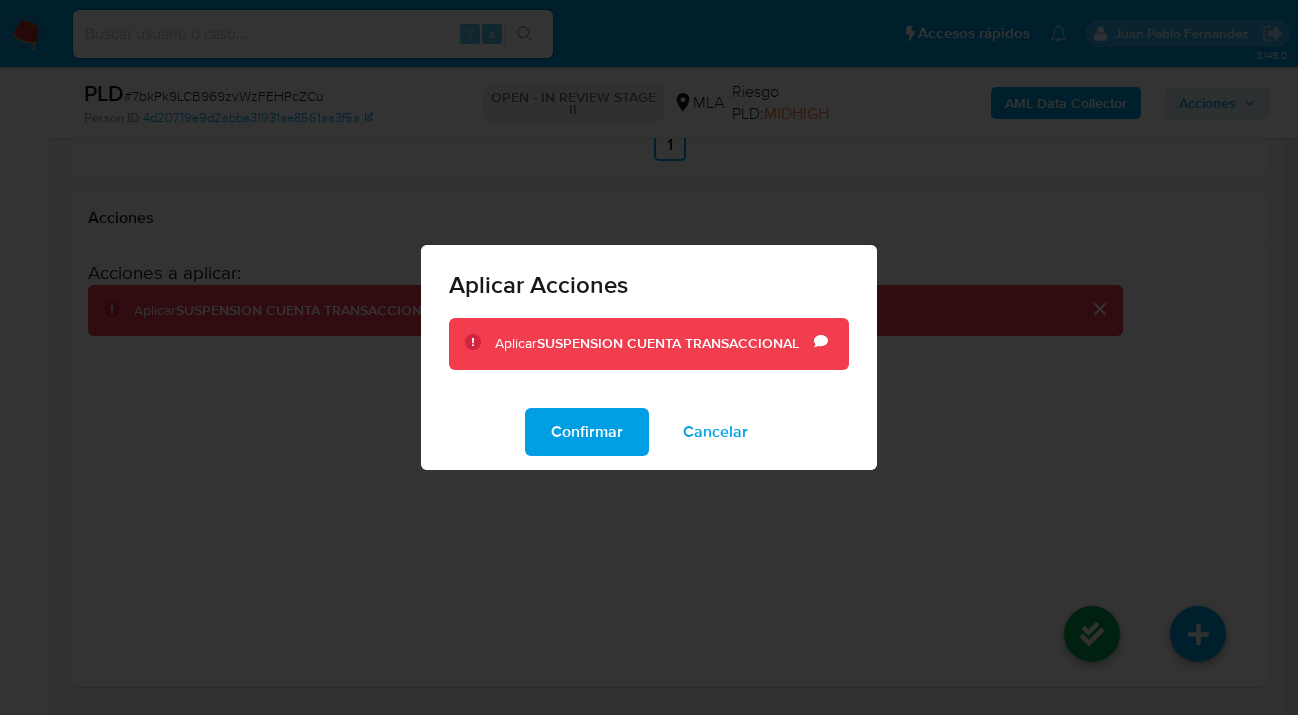 click on "Confirmar" at bounding box center (587, 432) 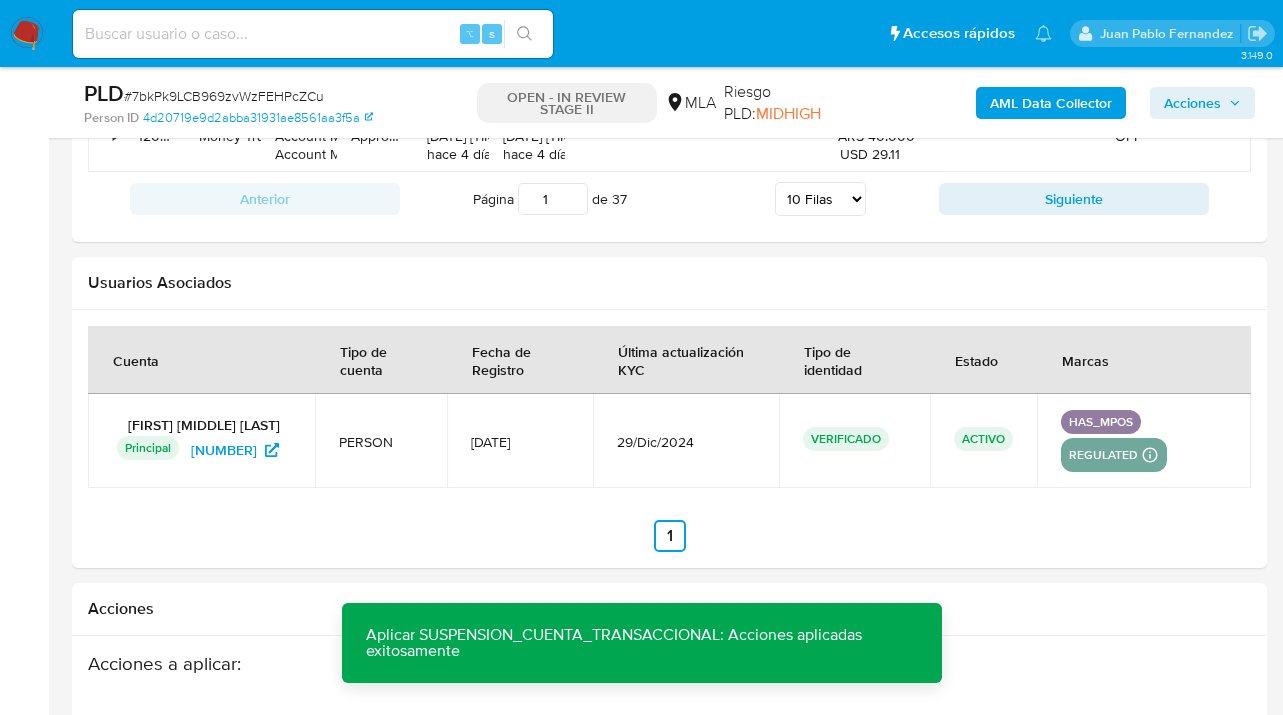 scroll, scrollTop: 3012, scrollLeft: 0, axis: vertical 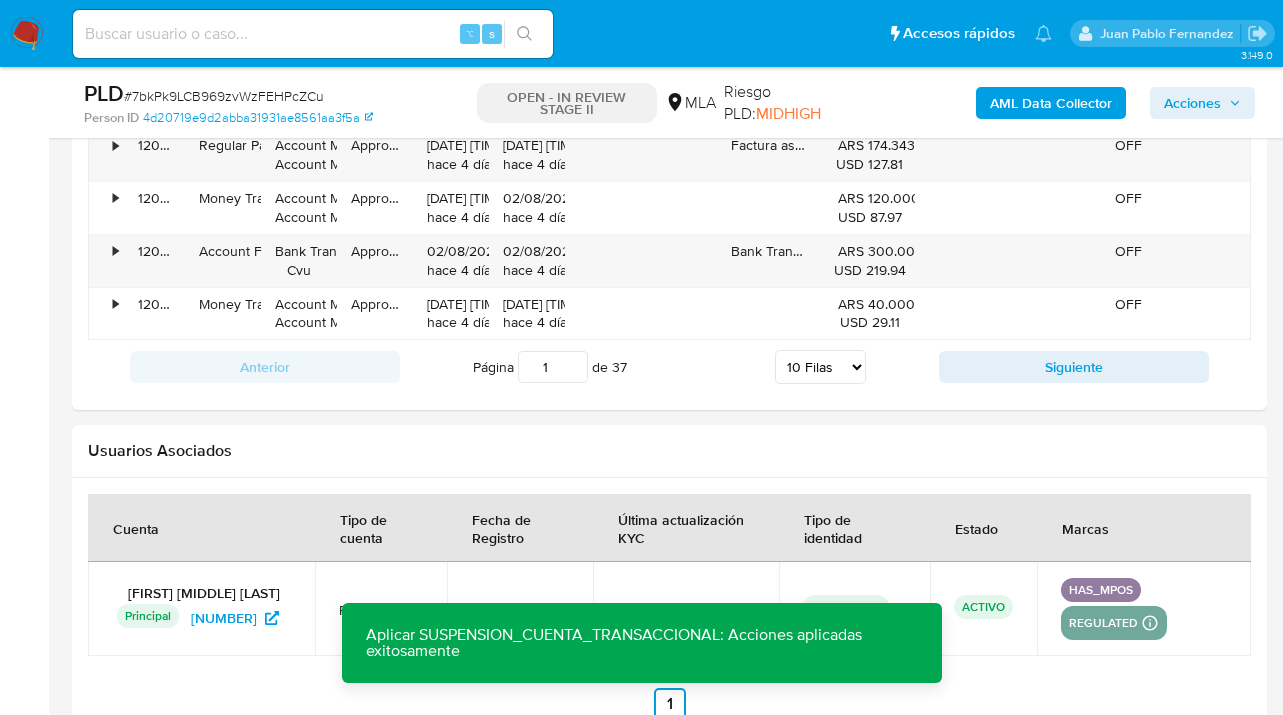 click on "Acciones" at bounding box center [1192, 103] 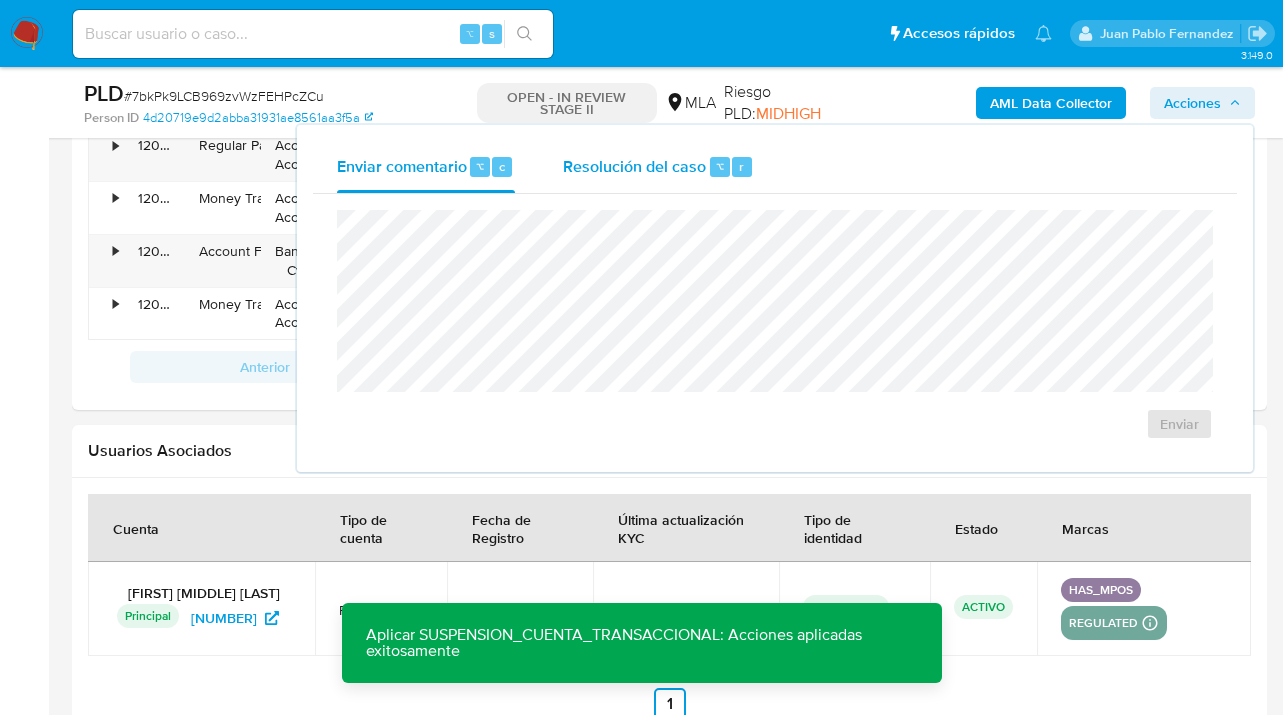 click on "Resolución del caso ⌥ r" at bounding box center [658, 167] 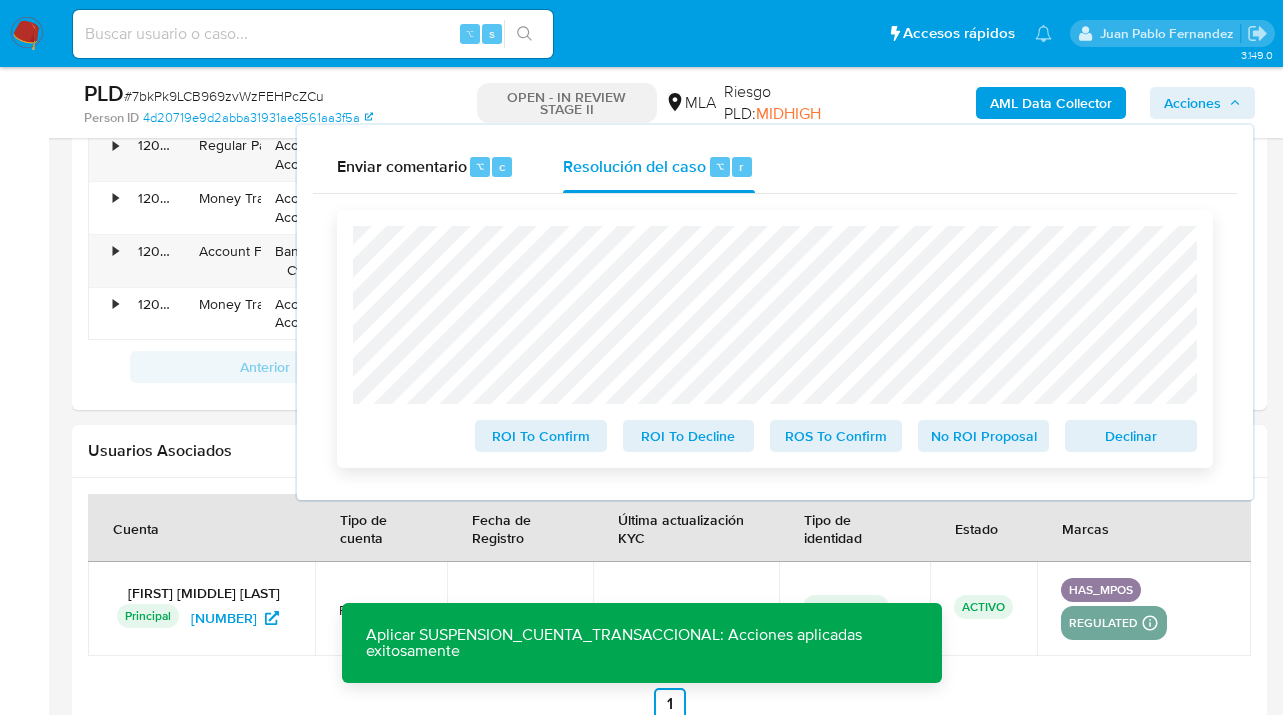 click on "Declinar" at bounding box center (1131, 436) 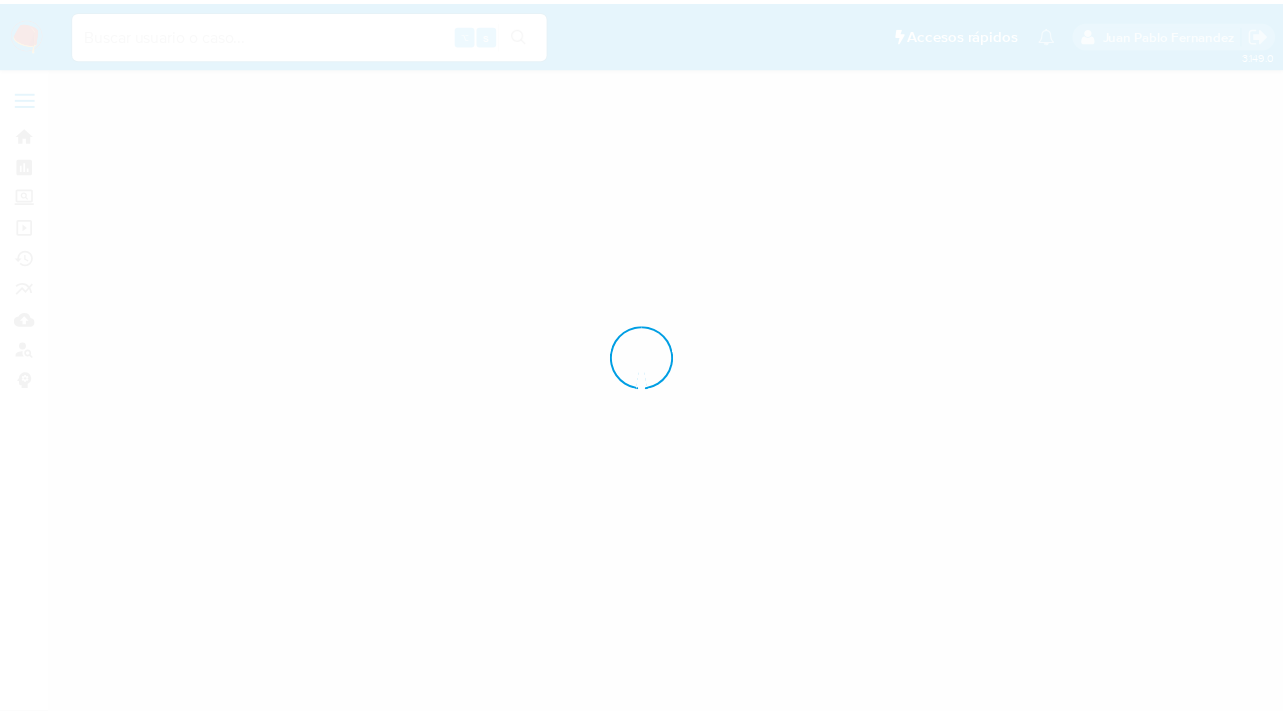 scroll, scrollTop: 0, scrollLeft: 0, axis: both 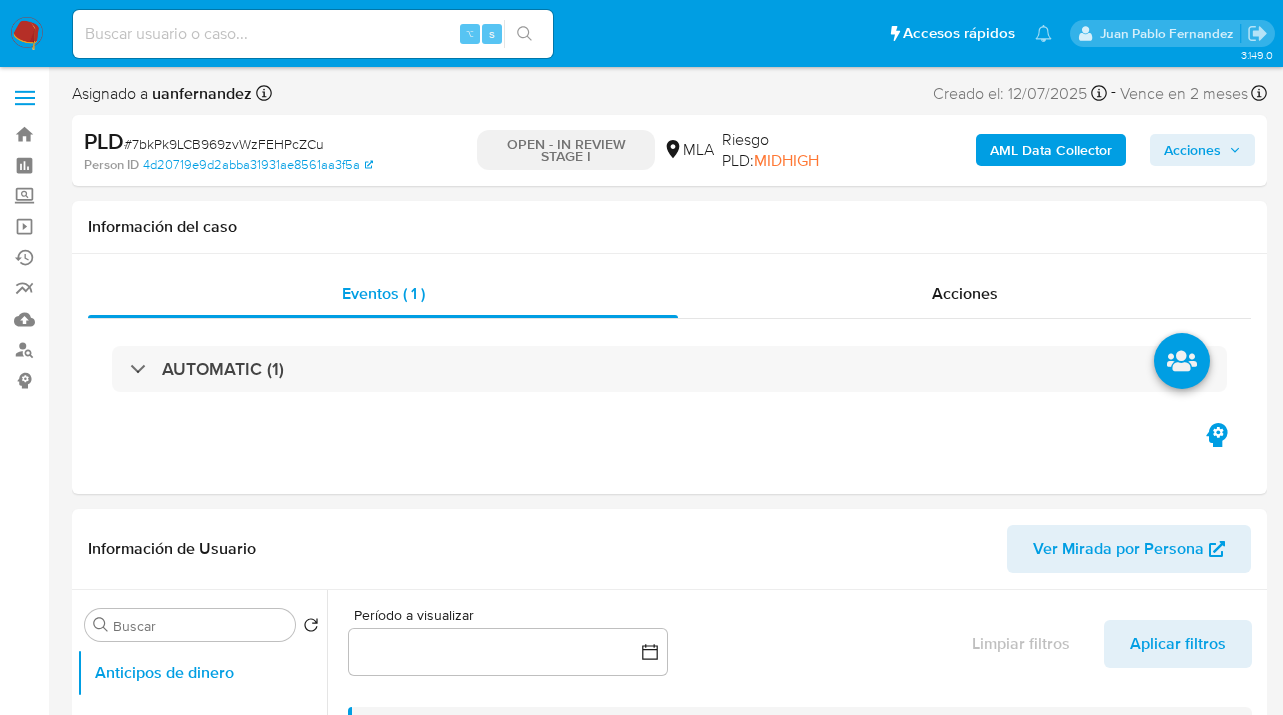 select on "10" 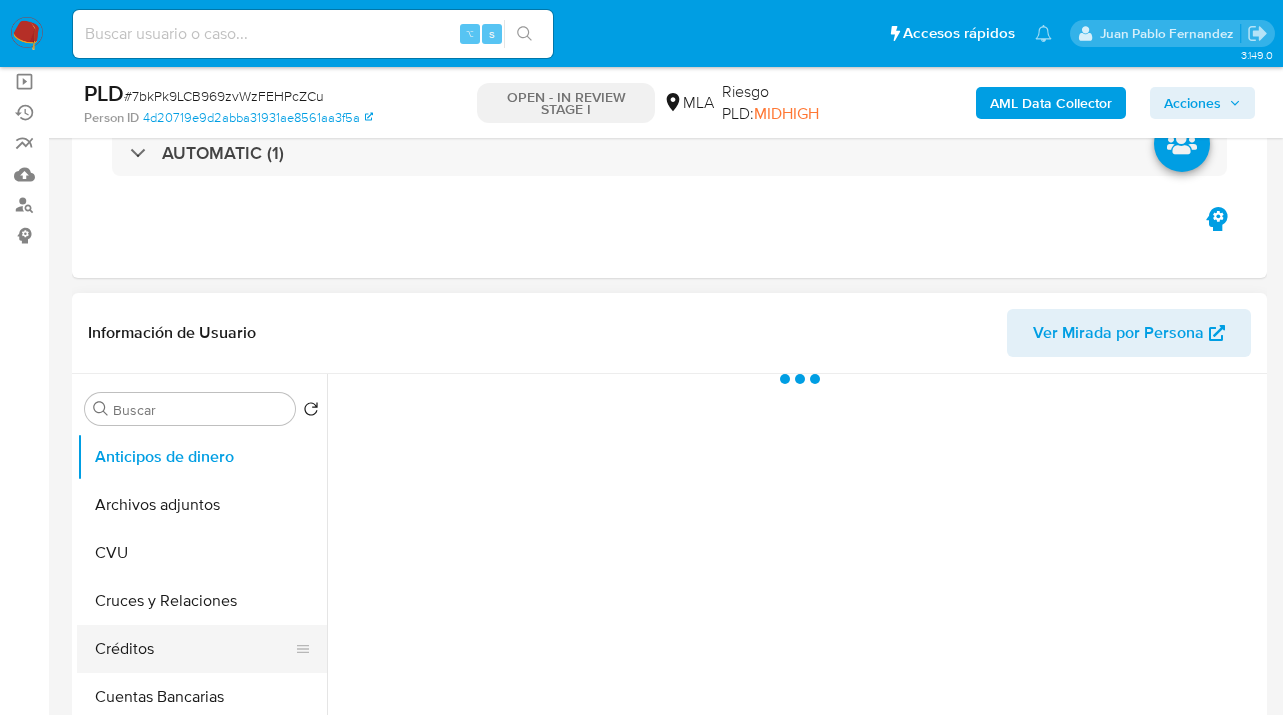 scroll, scrollTop: 414, scrollLeft: 0, axis: vertical 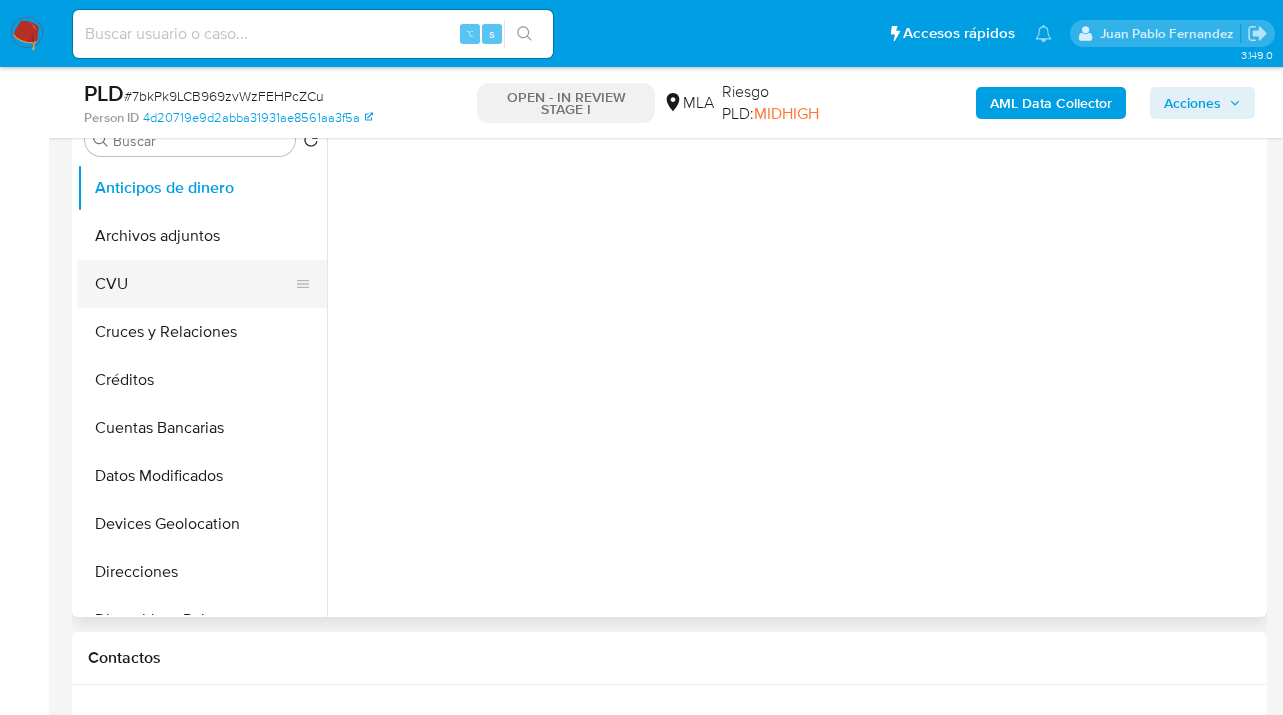 select on "10" 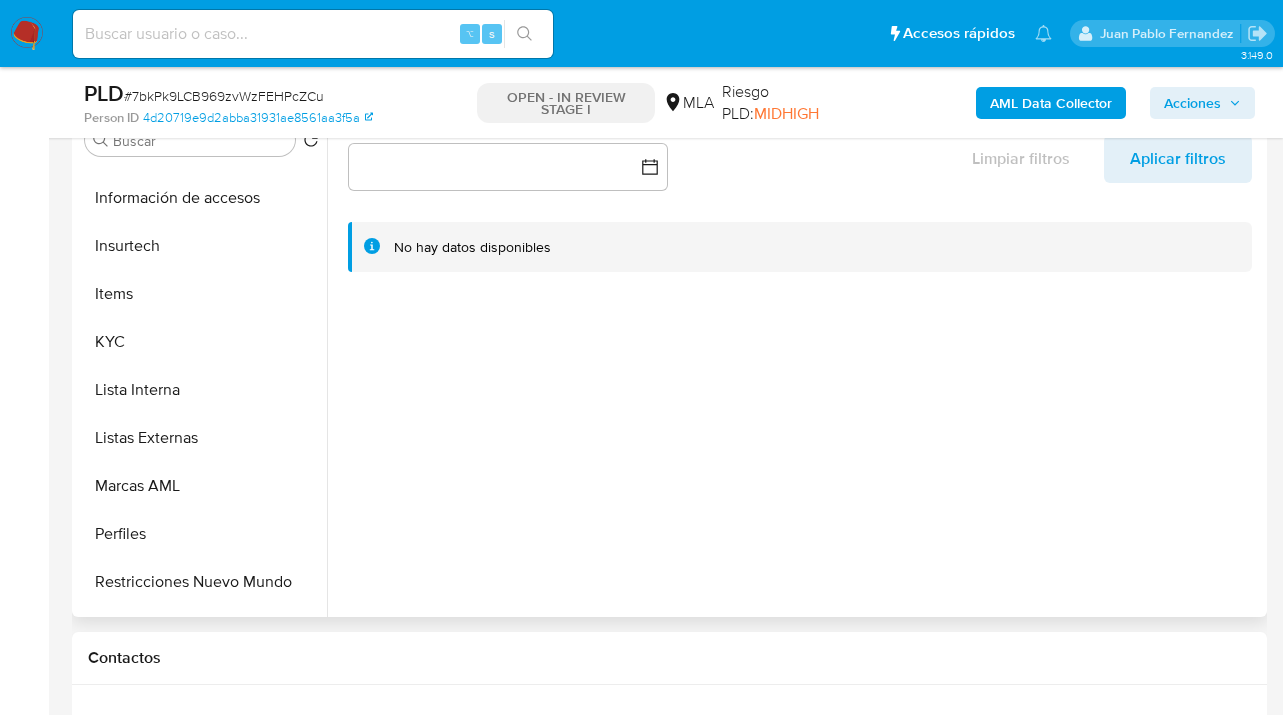 scroll, scrollTop: 893, scrollLeft: 0, axis: vertical 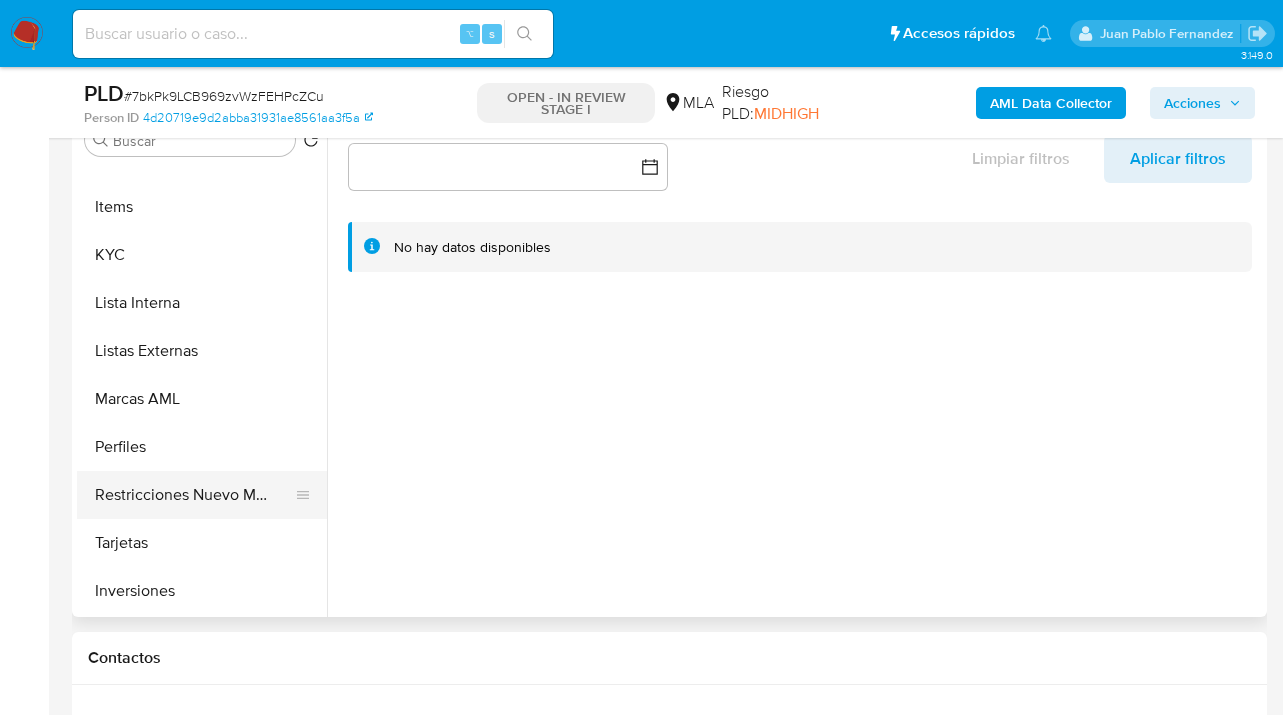 click on "Restricciones Nuevo Mundo" at bounding box center (194, 495) 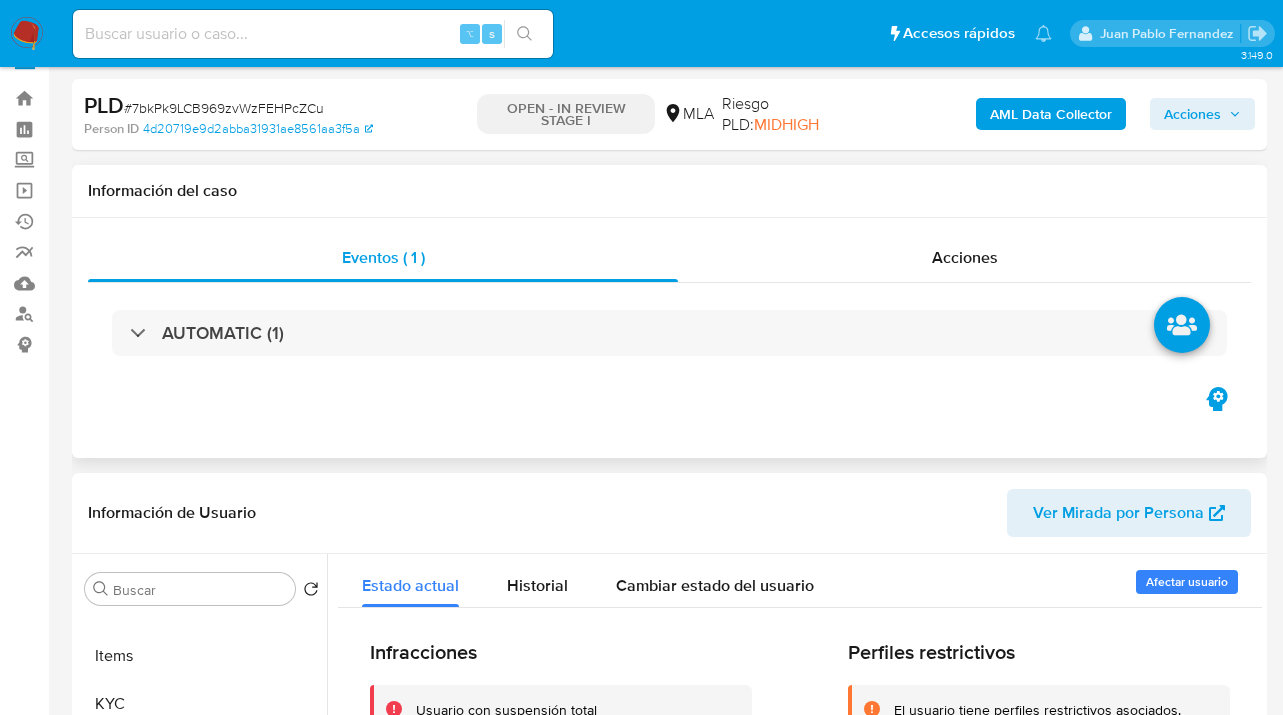 scroll, scrollTop: 0, scrollLeft: 0, axis: both 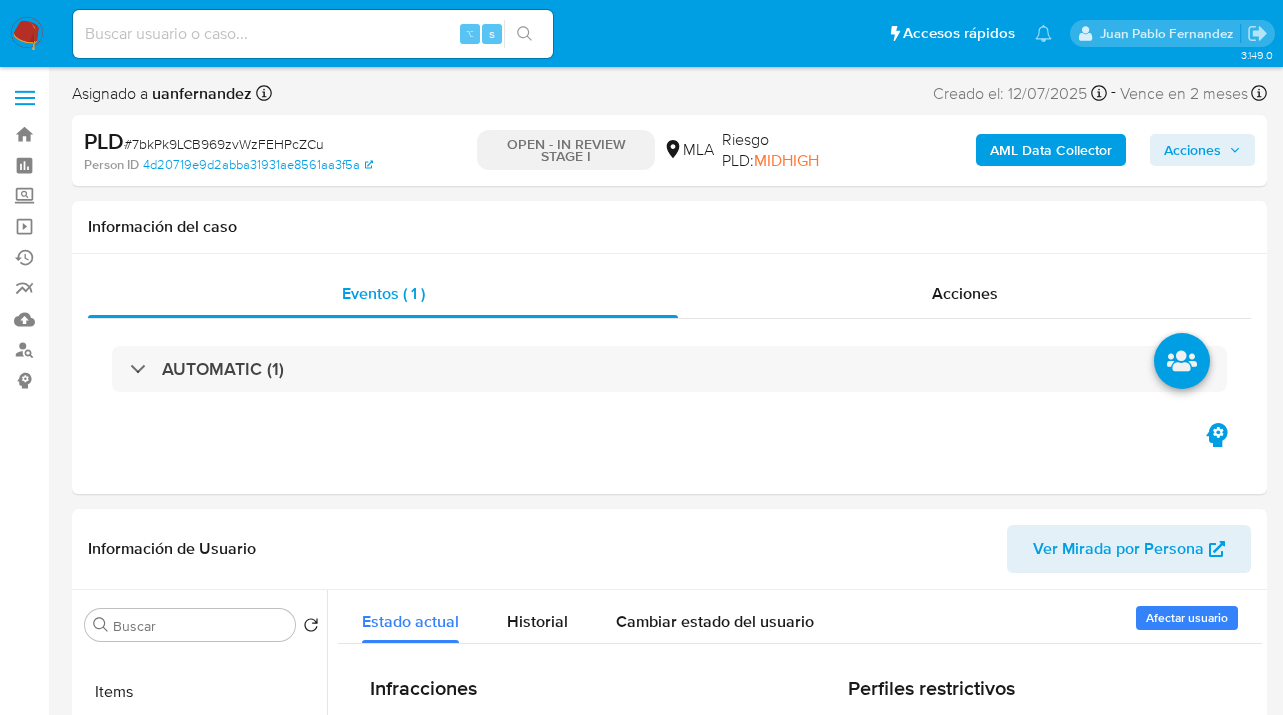 click on "Acciones" at bounding box center (1192, 150) 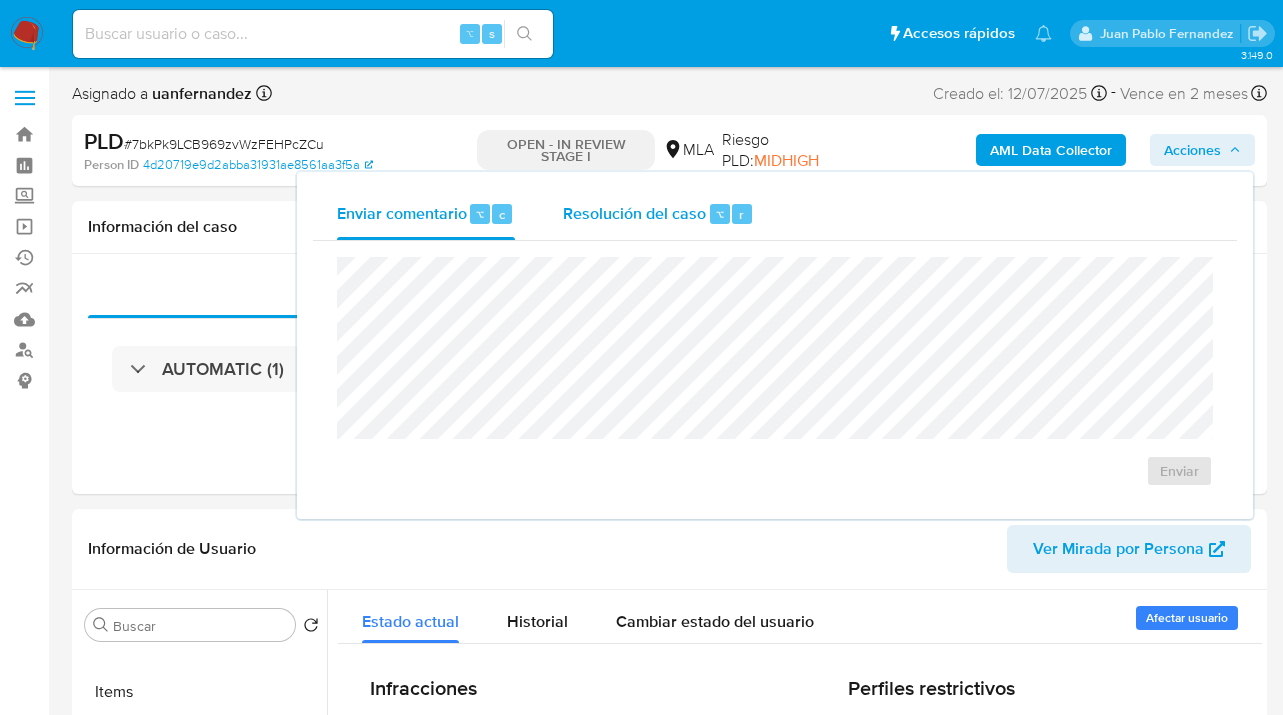 click on "Resolución del caso" at bounding box center (634, 213) 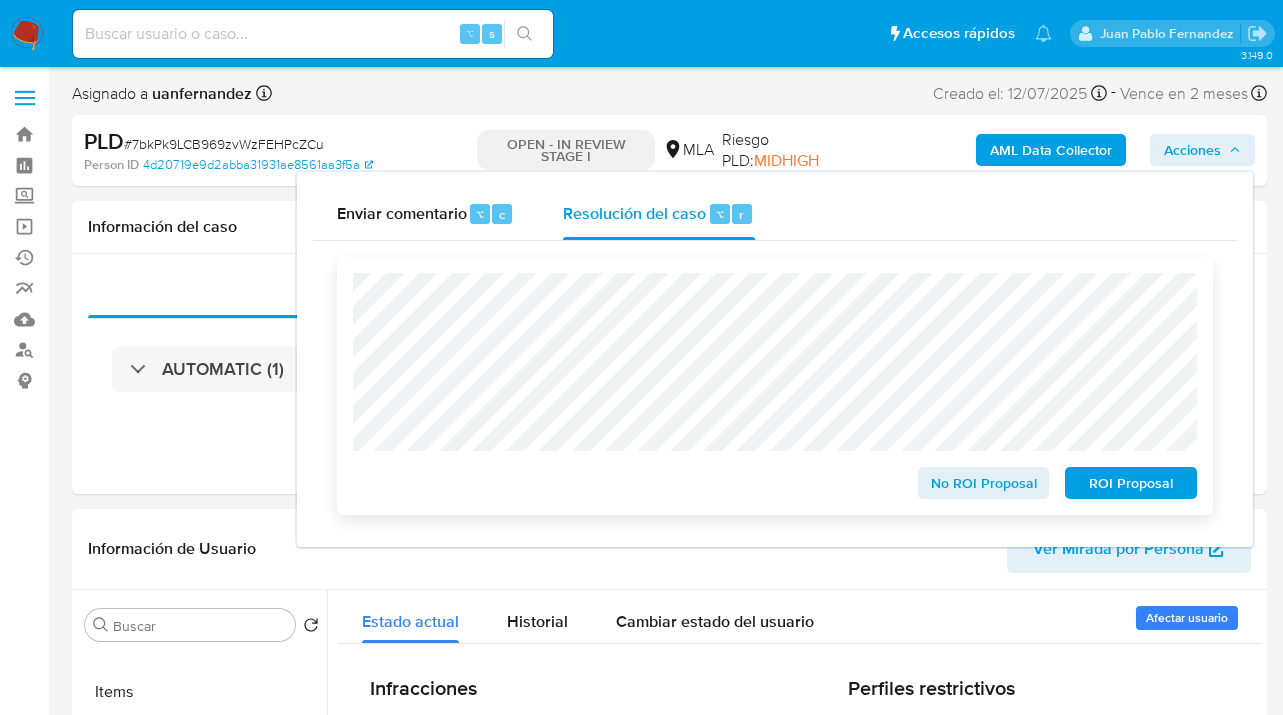 click on "ROI Proposal" at bounding box center (1131, 483) 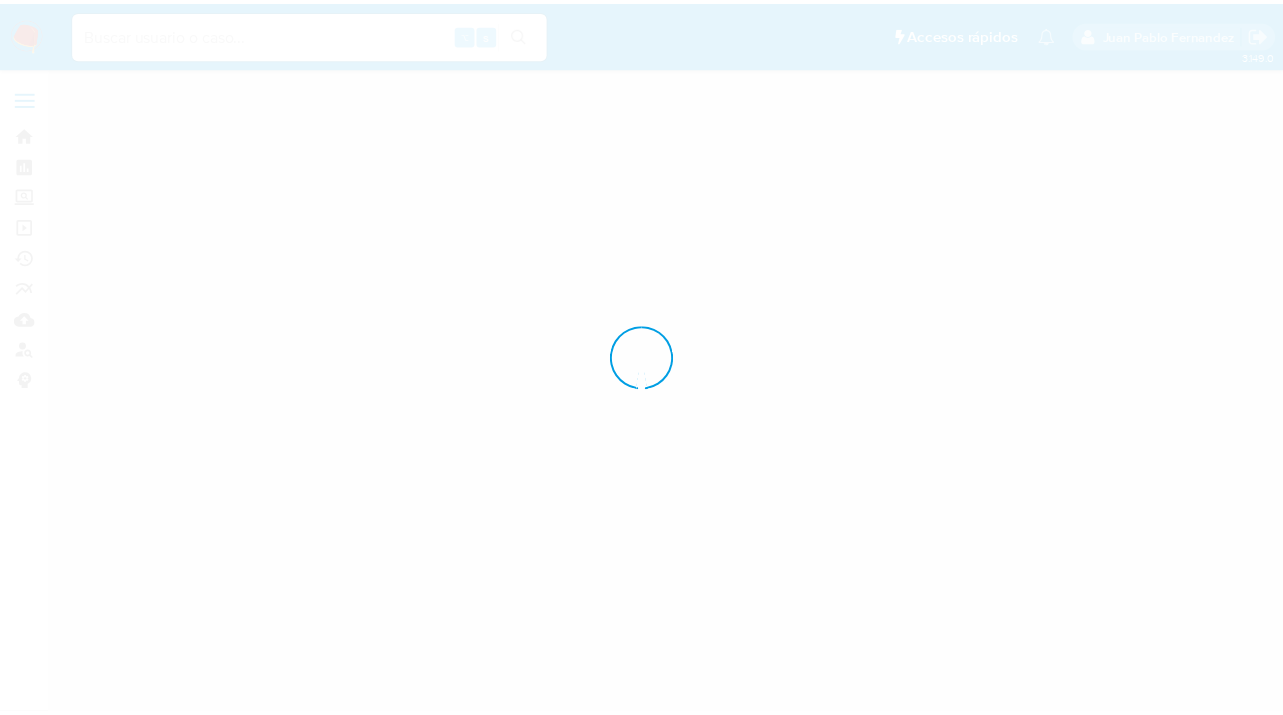 scroll, scrollTop: 0, scrollLeft: 0, axis: both 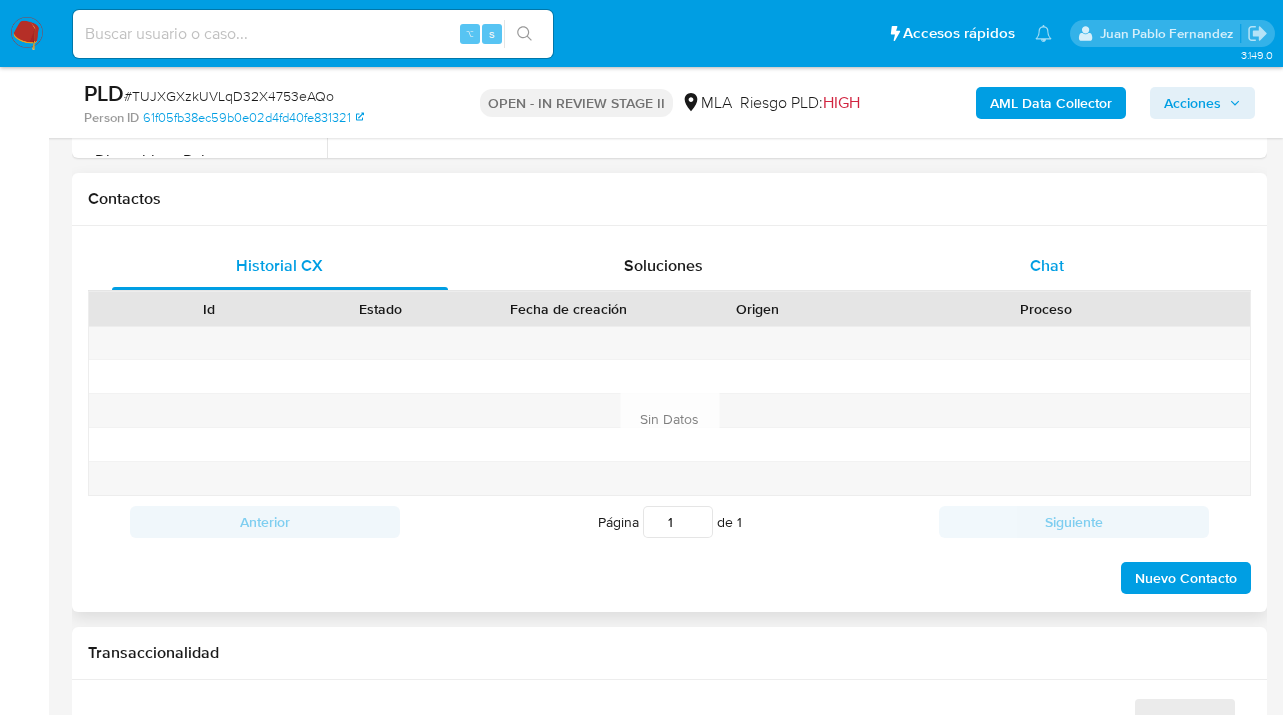 click on "Chat" at bounding box center (1047, 265) 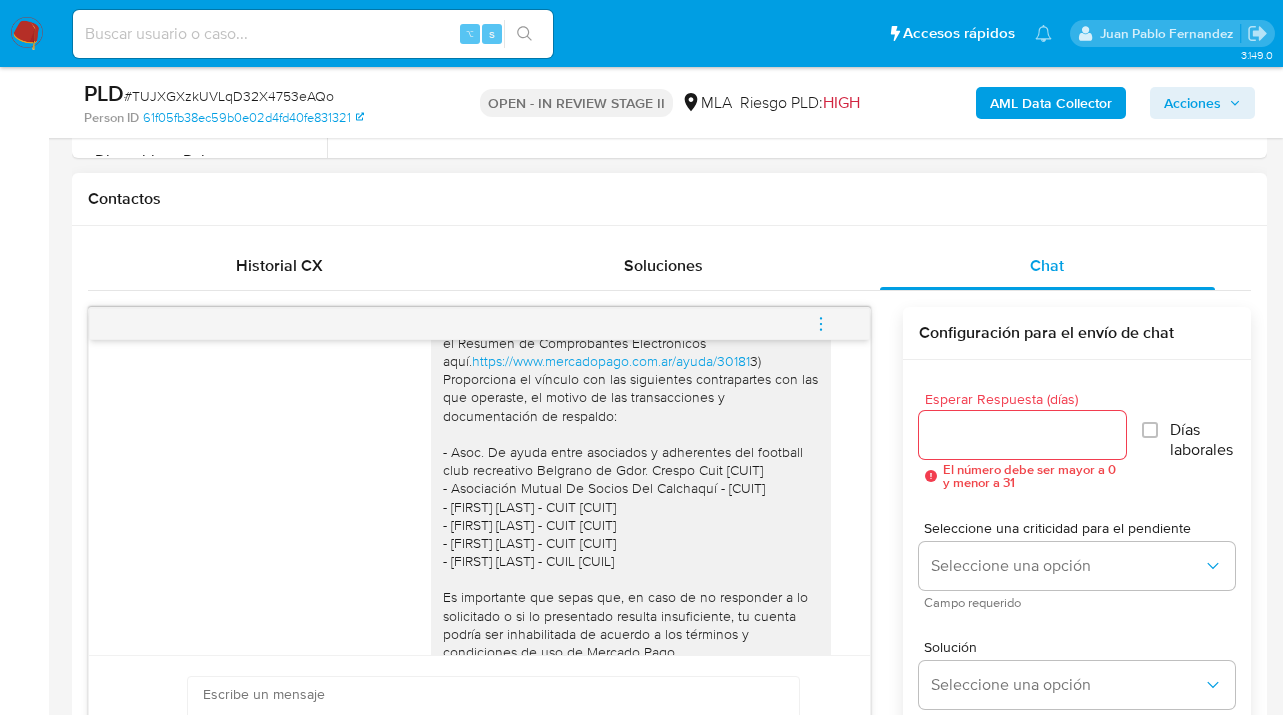 scroll, scrollTop: 1594, scrollLeft: 0, axis: vertical 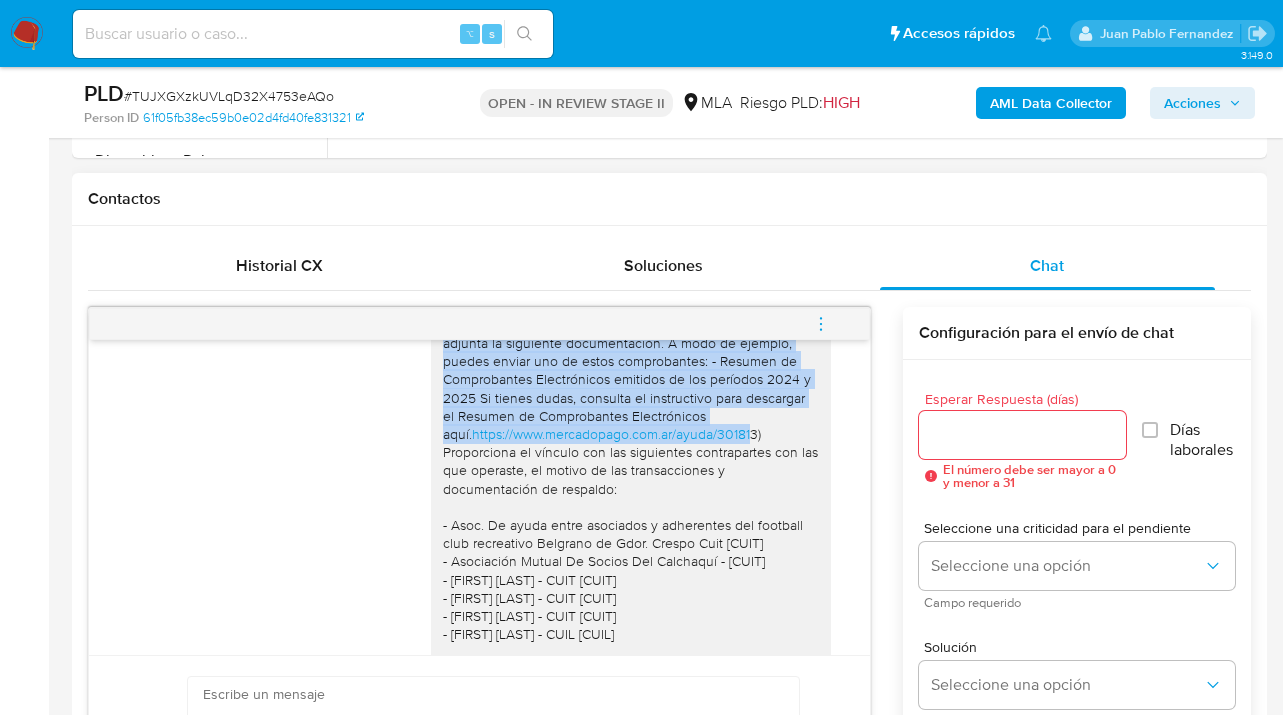 drag, startPoint x: 442, startPoint y: 363, endPoint x: 725, endPoint y: 468, distance: 301.85095 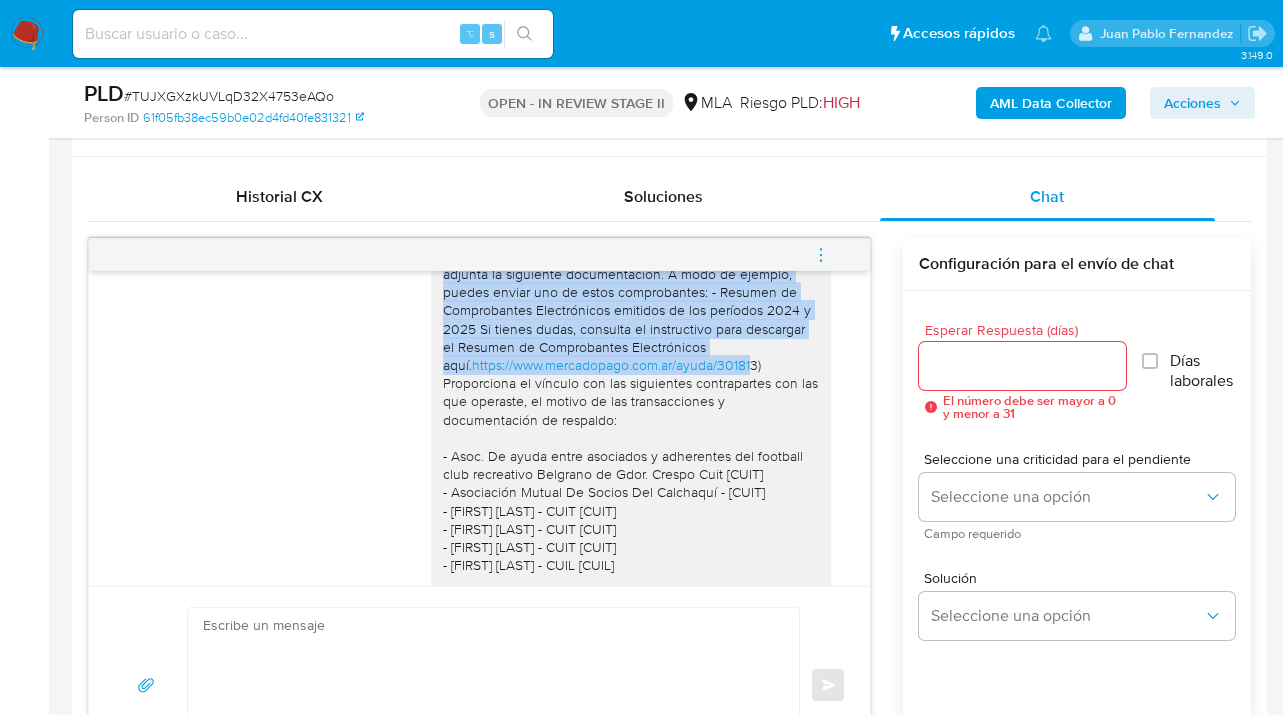 scroll, scrollTop: 1055, scrollLeft: 0, axis: vertical 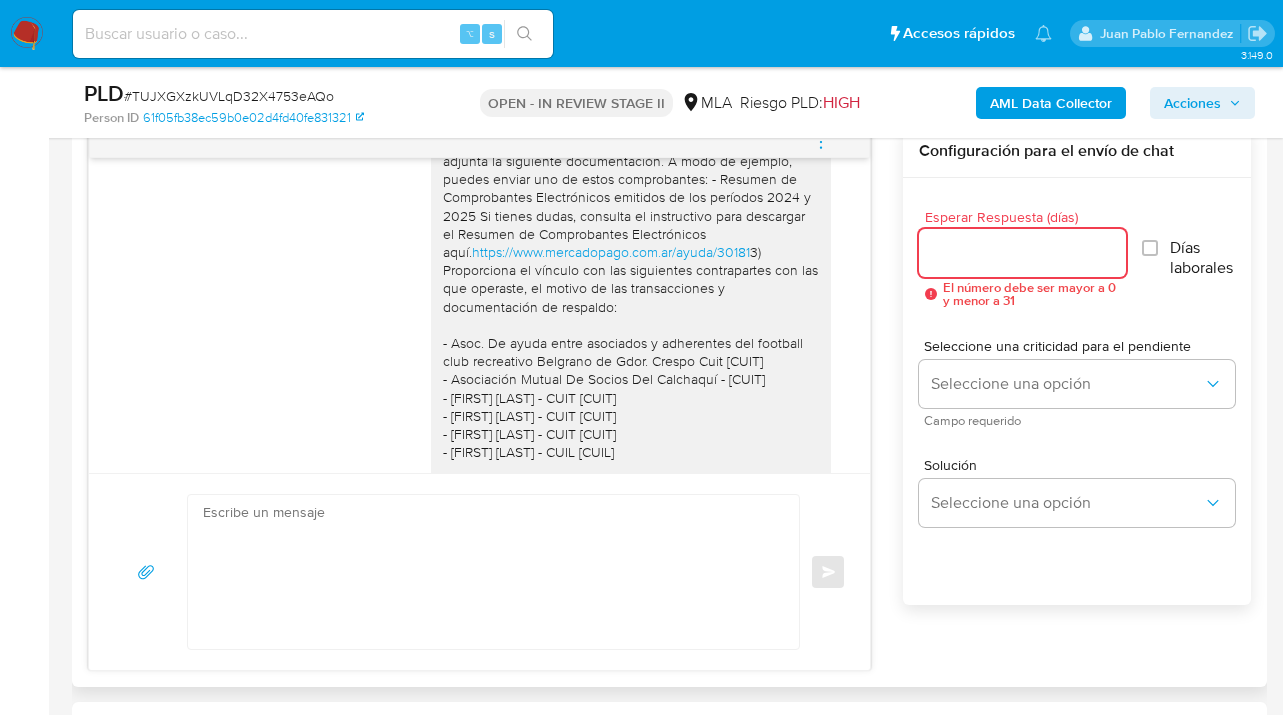 click on "Esperar Respuesta (días)" at bounding box center [1022, 253] 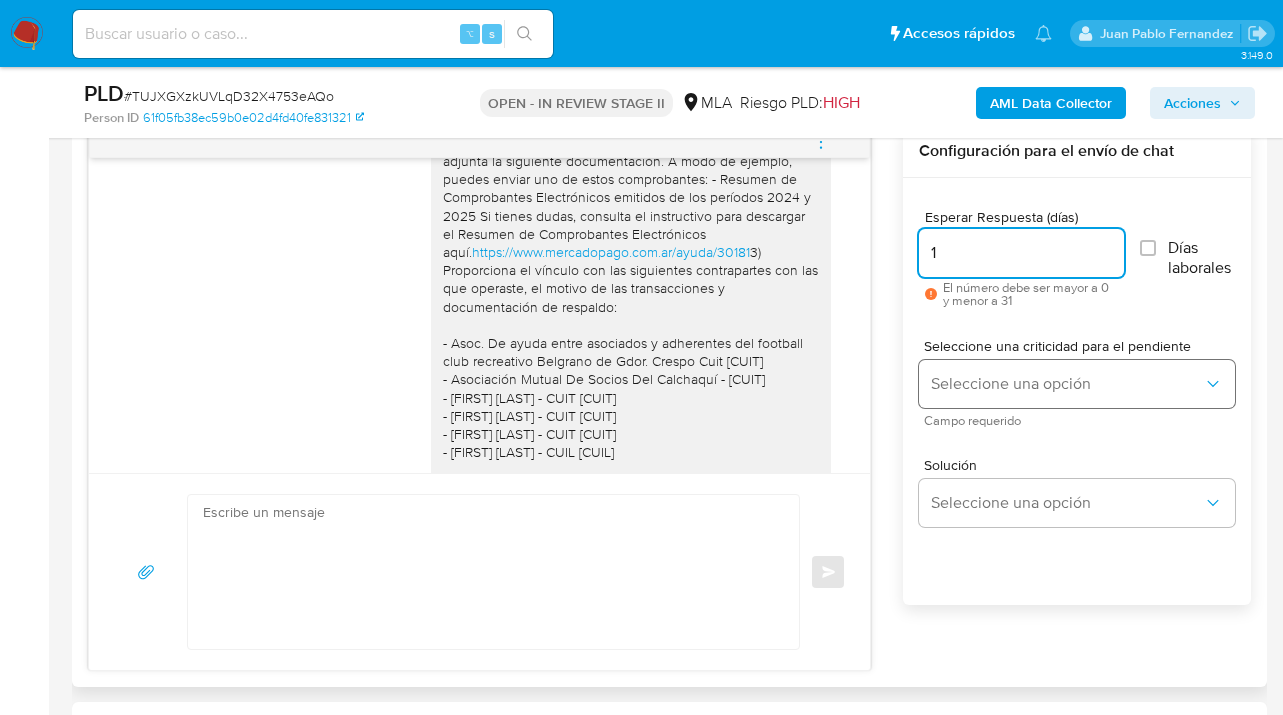 type on "1" 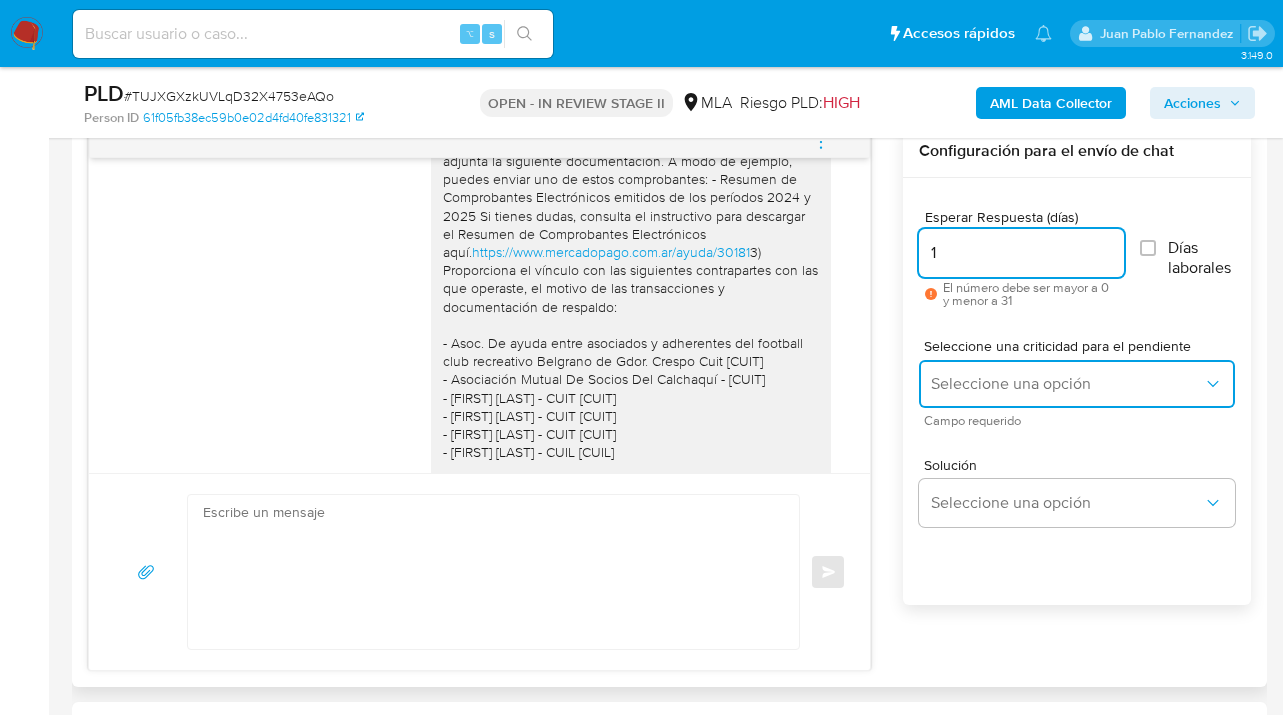 drag, startPoint x: 987, startPoint y: 374, endPoint x: 987, endPoint y: 387, distance: 13 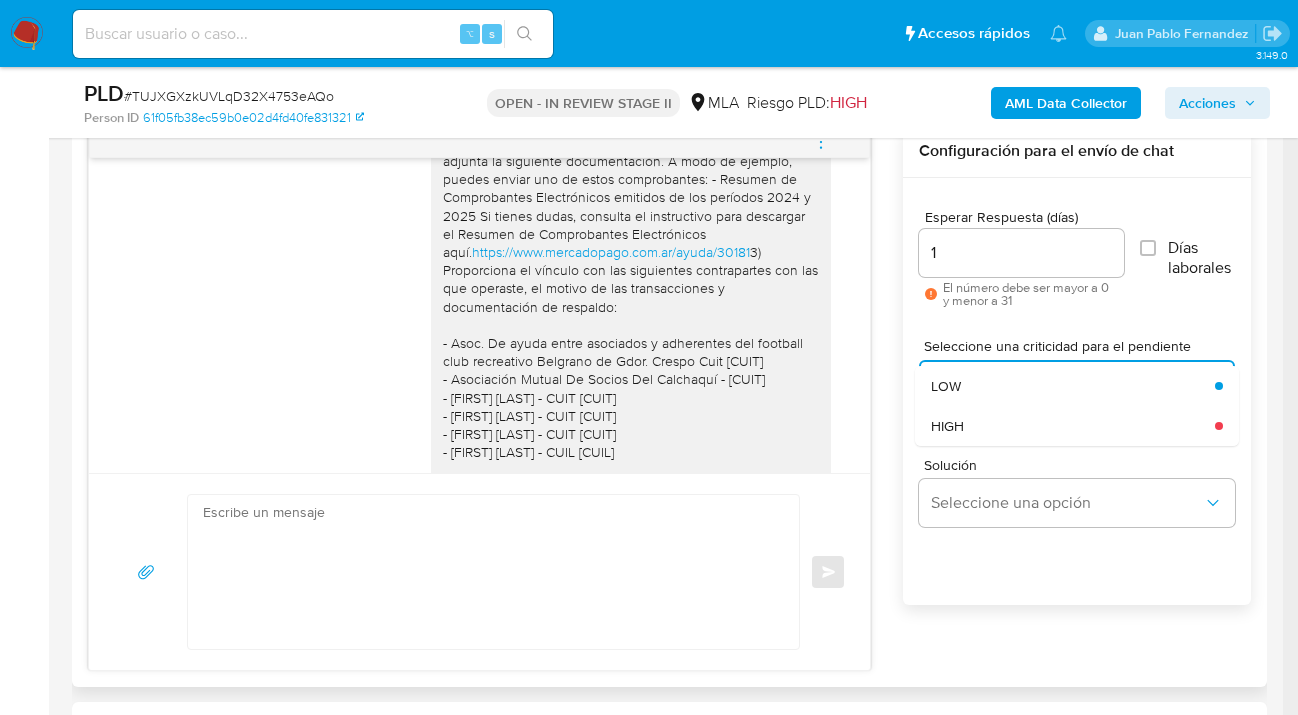 click on "HIGH" at bounding box center (1067, 426) 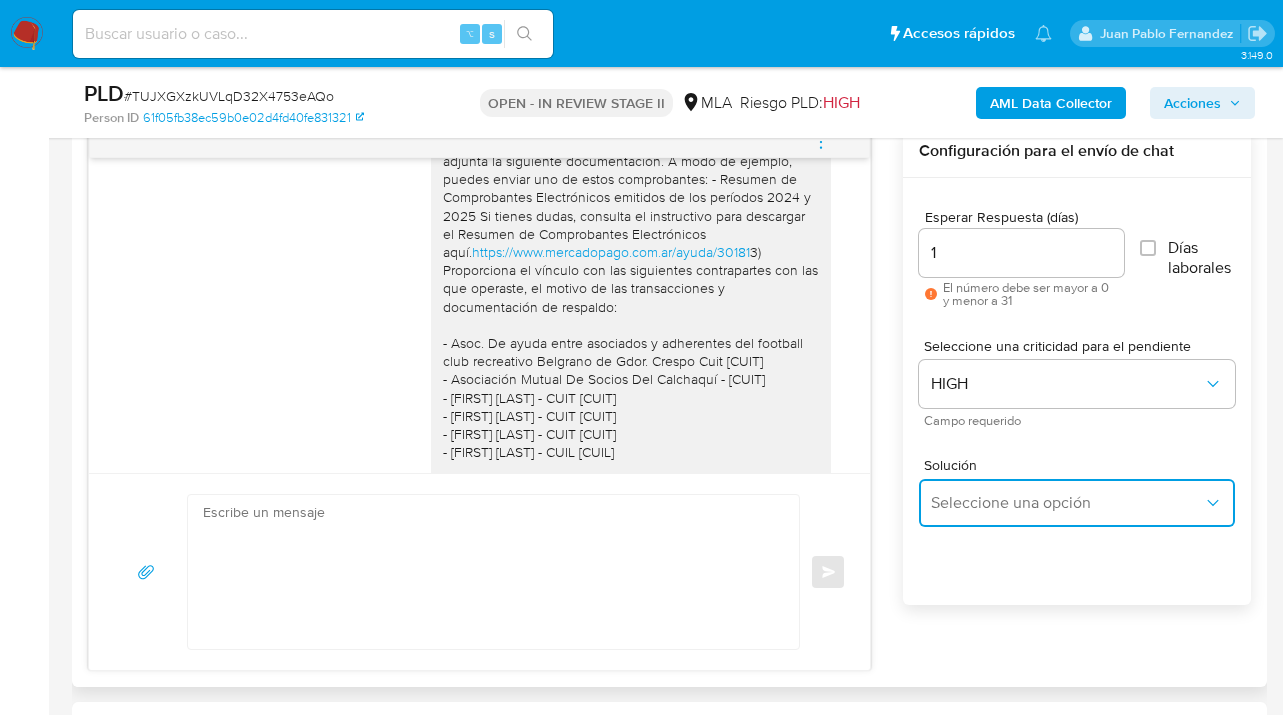 click on "Seleccione una opción" at bounding box center (1077, 503) 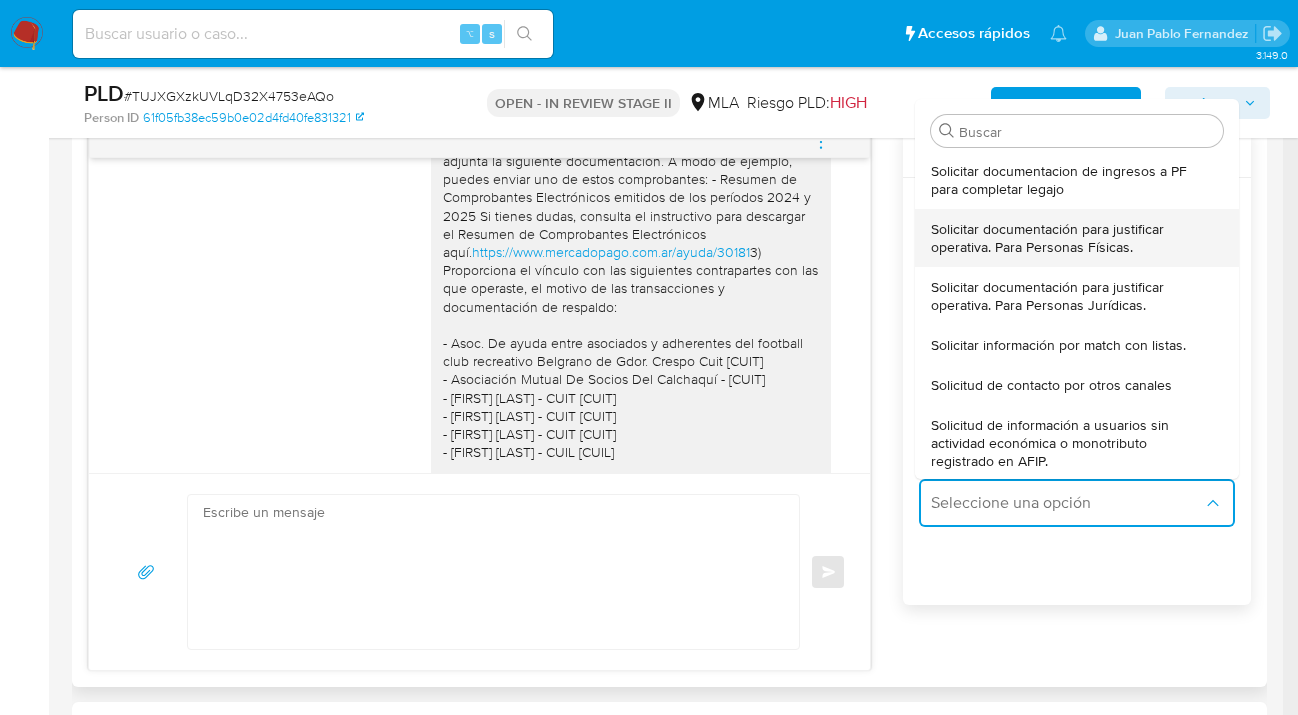 click on "Solicitar documentación para justificar operativa. Para Personas Físicas." at bounding box center [1071, 238] 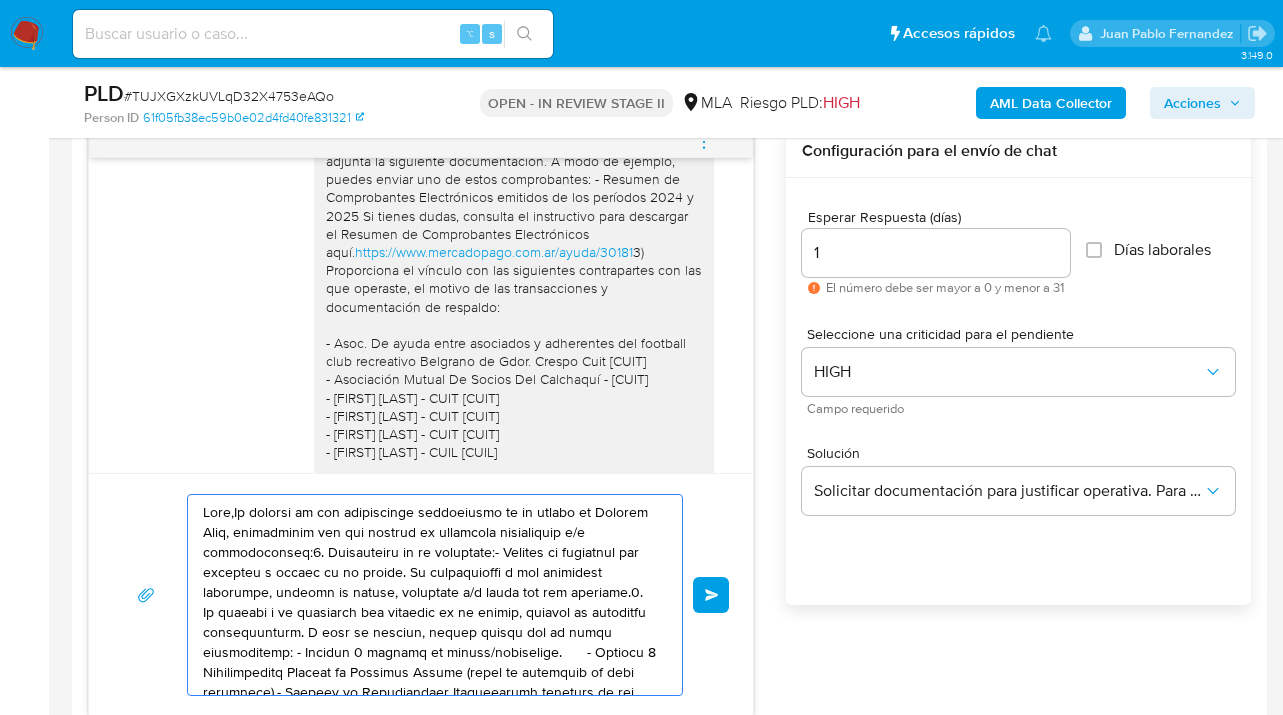 drag, startPoint x: 294, startPoint y: 576, endPoint x: 144, endPoint y: 504, distance: 166.3851 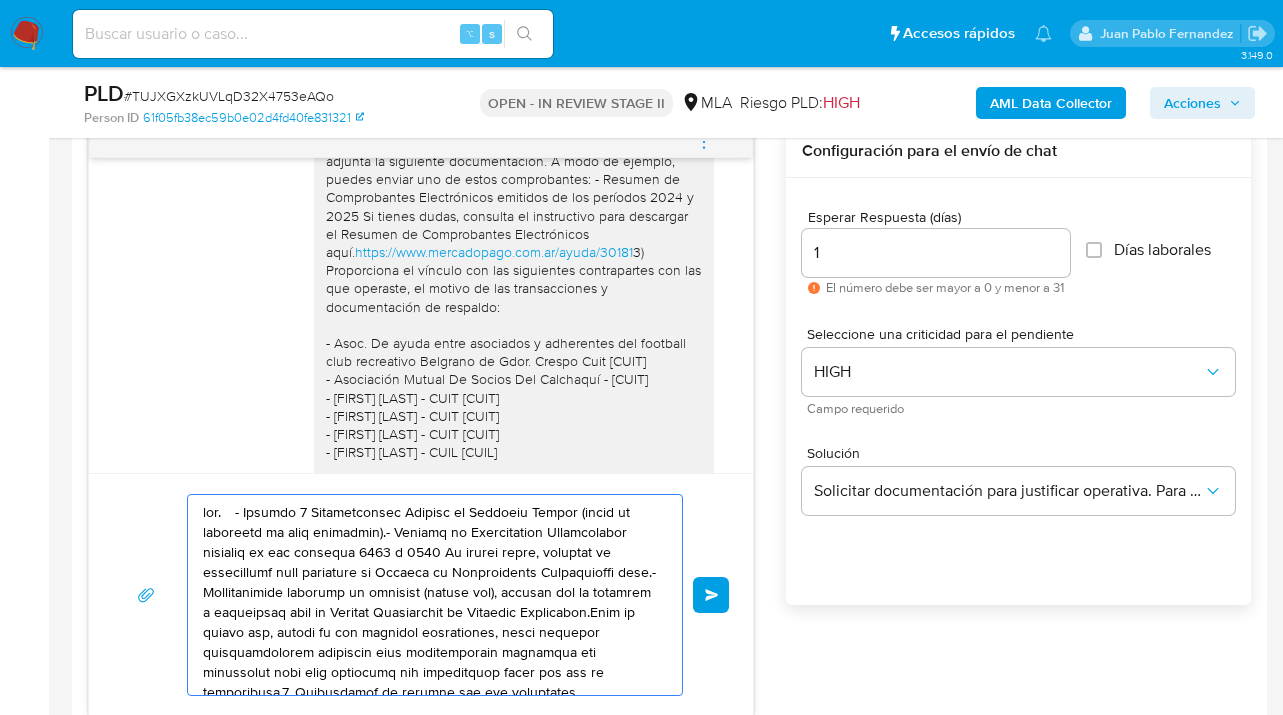 drag, startPoint x: 471, startPoint y: 636, endPoint x: 295, endPoint y: 539, distance: 200.96019 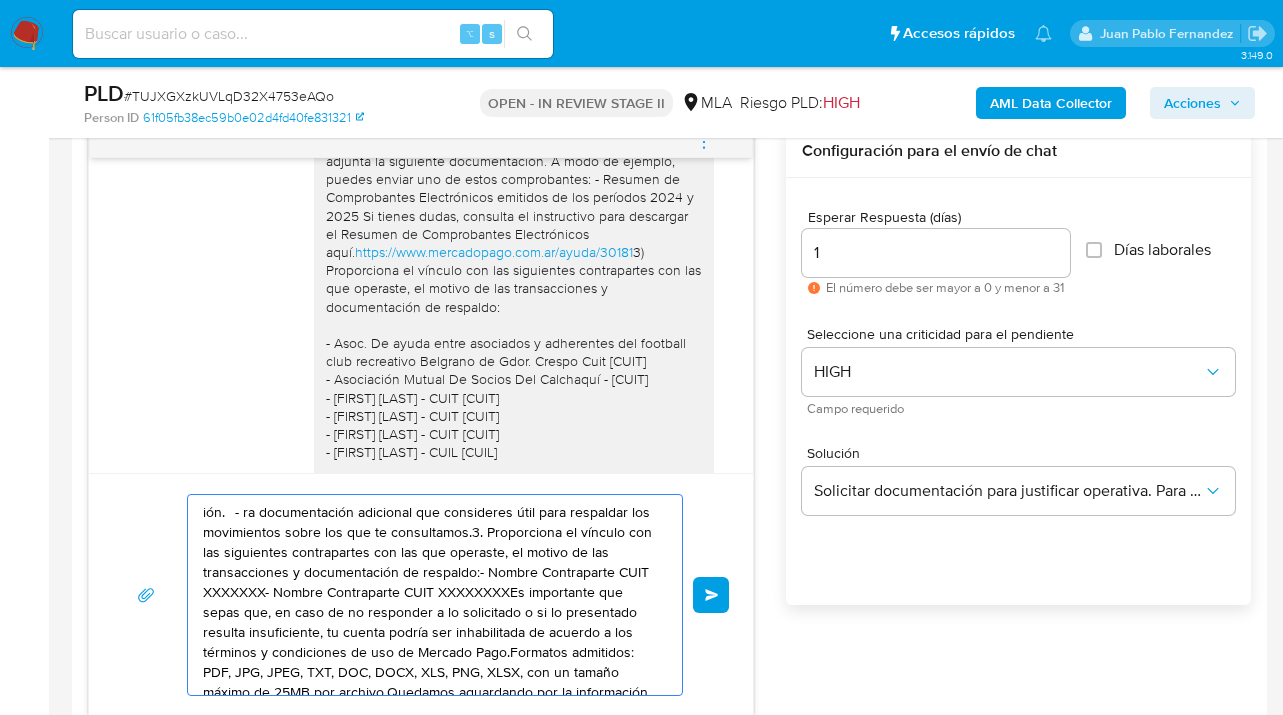 drag, startPoint x: 528, startPoint y: 638, endPoint x: 185, endPoint y: 498, distance: 370.4713 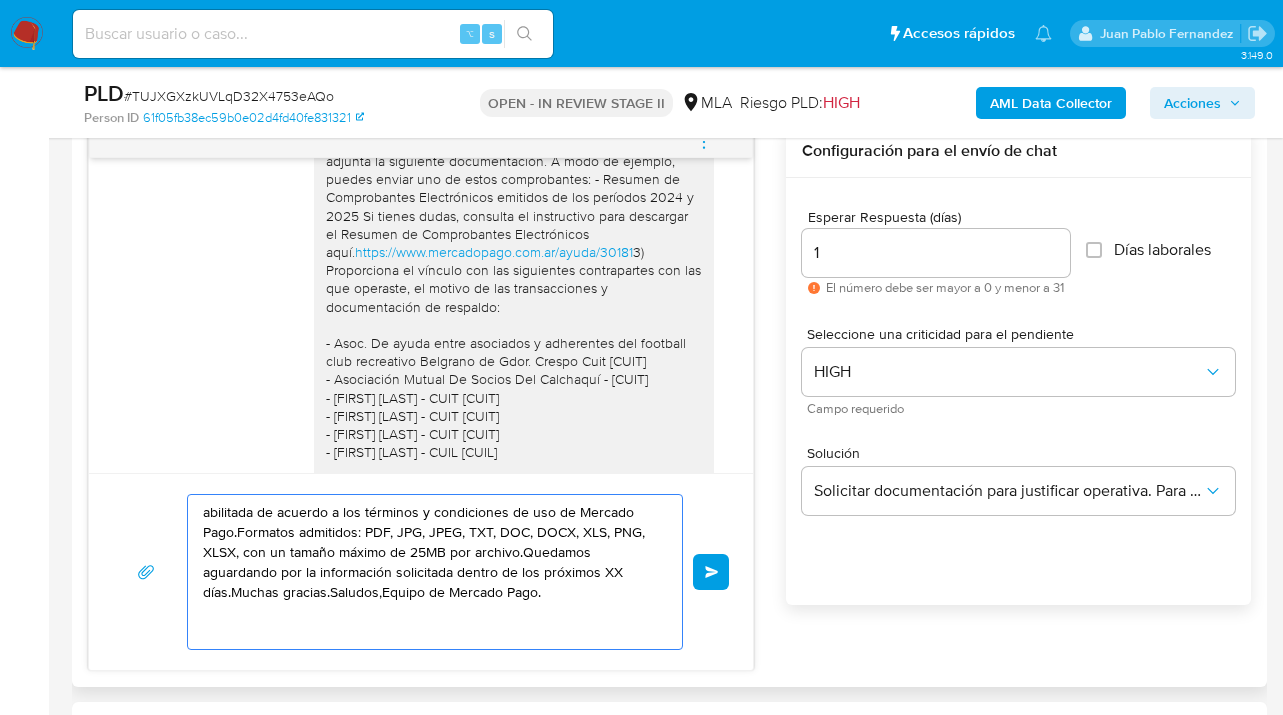 drag, startPoint x: 465, startPoint y: 578, endPoint x: 165, endPoint y: 497, distance: 310.74265 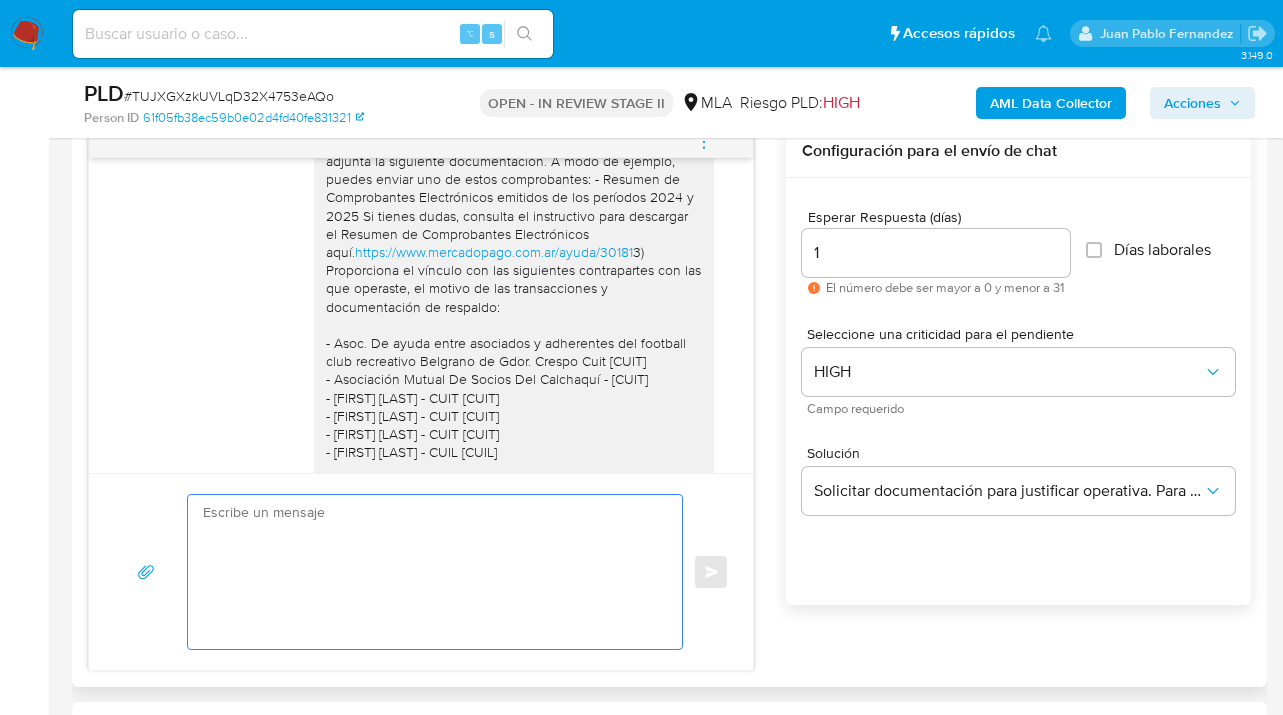 paste on "De acuerdo a la actividad que realices en tu cuenta, adjunta la siguiente documentación. A modo de ejemplo, puedes enviar uno de estos comprobantes: - Resumen de Comprobantes Electrónicos emitidos de los períodos 2024 y 2025 Si tienes dudas, consulta el instructivo para descargar el Resumen de Comprobantes Electrónicos aquí. https://www.mercadopago.com.ar/ayuda/30181" 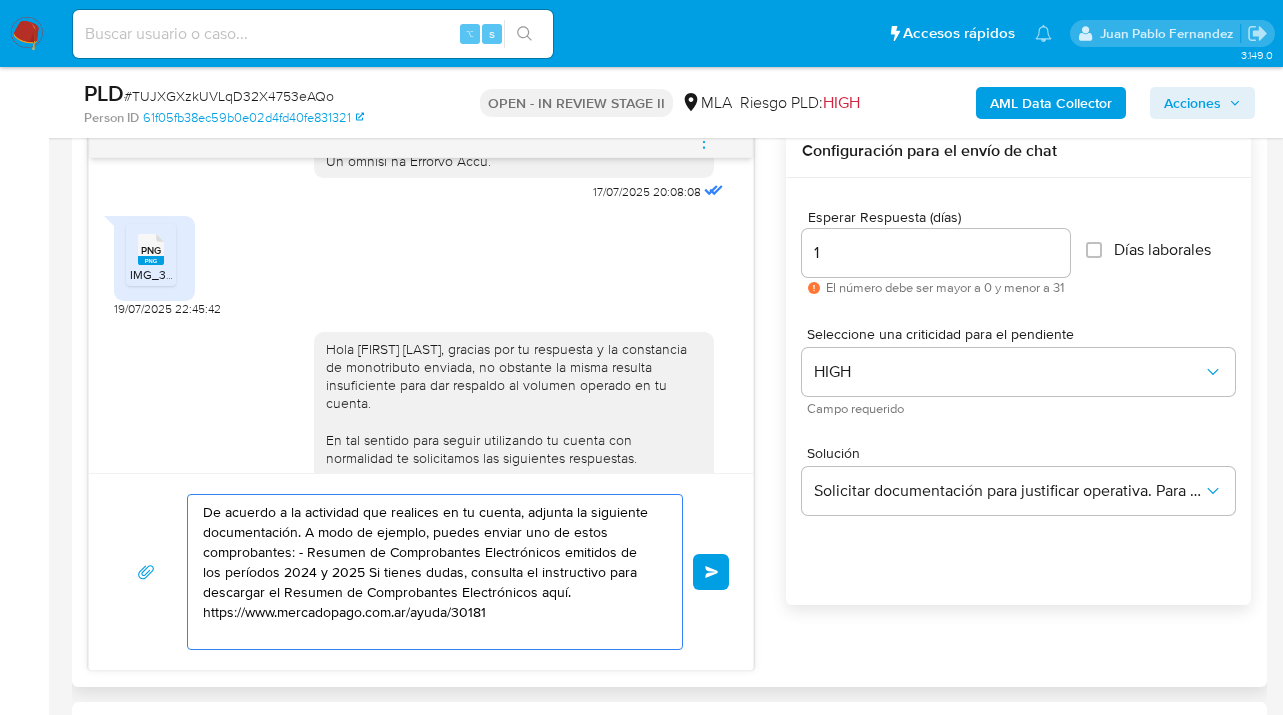 scroll, scrollTop: 1217, scrollLeft: 0, axis: vertical 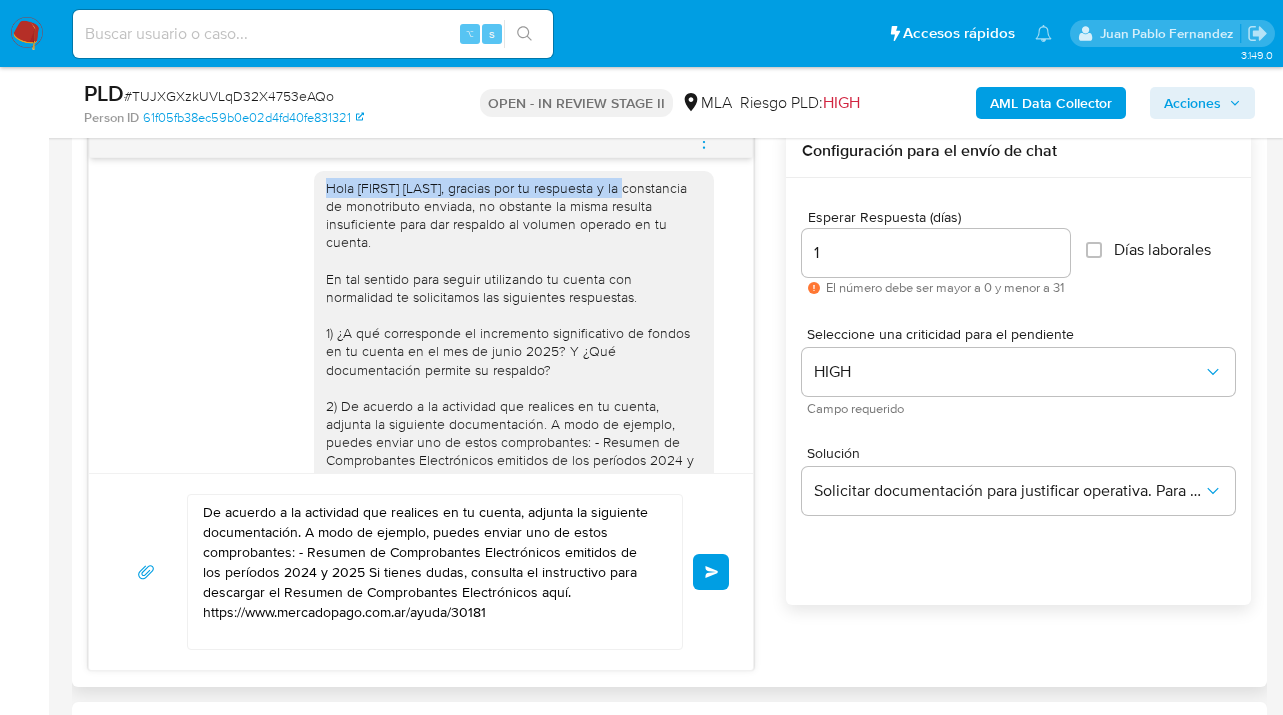 drag, startPoint x: 311, startPoint y: 227, endPoint x: 625, endPoint y: 226, distance: 314.0016 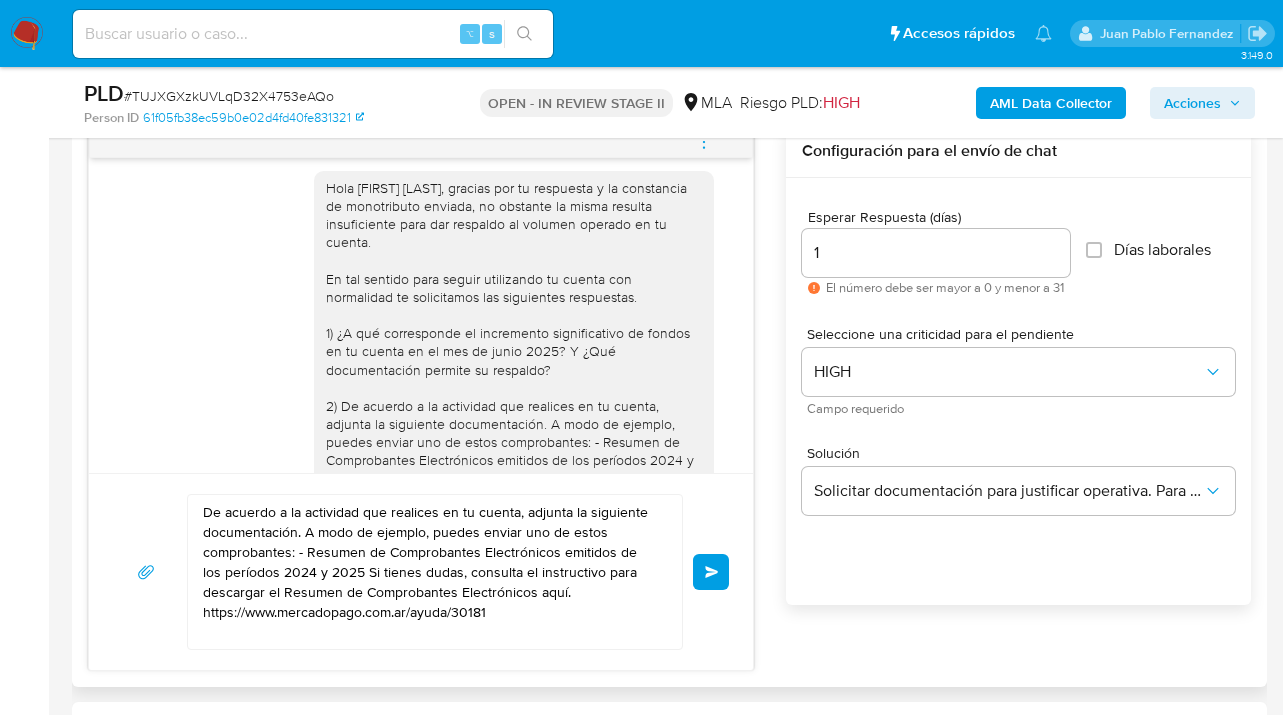 click on "De acuerdo a la actividad que realices en tu cuenta, adjunta la siguiente documentación. A modo de ejemplo, puedes enviar uno de estos comprobantes: - Resumen de Comprobantes Electrónicos emitidos de los períodos 2024 y 2025 Si tienes dudas, consulta el instructivo para descargar el Resumen de Comprobantes Electrónicos aquí. https://www.mercadopago.com.ar/ayuda/30181" at bounding box center (430, 572) 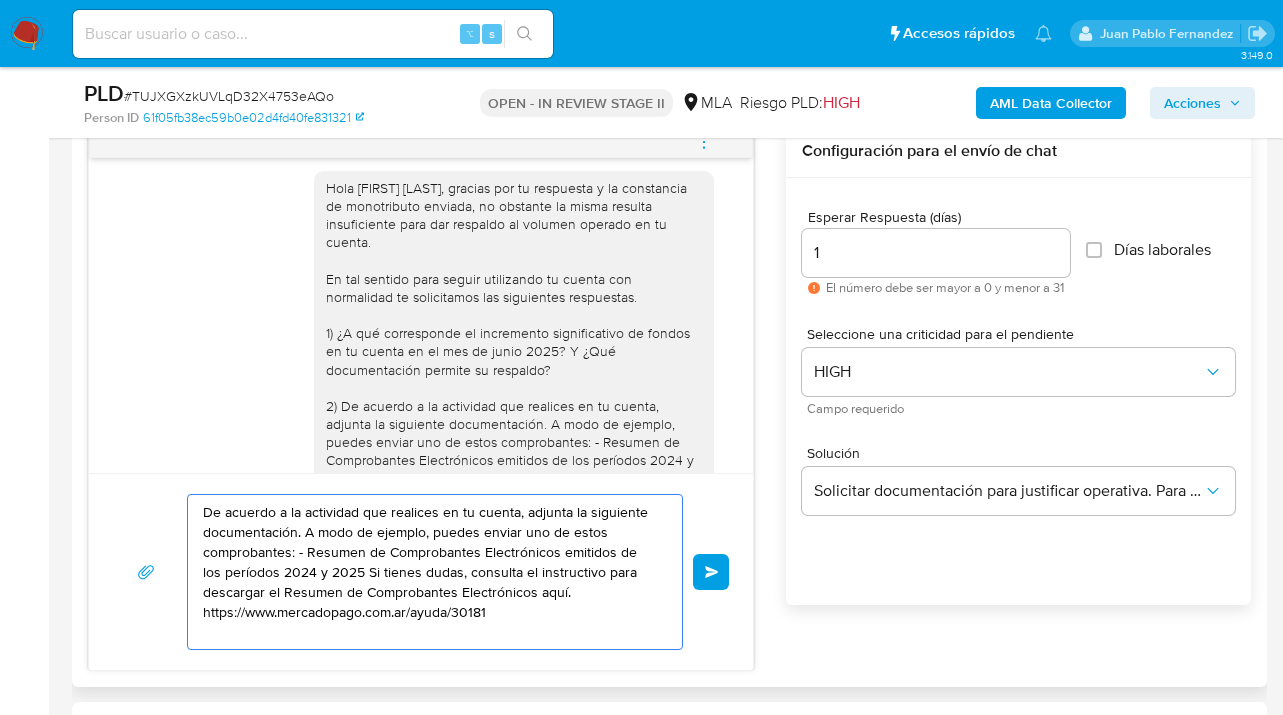 paste on "Hola Marcelo Javier Bazan, gracias por tu respuesta" 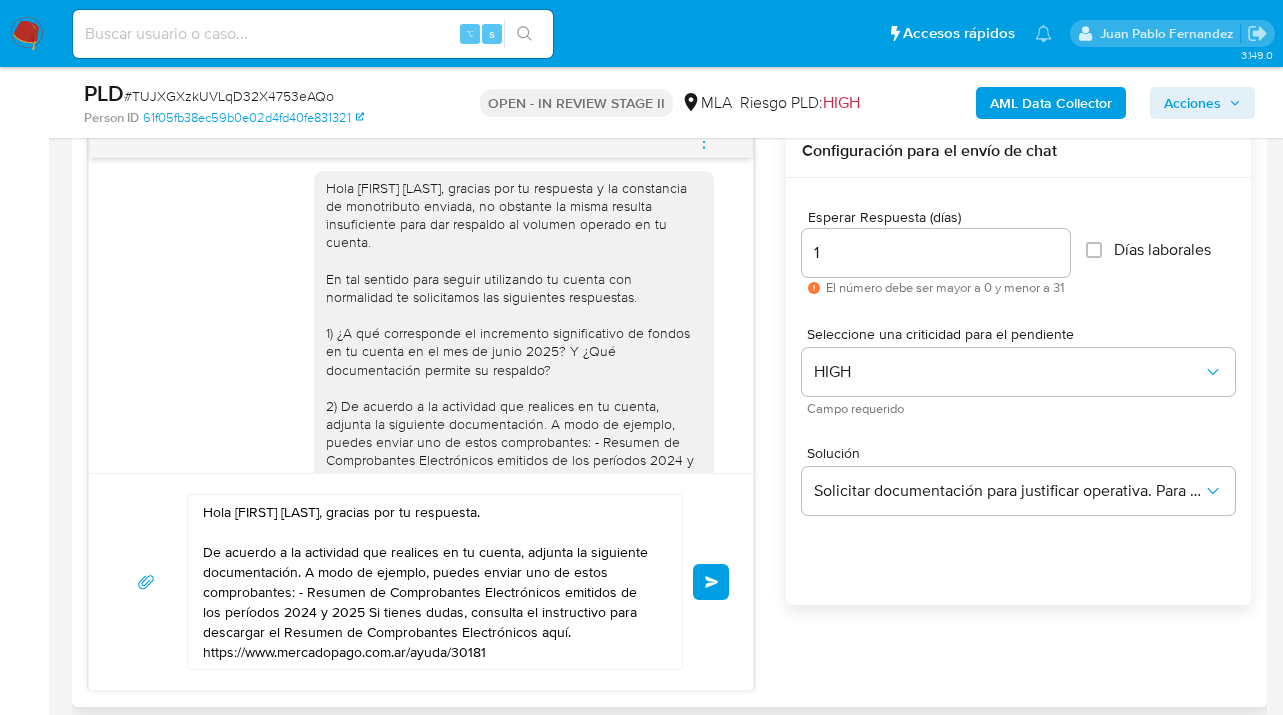 click on "Hola Marcelo Javier Bazan, gracias por tu respuesta.
De acuerdo a la actividad que realices en tu cuenta, adjunta la siguiente documentación. A modo de ejemplo, puedes enviar uno de estos comprobantes: - Resumen de Comprobantes Electrónicos emitidos de los períodos 2024 y 2025 Si tienes dudas, consulta el instructivo para descargar el Resumen de Comprobantes Electrónicos aquí. https://www.mercadopago.com.ar/ayuda/30181" at bounding box center (430, 582) 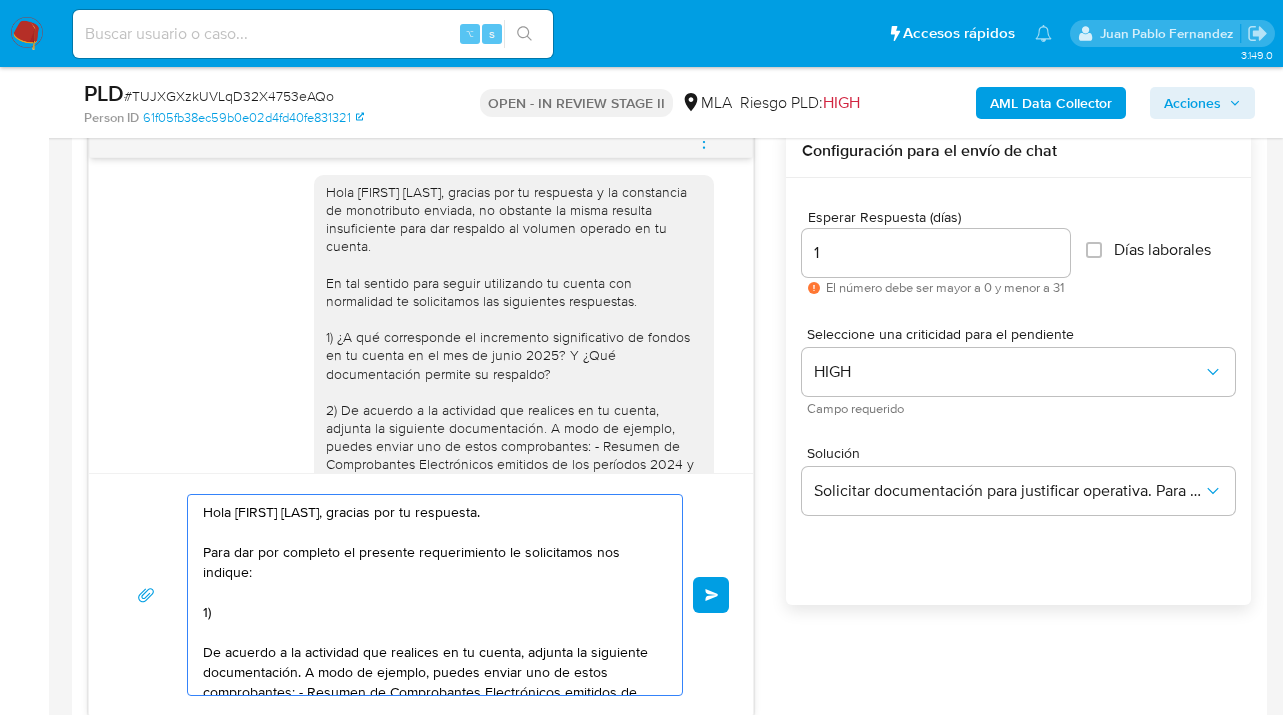 scroll, scrollTop: 1213, scrollLeft: 0, axis: vertical 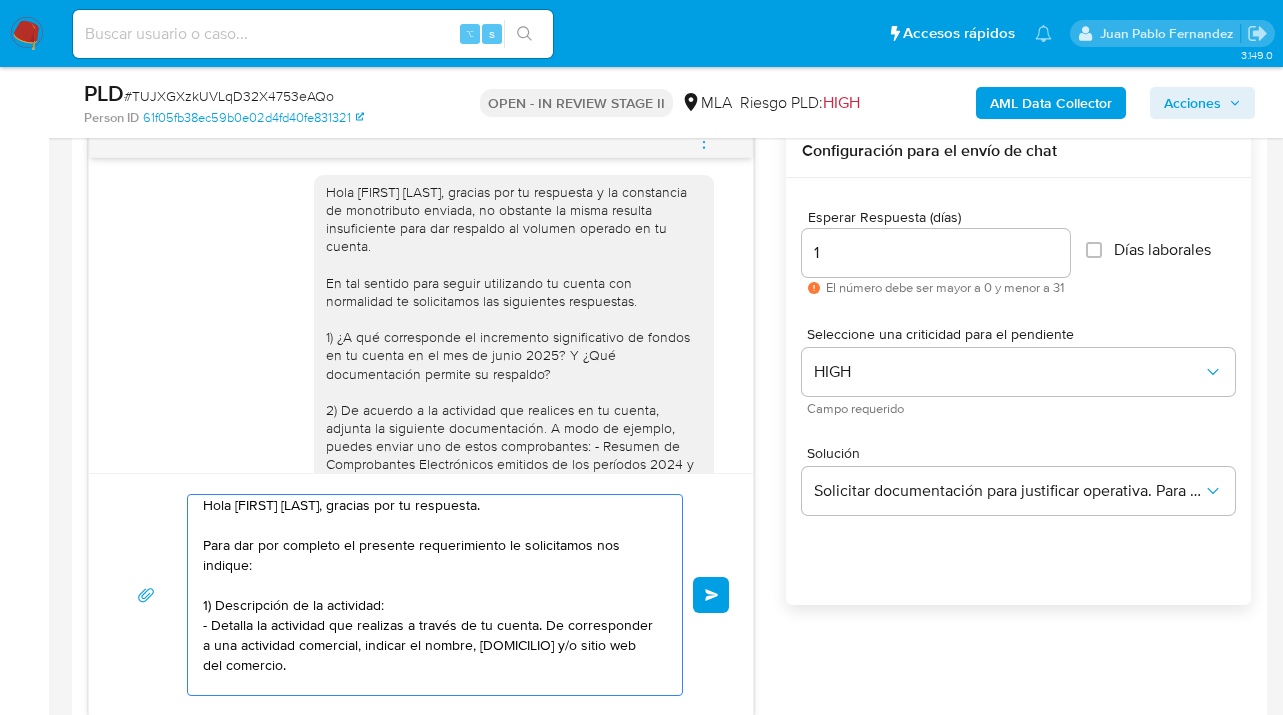 click on "Hola Marcelo Javier Bazan, gracias por tu respuesta.
Para dar por completo el presente requerimiento le solicitamos nos indique:
1) Descripción de la actividad:
- Detalla la actividad que realizas a través de tu cuenta. De corresponder a una actividad comercial, indicar el nombre, domicilio y/o sitio web del comercio.
De acuerdo a la actividad que realices en tu cuenta, adjunta la siguiente documentación. A modo de ejemplo, puedes enviar uno de estos comprobantes: - Resumen de Comprobantes Electrónicos emitidos de los períodos 2024 y 2025 Si tienes dudas, consulta el instructivo para descargar el Resumen de Comprobantes Electrónicos aquí. https://www.mercadopago.com.ar/ayuda/30181" at bounding box center (430, 595) 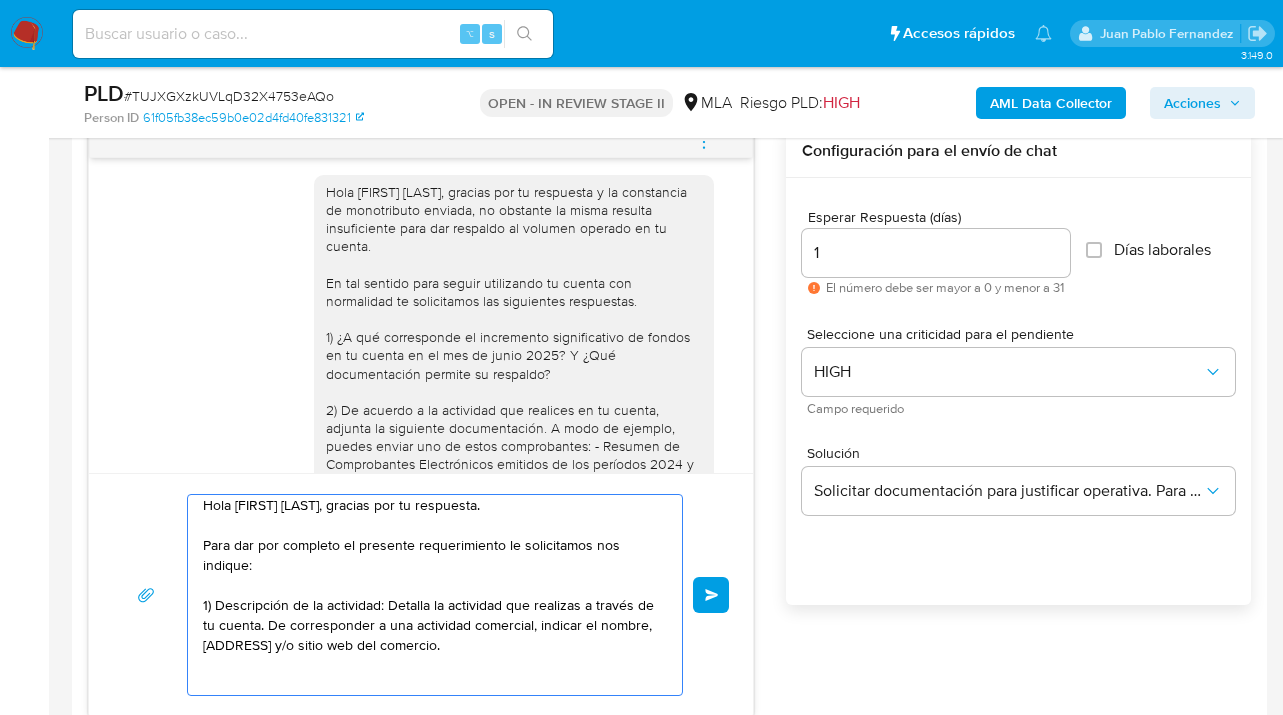 drag, startPoint x: 508, startPoint y: 608, endPoint x: 283, endPoint y: 623, distance: 225.49945 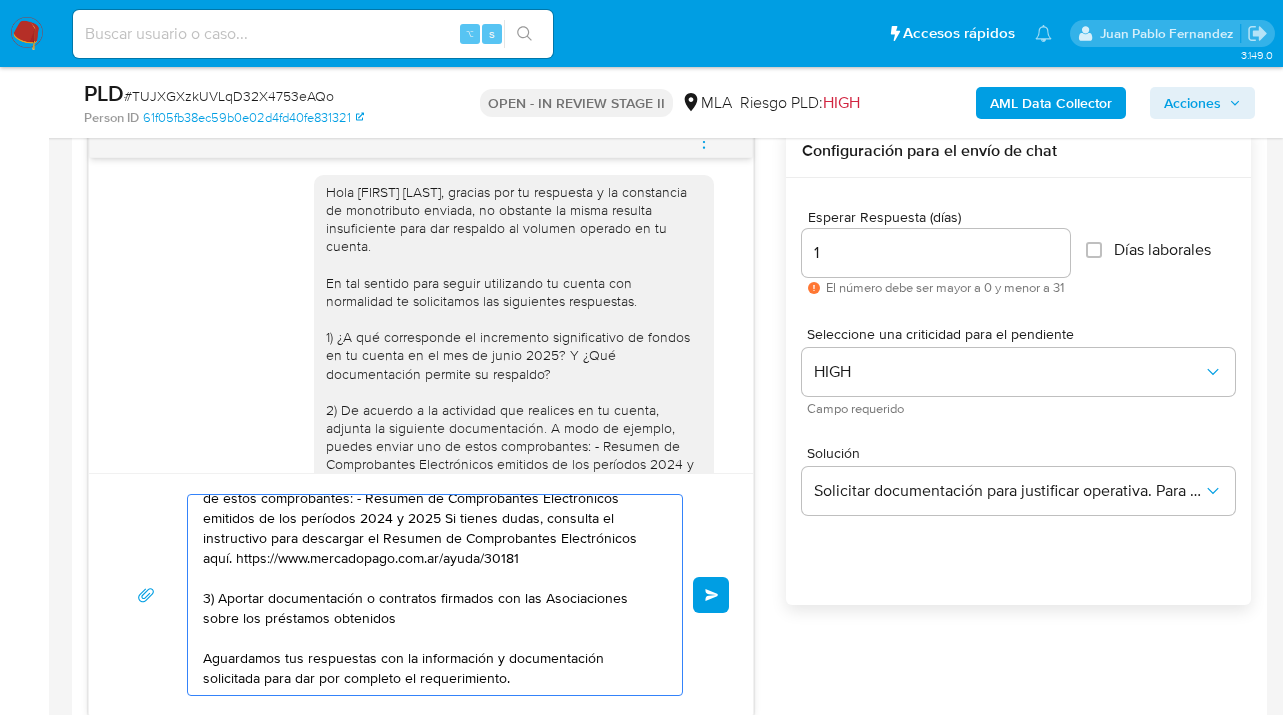 scroll, scrollTop: 247, scrollLeft: 0, axis: vertical 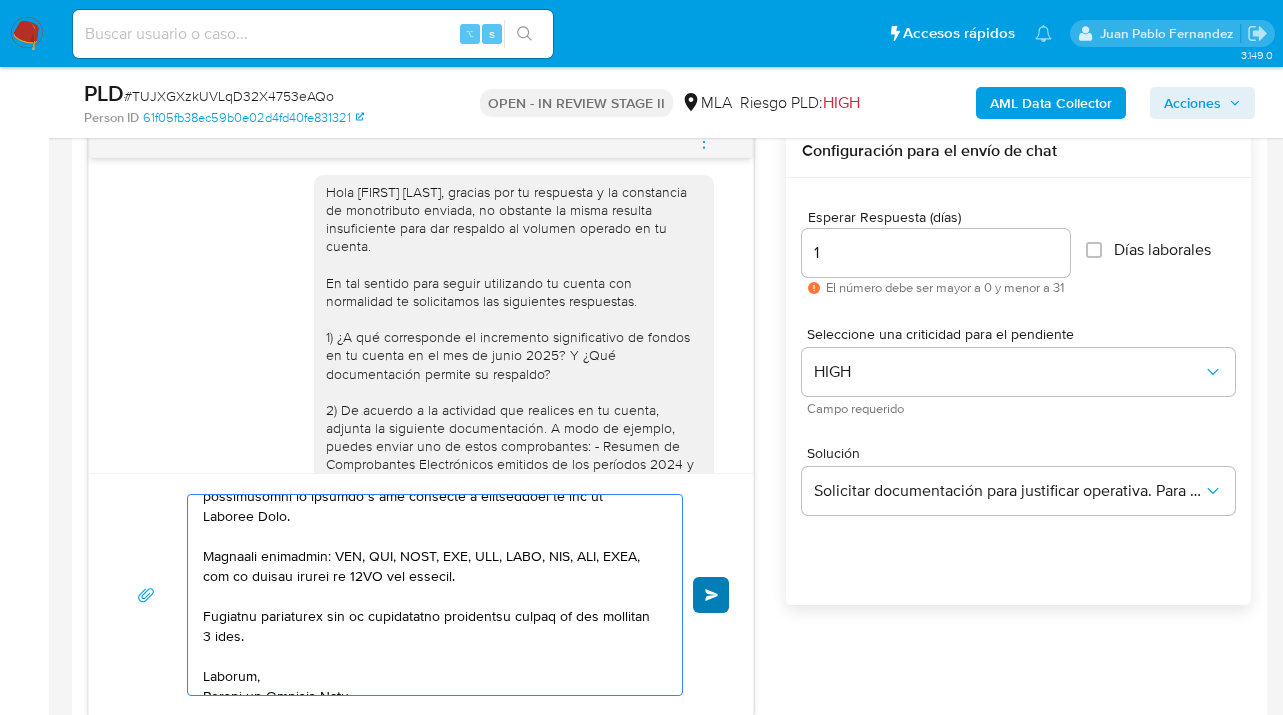 type on "Hola Marcelo Javier Bazan, gracias por tu respuesta.
Para dar por completo el presente requerimiento le solicitamos nos indique:
1) Descripción de la actividad: Detalla tu actividad. De corresponder a una actividad comercial, indicar el nombre, domicilio y si cuenta con sitio web del comercio.
2) Aportar documentación de ingresos de tu actividad puedes enviar uno de estos comprobantes: - Resumen de Comprobantes Electrónicos emitidos de los períodos 2024 y 2025 Si tienes dudas, consulta el instructivo para descargar el Resumen de Comprobantes Electrónicos aquí. https://www.mercadopago.com.ar/ayuda/30181
3) Aportar documentación o contratos firmados con las Asociaciones sobre los préstamos obtenidos
Aguardamos tus respuestas con la información y documentación solicitada para dar por completo el requerimiento.
Es importante que sepas que, en caso de no responder a lo solicitado o si lo presentado resulta insuficiente, tu cuenta podría ser inhabilitada de acuerdo a los términos y condiciones de uso de ..." 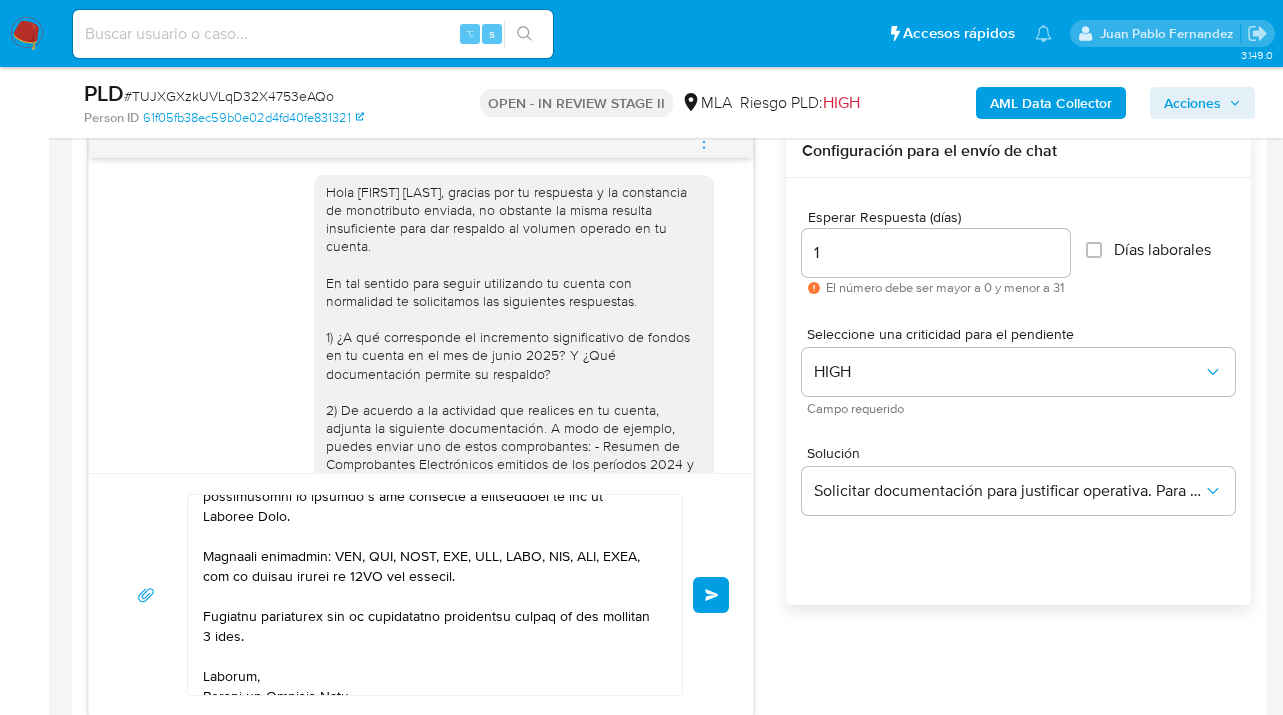 click on "Enviar" at bounding box center (712, 595) 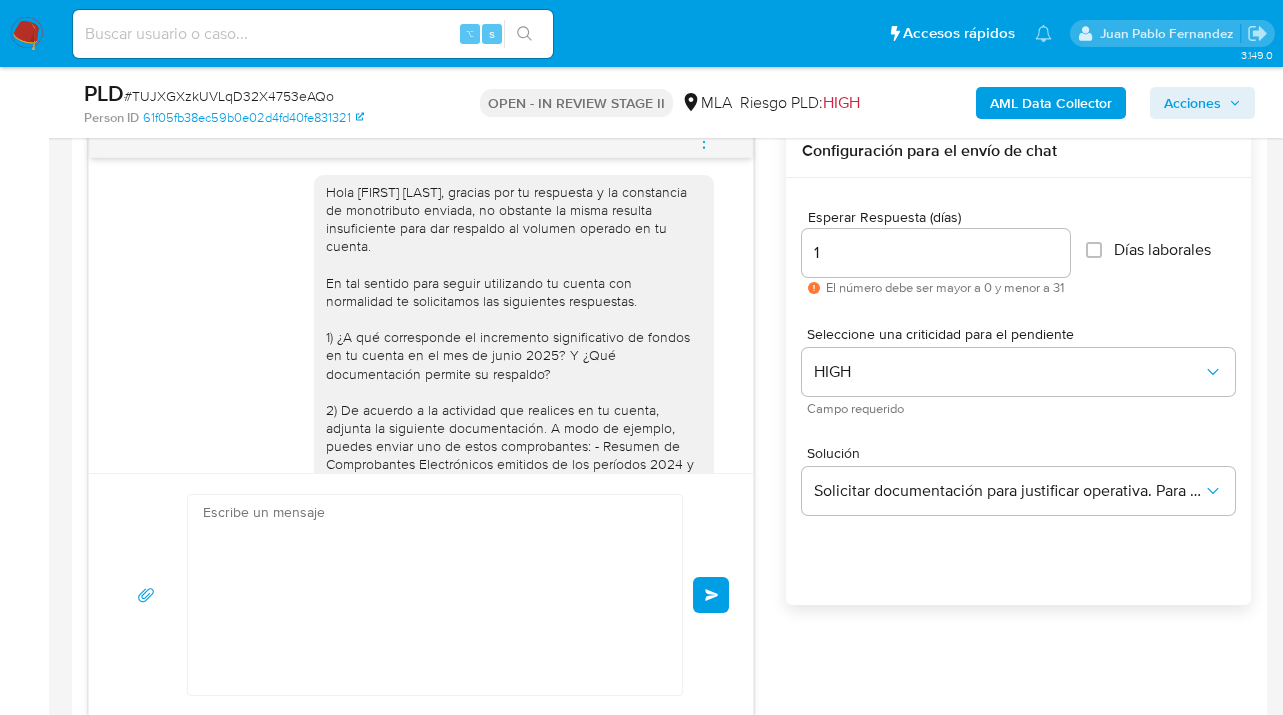 scroll, scrollTop: 0, scrollLeft: 0, axis: both 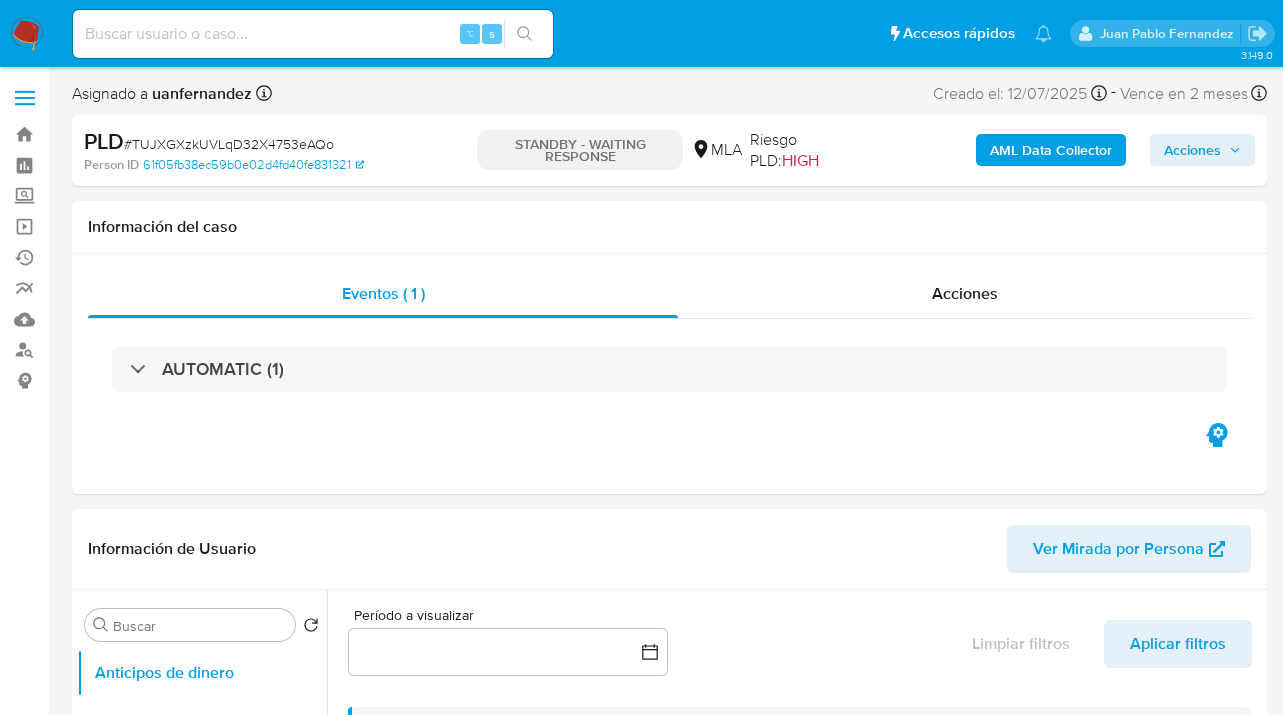select on "10" 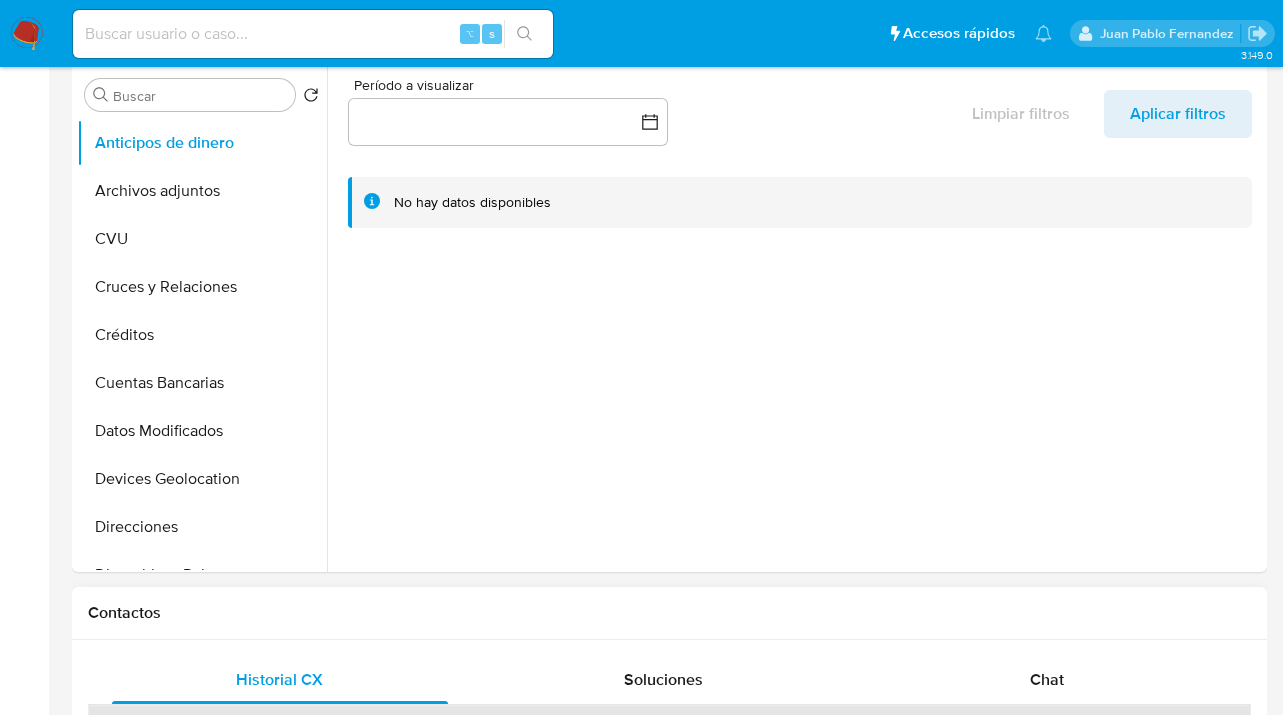 scroll, scrollTop: 692, scrollLeft: 0, axis: vertical 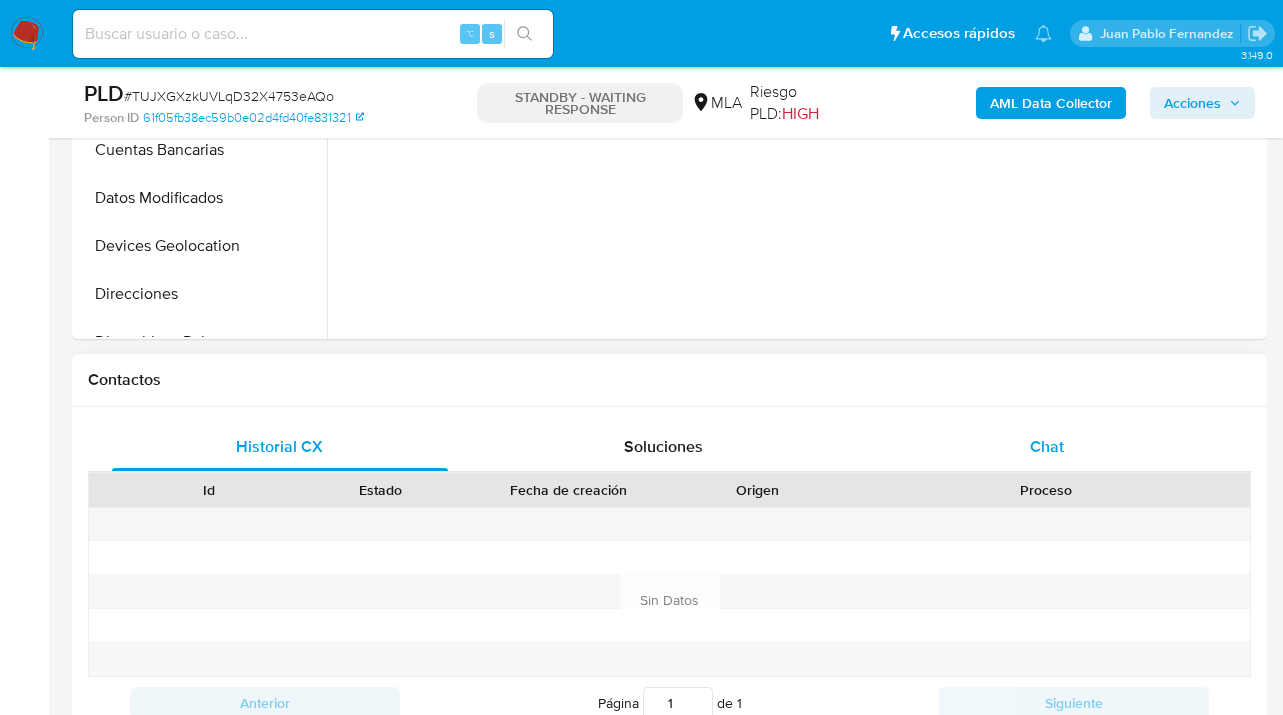 click on "Chat" at bounding box center (1048, 447) 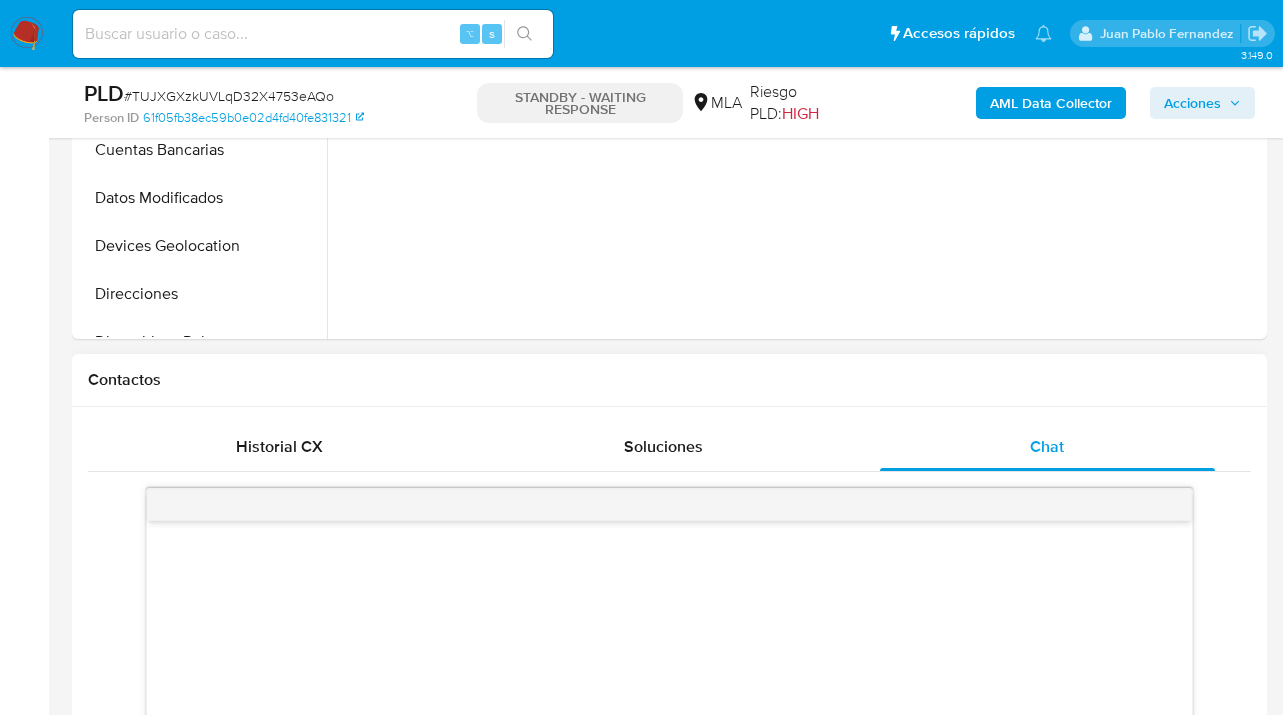 scroll, scrollTop: 1097, scrollLeft: 0, axis: vertical 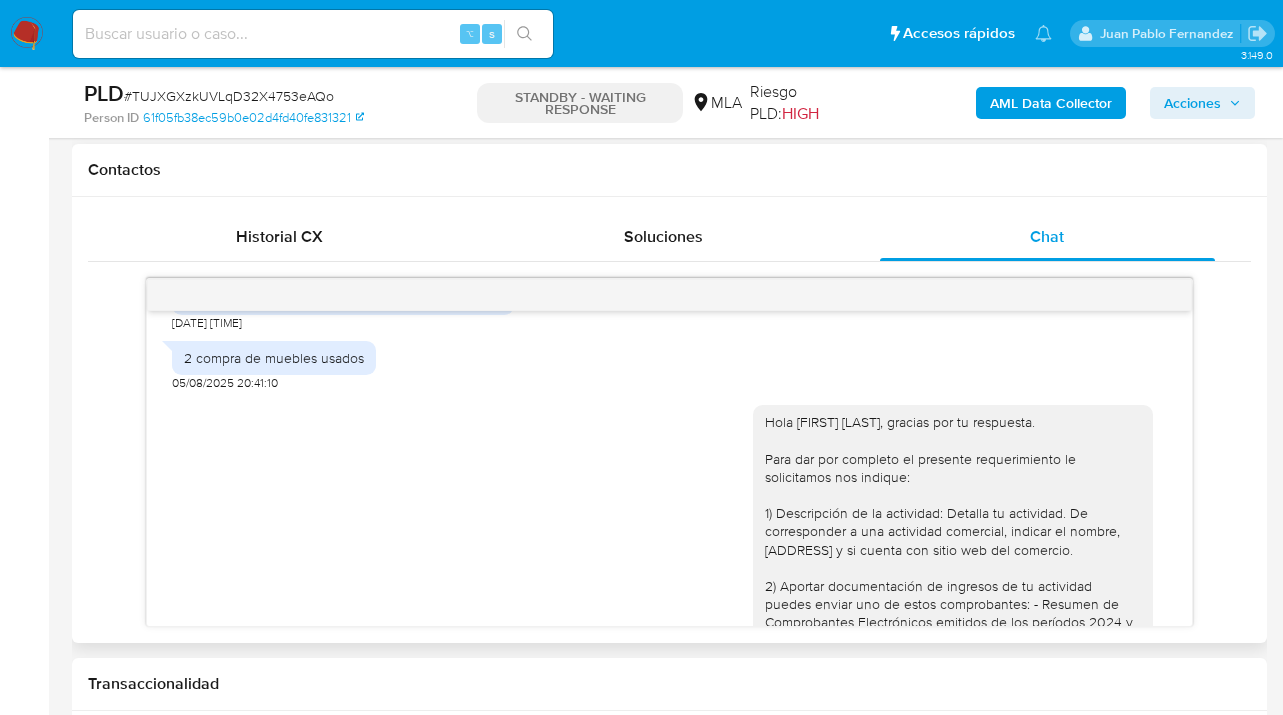 drag, startPoint x: 196, startPoint y: 392, endPoint x: 486, endPoint y: 400, distance: 290.11032 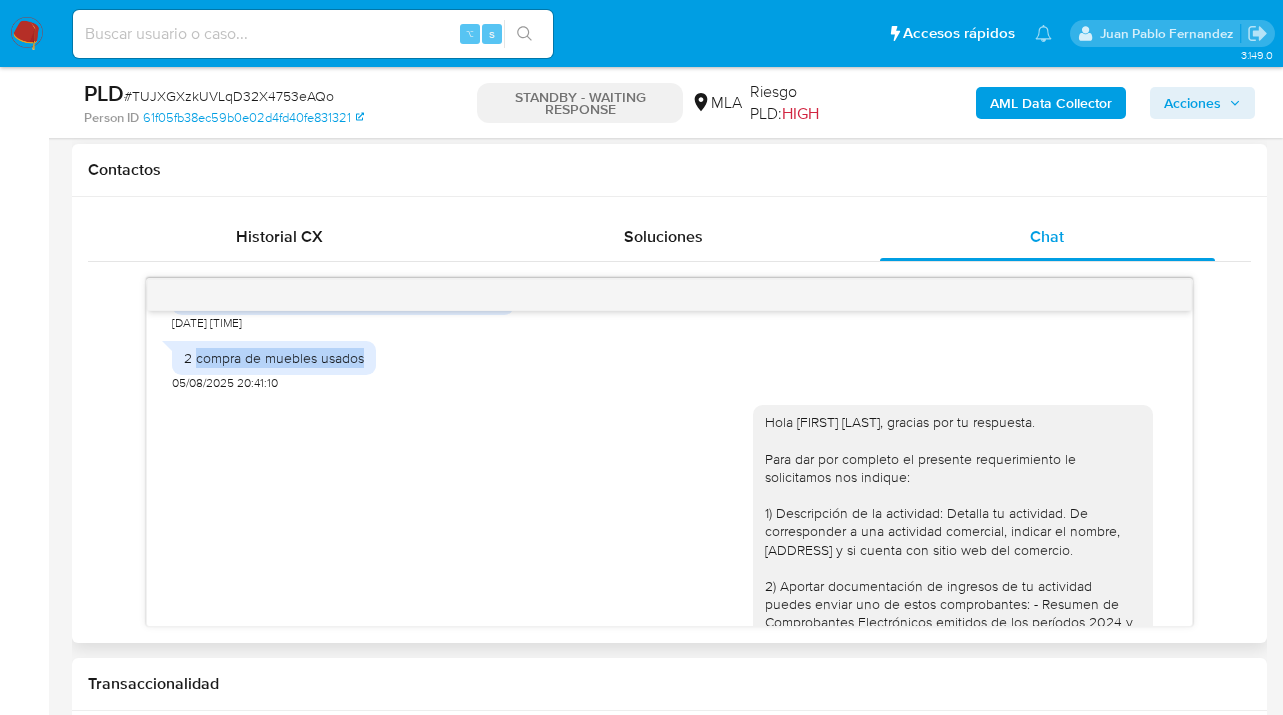 drag, startPoint x: 197, startPoint y: 453, endPoint x: 379, endPoint y: 451, distance: 182.01099 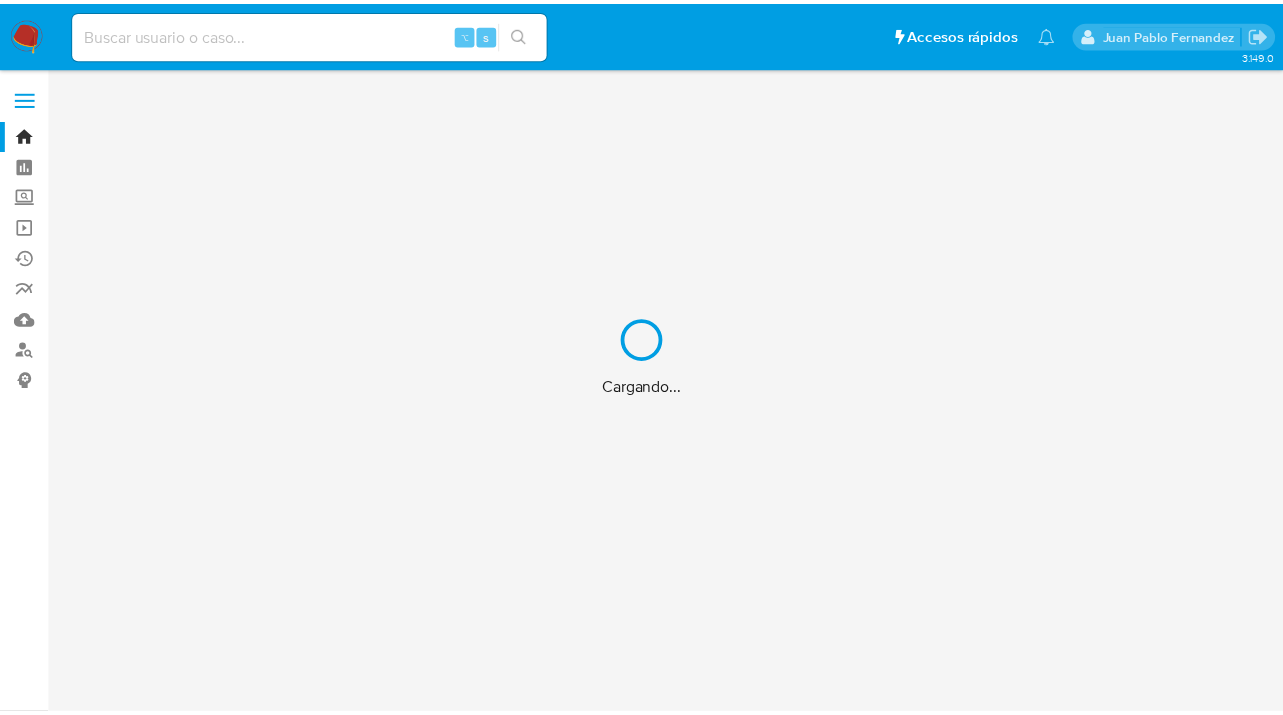 scroll, scrollTop: 0, scrollLeft: 0, axis: both 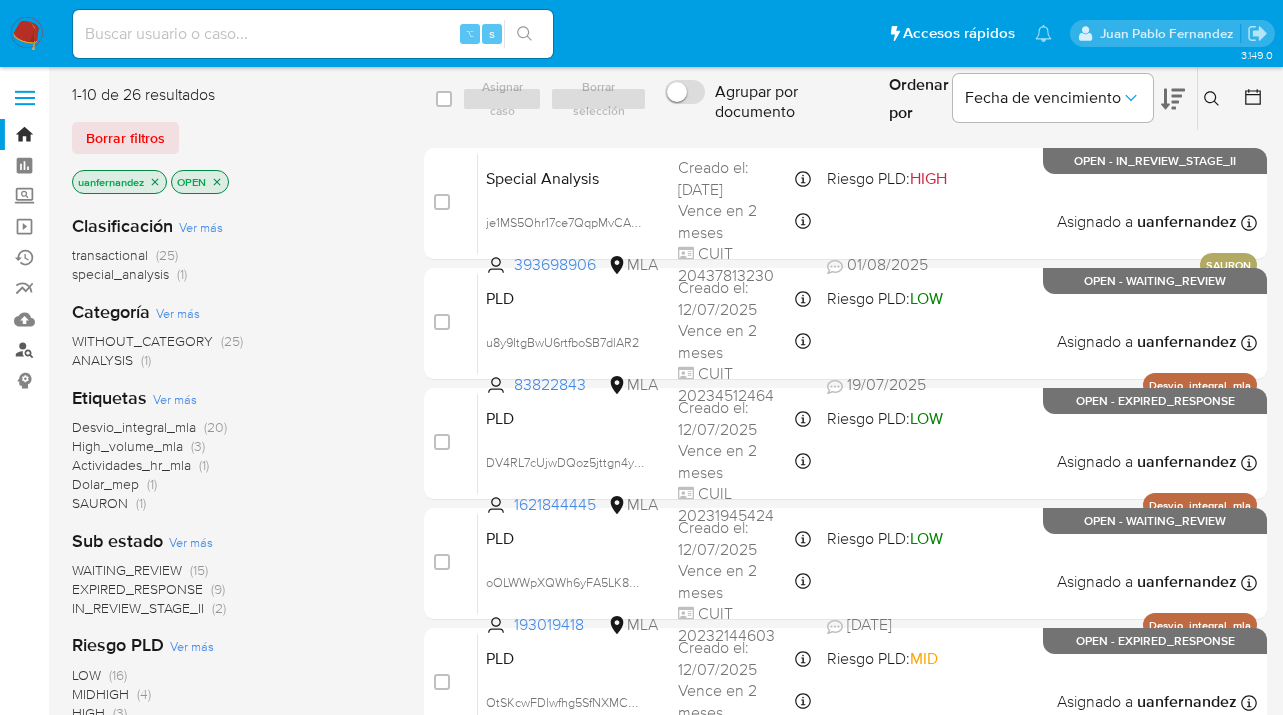 click on "Buscador de personas" at bounding box center (119, 350) 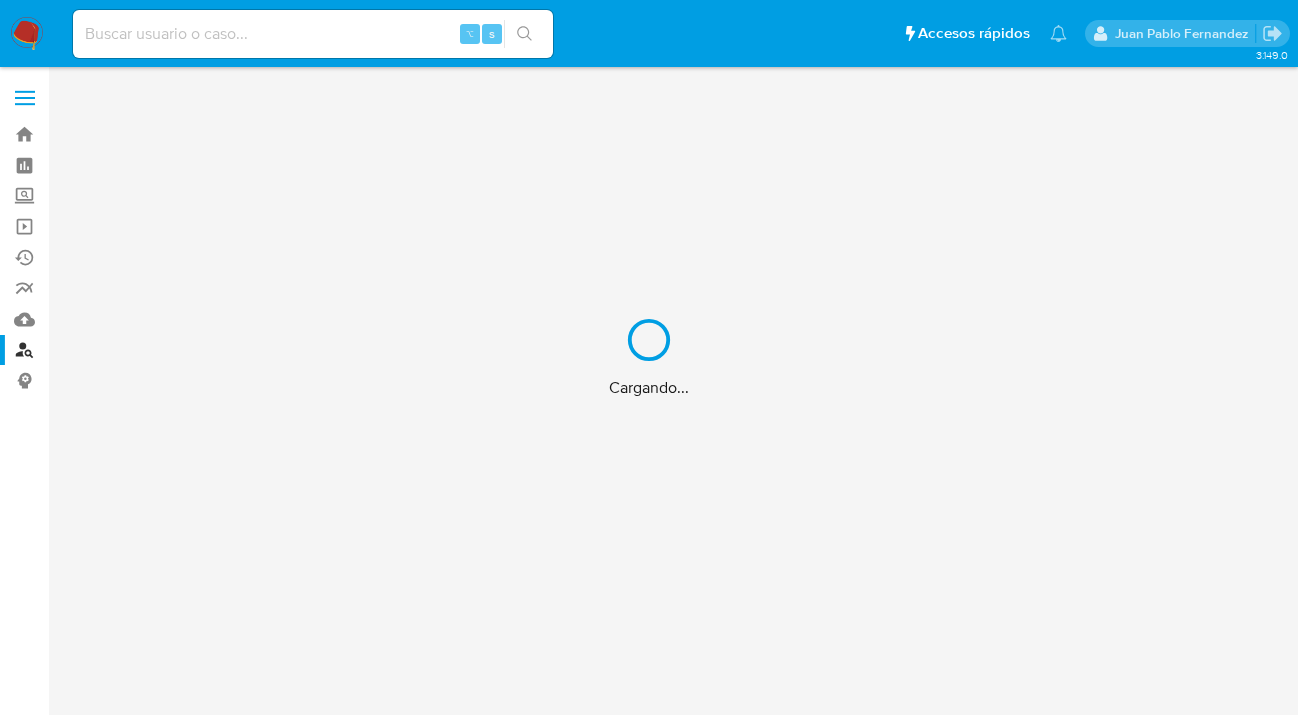 scroll, scrollTop: 0, scrollLeft: 0, axis: both 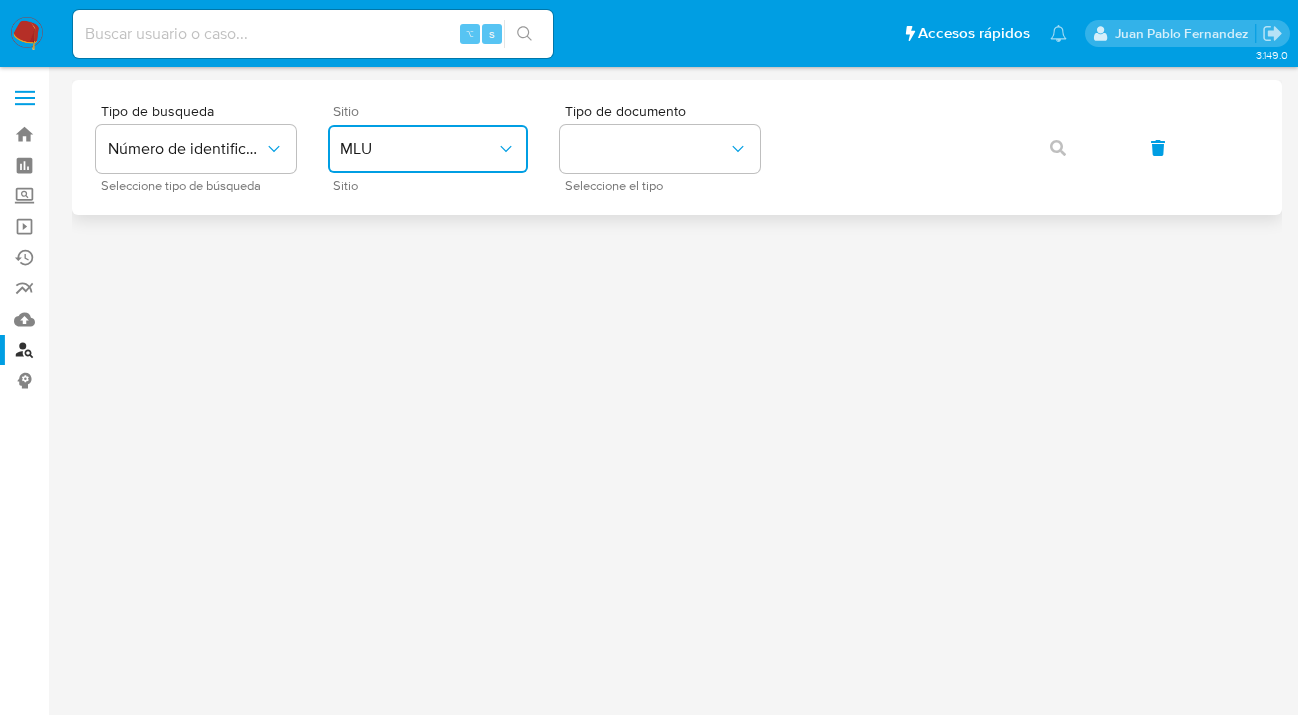 click on "MLU" at bounding box center (418, 149) 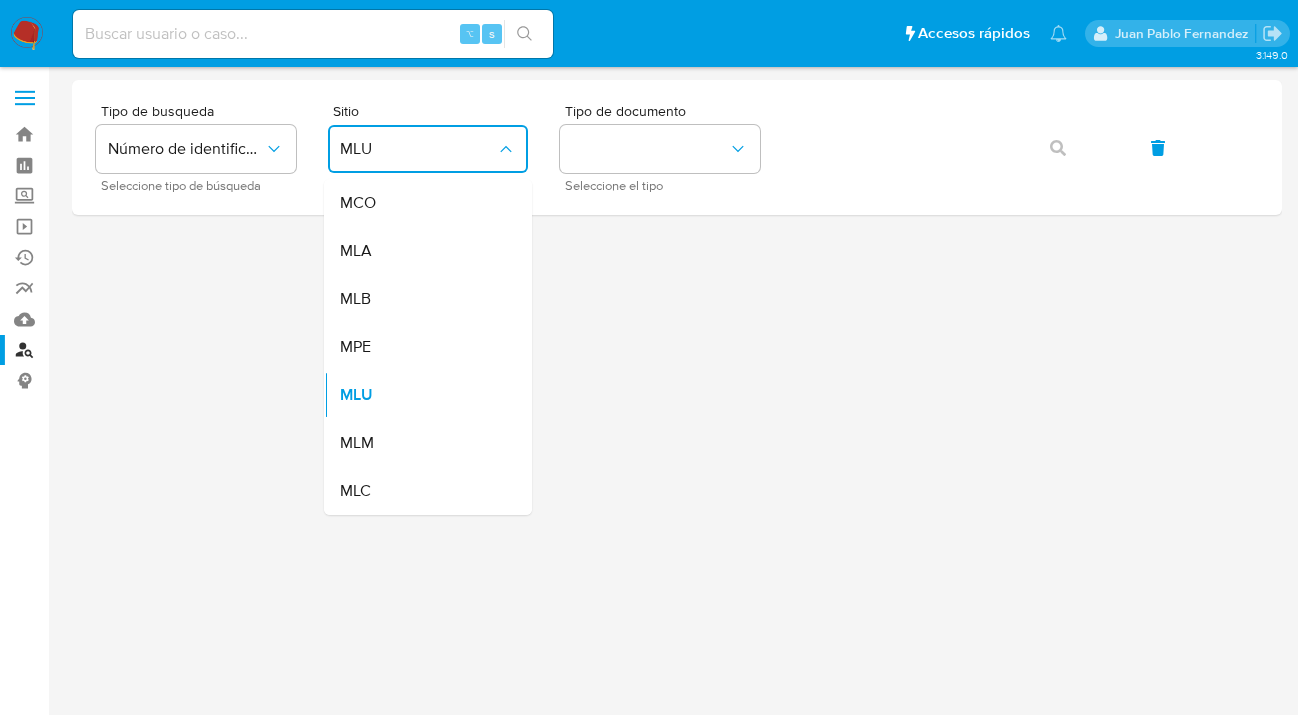 drag, startPoint x: 422, startPoint y: 249, endPoint x: 488, endPoint y: 221, distance: 71.693794 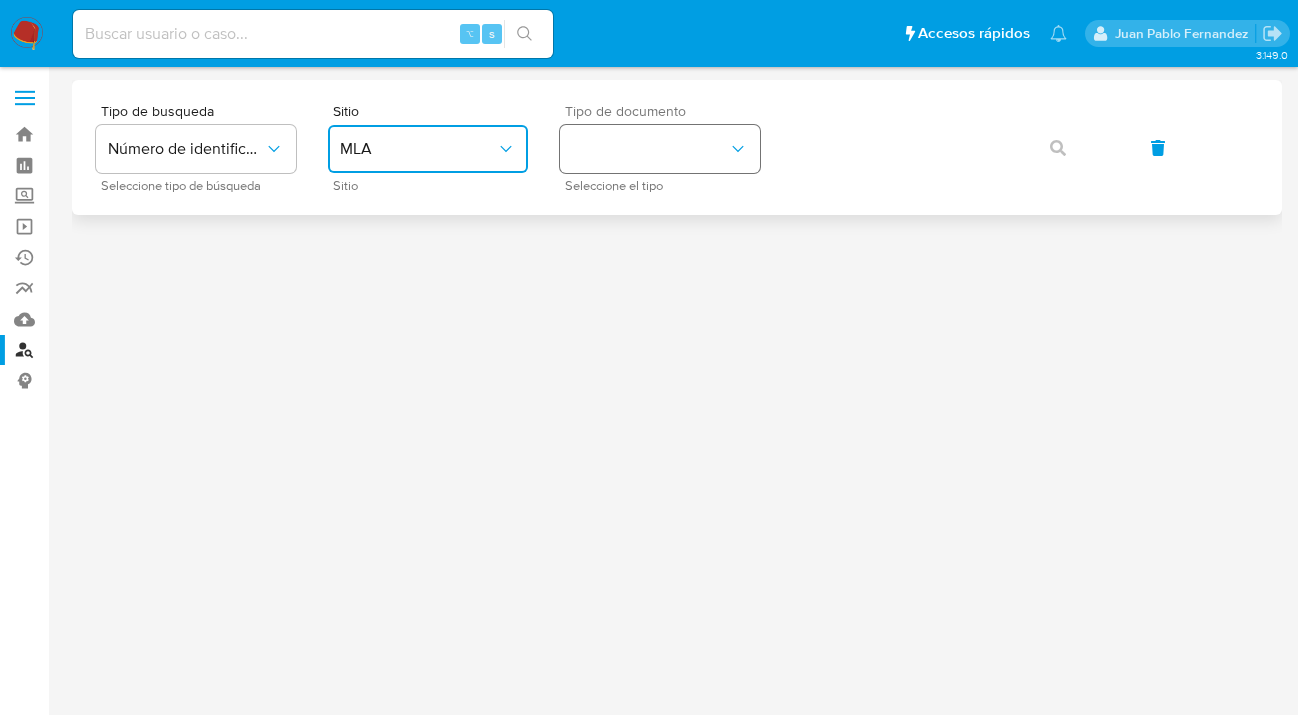 click at bounding box center [660, 149] 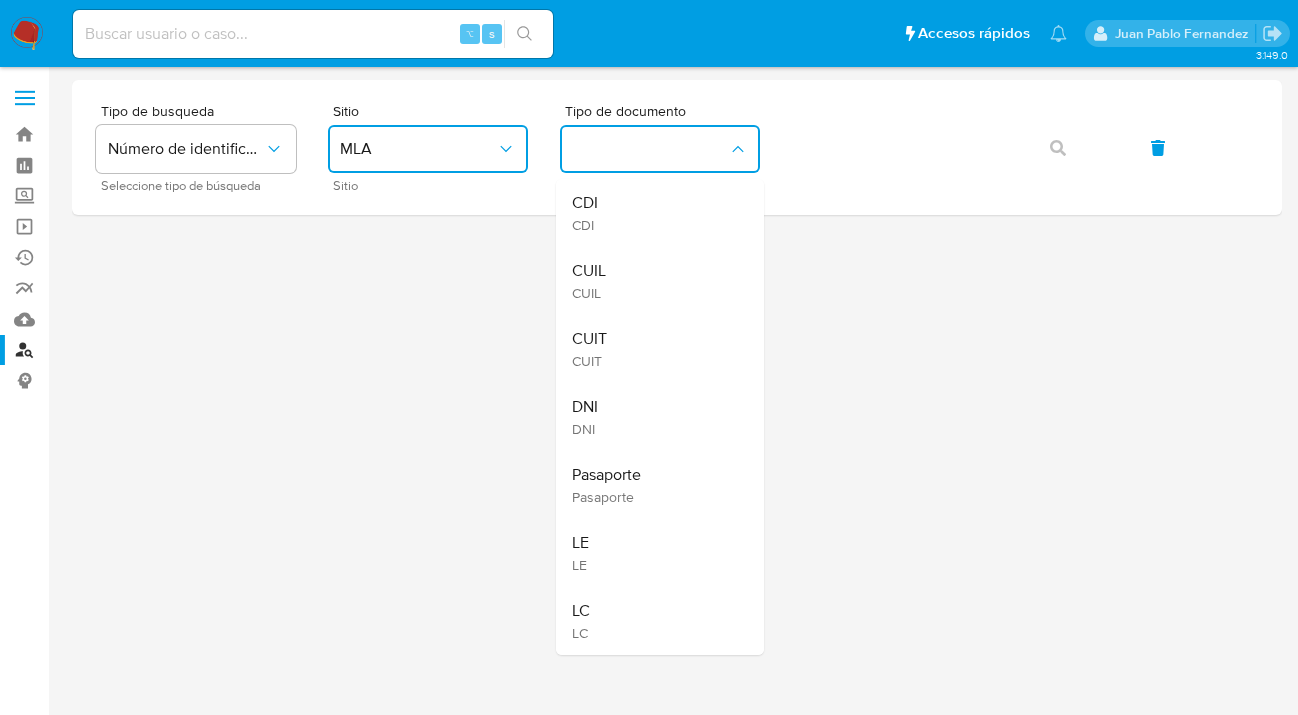 click on "CUIL CUIL" at bounding box center [654, 281] 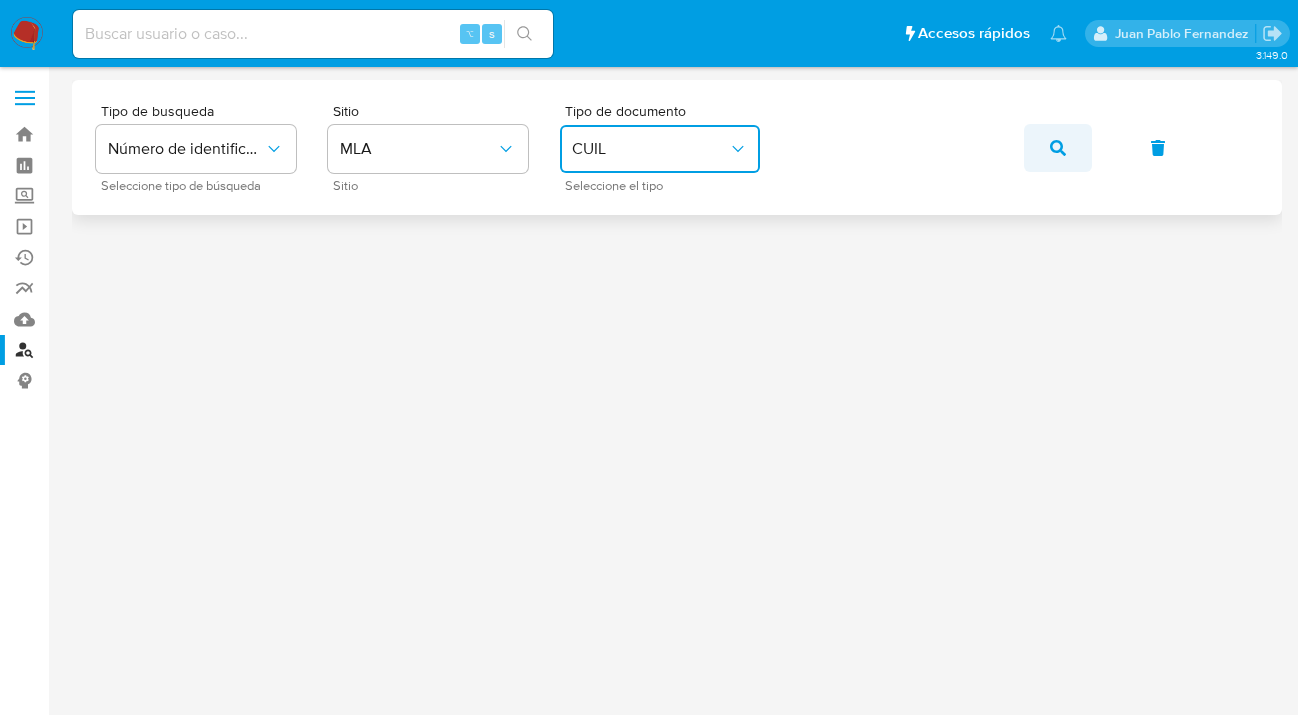 click at bounding box center (1058, 148) 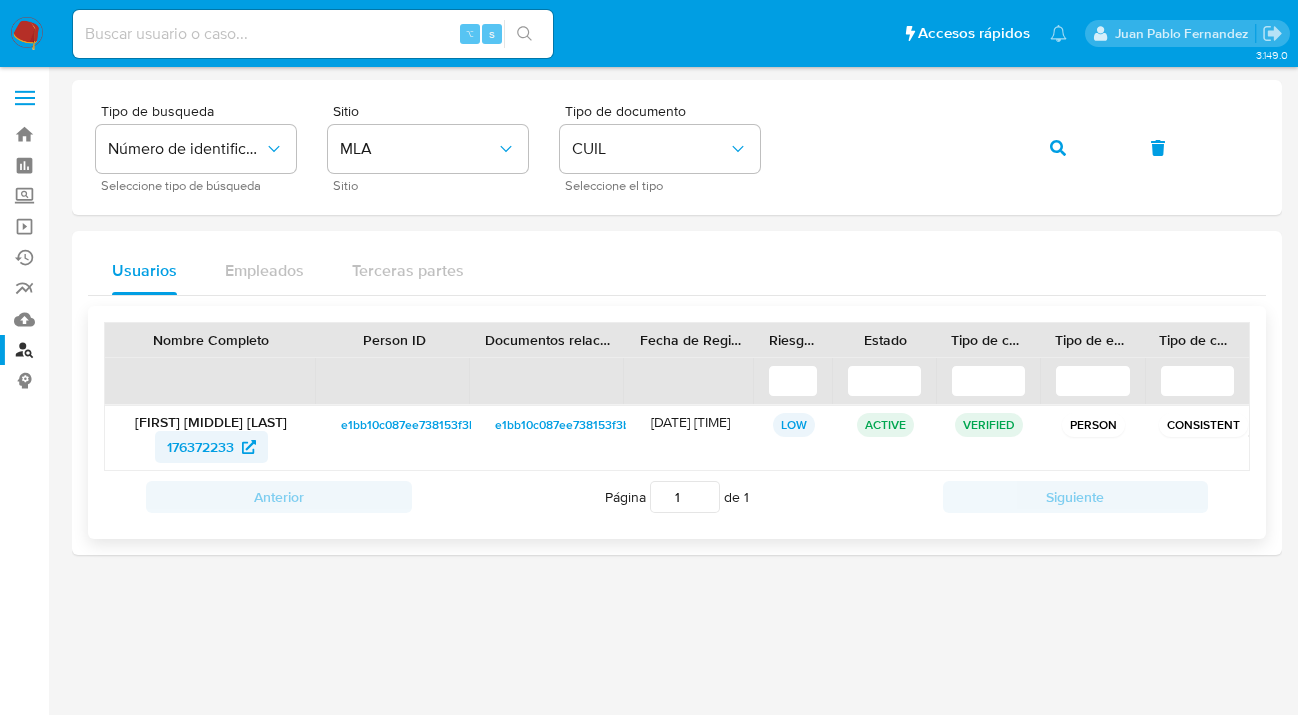 click on "176372233" at bounding box center (200, 447) 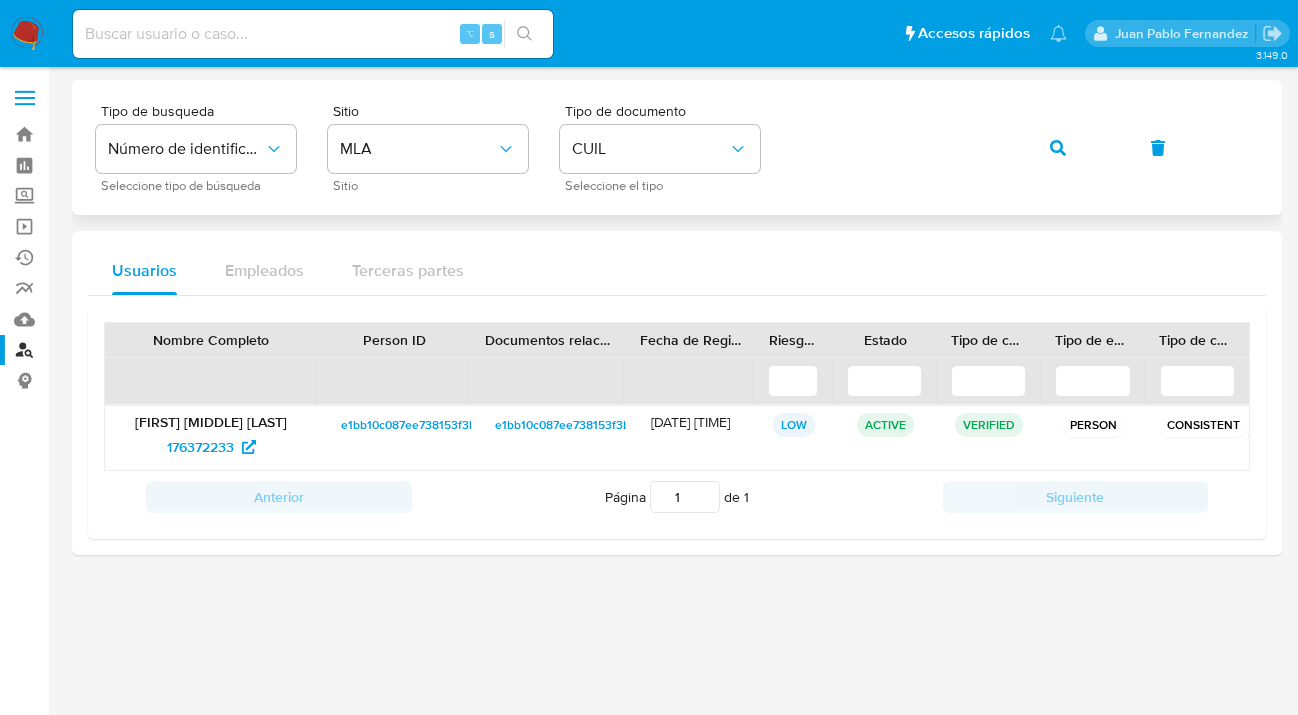 click on "Tipo de busqueda Número de identificación Seleccione tipo de búsqueda Sitio MLA Sitio Tipo de documento CUIL Seleccione el tipo" at bounding box center [677, 147] 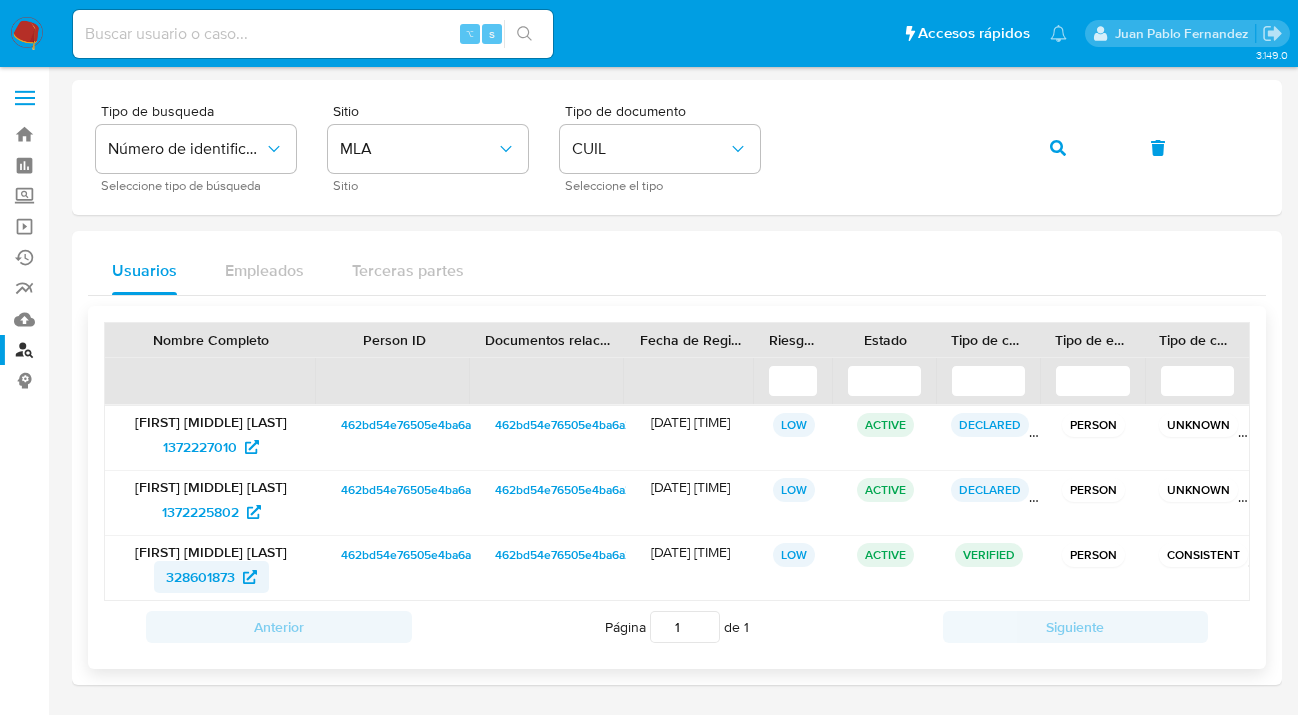 click on "328601873" at bounding box center [200, 577] 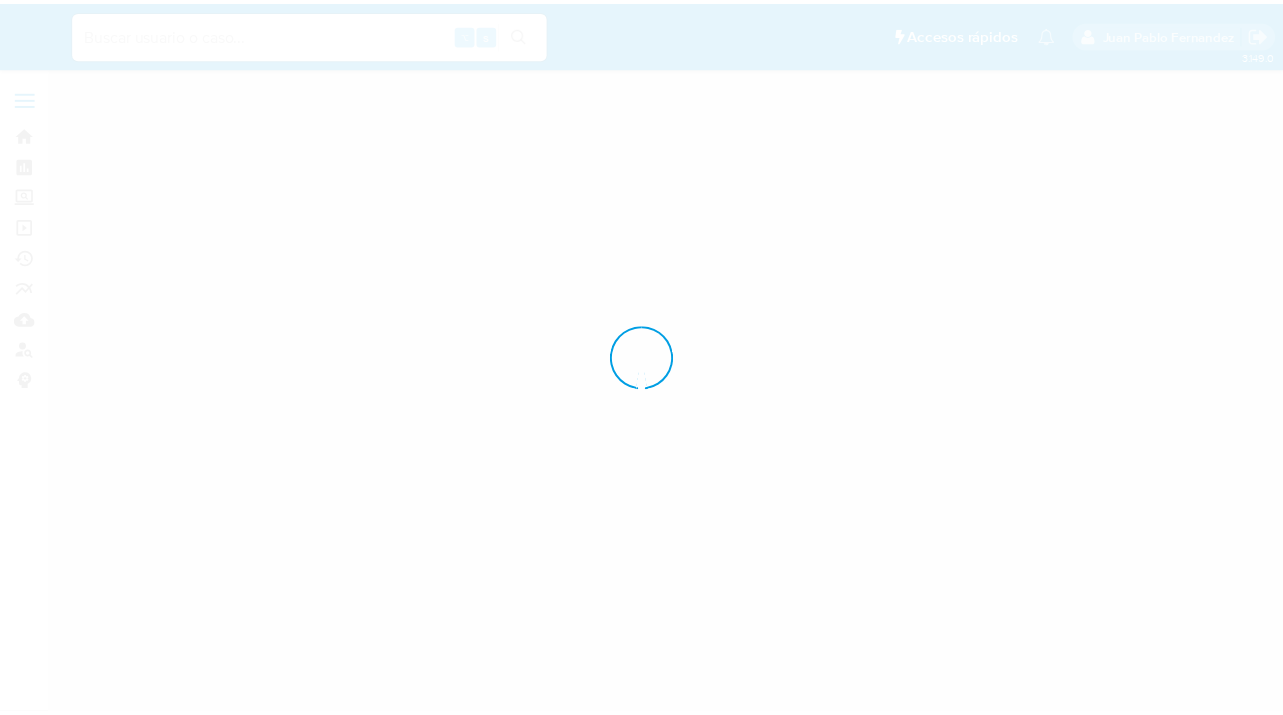 scroll, scrollTop: 0, scrollLeft: 0, axis: both 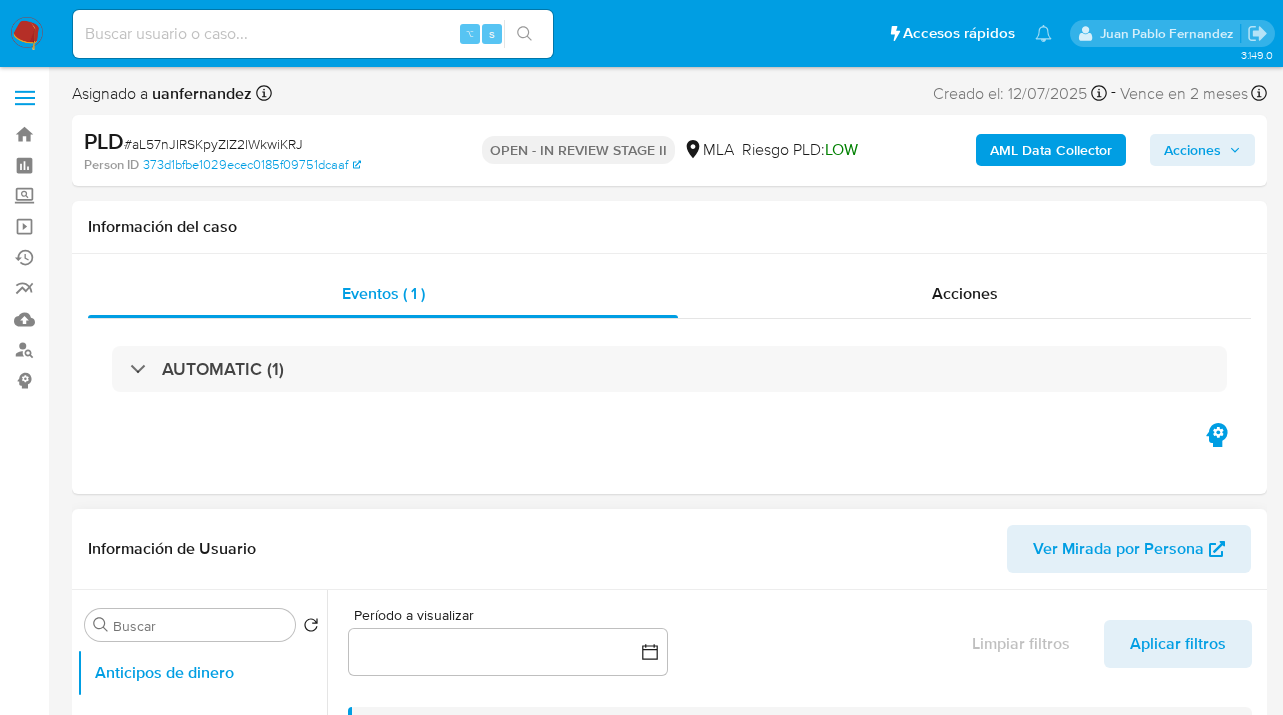 select on "10" 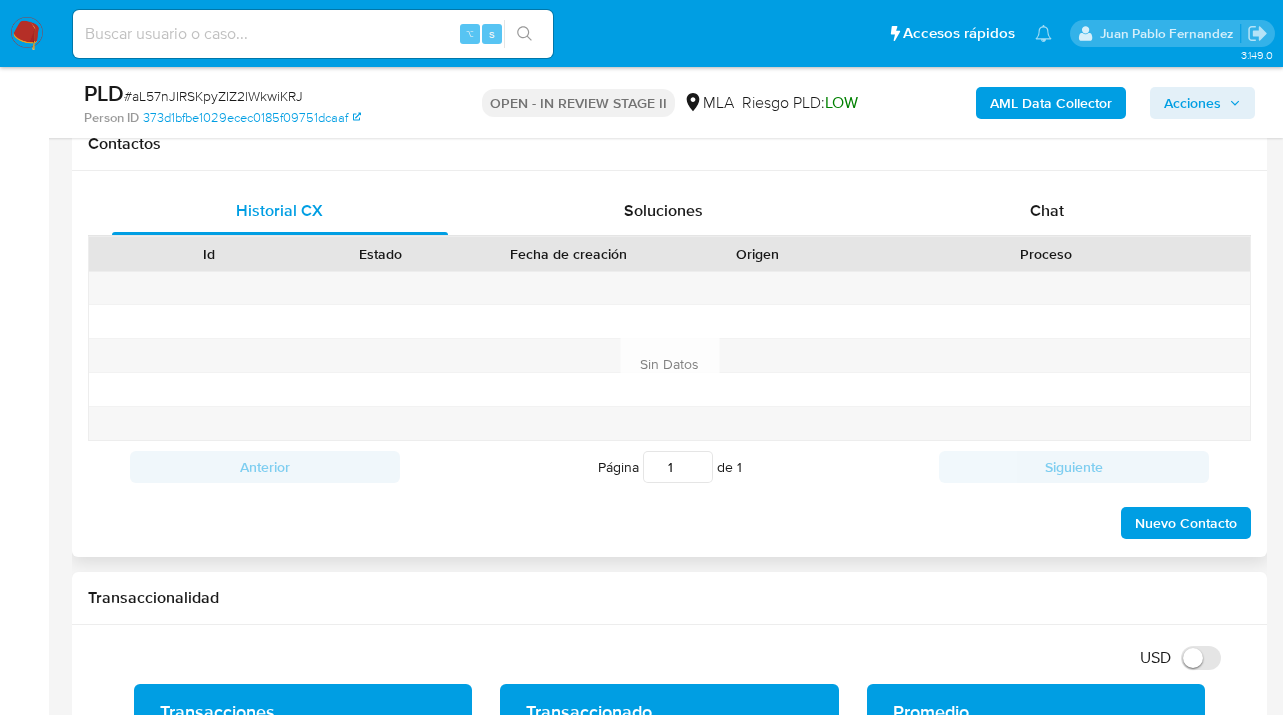 scroll, scrollTop: 896, scrollLeft: 0, axis: vertical 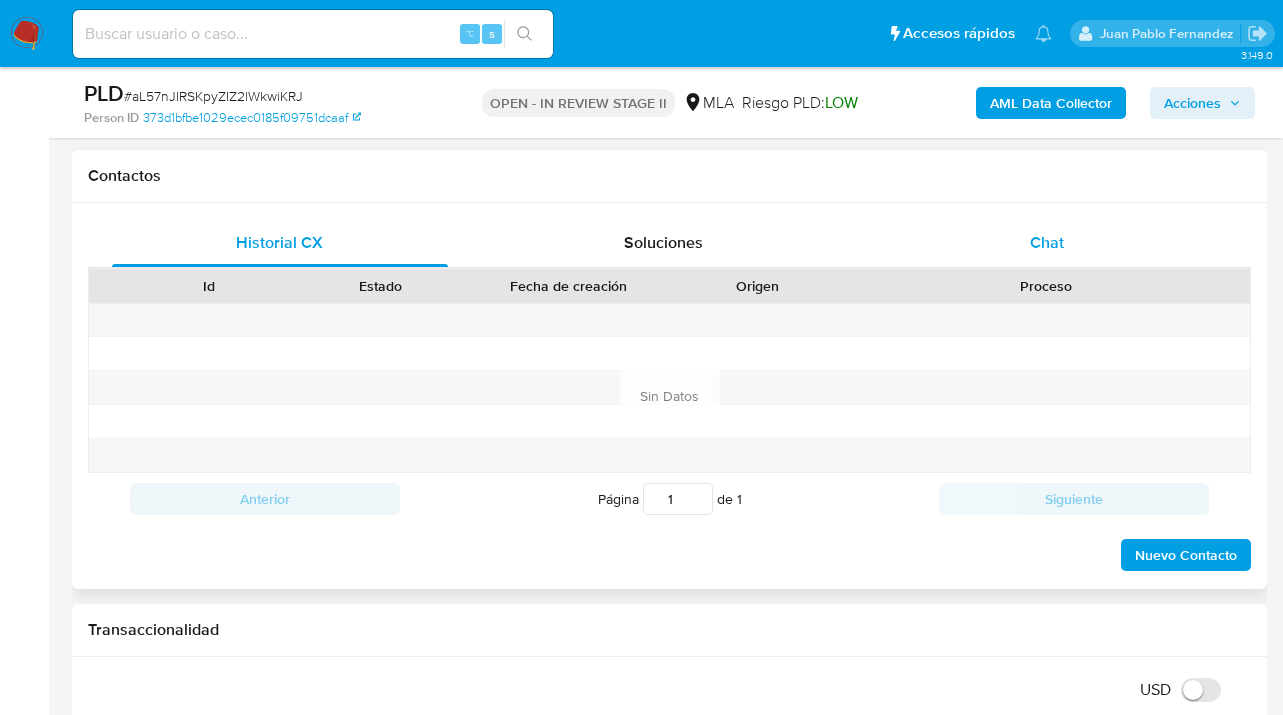 click on "Chat" at bounding box center (1047, 242) 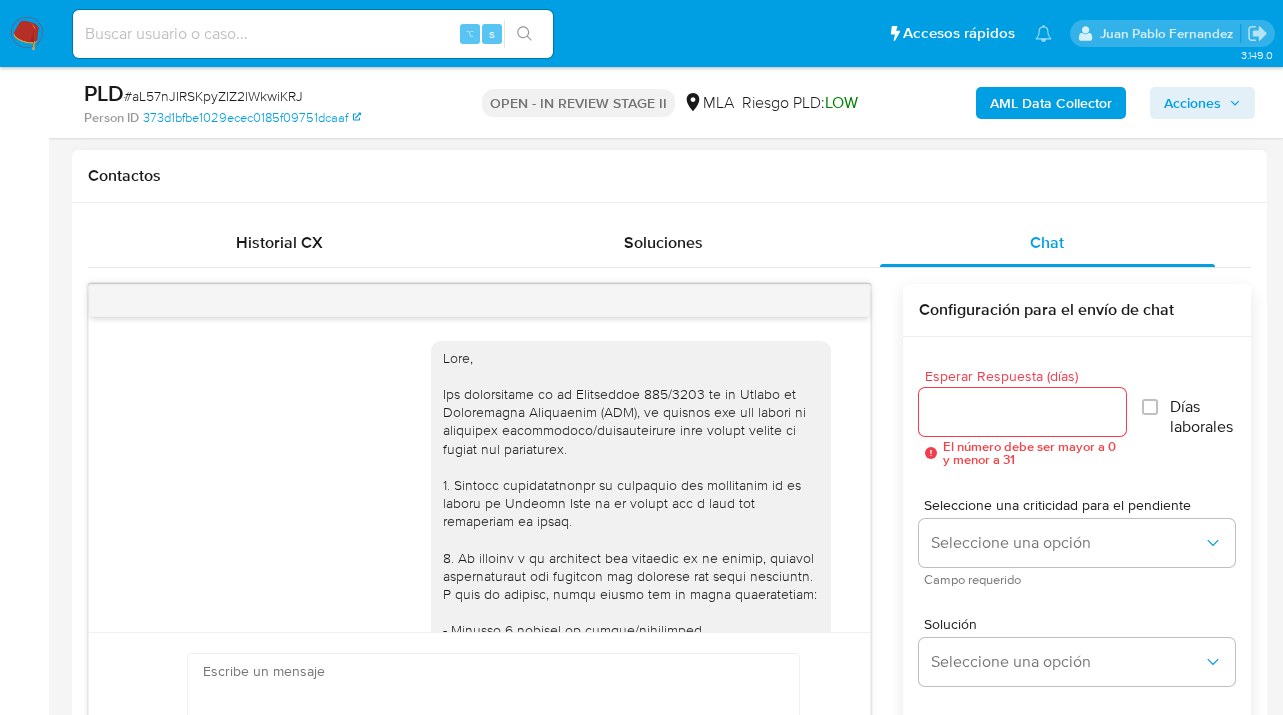 scroll, scrollTop: 1303, scrollLeft: 0, axis: vertical 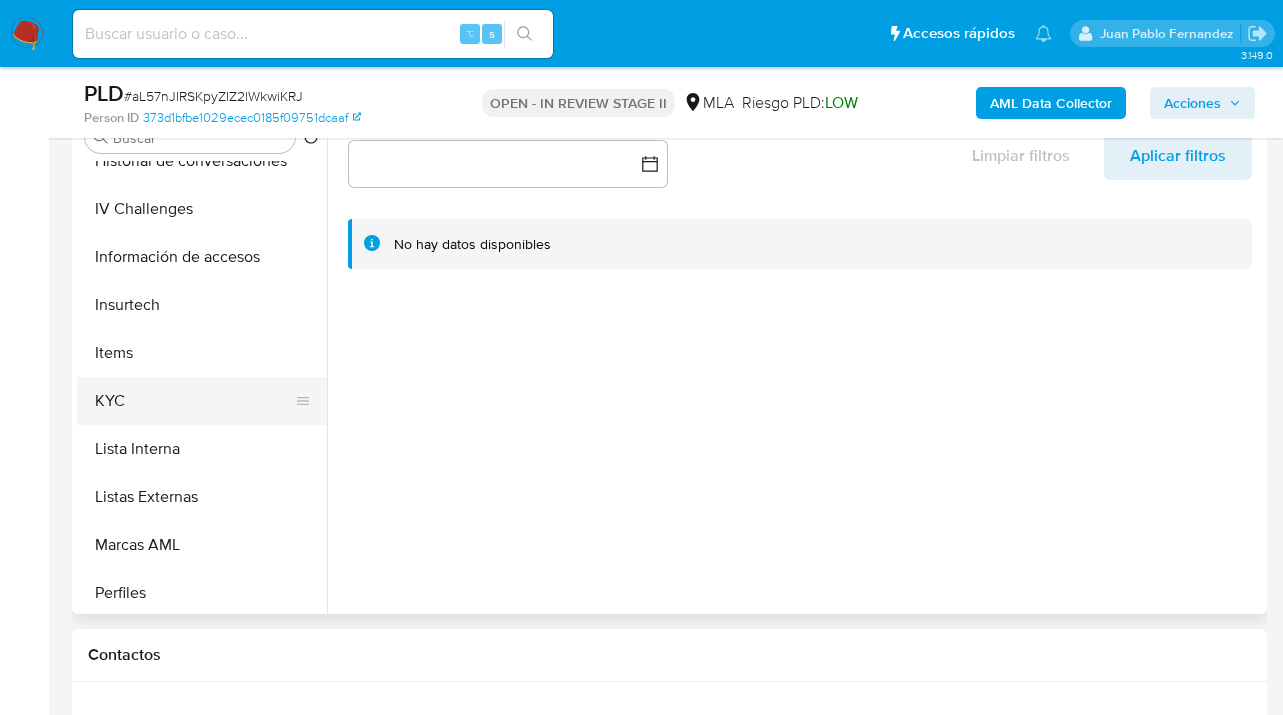 click on "KYC" at bounding box center (194, 401) 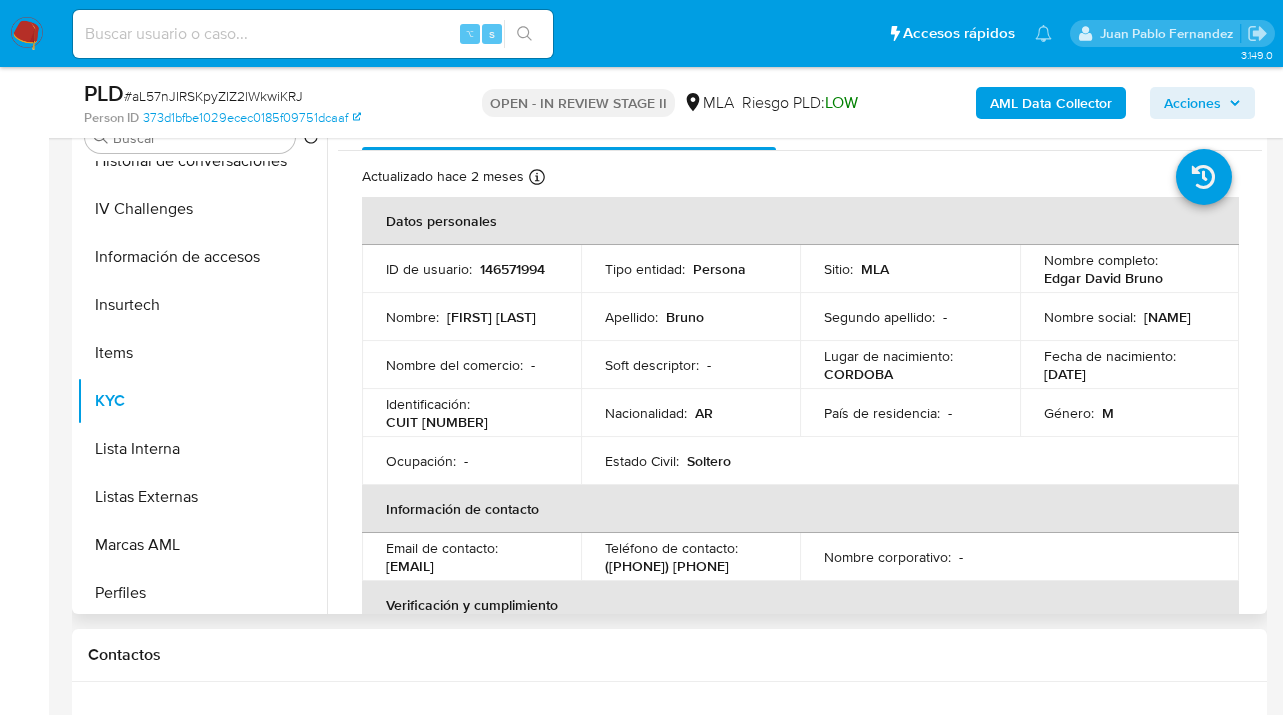 scroll, scrollTop: 151, scrollLeft: 0, axis: vertical 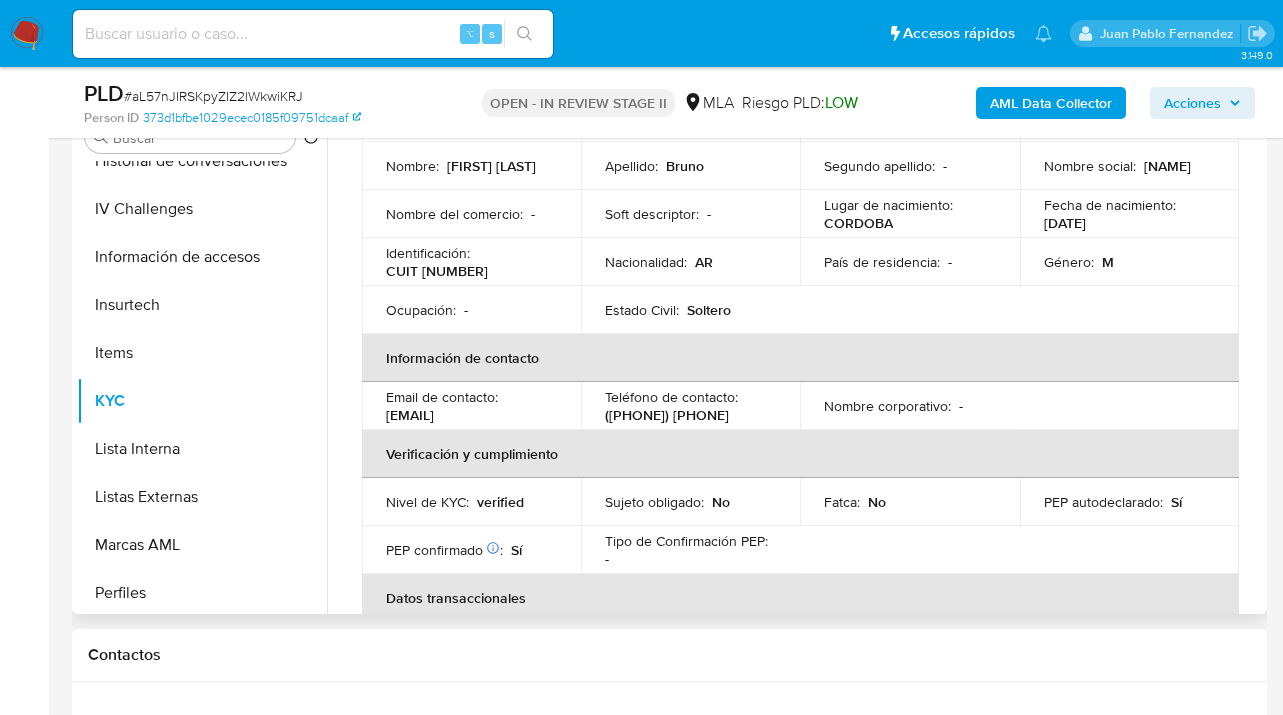 drag, startPoint x: 386, startPoint y: 417, endPoint x: 580, endPoint y: 415, distance: 194.01031 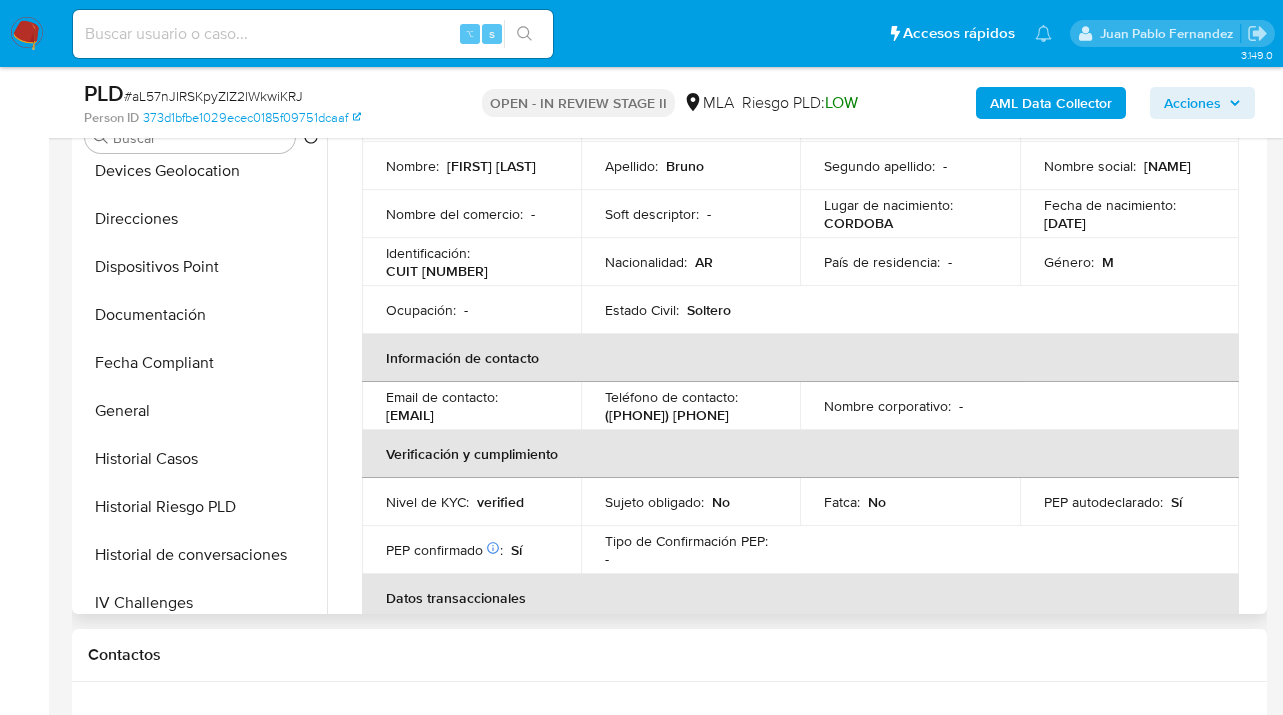 scroll, scrollTop: 349, scrollLeft: 0, axis: vertical 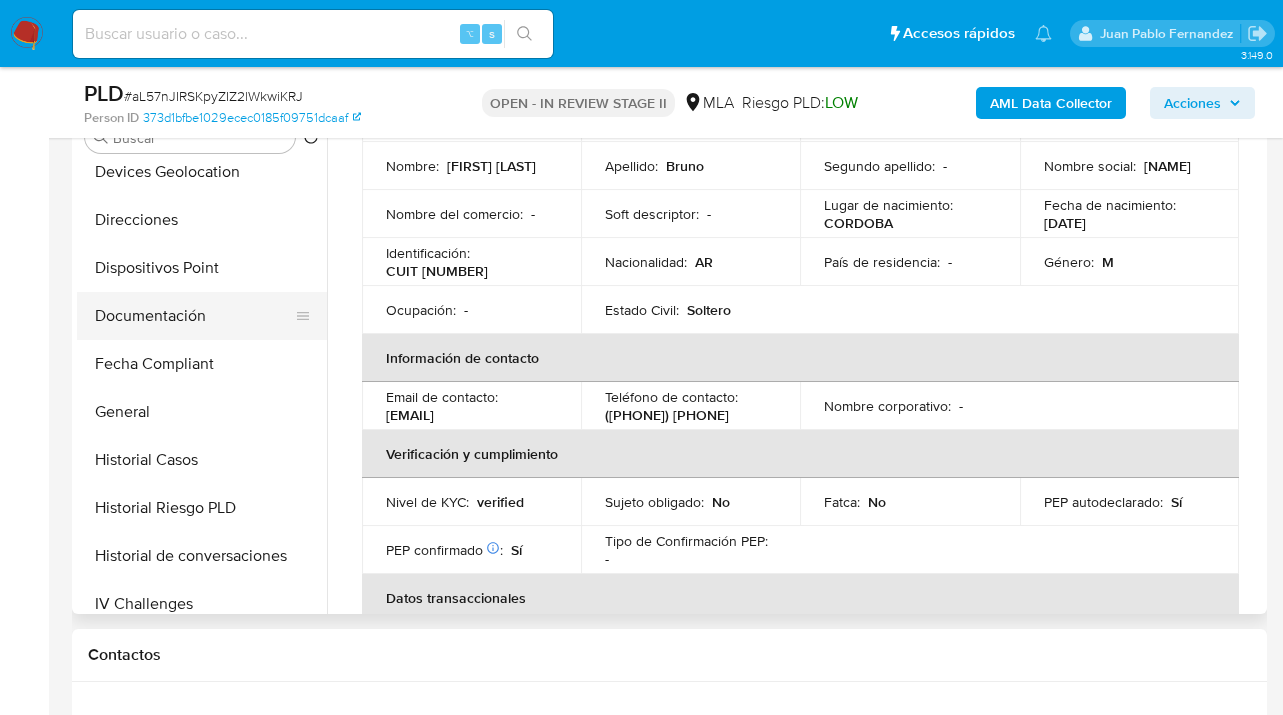 click on "Documentación" at bounding box center (194, 316) 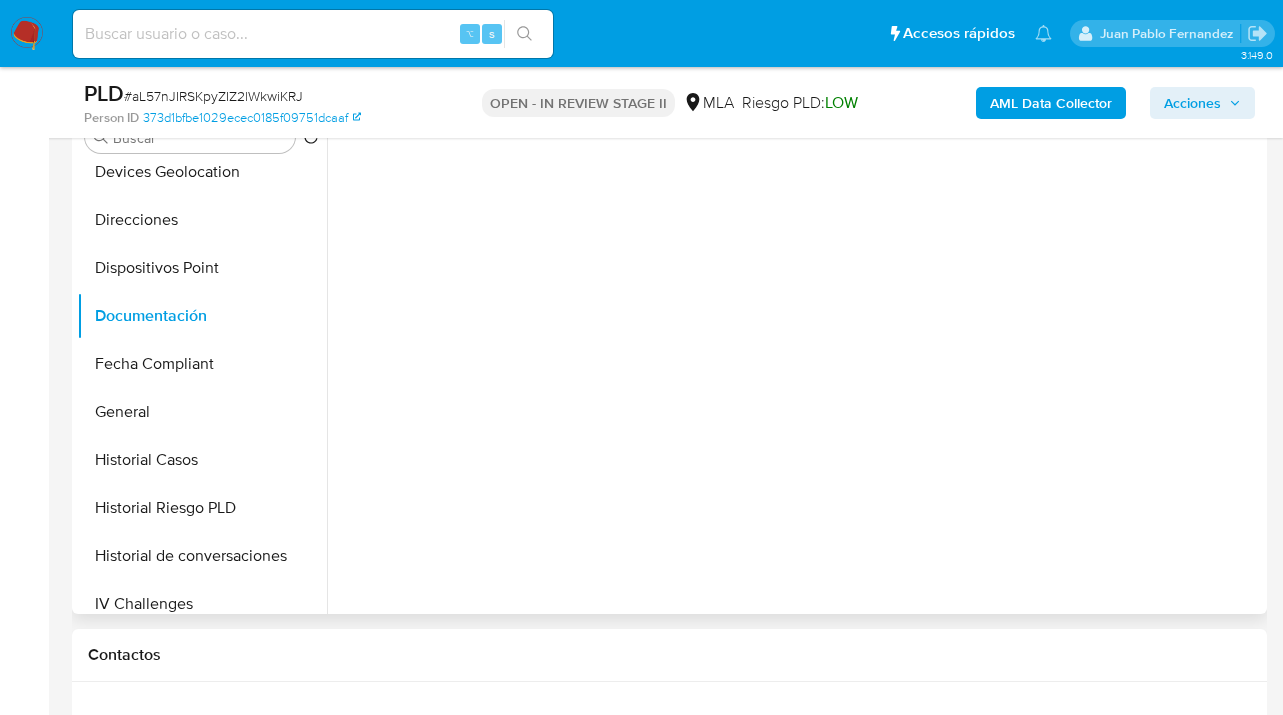scroll, scrollTop: 0, scrollLeft: 0, axis: both 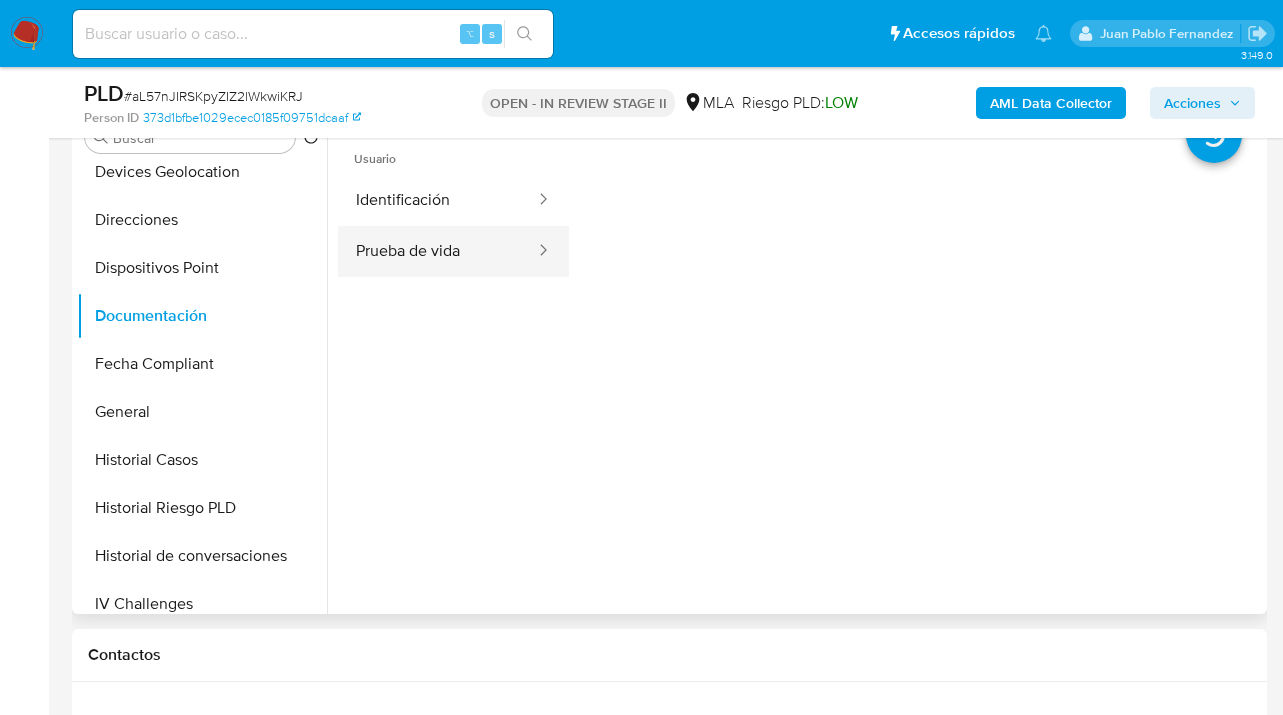 drag, startPoint x: 406, startPoint y: 237, endPoint x: 492, endPoint y: 255, distance: 87.86353 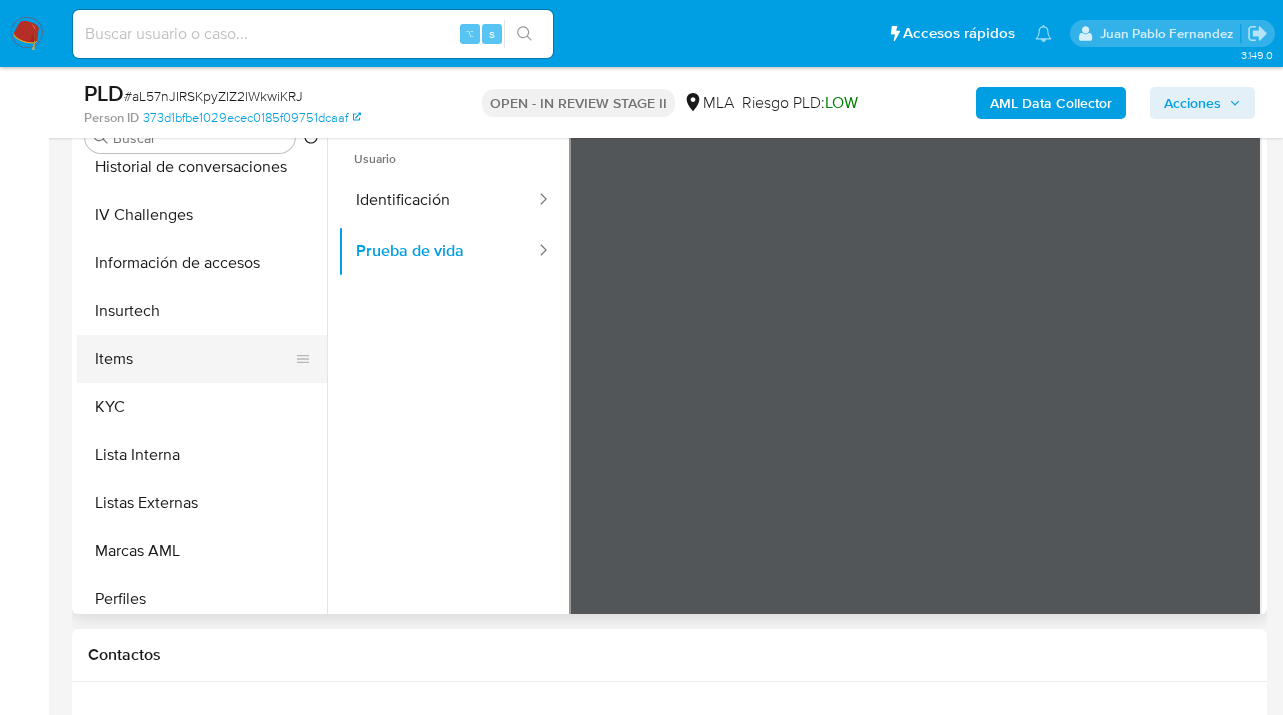scroll, scrollTop: 860, scrollLeft: 0, axis: vertical 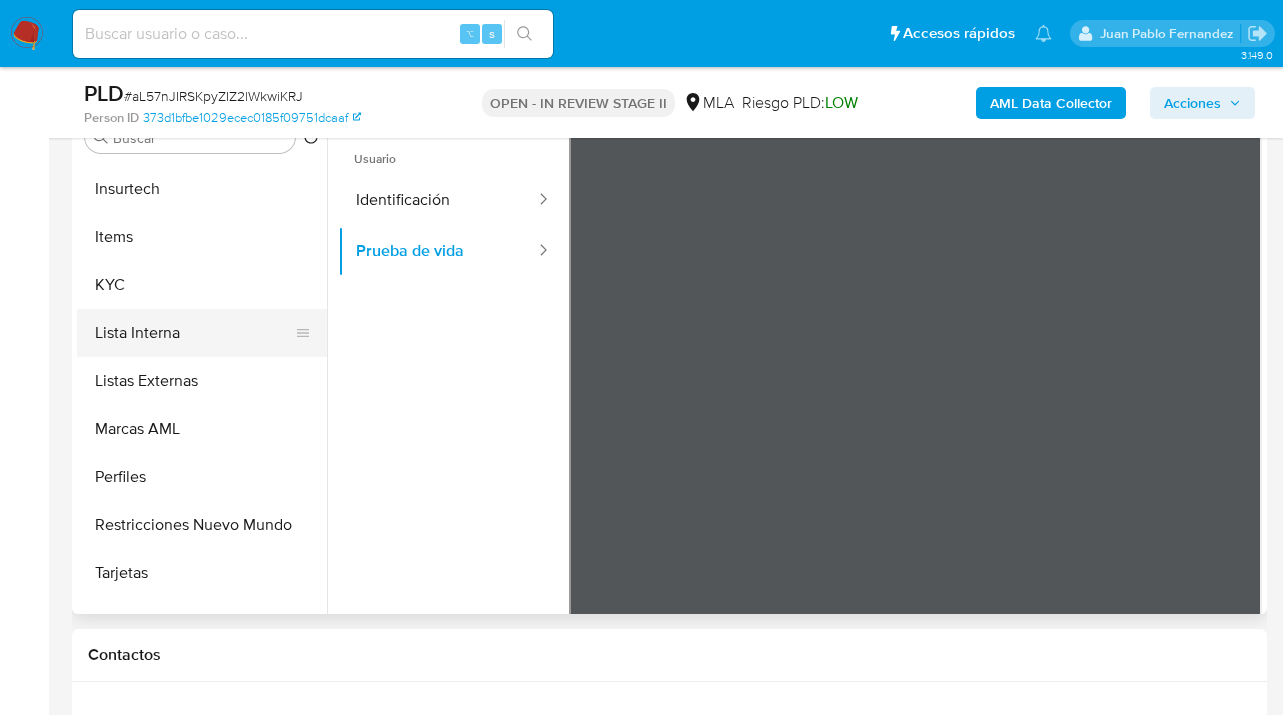 click on "Lista Interna" at bounding box center (194, 333) 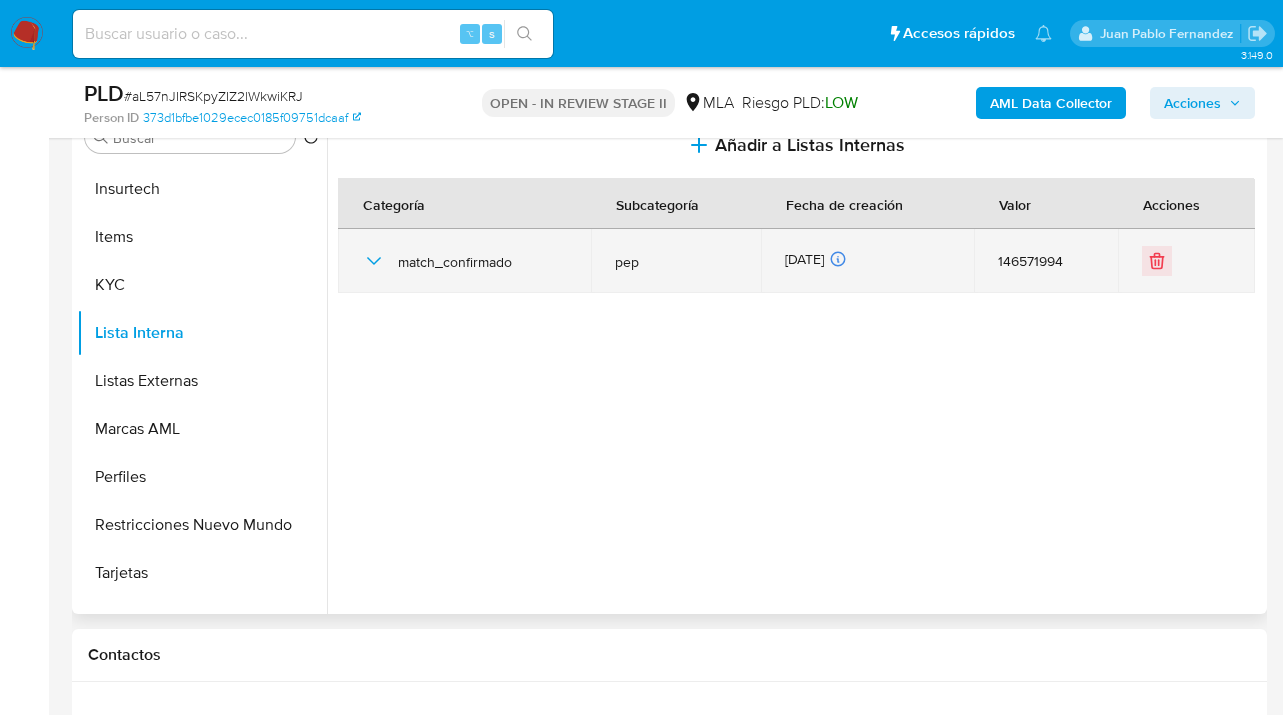 click 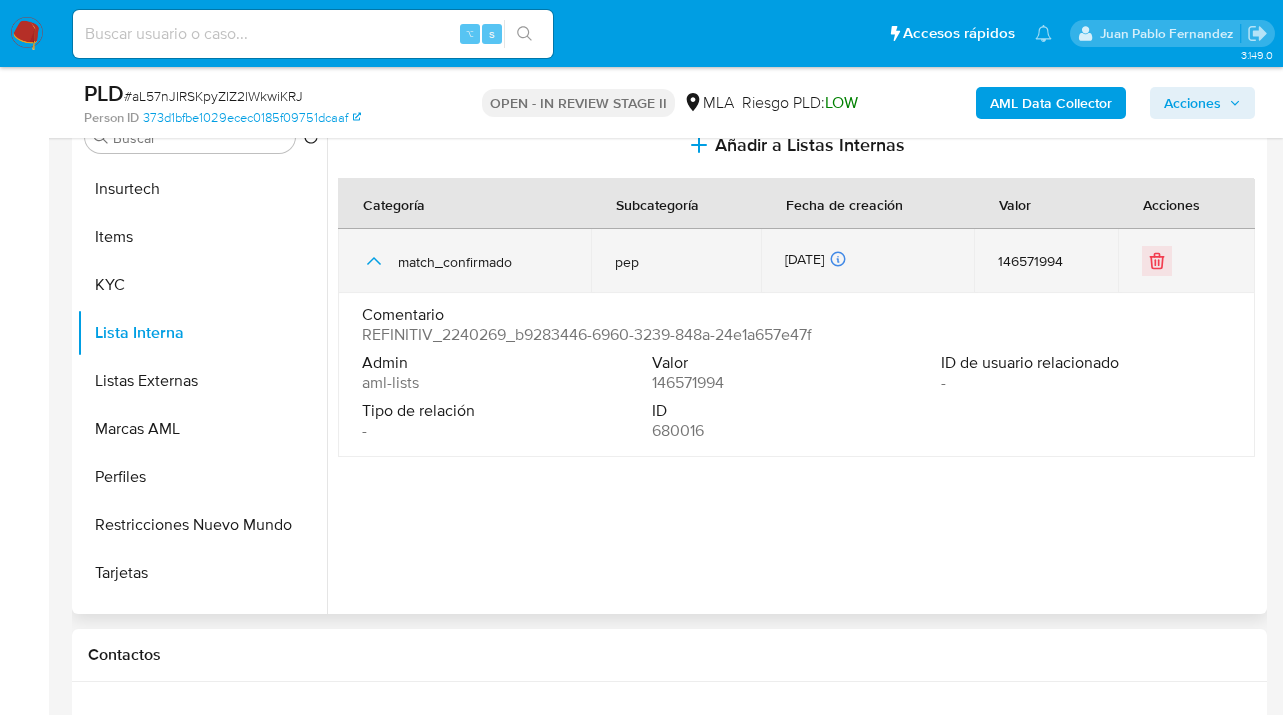 click 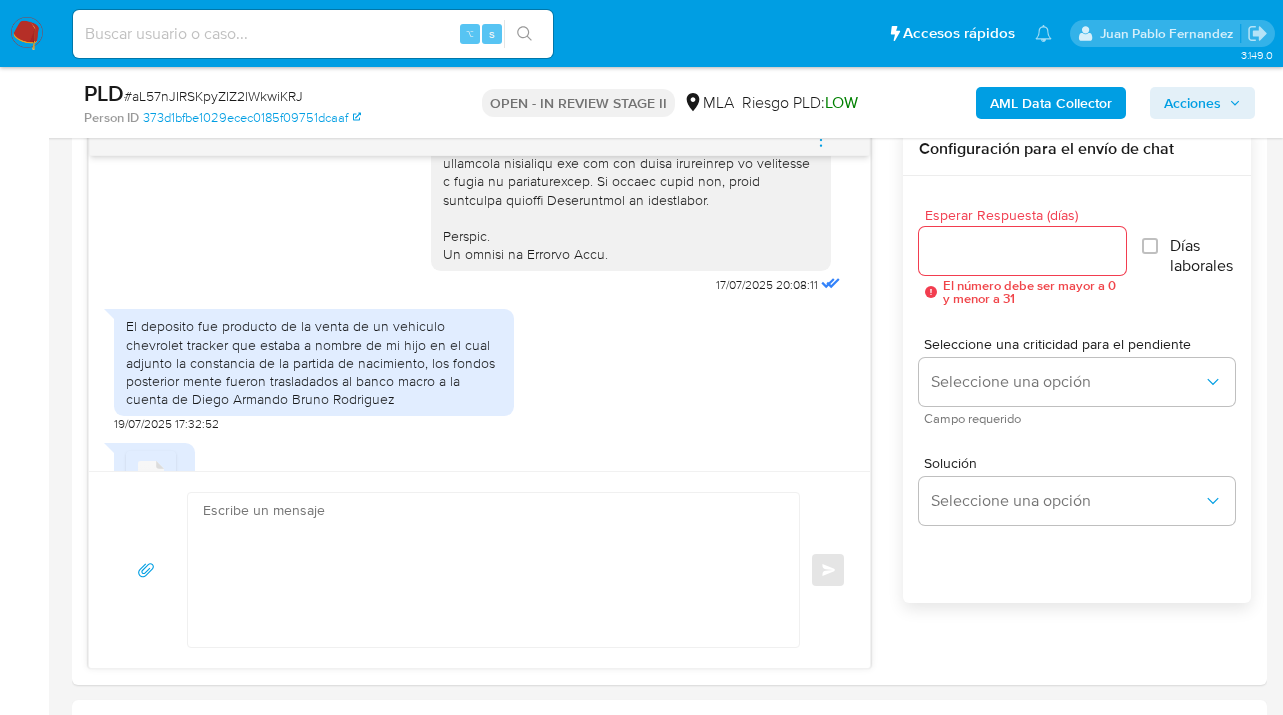 scroll, scrollTop: 987, scrollLeft: 0, axis: vertical 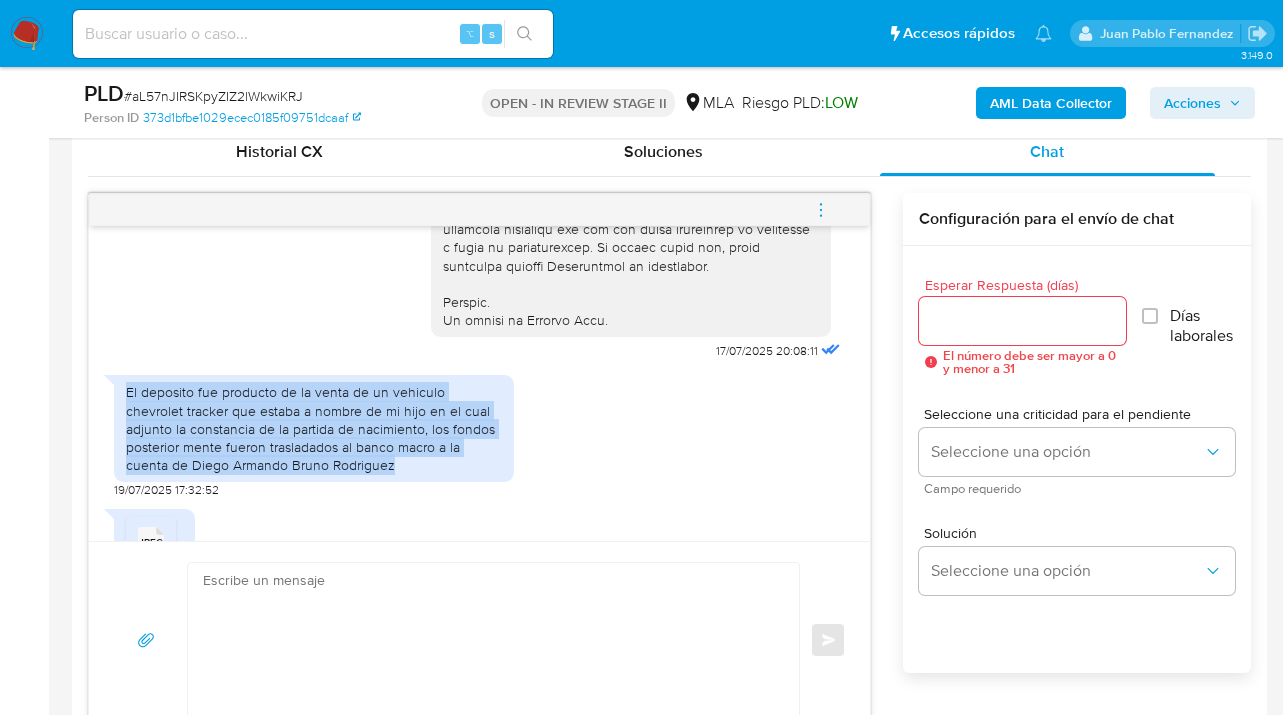 drag, startPoint x: 247, startPoint y: 489, endPoint x: 123, endPoint y: 433, distance: 136.0588 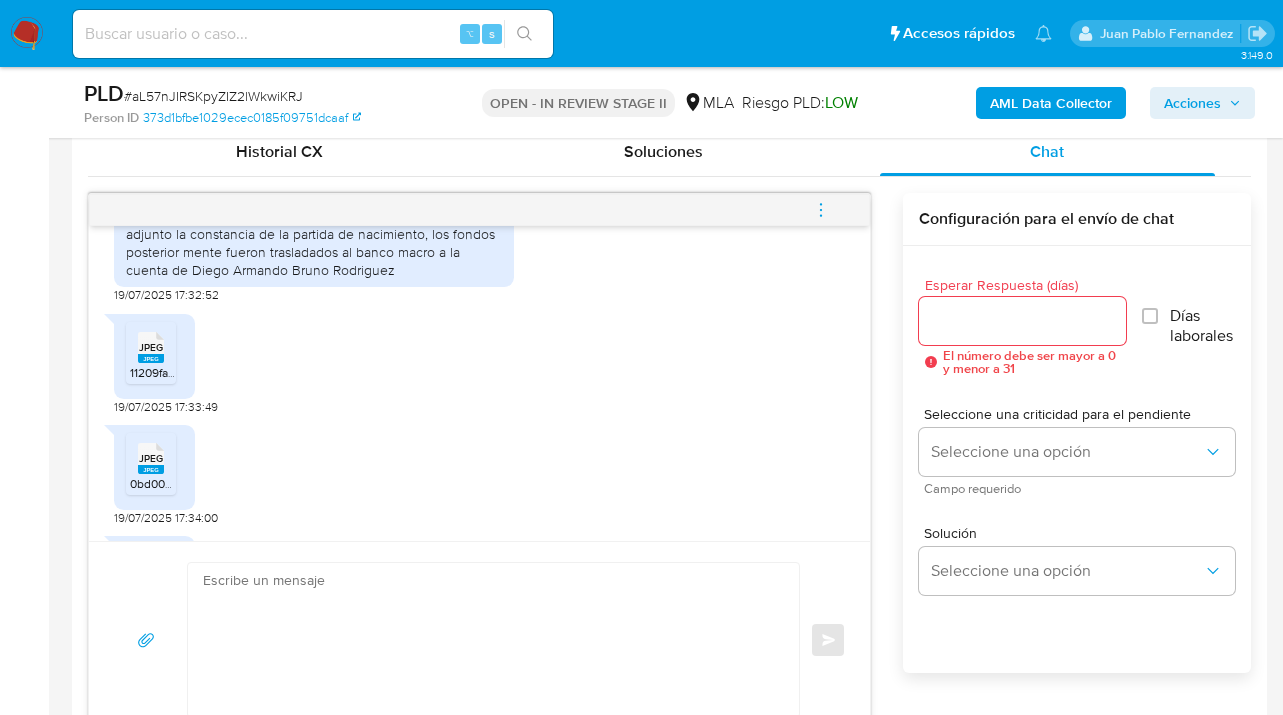 scroll, scrollTop: 1303, scrollLeft: 0, axis: vertical 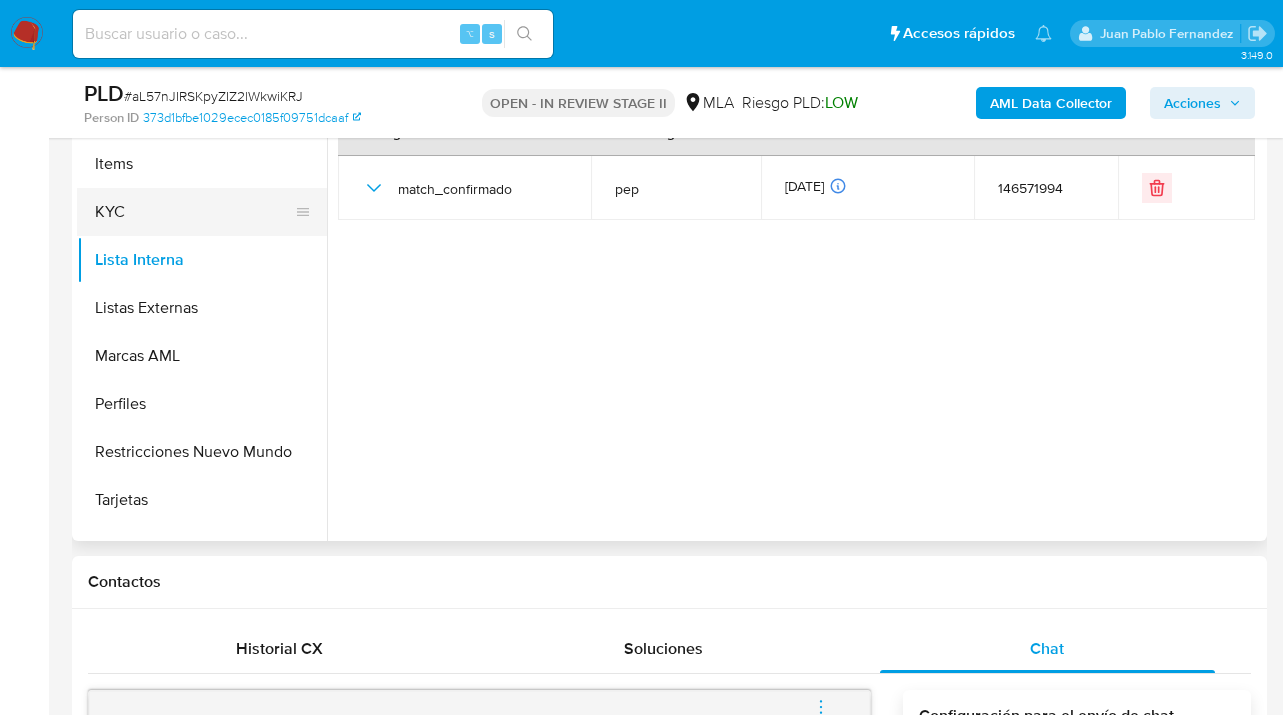 click on "KYC" at bounding box center (194, 212) 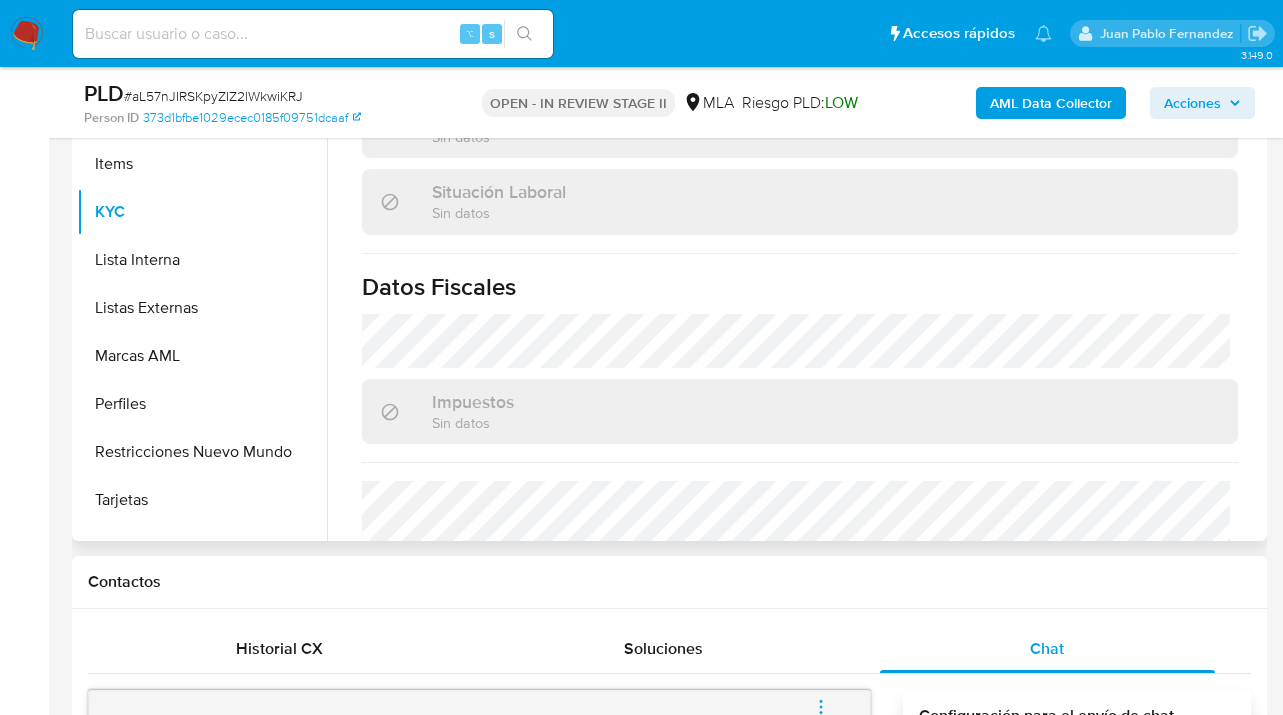 scroll, scrollTop: 1130, scrollLeft: 0, axis: vertical 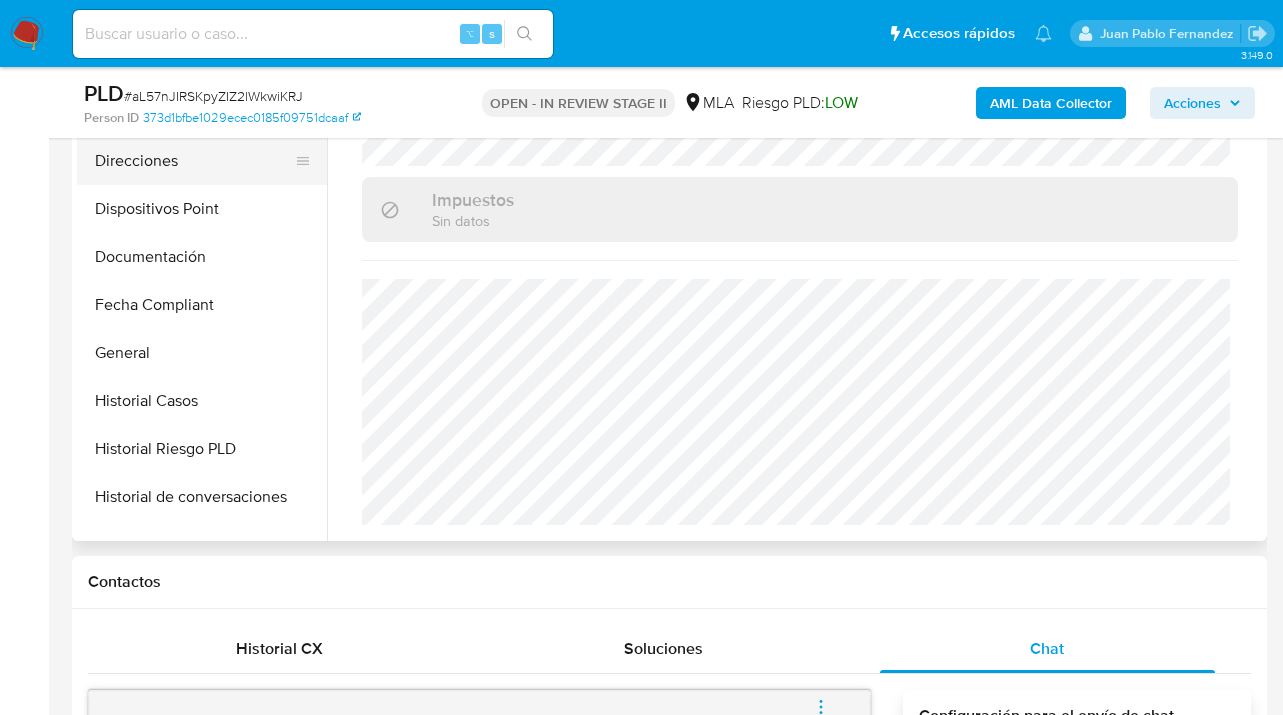 click on "Direcciones" at bounding box center (194, 161) 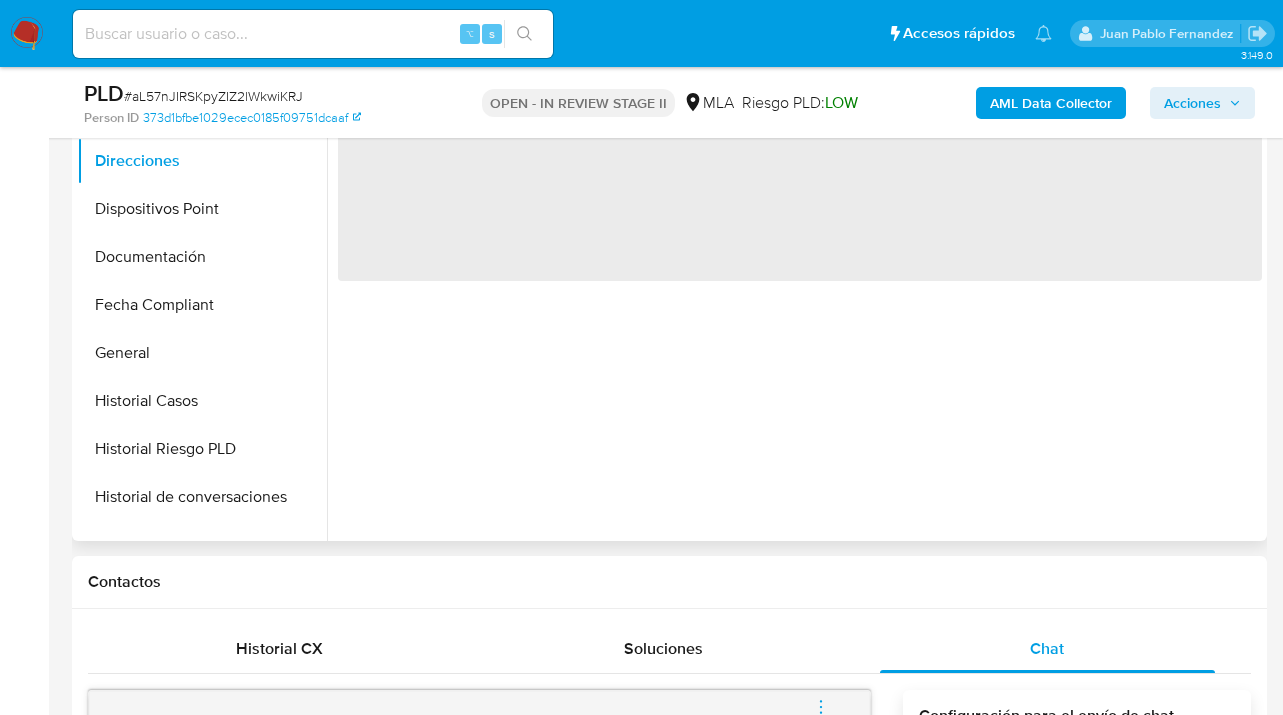 scroll, scrollTop: 0, scrollLeft: 0, axis: both 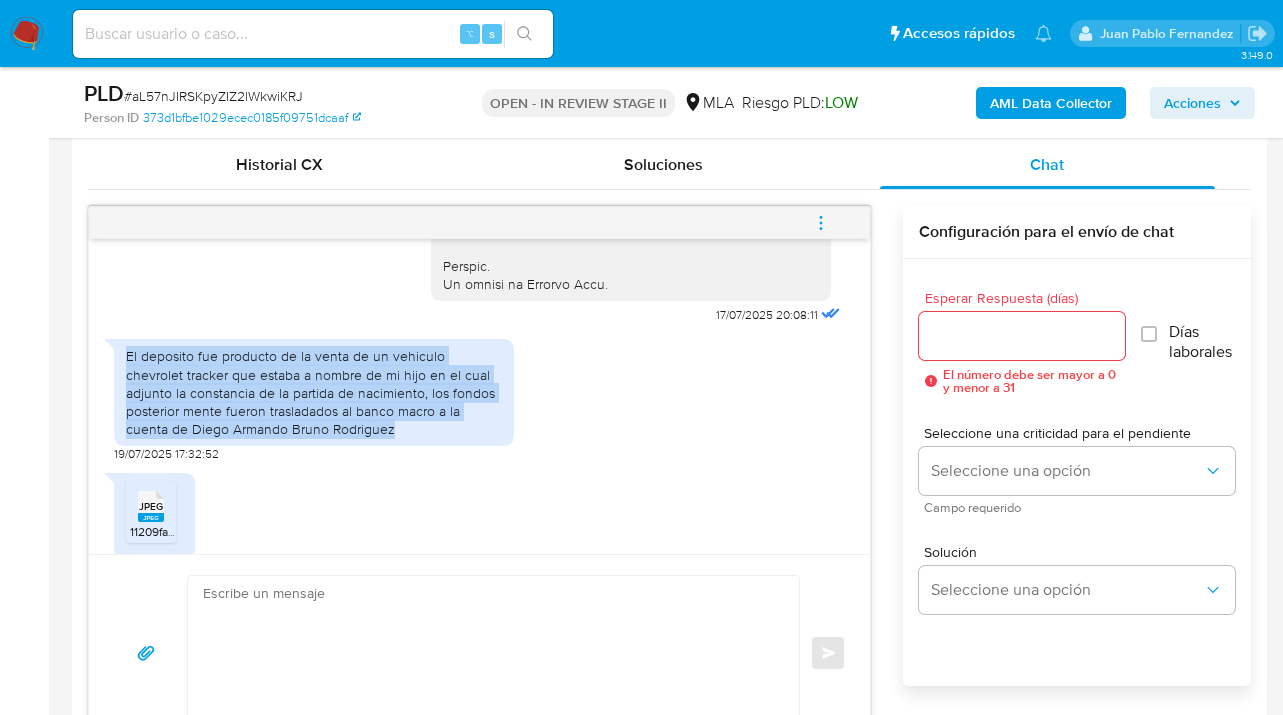drag, startPoint x: 272, startPoint y: 454, endPoint x: 125, endPoint y: 397, distance: 157.6642 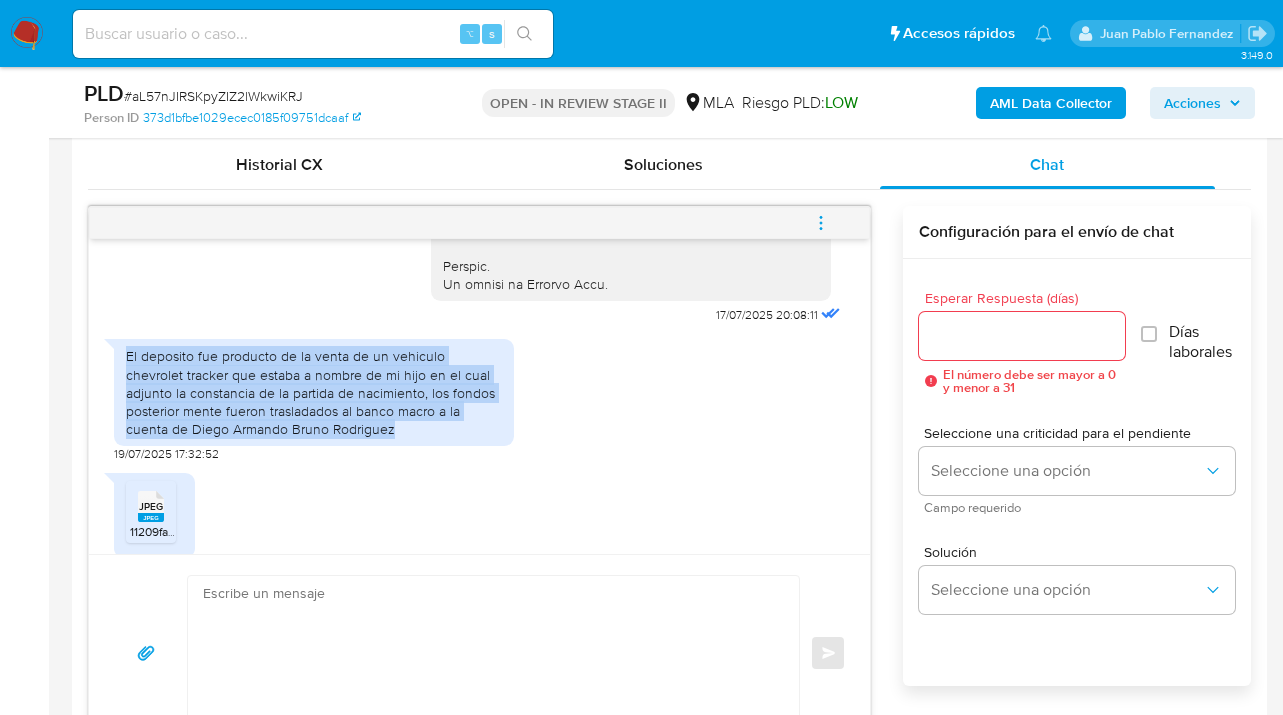 copy on "El deposito fue producto de la venta de un vehiculo chevrolet tracker que estaba a nombre de mi hijo en el cual adjunto la constancia de la partida de nacimiento, los fondos posterior mente fueron trasladados al banco macro a la cuenta de Diego Armando Bruno Rodriguez" 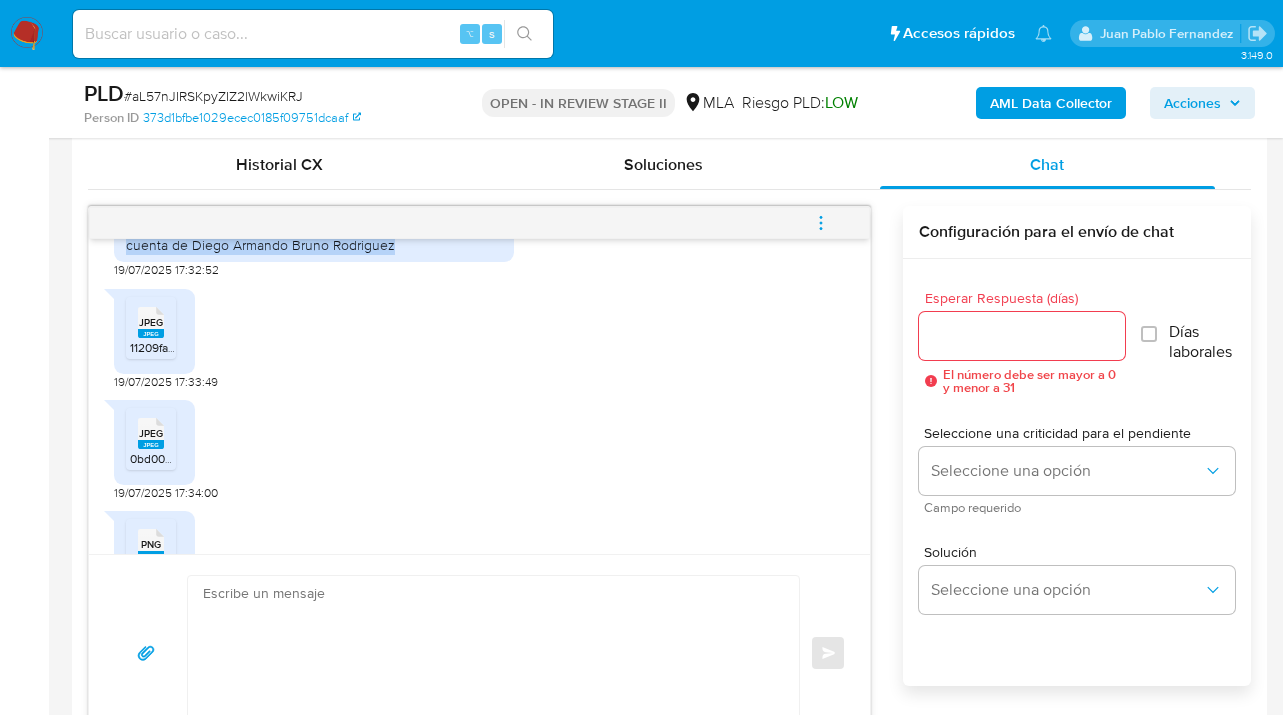 scroll, scrollTop: 1303, scrollLeft: 0, axis: vertical 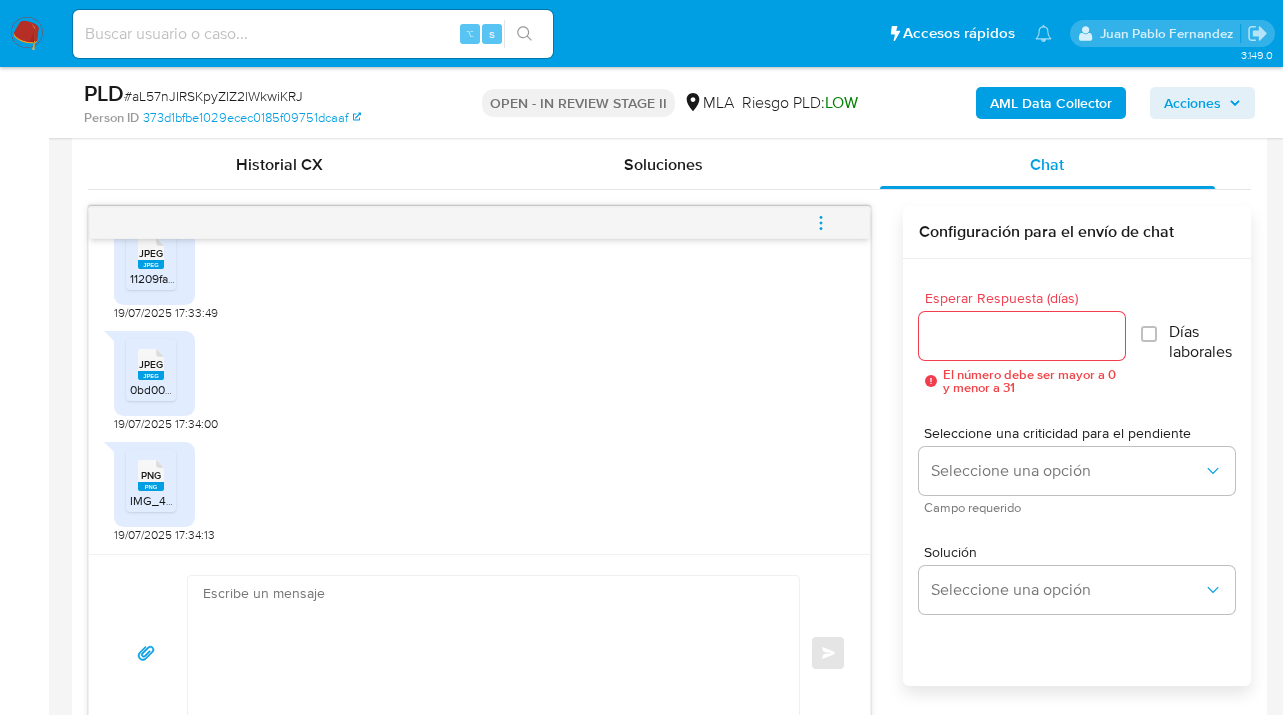 click on "11209fae-58f5-4925-b824-2270e079df44.jpeg" at bounding box center (253, 278) 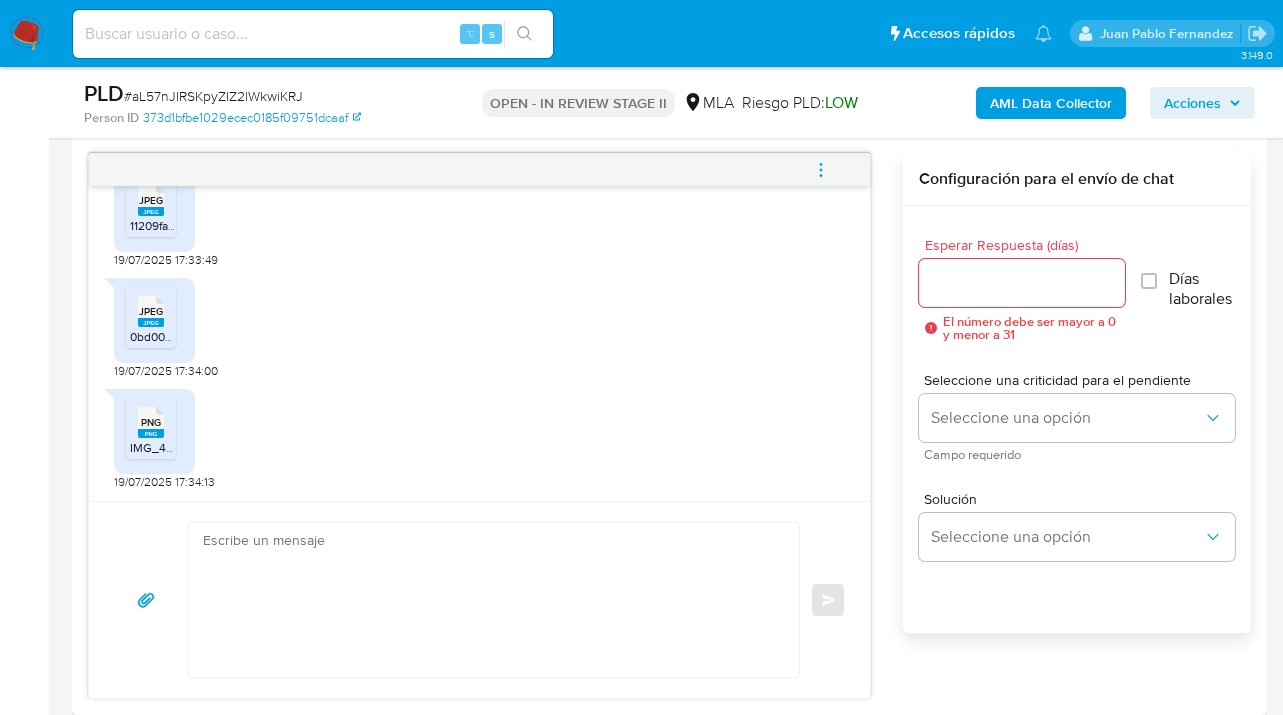 scroll, scrollTop: 1113, scrollLeft: 0, axis: vertical 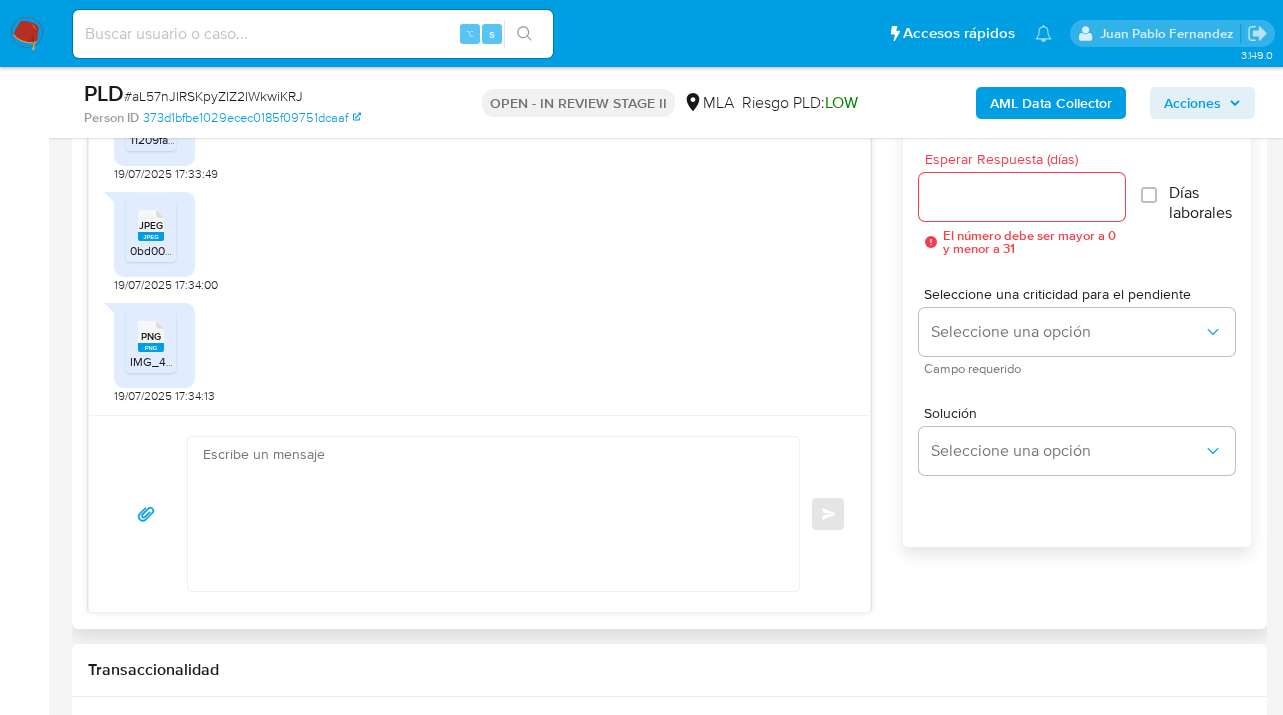 click at bounding box center (1021, 197) 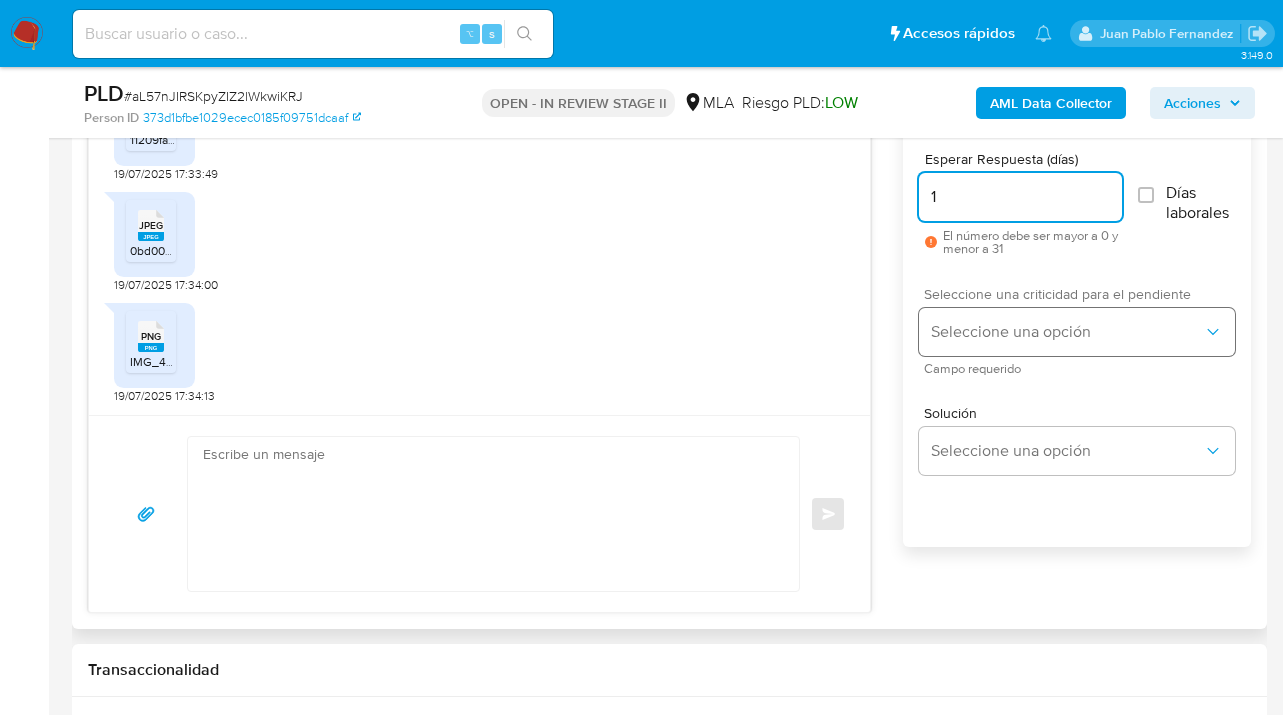 type on "1" 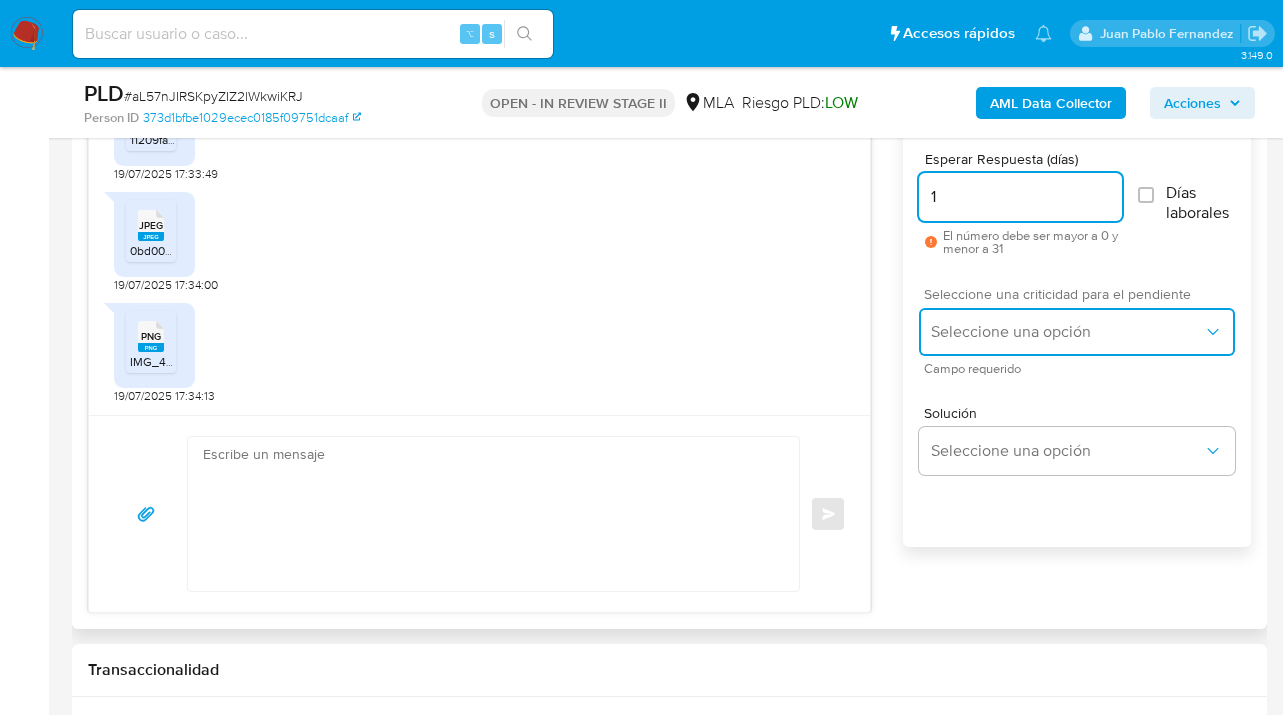 click on "Seleccione una opción" at bounding box center (1067, 332) 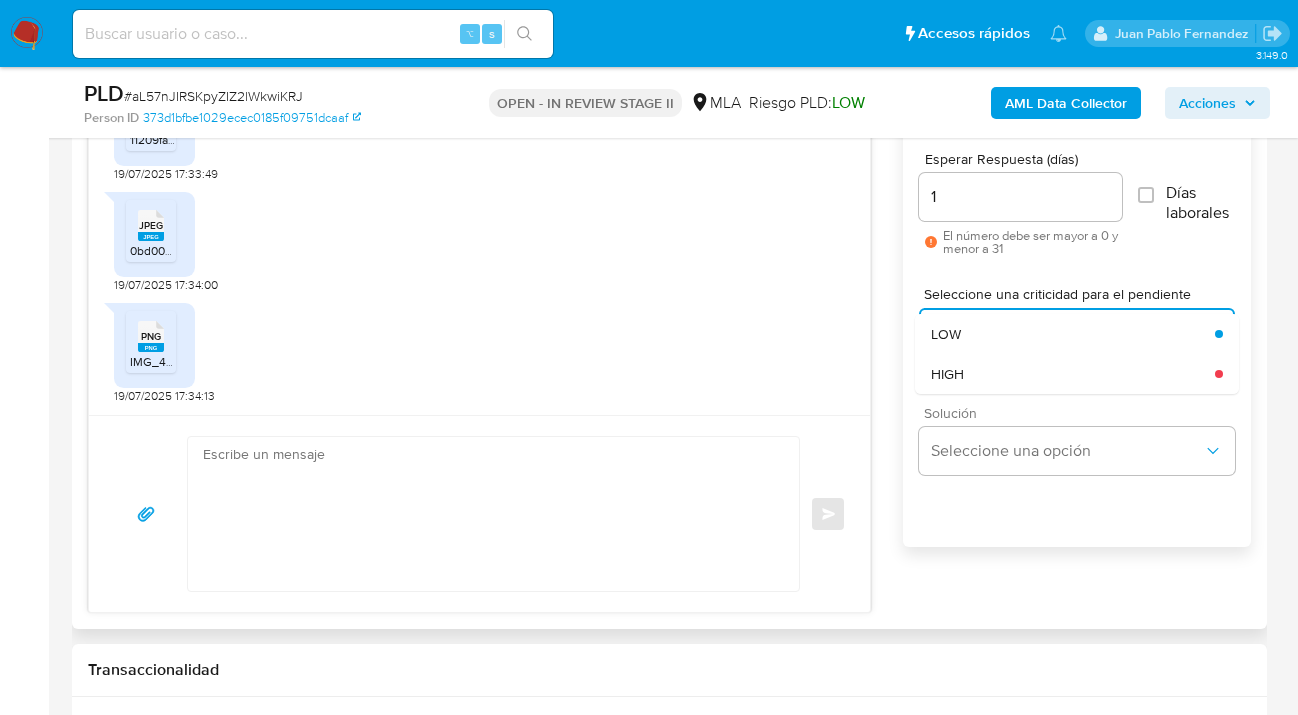 drag, startPoint x: 1013, startPoint y: 336, endPoint x: 1001, endPoint y: 422, distance: 86.833176 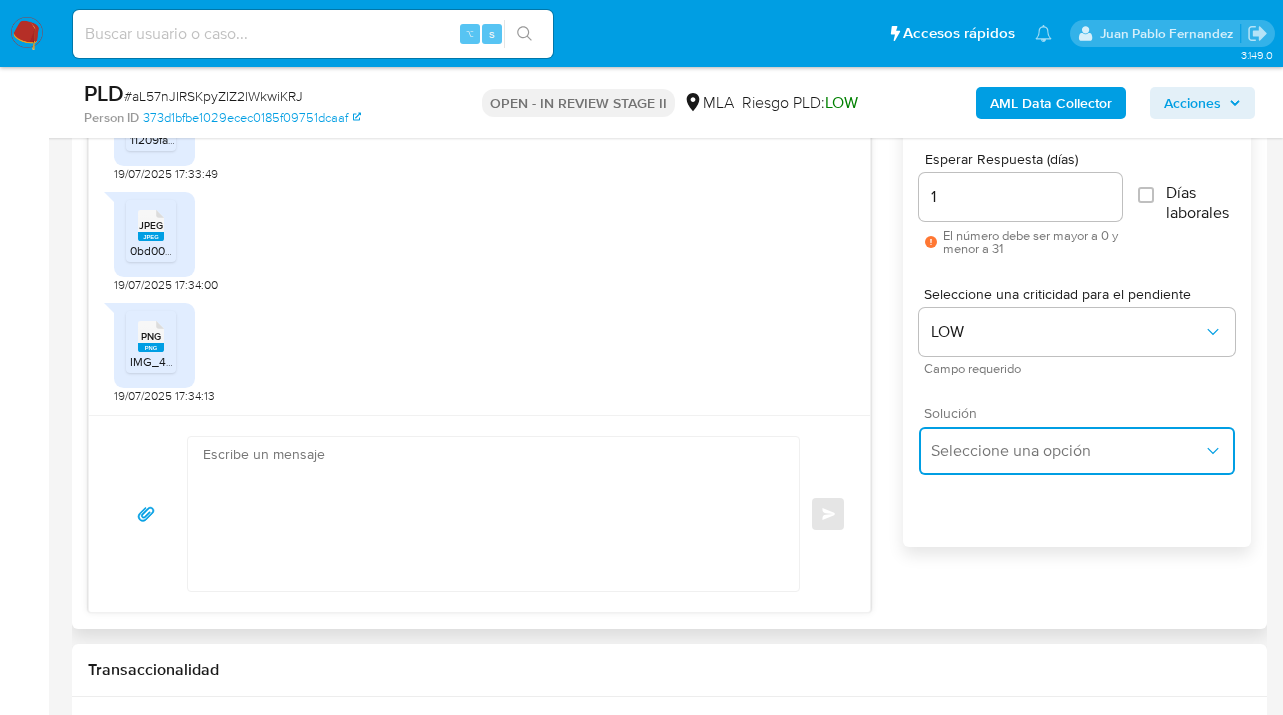 click on "Seleccione una opción" at bounding box center [1077, 451] 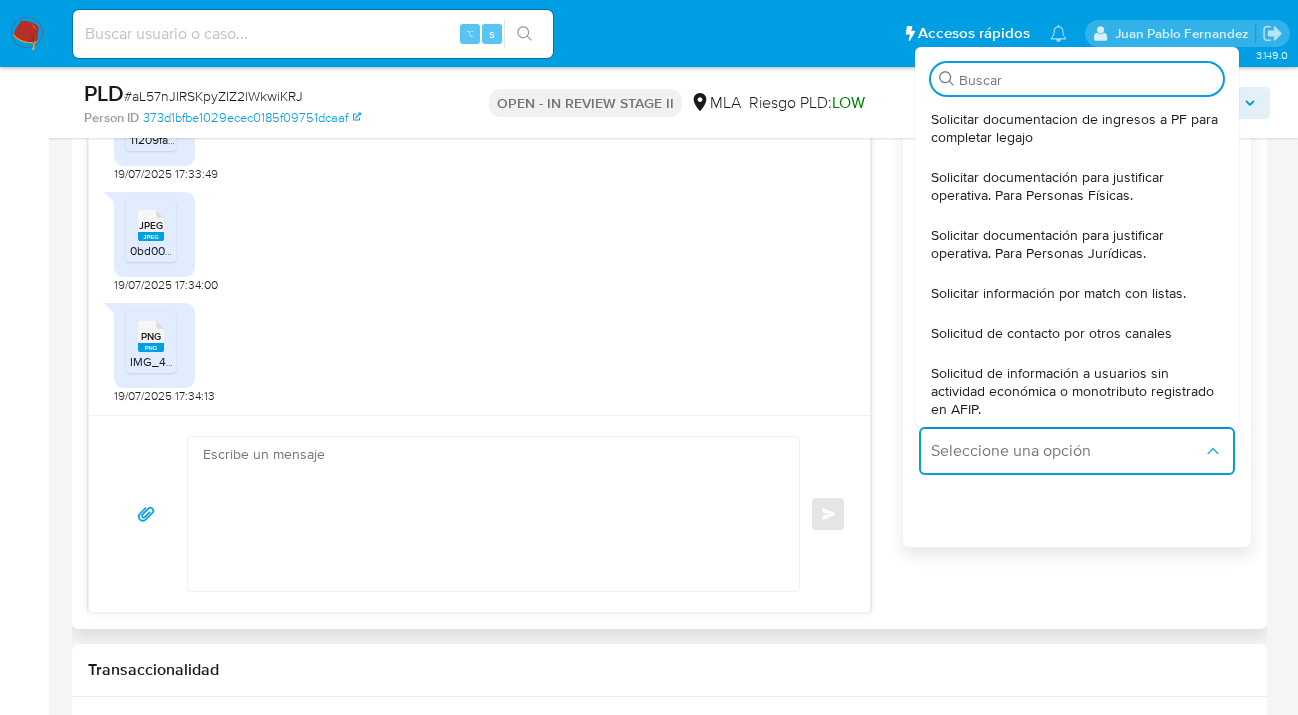 drag, startPoint x: 1014, startPoint y: 175, endPoint x: 1009, endPoint y: 184, distance: 10.29563 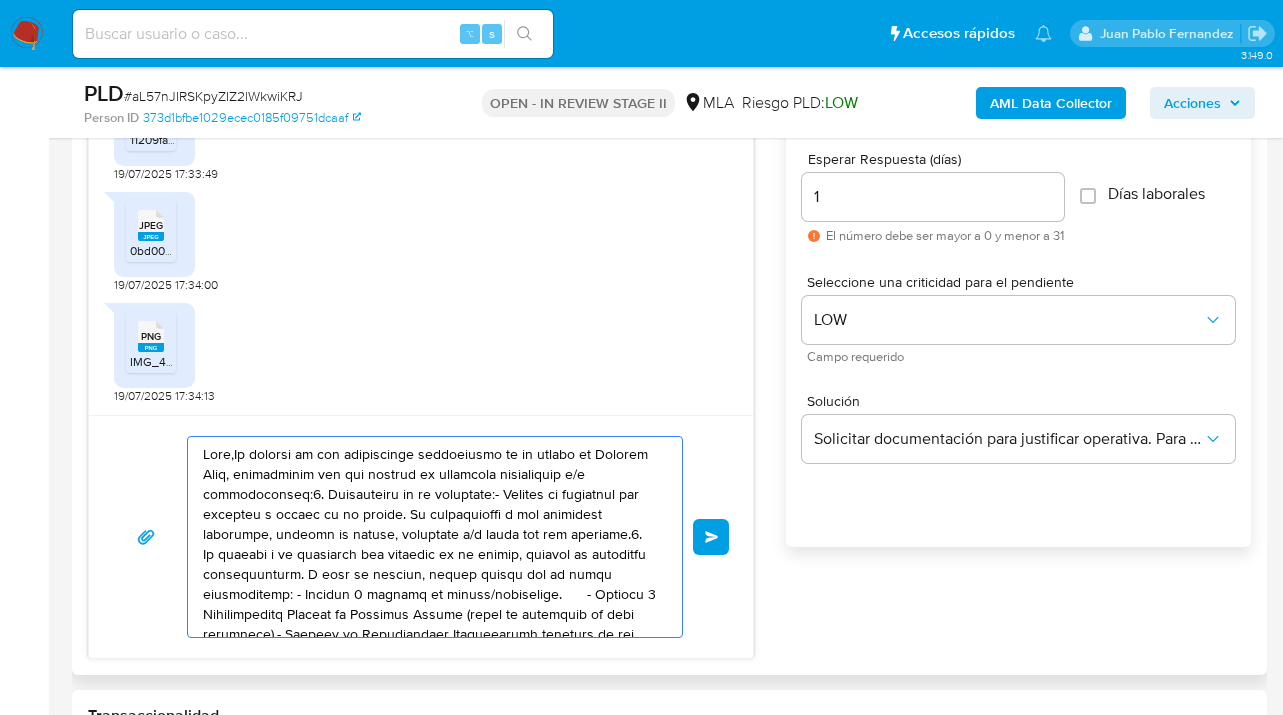 drag, startPoint x: 557, startPoint y: 599, endPoint x: 175, endPoint y: 449, distance: 410.39493 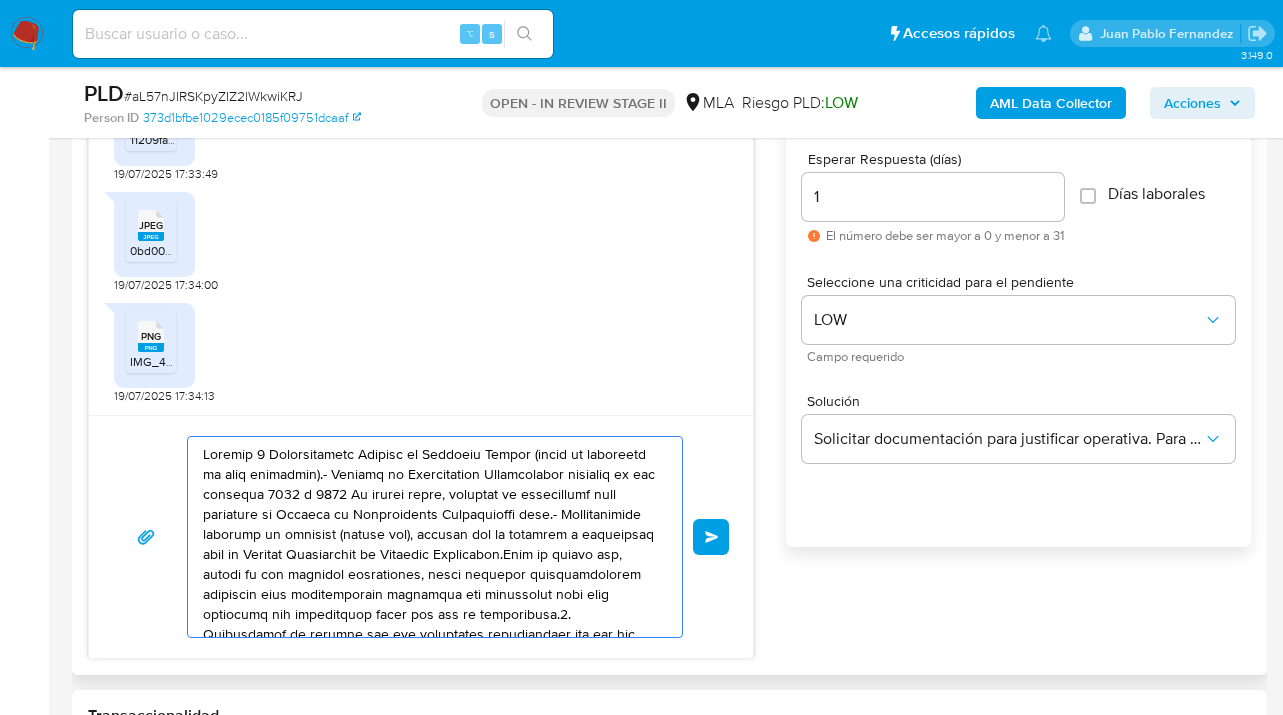 drag, startPoint x: 533, startPoint y: 626, endPoint x: 174, endPoint y: 487, distance: 384.97012 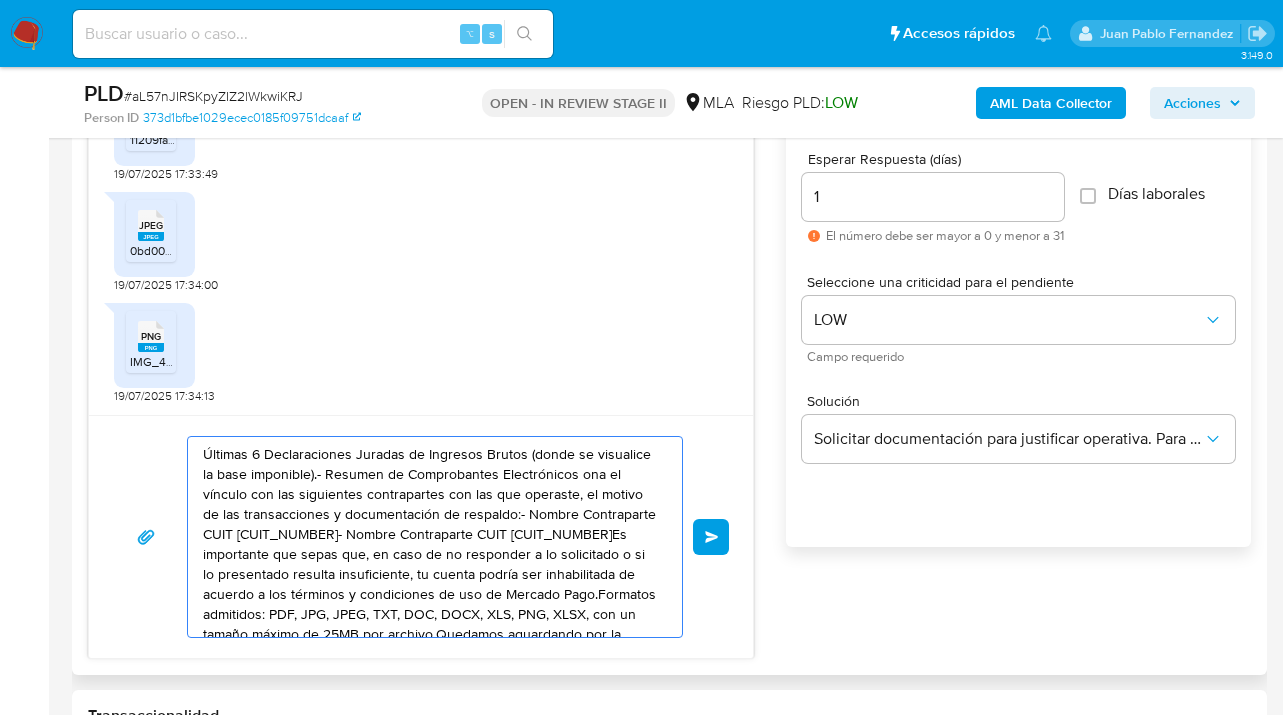 drag, startPoint x: 440, startPoint y: 555, endPoint x: 219, endPoint y: 460, distance: 240.55353 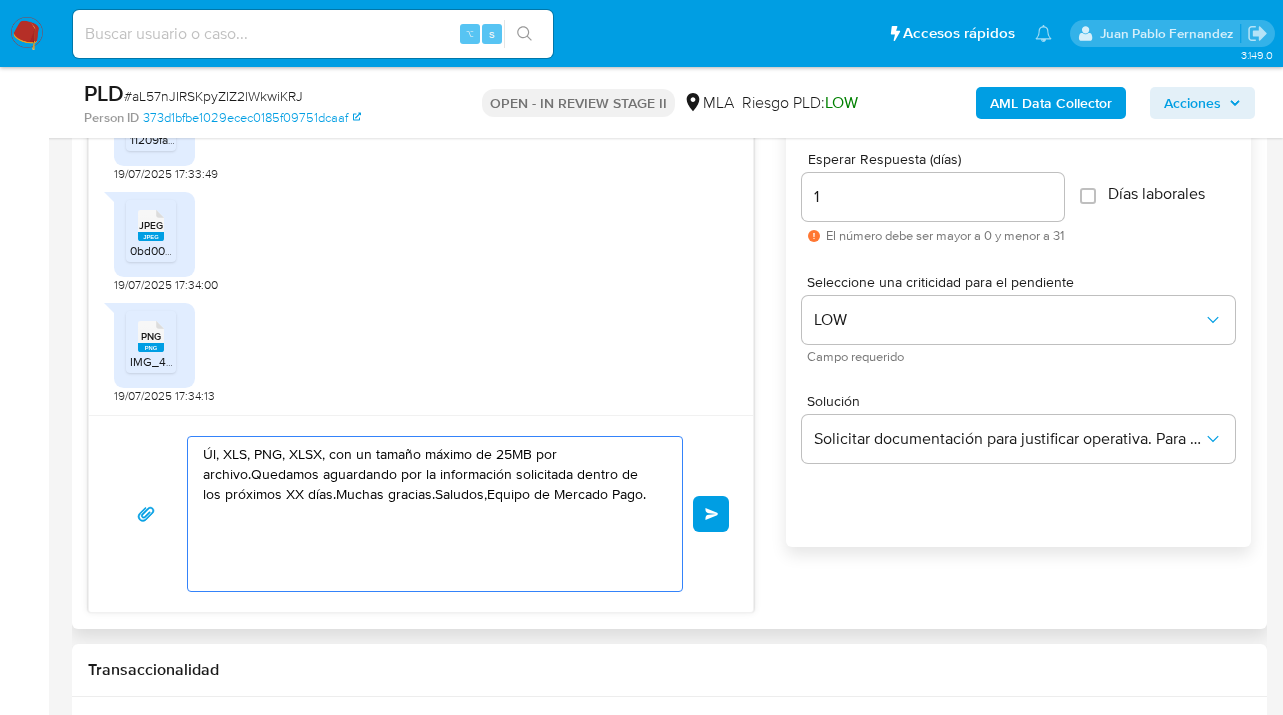drag, startPoint x: 554, startPoint y: 554, endPoint x: 214, endPoint y: 480, distance: 347.95978 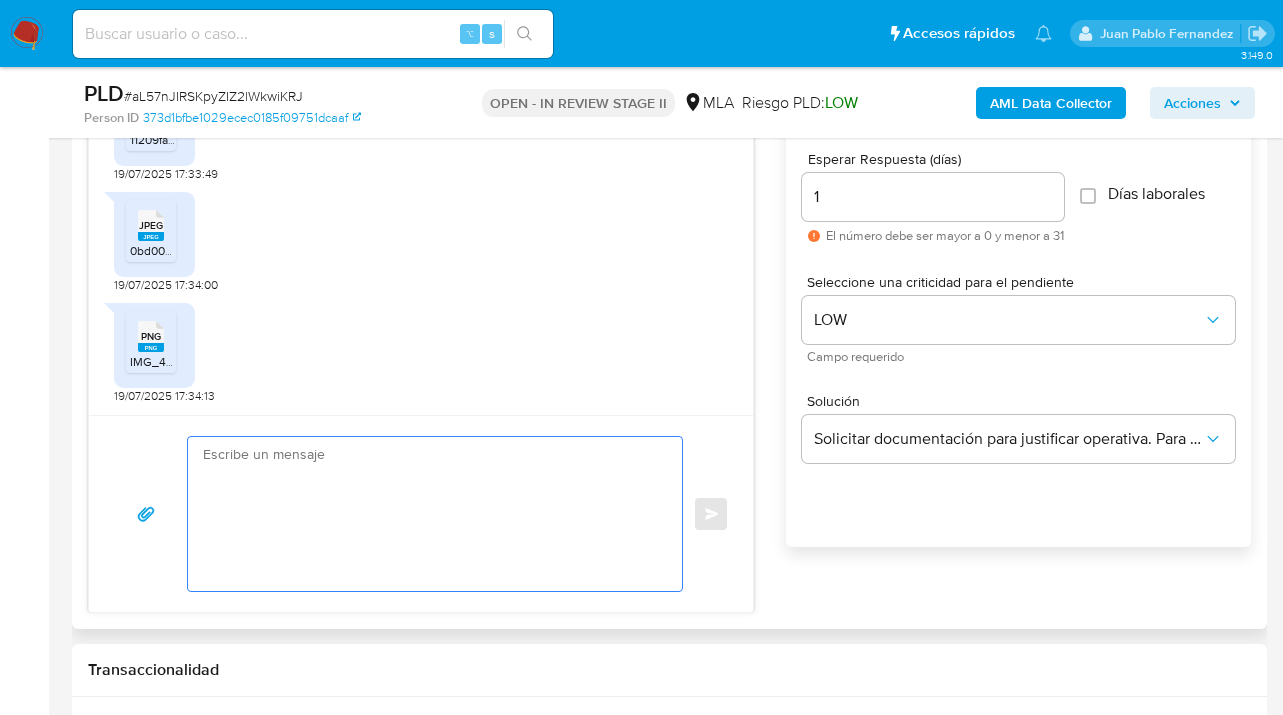 paste on "Hola,  esperamos te encuentres muy bien.
Confirmamos la recepción de la documentación y en base a la misma damos por completo el presente requerimiento.
Saludos
Equipo de Mercado Pago" 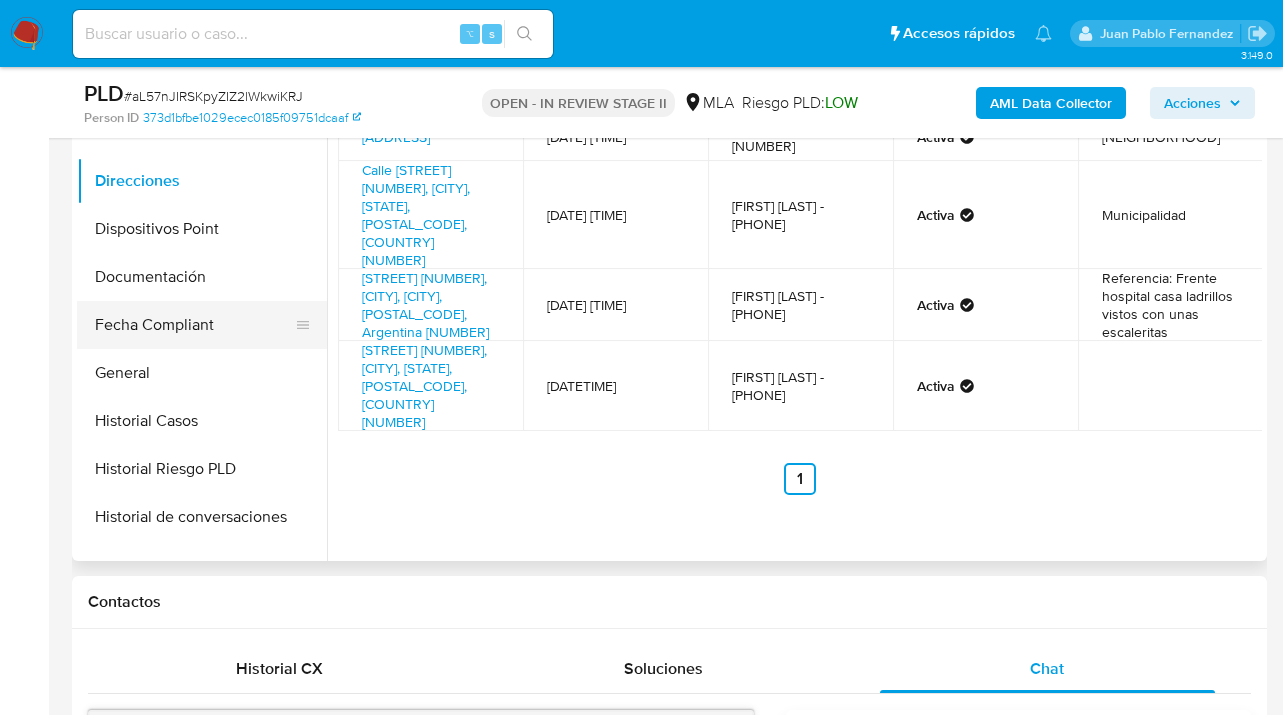 scroll, scrollTop: 469, scrollLeft: 0, axis: vertical 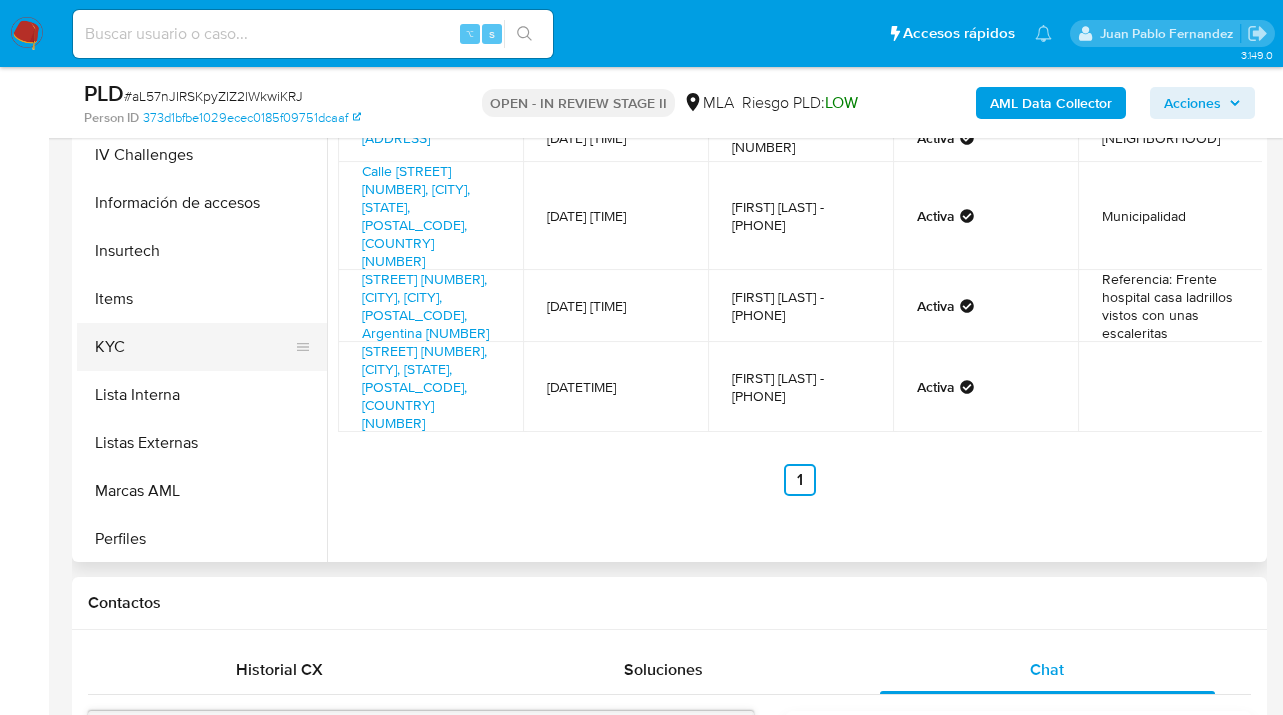 drag, startPoint x: 243, startPoint y: 357, endPoint x: 314, endPoint y: 359, distance: 71.02816 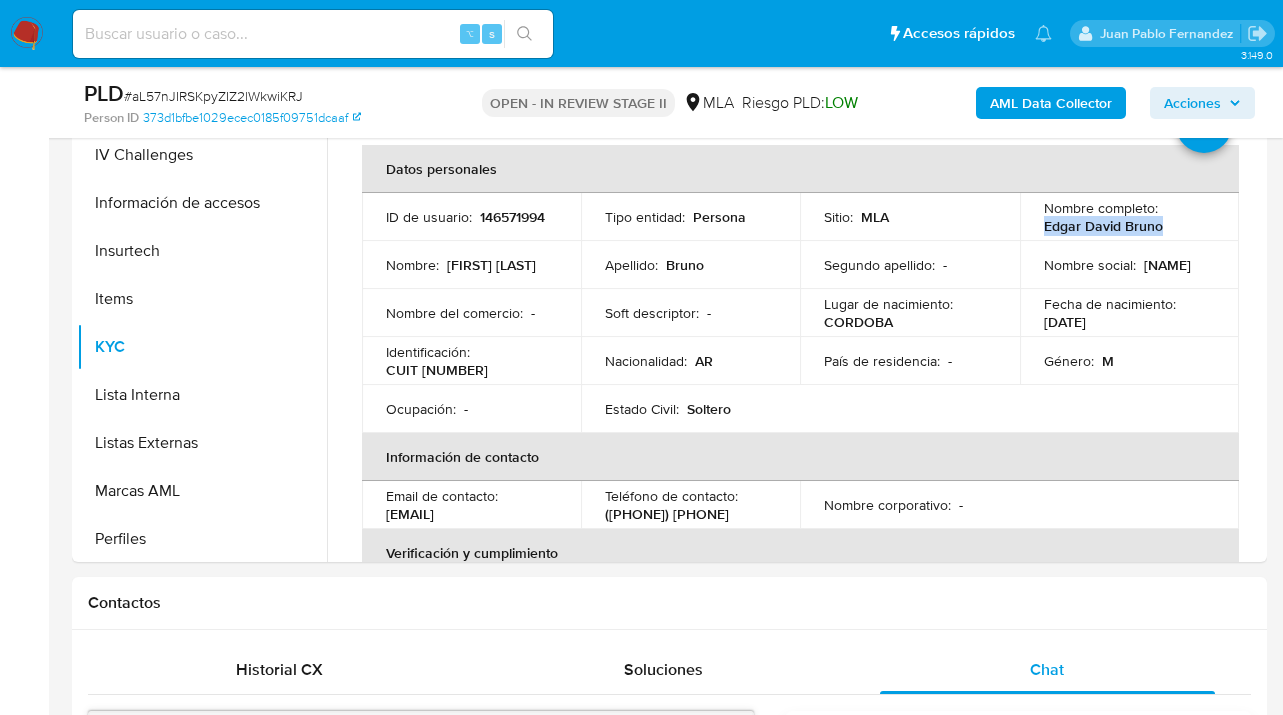 drag, startPoint x: 1038, startPoint y: 227, endPoint x: 1167, endPoint y: 230, distance: 129.03488 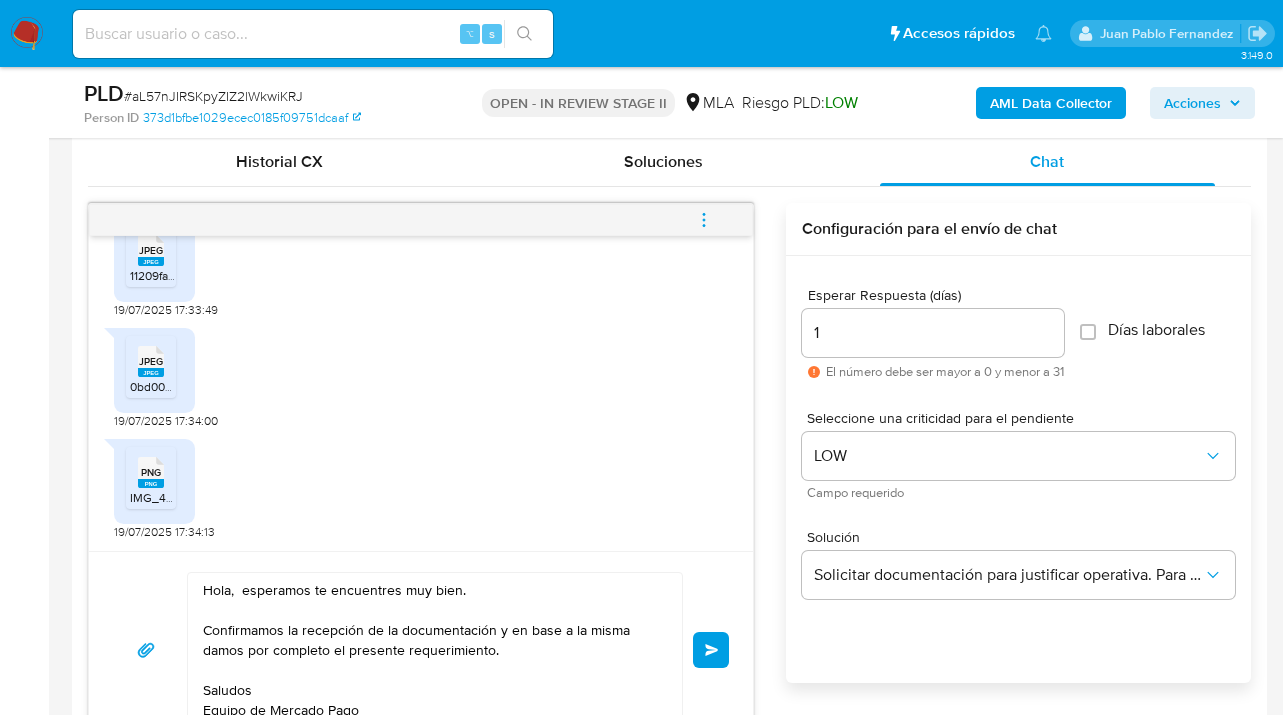scroll, scrollTop: 1283, scrollLeft: 0, axis: vertical 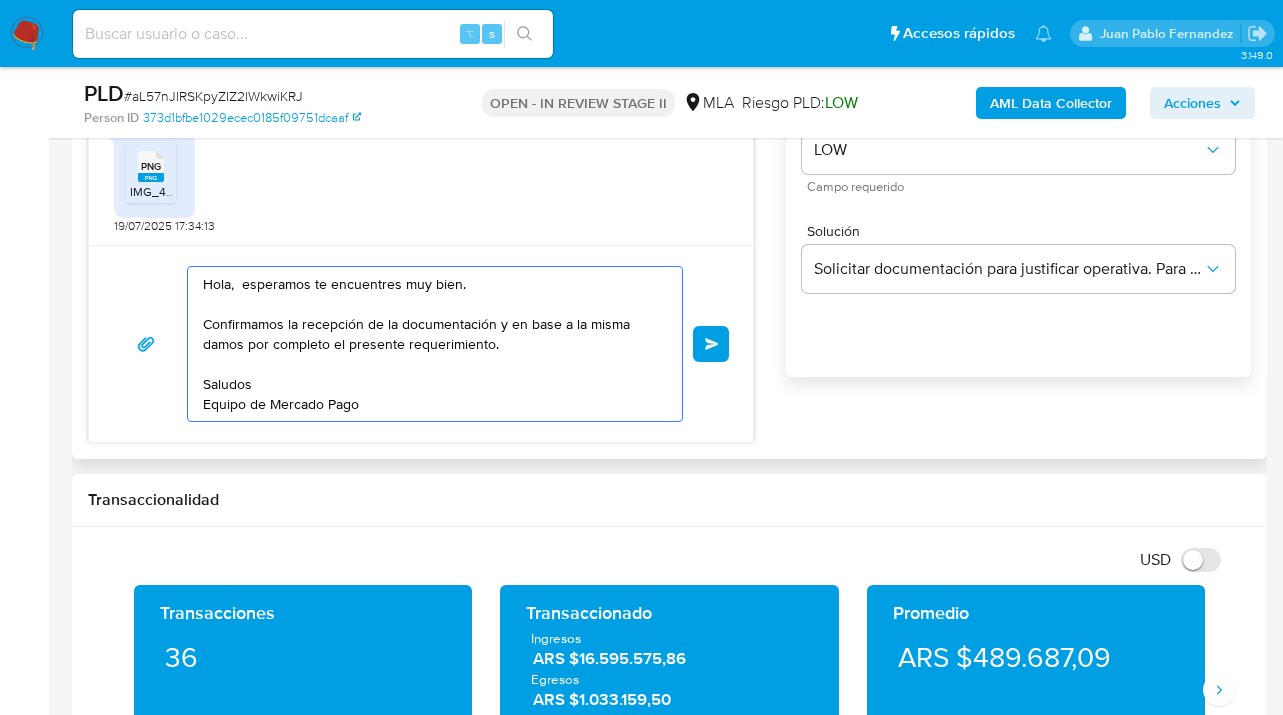 click on "Hola,  esperamos te encuentres muy bien.
Confirmamos la recepción de la documentación y en base a la misma damos por completo el presente requerimiento.
Saludos
Equipo de Mercado Pago" at bounding box center [430, 344] 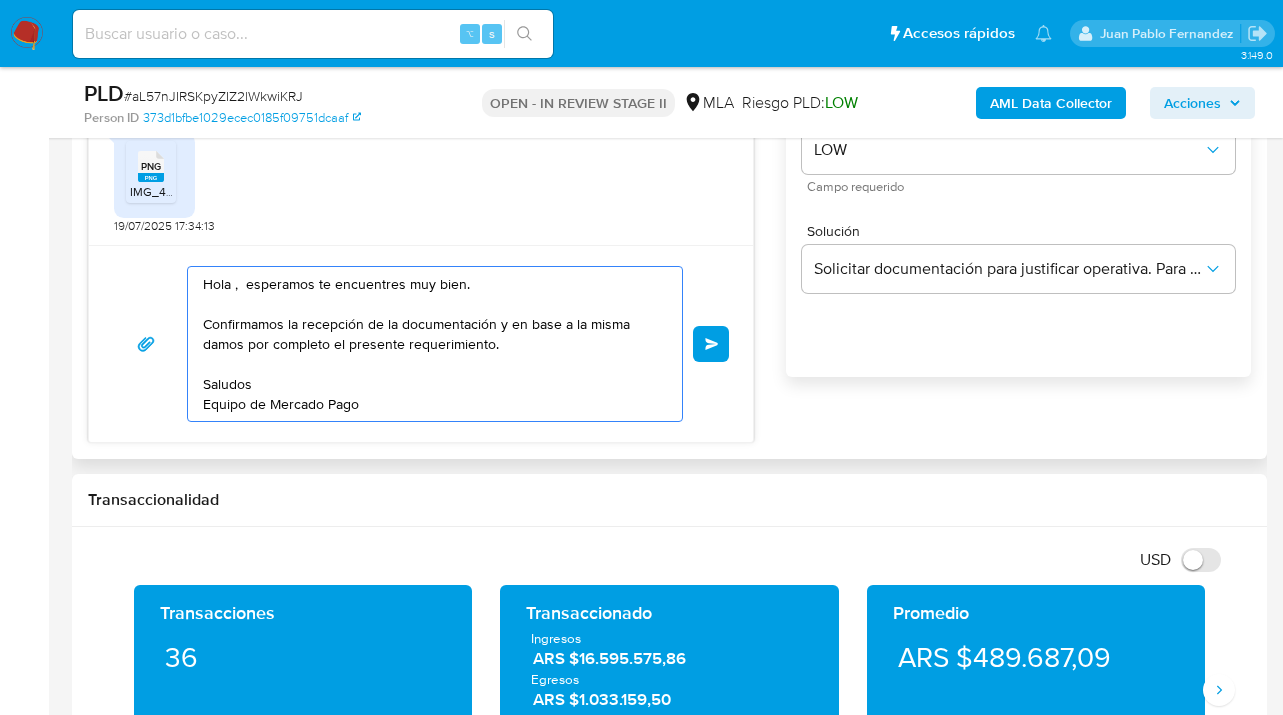 paste on "Edgar David Bruno" 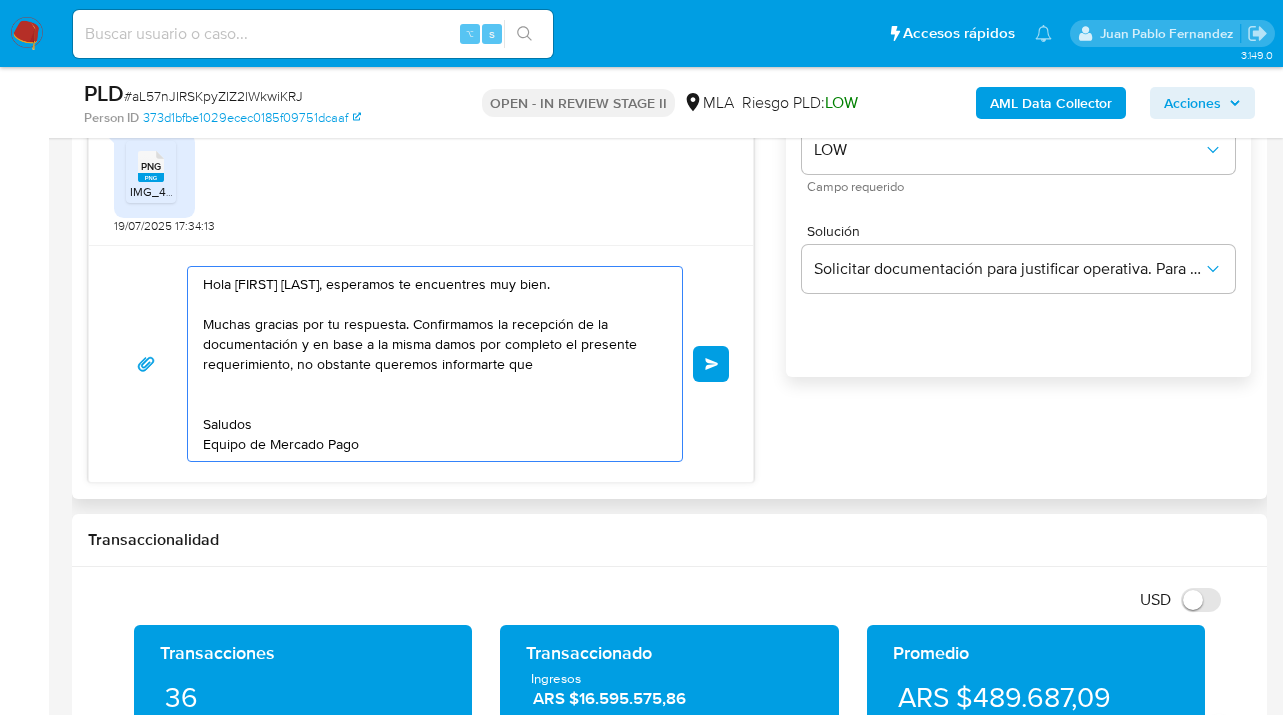 drag, startPoint x: 465, startPoint y: 376, endPoint x: 296, endPoint y: 367, distance: 169.23947 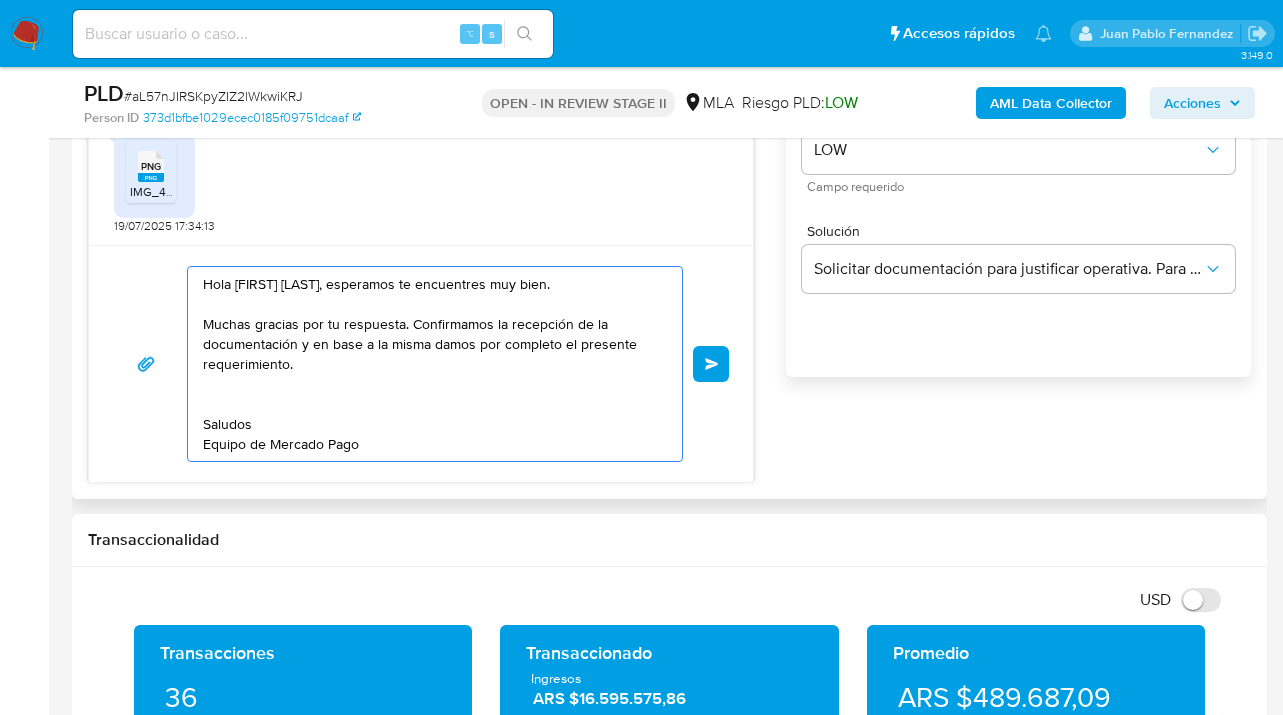 click on "Hola Edgar David Bruno, esperamos te encuentres muy bien.
Muchas gracias por tu respuesta. Confirmamos la recepción de la documentación y en base a la misma damos por completo el presente requerimiento.
Saludos
Equipo de Mercado Pago" at bounding box center (430, 364) 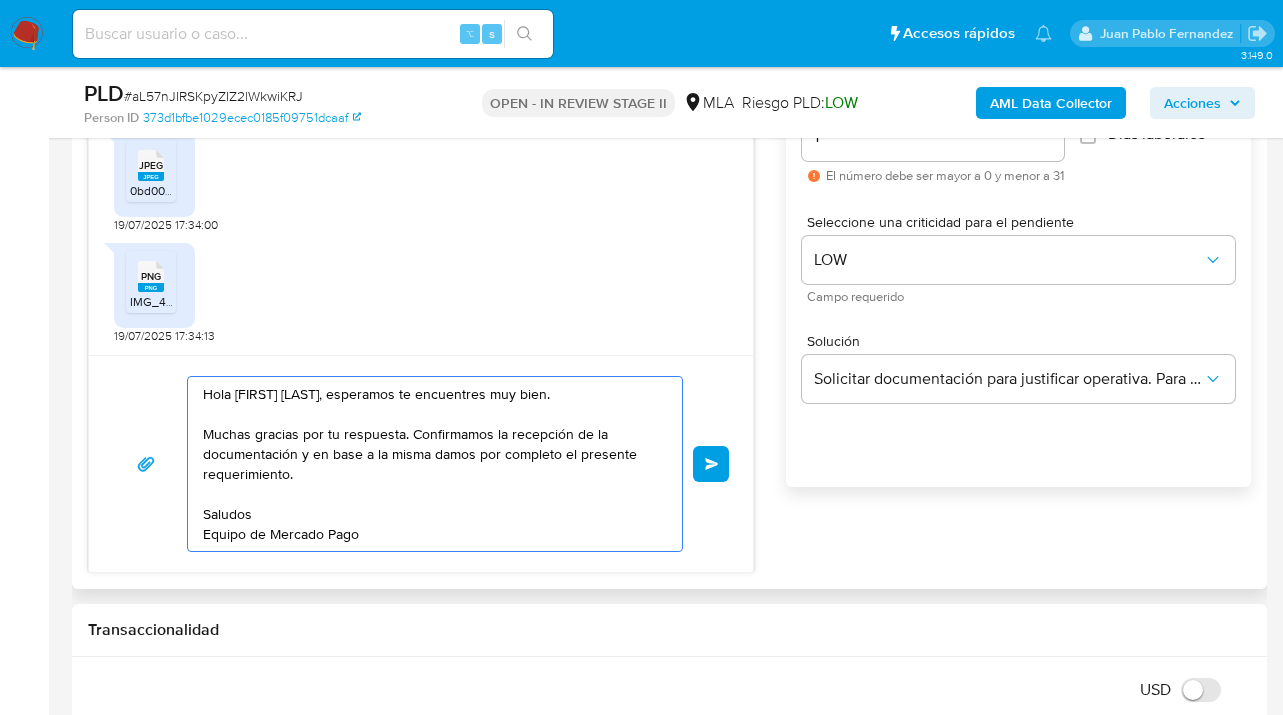 scroll, scrollTop: 1095, scrollLeft: 0, axis: vertical 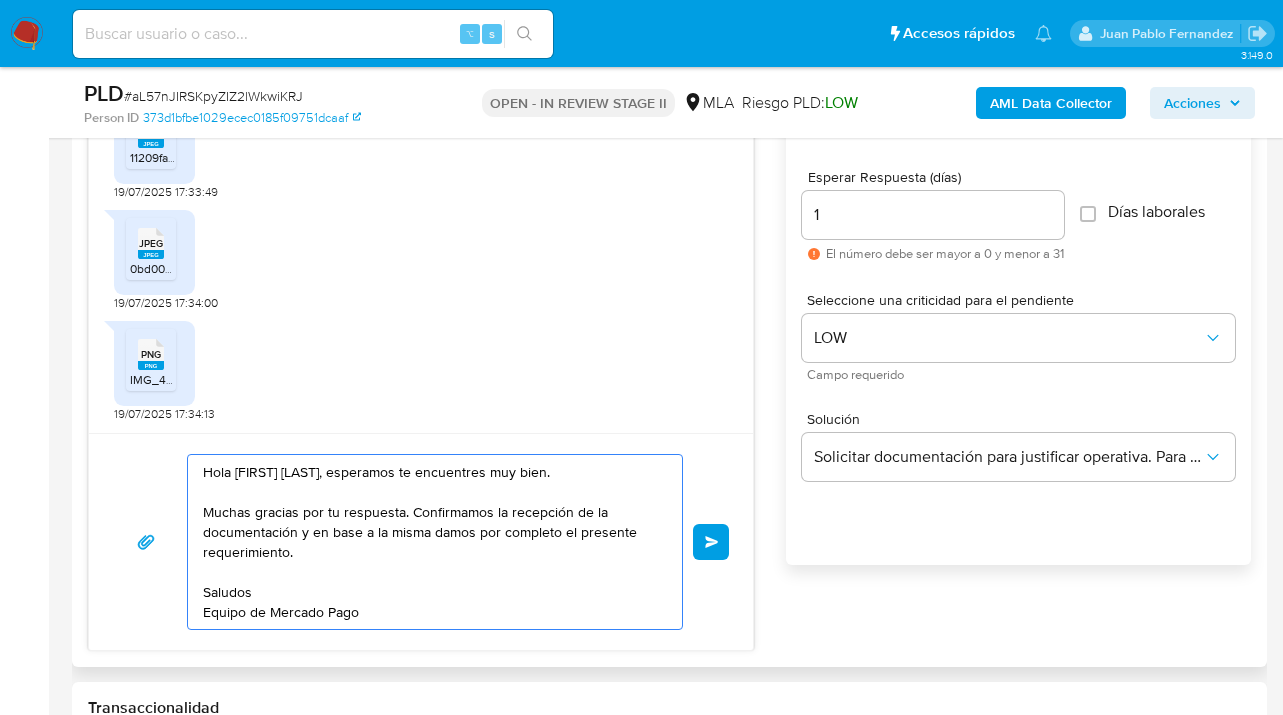 click on "Hola Edgar David Bruno, esperamos te encuentres muy bien.
Muchas gracias por tu respuesta. Confirmamos la recepción de la documentación y en base a la misma damos por completo el presente requerimiento.
Saludos
Equipo de Mercado Pago" at bounding box center (430, 542) 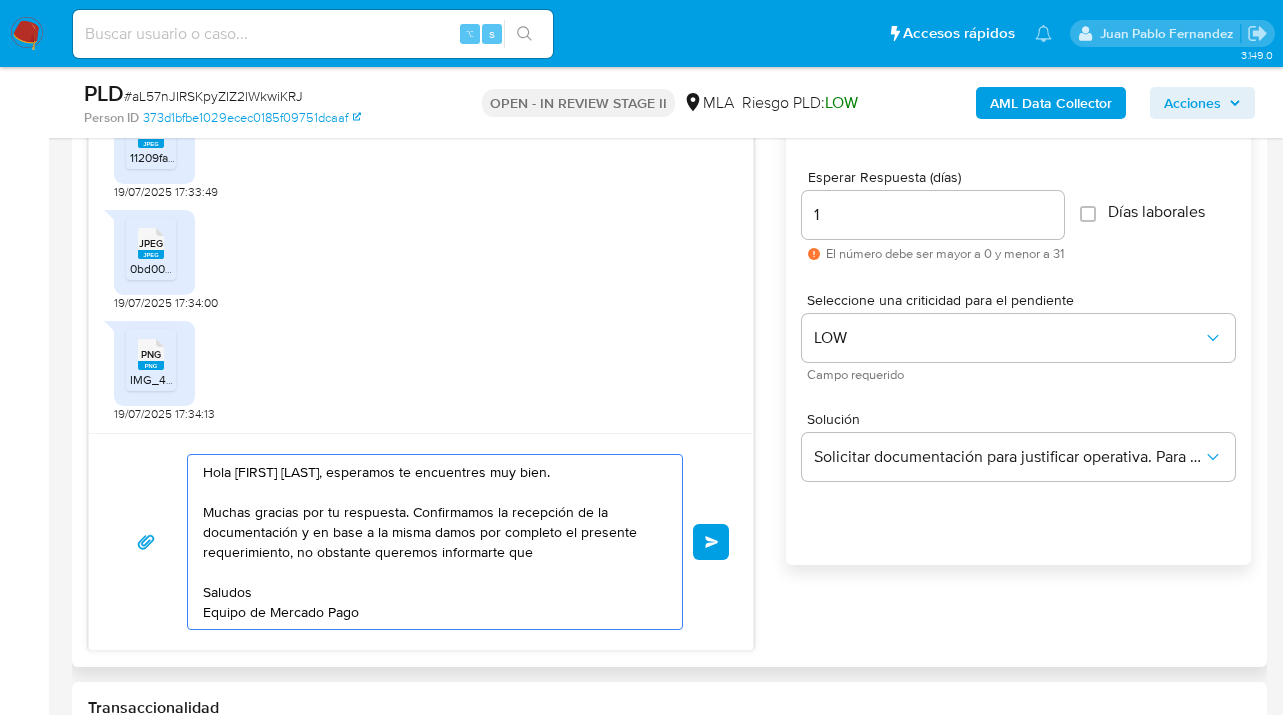 paste on "el uso de la cuenta es personal y no se deben canalizar fondos de terceros. Si las operaciones realizadas en la cuenta corresponden a otra persona humana o jurídica, te recomendamos que, para evitar posibles suspensiones," 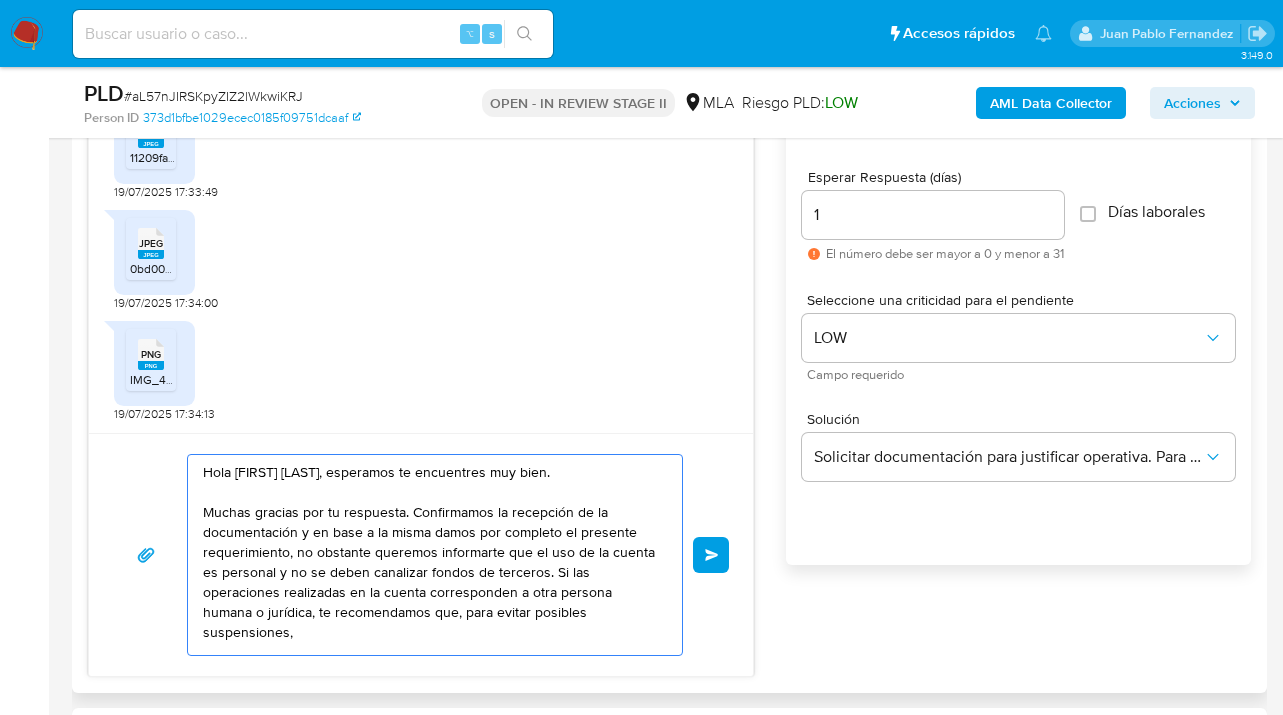drag, startPoint x: 586, startPoint y: 554, endPoint x: 630, endPoint y: 585, distance: 53.823788 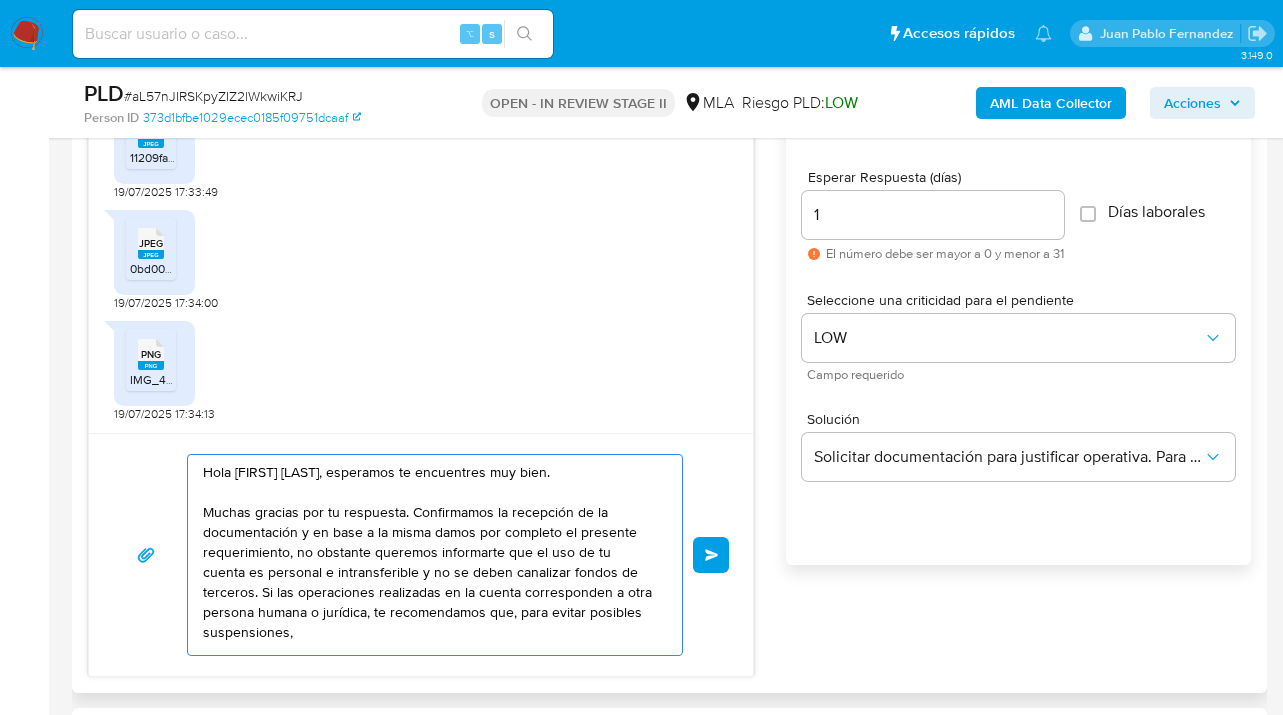 drag, startPoint x: 285, startPoint y: 614, endPoint x: 336, endPoint y: 608, distance: 51.351727 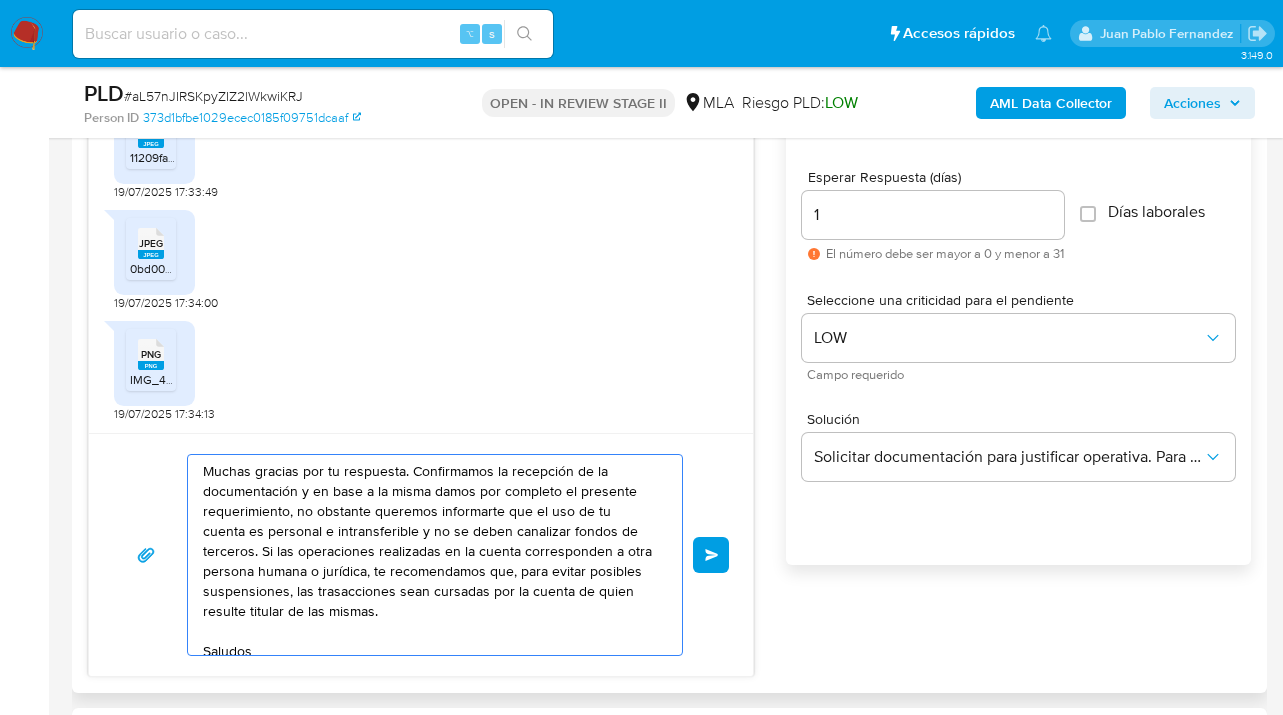 scroll, scrollTop: 41, scrollLeft: 0, axis: vertical 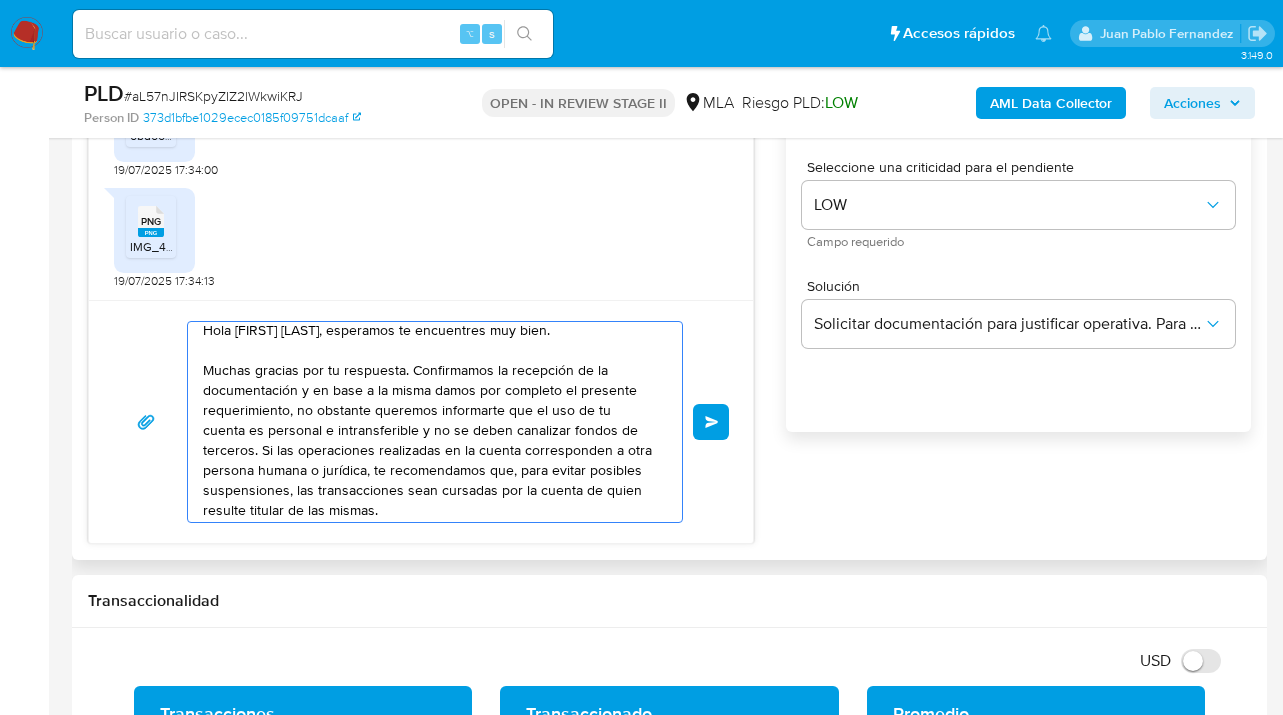 drag, startPoint x: 295, startPoint y: 411, endPoint x: 322, endPoint y: 464, distance: 59.48109 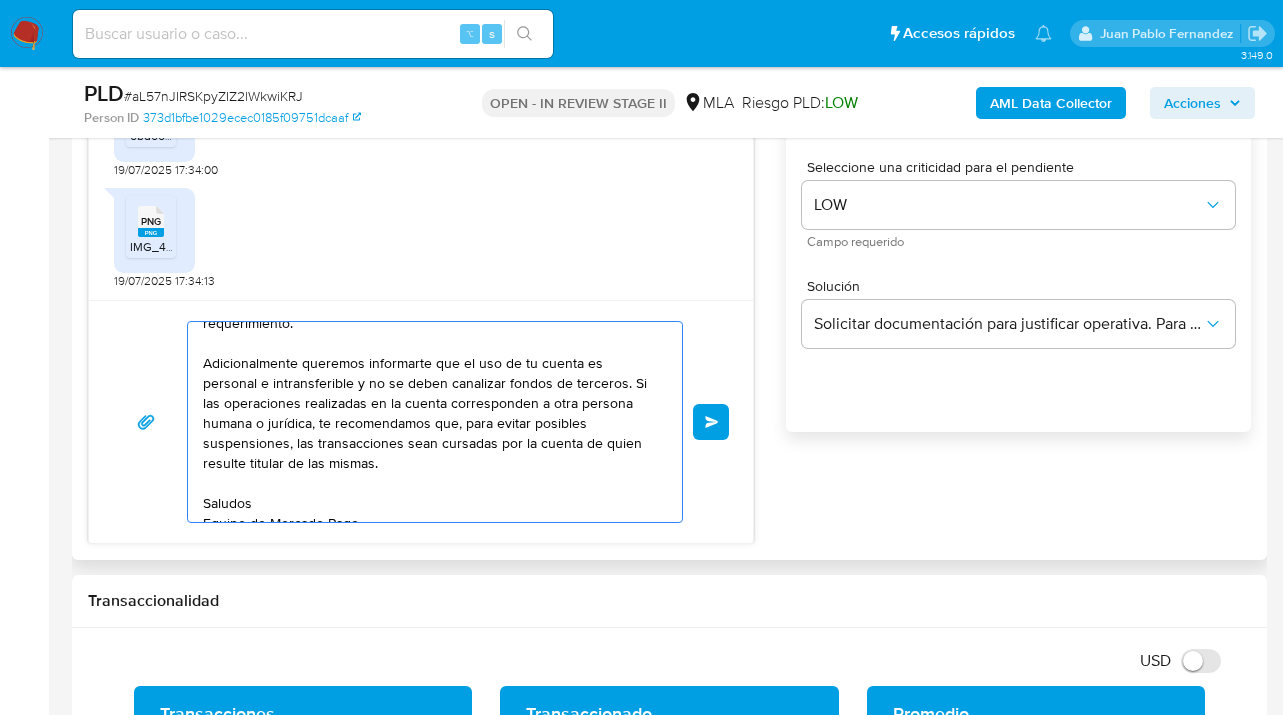 scroll, scrollTop: 114, scrollLeft: 0, axis: vertical 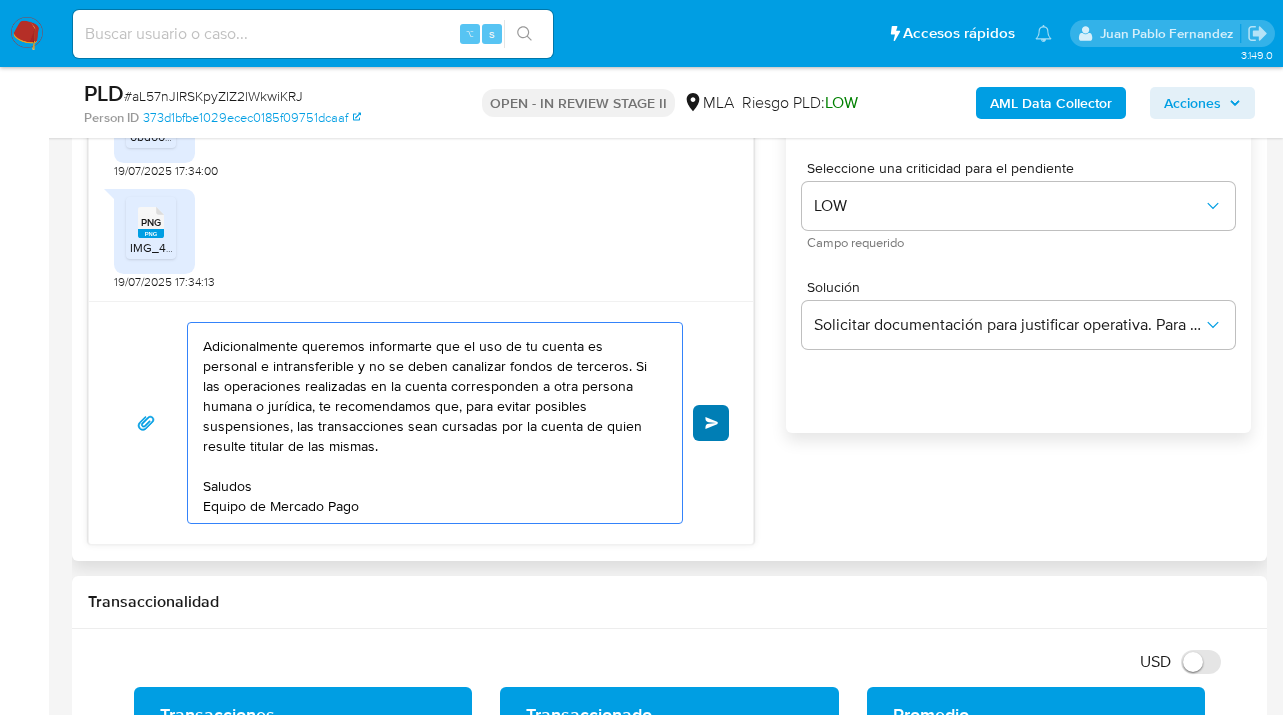 type on "Hola Edgar David Bruno, esperamos te encuentres muy bien.
Muchas gracias por tu respuesta. Confirmamos la recepción de la documentación y en base a la misma damos por completo el presente requerimiento.
Adicionalmente queremos informarte que el uso de tu cuenta es personal e intransferible y no se deben canalizar fondos de terceros. Si las operaciones realizadas en la cuenta corresponden a otra persona humana o jurídica, te recomendamos que, para evitar posibles suspensiones, las transacciones sean cursadas por la cuenta de quien resulte titular de las mismas.
Saludos
Equipo de Mercado Pago" 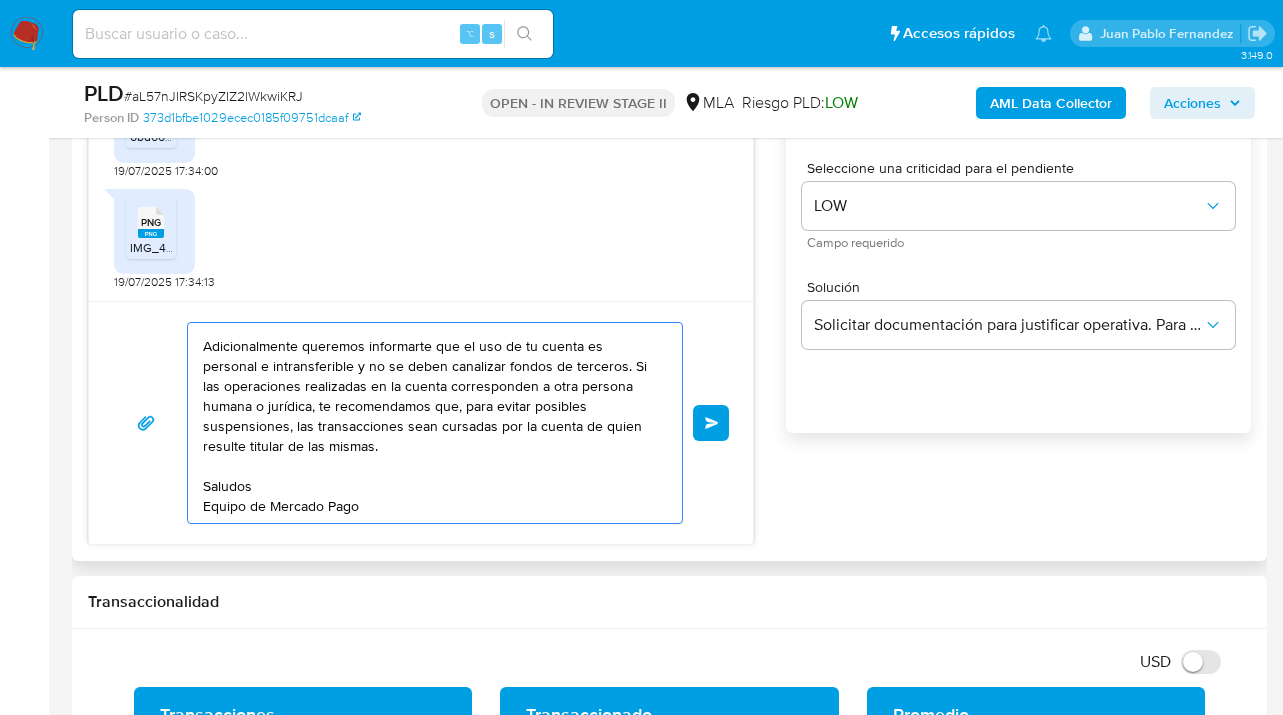 click on "Enviar" at bounding box center [712, 423] 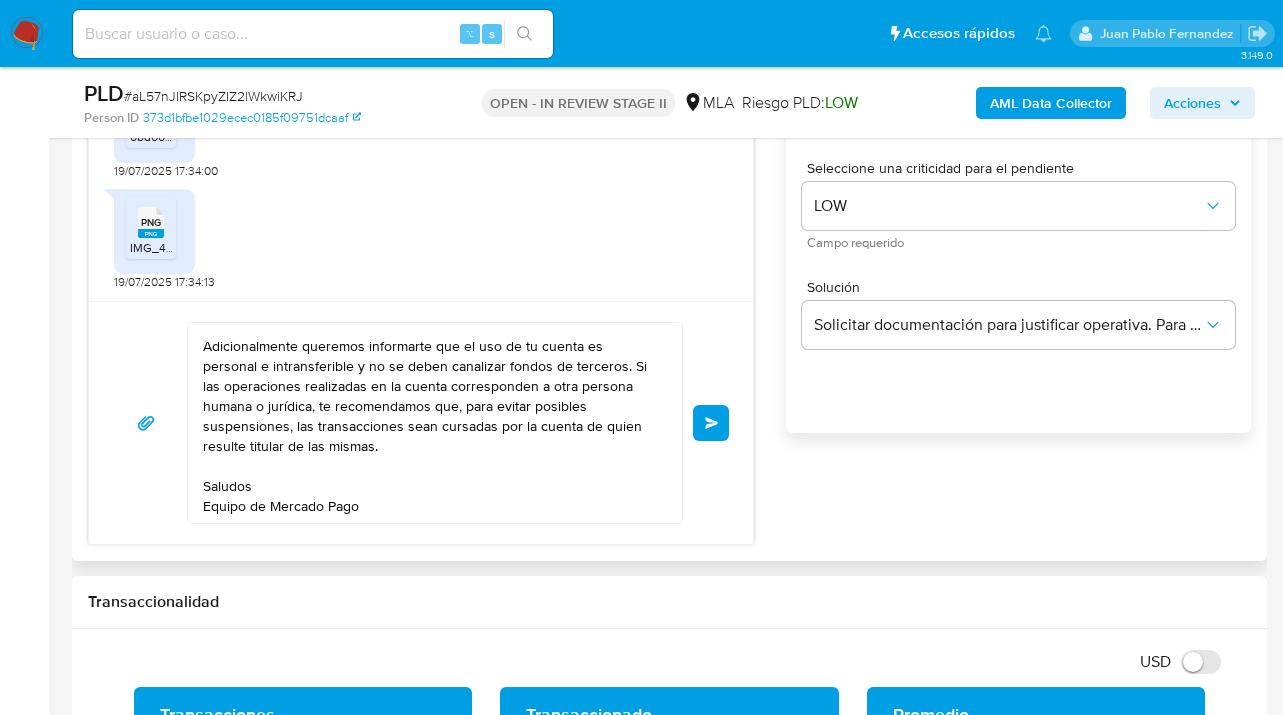 type 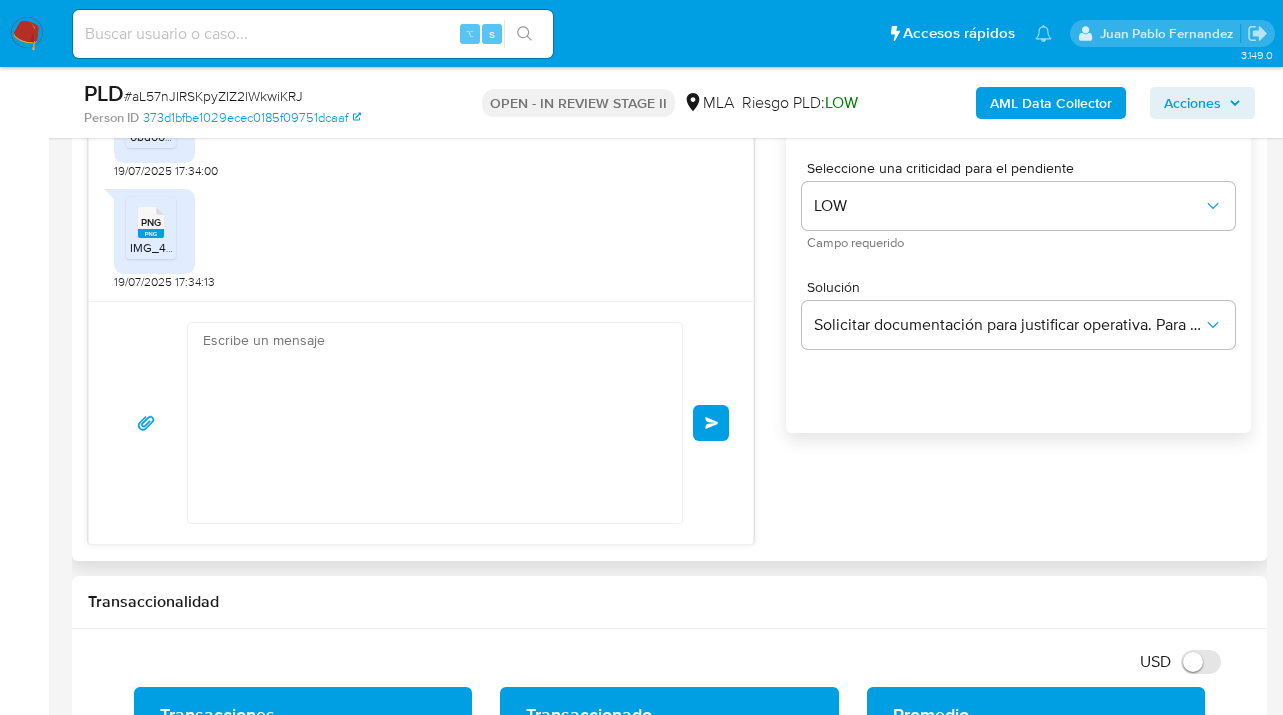 scroll, scrollTop: 1652, scrollLeft: 0, axis: vertical 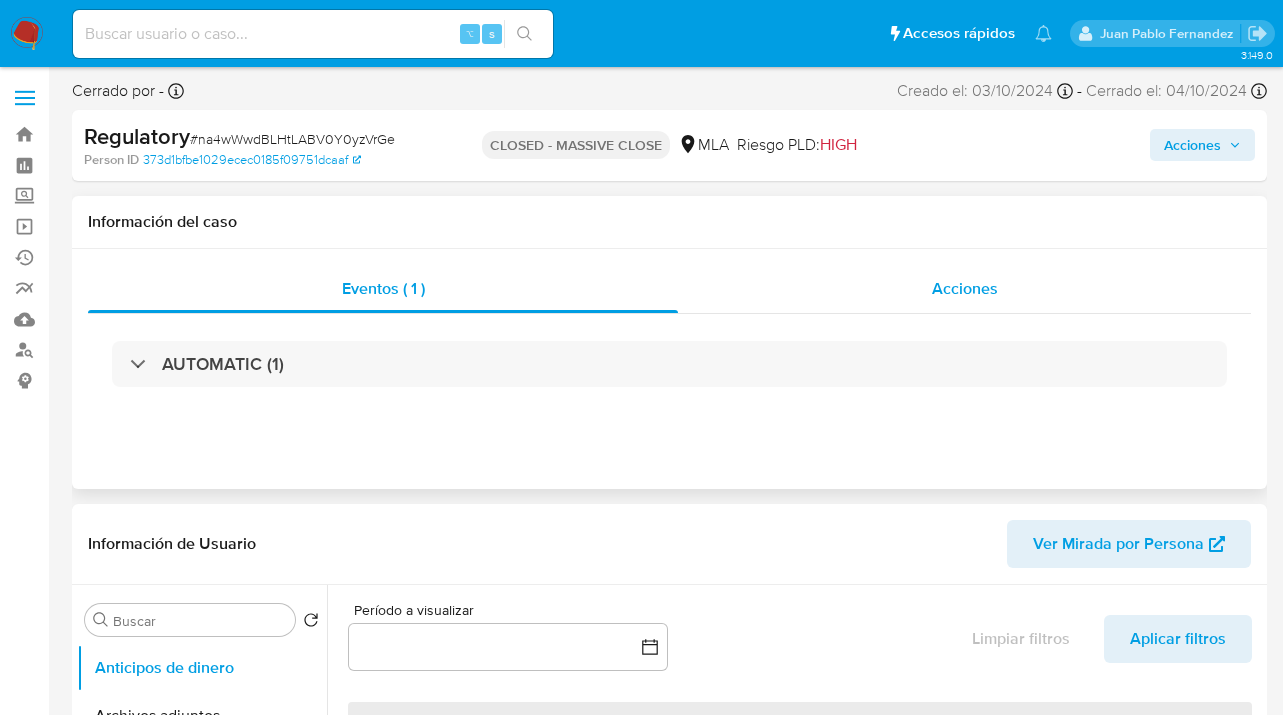 select on "10" 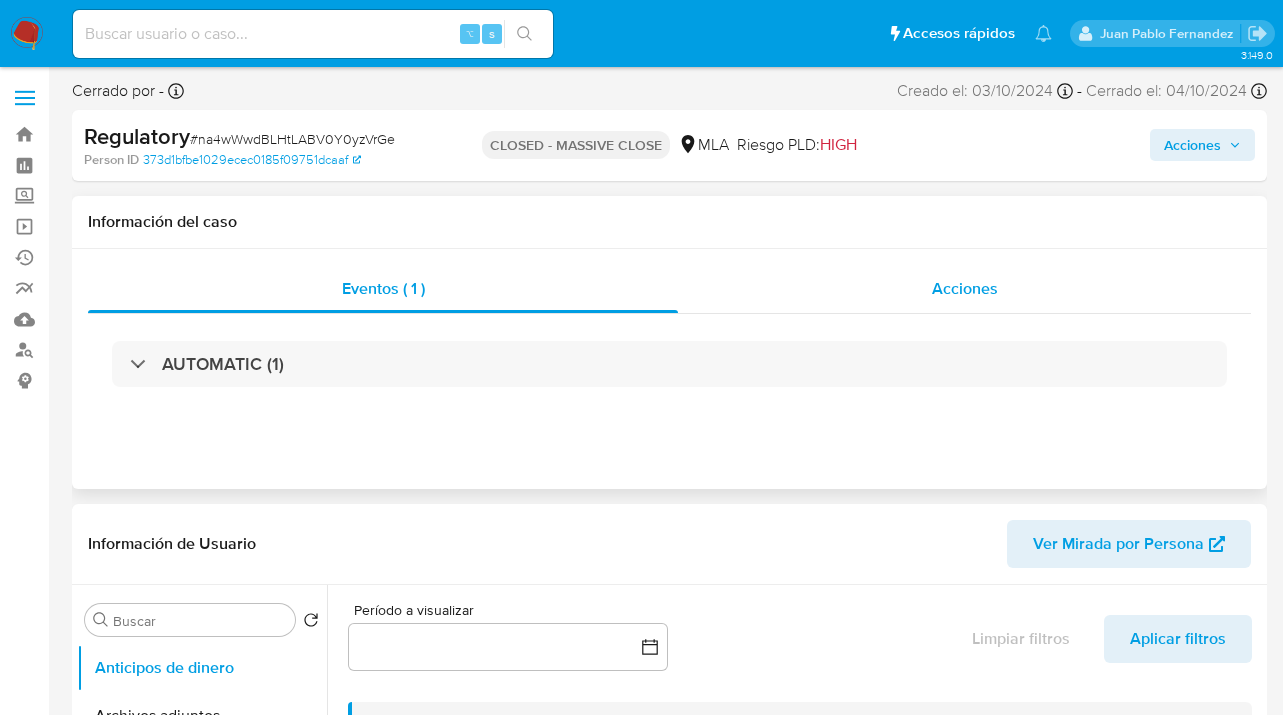click on "Acciones" at bounding box center (964, 289) 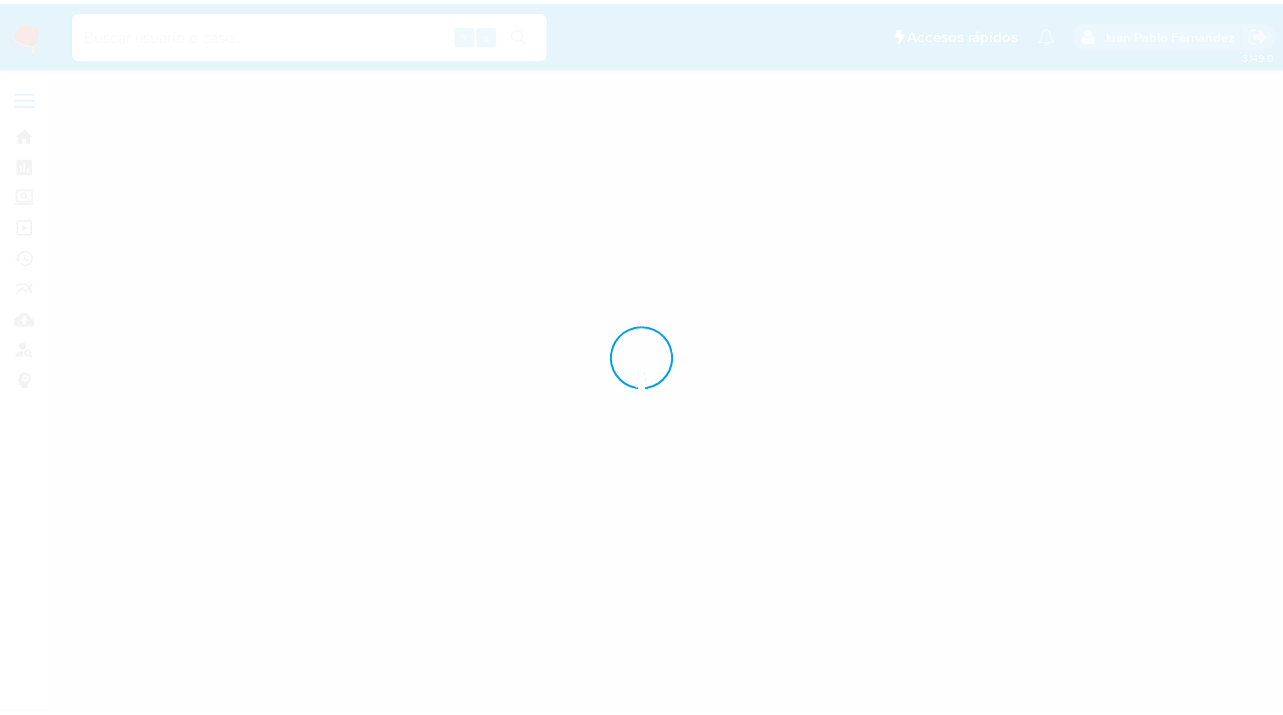 scroll, scrollTop: 0, scrollLeft: 0, axis: both 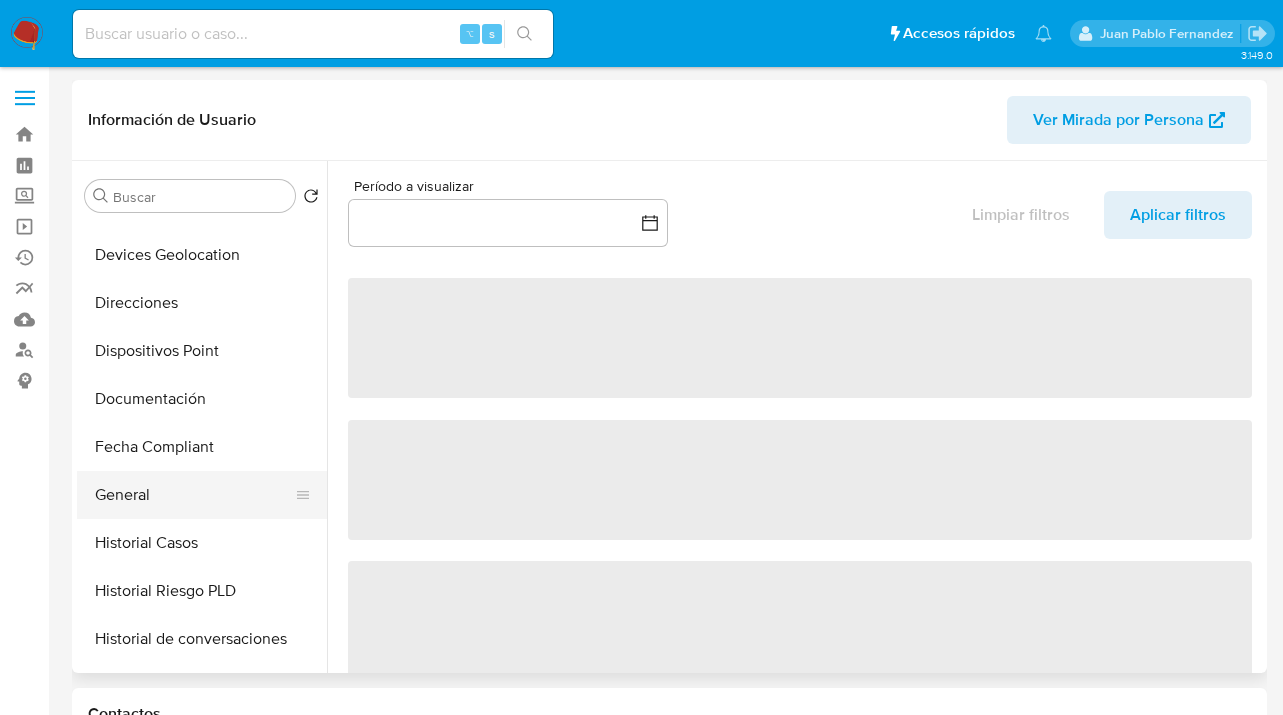 drag, startPoint x: 187, startPoint y: 489, endPoint x: 226, endPoint y: 489, distance: 39 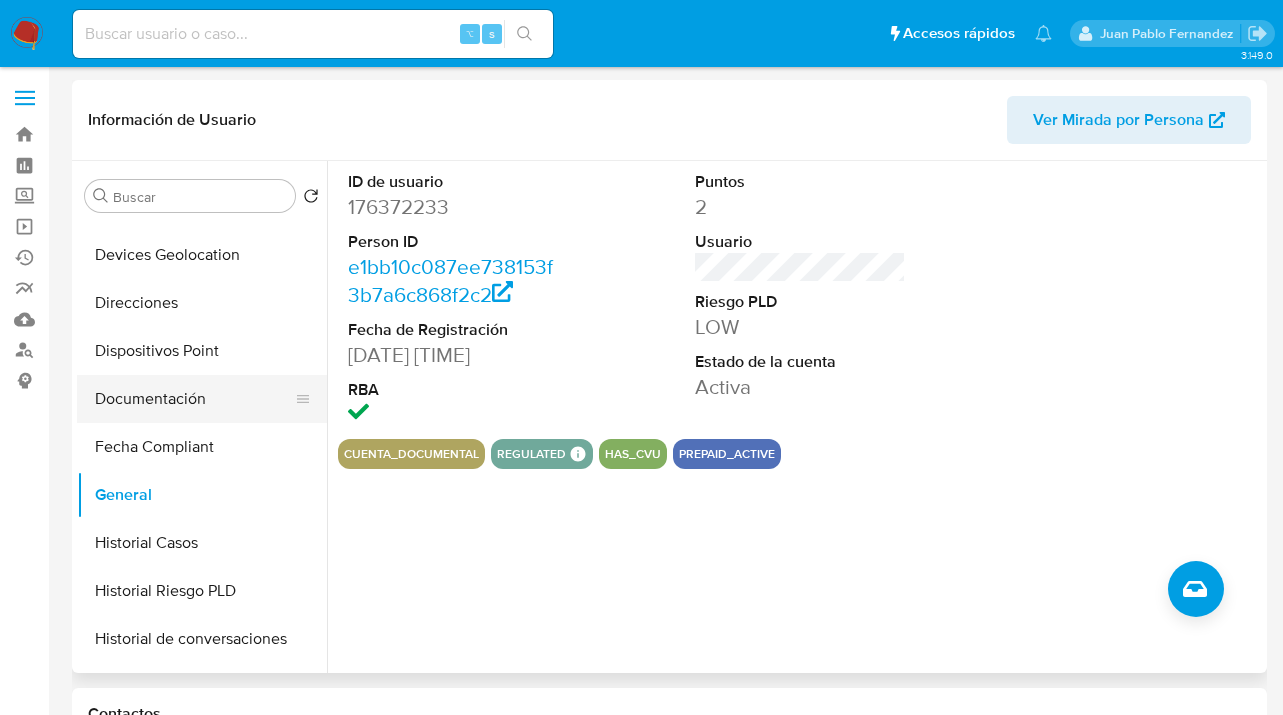 click on "Documentación" at bounding box center [194, 399] 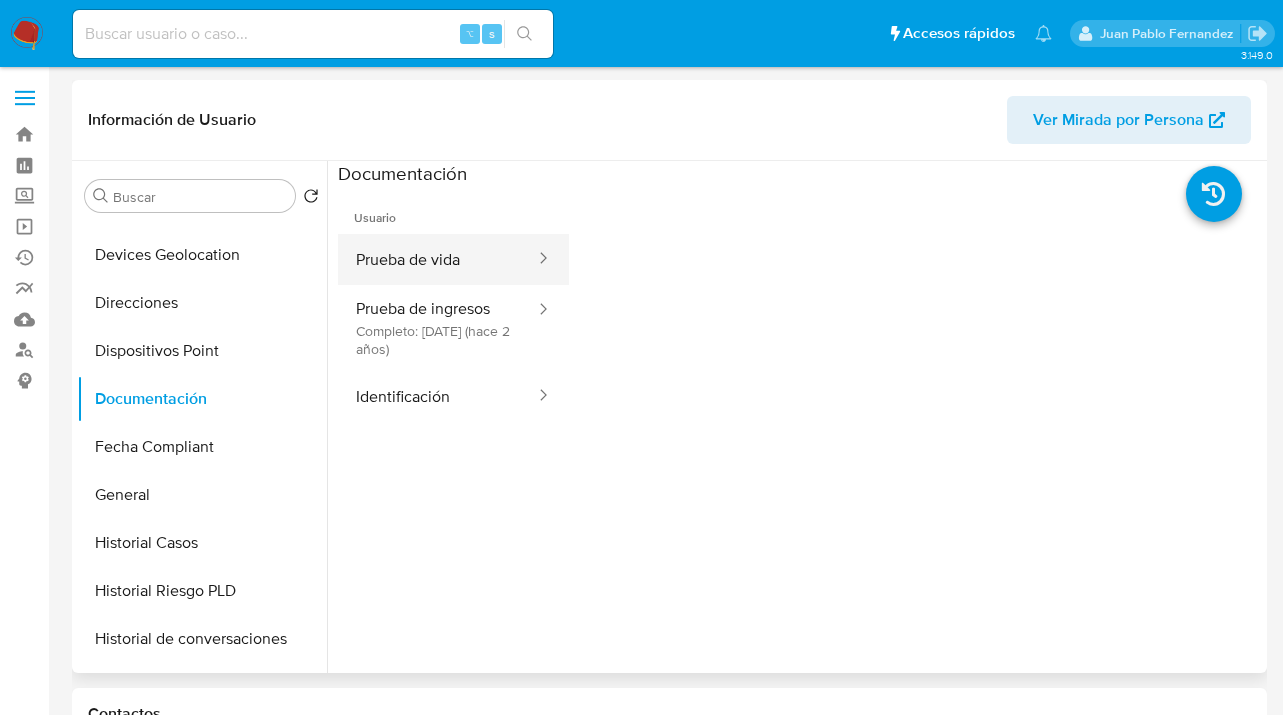 drag, startPoint x: 473, startPoint y: 268, endPoint x: 498, endPoint y: 267, distance: 25.019993 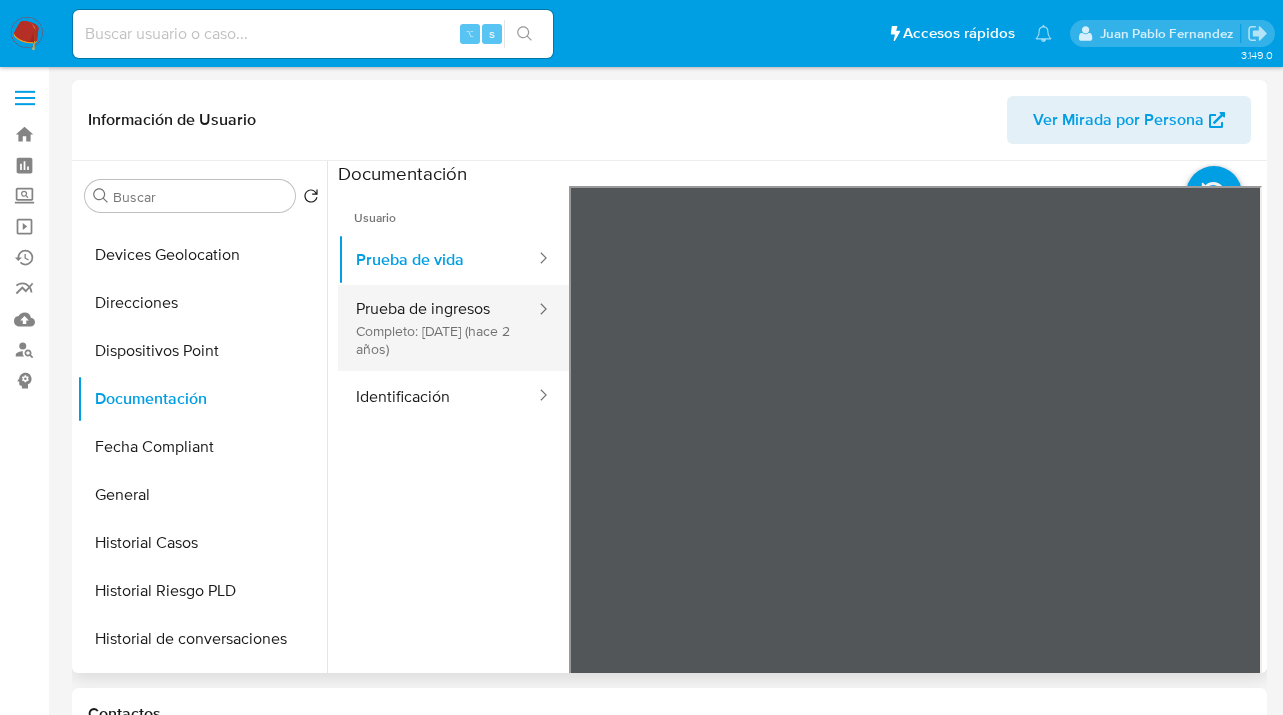 click on "Prueba de ingresos Completo: [DATE] (hace 2 años)" at bounding box center [437, 328] 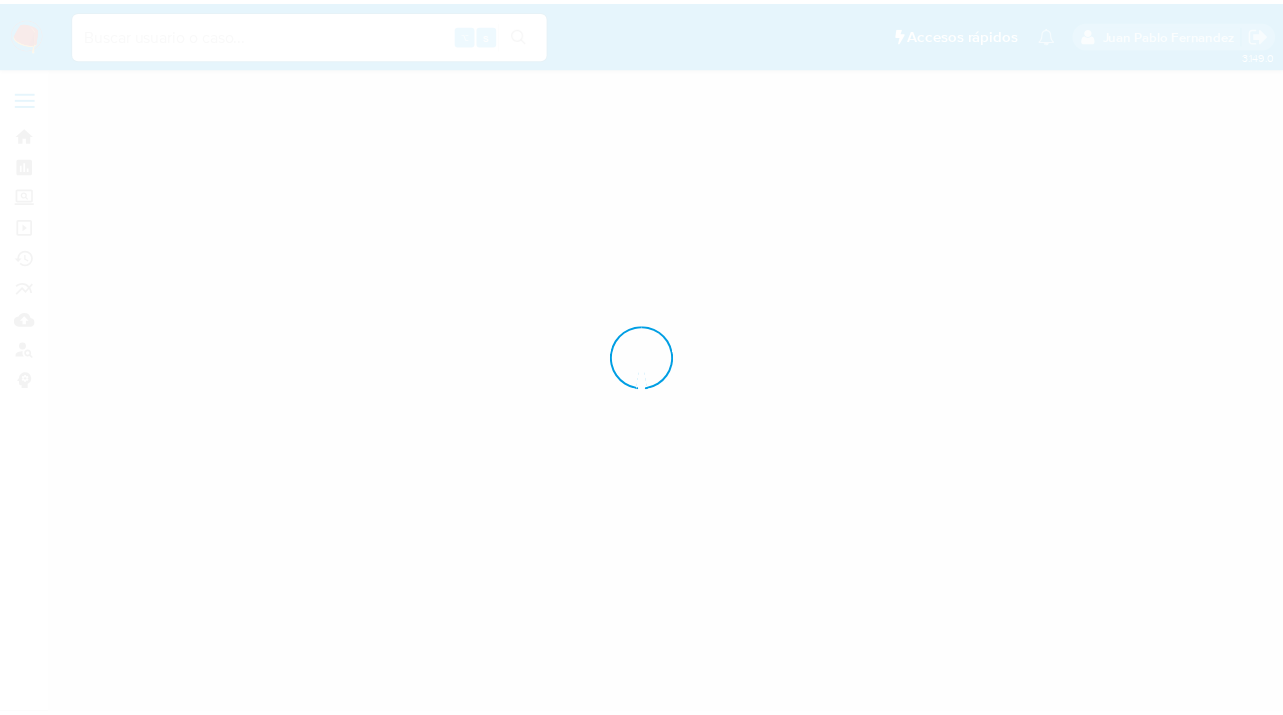 scroll, scrollTop: 0, scrollLeft: 0, axis: both 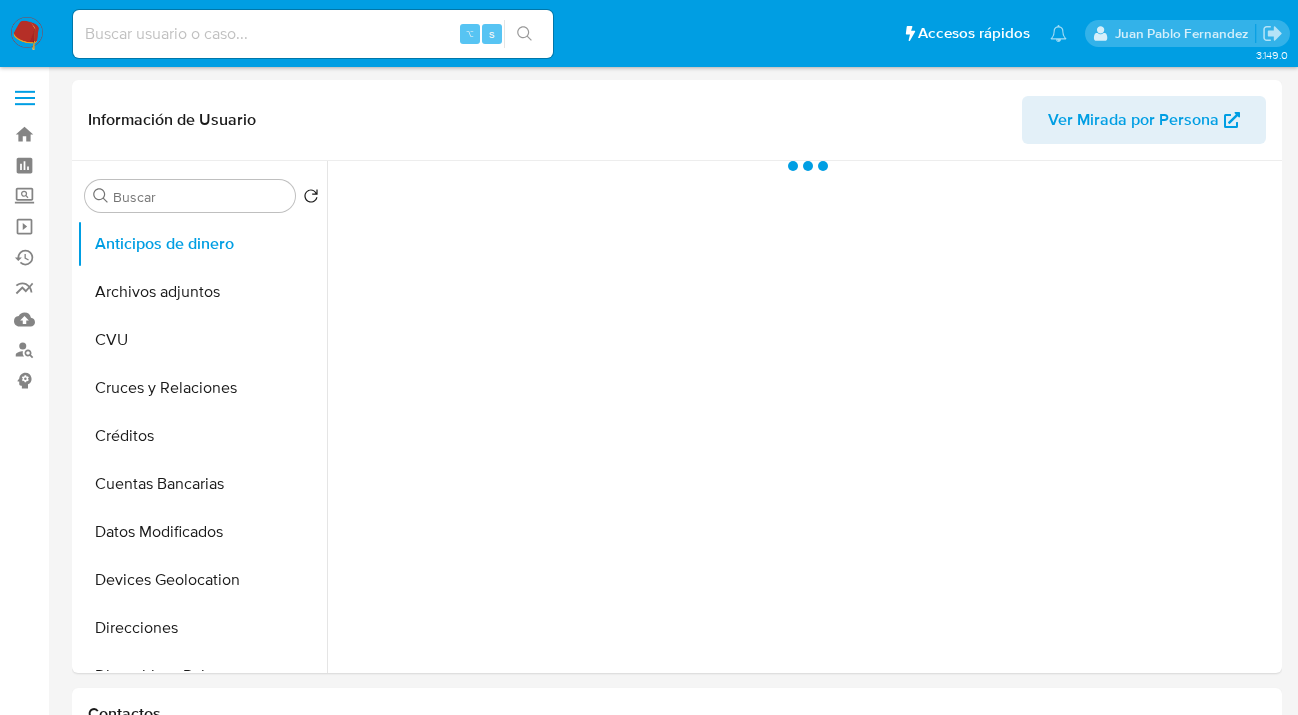 select on "10" 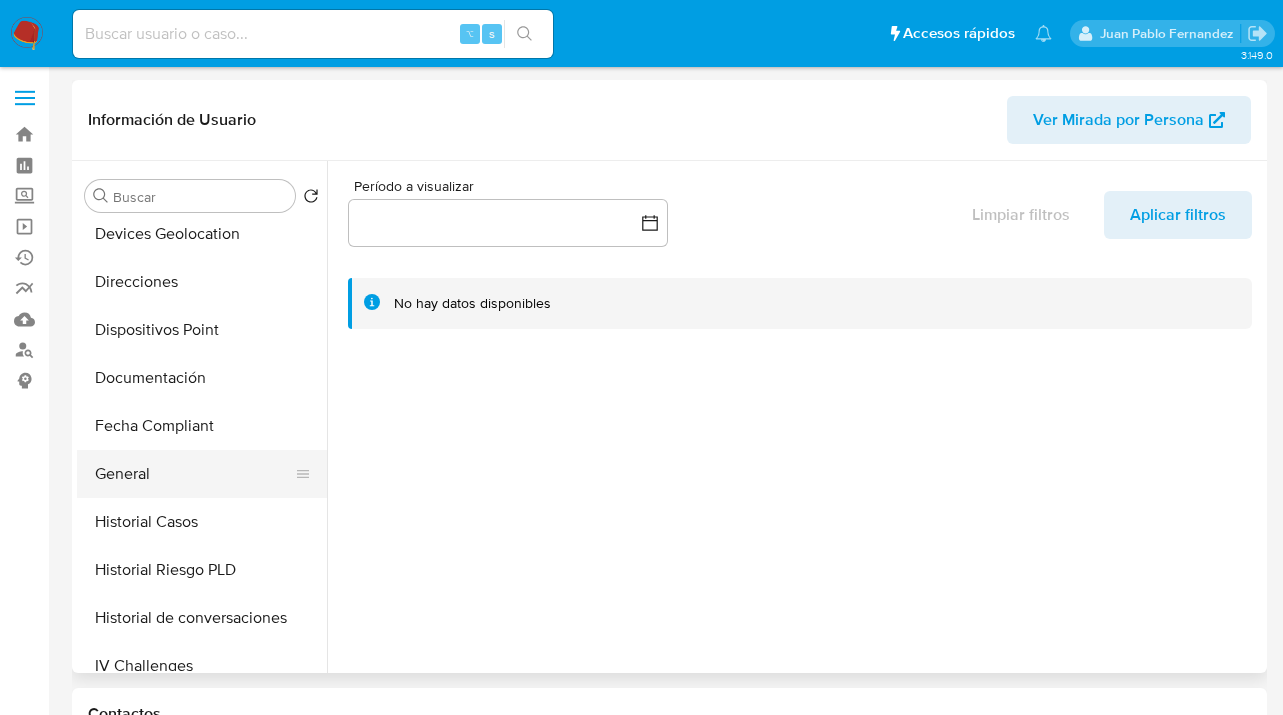 scroll, scrollTop: 365, scrollLeft: 0, axis: vertical 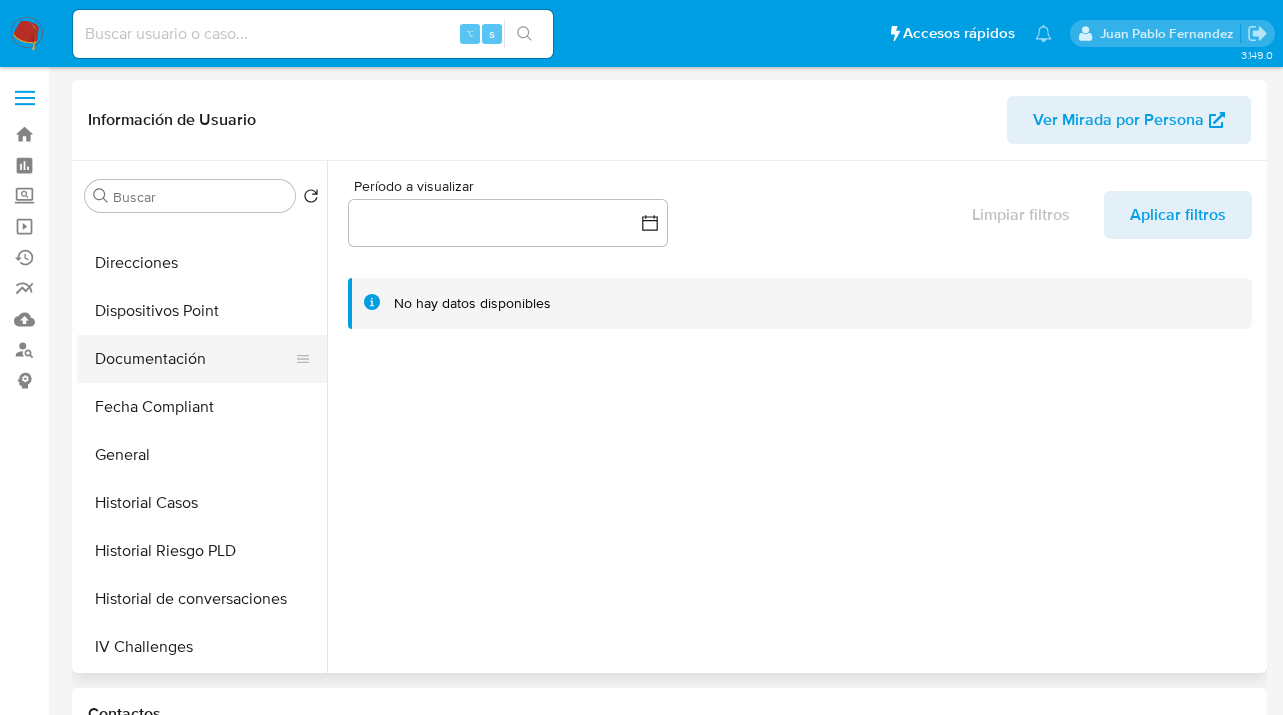 drag, startPoint x: 195, startPoint y: 341, endPoint x: 228, endPoint y: 349, distance: 33.955853 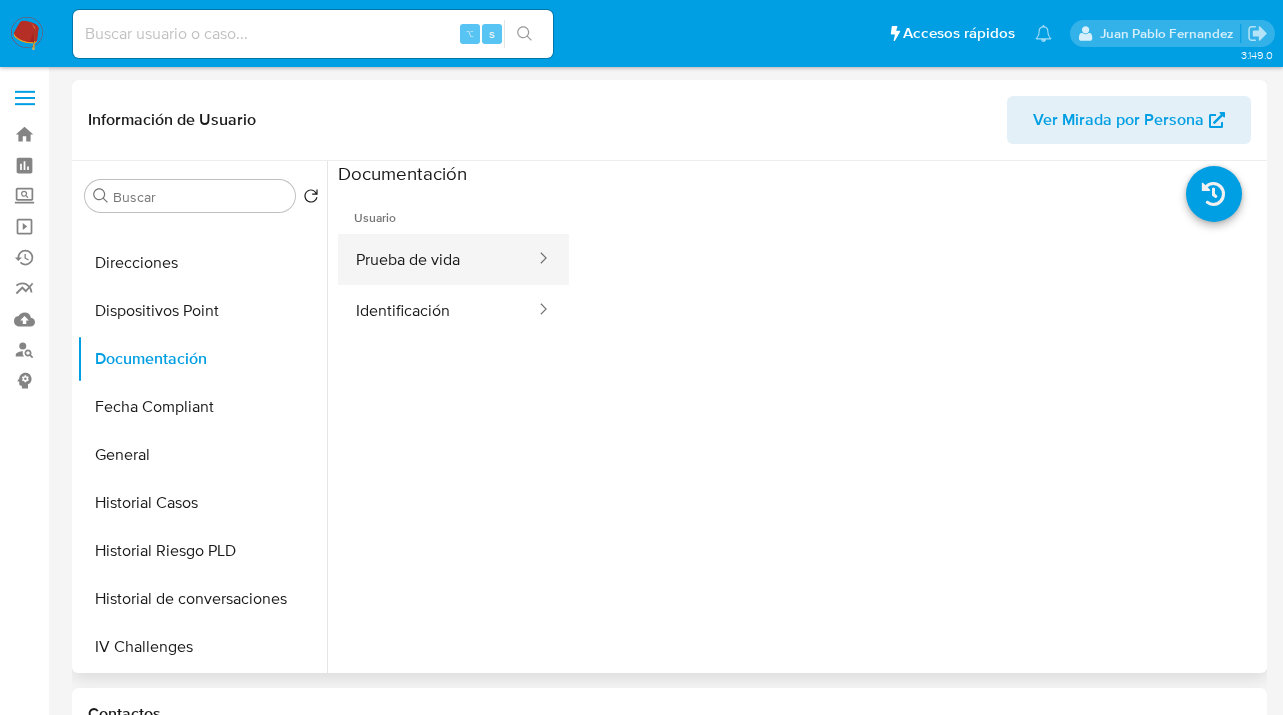 click on "Prueba de vida" at bounding box center [437, 259] 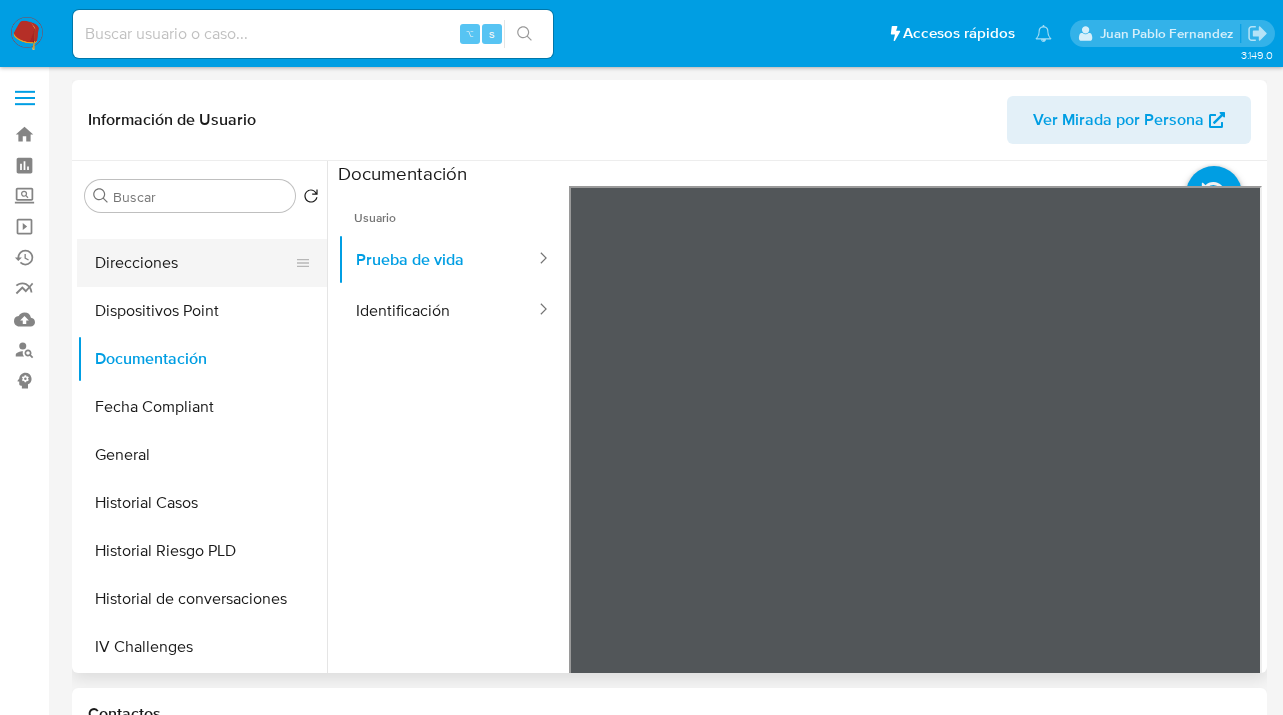 click on "Direcciones" at bounding box center (194, 263) 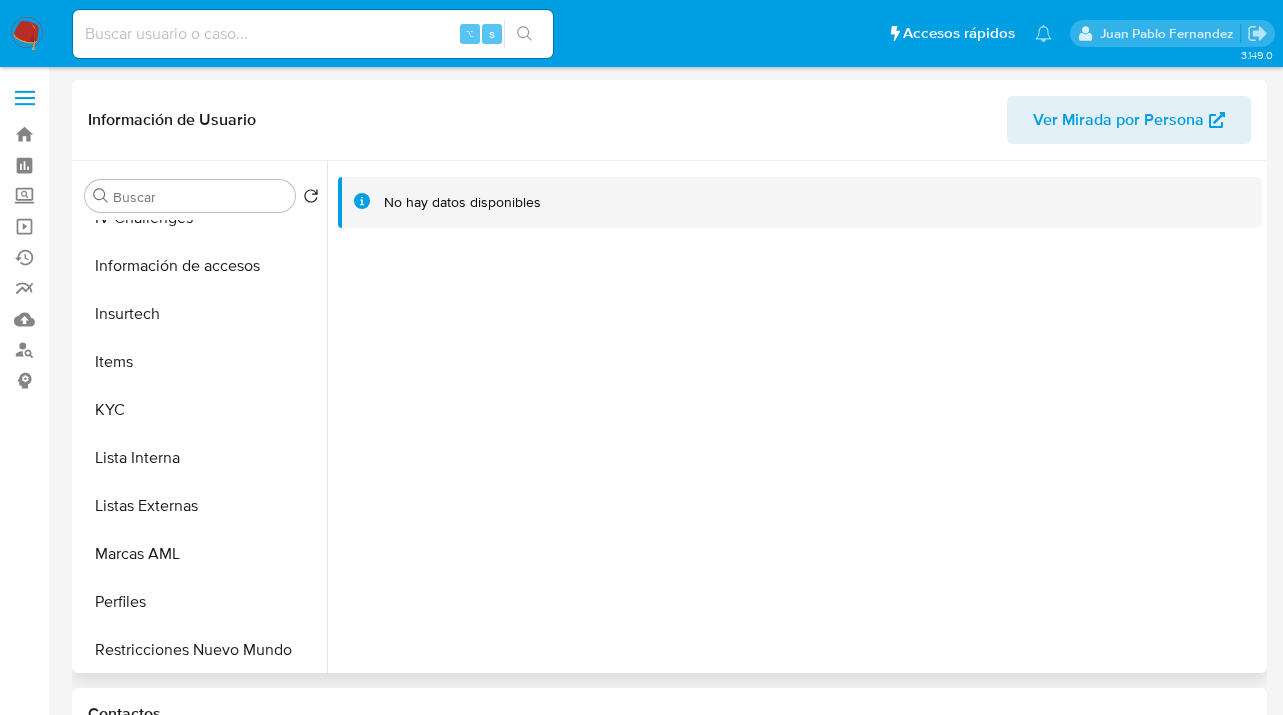 scroll, scrollTop: 801, scrollLeft: 0, axis: vertical 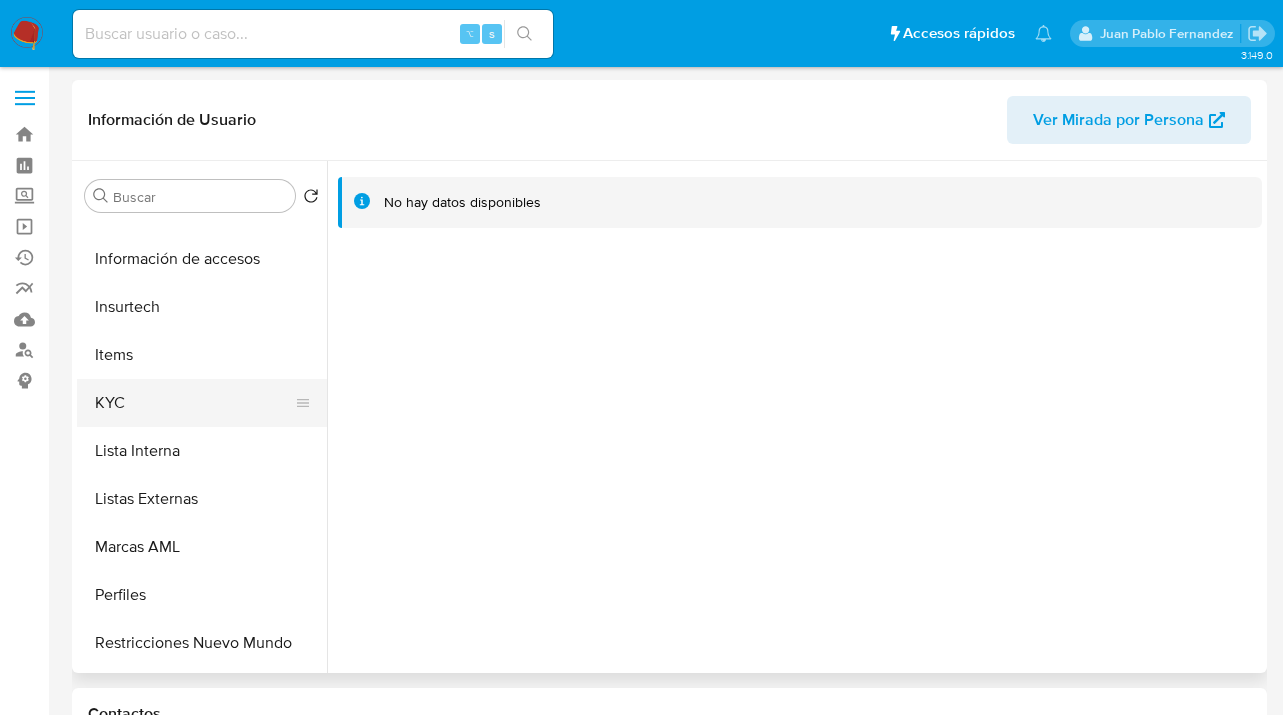 click on "KYC" at bounding box center [194, 403] 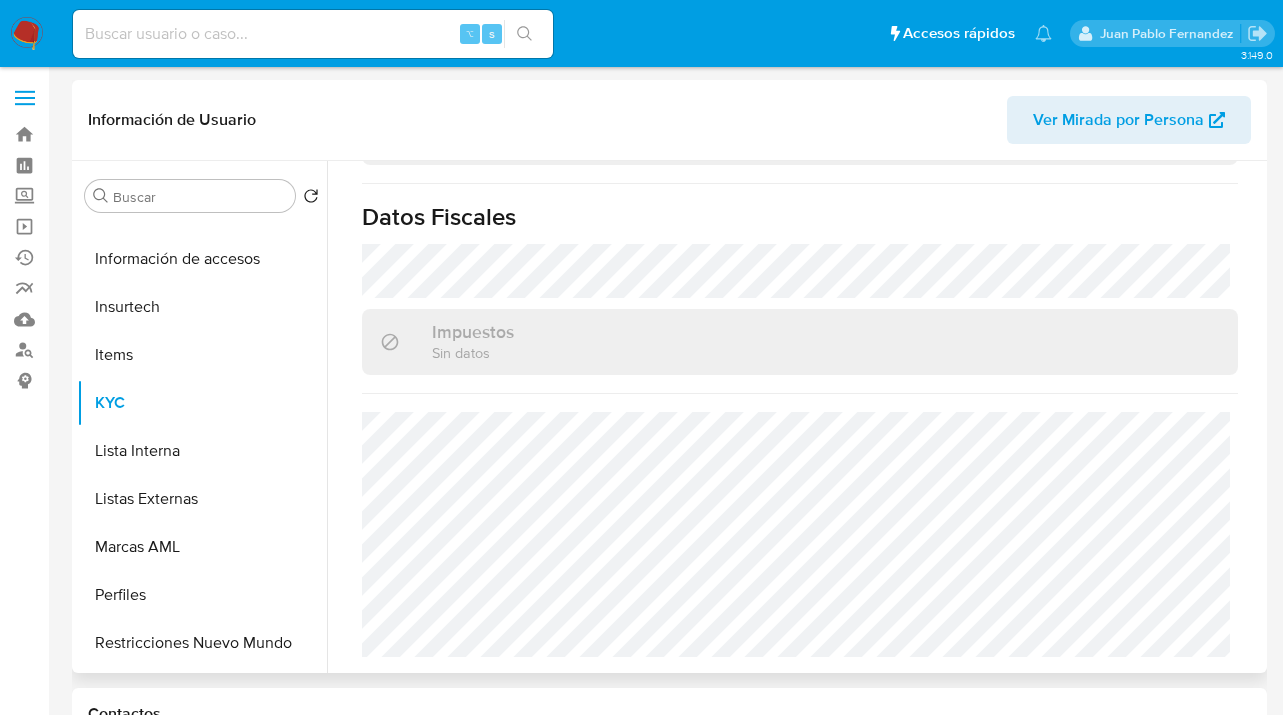 scroll, scrollTop: 1099, scrollLeft: 0, axis: vertical 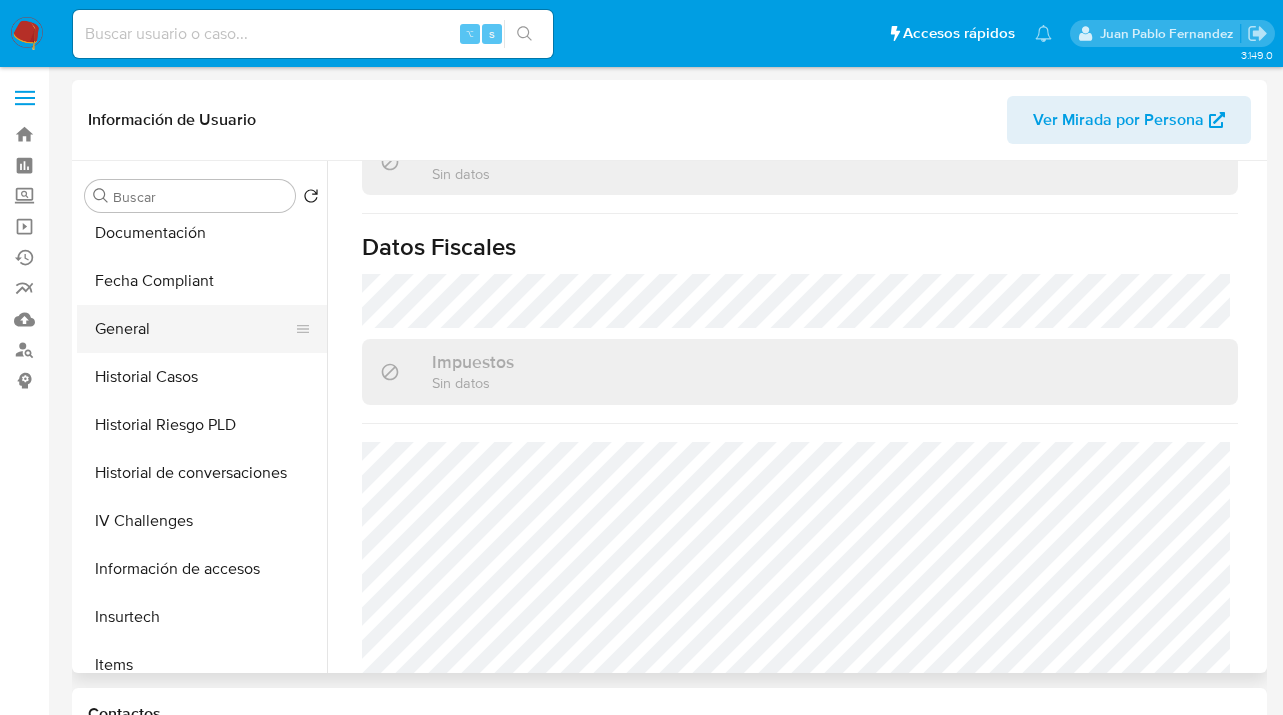 click on "General" at bounding box center (194, 329) 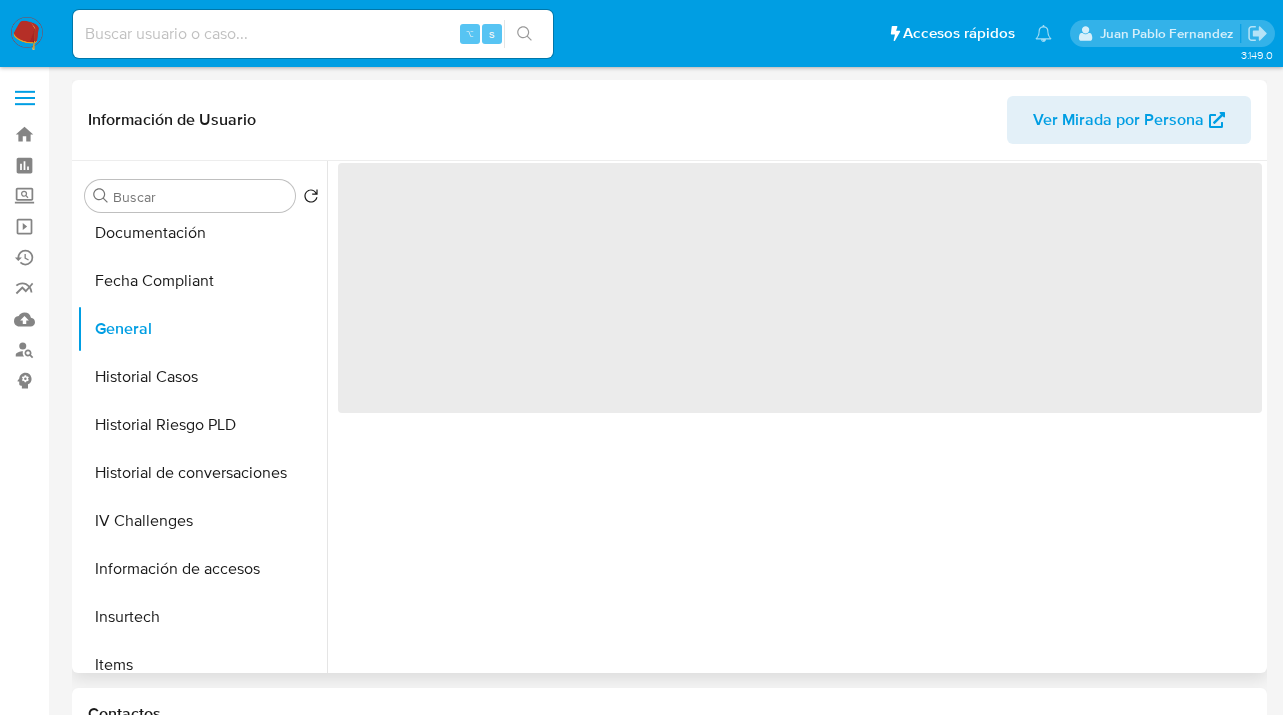 scroll, scrollTop: 0, scrollLeft: 0, axis: both 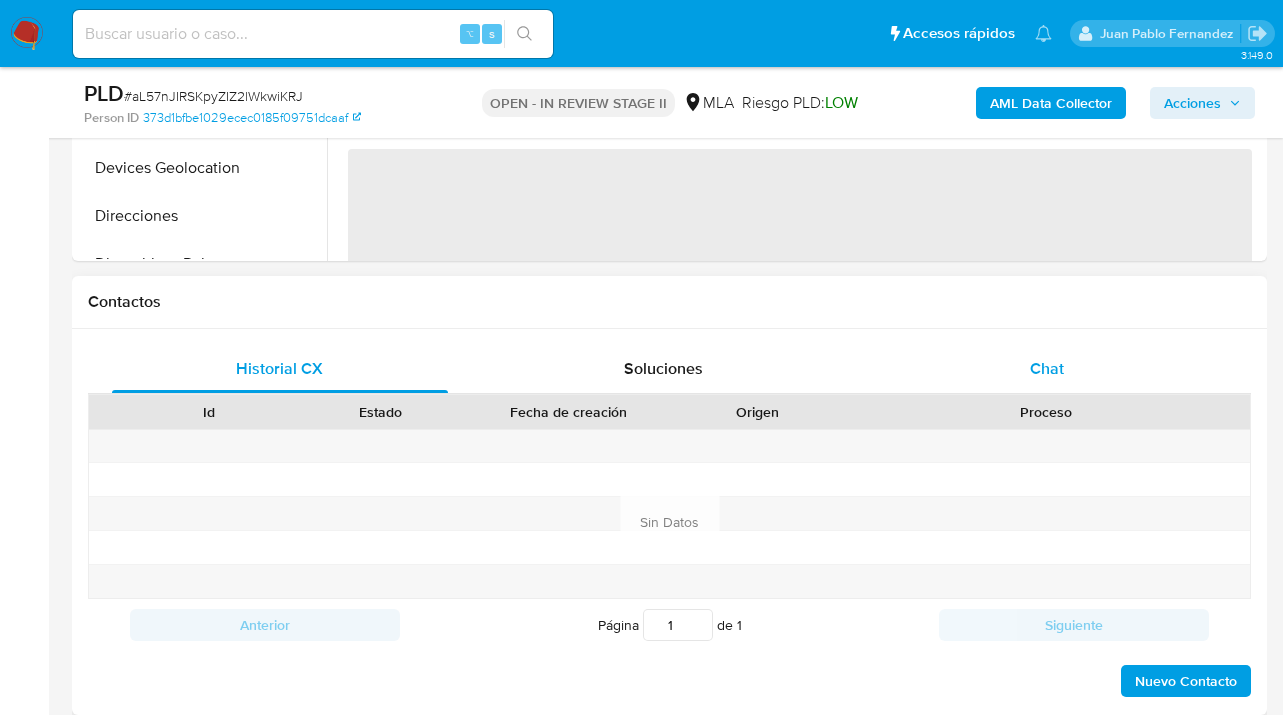 drag, startPoint x: 1063, startPoint y: 373, endPoint x: 1048, endPoint y: 369, distance: 15.524175 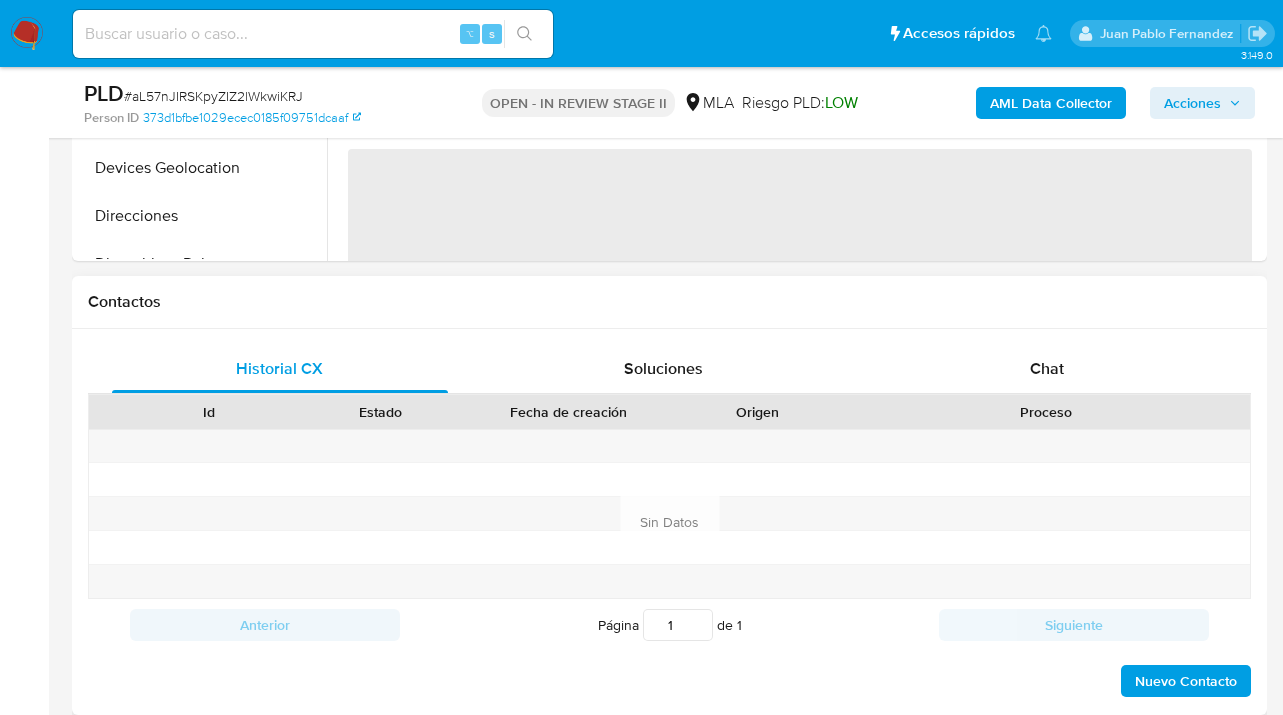 select on "10" 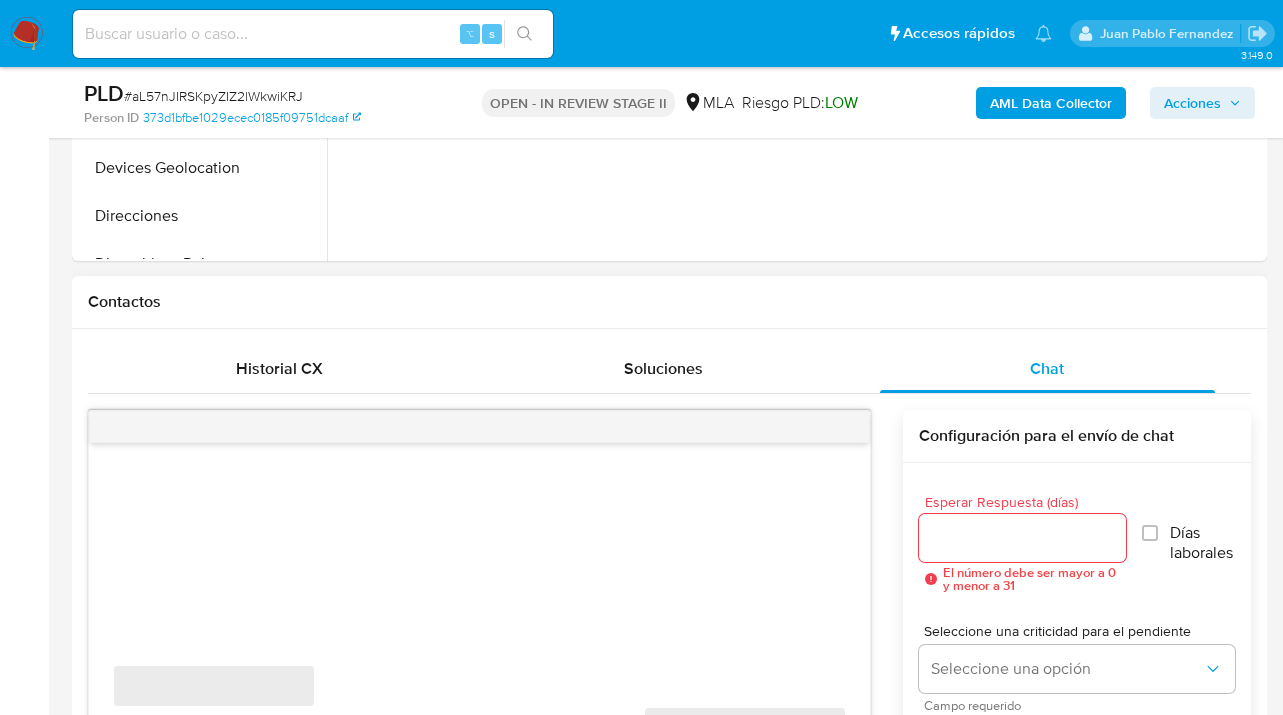 scroll, scrollTop: 811, scrollLeft: 0, axis: vertical 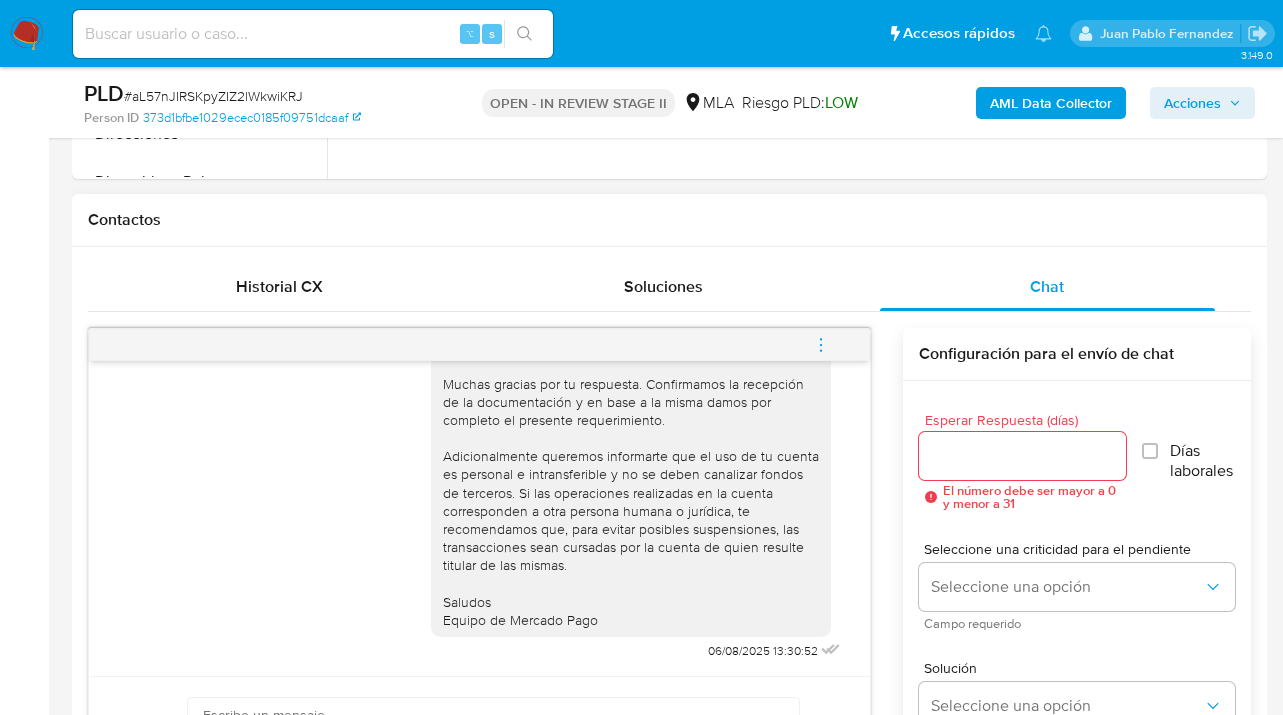 click 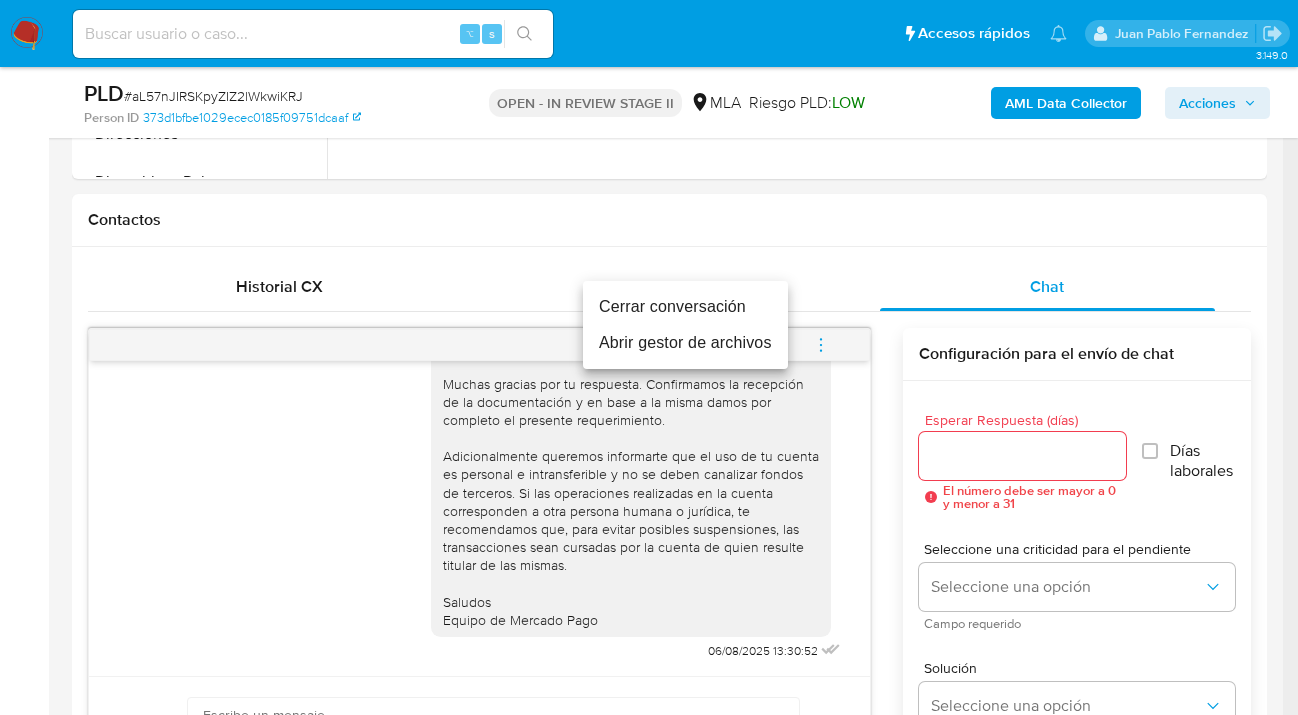 click on "Cerrar conversación" at bounding box center (685, 307) 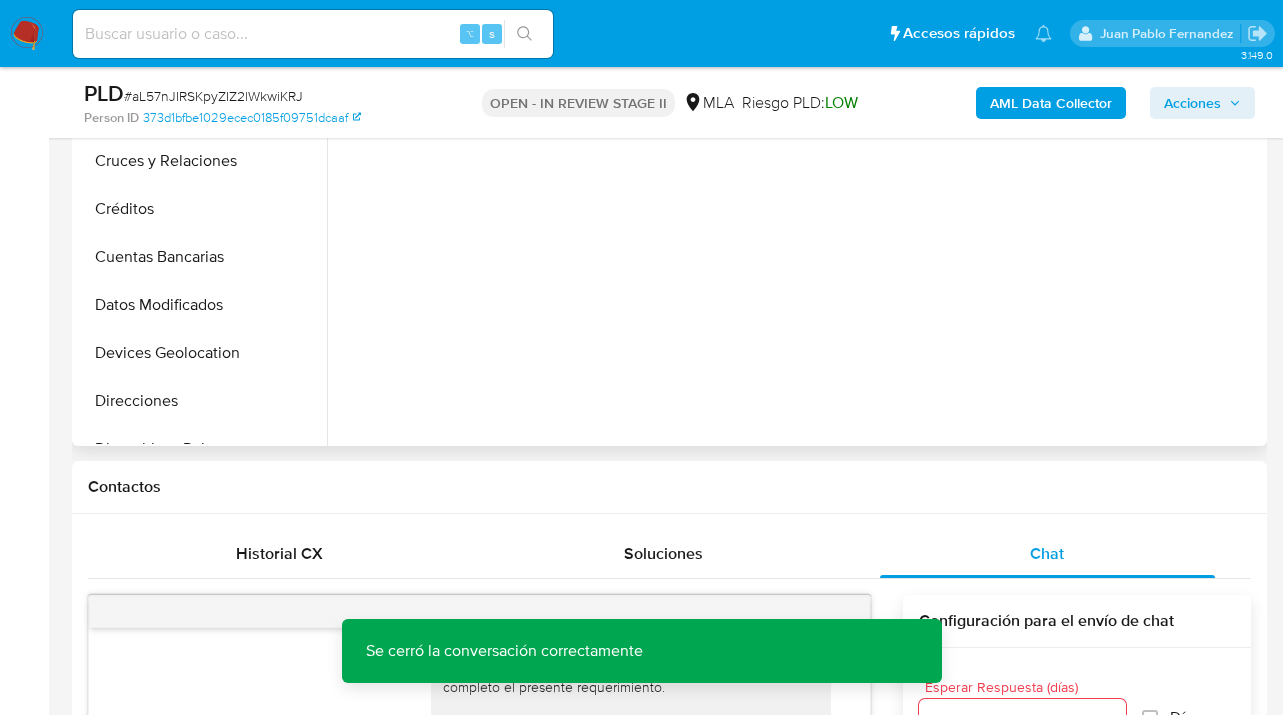 scroll, scrollTop: 238, scrollLeft: 0, axis: vertical 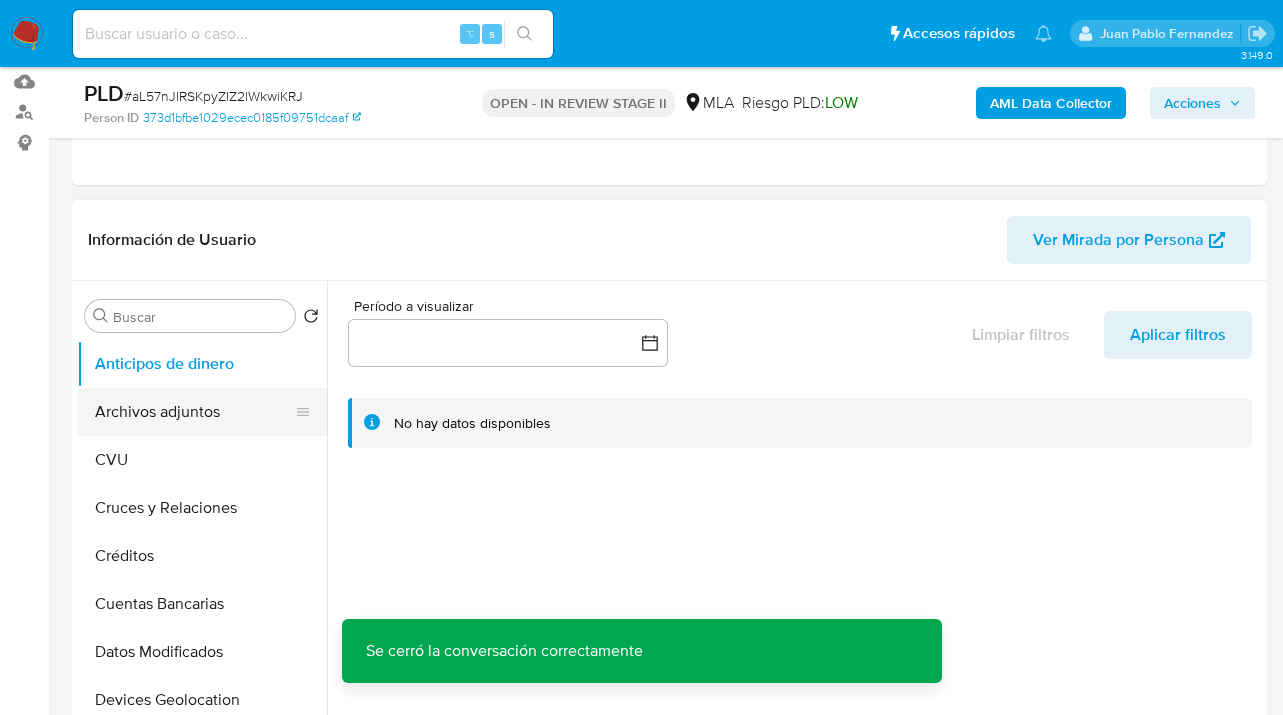 click on "Archivos adjuntos" at bounding box center [194, 412] 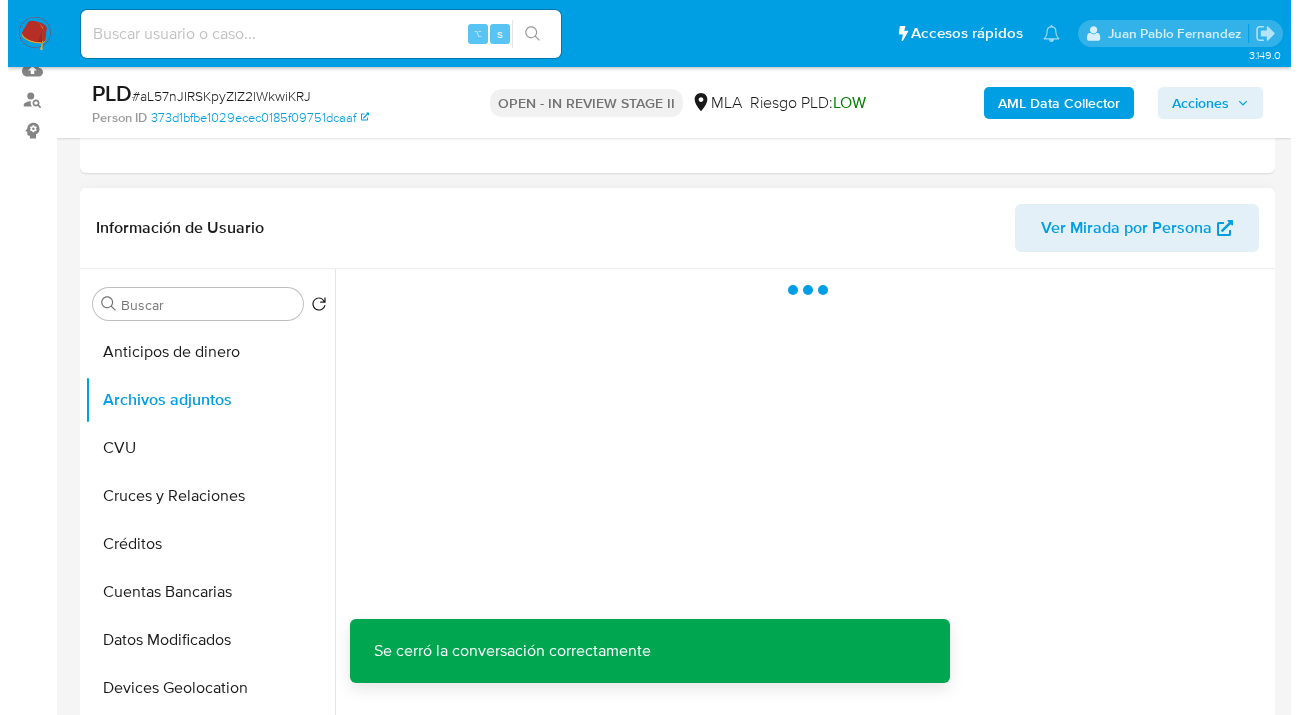 scroll, scrollTop: 270, scrollLeft: 0, axis: vertical 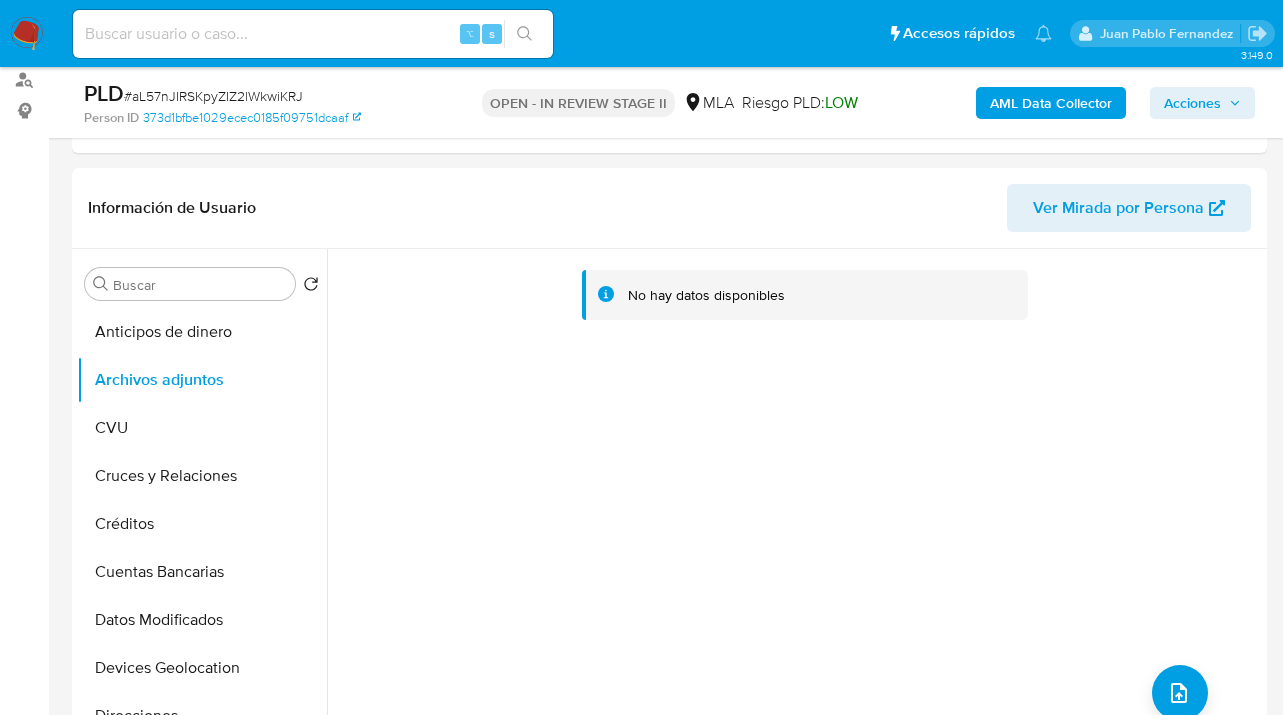 click on "AML Data Collector" at bounding box center [1051, 103] 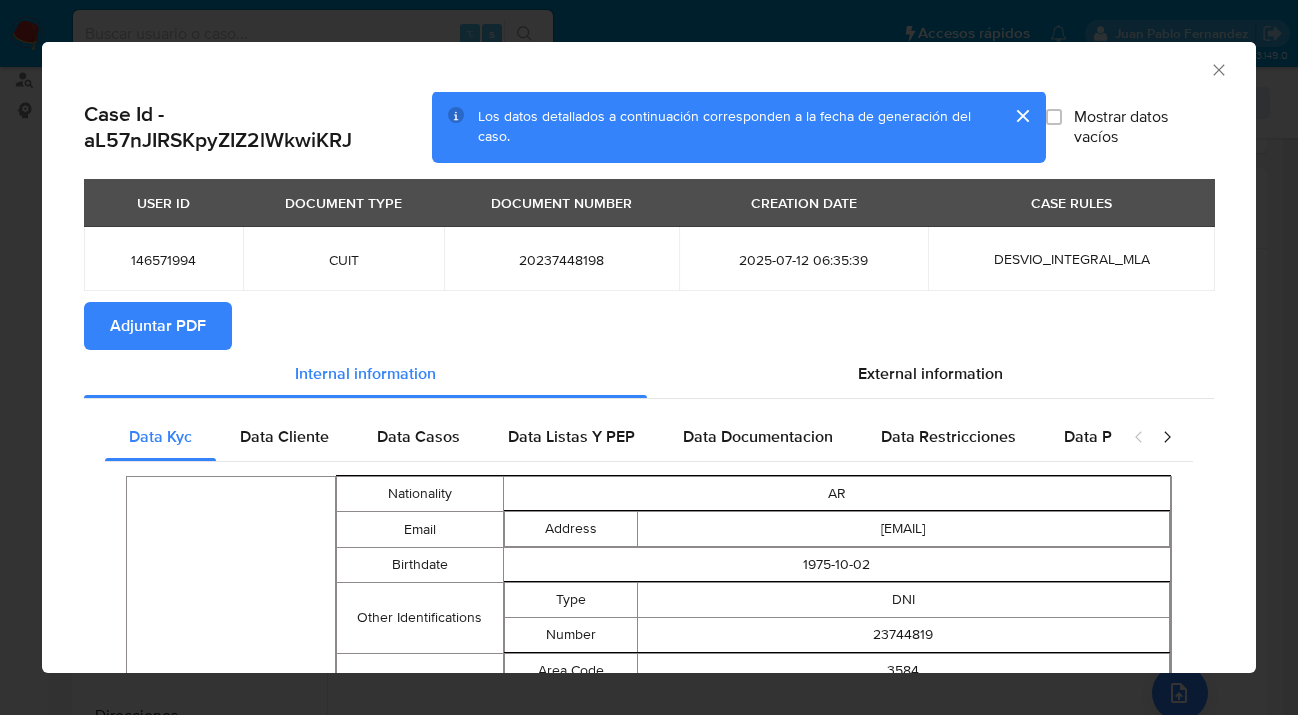 click on "Adjuntar PDF" at bounding box center [158, 326] 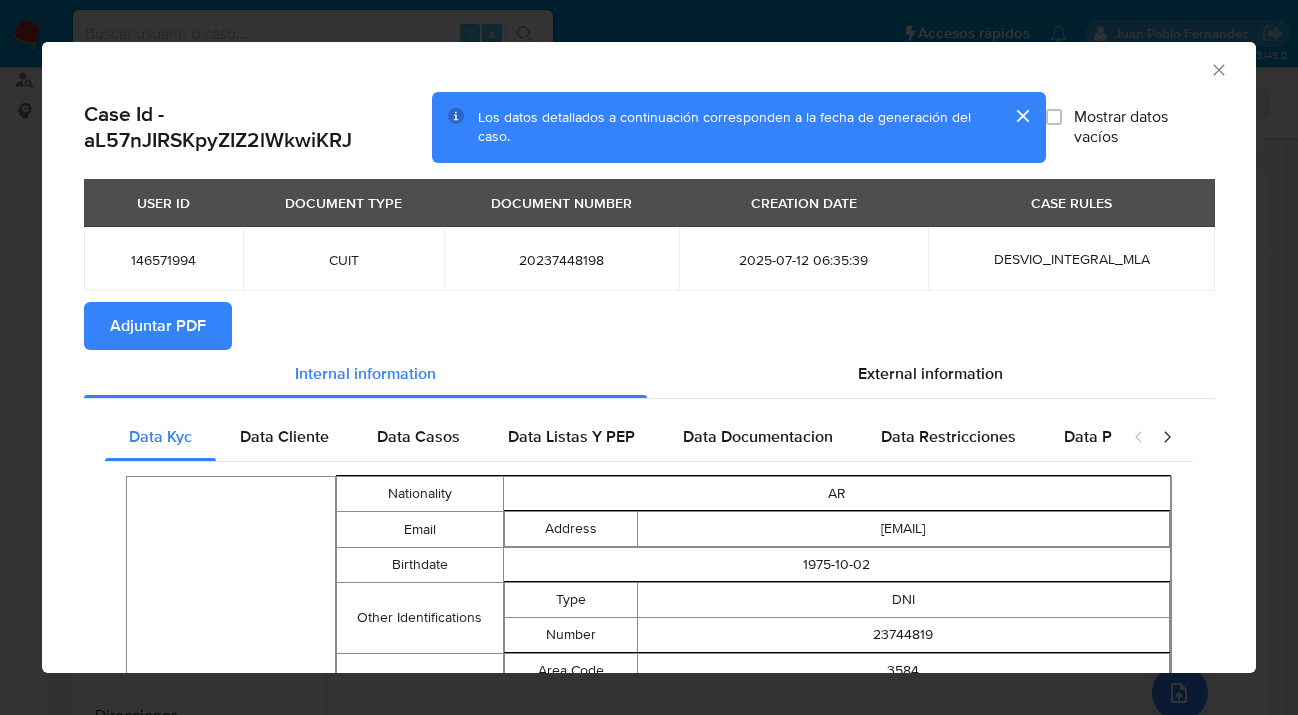 click 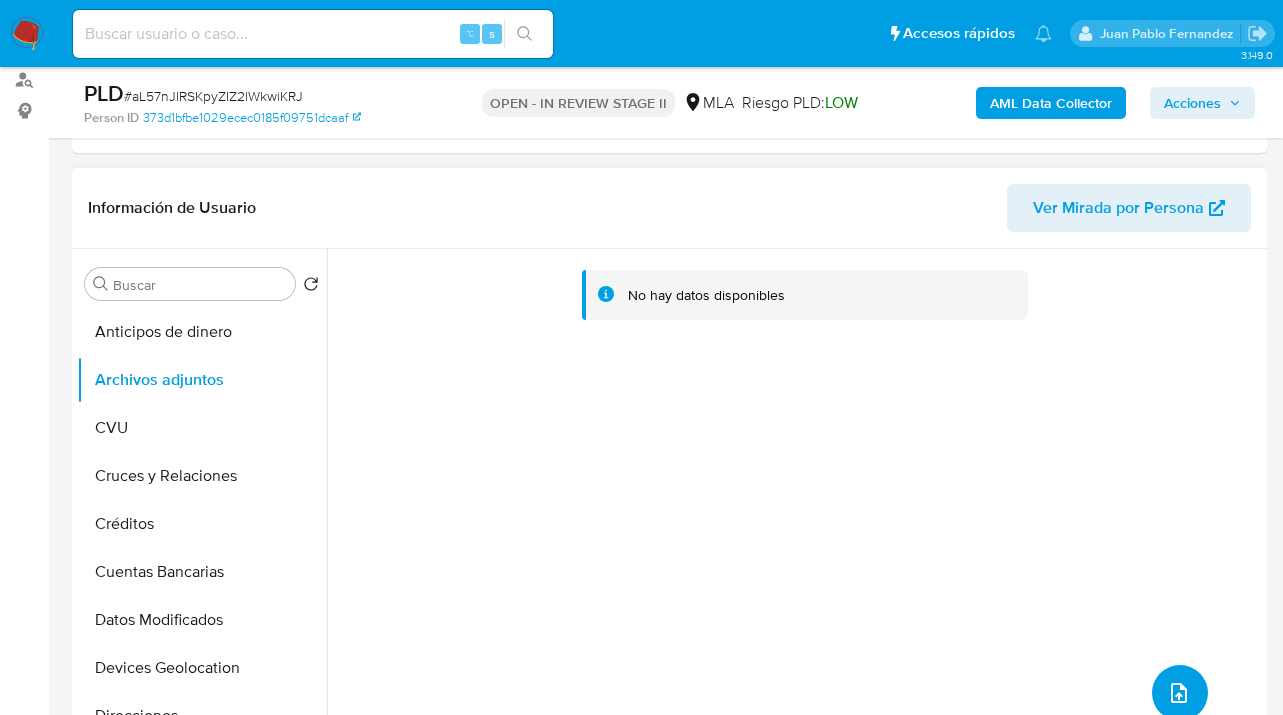 click 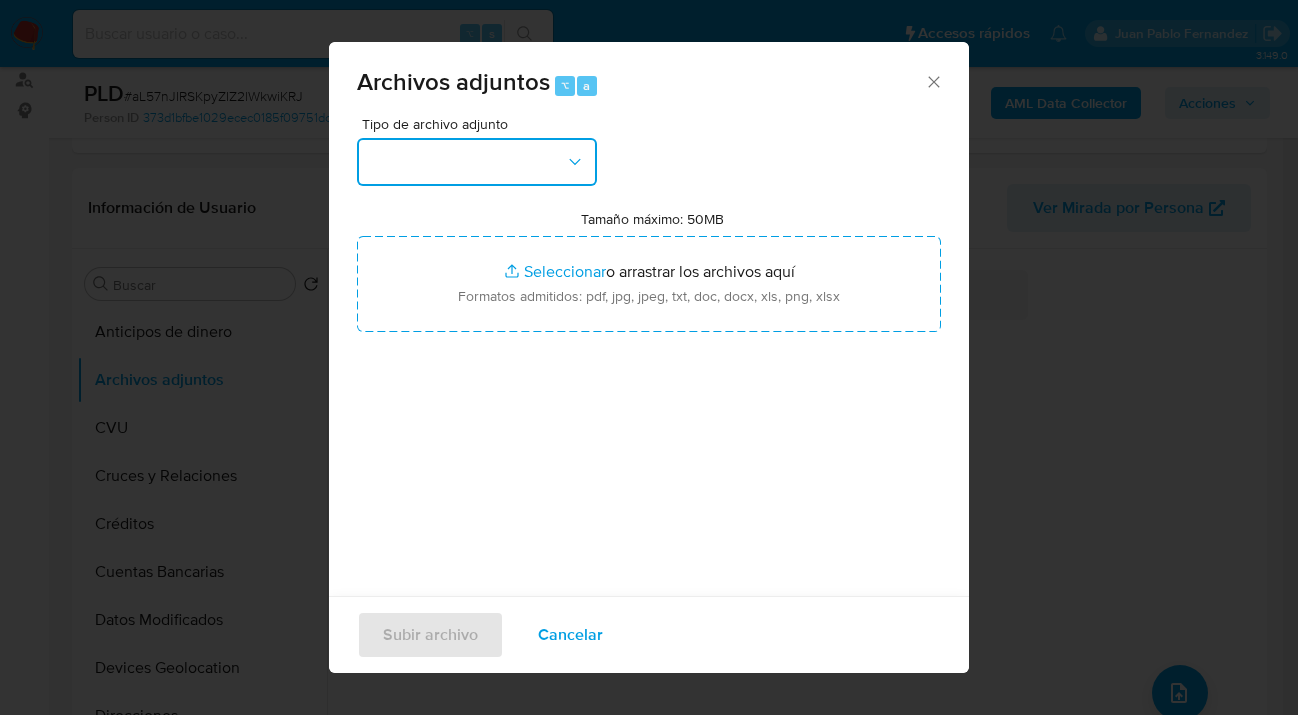 click at bounding box center (477, 162) 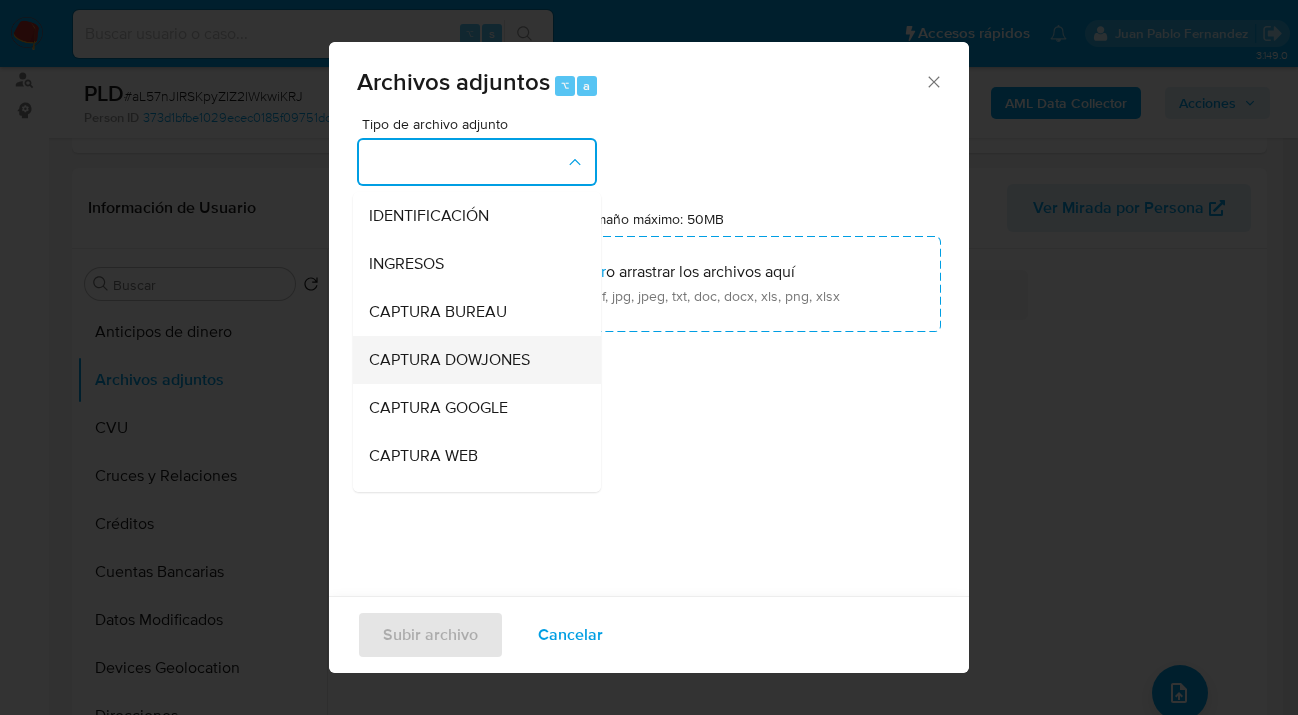 scroll, scrollTop: 808, scrollLeft: 0, axis: vertical 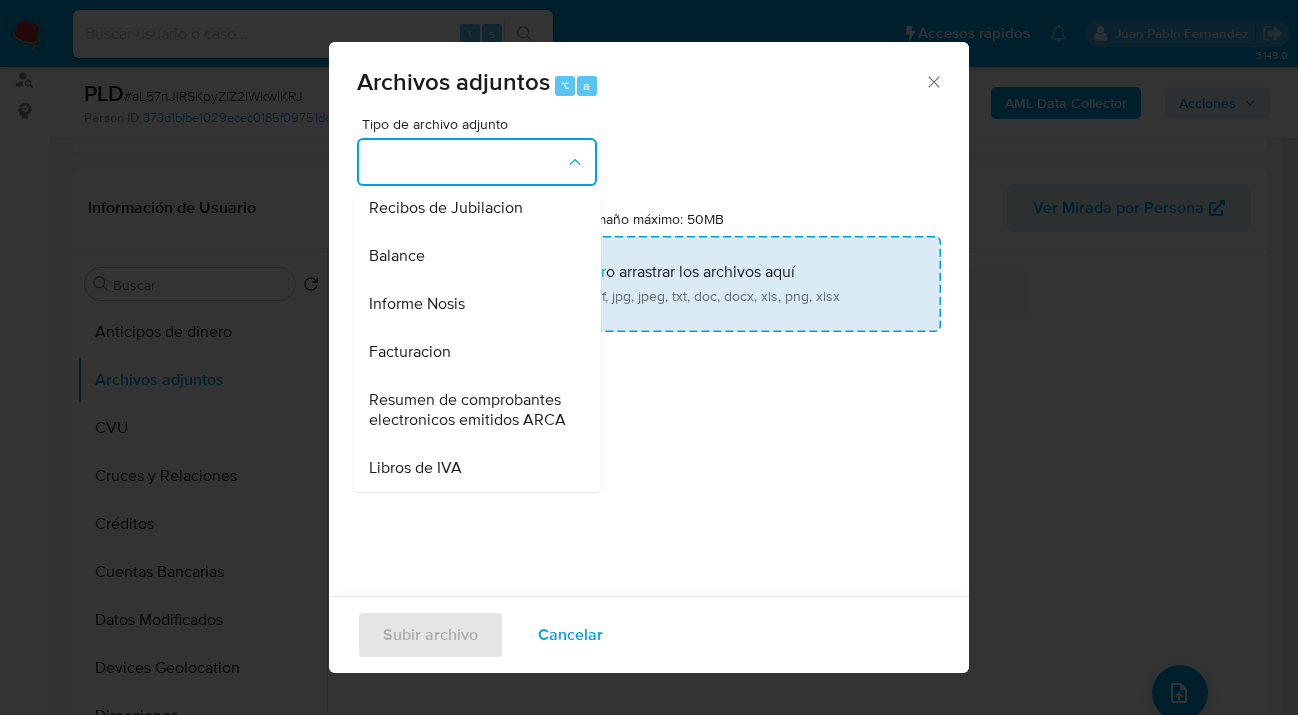 drag, startPoint x: 482, startPoint y: 273, endPoint x: 497, endPoint y: 275, distance: 15.132746 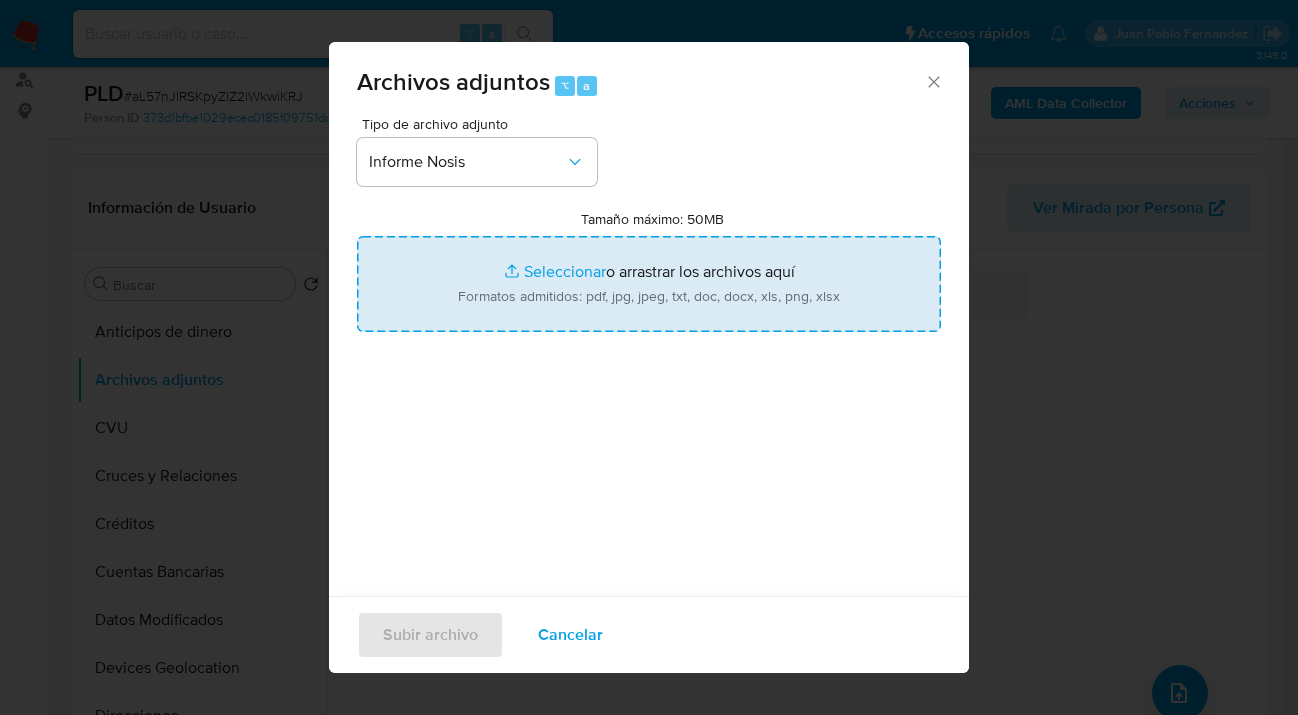 click on "Tamaño máximo: 50MB Seleccionar archivos" at bounding box center [649, 284] 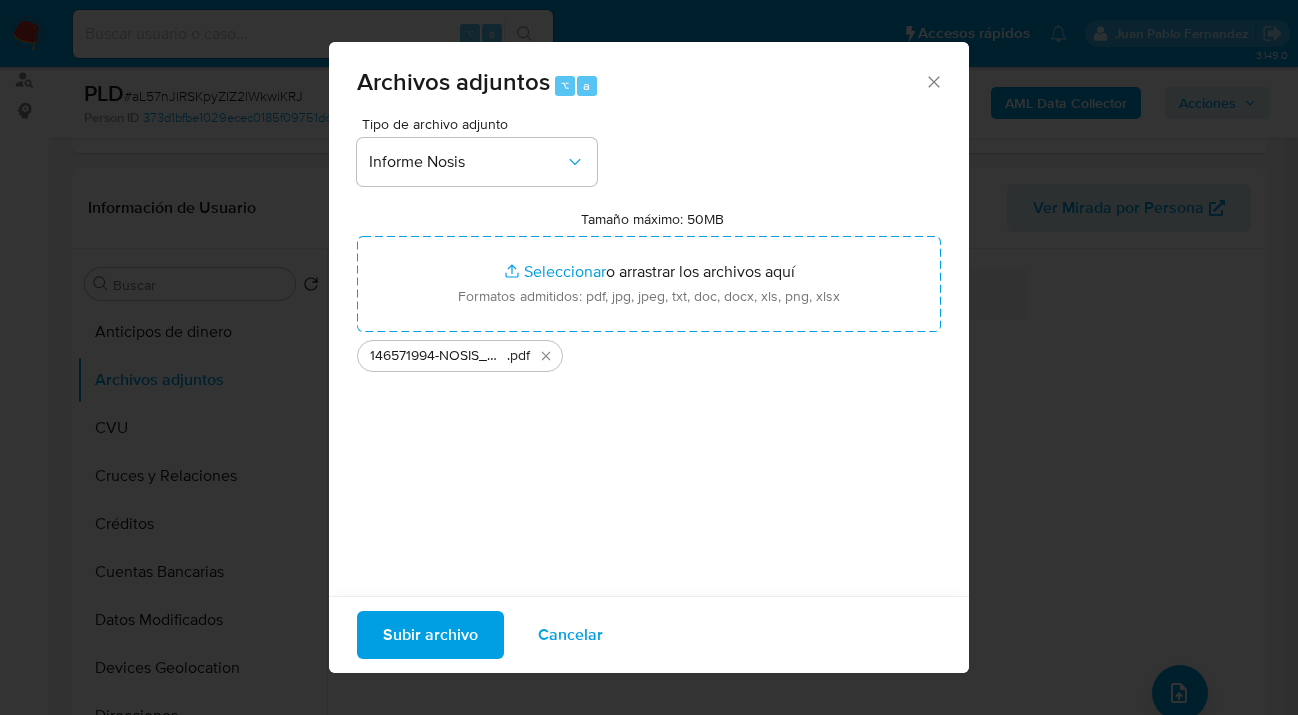 click on "Subir archivo" at bounding box center [430, 635] 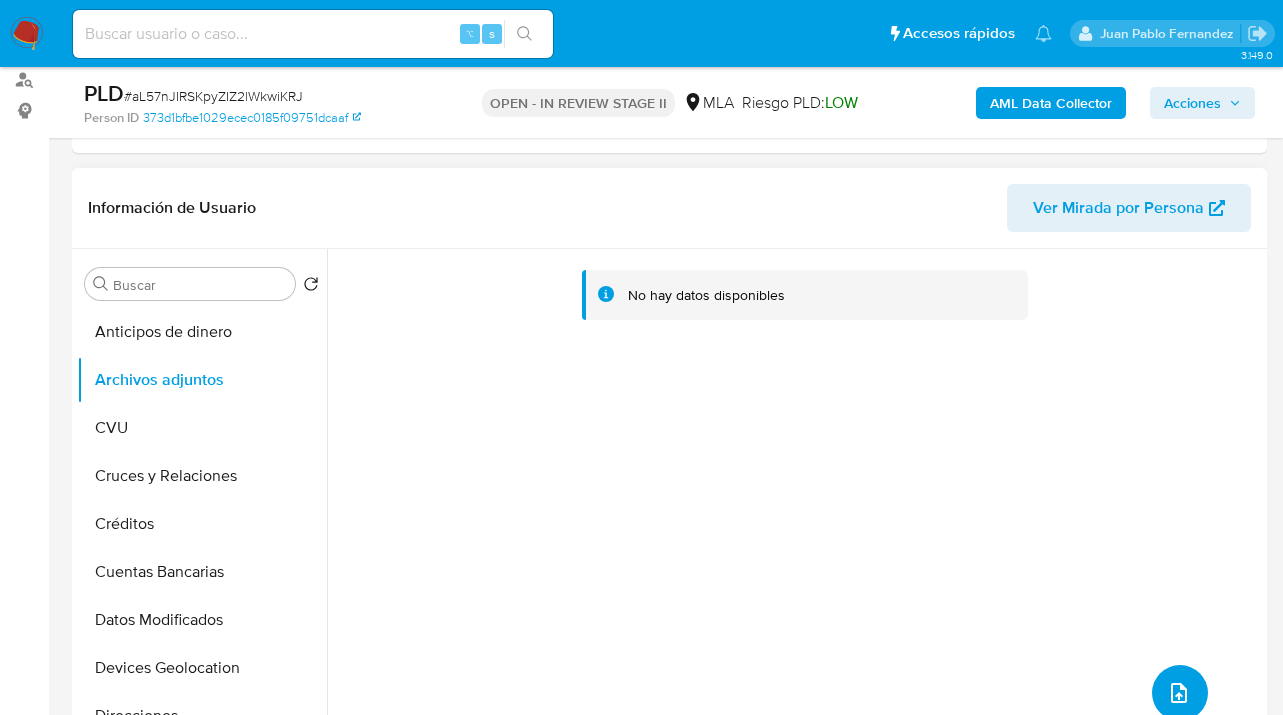 click 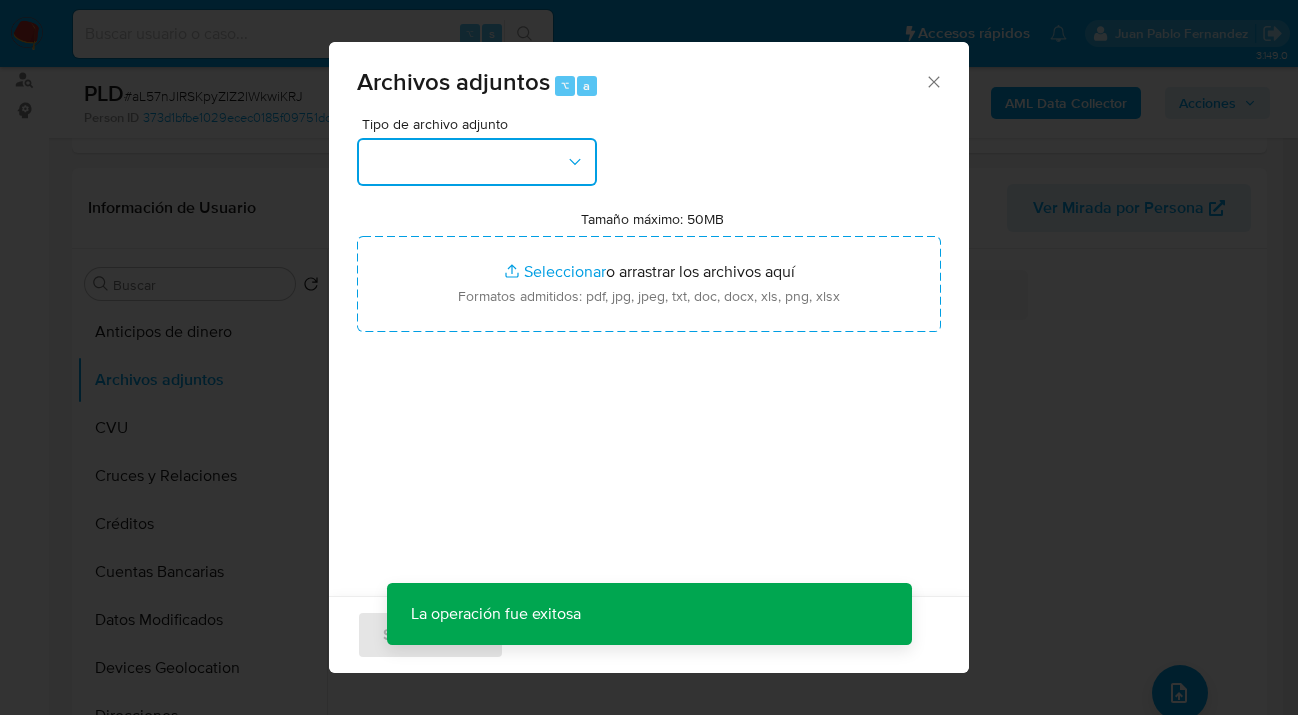 click 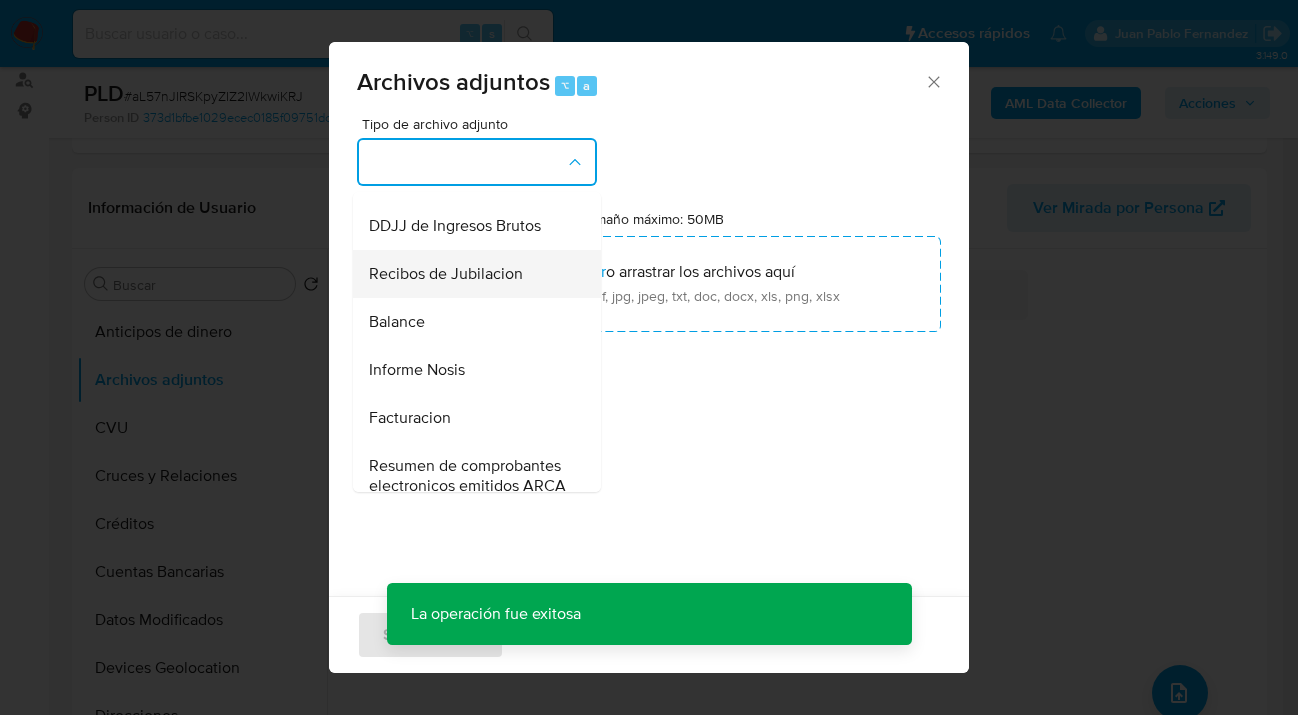 scroll, scrollTop: 808, scrollLeft: 0, axis: vertical 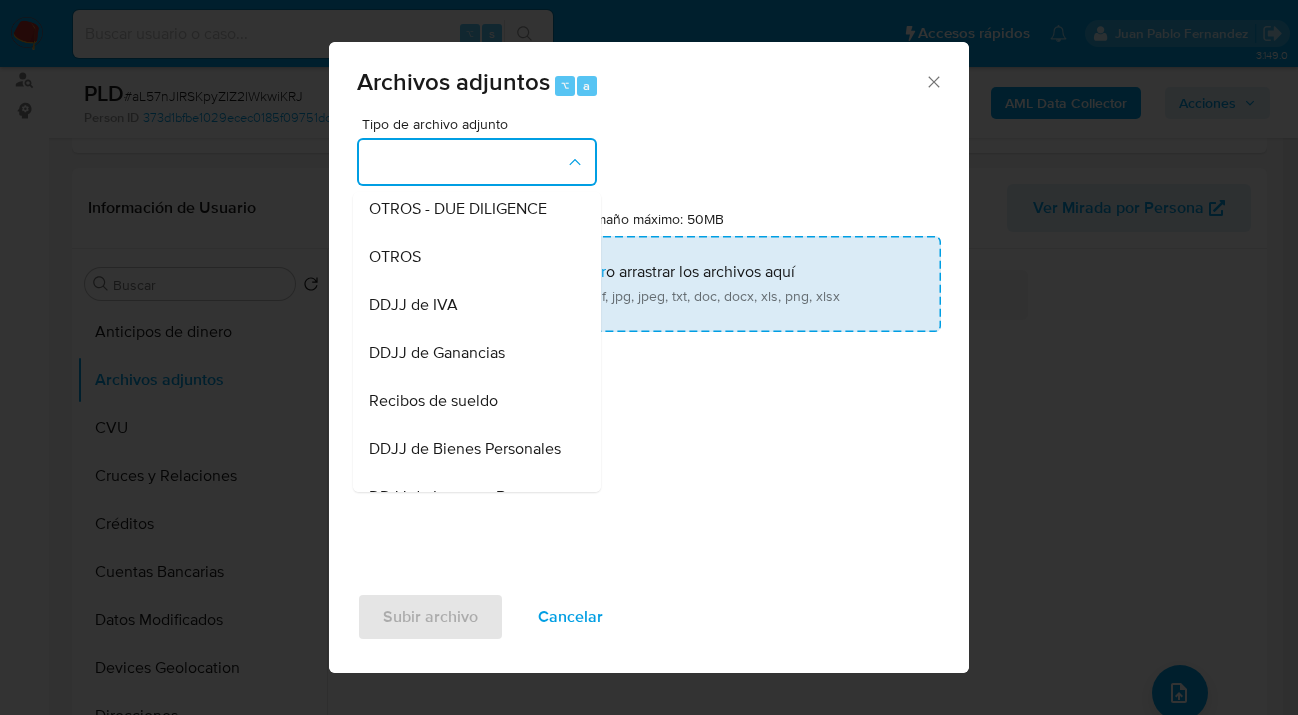 click on "OTROS" at bounding box center [471, 257] 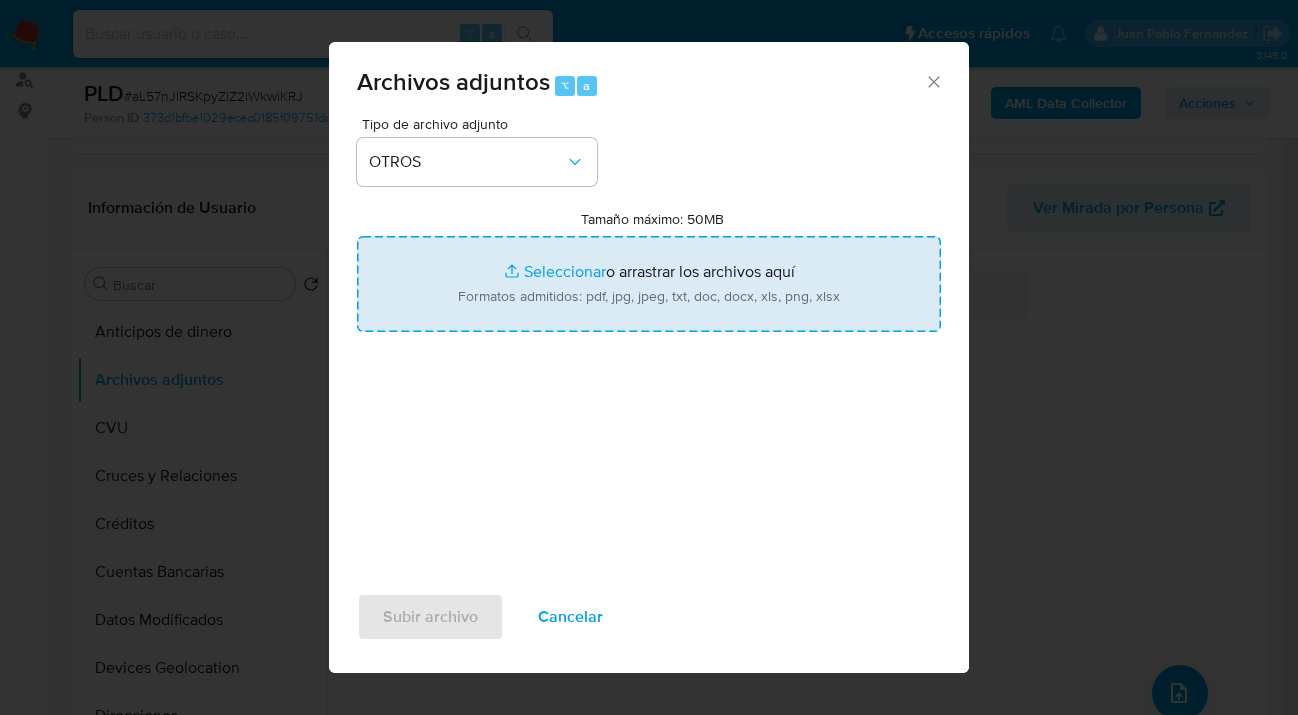 click on "Tamaño máximo: 50MB Seleccionar archivos" at bounding box center [649, 284] 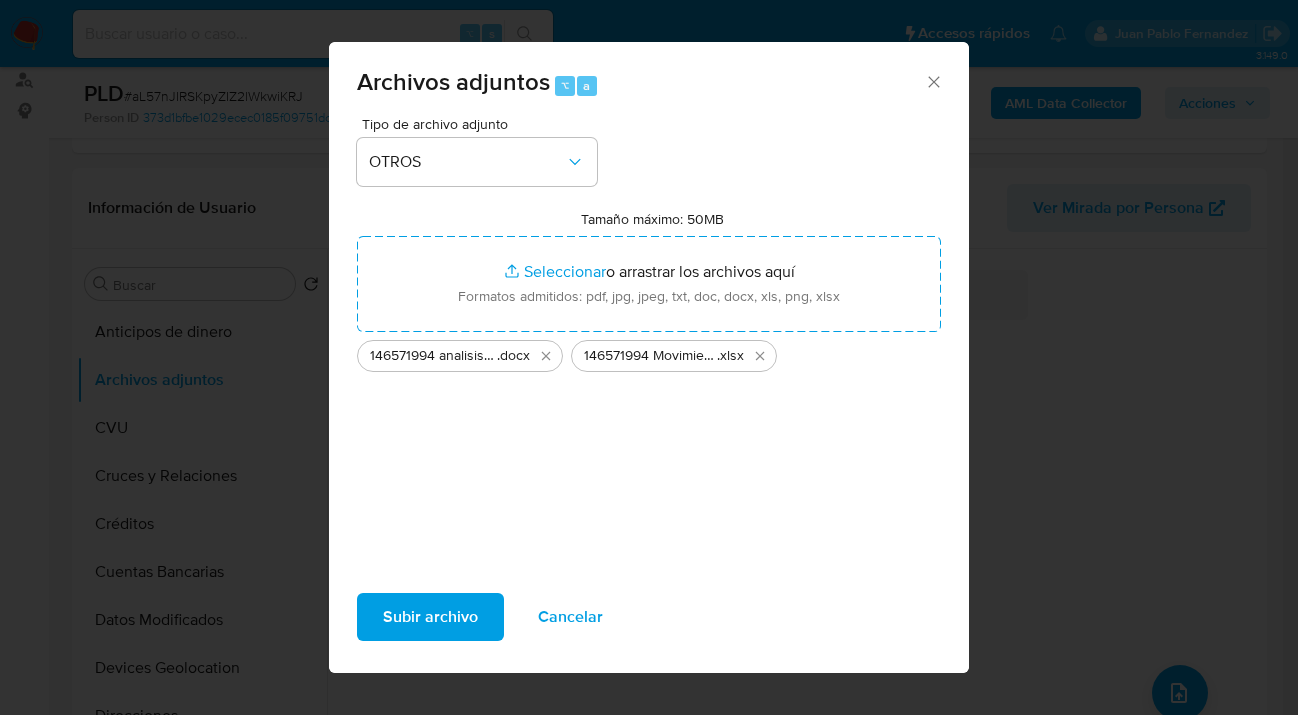 click on "Subir archivo" at bounding box center (430, 617) 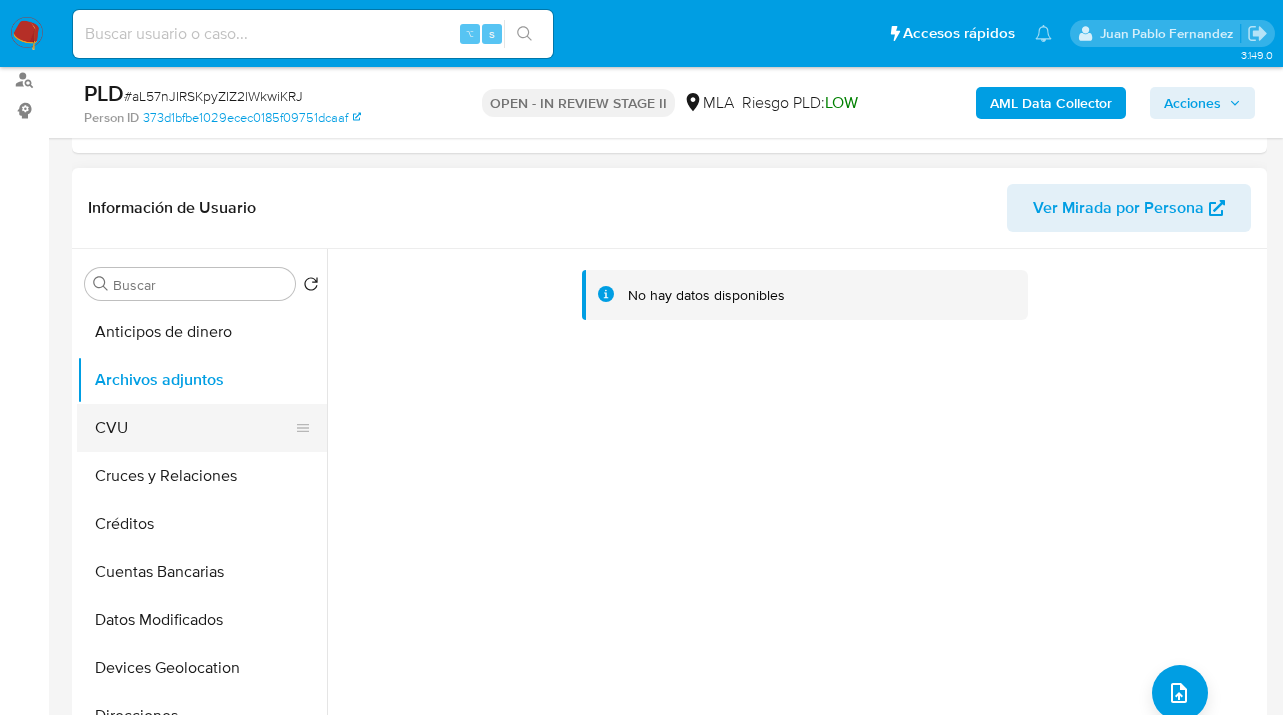 click on "CVU" at bounding box center [194, 428] 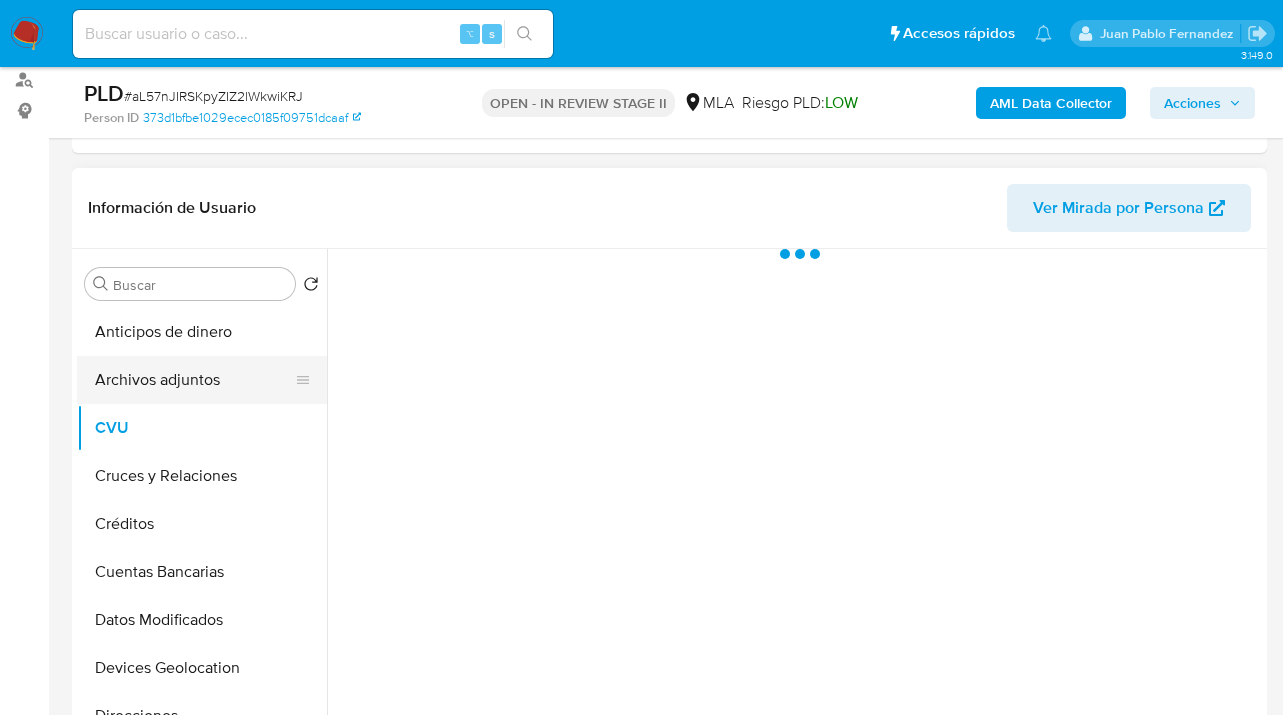 drag, startPoint x: 202, startPoint y: 385, endPoint x: 247, endPoint y: 385, distance: 45 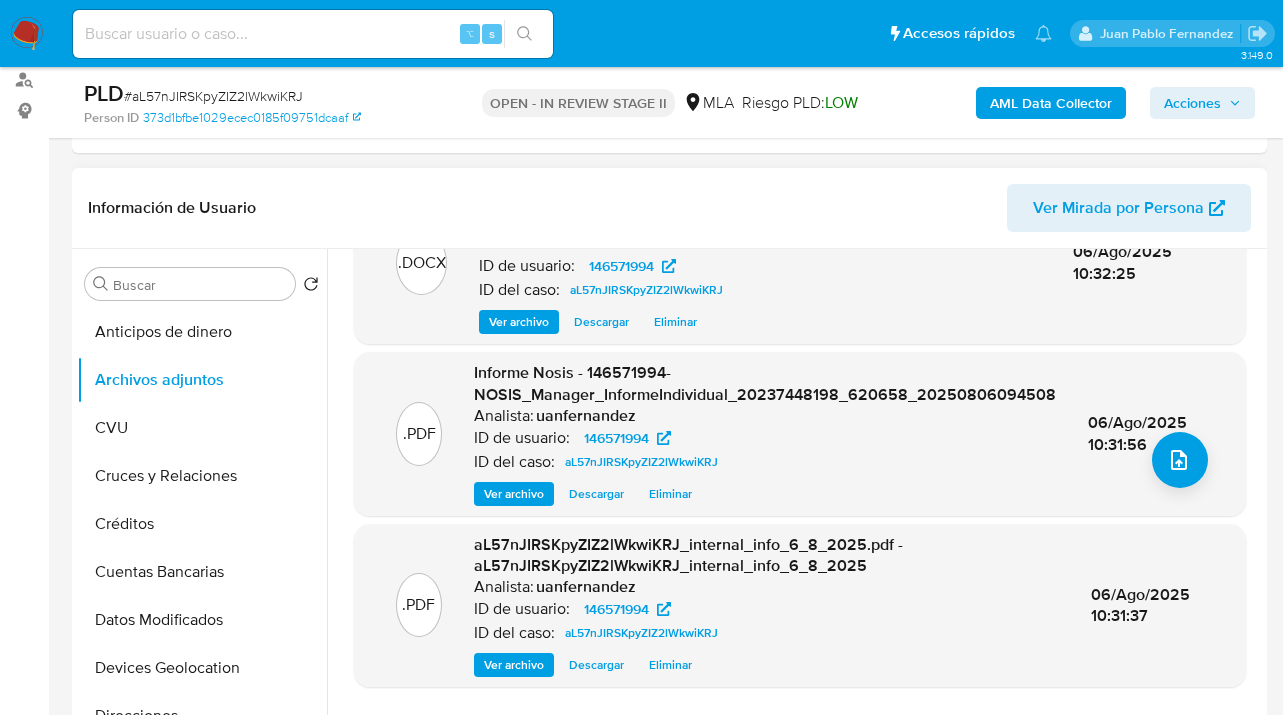 scroll, scrollTop: 0, scrollLeft: 0, axis: both 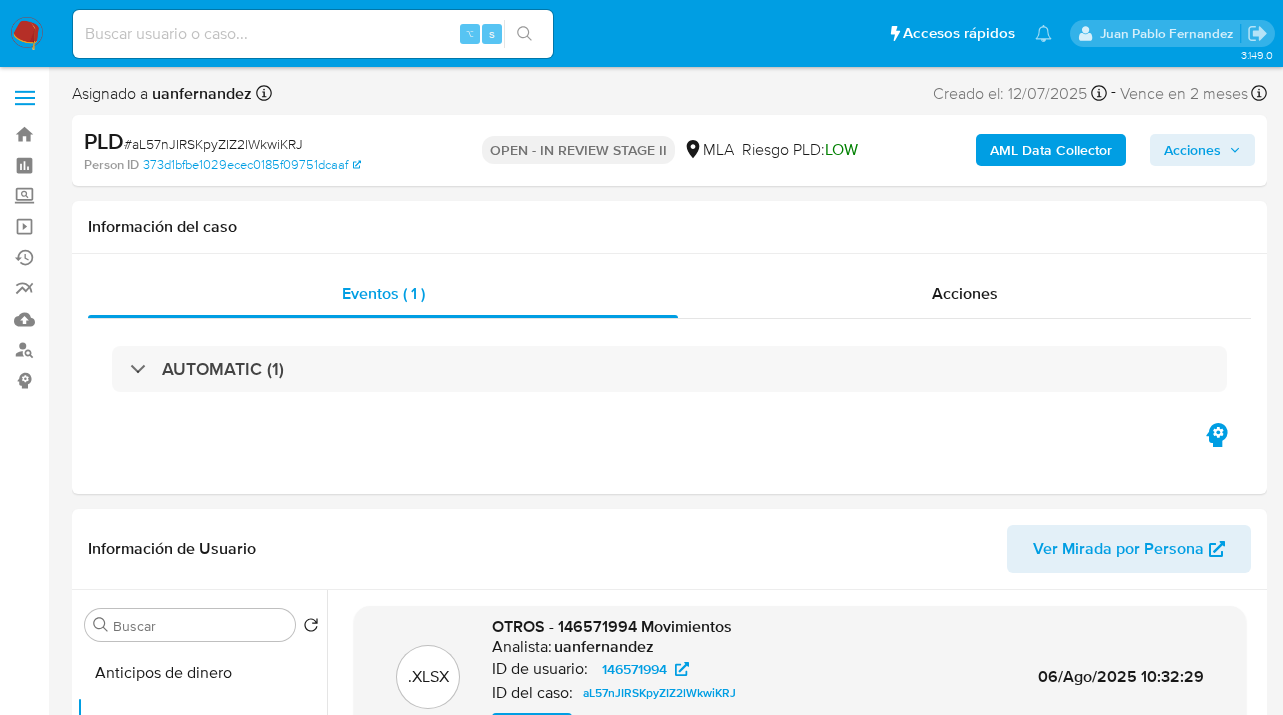 drag, startPoint x: 1196, startPoint y: 148, endPoint x: 1162, endPoint y: 162, distance: 36.769554 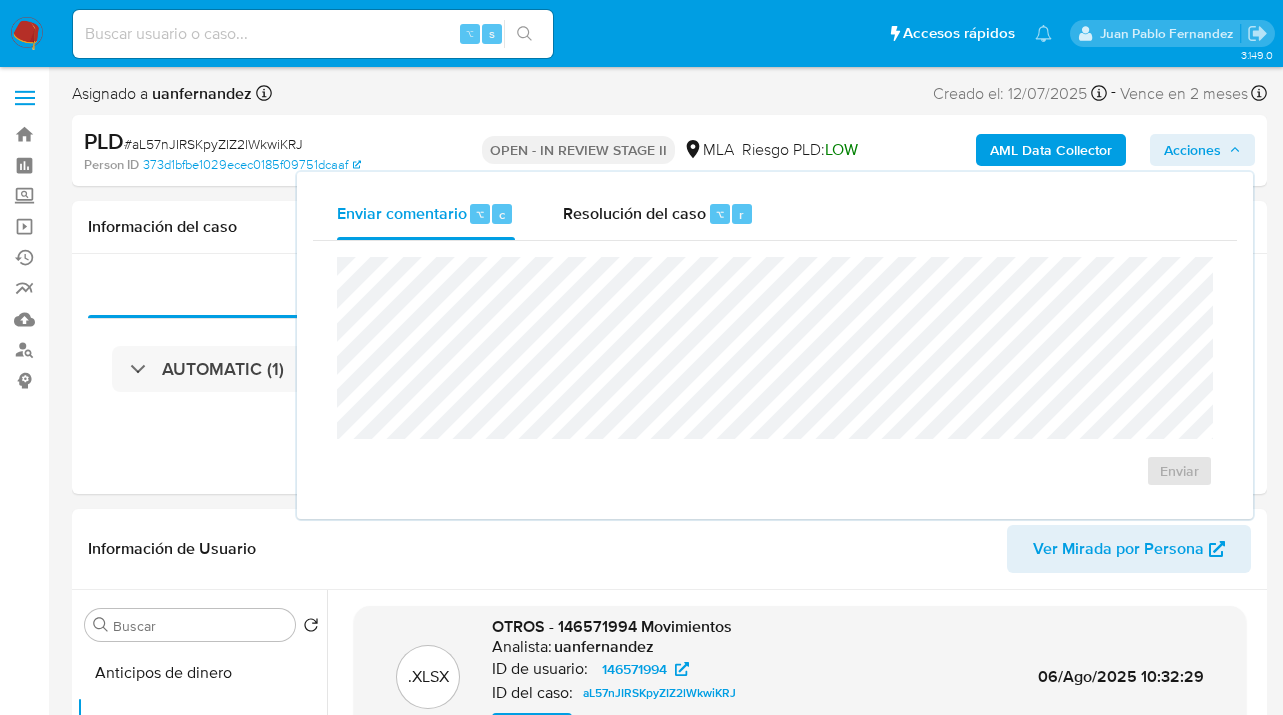 drag, startPoint x: 644, startPoint y: 217, endPoint x: 637, endPoint y: 249, distance: 32.75668 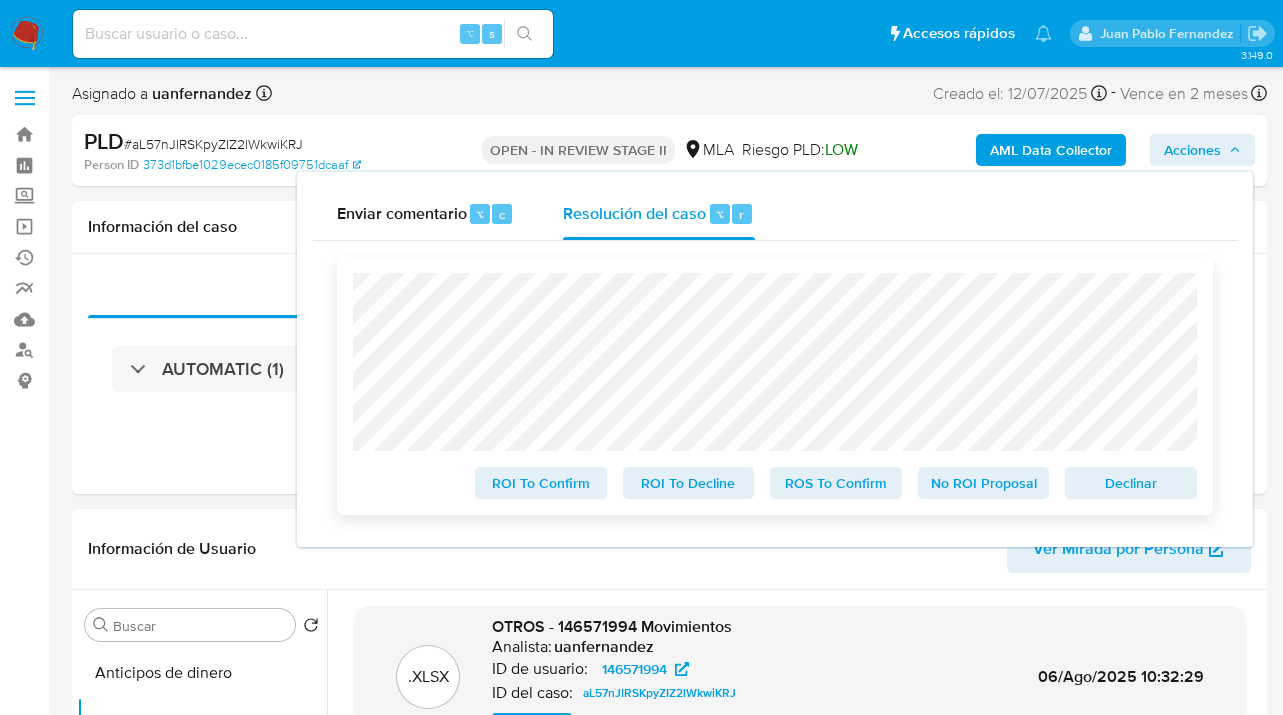 click on "No ROI Proposal" at bounding box center (984, 483) 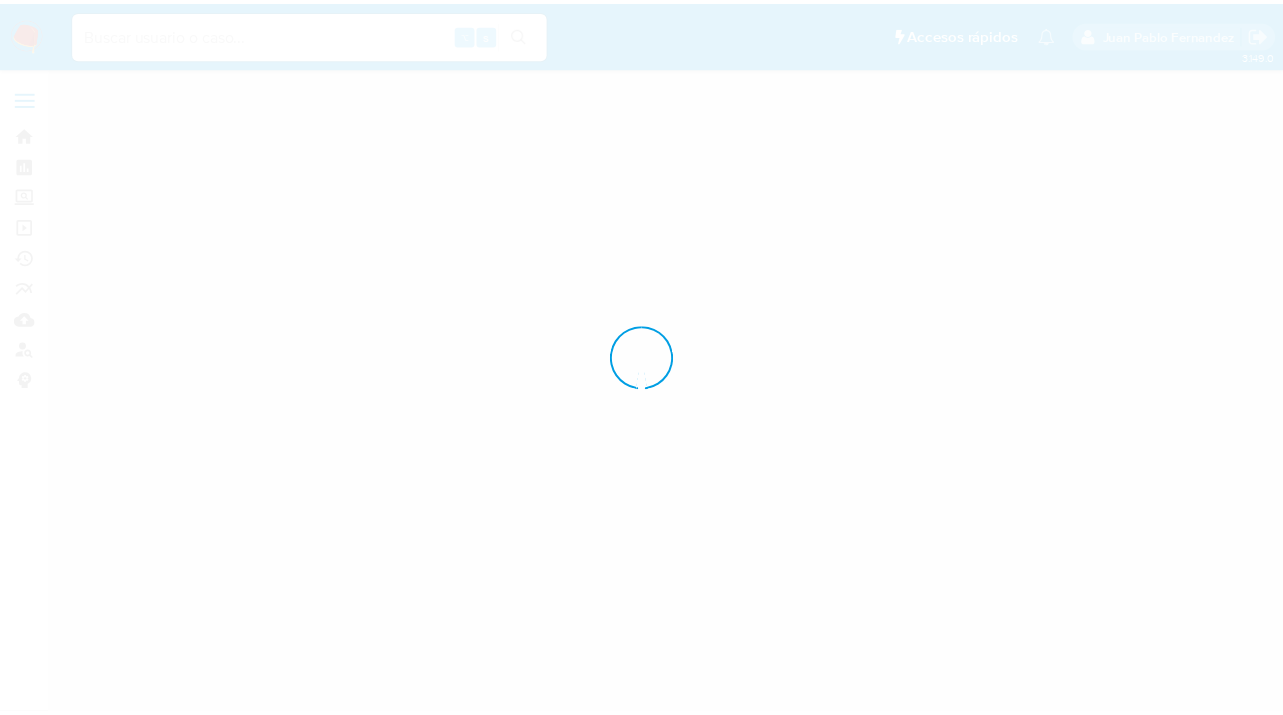 scroll, scrollTop: 0, scrollLeft: 0, axis: both 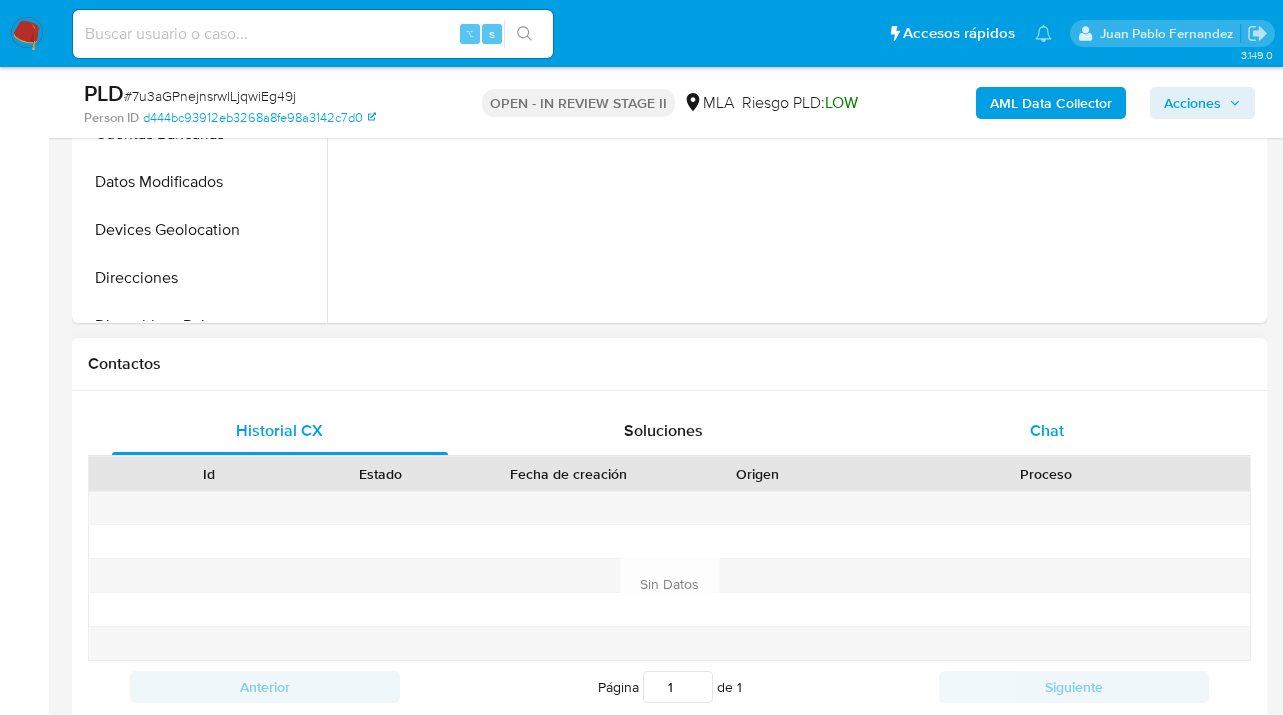 click on "Chat" at bounding box center [1048, 431] 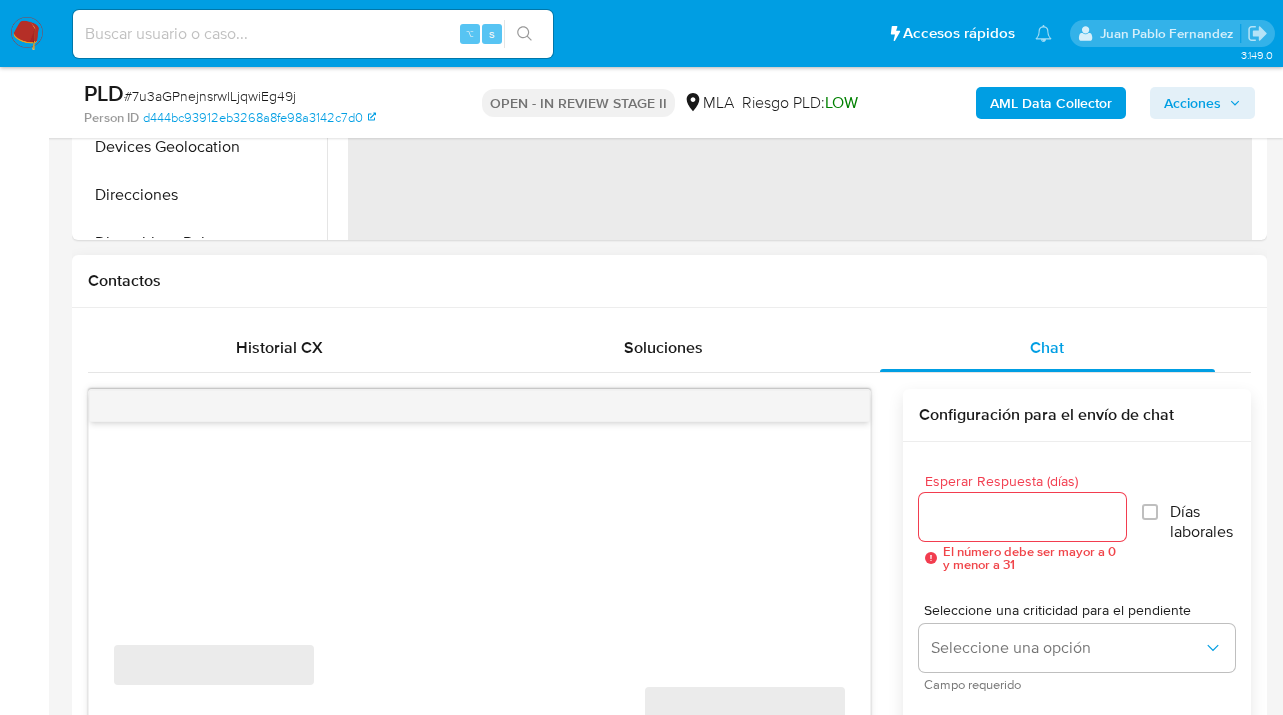 scroll, scrollTop: 986, scrollLeft: 0, axis: vertical 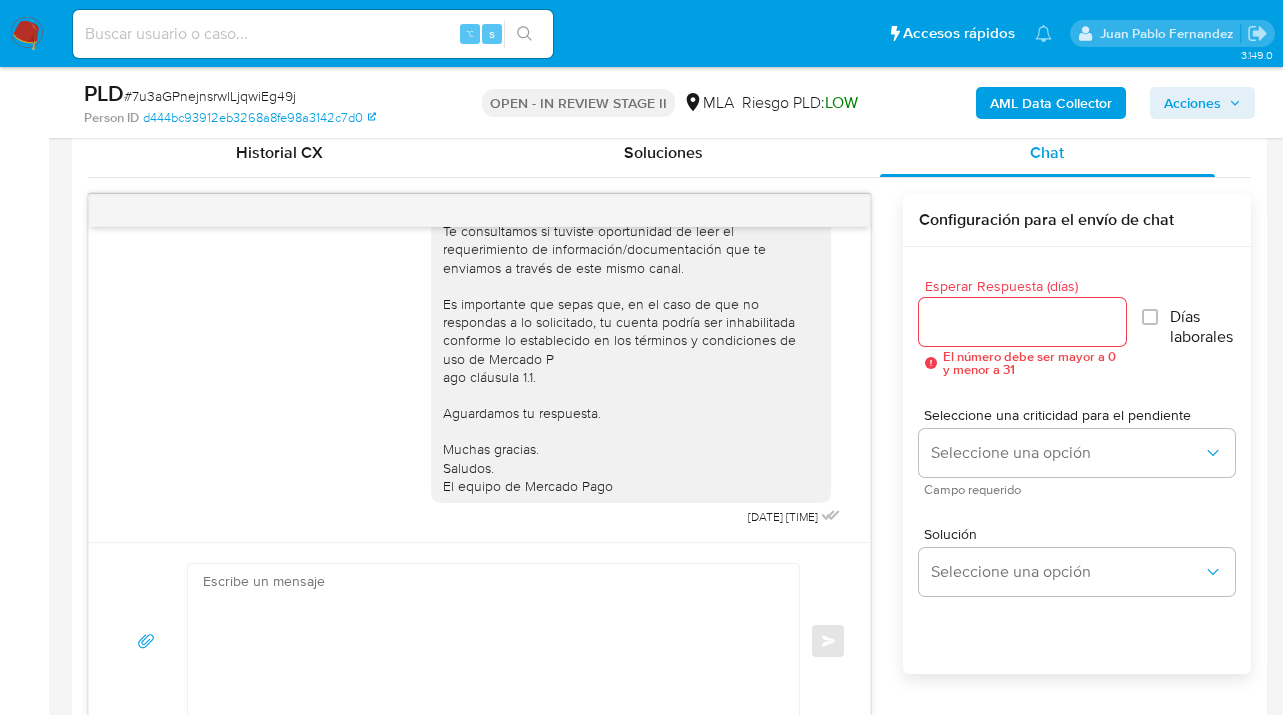 select on "10" 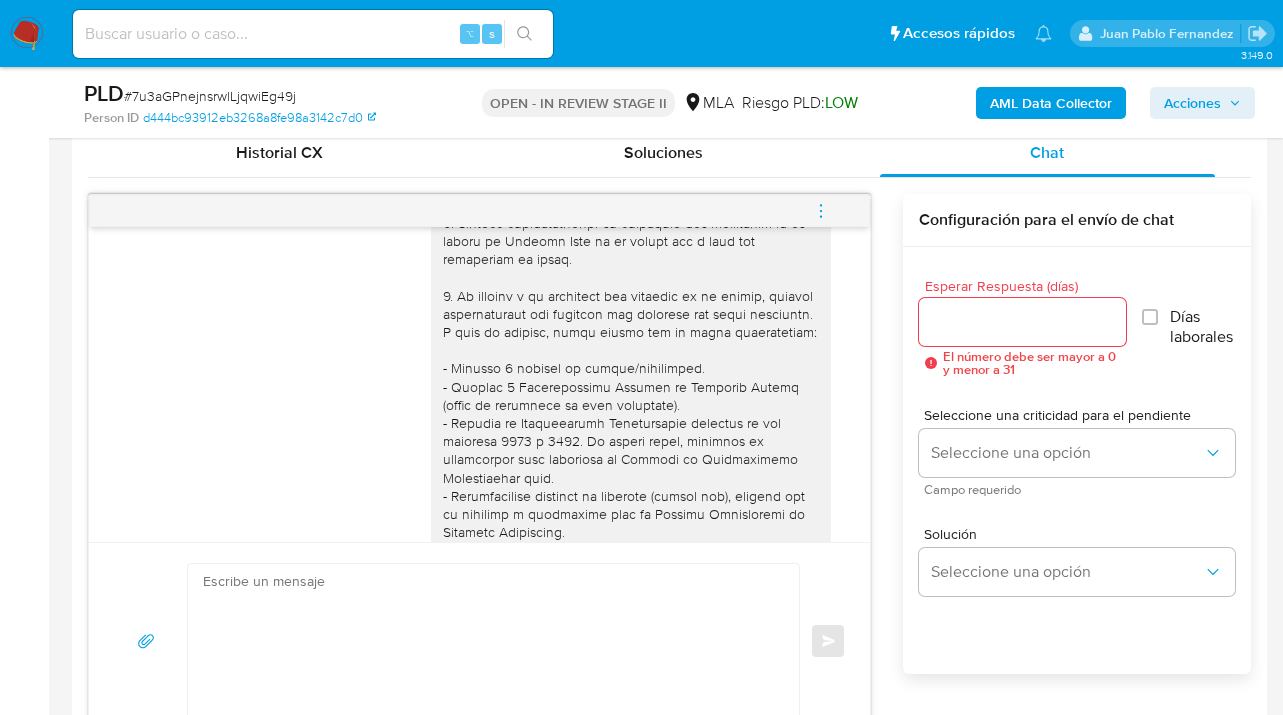 scroll, scrollTop: 0, scrollLeft: 0, axis: both 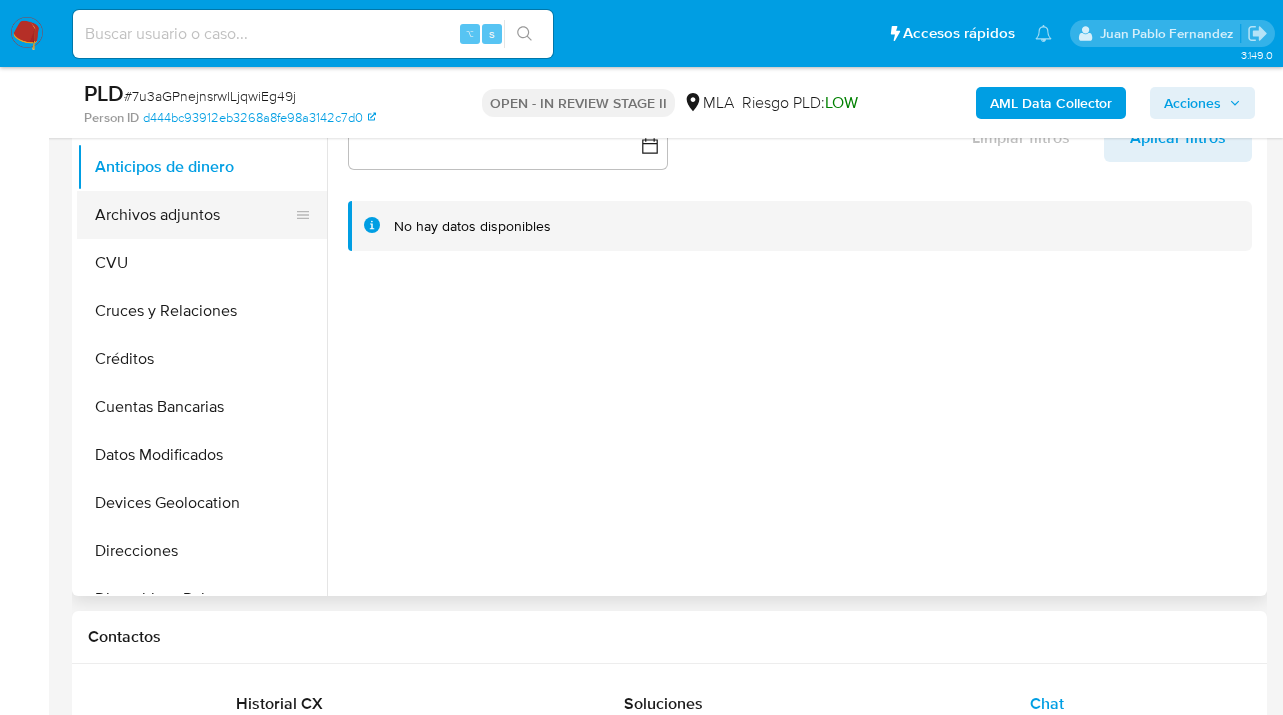 drag, startPoint x: 199, startPoint y: 207, endPoint x: 215, endPoint y: 210, distance: 16.27882 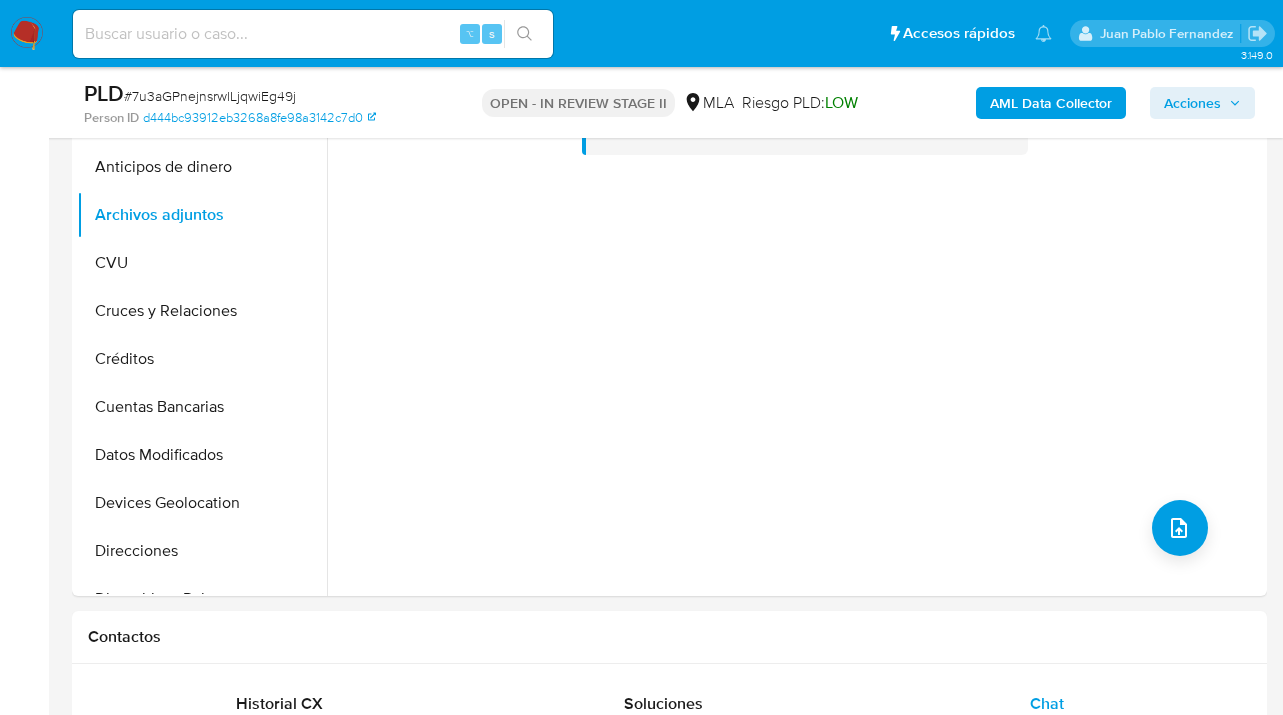 click on "AML Data Collector" at bounding box center (1051, 103) 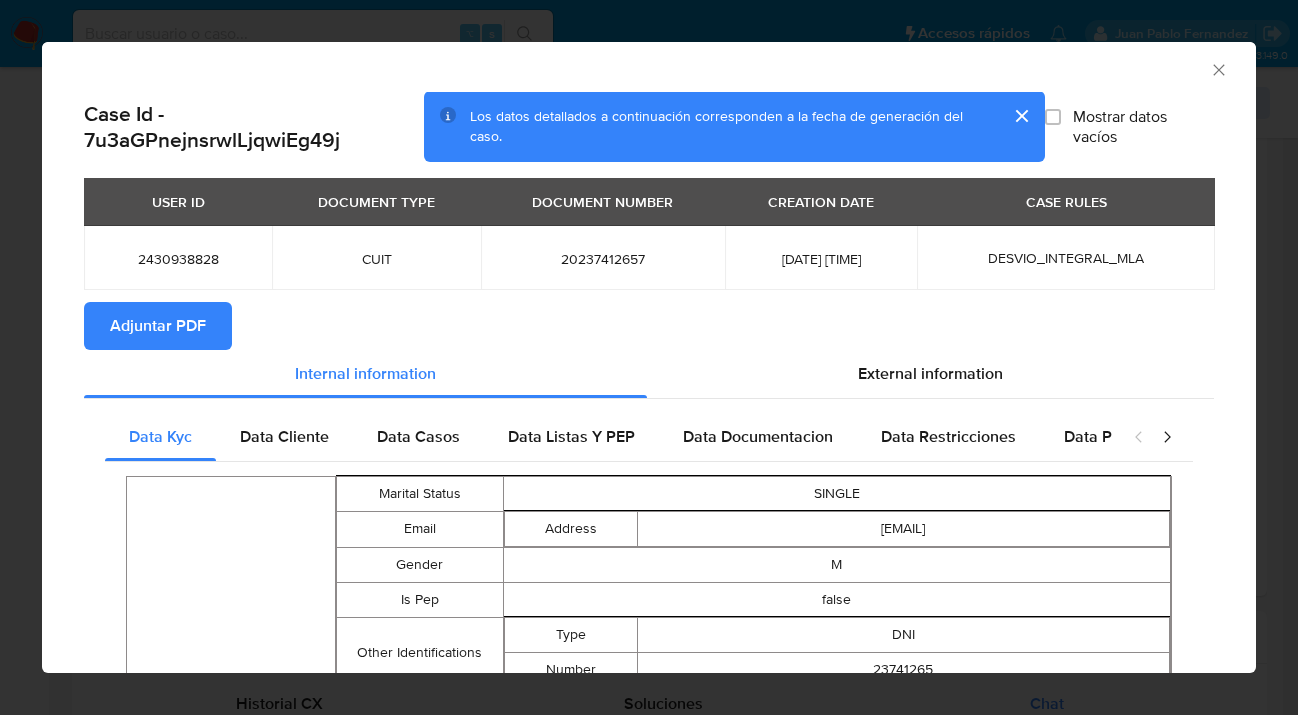 click on "Adjuntar PDF" at bounding box center [158, 326] 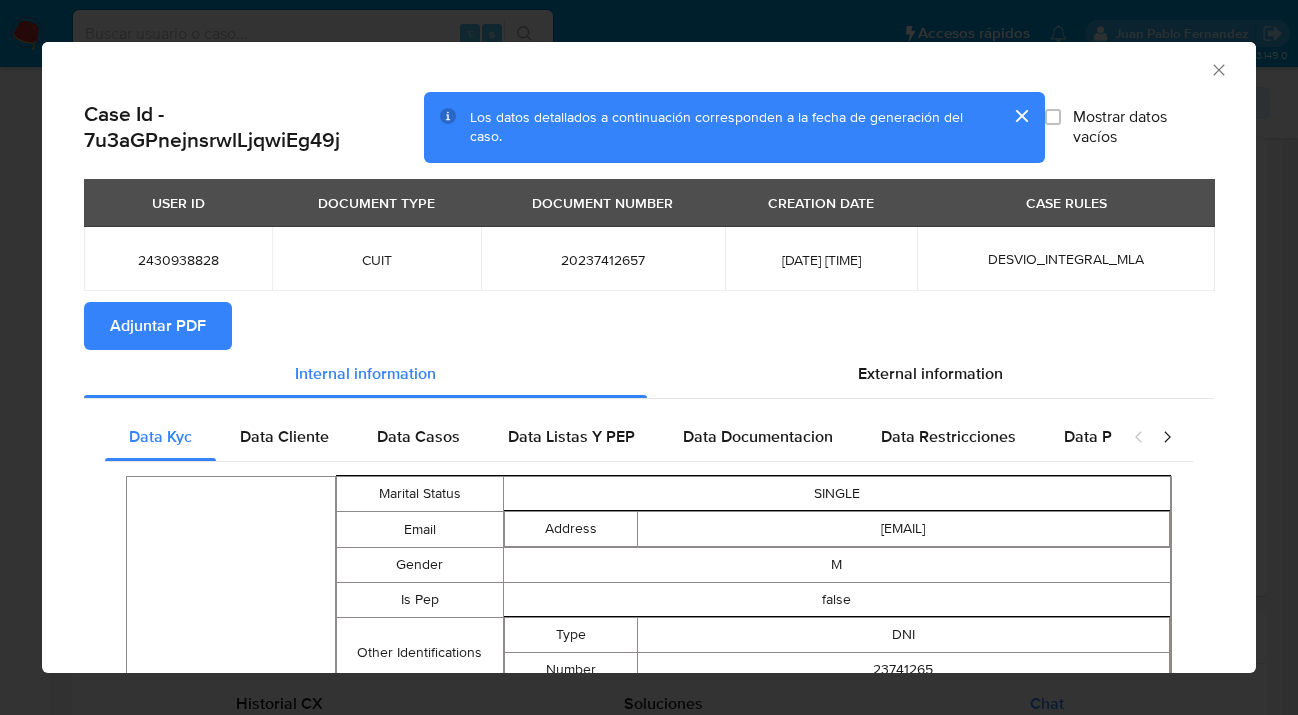 click 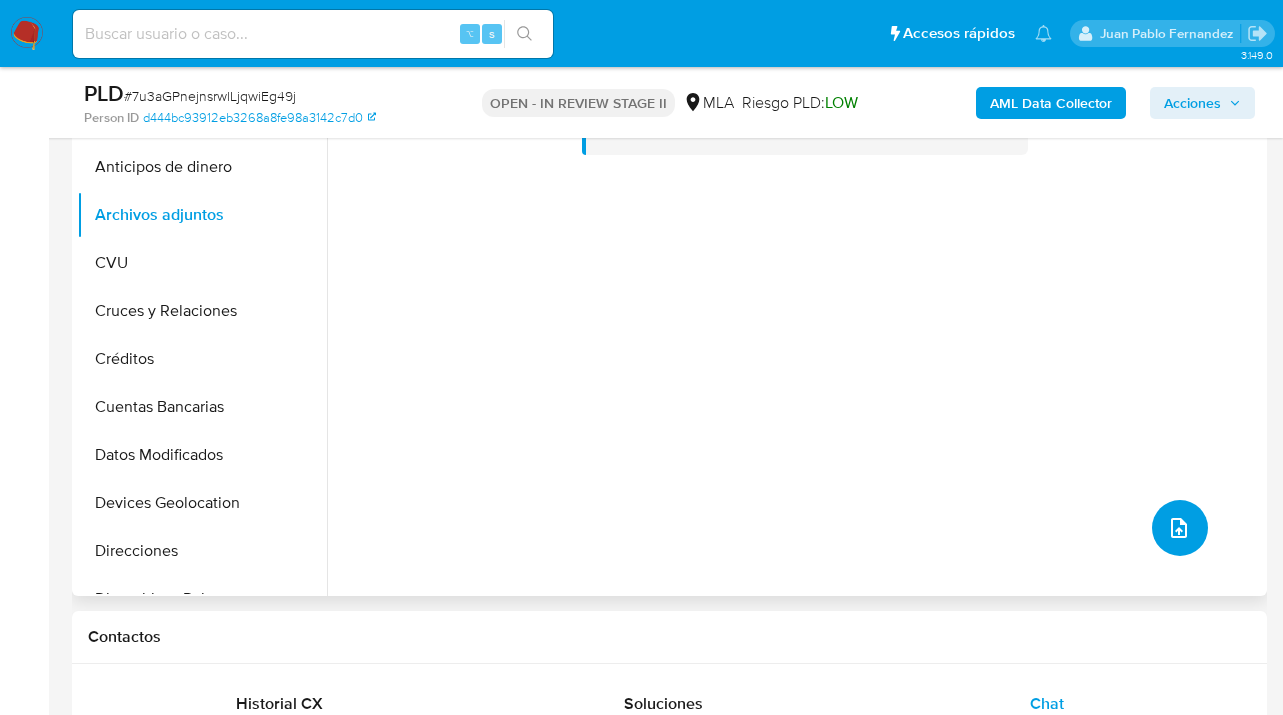 click 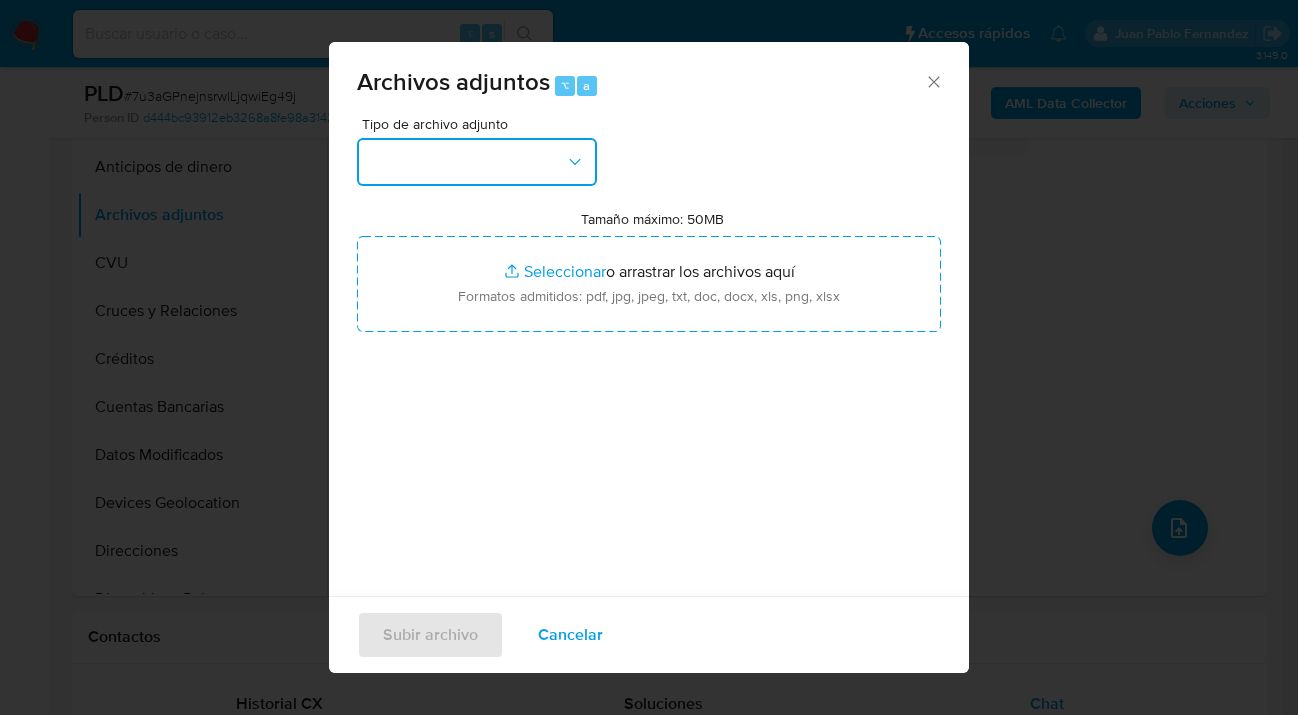 click 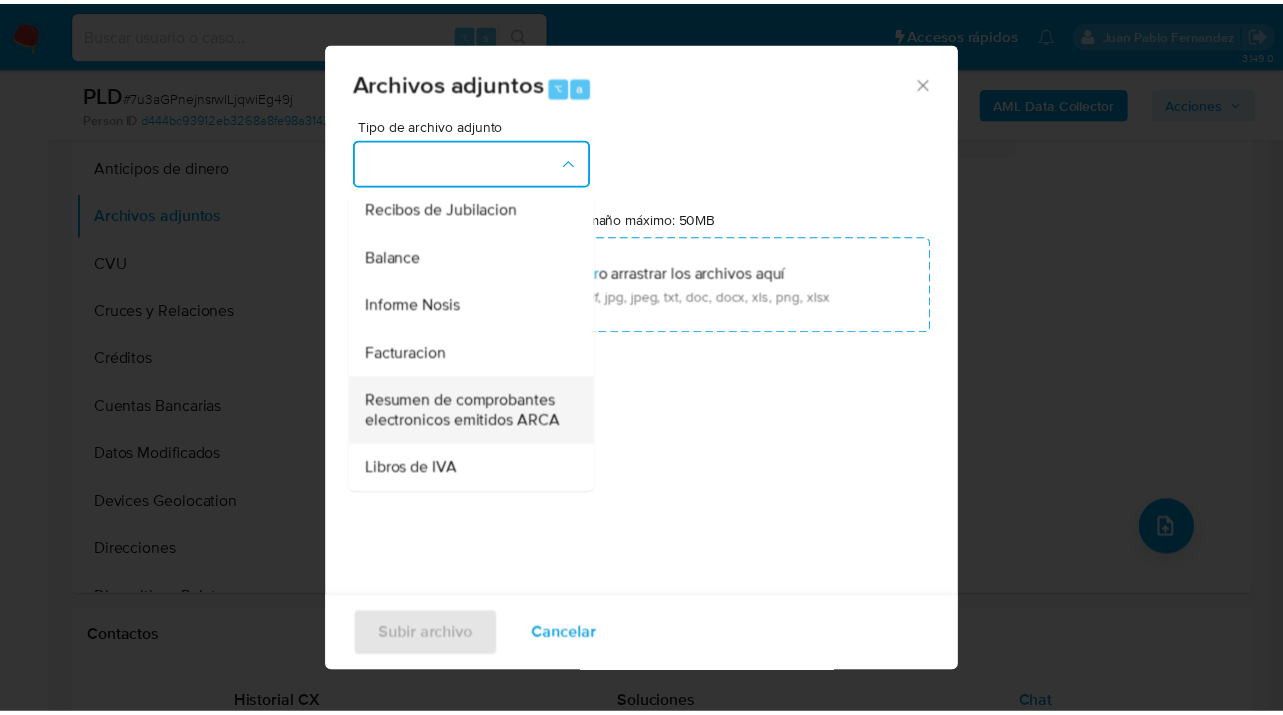 scroll, scrollTop: 808, scrollLeft: 0, axis: vertical 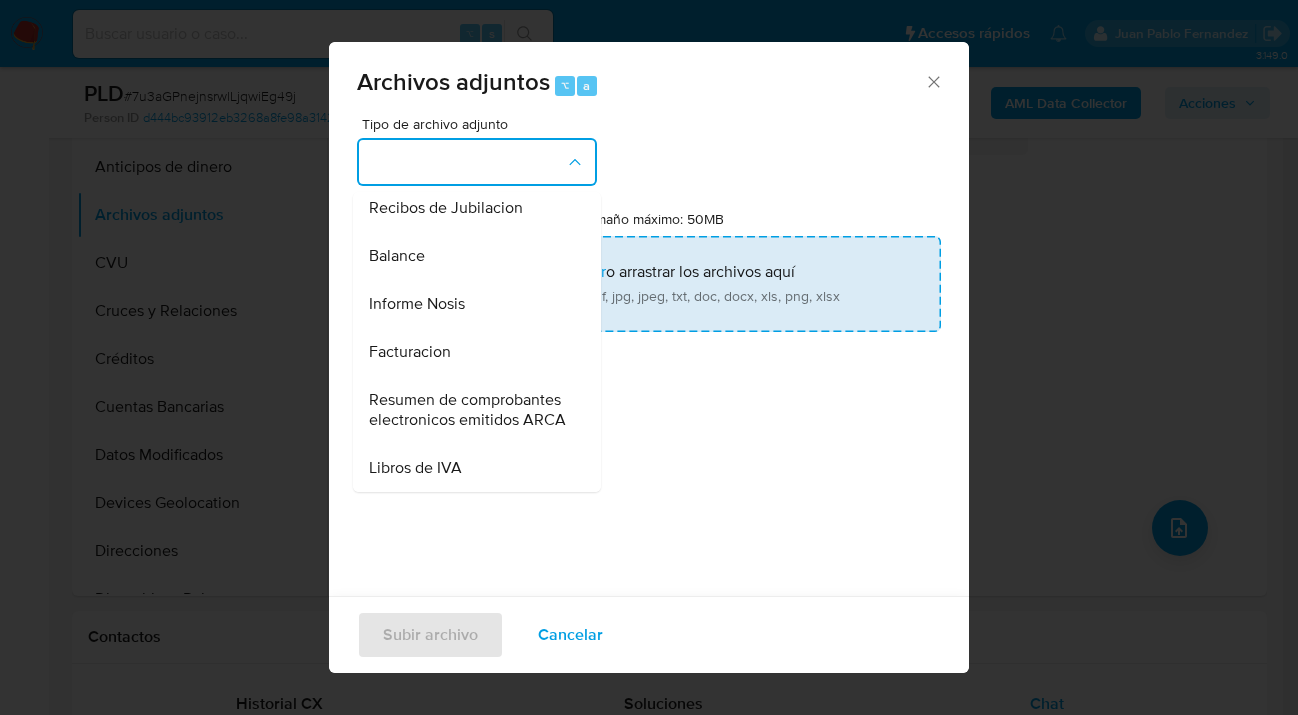 drag, startPoint x: 495, startPoint y: 272, endPoint x: 709, endPoint y: 300, distance: 215.824 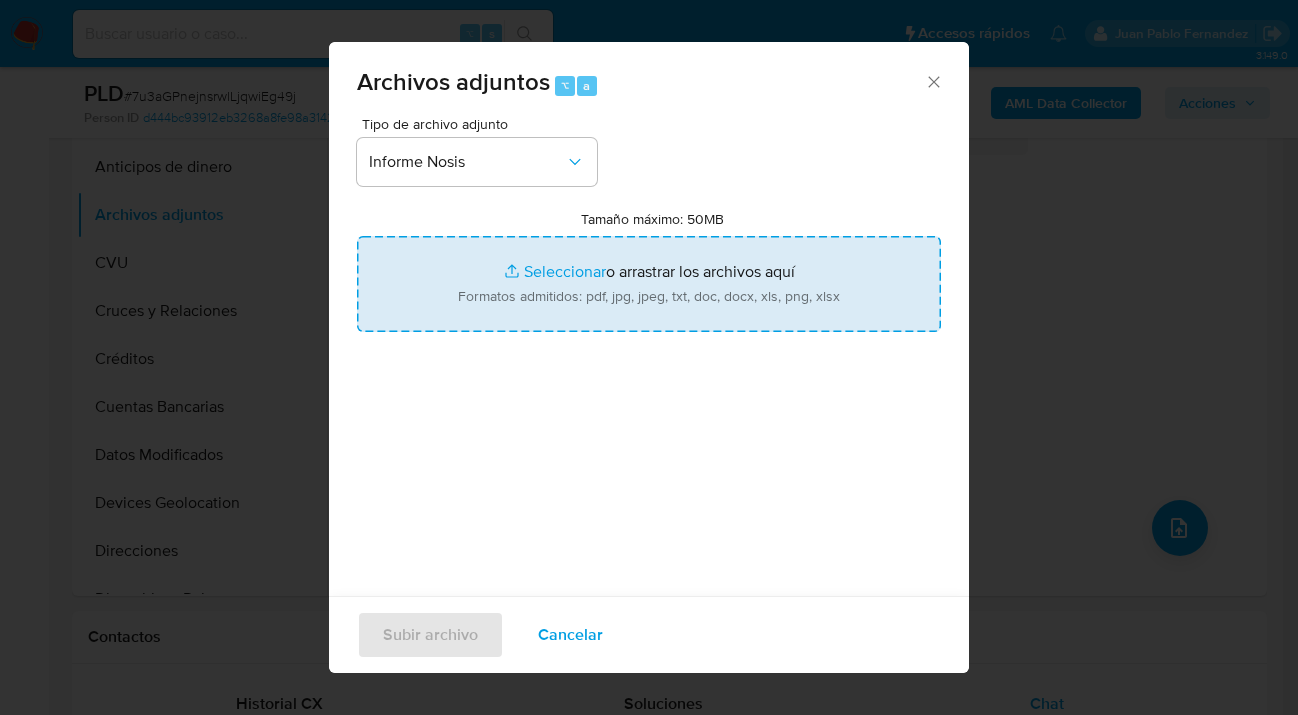 click on "Tamaño máximo: 50MB Seleccionar archivos" at bounding box center (649, 284) 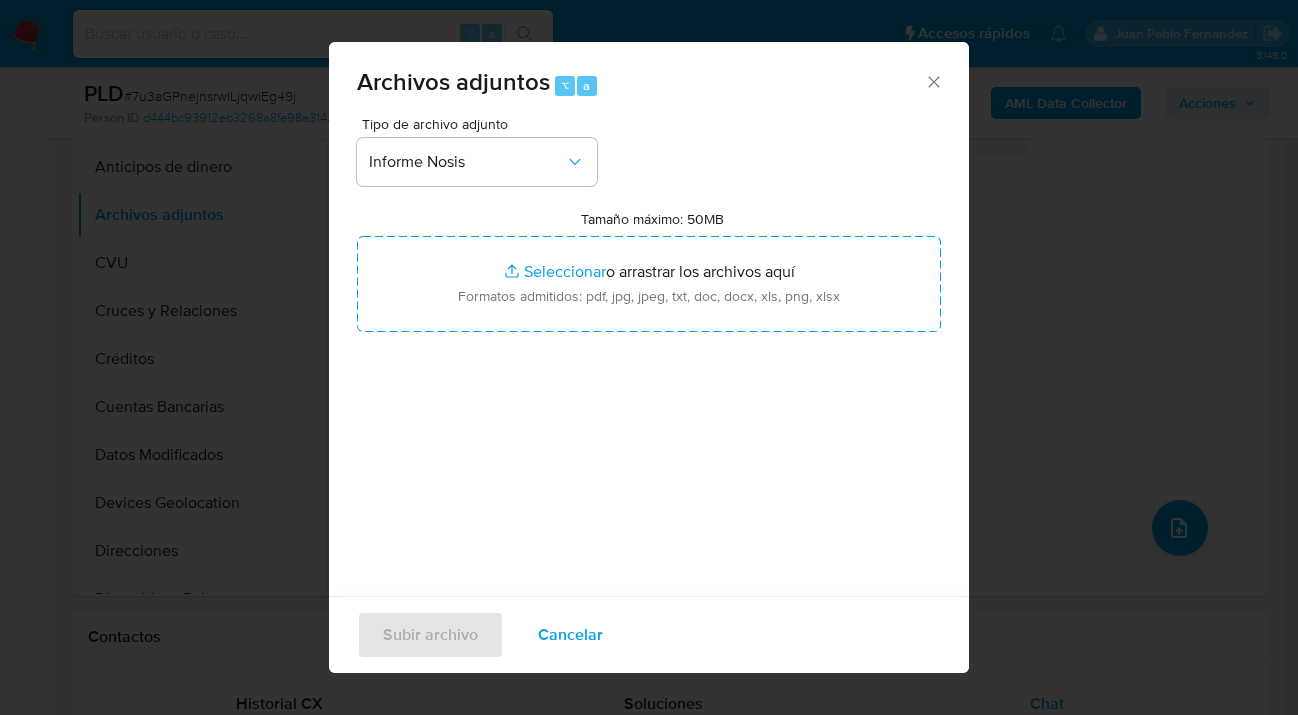 type on "C:\fakepath\[NUMBER] -NOSIS_Manager_InformeIndividual_[NUMBER]_[NUMBER]_[DATE]_[TIME].pdf" 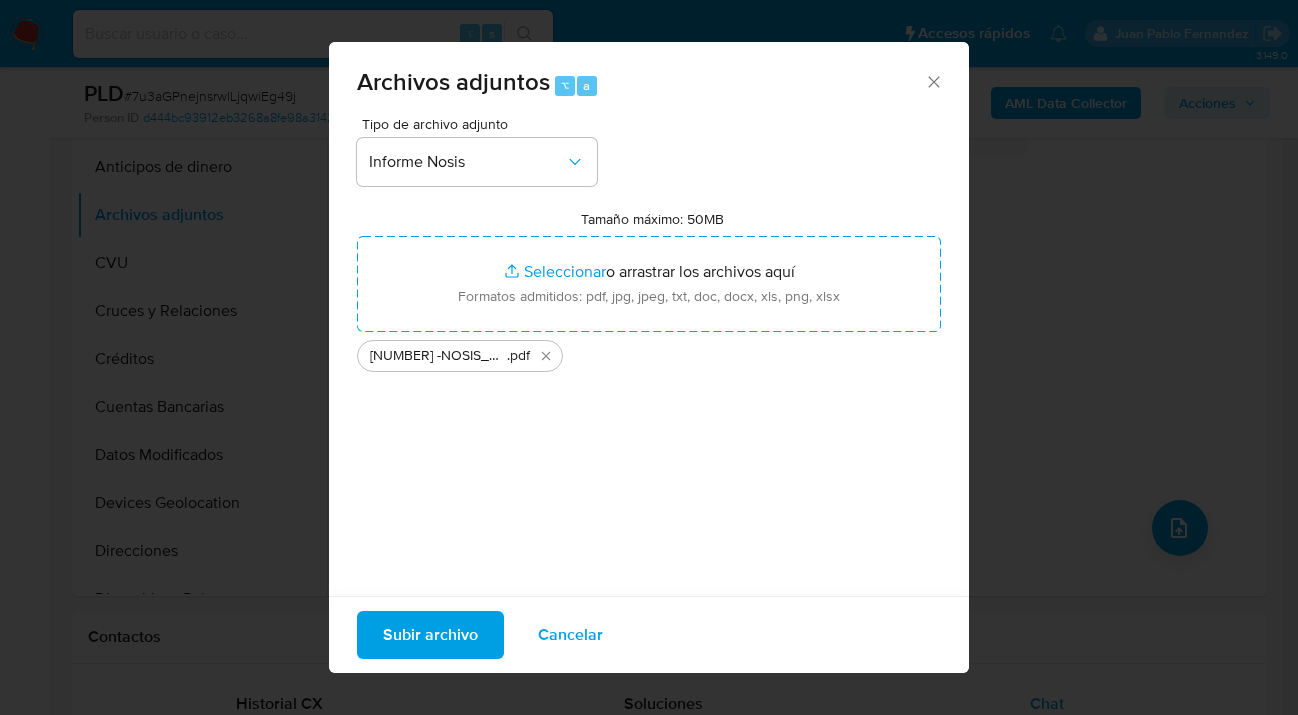 drag, startPoint x: 1224, startPoint y: 526, endPoint x: 432, endPoint y: 641, distance: 800.30554 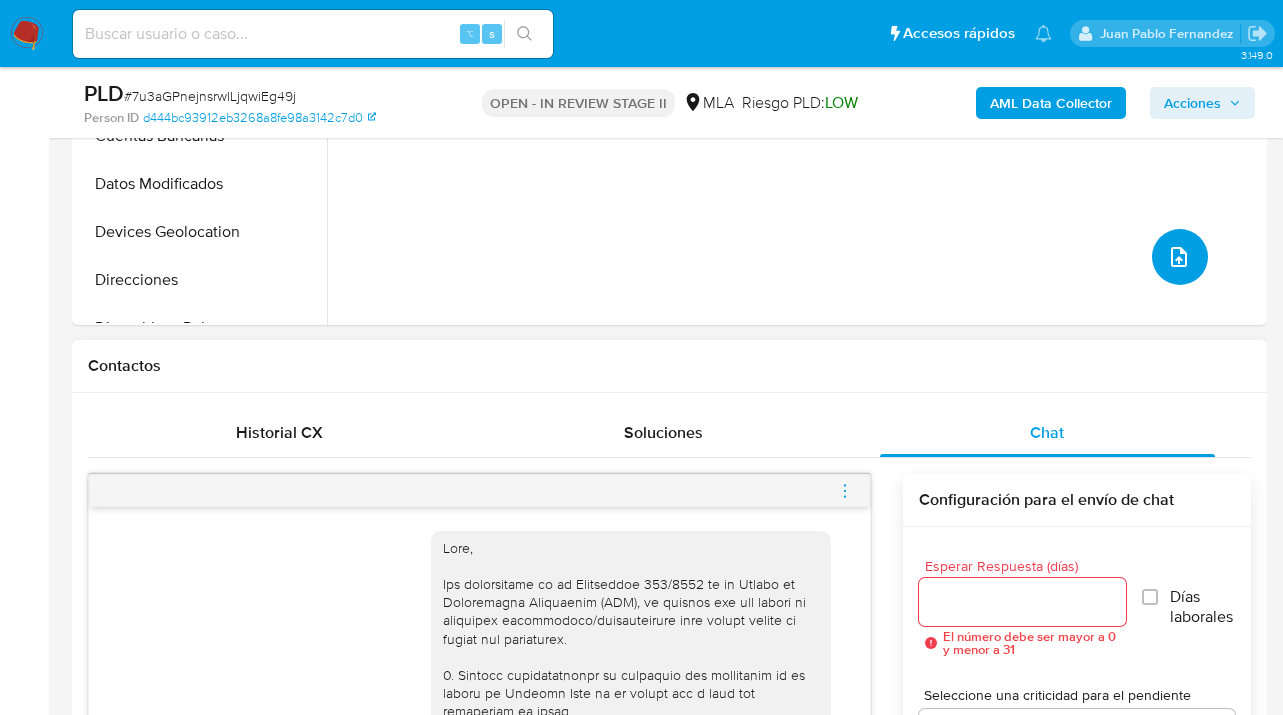 scroll, scrollTop: 876, scrollLeft: 0, axis: vertical 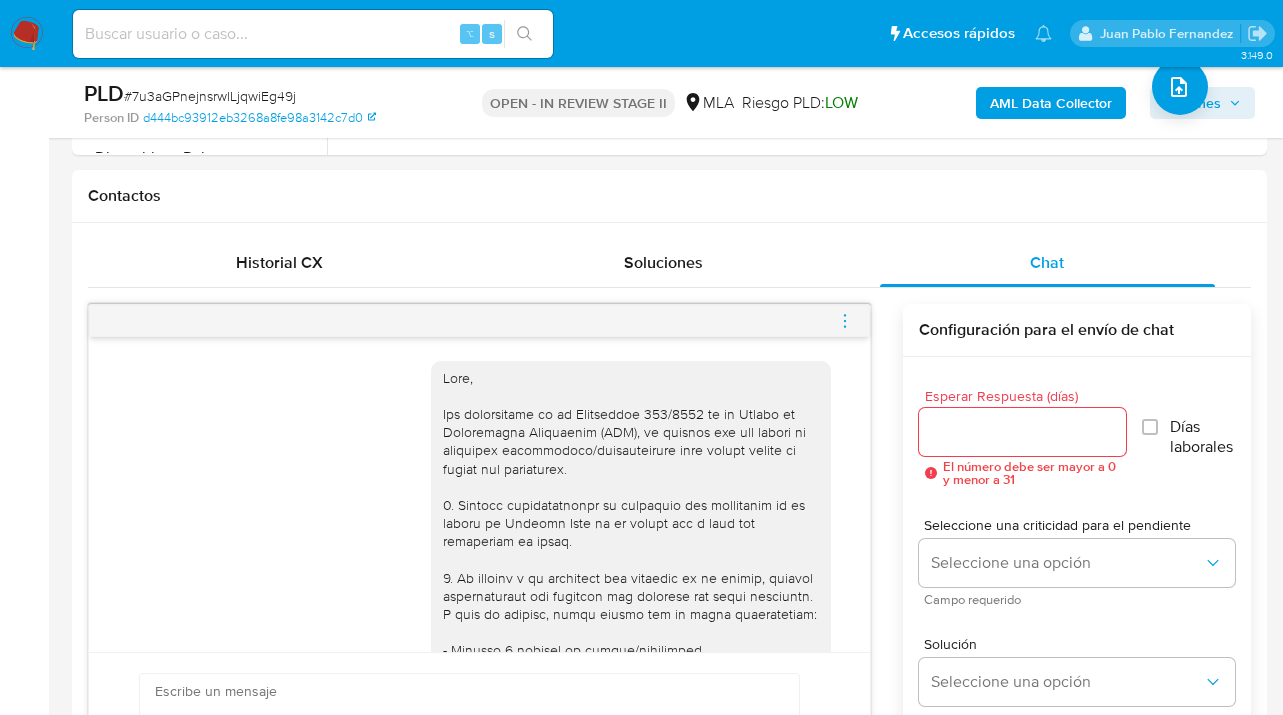 click 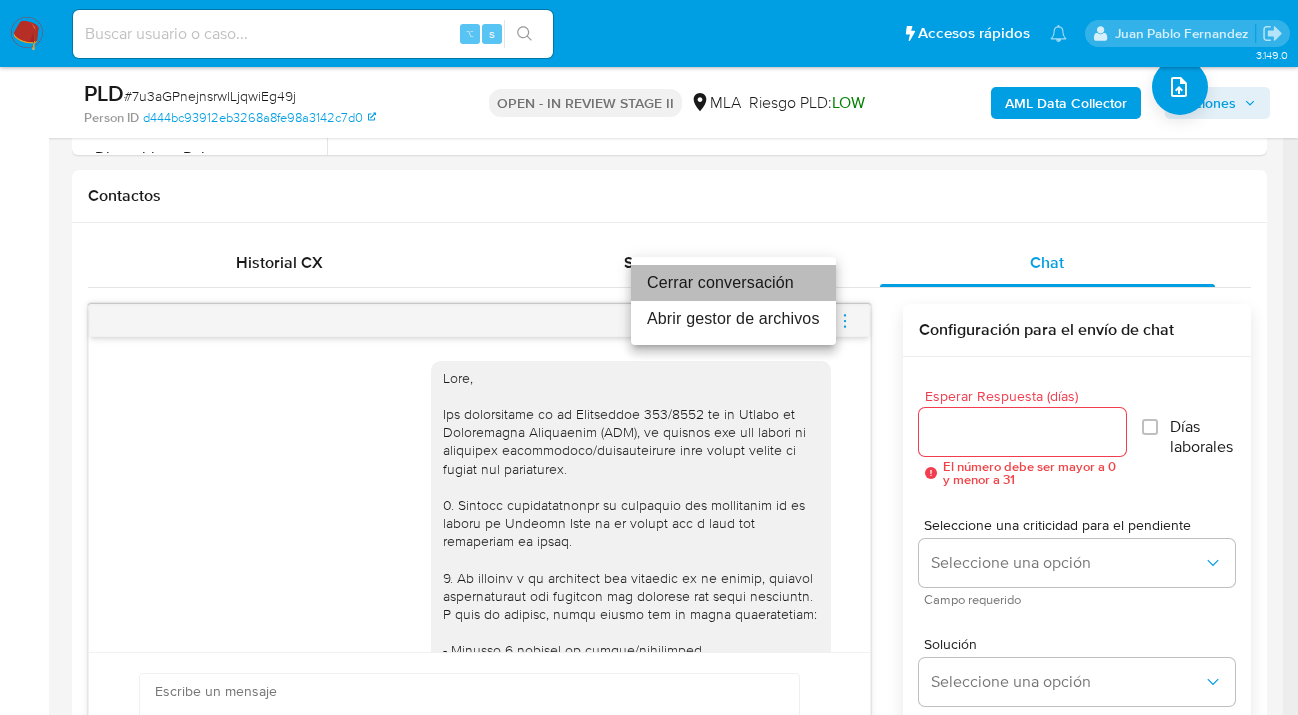click on "Cerrar conversación" at bounding box center (733, 283) 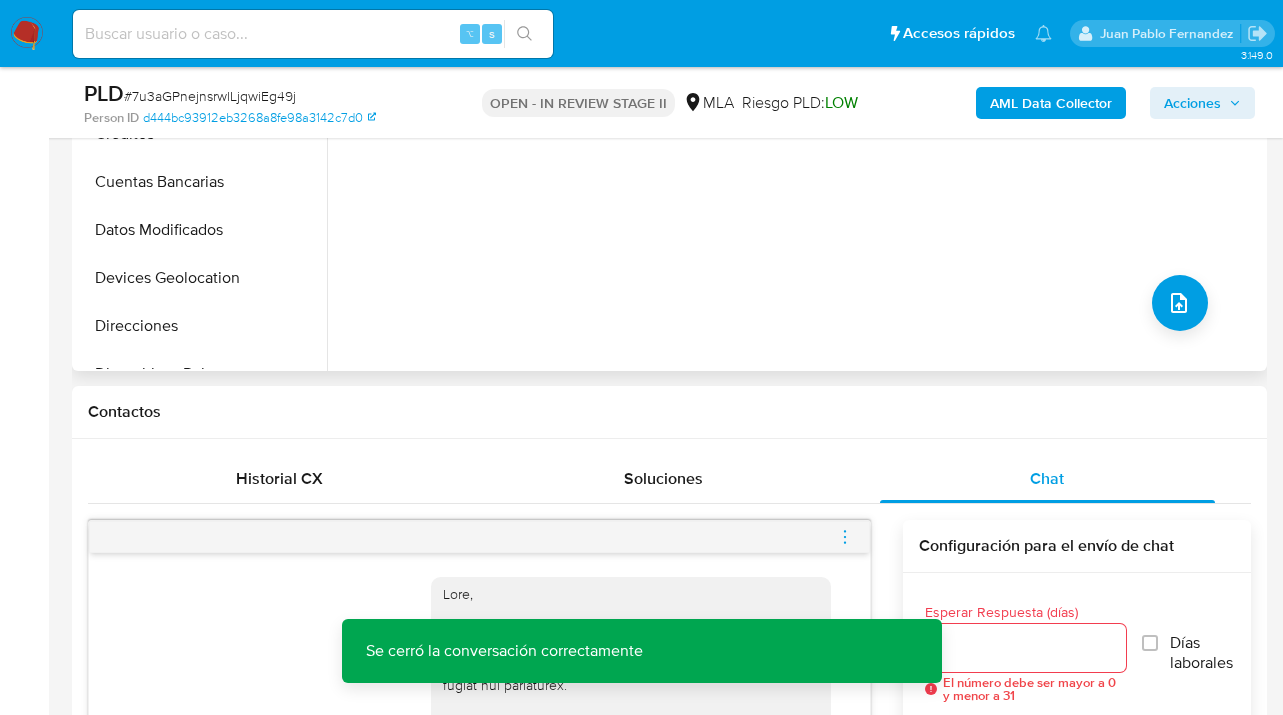 scroll, scrollTop: 425, scrollLeft: 0, axis: vertical 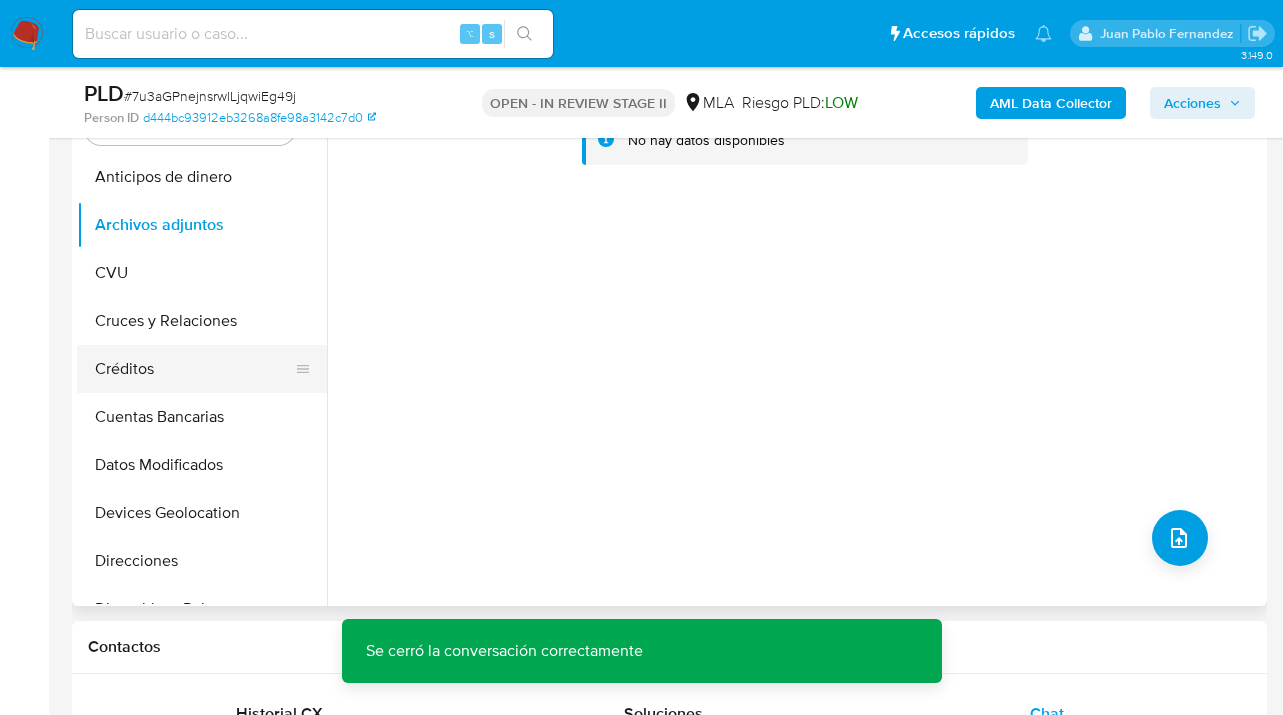 drag, startPoint x: 319, startPoint y: 278, endPoint x: 314, endPoint y: 351, distance: 73.171036 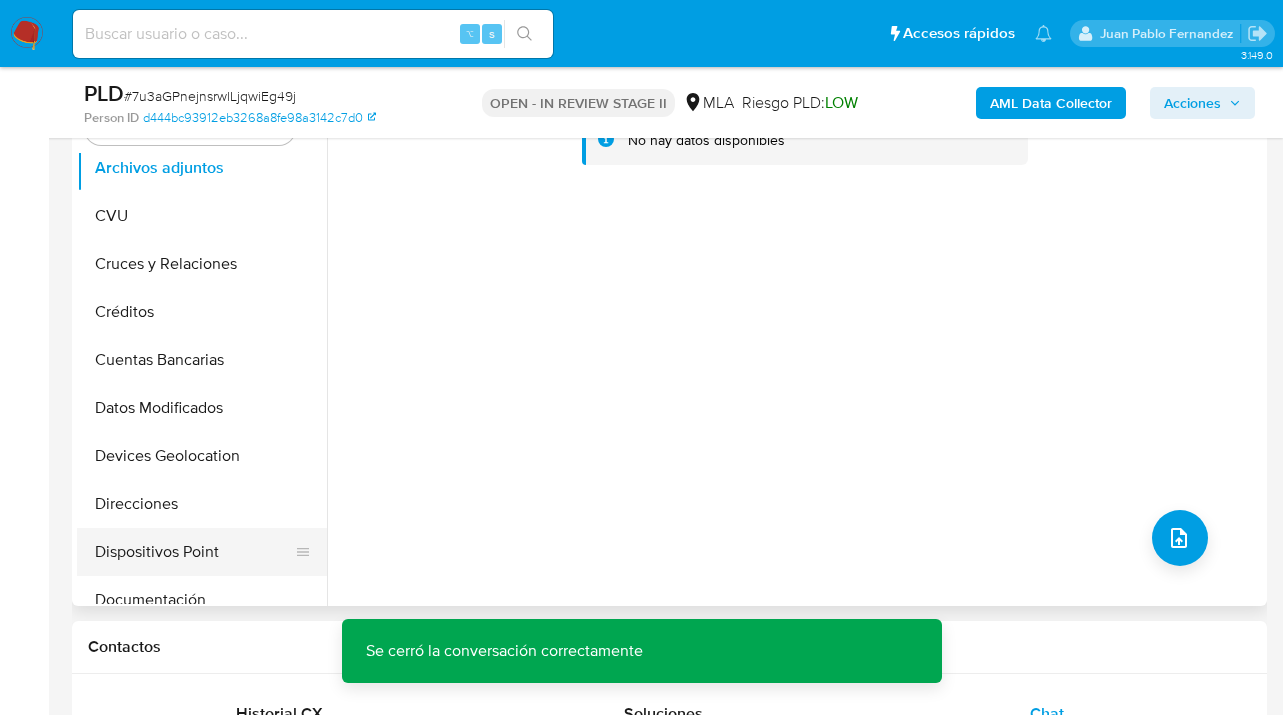 scroll, scrollTop: 166, scrollLeft: 0, axis: vertical 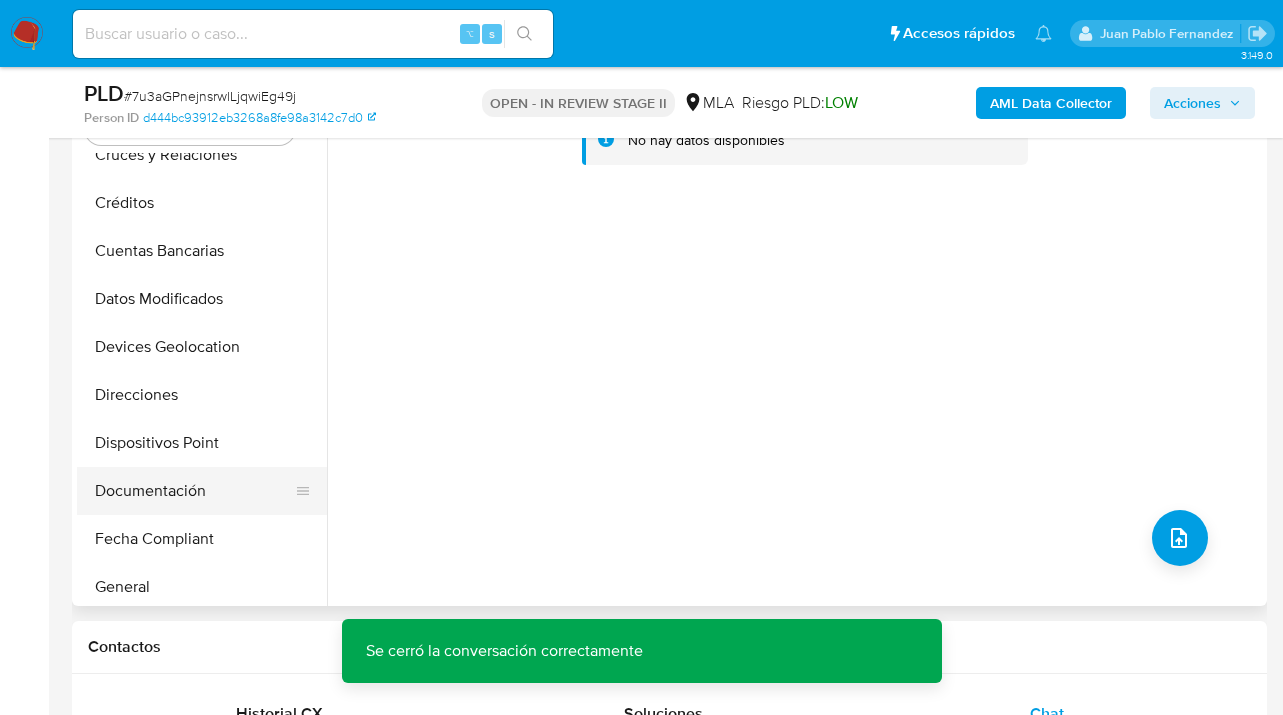 drag, startPoint x: 187, startPoint y: 487, endPoint x: 233, endPoint y: 468, distance: 49.76947 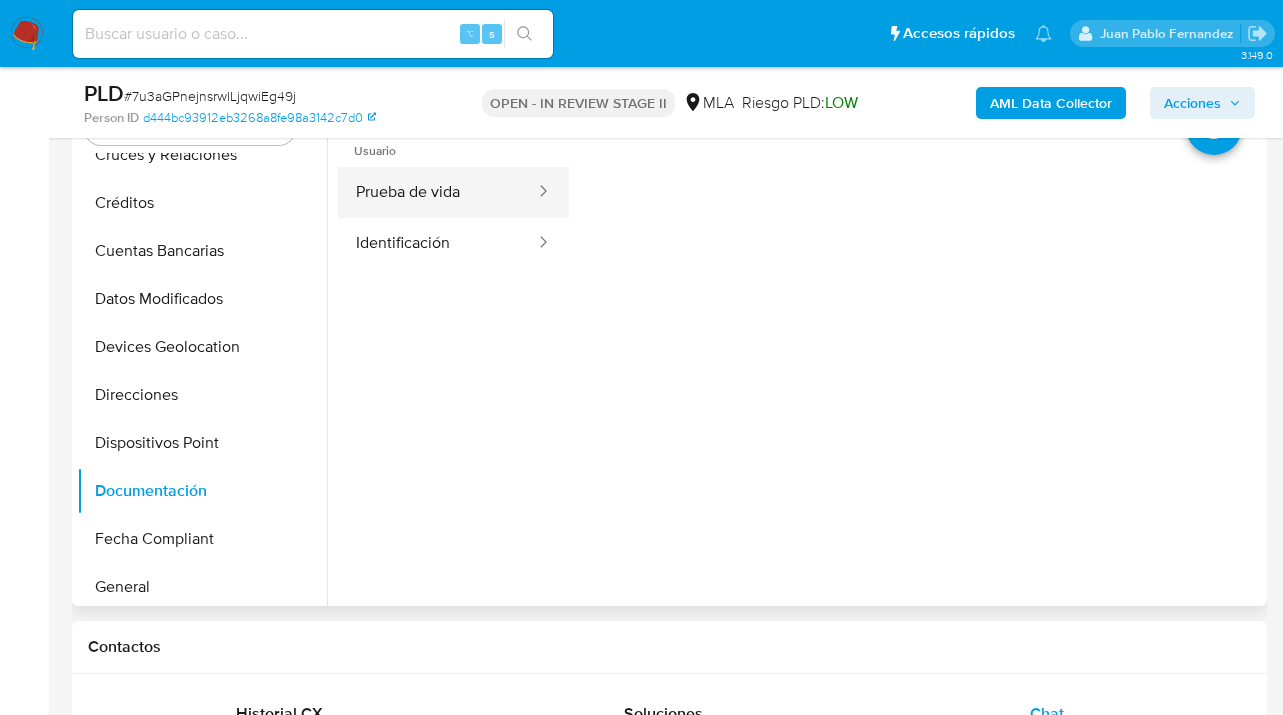 click on "Prueba de vida" at bounding box center (437, 192) 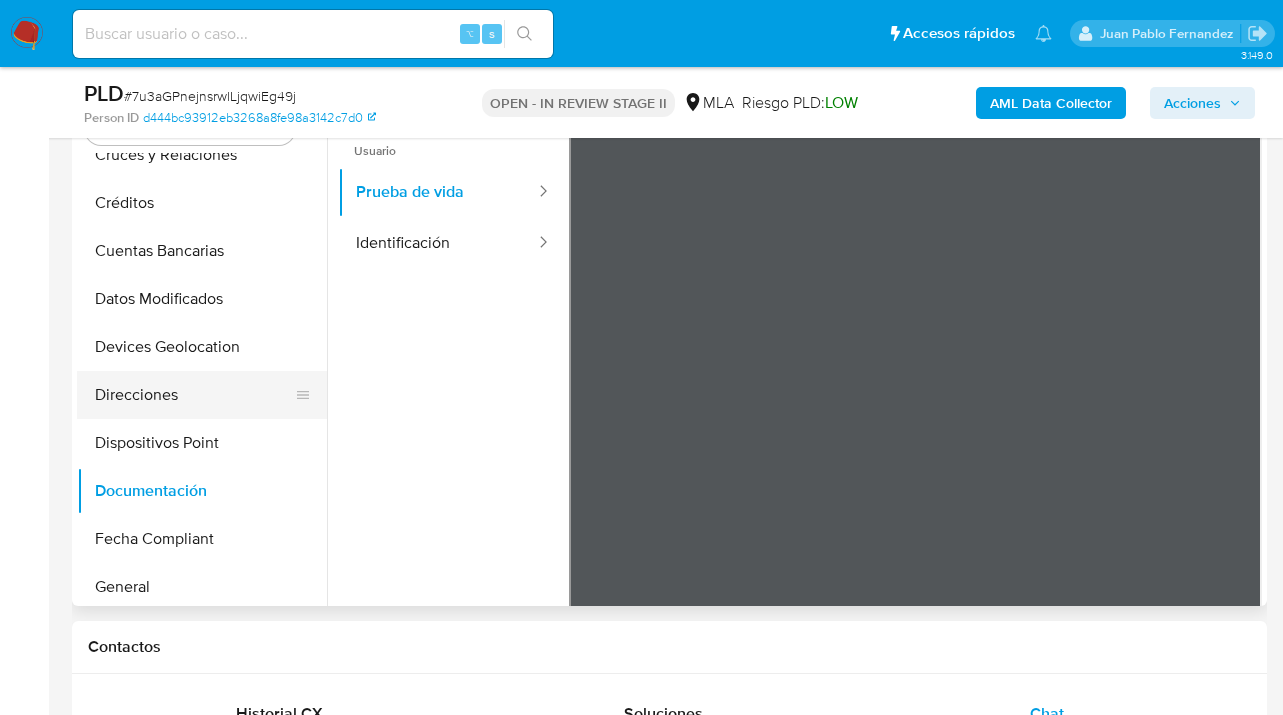 click on "Direcciones" at bounding box center [194, 395] 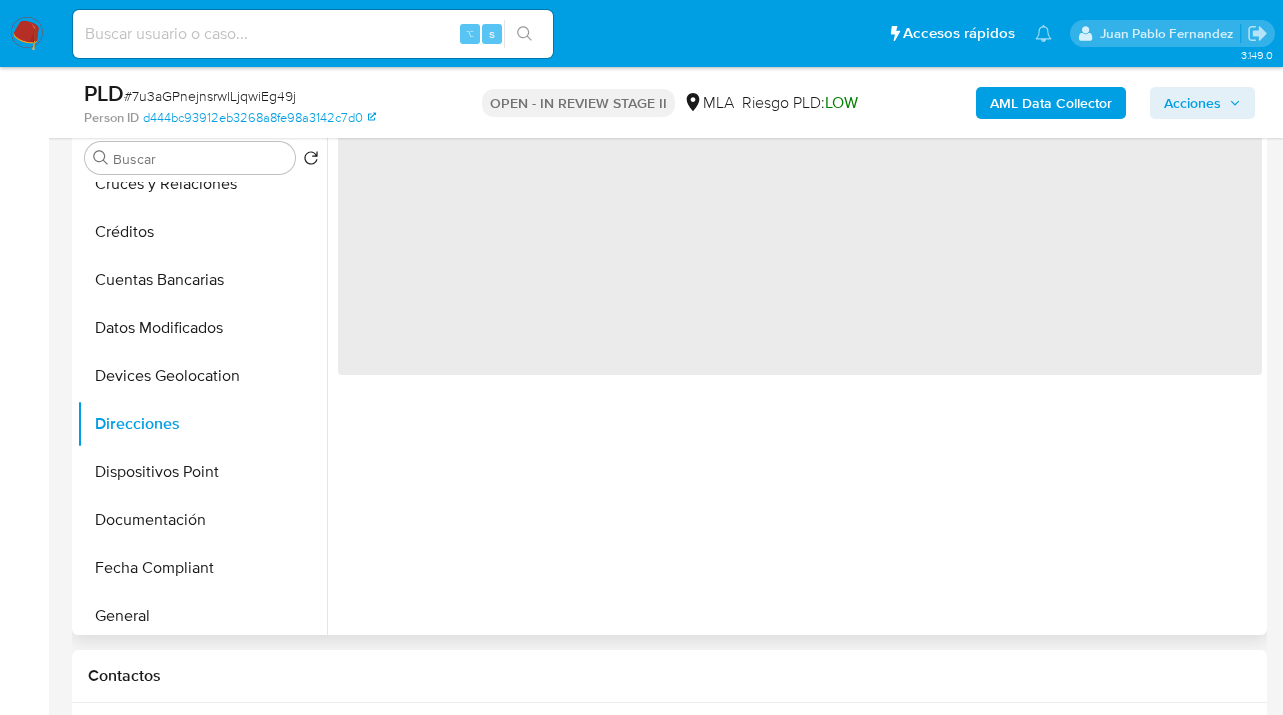 scroll, scrollTop: 383, scrollLeft: 0, axis: vertical 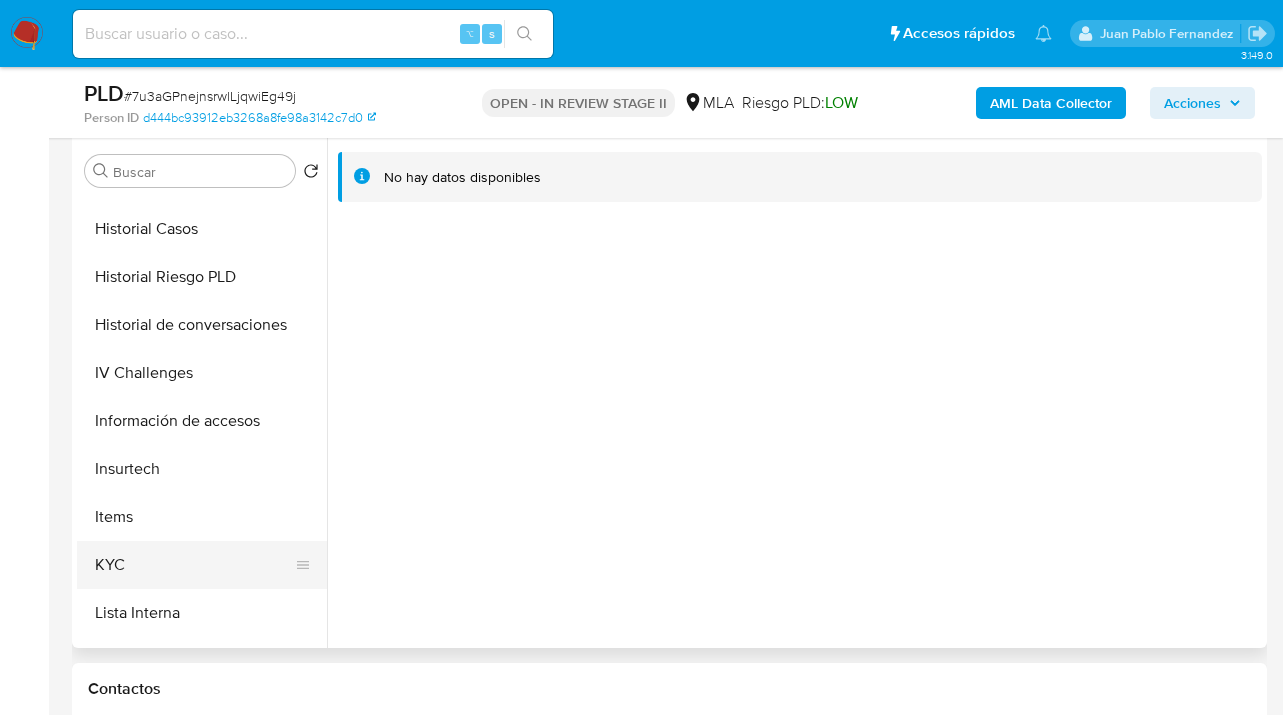 drag, startPoint x: 166, startPoint y: 577, endPoint x: 312, endPoint y: 558, distance: 147.23111 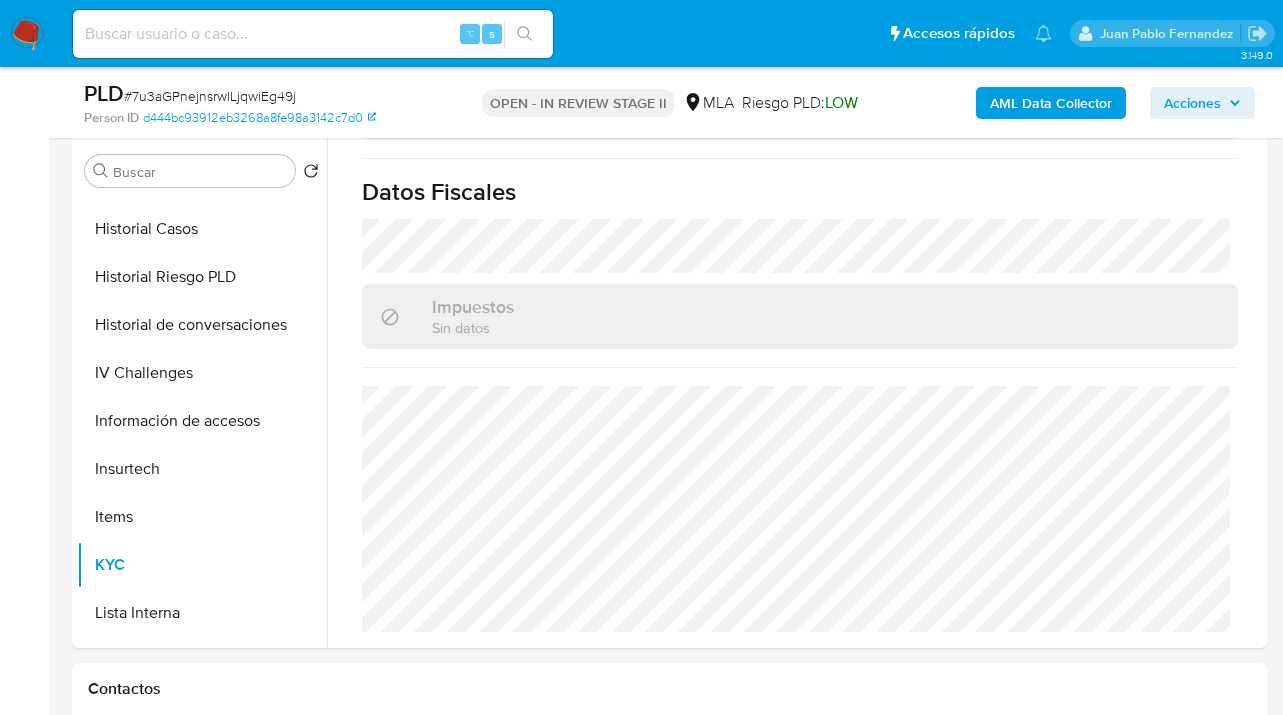 scroll, scrollTop: 1136, scrollLeft: 0, axis: vertical 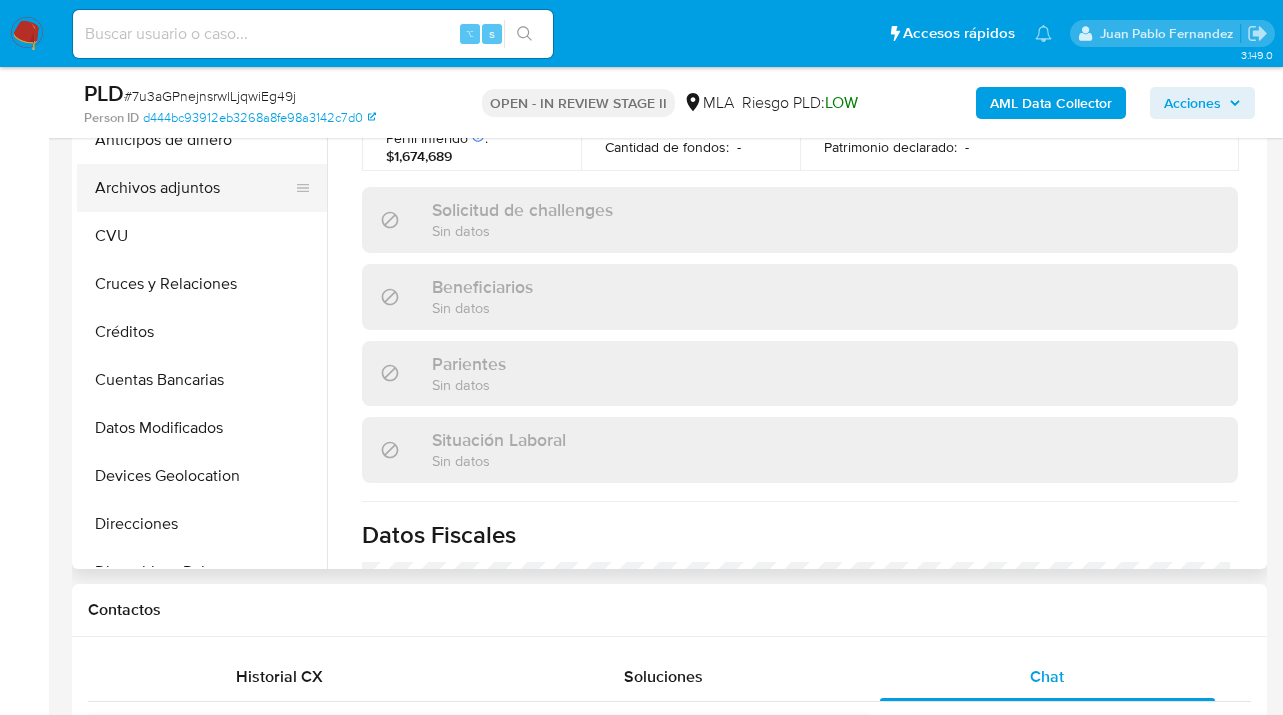 click on "Archivos adjuntos" at bounding box center (194, 188) 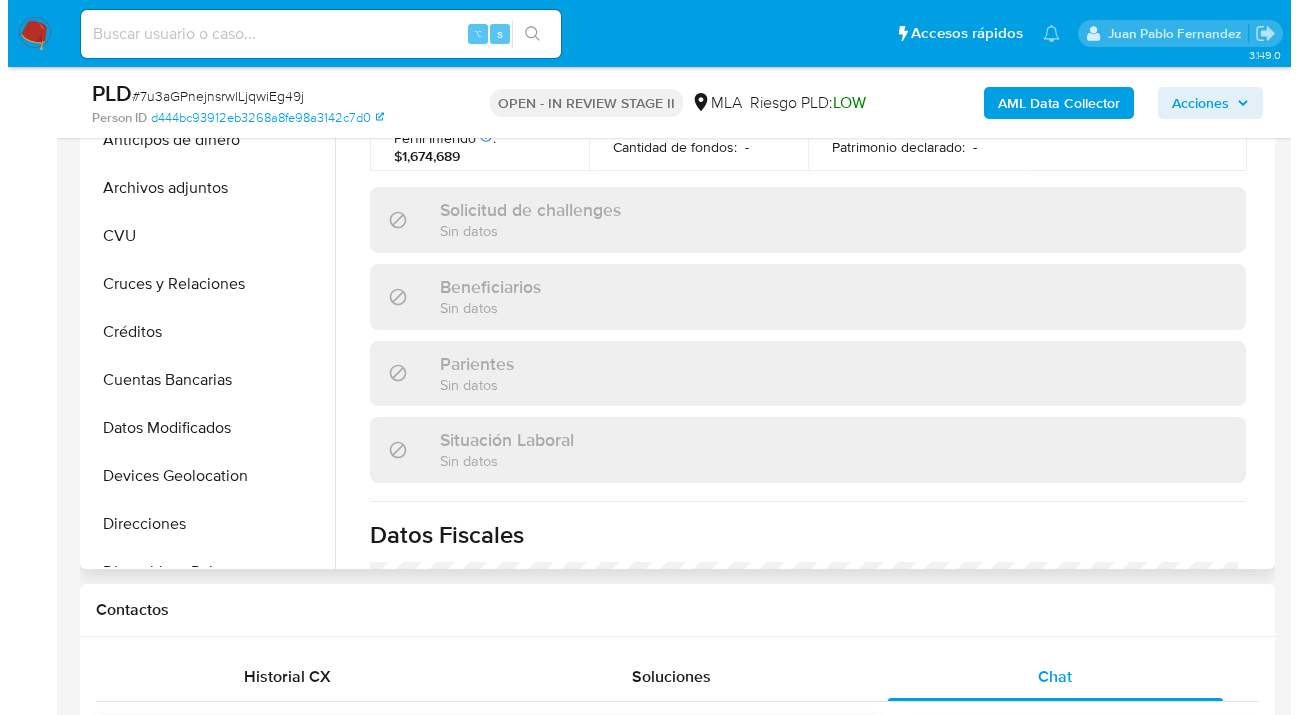 scroll, scrollTop: 0, scrollLeft: 0, axis: both 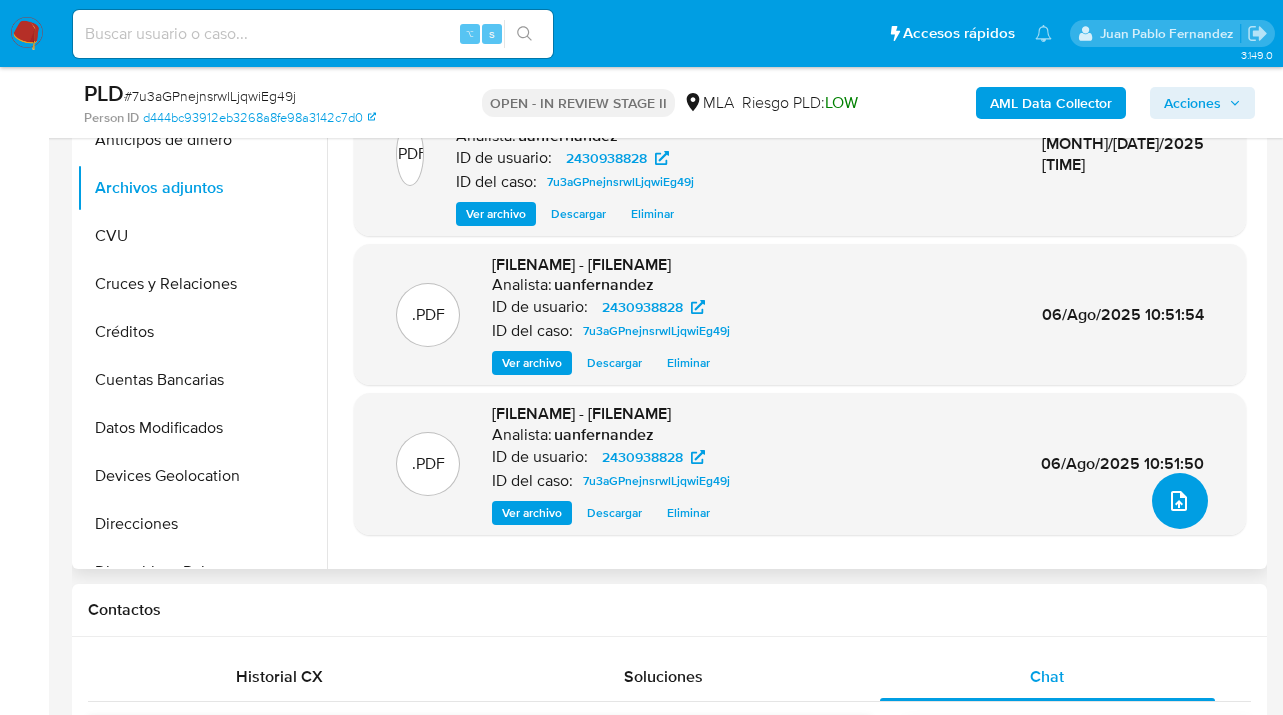 click 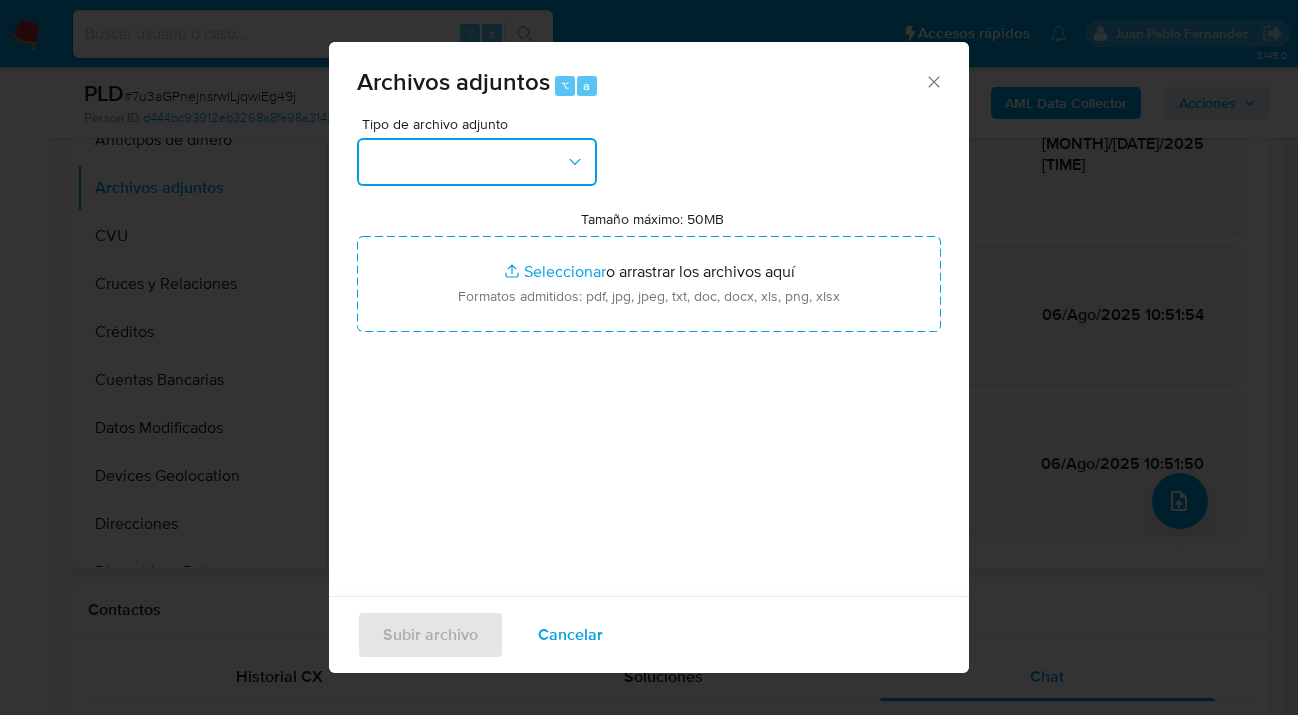 drag, startPoint x: 572, startPoint y: 166, endPoint x: 549, endPoint y: 182, distance: 28.01785 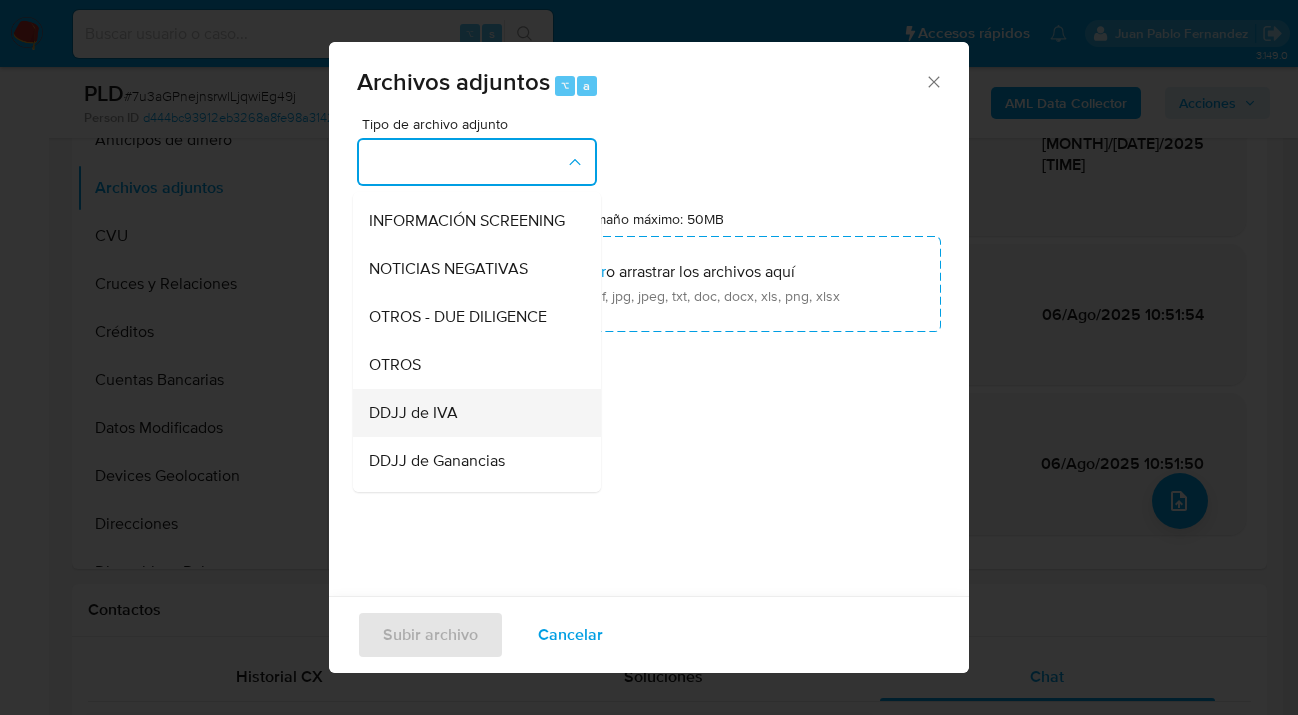 scroll, scrollTop: 315, scrollLeft: 0, axis: vertical 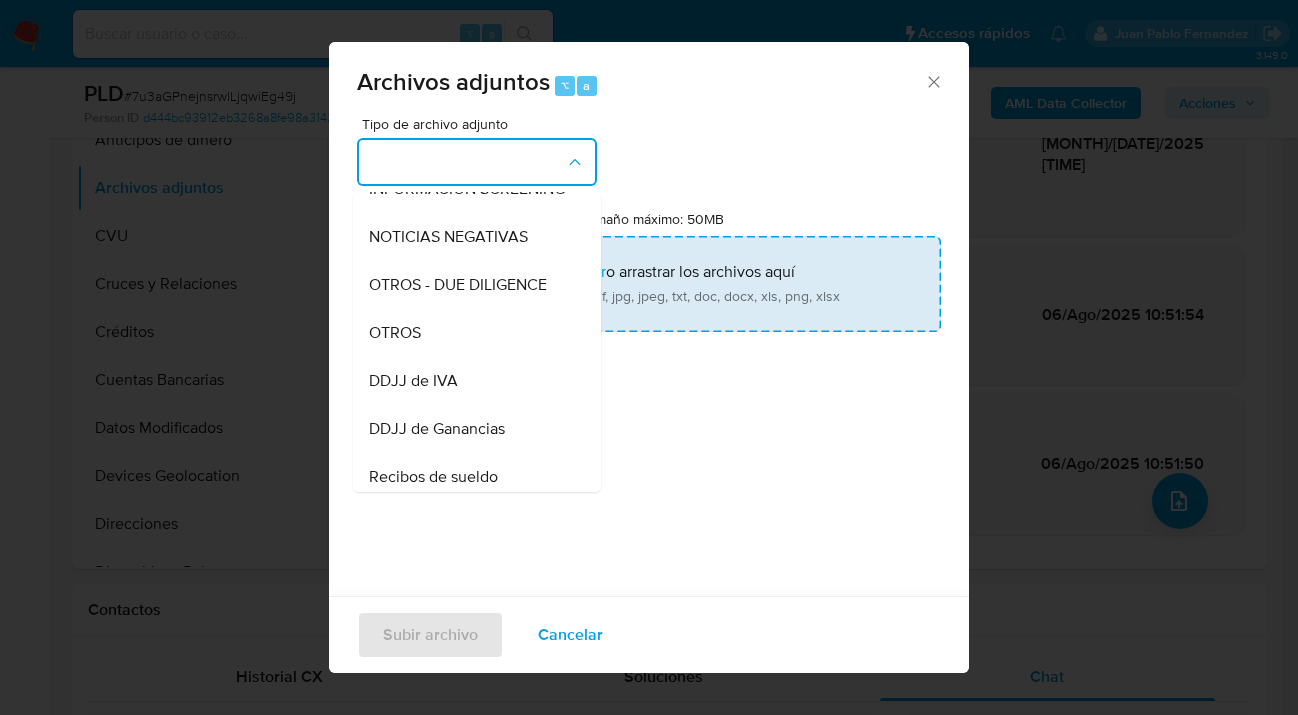 drag, startPoint x: 469, startPoint y: 356, endPoint x: 650, endPoint y: 299, distance: 189.76302 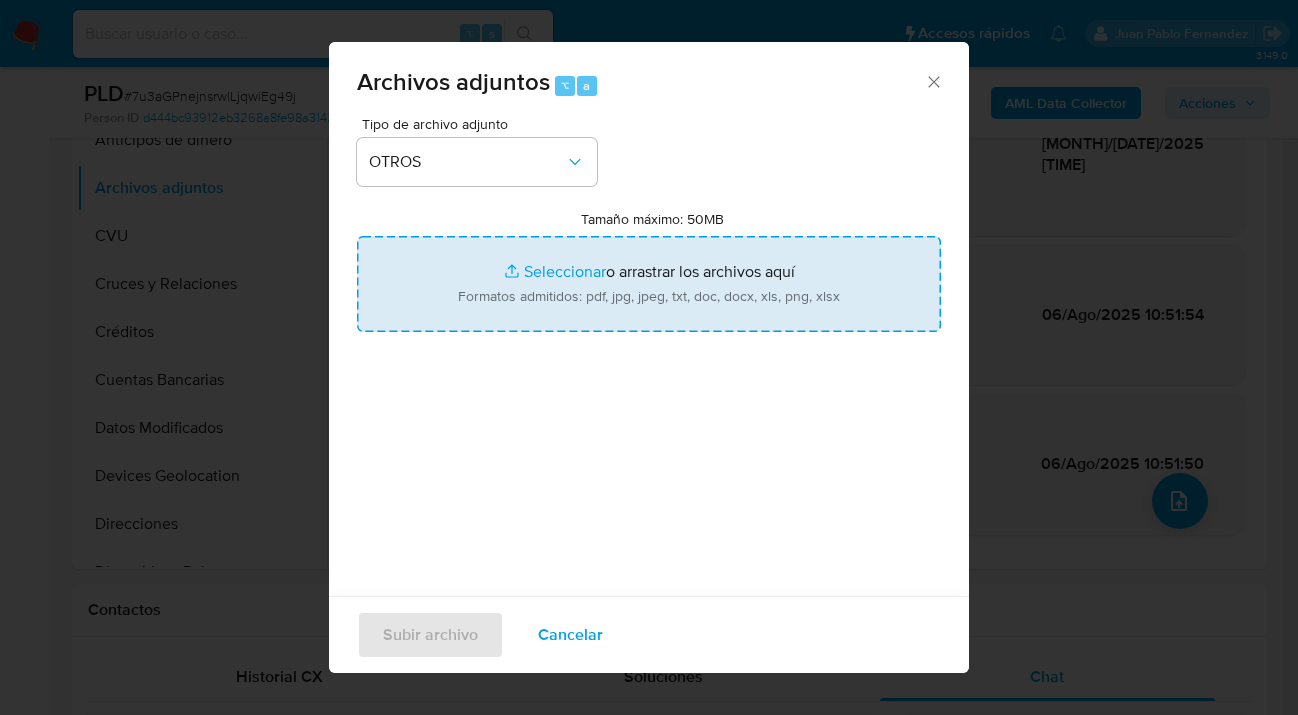 click on "Tamaño máximo: 50MB Seleccionar archivos" at bounding box center [649, 284] 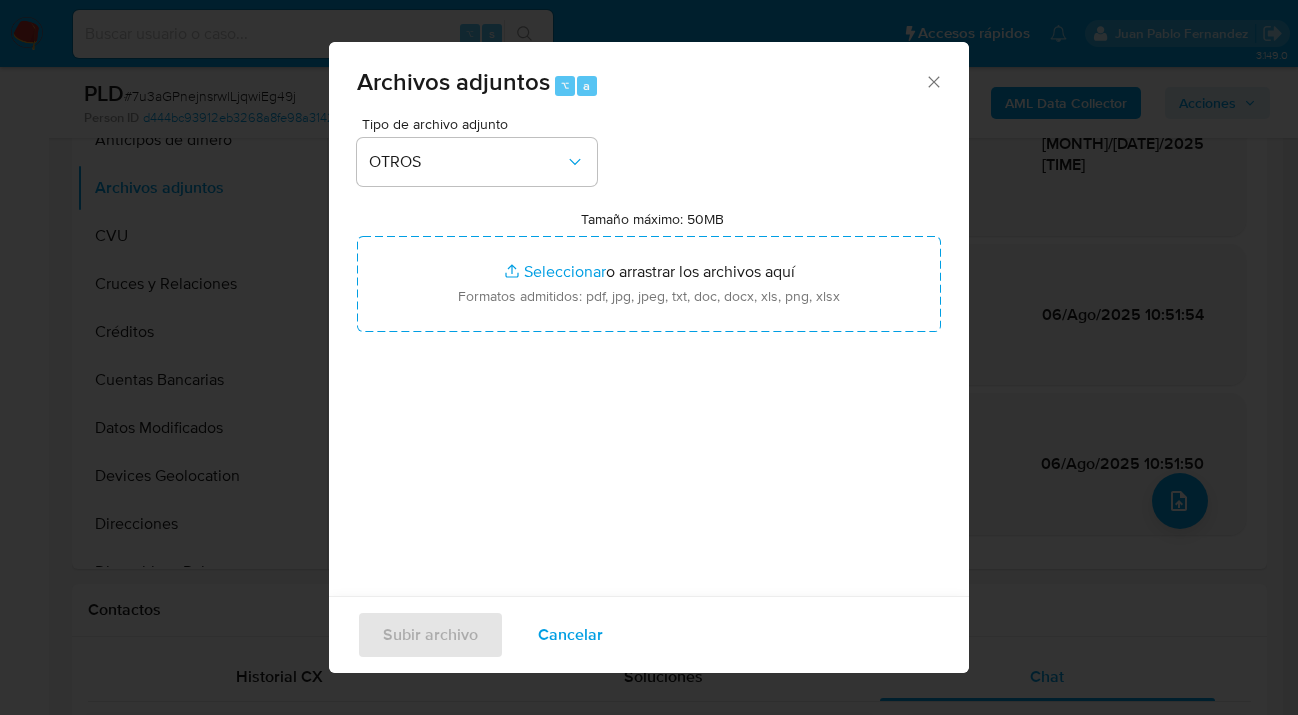 drag, startPoint x: 583, startPoint y: 626, endPoint x: 700, endPoint y: 606, distance: 118.69709 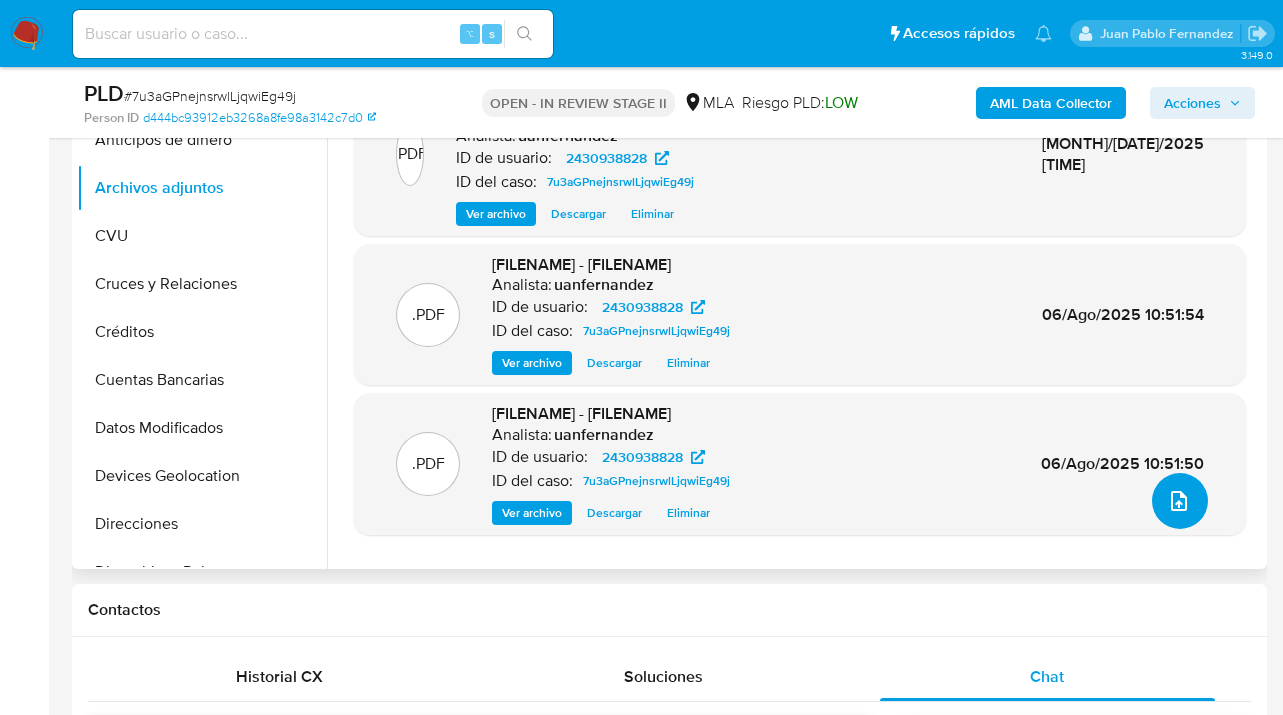 click 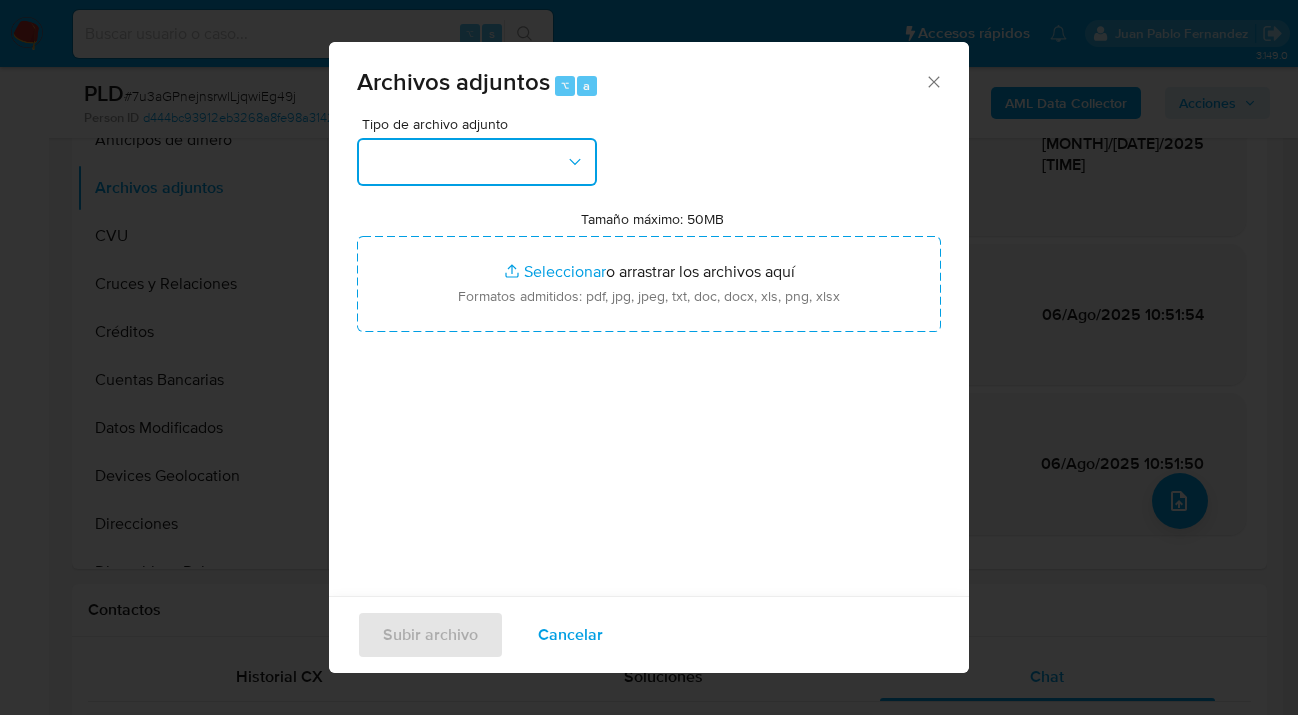 click 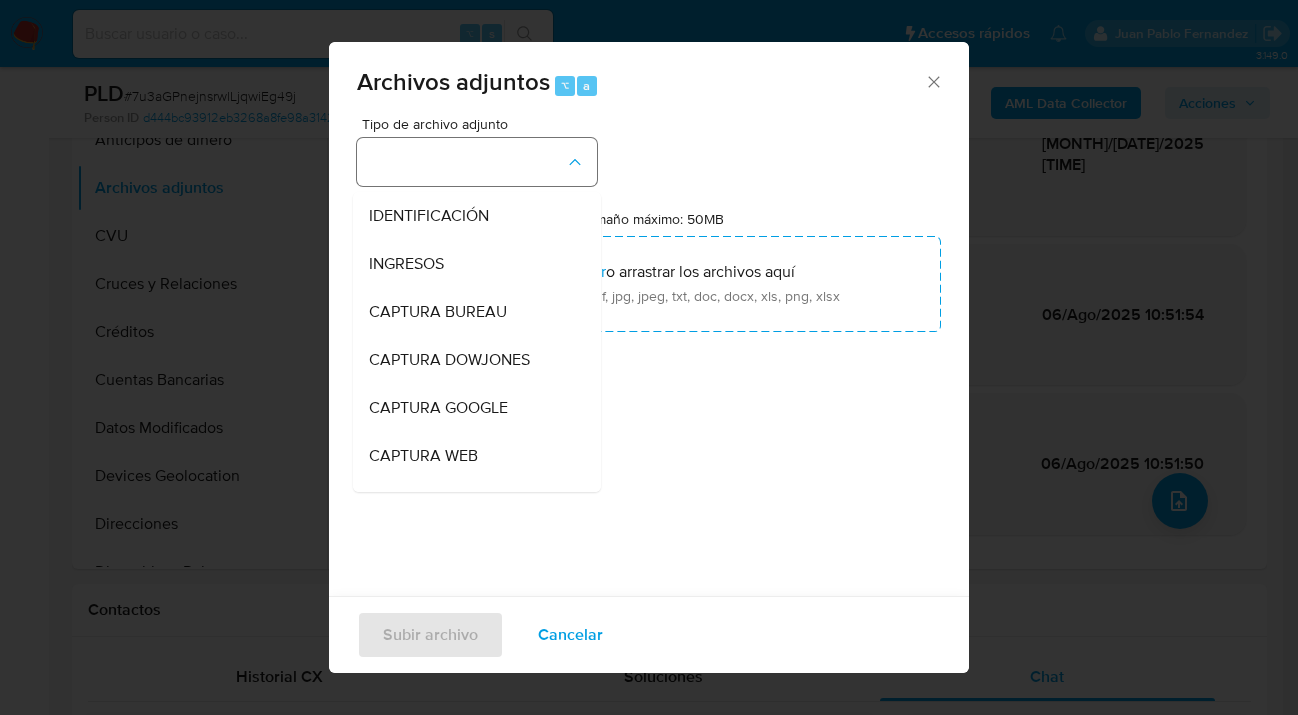 click 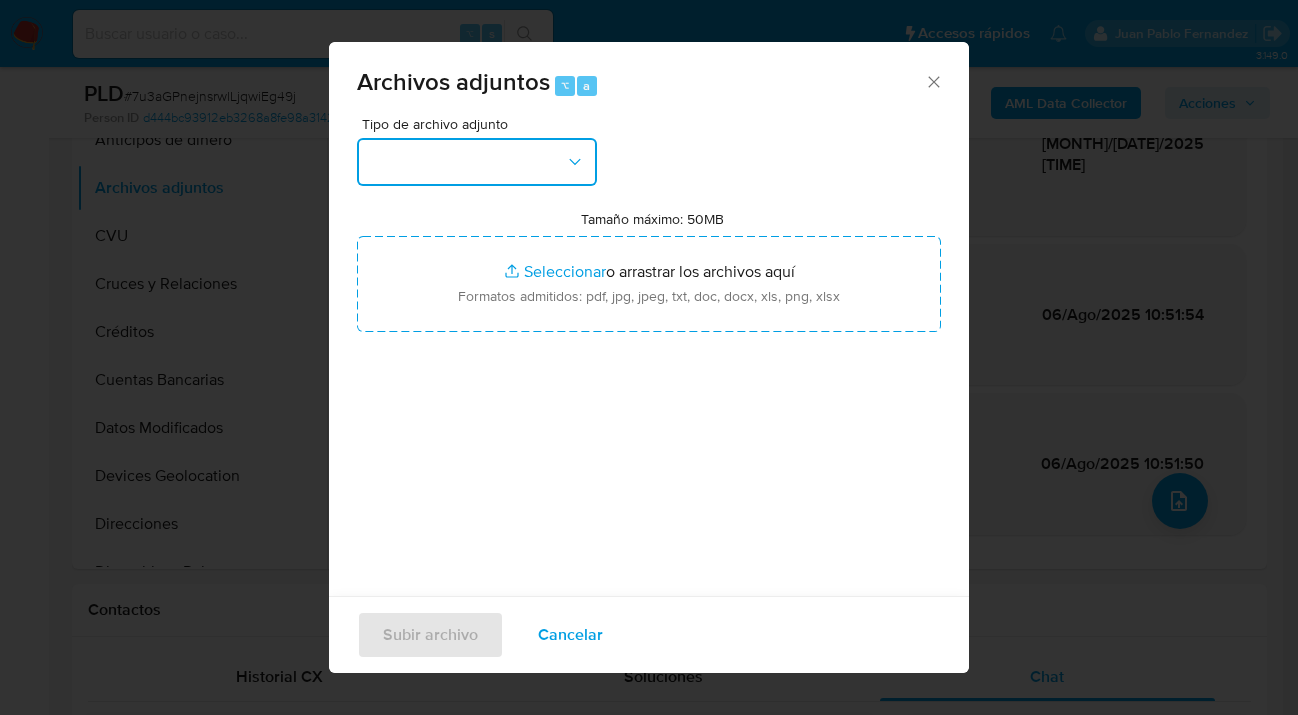 click at bounding box center [477, 162] 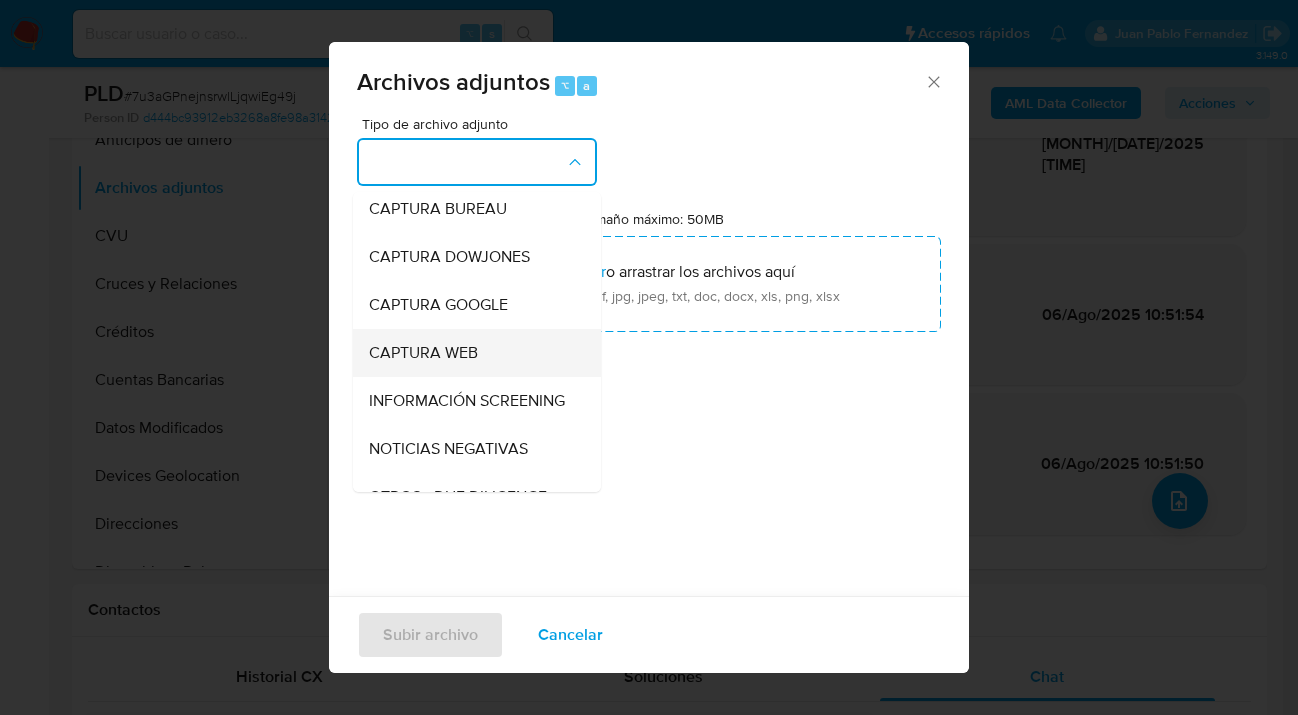 scroll, scrollTop: 187, scrollLeft: 0, axis: vertical 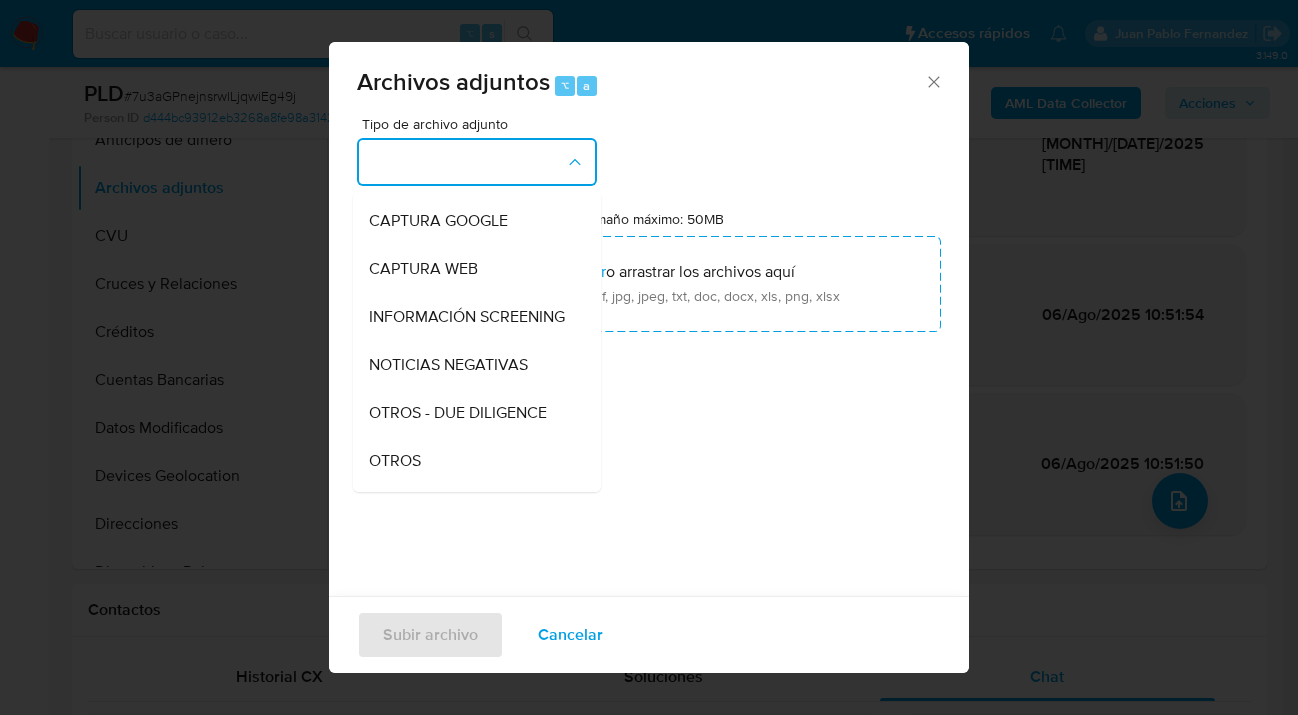 drag, startPoint x: 443, startPoint y: 472, endPoint x: 468, endPoint y: 437, distance: 43.011627 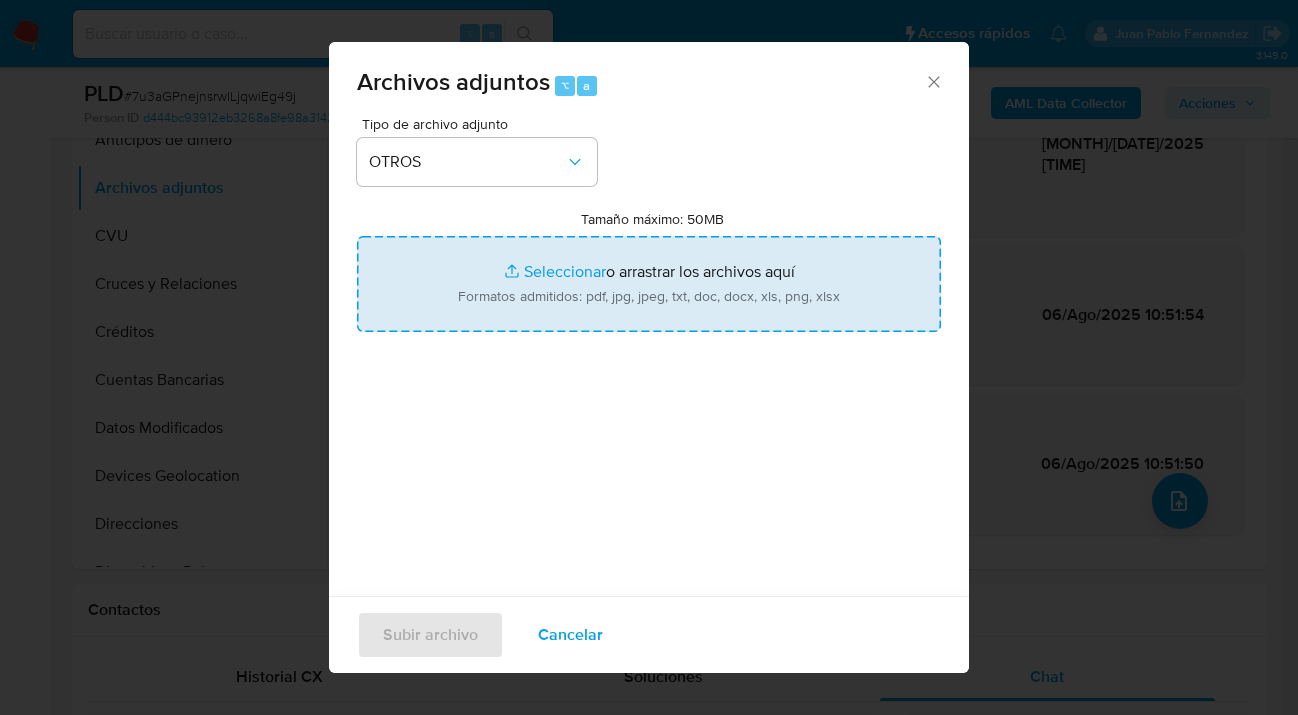 click on "Tamaño máximo: 50MB Seleccionar archivos" at bounding box center [649, 284] 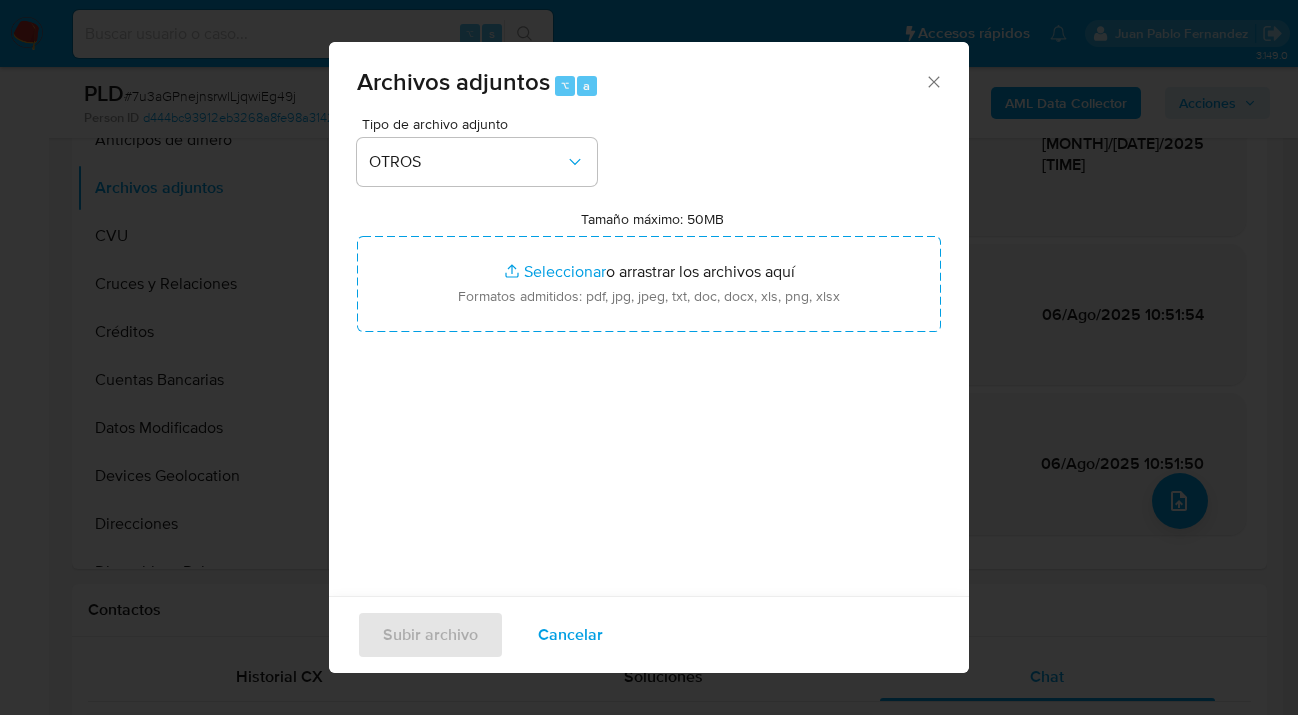 click on "Cancelar" at bounding box center [570, 635] 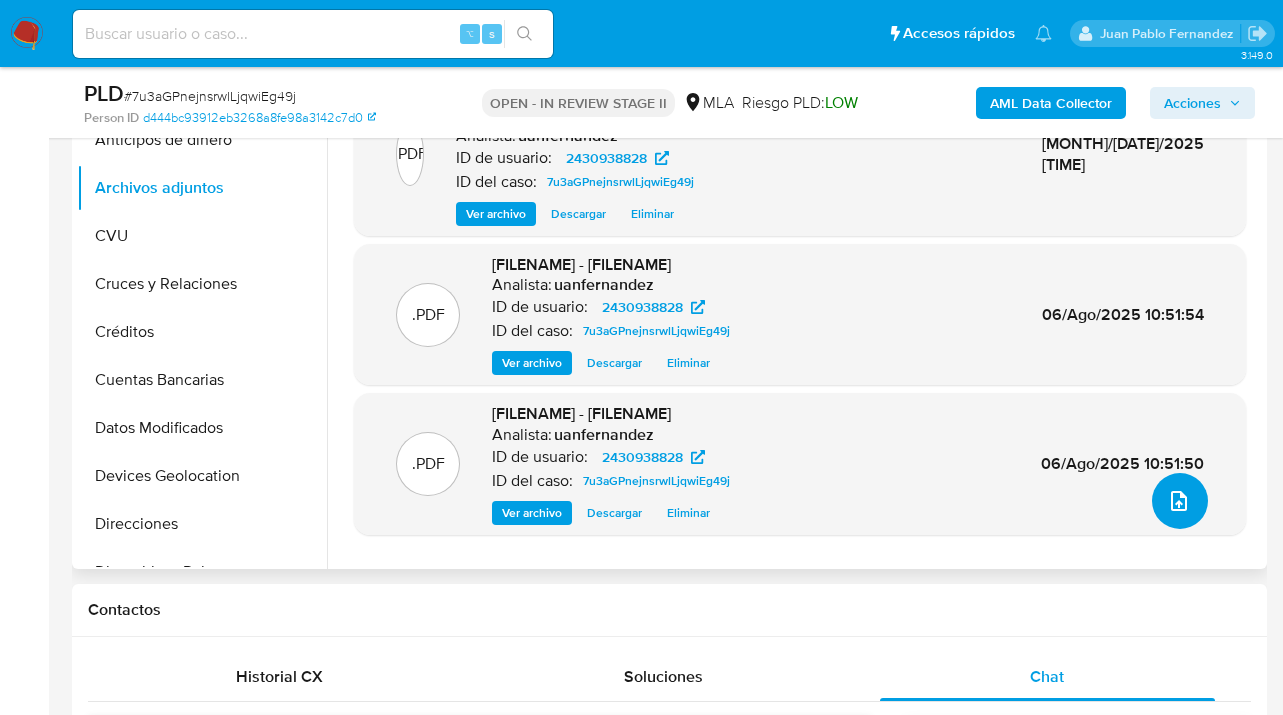 click at bounding box center (1180, 501) 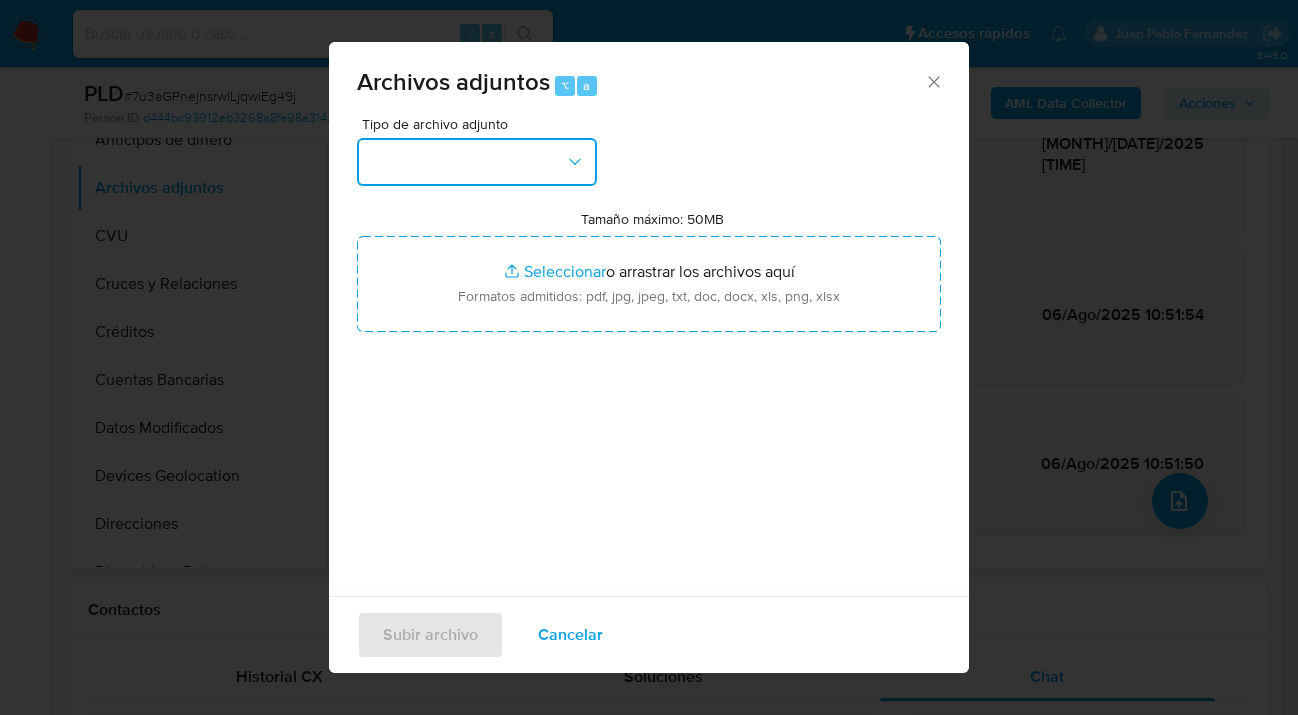 drag, startPoint x: 515, startPoint y: 167, endPoint x: 513, endPoint y: 178, distance: 11.18034 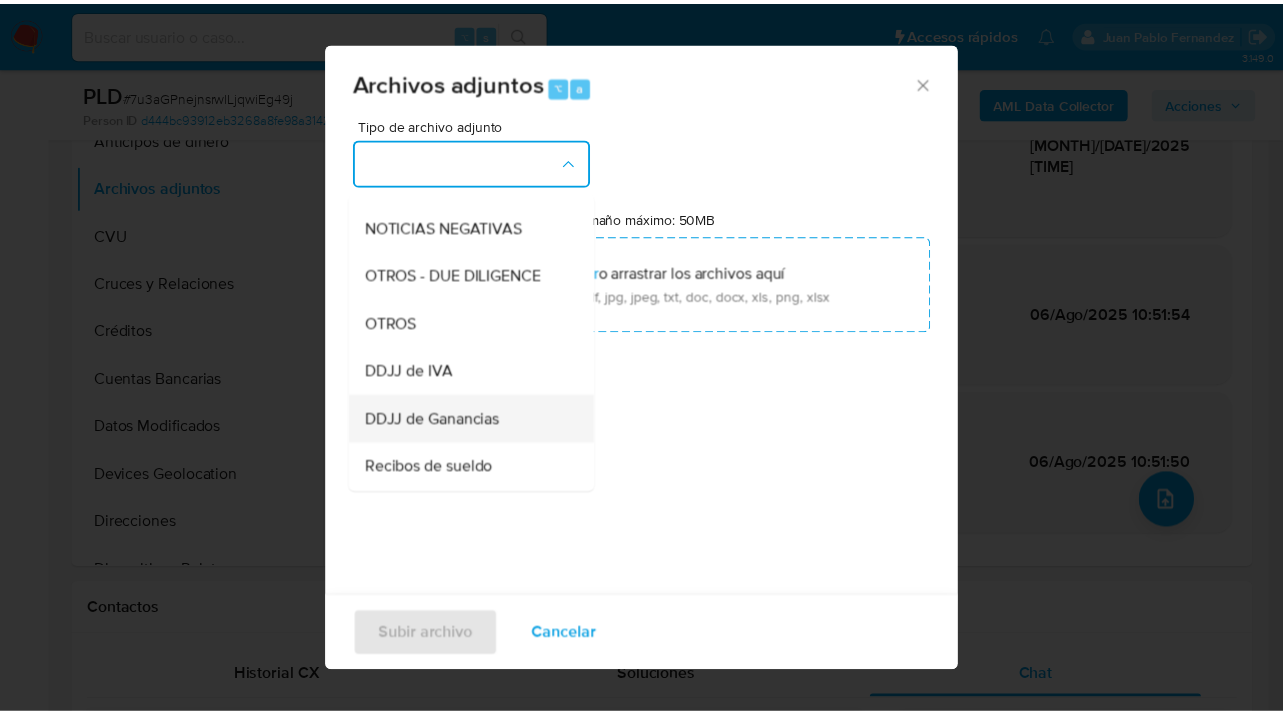 scroll, scrollTop: 400, scrollLeft: 0, axis: vertical 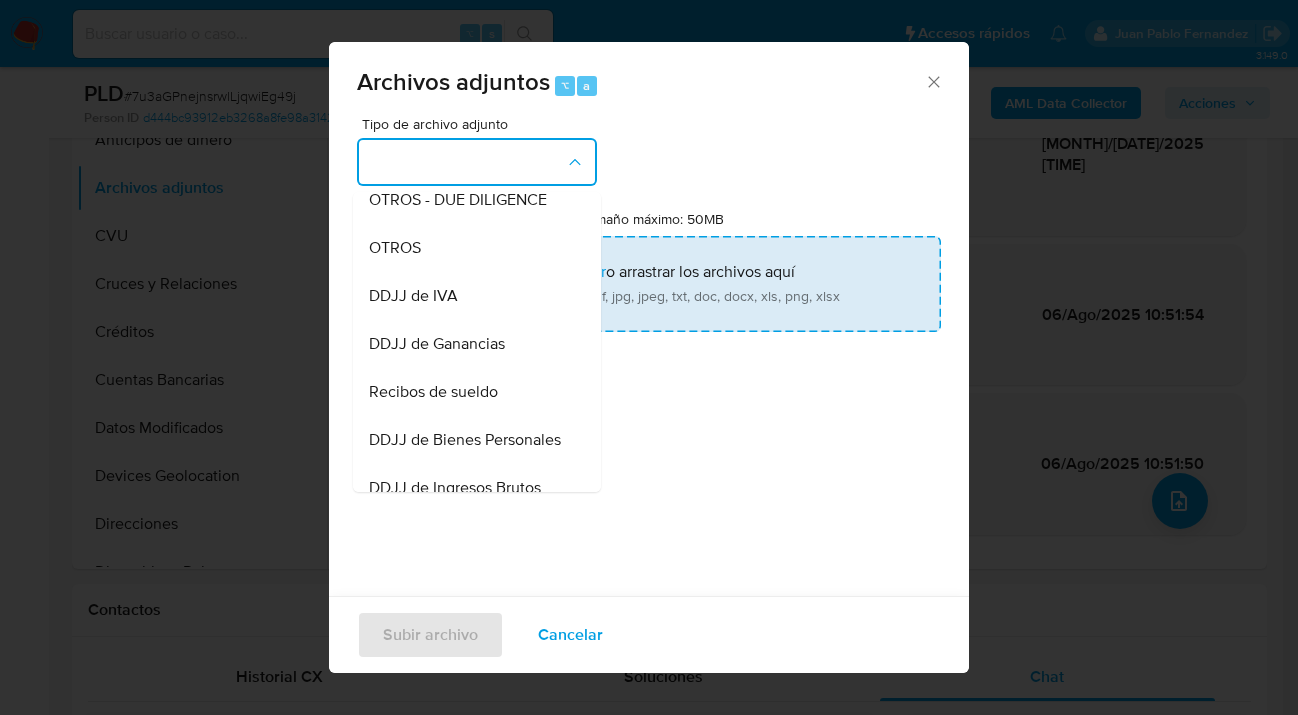 drag, startPoint x: 476, startPoint y: 262, endPoint x: 604, endPoint y: 265, distance: 128.03516 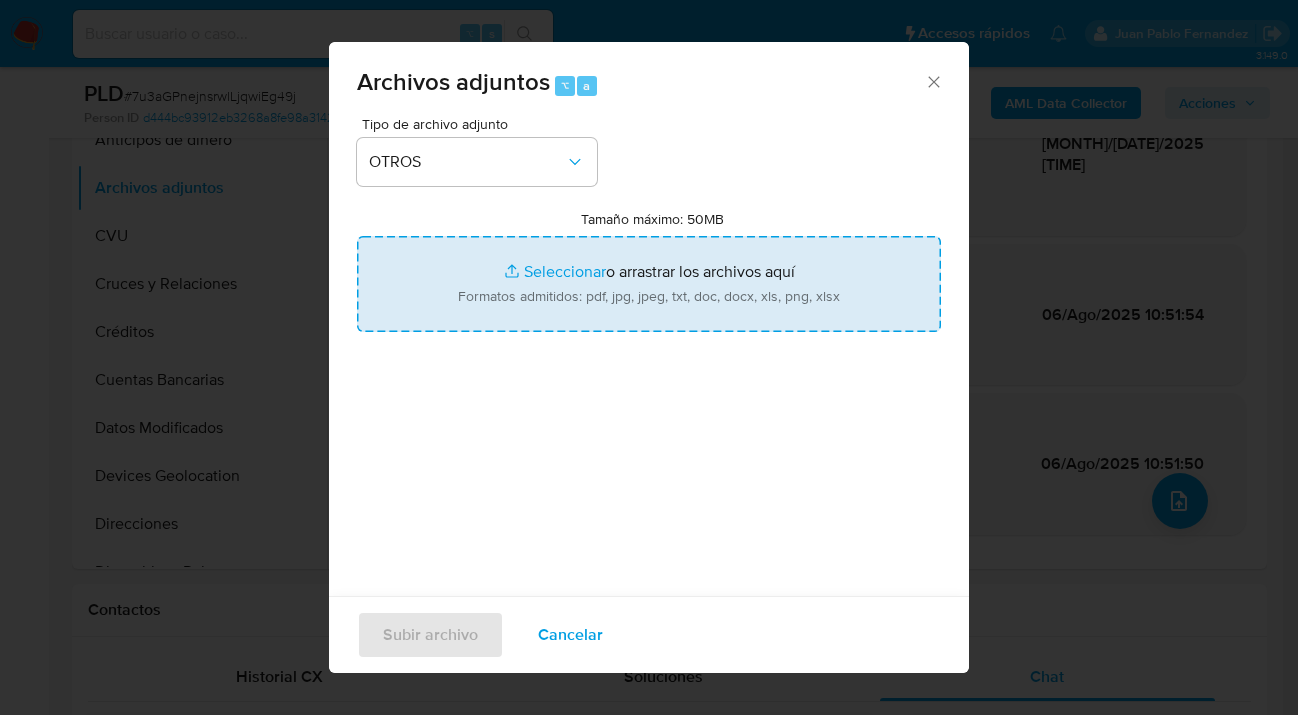click on "Tamaño máximo: 50MB Seleccionar archivos" at bounding box center (649, 284) 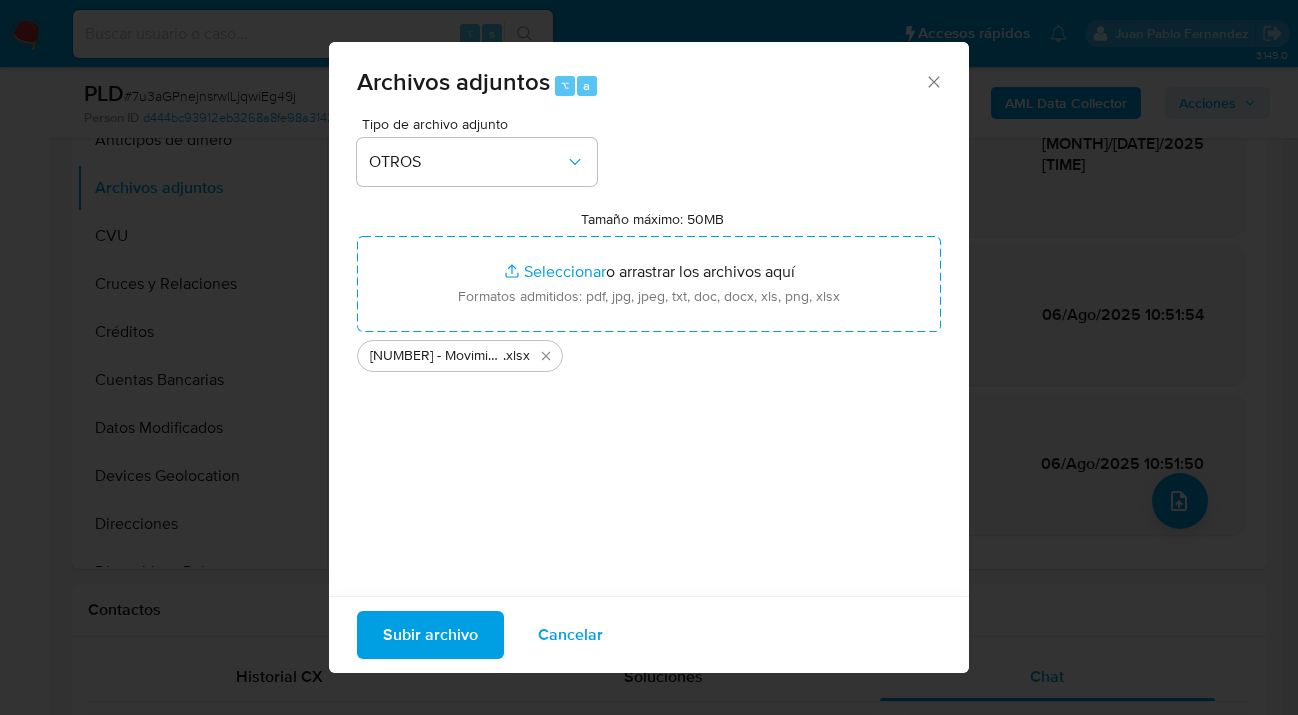 click on "Subir archivo" at bounding box center (430, 635) 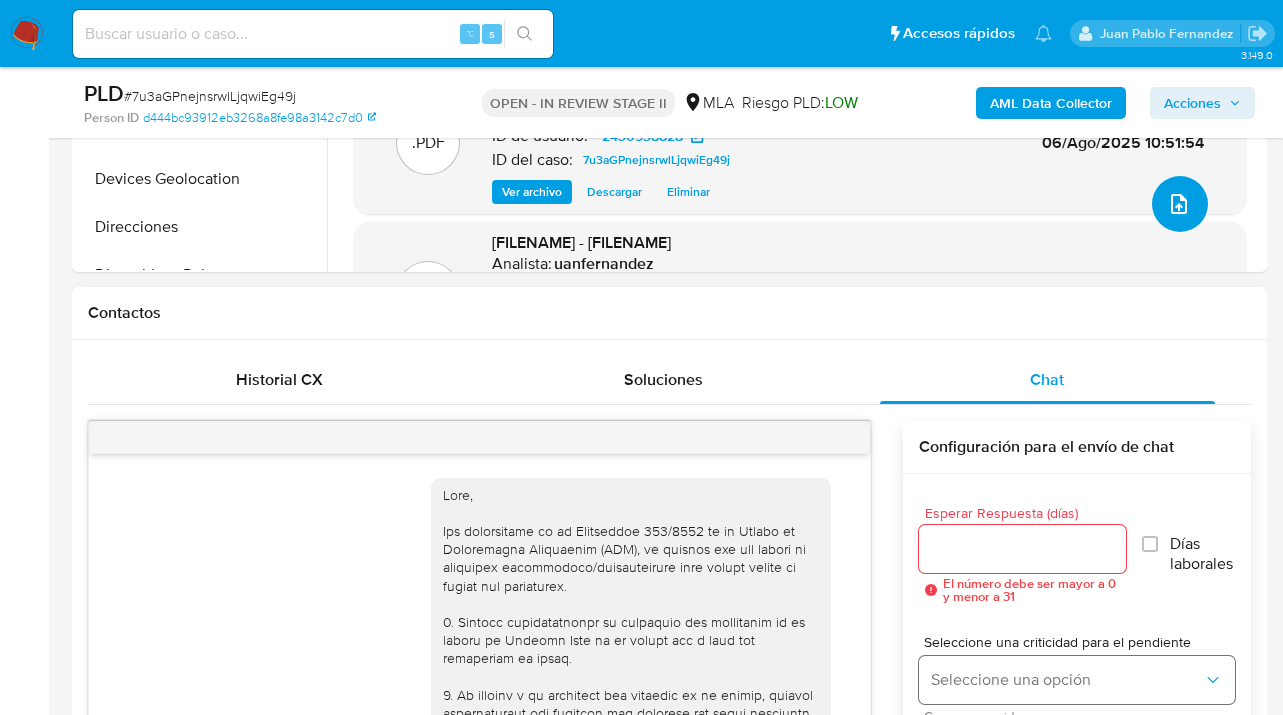 scroll, scrollTop: 903, scrollLeft: 0, axis: vertical 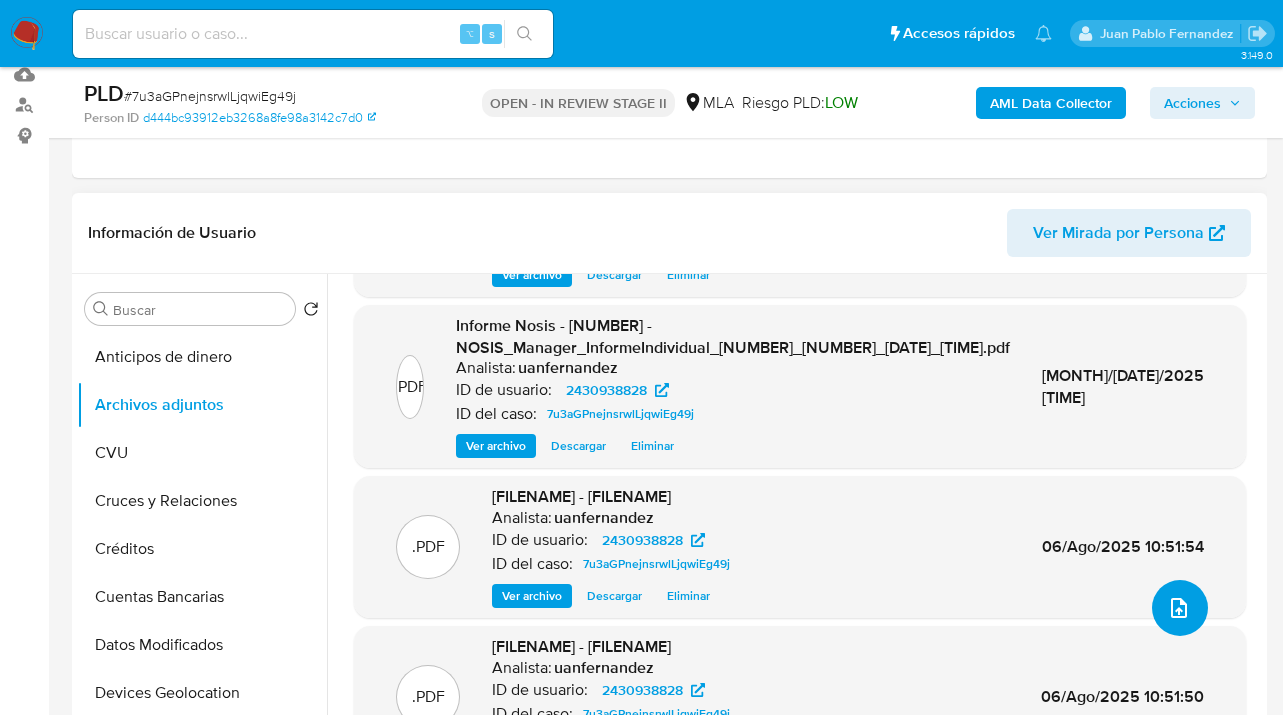 click 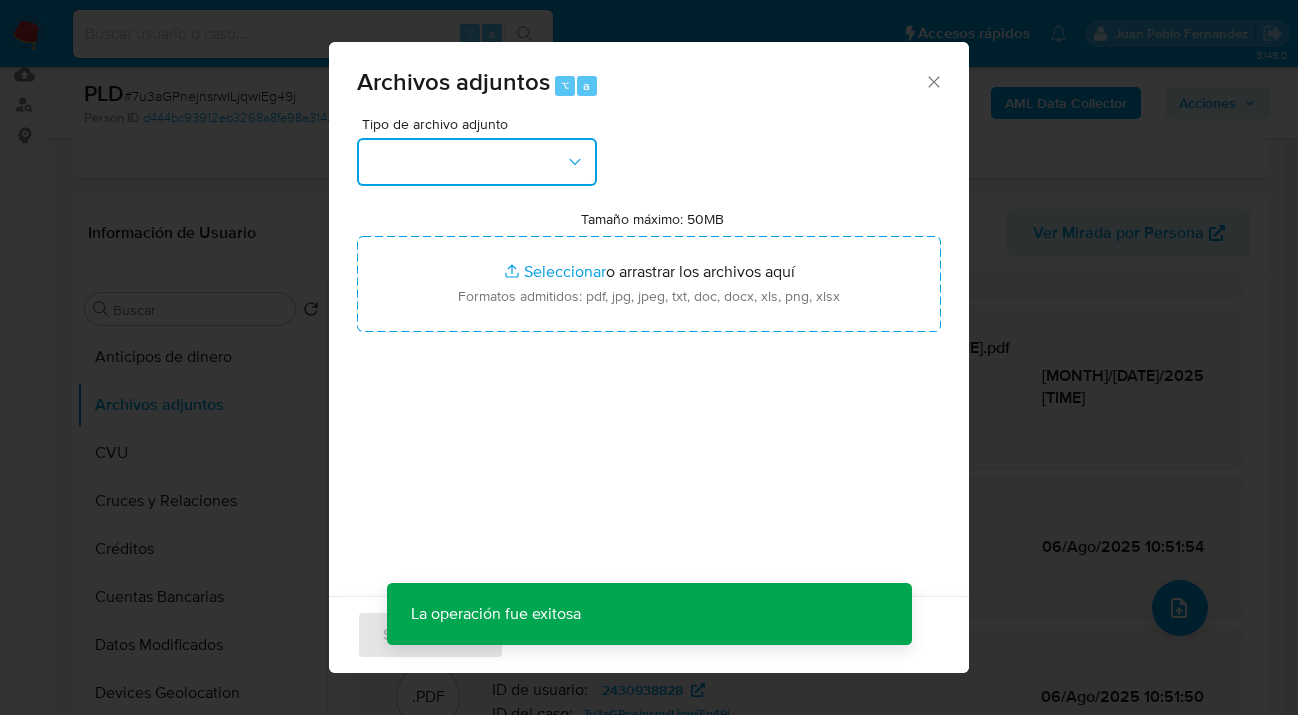 drag, startPoint x: 567, startPoint y: 160, endPoint x: 571, endPoint y: 183, distance: 23.345236 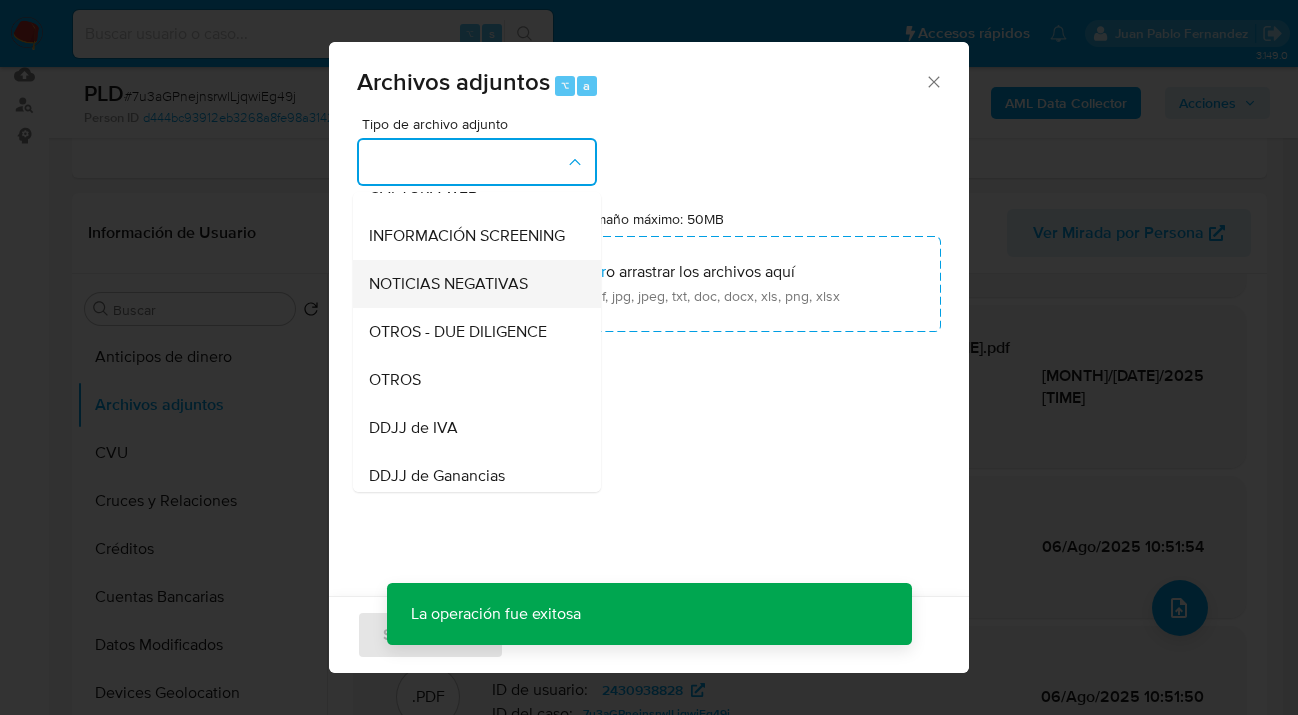 scroll, scrollTop: 279, scrollLeft: 0, axis: vertical 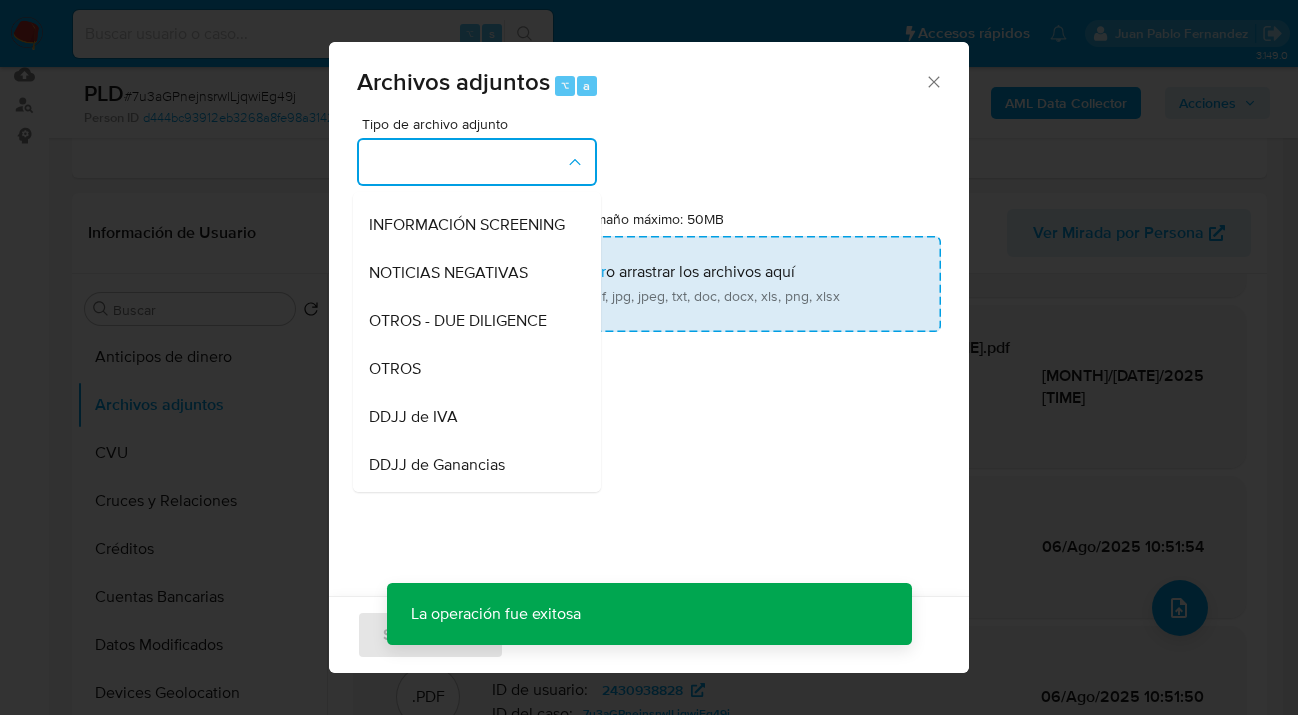 drag, startPoint x: 483, startPoint y: 389, endPoint x: 605, endPoint y: 331, distance: 135.08516 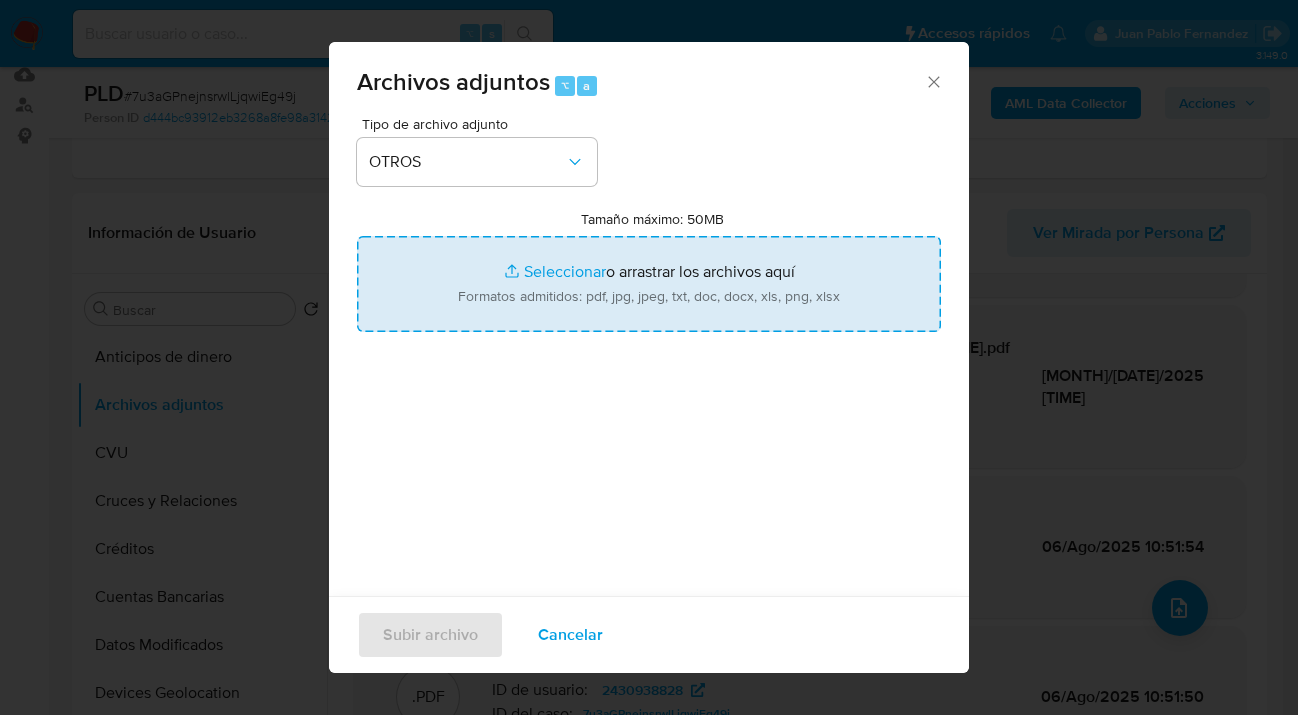 click on "Tamaño máximo: 50MB Seleccionar archivos" at bounding box center [649, 284] 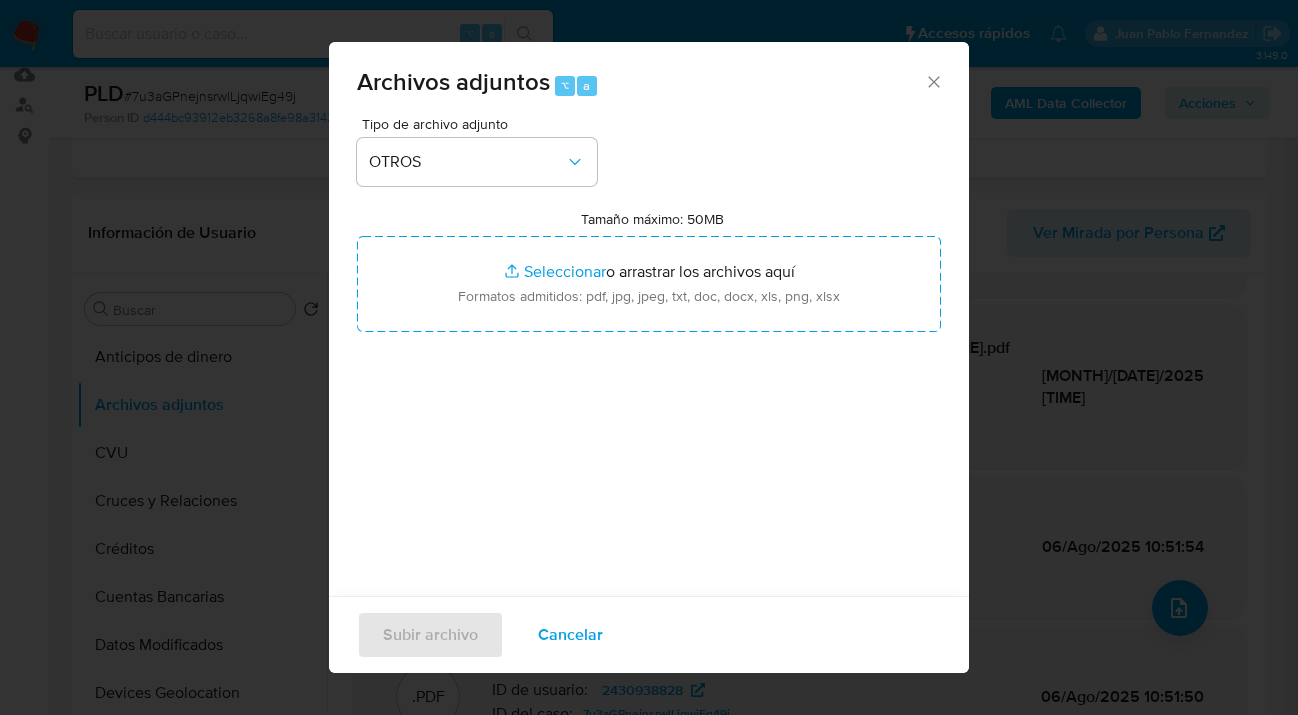 drag, startPoint x: 573, startPoint y: 634, endPoint x: 665, endPoint y: 585, distance: 104.23531 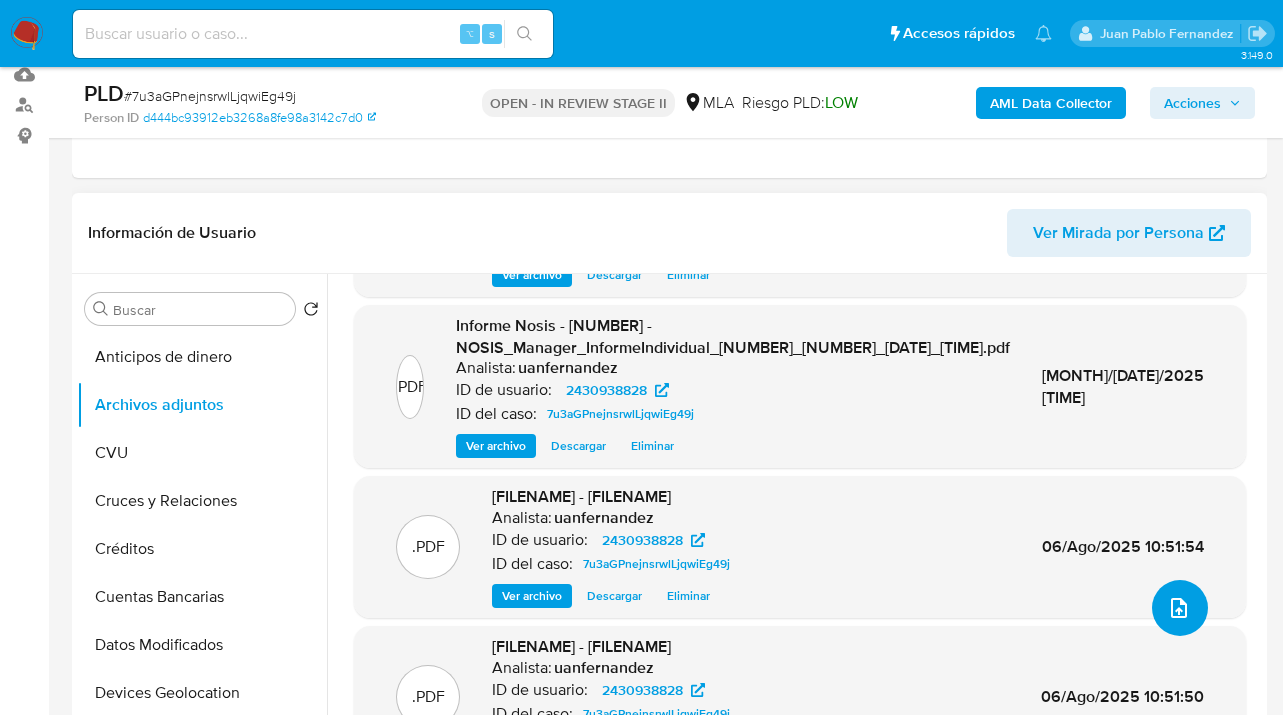 click at bounding box center [1180, 608] 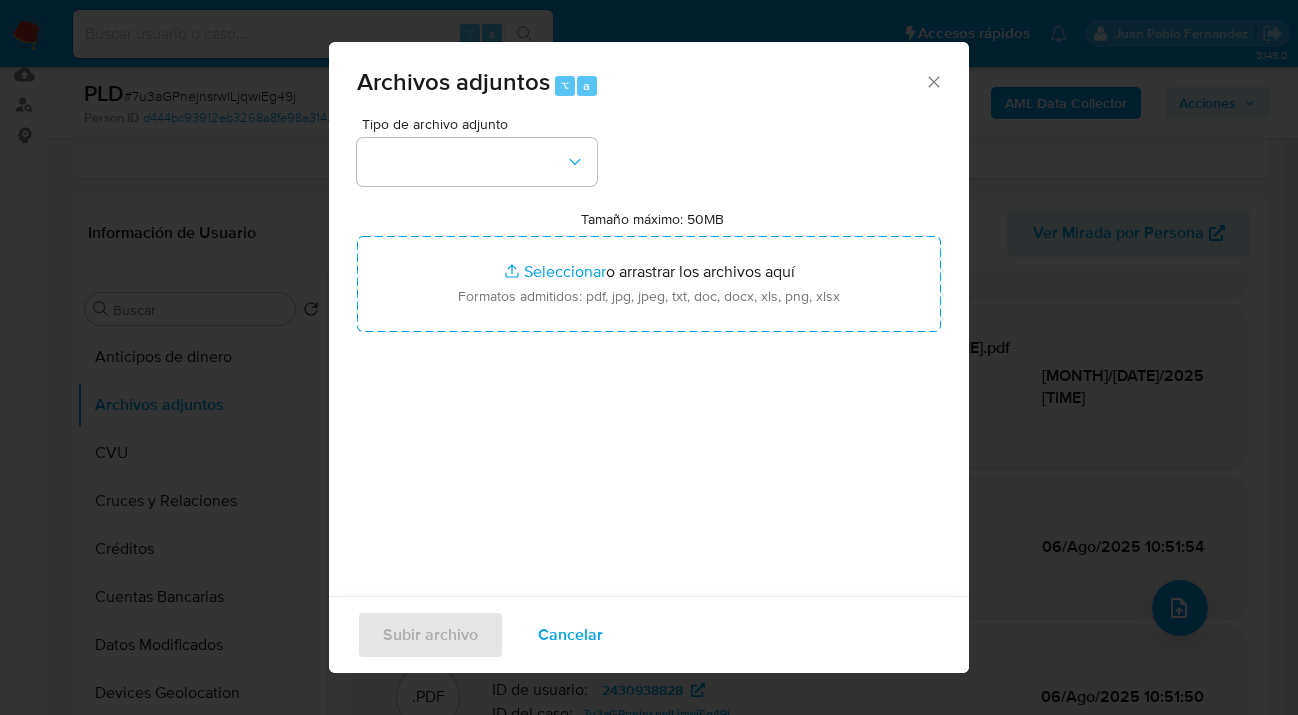 drag, startPoint x: 604, startPoint y: 155, endPoint x: 601, endPoint y: 165, distance: 10.440307 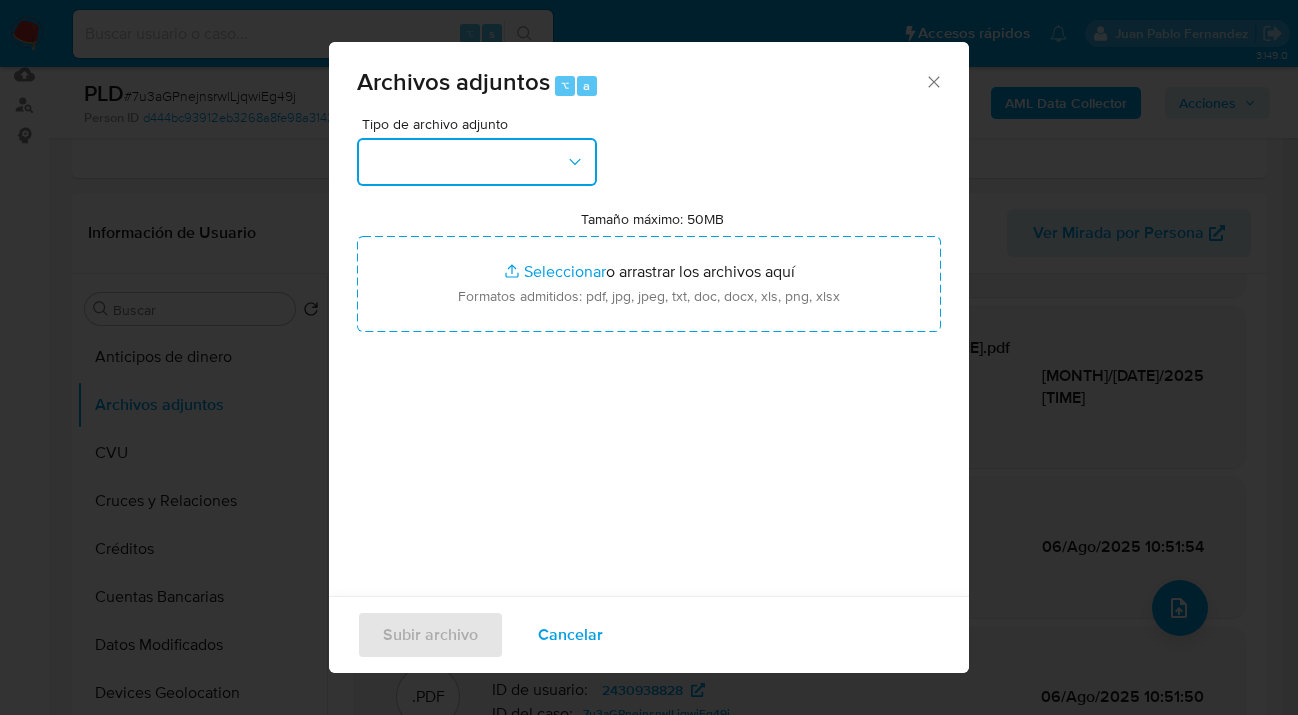 drag, startPoint x: 579, startPoint y: 168, endPoint x: 570, endPoint y: 180, distance: 15 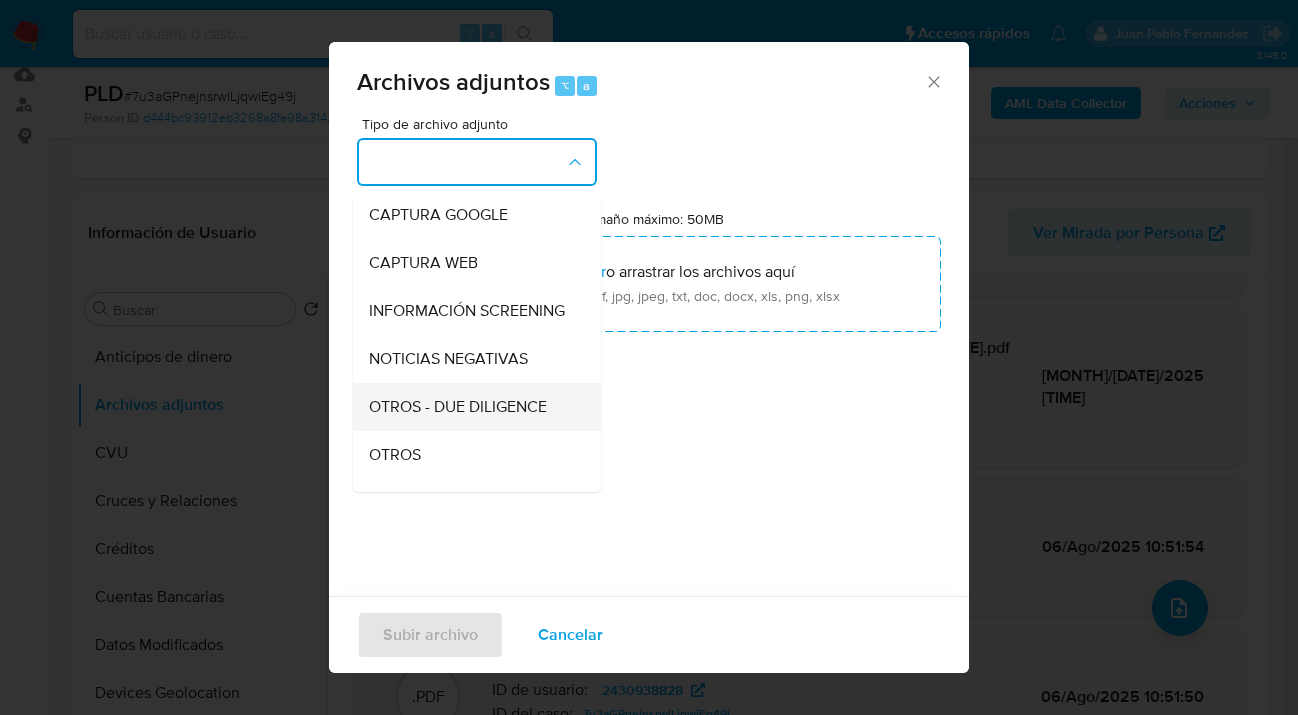 scroll, scrollTop: 210, scrollLeft: 0, axis: vertical 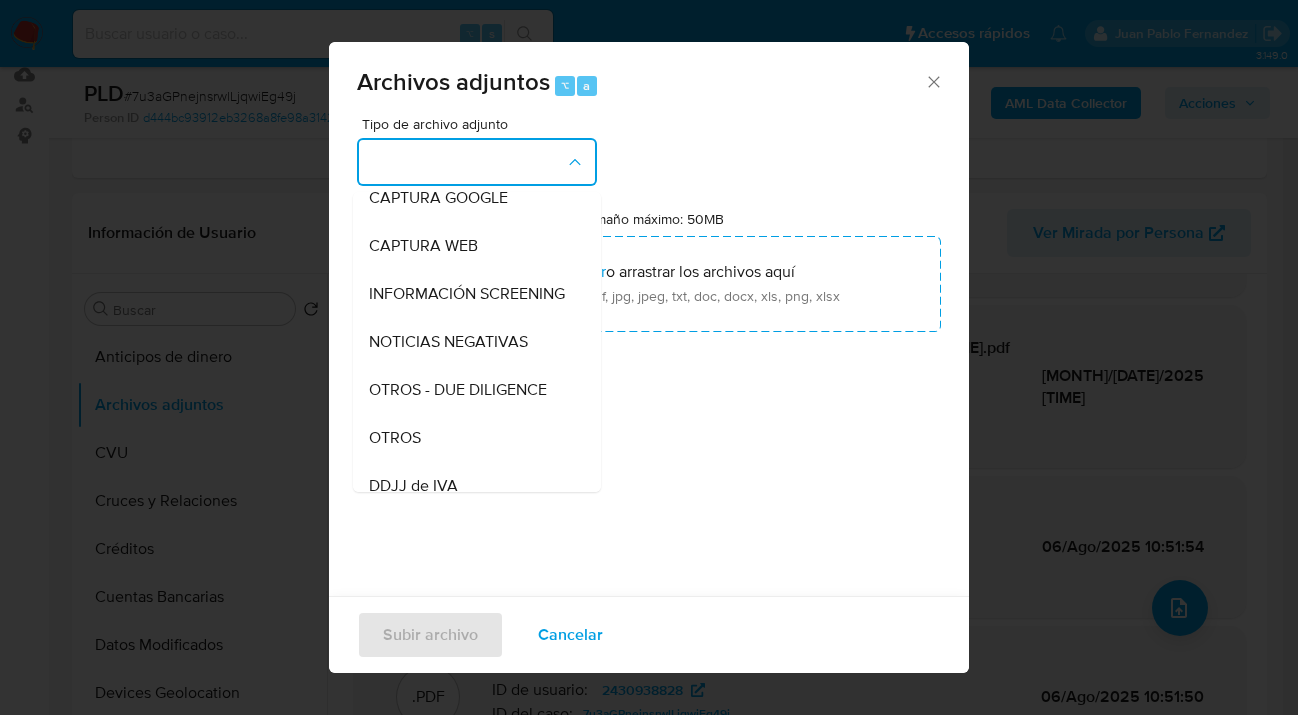 drag, startPoint x: 456, startPoint y: 463, endPoint x: 670, endPoint y: 349, distance: 242.47061 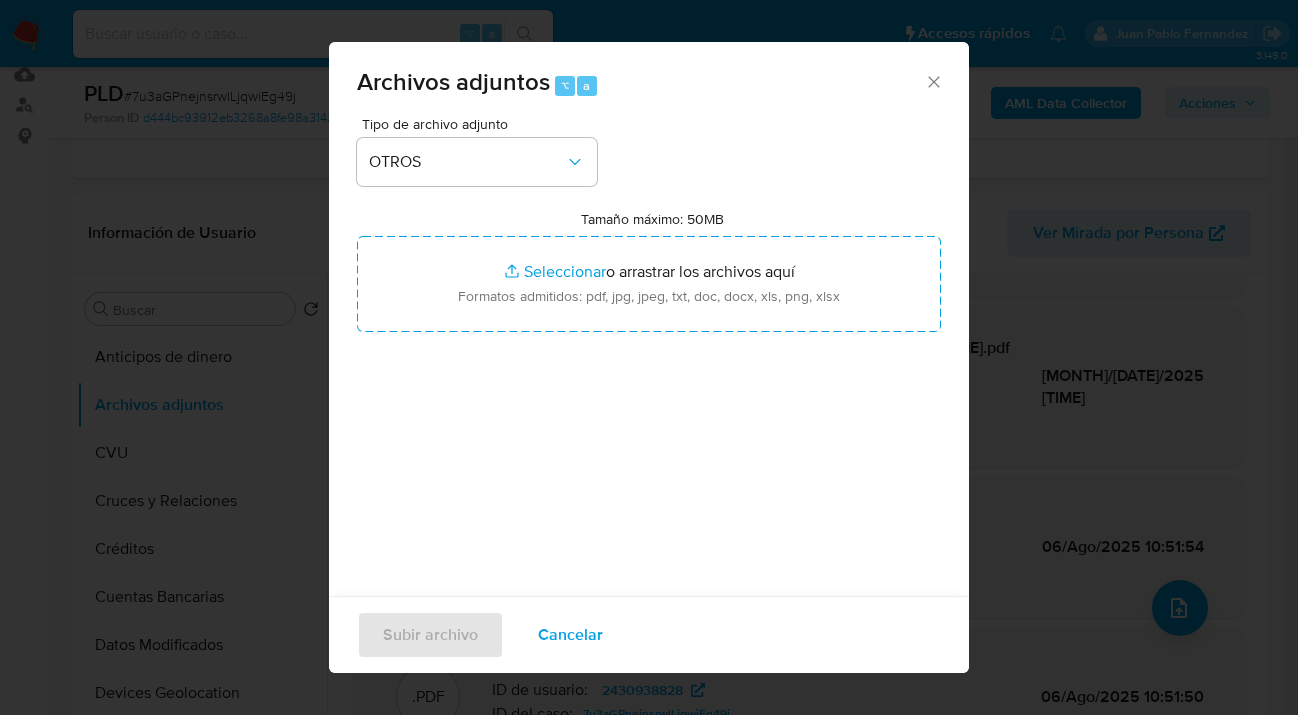 click on "Tipo de archivo adjunto OTROS Tamaño máximo: 50MB Seleccionar archivos Seleccionar  o arrastrar los archivos aquí Formatos admitidos: pdf, jpg, jpeg, txt, doc, docx, xls, png, xlsx" at bounding box center (649, 353) 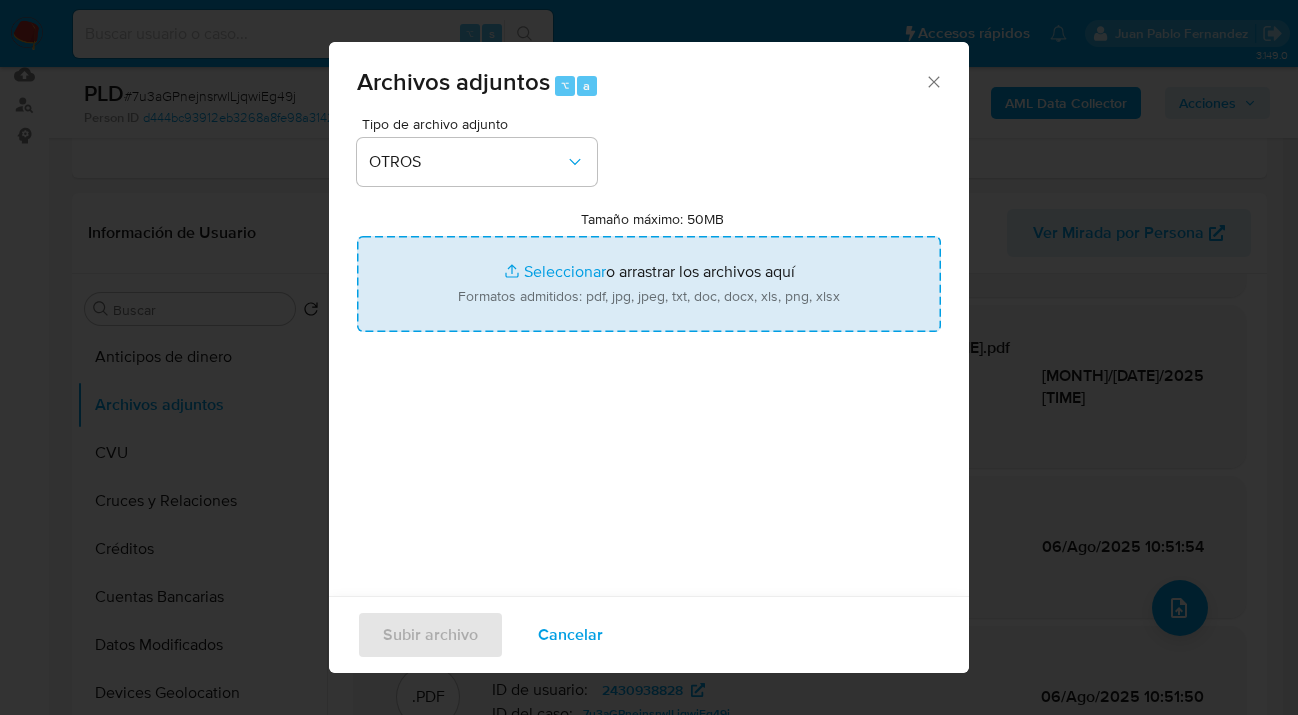 click on "Tamaño máximo: 50MB Seleccionar archivos" at bounding box center [649, 284] 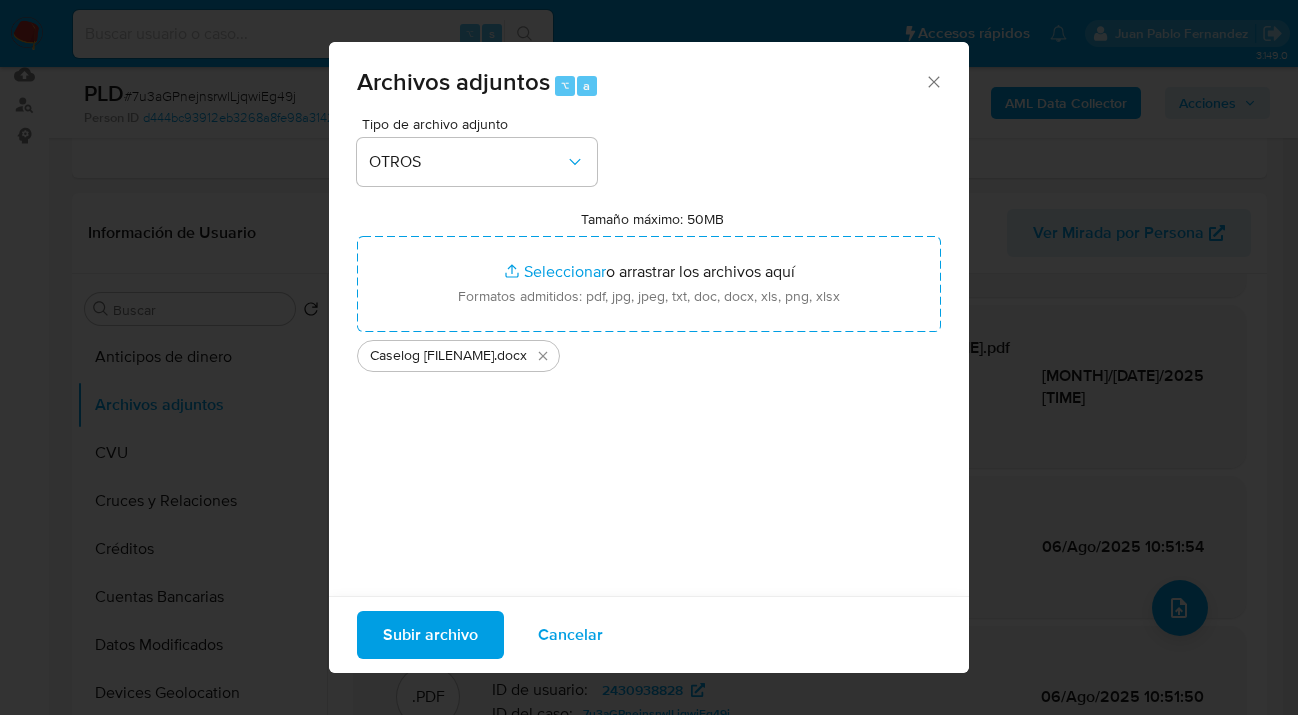 click on "Subir archivo" at bounding box center [430, 635] 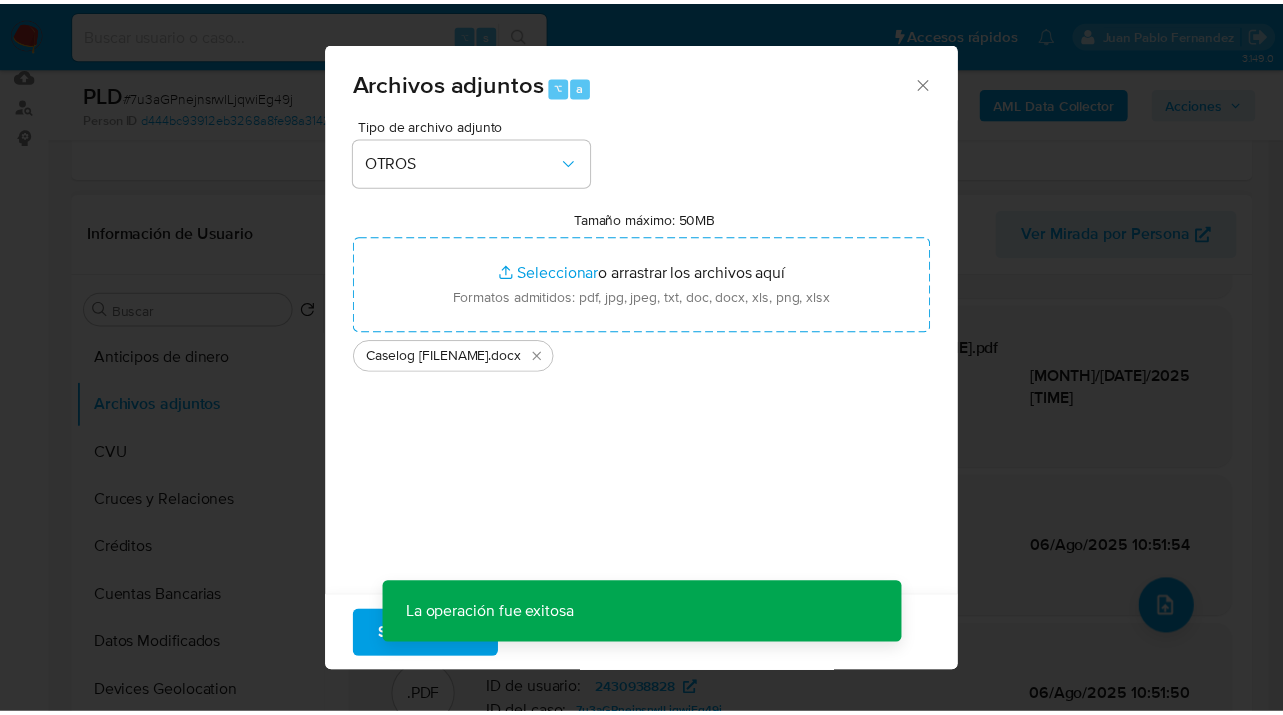 scroll, scrollTop: 107, scrollLeft: 0, axis: vertical 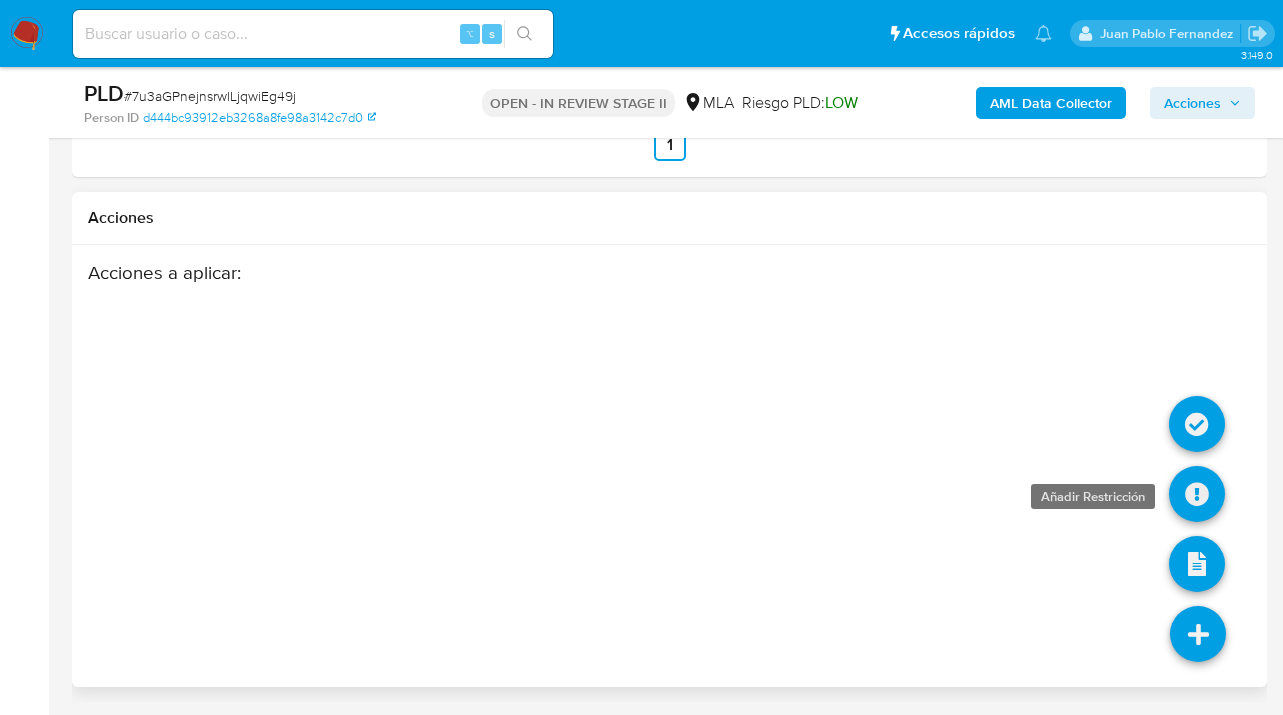 click at bounding box center (1197, 494) 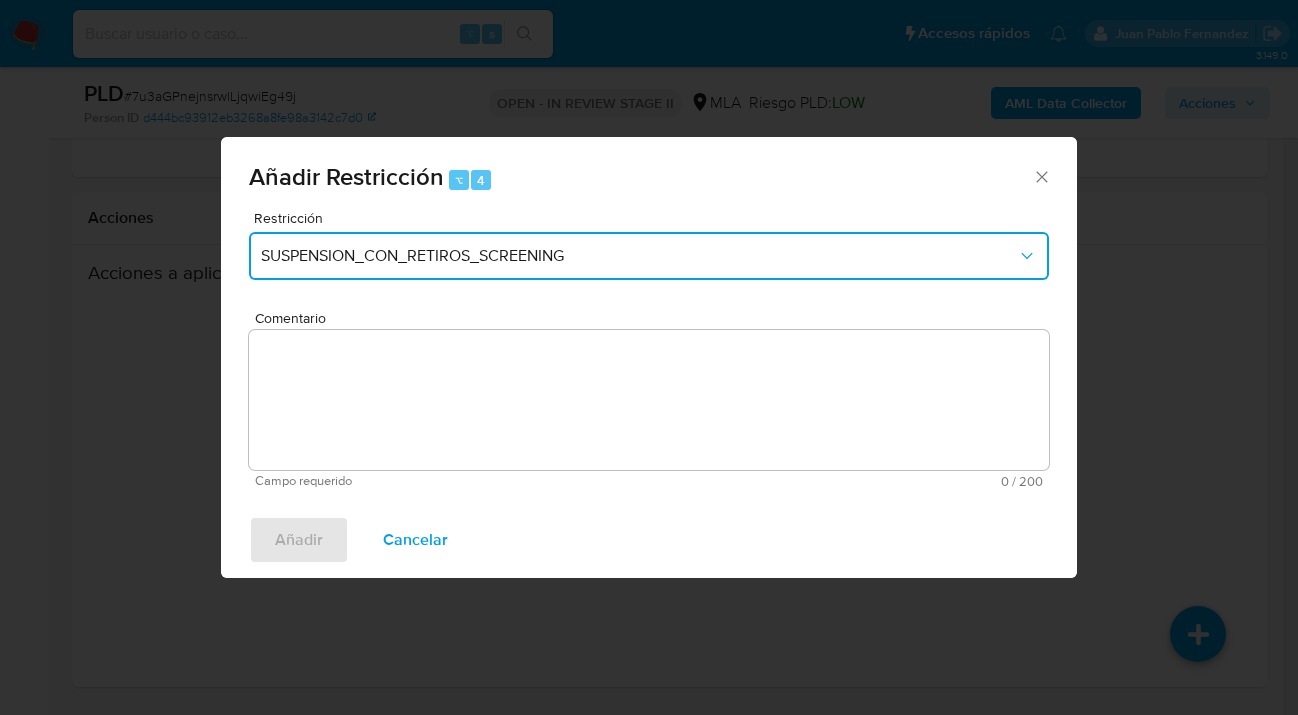 click on "SUSPENSION_CON_RETIROS_SCREENING" at bounding box center (639, 256) 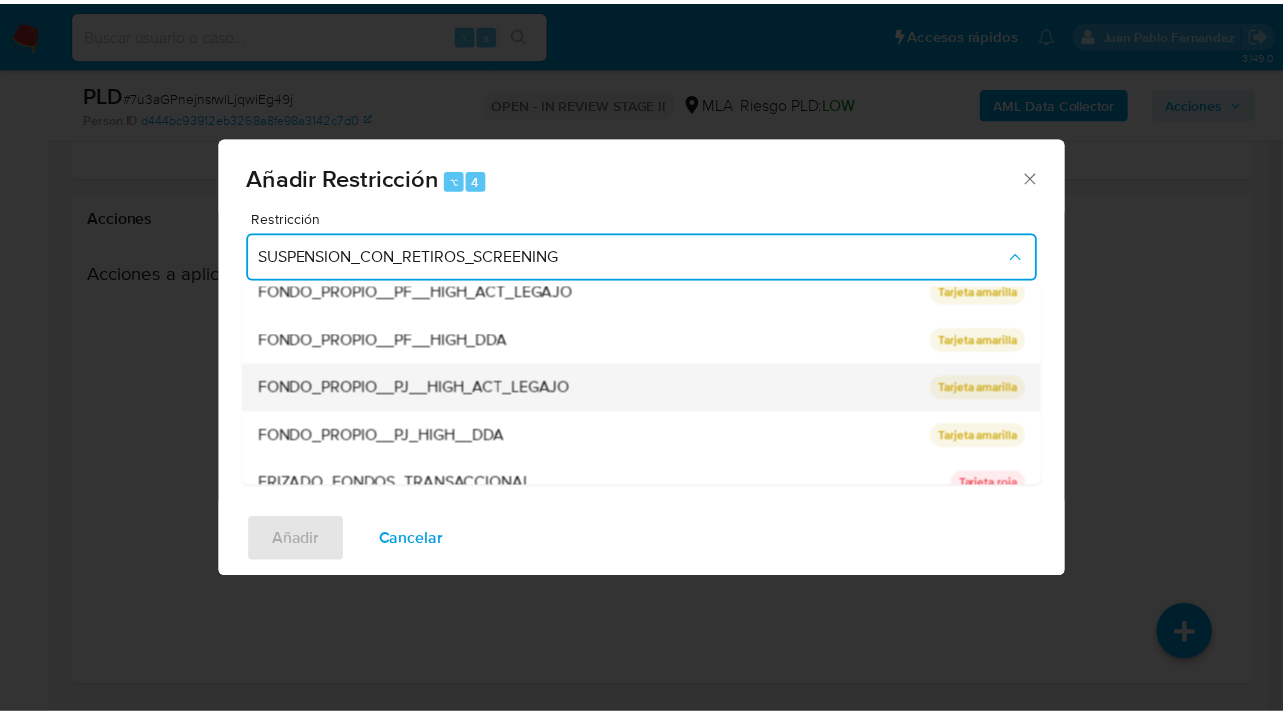scroll, scrollTop: 328, scrollLeft: 0, axis: vertical 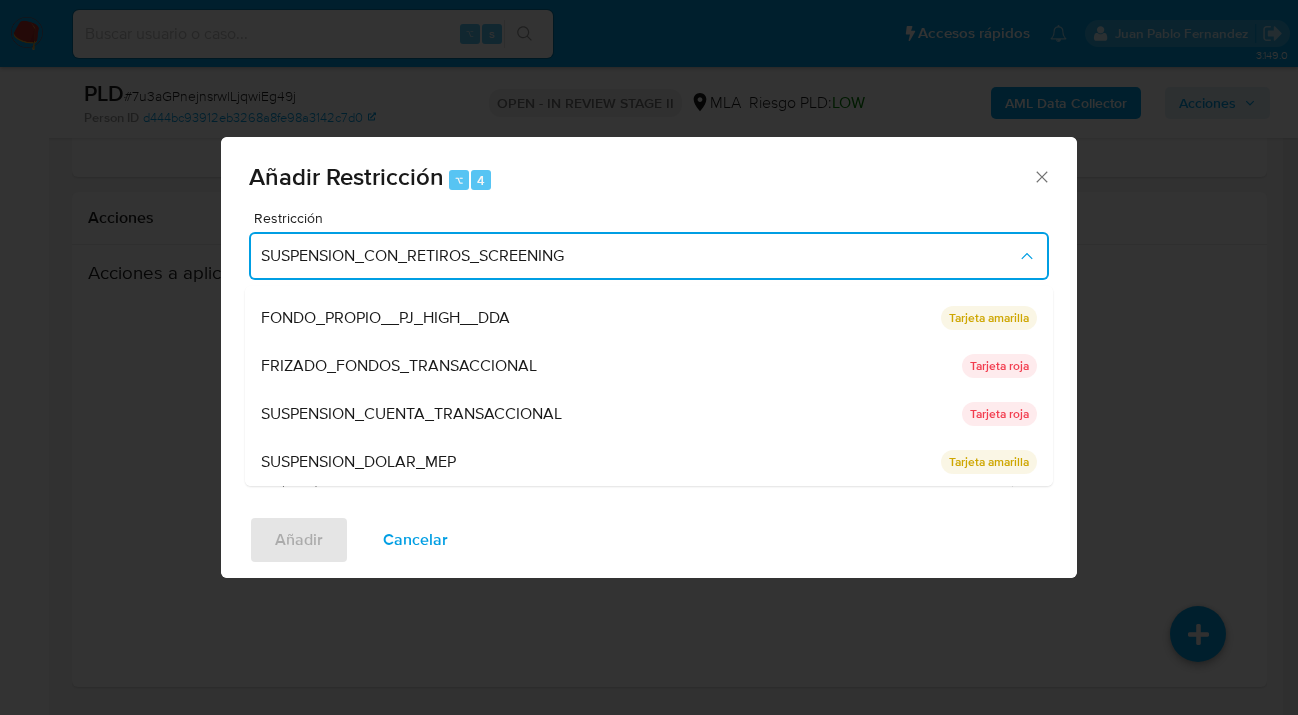 click on "SUSPENSION_CUENTA_TRANSACCIONAL" at bounding box center (411, 414) 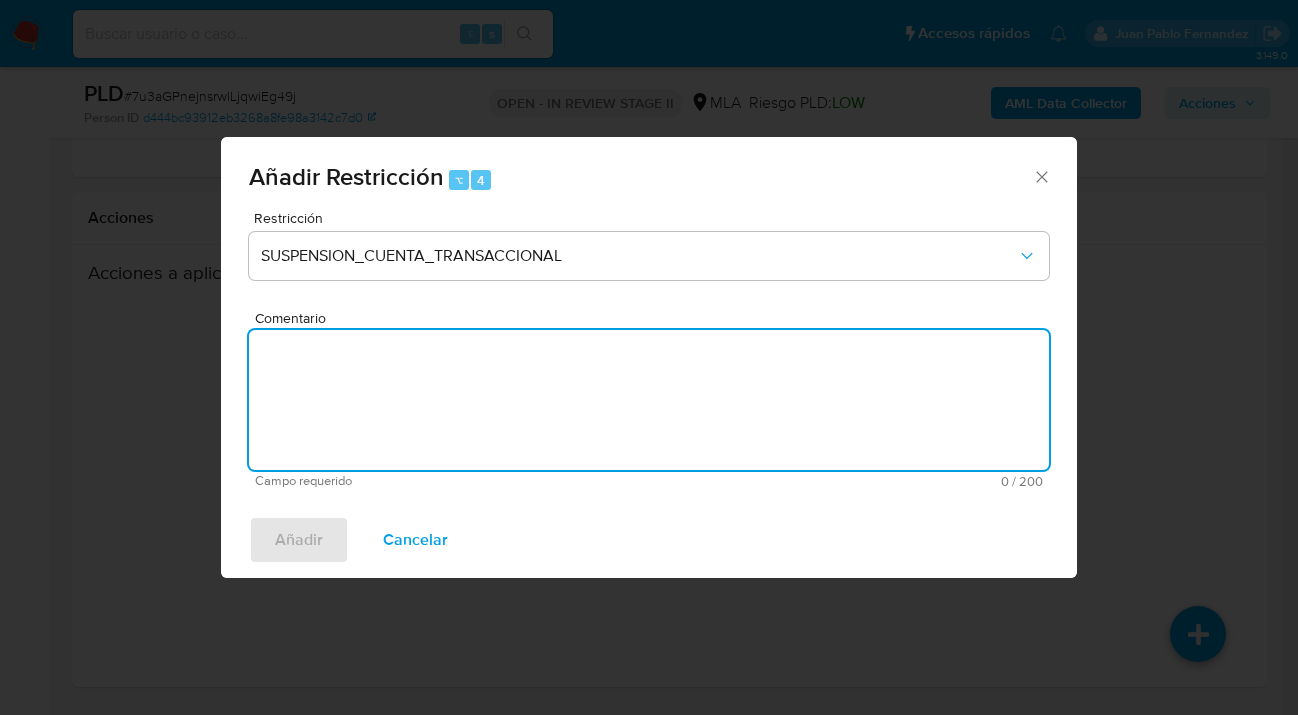 click on "Comentario" at bounding box center [649, 400] 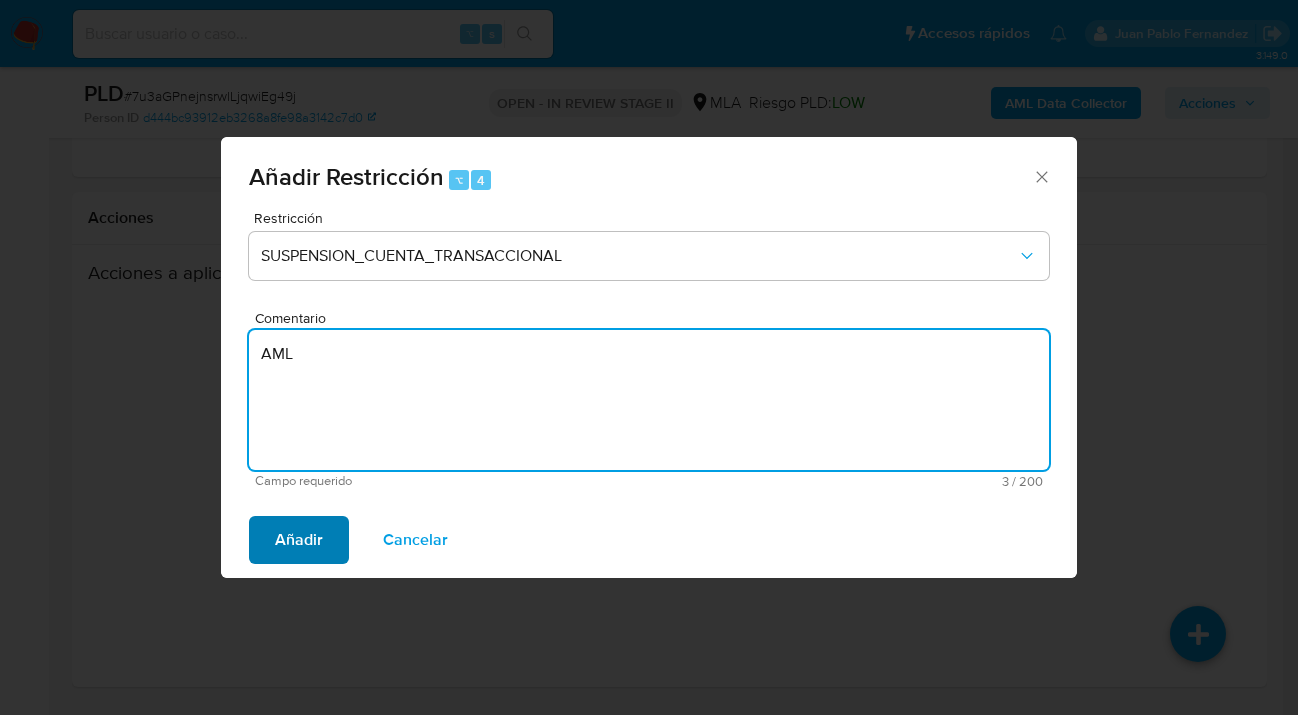 type on "AML" 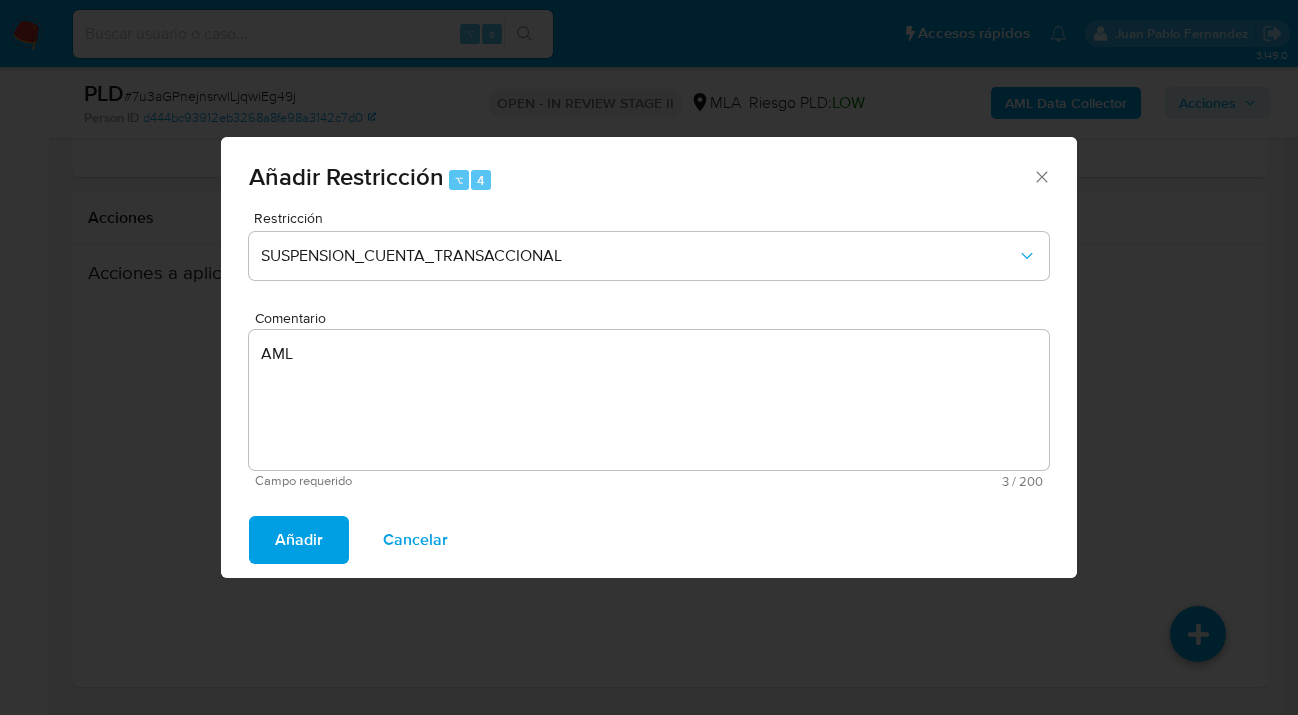 click on "Añadir" at bounding box center [299, 540] 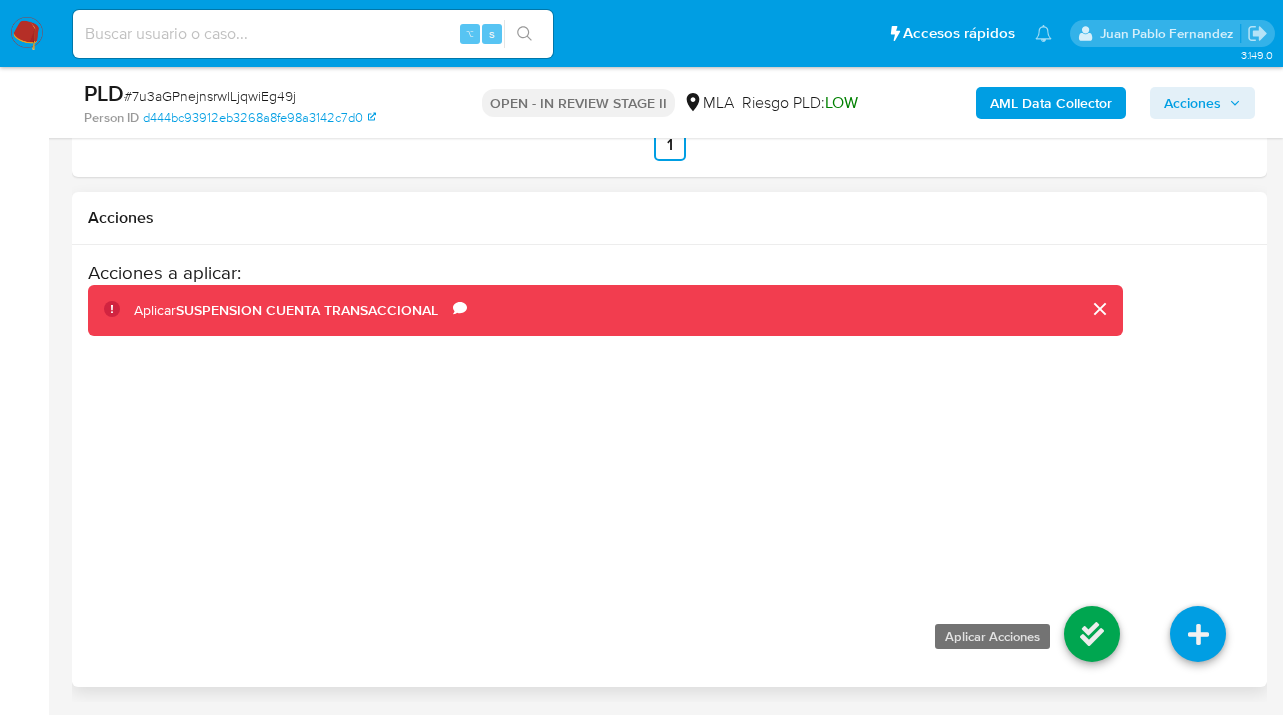 click at bounding box center (1092, 634) 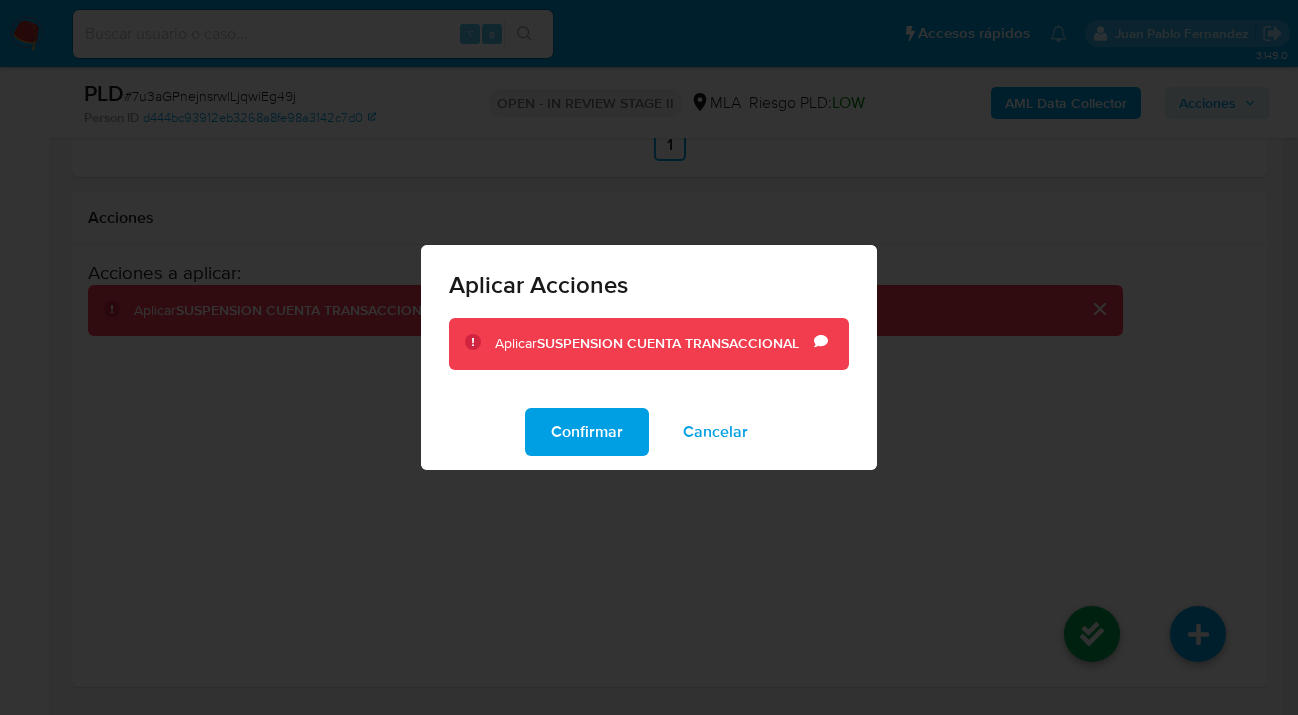 click on "Confirmar" at bounding box center (587, 432) 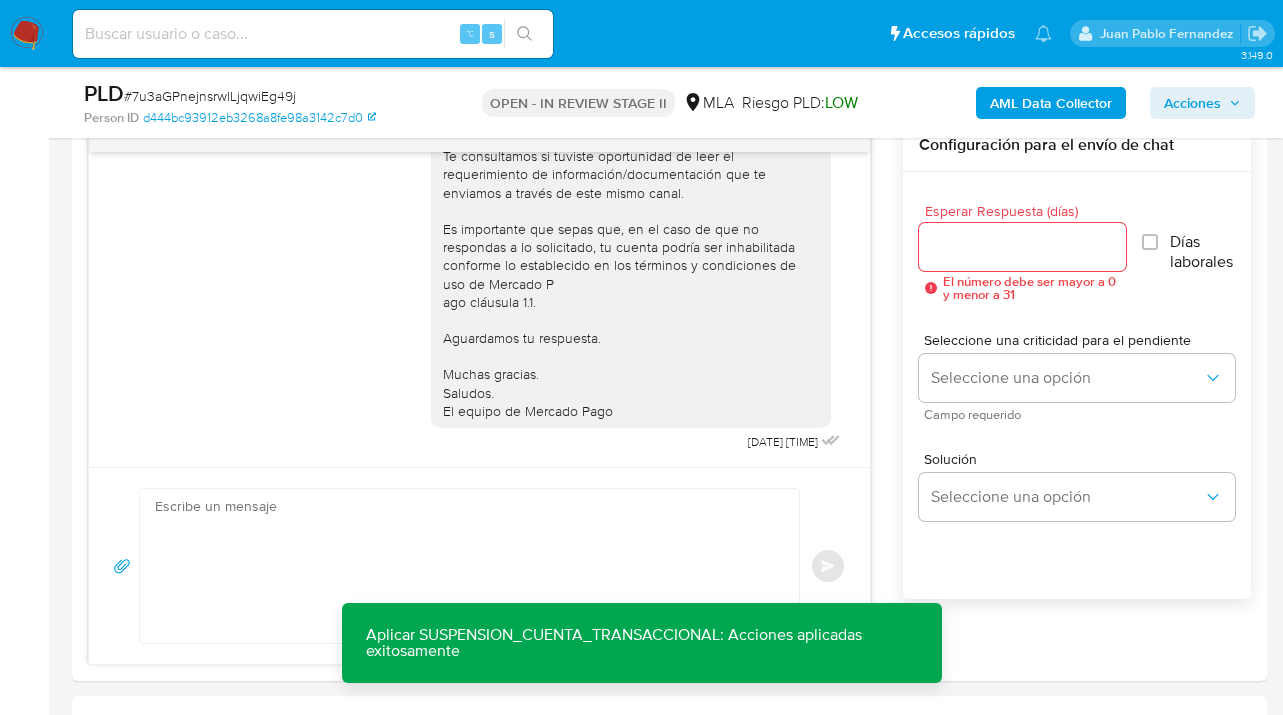 scroll, scrollTop: 0, scrollLeft: 0, axis: both 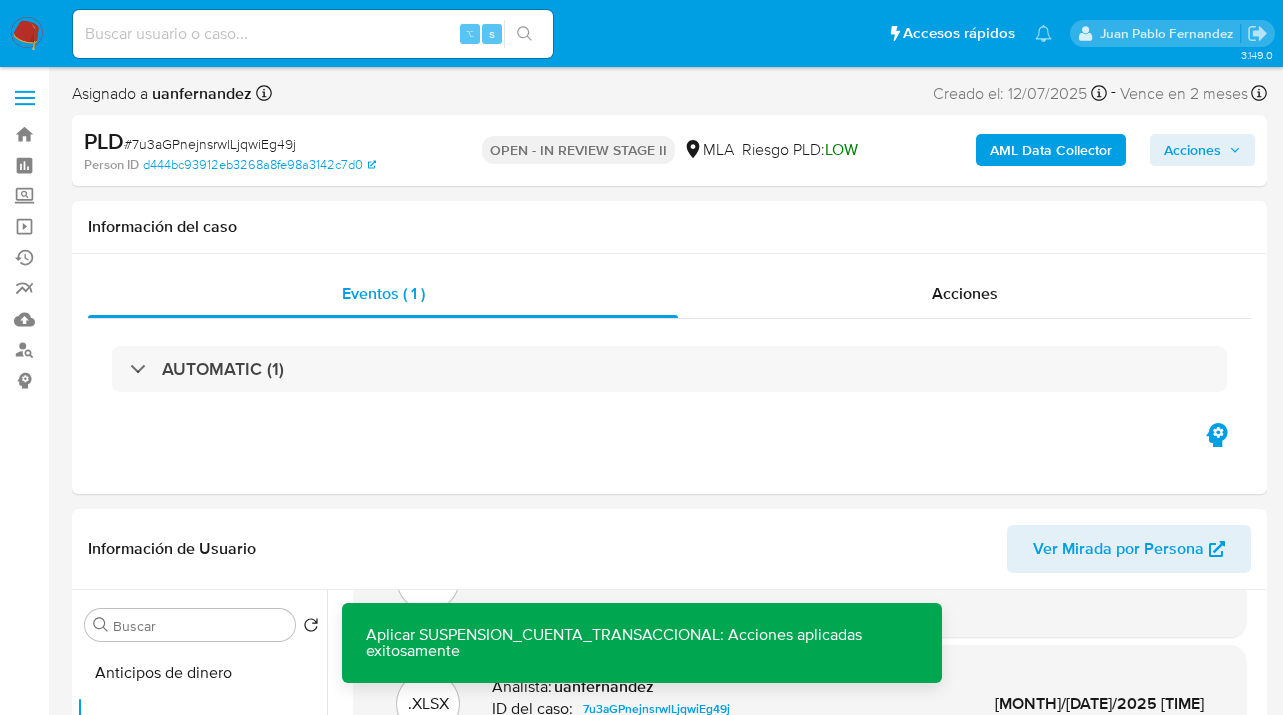drag, startPoint x: 1211, startPoint y: 163, endPoint x: 1195, endPoint y: 164, distance: 16.03122 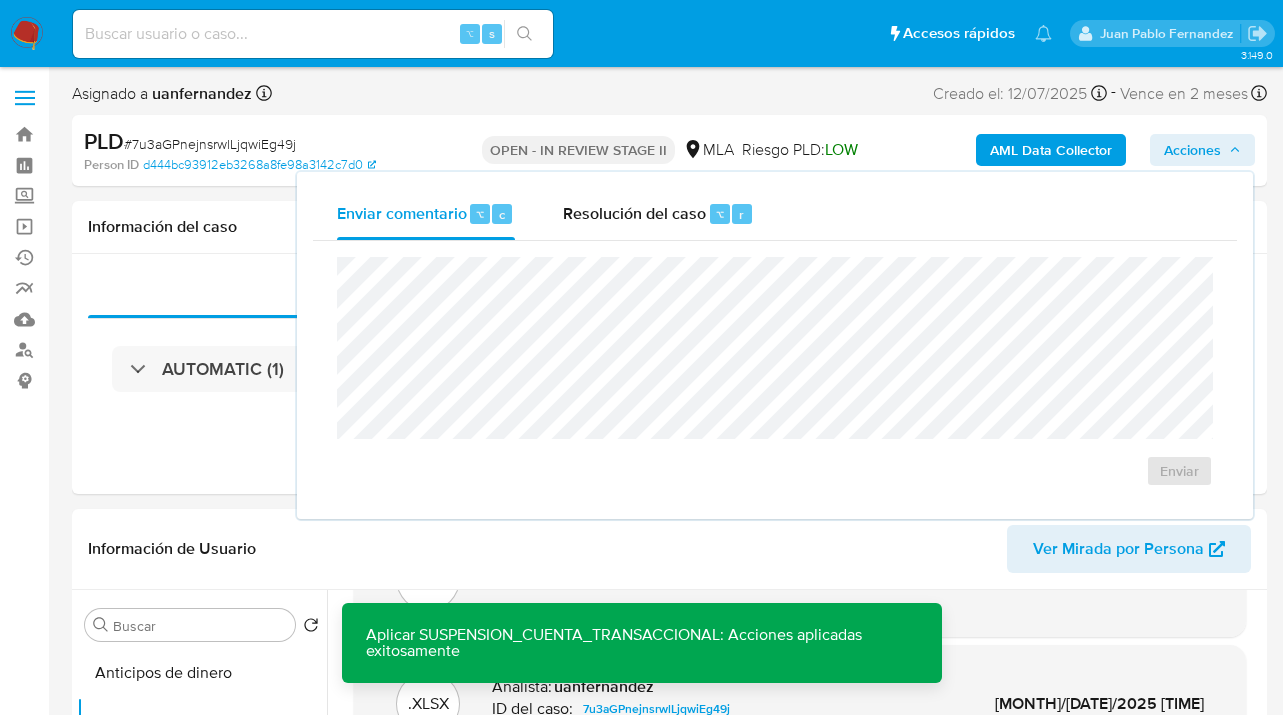 drag, startPoint x: 635, startPoint y: 208, endPoint x: 616, endPoint y: 252, distance: 47.92703 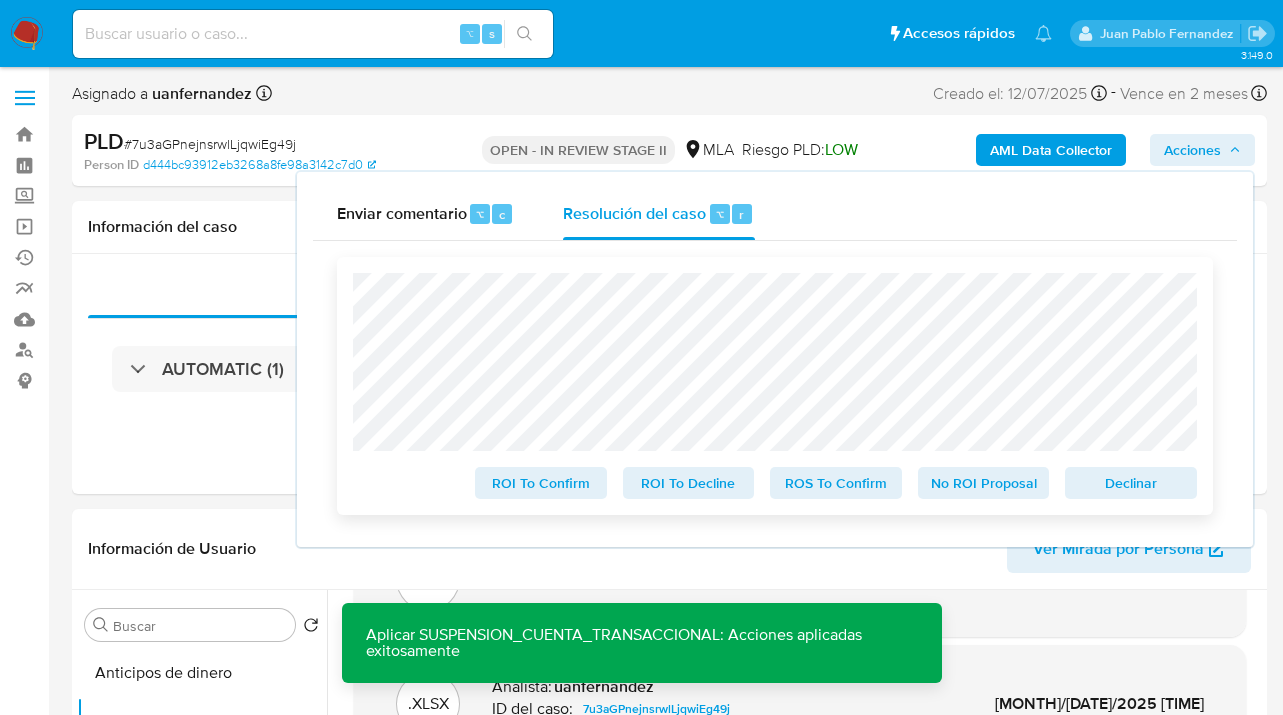 click on "Declinar" at bounding box center [1131, 483] 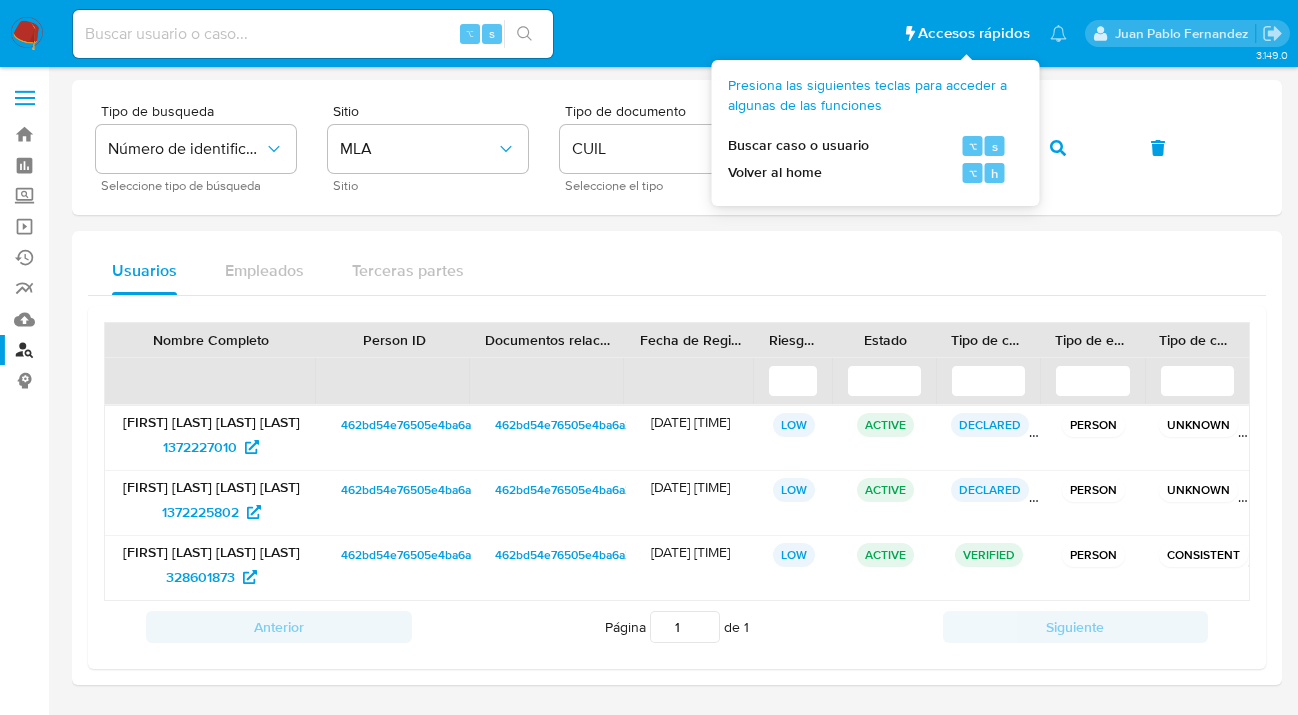 scroll, scrollTop: 0, scrollLeft: 0, axis: both 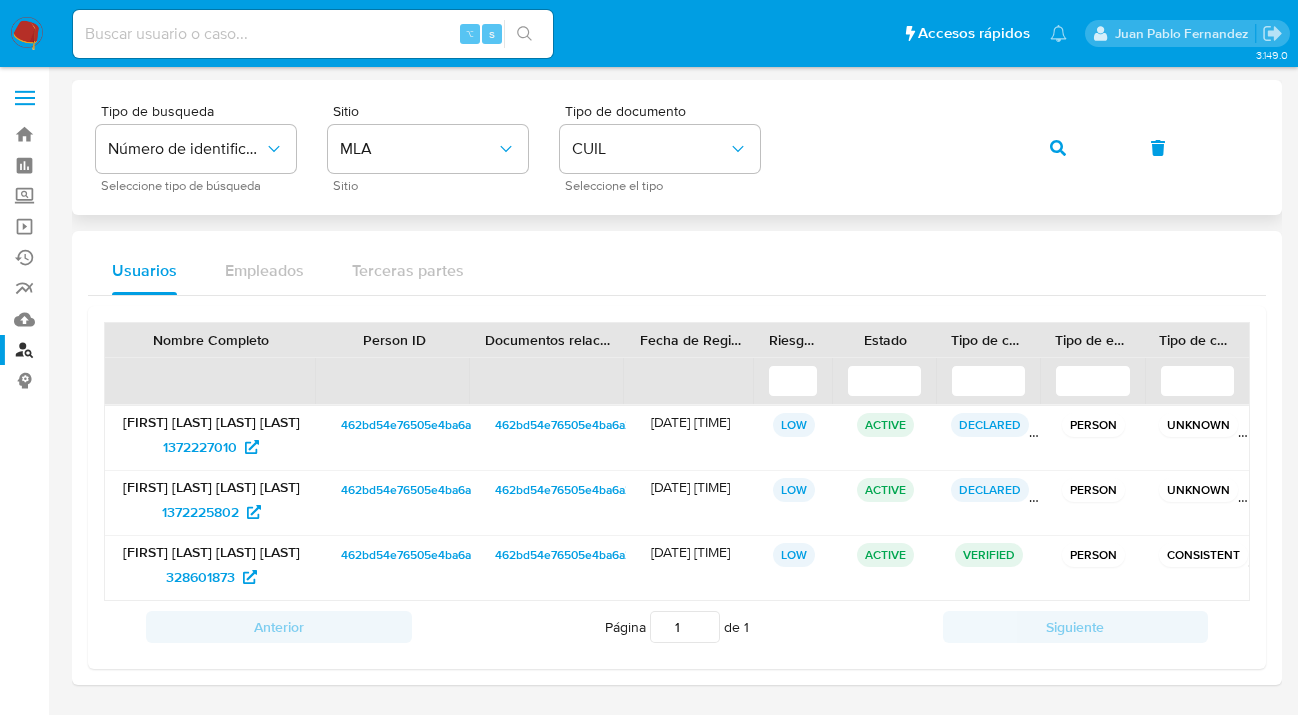 click on "Tipo de busqueda Número de identificación Seleccione tipo de búsqueda Sitio MLA Sitio Tipo de documento CUIL Seleccione el tipo" at bounding box center [677, 147] 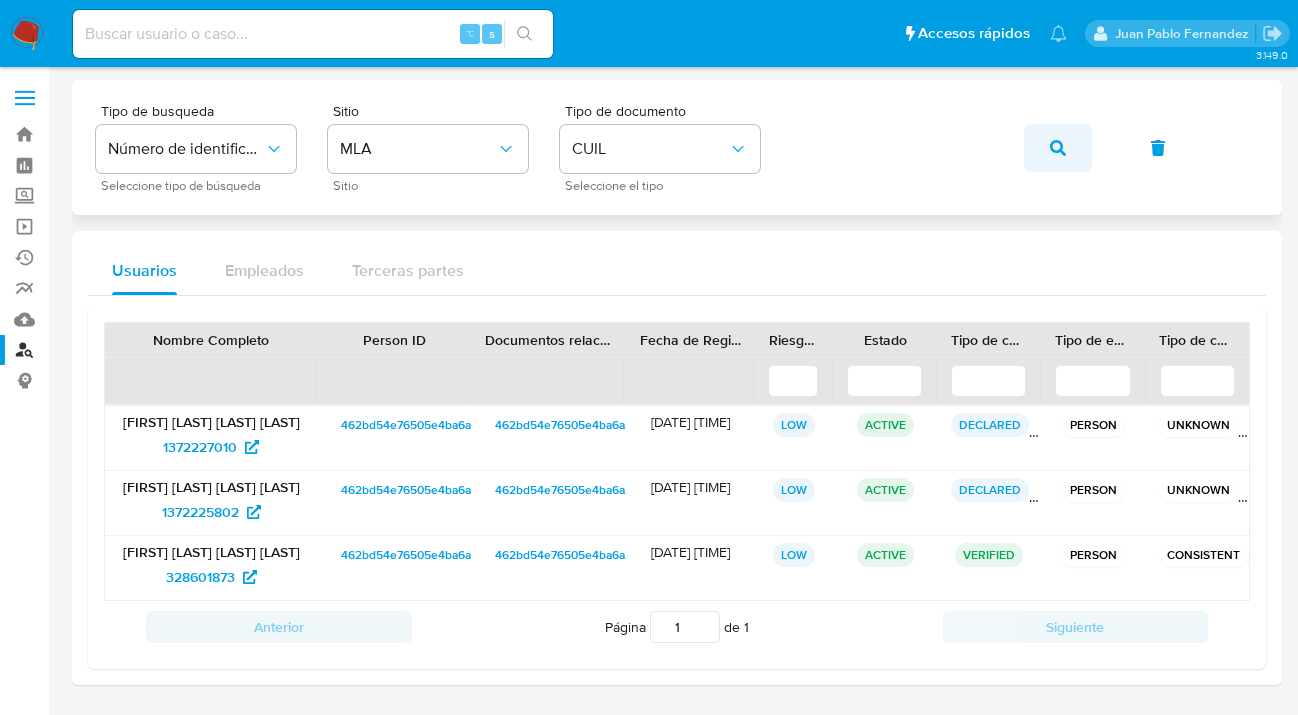 click 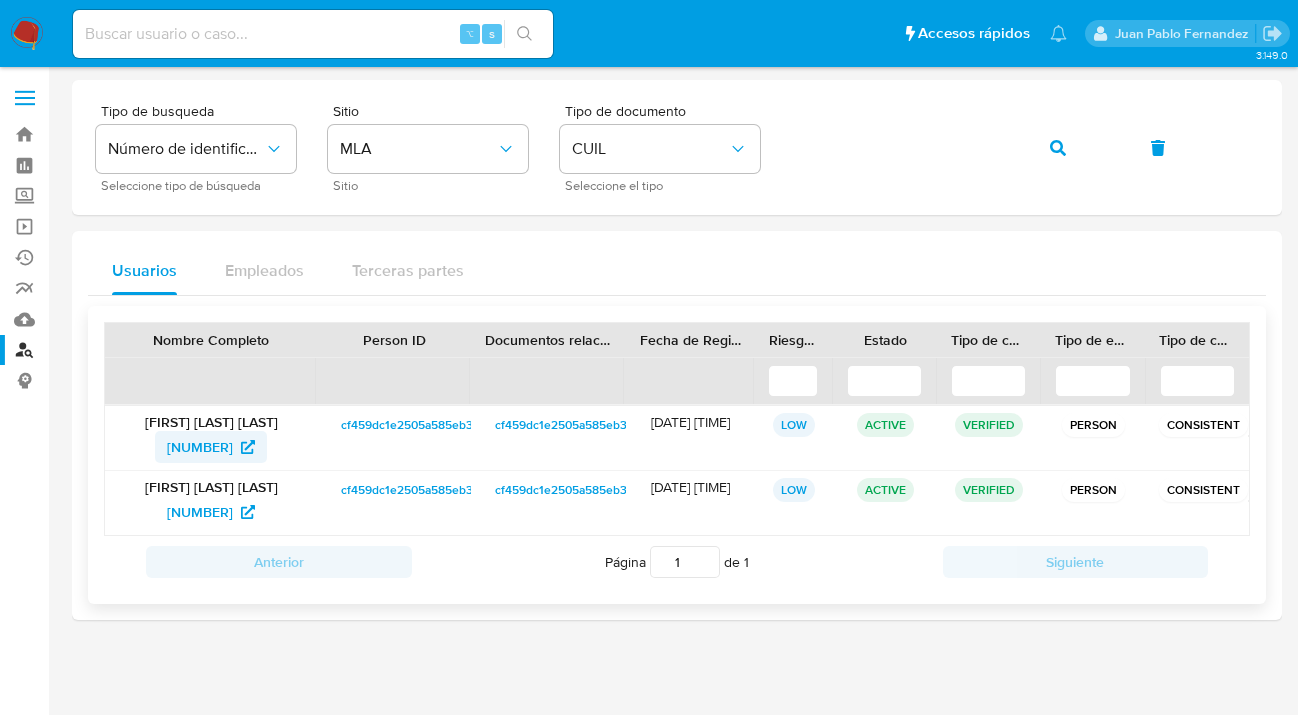 click on "[NUMBER]" at bounding box center [200, 447] 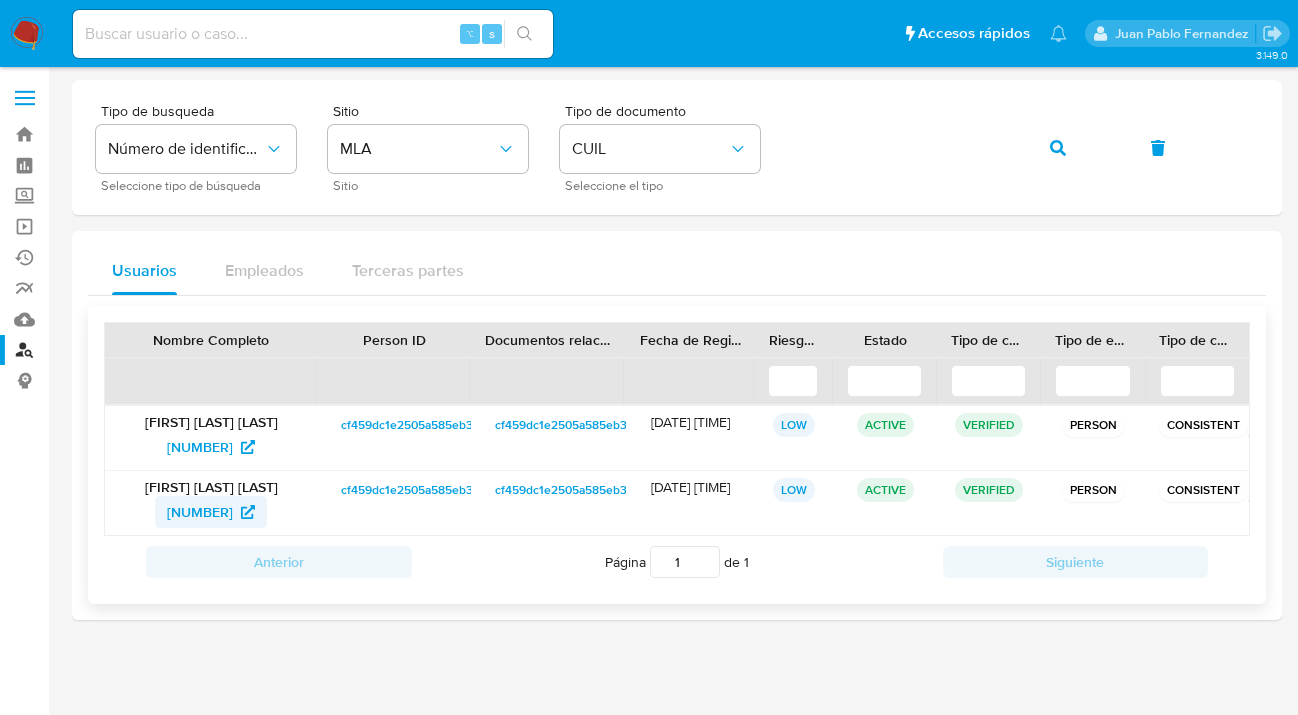 click on "[NUMBER]" at bounding box center [200, 512] 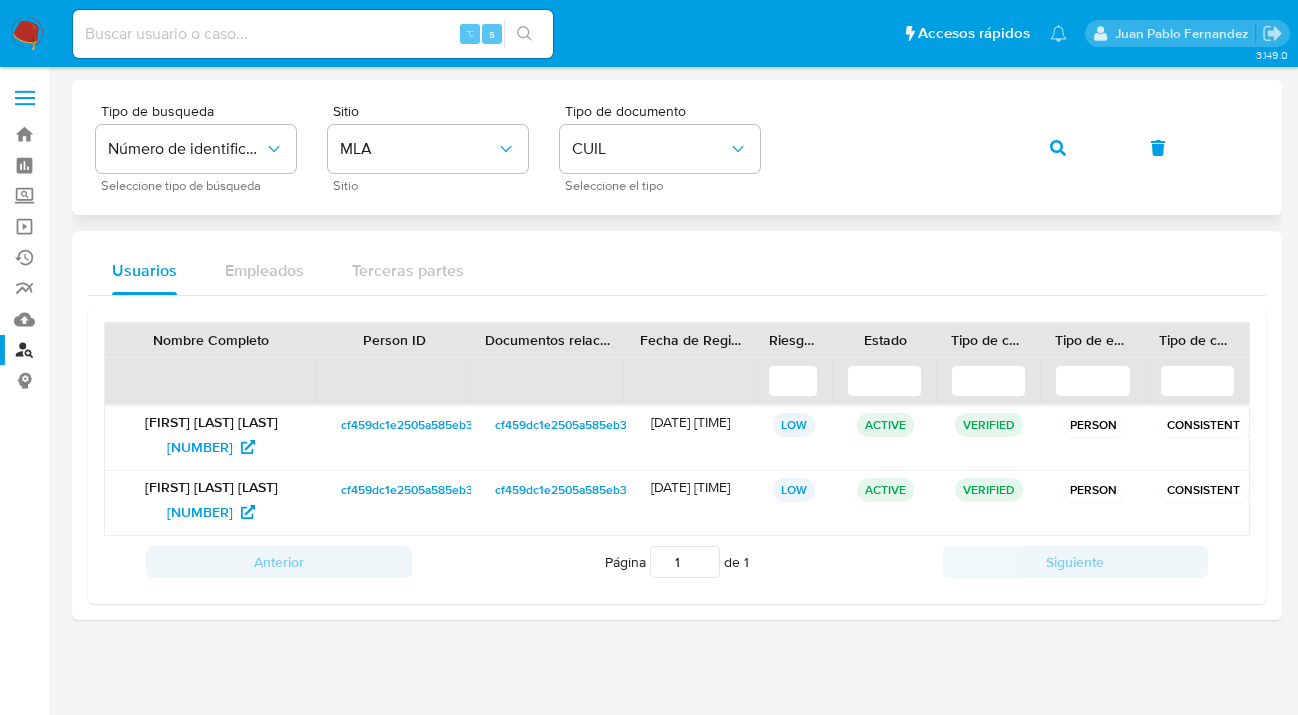click on "Tipo de busqueda Número de identificación Seleccione tipo de búsqueda Sitio MLA Sitio Tipo de documento CUIL Seleccione el tipo" at bounding box center [677, 147] 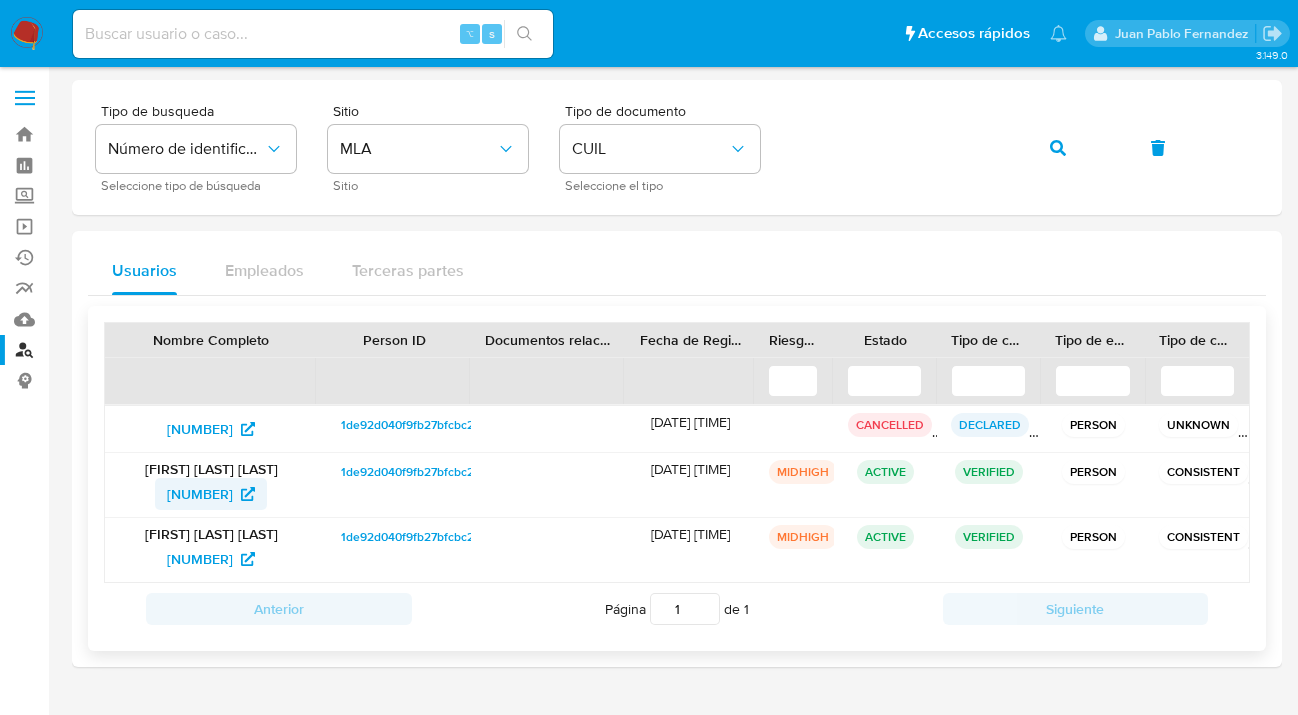 click on "[NUMBER]" at bounding box center (200, 494) 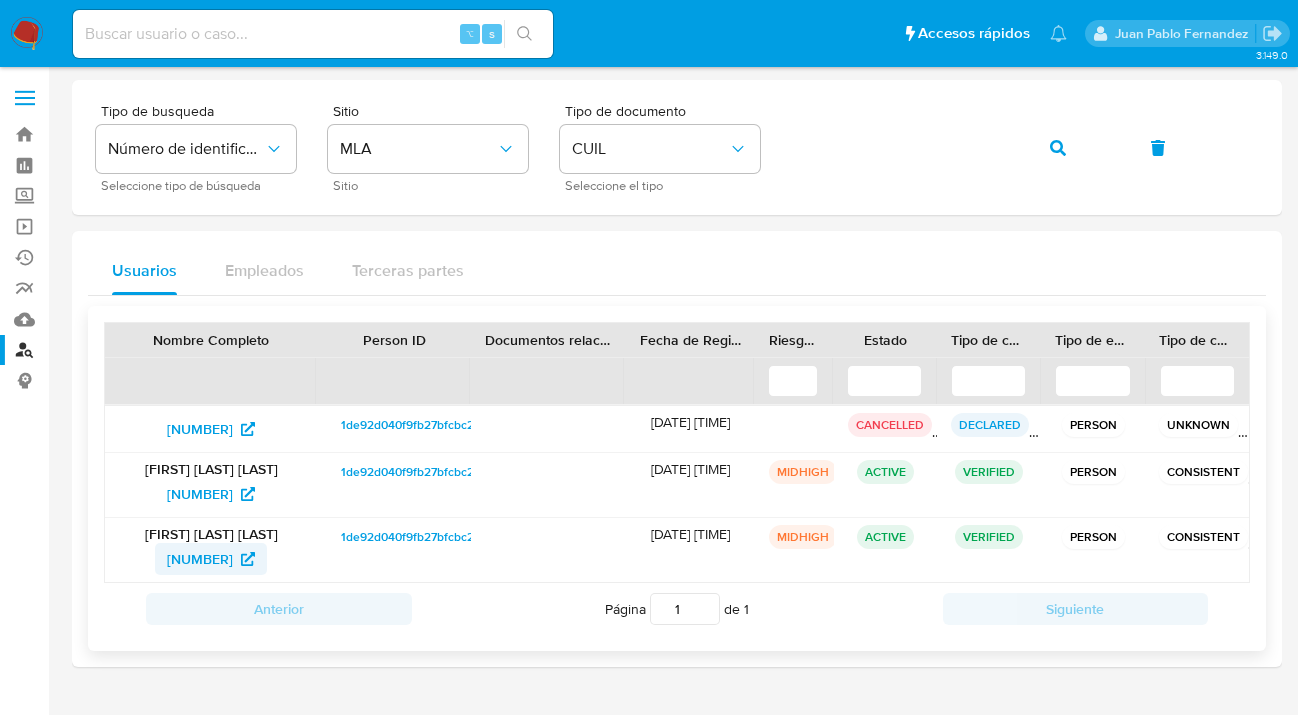 click on "[NUMBER]" at bounding box center [200, 559] 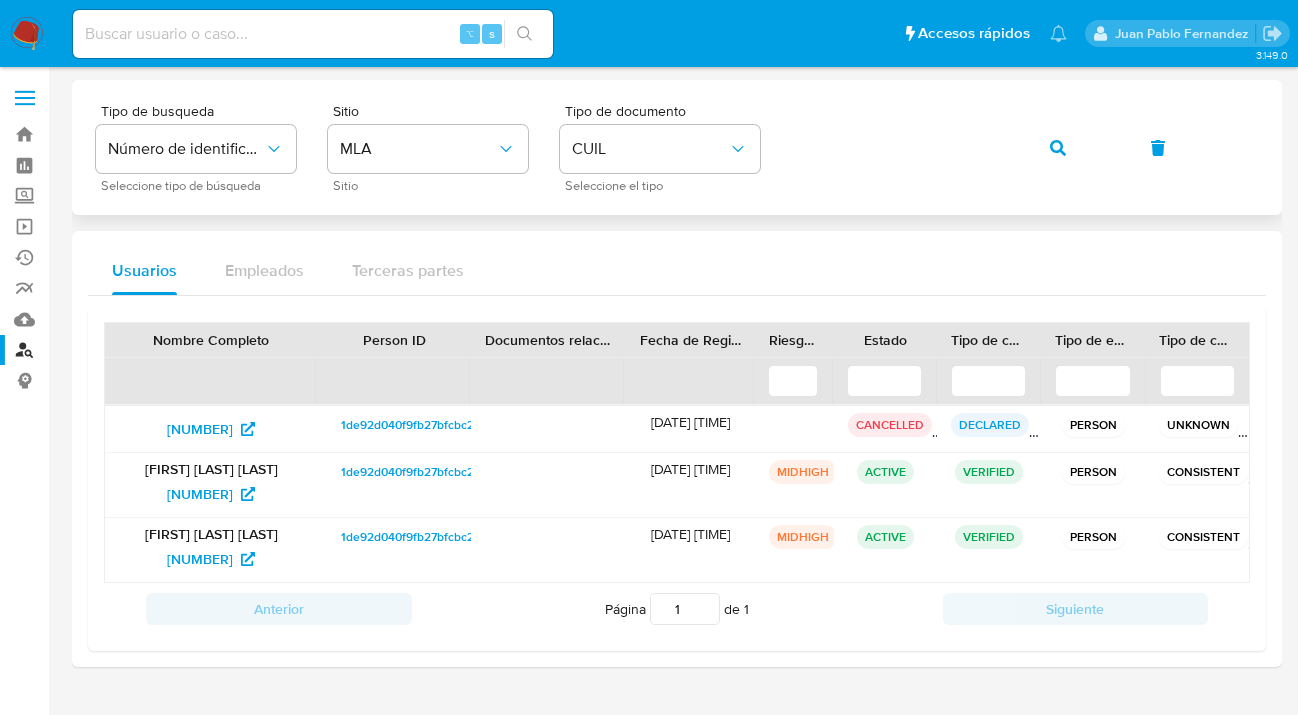 click on "Tipo de busqueda Número de identificación Seleccione tipo de búsqueda Sitio MLA Sitio Tipo de documento CUIL Seleccione el tipo" at bounding box center (677, 147) 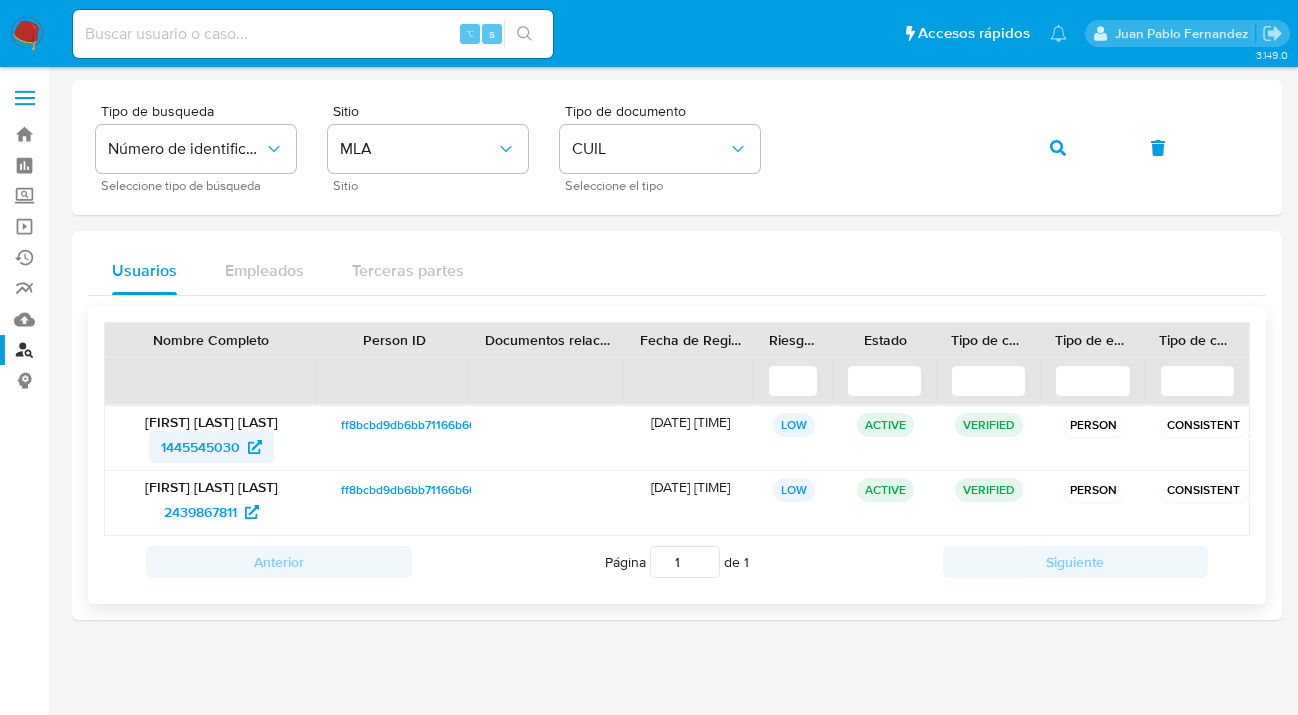 click on "1445545030" at bounding box center (200, 447) 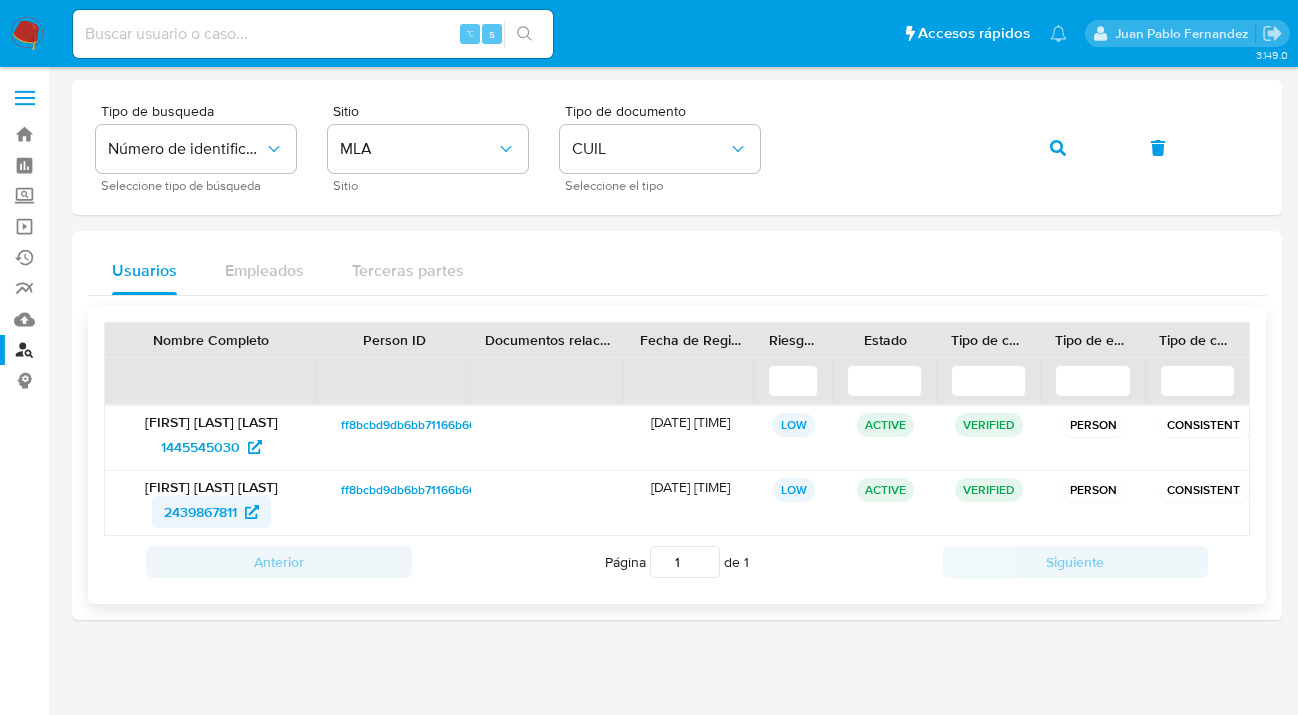 click on "2439867811" at bounding box center [200, 512] 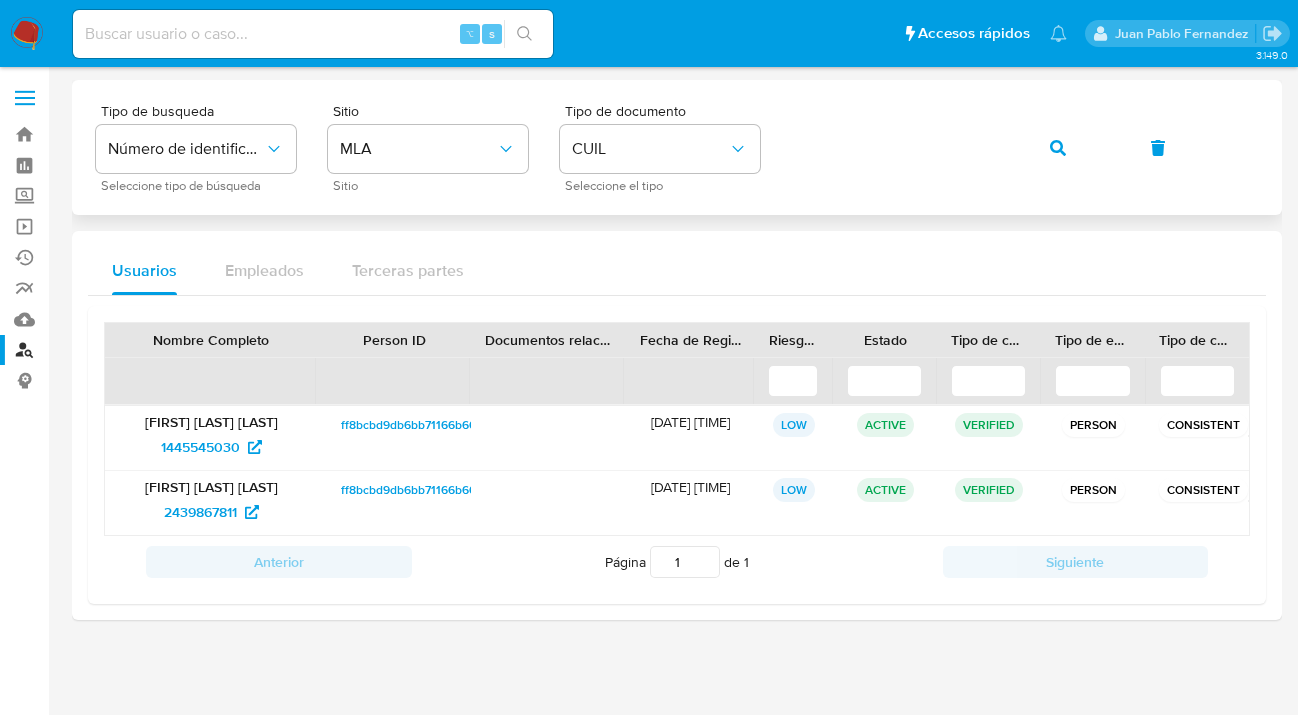drag, startPoint x: 1059, startPoint y: 148, endPoint x: 1039, endPoint y: 163, distance: 25 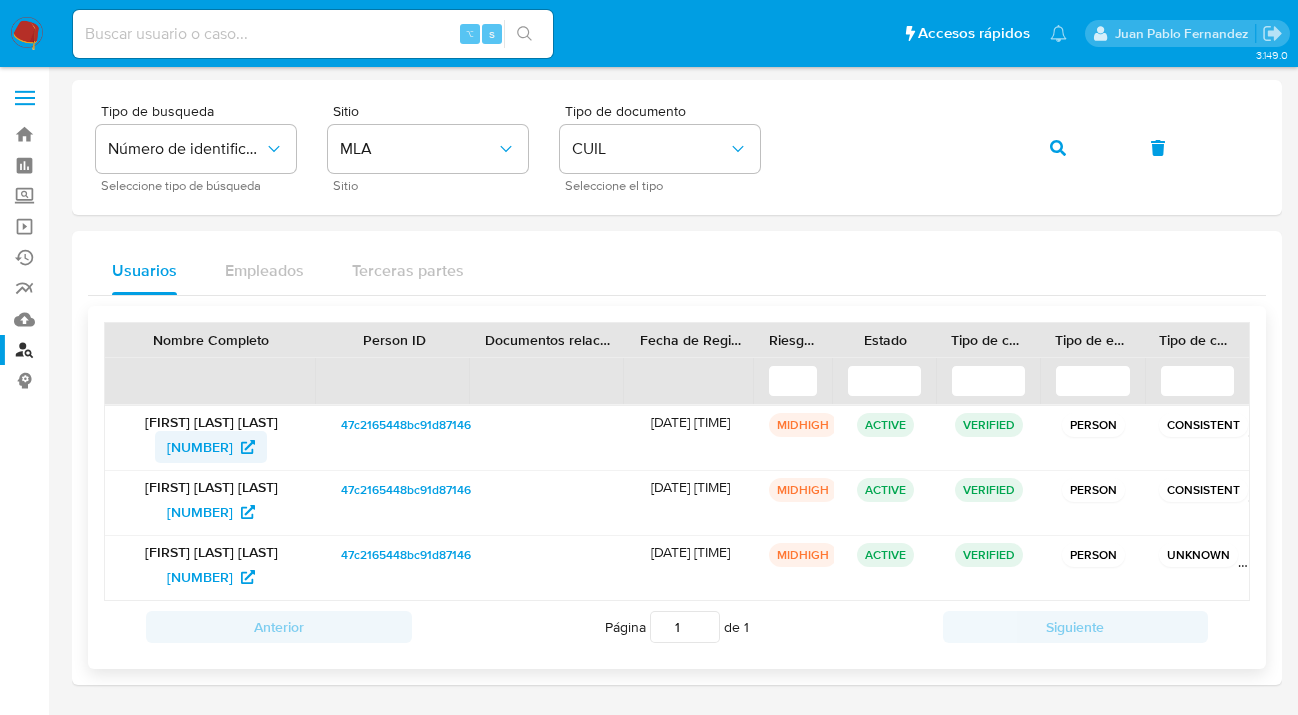click on "1211430947" at bounding box center (200, 447) 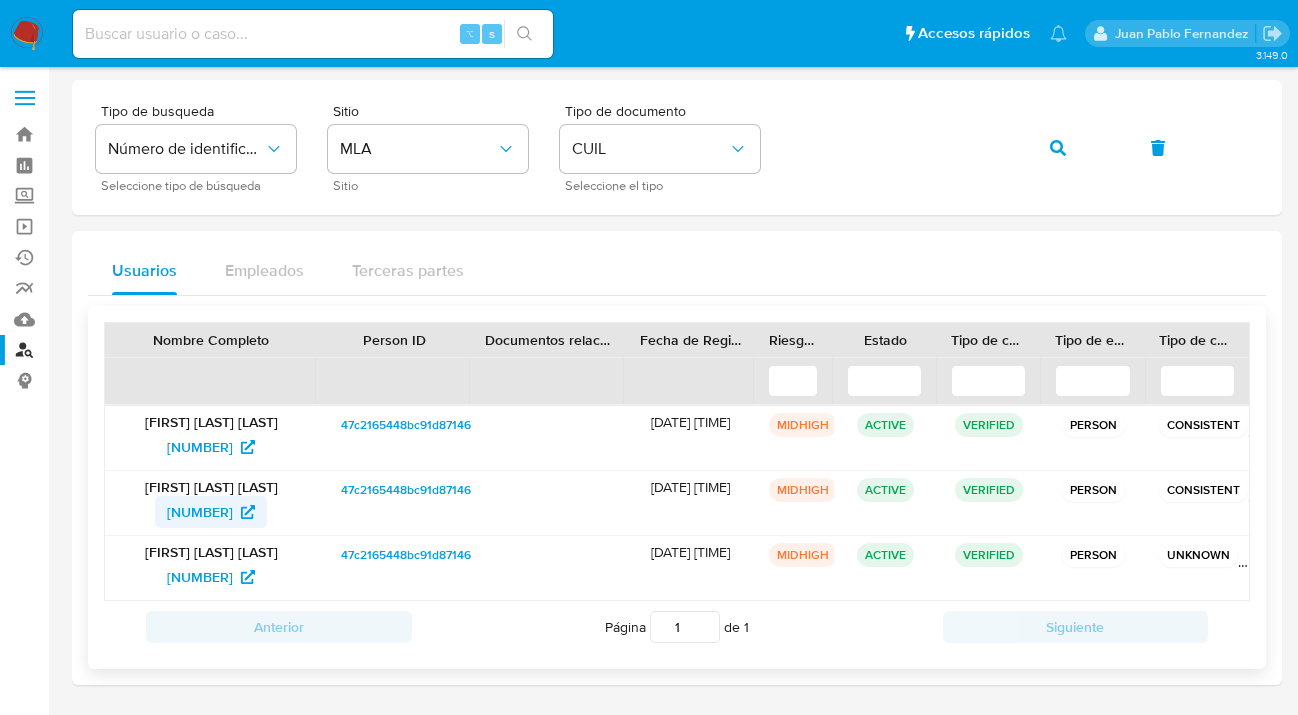 click on "1852375649" at bounding box center [200, 512] 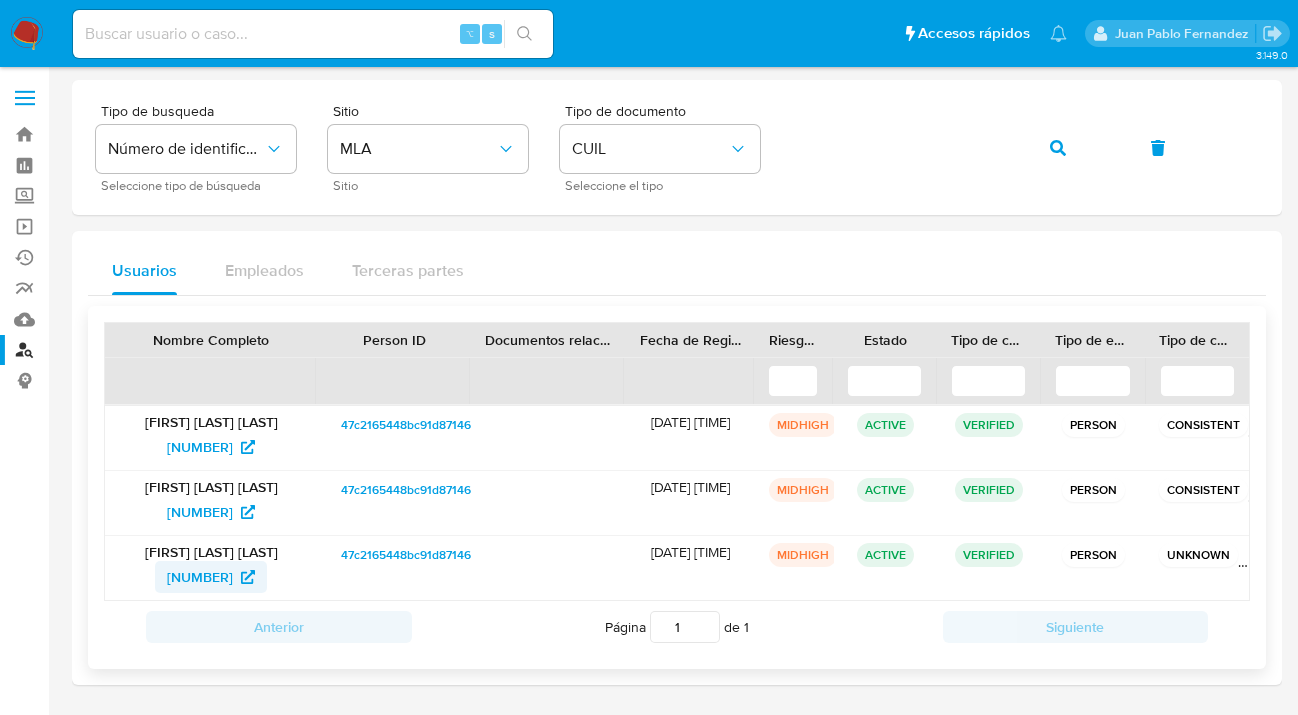 click on "2339467078" at bounding box center [200, 577] 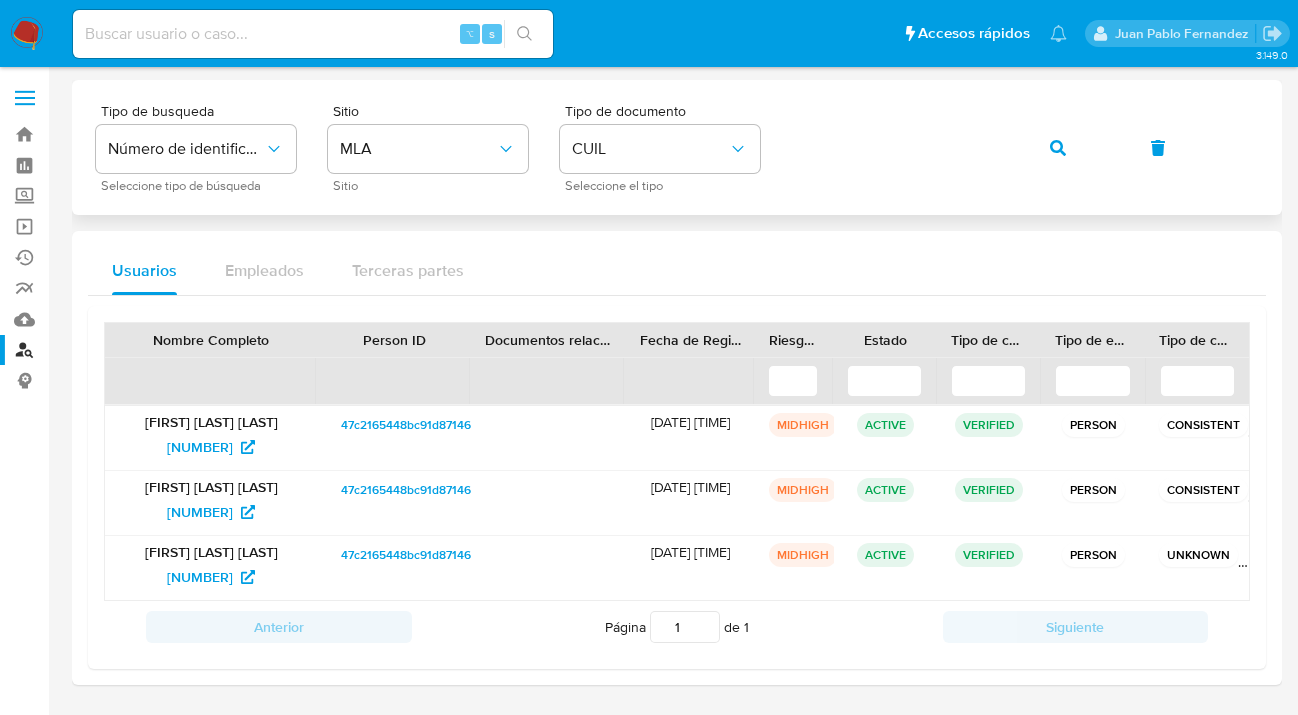 click on "Tipo de busqueda Número de identificación Seleccione tipo de búsqueda Sitio MLA Sitio Tipo de documento CUIL Seleccione el tipo" at bounding box center [677, 147] 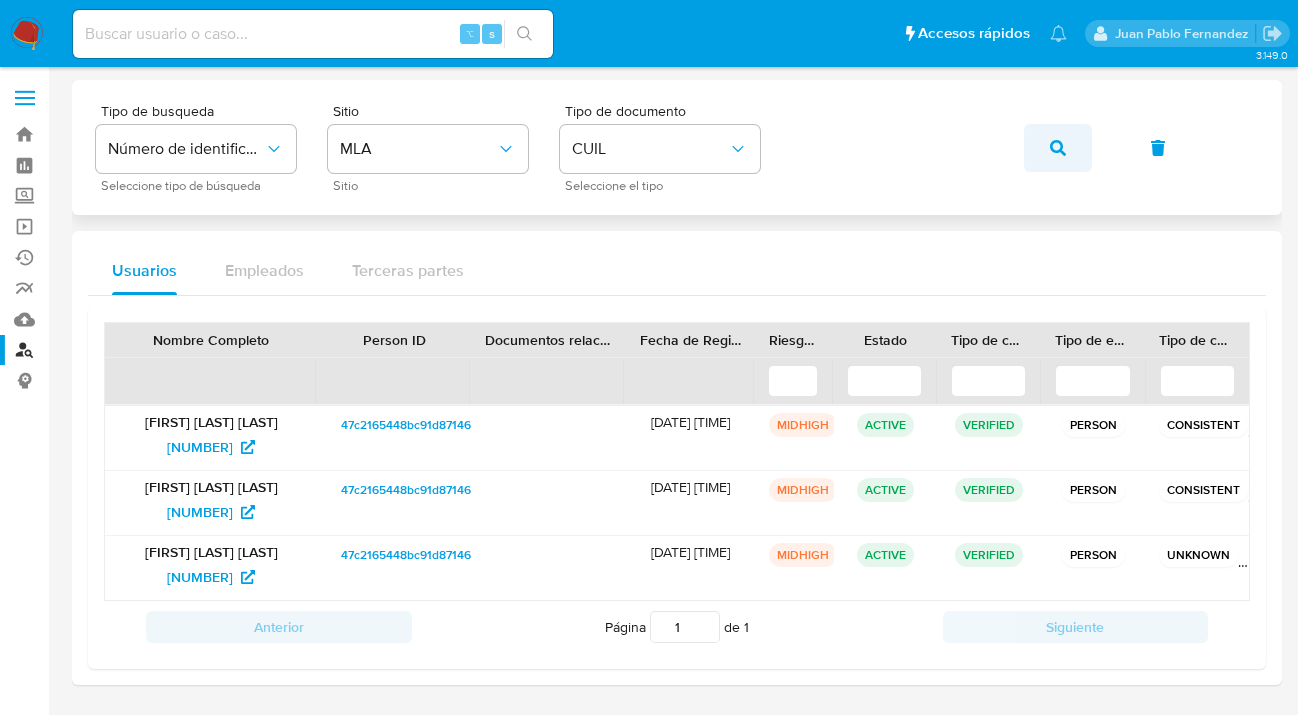 click 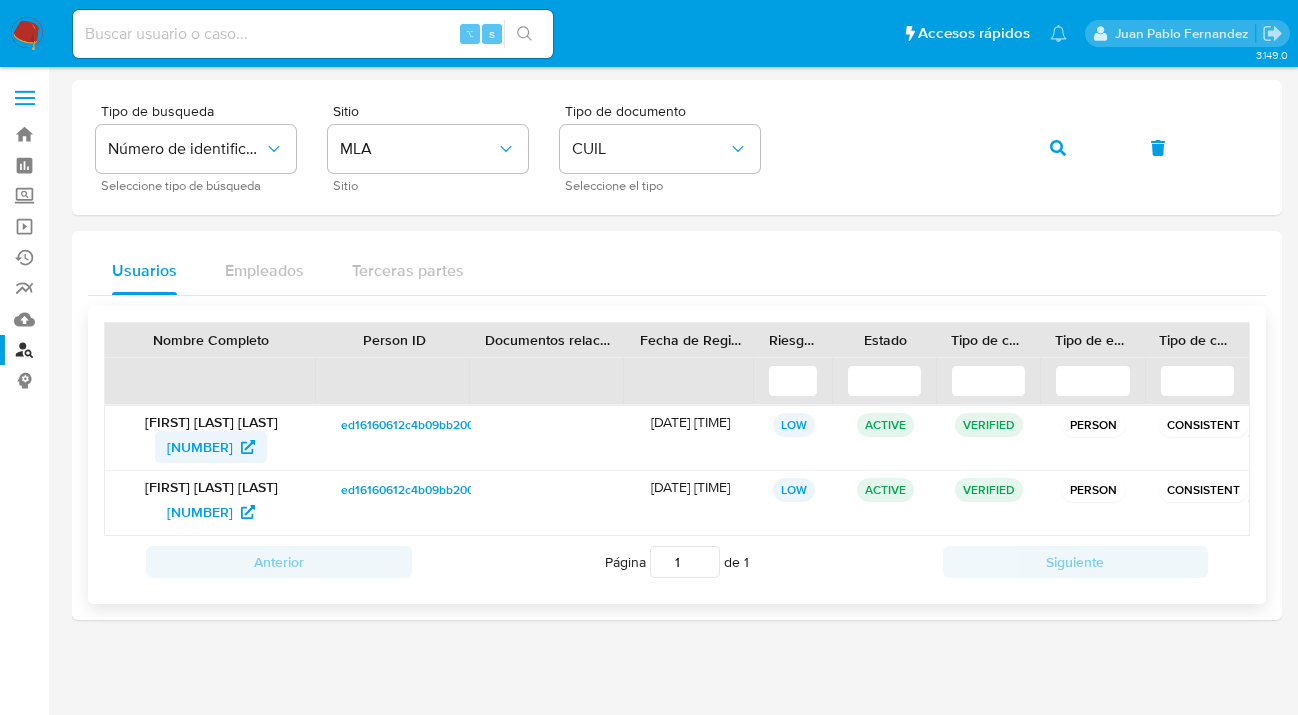 click on "1138298753" at bounding box center [200, 447] 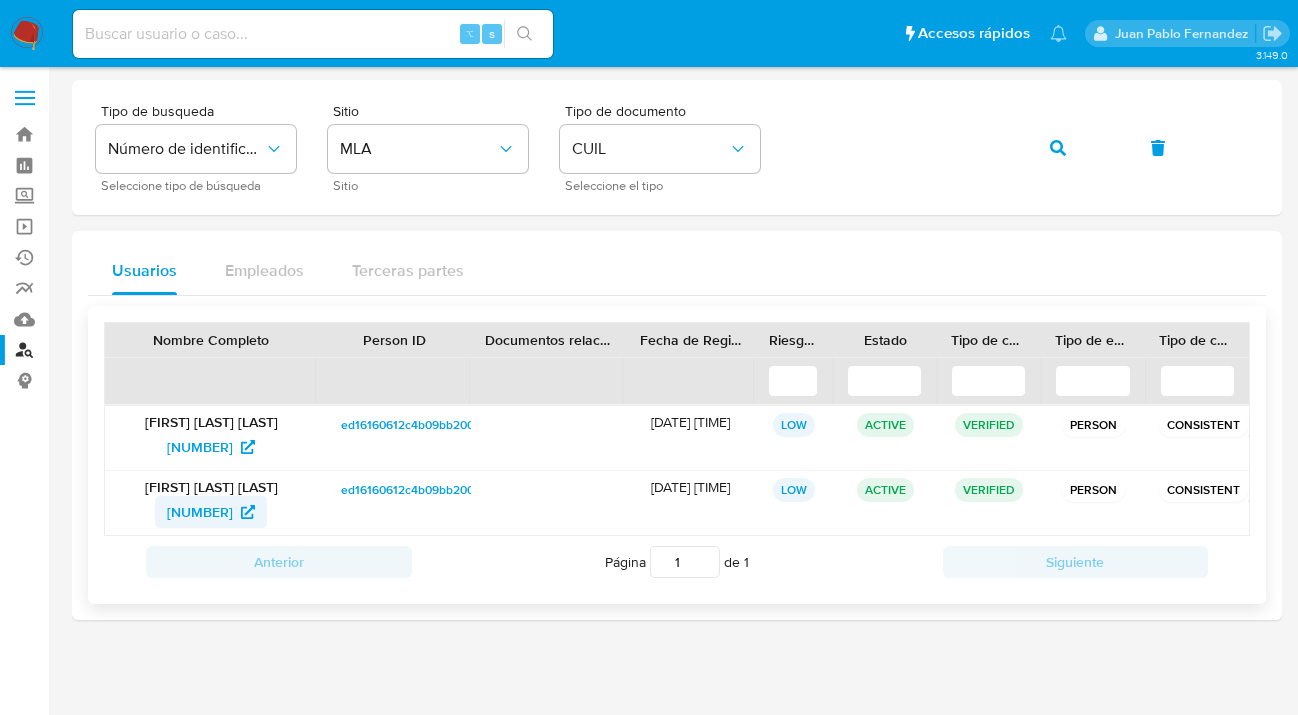 click on "2341337106" at bounding box center (200, 512) 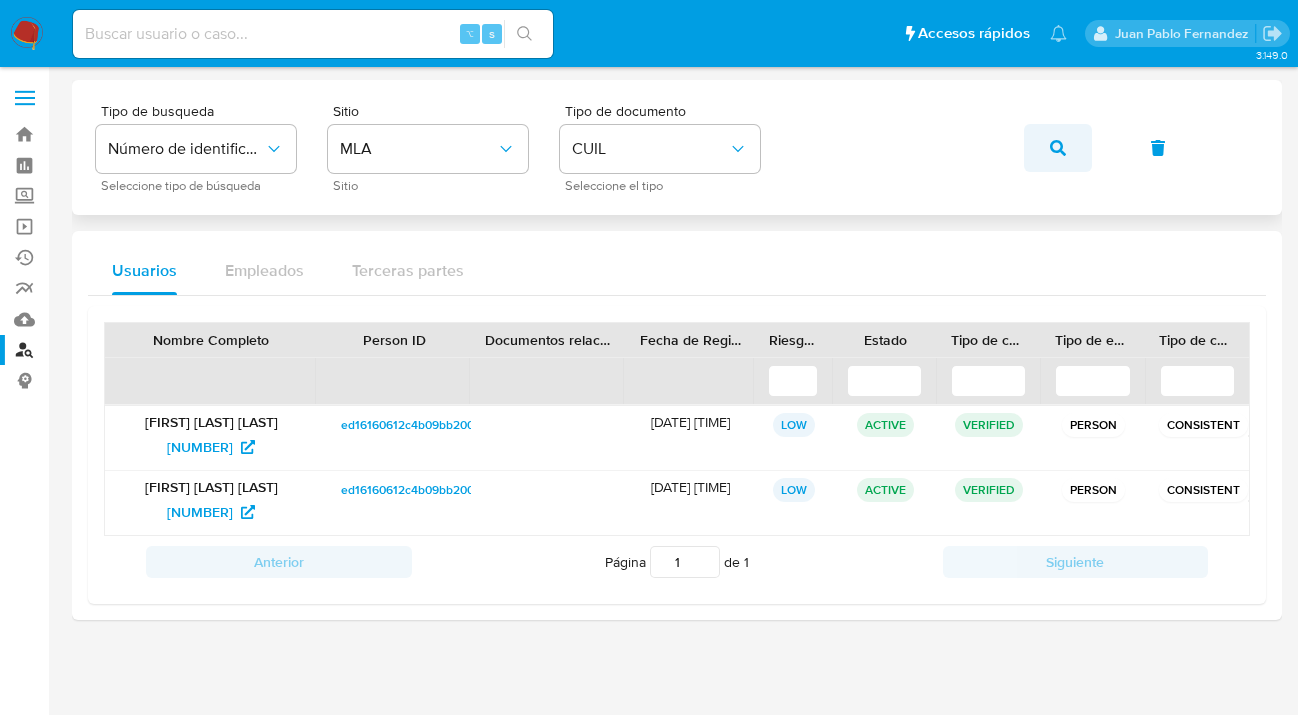click at bounding box center [1058, 148] 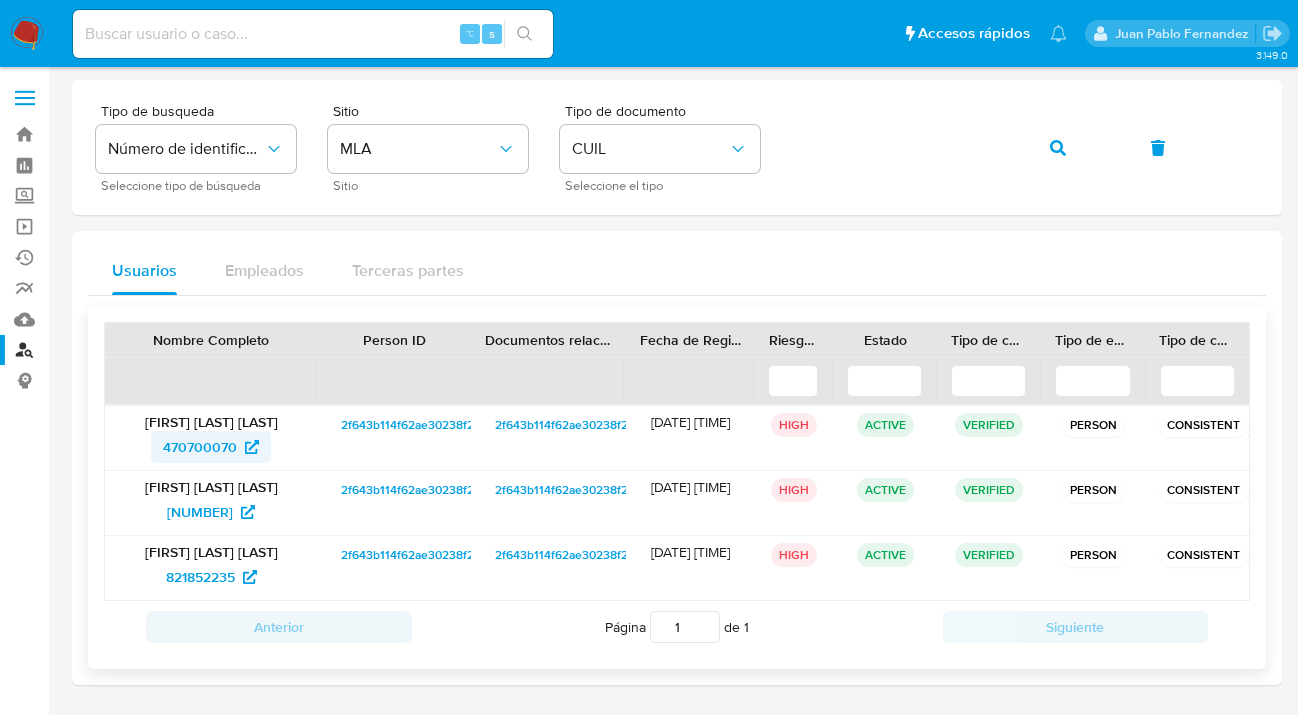 click on "470700070" at bounding box center [200, 447] 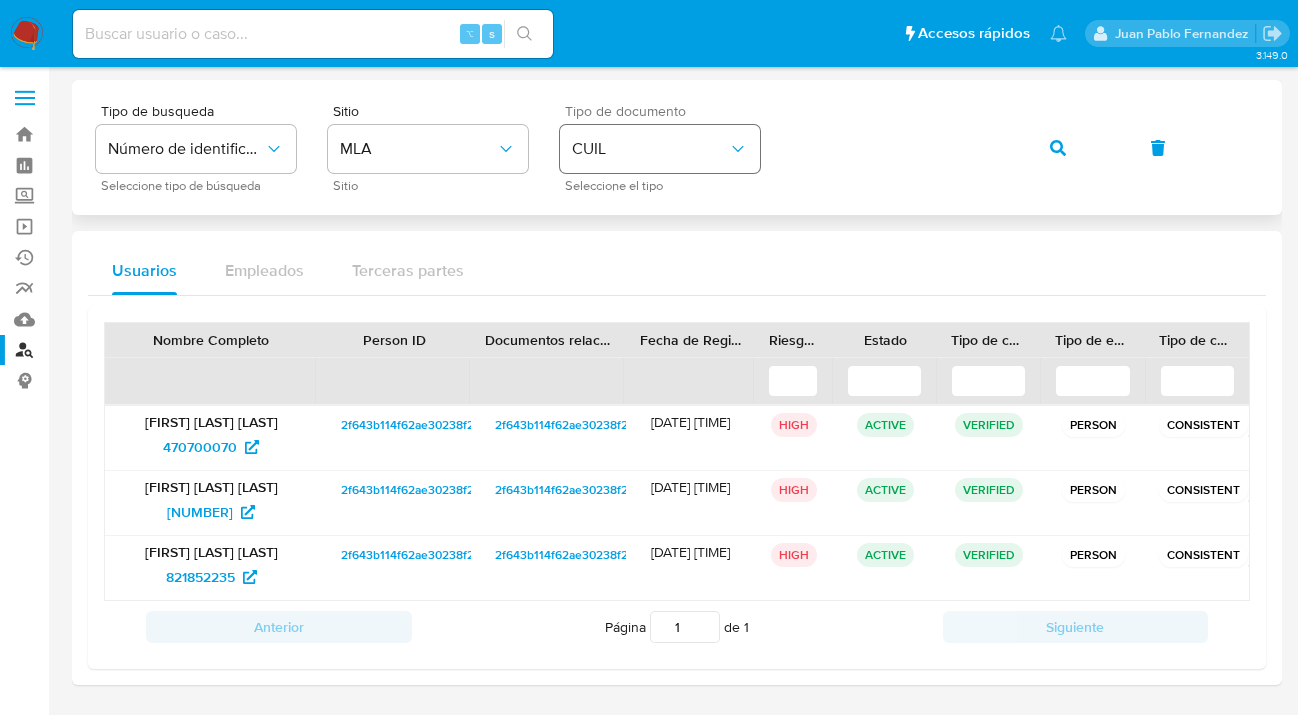 click on "Tipo de busqueda Número de identificación Seleccione tipo de búsqueda Sitio MLA Sitio Tipo de documento CUIL Seleccione el tipo" at bounding box center (677, 147) 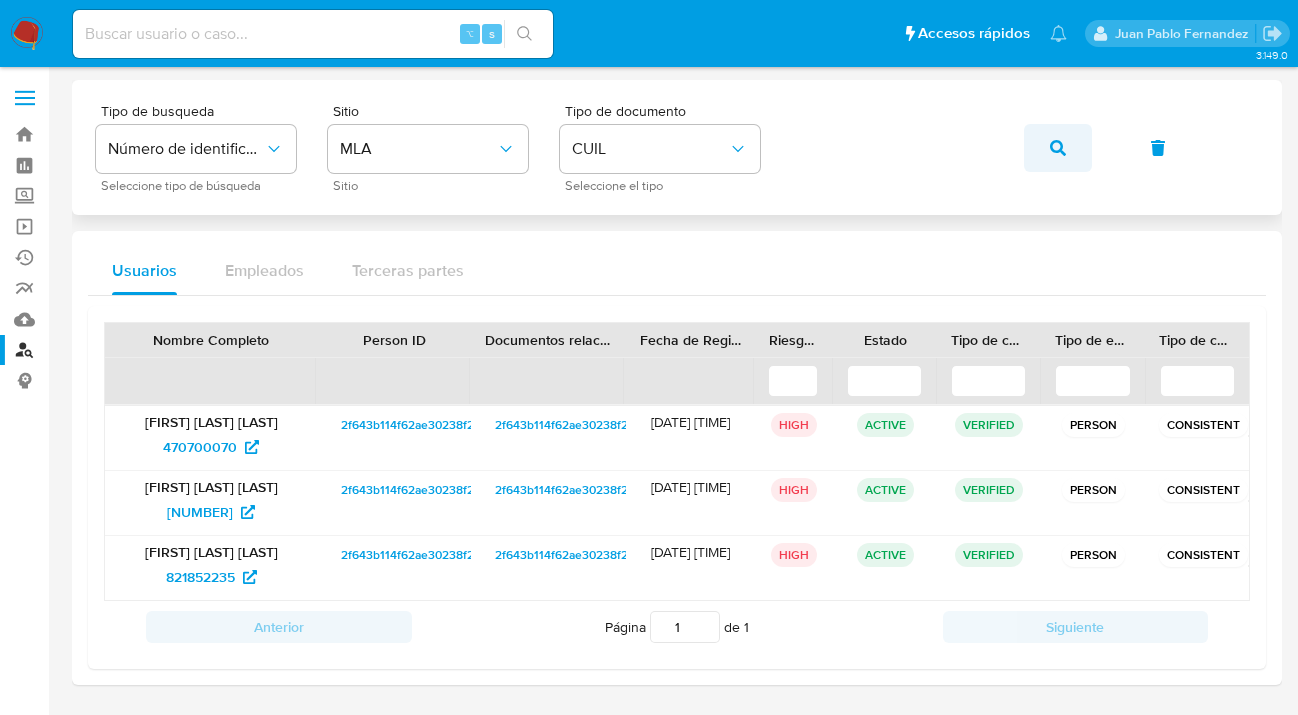 click at bounding box center [1058, 148] 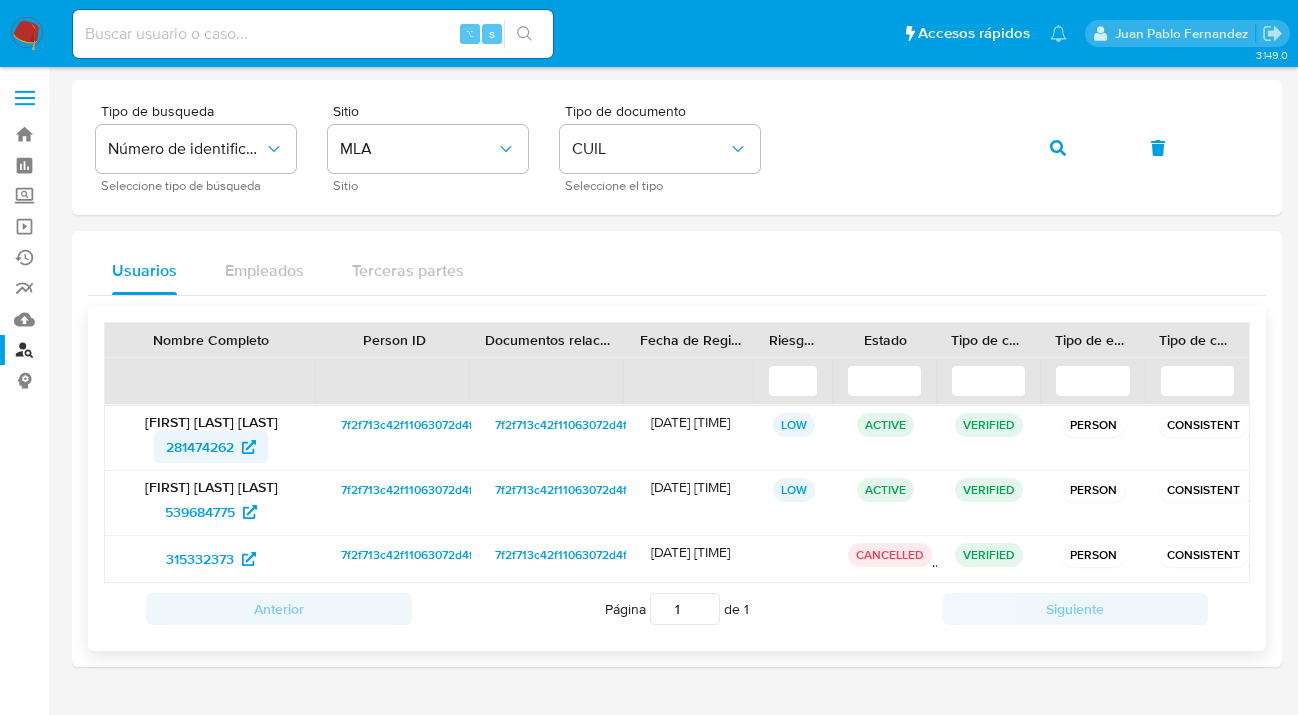 click on "281474262" at bounding box center [200, 447] 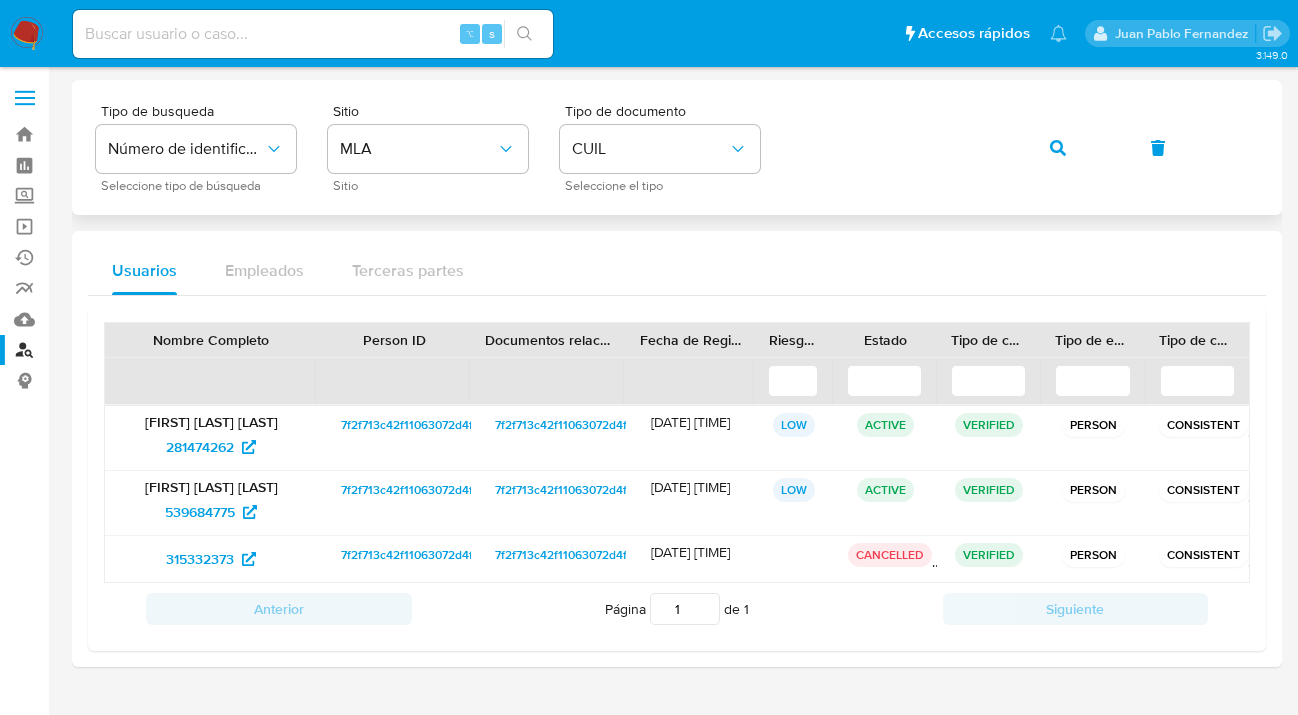 click on "Tipo de busqueda Número de identificación Seleccione tipo de búsqueda Sitio MLA Sitio Tipo de documento CUIL Seleccione el tipo" at bounding box center (677, 147) 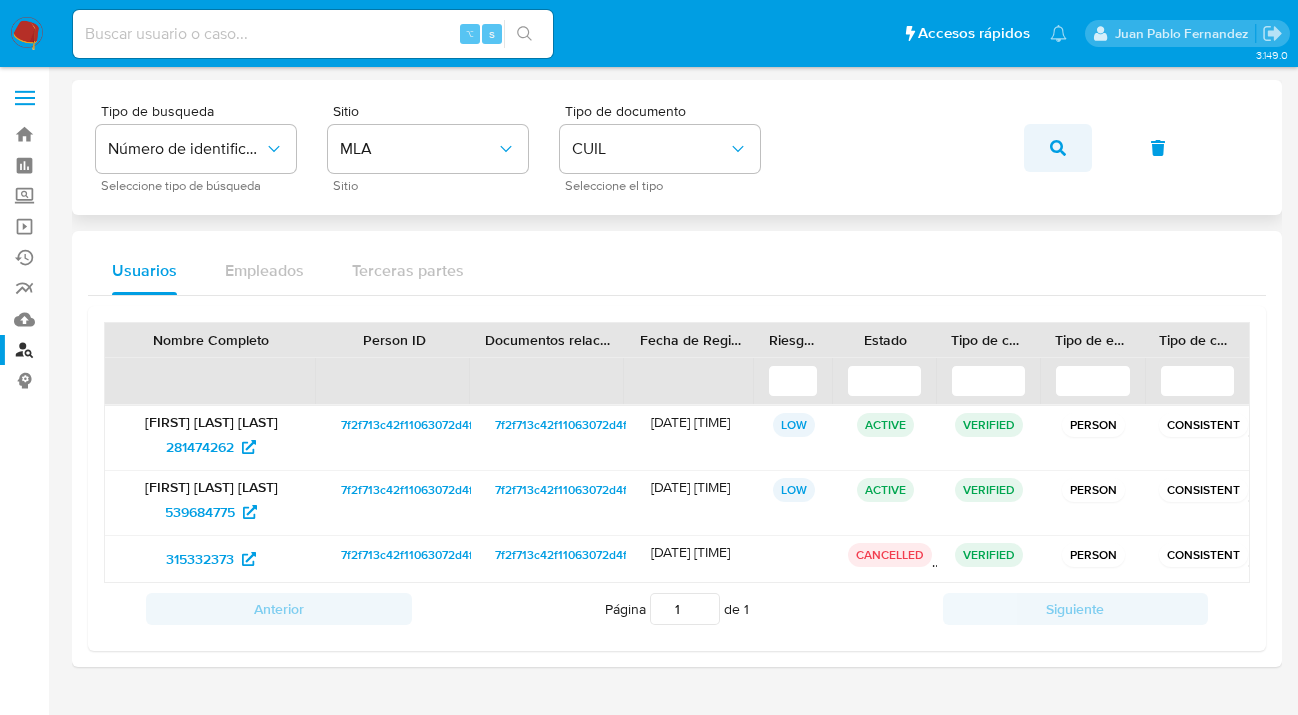 click 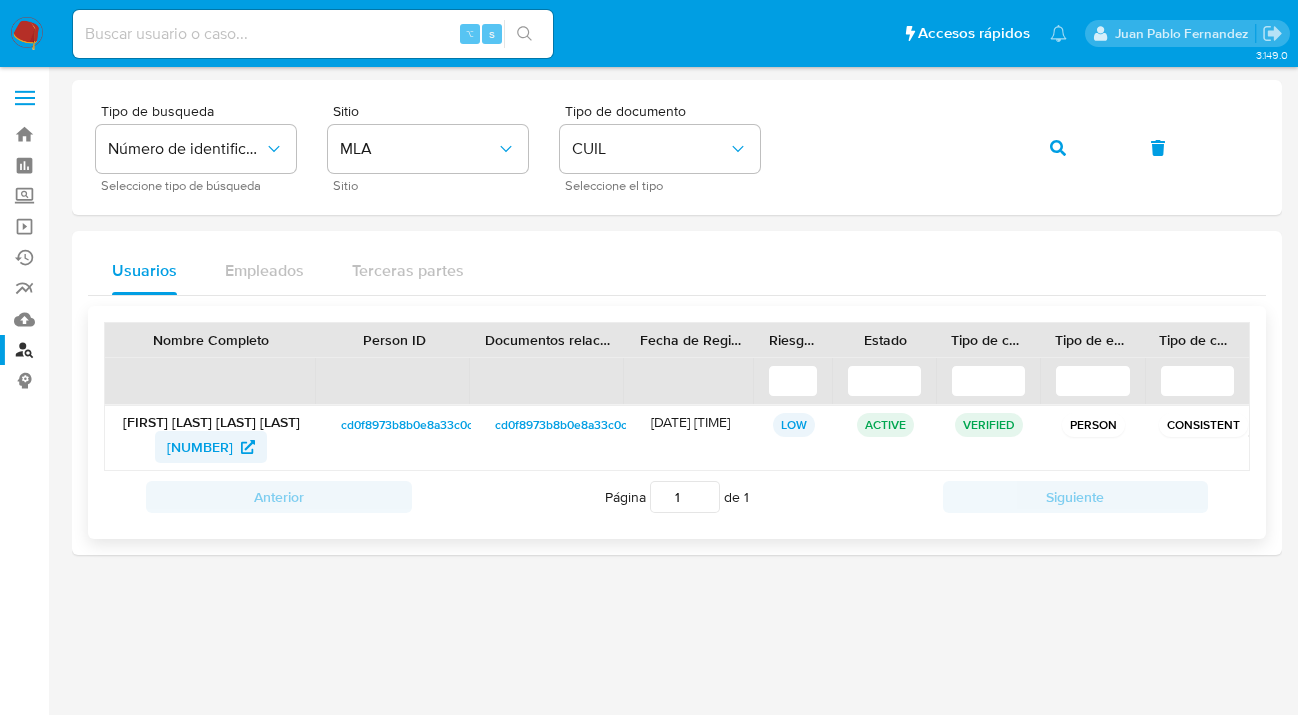 click on "210298689" at bounding box center [200, 447] 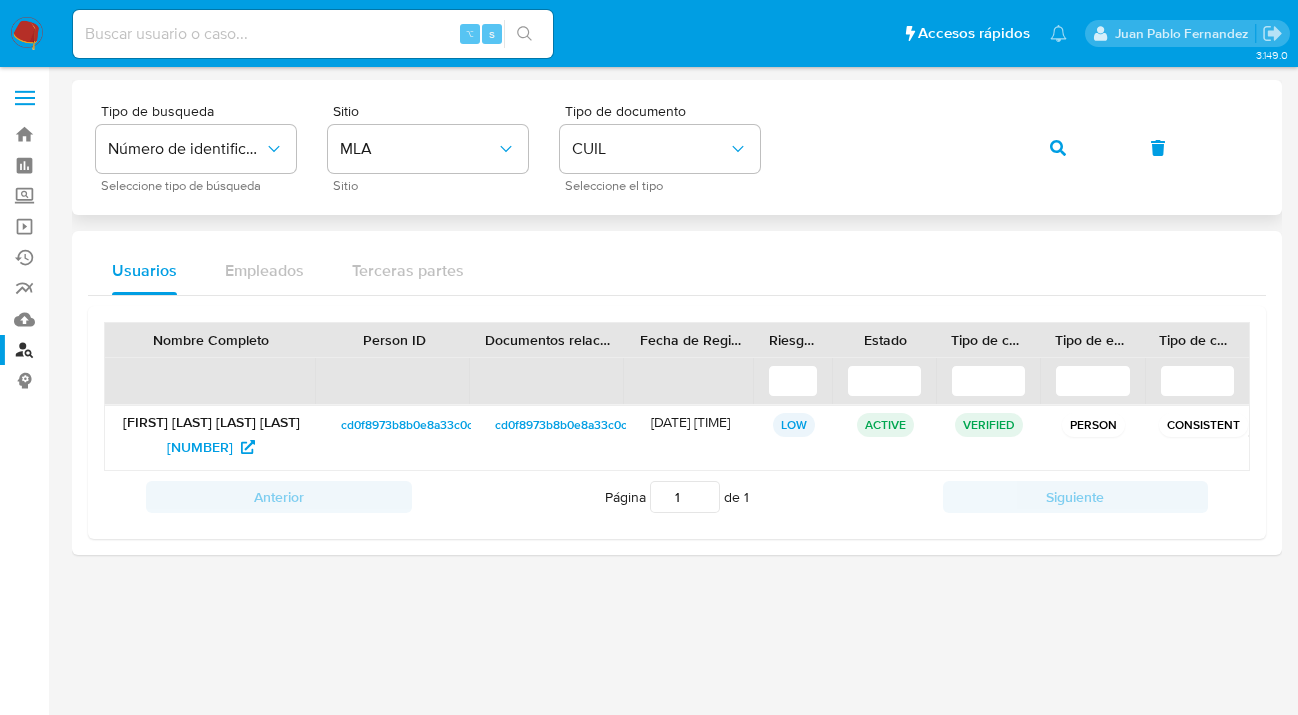 drag, startPoint x: 1055, startPoint y: 150, endPoint x: 1031, endPoint y: 163, distance: 27.294687 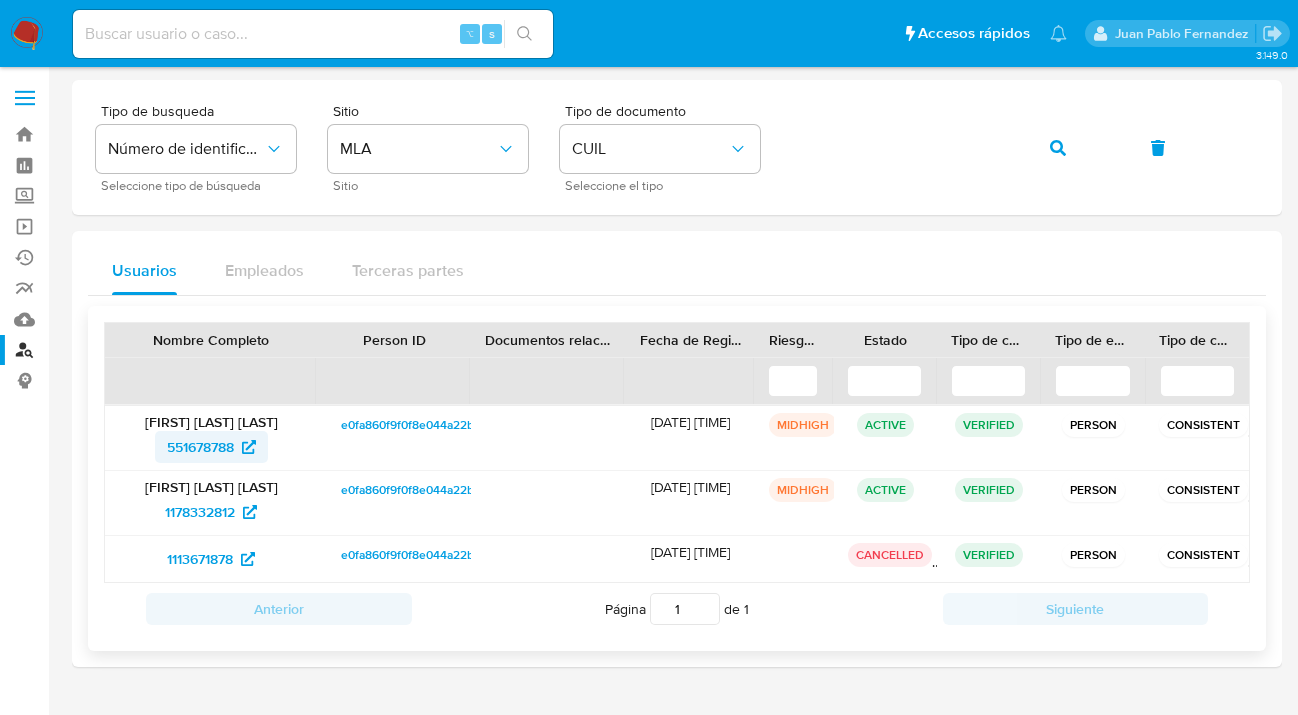 click on "551678788" at bounding box center [200, 447] 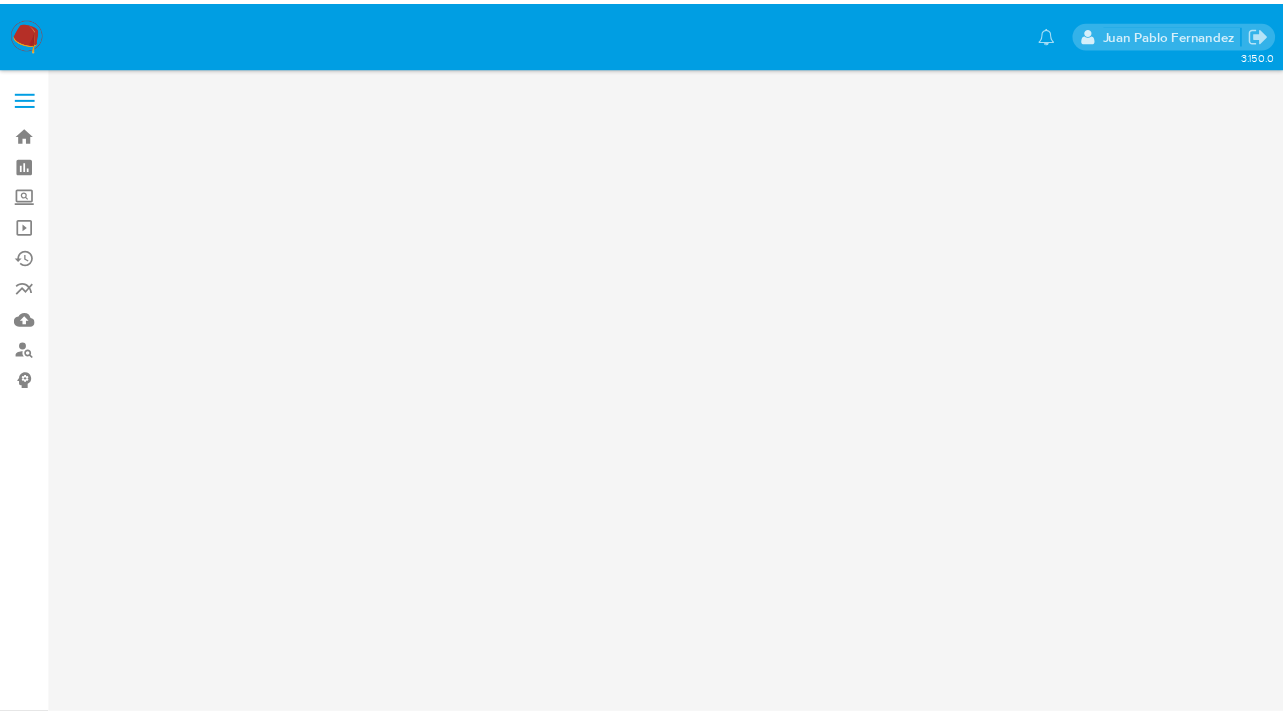 scroll, scrollTop: 0, scrollLeft: 0, axis: both 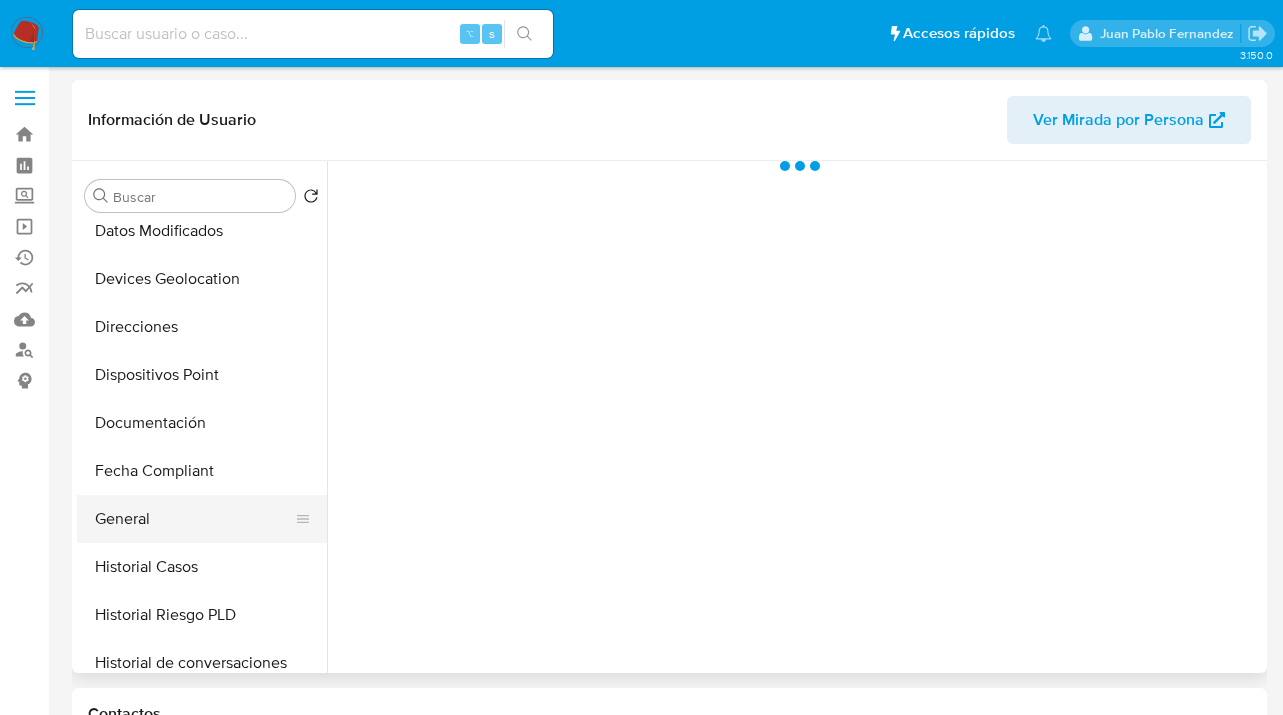 click on "General" at bounding box center (194, 519) 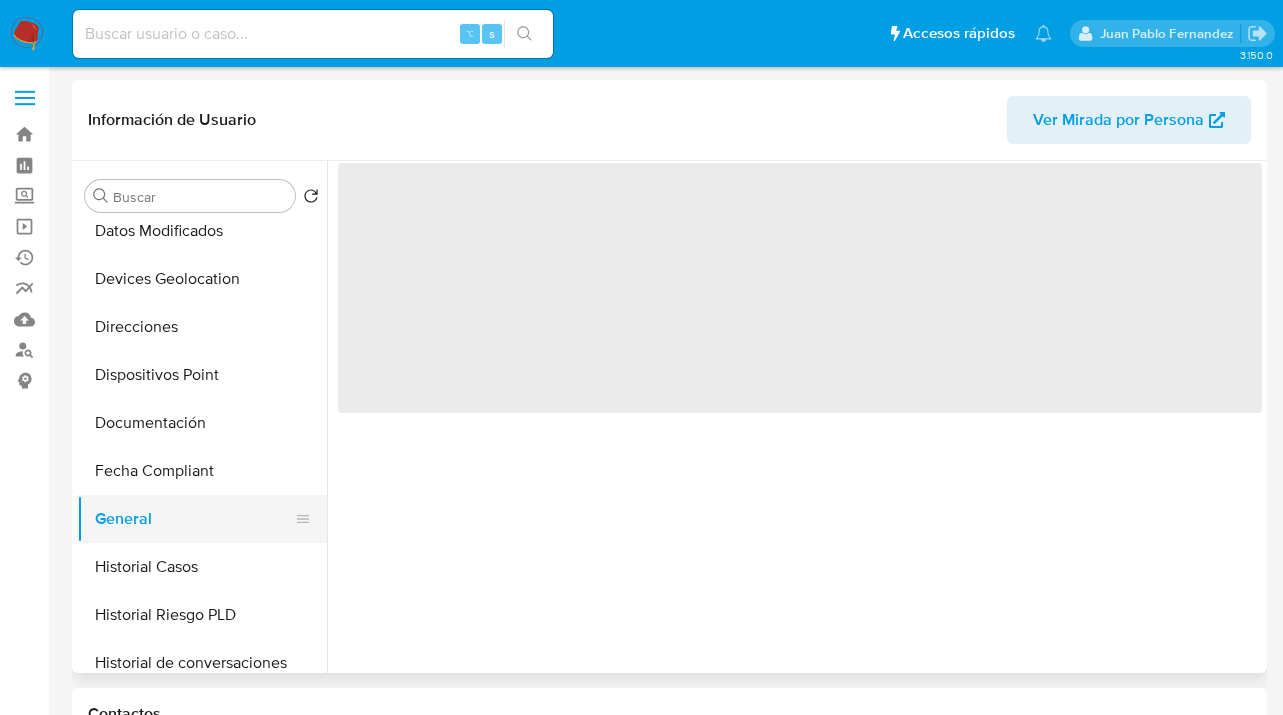 select on "10" 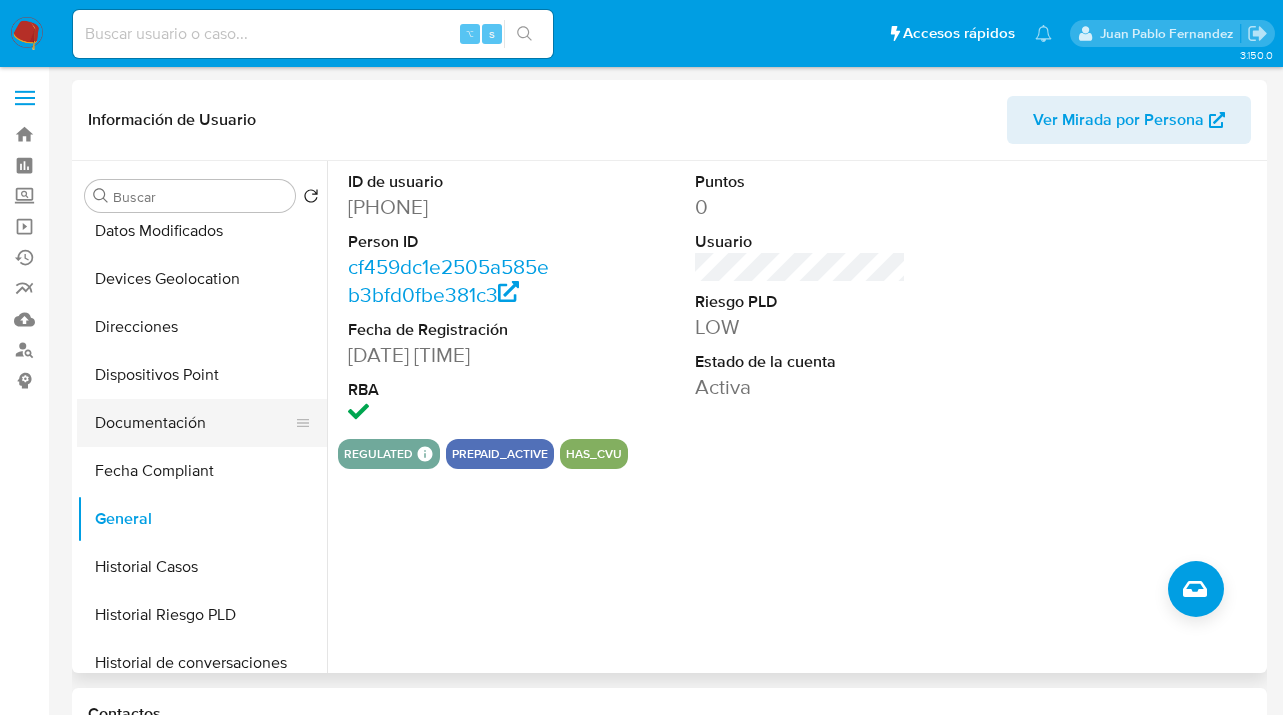 click on "Documentación" at bounding box center [194, 423] 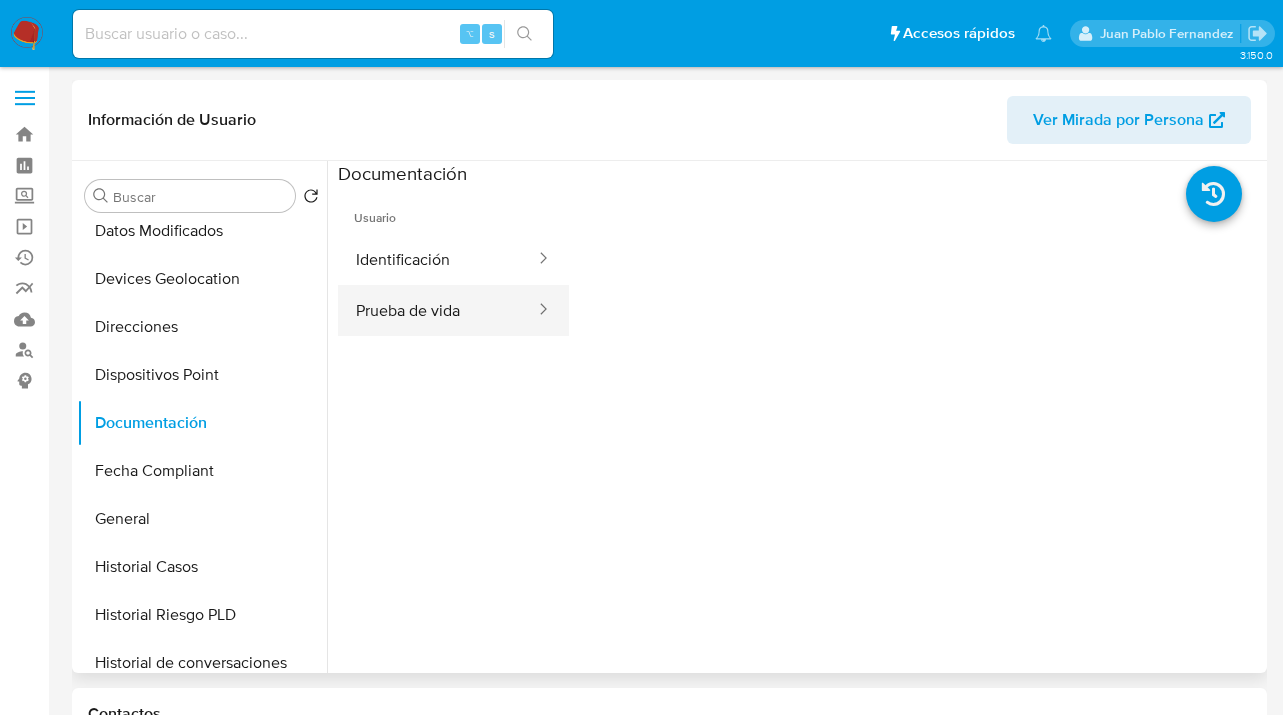 click on "Prueba de vida" at bounding box center [437, 310] 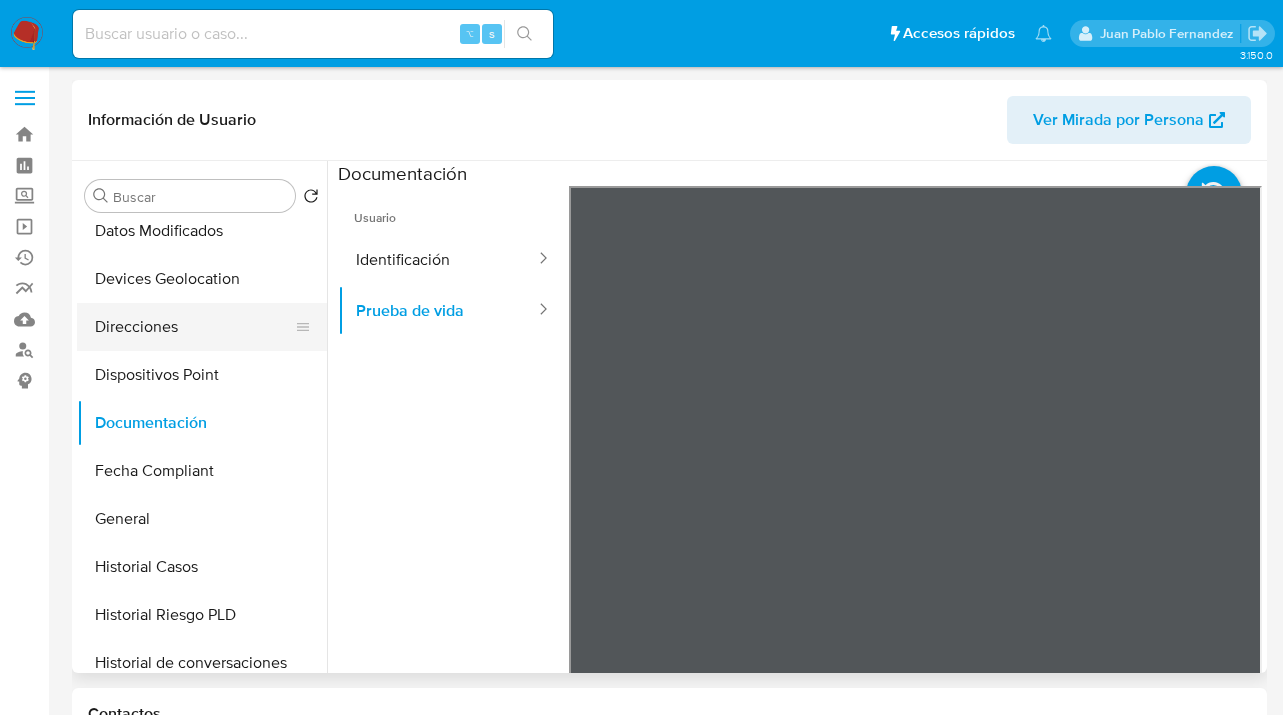 click on "Direcciones" at bounding box center (194, 327) 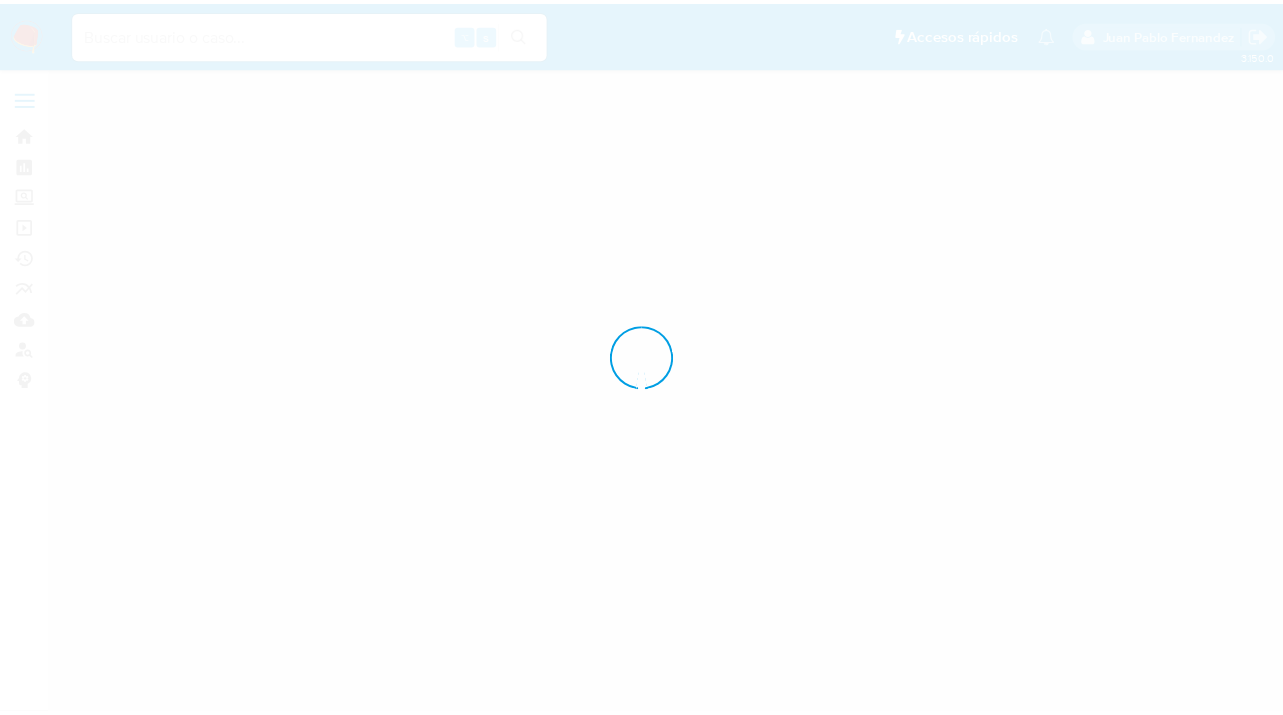scroll, scrollTop: 0, scrollLeft: 0, axis: both 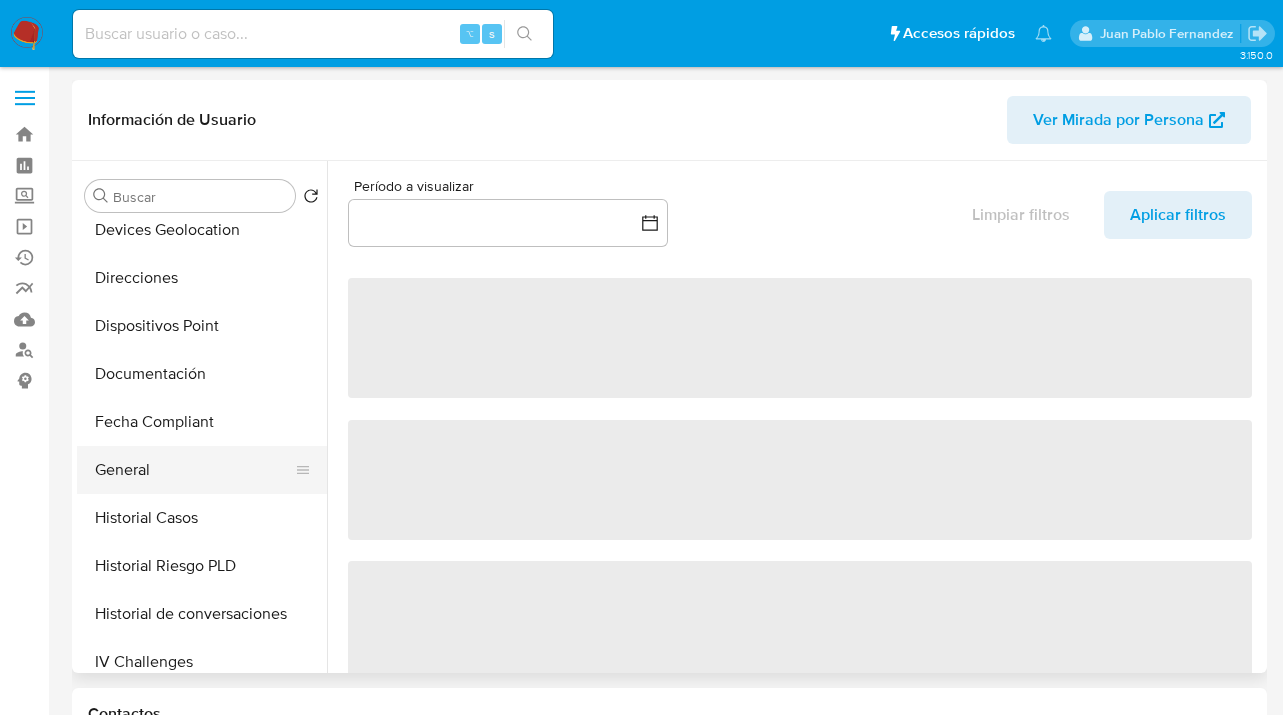 click on "General" at bounding box center [194, 470] 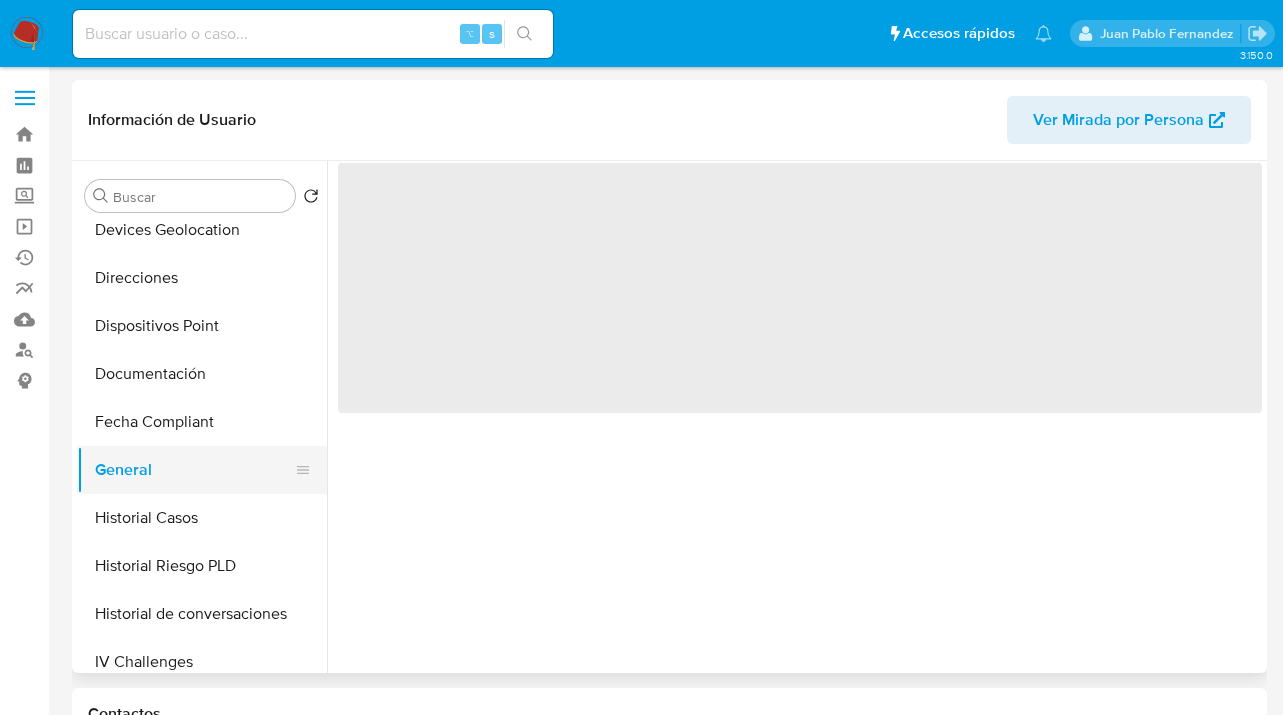 select on "10" 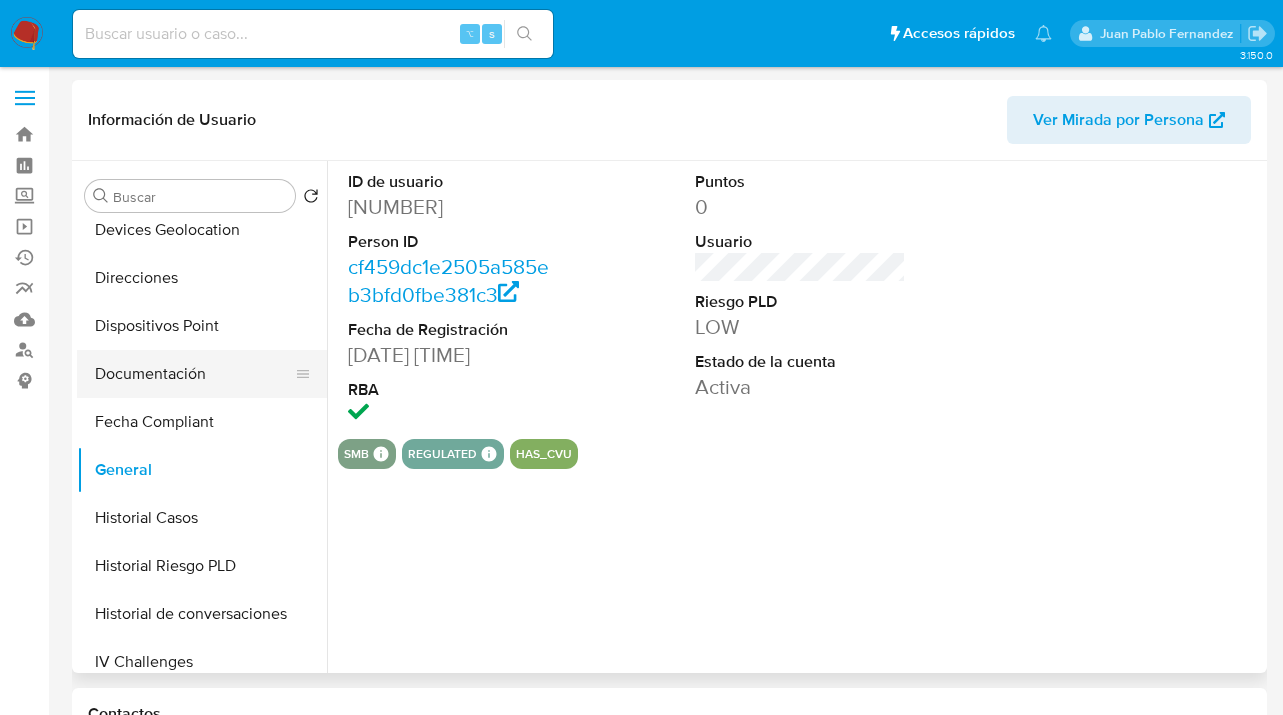 click on "Documentación" at bounding box center [194, 374] 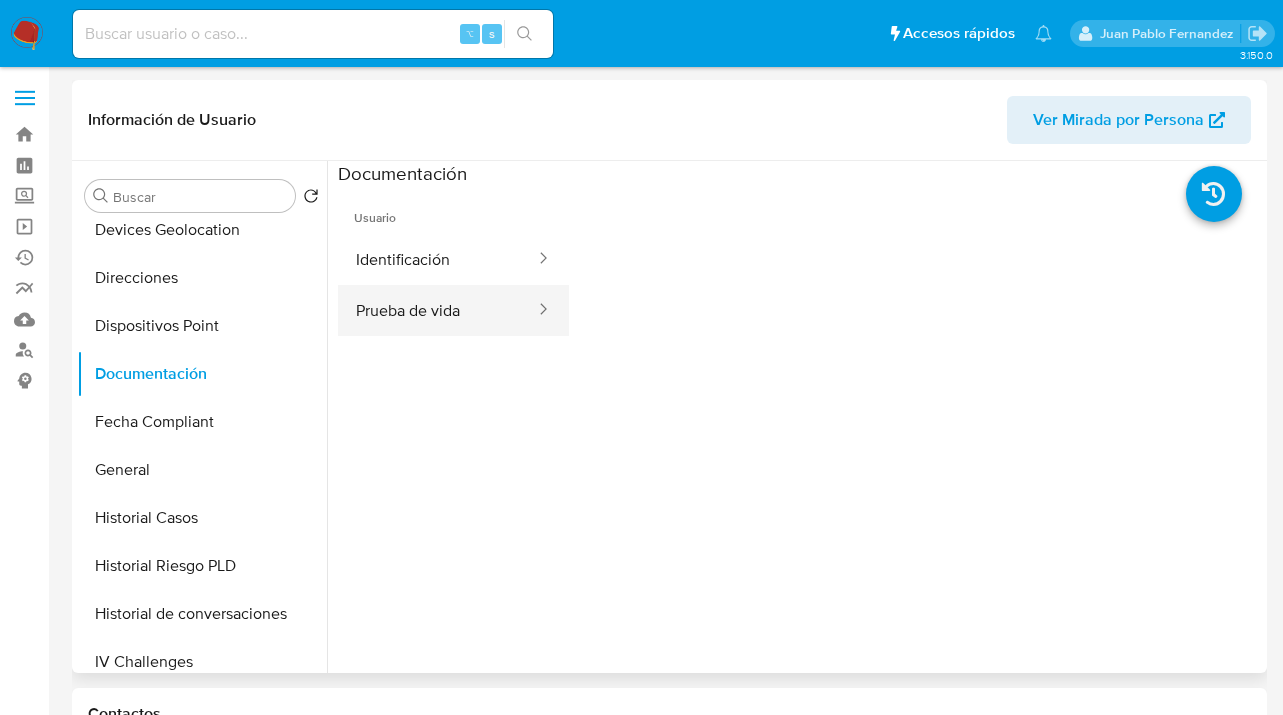 click on "Prueba de vida" at bounding box center (437, 310) 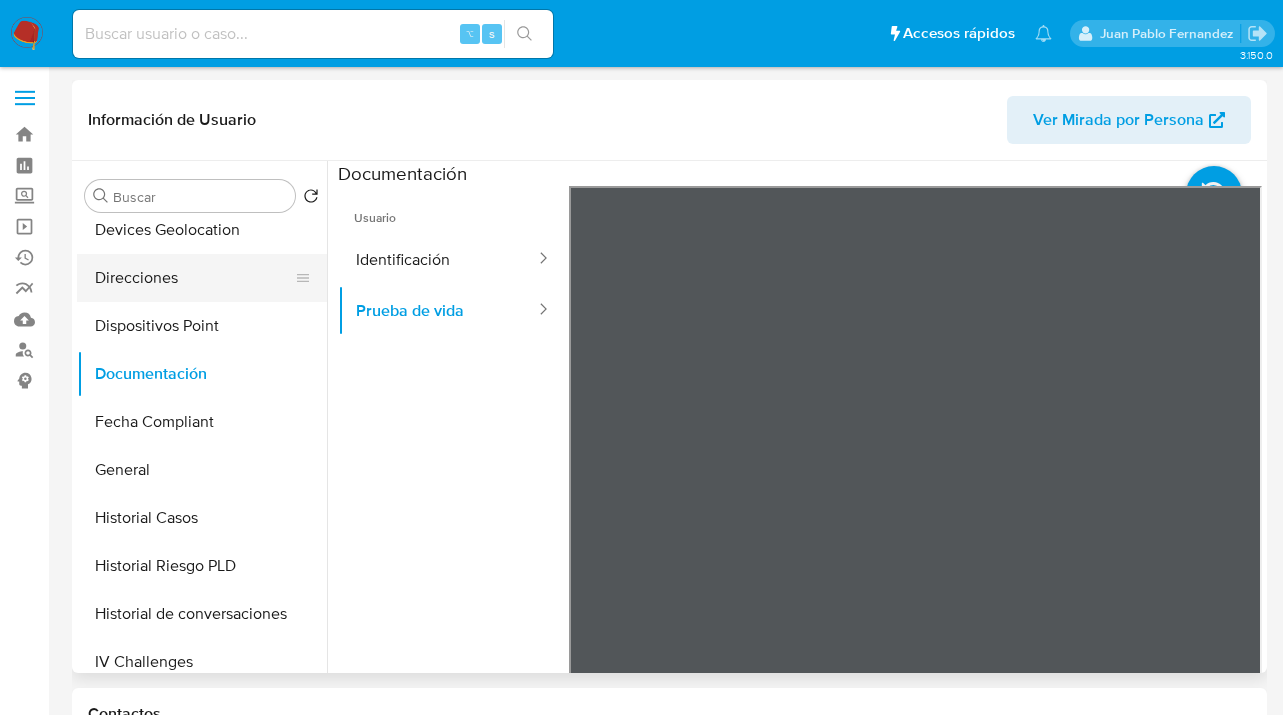 click on "Direcciones" at bounding box center (194, 278) 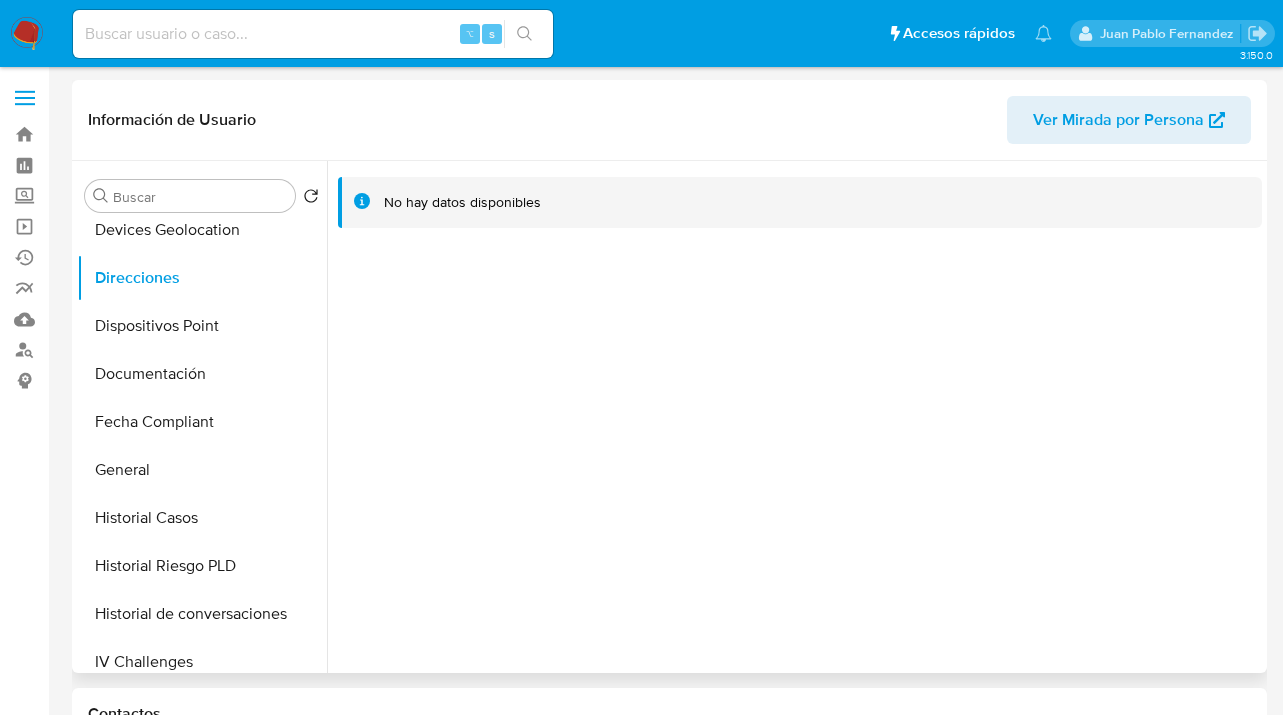 scroll, scrollTop: 705, scrollLeft: 0, axis: vertical 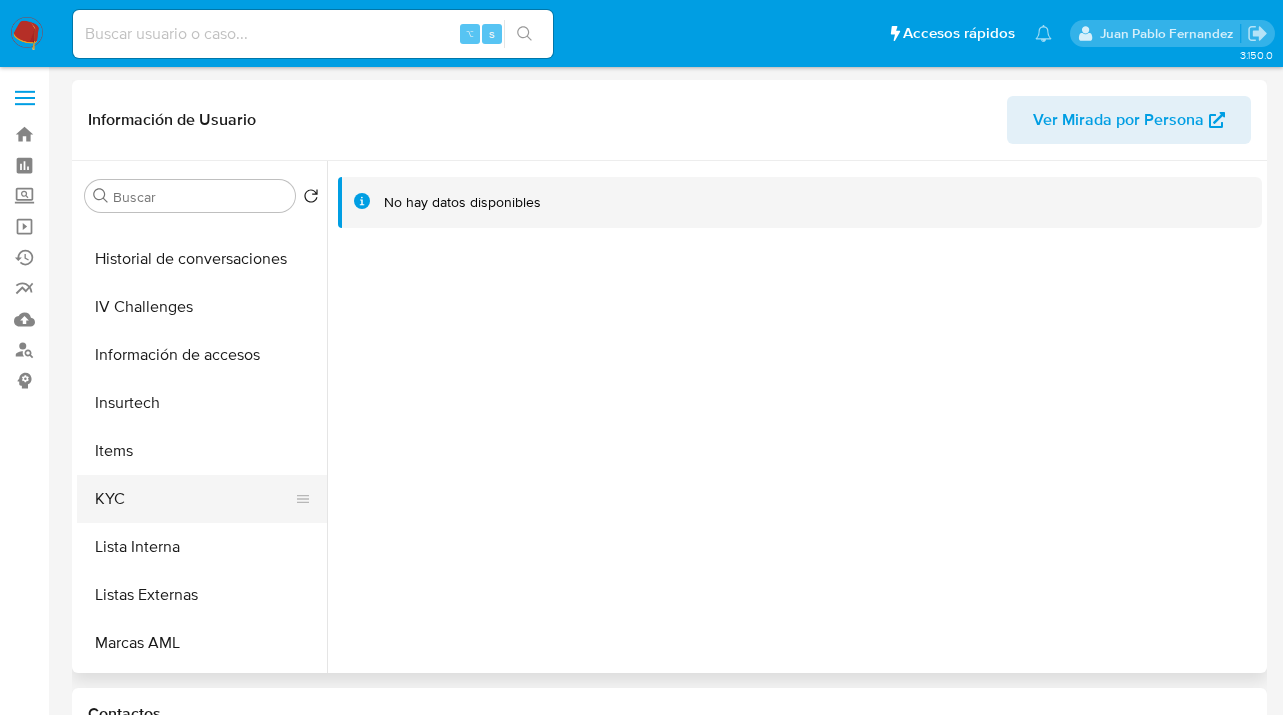 drag, startPoint x: 211, startPoint y: 493, endPoint x: 239, endPoint y: 483, distance: 29.732138 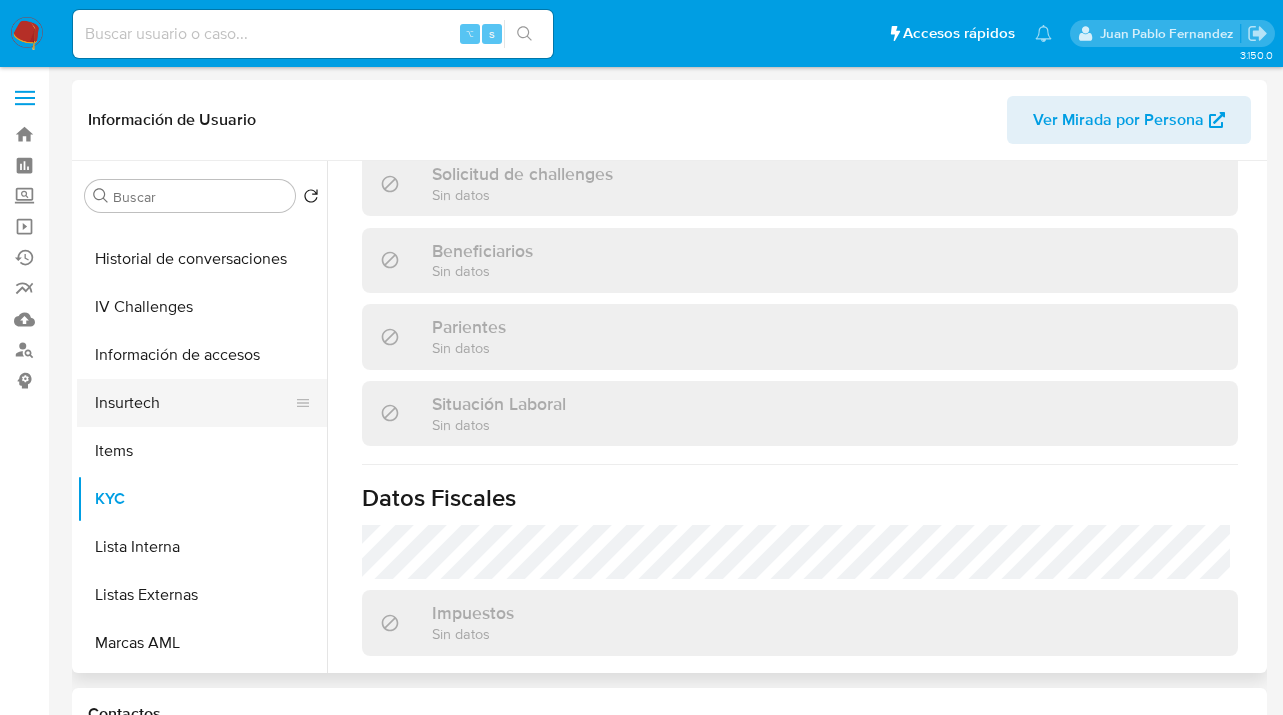 scroll, scrollTop: 831, scrollLeft: 0, axis: vertical 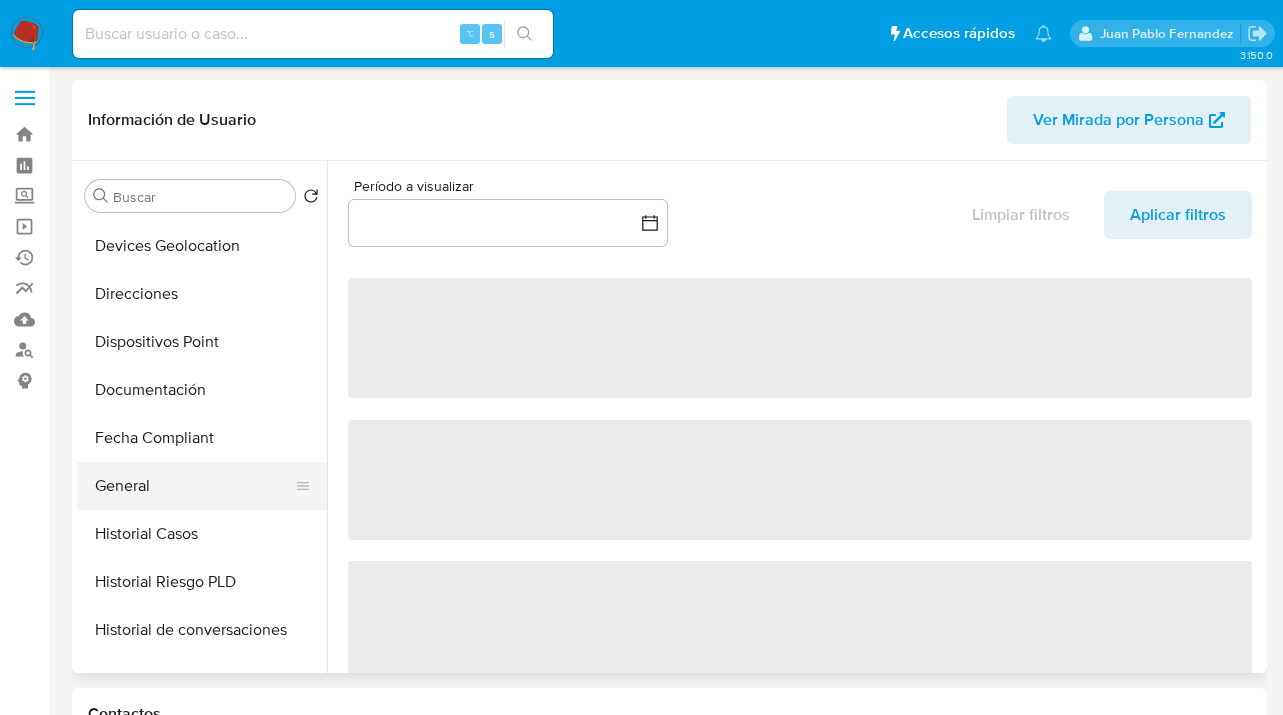 click on "General" at bounding box center [194, 486] 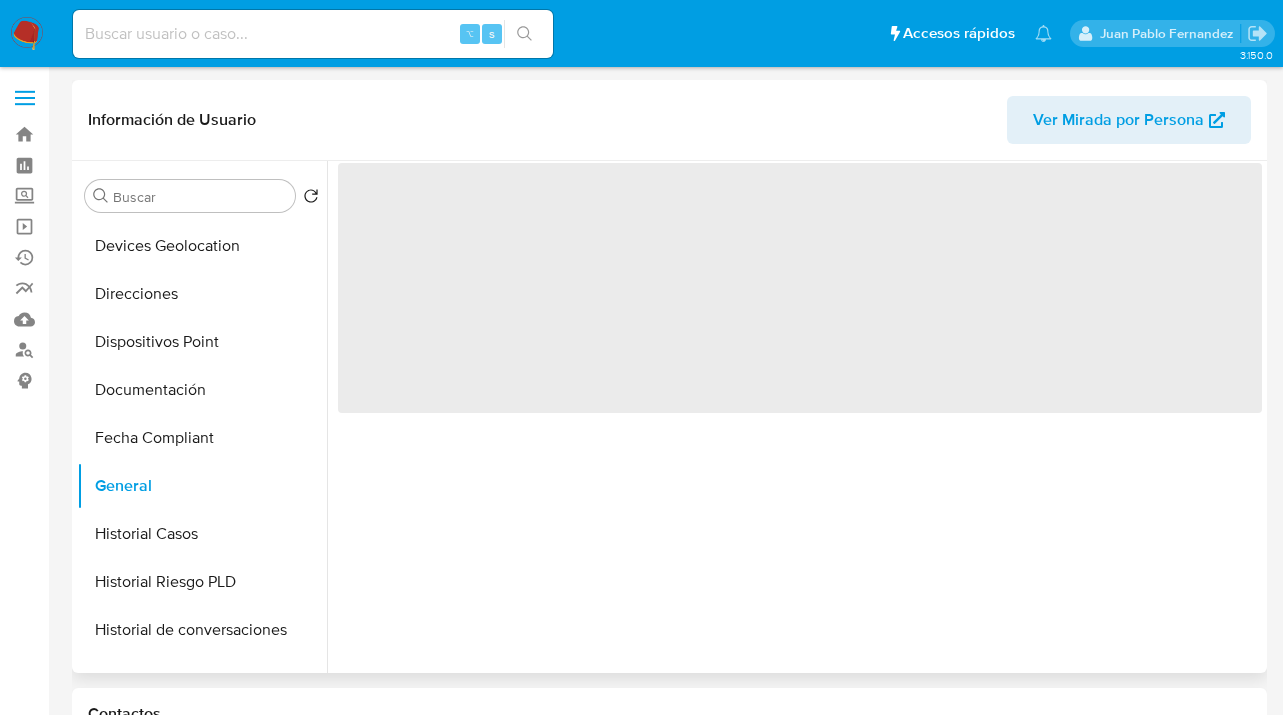 select on "10" 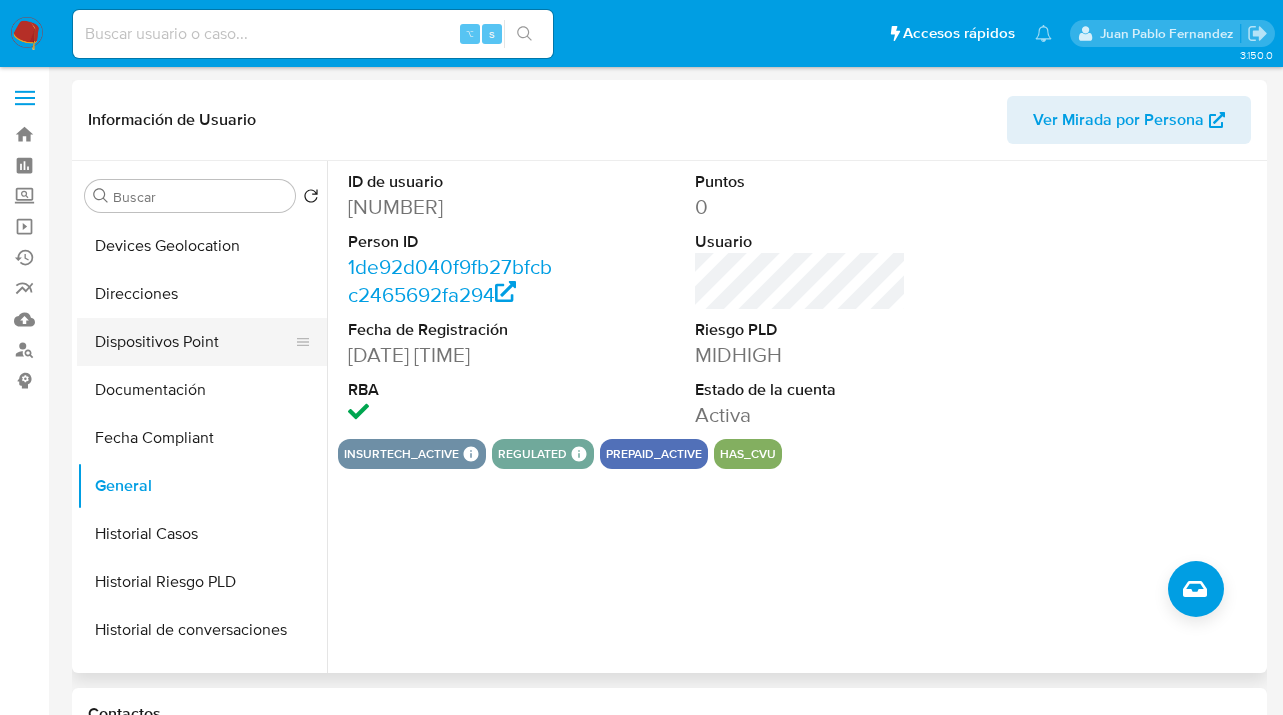 drag, startPoint x: 234, startPoint y: 301, endPoint x: 242, endPoint y: 326, distance: 26.24881 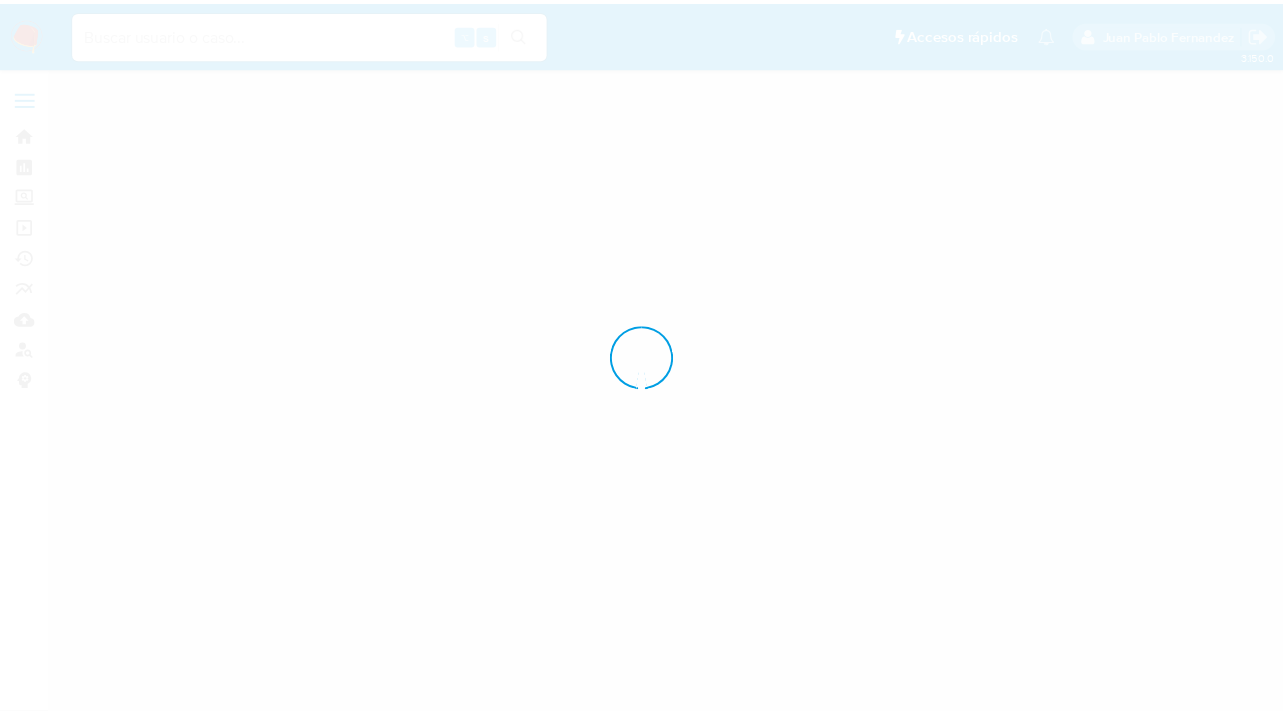 scroll, scrollTop: 0, scrollLeft: 0, axis: both 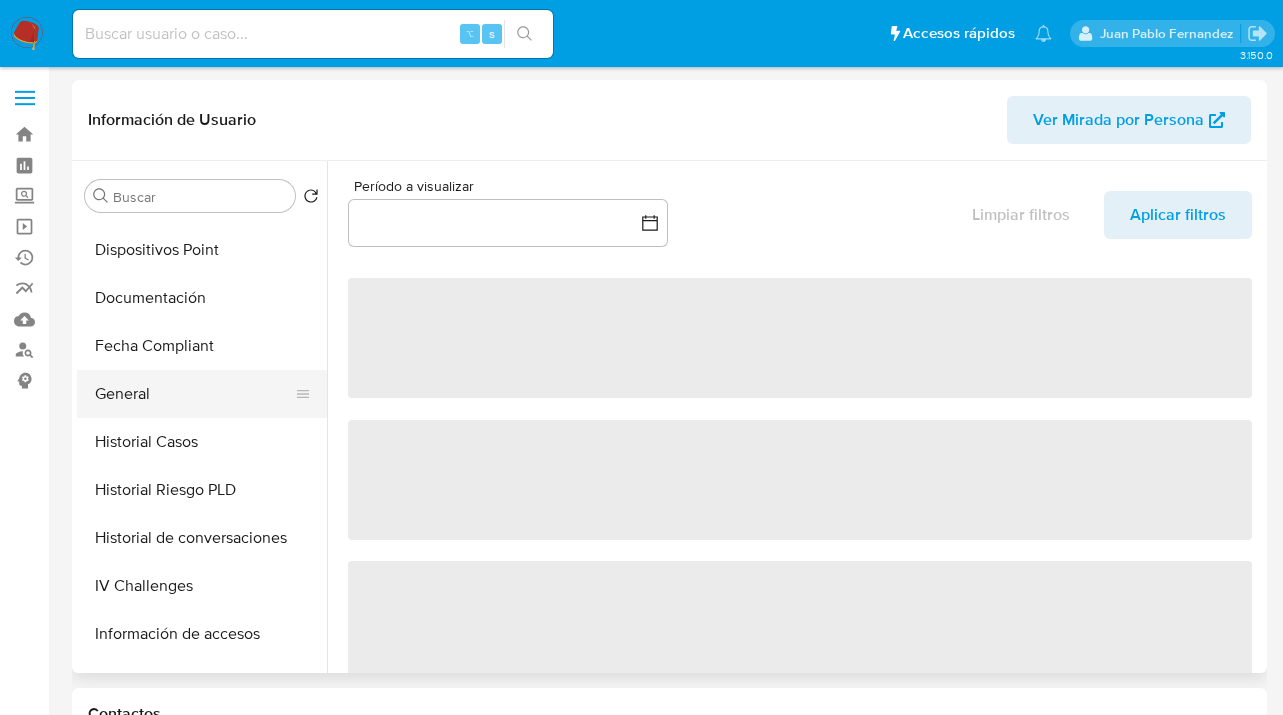 click on "General" at bounding box center [194, 394] 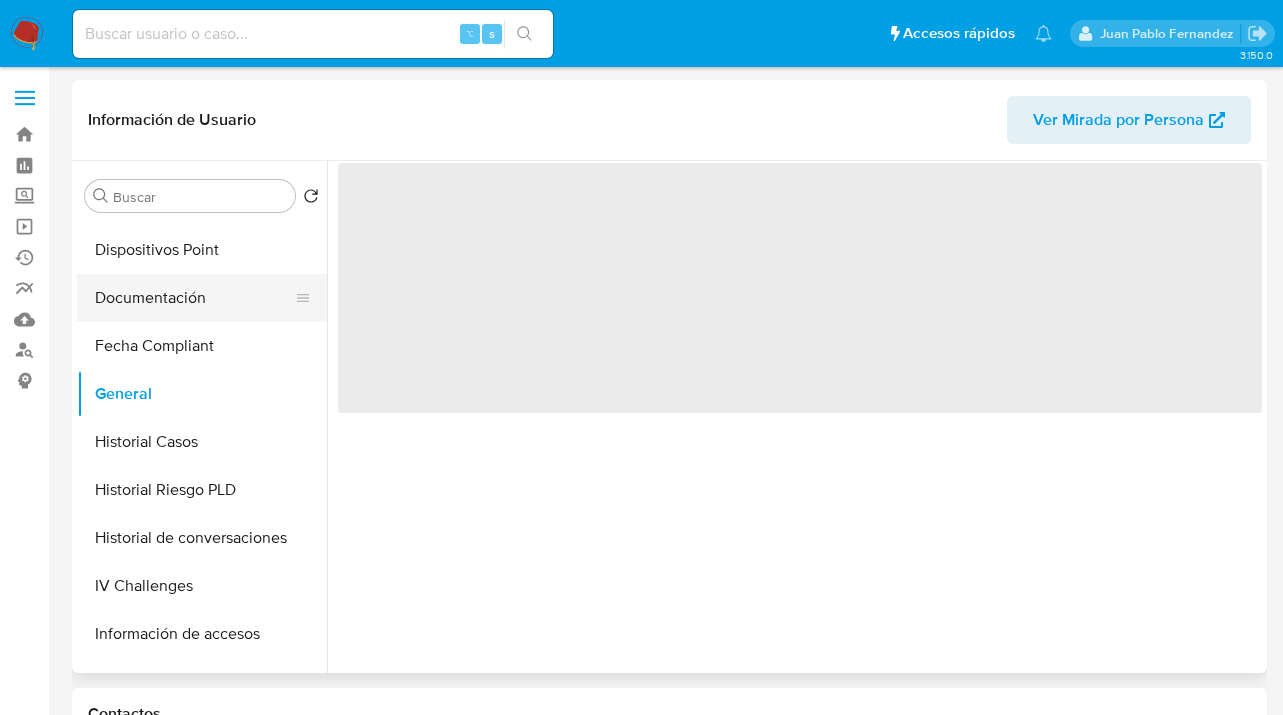 select on "10" 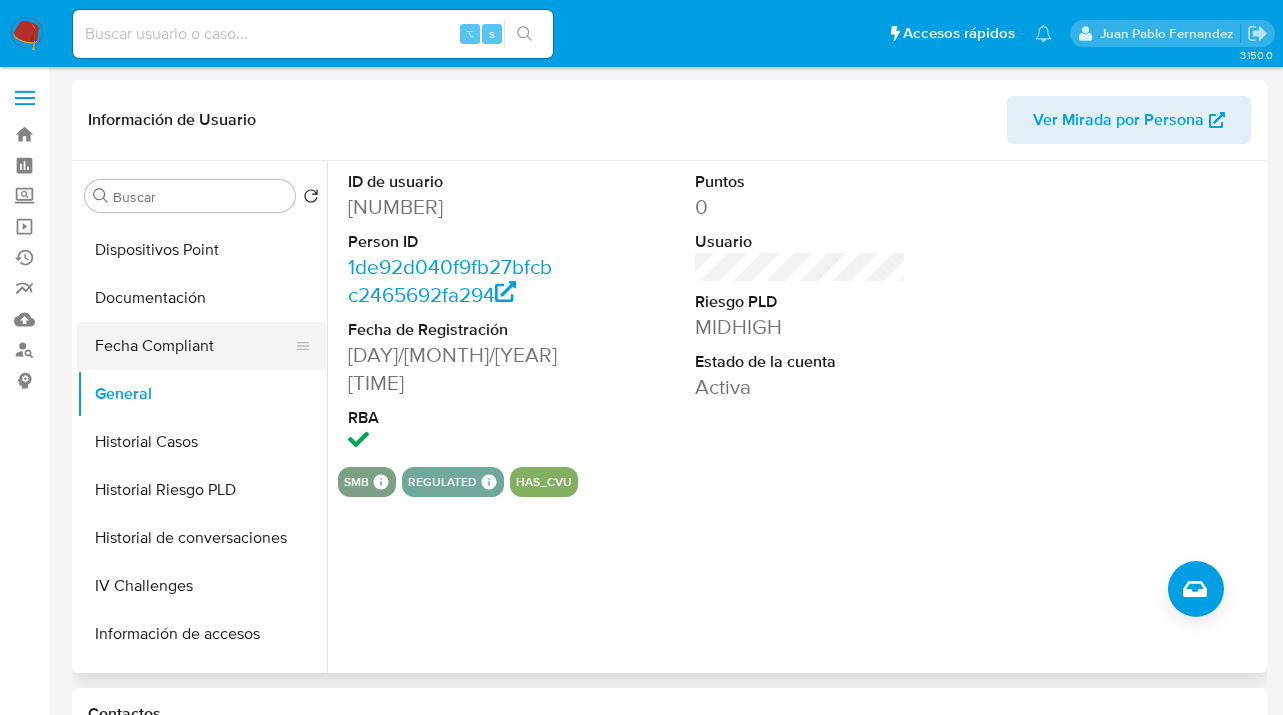 scroll, scrollTop: 246, scrollLeft: 0, axis: vertical 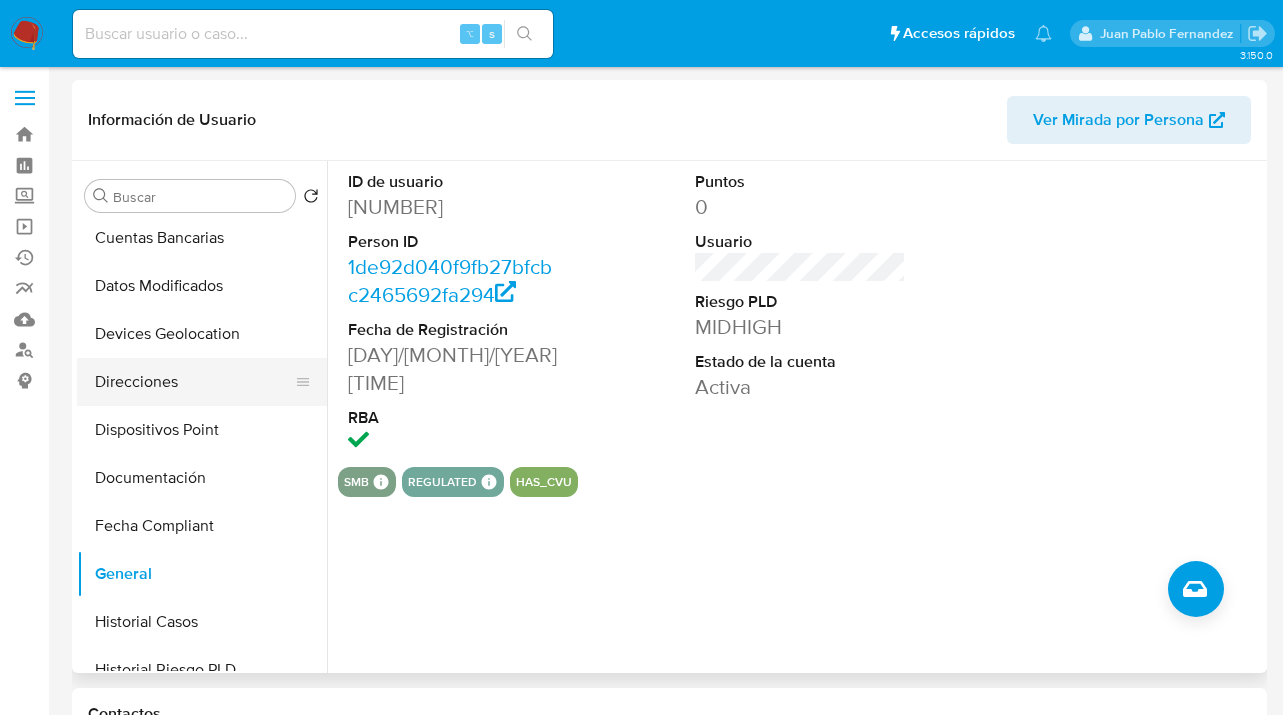 drag, startPoint x: 224, startPoint y: 399, endPoint x: 244, endPoint y: 396, distance: 20.22375 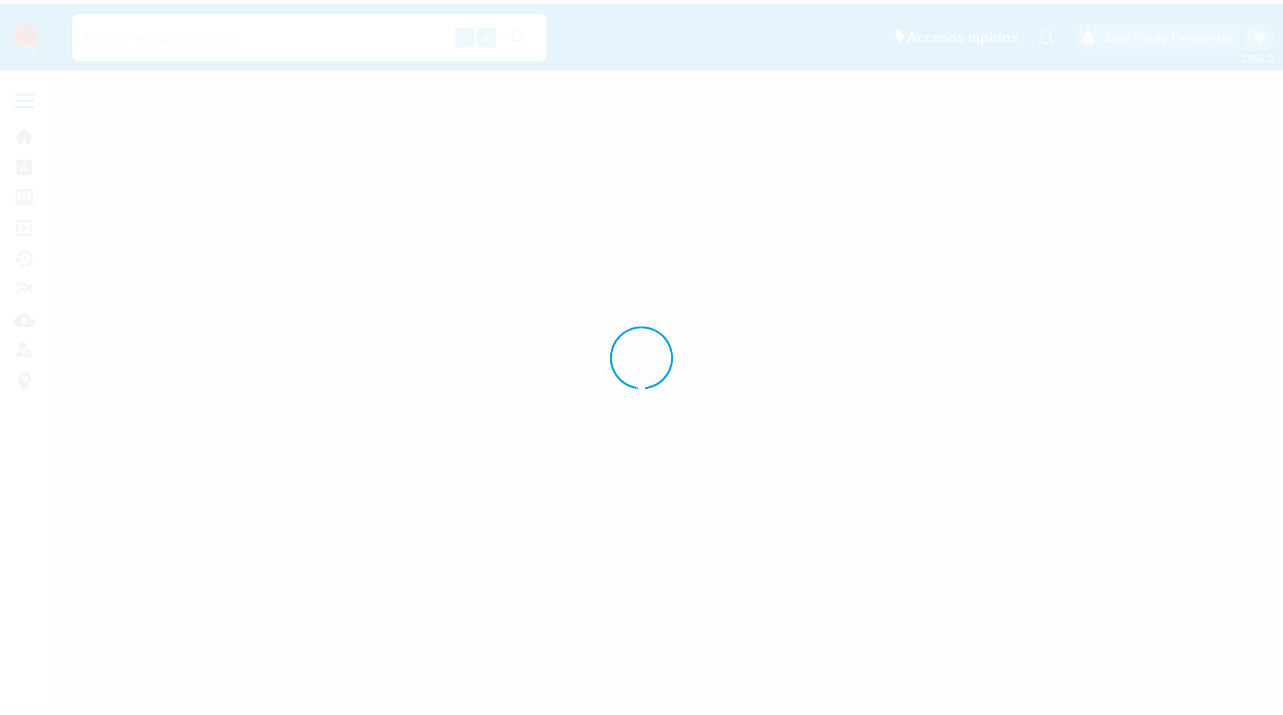 scroll, scrollTop: 0, scrollLeft: 0, axis: both 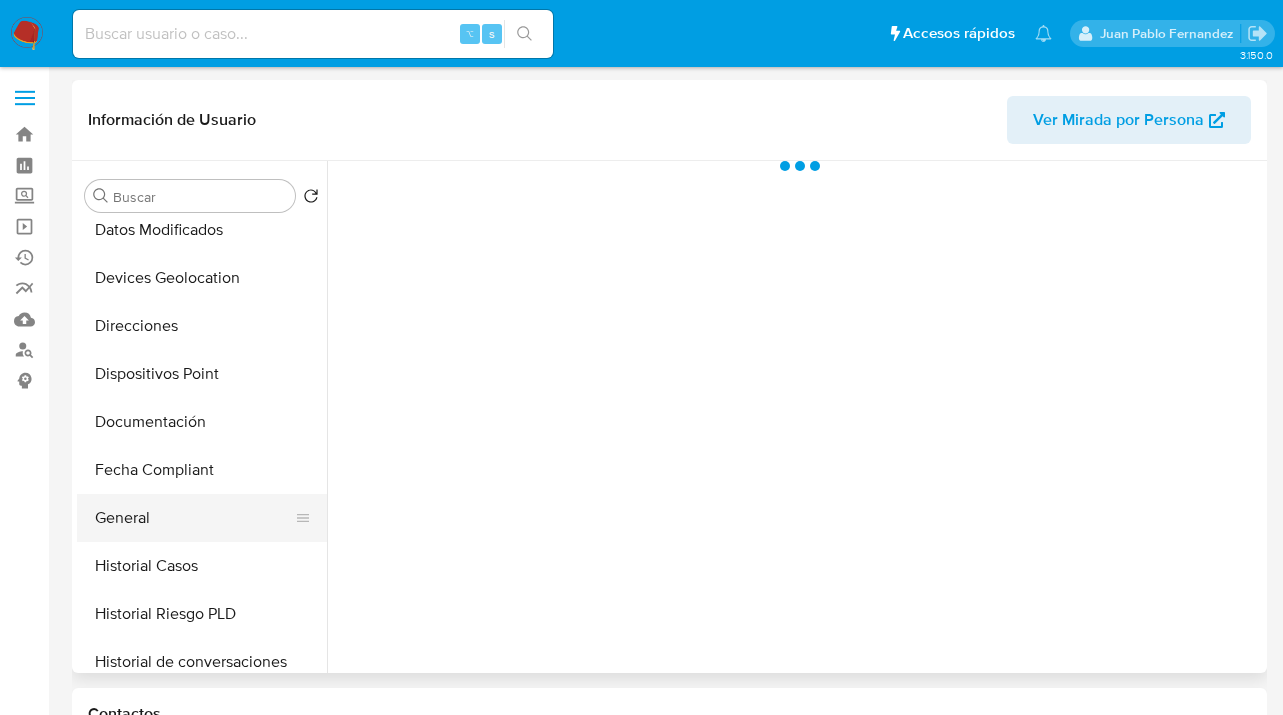 drag, startPoint x: 210, startPoint y: 518, endPoint x: 248, endPoint y: 503, distance: 40.853397 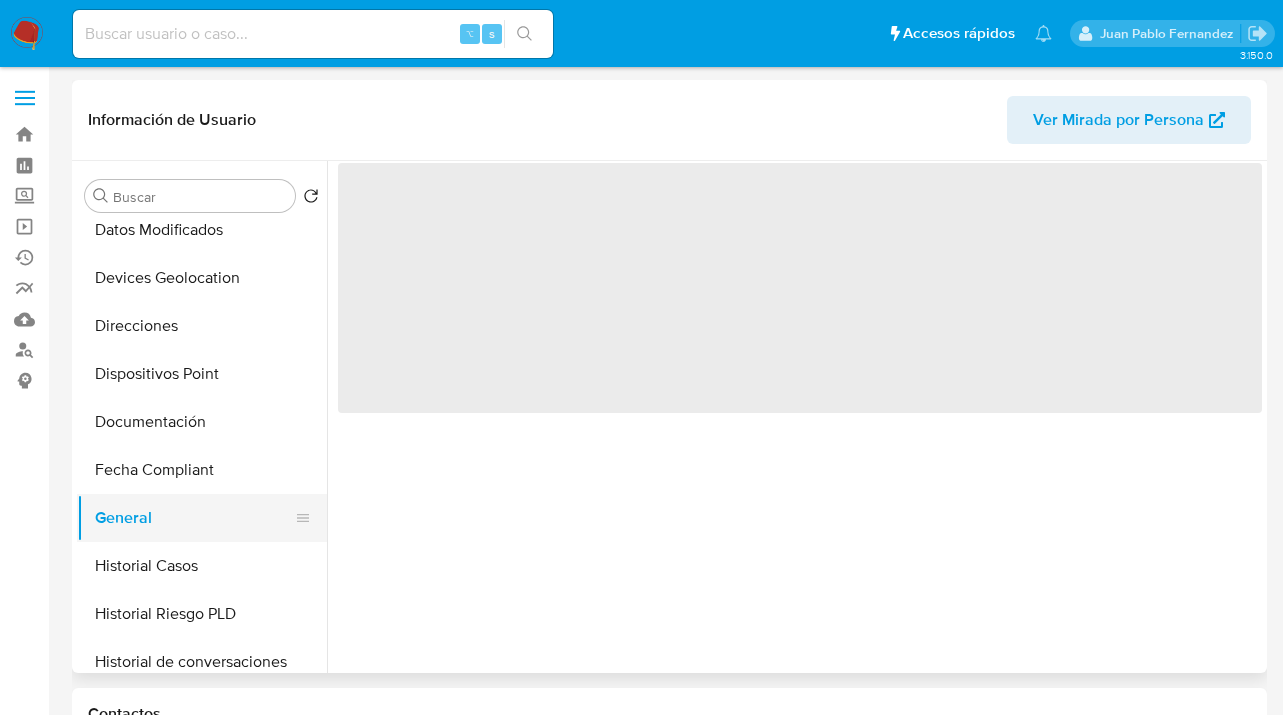 select on "10" 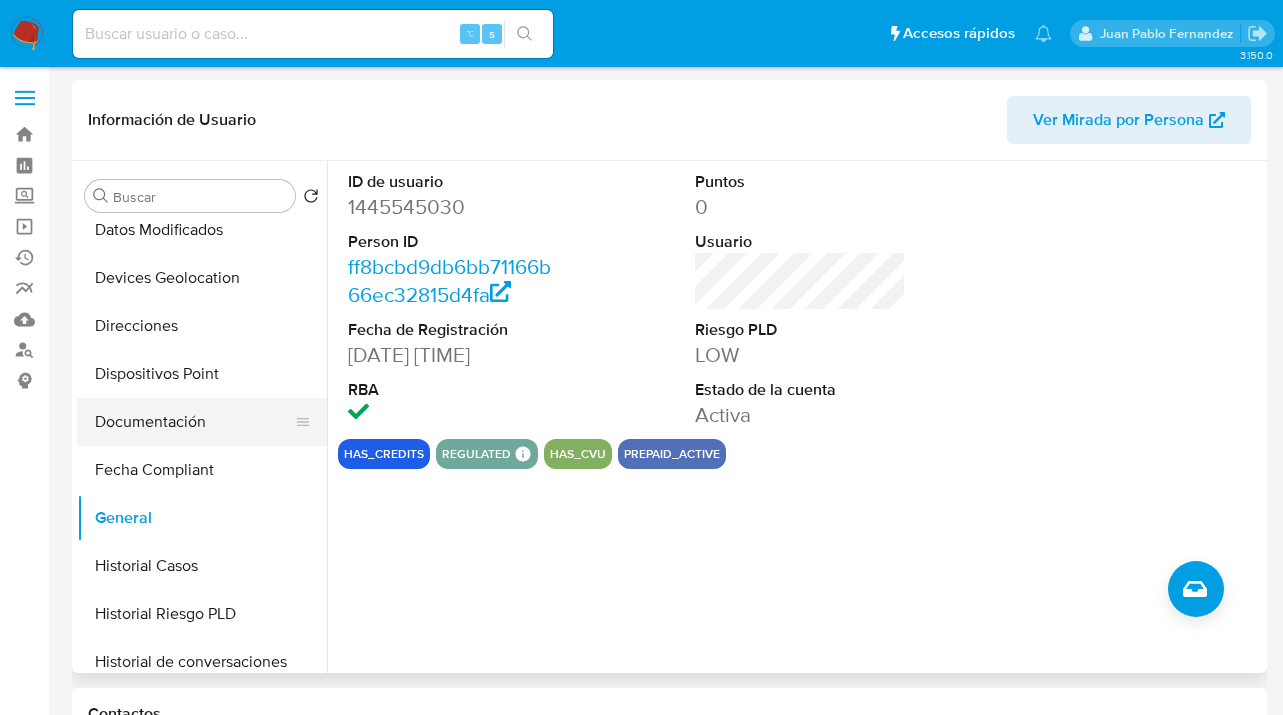 click on "Documentación" at bounding box center (194, 422) 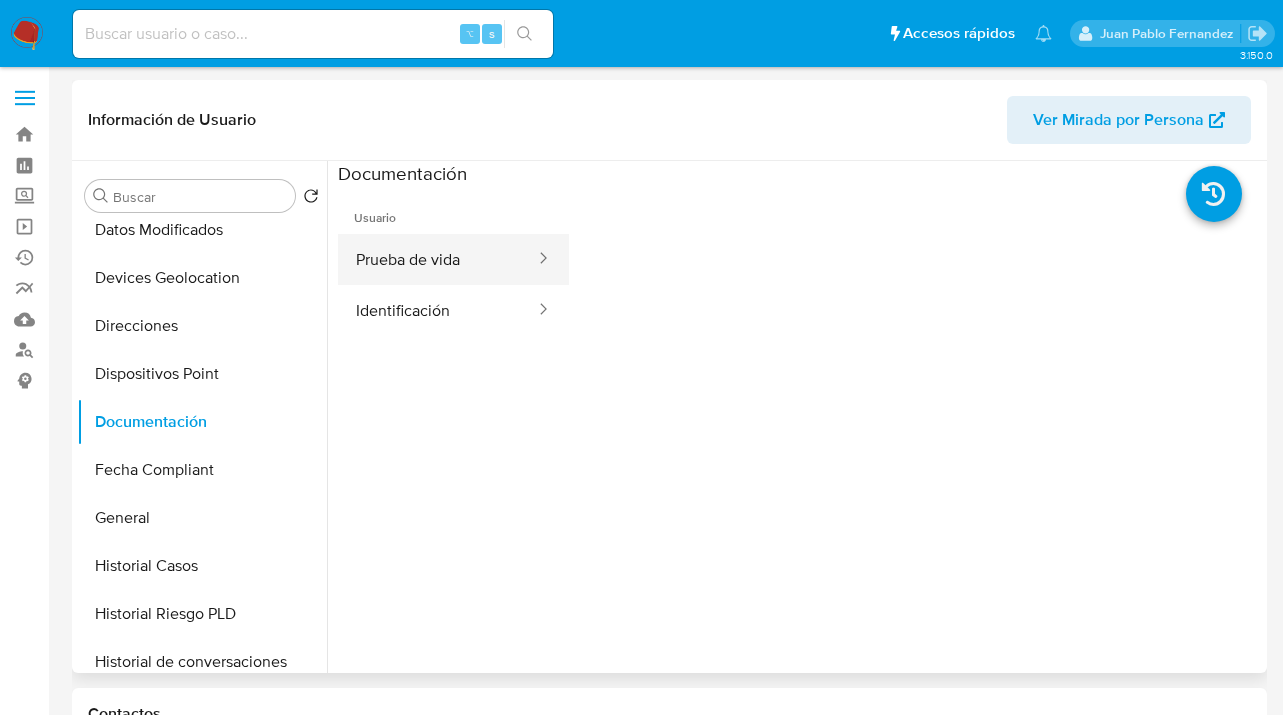 click on "Prueba de vida" at bounding box center (437, 259) 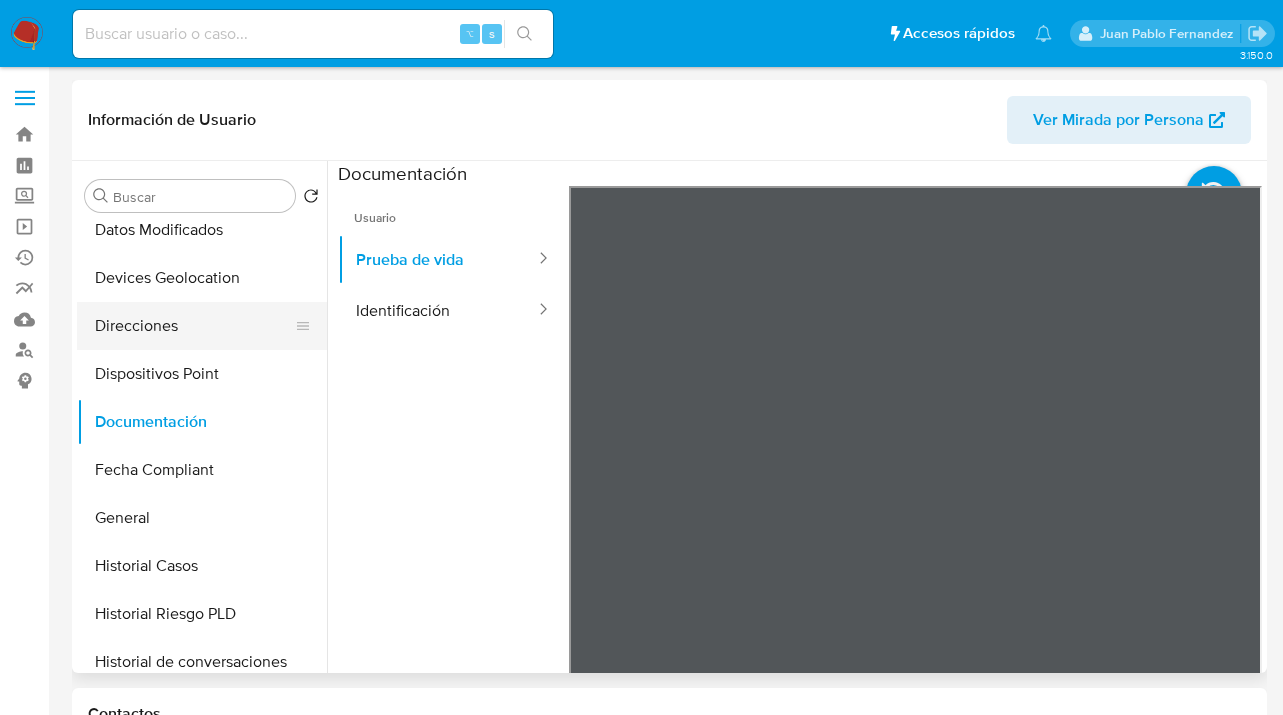 click on "Direcciones" at bounding box center [194, 326] 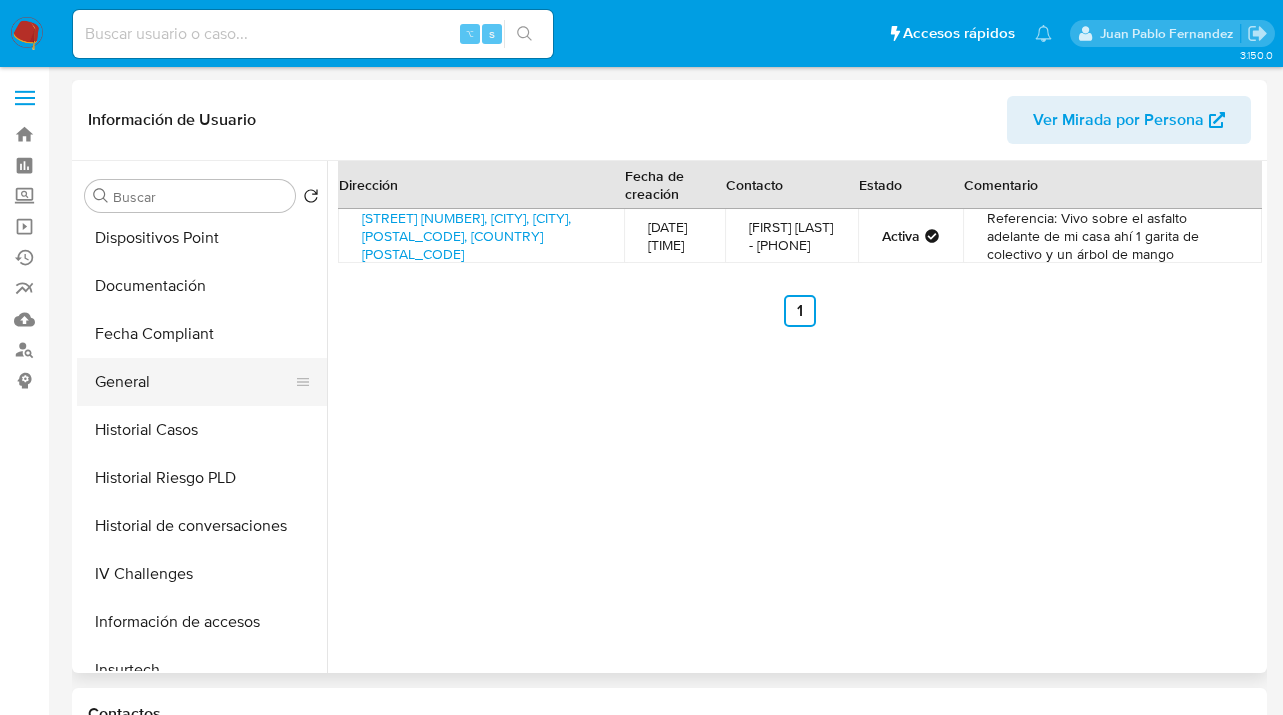 scroll, scrollTop: 442, scrollLeft: 0, axis: vertical 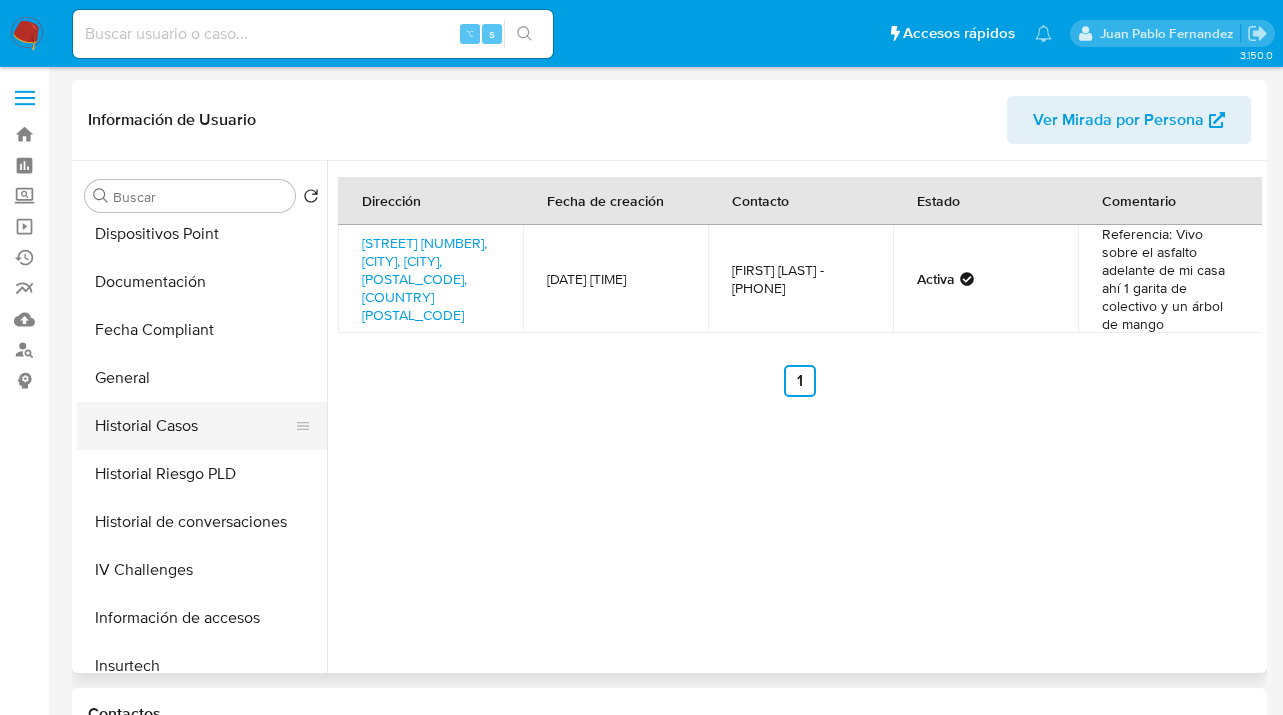 click on "Historial Casos" at bounding box center (194, 426) 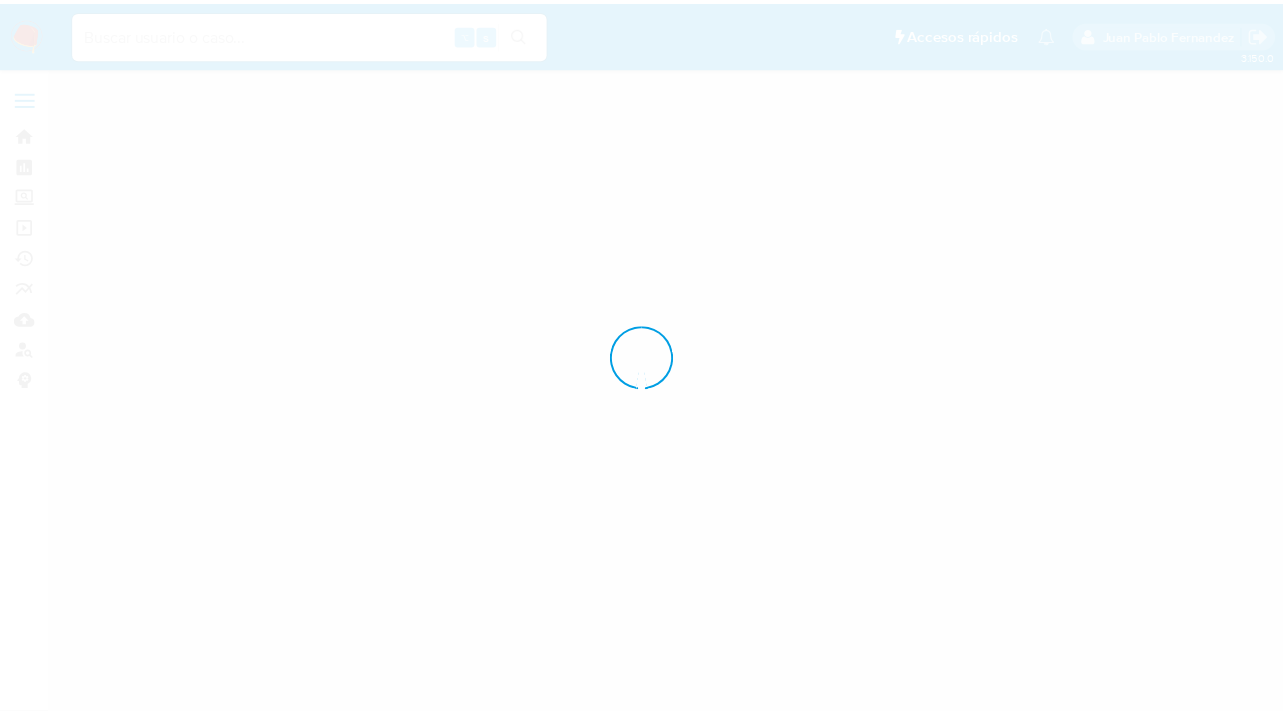 scroll, scrollTop: 0, scrollLeft: 0, axis: both 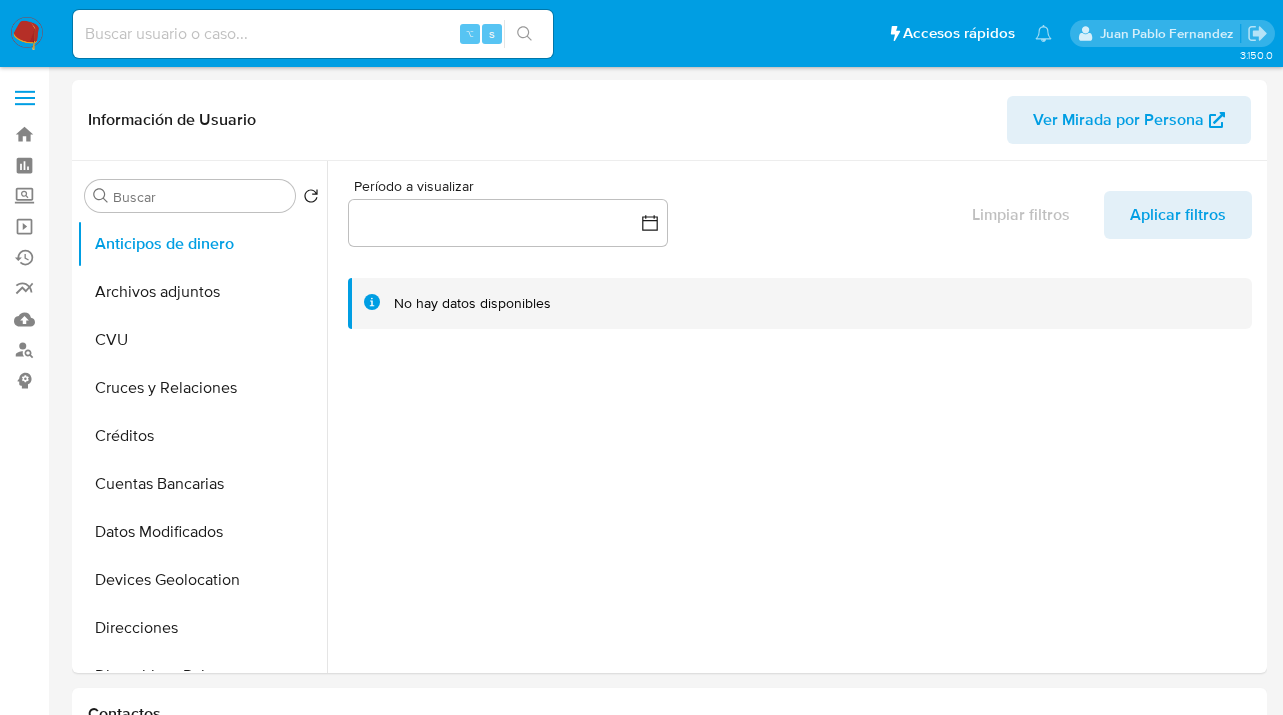 select on "10" 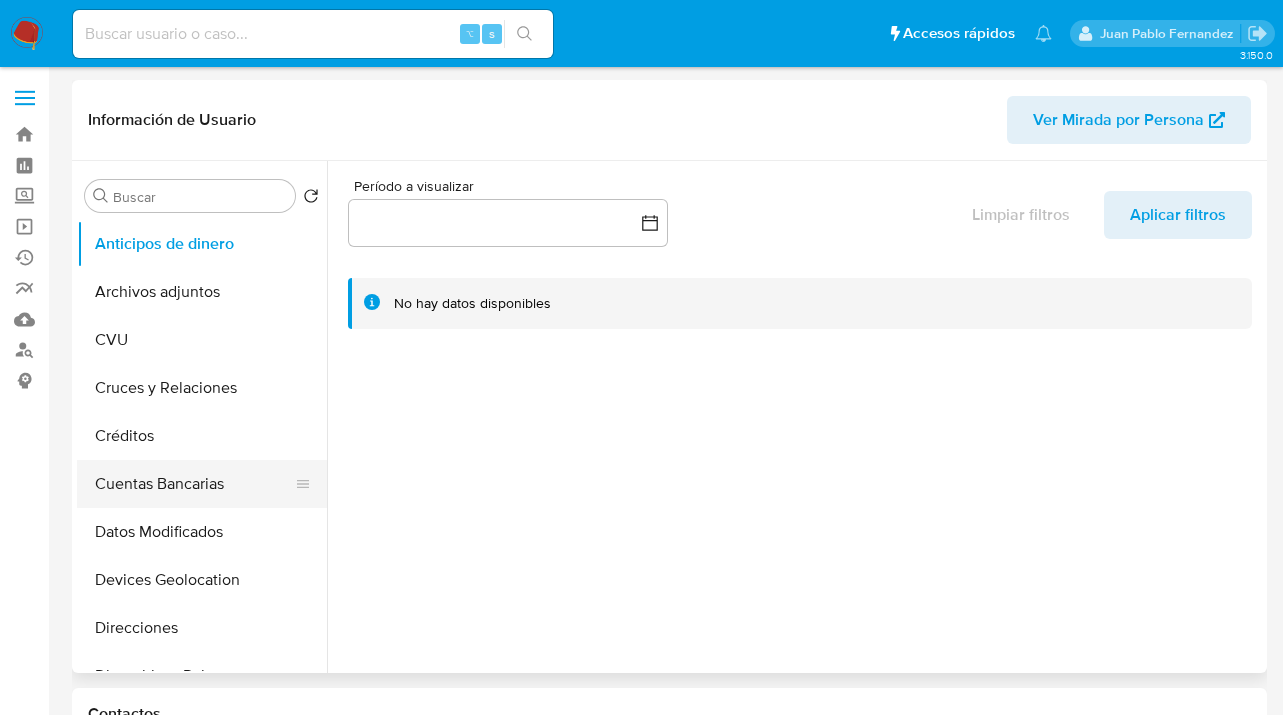 scroll, scrollTop: 187, scrollLeft: 0, axis: vertical 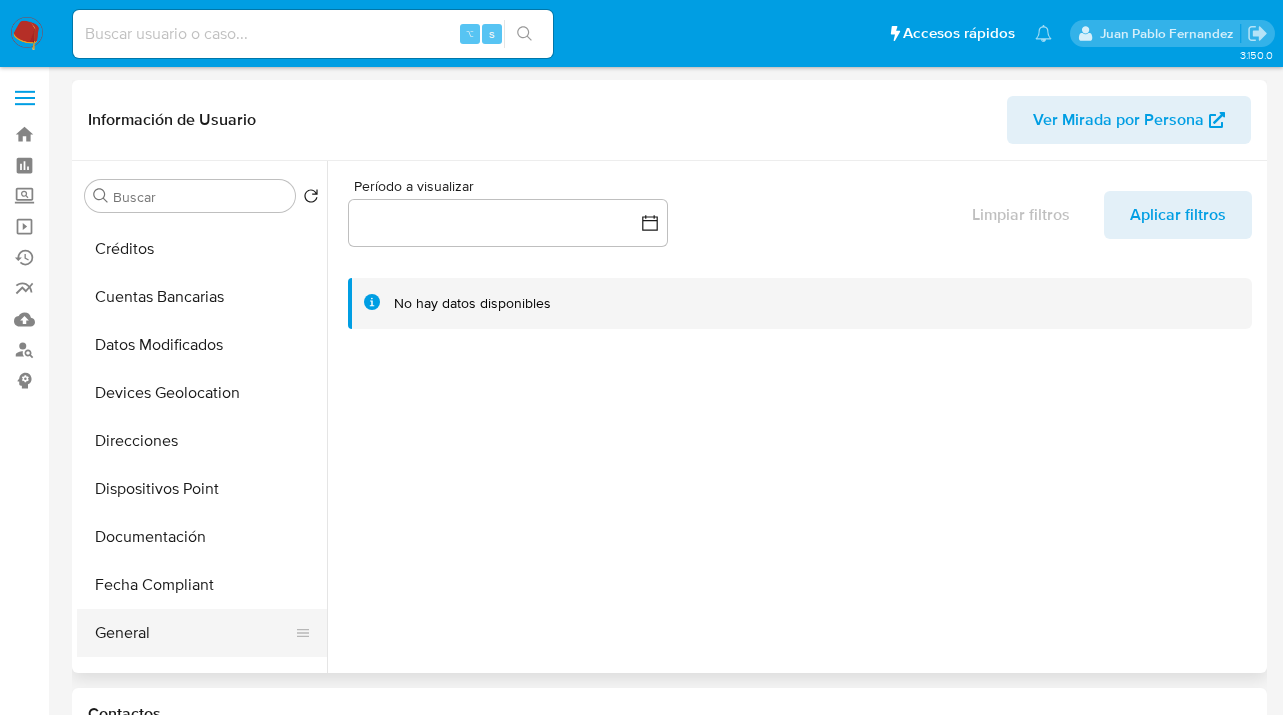 drag, startPoint x: 180, startPoint y: 634, endPoint x: 210, endPoint y: 614, distance: 36.05551 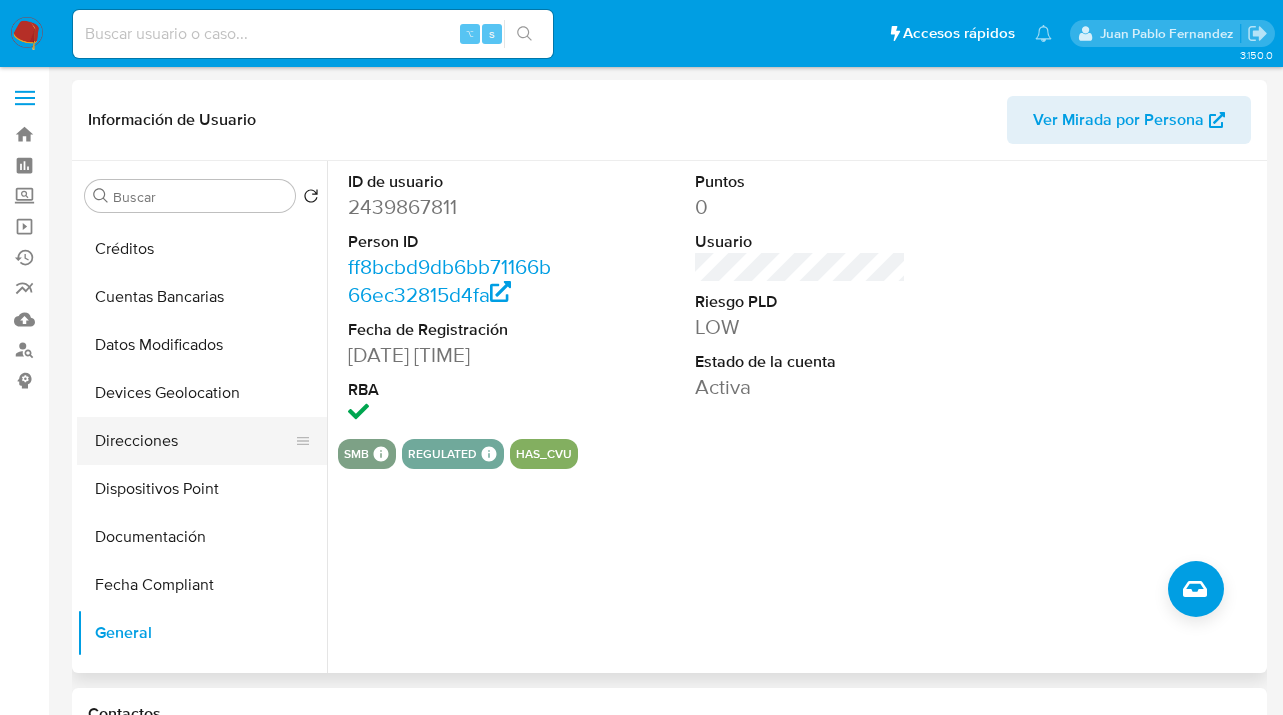 click on "Direcciones" at bounding box center [194, 441] 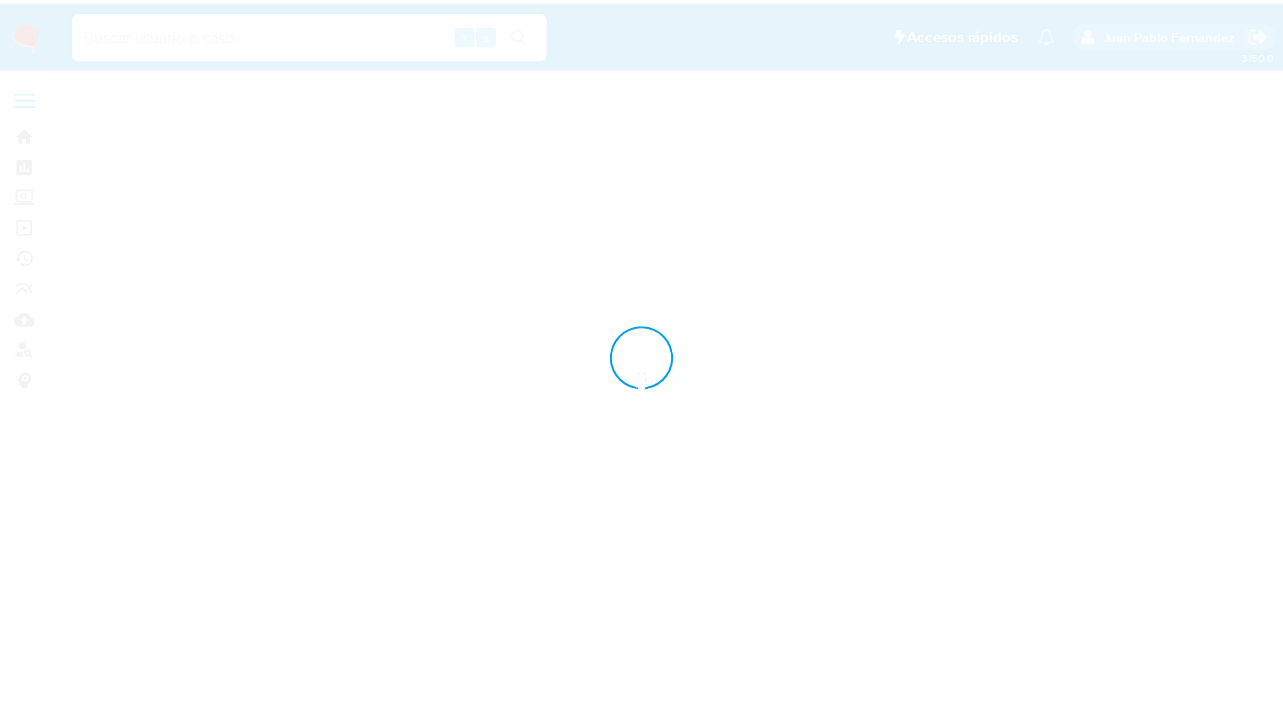 scroll, scrollTop: 0, scrollLeft: 0, axis: both 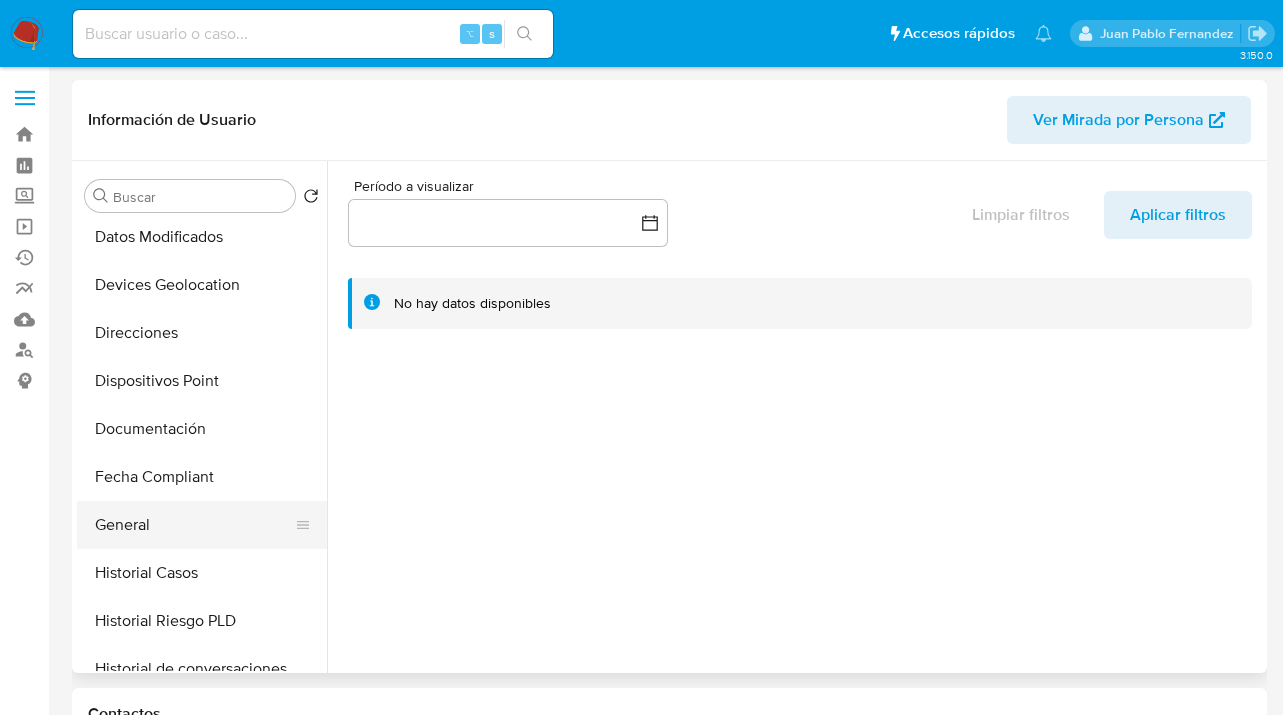 click on "General" at bounding box center (194, 525) 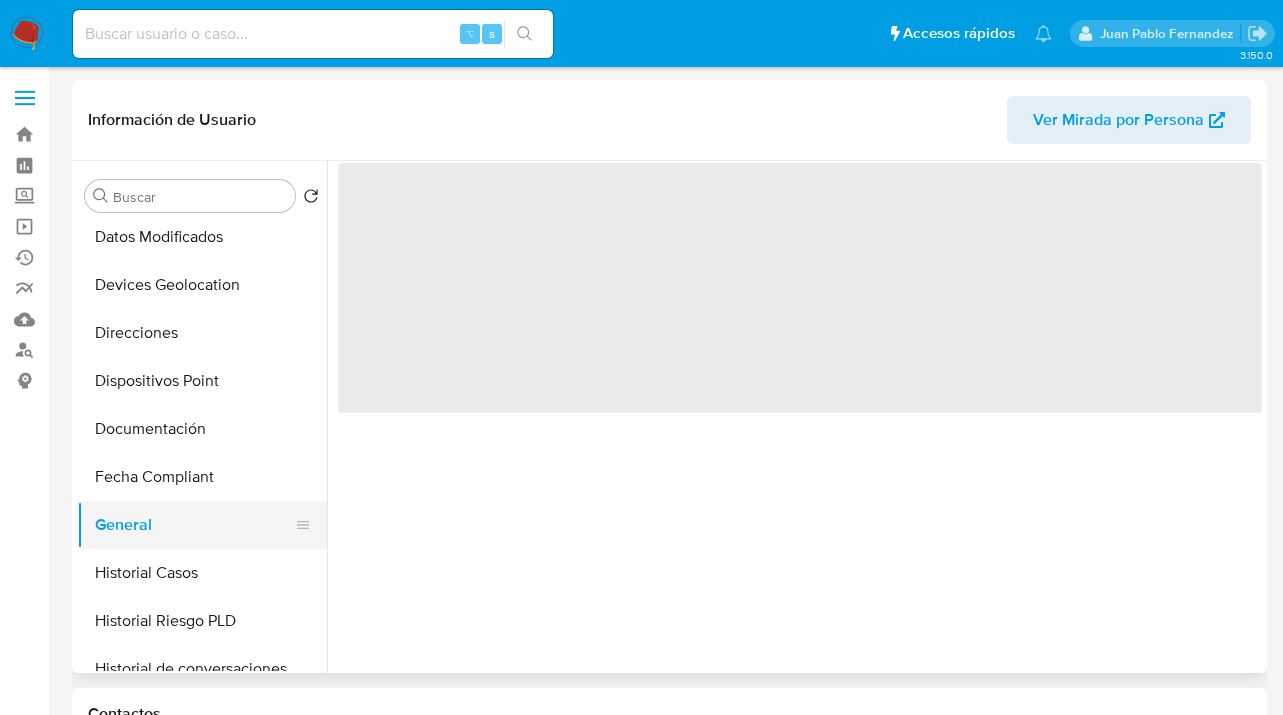 select on "10" 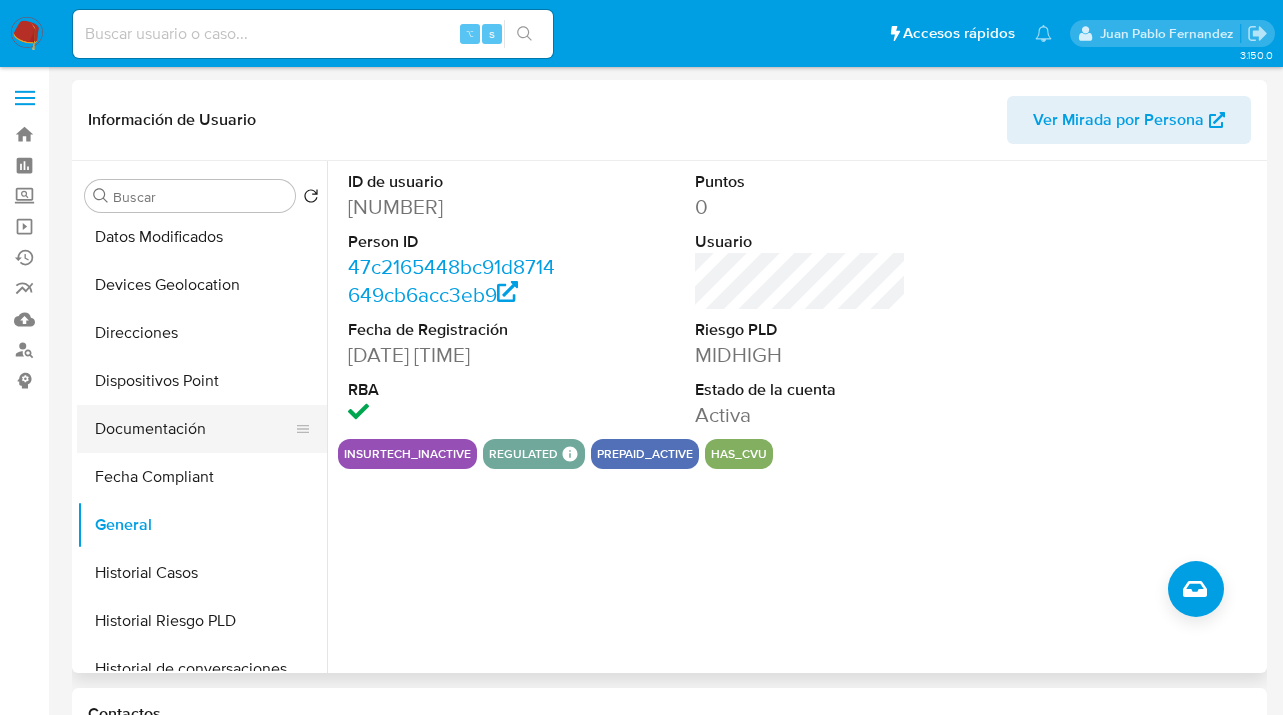 click on "Documentación" at bounding box center (194, 429) 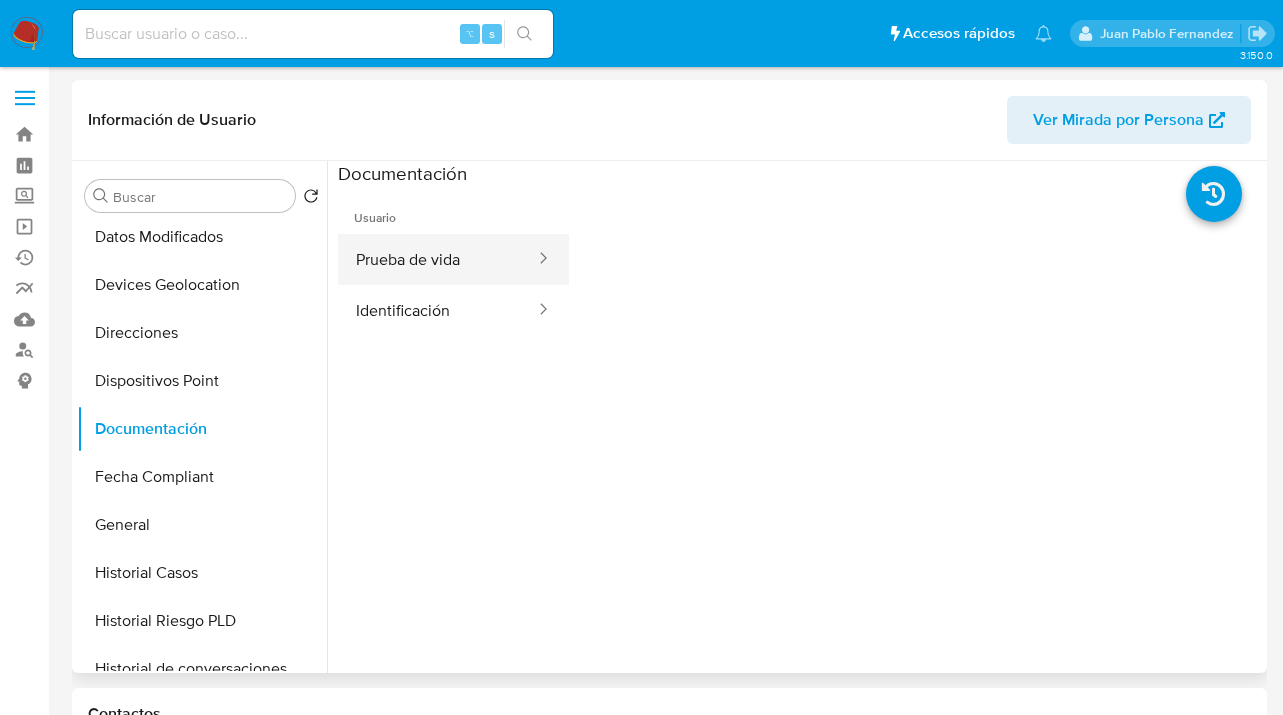 click on "Prueba de vida" at bounding box center [437, 259] 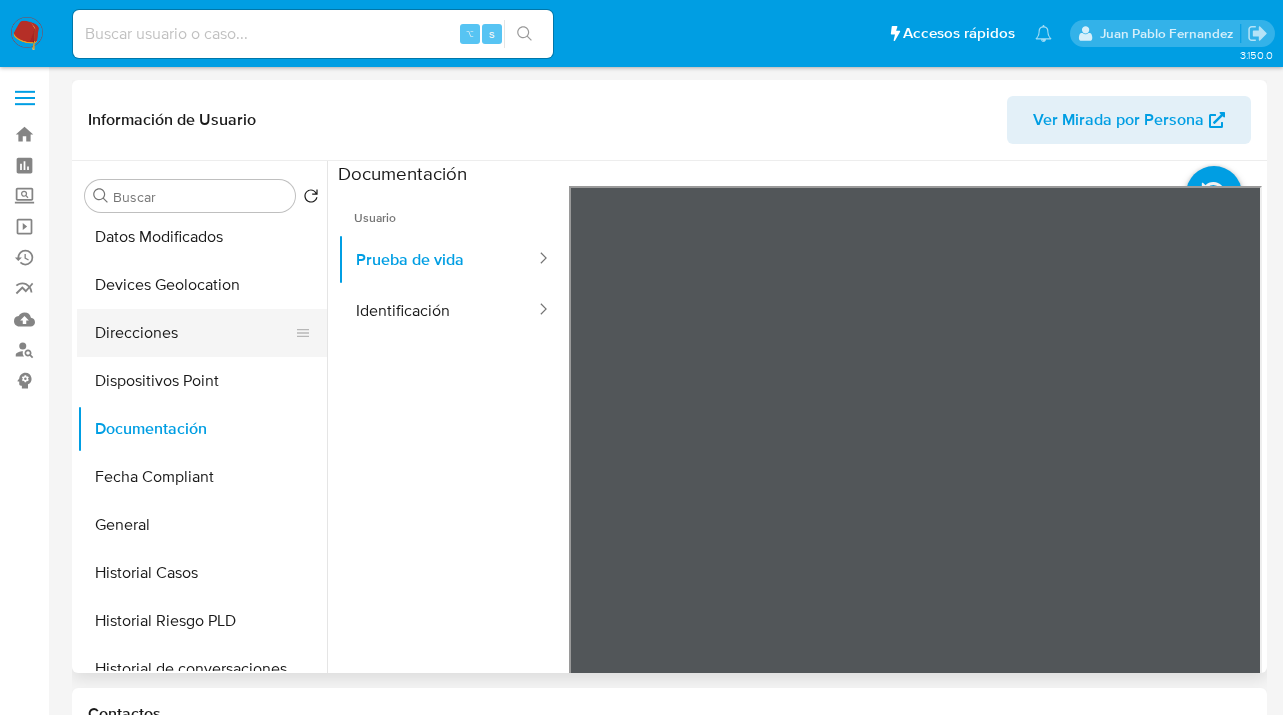 click on "Direcciones" at bounding box center (194, 333) 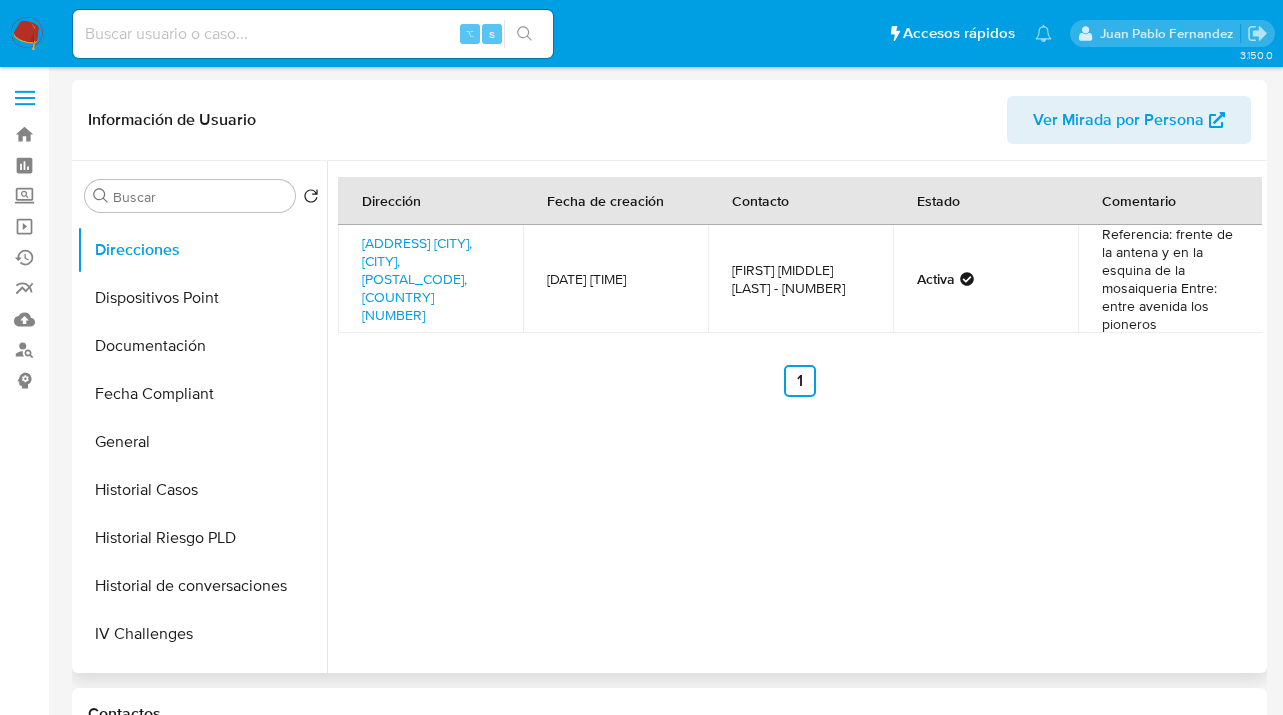 scroll, scrollTop: 380, scrollLeft: 0, axis: vertical 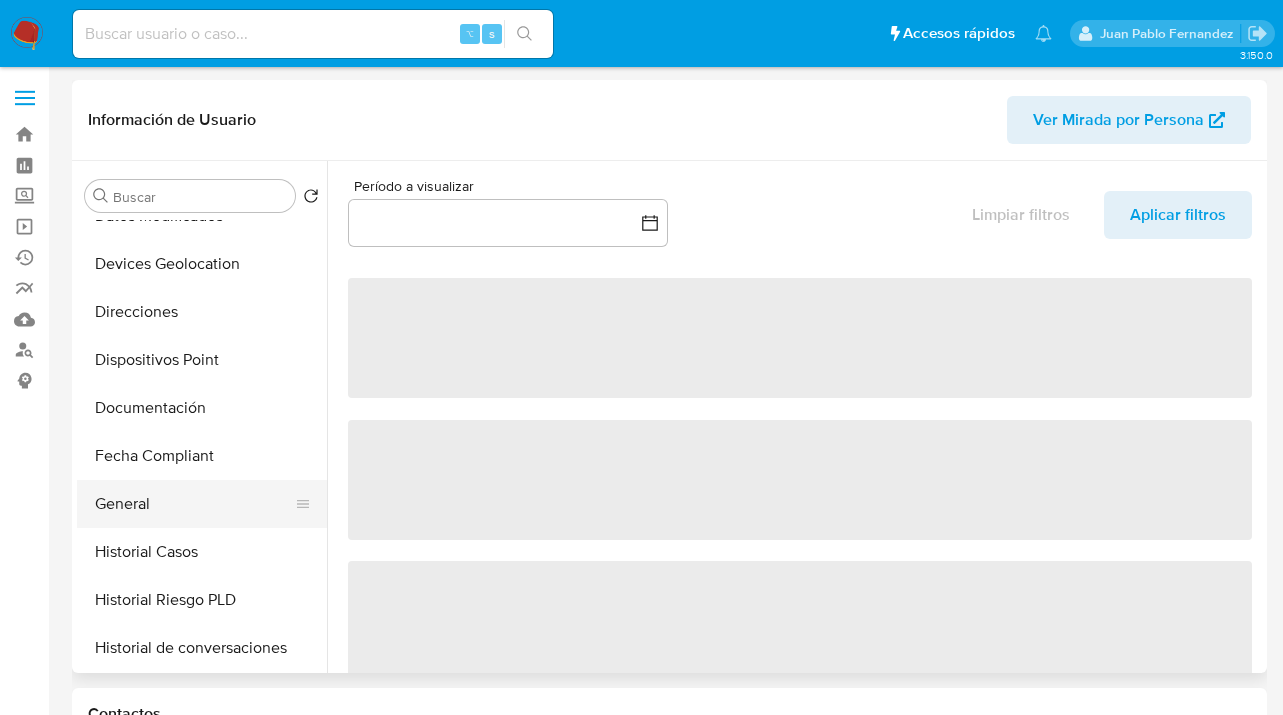 click on "General" at bounding box center (194, 504) 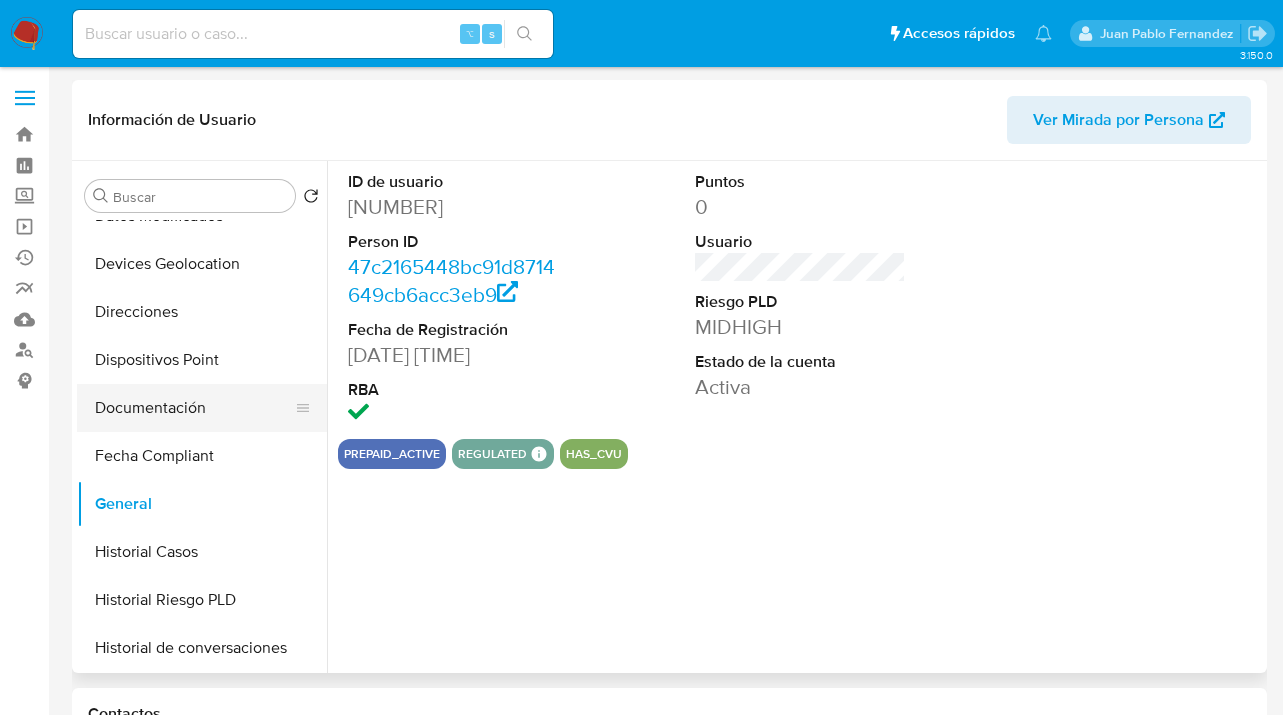 click on "Documentación" at bounding box center [194, 408] 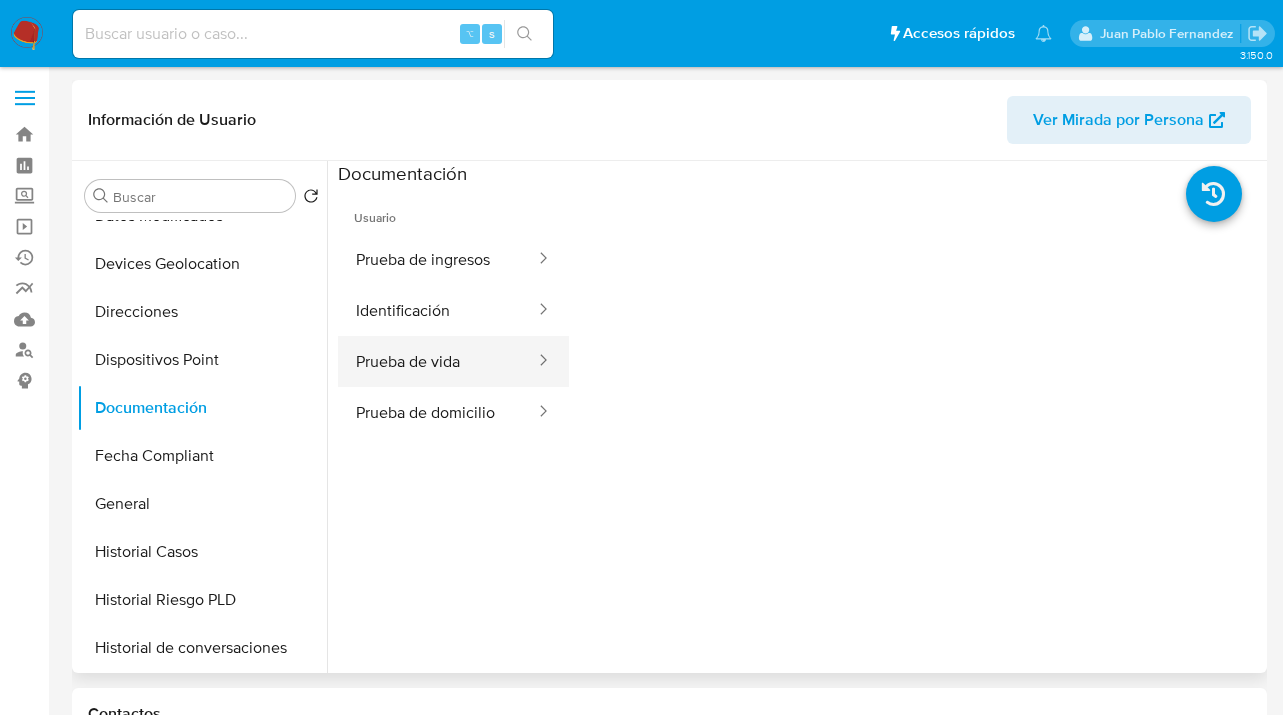 click on "Prueba de vida" at bounding box center (437, 361) 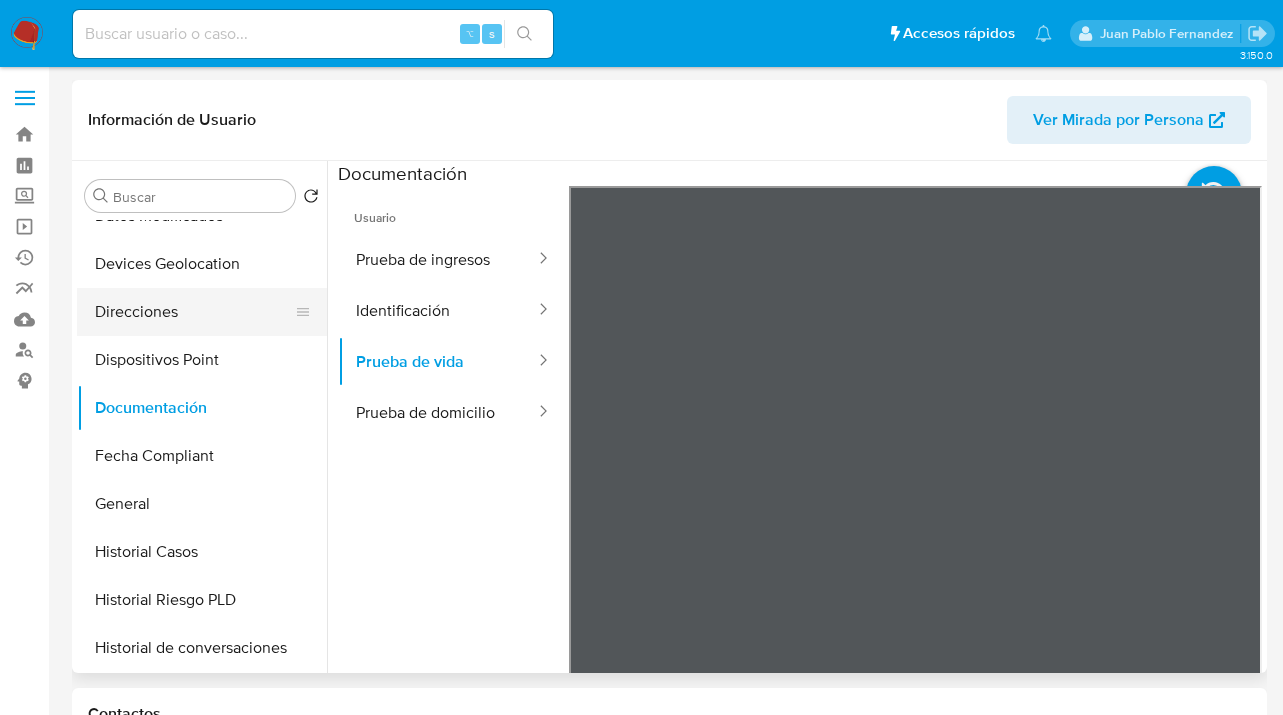 click on "Direcciones" at bounding box center [194, 312] 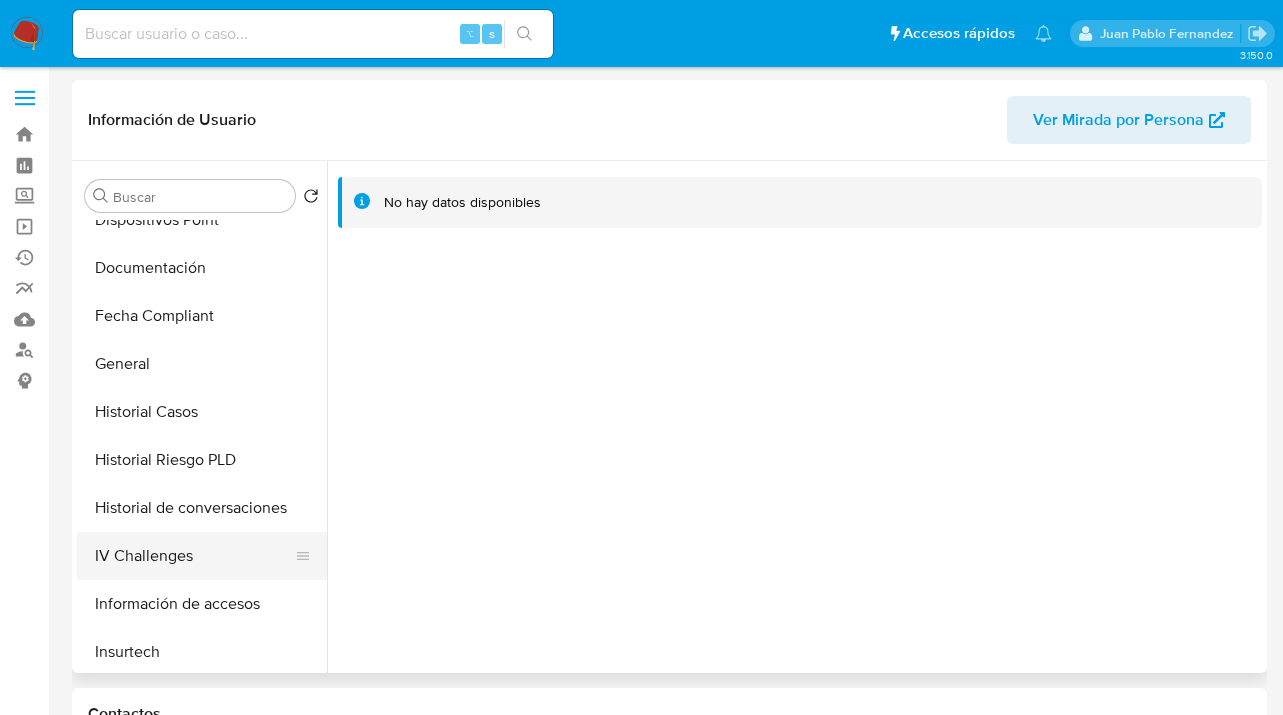 scroll, scrollTop: 538, scrollLeft: 0, axis: vertical 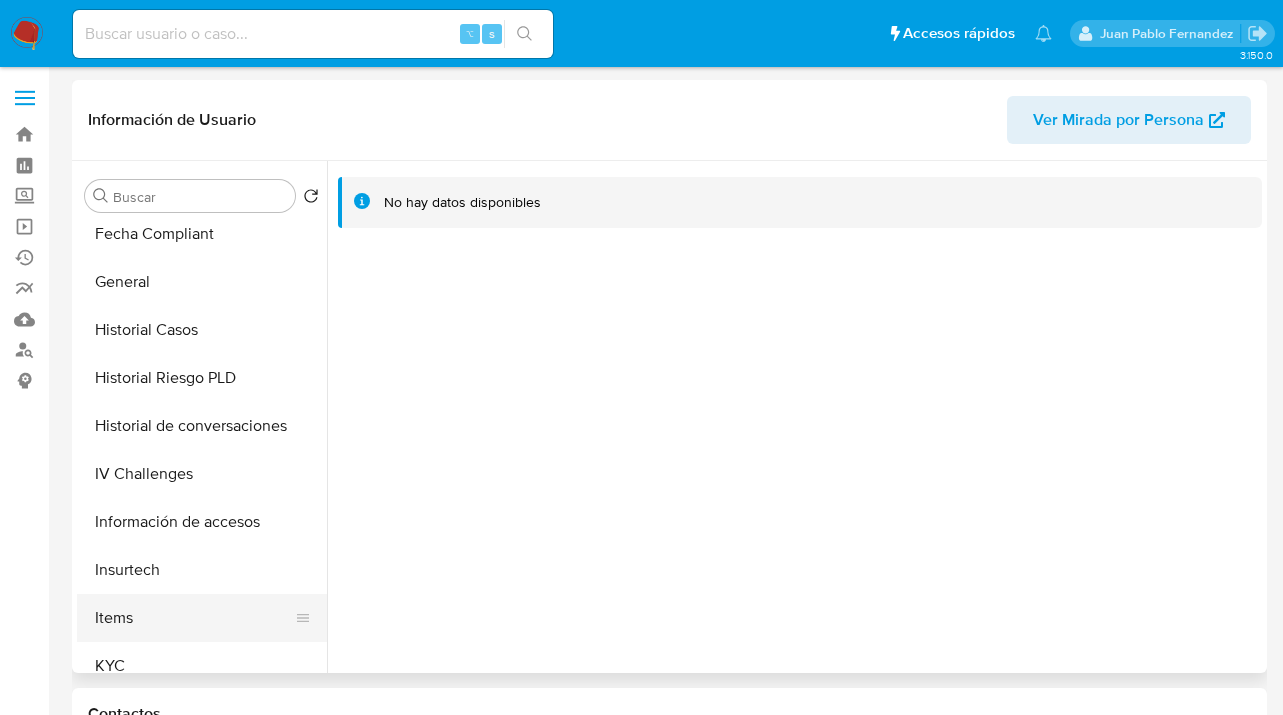 drag, startPoint x: 158, startPoint y: 646, endPoint x: 184, endPoint y: 627, distance: 32.202484 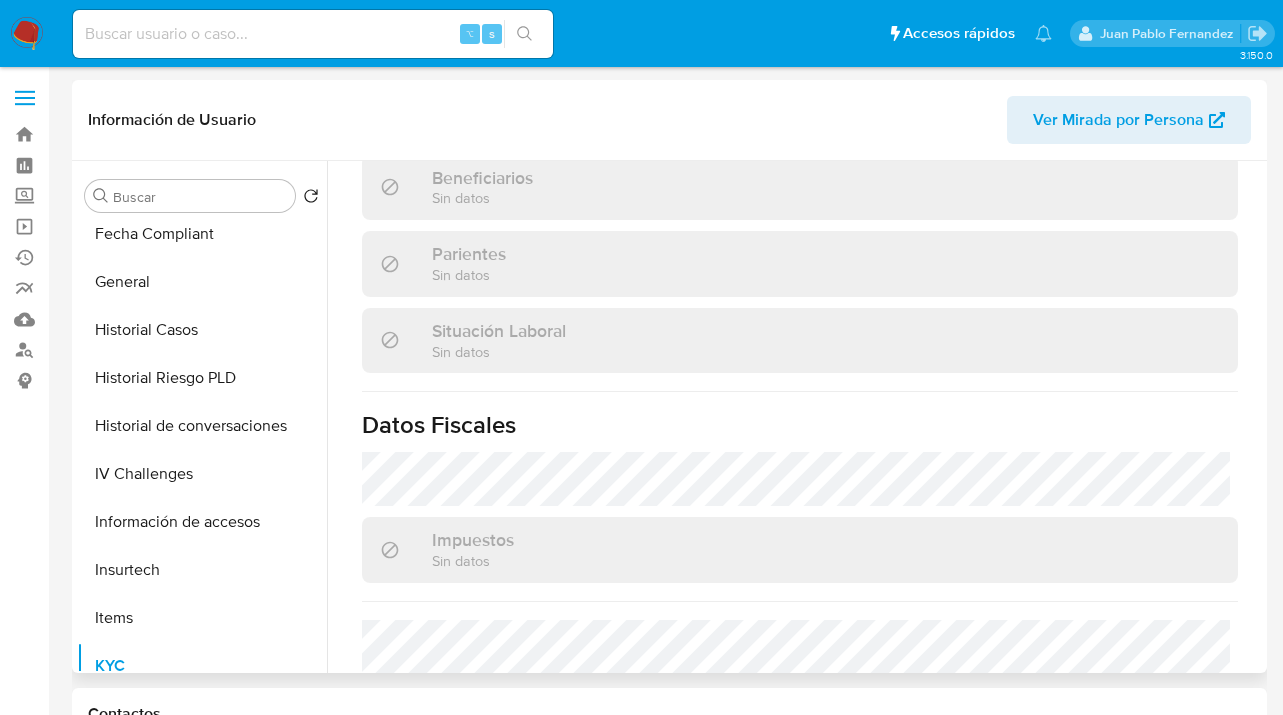 scroll, scrollTop: 1090, scrollLeft: 0, axis: vertical 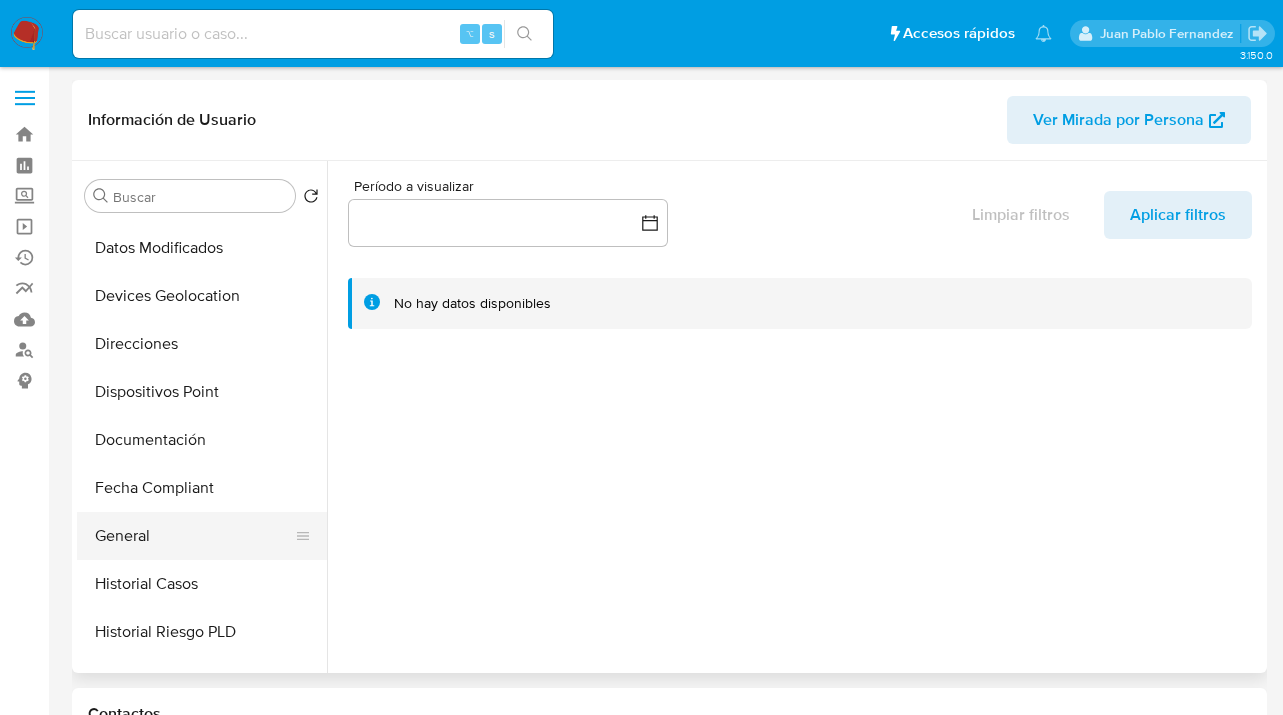 click on "General" at bounding box center (194, 536) 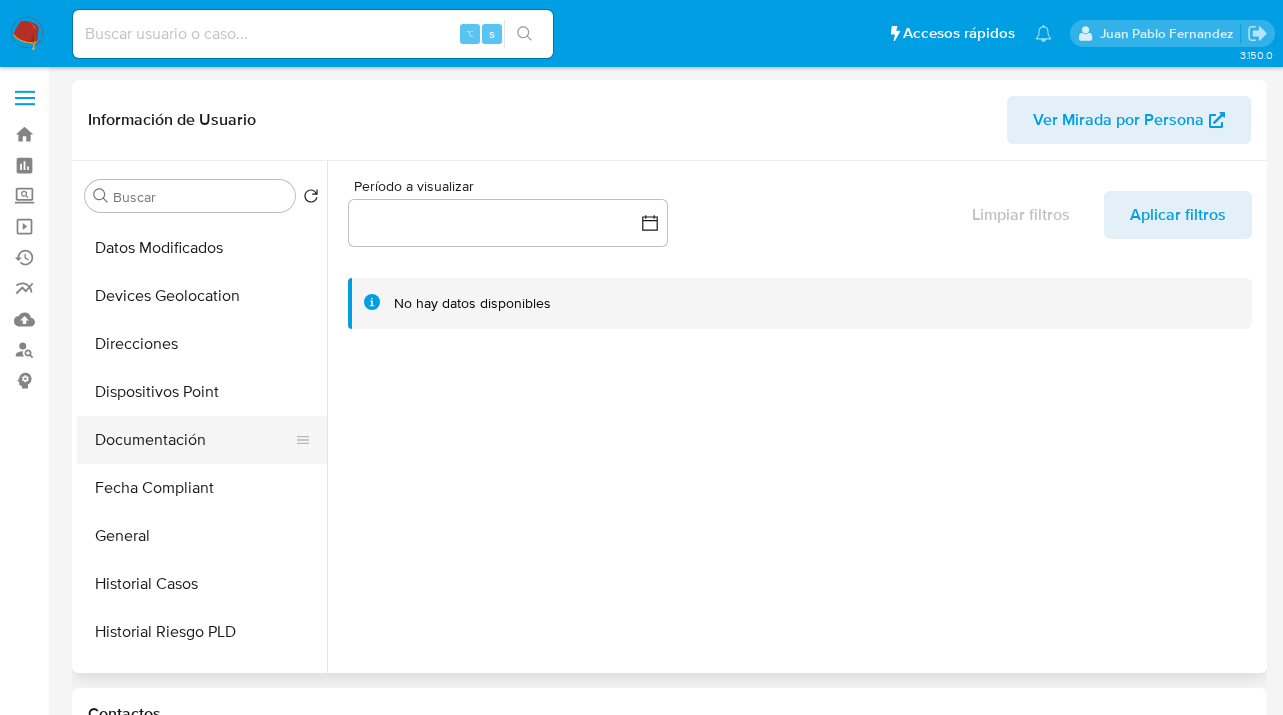 select on "10" 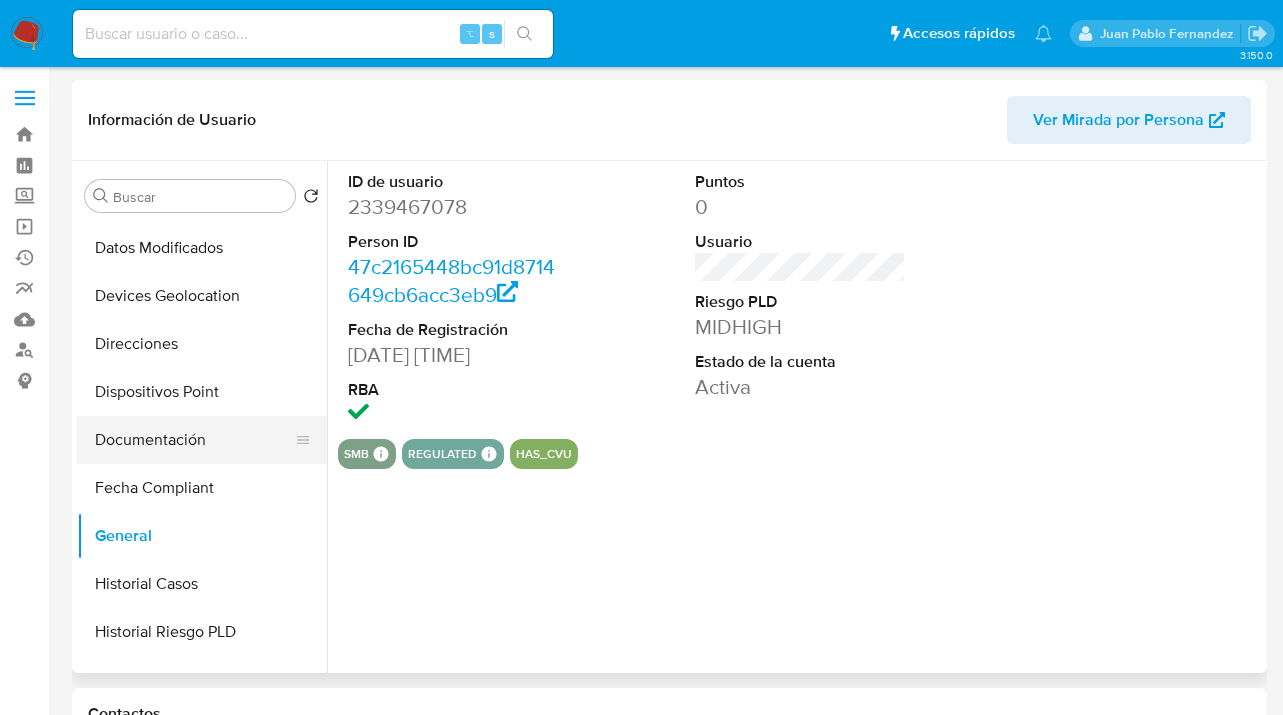 click on "Documentación" at bounding box center (194, 440) 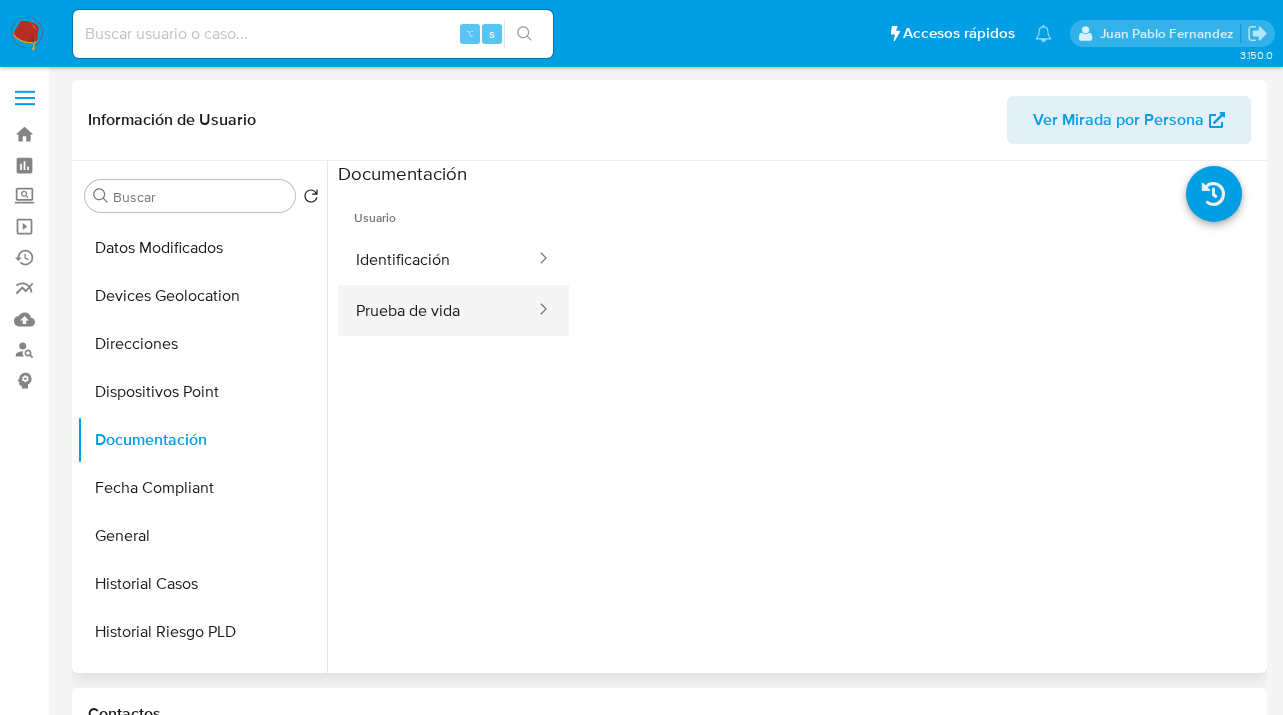 click on "Prueba de vida" at bounding box center (437, 310) 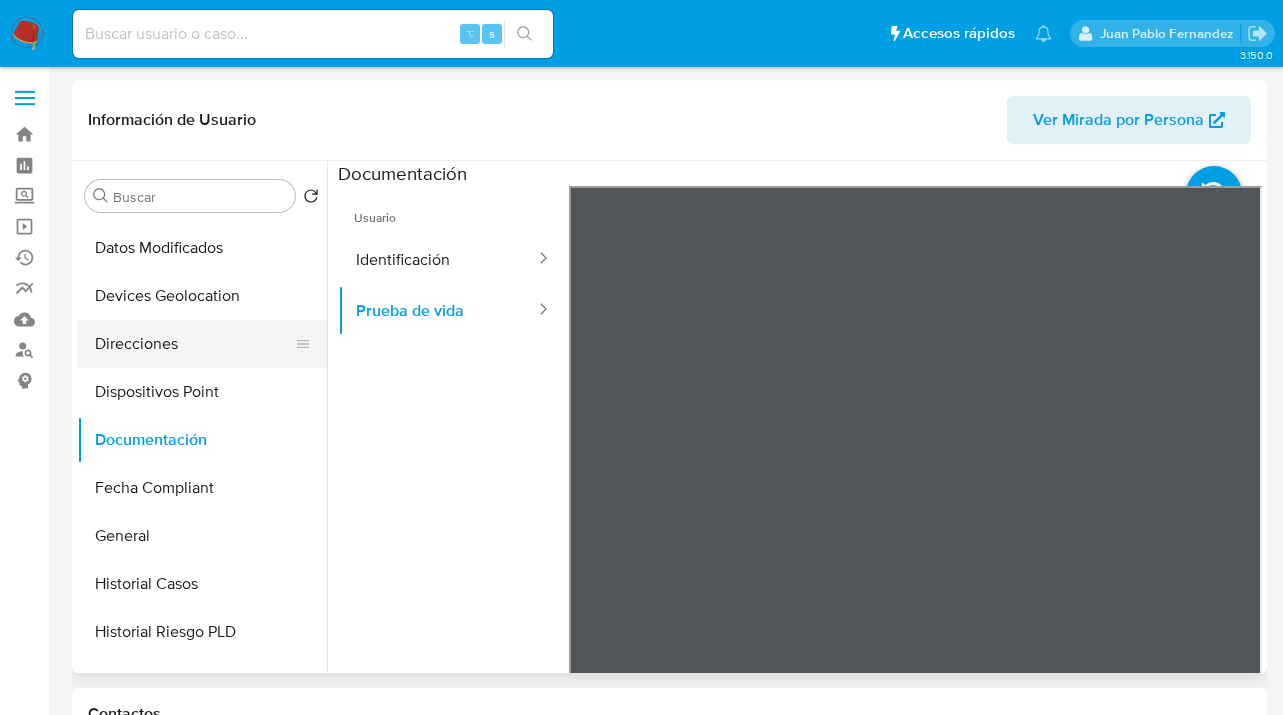 click on "Direcciones" at bounding box center (194, 344) 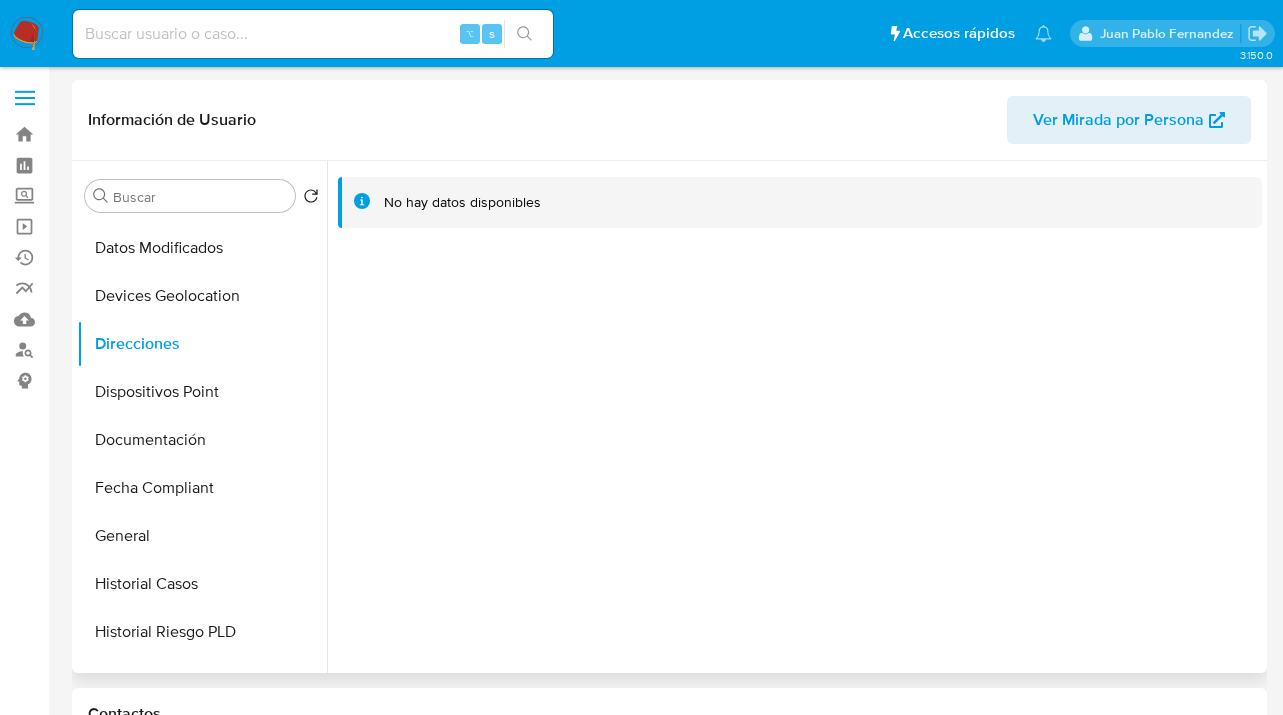 drag, startPoint x: 327, startPoint y: 388, endPoint x: 336, endPoint y: 465, distance: 77.52419 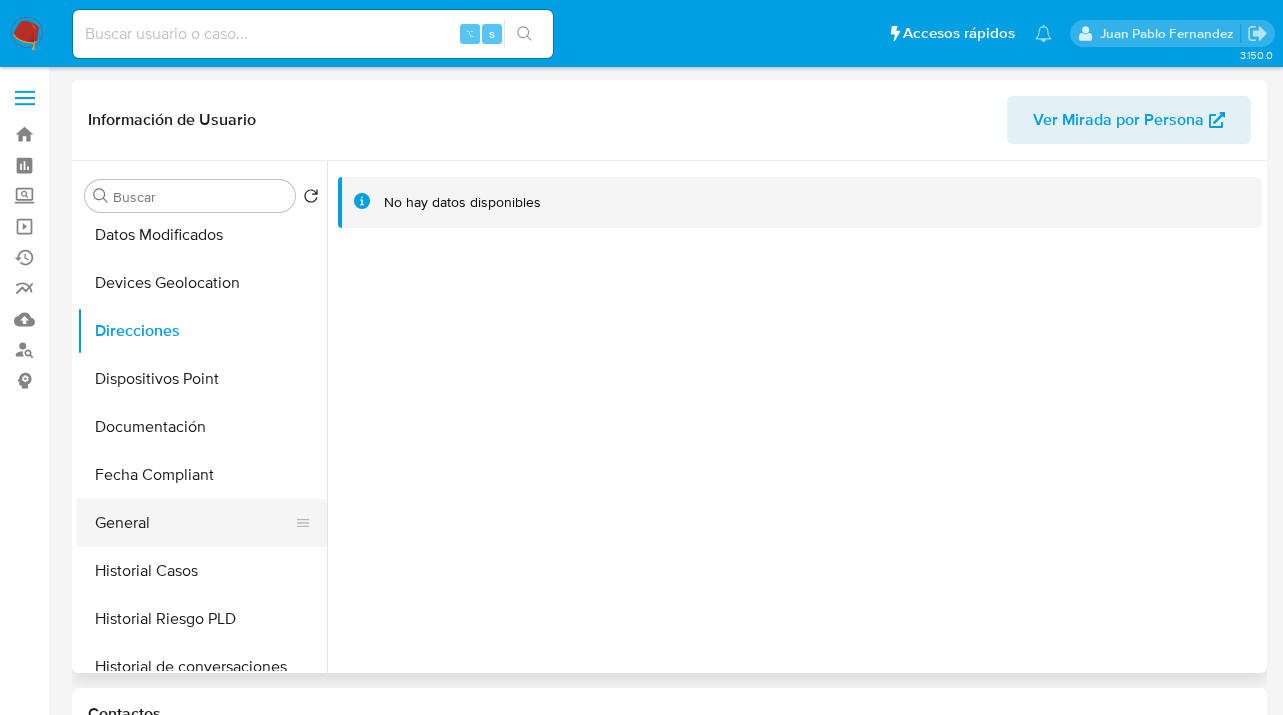scroll, scrollTop: 328, scrollLeft: 0, axis: vertical 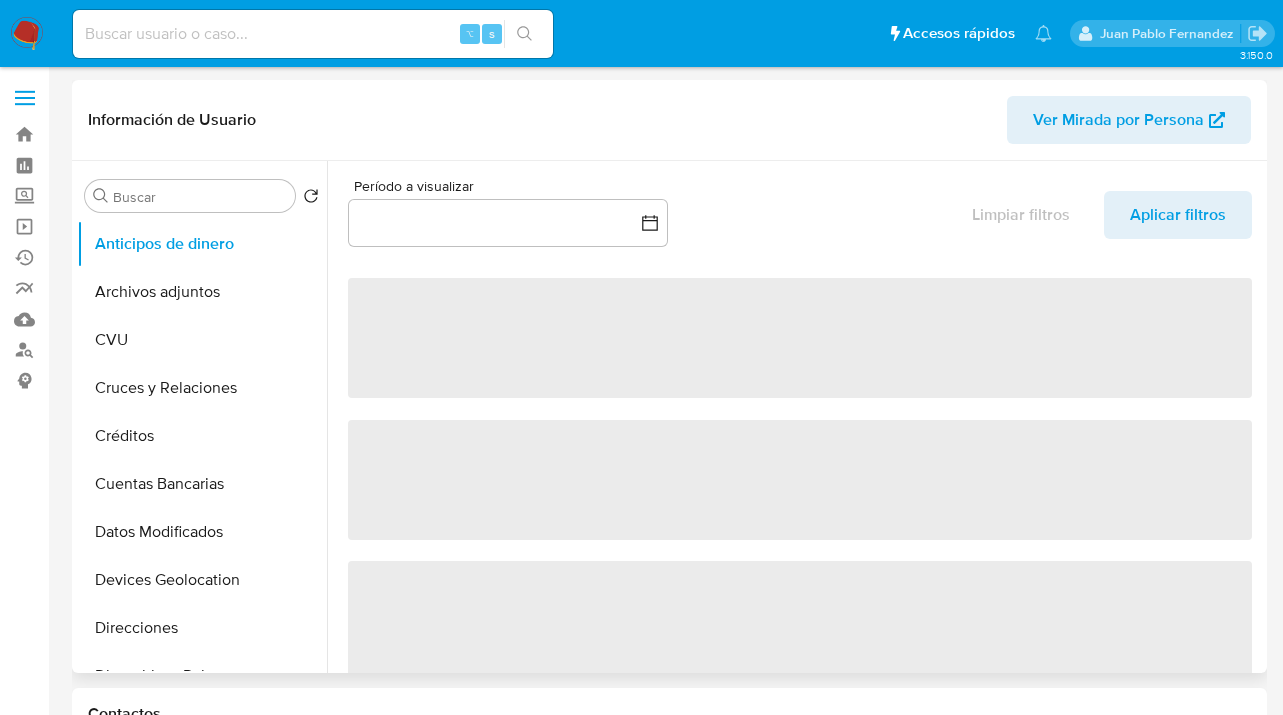 select on "10" 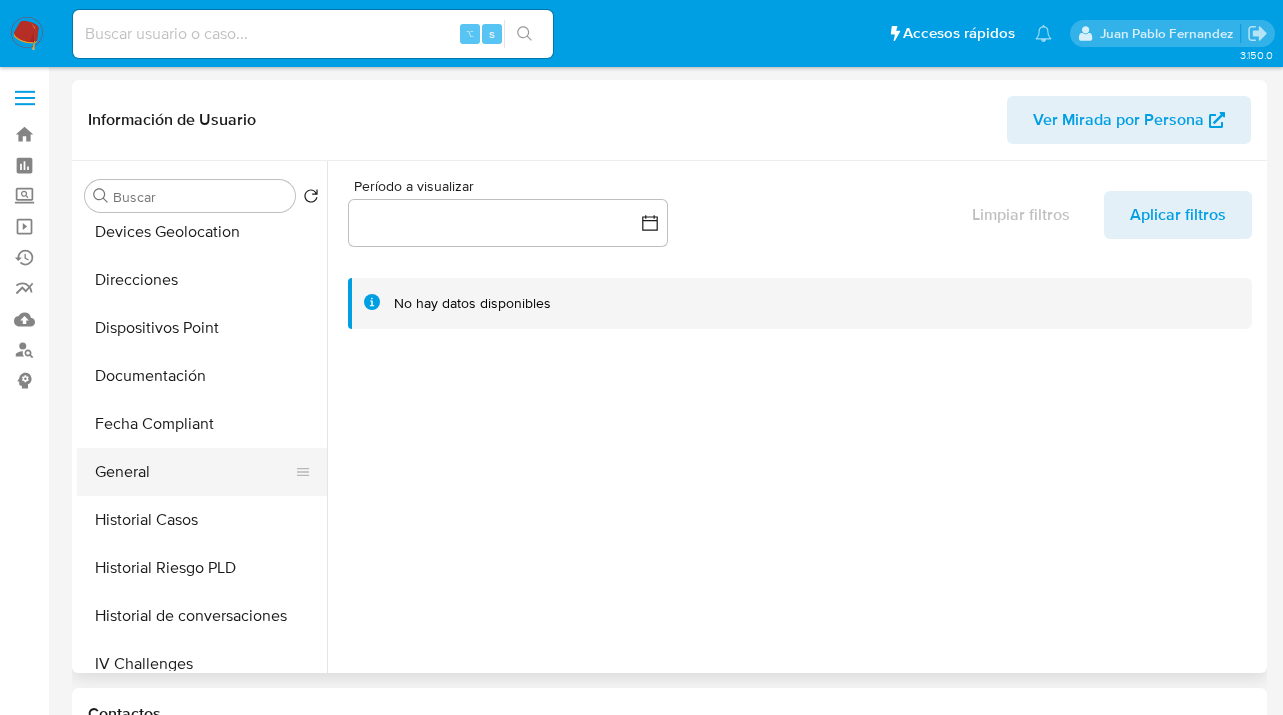 scroll, scrollTop: 349, scrollLeft: 0, axis: vertical 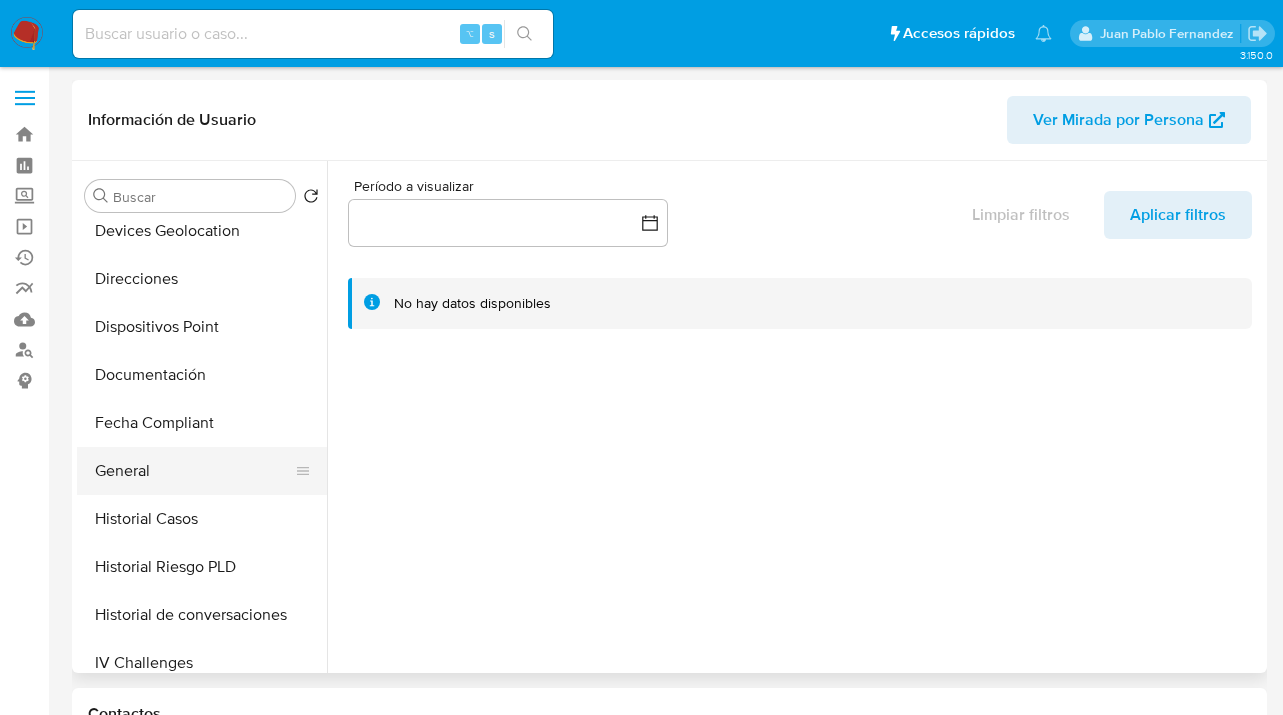 click on "General" at bounding box center (194, 471) 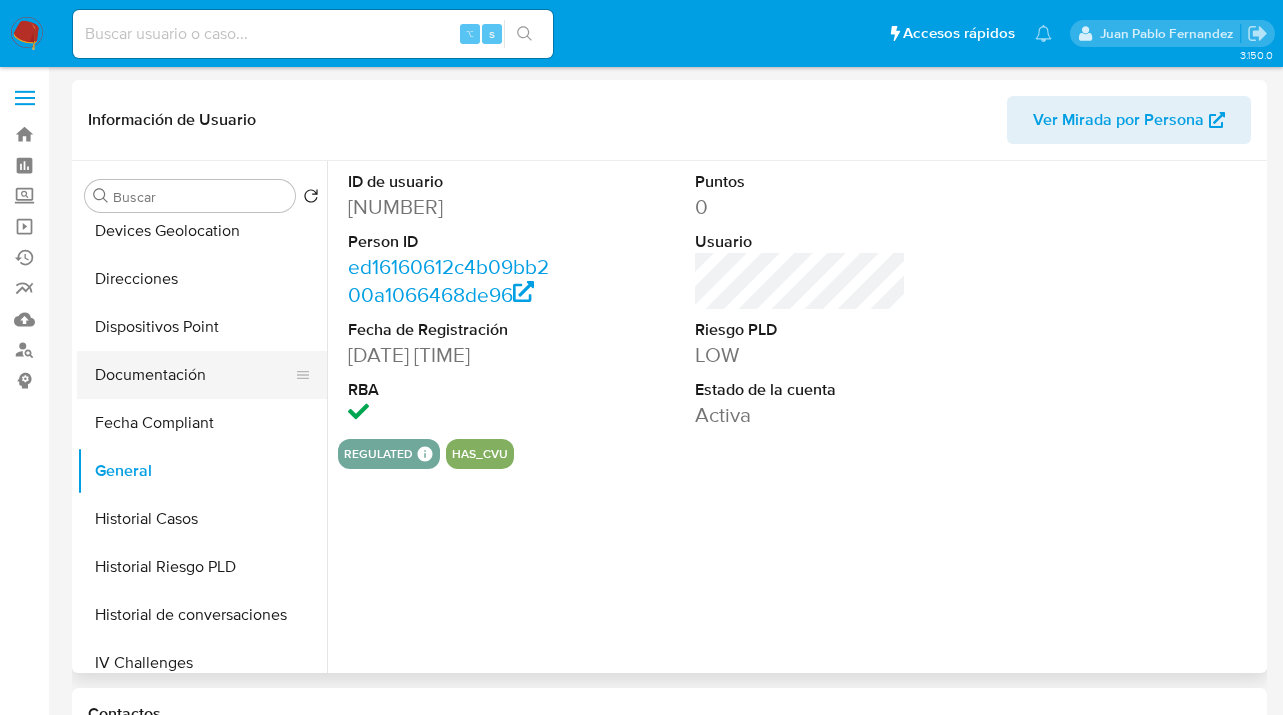click on "Documentación" at bounding box center [194, 375] 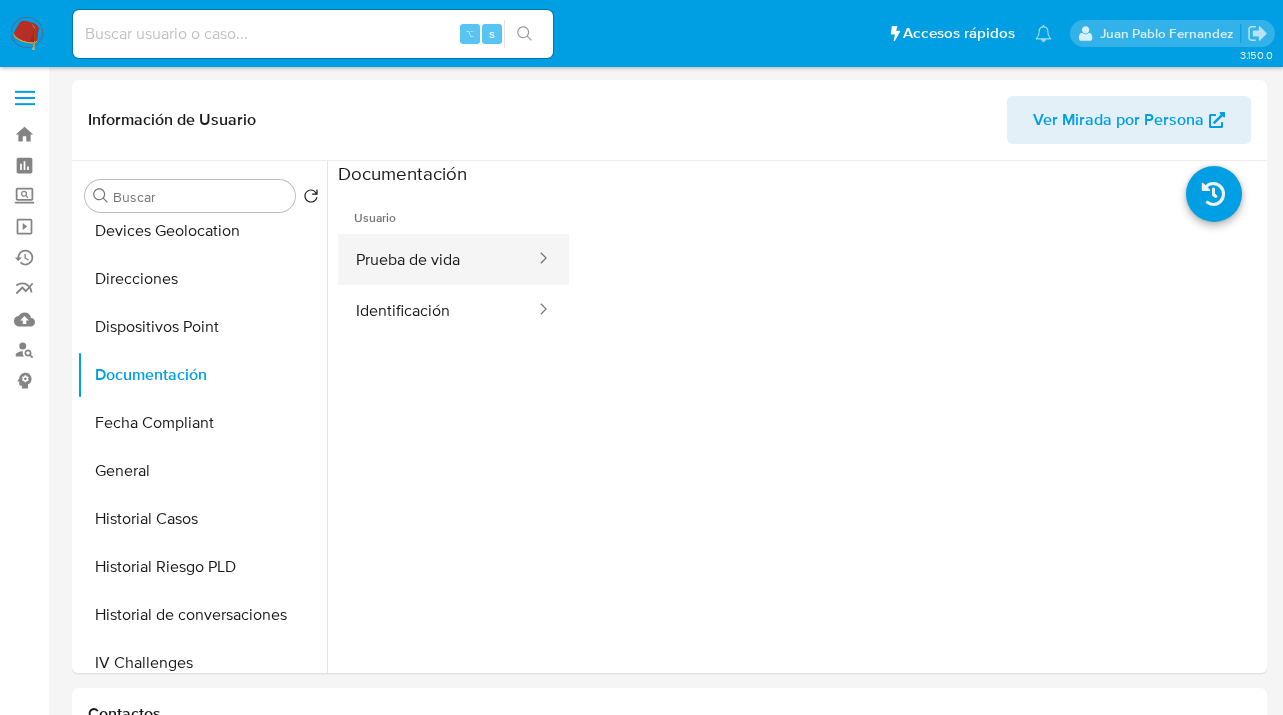 click on "Prueba de vida" at bounding box center [437, 259] 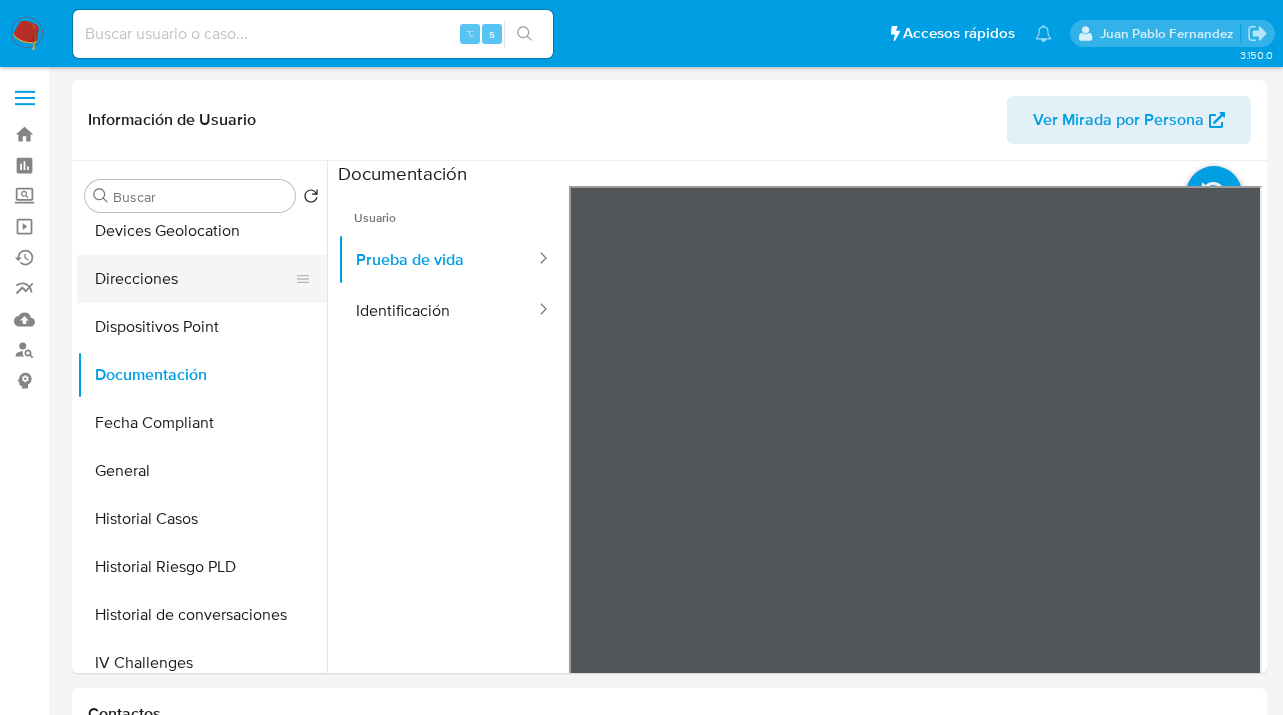 click on "Direcciones" at bounding box center [194, 279] 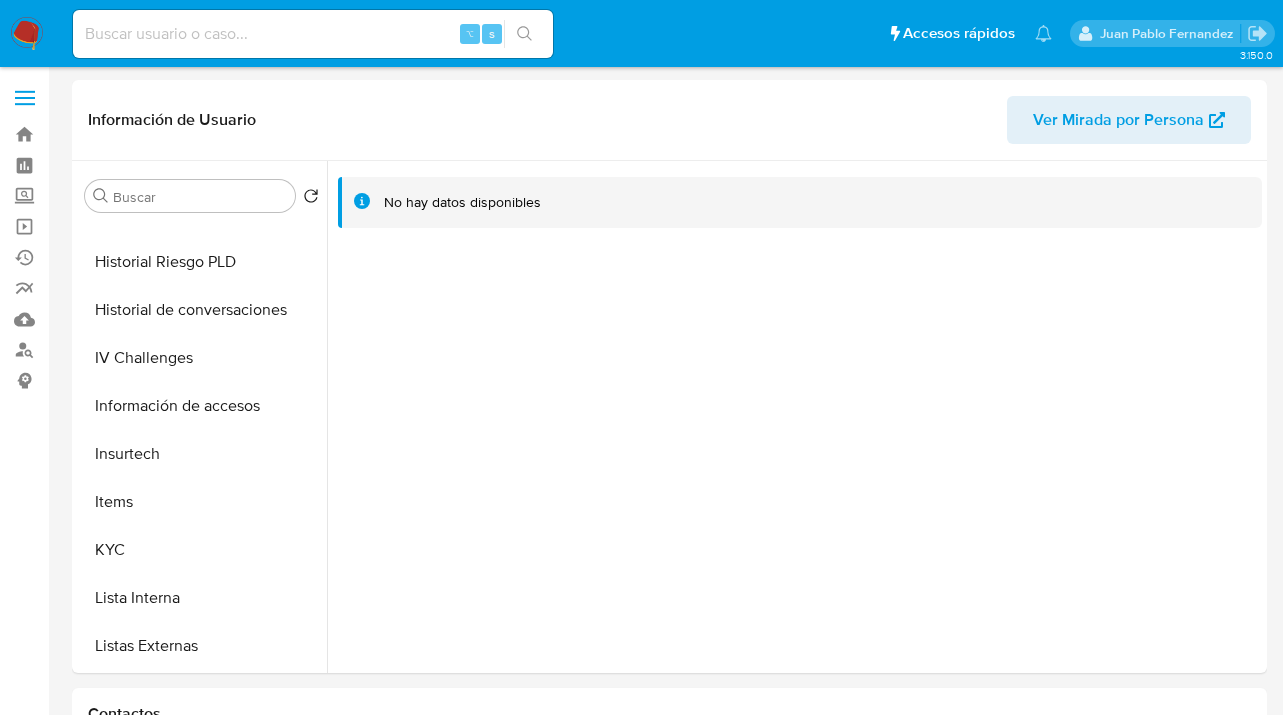 scroll, scrollTop: 662, scrollLeft: 0, axis: vertical 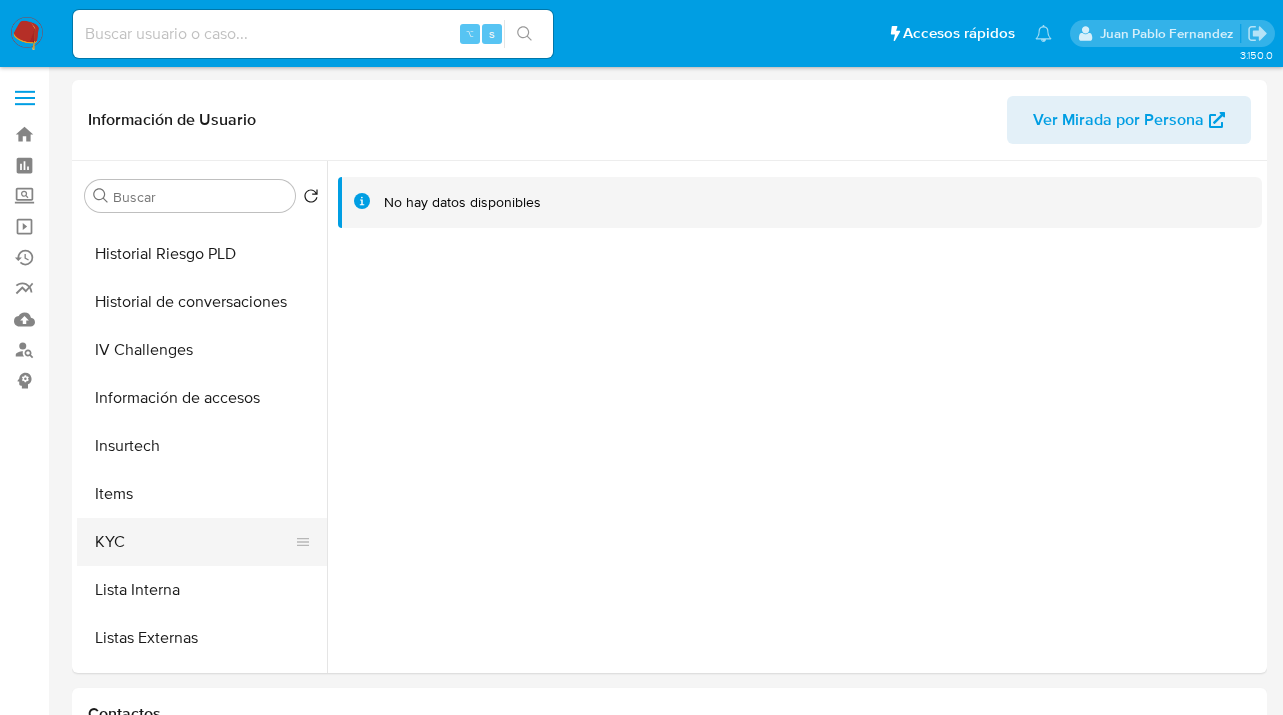 click on "KYC" at bounding box center [194, 542] 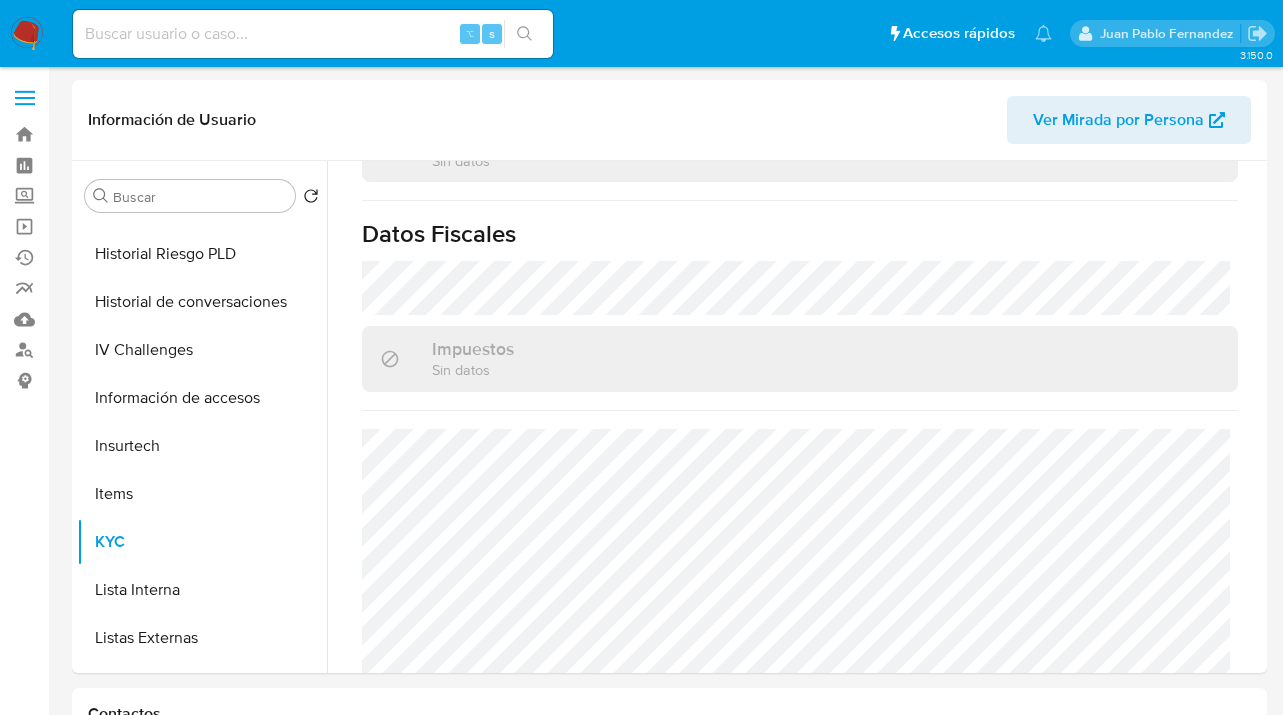 scroll, scrollTop: 1082, scrollLeft: 0, axis: vertical 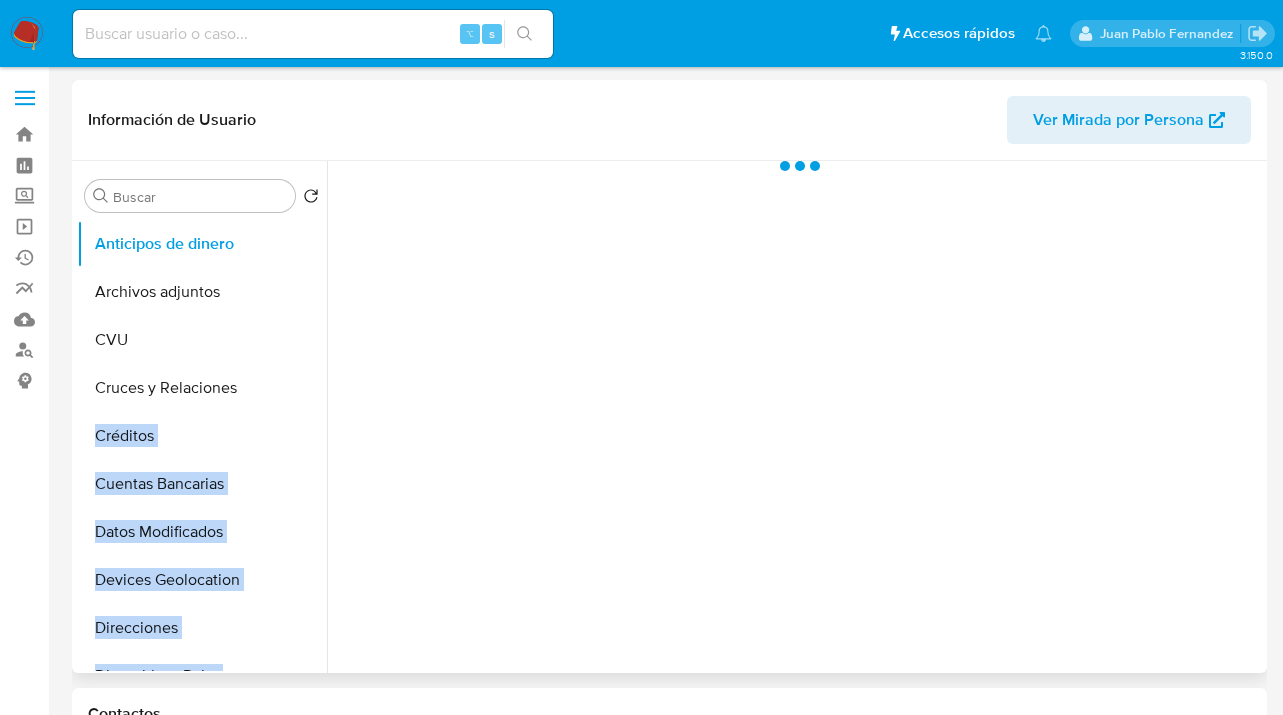 drag, startPoint x: 328, startPoint y: 313, endPoint x: 320, endPoint y: 428, distance: 115.27792 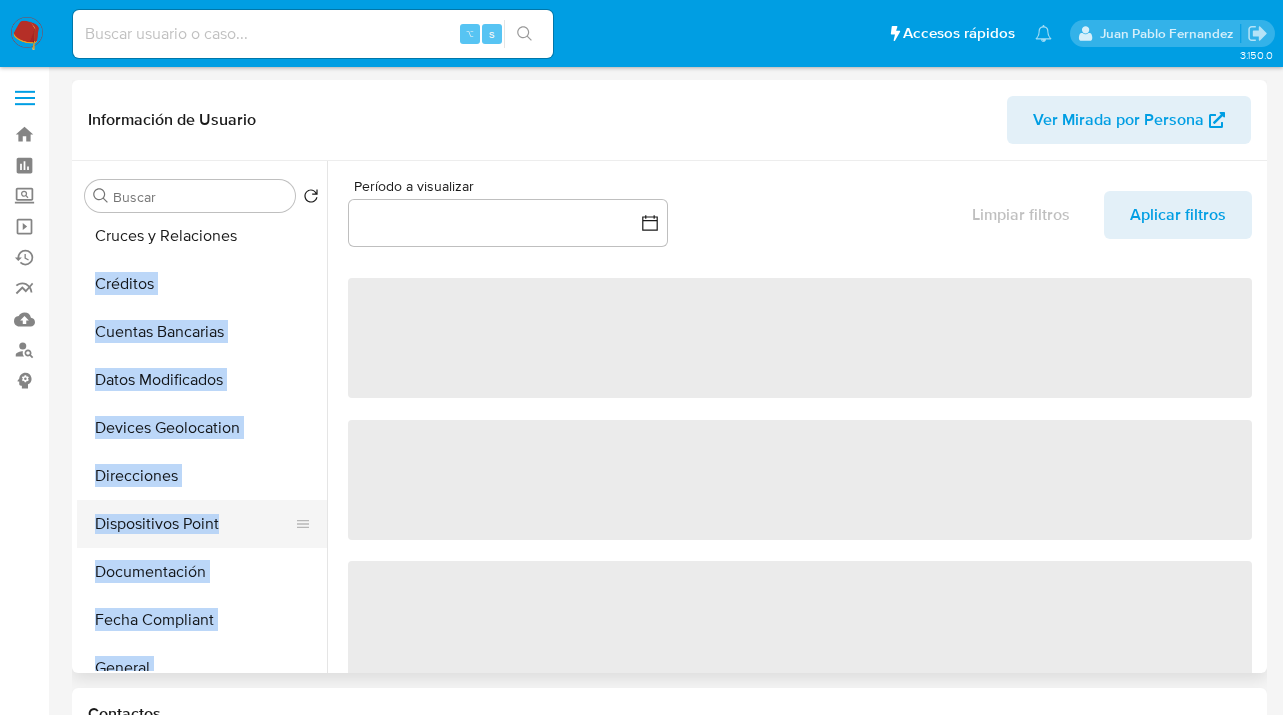 scroll, scrollTop: 195, scrollLeft: 0, axis: vertical 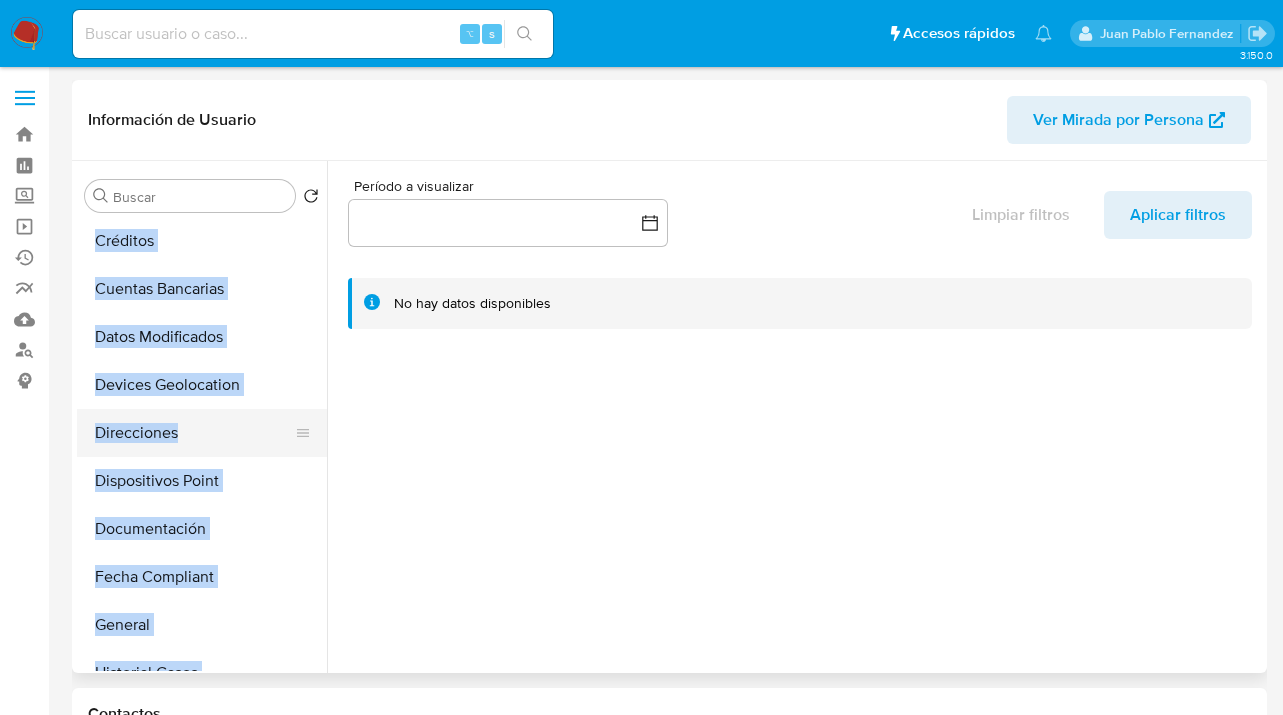 select on "10" 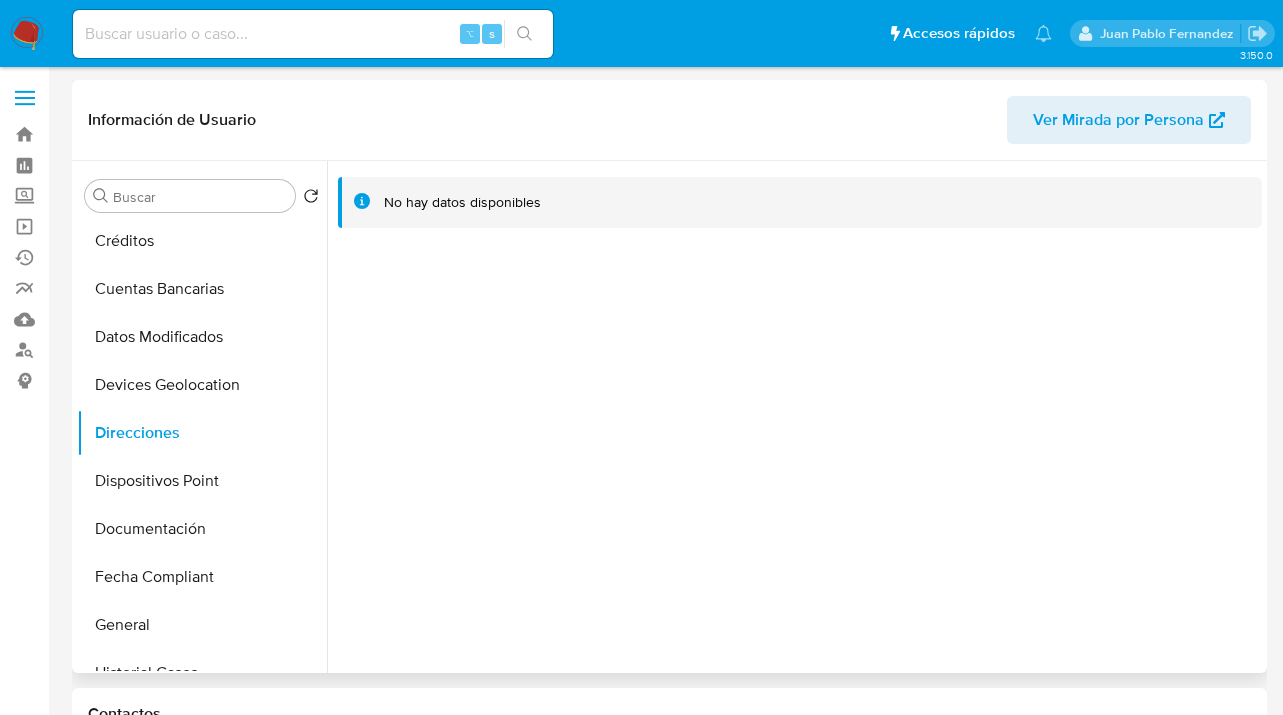 drag, startPoint x: 519, startPoint y: 494, endPoint x: 351, endPoint y: 532, distance: 172.24402 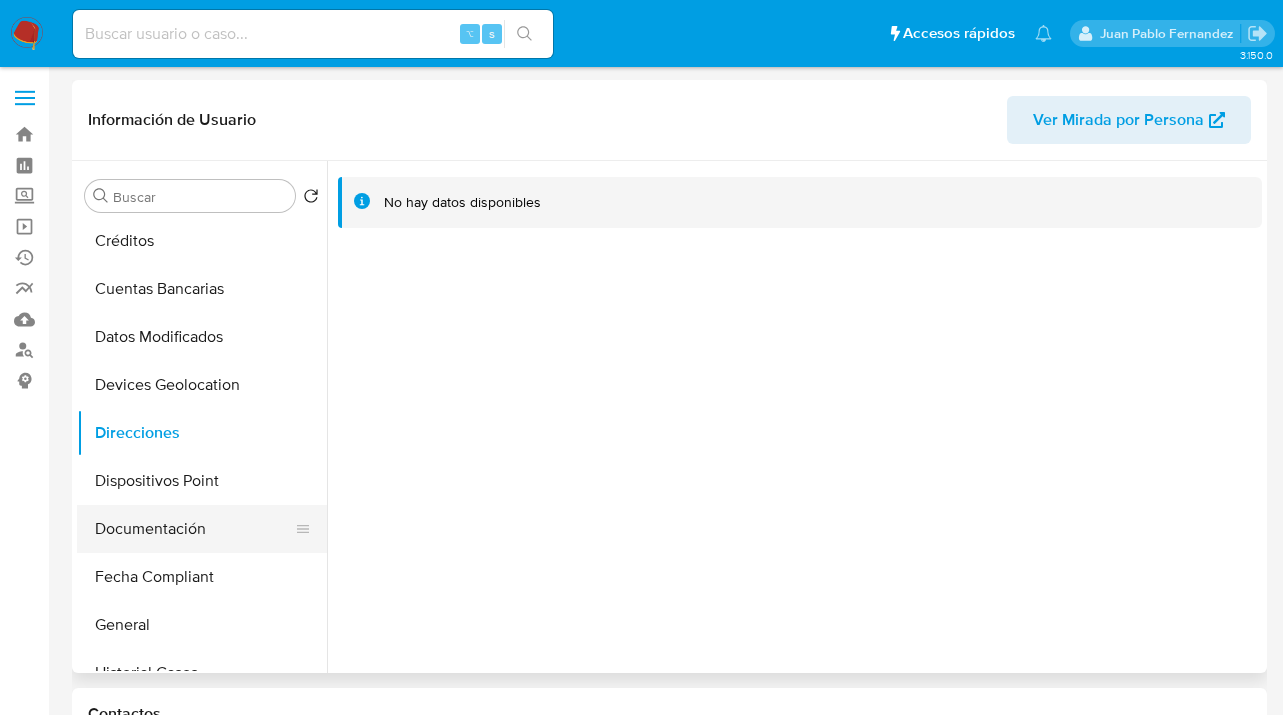 click on "Documentación" at bounding box center [194, 529] 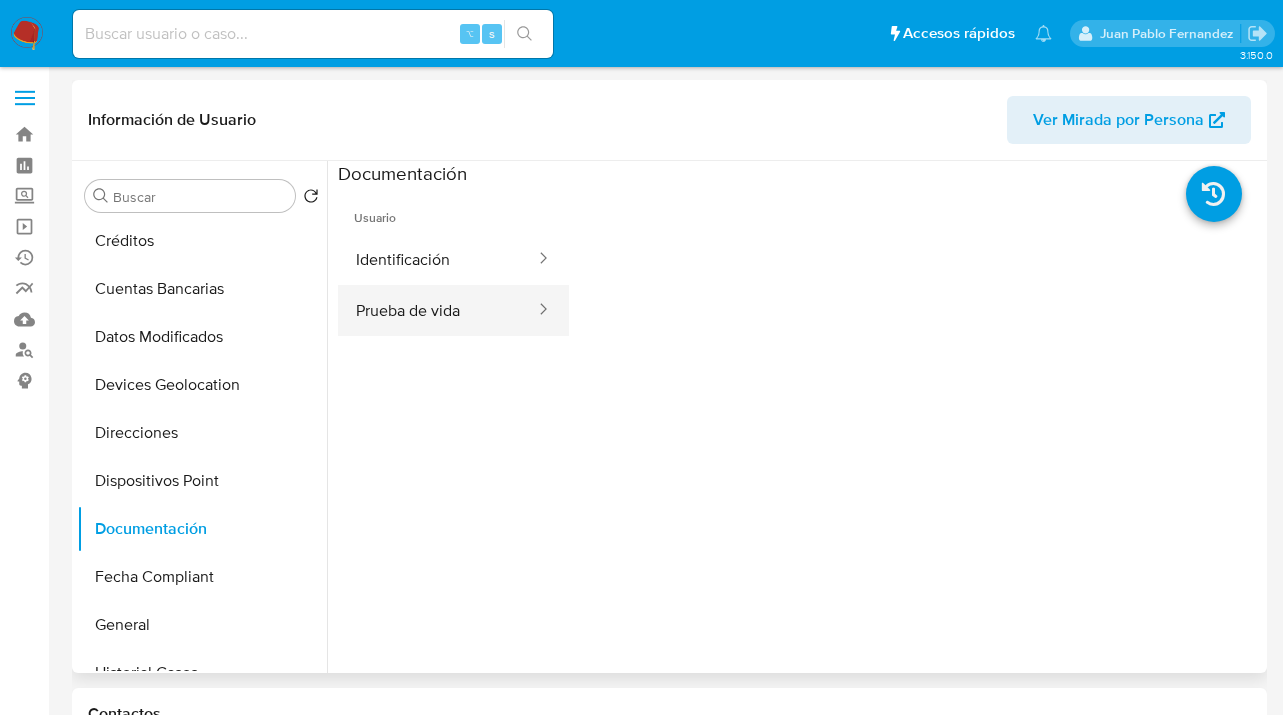 drag, startPoint x: 414, startPoint y: 315, endPoint x: 417, endPoint y: 325, distance: 10.440307 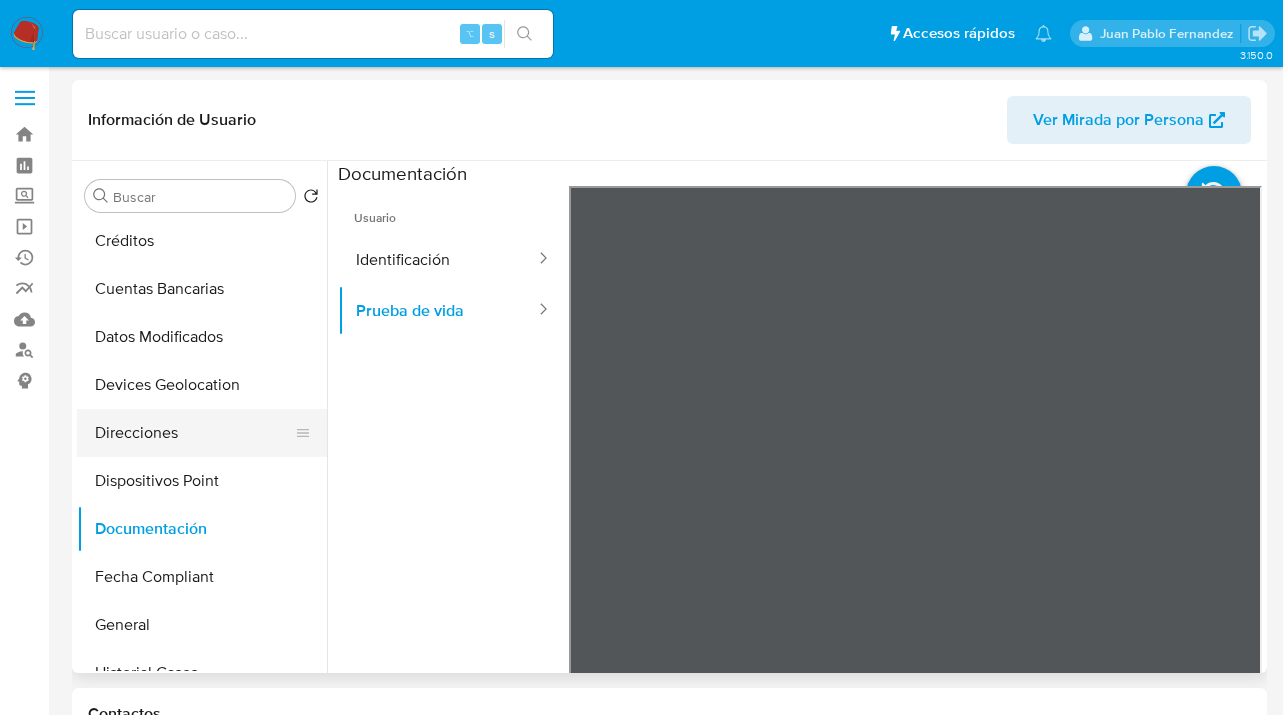 click on "Direcciones" at bounding box center (194, 433) 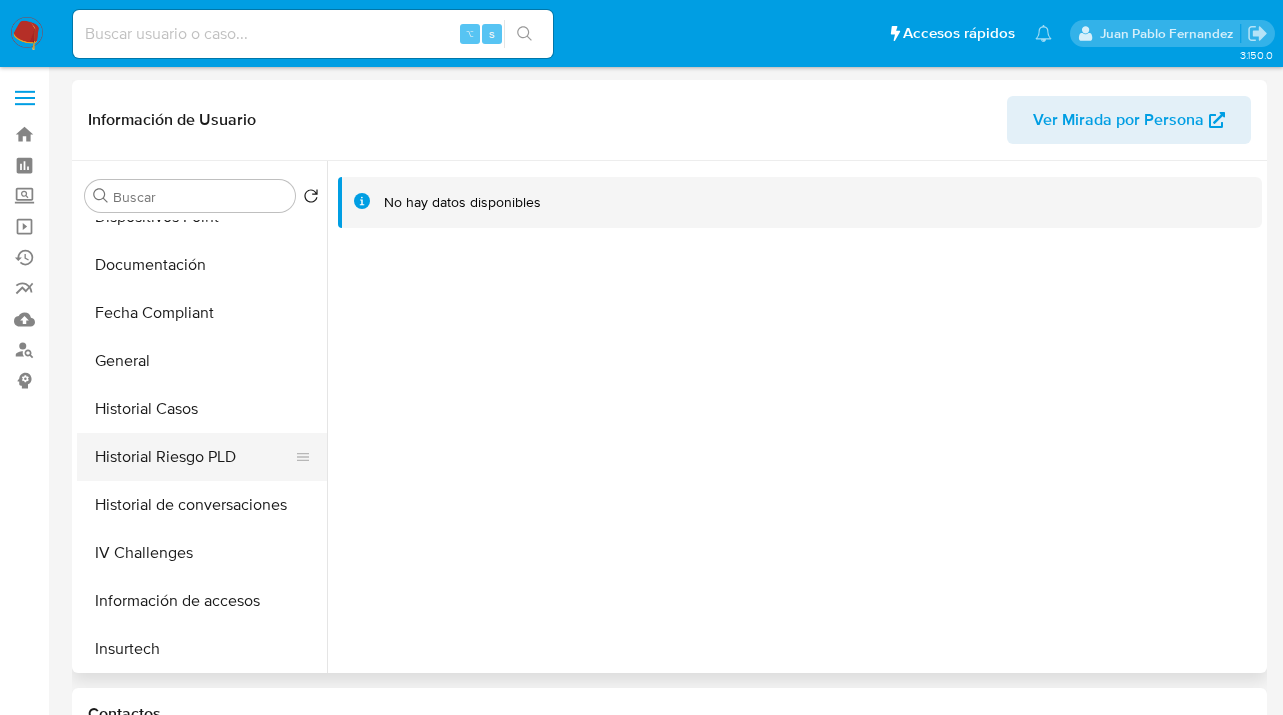 scroll, scrollTop: 471, scrollLeft: 0, axis: vertical 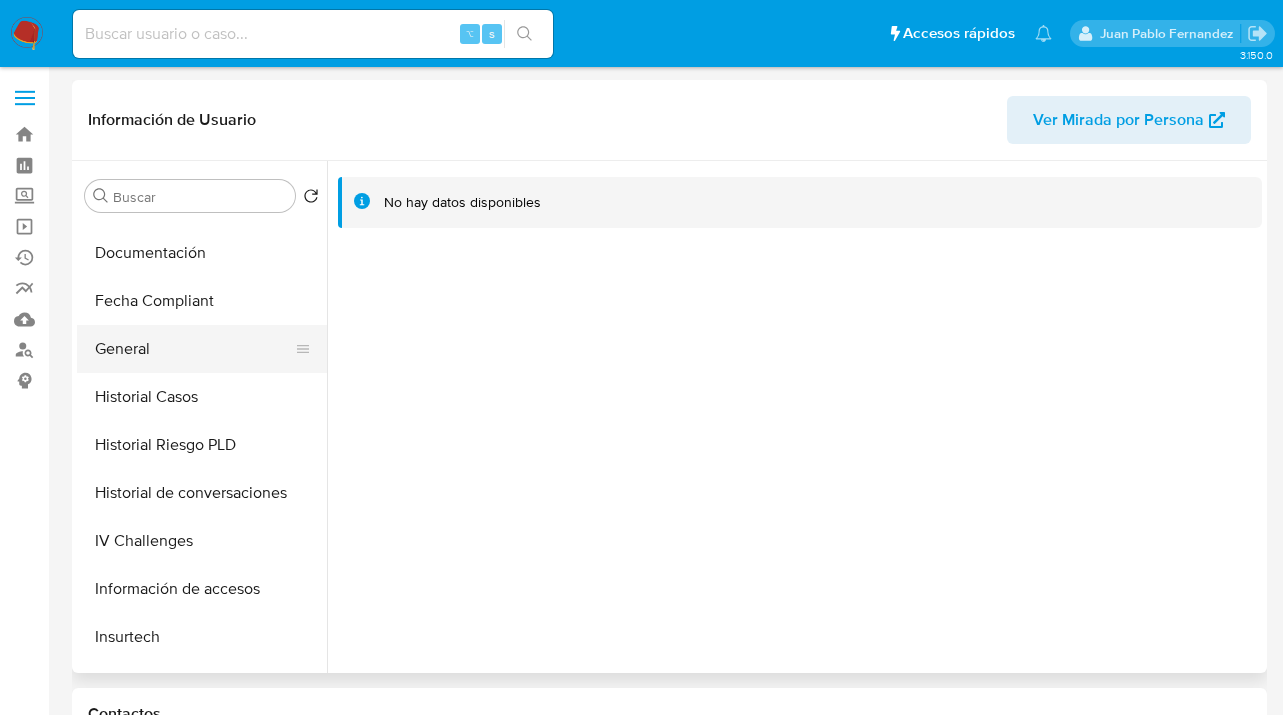 click on "General" at bounding box center [194, 349] 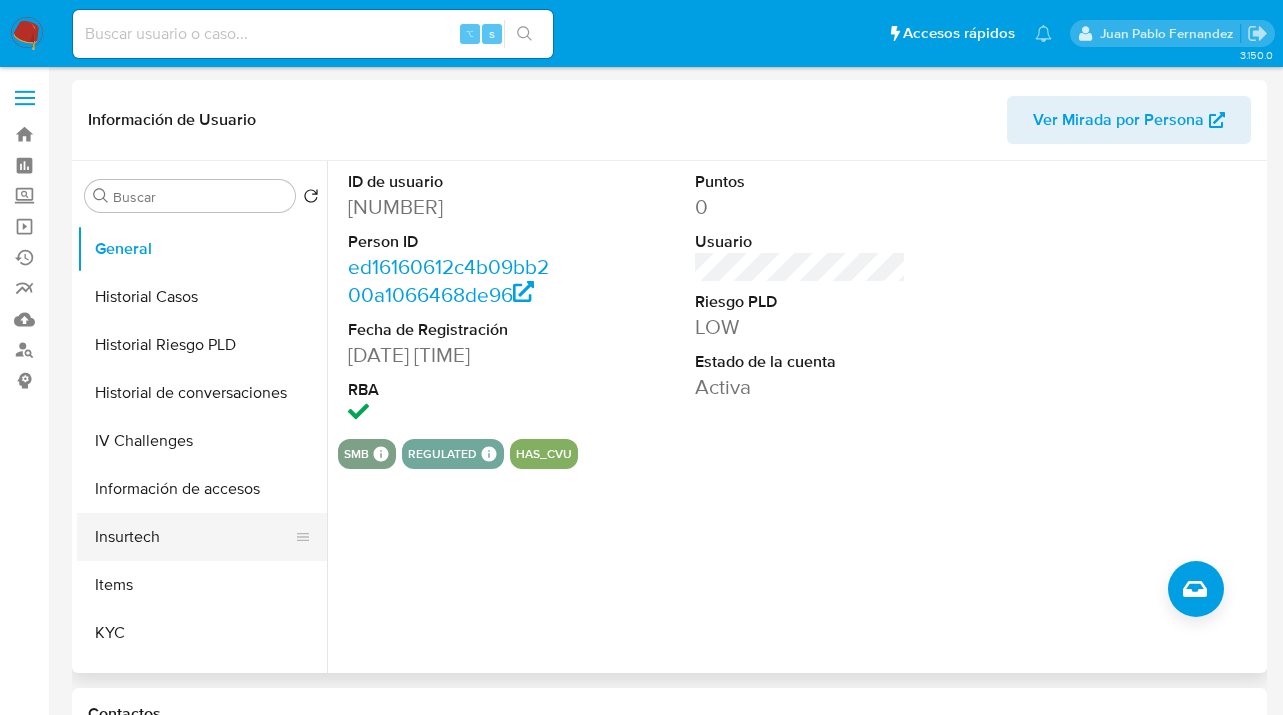 scroll, scrollTop: 584, scrollLeft: 0, axis: vertical 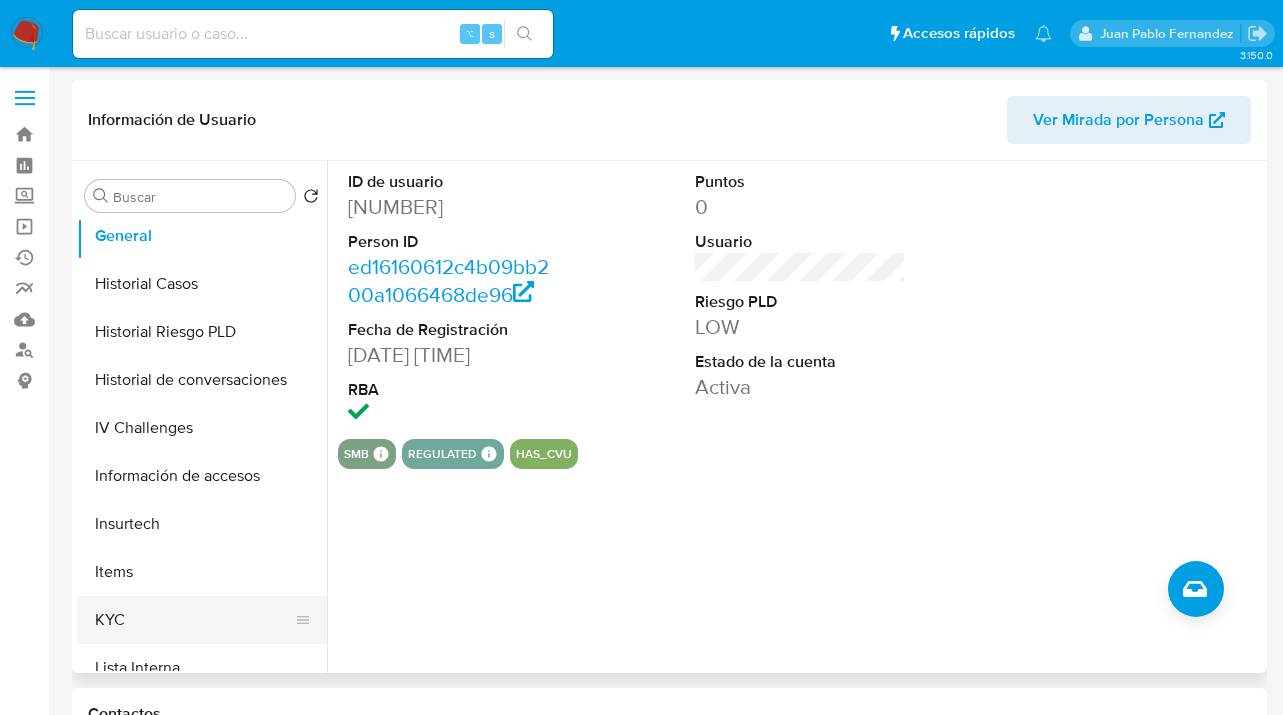 drag, startPoint x: 188, startPoint y: 633, endPoint x: 223, endPoint y: 622, distance: 36.687874 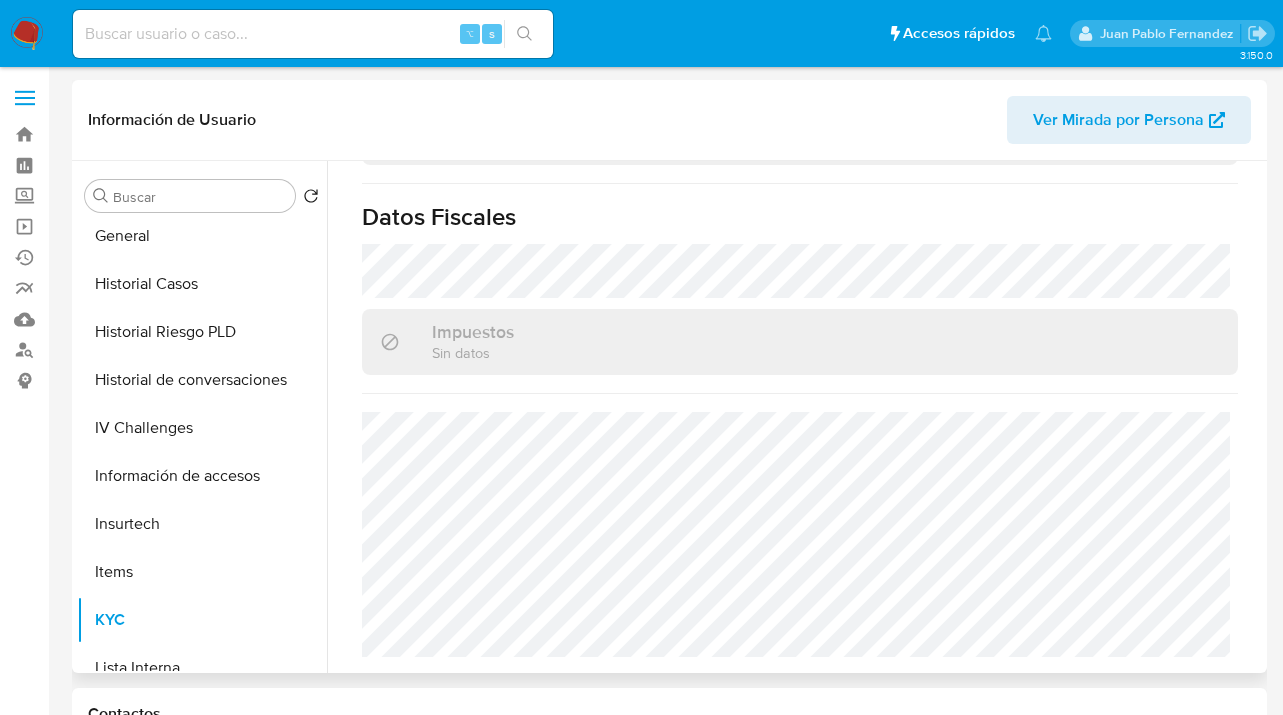 scroll, scrollTop: 1130, scrollLeft: 0, axis: vertical 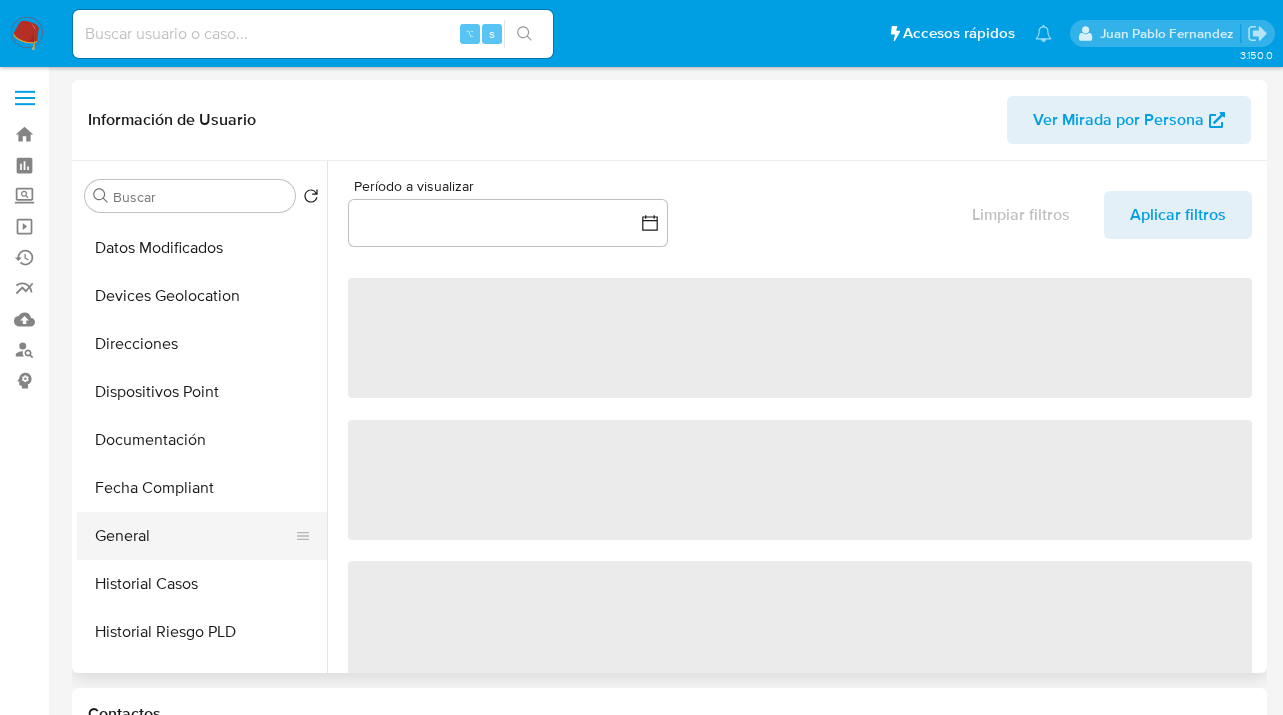 select on "10" 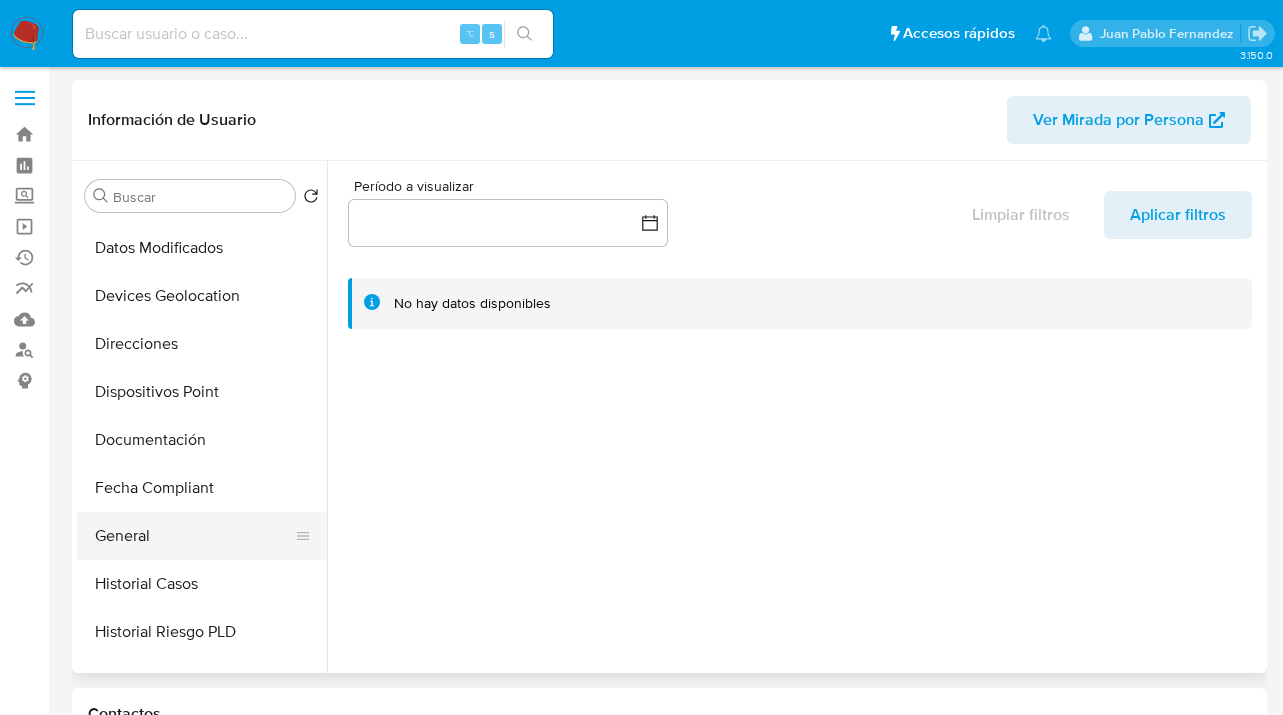 click on "General" at bounding box center (194, 536) 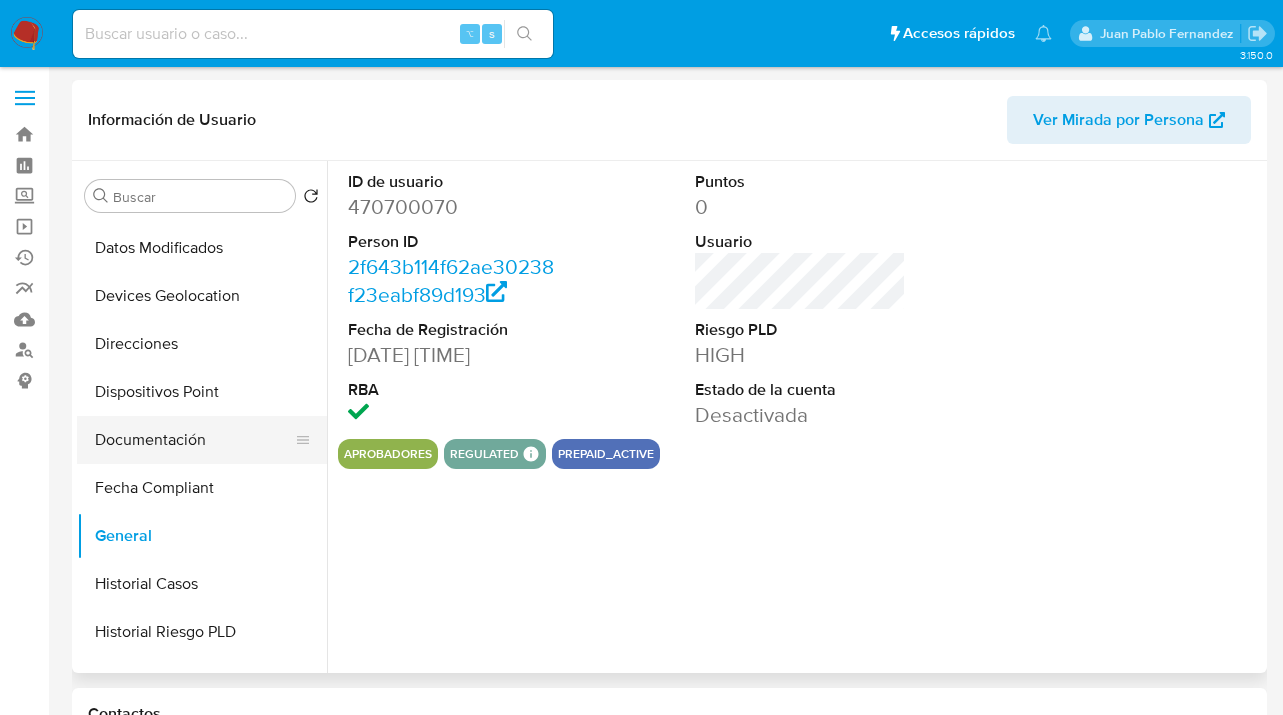 click on "Documentación" at bounding box center [194, 440] 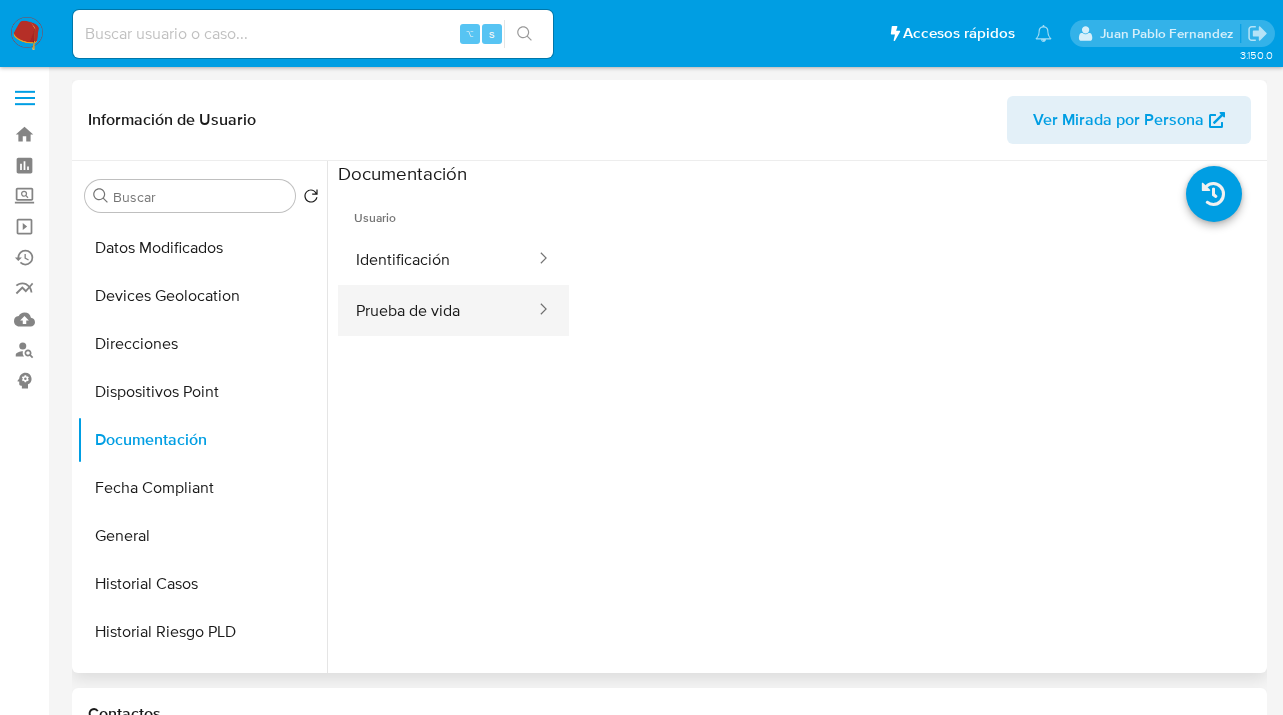 drag, startPoint x: 442, startPoint y: 321, endPoint x: 470, endPoint y: 316, distance: 28.442924 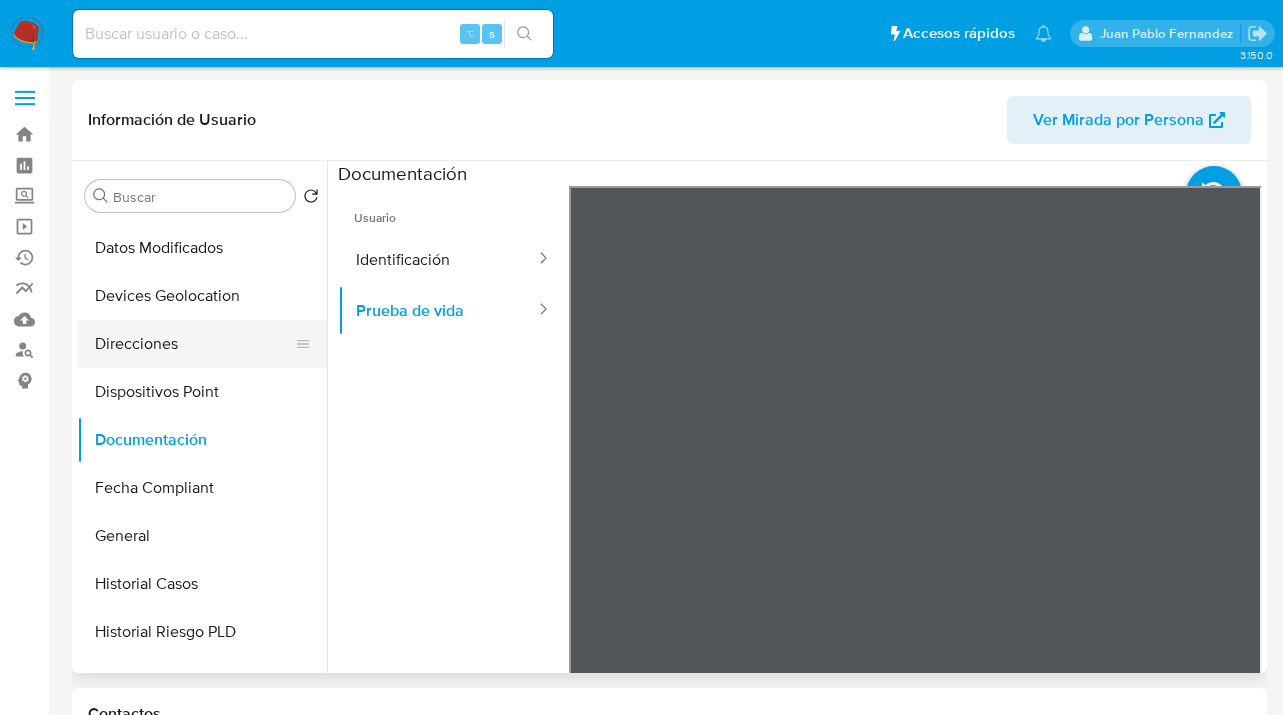 click on "Direcciones" at bounding box center (194, 344) 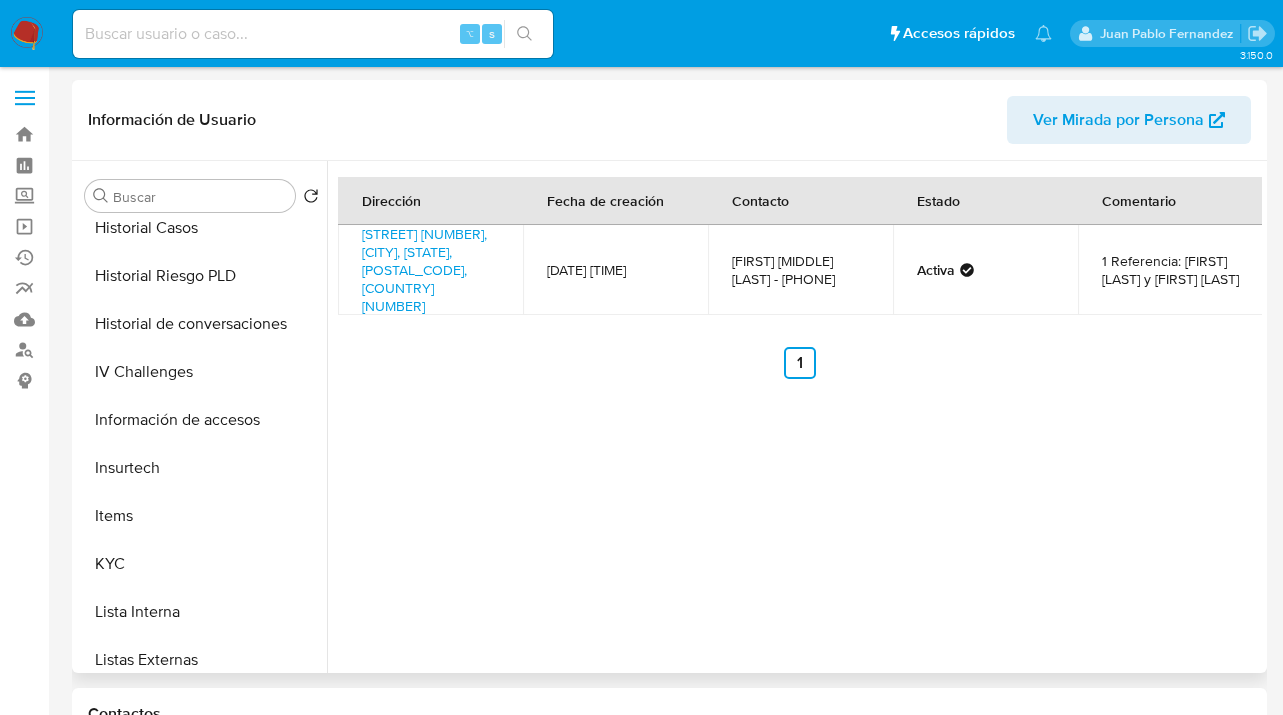 scroll, scrollTop: 657, scrollLeft: 0, axis: vertical 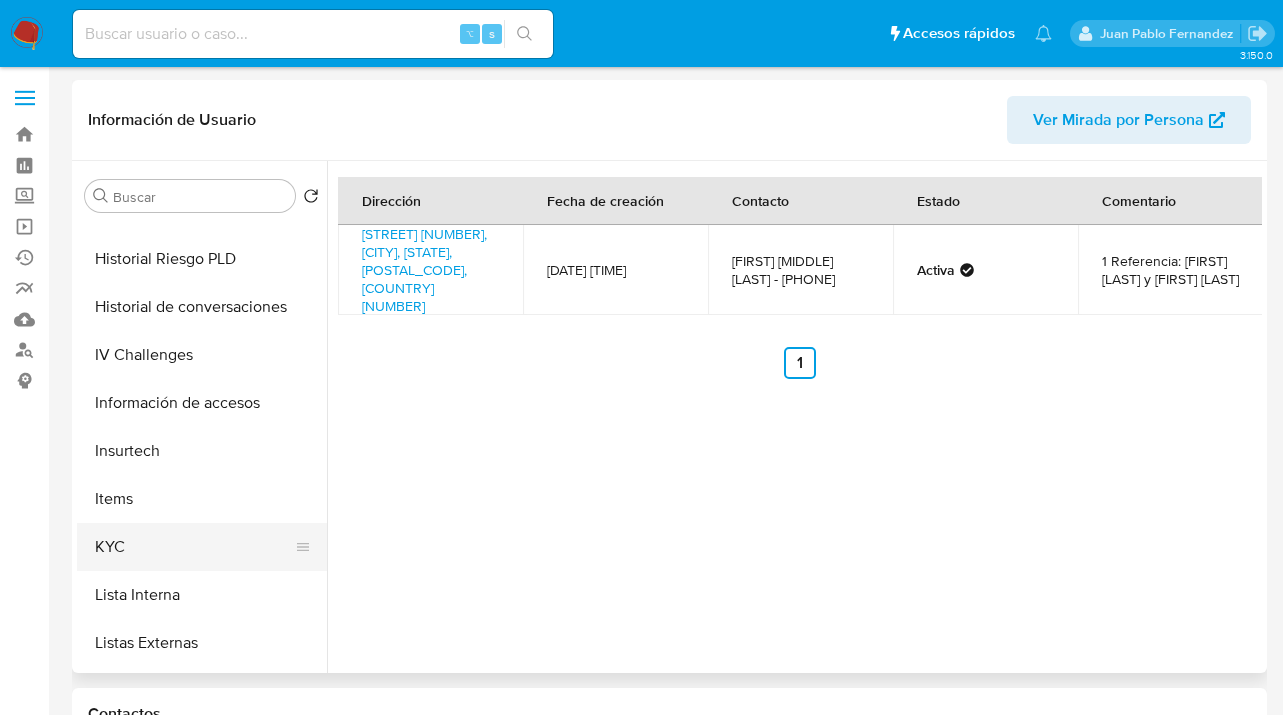 click on "KYC" at bounding box center (194, 547) 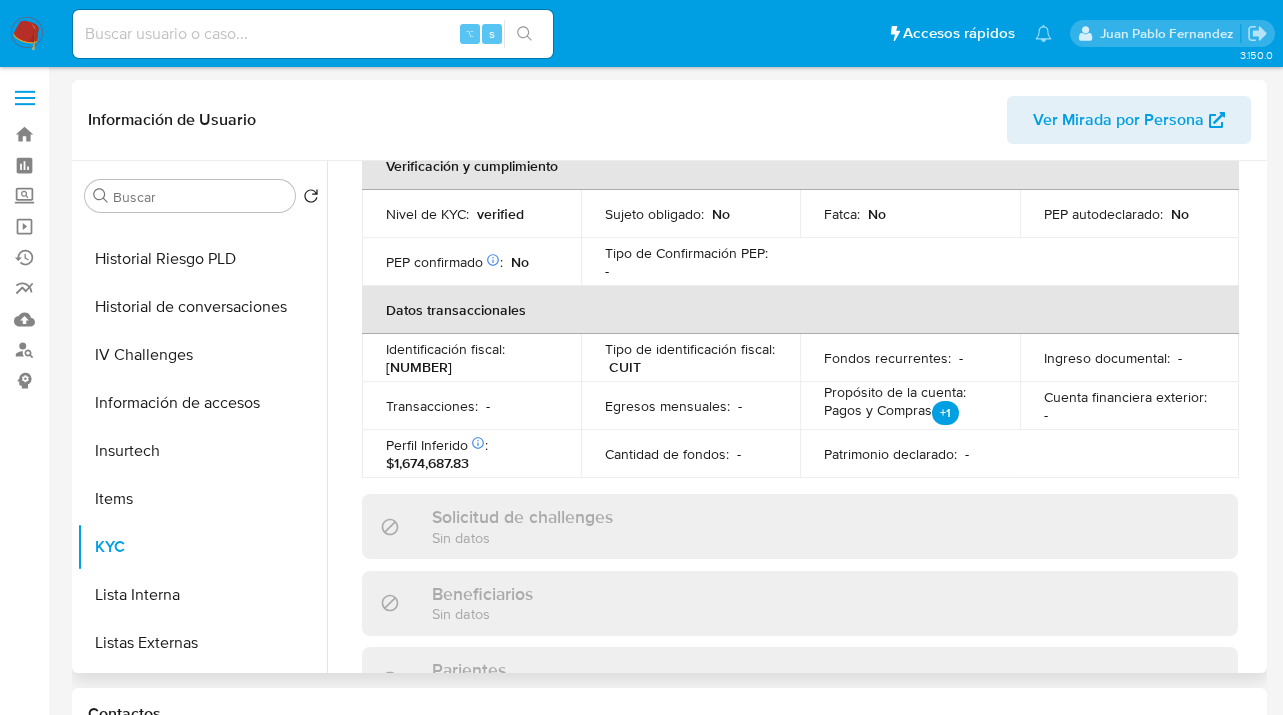scroll, scrollTop: 567, scrollLeft: 0, axis: vertical 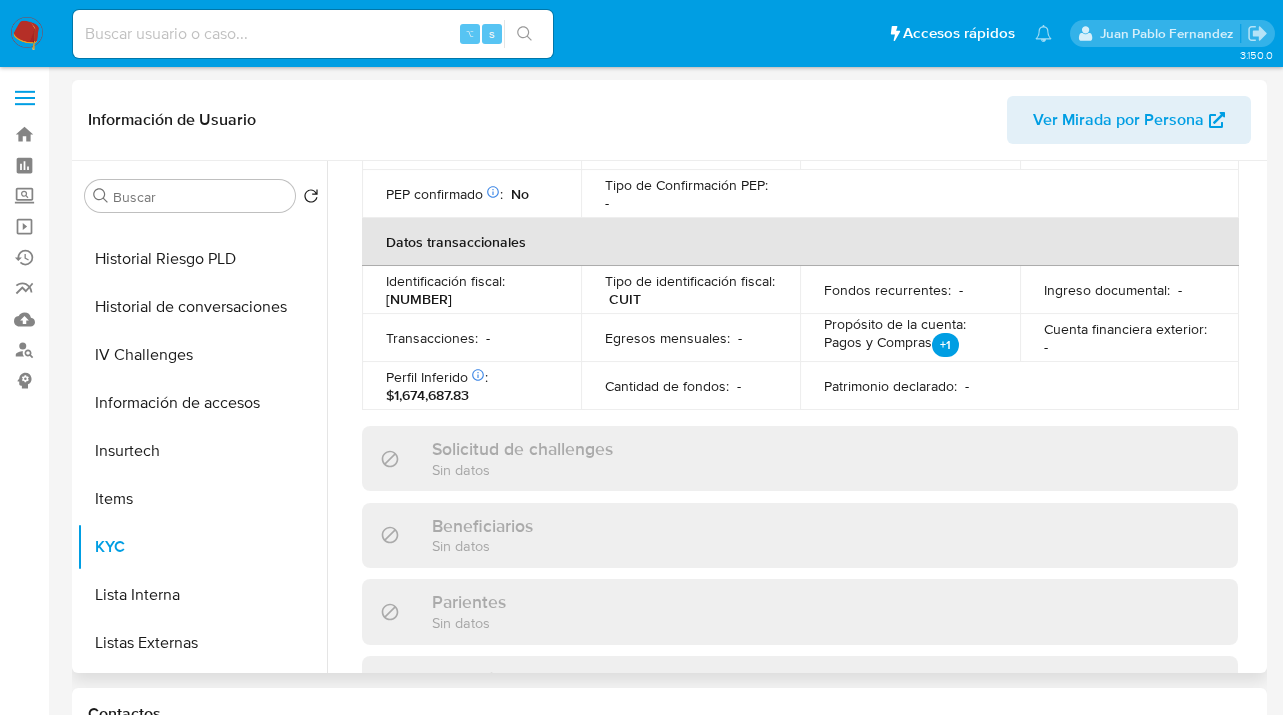 click on "Ver Mirada por Persona" at bounding box center [1118, 120] 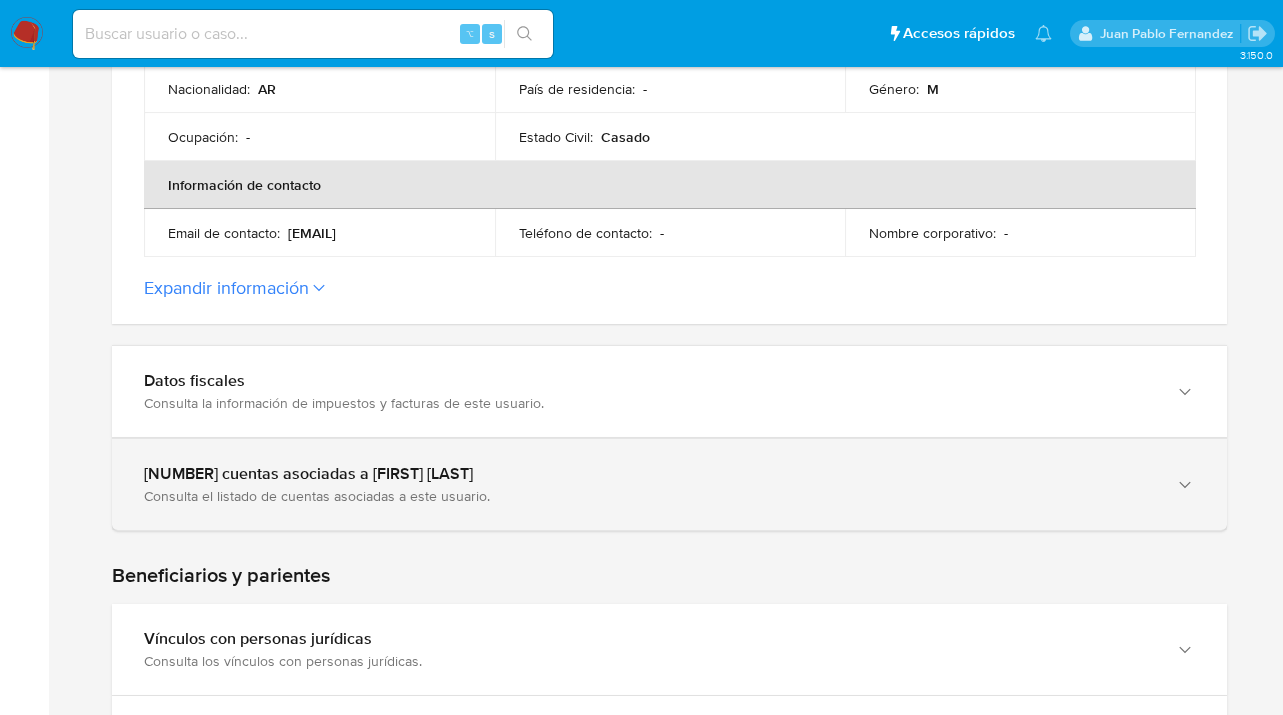 scroll, scrollTop: 653, scrollLeft: 0, axis: vertical 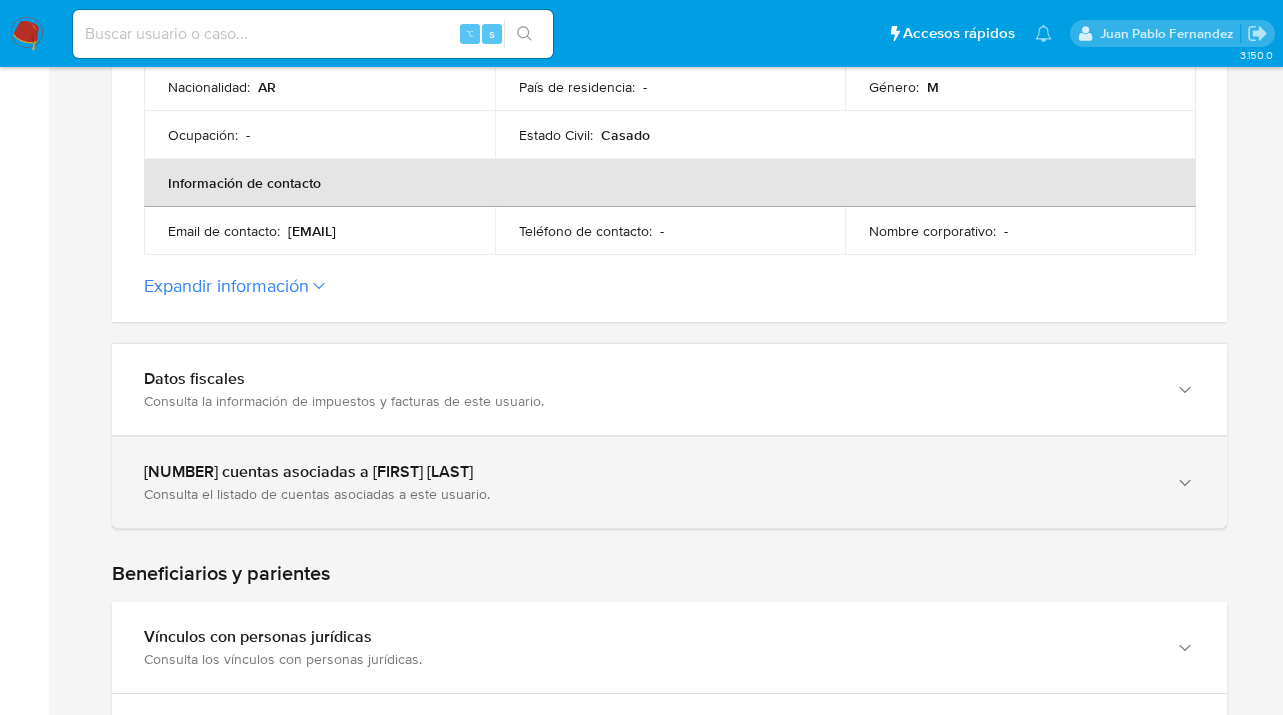click 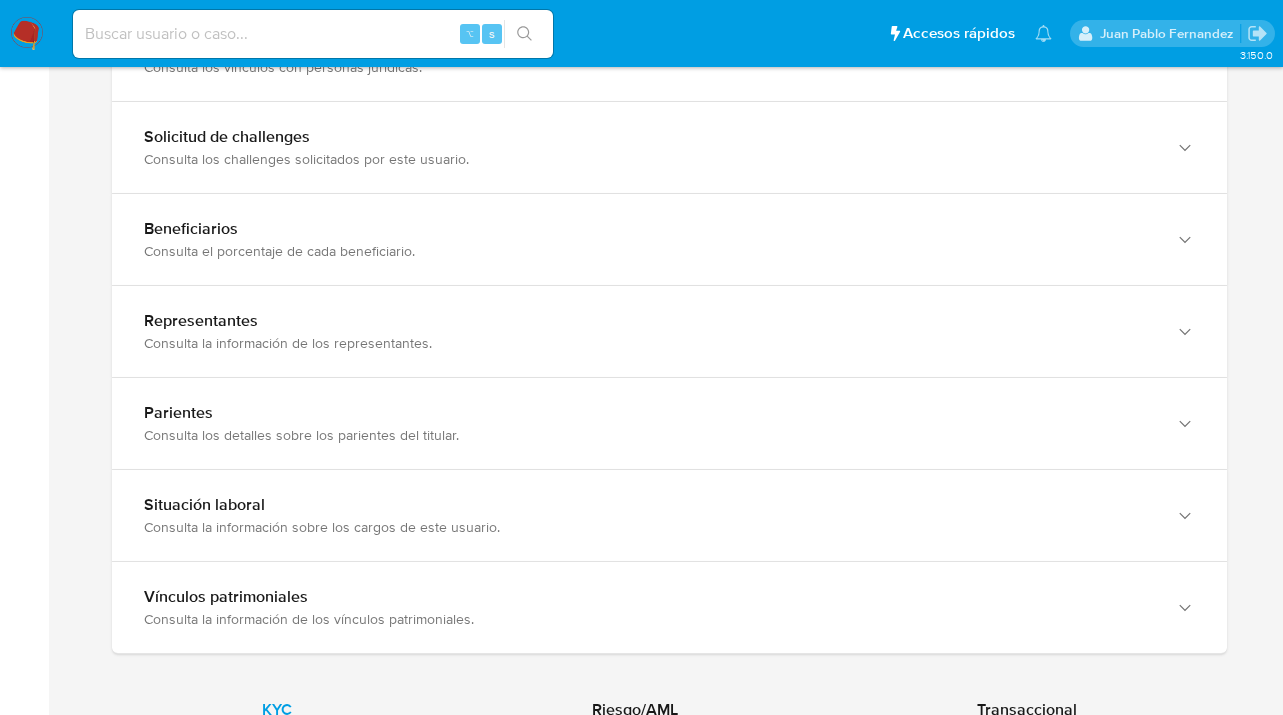 scroll, scrollTop: 2075, scrollLeft: 0, axis: vertical 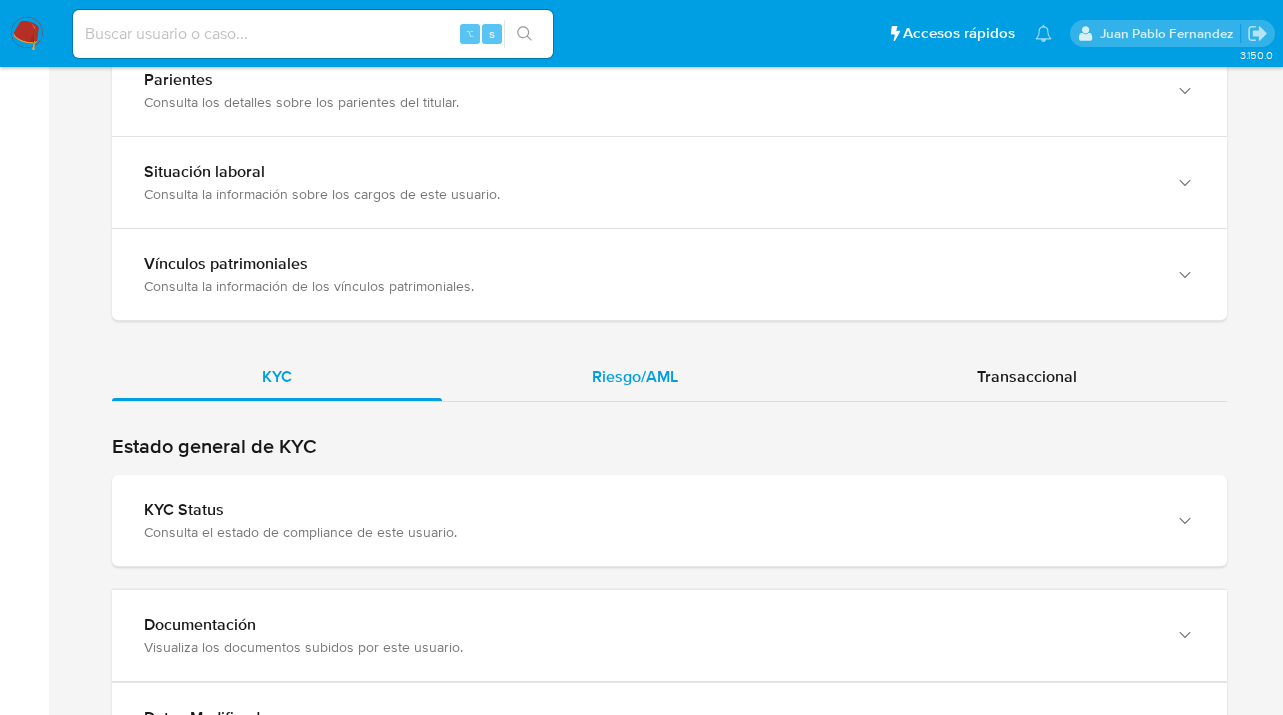click on "Riesgo/AML" at bounding box center (635, 377) 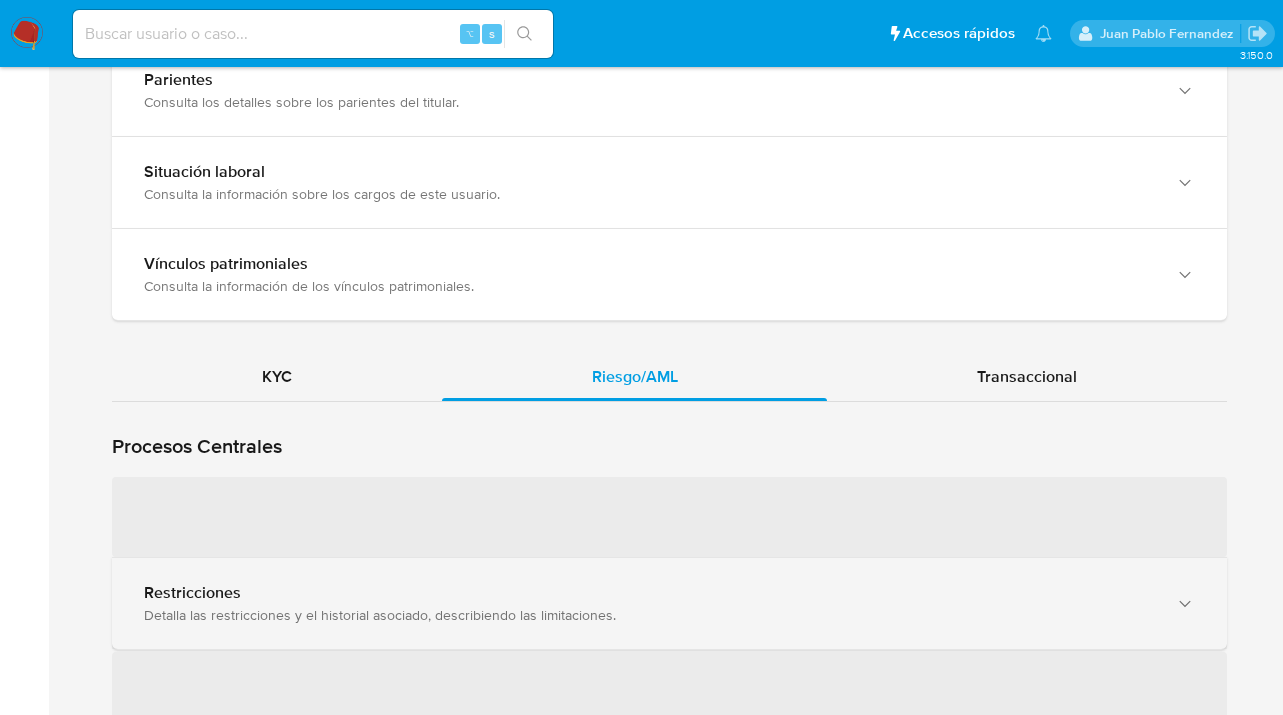 scroll, scrollTop: 2238, scrollLeft: 0, axis: vertical 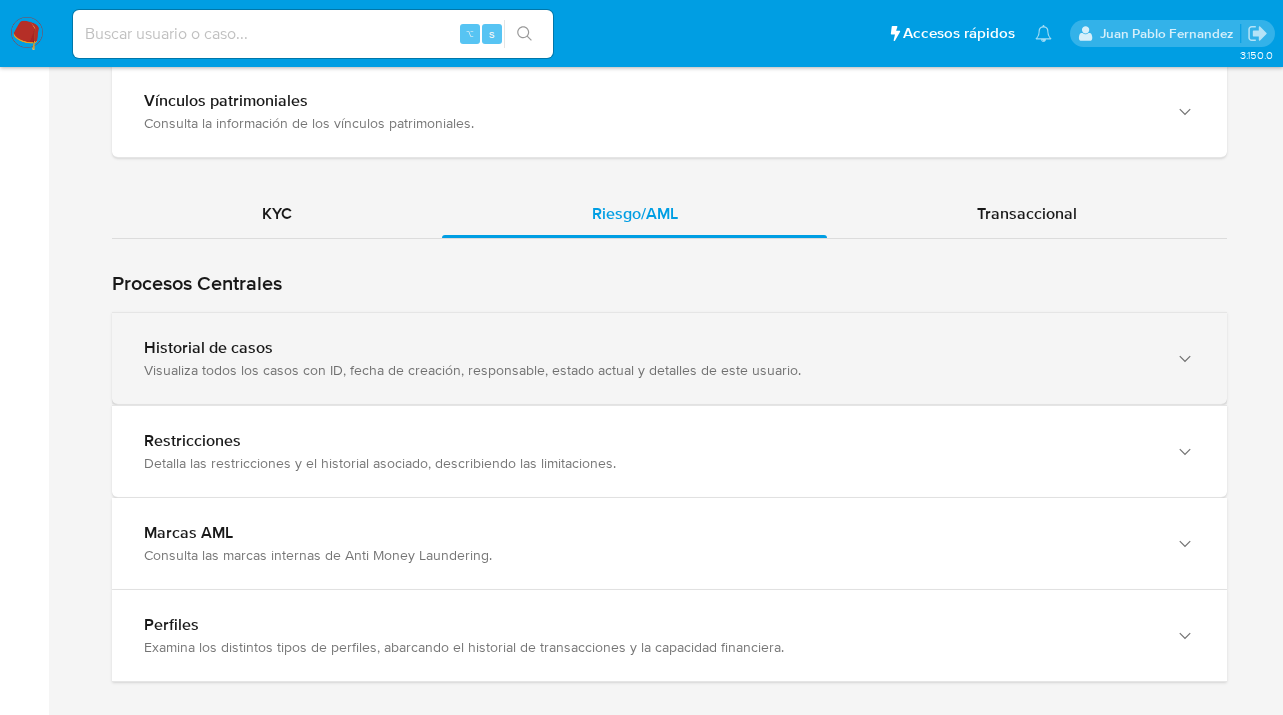 click 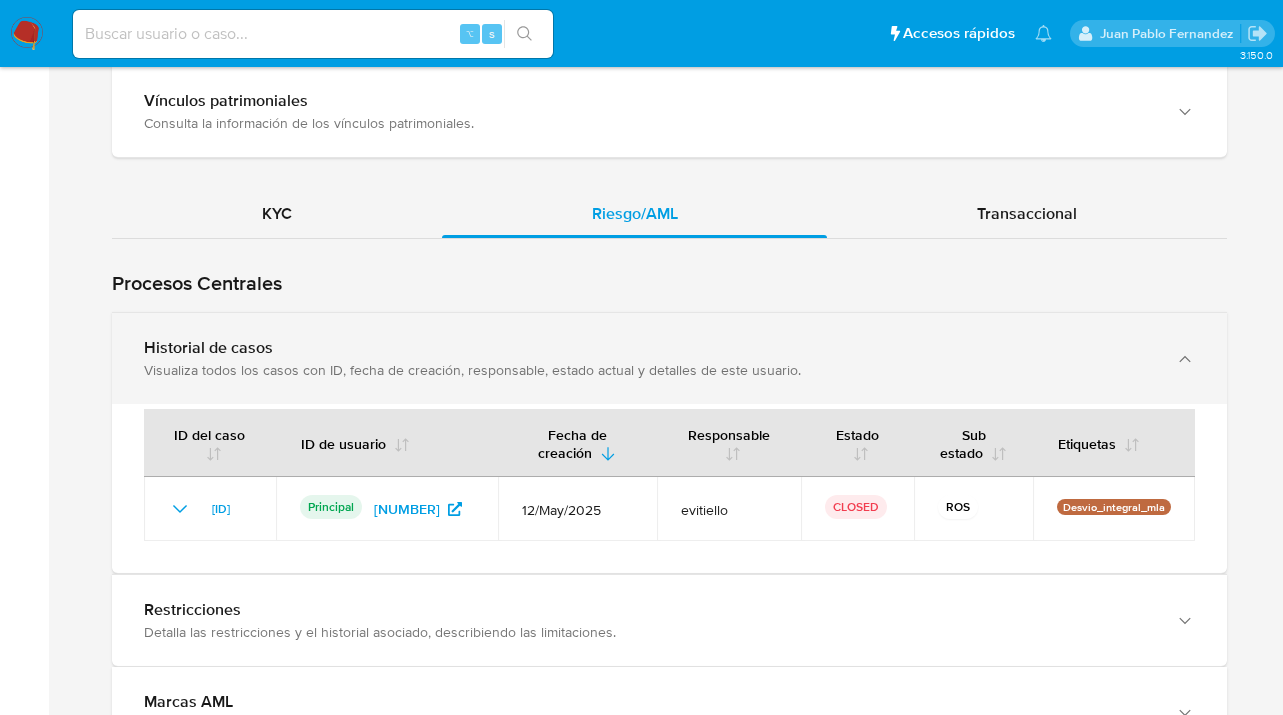 click 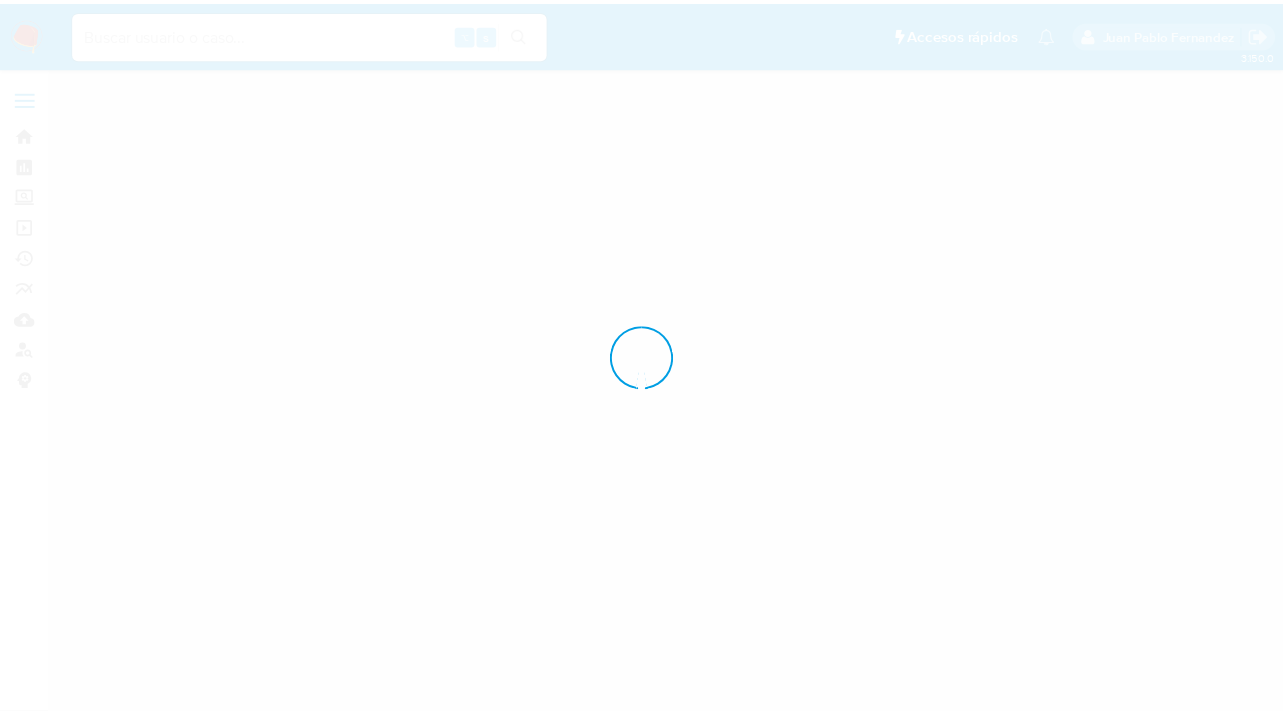 scroll, scrollTop: 0, scrollLeft: 0, axis: both 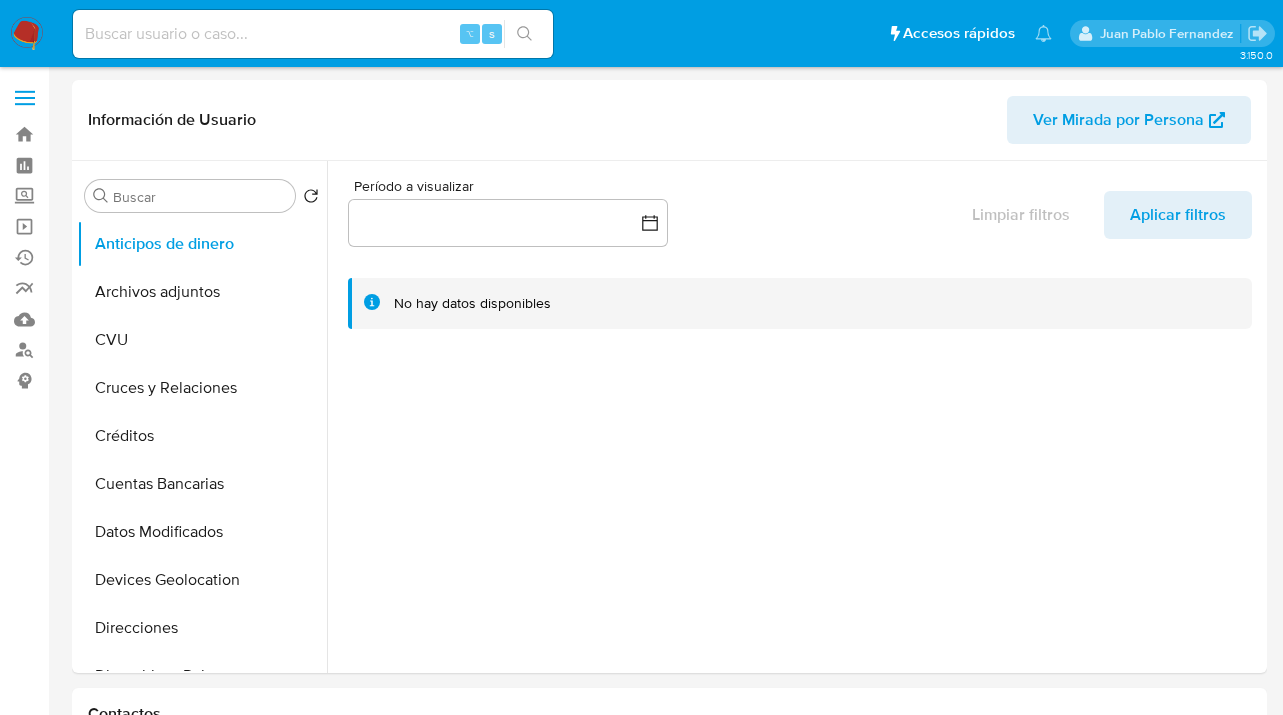 select on "10" 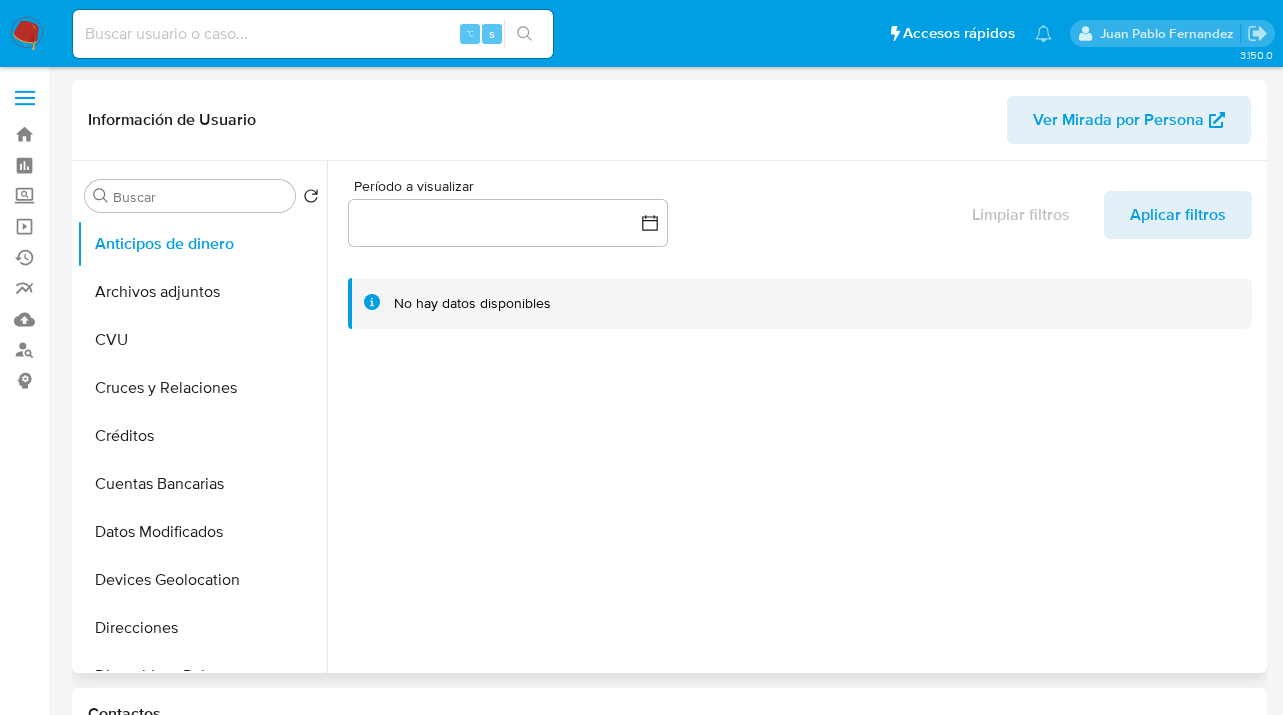 click on "Ver Mirada por Persona" at bounding box center (1118, 120) 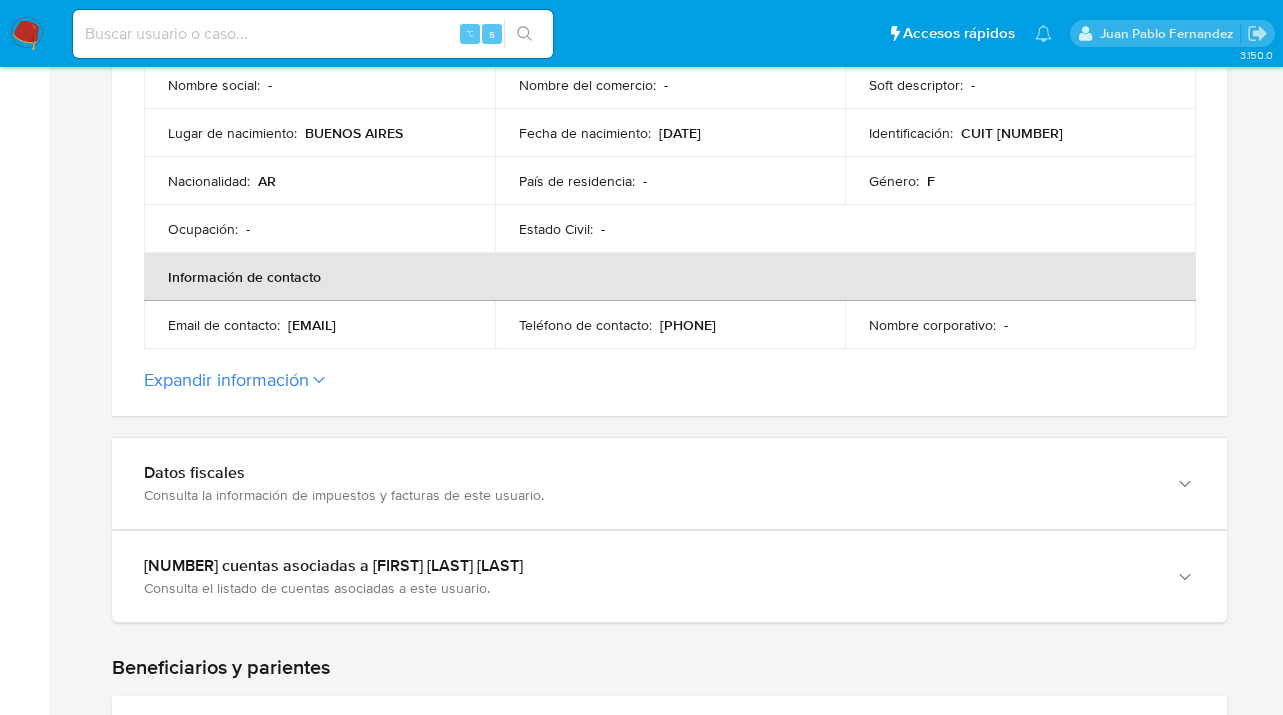 scroll, scrollTop: 592, scrollLeft: 0, axis: vertical 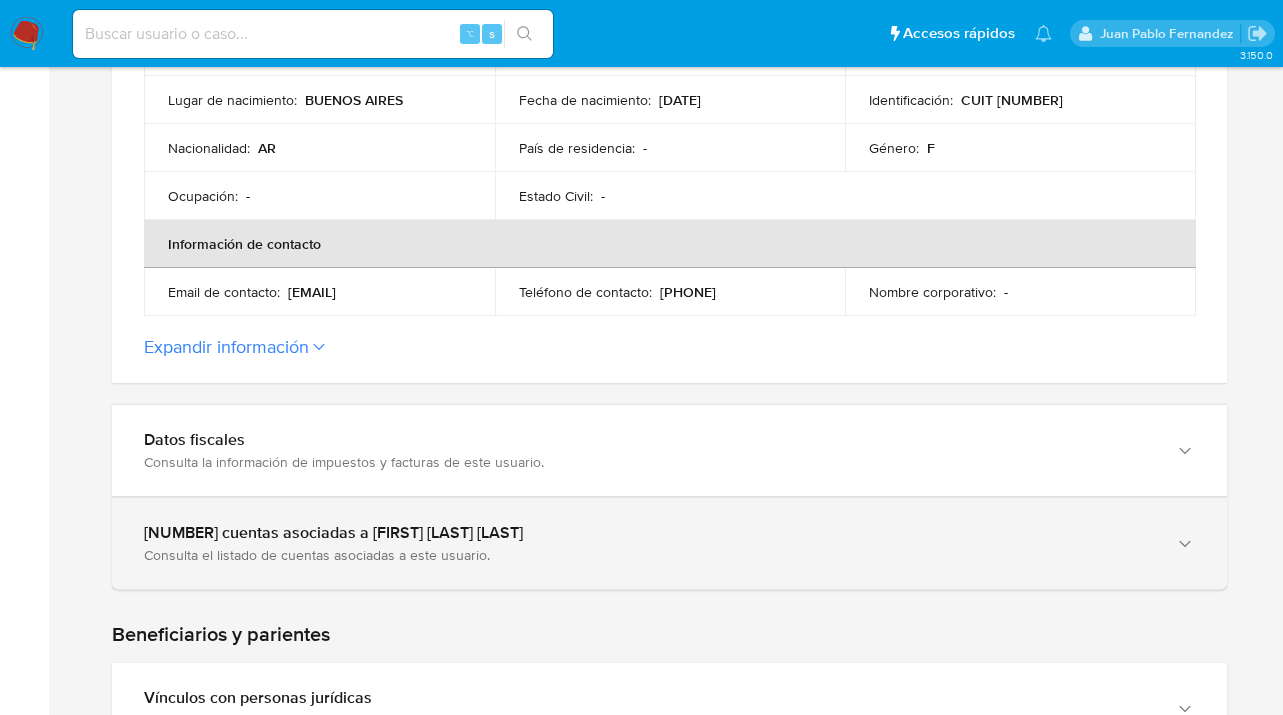 click 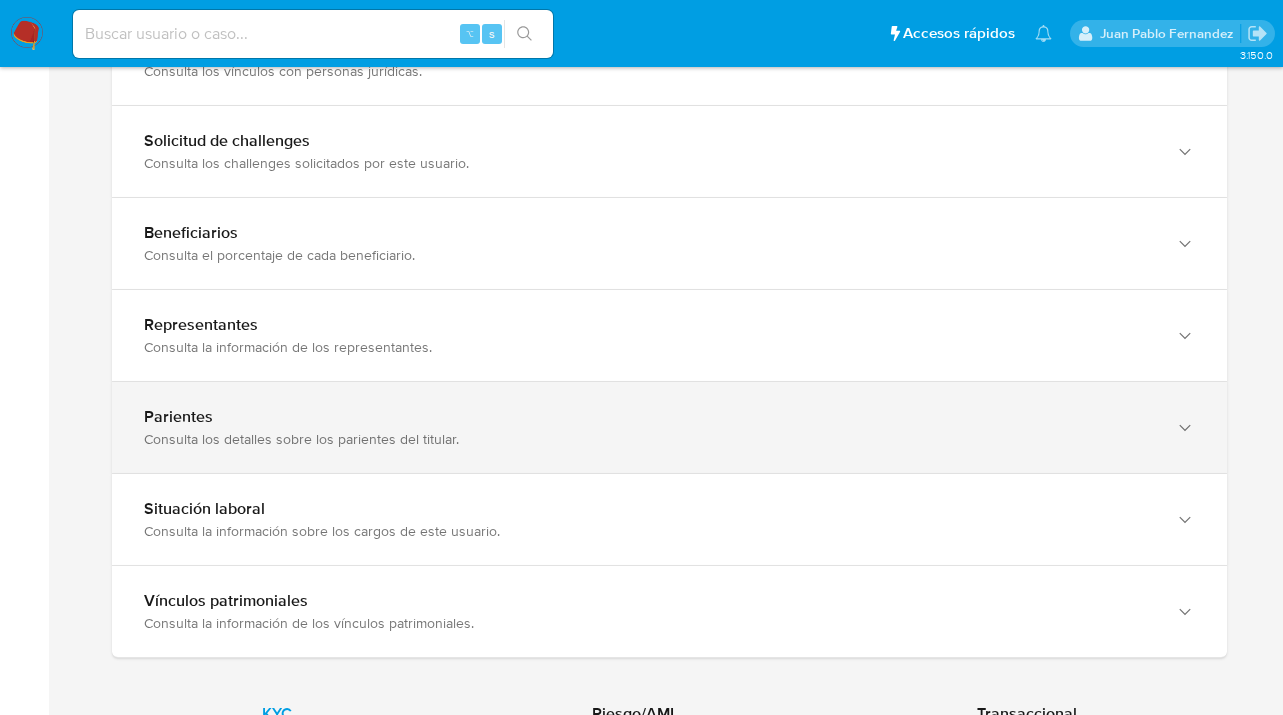 scroll, scrollTop: 2012, scrollLeft: 0, axis: vertical 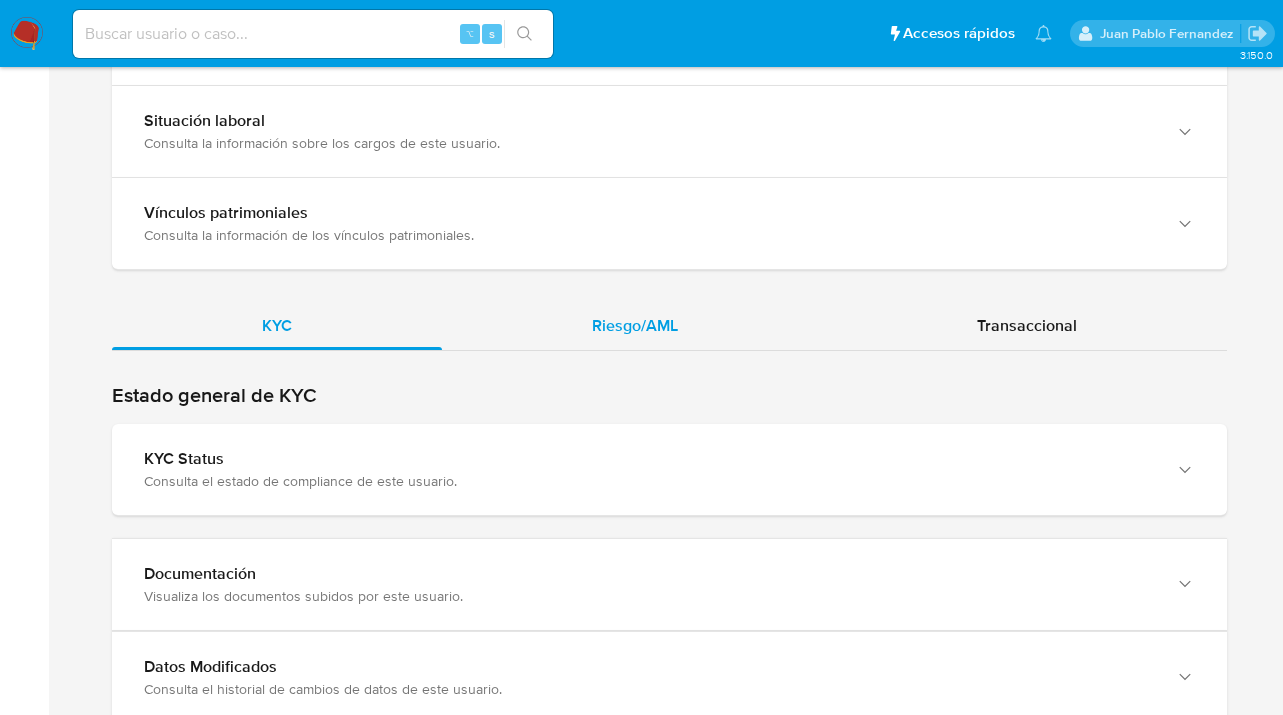 click on "Riesgo/AML" at bounding box center (635, 325) 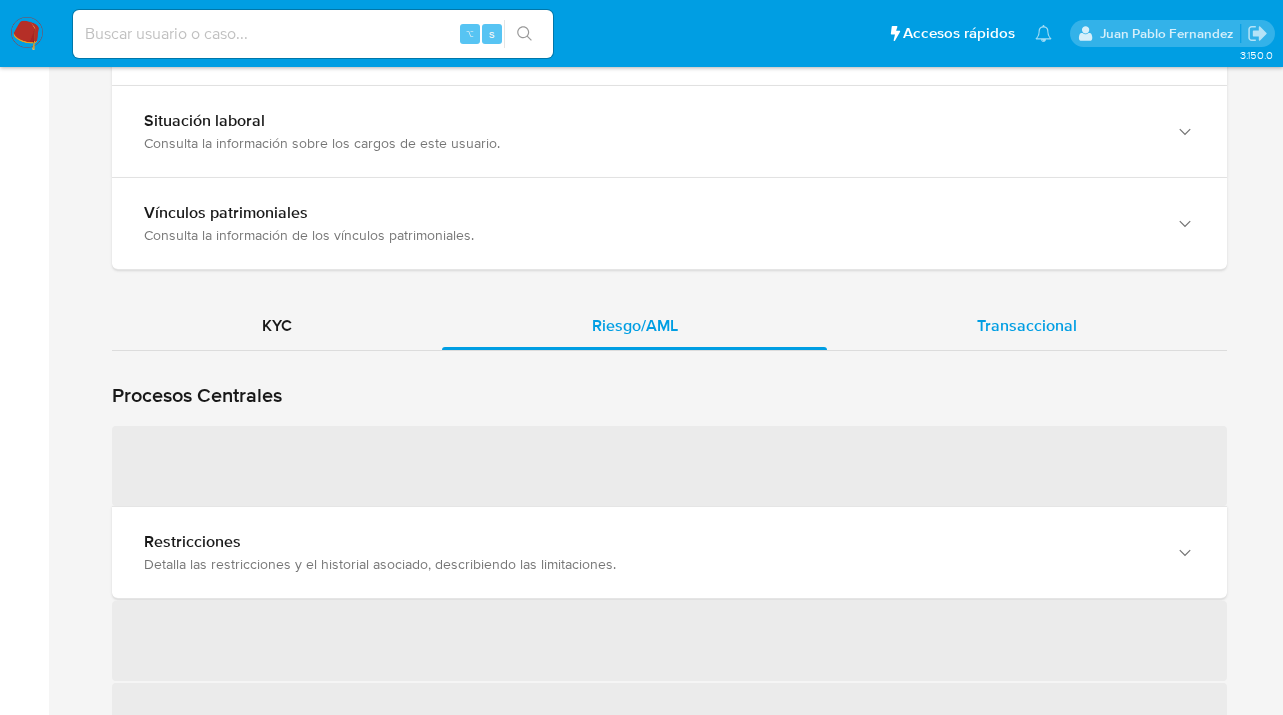 scroll, scrollTop: 2204, scrollLeft: 0, axis: vertical 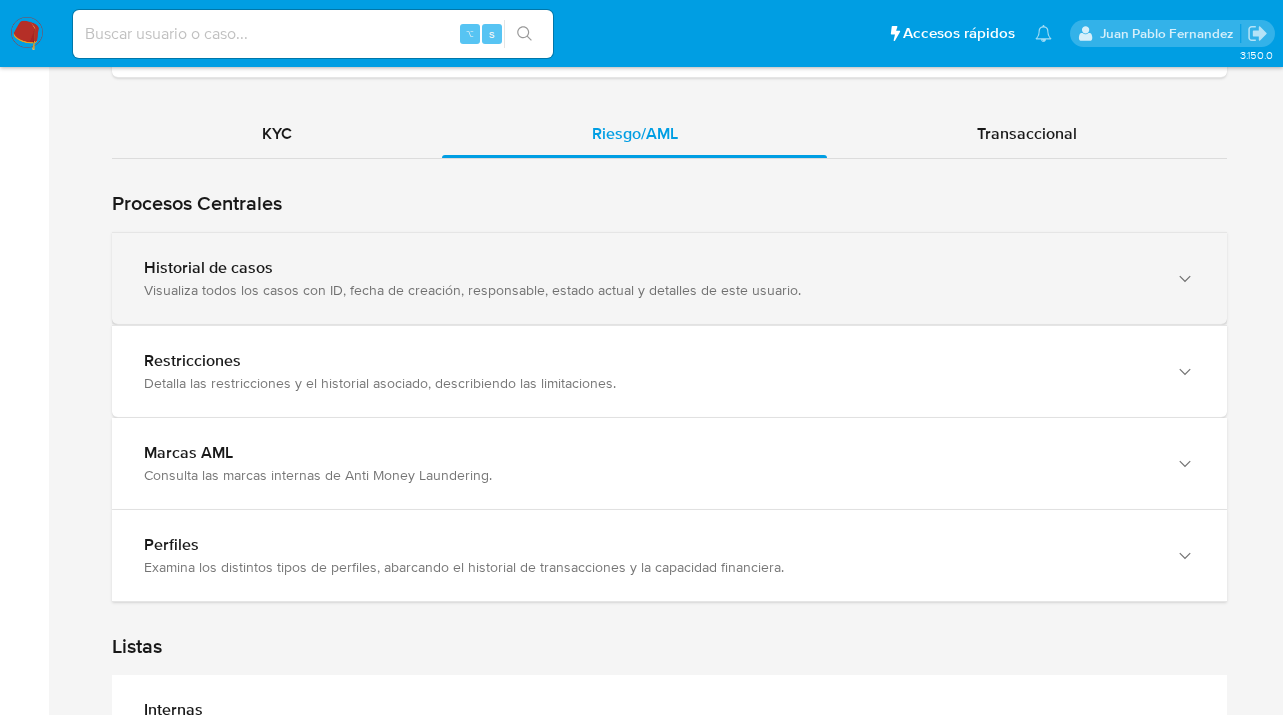 click at bounding box center (1183, 278) 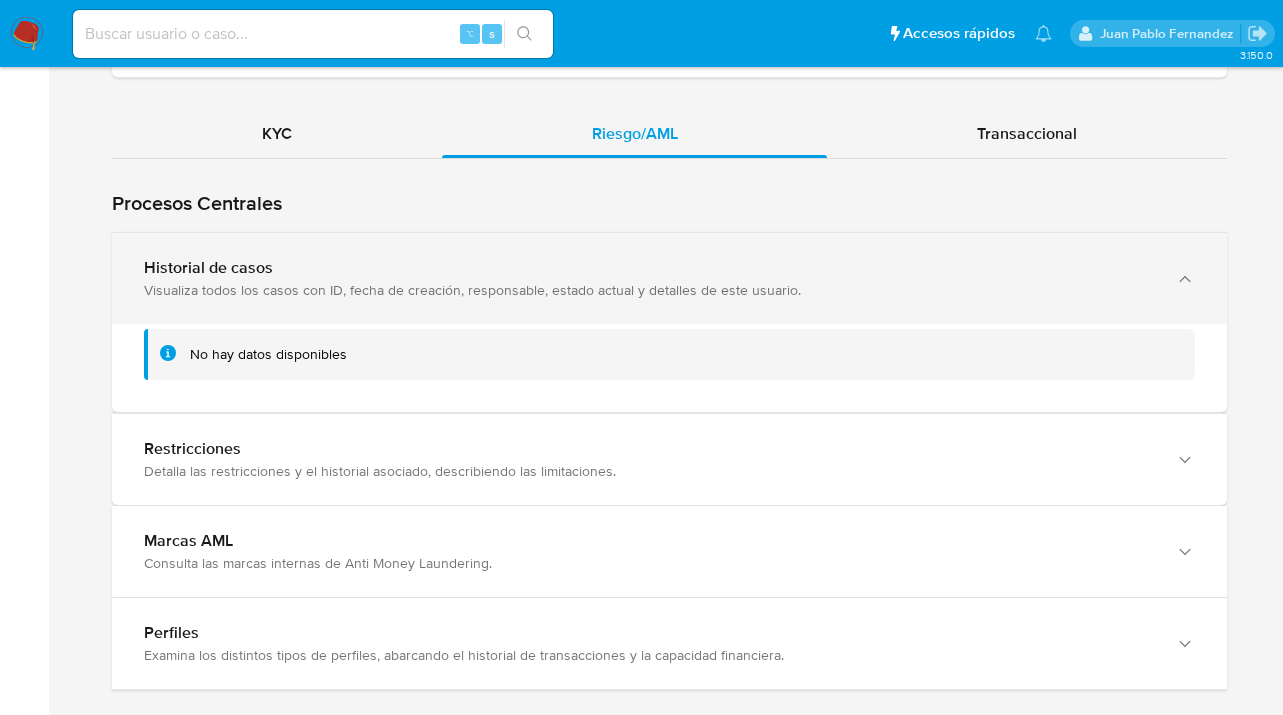 click at bounding box center (1183, 278) 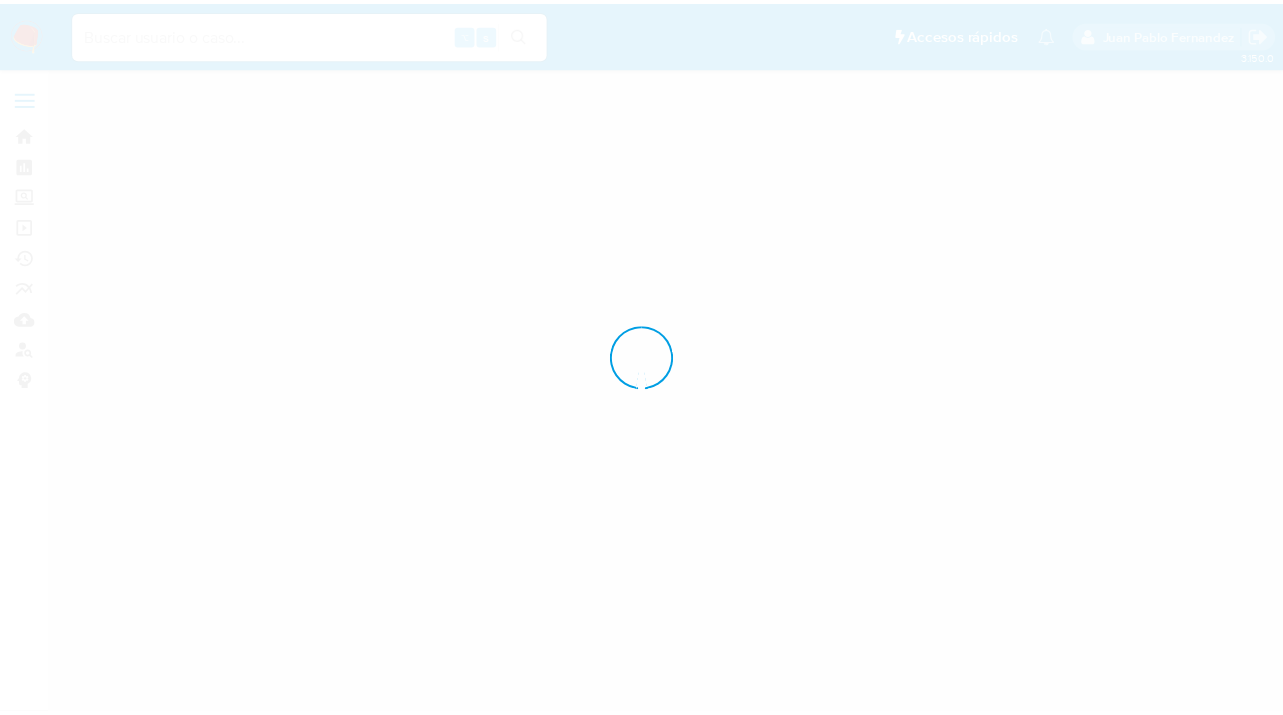 scroll, scrollTop: 0, scrollLeft: 0, axis: both 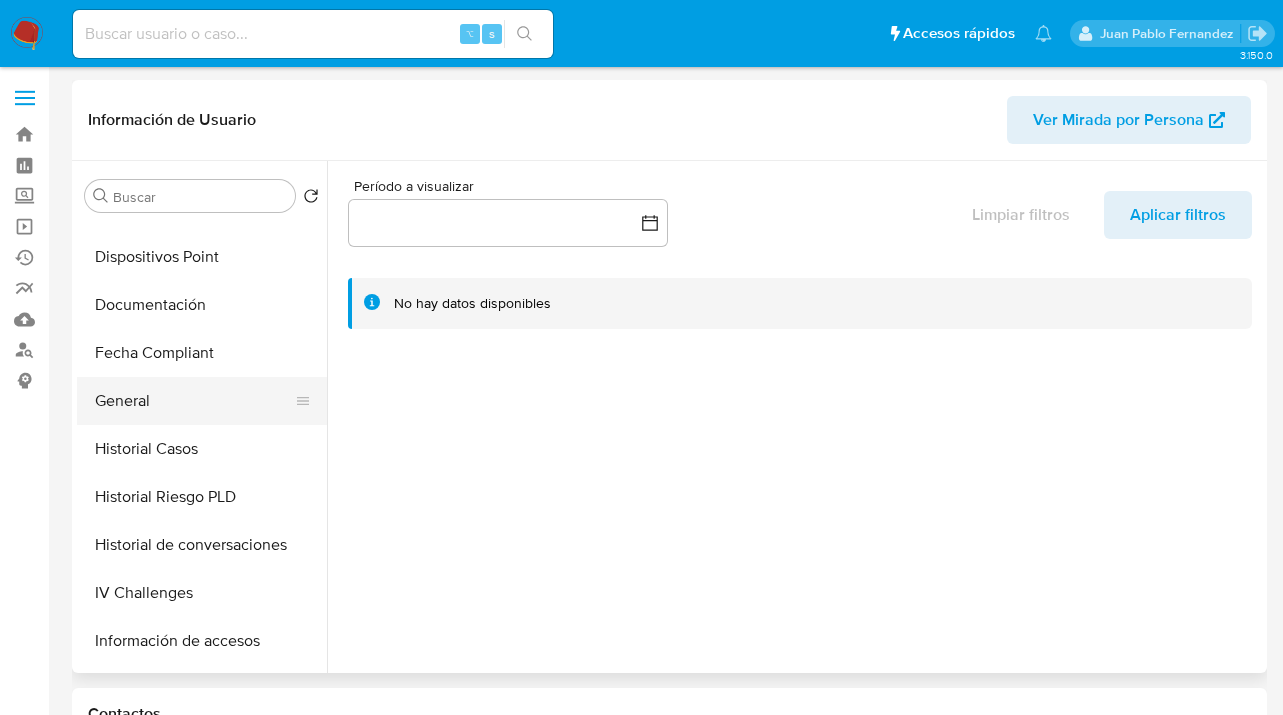 click on "General" at bounding box center [194, 401] 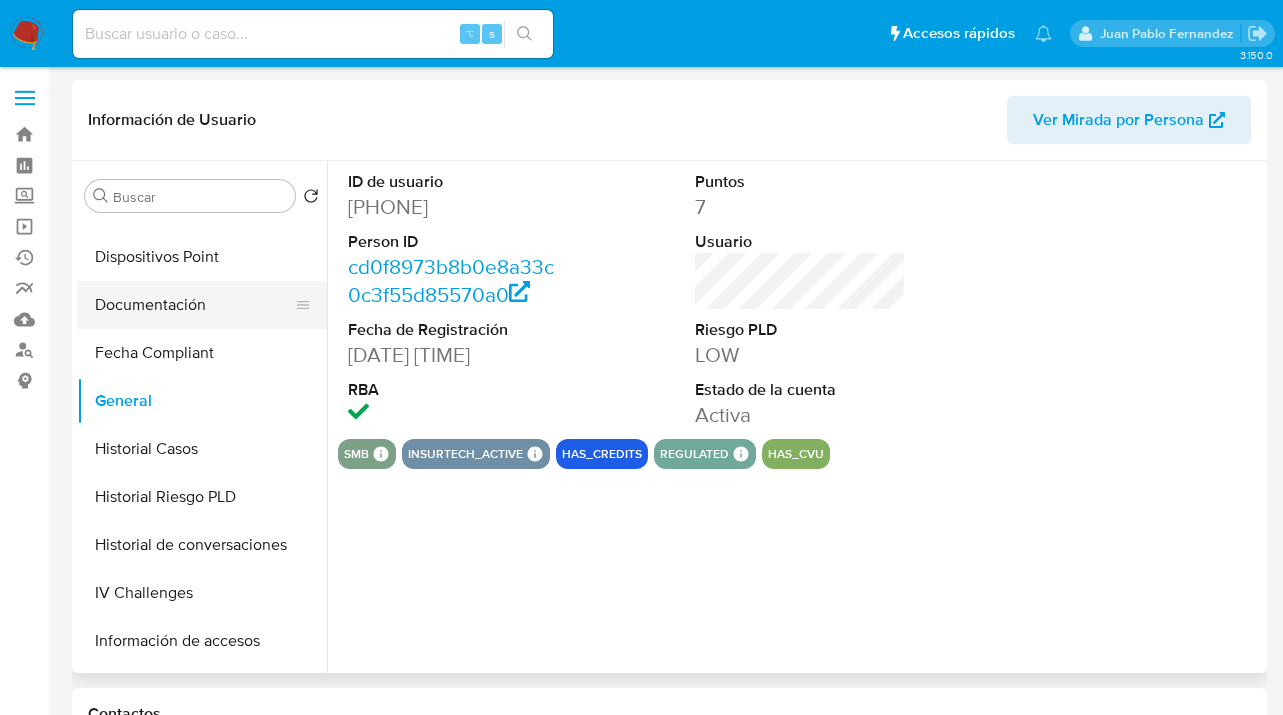 click on "Documentación" at bounding box center (194, 305) 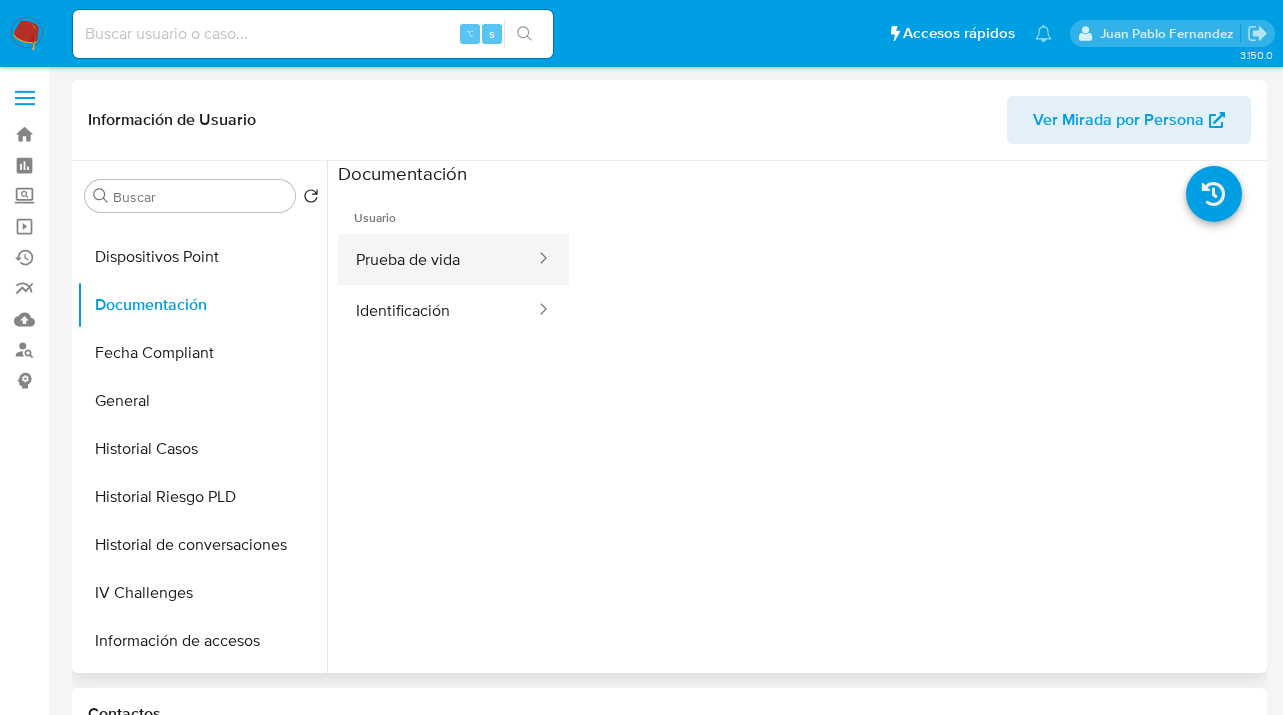 click on "Prueba de vida" at bounding box center [437, 259] 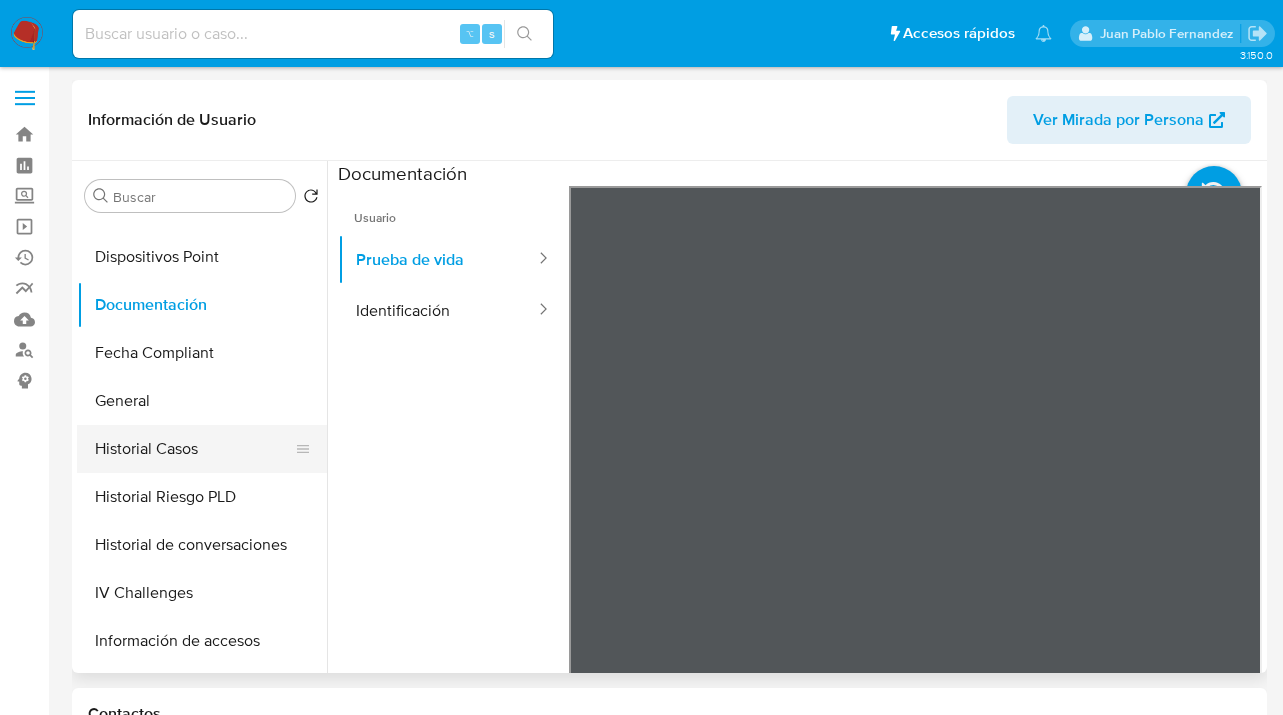 drag, startPoint x: 201, startPoint y: 439, endPoint x: 217, endPoint y: 437, distance: 16.124516 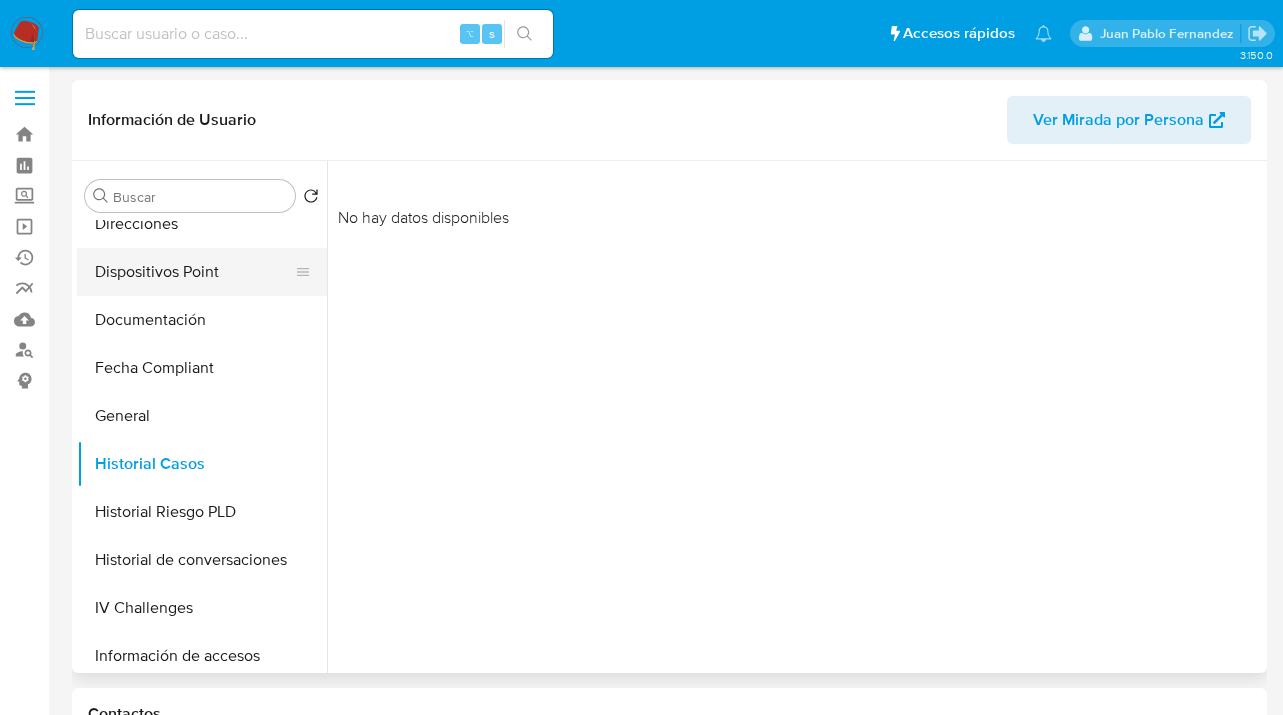 scroll, scrollTop: 380, scrollLeft: 0, axis: vertical 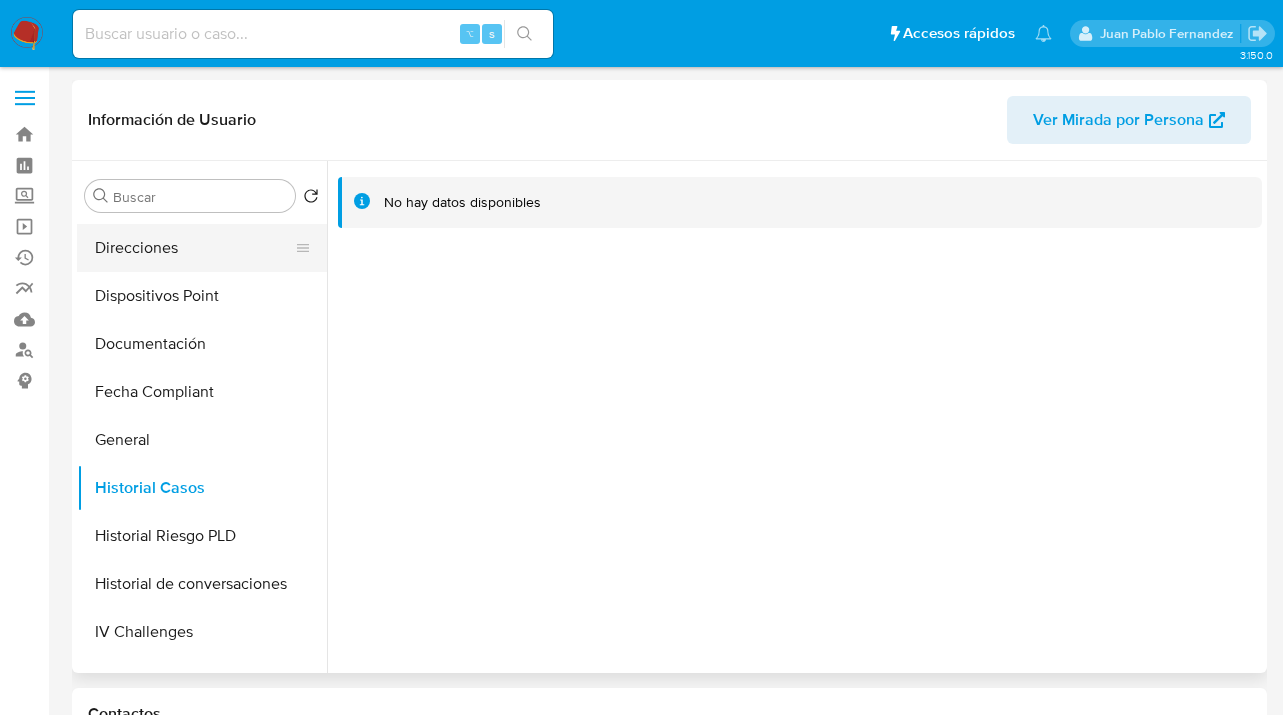 click on "Direcciones" at bounding box center [194, 248] 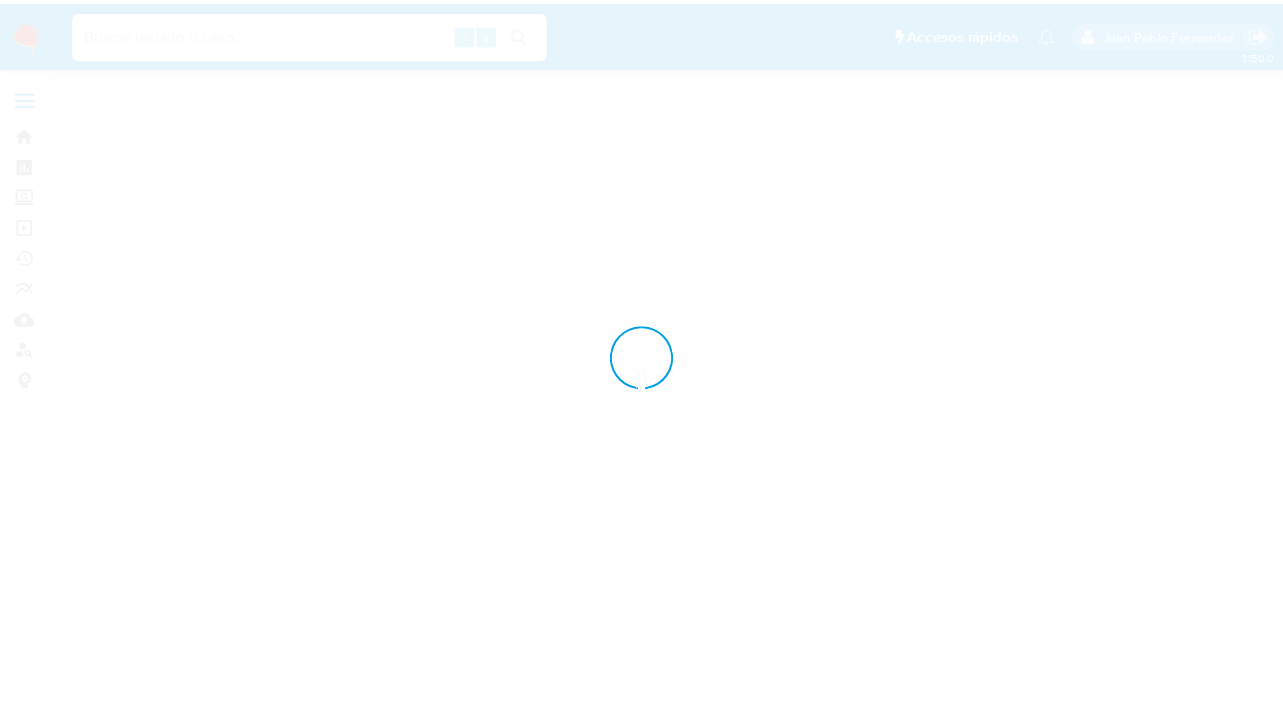 scroll, scrollTop: 0, scrollLeft: 0, axis: both 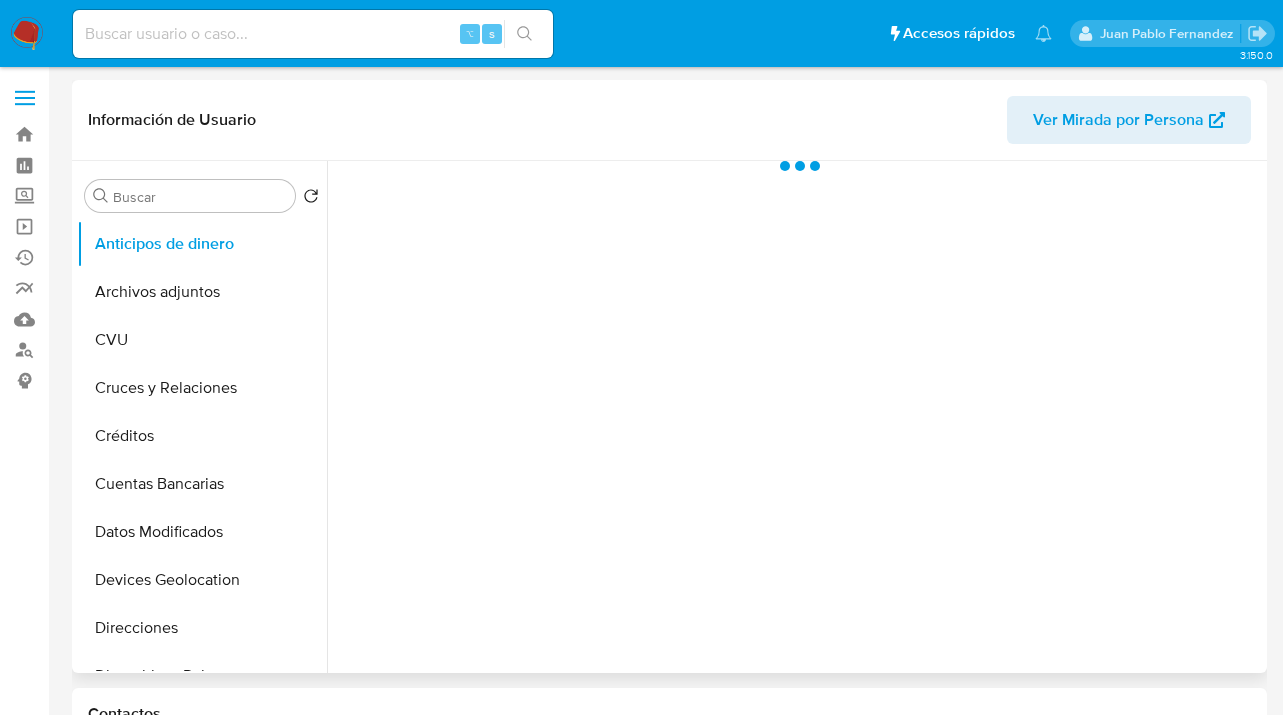 click on "Ver Mirada por Persona" at bounding box center [1118, 120] 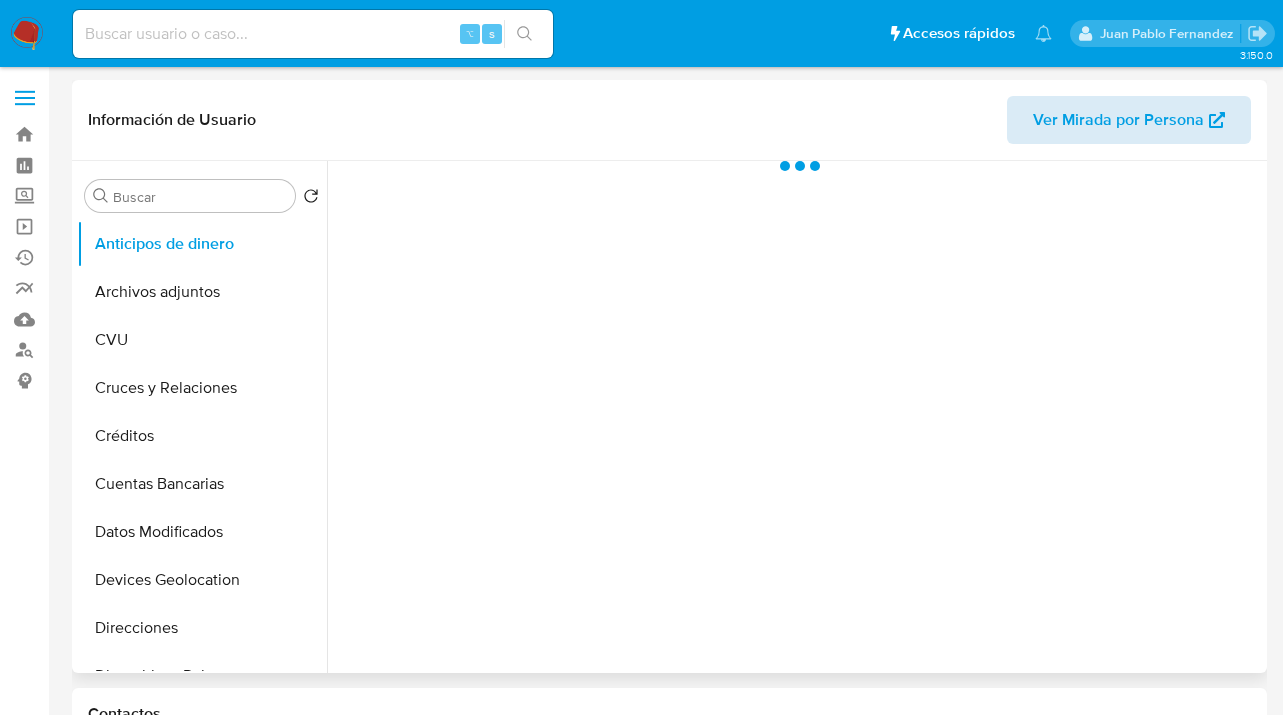 select on "10" 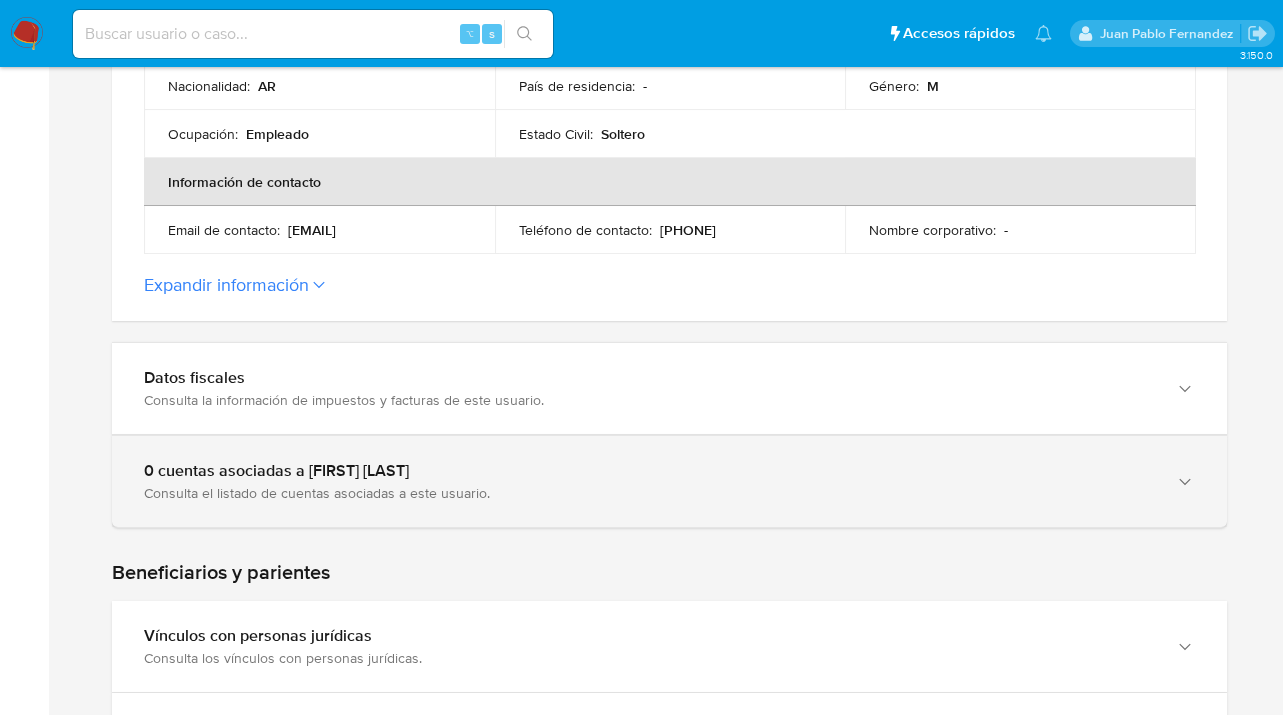 scroll, scrollTop: 673, scrollLeft: 0, axis: vertical 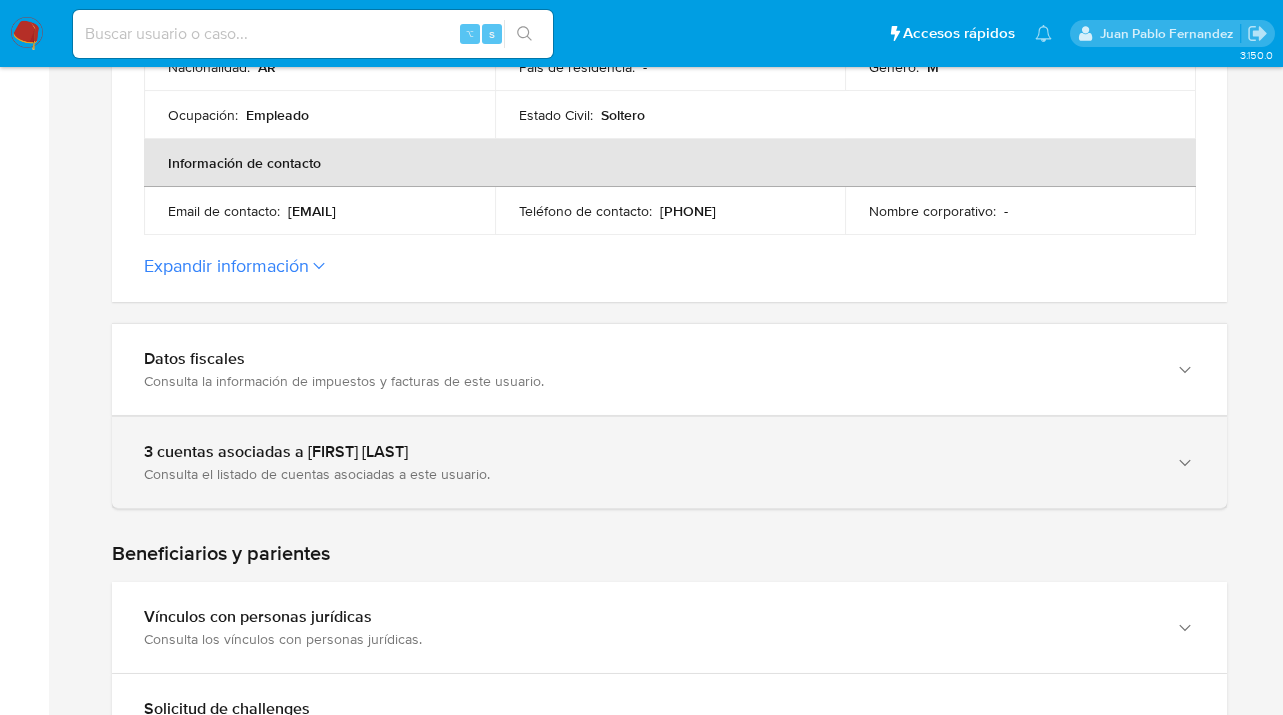 click 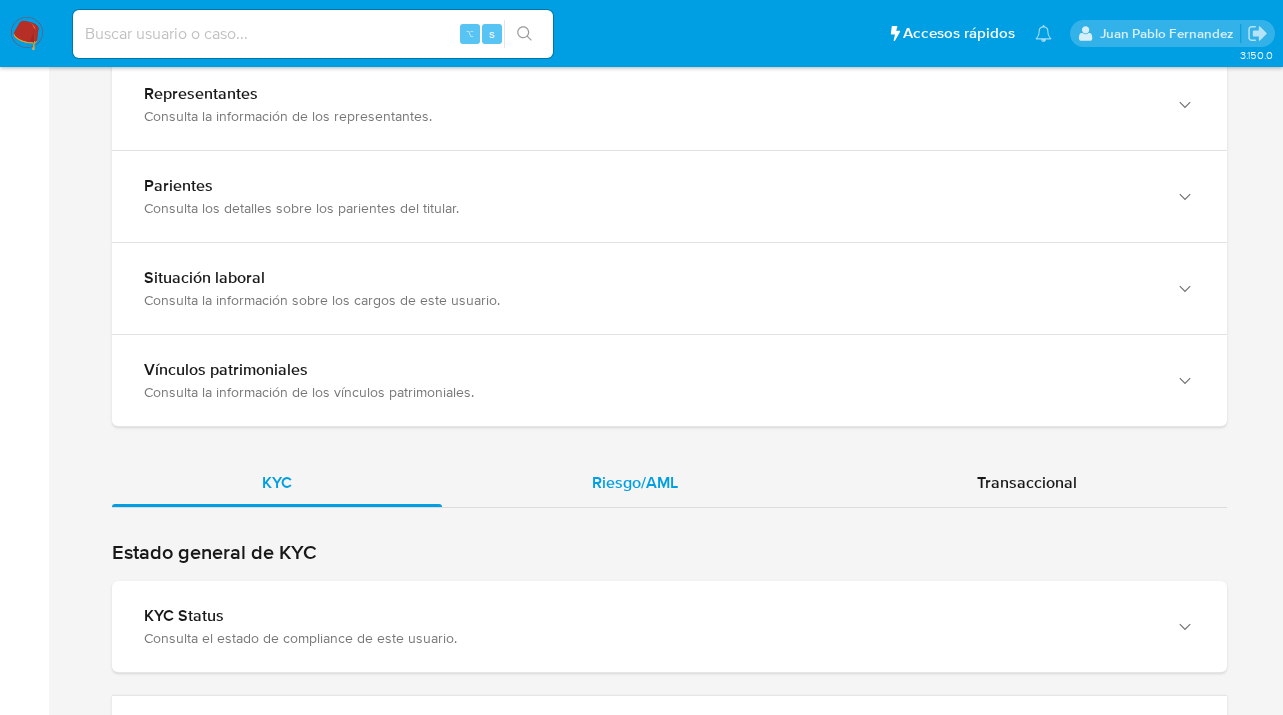 drag, startPoint x: 654, startPoint y: 479, endPoint x: 675, endPoint y: 461, distance: 27.658634 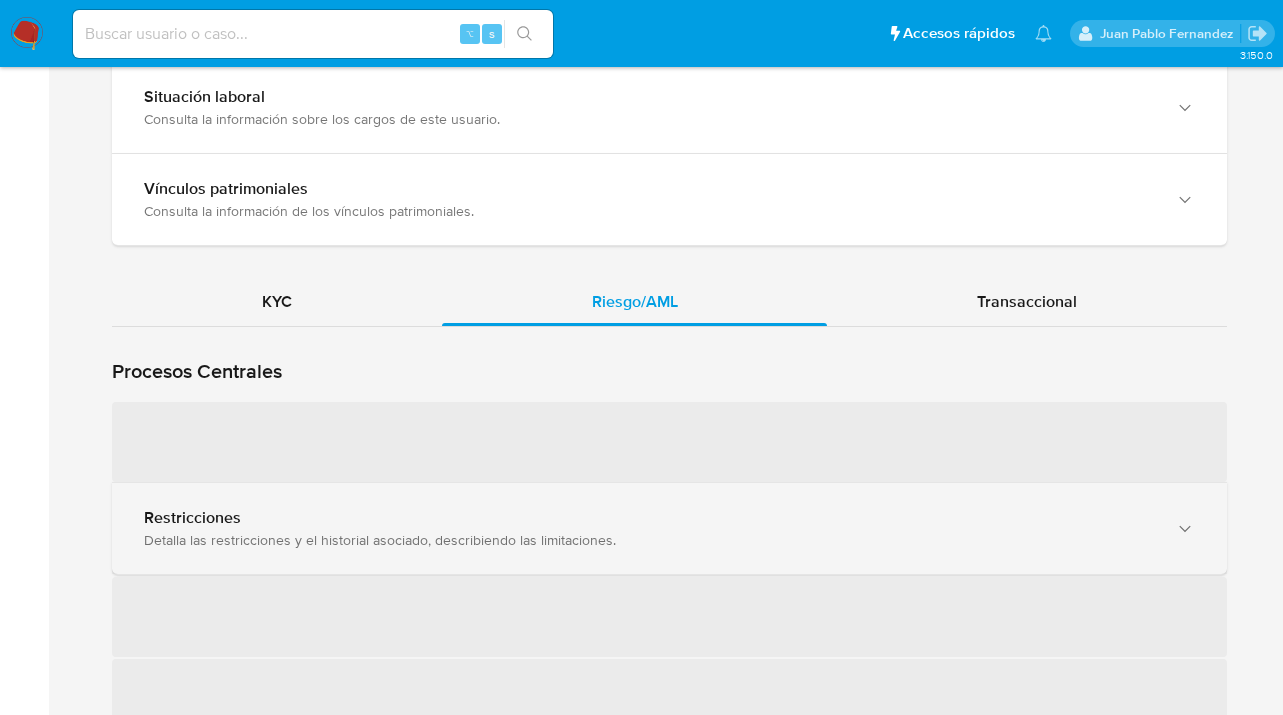 scroll, scrollTop: 2219, scrollLeft: 0, axis: vertical 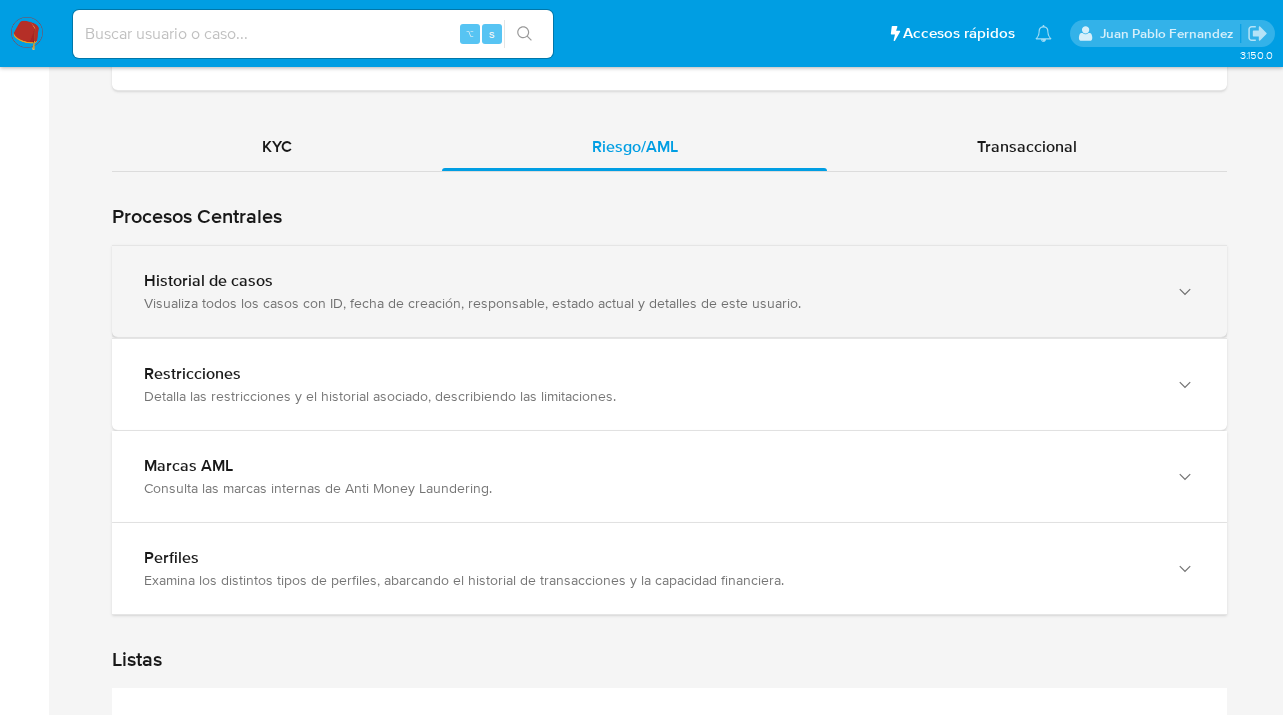 click 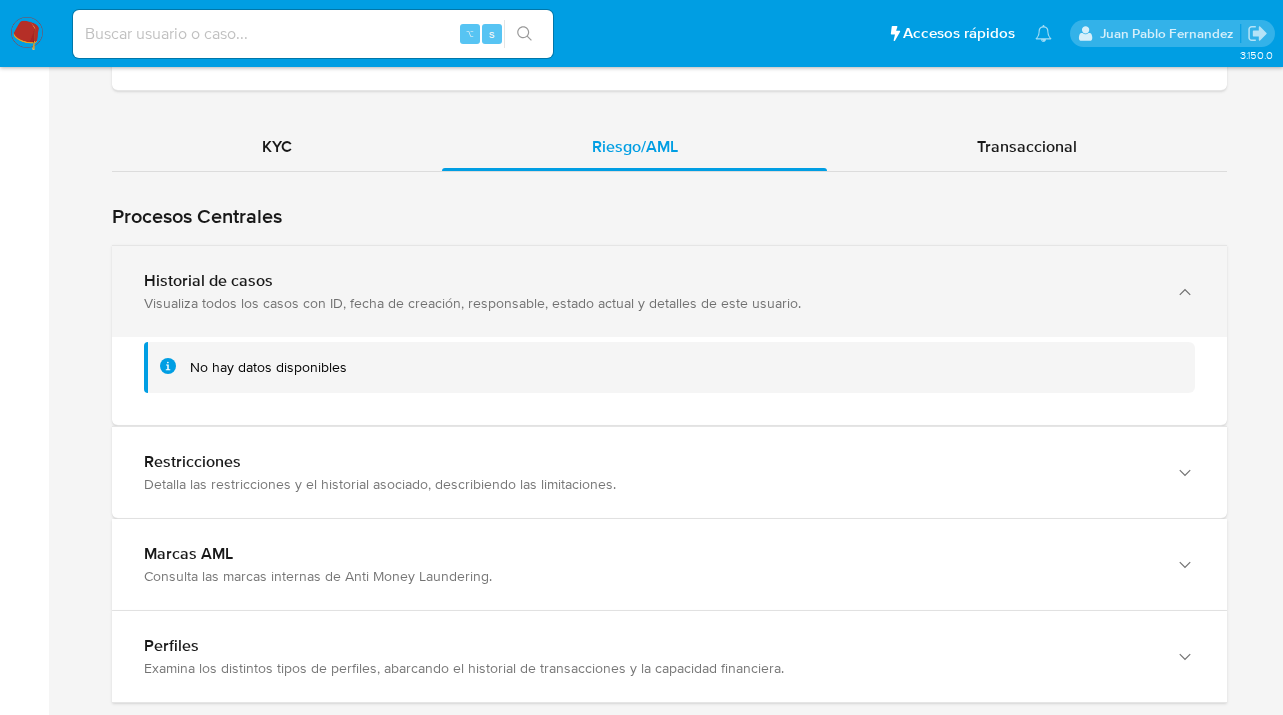 click 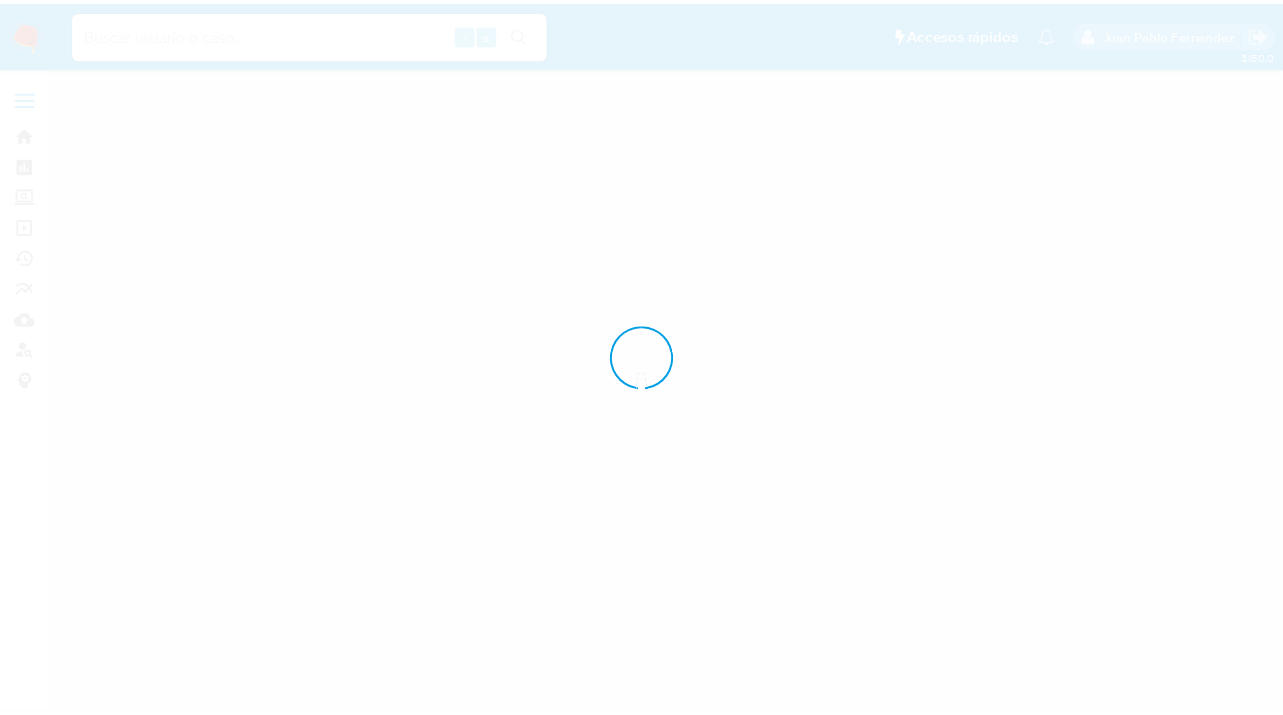 scroll, scrollTop: 0, scrollLeft: 0, axis: both 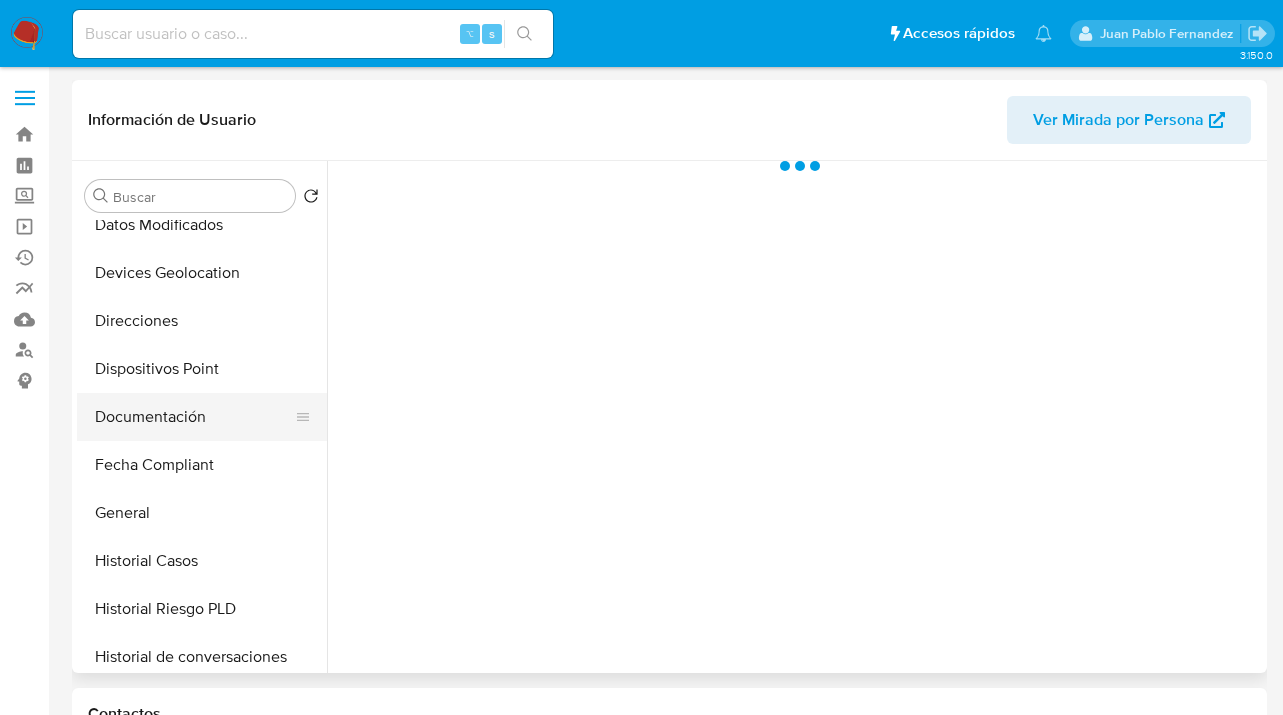 select on "10" 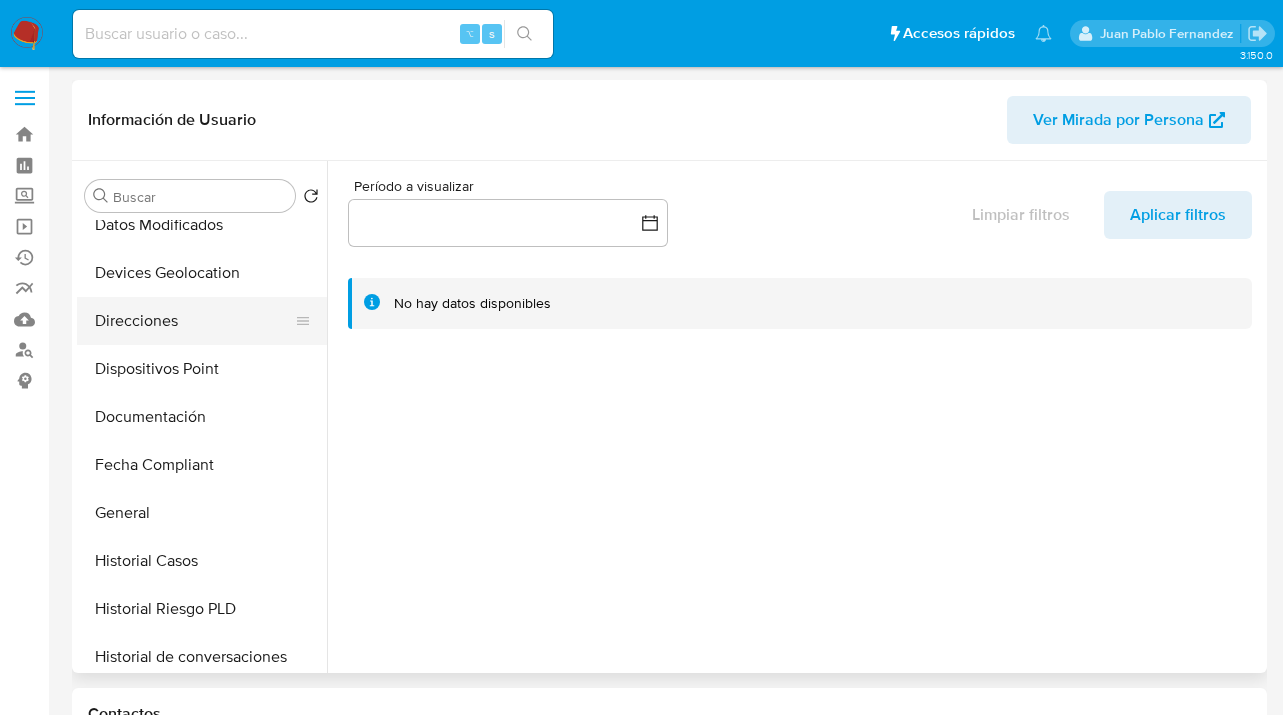 click on "Direcciones" at bounding box center (194, 321) 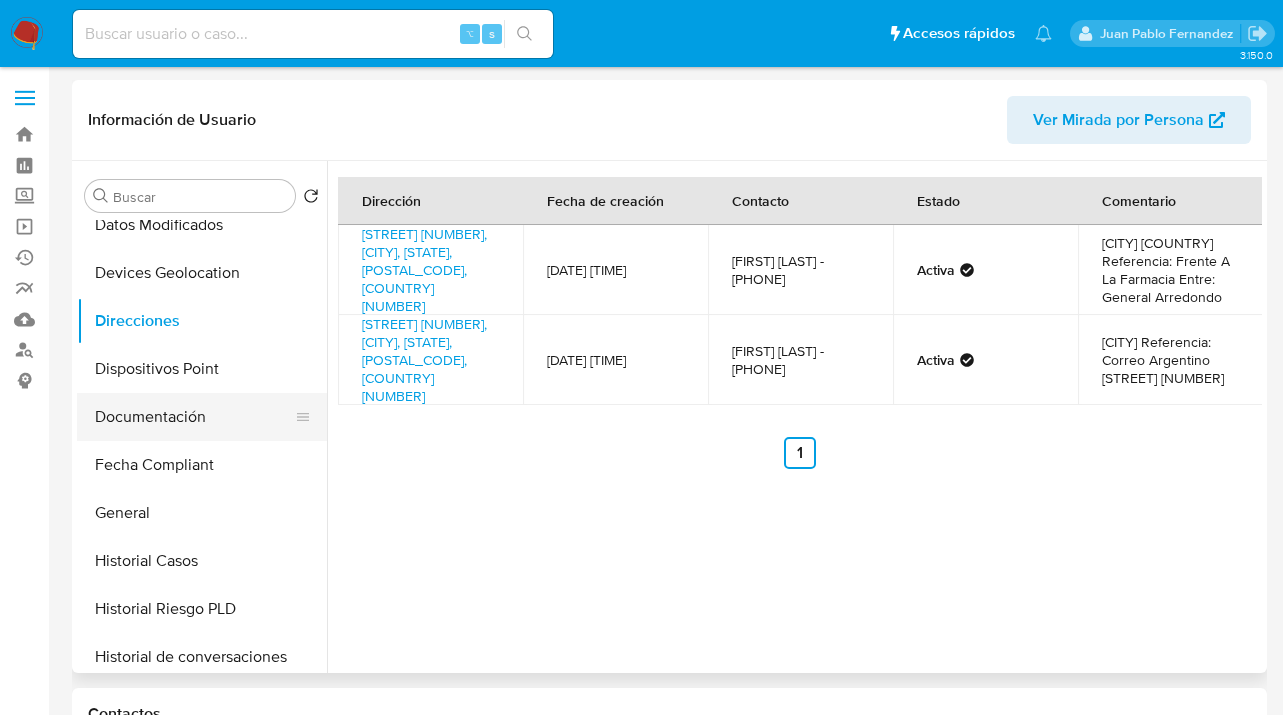 click on "Documentación" at bounding box center (194, 417) 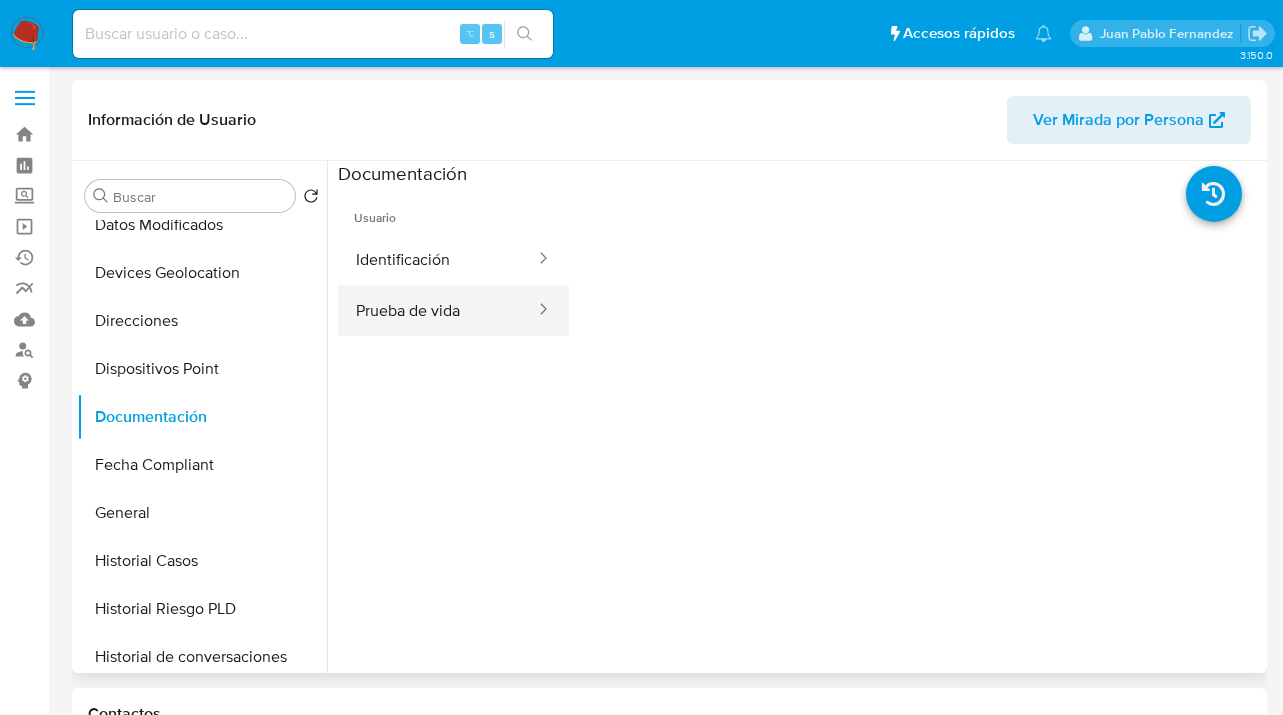 click on "Prueba de vida" at bounding box center (437, 310) 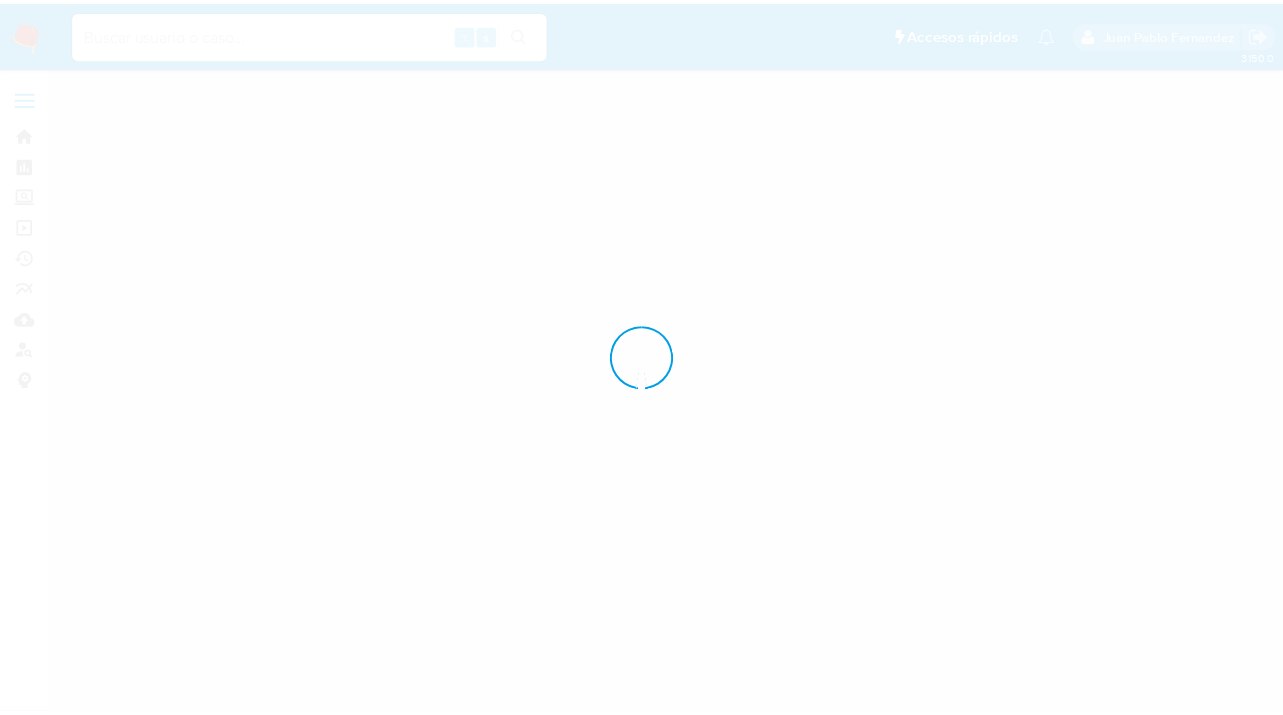 scroll, scrollTop: 0, scrollLeft: 0, axis: both 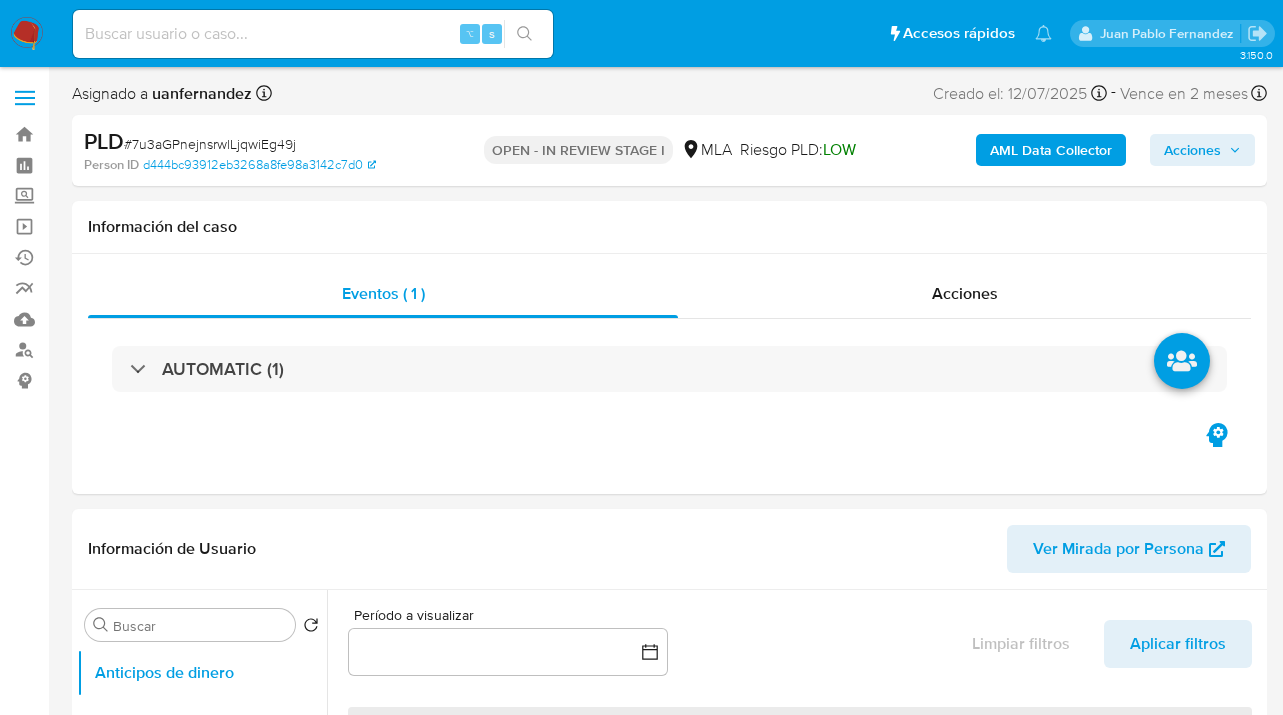 select on "10" 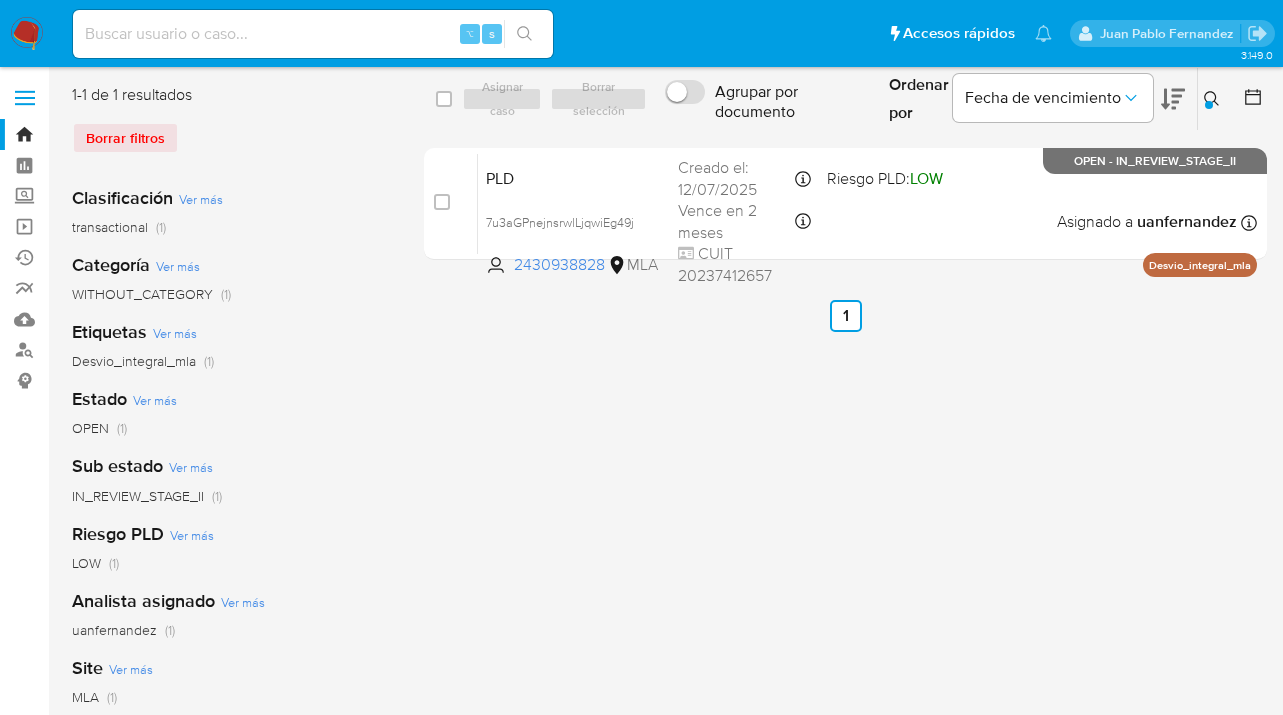 scroll, scrollTop: 0, scrollLeft: 0, axis: both 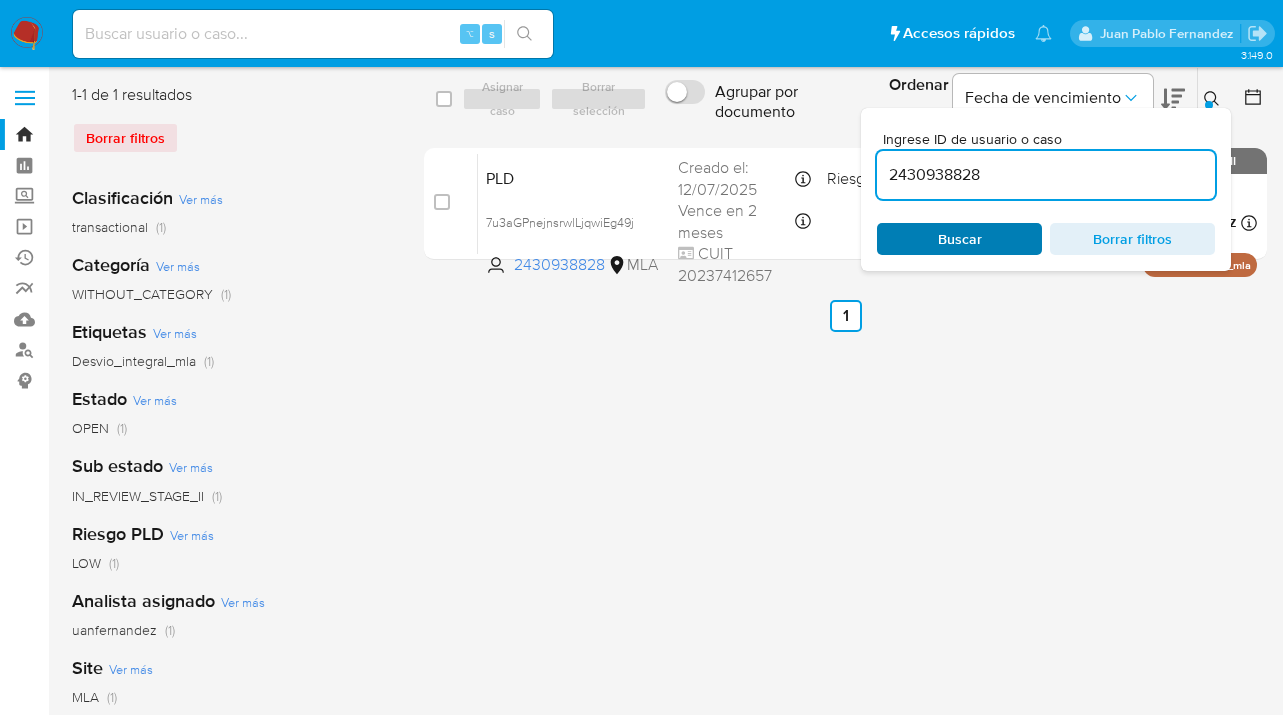 click on "Buscar" at bounding box center [959, 239] 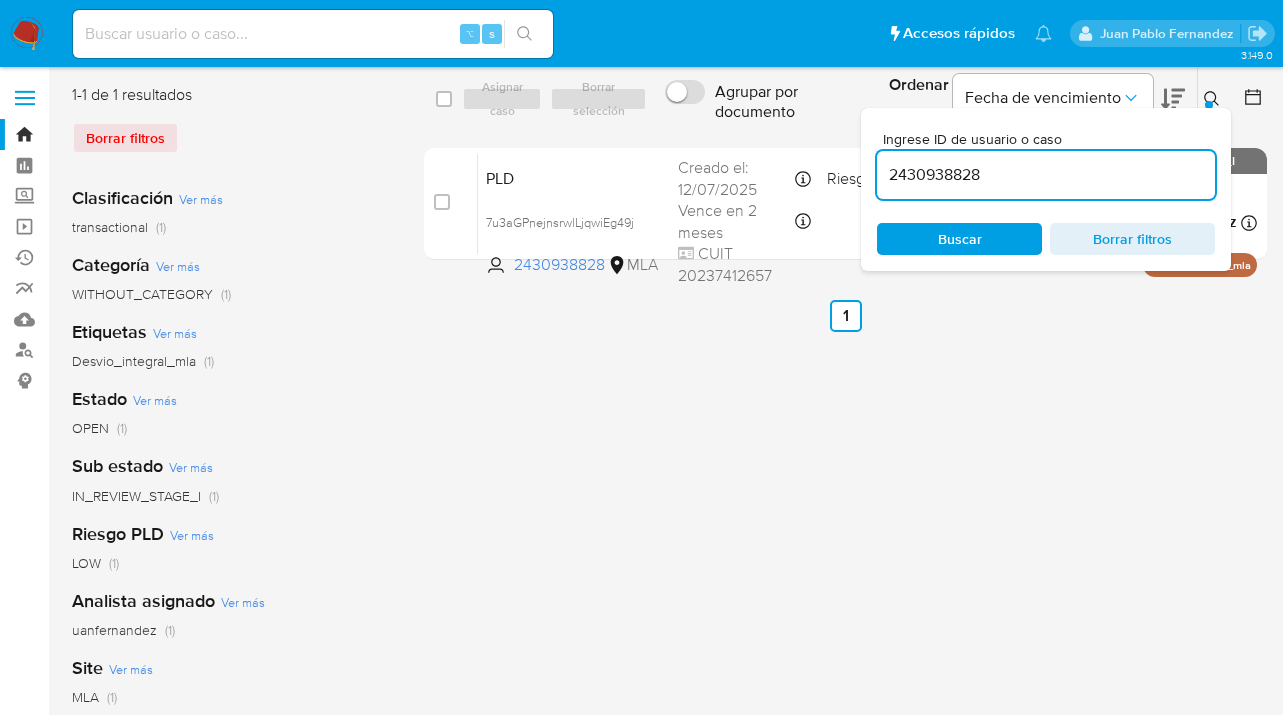 click 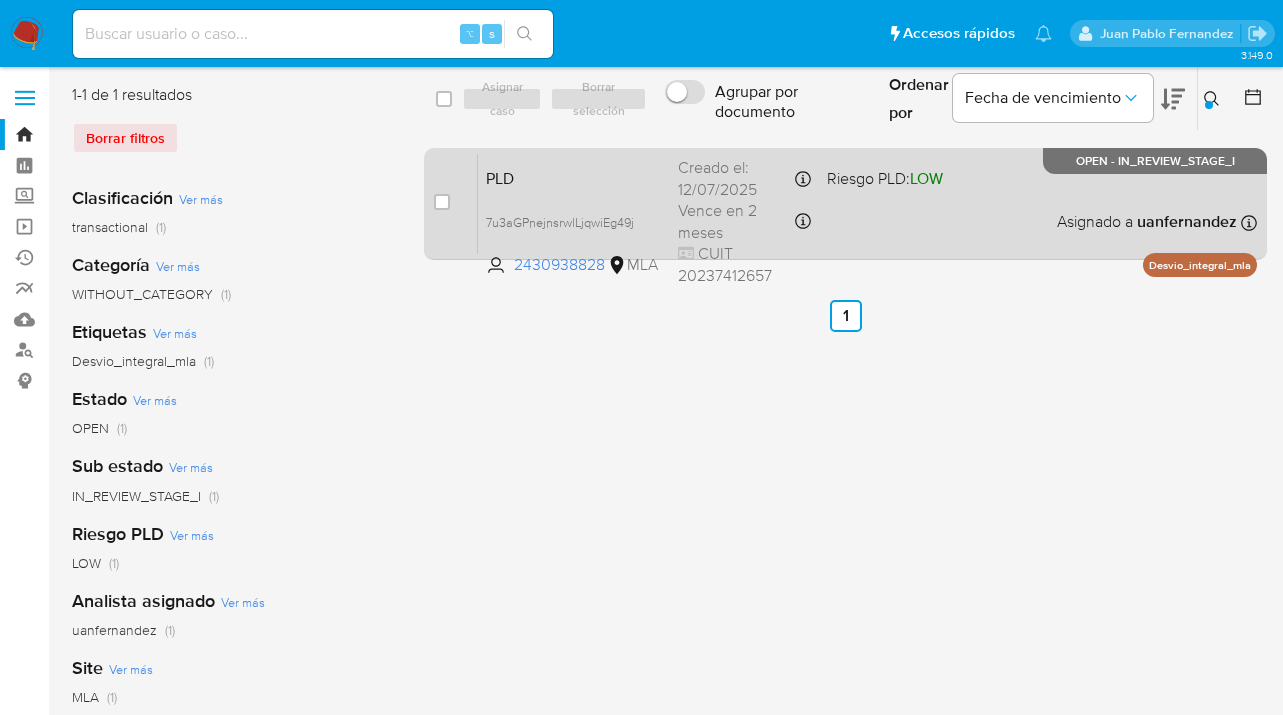 click on "PLD 7u3aGPnejnsrwlLjqwiEg49j 2430938828 MLA Riesgo PLD:  LOW Creado el: [DATE]   Creado el: [DATE] [TIME] Vence en 2 meses   Vence el [DATE] [TIME] CUIT   20237412657 Asignado a   [USERNAME]   Asignado el: [DATE] [TIME] Desvio_integral_mla OPEN - IN_REVIEW_STAGE_I" at bounding box center (867, 203) 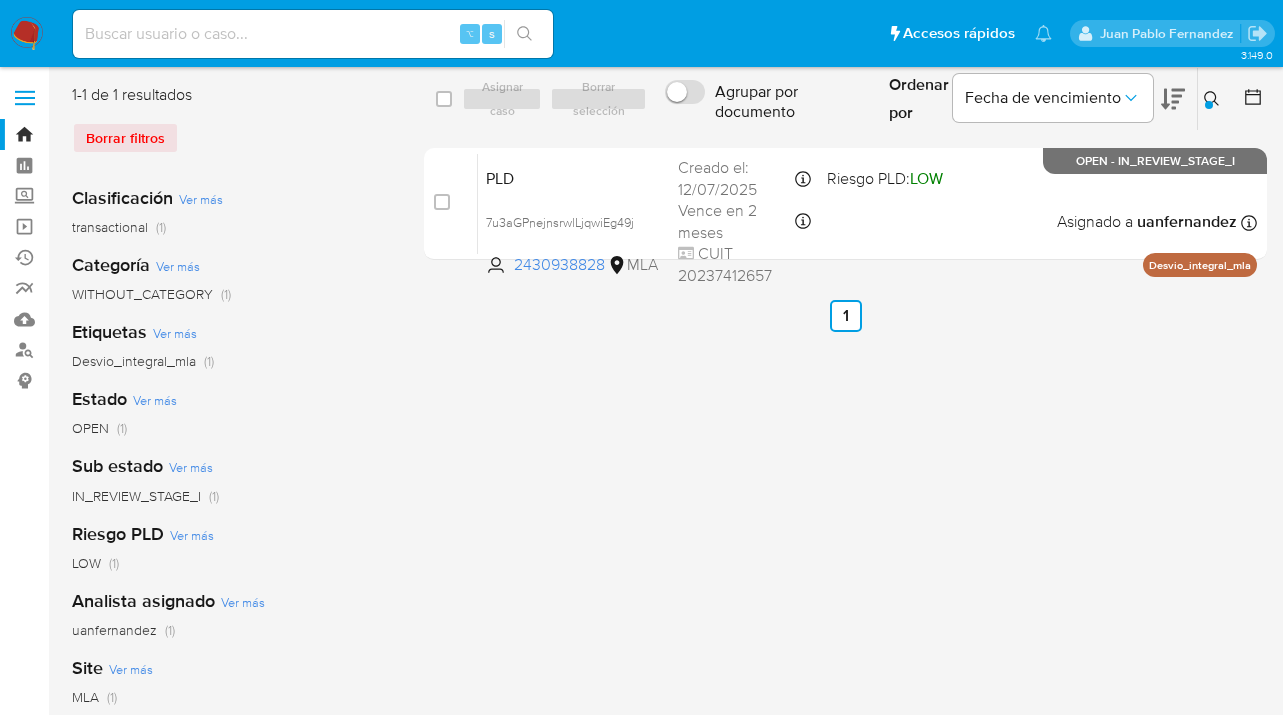 click 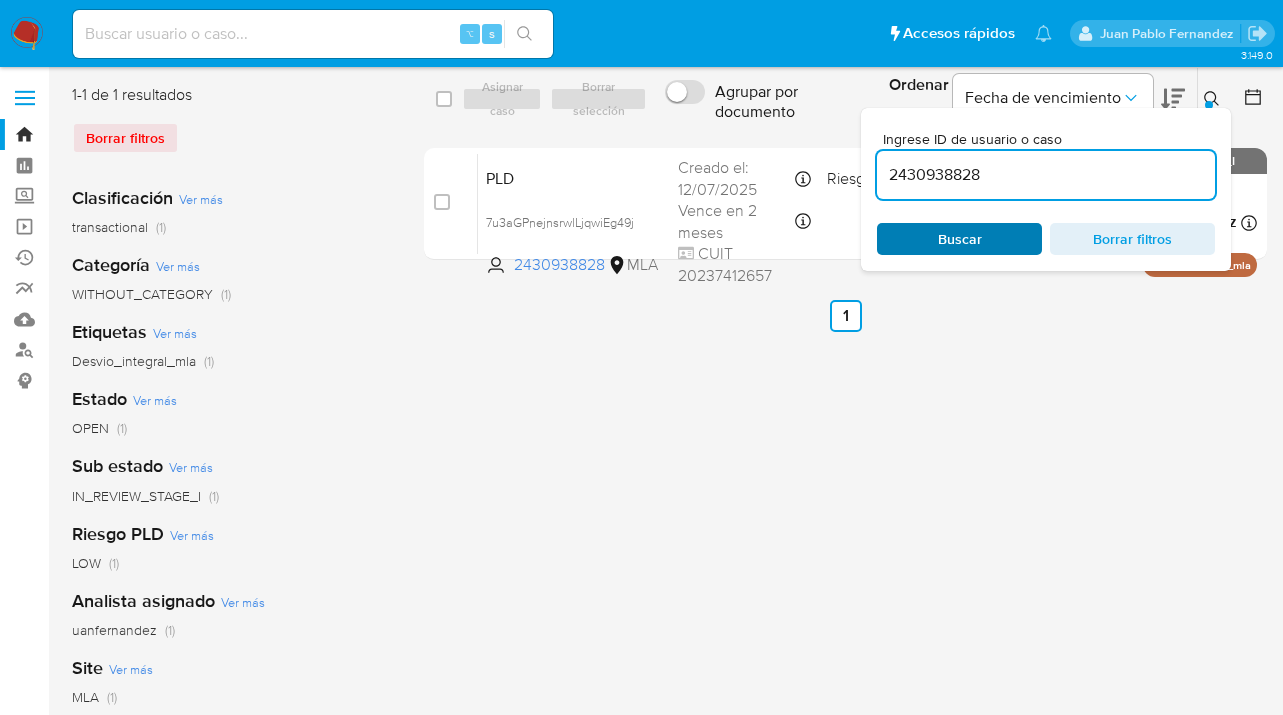 click on "Buscar" at bounding box center (960, 239) 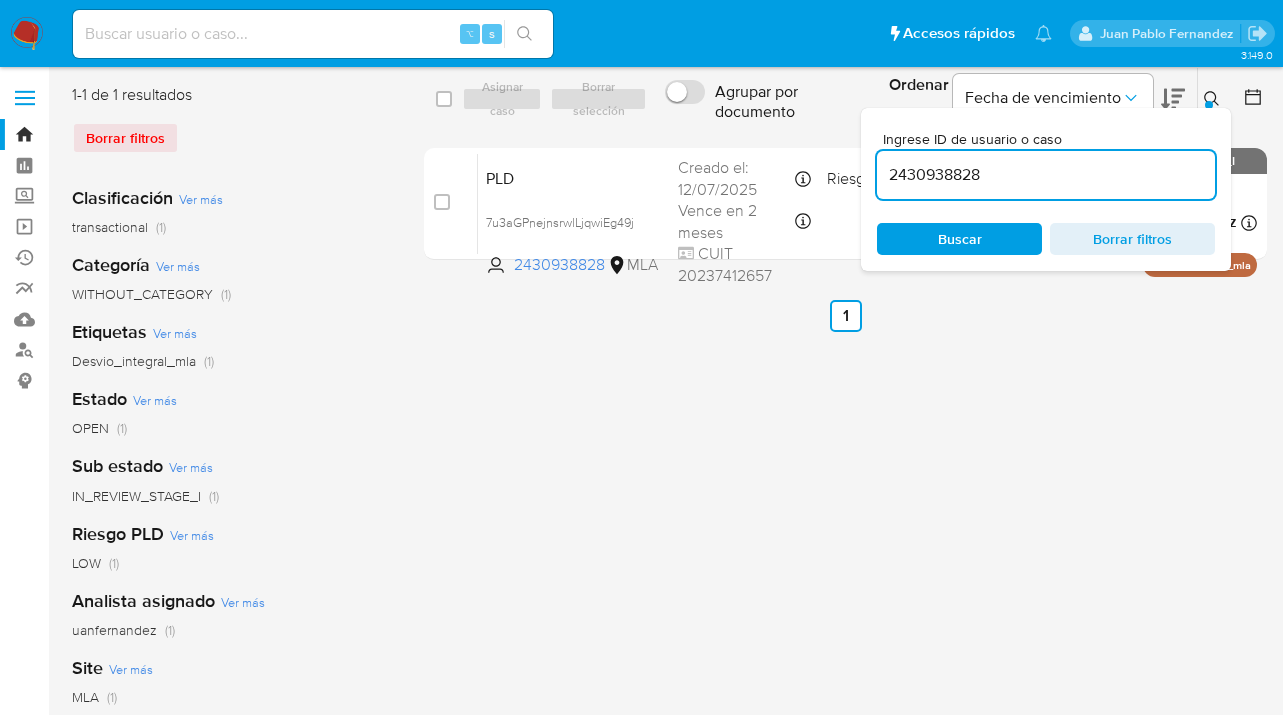 click 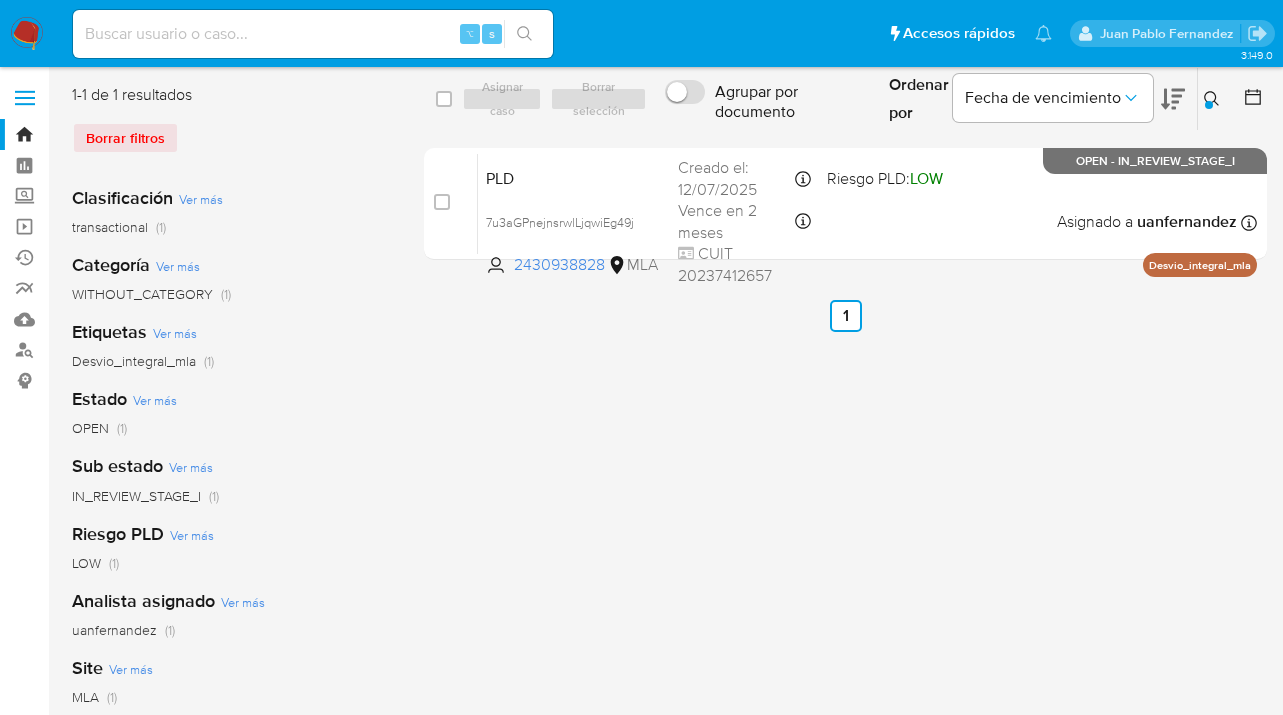 click at bounding box center (1214, 99) 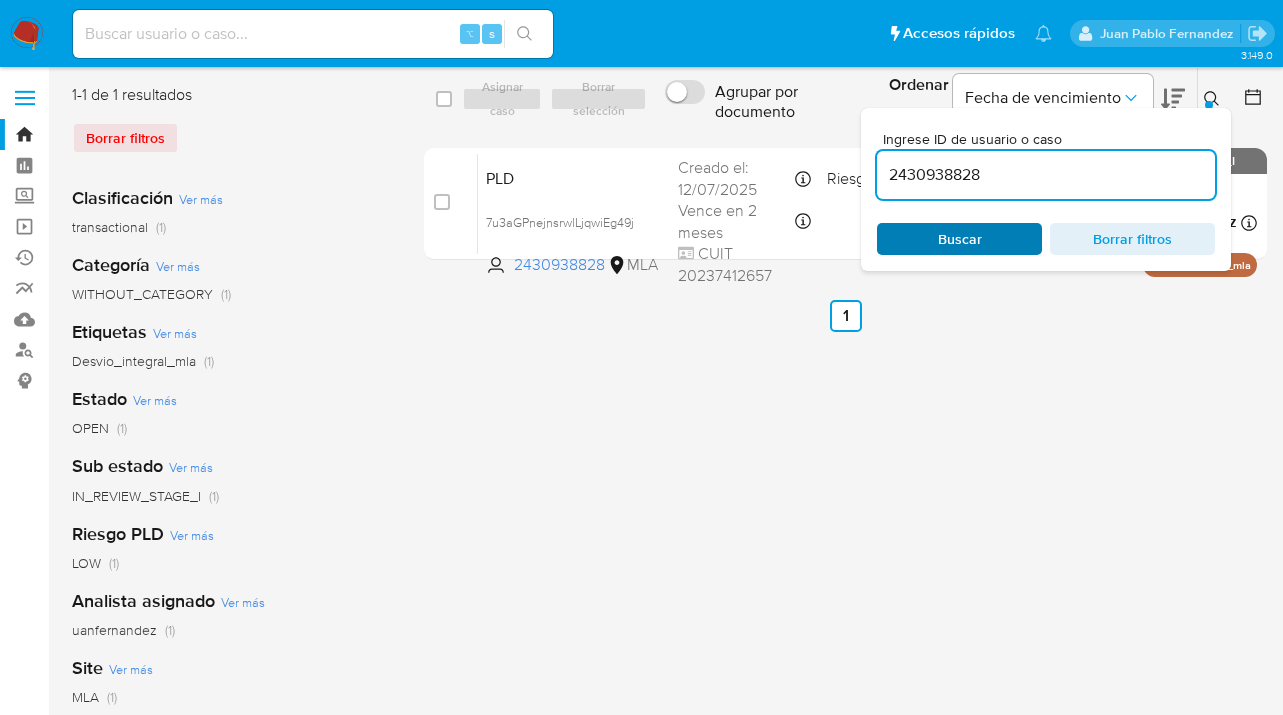 click on "Buscar" at bounding box center (959, 239) 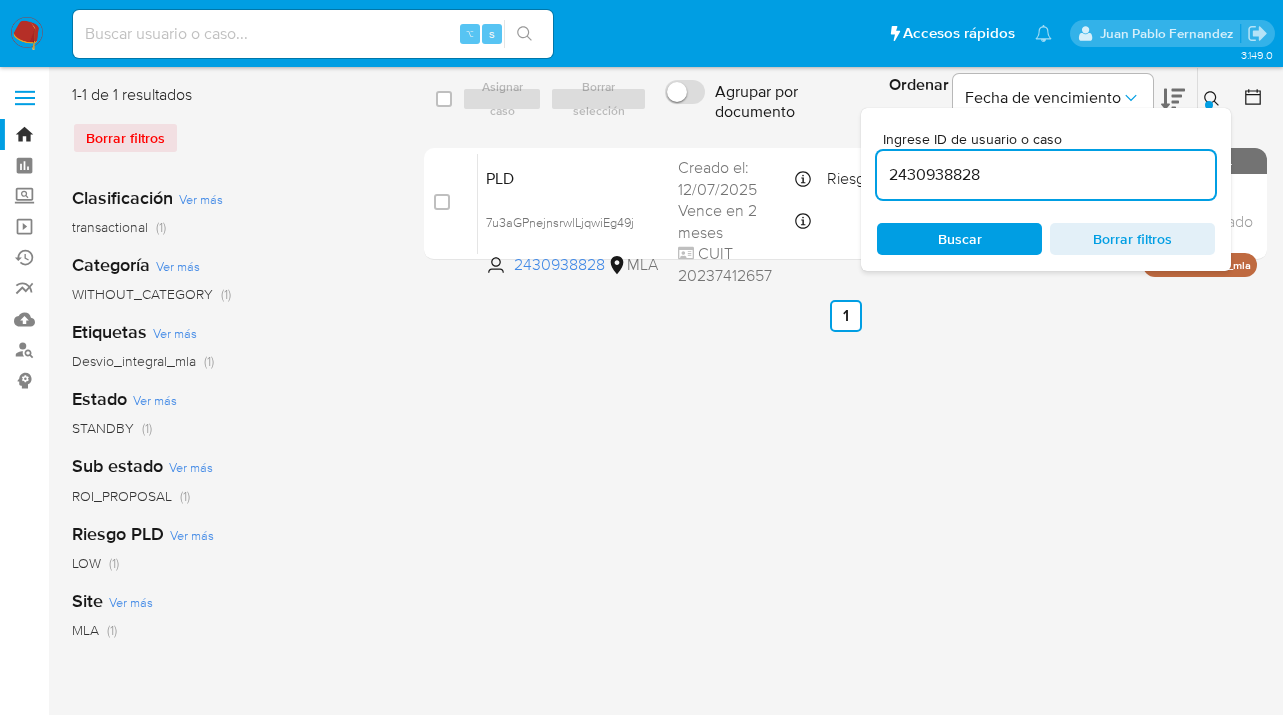 click at bounding box center (1209, 105) 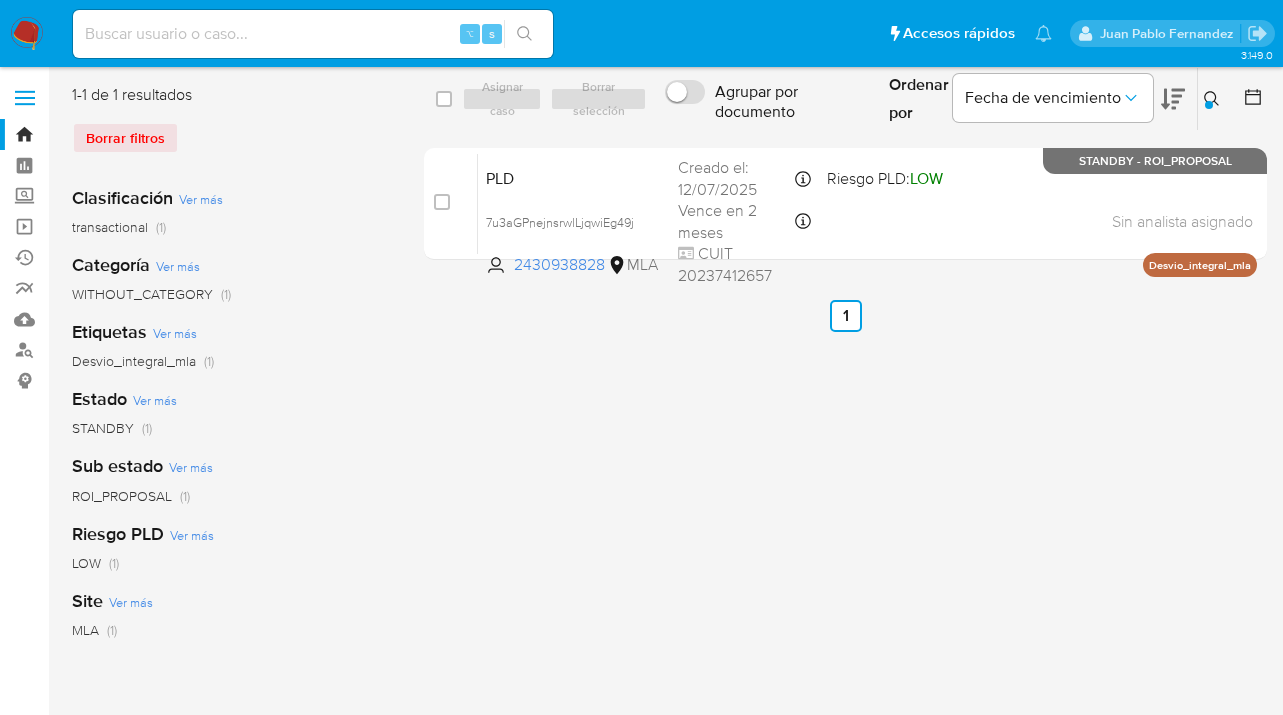 click 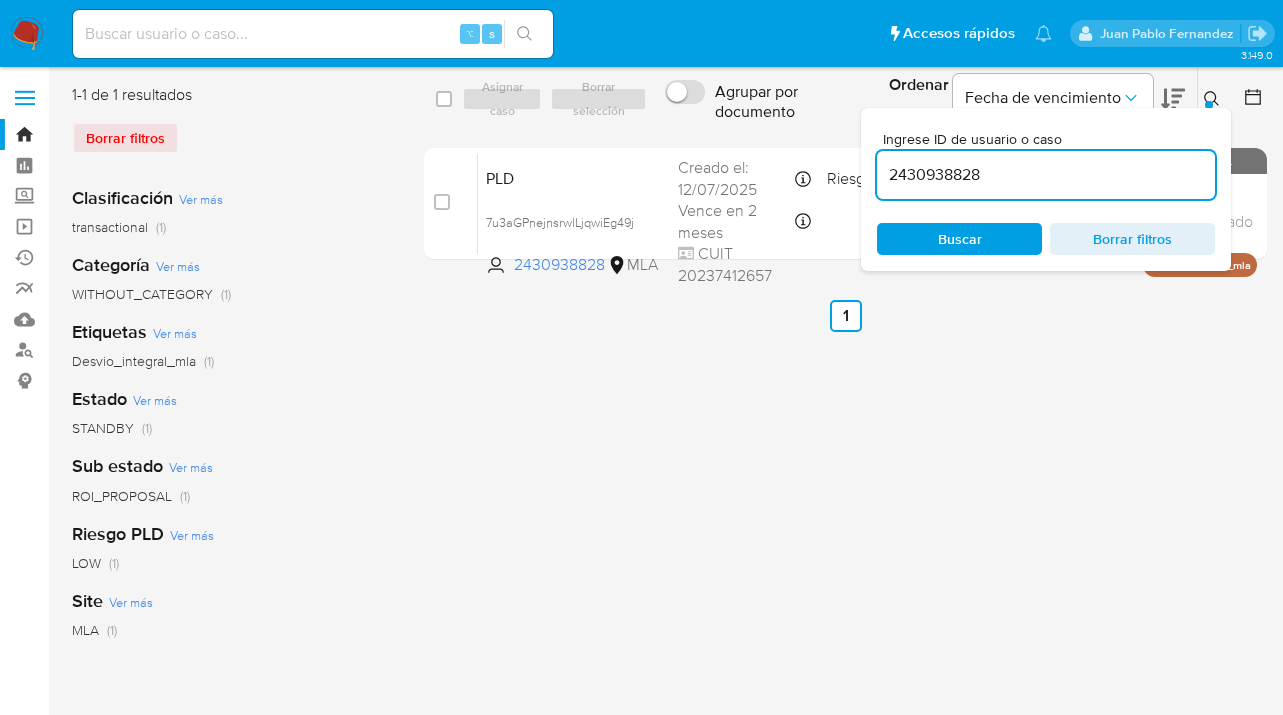 drag, startPoint x: 1014, startPoint y: 176, endPoint x: 995, endPoint y: 160, distance: 24.839485 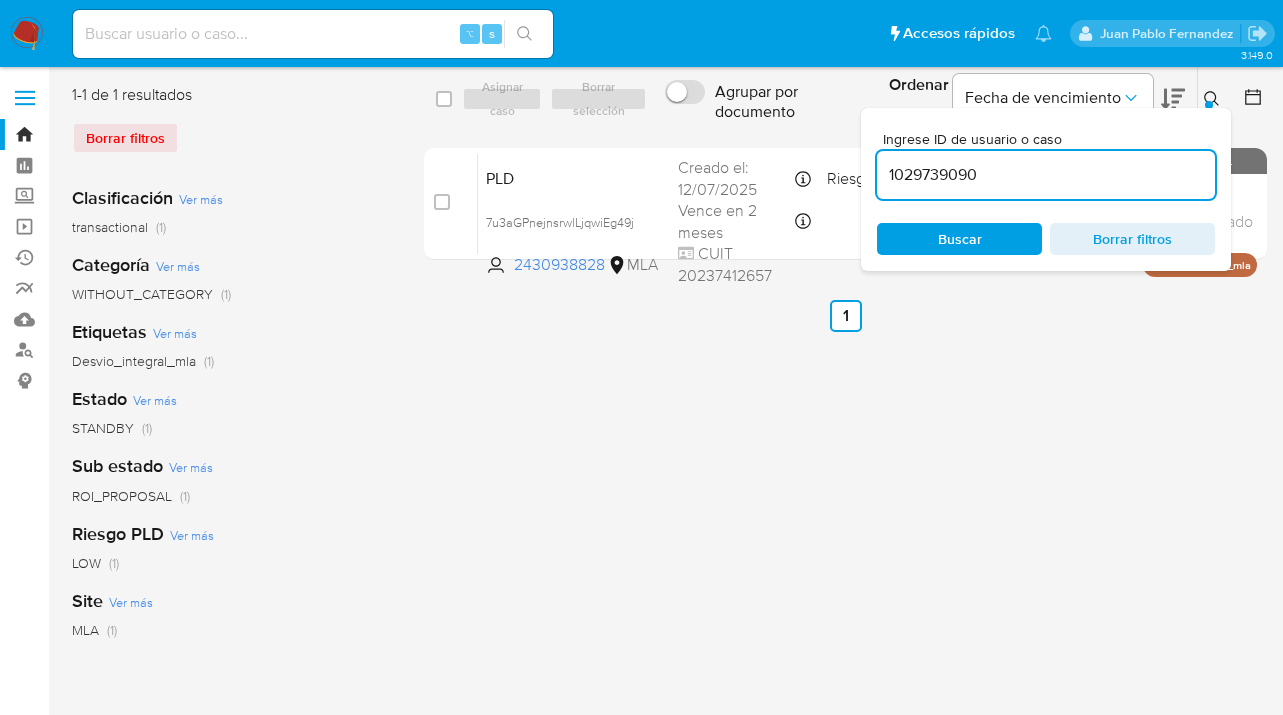 type on "1029739090" 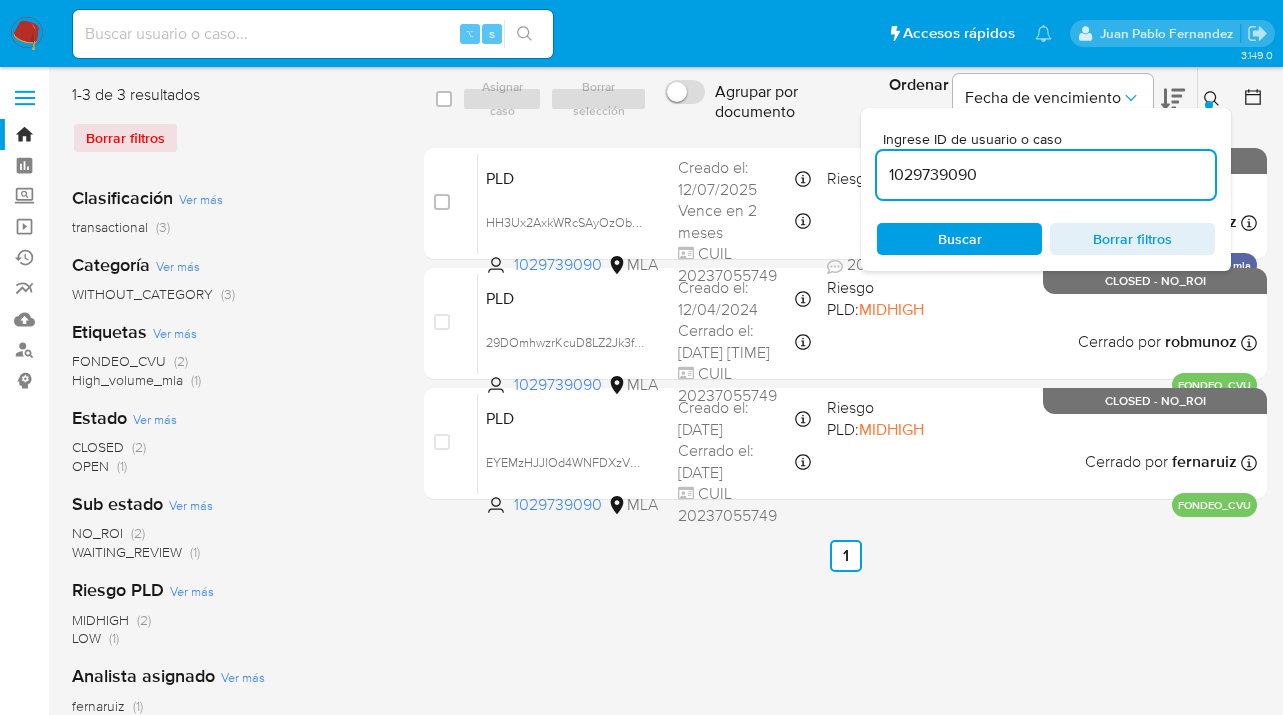 click 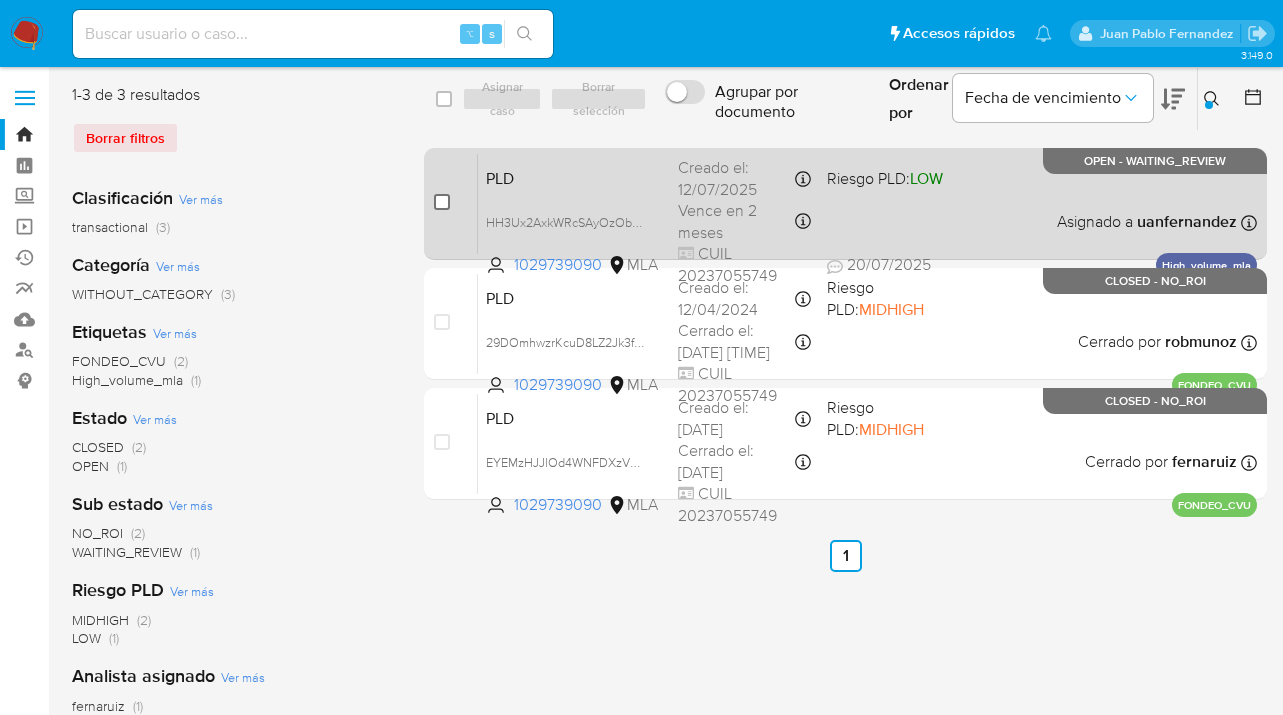click at bounding box center (442, 202) 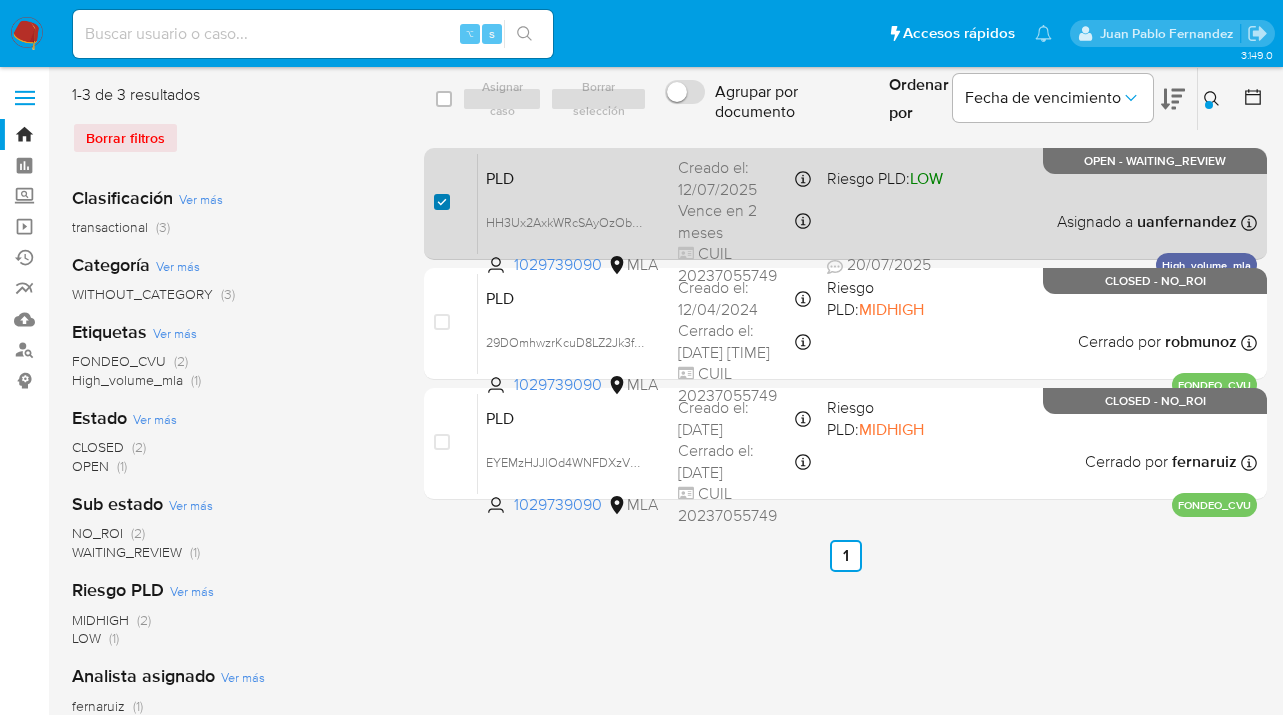 checkbox on "true" 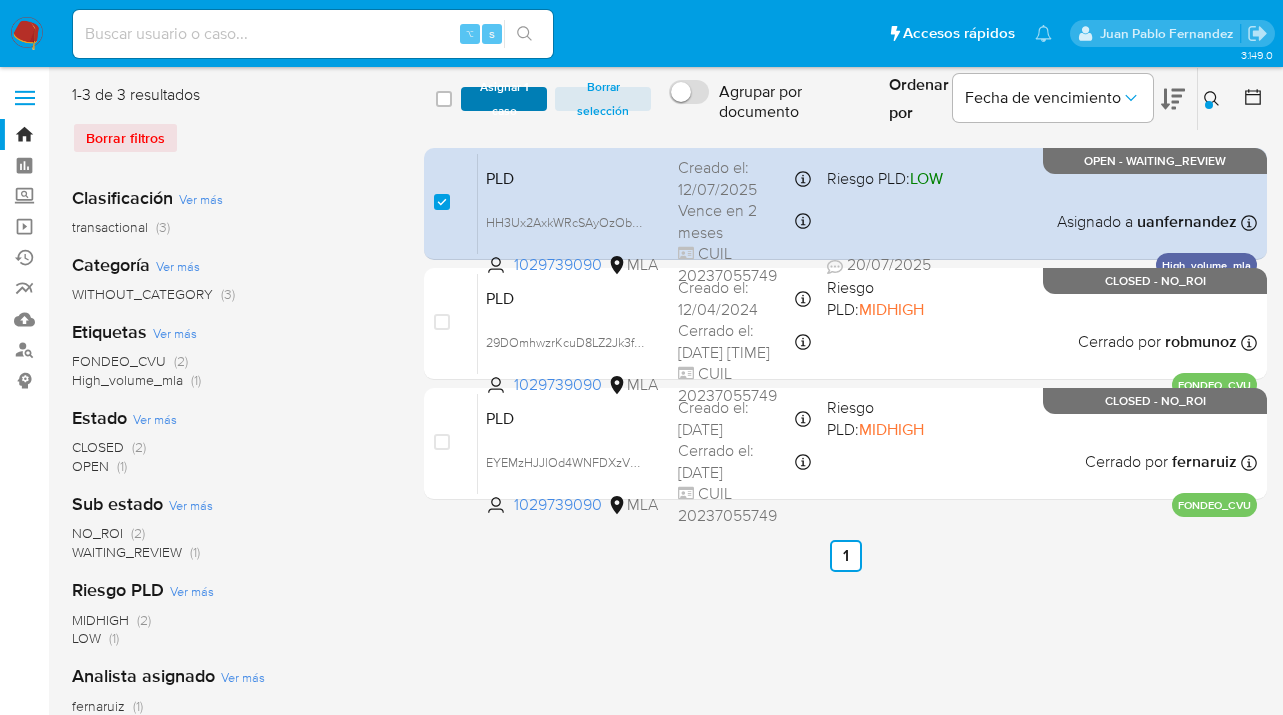 click on "Asignar 1 caso" at bounding box center (504, 99) 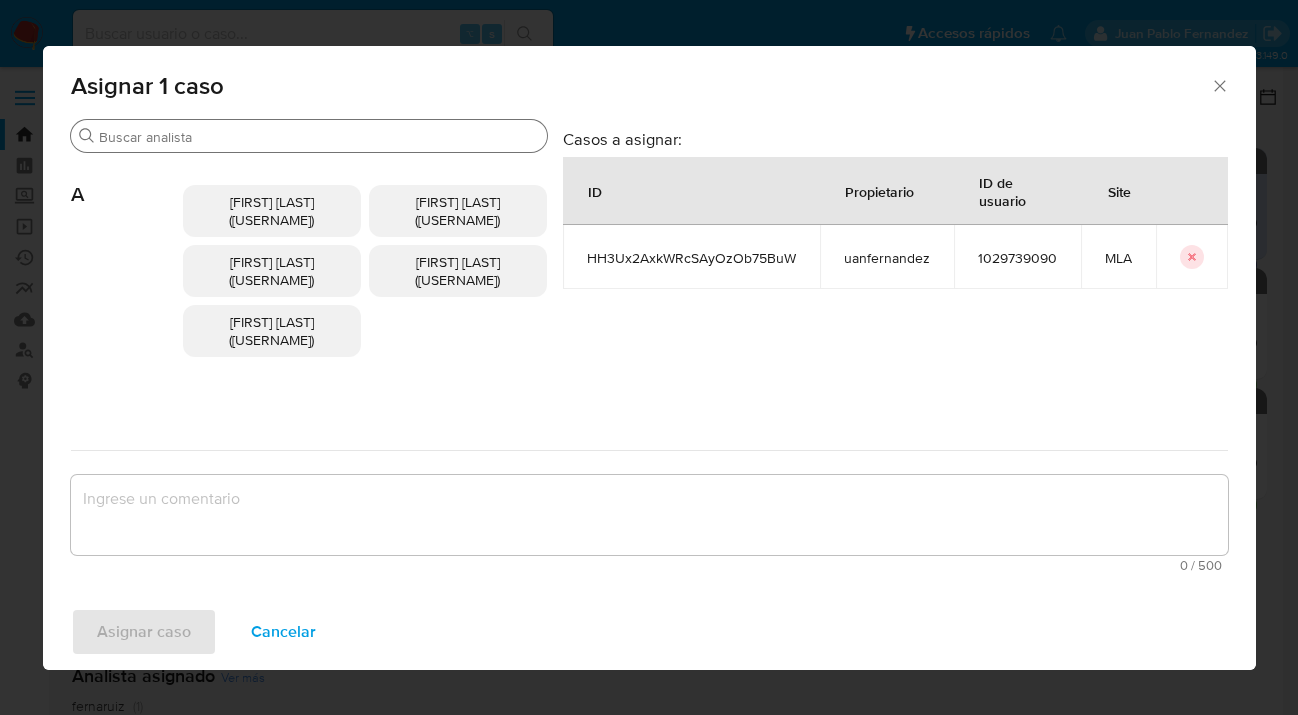 click on "Buscar" at bounding box center (319, 137) 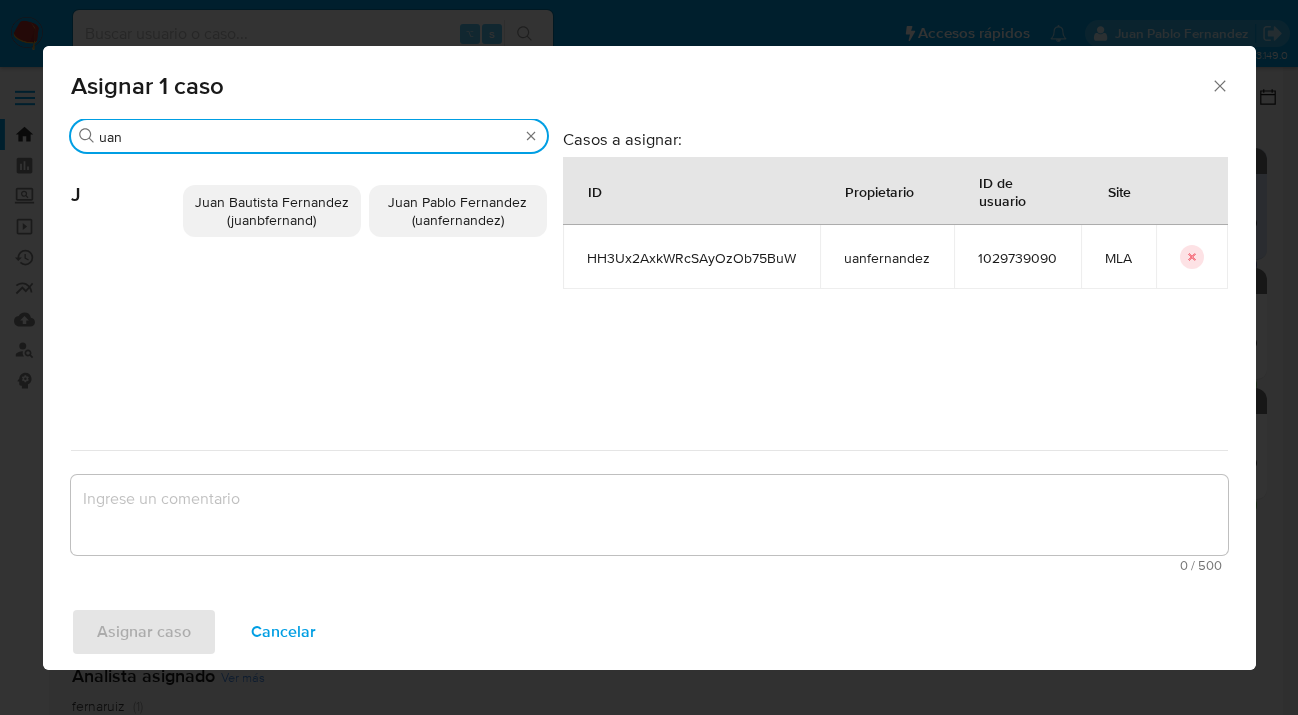 type on "uan" 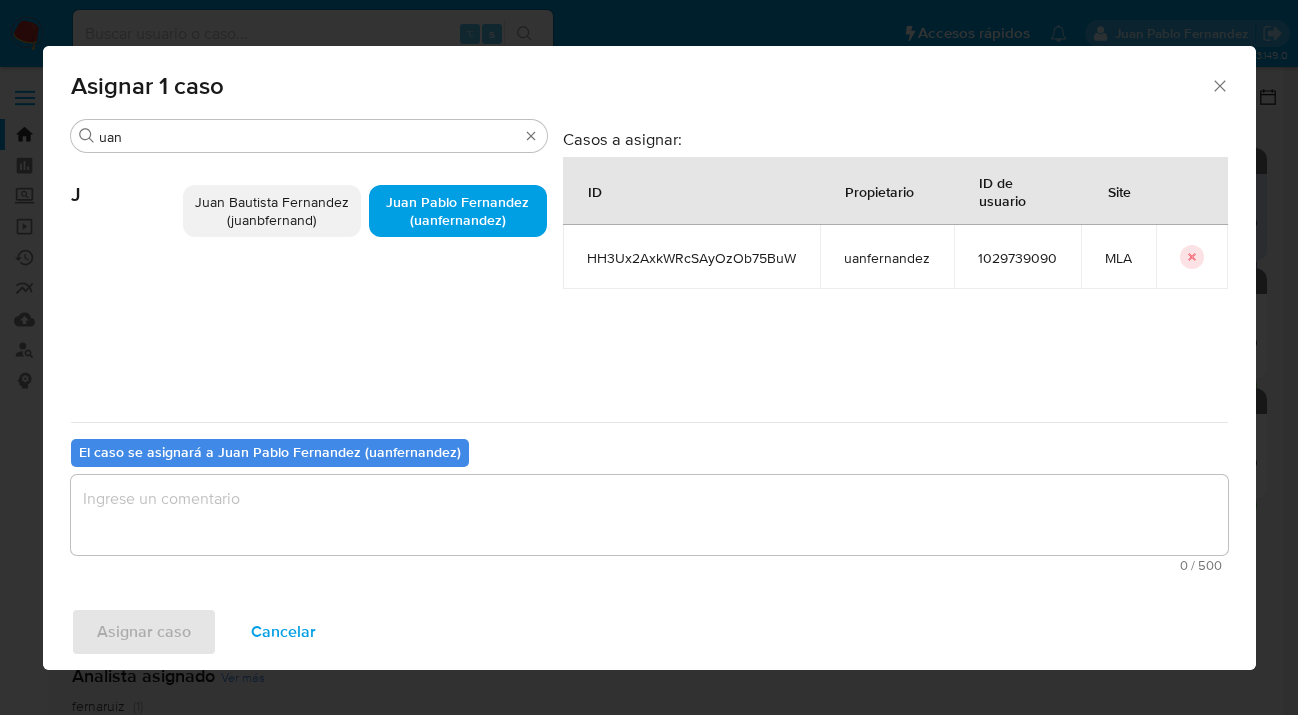 click on "El caso se asignará a
Juan Pablo Fernandez (uanfernandez)" at bounding box center [270, 452] 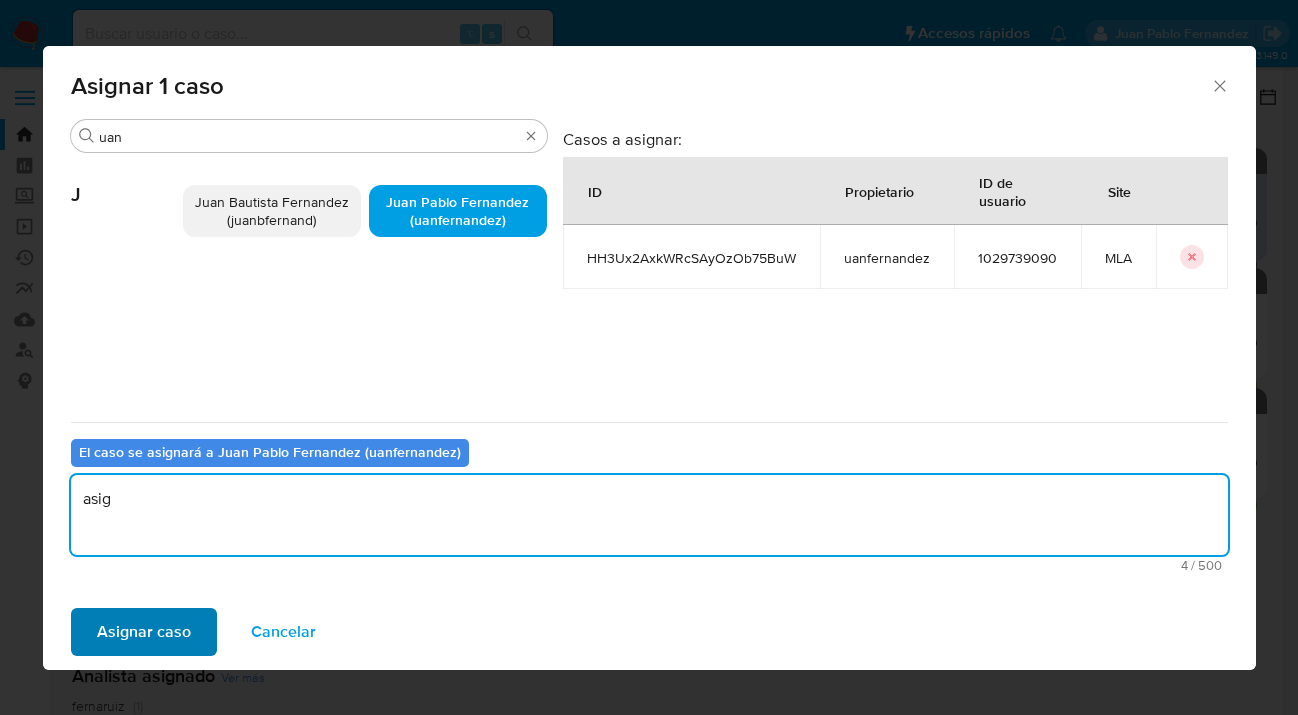 type on "asig" 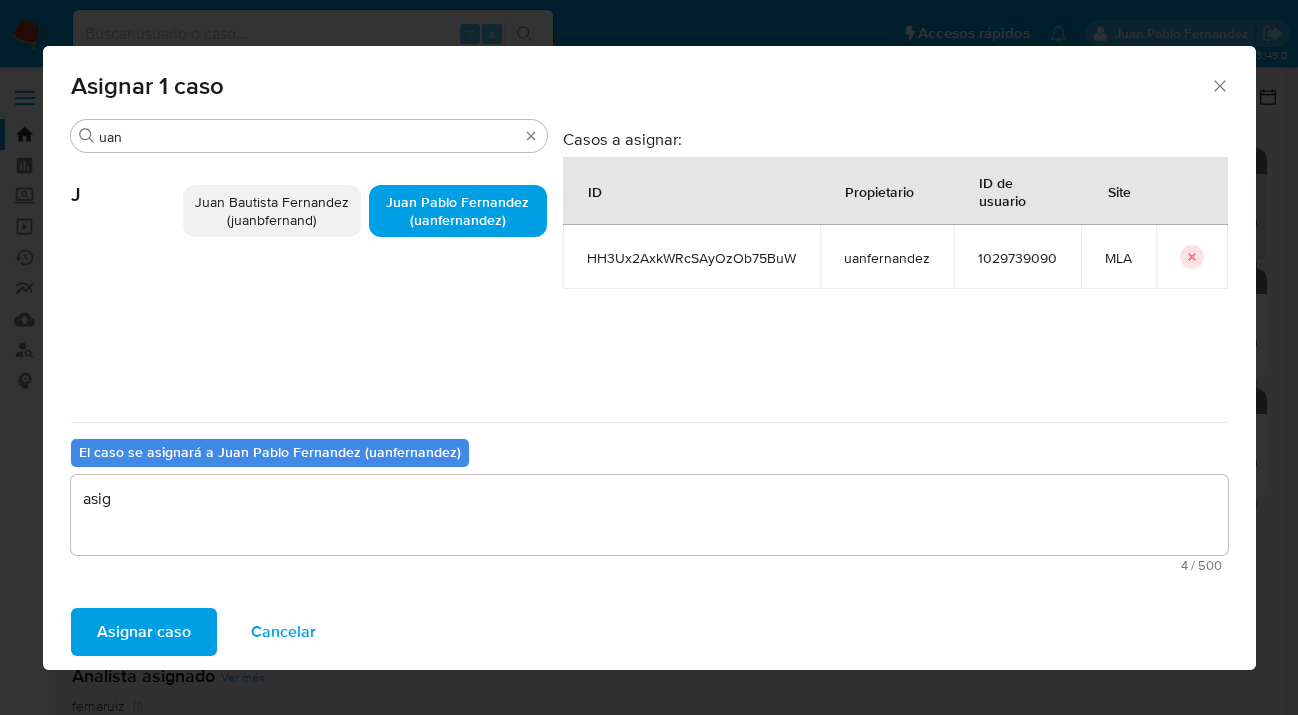 click on "Asignar caso" at bounding box center (144, 632) 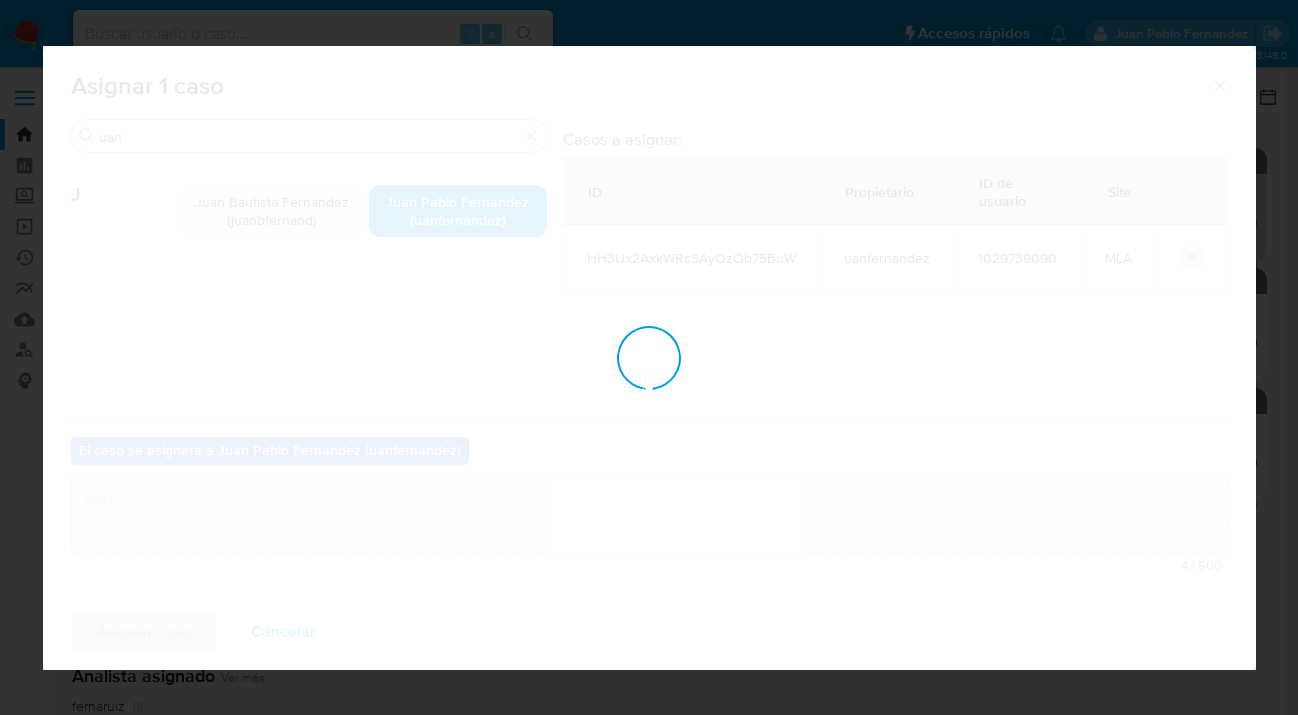 type 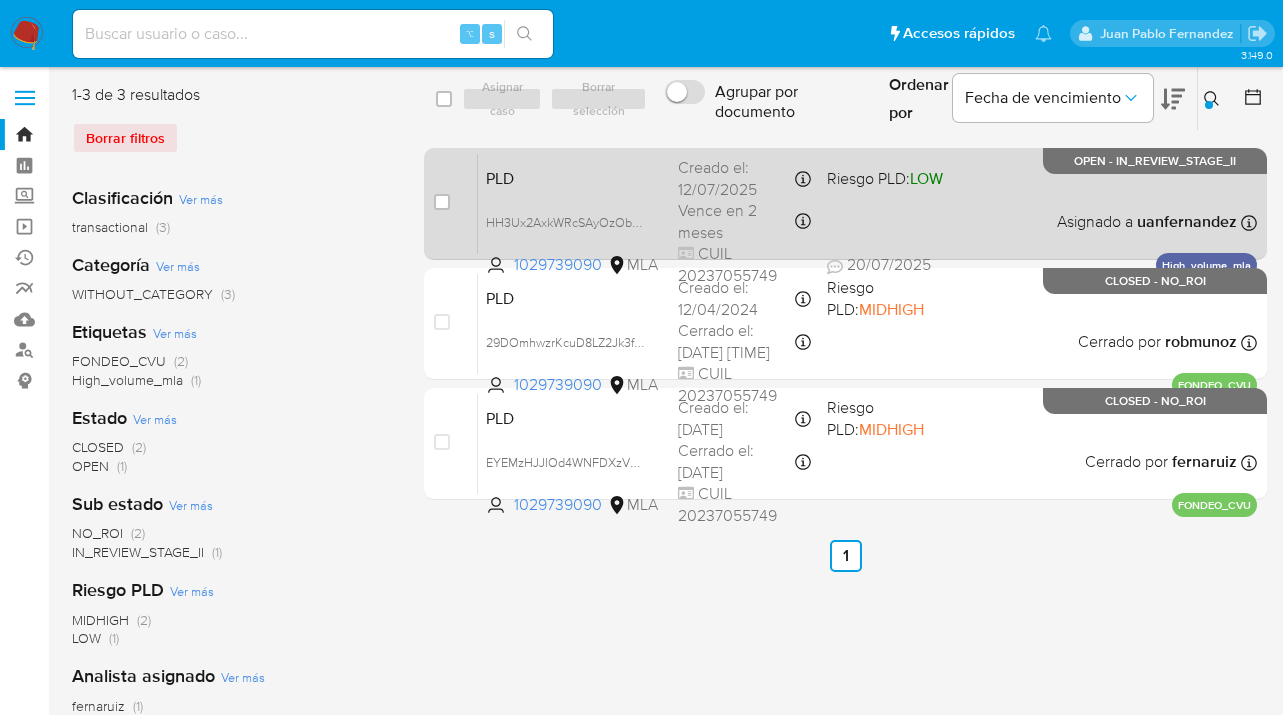 click on "PLD HH3Ux2AxkWRcSAyOzOb75BuW 1029739090 MLA Riesgo PLD:  LOW Creado el: 12/07/2025   Creado el: 12/07/2025 03:05:05 Vence en 2 meses   Vence el 10/10/2025 03:05:05 CUIL   20237055749 20/07/2025   20/07/2025 19:48 Asignado a   uanfernandez   Asignado el: 17/07/2025 16:37:32 High_volume_mla OPEN - IN_REVIEW_STAGE_II" at bounding box center (867, 203) 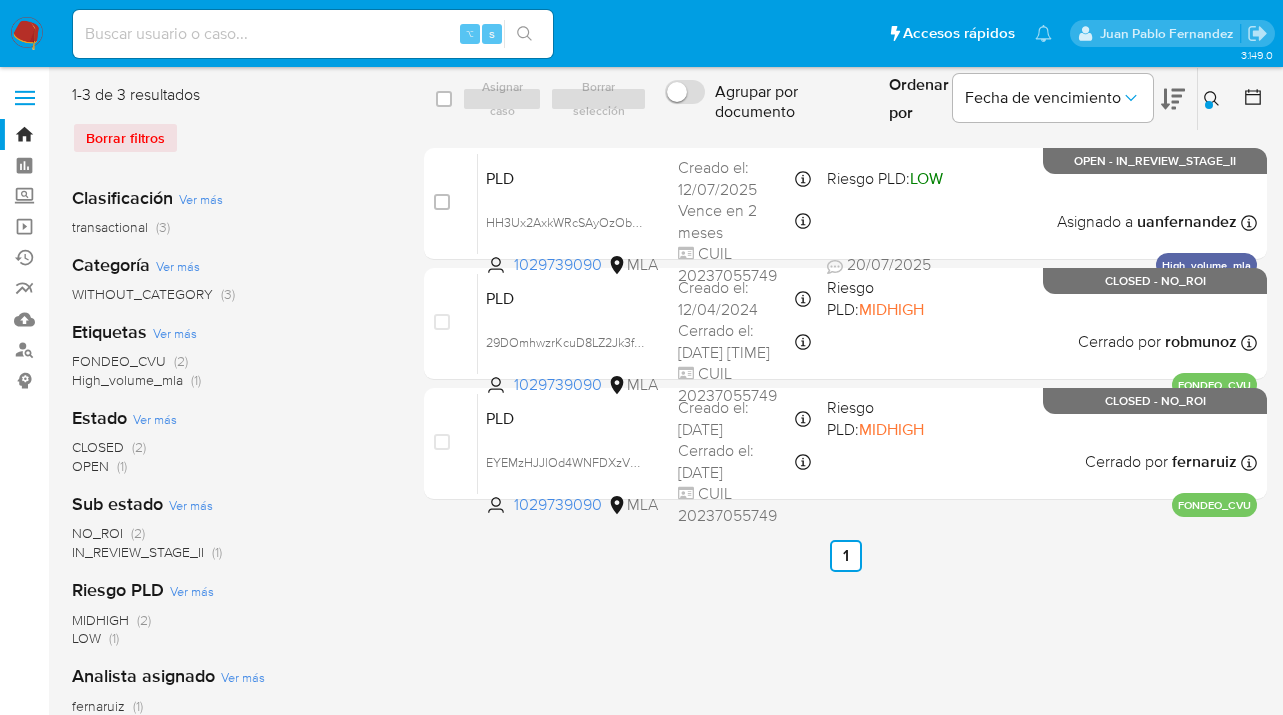 drag, startPoint x: 1208, startPoint y: 95, endPoint x: 1123, endPoint y: 148, distance: 100.16985 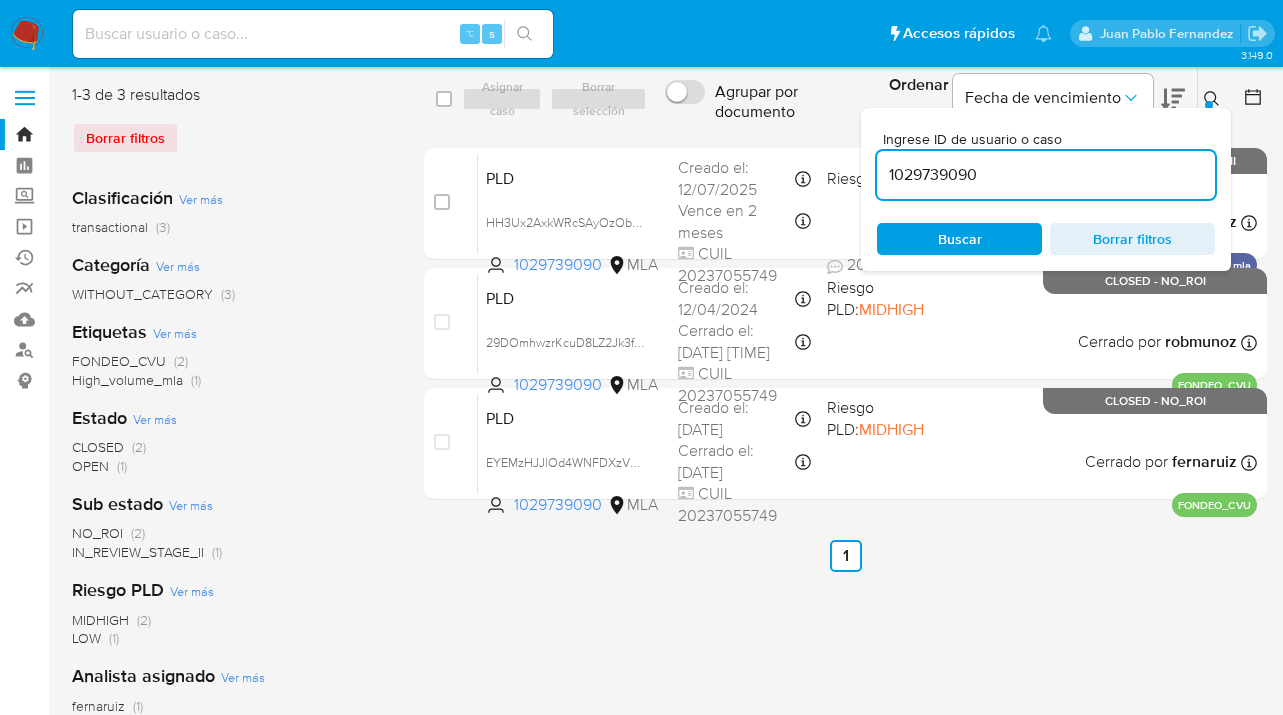 drag, startPoint x: 968, startPoint y: 237, endPoint x: 1218, endPoint y: 168, distance: 259.34726 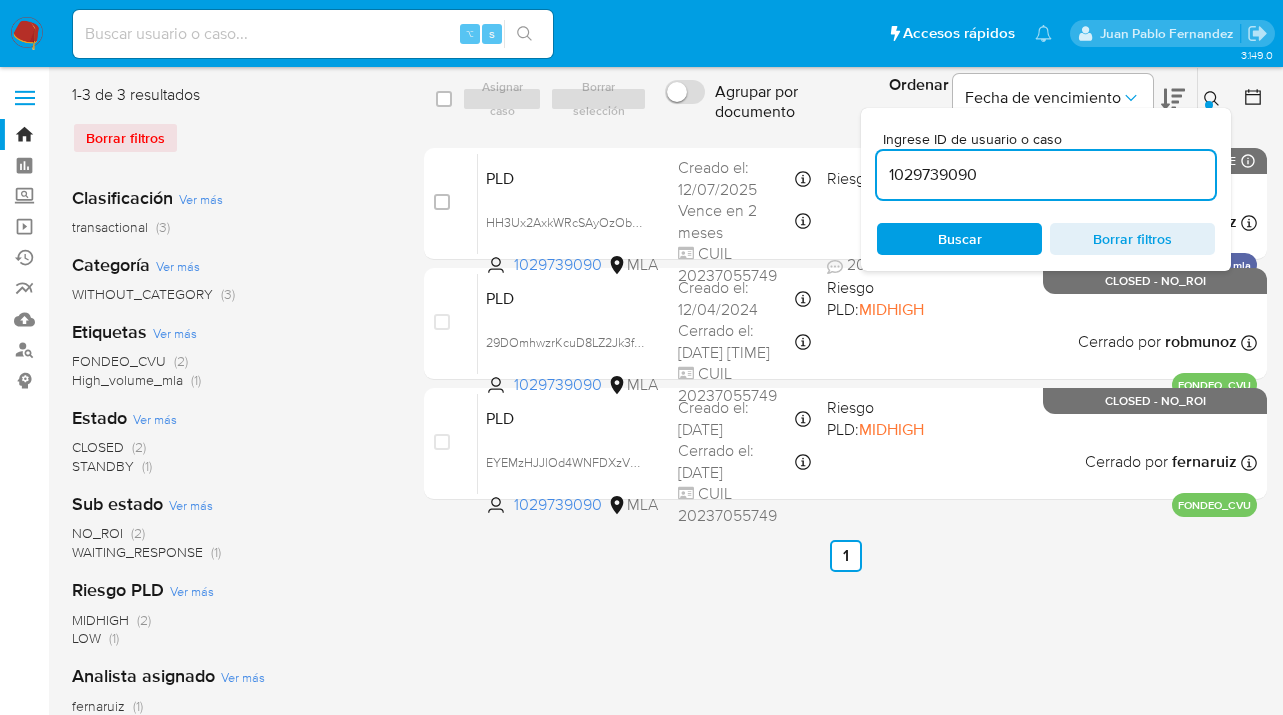 click 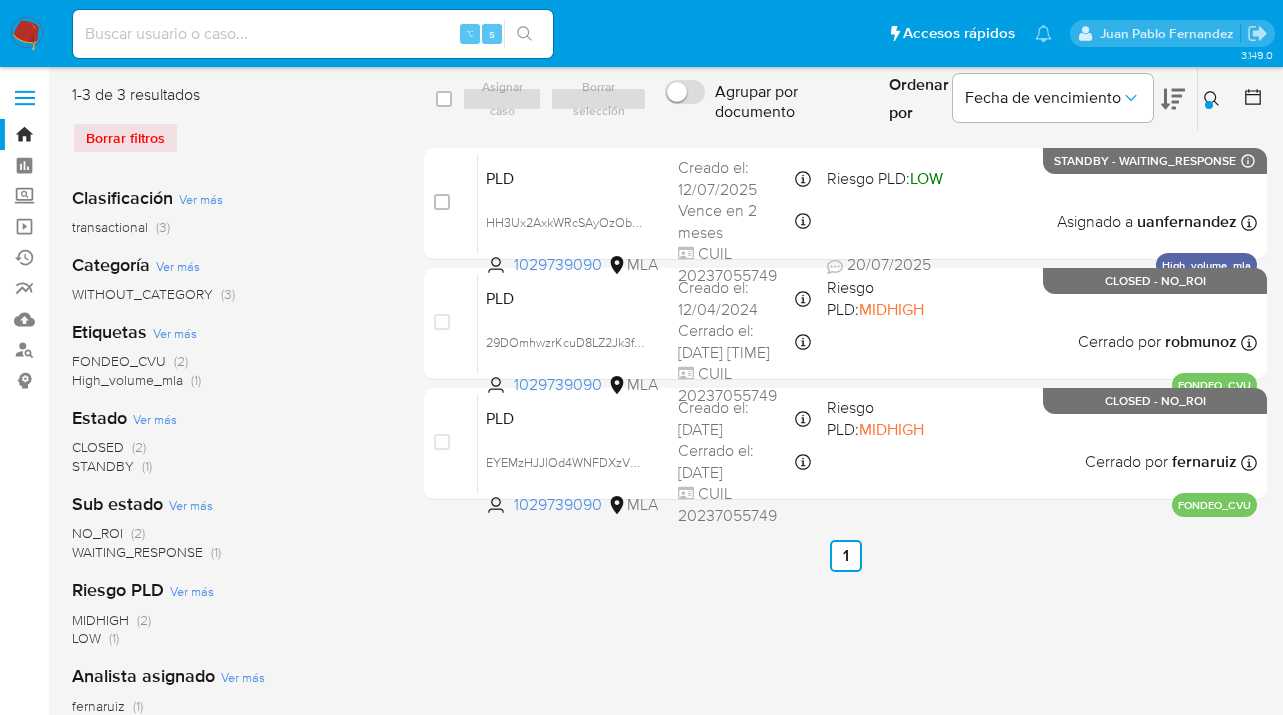 click 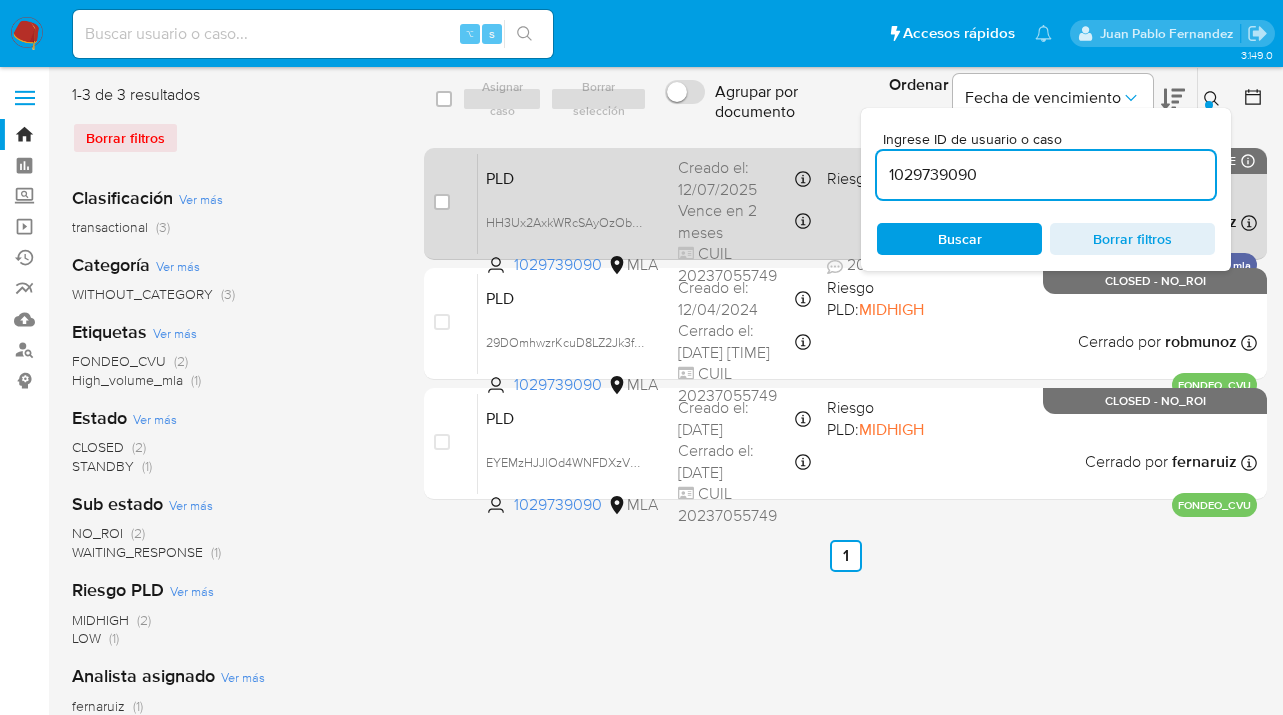 drag, startPoint x: 981, startPoint y: 175, endPoint x: 842, endPoint y: 160, distance: 139.807 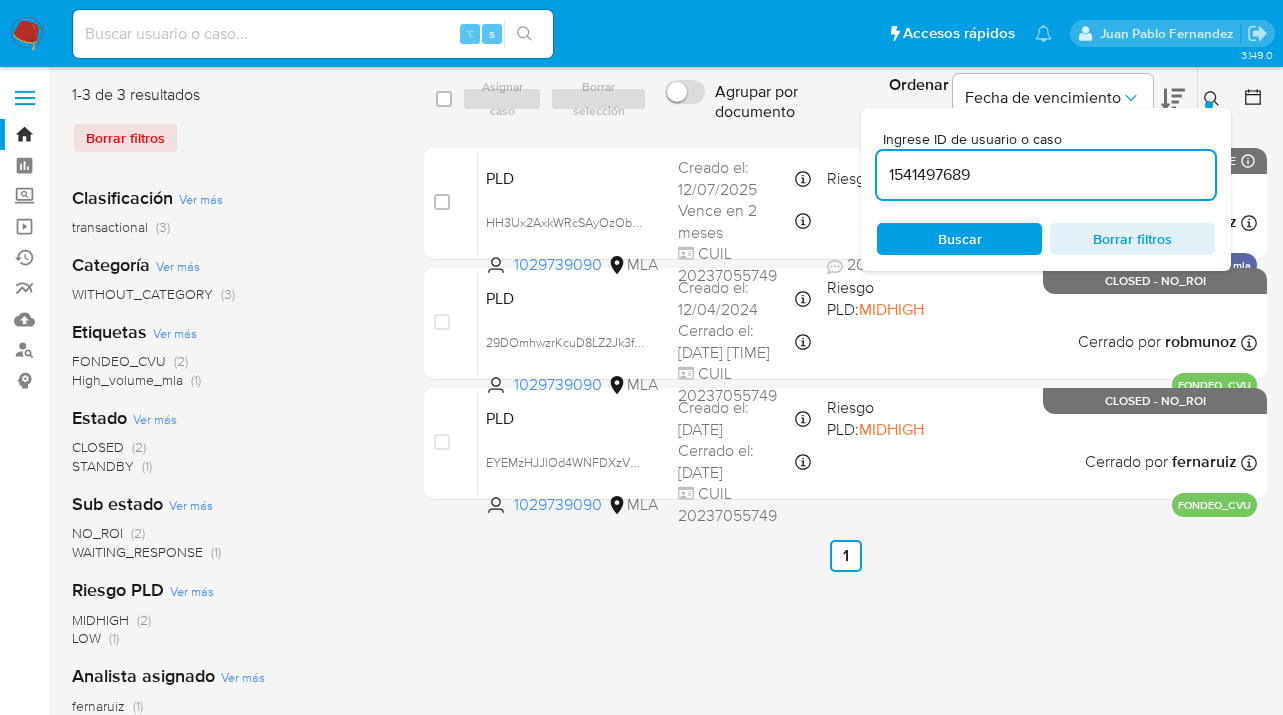 type on "1541497689" 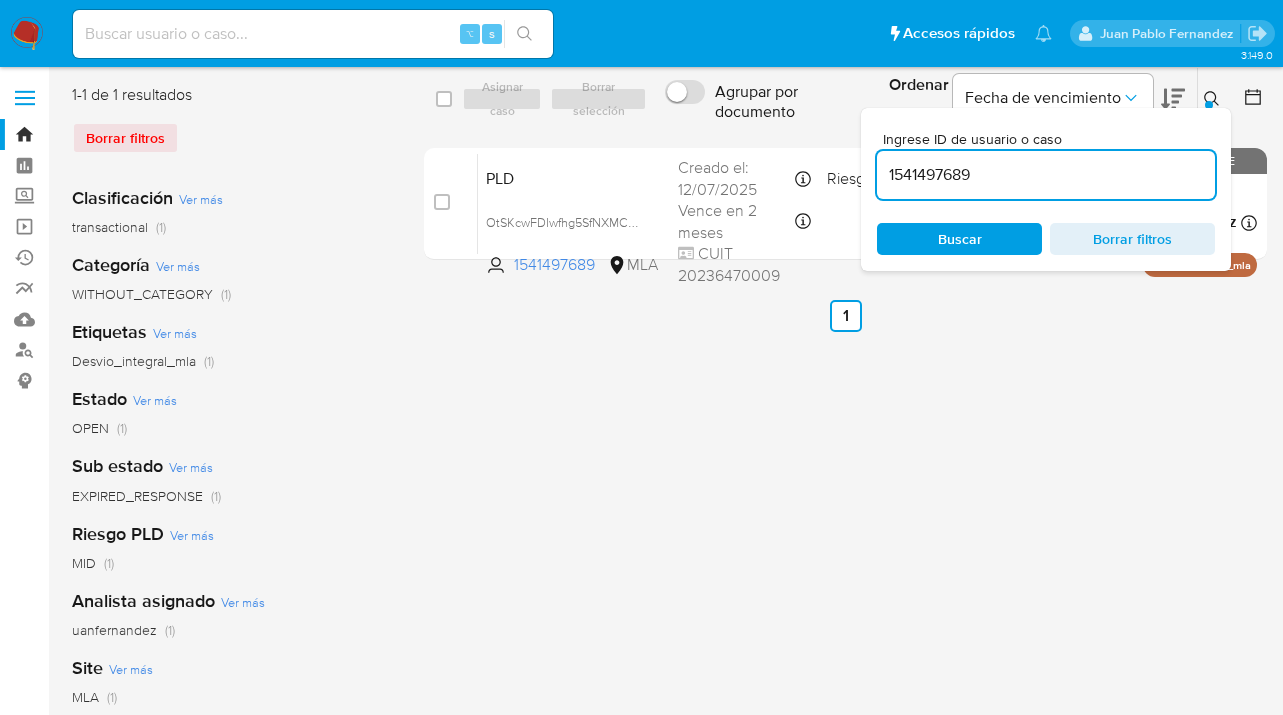 click 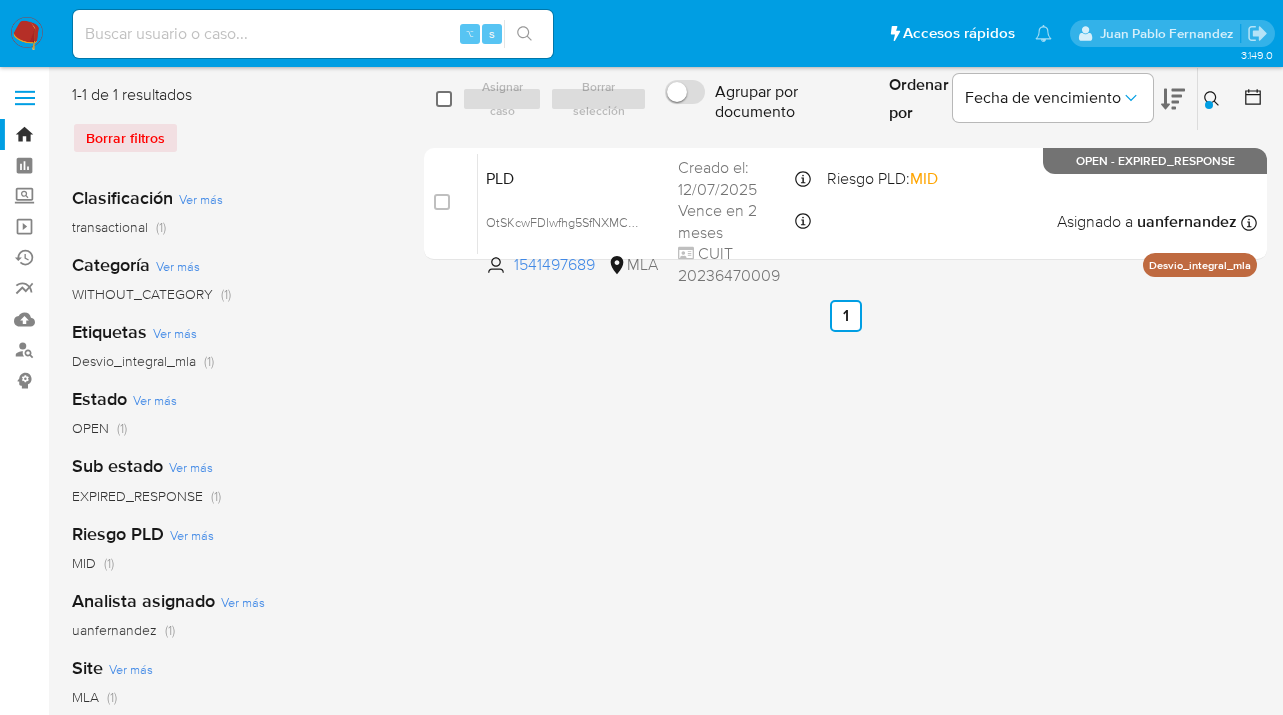 click at bounding box center (444, 99) 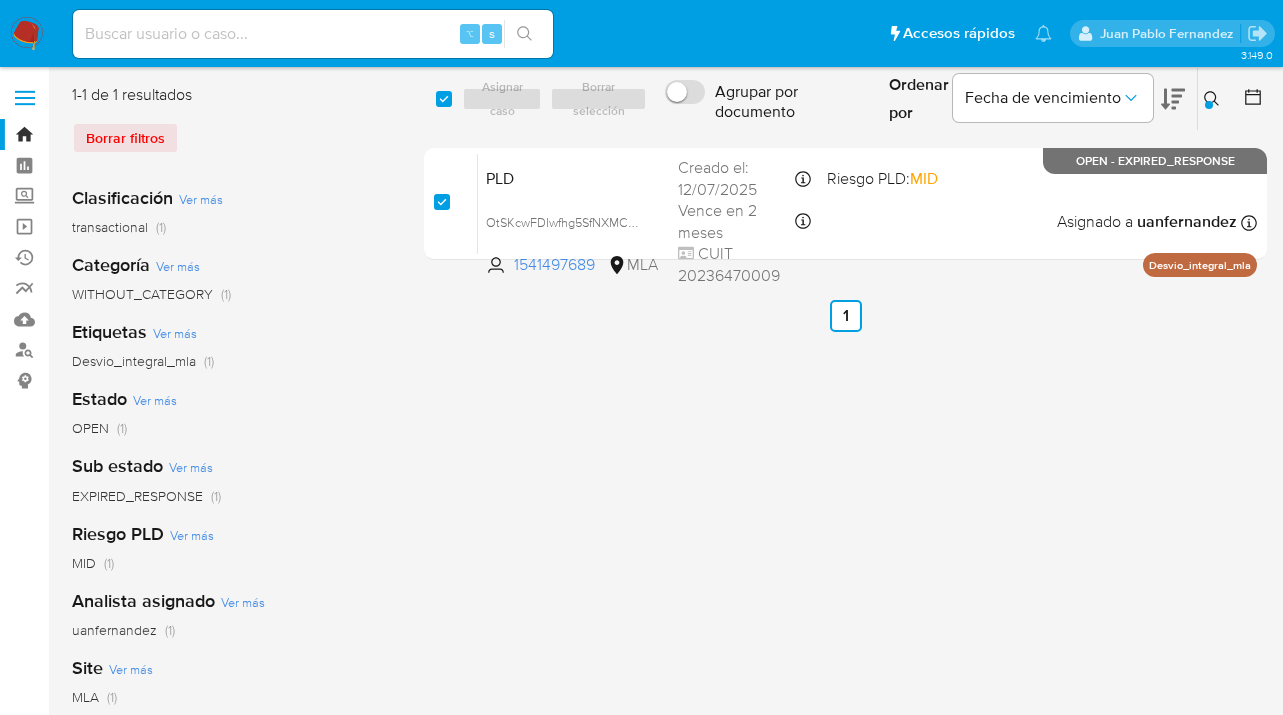 checkbox on "true" 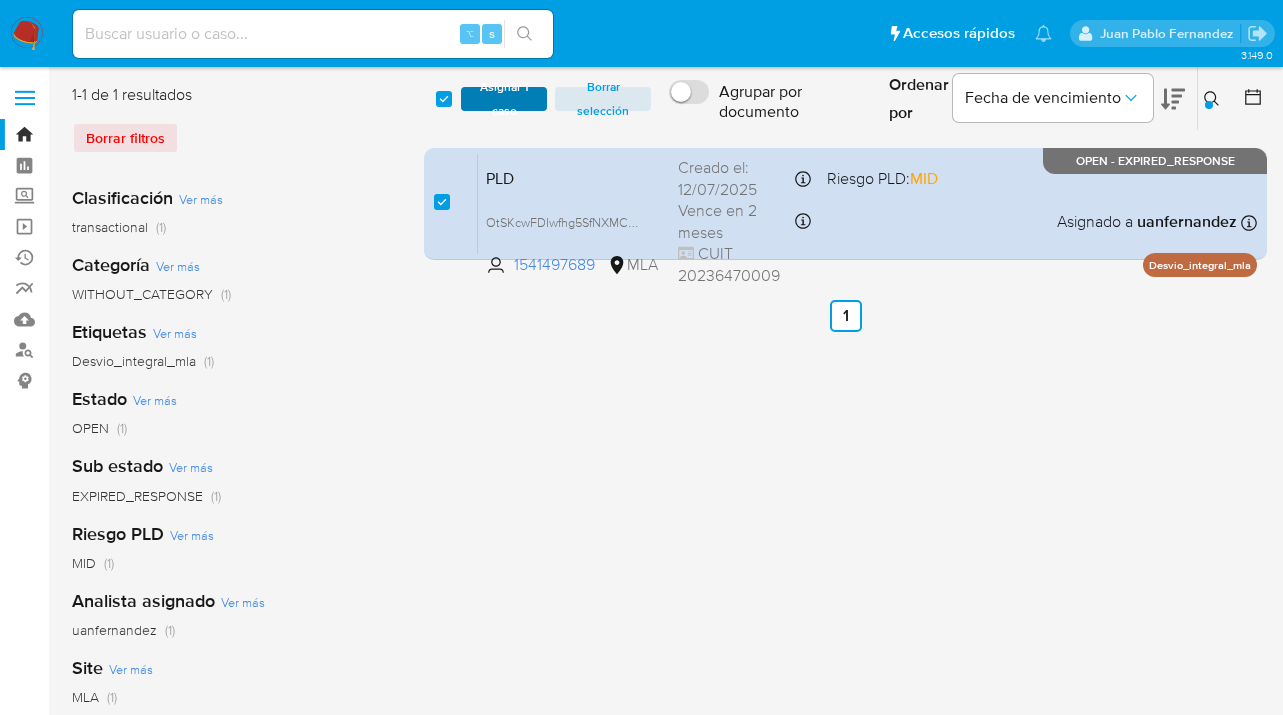 click on "Asignar 1 caso" at bounding box center [504, 99] 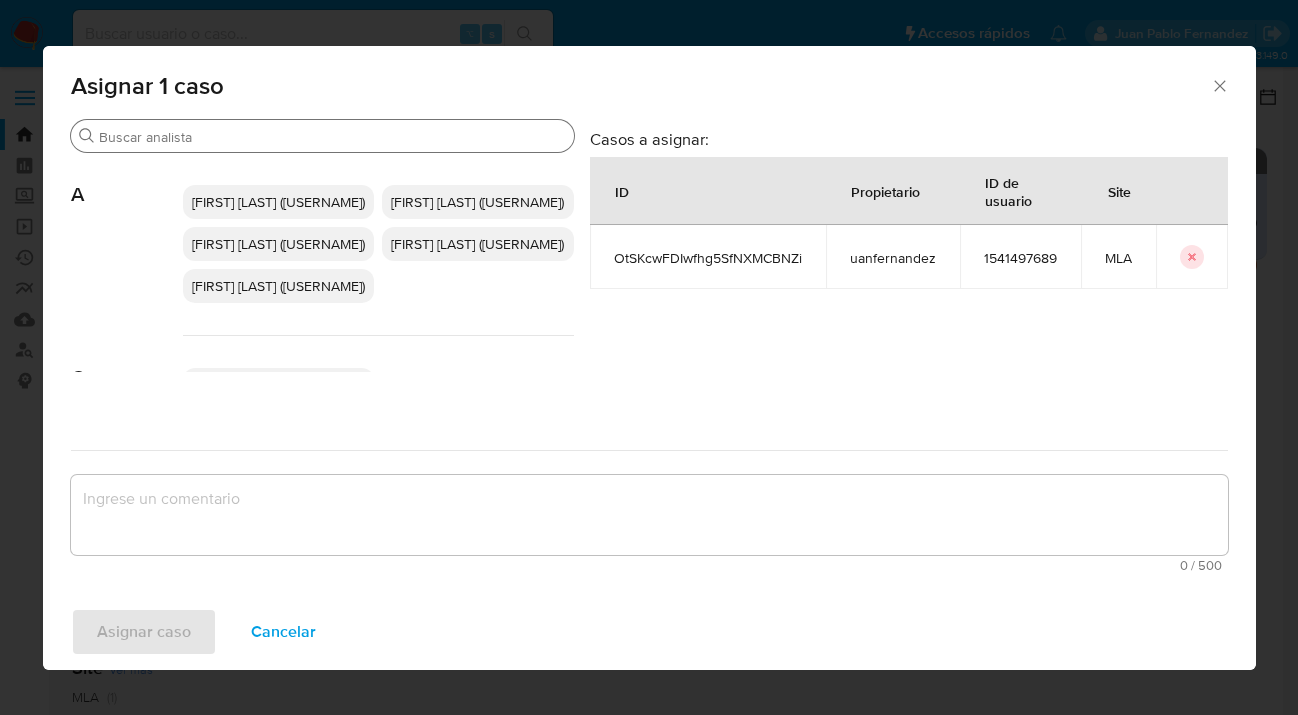 click on "Buscar" at bounding box center [332, 137] 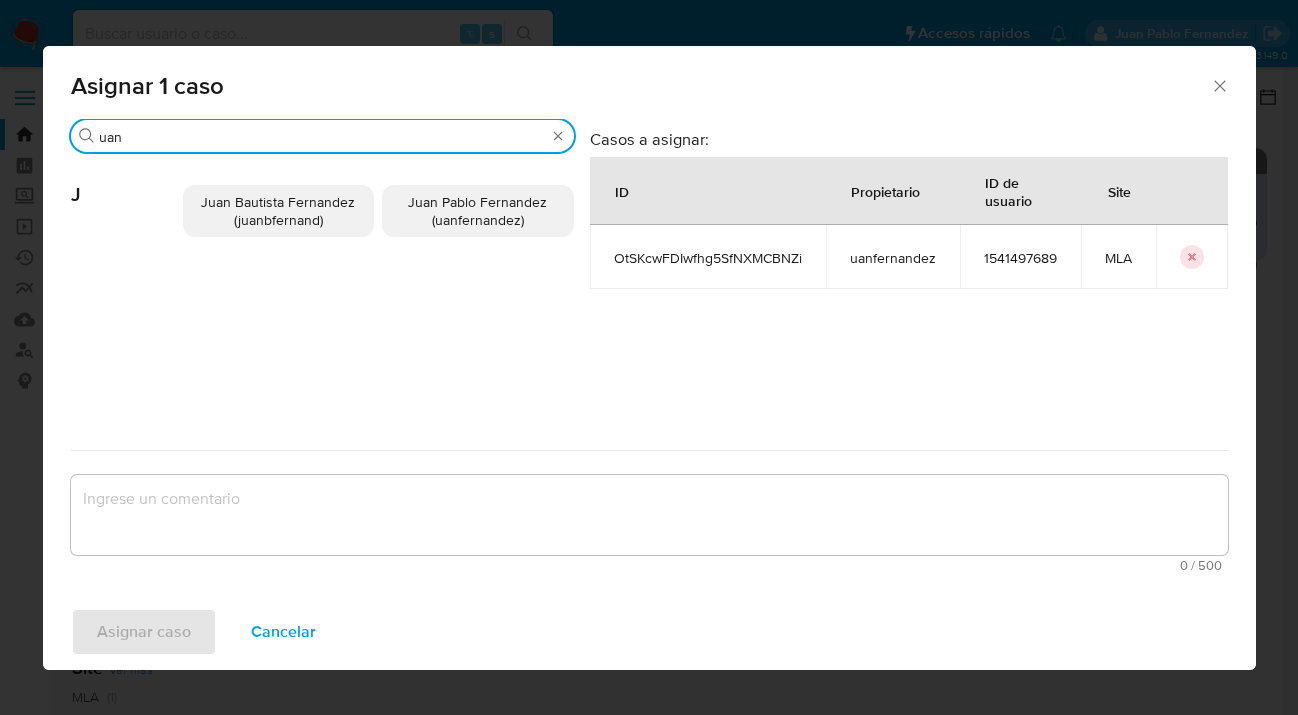 type on "uan" 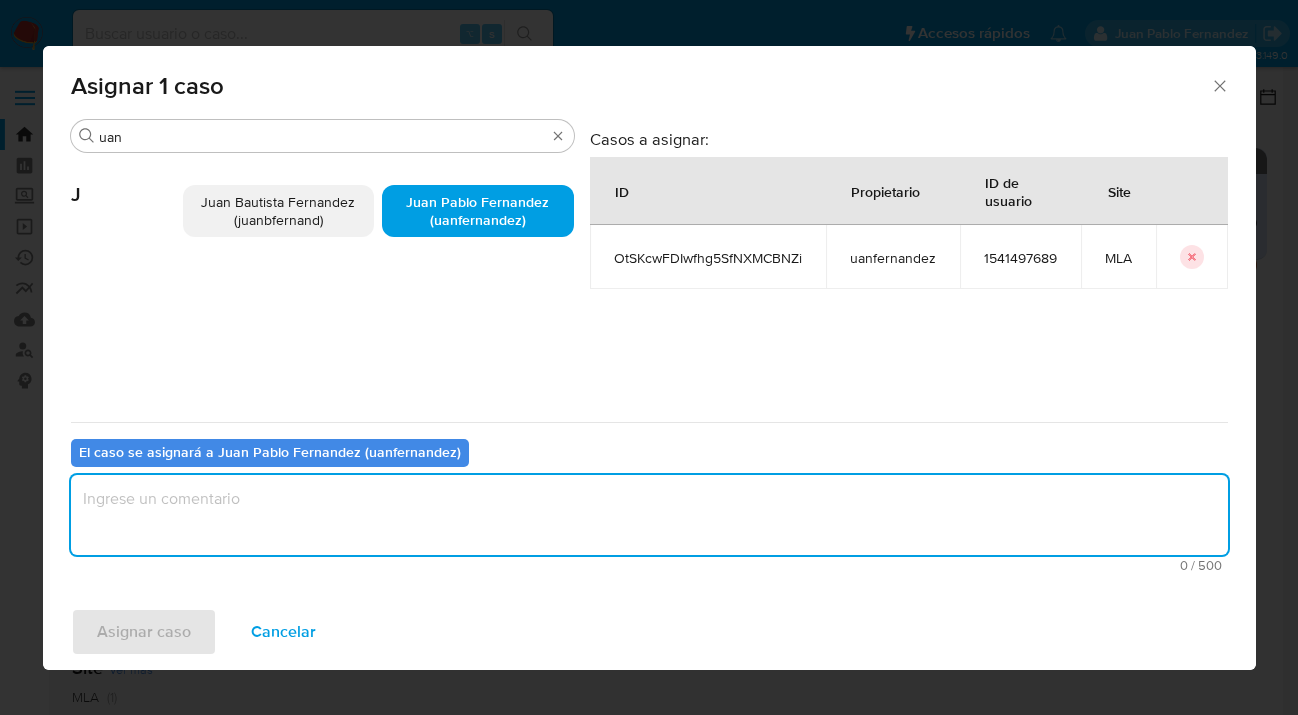 click at bounding box center [649, 515] 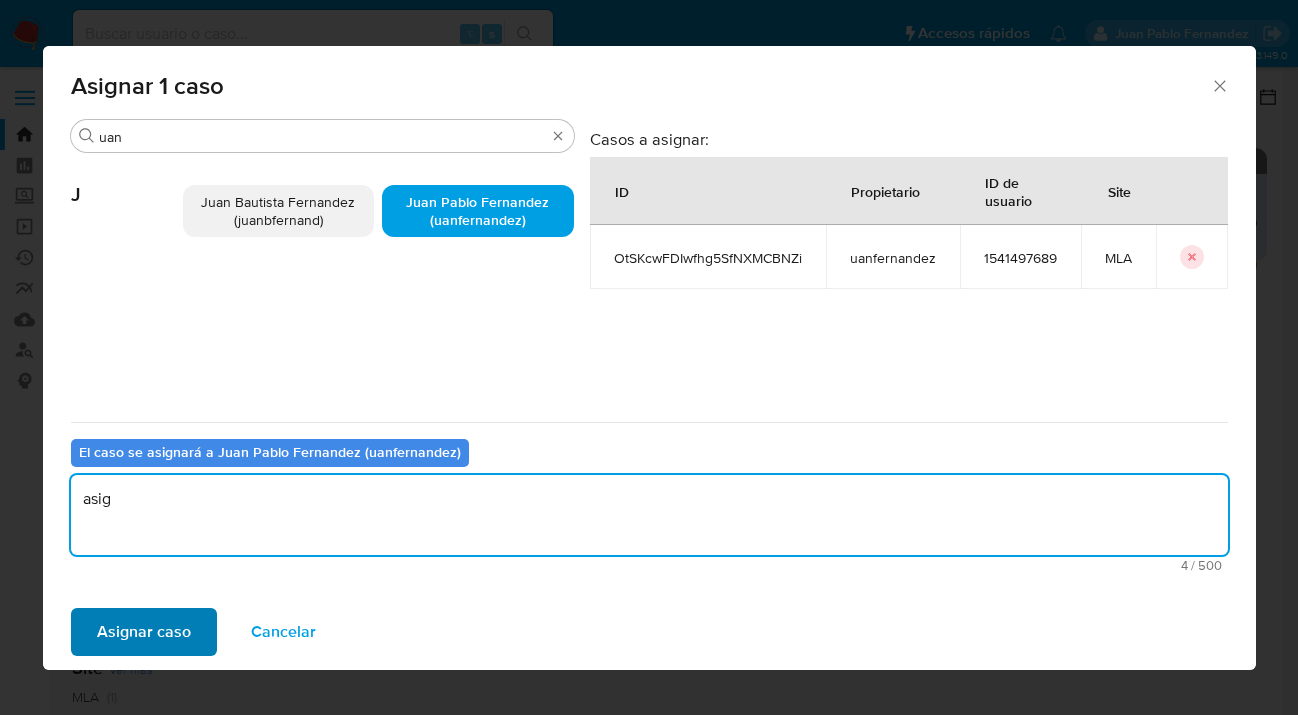 type on "asig" 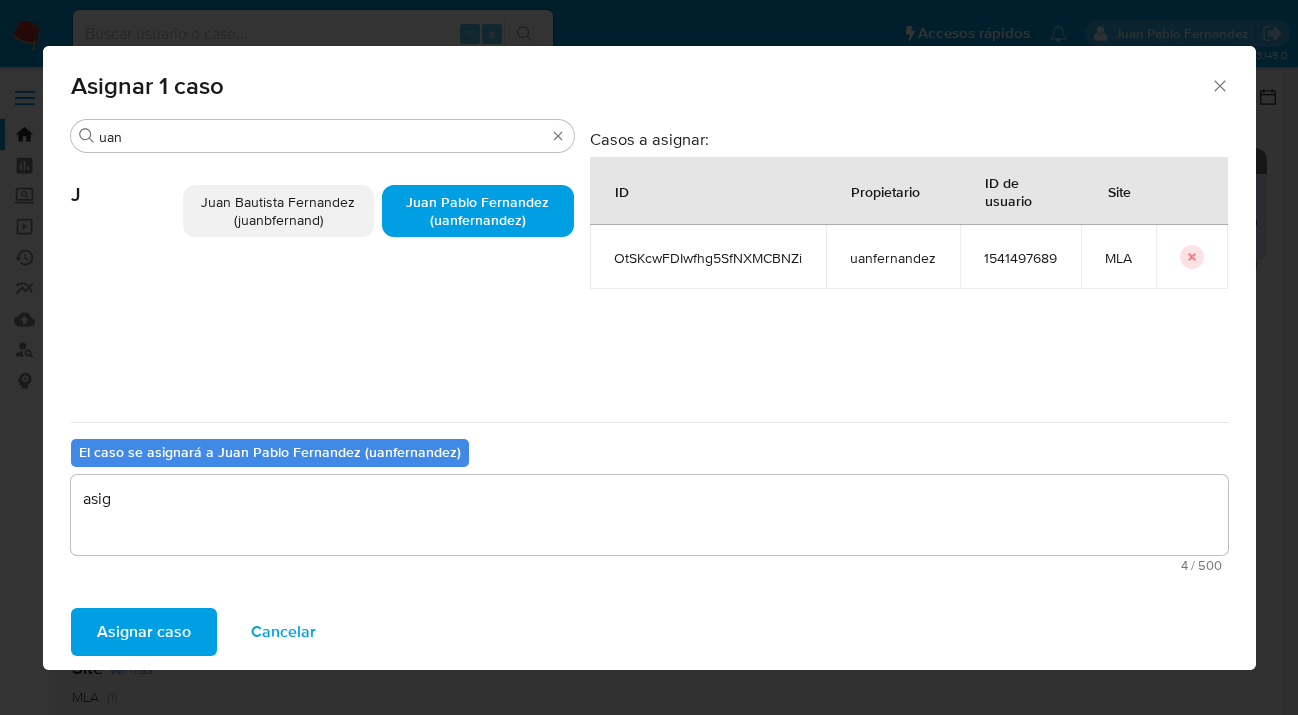 click on "Asignar caso" at bounding box center (144, 632) 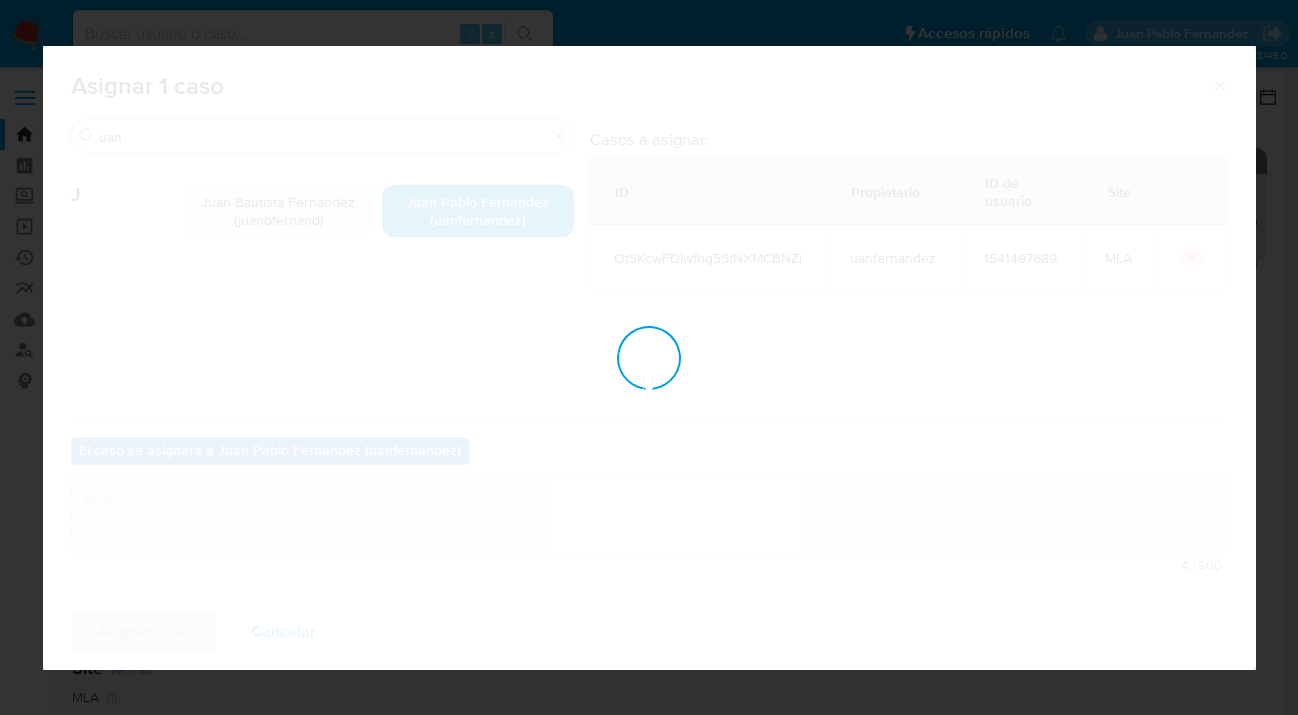 type 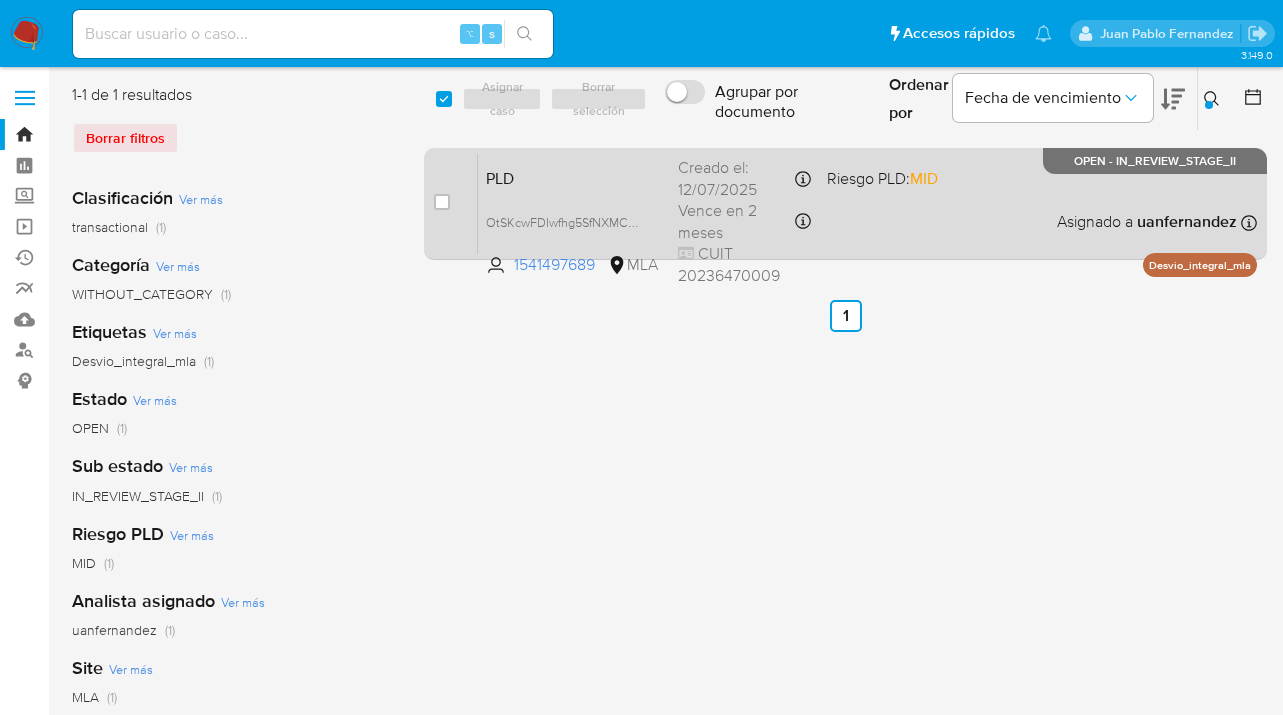 click on "PLD OtSKcwFDIwfhg5SfNXMCBNZi 1541497689 MLA Riesgo PLD:  MID Creado el: 12/07/2025   Creado el: 12/07/2025 03:37:07 Vence en 2 meses   Vence el 10/10/2025 03:37:07 CUIT   20236470009 Asignado a   uanfernandez   Asignado el: 17/07/2025 16:37:33 Desvio_integral_mla OPEN - IN_REVIEW_STAGE_II" at bounding box center [867, 203] 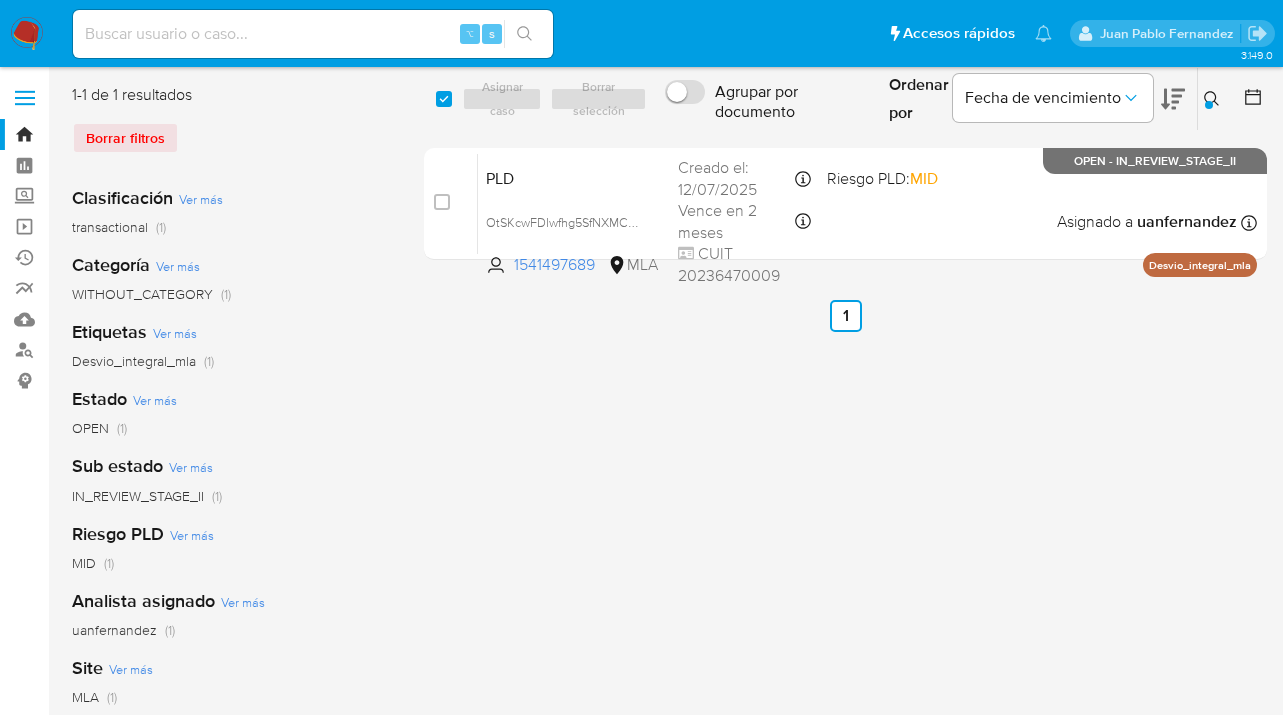 drag, startPoint x: 1212, startPoint y: 100, endPoint x: 1162, endPoint y: 127, distance: 56.82429 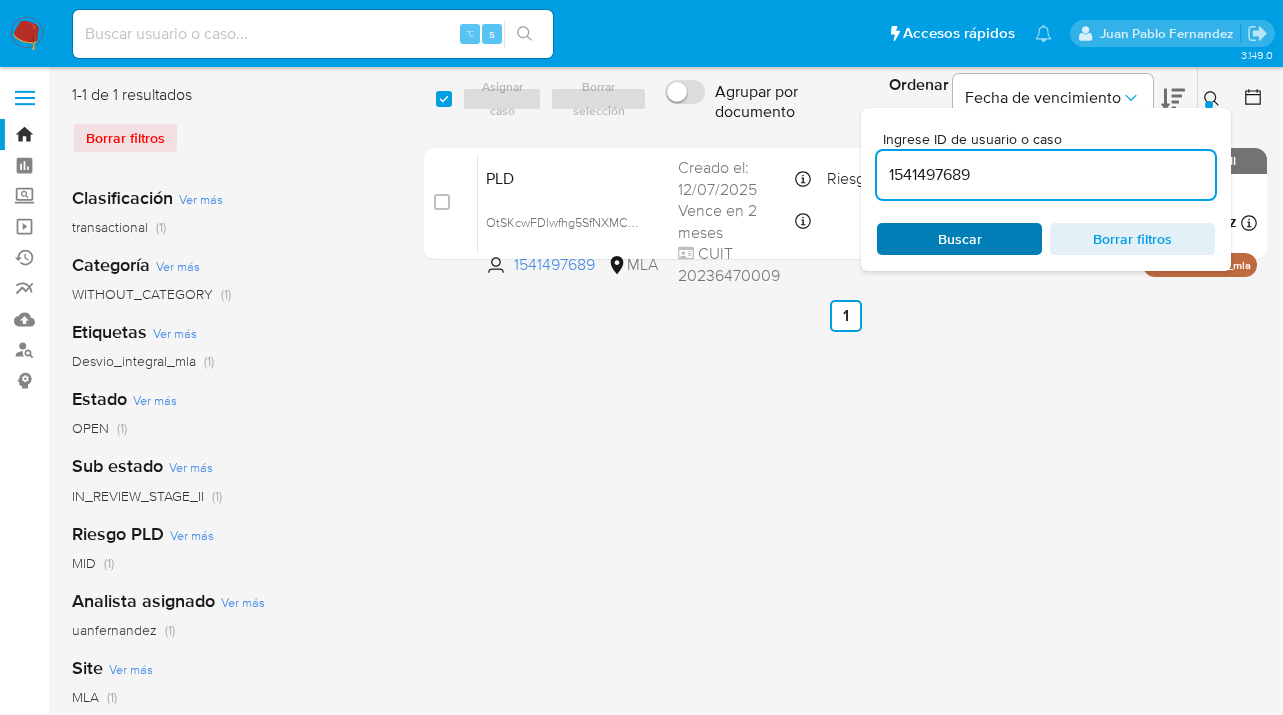 click on "Buscar" at bounding box center [960, 239] 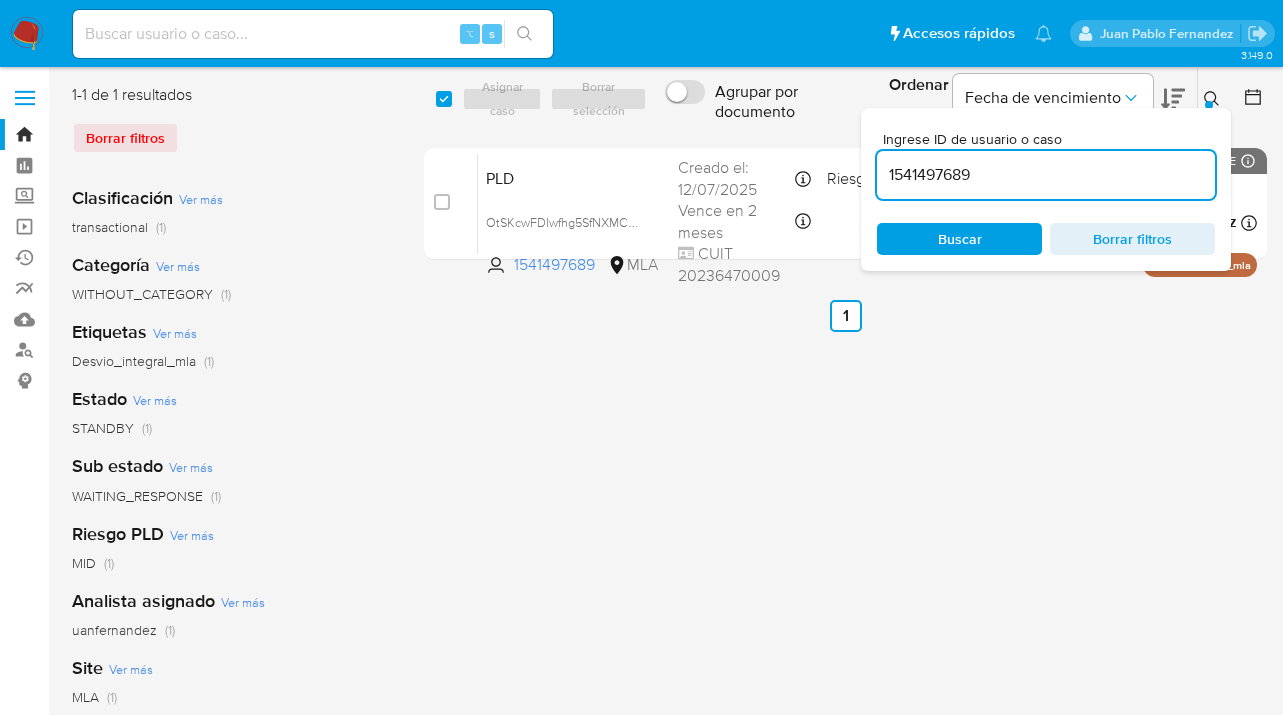 click 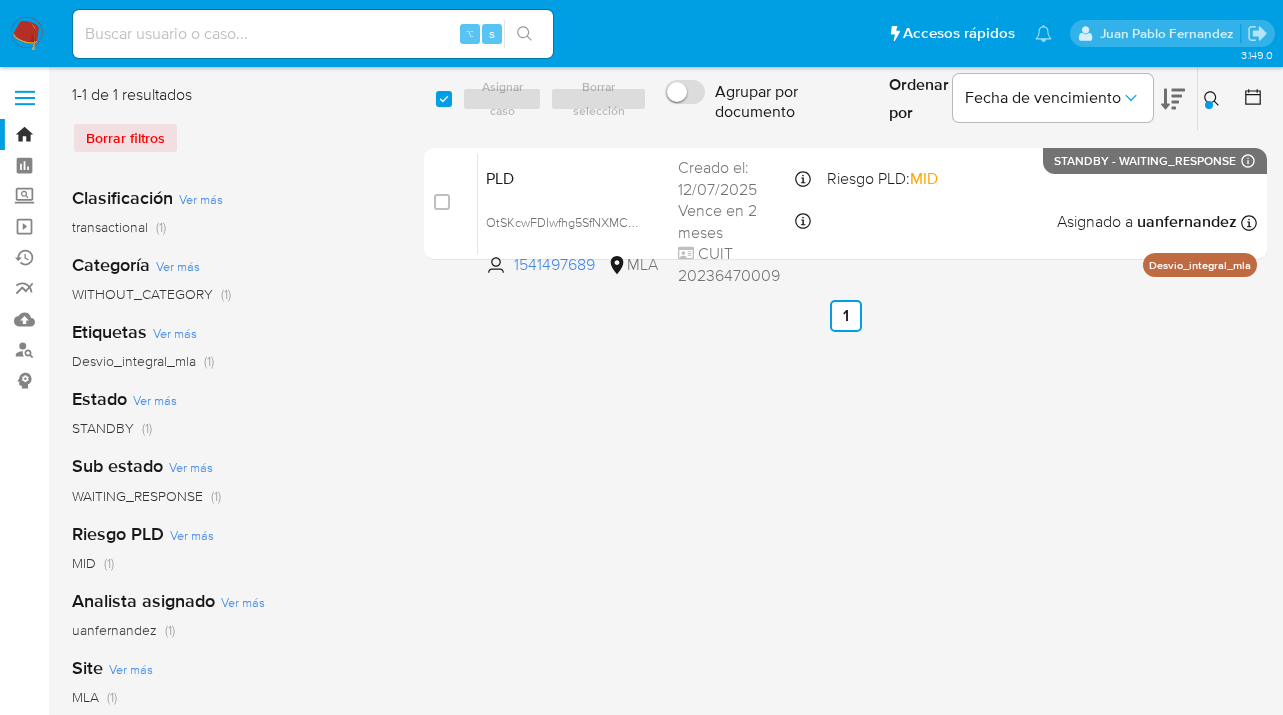 click 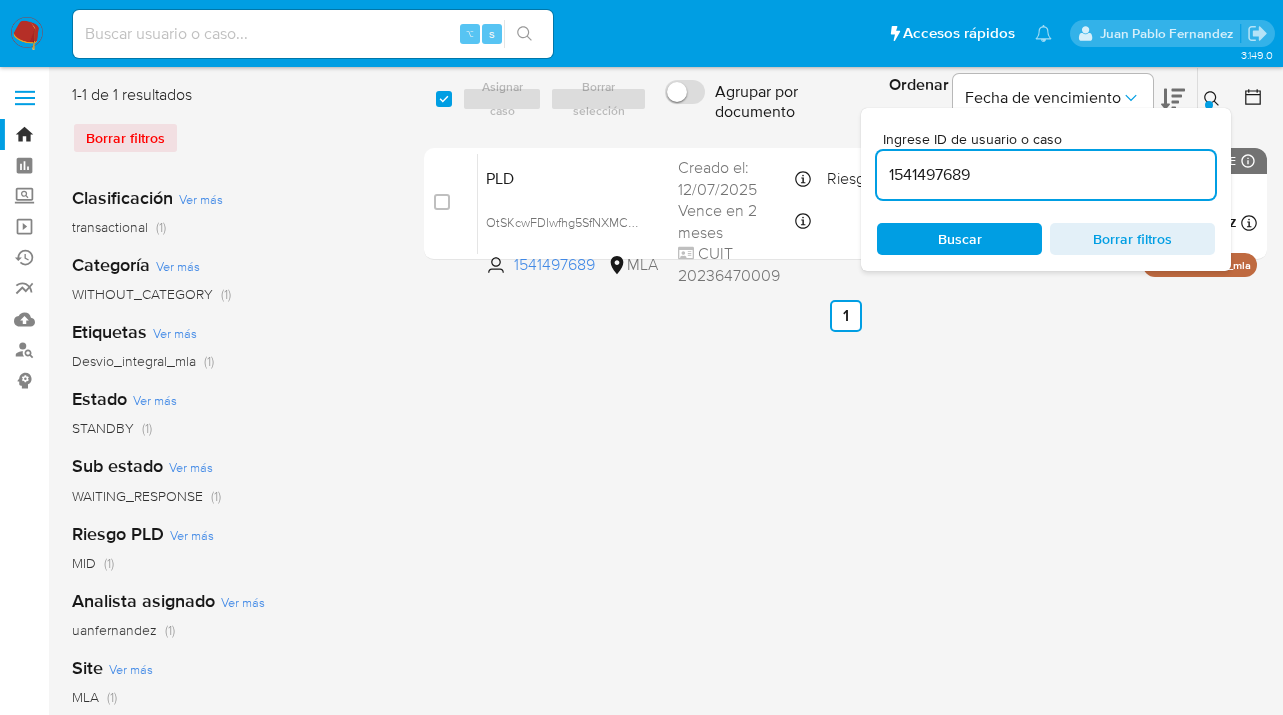 drag, startPoint x: 1021, startPoint y: 171, endPoint x: 866, endPoint y: 164, distance: 155.15799 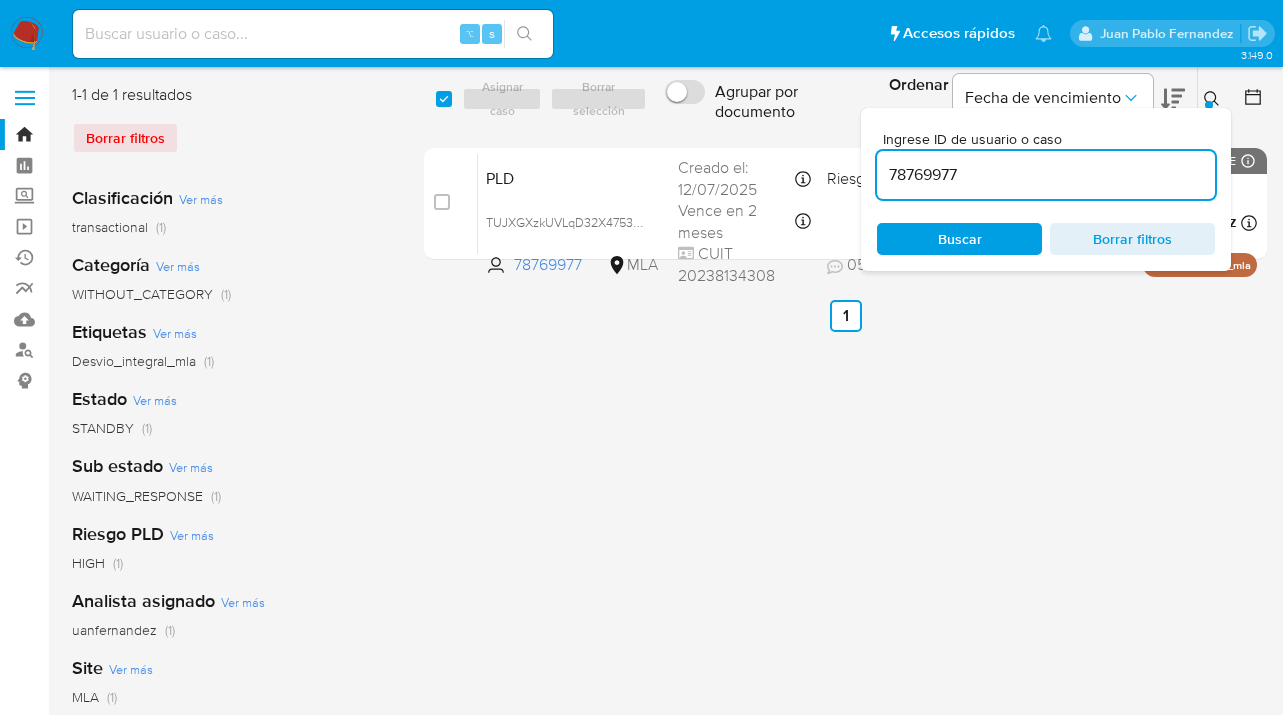click 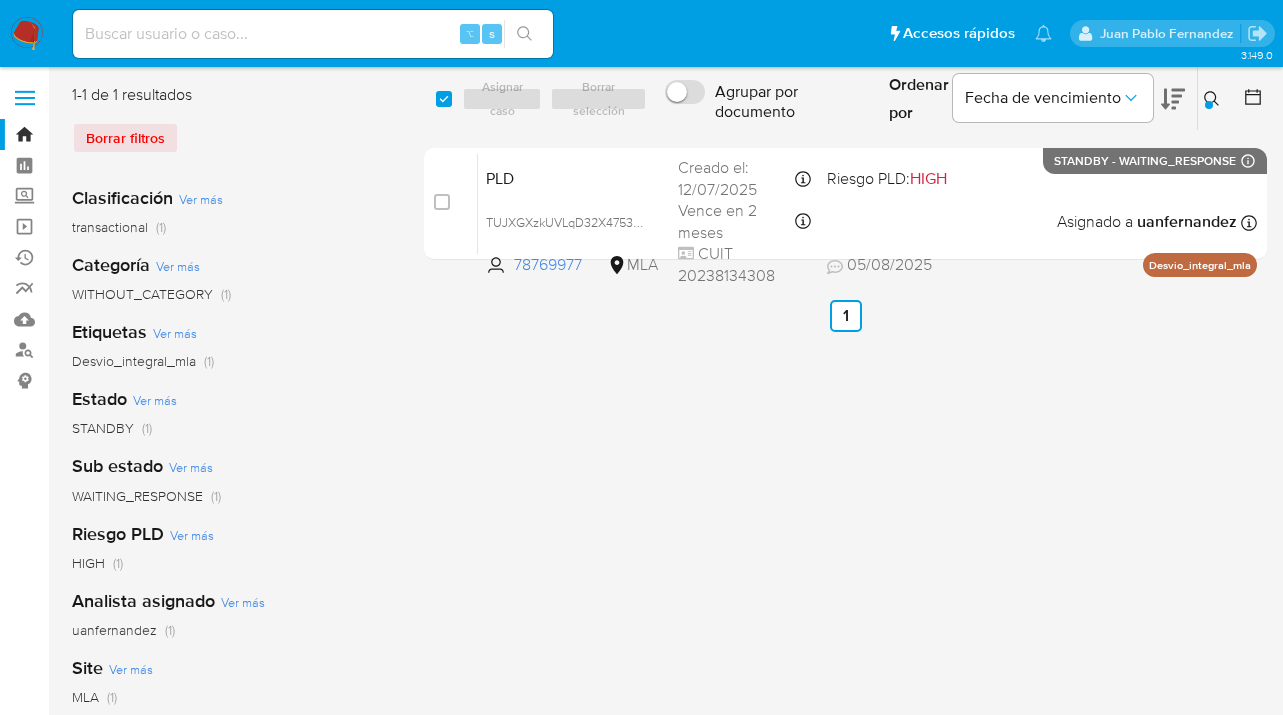 click 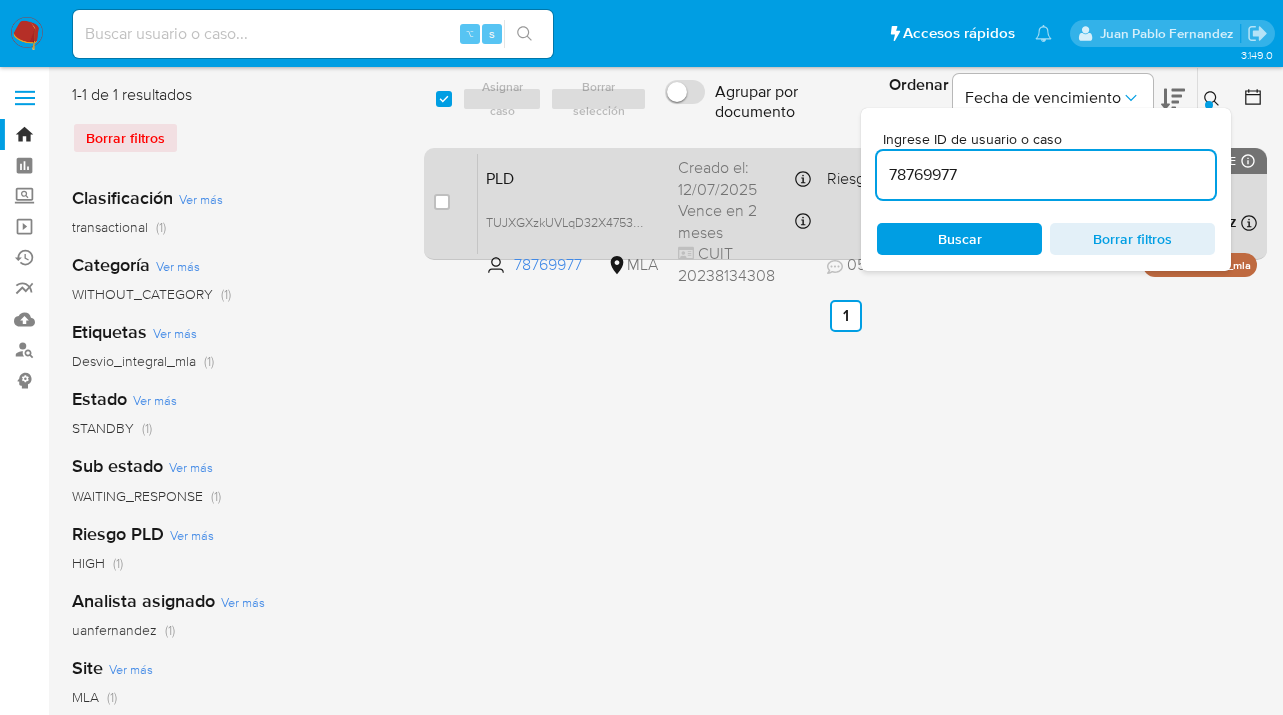 drag, startPoint x: 1007, startPoint y: 176, endPoint x: 859, endPoint y: 169, distance: 148.16545 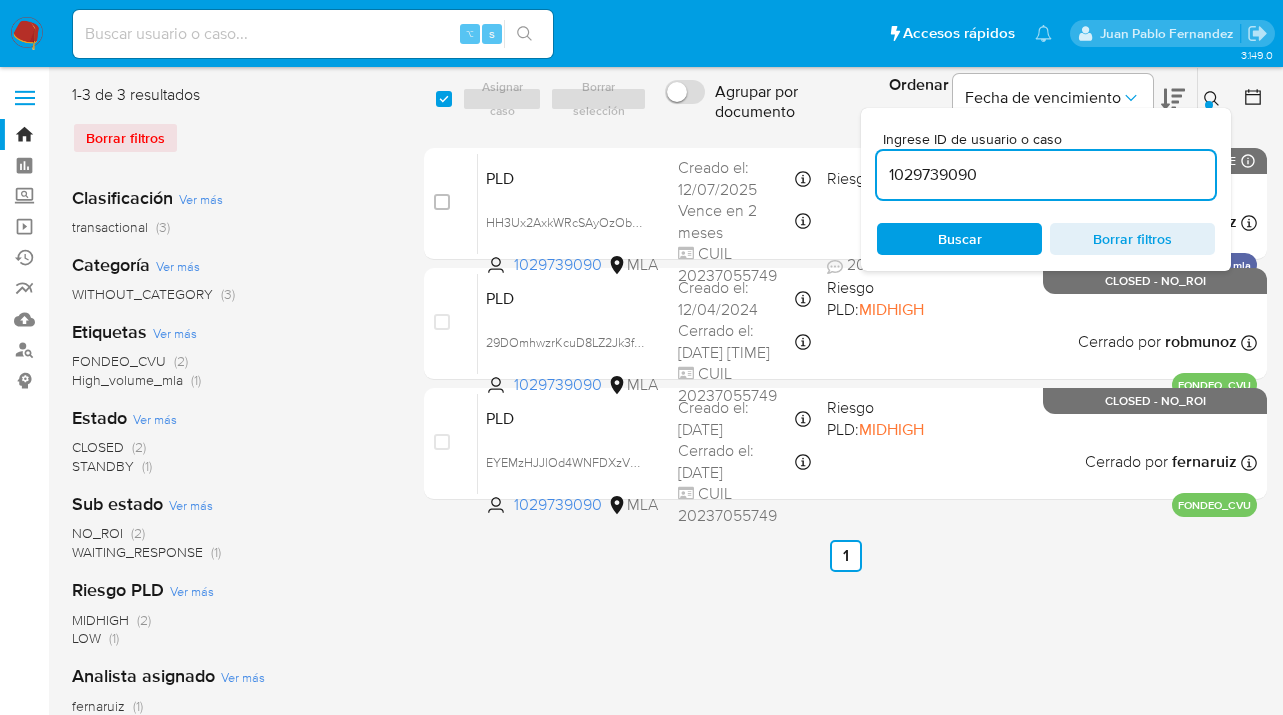 click 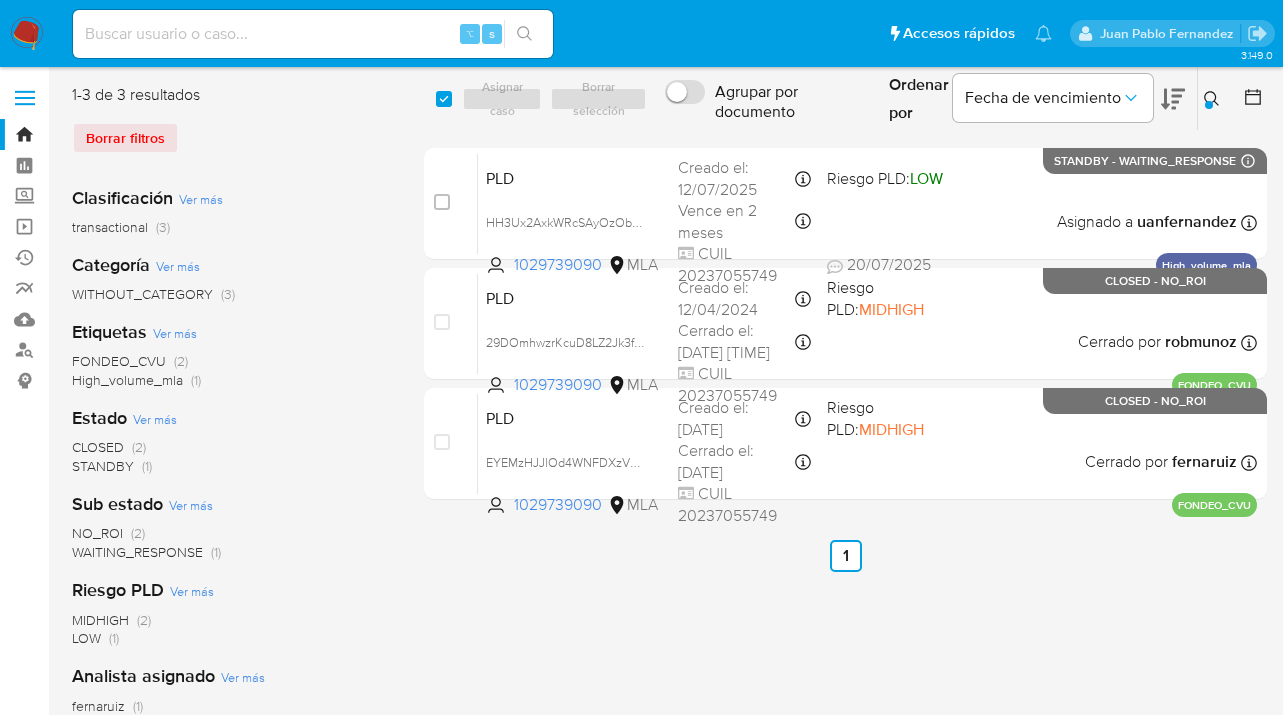 click at bounding box center [1214, 99] 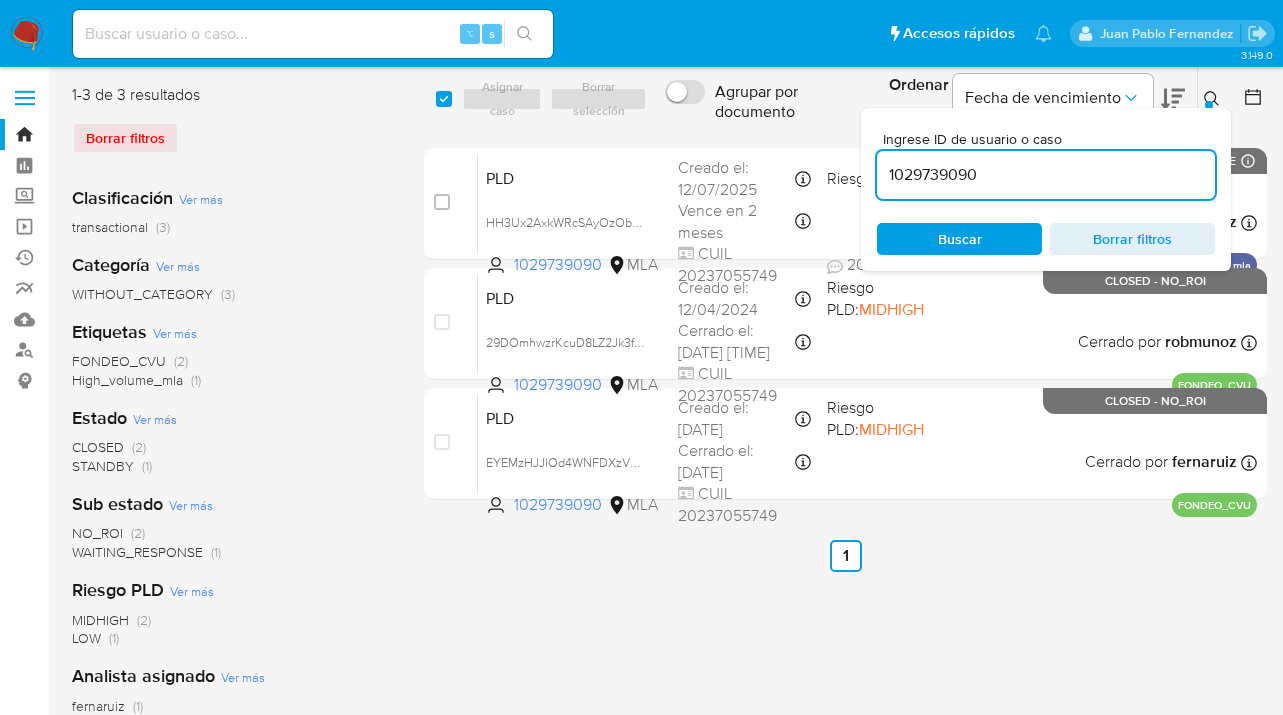 drag, startPoint x: 981, startPoint y: 238, endPoint x: 1116, endPoint y: 175, distance: 148.9765 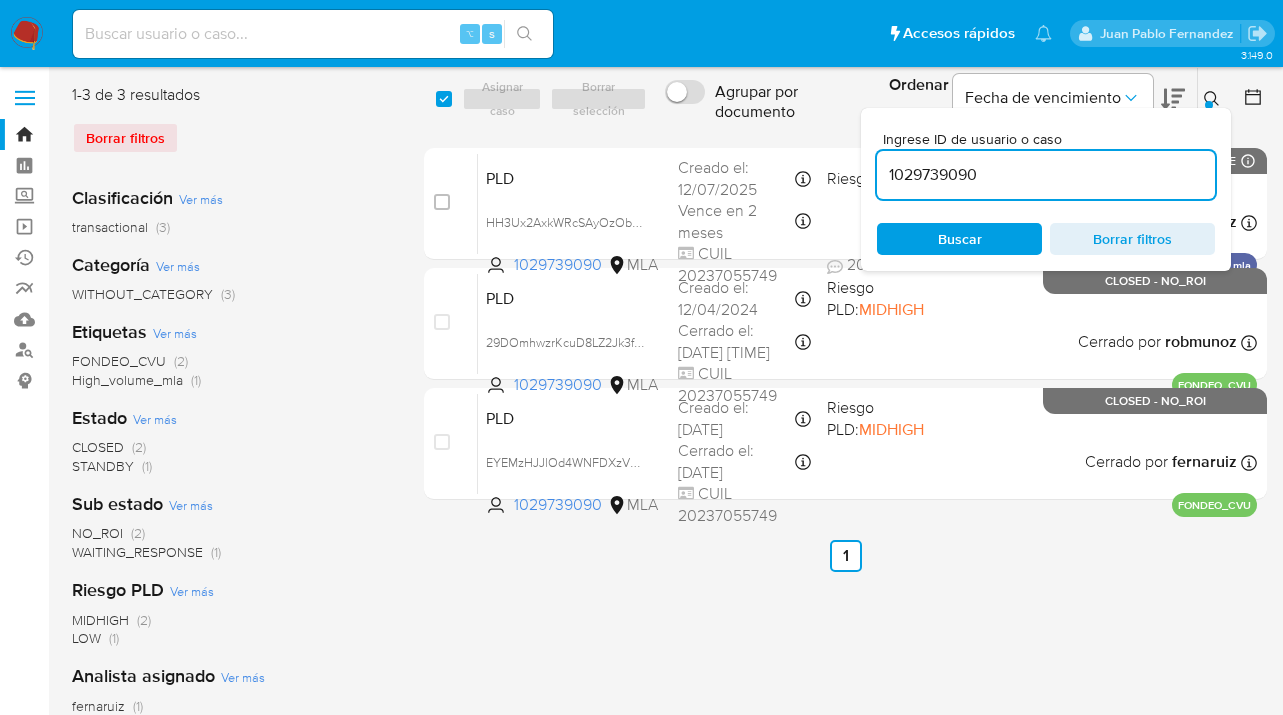 click 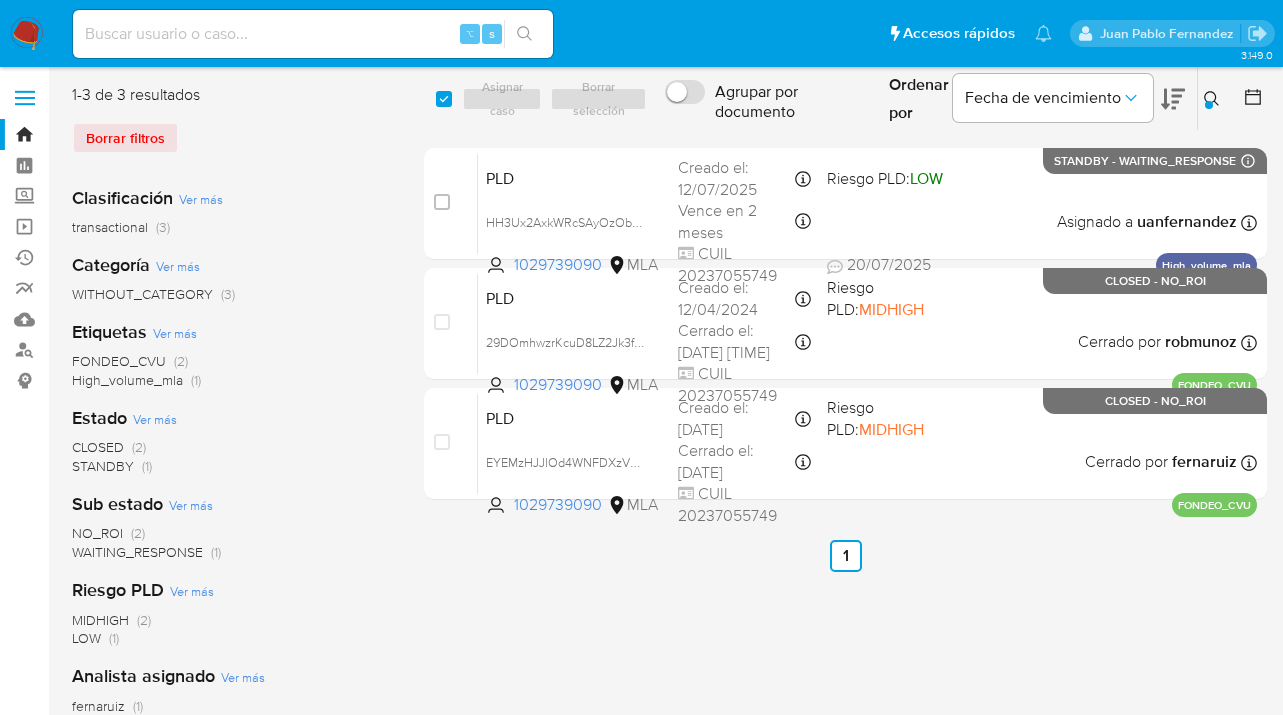 click 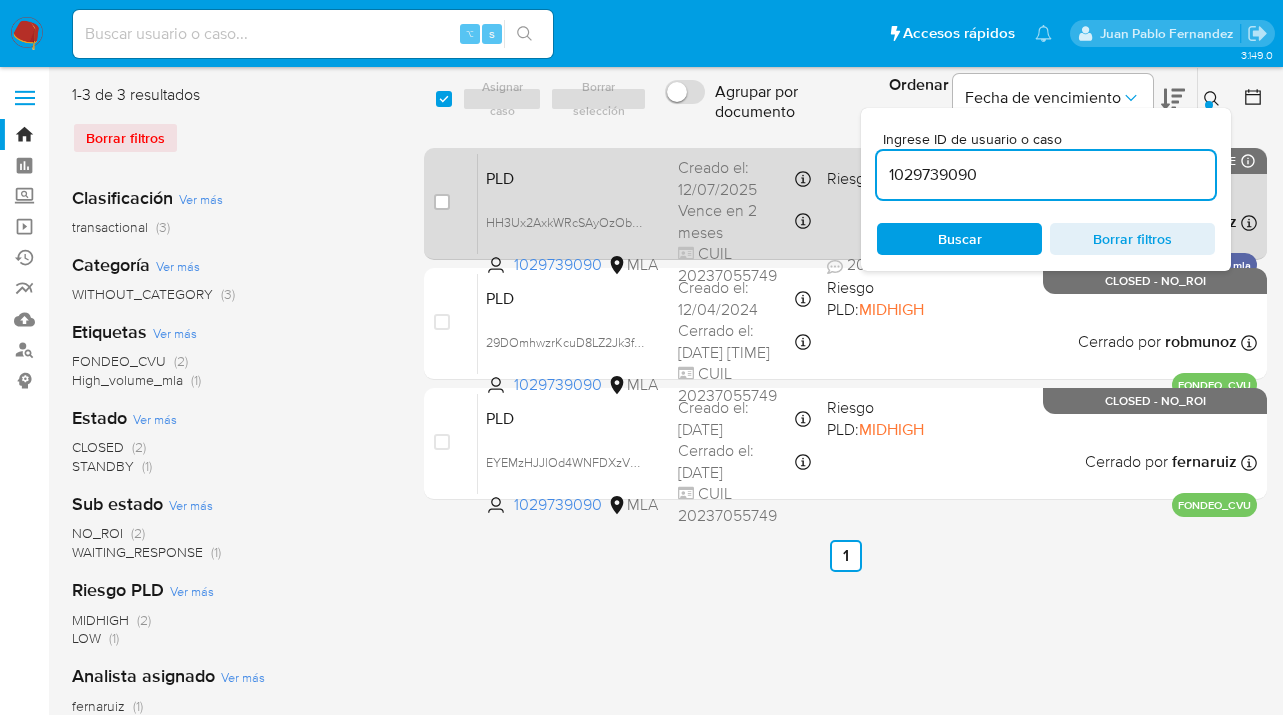 scroll, scrollTop: 0, scrollLeft: 0, axis: both 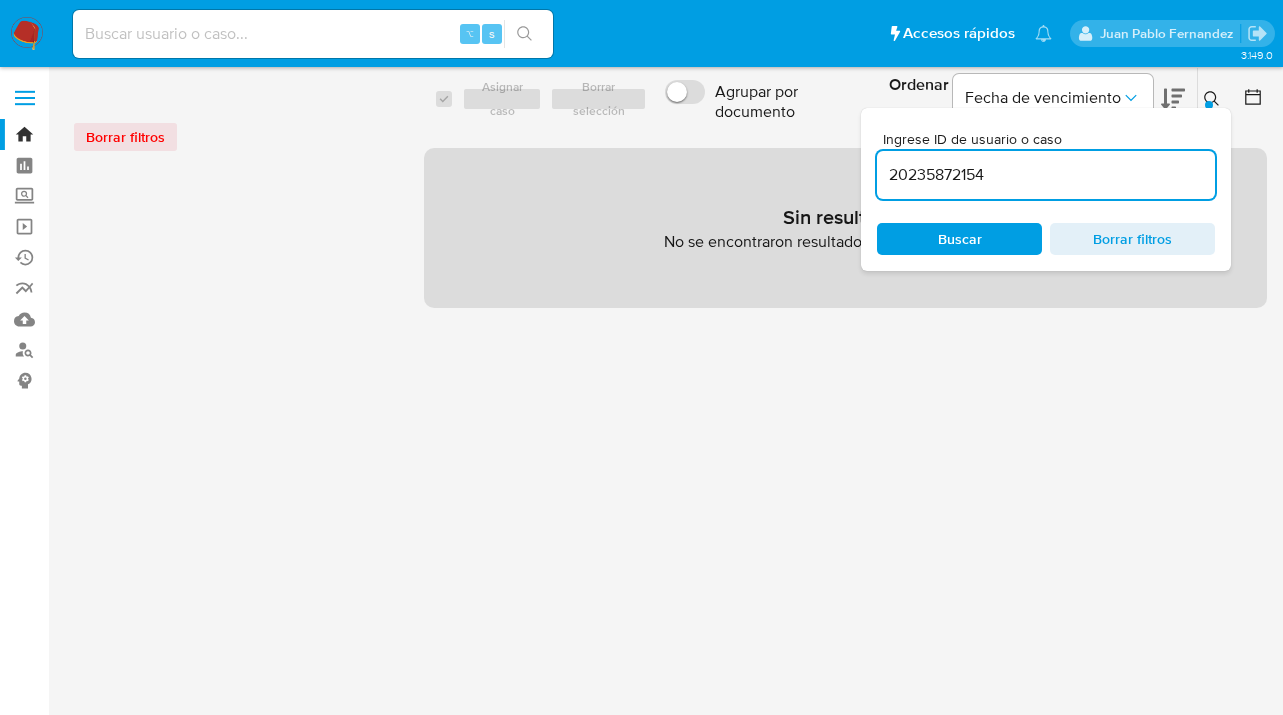 click 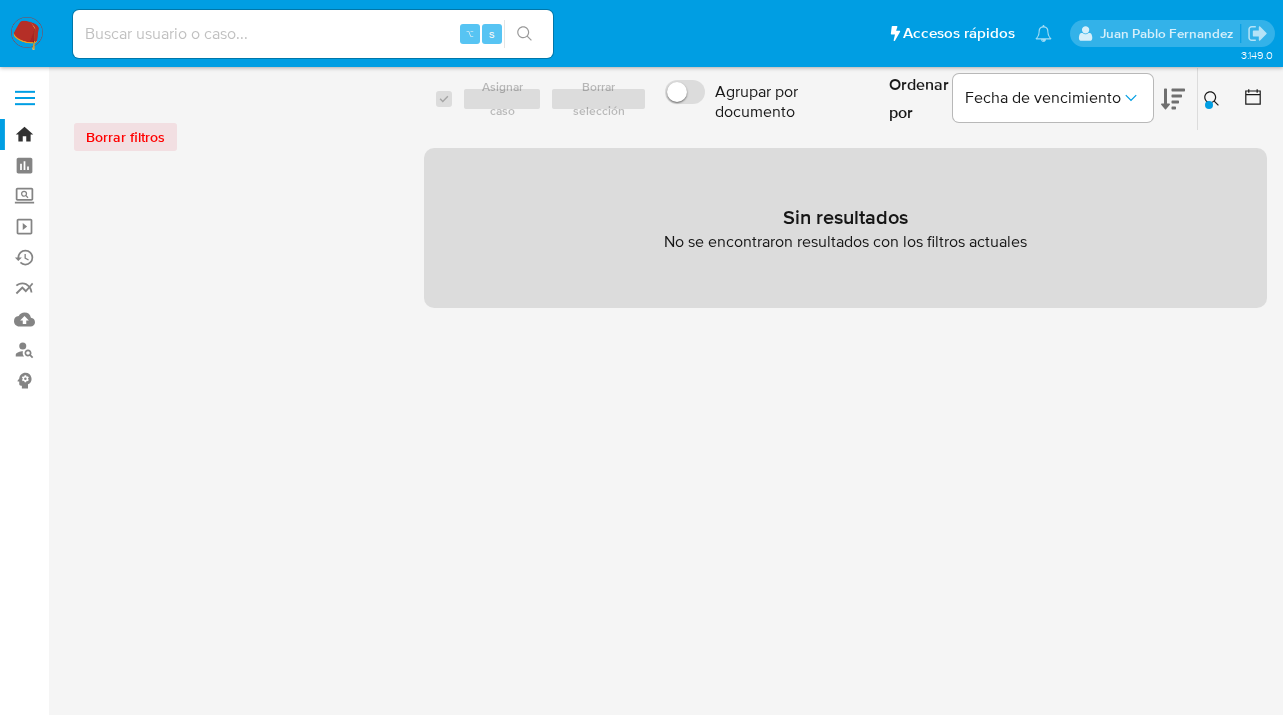 drag, startPoint x: 1212, startPoint y: 92, endPoint x: 1193, endPoint y: 98, distance: 19.924858 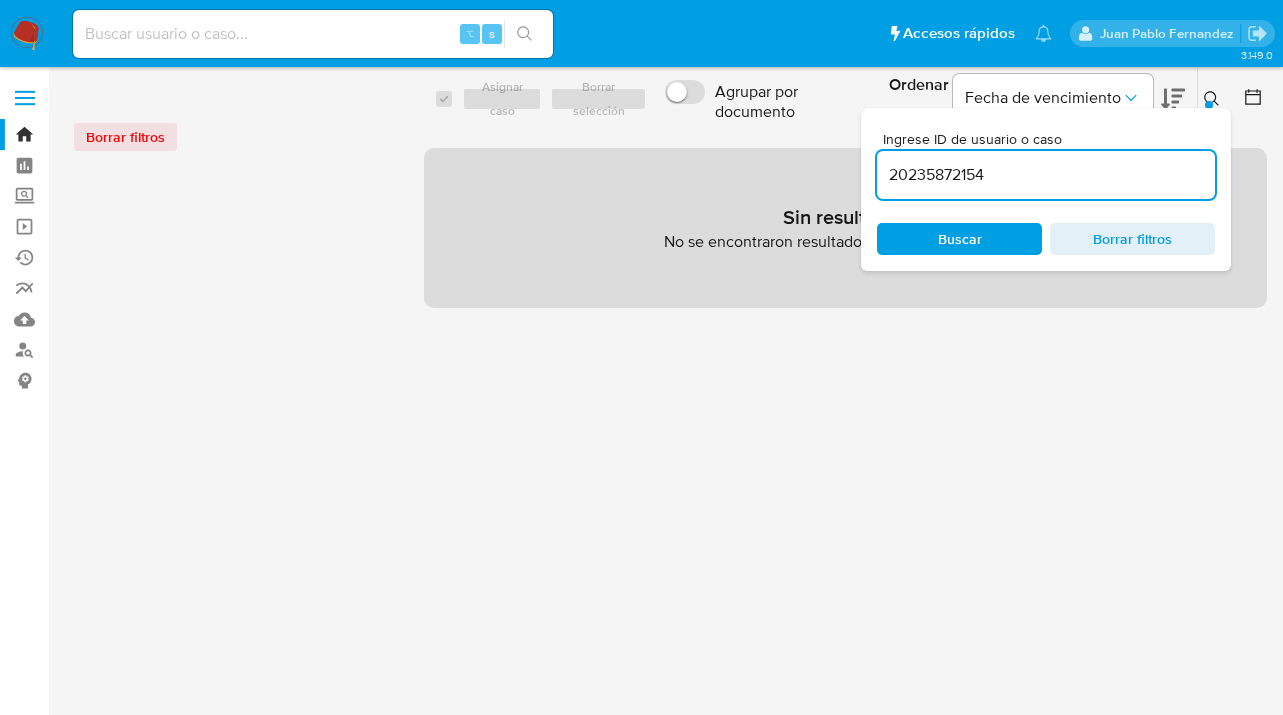 drag, startPoint x: 993, startPoint y: 183, endPoint x: 967, endPoint y: 174, distance: 27.513634 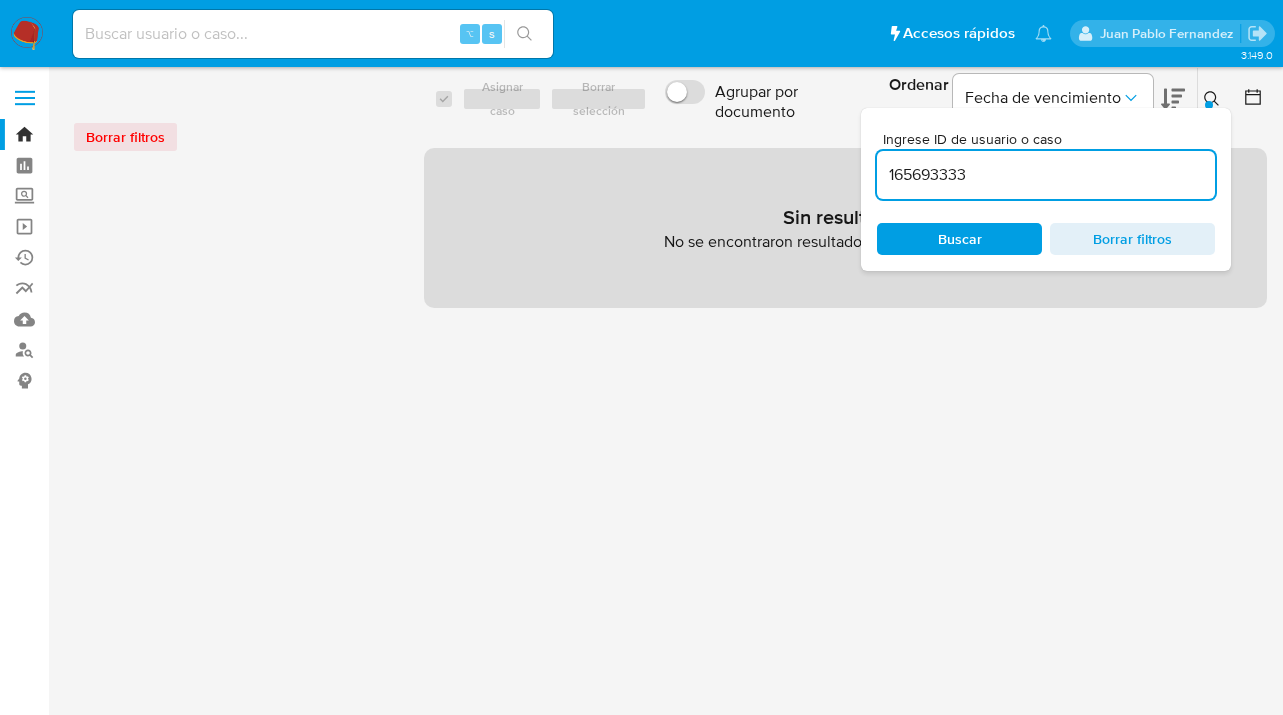 type on "165693333" 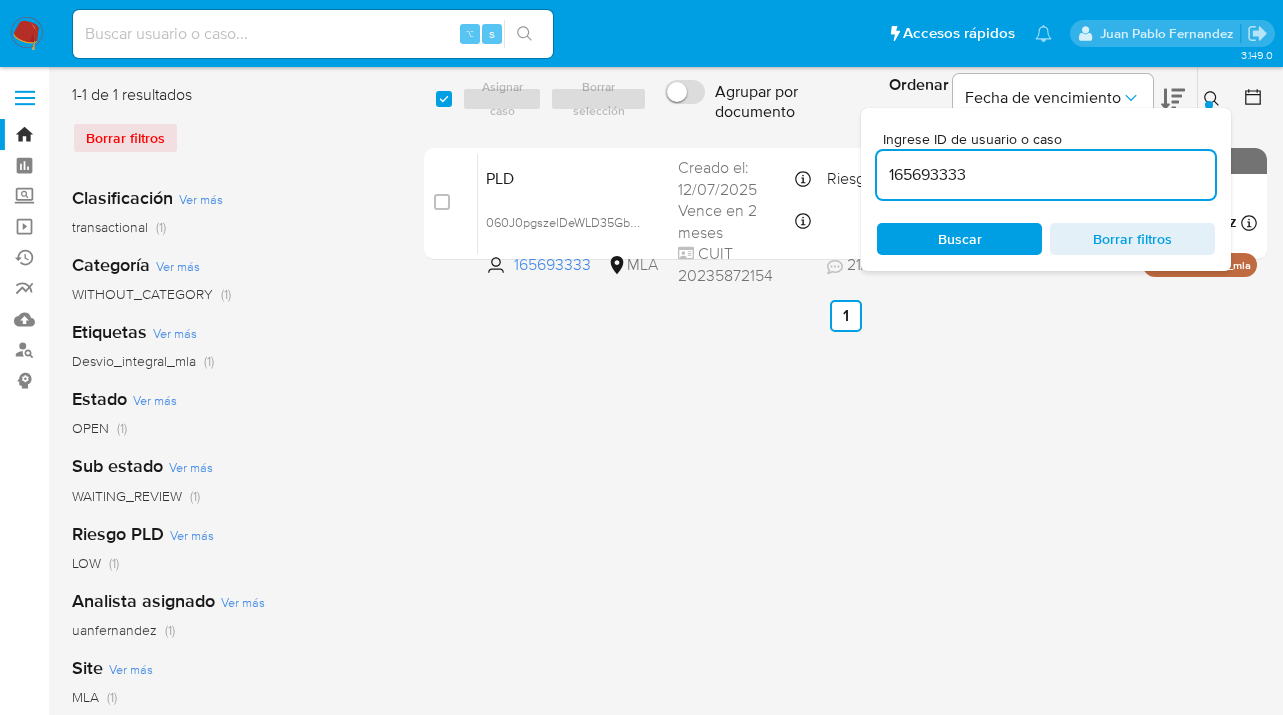 click 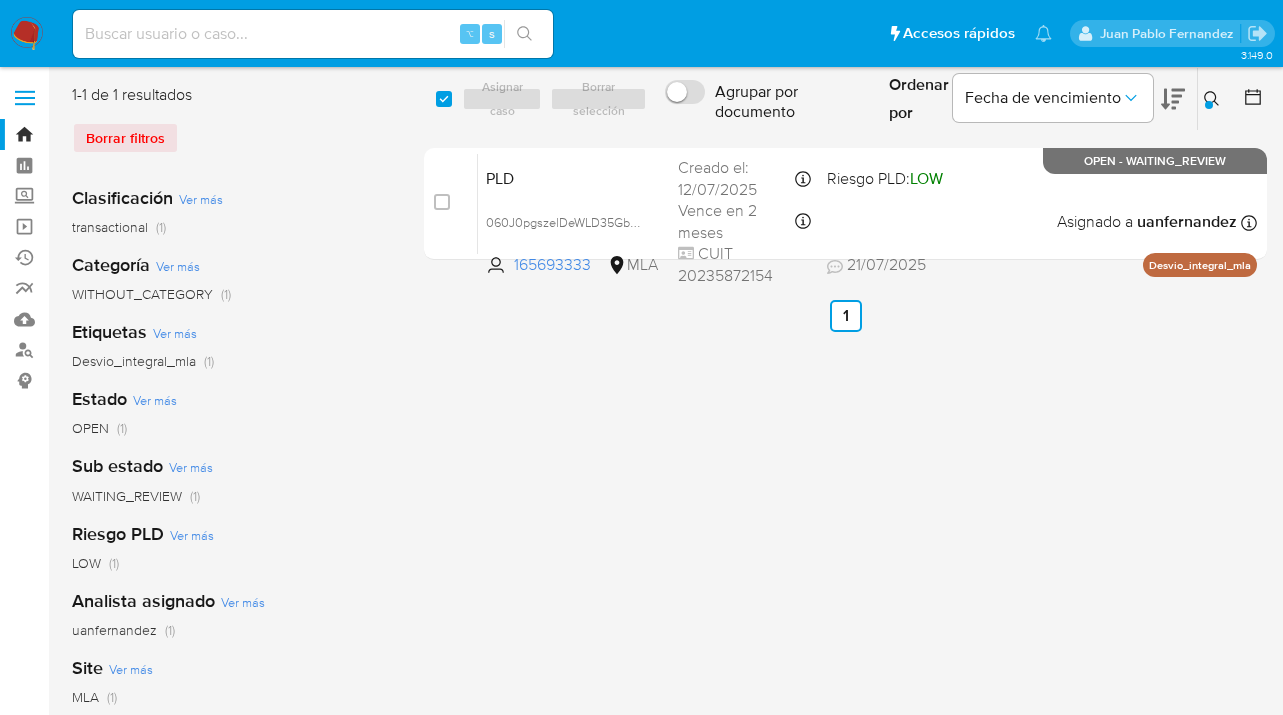 drag, startPoint x: 449, startPoint y: 100, endPoint x: 478, endPoint y: 93, distance: 29.832869 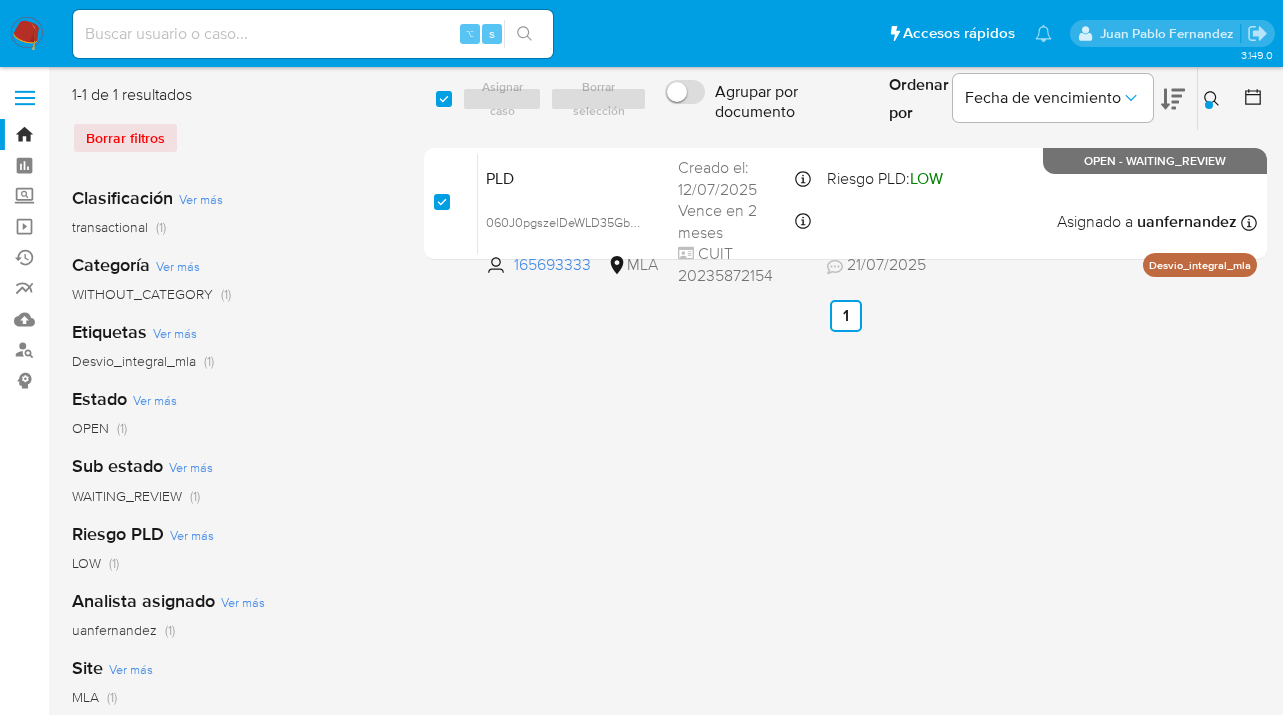 checkbox on "true" 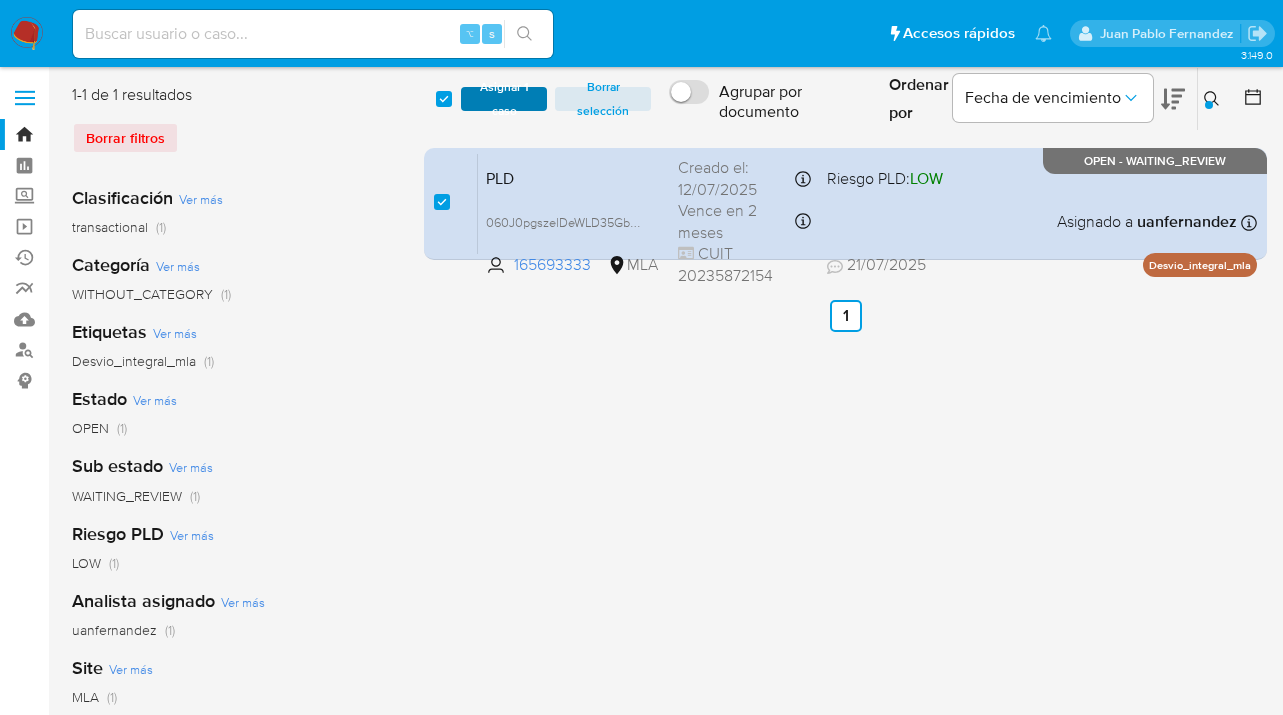 click on "Asignar 1 caso" at bounding box center (504, 99) 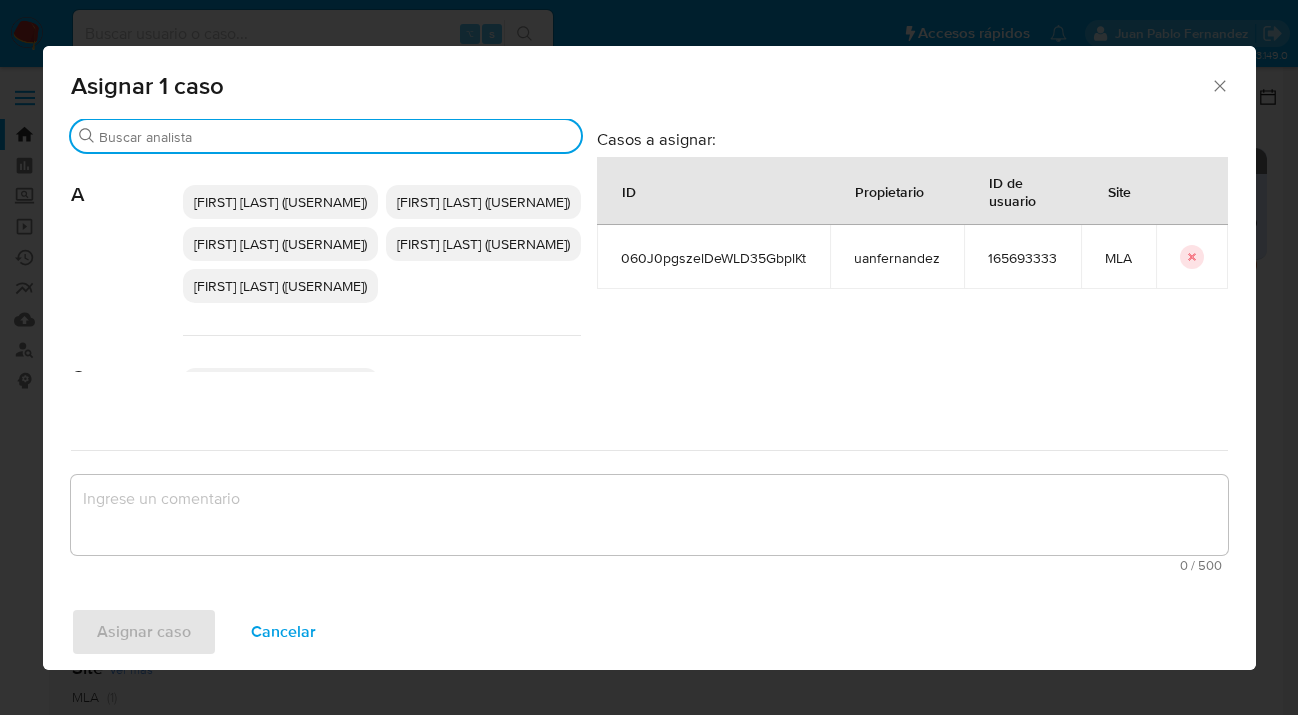 click on "Buscar" at bounding box center [336, 137] 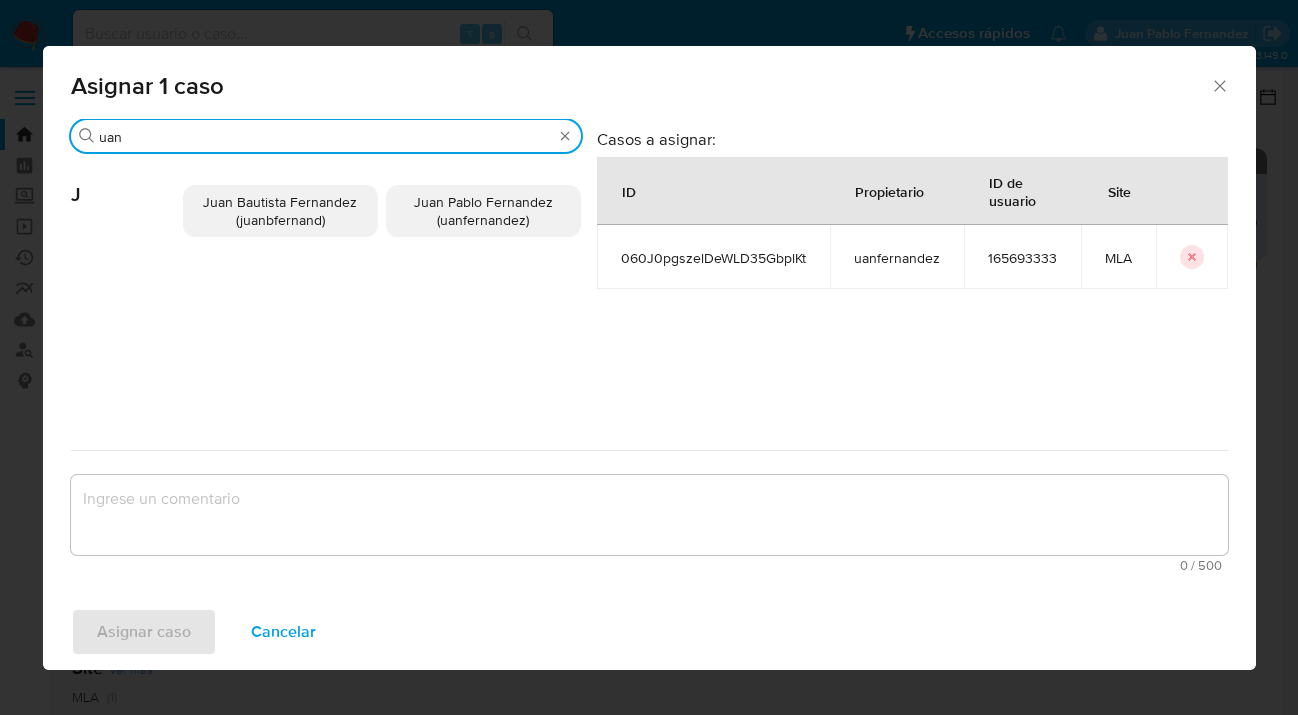 type on "uan" 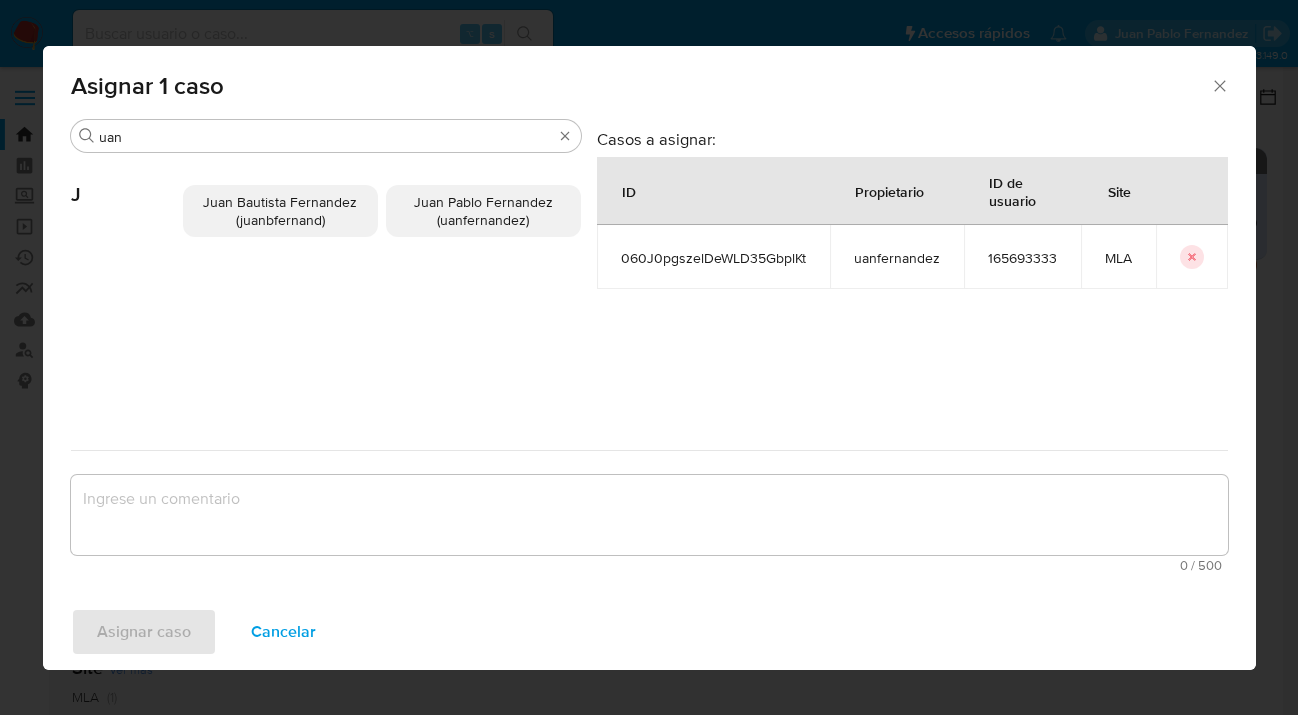 click on "Juan Pablo Fernandez (uanfernandez)" at bounding box center (483, 211) 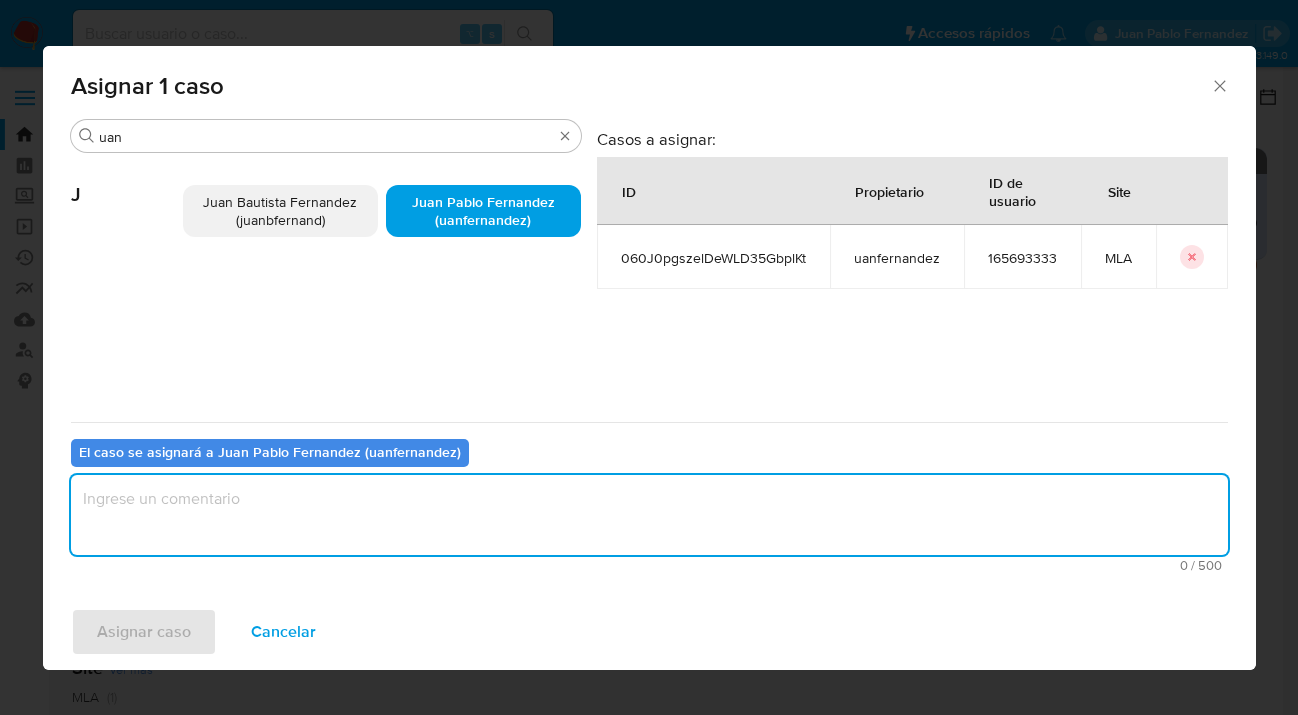click at bounding box center [649, 515] 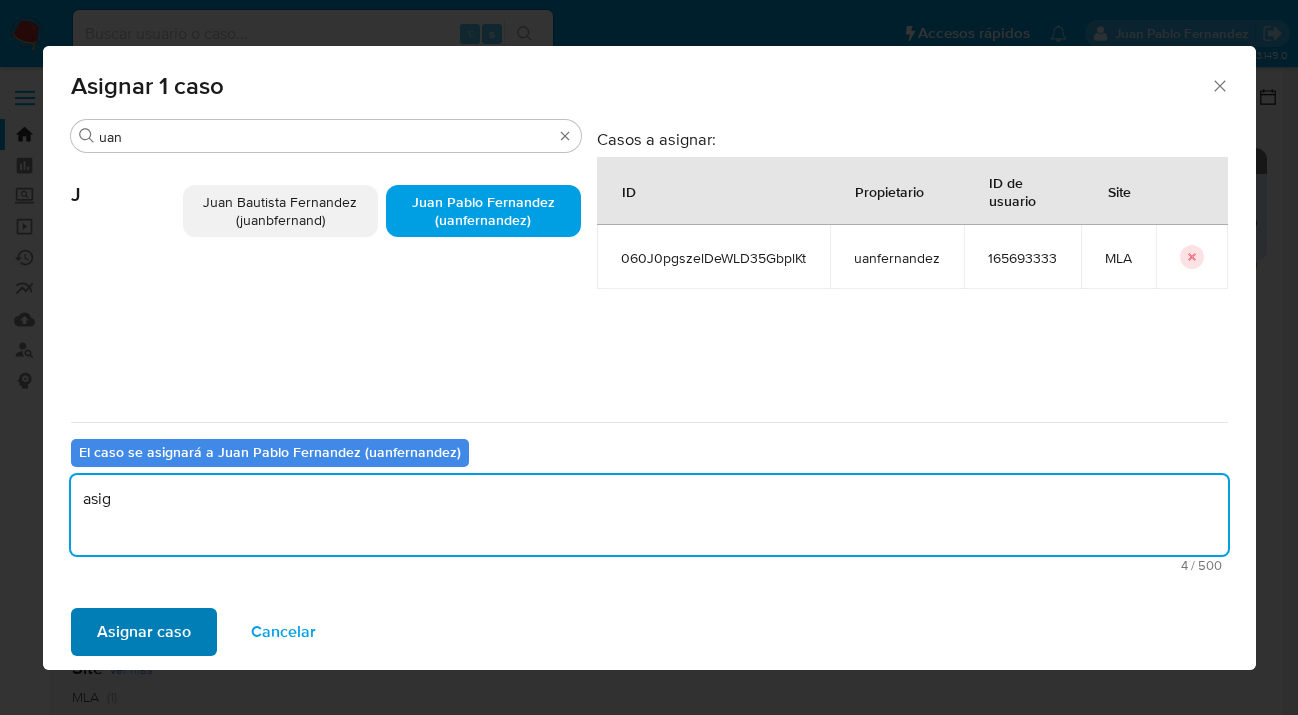type on "asig" 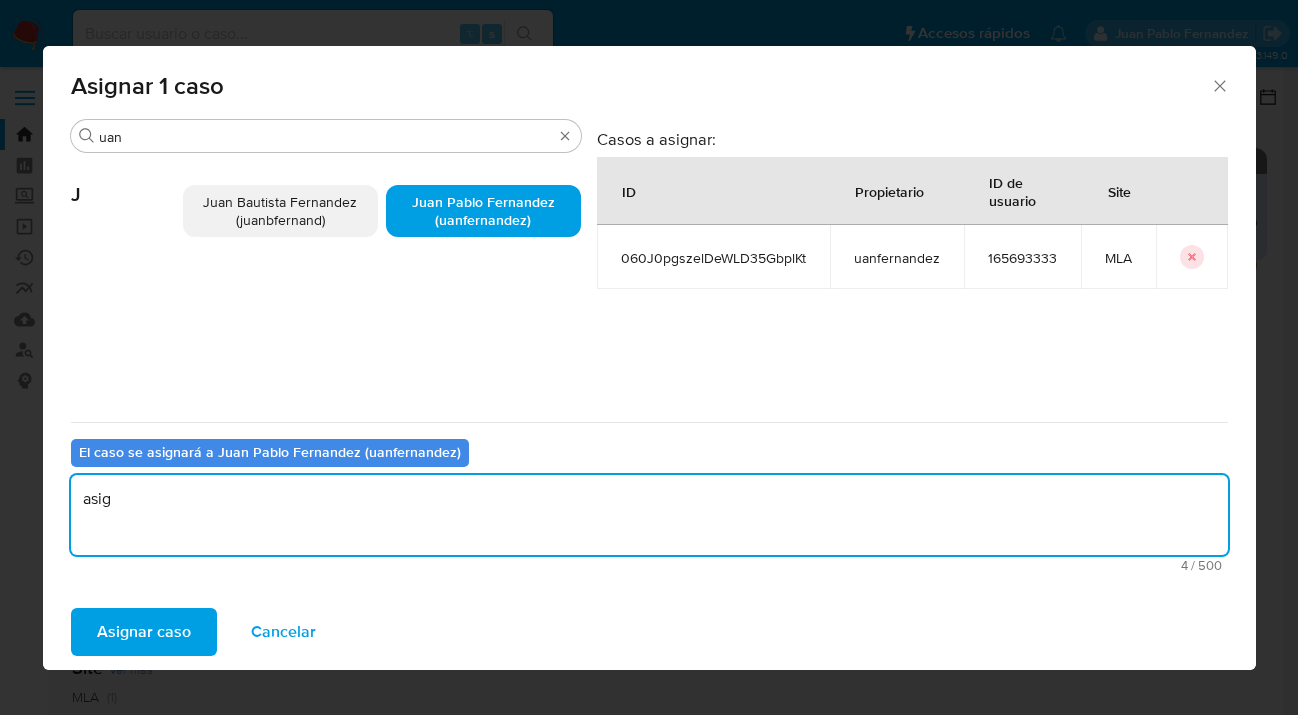 click on "Asignar caso" at bounding box center [144, 632] 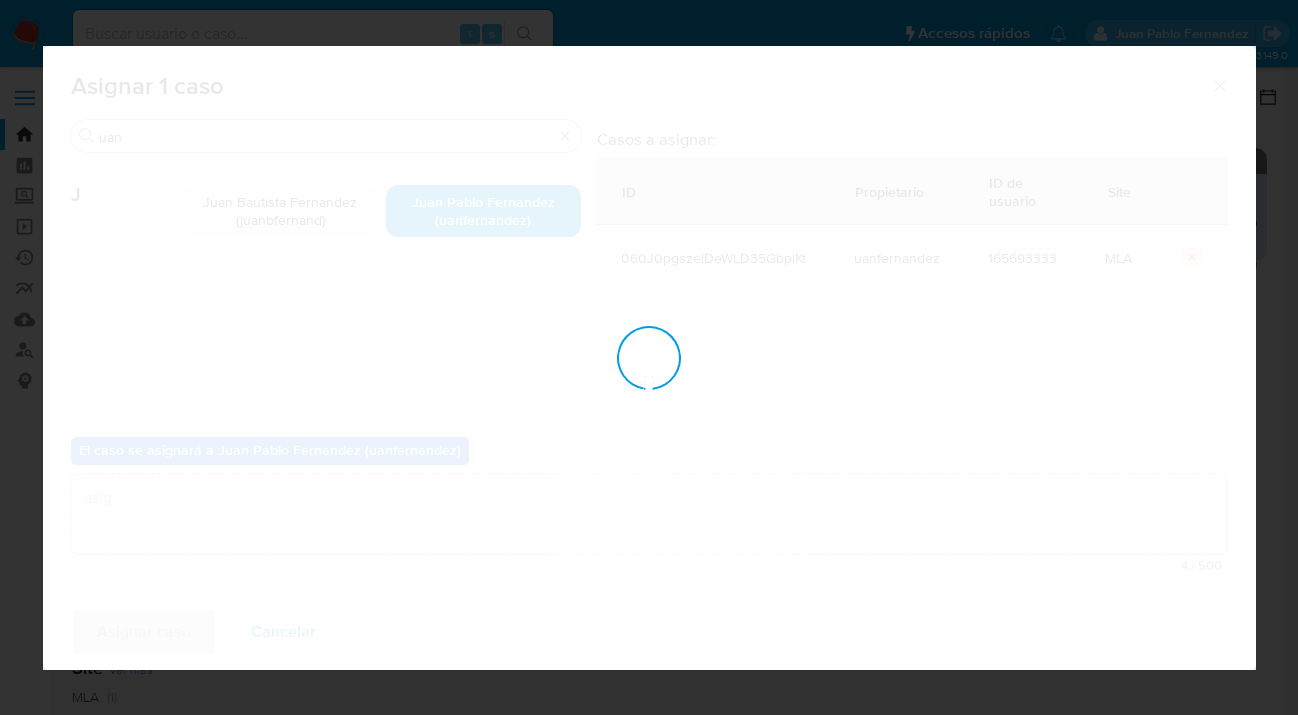 type 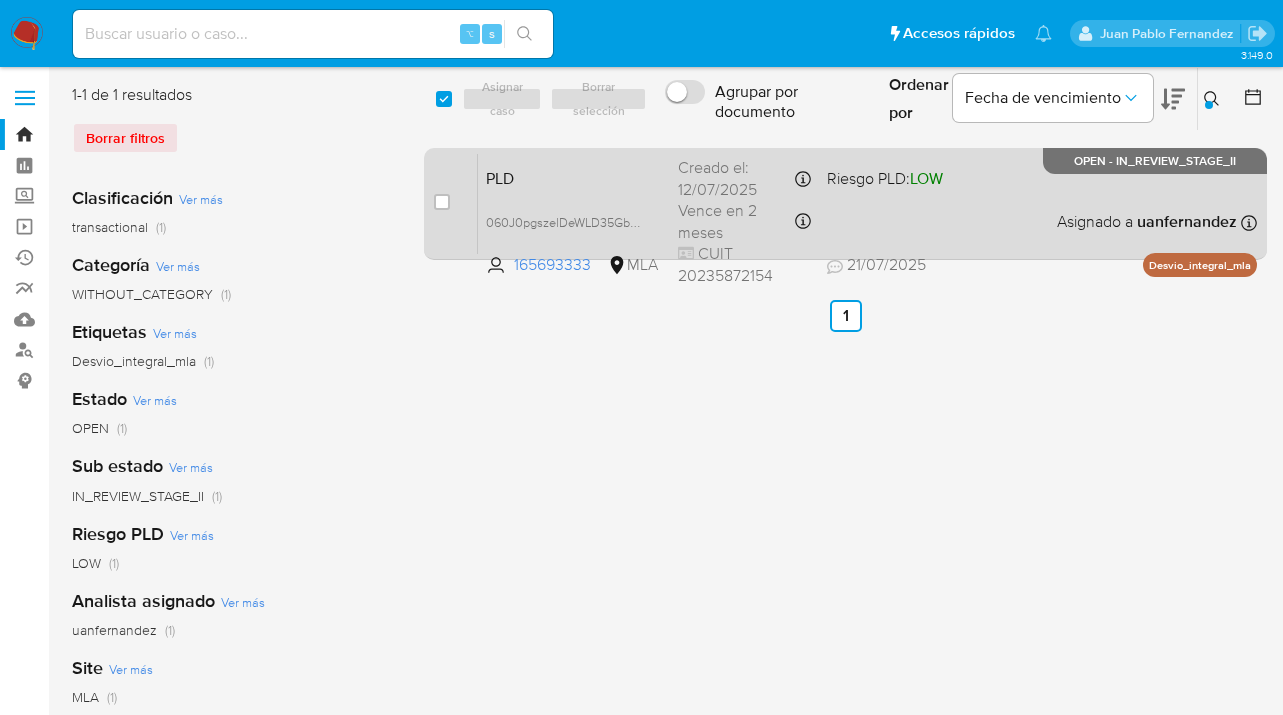 click on "PLD 060J0pgszelDeWLD35GbplKt 165693333 MLA Riesgo PLD:  LOW Creado el: 12/07/2025   Creado el: 12/07/2025 03:09:10 Vence en 2 meses   Vence el 10/10/2025 03:09:11 CUIT   20235872154 21/07/2025   21/07/2025 19:48 Asignado a   uanfernandez   Asignado el: 17/07/2025 16:37:33 Desvio_integral_mla OPEN - IN_REVIEW_STAGE_II" at bounding box center [867, 203] 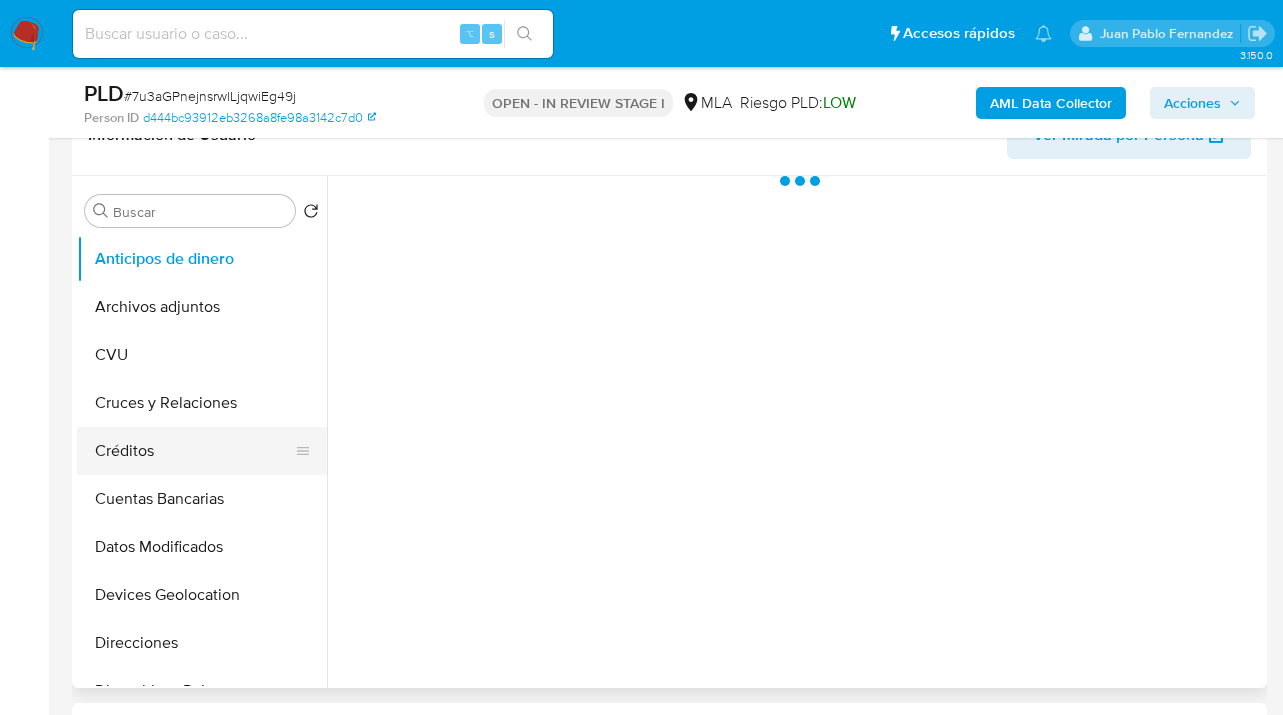 scroll, scrollTop: 429, scrollLeft: 0, axis: vertical 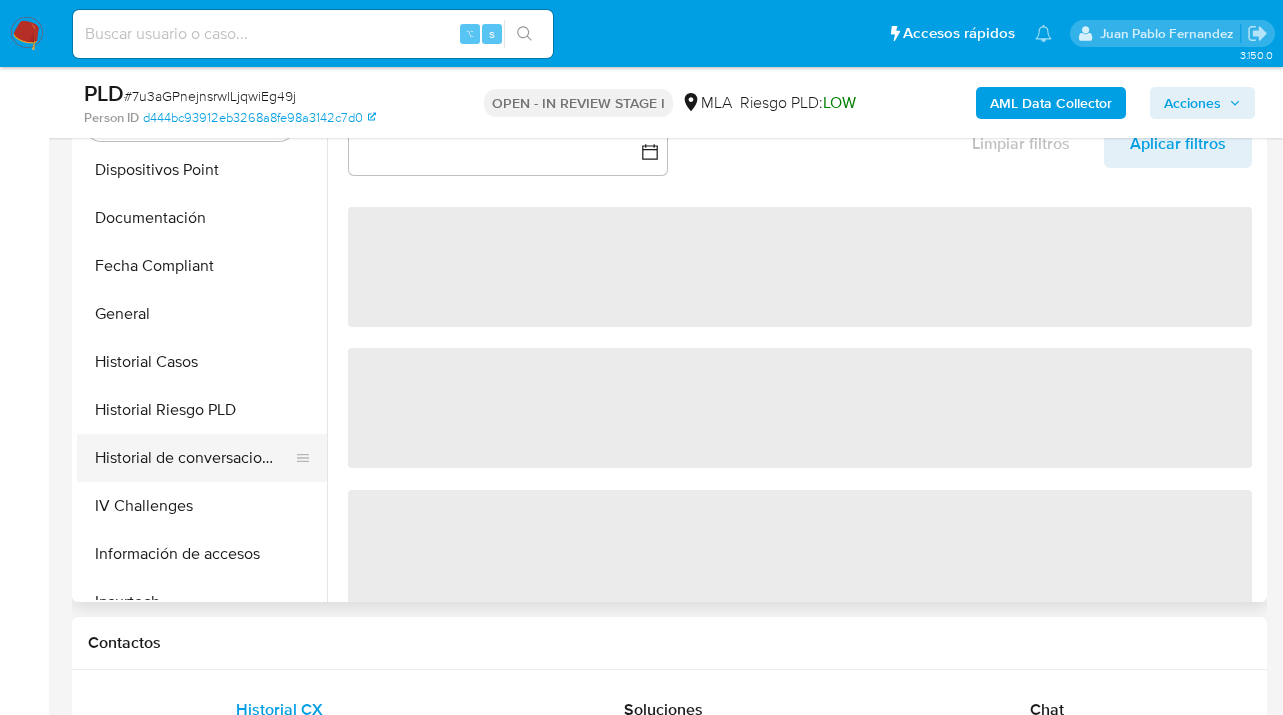 select on "10" 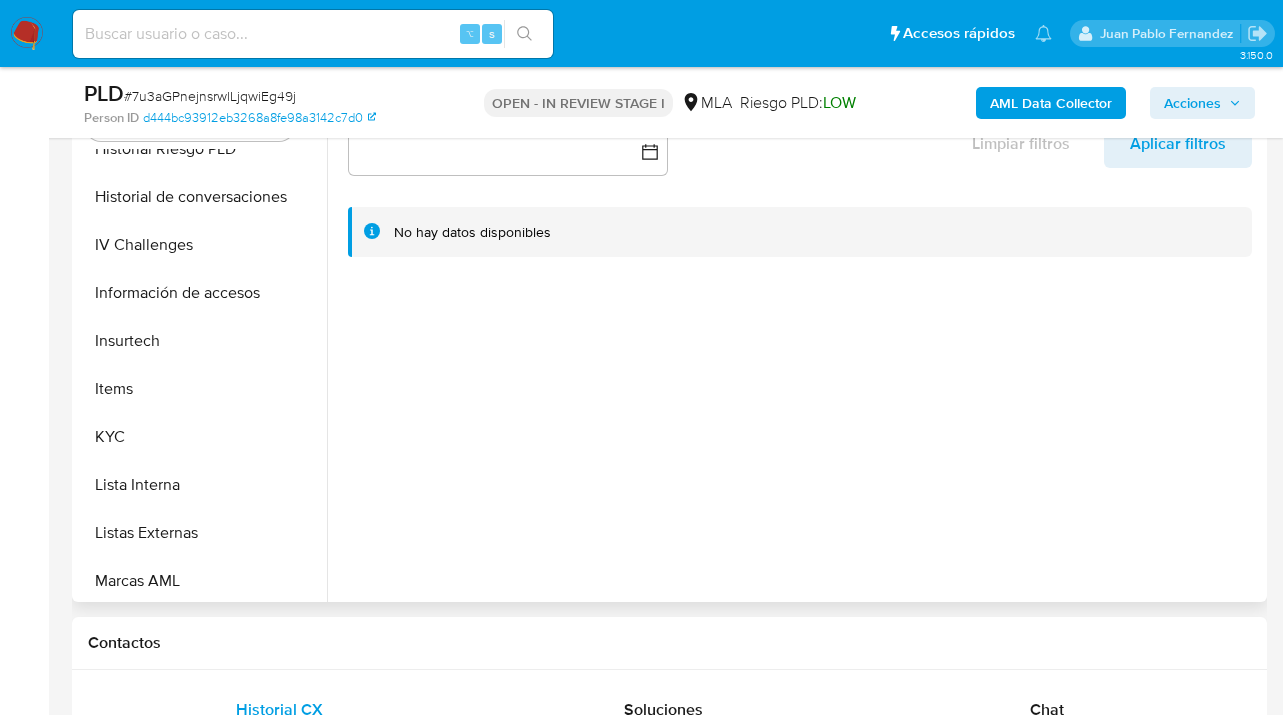 scroll, scrollTop: 837, scrollLeft: 0, axis: vertical 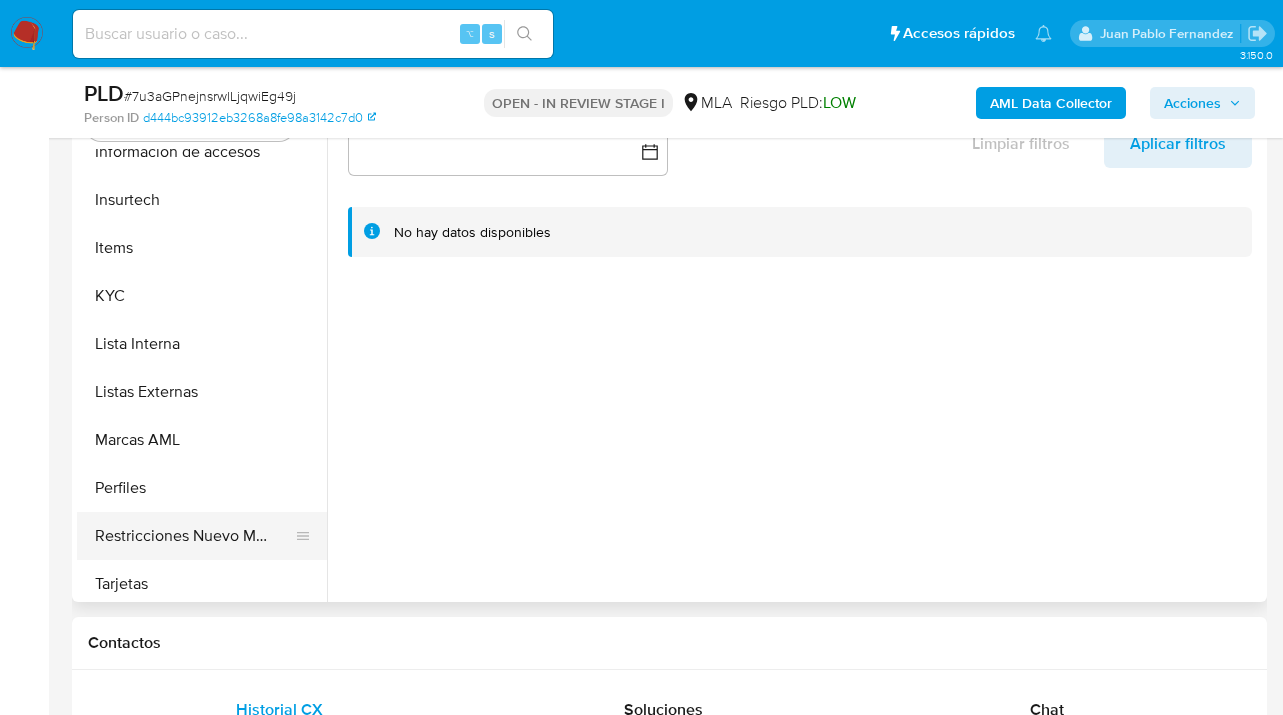 click on "Restricciones Nuevo Mundo" at bounding box center (194, 536) 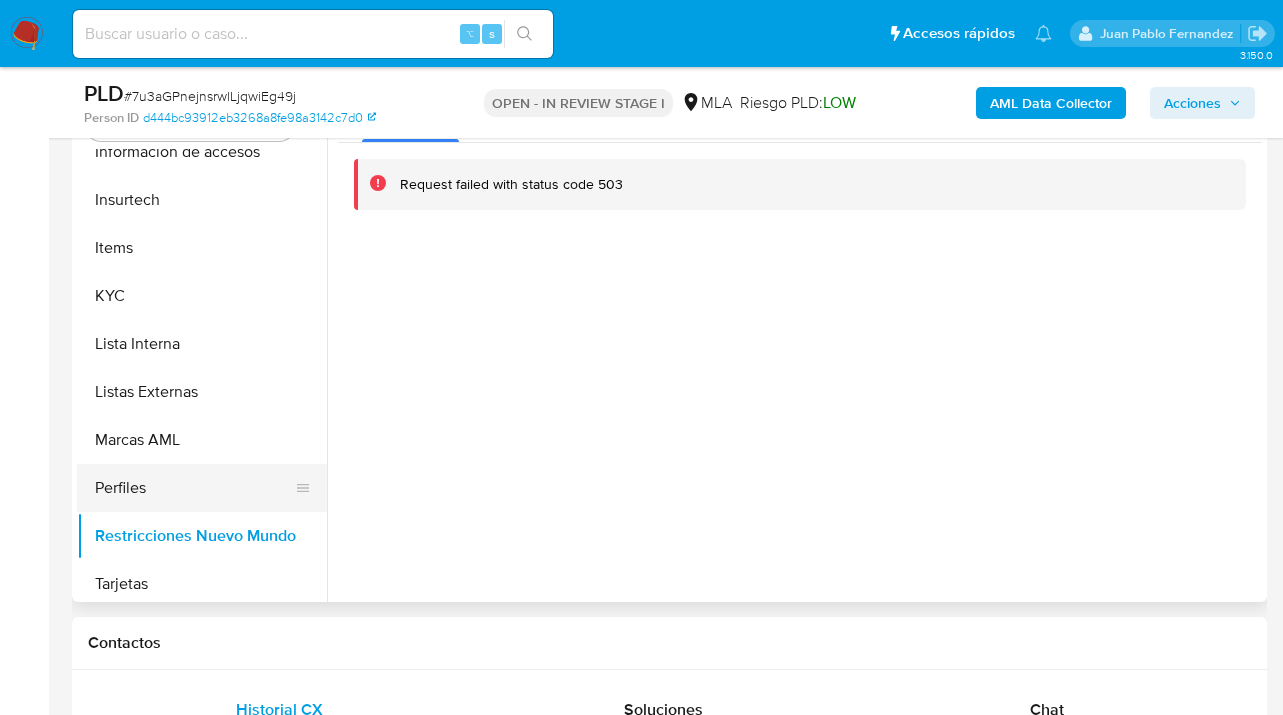 click on "Perfiles" at bounding box center (194, 488) 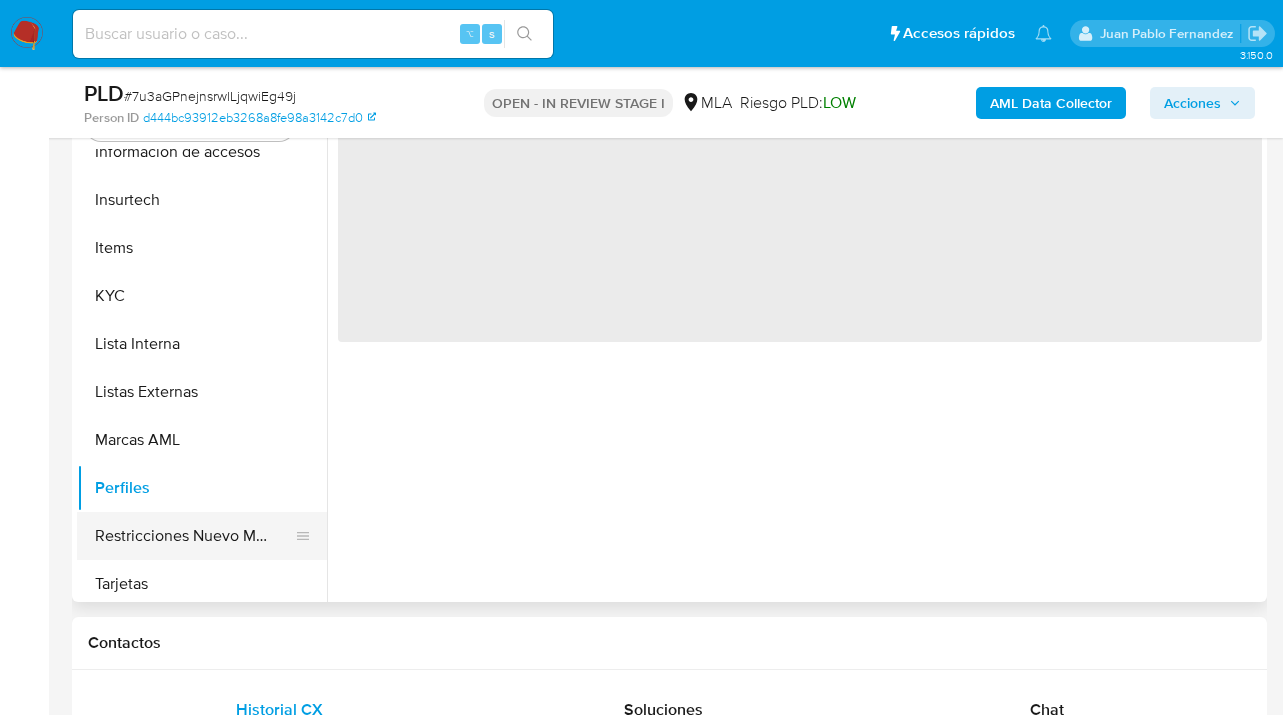 click on "Restricciones Nuevo Mundo" at bounding box center [194, 536] 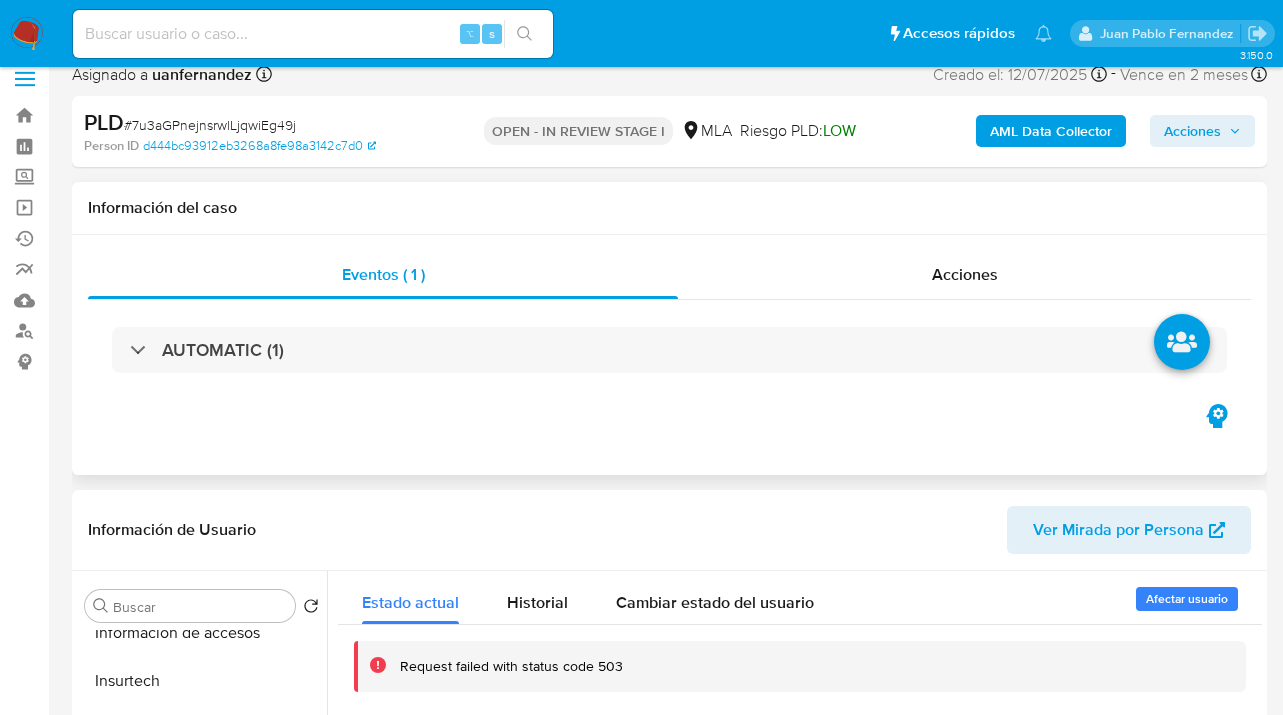 scroll, scrollTop: 0, scrollLeft: 0, axis: both 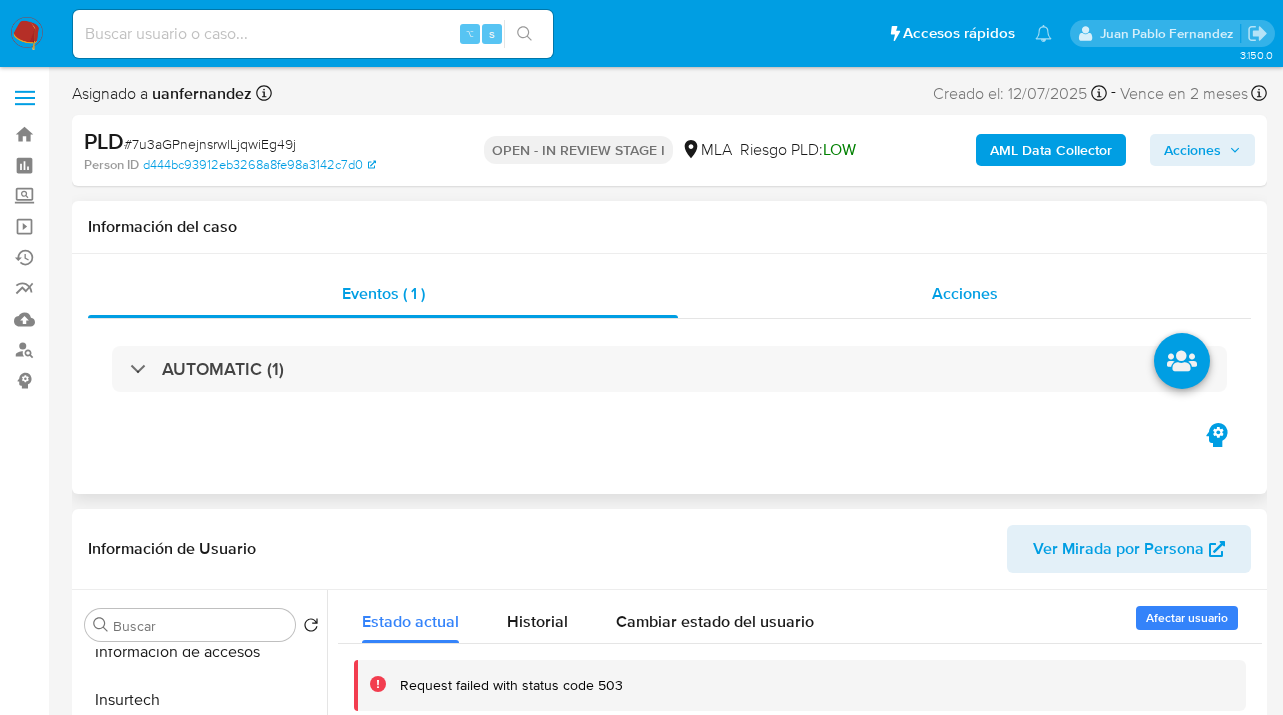 click on "Acciones" at bounding box center (965, 293) 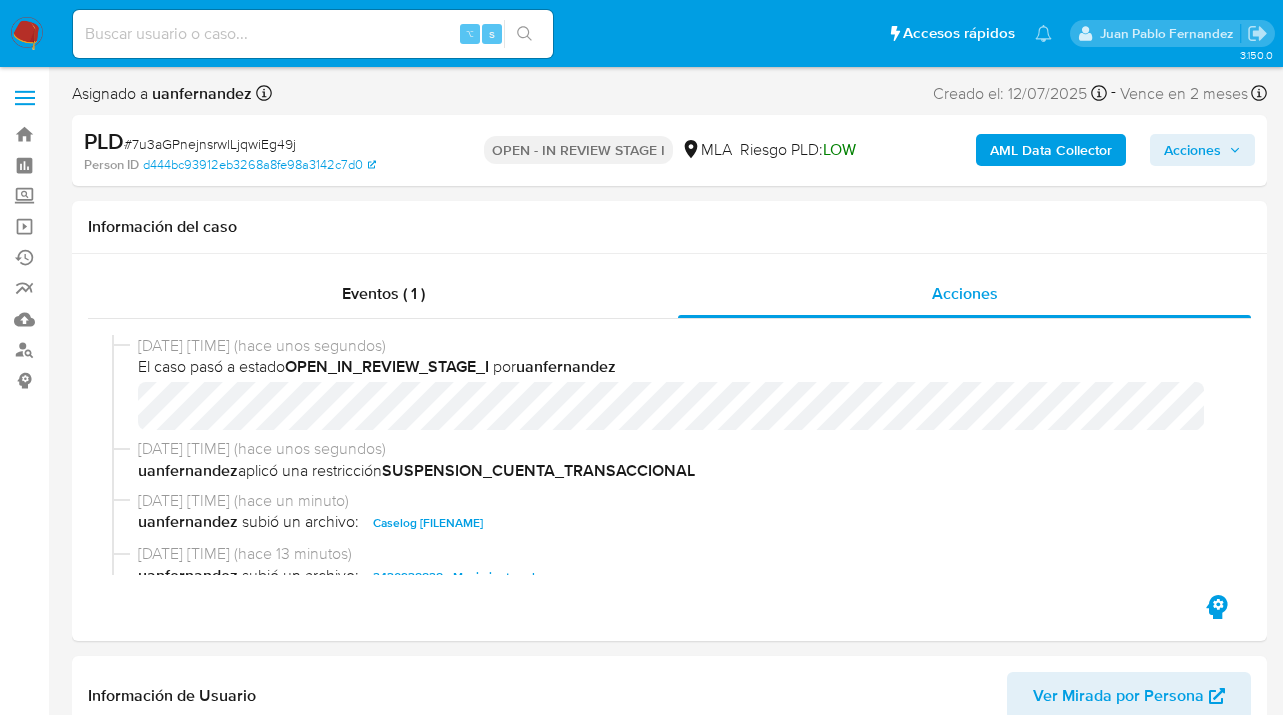 click on "Acciones" at bounding box center [1192, 150] 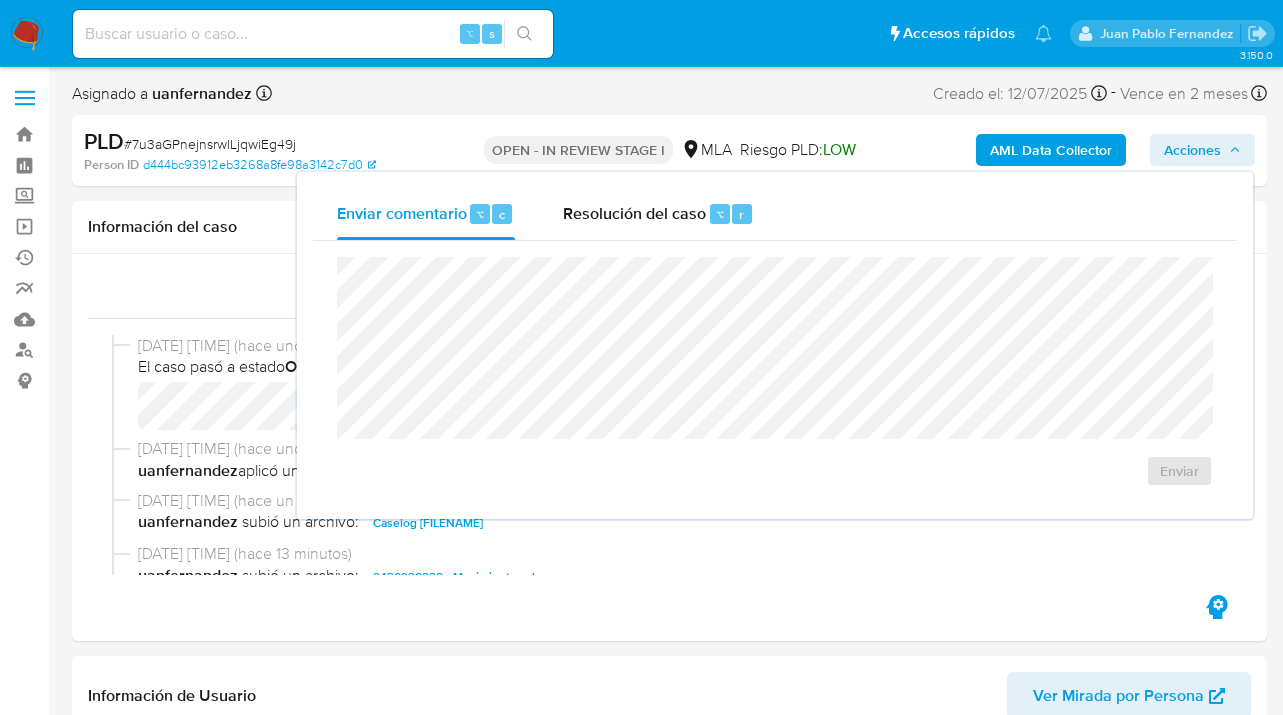 drag, startPoint x: 638, startPoint y: 211, endPoint x: 621, endPoint y: 249, distance: 41.62932 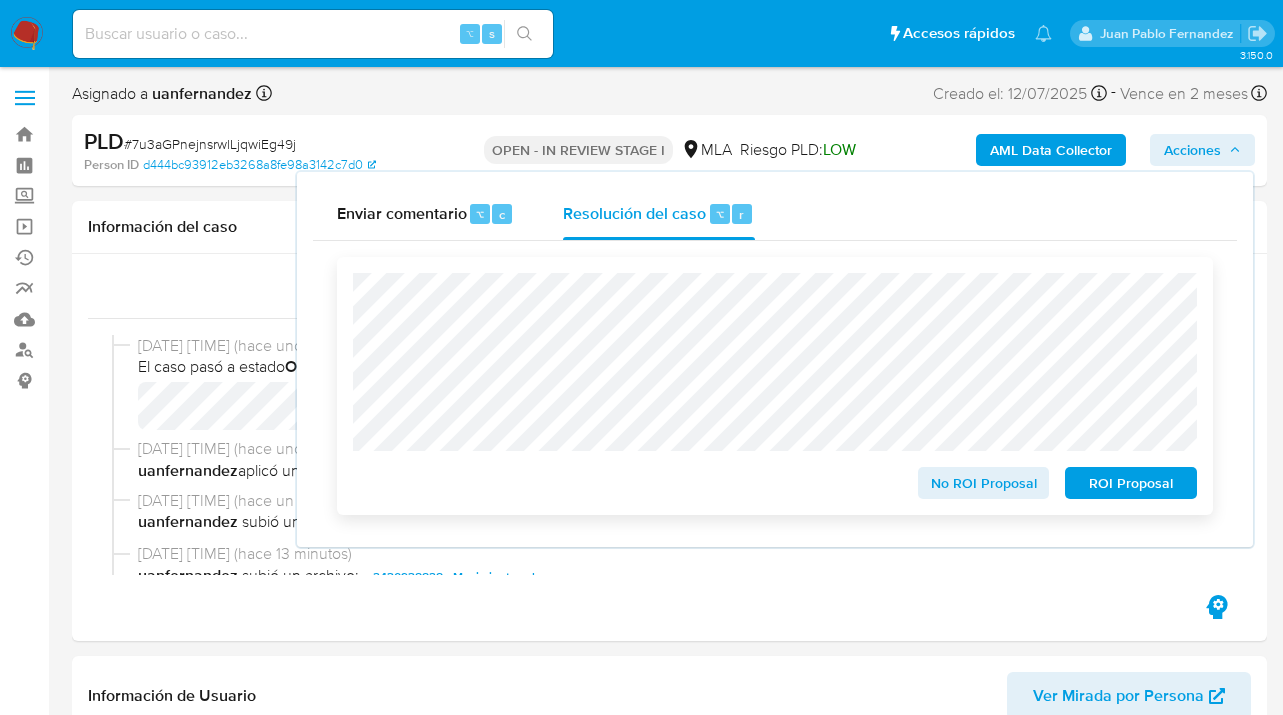 click on "ROI Proposal" at bounding box center (1131, 483) 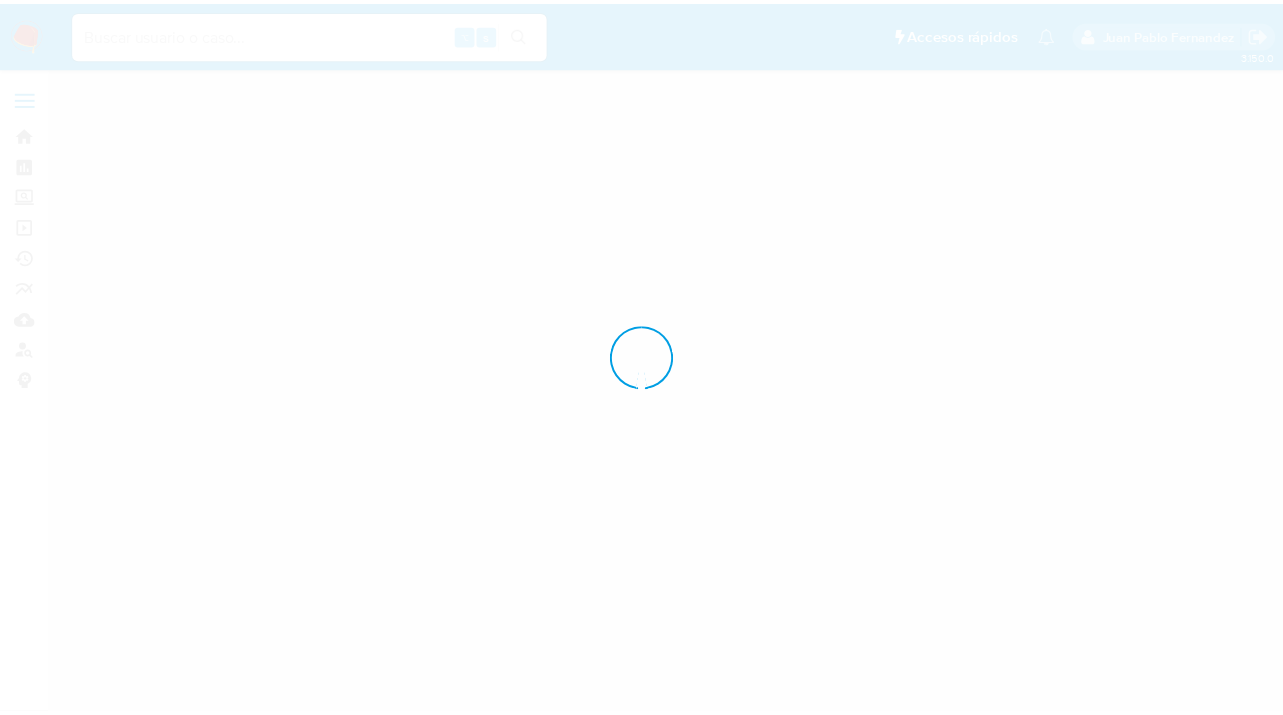 scroll, scrollTop: 0, scrollLeft: 0, axis: both 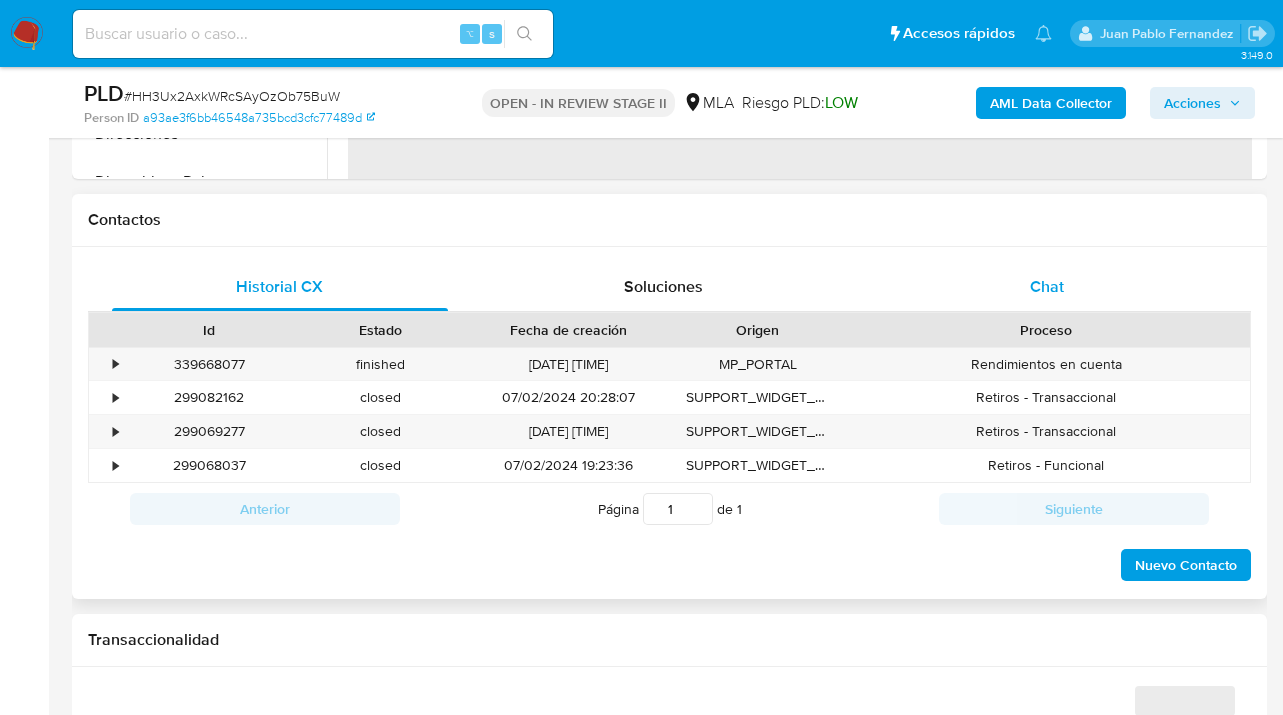 click on "Chat" at bounding box center [1047, 286] 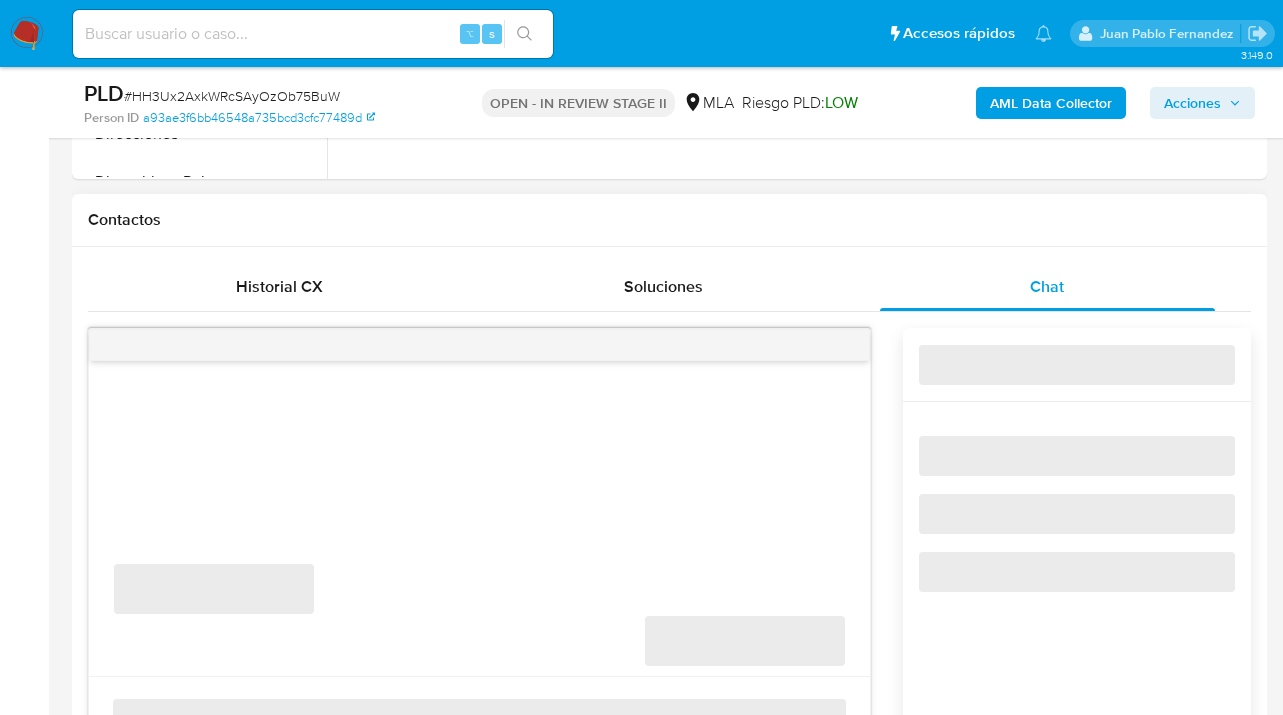 select on "10" 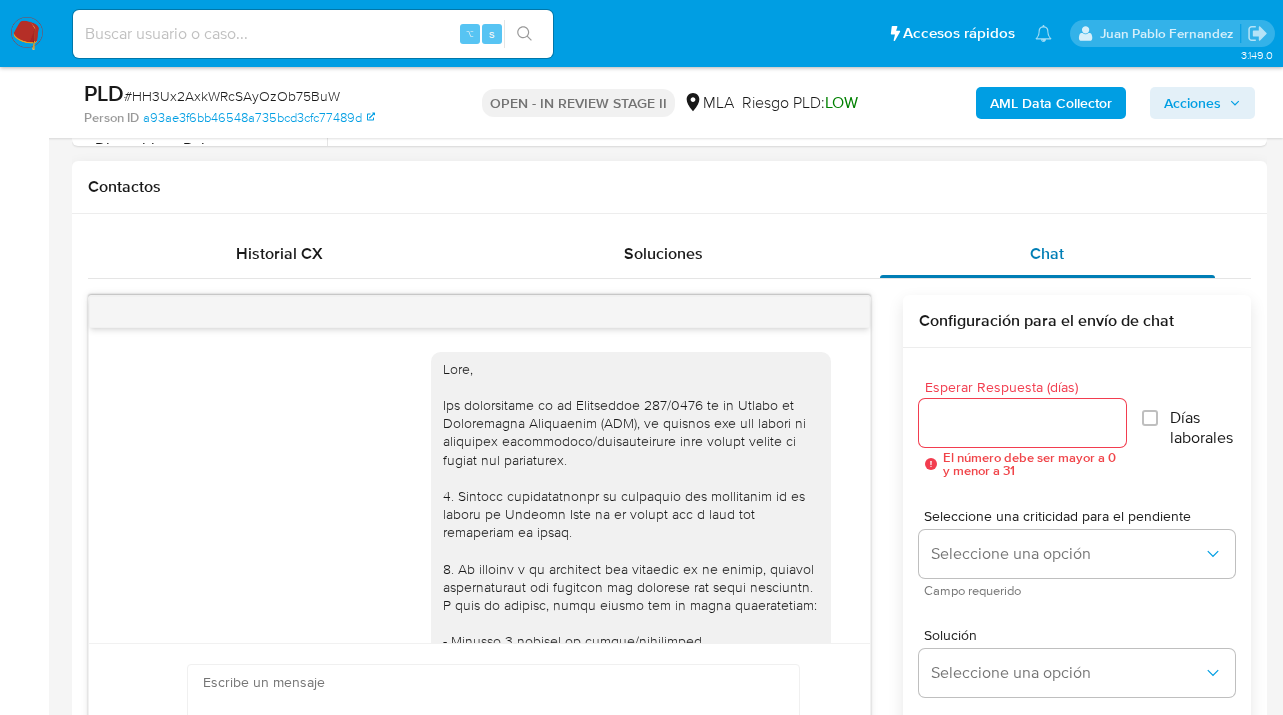 scroll, scrollTop: 885, scrollLeft: 0, axis: vertical 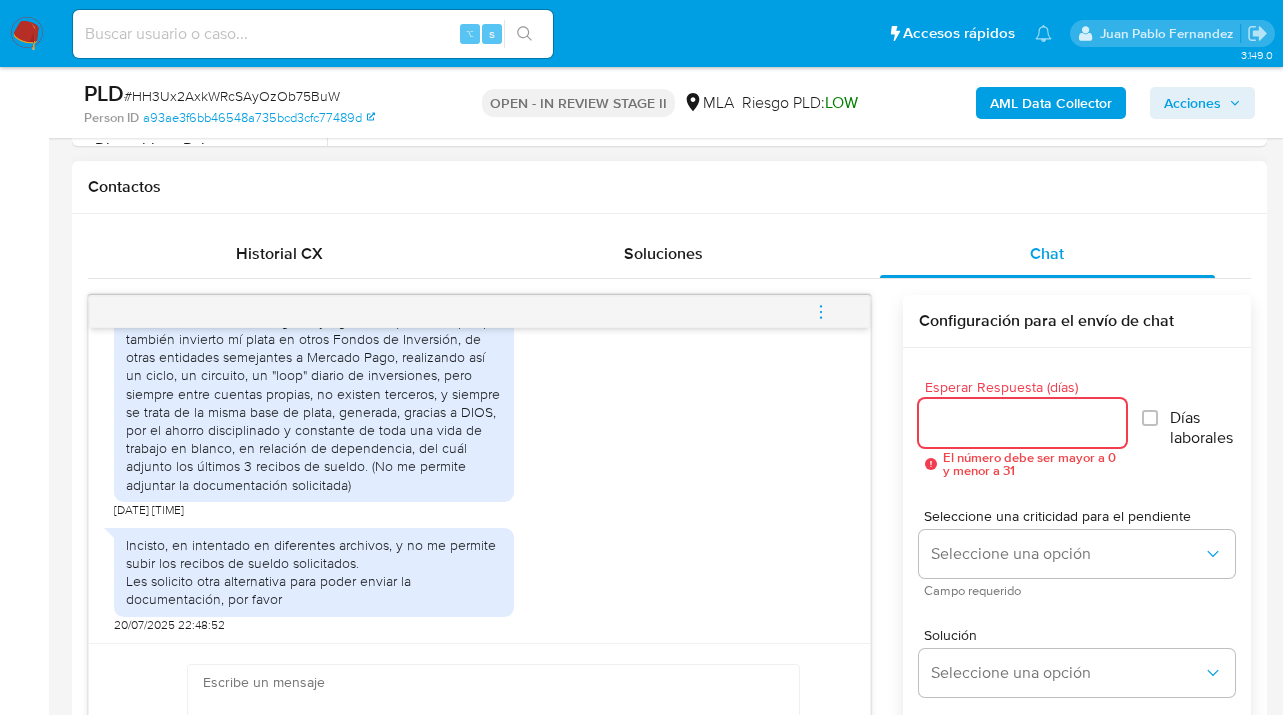 click on "Esperar Respuesta (días)" at bounding box center [1022, 423] 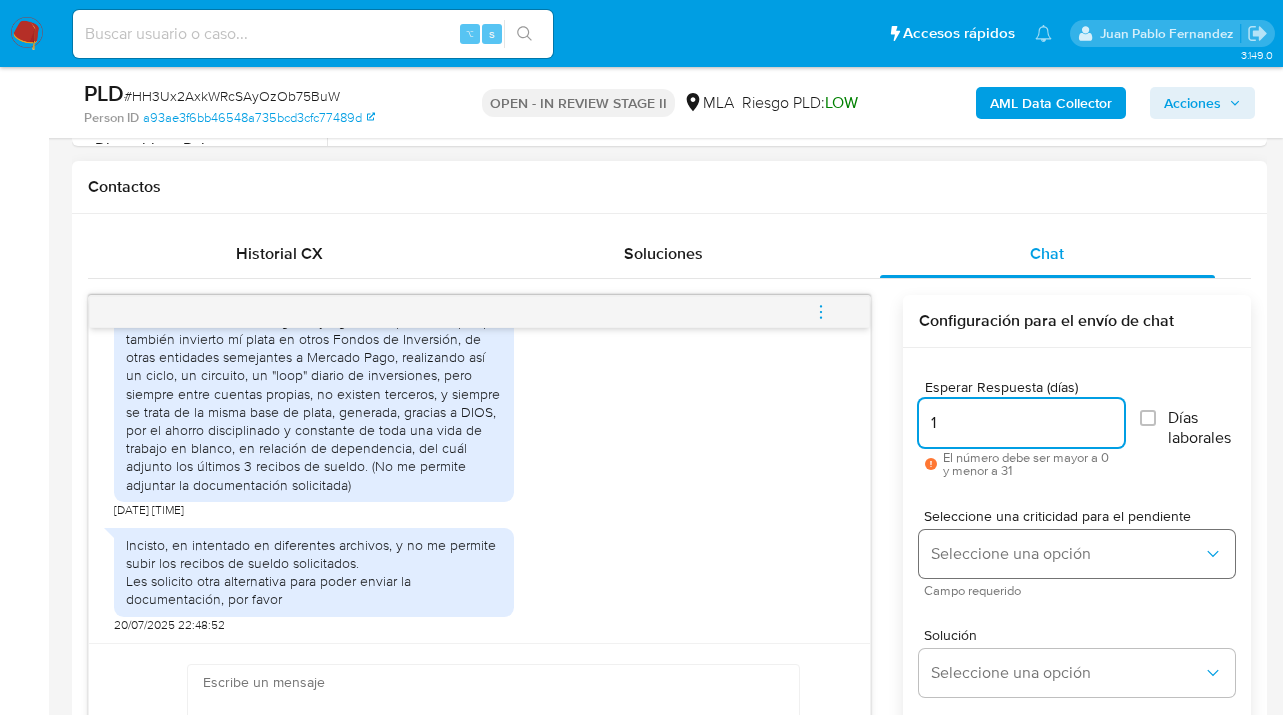type on "1" 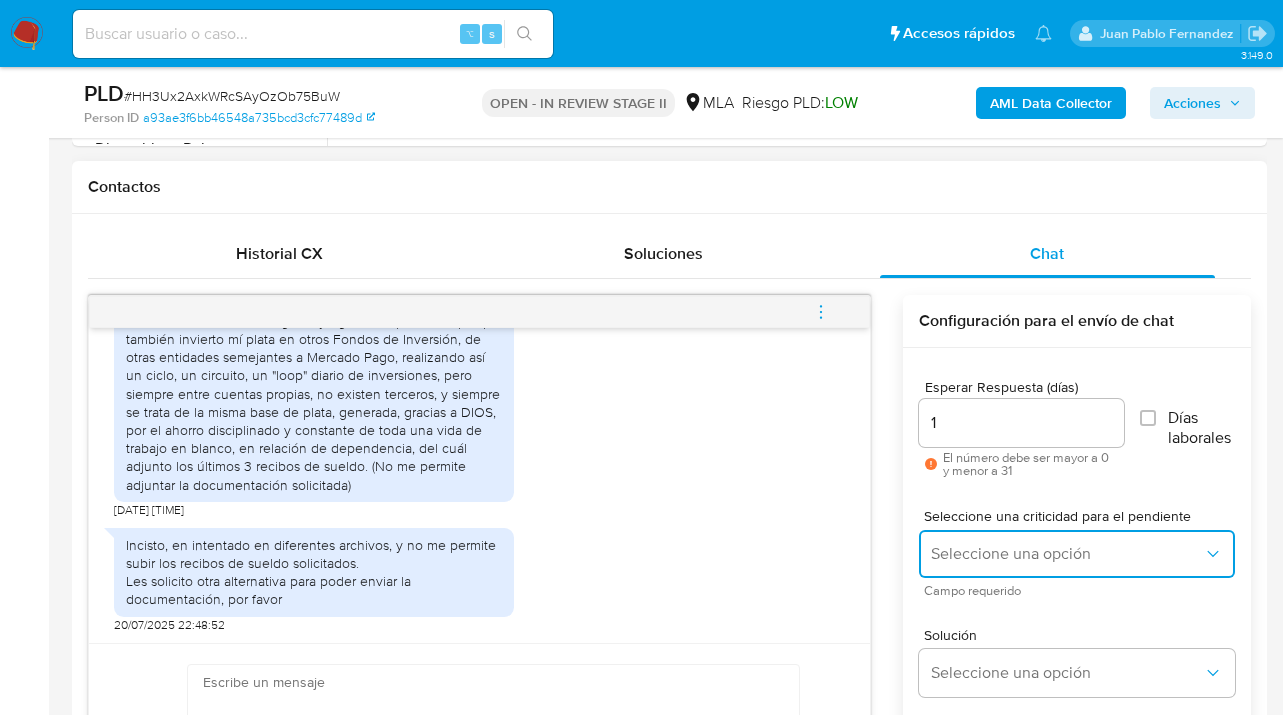 click on "Seleccione una opción" at bounding box center (1067, 554) 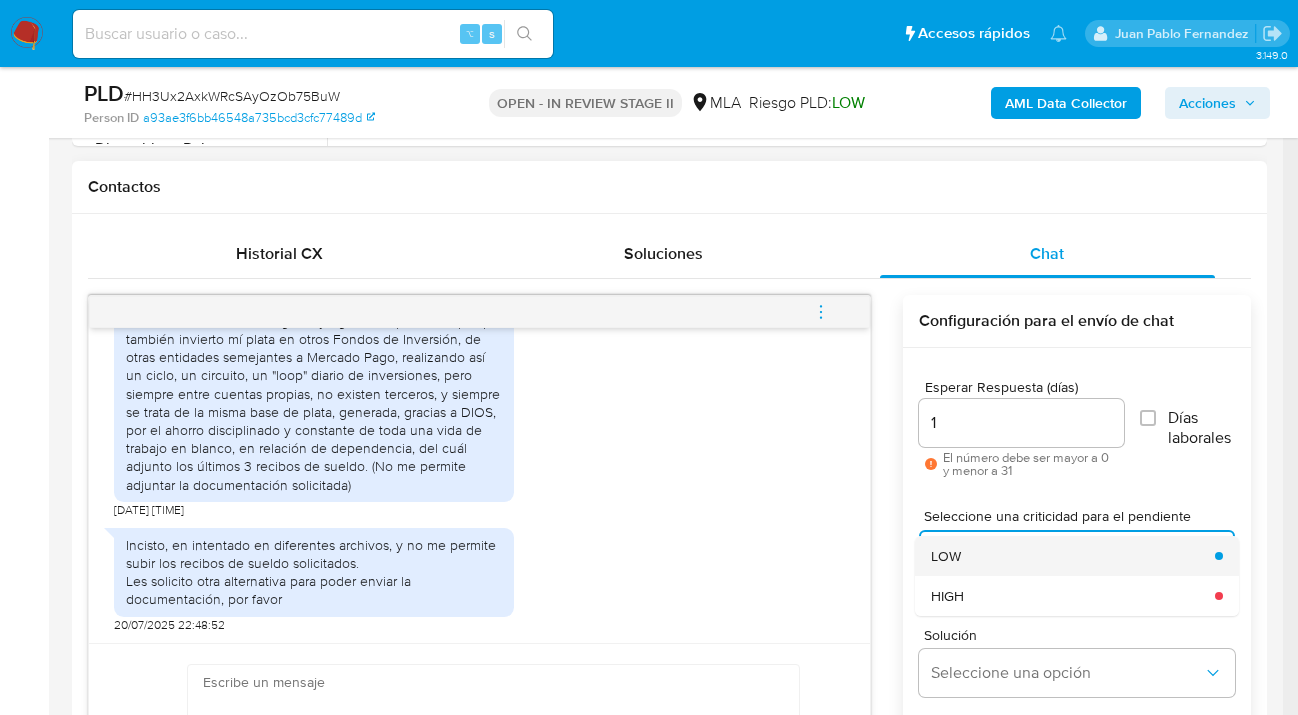 click on "LOW" at bounding box center [1067, 556] 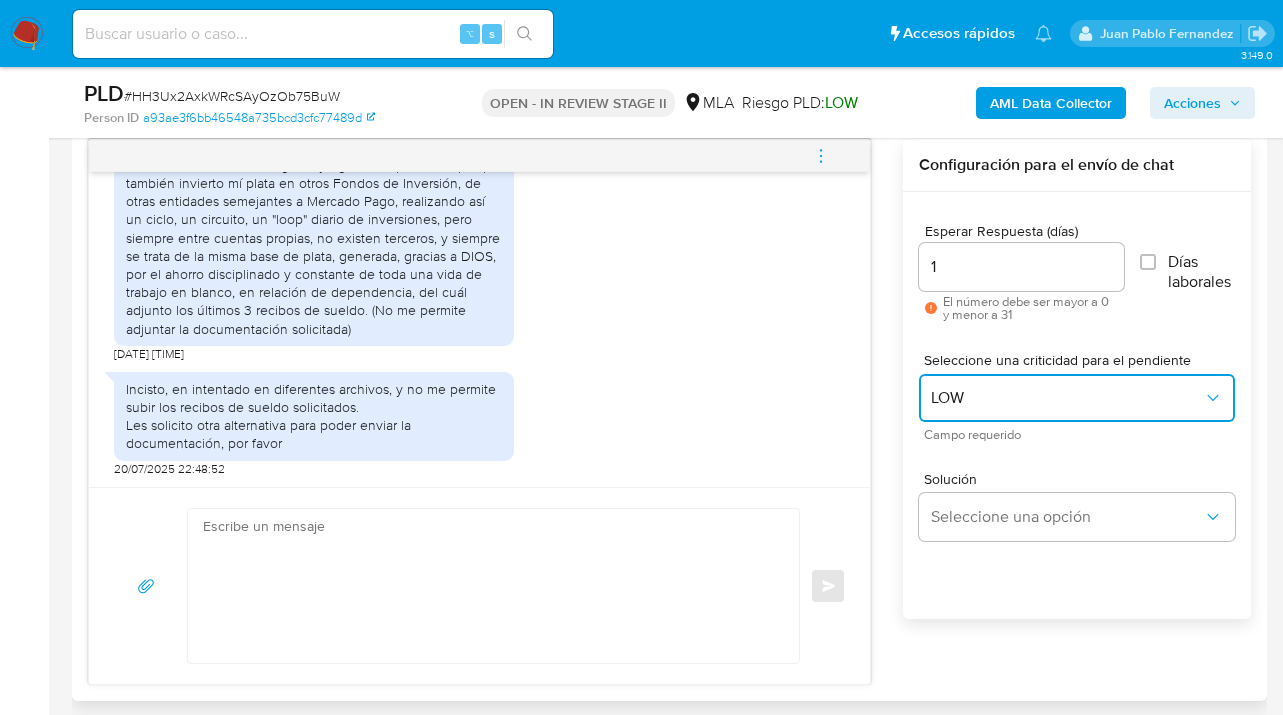 scroll, scrollTop: 1089, scrollLeft: 0, axis: vertical 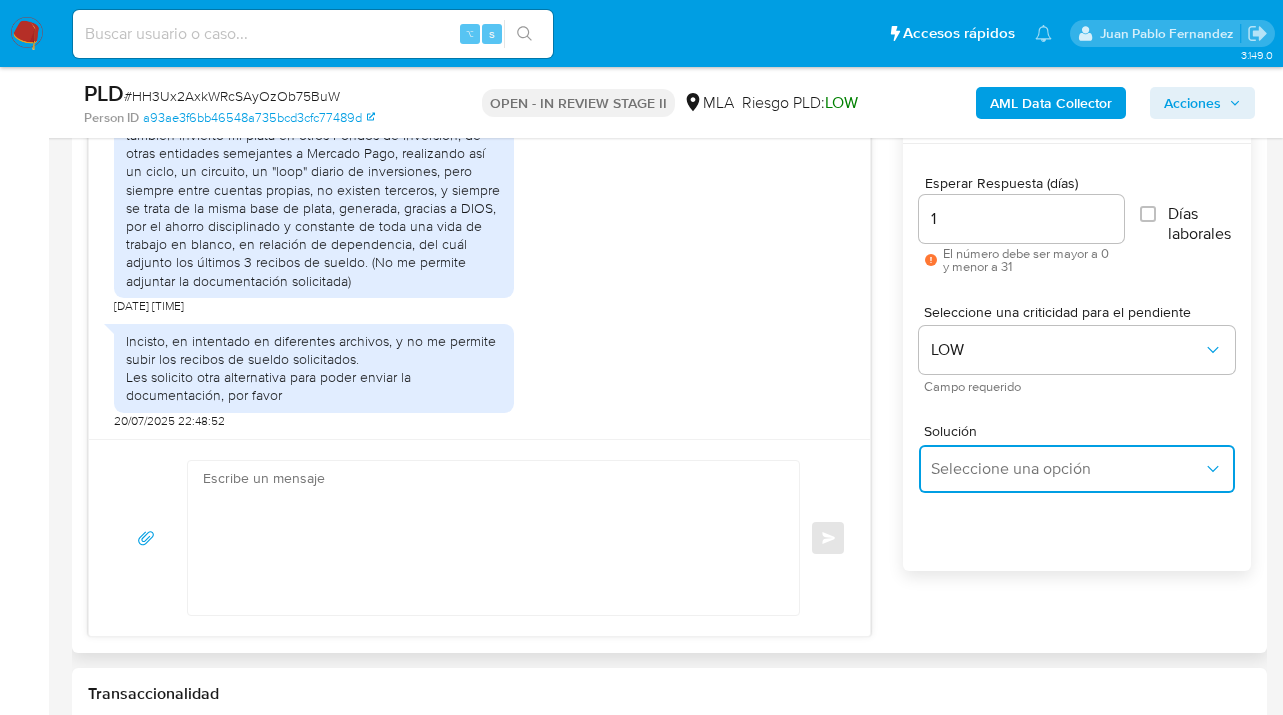 click on "Seleccione una opción" at bounding box center [1077, 469] 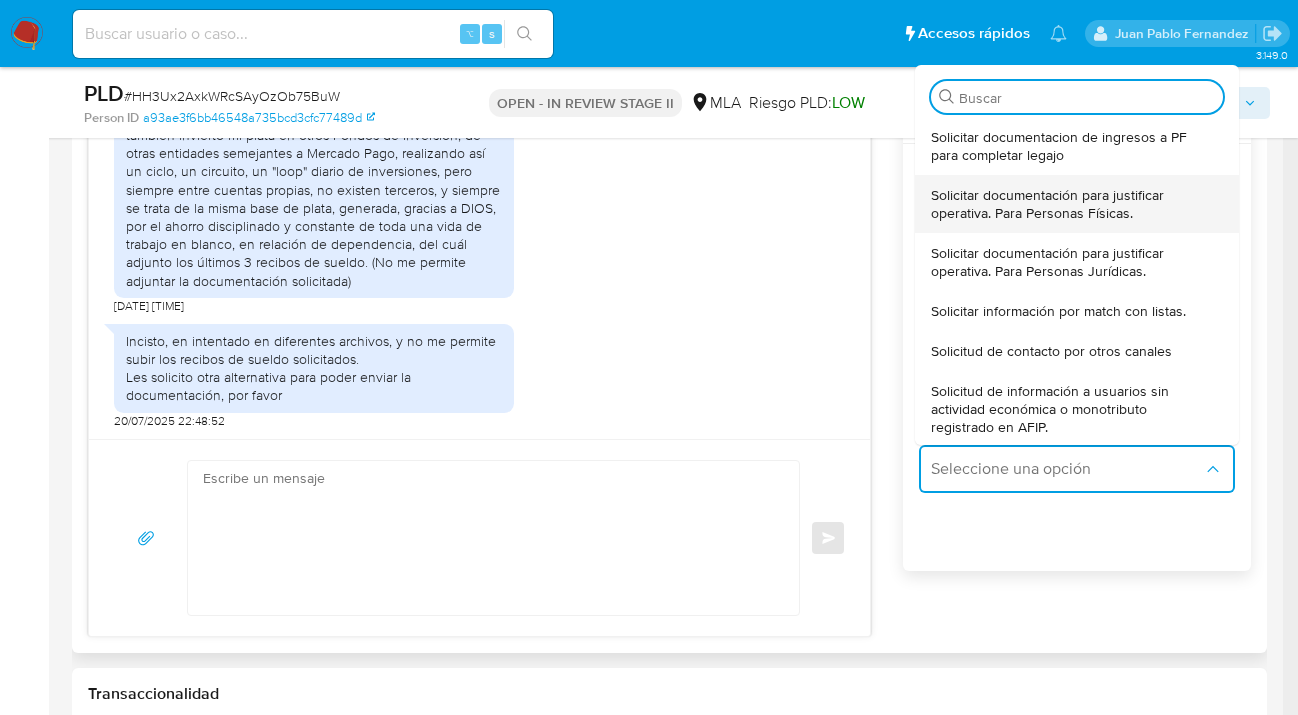 click on "Solicitar documentación para justificar operativa. Para Personas Físicas." at bounding box center (1071, 204) 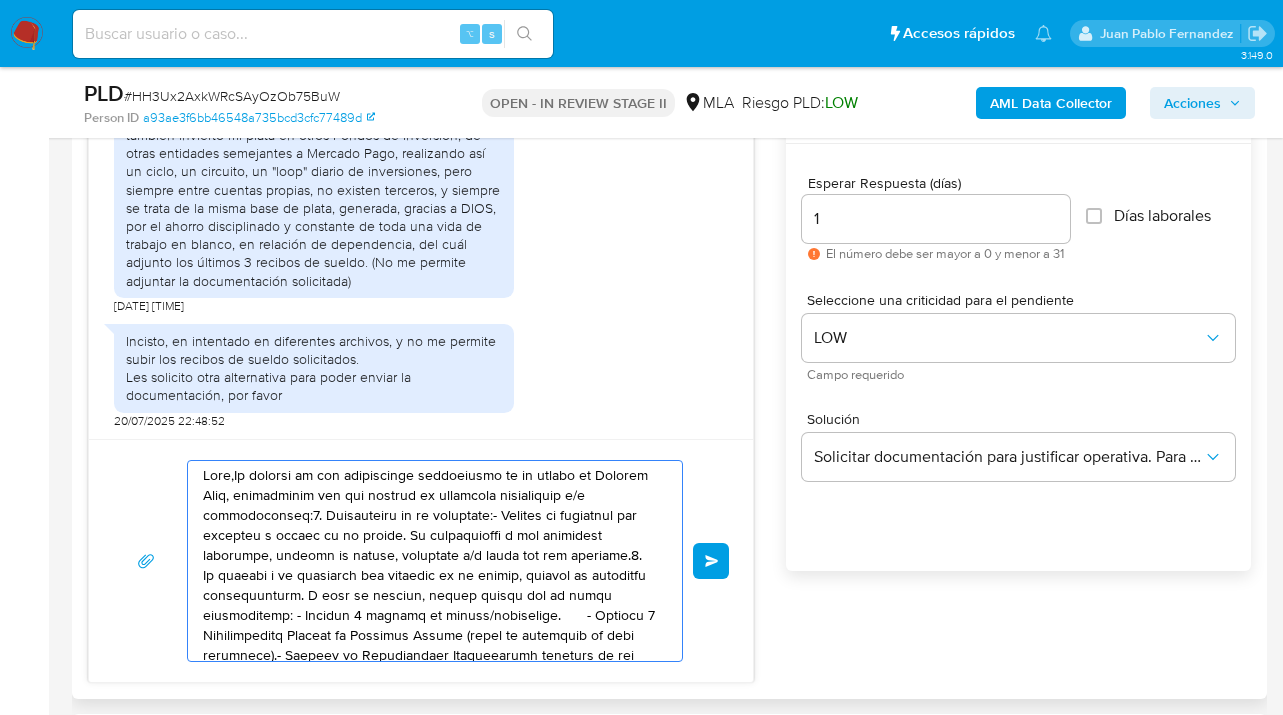 scroll, scrollTop: 0, scrollLeft: 0, axis: both 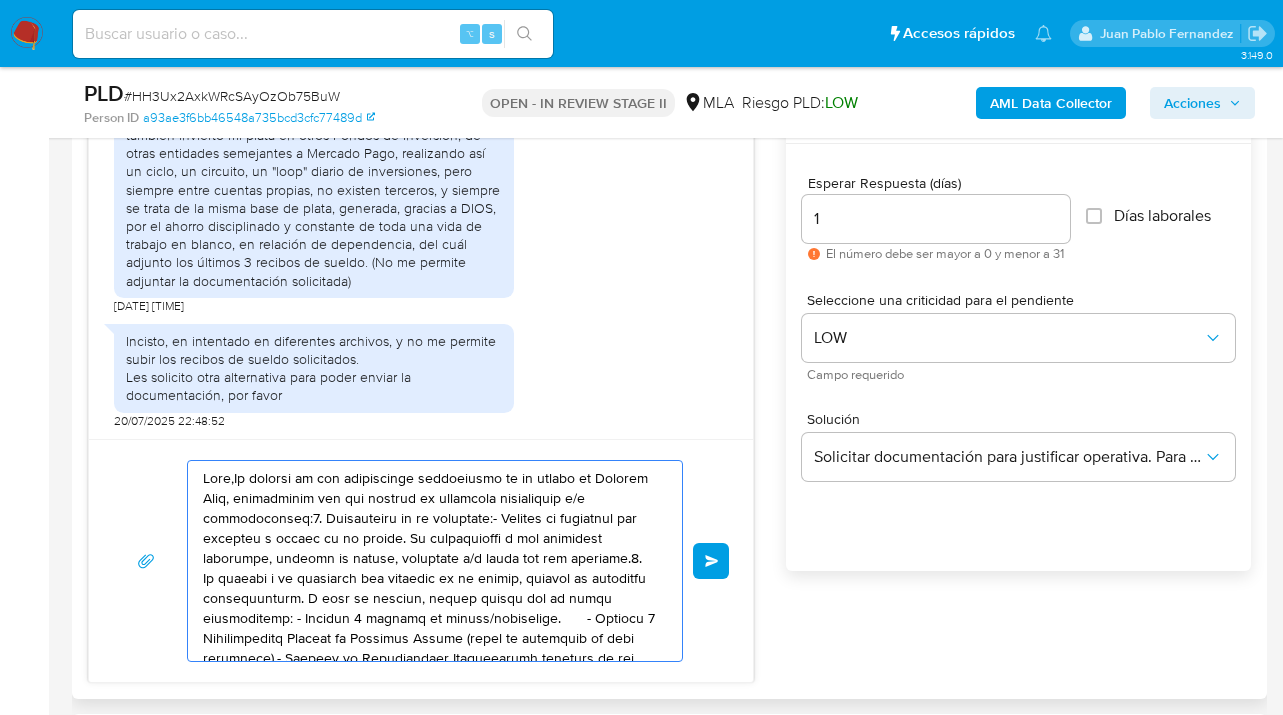 drag, startPoint x: 433, startPoint y: 587, endPoint x: 212, endPoint y: 461, distance: 254.39536 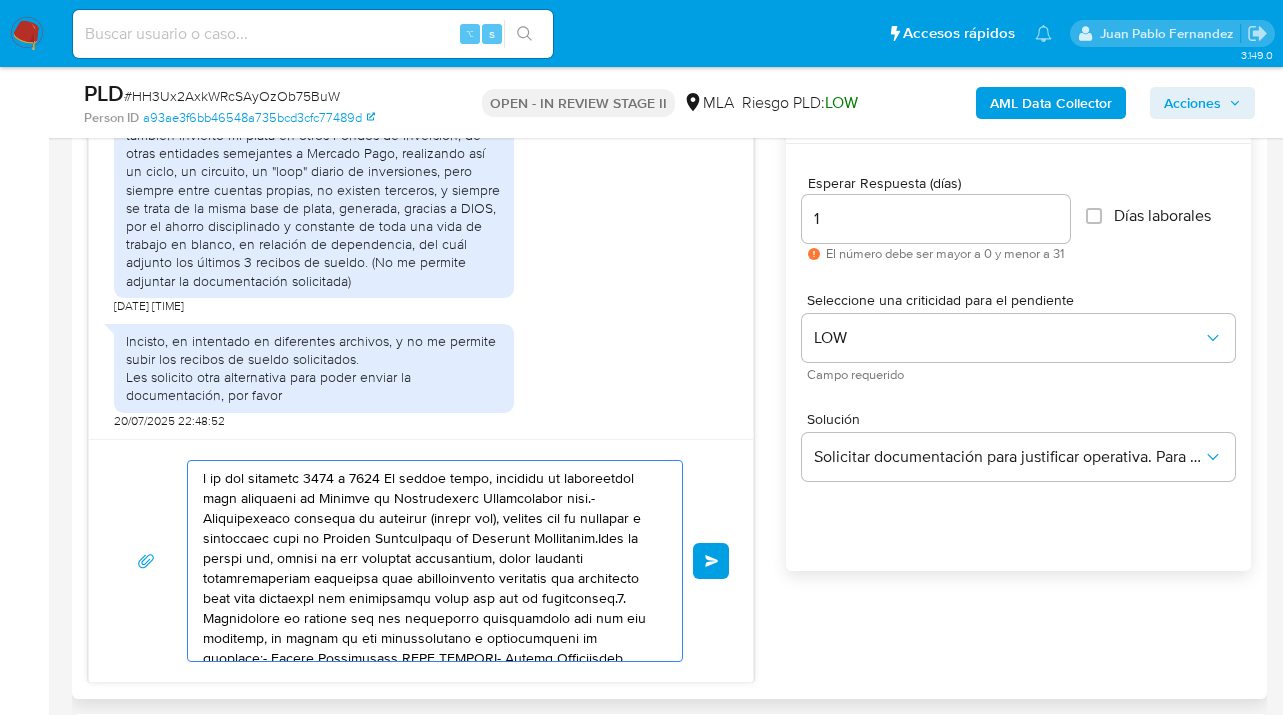 drag, startPoint x: 476, startPoint y: 592, endPoint x: 285, endPoint y: 481, distance: 220.91174 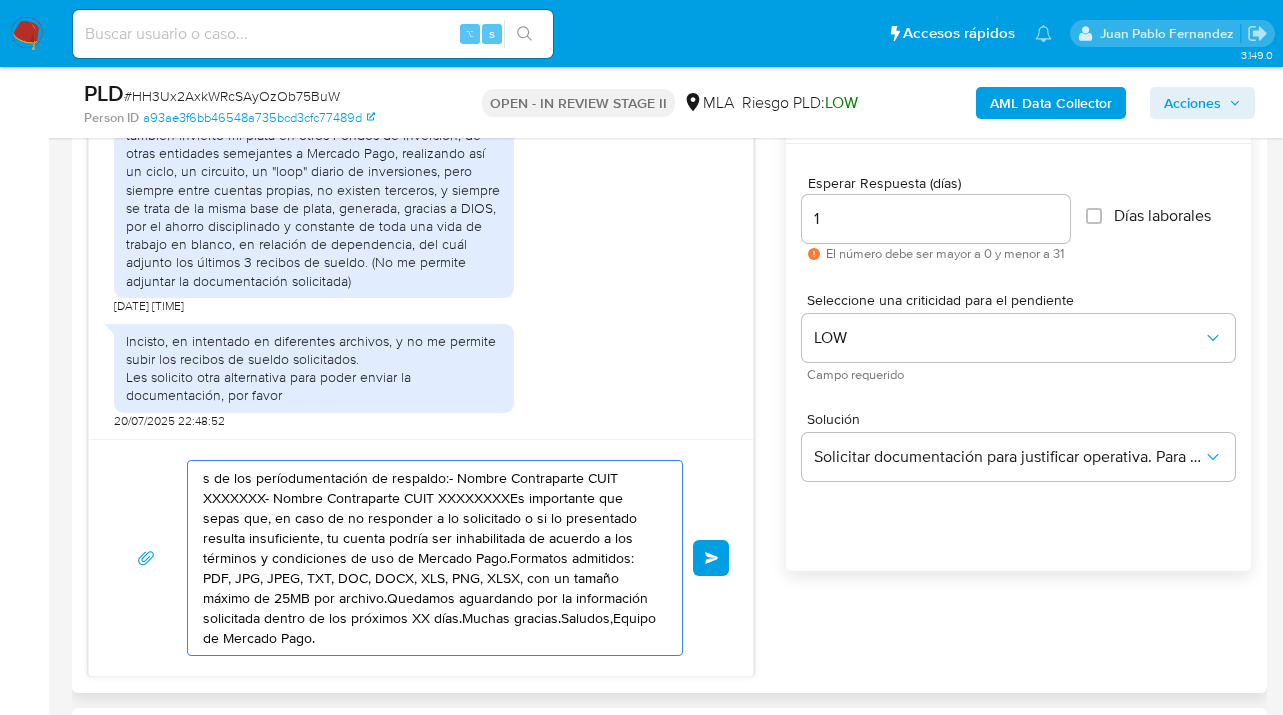 drag, startPoint x: 542, startPoint y: 601, endPoint x: 227, endPoint y: 505, distance: 329.3038 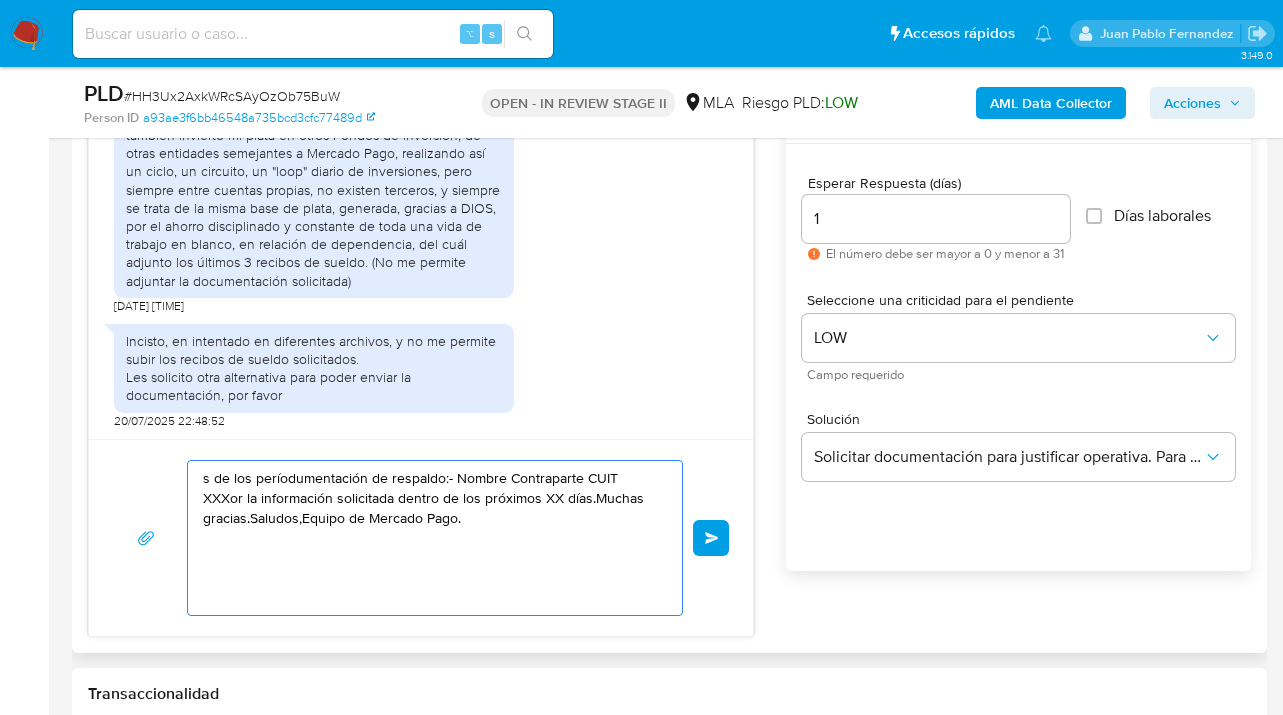 drag, startPoint x: 309, startPoint y: 531, endPoint x: 181, endPoint y: 449, distance: 152.01315 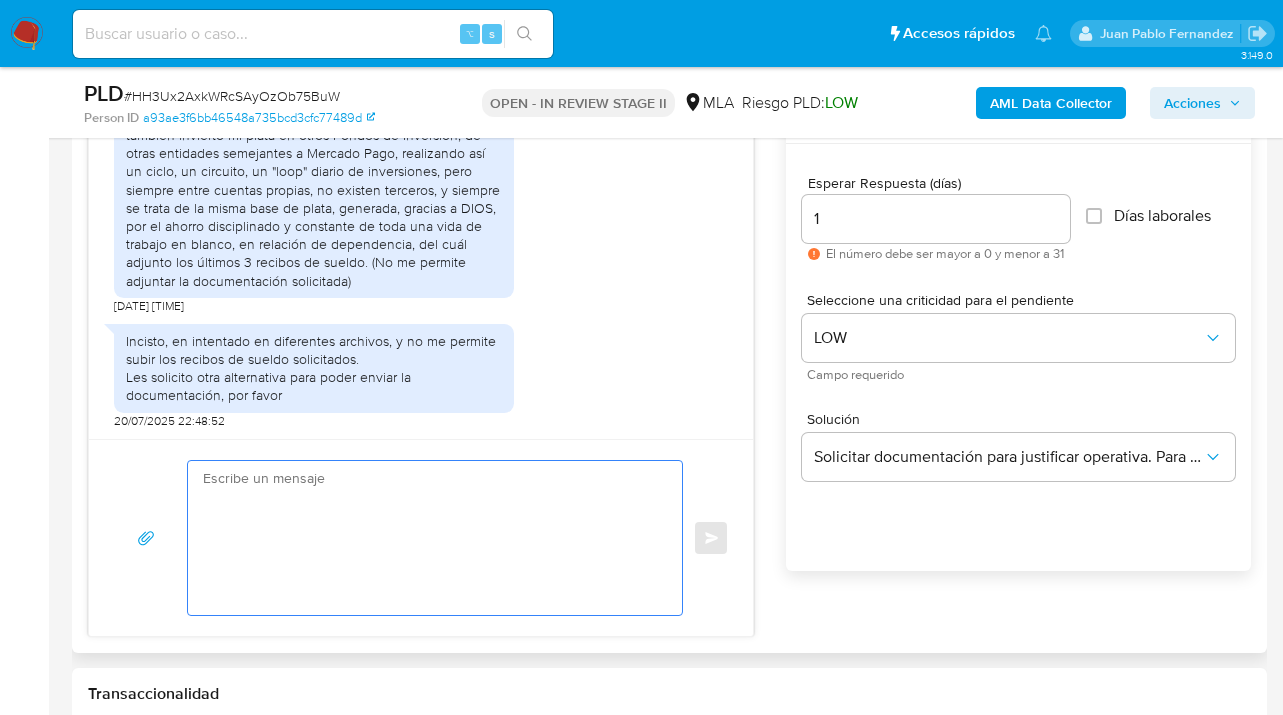 paste on "Hola,  esperamos te encuentres muy bien." 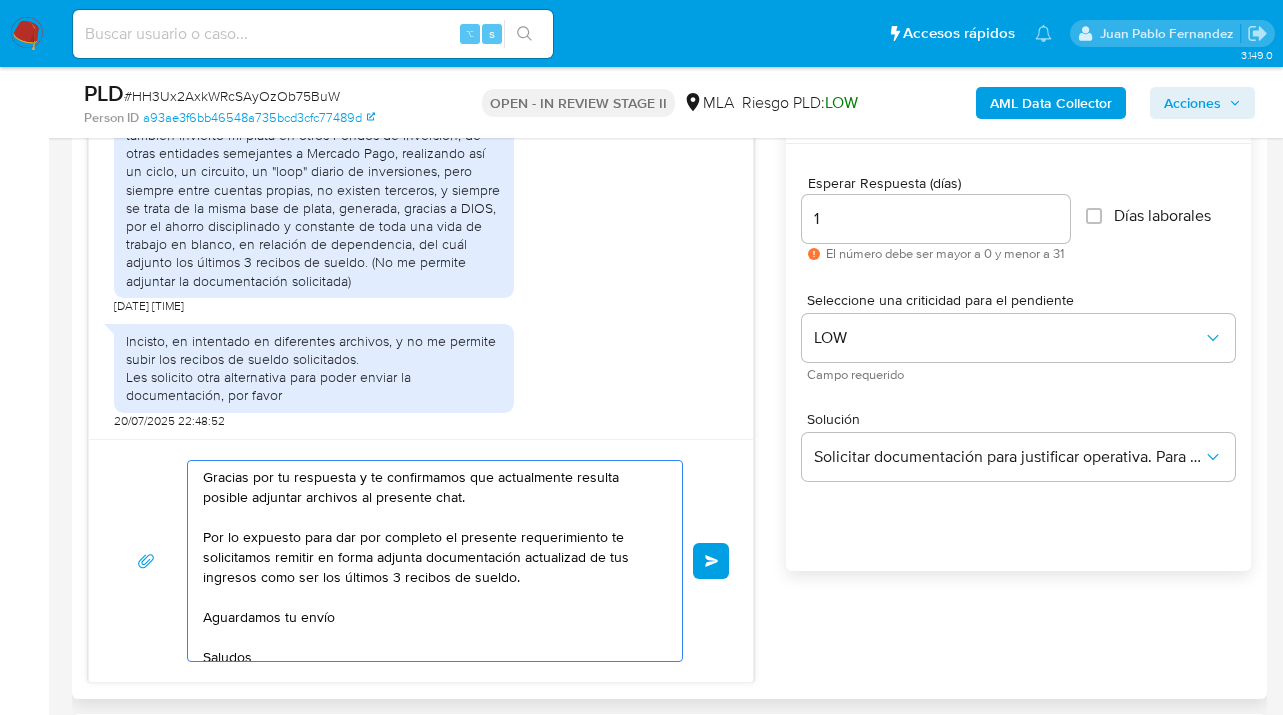 scroll, scrollTop: 0, scrollLeft: 0, axis: both 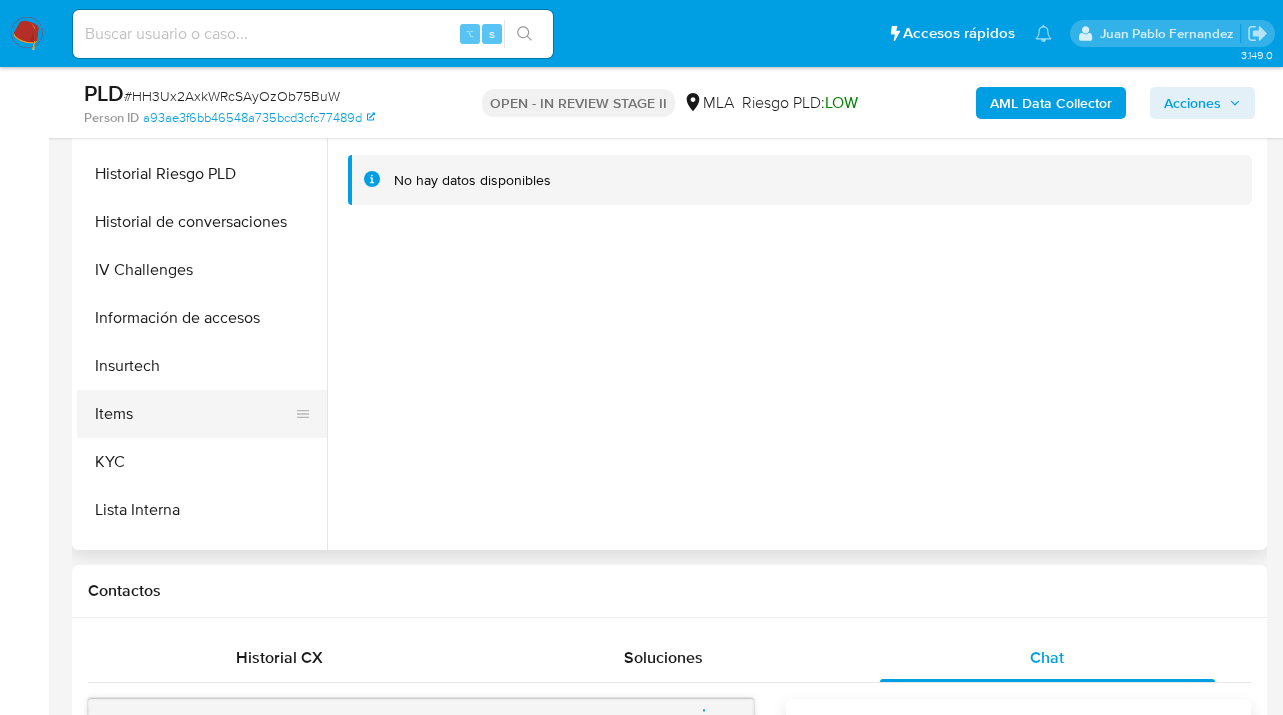drag, startPoint x: 256, startPoint y: 441, endPoint x: 310, endPoint y: 435, distance: 54.33231 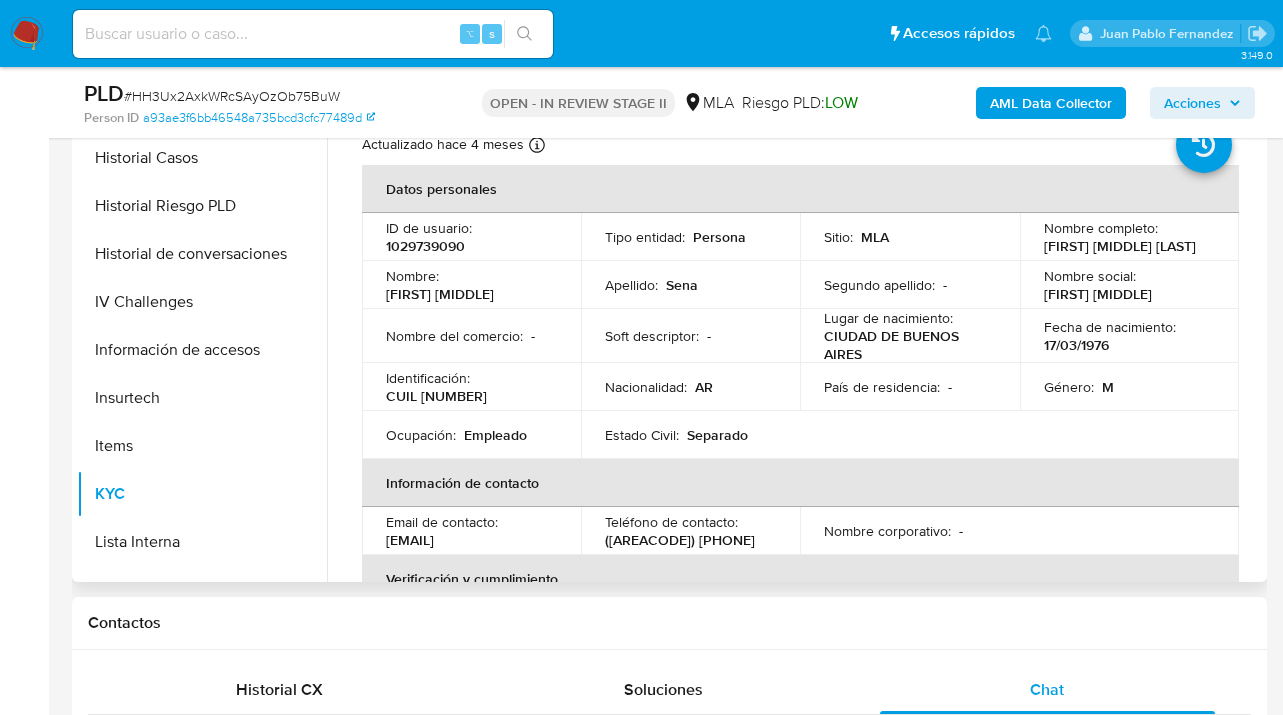 scroll, scrollTop: 448, scrollLeft: 0, axis: vertical 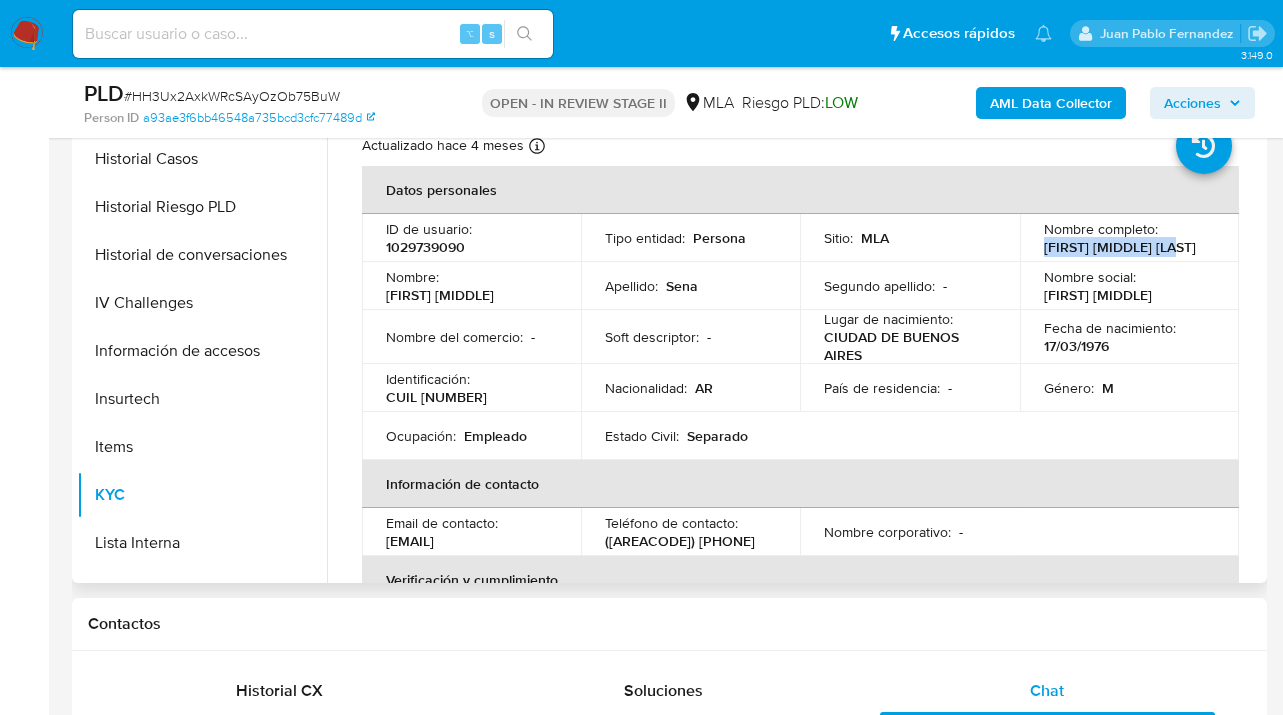 drag, startPoint x: 1038, startPoint y: 245, endPoint x: 1179, endPoint y: 251, distance: 141.12761 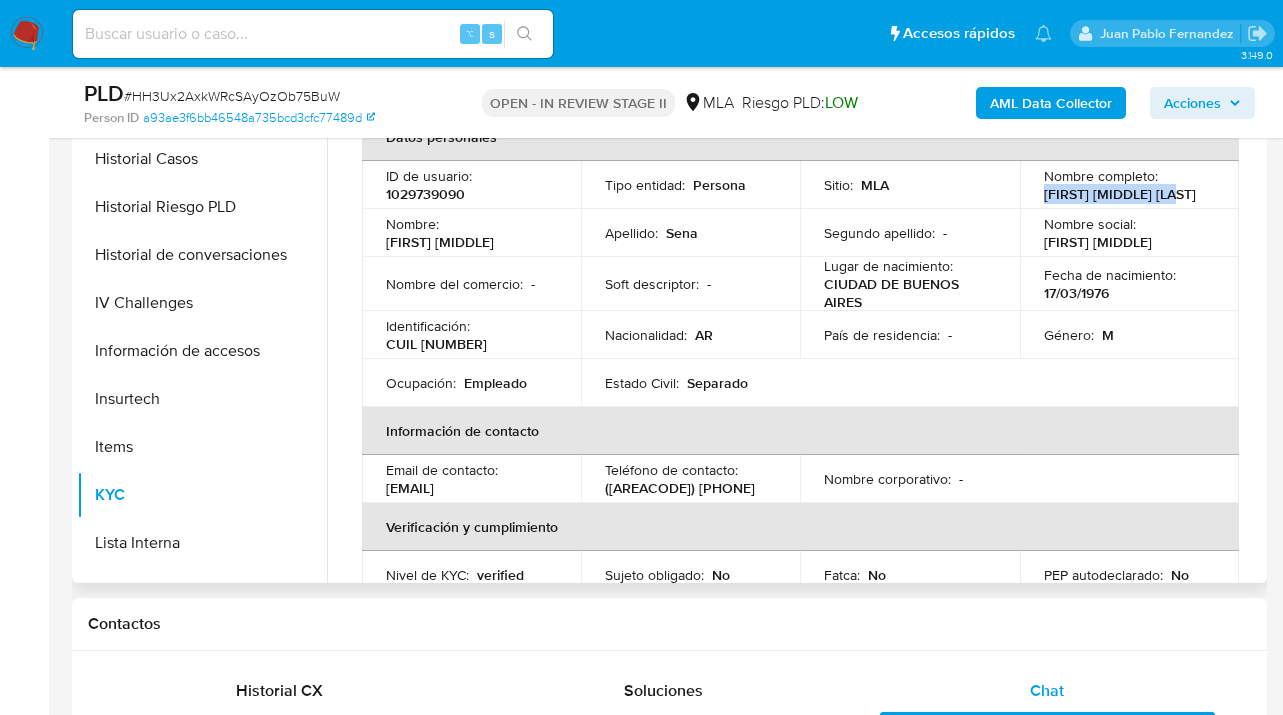 scroll, scrollTop: 310, scrollLeft: 0, axis: vertical 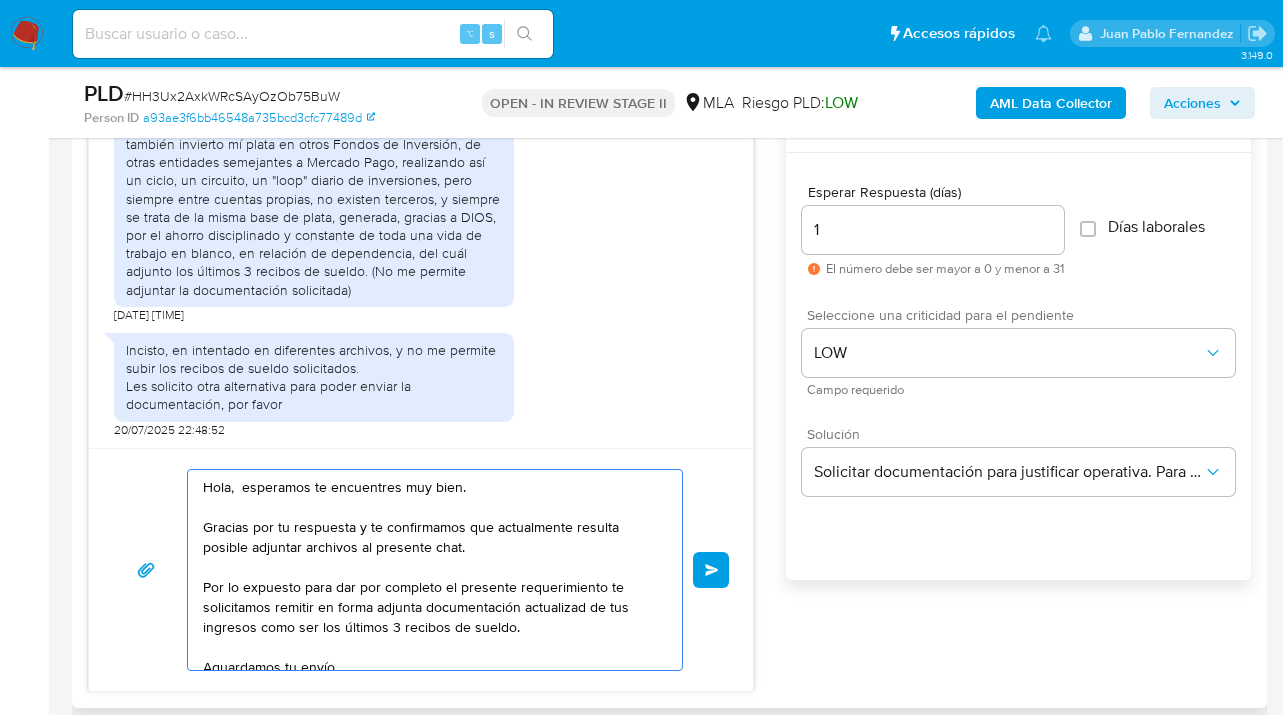 click on "Hola,  esperamos te encuentres muy bien.
Gracias por tu respuesta y te confirmamos que actualmente resulta posible adjuntar archivos al presente chat.
Por lo expuesto para dar por completo el presente requerimiento te solicitamos remitir en forma adjunta documentación actualizad de tus ingresos como ser los últimos 3 recibos de sueldo.
Aguardamos tu envío
Saludos
Equipo de Mercado Pago." at bounding box center (430, 570) 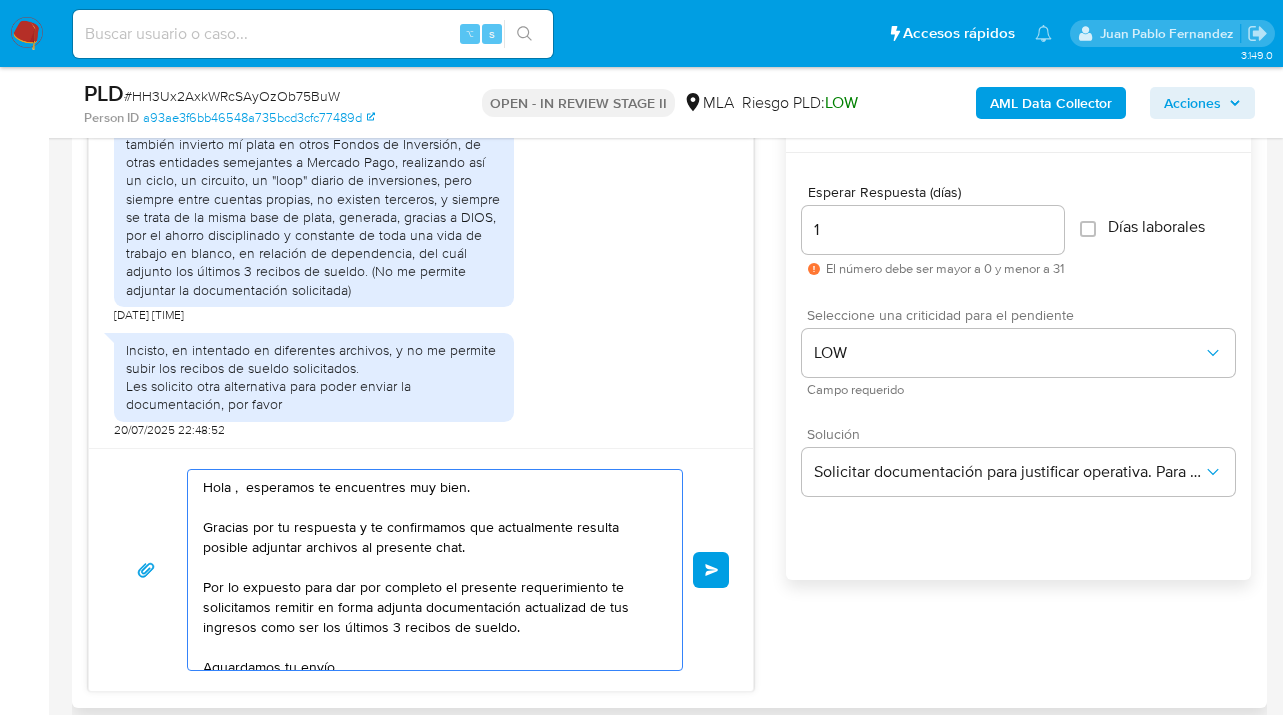 paste on "Waldo Sebastian Sena" 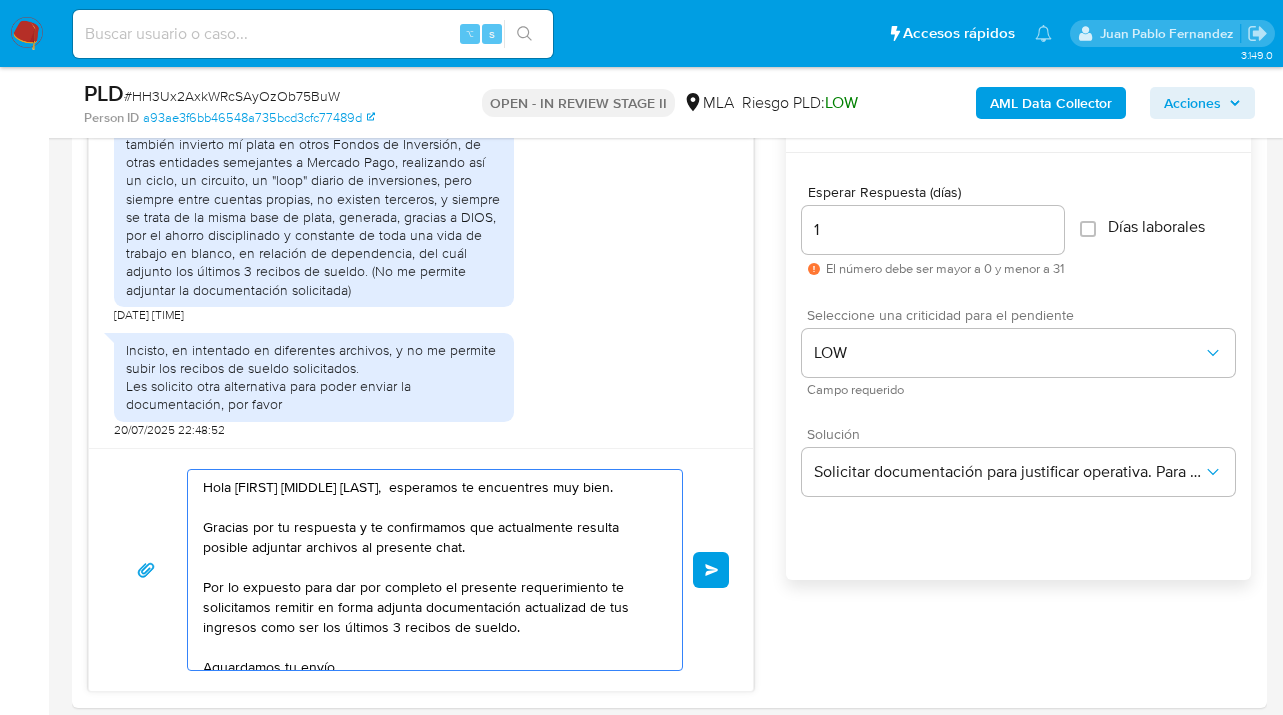 scroll, scrollTop: 901, scrollLeft: 0, axis: vertical 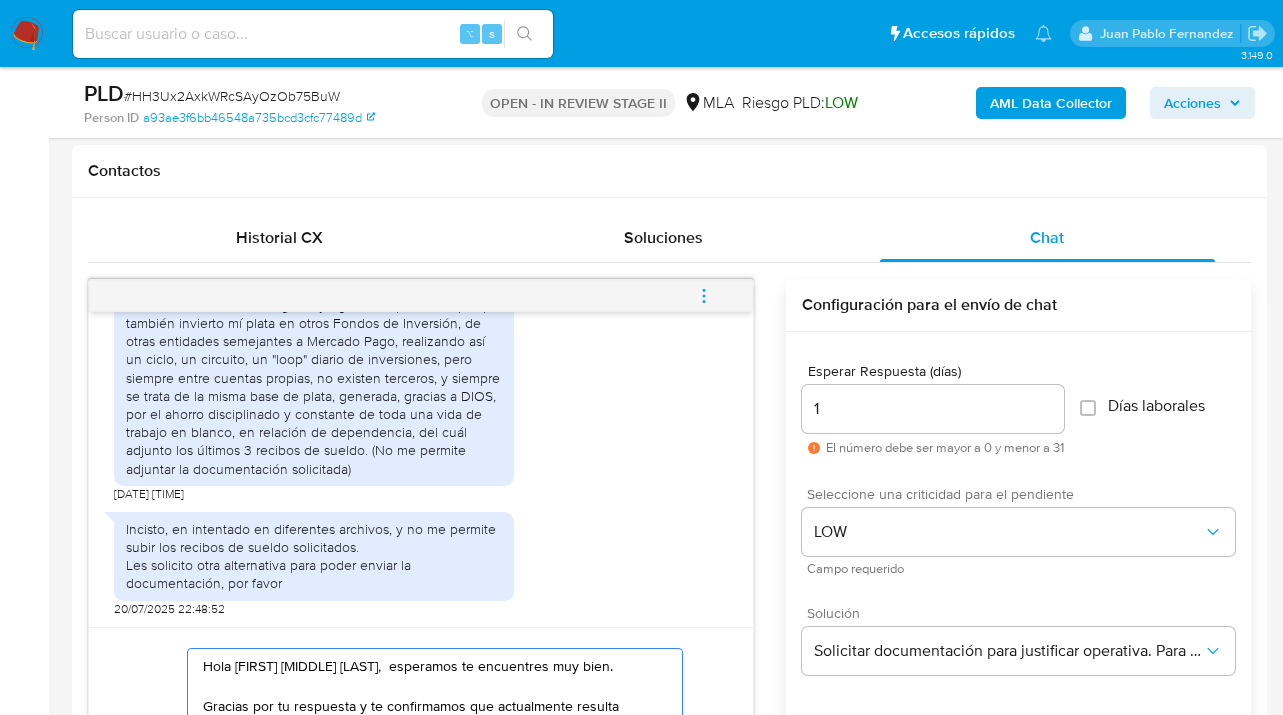 type on "Hola Waldo Sebastian Sena,  esperamos te encuentres muy bien.
Gracias por tu respuesta y te confirmamos que actualmente resulta posible adjuntar archivos al presente chat.
Por lo expuesto para dar por completo el presente requerimiento te solicitamos remitir en forma adjunta documentación actualizad de tus ingresos como ser los últimos 3 recibos de sueldo.
Aguardamos tu envío
Saludos
Equipo de Mercado Pago." 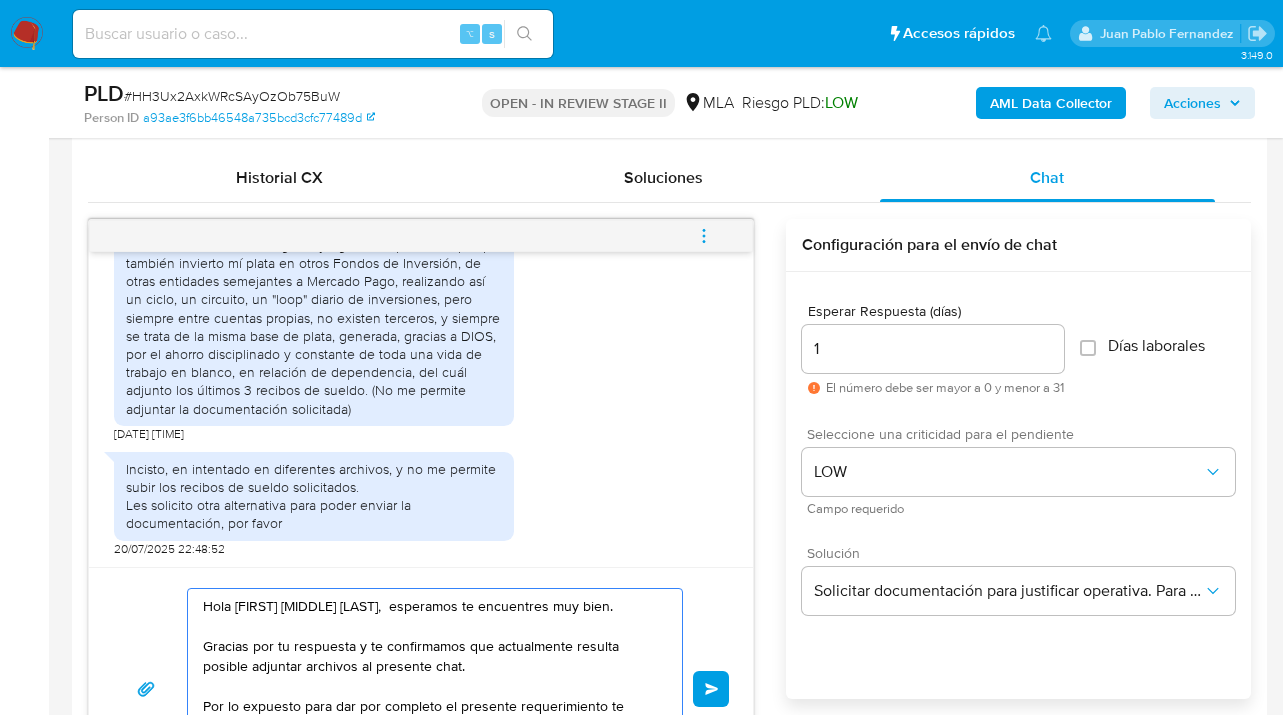 scroll, scrollTop: 1009, scrollLeft: 0, axis: vertical 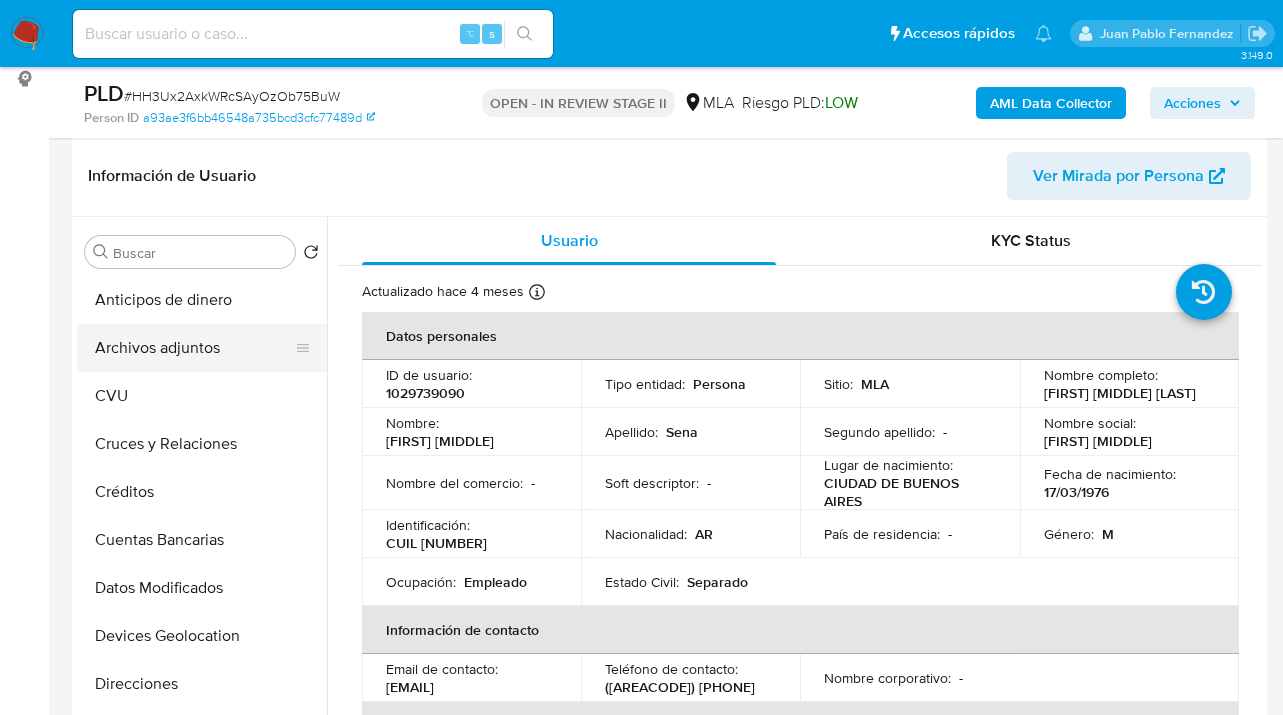 click on "Archivos adjuntos" at bounding box center [194, 348] 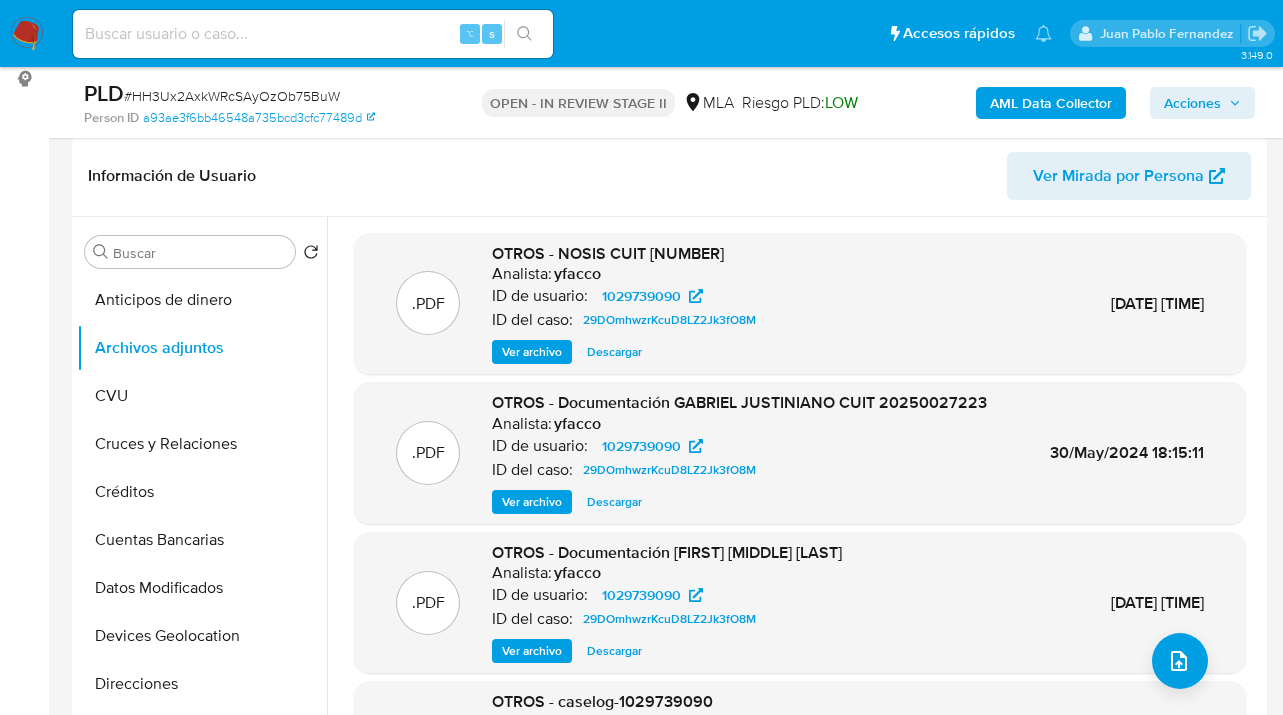 click on "Ver archivo" at bounding box center [532, 502] 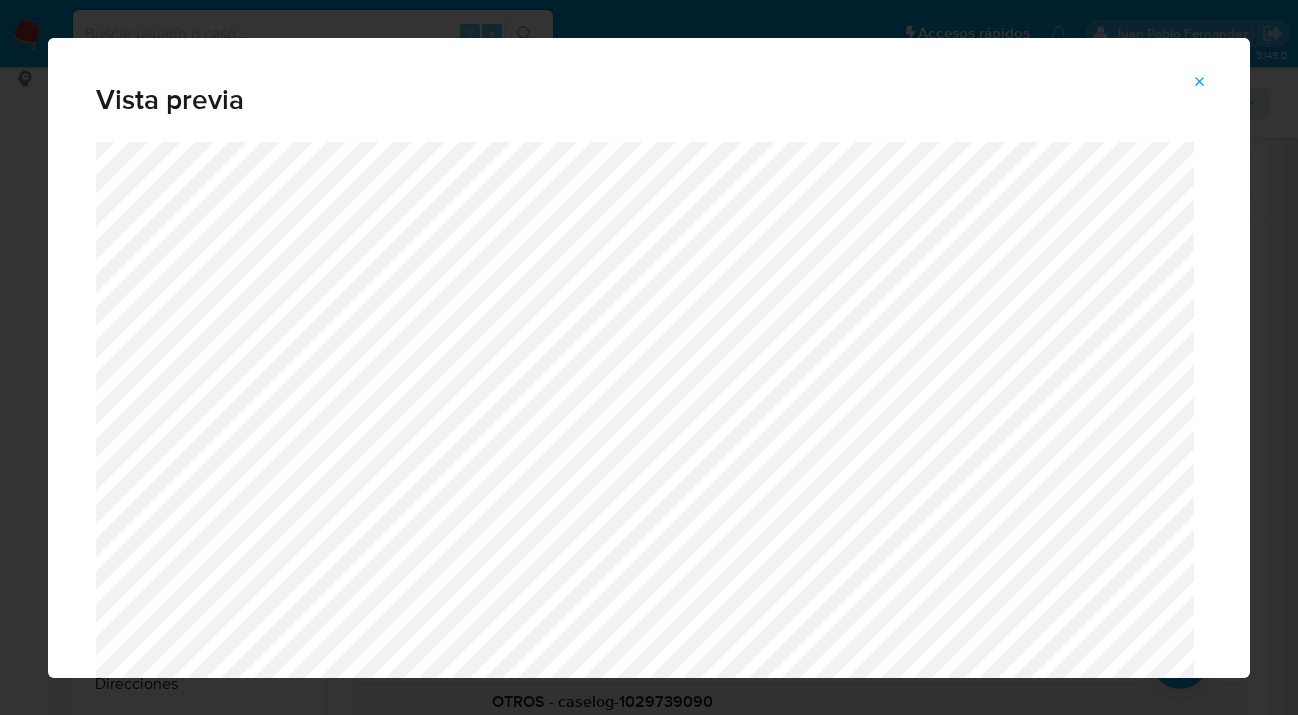 click 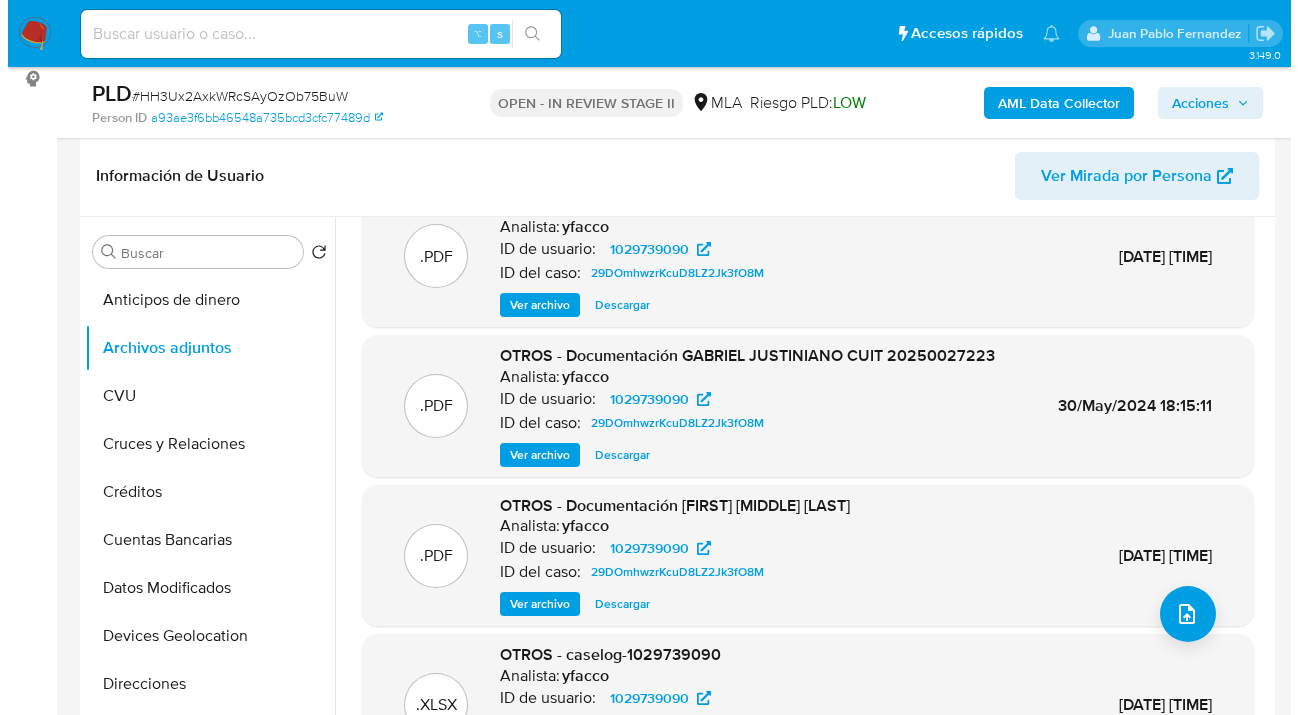 scroll, scrollTop: 0, scrollLeft: 0, axis: both 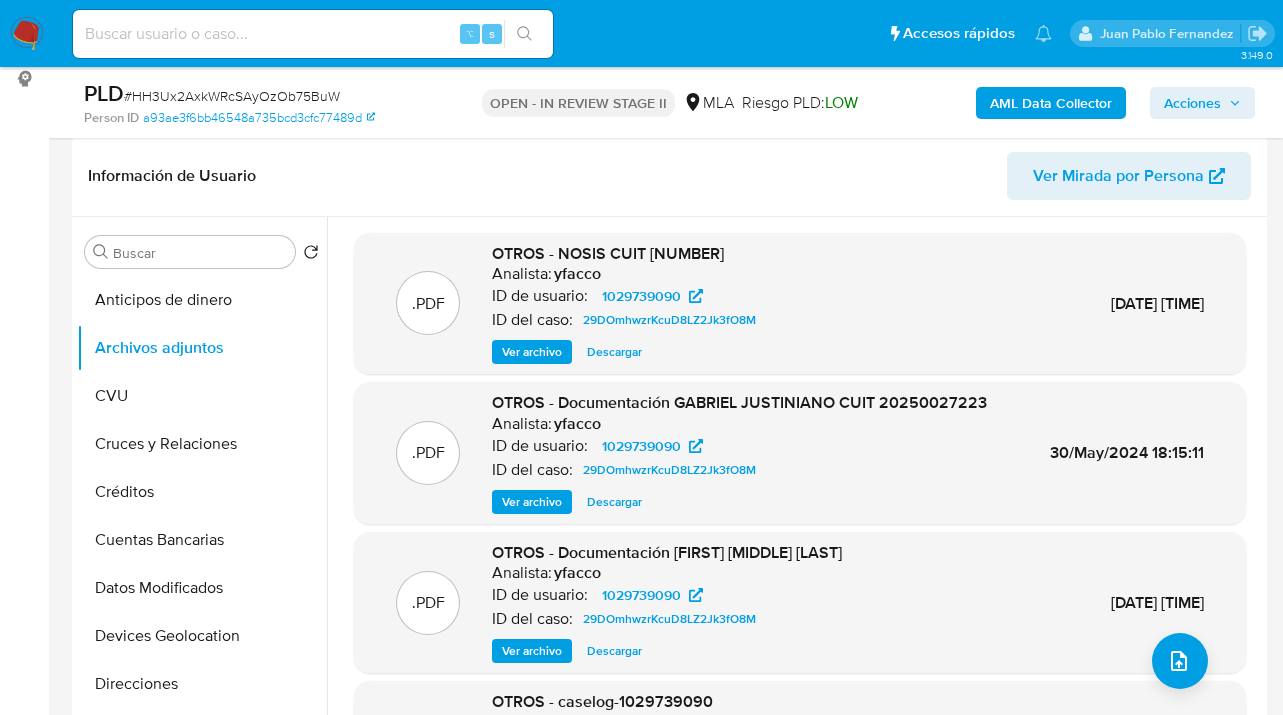 click on "AML Data Collector" at bounding box center [1051, 103] 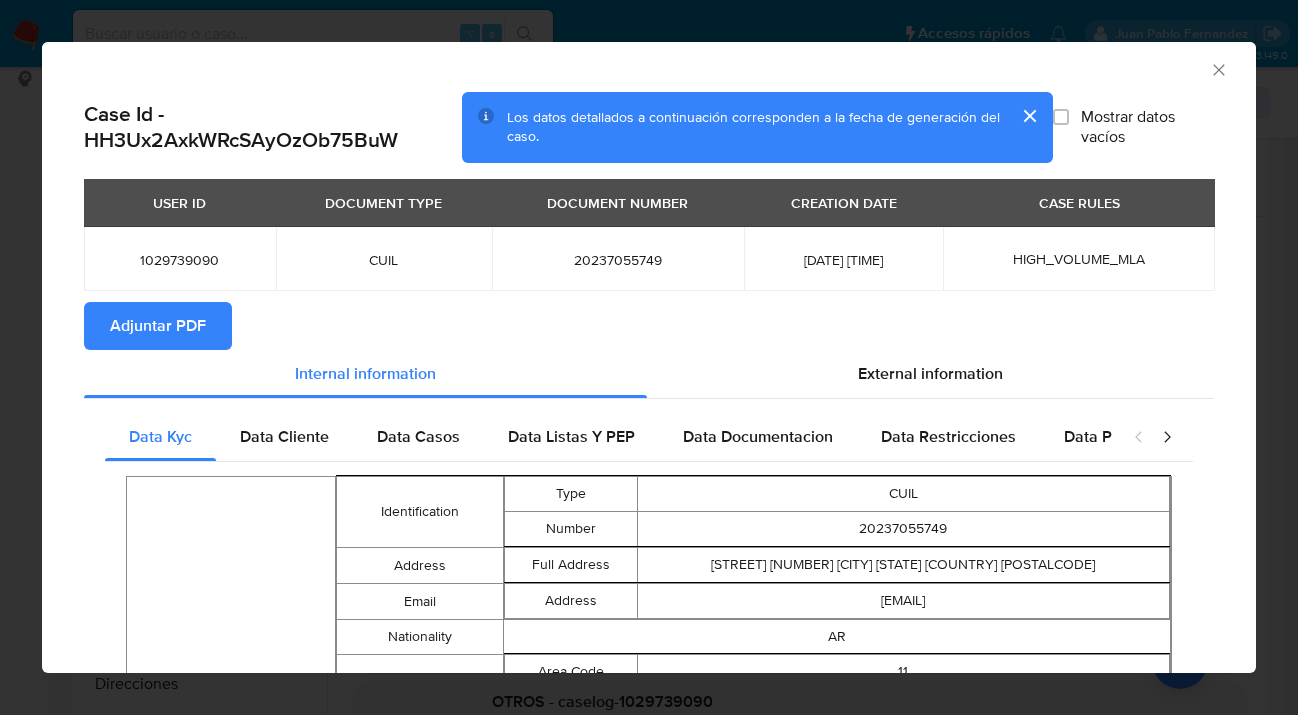 click on "Adjuntar PDF" at bounding box center [158, 326] 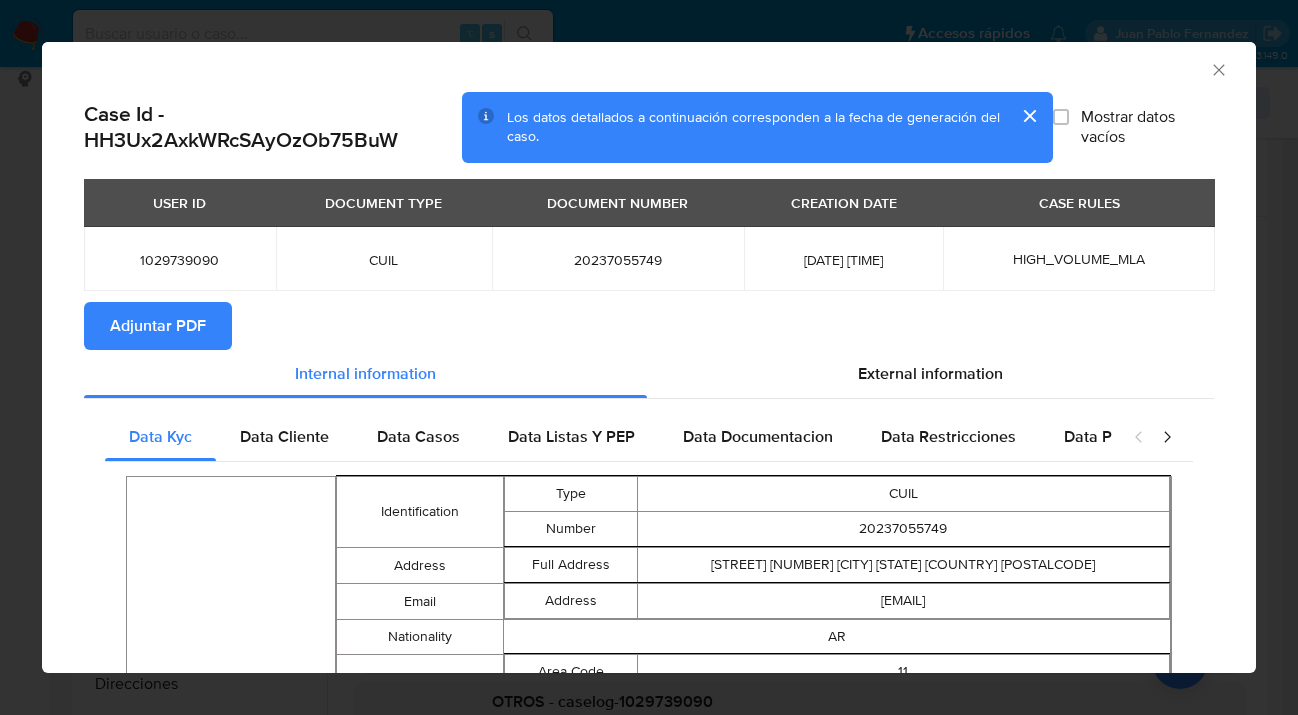 click 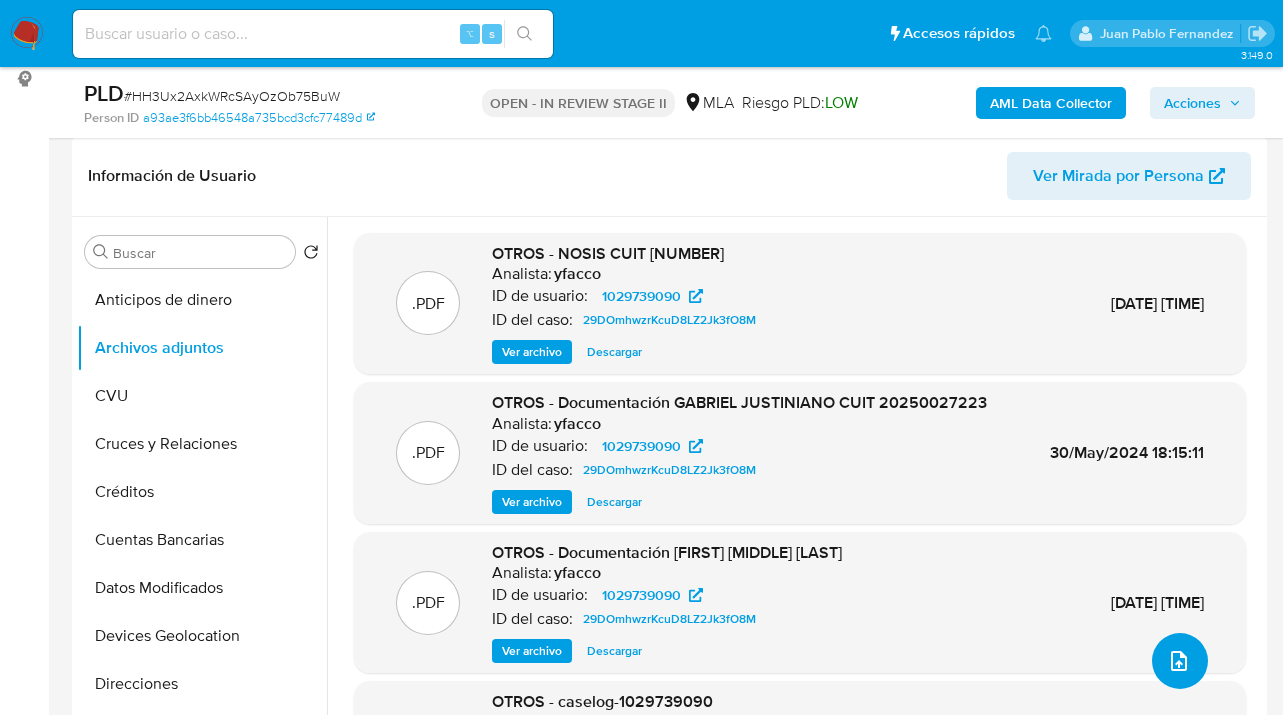 click 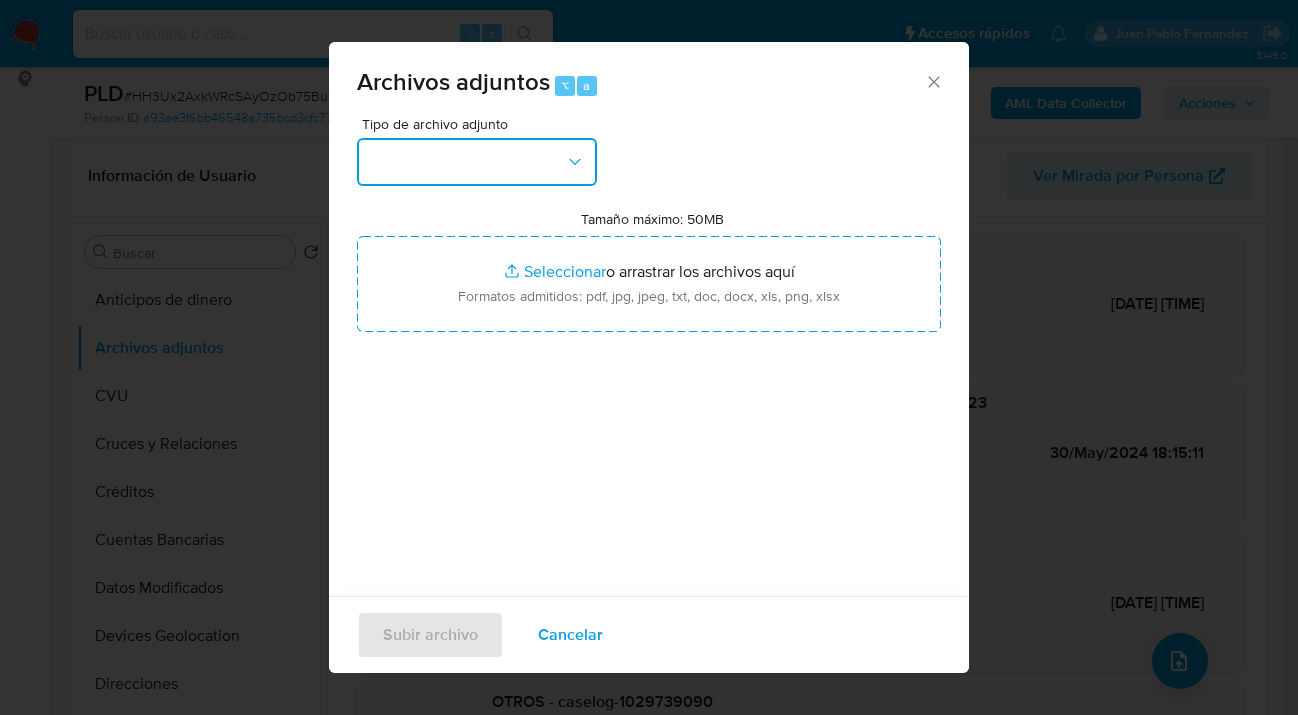 drag, startPoint x: 567, startPoint y: 160, endPoint x: 561, endPoint y: 170, distance: 11.661903 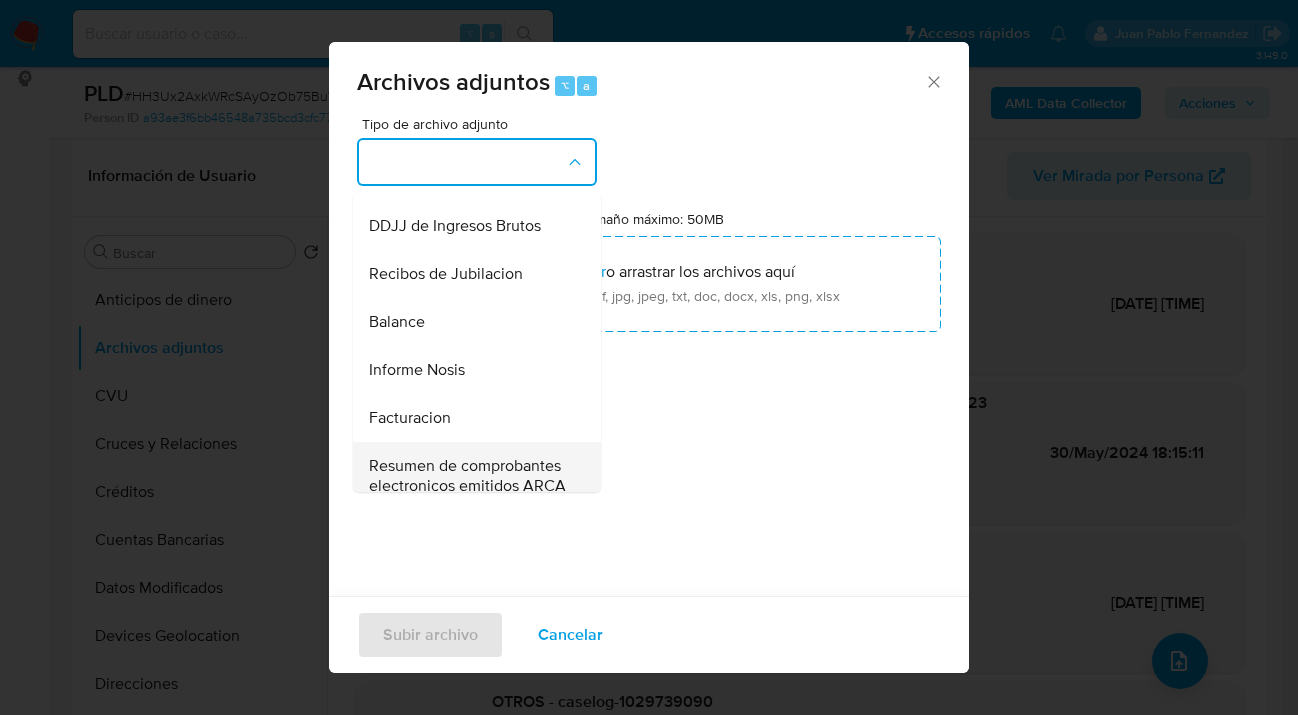 scroll, scrollTop: 808, scrollLeft: 0, axis: vertical 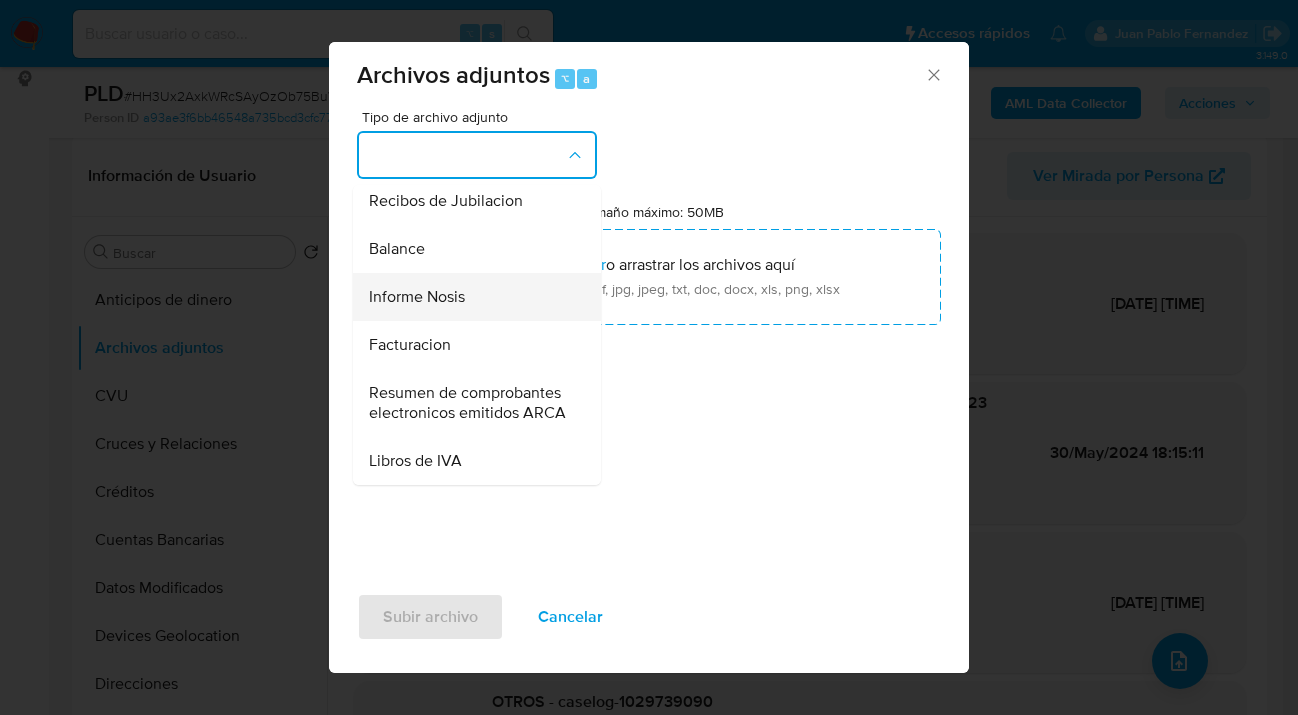 click on "Informe Nosis" at bounding box center (471, 297) 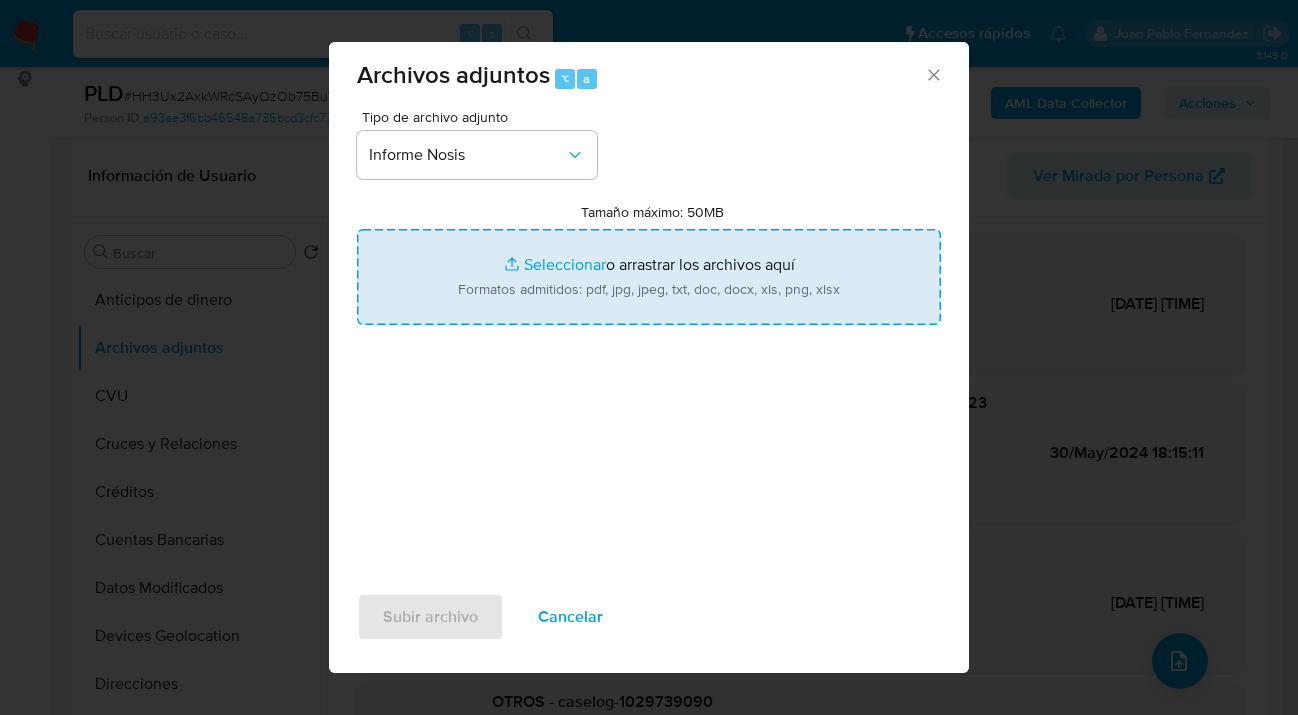 click on "Tamaño máximo: 50MB Seleccionar archivos" at bounding box center (649, 277) 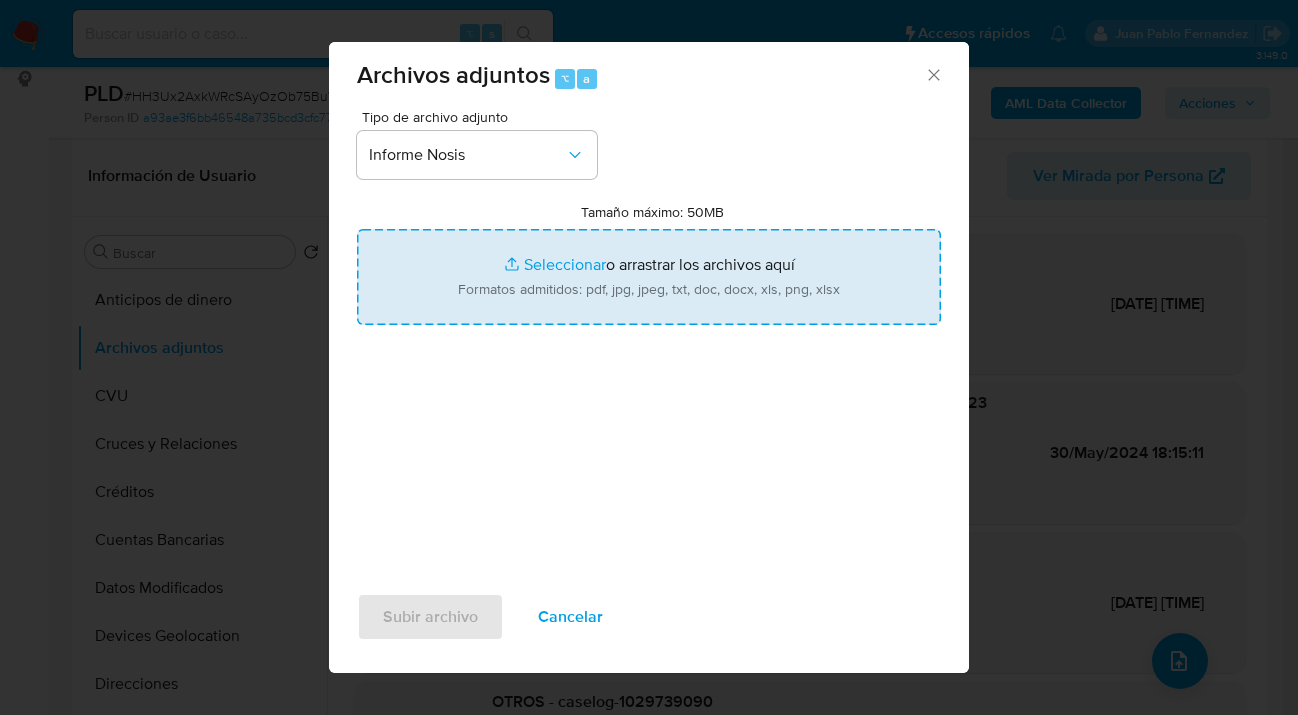 type on "C:\fakepath\1029739090 -NOSIS_Manager_InformeIndividual_20237055749_620658_20250806112205.pdf" 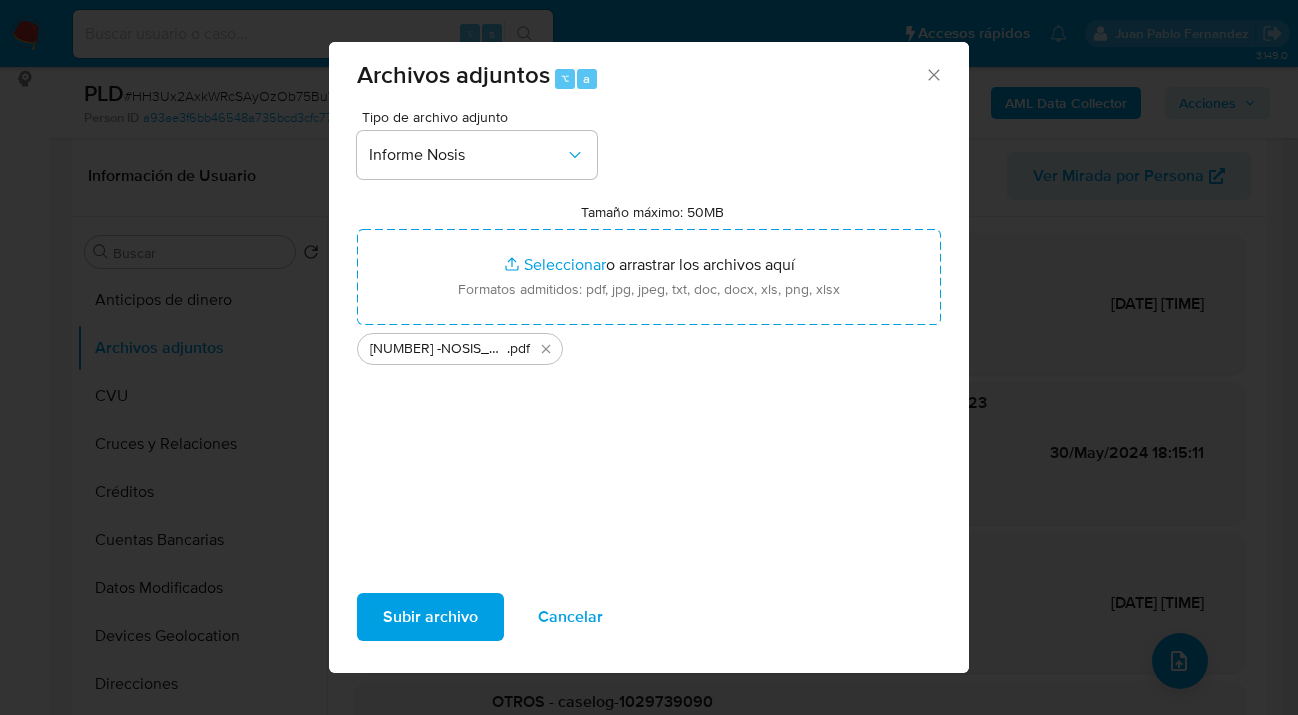 click on "Subir archivo" at bounding box center [430, 617] 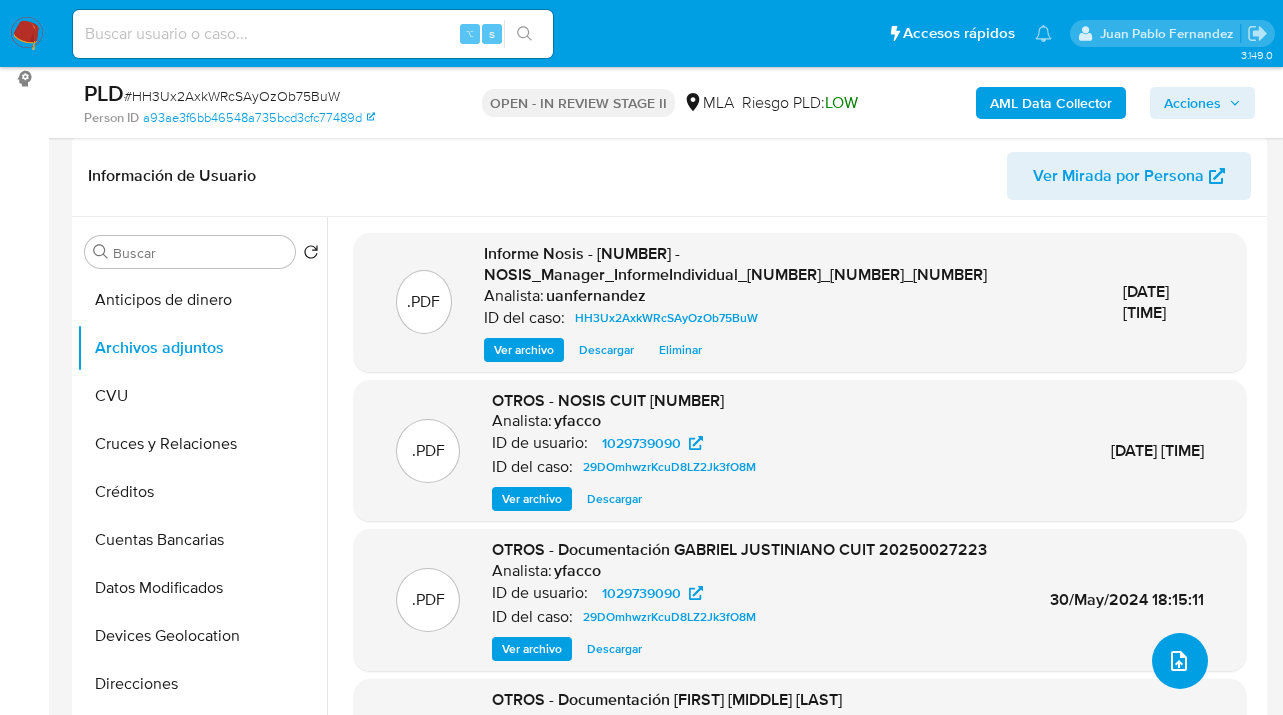 click at bounding box center (1180, 661) 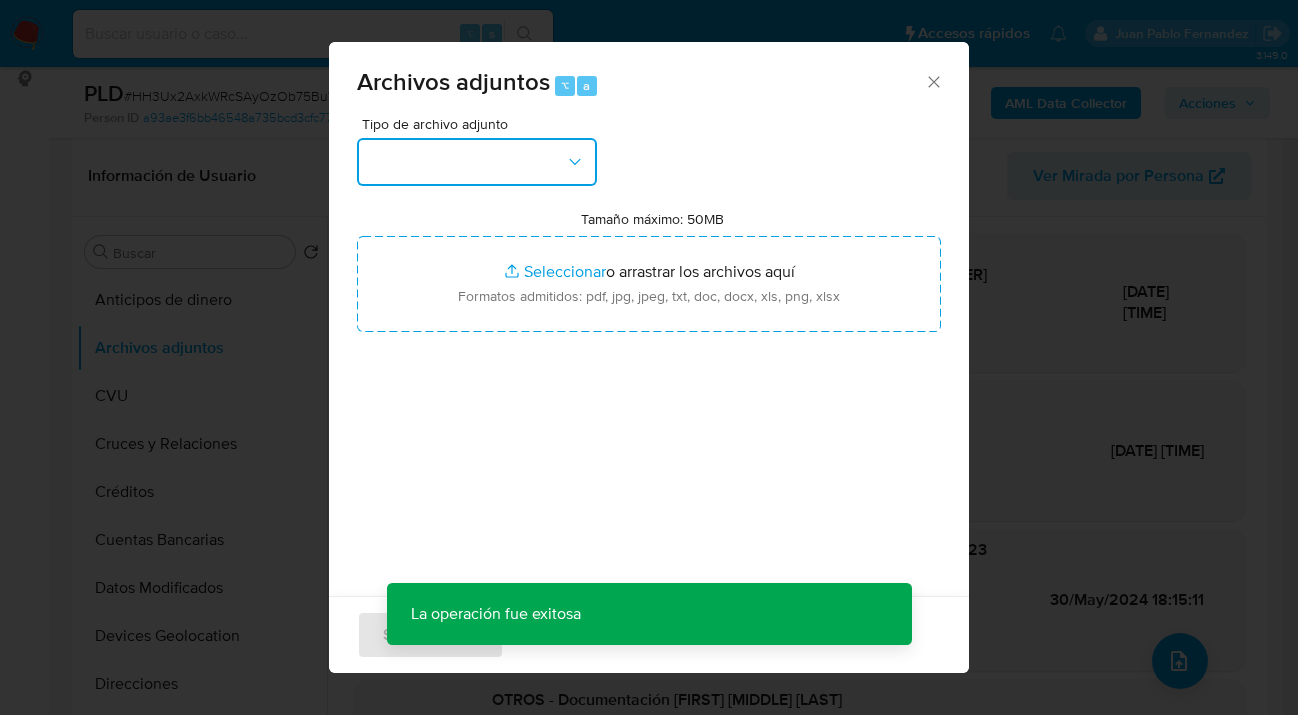 drag, startPoint x: 581, startPoint y: 171, endPoint x: 574, endPoint y: 182, distance: 13.038404 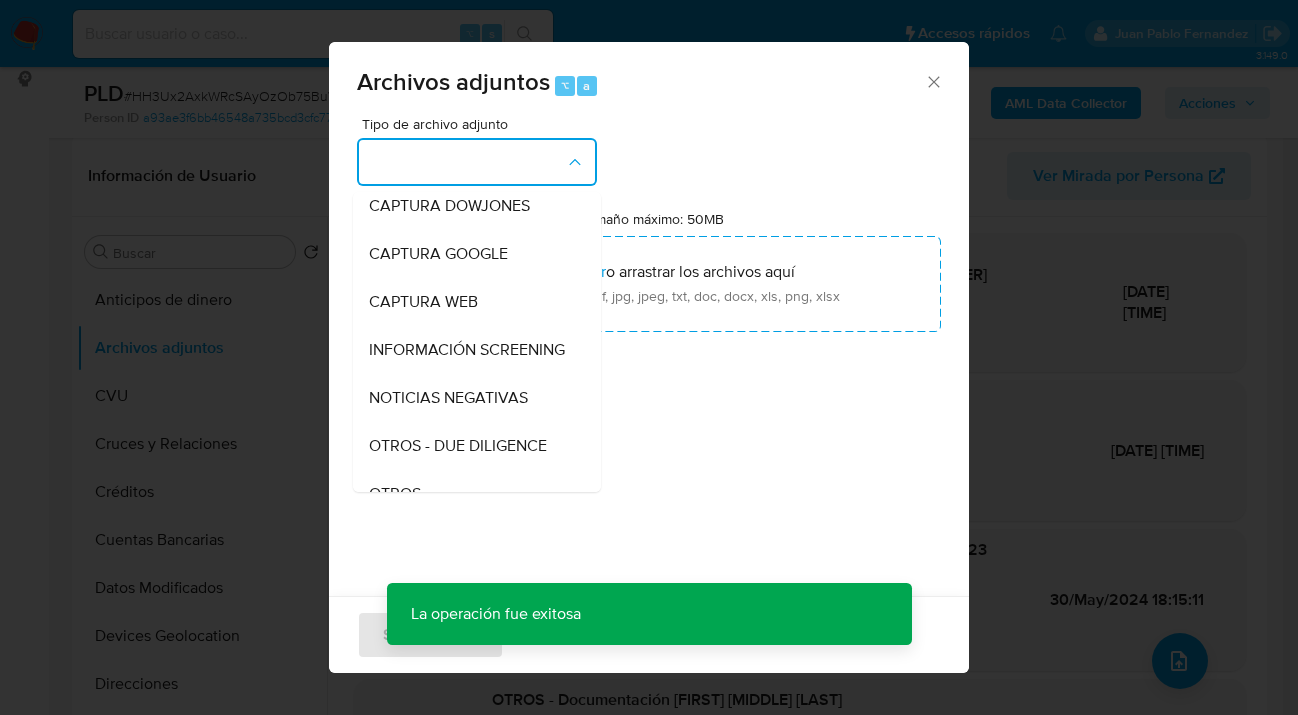 scroll, scrollTop: 324, scrollLeft: 0, axis: vertical 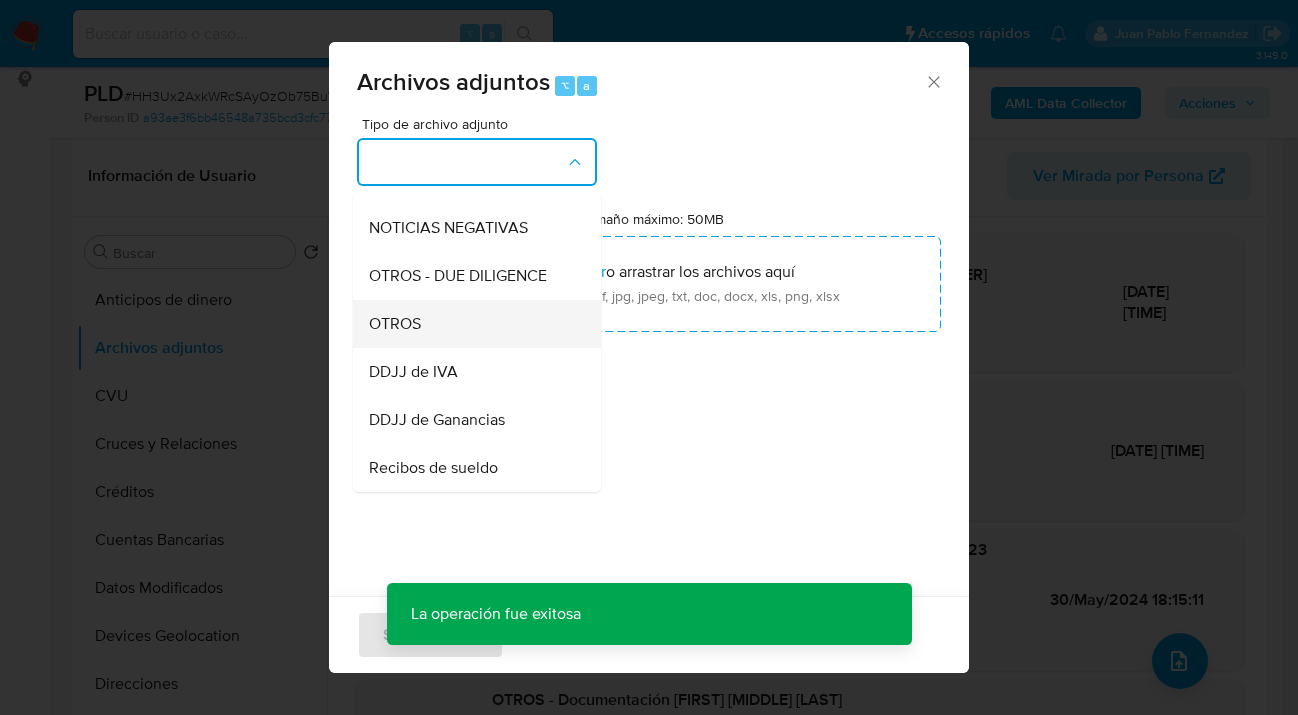 click on "OTROS" at bounding box center (471, 324) 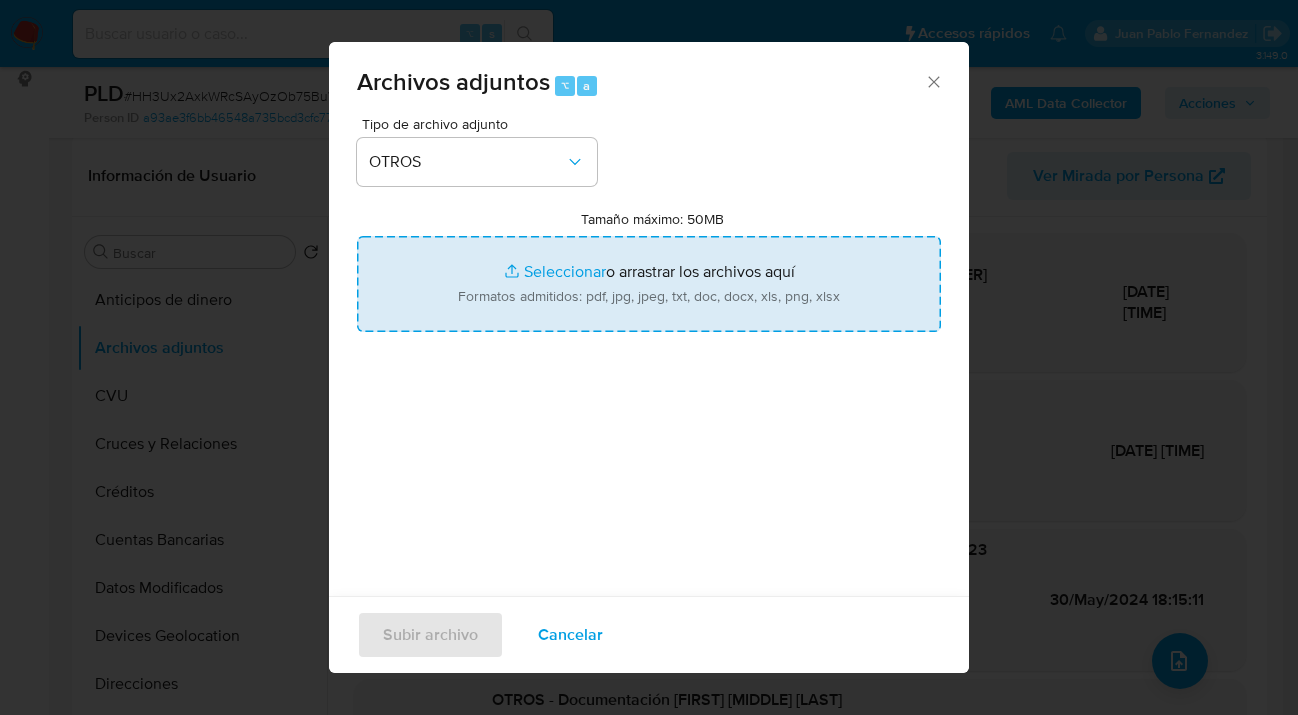 click on "Tamaño máximo: 50MB Seleccionar archivos" at bounding box center (649, 284) 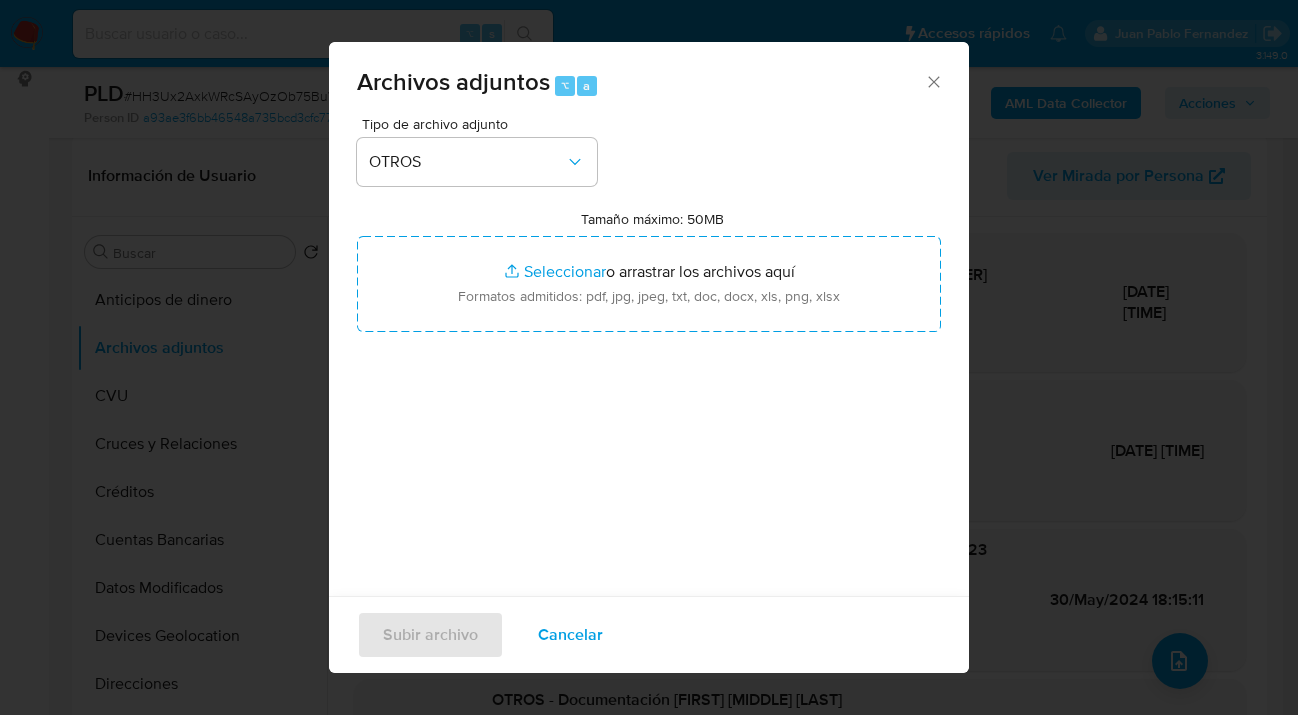click on "Cancelar" at bounding box center [570, 635] 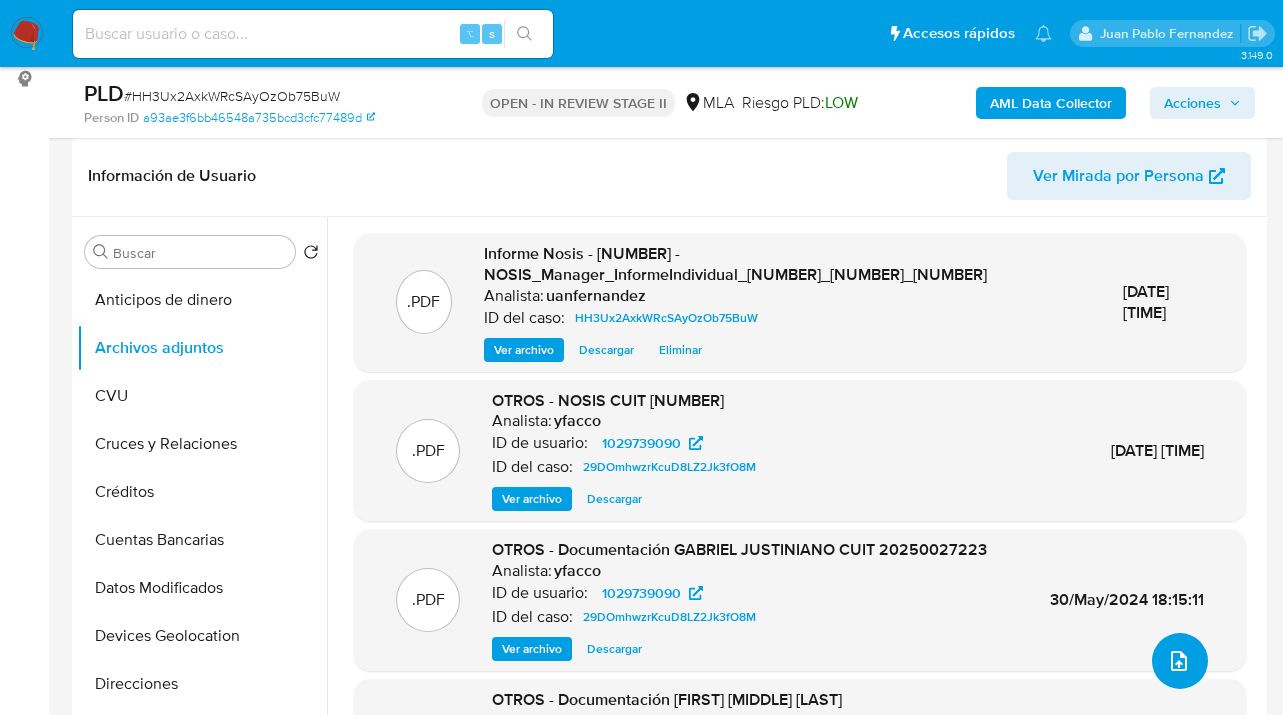 click at bounding box center (1180, 661) 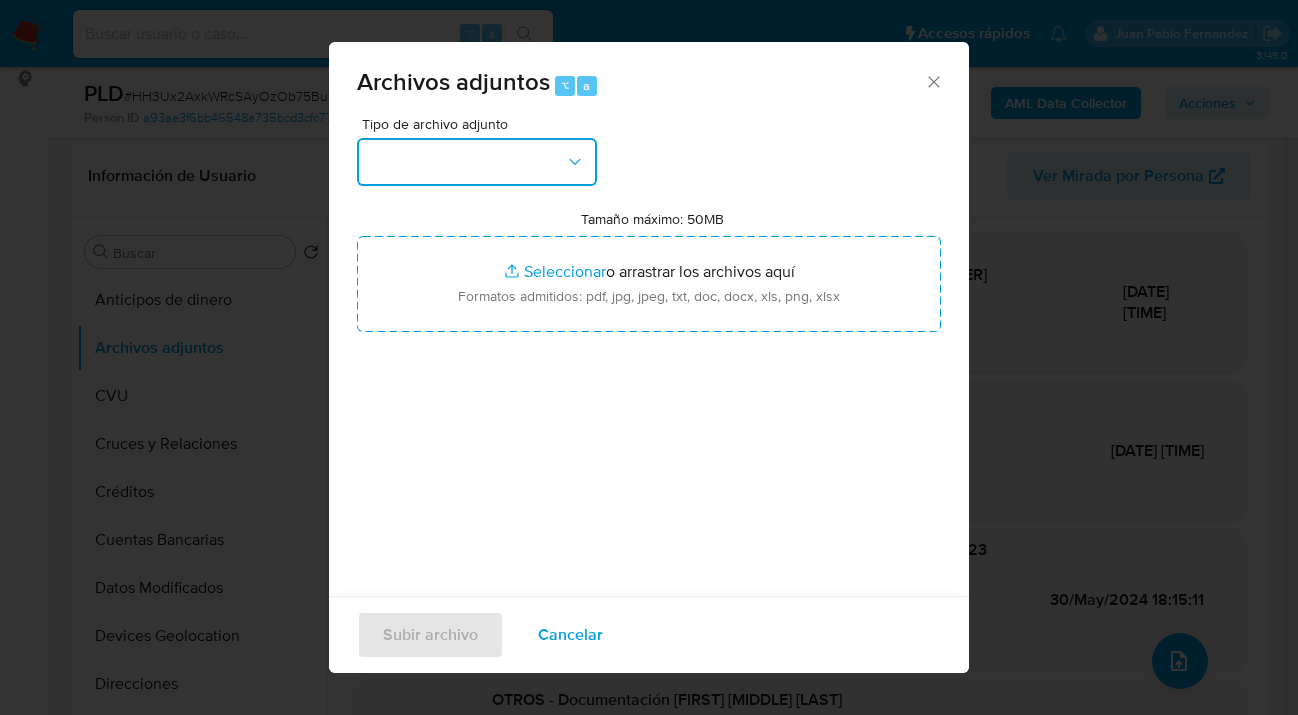 drag, startPoint x: 575, startPoint y: 159, endPoint x: 562, endPoint y: 186, distance: 29.966648 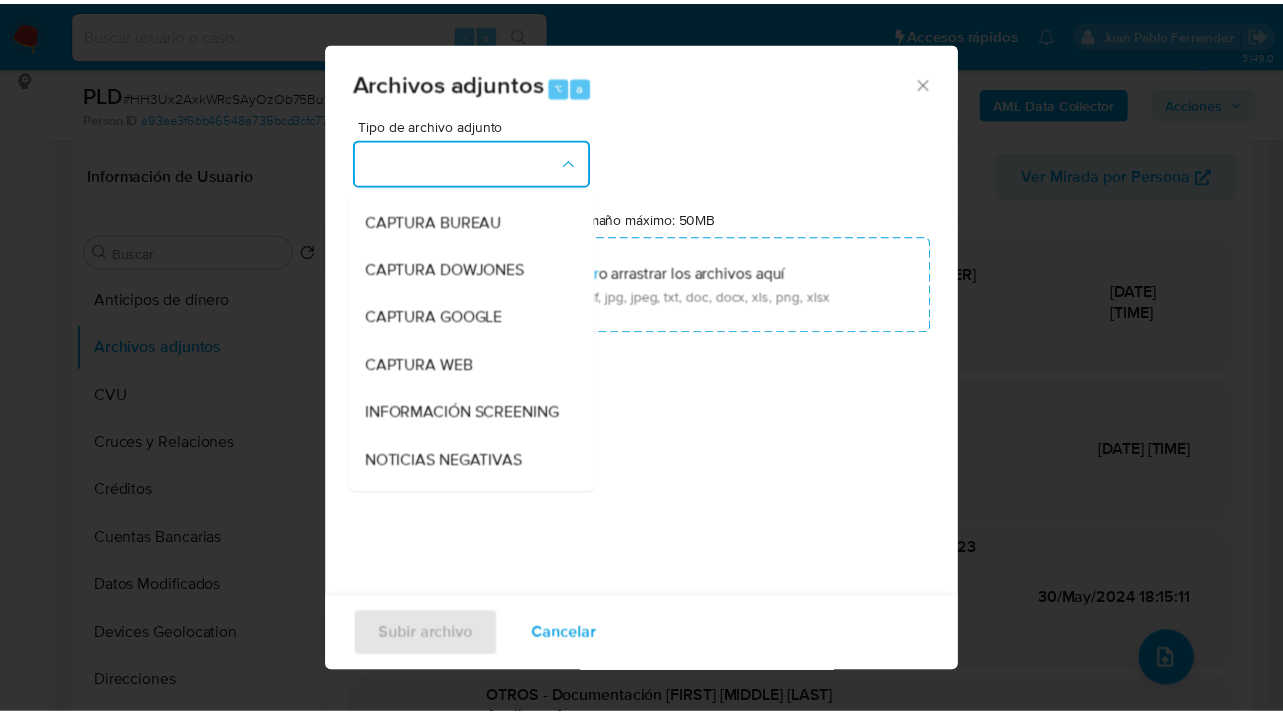 scroll, scrollTop: 367, scrollLeft: 0, axis: vertical 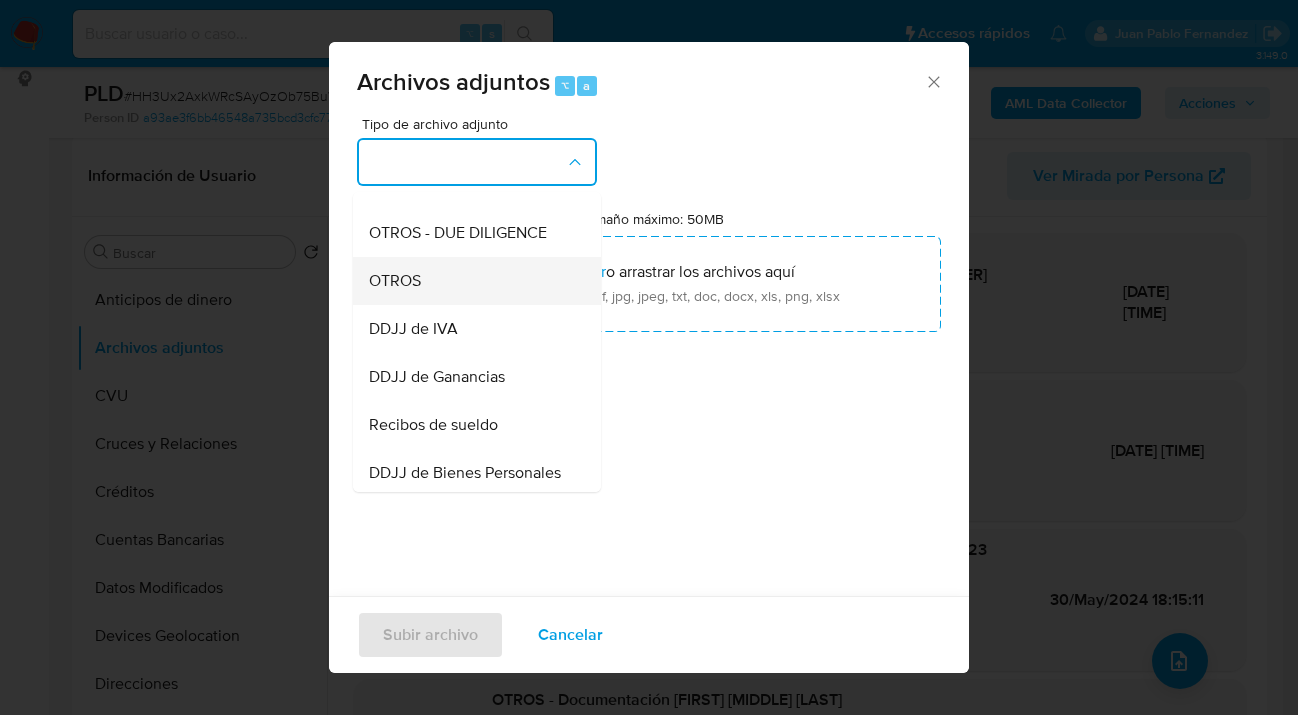 click on "OTROS" at bounding box center (471, 281) 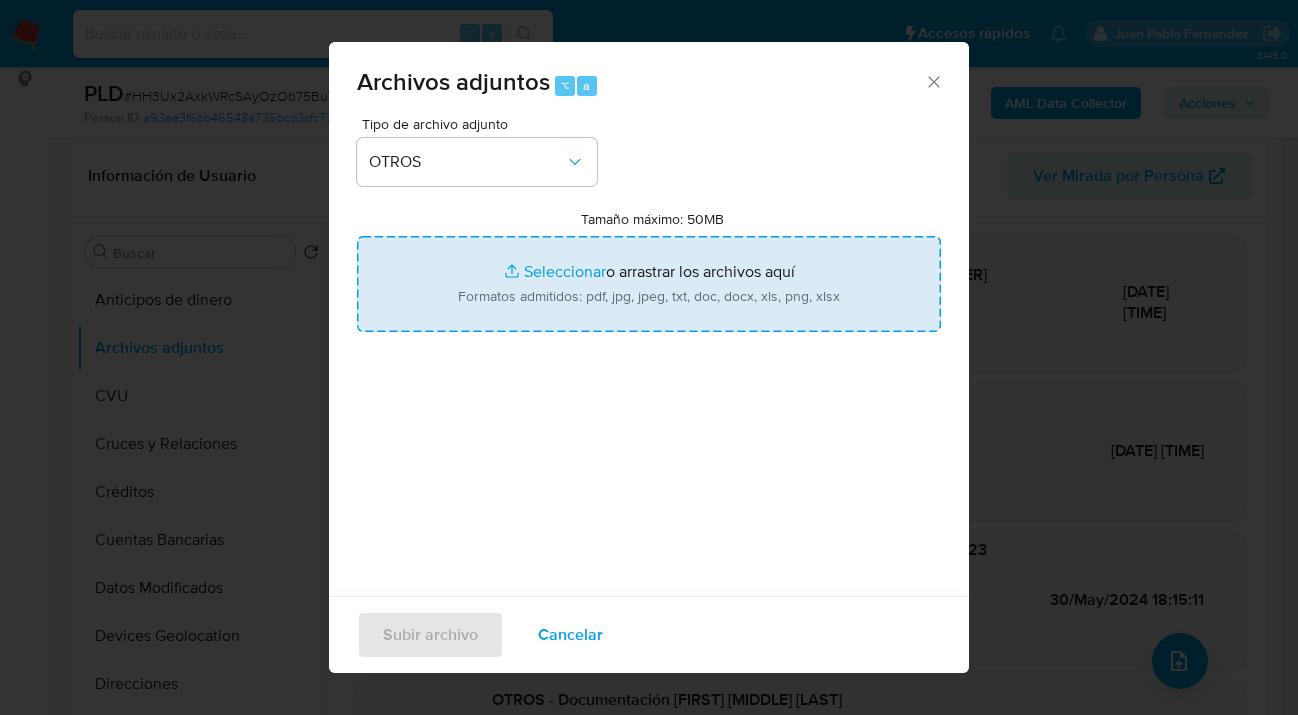 click on "Tamaño máximo: 50MB Seleccionar archivos" at bounding box center (649, 284) 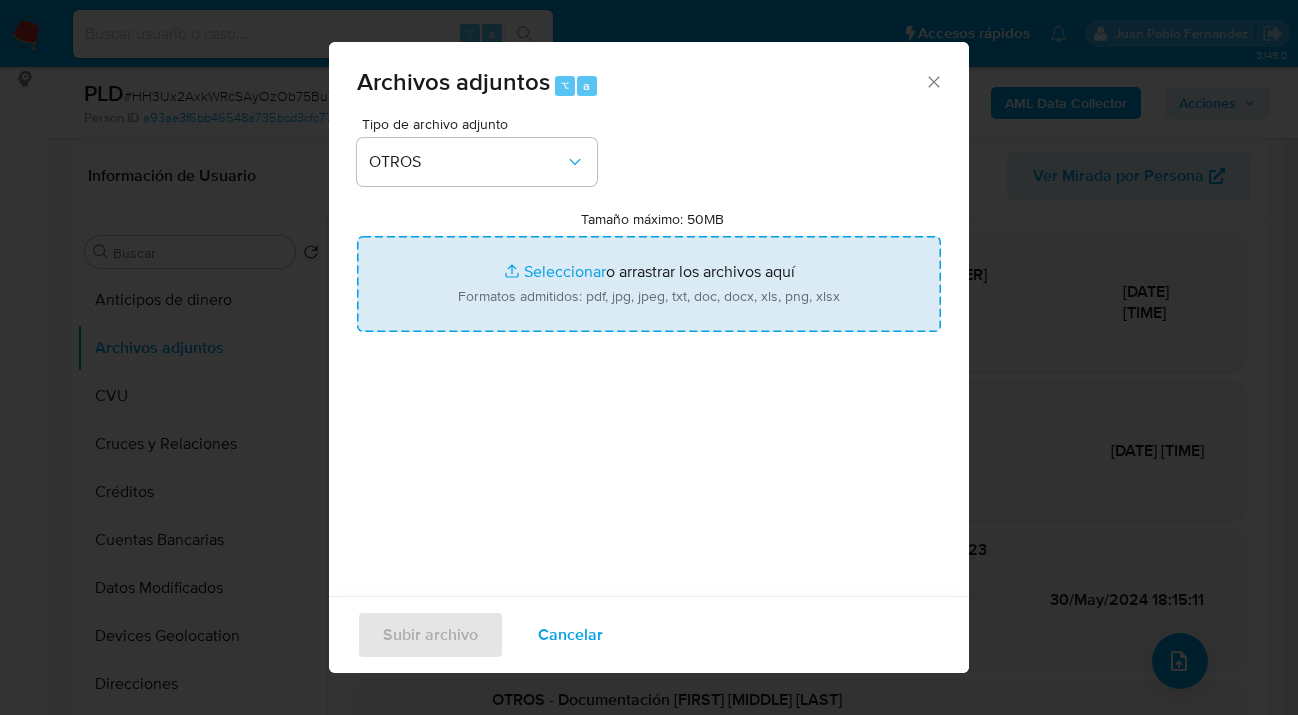 type on "C:\fakepath\1029739090 -  Movimientos.xlsx" 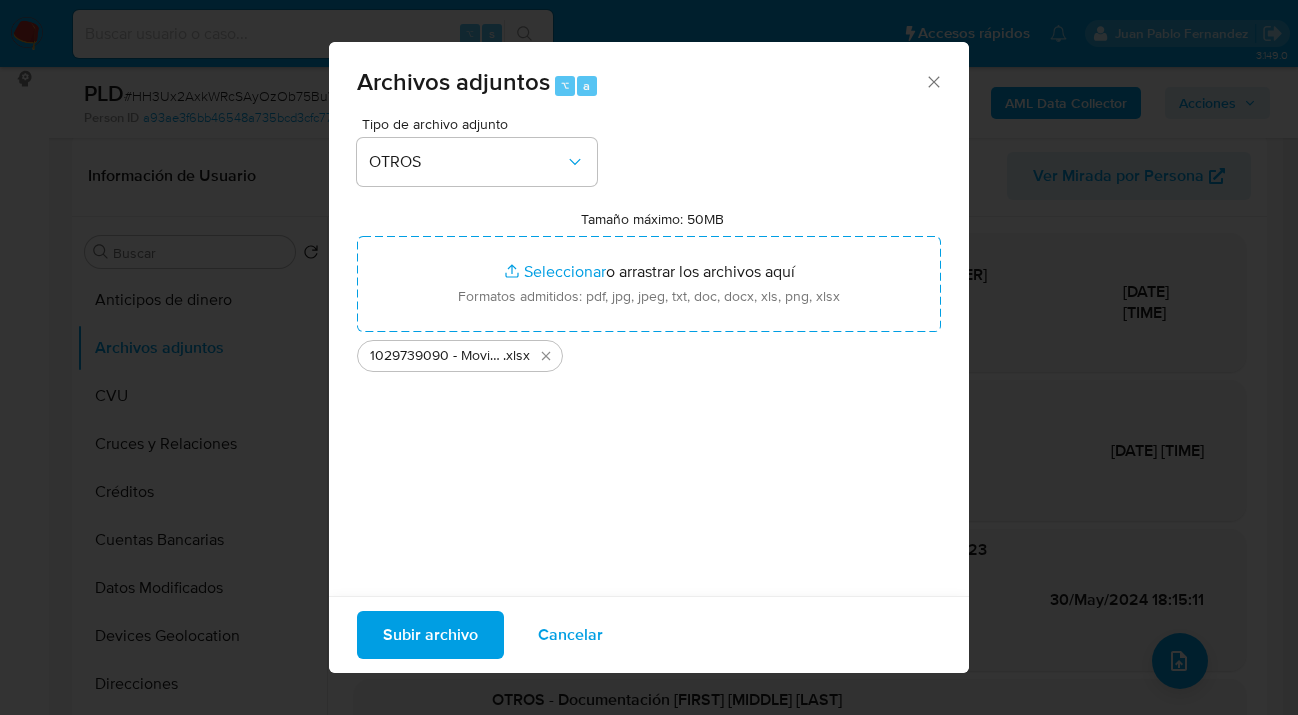 click on "Subir archivo" at bounding box center (430, 635) 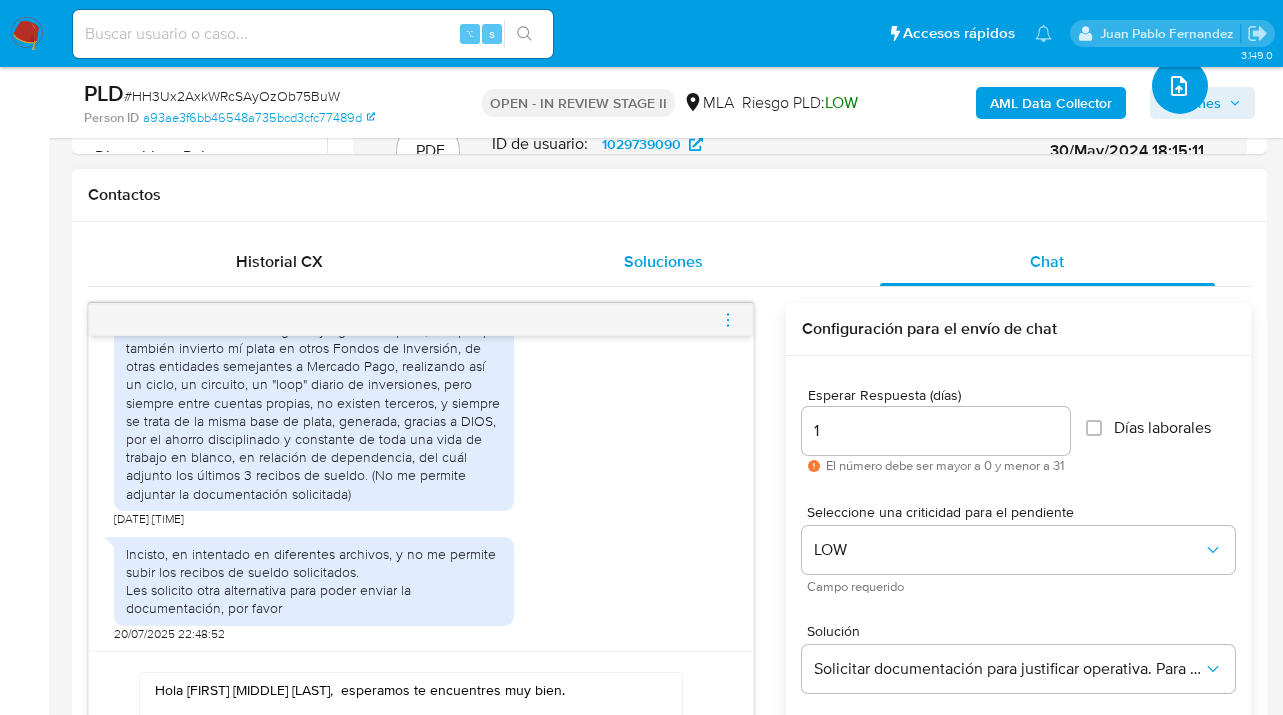 scroll, scrollTop: 1234, scrollLeft: 0, axis: vertical 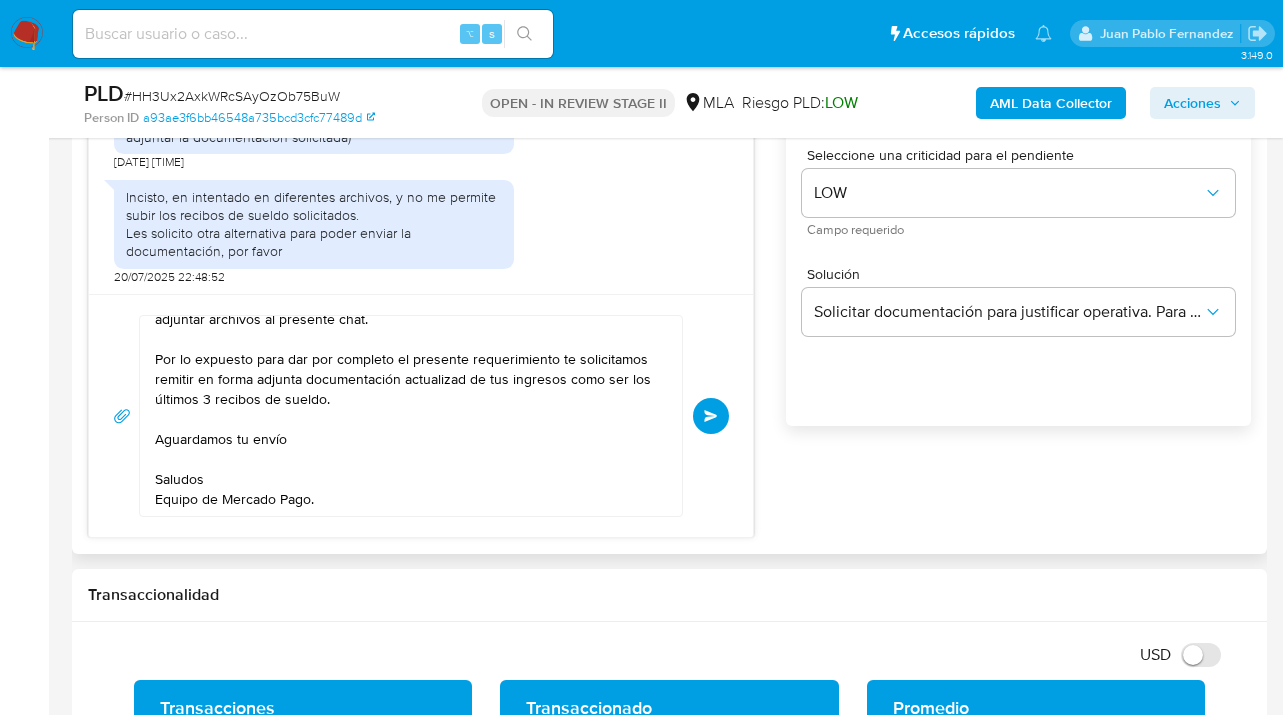 click on "Enviar" at bounding box center [711, 416] 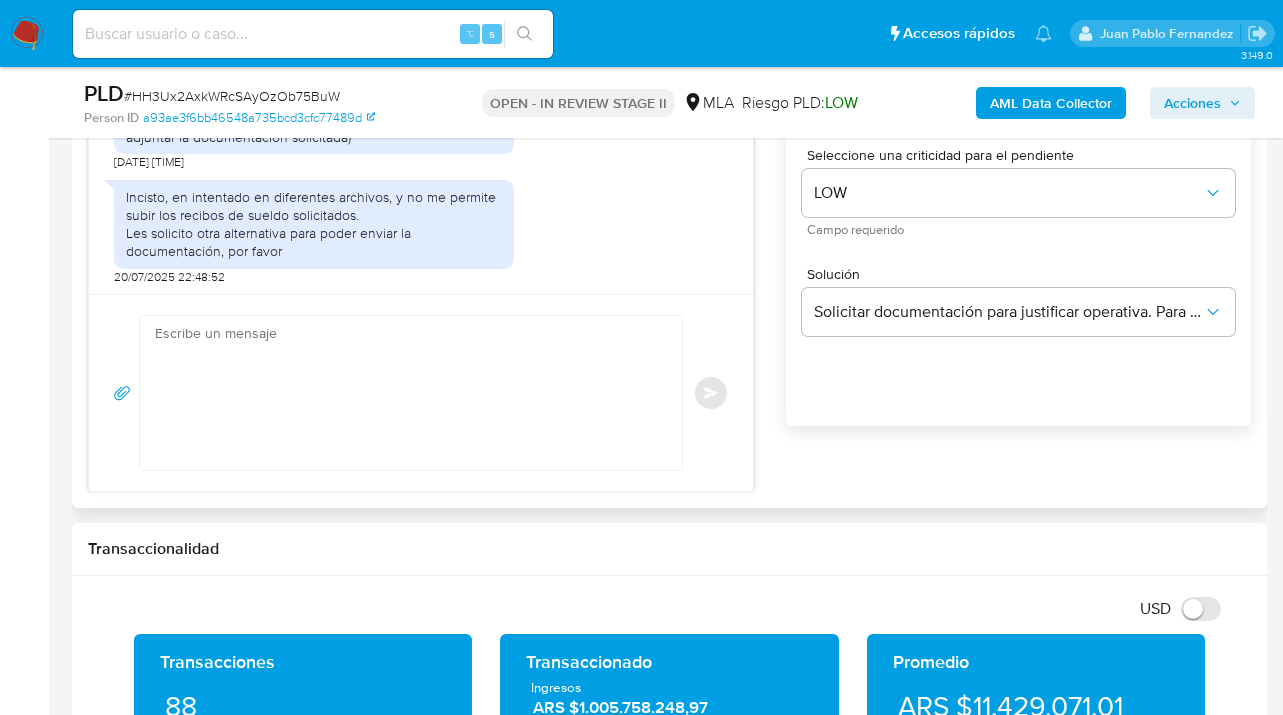 scroll, scrollTop: 0, scrollLeft: 0, axis: both 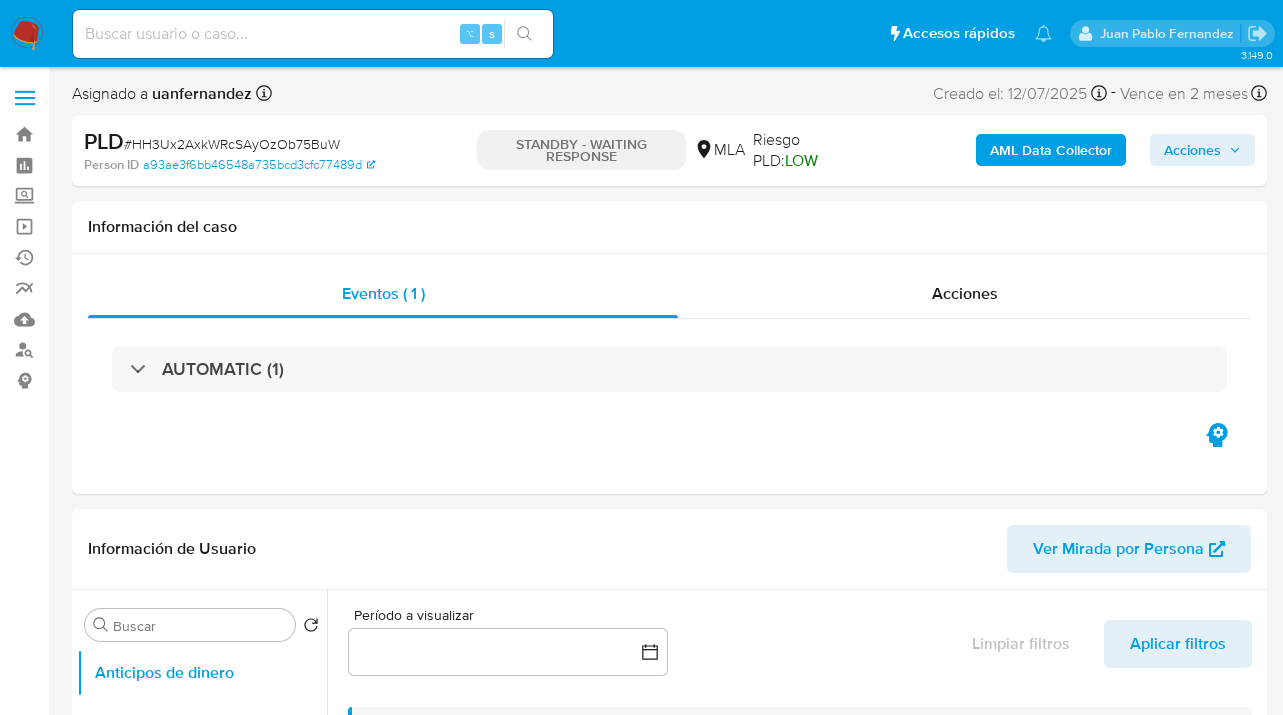 select on "10" 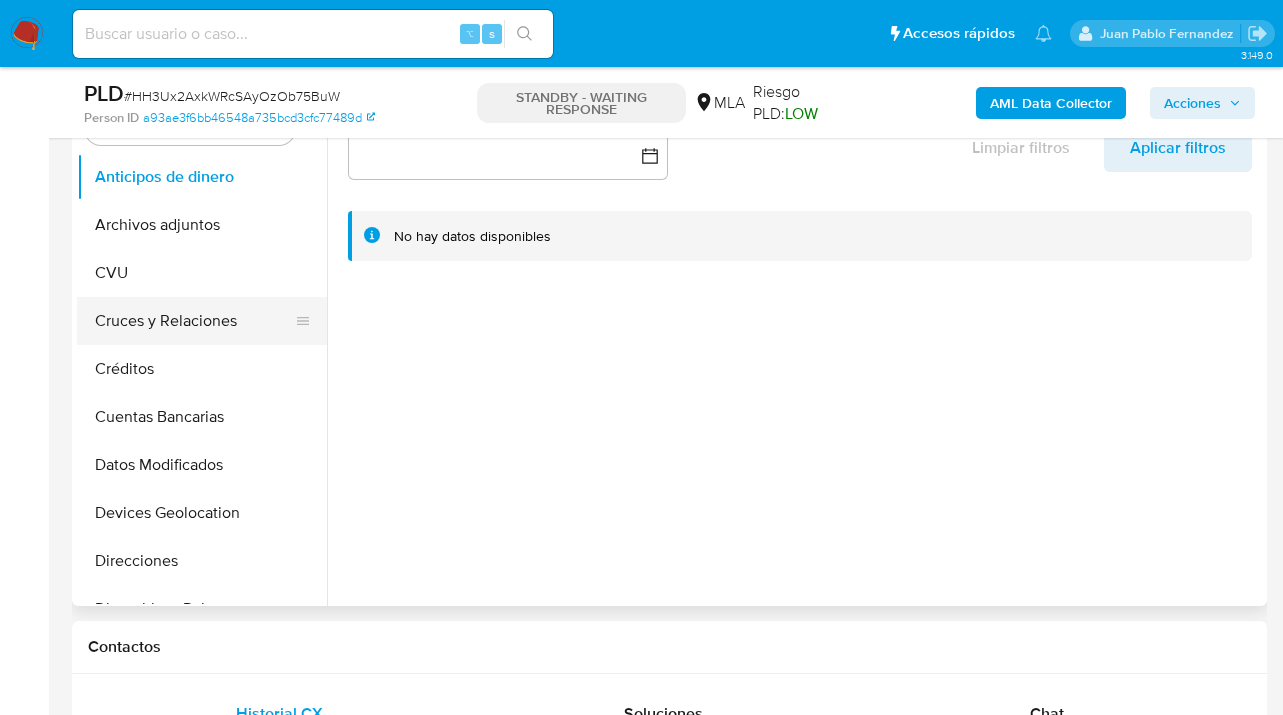 scroll, scrollTop: 426, scrollLeft: 0, axis: vertical 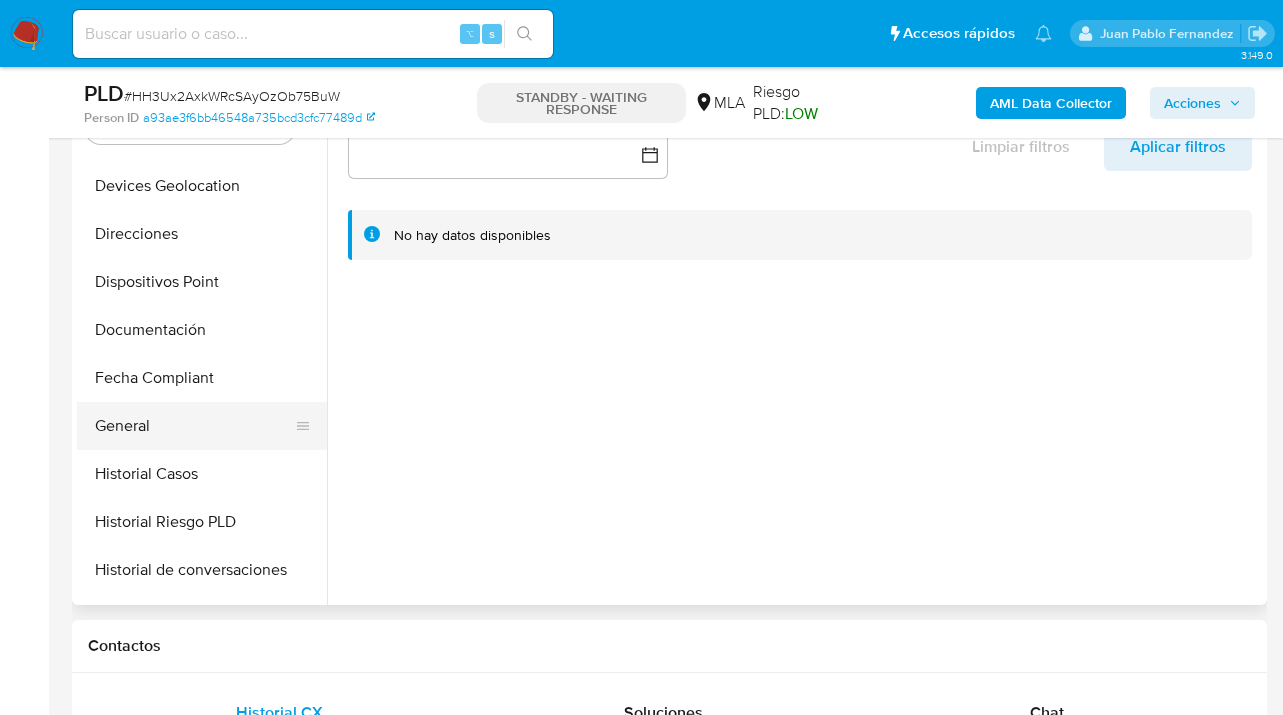 click on "General" at bounding box center [194, 426] 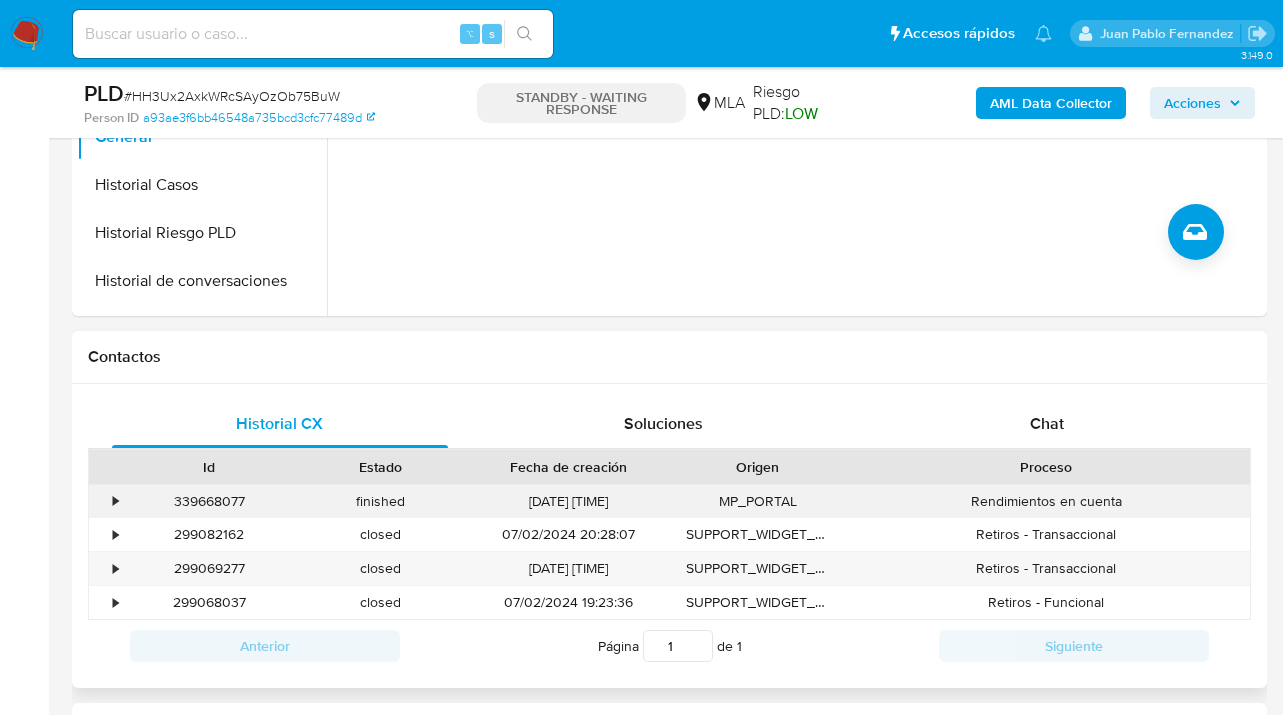 scroll, scrollTop: 770, scrollLeft: 0, axis: vertical 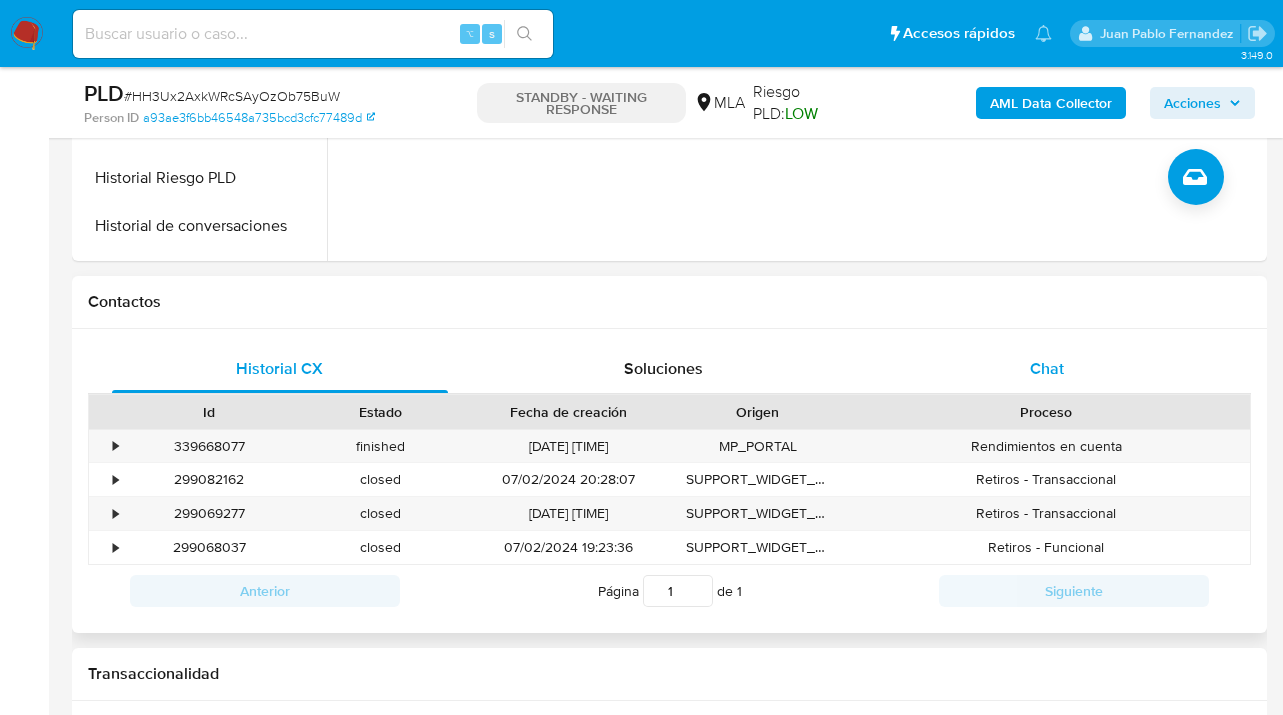 click on "Chat" at bounding box center (1047, 368) 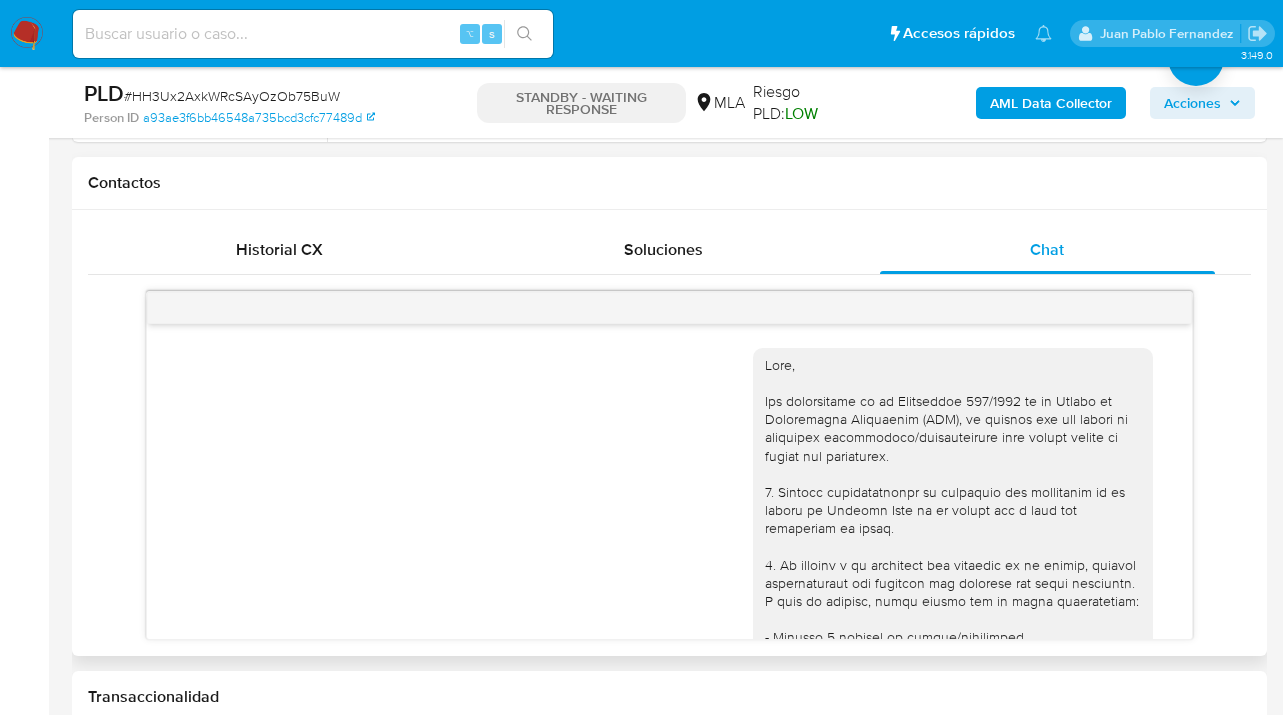 scroll, scrollTop: 952, scrollLeft: 0, axis: vertical 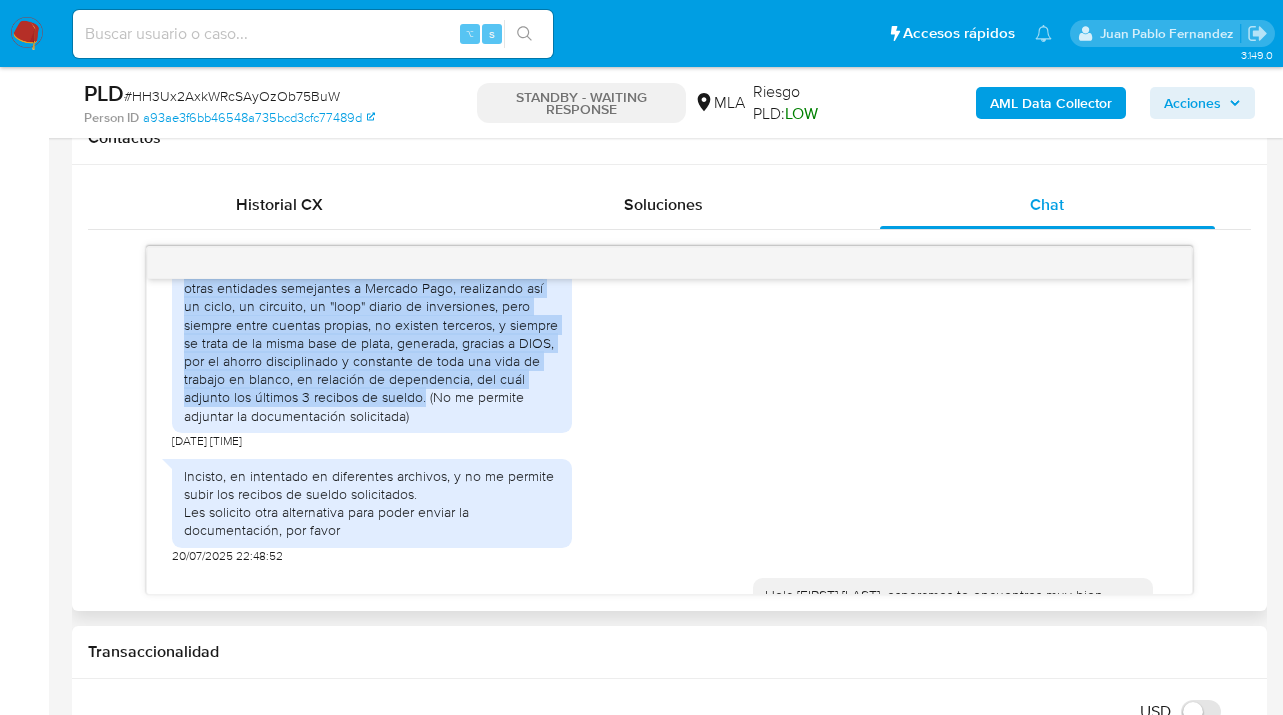 drag, startPoint x: 189, startPoint y: 403, endPoint x: 424, endPoint y: 434, distance: 237.03586 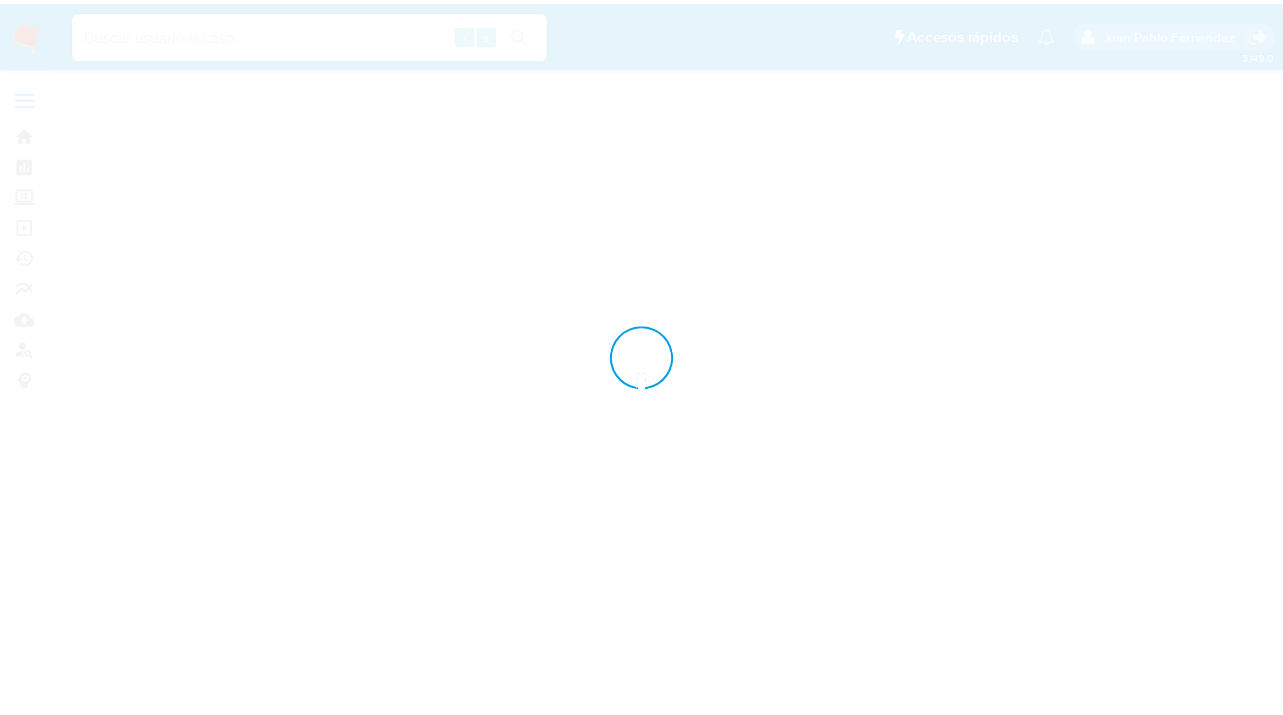 scroll, scrollTop: 0, scrollLeft: 0, axis: both 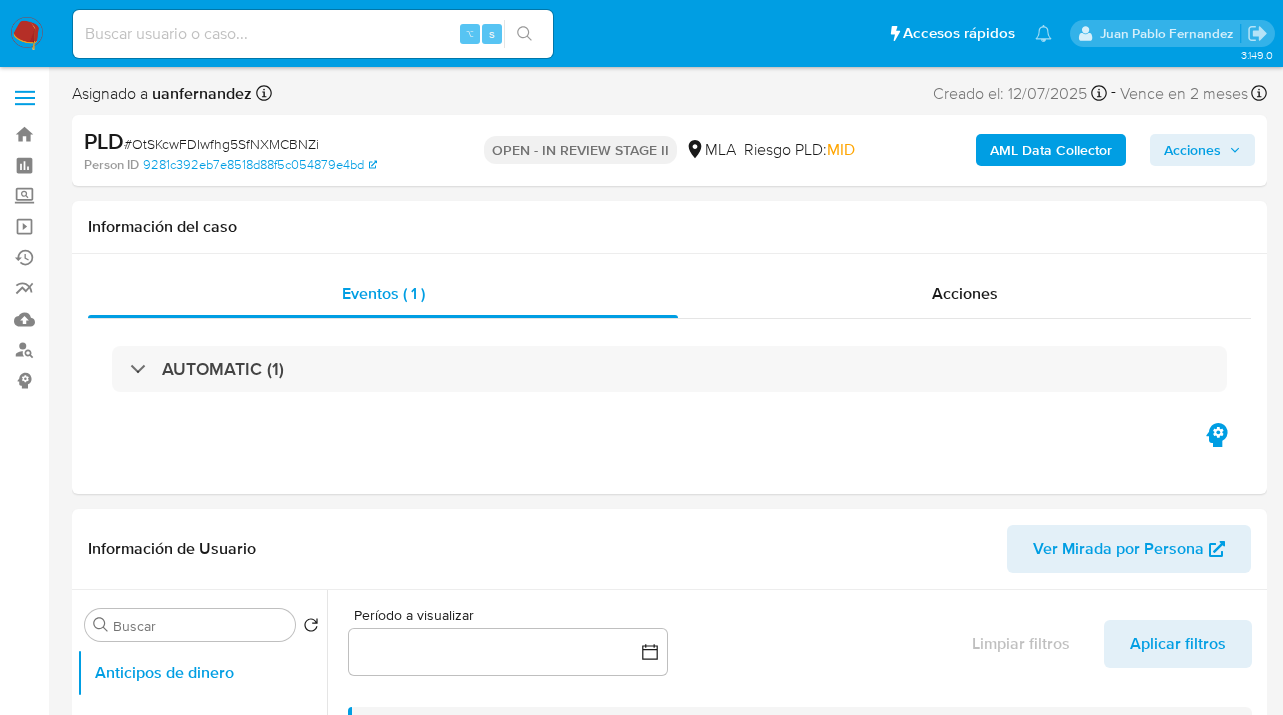 click on "AML Data Collector" at bounding box center (1051, 150) 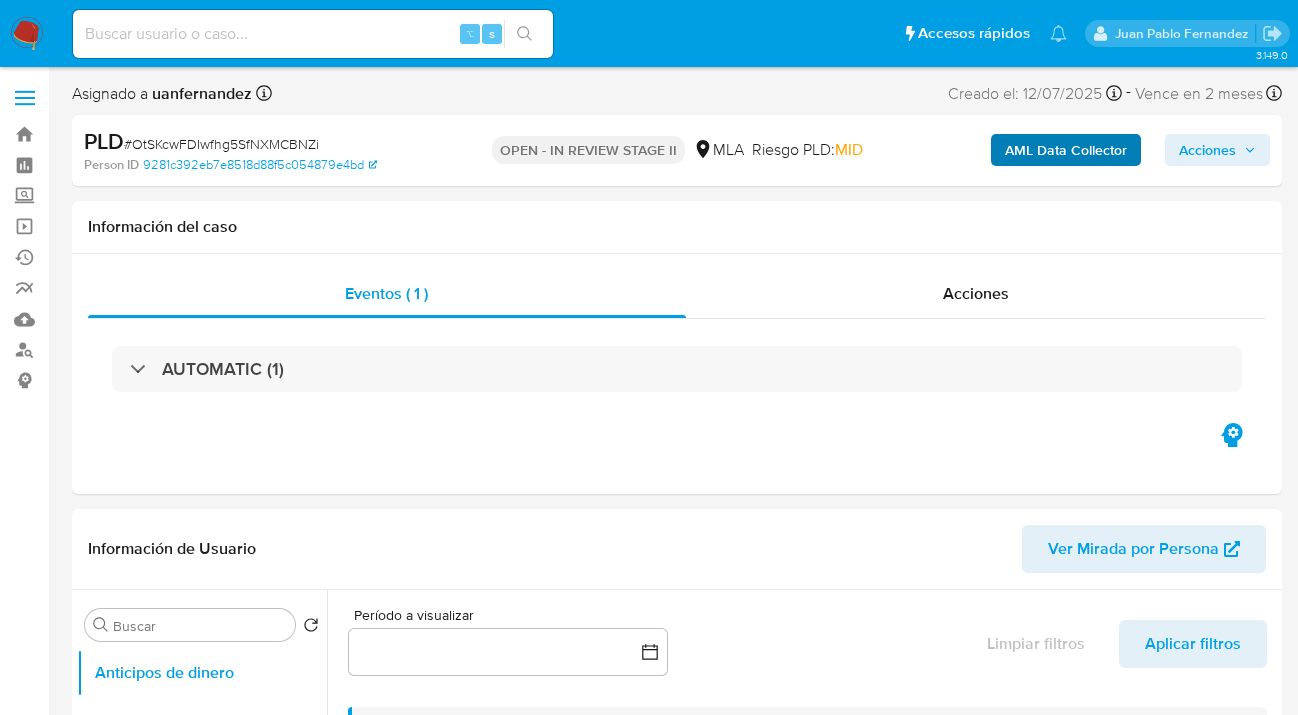 select on "10" 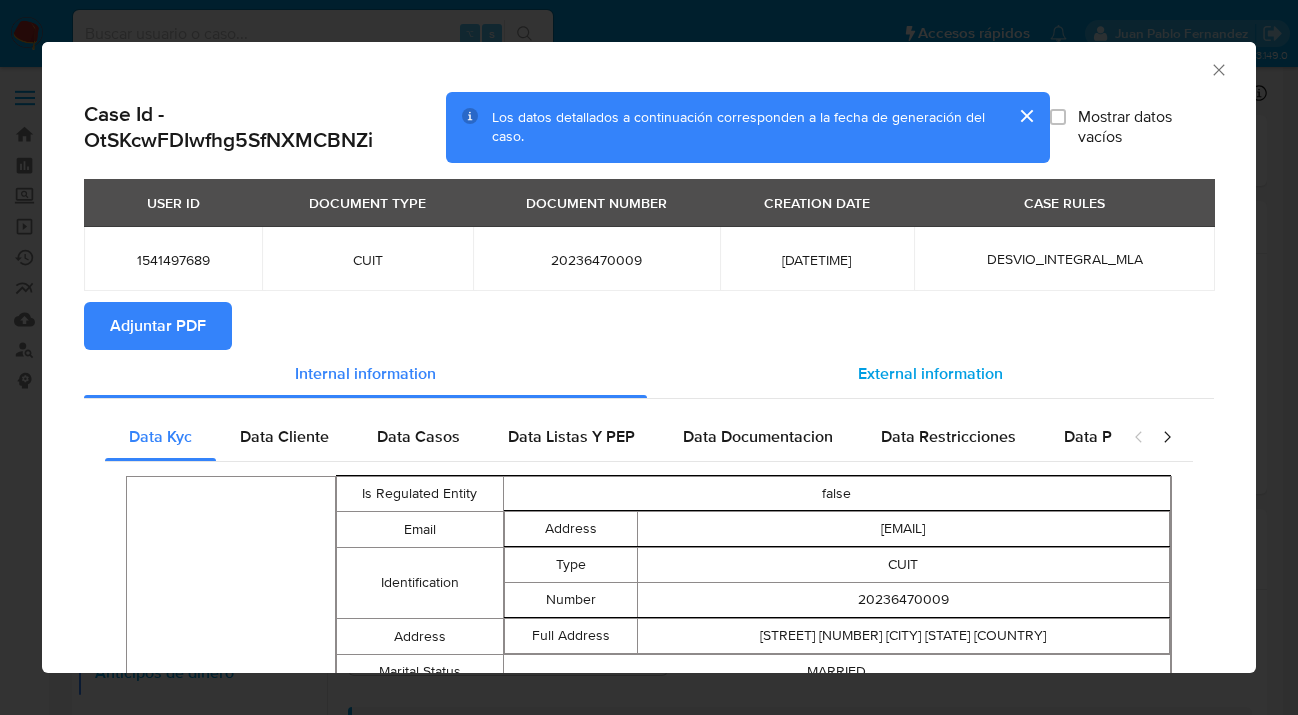 click on "External information" at bounding box center [930, 374] 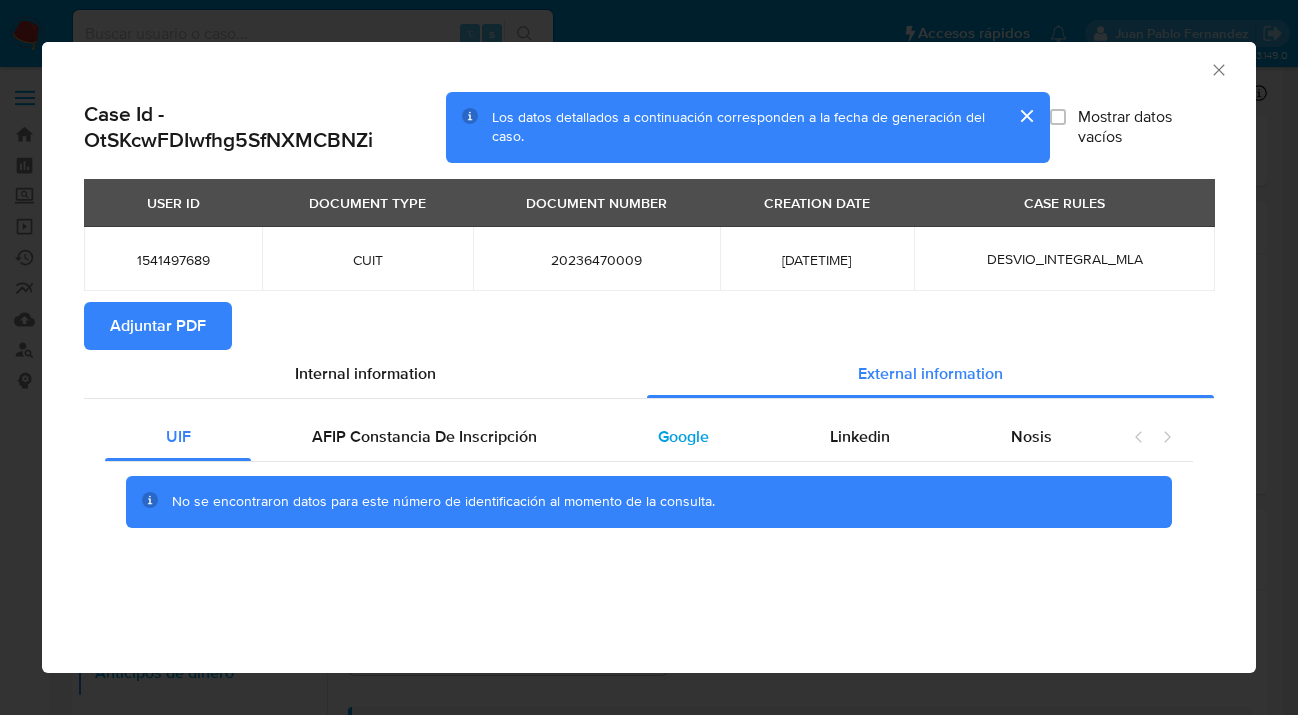 click on "Google" at bounding box center [683, 437] 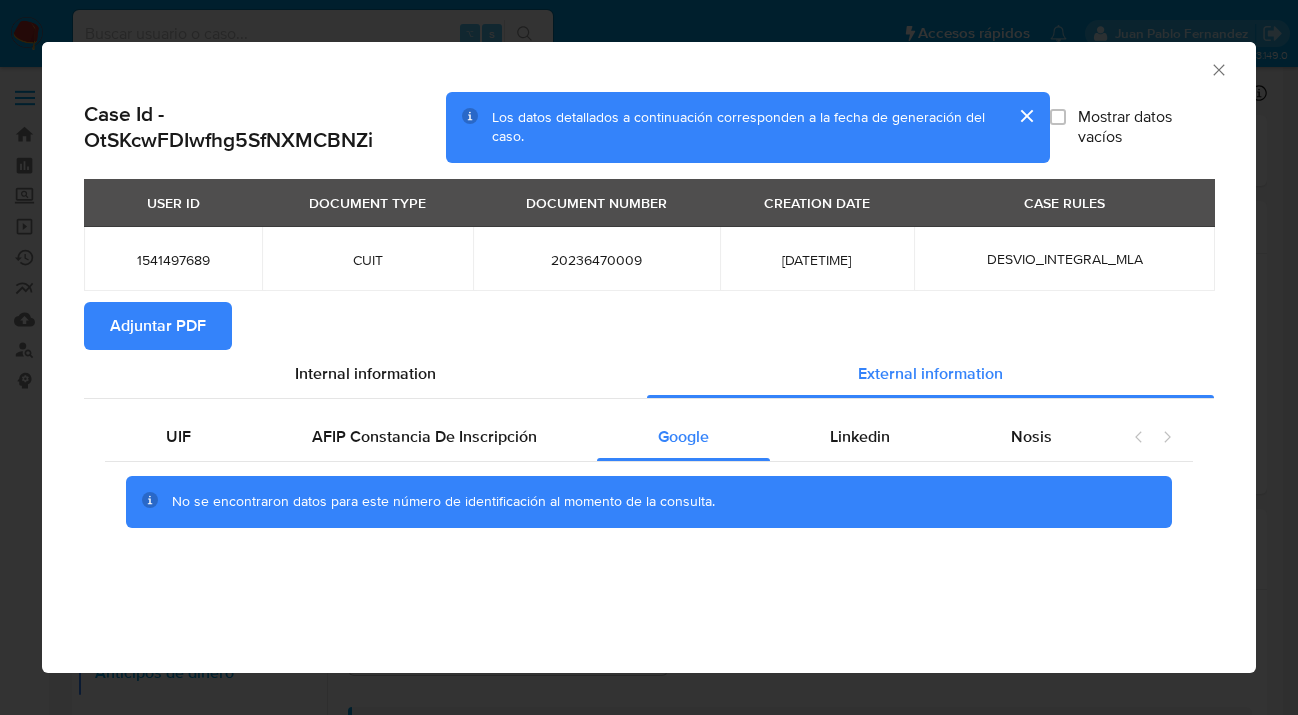 click on "Adjuntar PDF" at bounding box center [158, 326] 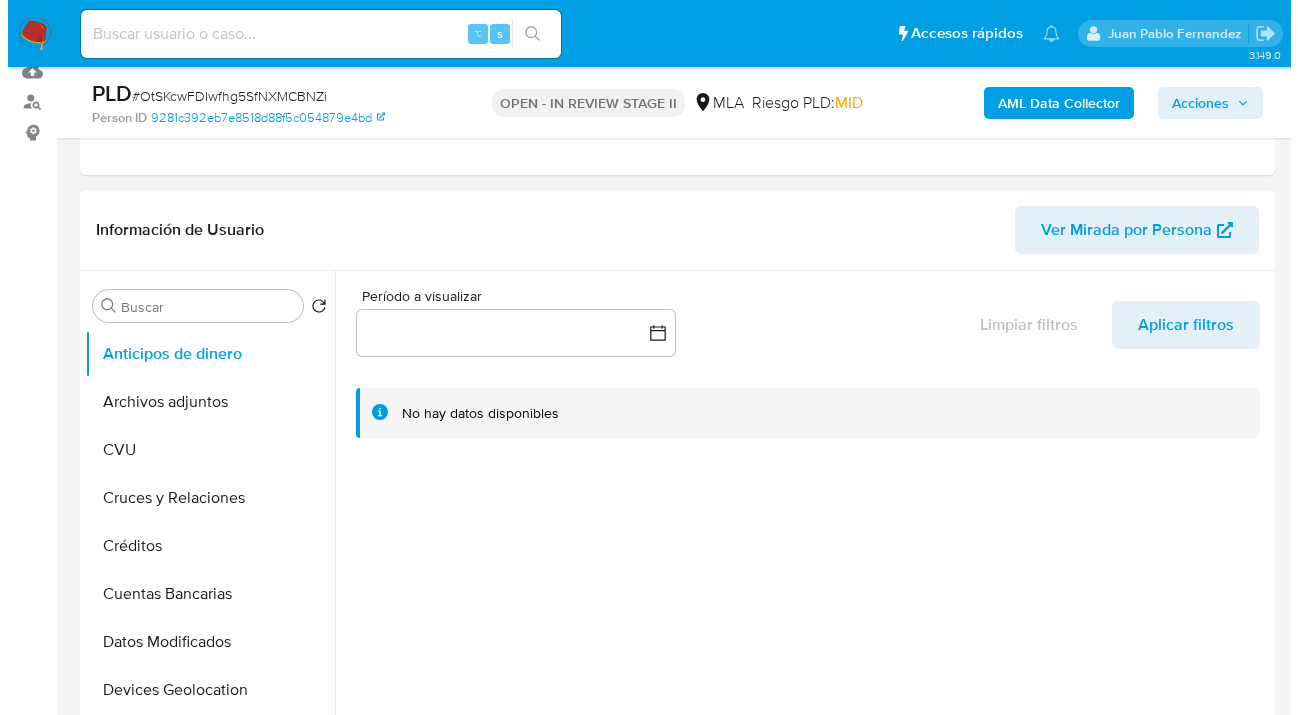 scroll, scrollTop: 363, scrollLeft: 0, axis: vertical 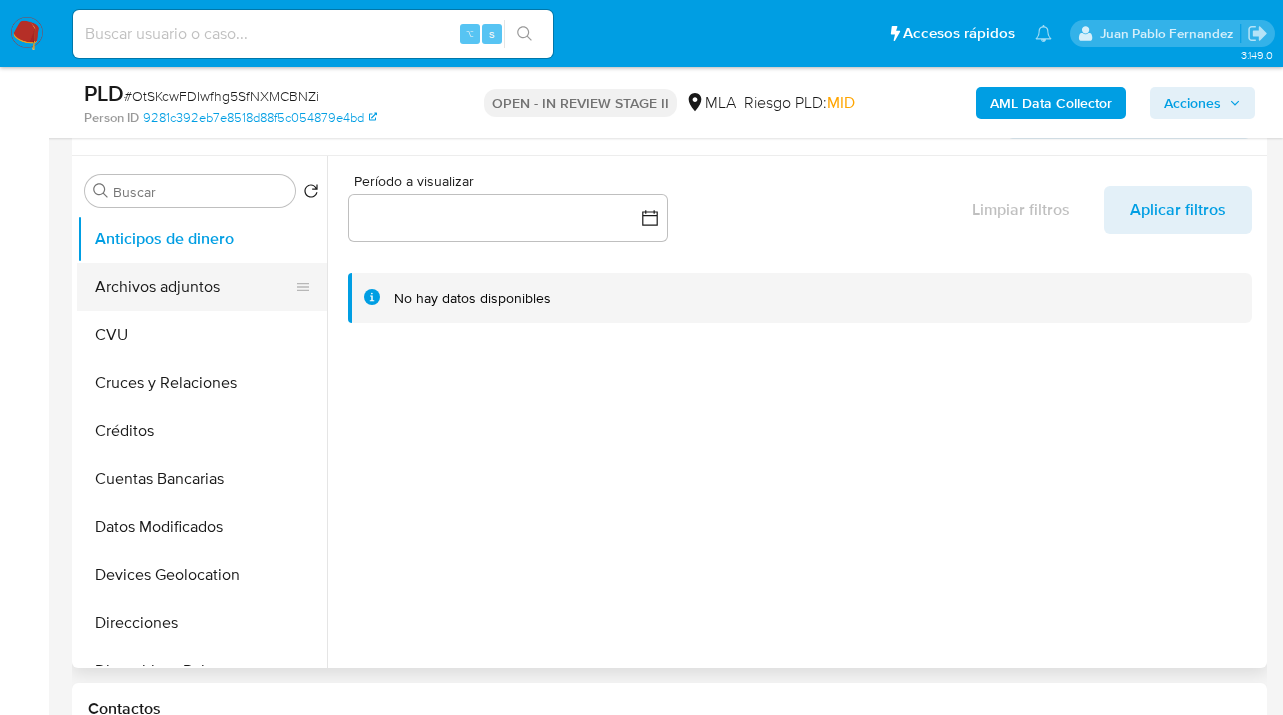 click on "Archivos adjuntos" at bounding box center [194, 287] 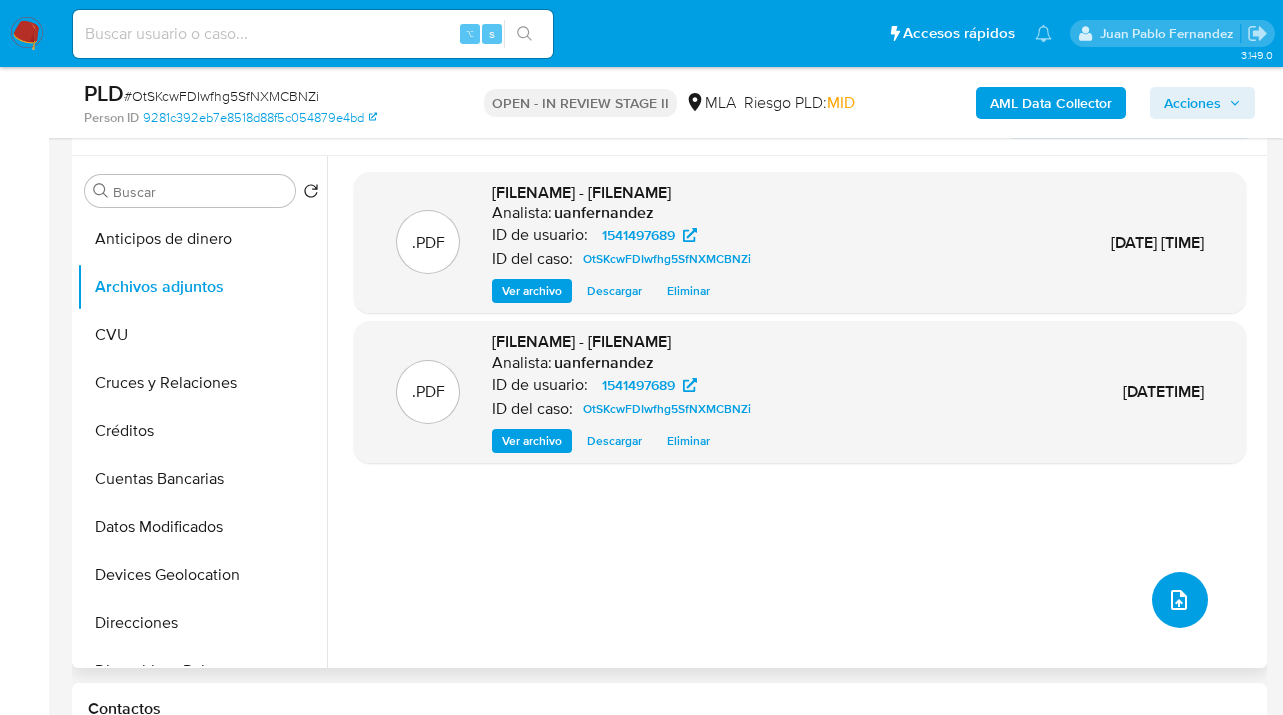 click 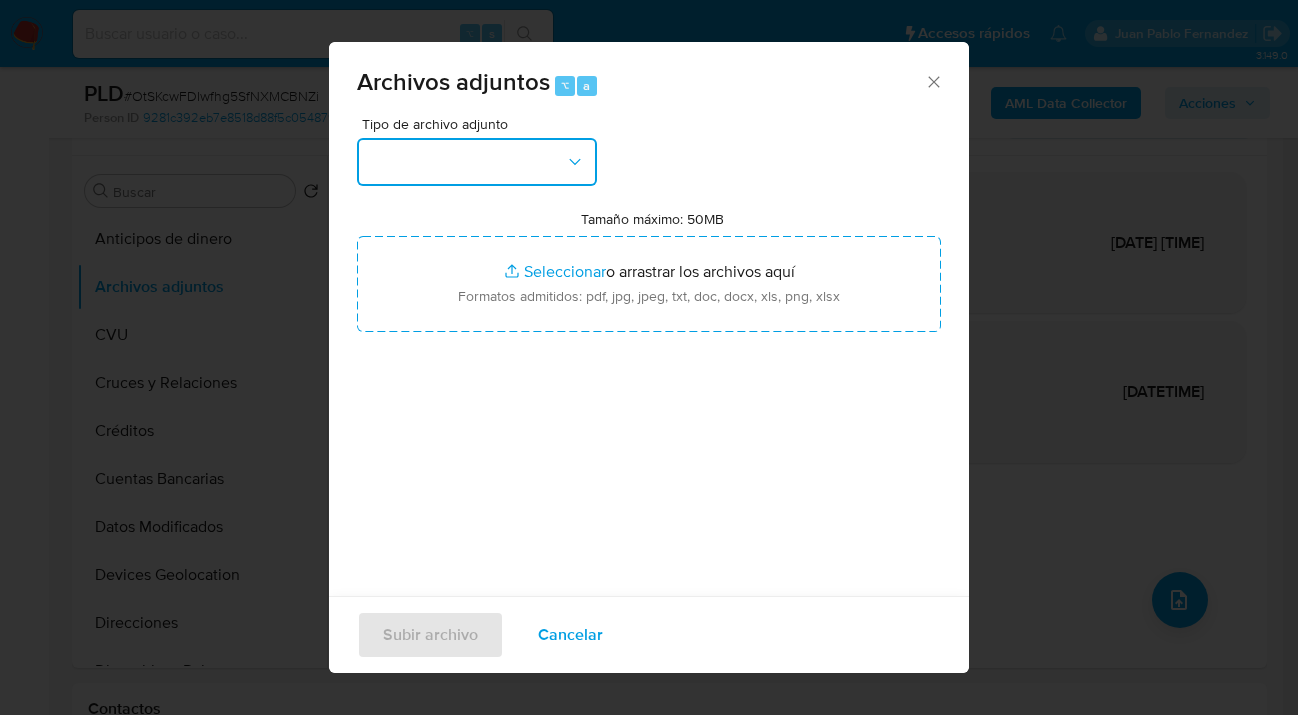 drag, startPoint x: 574, startPoint y: 167, endPoint x: 558, endPoint y: 183, distance: 22.627417 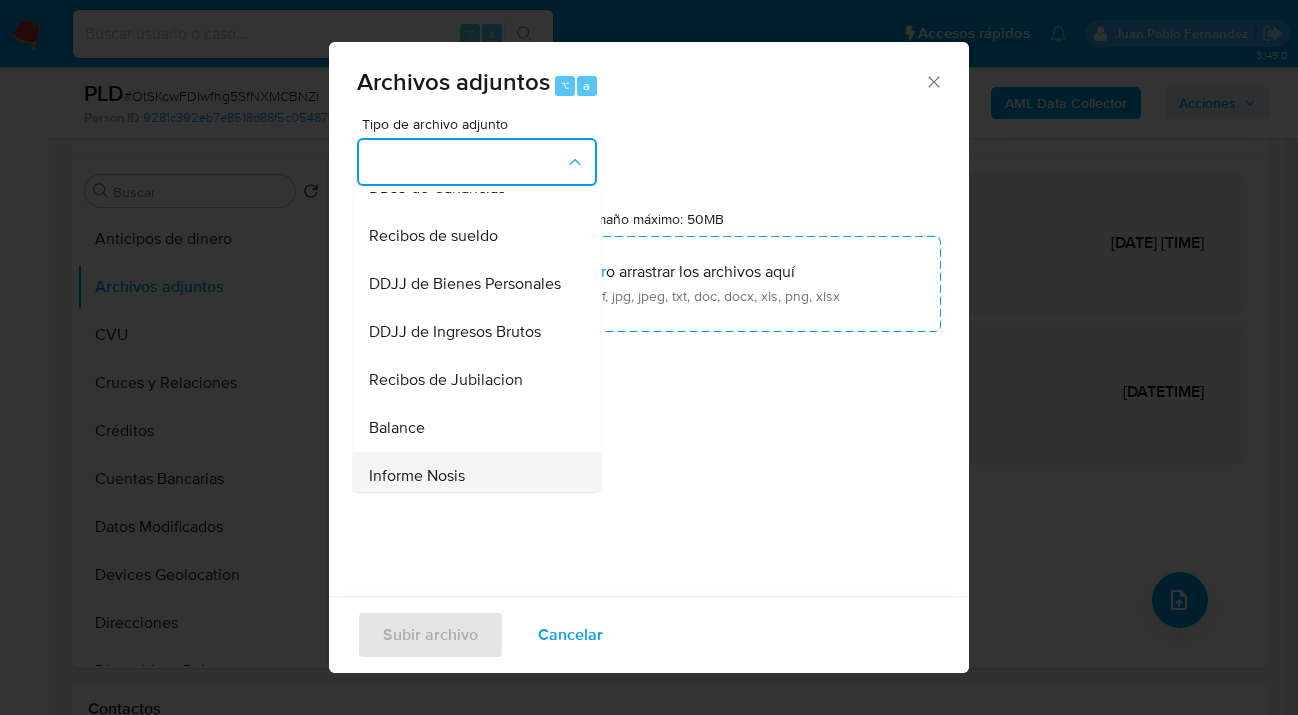 scroll, scrollTop: 808, scrollLeft: 0, axis: vertical 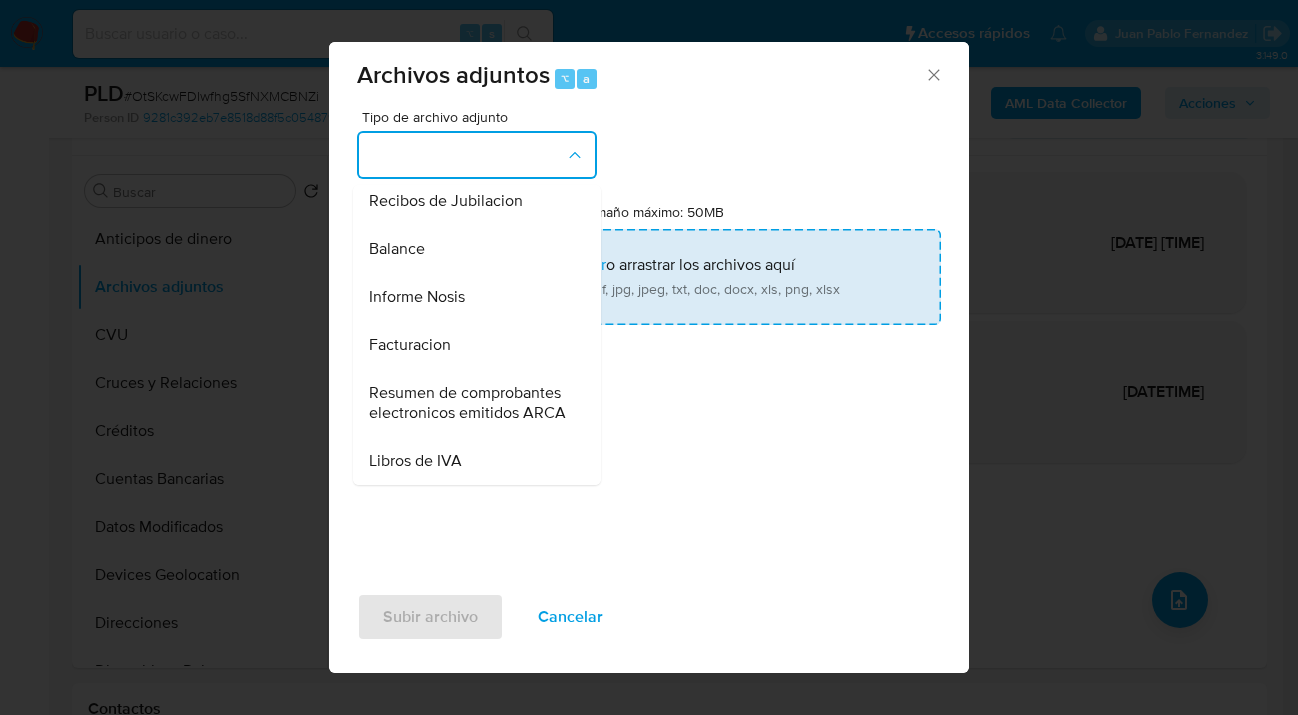 drag, startPoint x: 485, startPoint y: 259, endPoint x: 661, endPoint y: 264, distance: 176.07101 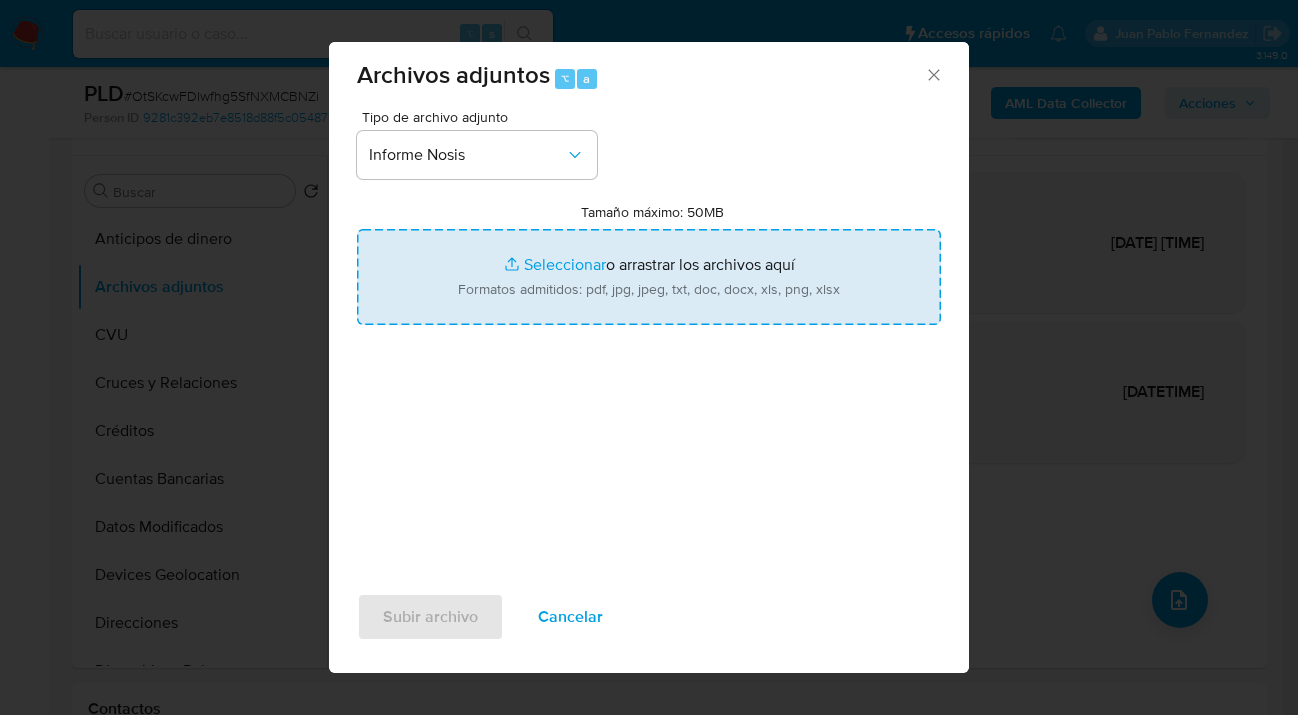 click on "Tamaño máximo: 50MB Seleccionar archivos" at bounding box center [649, 277] 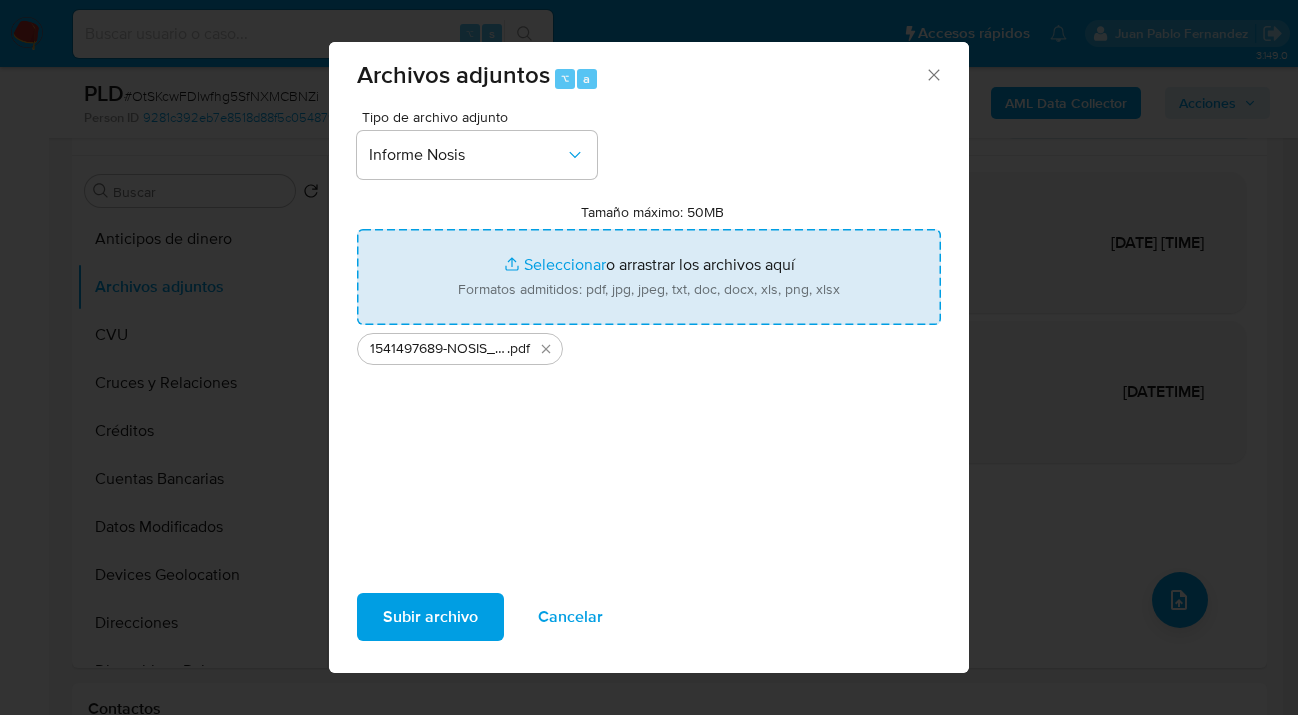 click on "Subir archivo" at bounding box center [430, 617] 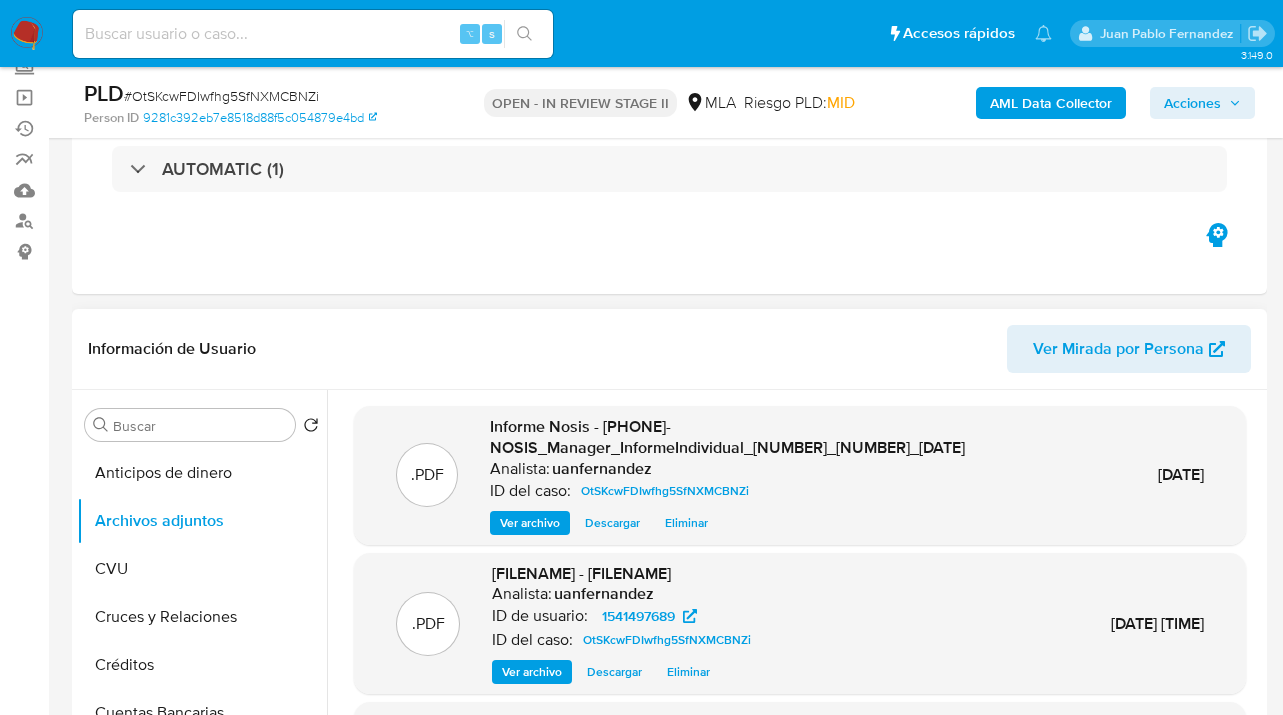 scroll, scrollTop: 206, scrollLeft: 0, axis: vertical 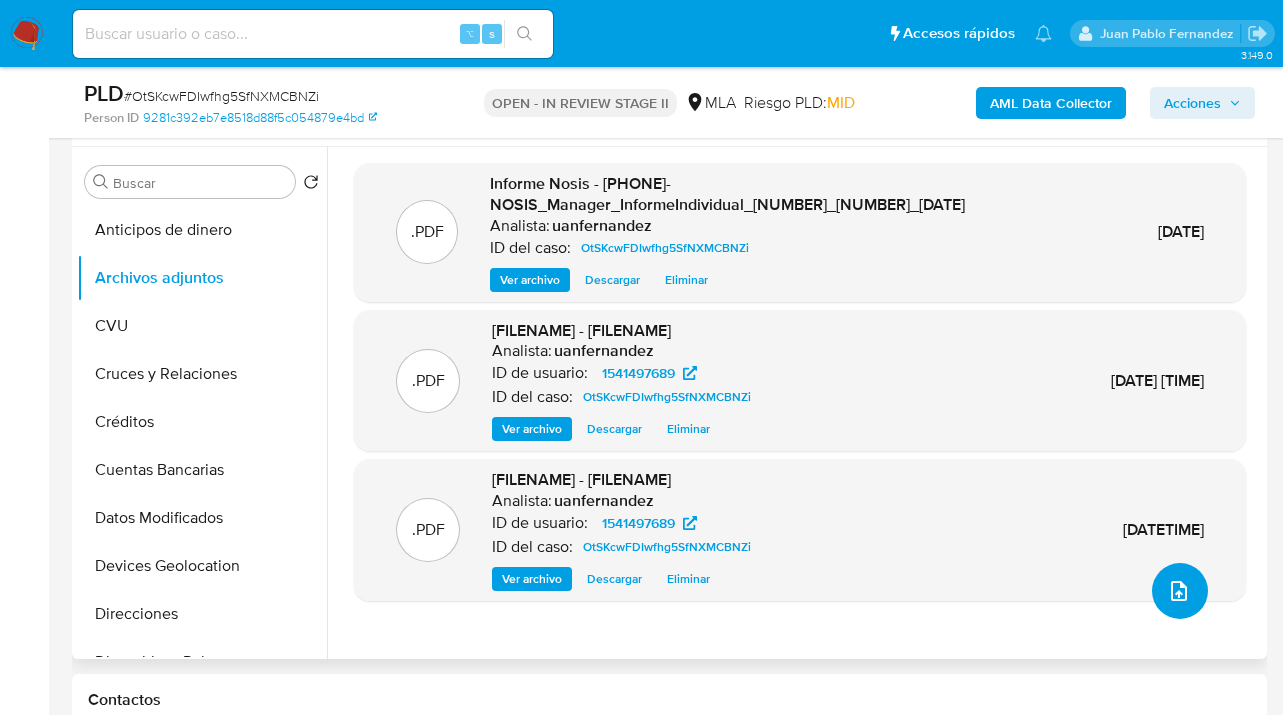 click 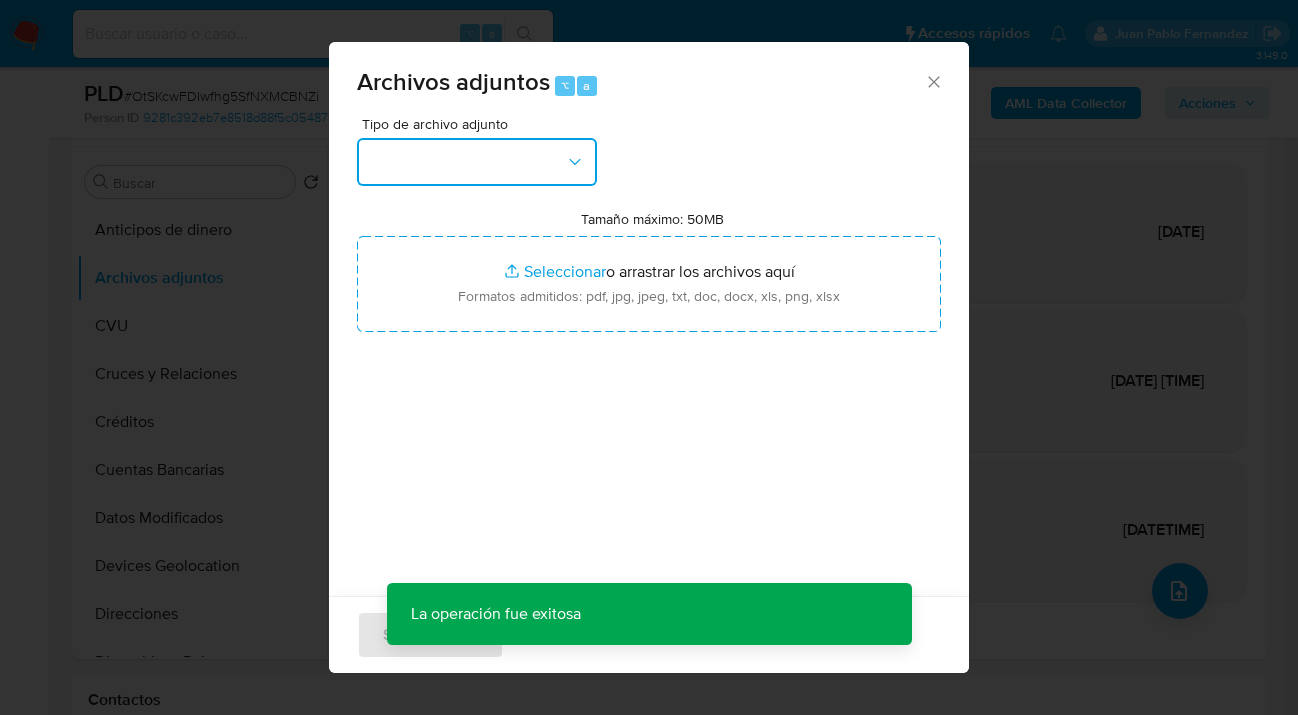 click 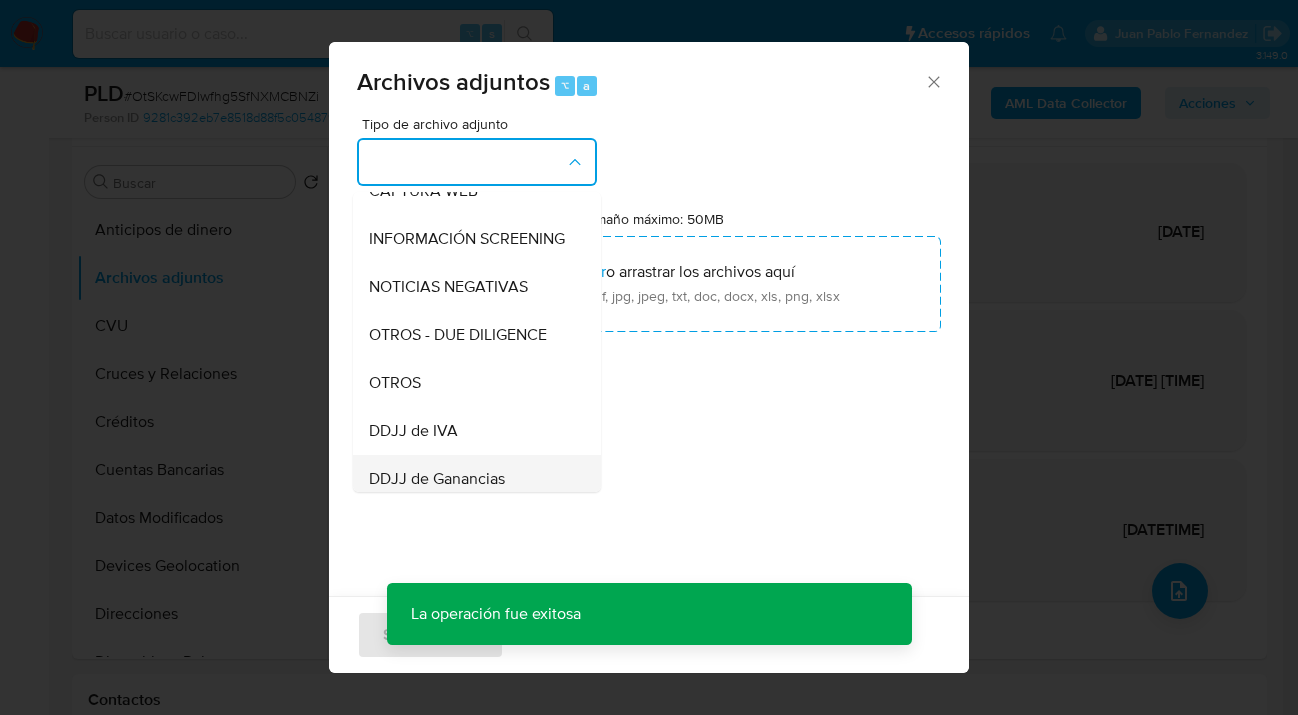 scroll, scrollTop: 368, scrollLeft: 0, axis: vertical 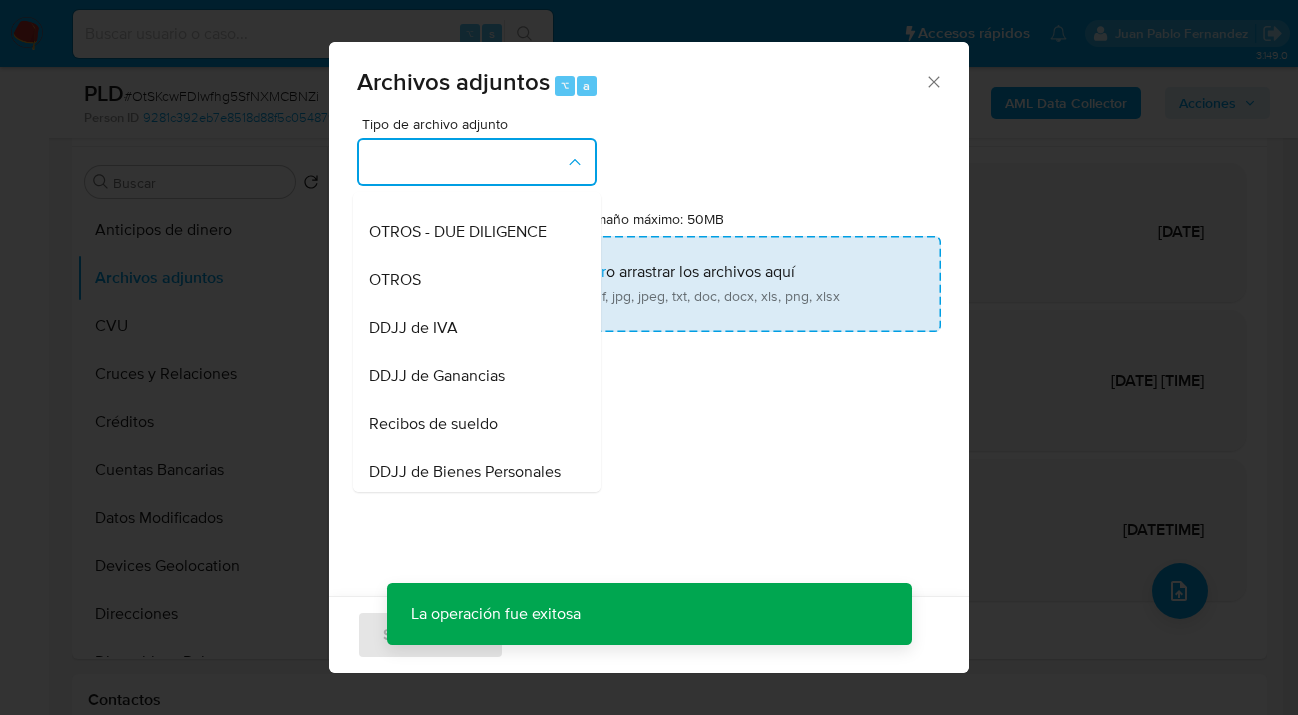 drag, startPoint x: 469, startPoint y: 286, endPoint x: 558, endPoint y: 277, distance: 89.453896 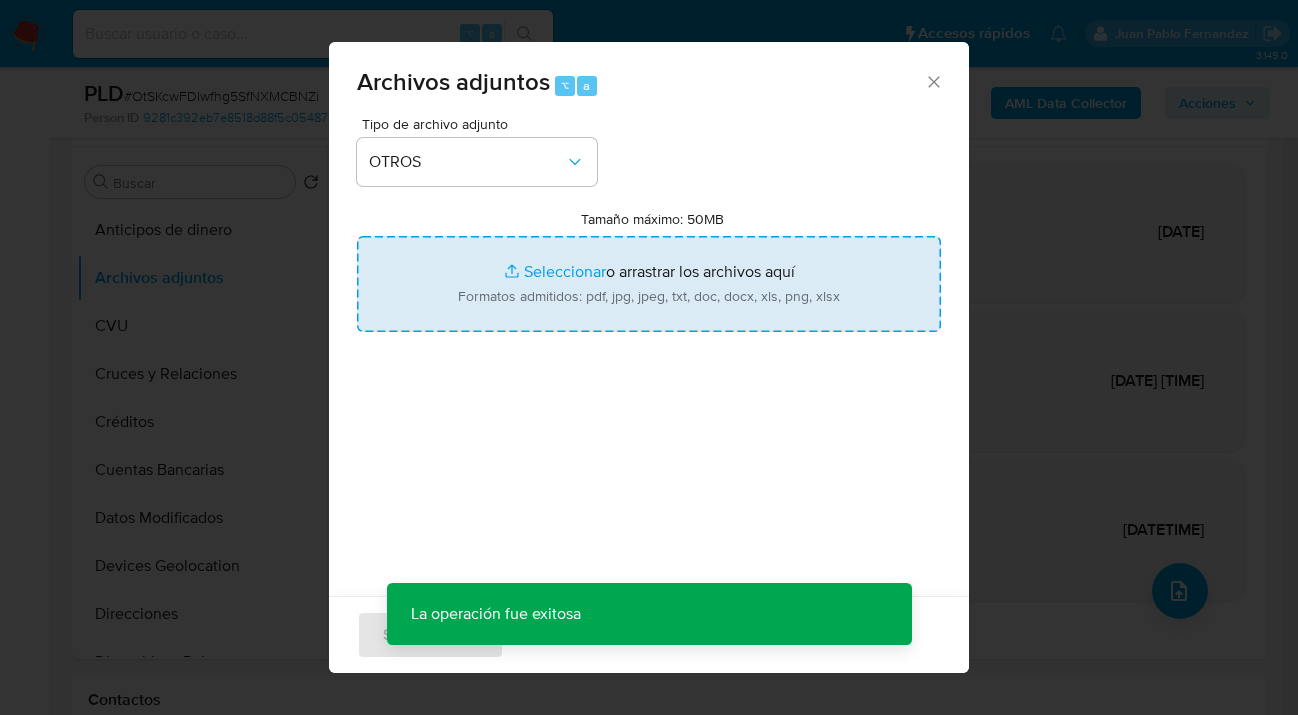 click on "Tamaño máximo: 50MB Seleccionar archivos" at bounding box center (649, 284) 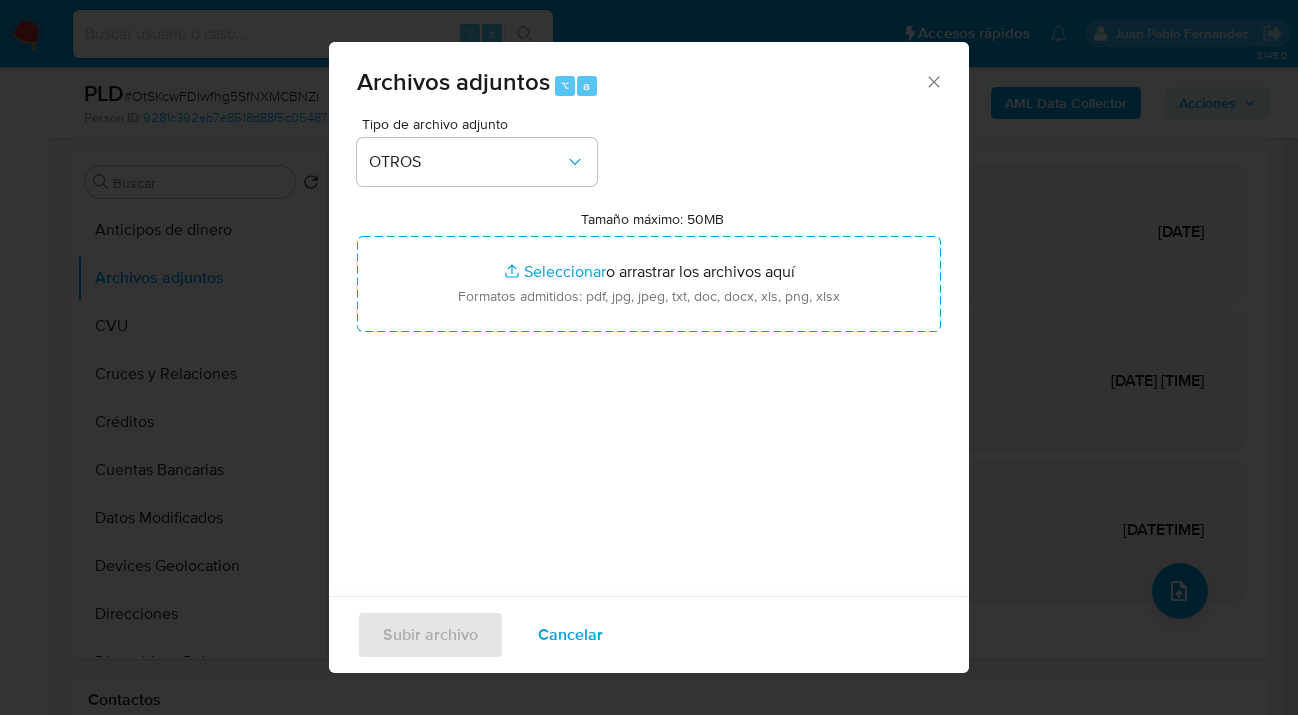 click on "Cancelar" at bounding box center [570, 635] 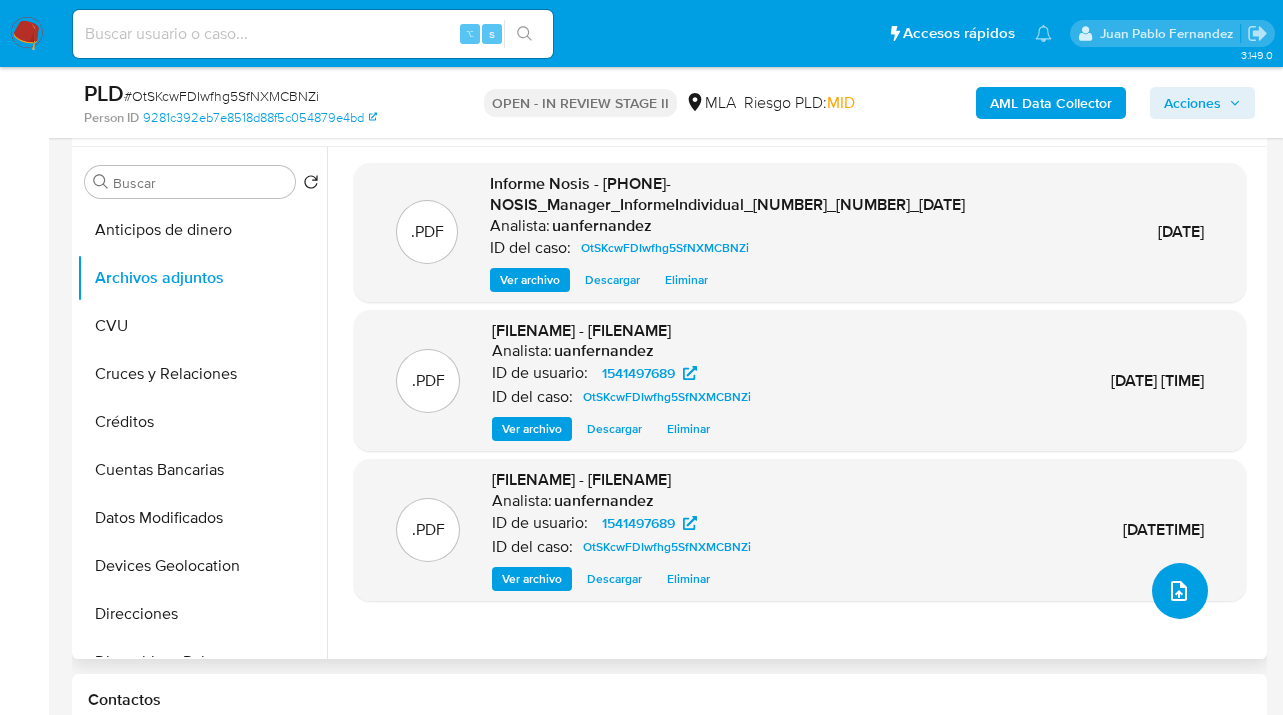 click at bounding box center (1179, 591) 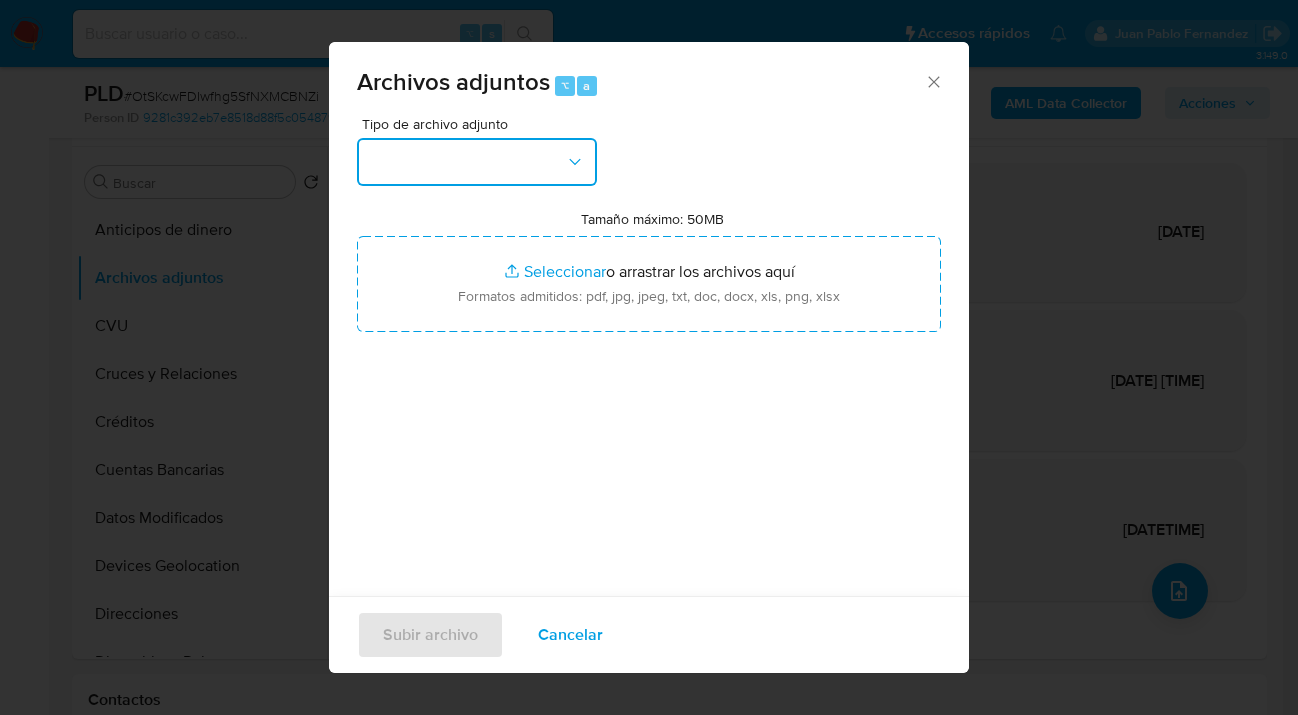 click 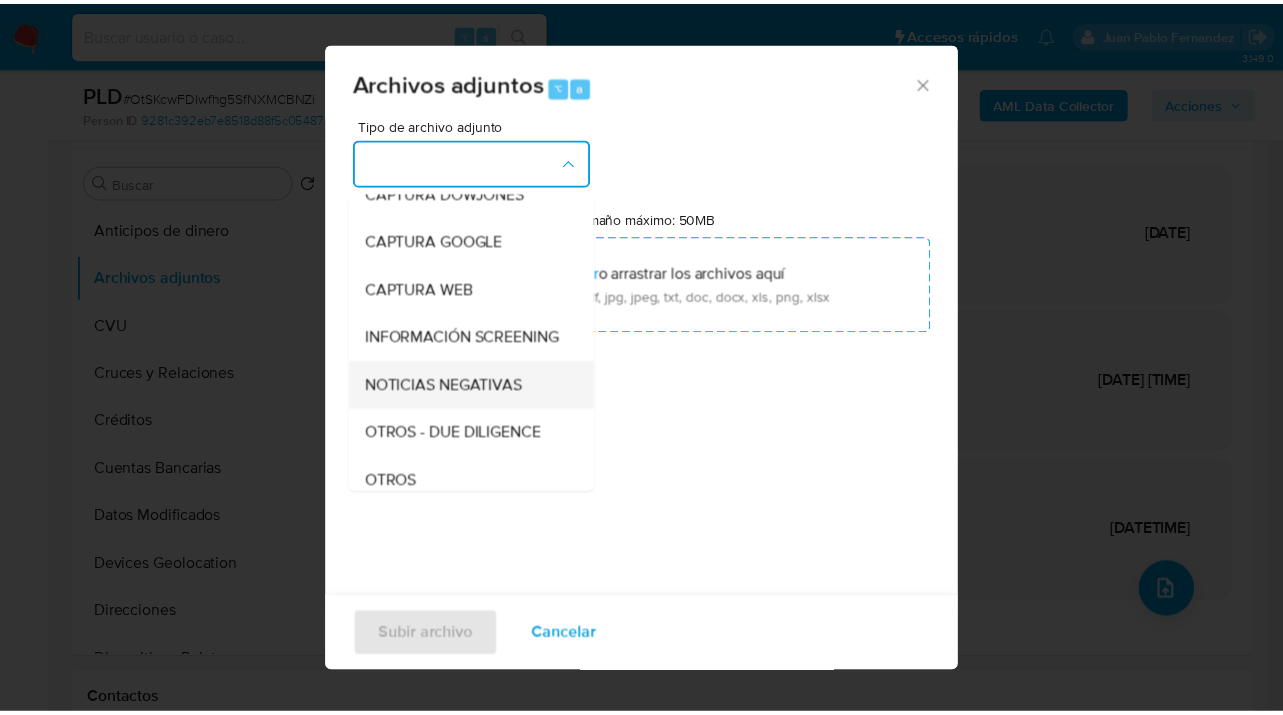 scroll, scrollTop: 211, scrollLeft: 0, axis: vertical 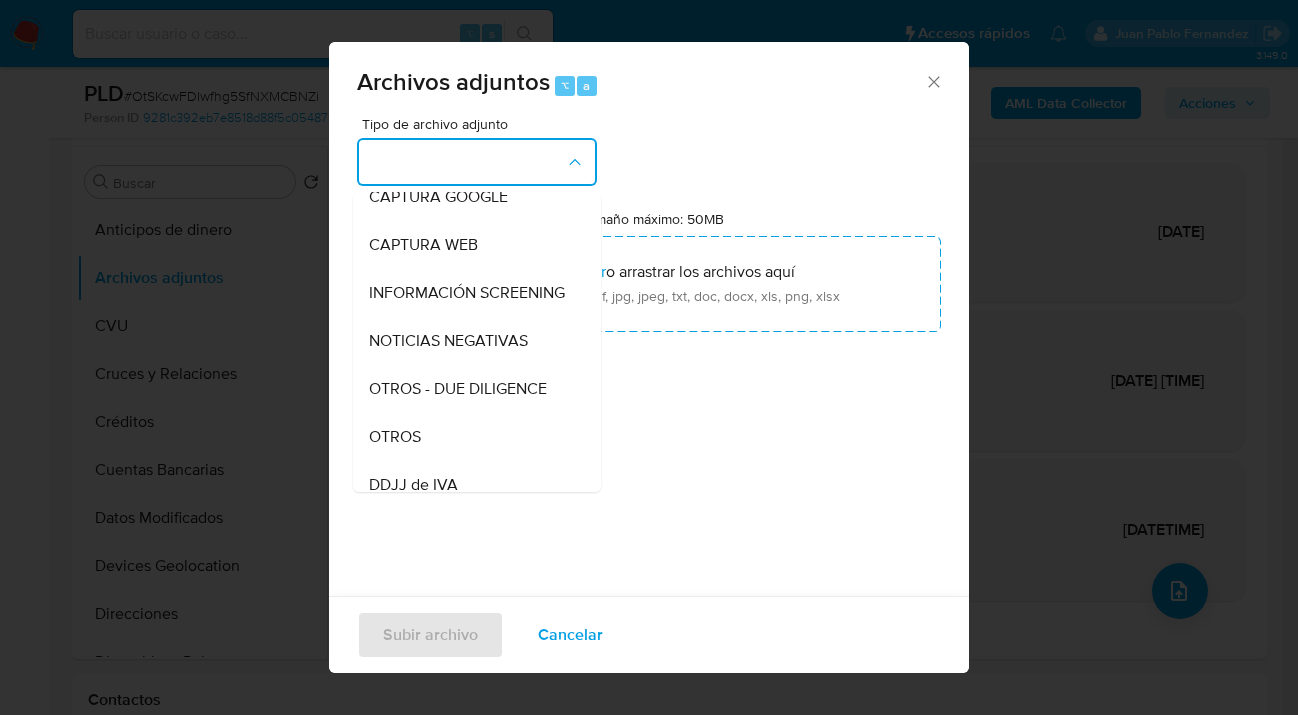 drag, startPoint x: 496, startPoint y: 451, endPoint x: 591, endPoint y: 380, distance: 118.60017 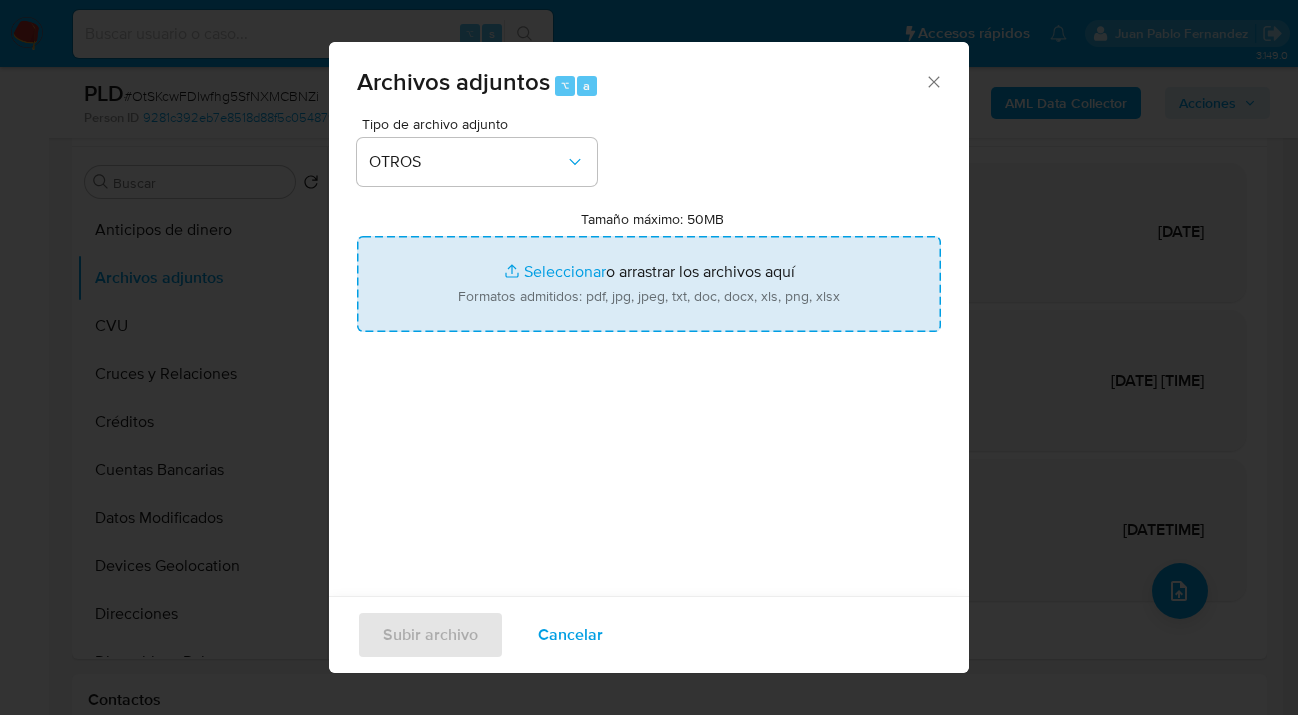 click on "Tamaño máximo: 50MB Seleccionar archivos" at bounding box center (649, 284) 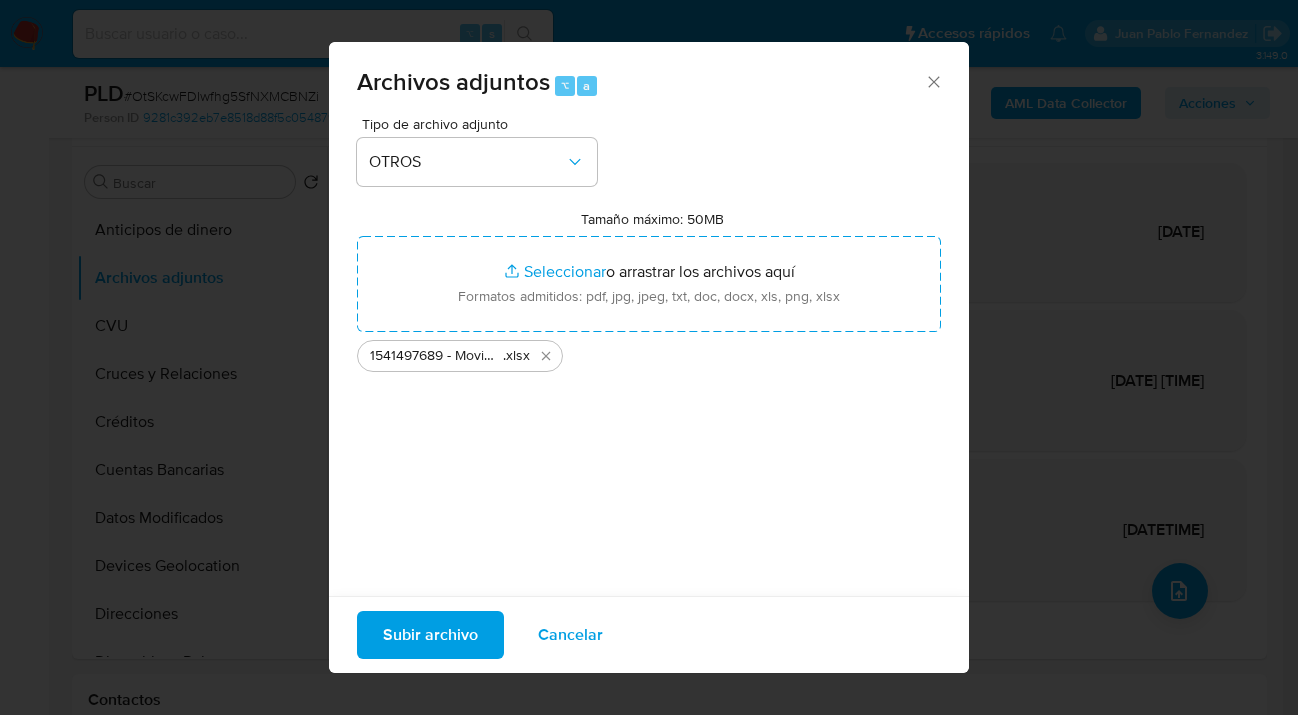 click on "Subir archivo" at bounding box center [430, 635] 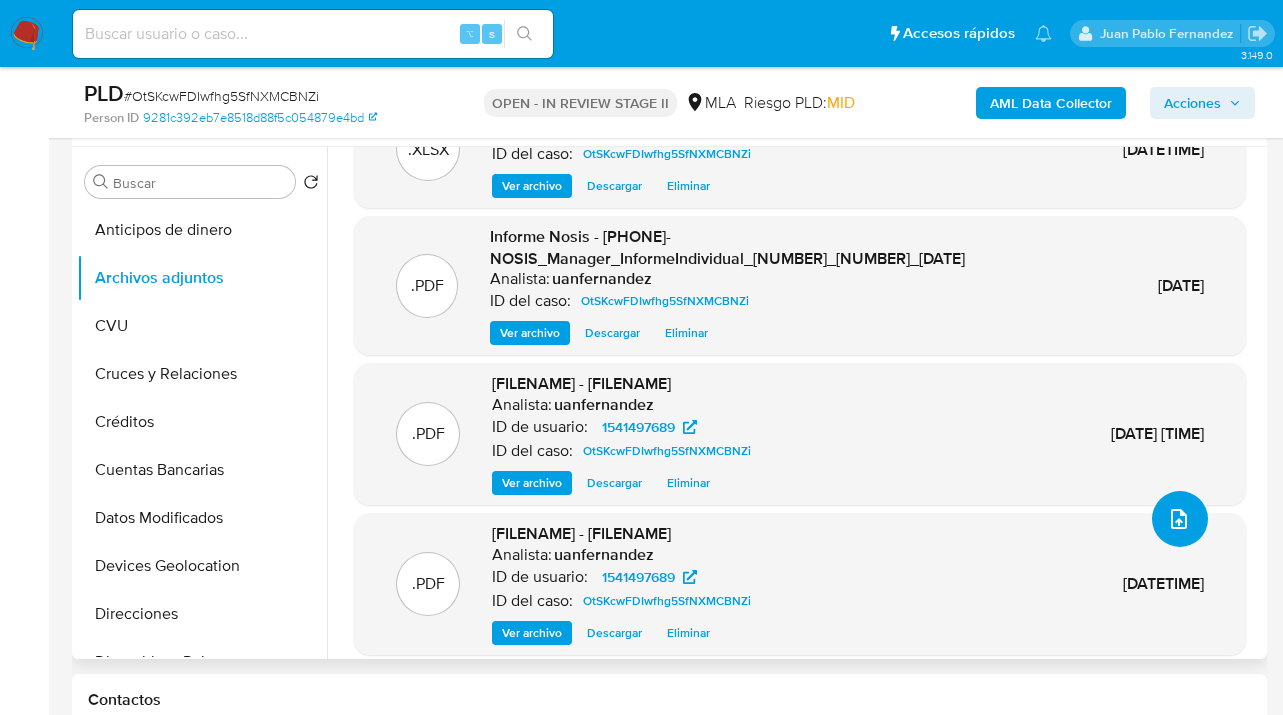 scroll, scrollTop: 129, scrollLeft: 0, axis: vertical 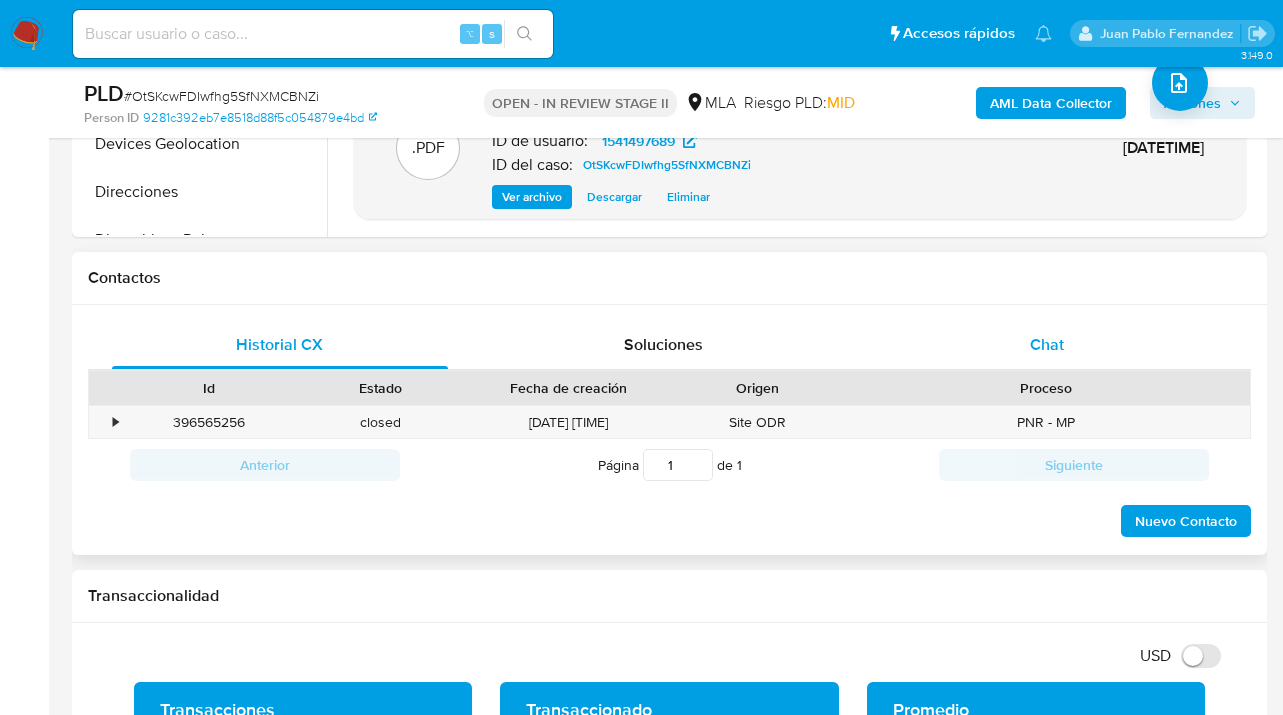 click on "Chat" at bounding box center (1048, 345) 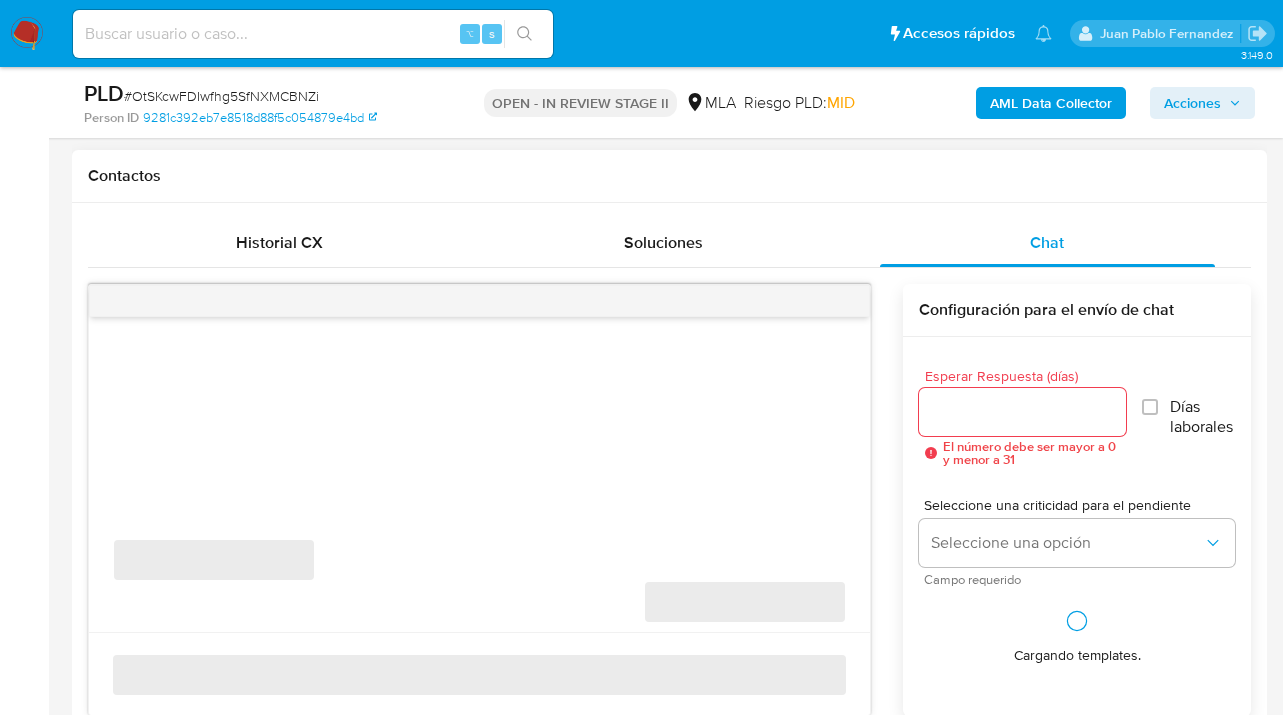scroll, scrollTop: 991, scrollLeft: 0, axis: vertical 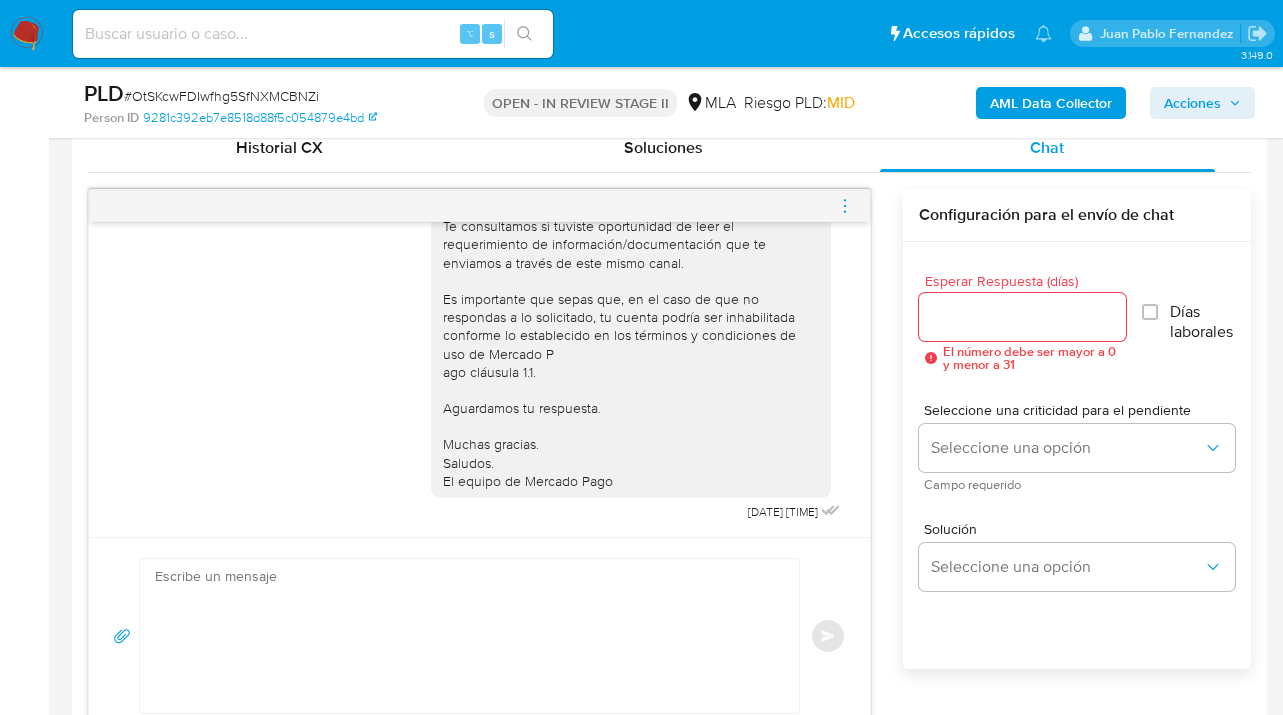 click on "Esperar Respuesta (días)" at bounding box center (1022, 317) 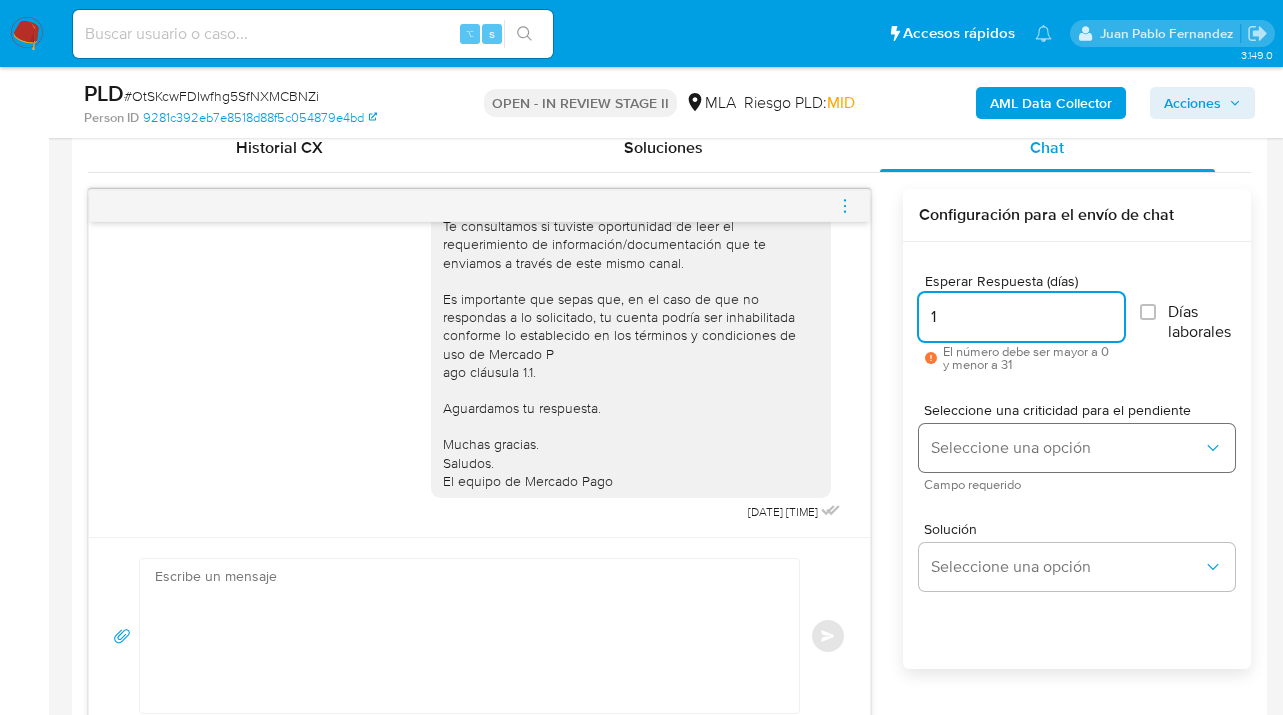 type on "1" 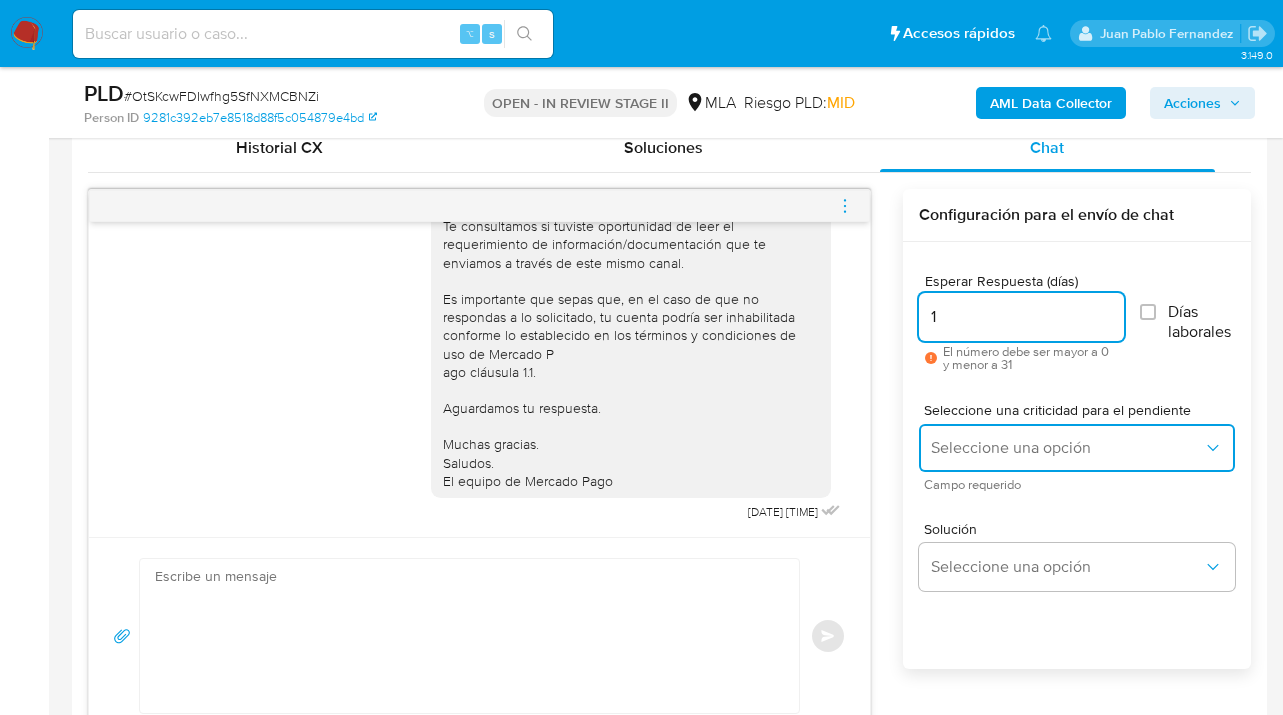 drag, startPoint x: 1017, startPoint y: 436, endPoint x: 1014, endPoint y: 448, distance: 12.369317 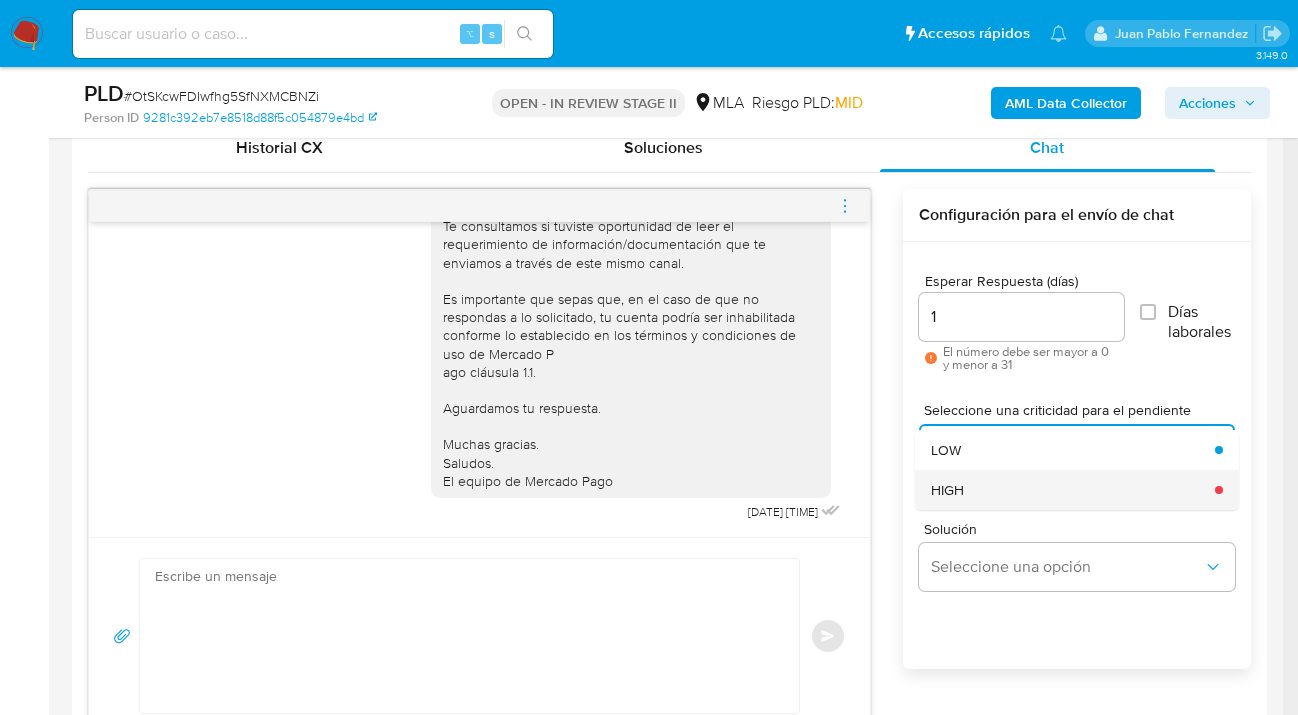 click on "HIGH" at bounding box center (1067, 490) 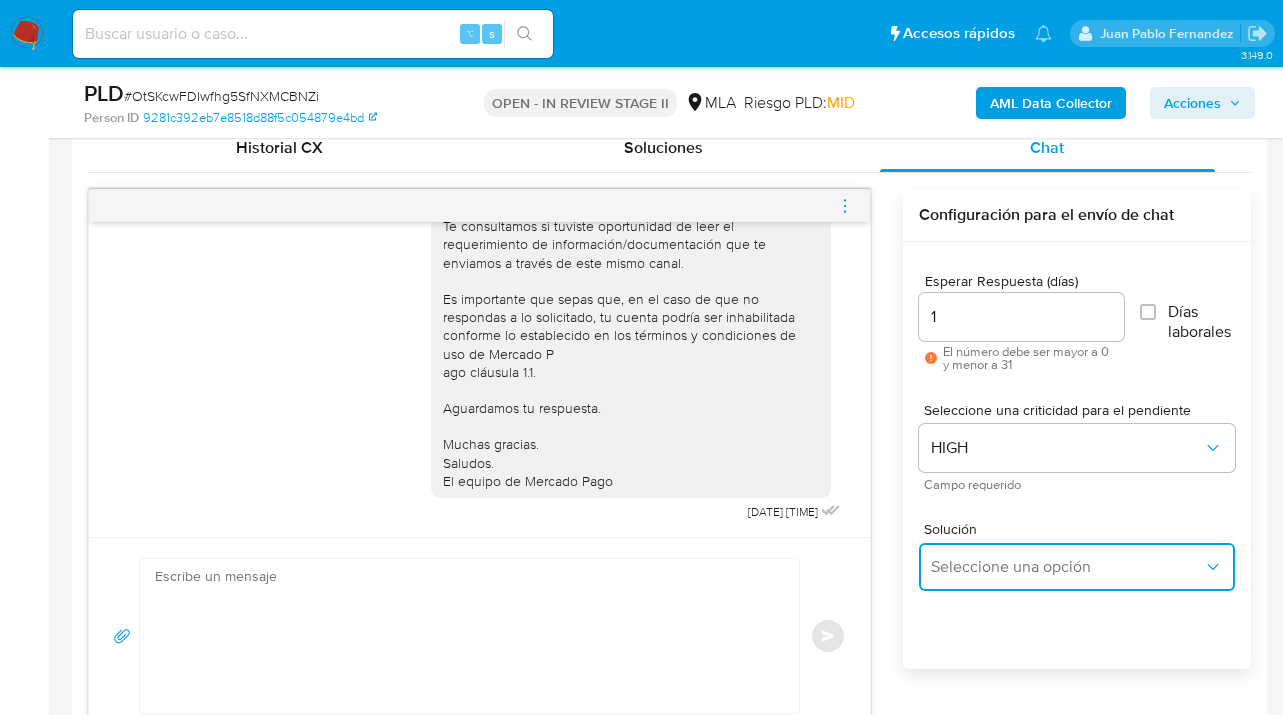 click on "Seleccione una opción" at bounding box center [1067, 567] 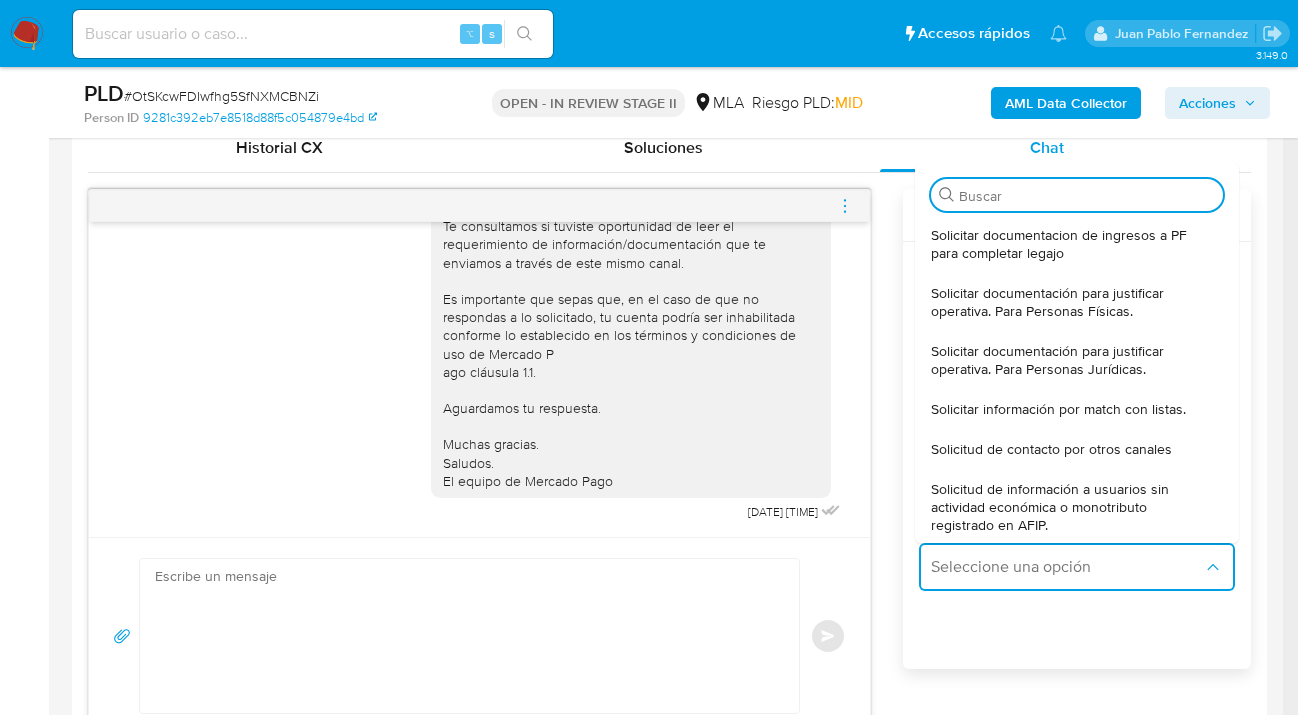 click on "Solicitar documentación para justificar operativa. Para Personas Físicas." at bounding box center [1071, 302] 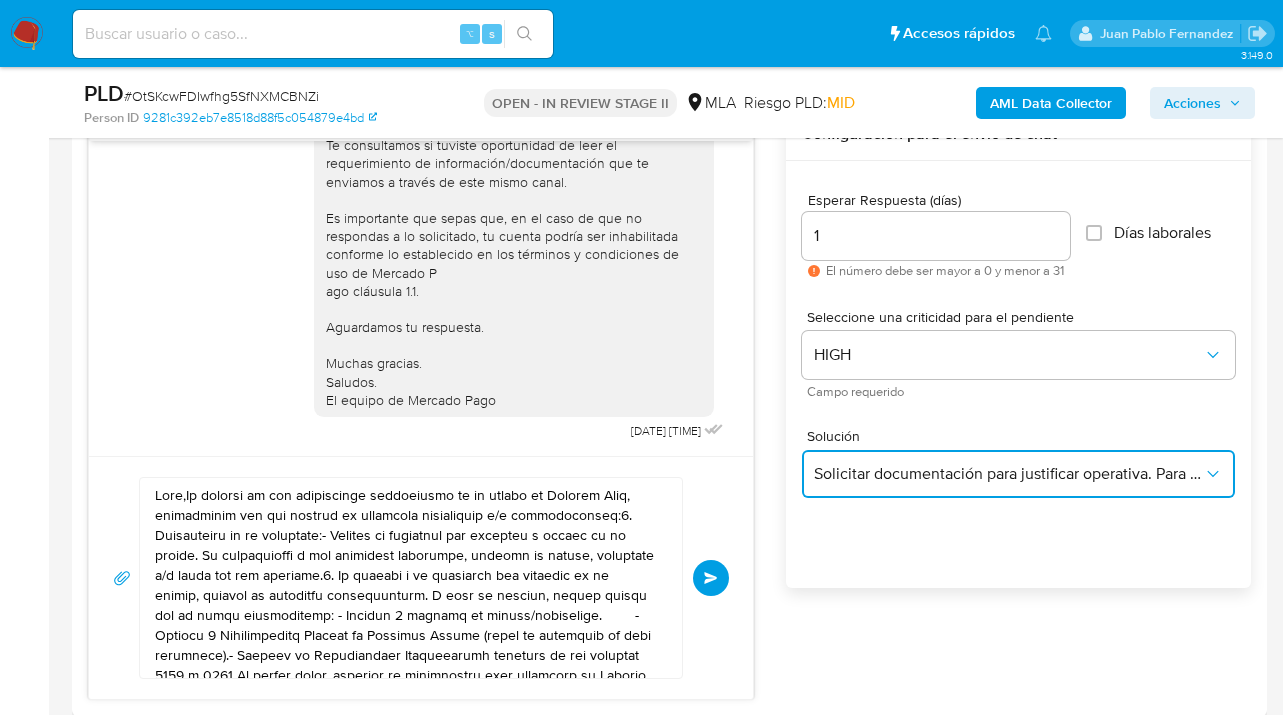 scroll, scrollTop: 1175, scrollLeft: 0, axis: vertical 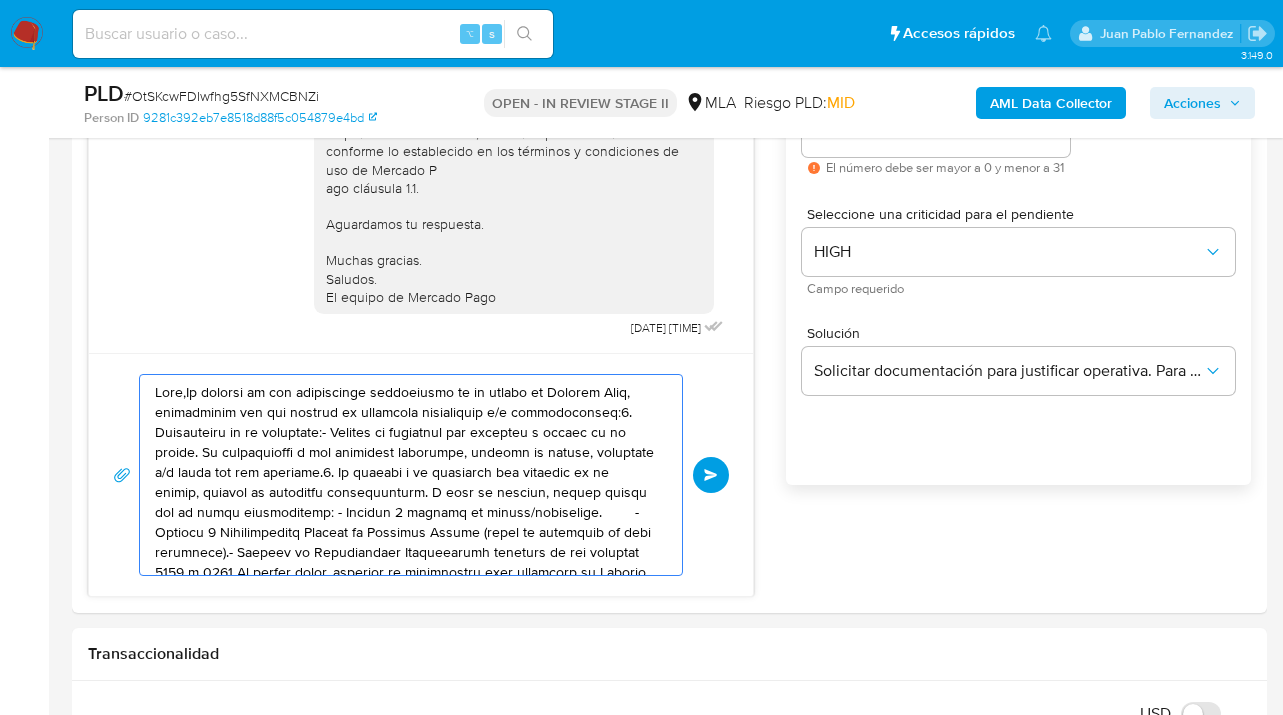 drag, startPoint x: 489, startPoint y: 530, endPoint x: 69, endPoint y: 388, distance: 443.35538 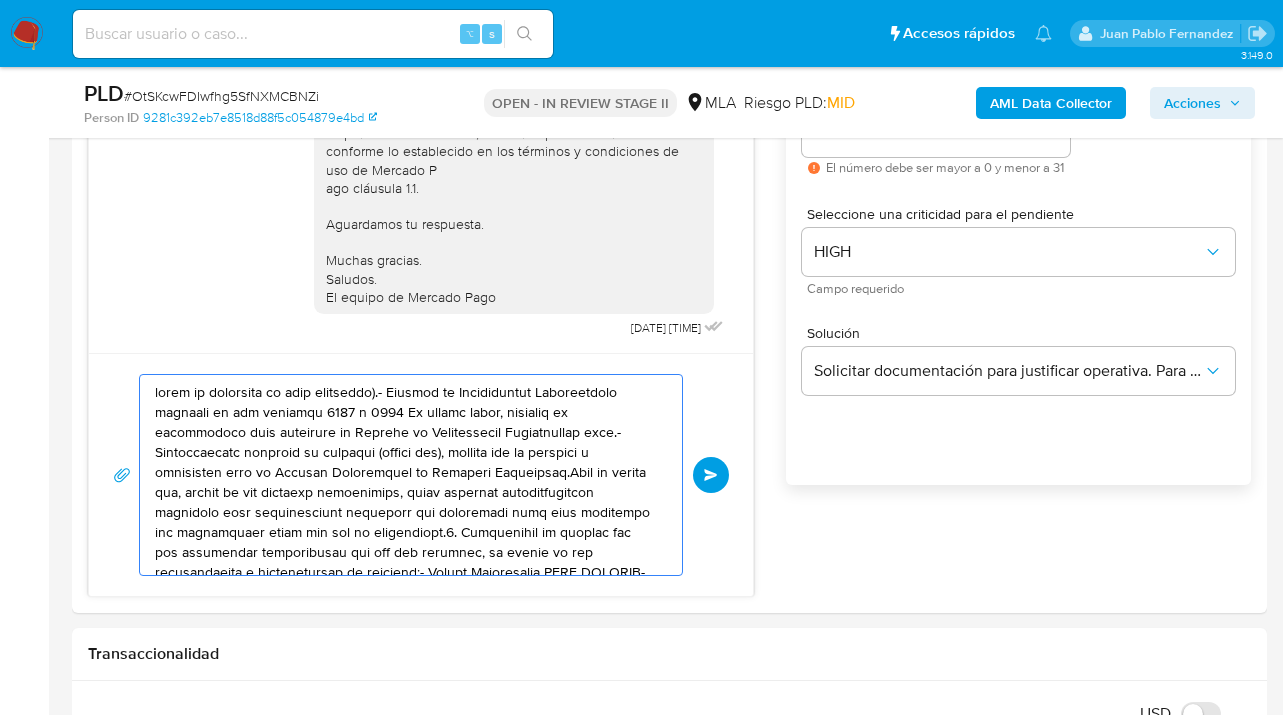 drag, startPoint x: 140, startPoint y: 409, endPoint x: 50, endPoint y: 365, distance: 100.17984 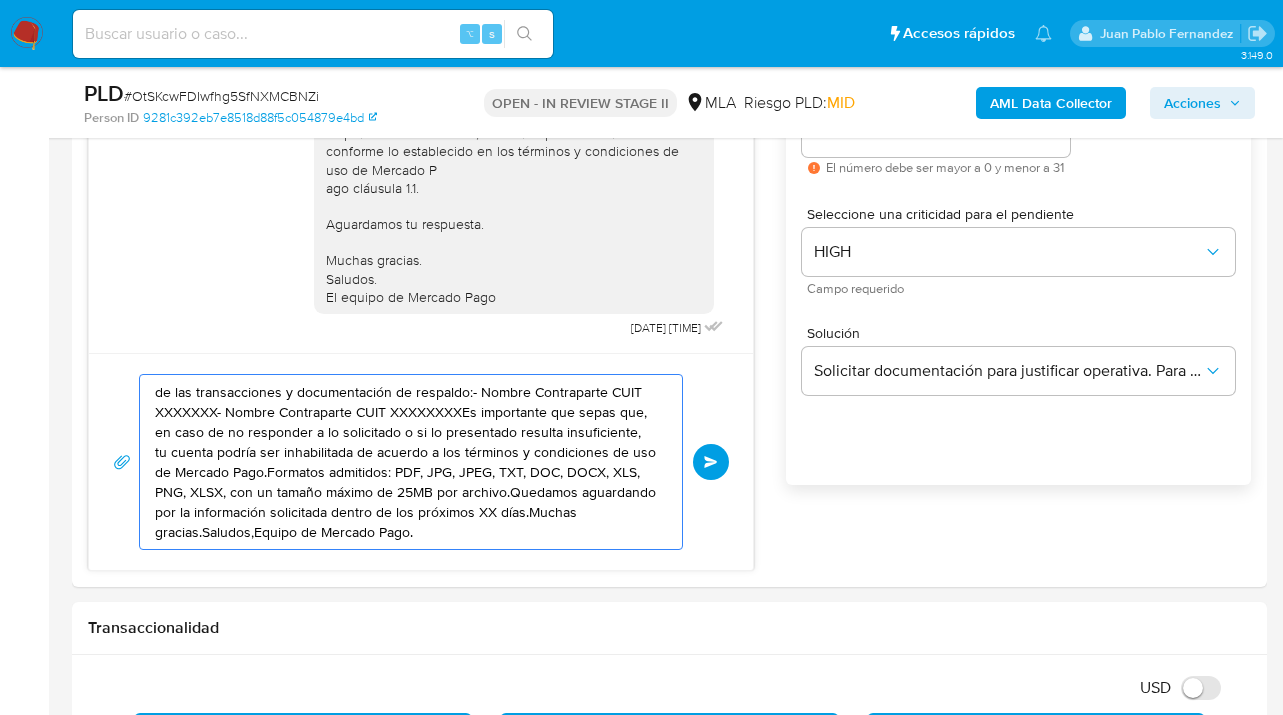 drag, startPoint x: 471, startPoint y: 512, endPoint x: -4, endPoint y: 374, distance: 494.64026 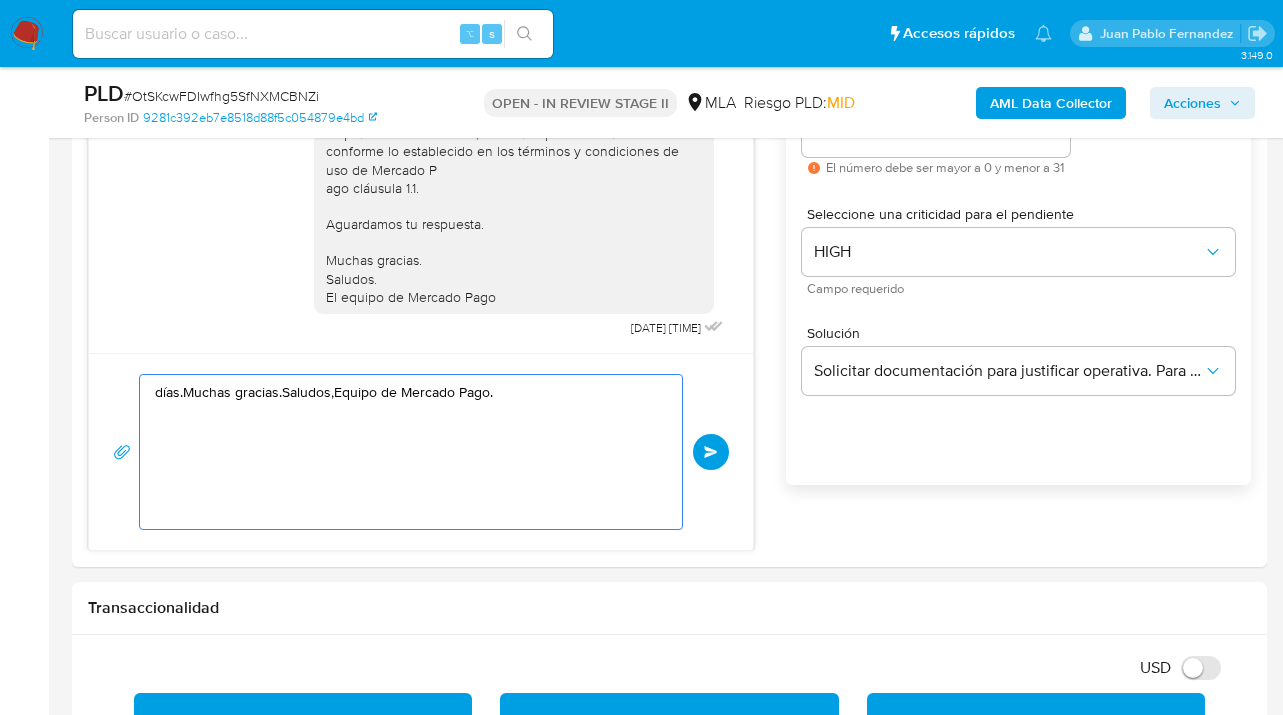 drag, startPoint x: 425, startPoint y: 475, endPoint x: 1, endPoint y: 363, distance: 438.54303 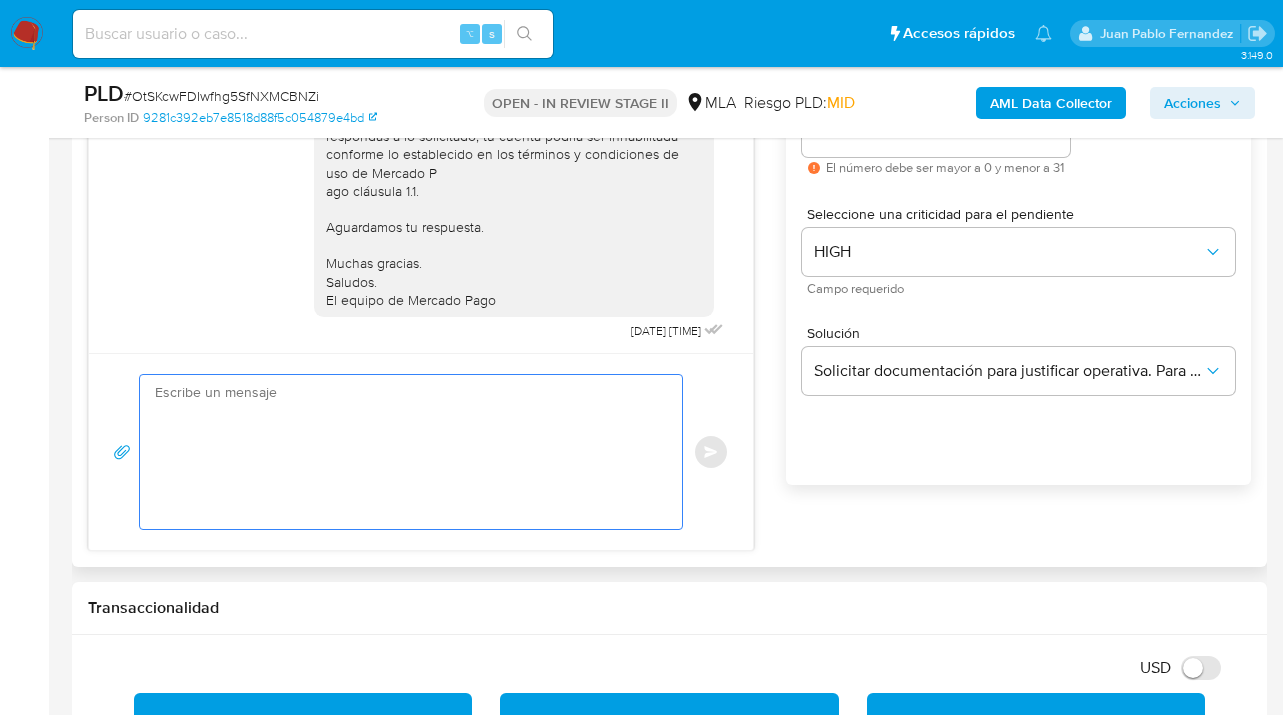 scroll, scrollTop: 1182, scrollLeft: 0, axis: vertical 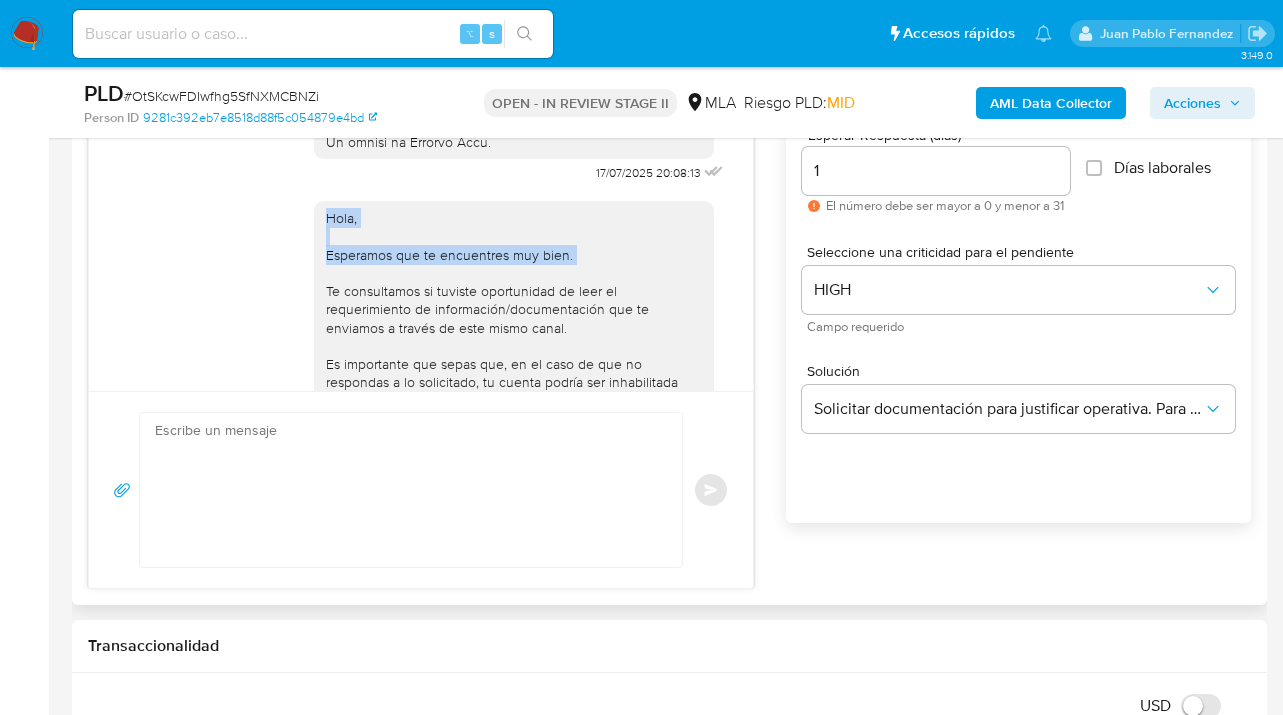 drag, startPoint x: 313, startPoint y: 260, endPoint x: 576, endPoint y: 315, distance: 268.68942 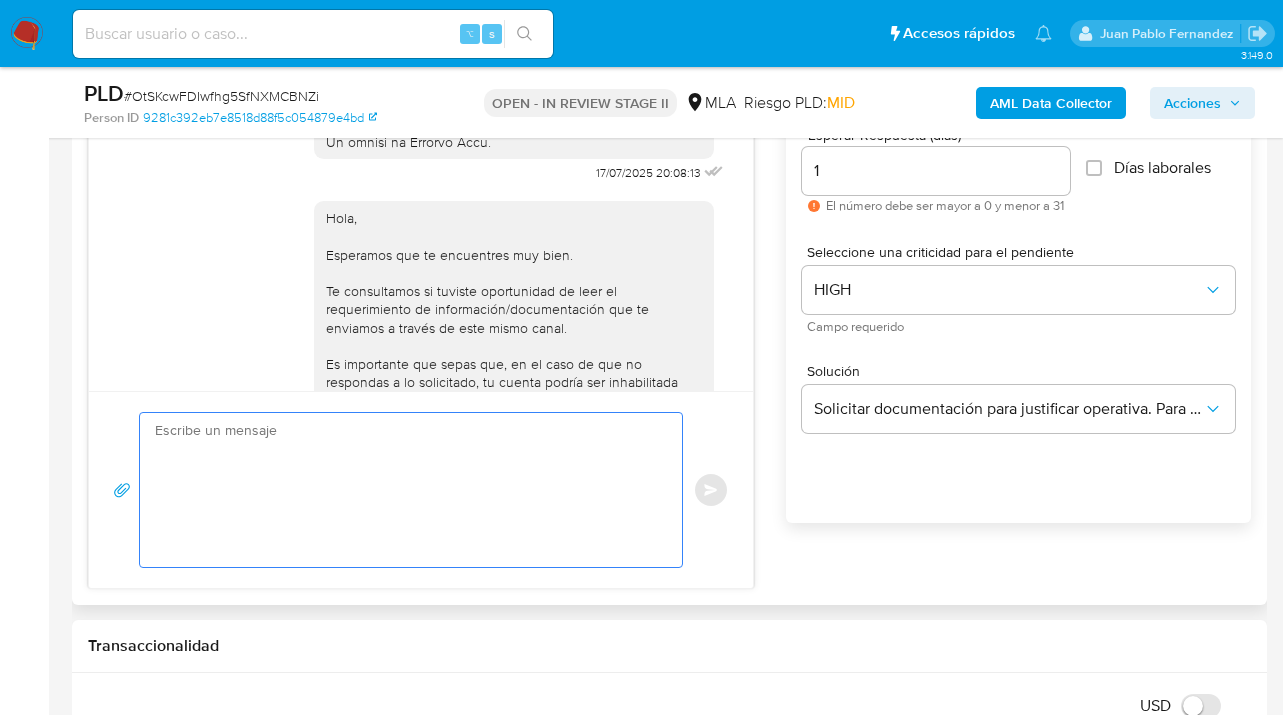 click at bounding box center (406, 490) 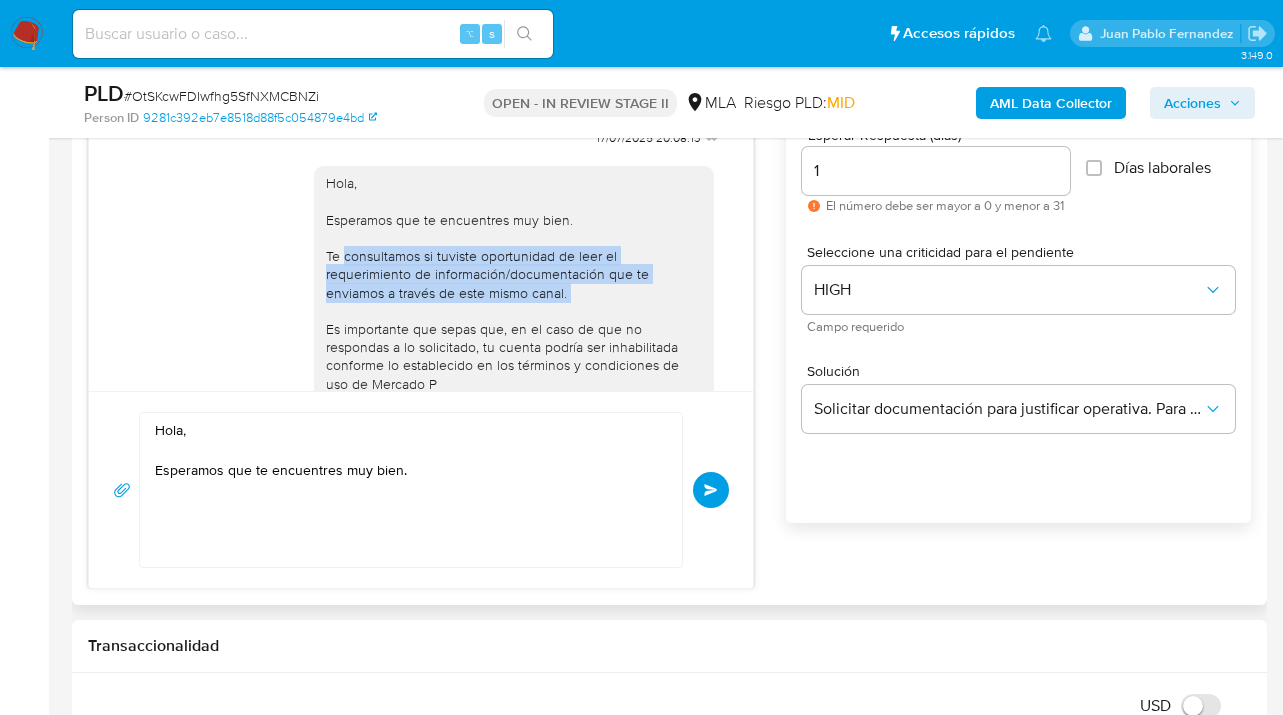 scroll, scrollTop: 1207, scrollLeft: 0, axis: vertical 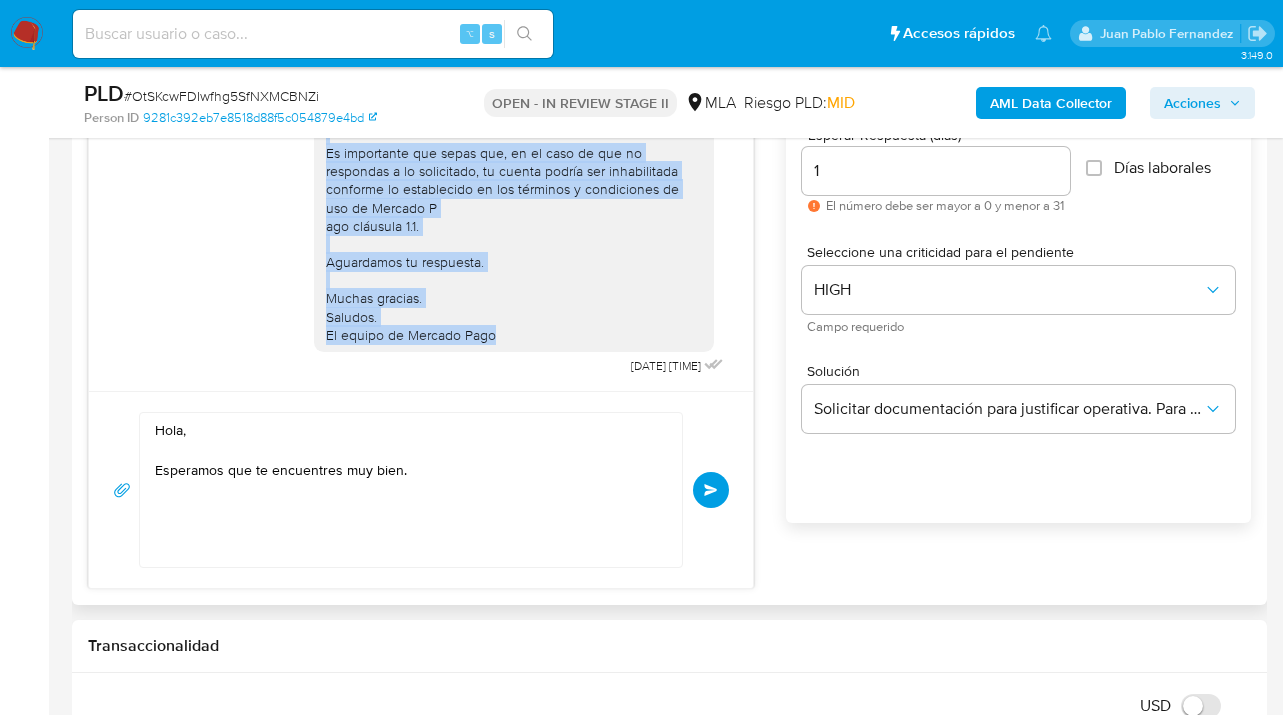 drag, startPoint x: 331, startPoint y: 296, endPoint x: 588, endPoint y: 377, distance: 269.46243 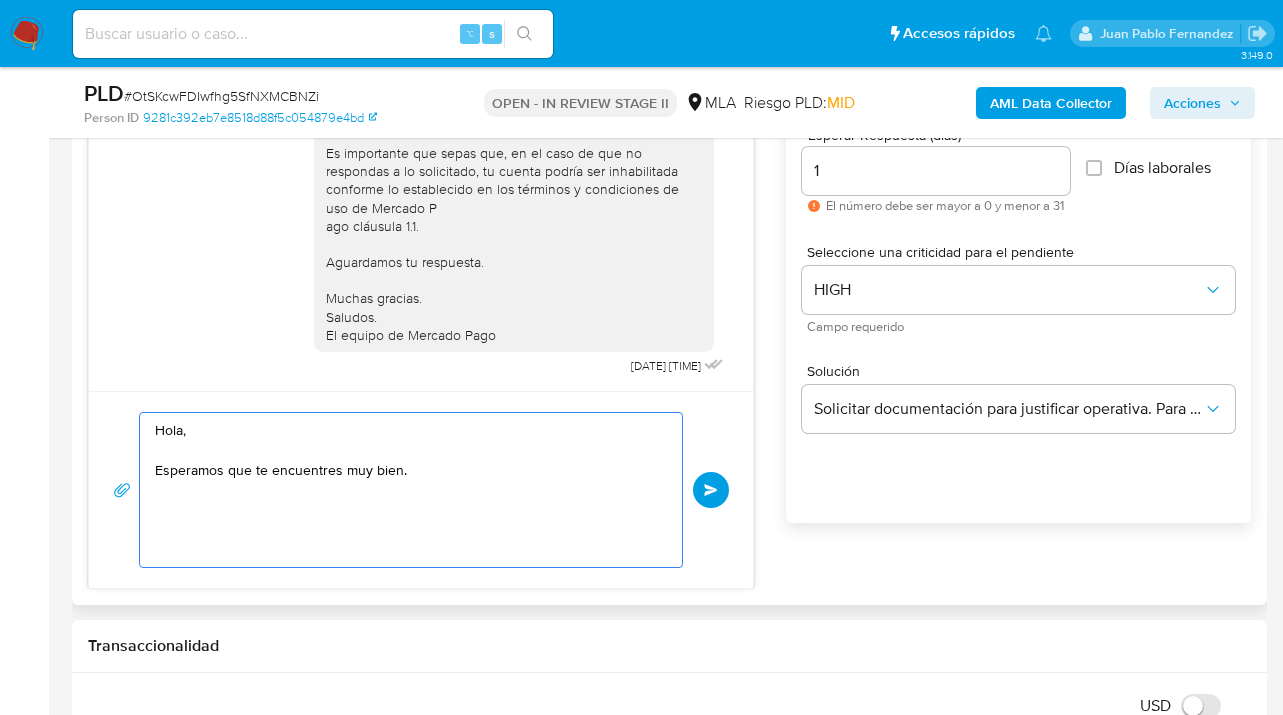 click on "Hola,
Esperamos que te encuentres muy bien." at bounding box center [406, 490] 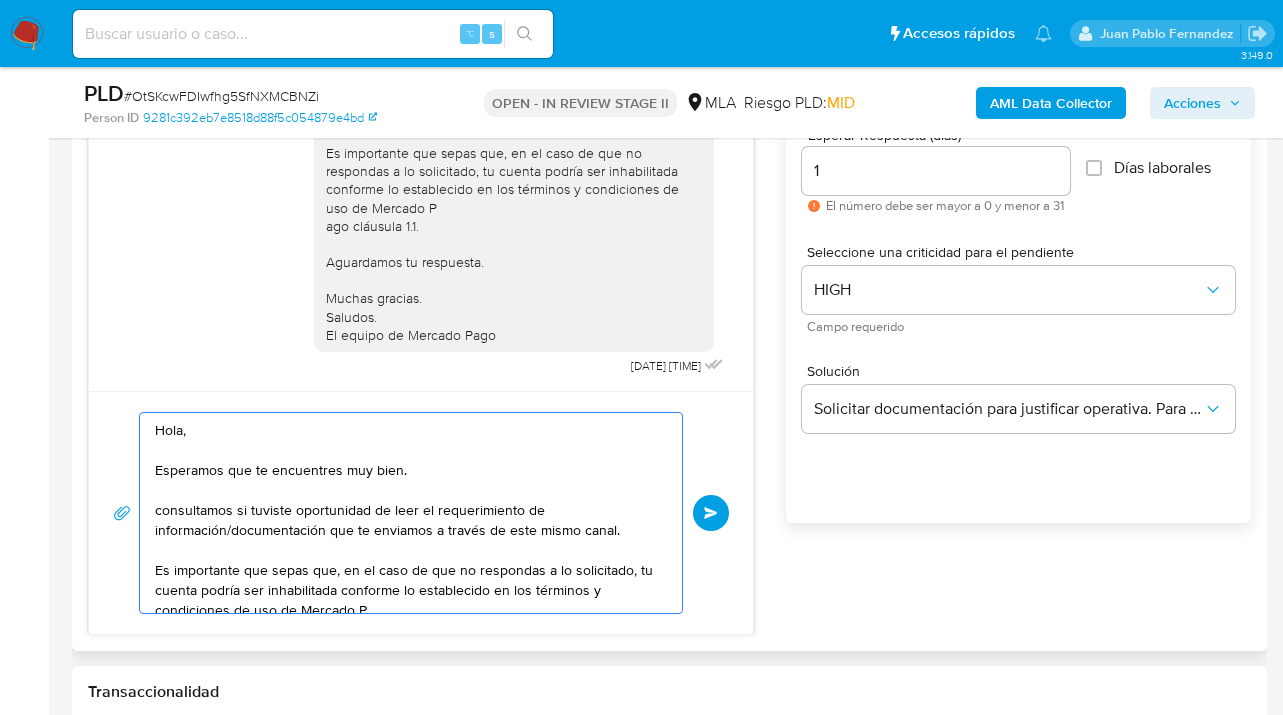 scroll, scrollTop: 147, scrollLeft: 0, axis: vertical 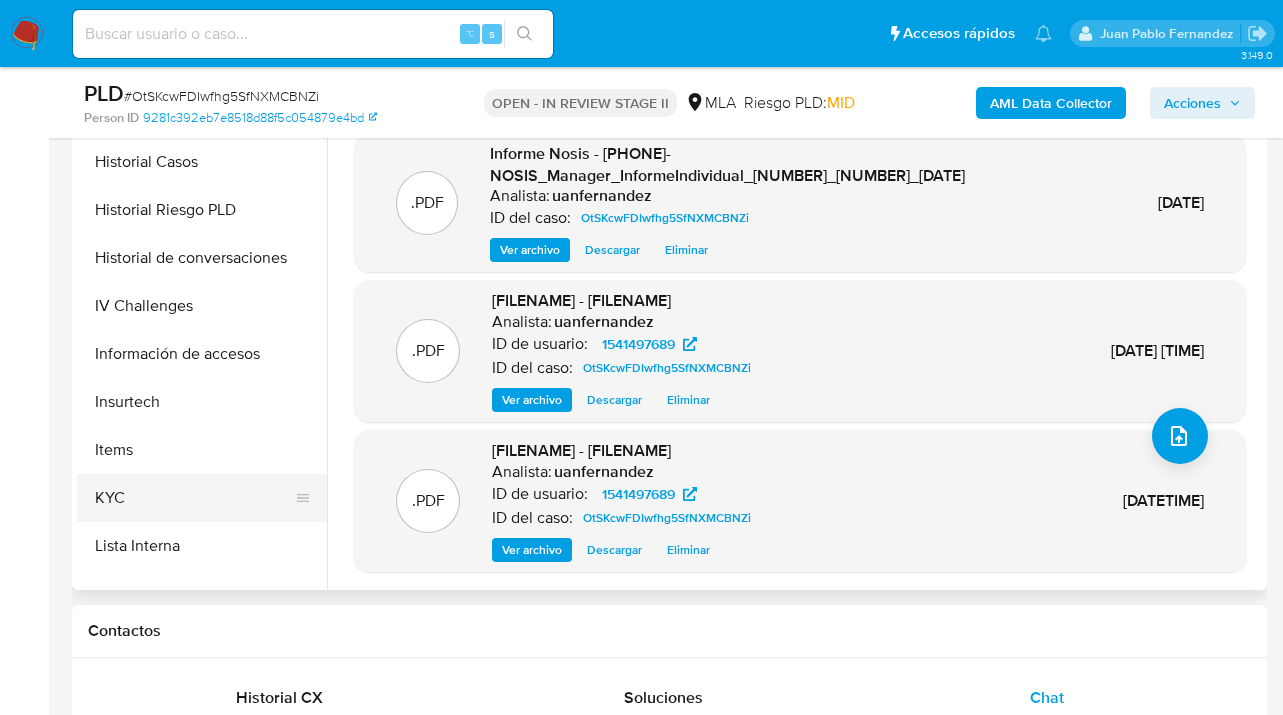 drag, startPoint x: 216, startPoint y: 486, endPoint x: 299, endPoint y: 485, distance: 83.00603 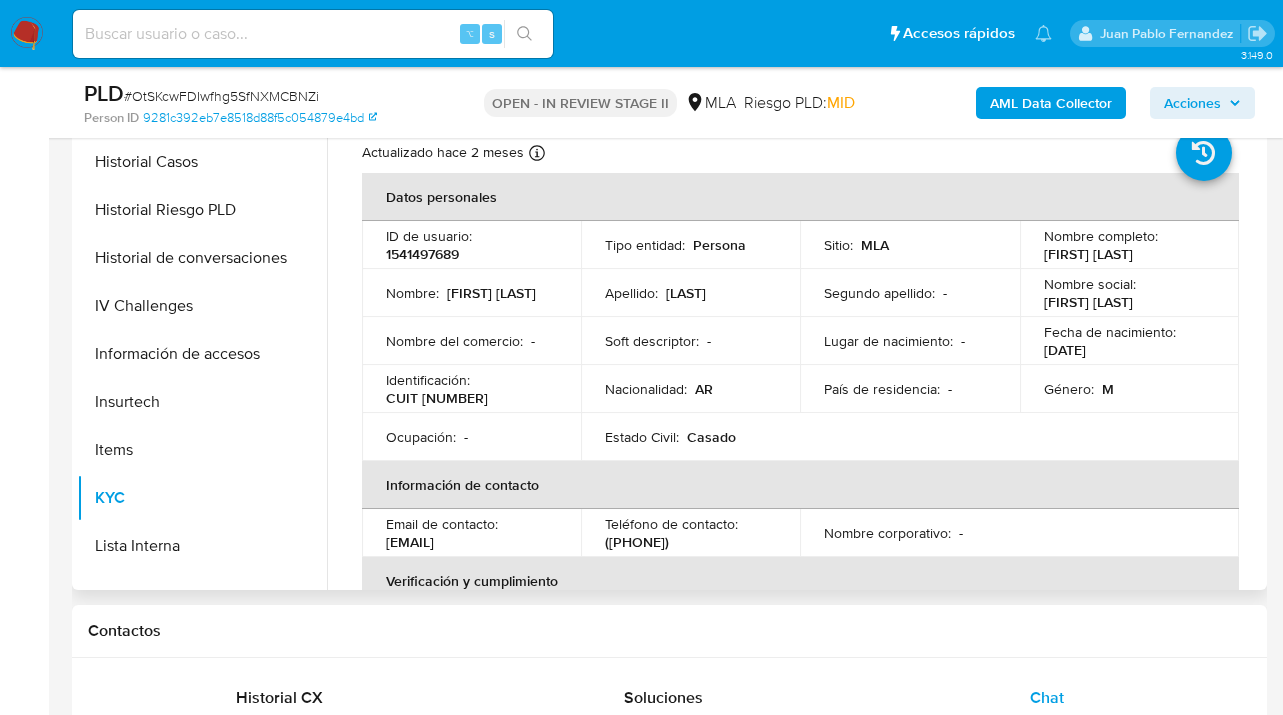 drag, startPoint x: 1038, startPoint y: 255, endPoint x: 1157, endPoint y: 259, distance: 119.06721 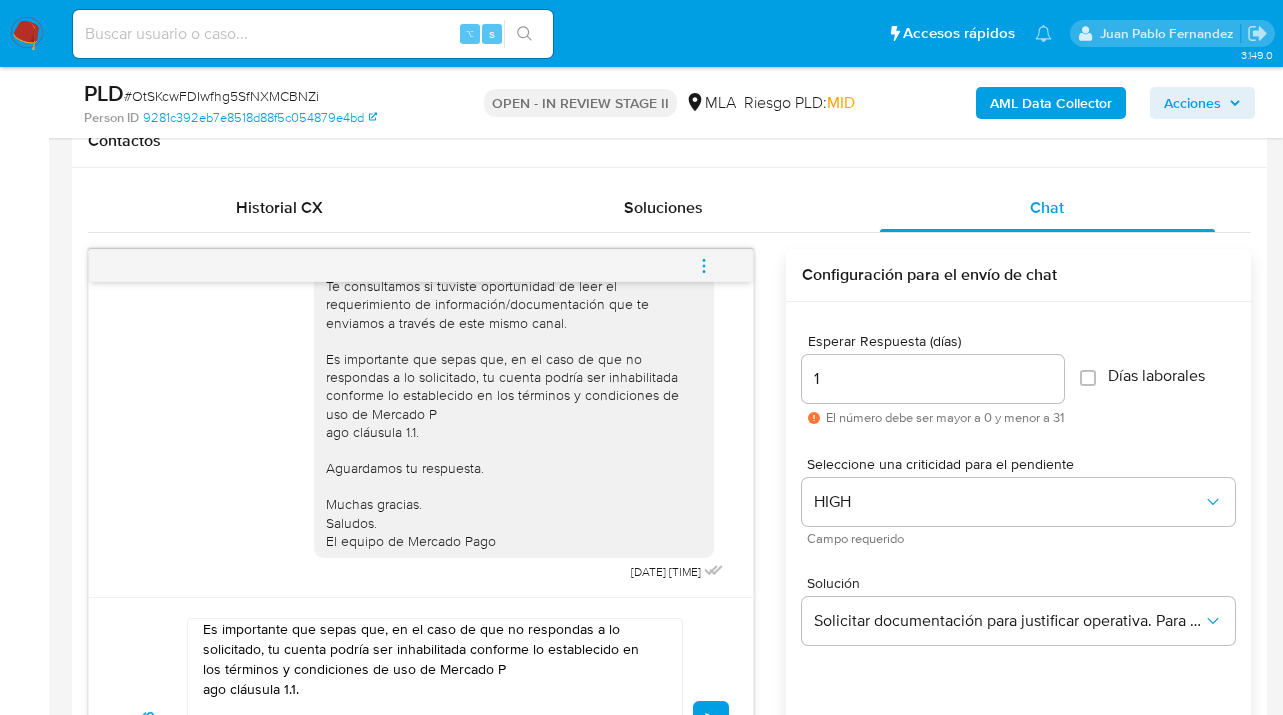 scroll, scrollTop: 1120, scrollLeft: 0, axis: vertical 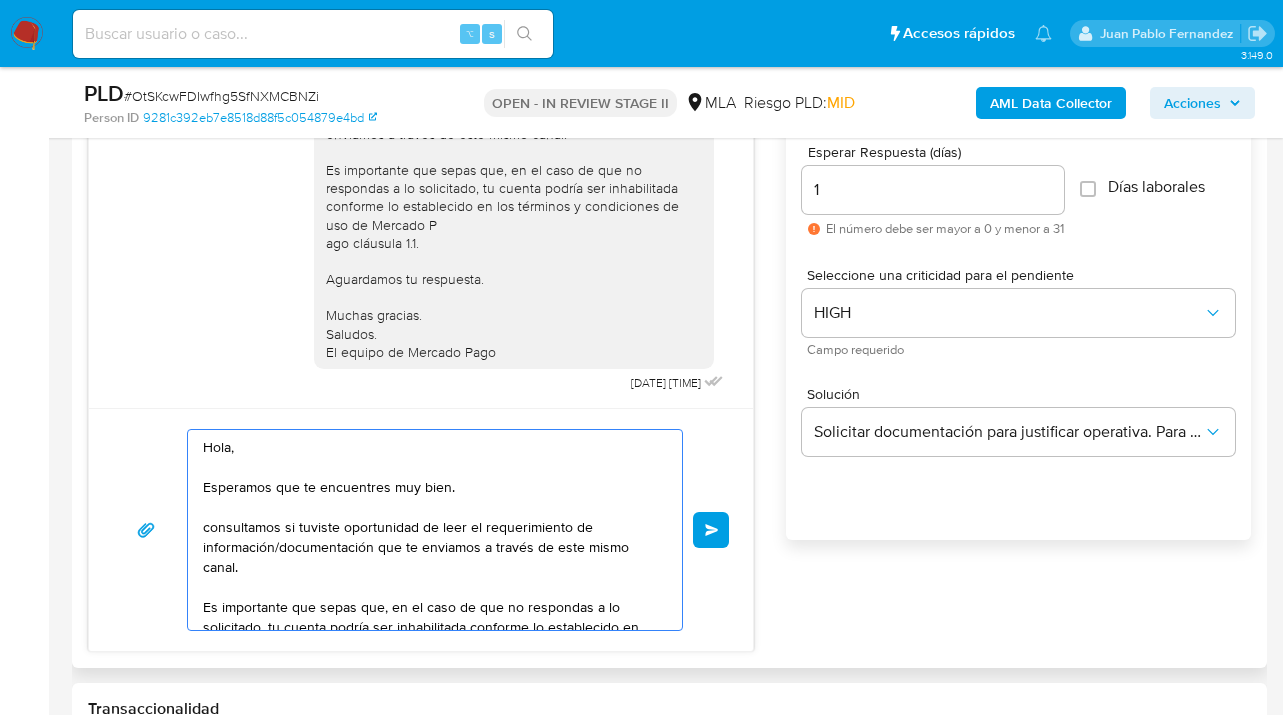 drag, startPoint x: 234, startPoint y: 453, endPoint x: 308, endPoint y: 527, distance: 104.6518 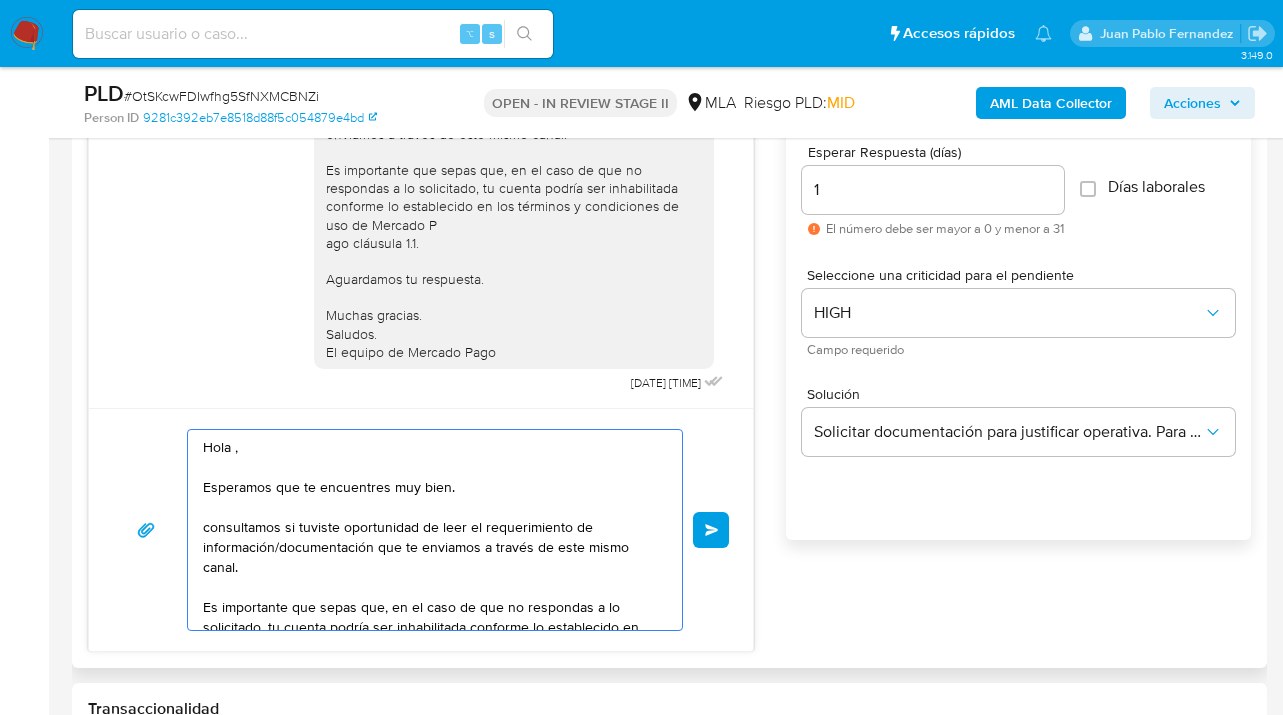 paste on "Pablo Hernan Faba" 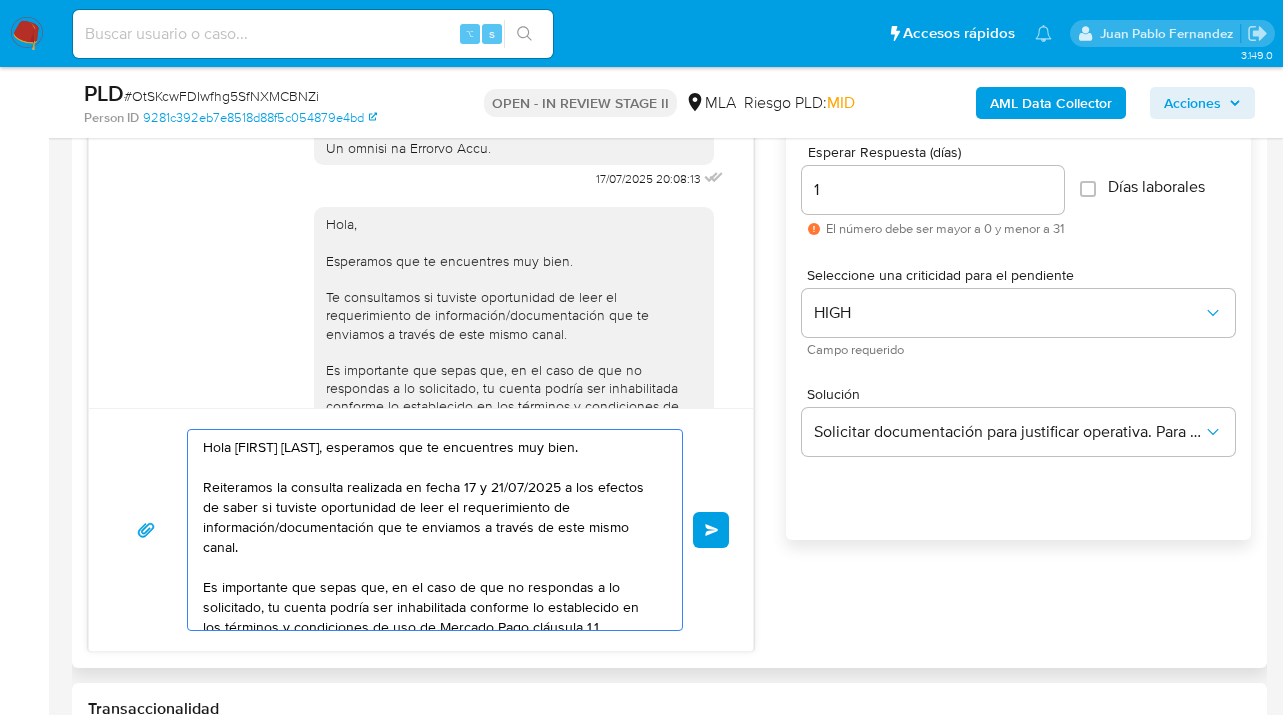 scroll, scrollTop: 1029, scrollLeft: 0, axis: vertical 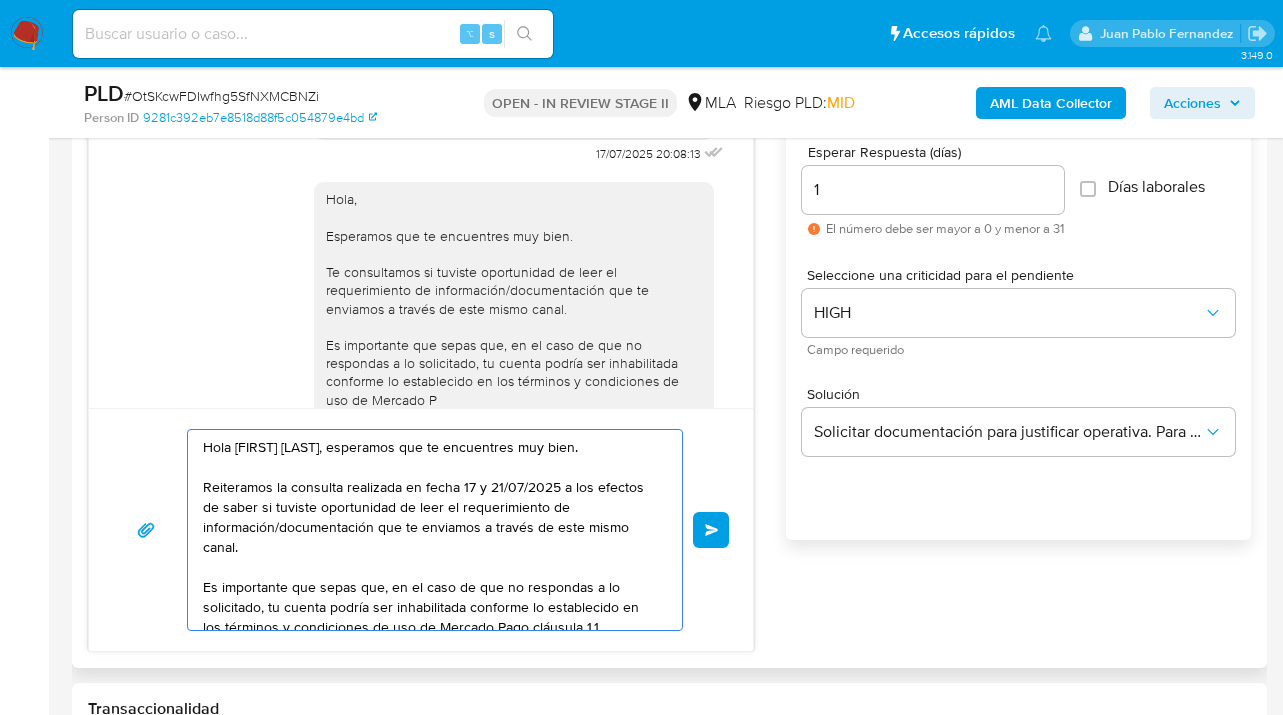 click on "Hola Pablo Hernán Faba, esperamos que te encuentres muy bien.
Reiteramos la consulta realizada en fecha 17 y 21/07/2025 a los efectos de saber si tuviste oportunidad de leer el requerimiento de información/documentación que te enviamos a través de este mismo canal.
Es importante que sepas que, en el caso de que no respondas a lo solicitado, tu cuenta podría ser inhabilitada conforme lo establecido en los términos y condiciones de uso de Mercado P
ago cláusula 1.1.
Aguardamos tu respuesta.
Muchas gracias.
Saludos.
El equipo de Mercado Pago" at bounding box center (430, 530) 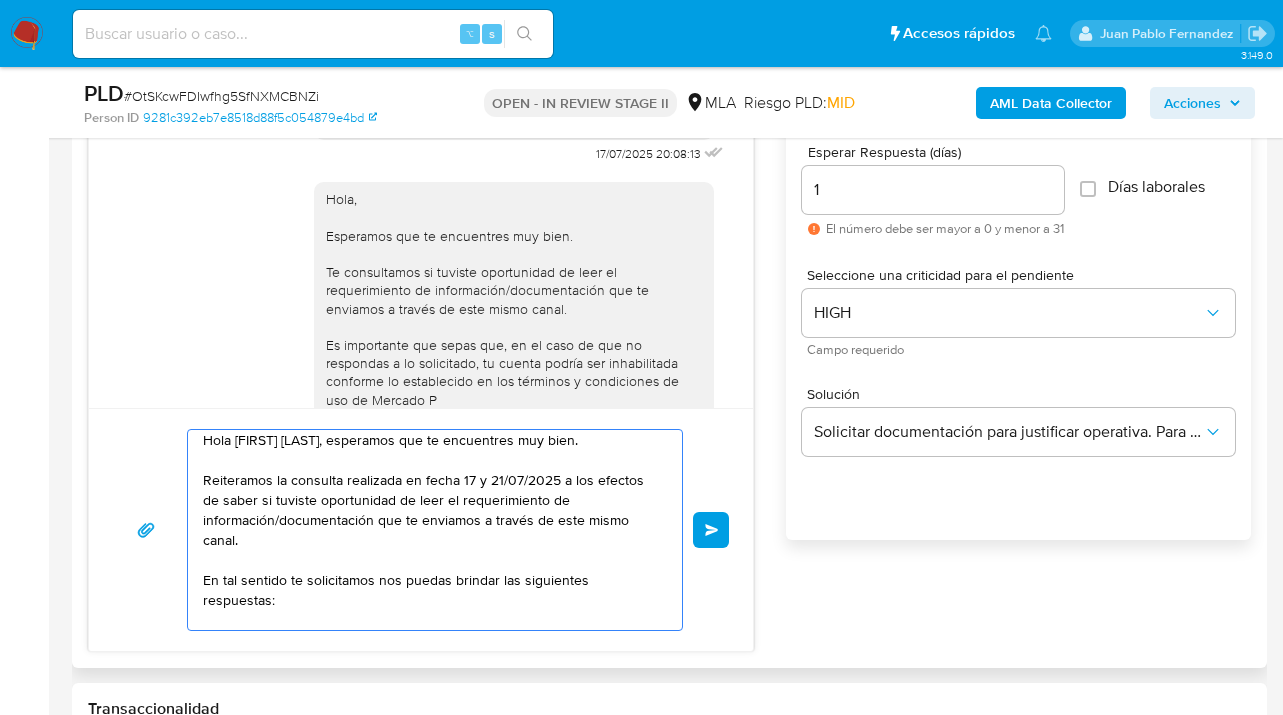 scroll, scrollTop: 27, scrollLeft: 0, axis: vertical 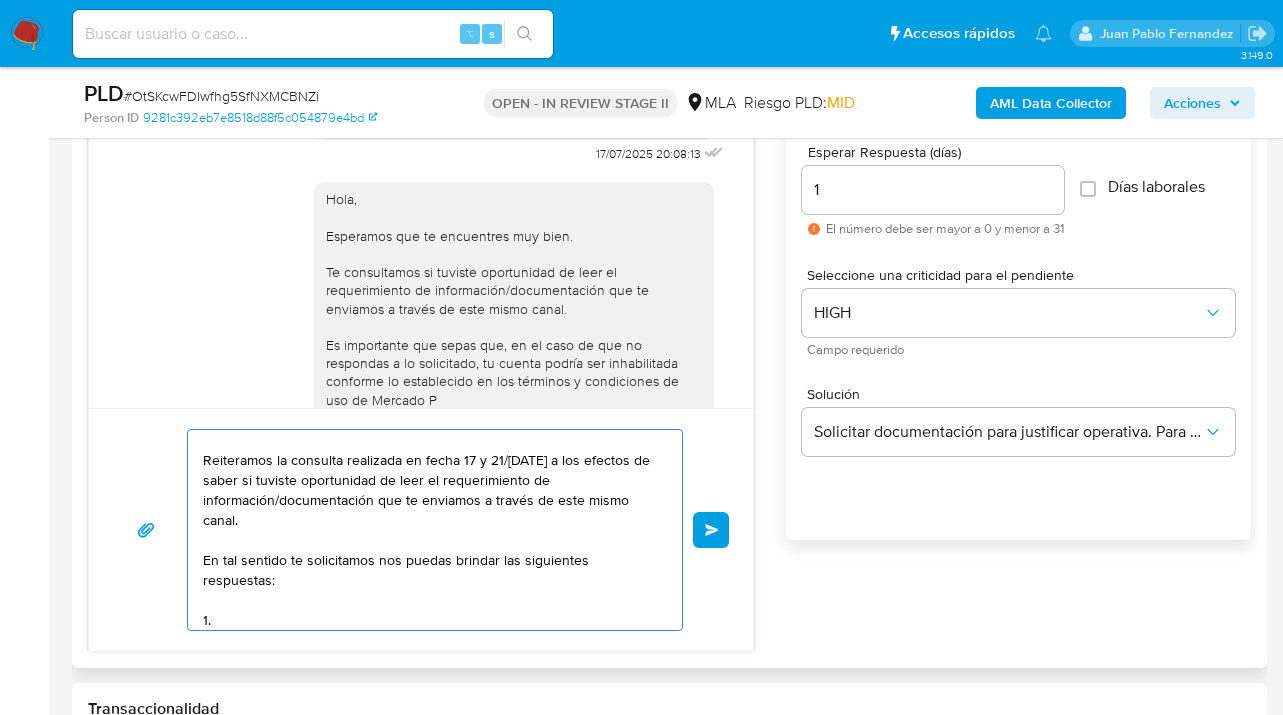 paste on "Descripción de la actividad:
- Detalla la actividad que realizas a través de tu cuenta. De corresponder a una actividad comercial, indicar el nombre, domicilio y/o sitio web del comercio.
2. De acuerdo a la actividad que realices en tu cuenta, adjunta la siguiente documentación. A modo de ejemplo, puedes enviar uno de estos comprobantes:
- Últimos 3 recibos de sueldo/jubilación." 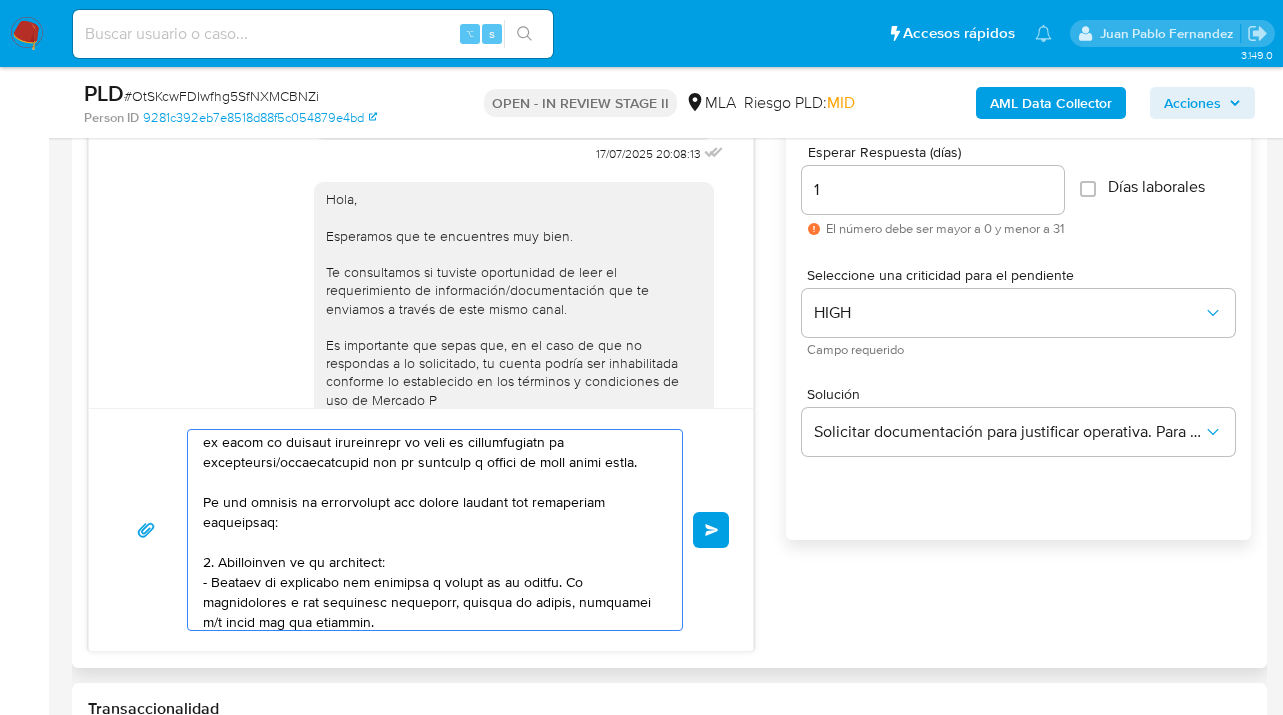 scroll, scrollTop: 67, scrollLeft: 0, axis: vertical 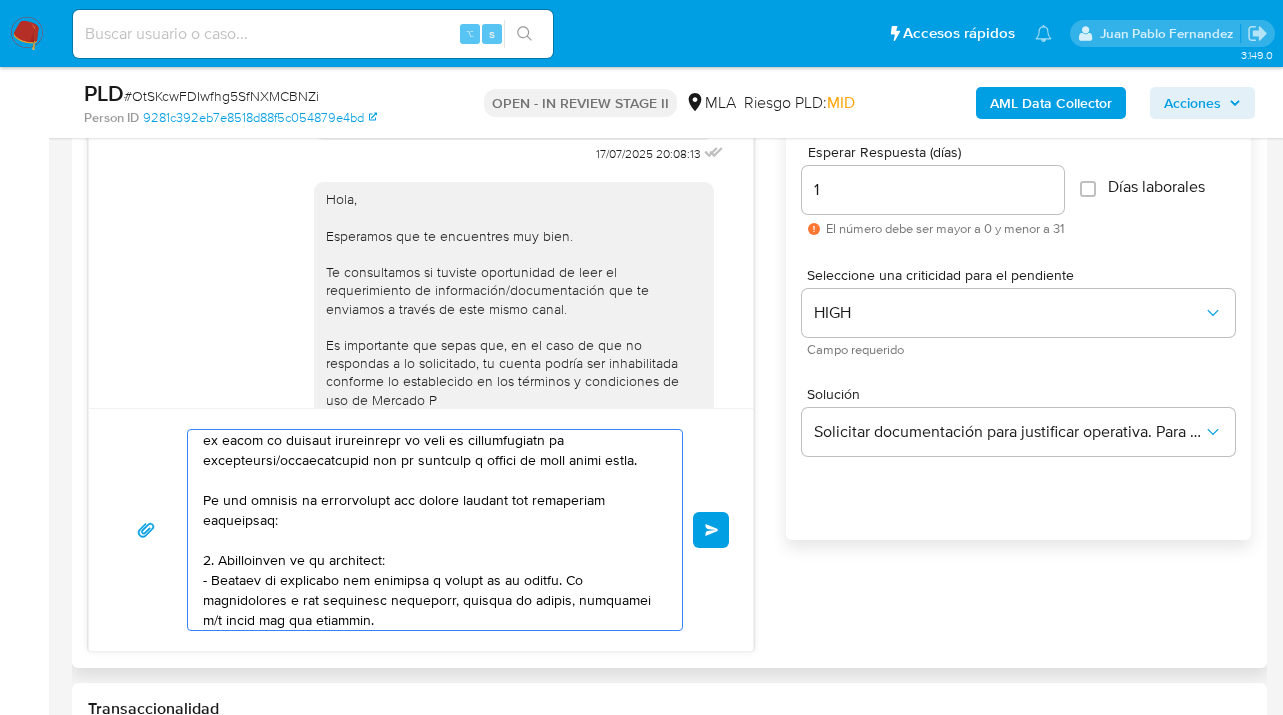click at bounding box center [430, 530] 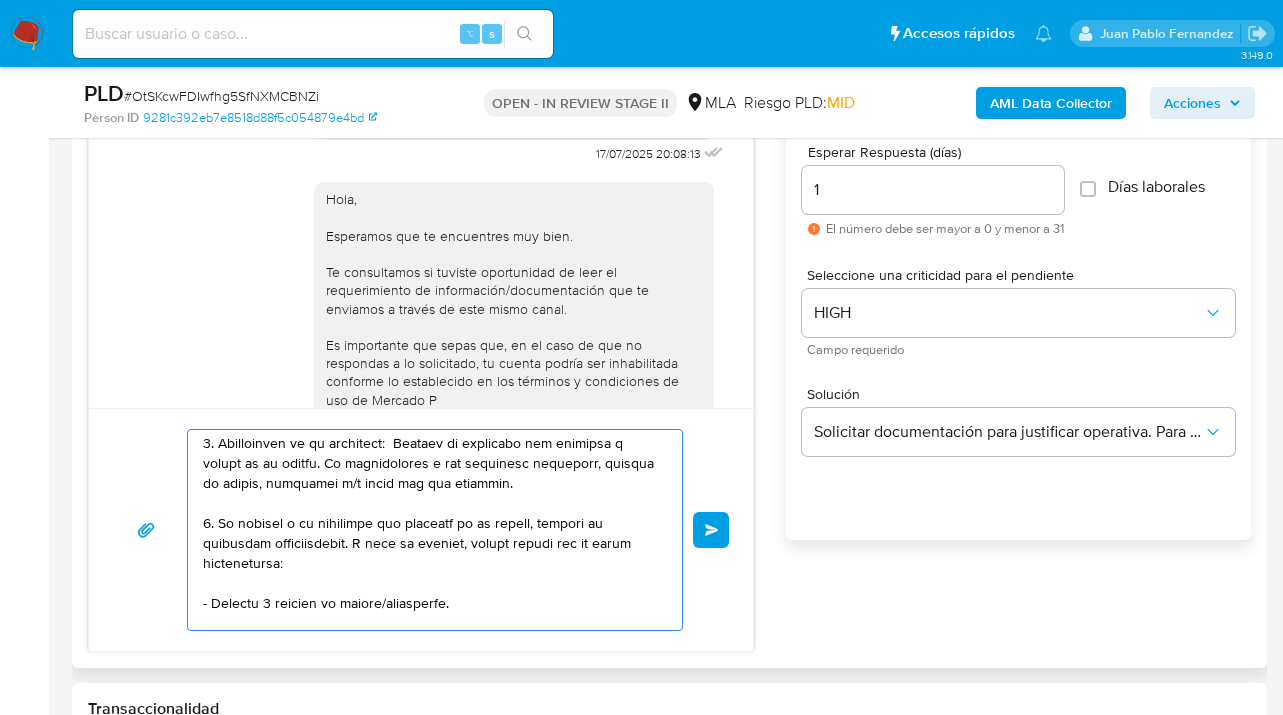 scroll, scrollTop: 206, scrollLeft: 0, axis: vertical 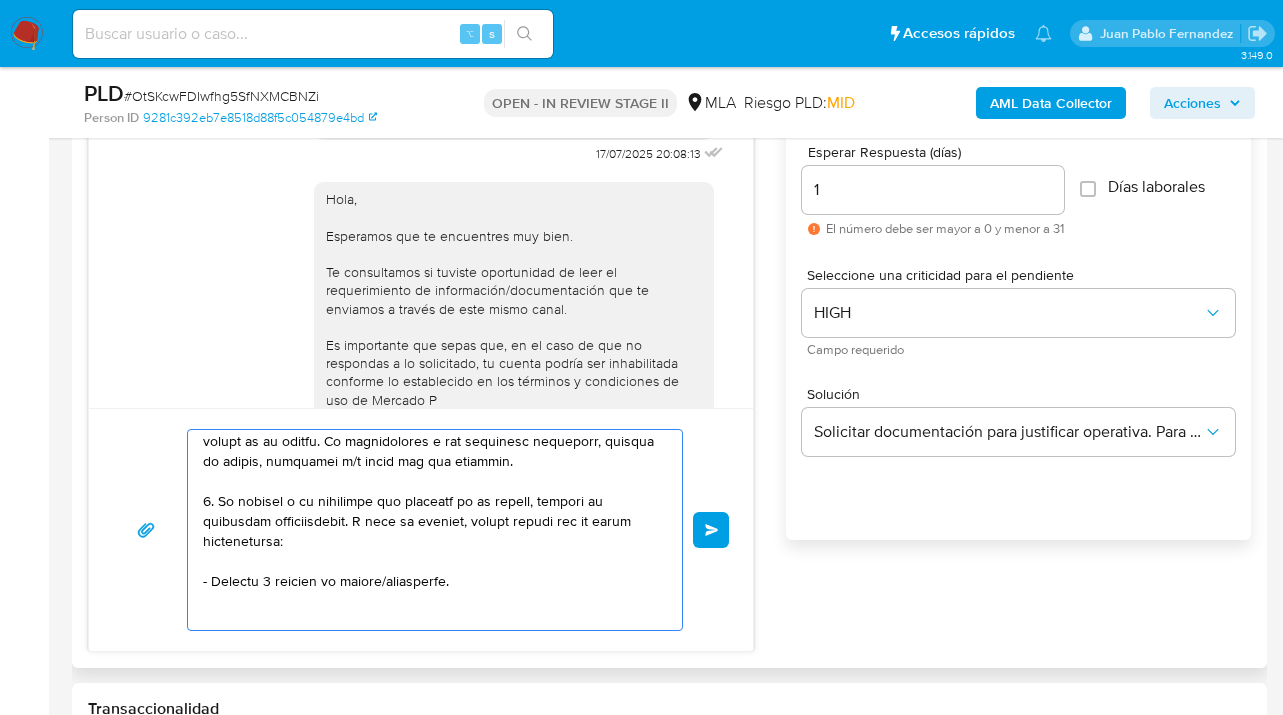 click at bounding box center (430, 530) 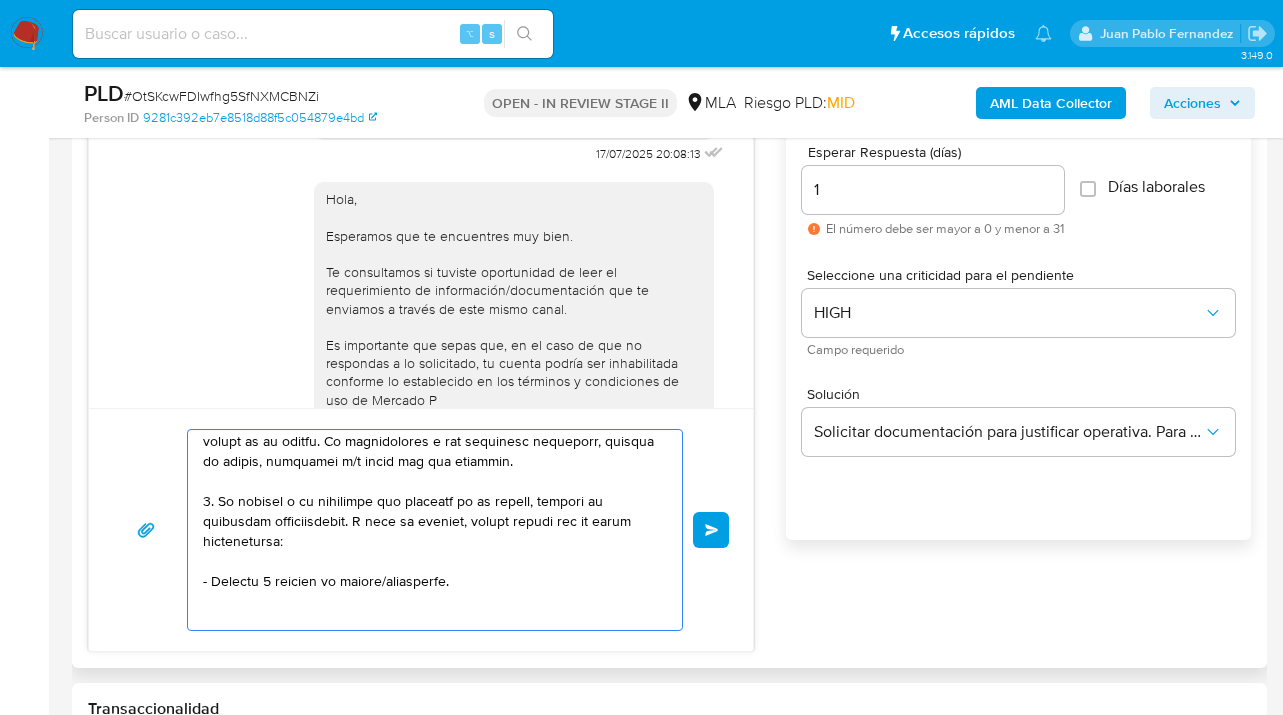 scroll, scrollTop: 207, scrollLeft: 0, axis: vertical 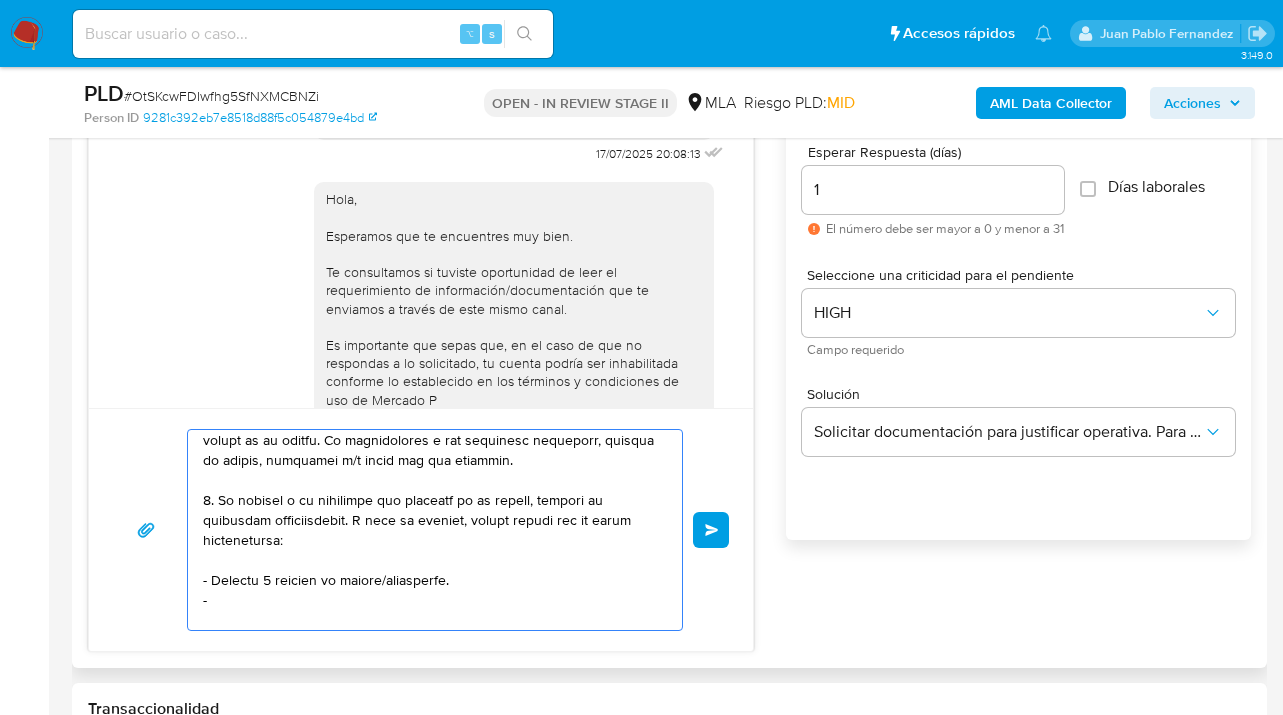 paste on "- Resumen de Comprobantes Electrónicos emitidos de los períodos 2024 y 2025" 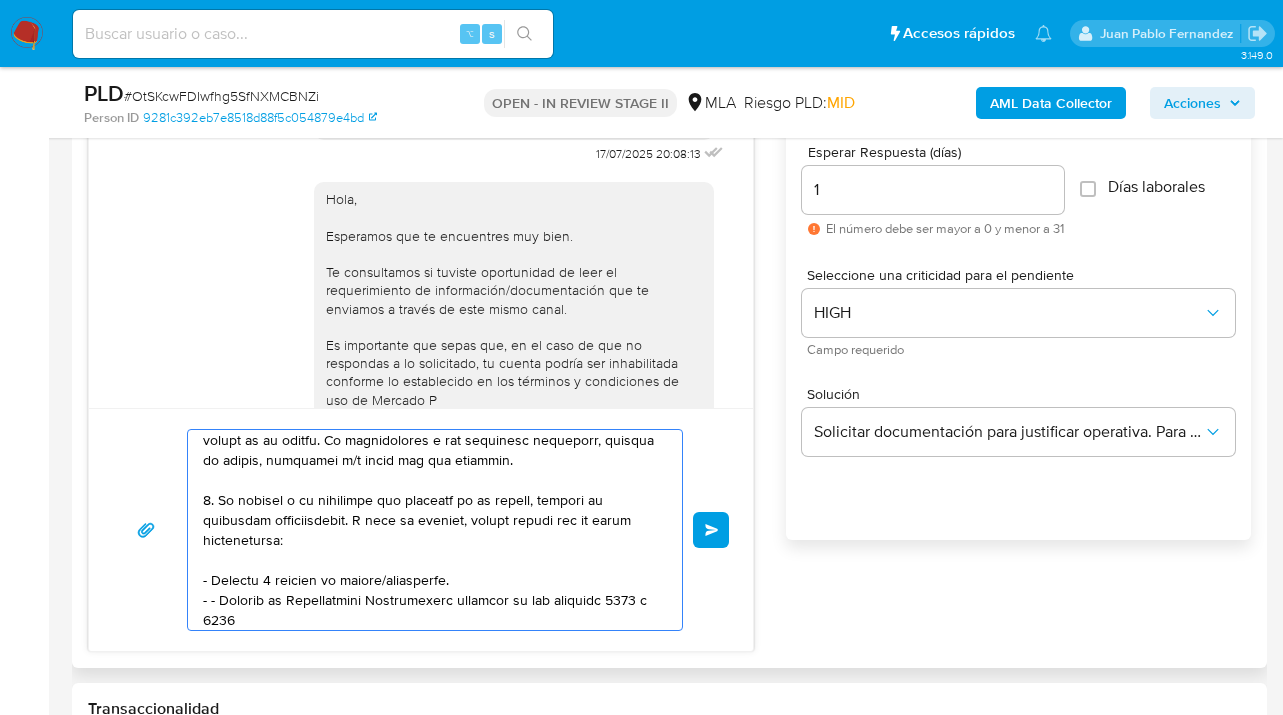 scroll, scrollTop: 227, scrollLeft: 0, axis: vertical 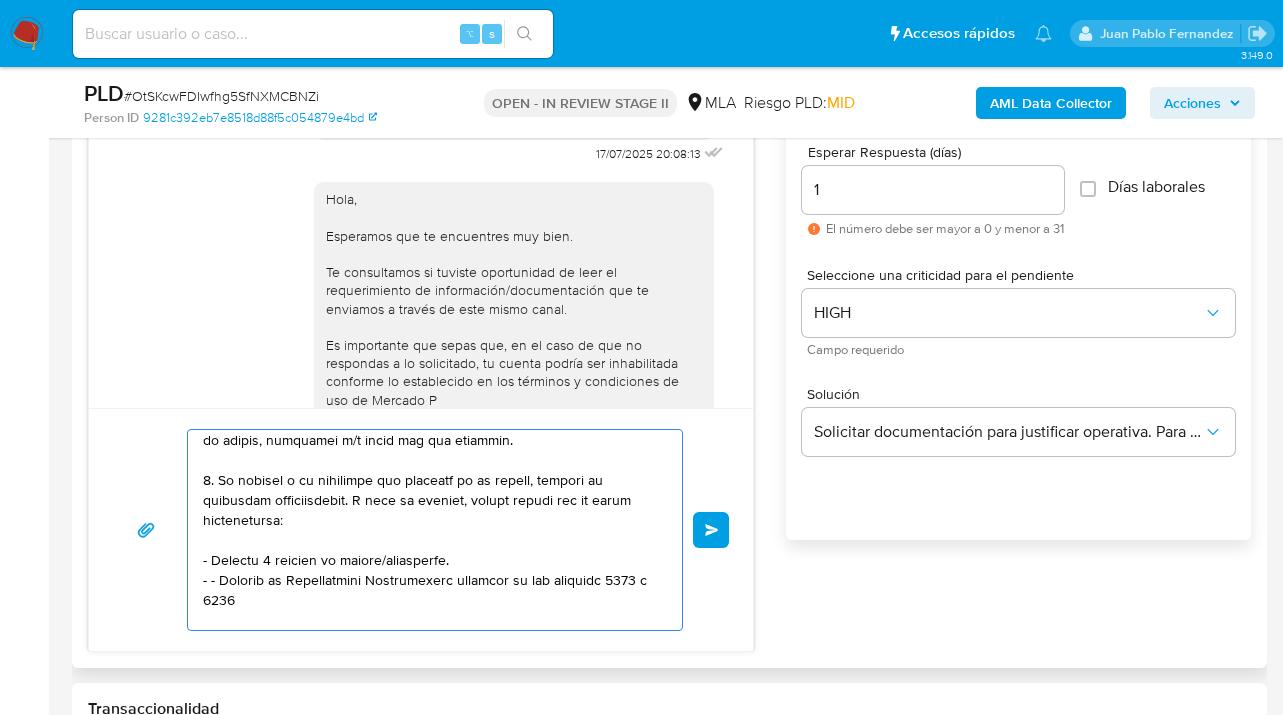 click at bounding box center (430, 530) 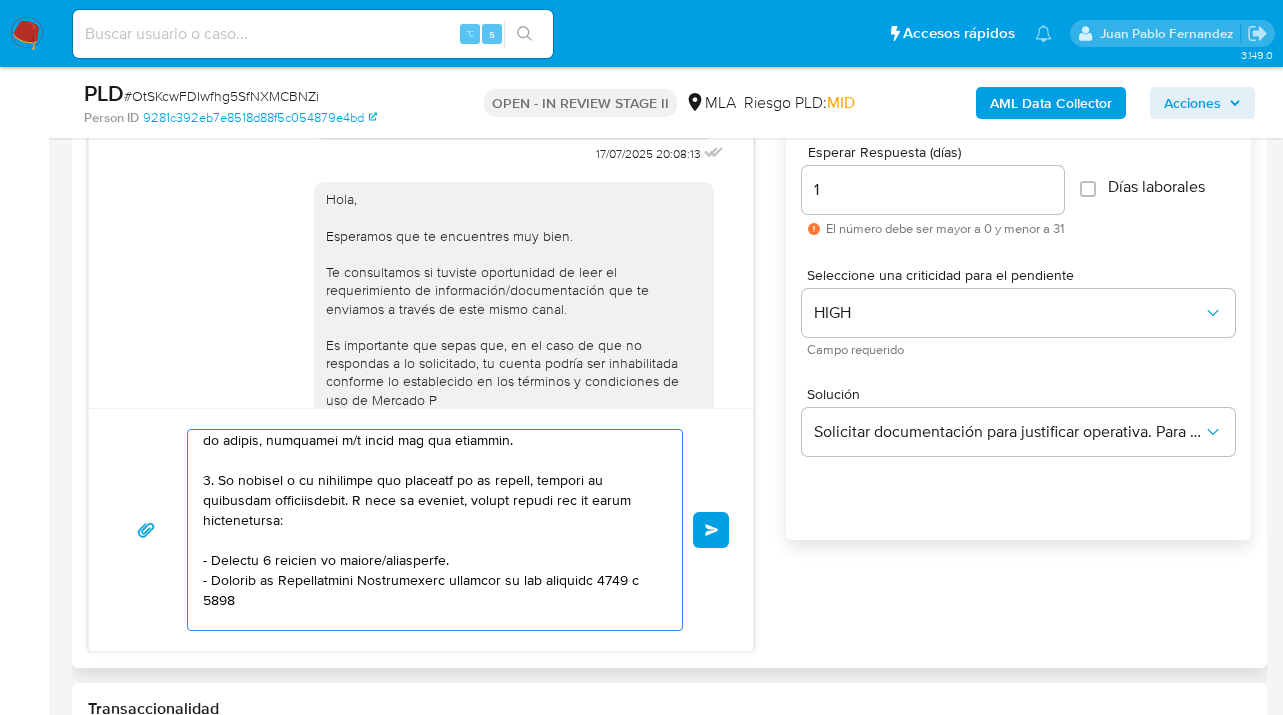 click at bounding box center (430, 530) 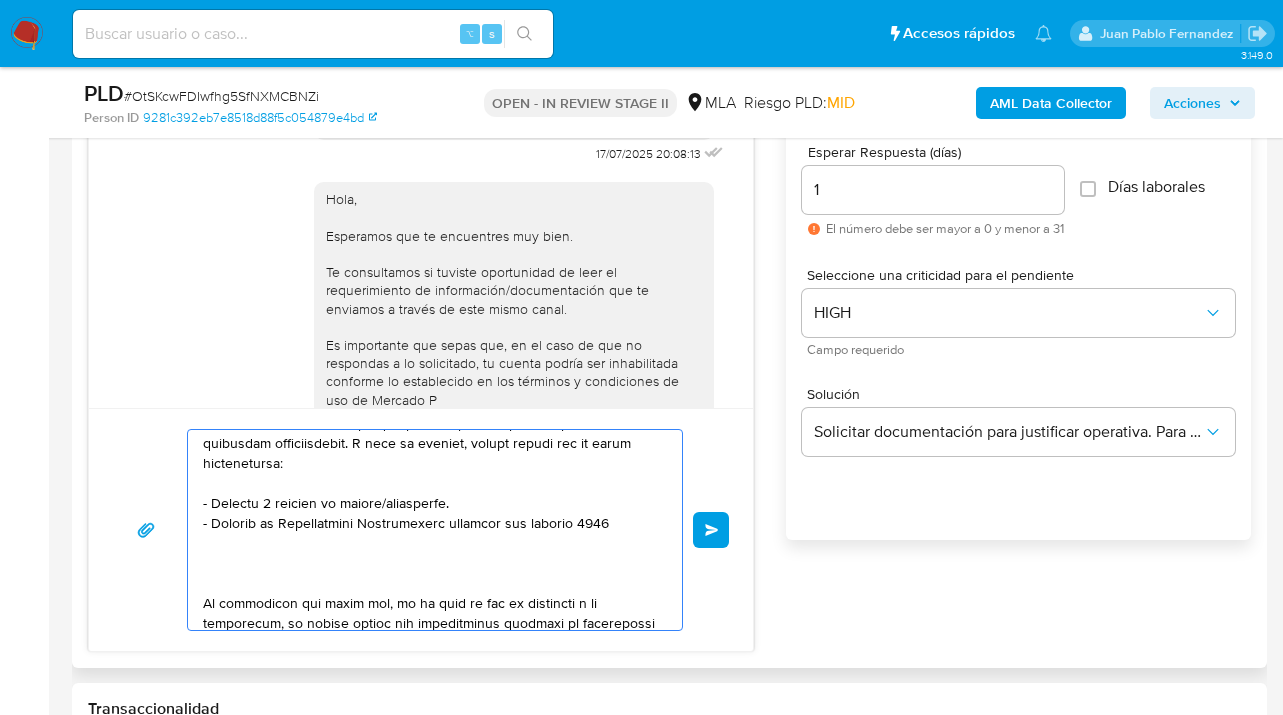scroll, scrollTop: 384, scrollLeft: 0, axis: vertical 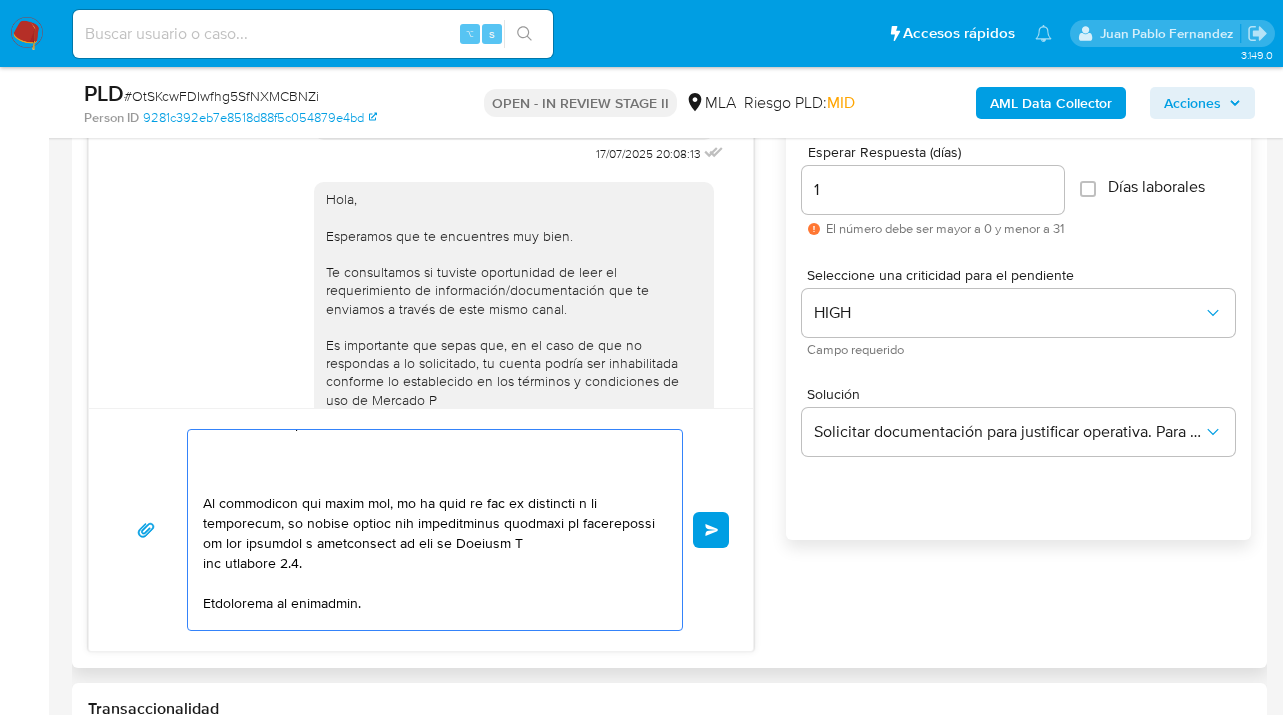 click at bounding box center (430, 530) 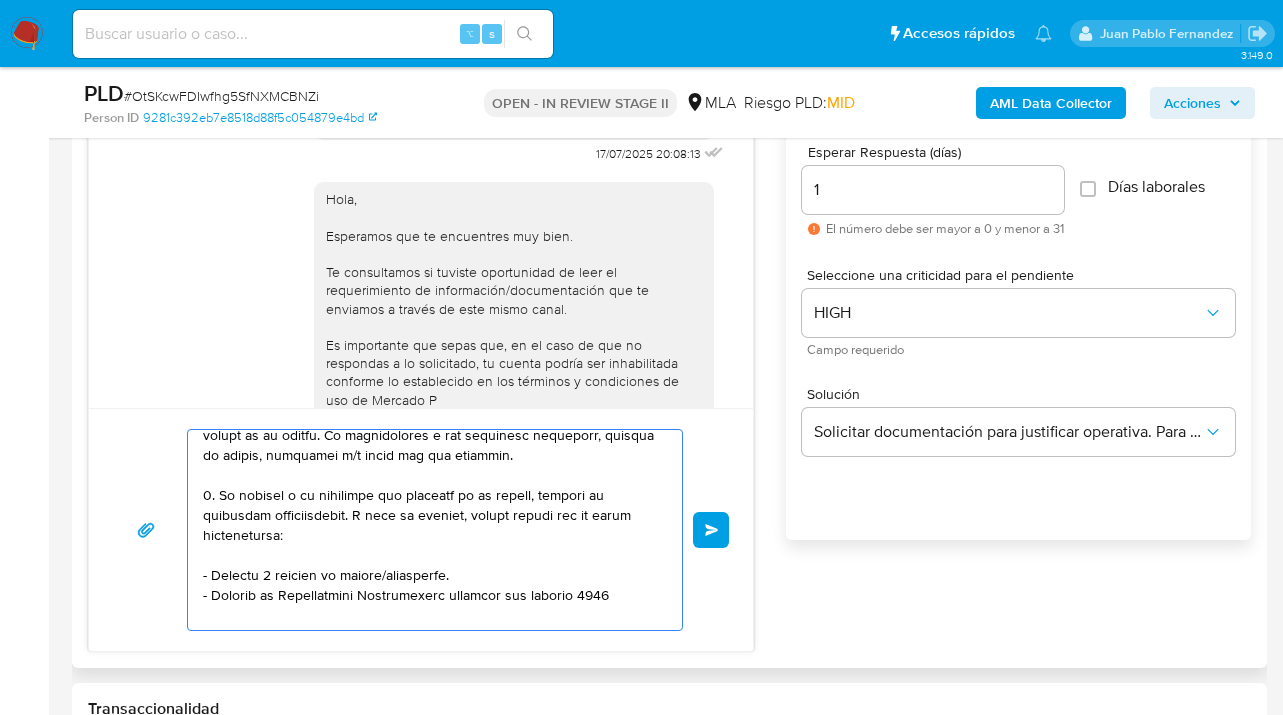 scroll, scrollTop: 194, scrollLeft: 0, axis: vertical 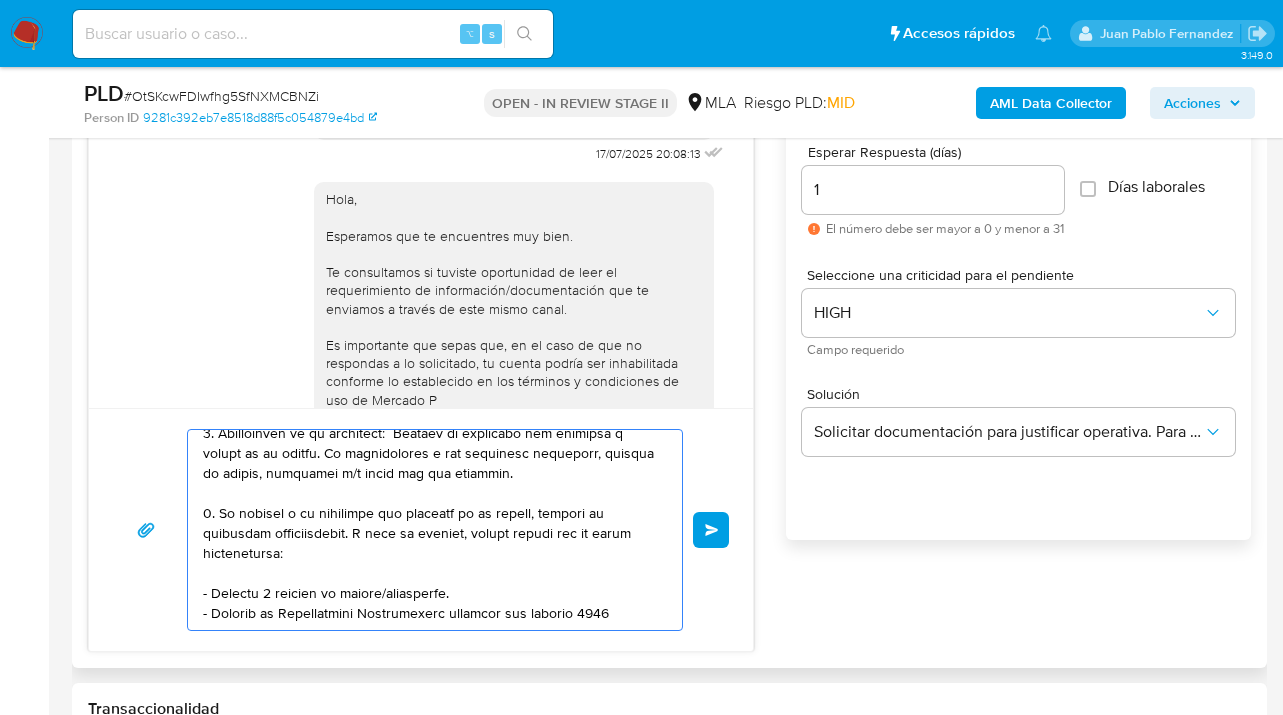 drag, startPoint x: 208, startPoint y: 452, endPoint x: 221, endPoint y: 471, distance: 23.021729 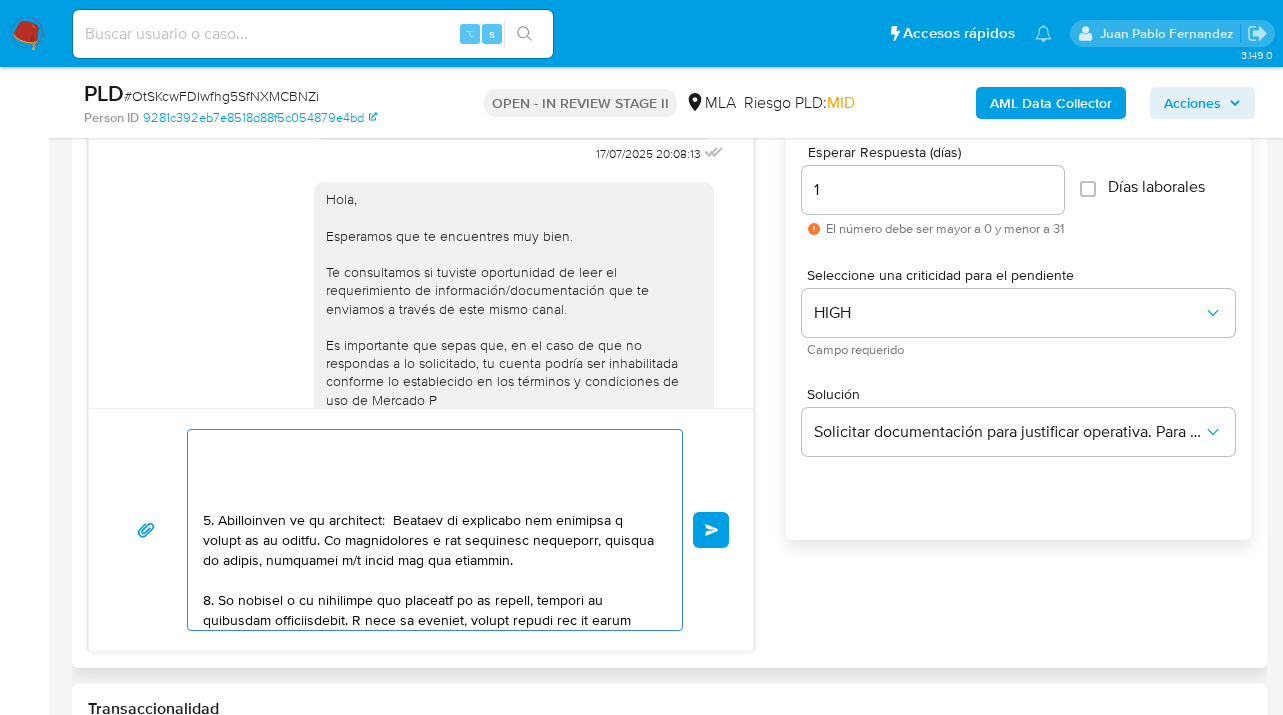 scroll, scrollTop: 167, scrollLeft: 0, axis: vertical 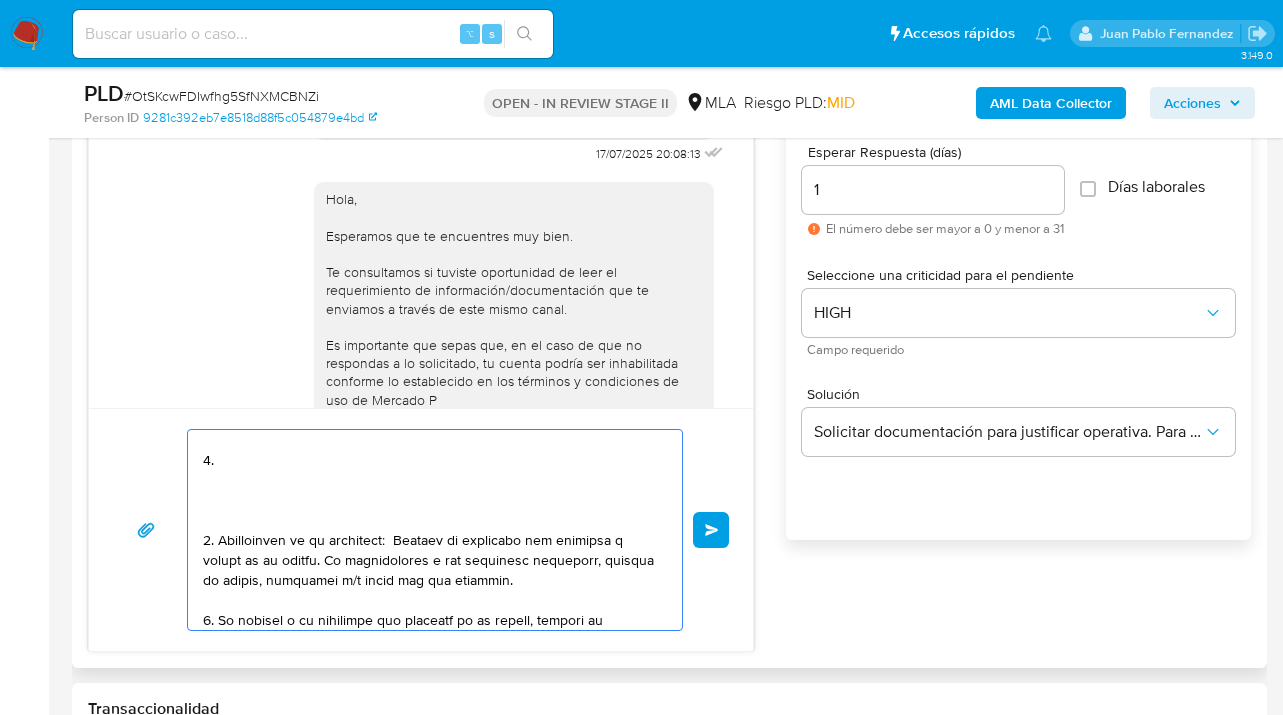 paste on "¿A qué corresponde el incremento significativo de fondos en tu cuenta en el mes de junio 2025? Y ¿Qué documentación permite su respaldo?" 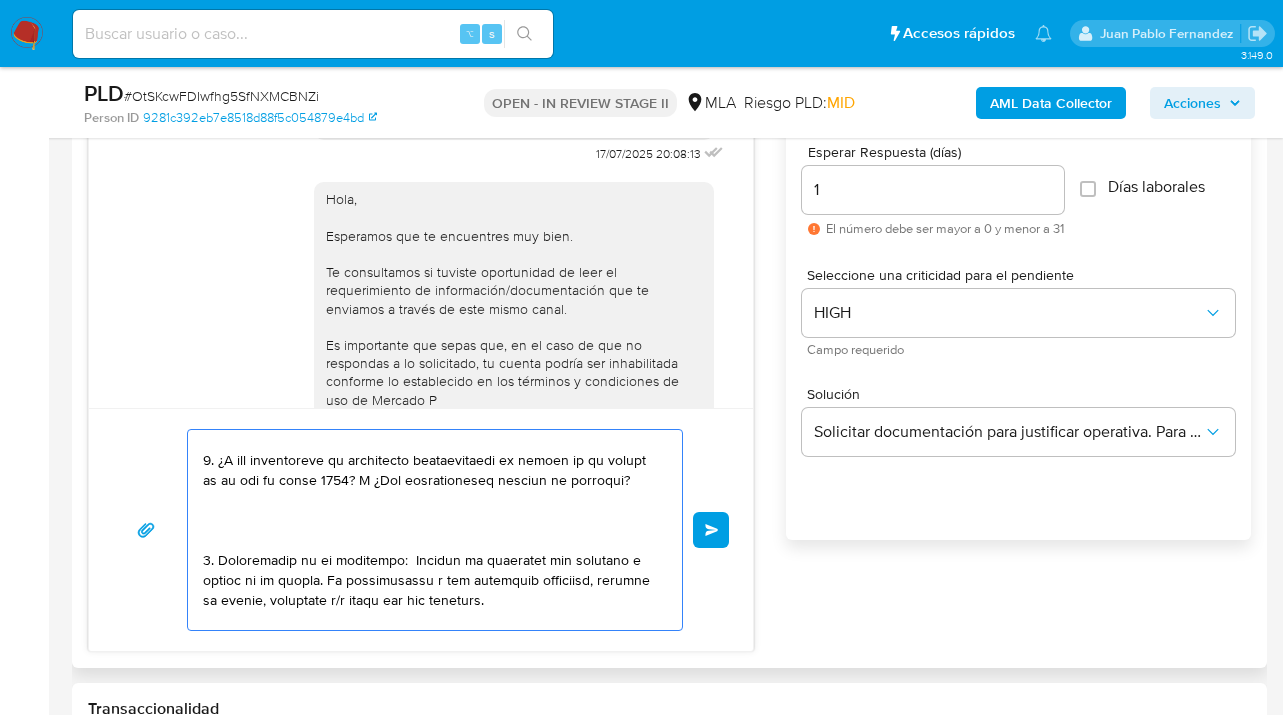 click at bounding box center [430, 530] 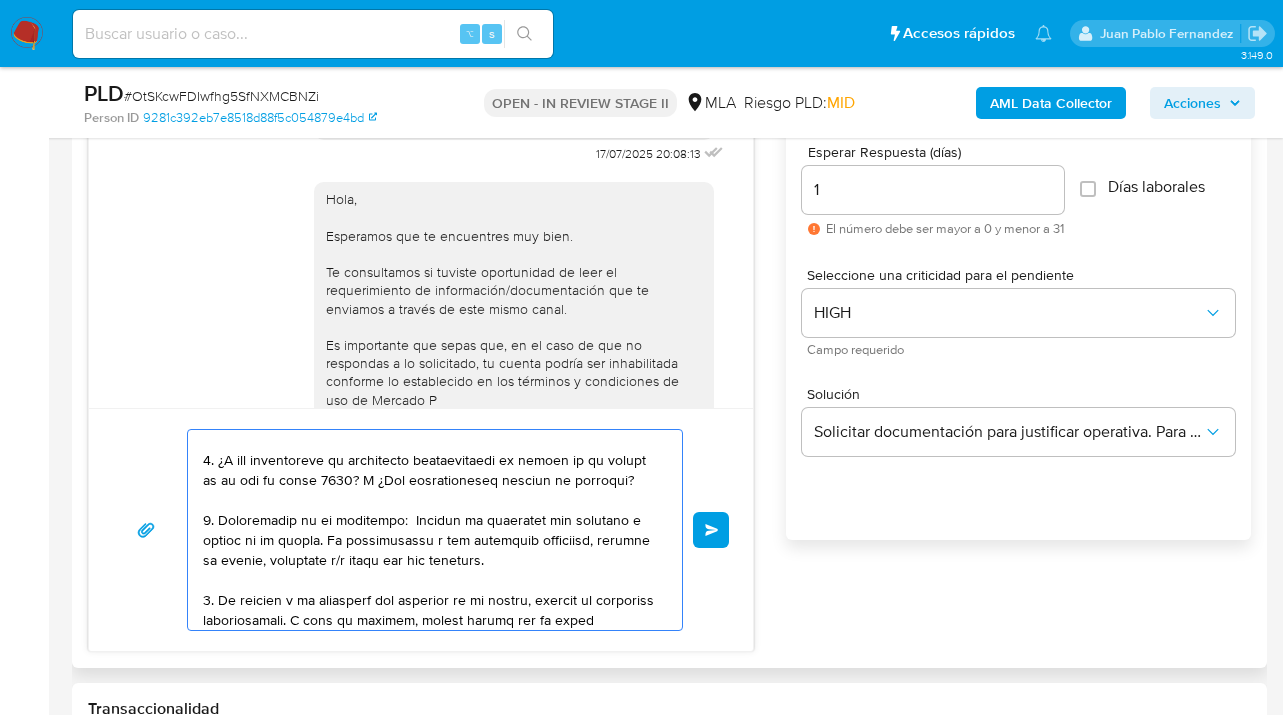 scroll, scrollTop: 147, scrollLeft: 0, axis: vertical 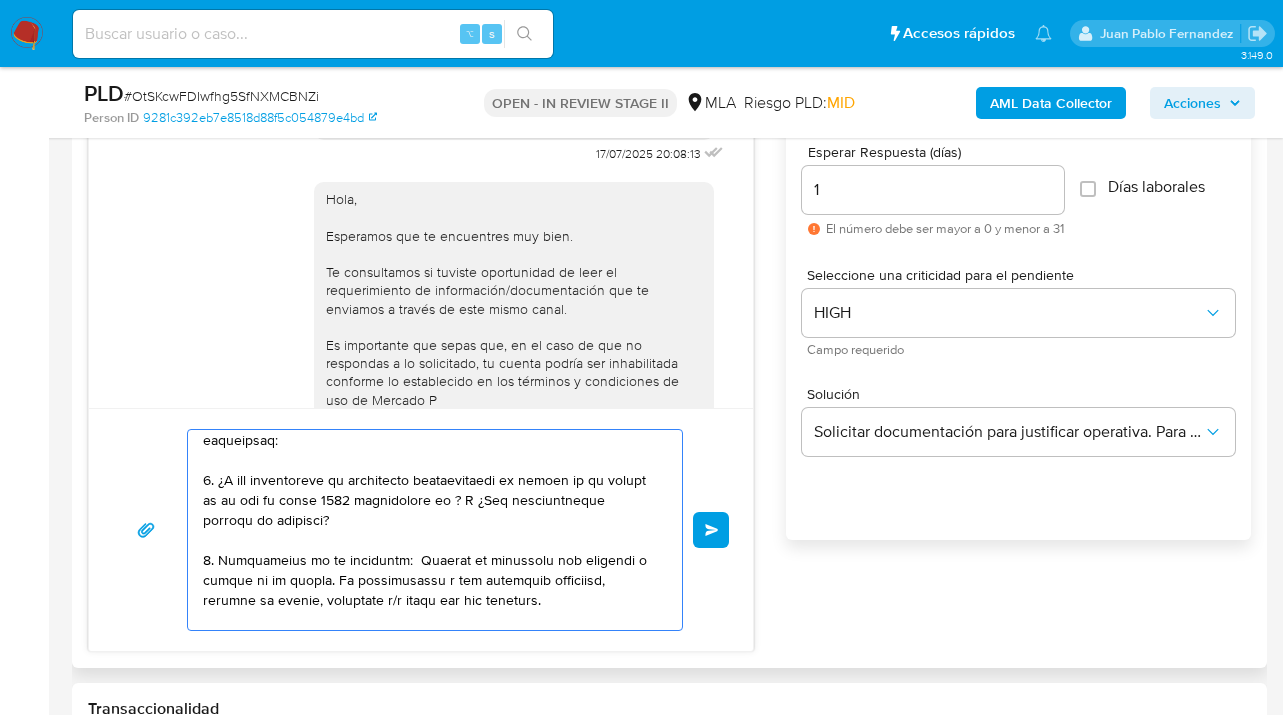 paste on "Ayala Oscar Humberto - 20076494259" 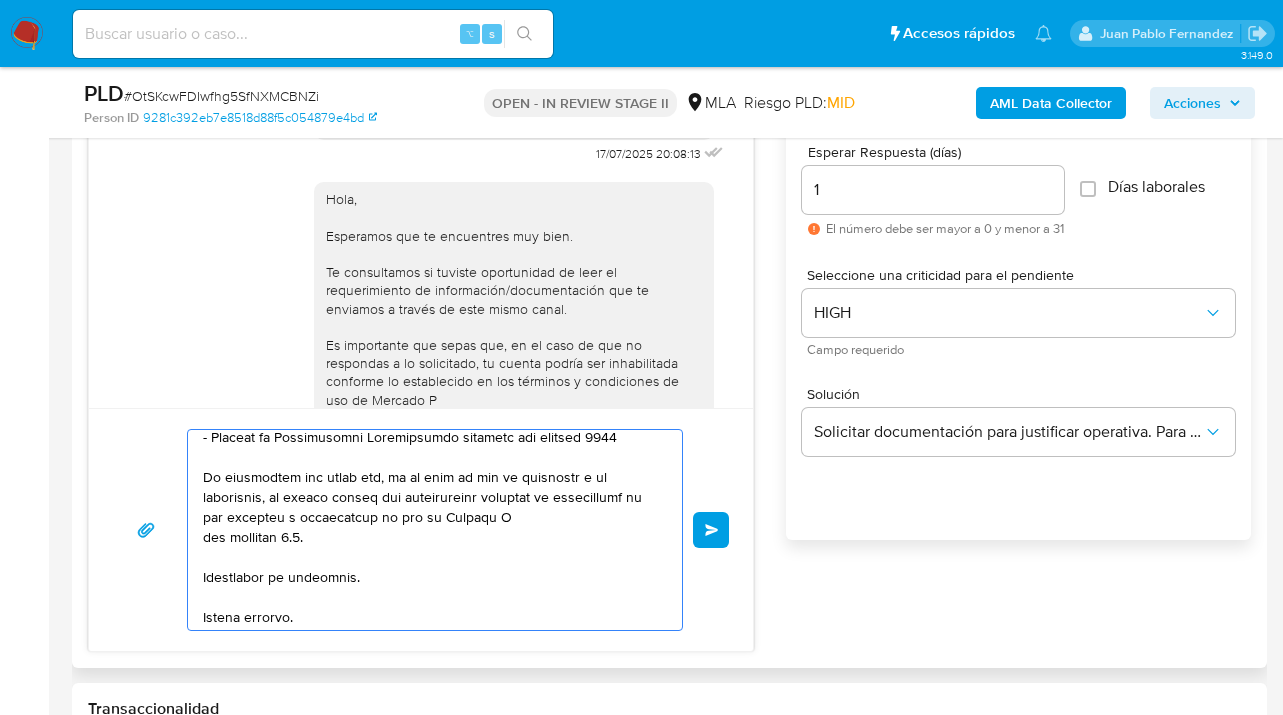 scroll, scrollTop: 409, scrollLeft: 0, axis: vertical 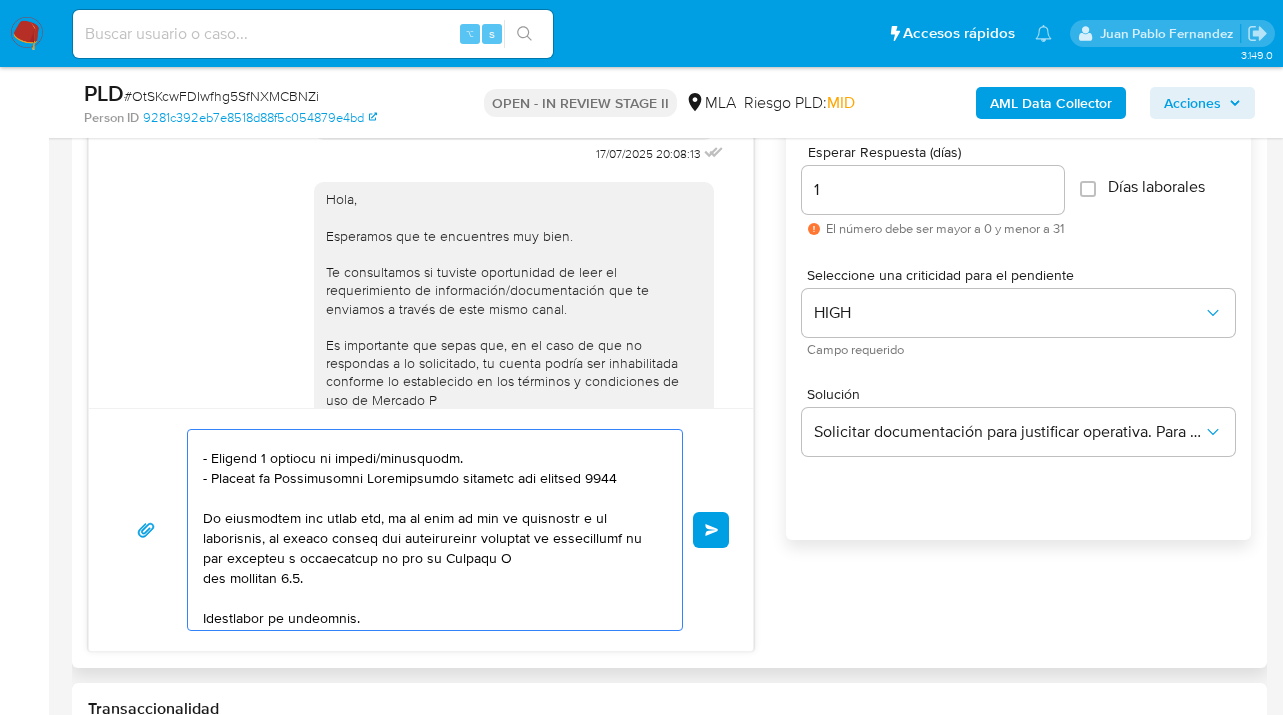 click at bounding box center [430, 530] 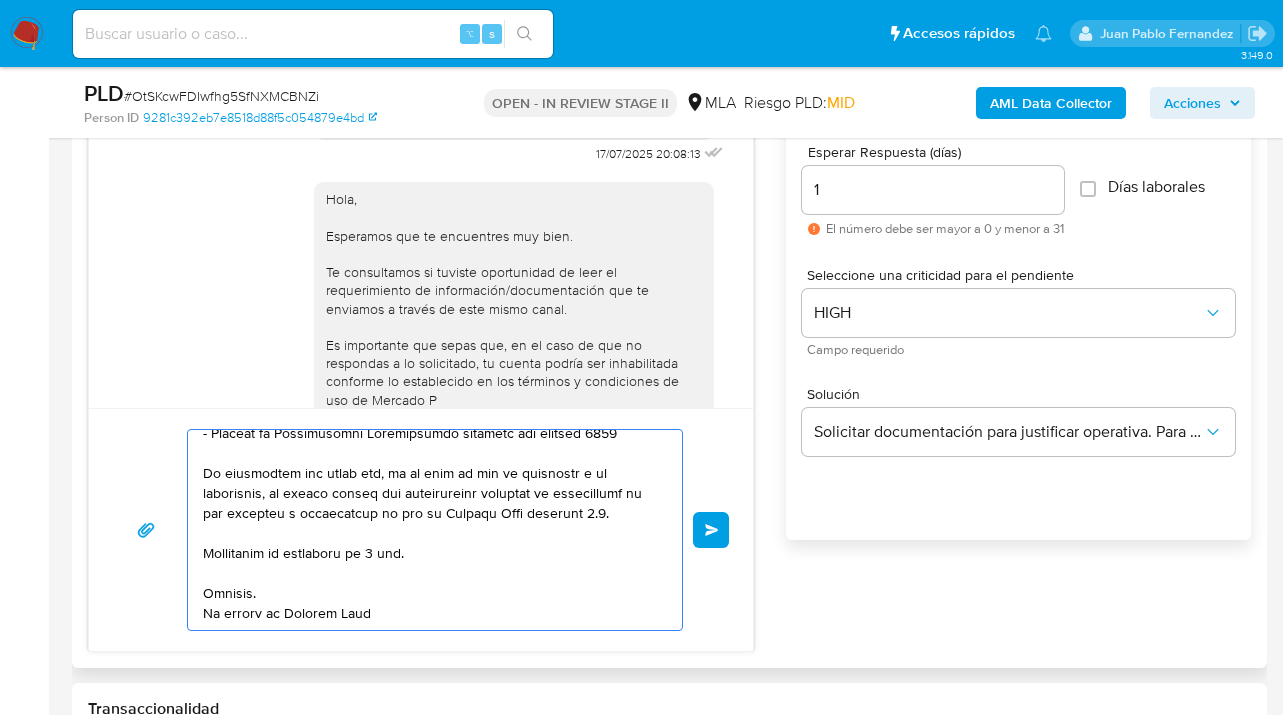 scroll, scrollTop: 474, scrollLeft: 0, axis: vertical 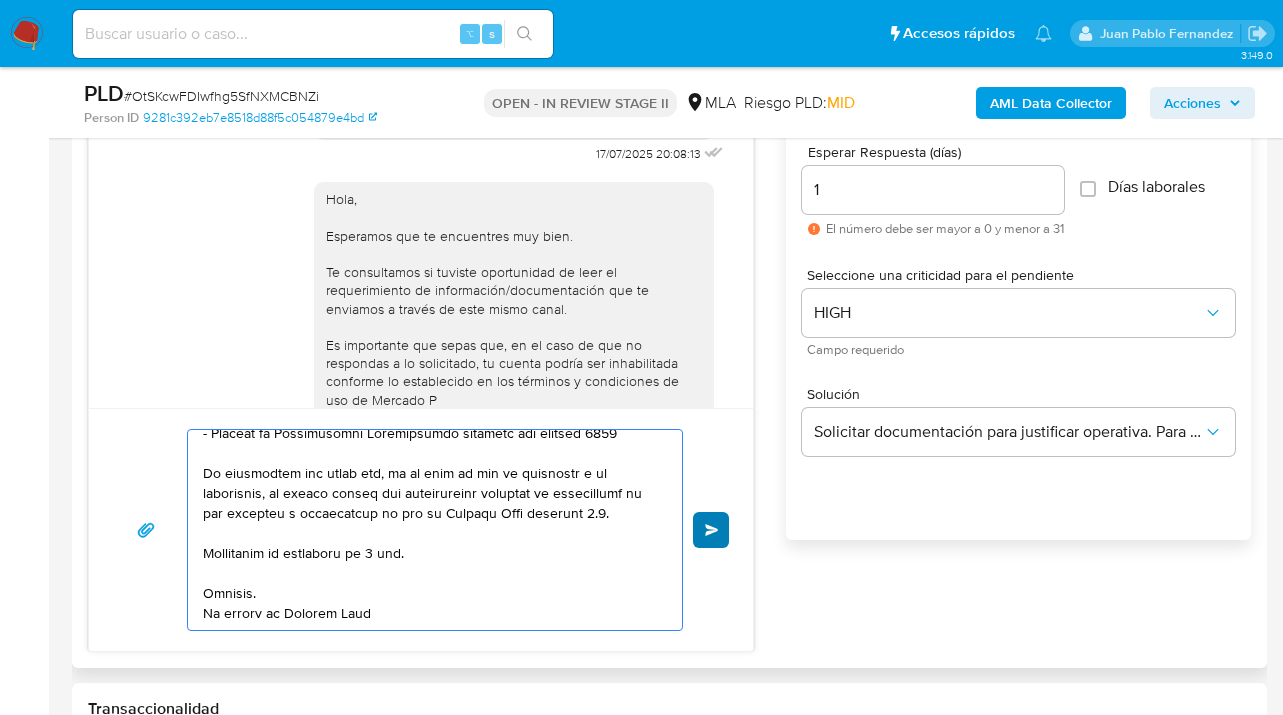 type on "Hola Pablo Hernán Faba, esperamos que te encuentres muy bien.
Reiteramos la consulta realizada en fecha 17 y 21/07/2025 a los efectos de saber si tuviste oportunidad de leer el requerimiento de información/documentación que te enviamos a través de este mismo canal.
En tal sentido te solicitamos nos puedas brindar las siguientes respuestas:
1. ¿A qué corresponde el incremento significativo de fondos en tu cuenta en el mes de junio 2025 procedentes de Ayala Oscar Humberto - 20076494259? Y ¿Qué documentación permite su respaldo?
2. Descripción de la actividad:  Detalla la actividad que realizas a través de tu cuenta. De corresponder a una actividad comercial, indicar el nombre, domicilio y/o sitio web del comercio.
3. De acuerdo a la actividad que realices en tu cuenta, adjunta la siguiente documentación. A modo de ejemplo, puedes enviar uno de estos comprobantes:
- Últimos 3 recibos de sueldo/jubilación.
- Resumen de Comprobantes Electrónicos emitidos del período 2025
Es importante que sepas que, ..." 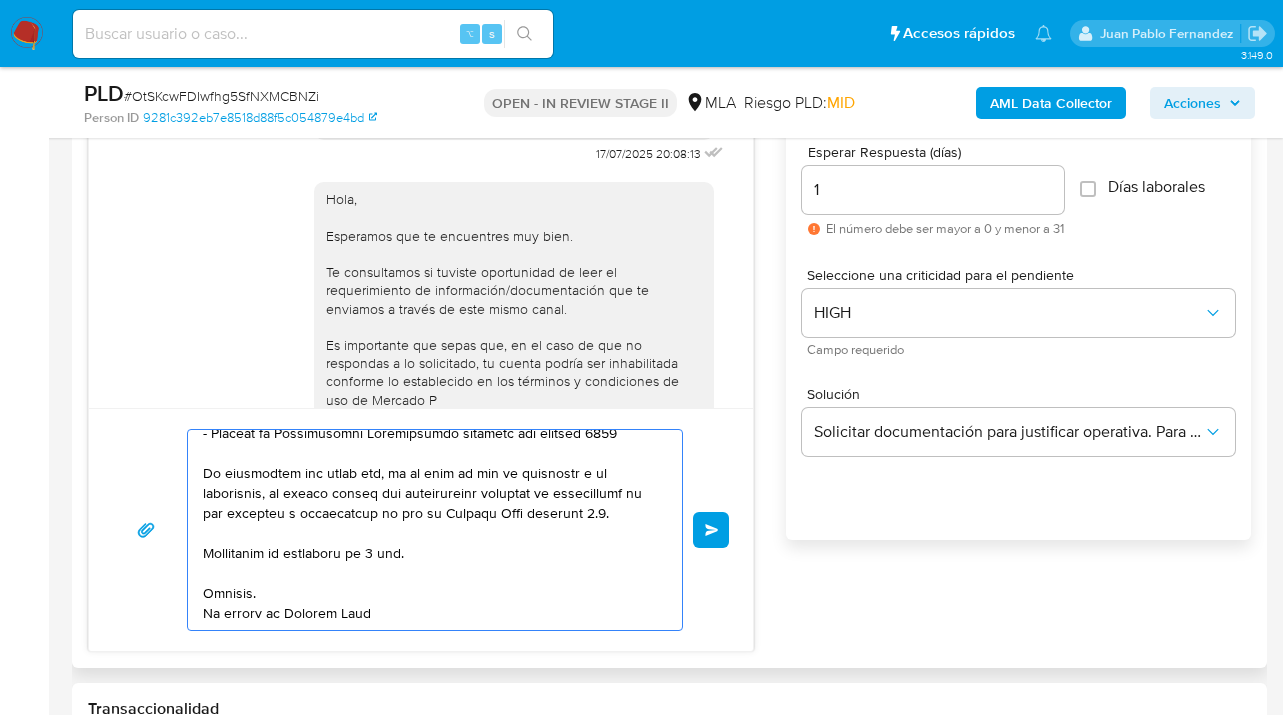 click on "Enviar" at bounding box center [712, 530] 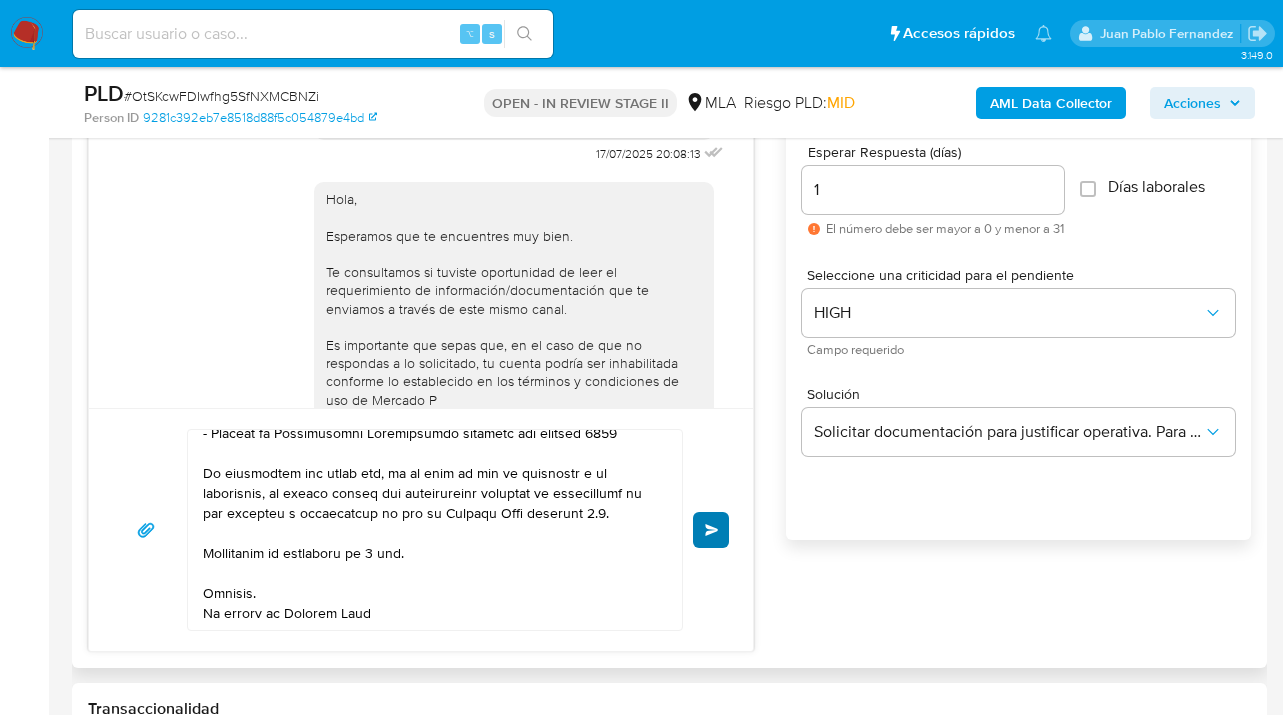 type 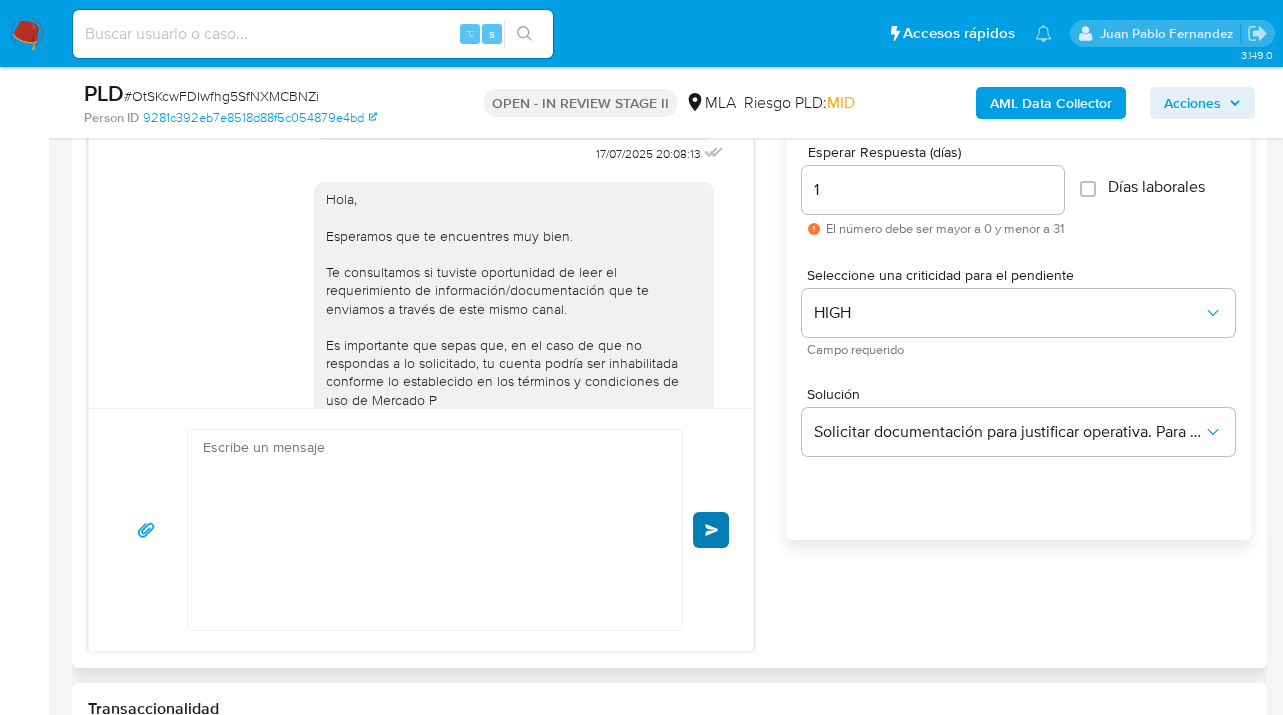scroll, scrollTop: 0, scrollLeft: 0, axis: both 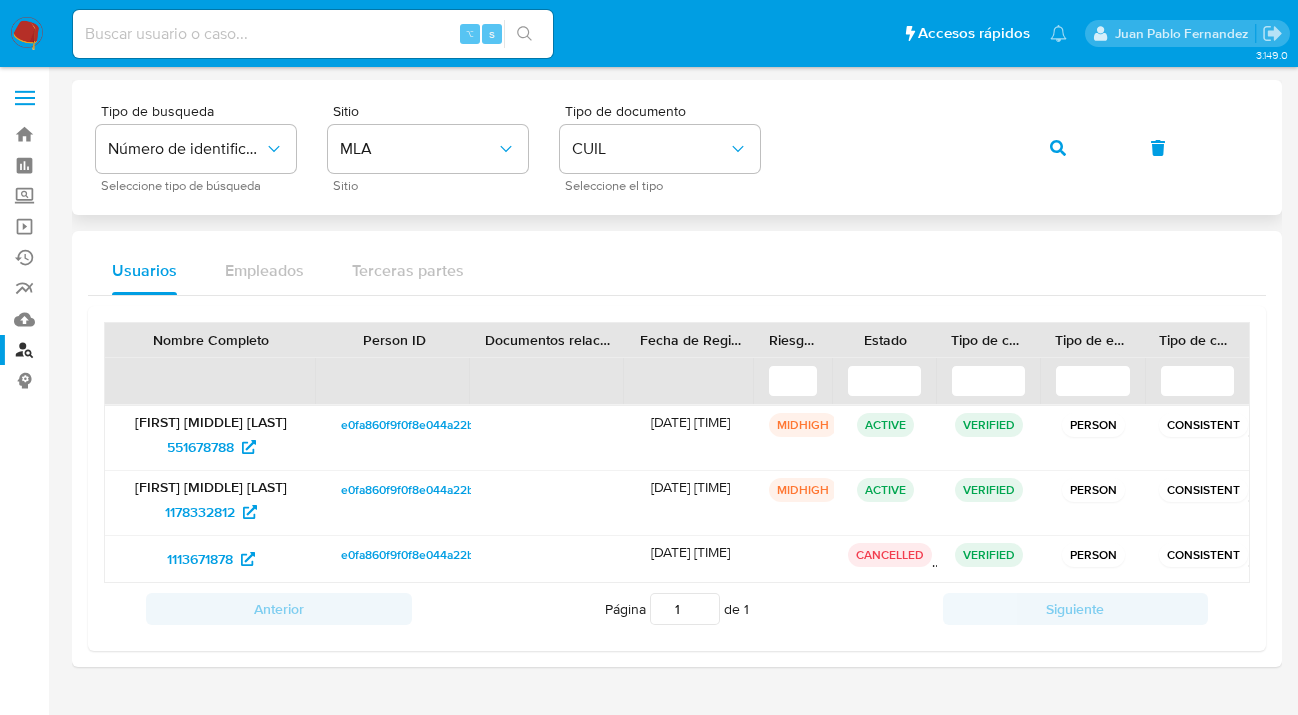 click on "Tipo de busqueda Número de identificación Seleccione tipo de búsqueda Sitio MLA Sitio Tipo de documento CUIL Seleccione el tipo" at bounding box center [677, 147] 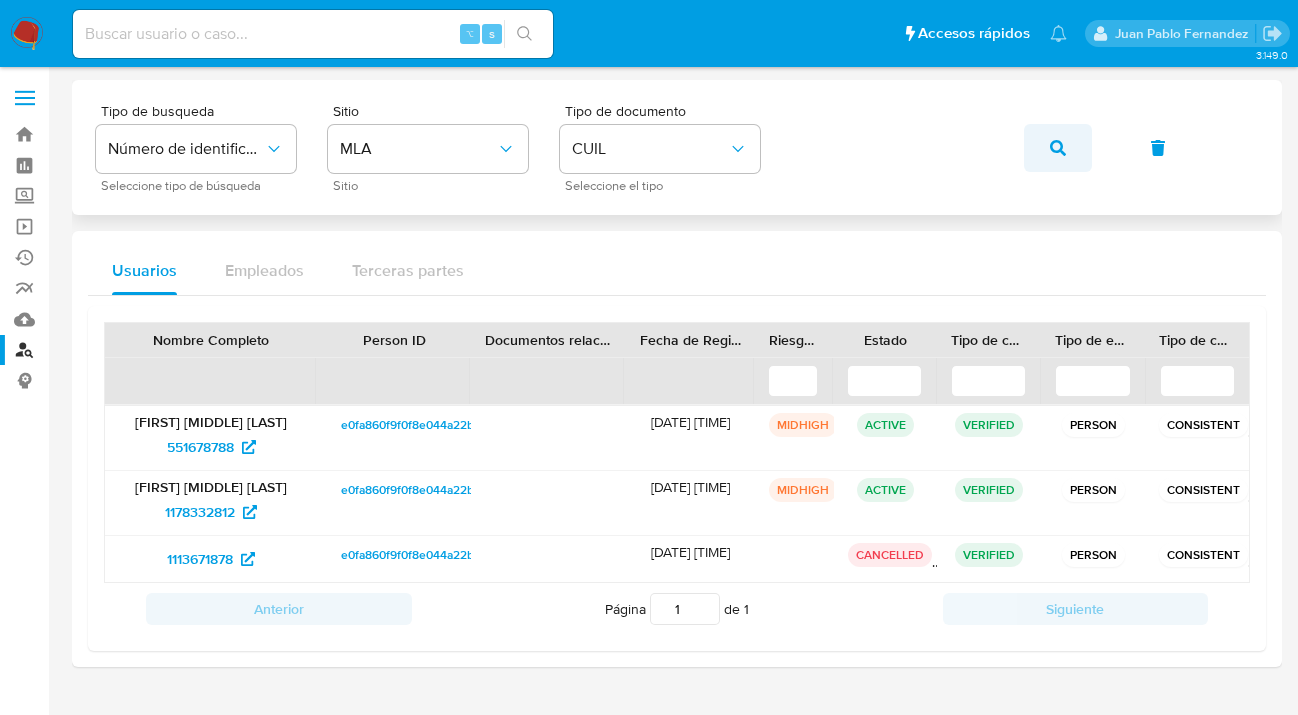 click at bounding box center [1058, 148] 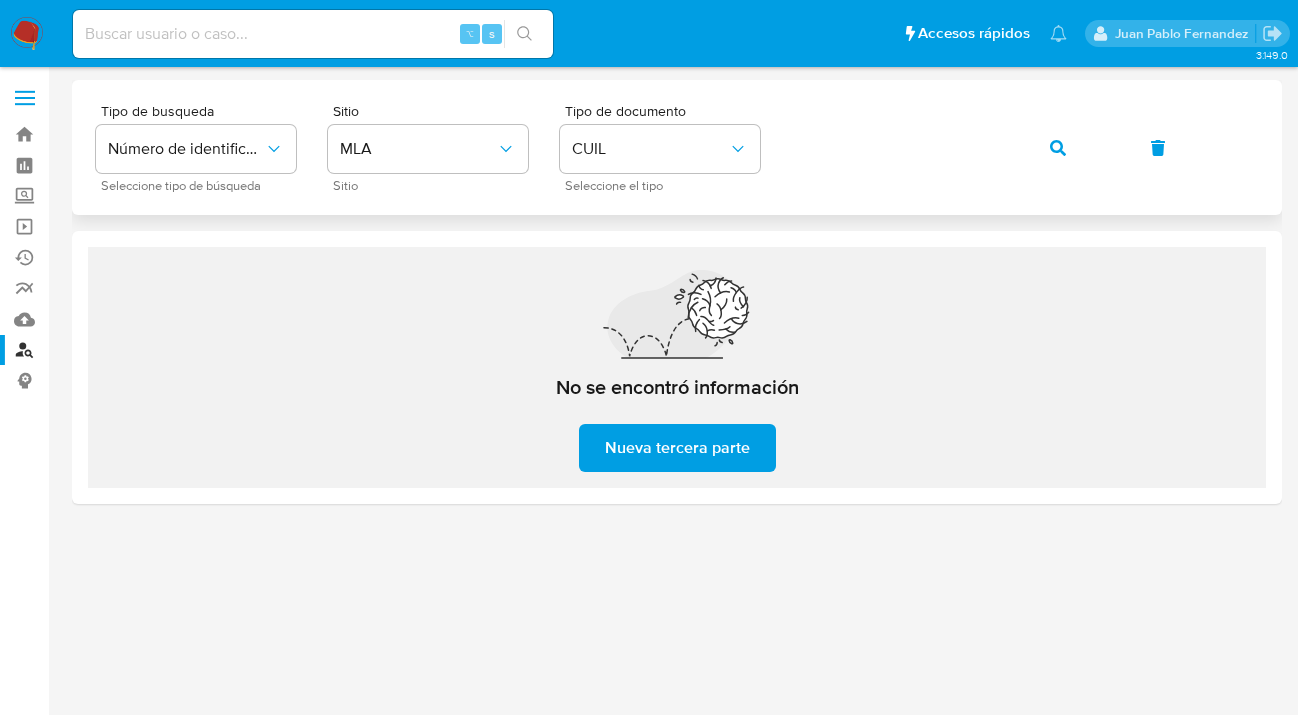 click 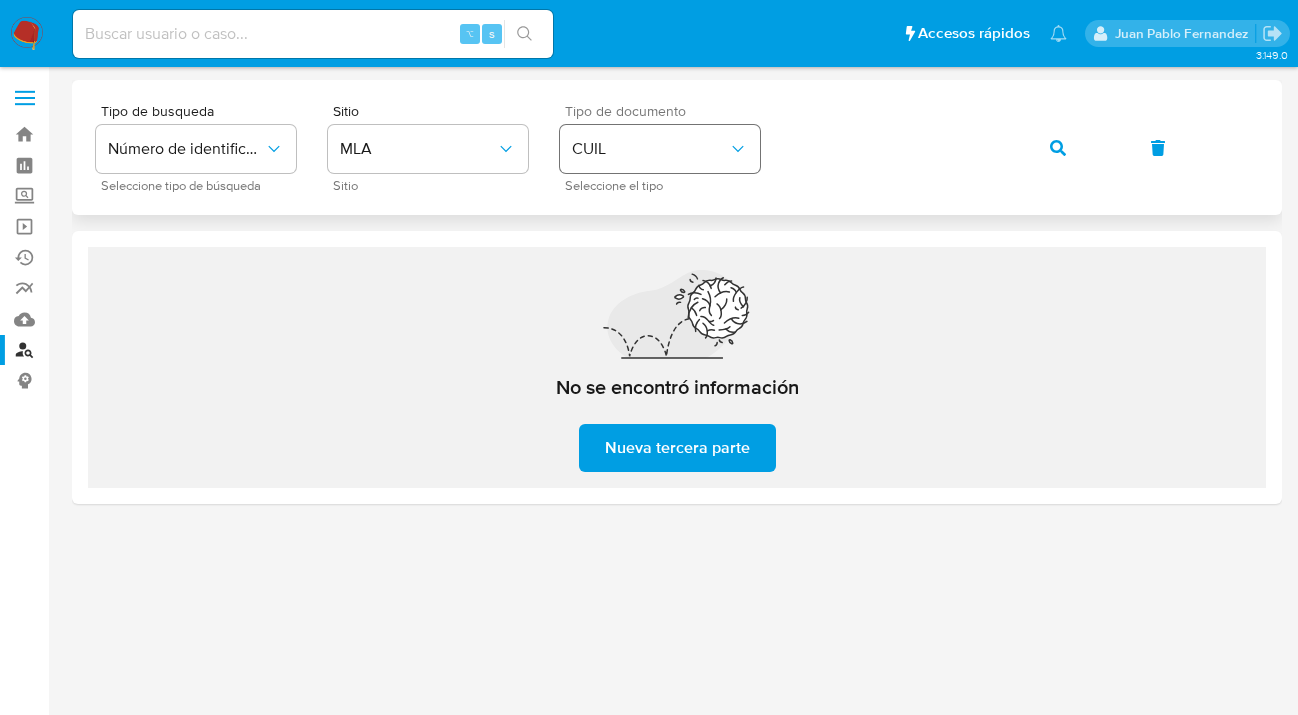 click on "Tipo de busqueda Número de identificación Seleccione tipo de búsqueda Sitio MLA Sitio Tipo de documento CUIL Seleccione el tipo" at bounding box center (677, 147) 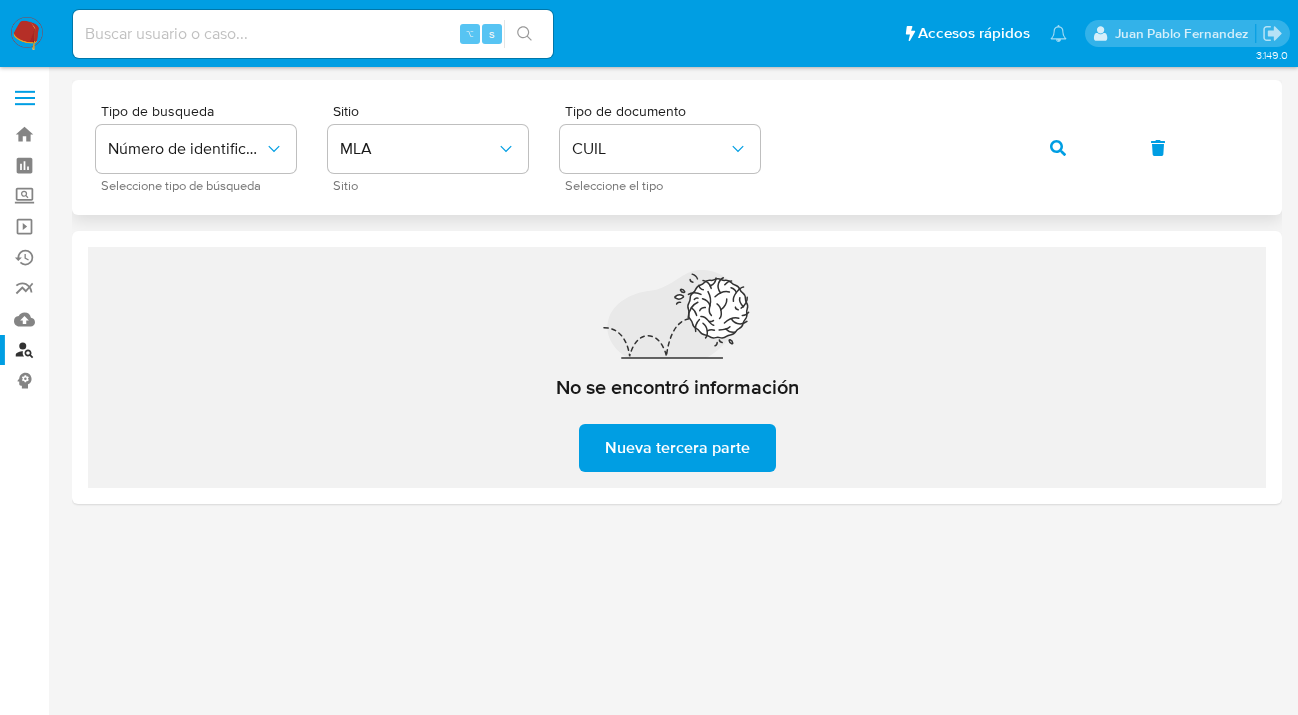 click at bounding box center (1058, 148) 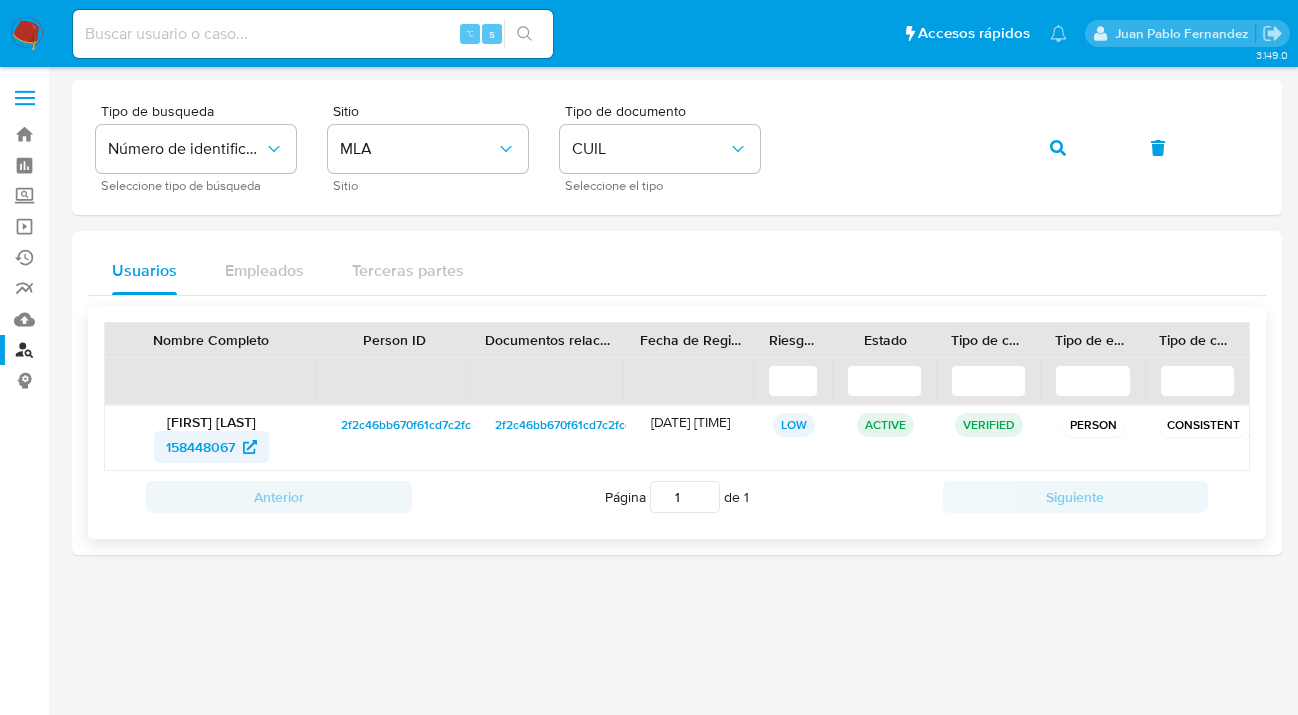 click on "158448067" at bounding box center [200, 447] 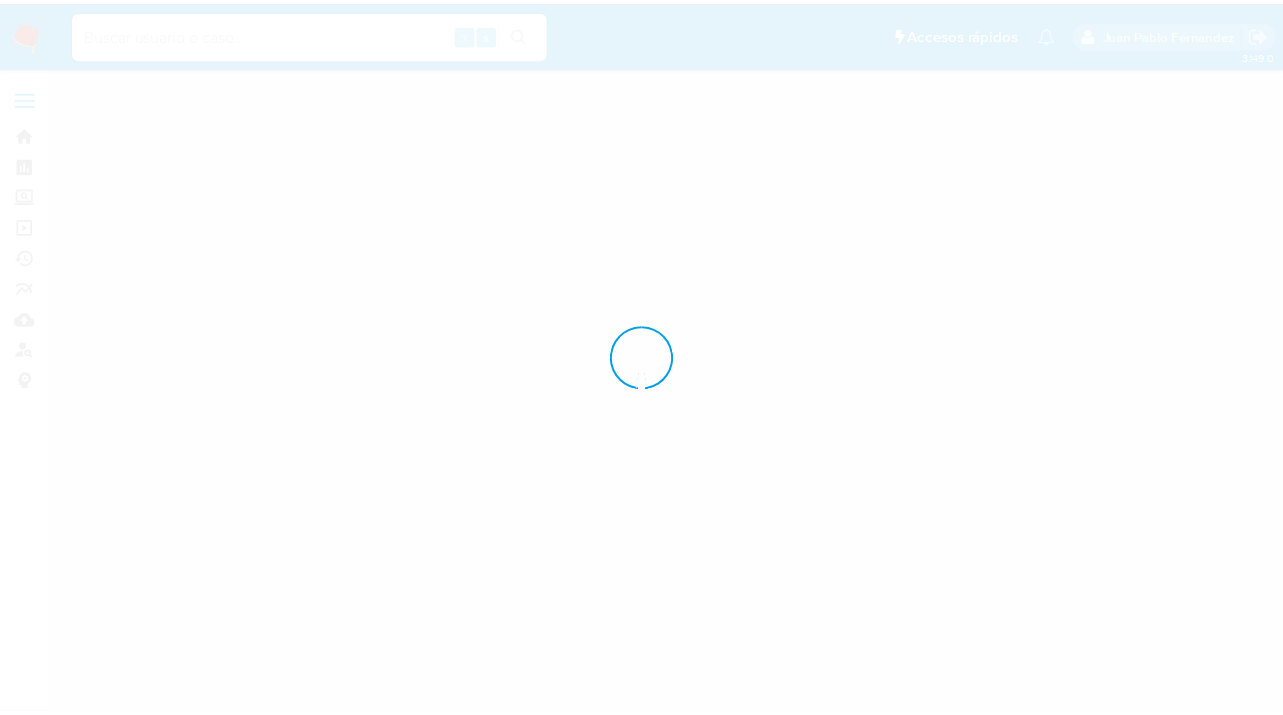 scroll, scrollTop: 0, scrollLeft: 0, axis: both 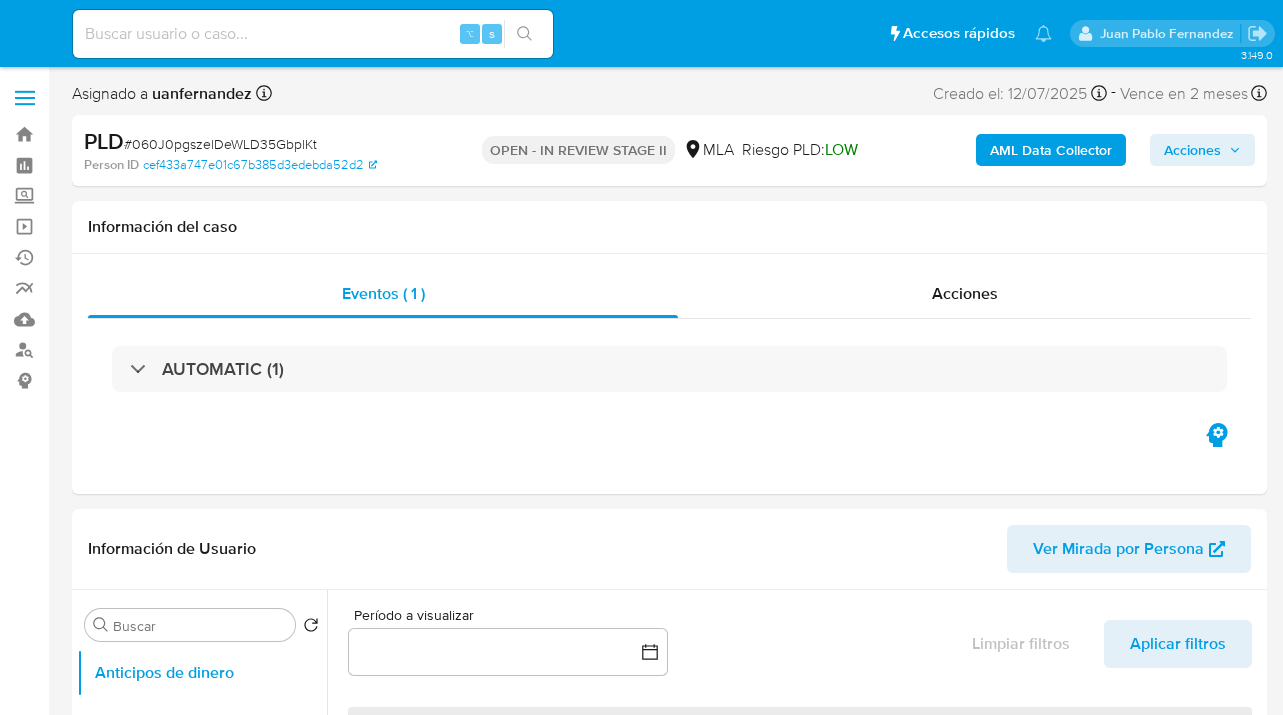 select on "10" 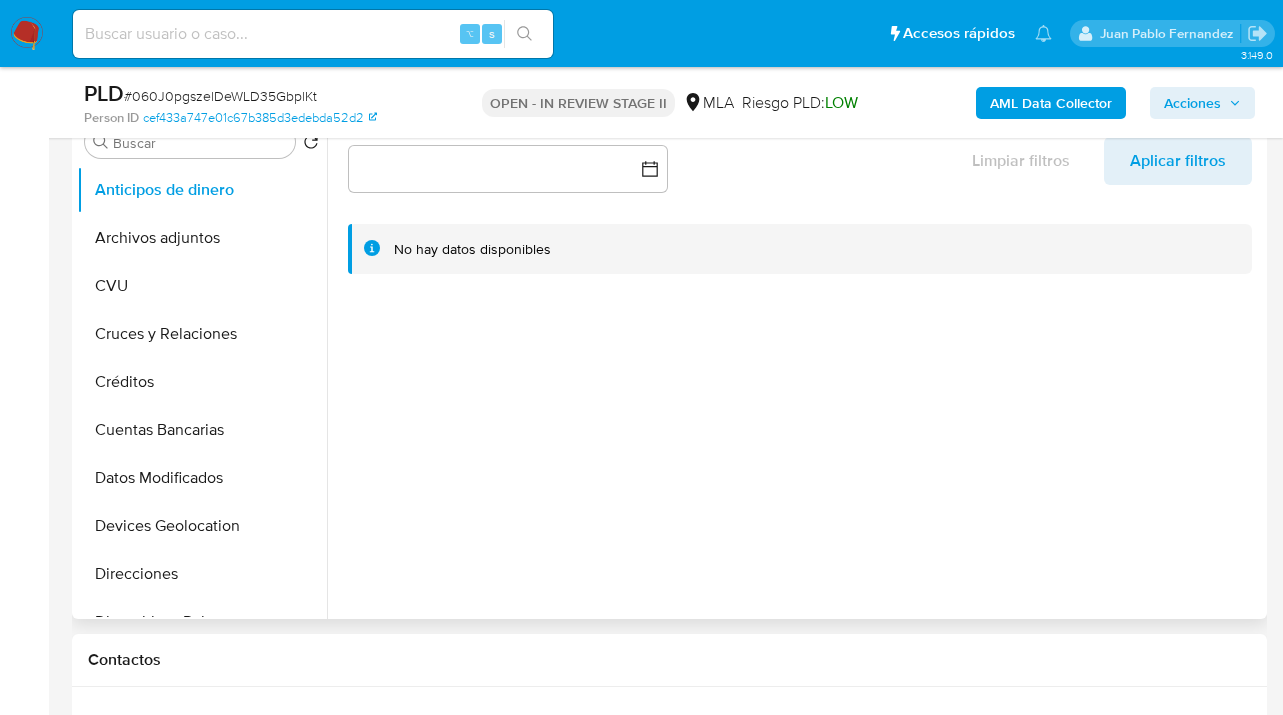 scroll, scrollTop: 433, scrollLeft: 0, axis: vertical 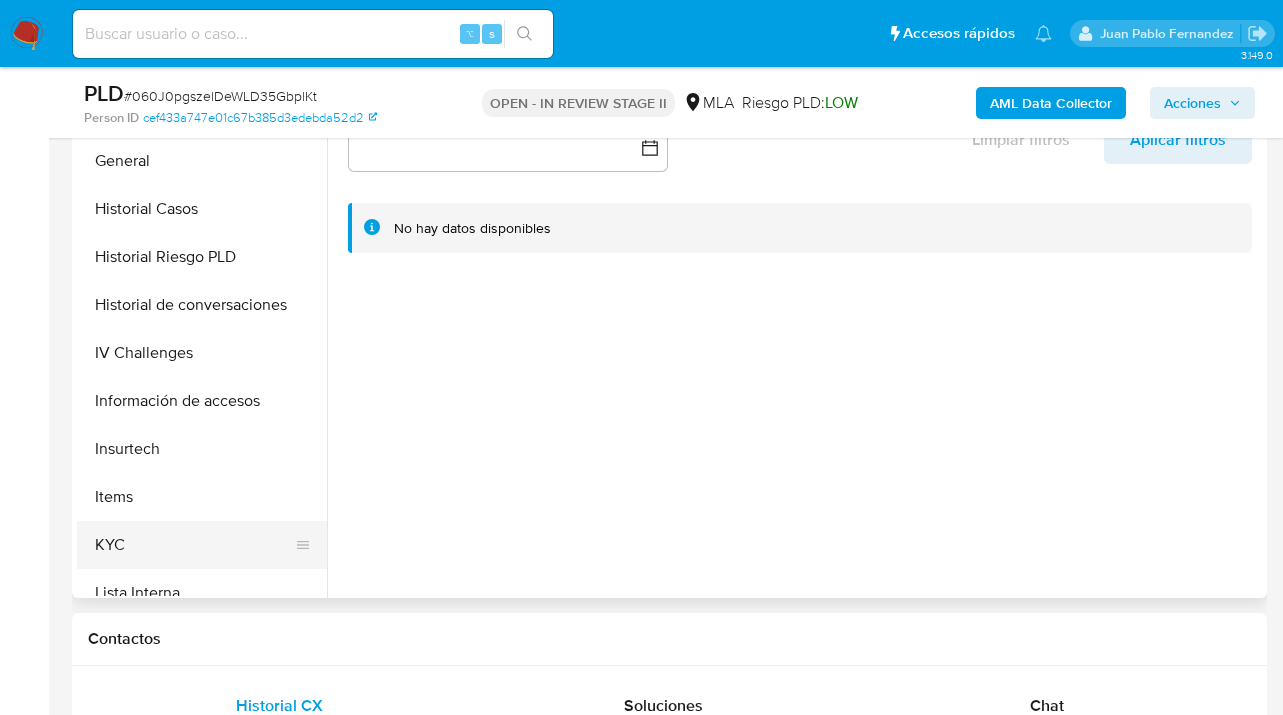 drag, startPoint x: 204, startPoint y: 544, endPoint x: 283, endPoint y: 556, distance: 79.9062 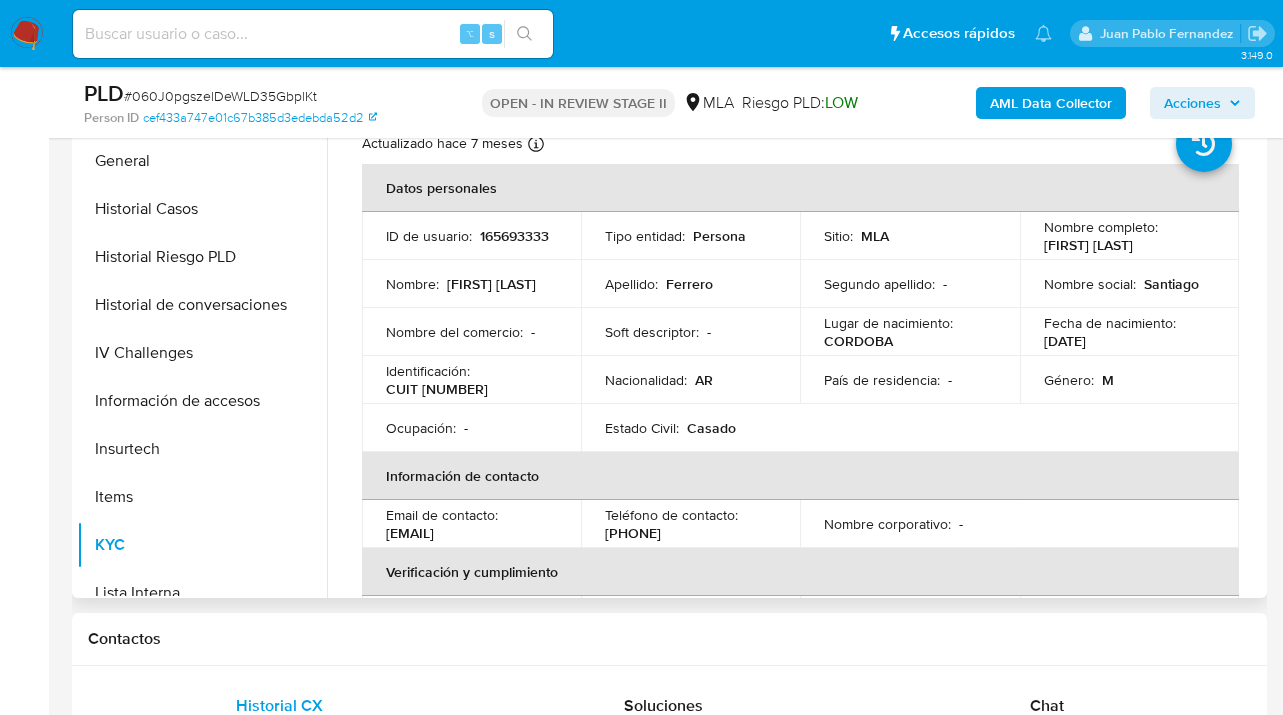 scroll, scrollTop: 41, scrollLeft: 0, axis: vertical 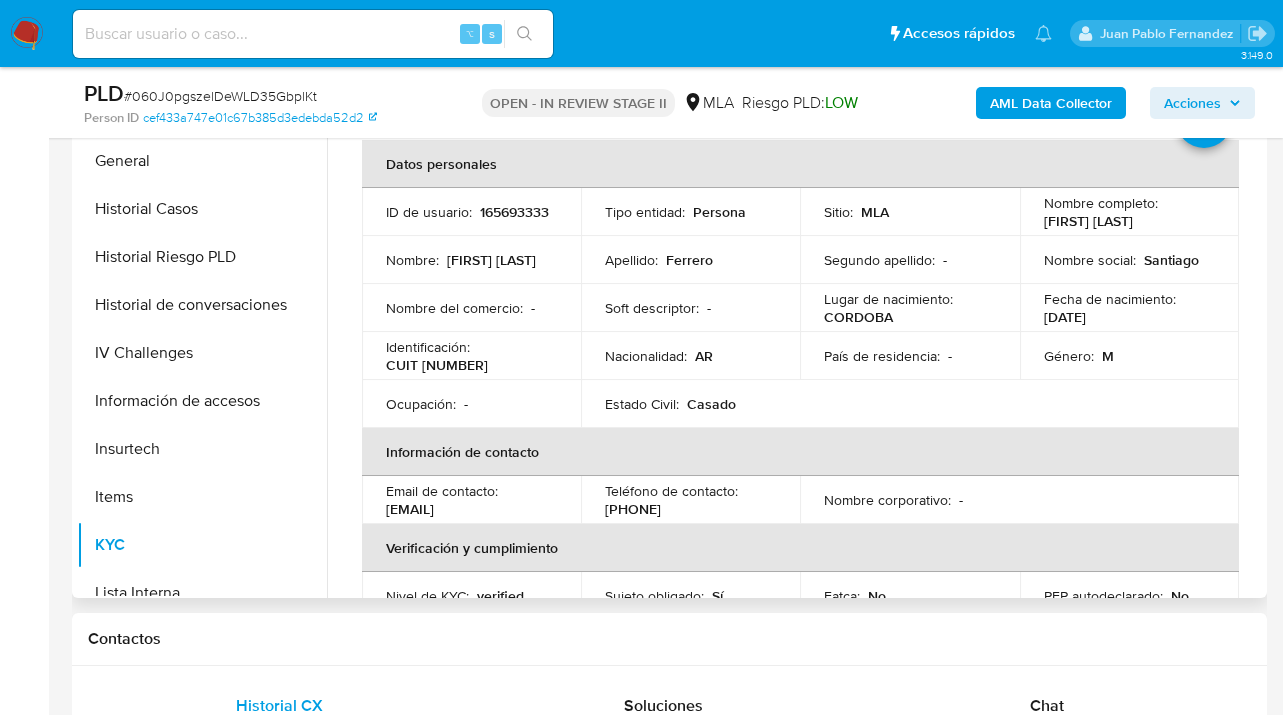 drag, startPoint x: 528, startPoint y: 515, endPoint x: 387, endPoint y: 503, distance: 141.50972 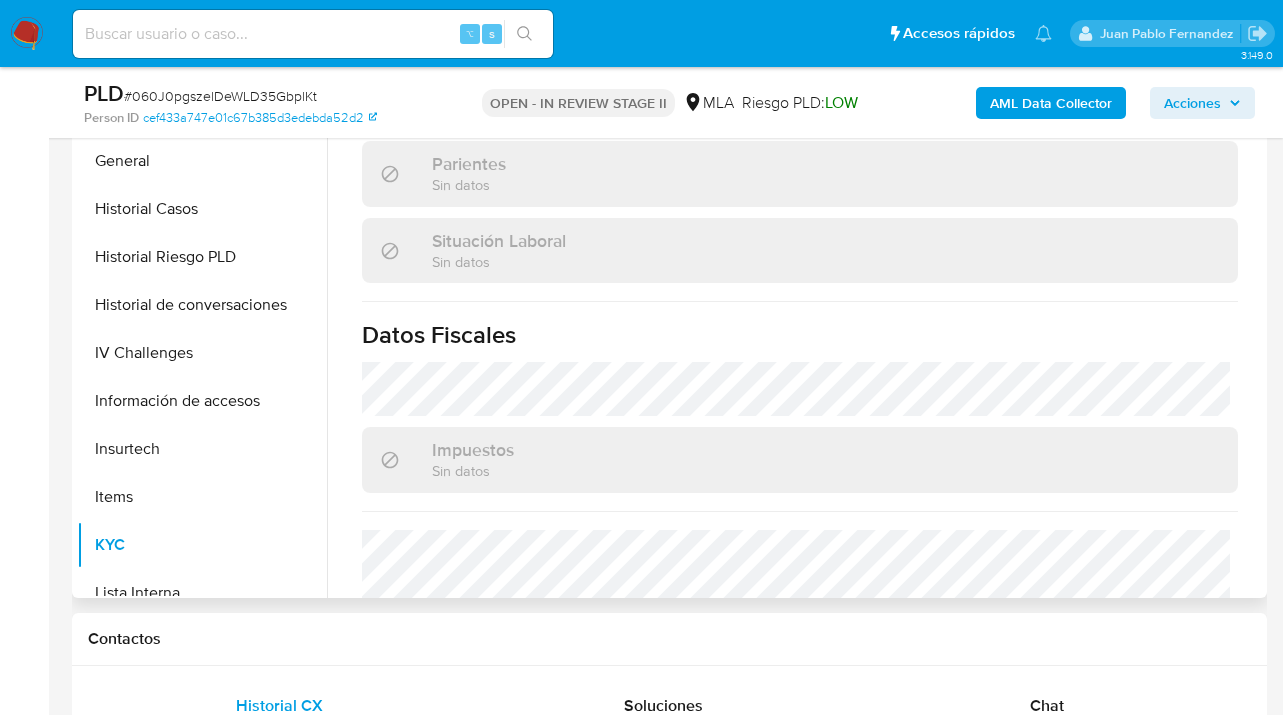 scroll, scrollTop: 1055, scrollLeft: 0, axis: vertical 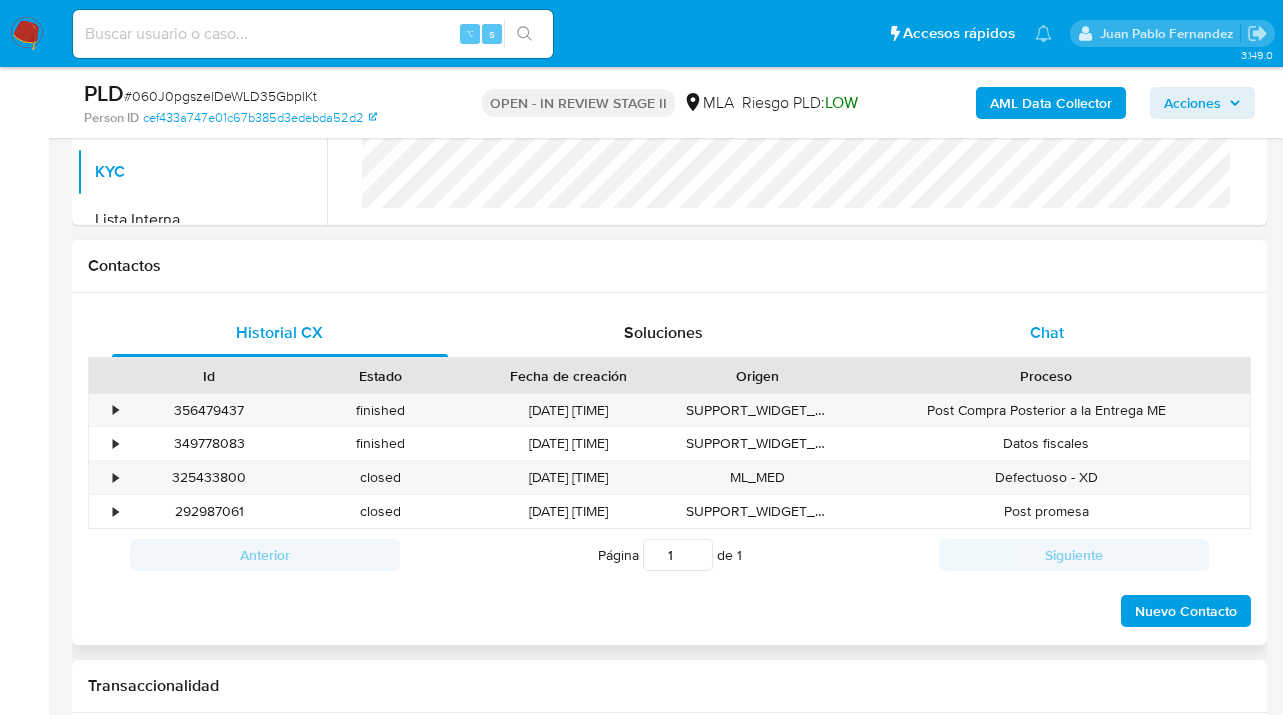 click on "Chat" at bounding box center [1048, 333] 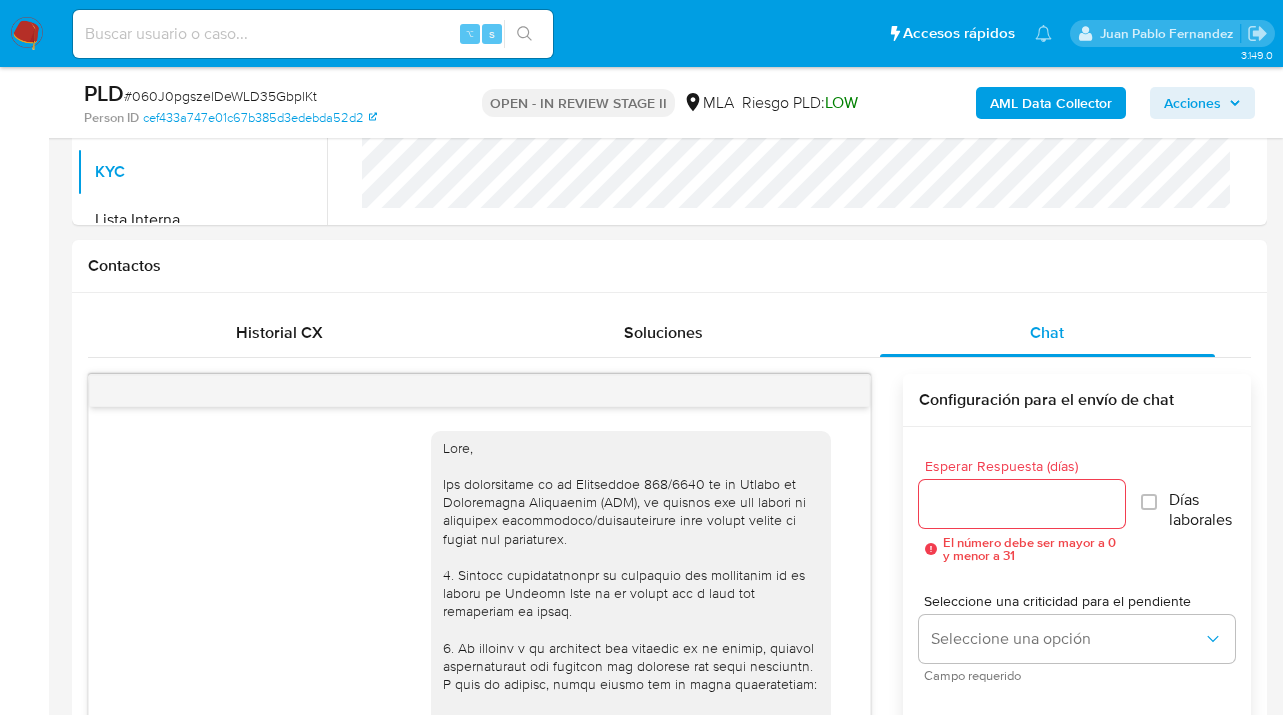 scroll, scrollTop: 1559, scrollLeft: 0, axis: vertical 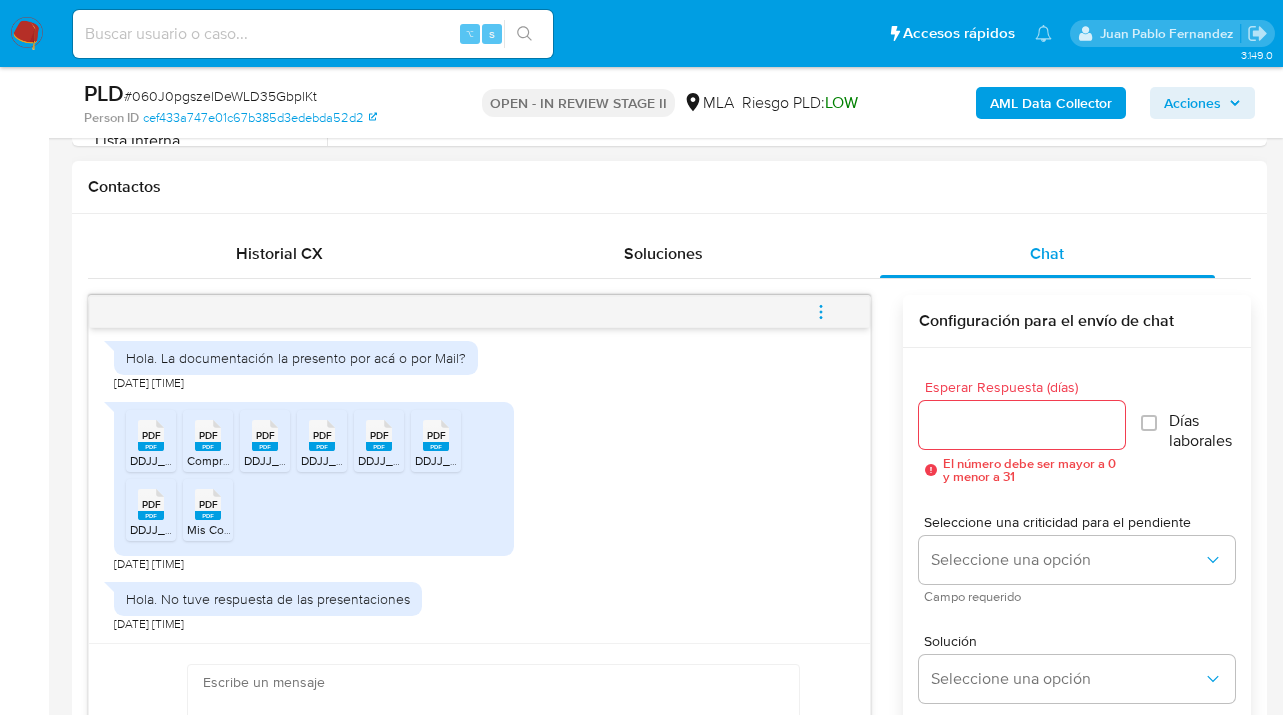 click on "PDF" at bounding box center [151, 435] 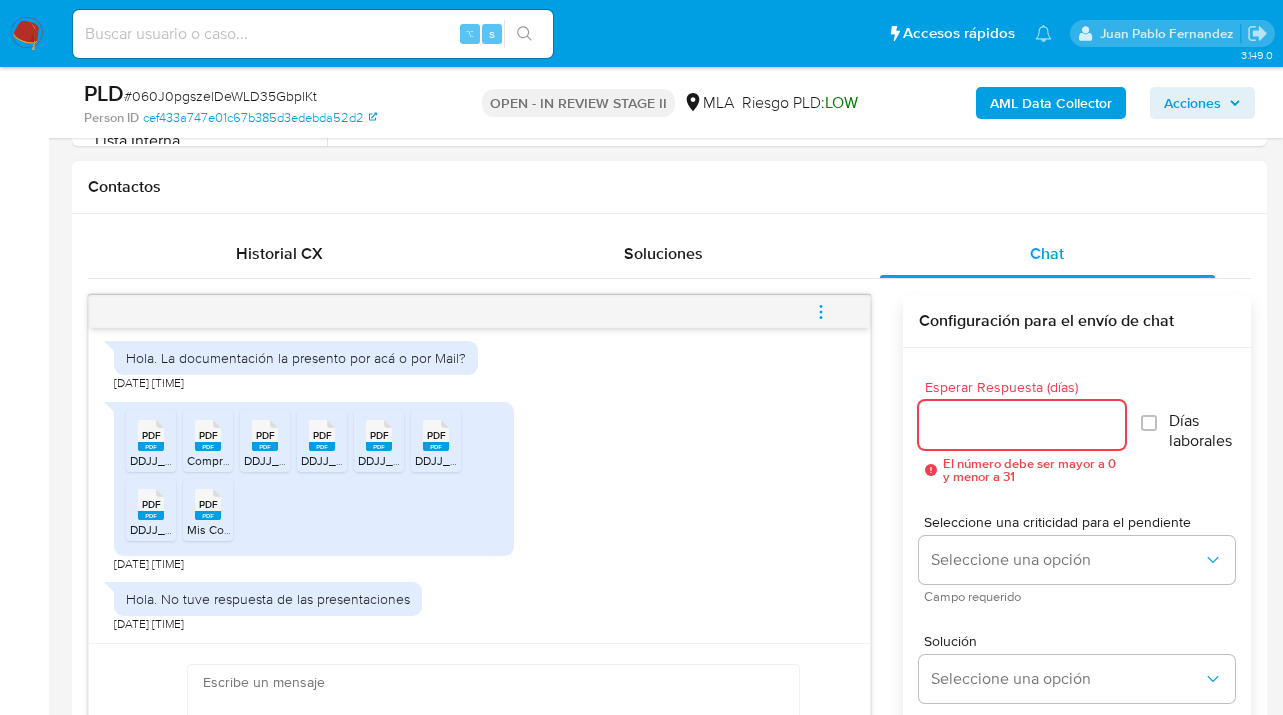 click on "Esperar Respuesta (días)" at bounding box center (1021, 425) 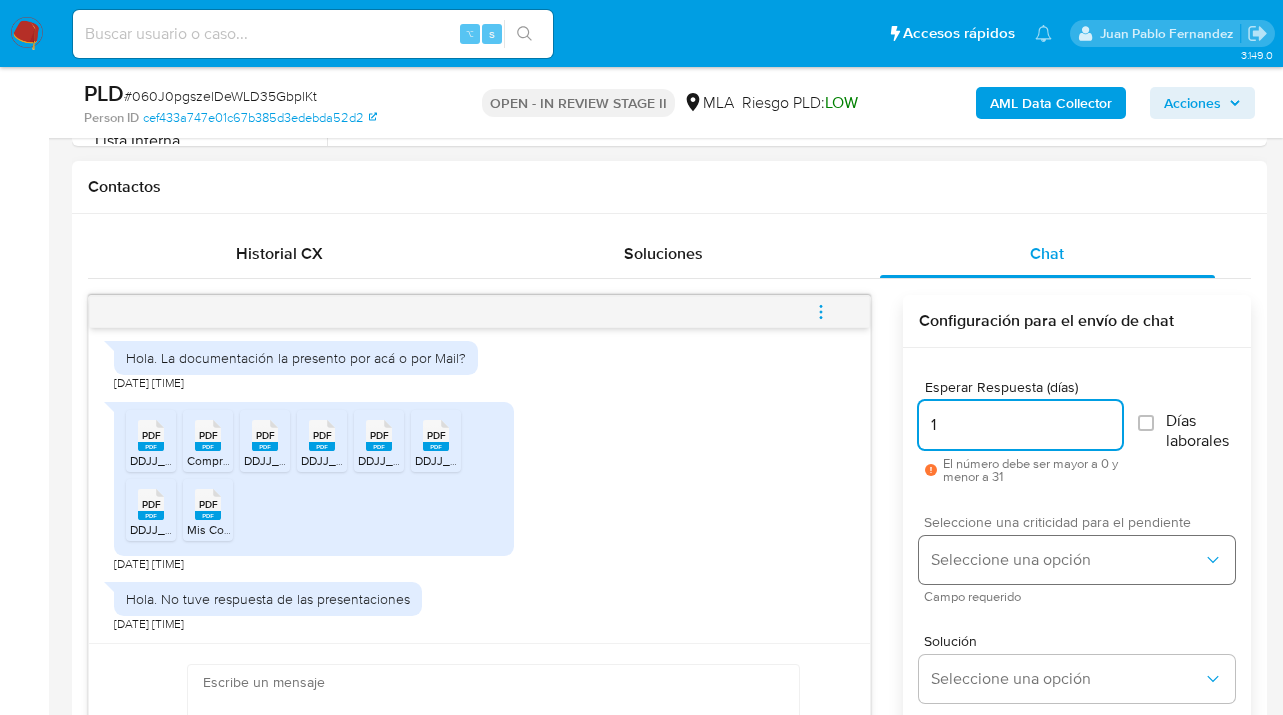 type on "1" 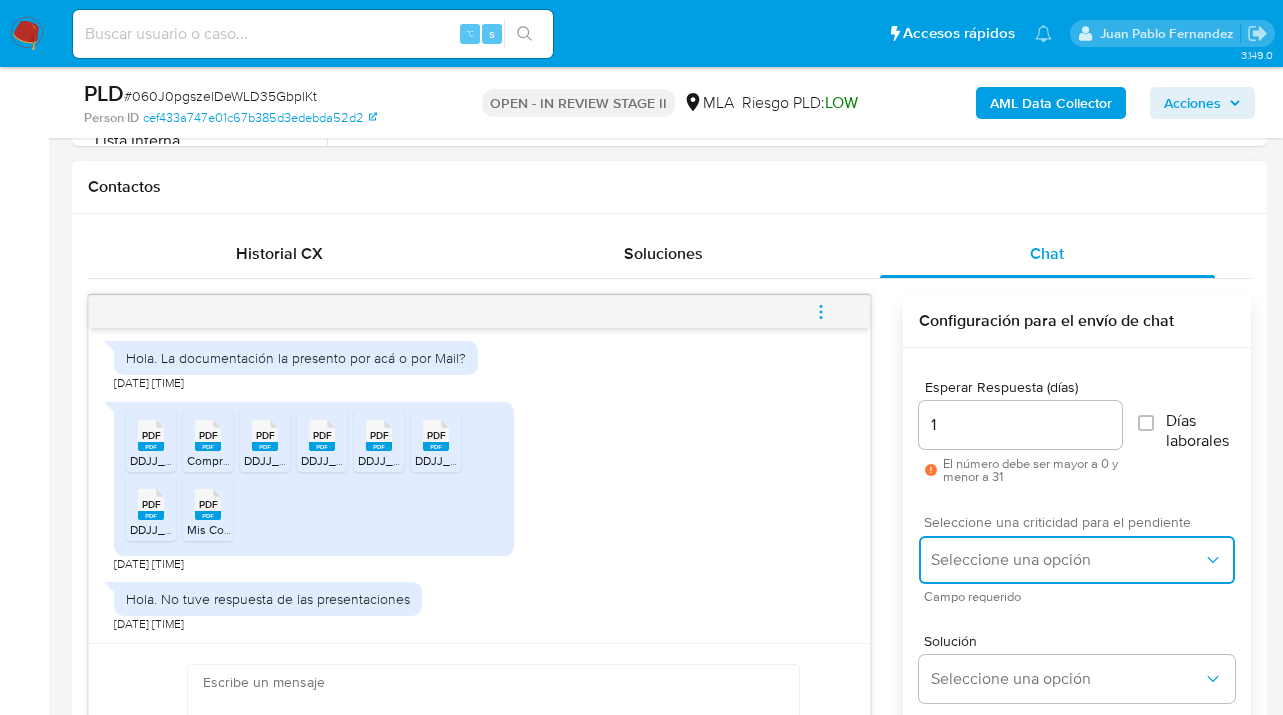 click on "Seleccione una opción" at bounding box center [1067, 560] 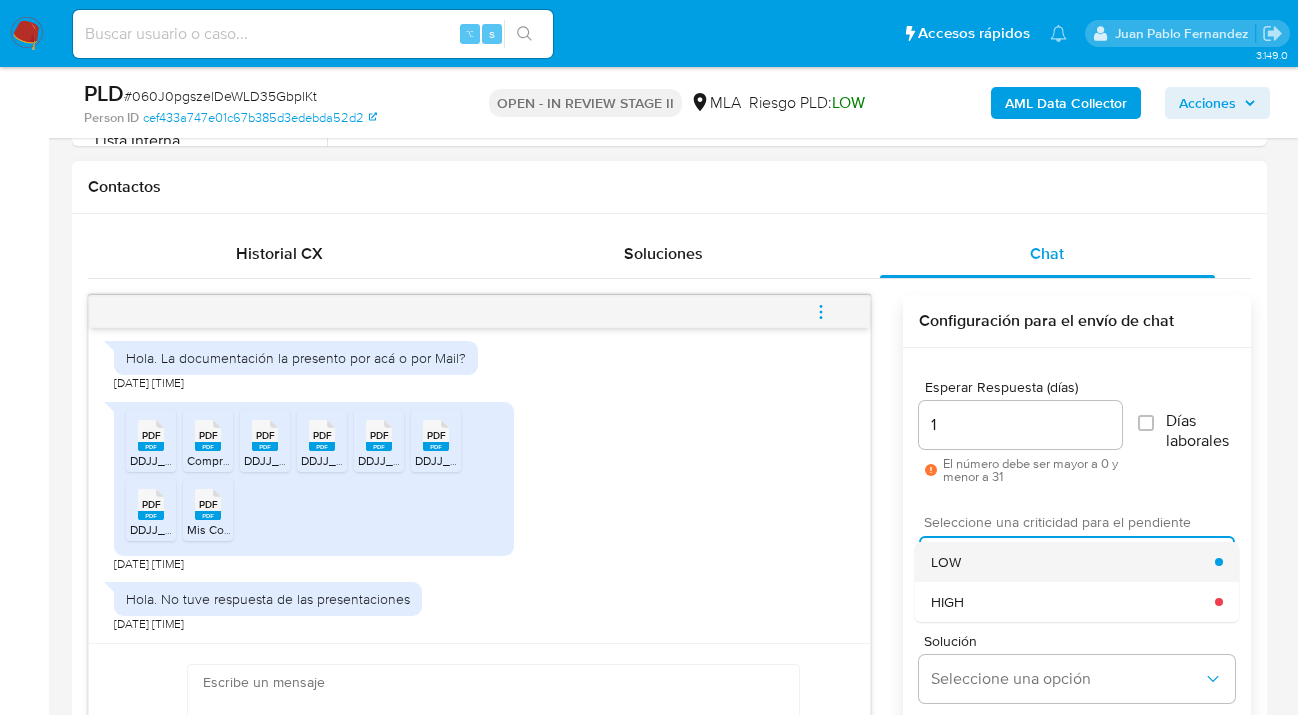 click on "LOW" at bounding box center (1073, 562) 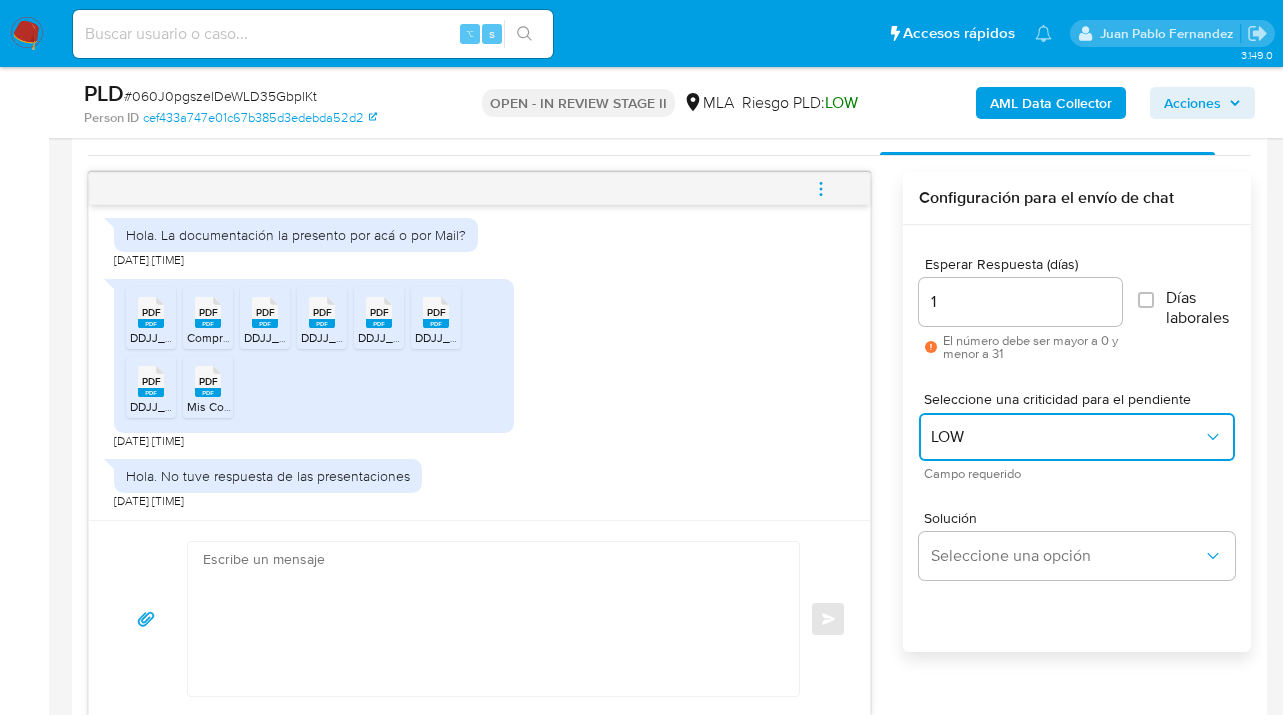 scroll, scrollTop: 1096, scrollLeft: 0, axis: vertical 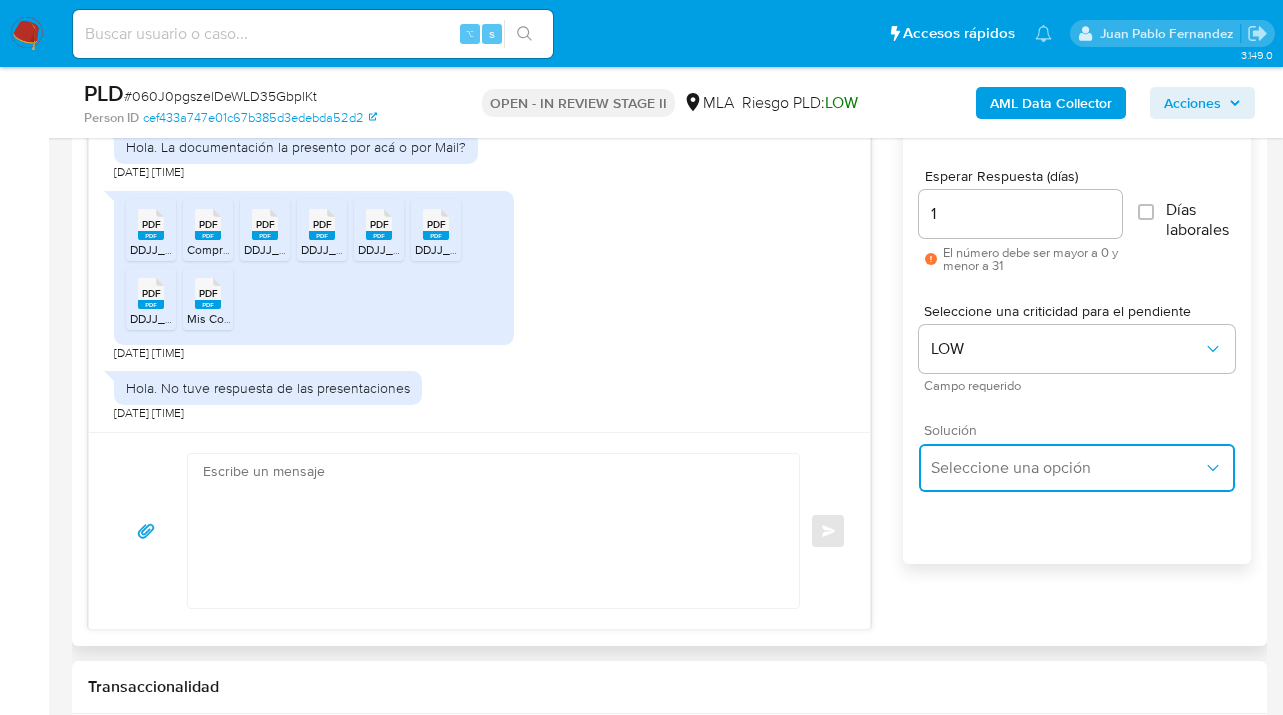 click on "Seleccione una opción" at bounding box center [1077, 468] 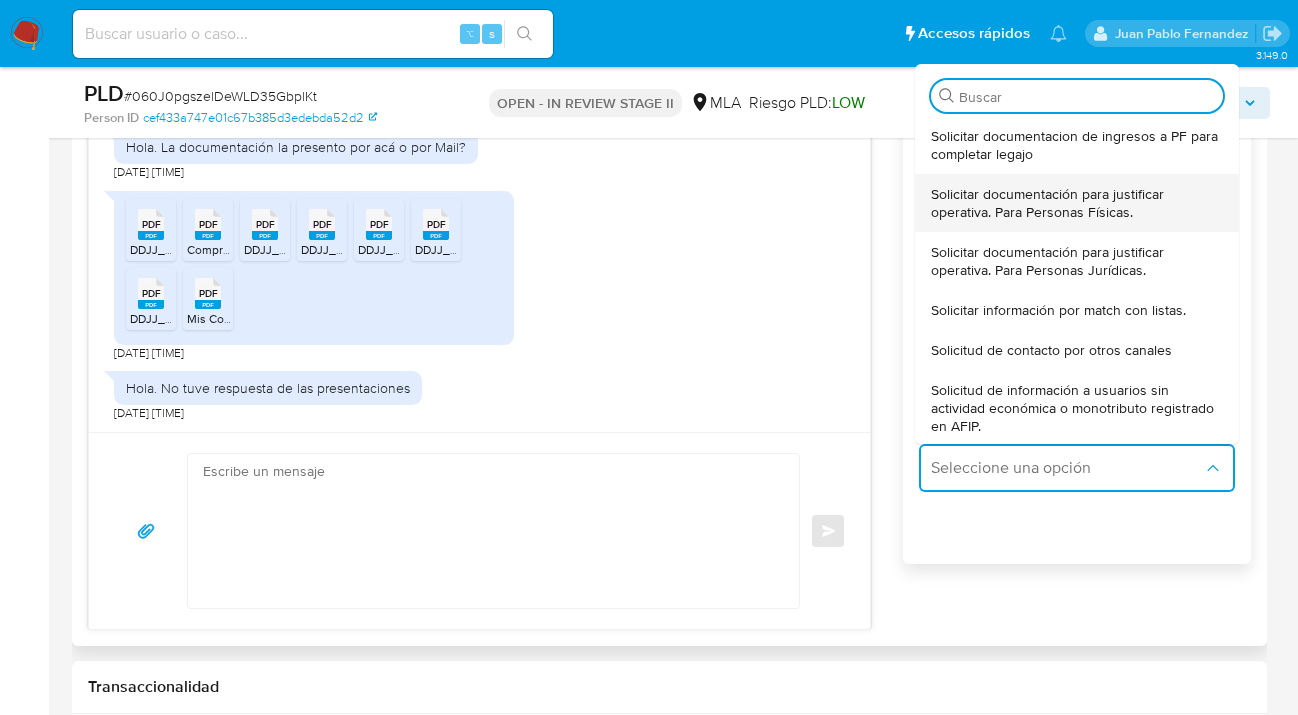 click on "Solicitar documentación para justificar operativa. Para Personas Físicas." at bounding box center [1077, 203] 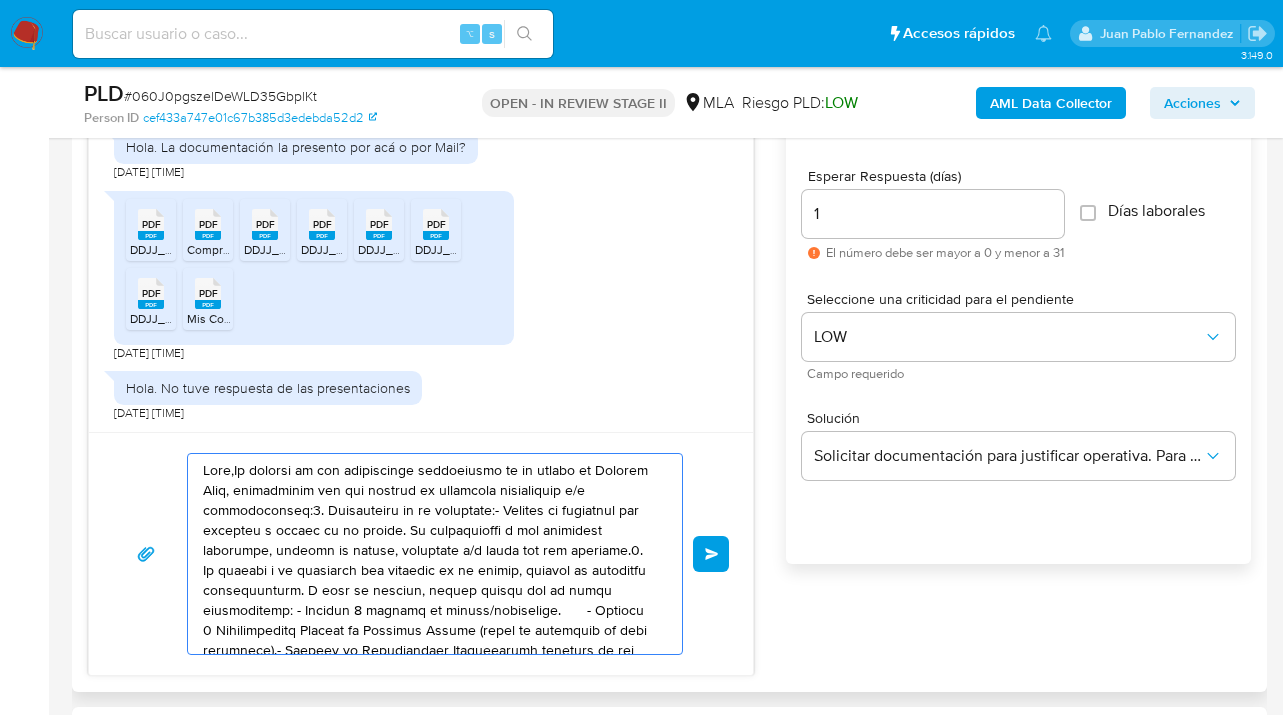 scroll, scrollTop: 0, scrollLeft: 0, axis: both 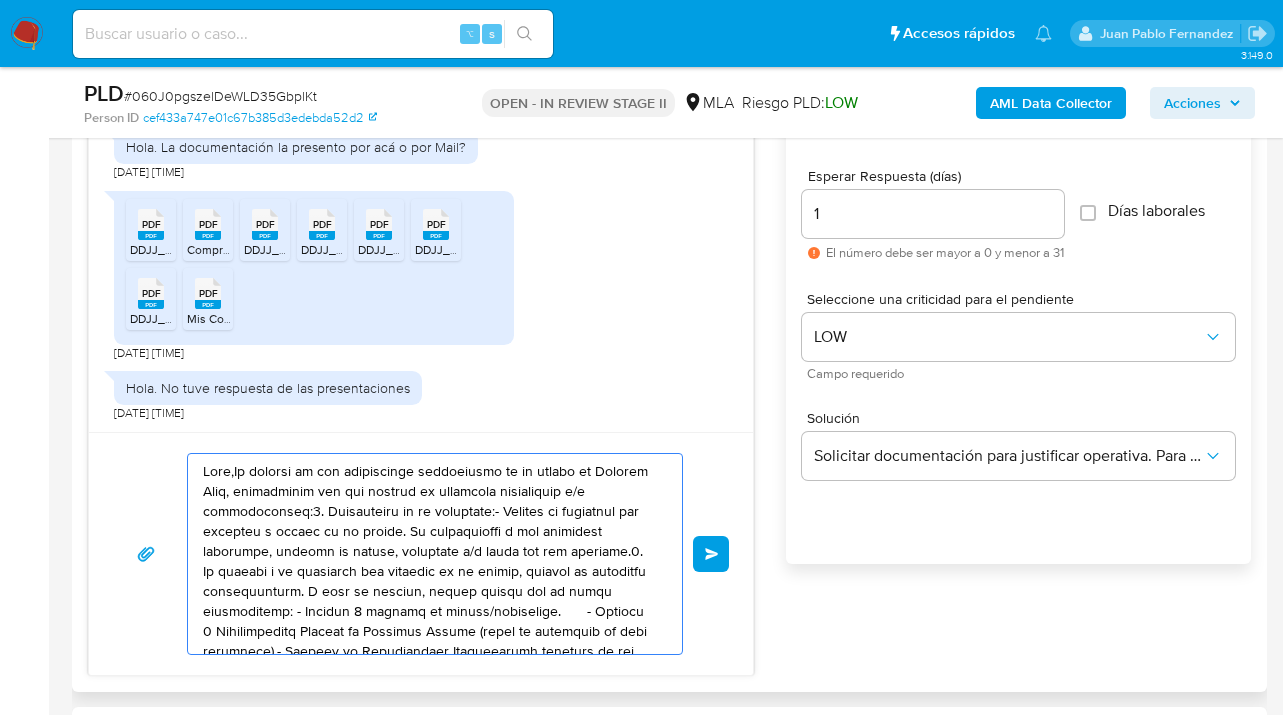 drag, startPoint x: 536, startPoint y: 648, endPoint x: 197, endPoint y: 438, distance: 398.77438 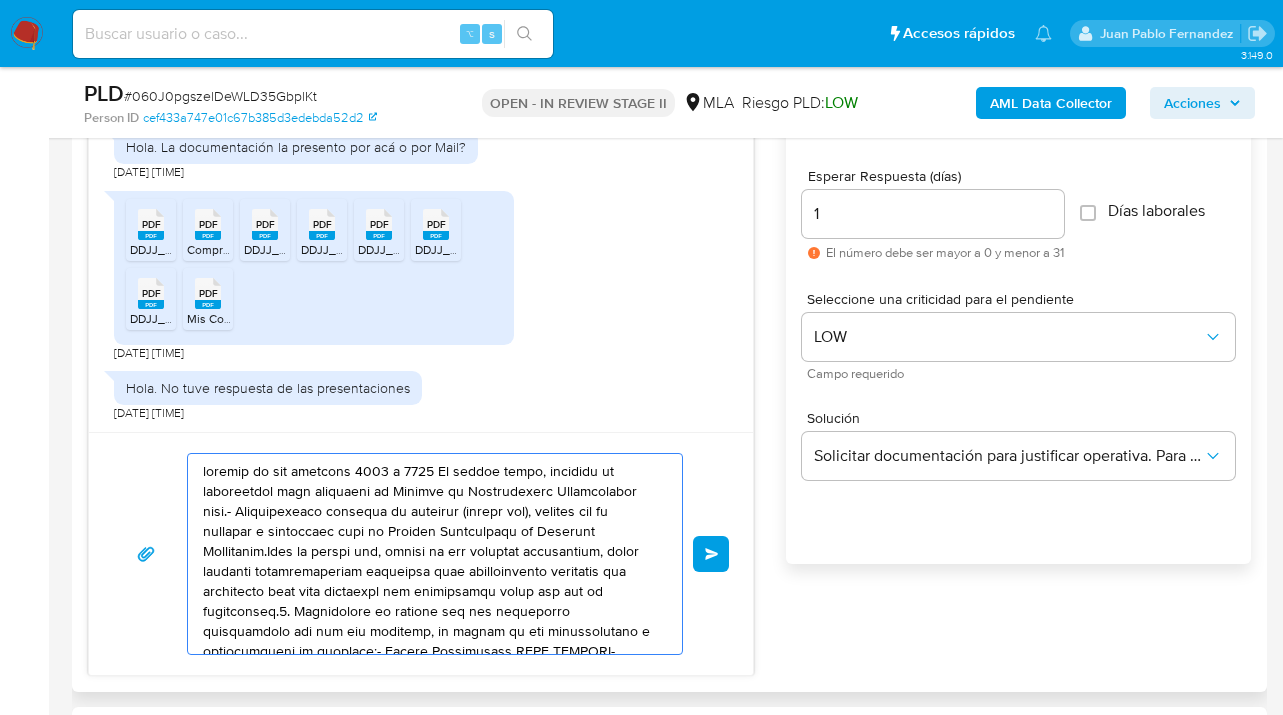 drag, startPoint x: 501, startPoint y: 559, endPoint x: 254, endPoint y: 490, distance: 256.45663 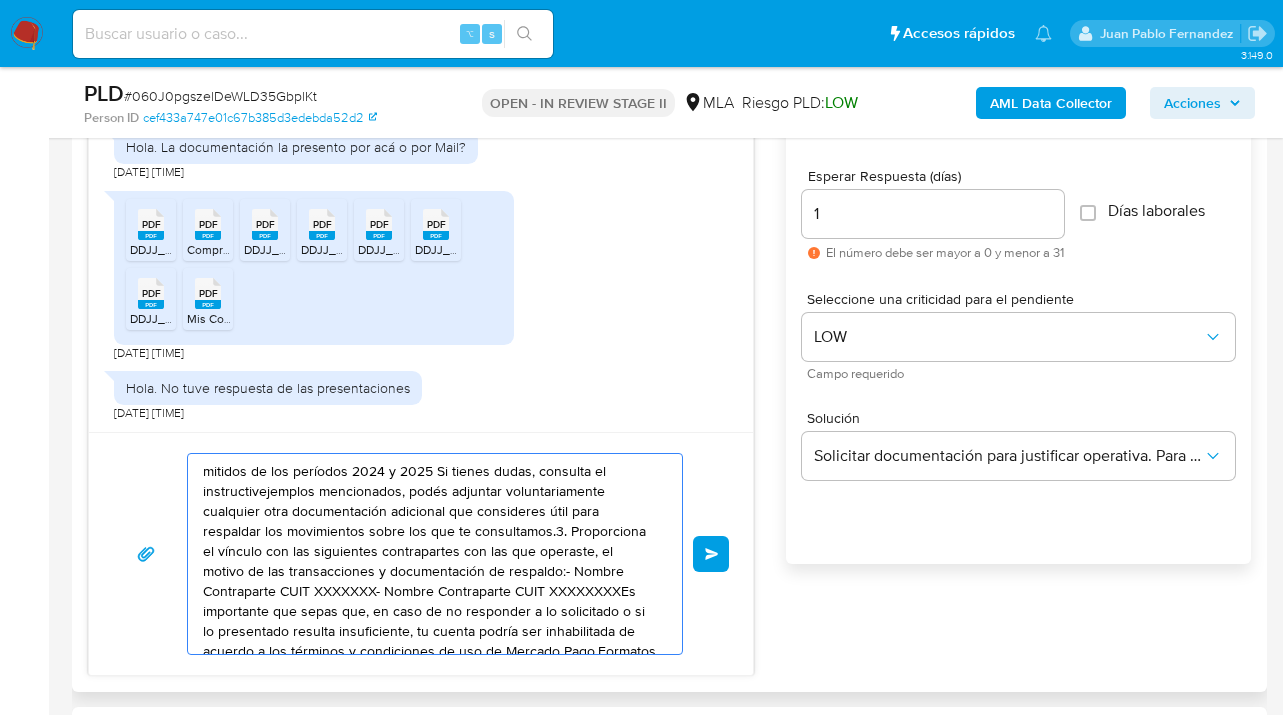 drag, startPoint x: 509, startPoint y: 625, endPoint x: 172, endPoint y: 471, distance: 370.5199 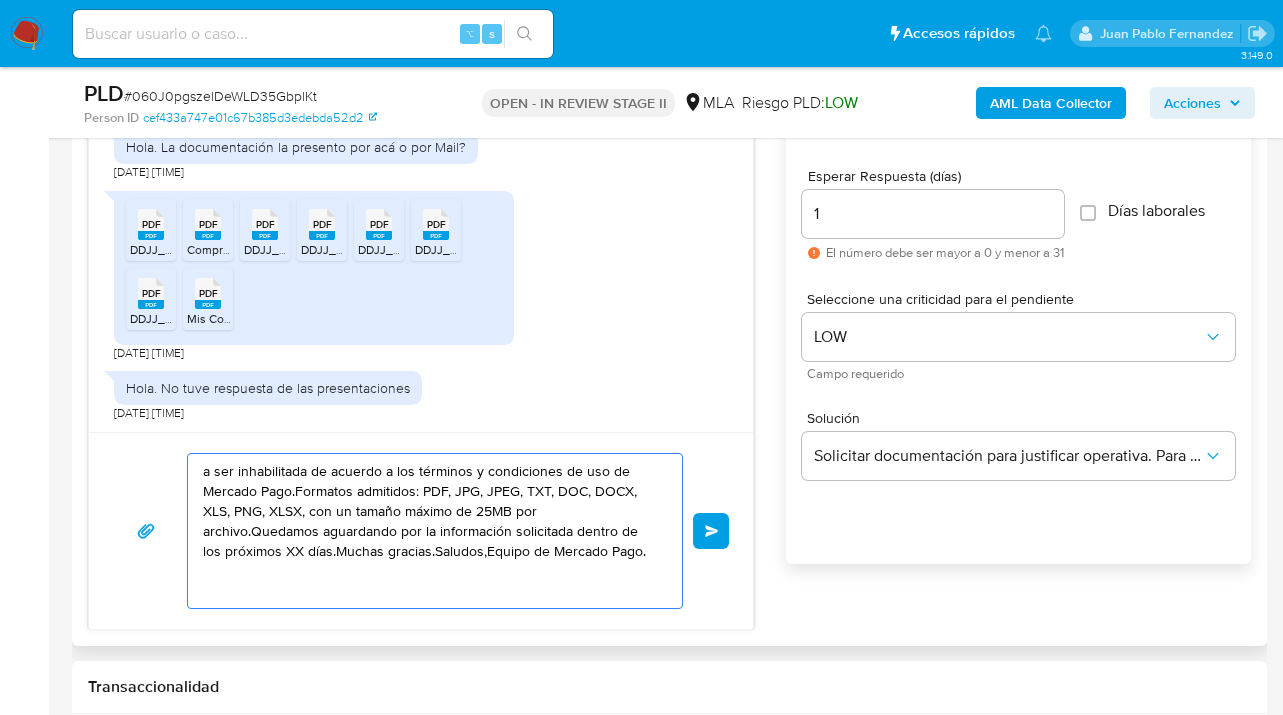 drag, startPoint x: 473, startPoint y: 603, endPoint x: 145, endPoint y: 464, distance: 356.23727 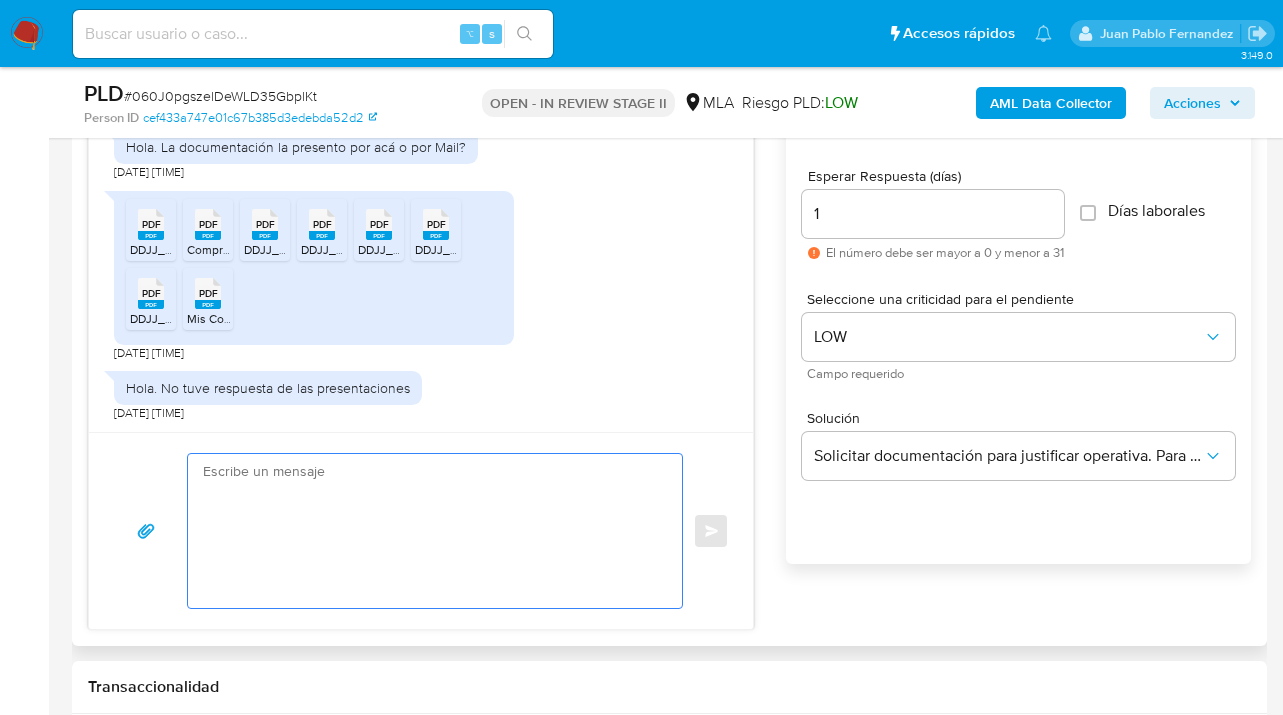 click at bounding box center [430, 531] 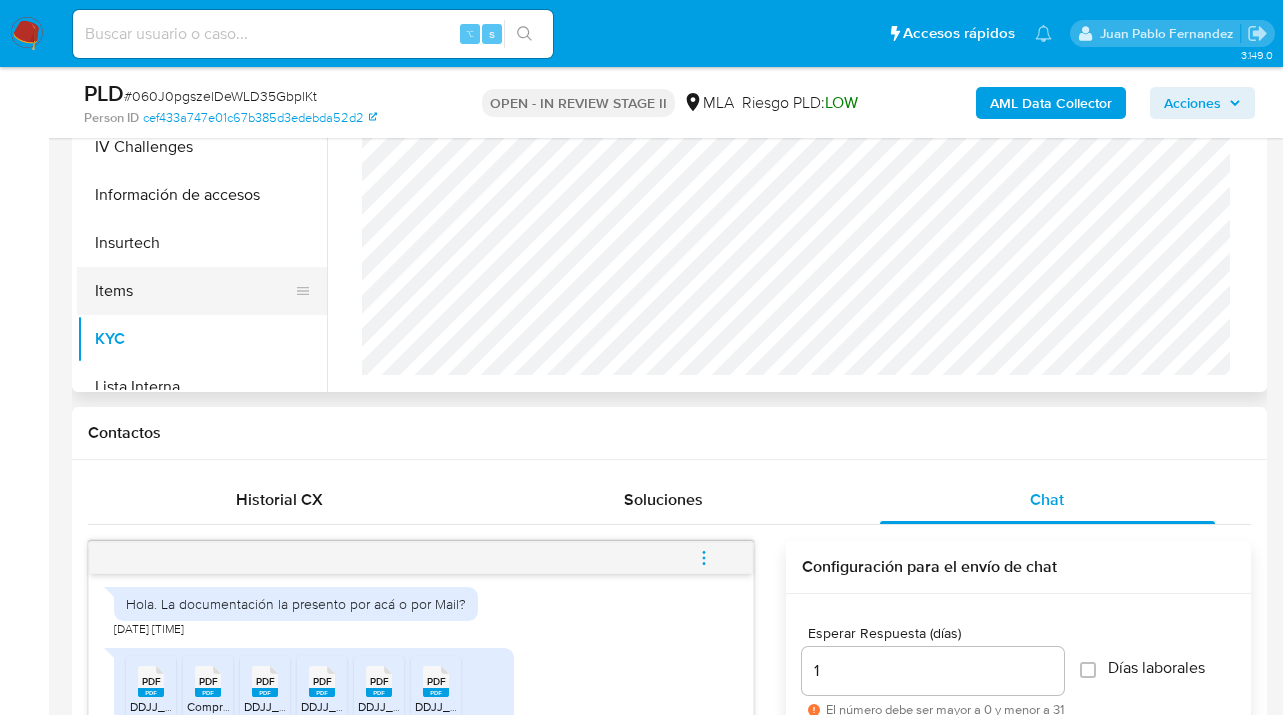 scroll, scrollTop: 638, scrollLeft: 0, axis: vertical 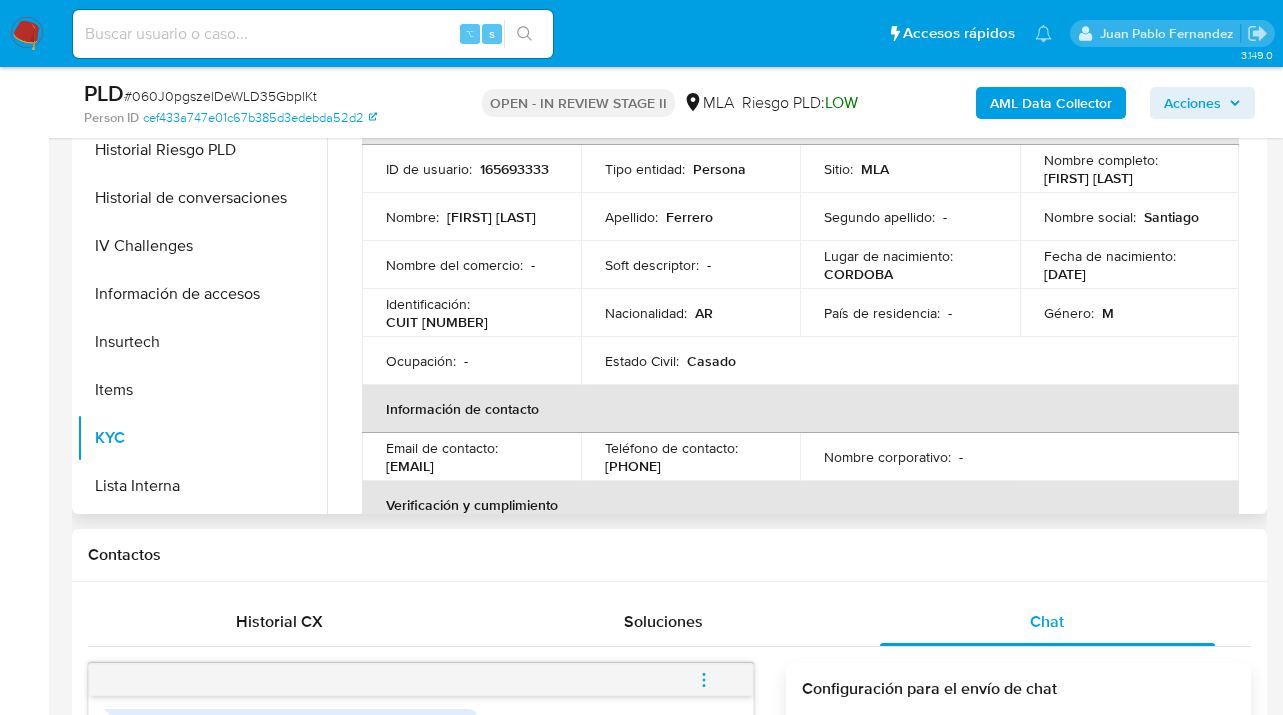 drag, startPoint x: 1042, startPoint y: 180, endPoint x: 1168, endPoint y: 179, distance: 126.00397 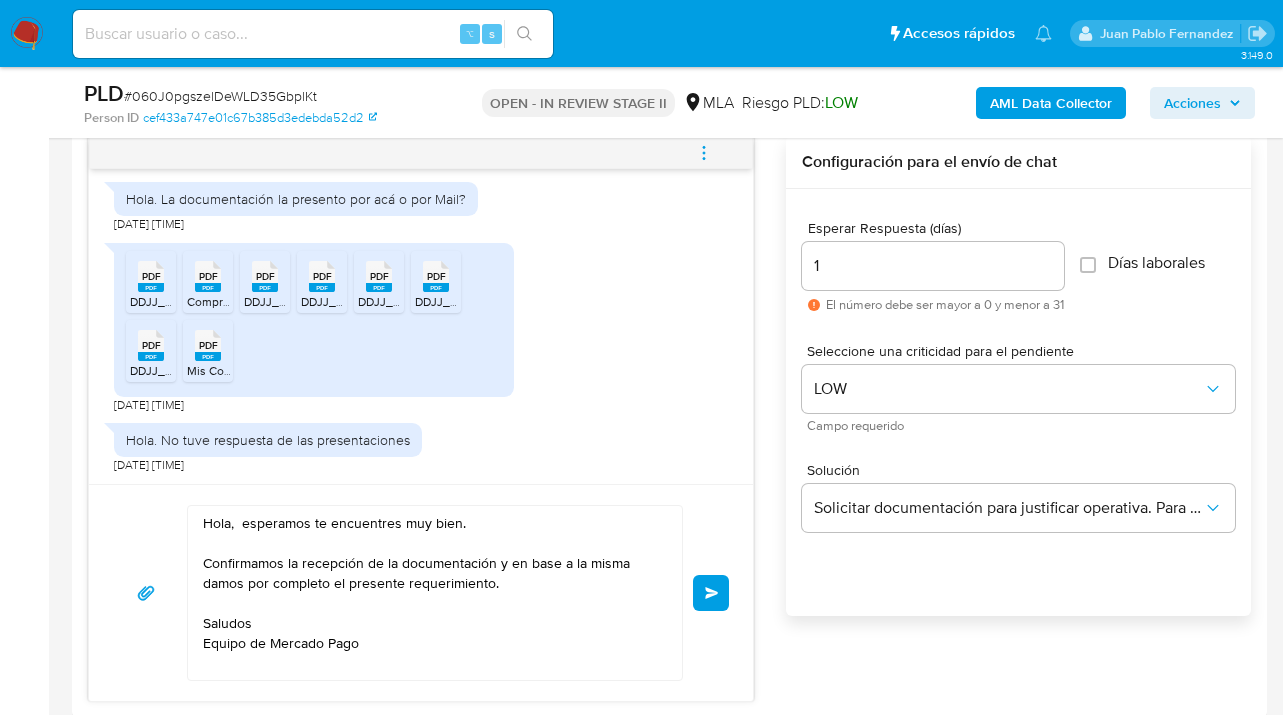 scroll, scrollTop: 1067, scrollLeft: 0, axis: vertical 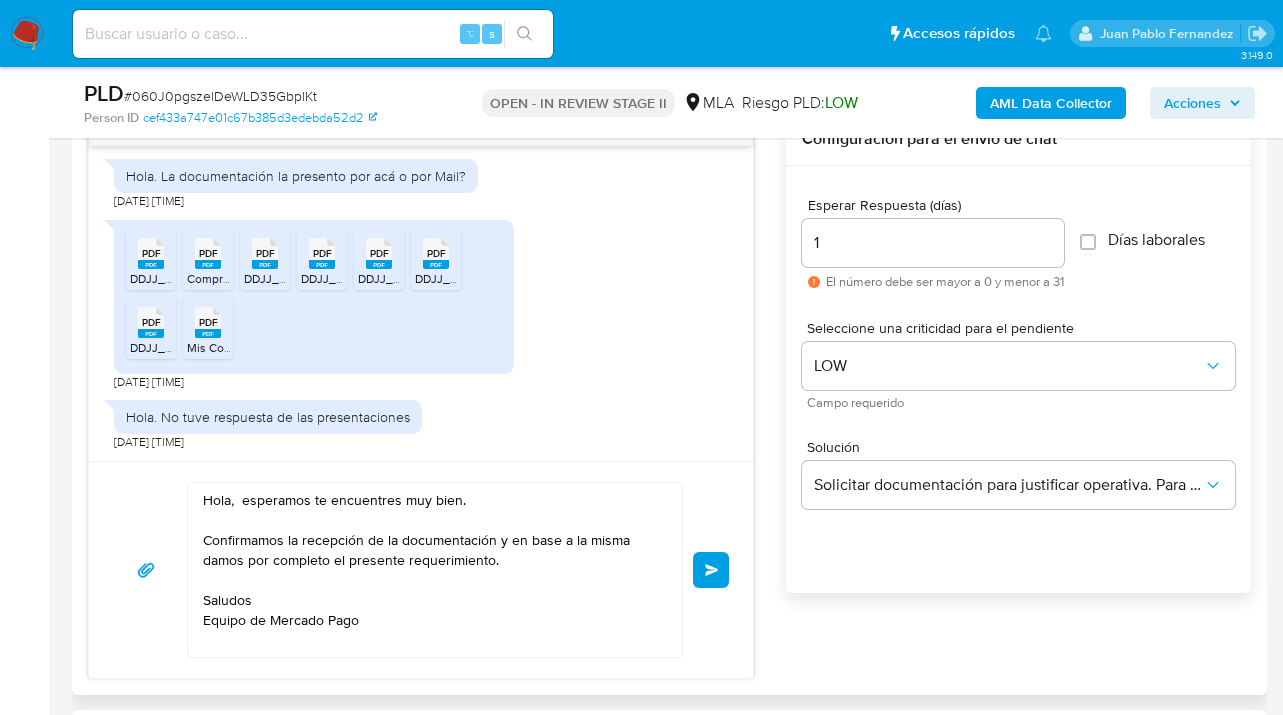 drag, startPoint x: 237, startPoint y: 521, endPoint x: 249, endPoint y: 535, distance: 18.439089 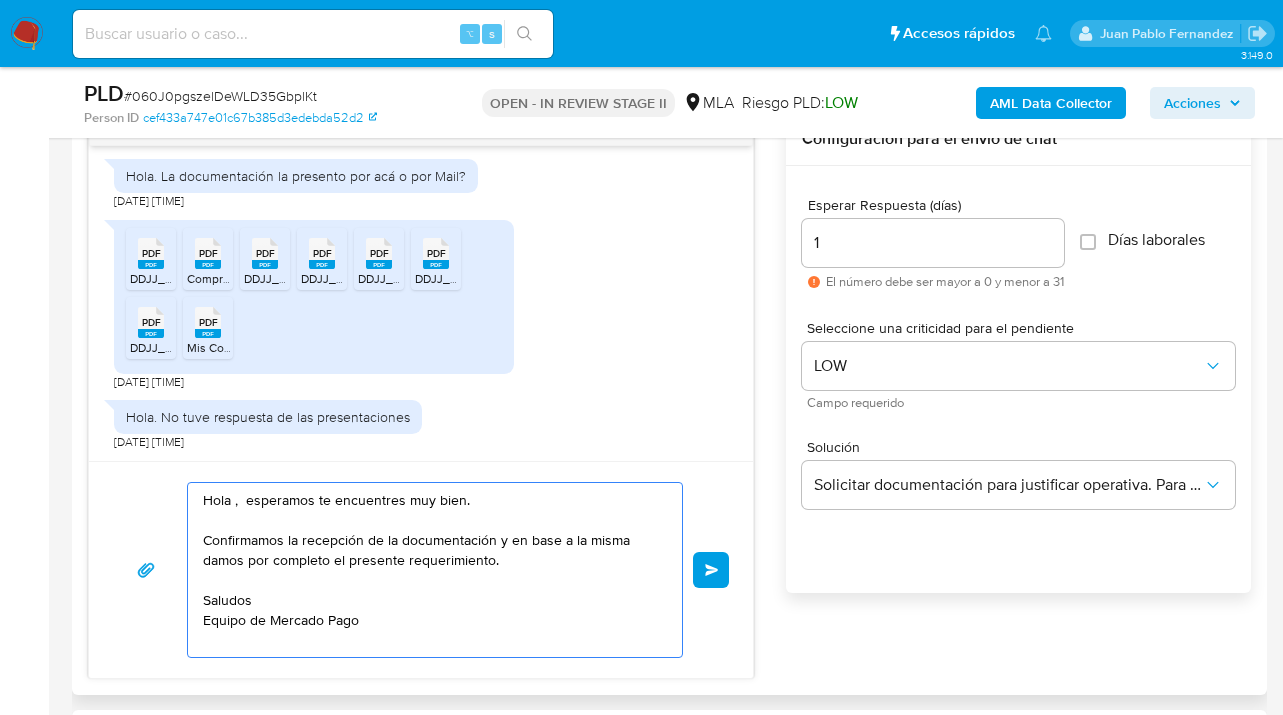 paste on "Santiago Nicolas Ferrero" 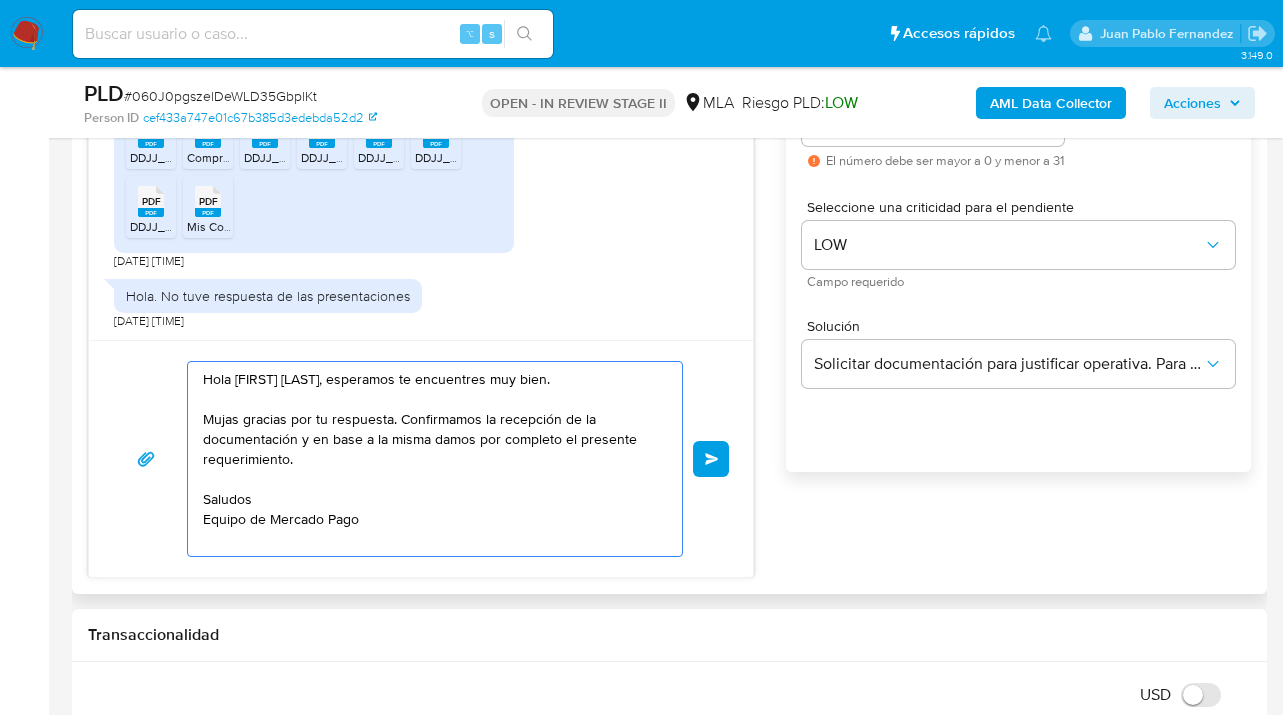 scroll, scrollTop: 1190, scrollLeft: 0, axis: vertical 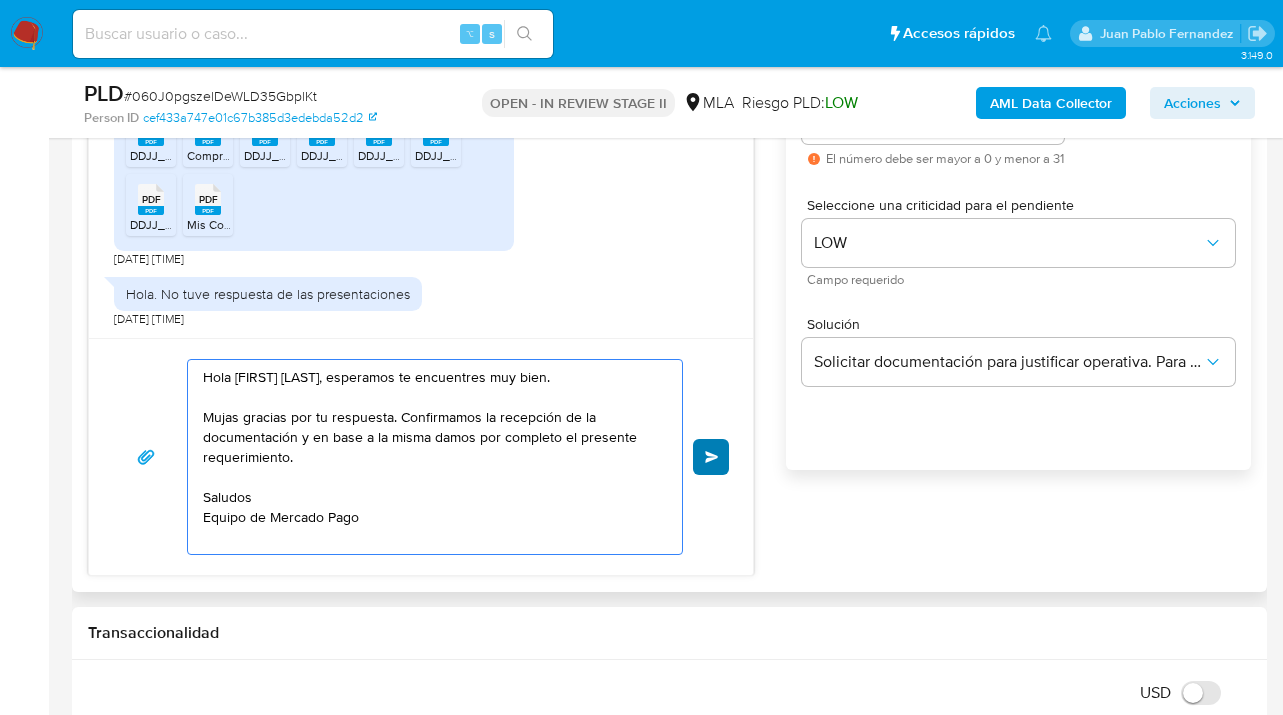 type on "Hola Santiago Nicolas Ferrero, esperamos te encuentres muy bien.
Muchas gracias por tu respuesta. Confirmamos la recepción de la documentación y en base a la misma damos por completo el presente requerimiento.
Saludos
Equipo de Mercado Pago" 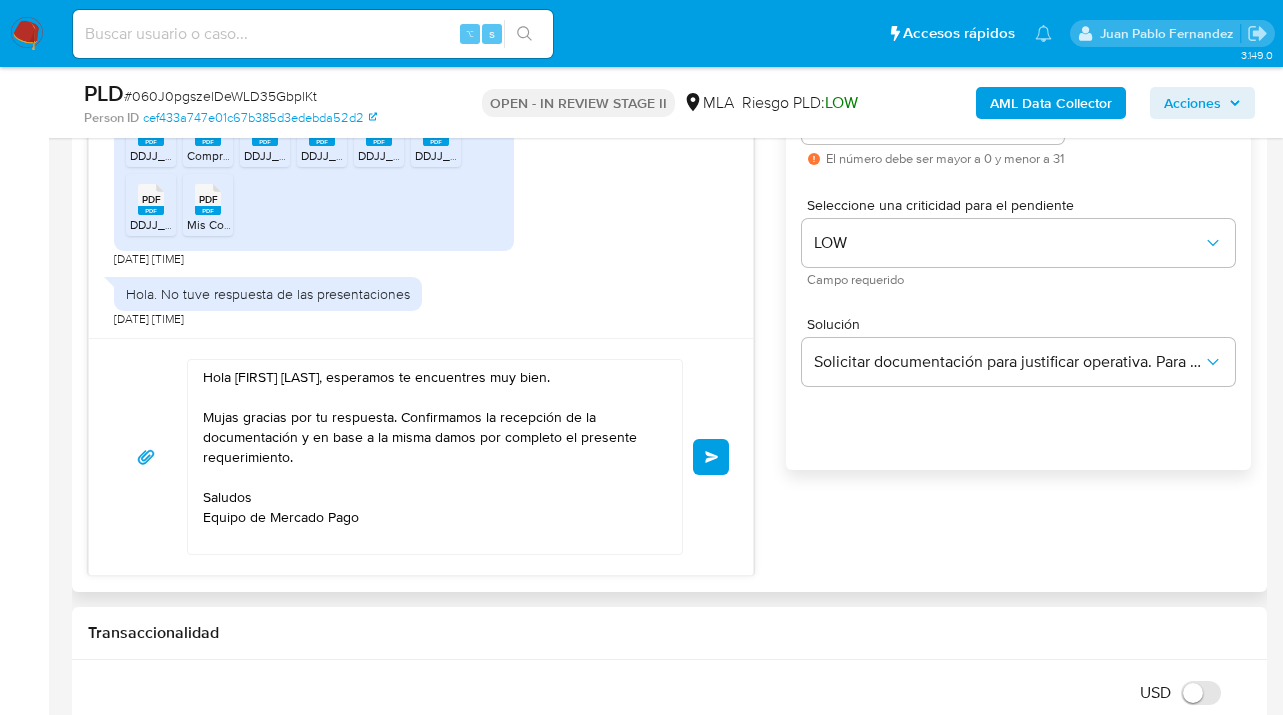 click on "Enviar" at bounding box center [712, 457] 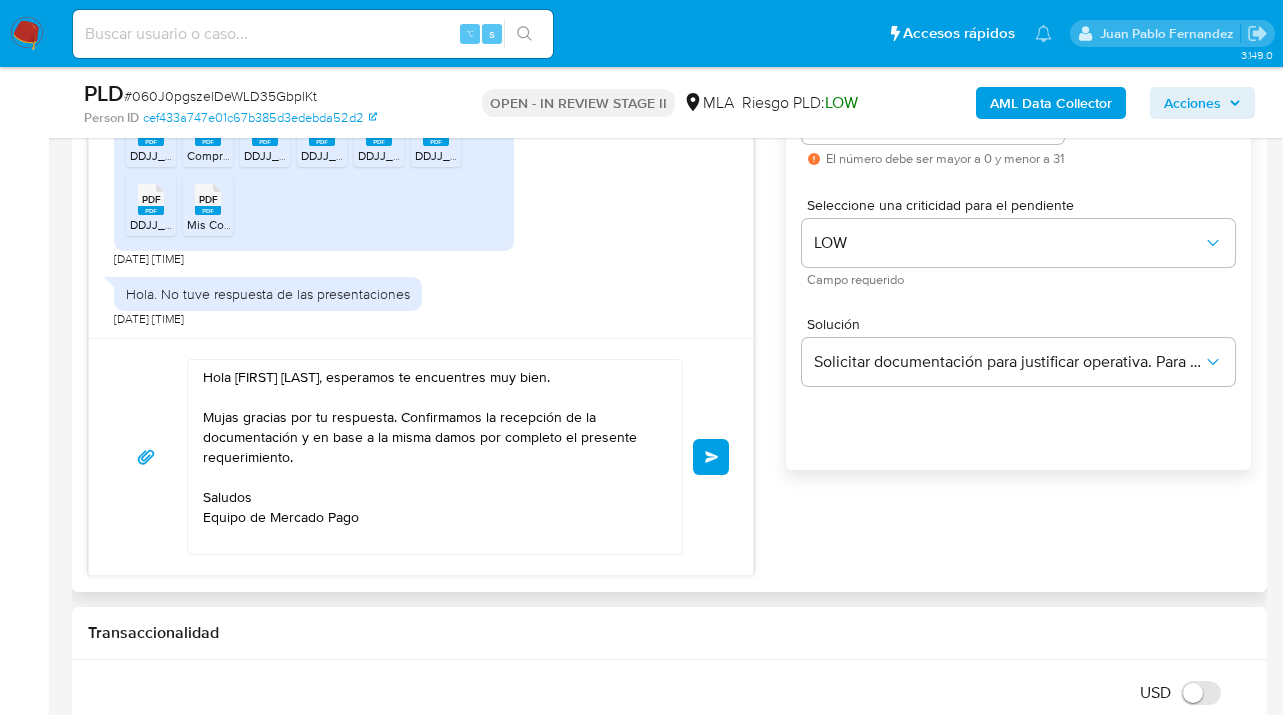 type 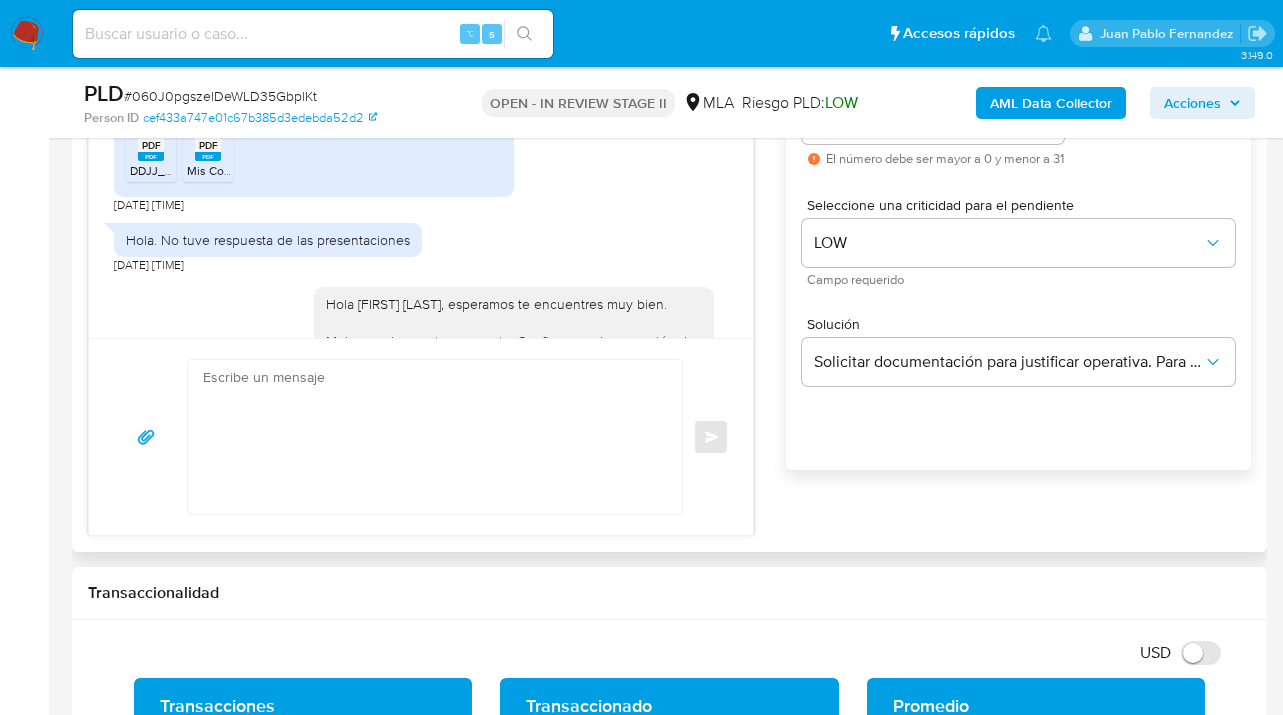 scroll, scrollTop: 1798, scrollLeft: 0, axis: vertical 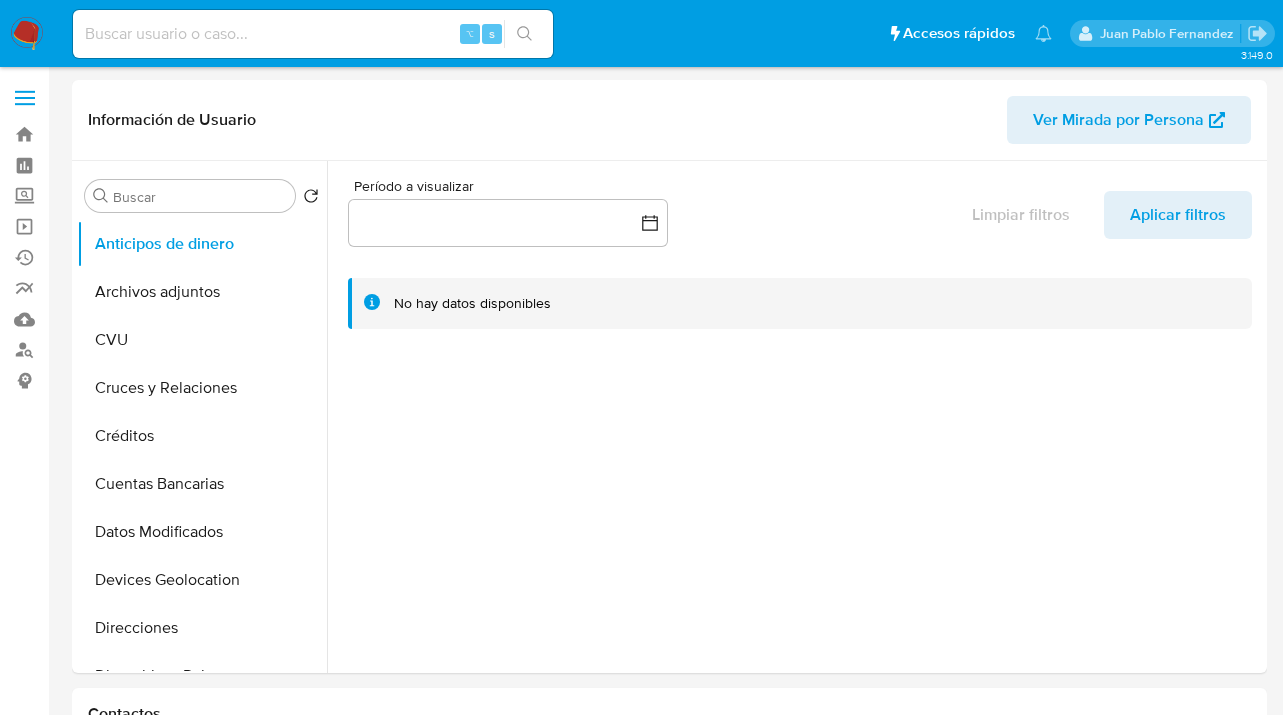 select on "10" 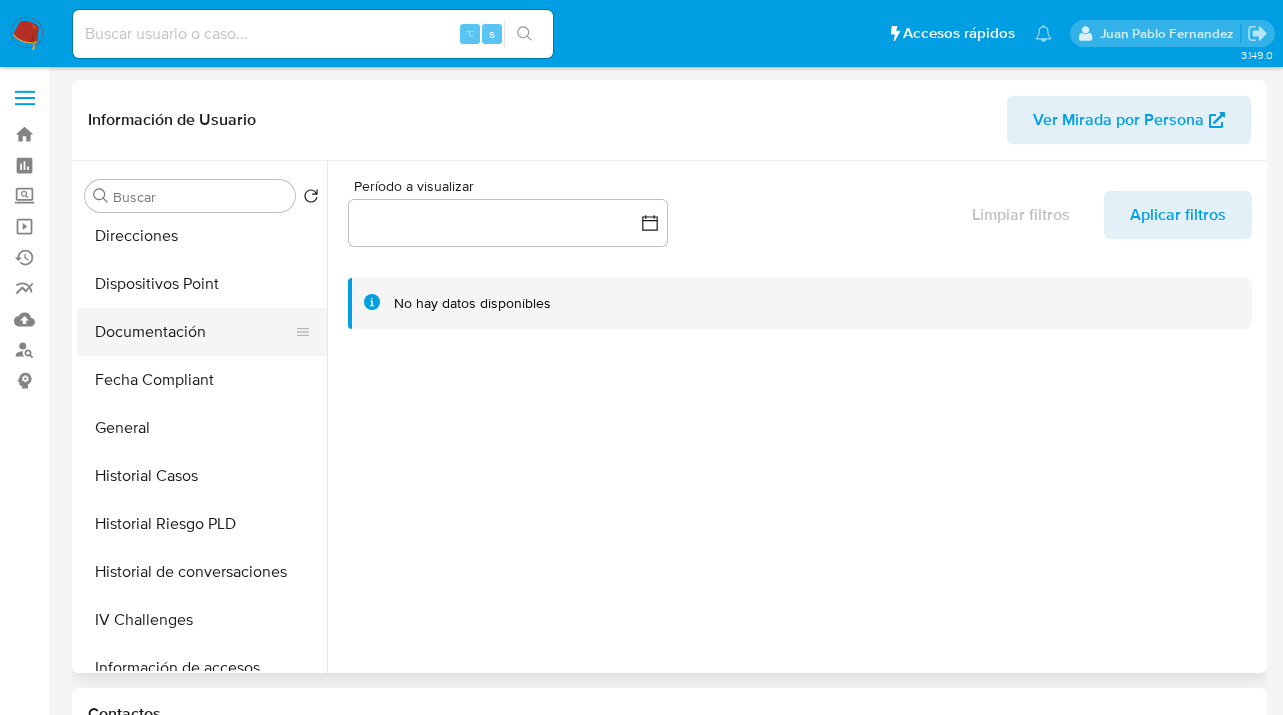scroll, scrollTop: 375, scrollLeft: 0, axis: vertical 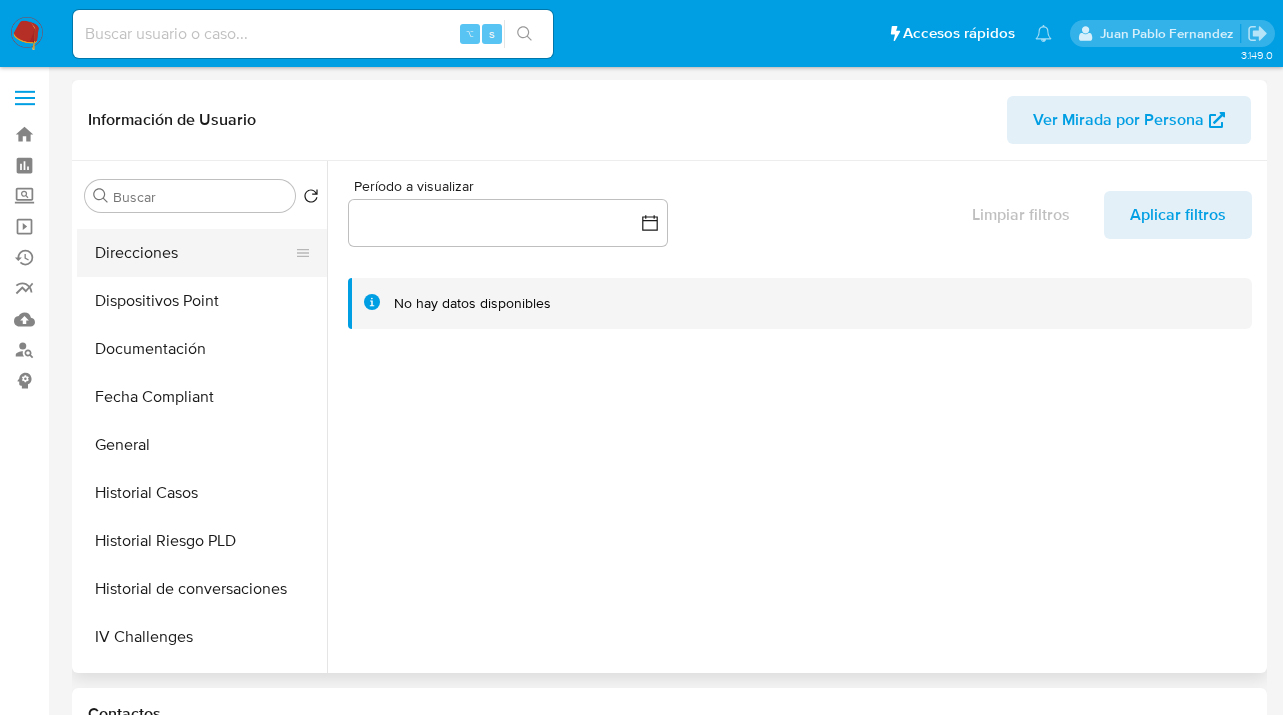 click on "Direcciones" at bounding box center (194, 253) 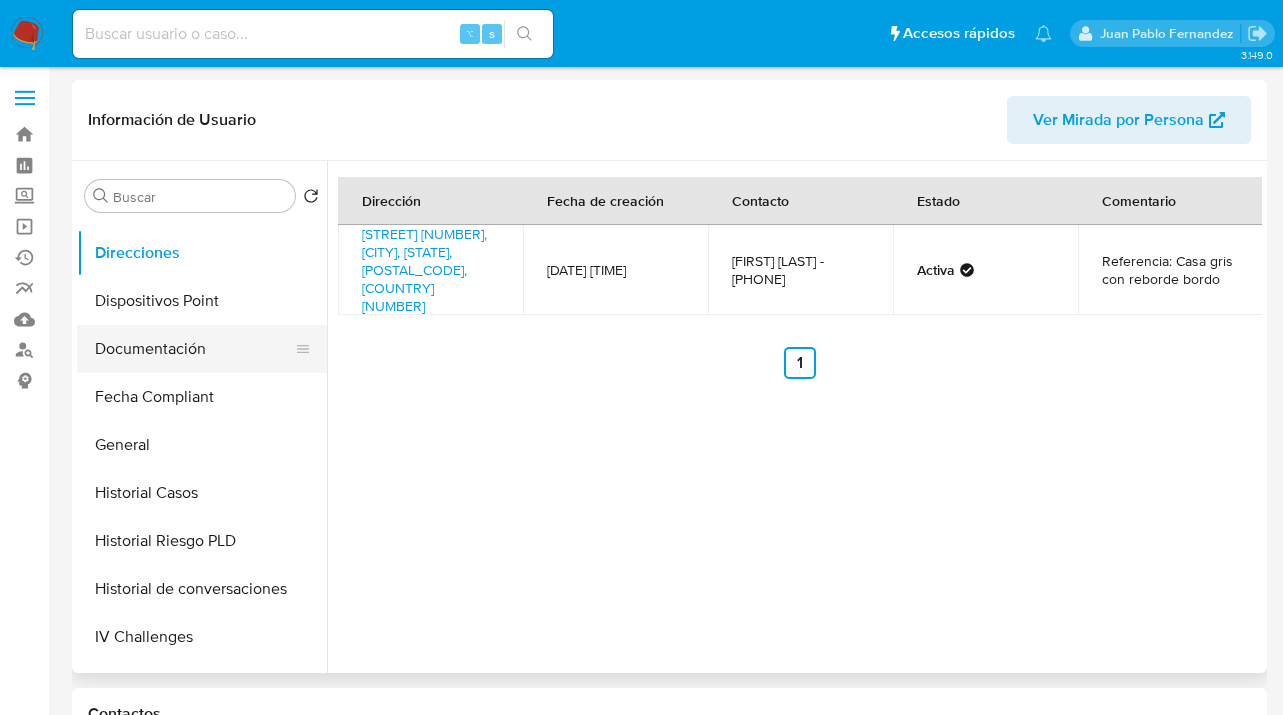 click on "Documentación" at bounding box center [194, 349] 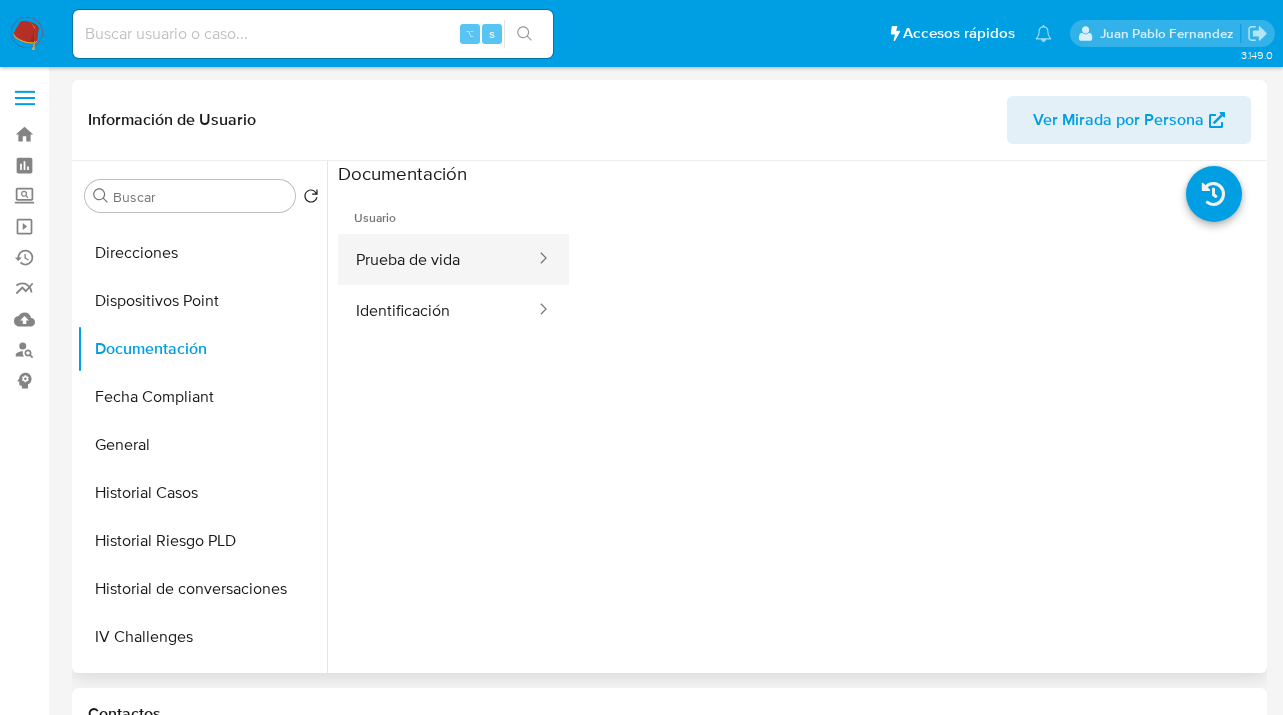 click on "Prueba de vida" at bounding box center (437, 259) 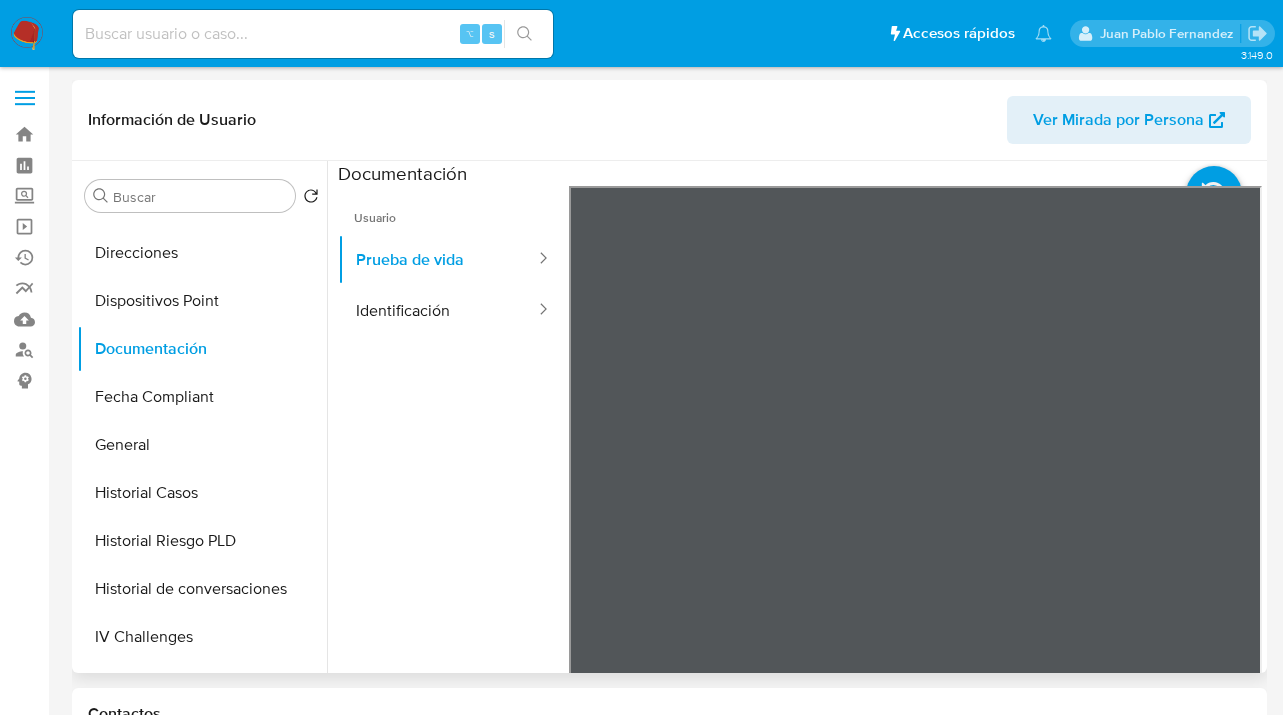 drag, startPoint x: 217, startPoint y: 265, endPoint x: 222, endPoint y: 214, distance: 51.24451 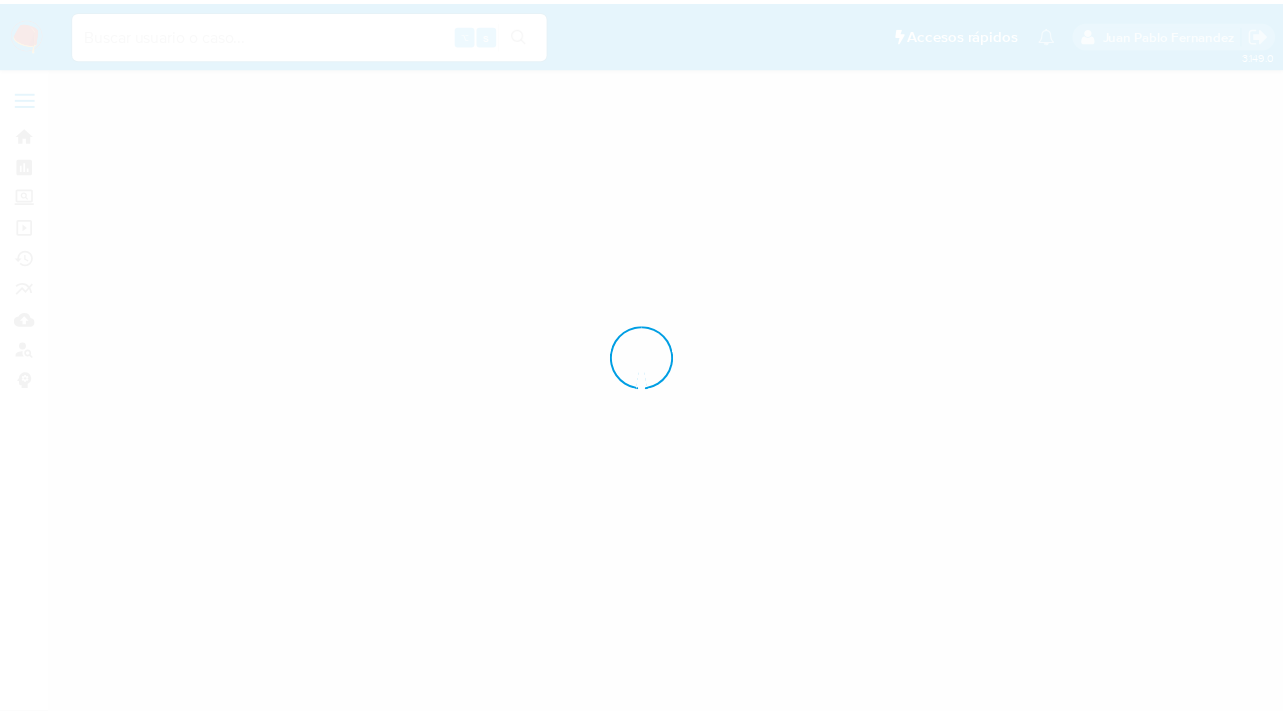 scroll, scrollTop: 0, scrollLeft: 0, axis: both 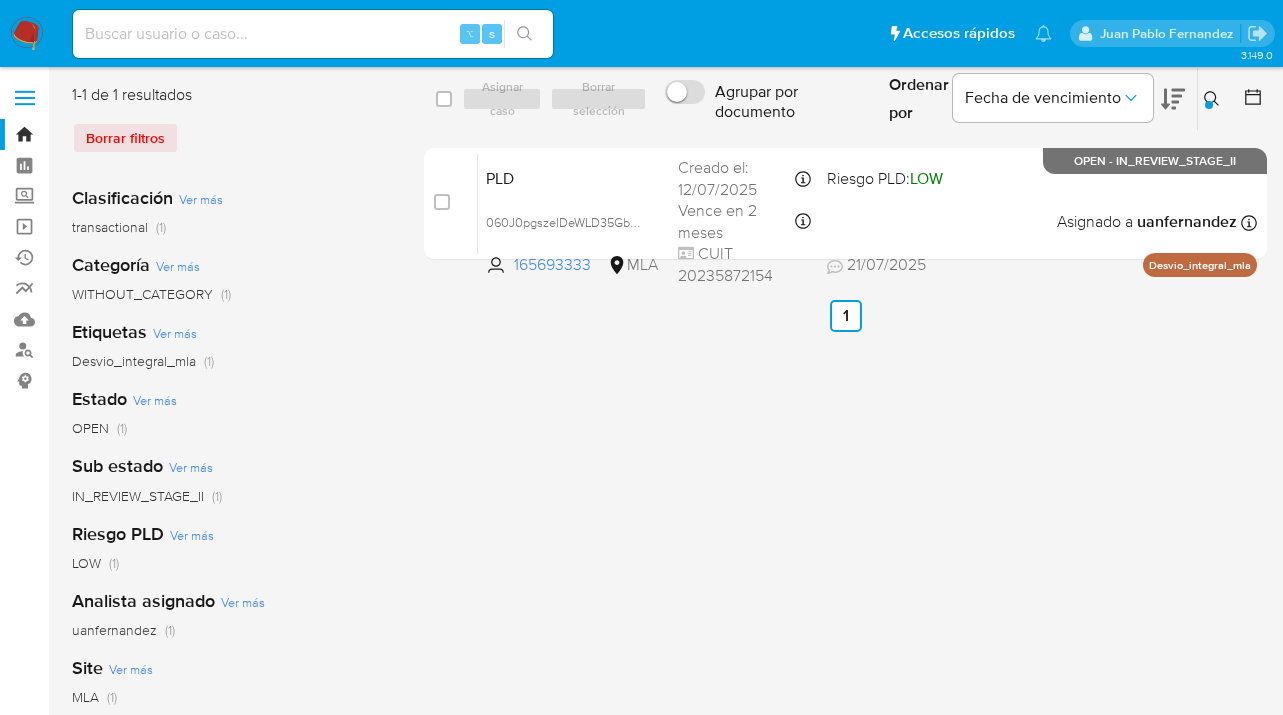 click 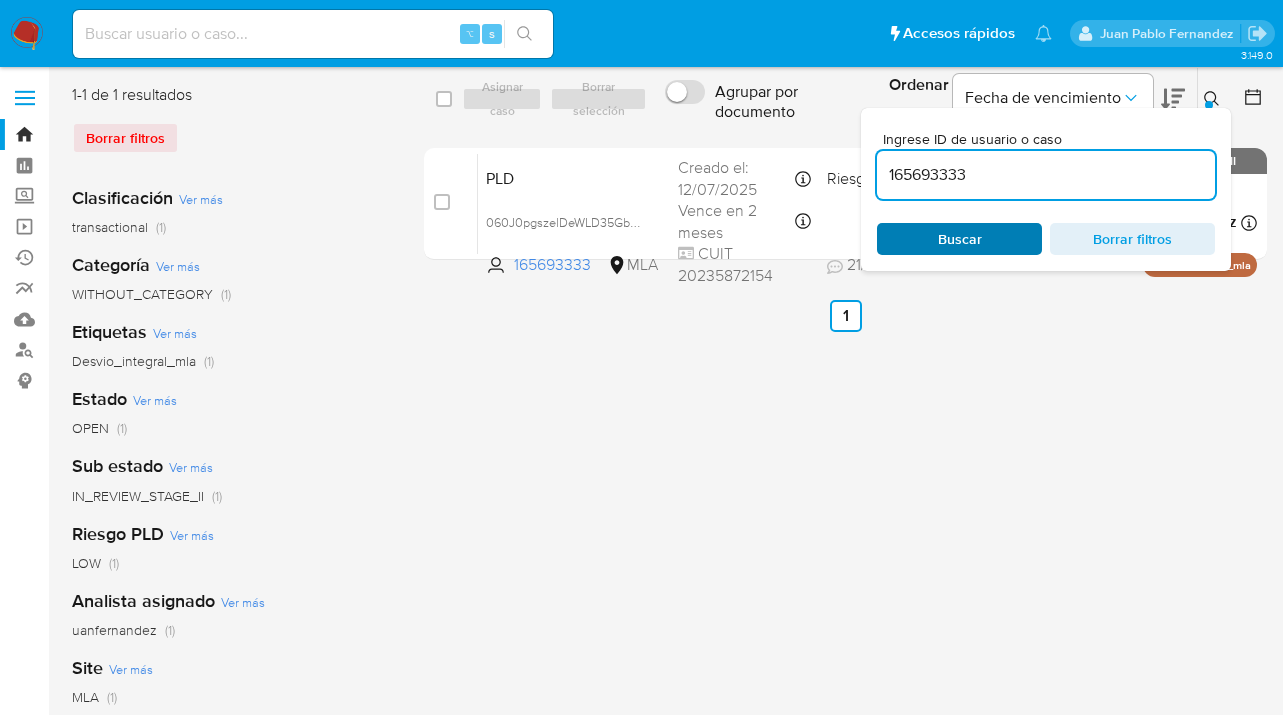 click on "Buscar" at bounding box center (959, 239) 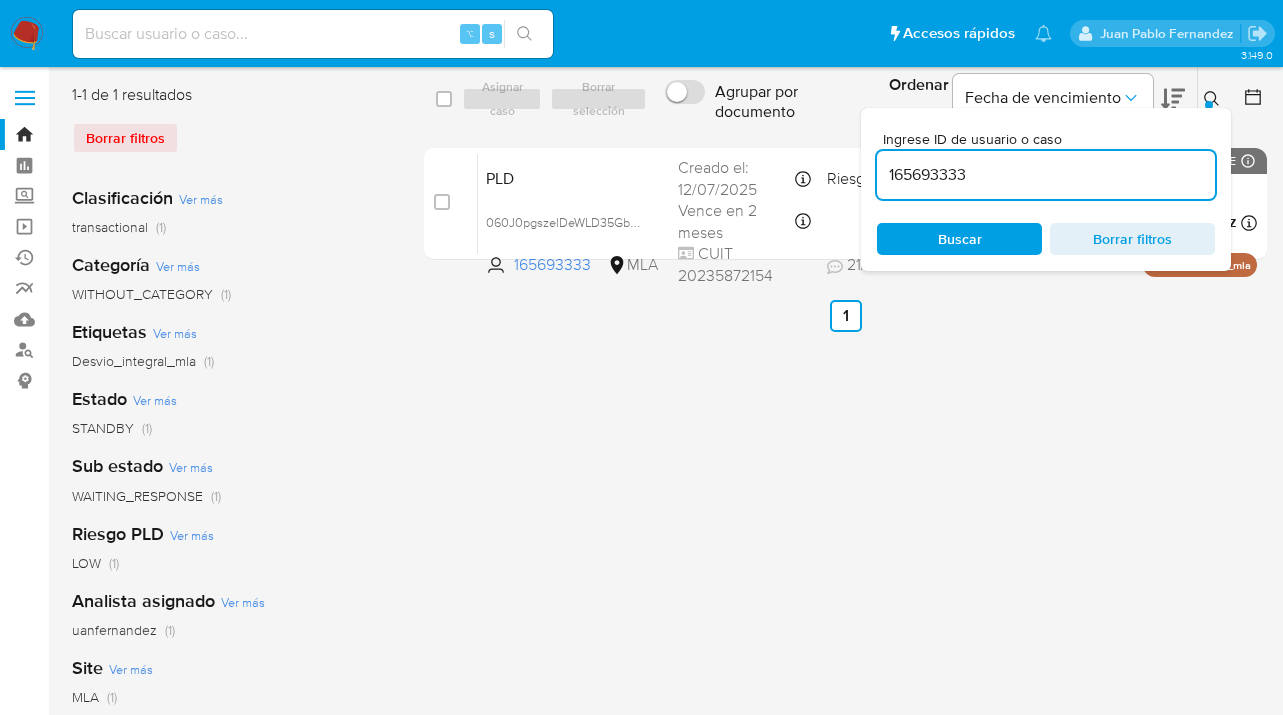 drag, startPoint x: 1207, startPoint y: 95, endPoint x: 1153, endPoint y: 126, distance: 62.26556 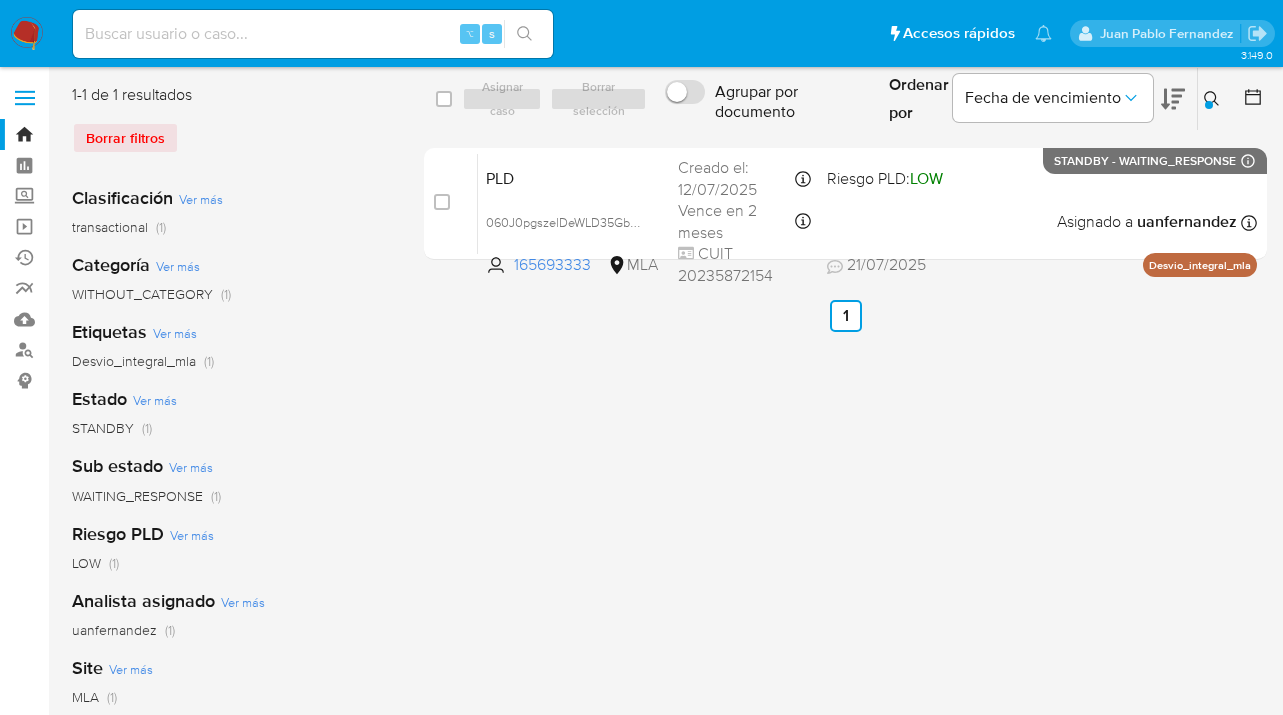 drag, startPoint x: 441, startPoint y: 94, endPoint x: 471, endPoint y: 97, distance: 30.149628 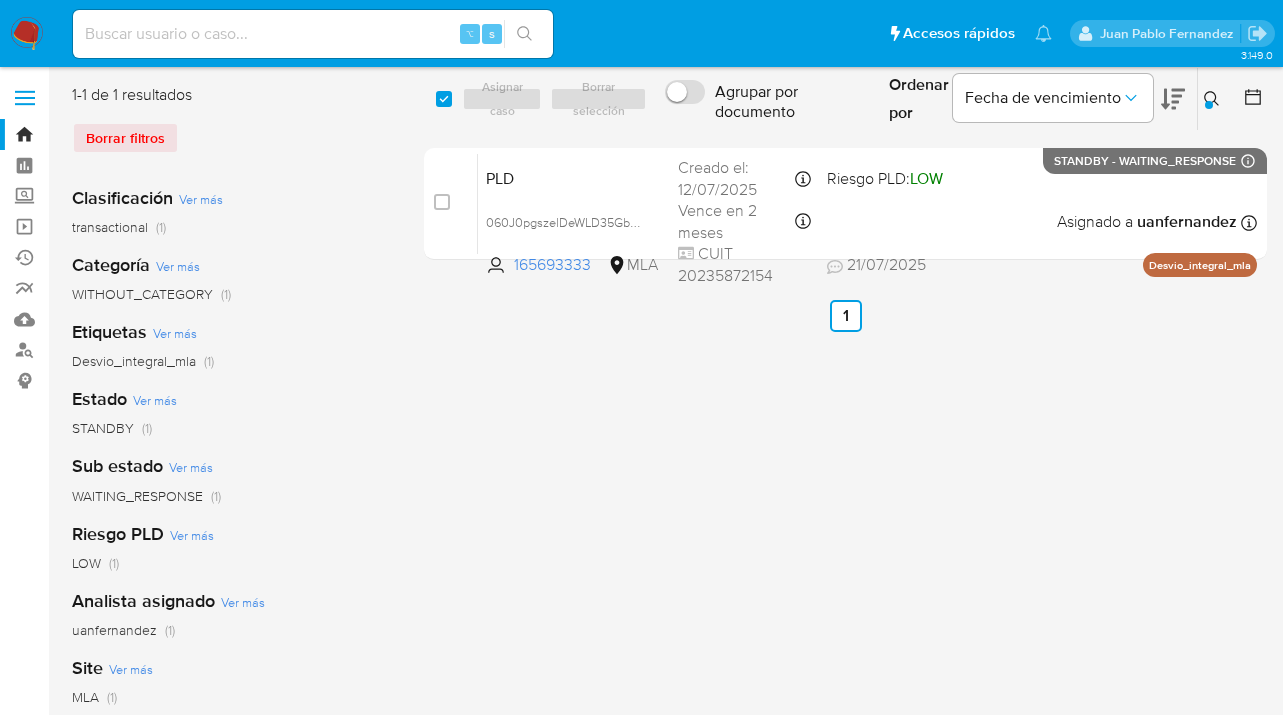 checkbox on "true" 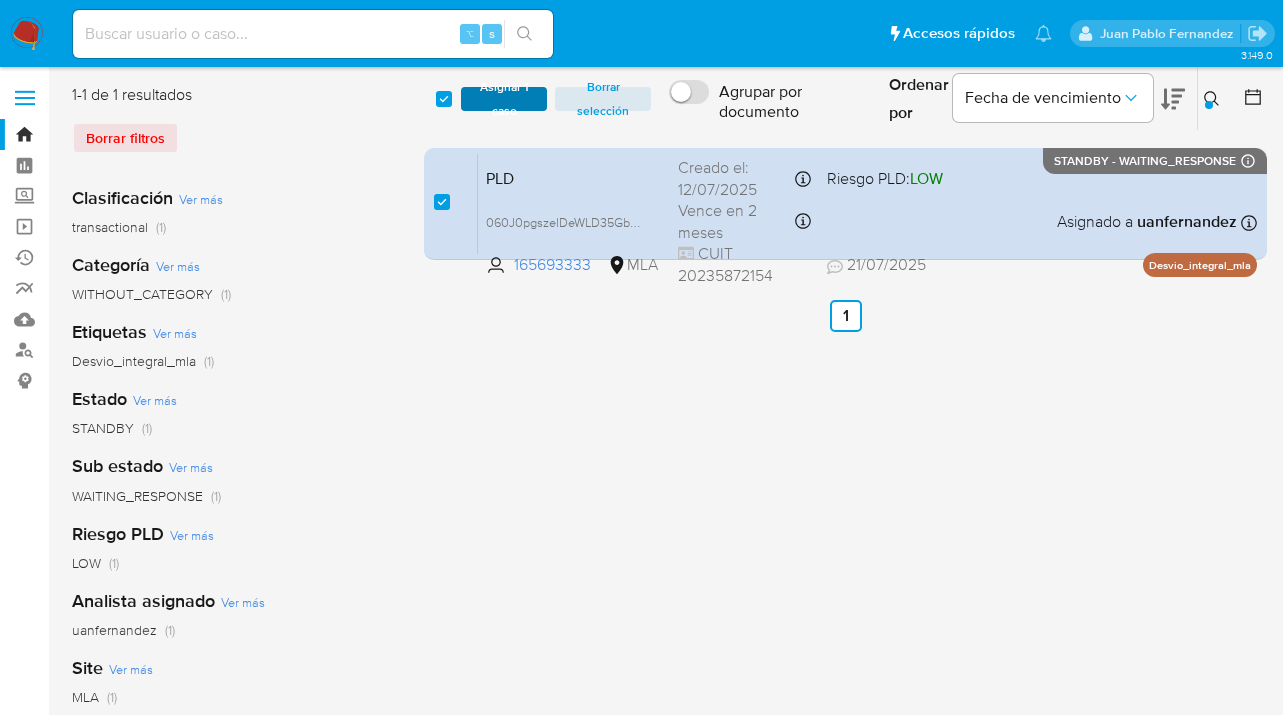 click on "Asignar 1 caso" at bounding box center (504, 99) 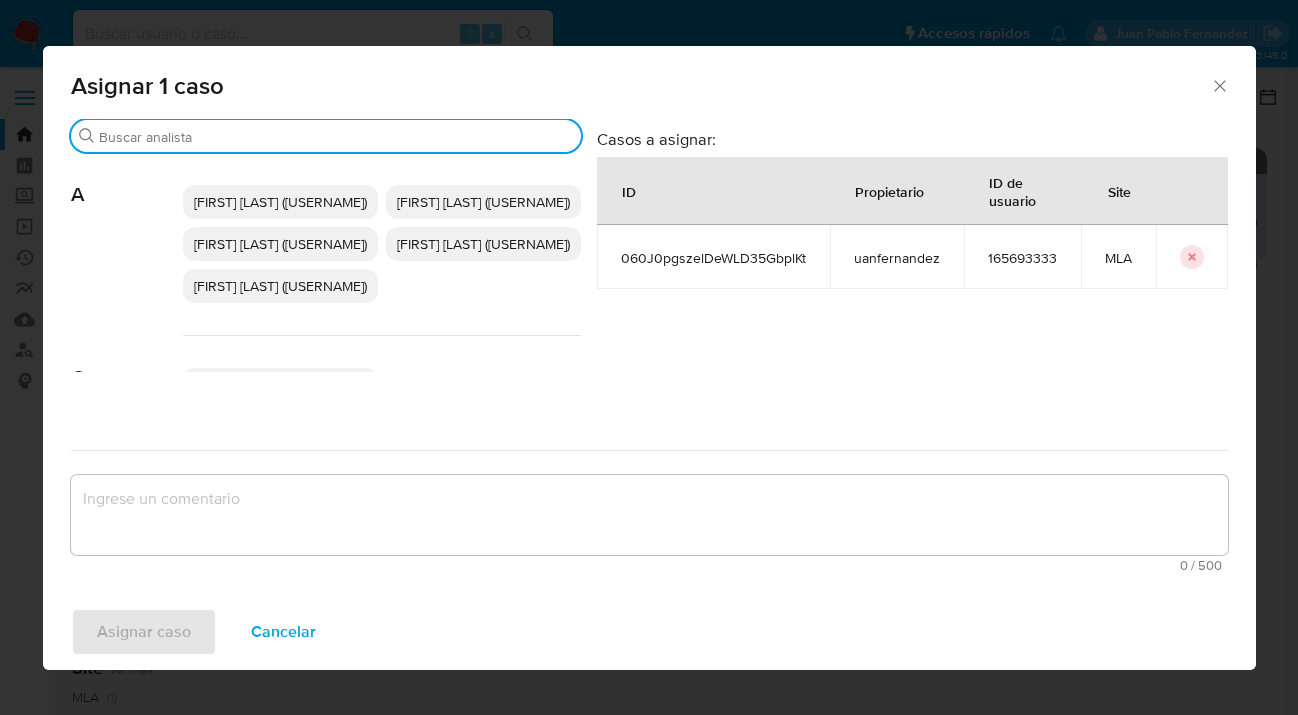 click on "Buscar" at bounding box center [336, 137] 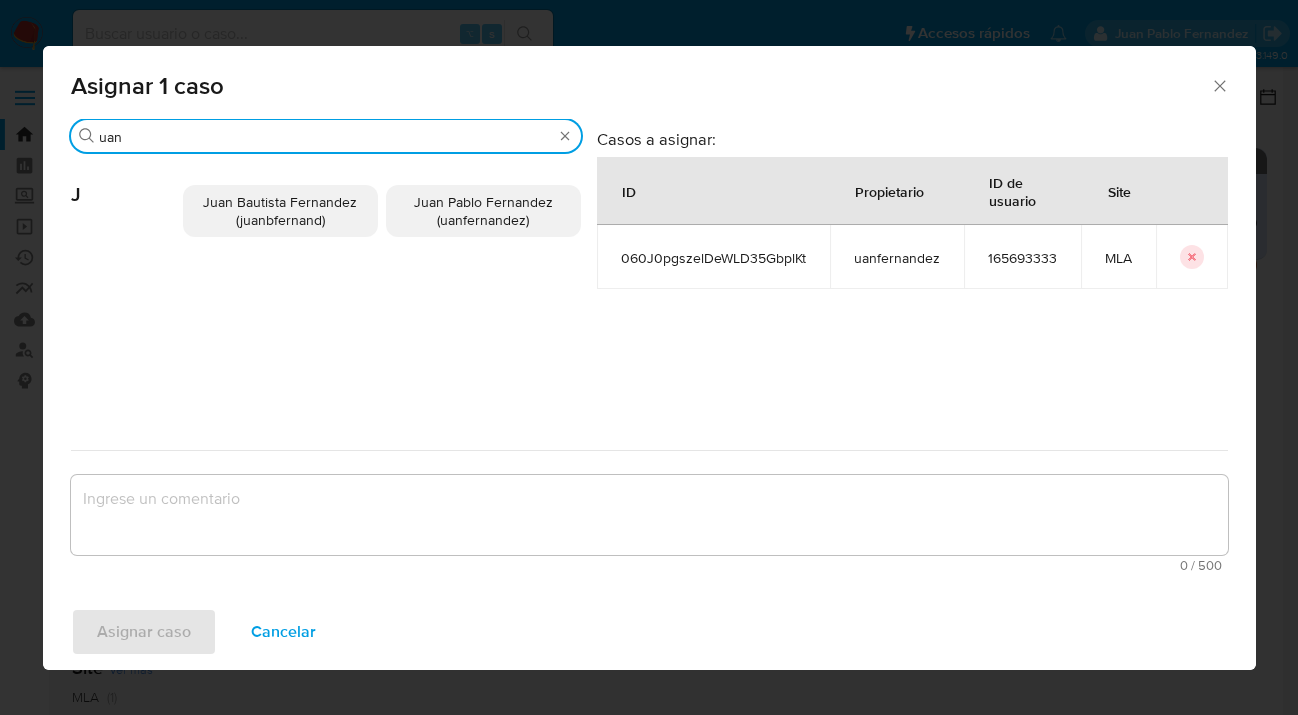 type on "uan" 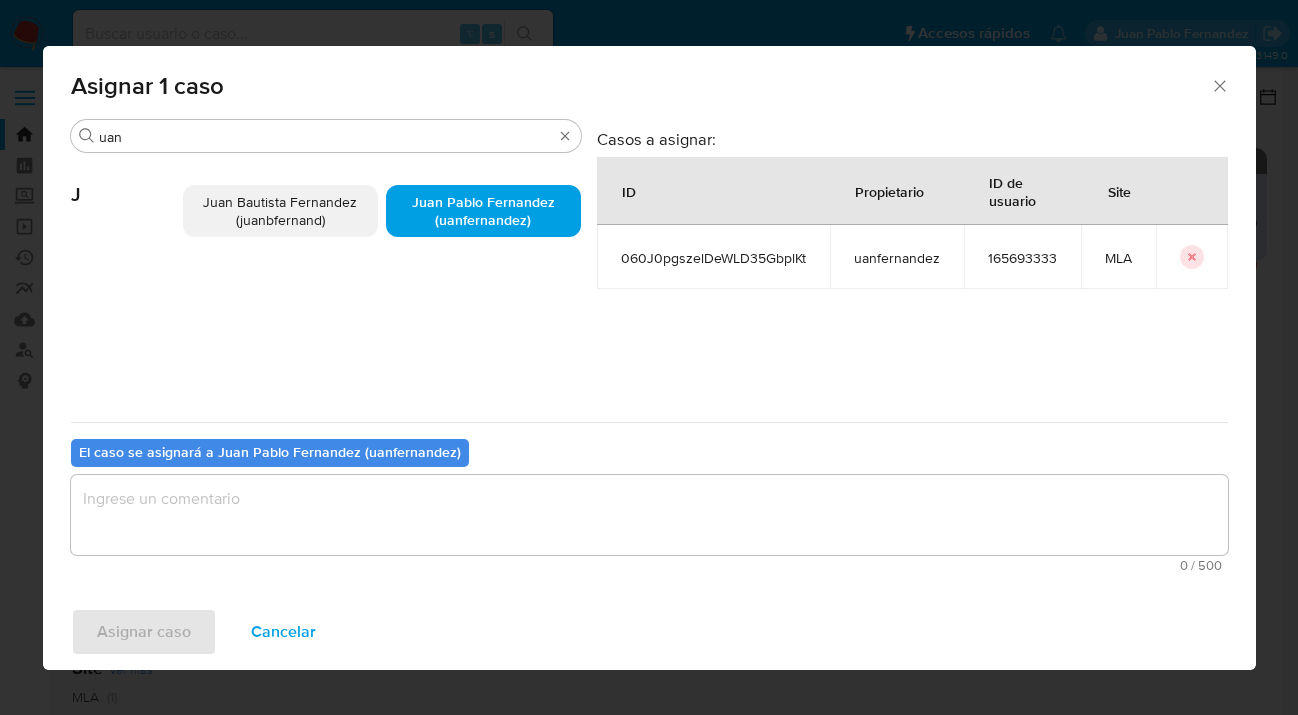 click at bounding box center [649, 515] 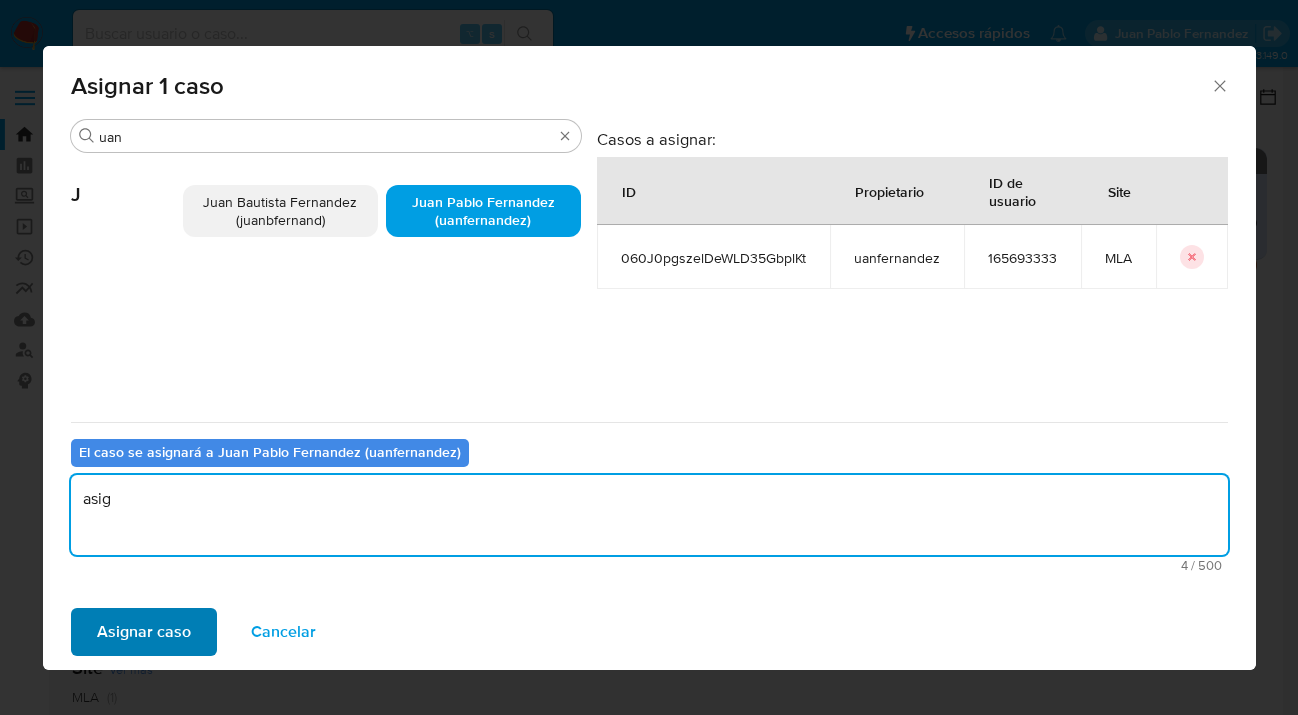 type on "asig" 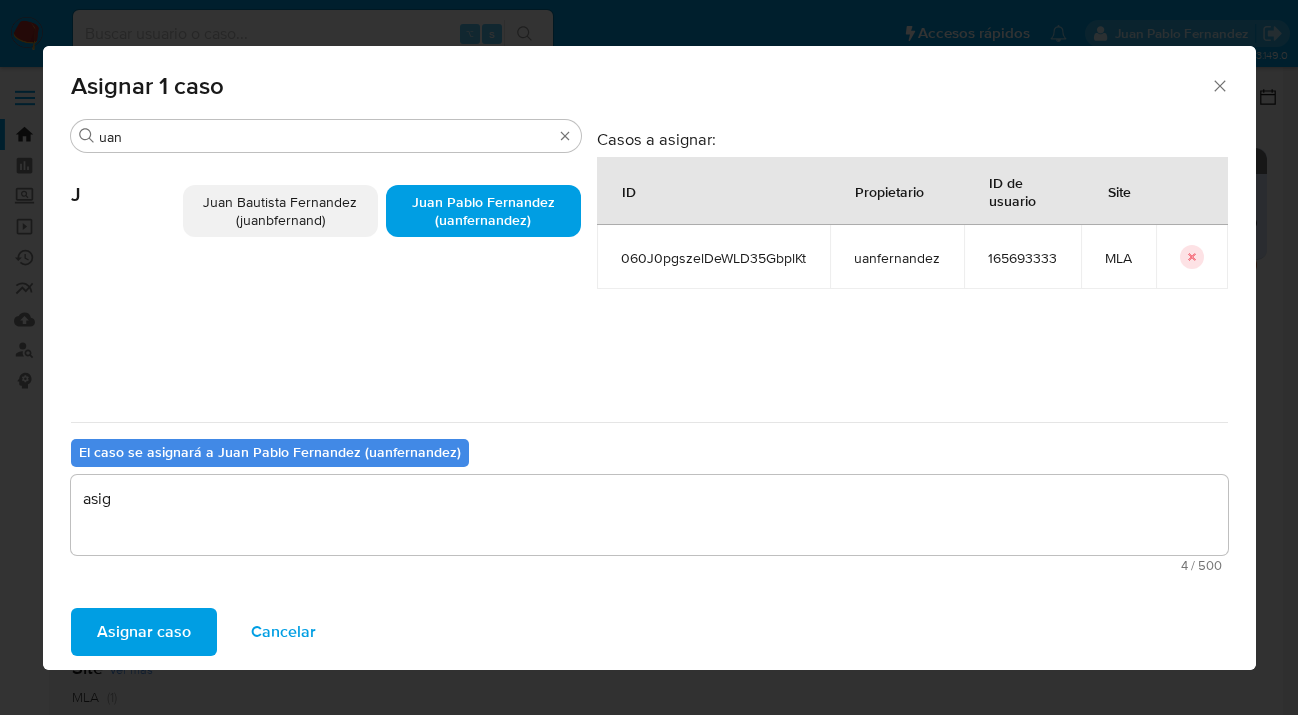 click on "Asignar caso" at bounding box center [144, 632] 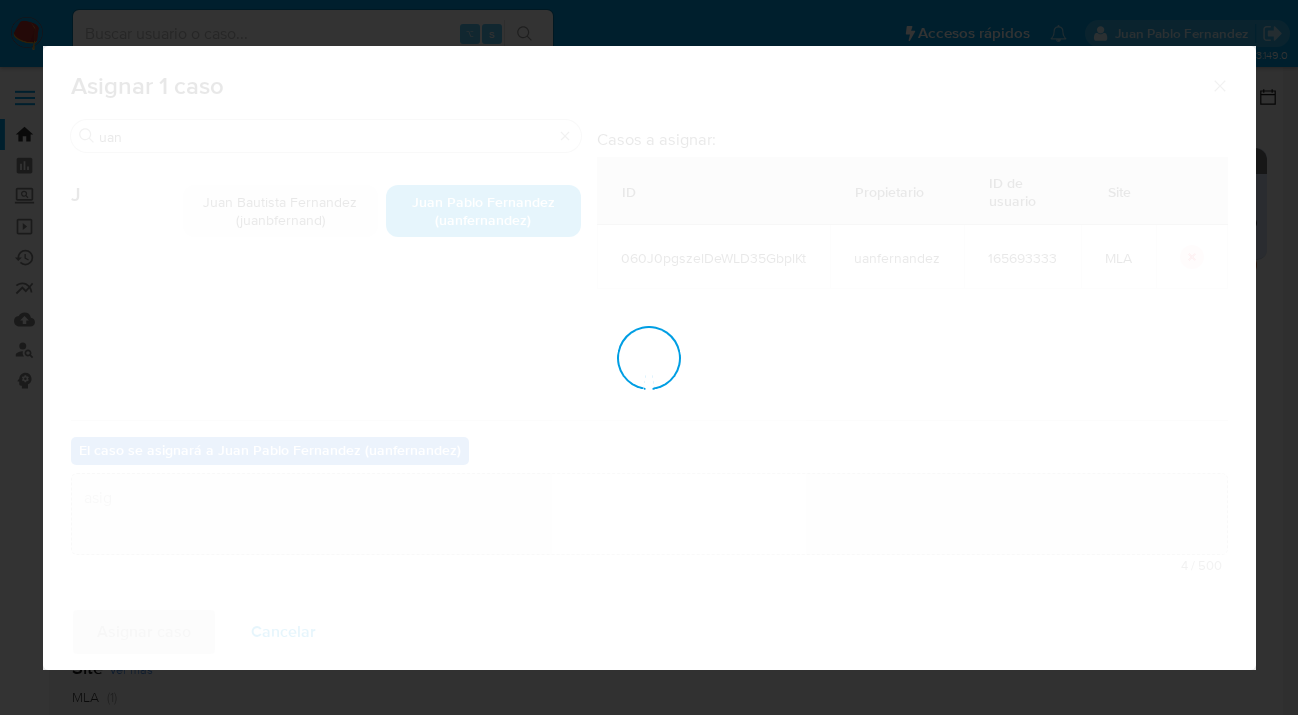 type 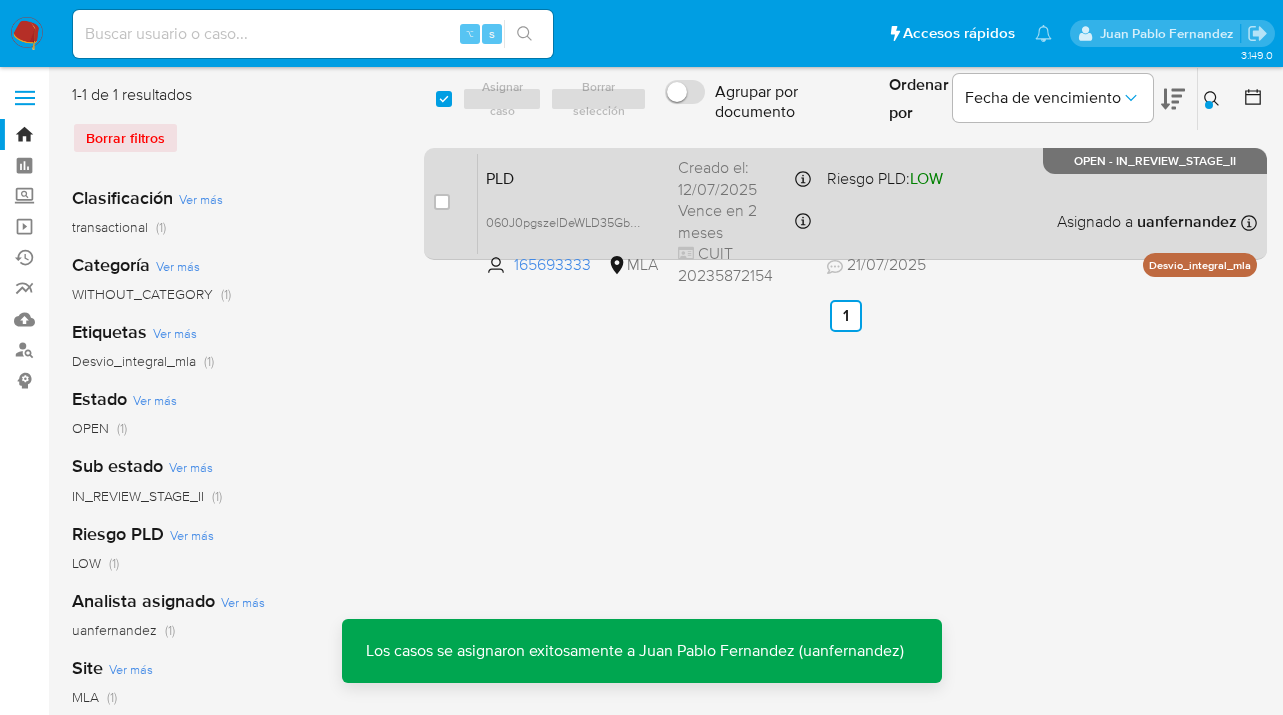 click on "PLD [ALPHANUMERIC] [ALPHANUMERIC] [ALPHANUMERIC] Riesgo PLD:  LOW Creado el: [DATE]   Creado el: [DATE] [TIME] Vence en 2 meses   Vence el [DATE] [TIME] CUIT   [NUMBER] [DATE]   [DATE] [TIME] Asignado a   [USERNAME]   Asignado el: [DATE] [TIME] Desvio_integral_mla OPEN - IN_REVIEW_STAGE_II" at bounding box center (867, 203) 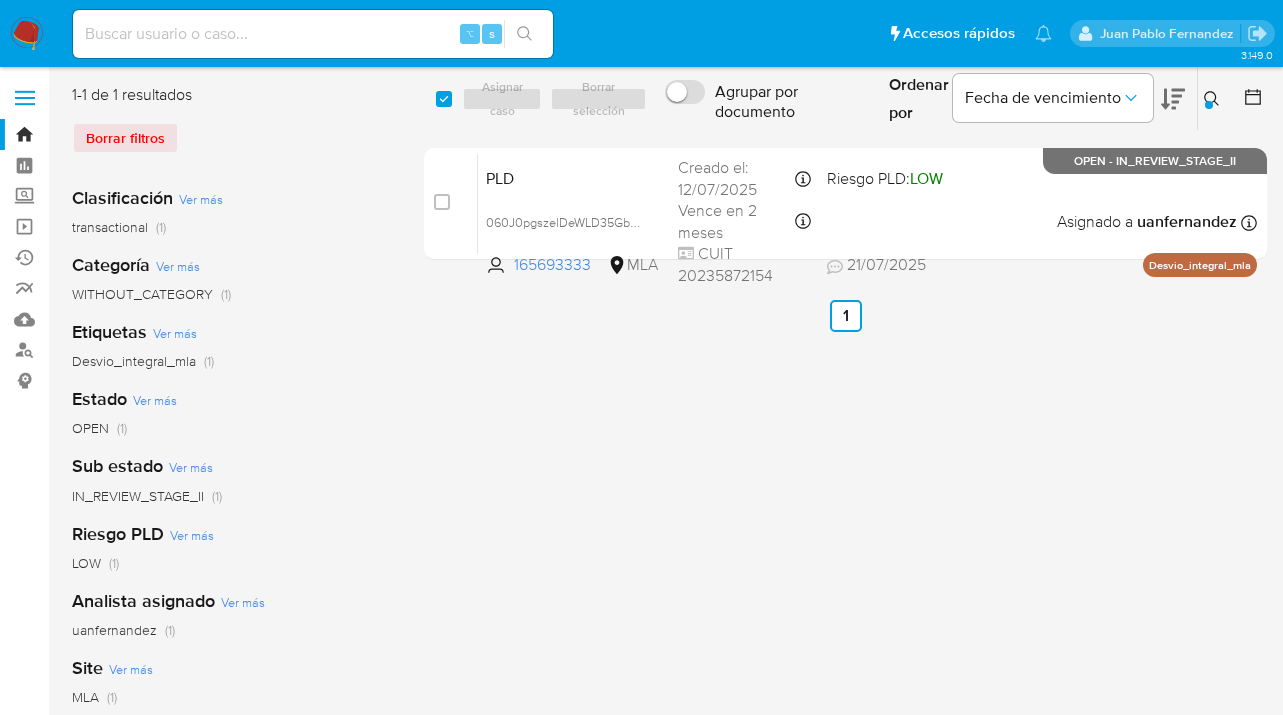 click 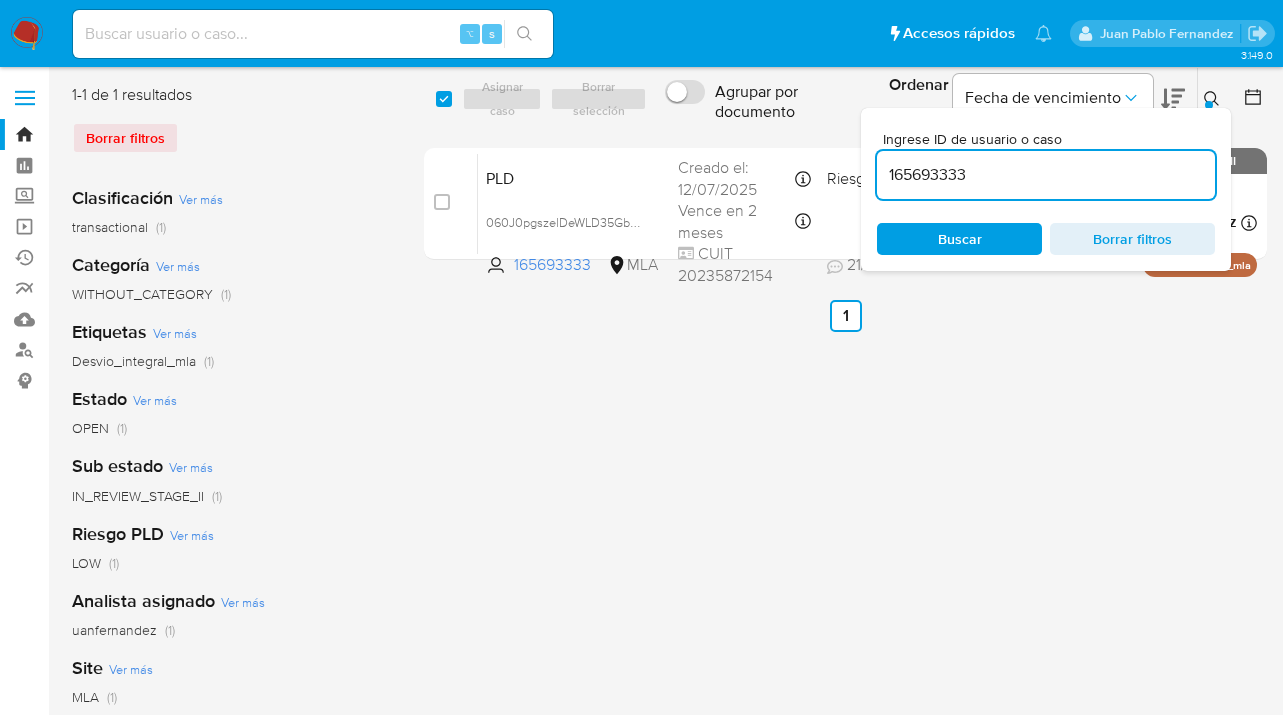 drag, startPoint x: 1003, startPoint y: 240, endPoint x: 1083, endPoint y: 193, distance: 92.7847 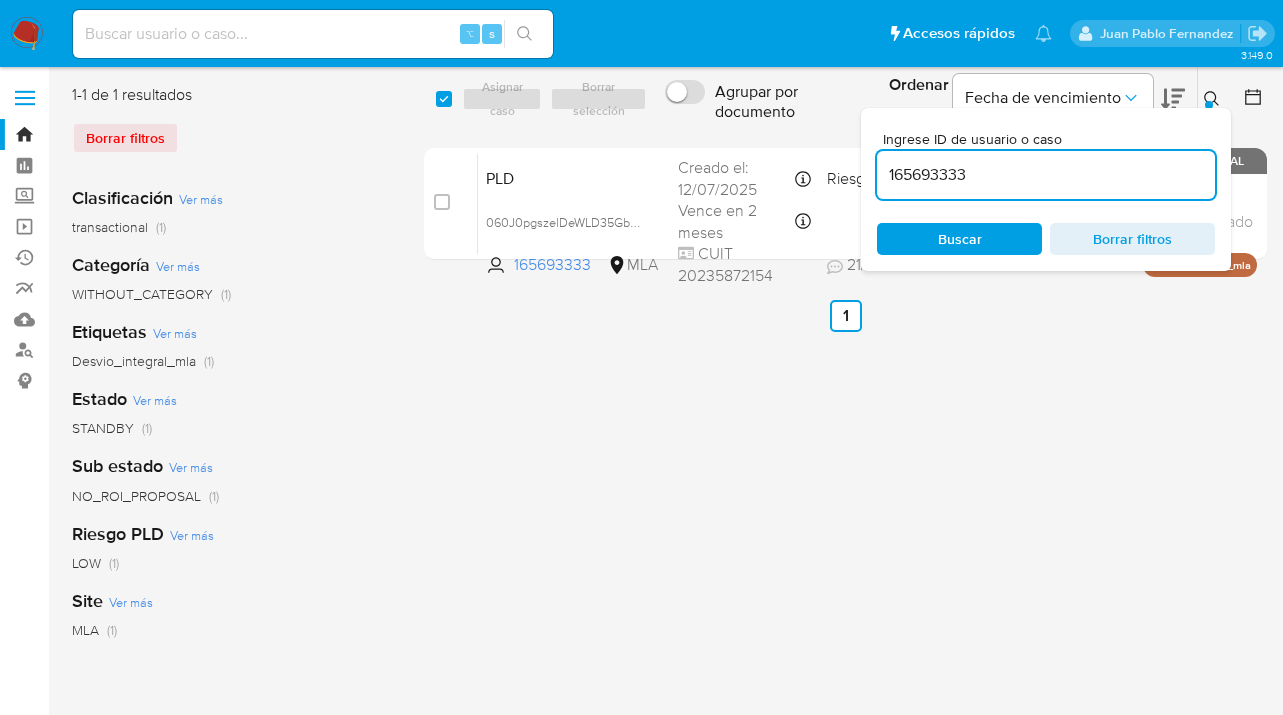 click 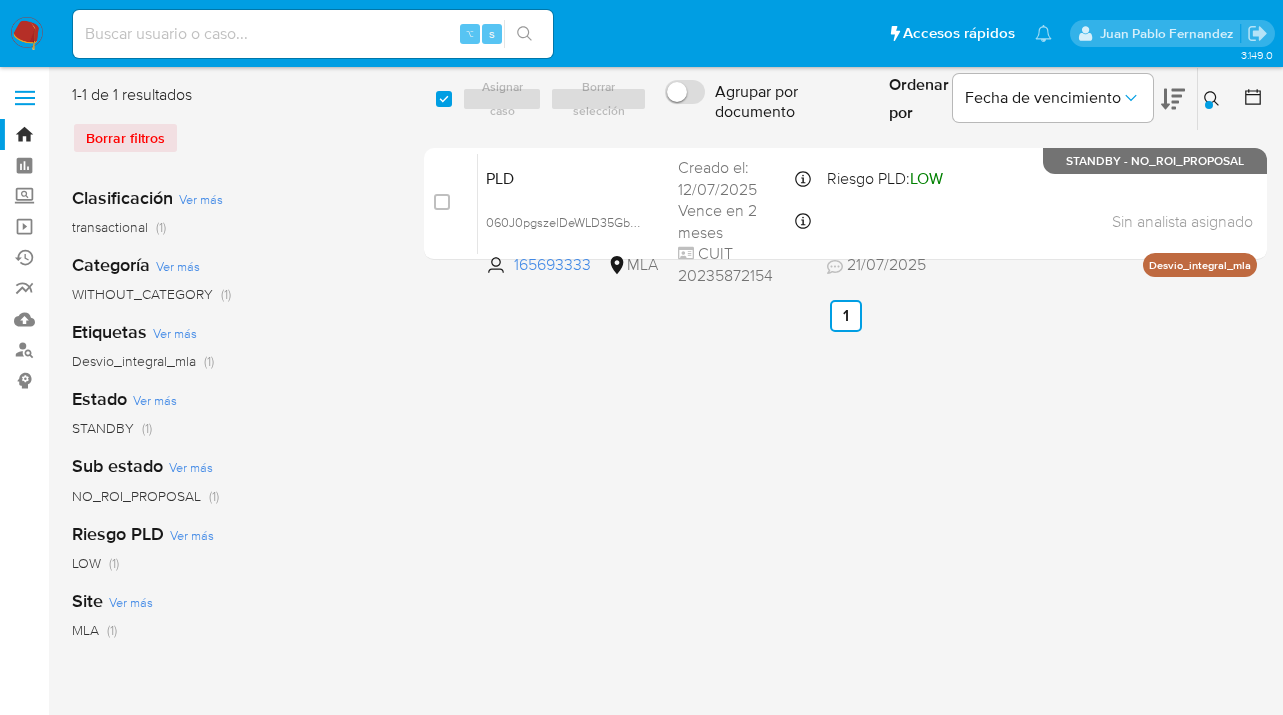 drag, startPoint x: 1214, startPoint y: 97, endPoint x: 1173, endPoint y: 145, distance: 63.126858 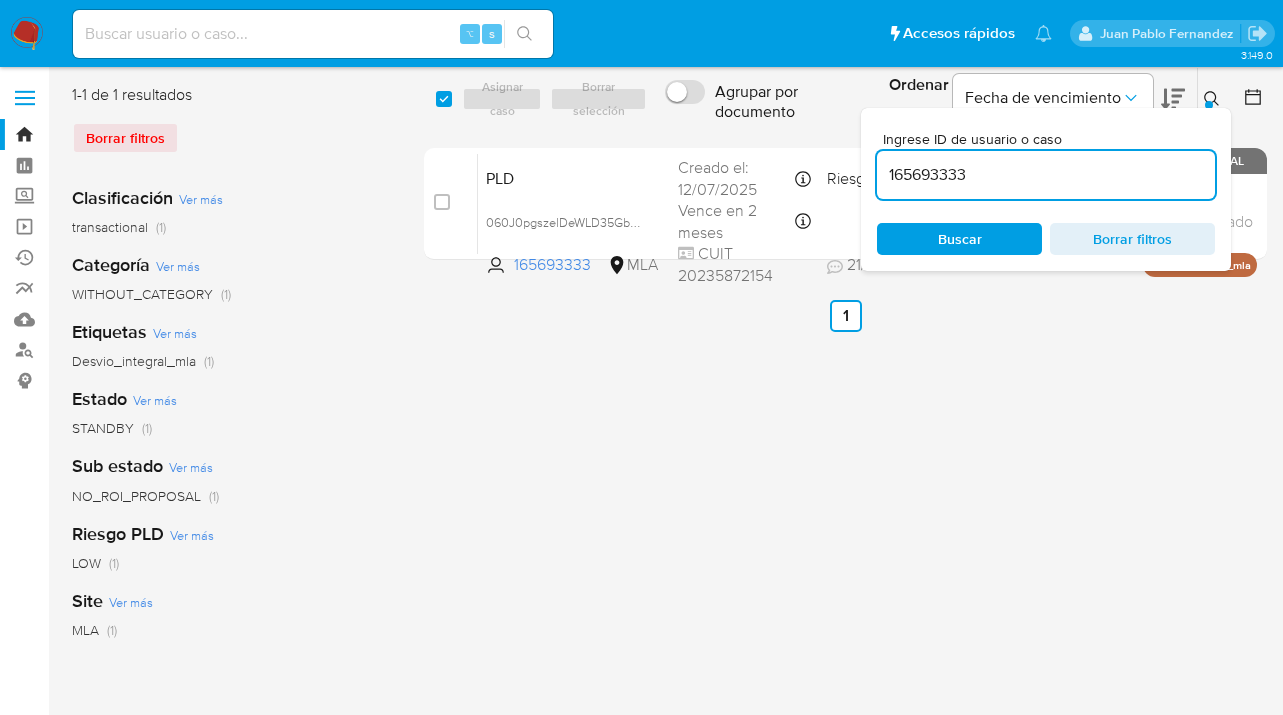 scroll, scrollTop: 0, scrollLeft: 0, axis: both 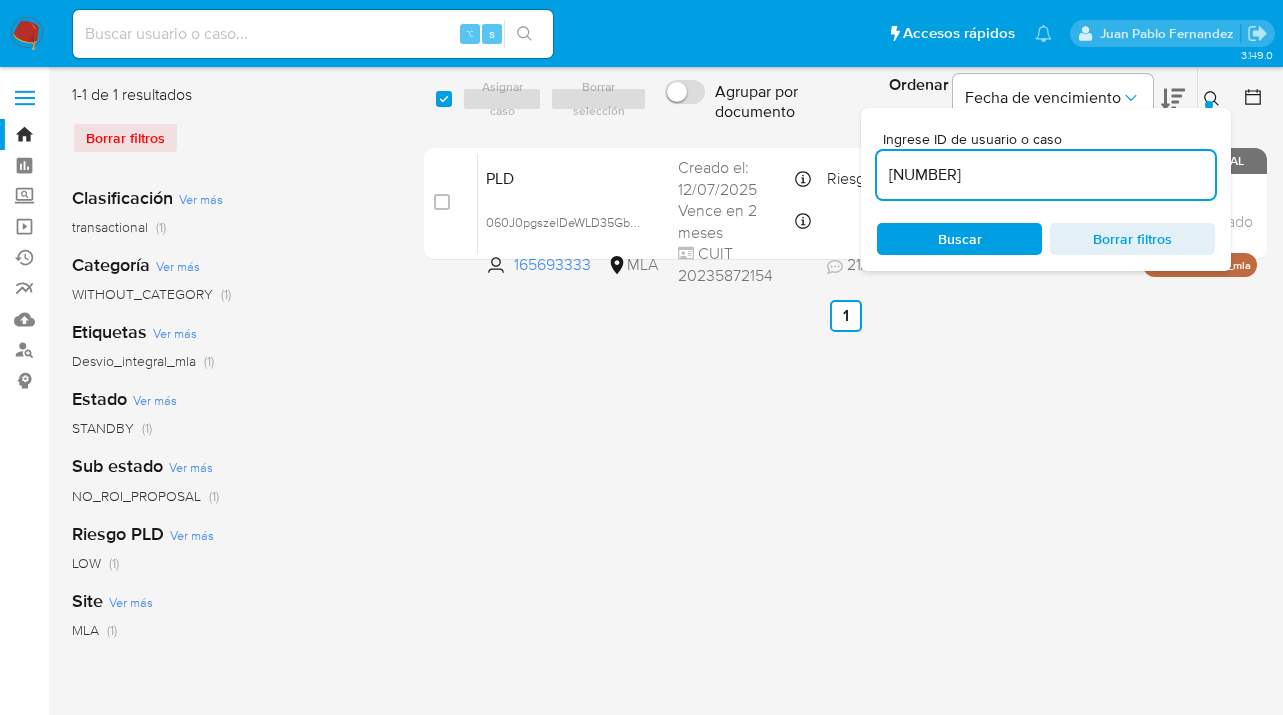 type on "[NUMBER]" 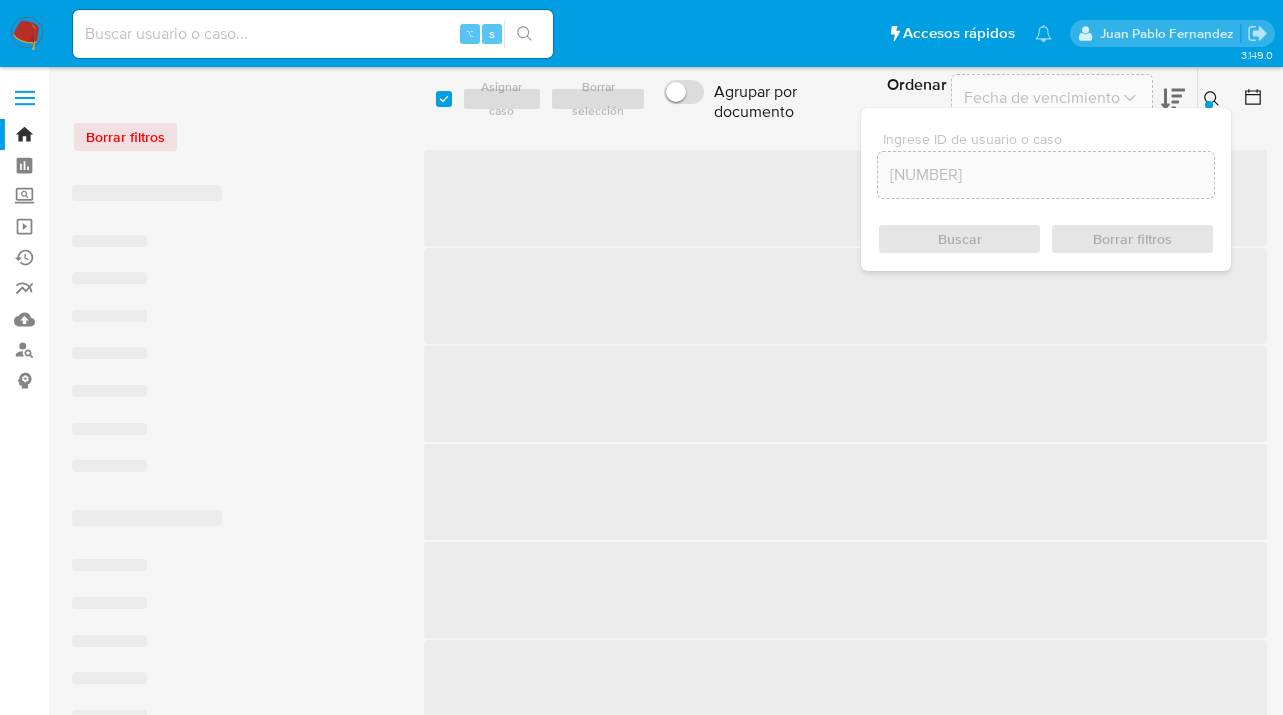 scroll, scrollTop: 0, scrollLeft: 0, axis: both 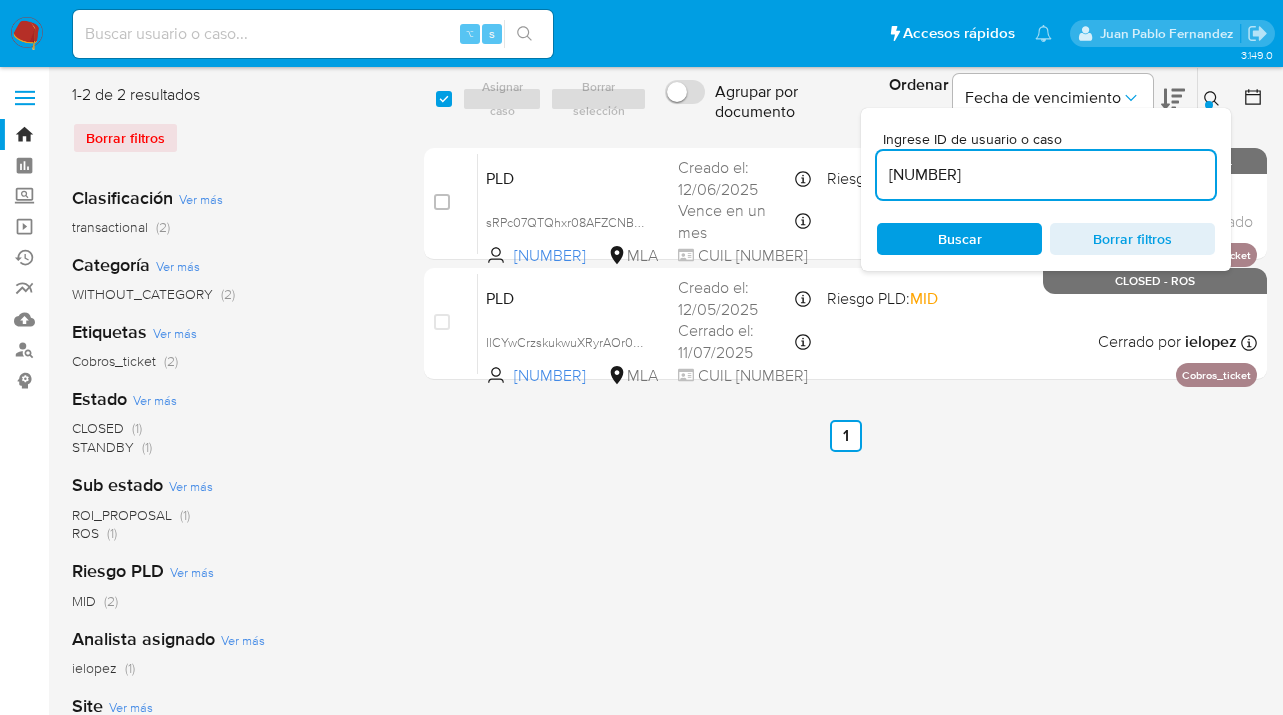 click 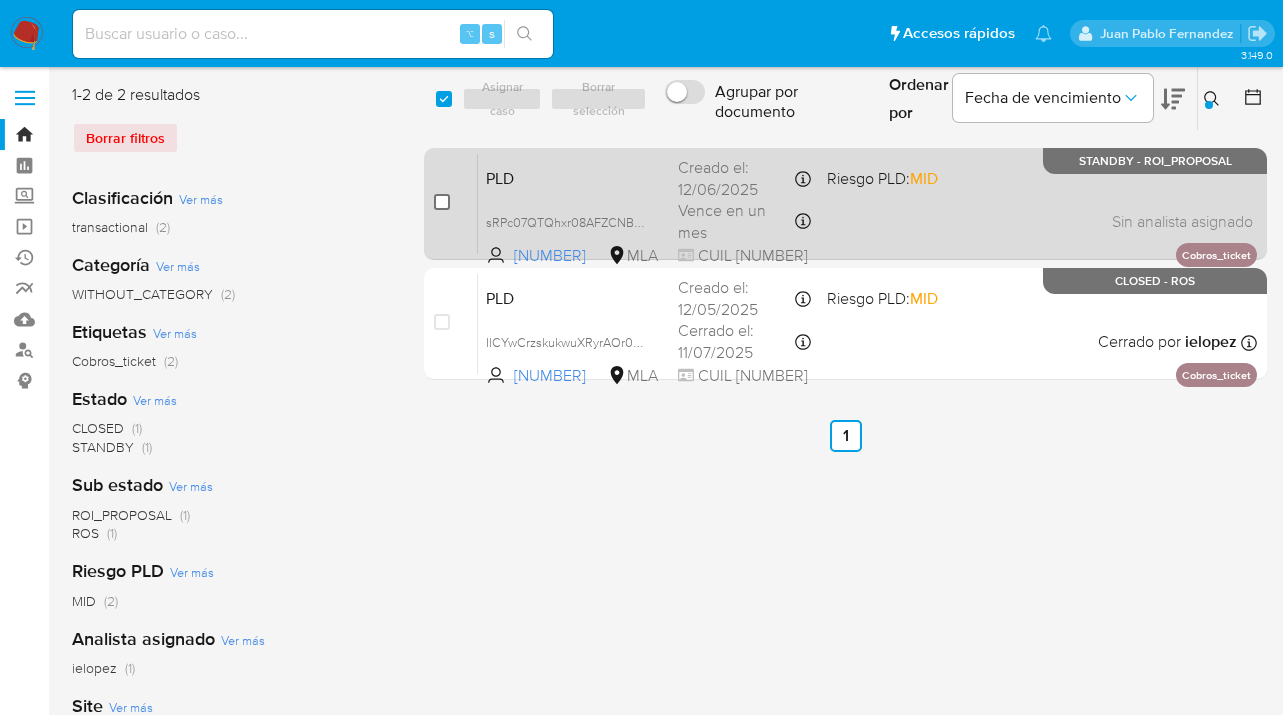 click at bounding box center (442, 202) 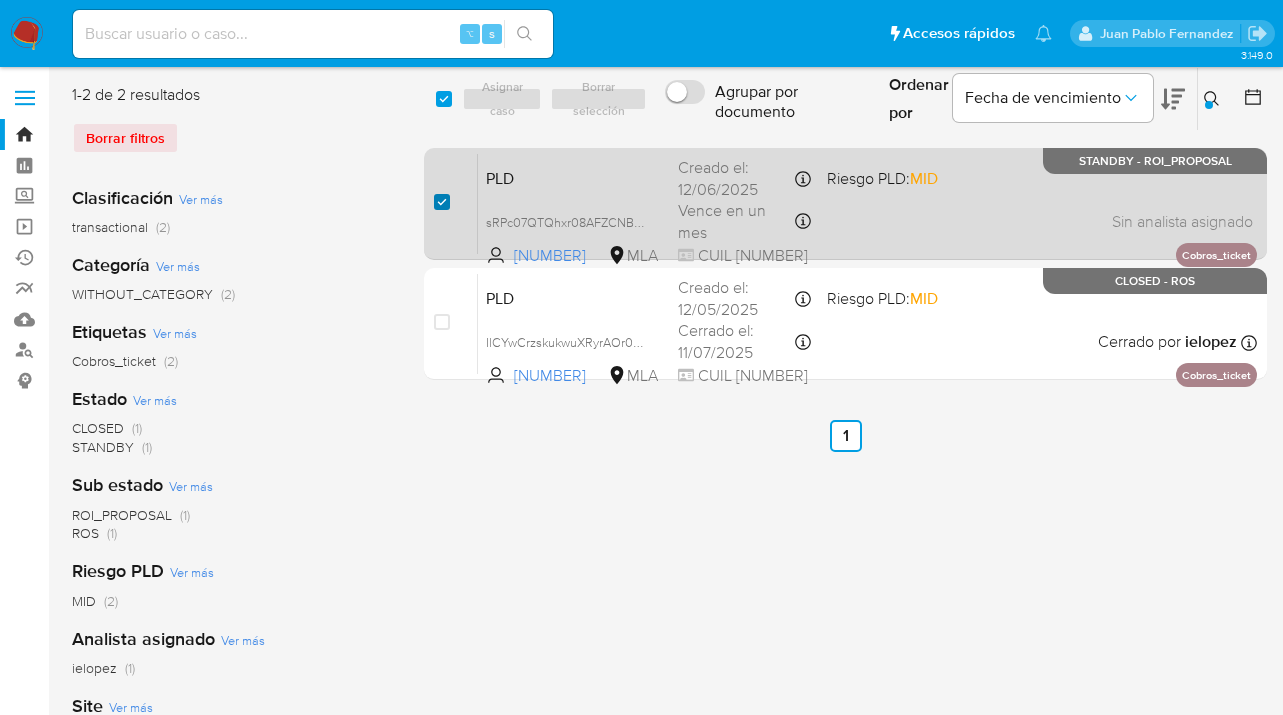 checkbox on "true" 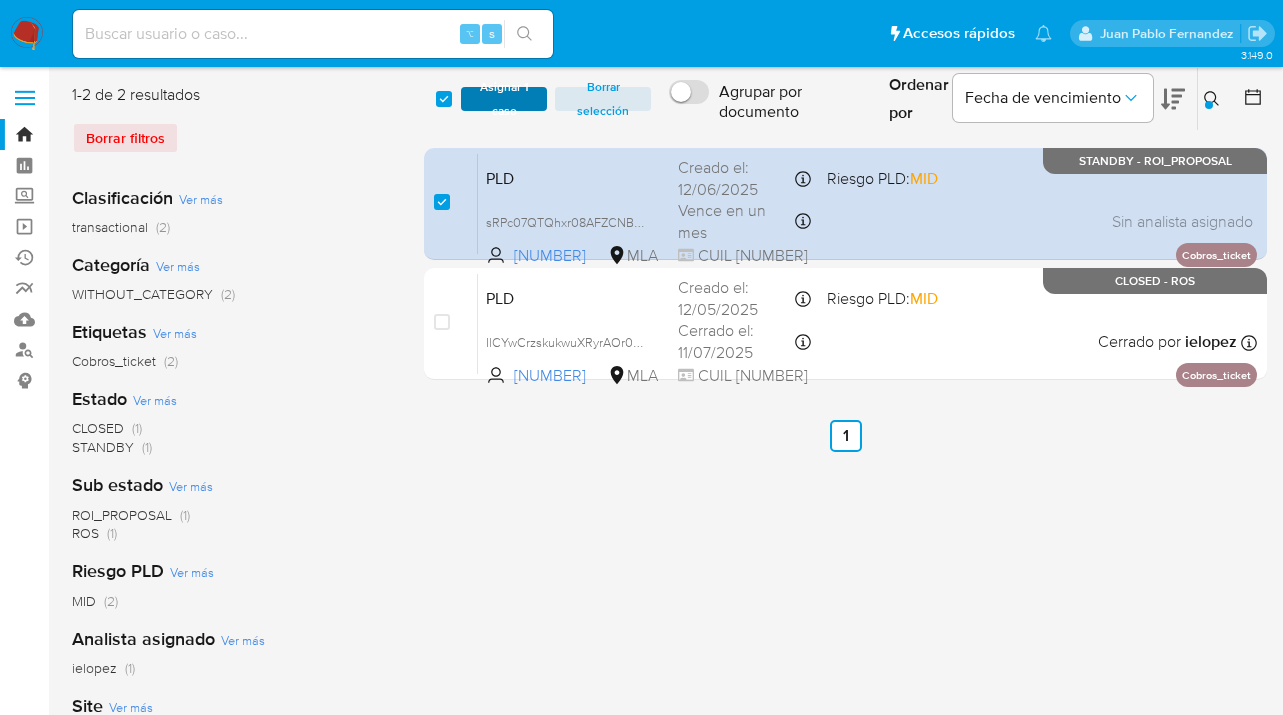 click on "Asignar 1 caso" at bounding box center (504, 99) 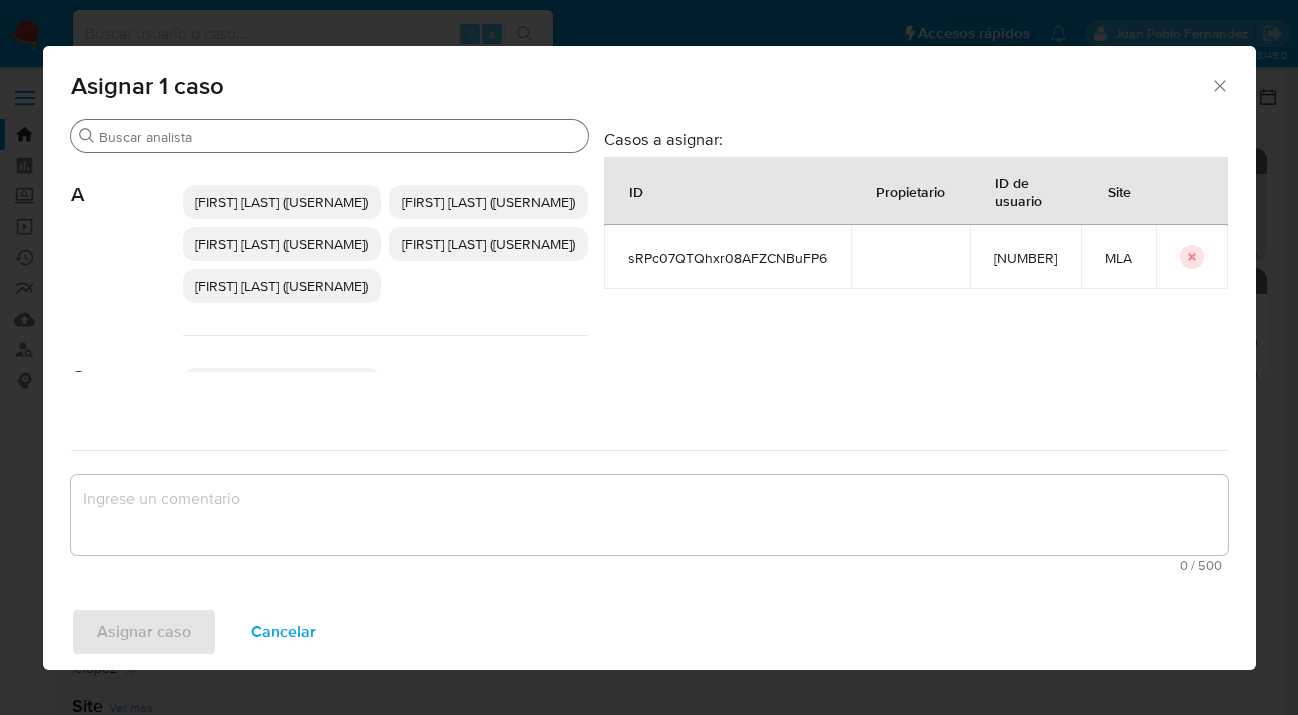 click on "Buscar" at bounding box center [339, 137] 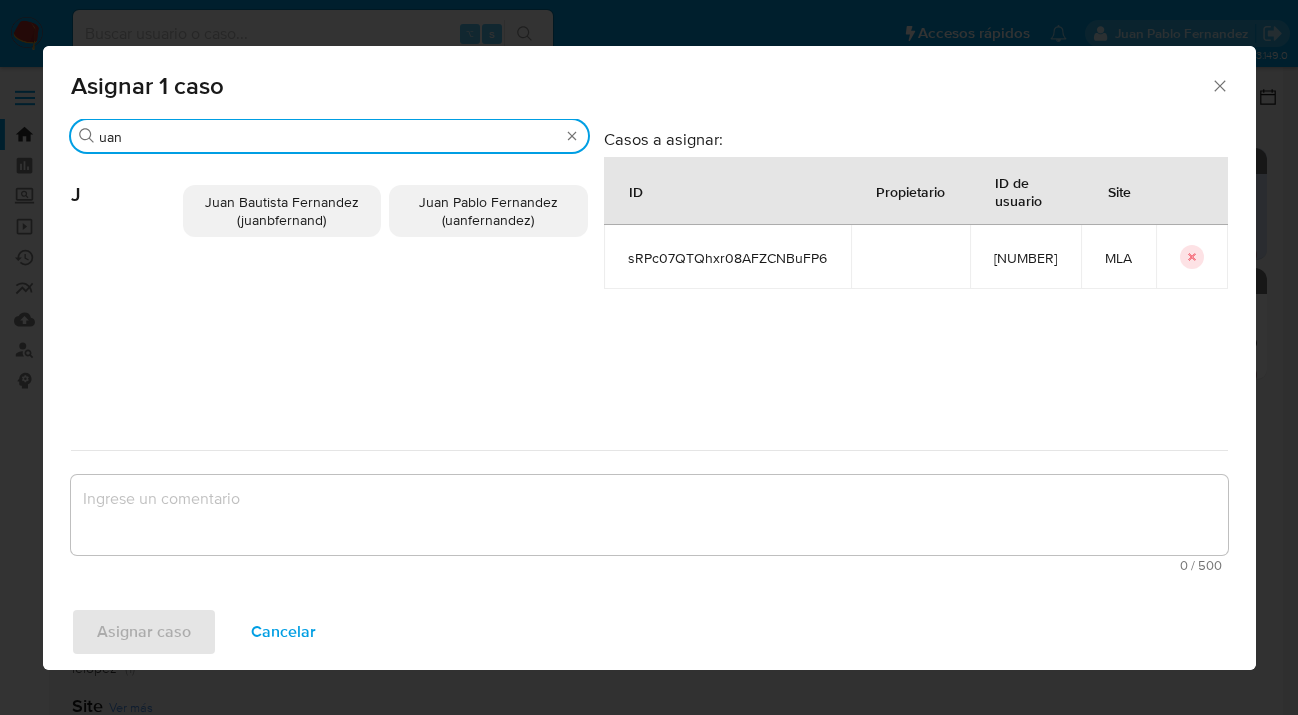 type on "uan" 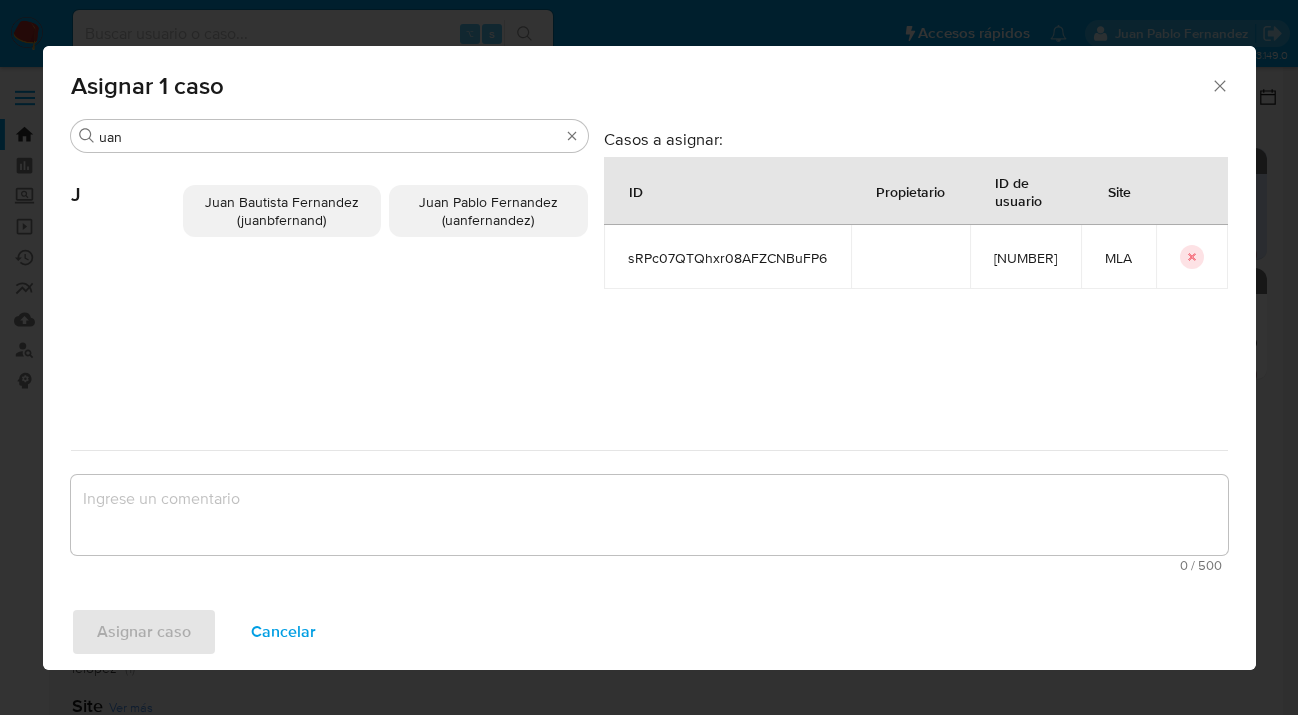 click on "Juan Pablo Fernandez (uanfernandez)" at bounding box center (488, 211) 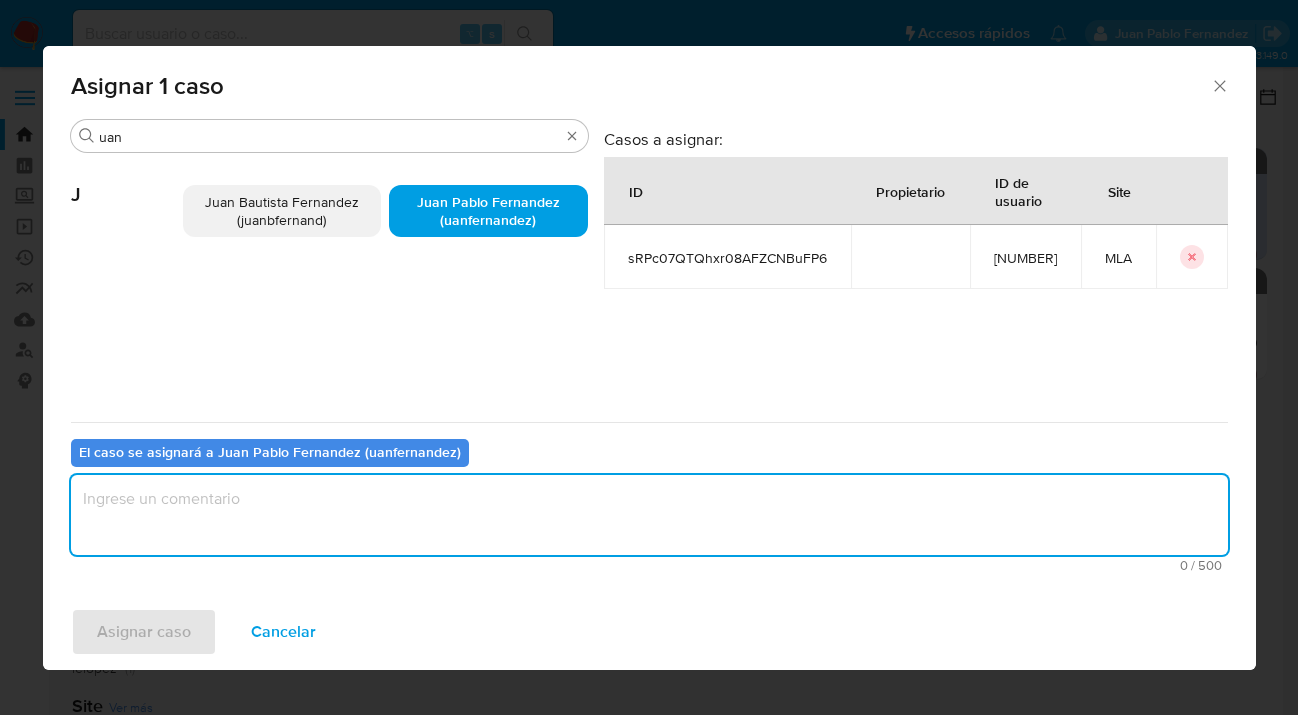 click at bounding box center [649, 515] 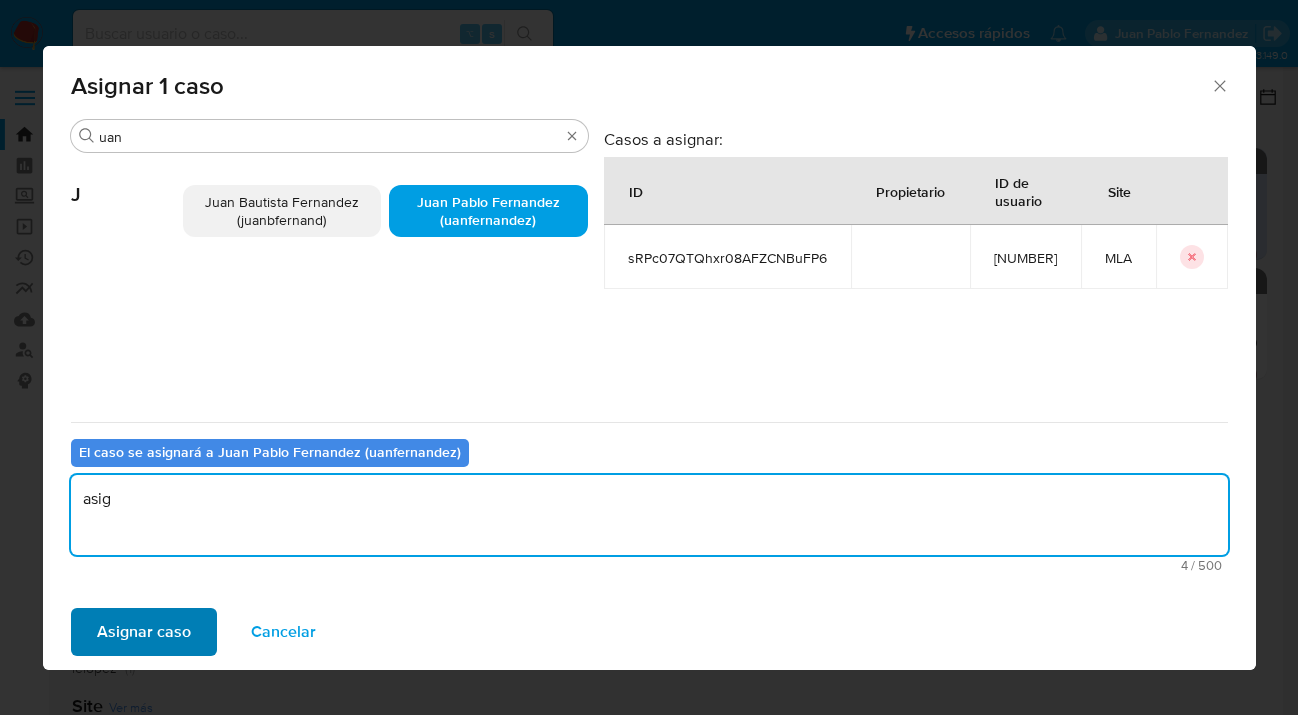 type on "asig" 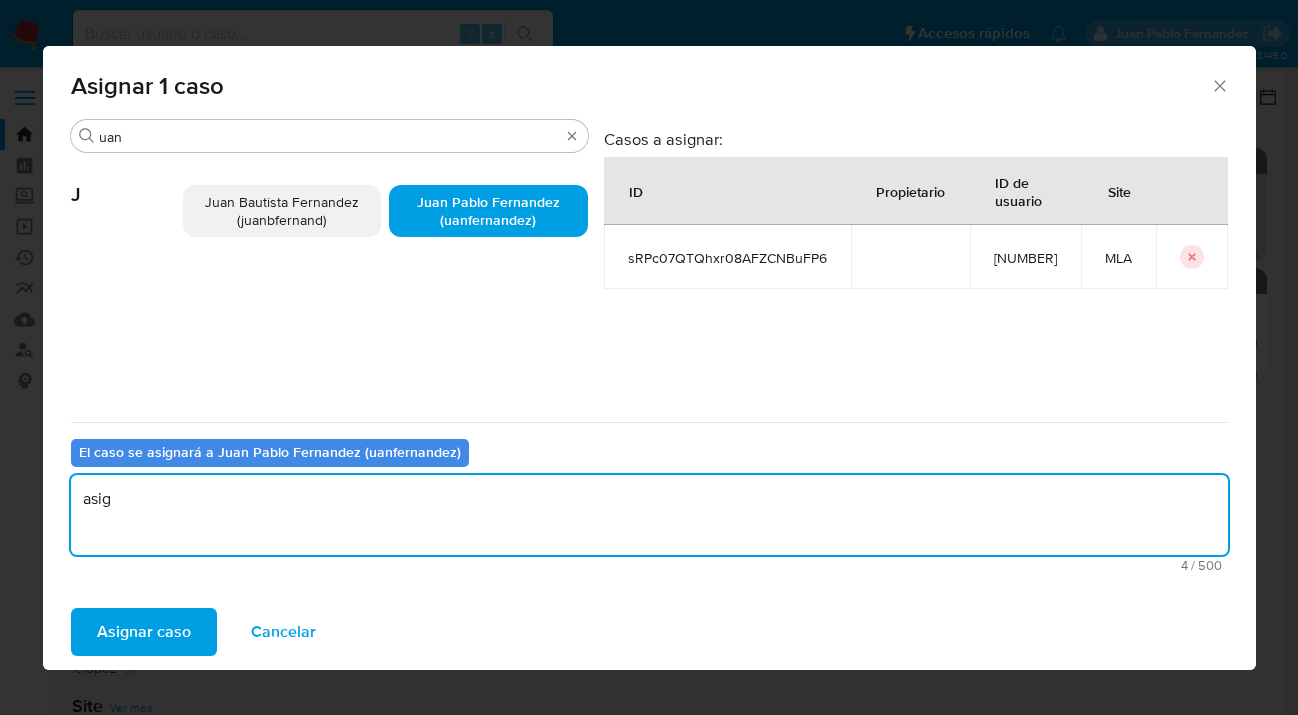 click on "Asignar caso" at bounding box center (144, 632) 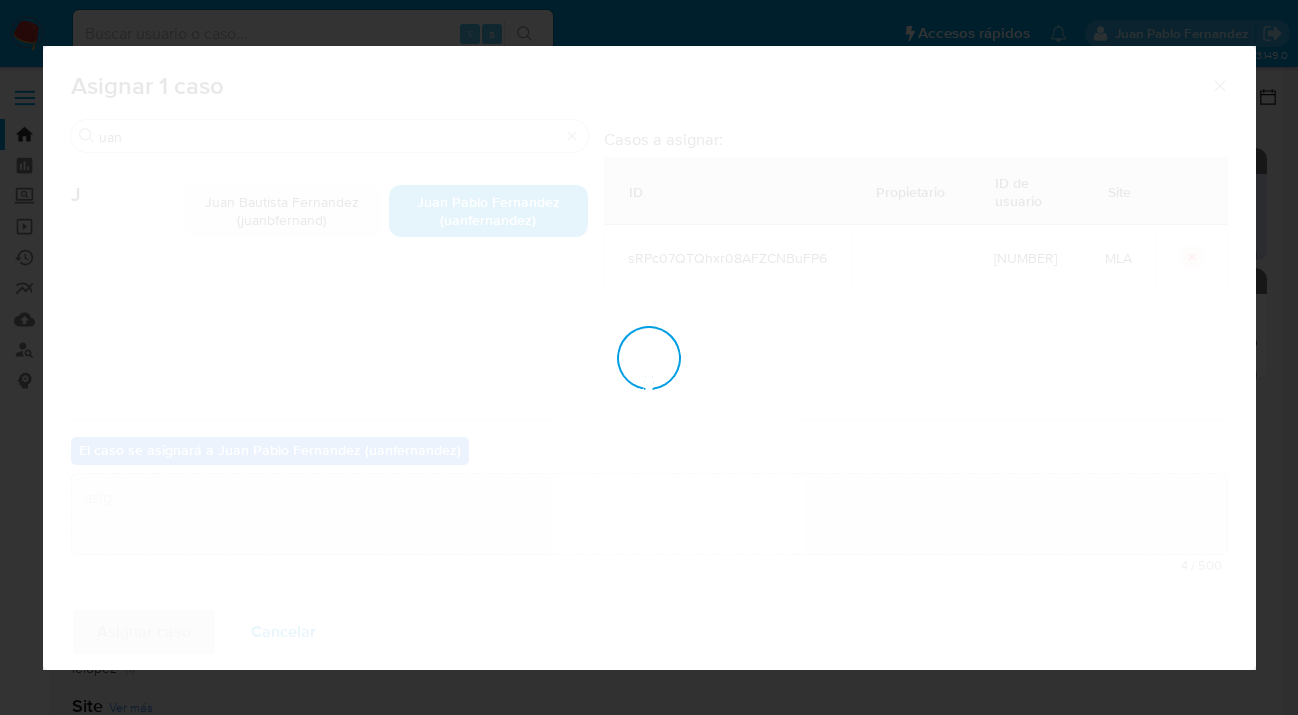 type 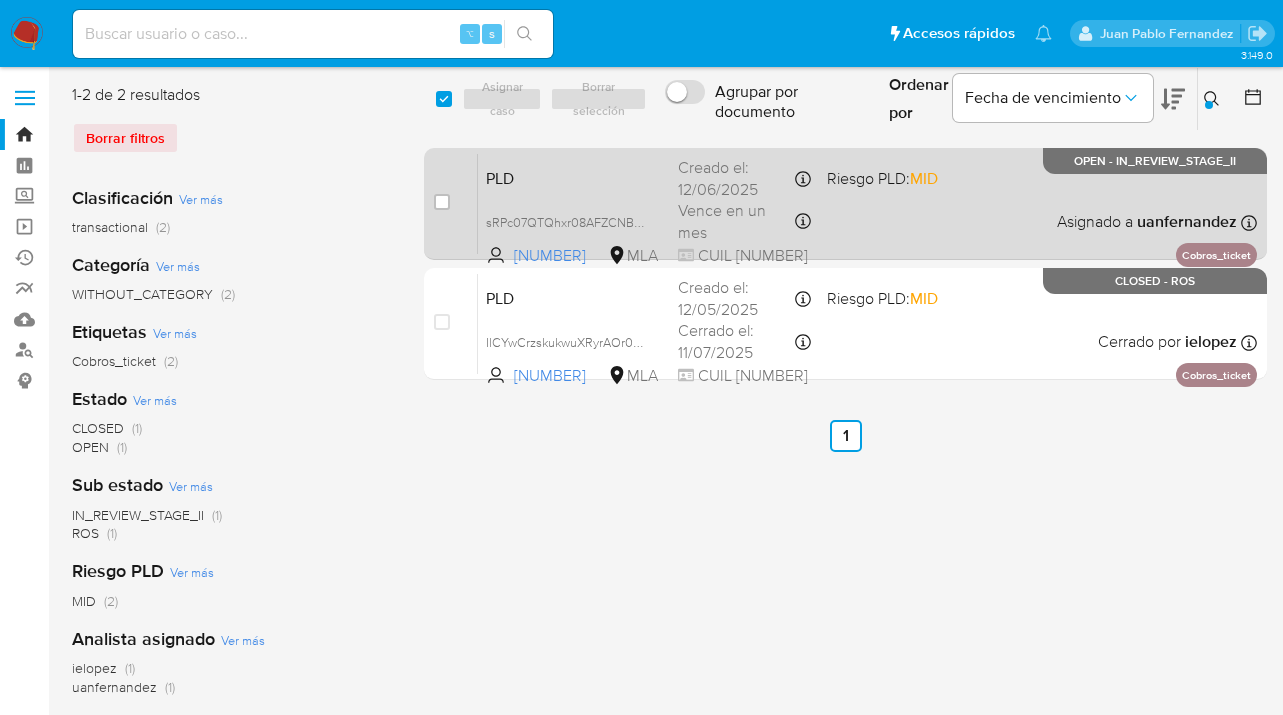 click on "PLD [ALPHANUMERIC] [ALPHANUMERIC] [ALPHANUMERIC] Riesgo PLD:  MID Creado el: [DATE]   Creado el: [DATE] [TIME] Vence en un mes   Vence el [DATE] [TIME] CUIL   [NUMBER] Asignado a   [USERNAME]   Asignado el: [DATE] [TIME] Cobros_ticket OPEN - IN_REVIEW_STAGE_II" at bounding box center [867, 203] 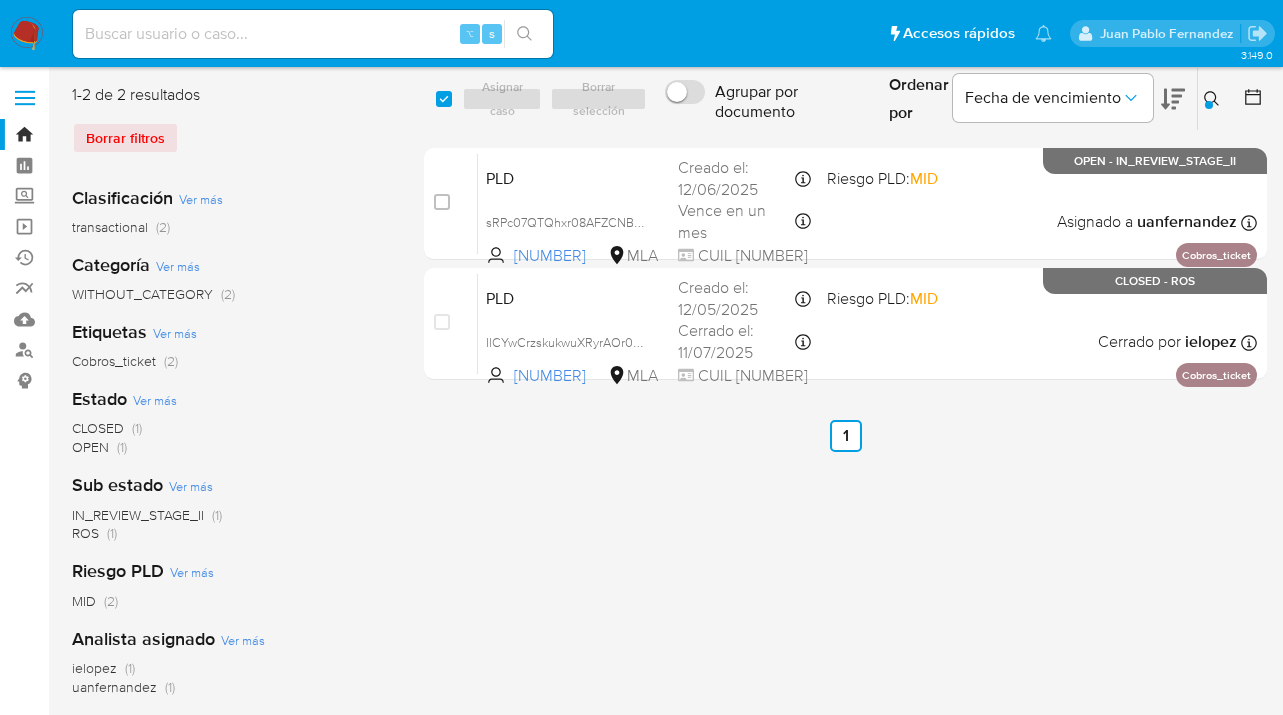 drag, startPoint x: 1206, startPoint y: 98, endPoint x: 1163, endPoint y: 146, distance: 64.44377 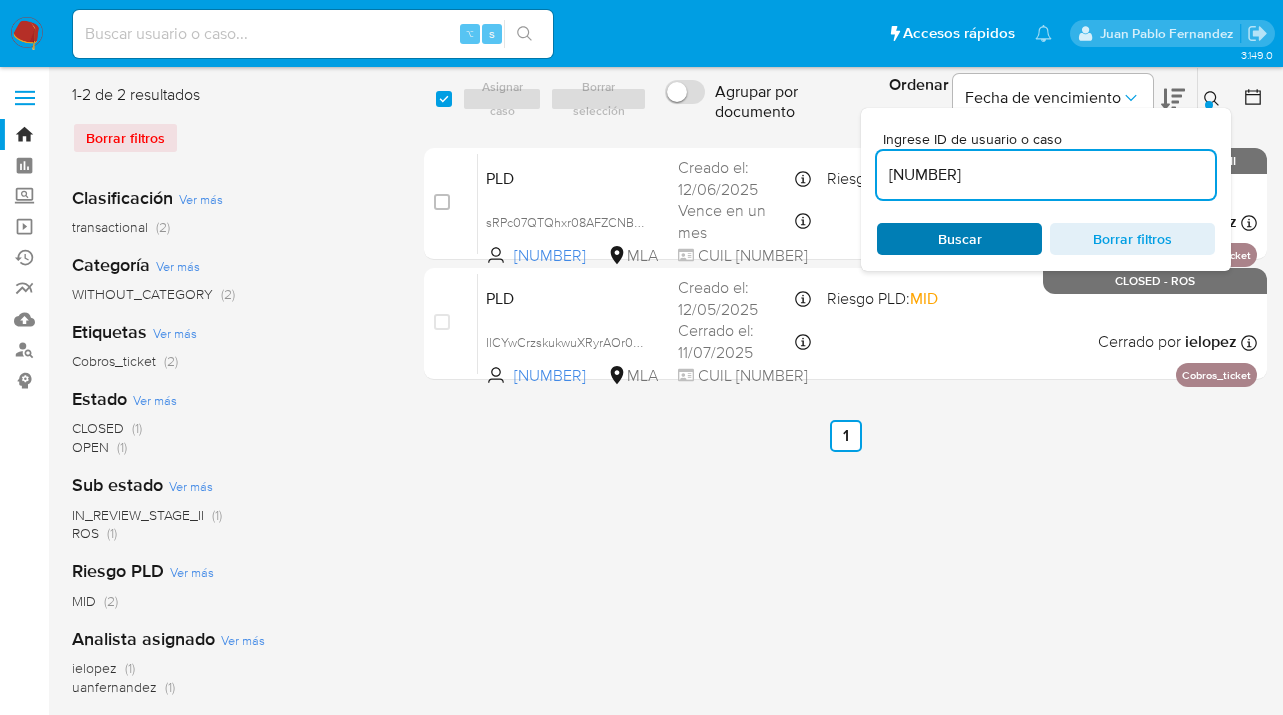 click on "Buscar" at bounding box center (959, 239) 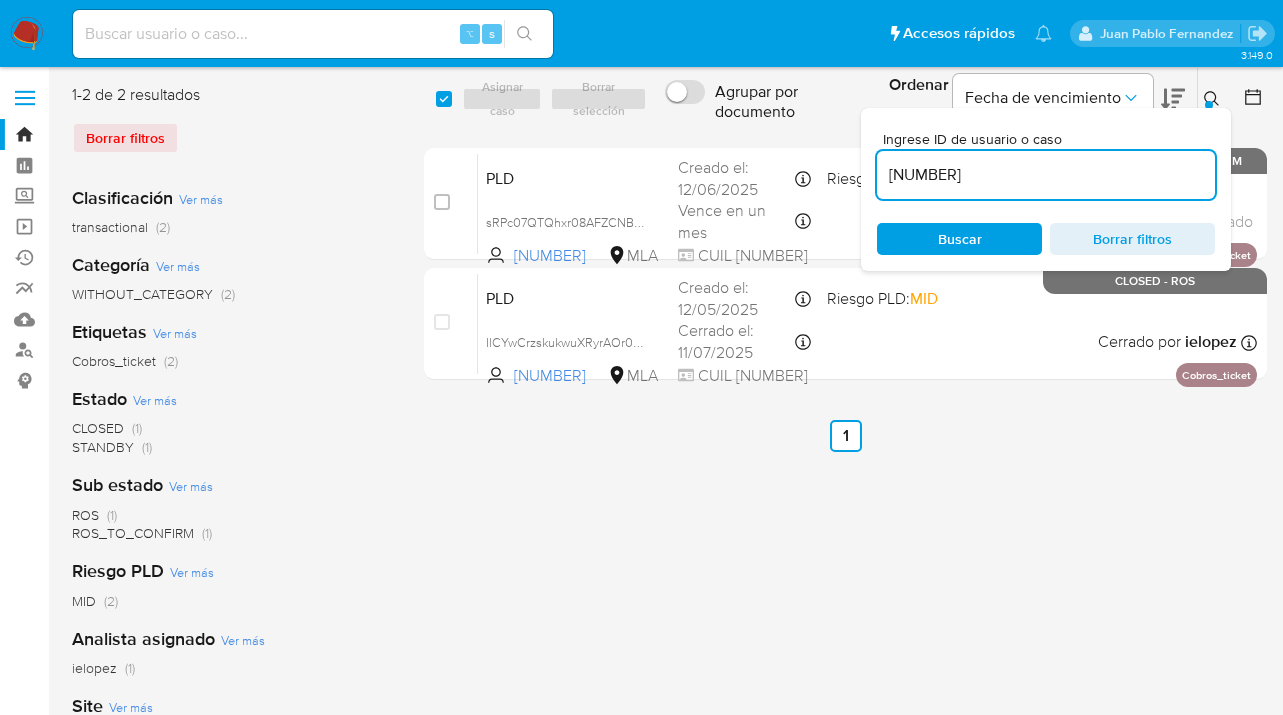 click 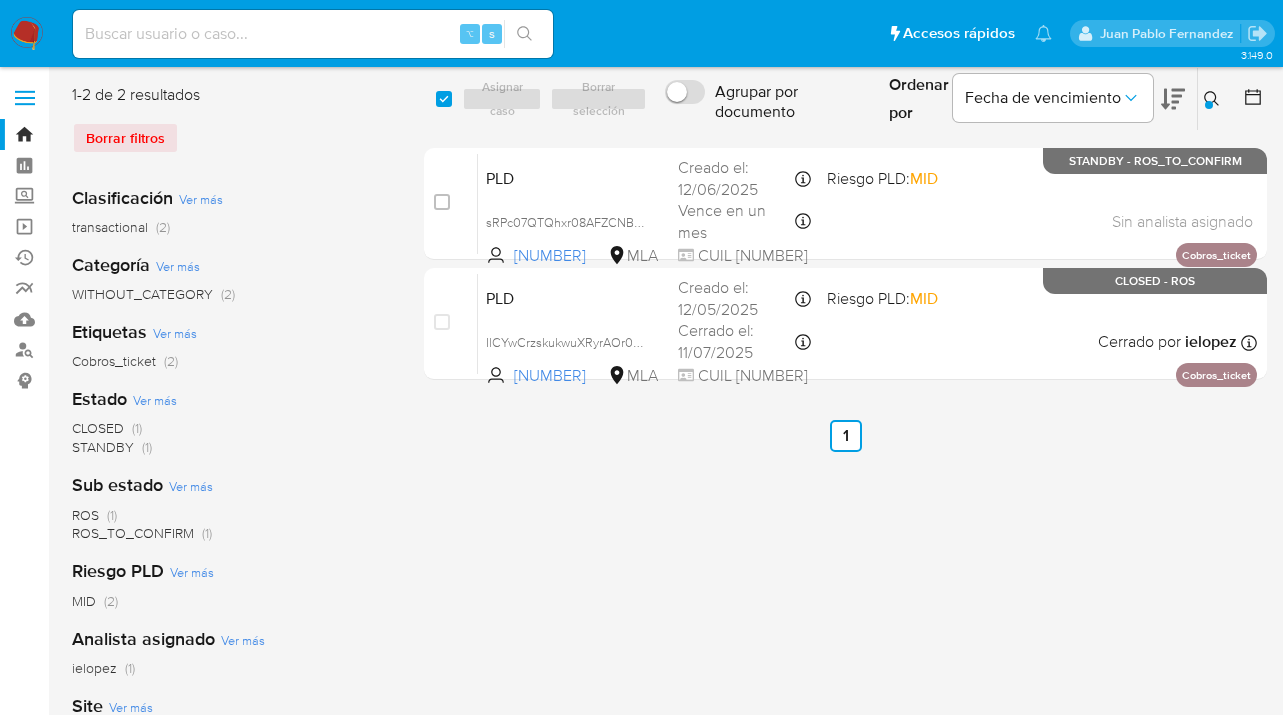 click at bounding box center [1249, 99] 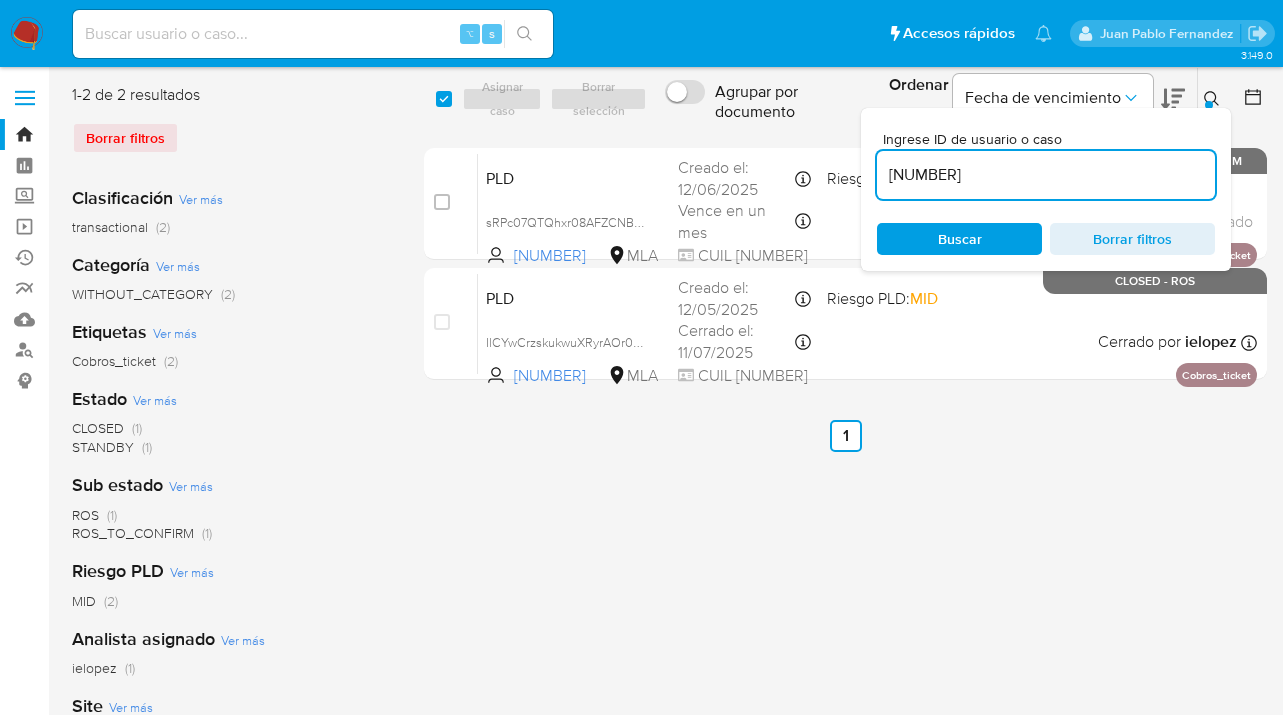 scroll, scrollTop: 0, scrollLeft: 0, axis: both 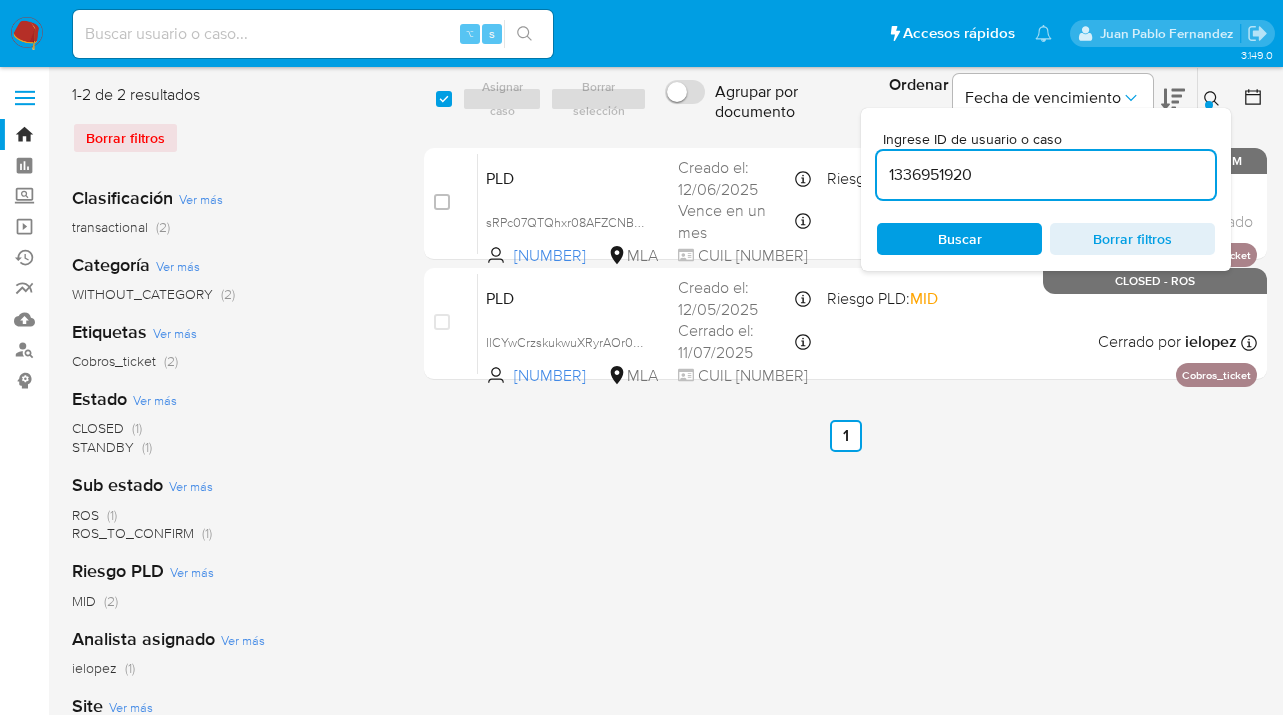type on "1336951920" 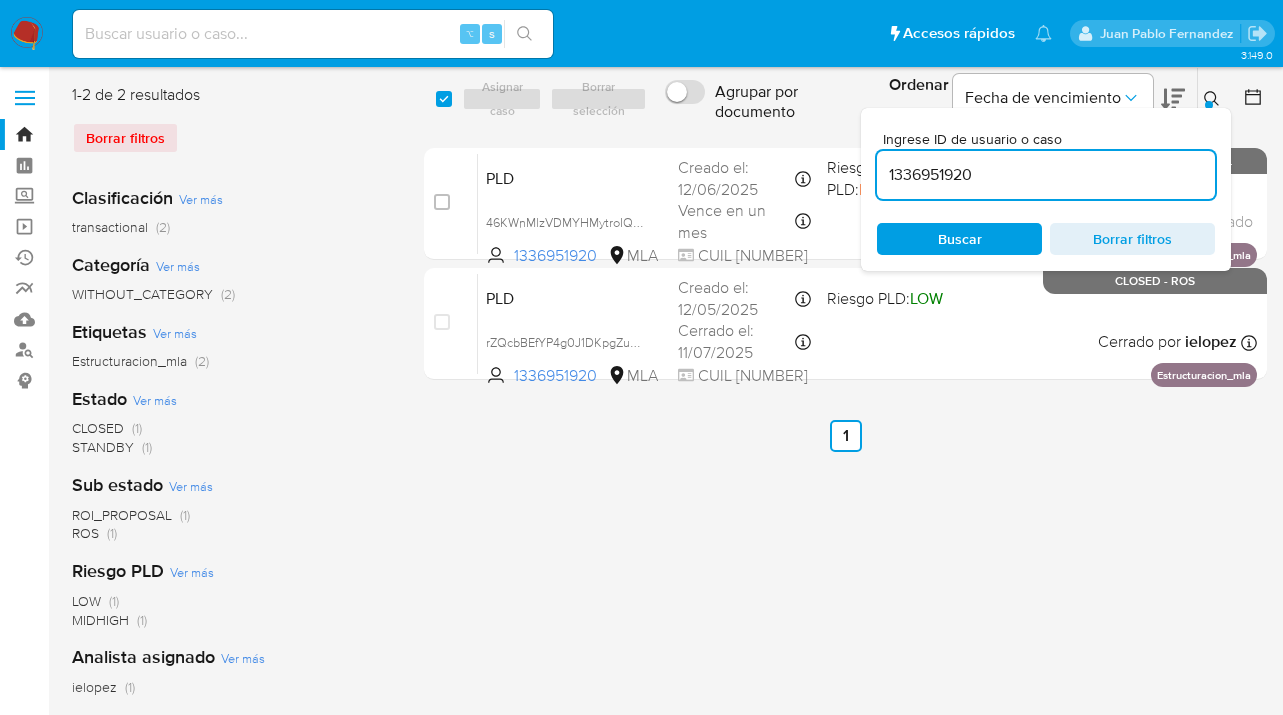click 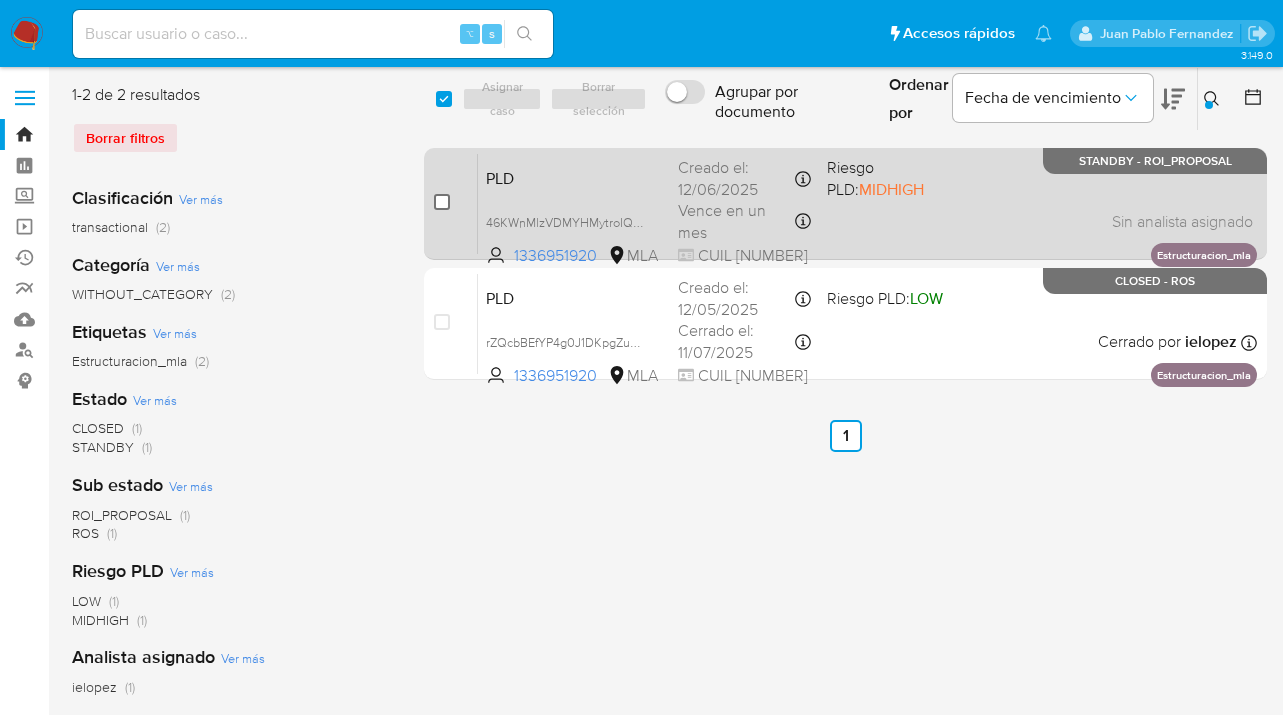 click at bounding box center [442, 202] 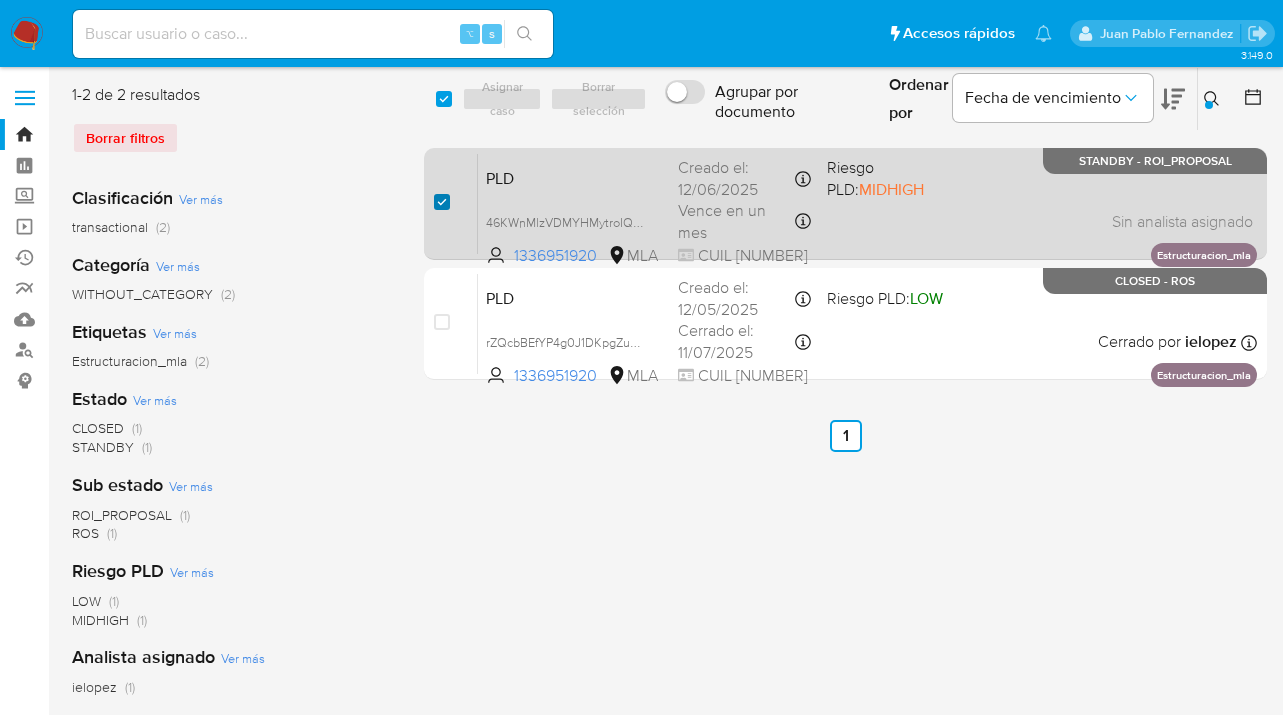 checkbox on "true" 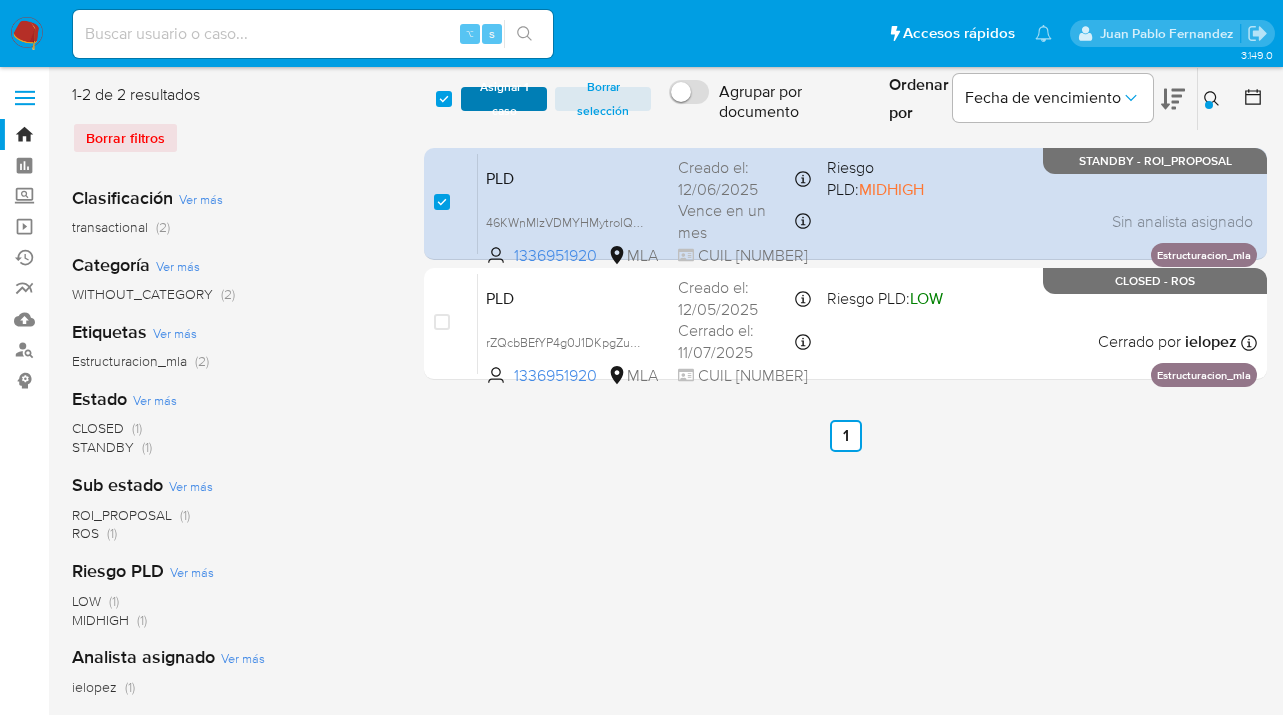 click on "Asignar 1 caso" at bounding box center (504, 99) 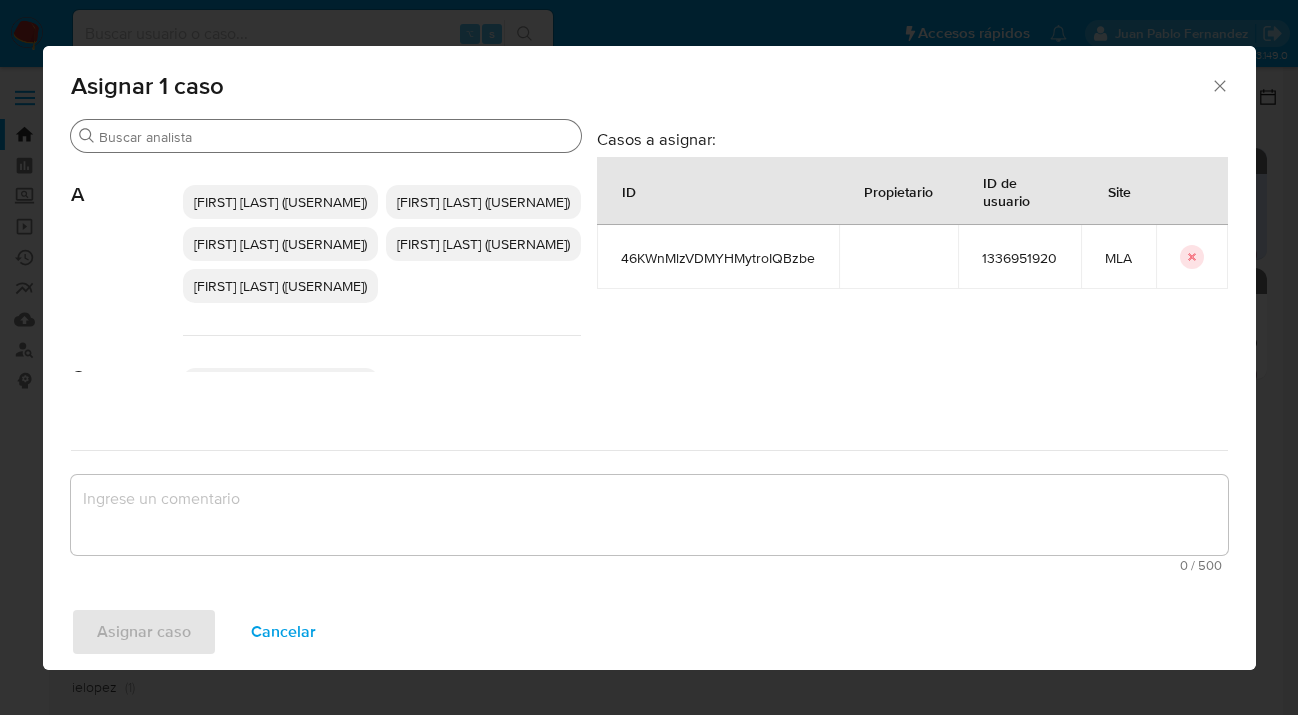 click on "Buscar" at bounding box center [336, 137] 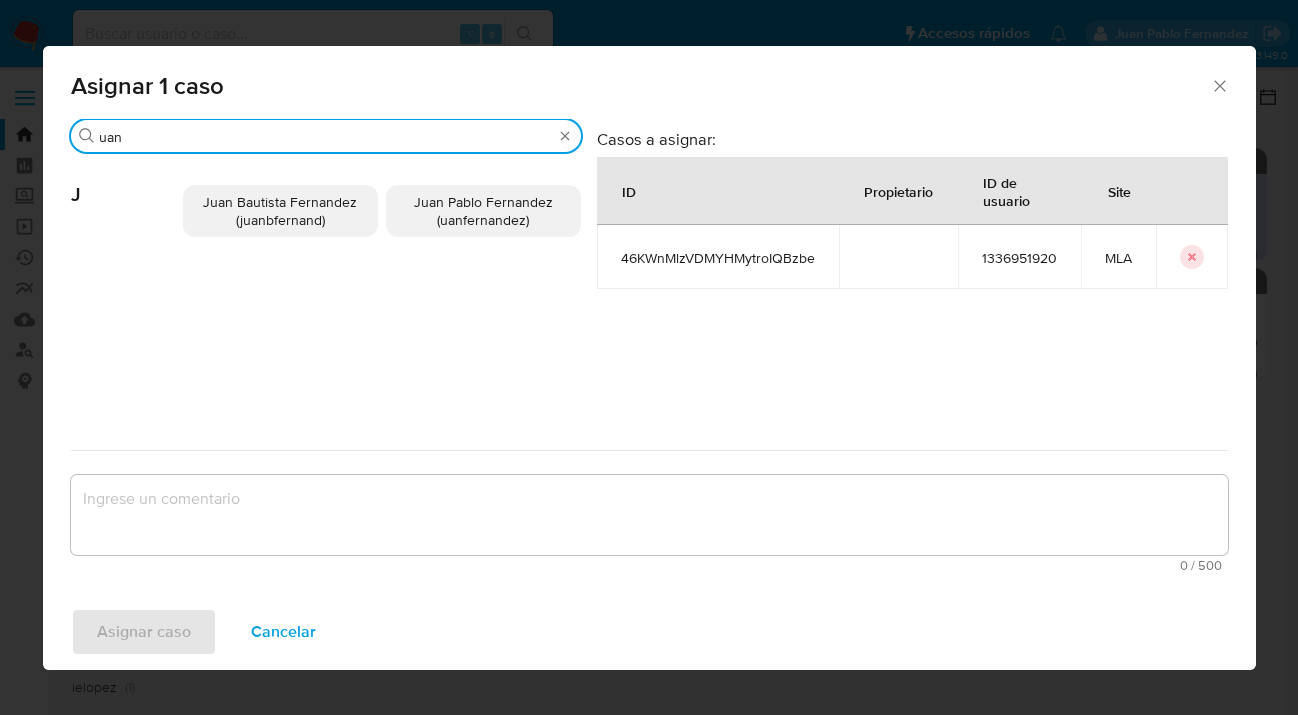 type on "uan" 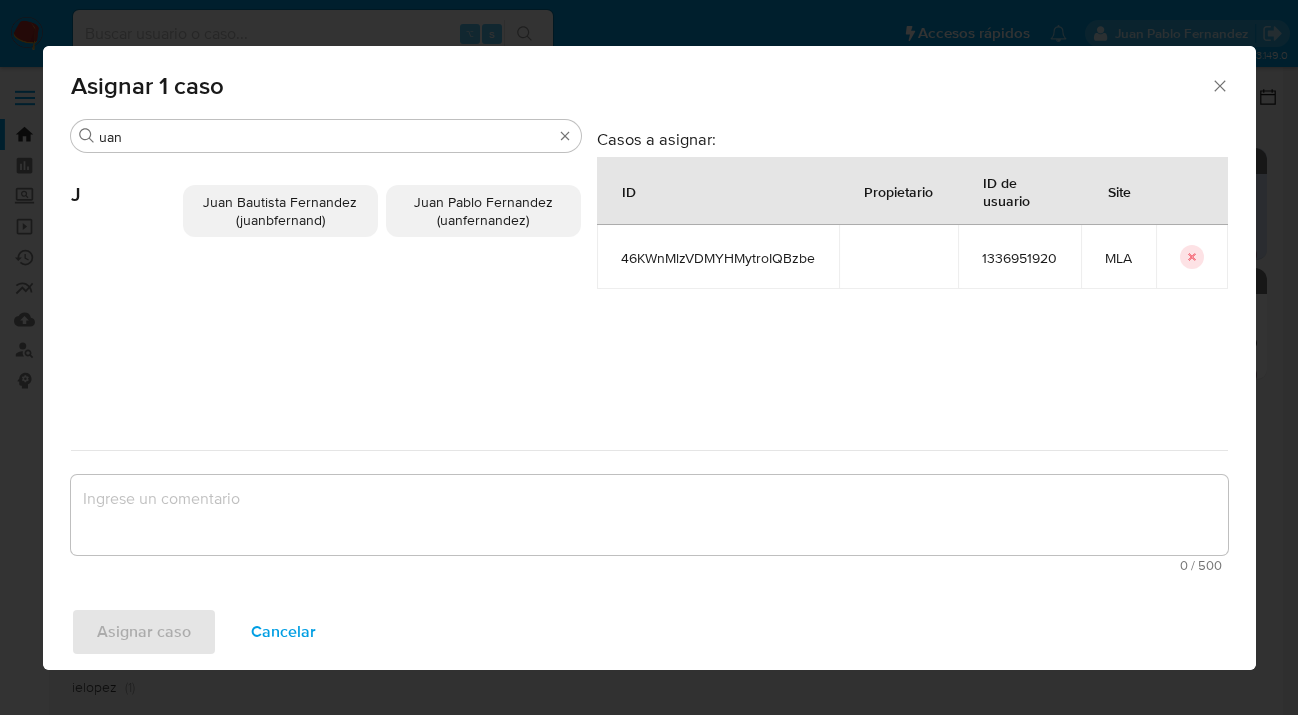 drag, startPoint x: 480, startPoint y: 207, endPoint x: 435, endPoint y: 417, distance: 214.76732 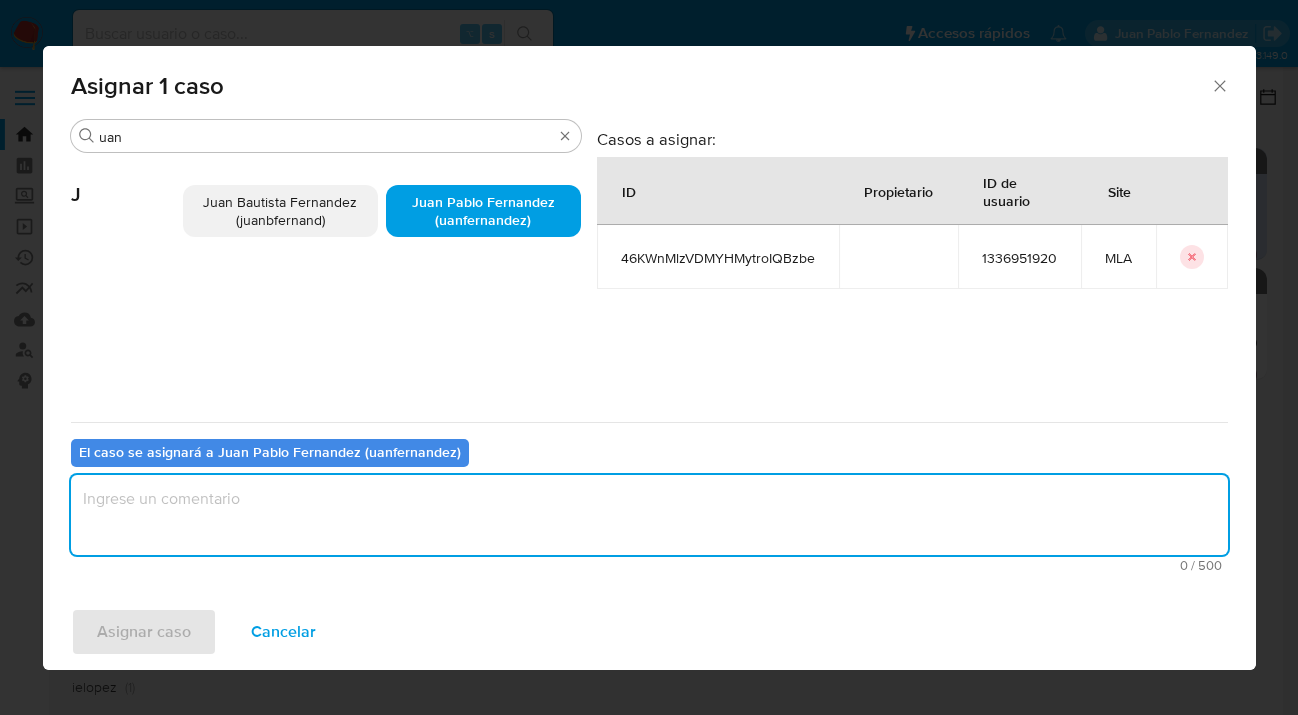 click at bounding box center (649, 515) 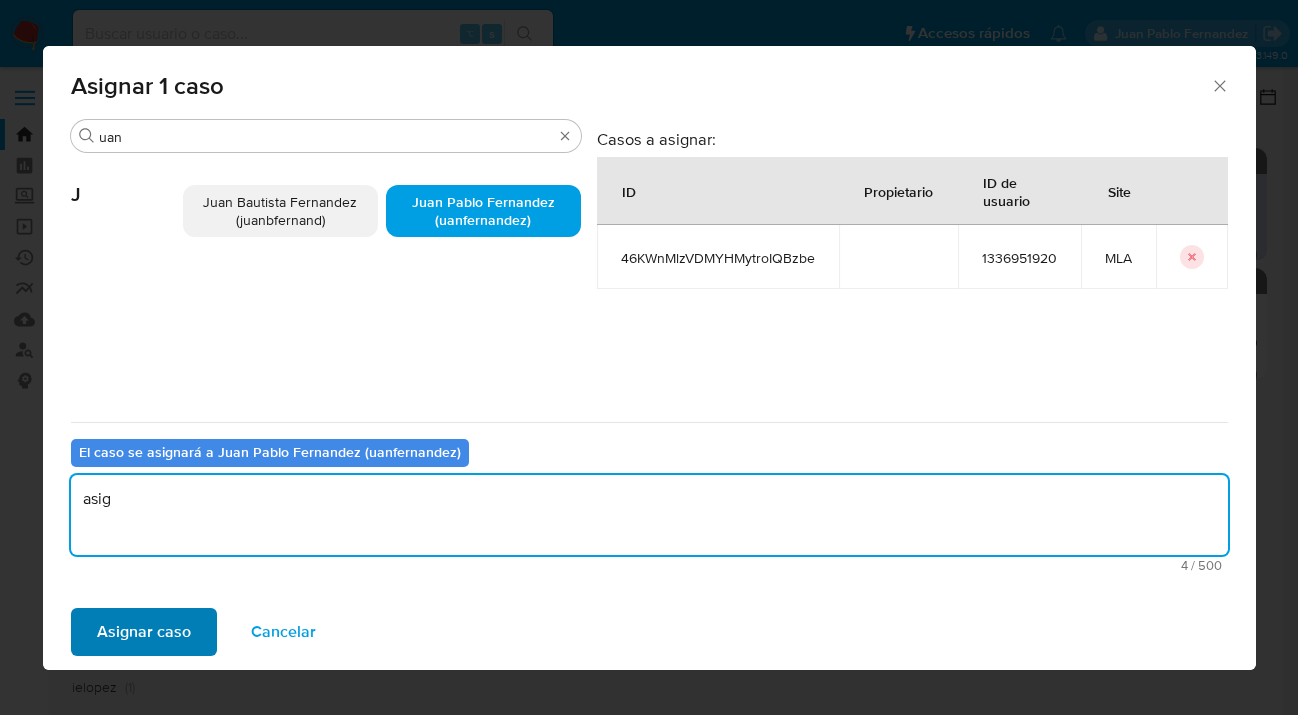 type on "asig" 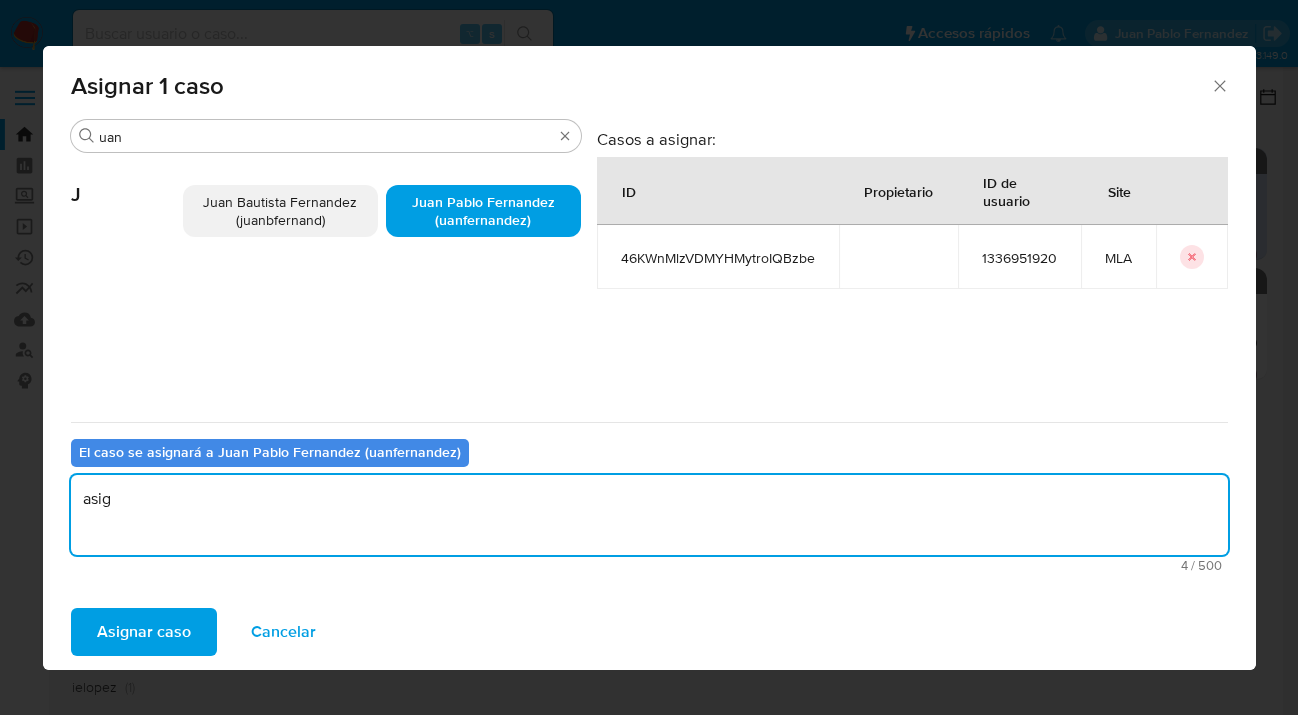 click on "Asignar caso" at bounding box center (144, 632) 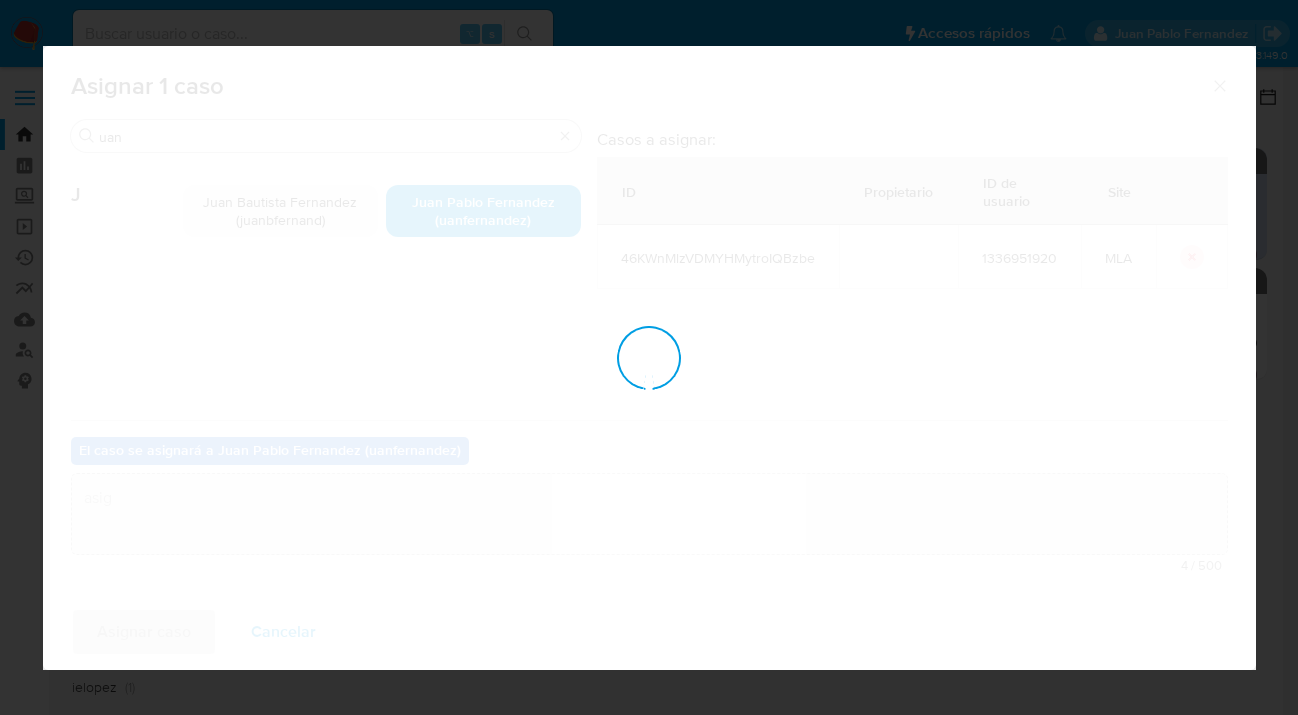 type 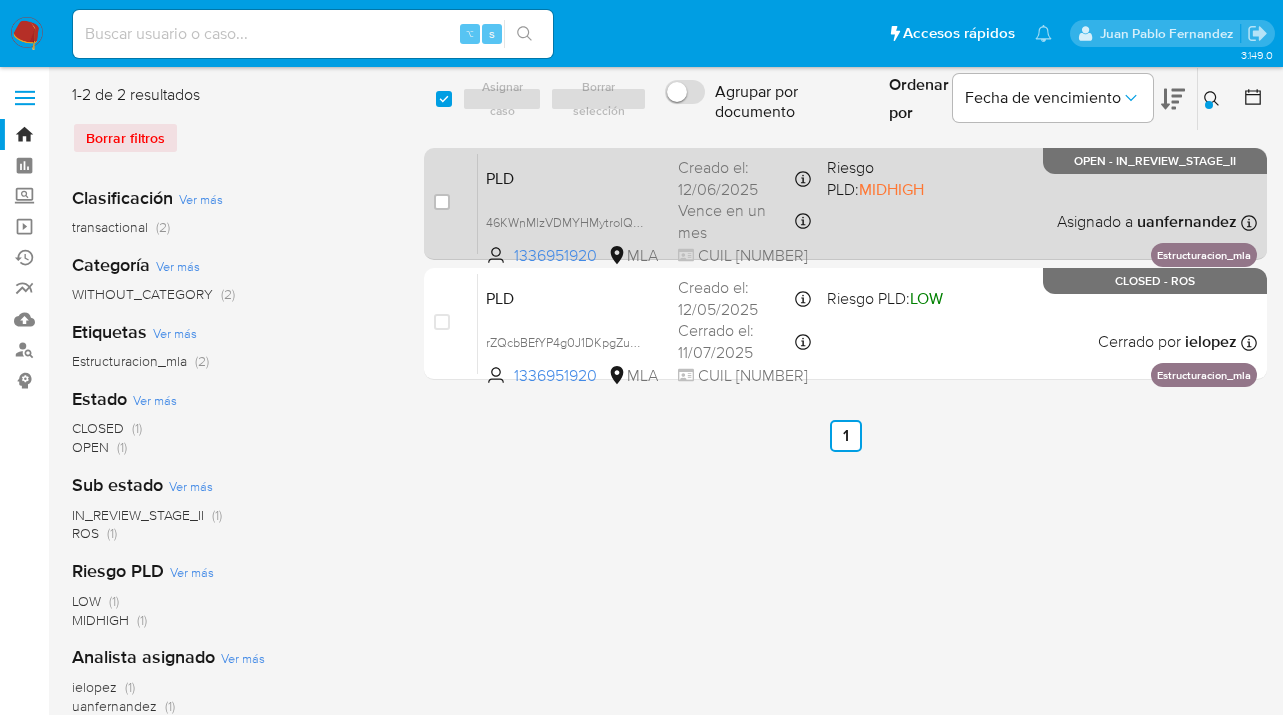 click on "PLD 46KWnMlzVDMYHMytroIQBzbe 1336951920 MLA Riesgo PLD:  MIDHIGH Creado el: 12/06/2025   Creado el: 12/06/2025 03:31:12 Vence en un mes   Vence el 10/09/2025 03:31:12 CUIL   27454557455 Asignado a   uanfernandez   Asignado el: 18/06/2025 14:16:39 Estructuracion_mla OPEN - IN_REVIEW_STAGE_II" at bounding box center [867, 203] 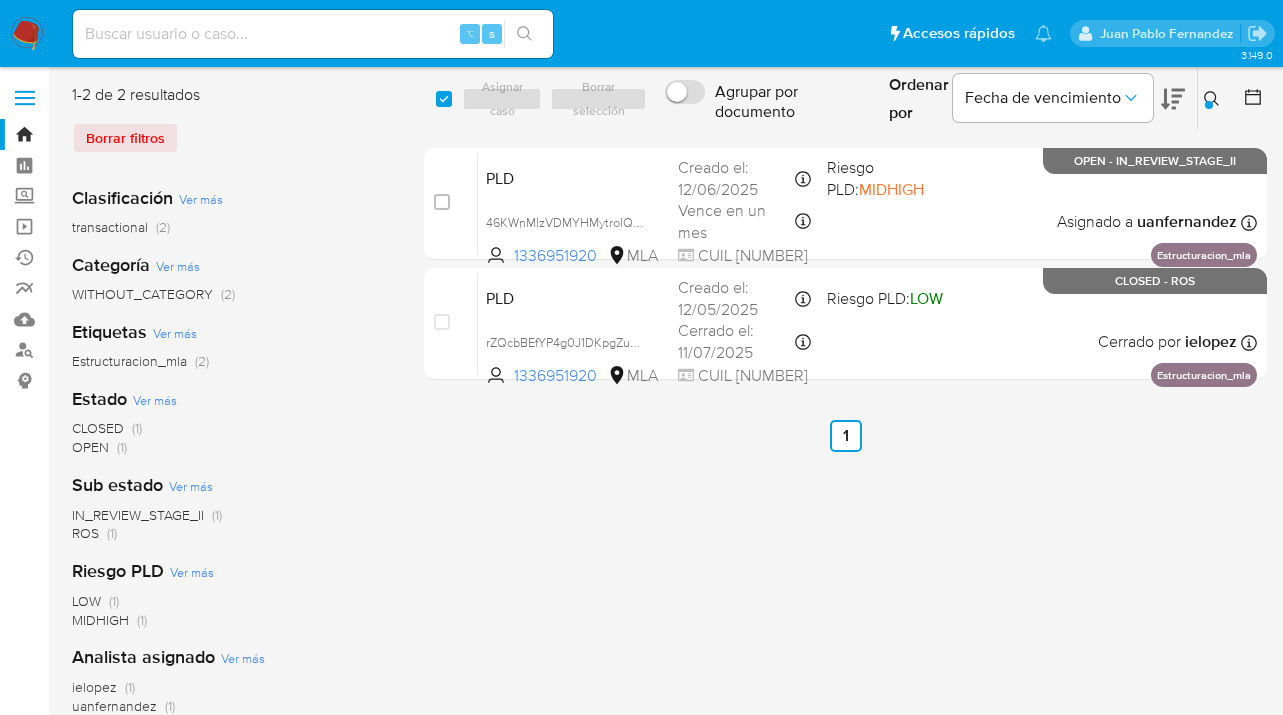 click 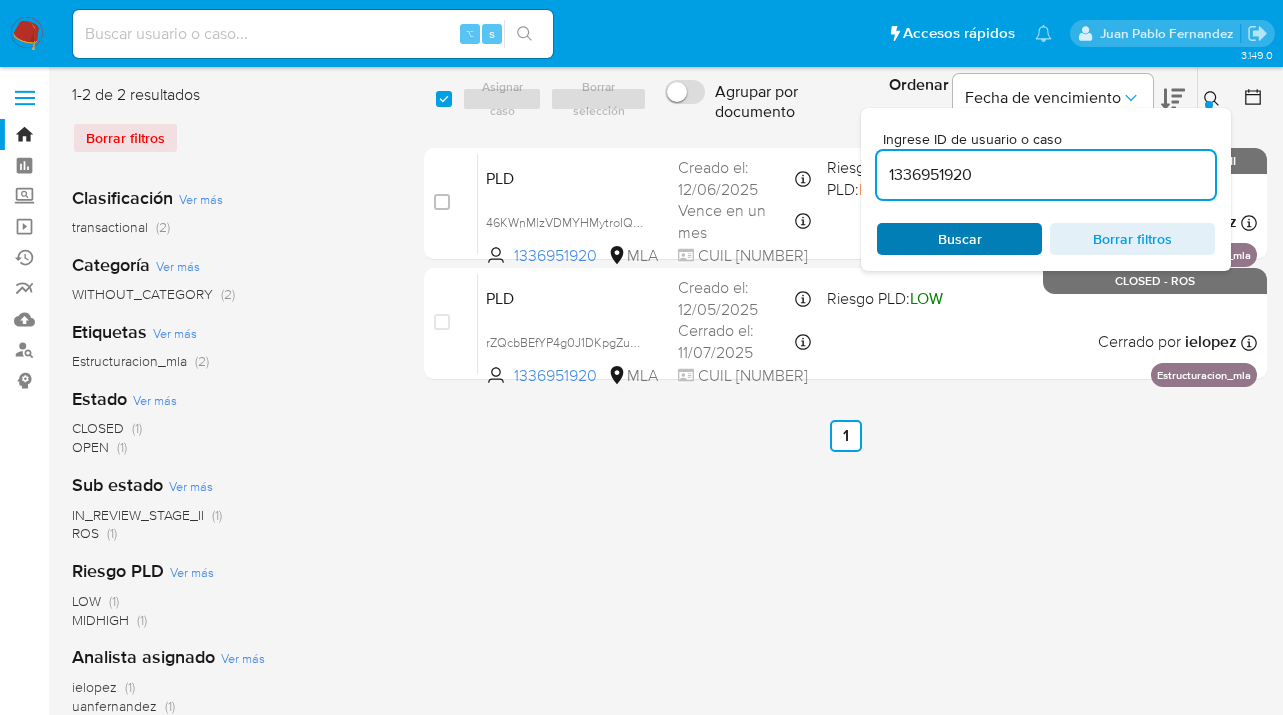 click on "Buscar" at bounding box center (959, 239) 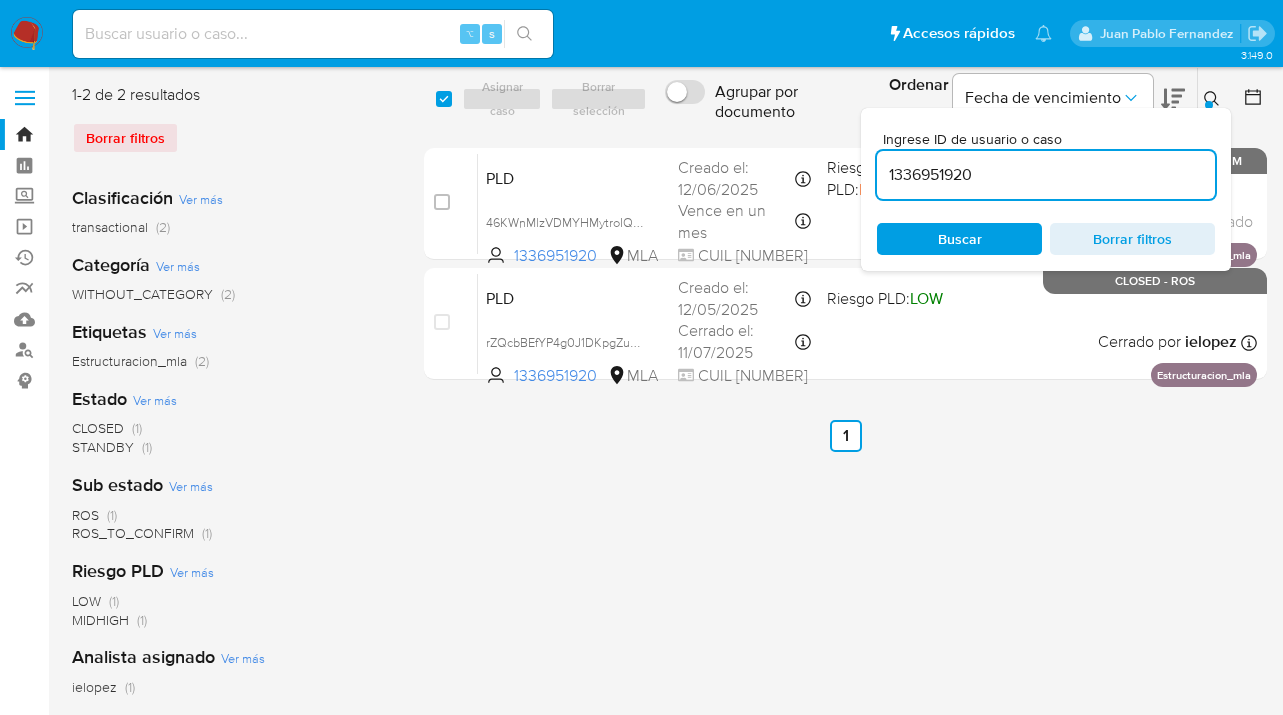 click 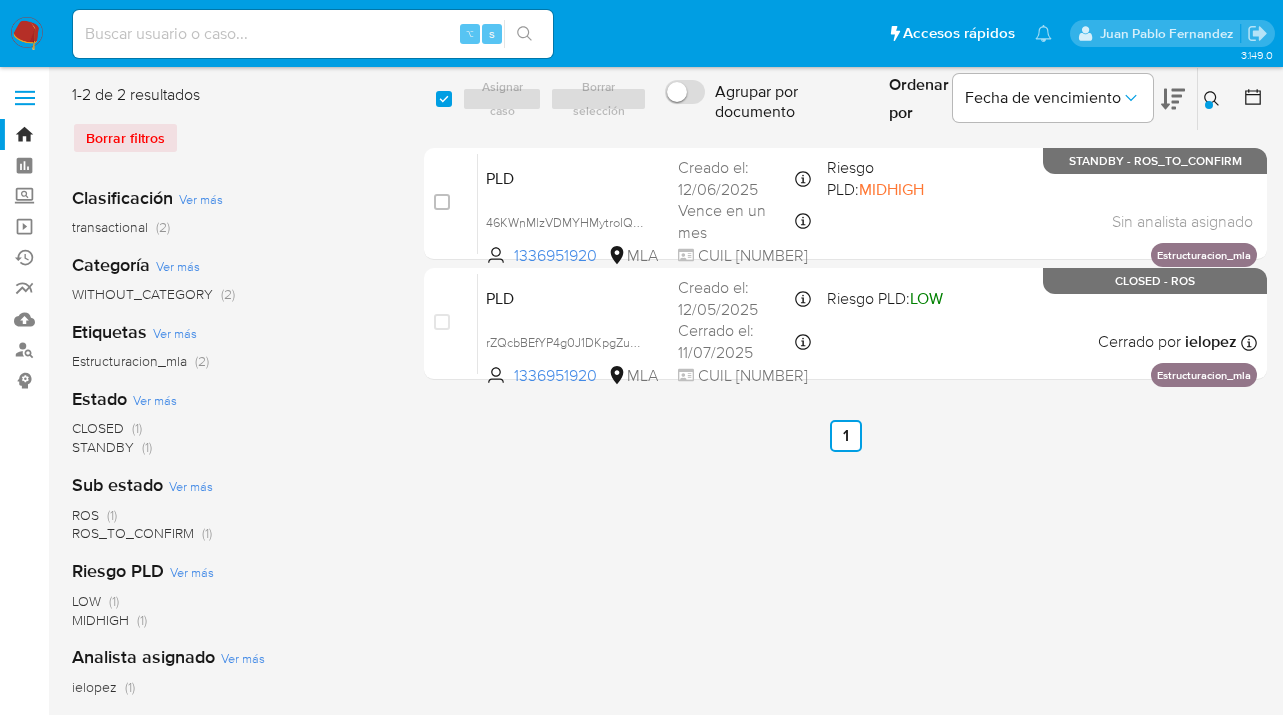 drag, startPoint x: 1215, startPoint y: 95, endPoint x: 1112, endPoint y: 148, distance: 115.83609 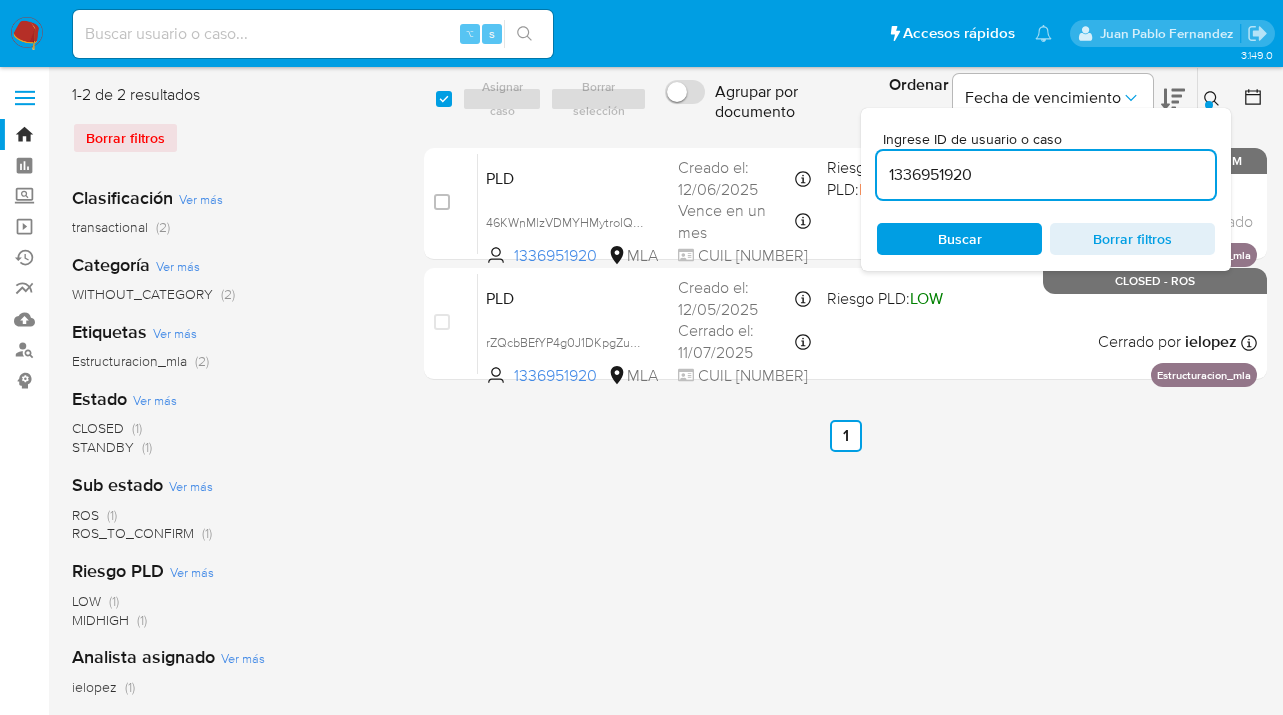 drag, startPoint x: 997, startPoint y: 176, endPoint x: 869, endPoint y: 161, distance: 128.87592 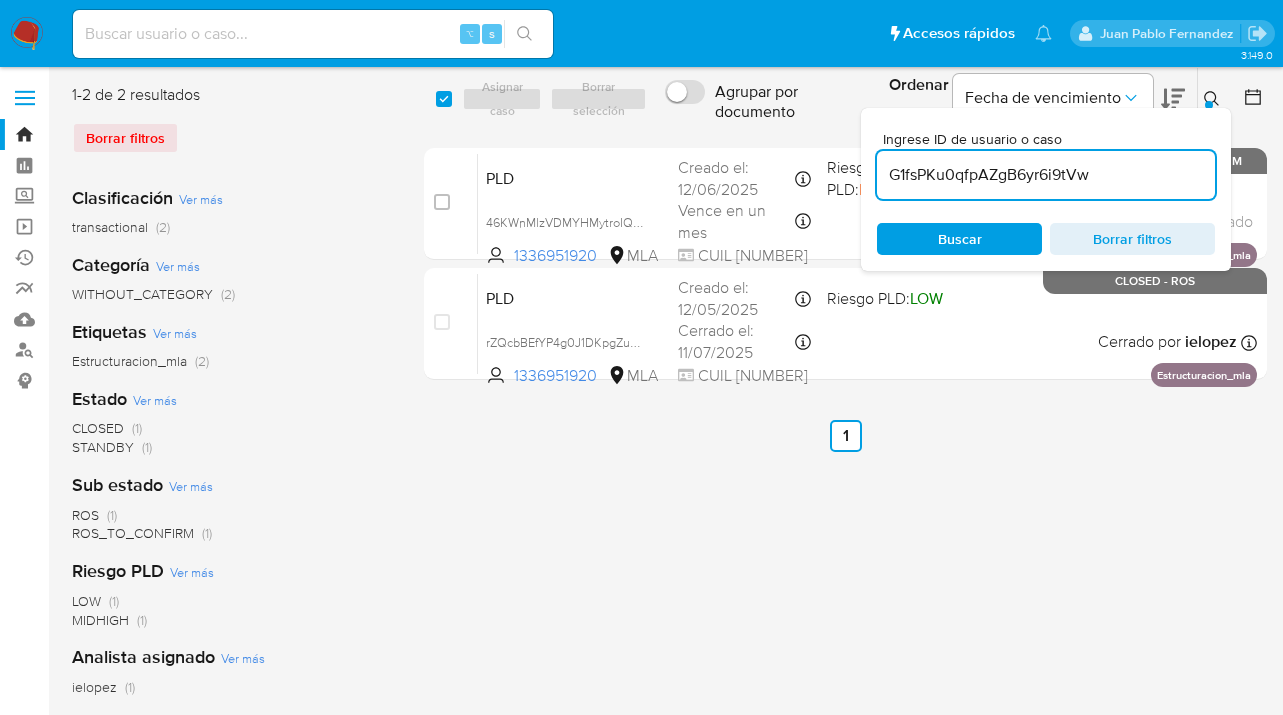 type on "G1fsPKu0qfpAZgB6yr6i9tVw" 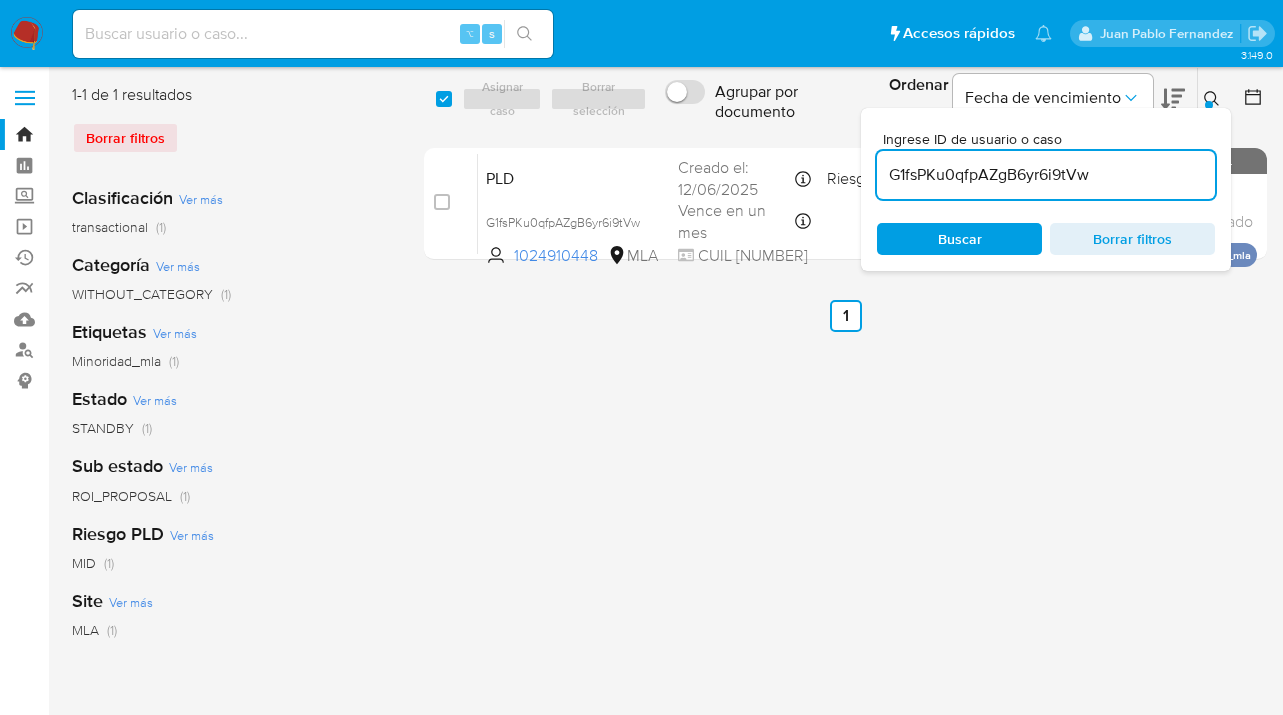 click 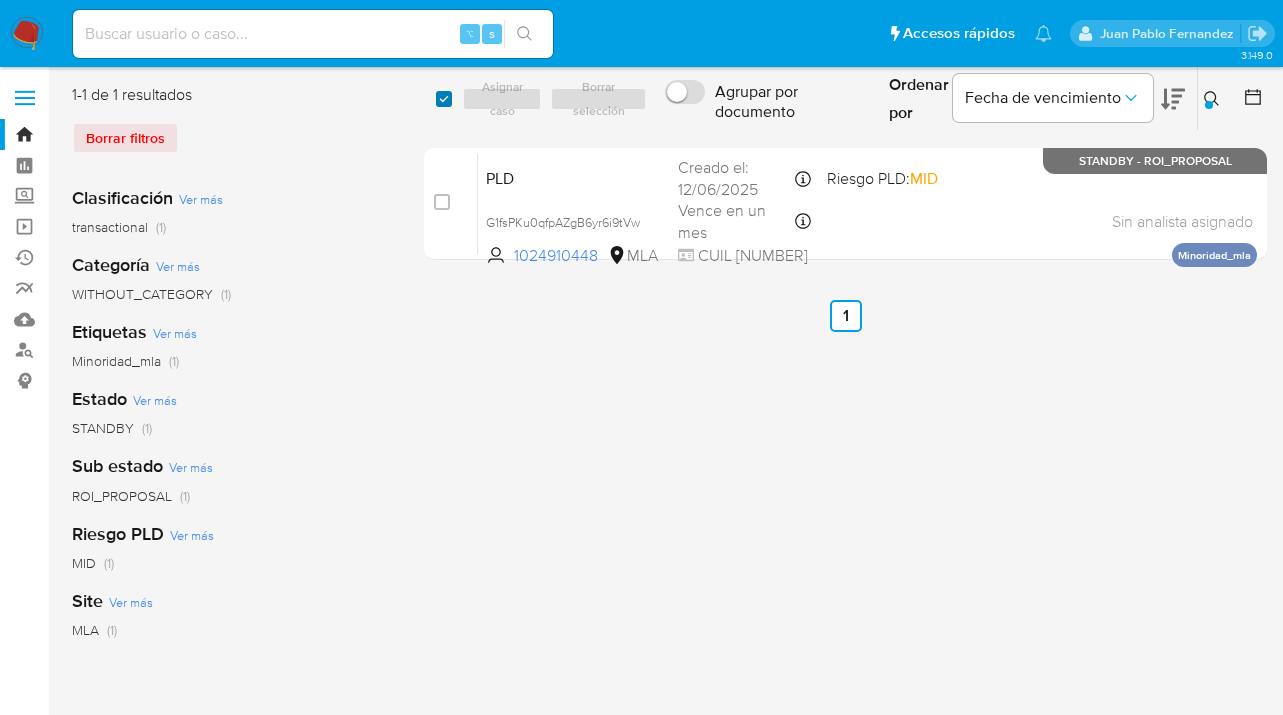 click at bounding box center [444, 99] 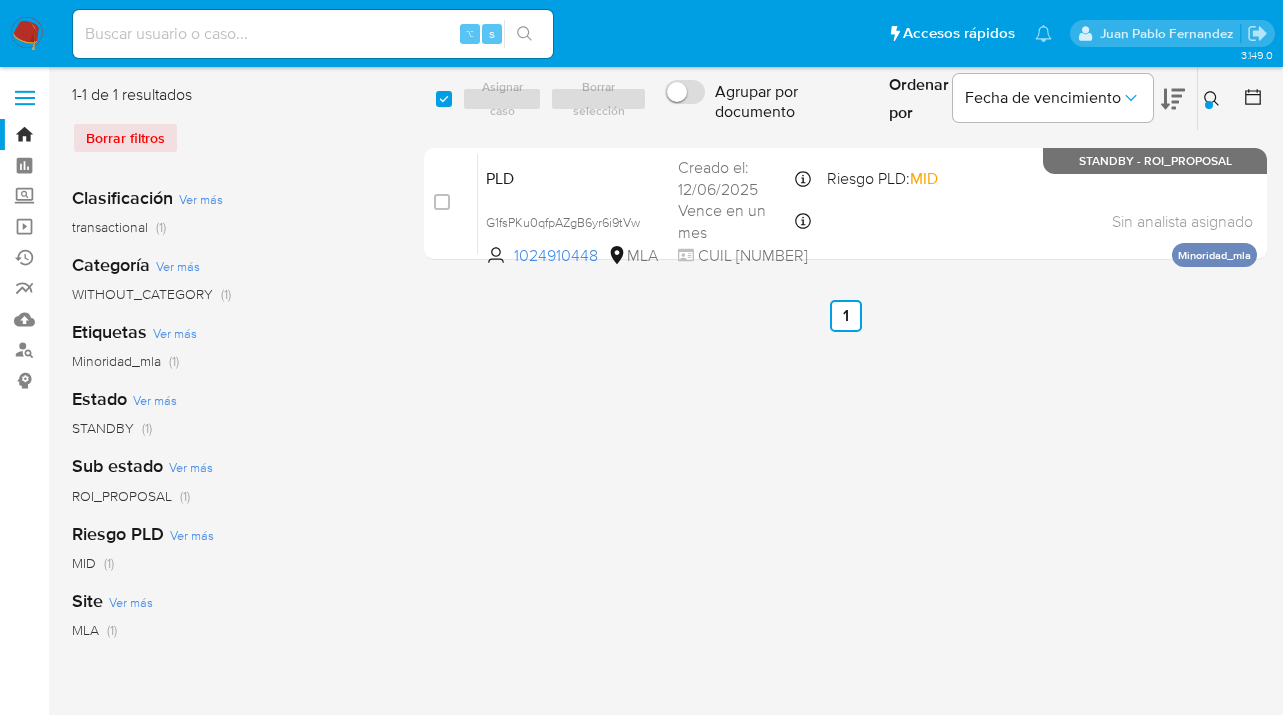 checkbox on "true" 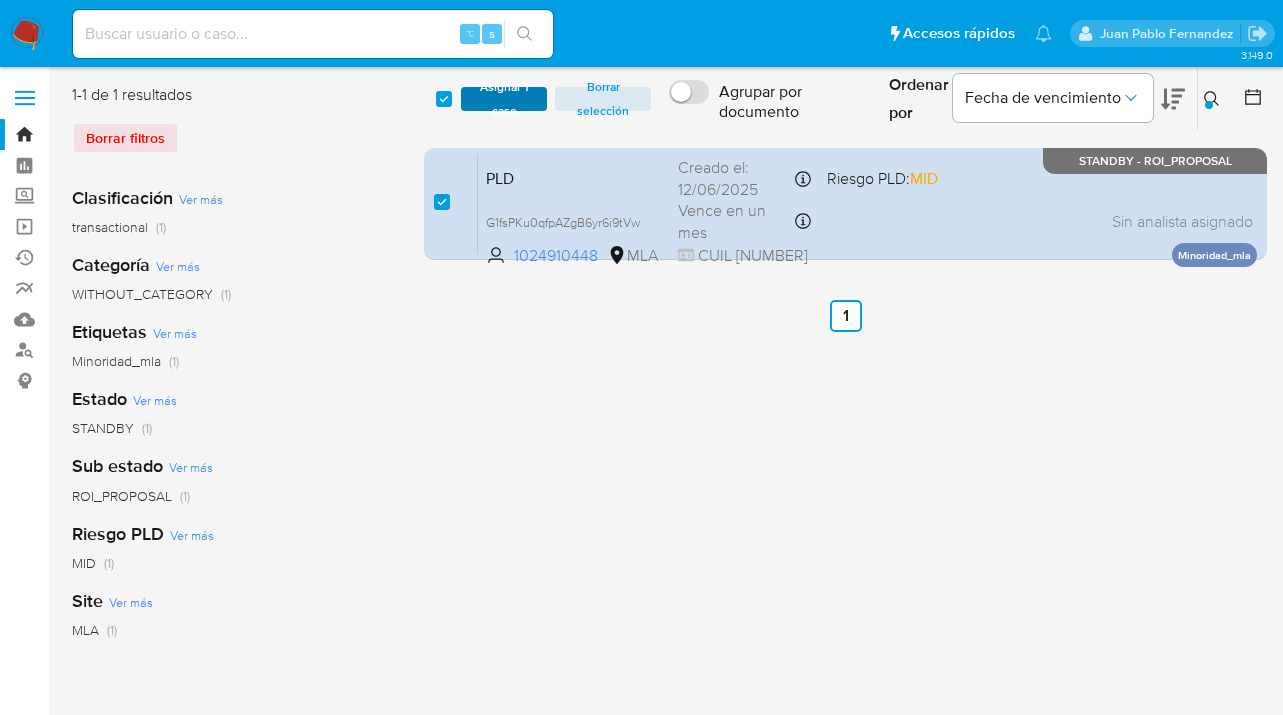 click on "Asignar 1 caso" at bounding box center [504, 99] 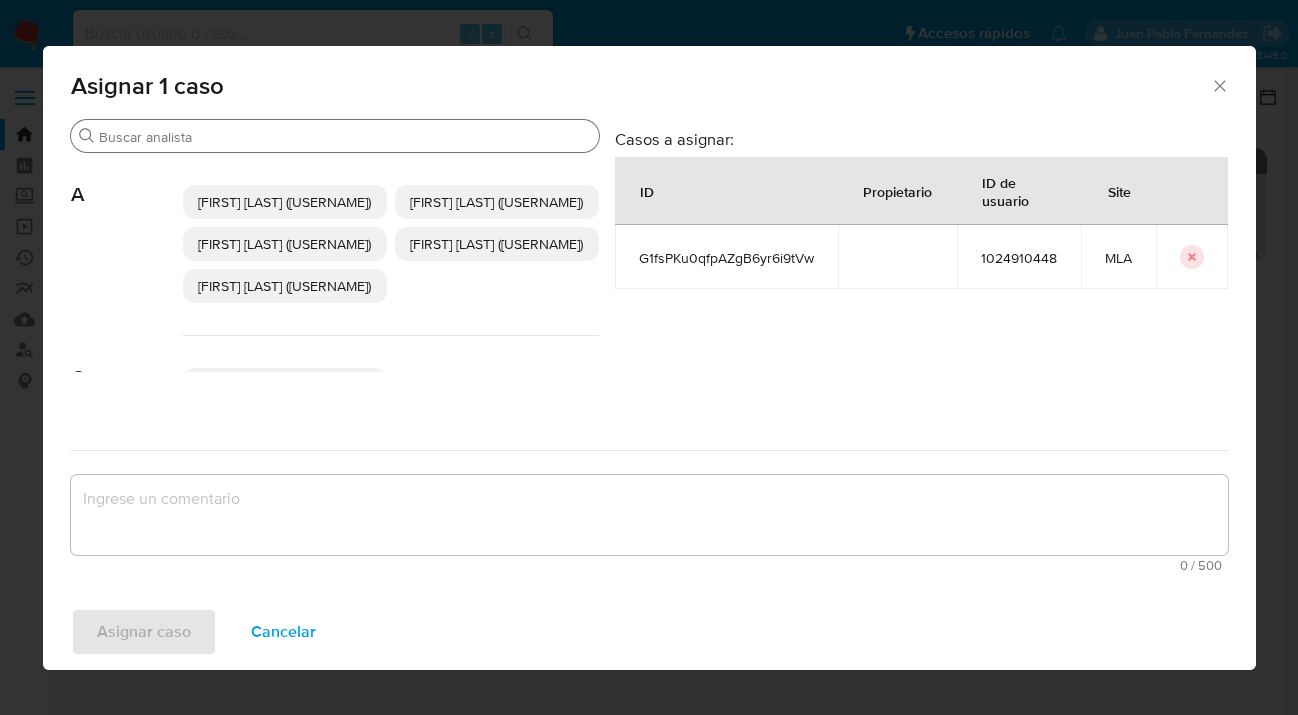click on "Buscar" at bounding box center (345, 137) 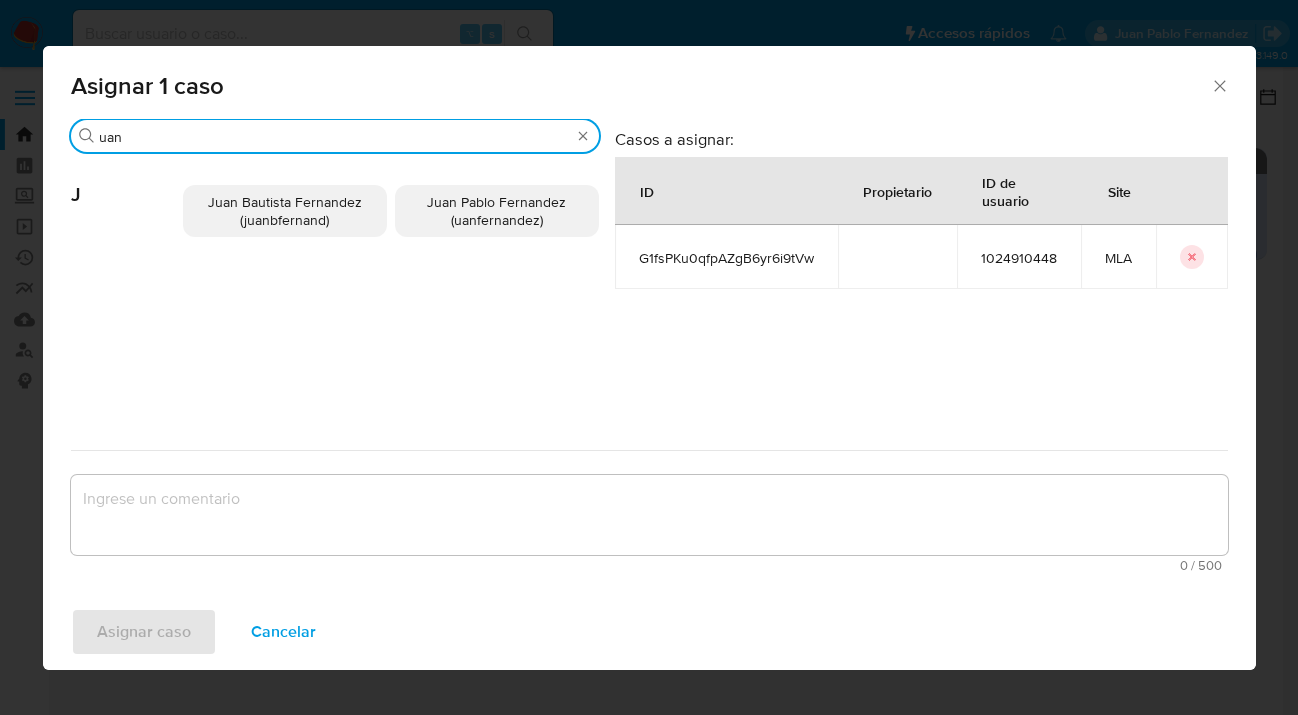 type on "uan" 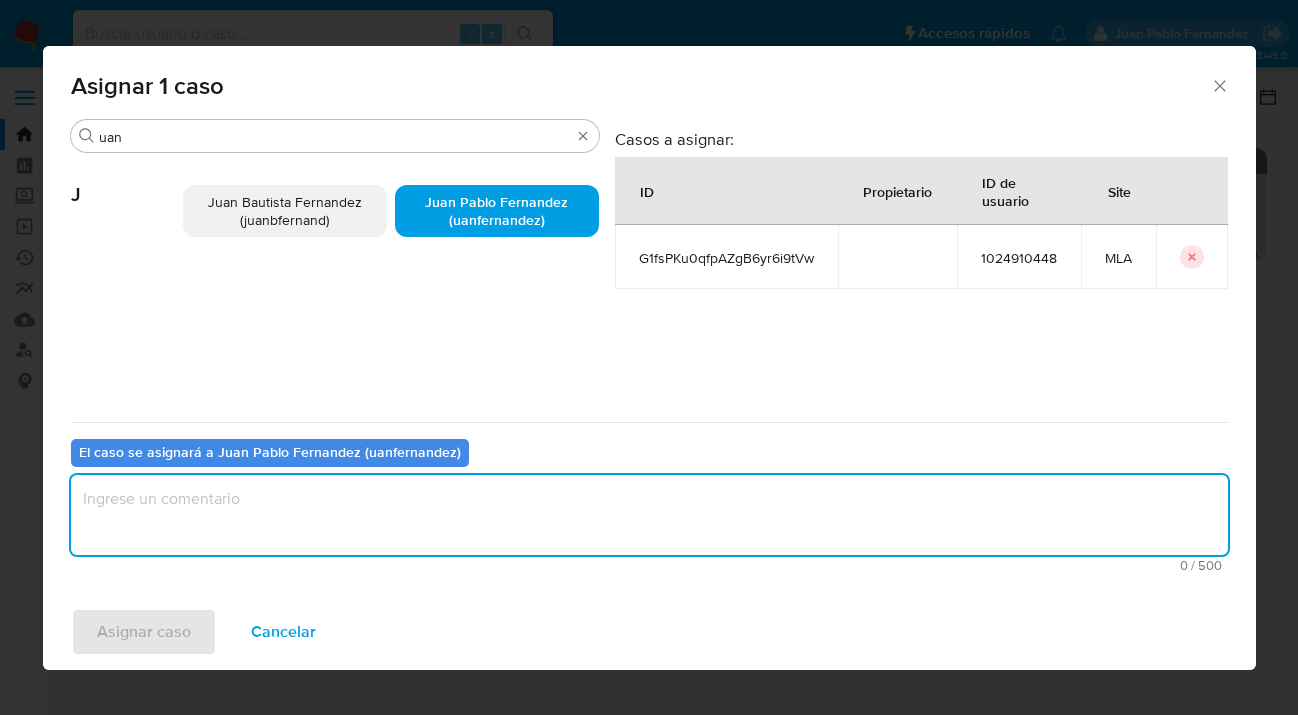 click at bounding box center [649, 515] 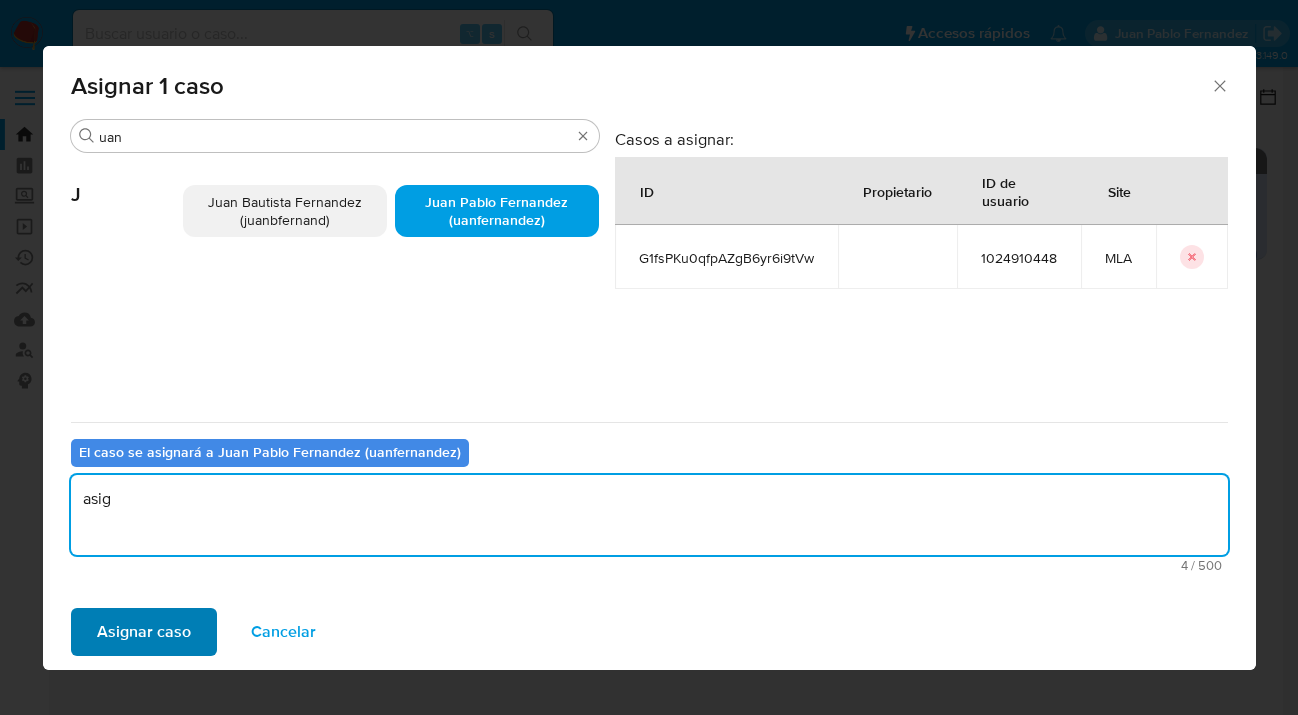 type on "asig" 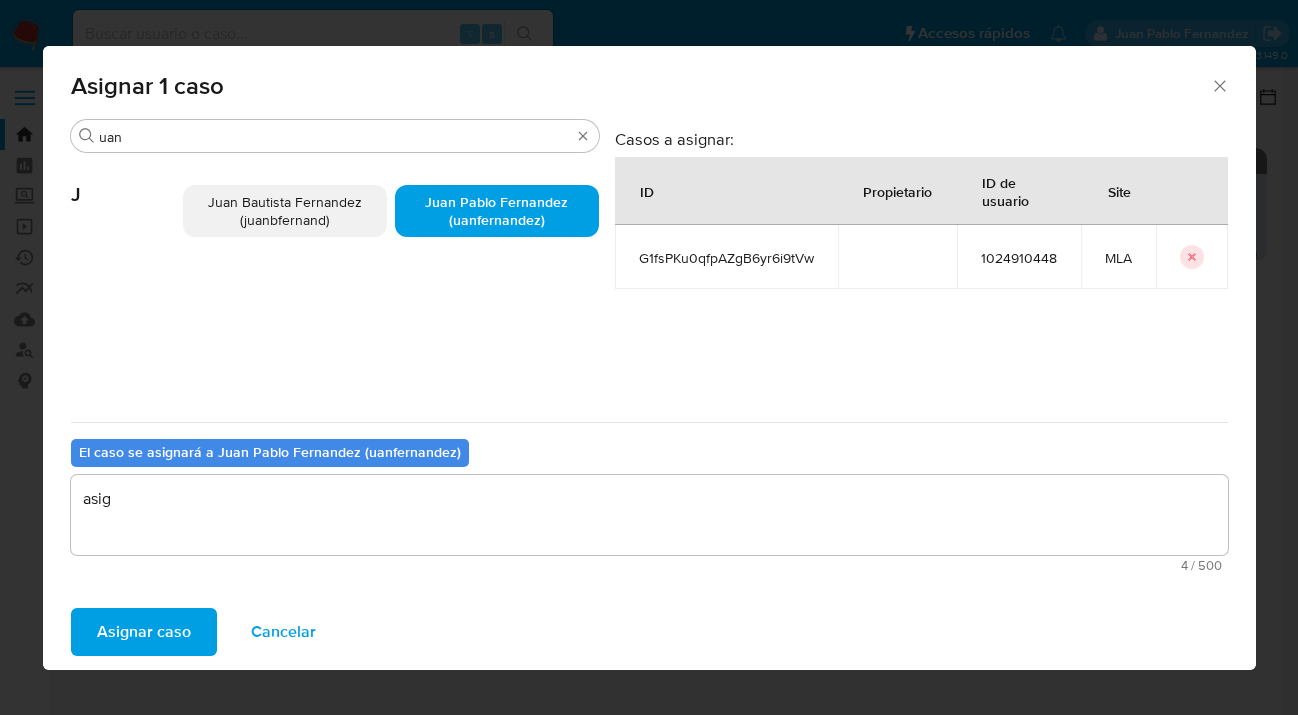 click on "Asignar caso" at bounding box center [144, 632] 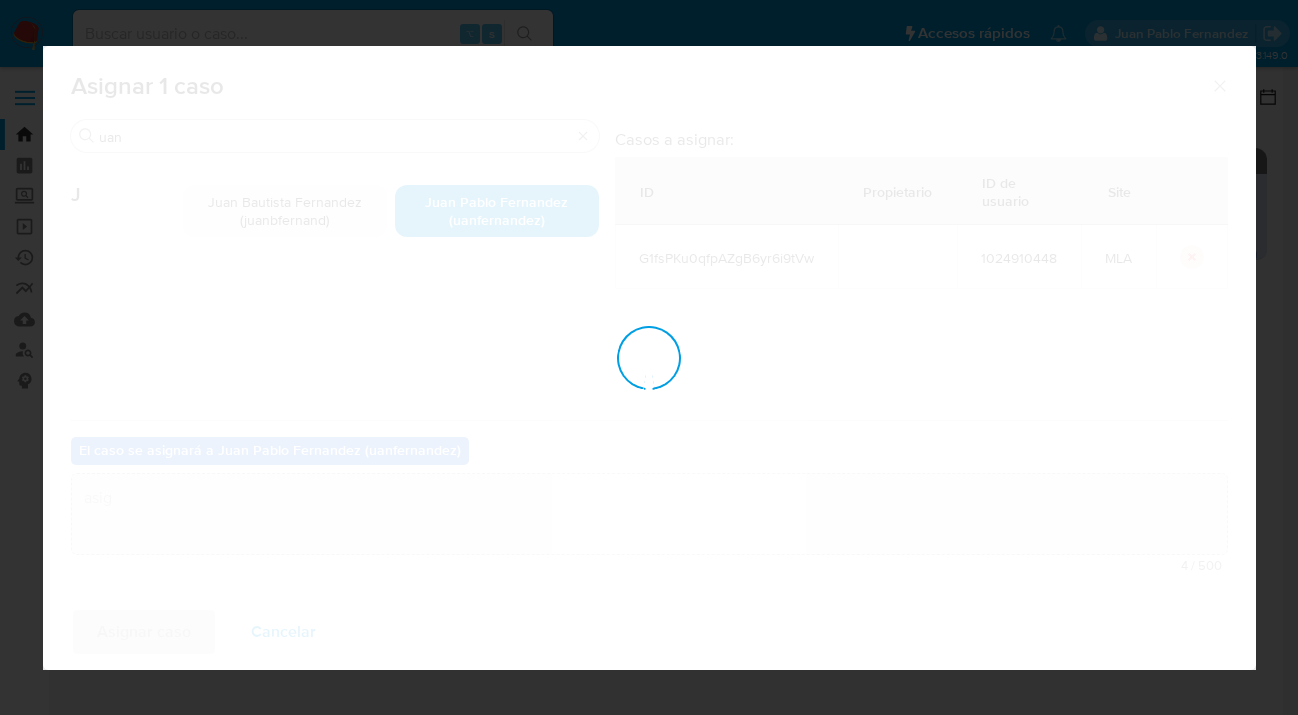 type 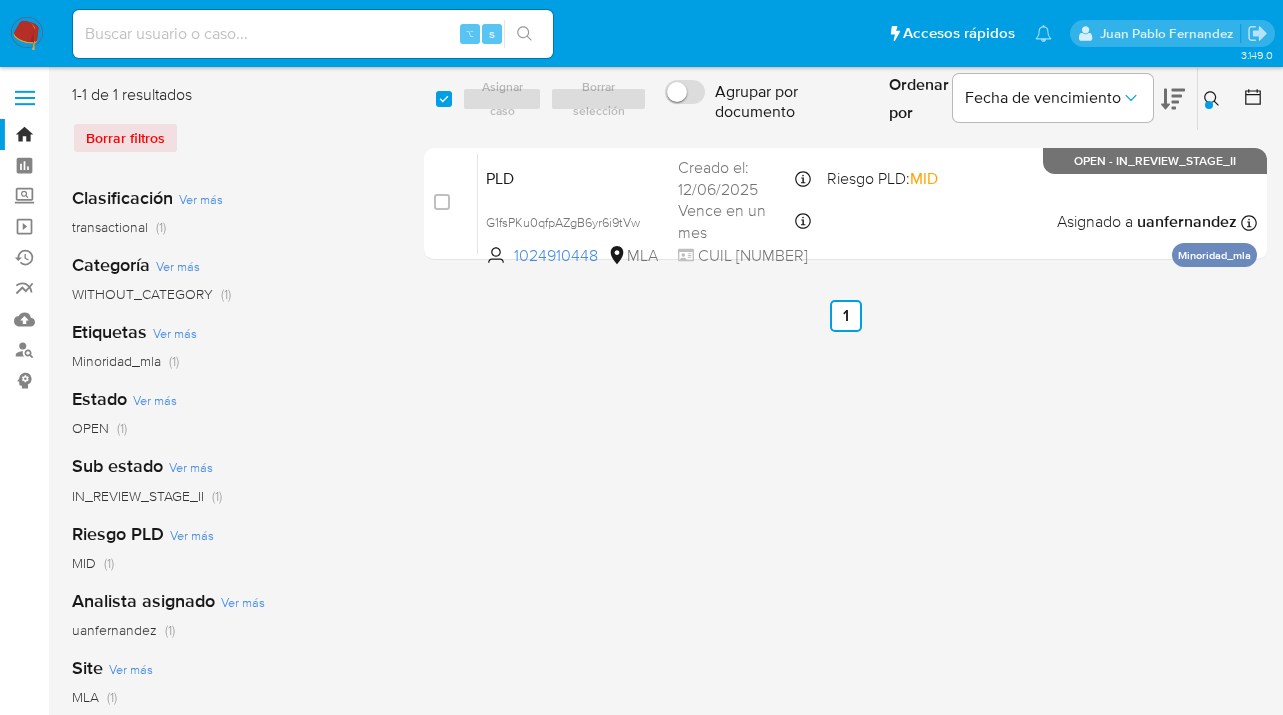 click 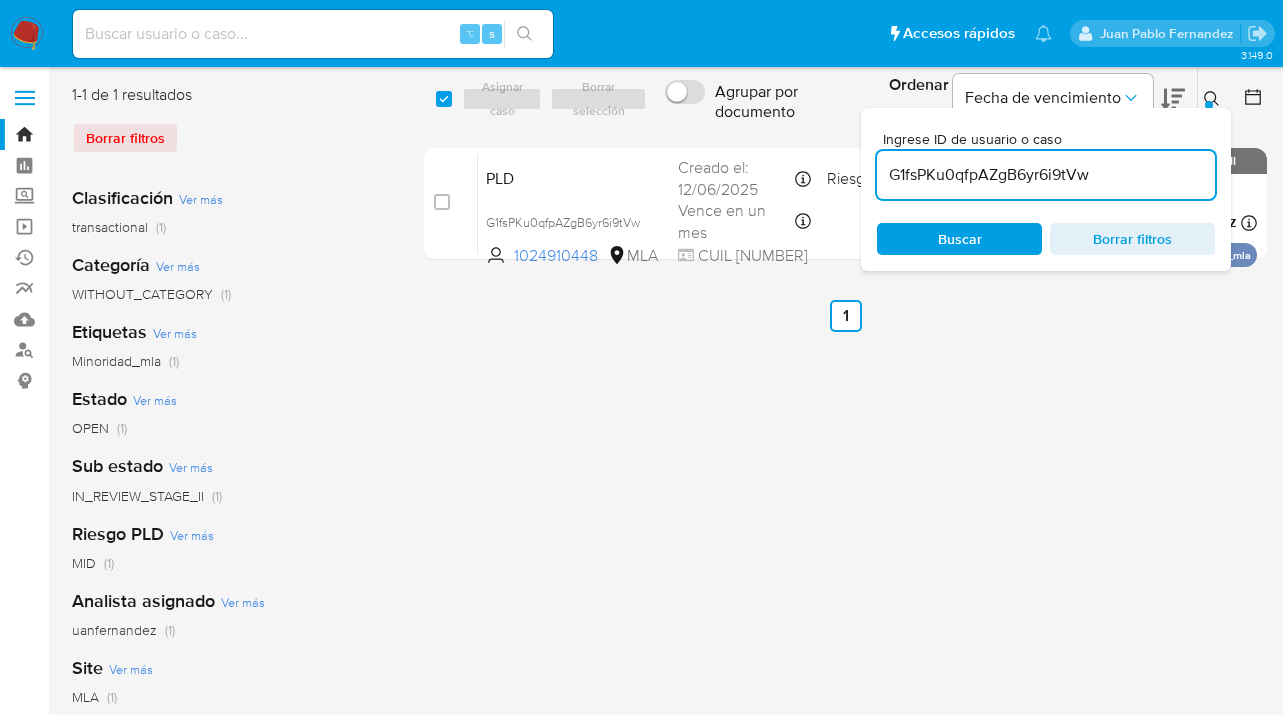 drag, startPoint x: 1097, startPoint y: 167, endPoint x: 866, endPoint y: 160, distance: 231.10603 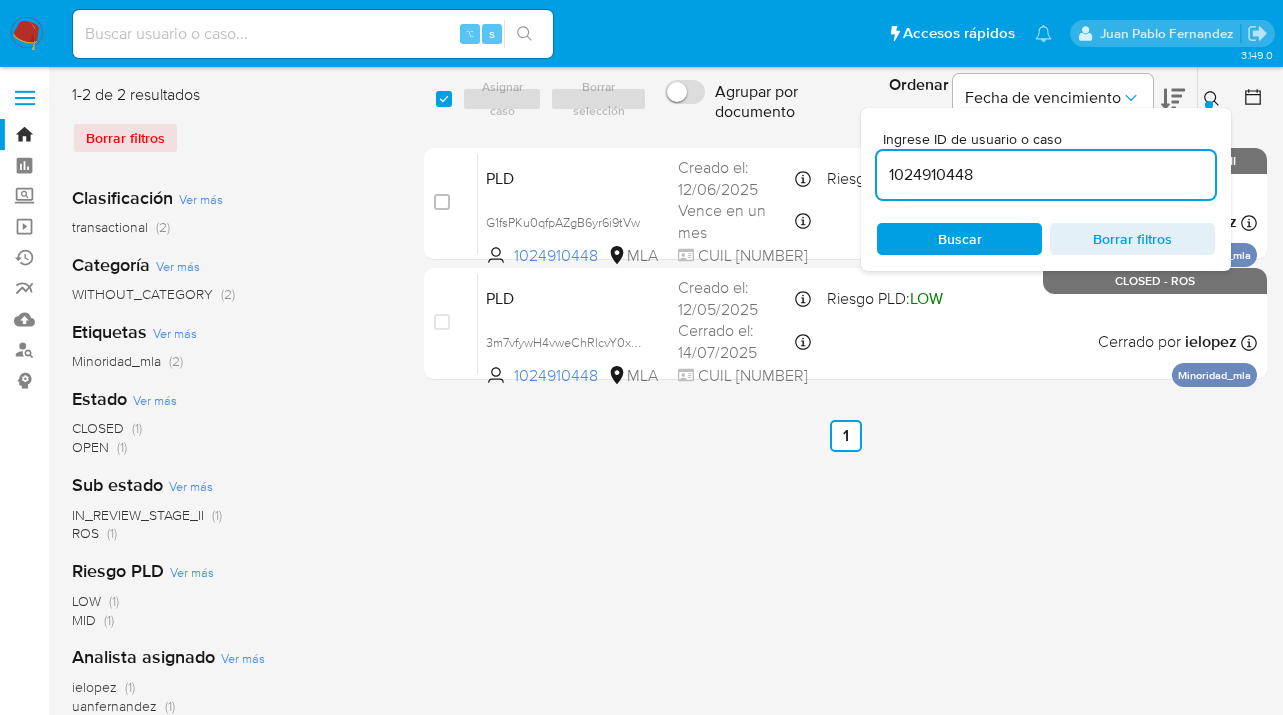 click 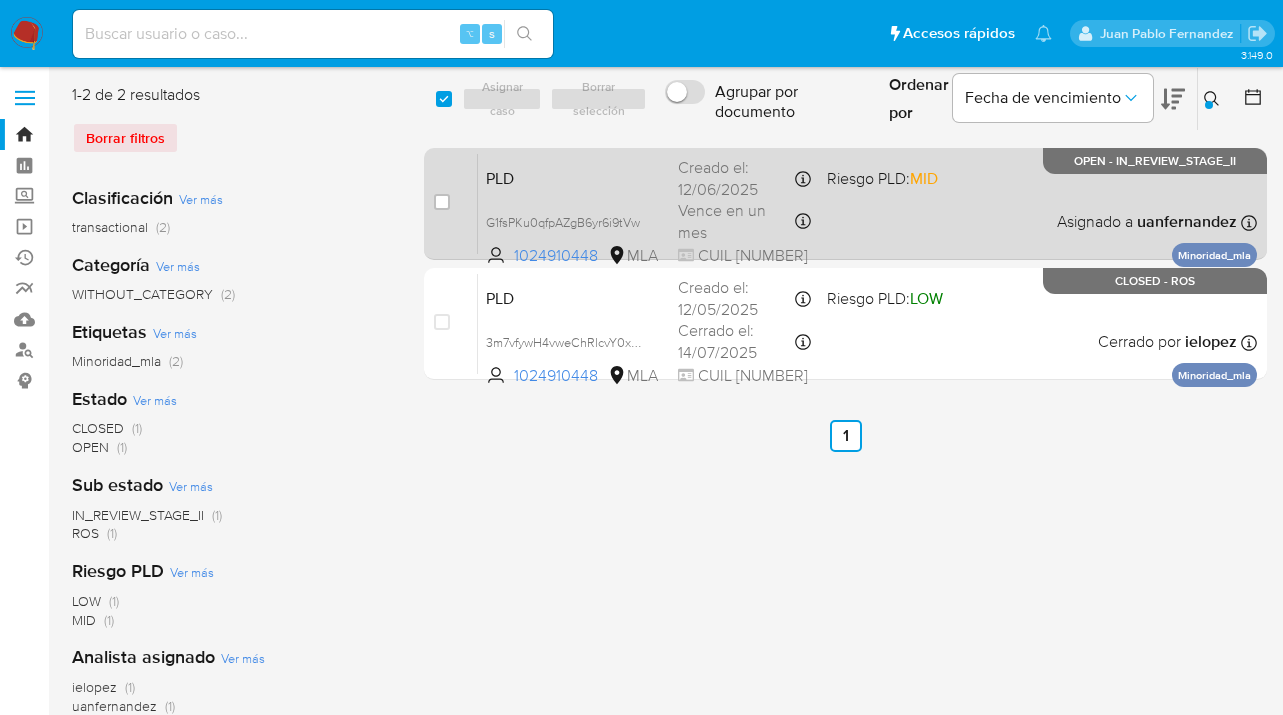 click on "PLD G1fsPKu0qfpAZgB6yr6i9tVw 1024910448 MLA Riesgo PLD:  MID Creado el: 12/06/2025   Creado el: 12/06/2025 03:32:11 Vence en un mes   Vence el 10/09/2025 03:32:12 CUIL   23480419464 Asignado a   uanfernandez   Asignado el: 18/06/2025 14:18:19 Minoridad_mla OPEN - IN_REVIEW_STAGE_II" at bounding box center (867, 203) 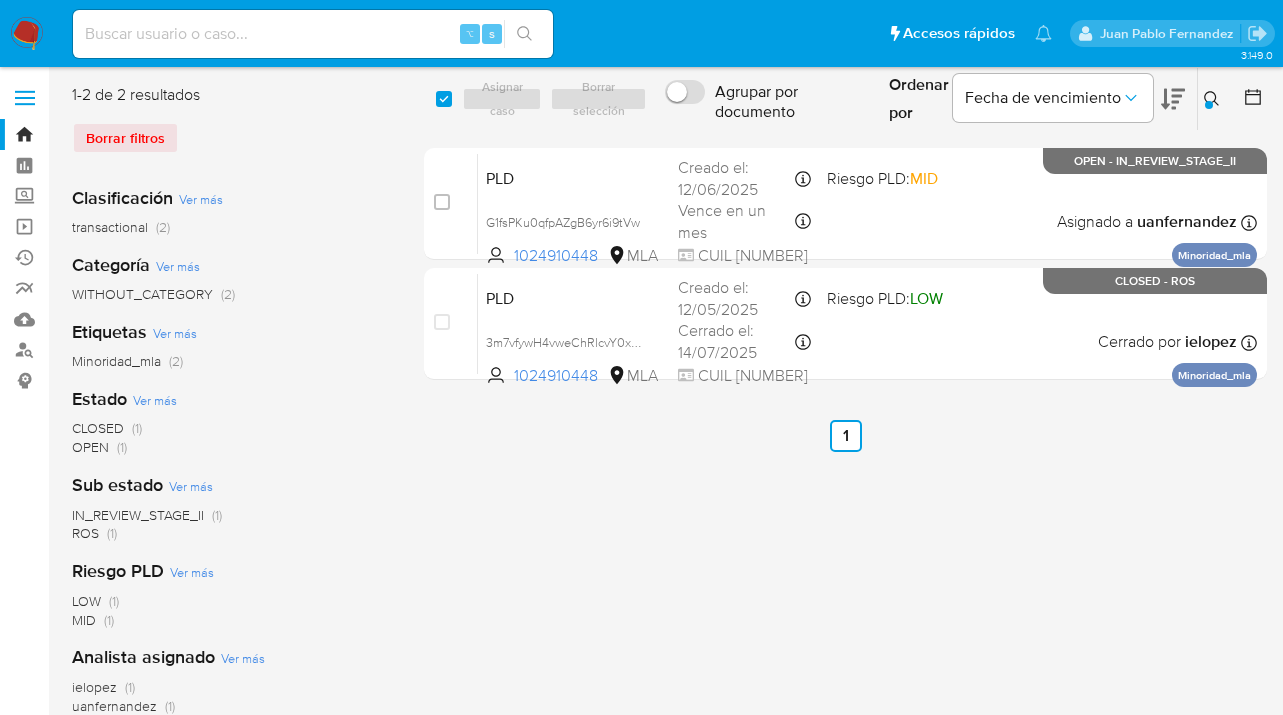 drag, startPoint x: 1206, startPoint y: 94, endPoint x: 1179, endPoint y: 106, distance: 29.546574 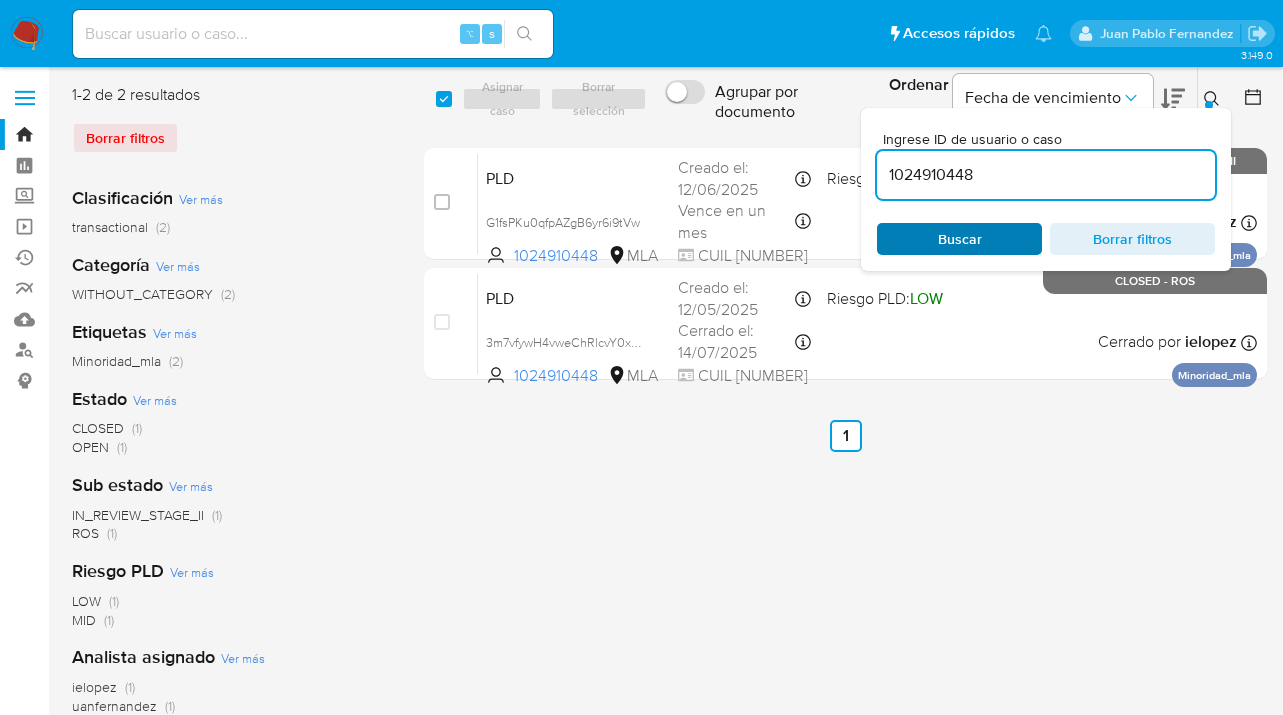 click on "Buscar" at bounding box center [959, 239] 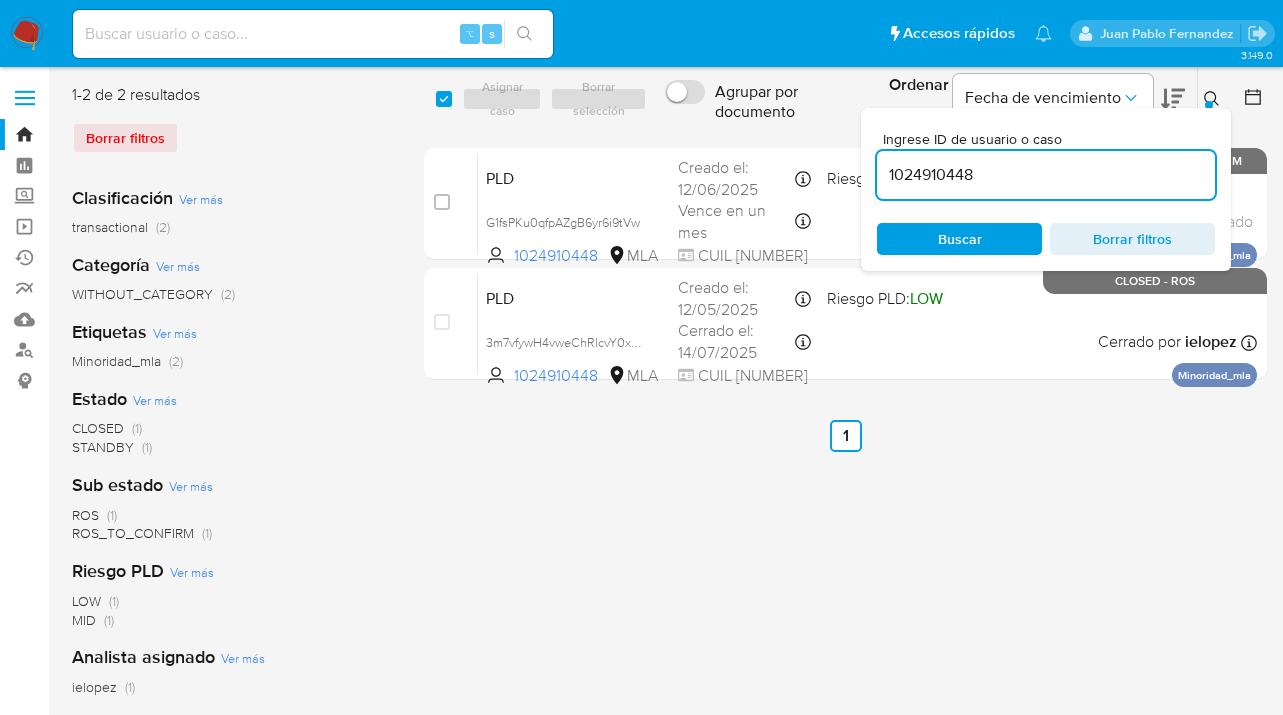 click 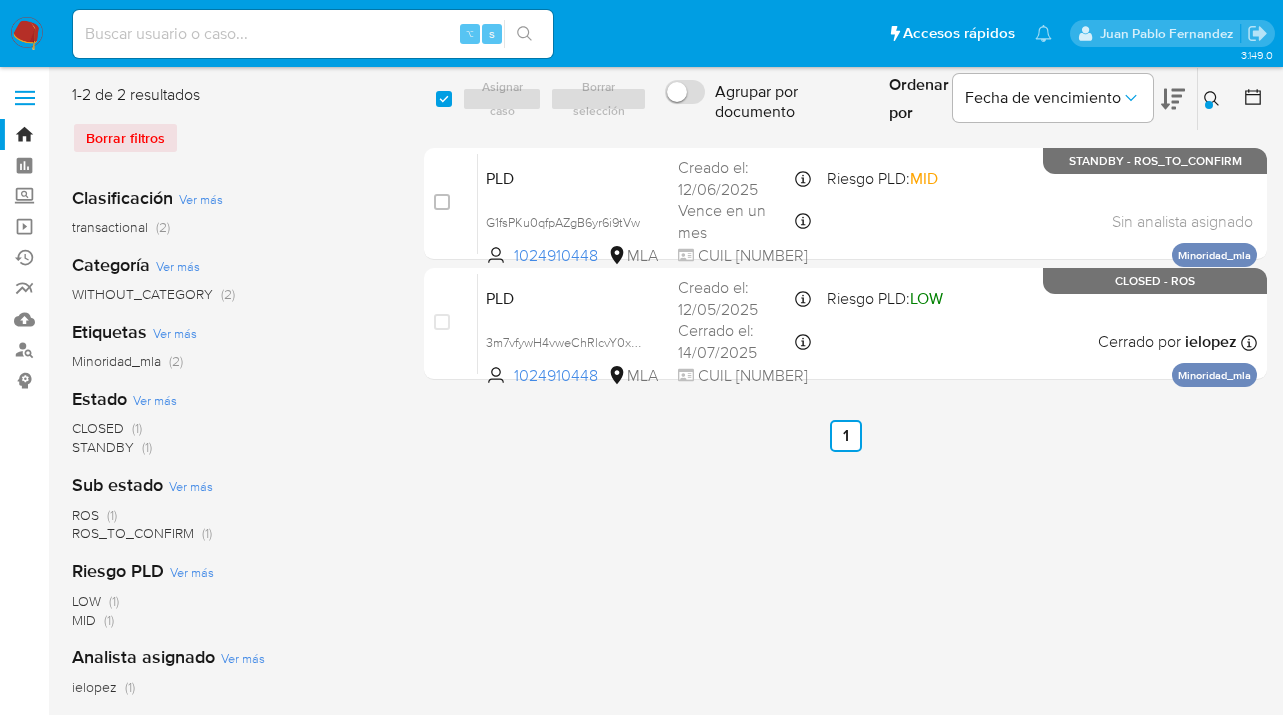 click 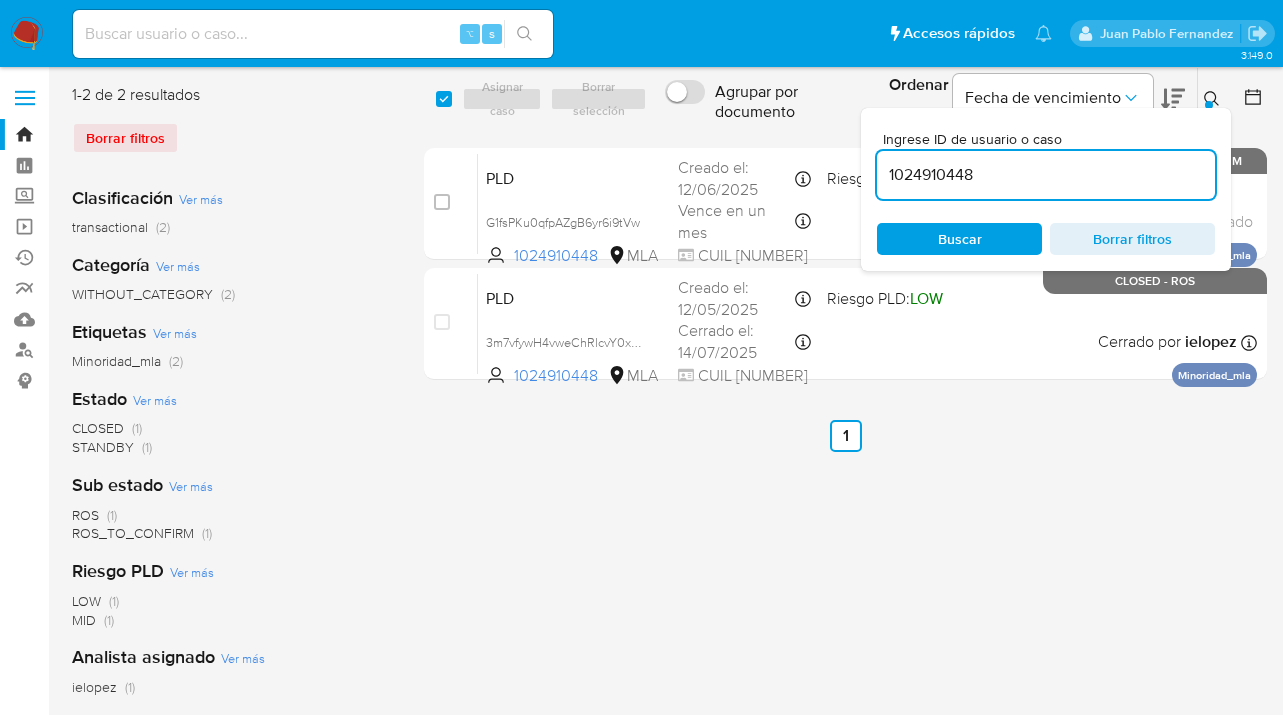 drag, startPoint x: 1054, startPoint y: 184, endPoint x: 879, endPoint y: 169, distance: 175.64168 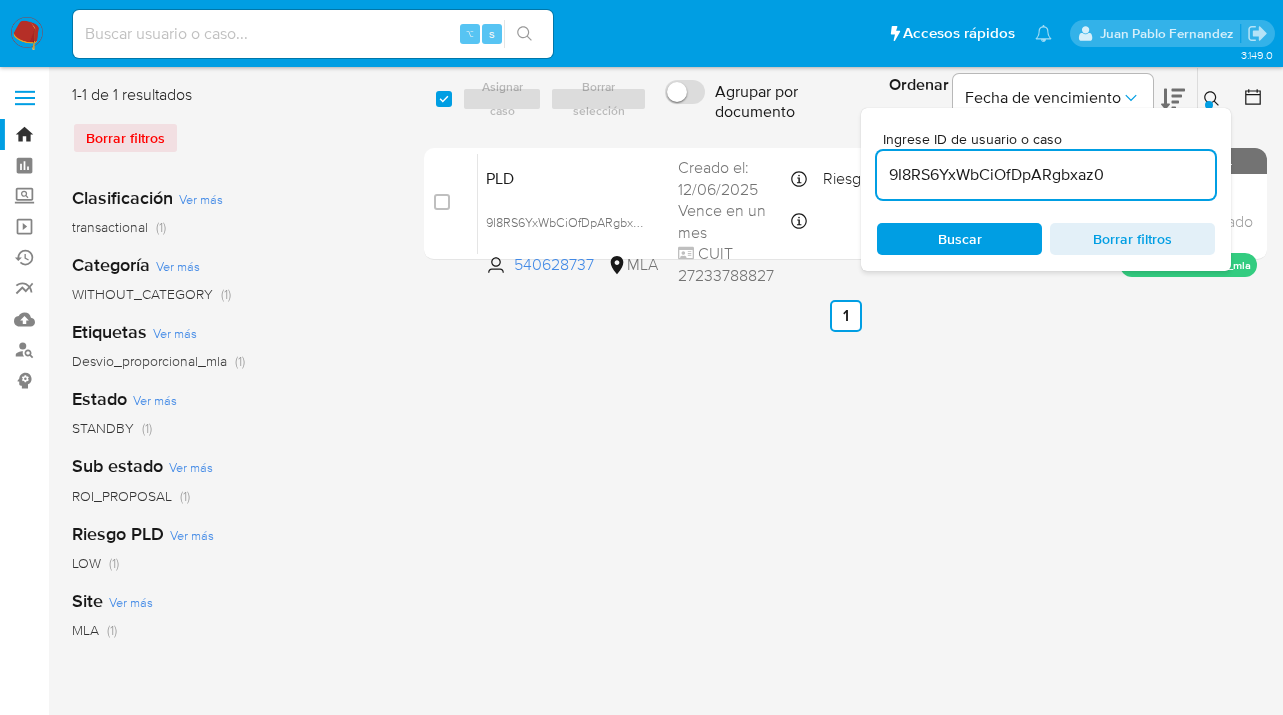 click 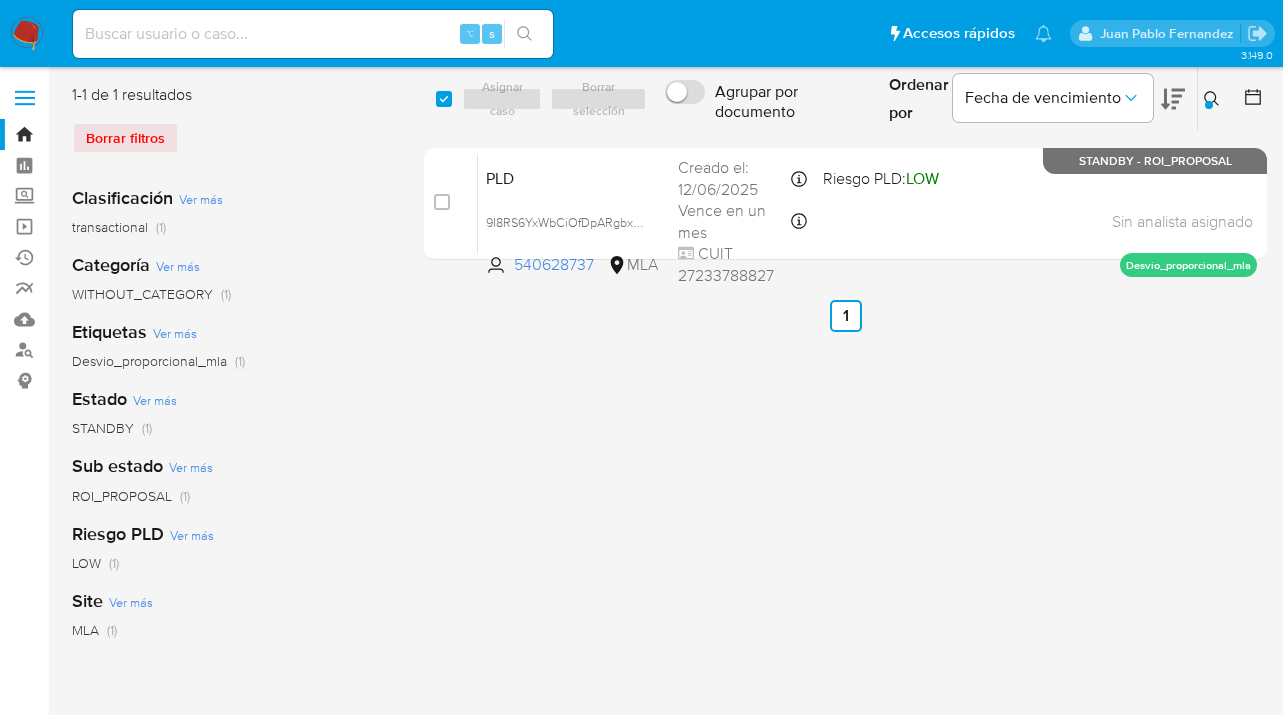 click 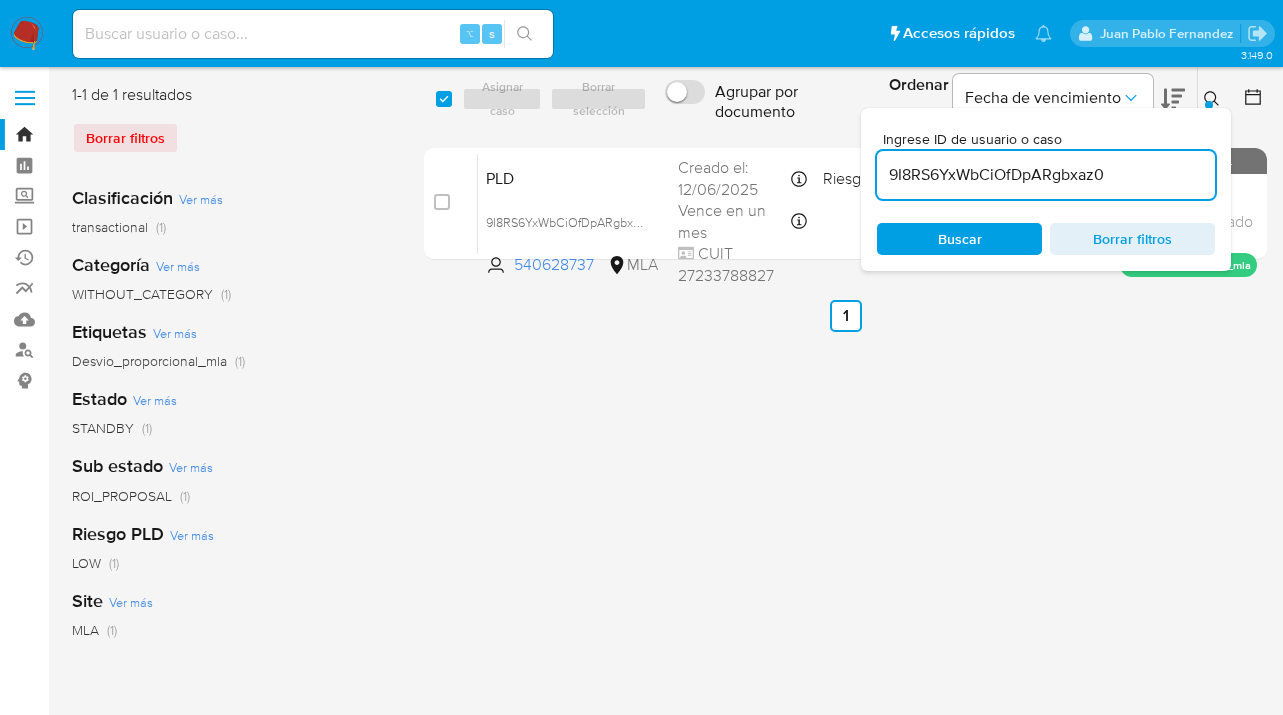 drag, startPoint x: 1106, startPoint y: 182, endPoint x: 933, endPoint y: 163, distance: 174.04022 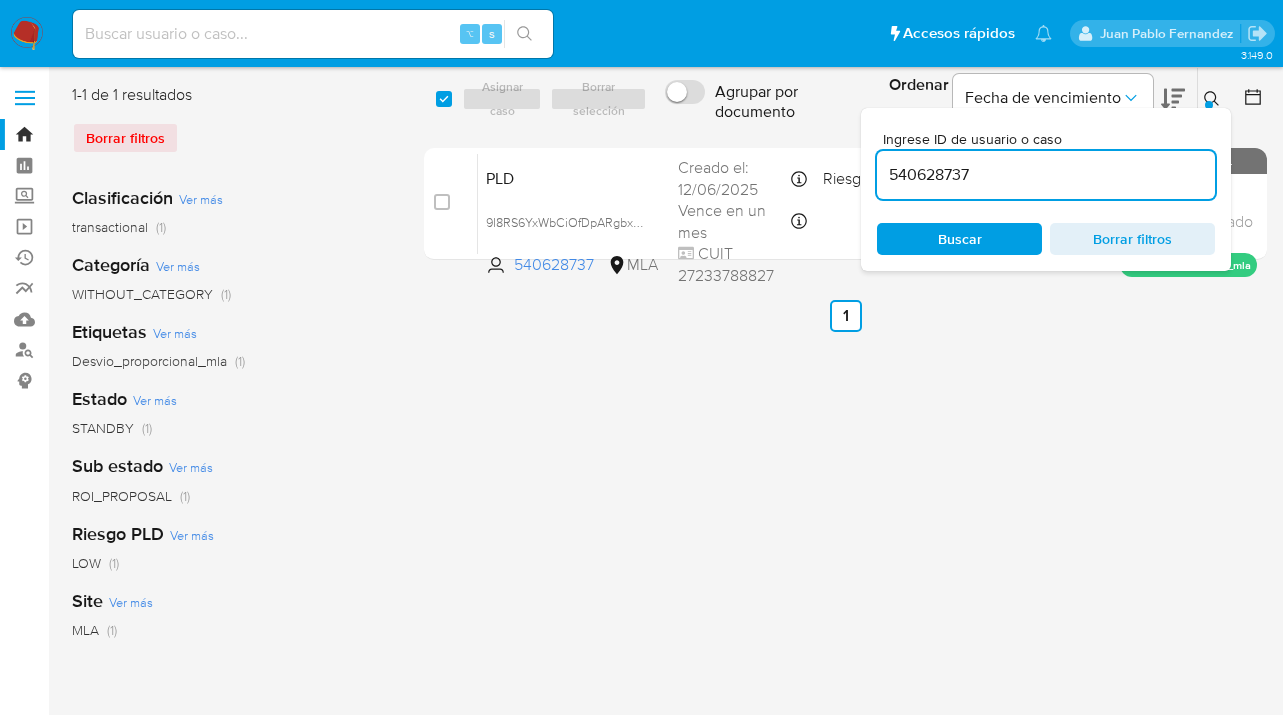 scroll, scrollTop: 0, scrollLeft: 0, axis: both 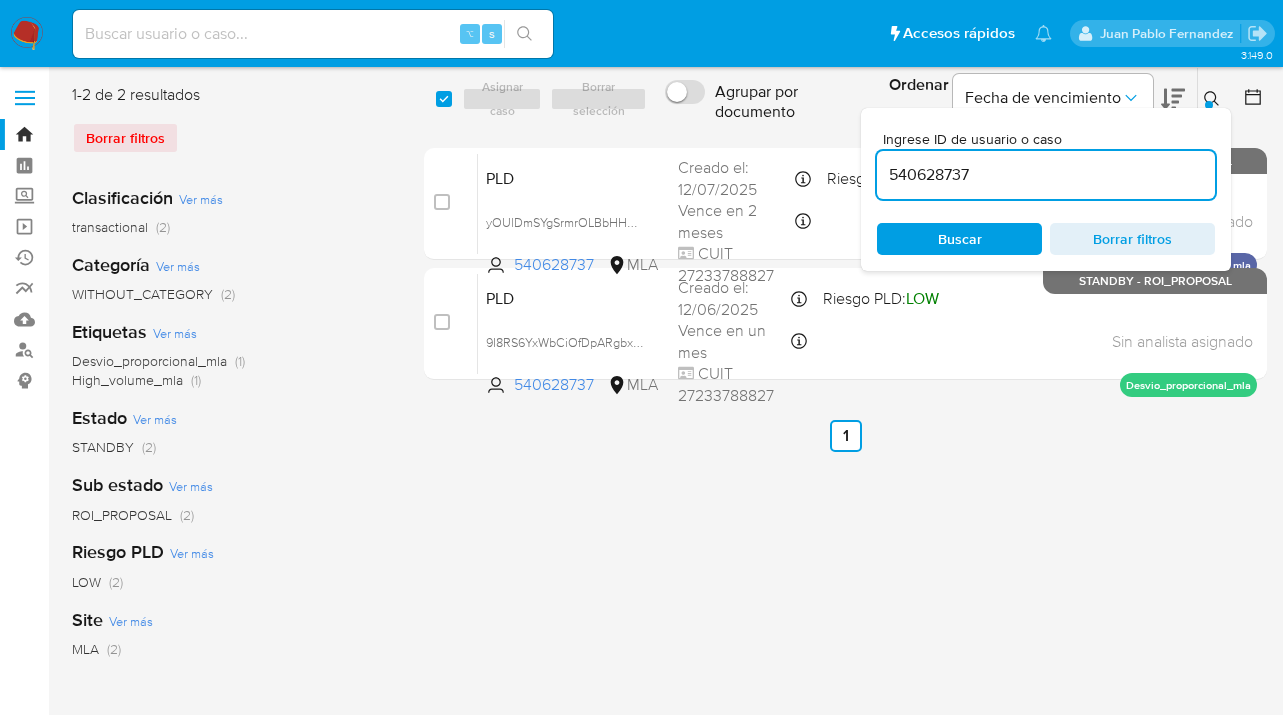 click 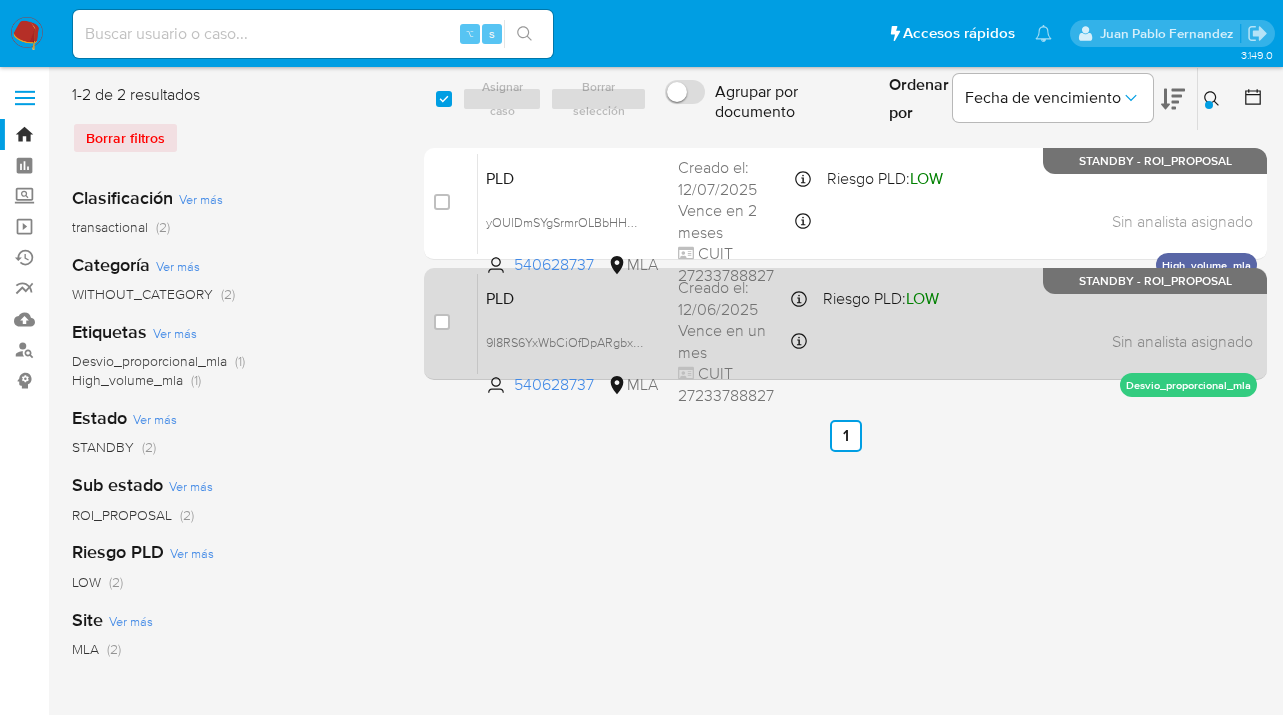 click on "PLD 9I8RS6YxWbCiOfDpARgbxaz0 540628737 MLA Riesgo PLD:  LOW Creado el: 12/06/2025   Creado el: 12/06/2025 03:16:41 Vence en un mes   Vence el 10/09/2025 03:16:42 CUIT   27233788827 Sin analista asignado   Asignado el: 18/06/2025 14:17:52 Desvio_proporcional_mla STANDBY - ROI_PROPOSAL" at bounding box center (867, 323) 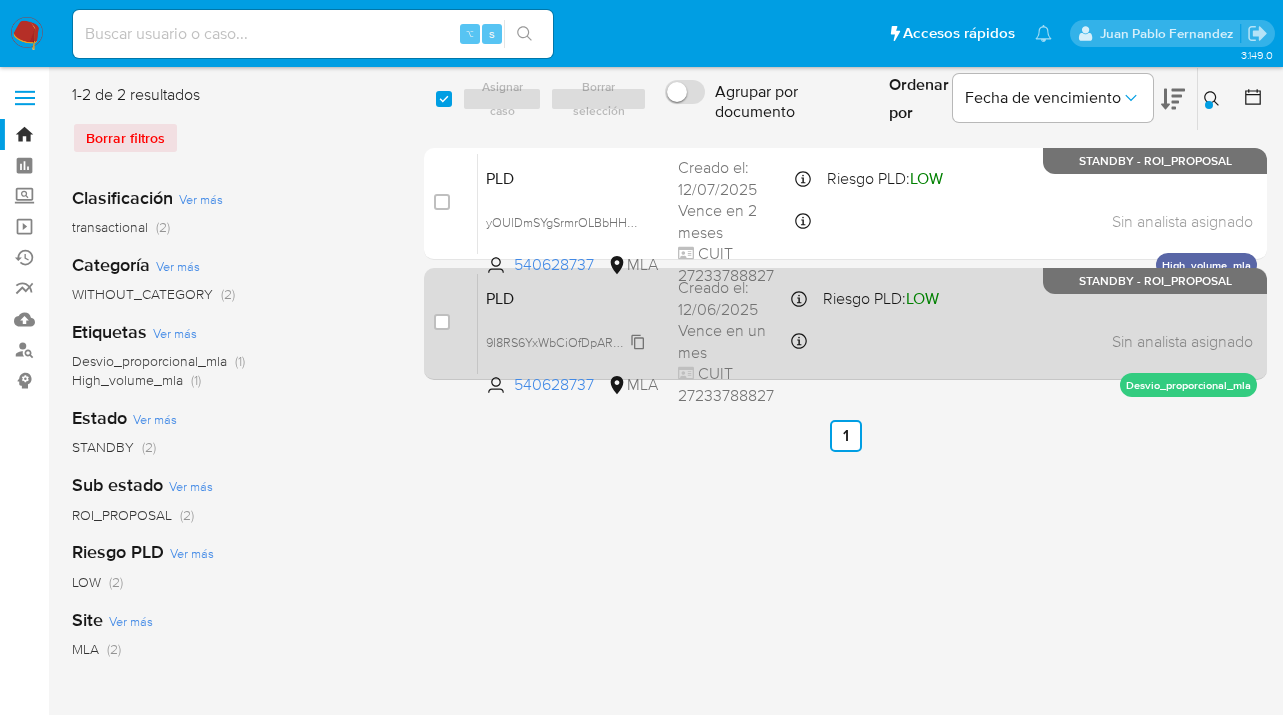 click on "9I8RS6YxWbCiOfDpARgbxaz0" at bounding box center [570, 341] 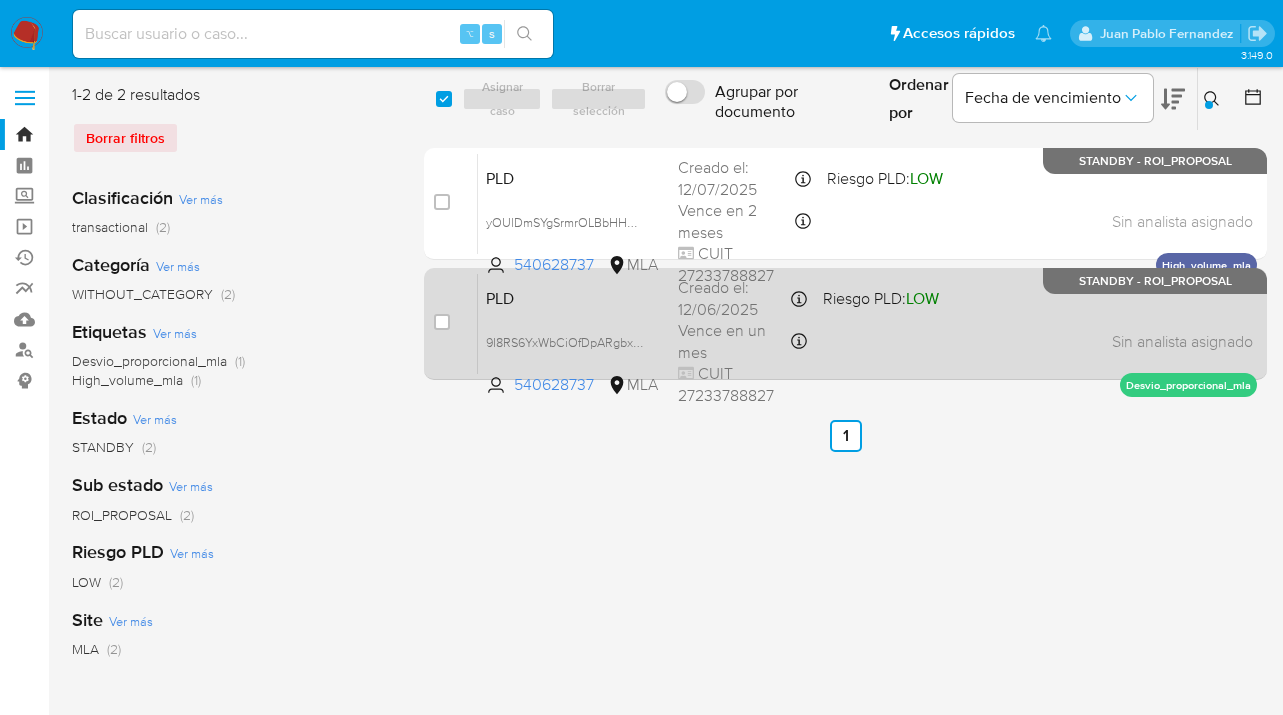 click on "PLD 9I8RS6YxWbCiOfDpARgbxaz0 540628737 MLA Riesgo PLD:  LOW Creado el: 12/06/2025   Creado el: 12/06/2025 03:16:41 Vence en un mes   Vence el 10/09/2025 03:16:42 CUIT   27233788827 Sin analista asignado   Asignado el: 18/06/2025 14:17:52 Desvio_proporcional_mla STANDBY - ROI_PROPOSAL" at bounding box center [867, 323] 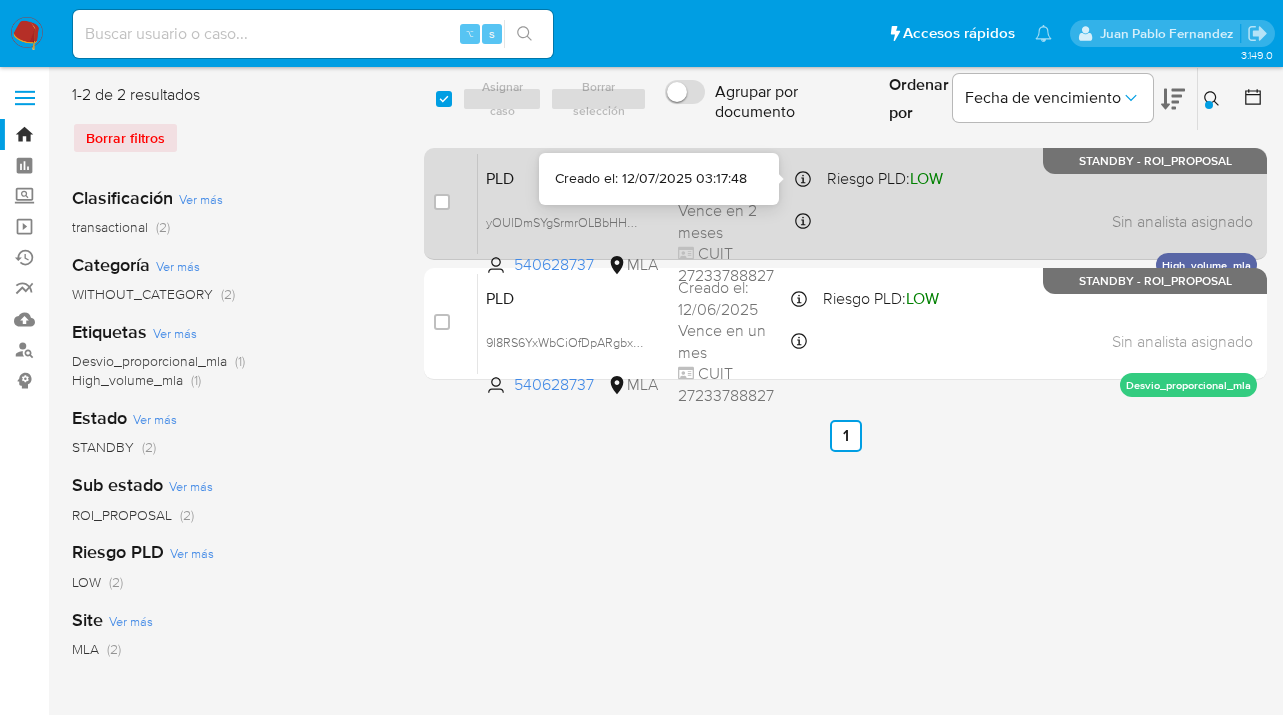 click on "LOW" at bounding box center (926, 178) 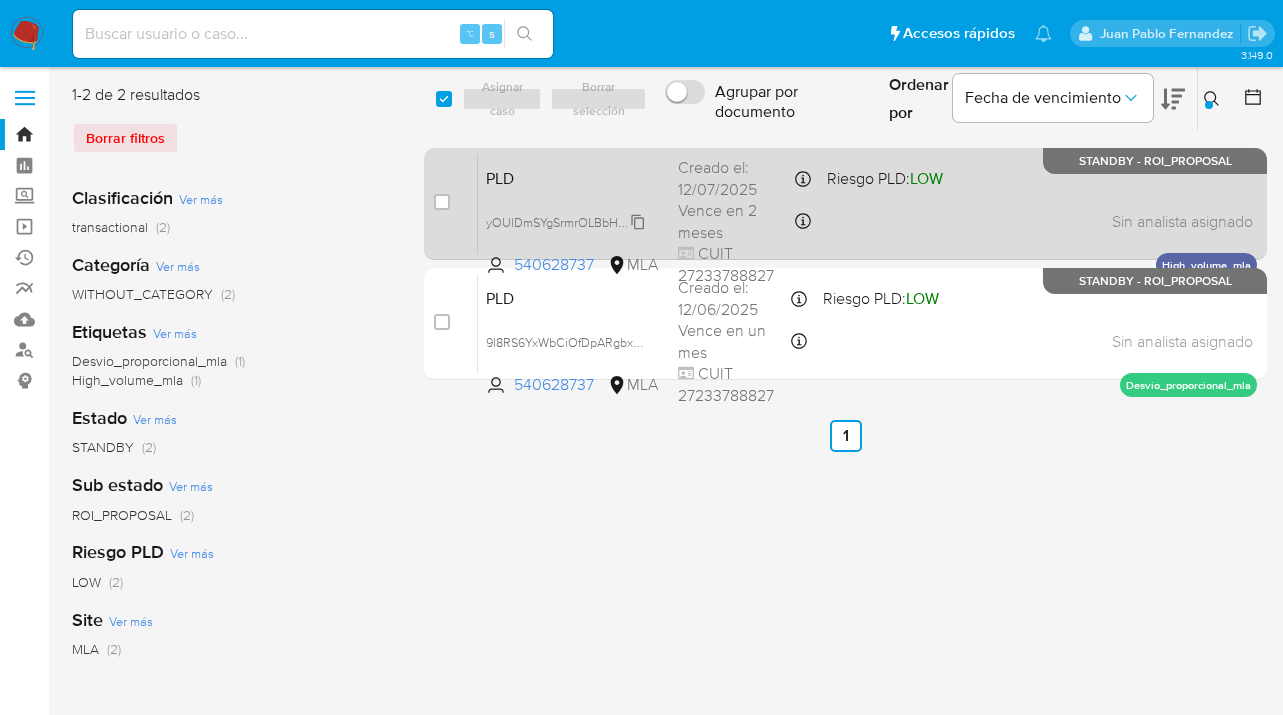 click on "yOUlDmSYgSrmrOLBbHHQJsmV" at bounding box center (576, 221) 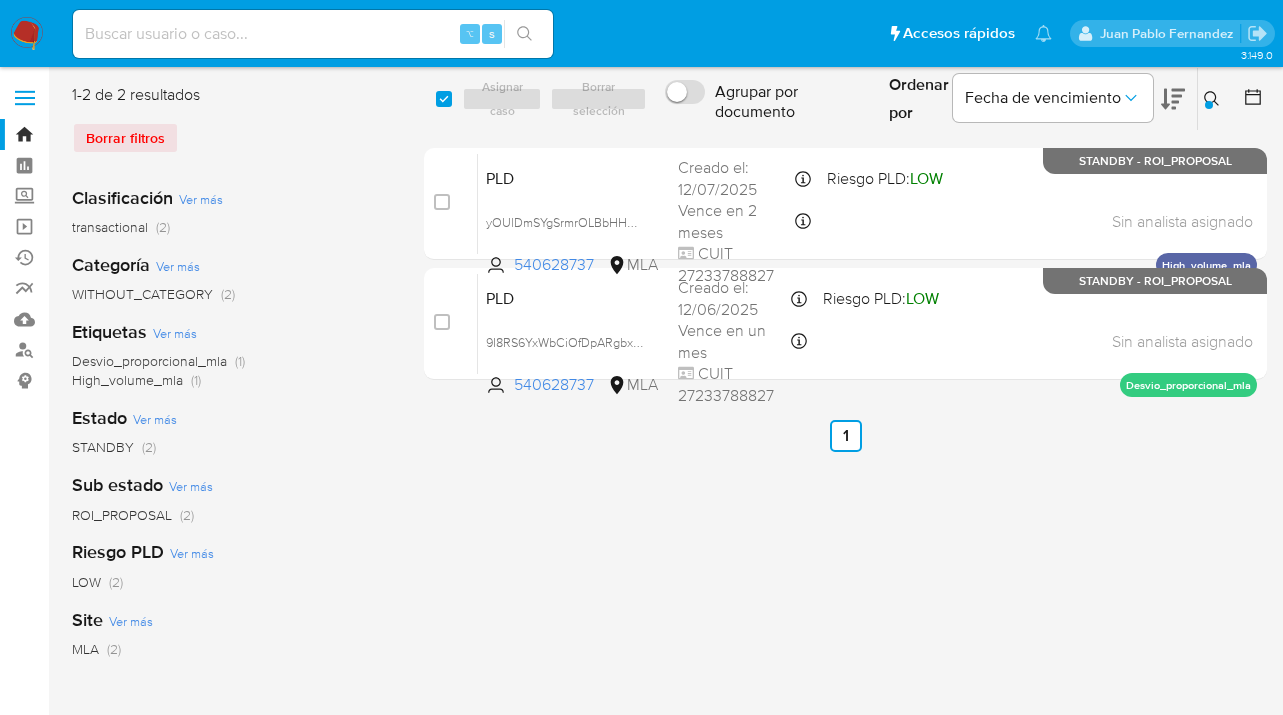 click at bounding box center [444, 99] 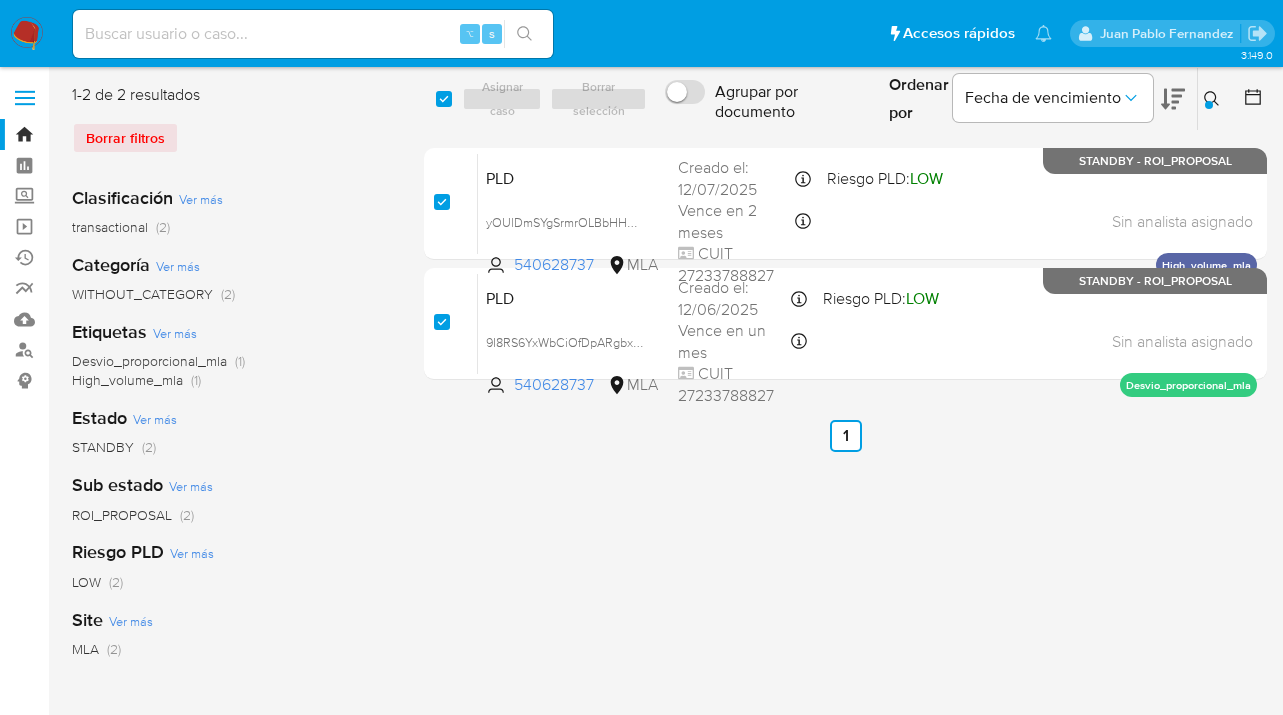 checkbox on "true" 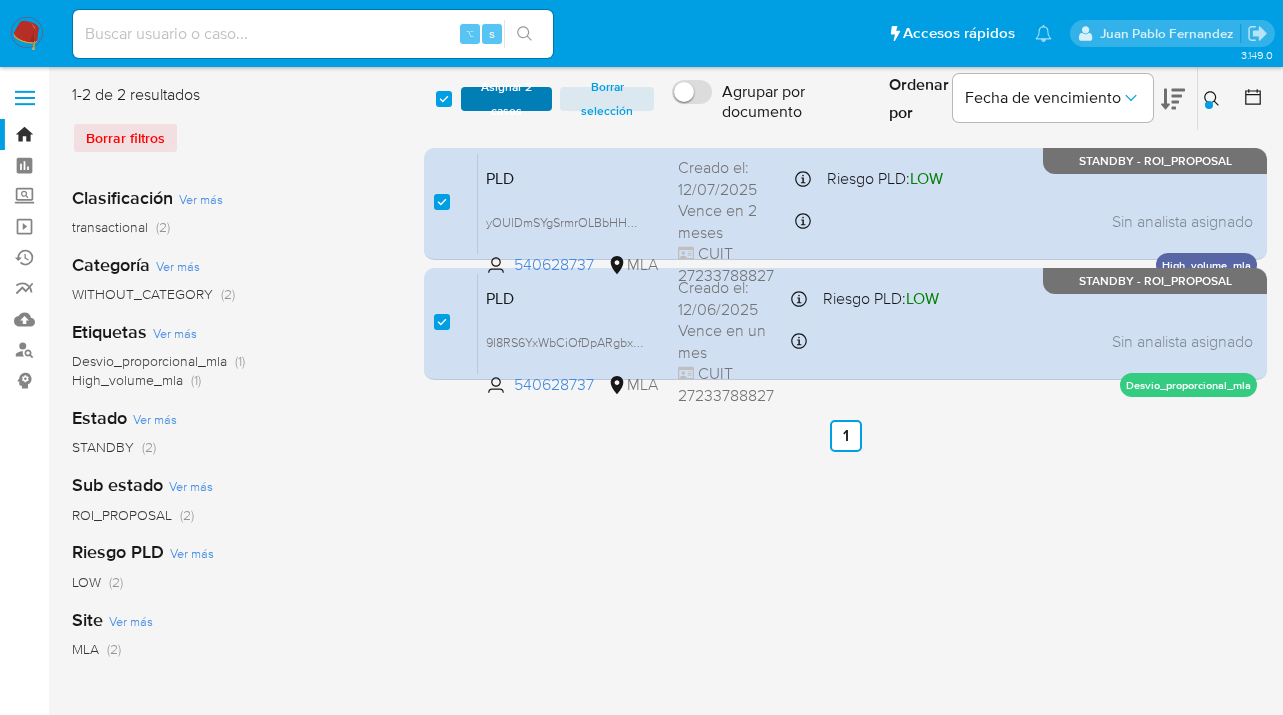 click on "Asignar 2 casos" at bounding box center [506, 99] 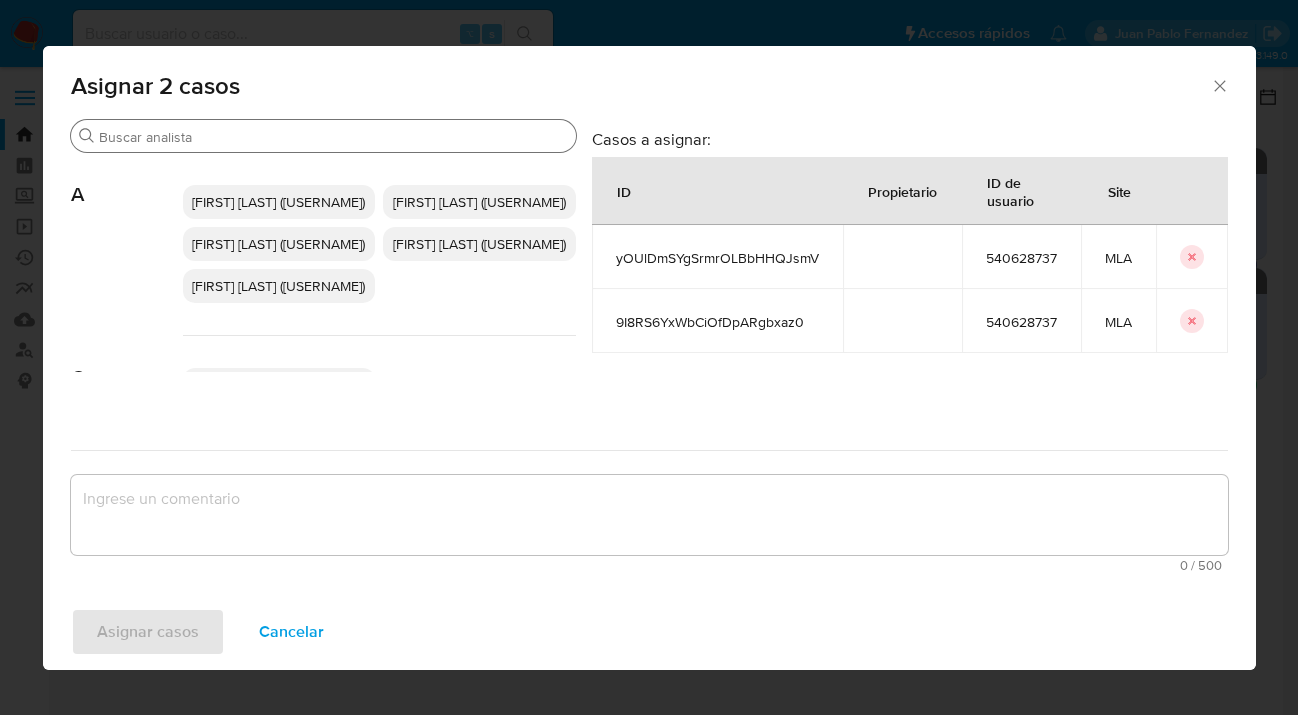 click on "Buscar" at bounding box center (333, 137) 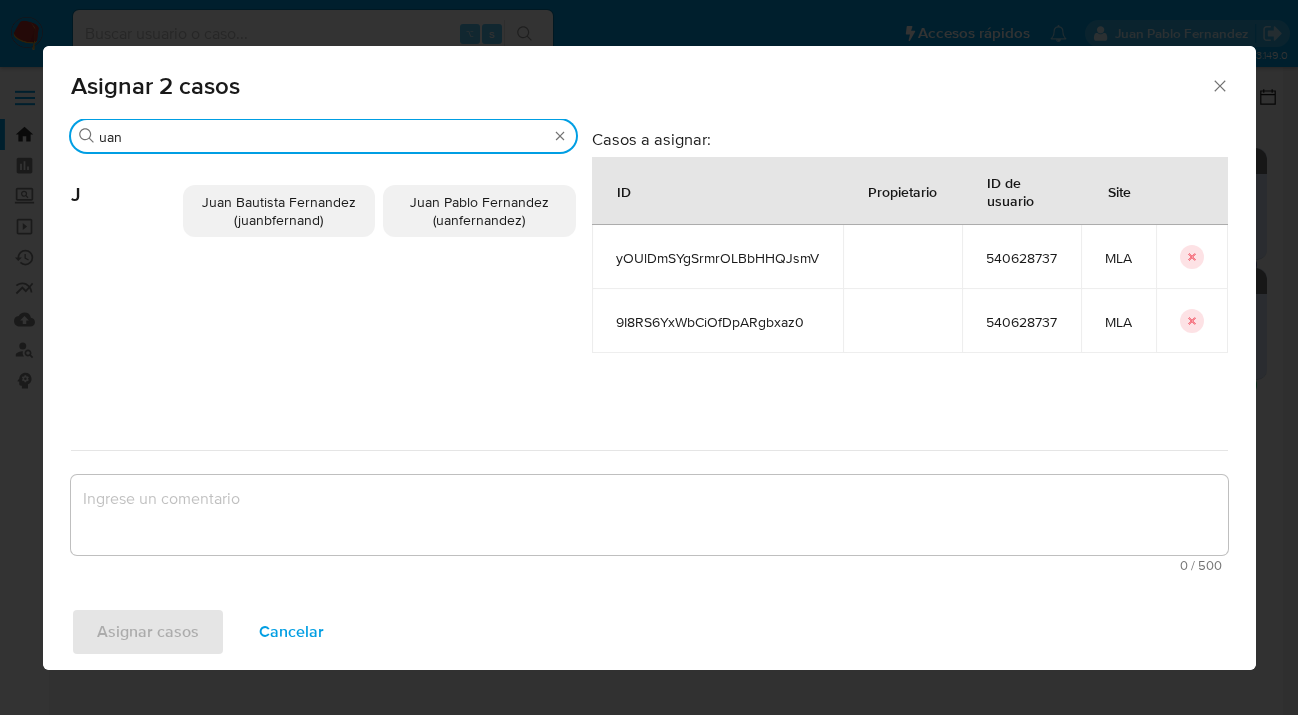 type on "uan" 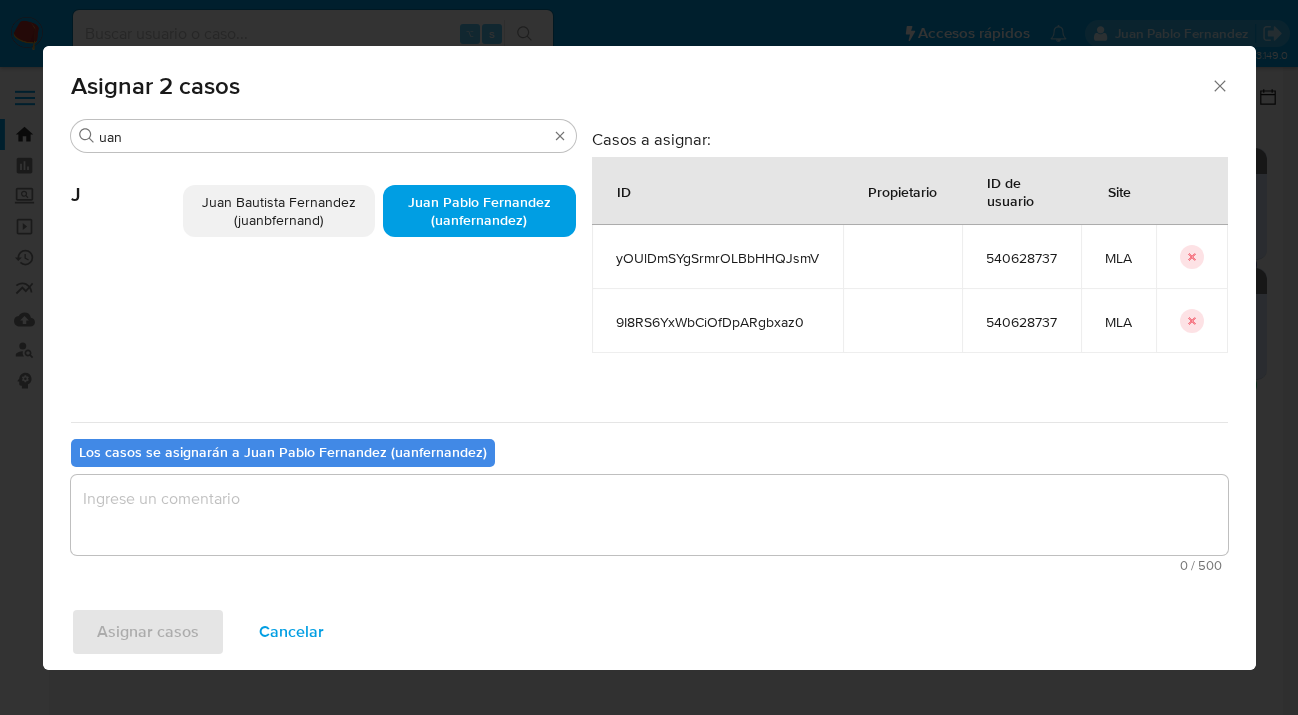click at bounding box center (649, 515) 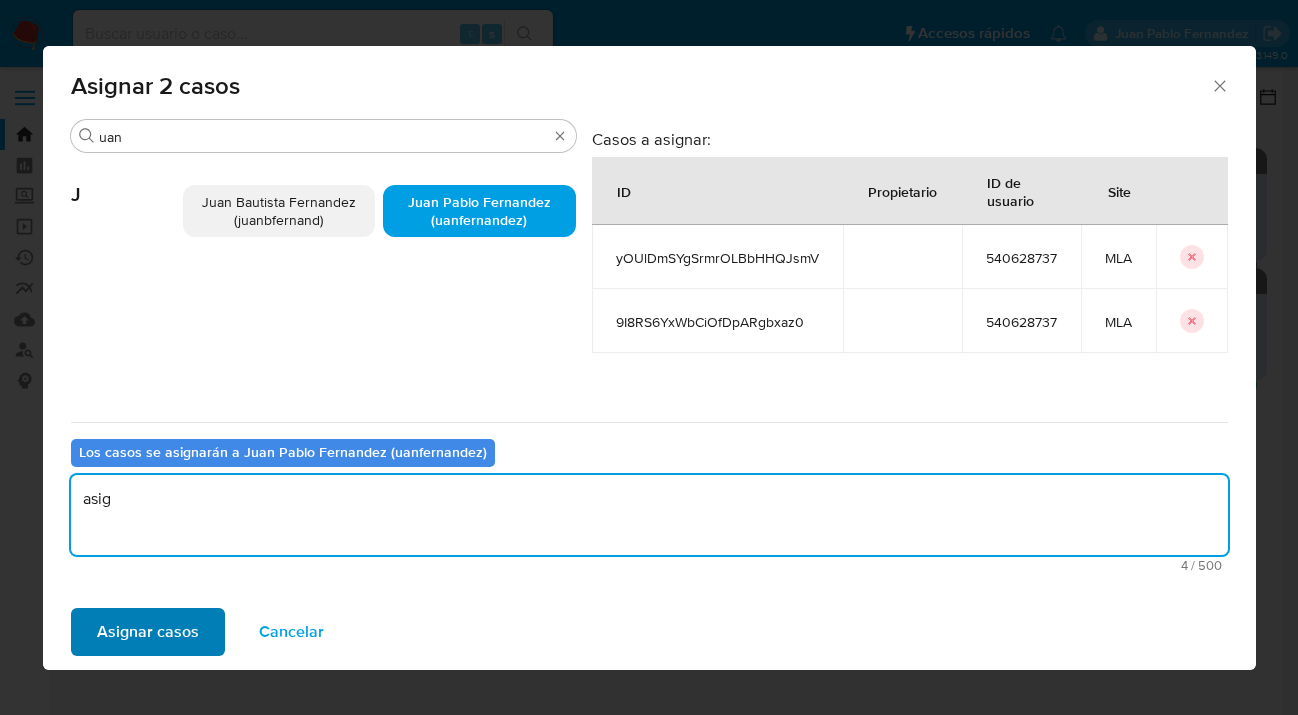 type on "asig" 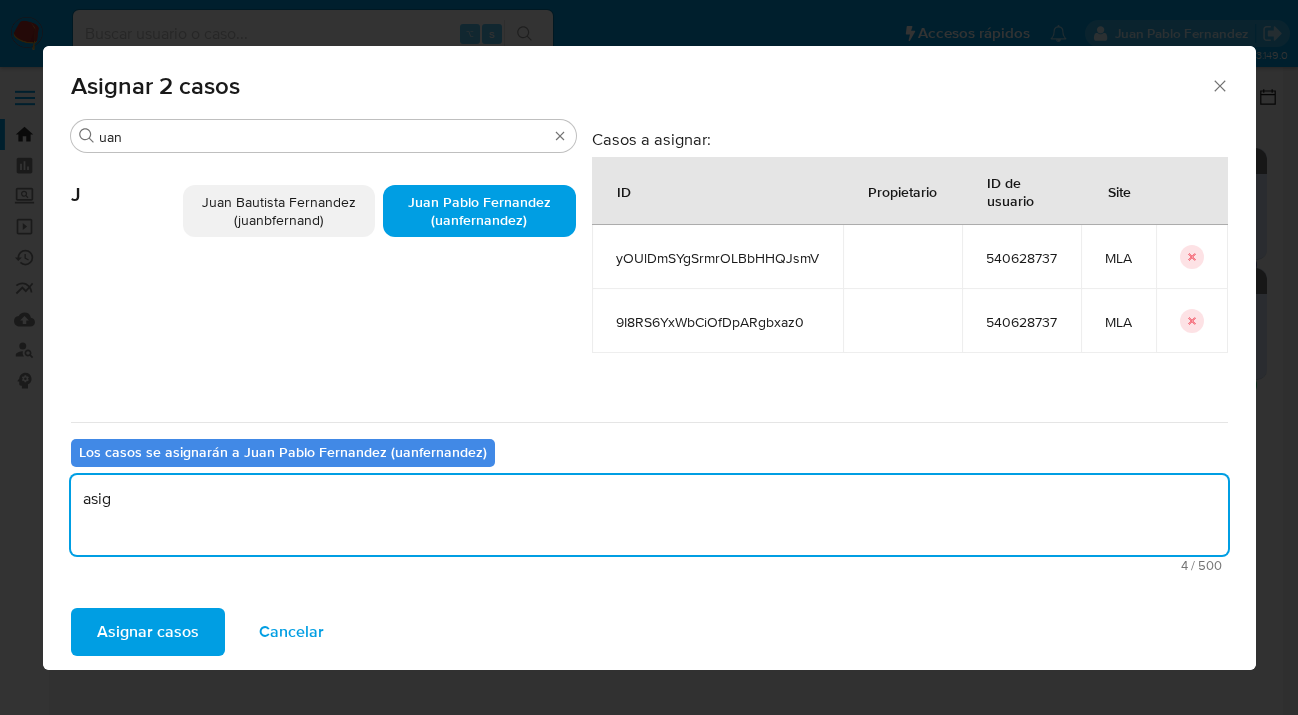 click on "Asignar casos" at bounding box center (148, 632) 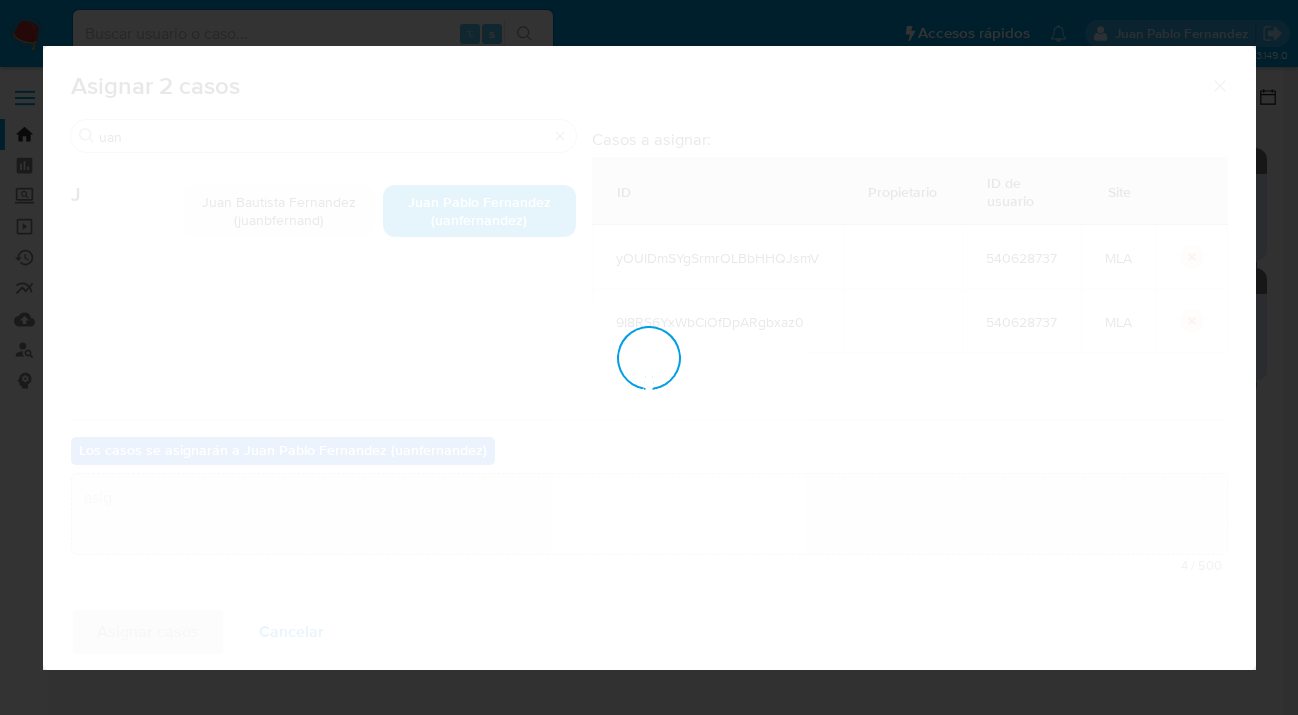 type 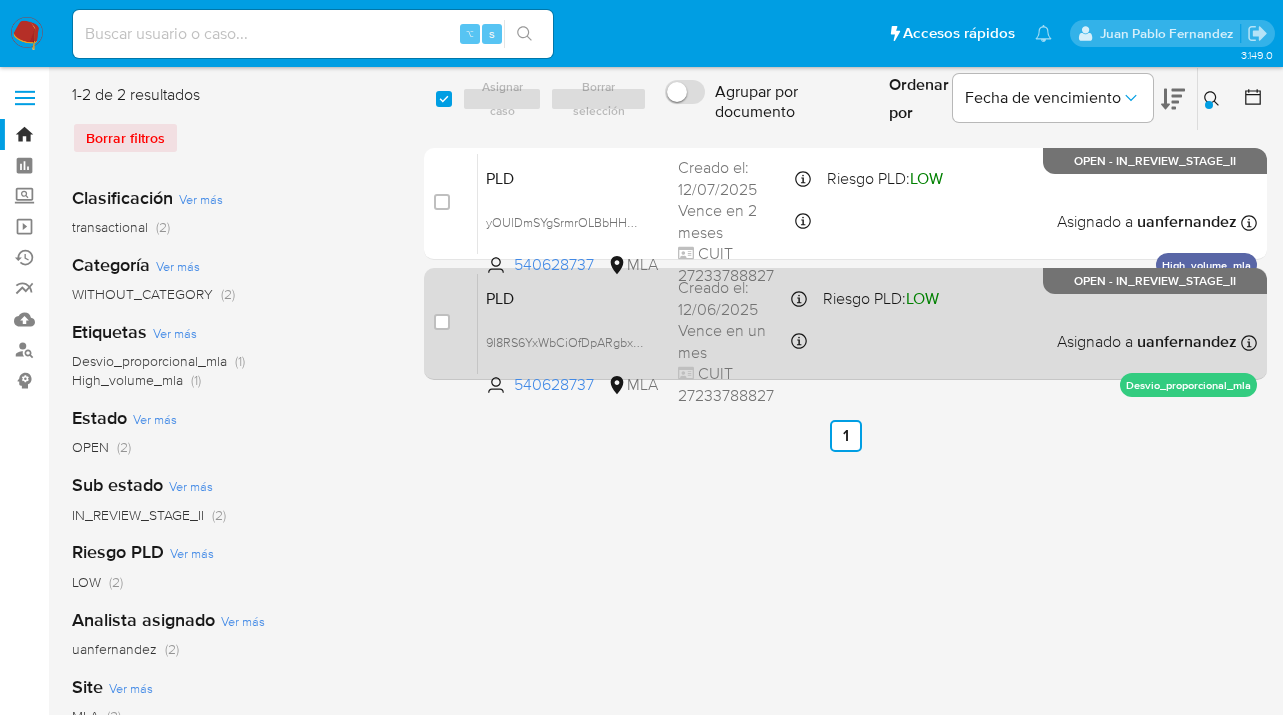 click on "PLD 9I8RS6YxWbCiOfDpARgbxaz0 540628737 MLA Riesgo PLD:  LOW Creado el: 12/06/2025   Creado el: 12/06/2025 03:16:41 Vence en un mes   Vence el 10/09/2025 03:16:42 CUIT   27233788827 Asignado a   uanfernandez   Asignado el: 18/06/2025 14:17:52 Desvio_proporcional_mla OPEN - IN_REVIEW_STAGE_II" at bounding box center [867, 323] 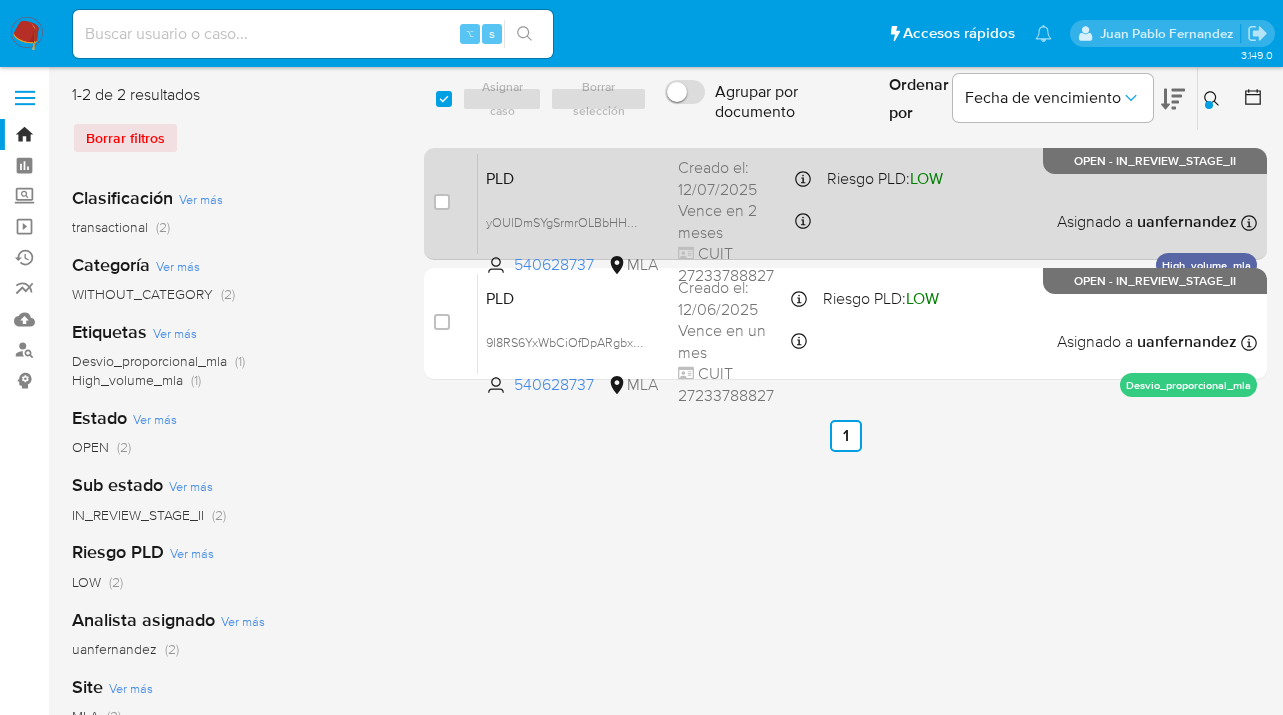 click on "PLD yOUlDmSYgSrmrOLBbHHQJsmV 540628737 MLA Riesgo PLD:  LOW Creado el: 12/07/2025   Creado el: 12/07/2025 03:17:48 Vence en 2 meses   Vence el 10/10/2025 03:17:48 CUIT   27233788827 Asignado a   uanfernandez   Asignado el: 15/07/2025 12:20:39 High_volume_mla OPEN - IN_REVIEW_STAGE_II" at bounding box center [867, 203] 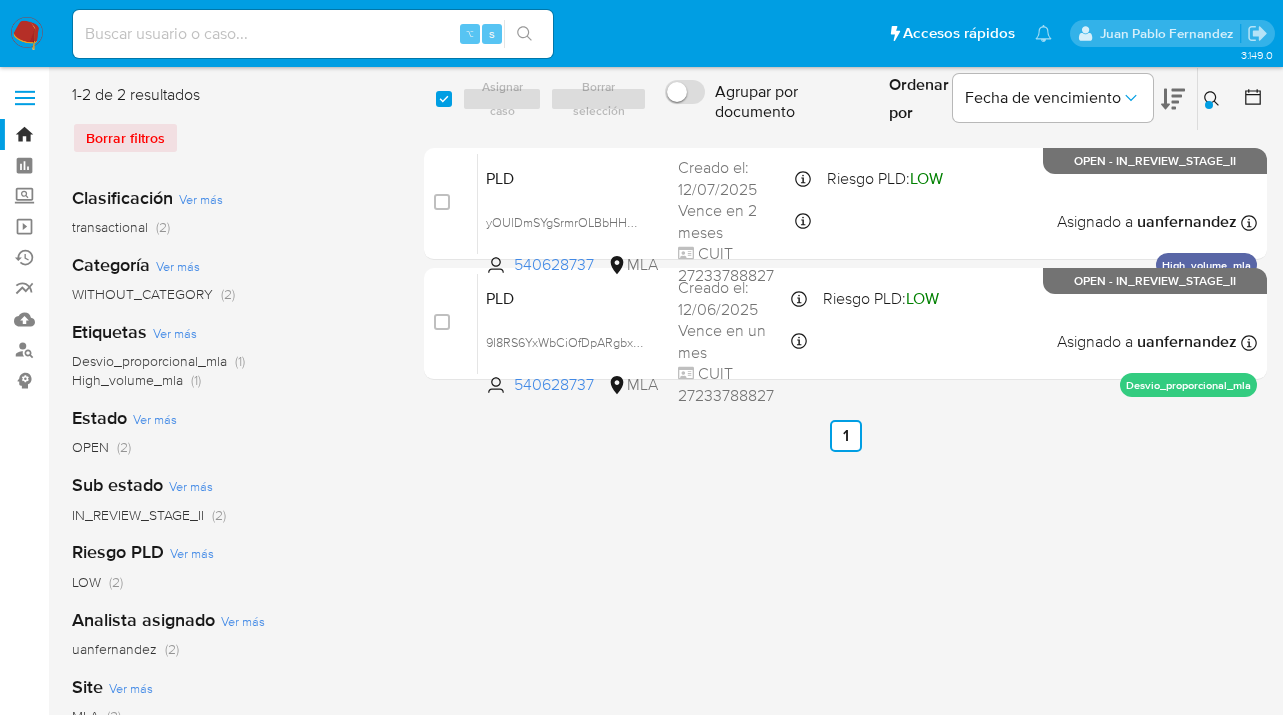 click at bounding box center (1209, 105) 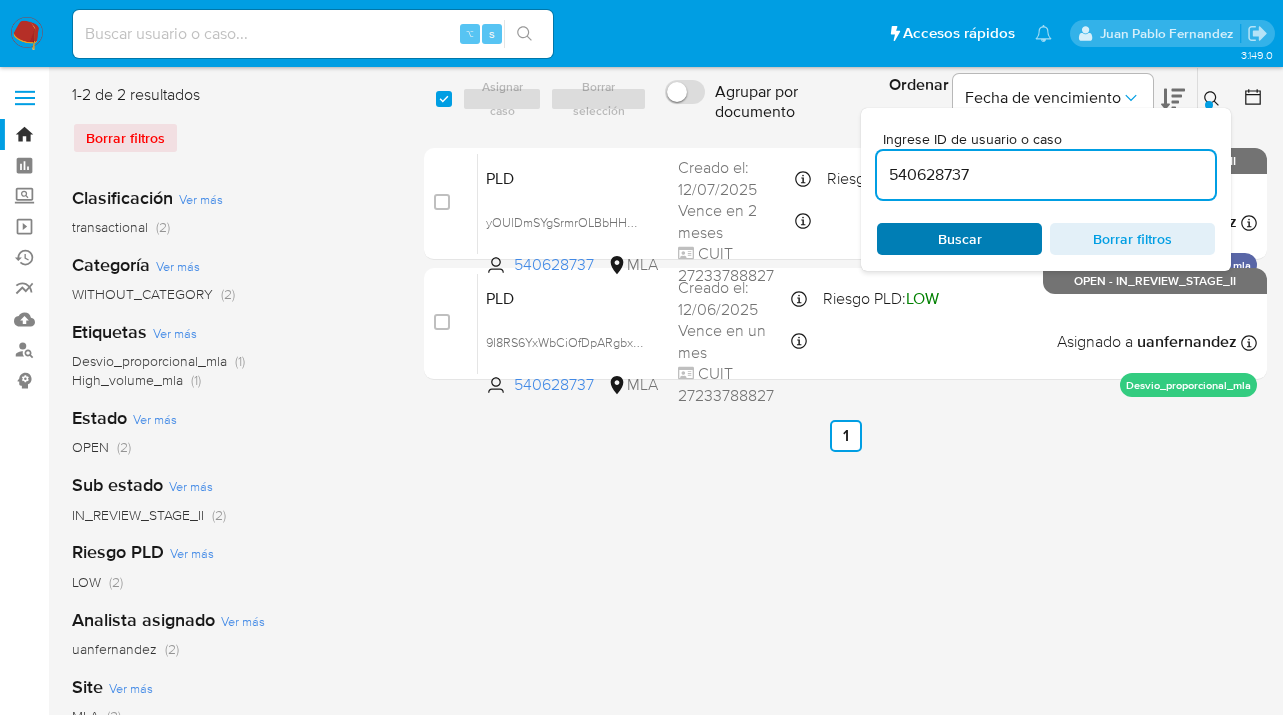 click on "Buscar" at bounding box center (959, 239) 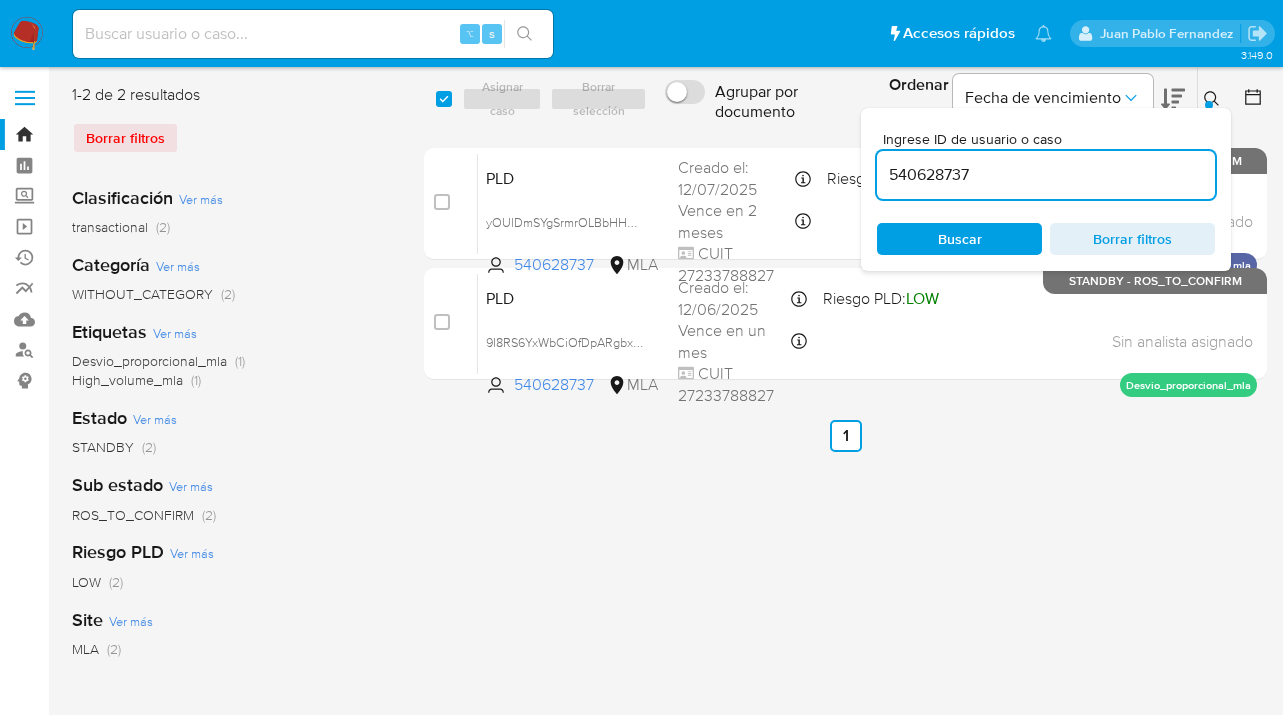 click 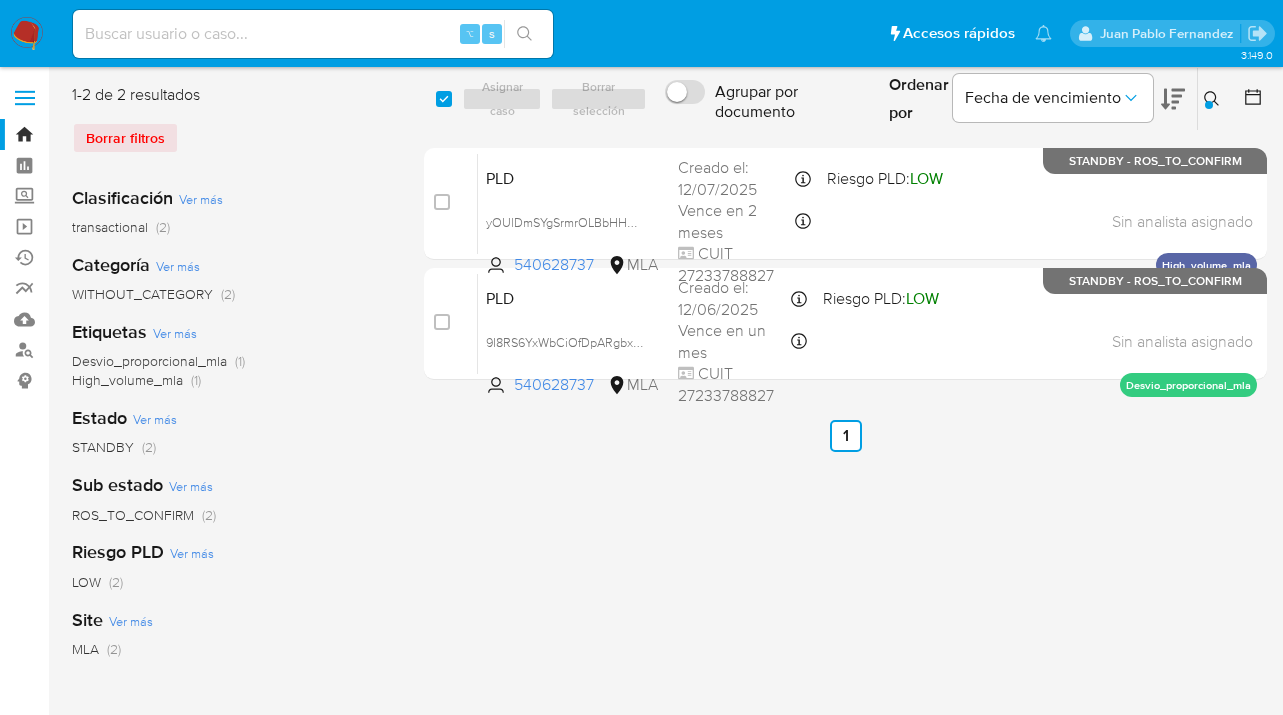 click at bounding box center [1209, 105] 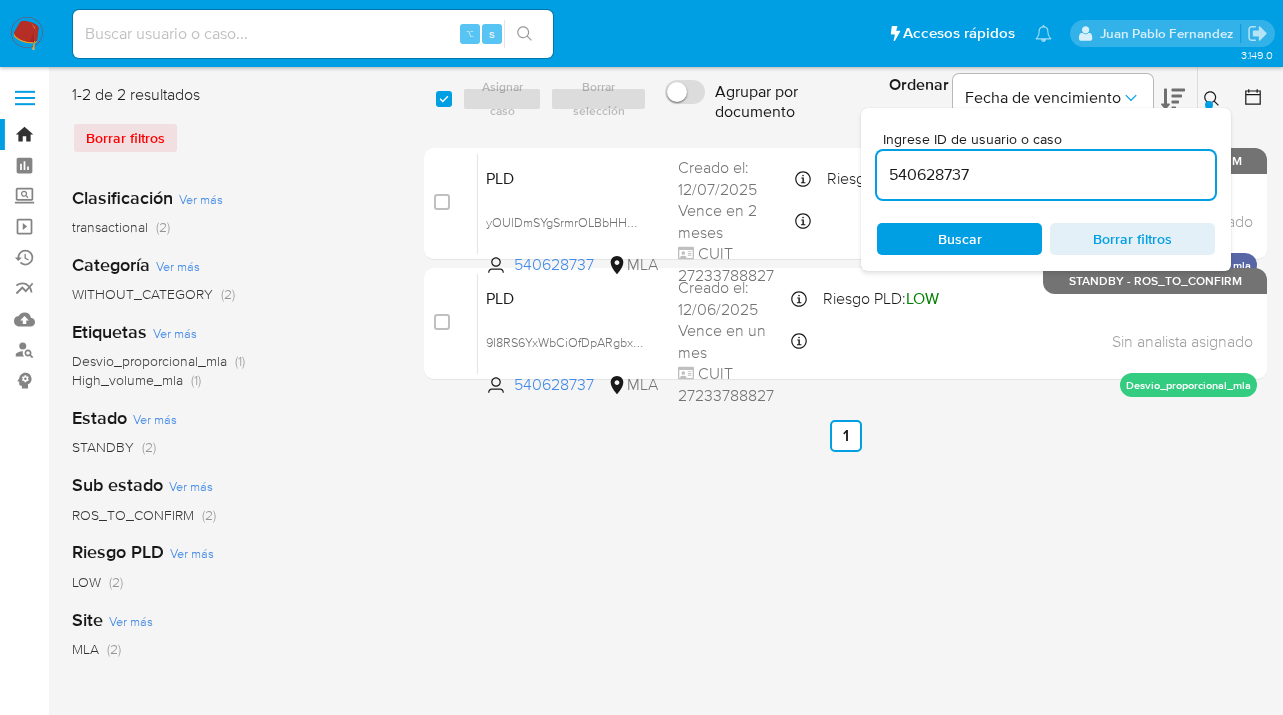 click on "540628737" at bounding box center (1046, 175) 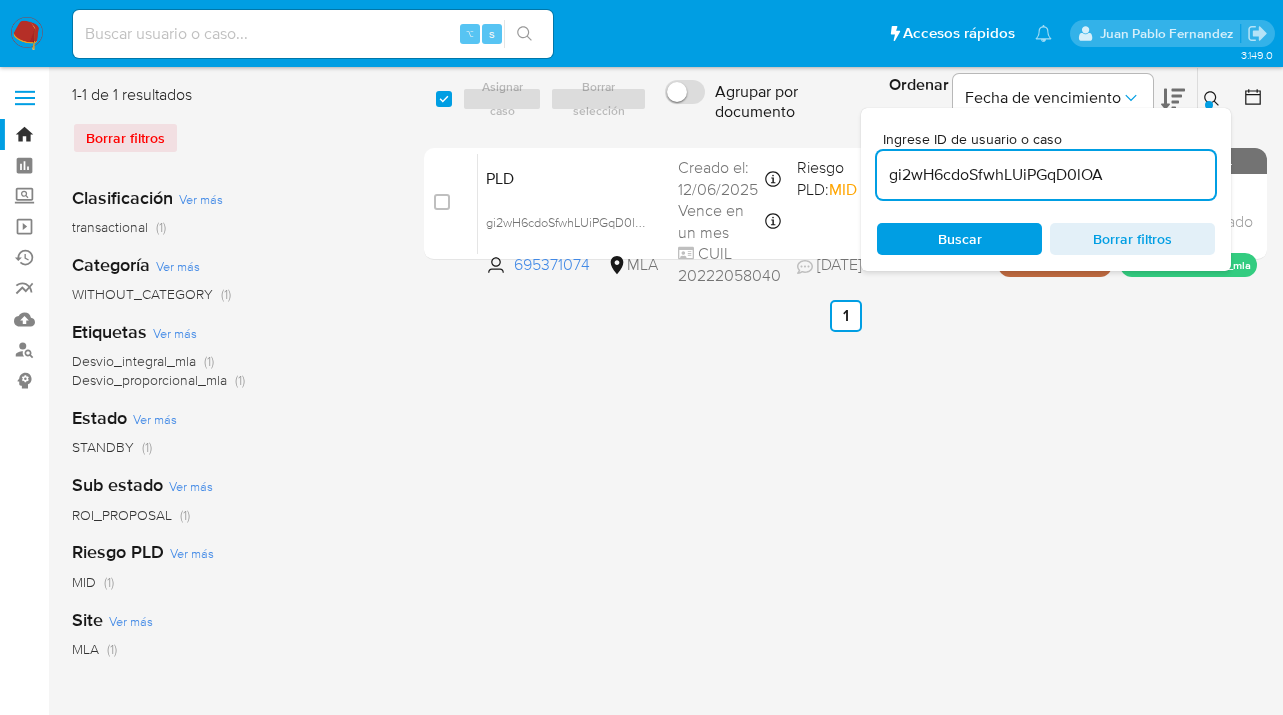 click 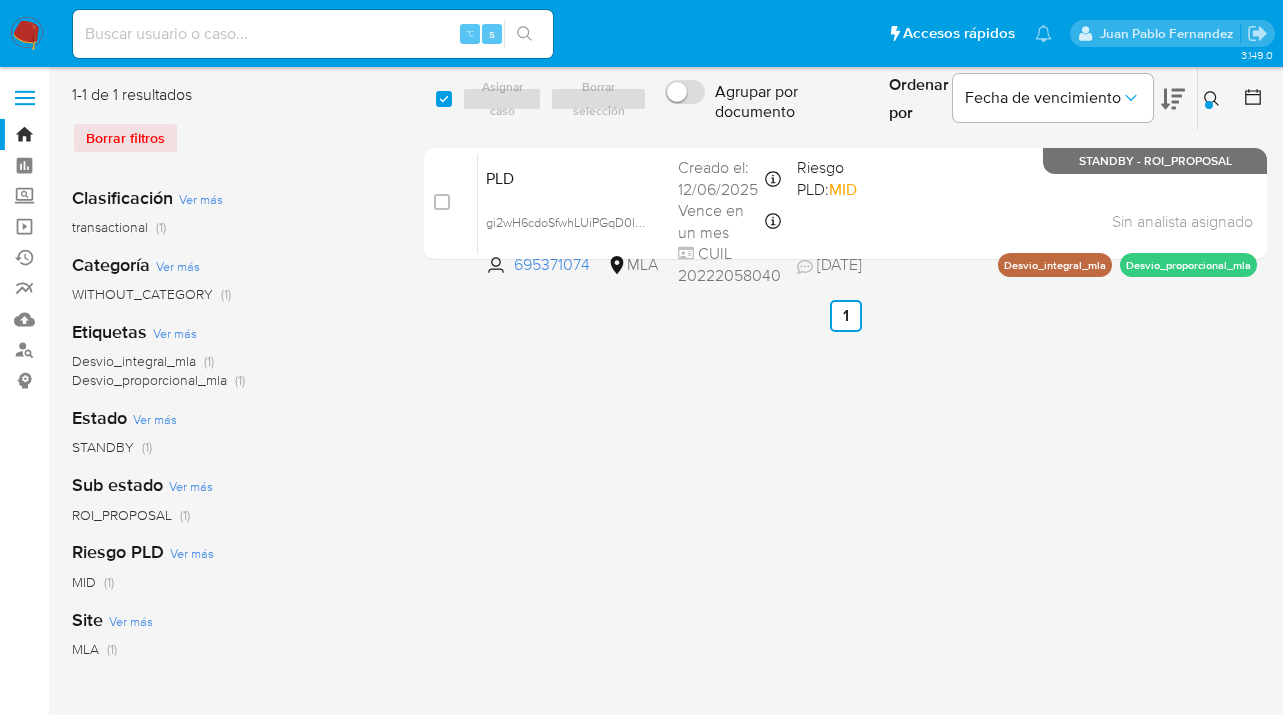 click 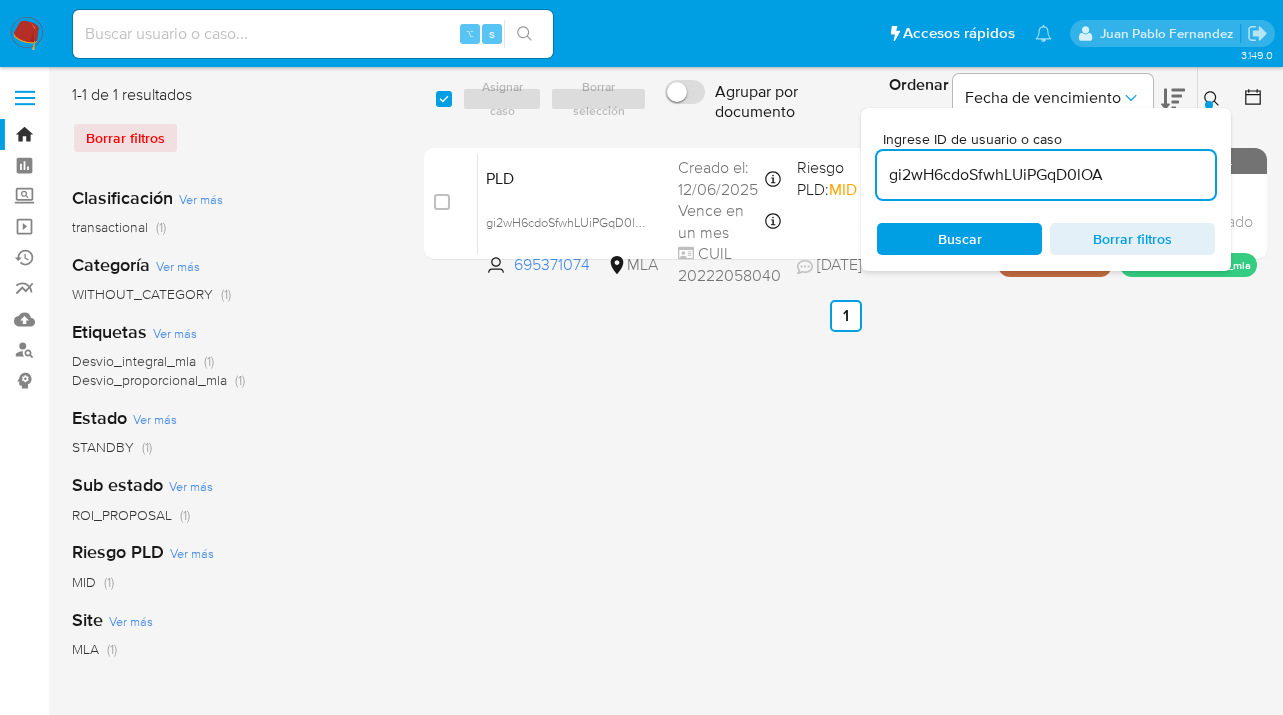 drag, startPoint x: 1125, startPoint y: 170, endPoint x: 879, endPoint y: 177, distance: 246.09958 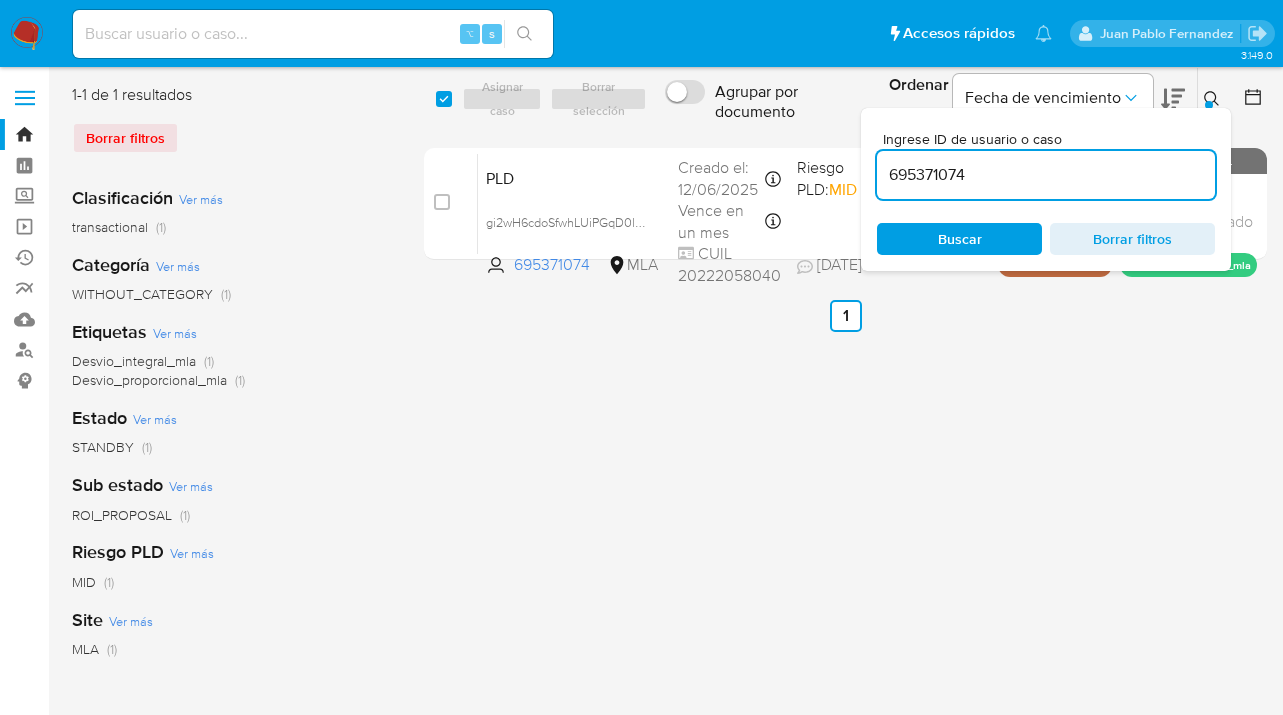 scroll, scrollTop: 0, scrollLeft: 0, axis: both 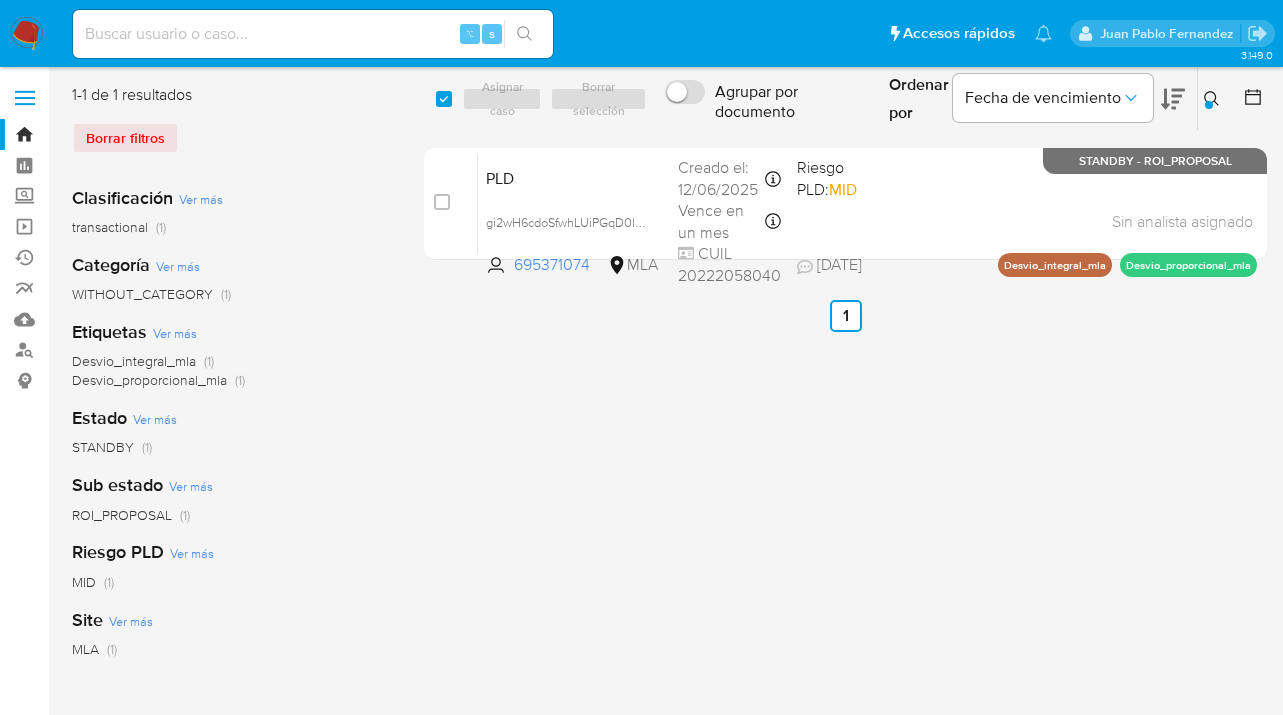 drag, startPoint x: 444, startPoint y: 93, endPoint x: 500, endPoint y: 105, distance: 57.271286 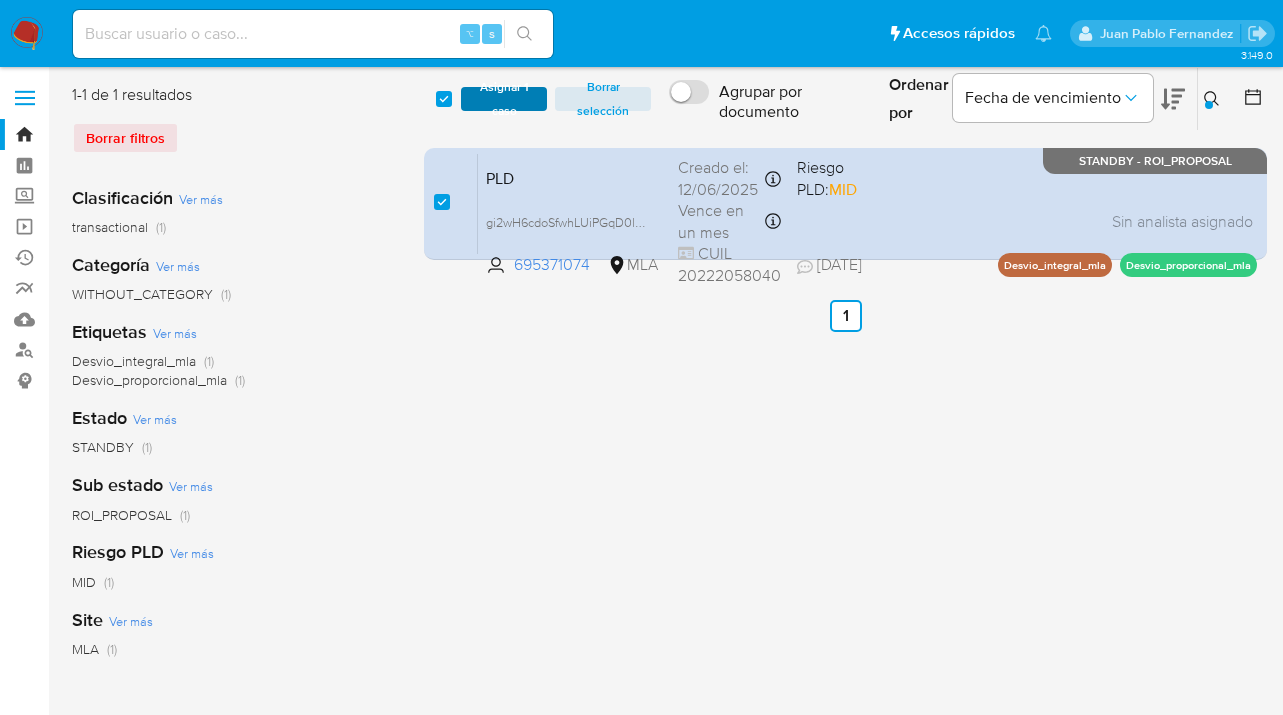 click on "Asignar 1 caso" at bounding box center [504, 99] 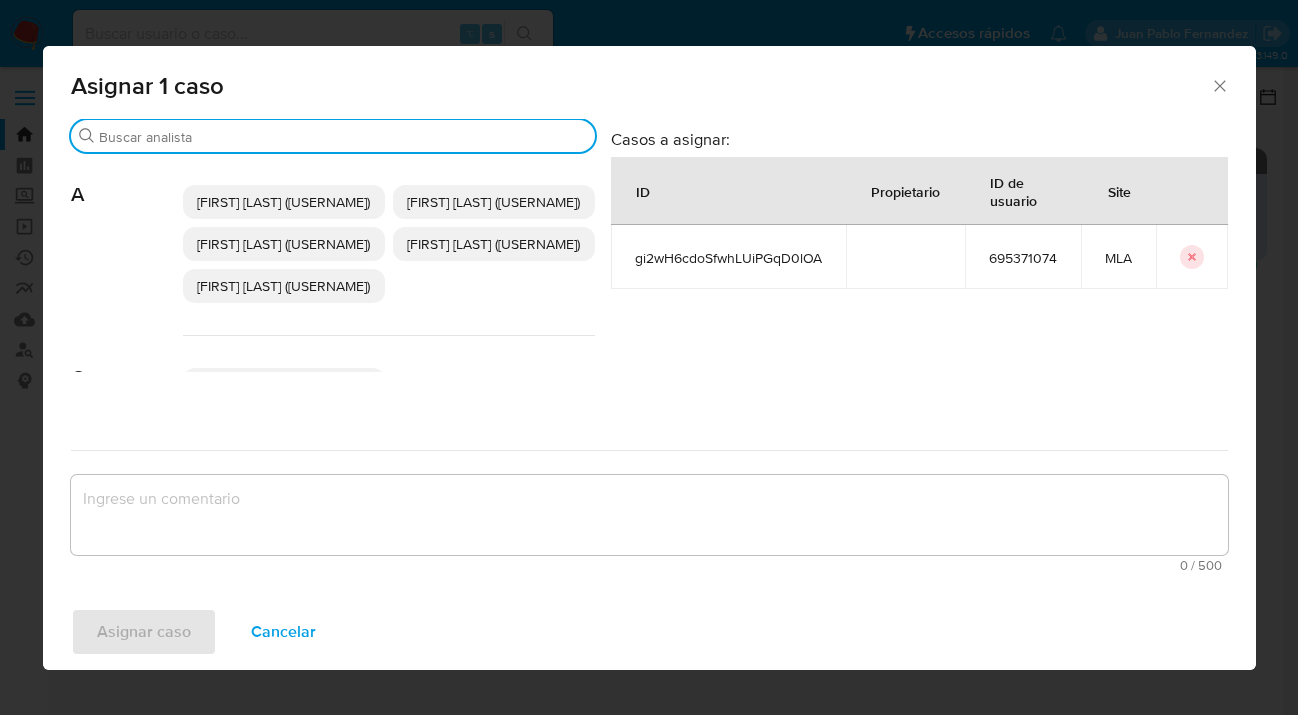 click on "Buscar" at bounding box center [343, 137] 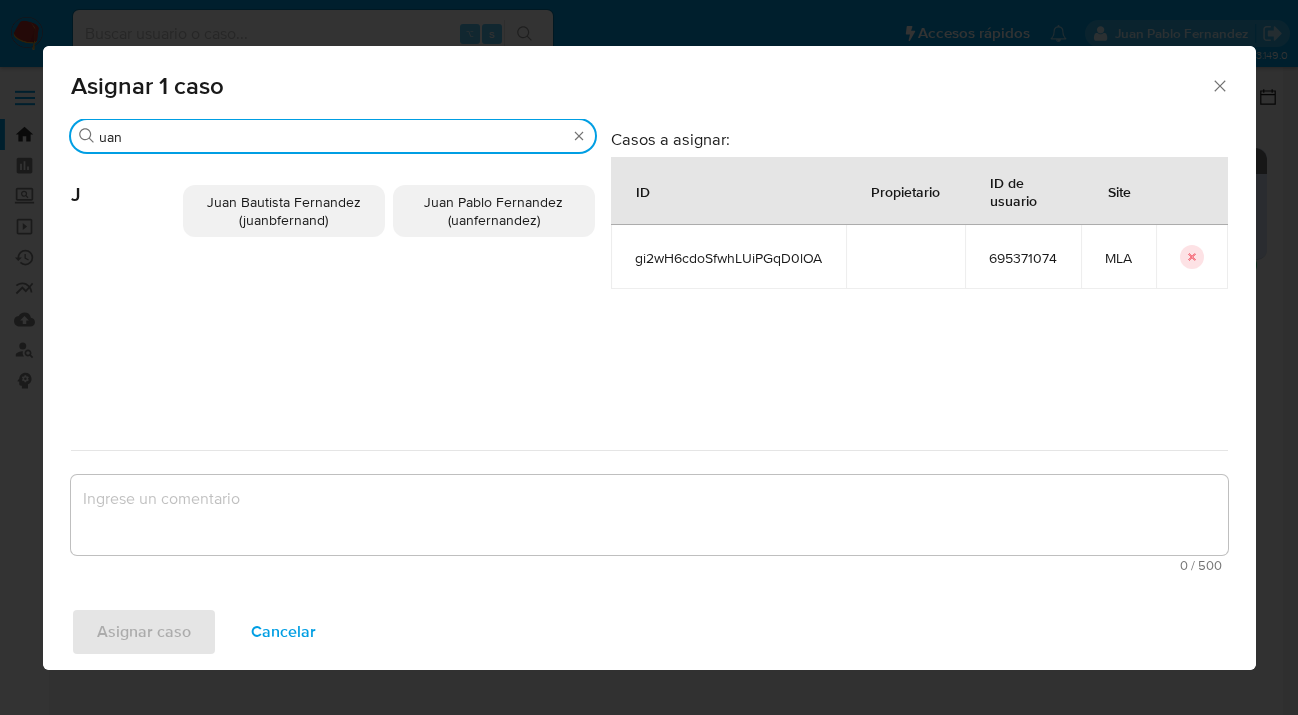 type on "uan" 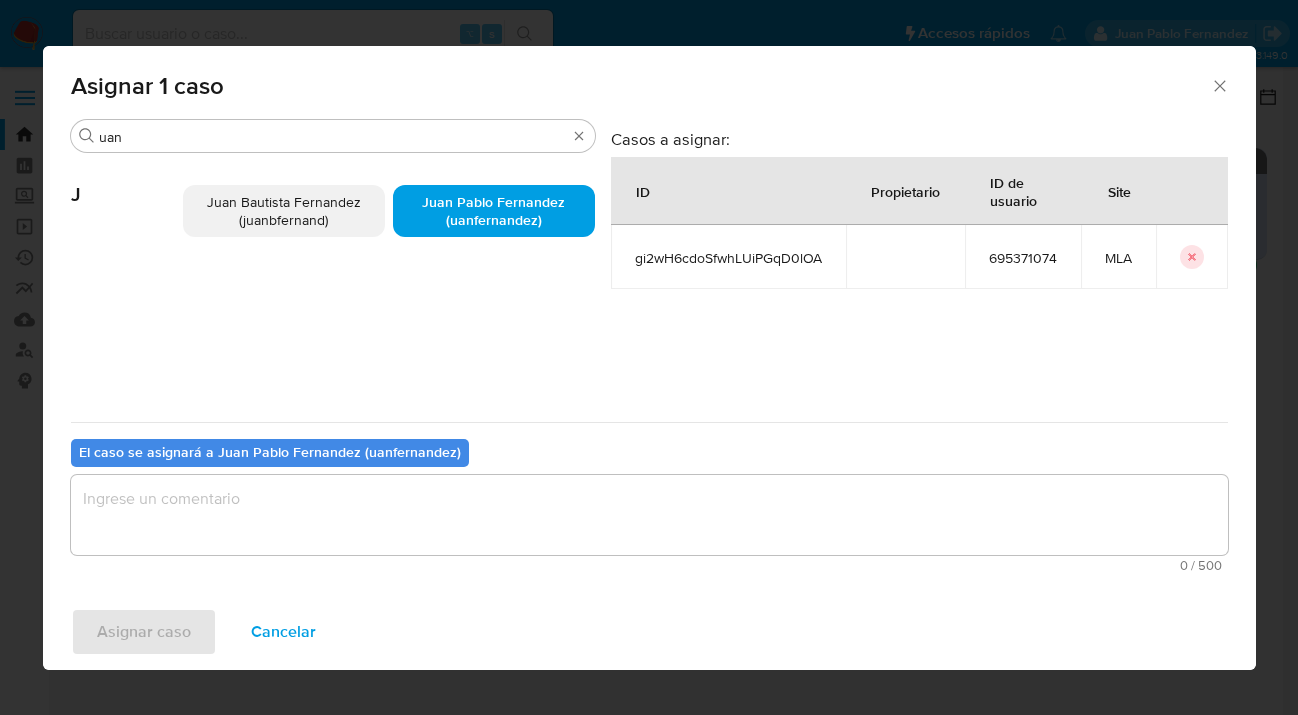 click at bounding box center (649, 515) 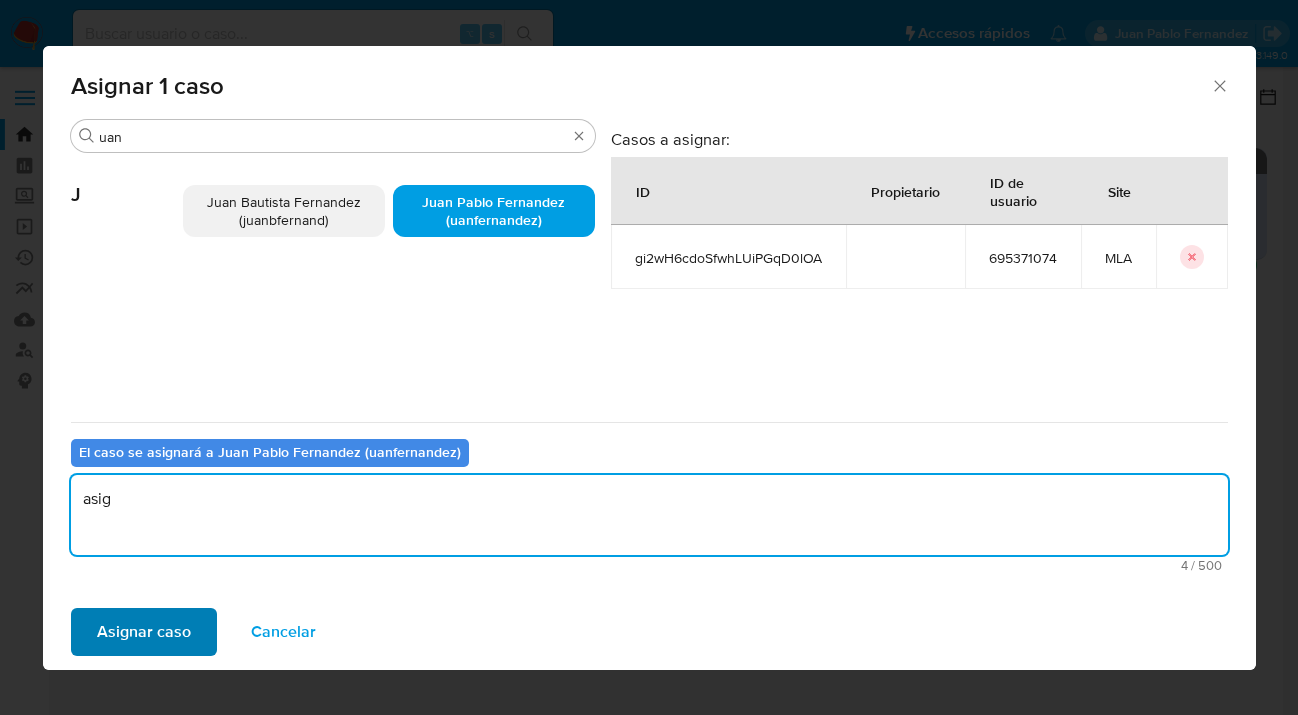 type on "asig" 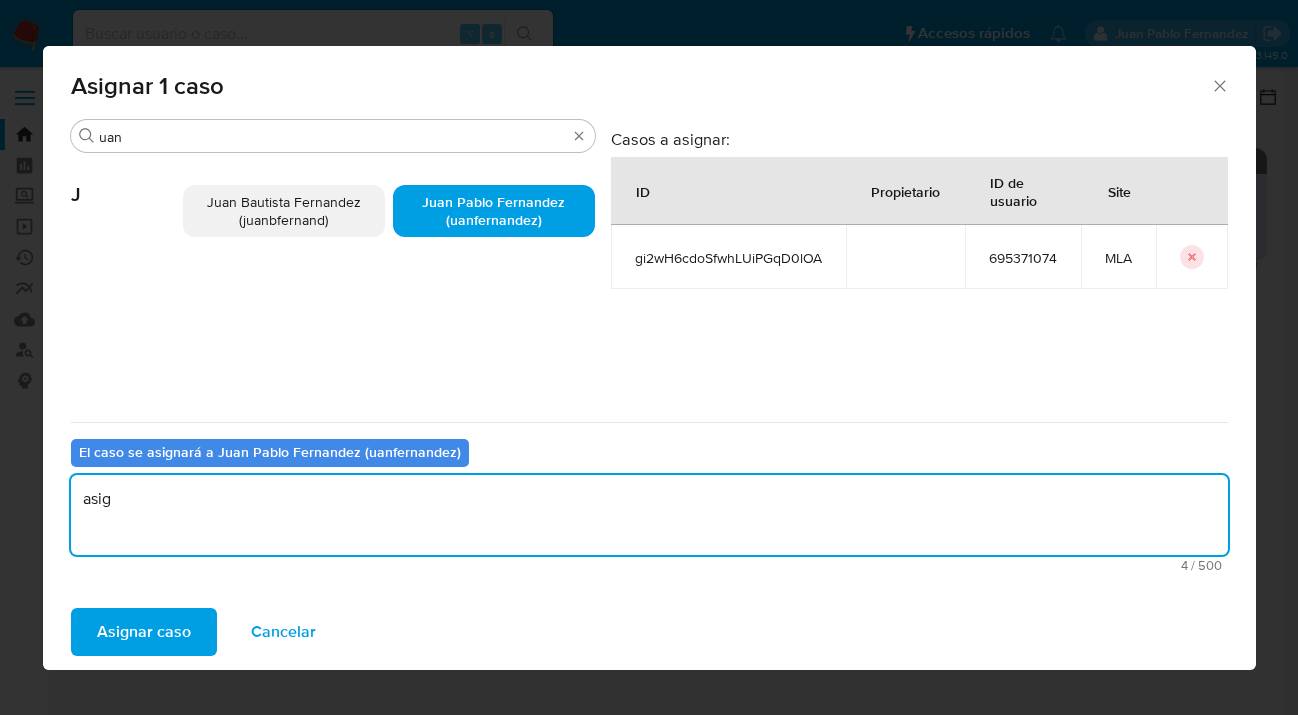 click on "Asignar caso" at bounding box center [144, 632] 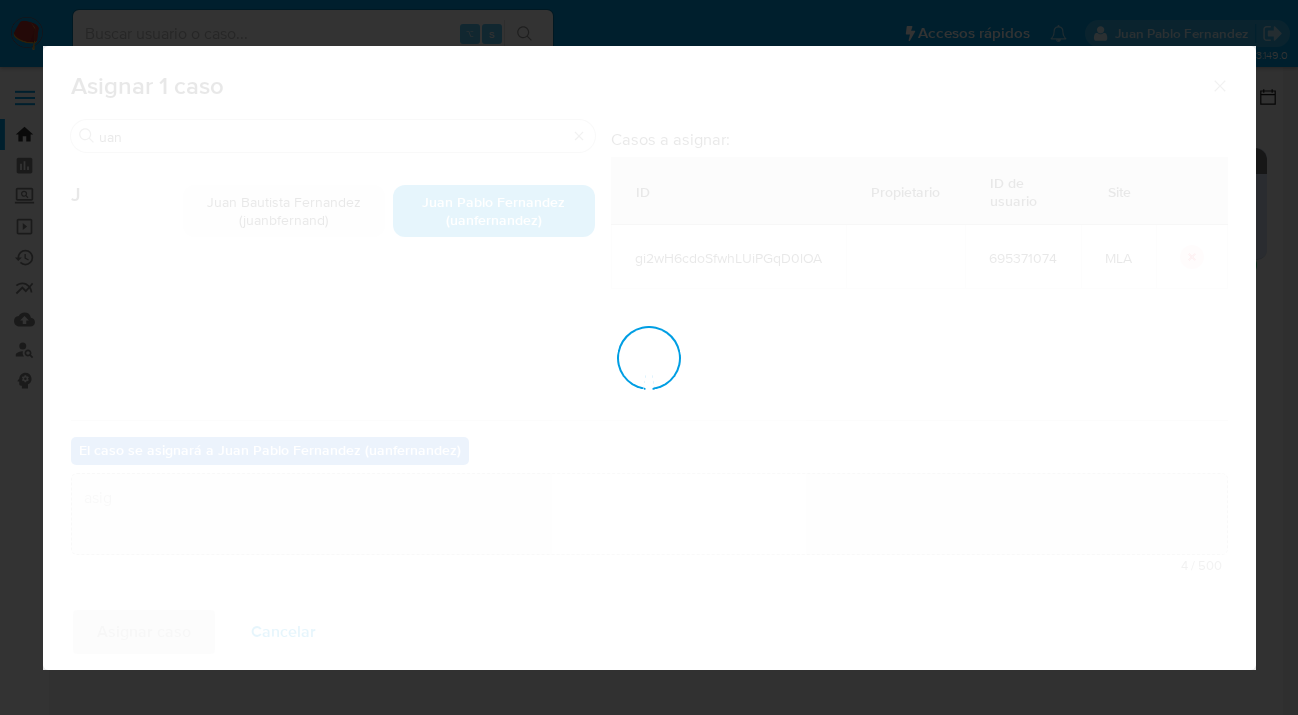 type 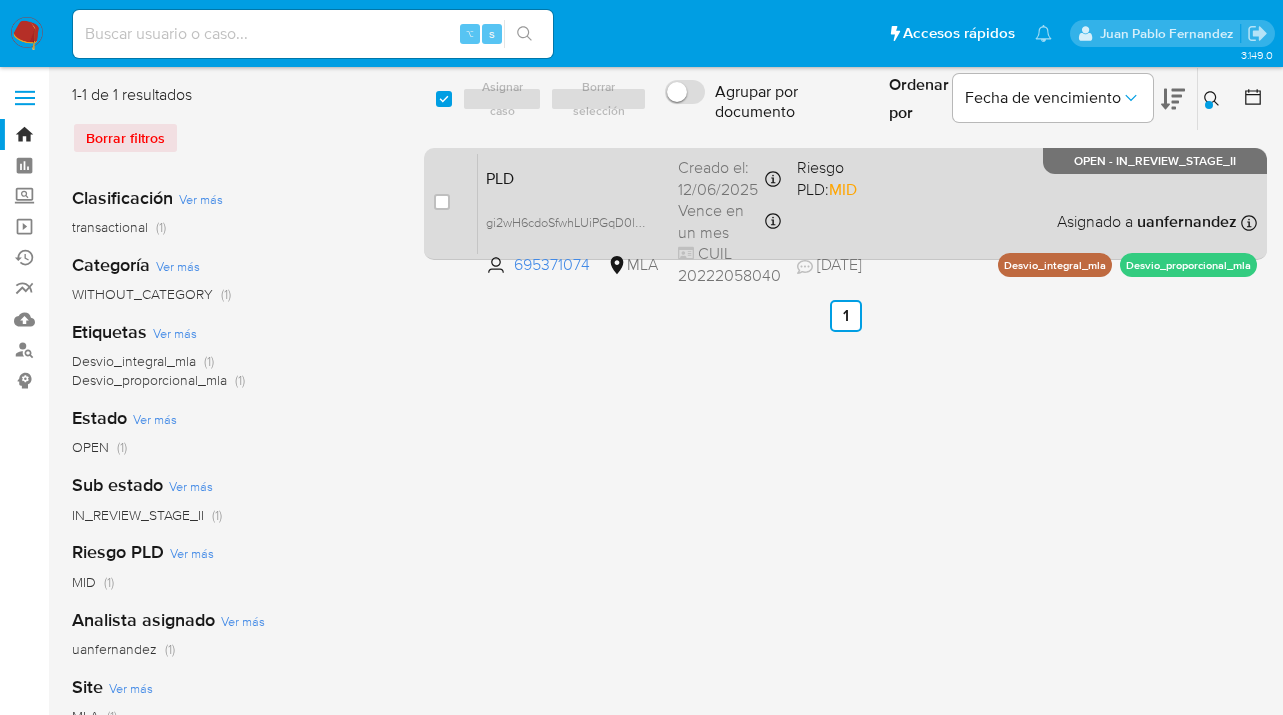 click on "PLD gi2wH6cdoSfwhLUiPGqD0lOA 695371074 MLA Riesgo PLD:  MID Creado el: 12/06/2025   Creado el: 12/06/2025 03:16:39 Vence en un mes   Vence el 10/09/2025 03:16:39 CUIL   20222058040 11/07/2025   11/07/2025 16:13 Asignado a   uanfernandez   Asignado el: 18/06/2025 14:22:16 Desvio_integral_mla Desvio_proporcional_mla OPEN - IN_REVIEW_STAGE_II" at bounding box center [867, 203] 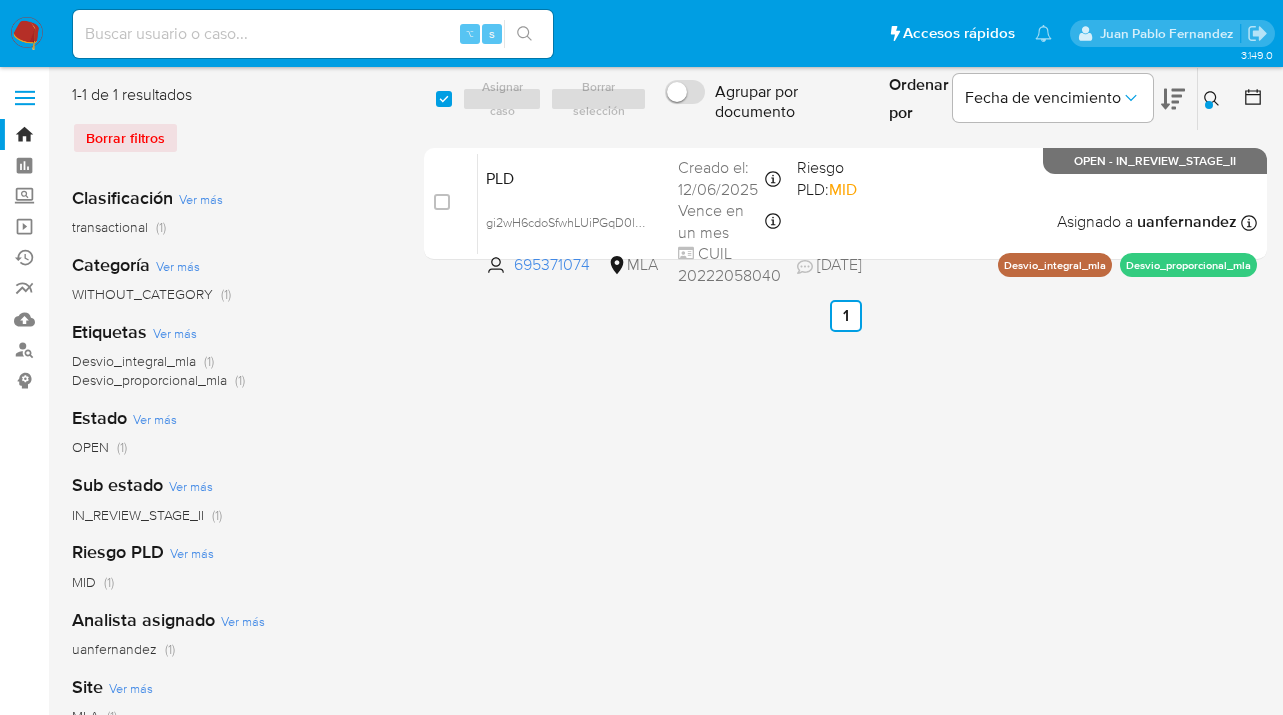 click 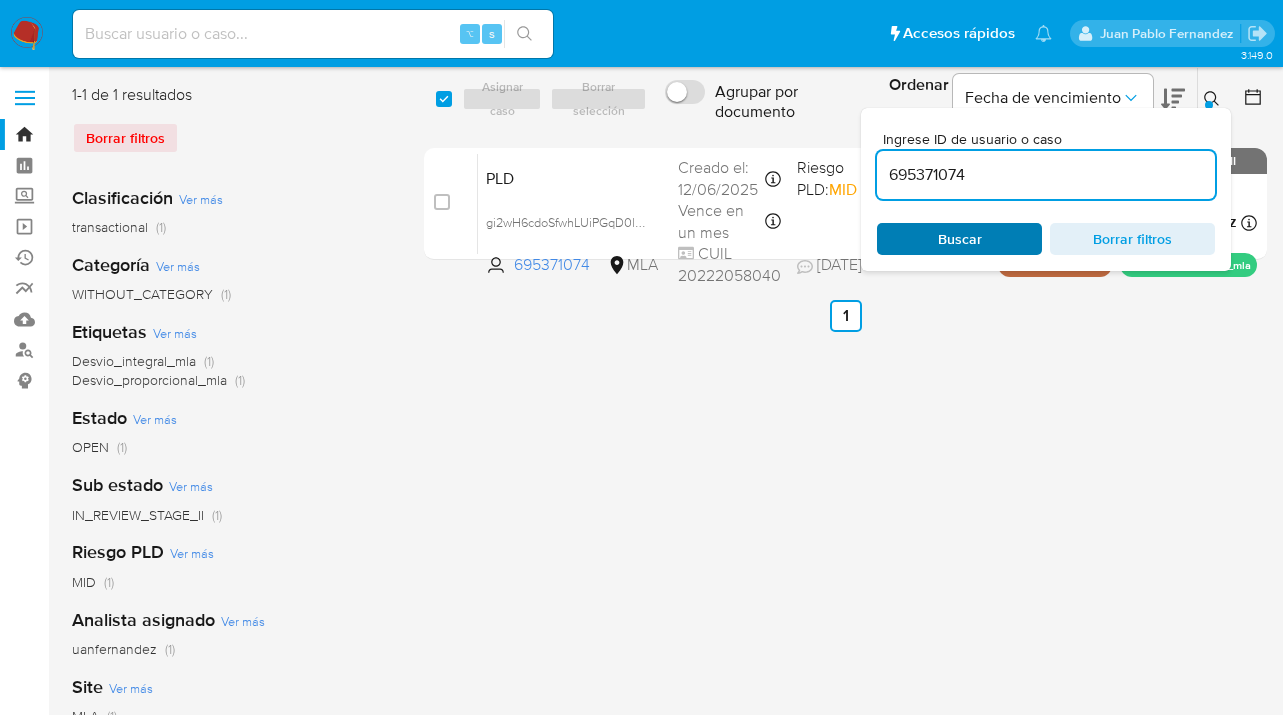 click on "Buscar" at bounding box center (959, 239) 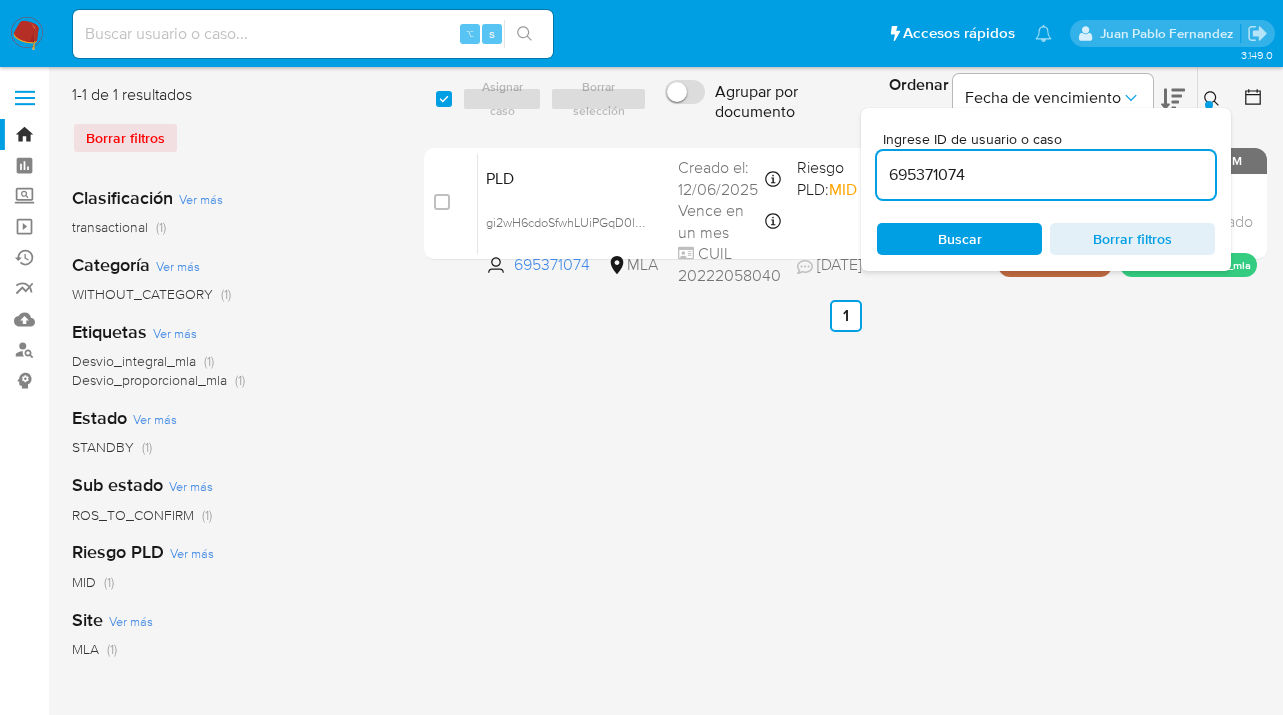 click 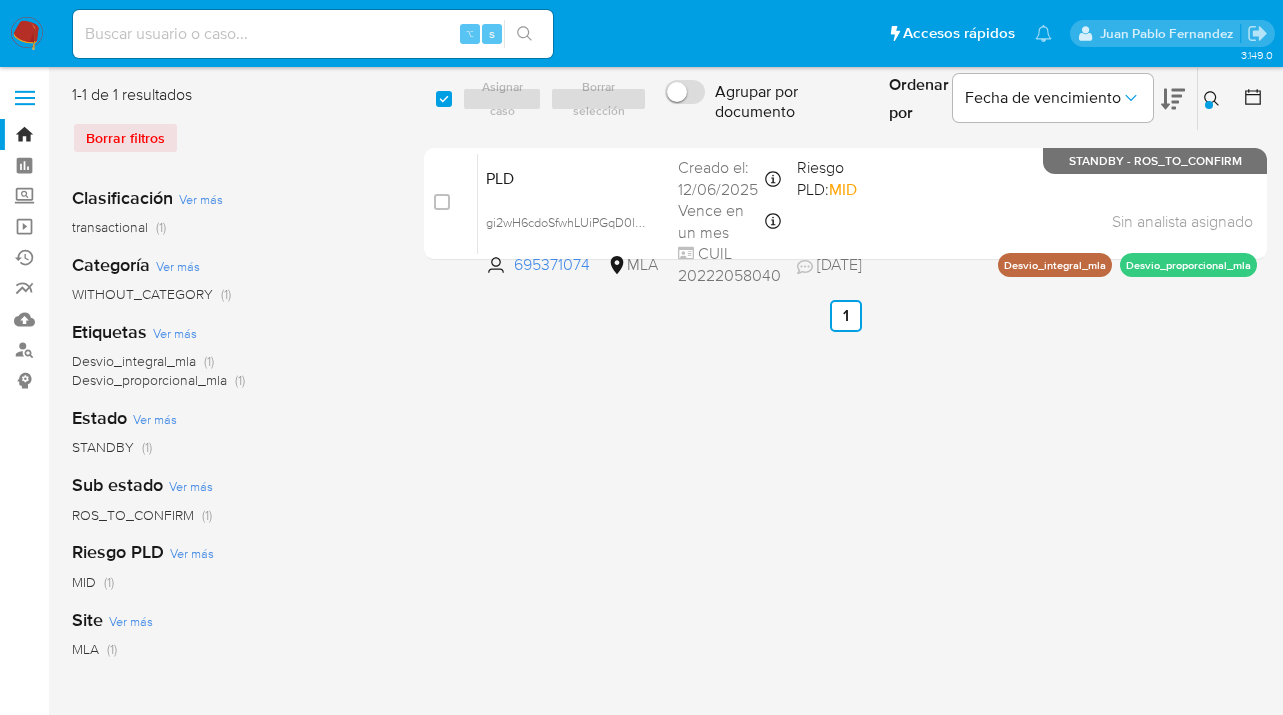 click 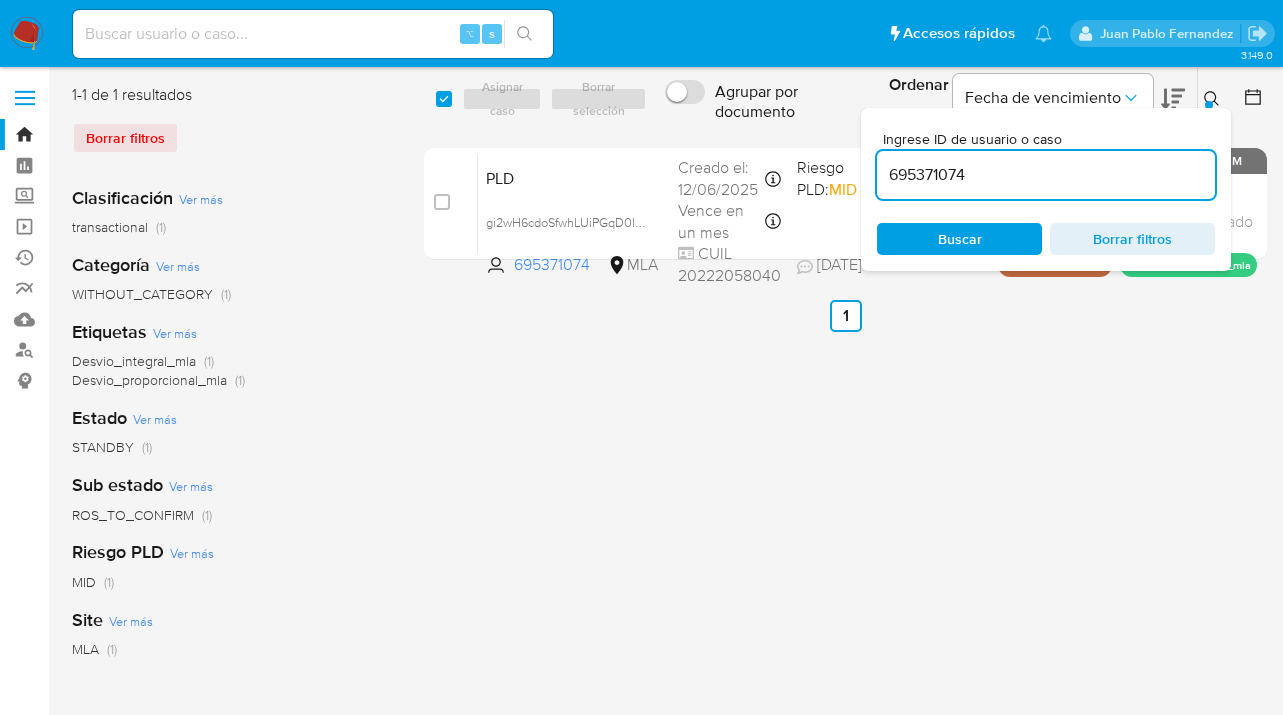 drag, startPoint x: 986, startPoint y: 176, endPoint x: 889, endPoint y: 168, distance: 97.32934 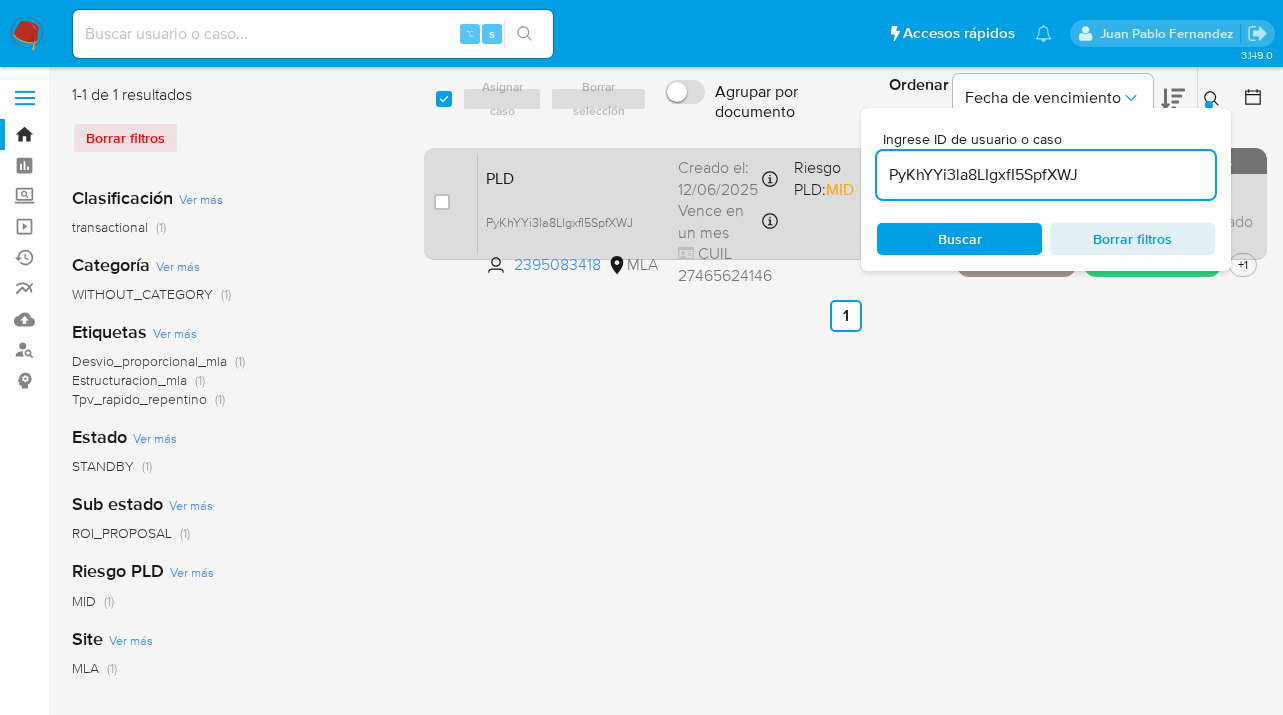 drag, startPoint x: 1214, startPoint y: 91, endPoint x: 964, endPoint y: 181, distance: 265.7066 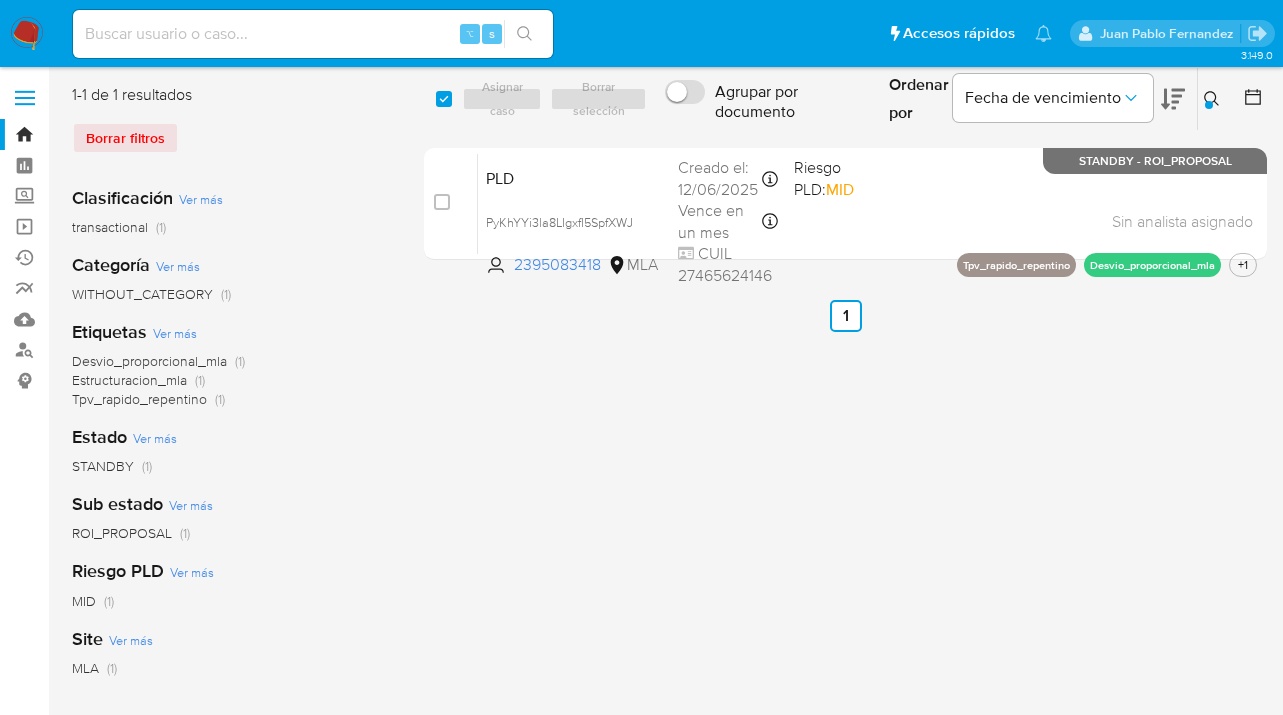 click at bounding box center (1209, 105) 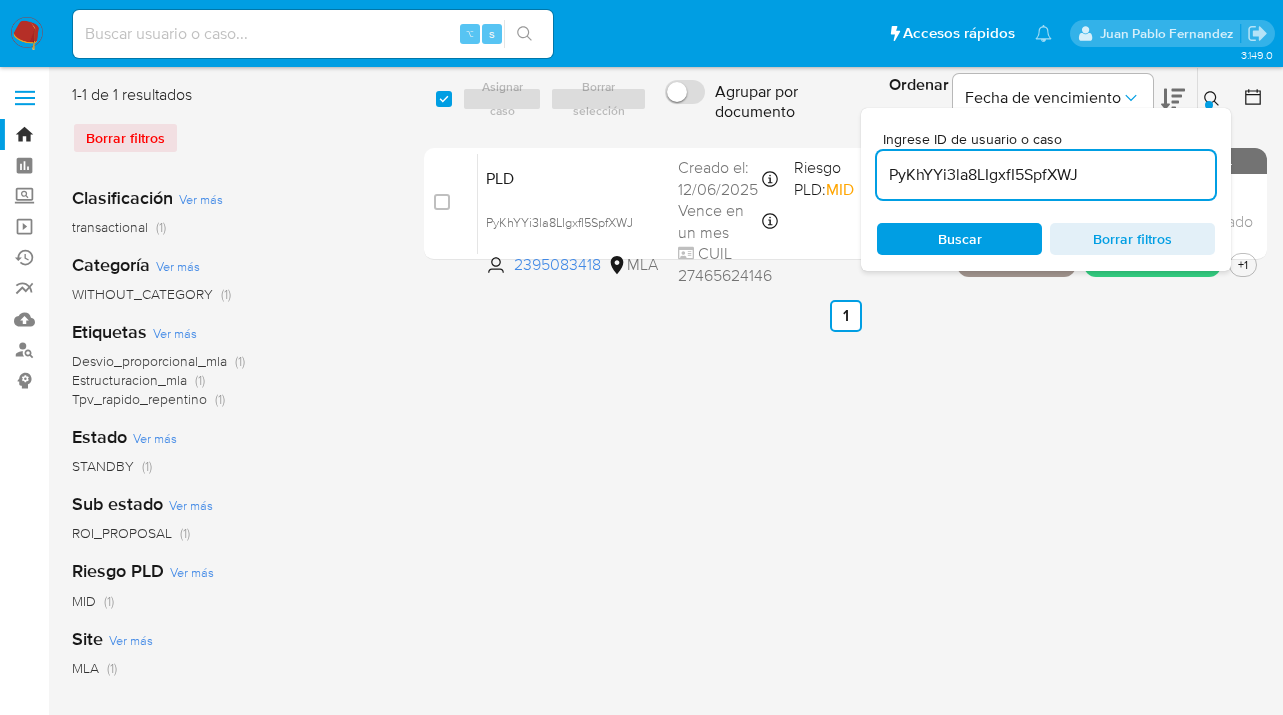 scroll, scrollTop: 0, scrollLeft: 0, axis: both 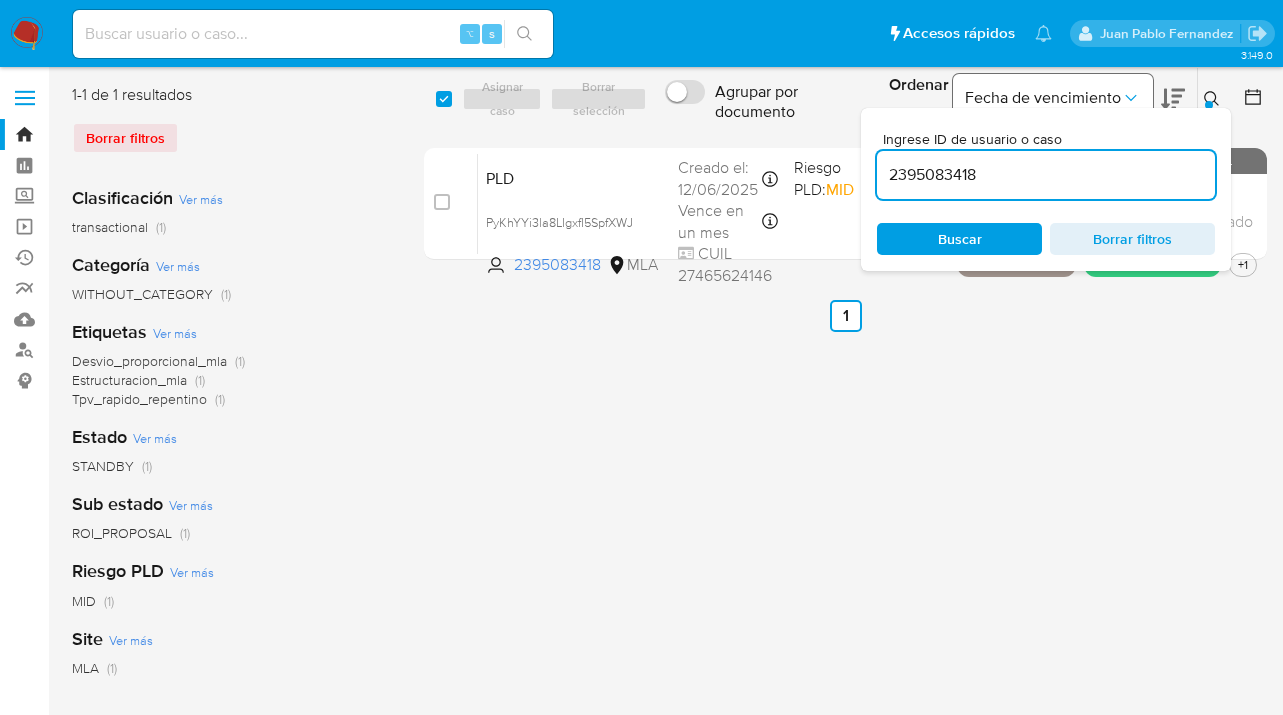 type on "2395083418" 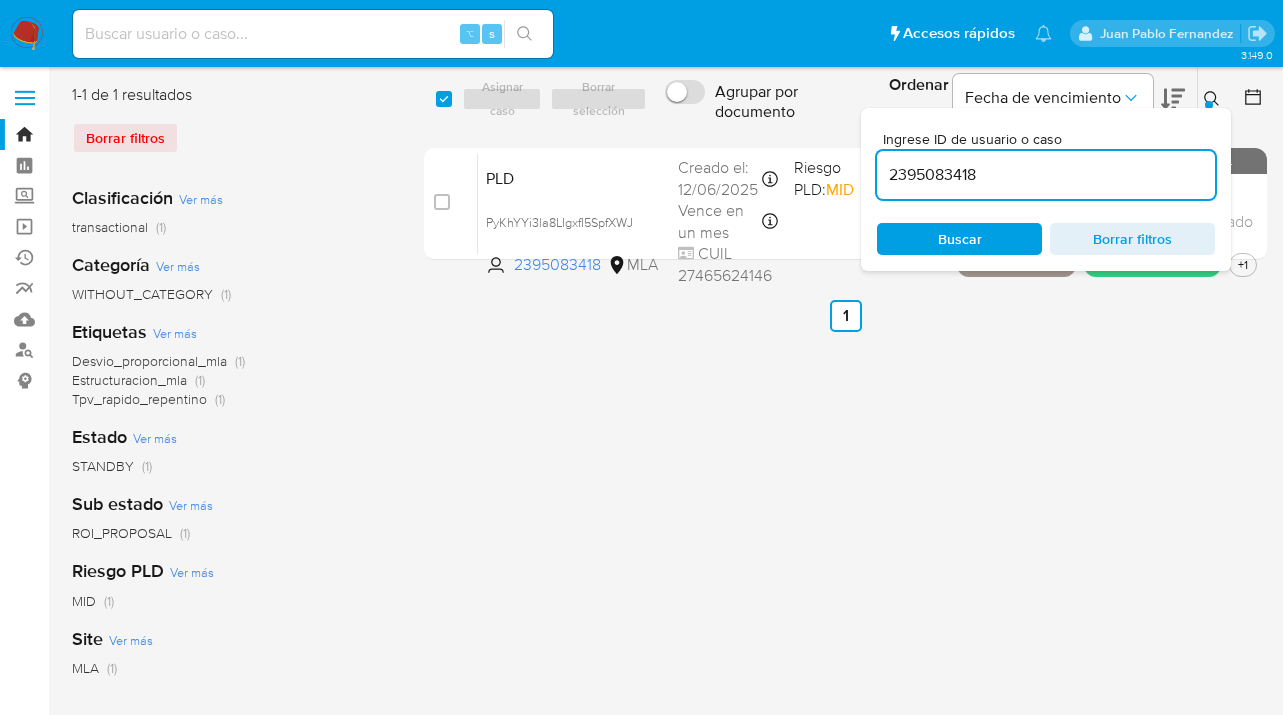 click at bounding box center [1209, 105] 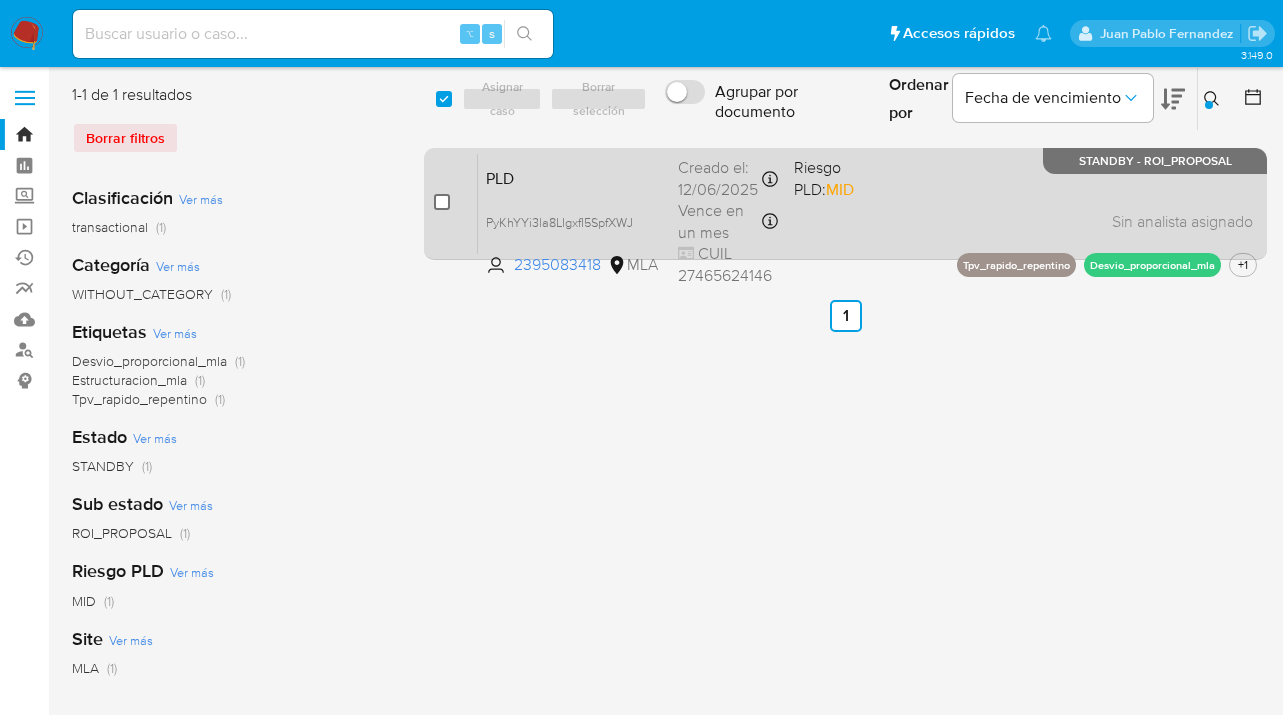 click at bounding box center [442, 202] 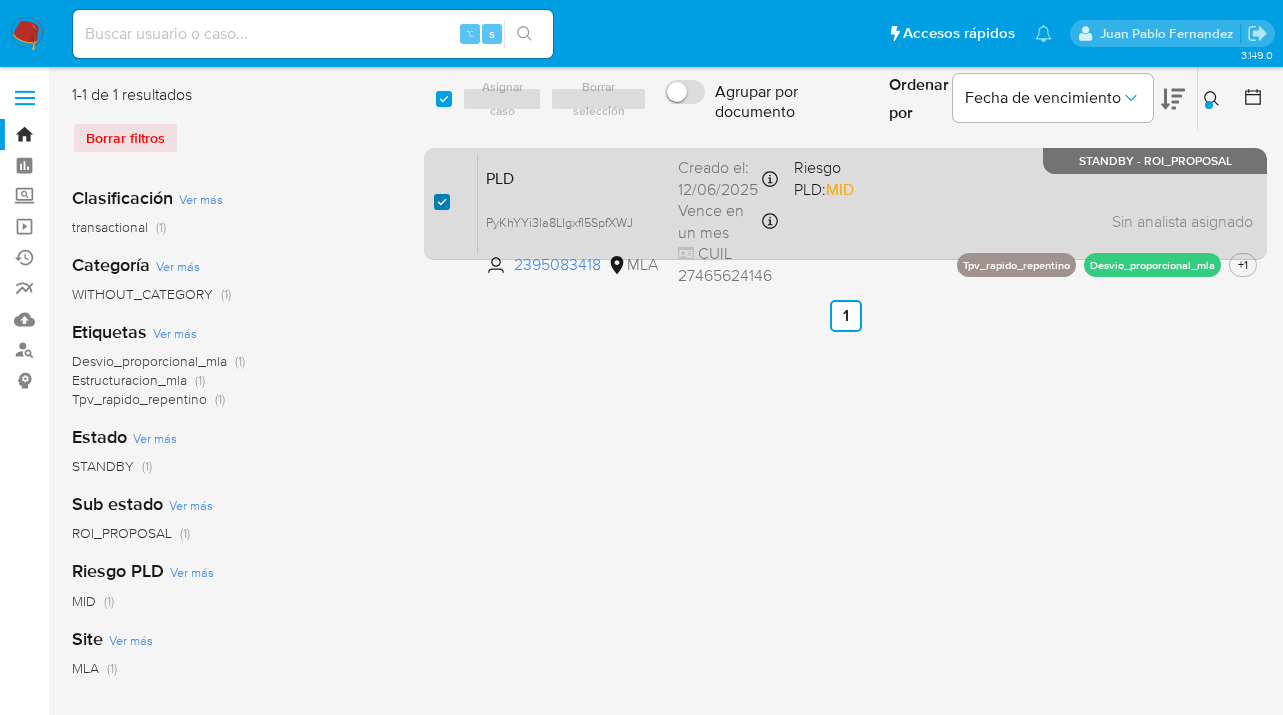 checkbox on "true" 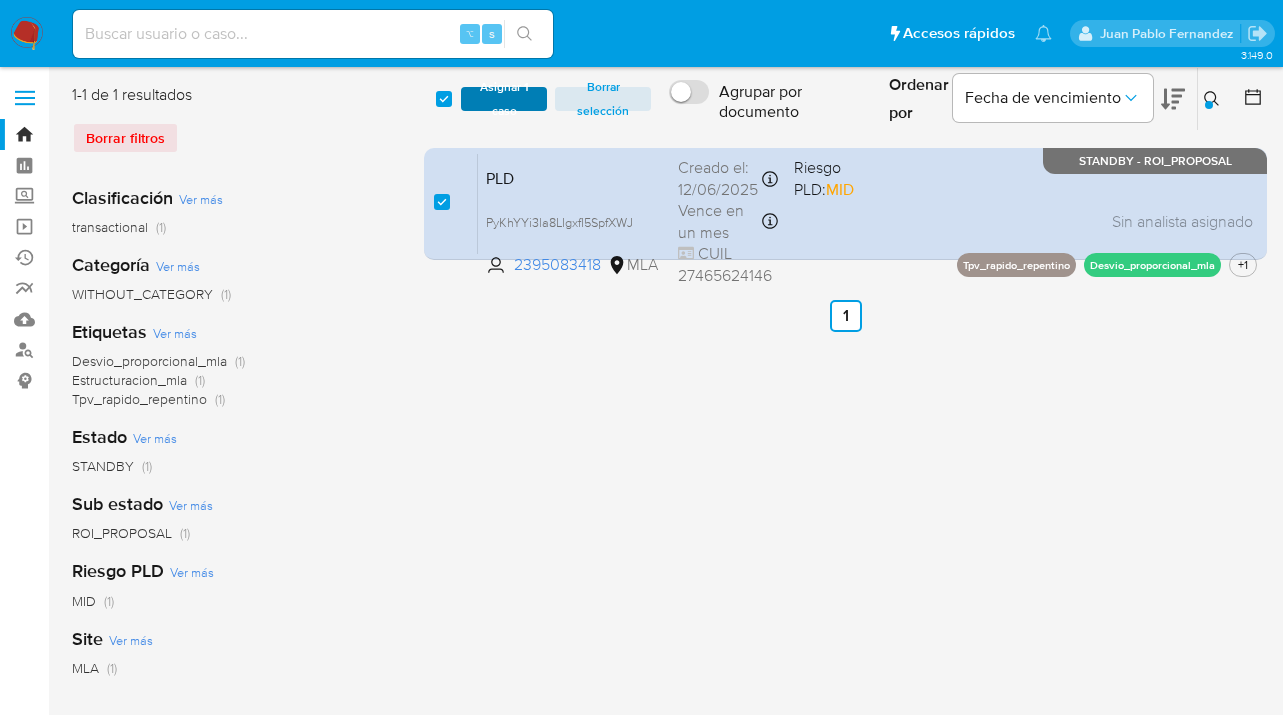 click on "Asignar 1 caso" at bounding box center [504, 99] 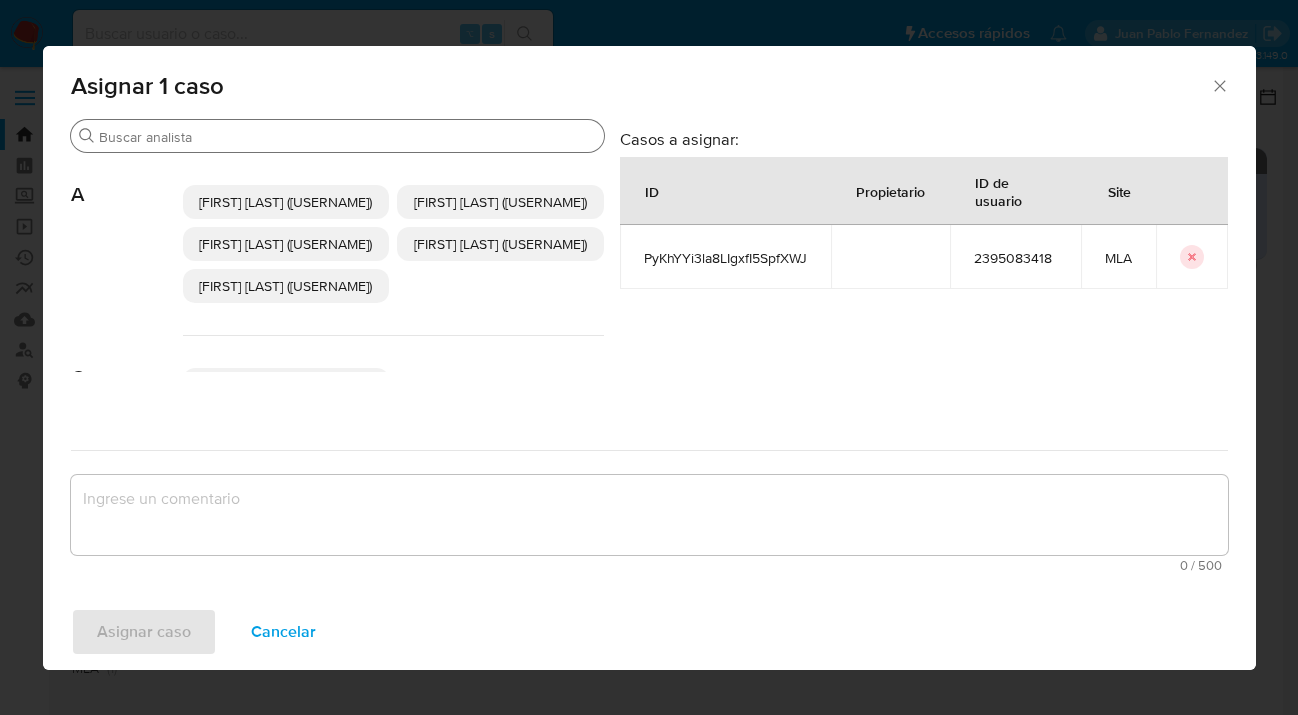 click on "Buscar" at bounding box center [347, 137] 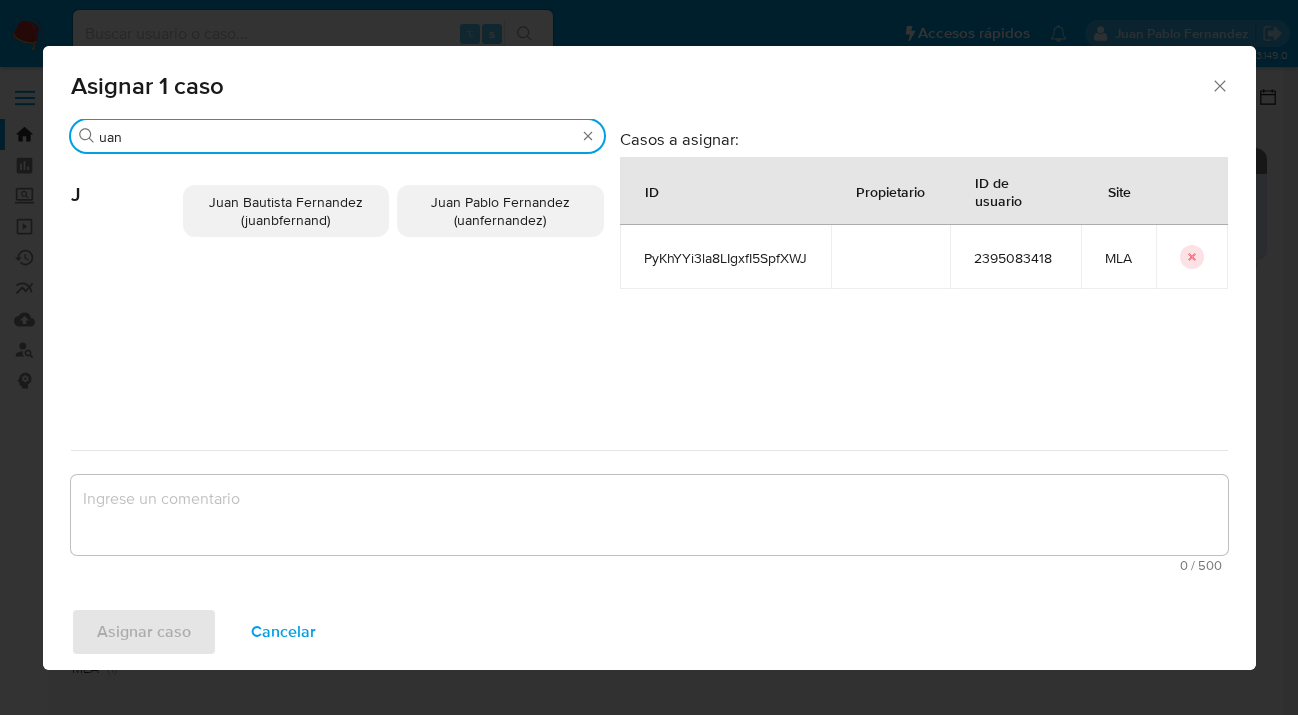 type on "uan" 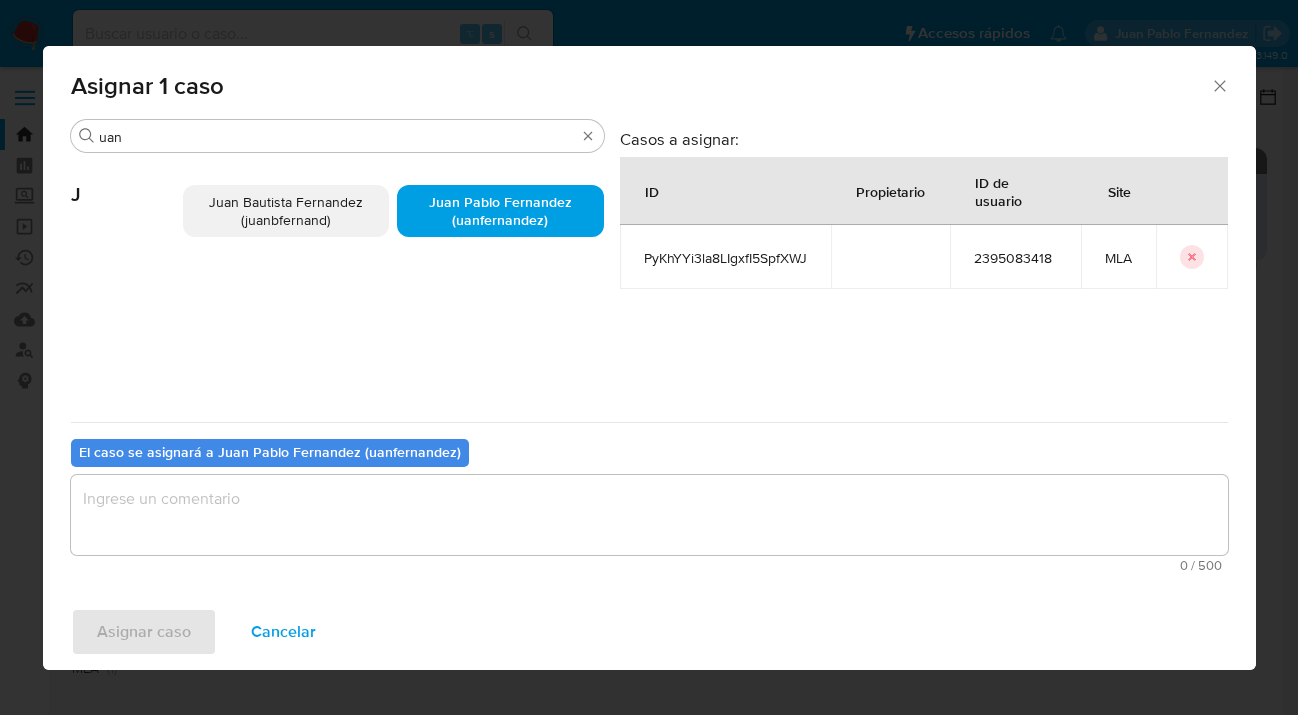 click at bounding box center [649, 515] 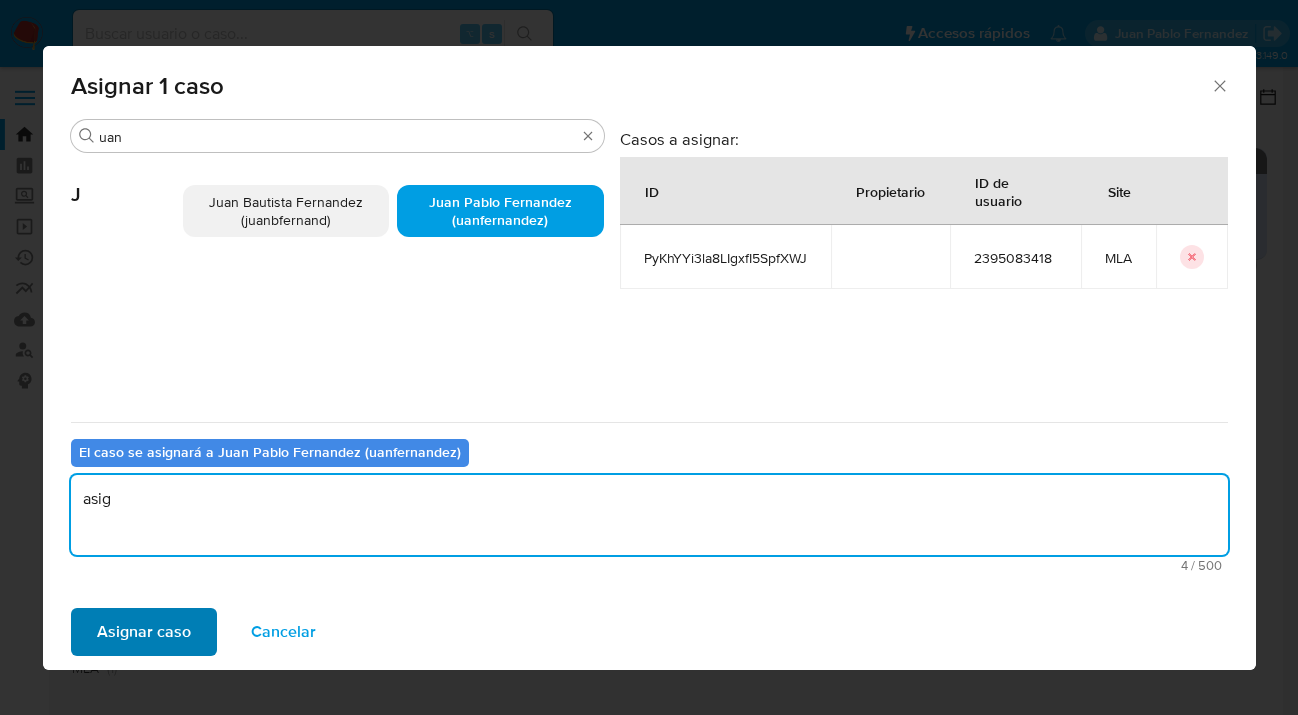 type on "asig" 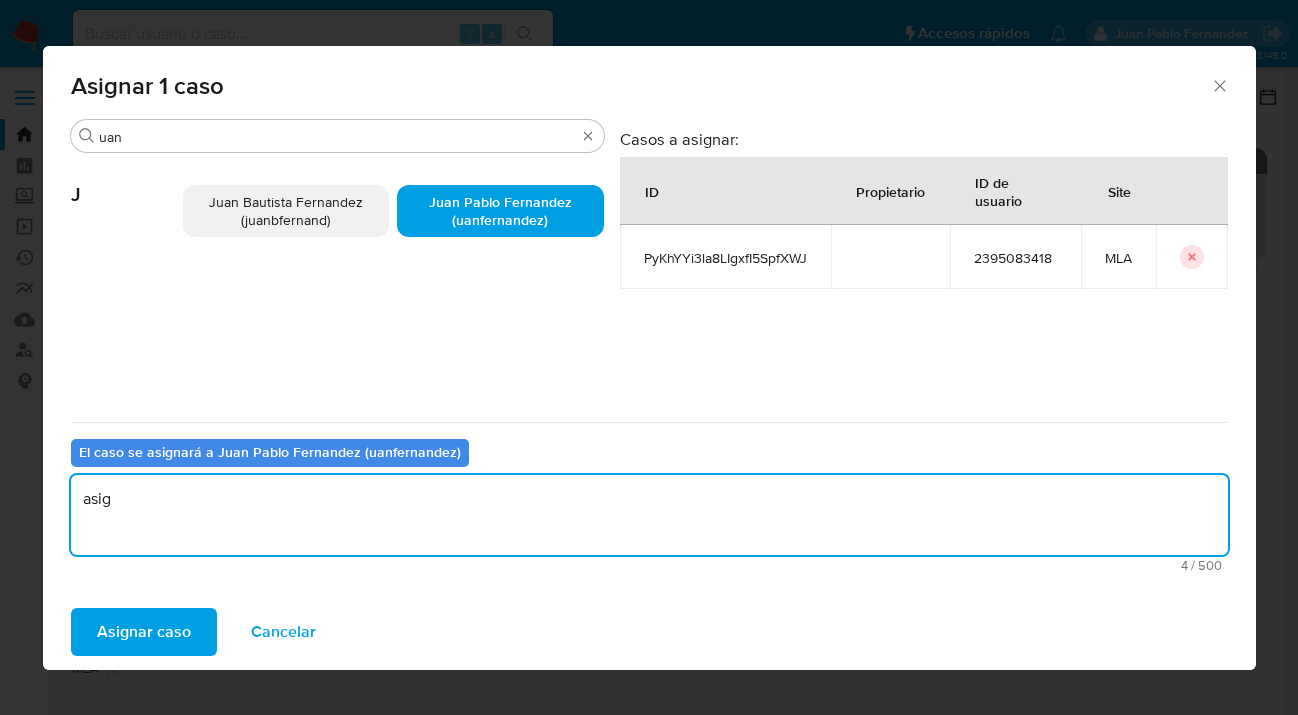 click on "Asignar caso" at bounding box center [144, 632] 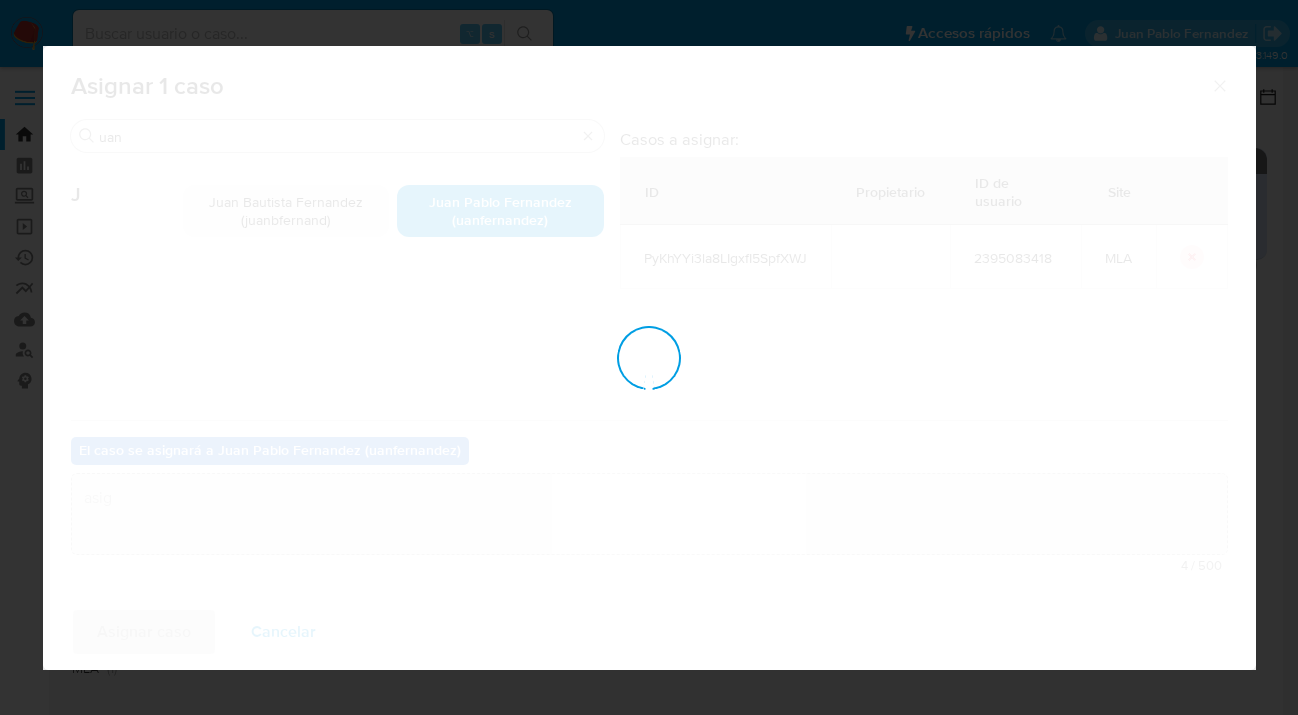 type 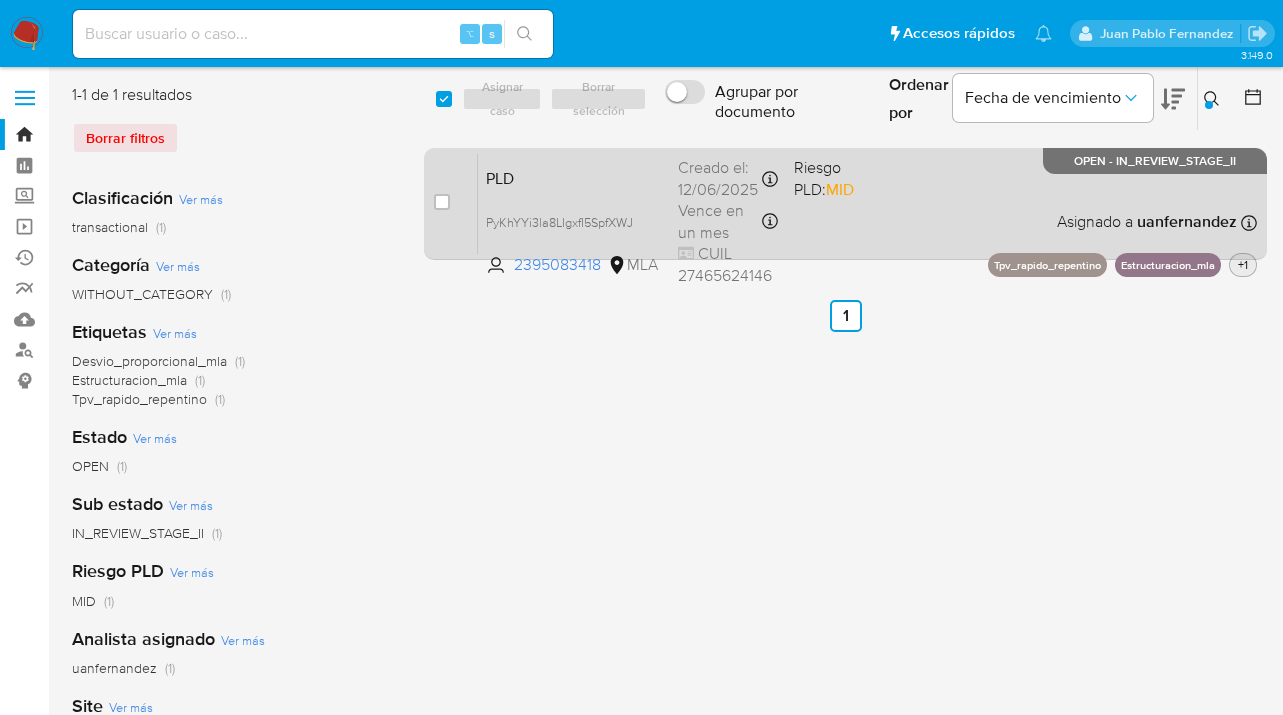 click on "+1" at bounding box center [1243, 264] 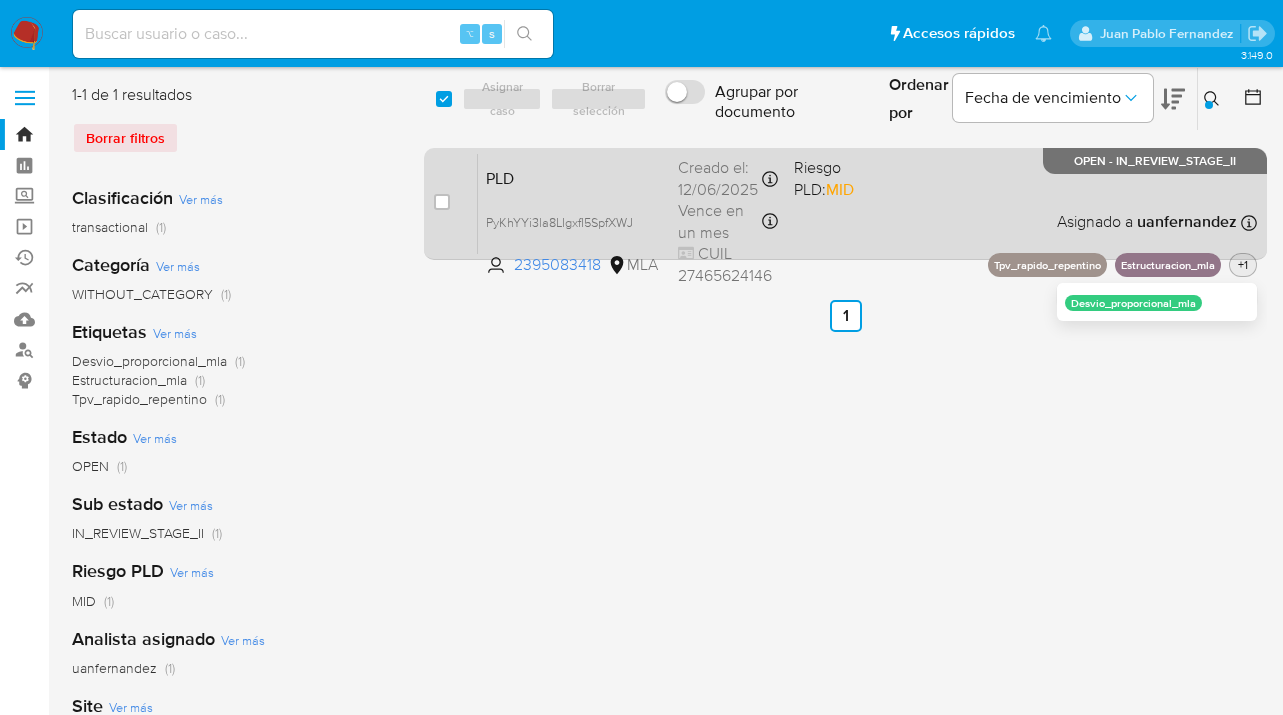 click on "+1" at bounding box center (1243, 264) 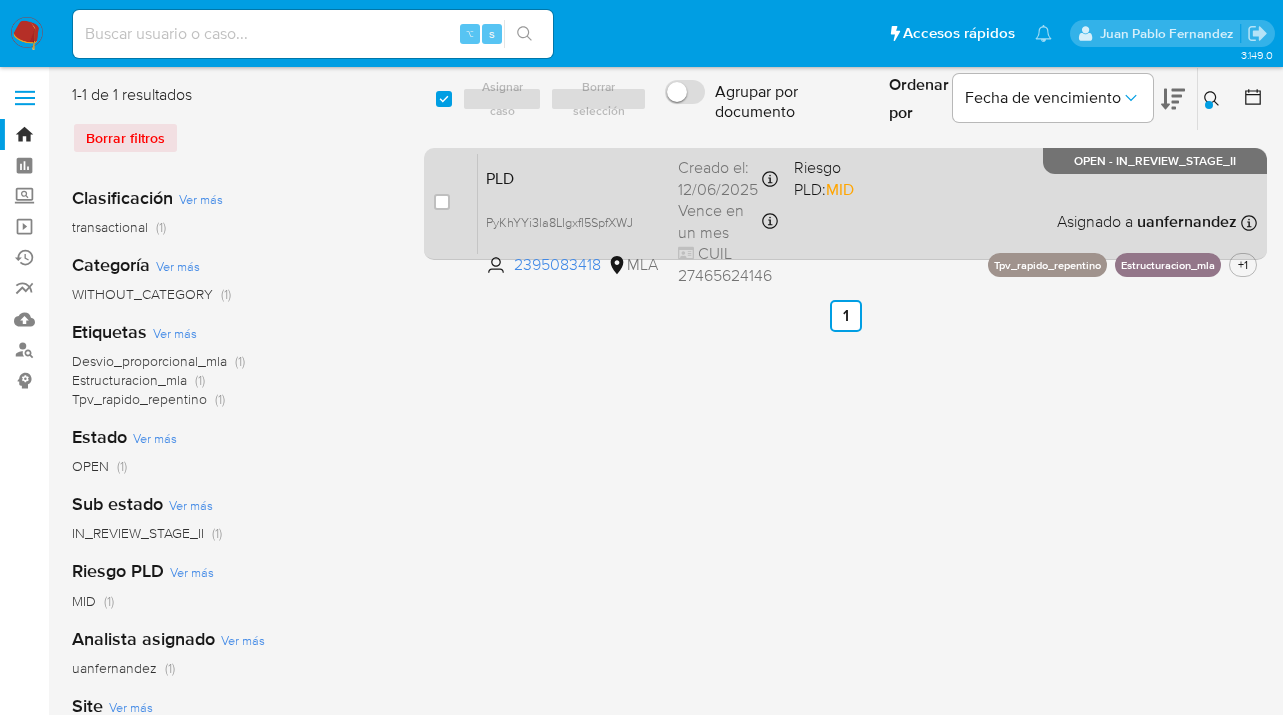 click on "PLD PyKhYYi3la8LIgxfI5SpfXWJ 2395083418 MLA Riesgo PLD:  MID Creado el: 12/06/2025   Creado el: 12/06/2025 03:14:32 Vence en un mes   Vence el 10/09/2025 03:14:33 CUIL   27465624146 Asignado a   uanfernandez   Asignado el: 18/06/2025 14:16:35 Tpv_rapido_repentino Estructuracion_mla +1 OPEN - IN_REVIEW_STAGE_II" at bounding box center [867, 203] 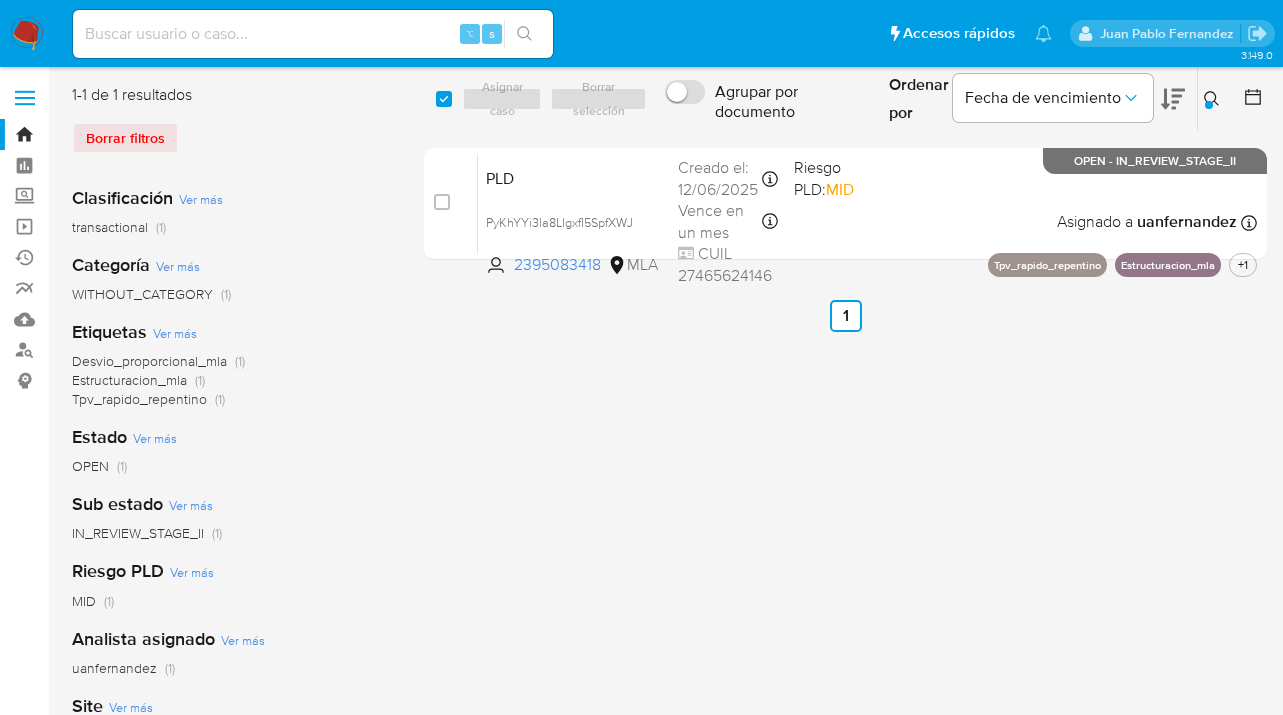 drag, startPoint x: 1208, startPoint y: 96, endPoint x: 1190, endPoint y: 113, distance: 24.758837 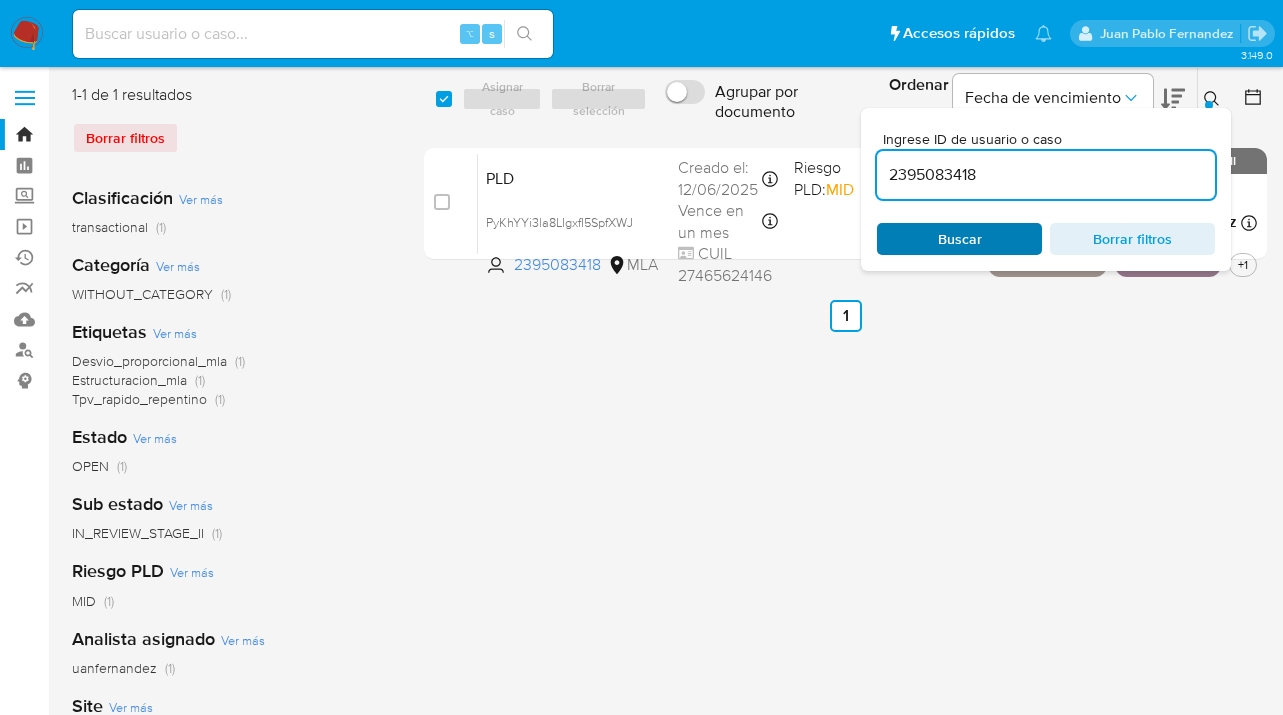 click on "Buscar" at bounding box center (959, 239) 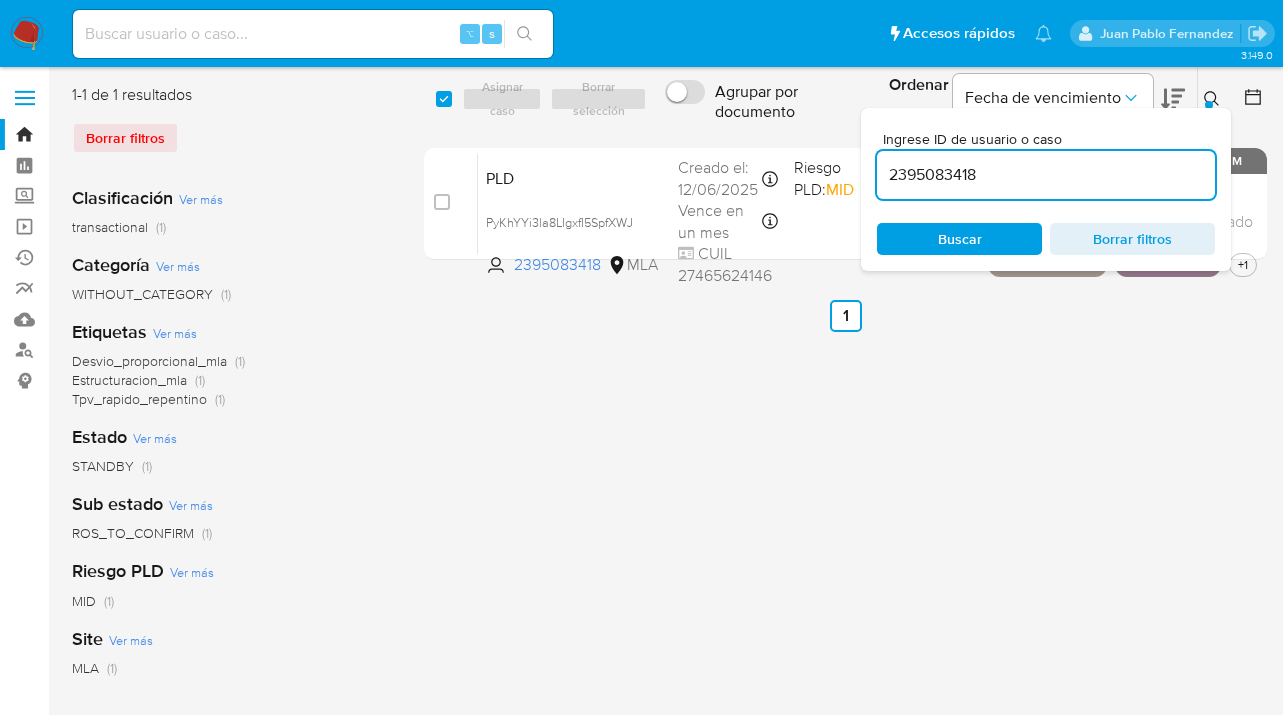 click 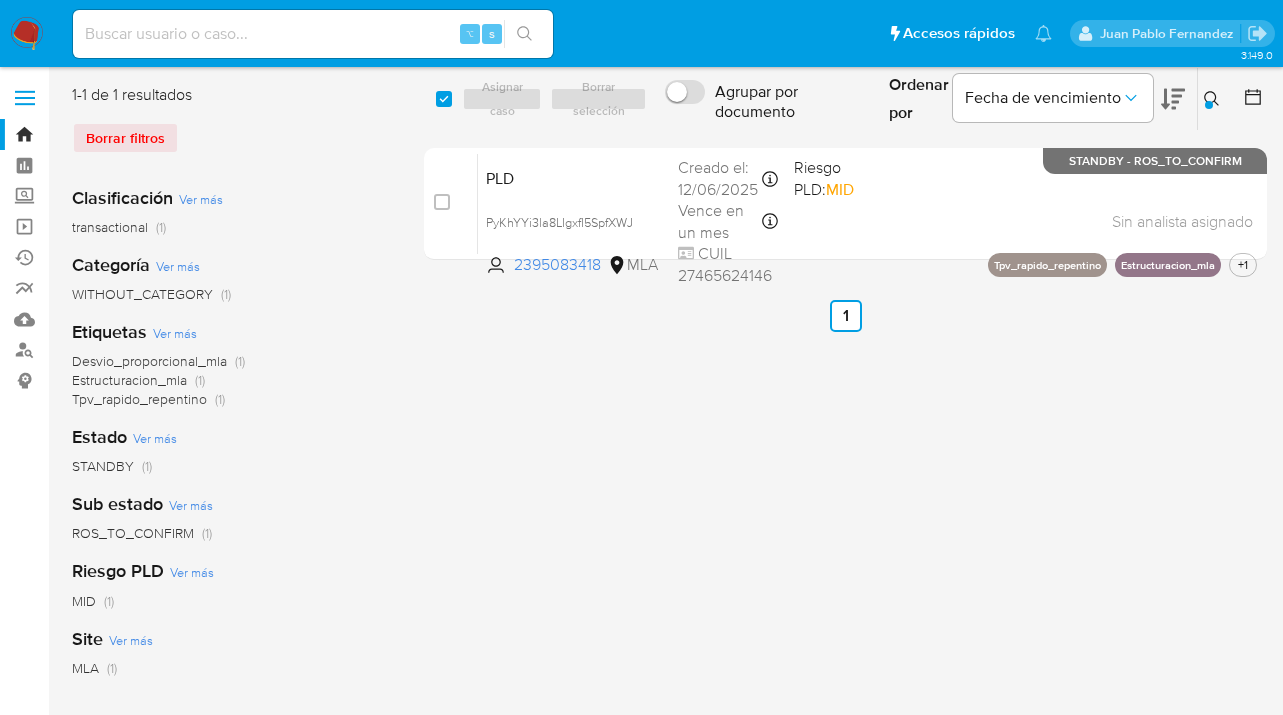 click 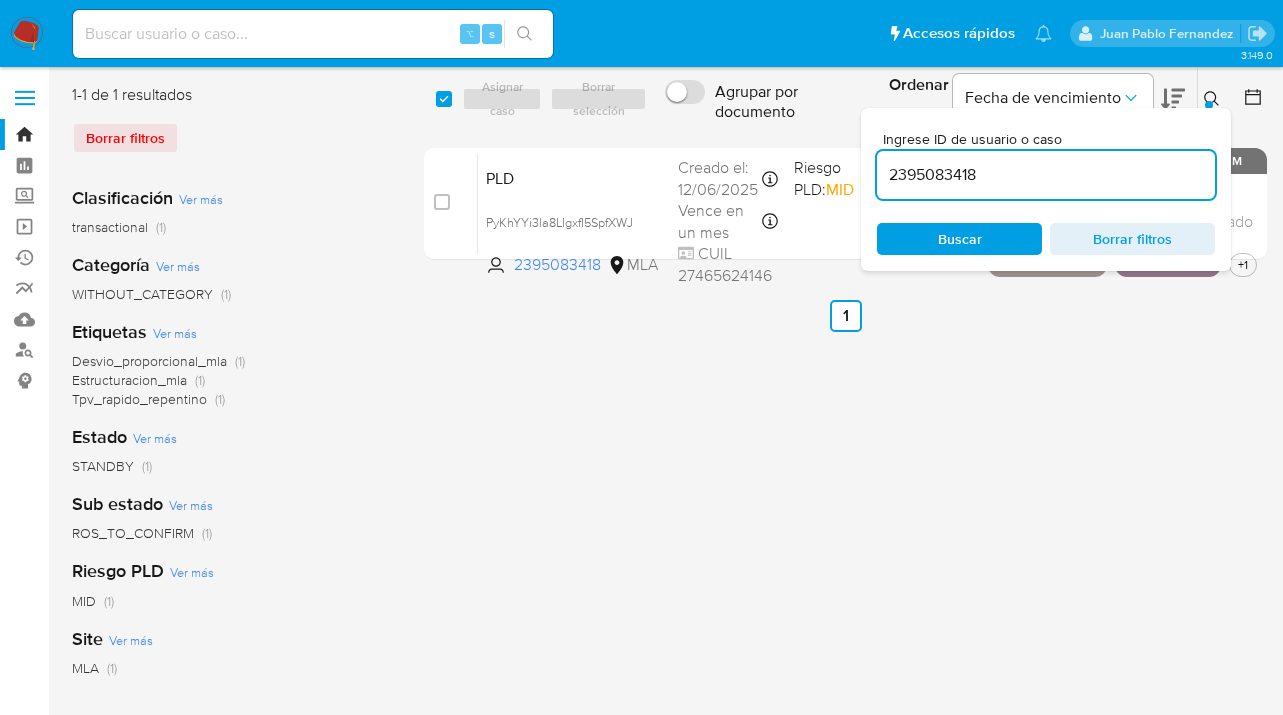 drag, startPoint x: 1045, startPoint y: 179, endPoint x: 894, endPoint y: 162, distance: 151.95393 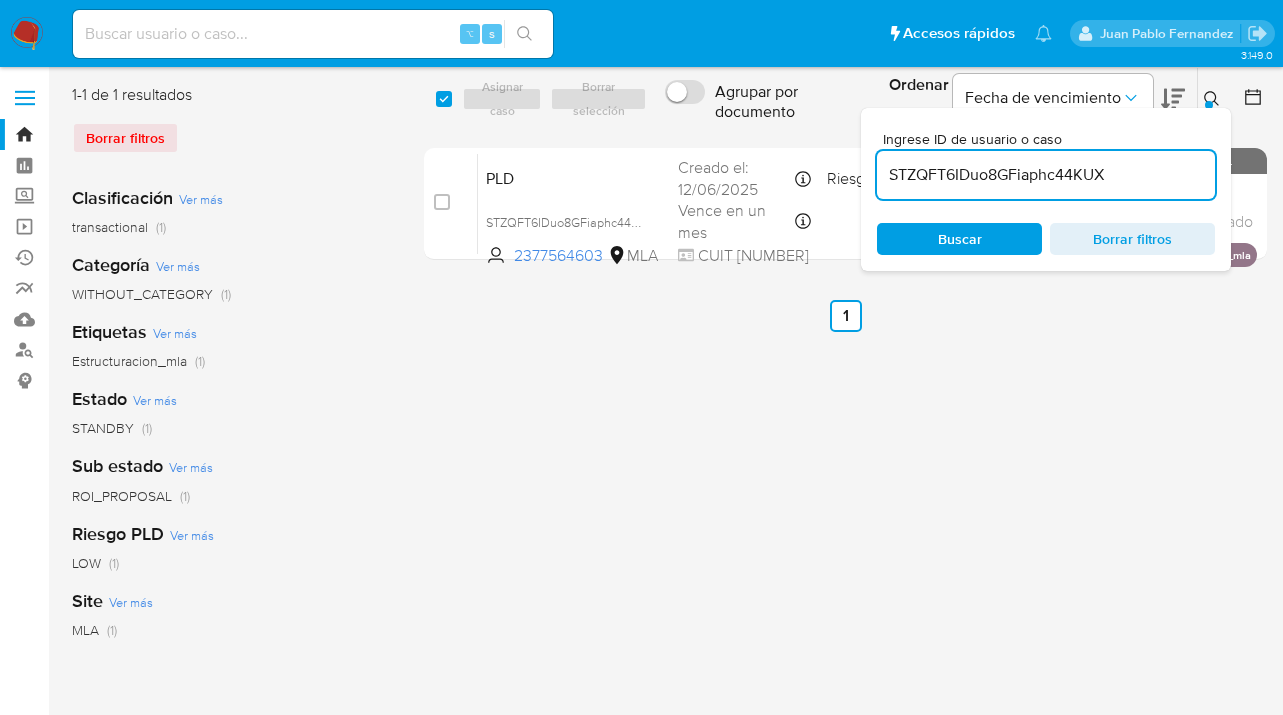 click 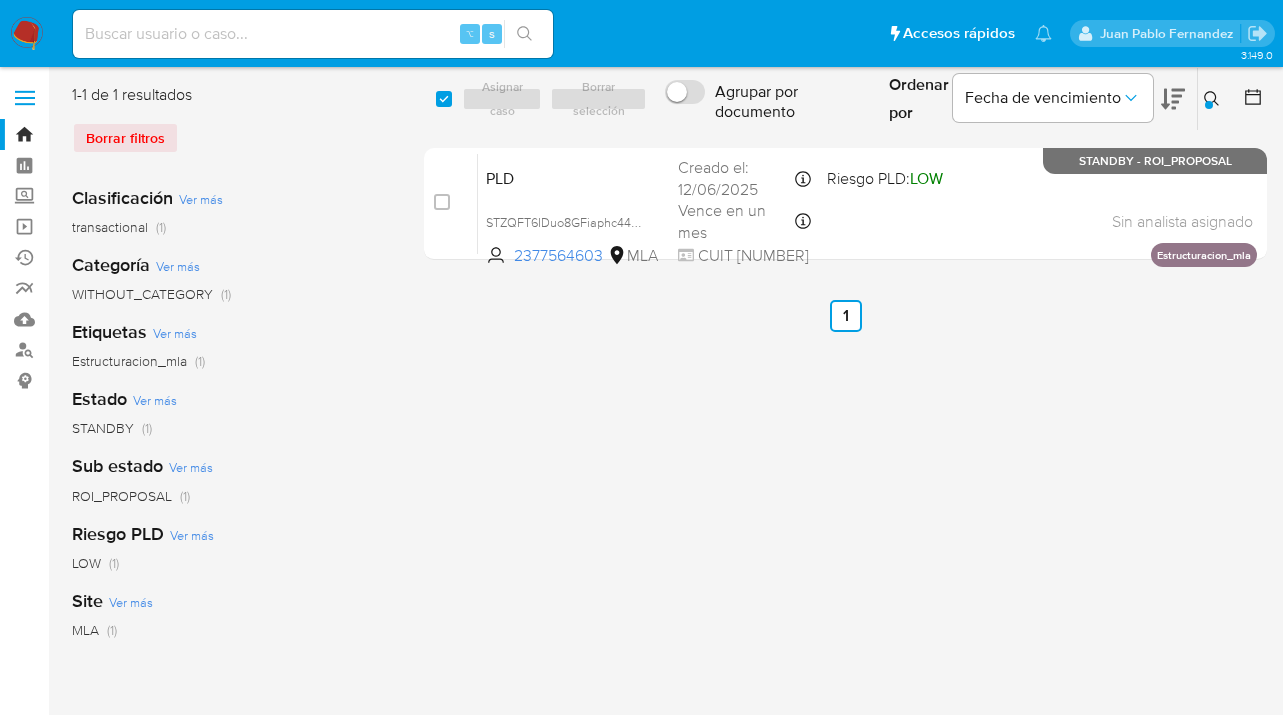 click 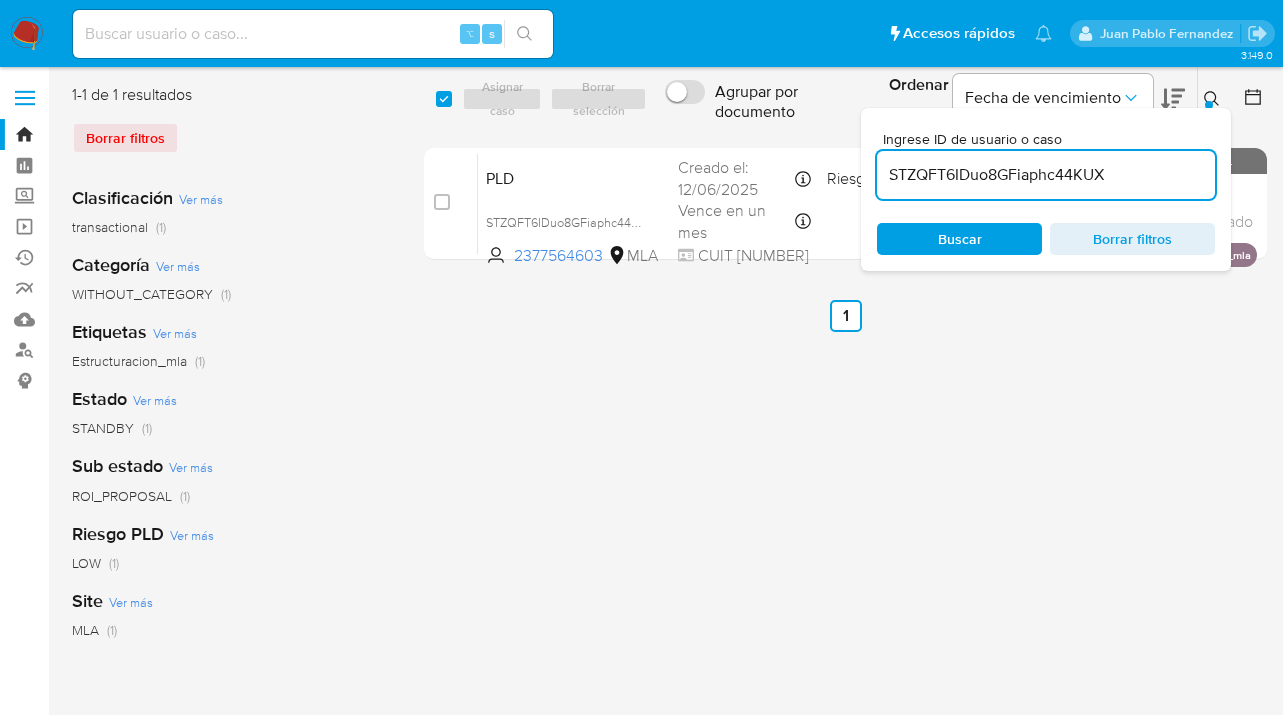drag, startPoint x: 1118, startPoint y: 177, endPoint x: 881, endPoint y: 181, distance: 237.03375 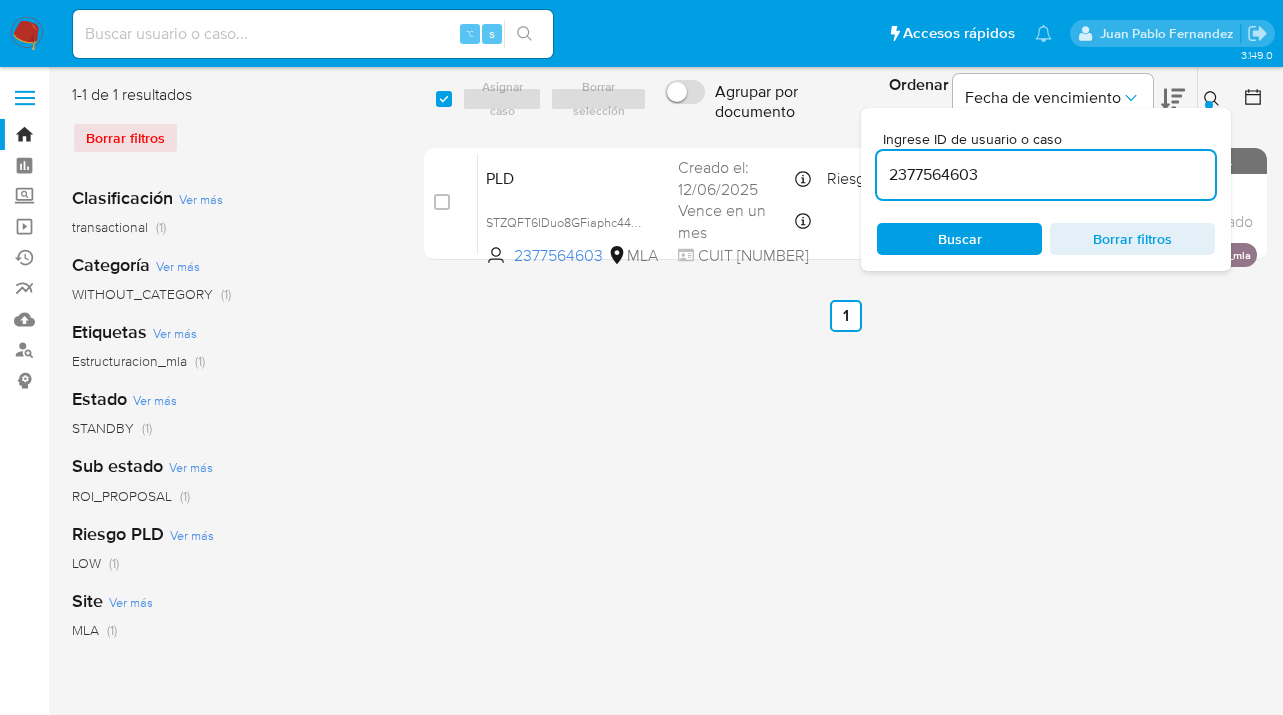 scroll, scrollTop: 0, scrollLeft: 0, axis: both 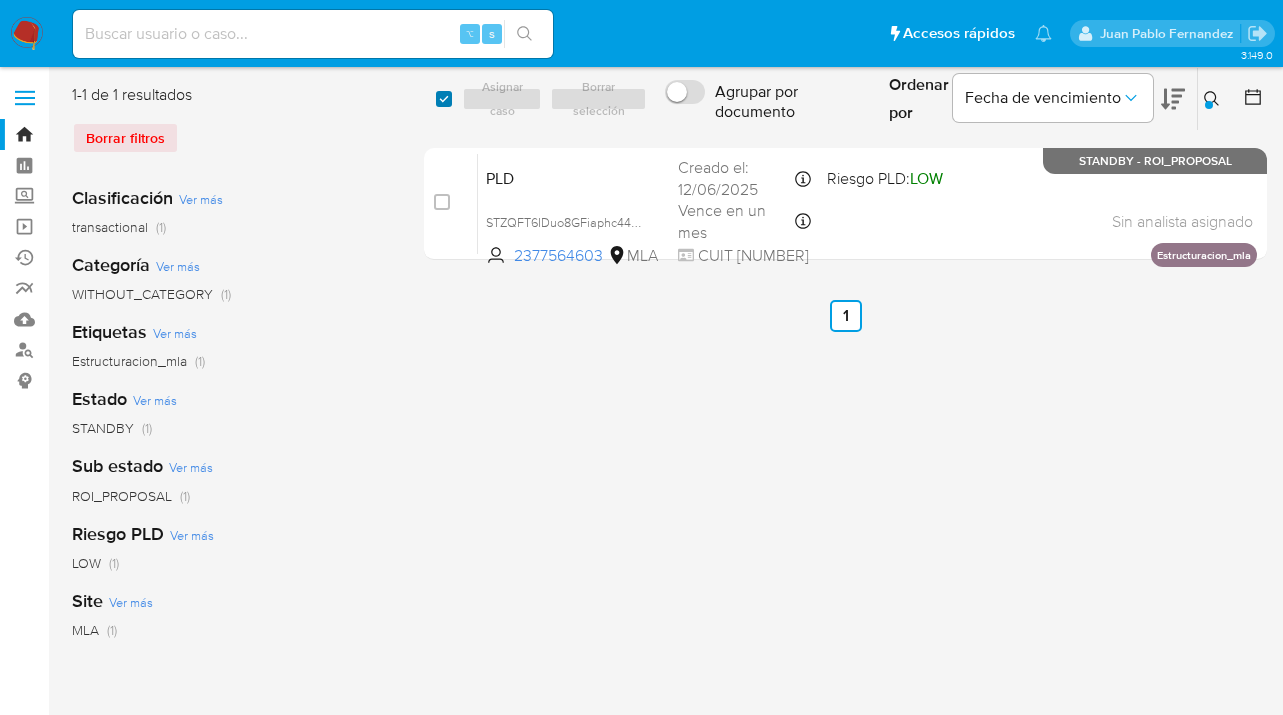 click at bounding box center (444, 99) 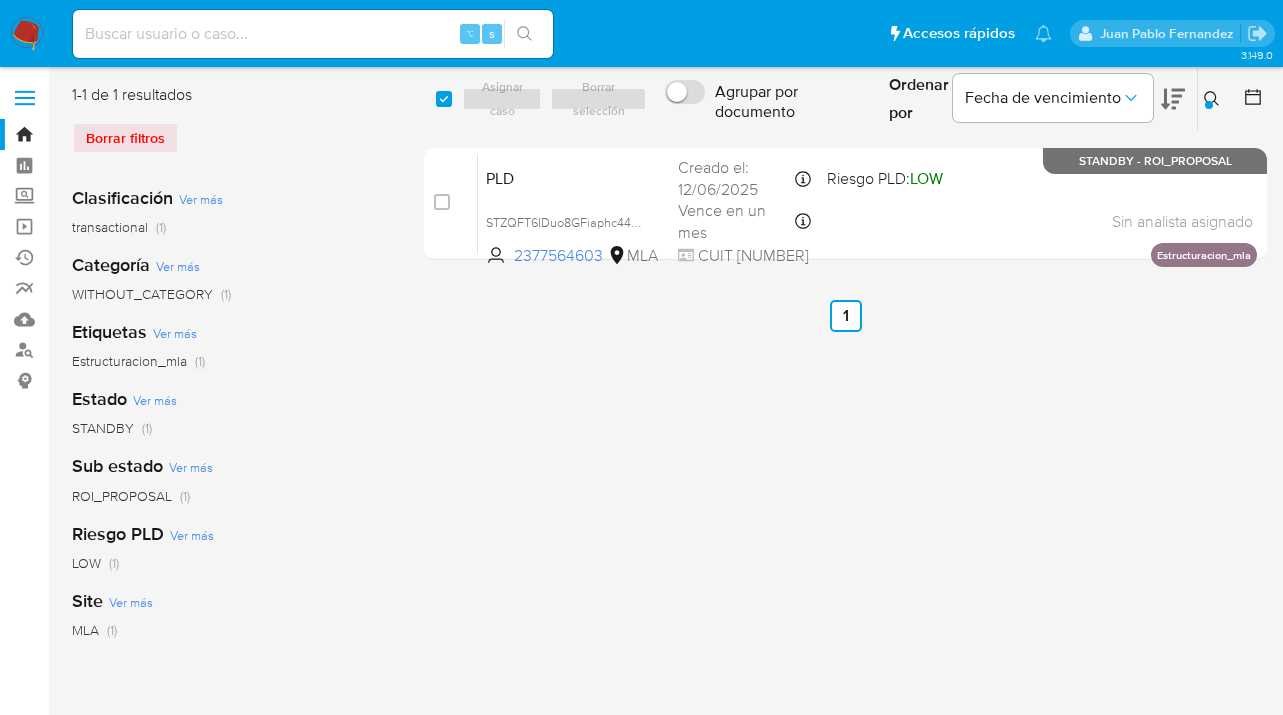 checkbox on "true" 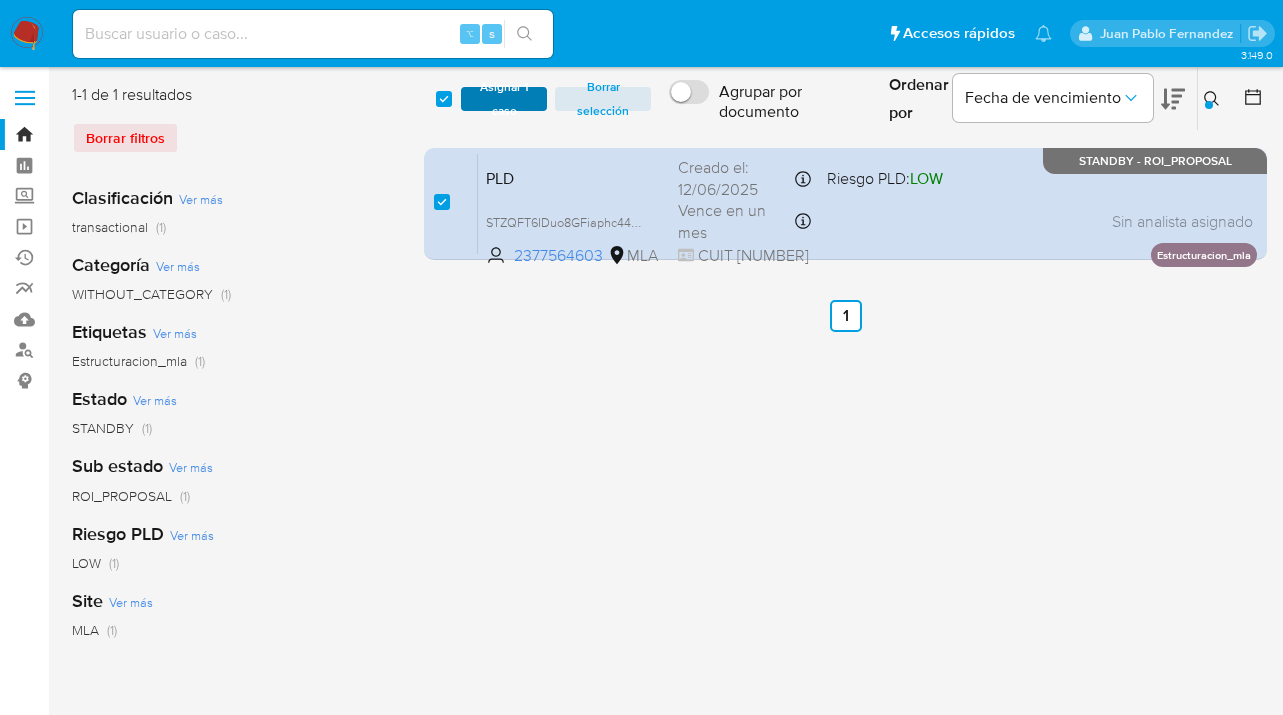 click on "Asignar 1 caso" at bounding box center [504, 99] 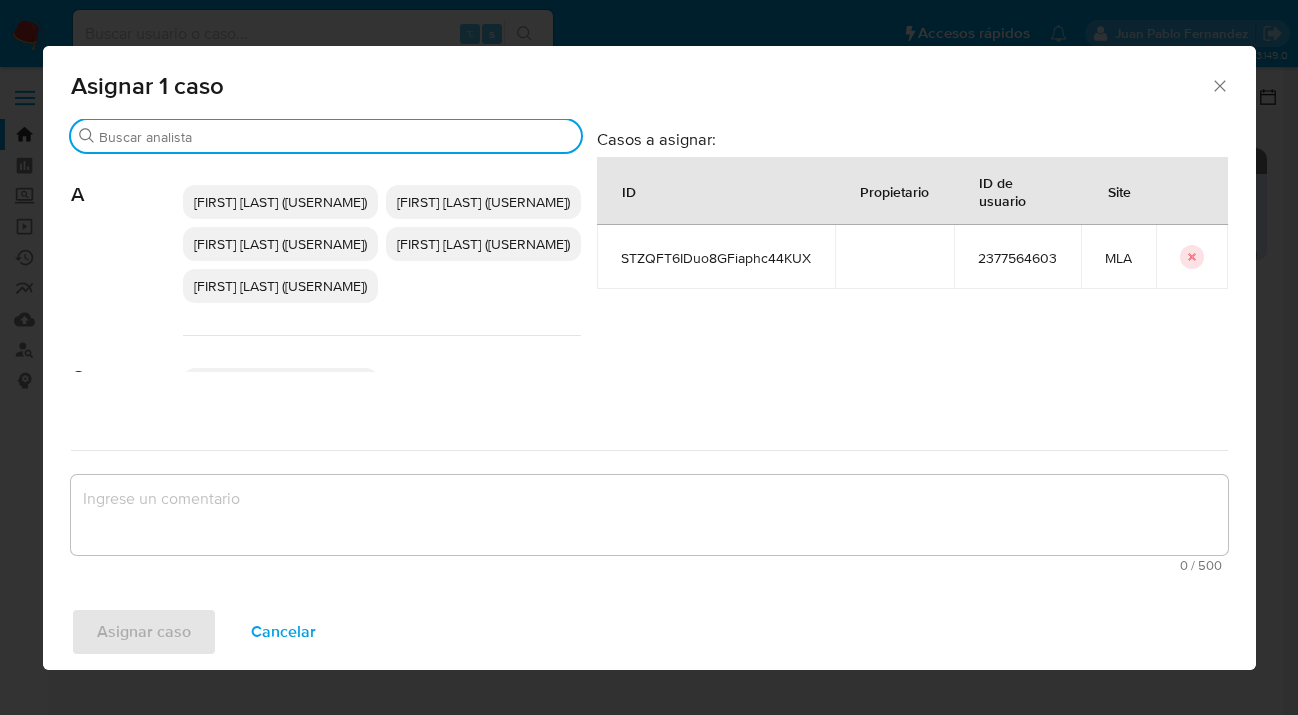 click on "Buscar" at bounding box center [336, 137] 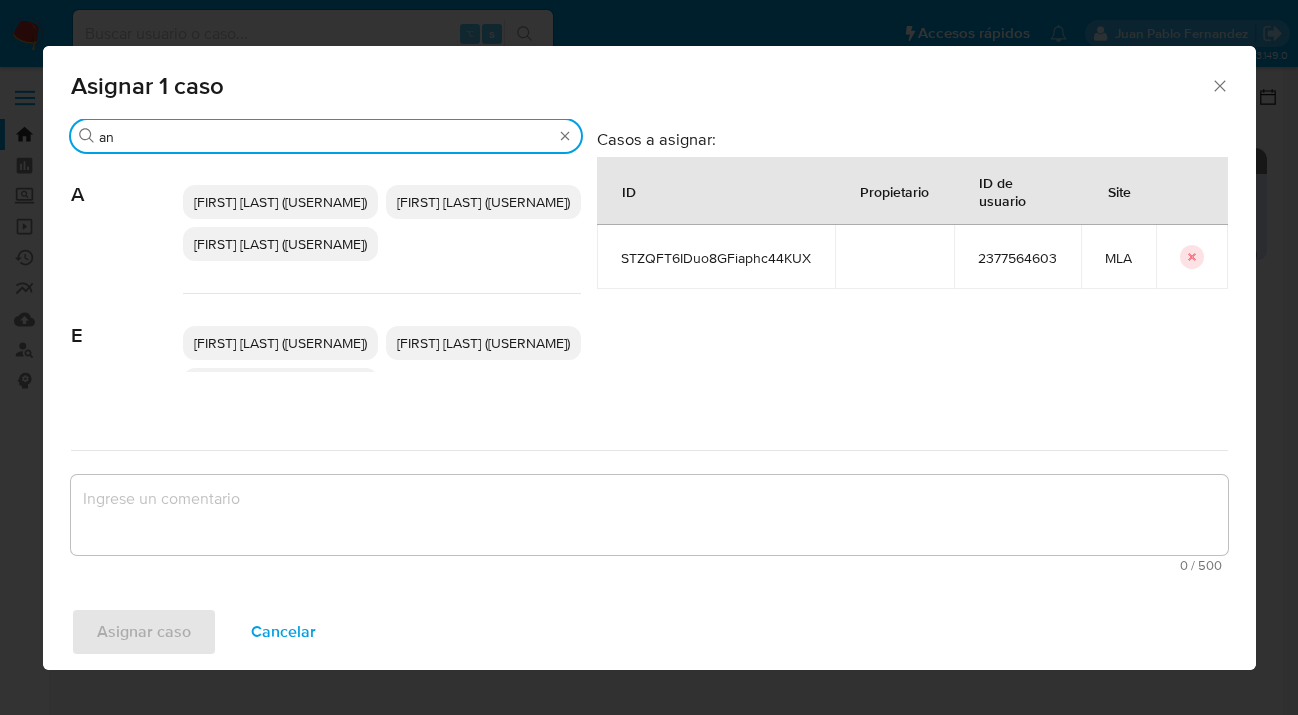 type on "a" 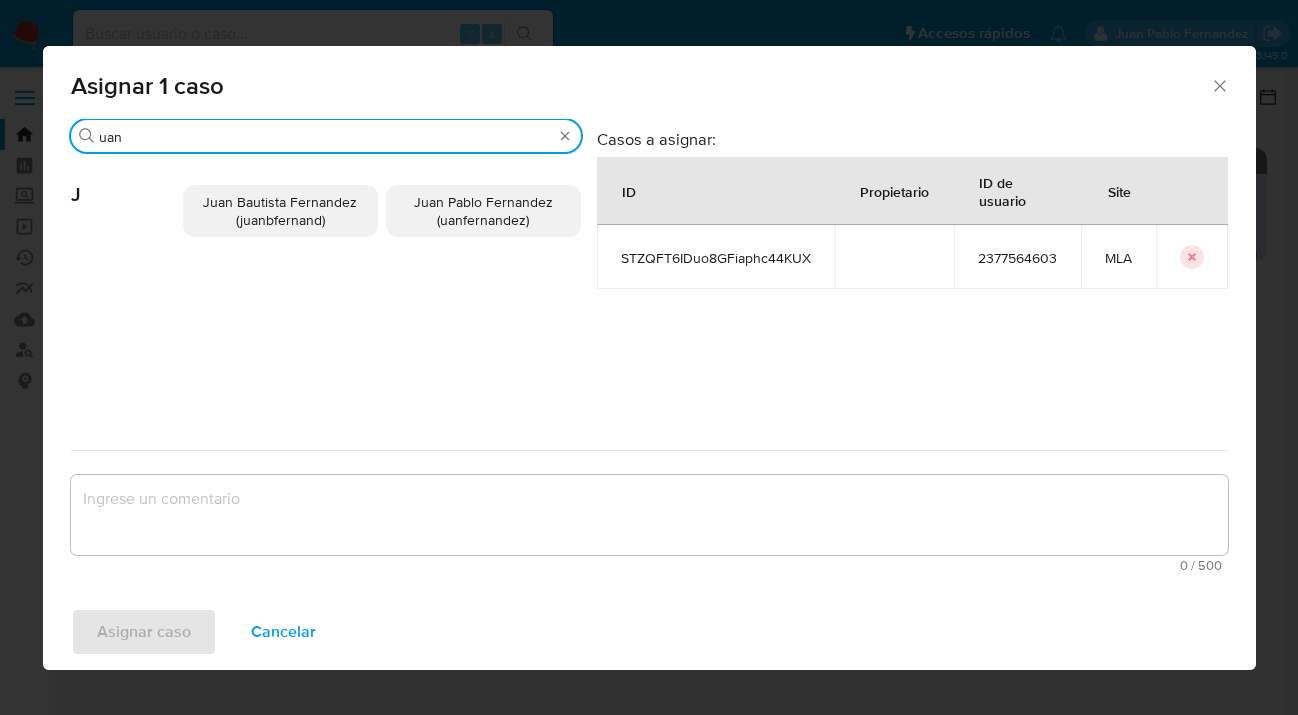 type on "uan" 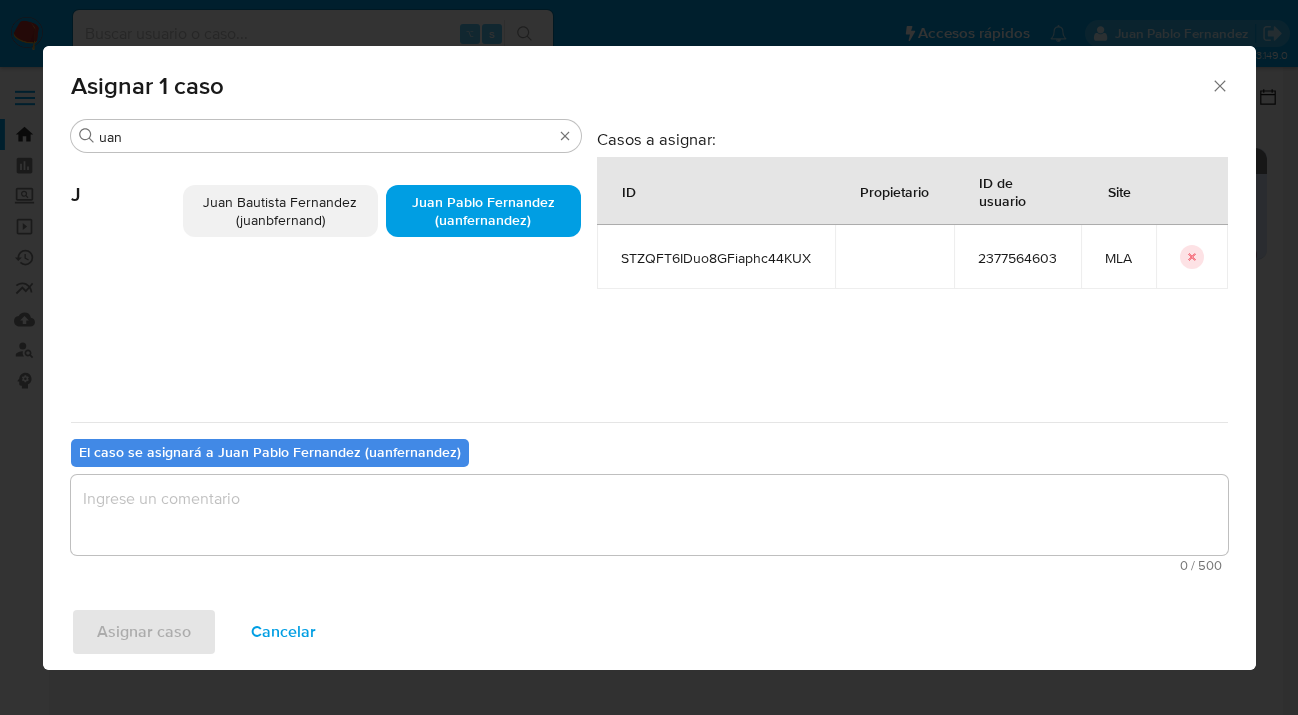 click at bounding box center [649, 515] 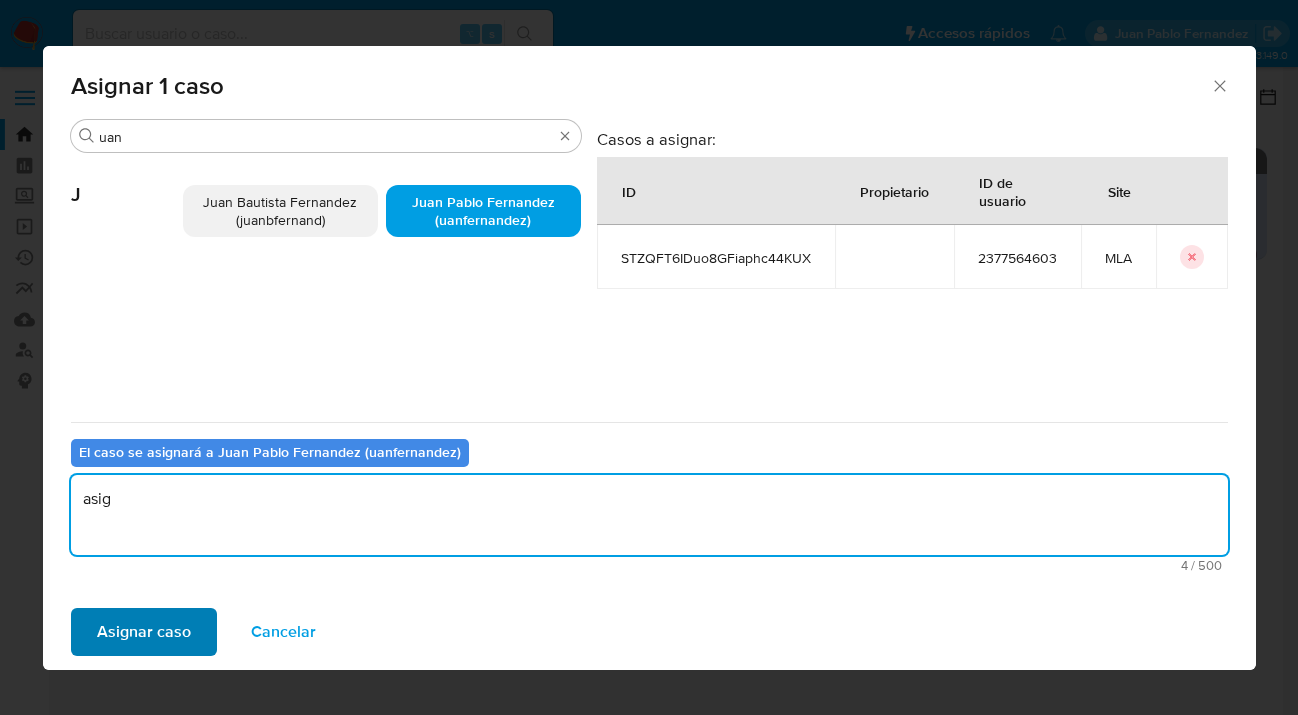 type on "asig" 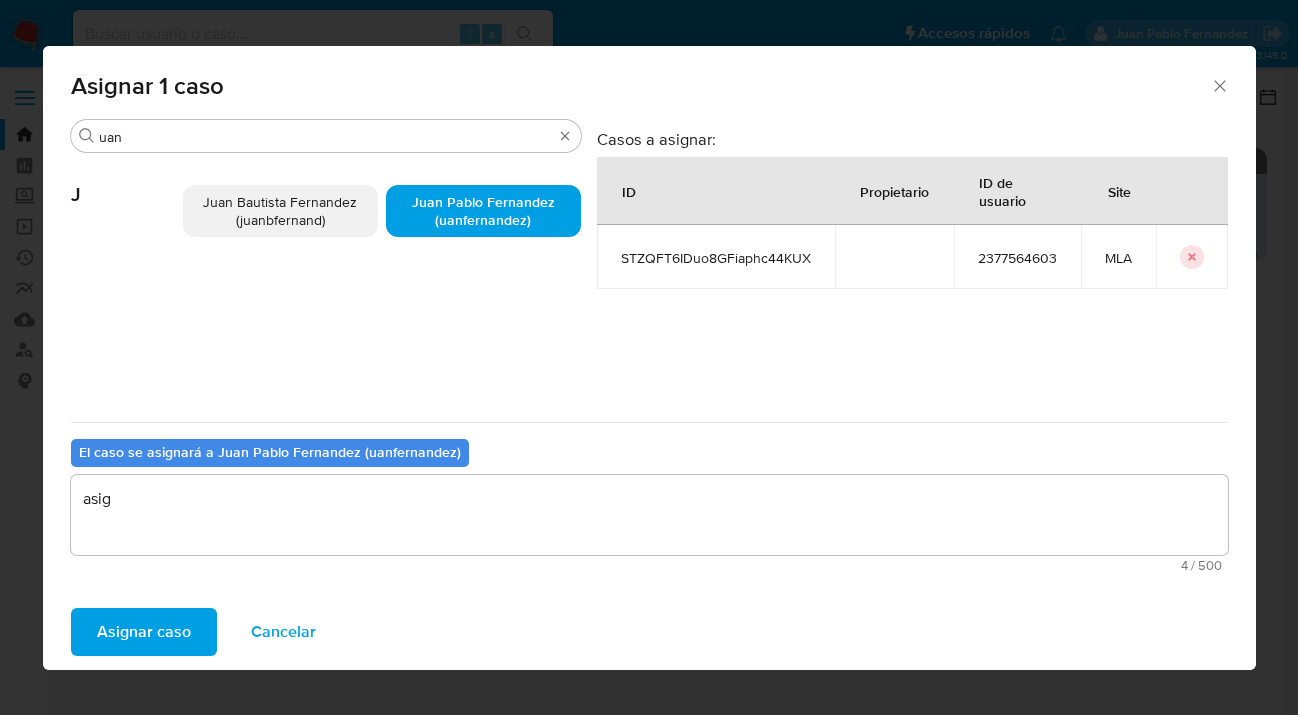 click on "Asignar caso" at bounding box center (144, 632) 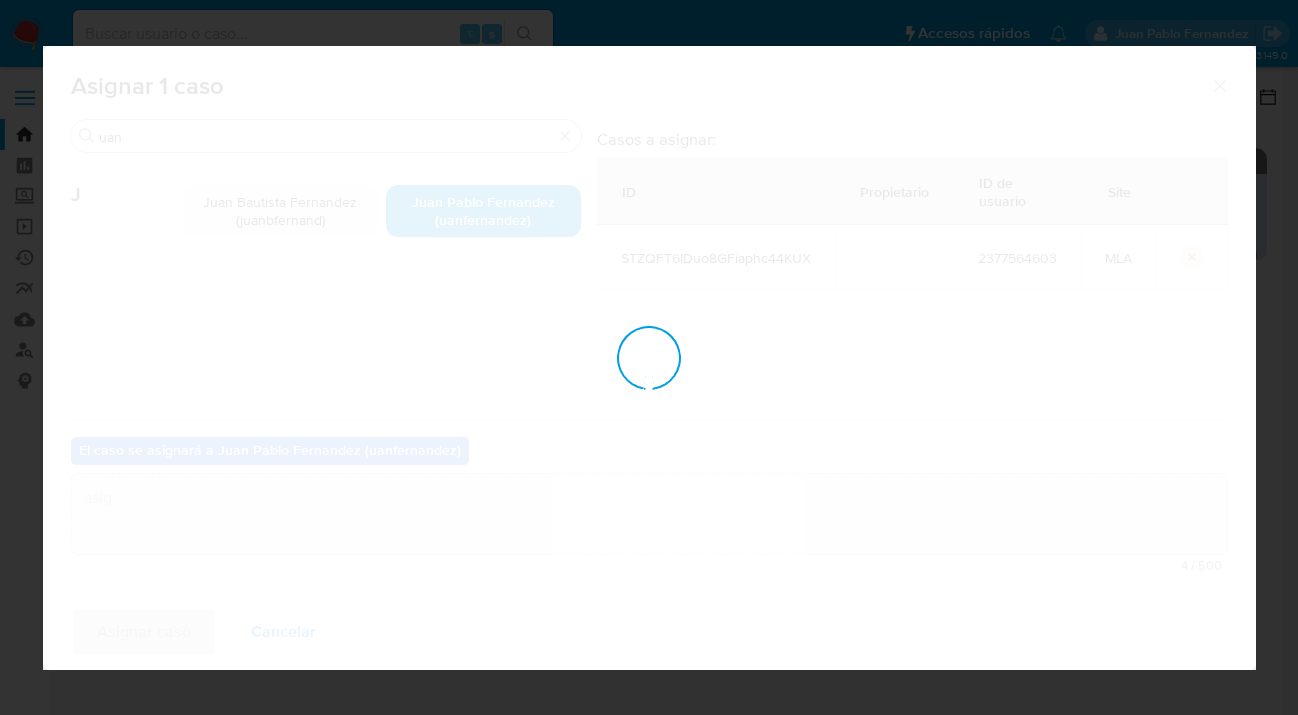 type 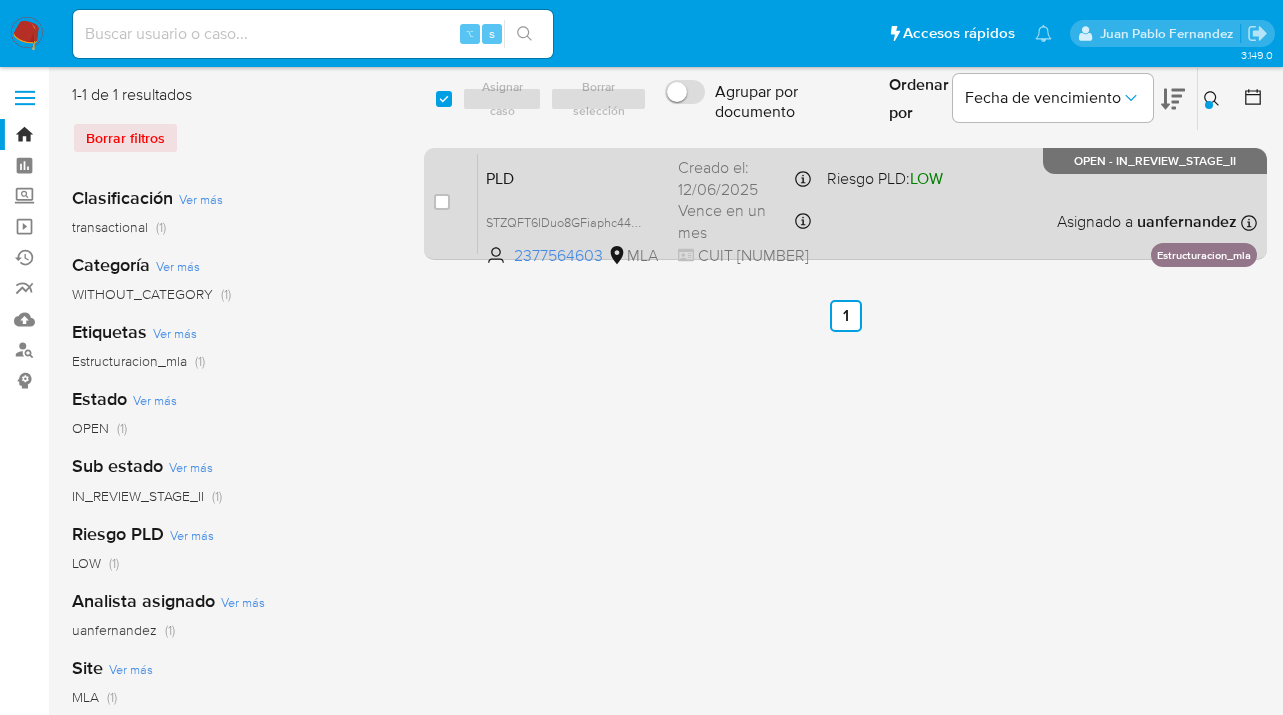 click on "PLD STZQFT6IDuo8GFiaphc44KUX 2377564603 MLA Riesgo PLD:  LOW Creado el: 12/06/2025   Creado el: 12/06/2025 03:04:42 Vence en un mes   Vence el 10/09/2025 03:04:42 CUIT   27443382203 Asignado a   uanfernandez   Asignado el: 18/06/2025 14:16:44 Estructuracion_mla OPEN - IN_REVIEW_STAGE_II" at bounding box center [867, 203] 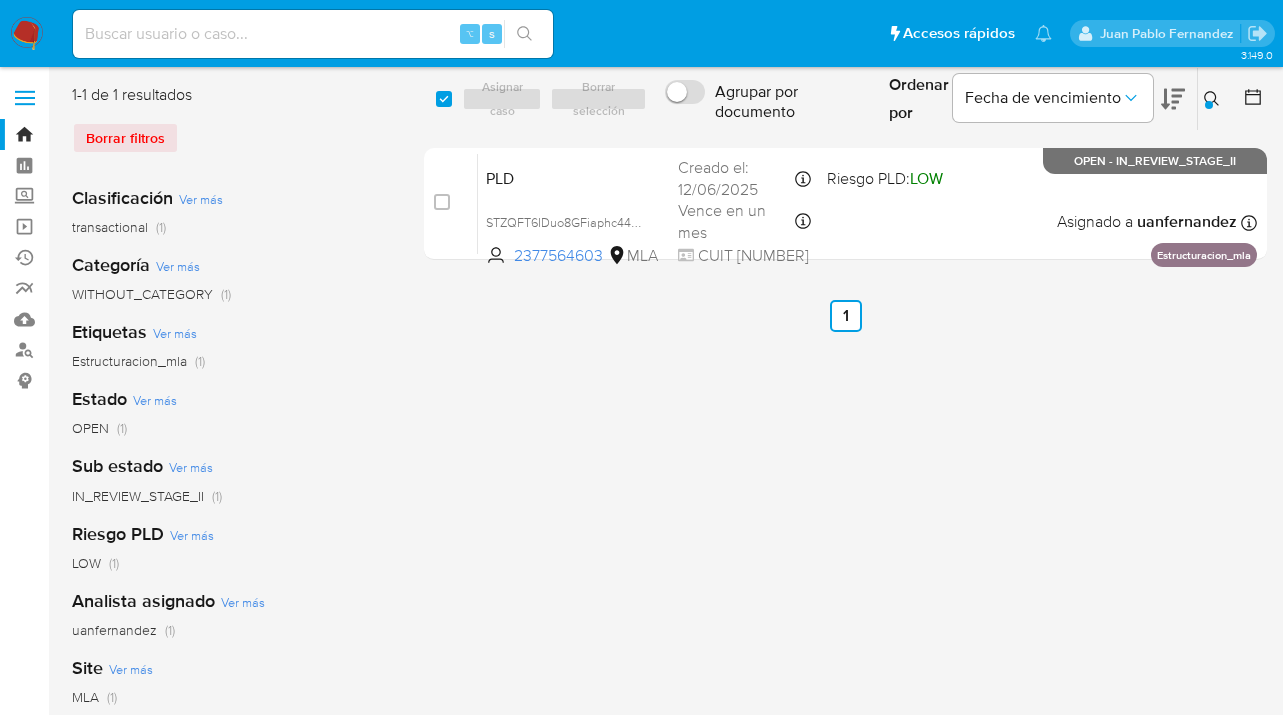 click 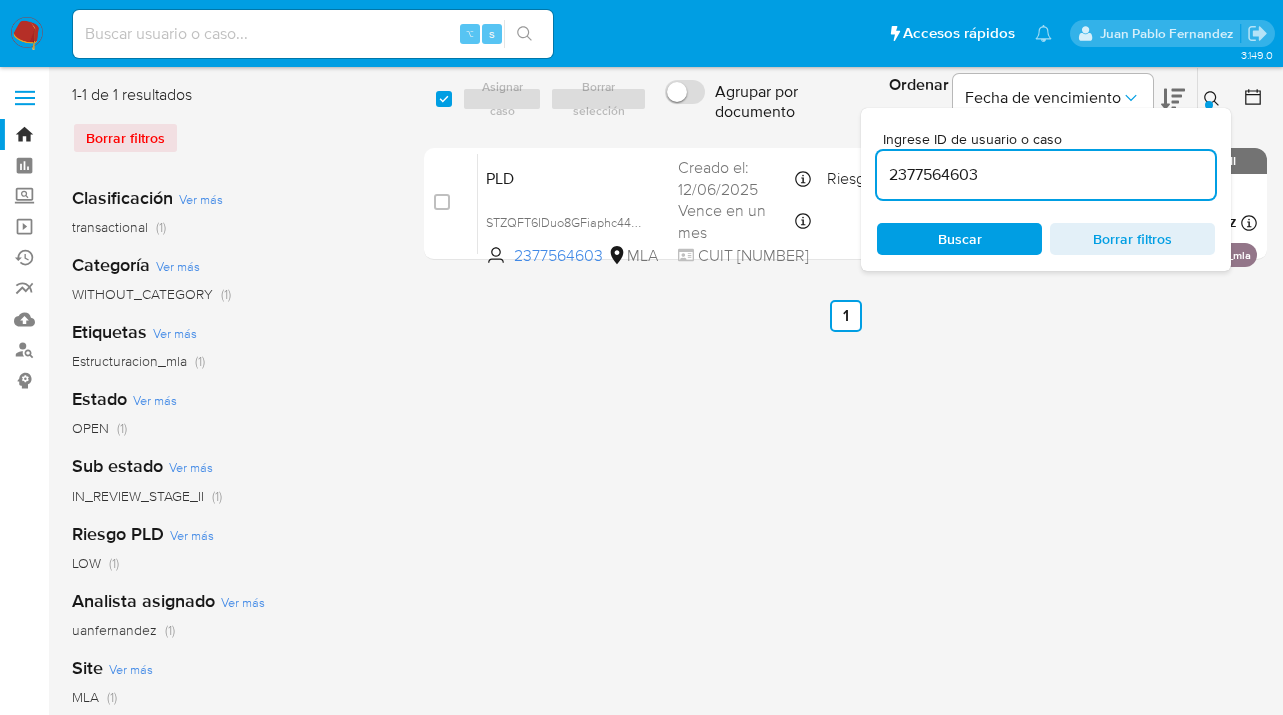 scroll, scrollTop: 0, scrollLeft: 0, axis: both 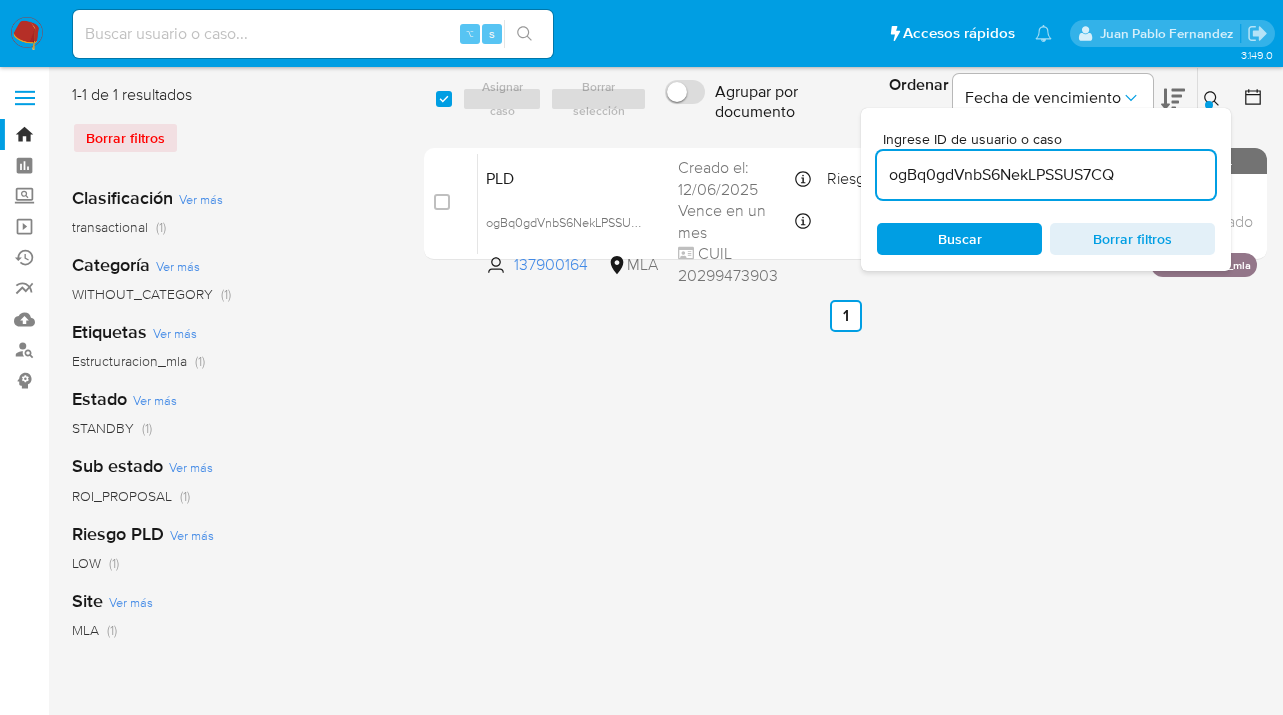 click 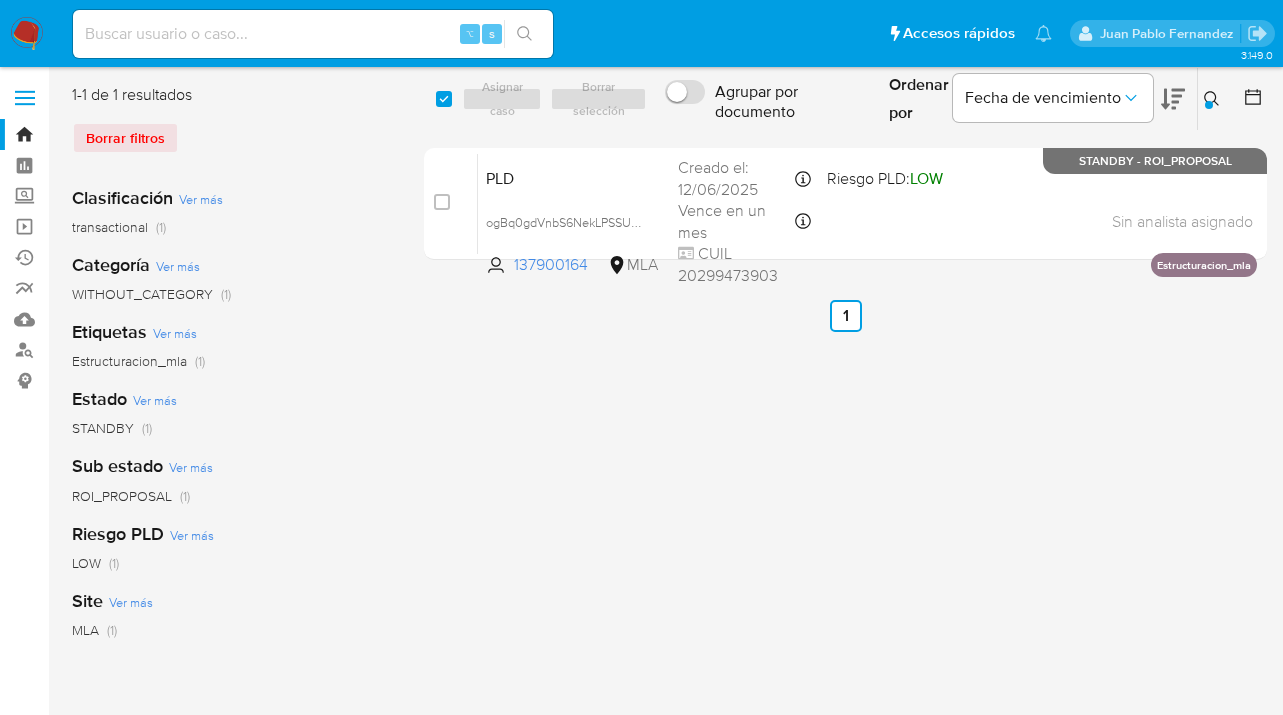 click 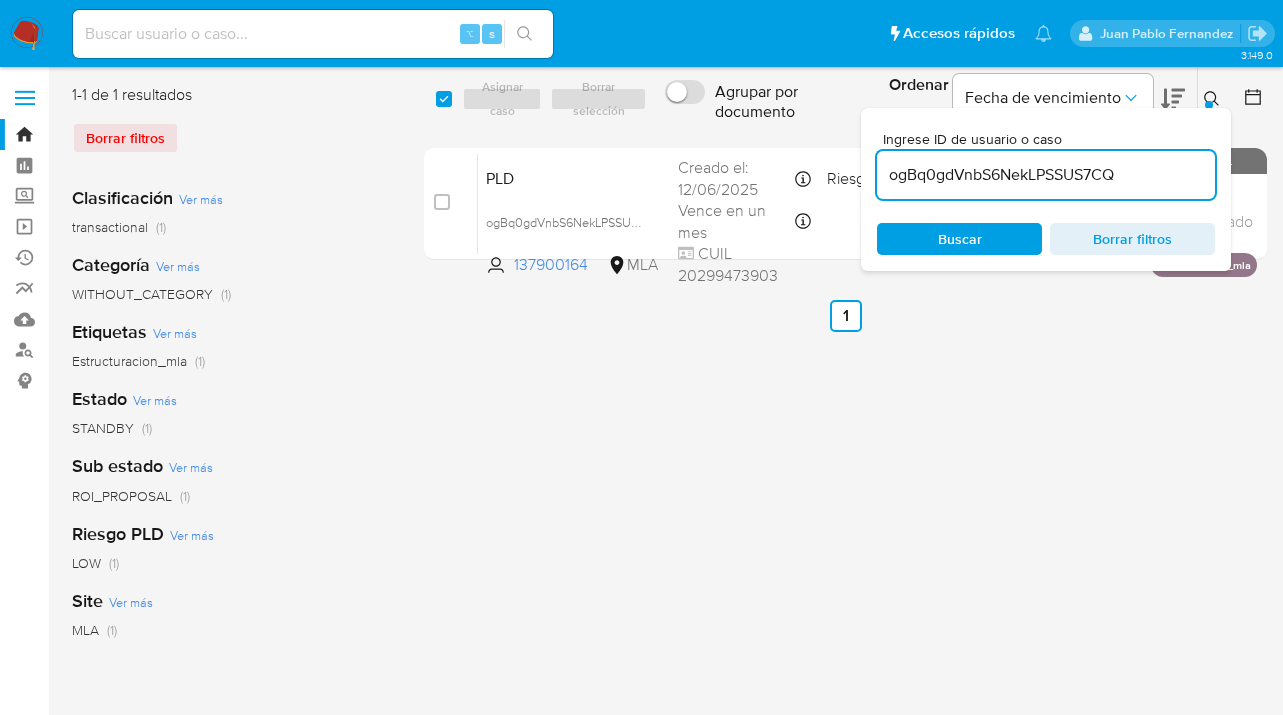 drag, startPoint x: 1143, startPoint y: 178, endPoint x: 876, endPoint y: 179, distance: 267.00186 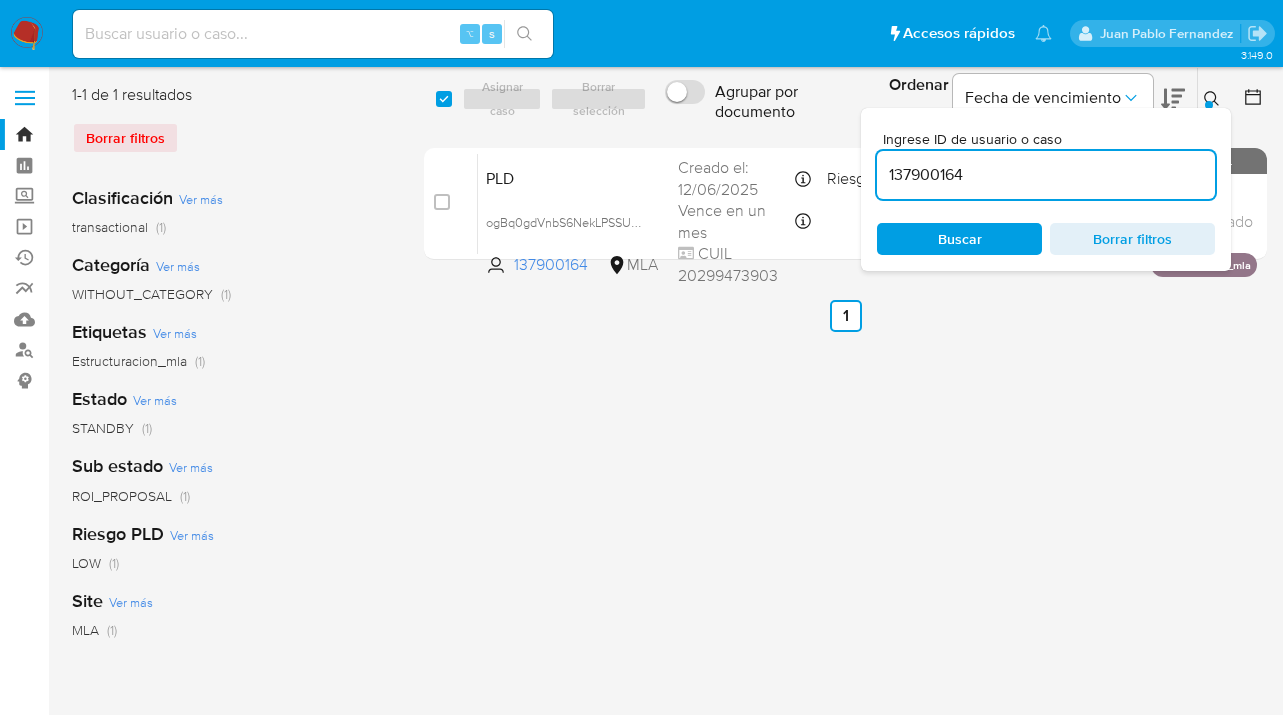 scroll, scrollTop: 0, scrollLeft: 0, axis: both 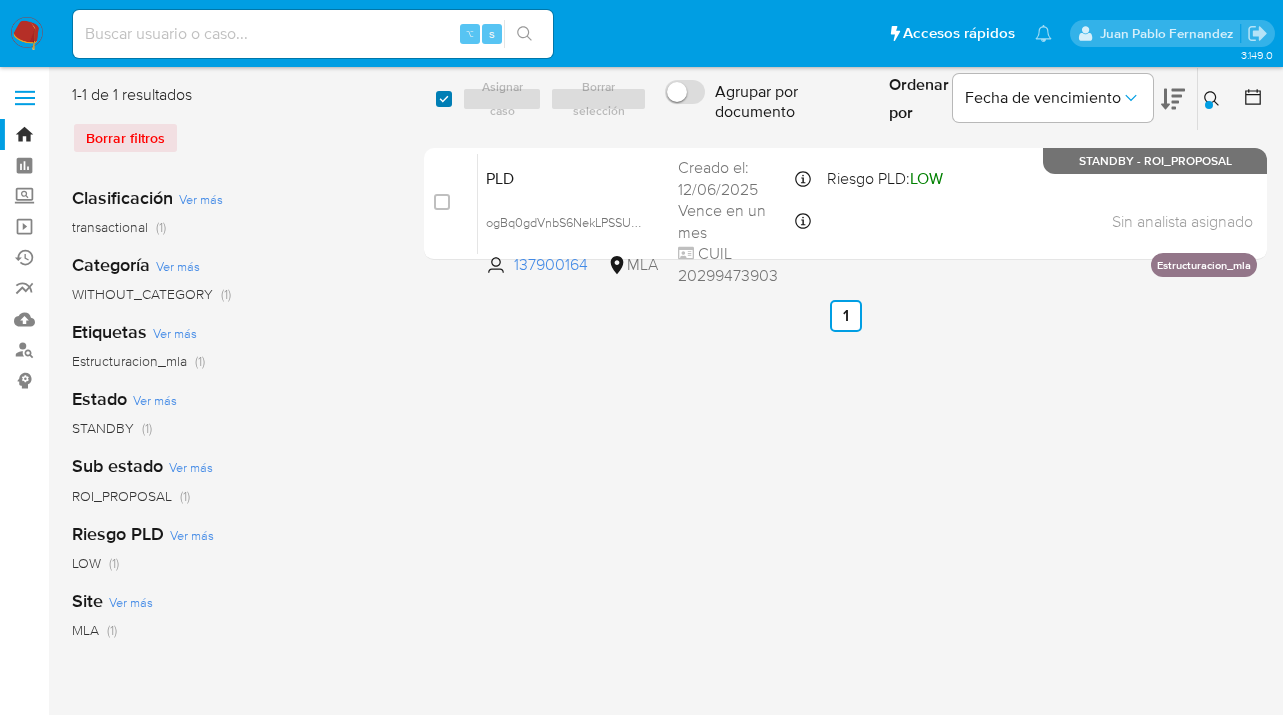 click at bounding box center [444, 99] 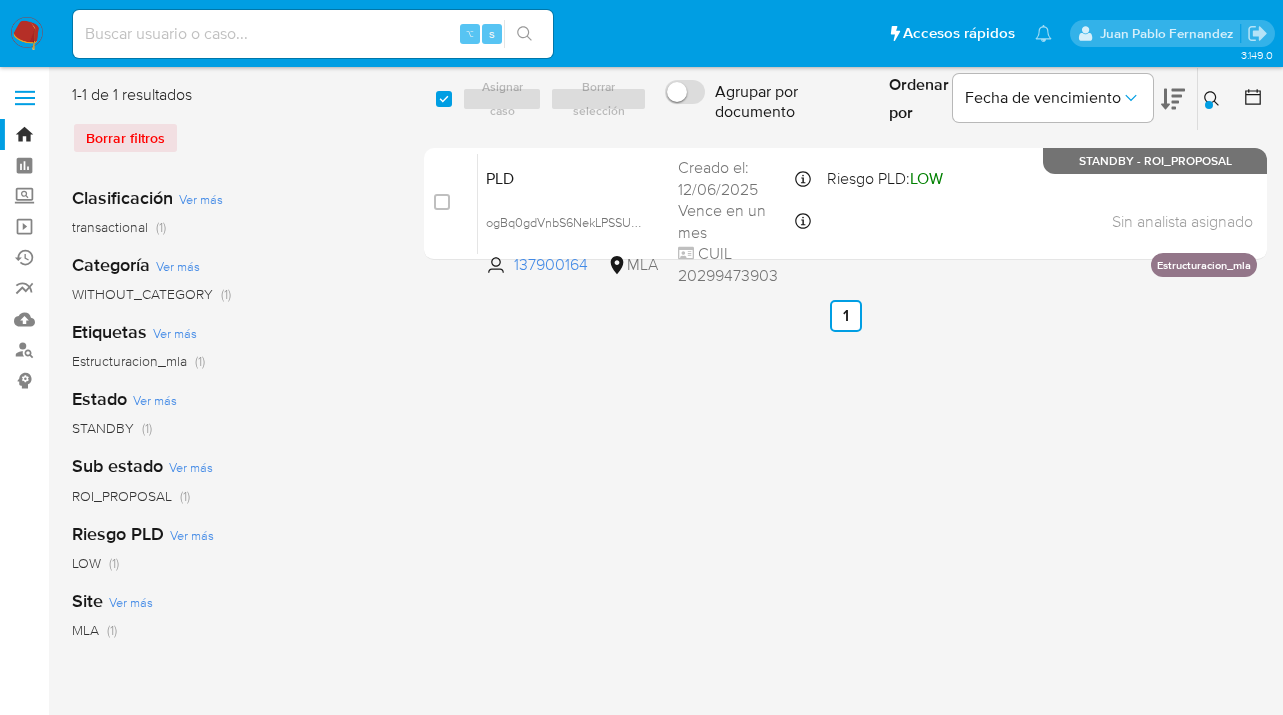 checkbox on "true" 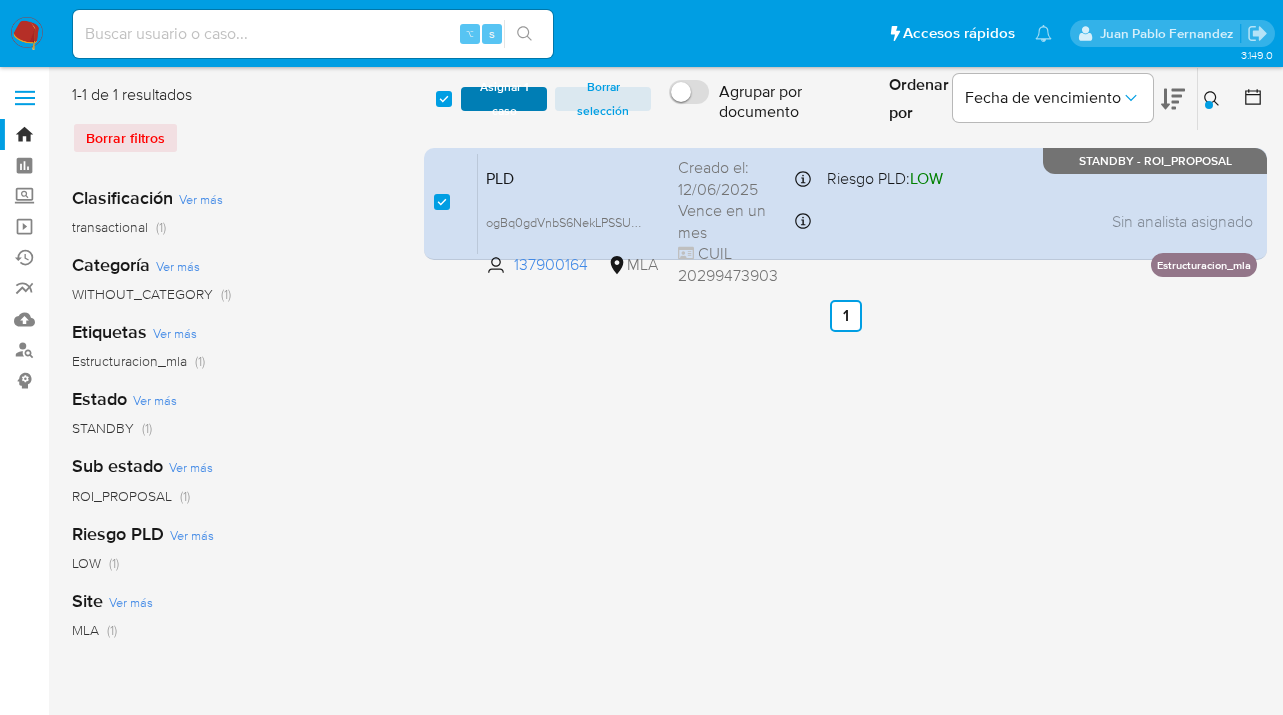 click on "Asignar 1 caso" at bounding box center [504, 99] 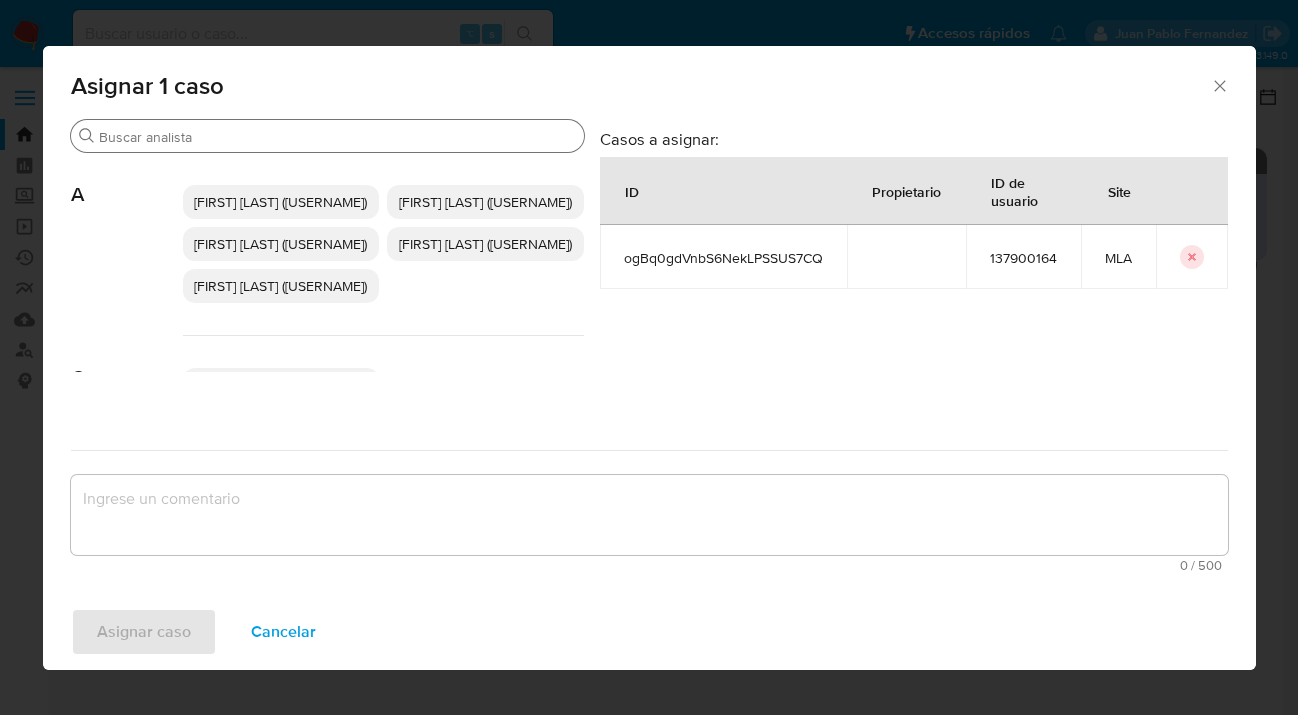 click on "Buscar" at bounding box center (337, 137) 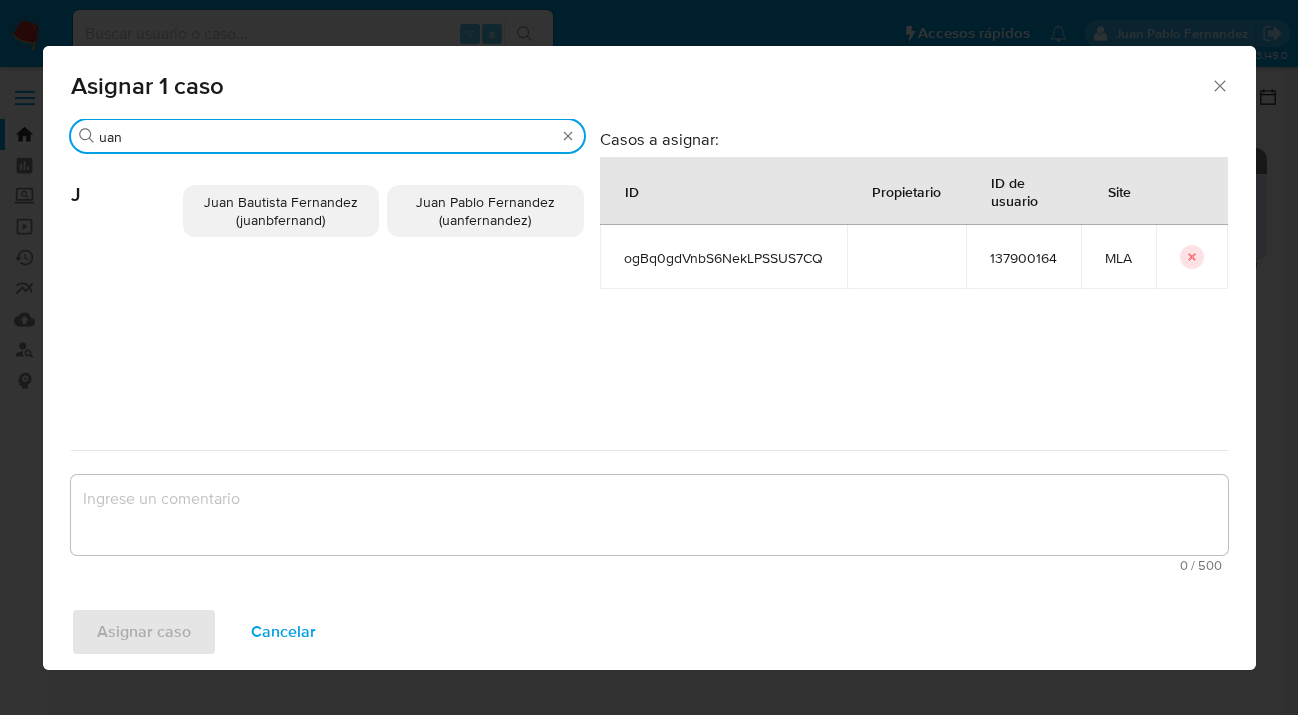type on "uan" 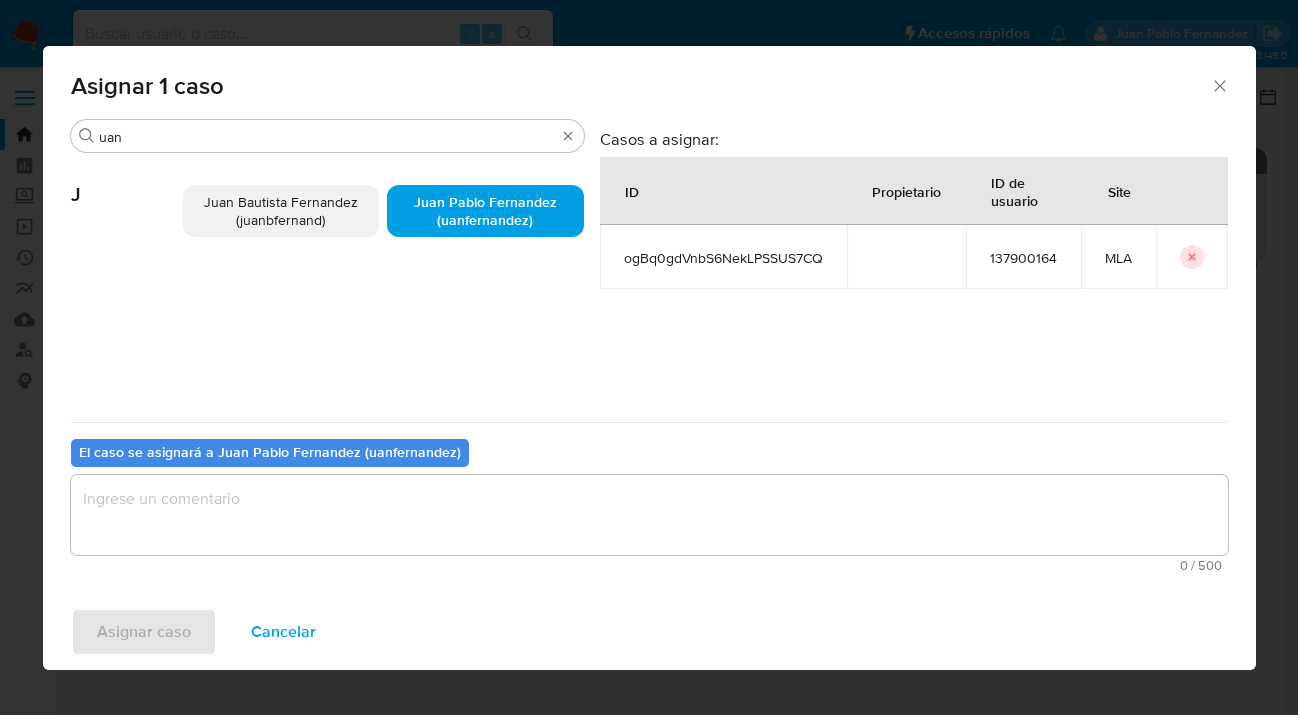 click at bounding box center (649, 515) 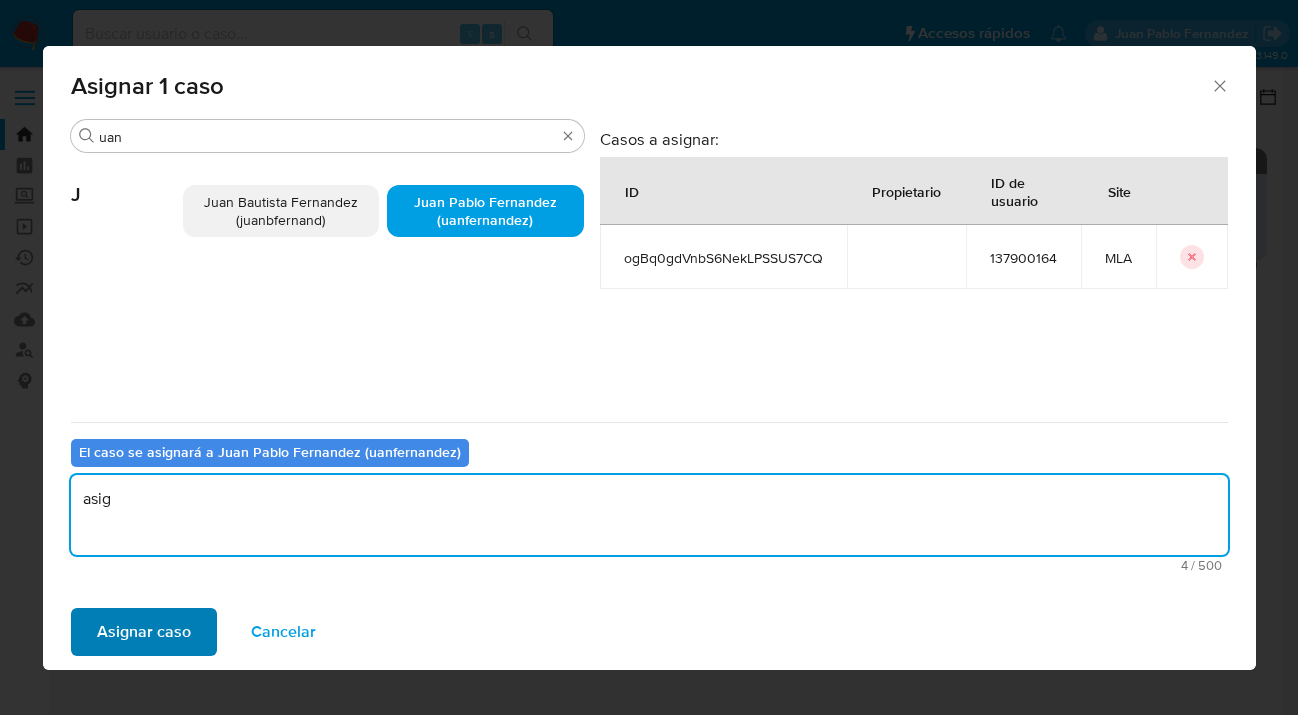 type on "asig" 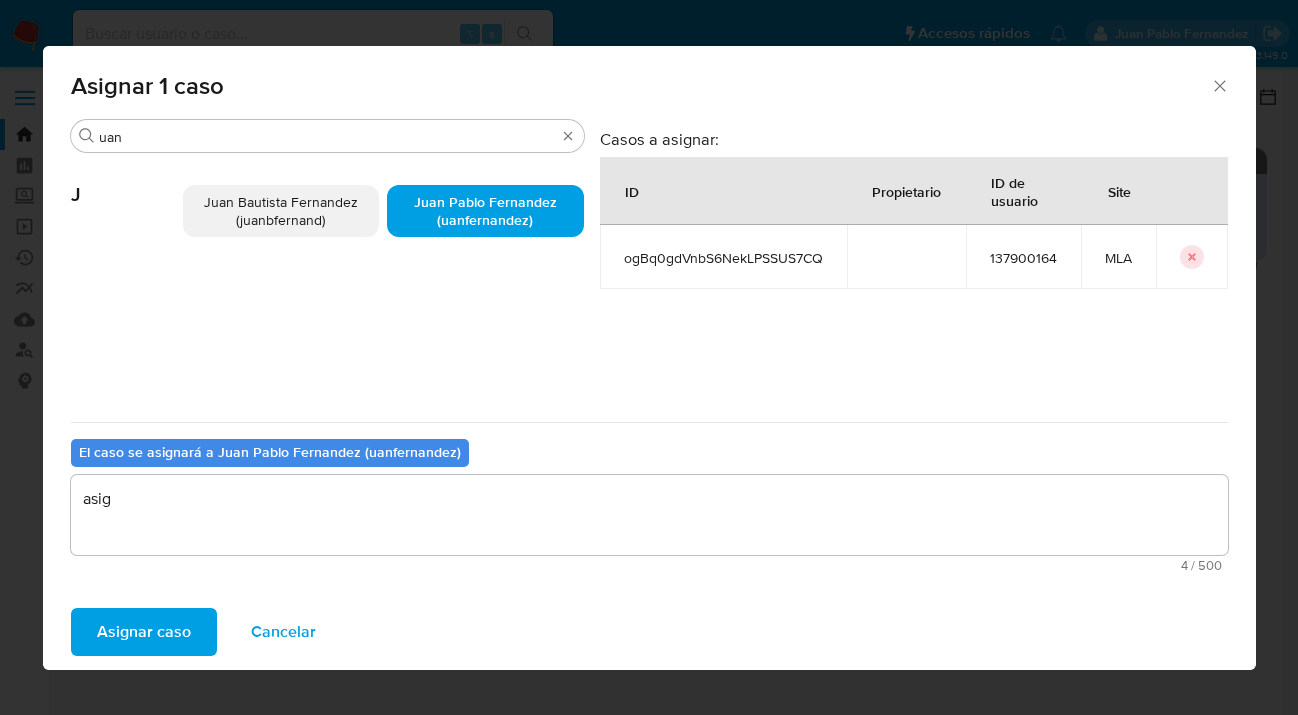 click on "Asignar caso" at bounding box center [144, 632] 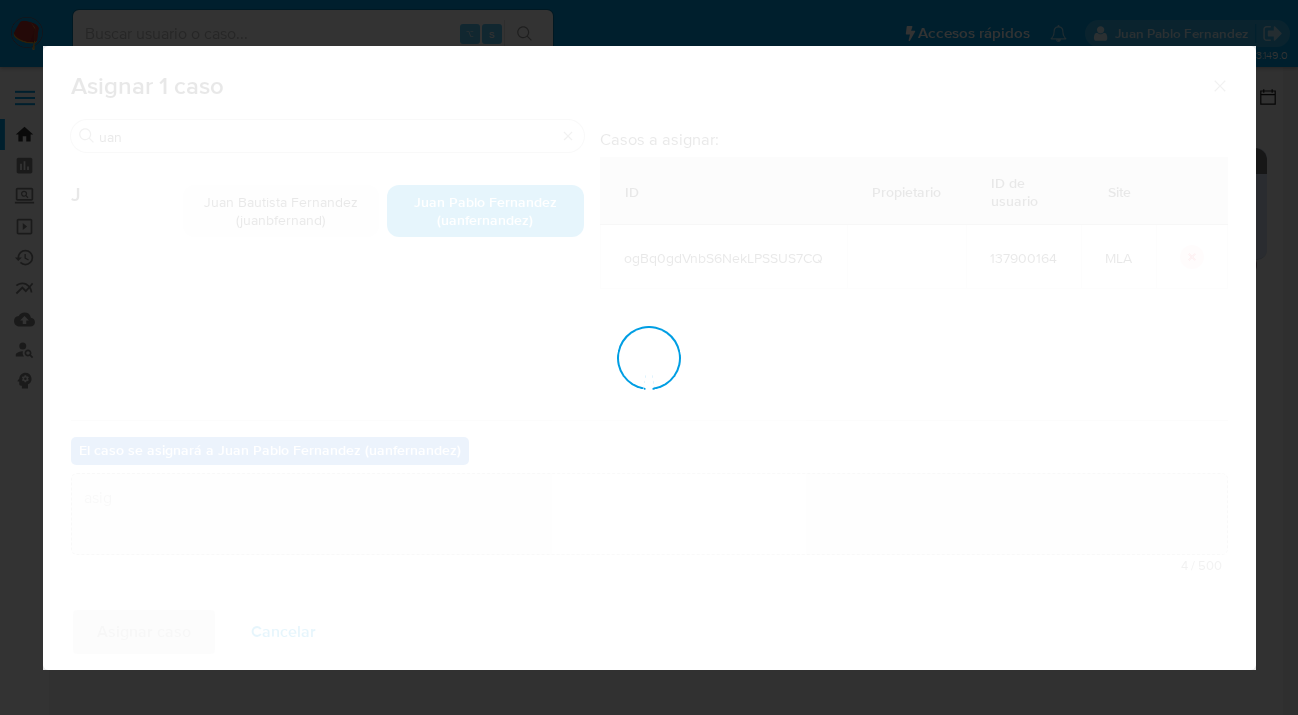 type 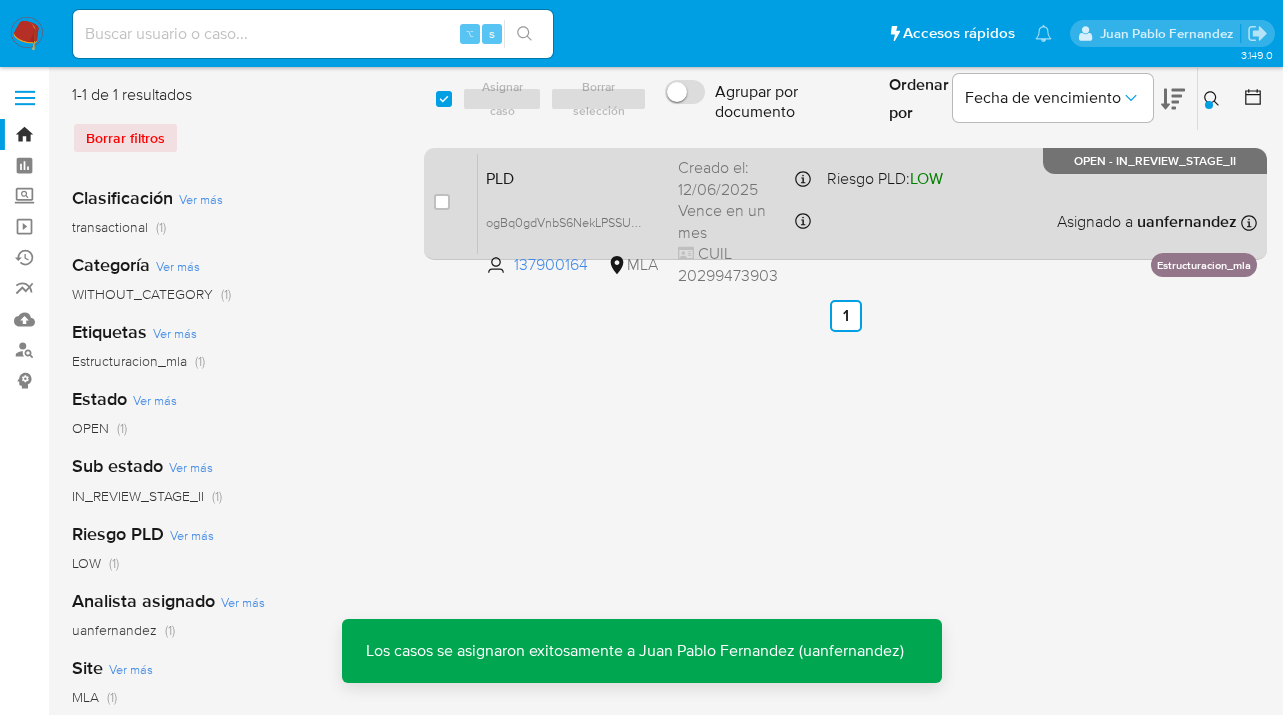 click on "PLD ogBq0gdVnbS6NekLPSSUS7CQ 137900164 MLA Riesgo PLD:  LOW Creado el: 12/06/2025   Creado el: 12/06/2025 03:07:19 Vence en un mes   Vence el 10/09/2025 03:07:20 CUIL   20299473903 Asignado a   uanfernandez   Asignado el: 18/06/2025 14:21:28 Estructuracion_mla OPEN - IN_REVIEW_STAGE_II" at bounding box center [867, 203] 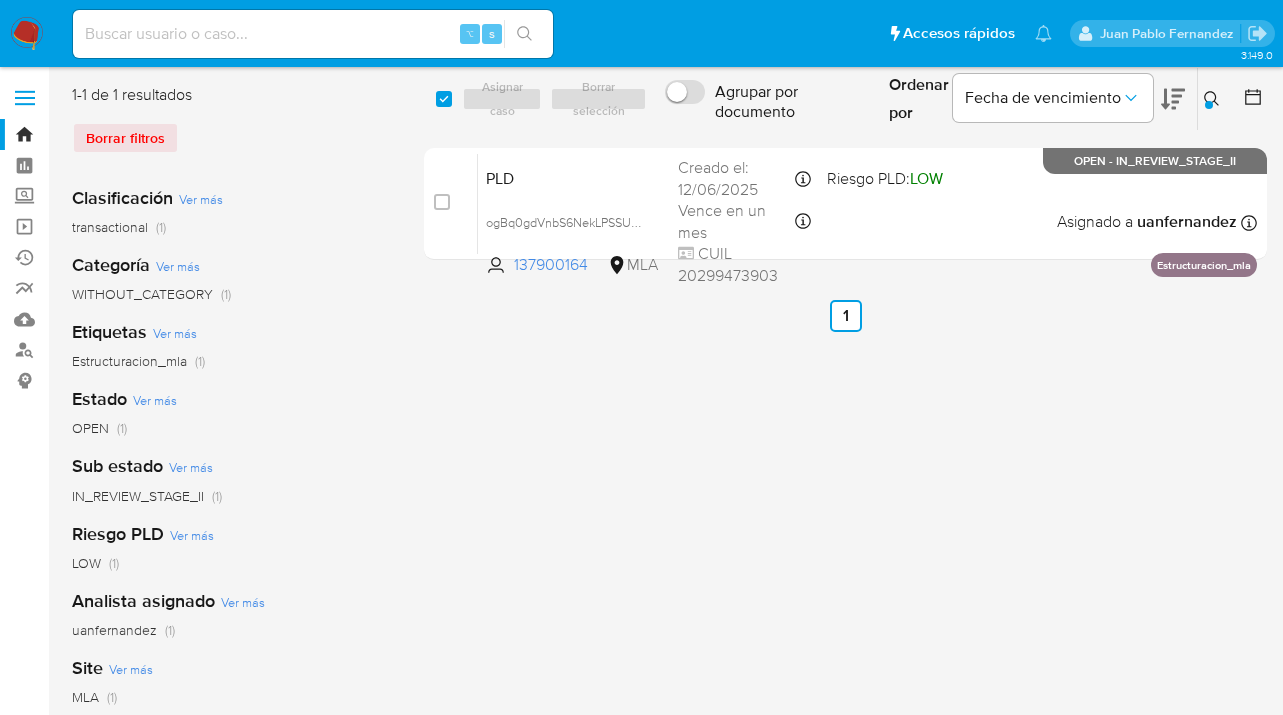 click 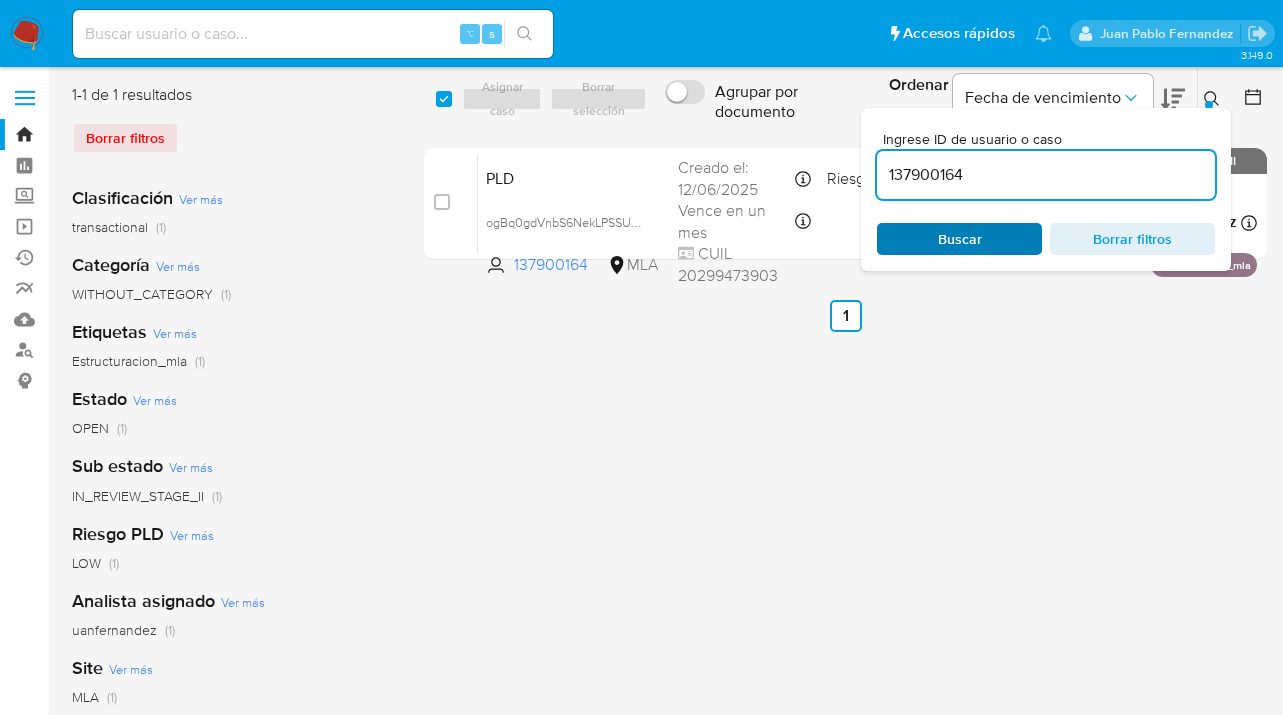 click on "Buscar" at bounding box center (959, 239) 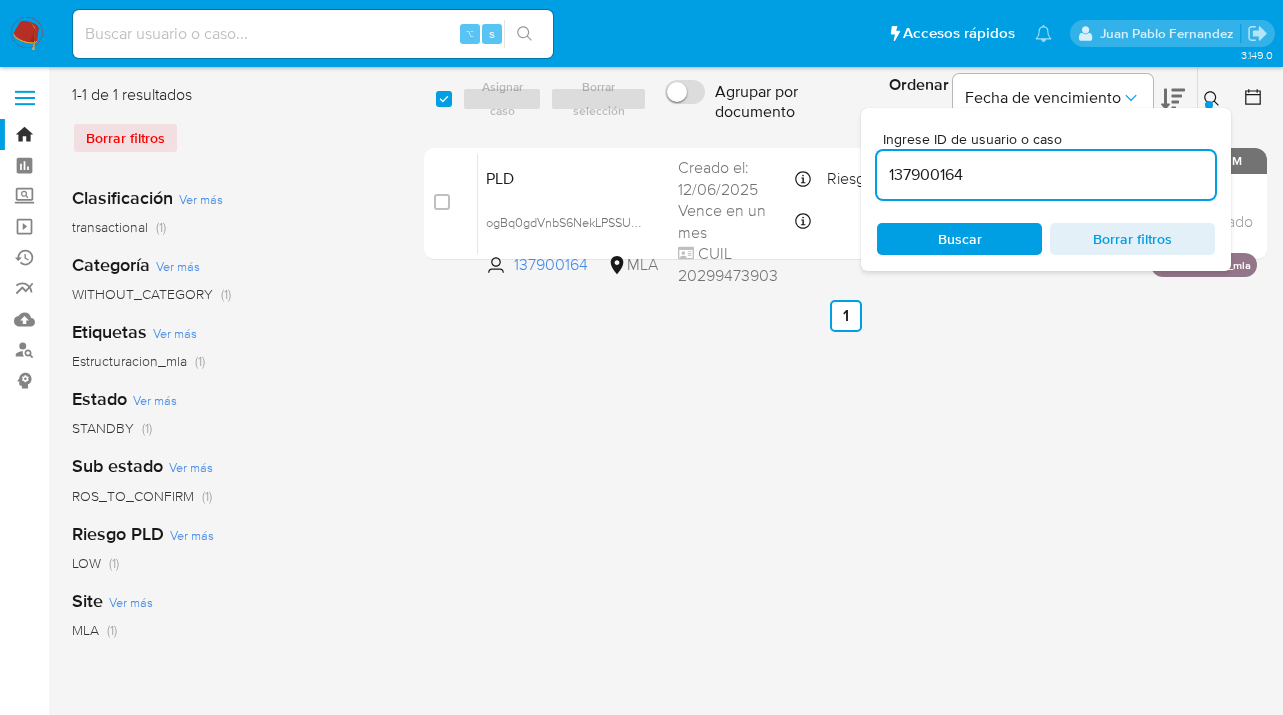 click 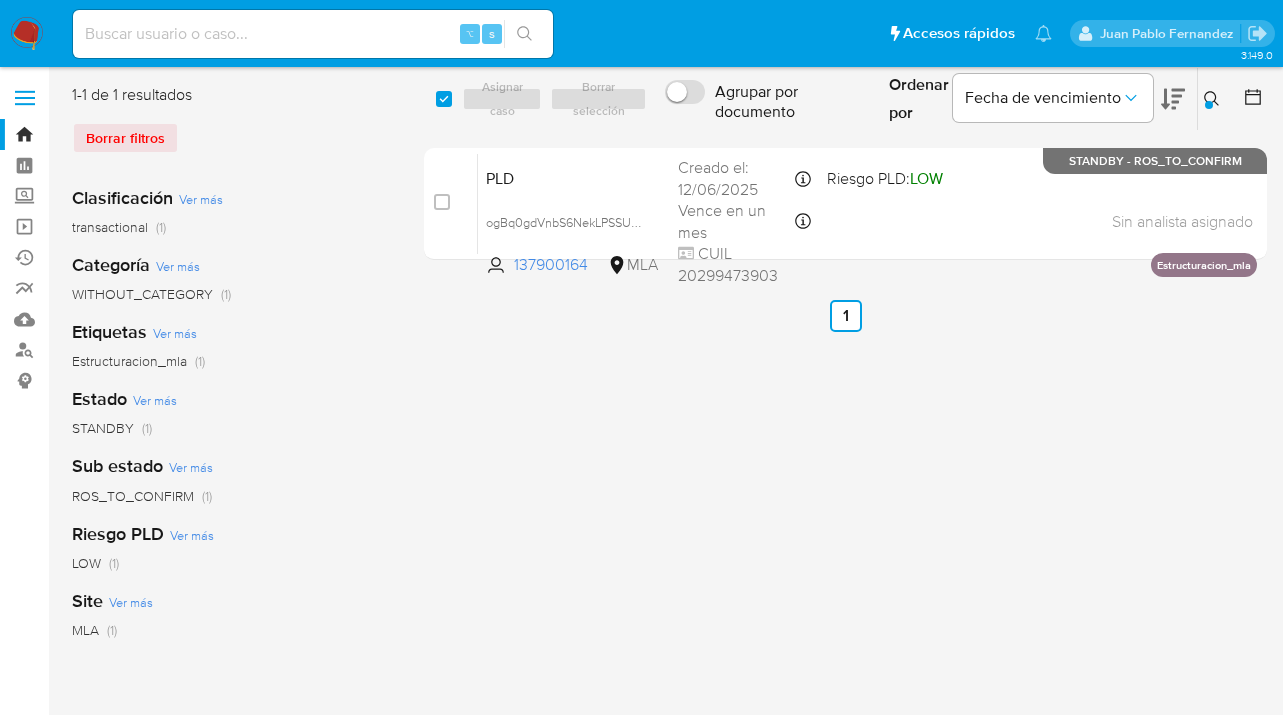 click 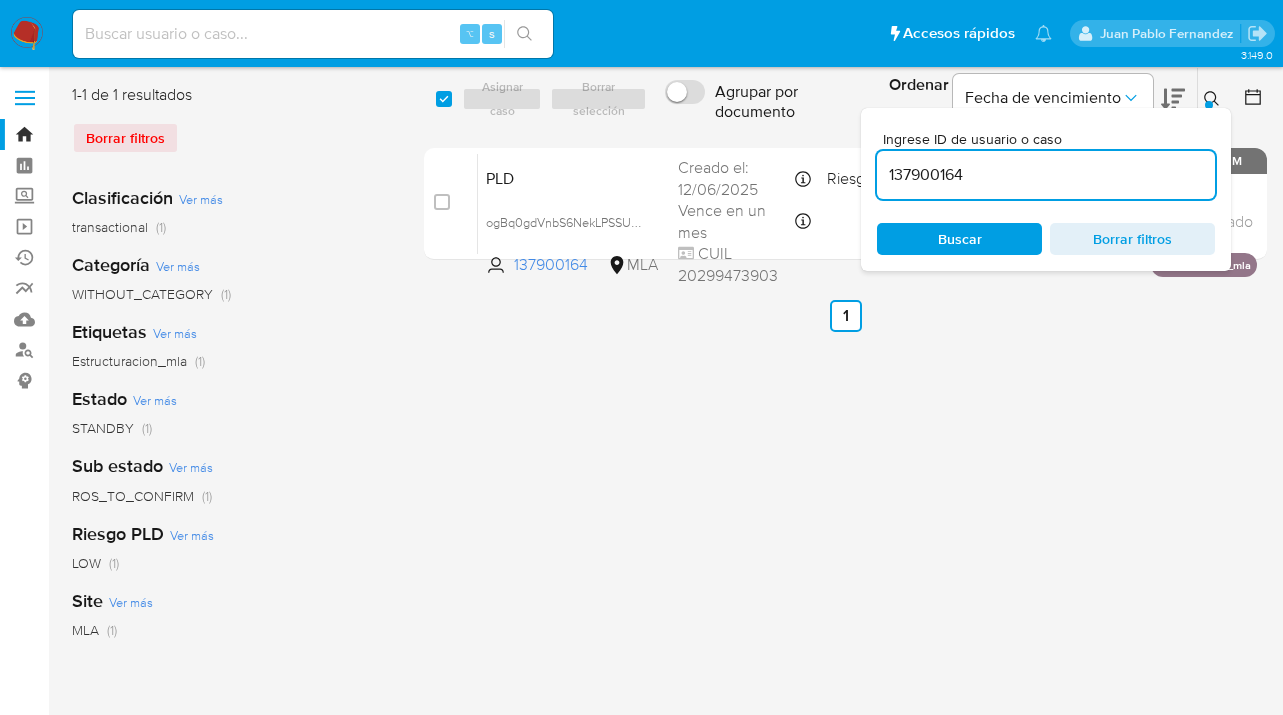 drag, startPoint x: 1037, startPoint y: 177, endPoint x: 879, endPoint y: 155, distance: 159.52429 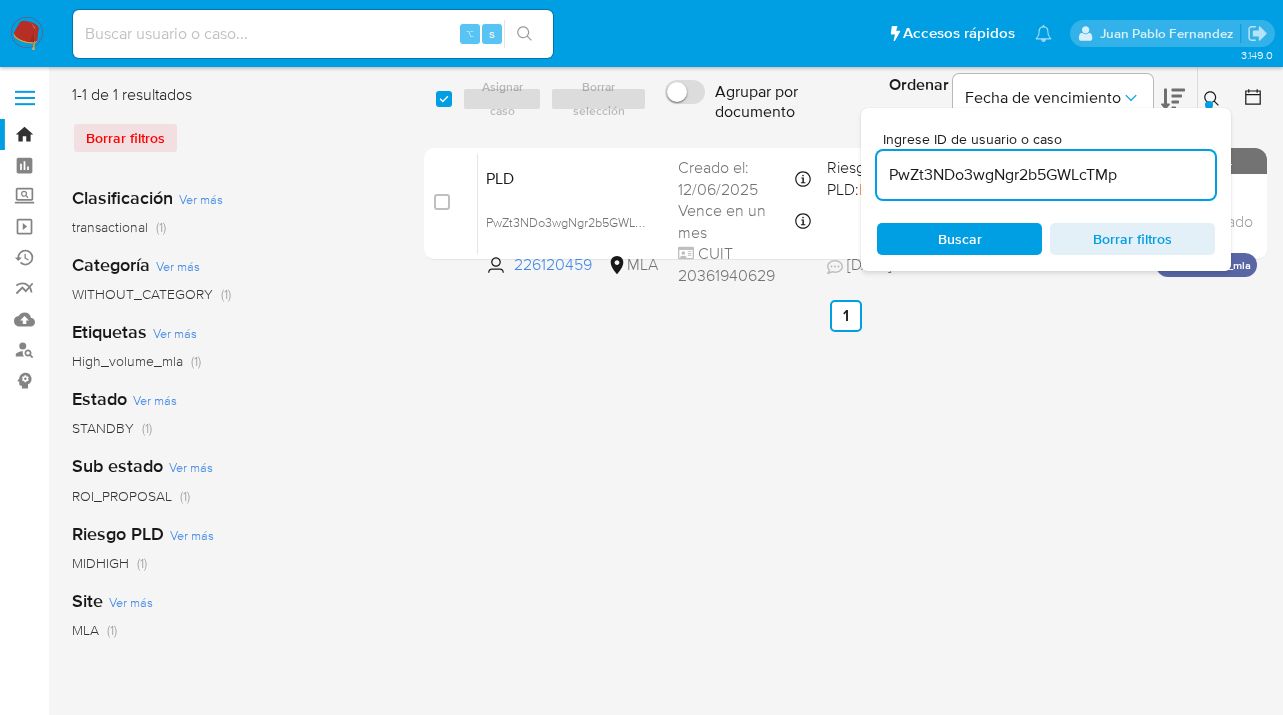 click 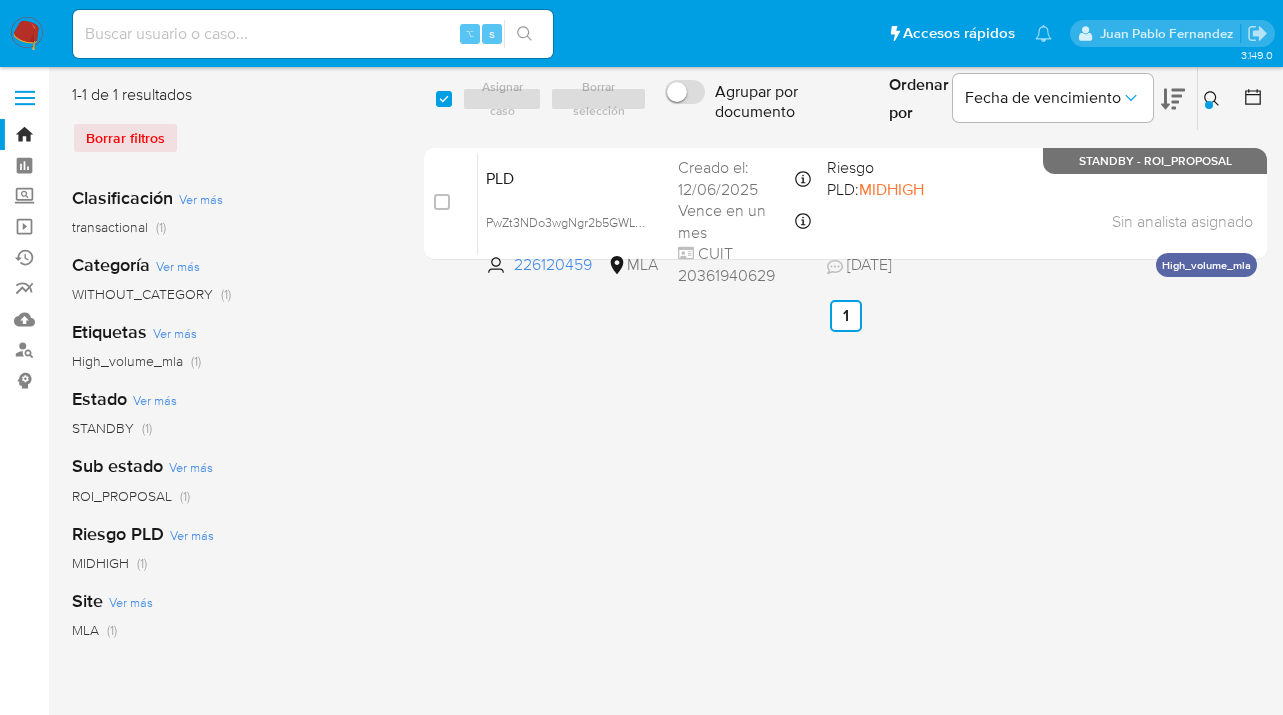 drag, startPoint x: 1210, startPoint y: 92, endPoint x: 1170, endPoint y: 122, distance: 50 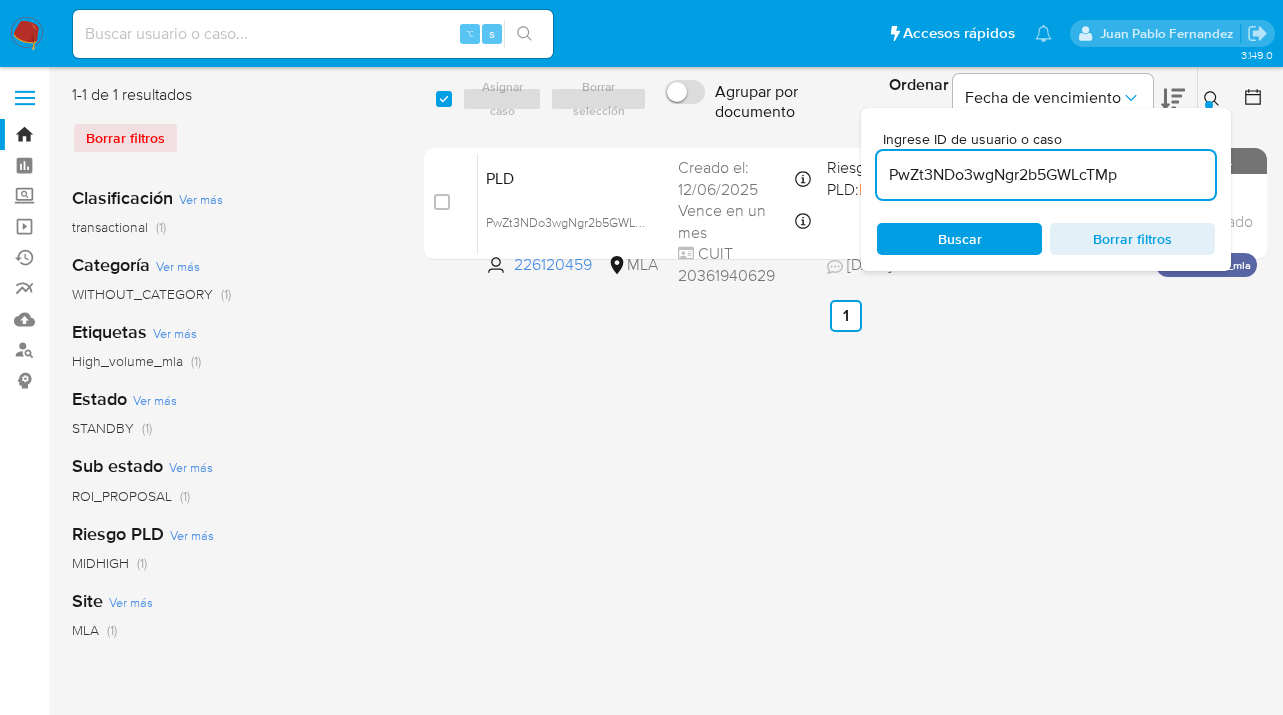 scroll, scrollTop: 0, scrollLeft: 0, axis: both 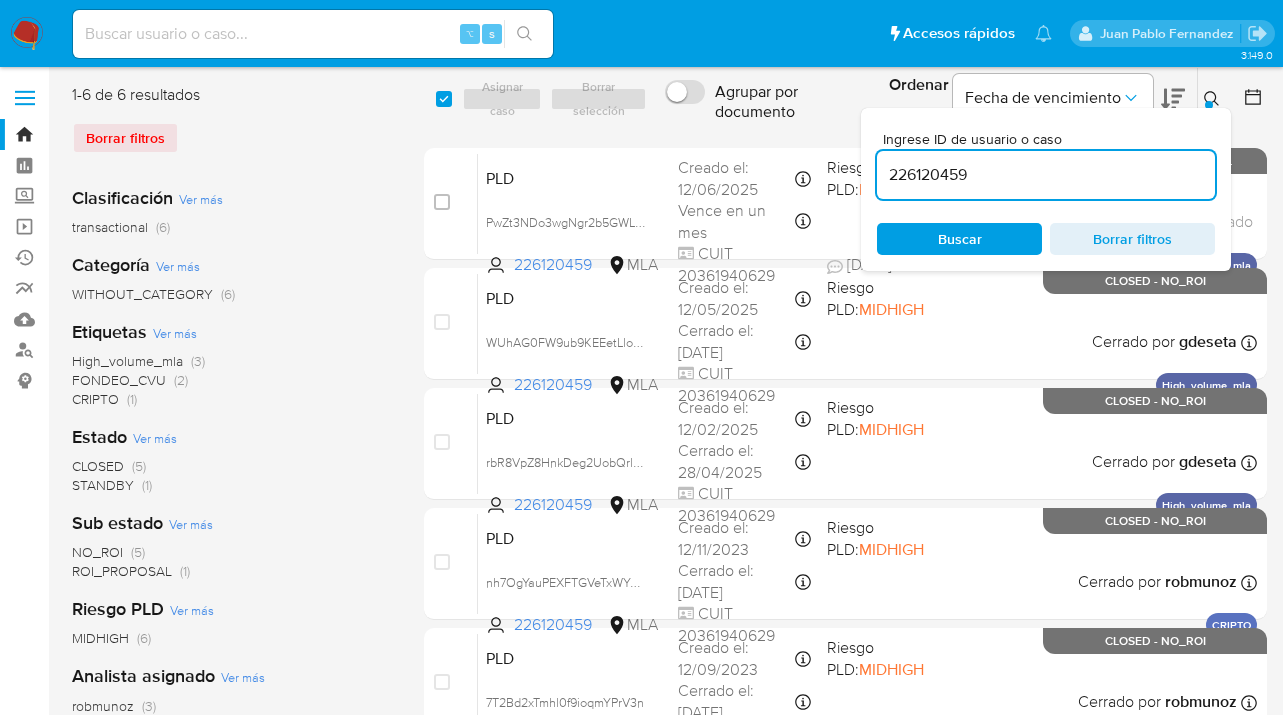 click 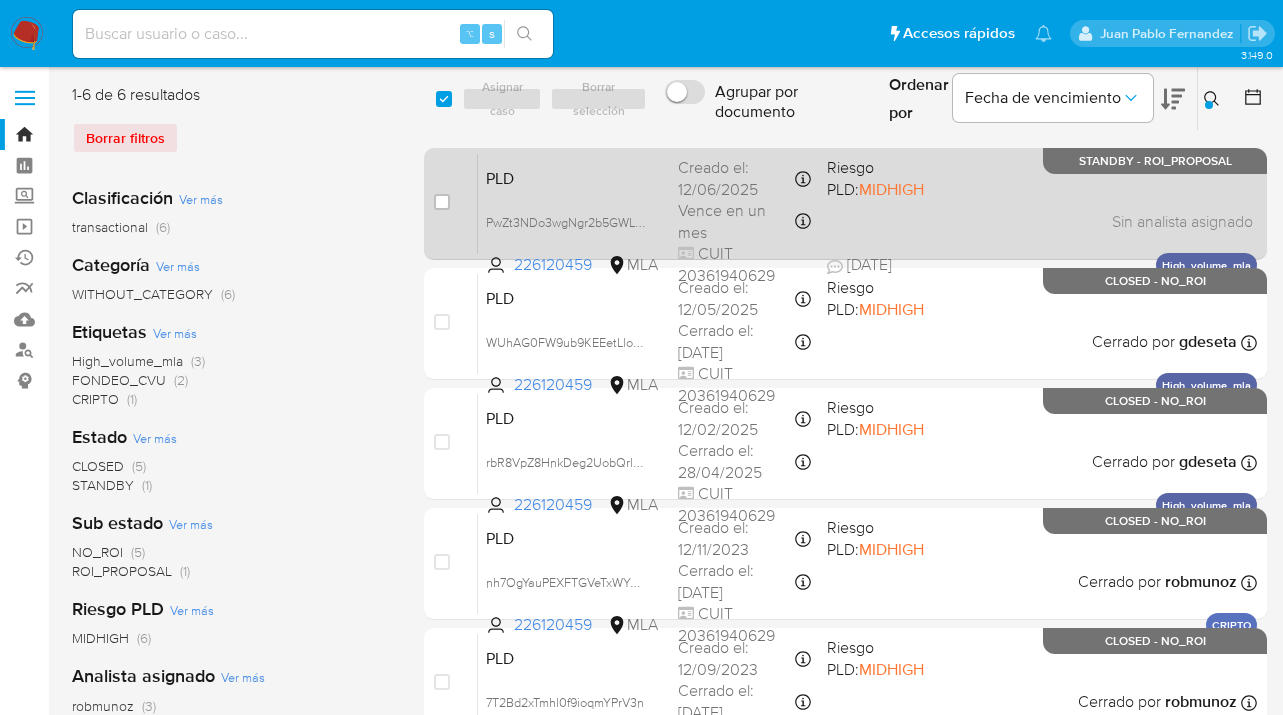 click on "PLD PwZt3NDo3wgNgr2b5GWLcTMp 226120459 MLA Riesgo PLD:  MIDHIGH Creado el: 12/06/2025   Creado el: 12/06/2025 03:32:21 Vence en un mes   Vence el 10/09/2025 03:32:22 CUIT   20361940629 11/07/2025   11/07/2025 15:42 Sin analista asignado   Asignado el: 18/06/2025 14:20:33 High_volume_mla STANDBY - ROI_PROPOSAL" at bounding box center (867, 203) 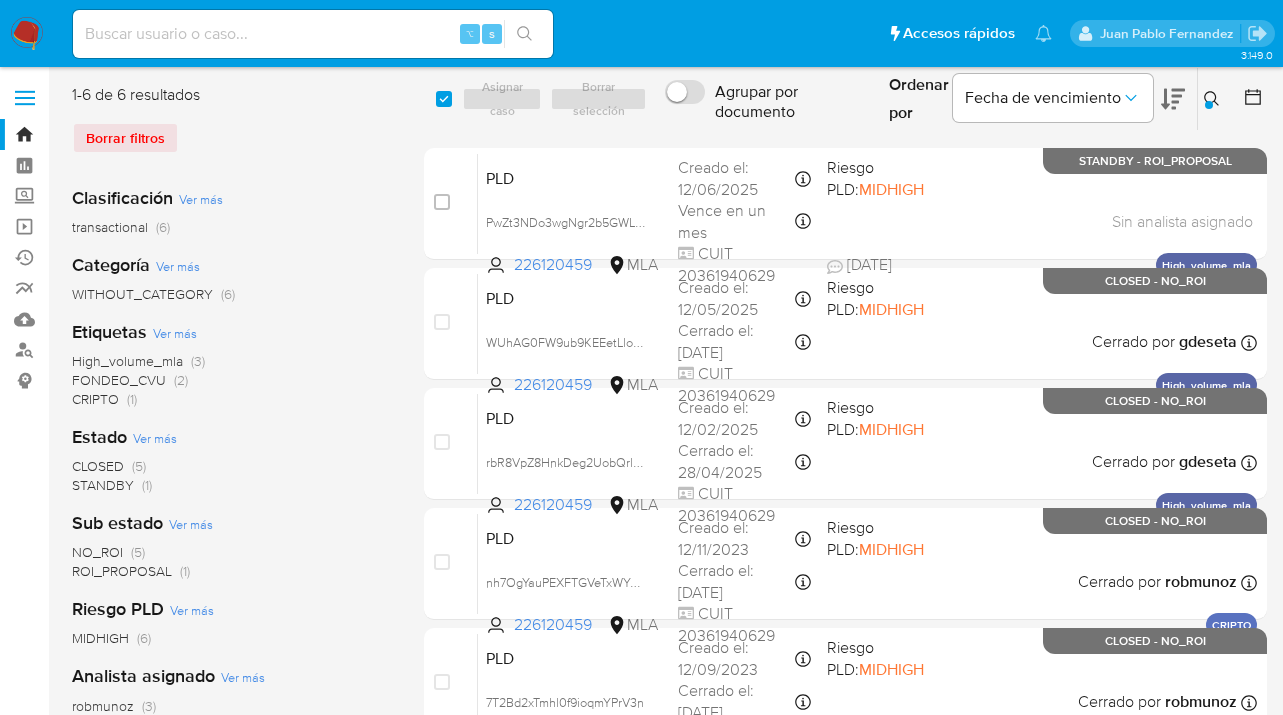 drag, startPoint x: 1211, startPoint y: 91, endPoint x: 1141, endPoint y: 124, distance: 77.388626 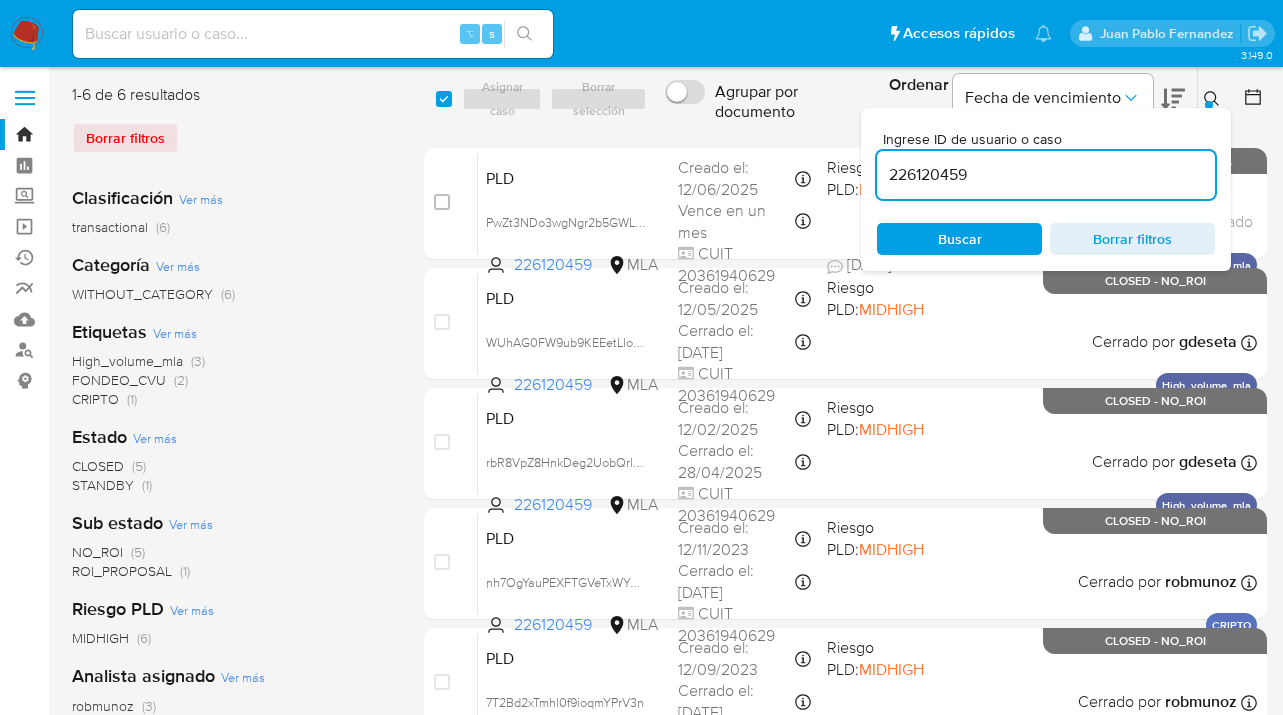 drag, startPoint x: 1021, startPoint y: 166, endPoint x: 878, endPoint y: 171, distance: 143.08739 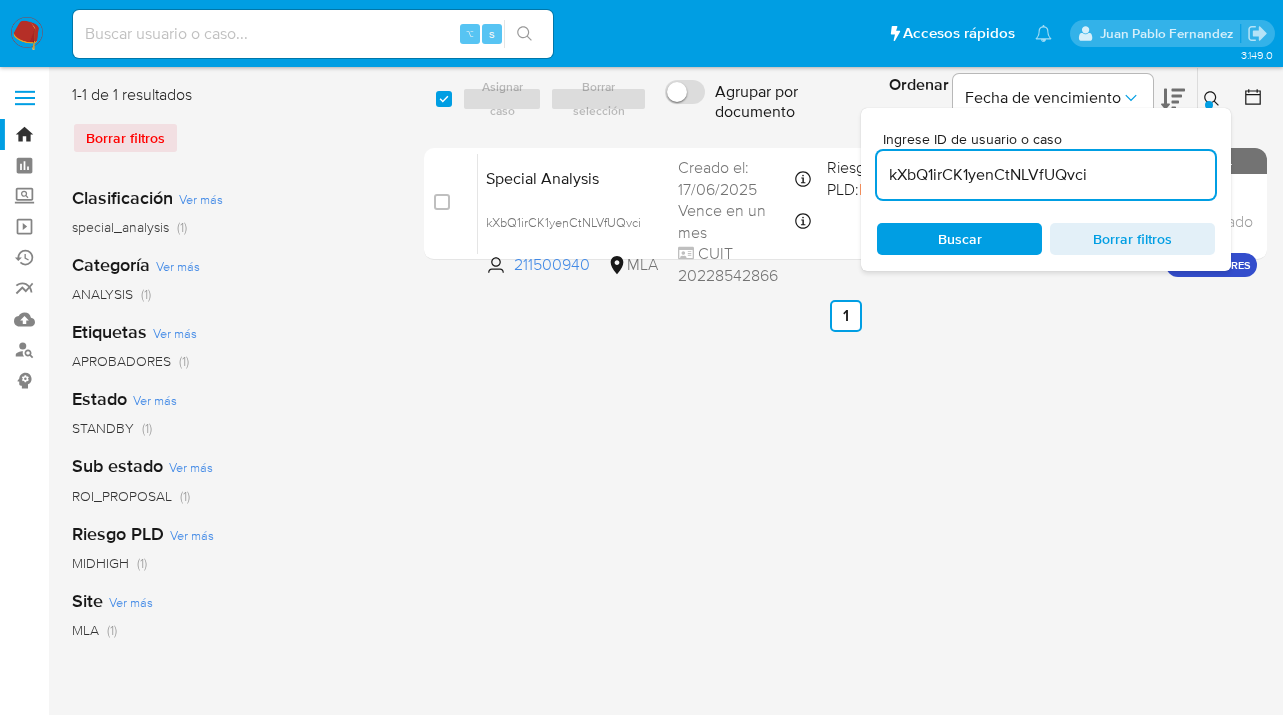 click 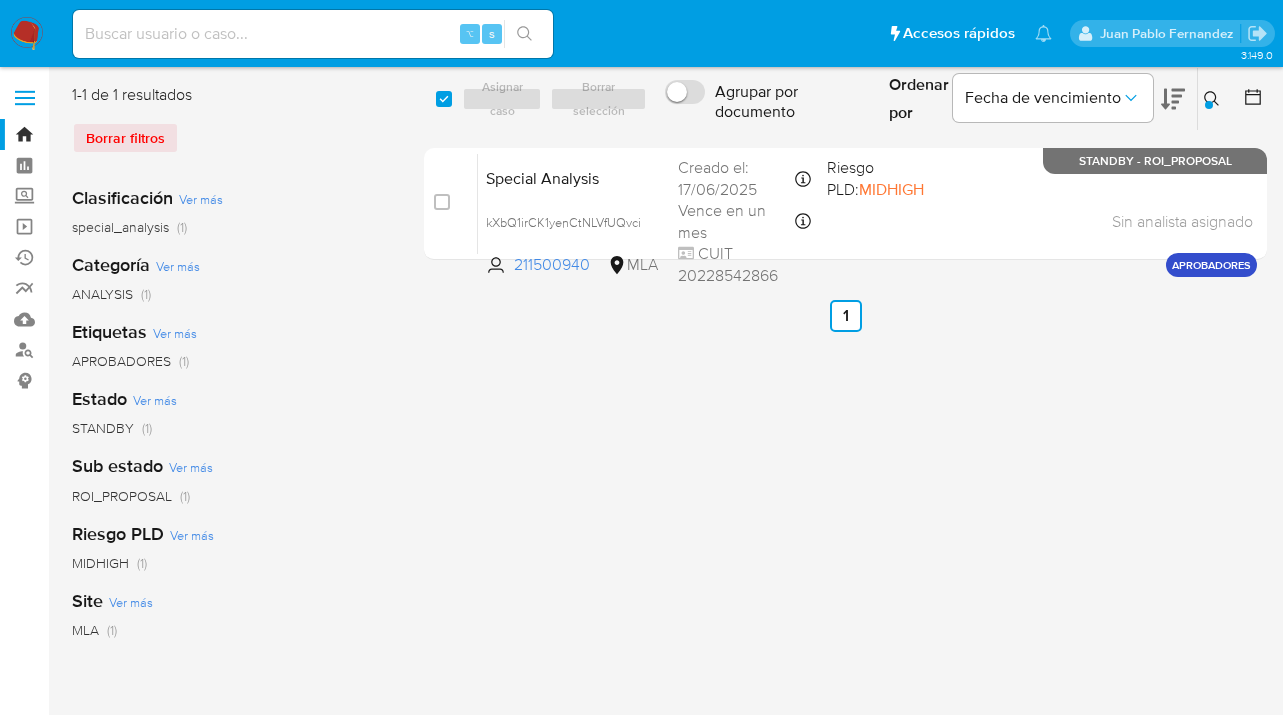 click 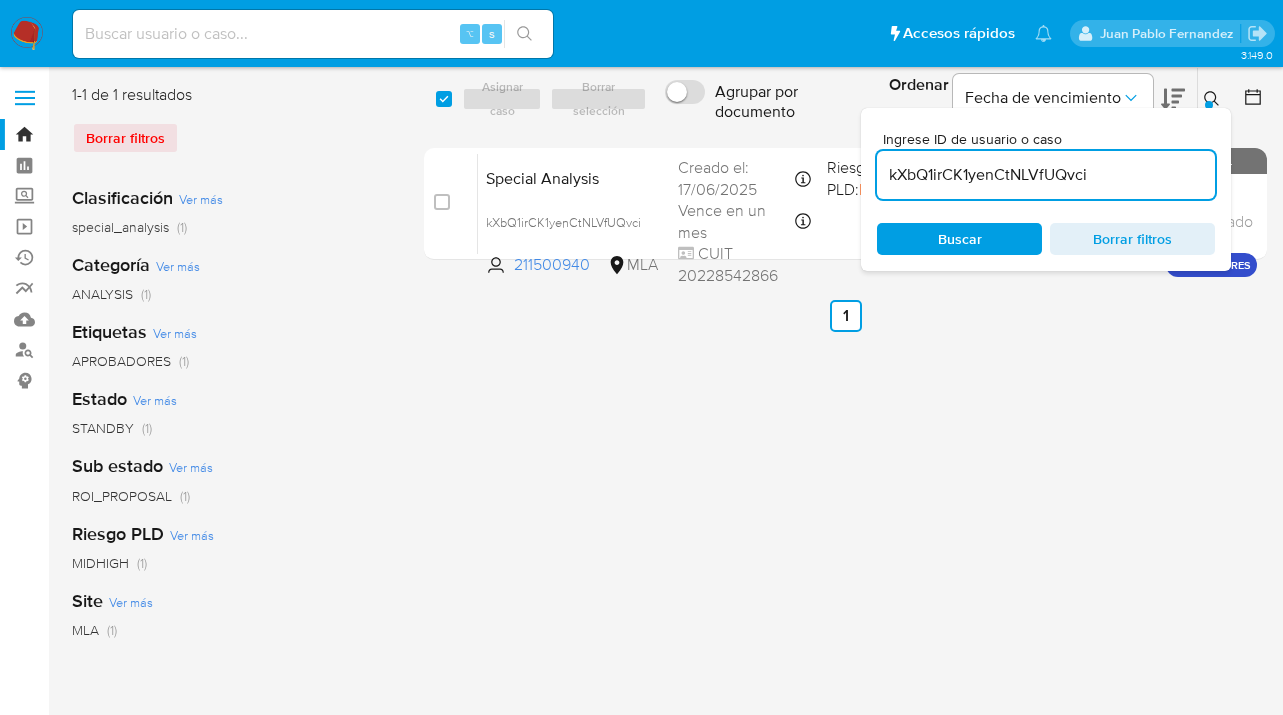 scroll, scrollTop: 0, scrollLeft: 0, axis: both 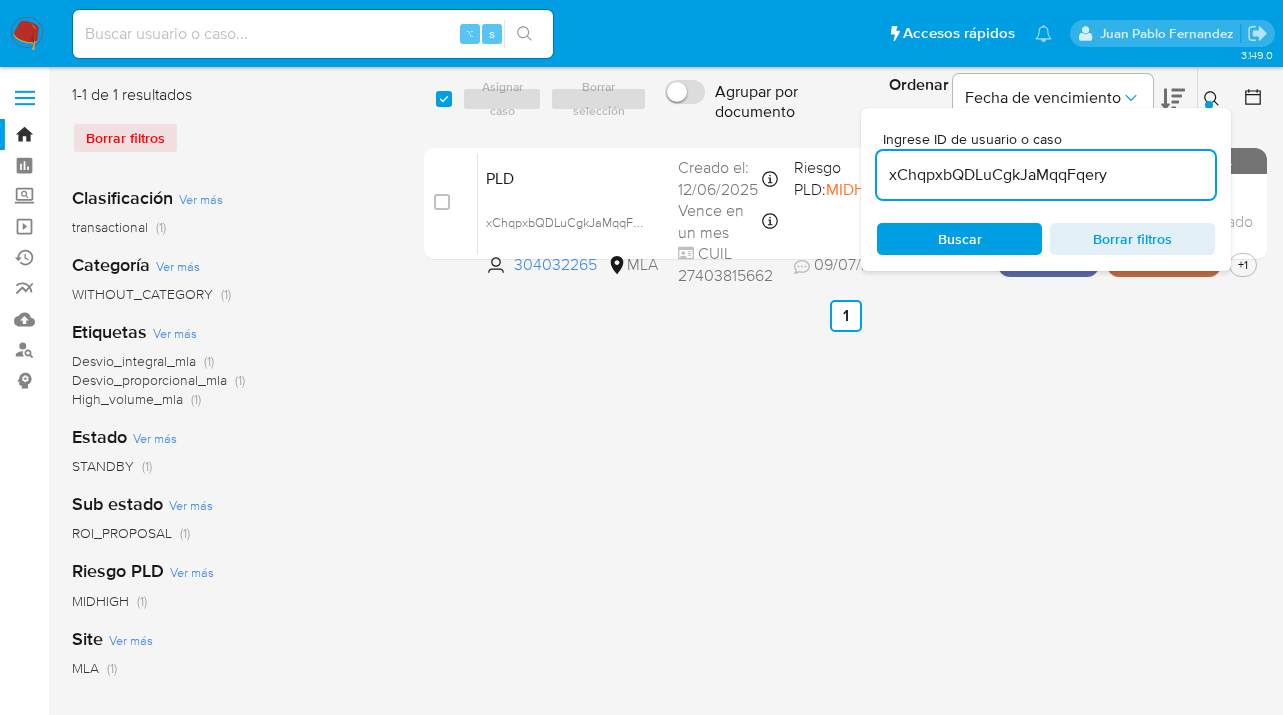 click 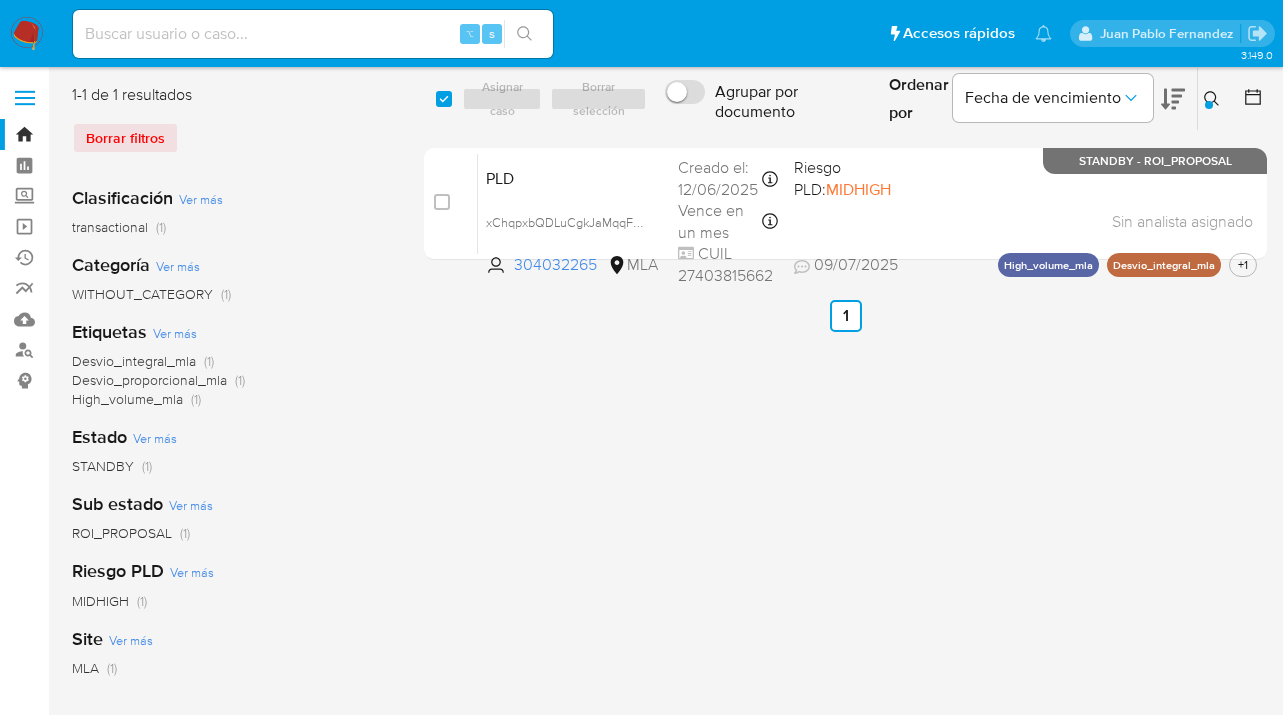 click 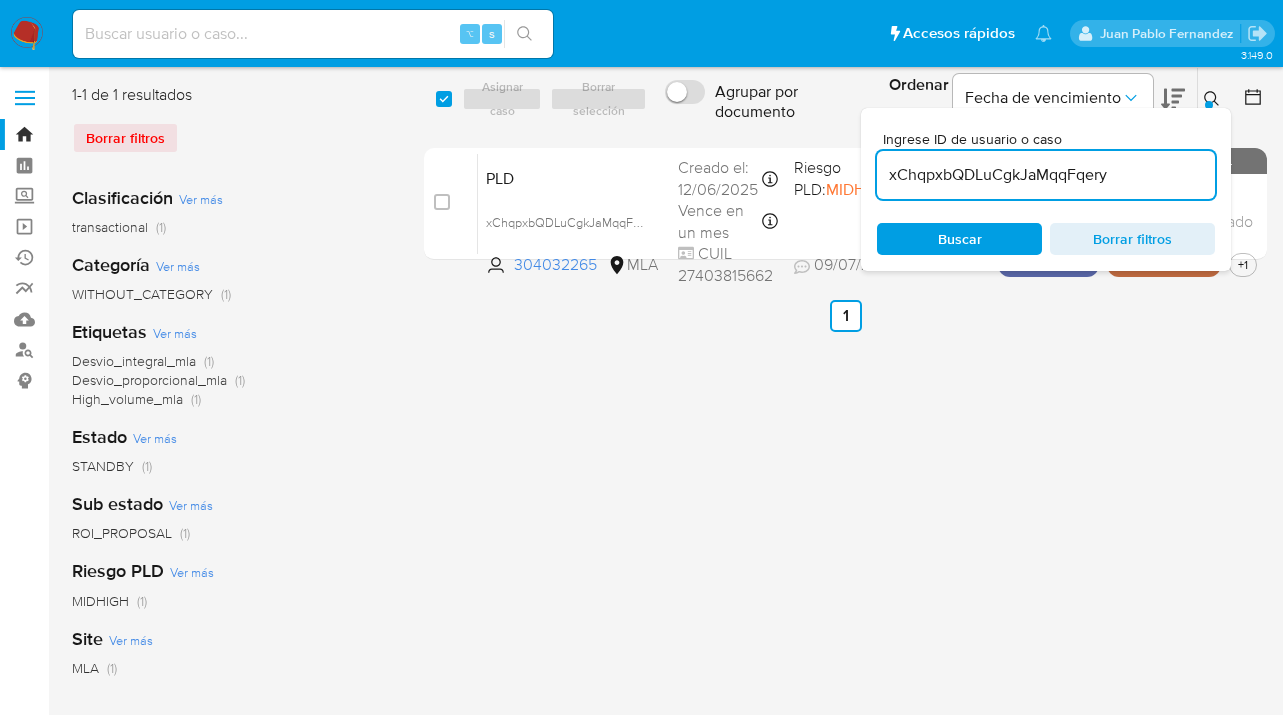 drag, startPoint x: 1116, startPoint y: 175, endPoint x: 883, endPoint y: 163, distance: 233.3088 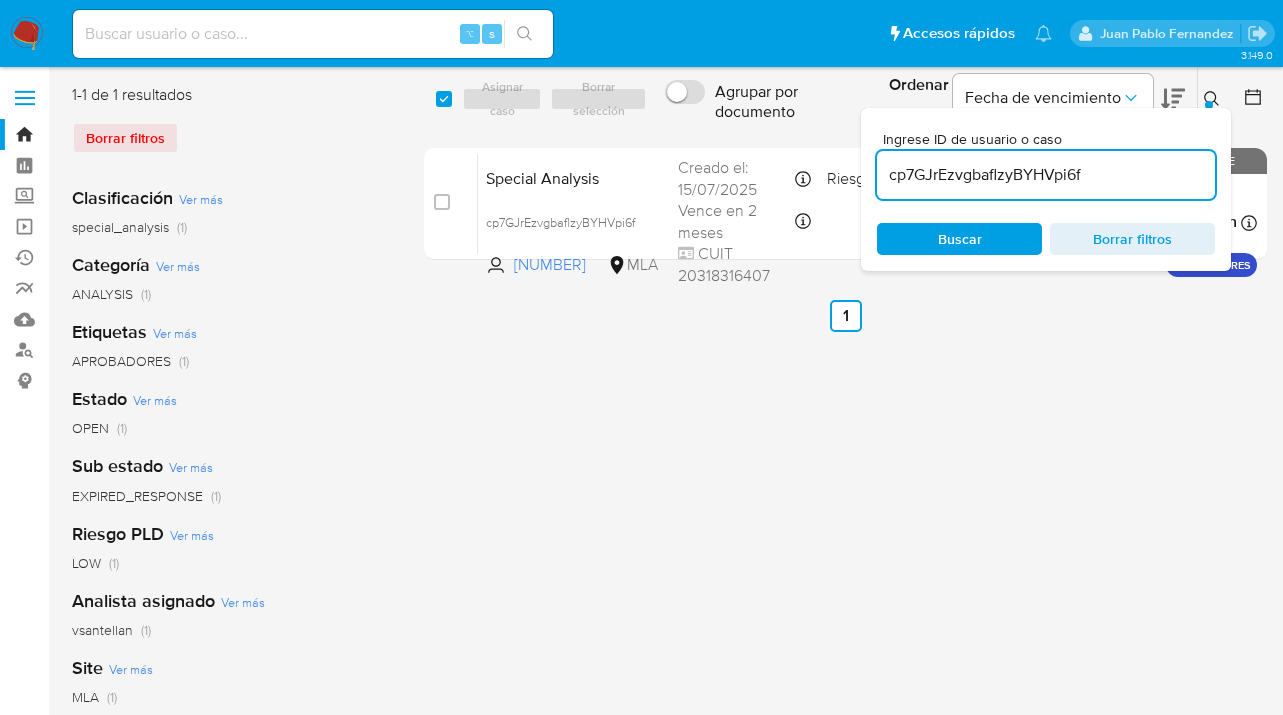click 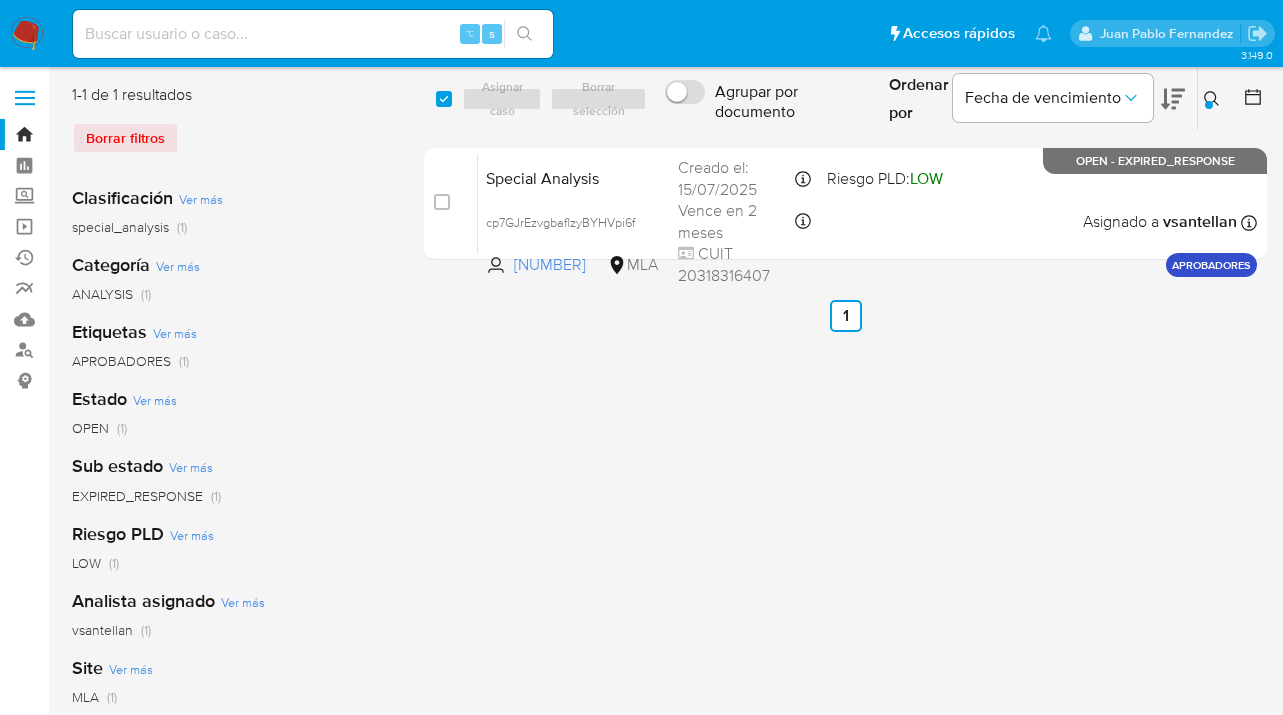 drag, startPoint x: 1212, startPoint y: 97, endPoint x: 1073, endPoint y: 168, distance: 156.08331 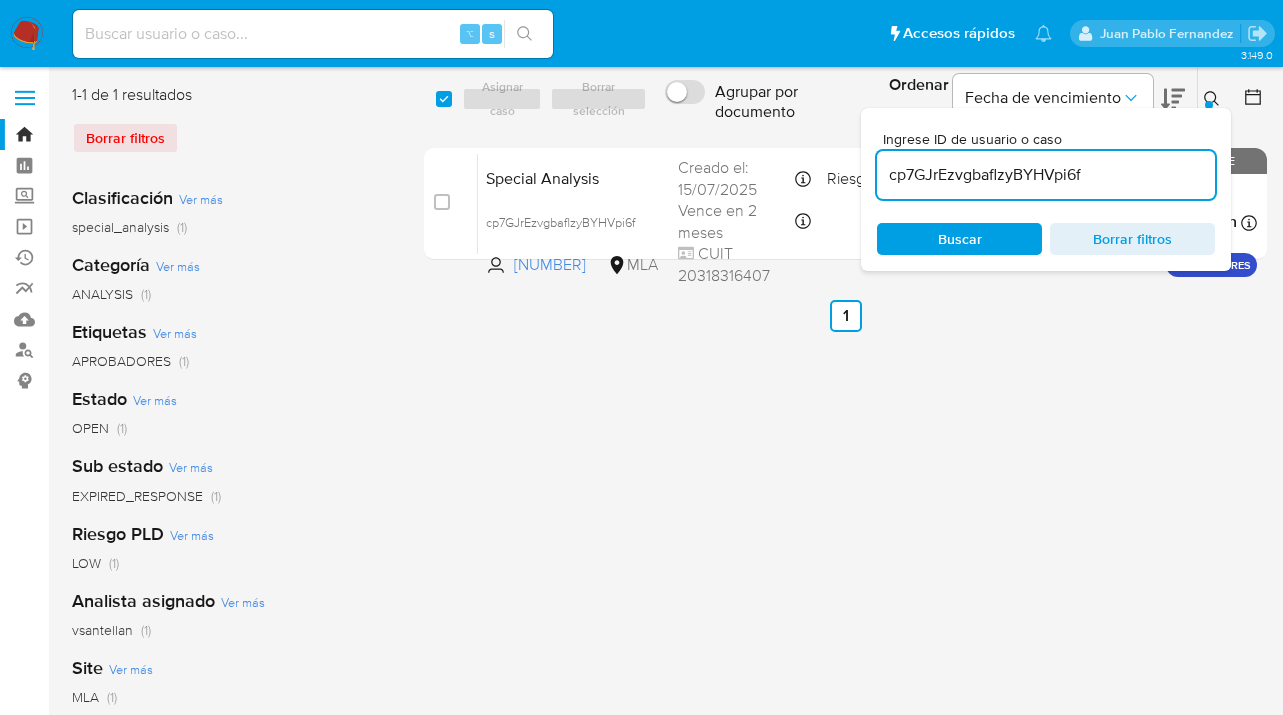 drag, startPoint x: 1045, startPoint y: 174, endPoint x: 884, endPoint y: 171, distance: 161.02795 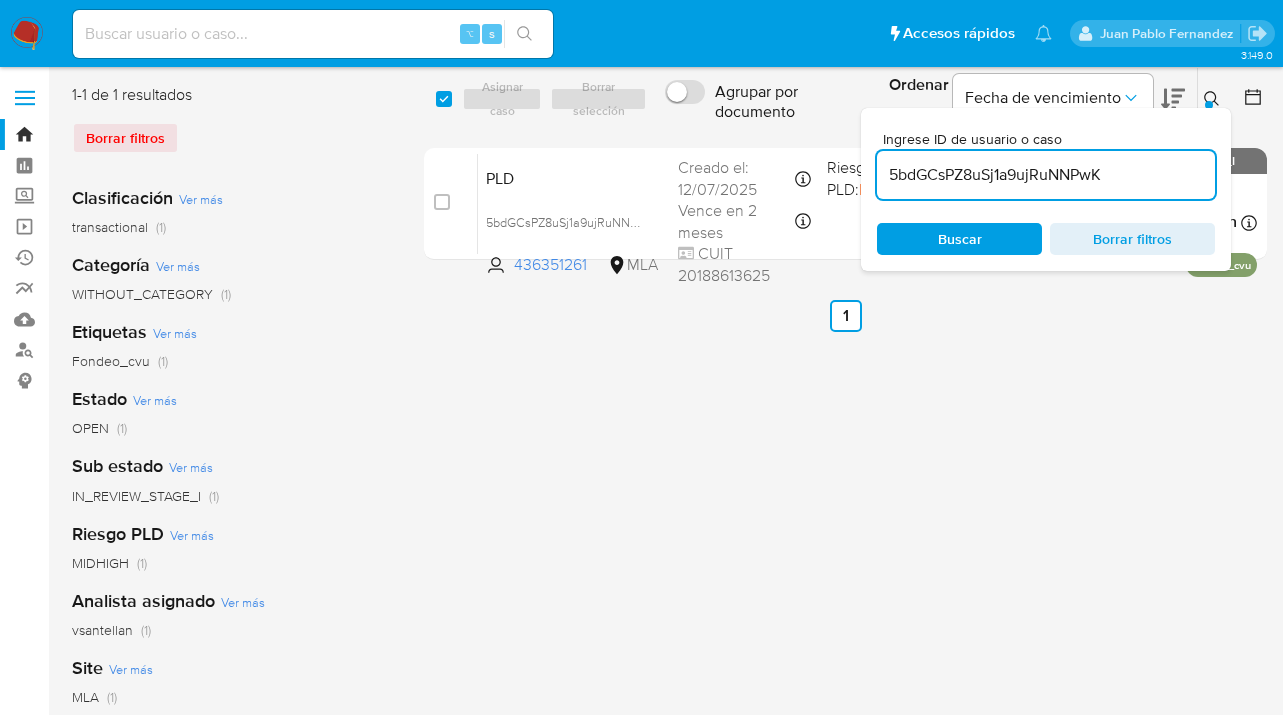 click 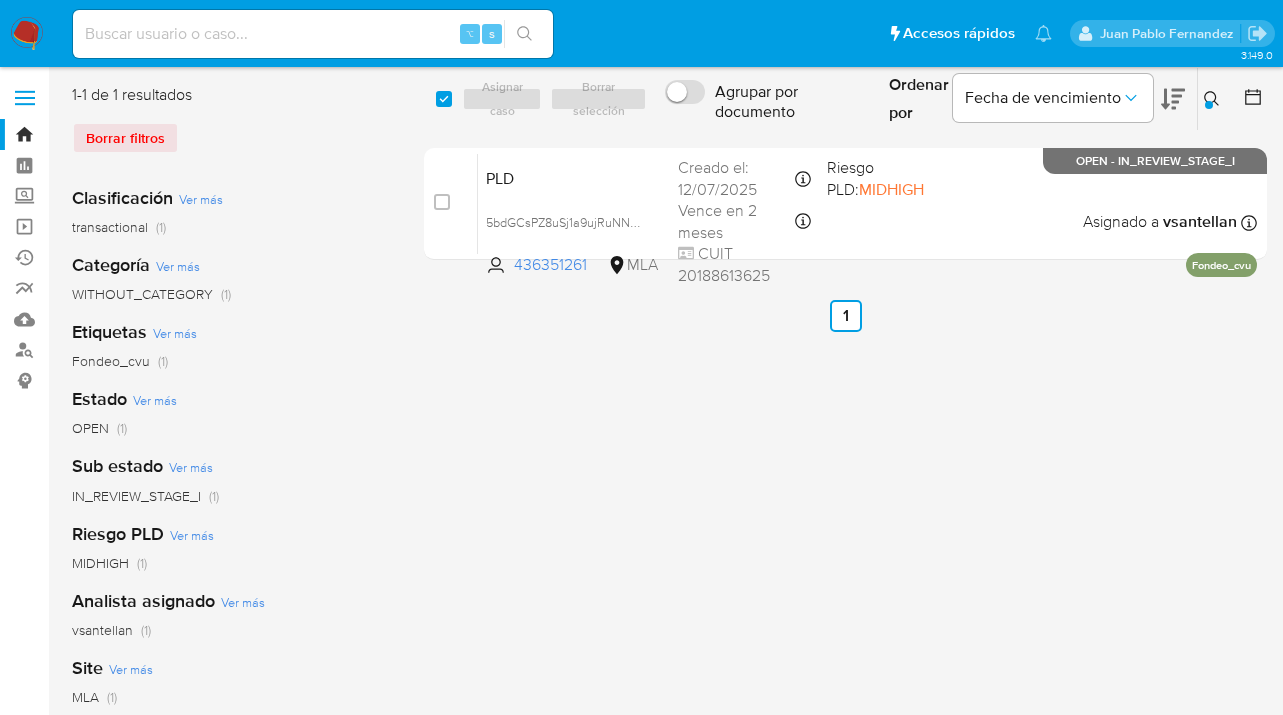 click 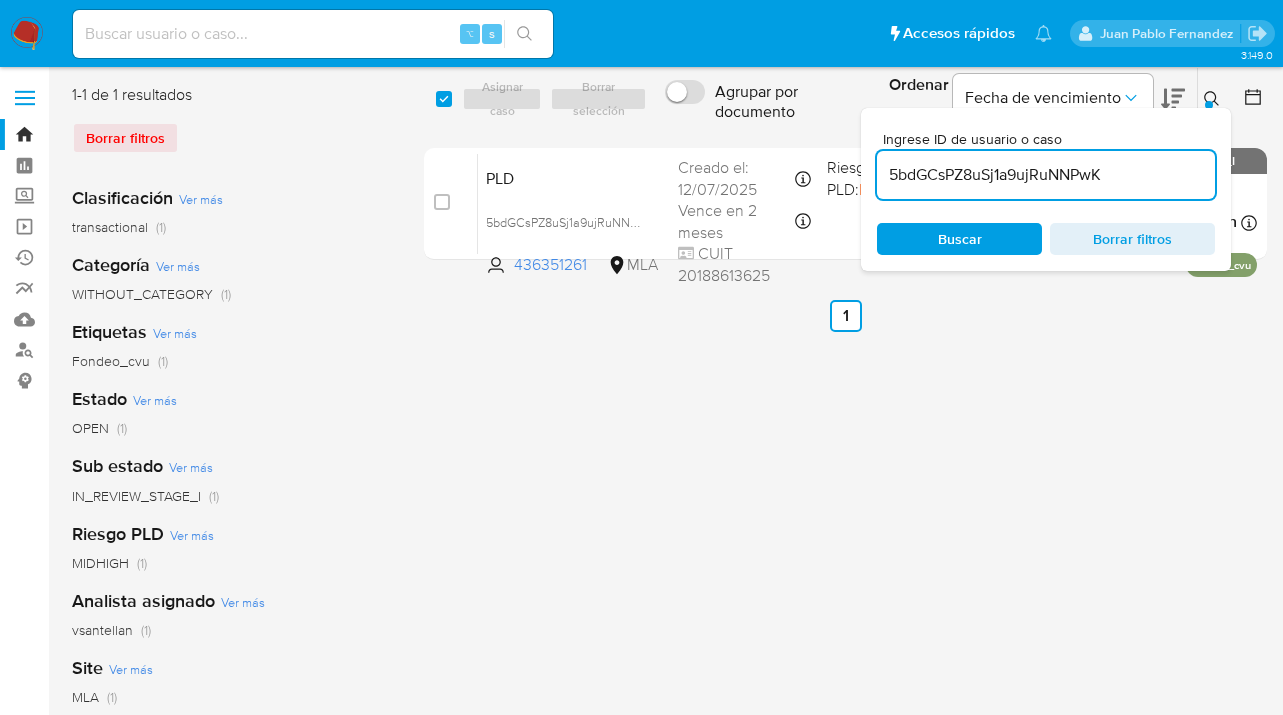 drag, startPoint x: 1105, startPoint y: 173, endPoint x: 891, endPoint y: 157, distance: 214.59729 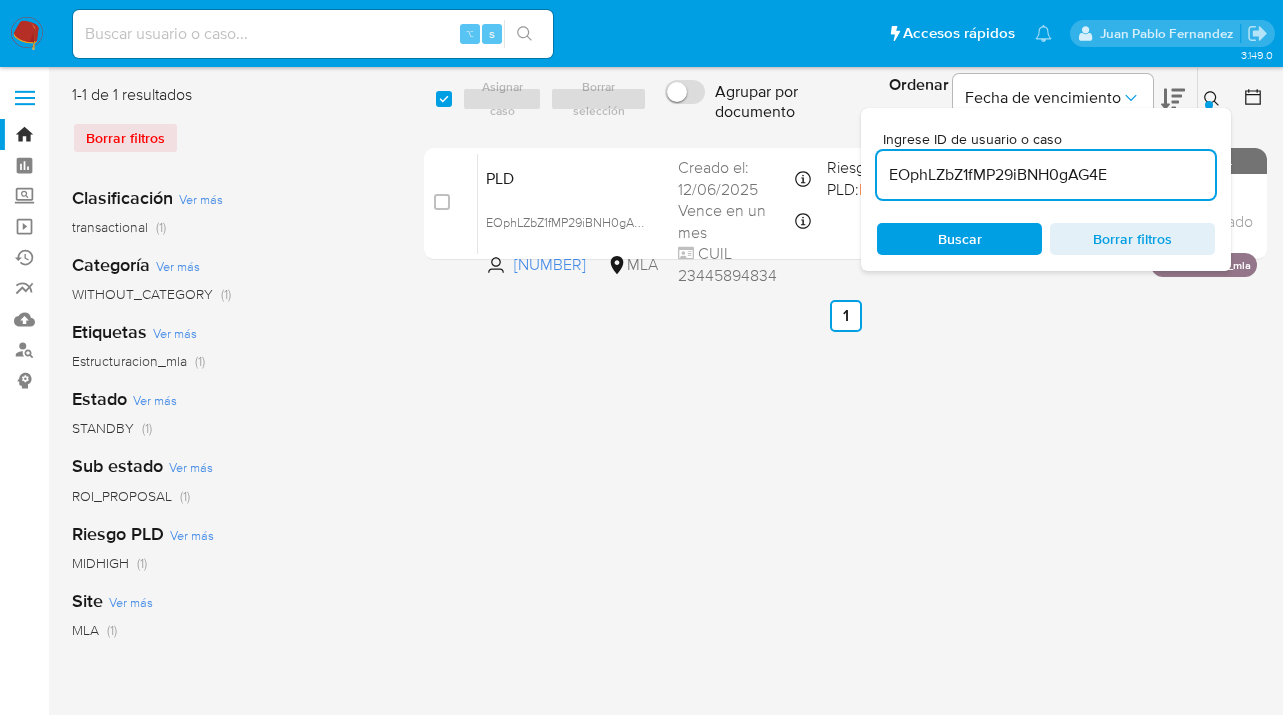 click 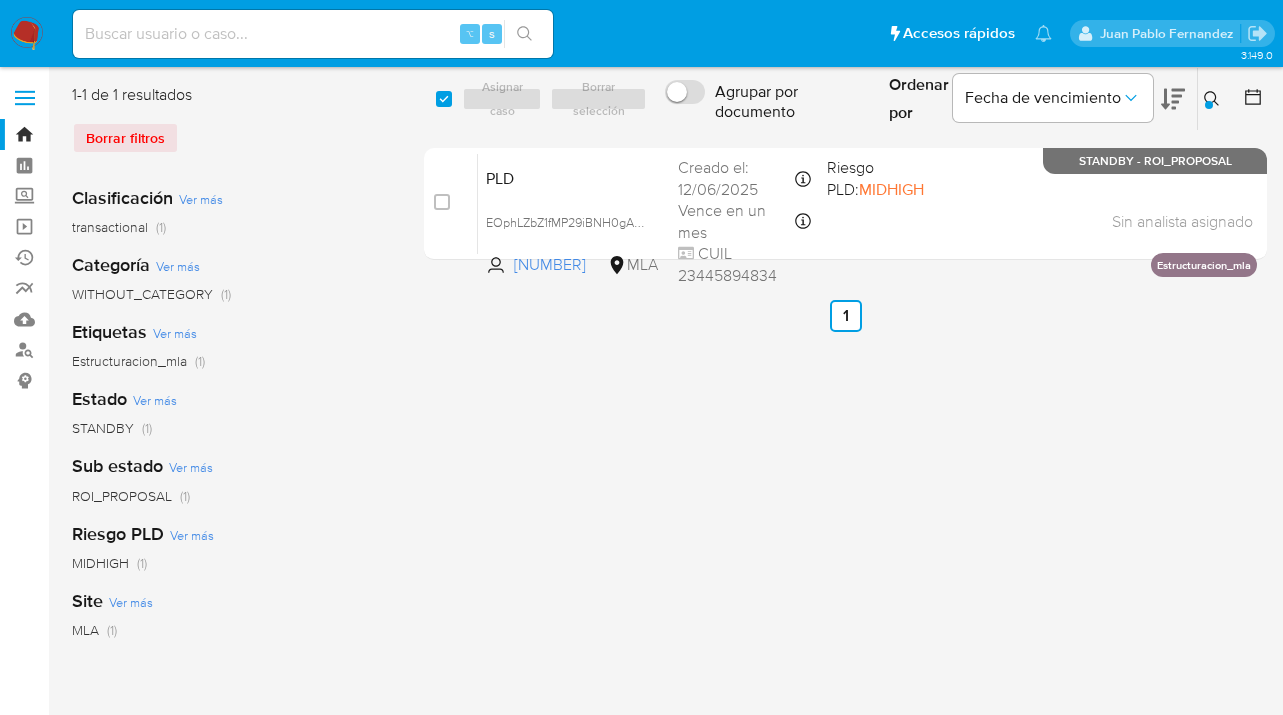 click 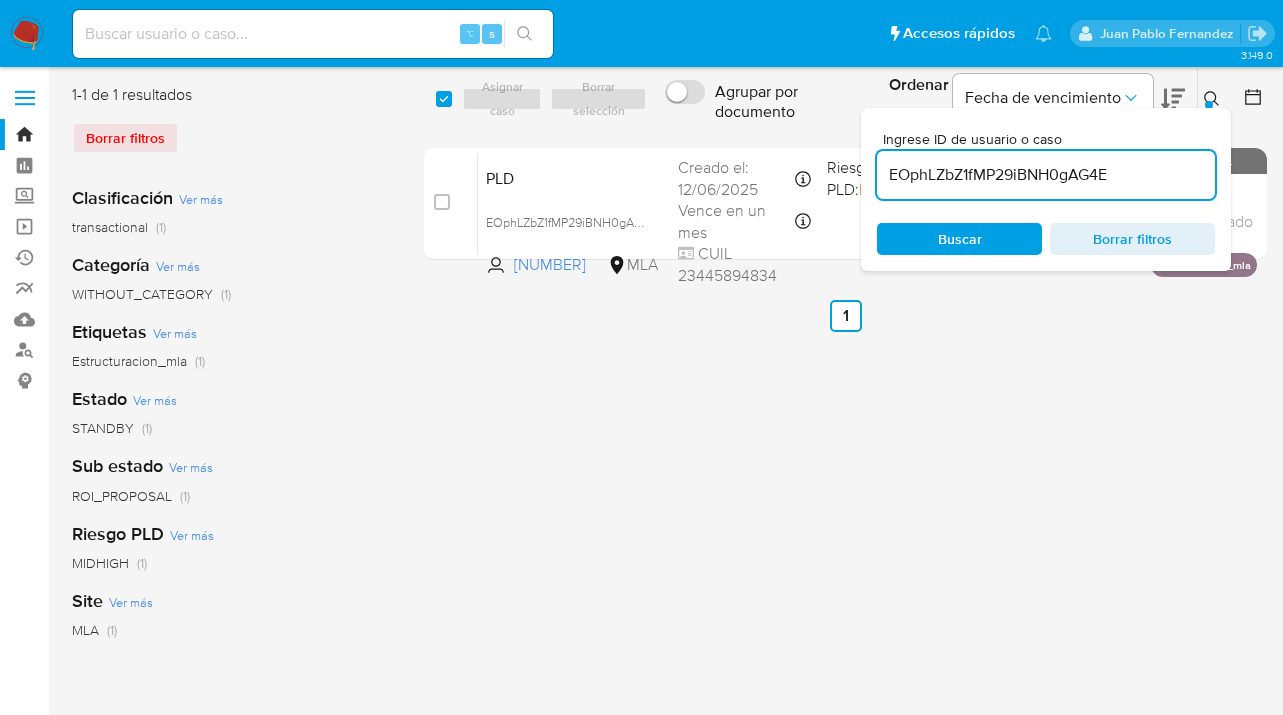 drag, startPoint x: 1114, startPoint y: 176, endPoint x: 910, endPoint y: 156, distance: 204.97804 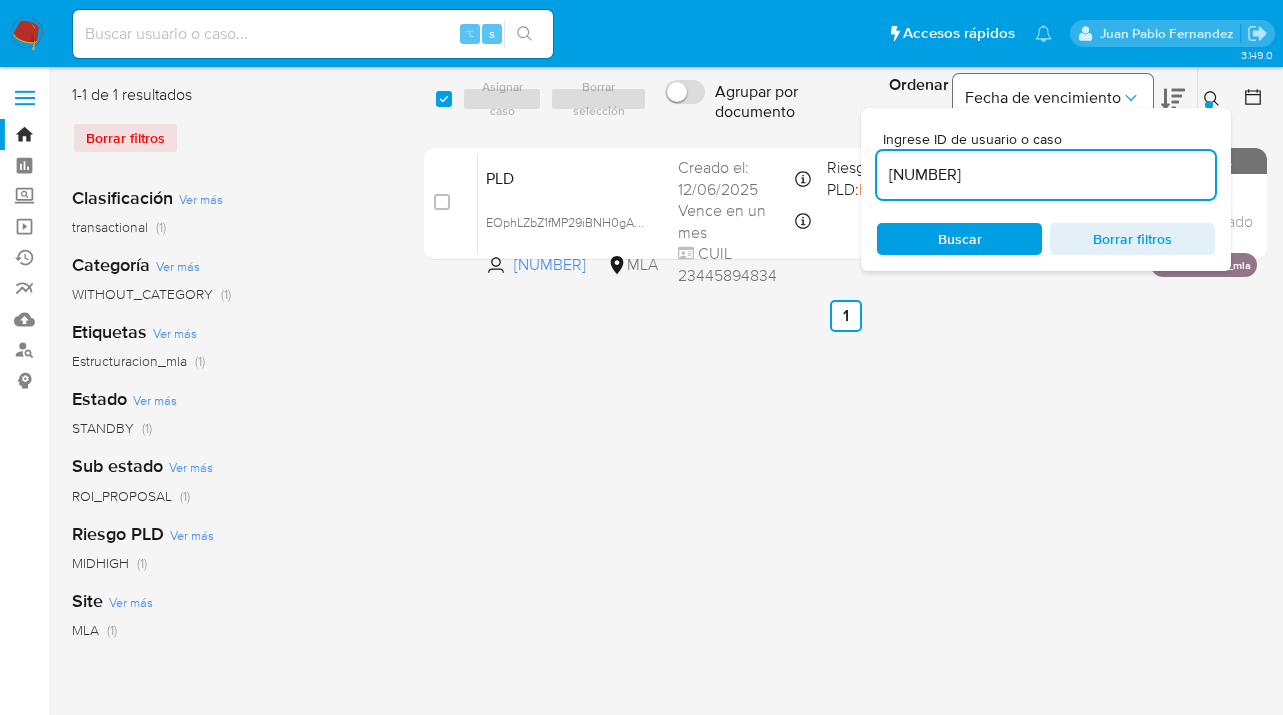 type on "2369300089" 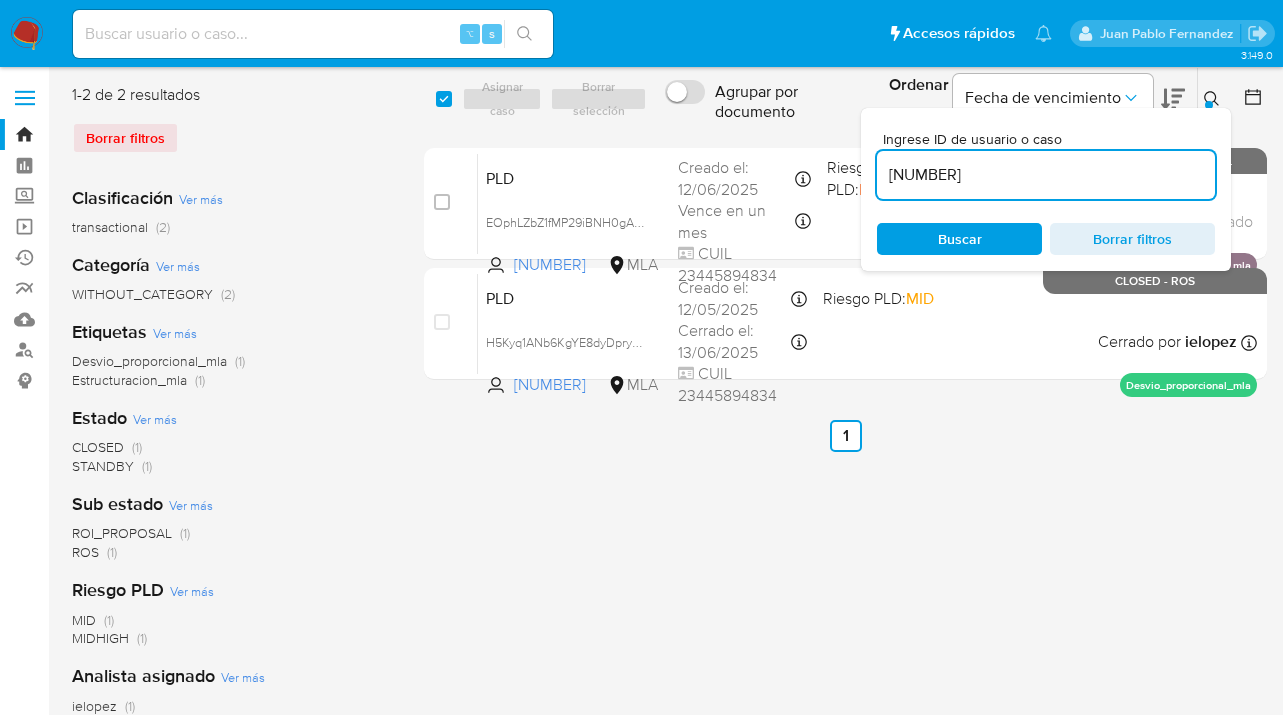 click 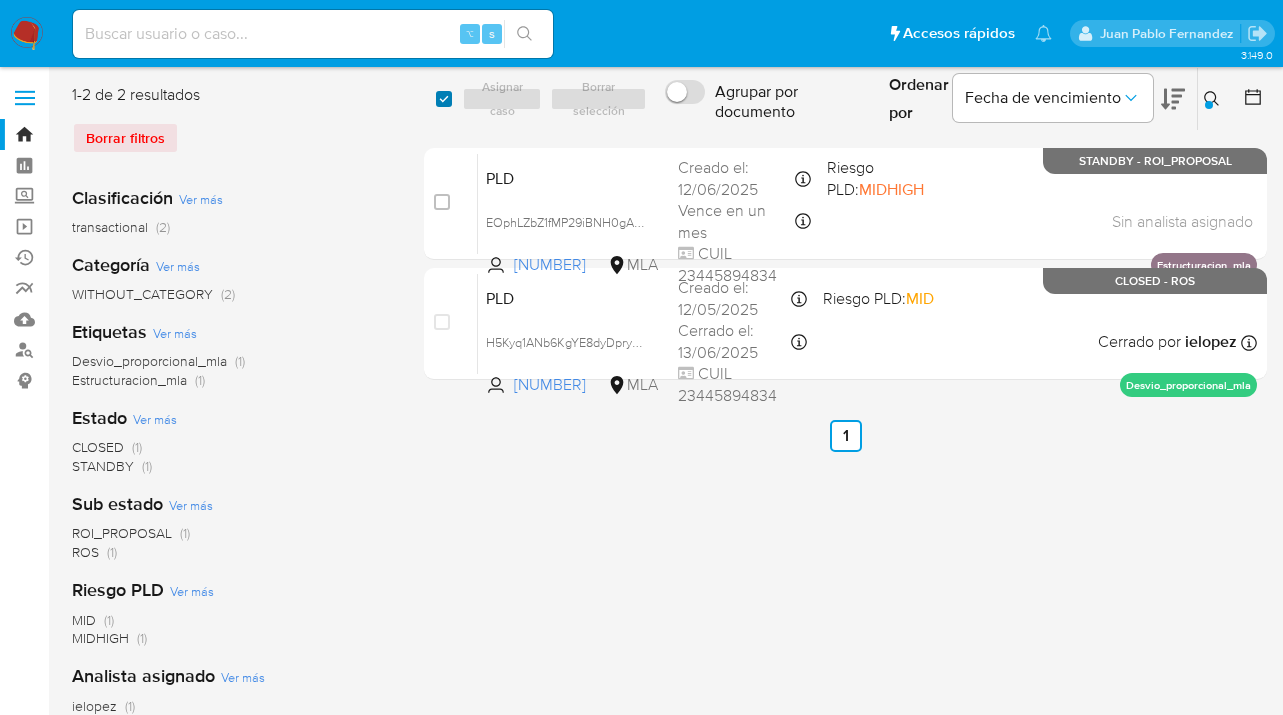 click at bounding box center (444, 99) 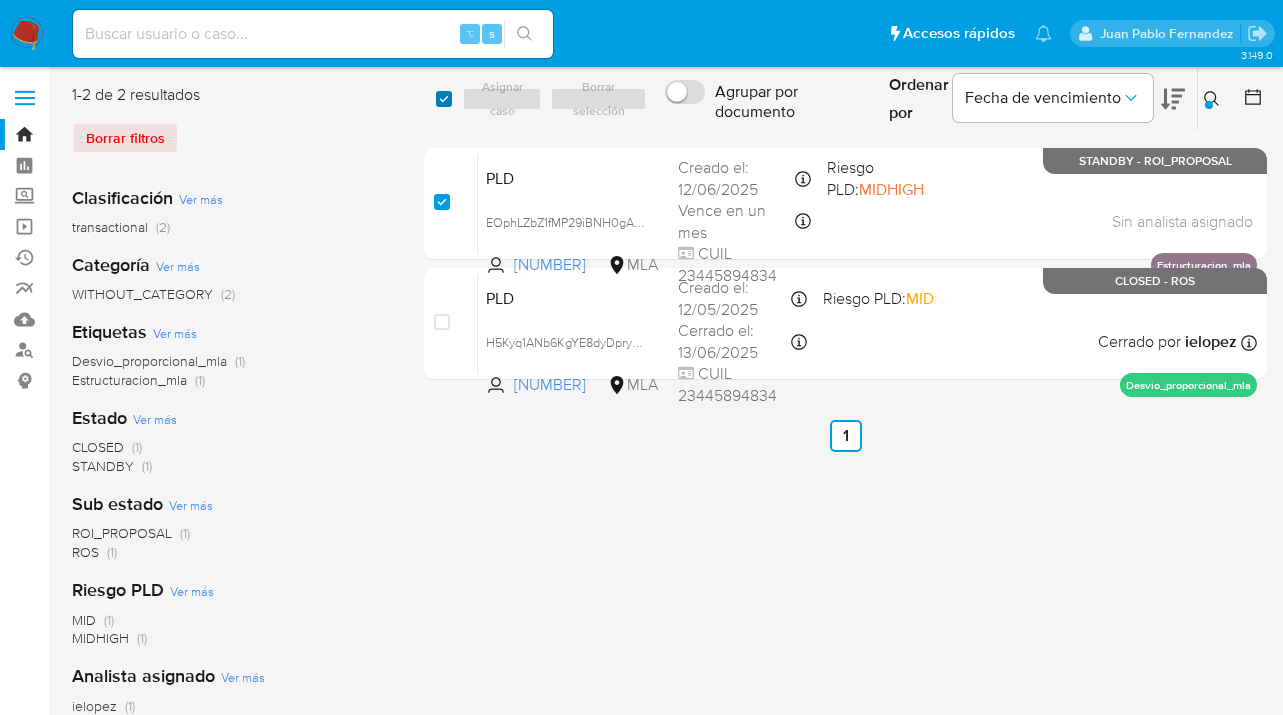 checkbox on "true" 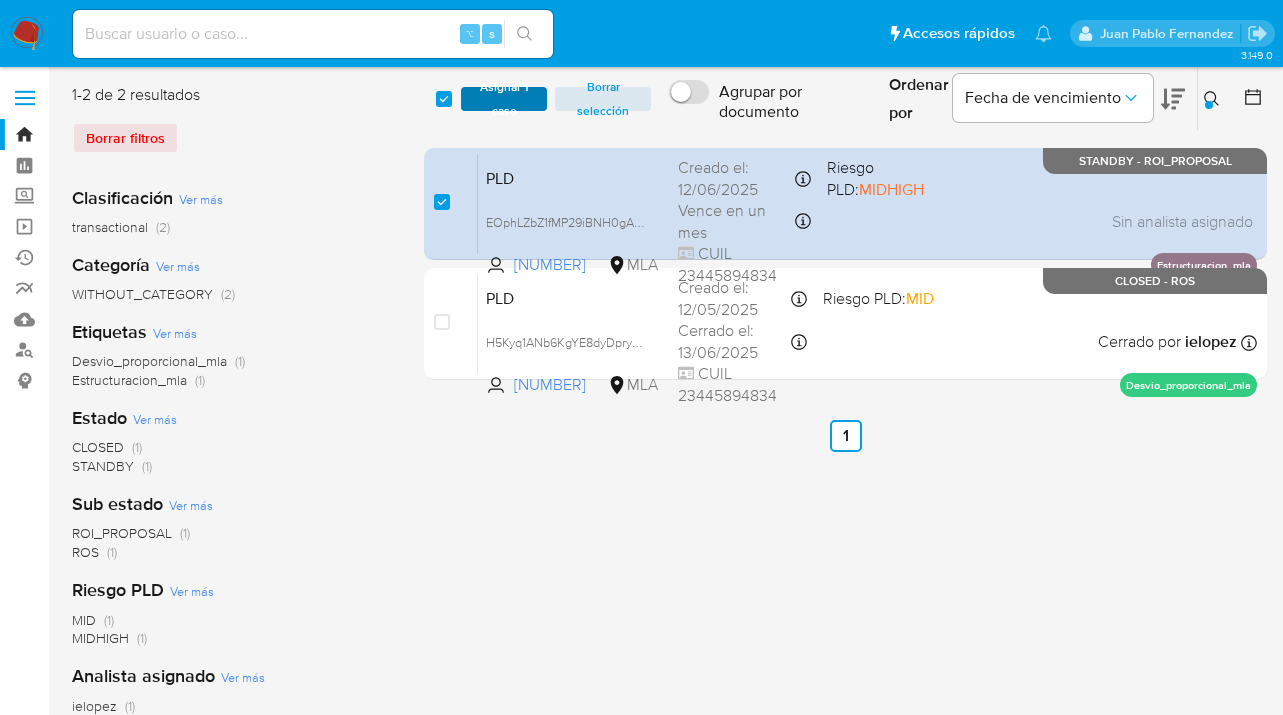 click on "Asignar 1 caso" at bounding box center [504, 99] 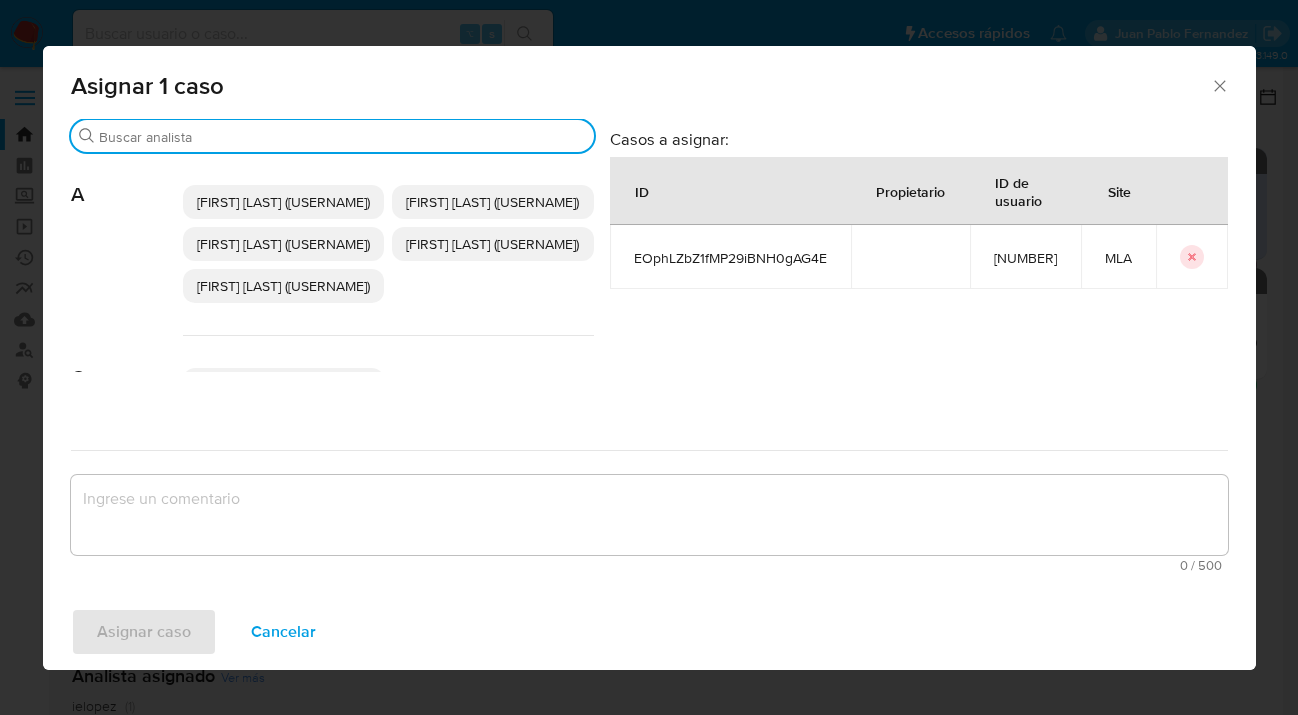 click on "Buscar" at bounding box center (342, 137) 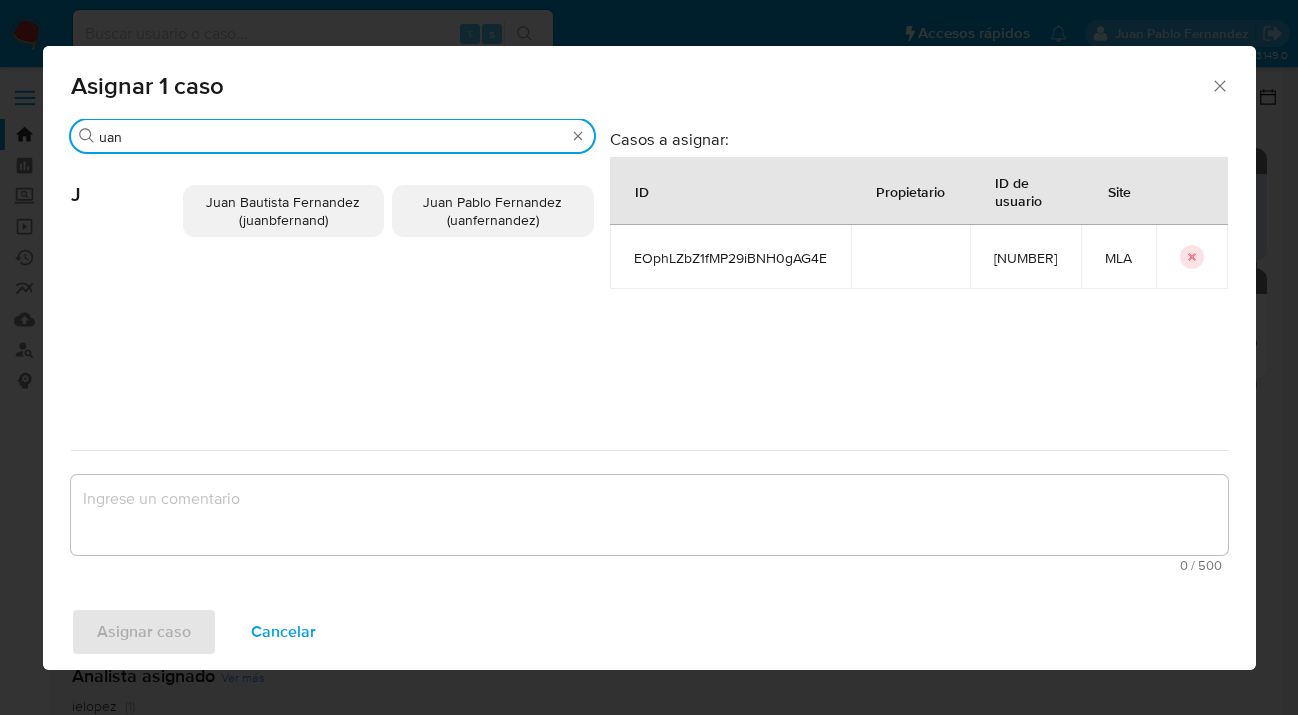 type on "uan" 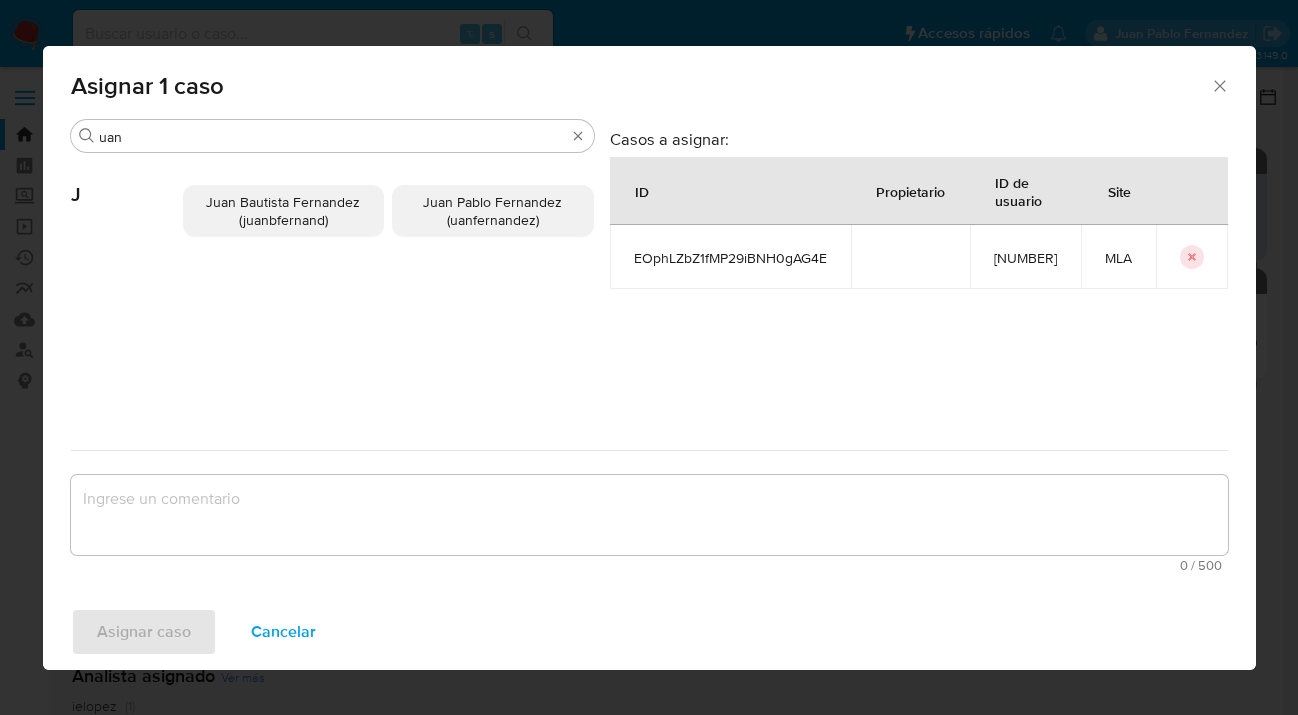 drag, startPoint x: 433, startPoint y: 215, endPoint x: 433, endPoint y: 302, distance: 87 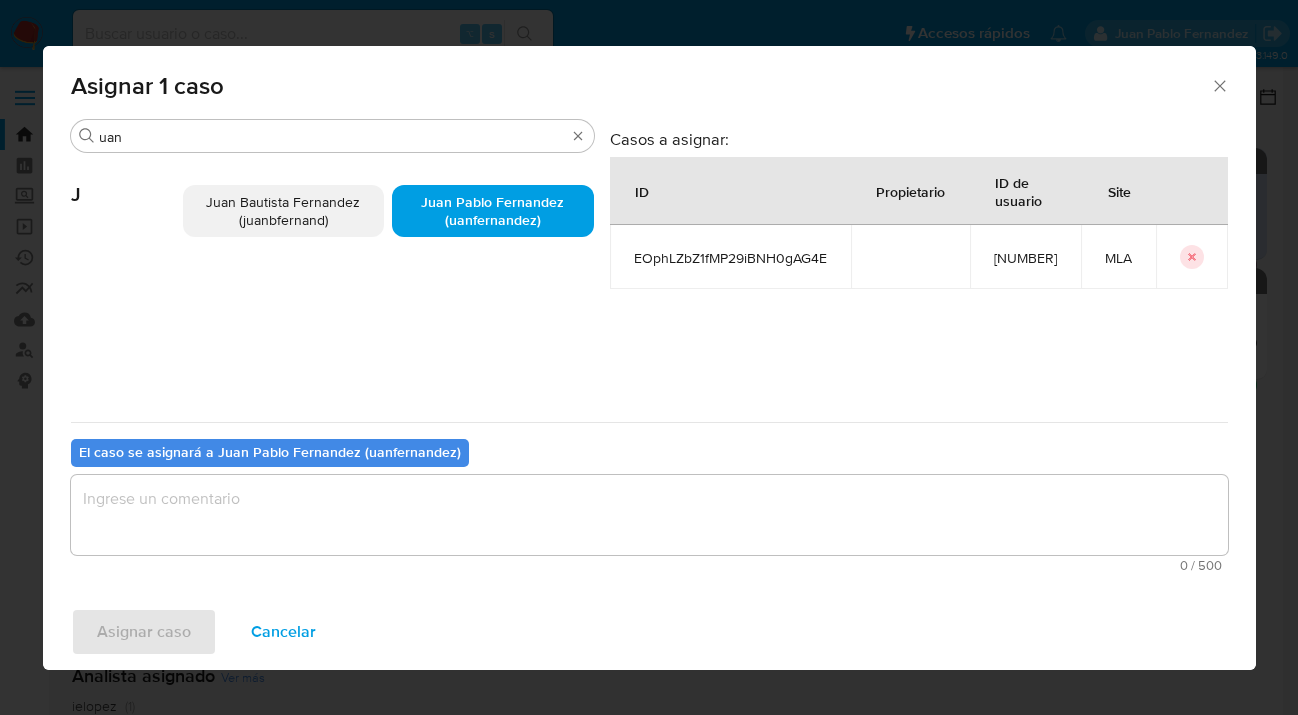 click at bounding box center (649, 515) 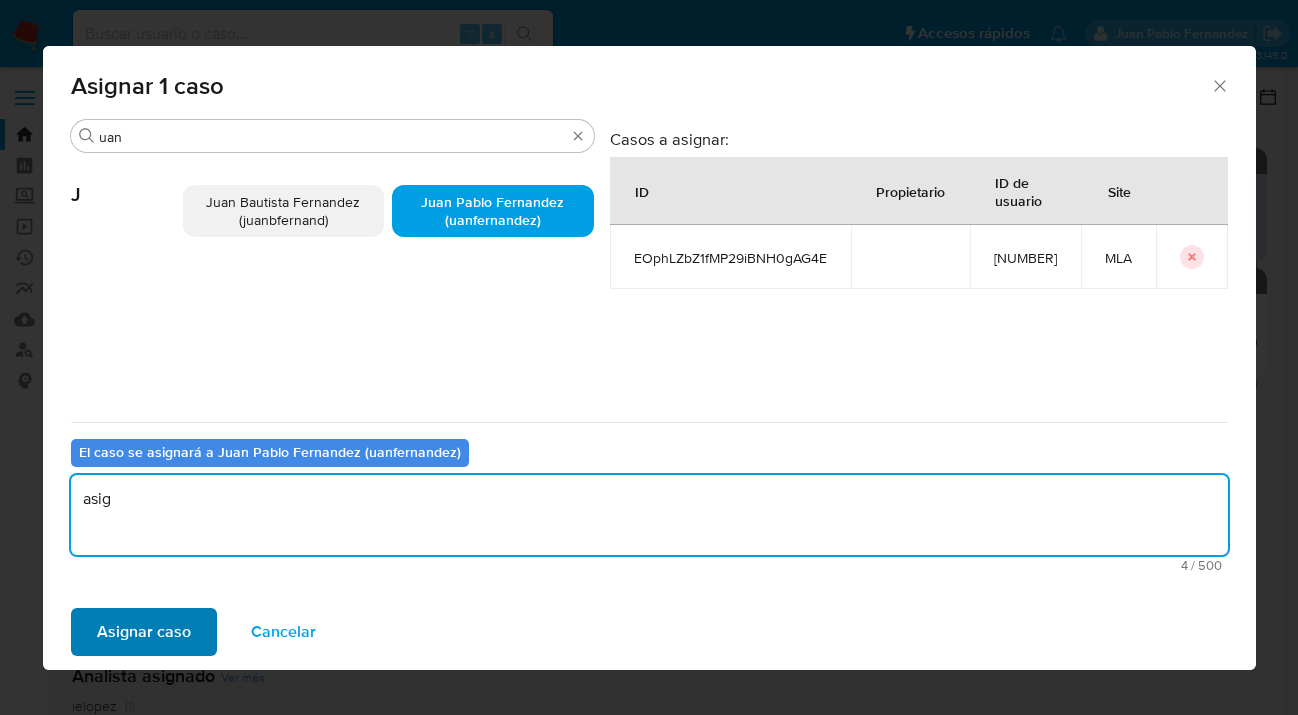 type on "asig" 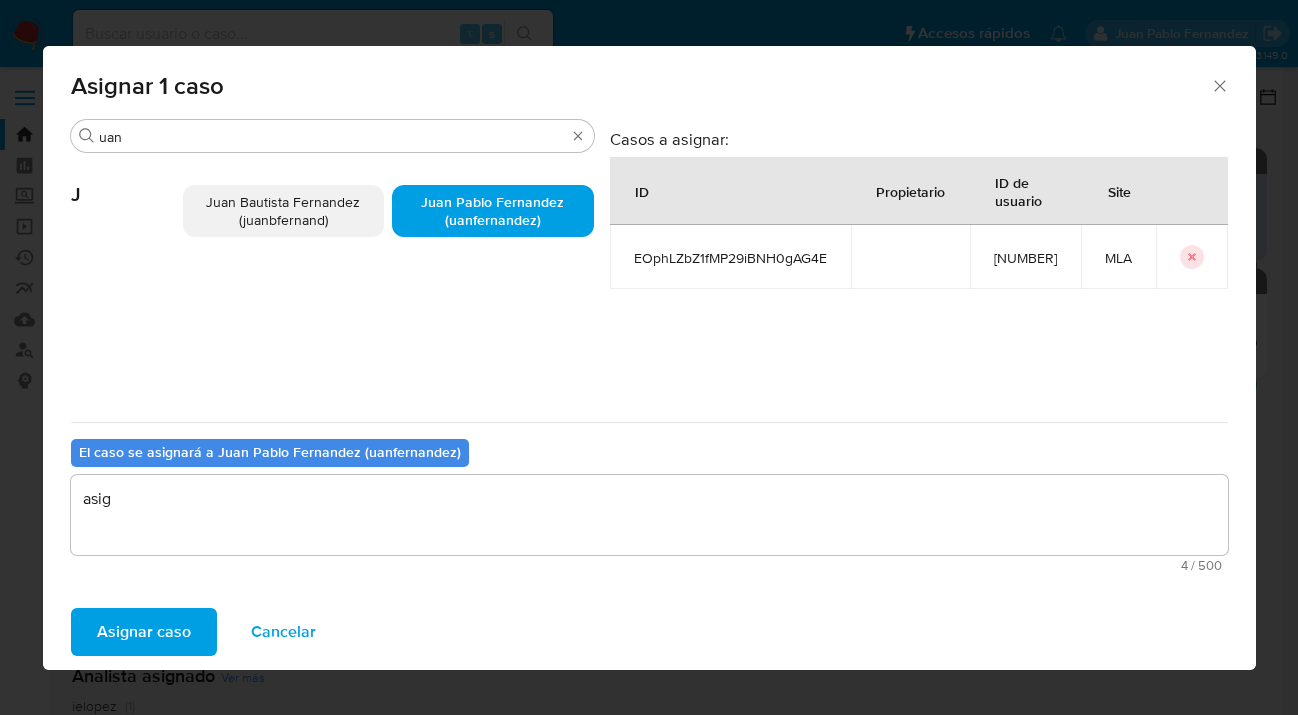 click on "Asignar caso" at bounding box center (144, 632) 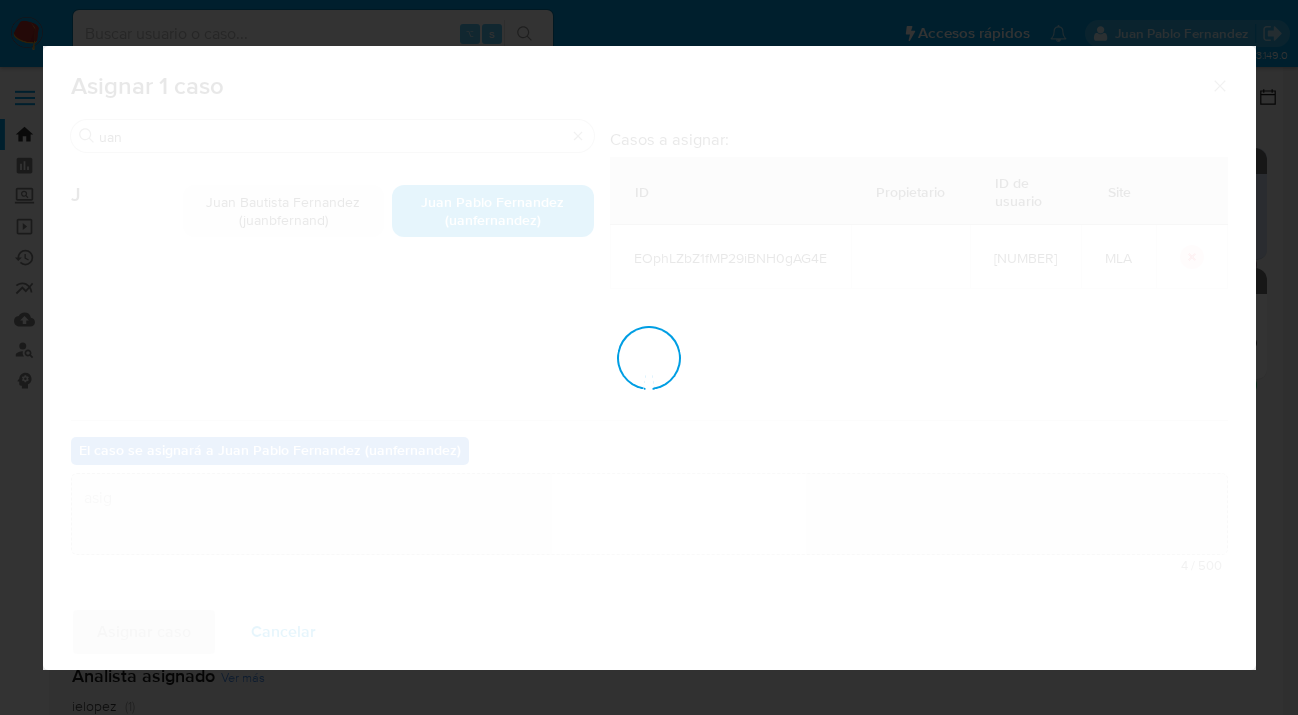 type 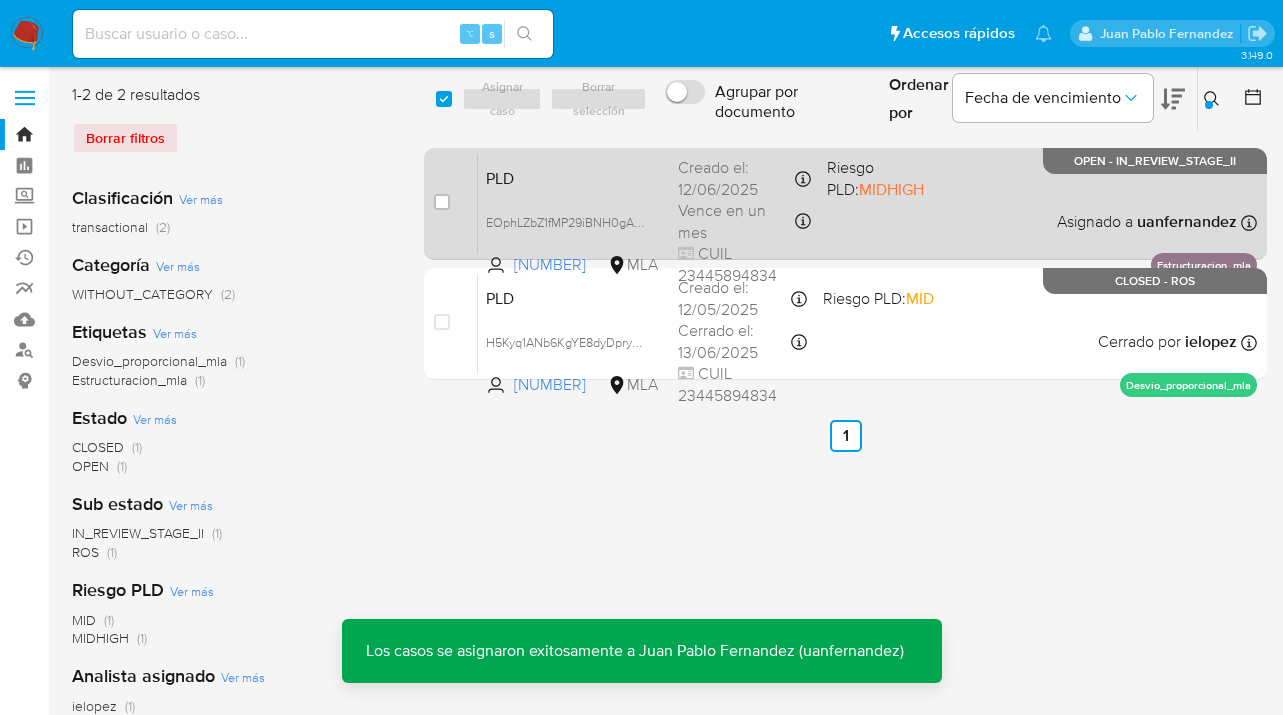 click on "PLD EOphLZbZ1fMP29iBNH0gAG4E 2369300089 MLA Riesgo PLD:  MIDHIGH Creado el: 12/06/2025   Creado el: 12/06/2025 03:24:01 Vence en un mes   Vence el 10/09/2025 03:24:01 CUIL   23445894834 Asignado a   uanfernandez   Asignado el: 18/06/2025 14:18:21 Estructuracion_mla OPEN - IN_REVIEW_STAGE_II" at bounding box center (867, 203) 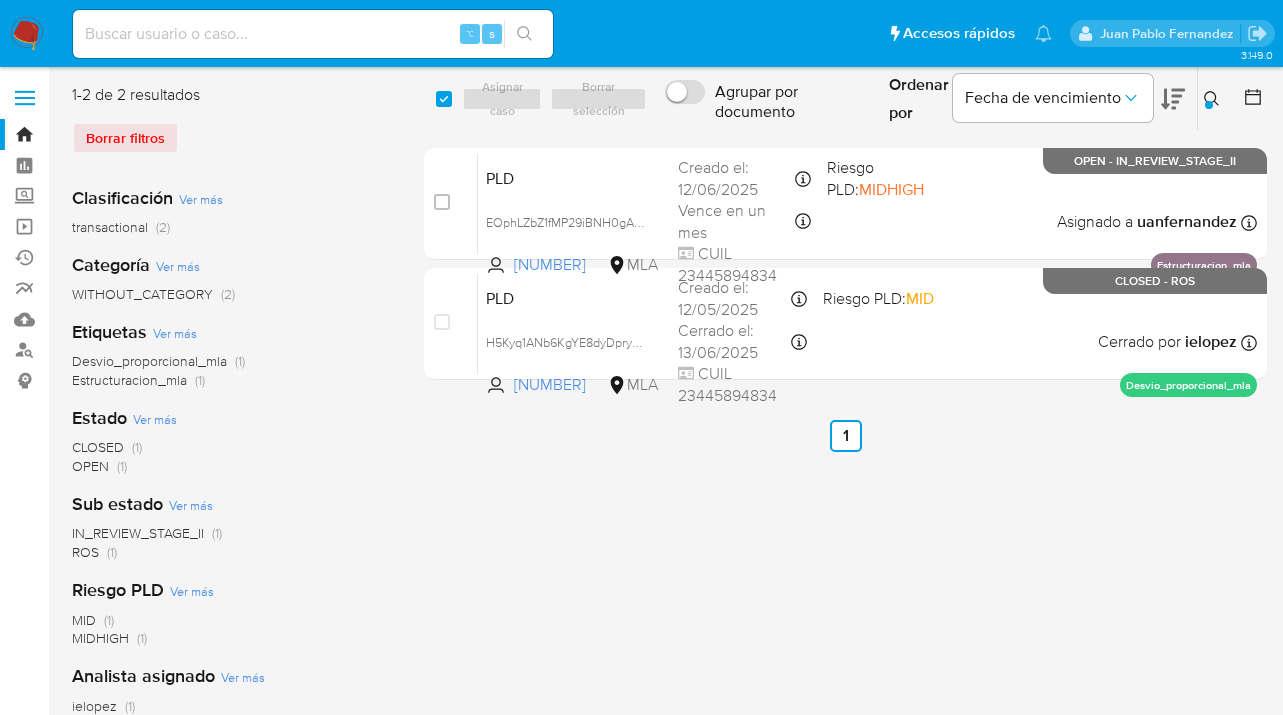 click 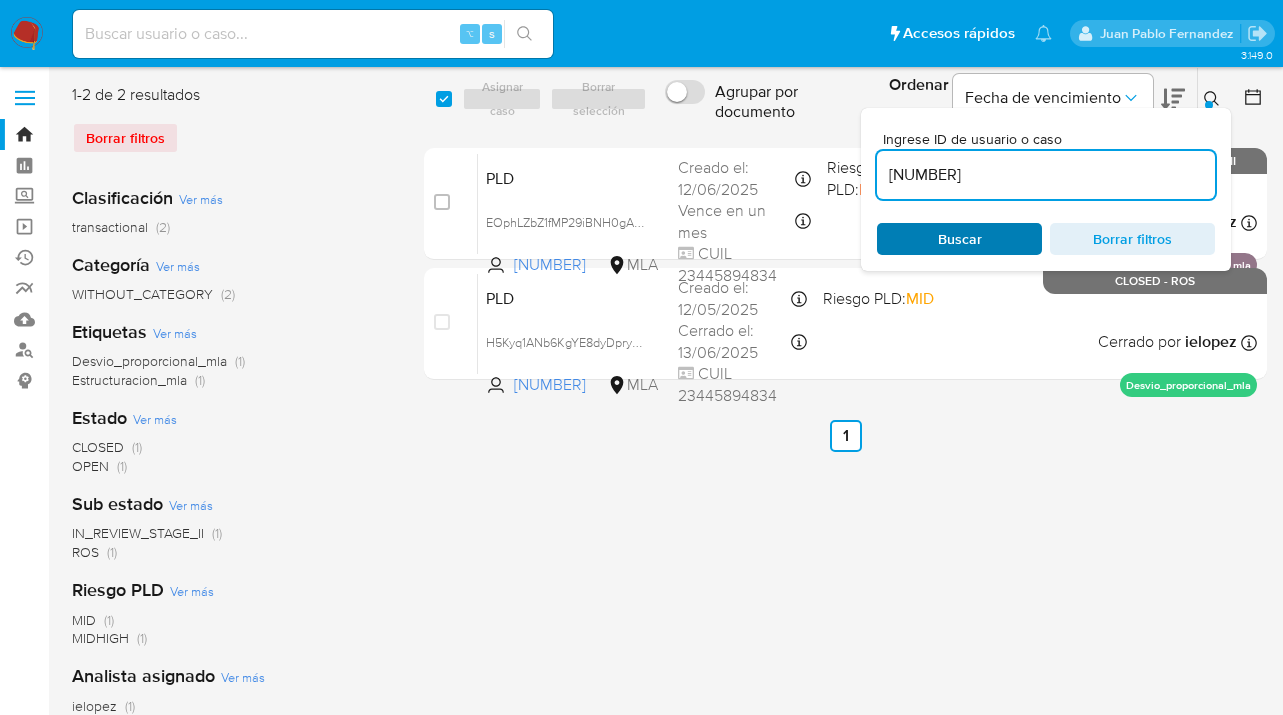 click on "Buscar" at bounding box center [960, 239] 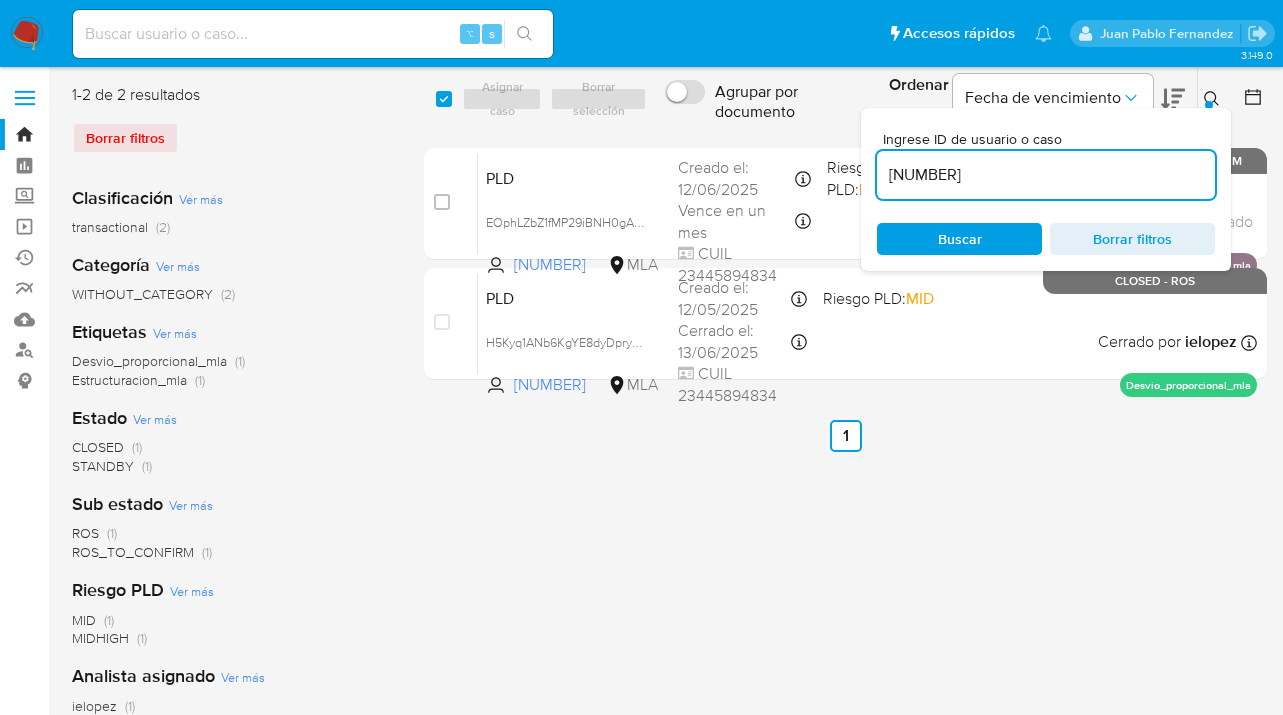 click 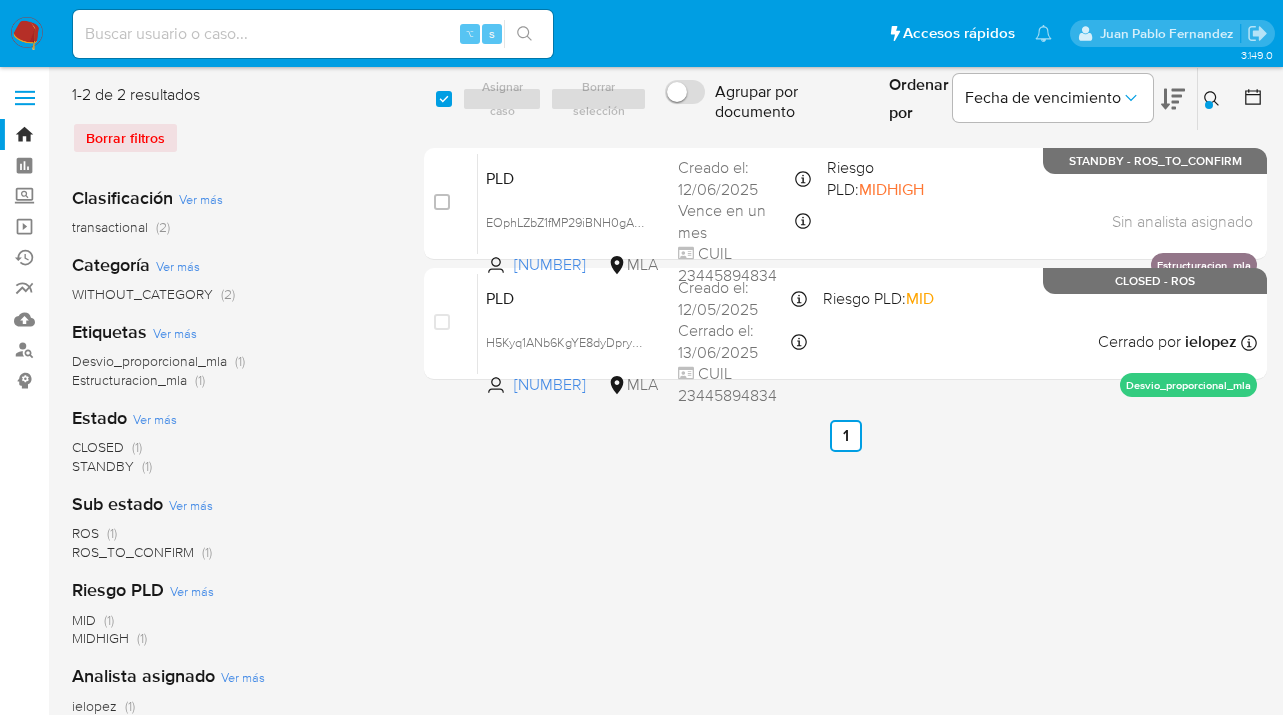 click 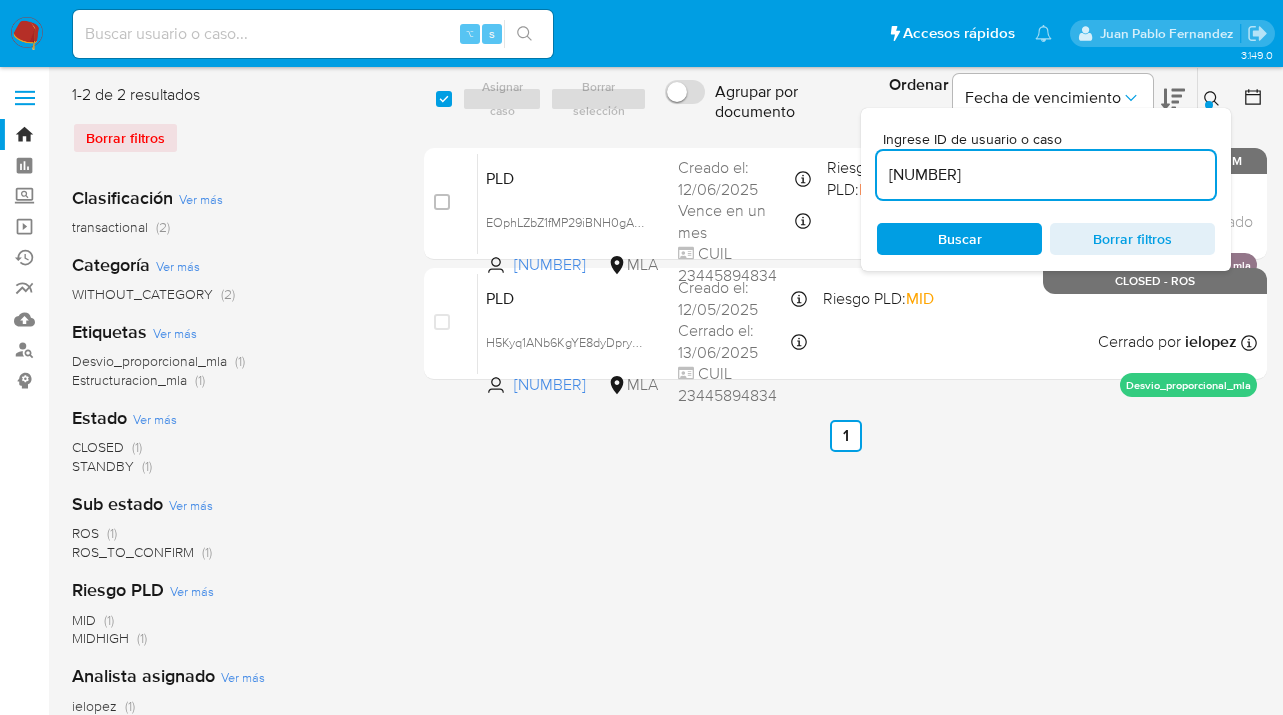 scroll, scrollTop: 0, scrollLeft: 0, axis: both 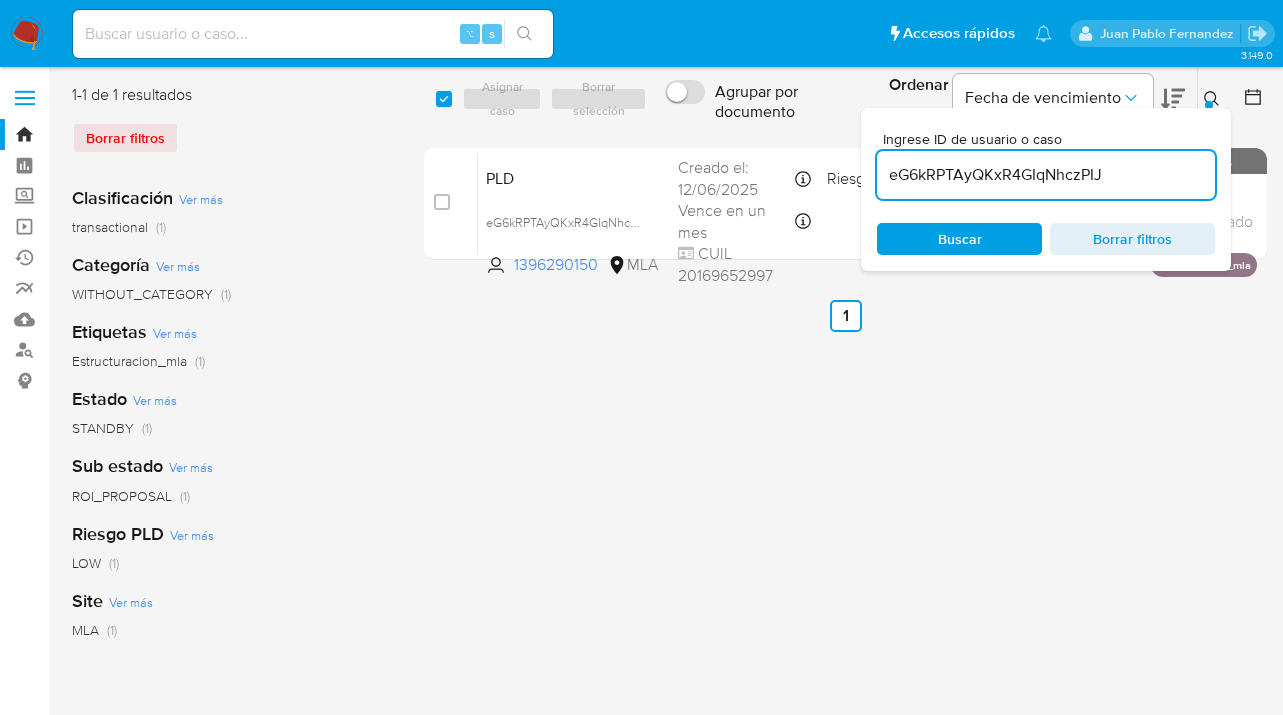 click 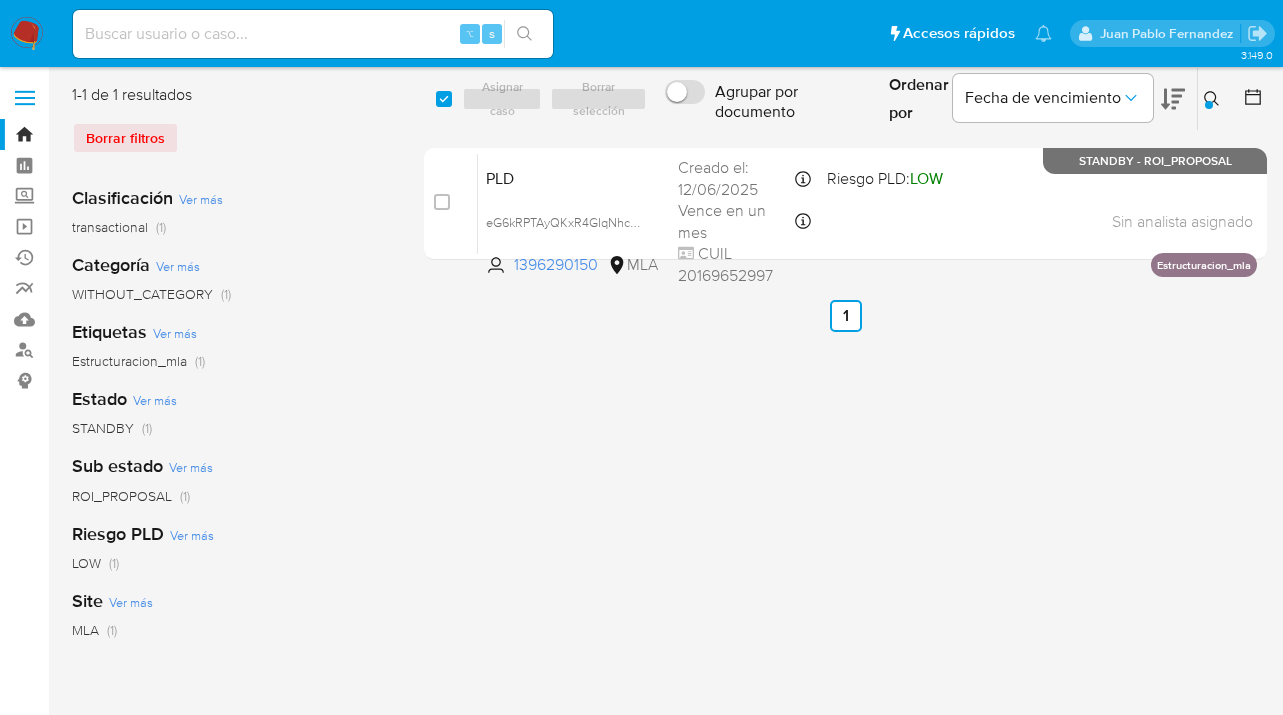 click 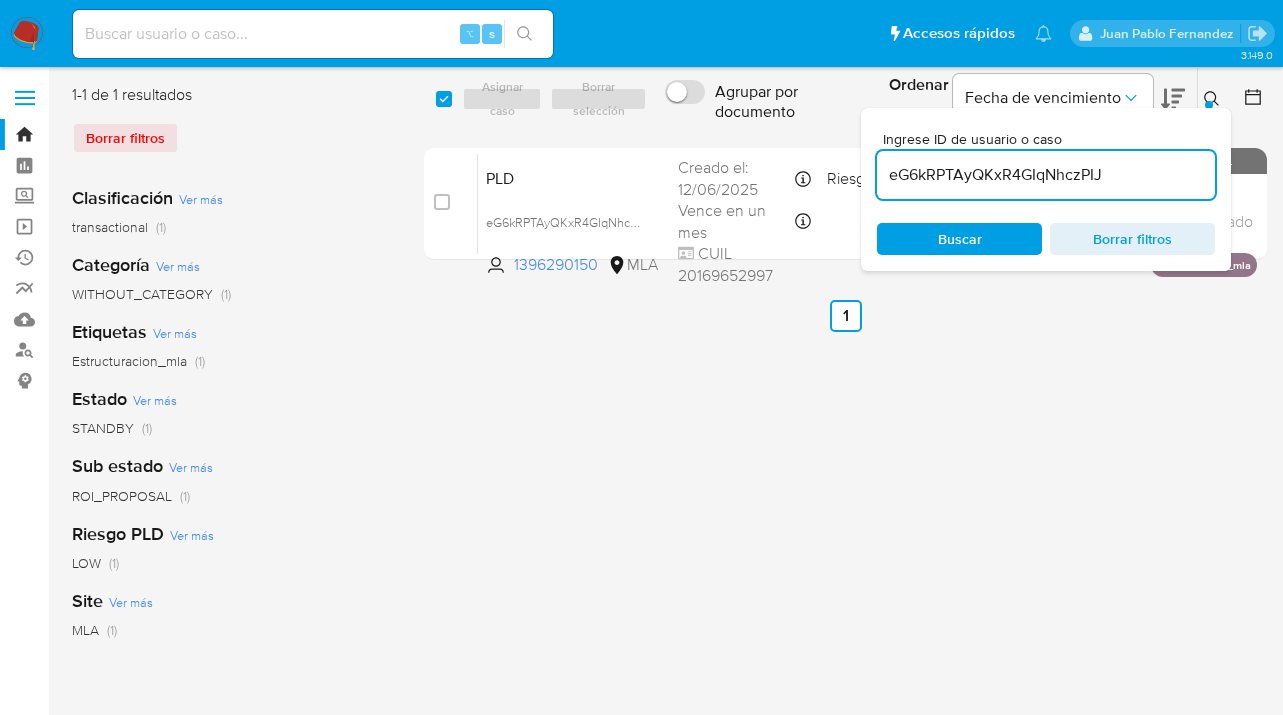 drag, startPoint x: 1110, startPoint y: 163, endPoint x: 931, endPoint y: 155, distance: 179.17868 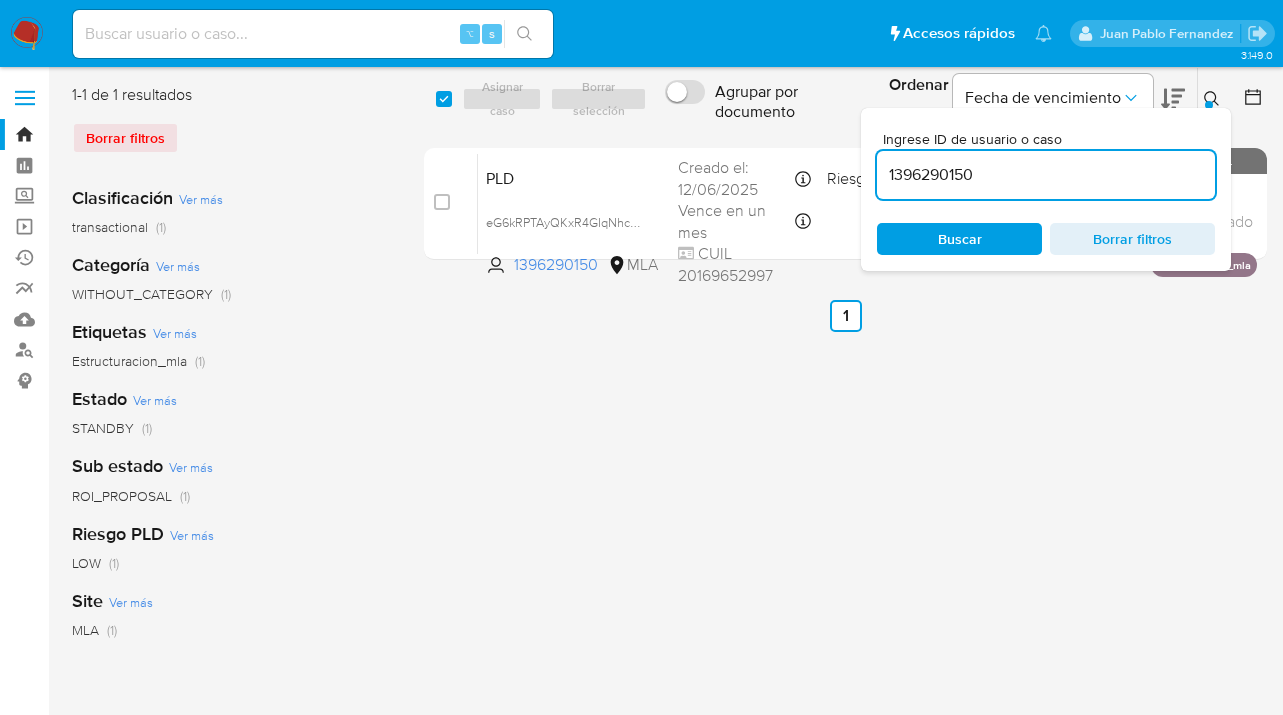 type on "1396290150" 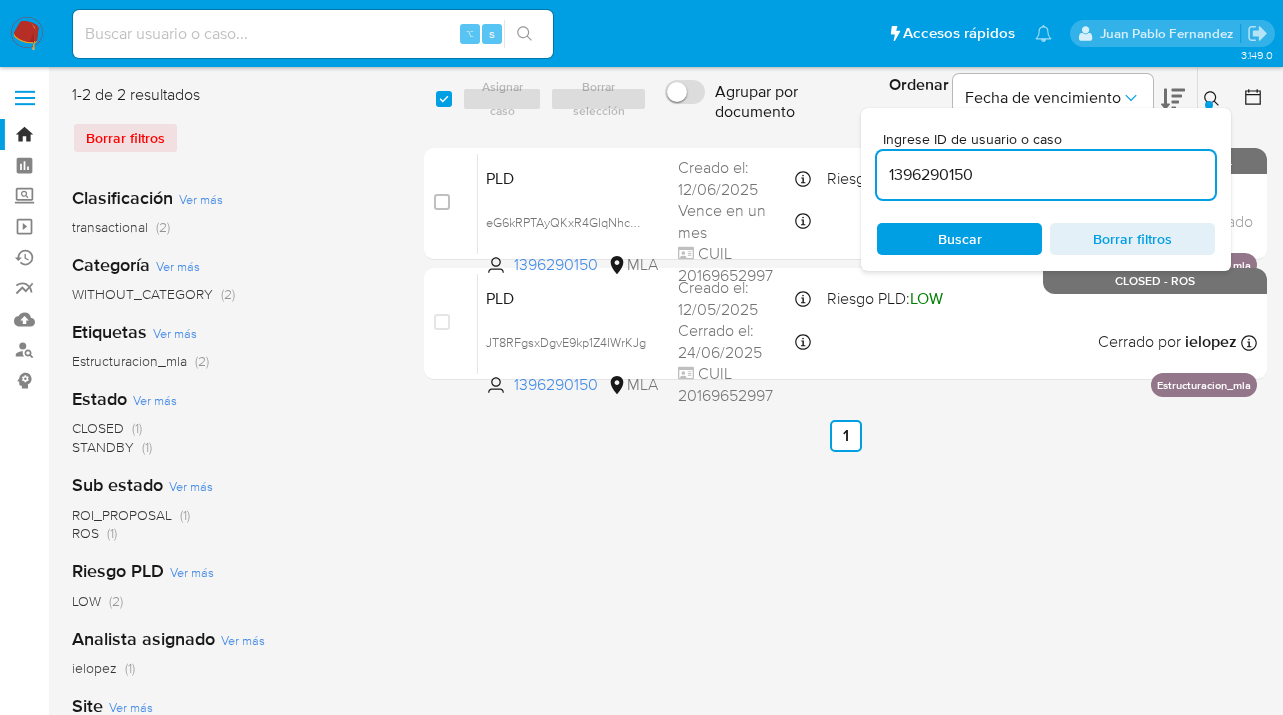 drag, startPoint x: 1207, startPoint y: 96, endPoint x: 1145, endPoint y: 140, distance: 76.02631 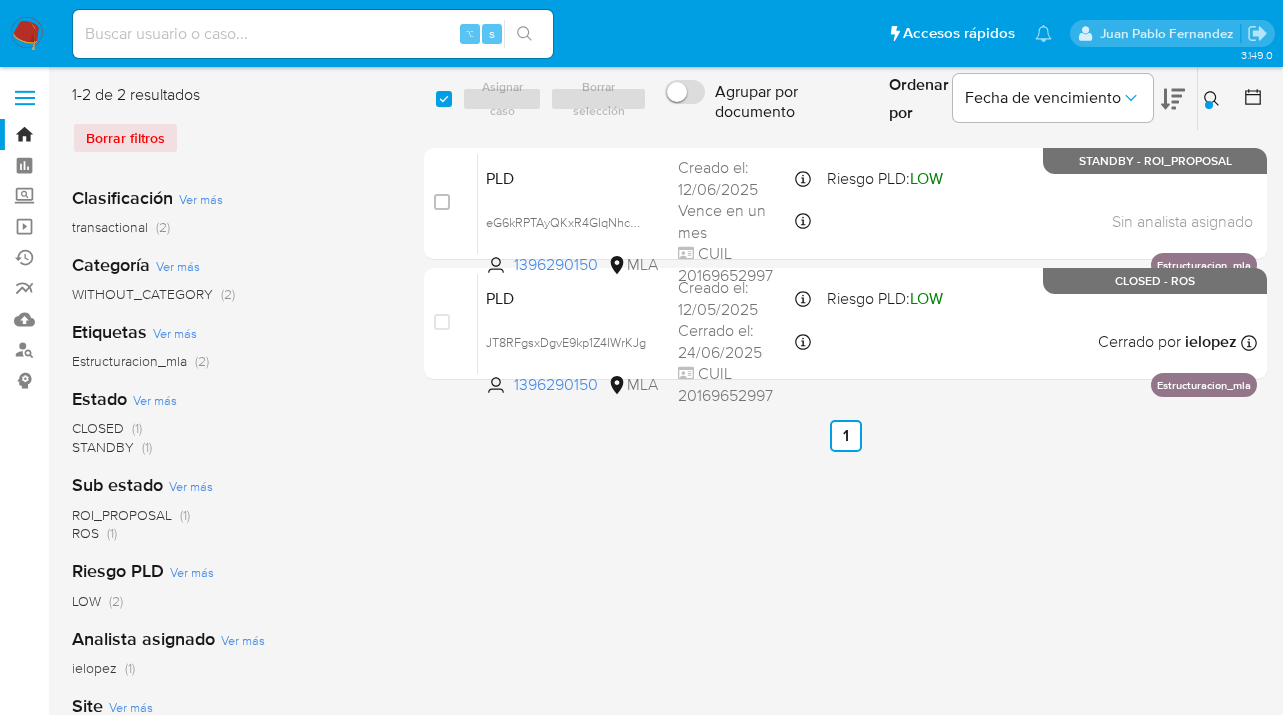 click at bounding box center [1209, 105] 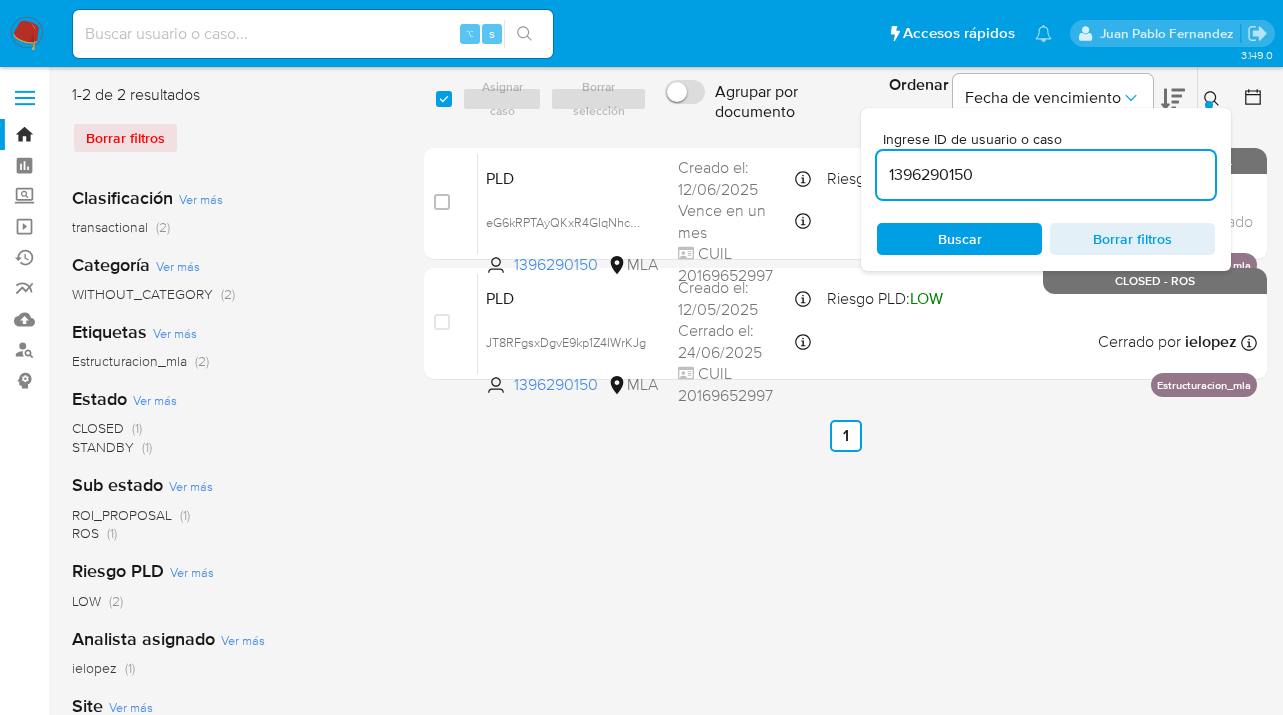 drag, startPoint x: 1005, startPoint y: 235, endPoint x: 1020, endPoint y: 222, distance: 19.849434 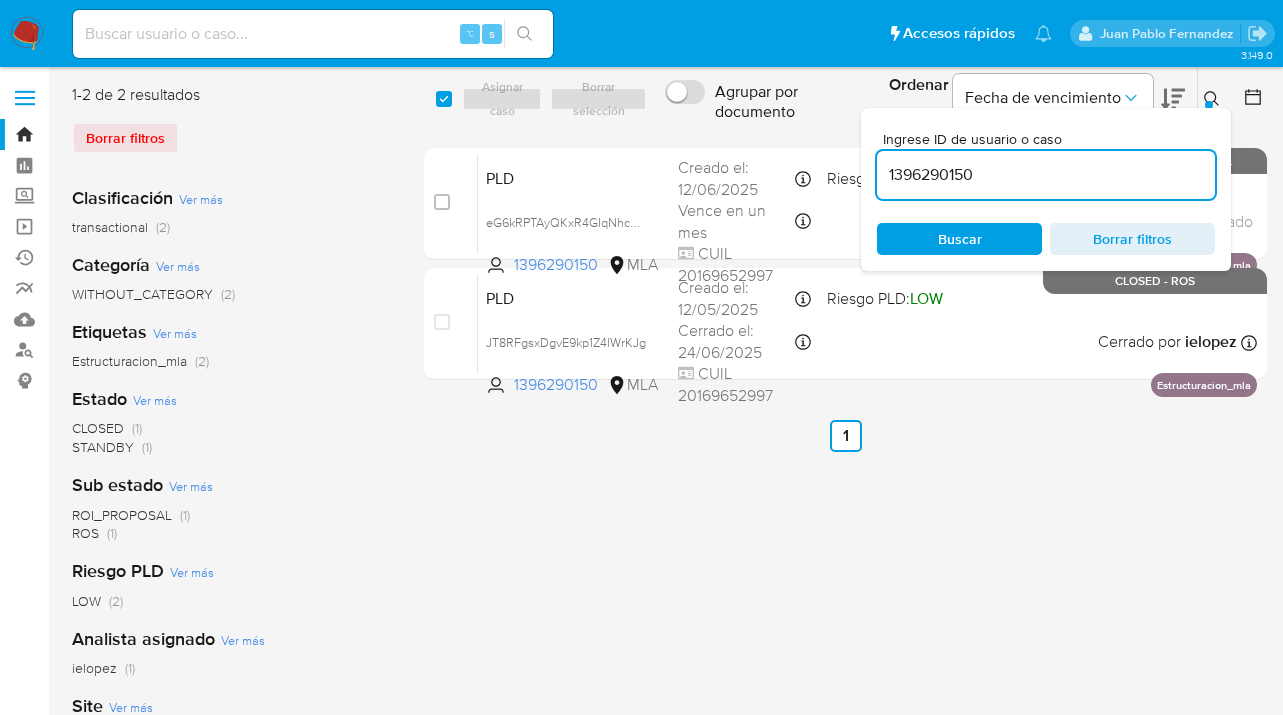 click 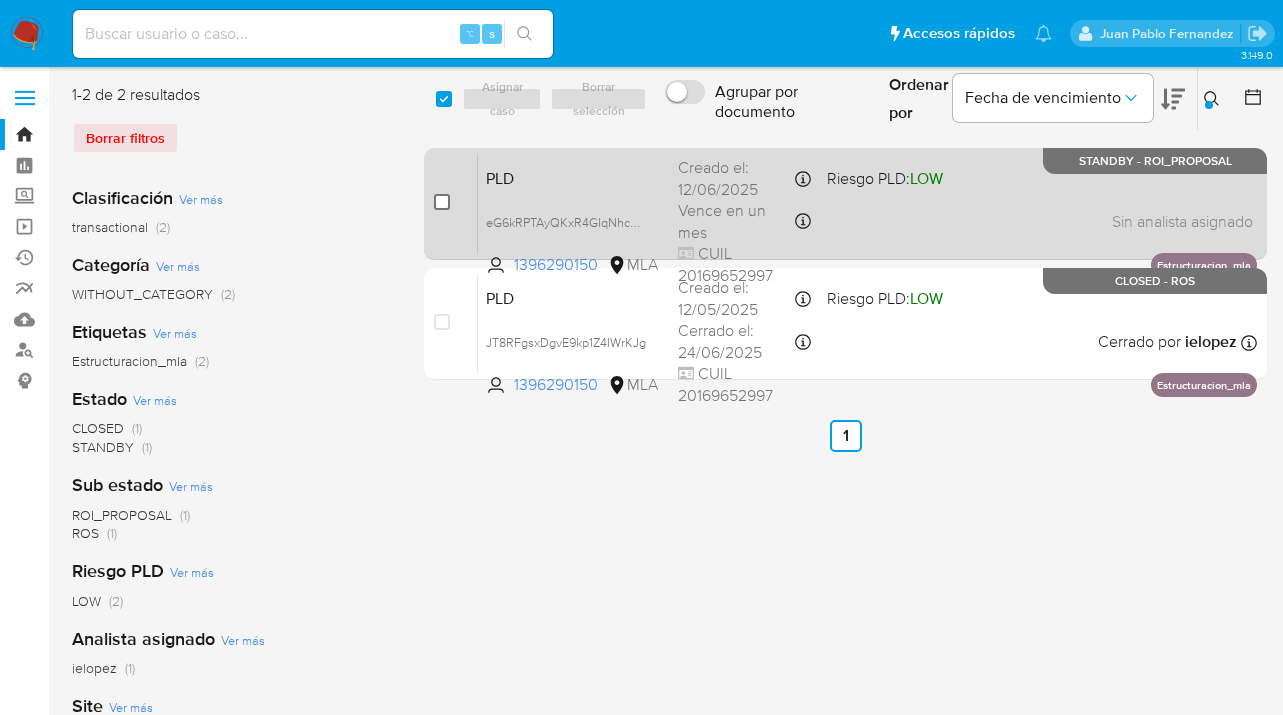click at bounding box center [442, 202] 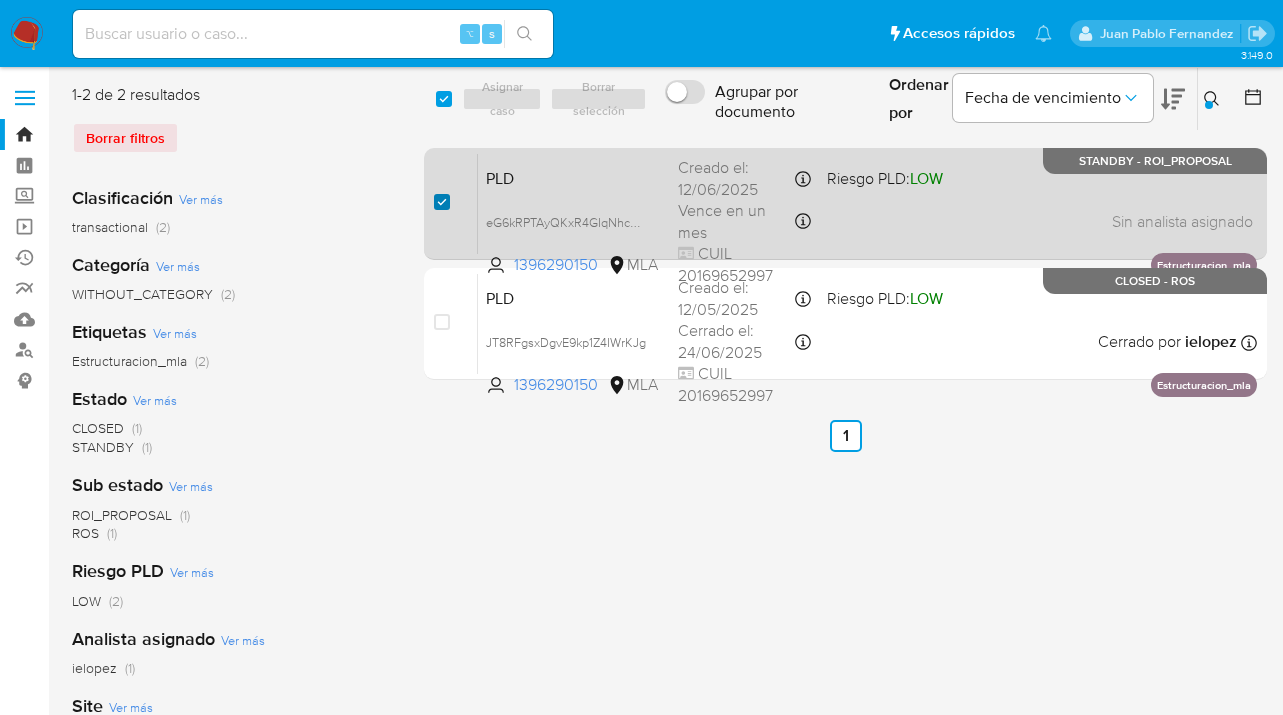 checkbox on "true" 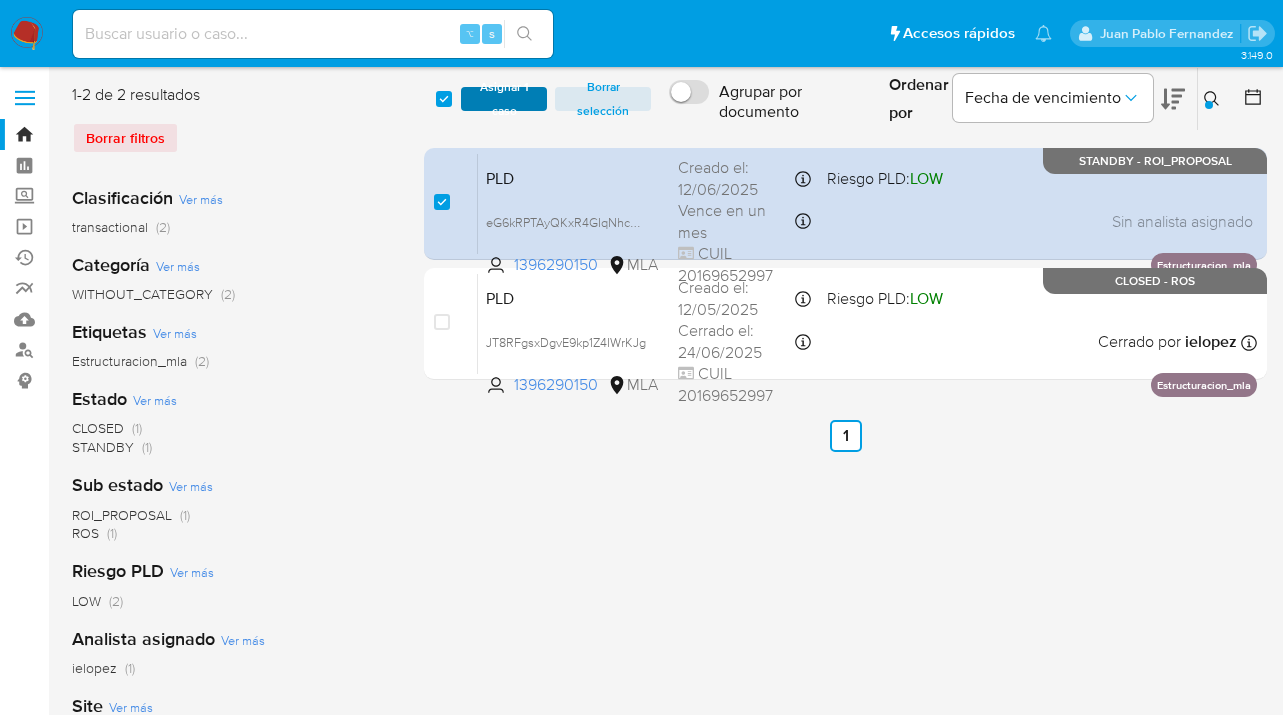 drag, startPoint x: 484, startPoint y: 94, endPoint x: 483, endPoint y: 104, distance: 10.049875 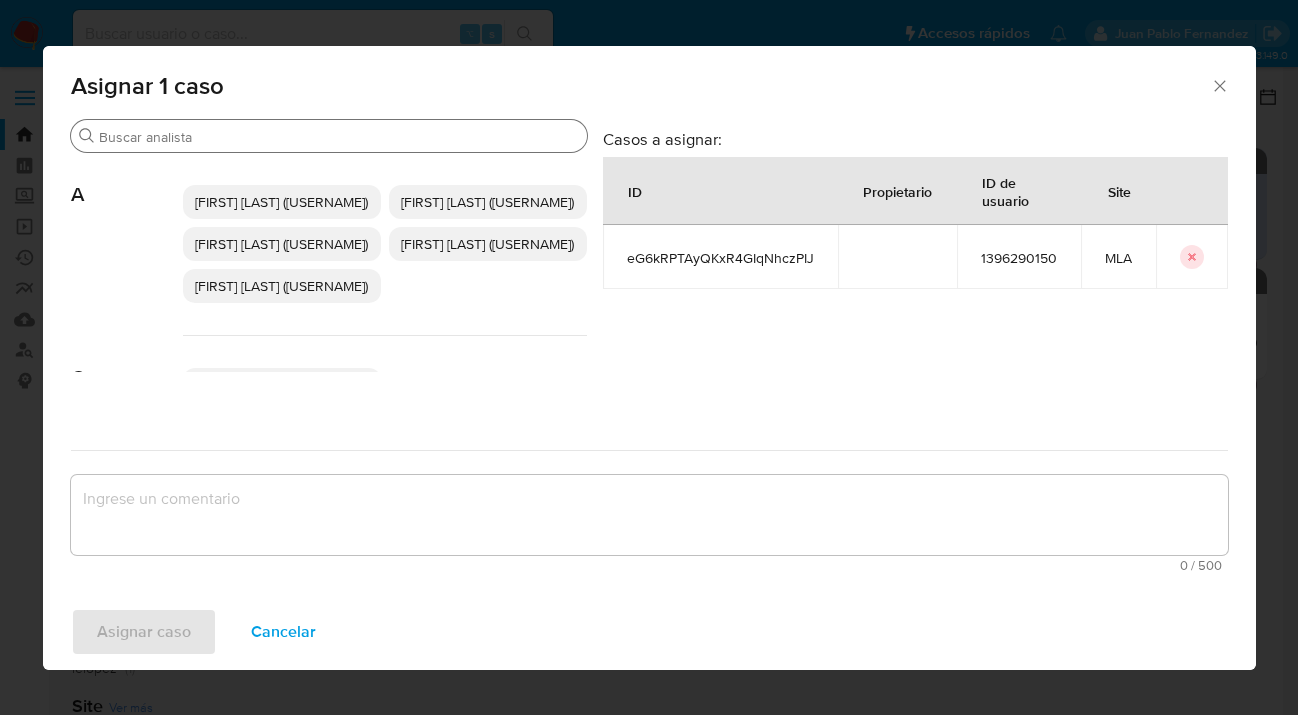 click on "Buscar" at bounding box center (339, 137) 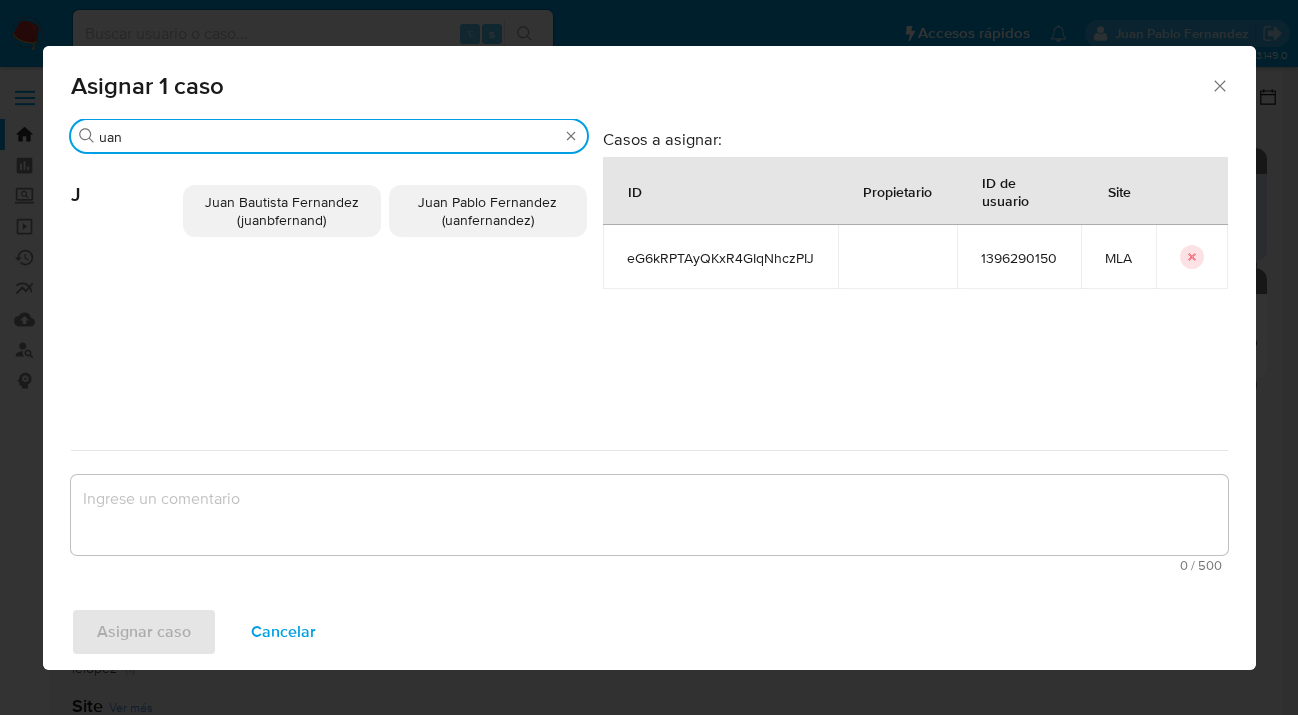 type on "uan" 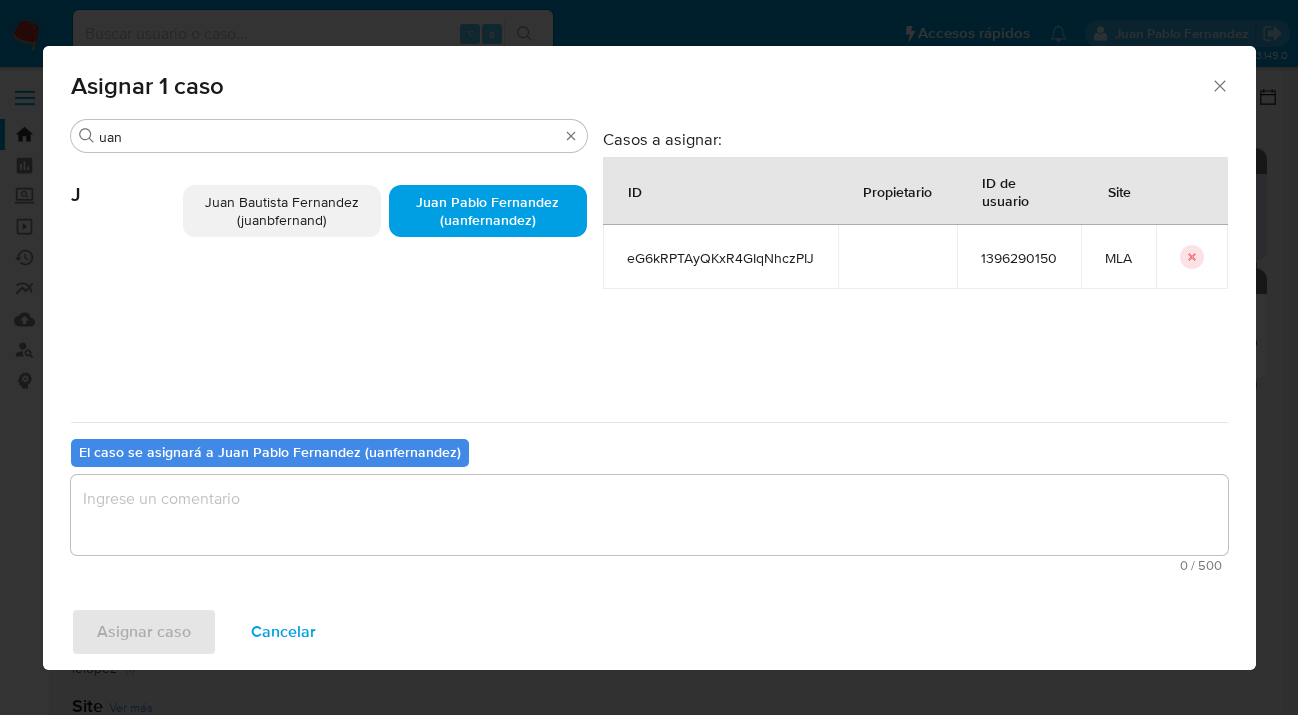 click at bounding box center (649, 515) 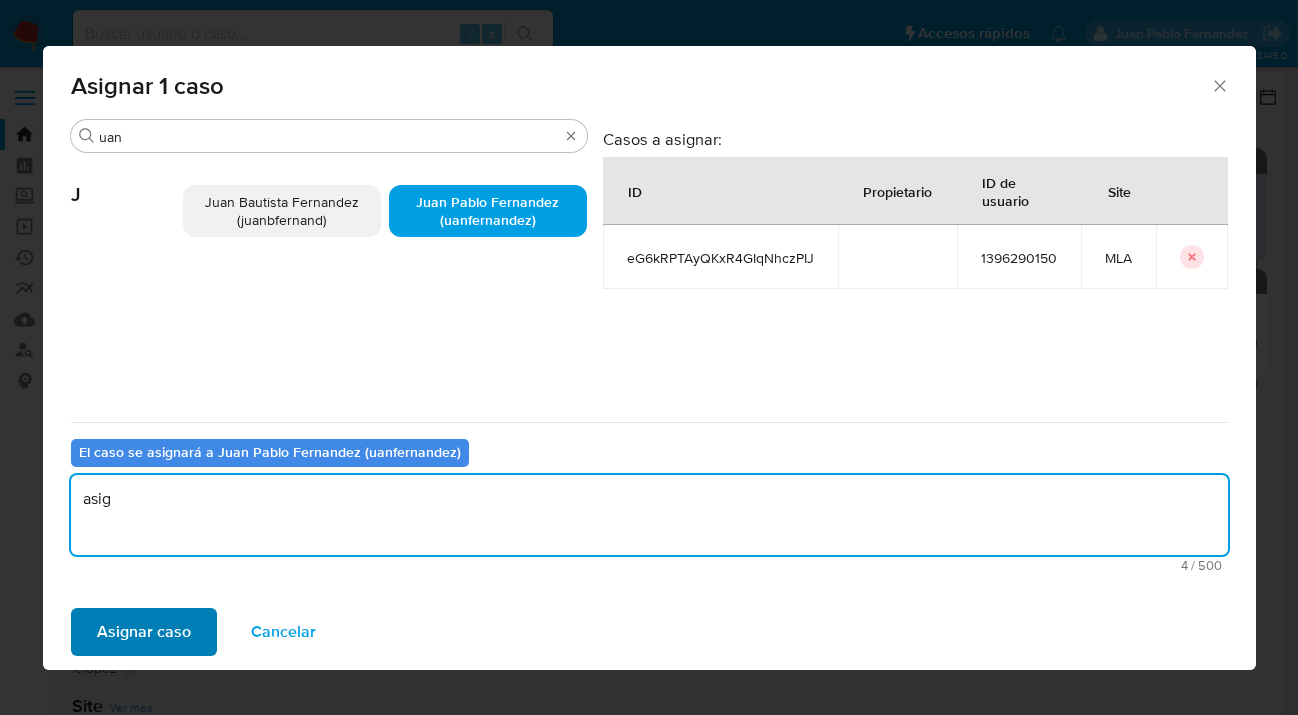 type on "asig" 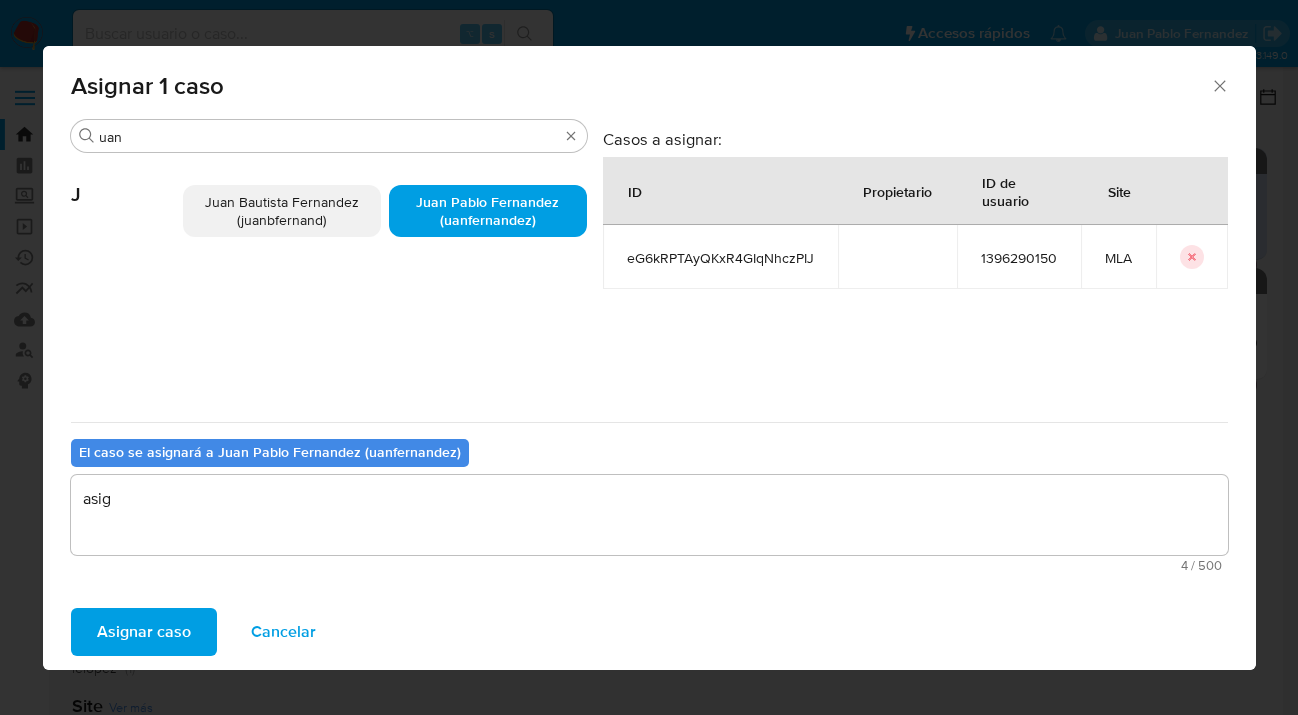 click on "Asignar caso" at bounding box center (144, 632) 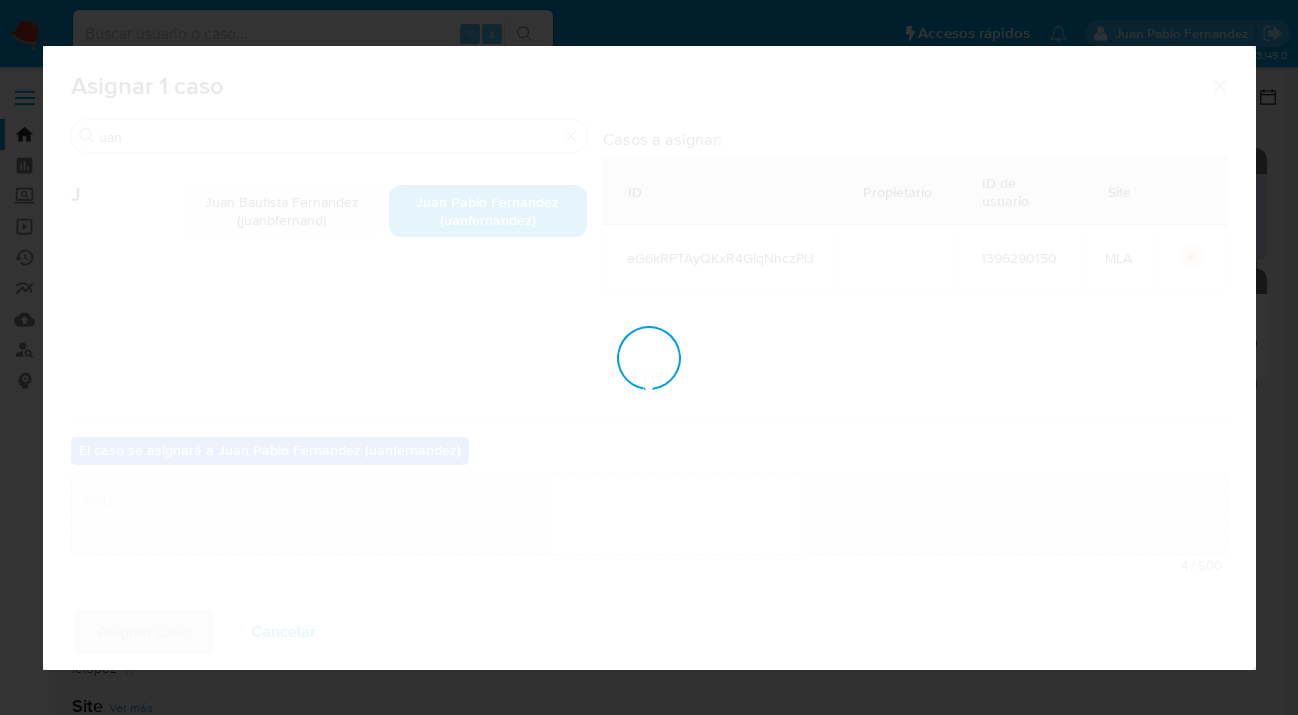type 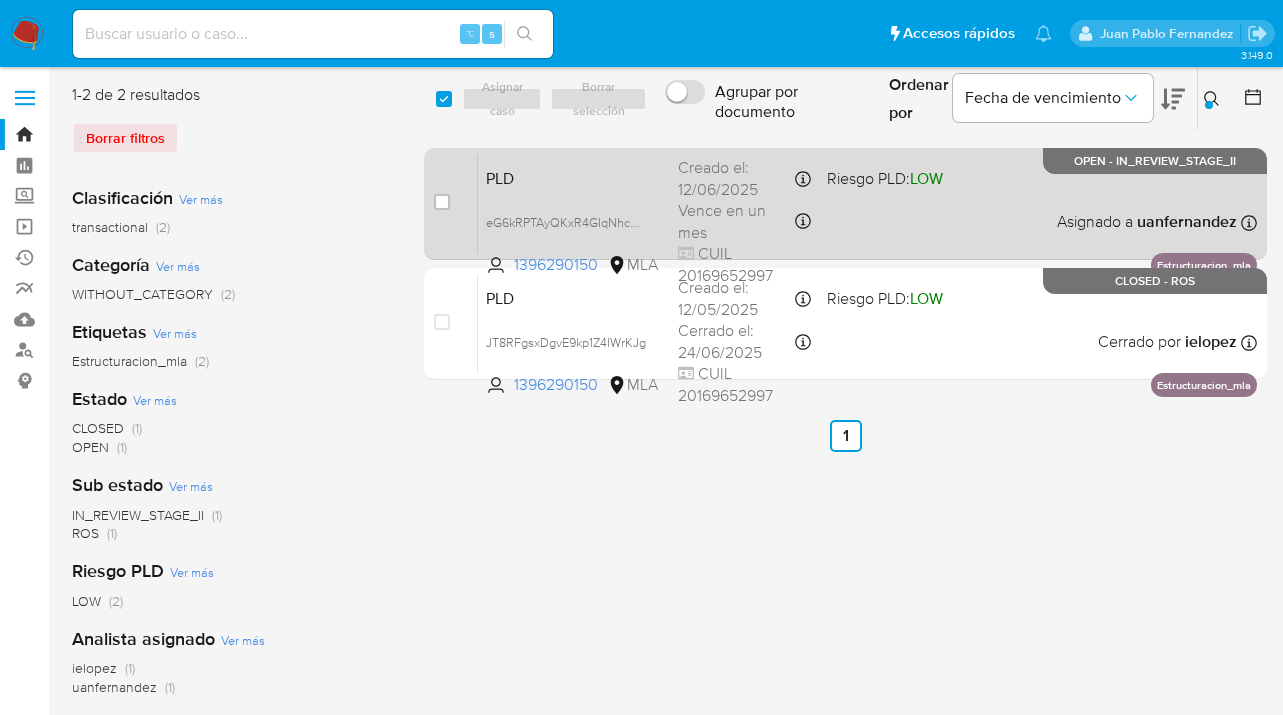 click on "PLD eG6kRPTAyQKxR4GIqNhczPIJ 1396290150 MLA Riesgo PLD:  LOW Creado el: 12/06/2025   Creado el: 12/06/2025 03:07:40 Vence en un mes   Vence el 10/09/2025 03:07:41 CUIL   20169652997 Asignado a   uanfernandez   Asignado el: 18/06/2025 14:22:34 Estructuracion_mla OPEN - IN_REVIEW_STAGE_II" at bounding box center [867, 203] 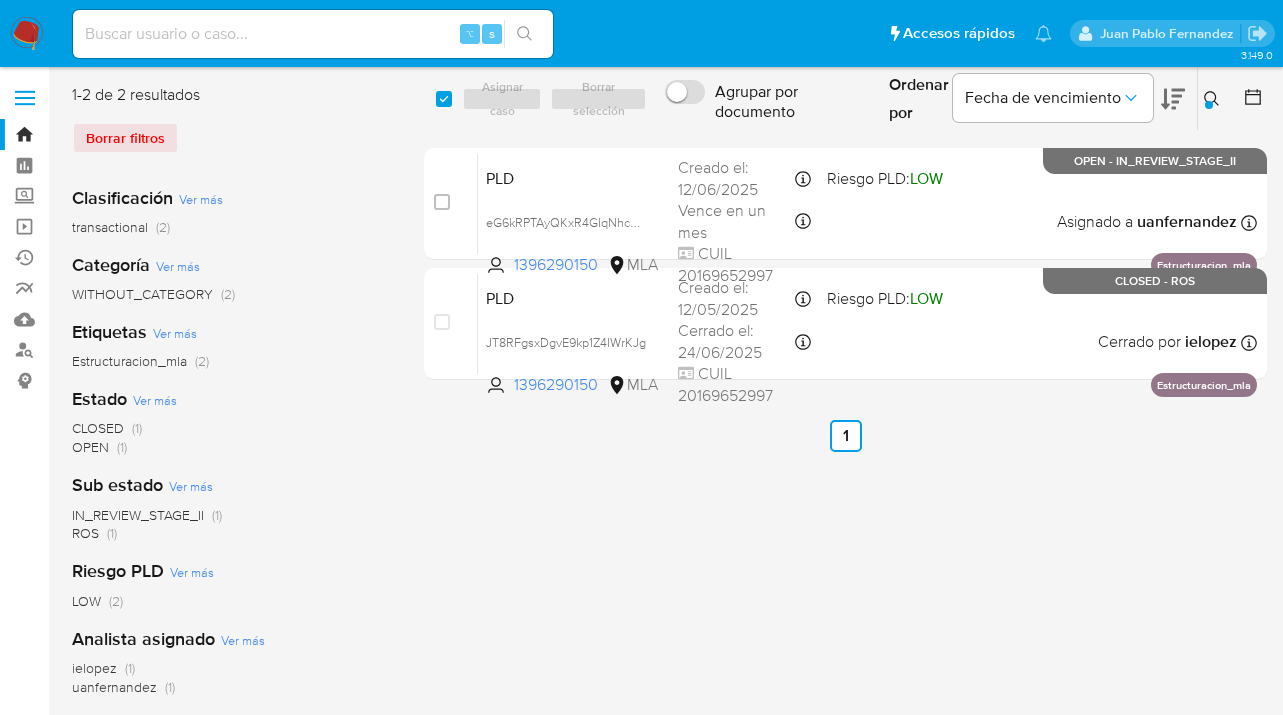 click 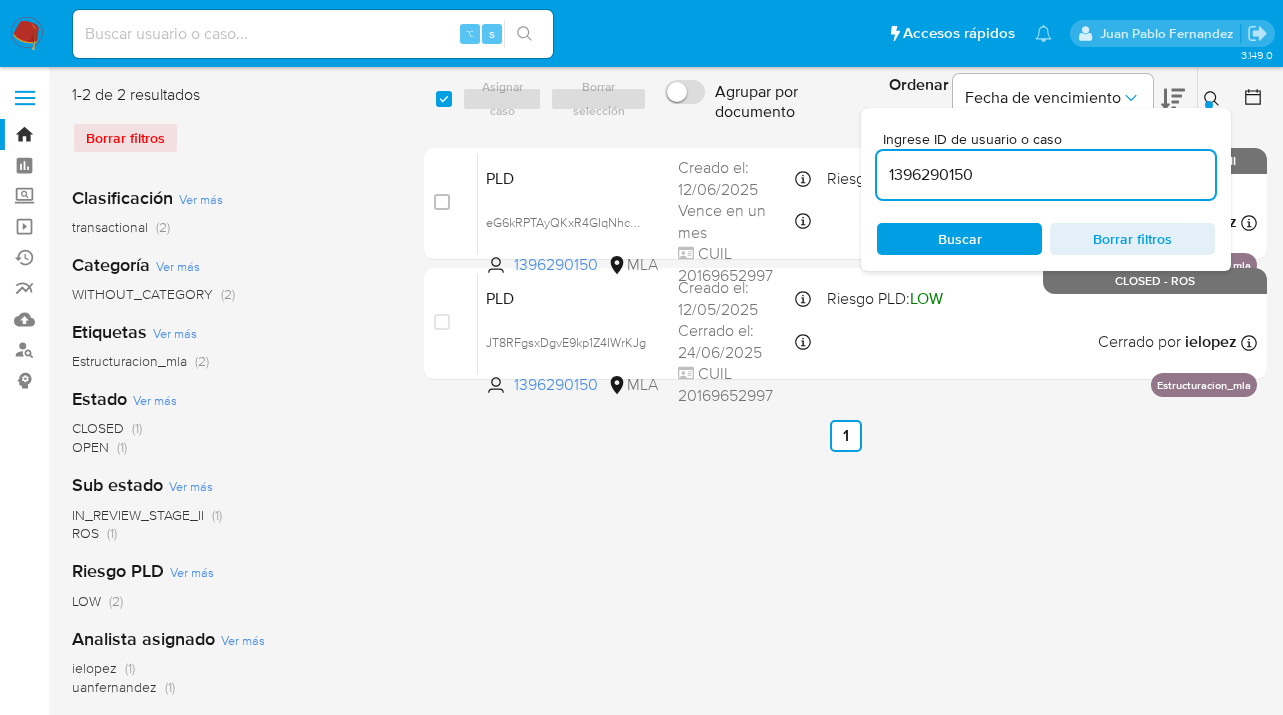 drag, startPoint x: 1036, startPoint y: 165, endPoint x: 879, endPoint y: 171, distance: 157.11461 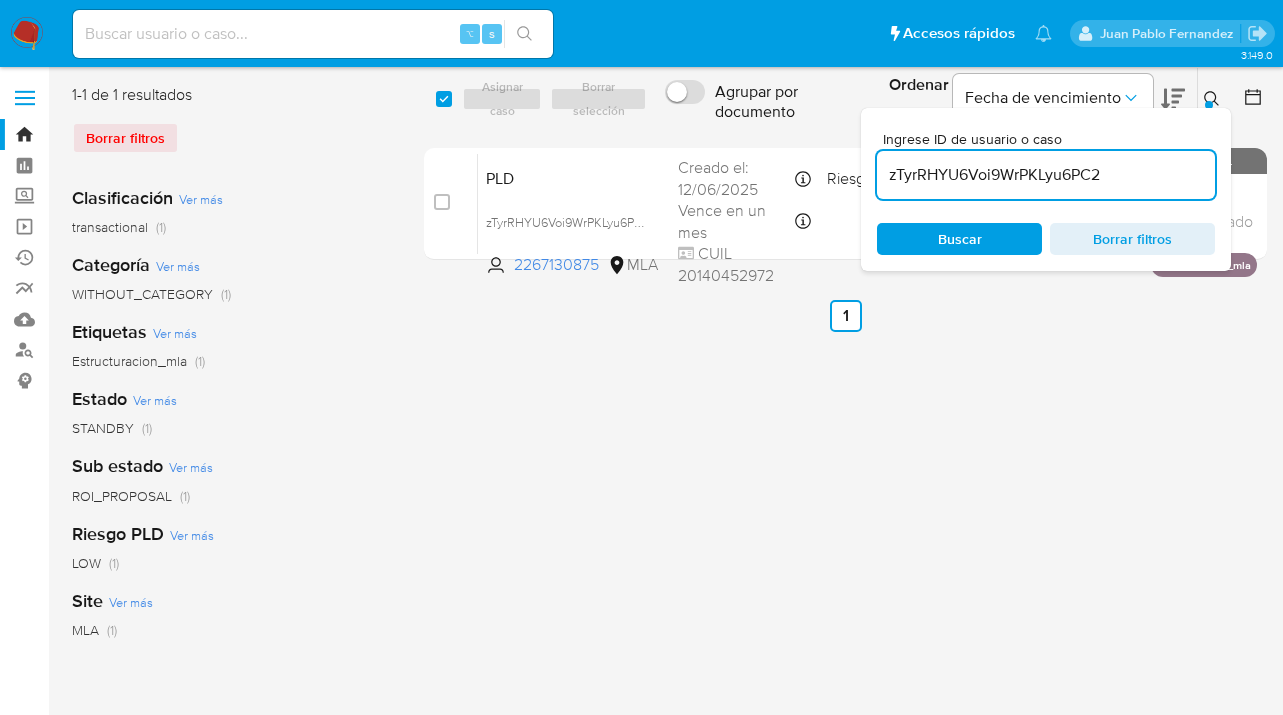 click 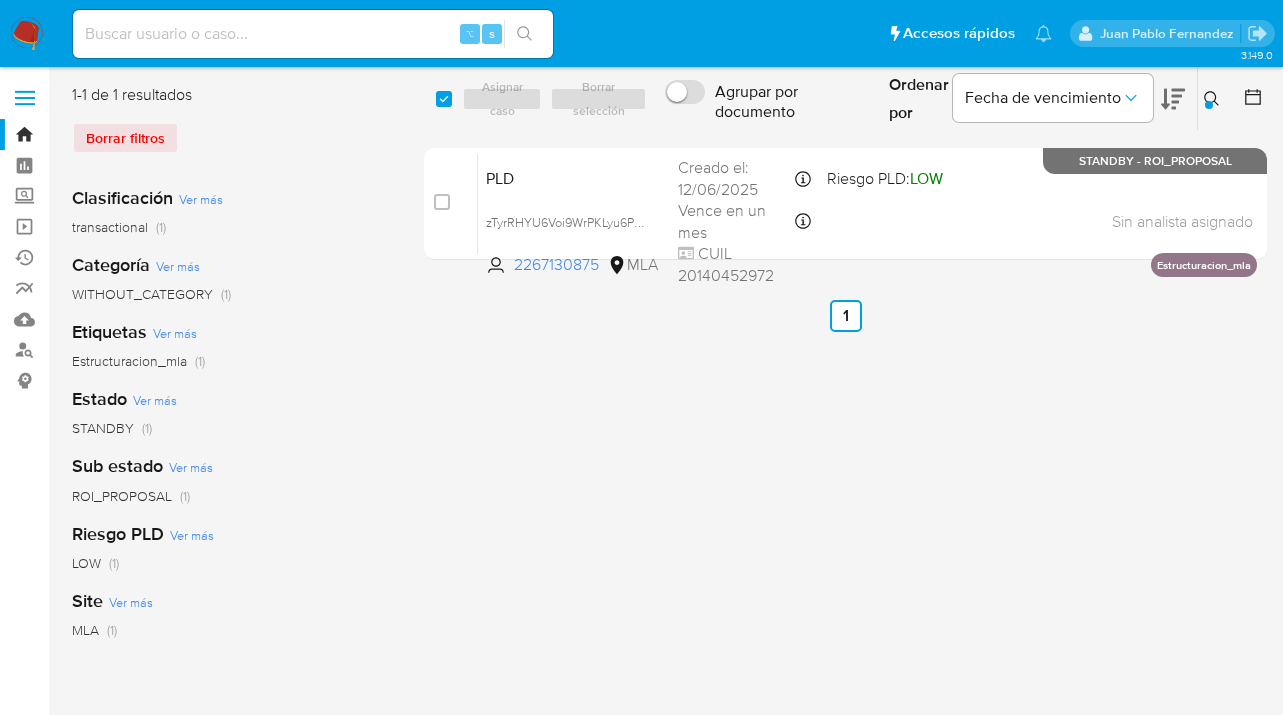 click 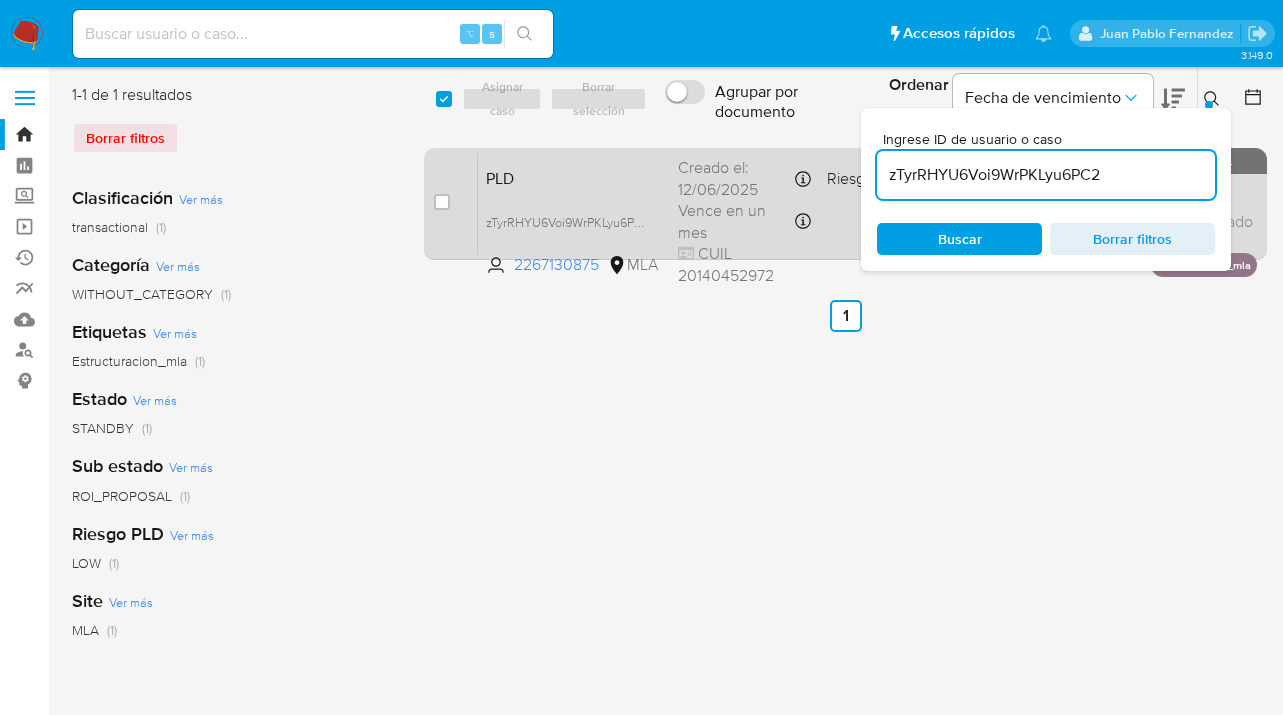 drag, startPoint x: 1104, startPoint y: 172, endPoint x: 858, endPoint y: 179, distance: 246.09958 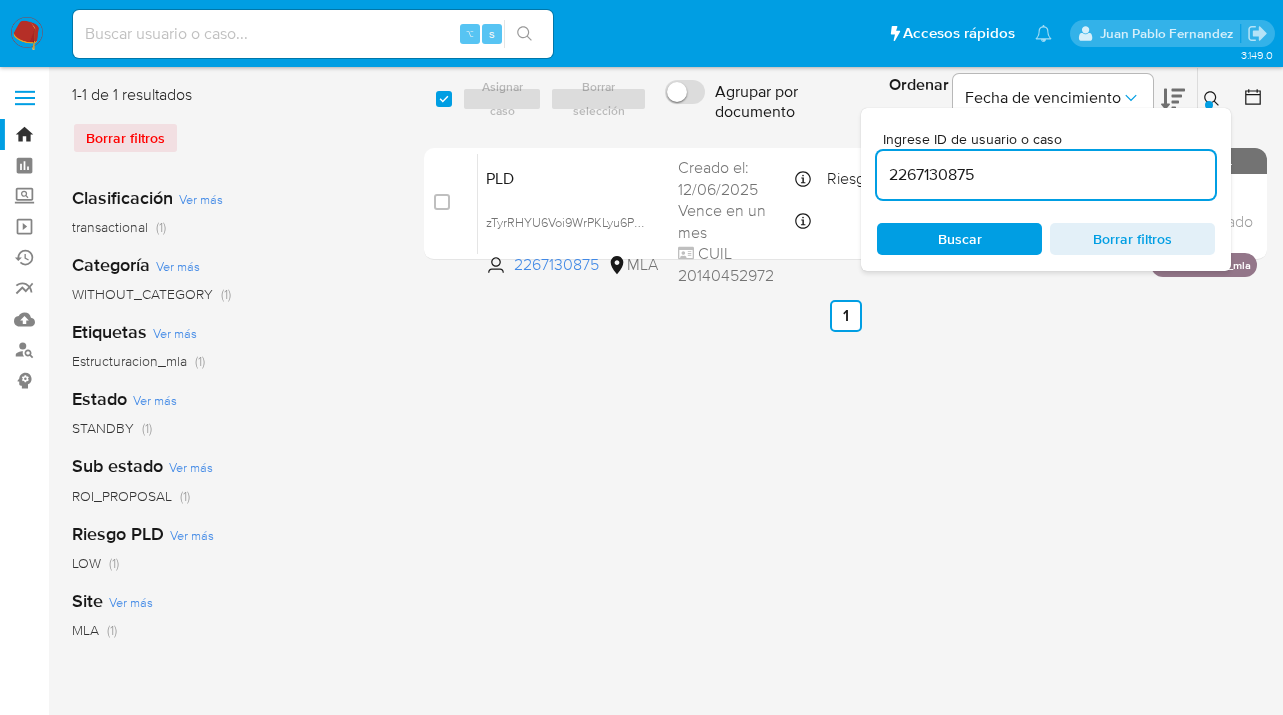 scroll, scrollTop: 0, scrollLeft: 0, axis: both 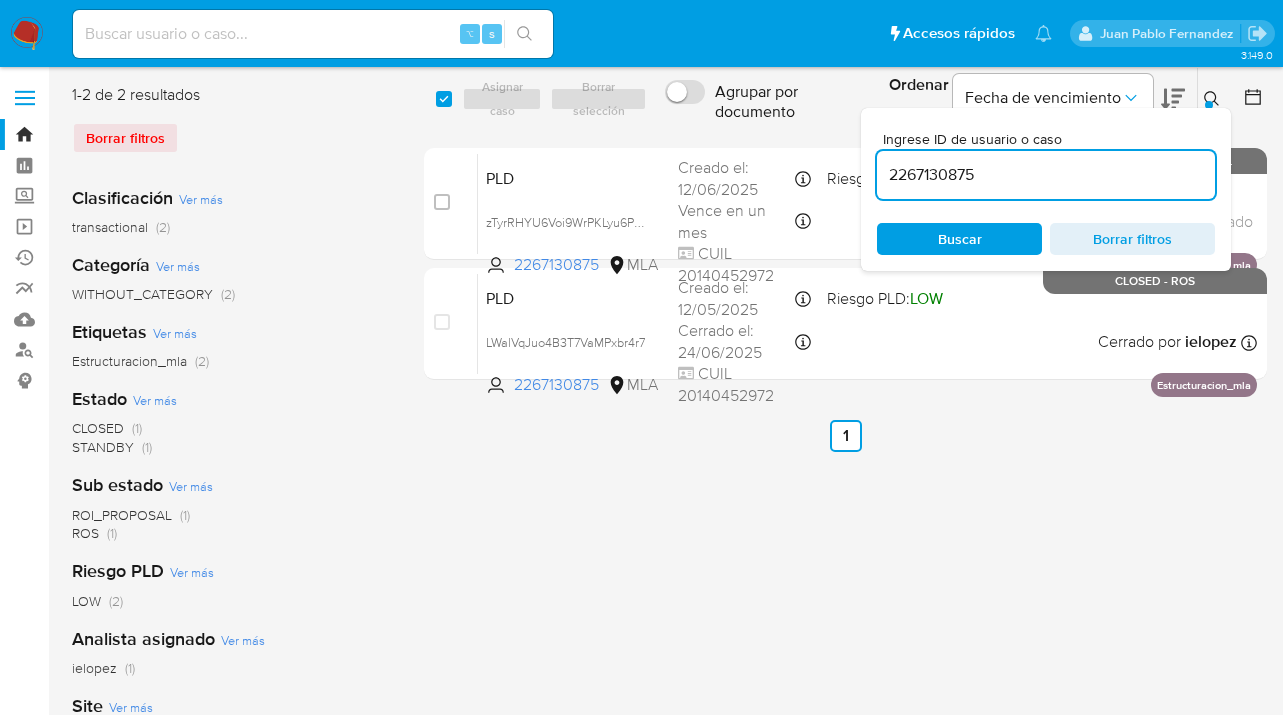 click 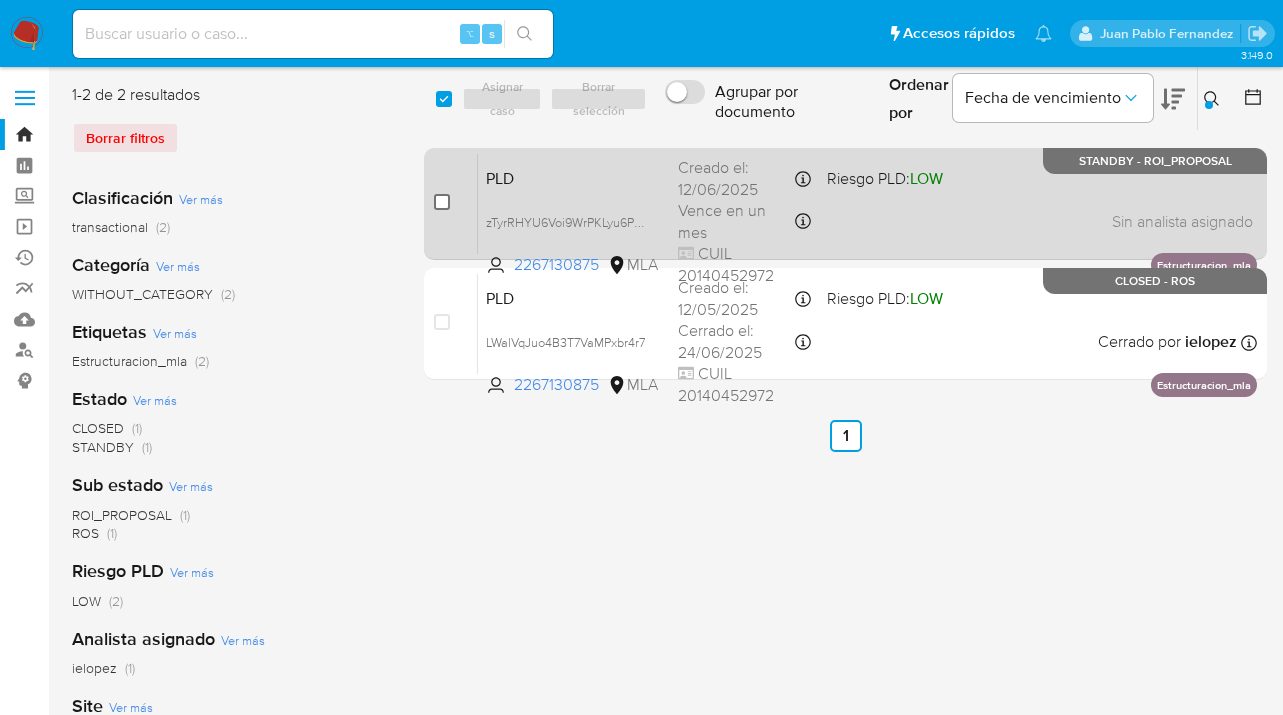 click at bounding box center [442, 202] 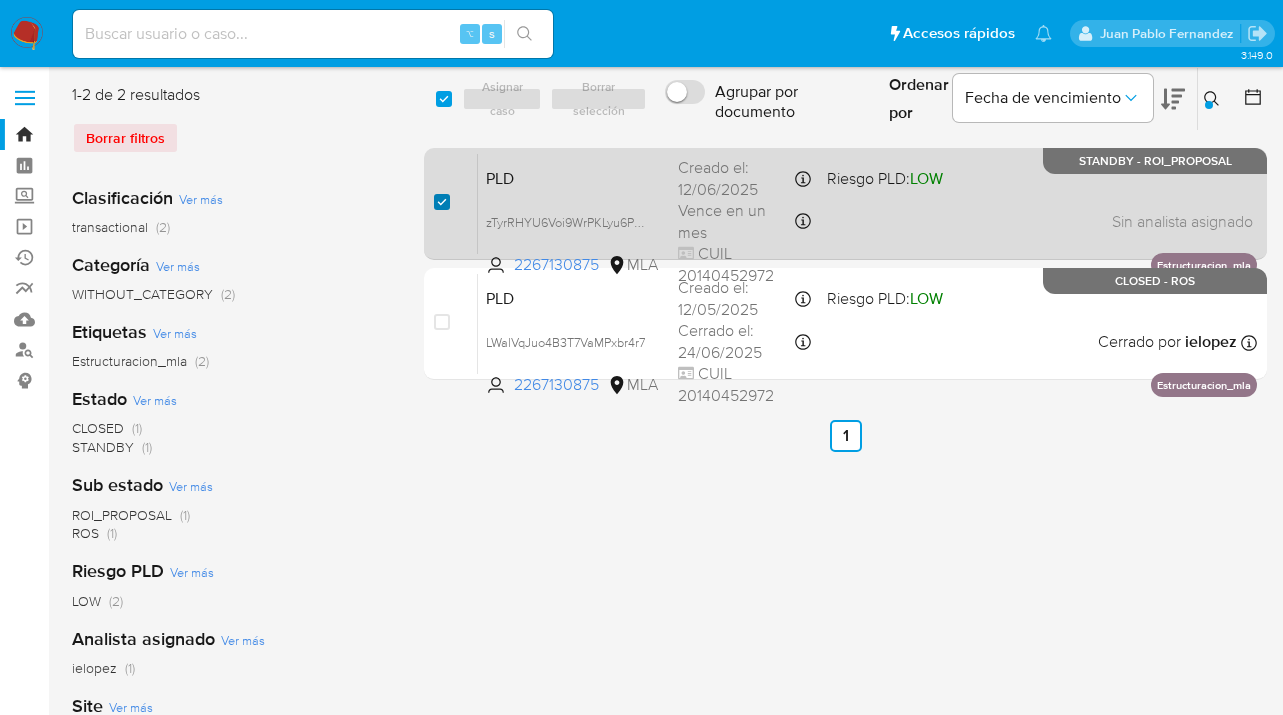 checkbox on "true" 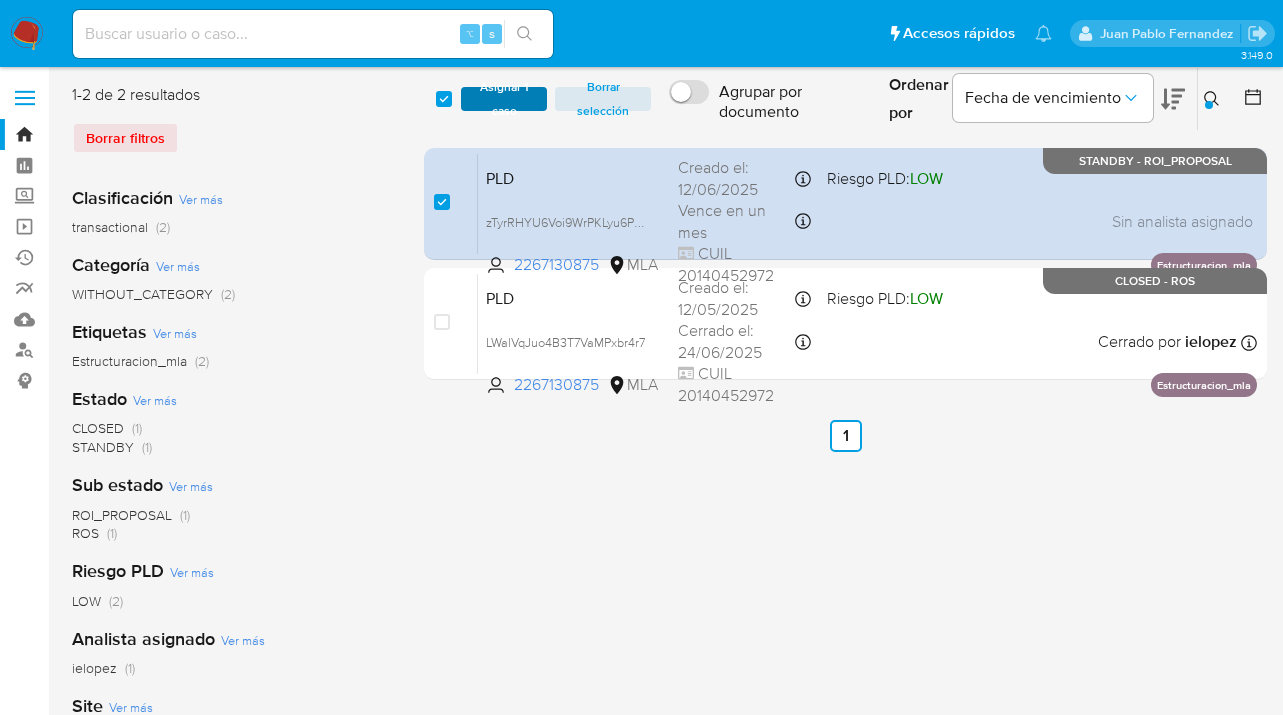 click on "Asignar 1 caso" at bounding box center [504, 99] 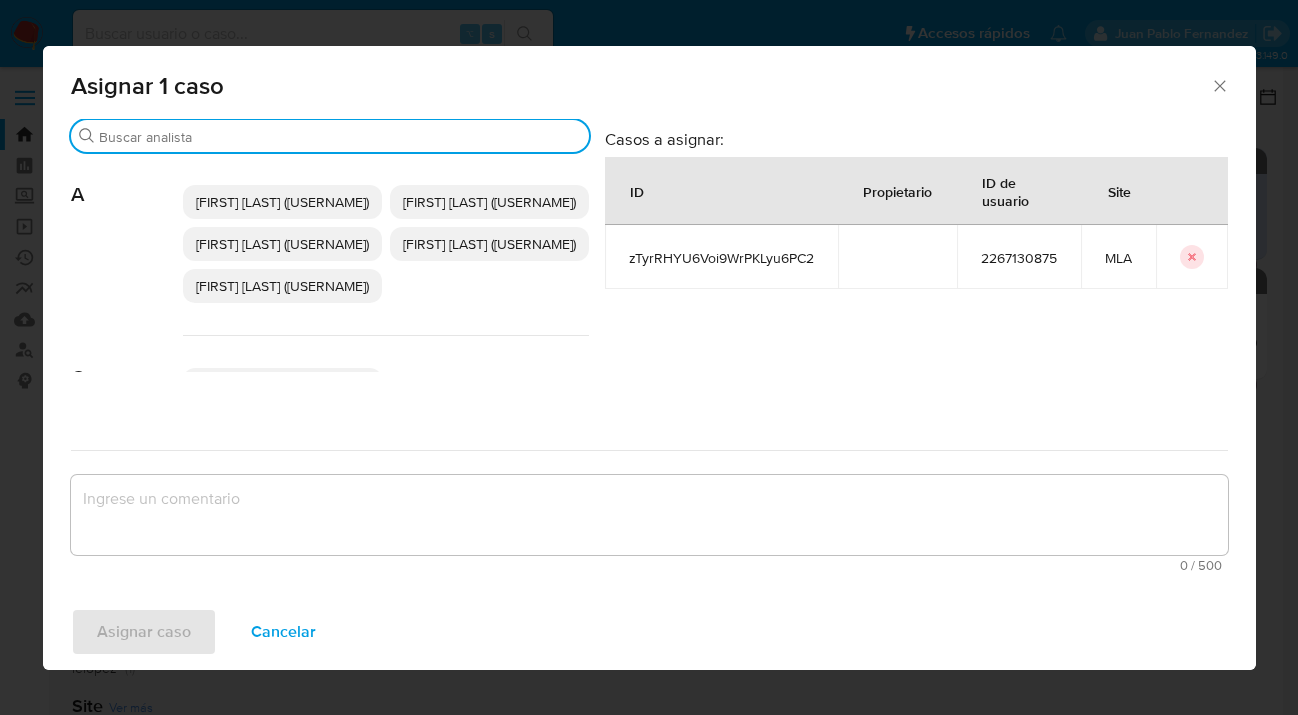 click on "Buscar" at bounding box center [340, 137] 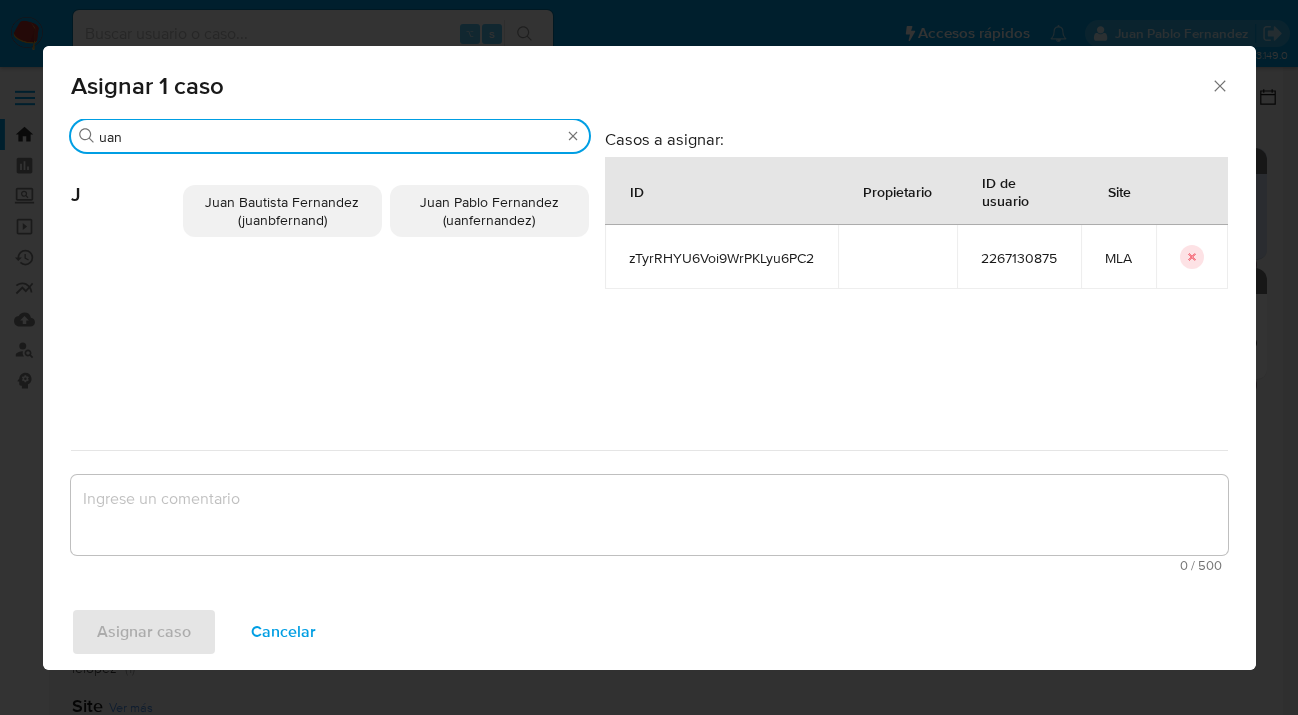 type on "uan" 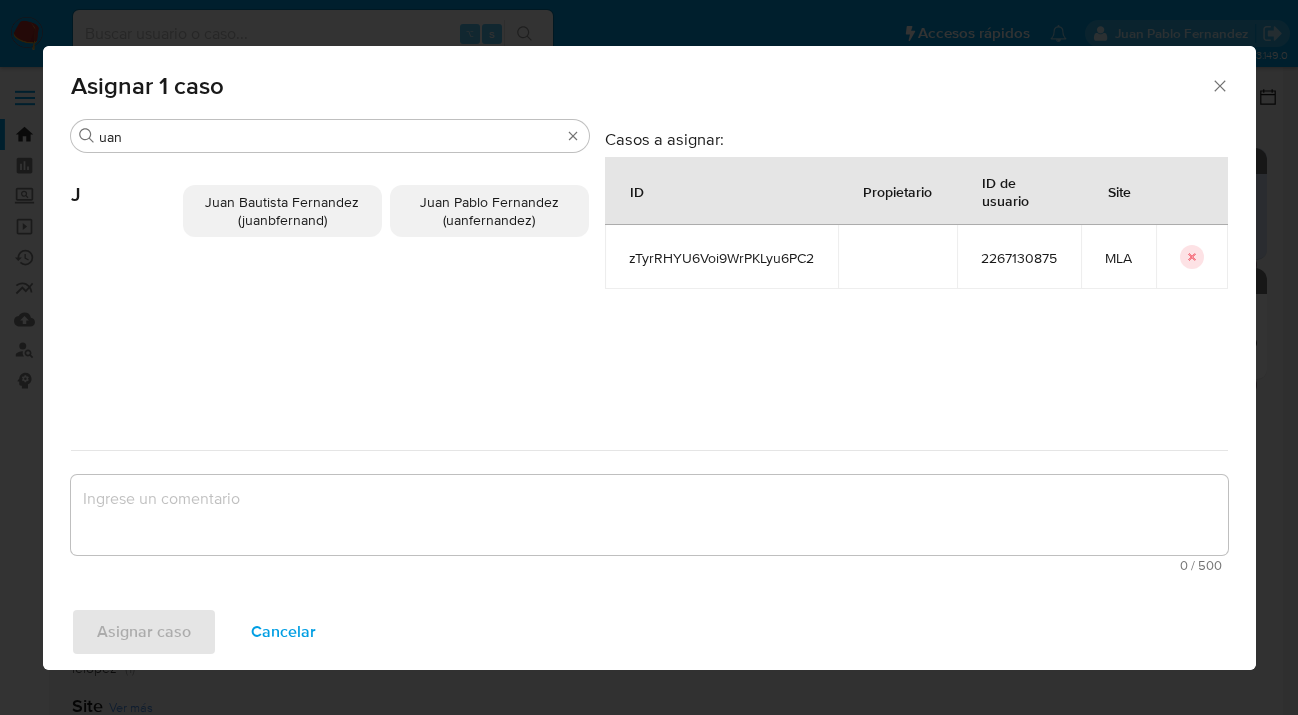click on "Juan Pablo Fernandez (uanfernandez)" at bounding box center [489, 211] 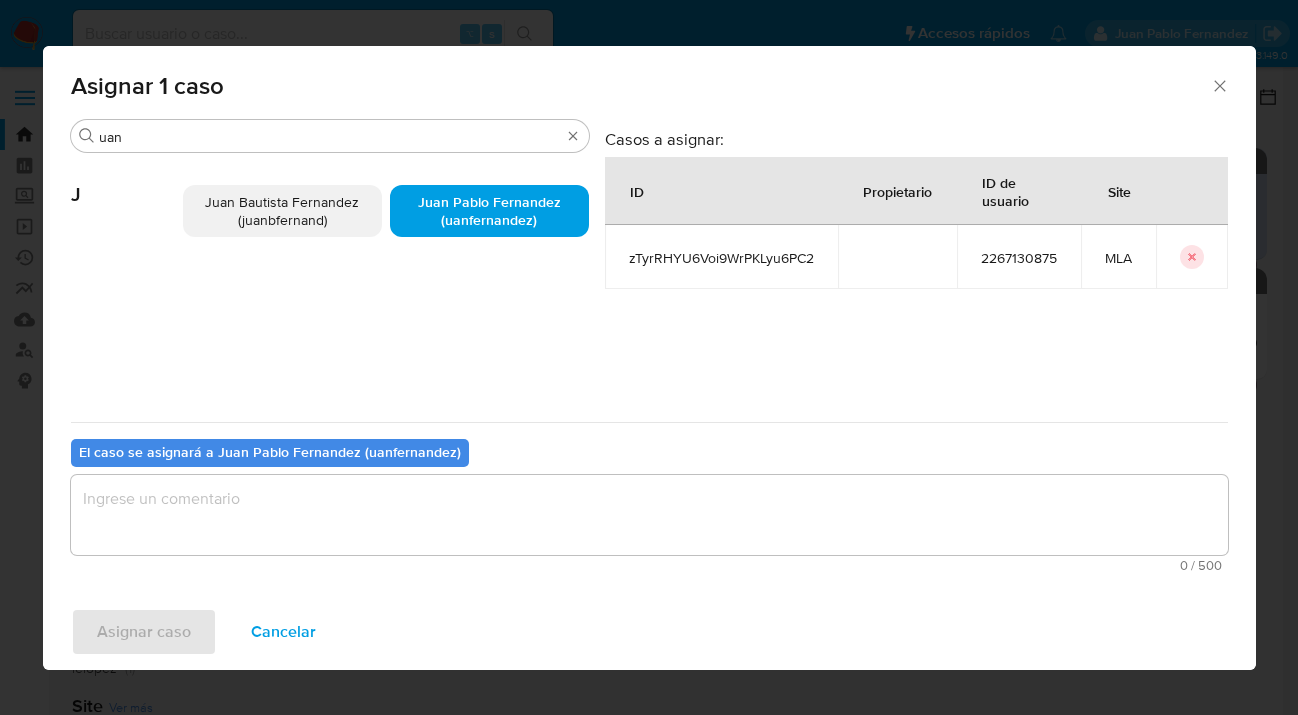 drag, startPoint x: 422, startPoint y: 466, endPoint x: 425, endPoint y: 478, distance: 12.369317 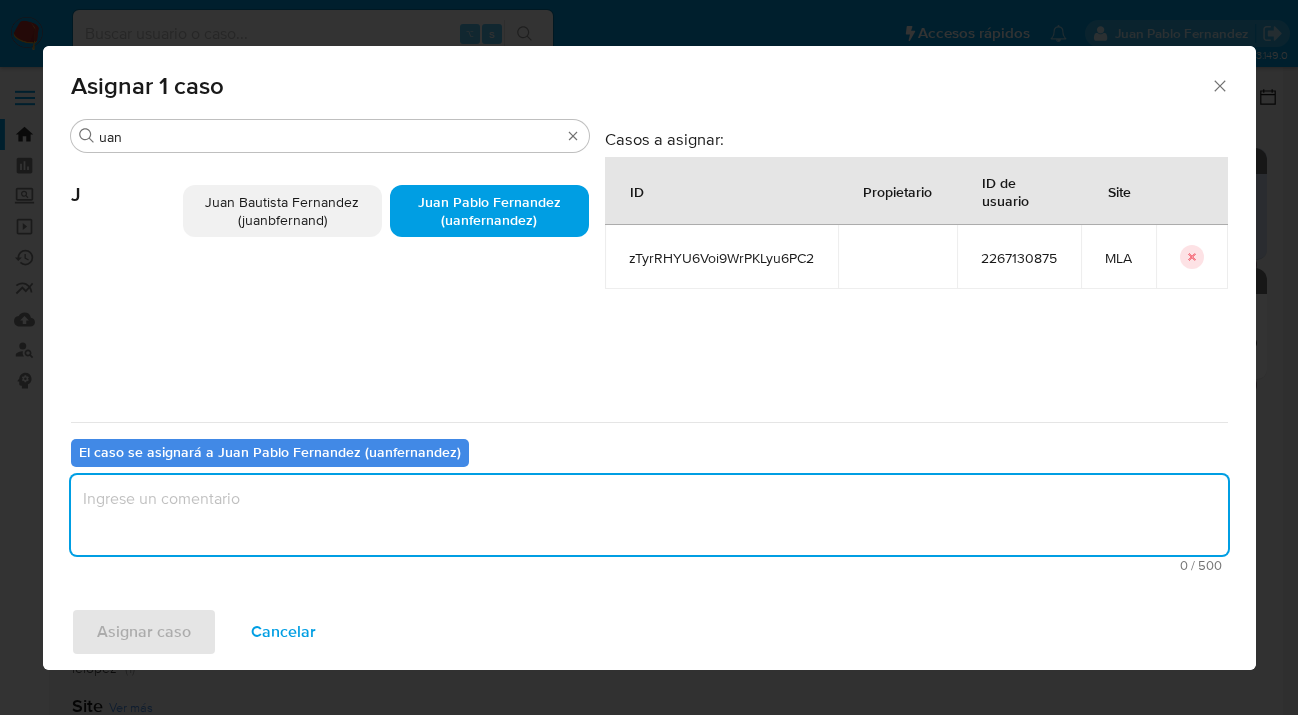 click at bounding box center (649, 515) 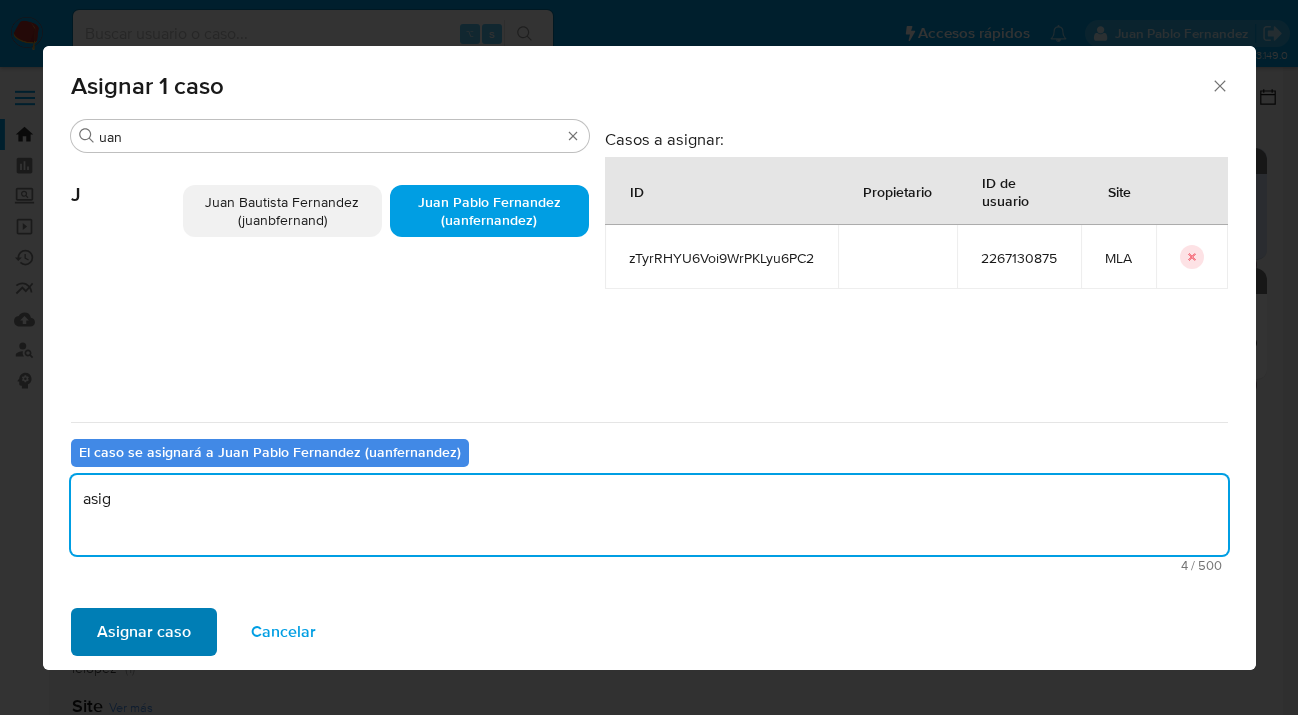 type on "asig" 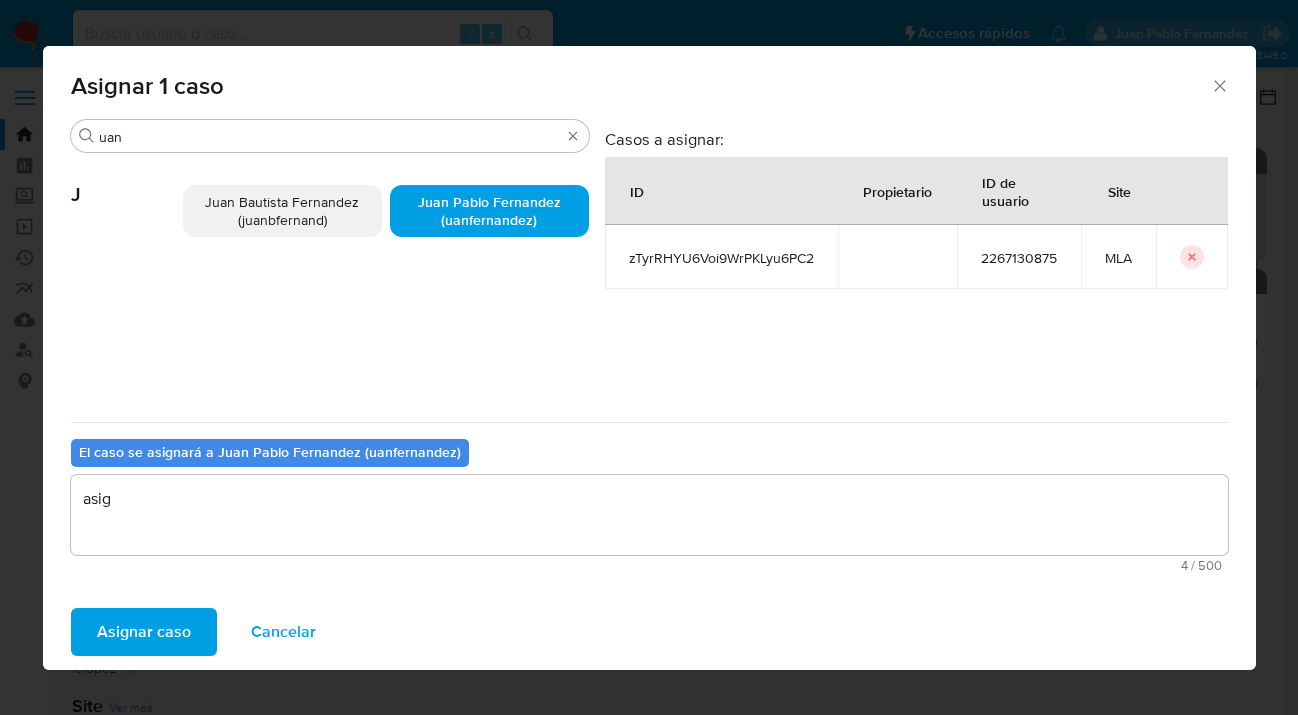 click on "Asignar caso" at bounding box center [144, 632] 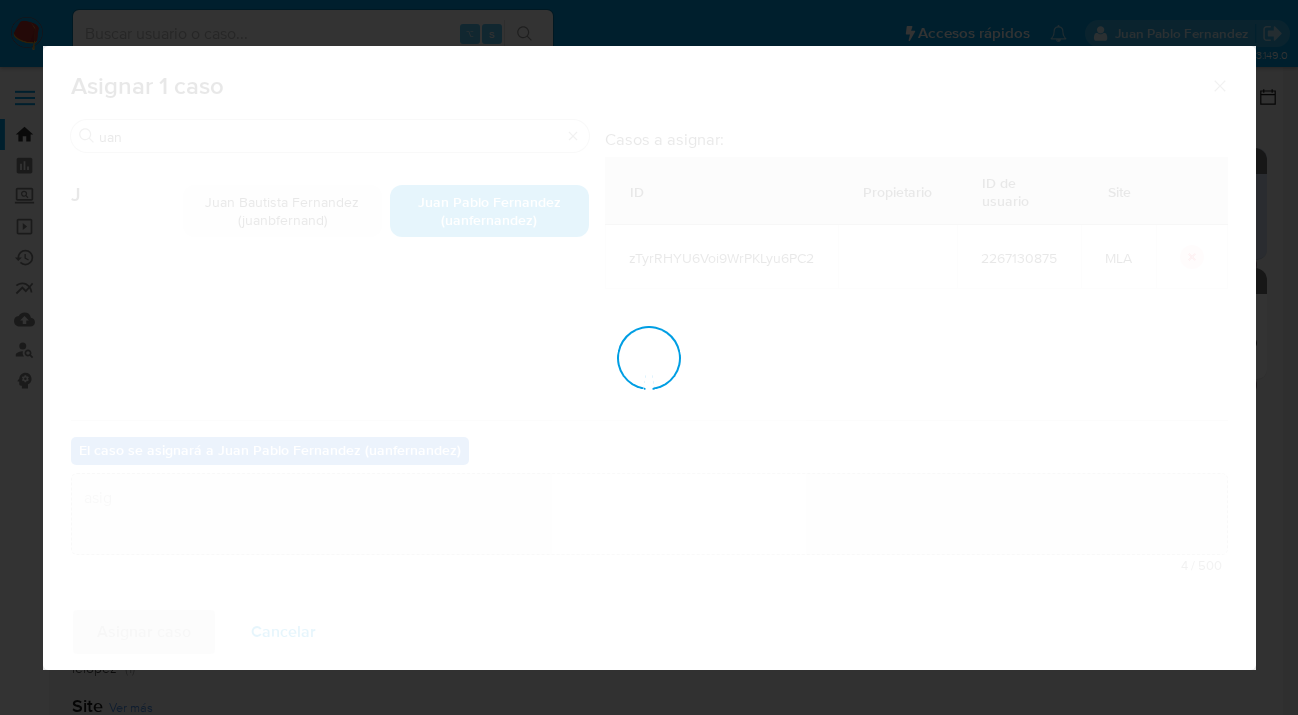 type 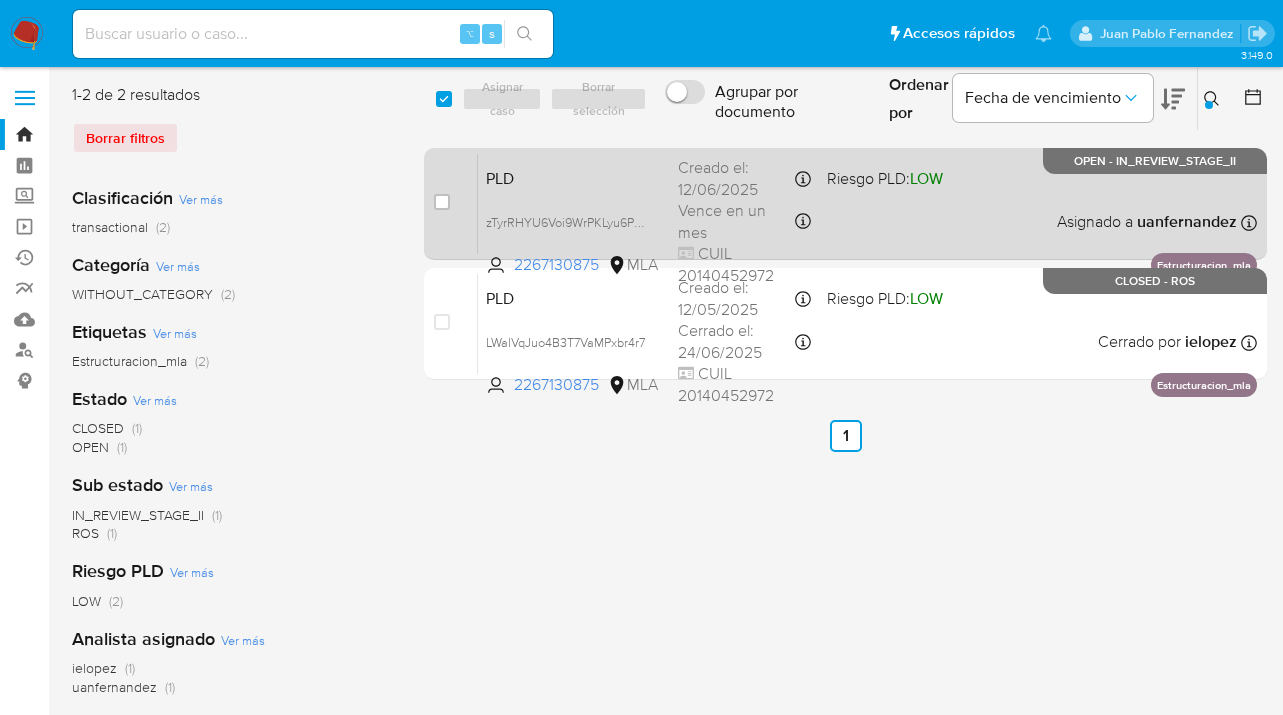 click on "PLD zTyrRHYU6Voi9WrPKLyu6PC2 2267130875 MLA Riesgo PLD:  LOW Creado el: 12/06/2025   Creado el: 12/06/2025 03:31:43 Vence en un mes   Vence el 10/09/2025 03:31:44 CUIL   20140452972 Asignado a   uanfernandez   Asignado el: 18/06/2025 14:22:40 Estructuracion_mla OPEN - IN_REVIEW_STAGE_II" at bounding box center (867, 203) 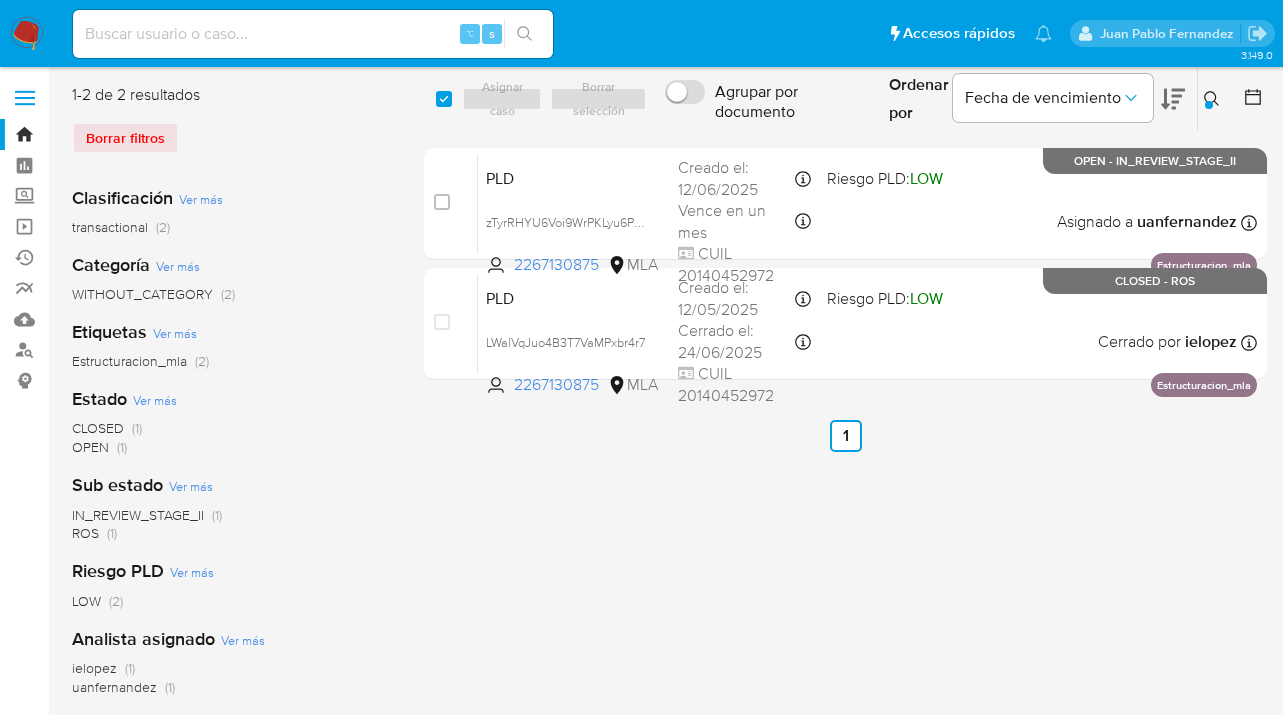 click 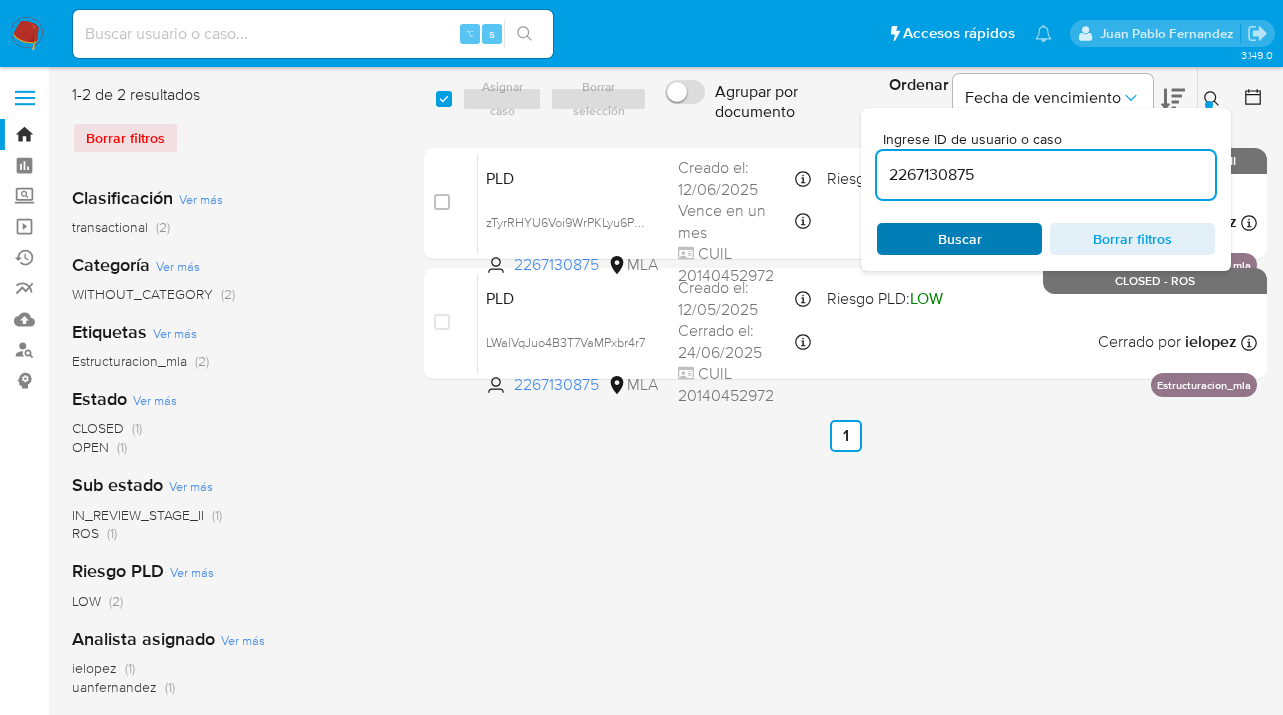 click on "Buscar" at bounding box center [959, 239] 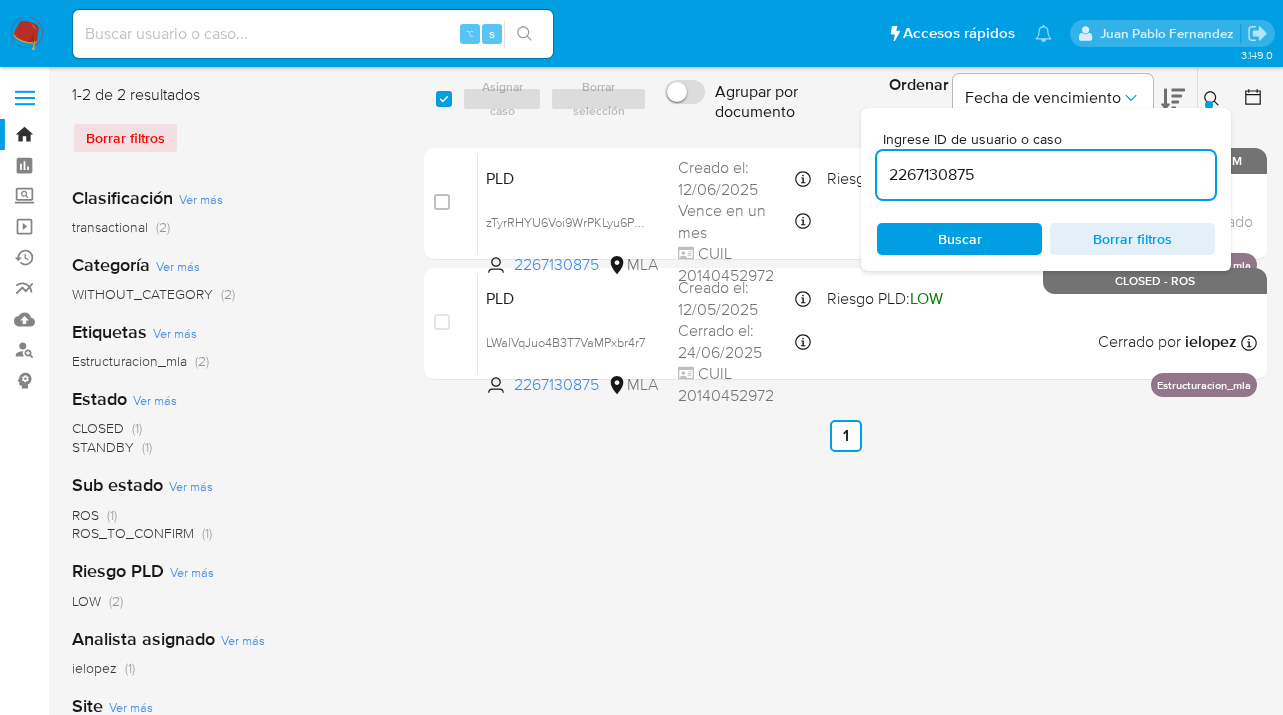 click 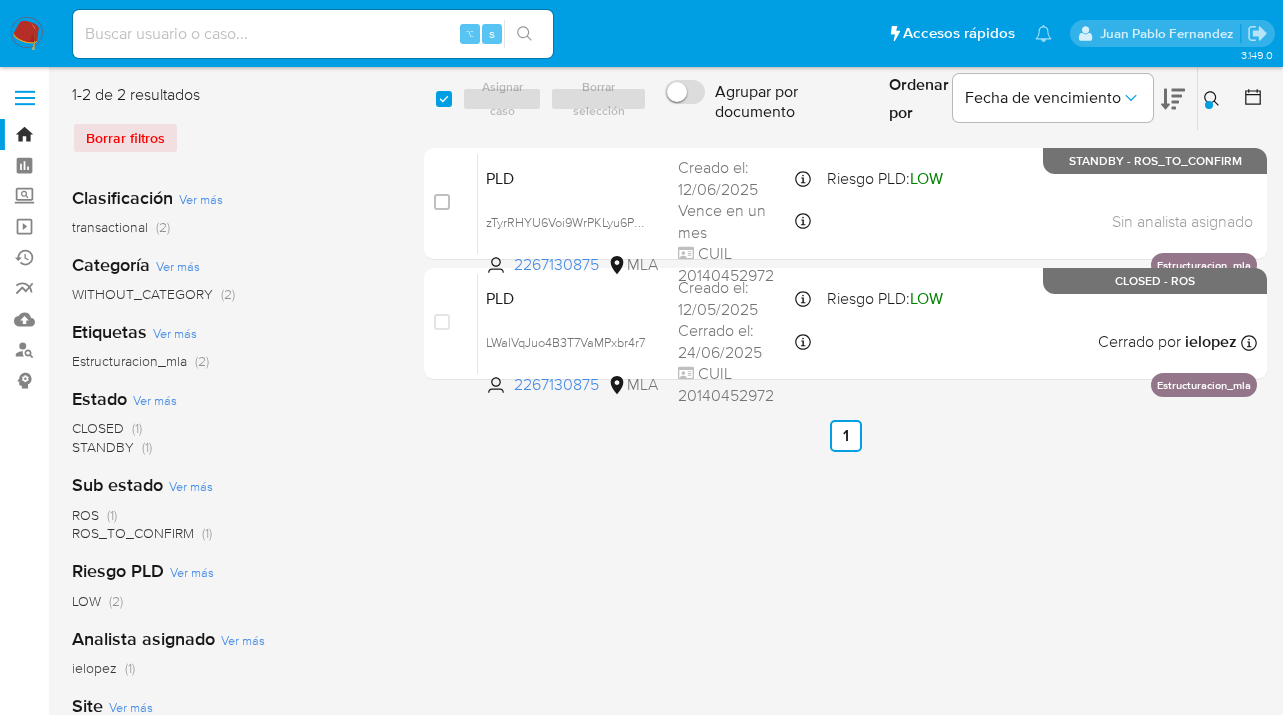 drag, startPoint x: 1210, startPoint y: 98, endPoint x: 1164, endPoint y: 143, distance: 64.3506 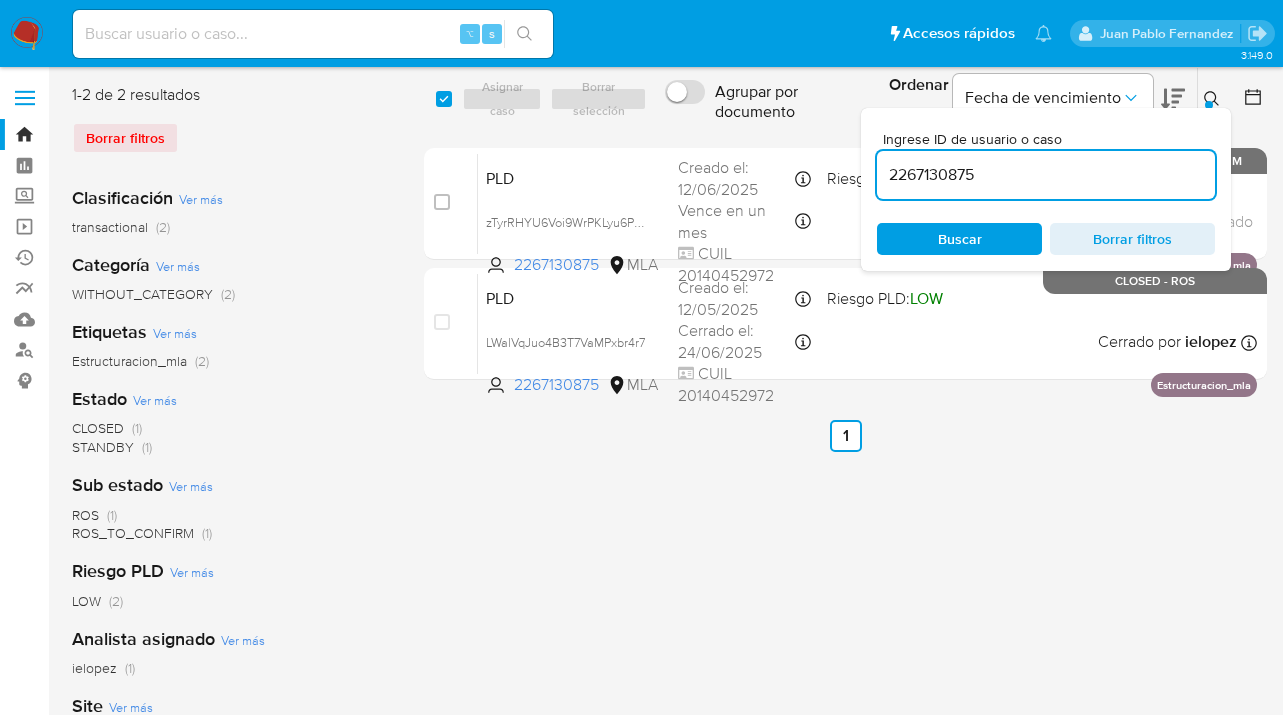 drag, startPoint x: 980, startPoint y: 172, endPoint x: 884, endPoint y: 154, distance: 97.67292 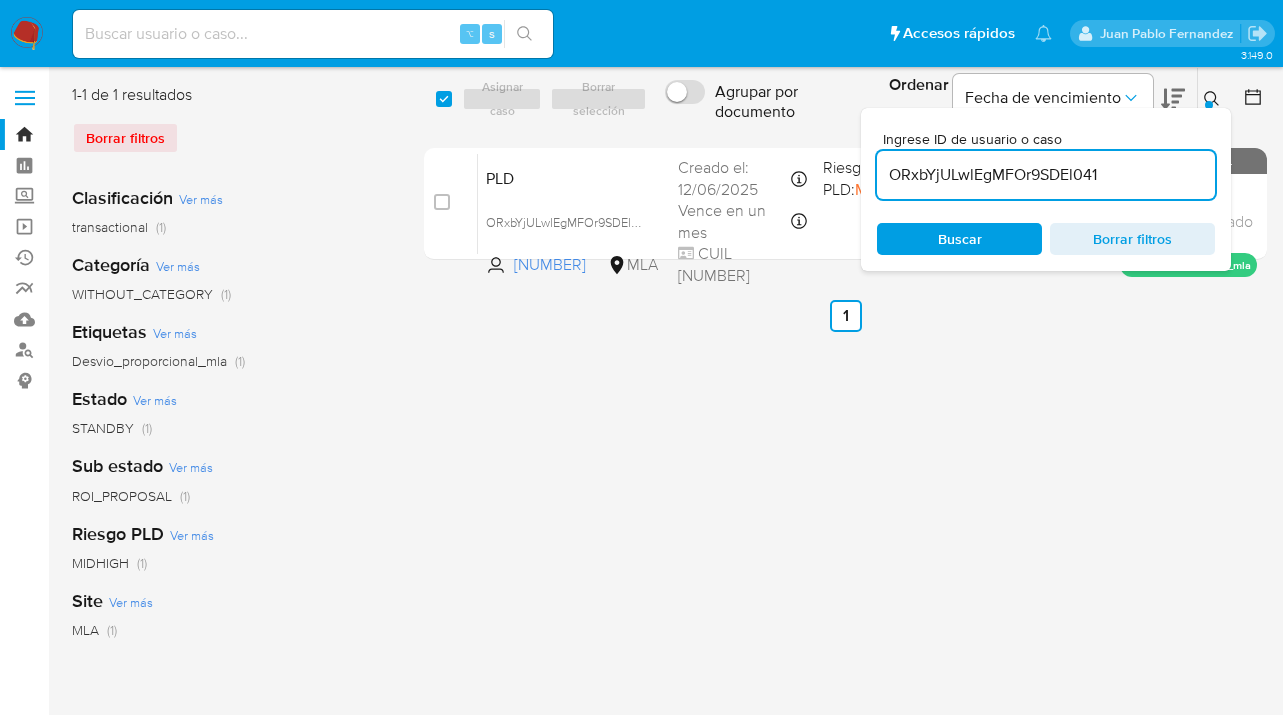 click 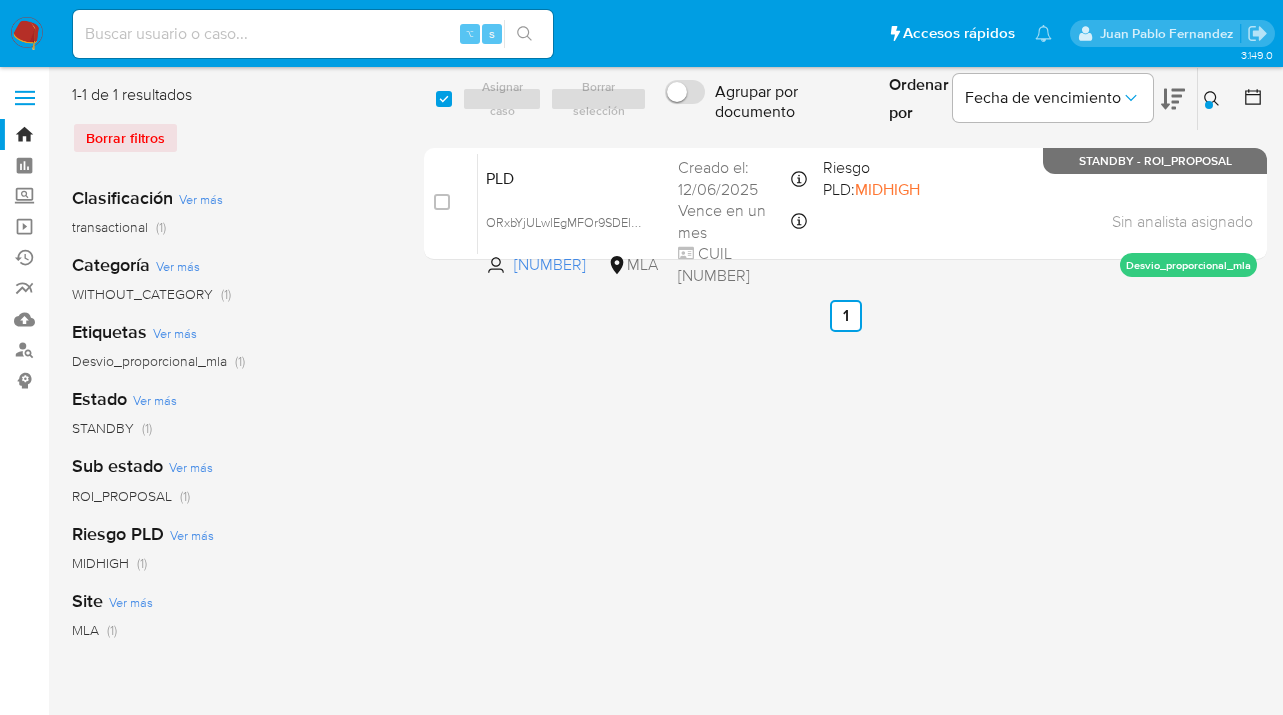 click 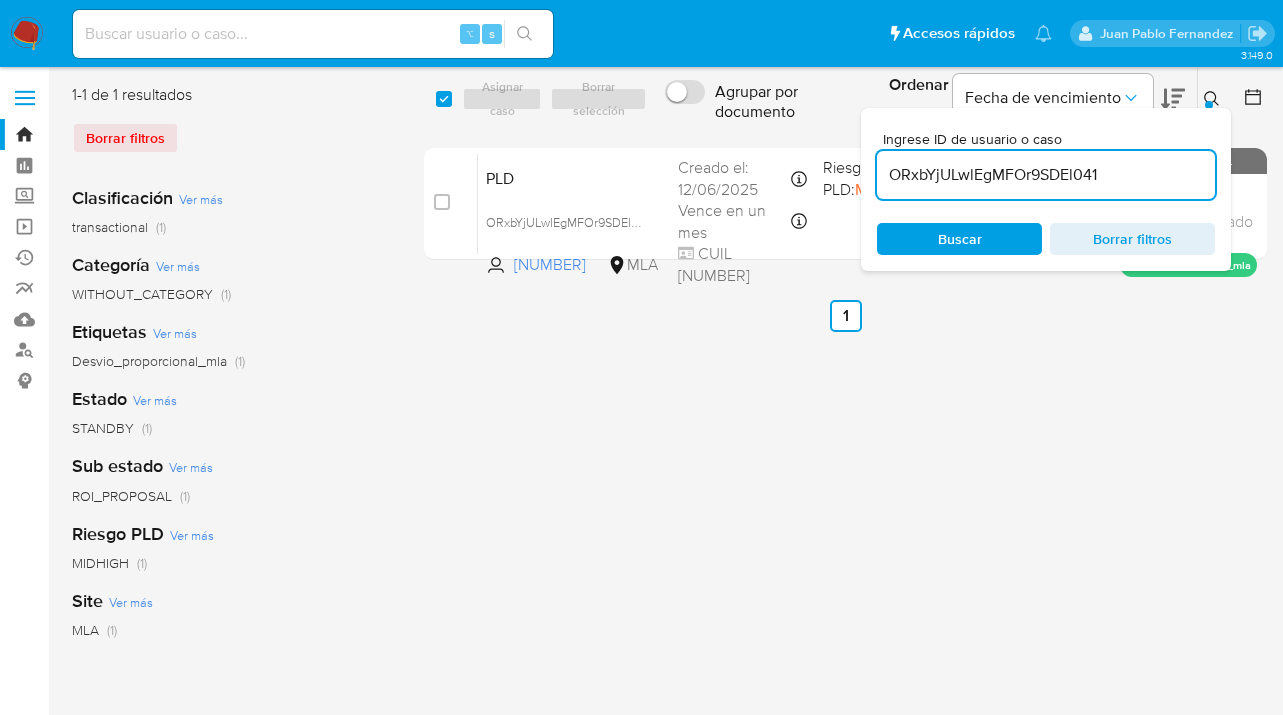 scroll, scrollTop: 0, scrollLeft: 0, axis: both 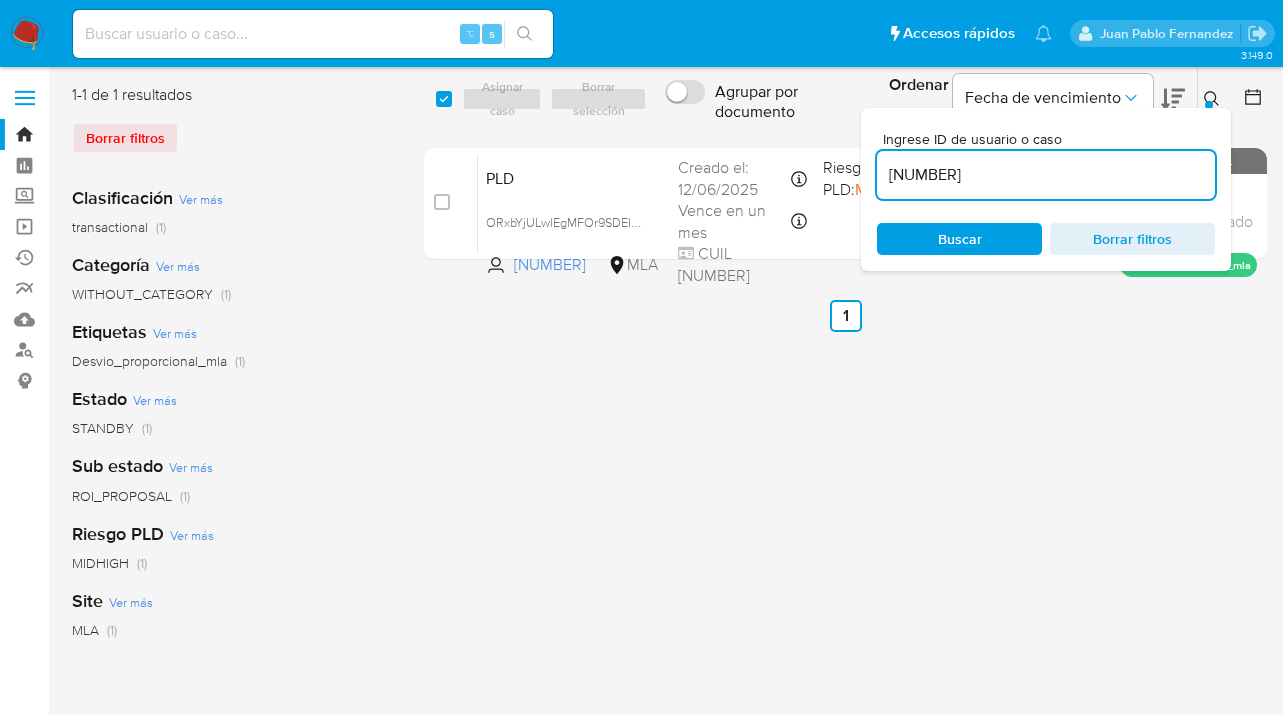 type on "2403598635" 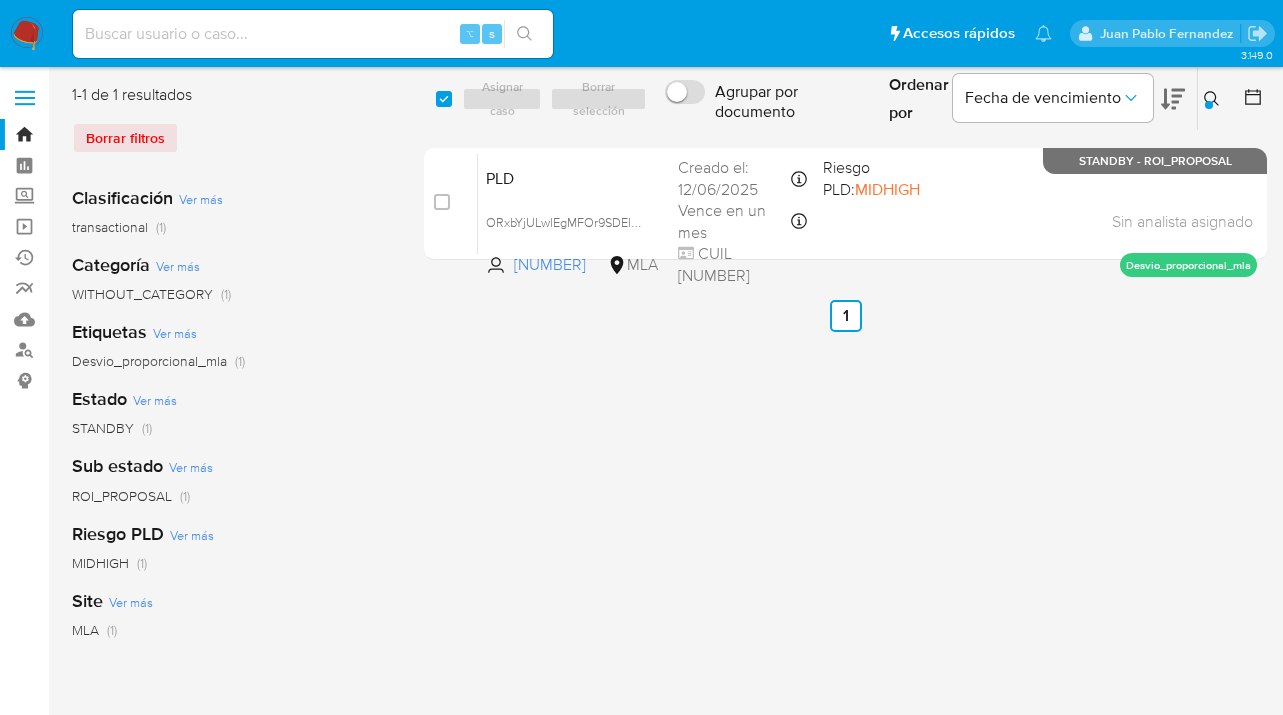 drag, startPoint x: 444, startPoint y: 97, endPoint x: 493, endPoint y: 94, distance: 49.09175 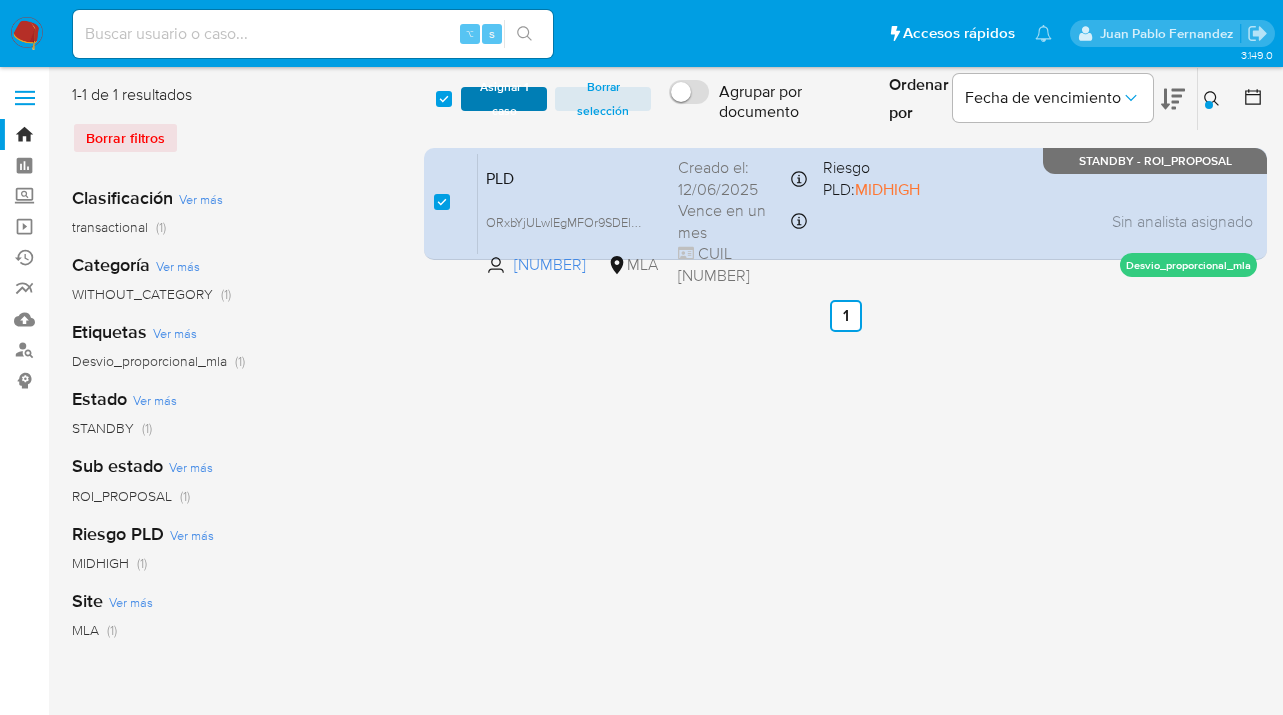 click on "Asignar 1 caso" at bounding box center (504, 99) 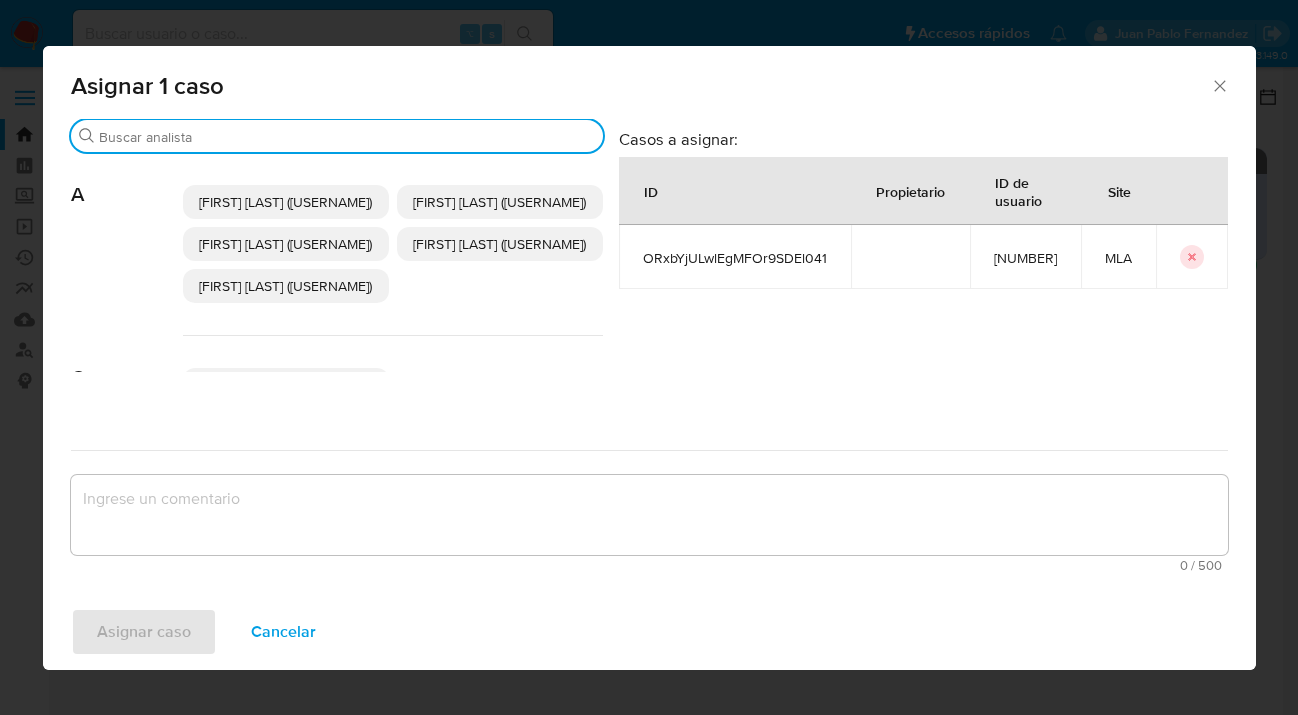 click on "Buscar" at bounding box center (347, 137) 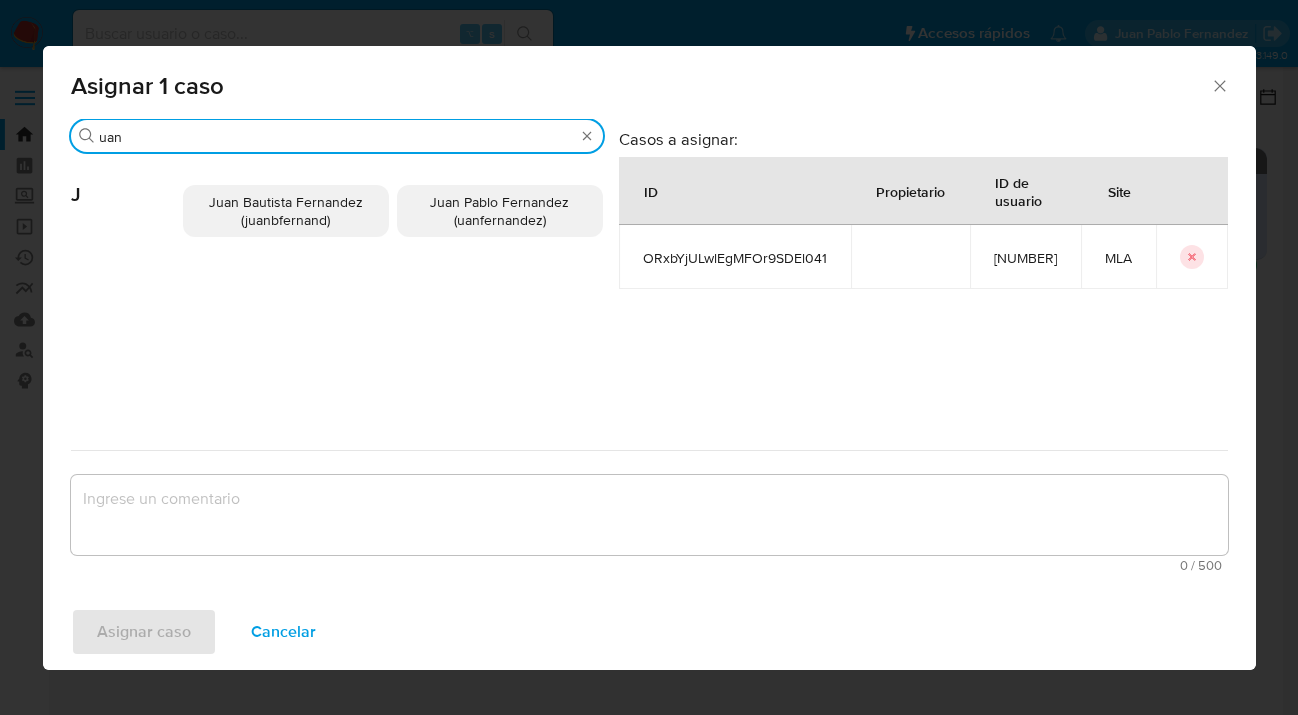 type on "uan" 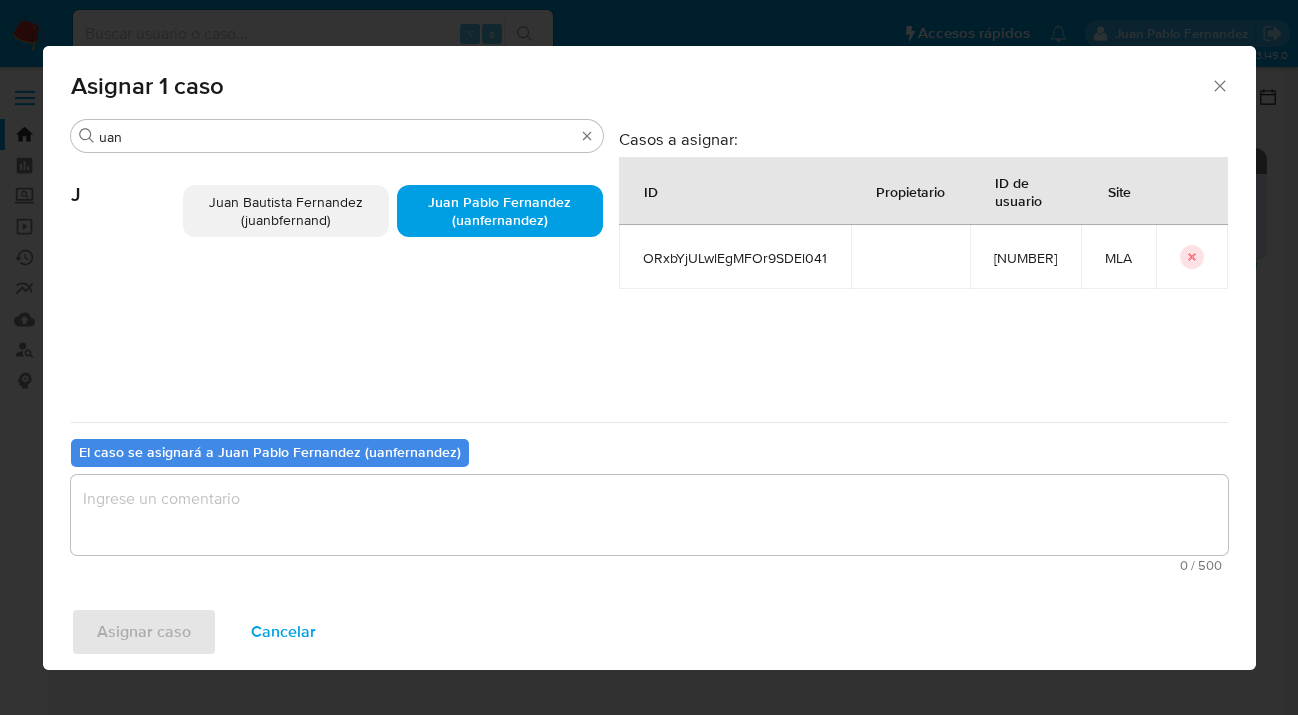 click at bounding box center (649, 515) 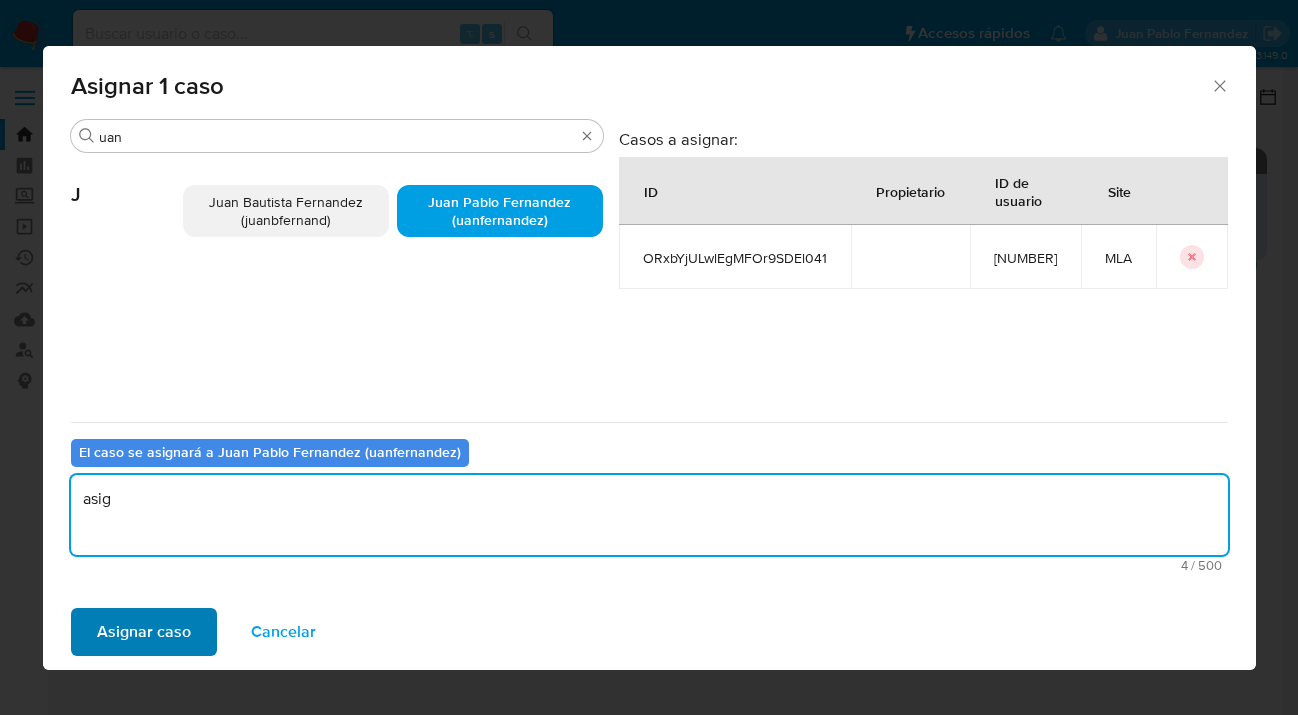 type on "asig" 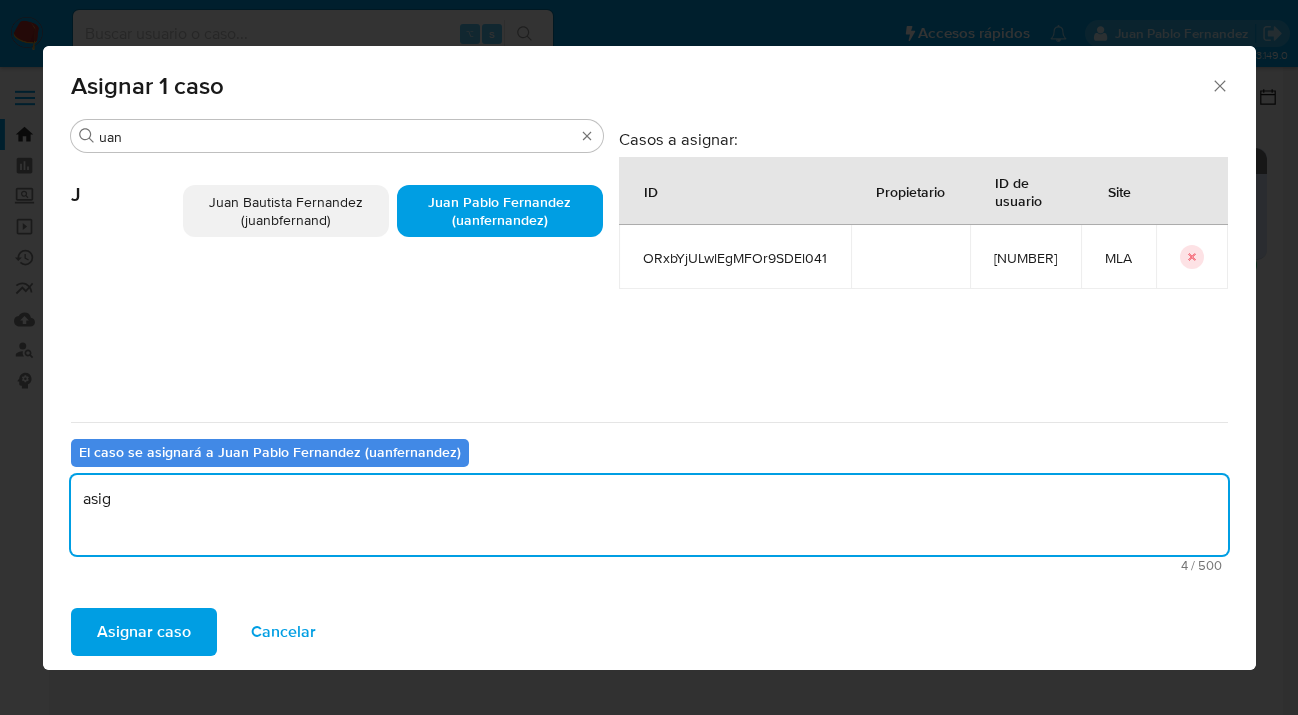 click on "Asignar caso" at bounding box center [144, 632] 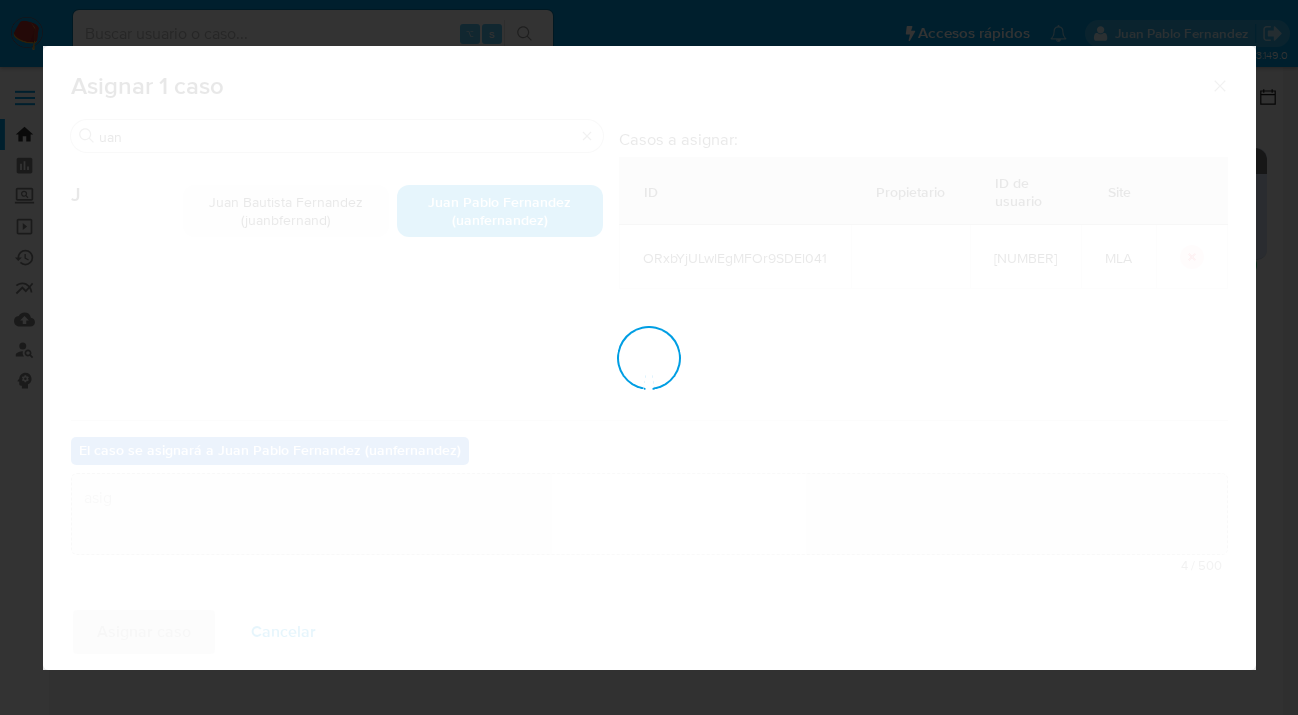 type 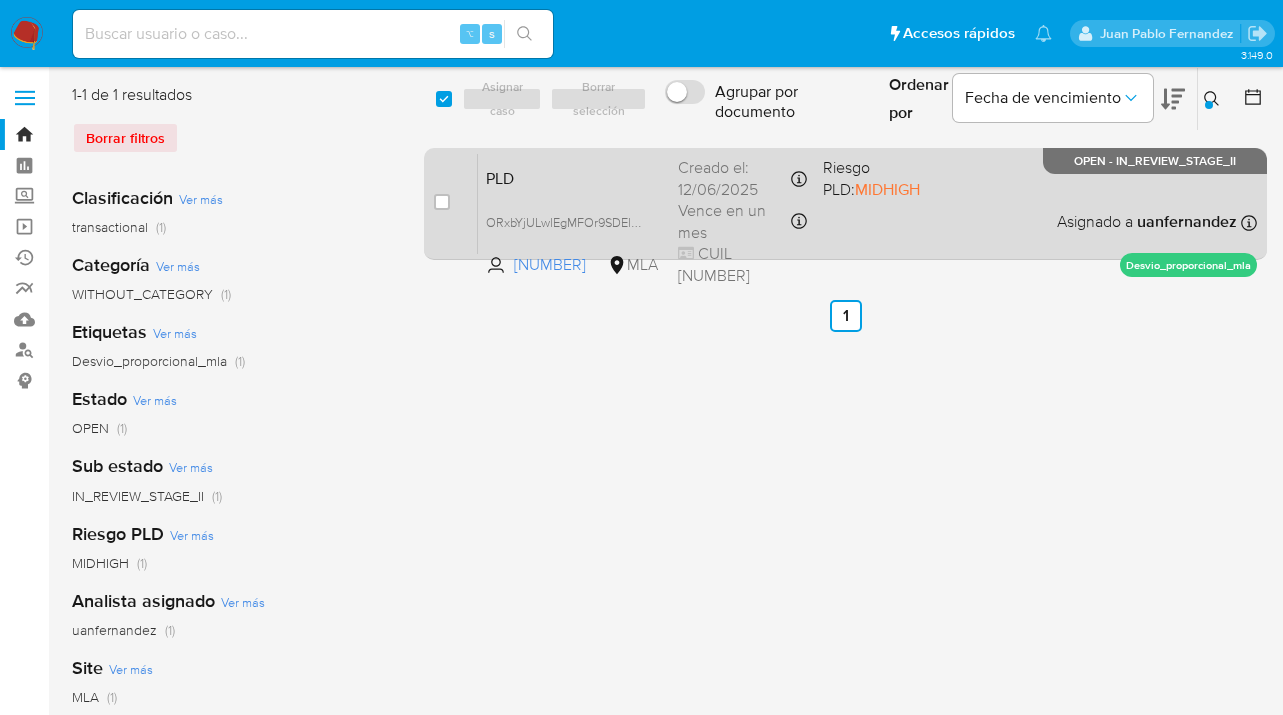 click on "PLD ORxbYjULwlEgMFOr9SDEl041 2403598635 MLA Riesgo PLD:  MIDHIGH Creado el: 12/06/2025   Creado el: 12/06/2025 03:06:23 Vence en un mes   Vence el 10/09/2025 03:06:24 CUIL   27428318884 Asignado a   uanfernandez   Asignado el: 18/06/2025 14:16:48 Desvio_proporcional_mla OPEN - IN_REVIEW_STAGE_II" at bounding box center [867, 203] 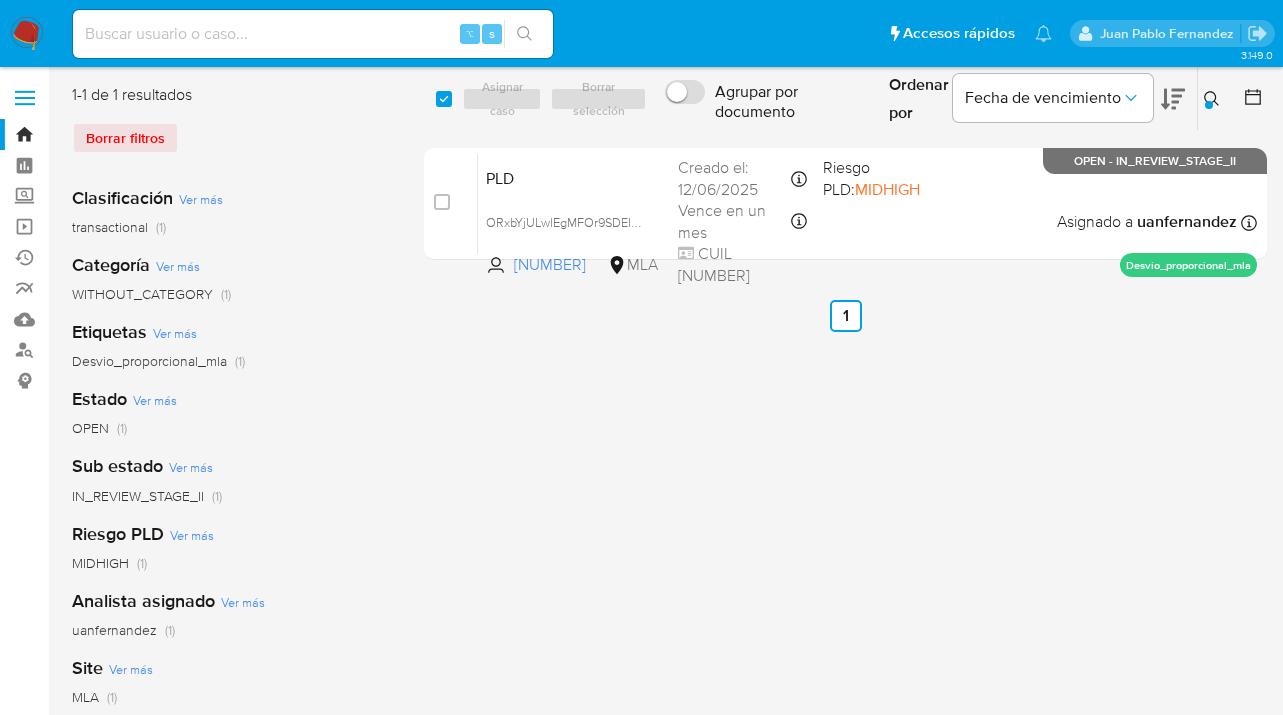 click 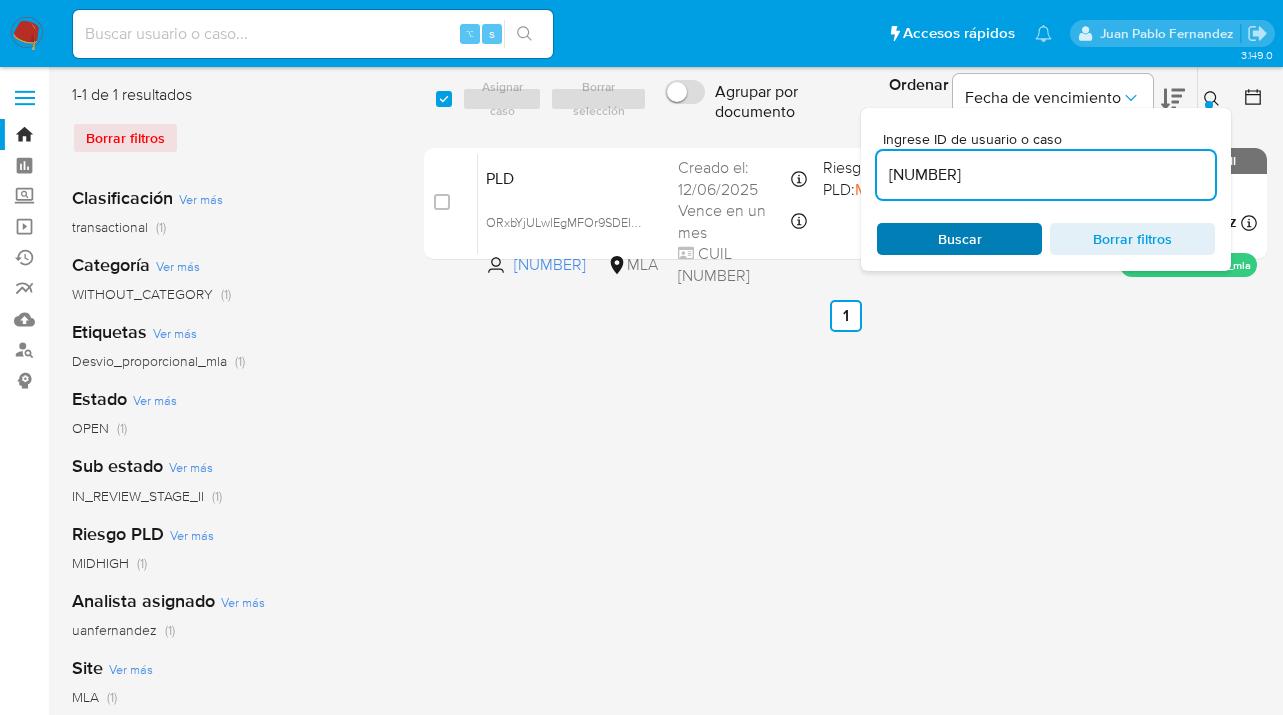 click on "Buscar" at bounding box center (959, 239) 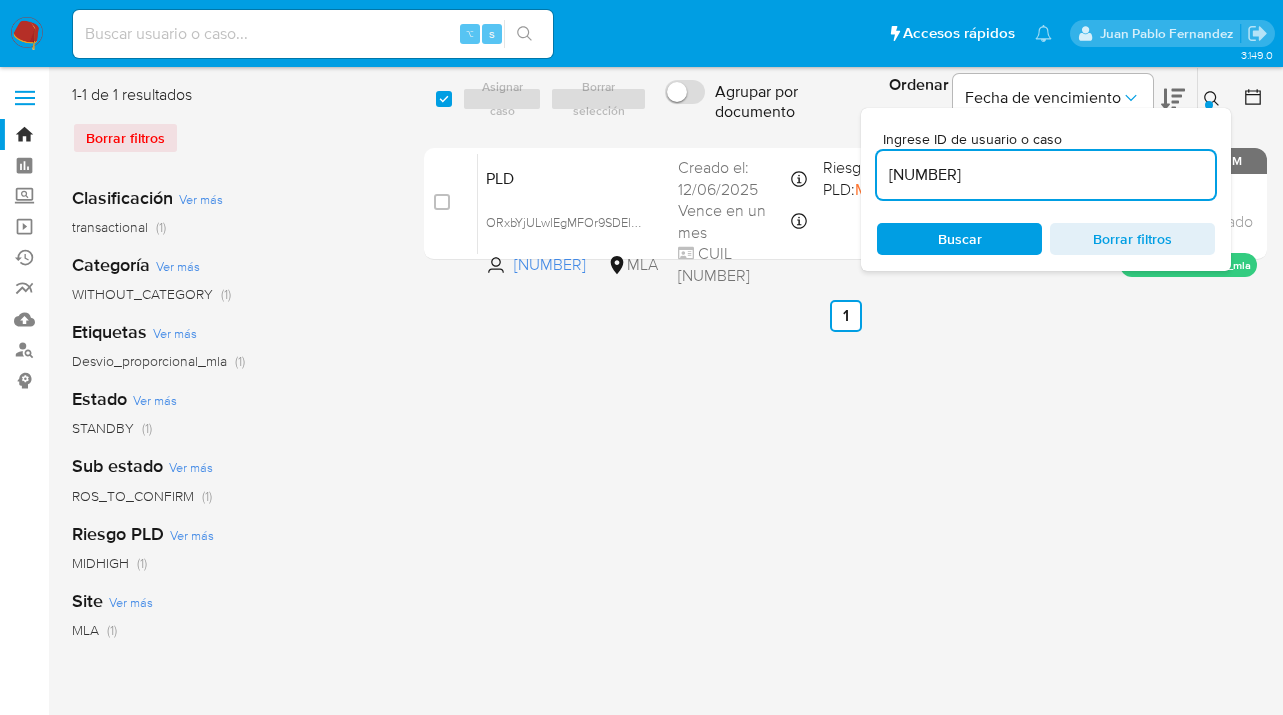 click 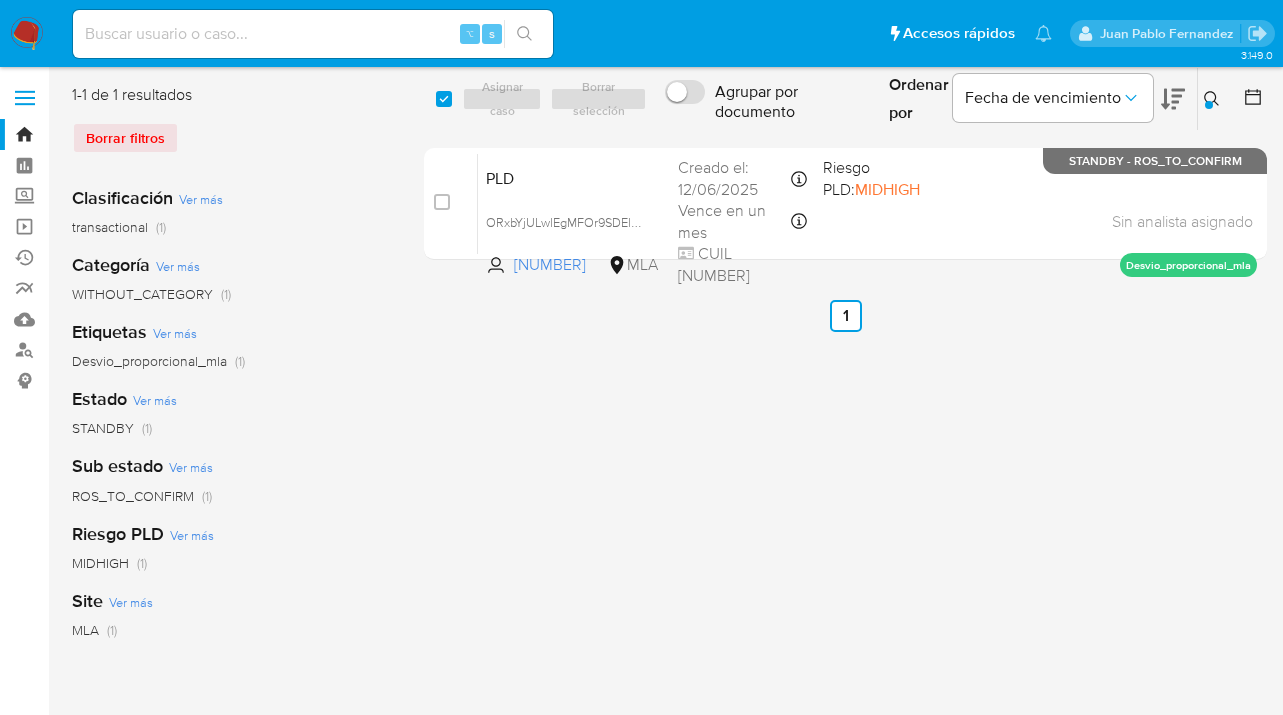 click at bounding box center (1214, 99) 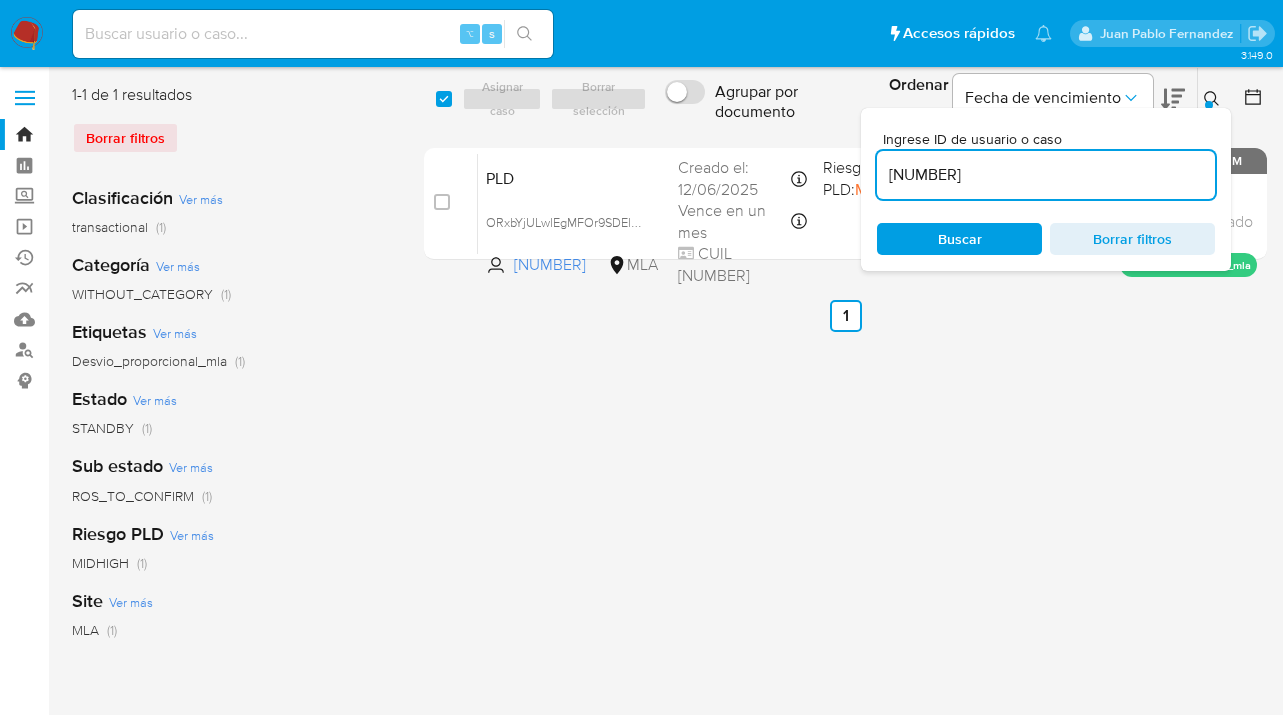 scroll, scrollTop: 0, scrollLeft: 0, axis: both 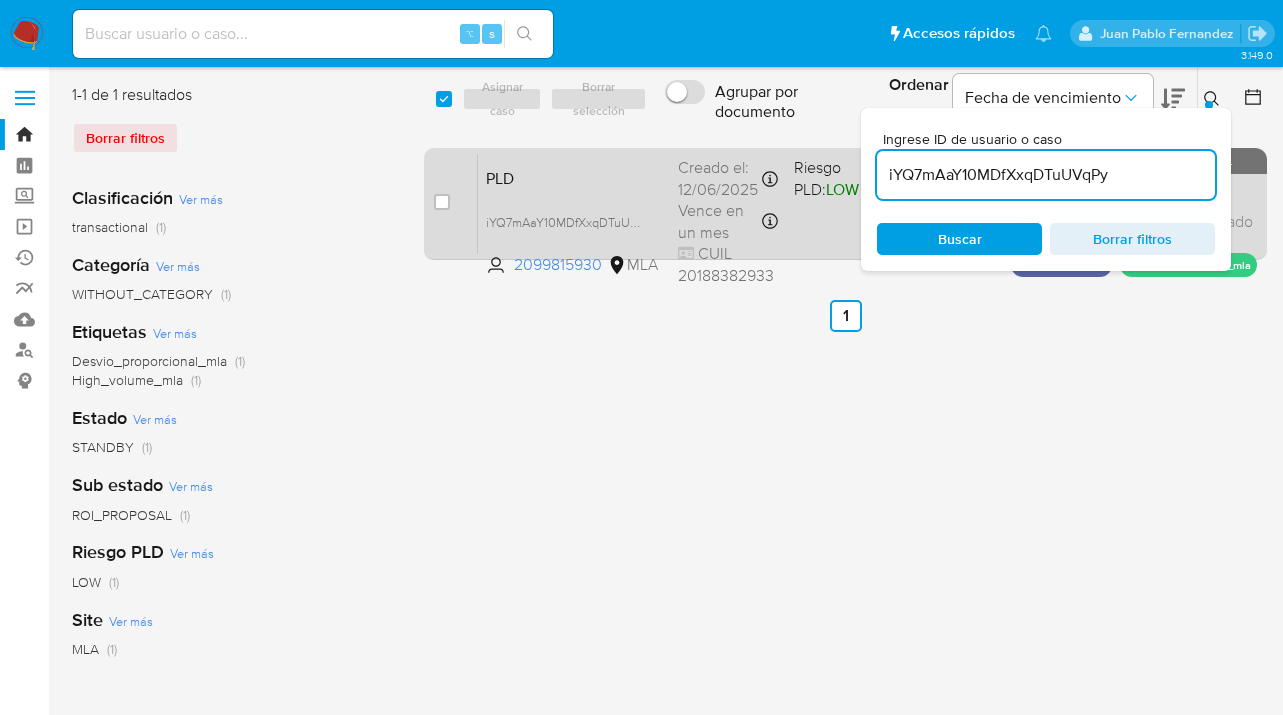 drag, startPoint x: 1209, startPoint y: 97, endPoint x: 900, endPoint y: 176, distance: 318.93887 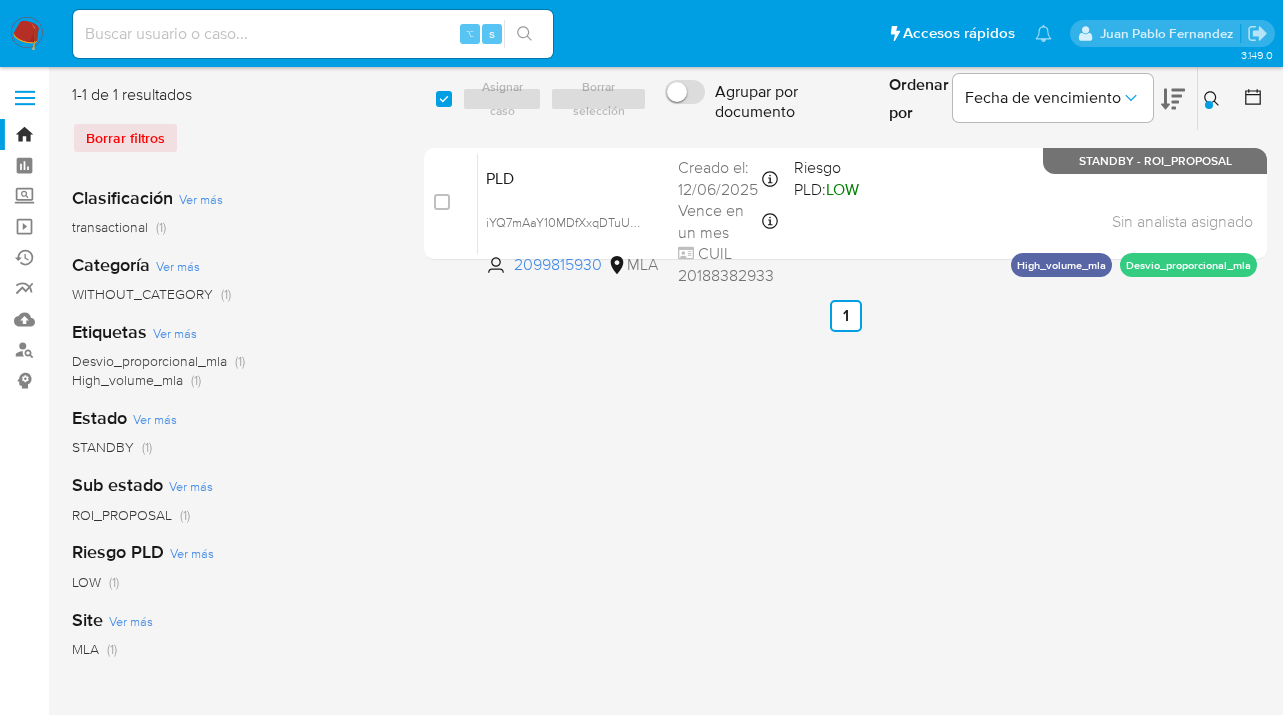 click 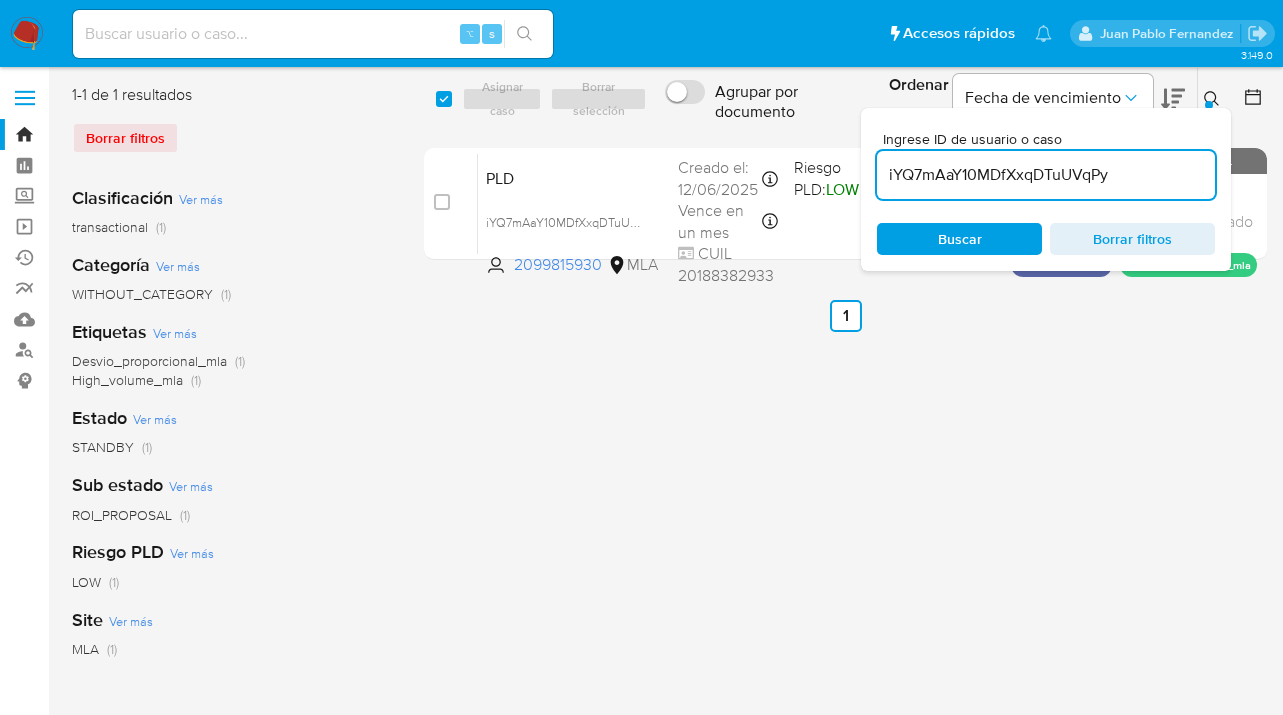 drag, startPoint x: 1113, startPoint y: 178, endPoint x: 882, endPoint y: 180, distance: 231.00865 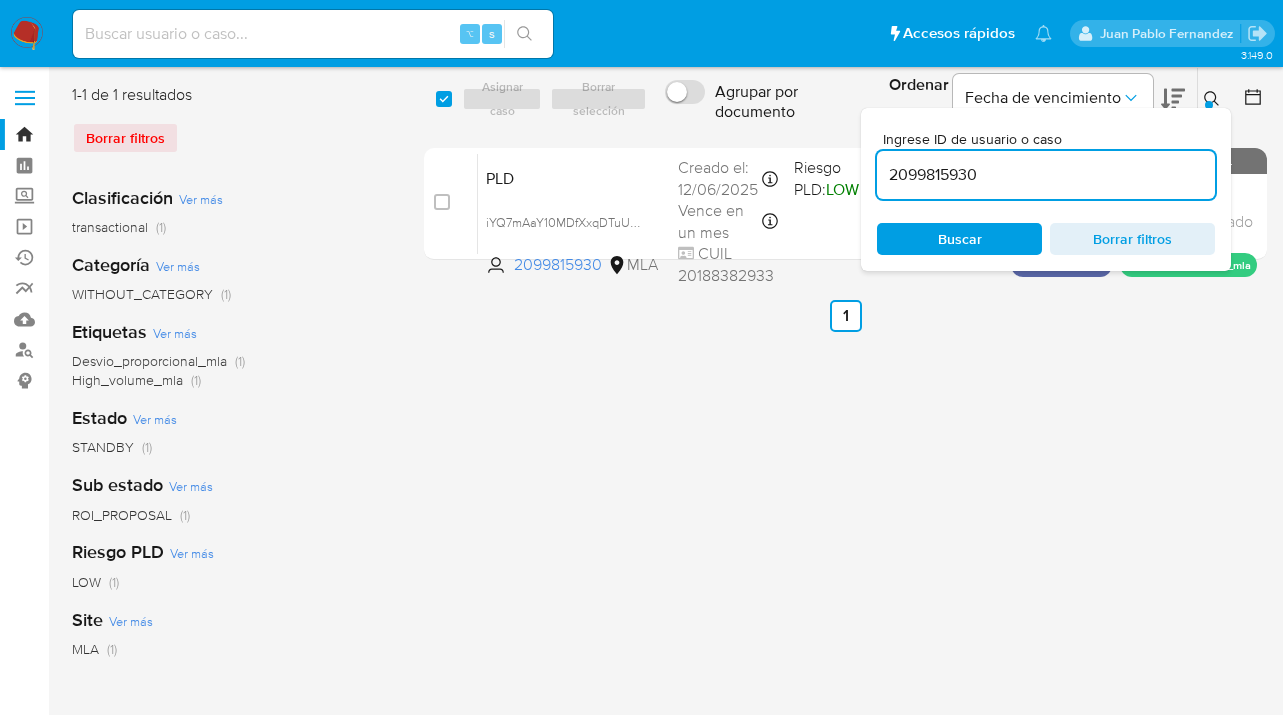 scroll, scrollTop: 0, scrollLeft: 0, axis: both 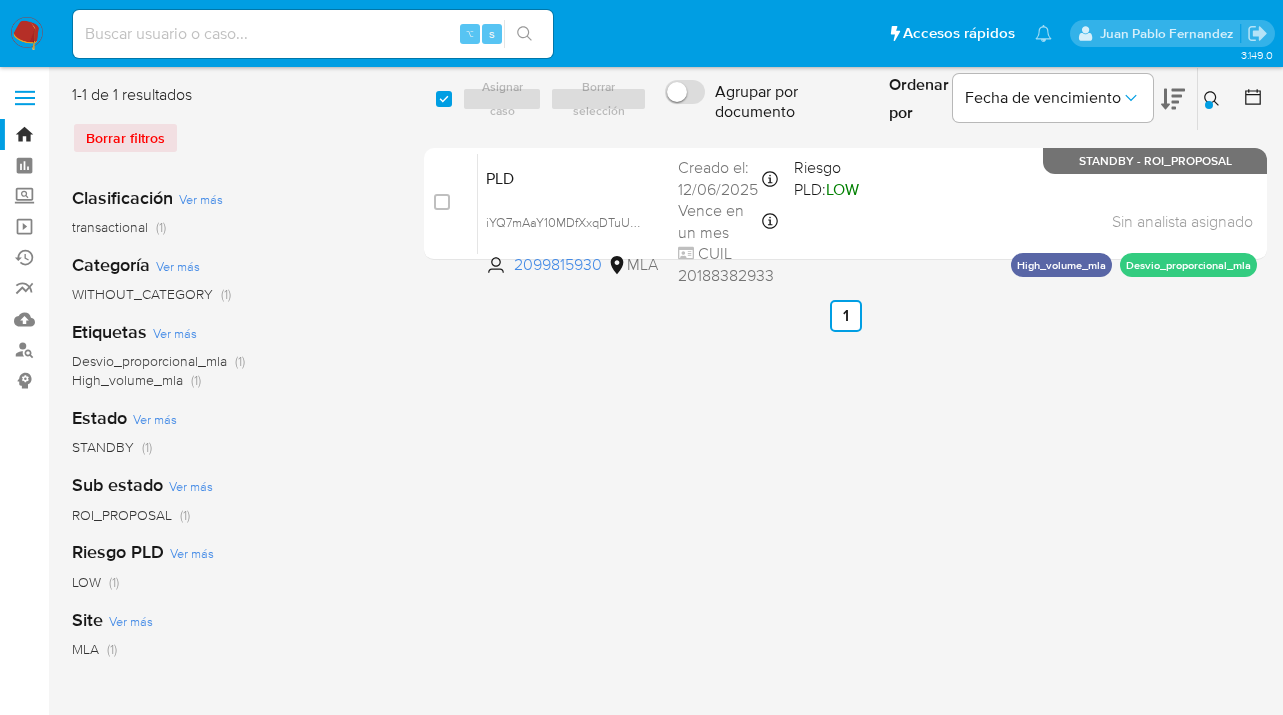 click 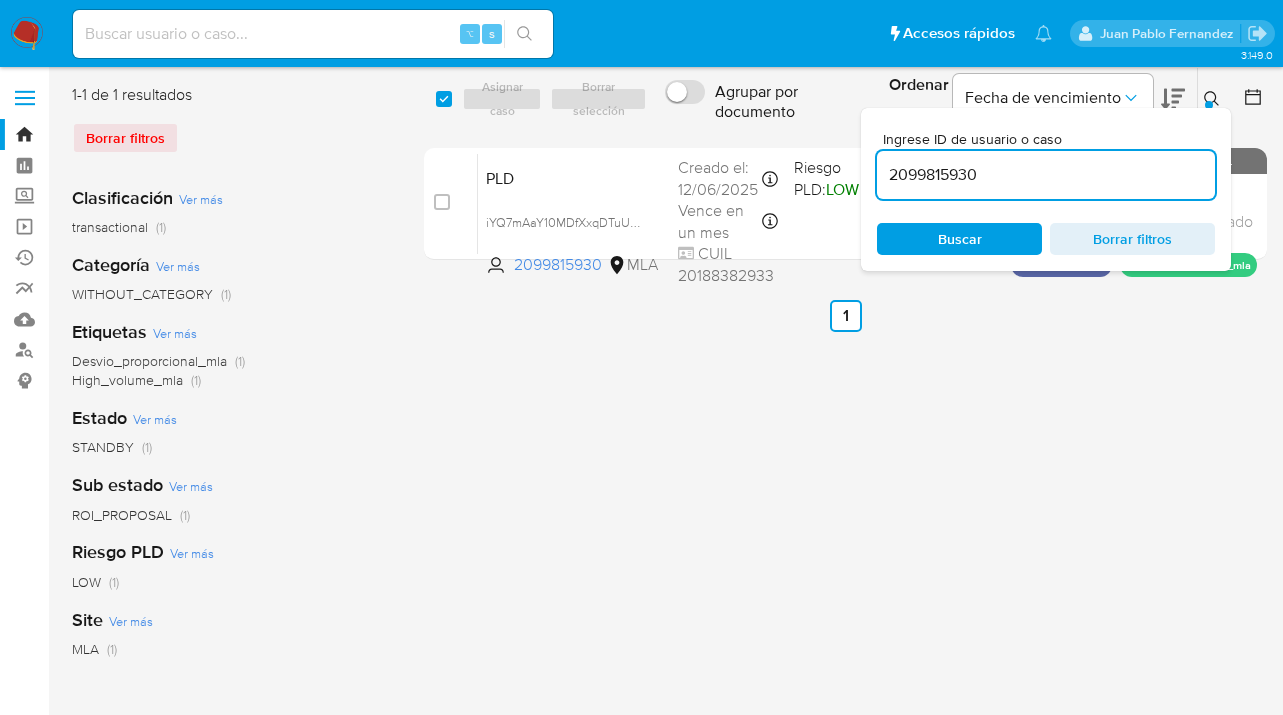 drag, startPoint x: 1052, startPoint y: 179, endPoint x: 883, endPoint y: 166, distance: 169.49927 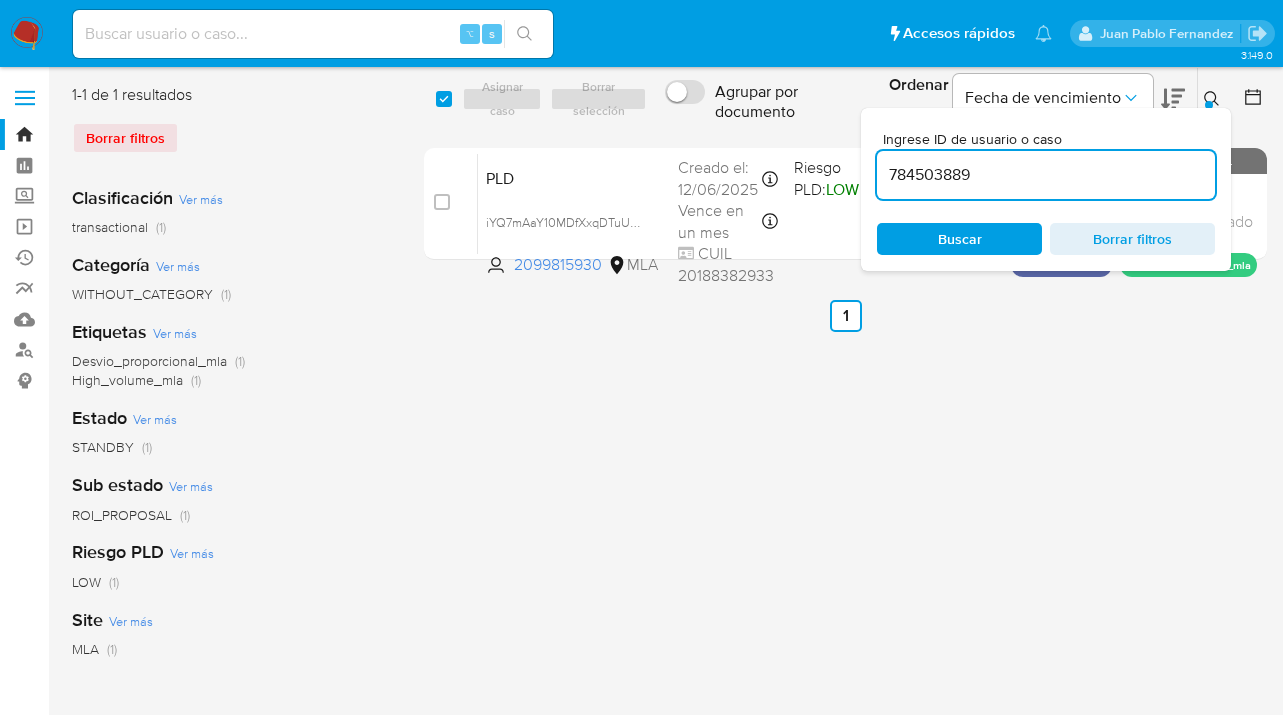 type on "784503889" 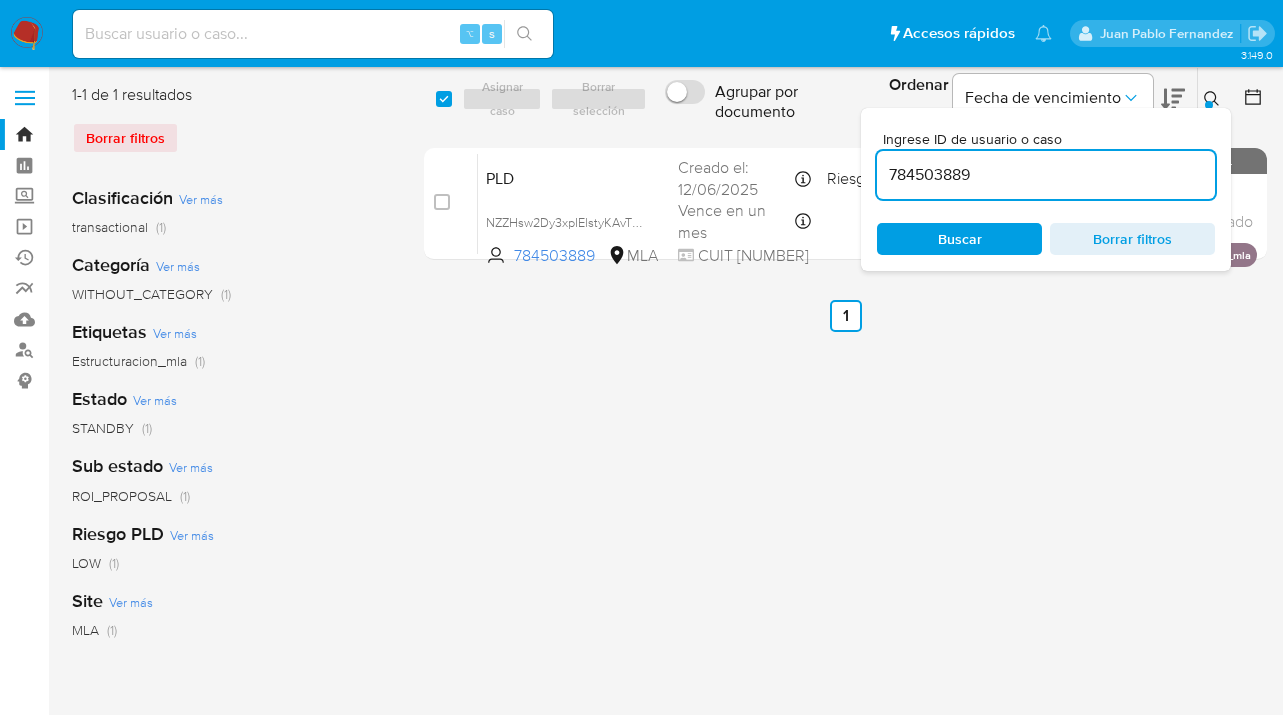 click 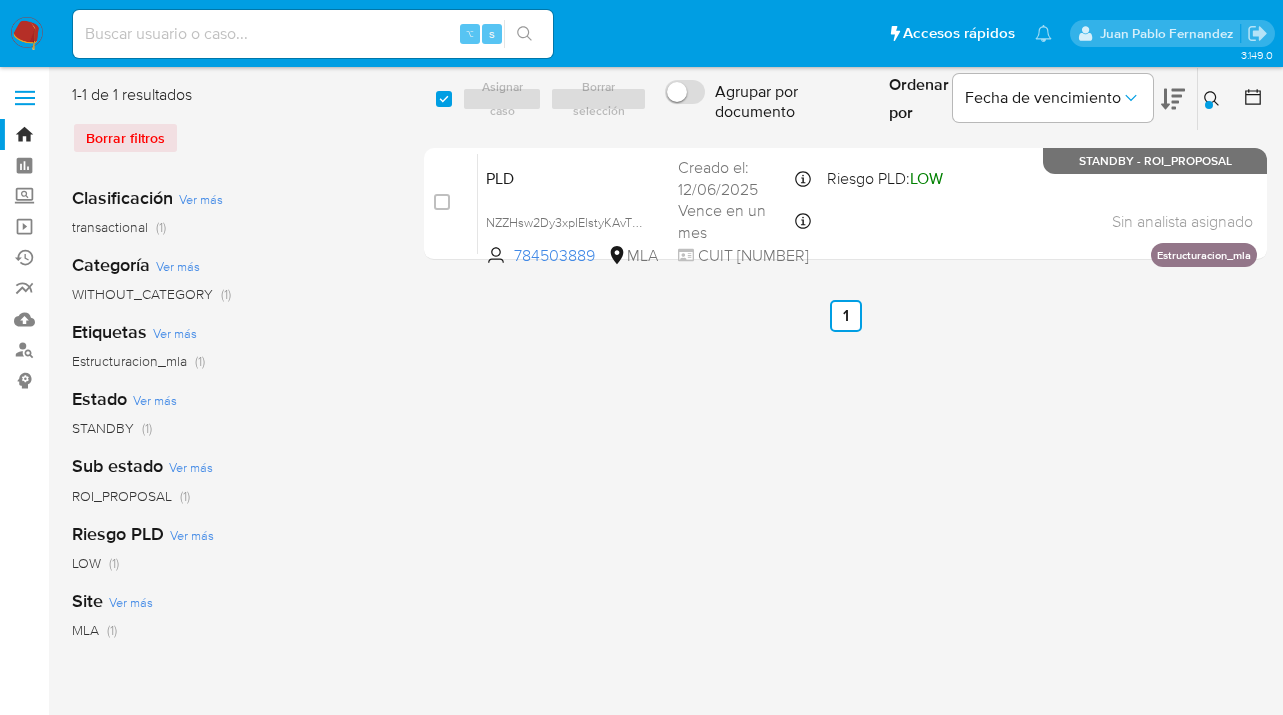 drag, startPoint x: 446, startPoint y: 100, endPoint x: 522, endPoint y: 89, distance: 76.79192 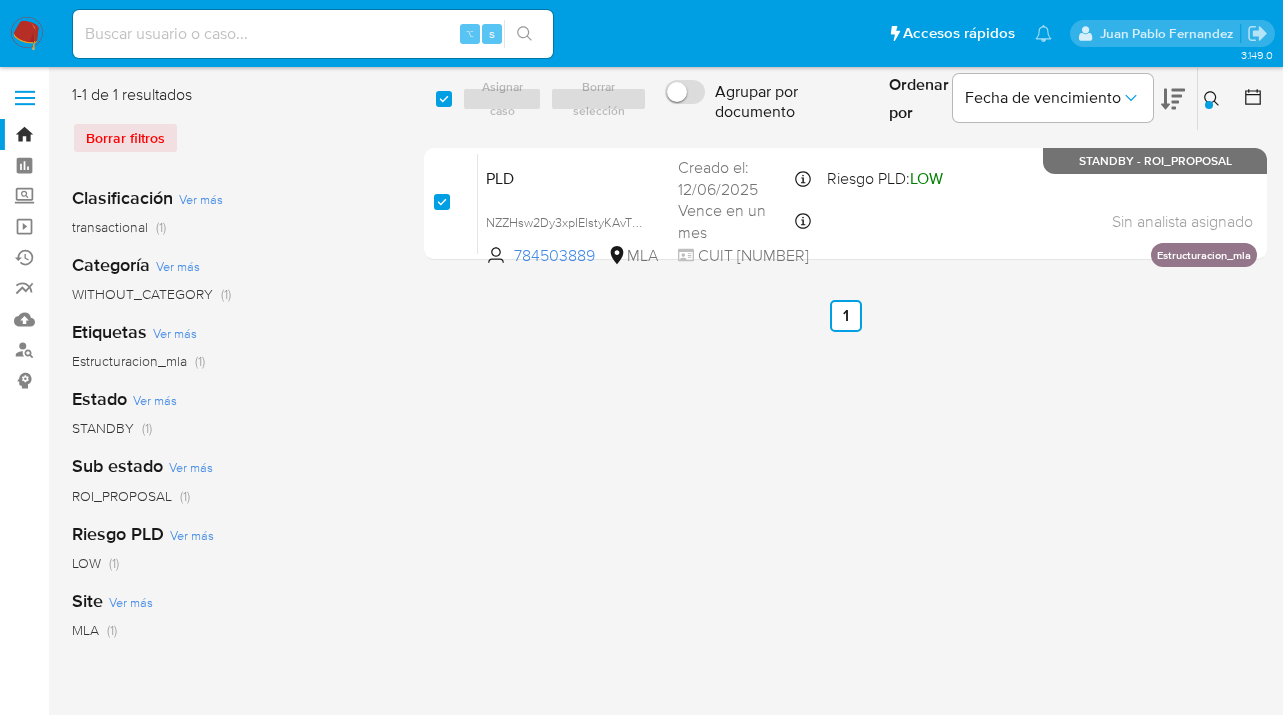 checkbox on "true" 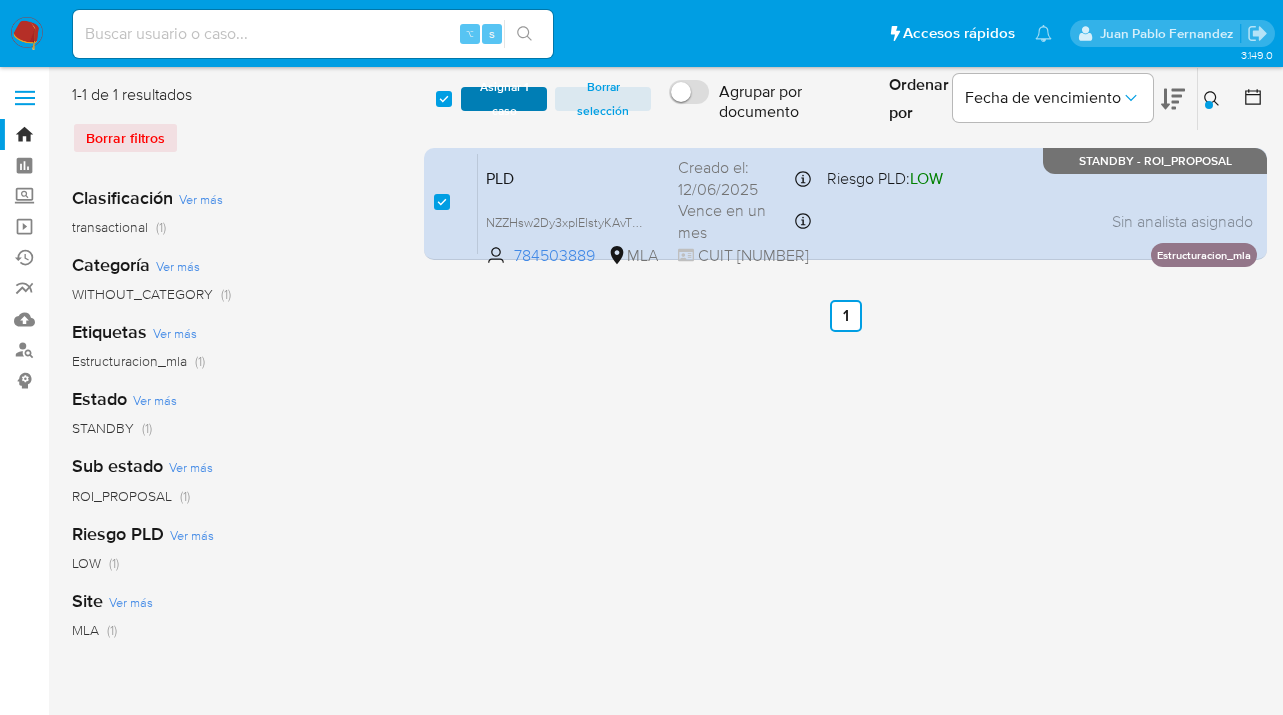click on "Asignar 1 caso" at bounding box center [504, 99] 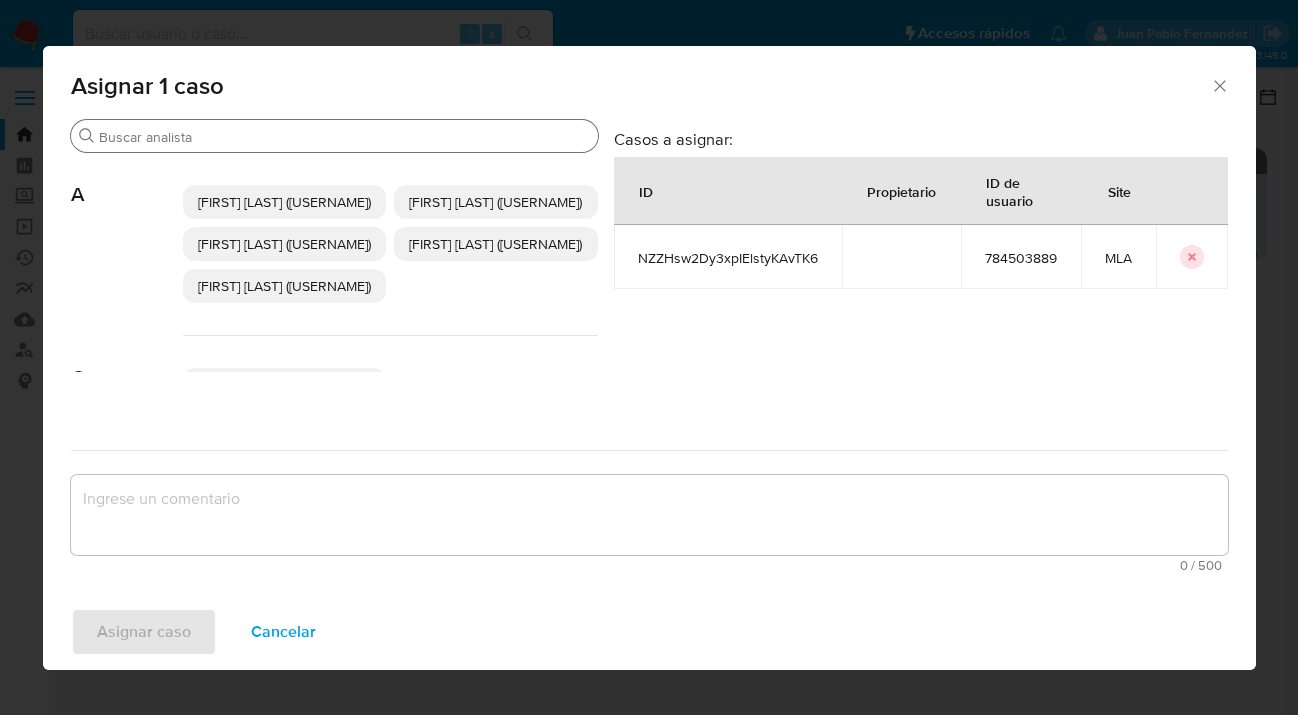 drag, startPoint x: 329, startPoint y: 128, endPoint x: 325, endPoint y: 138, distance: 10.770329 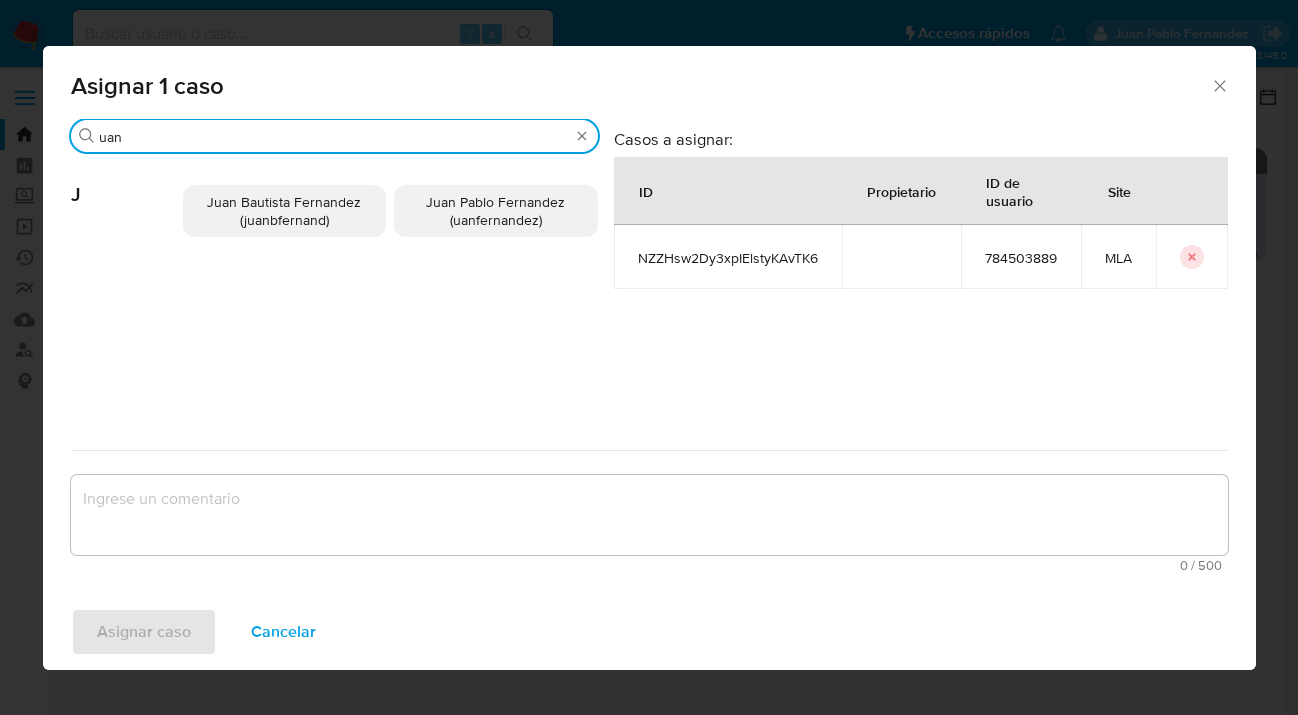 type on "uan" 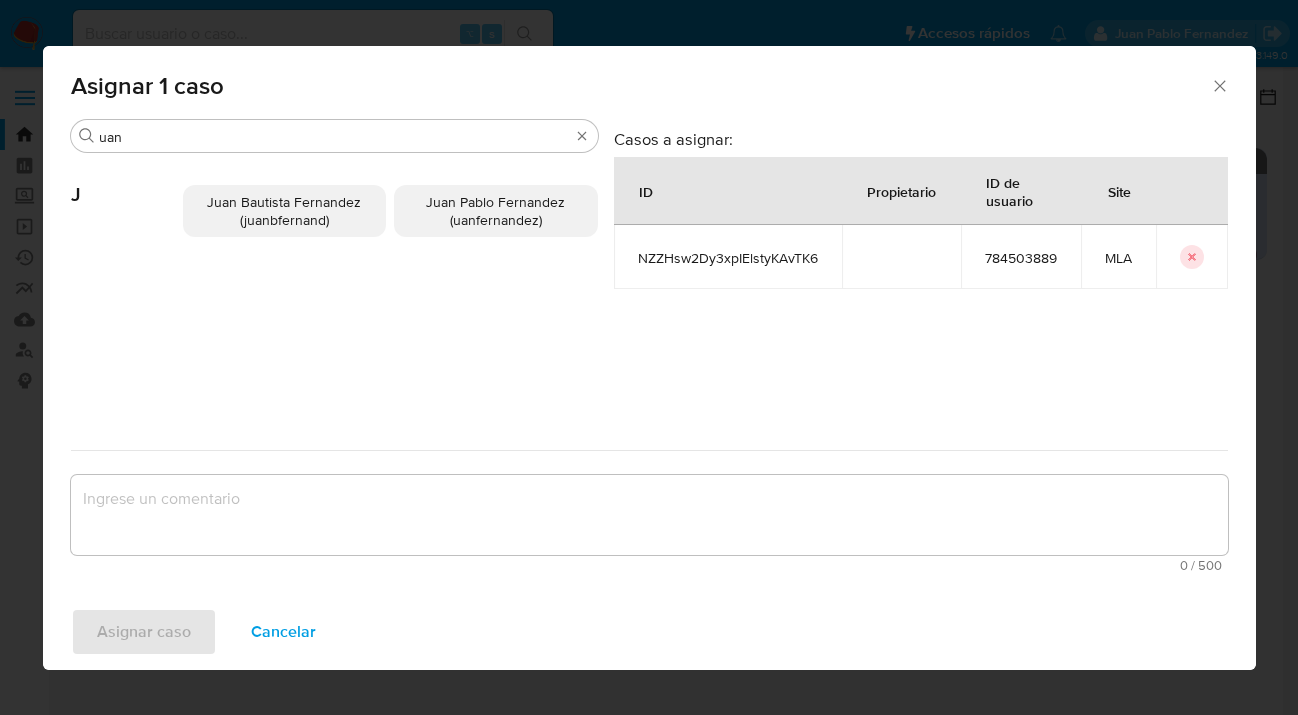 click on "Juan Pablo Fernandez (uanfernandez)" at bounding box center (495, 211) 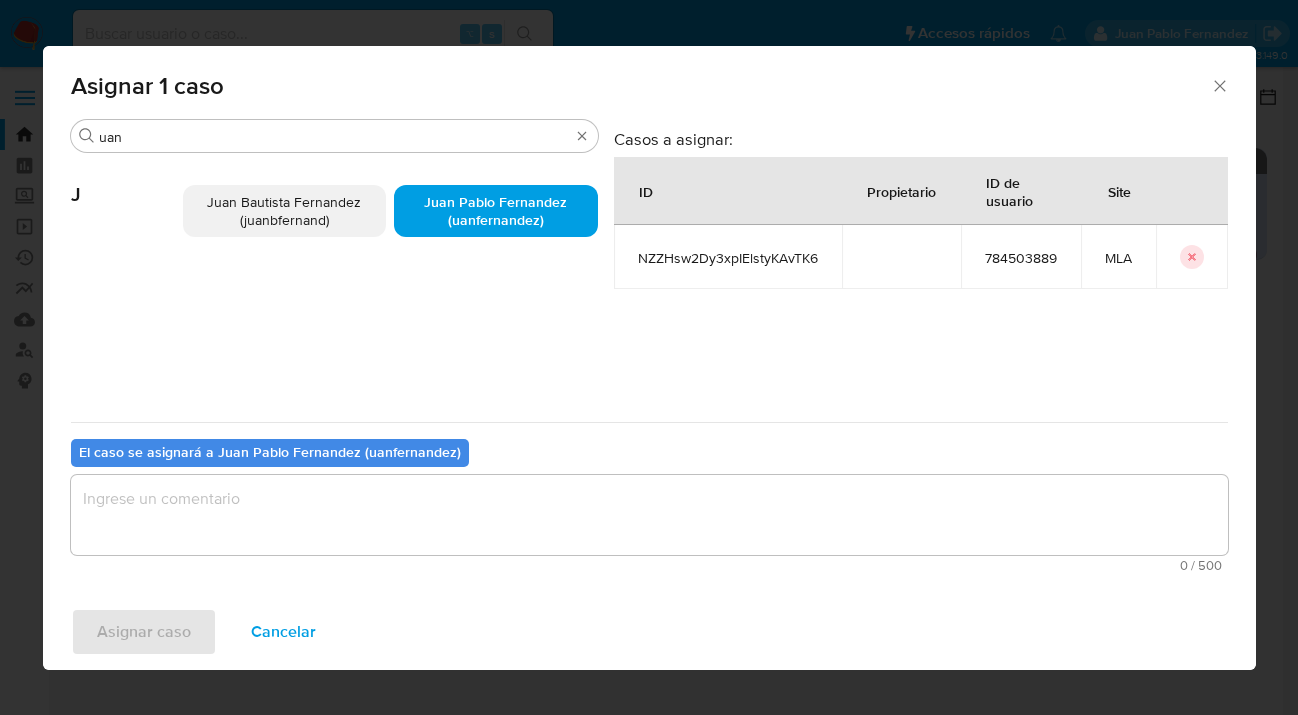 click at bounding box center (649, 515) 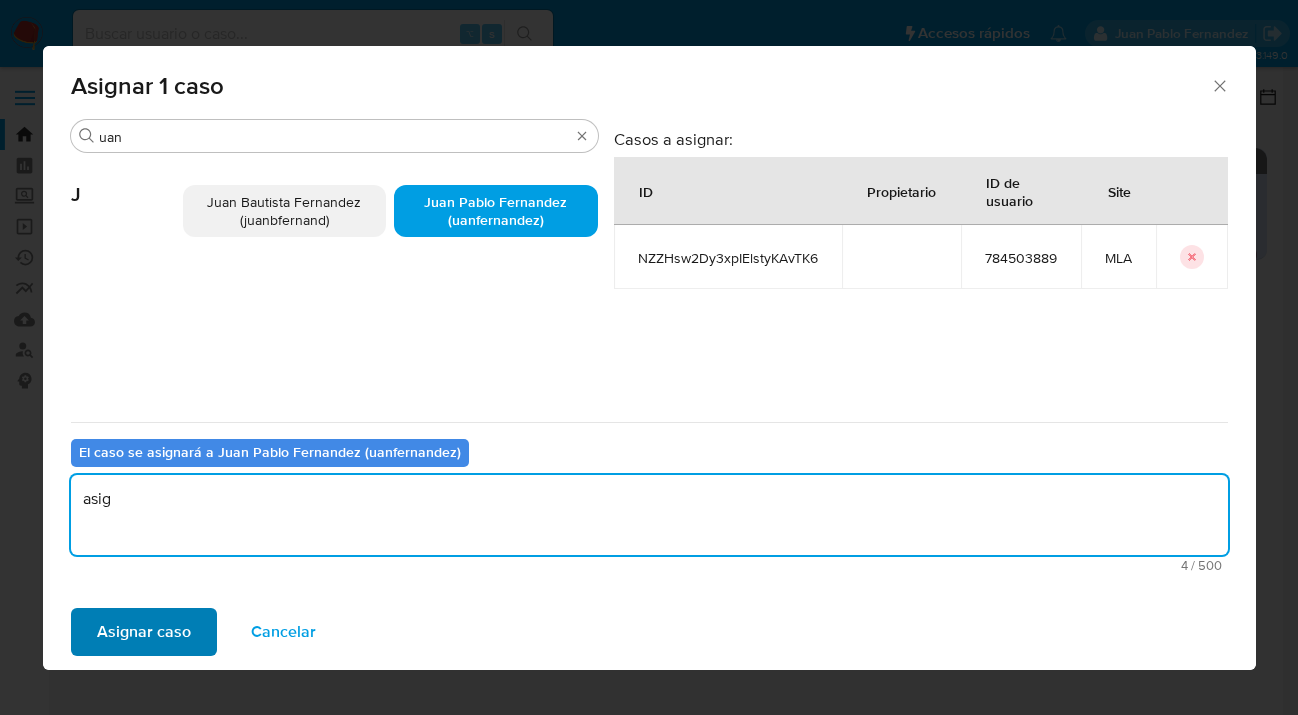 type on "asig" 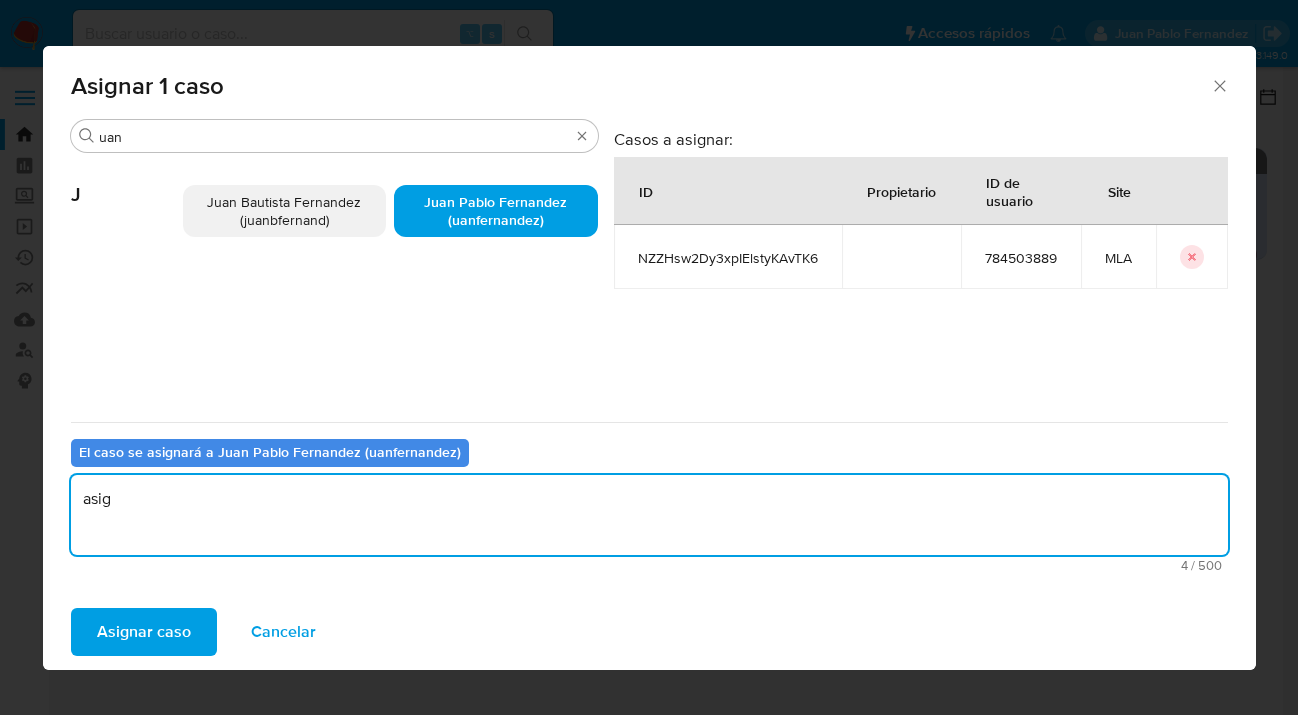 click on "Asignar caso" at bounding box center (144, 632) 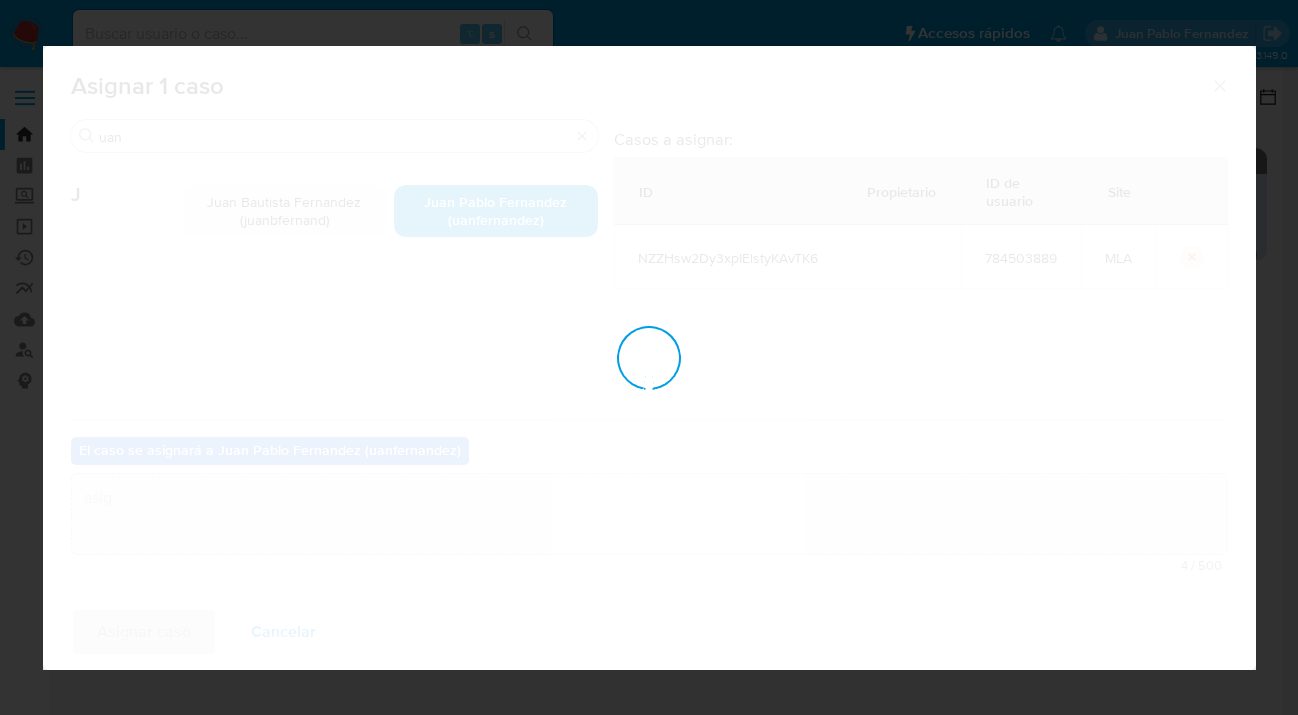 type 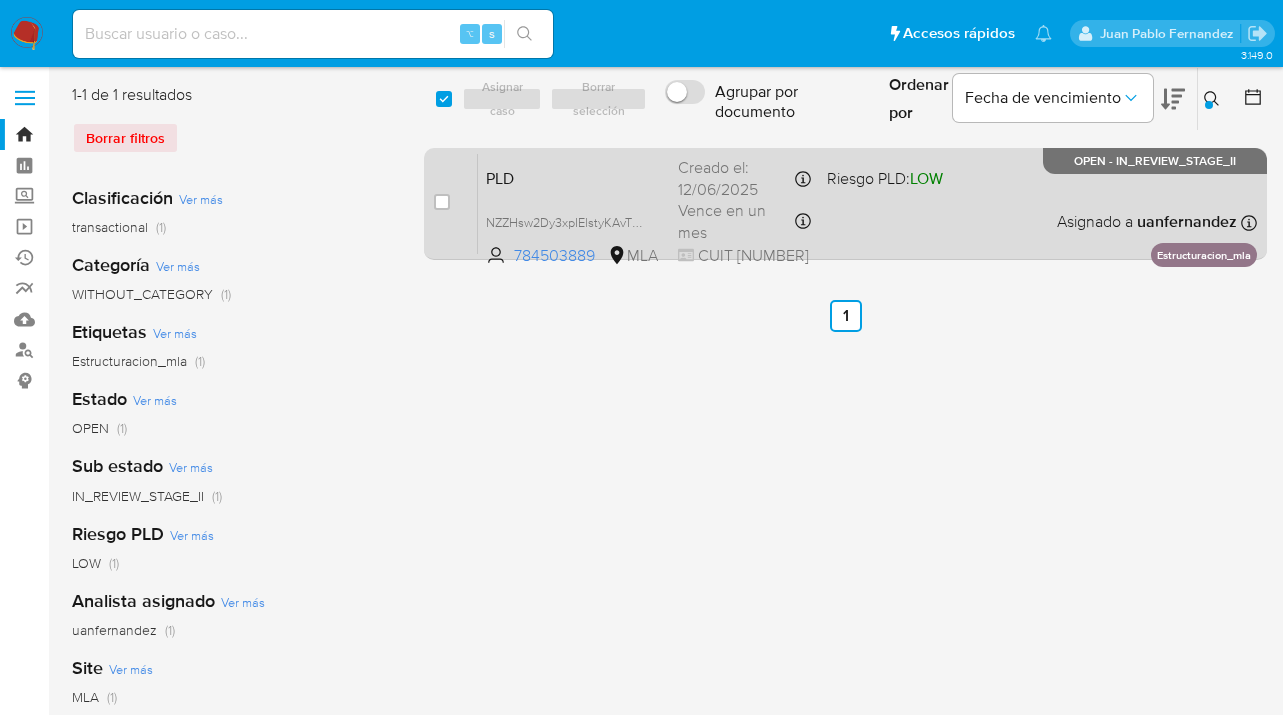 click on "PLD NZZHsw2Dy3xpIElstyKAvTK6 784503889 MLA Riesgo PLD:  LOW Creado el: 12/06/2025   Creado el: 12/06/2025 03:14:11 Vence en un mes   Vence el 10/09/2025 03:14:12 CUIT   27319435609 Asignado a   uanfernandez   Asignado el: 18/06/2025 14:17:28 Estructuracion_mla OPEN - IN_REVIEW_STAGE_II" at bounding box center (867, 203) 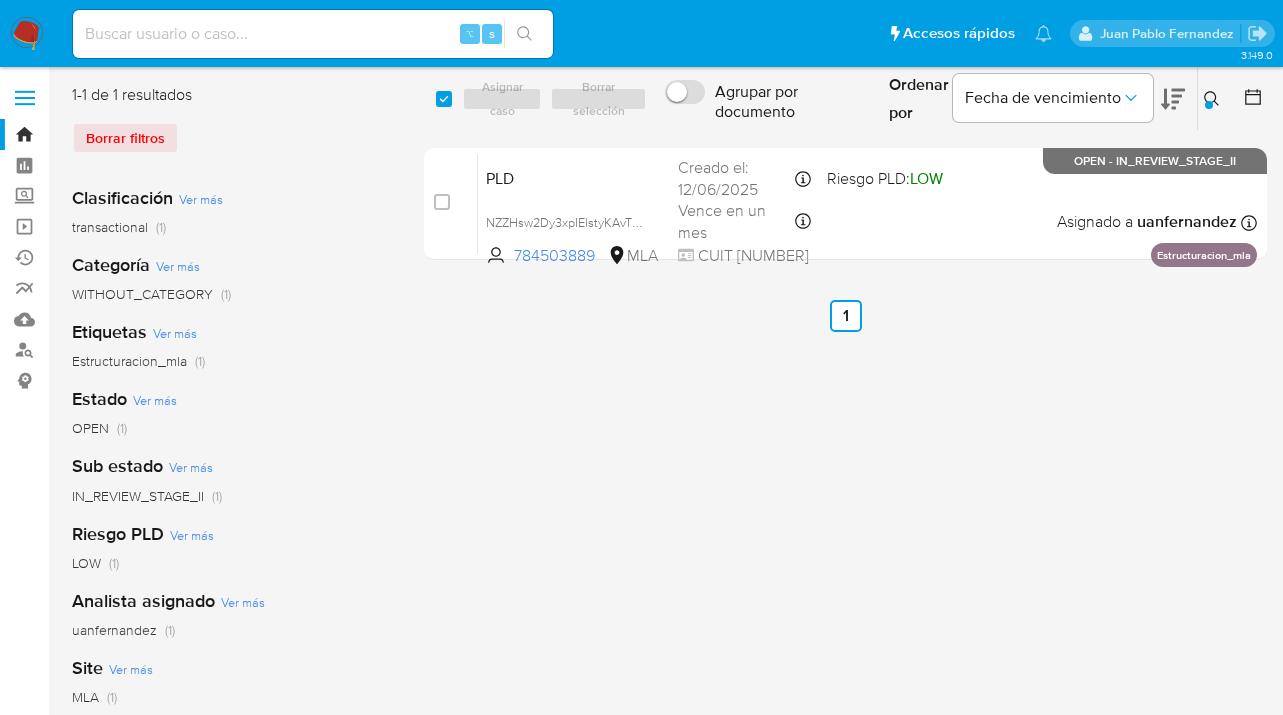 drag, startPoint x: 1210, startPoint y: 92, endPoint x: 1181, endPoint y: 122, distance: 41.725292 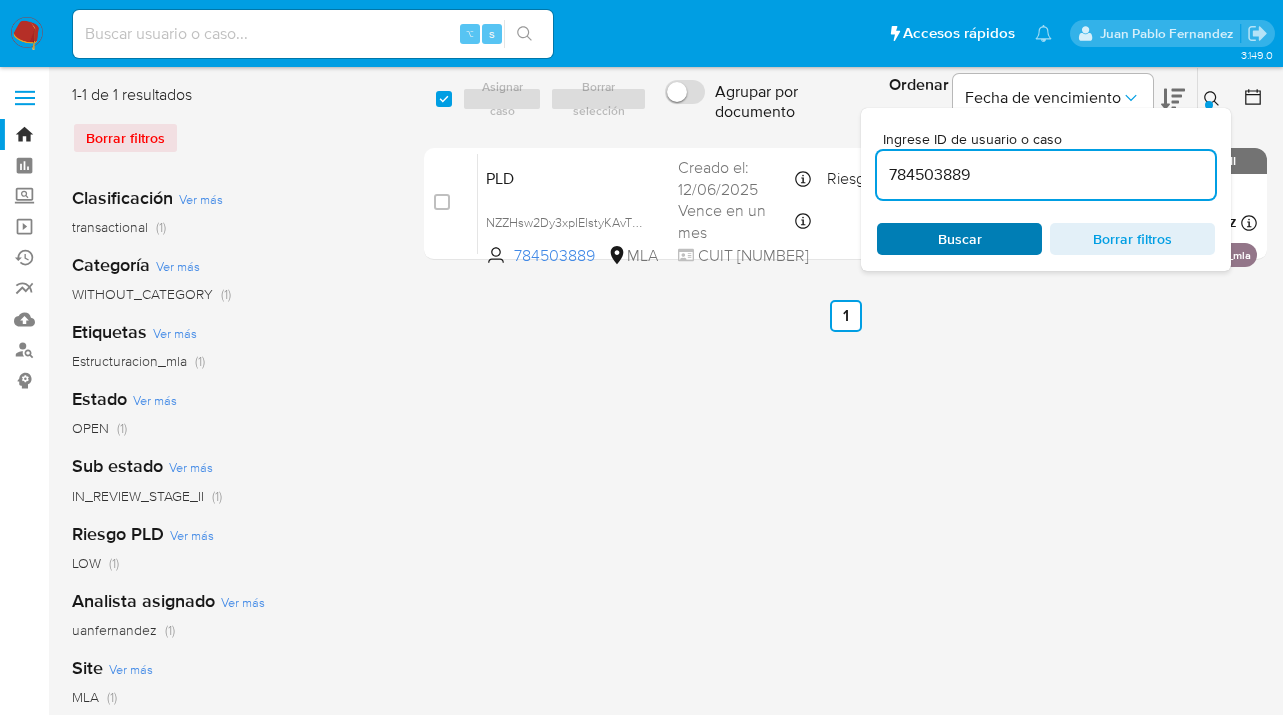 click on "Buscar" at bounding box center [959, 239] 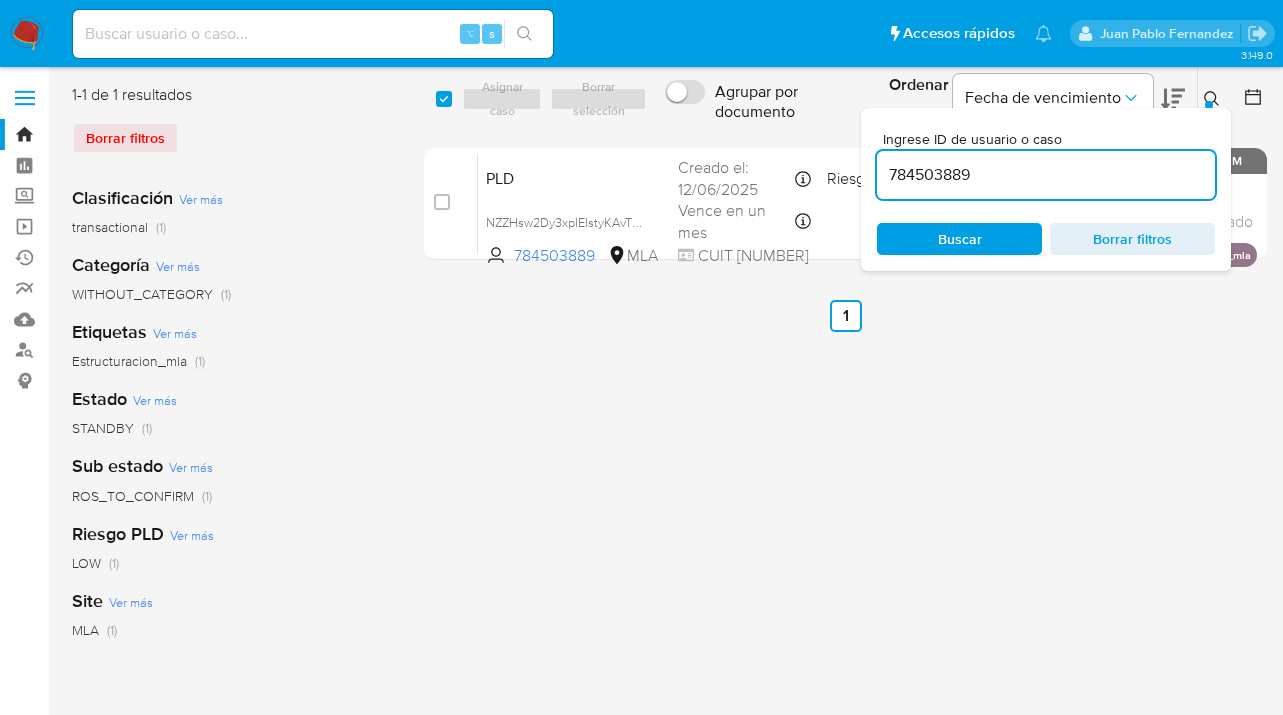 click 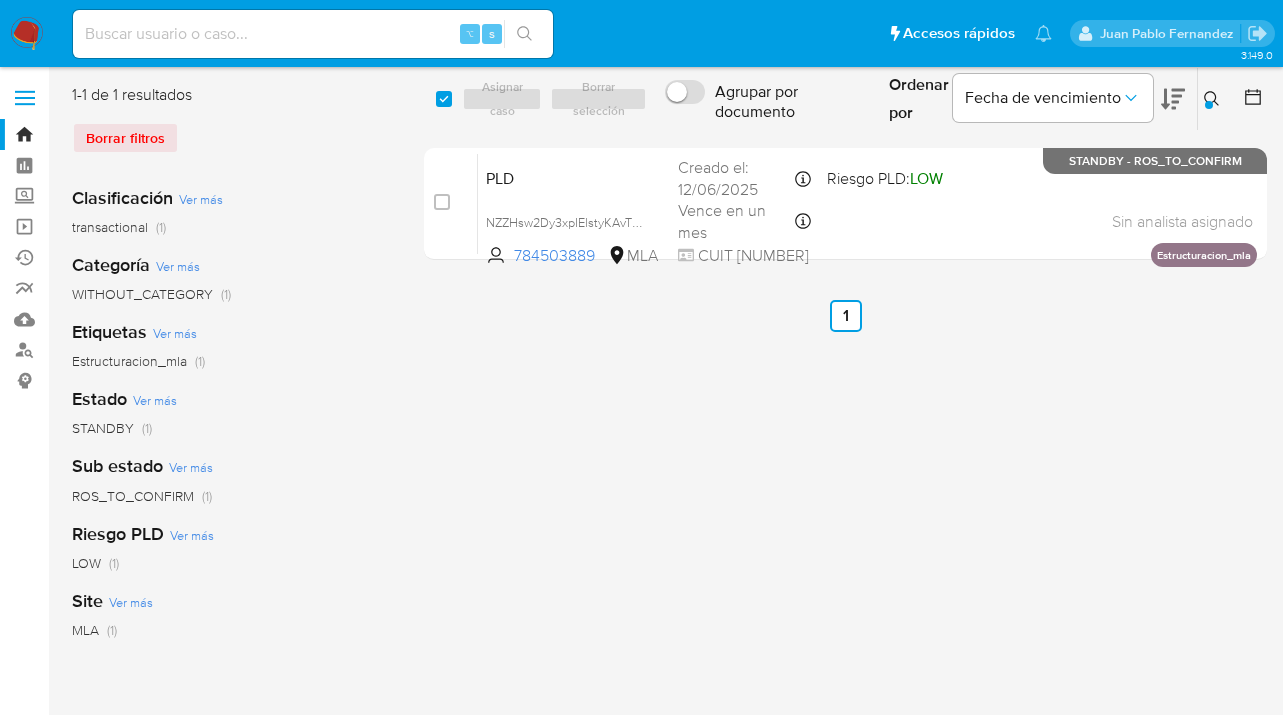 click at bounding box center [1214, 99] 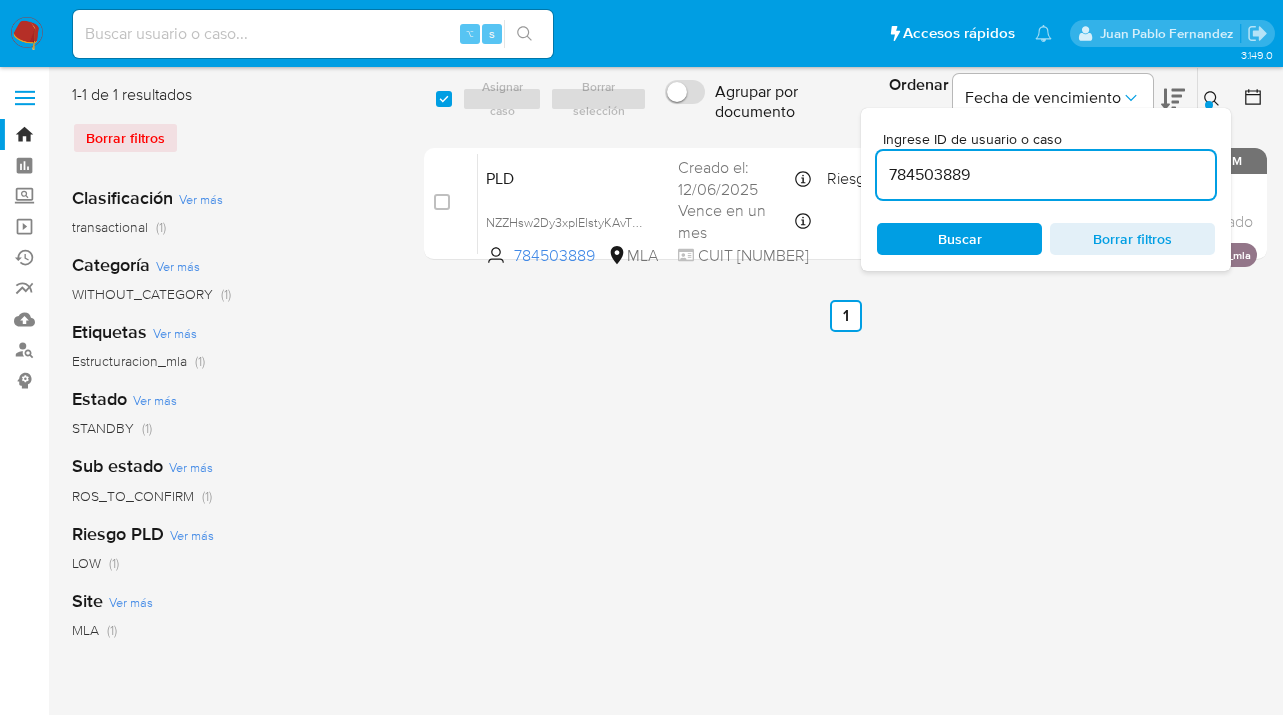 drag, startPoint x: 1085, startPoint y: 171, endPoint x: 888, endPoint y: 160, distance: 197.30687 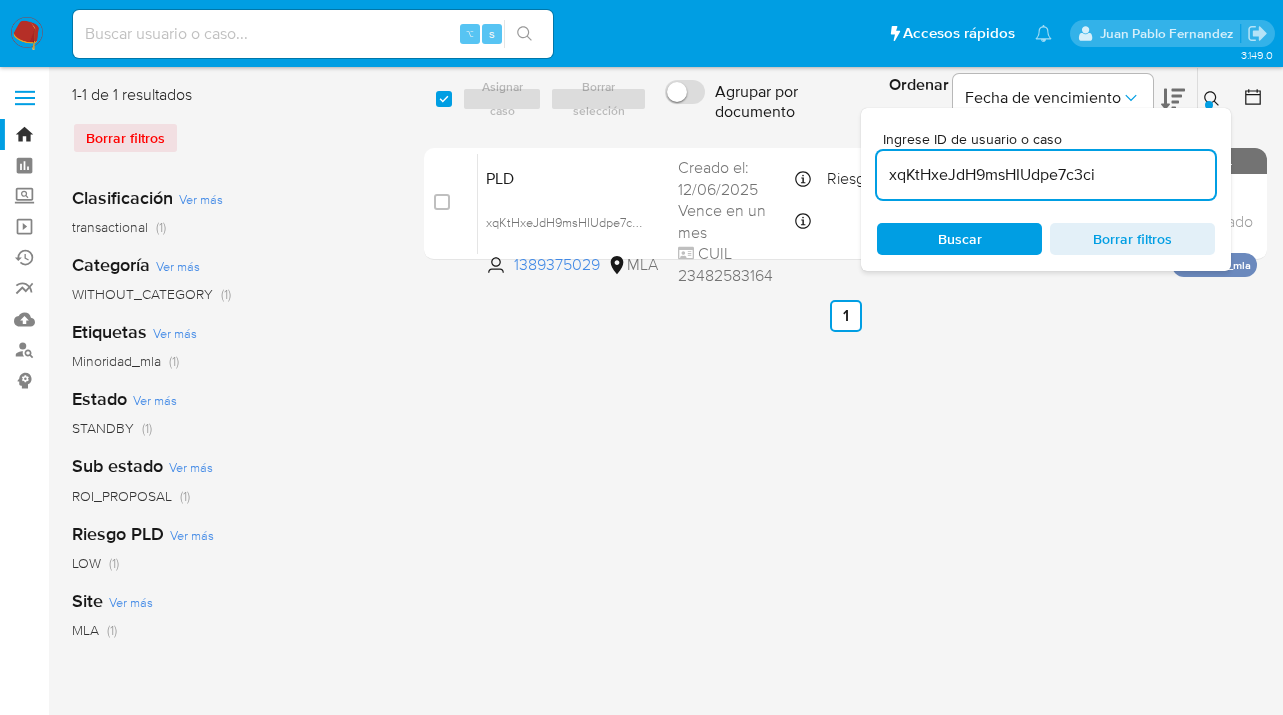 click 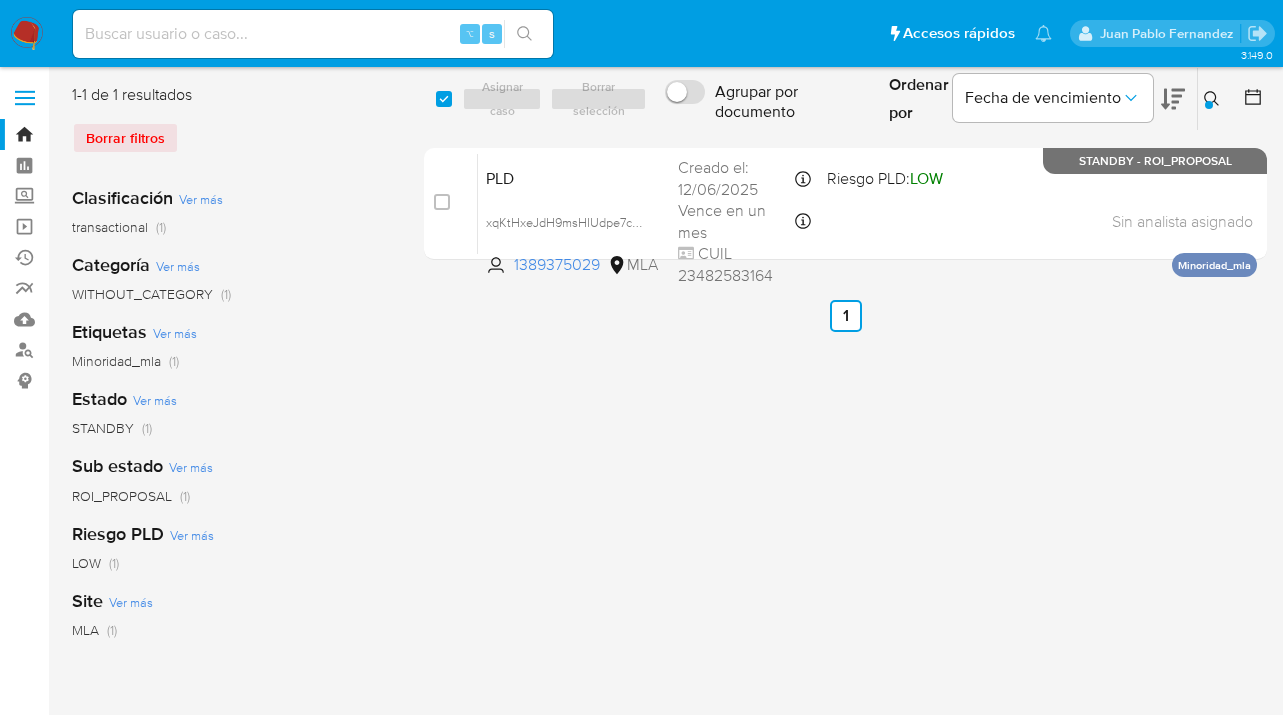 click 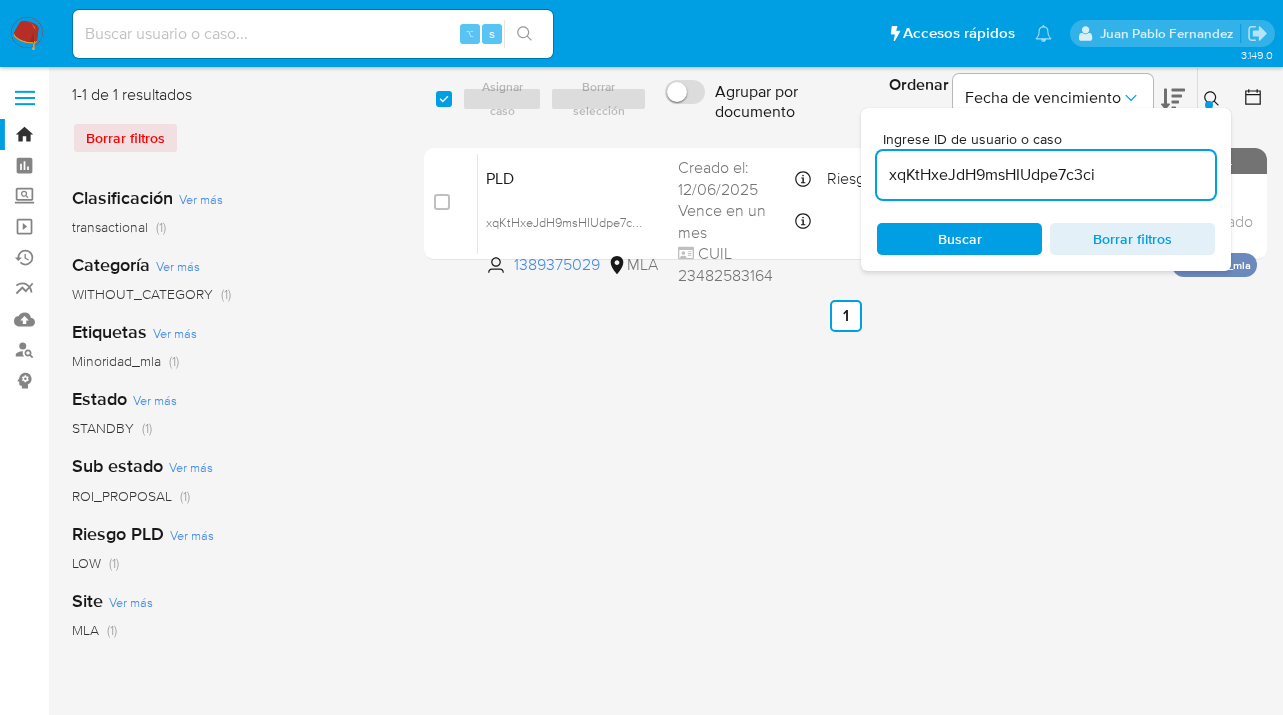 drag, startPoint x: 1122, startPoint y: 171, endPoint x: 887, endPoint y: 172, distance: 235.00212 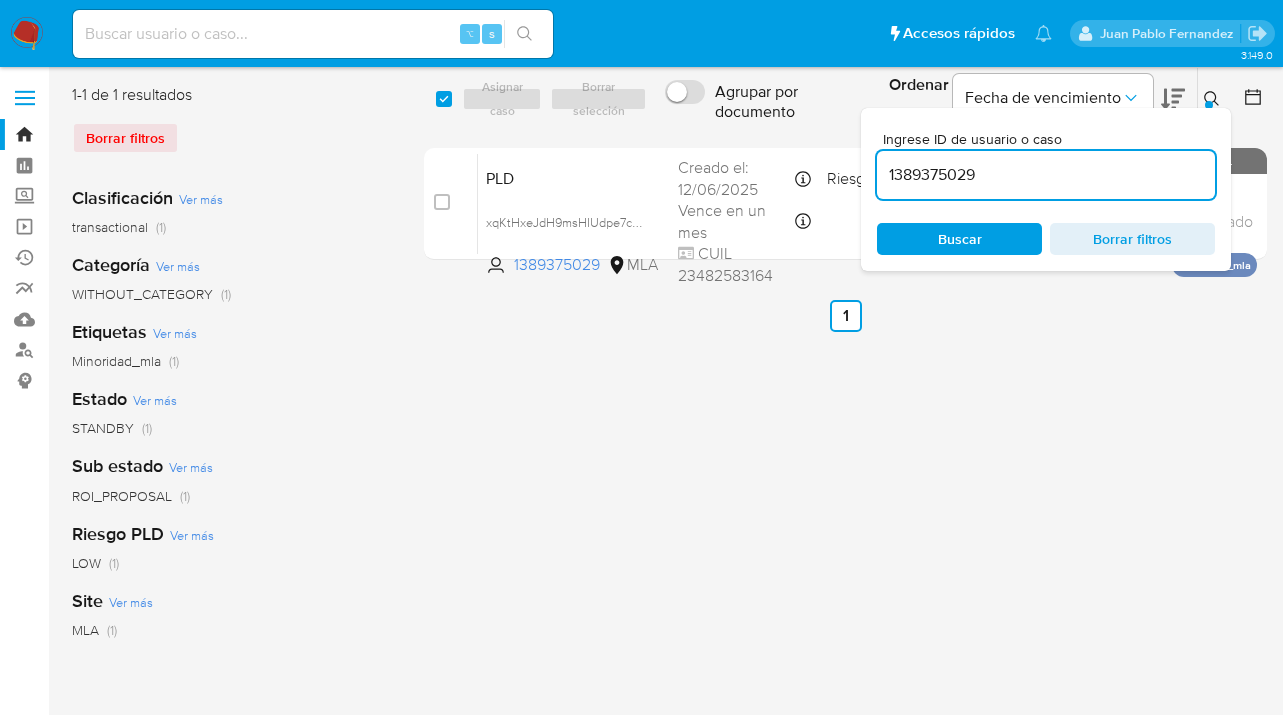type on "1389375029" 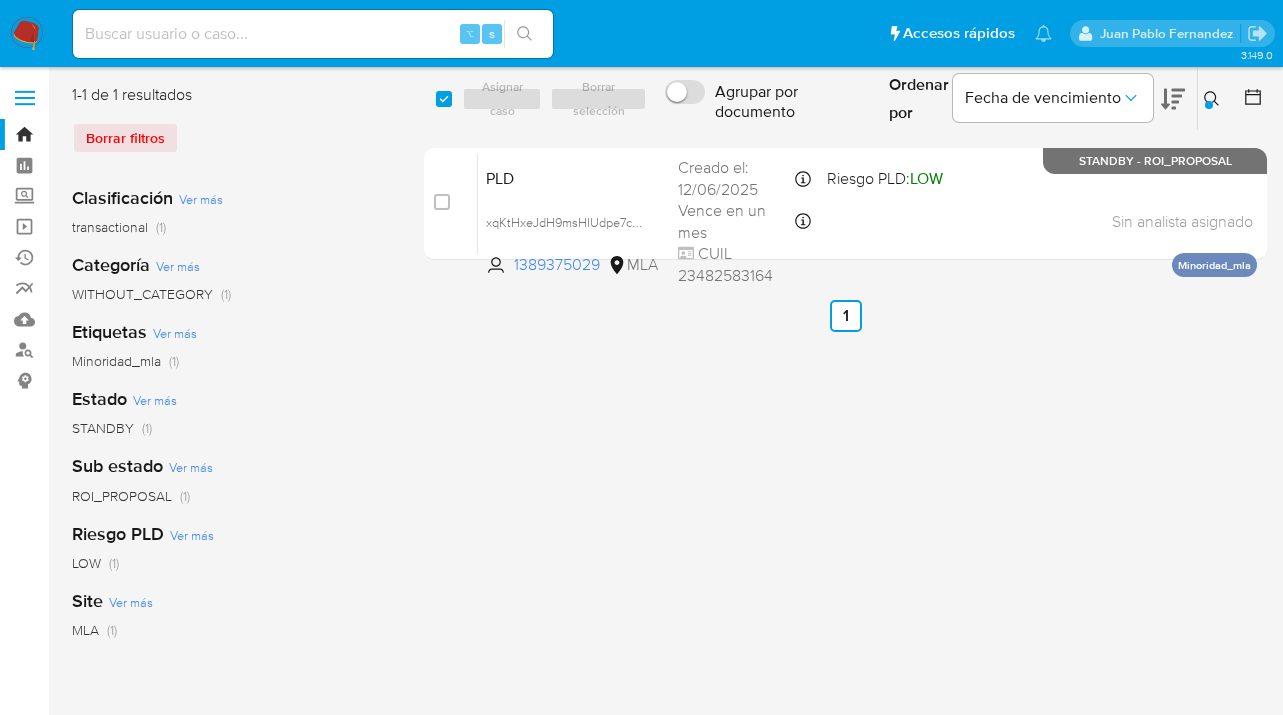 drag, startPoint x: 441, startPoint y: 98, endPoint x: 456, endPoint y: 98, distance: 15 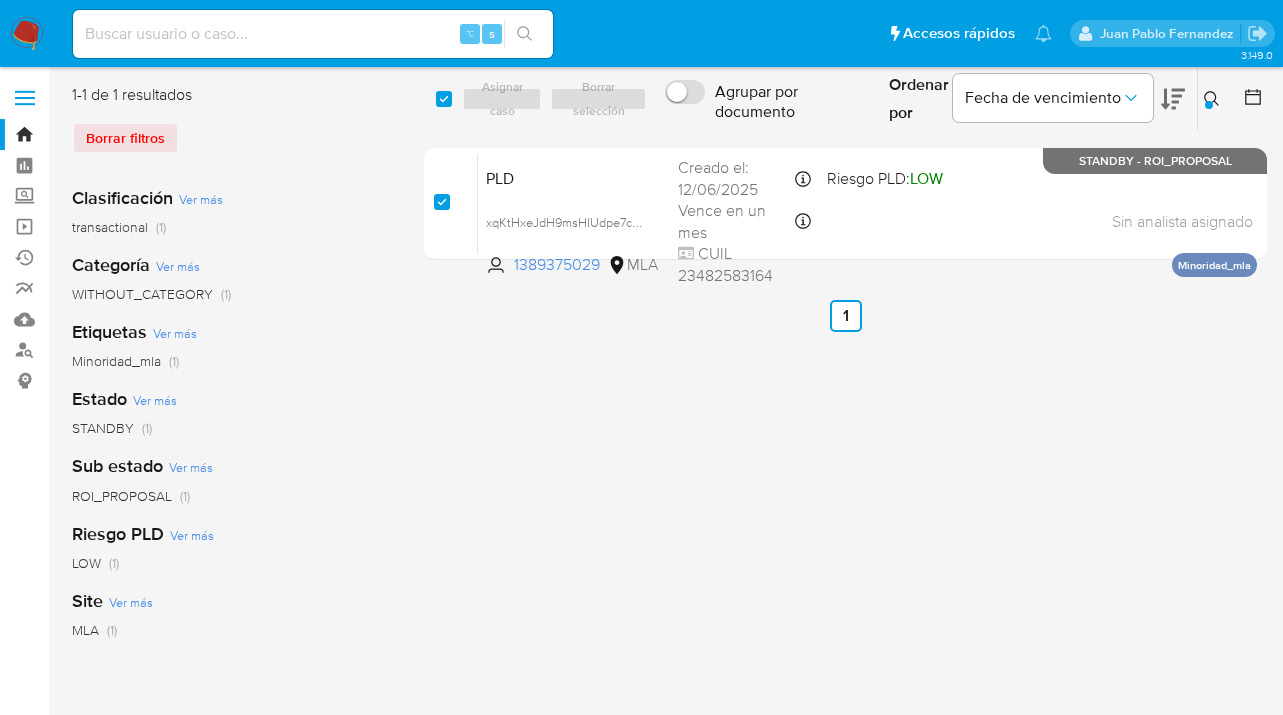checkbox on "true" 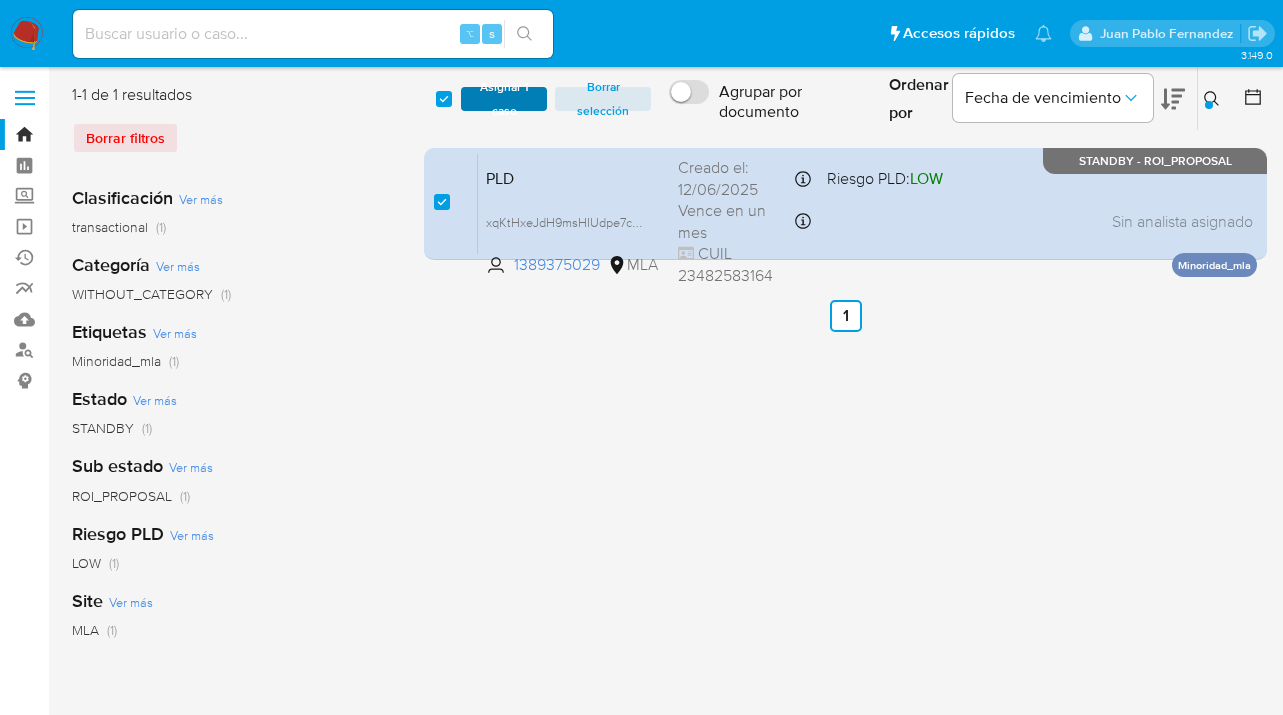 click on "Asignar 1 caso" at bounding box center (504, 99) 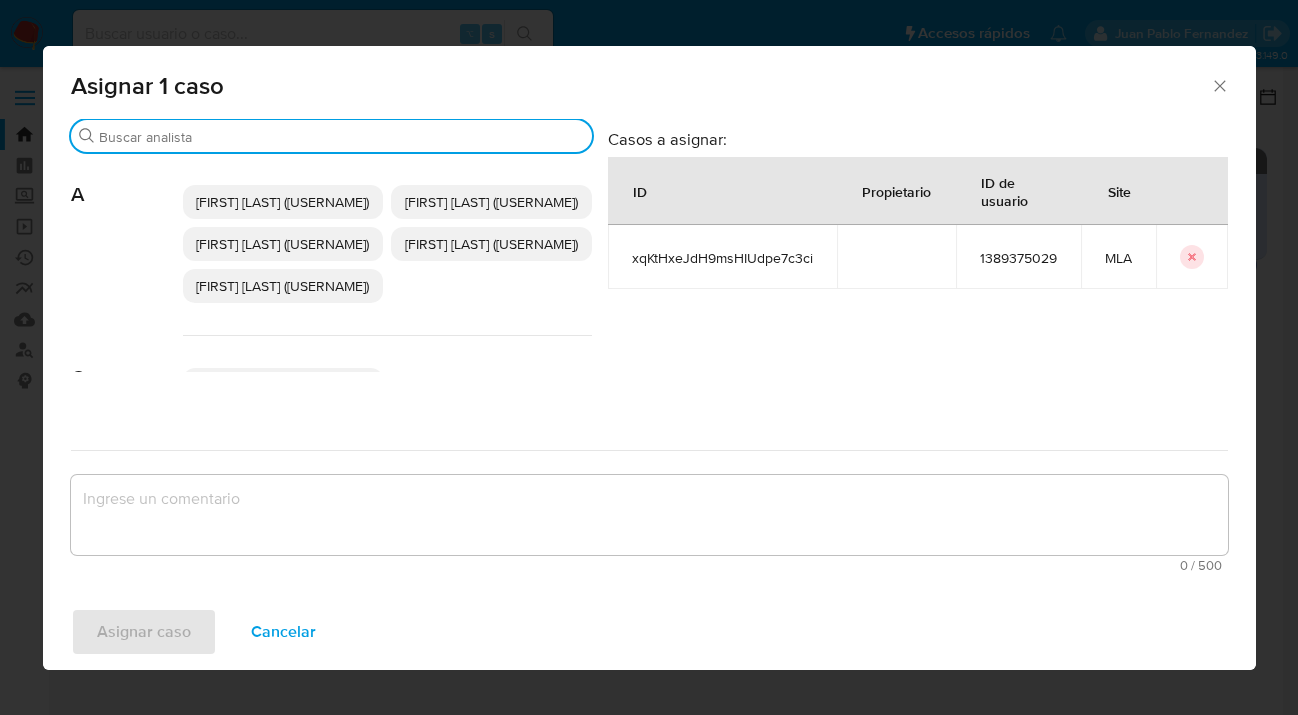 click on "Buscar" at bounding box center [341, 137] 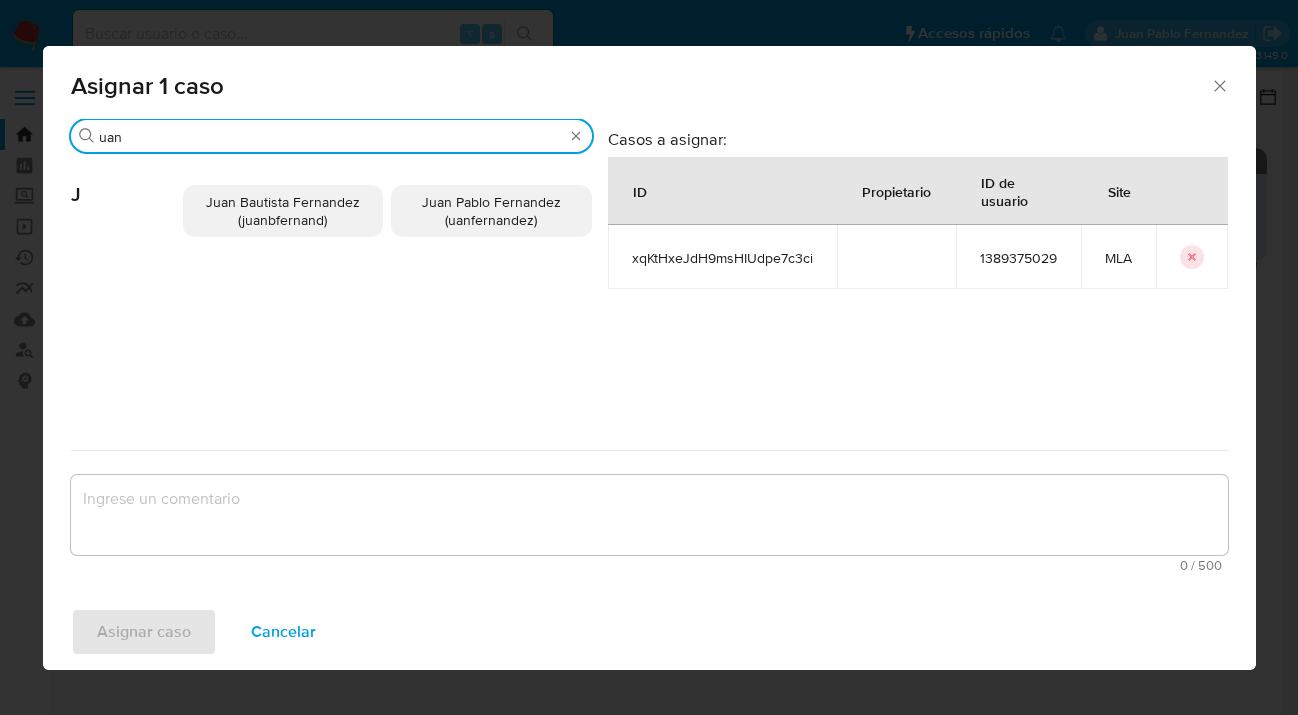 type on "uan" 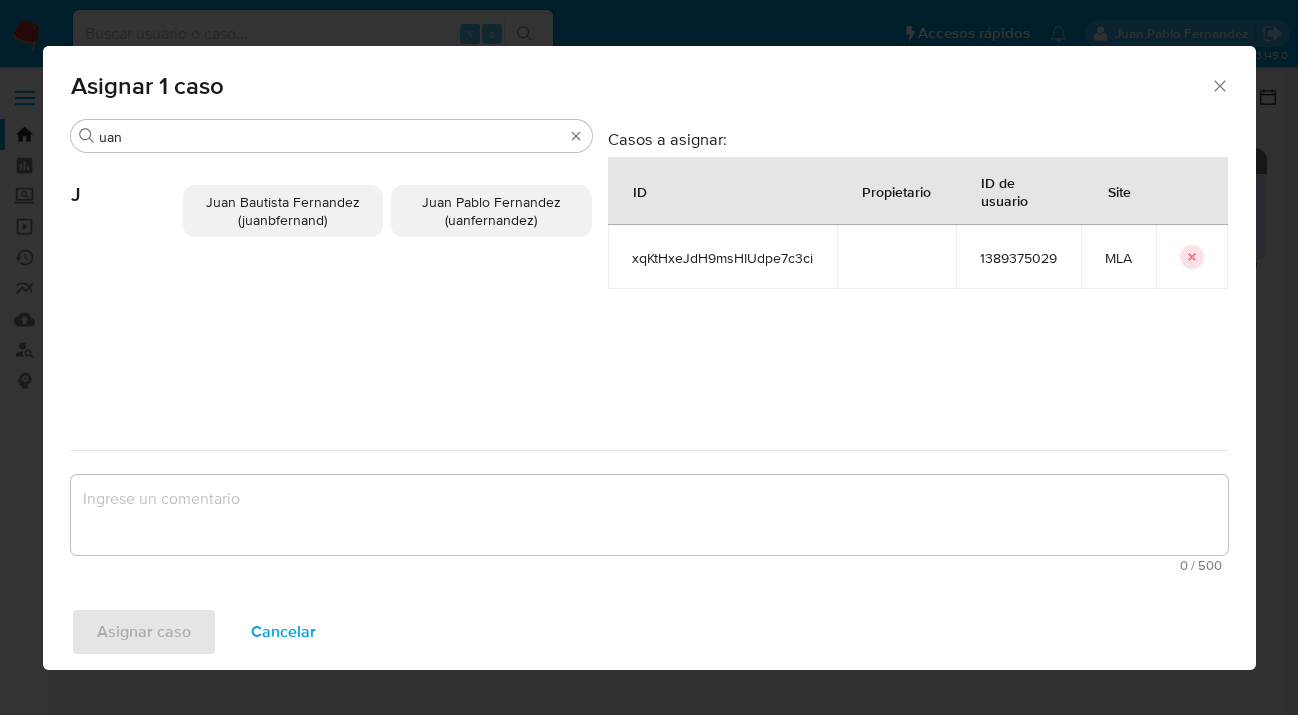drag, startPoint x: 489, startPoint y: 198, endPoint x: 445, endPoint y: 305, distance: 115.69356 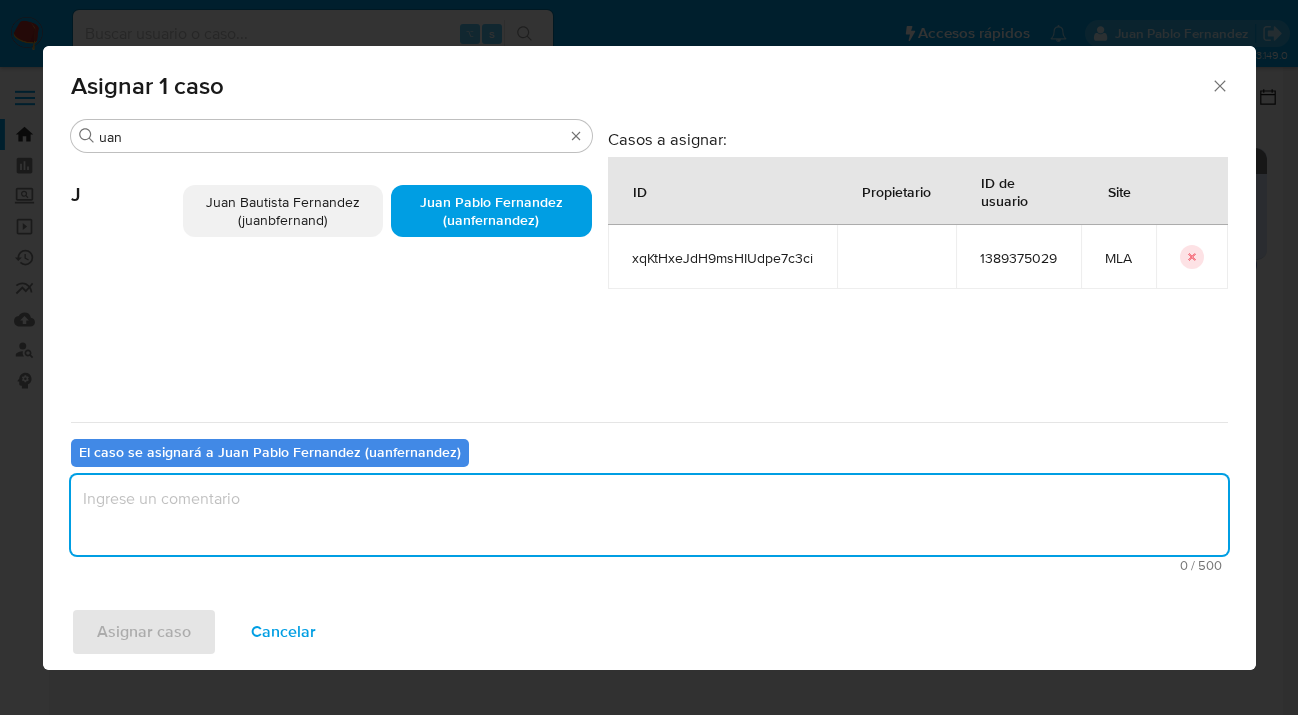 click at bounding box center (649, 515) 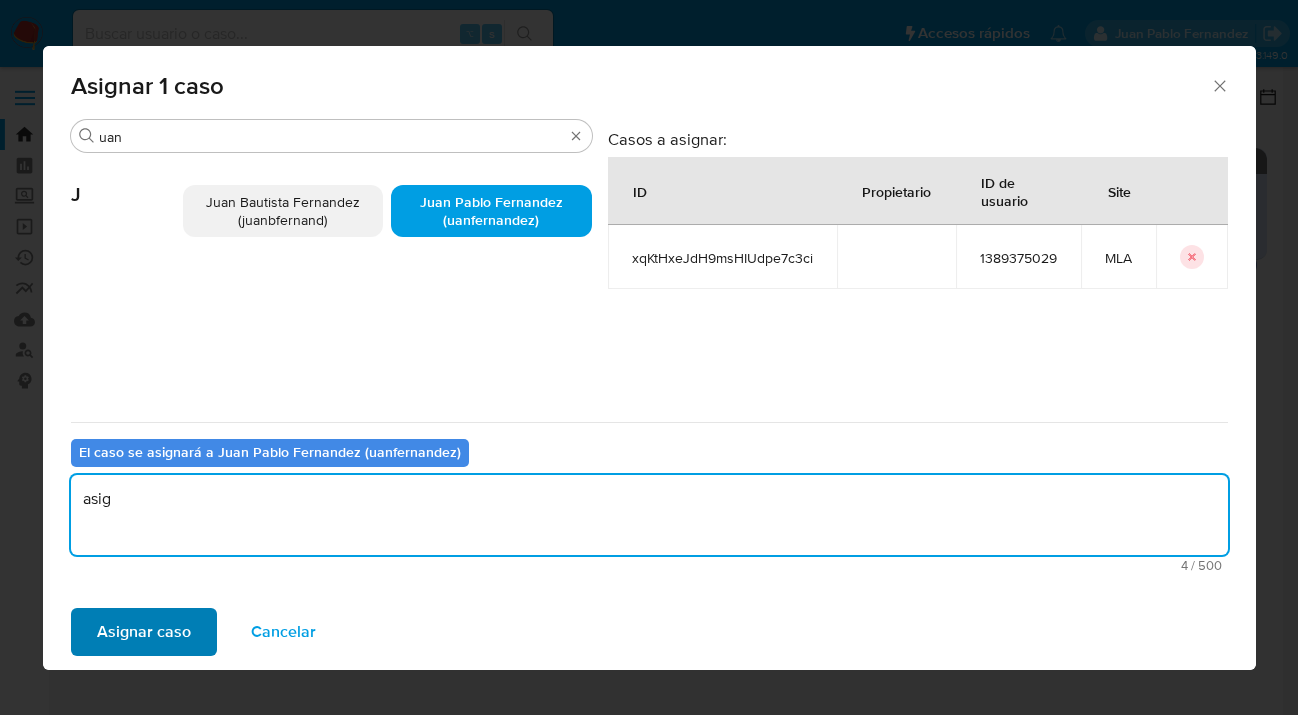 type on "asig" 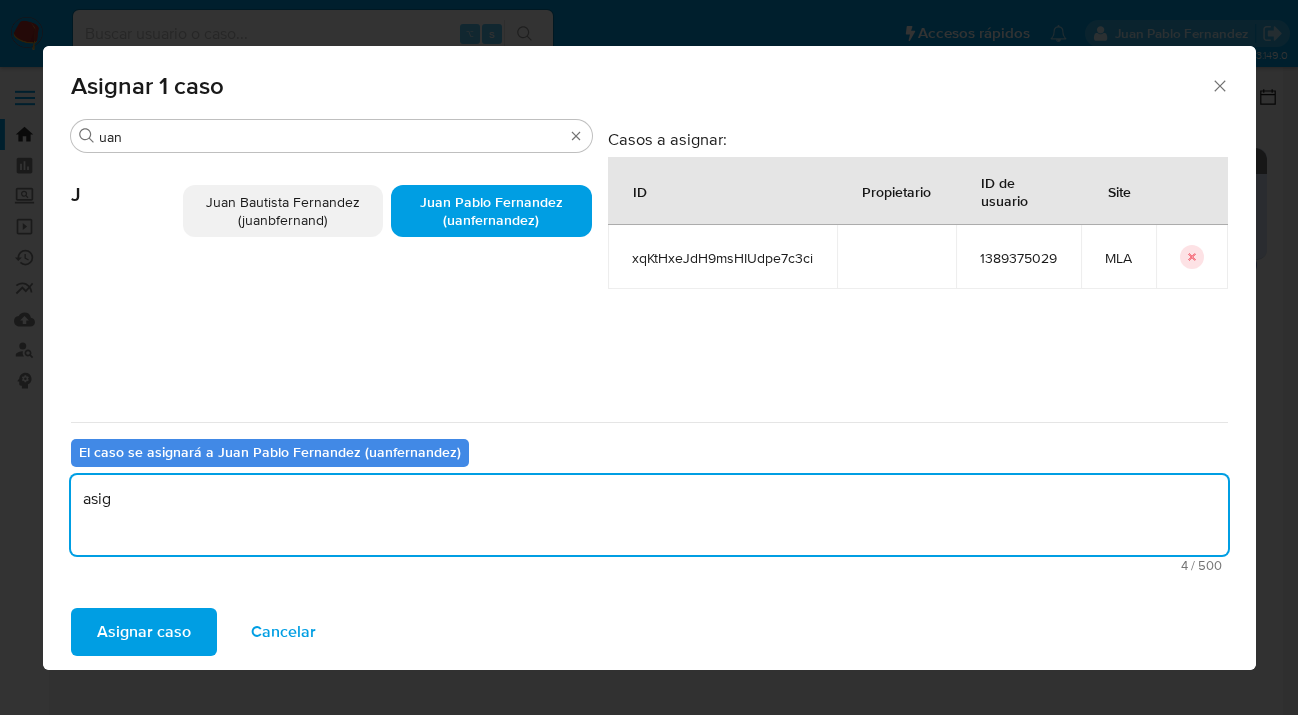 click on "Asignar caso" at bounding box center [144, 632] 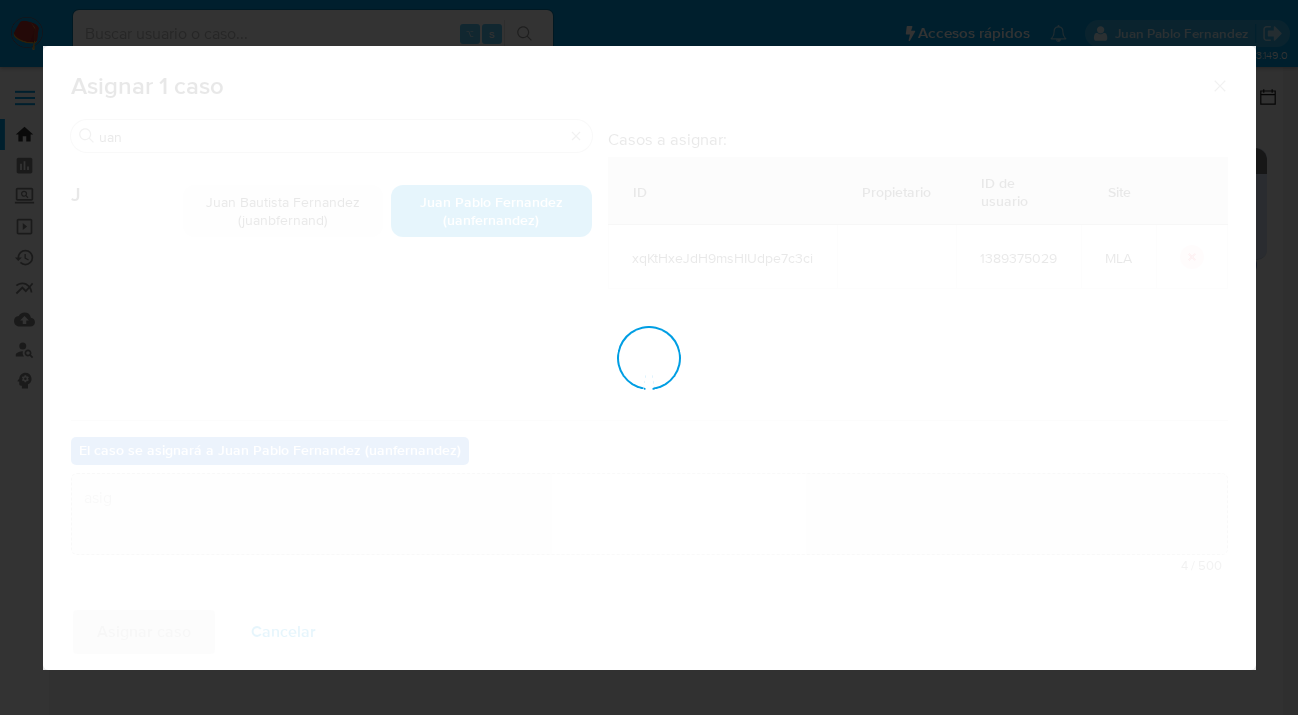 type 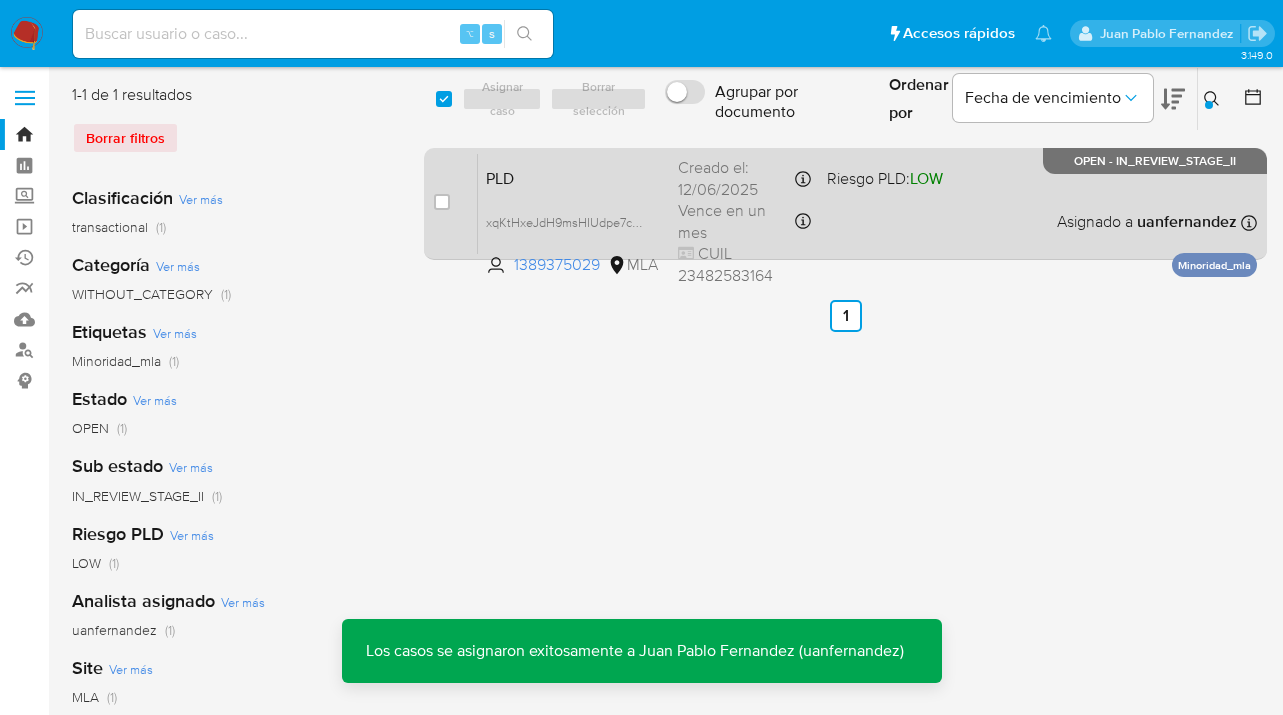 click on "PLD xqKtHxeJdH9msHIUdpe7c3ci 1389375029 MLA Riesgo PLD:  LOW Creado el: 12/06/2025   Creado el: 12/06/2025 03:14:10 Vence en un mes   Vence el 10/09/2025 03:14:11 CUIL   23482583164 Asignado a   uanfernandez   Asignado el: 18/06/2025 14:18:19 Minoridad_mla OPEN - IN_REVIEW_STAGE_II" at bounding box center (867, 203) 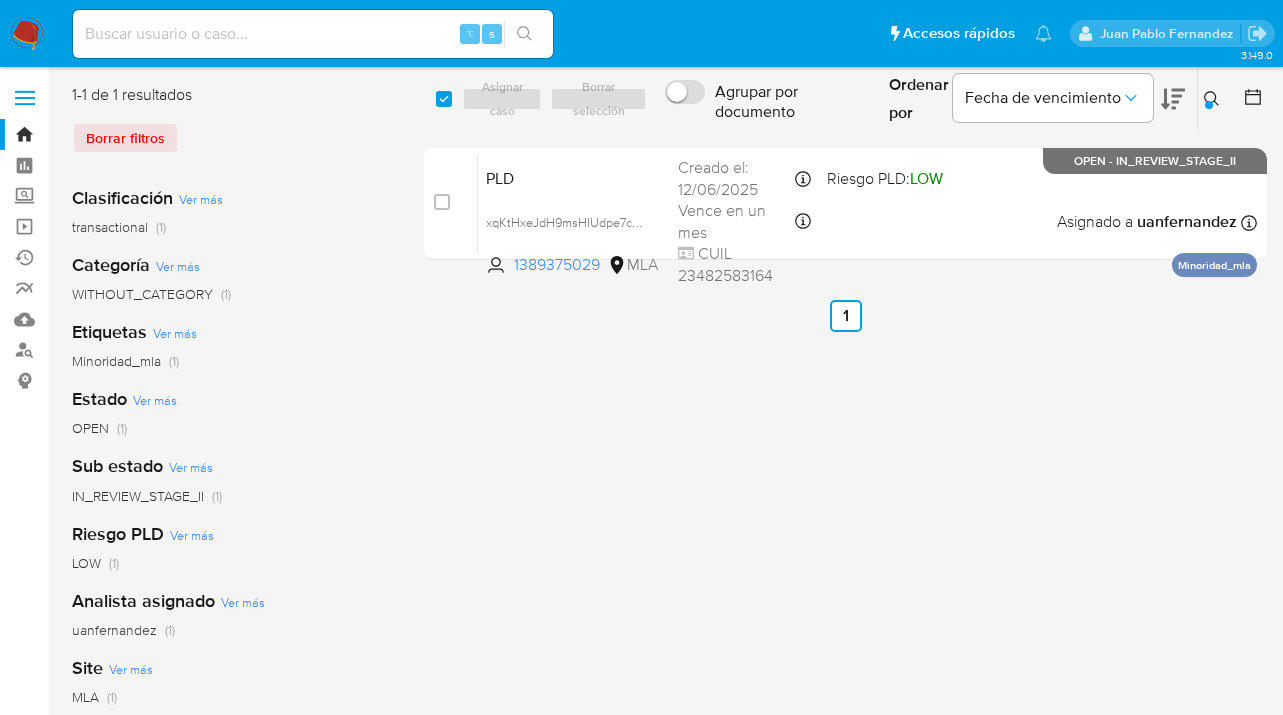 click 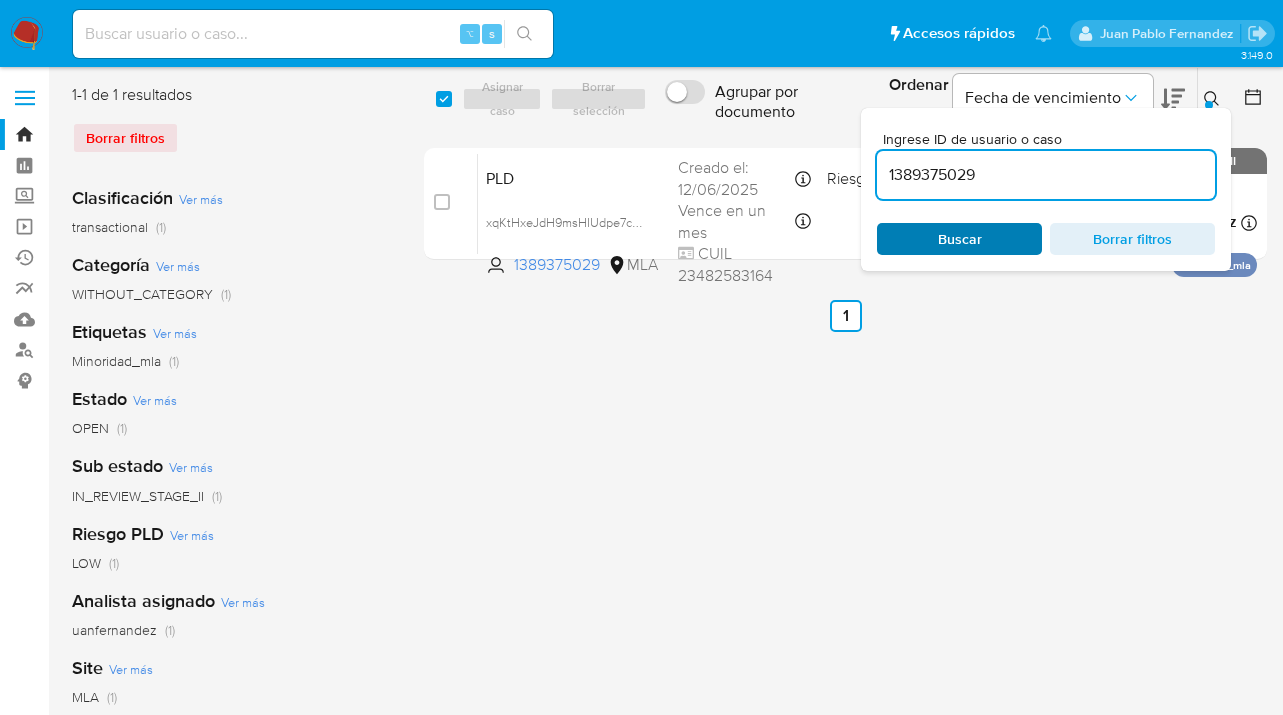 click on "Buscar" at bounding box center [959, 239] 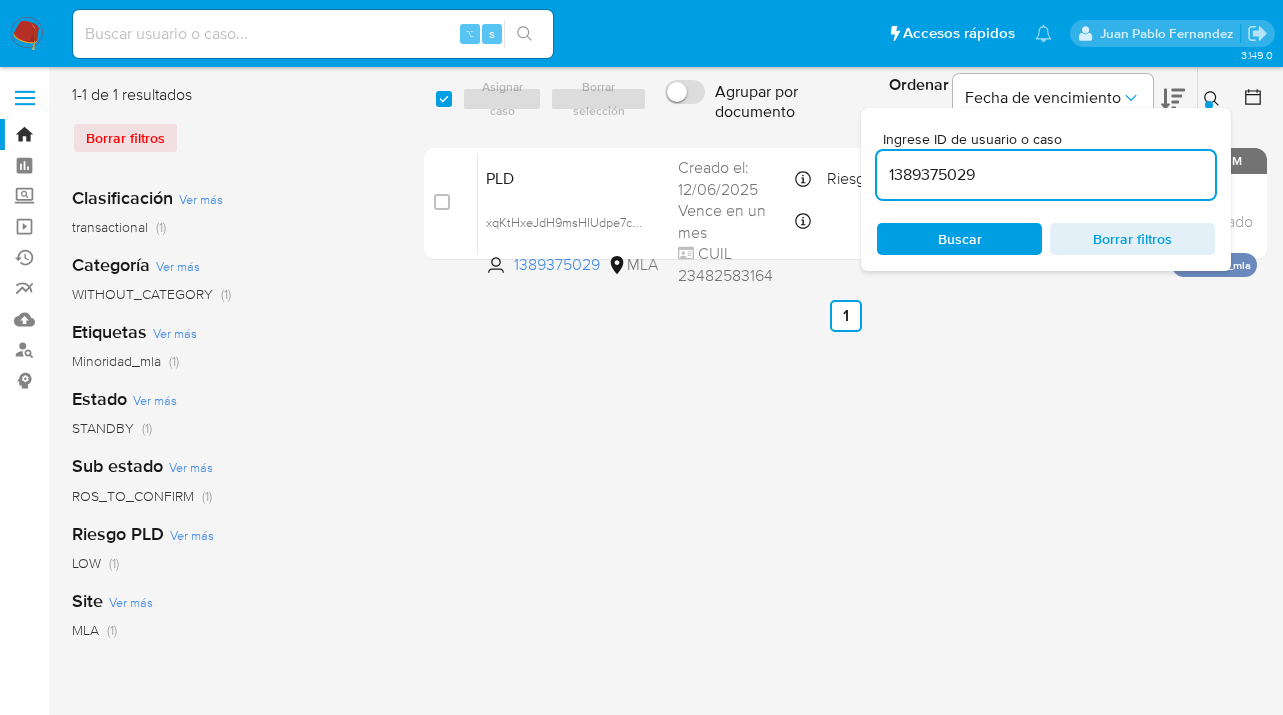 click 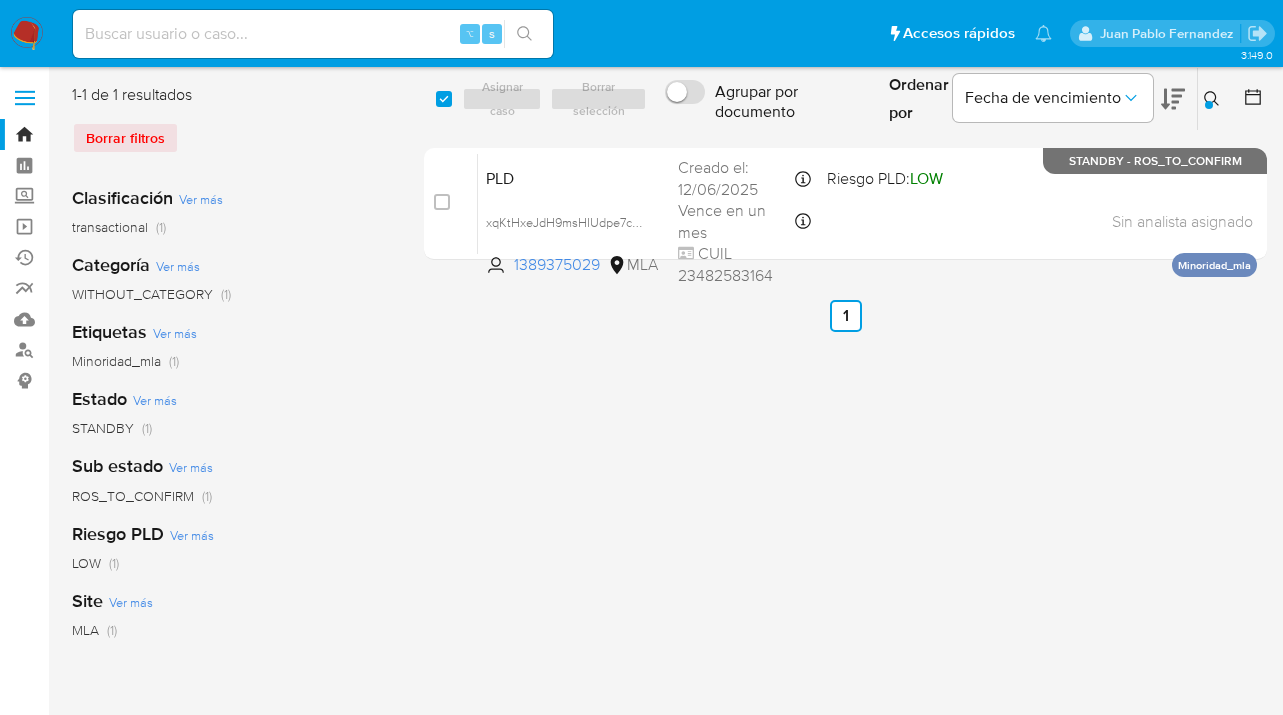drag, startPoint x: 1211, startPoint y: 95, endPoint x: 1135, endPoint y: 140, distance: 88.32327 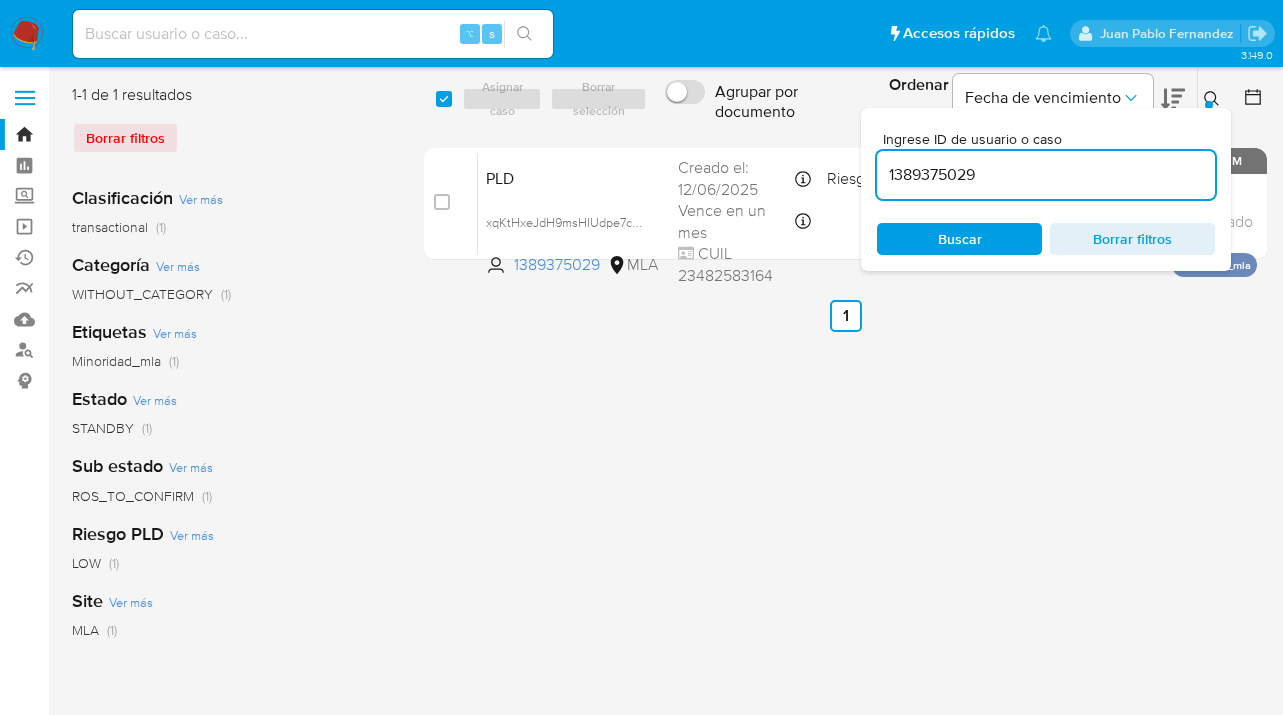 scroll, scrollTop: 0, scrollLeft: 0, axis: both 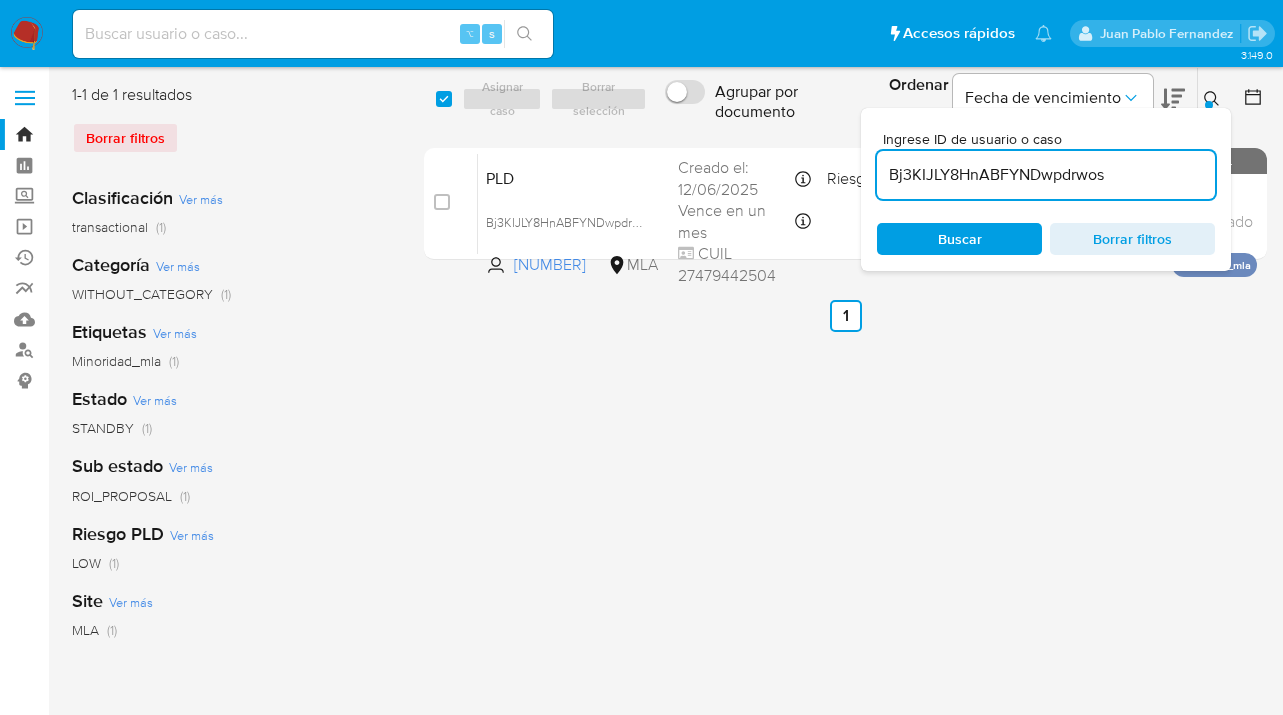 click 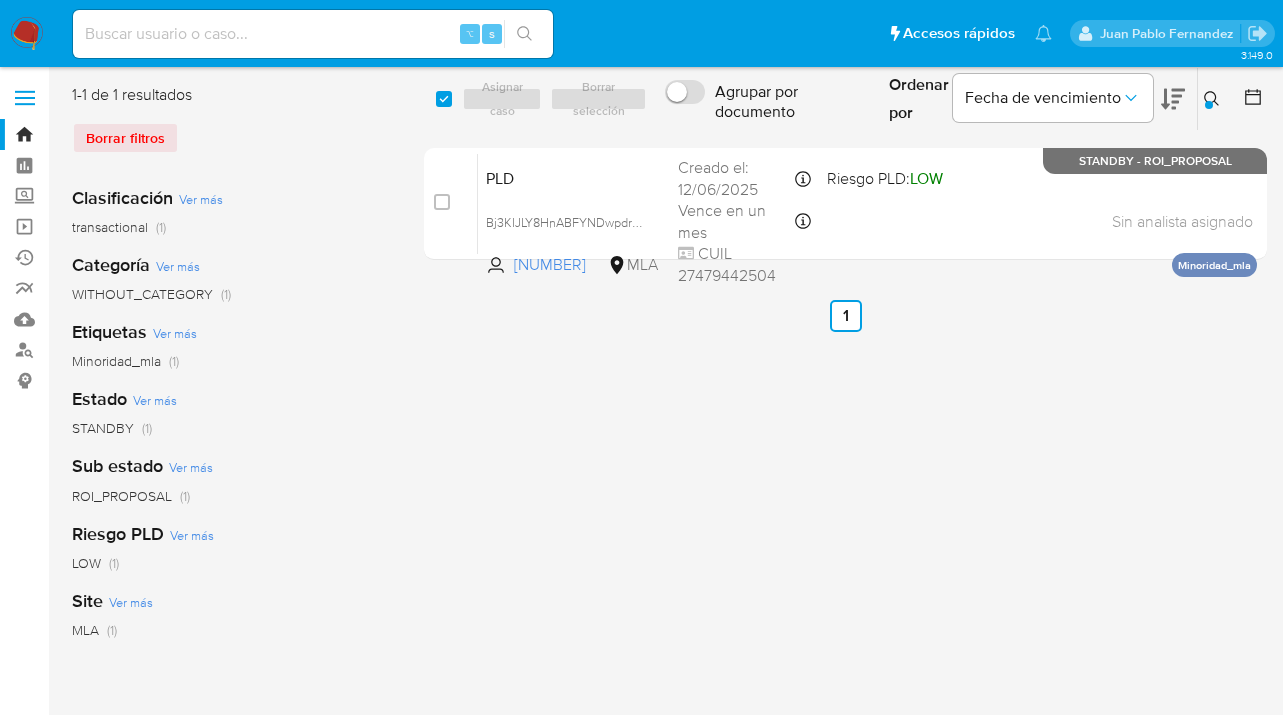 click 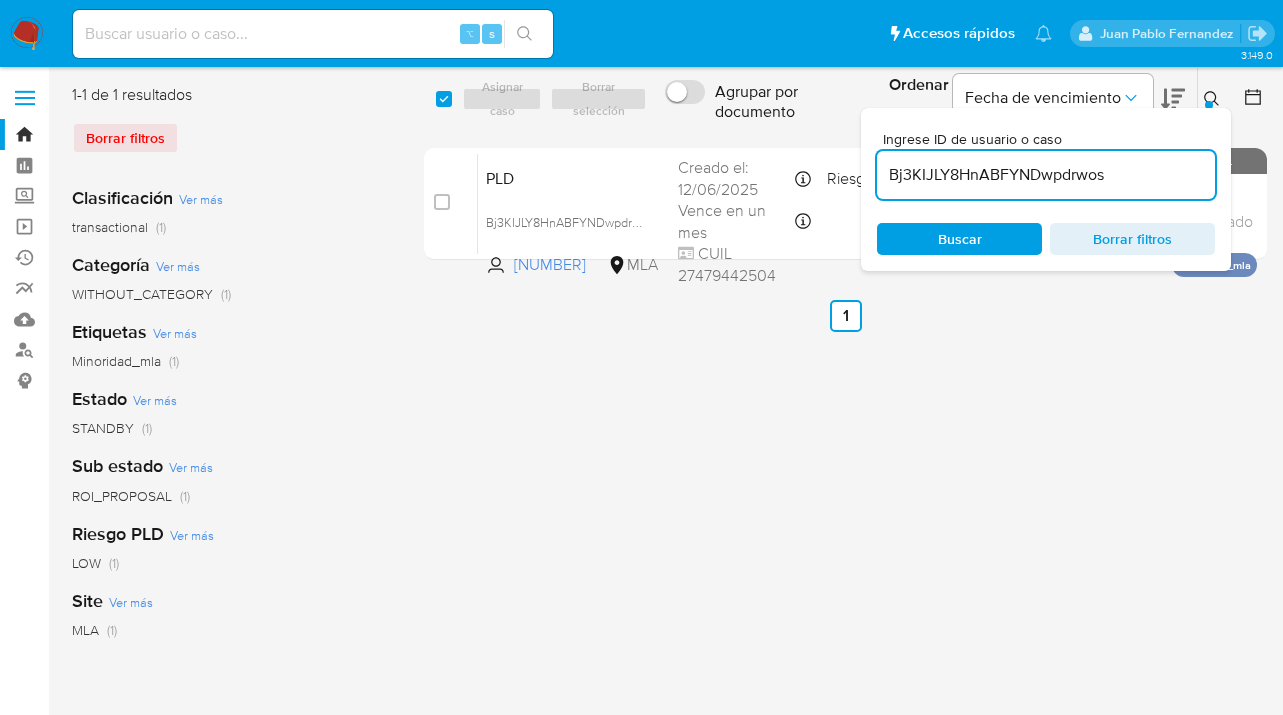 scroll, scrollTop: 0, scrollLeft: 0, axis: both 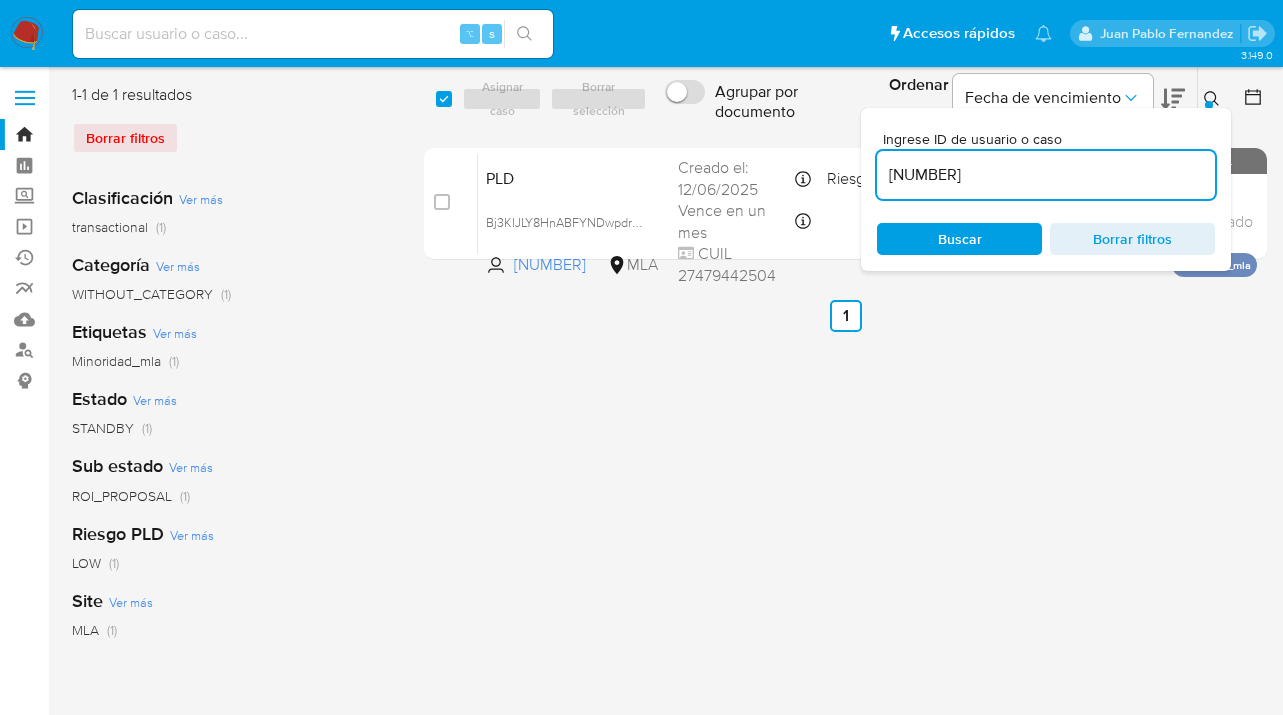 type on "1465896188" 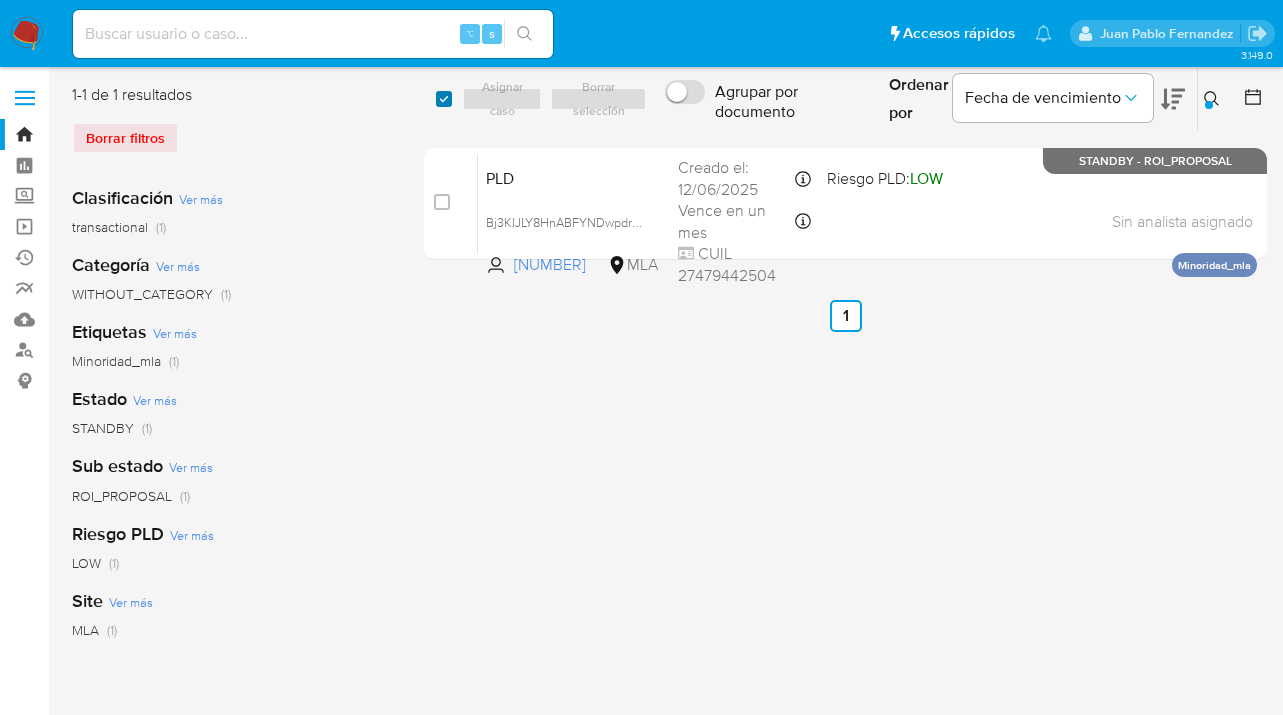 click at bounding box center [444, 99] 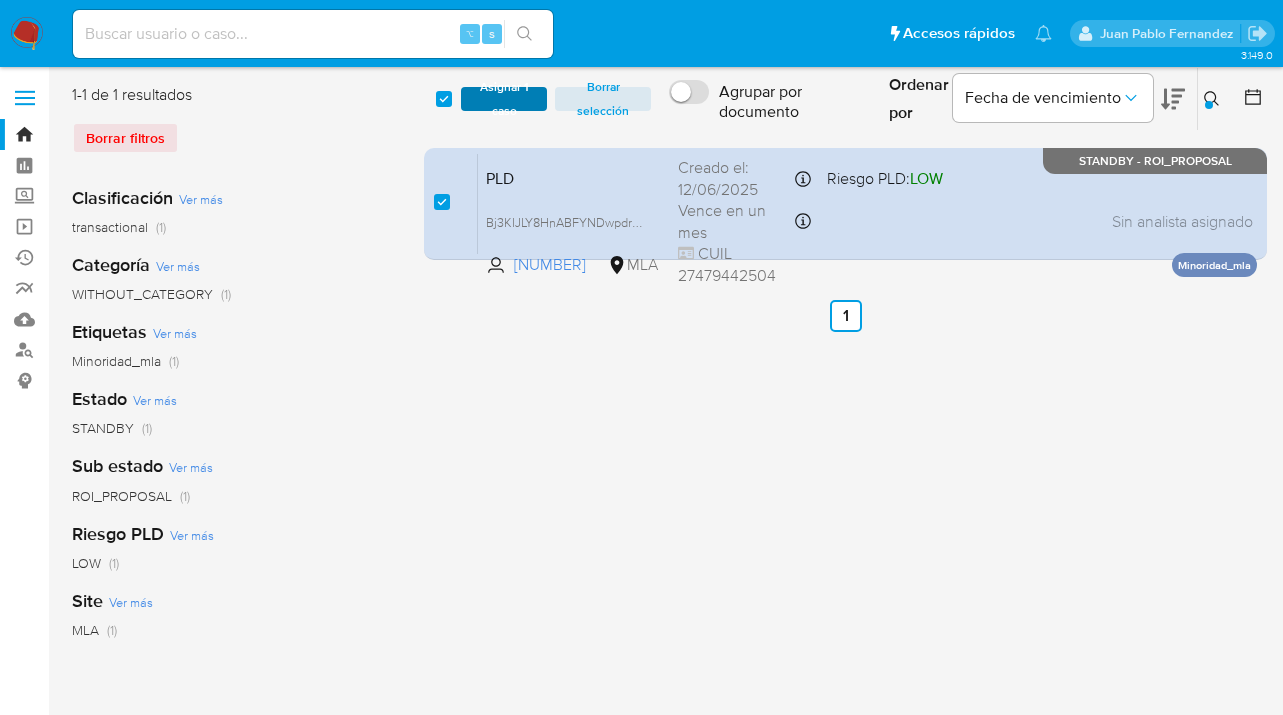 click on "Asignar 1 caso" at bounding box center [504, 99] 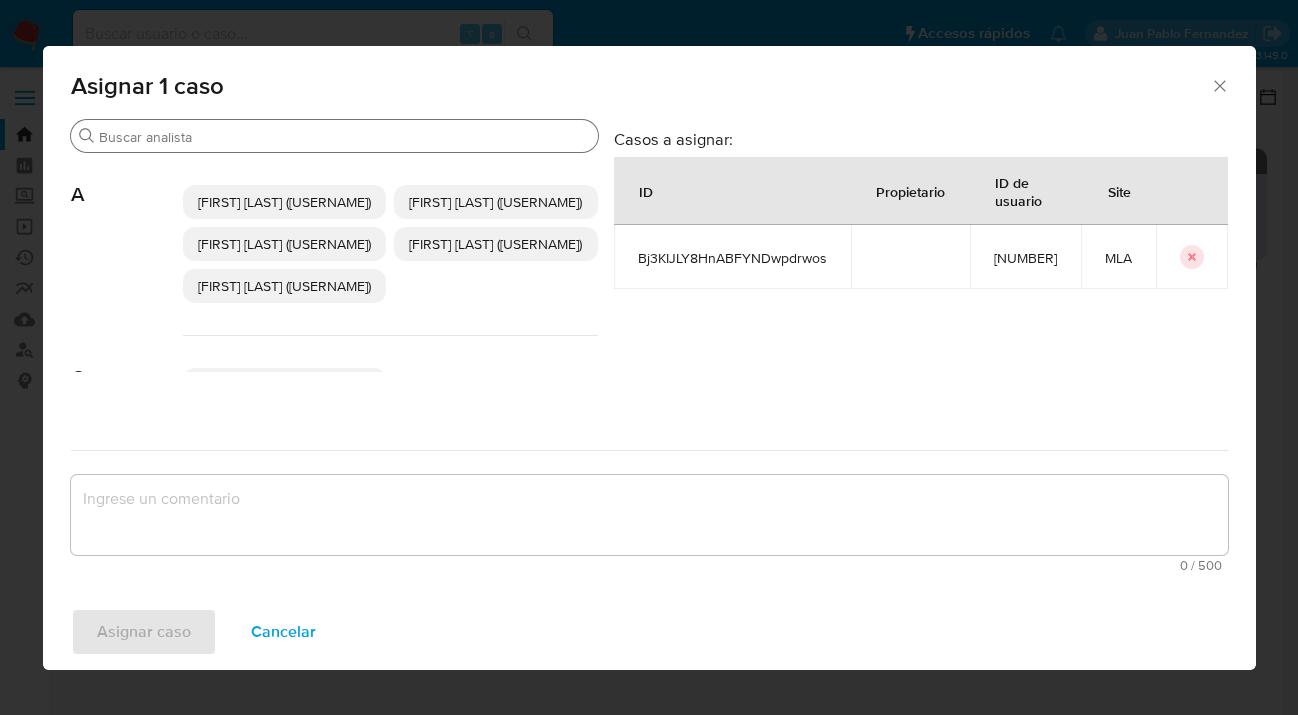 click on "Buscar" at bounding box center [344, 137] 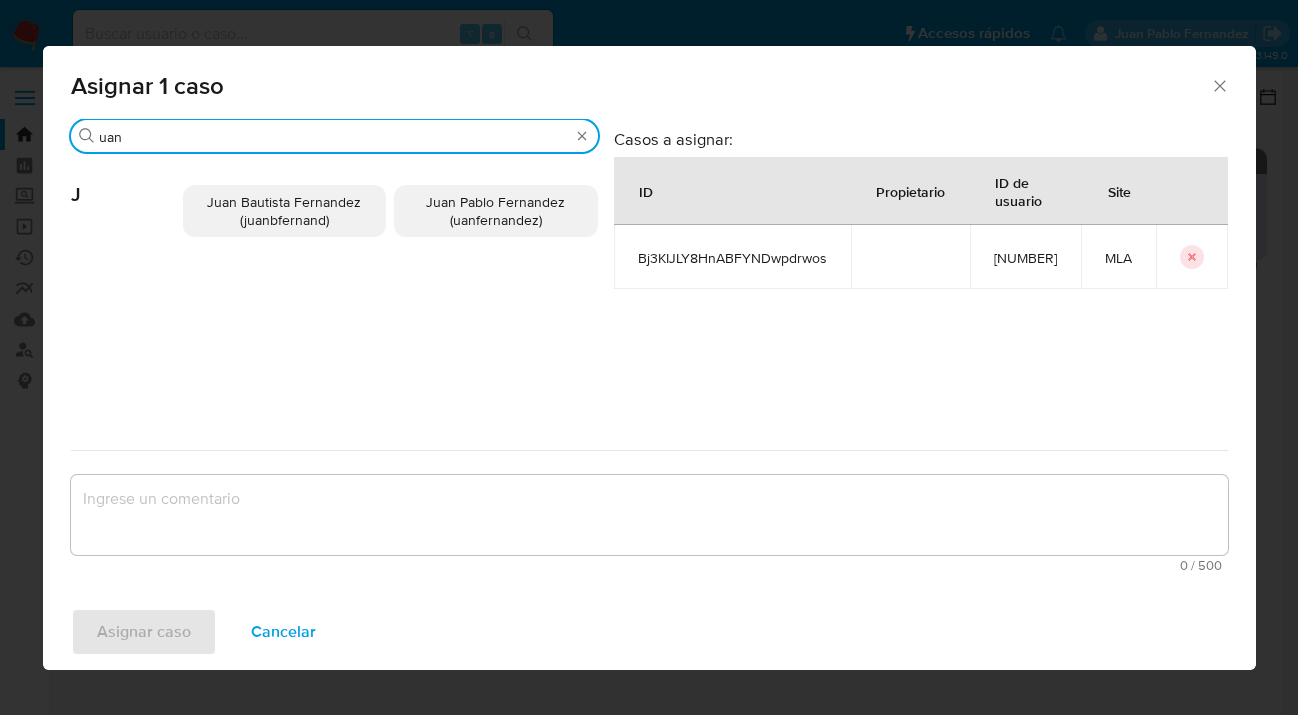 type on "uan" 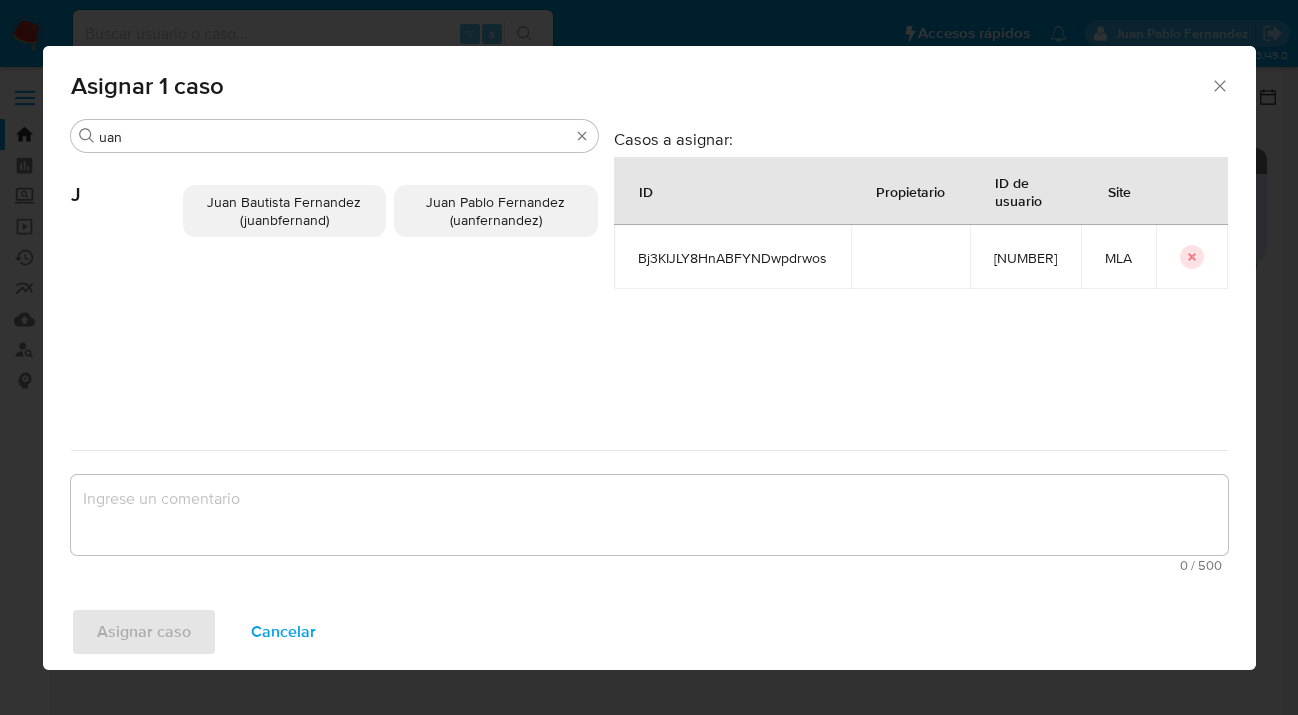 click on "Juan Pablo Fernandez (uanfernandez)" at bounding box center (495, 211) 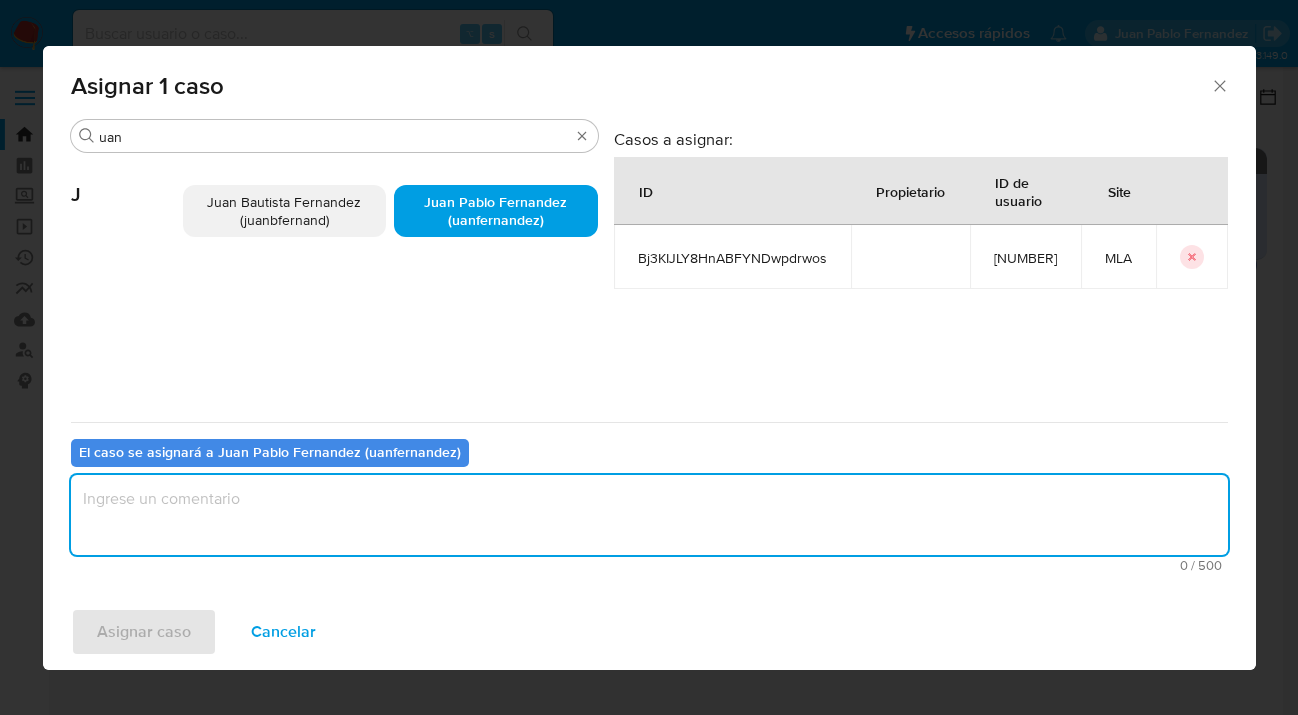 click at bounding box center (649, 515) 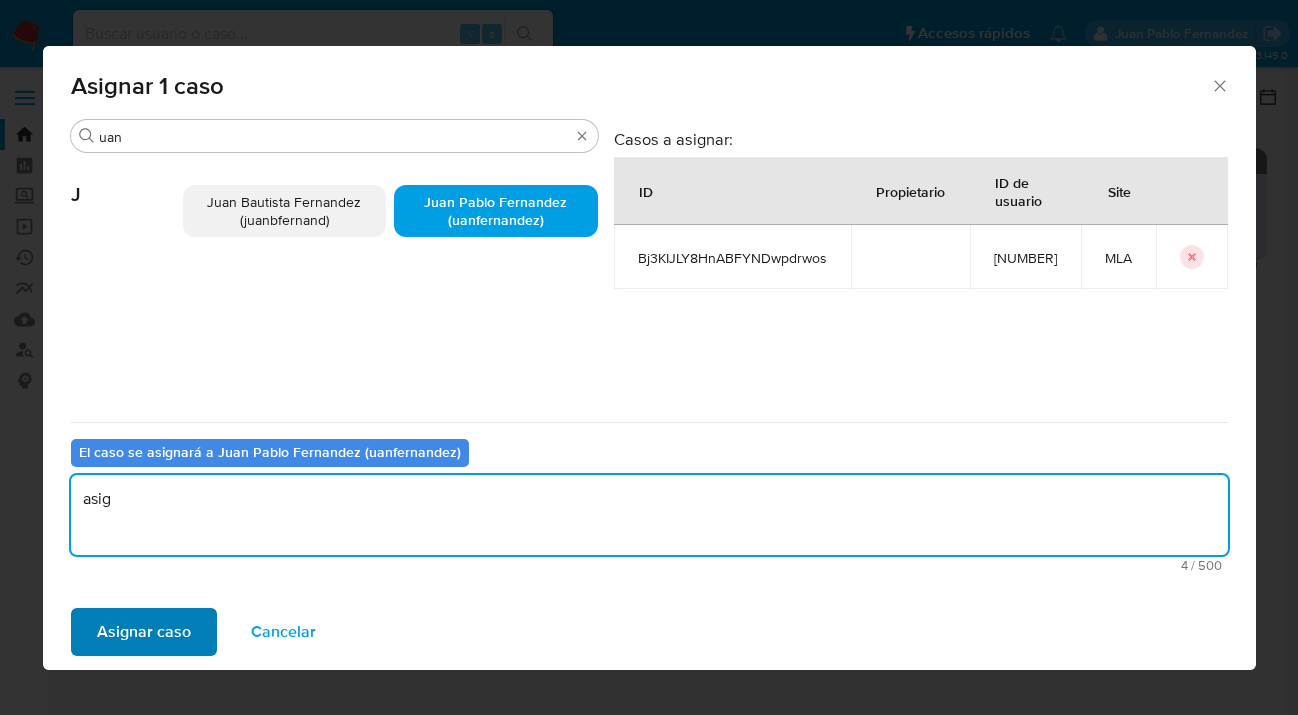 type on "asig" 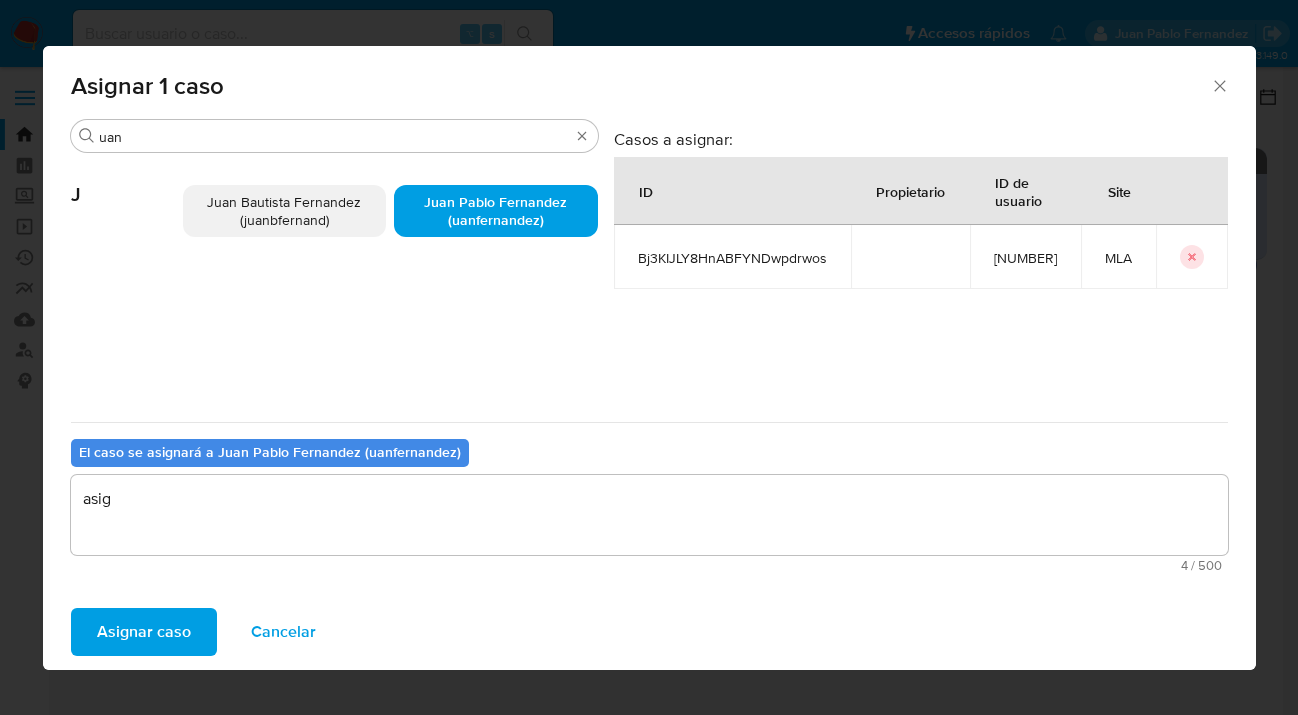 click on "Asignar caso" at bounding box center (144, 632) 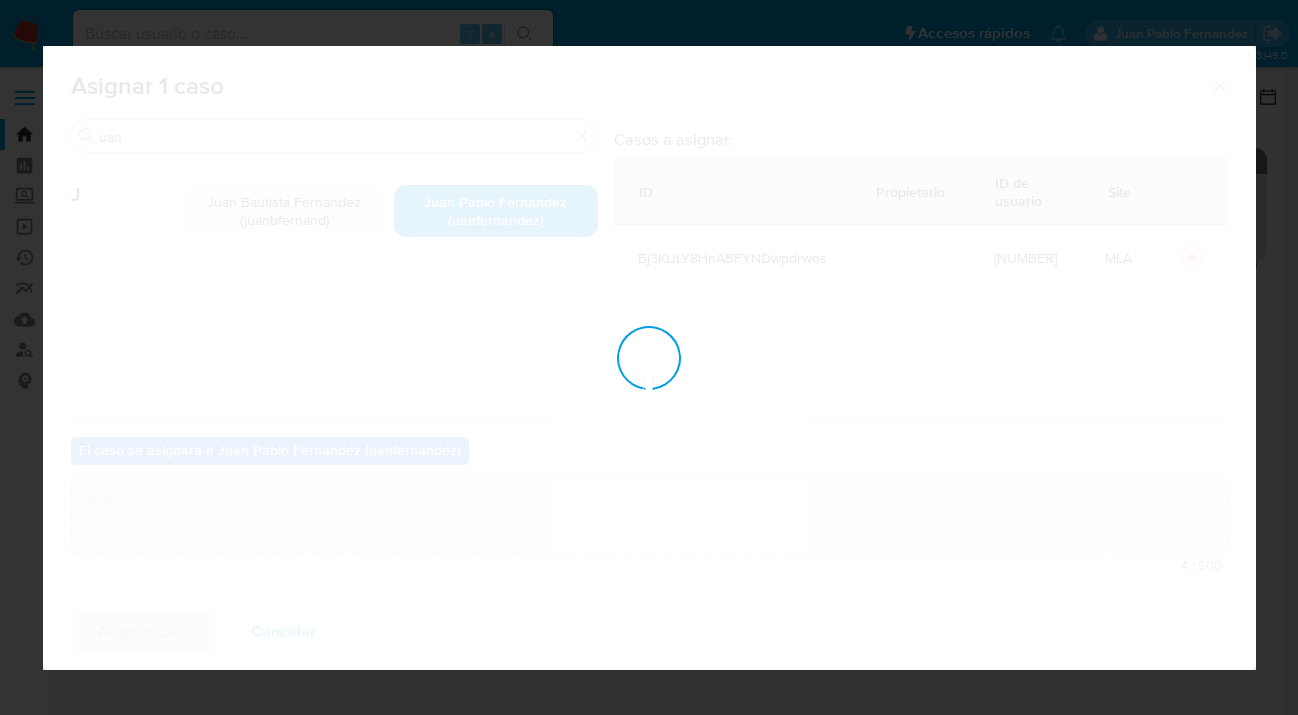 type 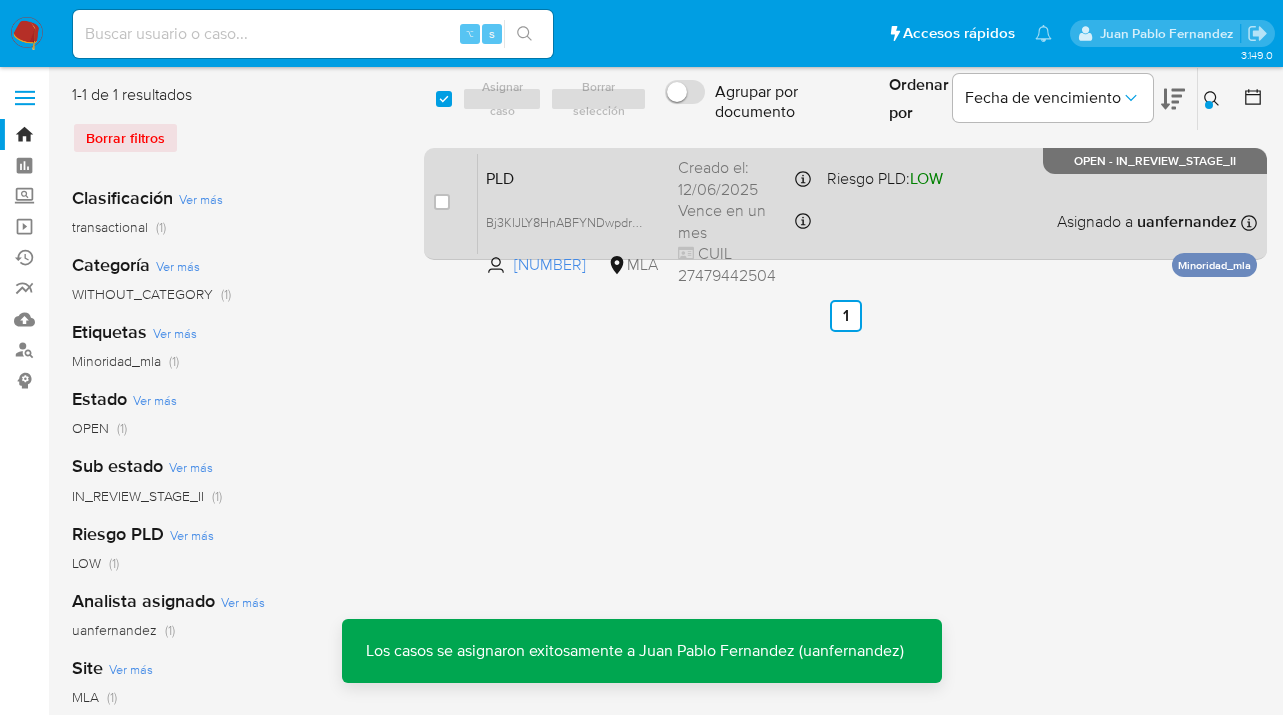 click on "PLD Bj3KIJLY8HnABFYNDwpdrwos 1465896188 MLA Riesgo PLD:  LOW Creado el: 12/06/2025   Creado el: 12/06/2025 03:32:09 Vence en un mes   Vence el 10/09/2025 03:32:09 CUIL   27479442504 Asignado a   uanfernandez   Asignado el: 18/06/2025 14:16:30 Minoridad_mla OPEN - IN_REVIEW_STAGE_II" at bounding box center (867, 203) 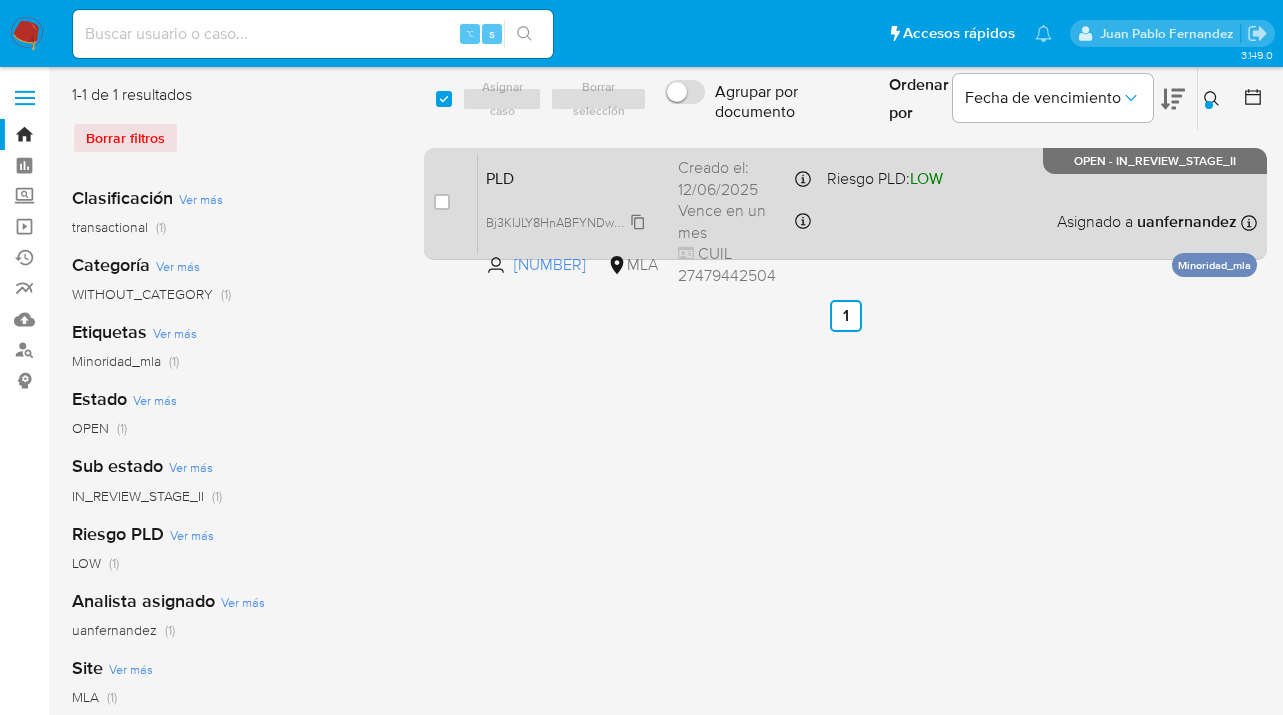 click on "Bj3KIJLY8HnABFYNDwpdrwos" at bounding box center (570, 221) 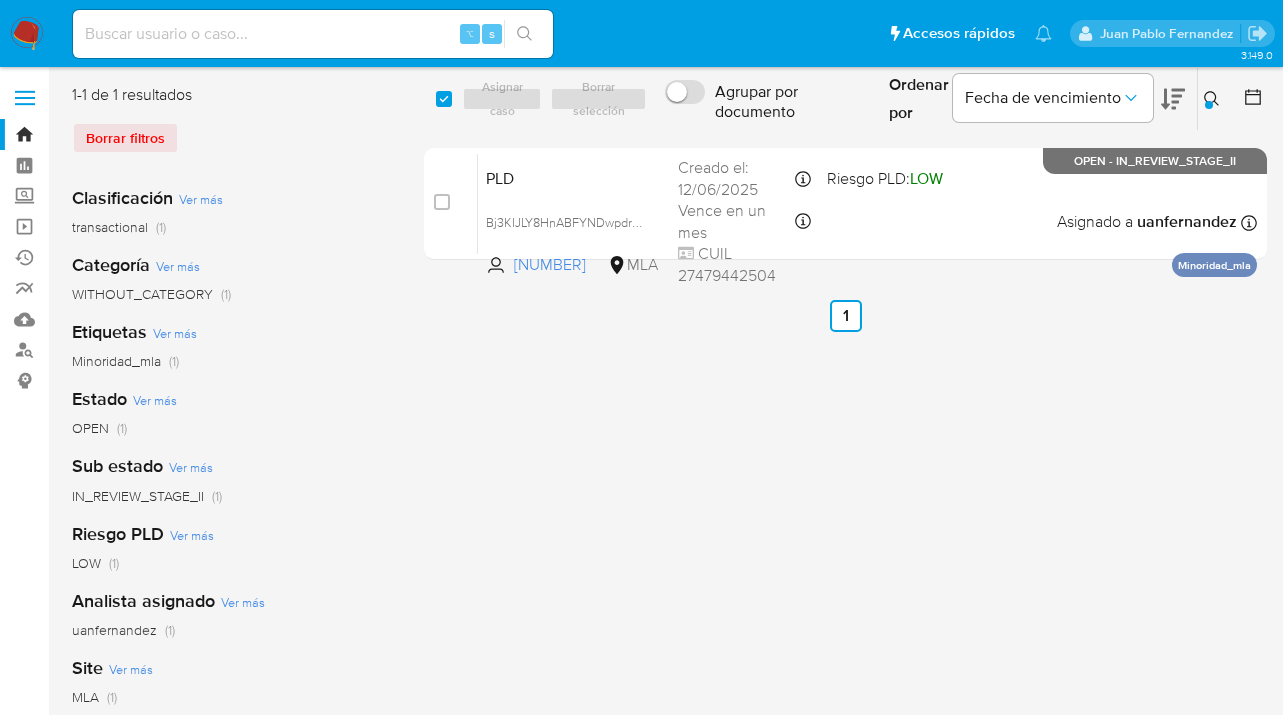 click 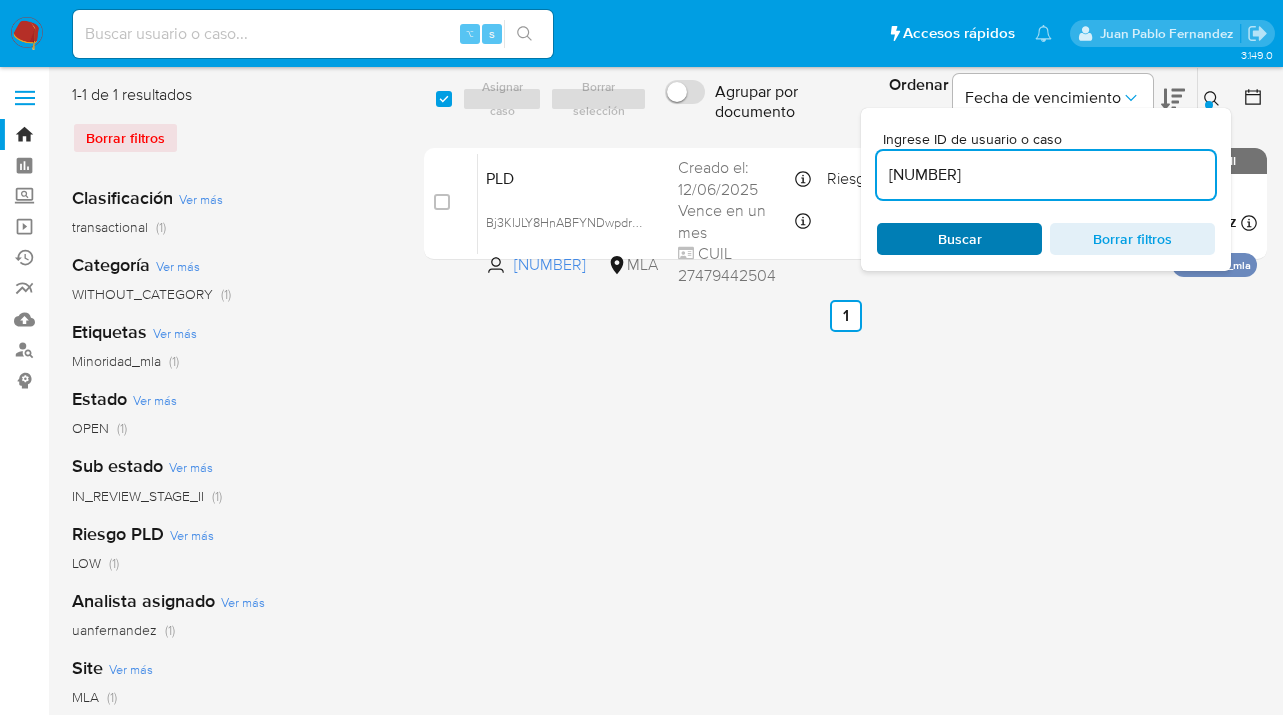 click on "Buscar" at bounding box center (959, 239) 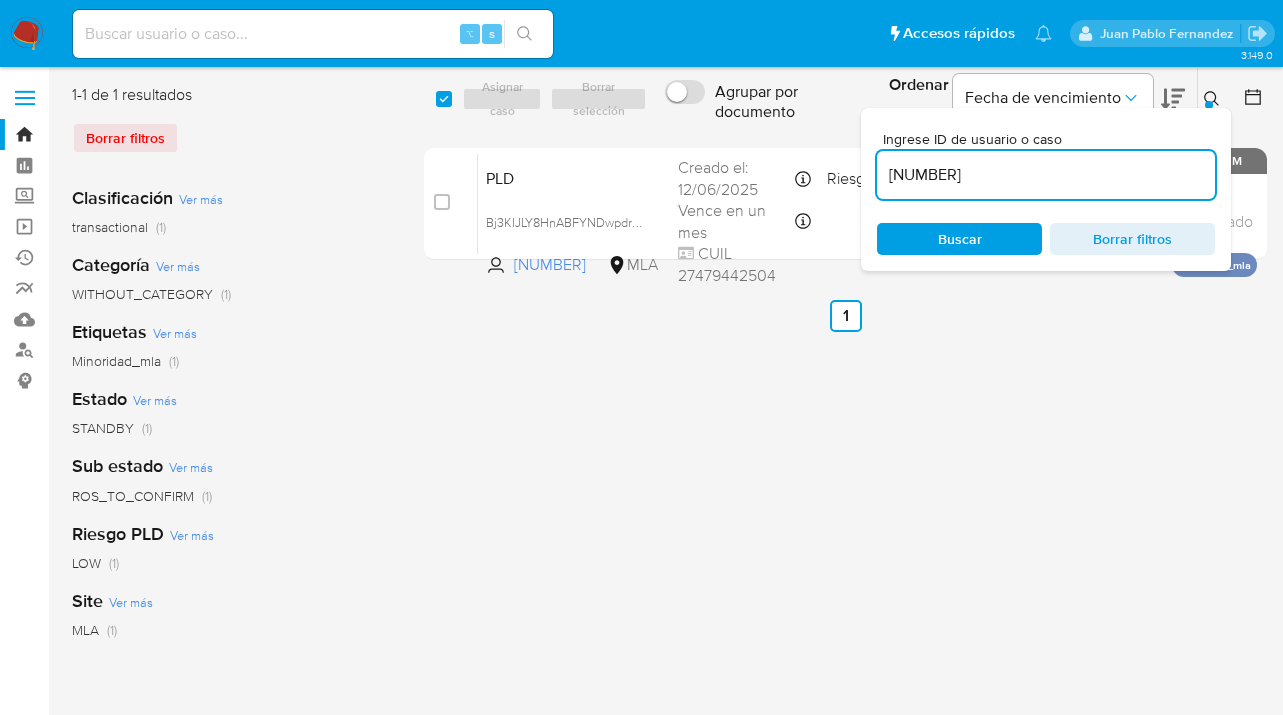 click 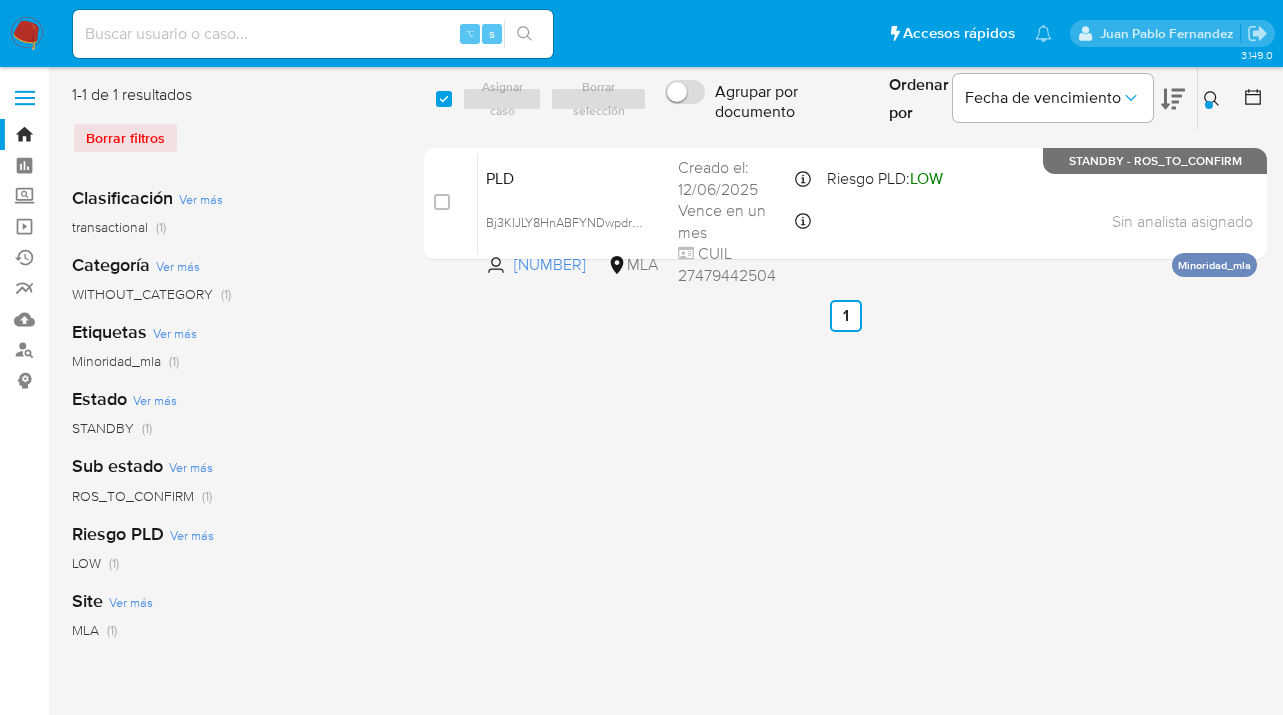 click 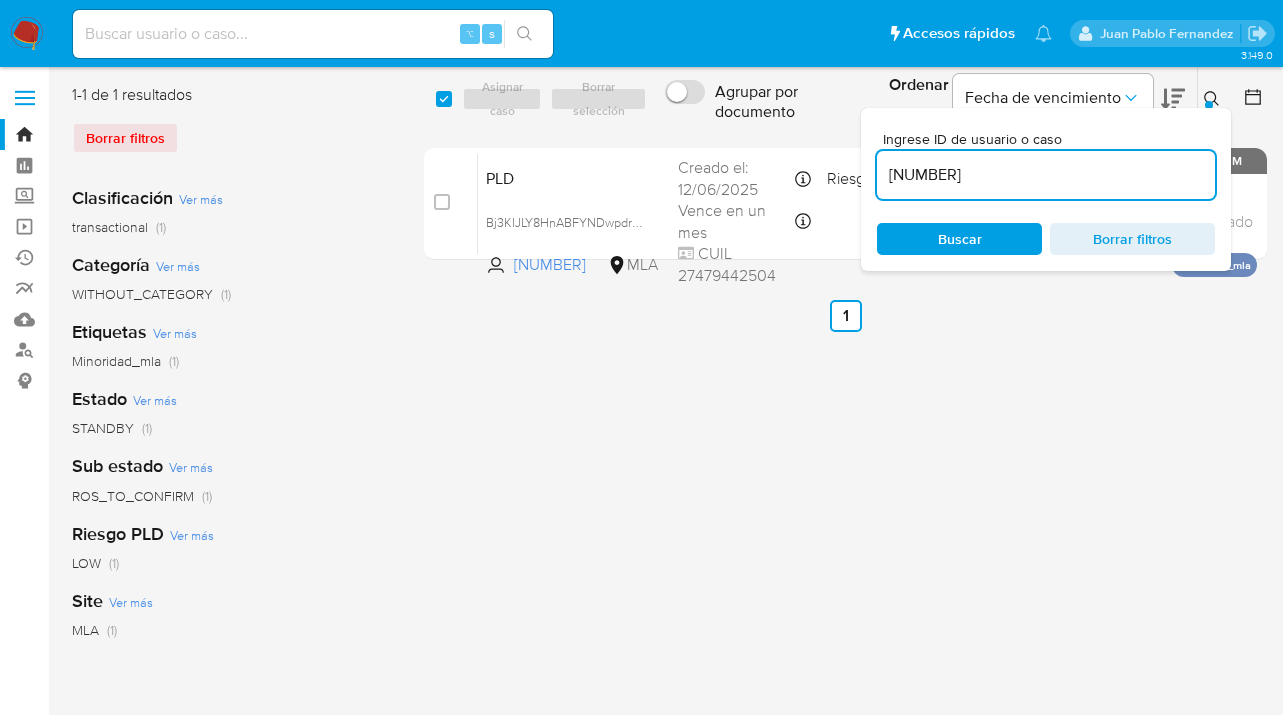 drag, startPoint x: 1052, startPoint y: 173, endPoint x: 894, endPoint y: 162, distance: 158.38245 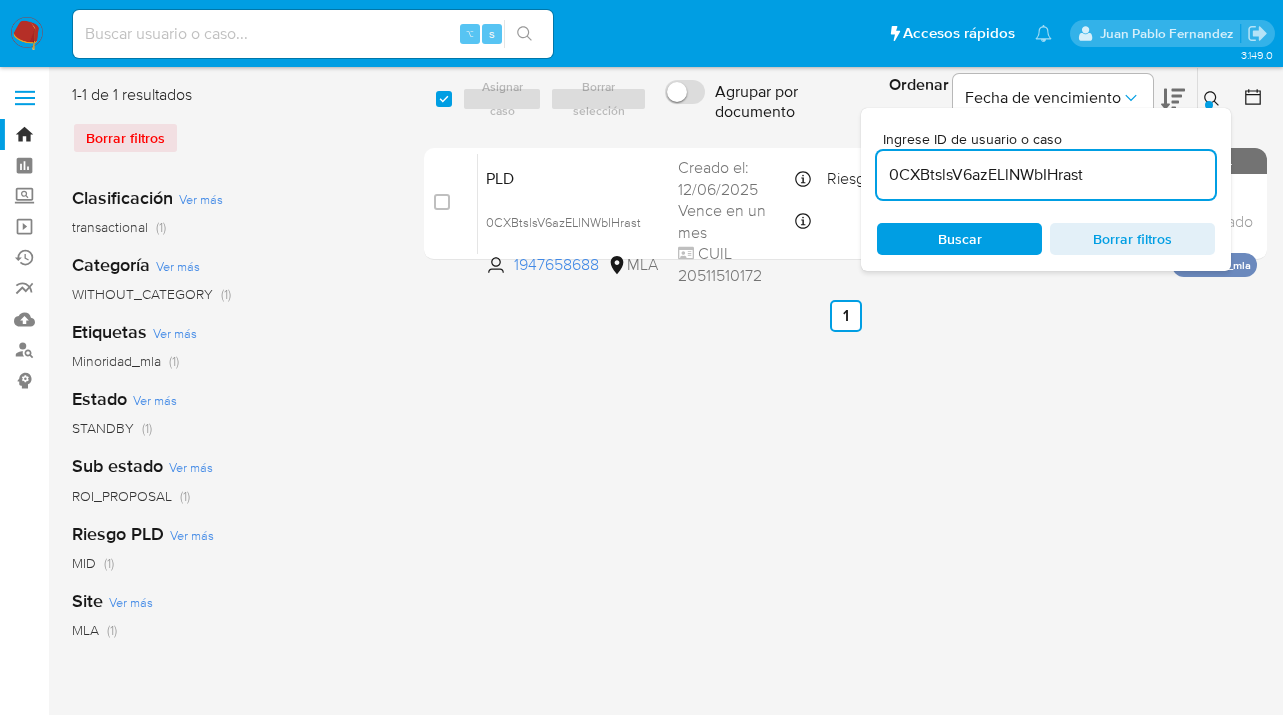 click 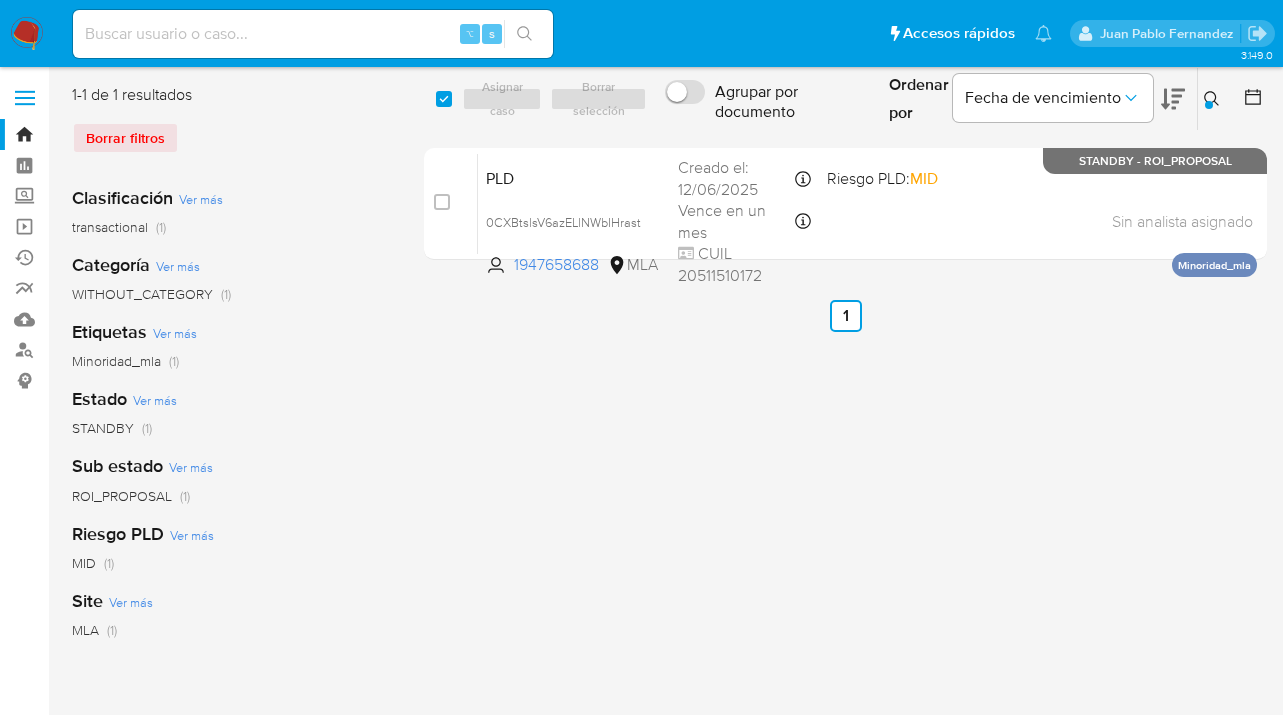 click 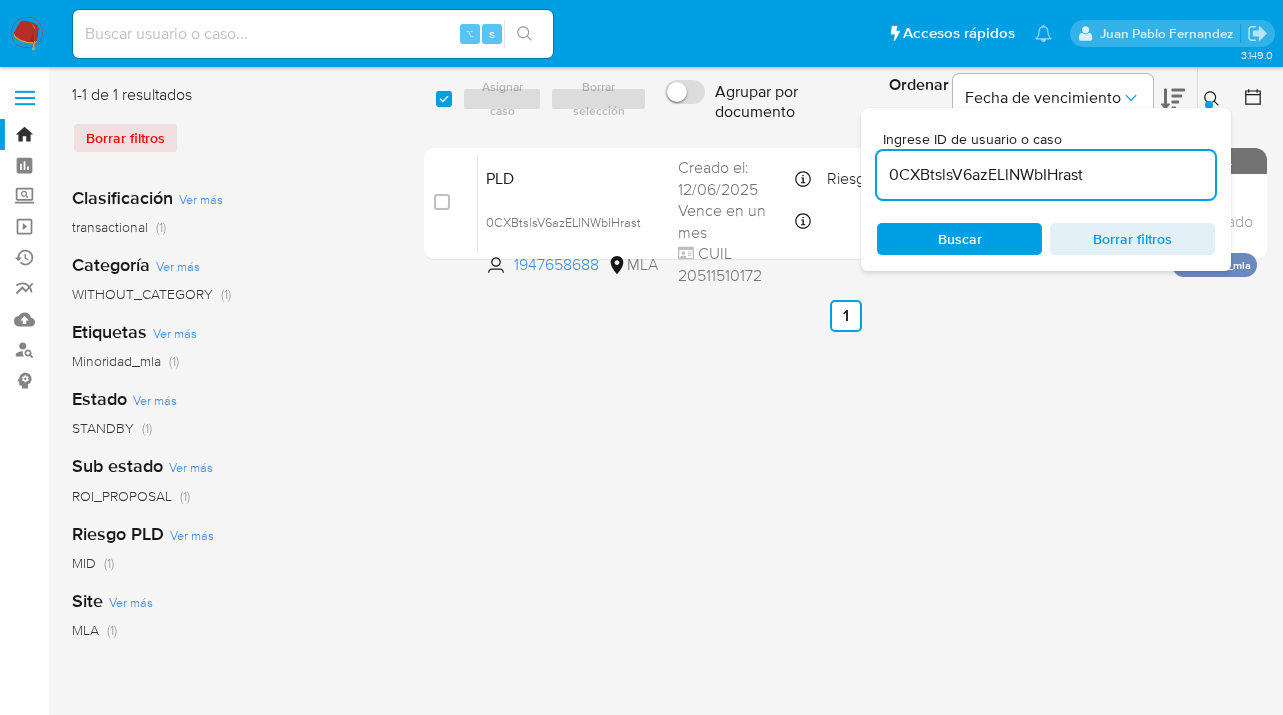 drag, startPoint x: 1099, startPoint y: 170, endPoint x: 884, endPoint y: 171, distance: 215.00232 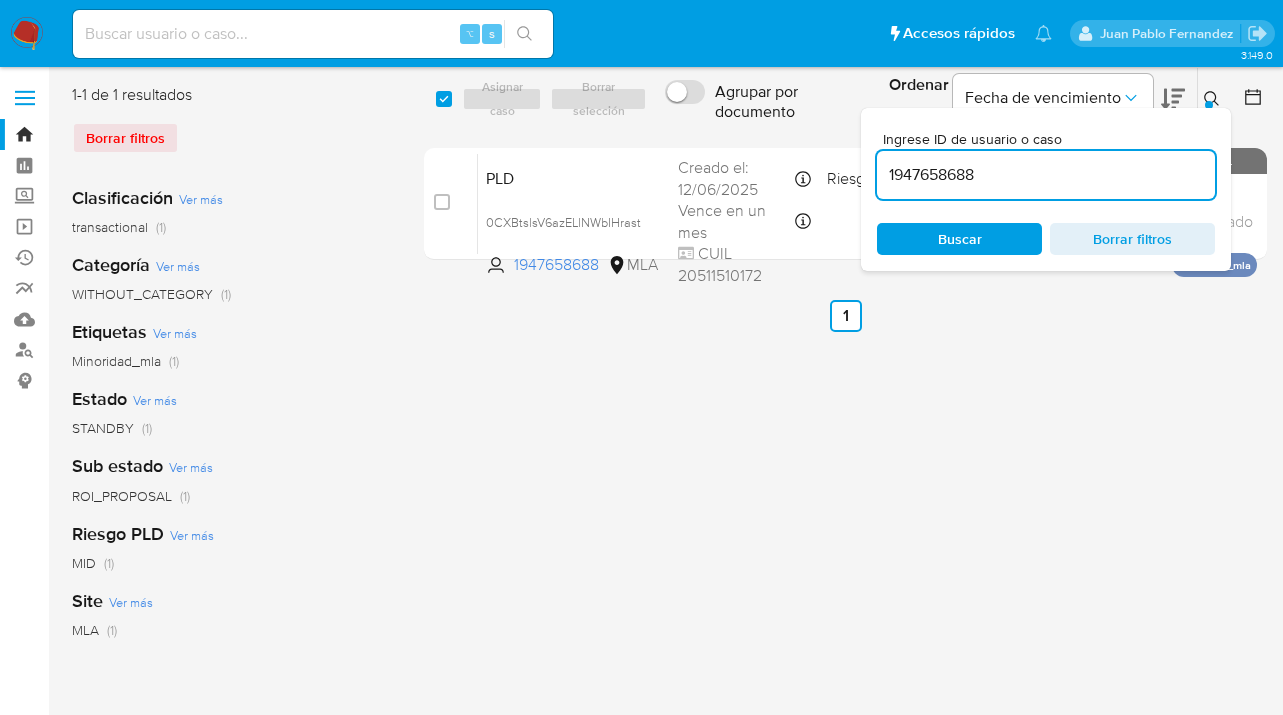 type on "1947658688" 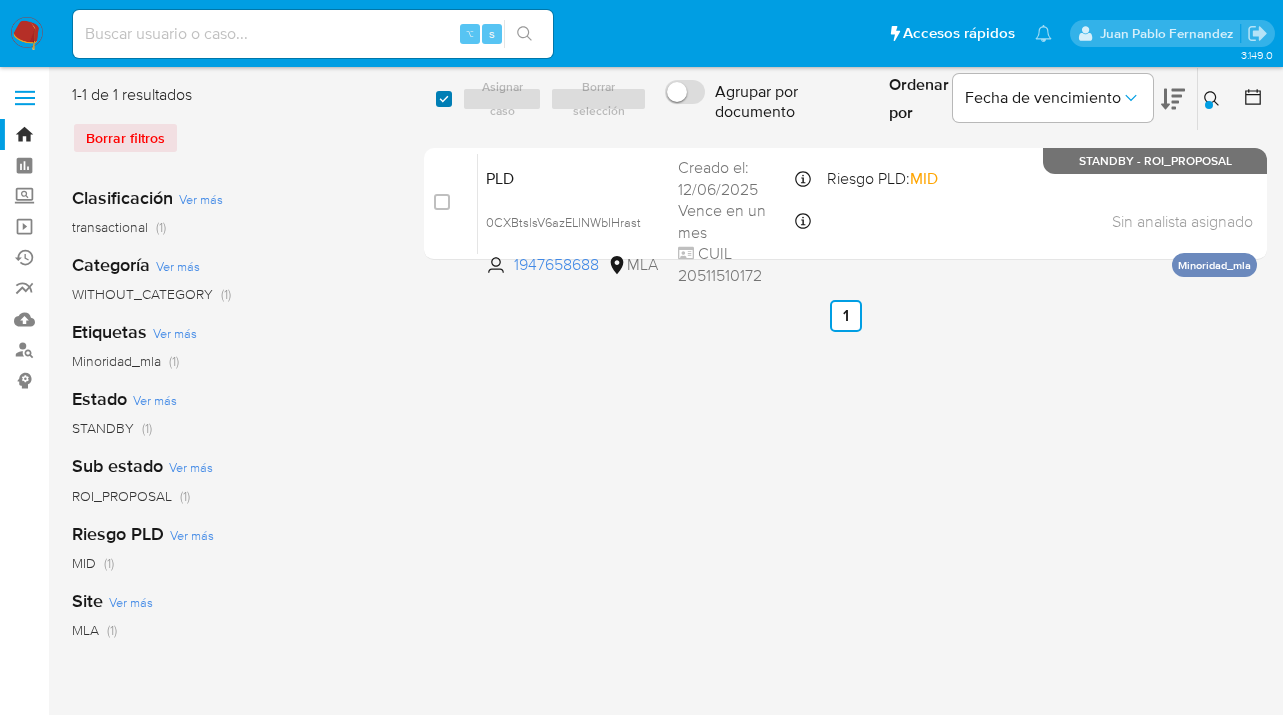 click at bounding box center [444, 99] 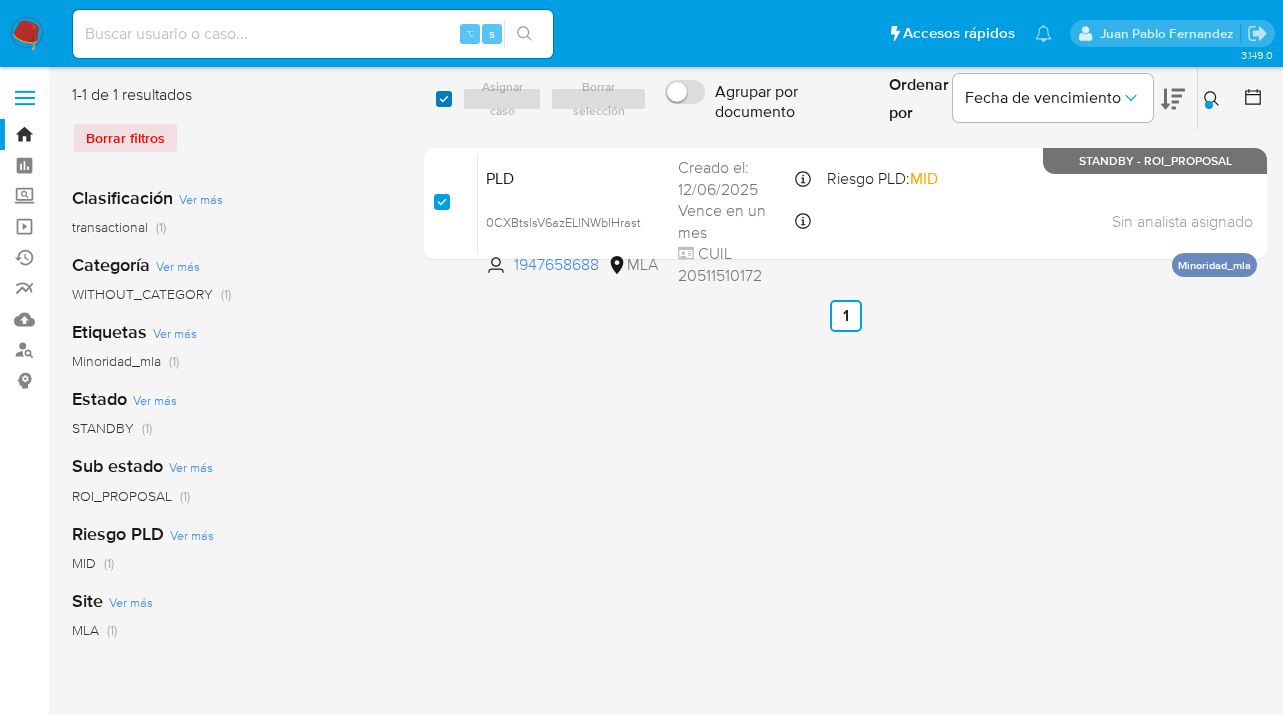 checkbox on "true" 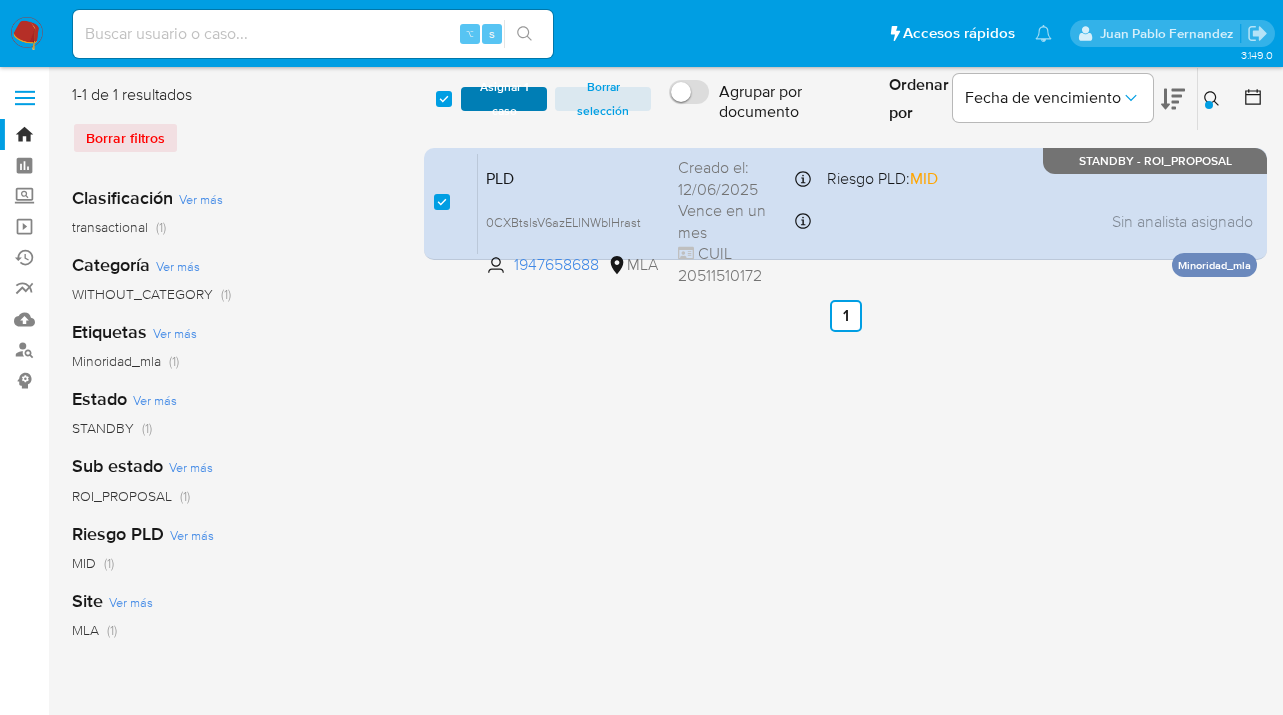 click on "Asignar 1 caso" at bounding box center [504, 99] 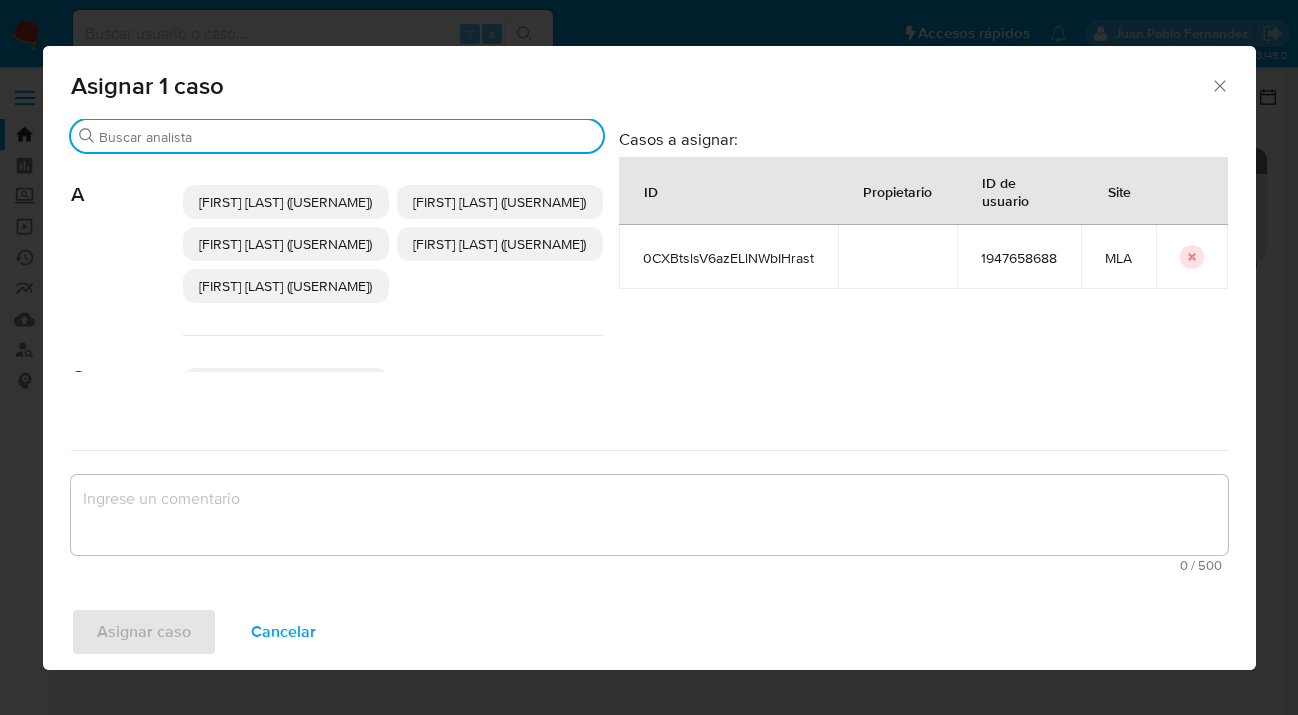 click on "Buscar" at bounding box center [347, 137] 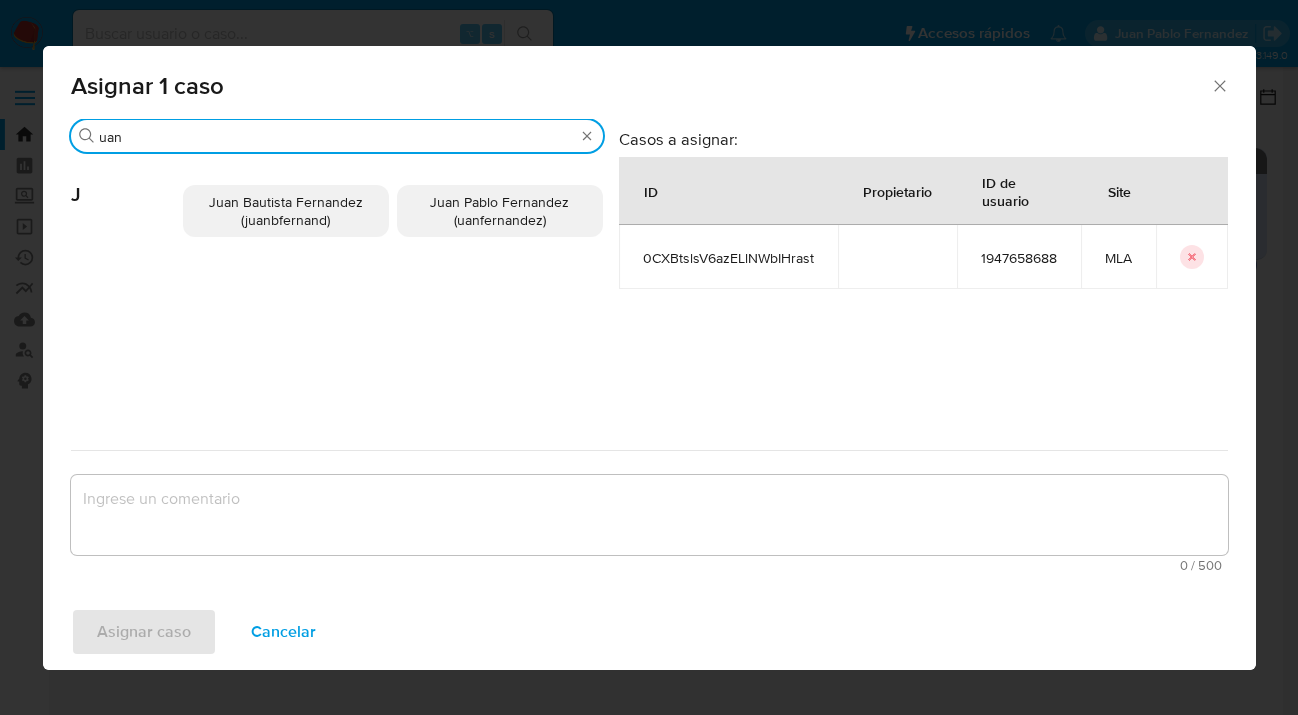 type on "uan" 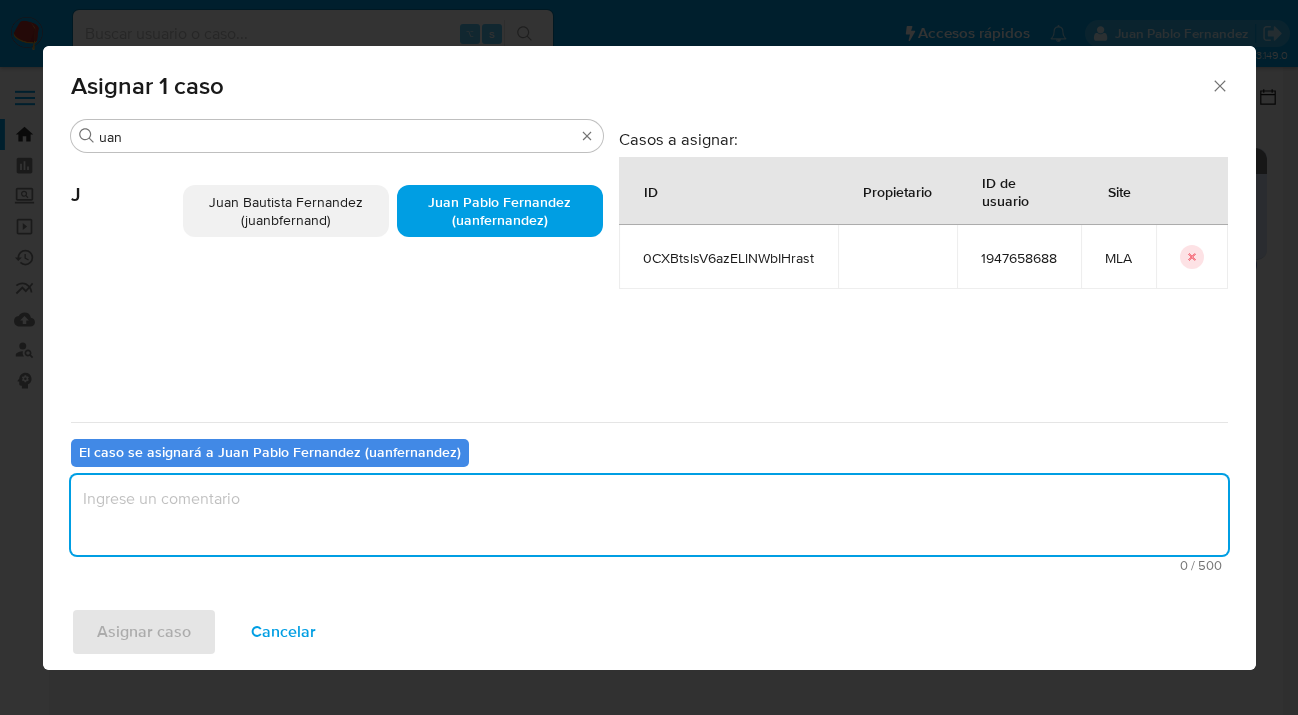 click at bounding box center [649, 515] 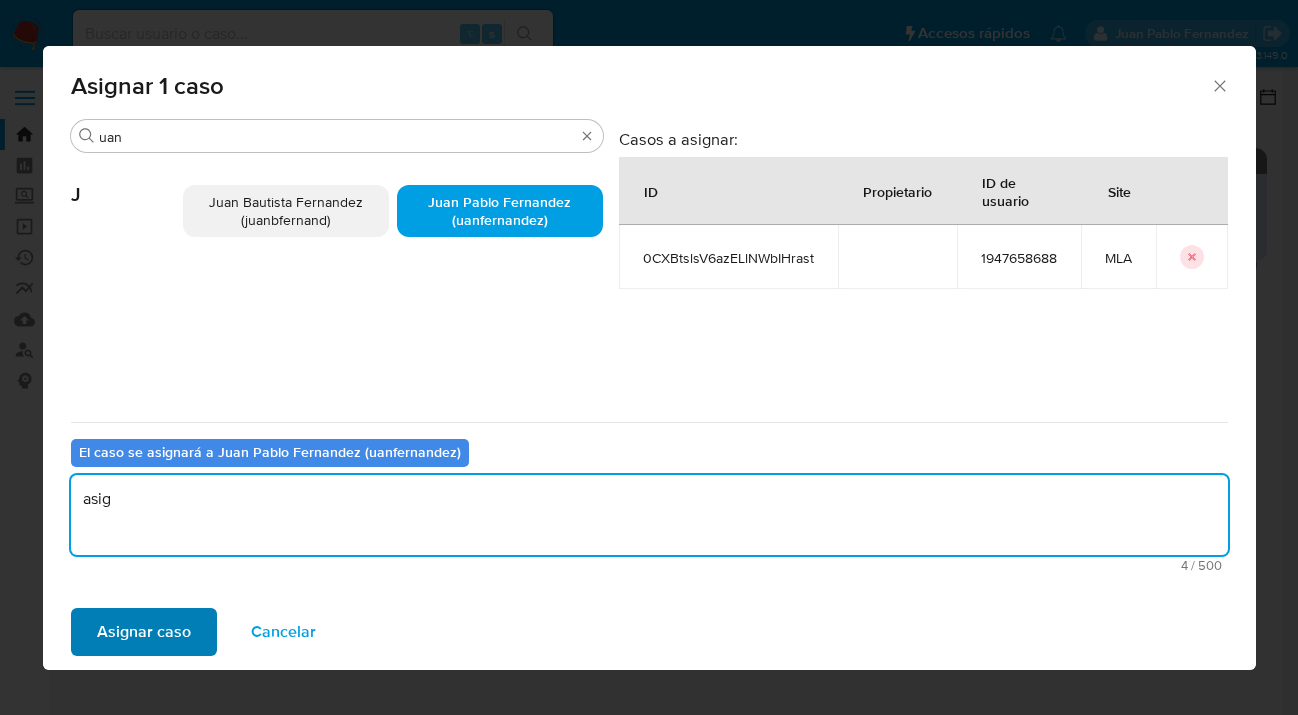 type on "asig" 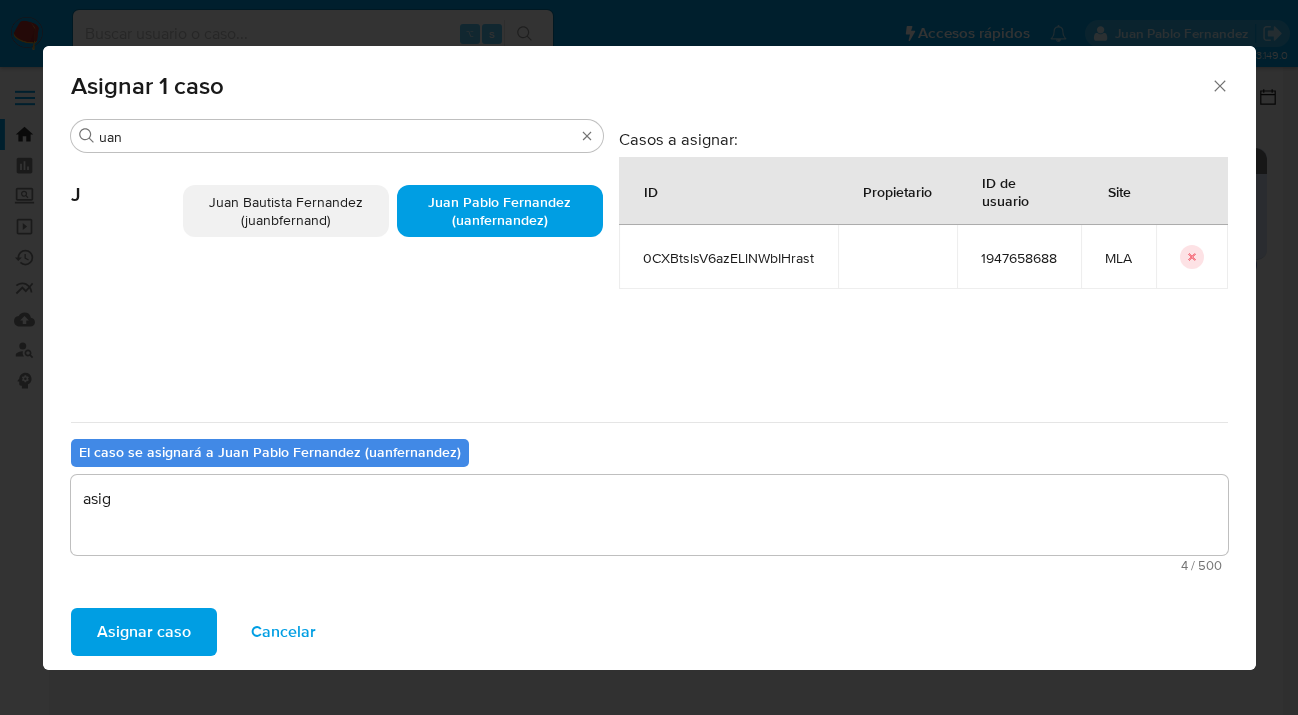 click on "Asignar caso" at bounding box center (144, 632) 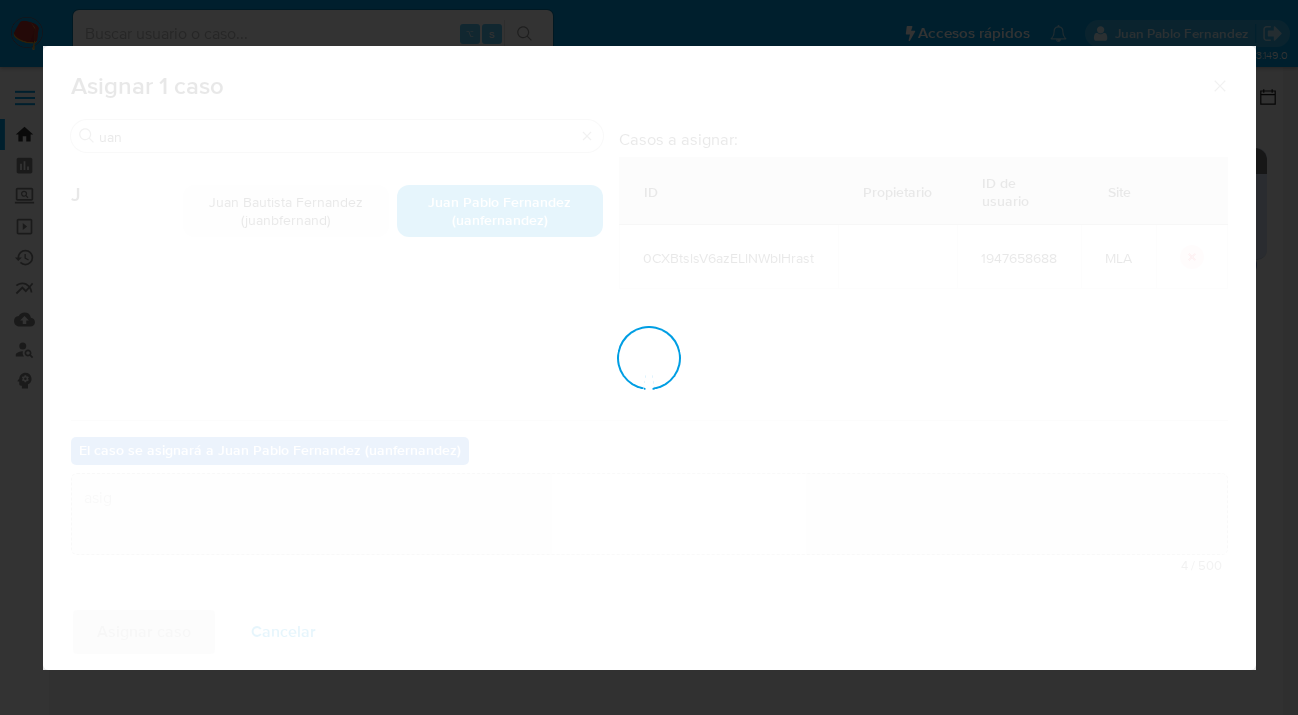 type 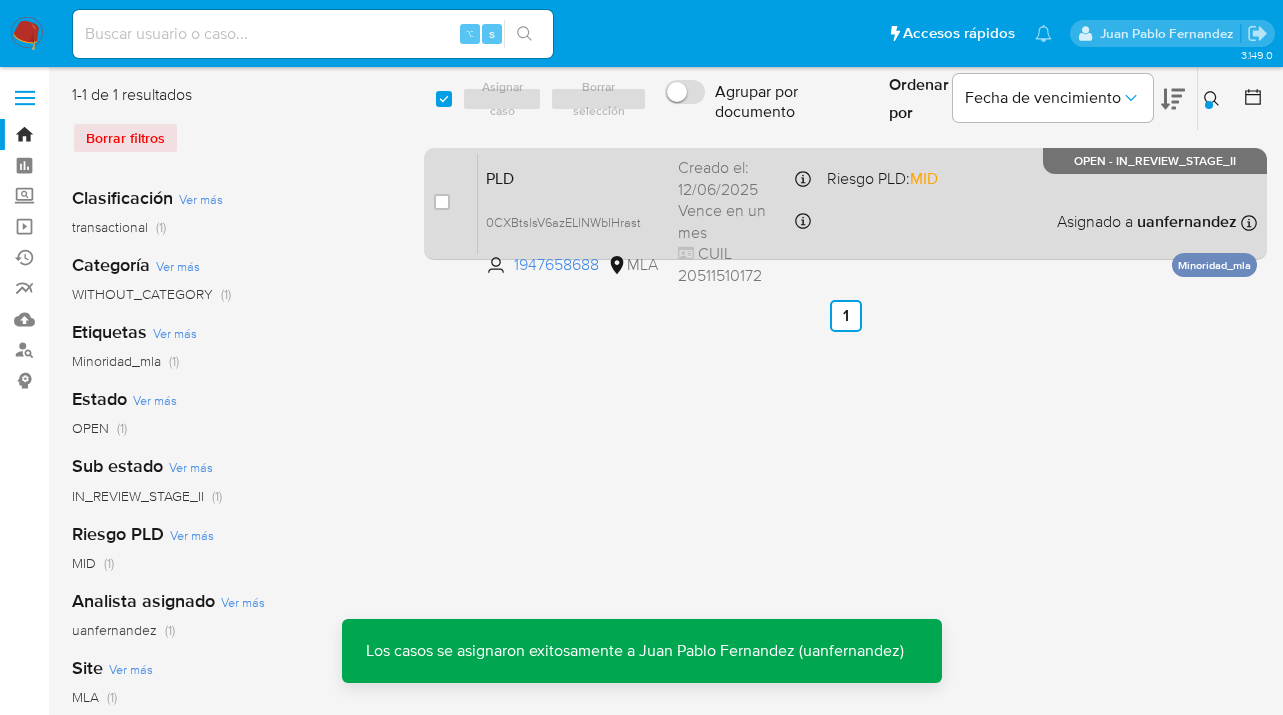 click on "PLD 0CXBtslsV6azELlNWbIHrast 1947658688 MLA Riesgo PLD:  MID Creado el: 12/06/2025   Creado el: 12/06/2025 03:31:04 Vence en un mes   Vence el 10/09/2025 03:31:05 CUIL   20511510172 Asignado a   uanfernandez   Asignado el: 18/06/2025 14:19:09 Minoridad_mla OPEN - IN_REVIEW_STAGE_II" at bounding box center [867, 203] 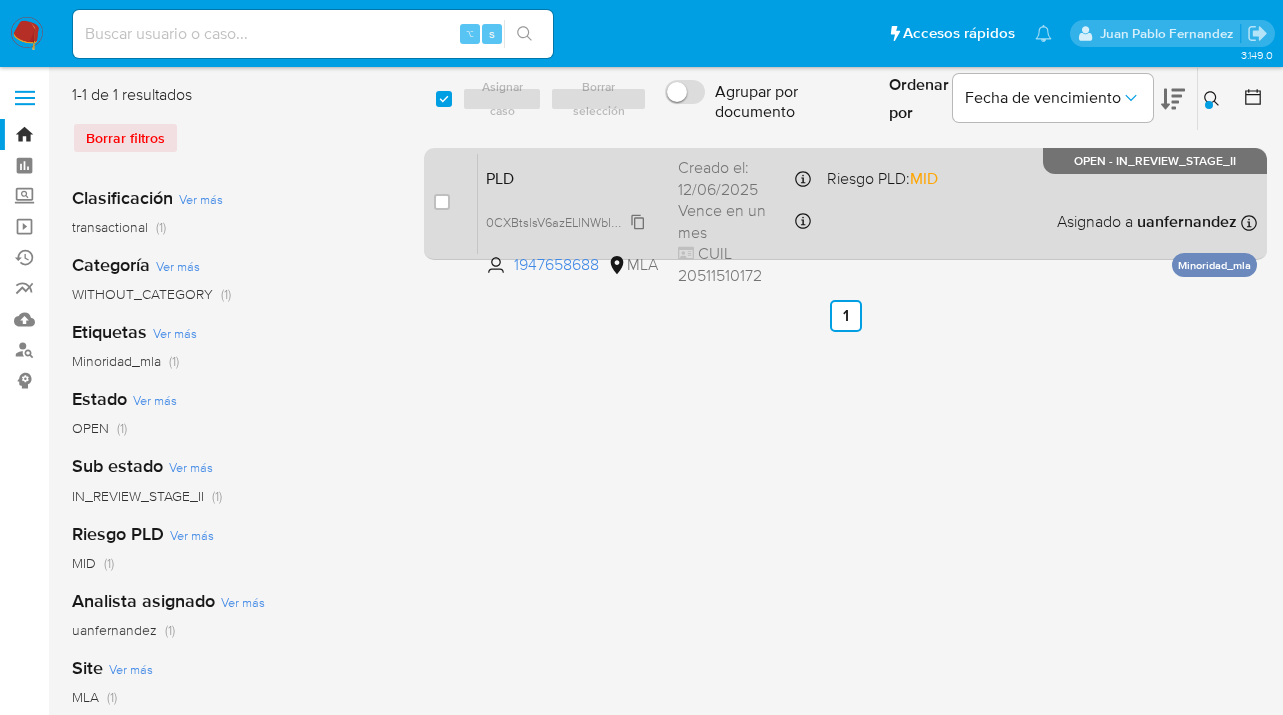 click on "0CXBtslsV6azELlNWbIHrast" at bounding box center (563, 221) 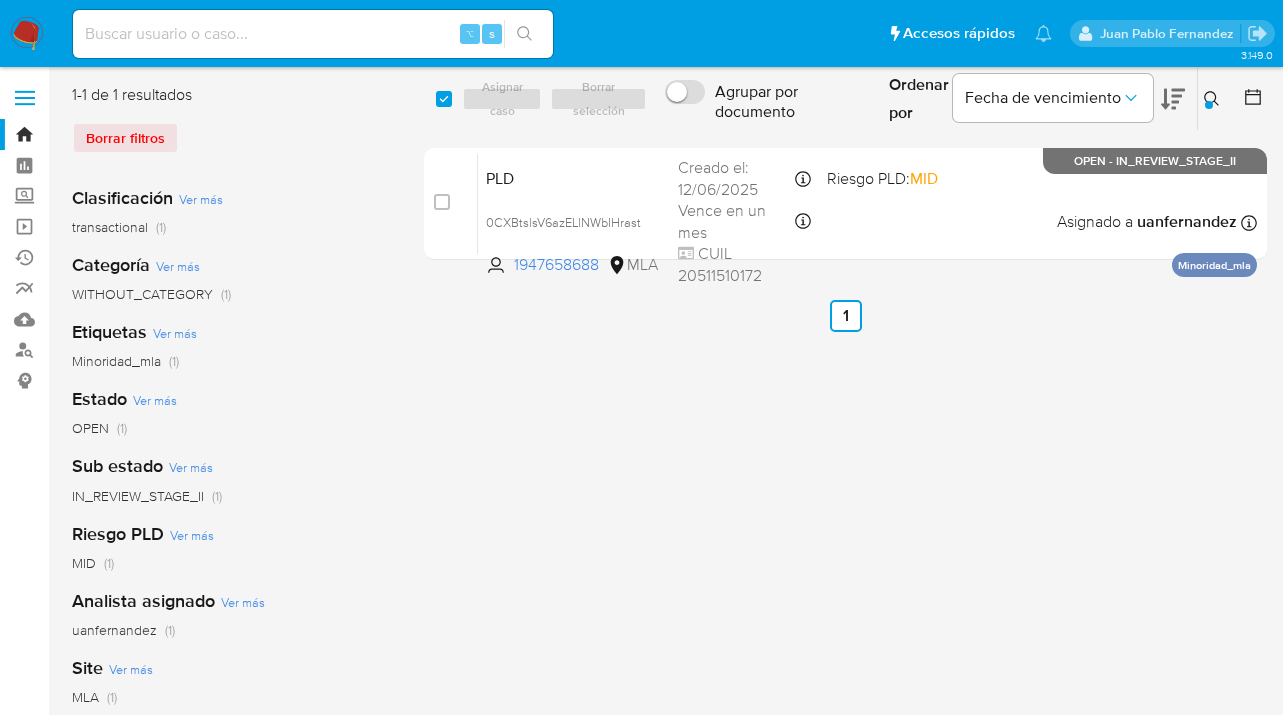 click 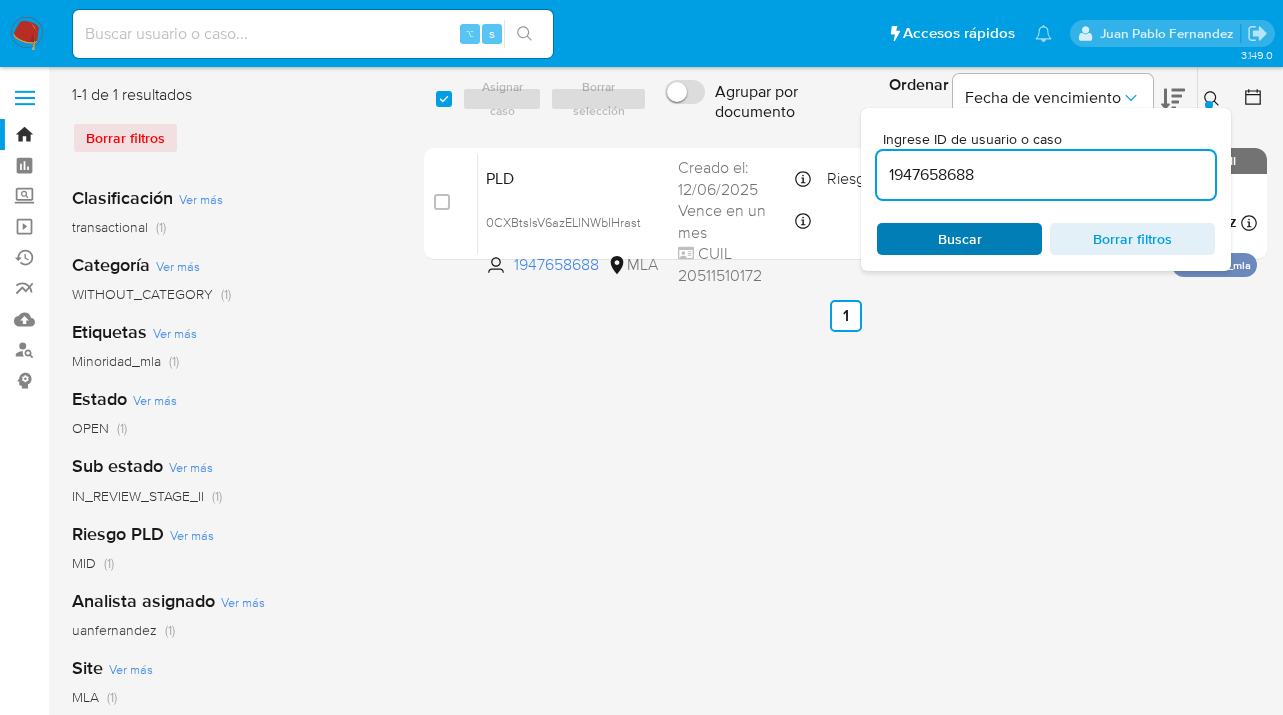 drag, startPoint x: 906, startPoint y: 251, endPoint x: 962, endPoint y: 233, distance: 58.821766 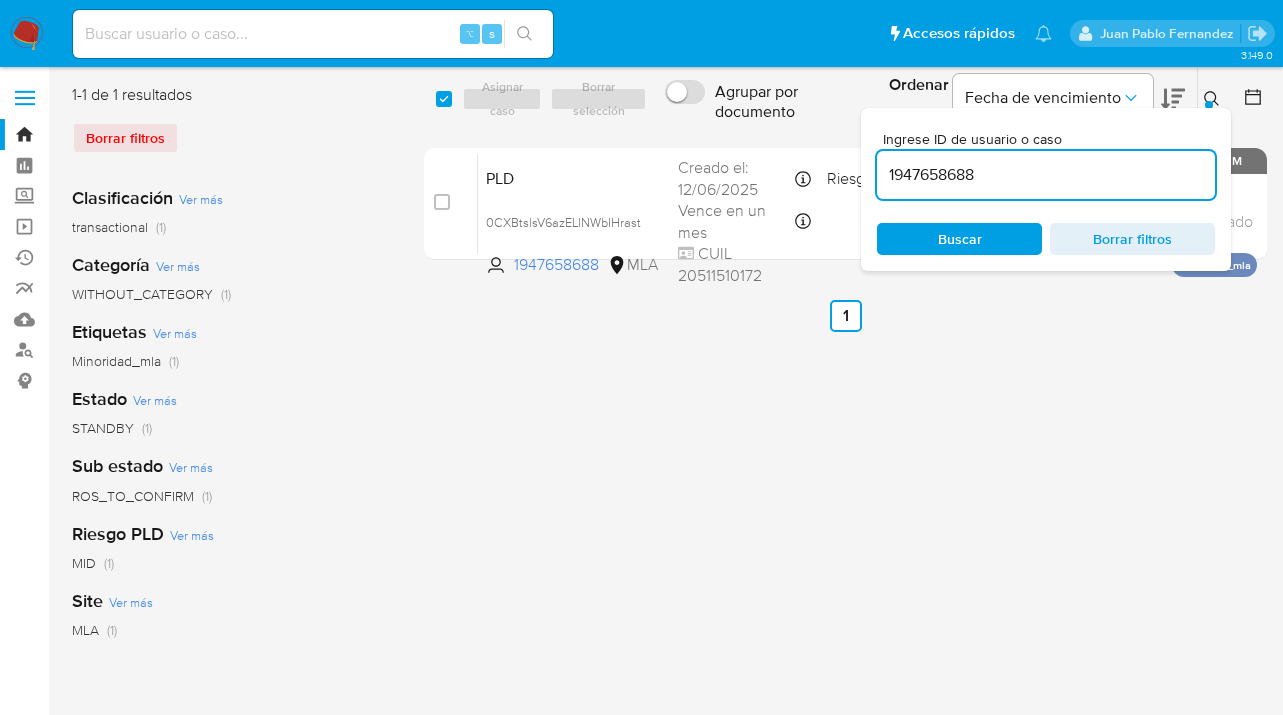 click 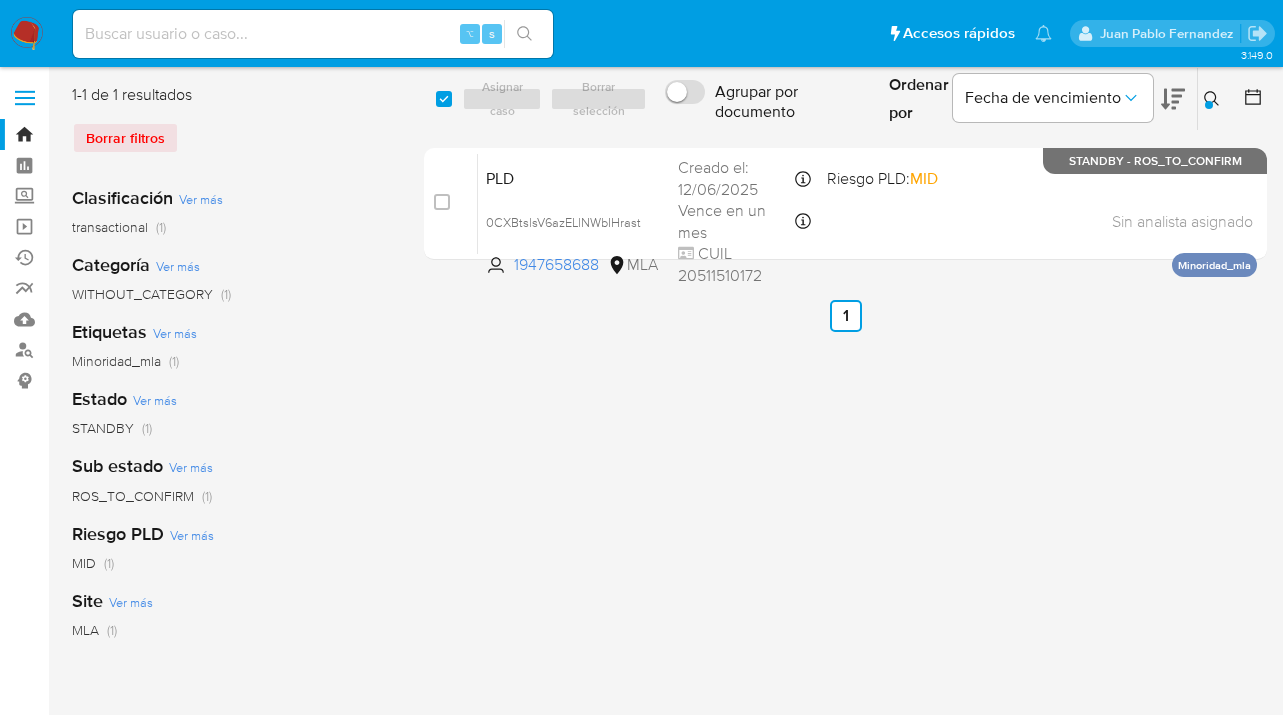 click on "Ingrese ID de usuario o caso 1947658688 Buscar Borrar filtros" at bounding box center (1214, 99) 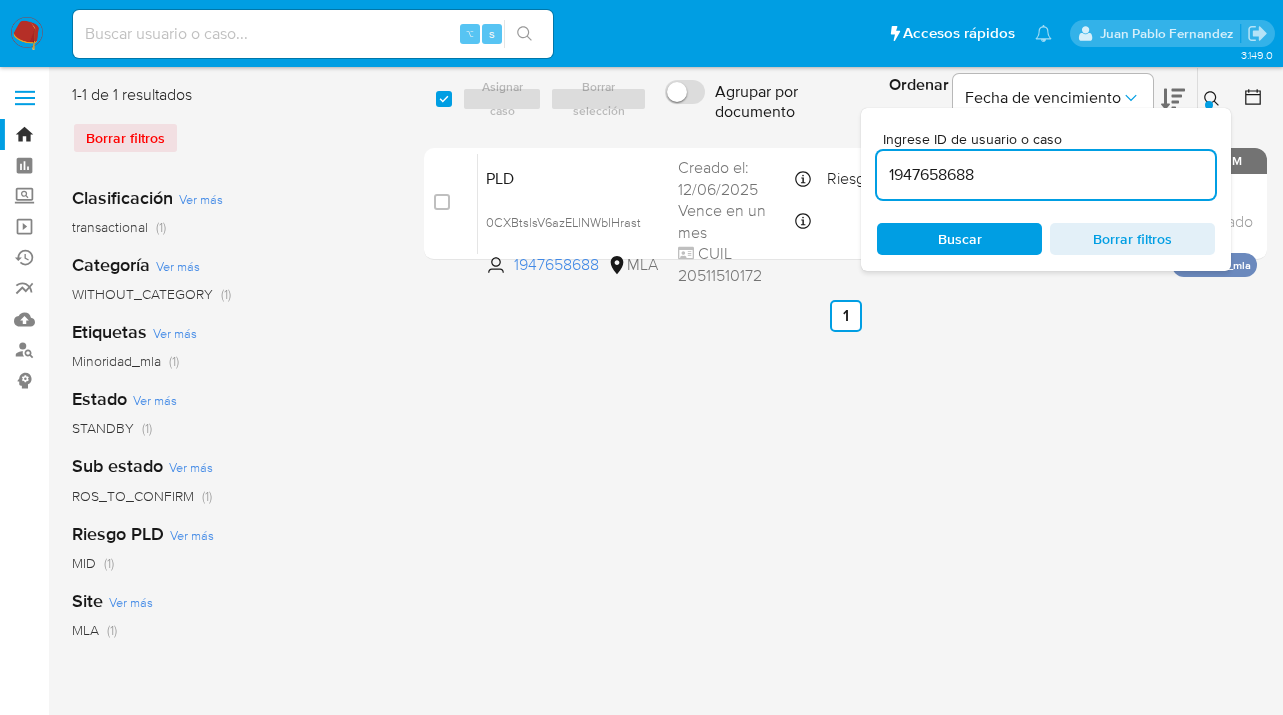 drag, startPoint x: 999, startPoint y: 185, endPoint x: 876, endPoint y: 170, distance: 123.911255 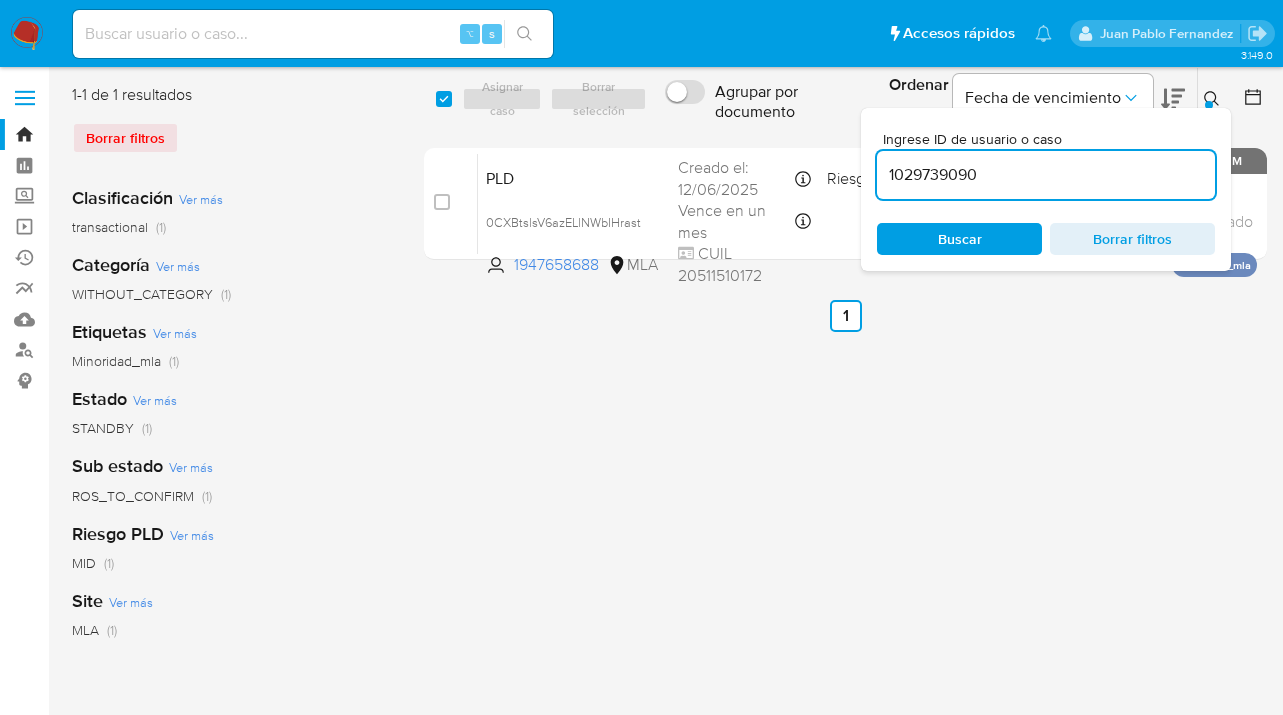 type on "1029739090" 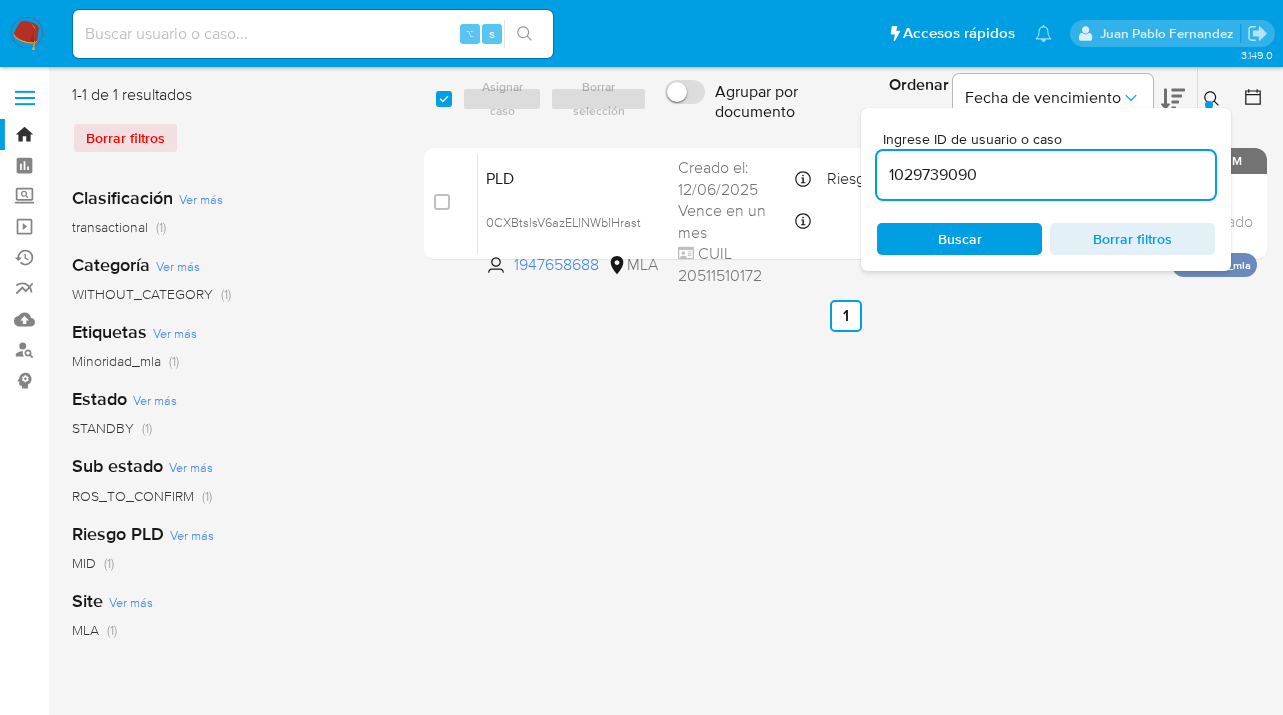 click 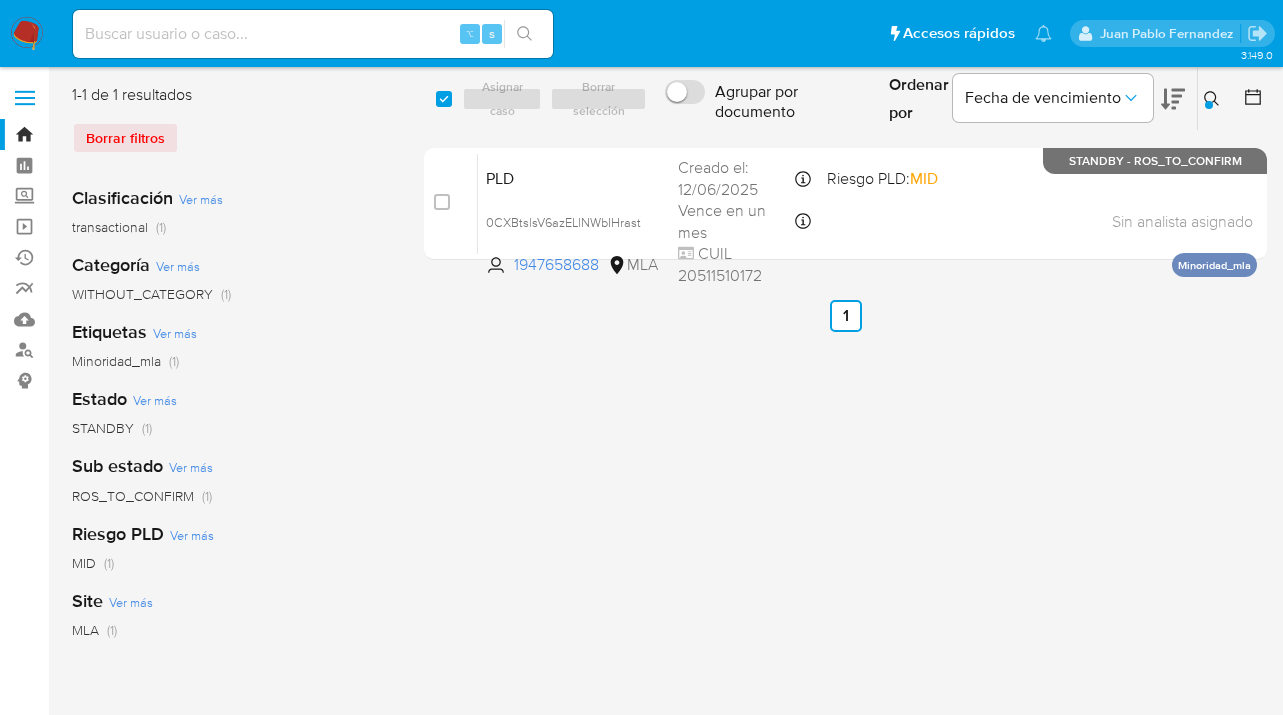 click 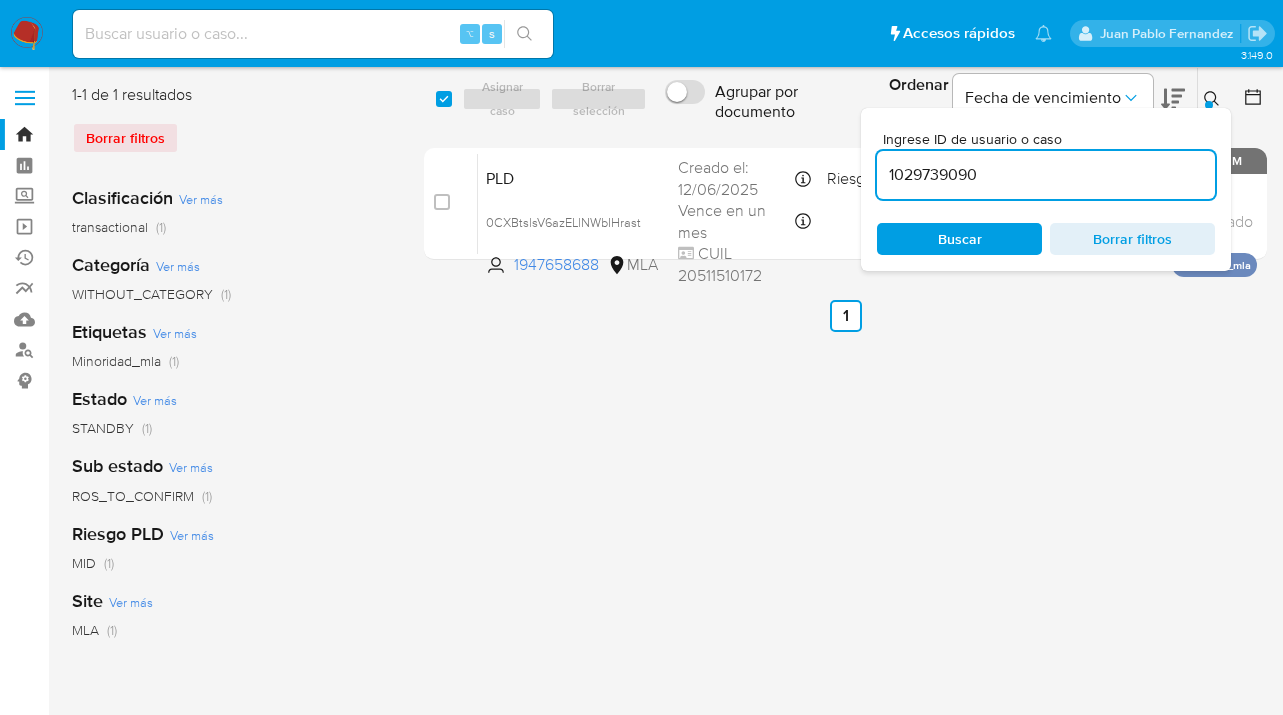 drag, startPoint x: 996, startPoint y: 183, endPoint x: 866, endPoint y: 153, distance: 133.41664 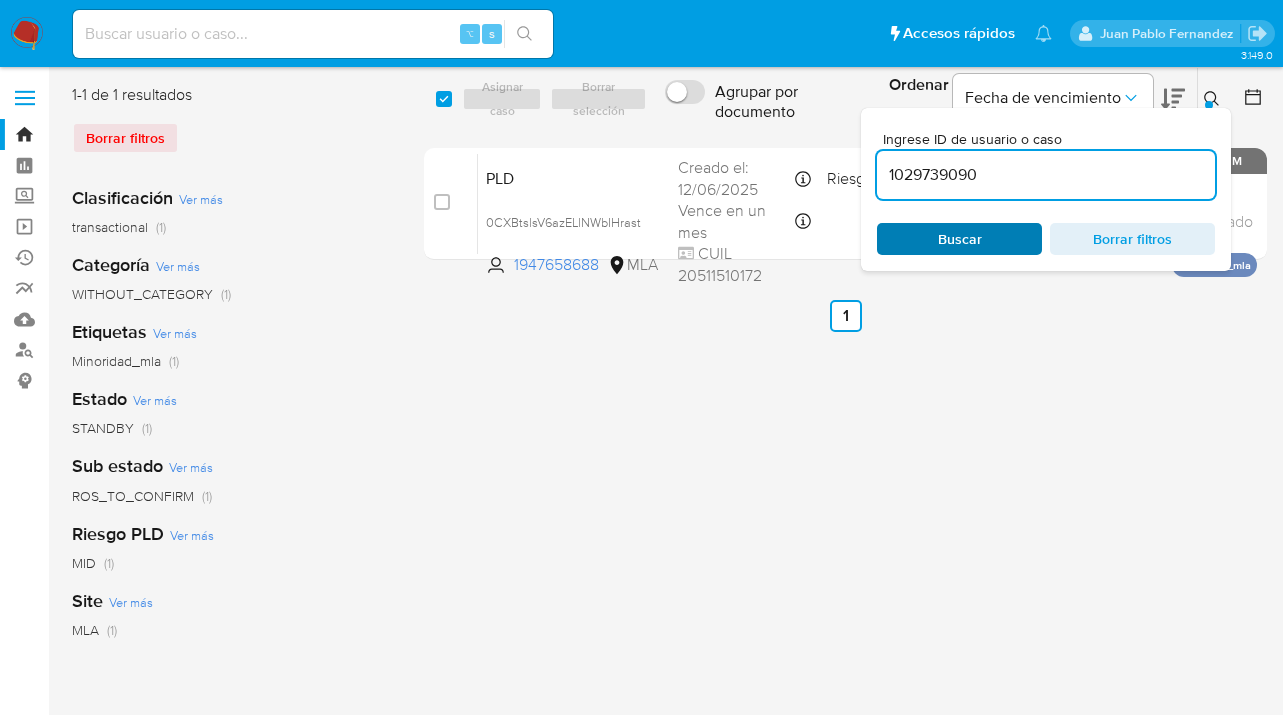 click on "Buscar" at bounding box center [959, 239] 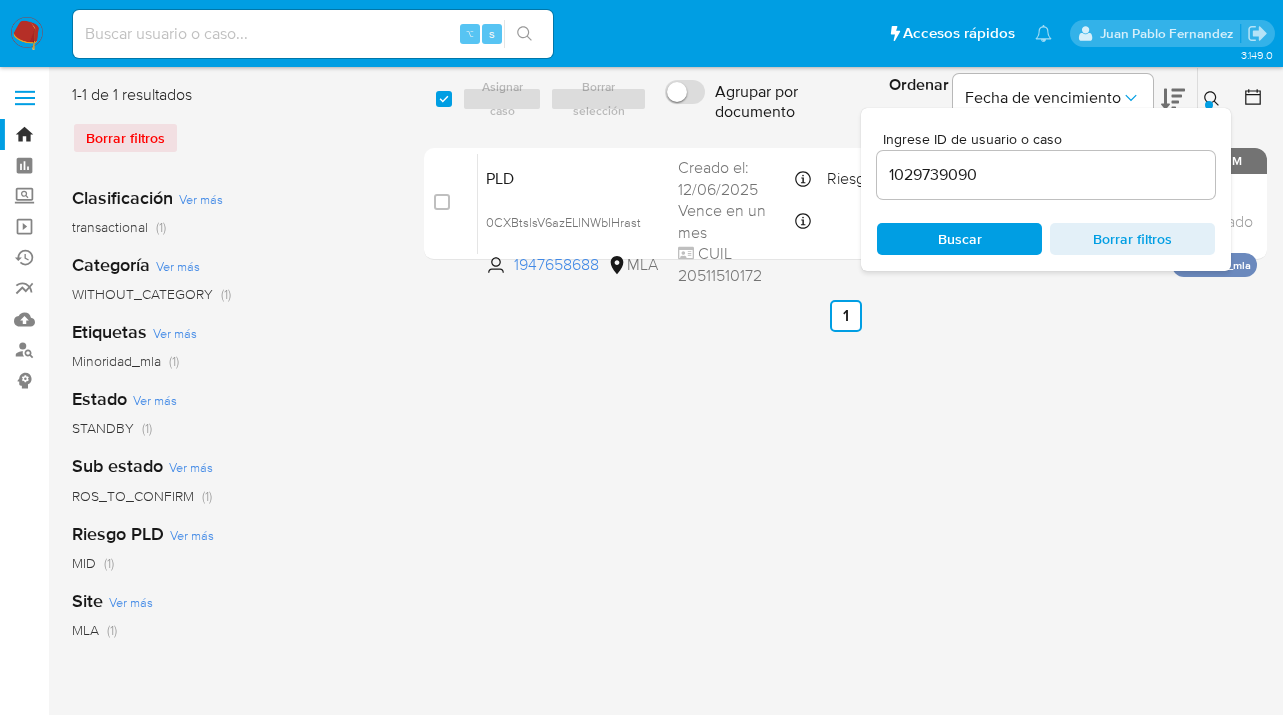click 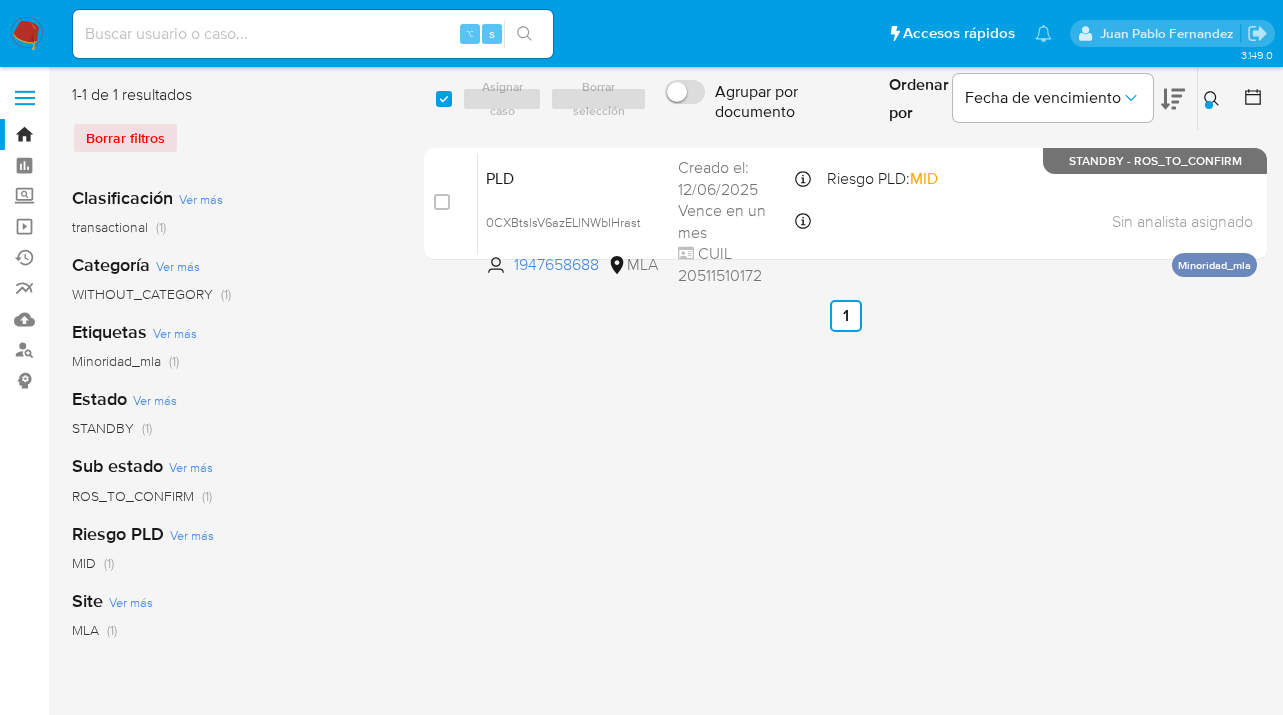 click 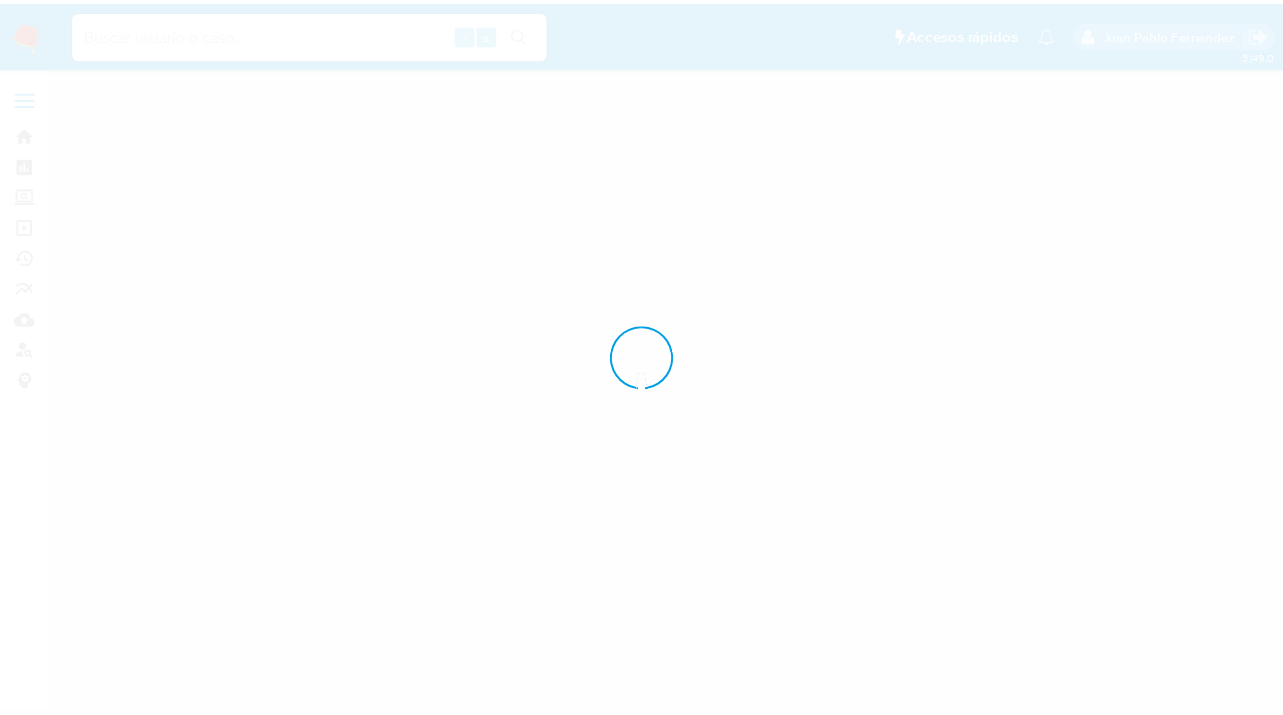 scroll, scrollTop: 0, scrollLeft: 0, axis: both 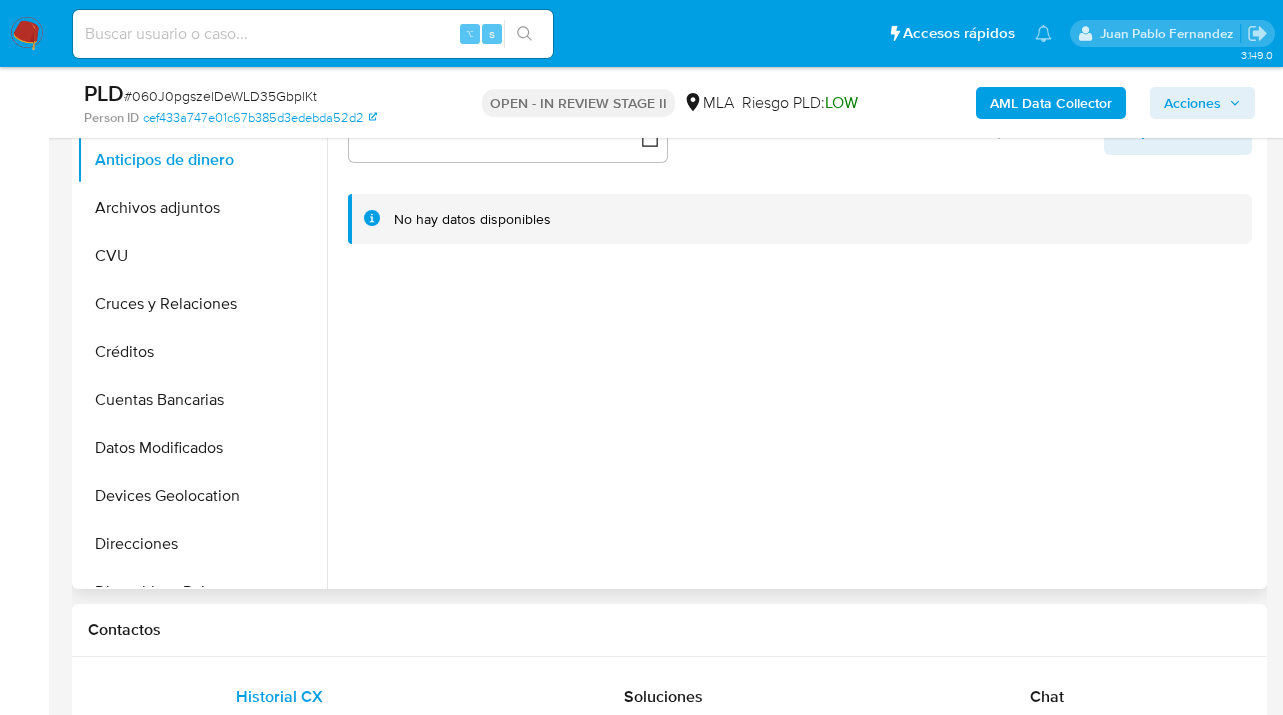 select on "10" 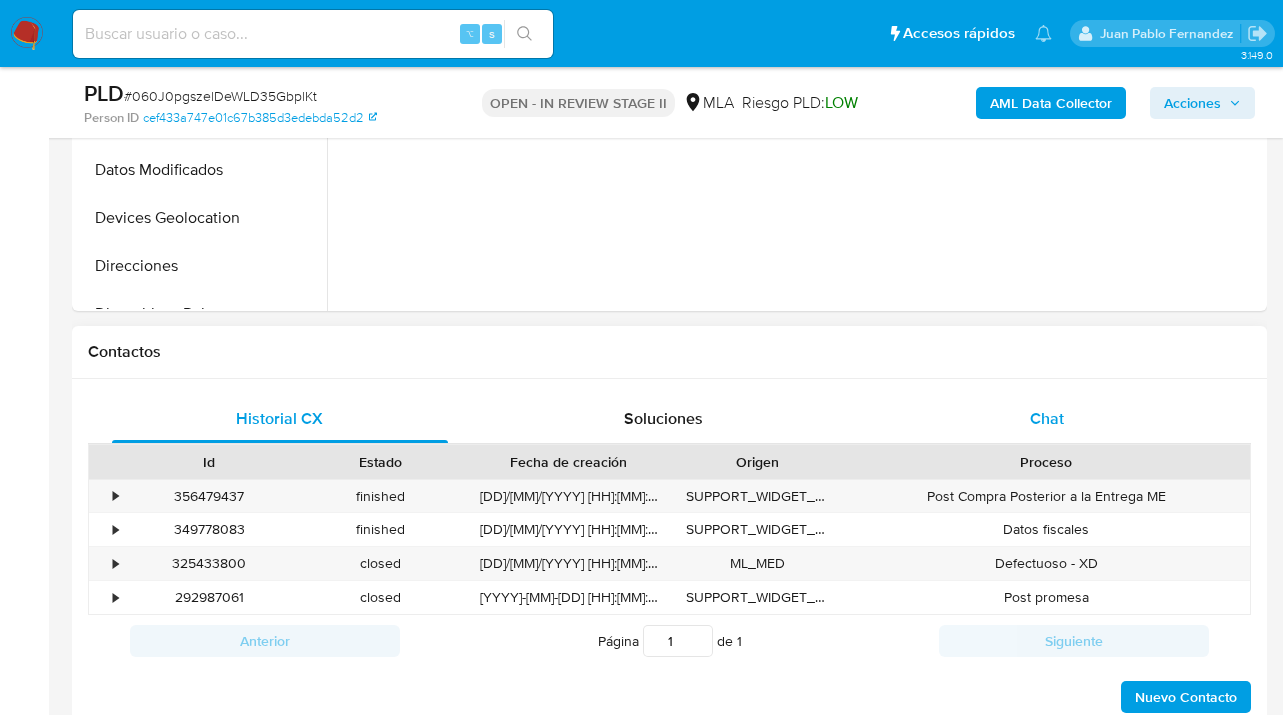 click on "Chat" at bounding box center [1048, 419] 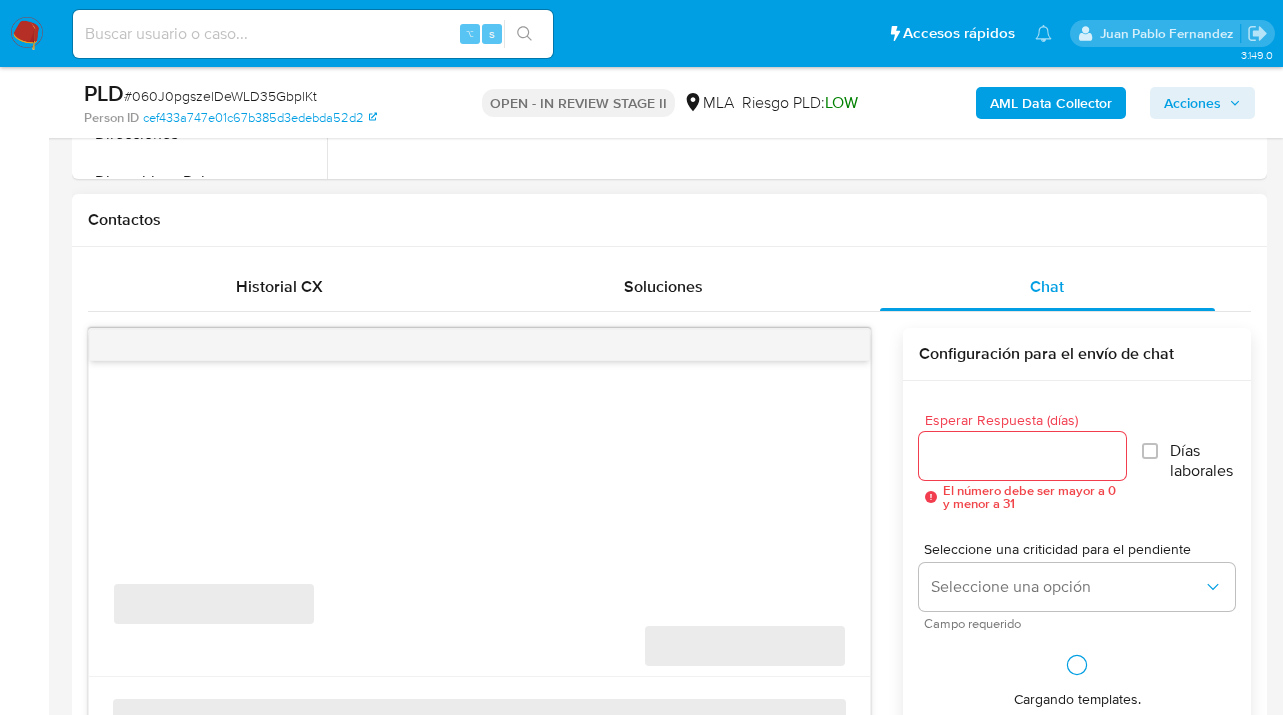 scroll, scrollTop: 902, scrollLeft: 0, axis: vertical 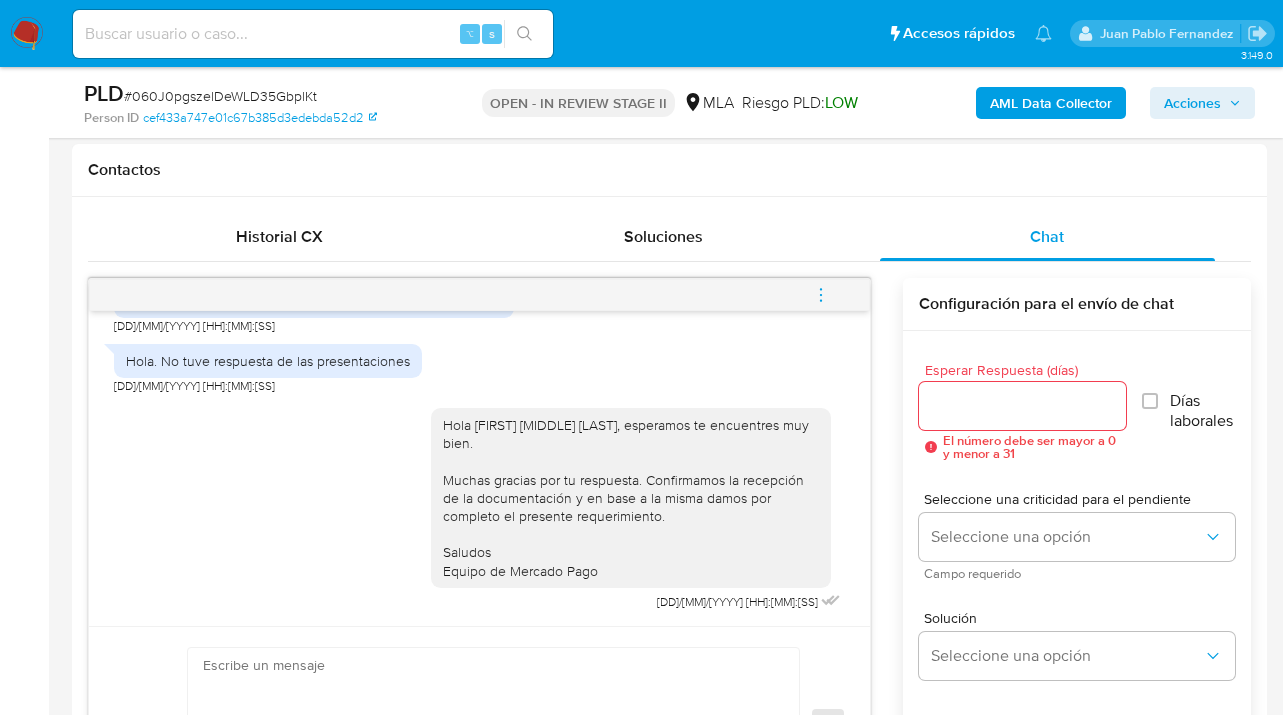 click 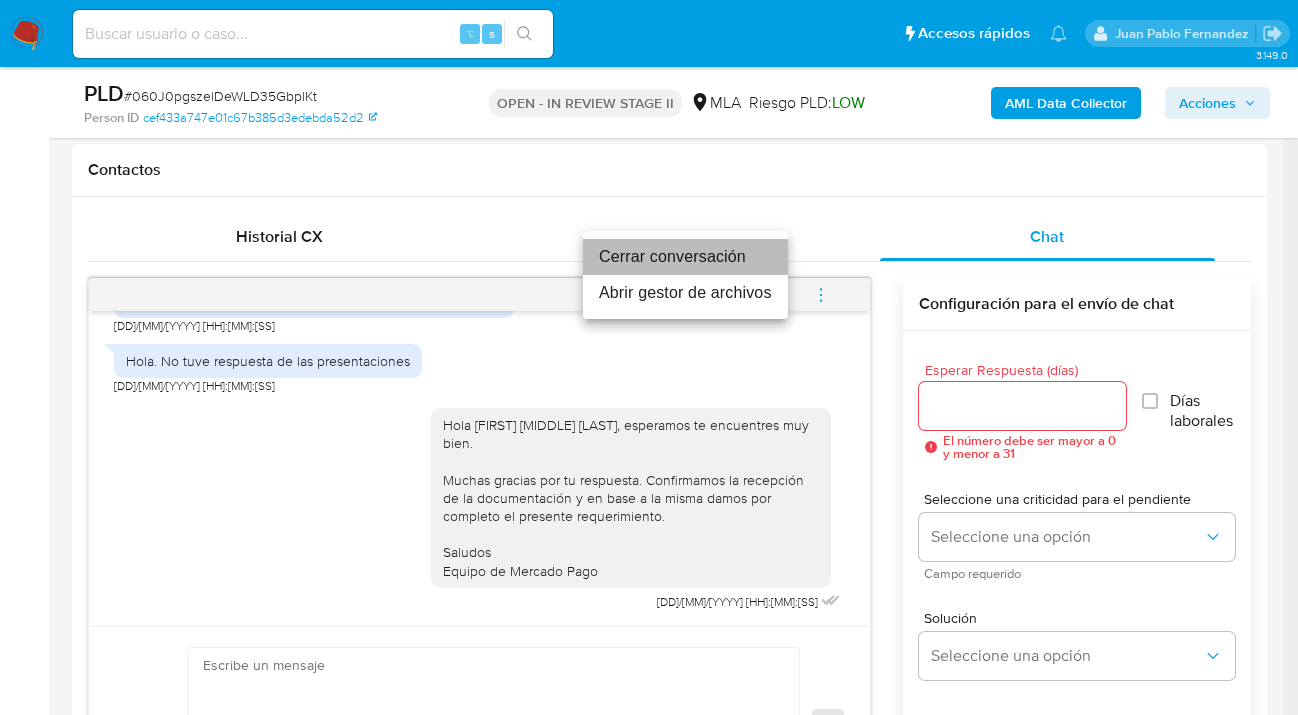 drag, startPoint x: 681, startPoint y: 261, endPoint x: 710, endPoint y: 268, distance: 29.832869 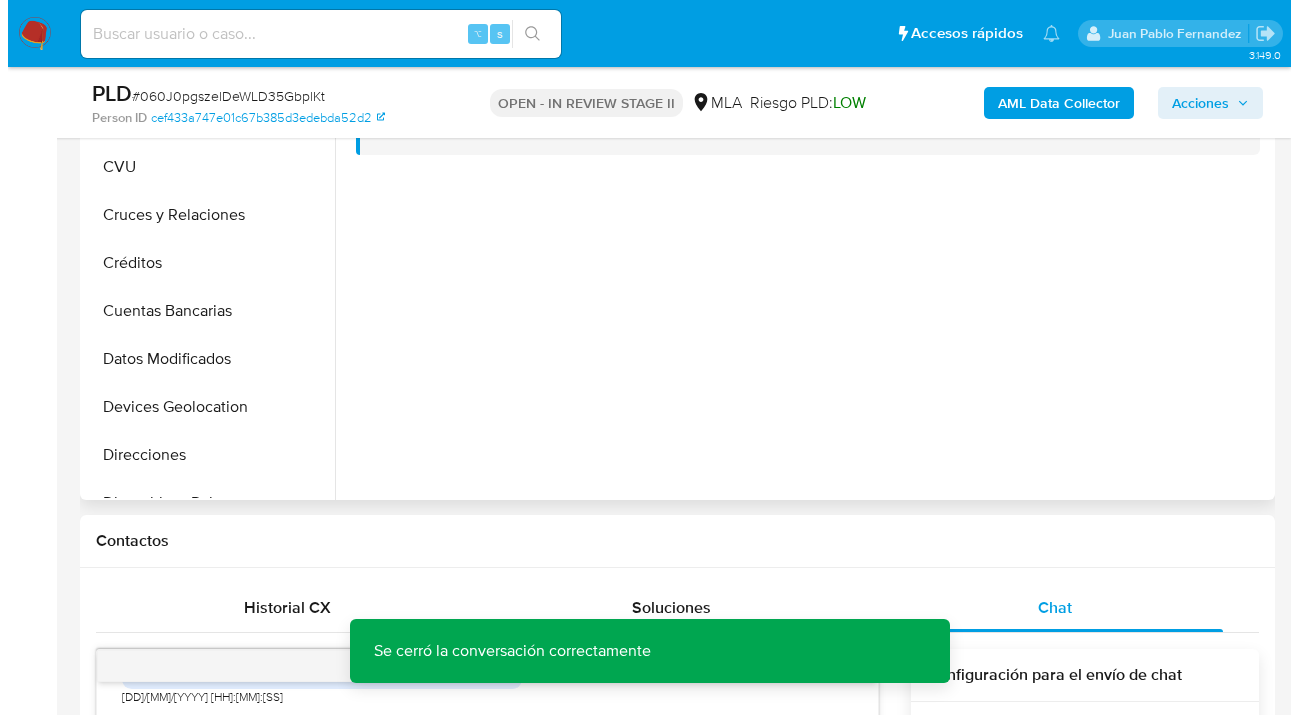 scroll, scrollTop: 290, scrollLeft: 0, axis: vertical 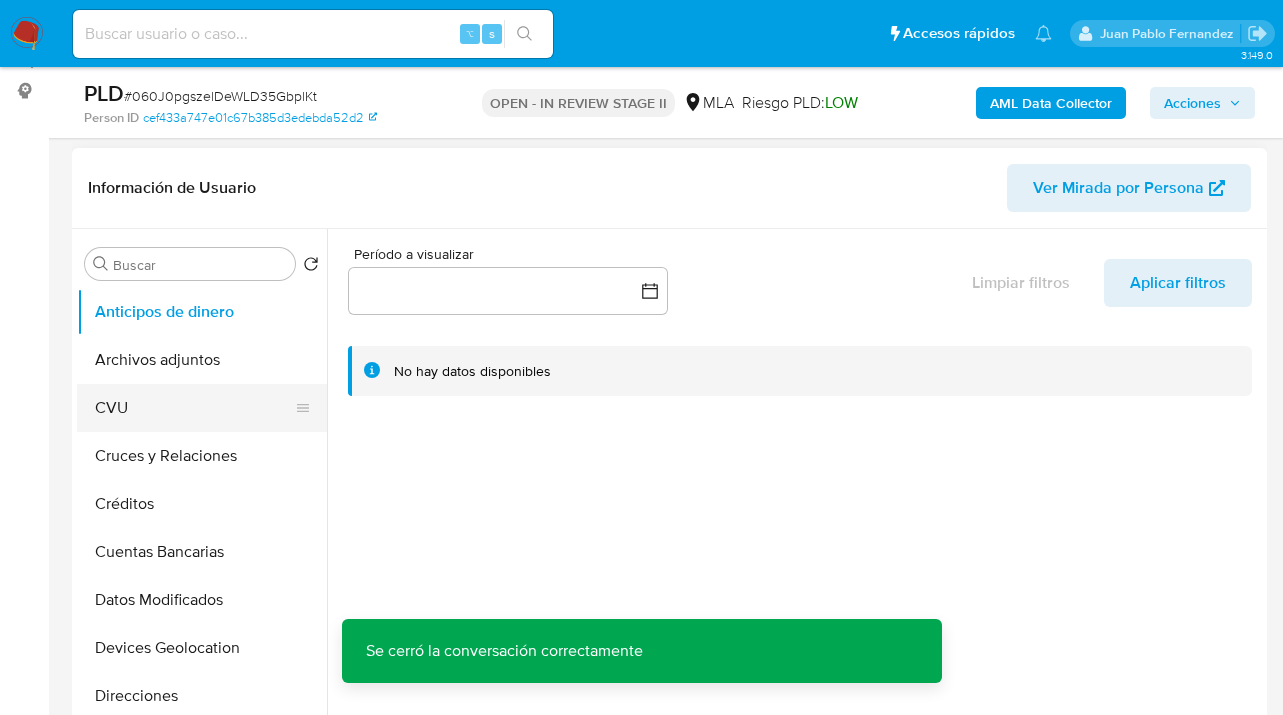 click on "CVU" at bounding box center [194, 408] 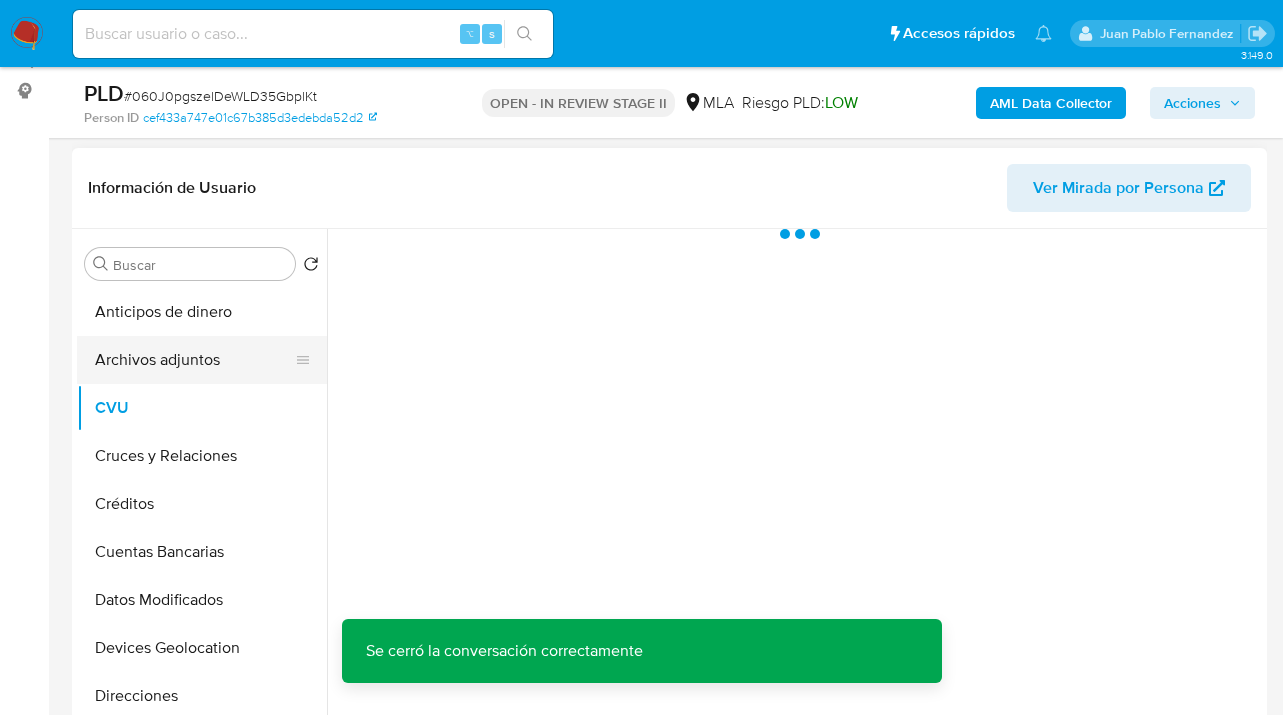 click on "Archivos adjuntos" at bounding box center (194, 360) 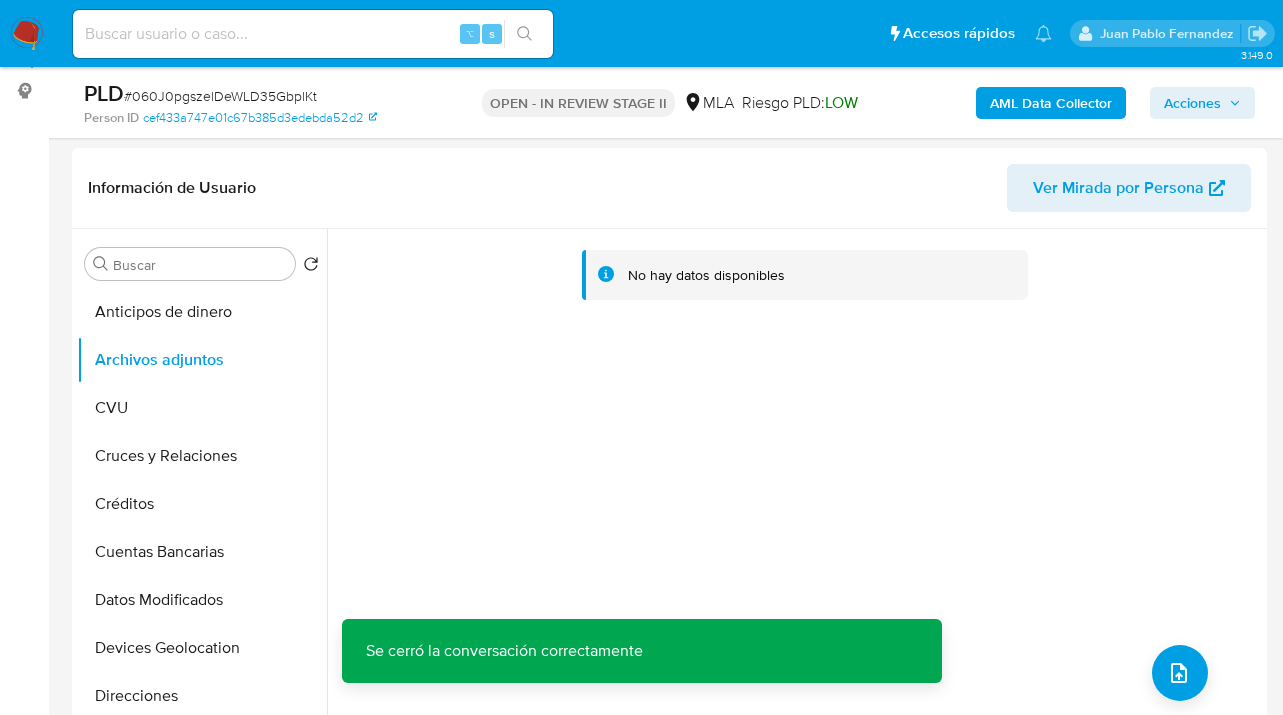 click on "AML Data Collector" at bounding box center [1051, 103] 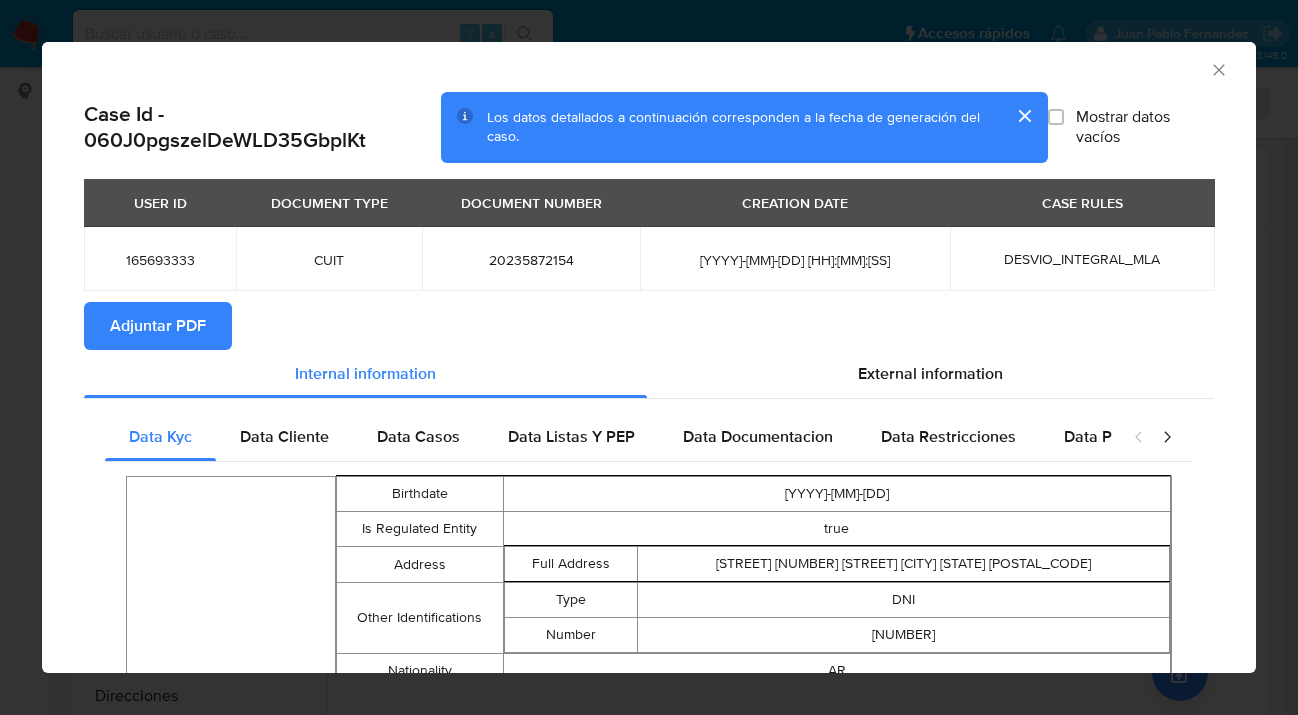 click on "Adjuntar PDF" at bounding box center [158, 326] 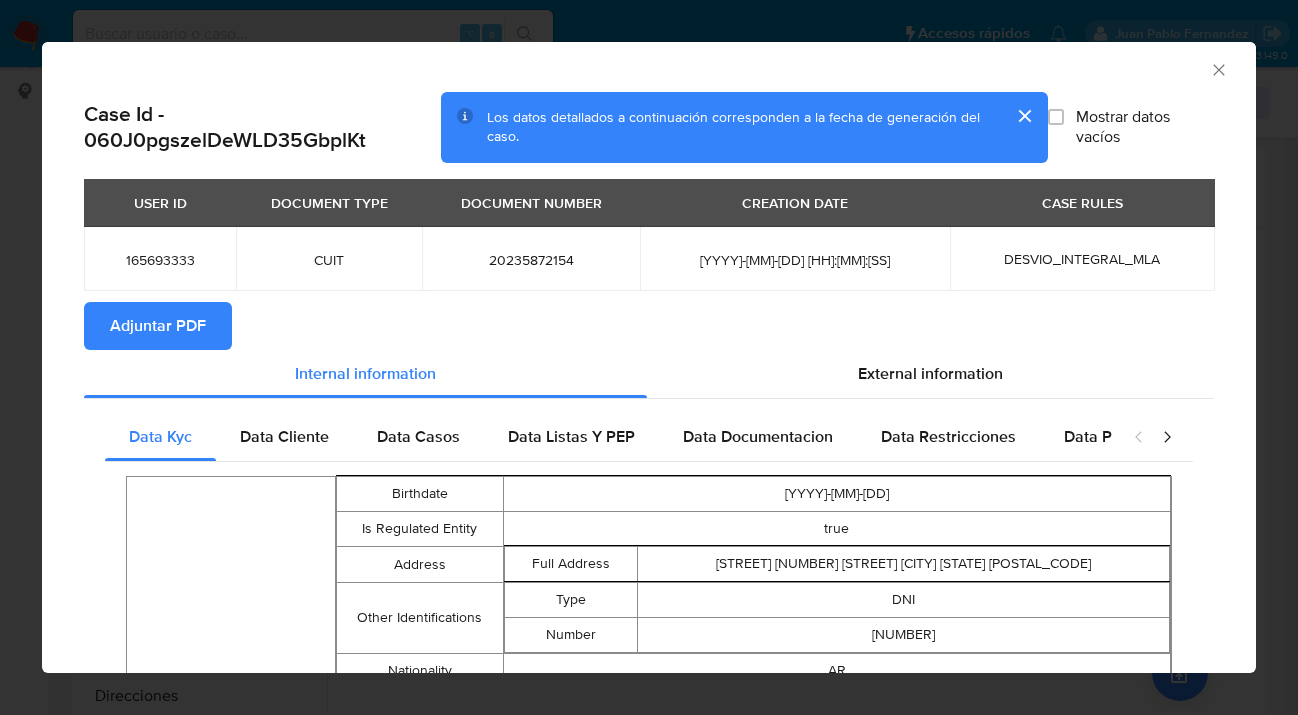 click 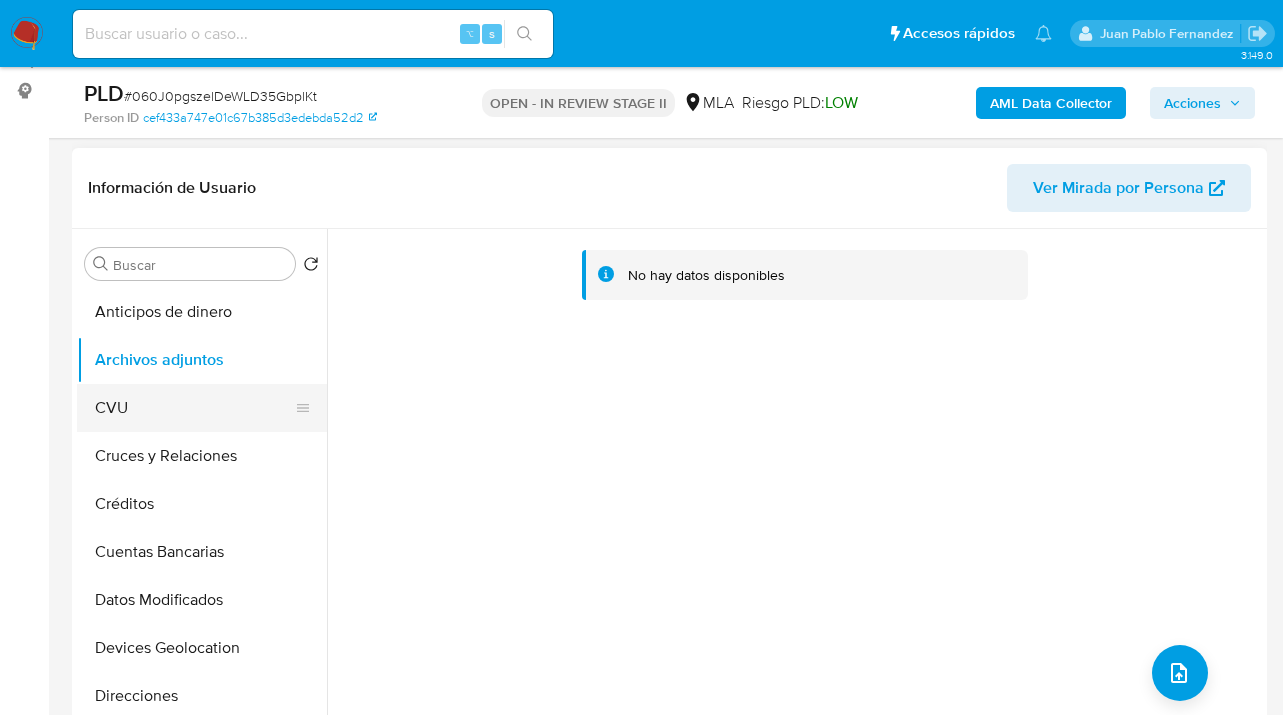 click on "CVU" at bounding box center [194, 408] 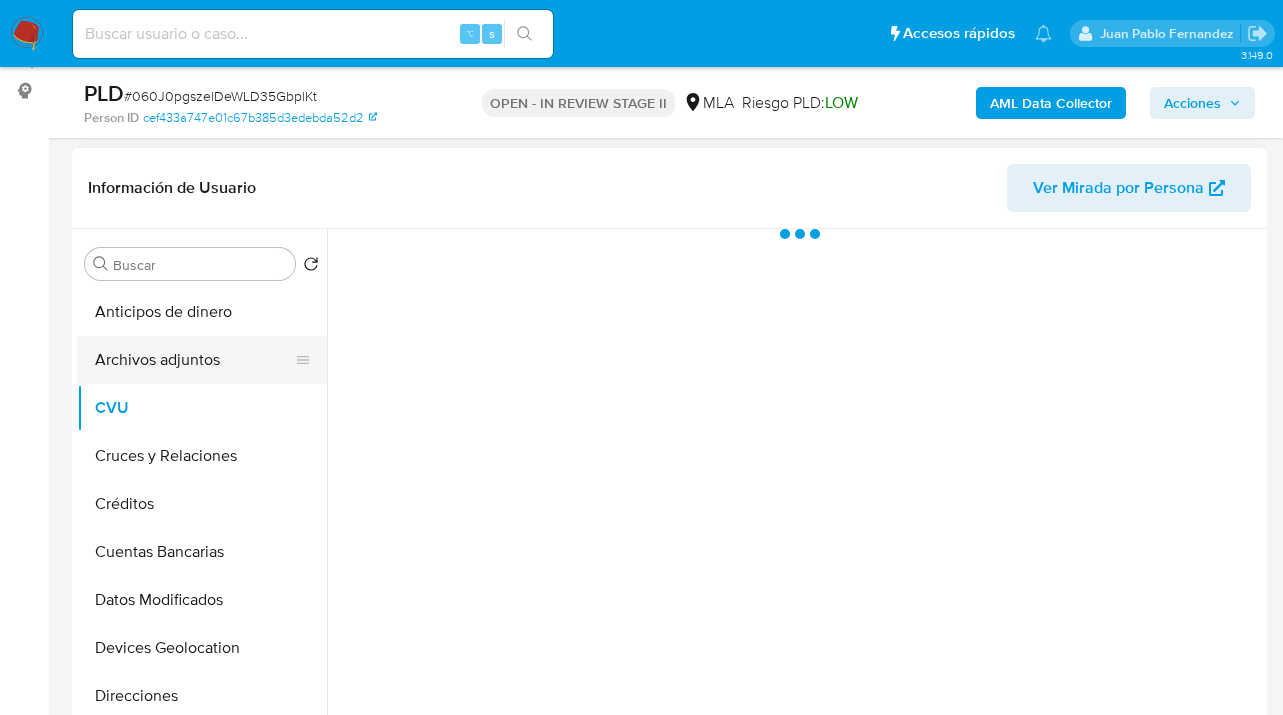 drag, startPoint x: 234, startPoint y: 366, endPoint x: 277, endPoint y: 356, distance: 44.14748 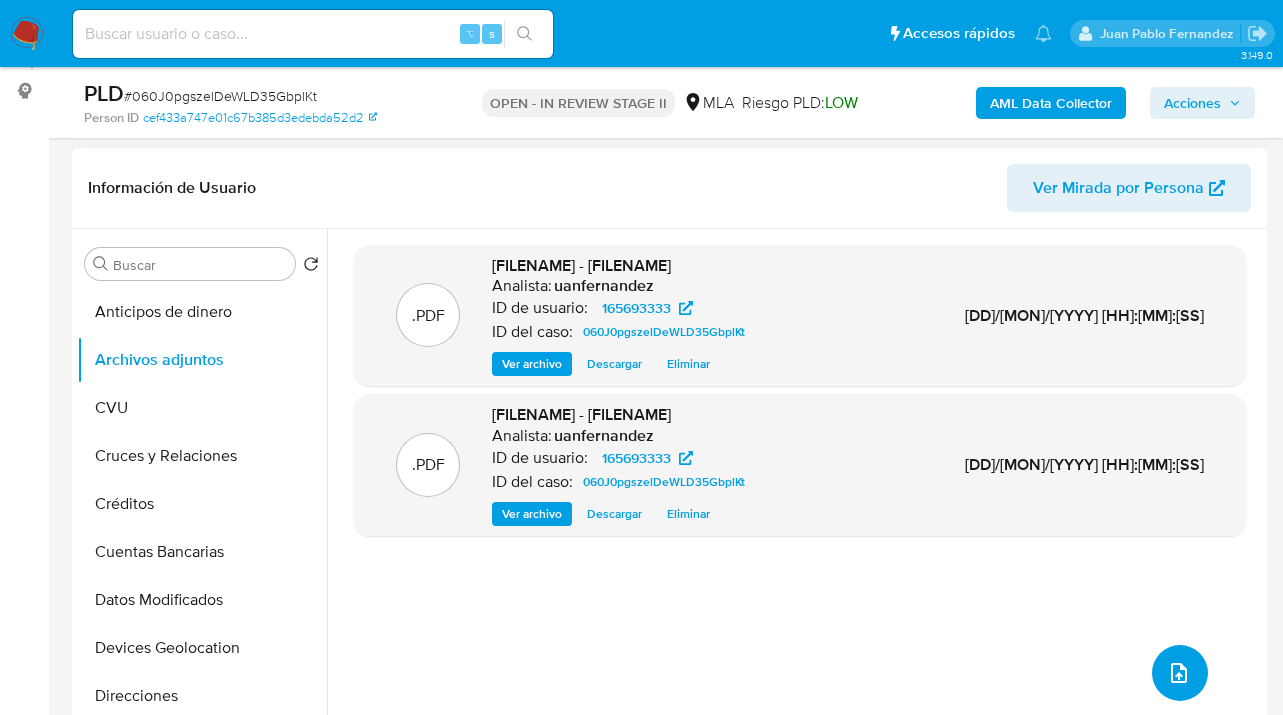 click at bounding box center [1180, 673] 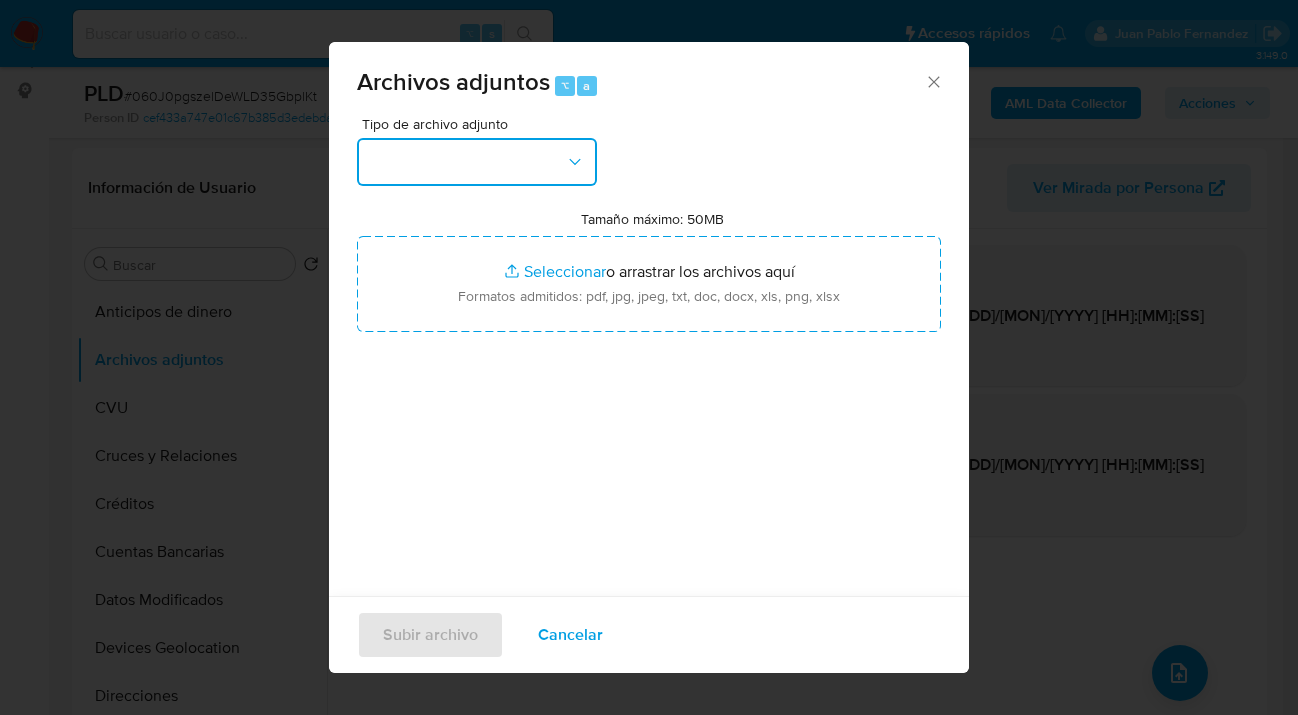 click 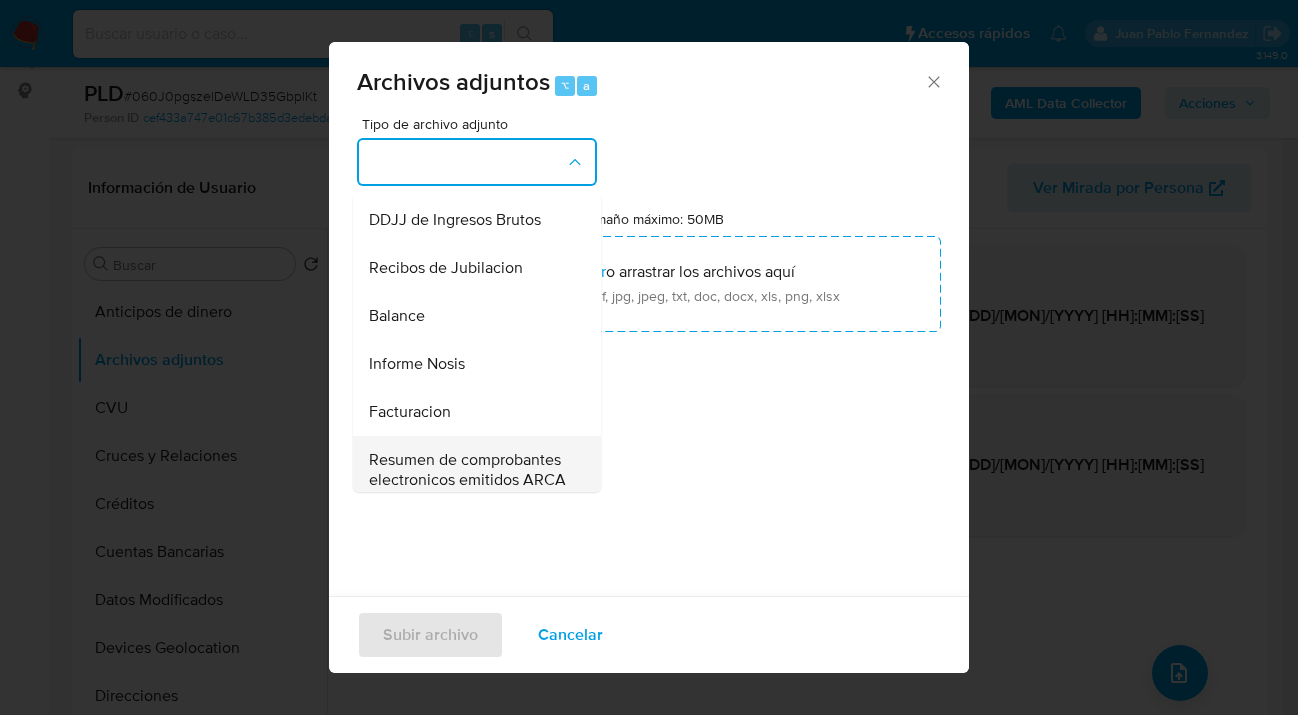 scroll, scrollTop: 808, scrollLeft: 0, axis: vertical 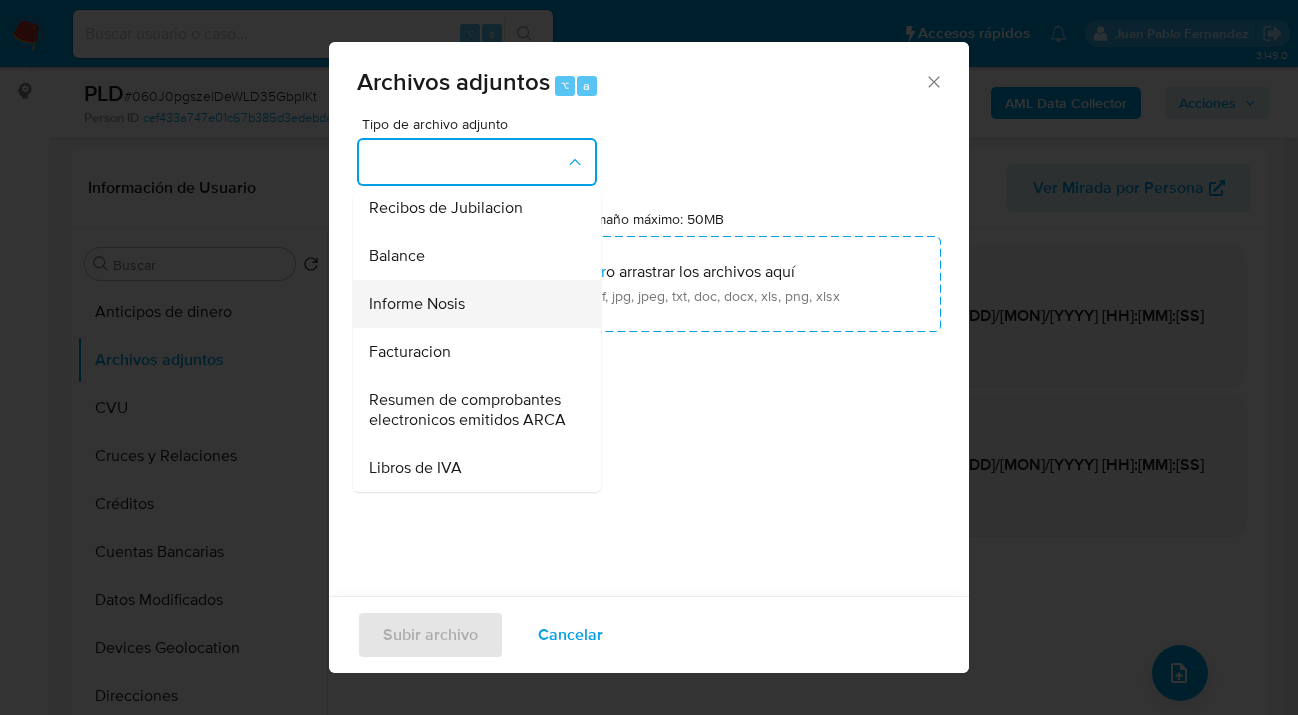 click on "Informe Nosis" at bounding box center [471, 304] 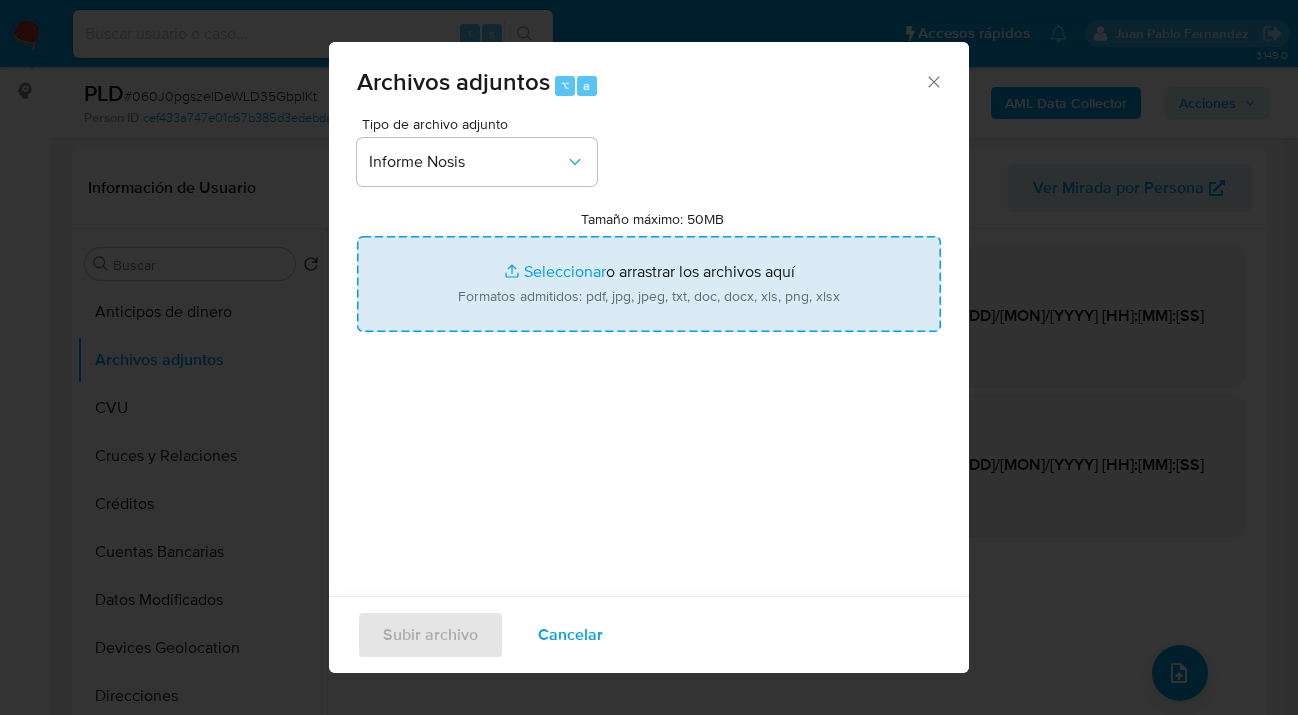 click on "Tamaño máximo: 50MB Seleccionar archivos" at bounding box center [649, 284] 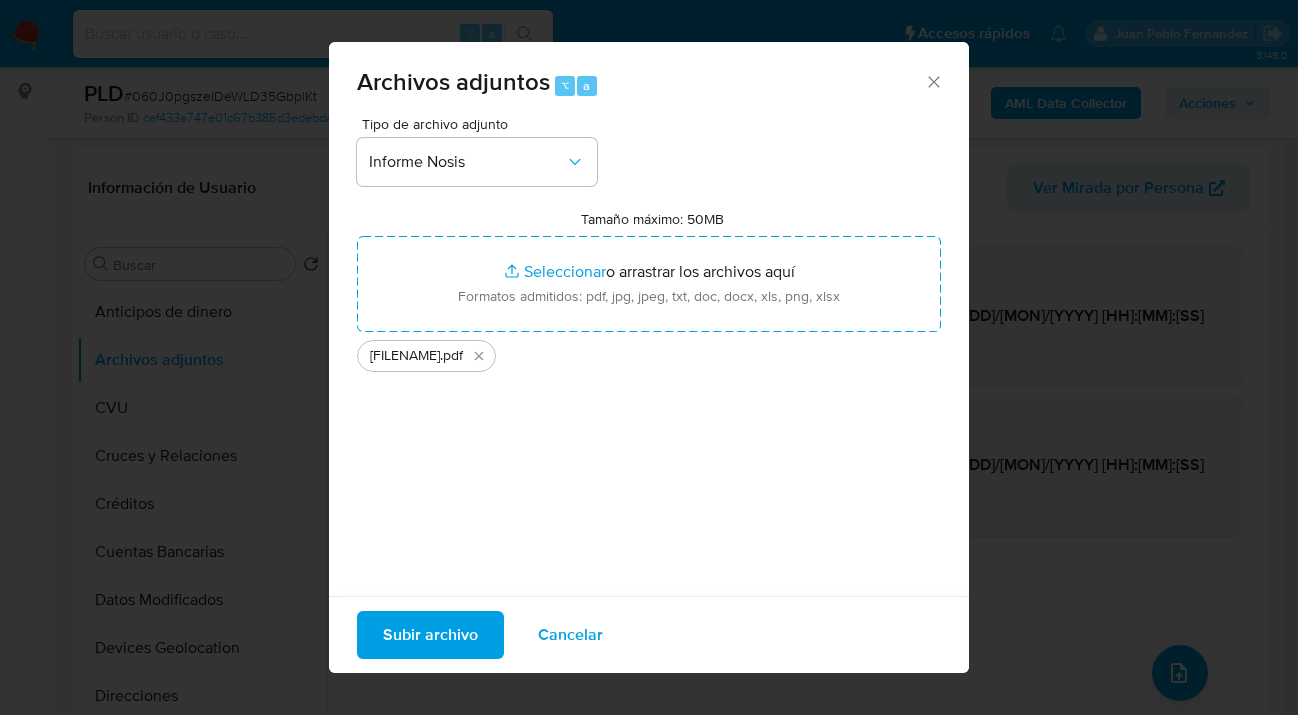 click on "Subir archivo" at bounding box center [430, 635] 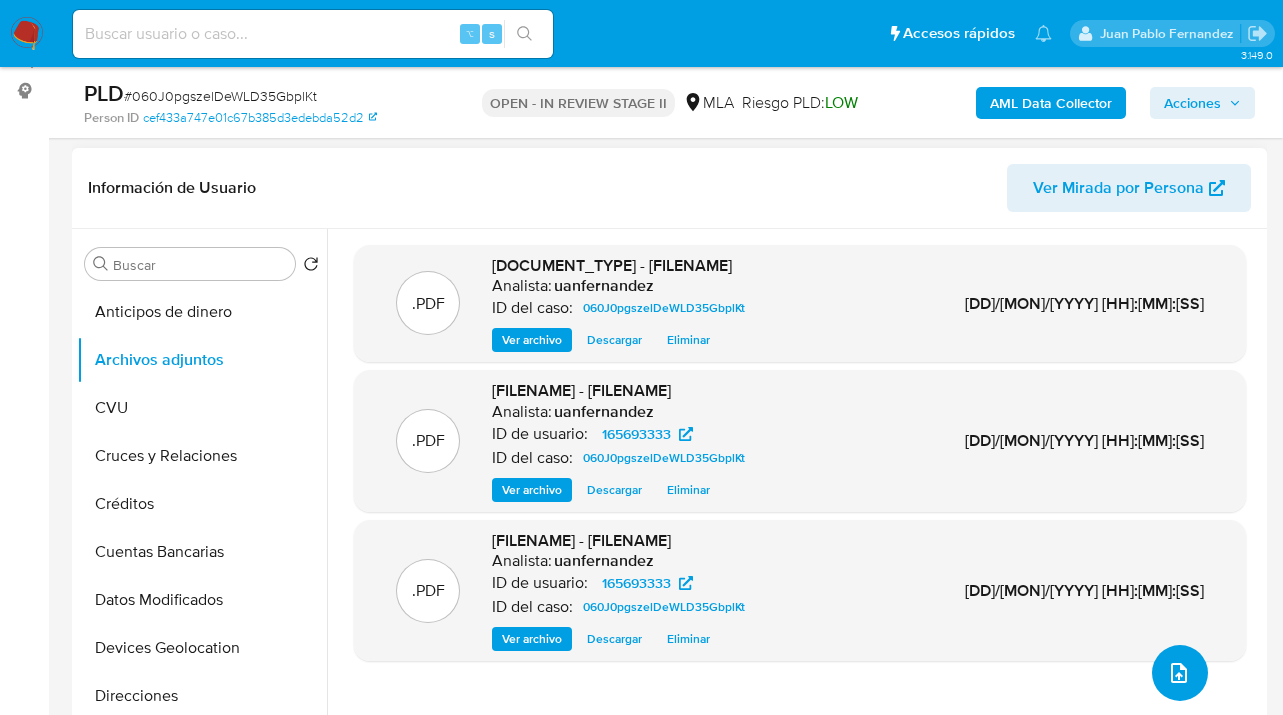click at bounding box center [1180, 673] 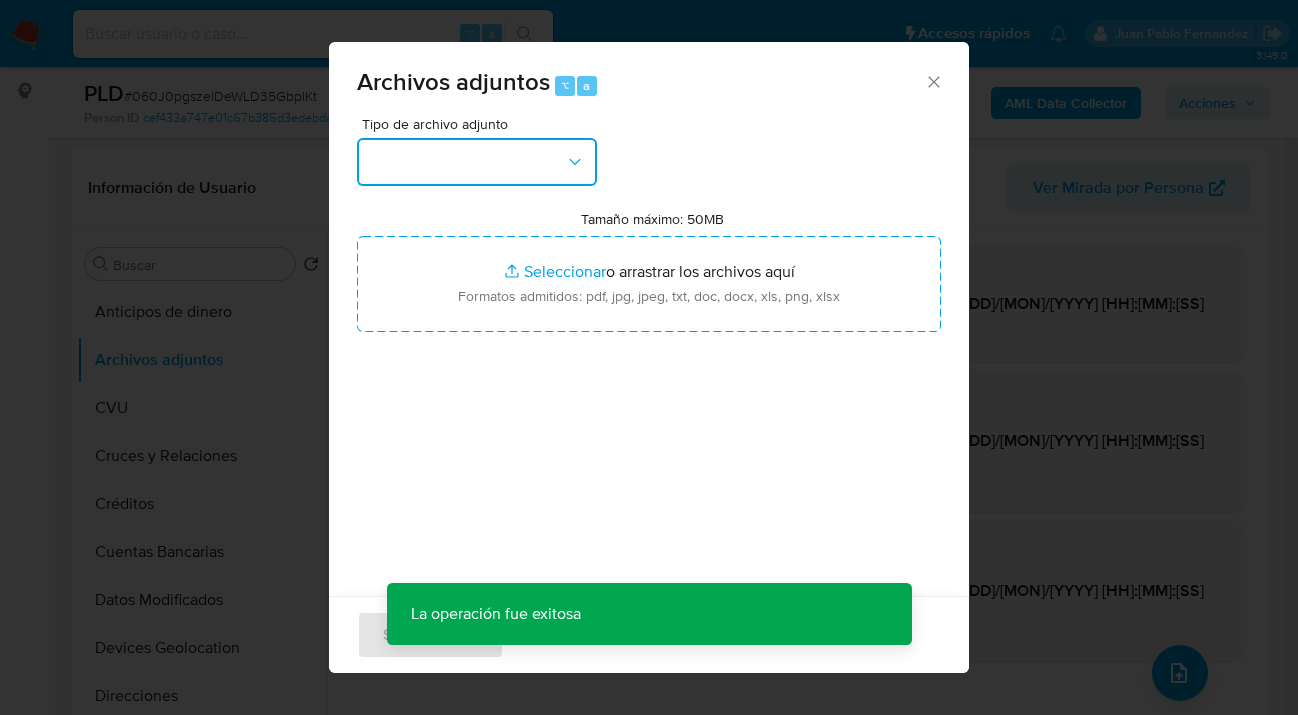 click 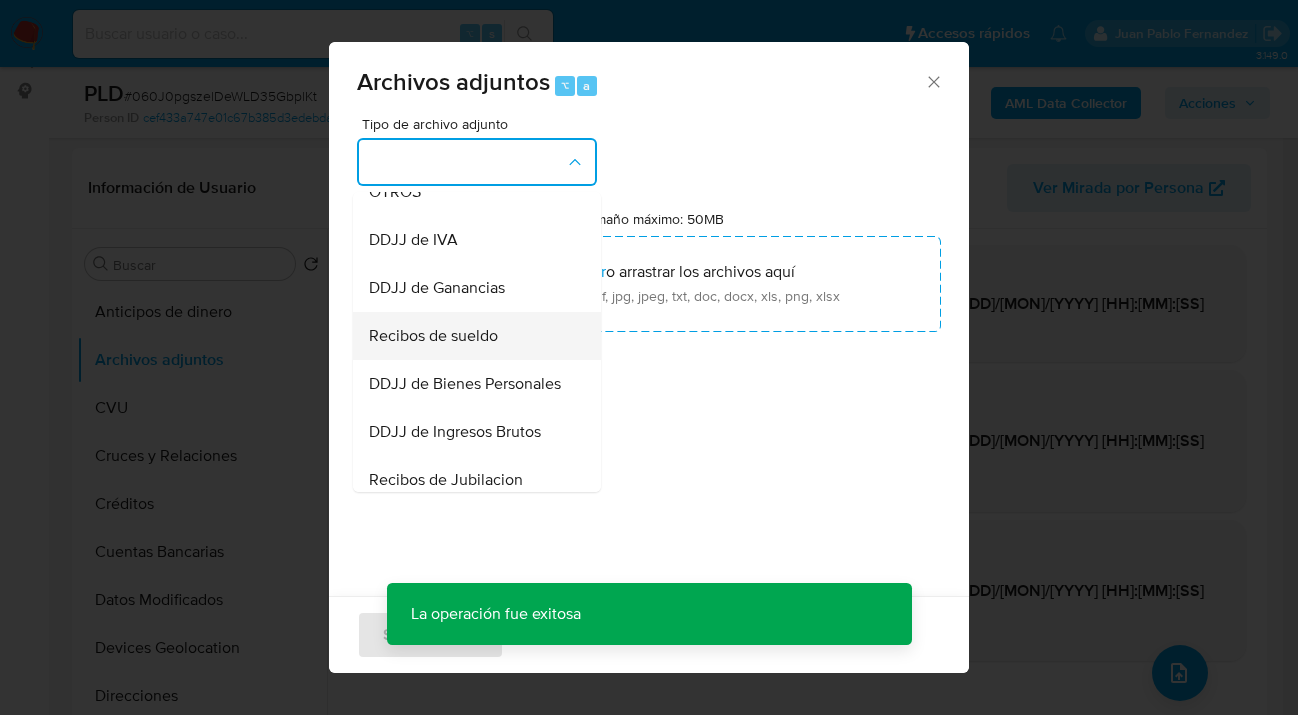 scroll, scrollTop: 468, scrollLeft: 0, axis: vertical 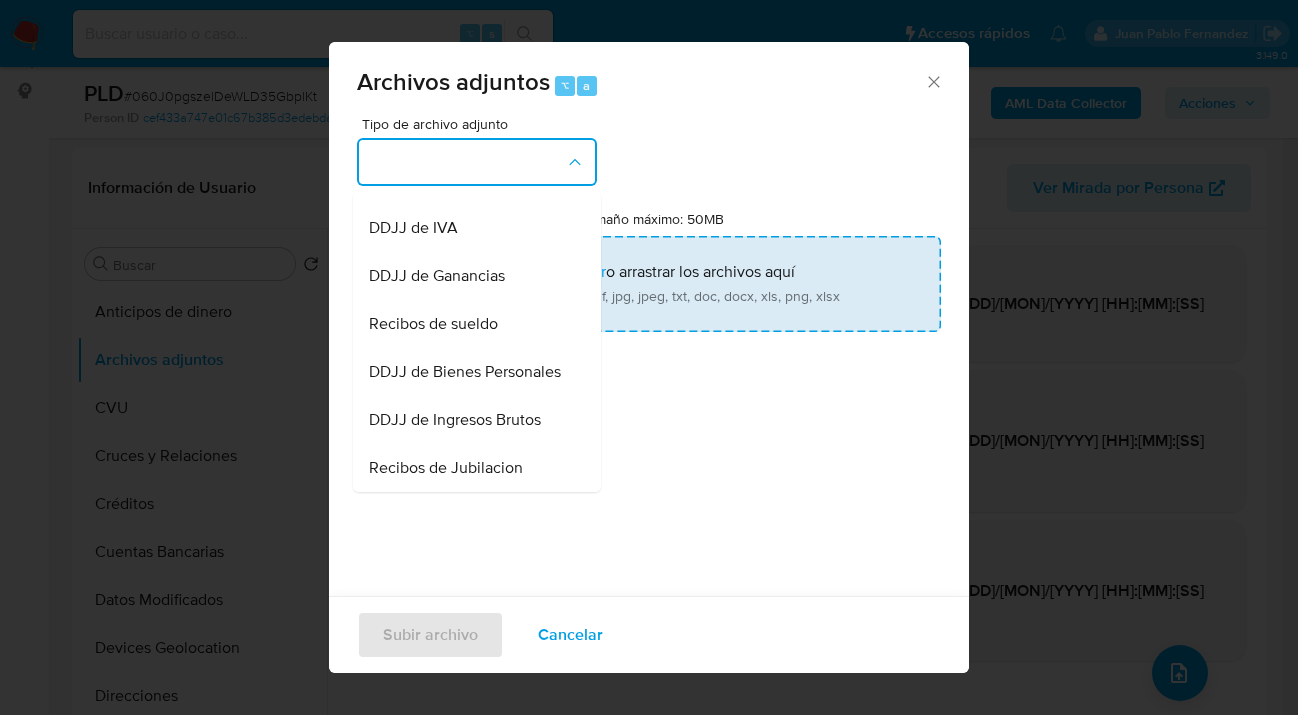 click on "DDJJ de Ganancias" at bounding box center [471, 276] 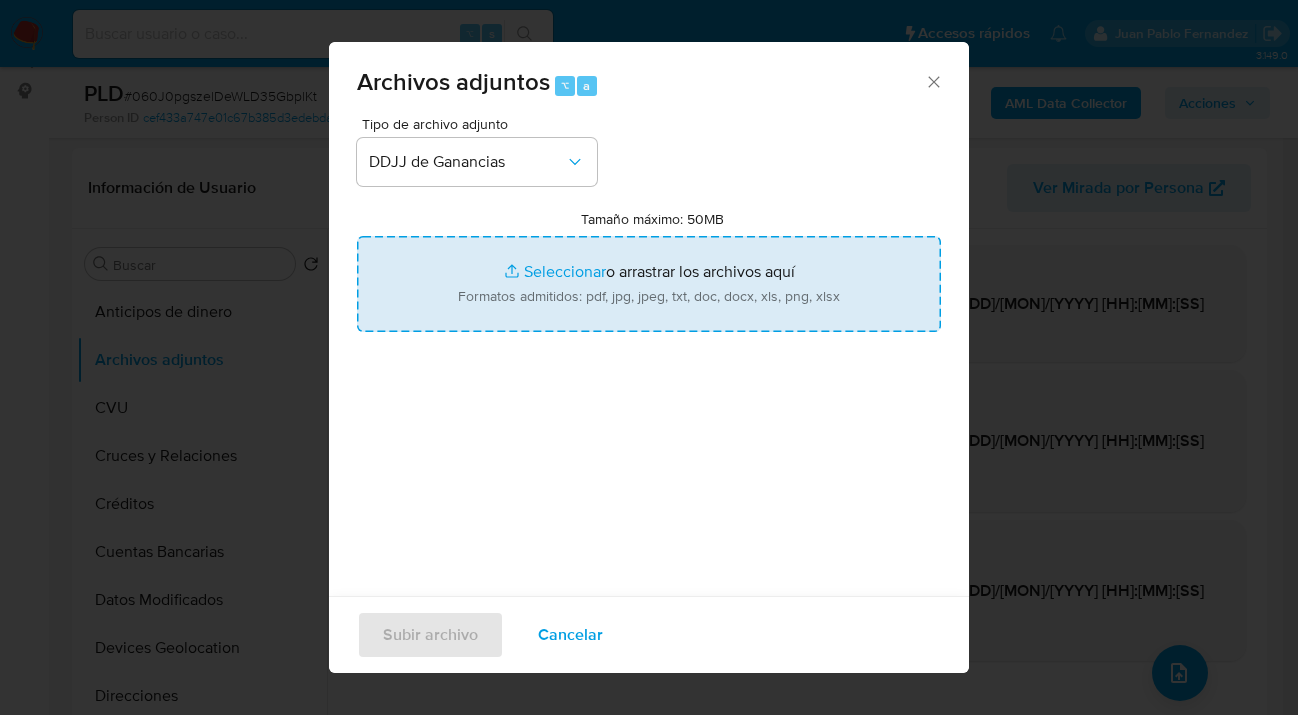 click on "Tamaño máximo: 50MB Seleccionar archivos" at bounding box center (649, 284) 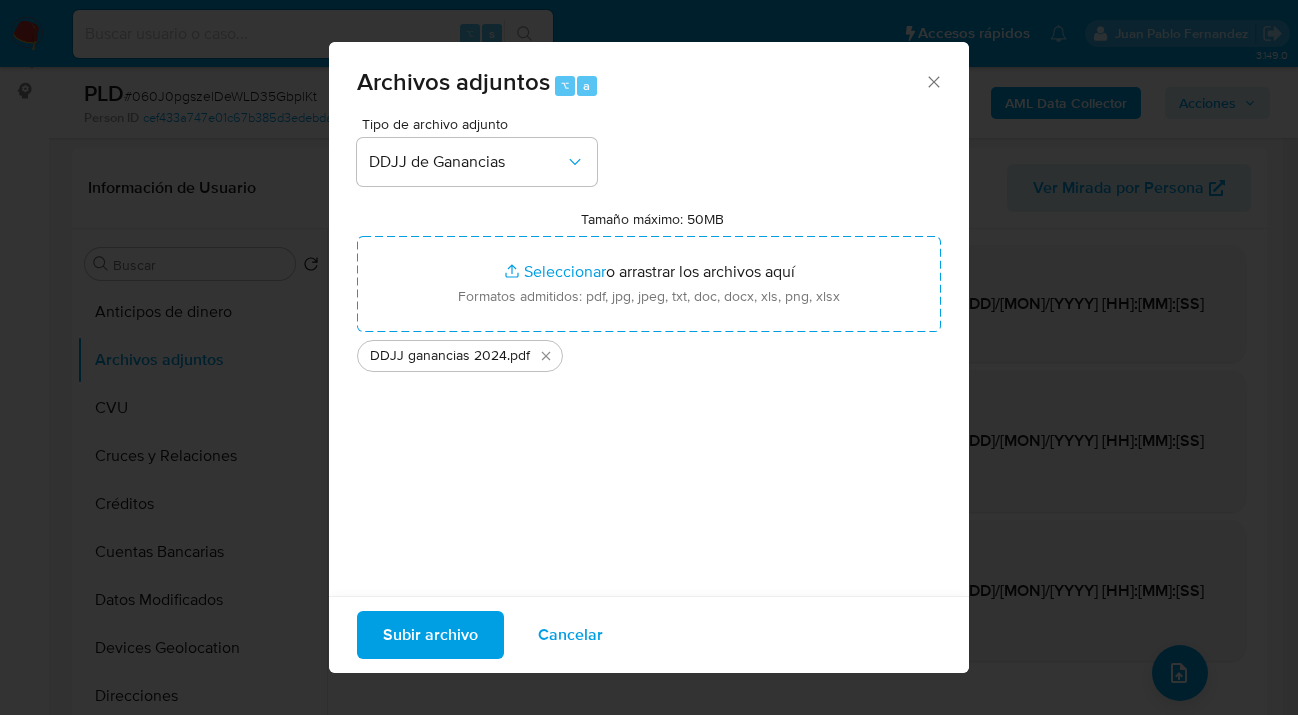 drag, startPoint x: 665, startPoint y: 267, endPoint x: 426, endPoint y: 636, distance: 439.6385 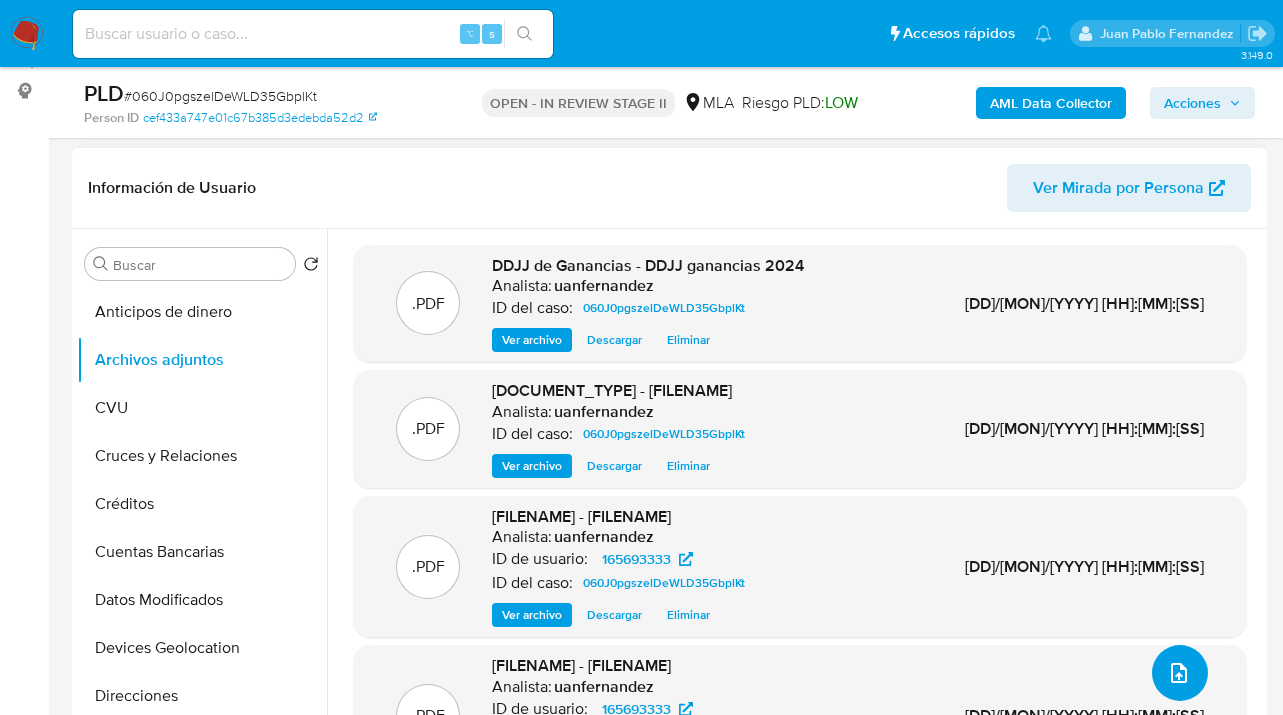 click 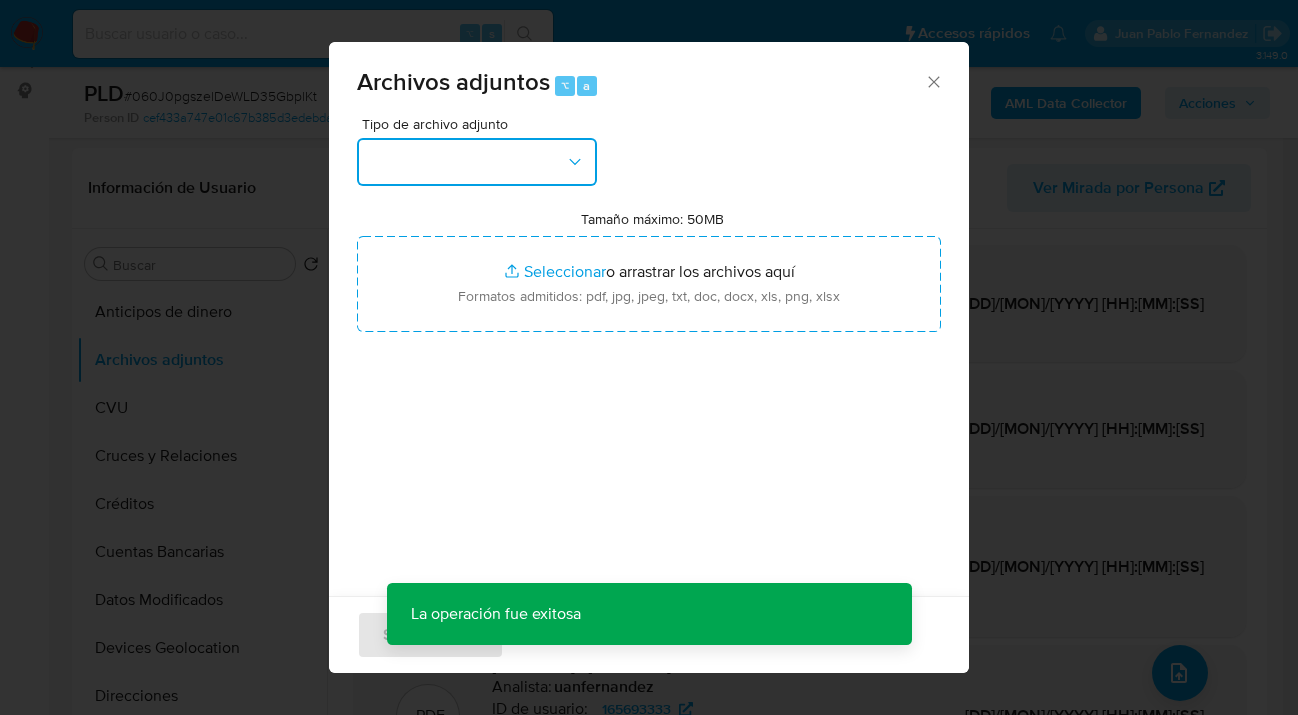 drag, startPoint x: 574, startPoint y: 156, endPoint x: 572, endPoint y: 167, distance: 11.18034 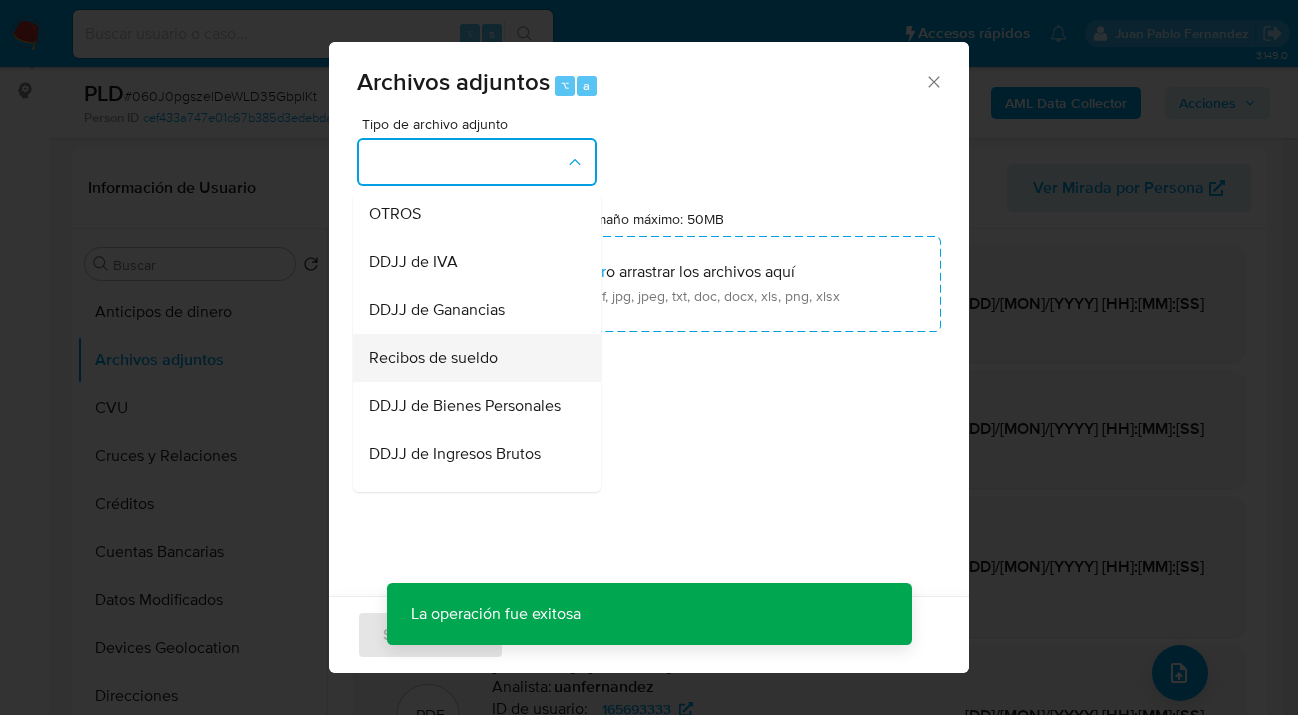 scroll, scrollTop: 808, scrollLeft: 0, axis: vertical 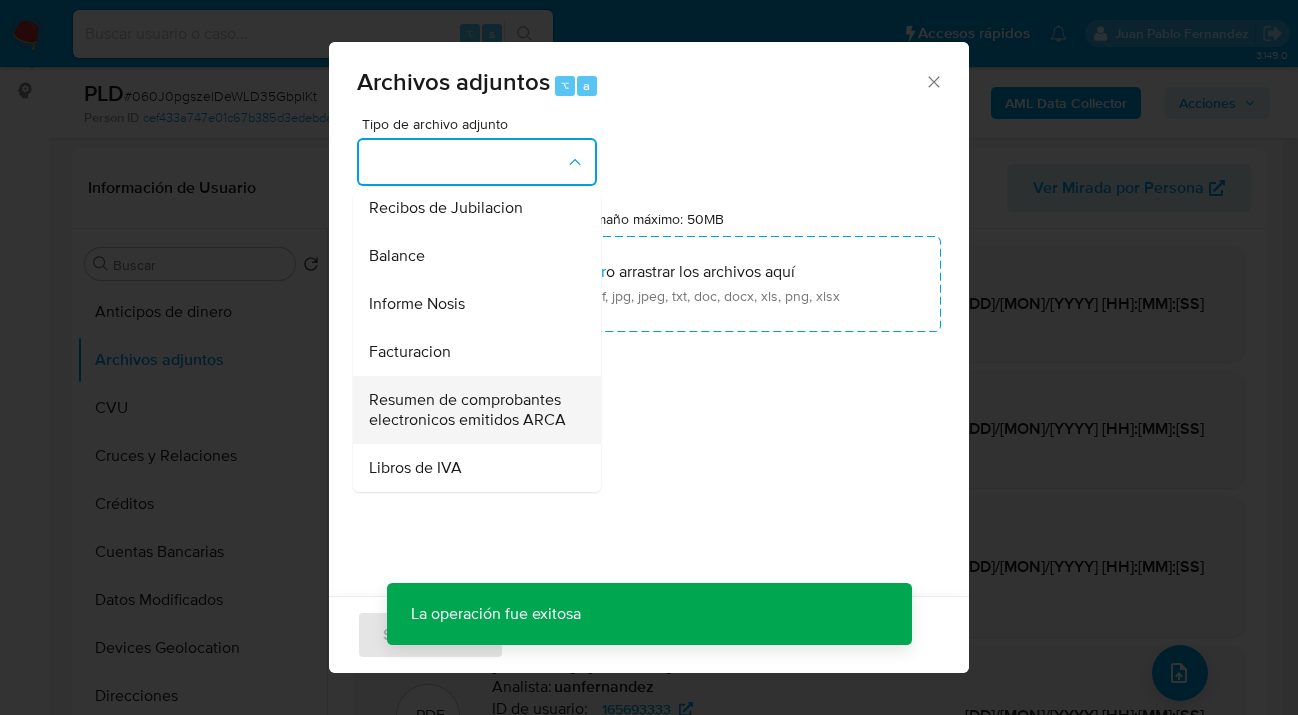 click on "Resumen de comprobantes electronicos emitidos ARCA" at bounding box center [471, 410] 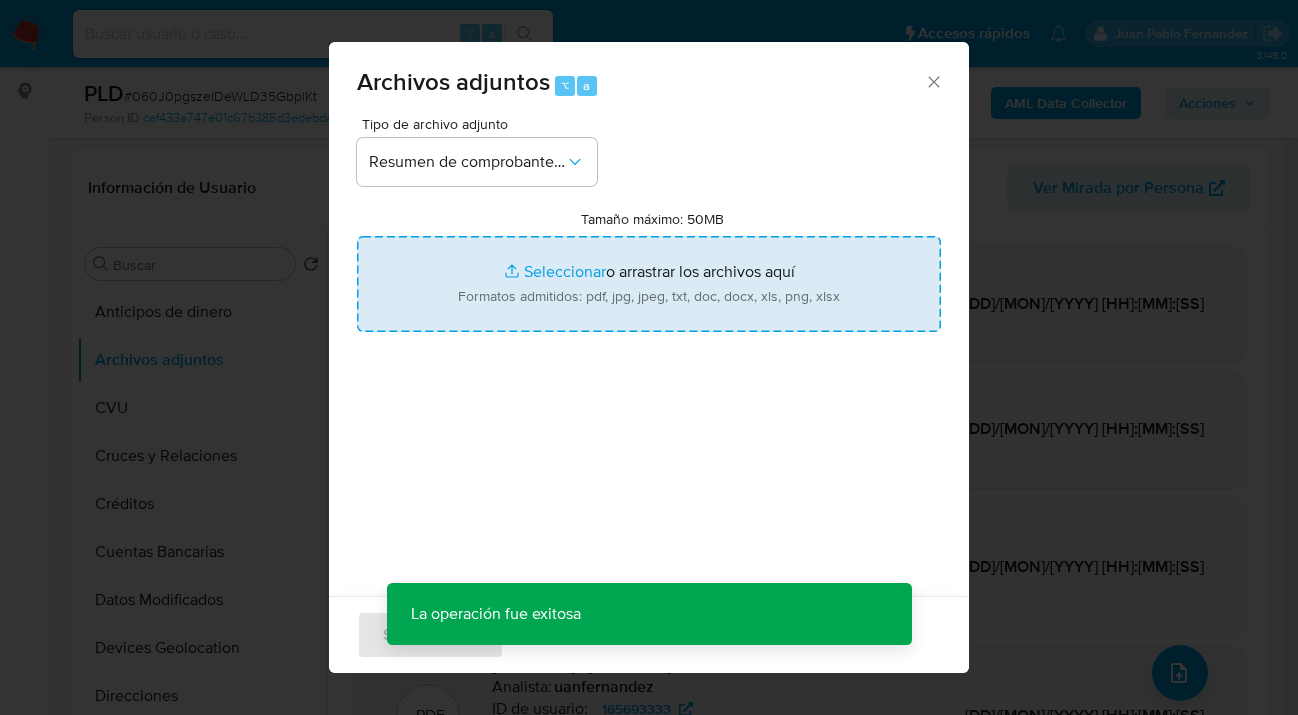 click on "Tamaño máximo: 50MB Seleccionar archivos" at bounding box center [649, 284] 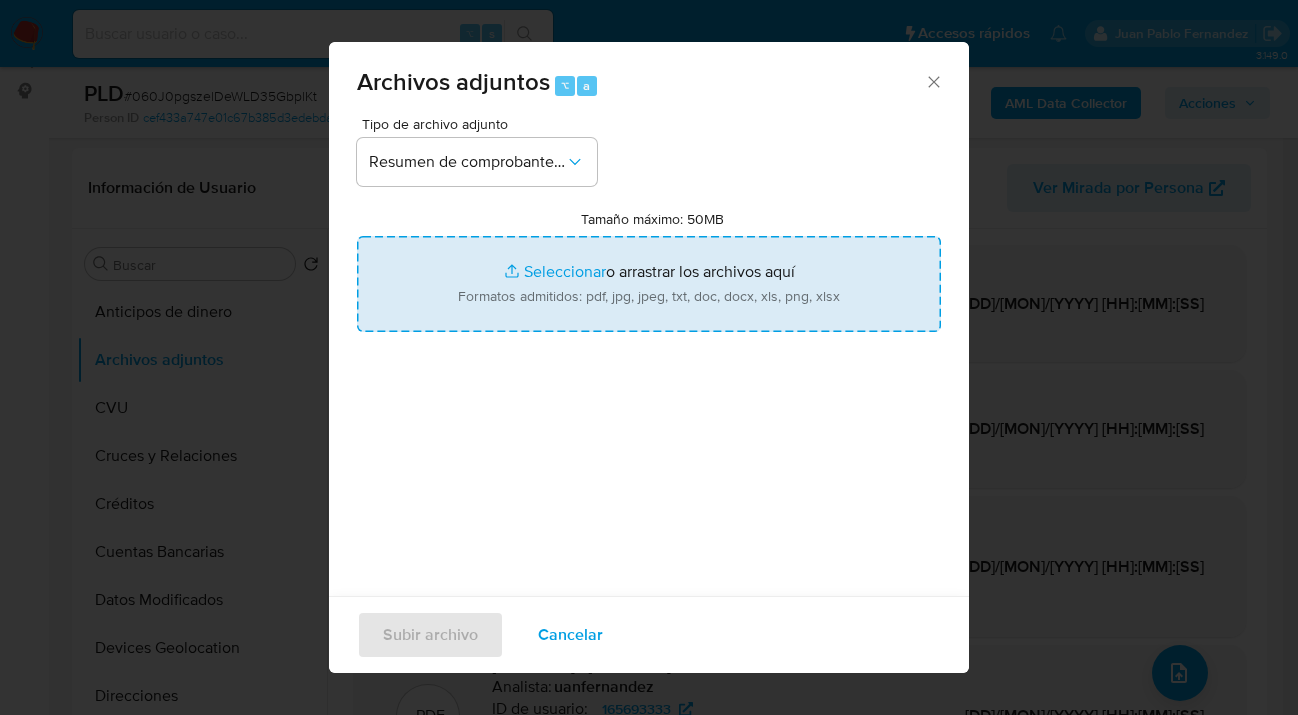 type on "C:\fakepath\Listado de comprobantes emitidos.pdf" 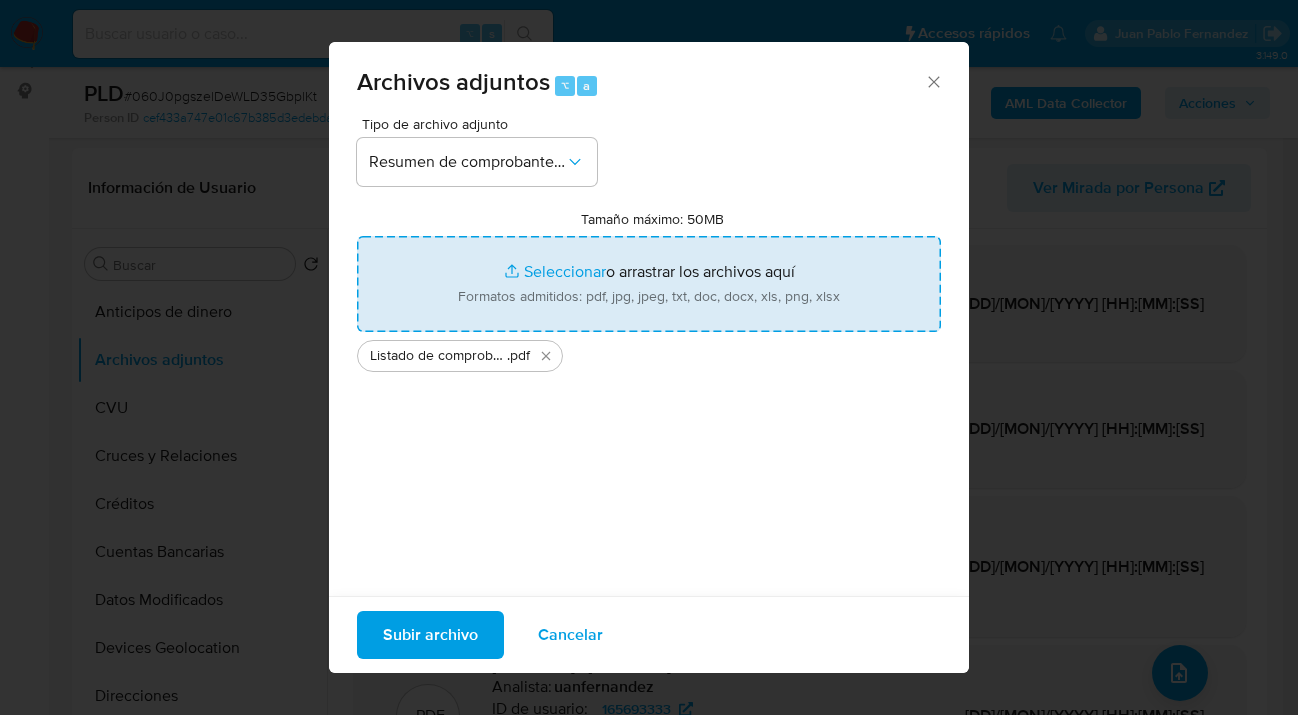 click on "Subir archivo" at bounding box center (430, 635) 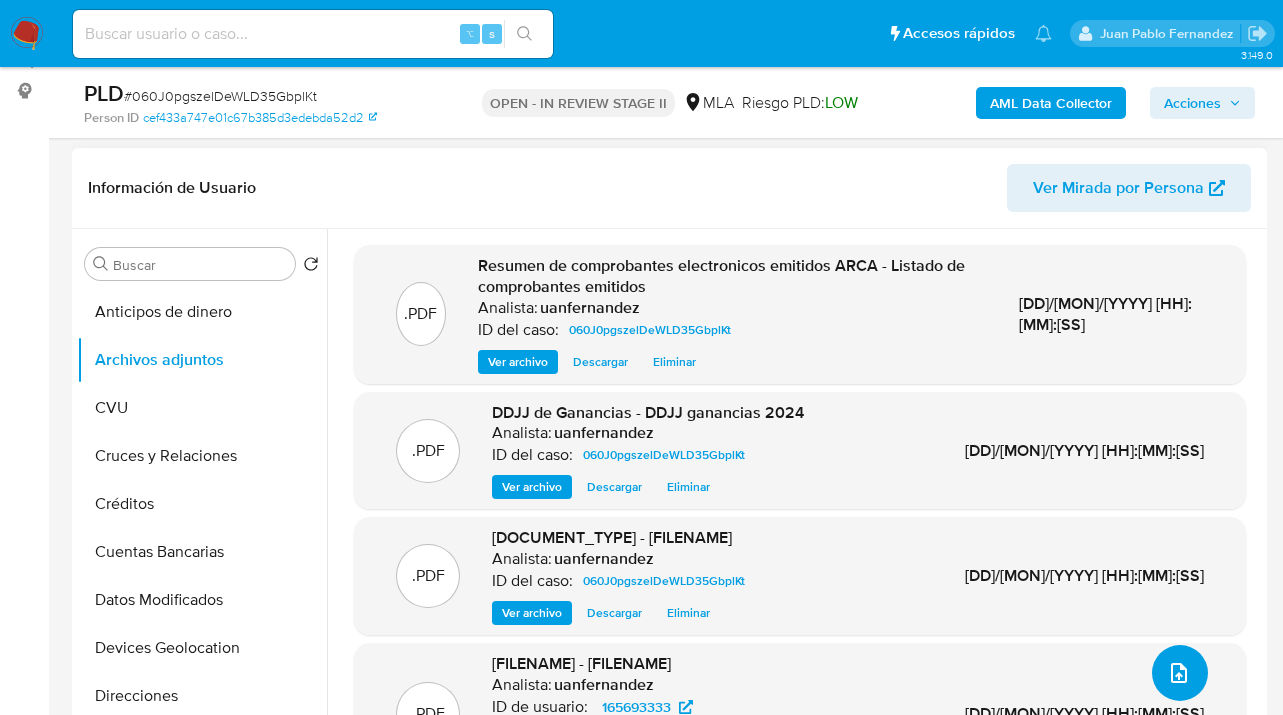 click 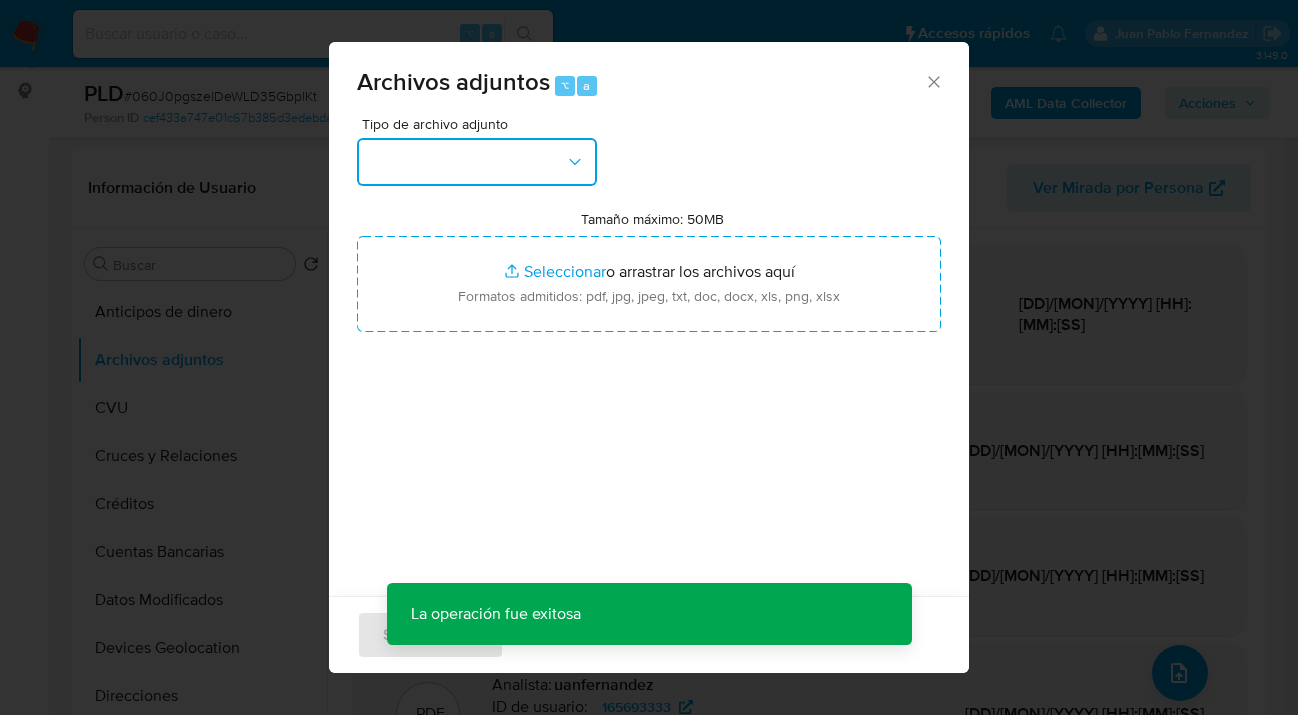 click at bounding box center (477, 162) 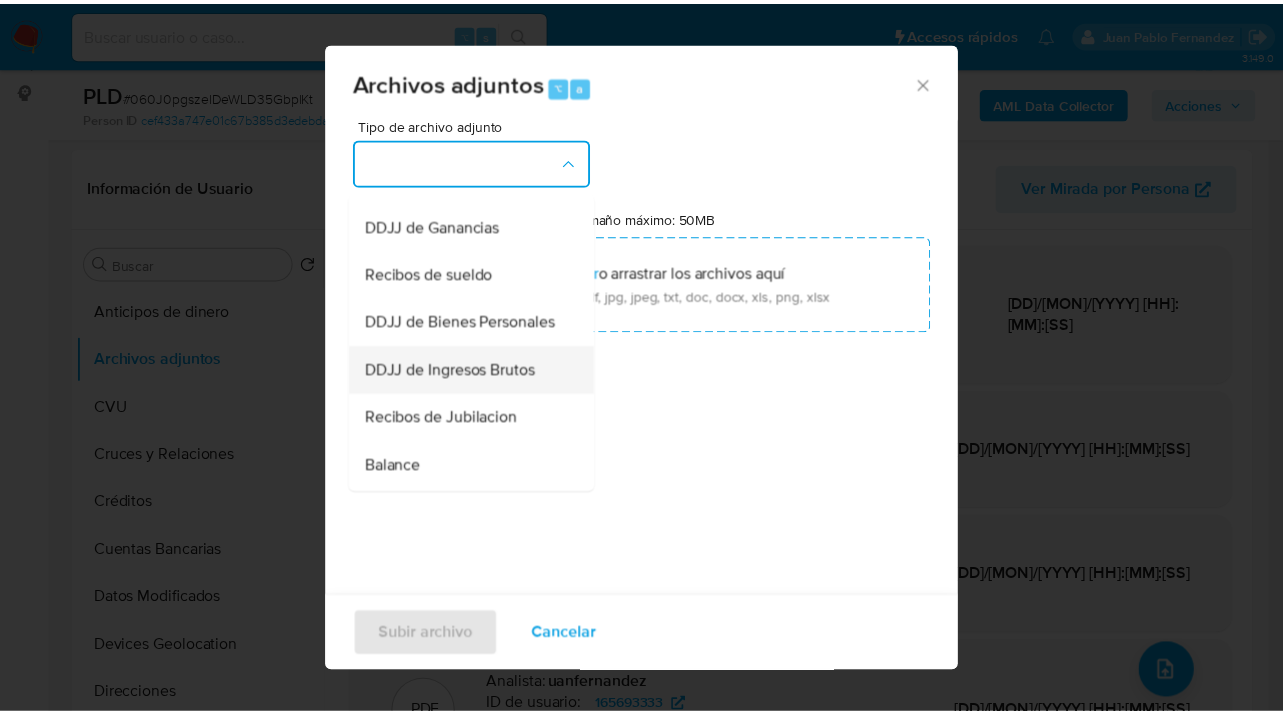 scroll, scrollTop: 518, scrollLeft: 0, axis: vertical 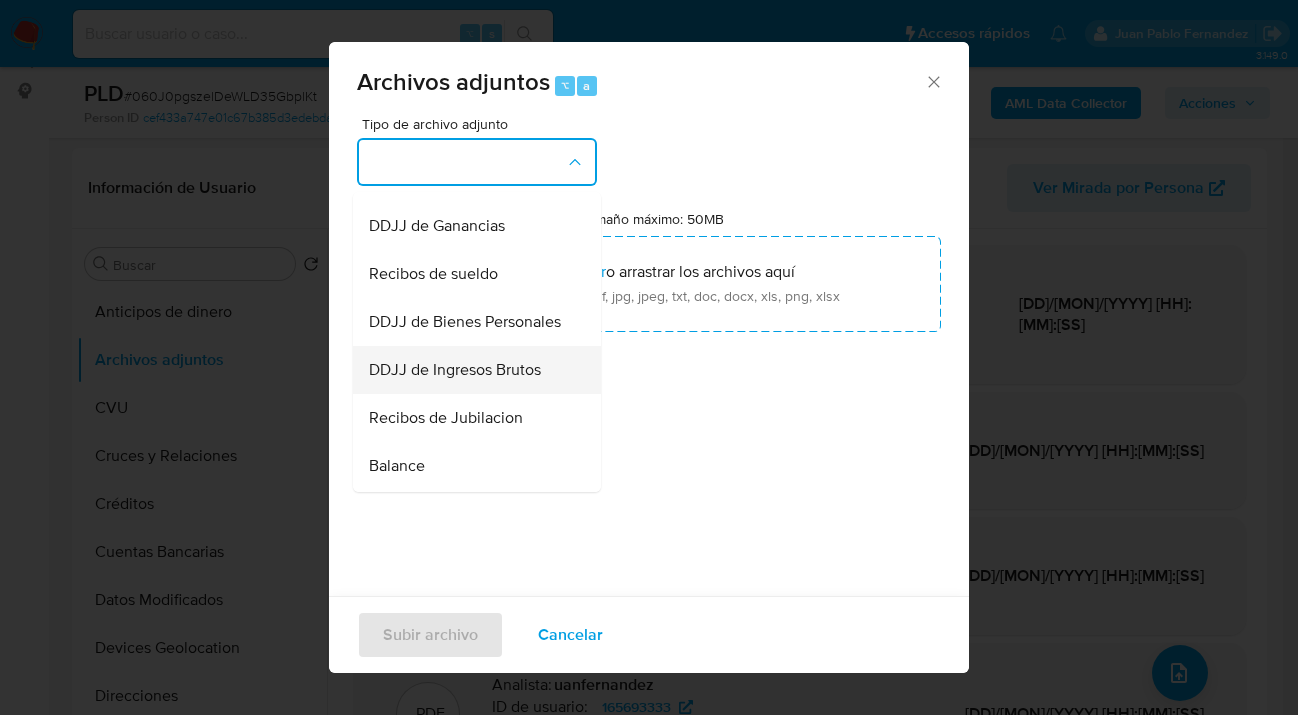 click on "DDJJ de Ingresos Brutos" at bounding box center [455, 370] 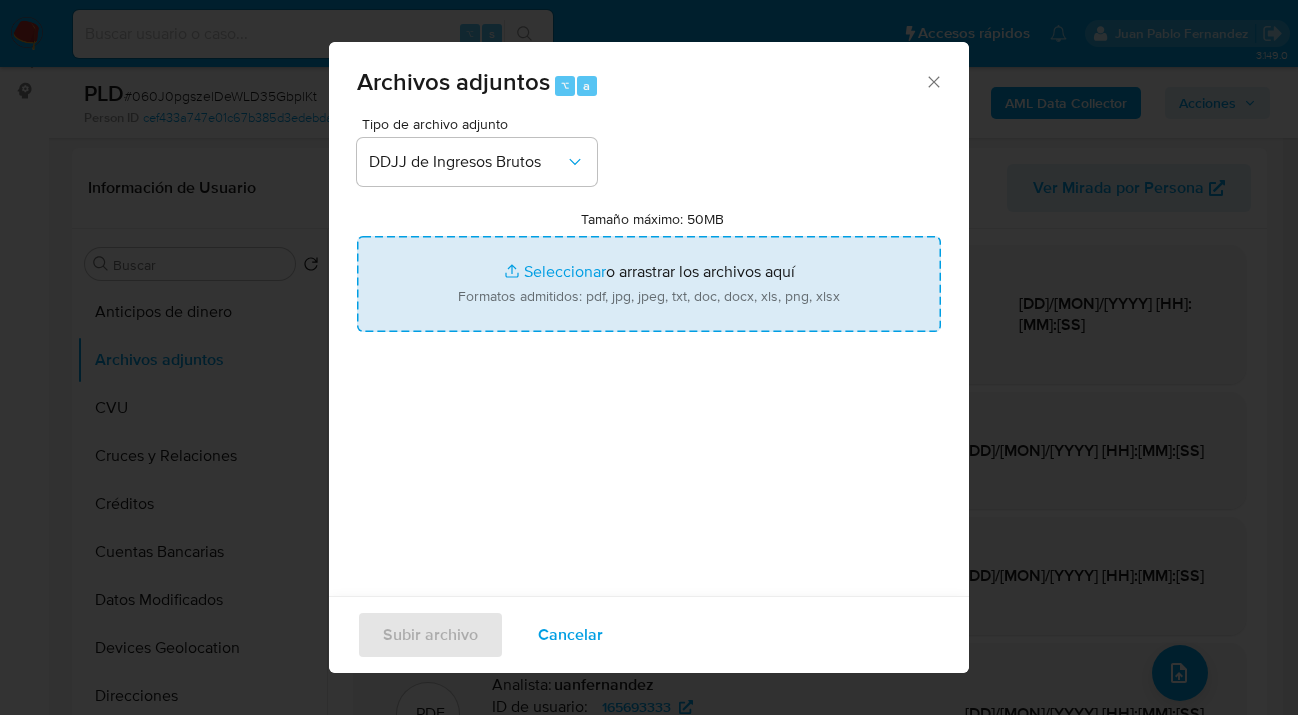 click on "Tamaño máximo: 50MB Seleccionar archivos" at bounding box center [649, 284] 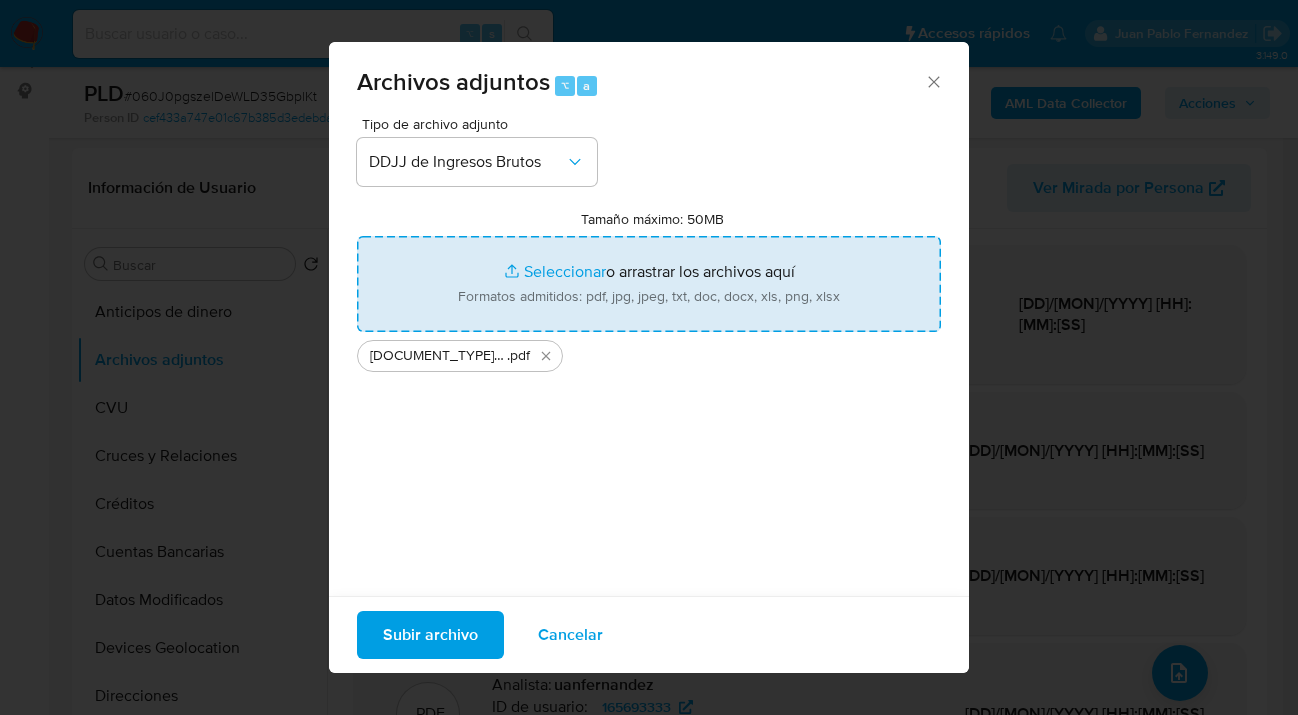 click on "Subir archivo" at bounding box center [430, 635] 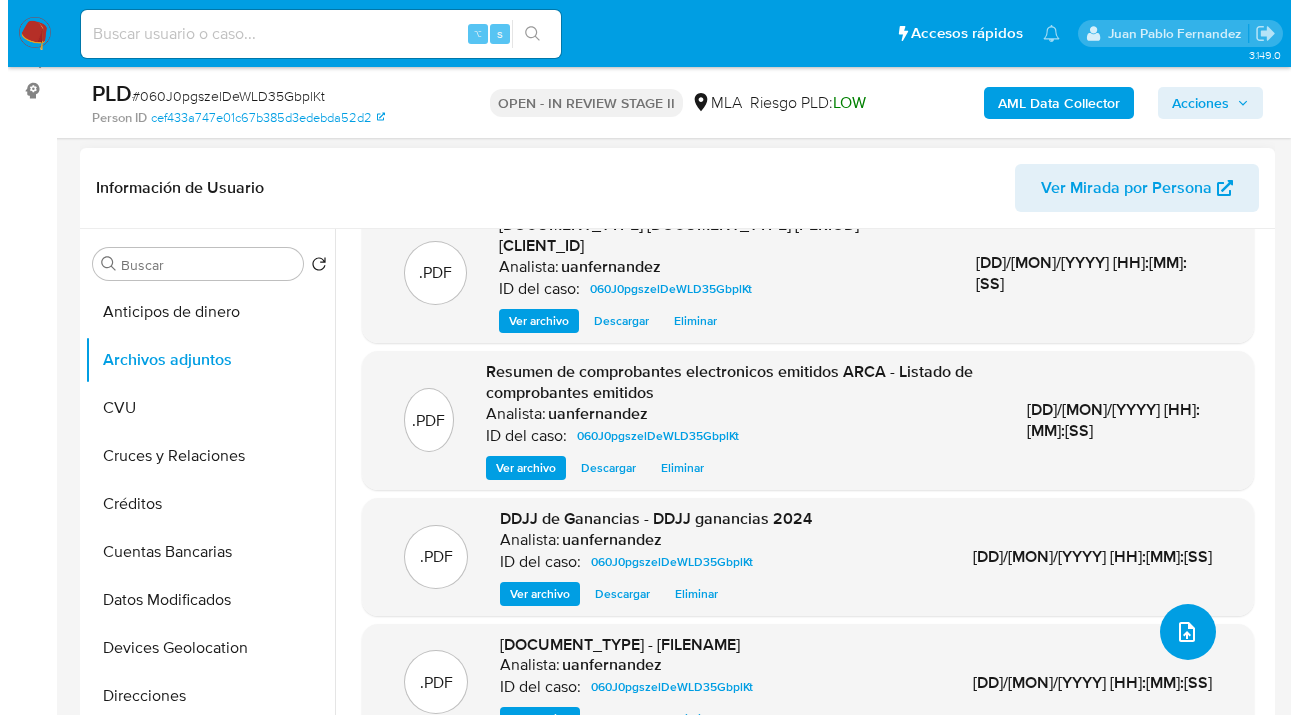 scroll, scrollTop: 0, scrollLeft: 0, axis: both 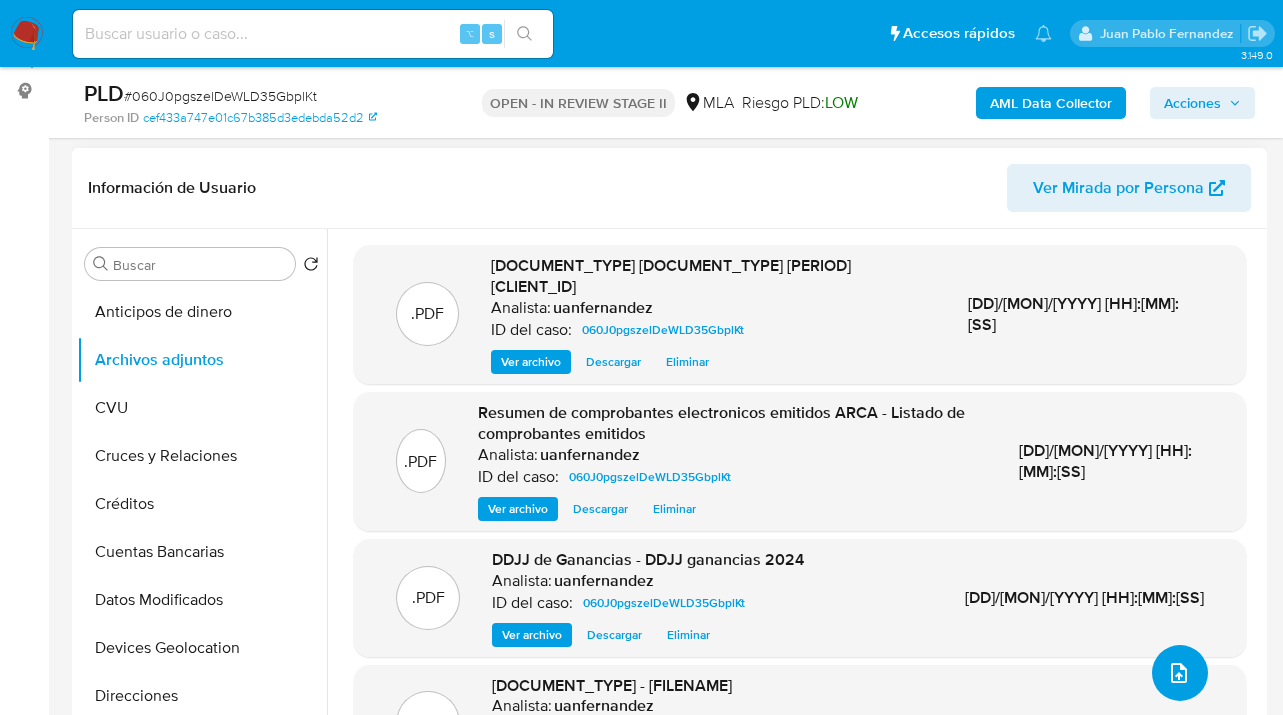 click 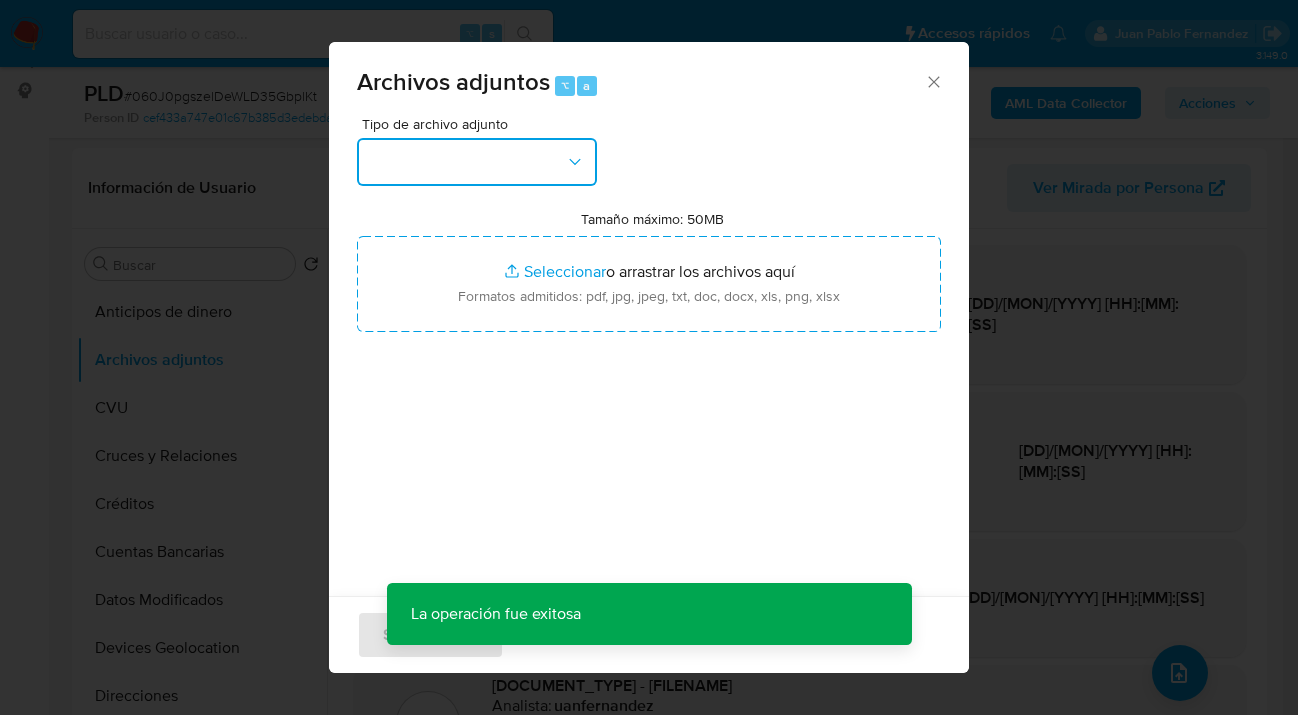 click 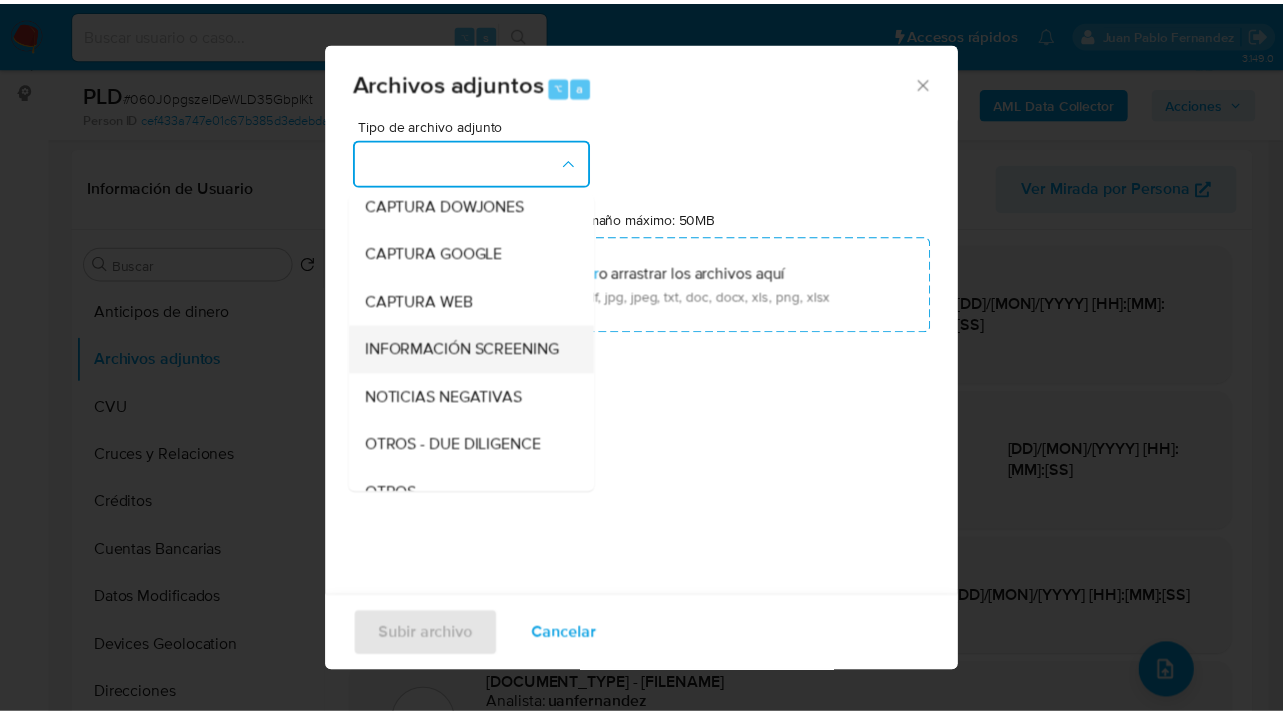 scroll, scrollTop: 339, scrollLeft: 0, axis: vertical 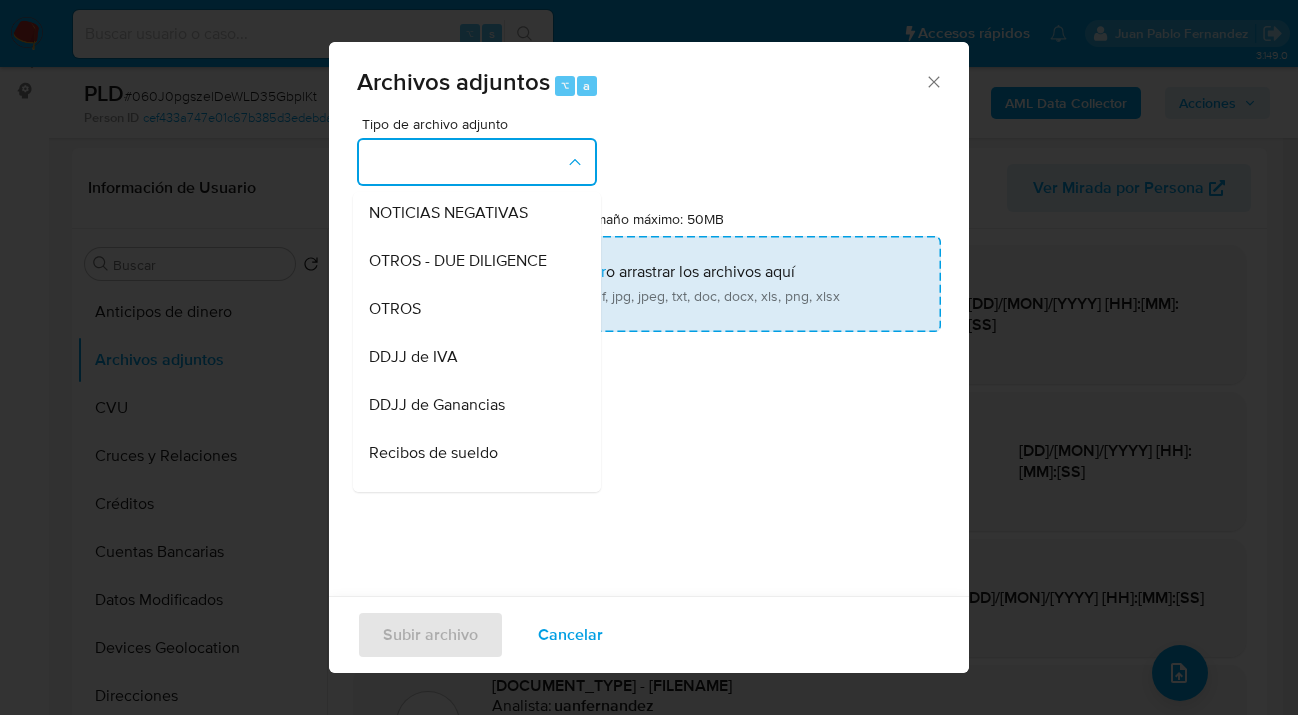 drag, startPoint x: 463, startPoint y: 331, endPoint x: 650, endPoint y: 307, distance: 188.53381 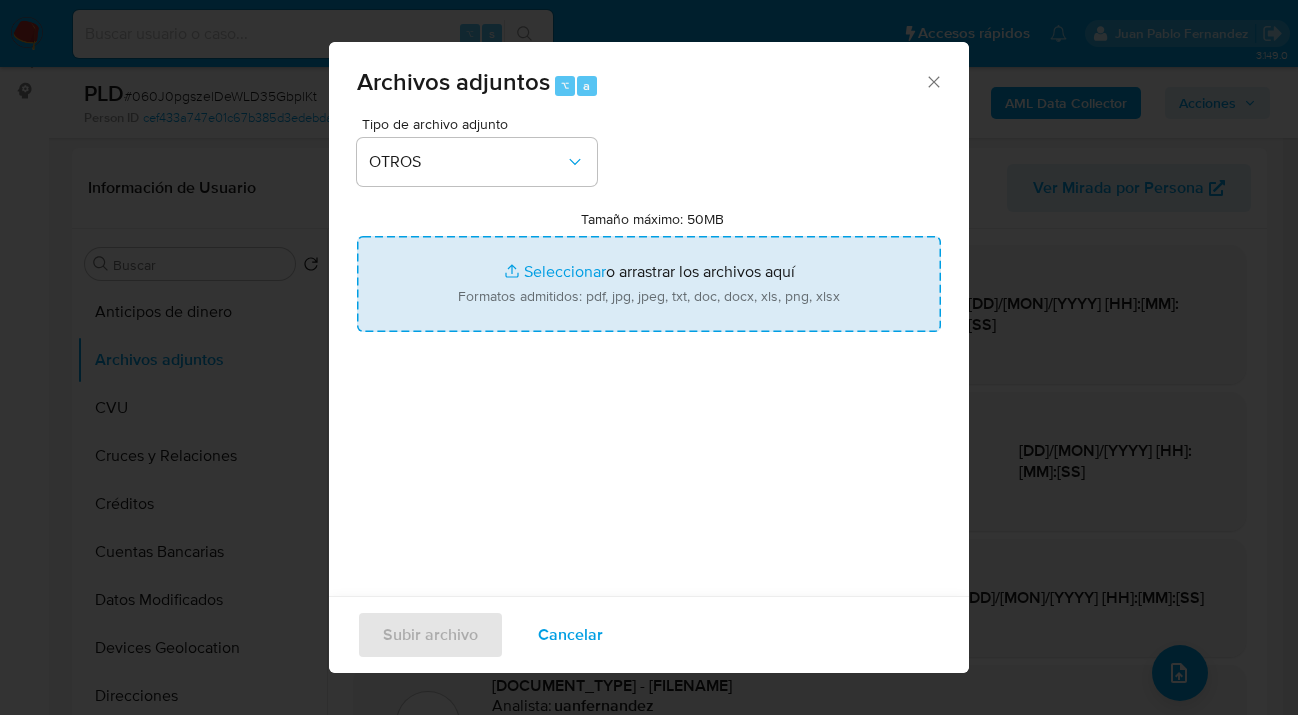 click on "Tamaño máximo: 50MB Seleccionar archivos" at bounding box center [649, 284] 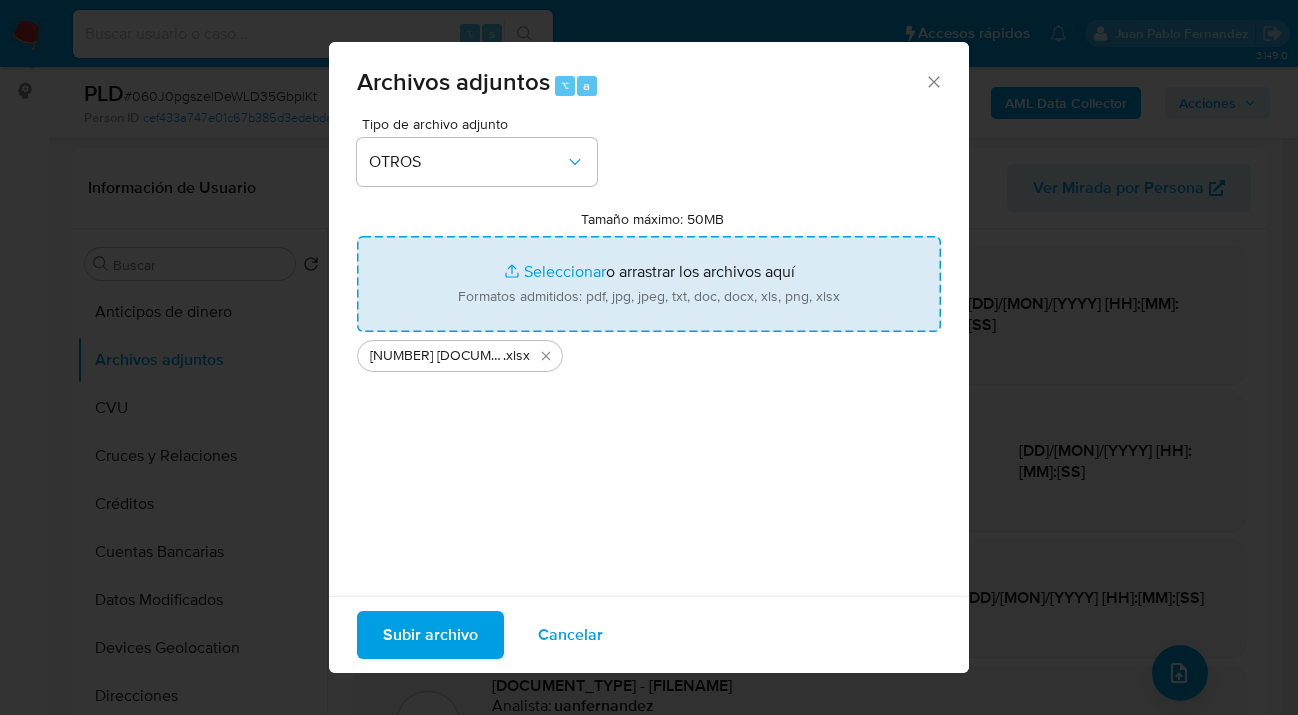 click on "Tamaño máximo: 50MB Seleccionar archivos" at bounding box center [649, 284] 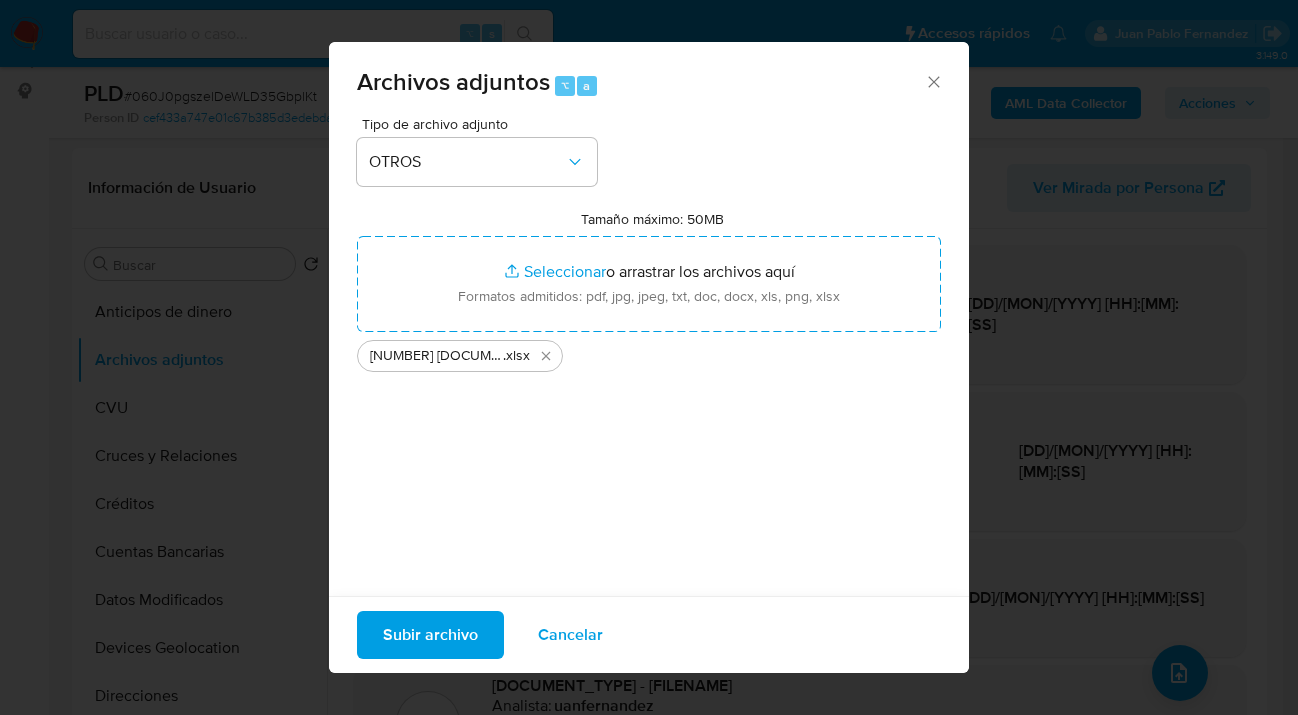 type on "C:\fakepath\165693333 analisis no roi Caselog 060J0pgszelDeWLD35GbplKt_2025_07_18_04_02_48.docx" 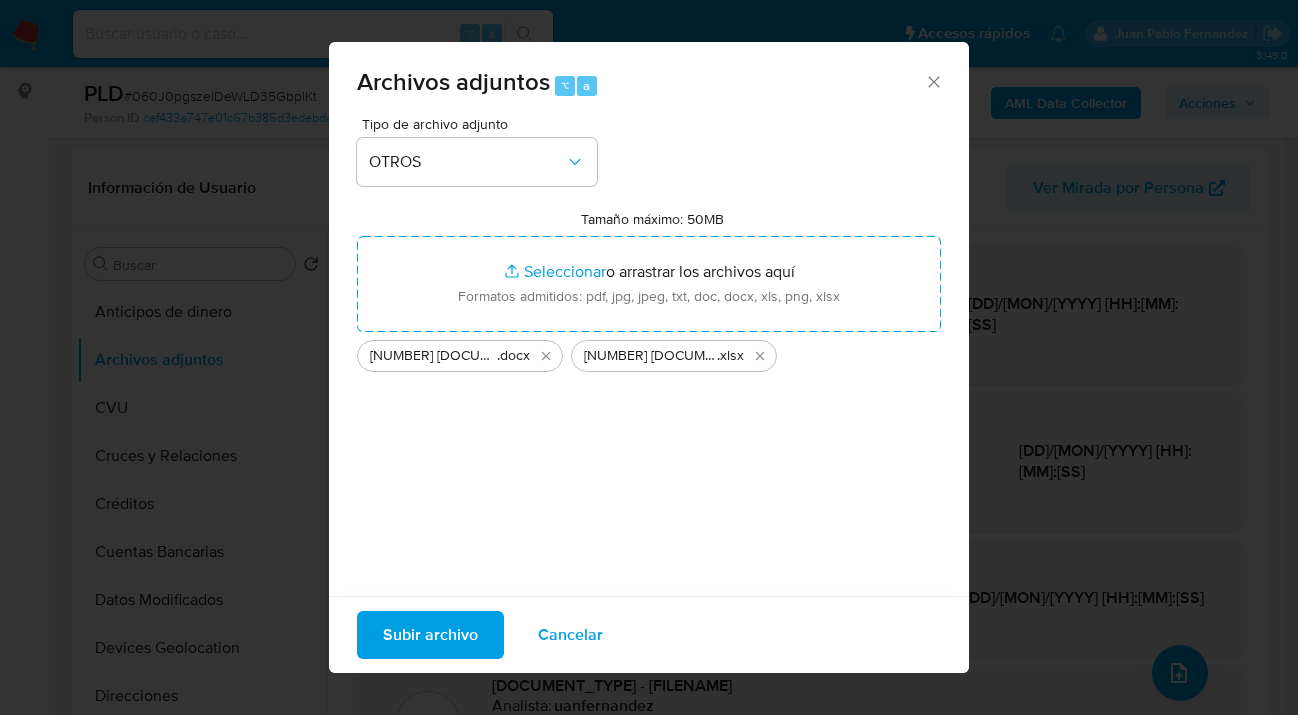 click on "Subir archivo" at bounding box center (430, 635) 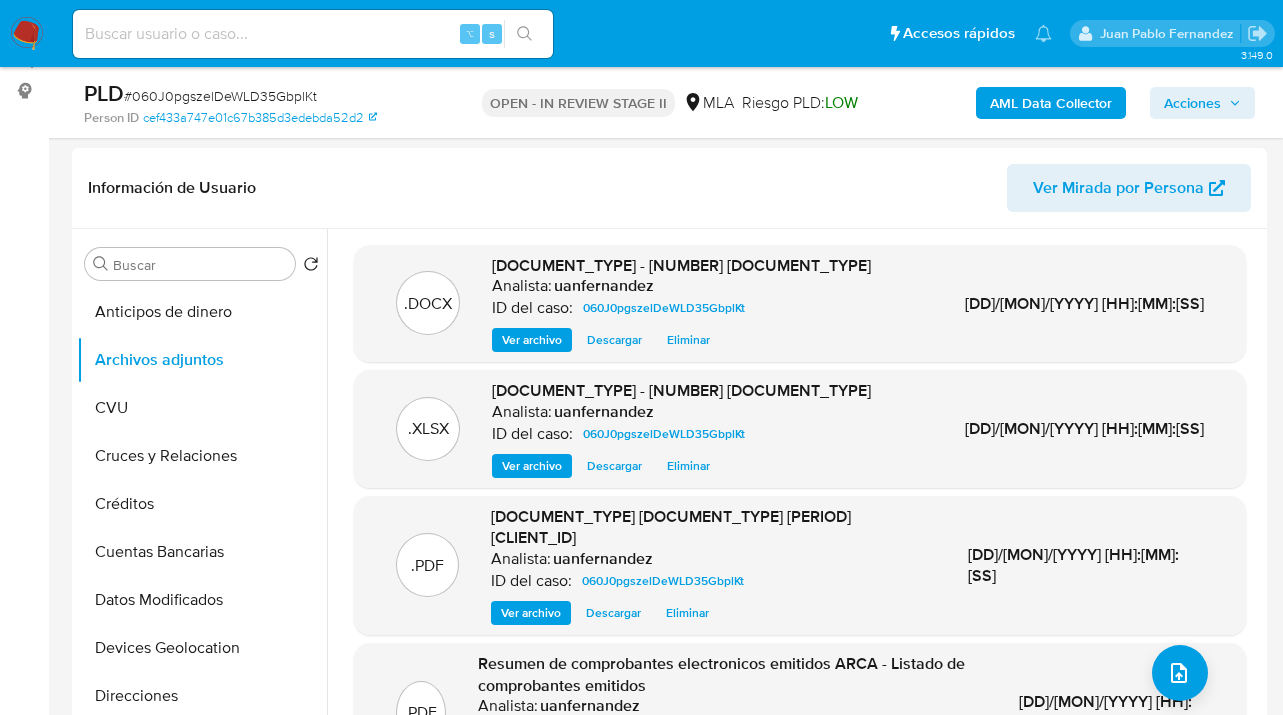 drag, startPoint x: 1173, startPoint y: 100, endPoint x: 1138, endPoint y: 113, distance: 37.336308 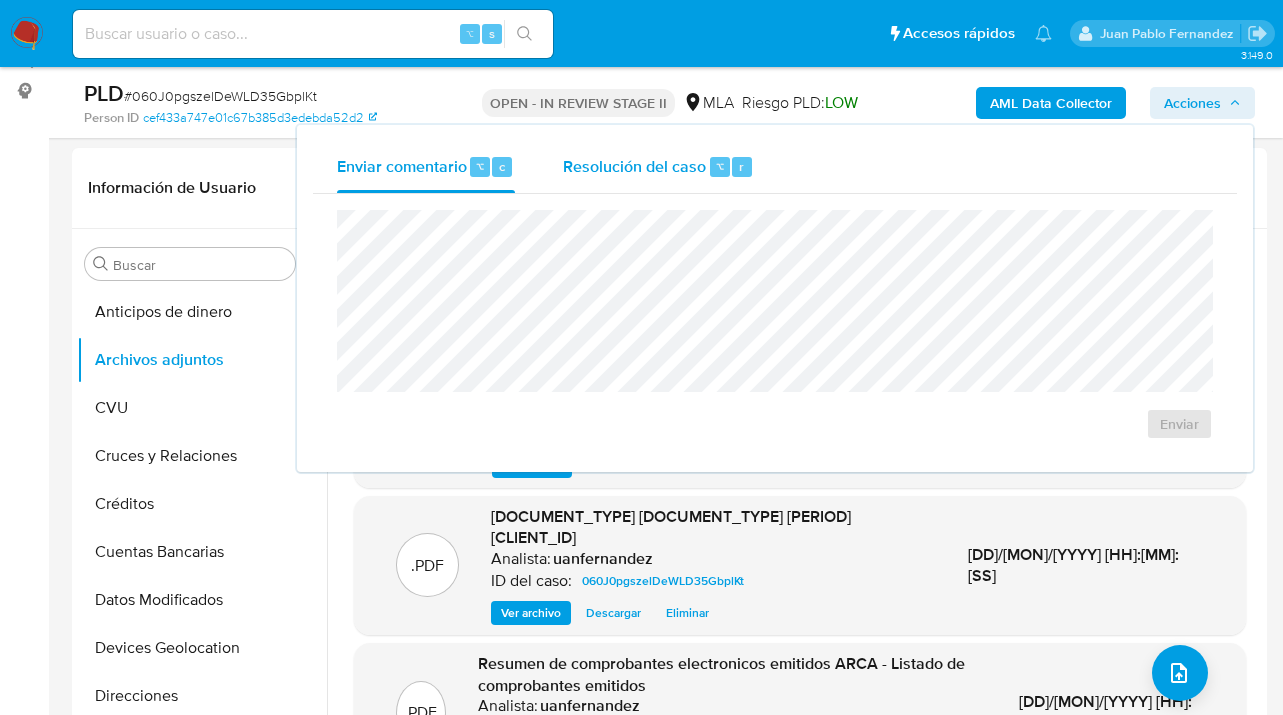 drag, startPoint x: 675, startPoint y: 175, endPoint x: 658, endPoint y: 192, distance: 24.04163 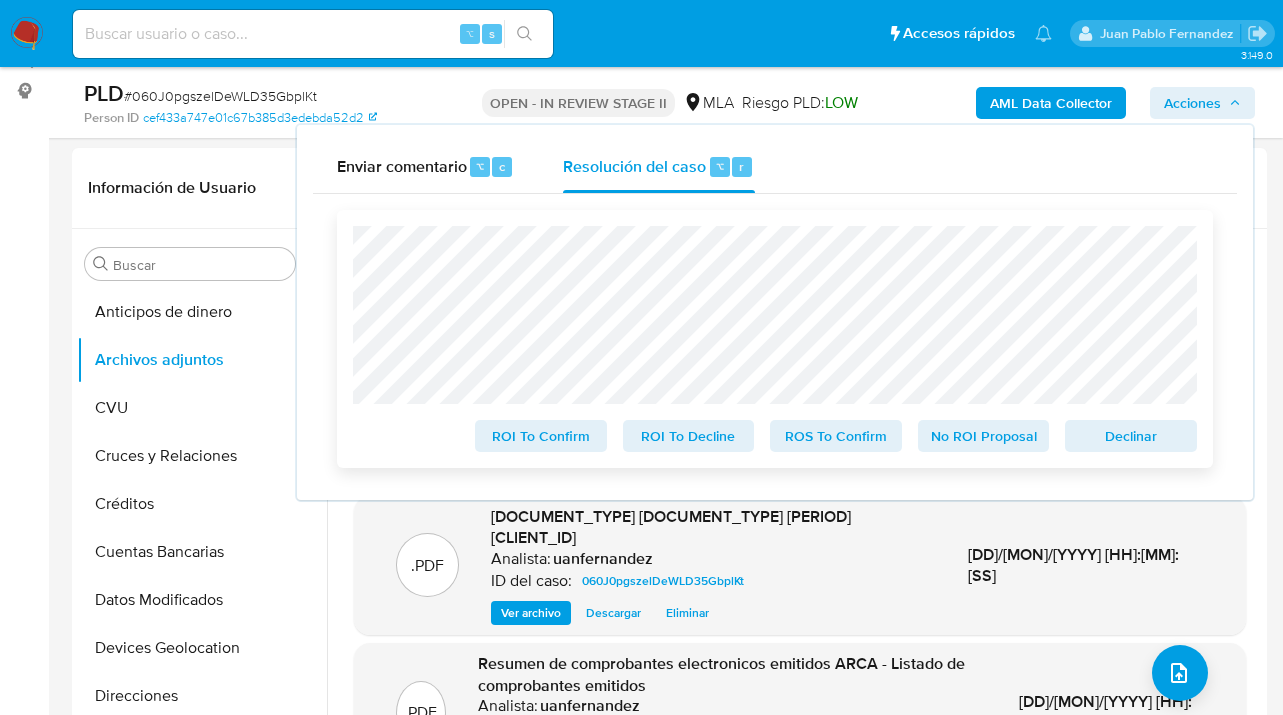 click on "No ROI Proposal" at bounding box center (984, 436) 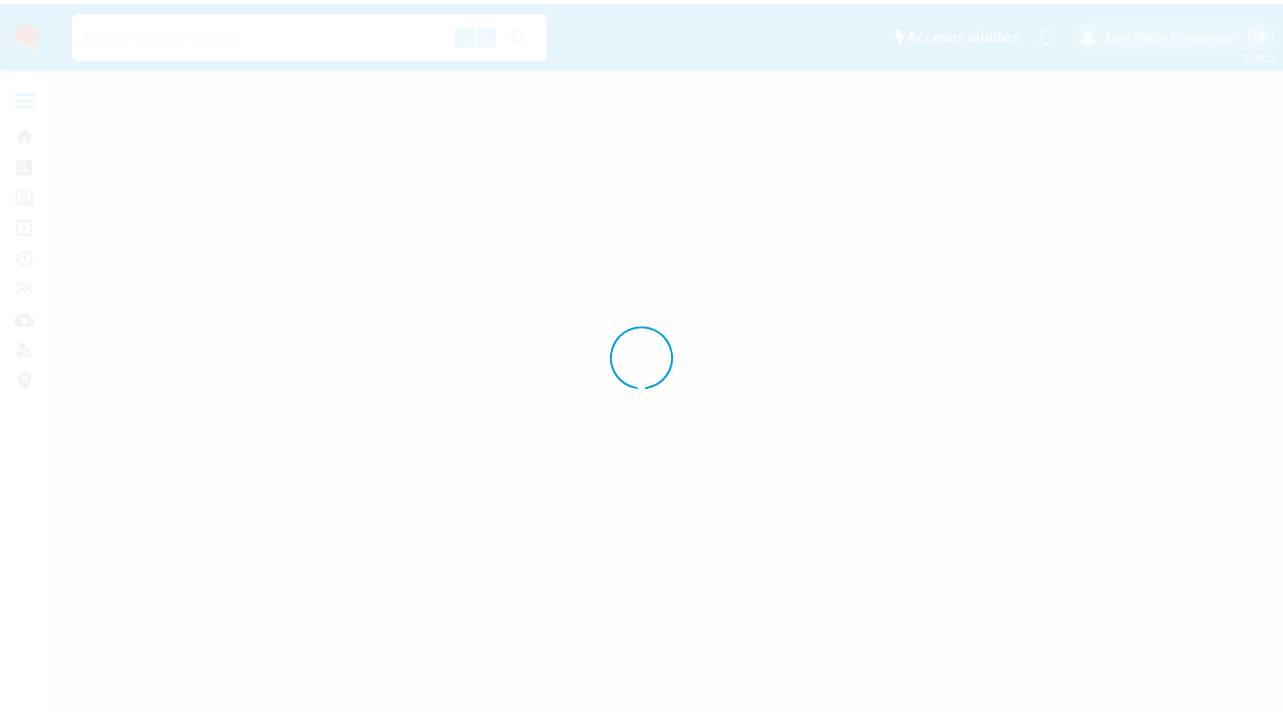 scroll, scrollTop: 0, scrollLeft: 0, axis: both 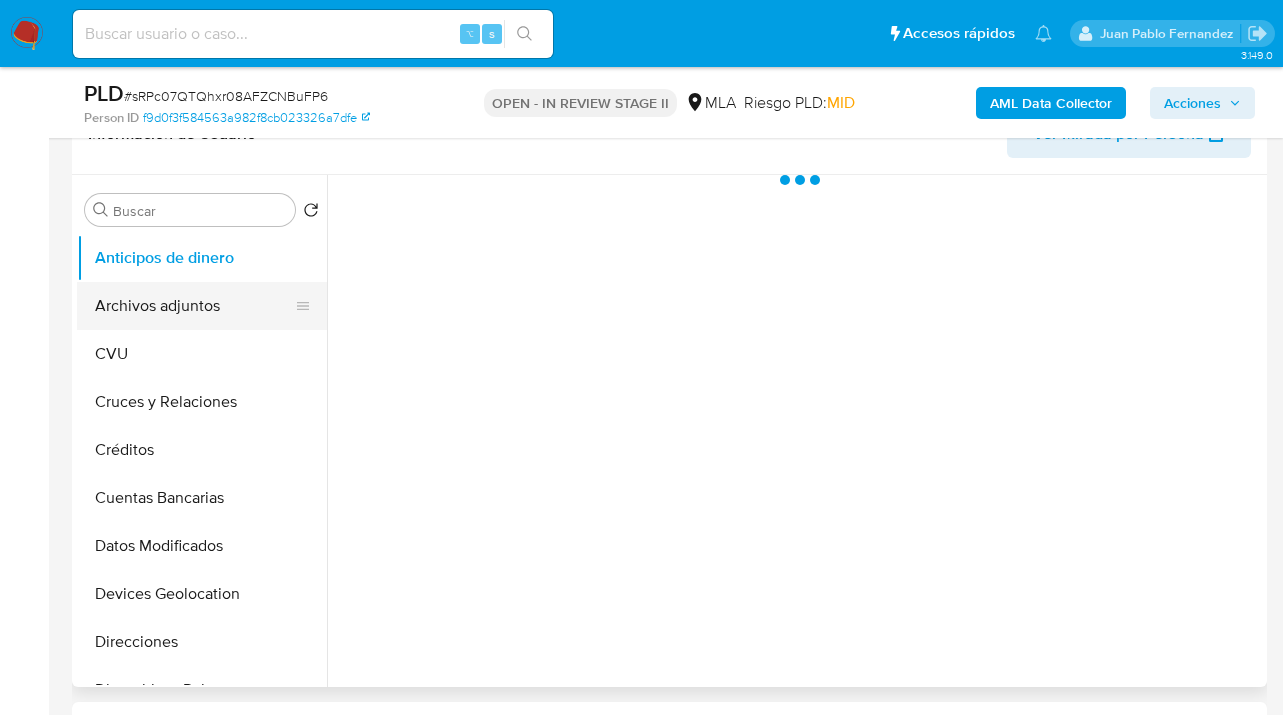 click on "Archivos adjuntos" at bounding box center (194, 306) 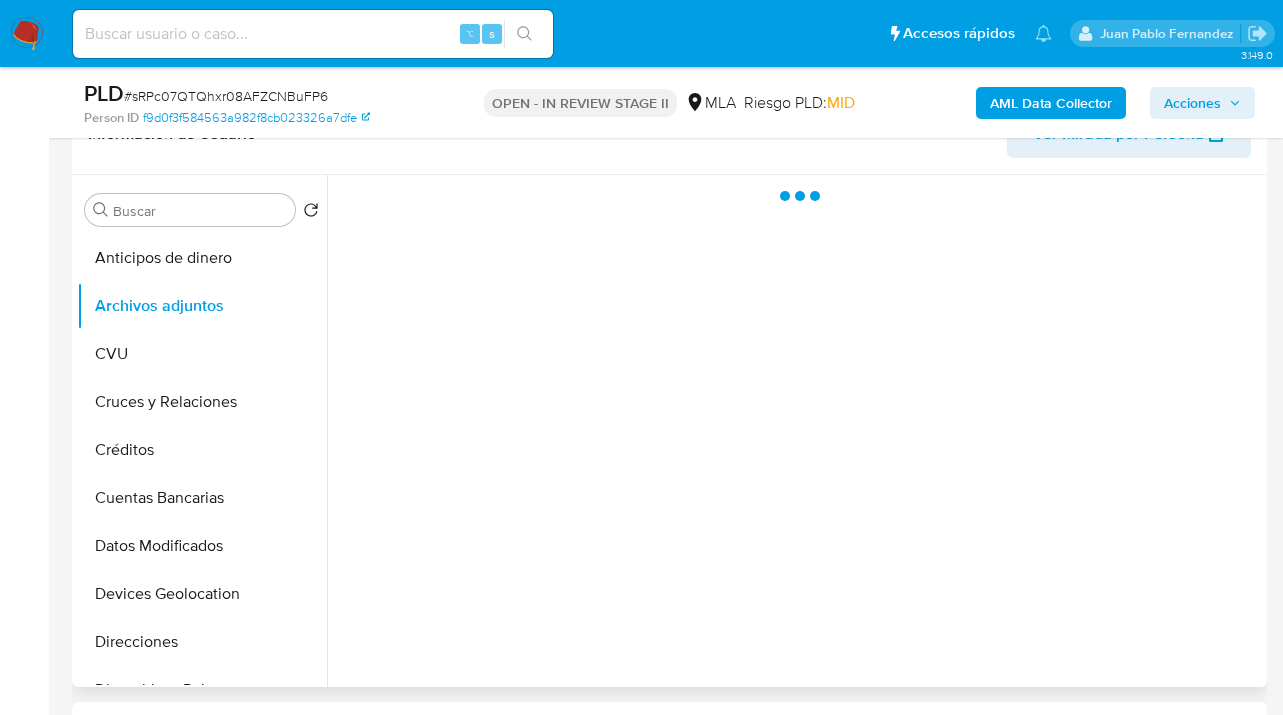 select on "10" 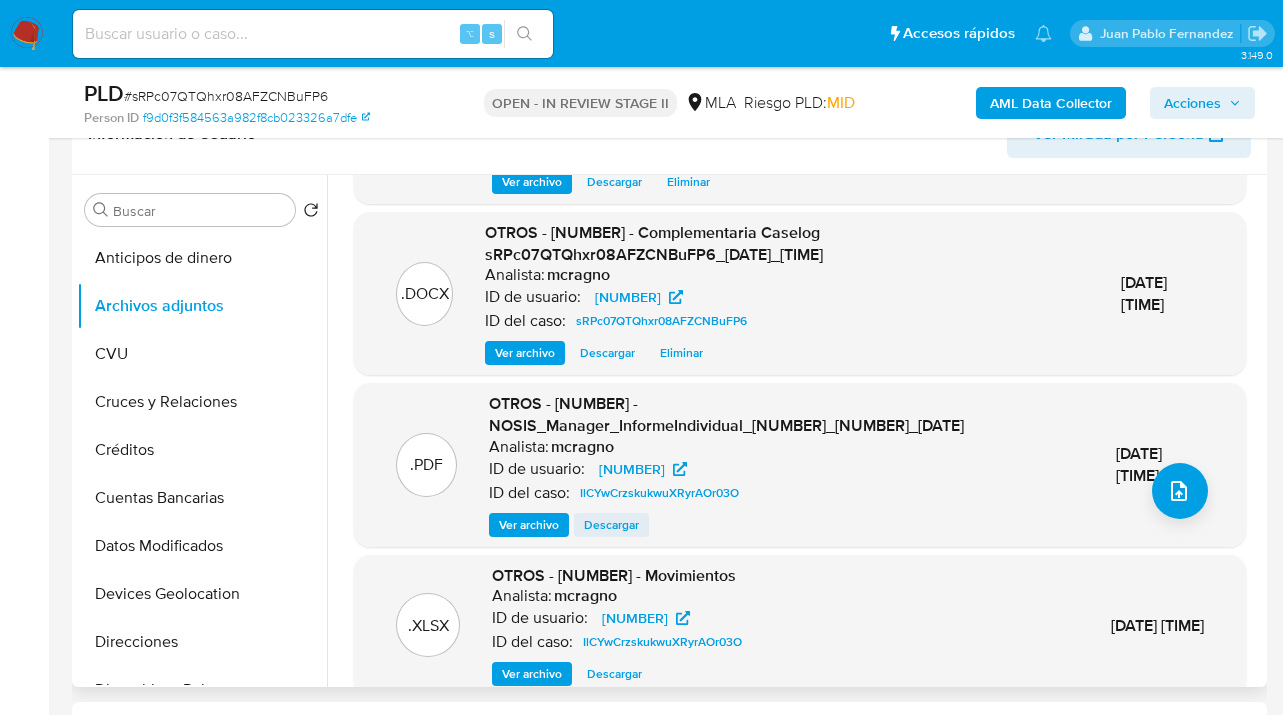scroll, scrollTop: 203, scrollLeft: 0, axis: vertical 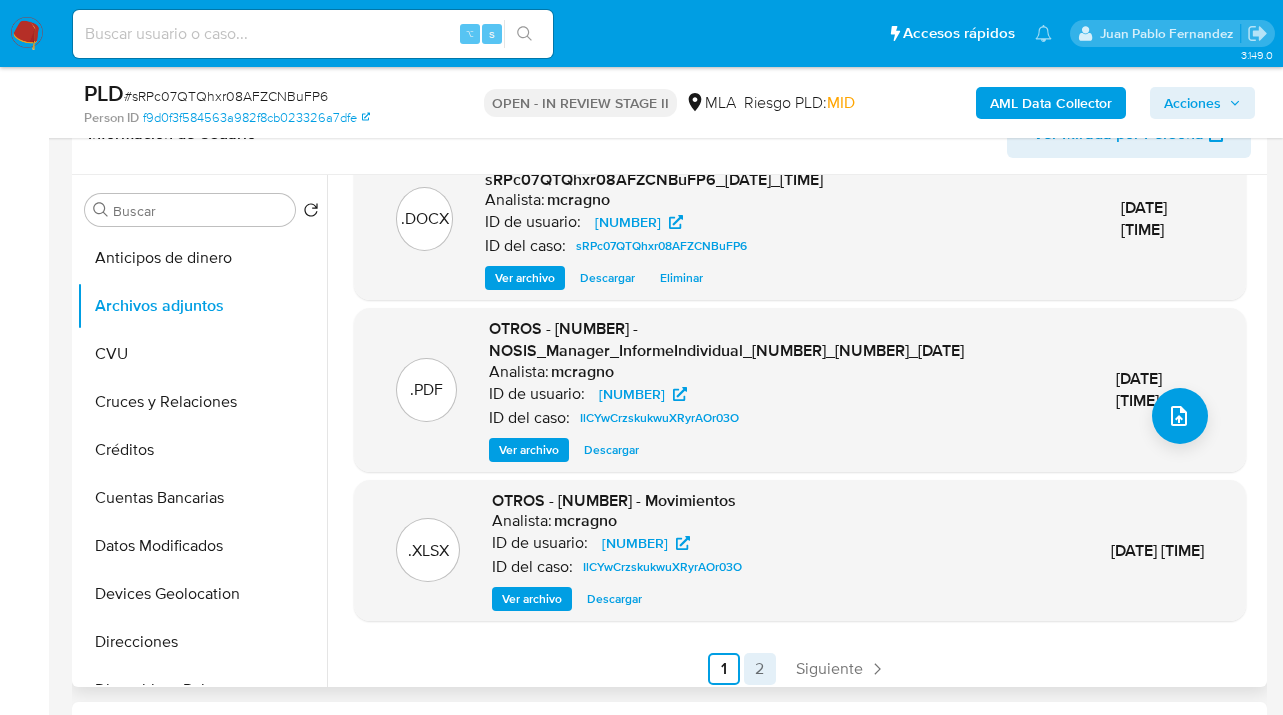 click on "2" at bounding box center [760, 669] 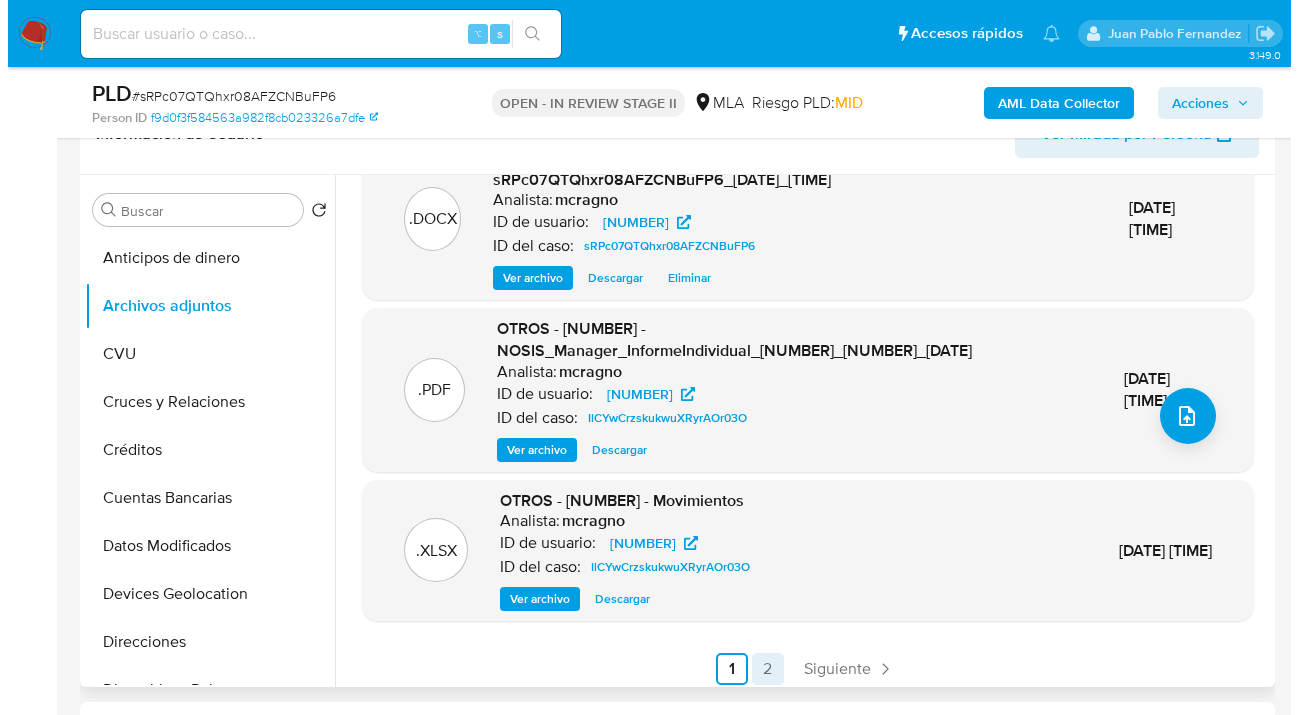 scroll, scrollTop: 0, scrollLeft: 0, axis: both 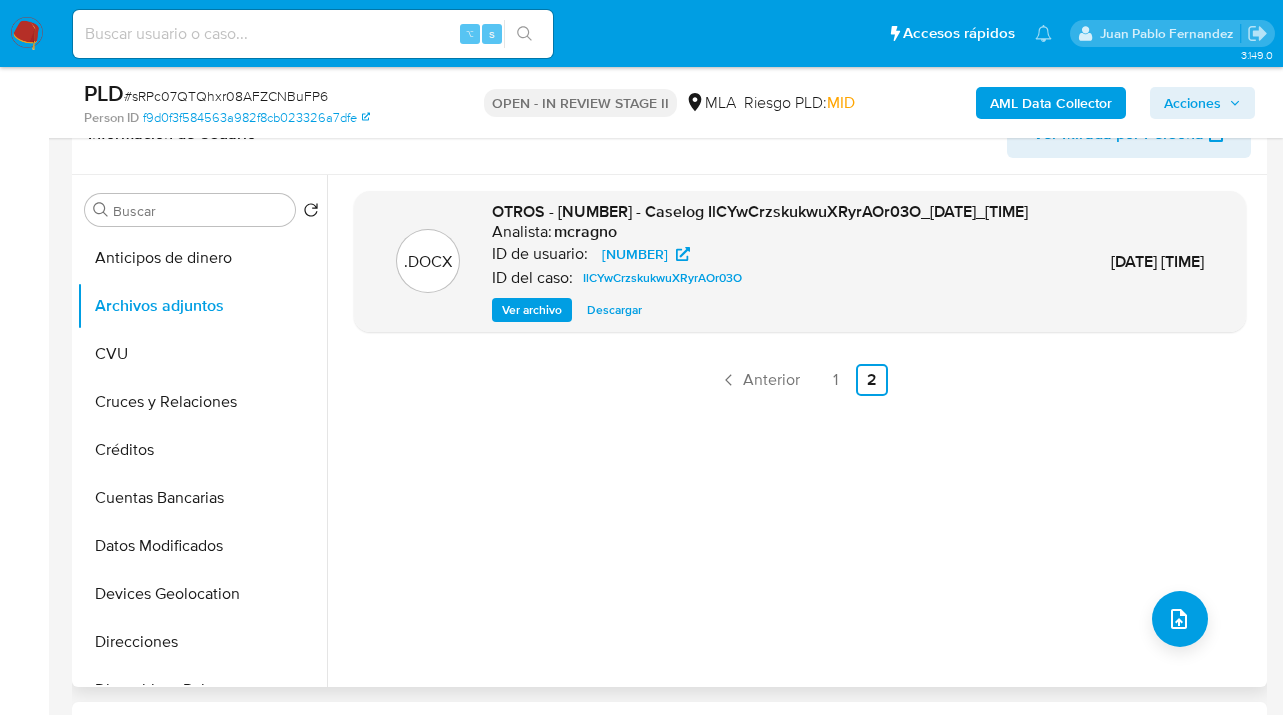 click on "Ver archivo" at bounding box center (532, 310) 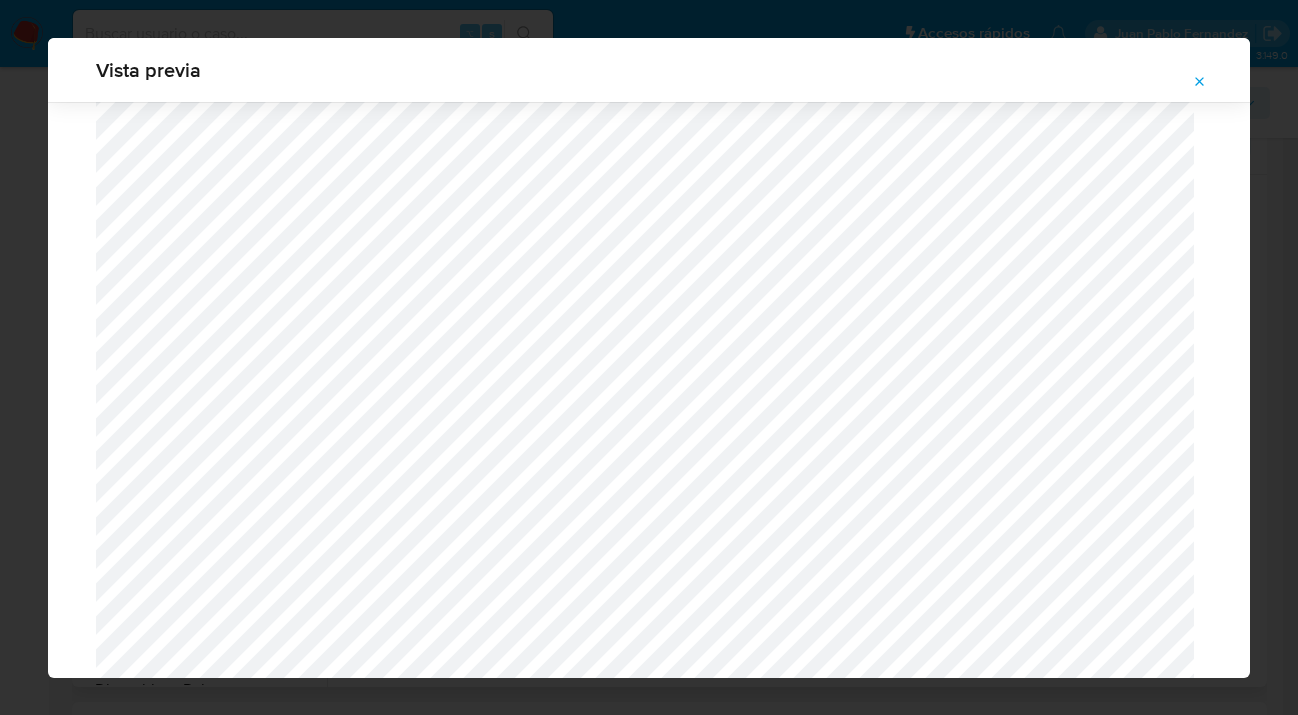 scroll, scrollTop: 785, scrollLeft: 0, axis: vertical 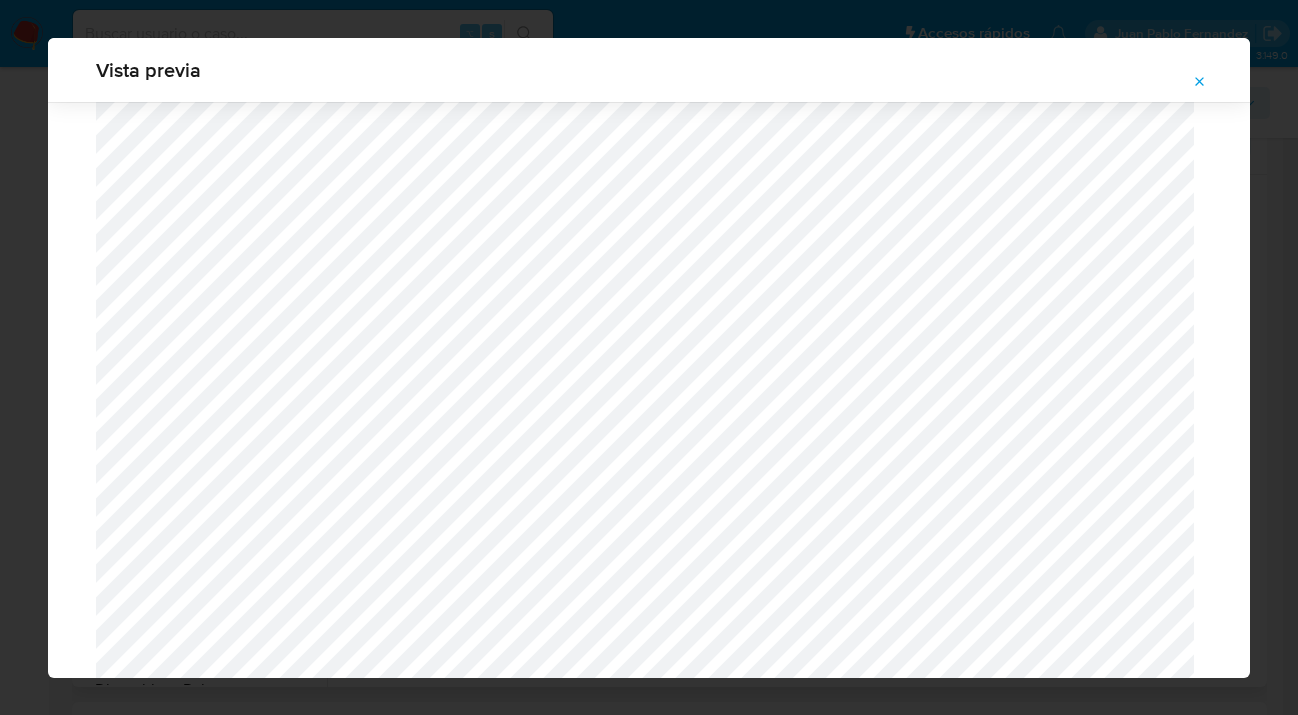 click 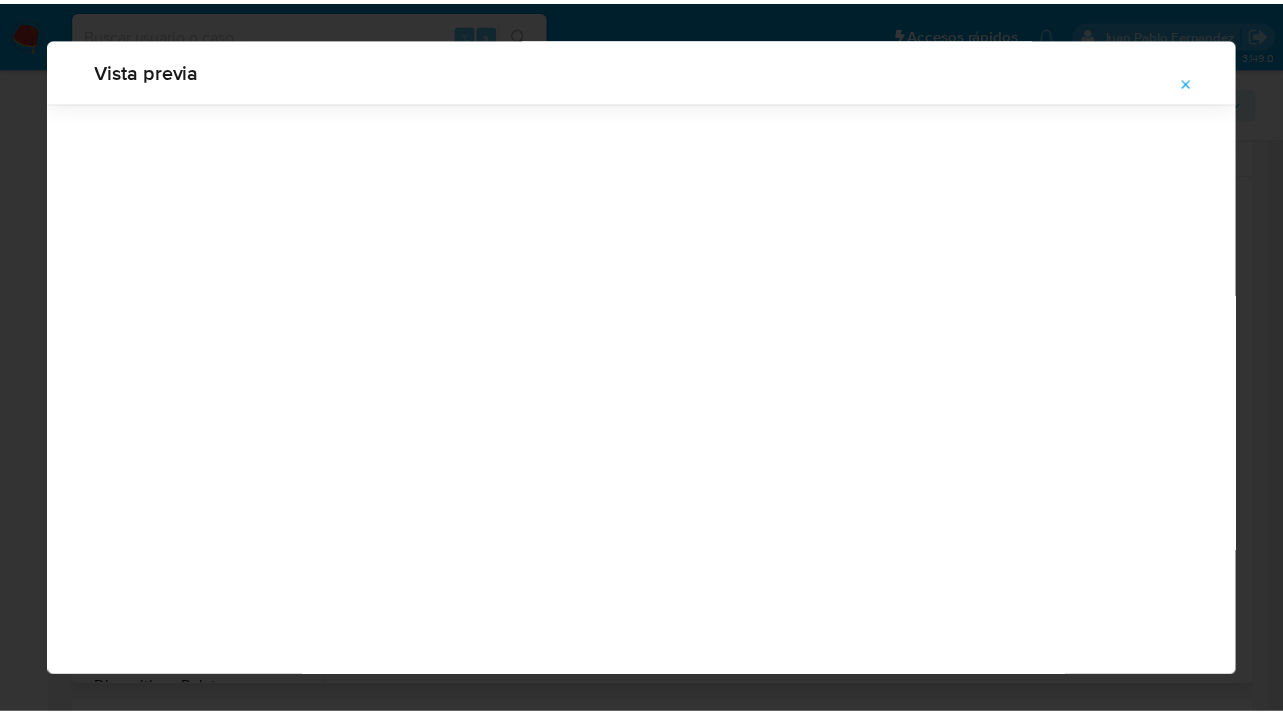 scroll, scrollTop: 64, scrollLeft: 0, axis: vertical 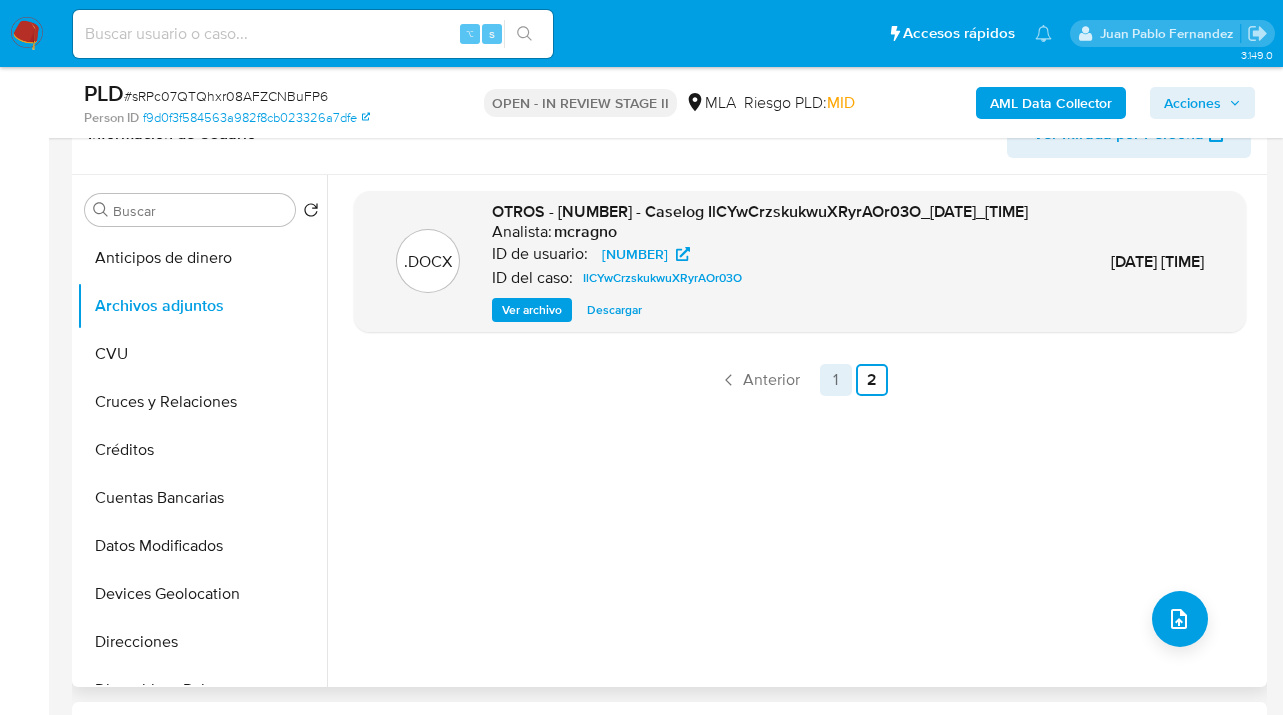 click on "1" at bounding box center (836, 380) 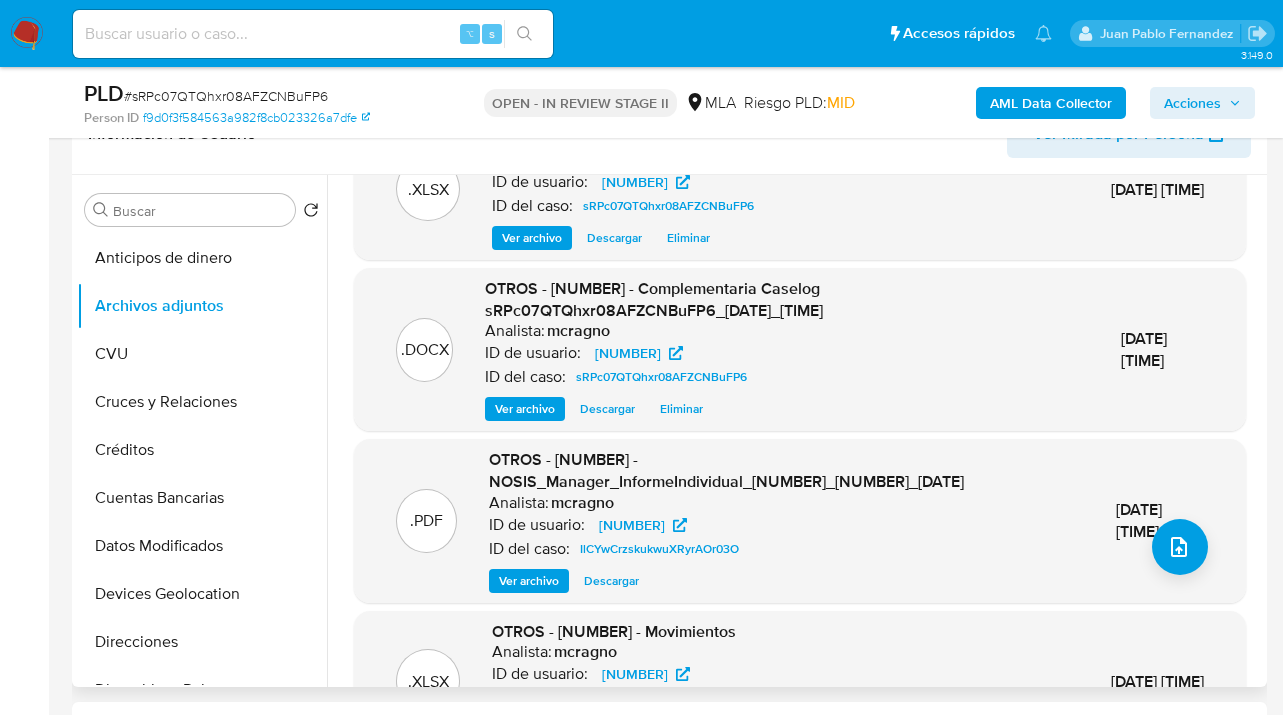 scroll, scrollTop: 165, scrollLeft: 0, axis: vertical 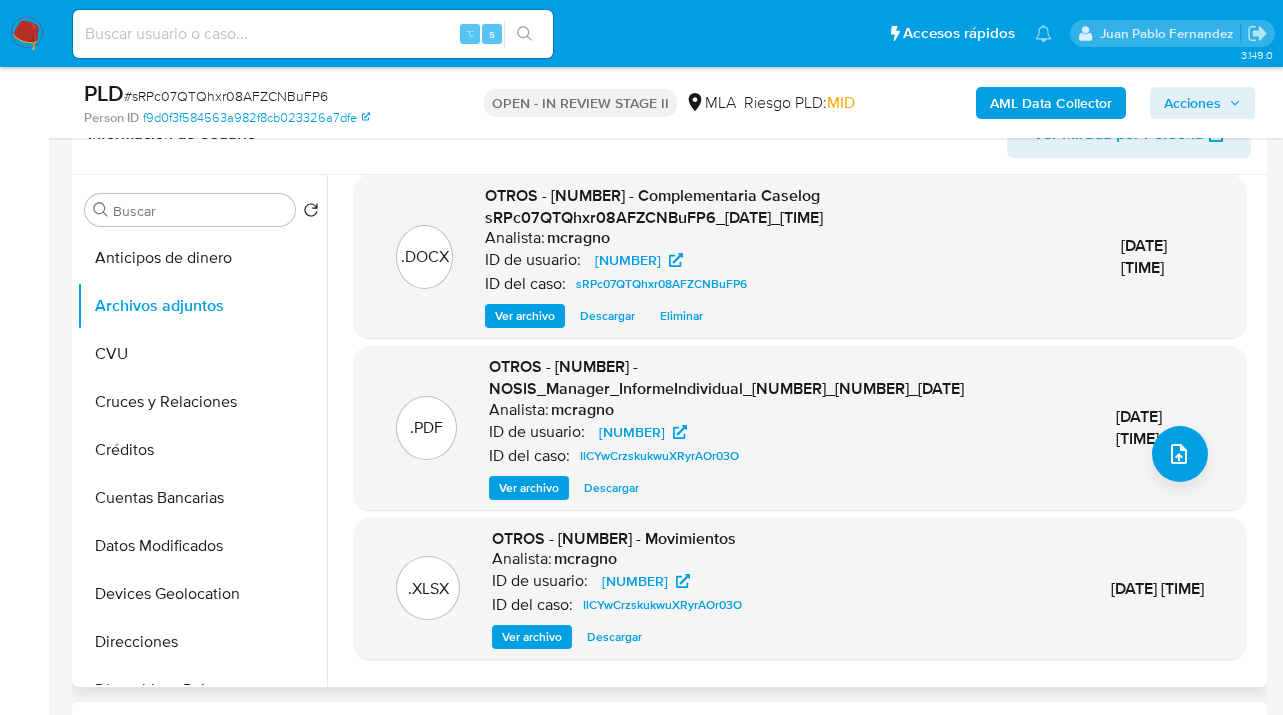 click on "Descargar" at bounding box center (607, 316) 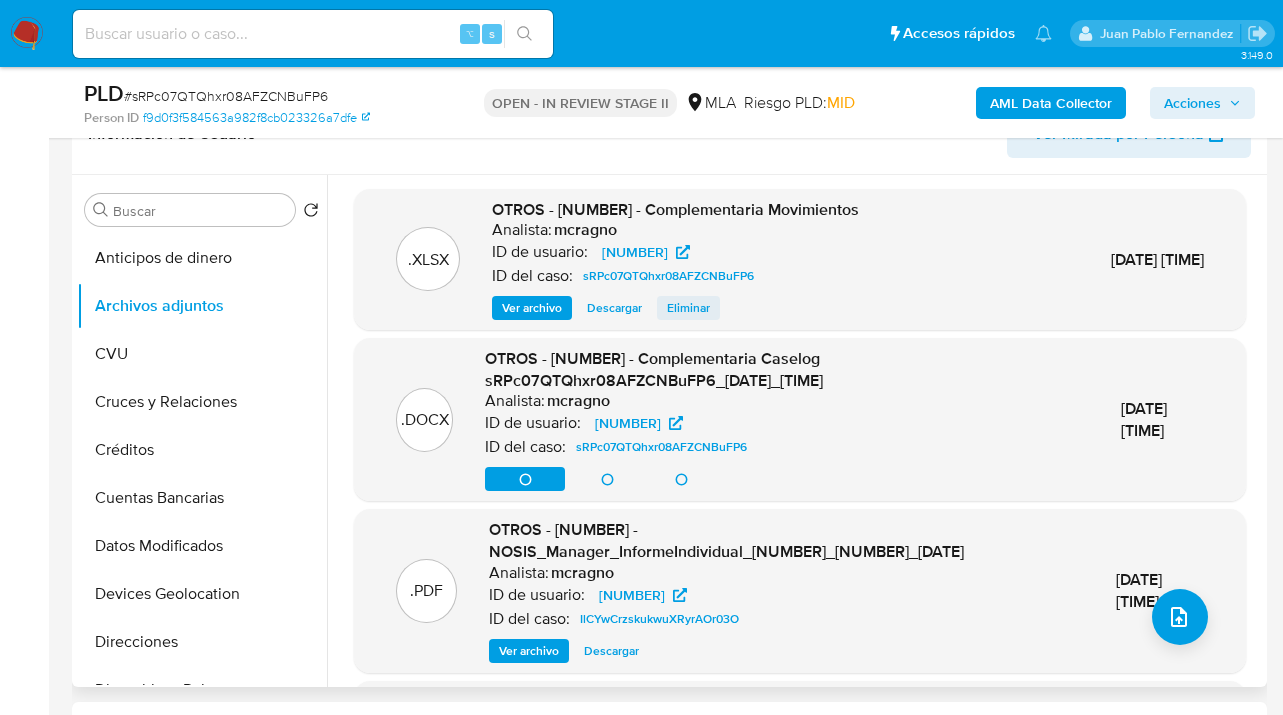scroll, scrollTop: 0, scrollLeft: 0, axis: both 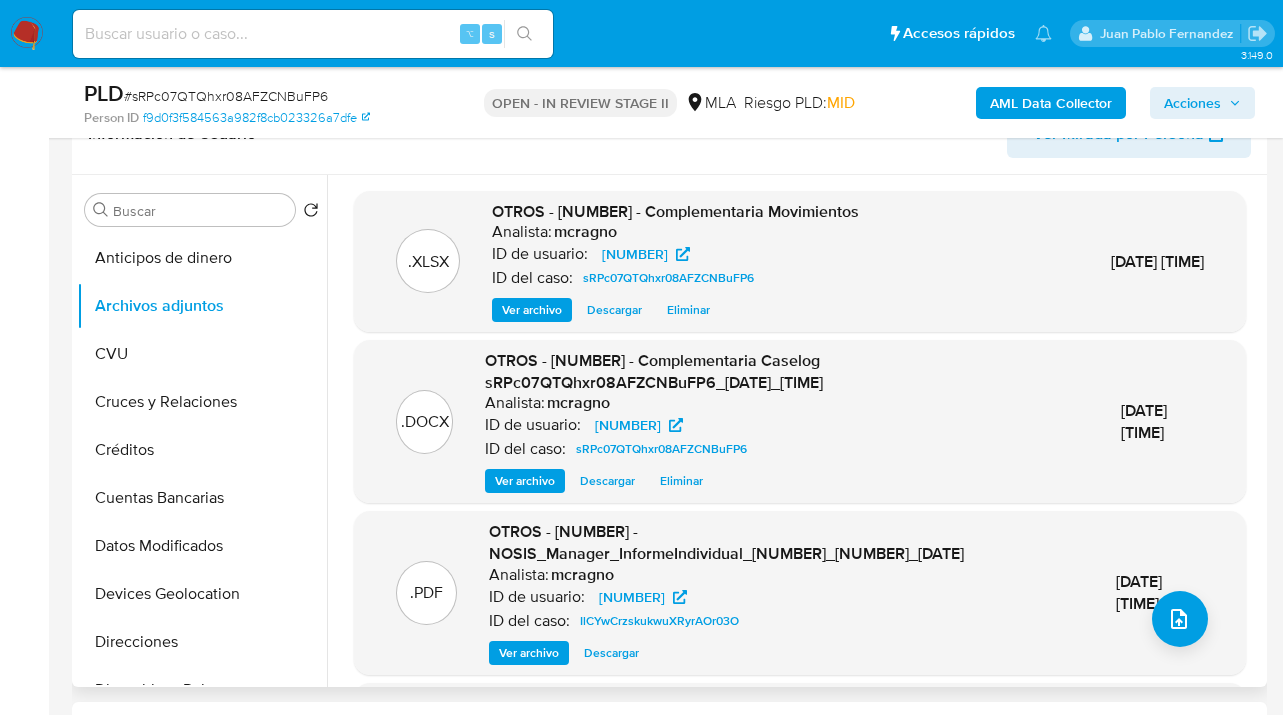 click on "Descargar" at bounding box center [614, 310] 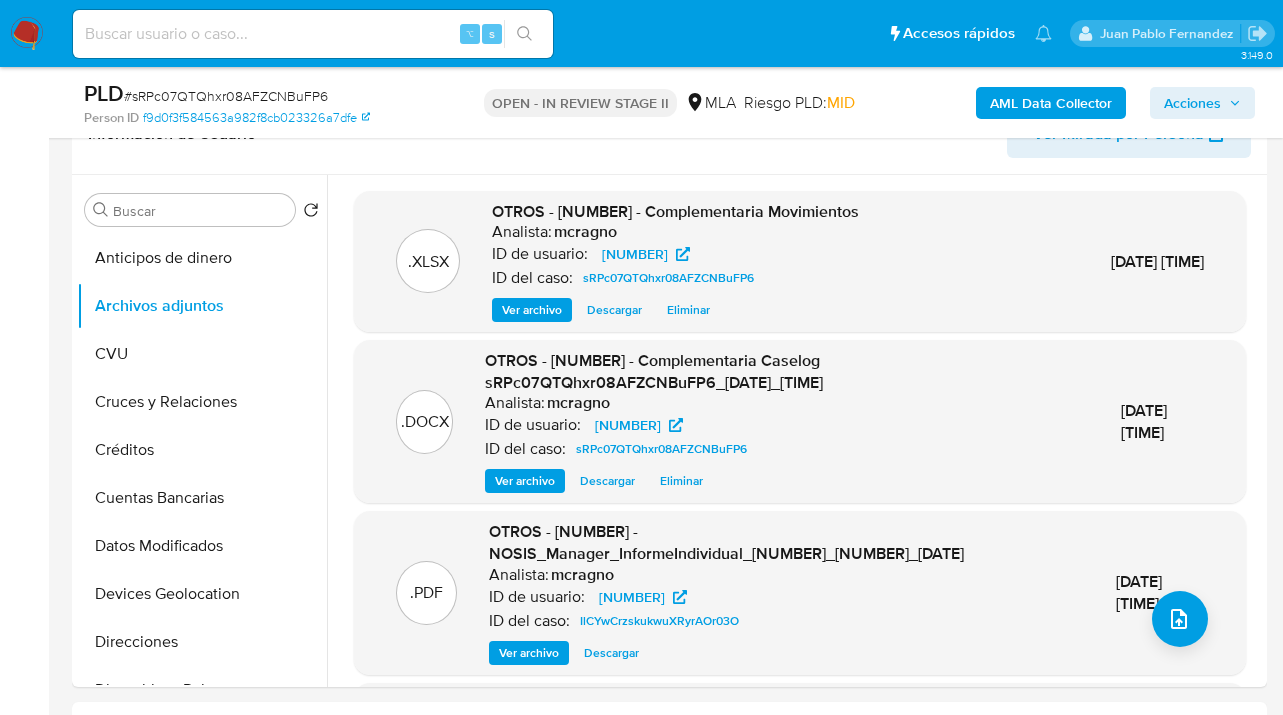 drag, startPoint x: 1190, startPoint y: 104, endPoint x: 1149, endPoint y: 111, distance: 41.59327 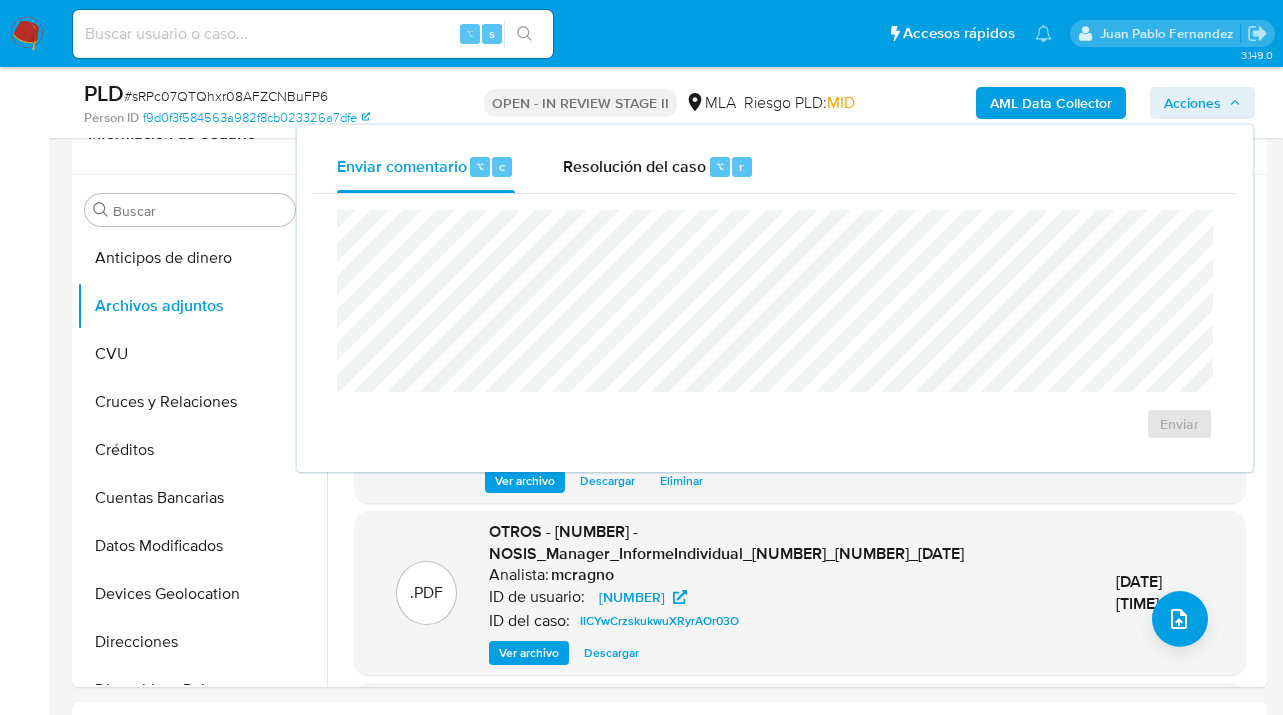 drag, startPoint x: 638, startPoint y: 168, endPoint x: 630, endPoint y: 204, distance: 36.878178 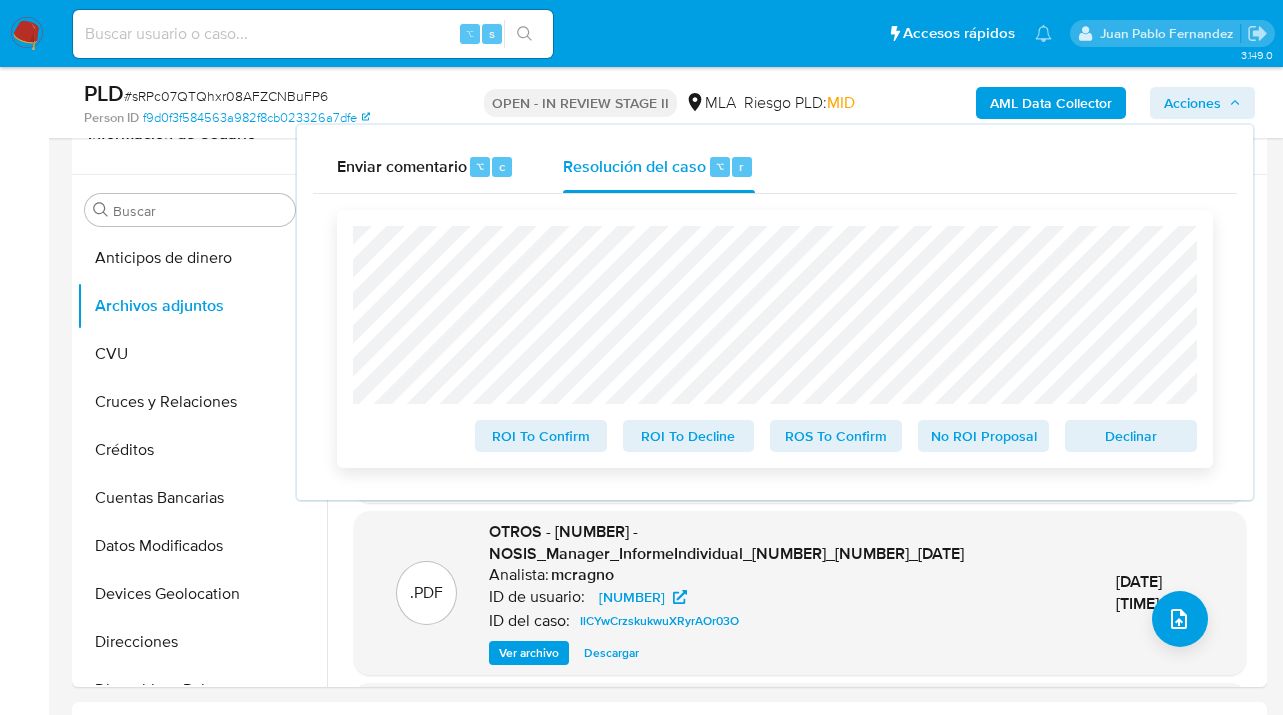 click on "ROS To Confirm" at bounding box center (836, 436) 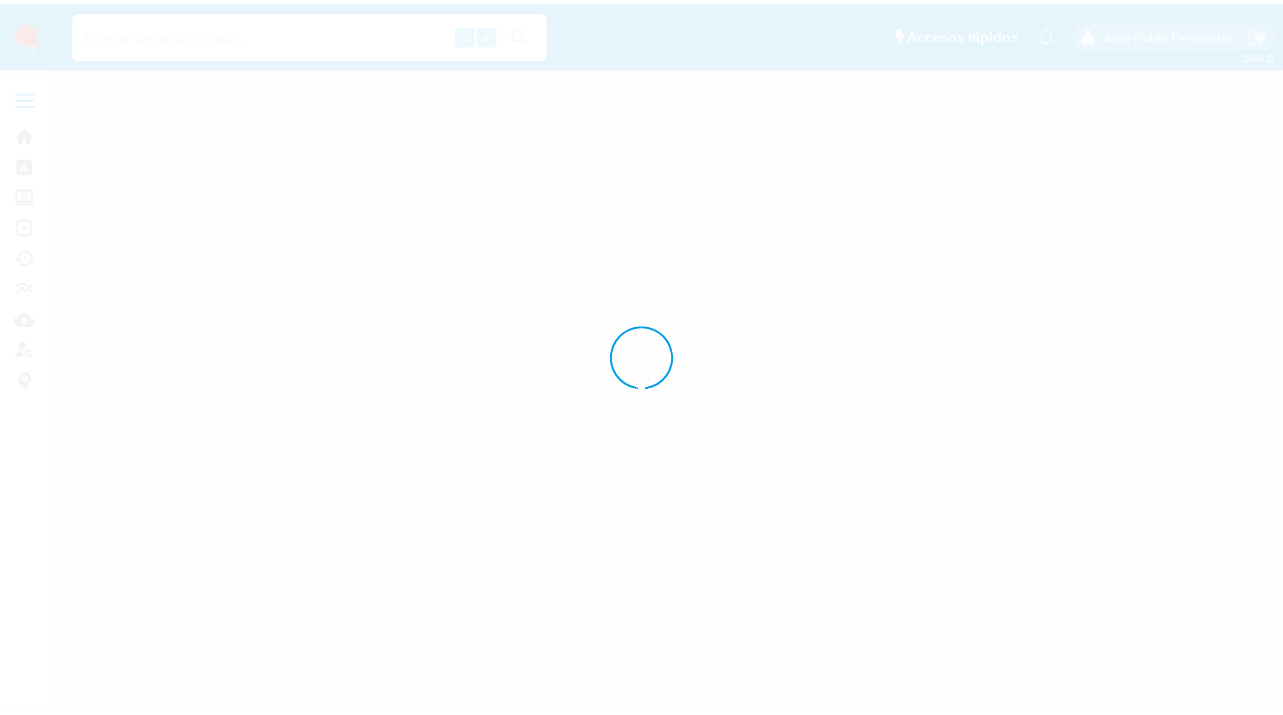scroll, scrollTop: 0, scrollLeft: 0, axis: both 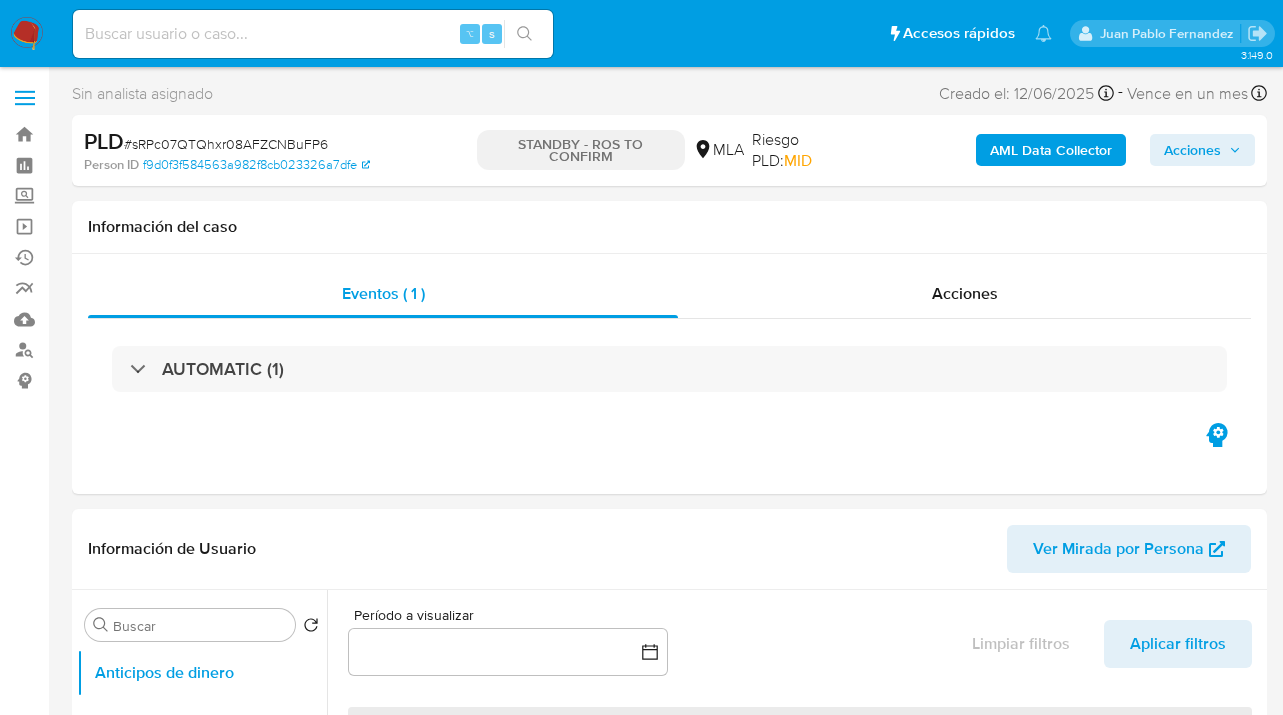 select on "10" 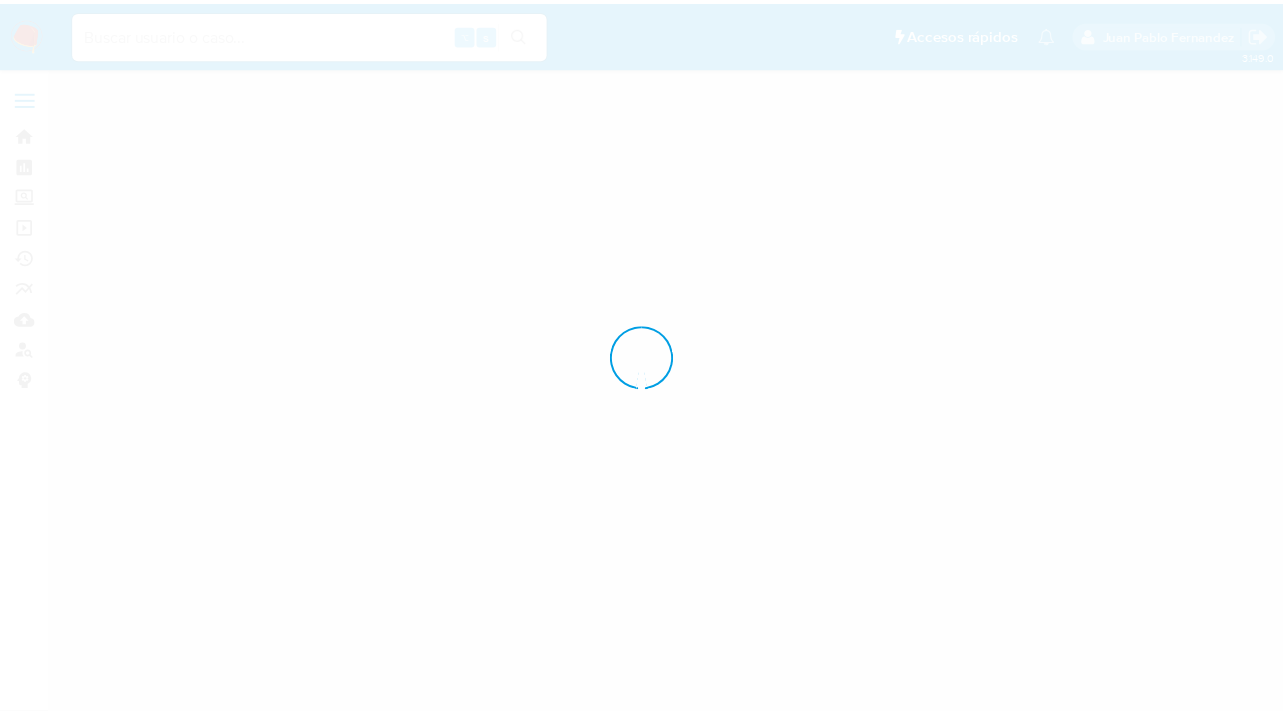 scroll, scrollTop: 0, scrollLeft: 0, axis: both 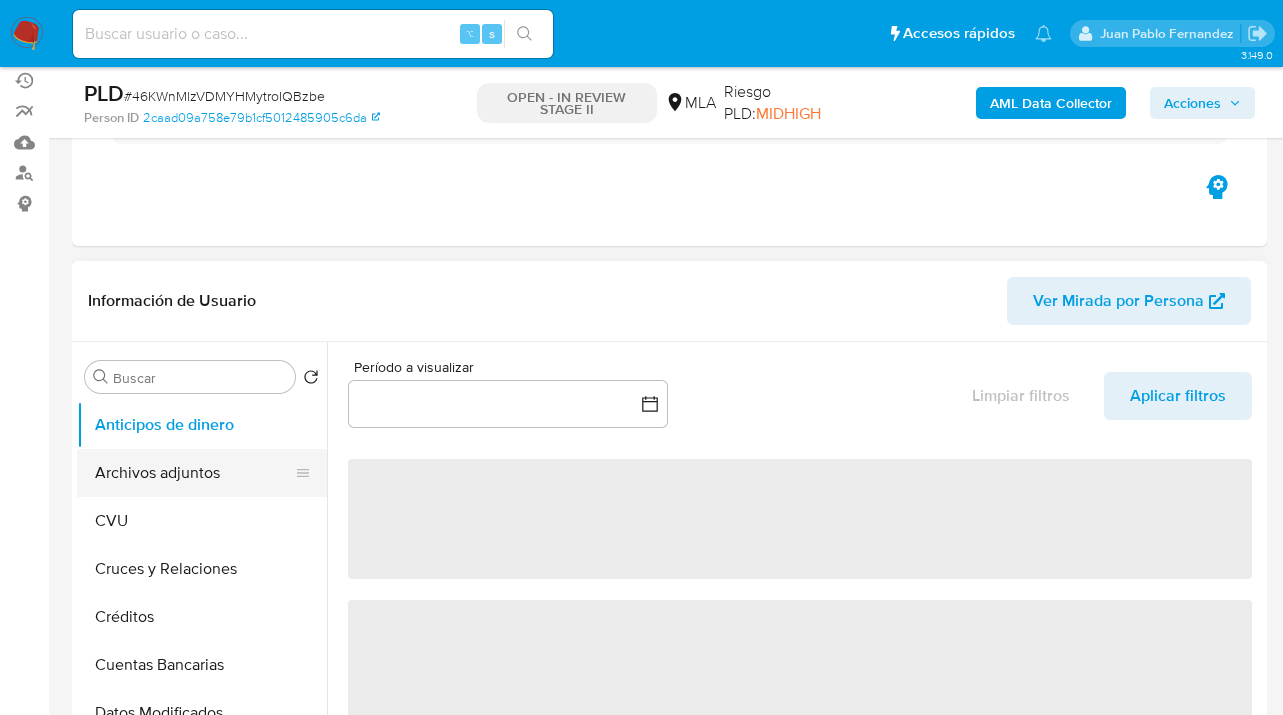 select on "10" 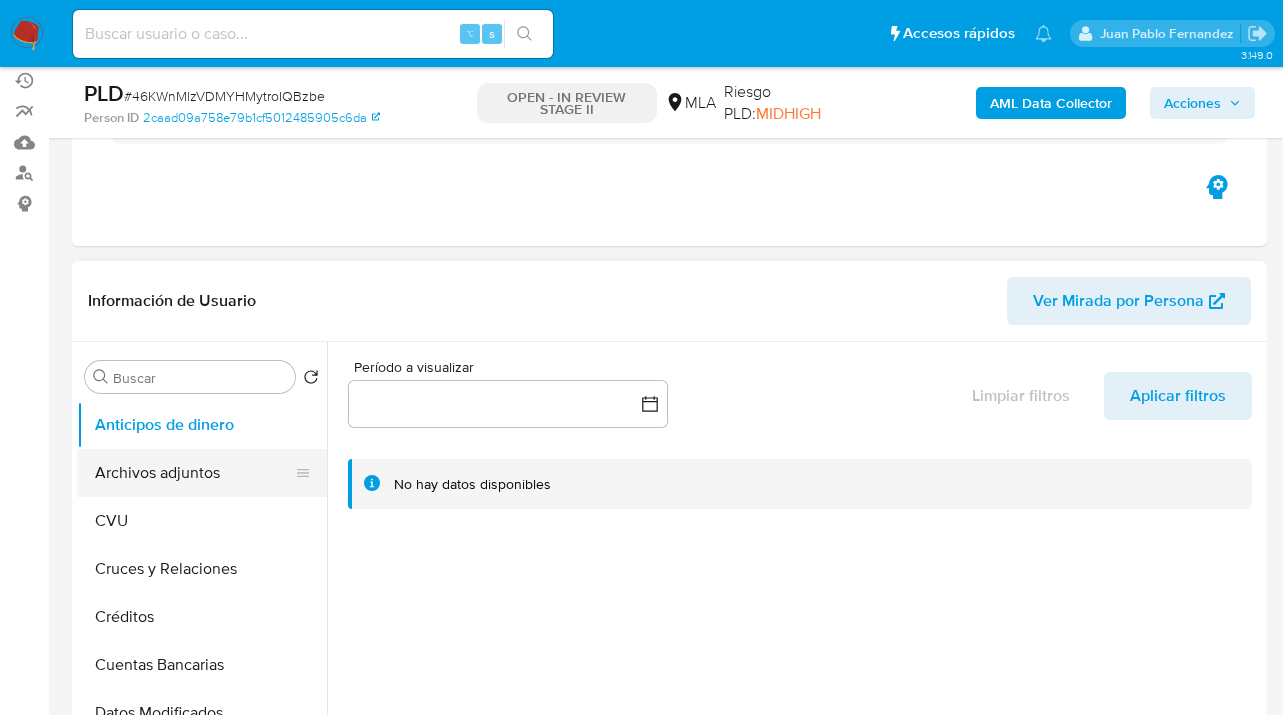 scroll, scrollTop: 178, scrollLeft: 0, axis: vertical 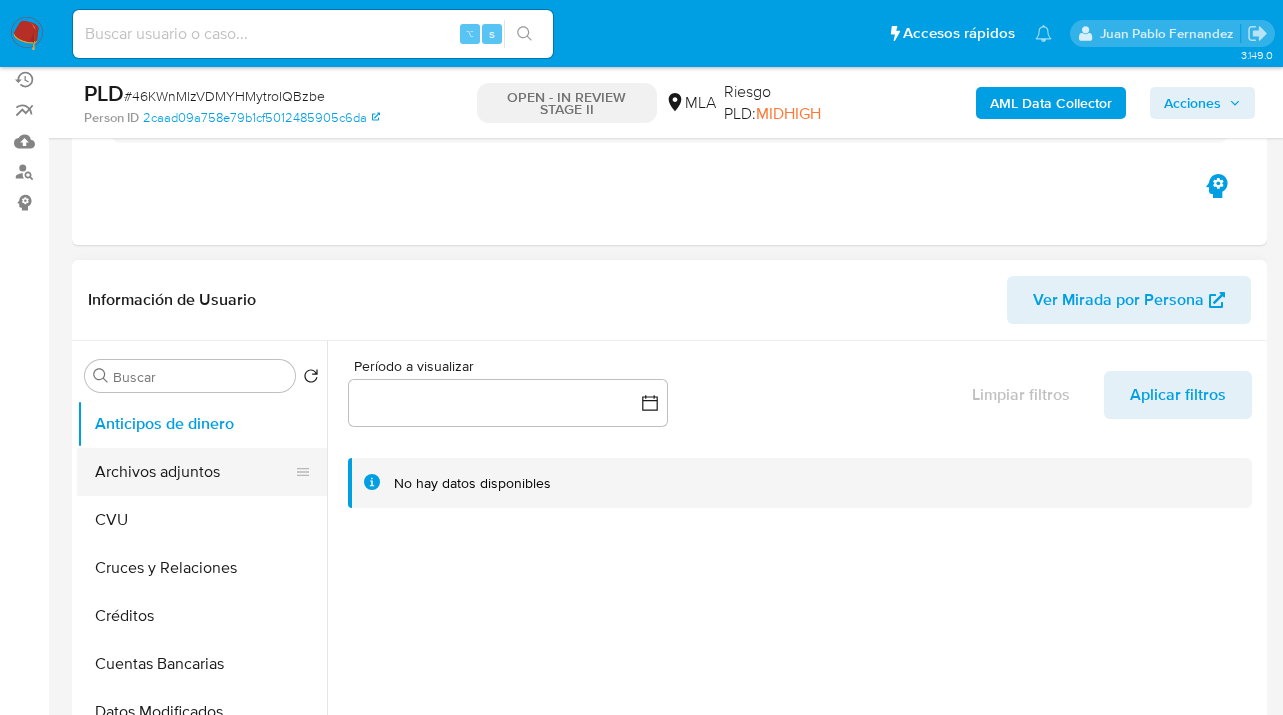 click on "Archivos adjuntos" at bounding box center [194, 472] 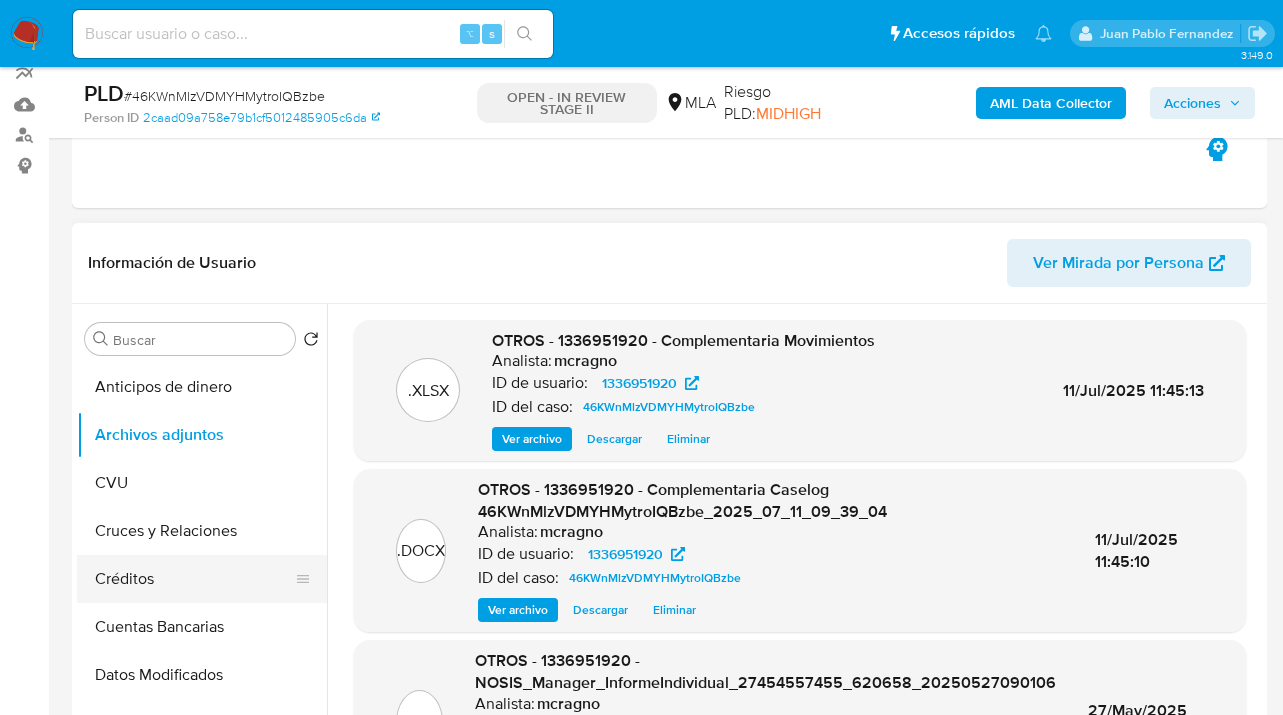 scroll, scrollTop: 378, scrollLeft: 0, axis: vertical 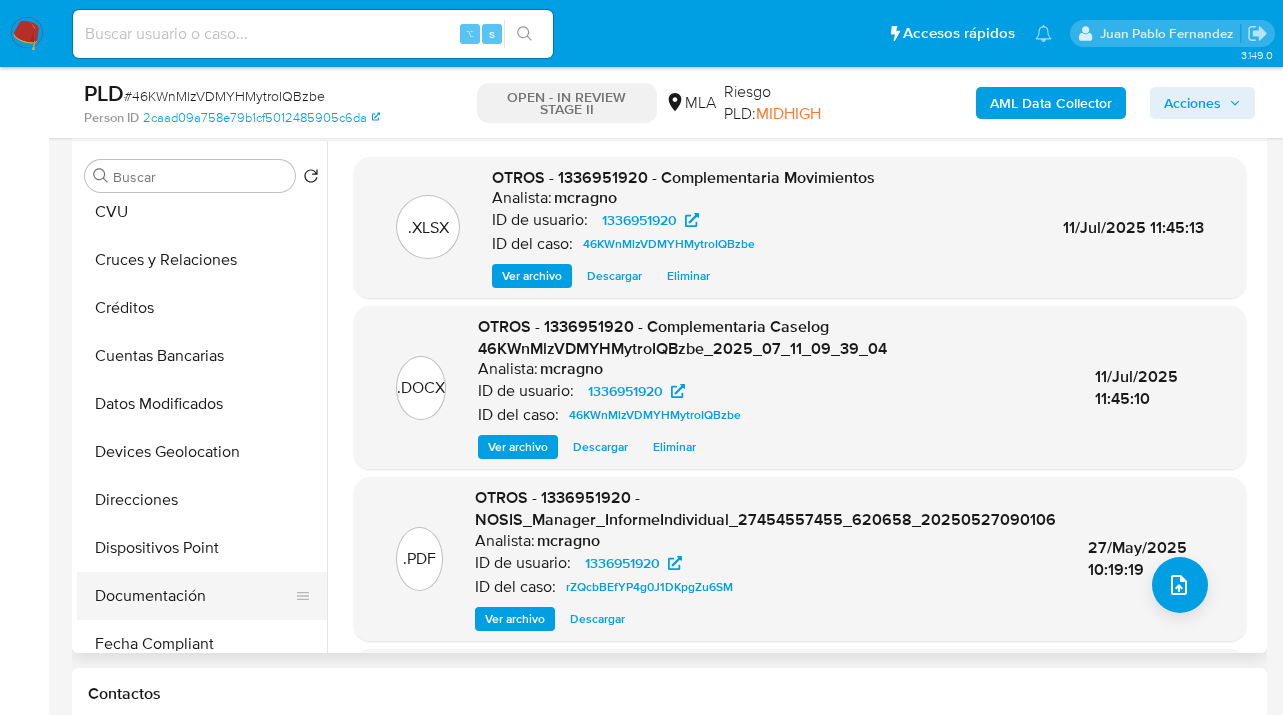 click on "Documentación" at bounding box center [194, 596] 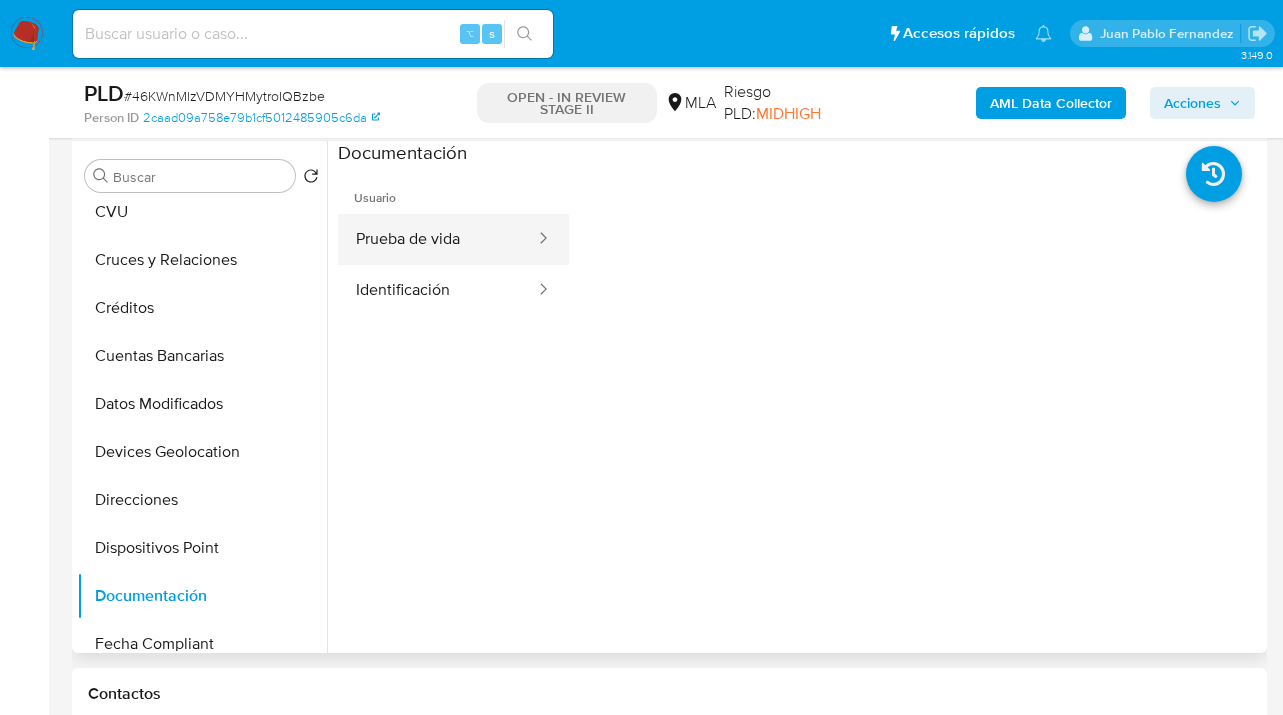 click on "Prueba de vida" at bounding box center [437, 239] 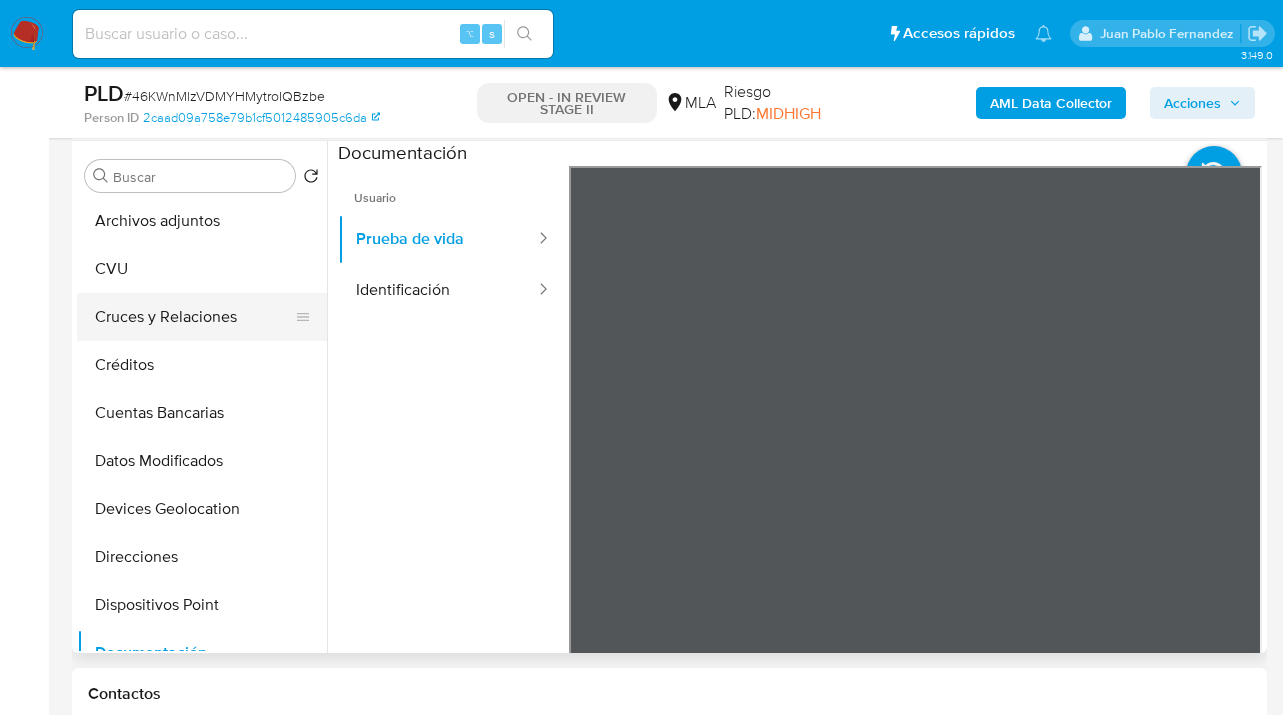 scroll, scrollTop: 0, scrollLeft: 0, axis: both 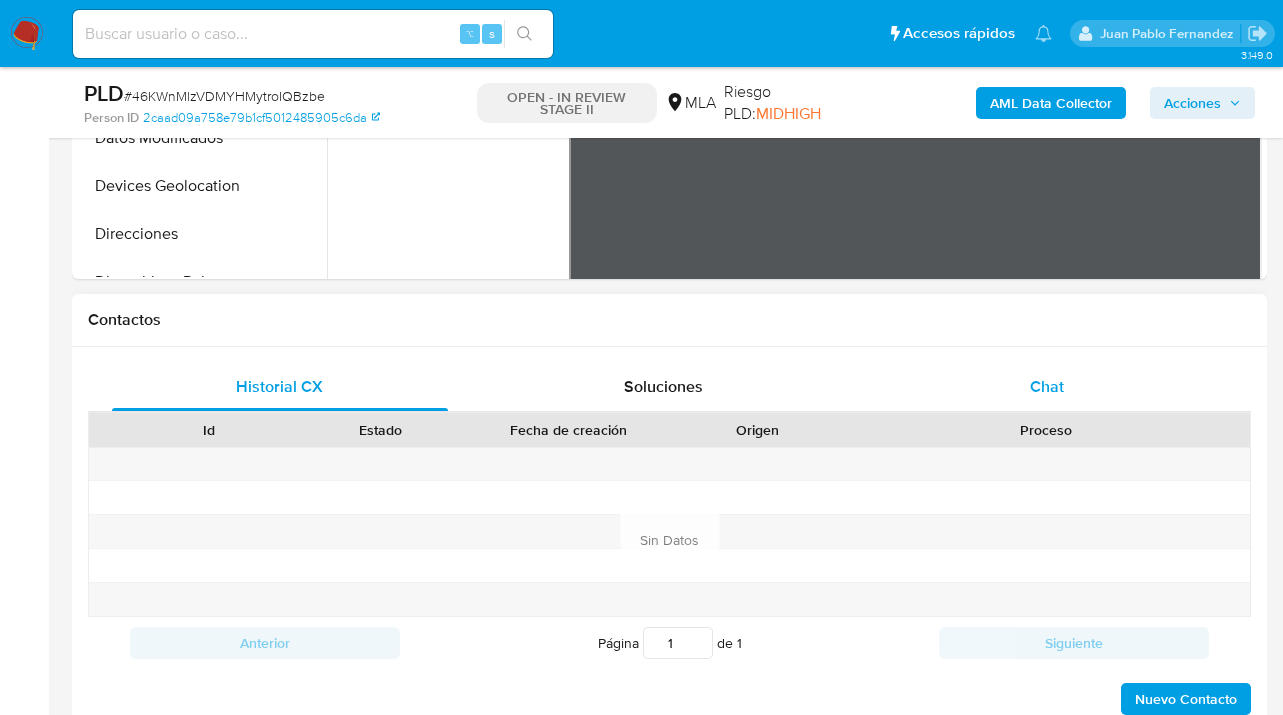 click on "Chat" at bounding box center [1048, 387] 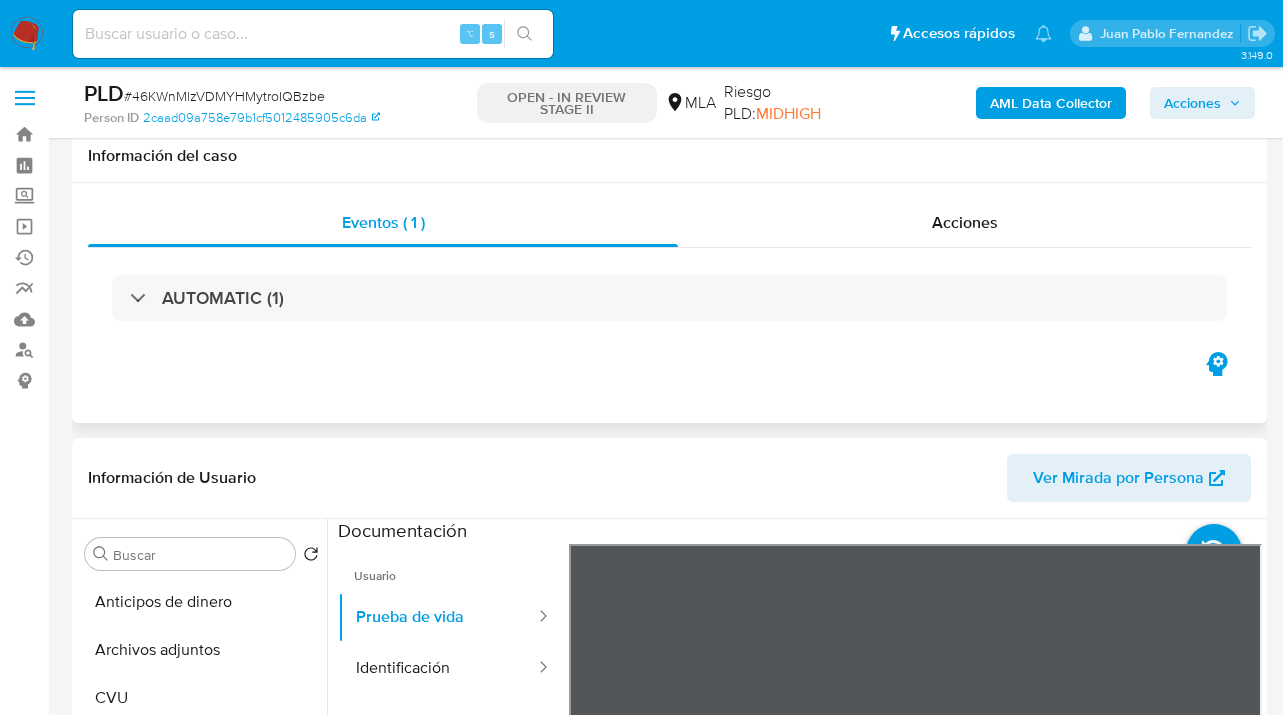 scroll, scrollTop: 178, scrollLeft: 0, axis: vertical 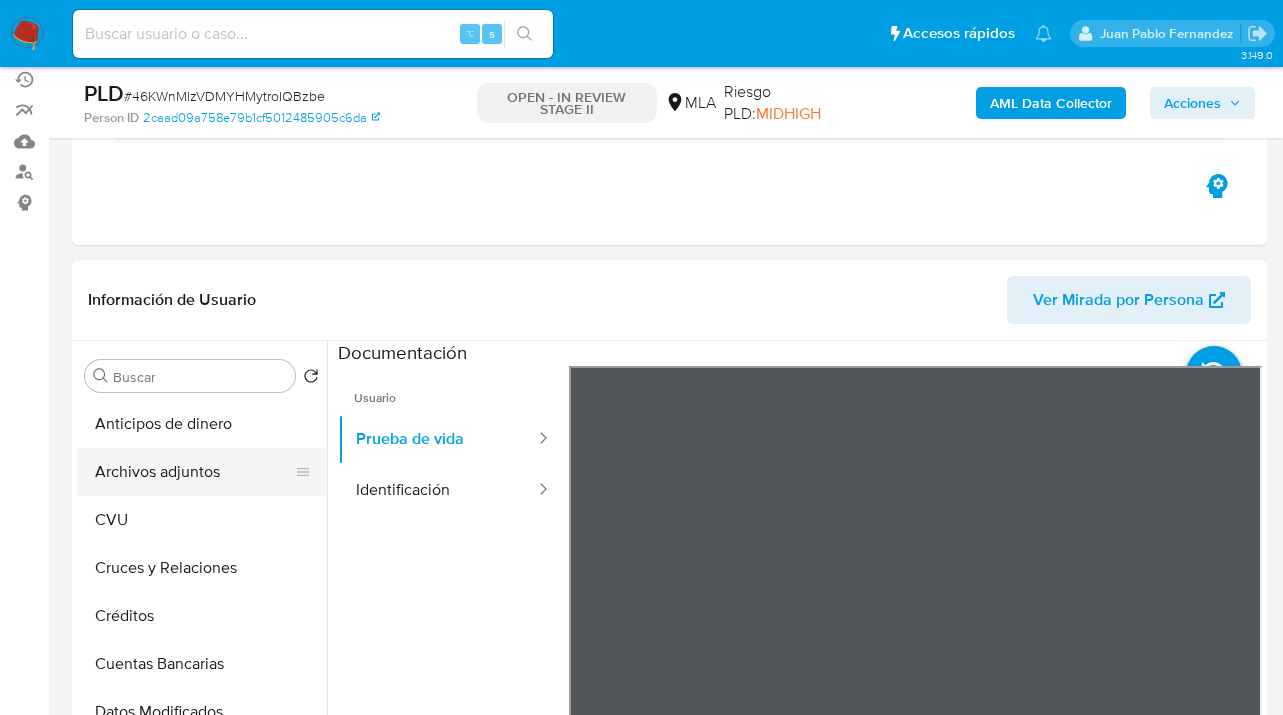 click on "Archivos adjuntos" at bounding box center [194, 472] 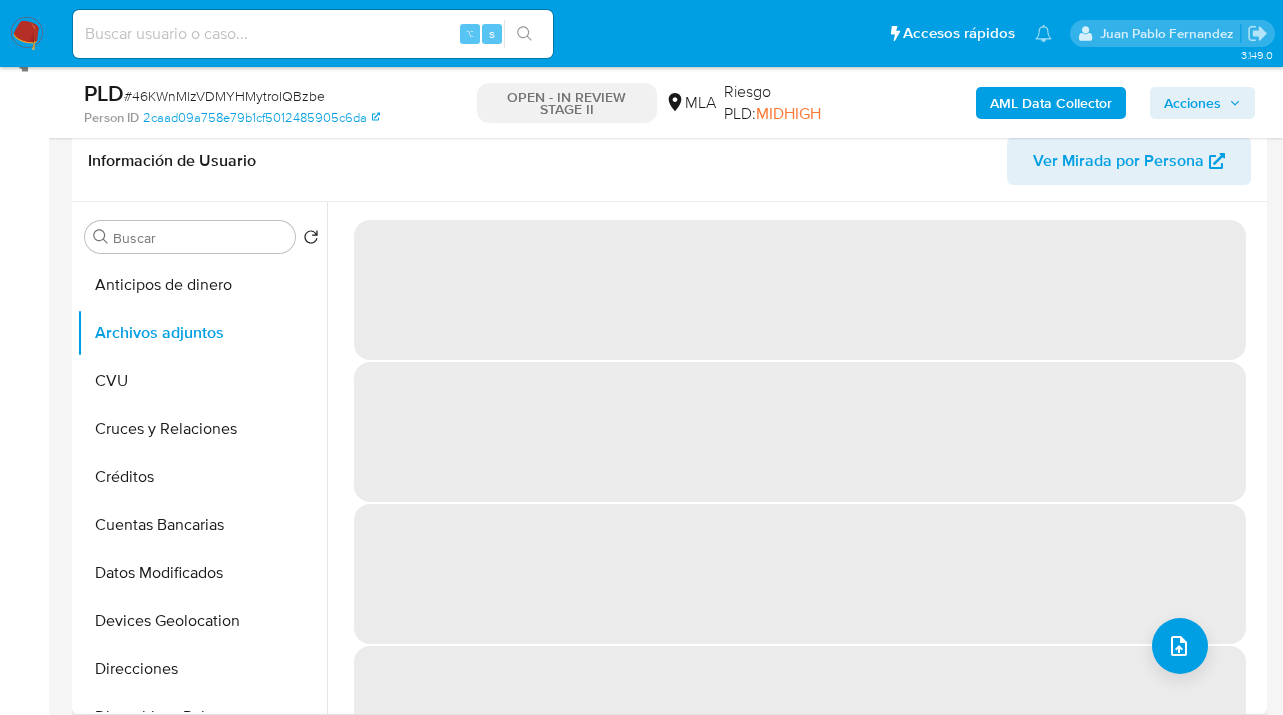 scroll, scrollTop: 352, scrollLeft: 0, axis: vertical 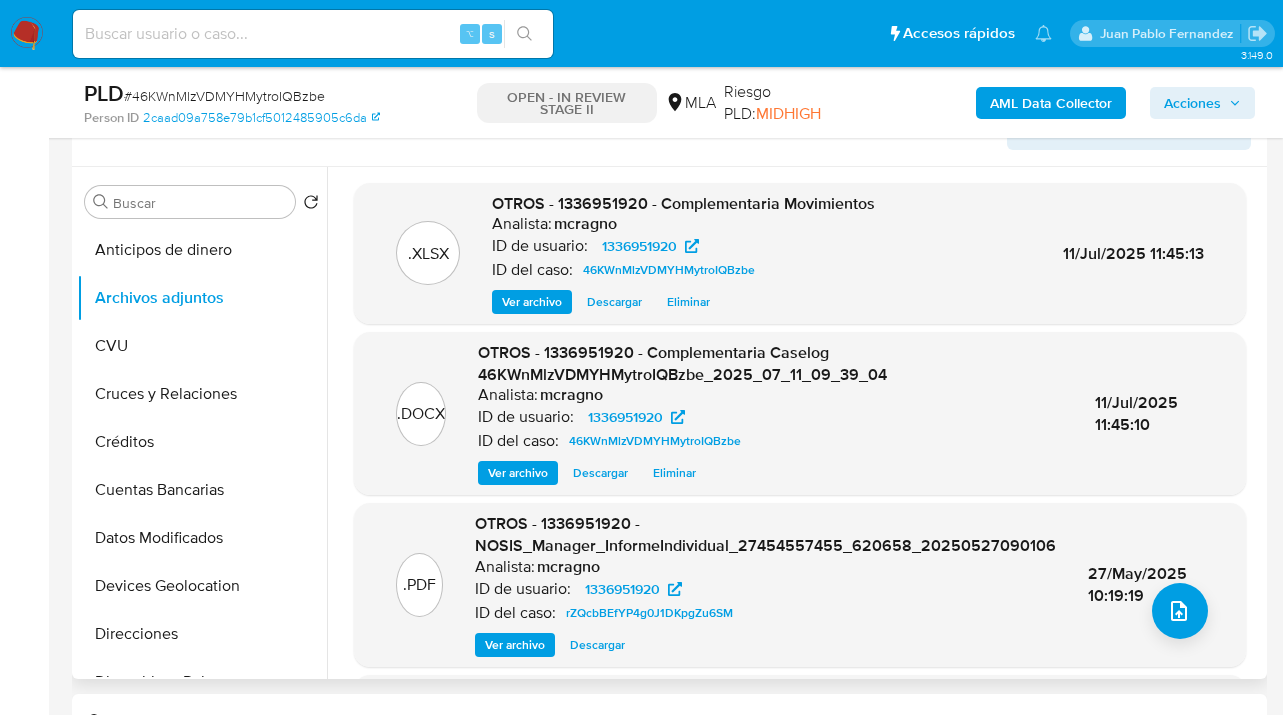 click on "Descargar" at bounding box center (614, 302) 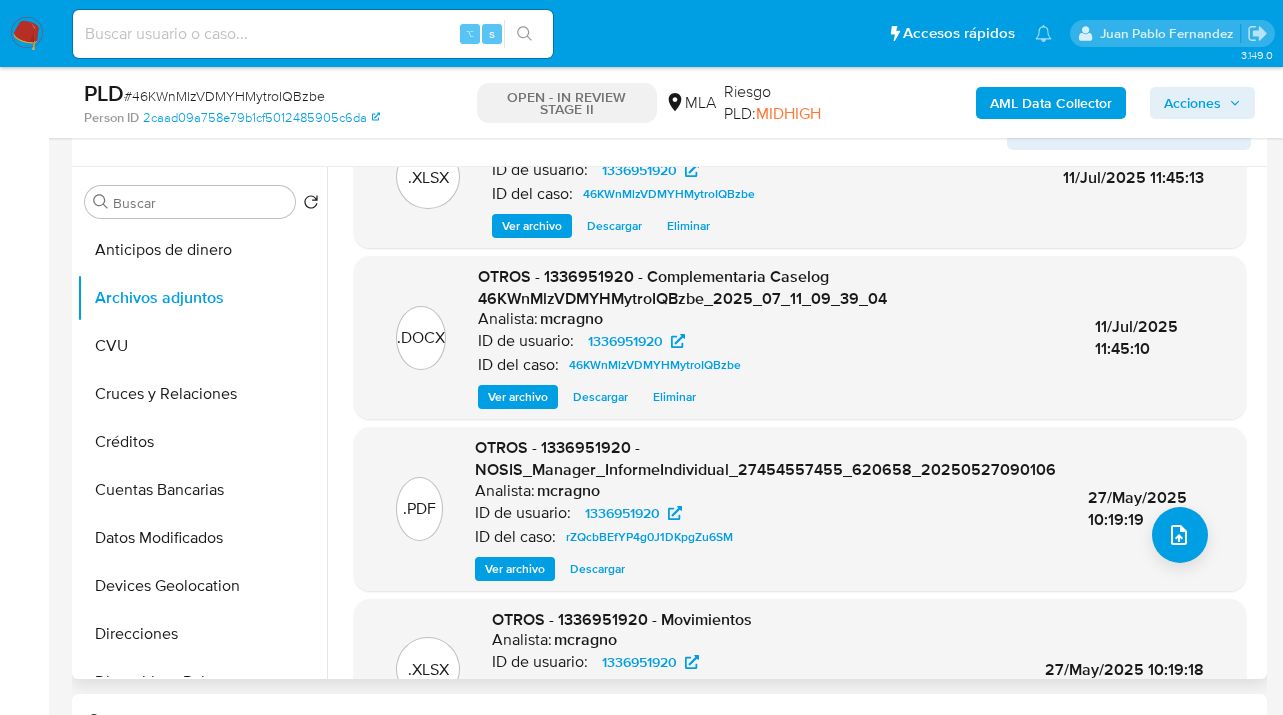 scroll, scrollTop: 157, scrollLeft: 0, axis: vertical 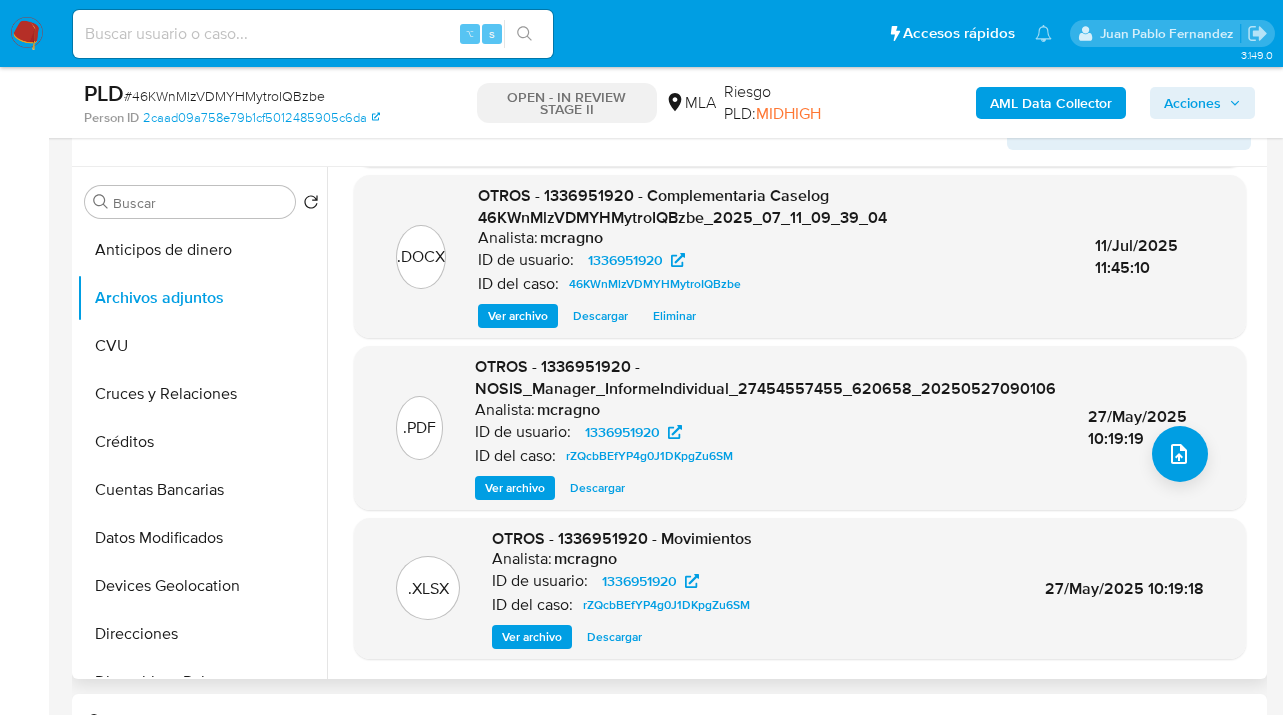 click on "Ver archivo" at bounding box center [515, 488] 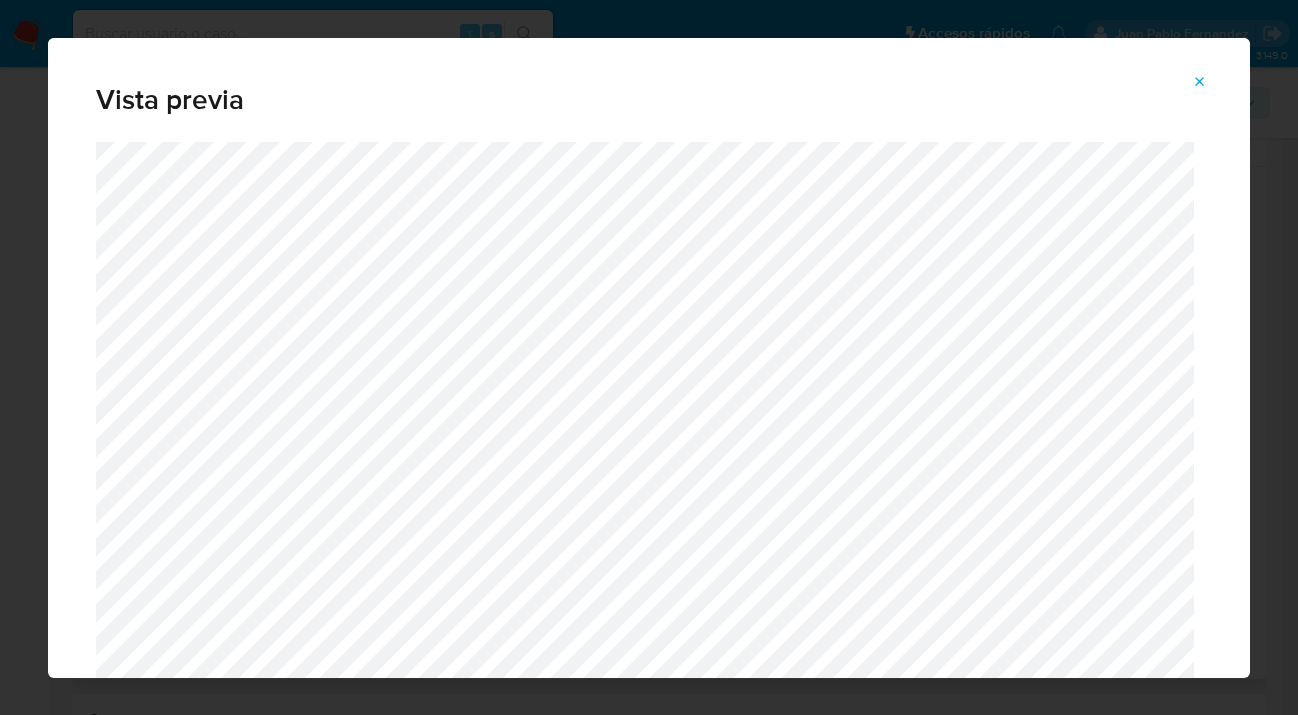 click 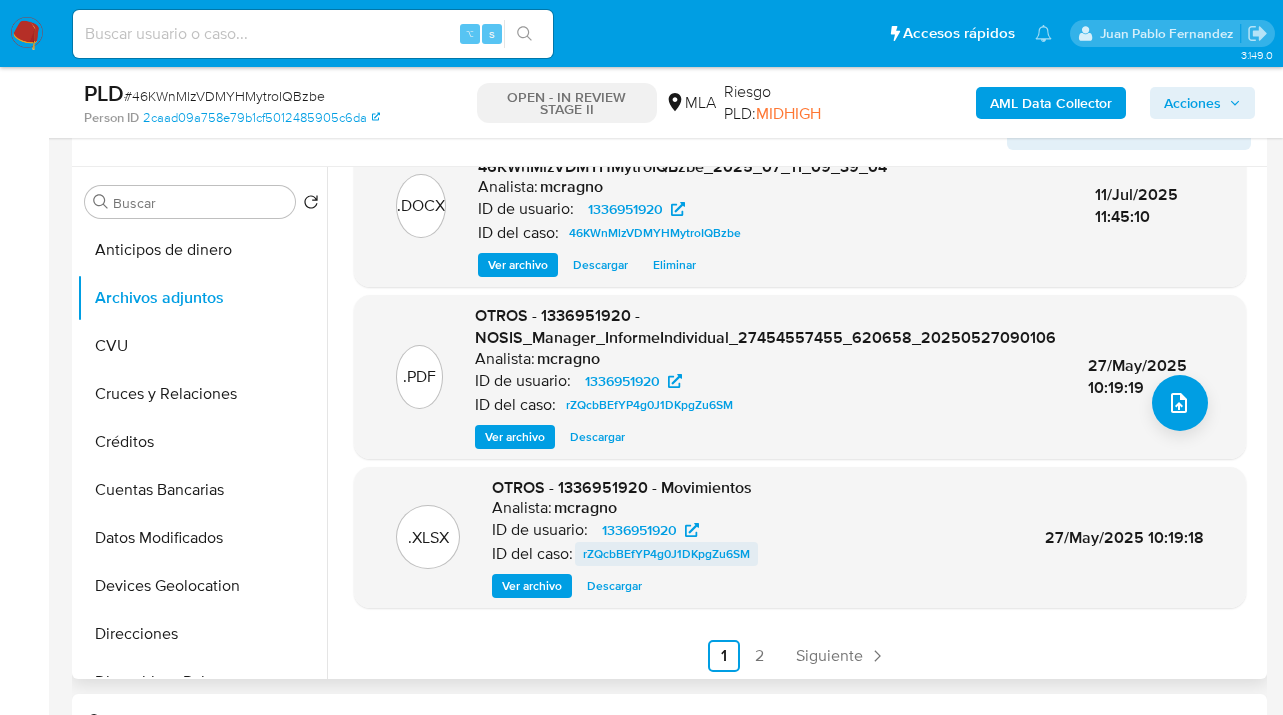 scroll, scrollTop: 211, scrollLeft: 0, axis: vertical 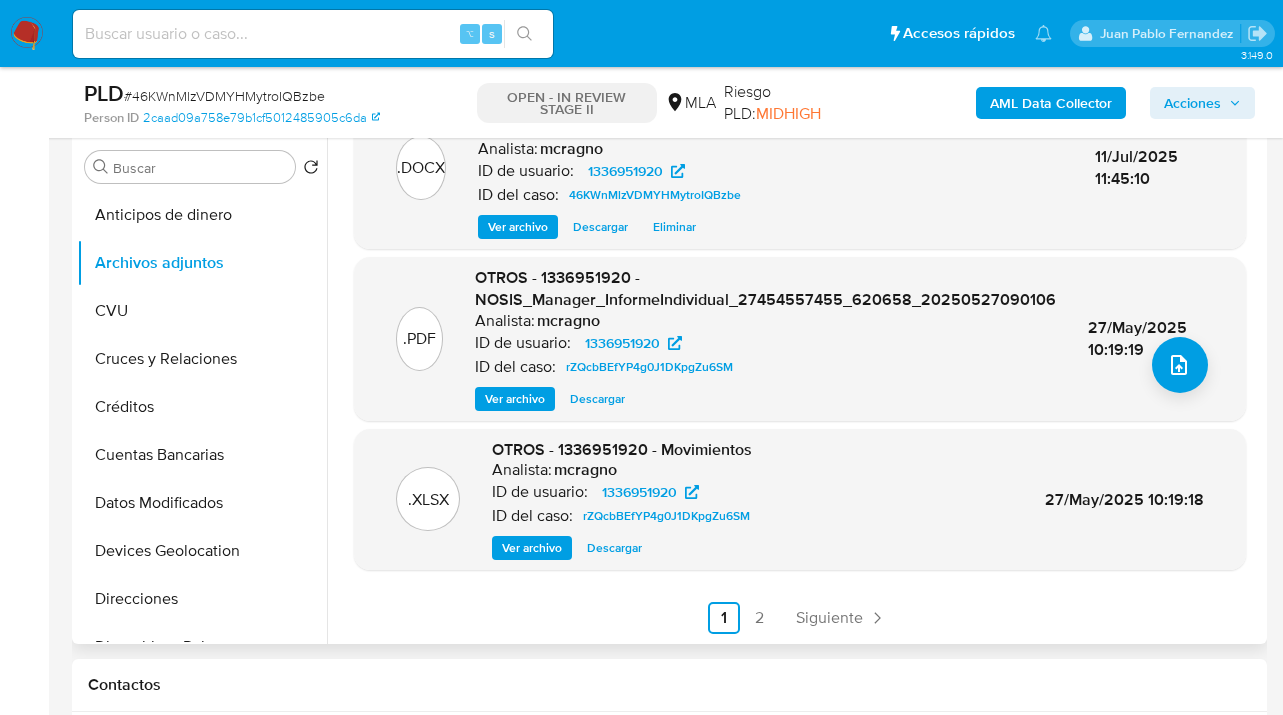 click on "2" at bounding box center (760, 618) 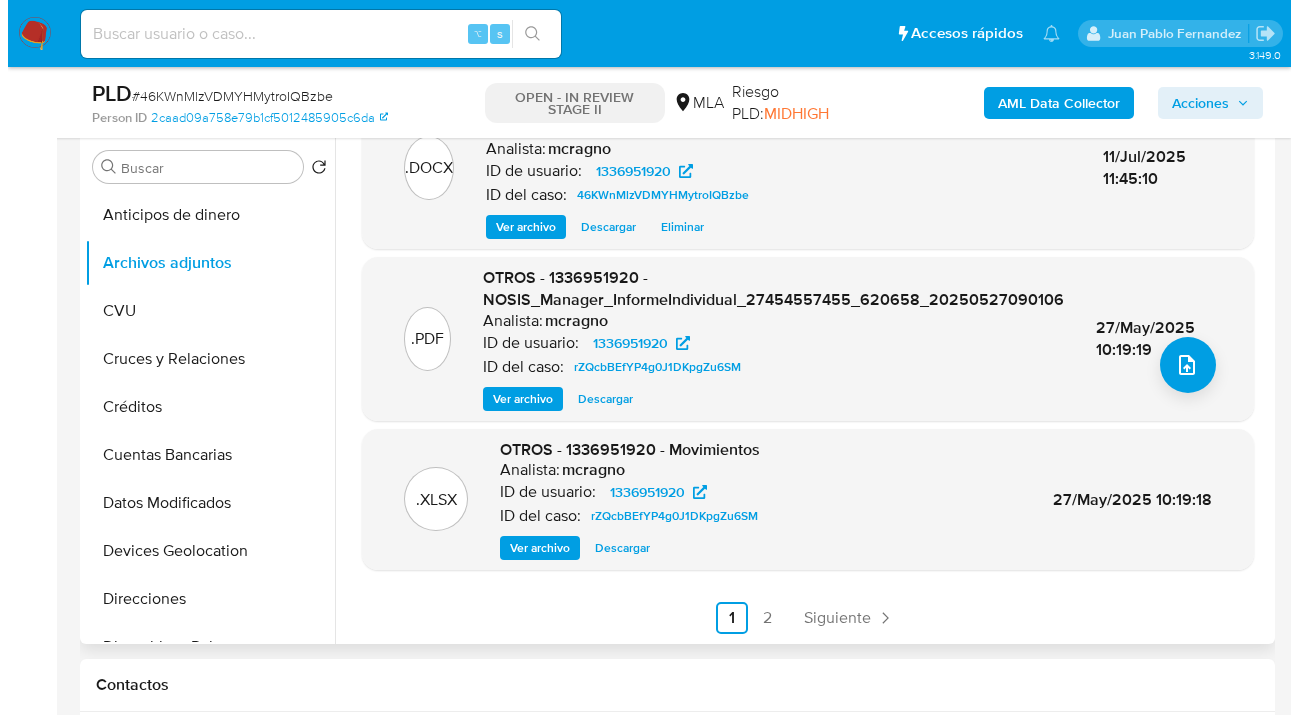 scroll, scrollTop: 0, scrollLeft: 0, axis: both 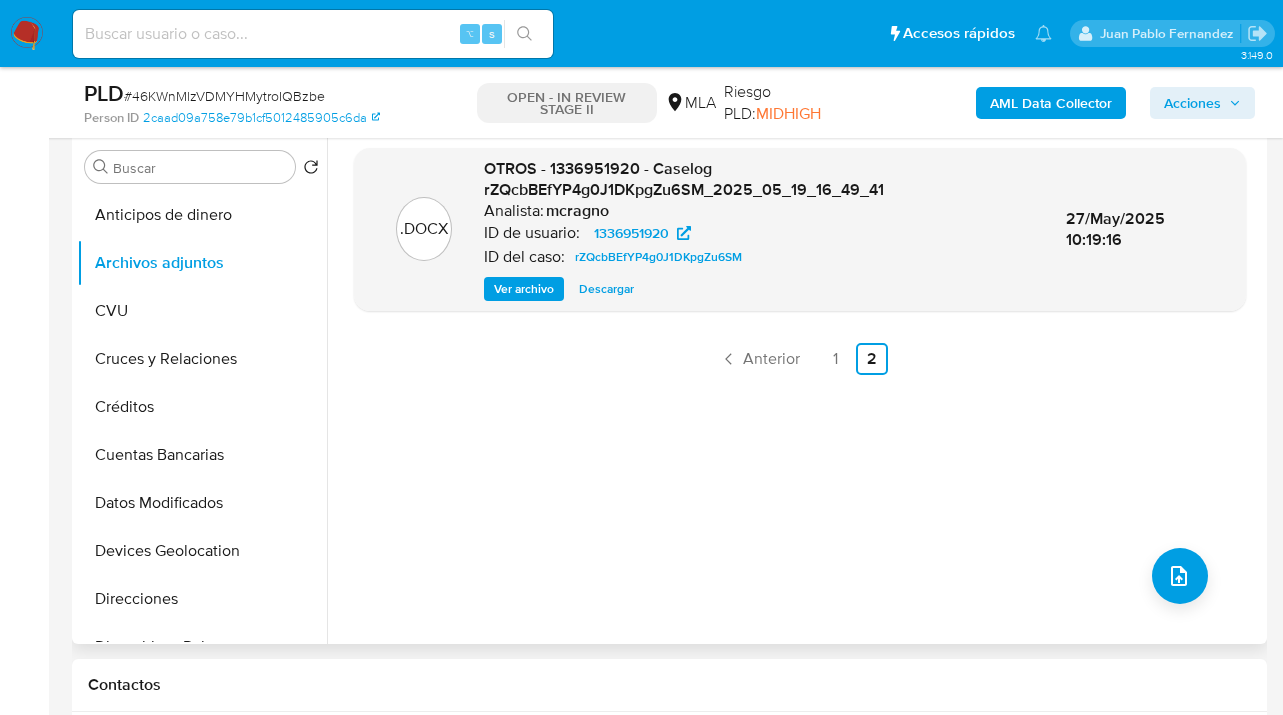 click on "Ver archivo" at bounding box center [524, 289] 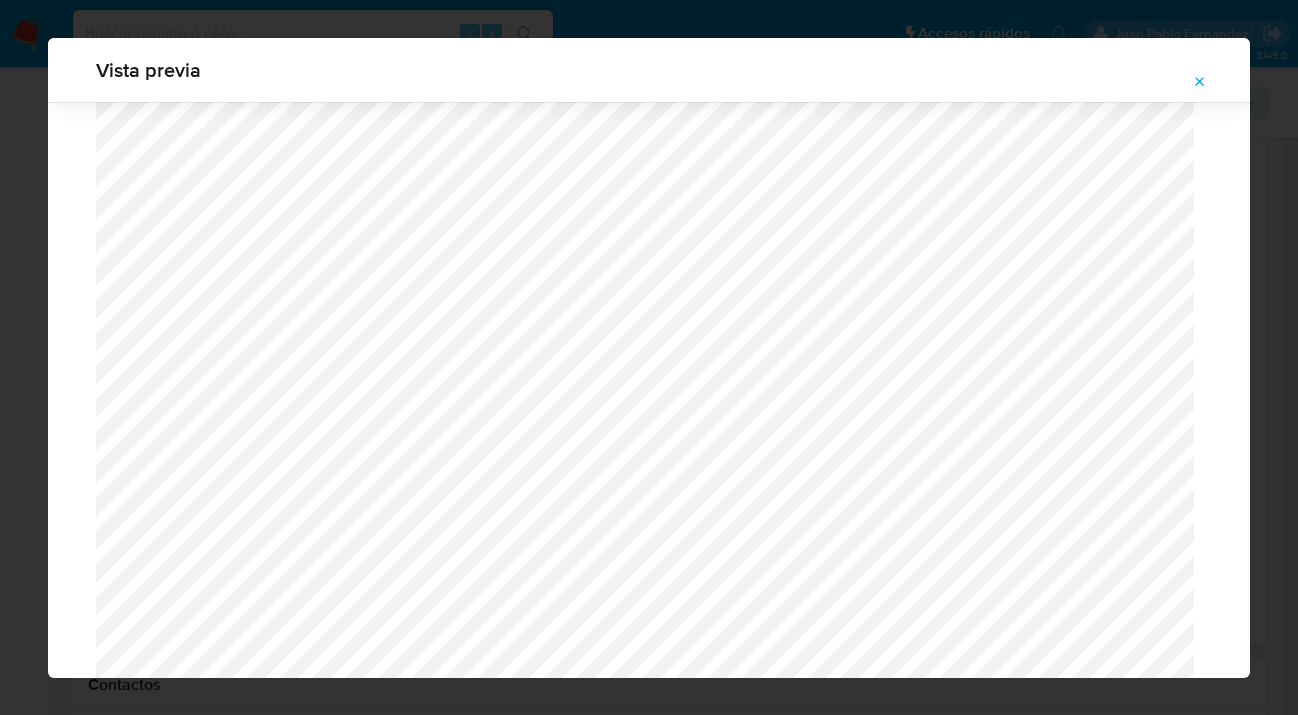 scroll, scrollTop: 618, scrollLeft: 0, axis: vertical 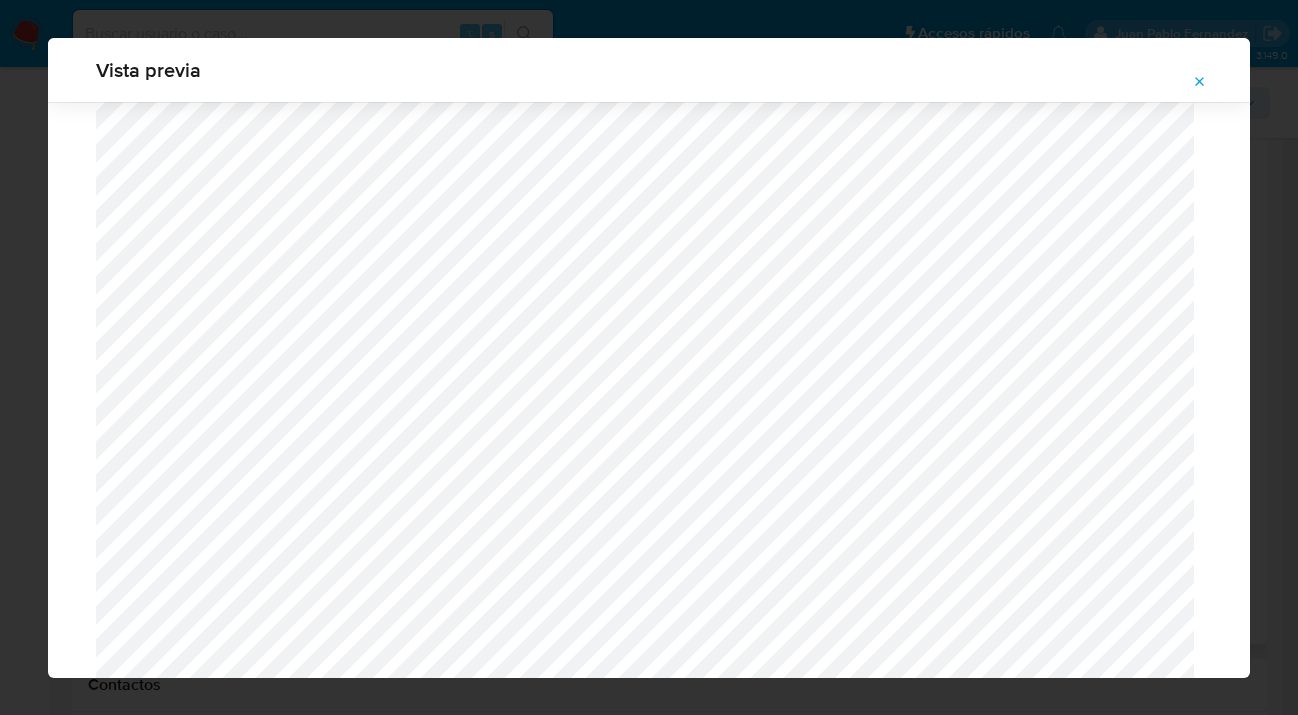 click 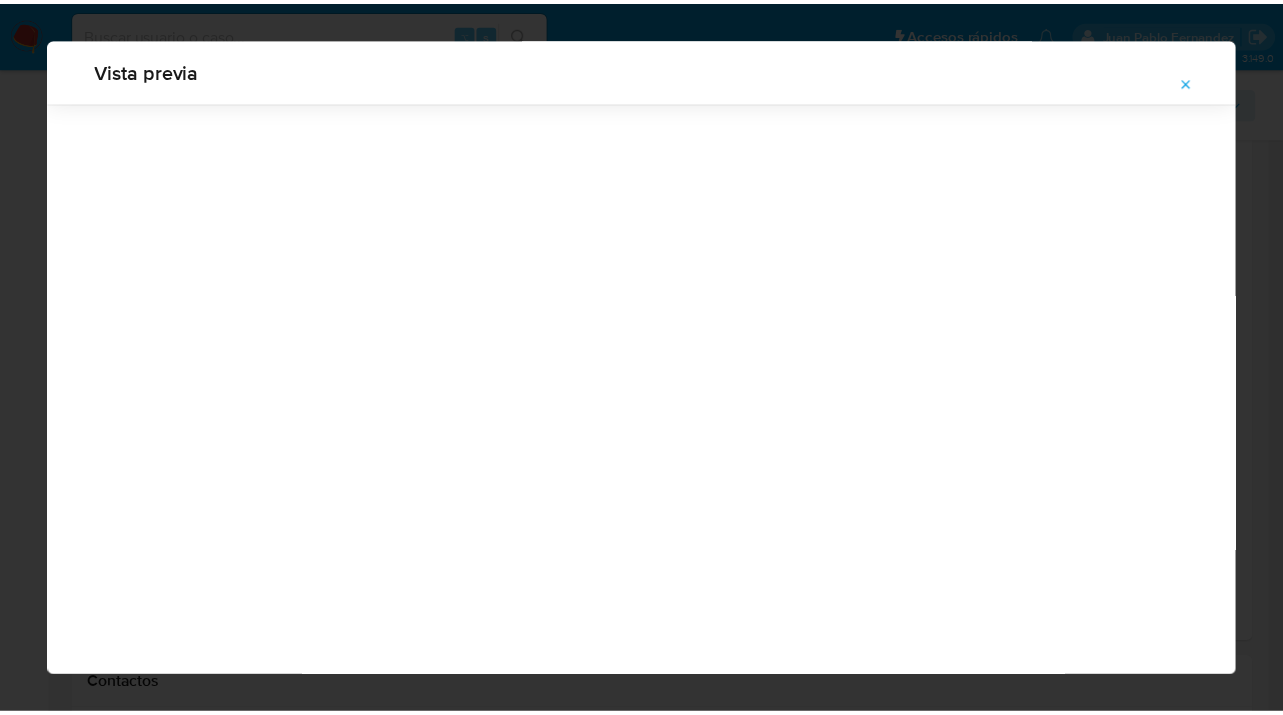scroll, scrollTop: 64, scrollLeft: 0, axis: vertical 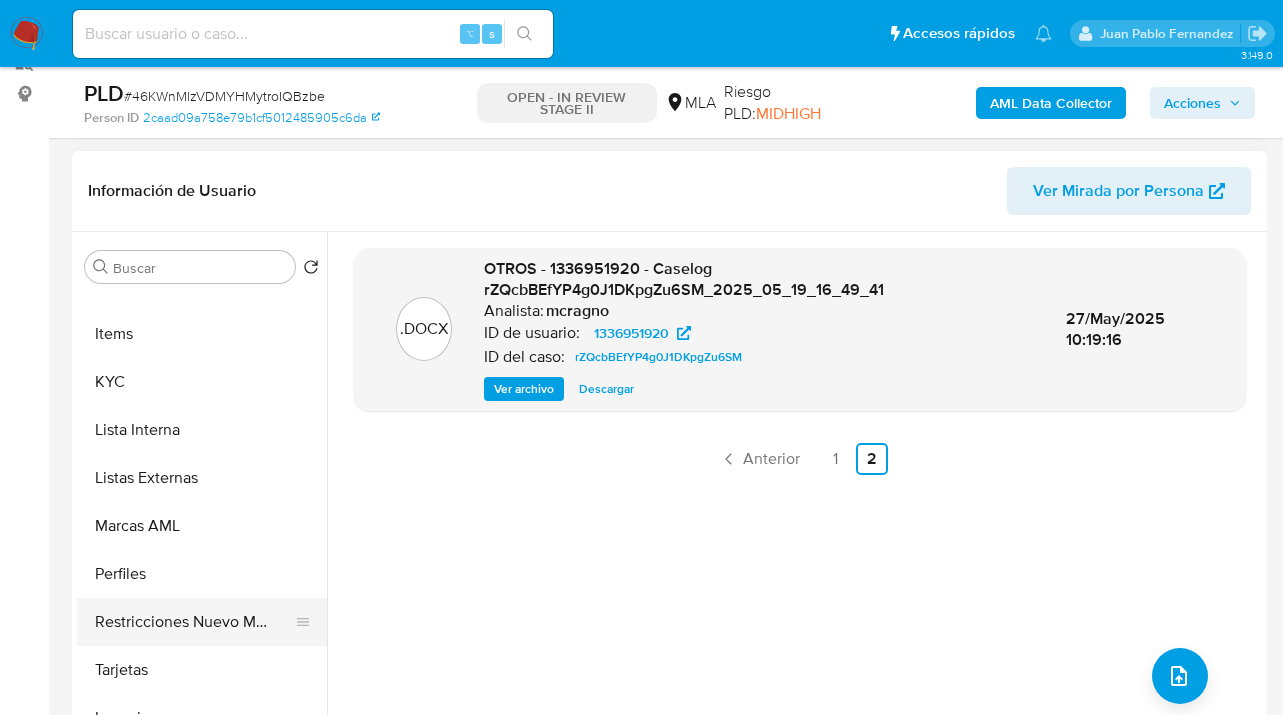 click on "Restricciones Nuevo Mundo" at bounding box center (194, 622) 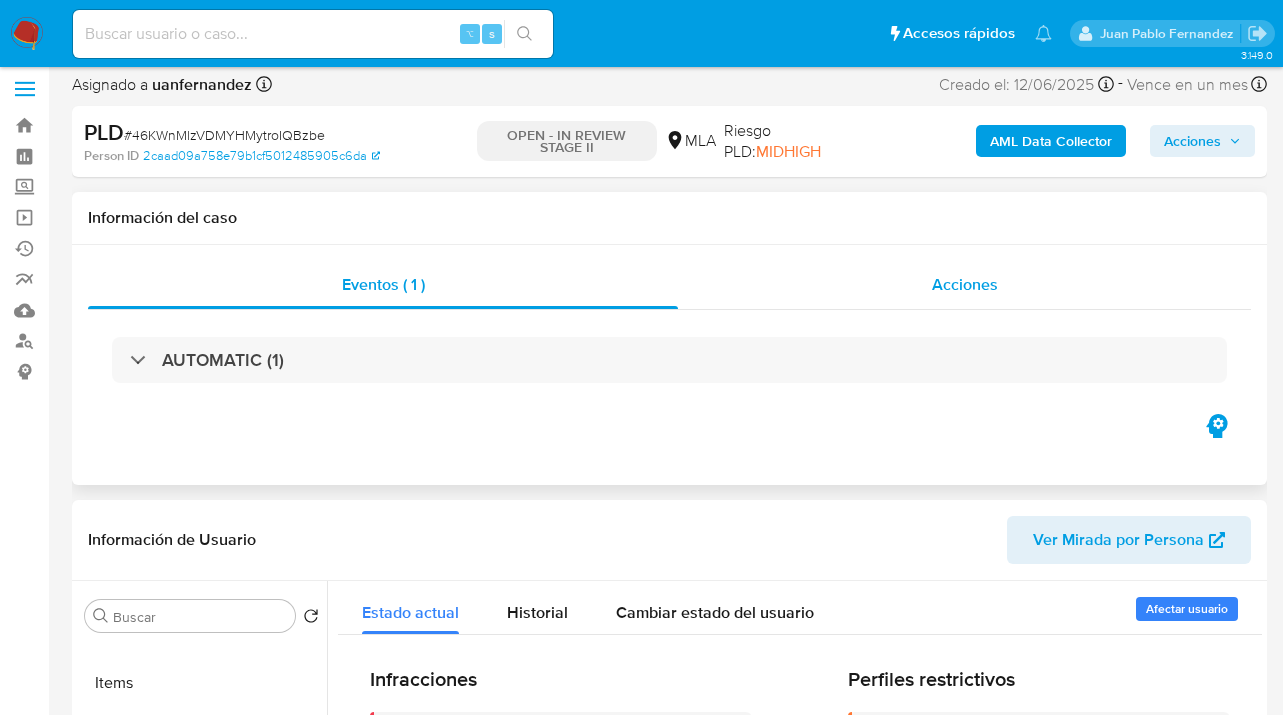 scroll, scrollTop: 0, scrollLeft: 0, axis: both 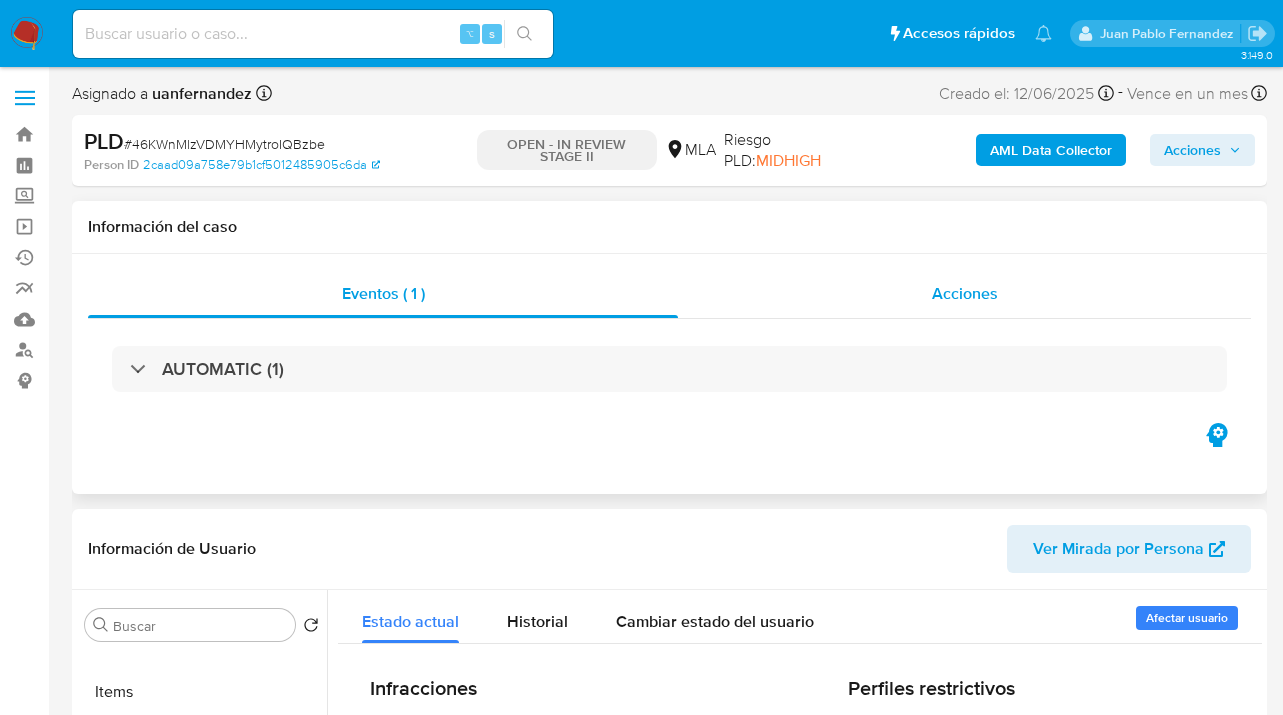 click on "Acciones" at bounding box center [965, 293] 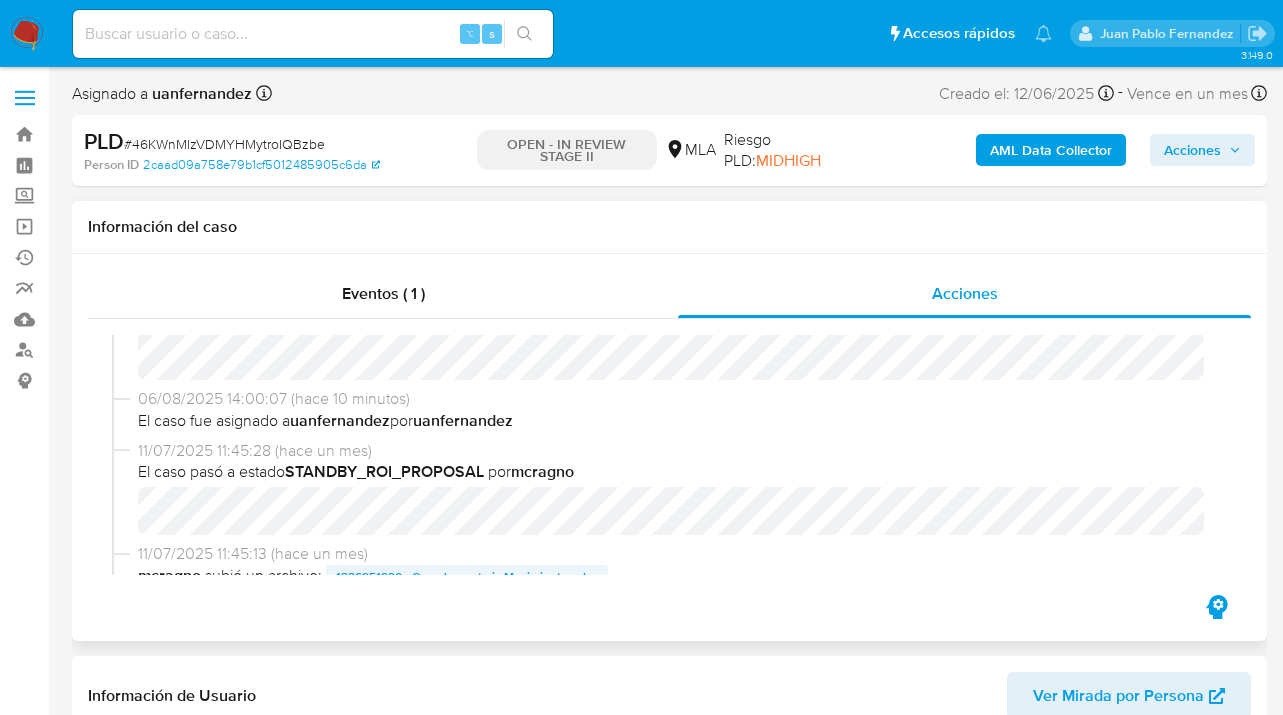 scroll, scrollTop: 139, scrollLeft: 0, axis: vertical 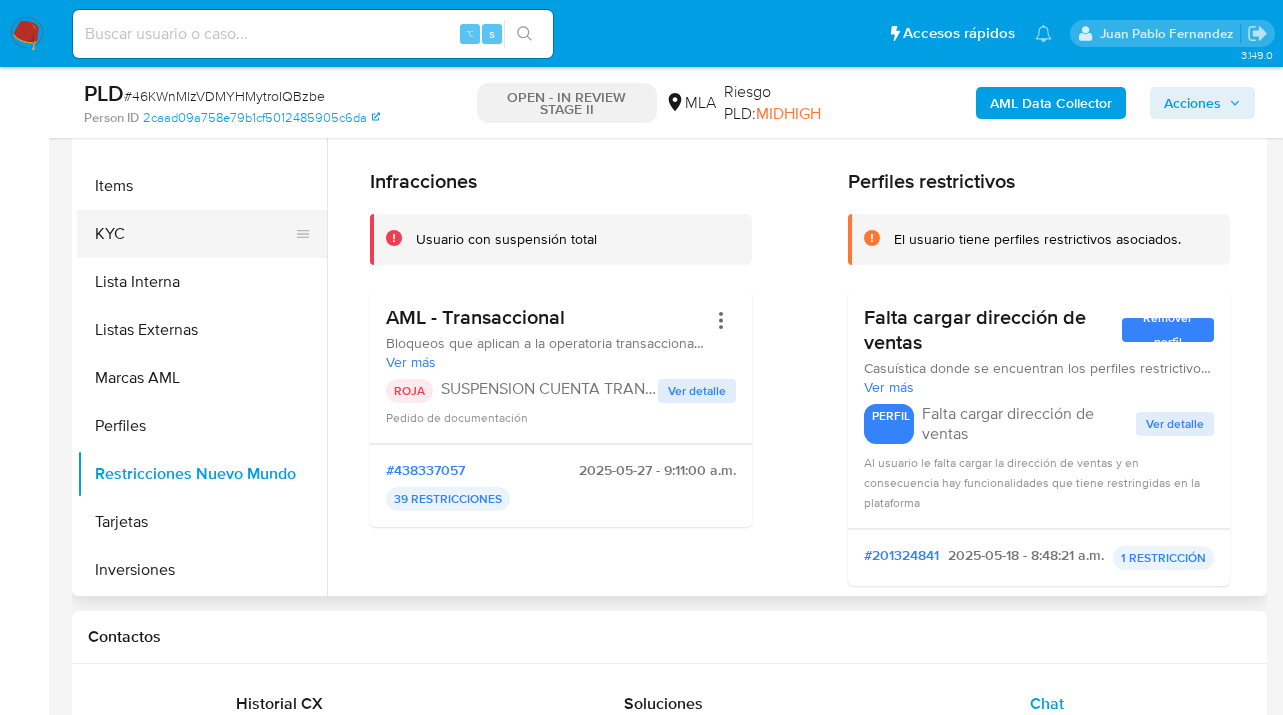 click on "KYC" at bounding box center [194, 234] 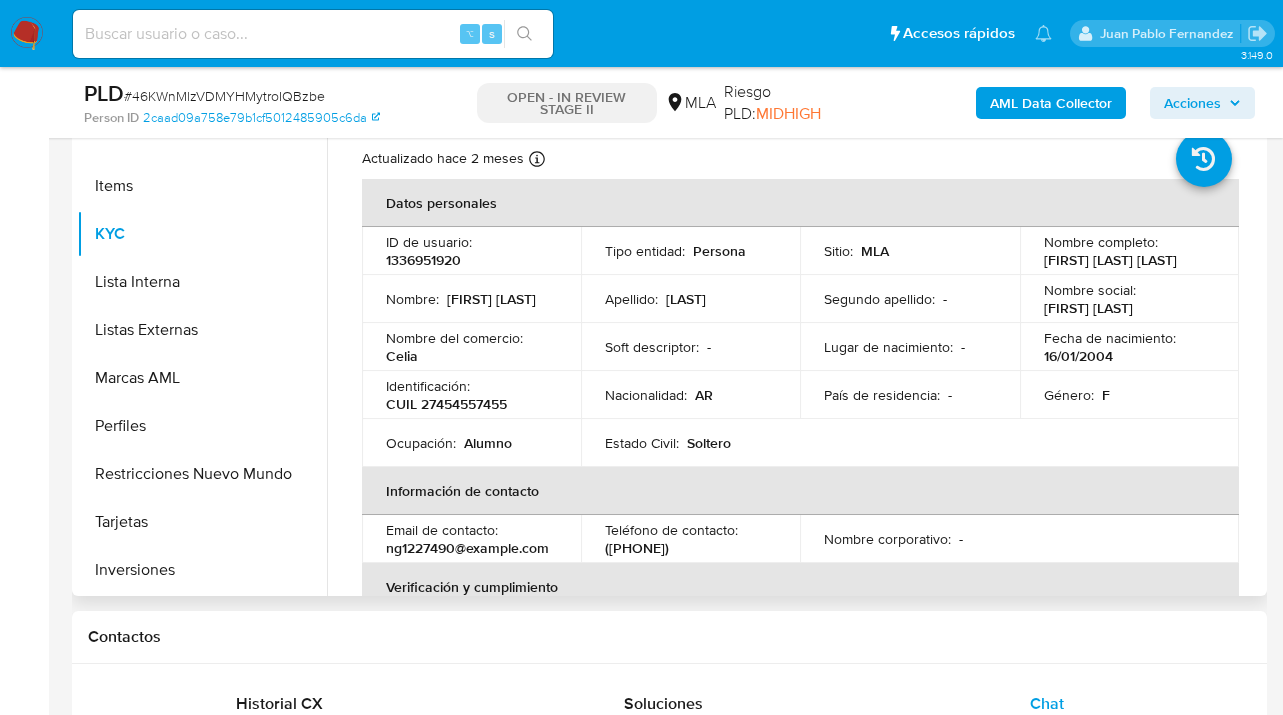 scroll, scrollTop: 156, scrollLeft: 0, axis: vertical 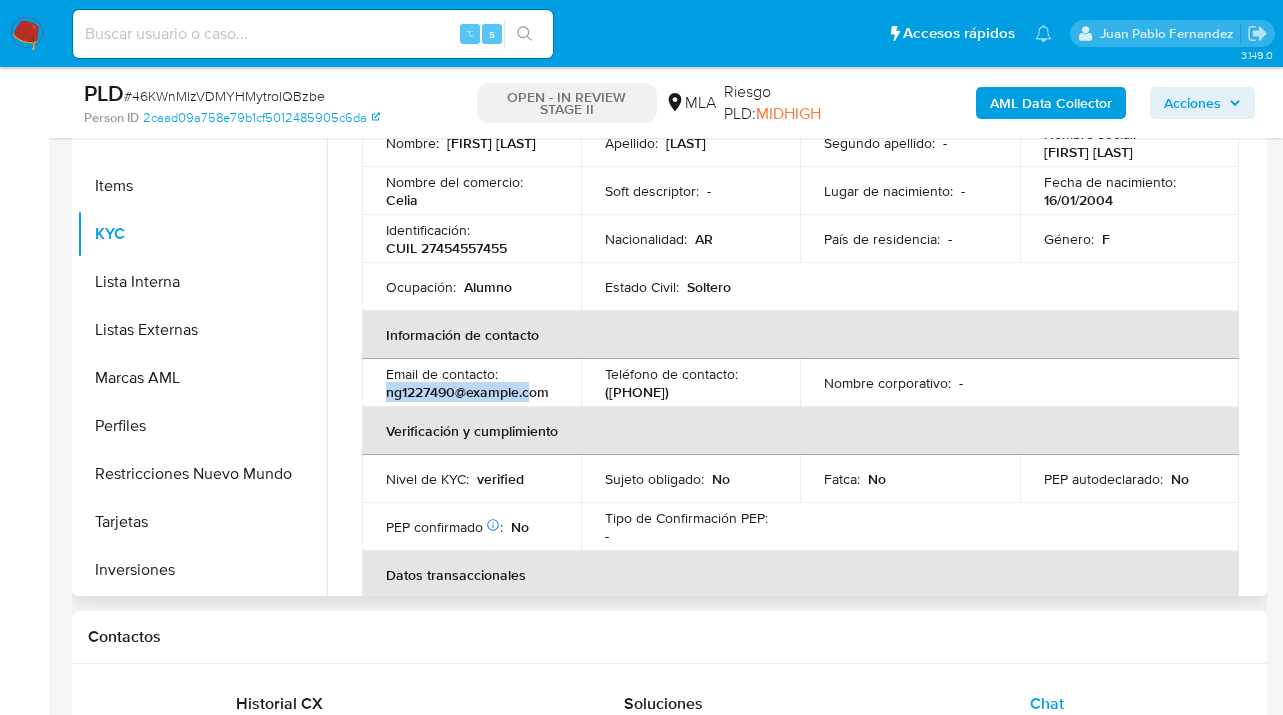 drag, startPoint x: 533, startPoint y: 388, endPoint x: 384, endPoint y: 389, distance: 149.00336 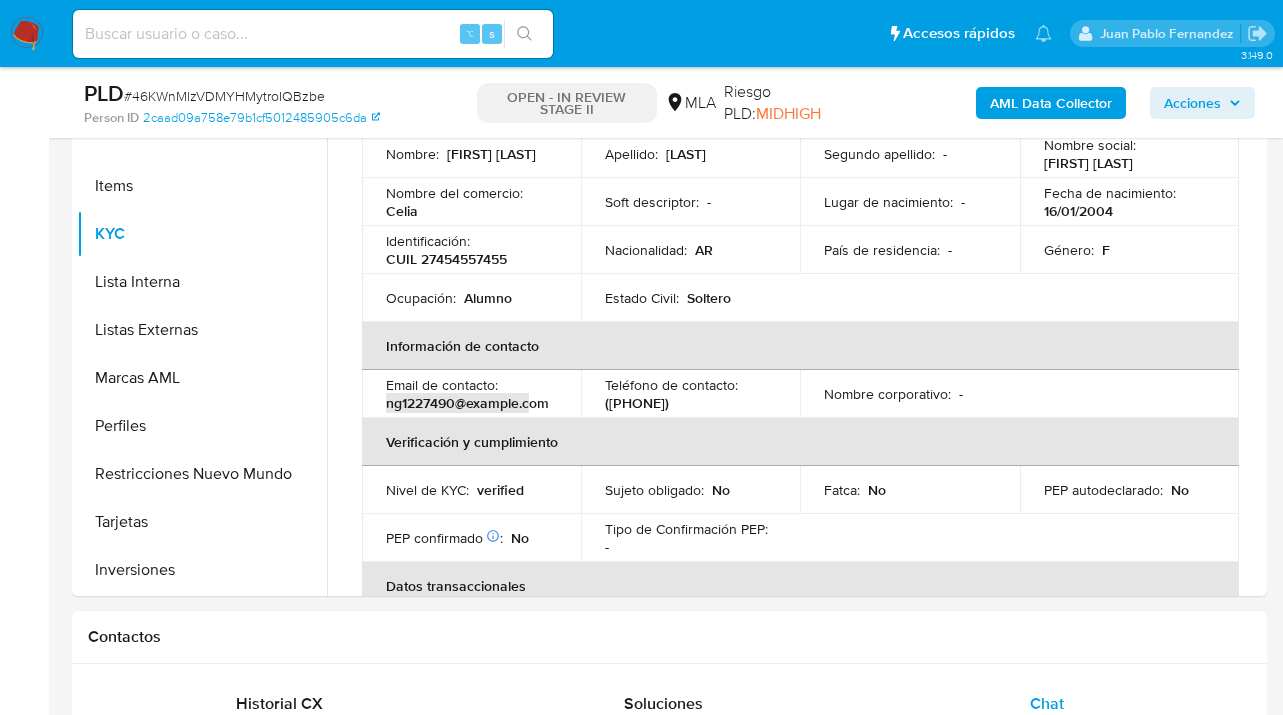 scroll, scrollTop: 0, scrollLeft: 0, axis: both 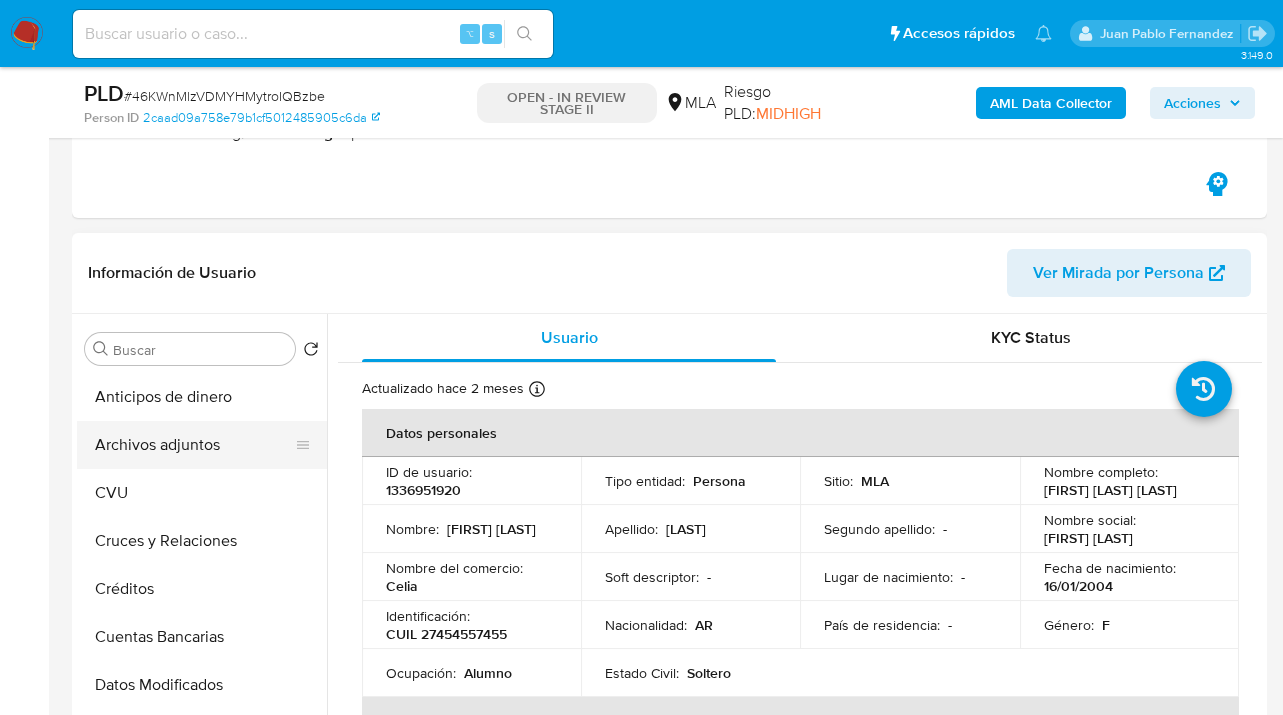 click on "Archivos adjuntos" at bounding box center (194, 445) 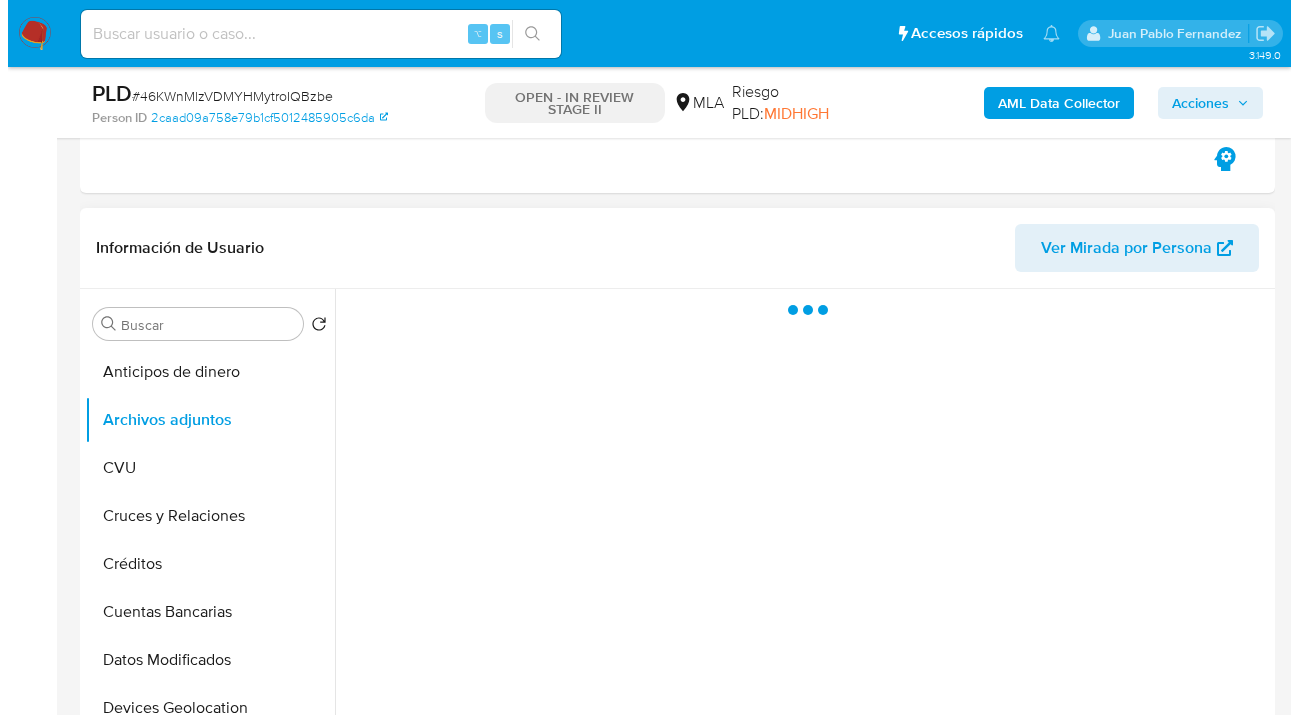 scroll, scrollTop: 390, scrollLeft: 0, axis: vertical 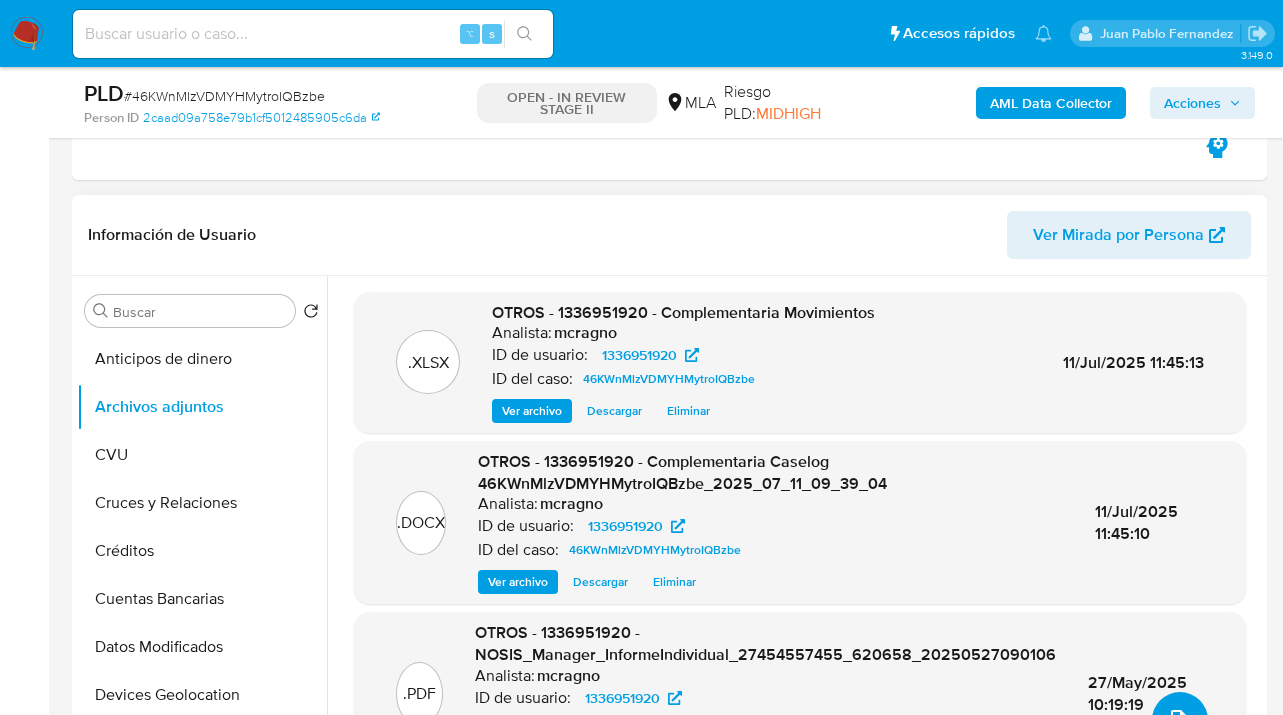 click 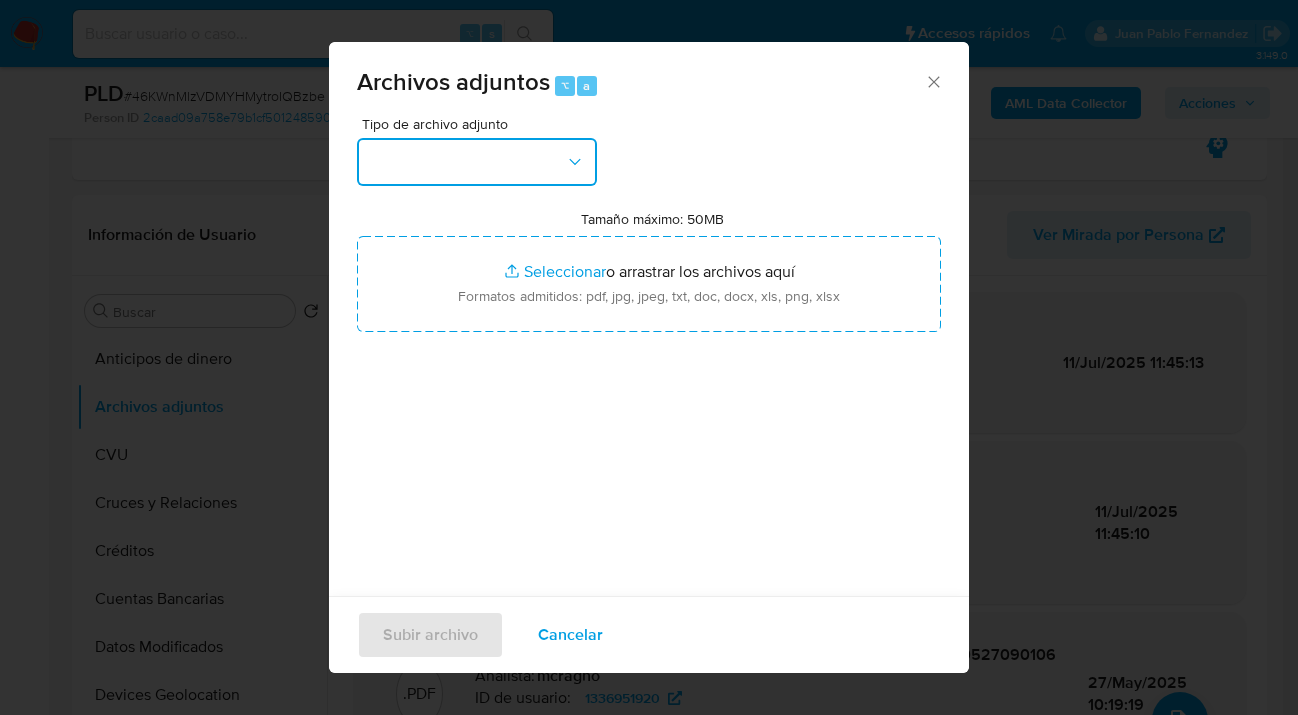 click at bounding box center (477, 162) 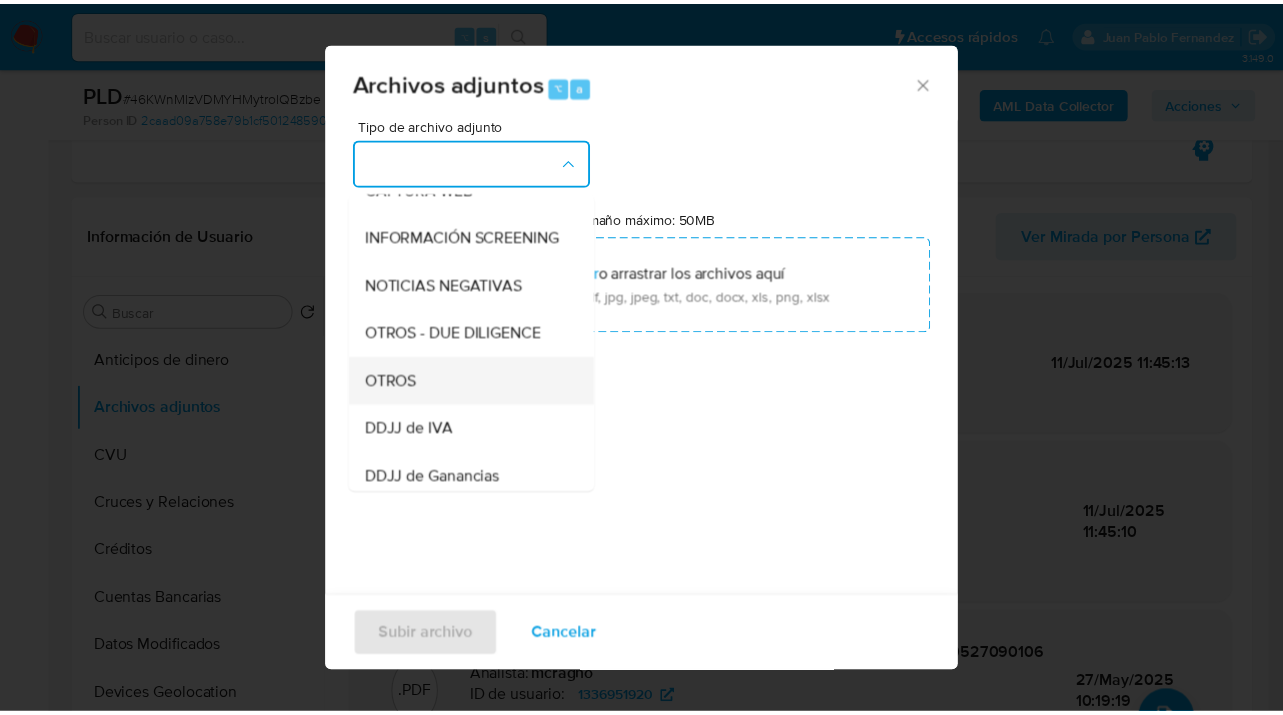 scroll, scrollTop: 269, scrollLeft: 0, axis: vertical 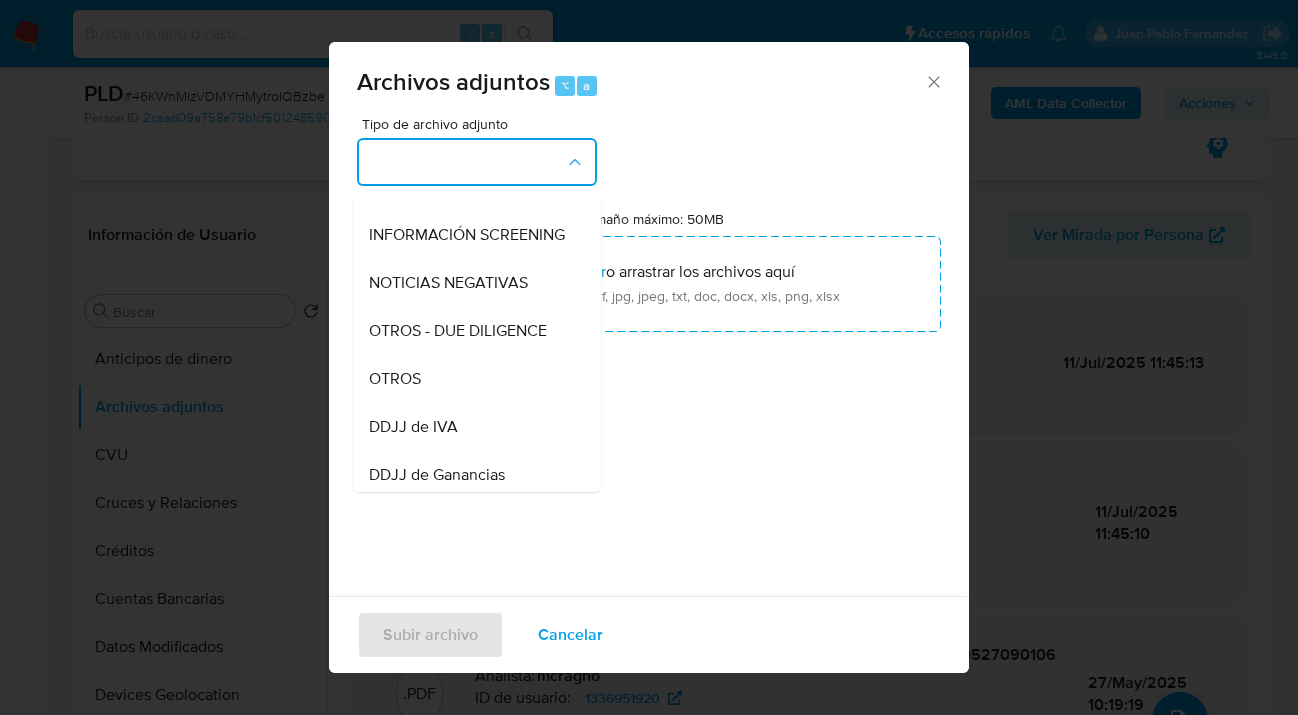 drag, startPoint x: 478, startPoint y: 391, endPoint x: 495, endPoint y: 384, distance: 18.384777 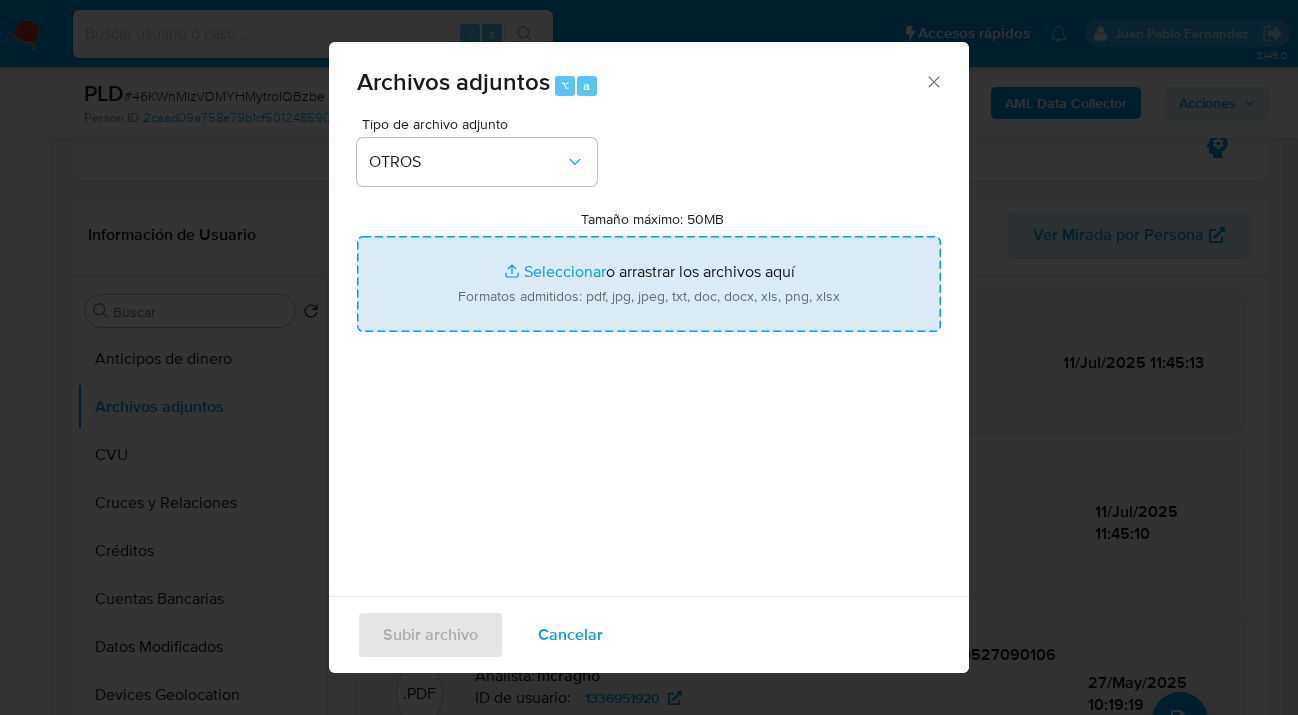 click on "Tamaño máximo: 50MB Seleccionar archivos" at bounding box center [649, 284] 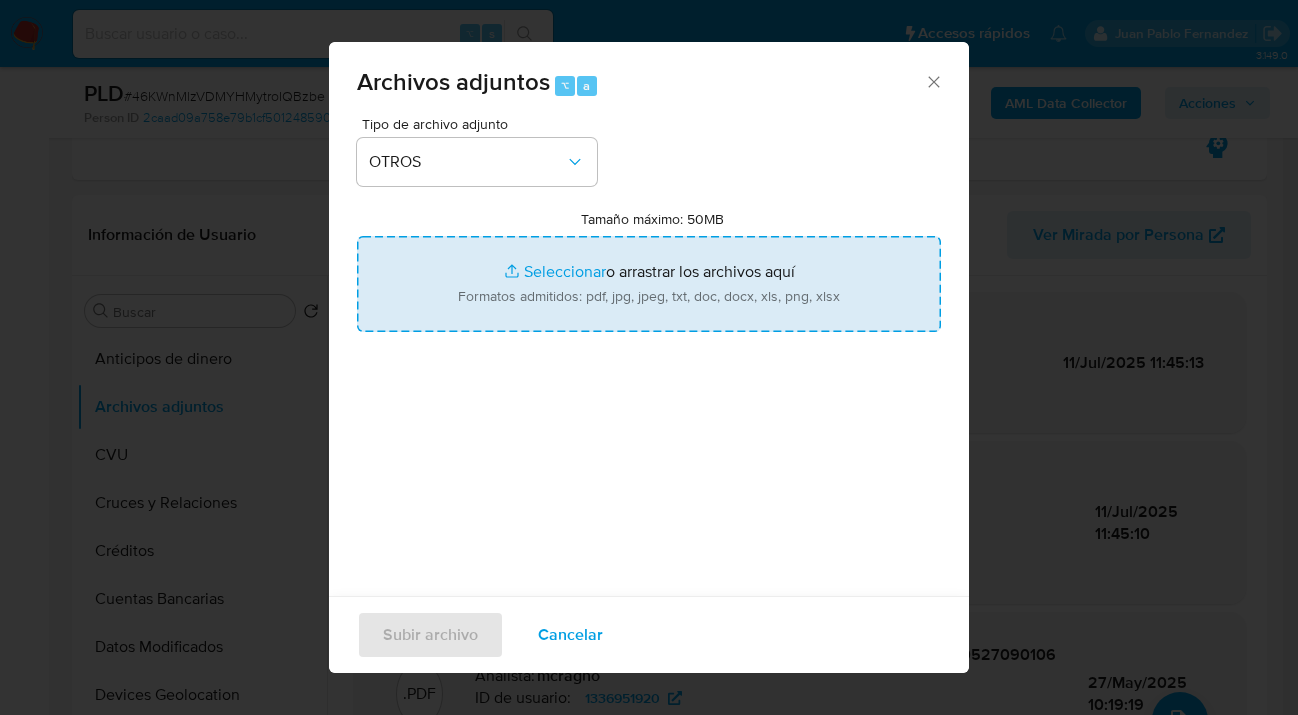 type on "C:\fakepath\V2 - 1336951920 - Complementaria Caselog 46KWnMlzVDMYHMytroIQBzbe_2025_07_11_09_39_04.docx" 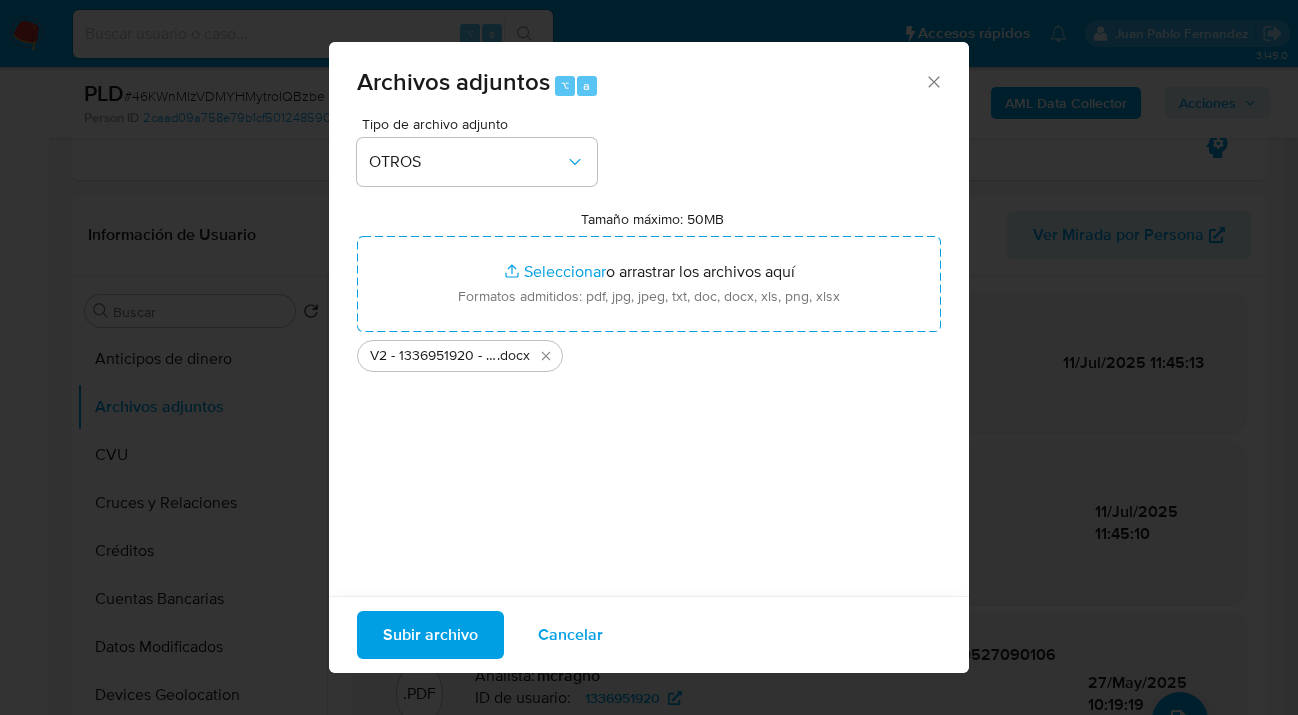 click on "Subir archivo" at bounding box center (430, 635) 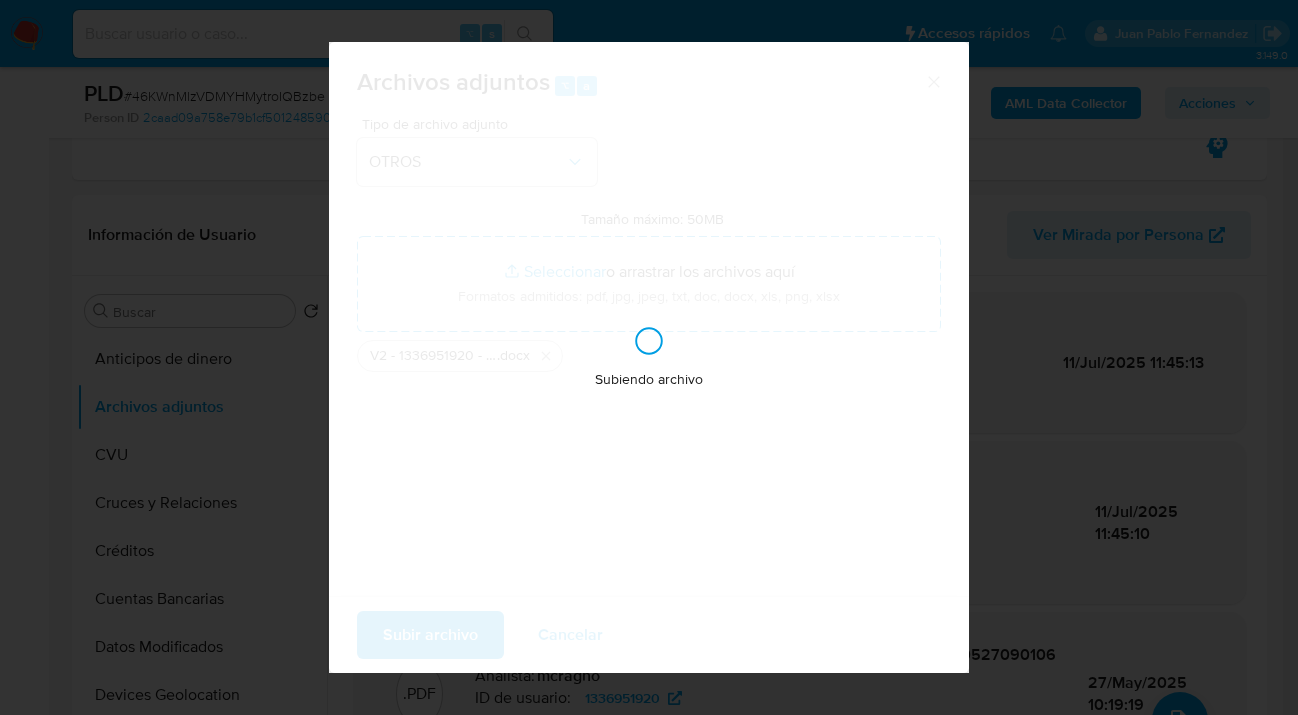 click on "Subiendo archivo" at bounding box center [649, 357] 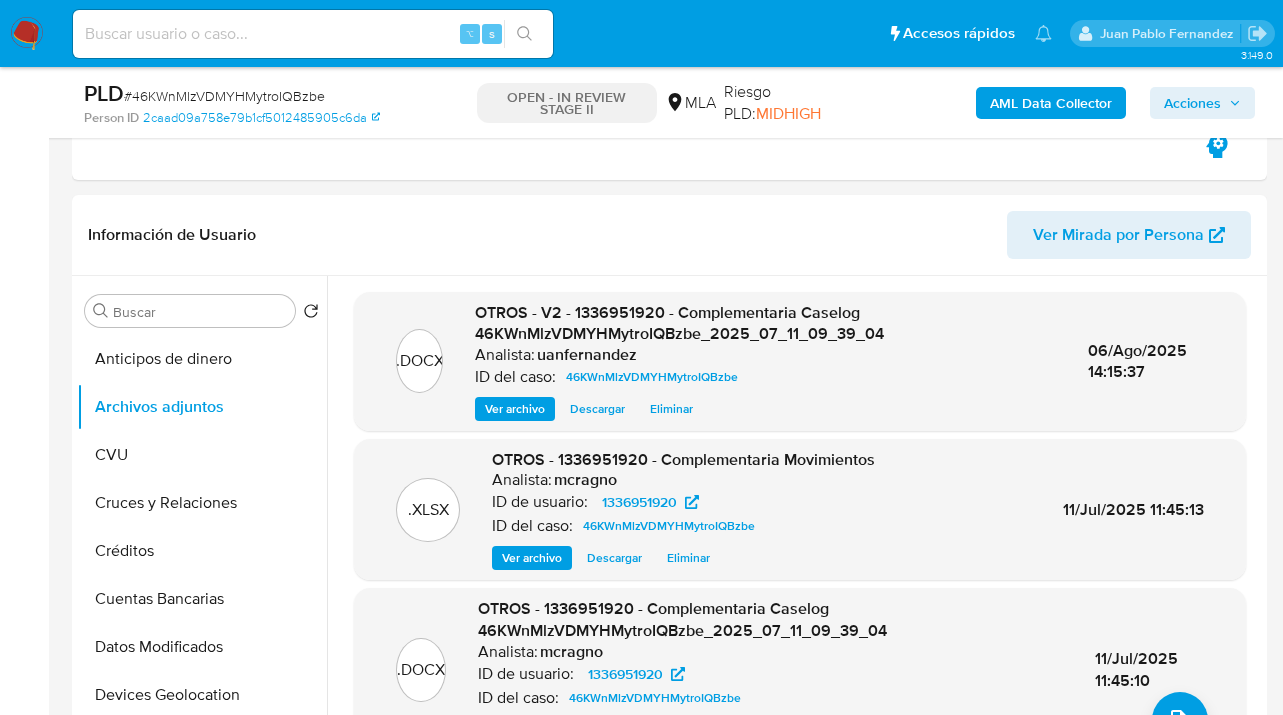 click on "Acciones" at bounding box center [1192, 103] 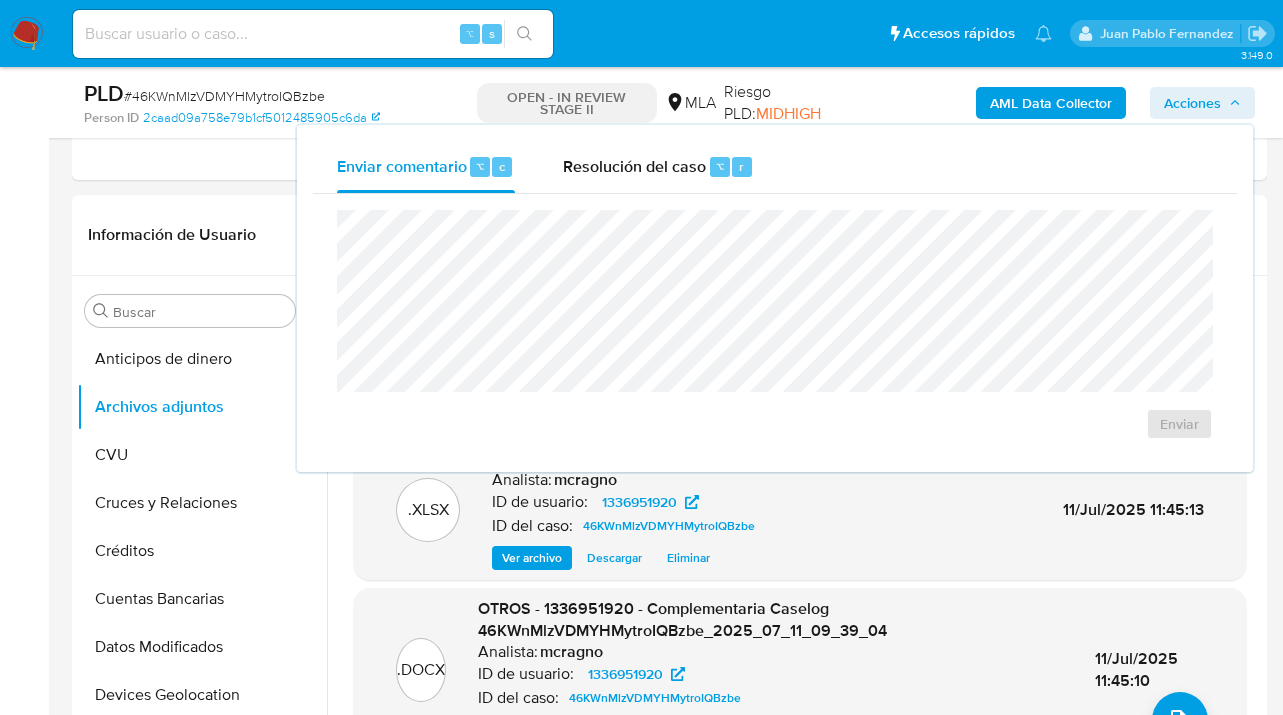 click on "Resolución del caso" at bounding box center (634, 165) 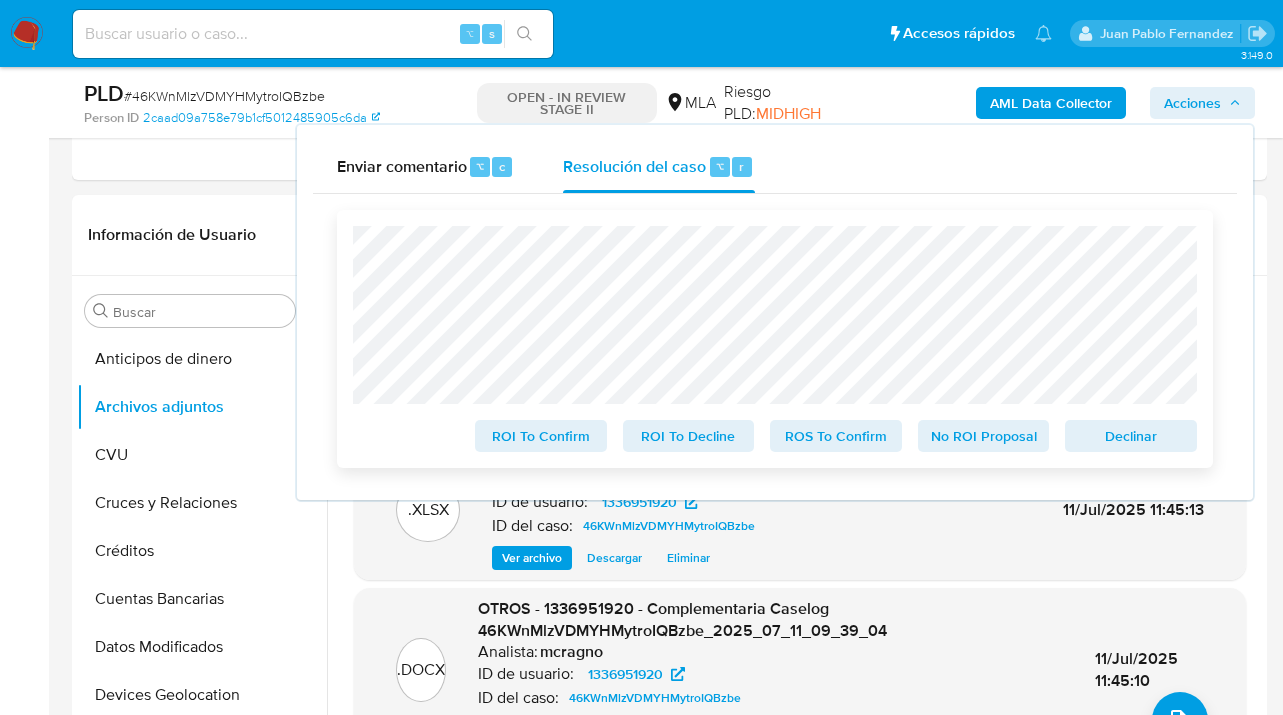 click on "ROS To Confirm" at bounding box center (836, 436) 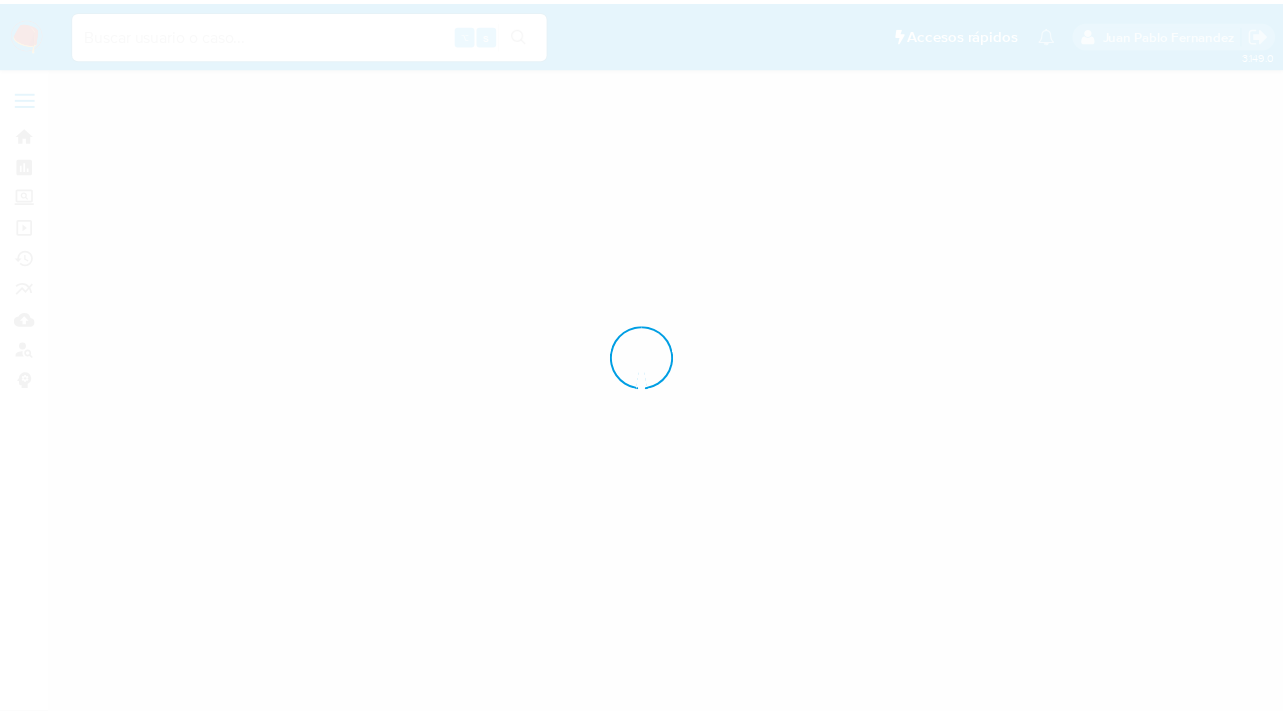 scroll, scrollTop: 0, scrollLeft: 0, axis: both 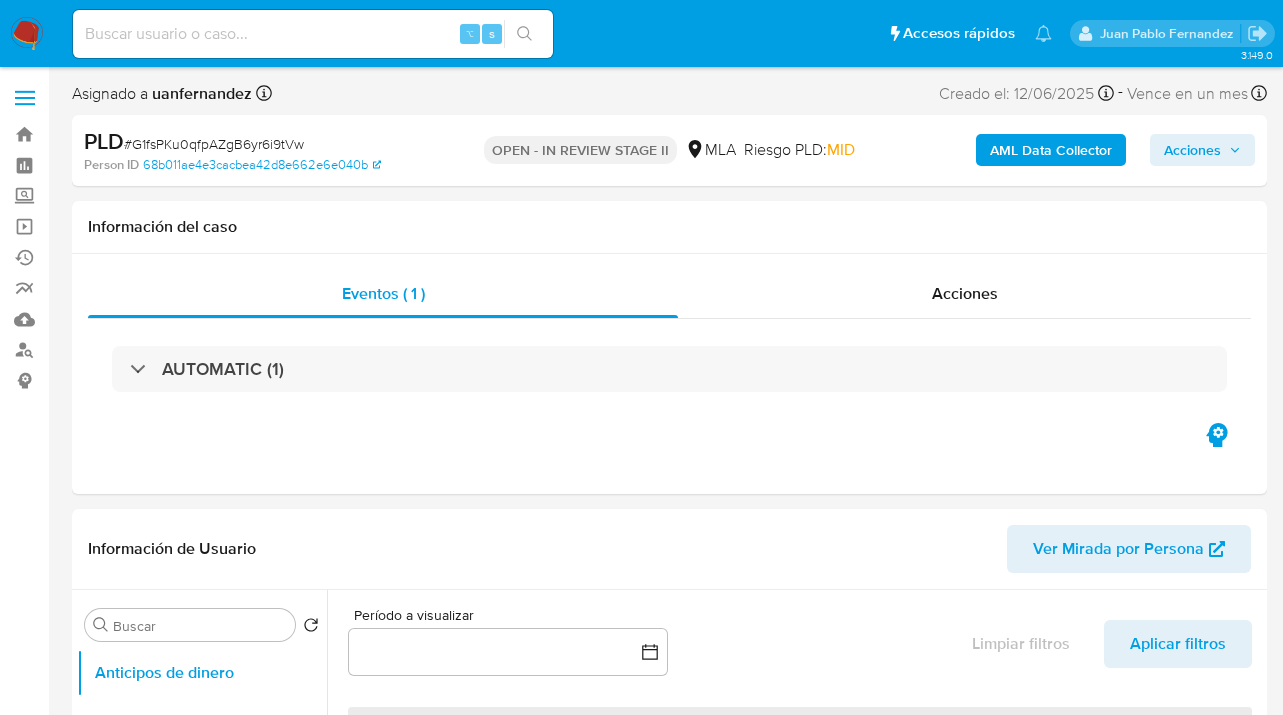select on "10" 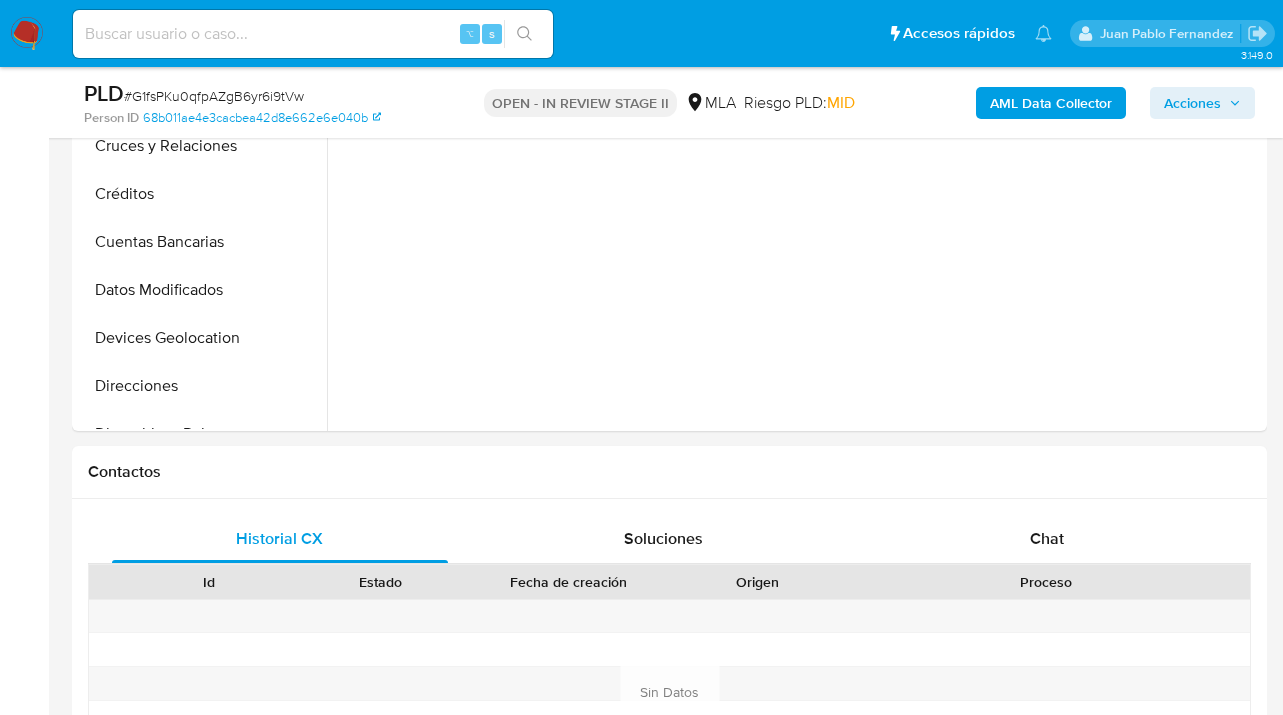 scroll, scrollTop: 744, scrollLeft: 0, axis: vertical 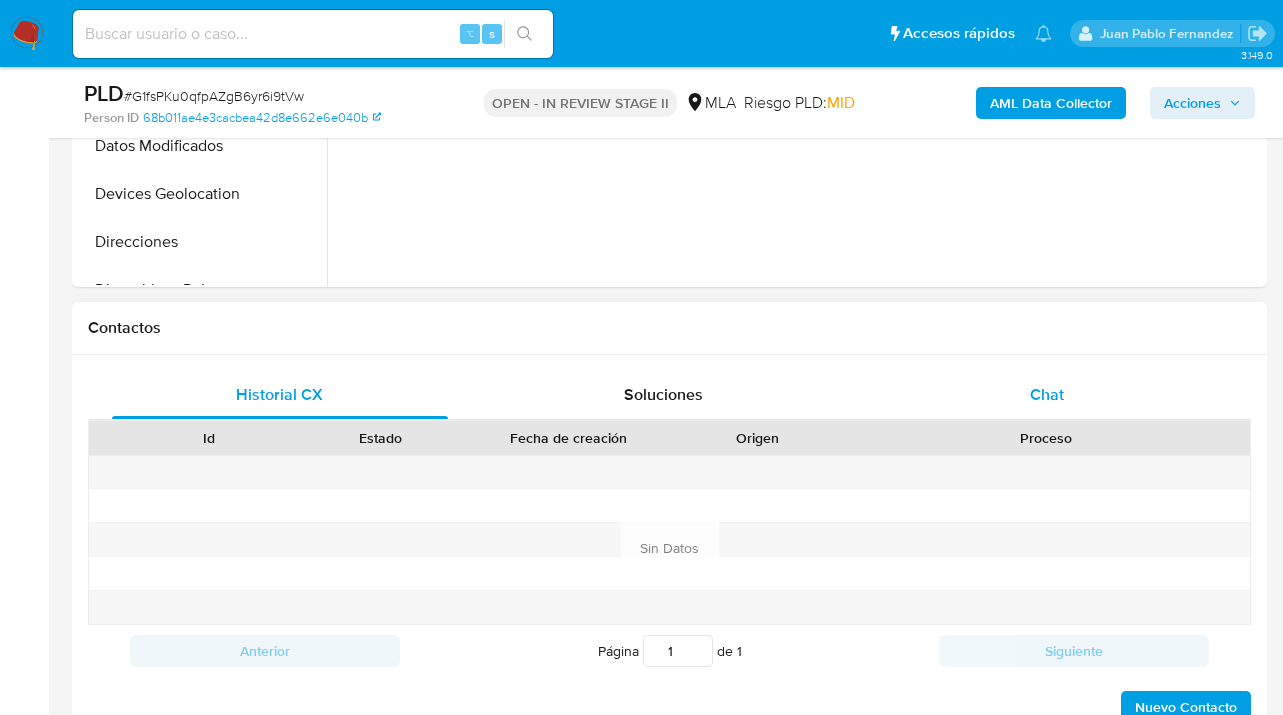 click on "Chat" at bounding box center (1047, 394) 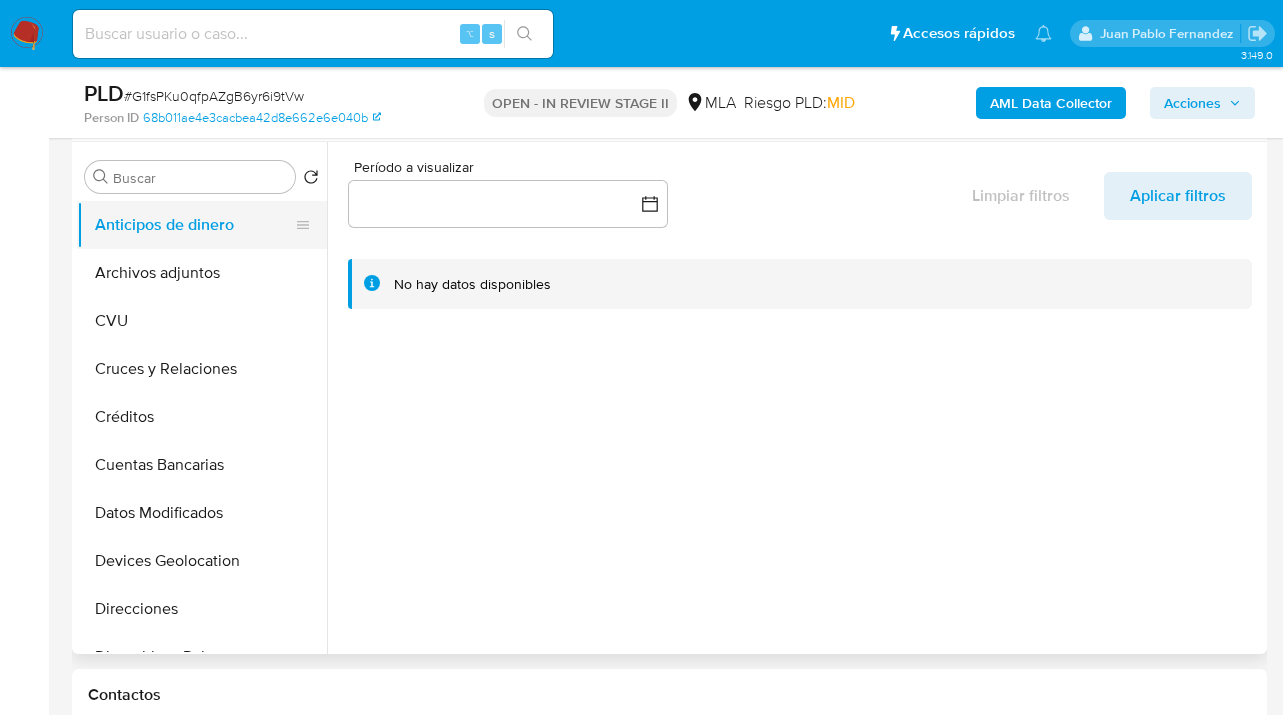 scroll, scrollTop: 295, scrollLeft: 0, axis: vertical 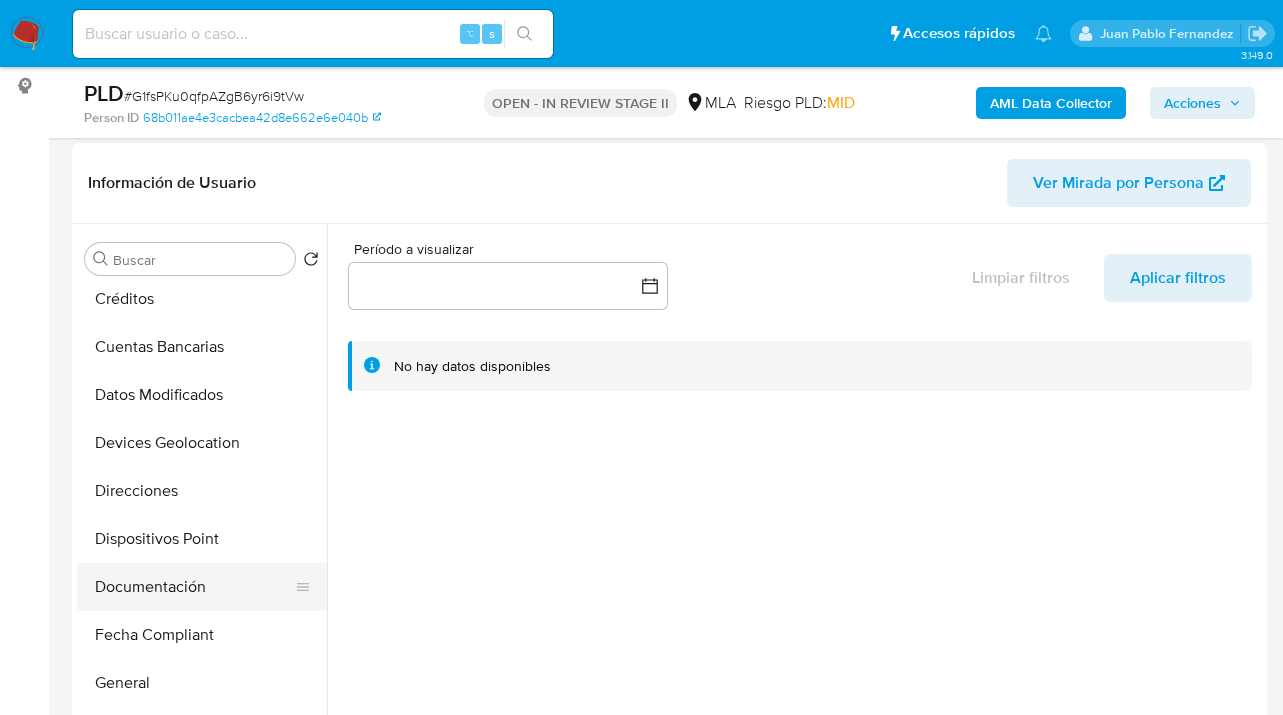 click on "Documentación" at bounding box center [194, 587] 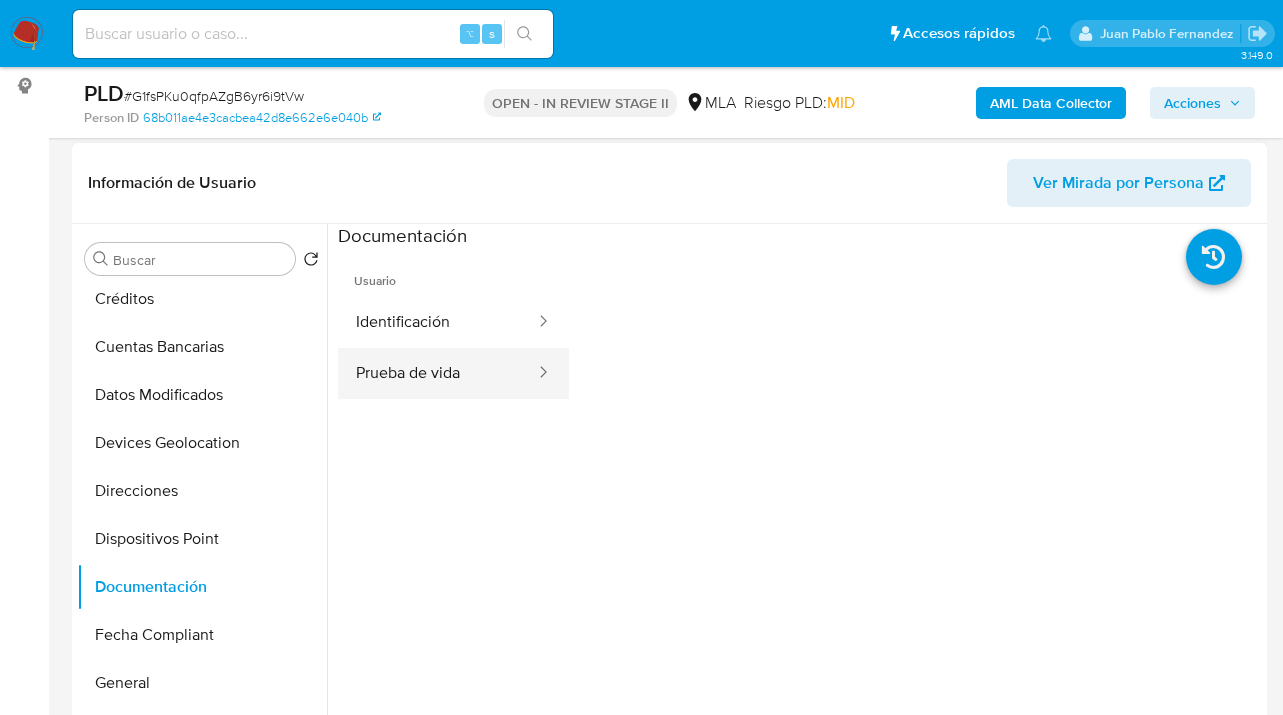 drag, startPoint x: 464, startPoint y: 371, endPoint x: 540, endPoint y: 378, distance: 76.321686 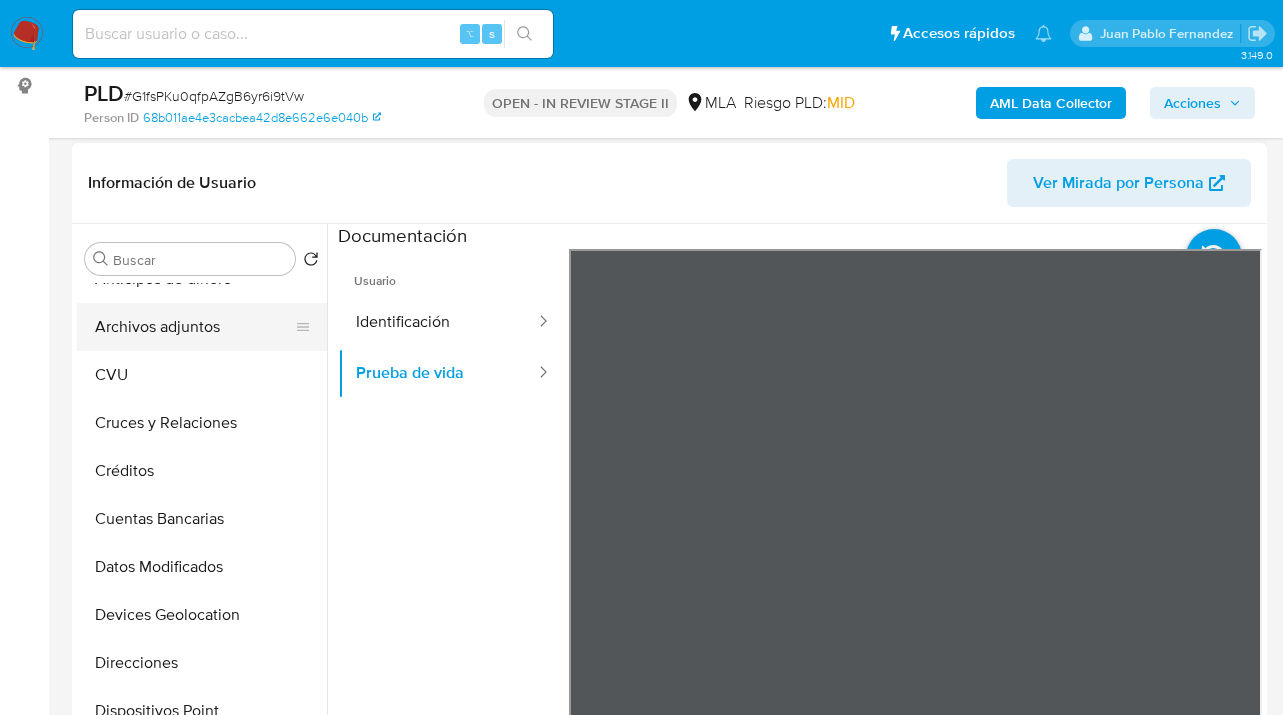 scroll, scrollTop: 0, scrollLeft: 0, axis: both 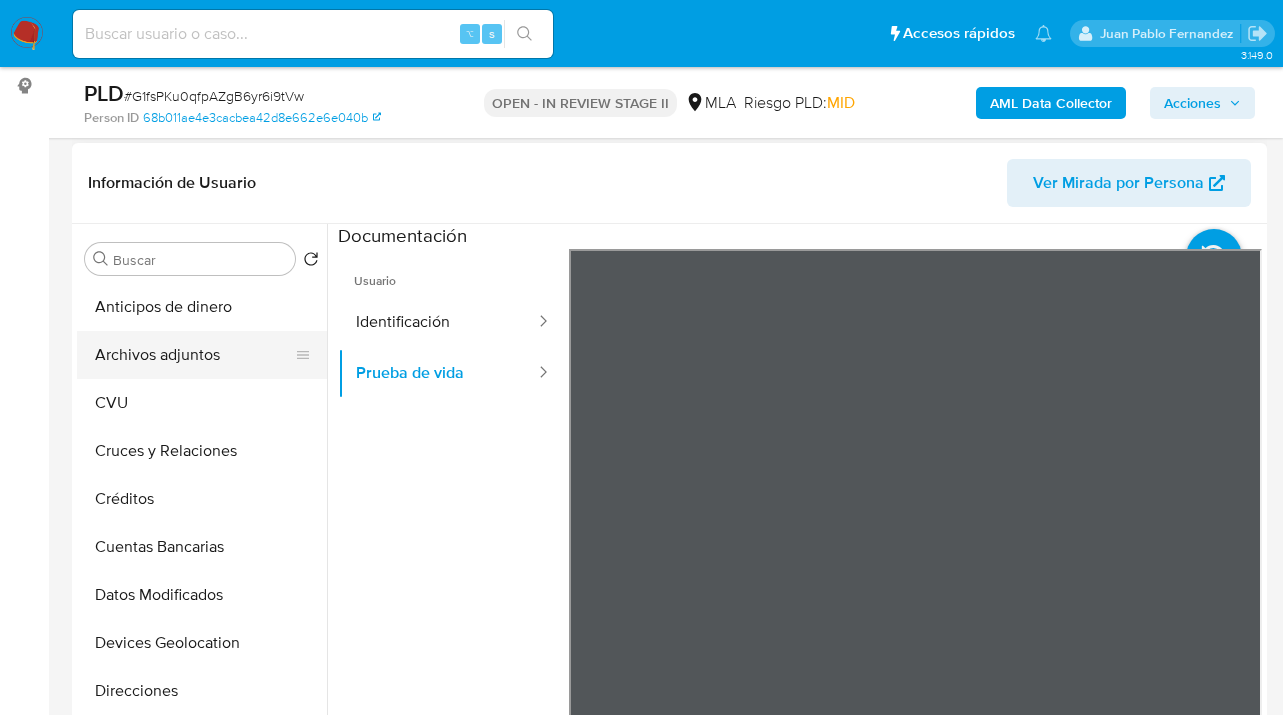 click on "Archivos adjuntos" at bounding box center [194, 355] 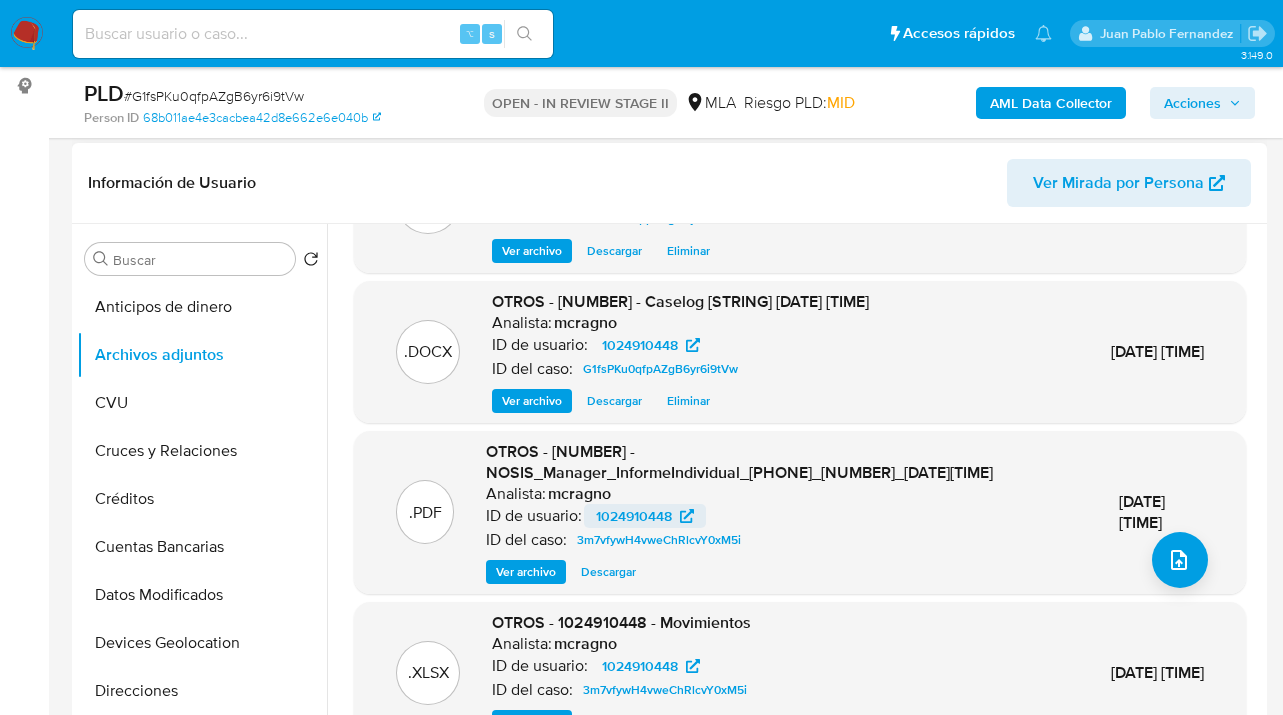scroll, scrollTop: 211, scrollLeft: 0, axis: vertical 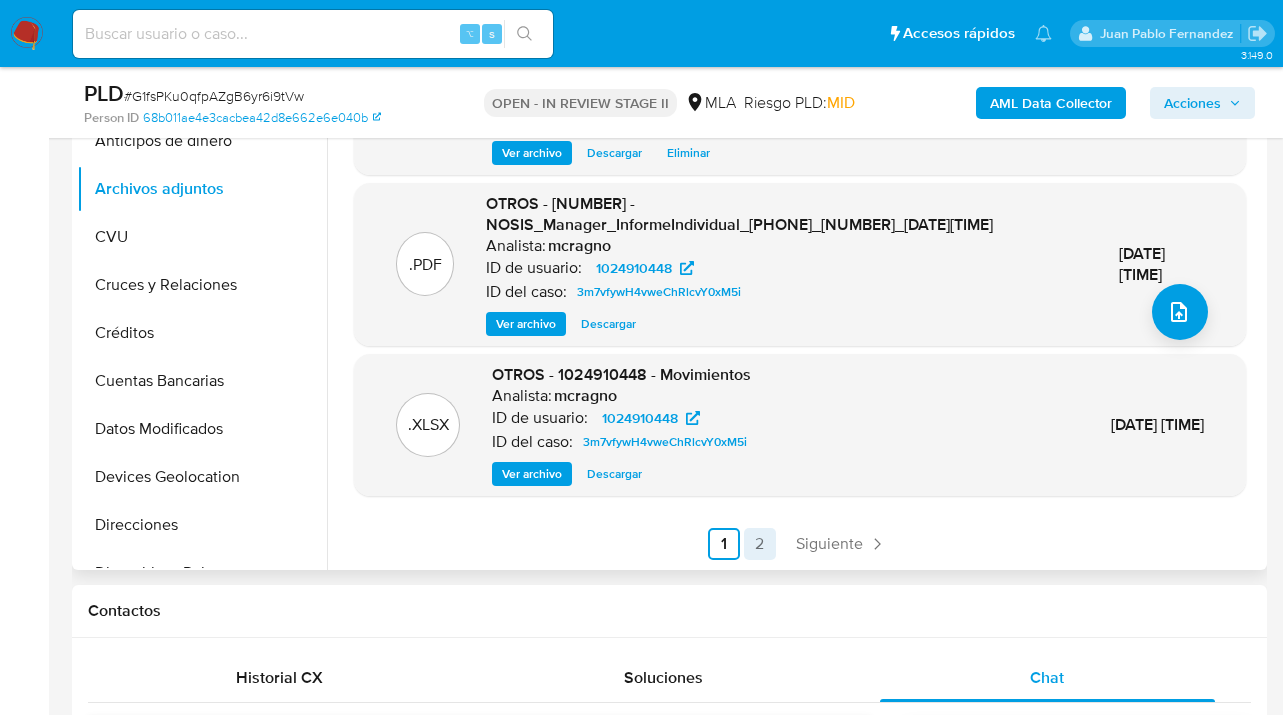 click on "2" at bounding box center (760, 544) 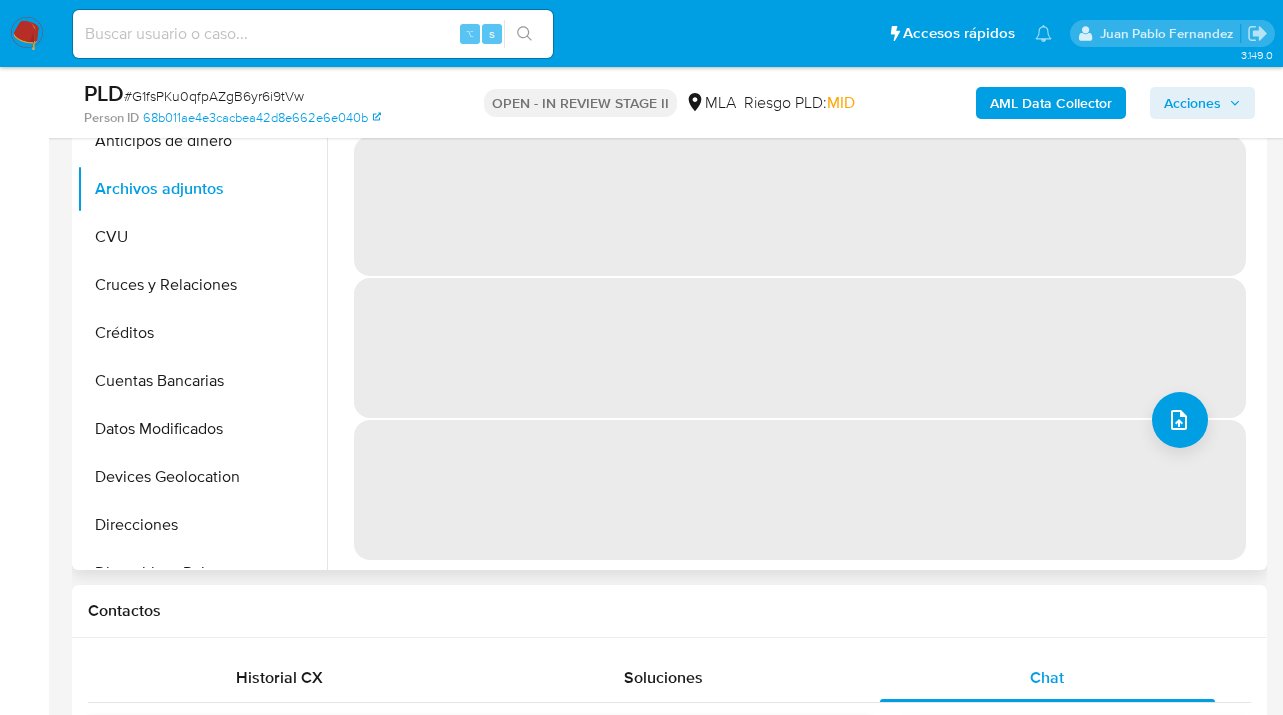 scroll, scrollTop: 0, scrollLeft: 0, axis: both 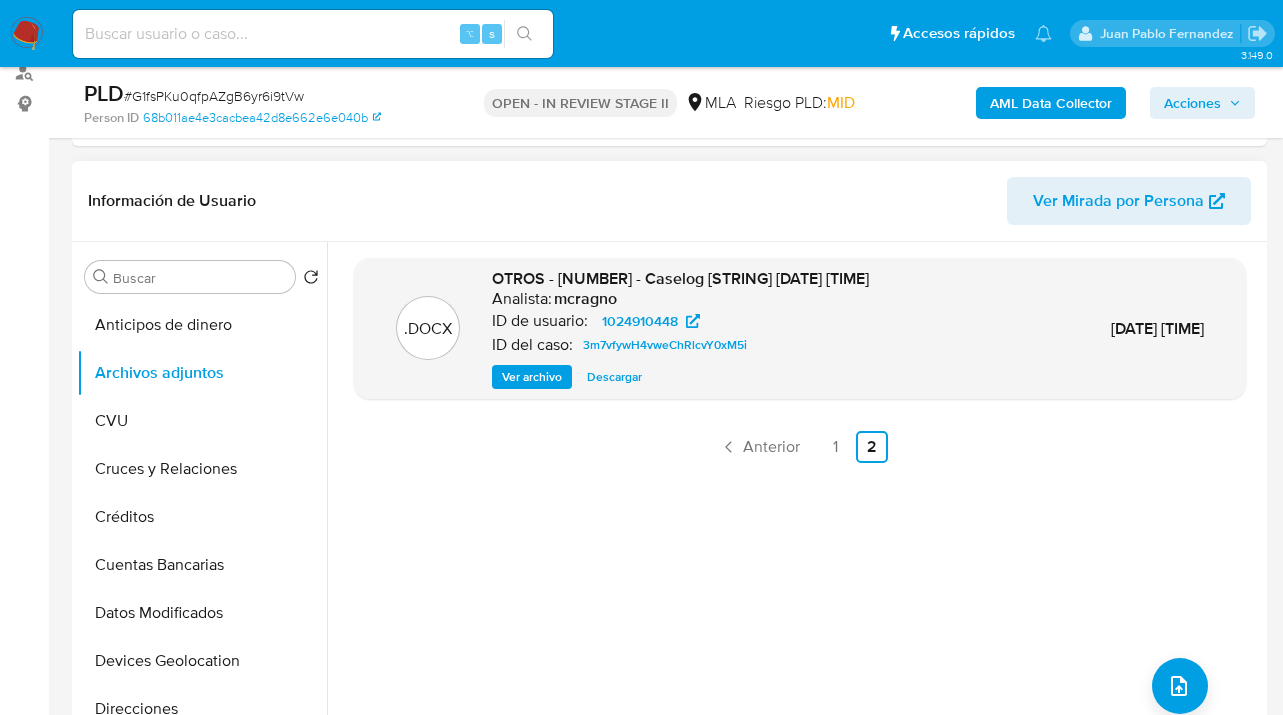 click on "Ver archivo" at bounding box center [532, 377] 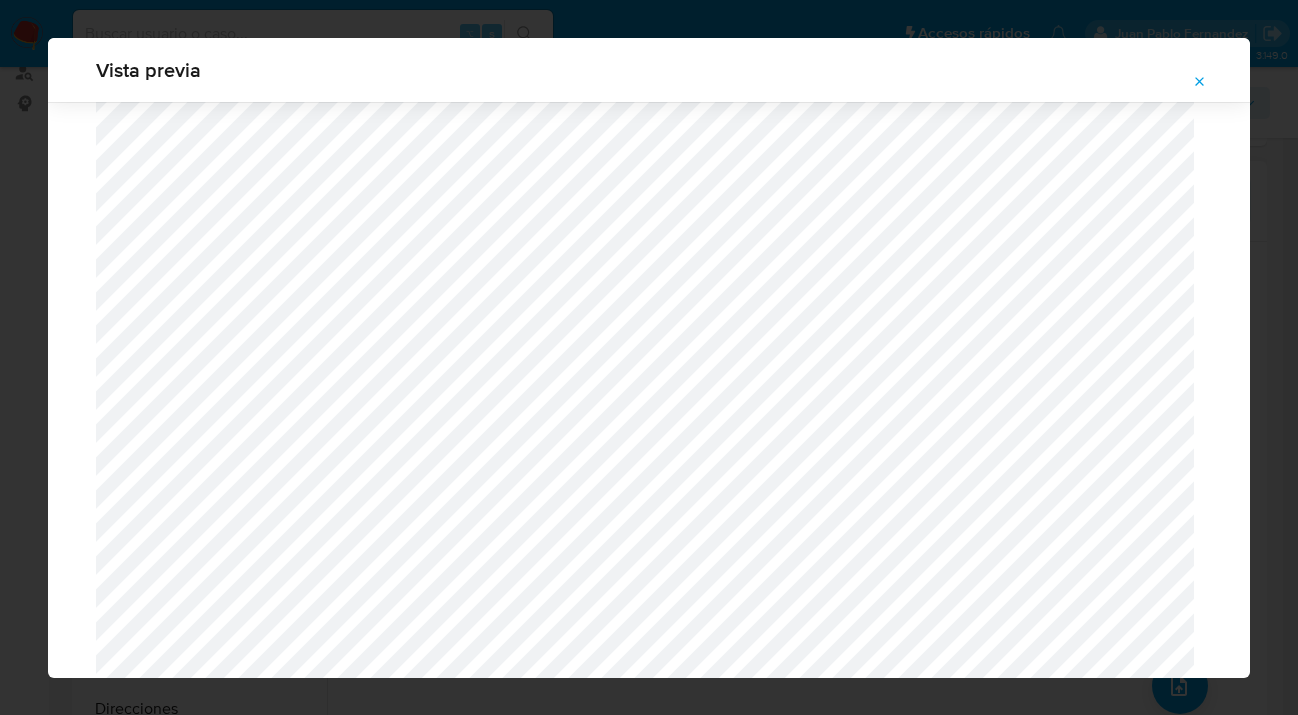 scroll, scrollTop: 537, scrollLeft: 0, axis: vertical 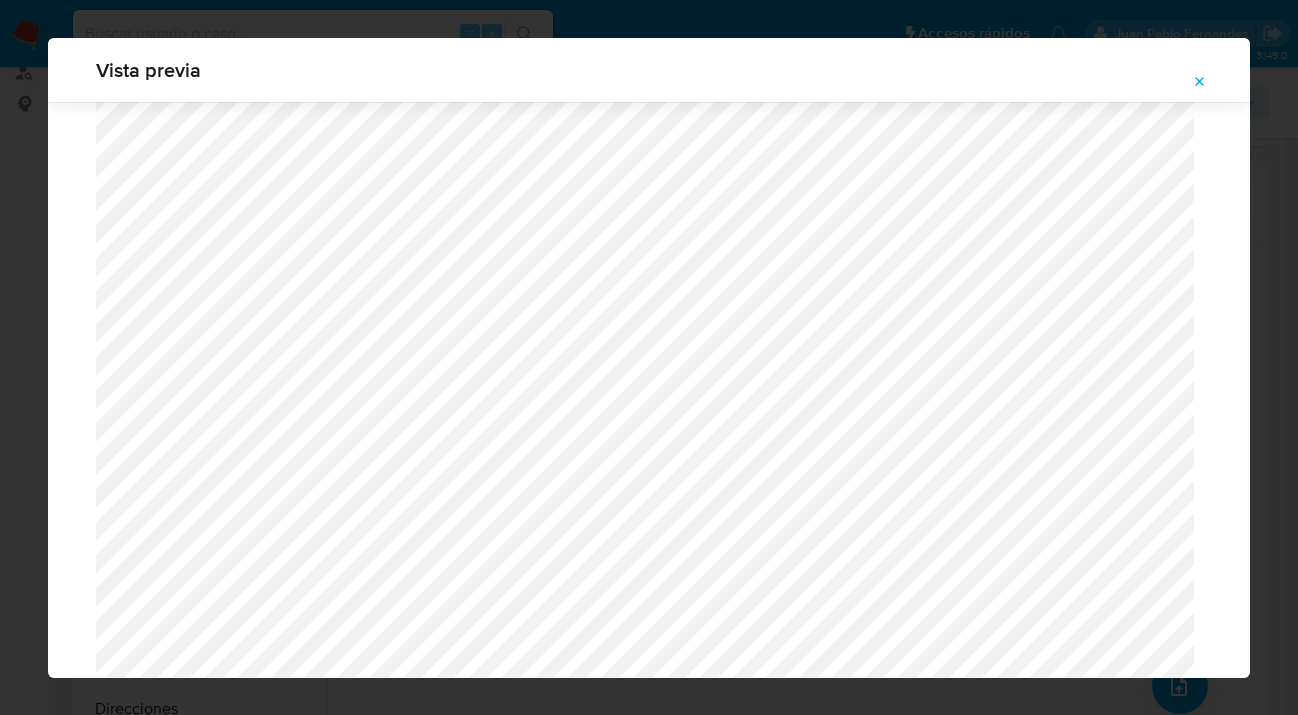 click 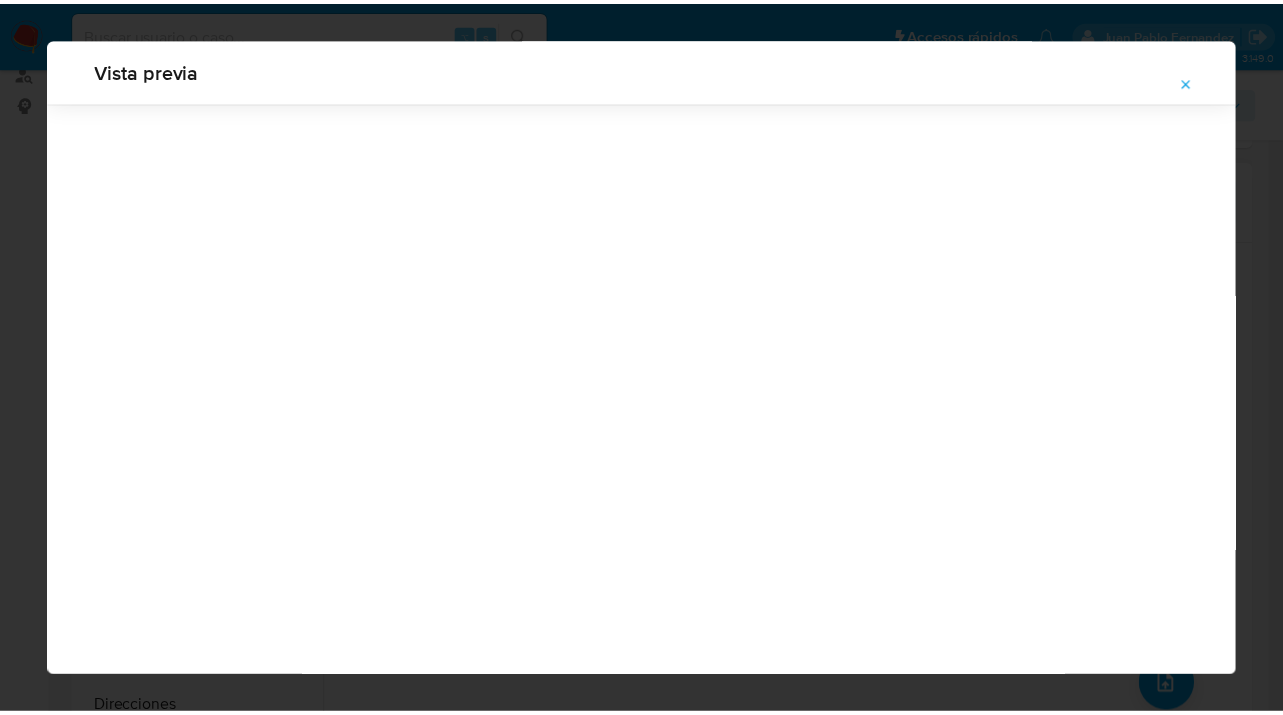 scroll, scrollTop: 64, scrollLeft: 0, axis: vertical 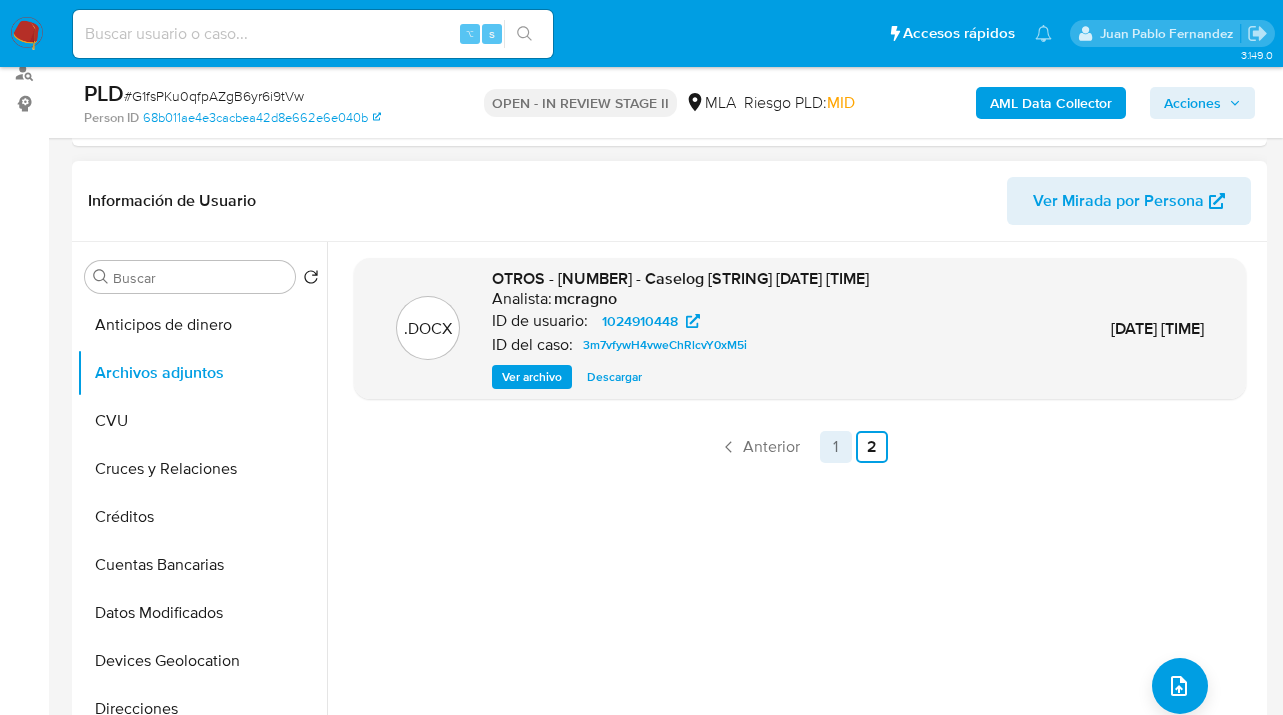 click on "1" at bounding box center (836, 447) 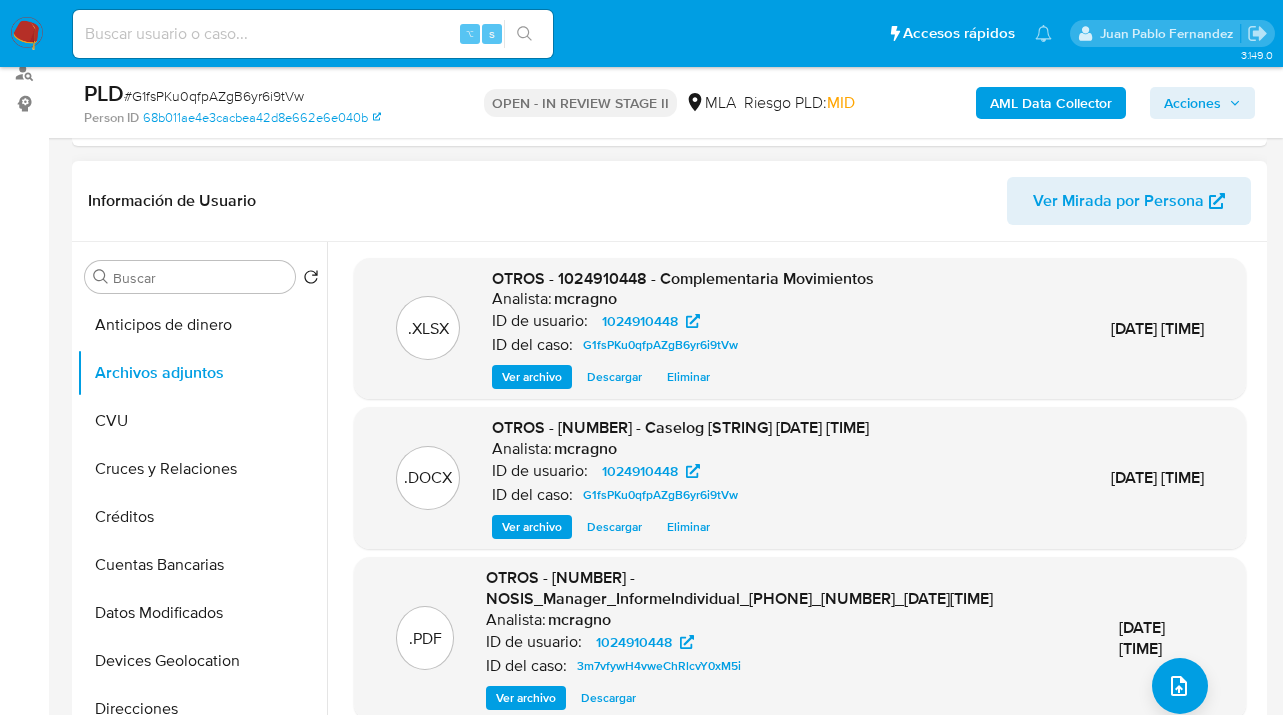 click on "Descargar" at bounding box center (614, 377) 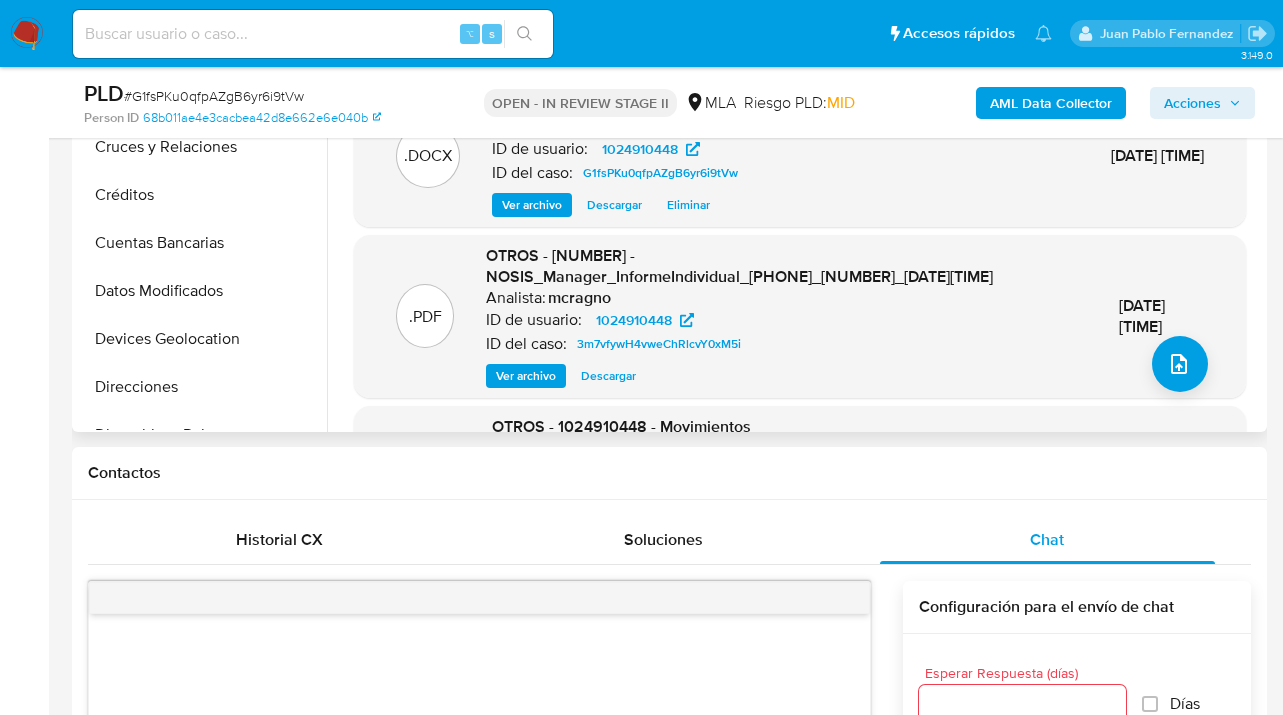 scroll, scrollTop: 450, scrollLeft: 0, axis: vertical 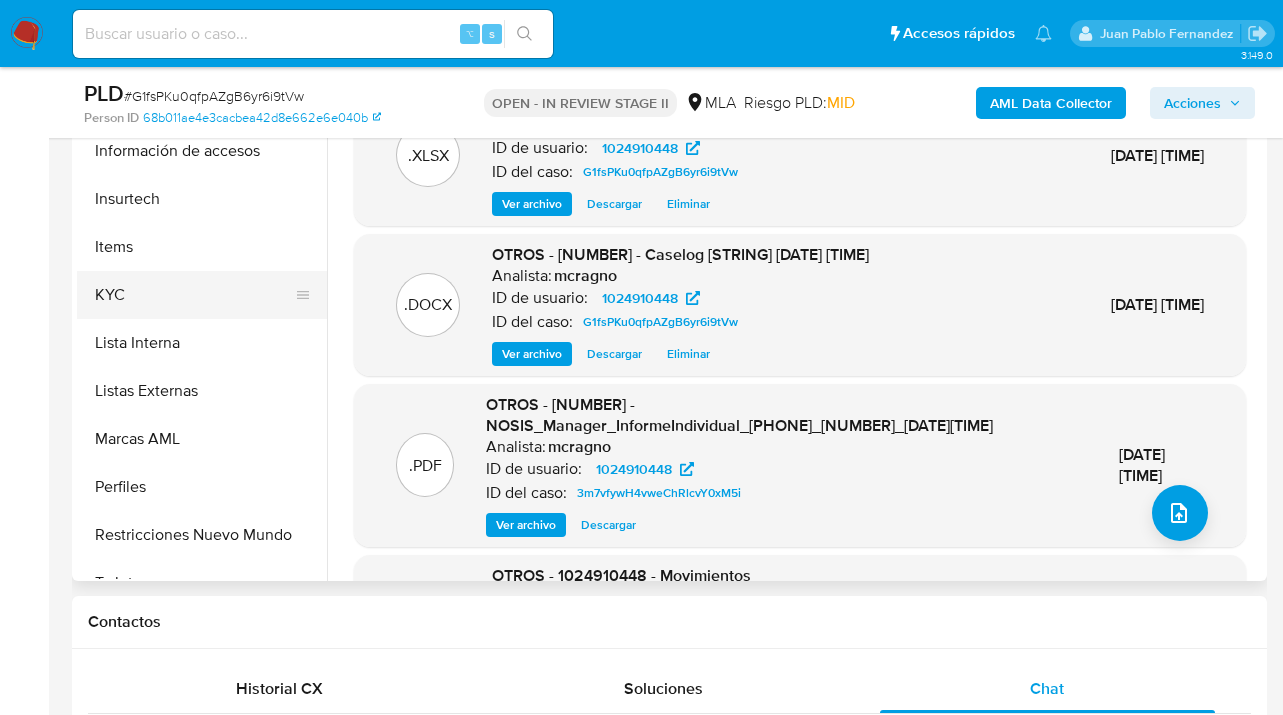 click on "KYC" at bounding box center [194, 295] 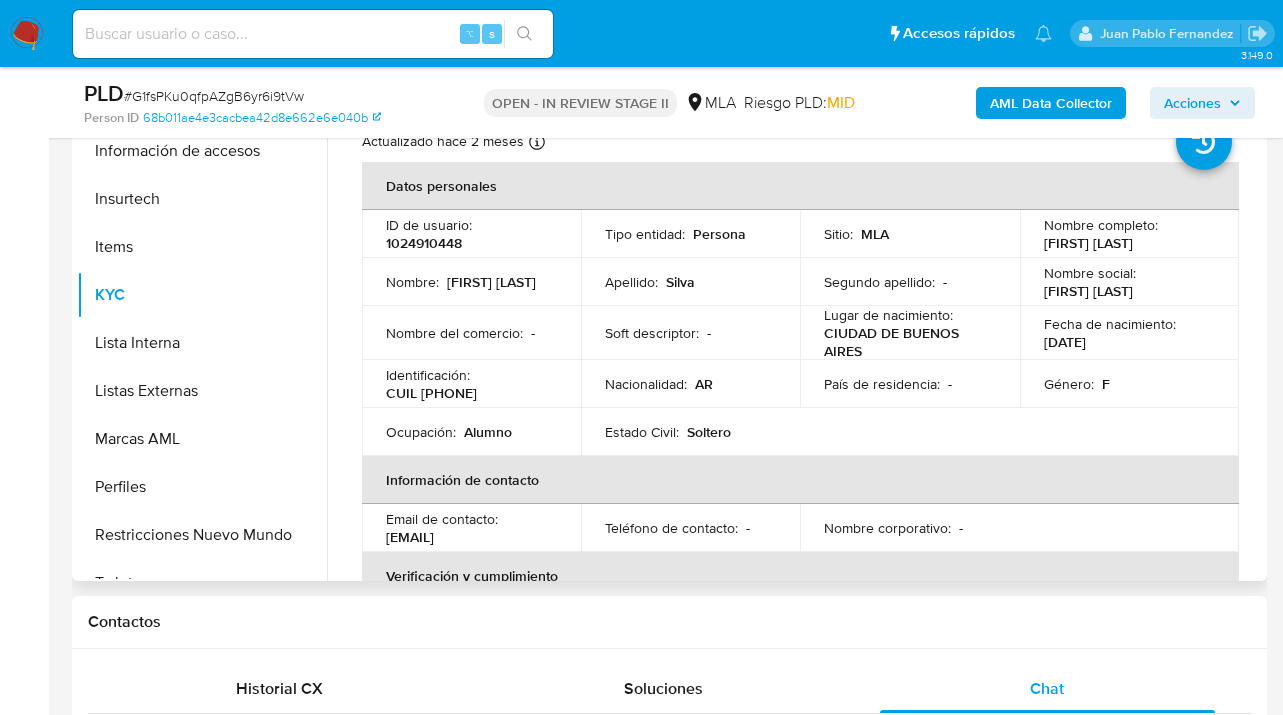 scroll, scrollTop: 0, scrollLeft: 0, axis: both 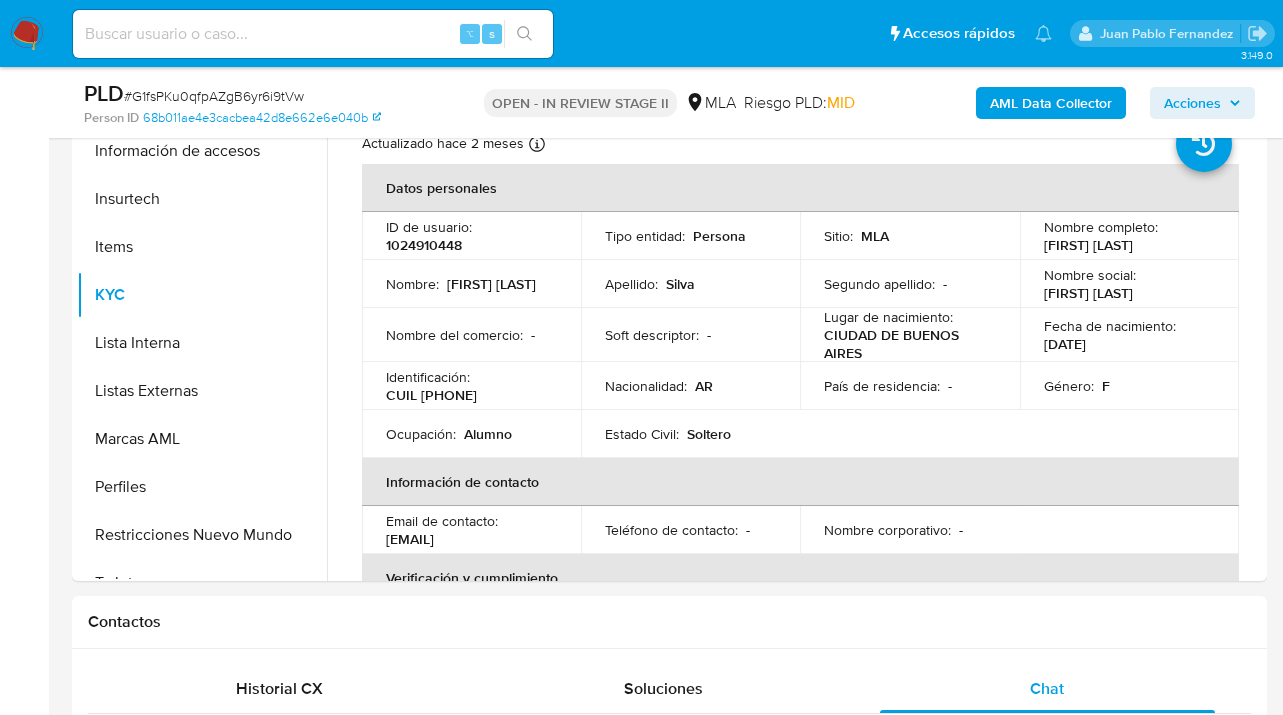 click on "Acciones" at bounding box center (1192, 103) 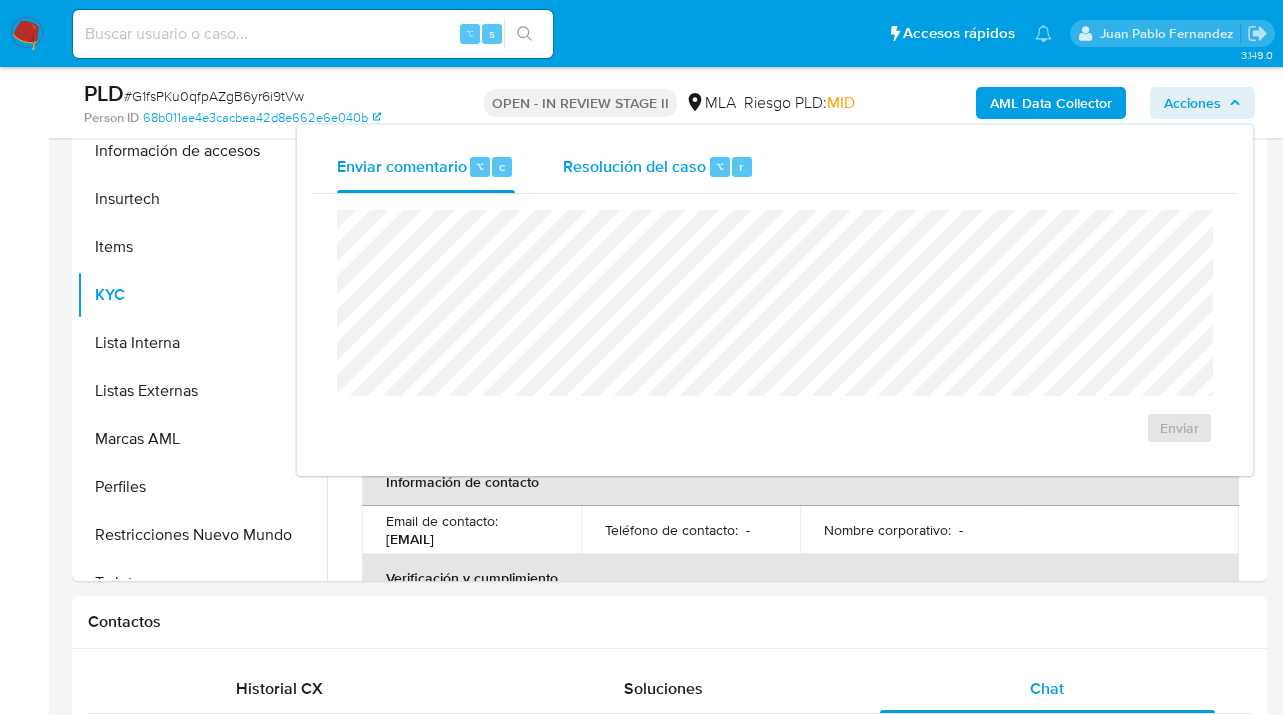 click on "Resolución del caso ⌥ r" at bounding box center (658, 167) 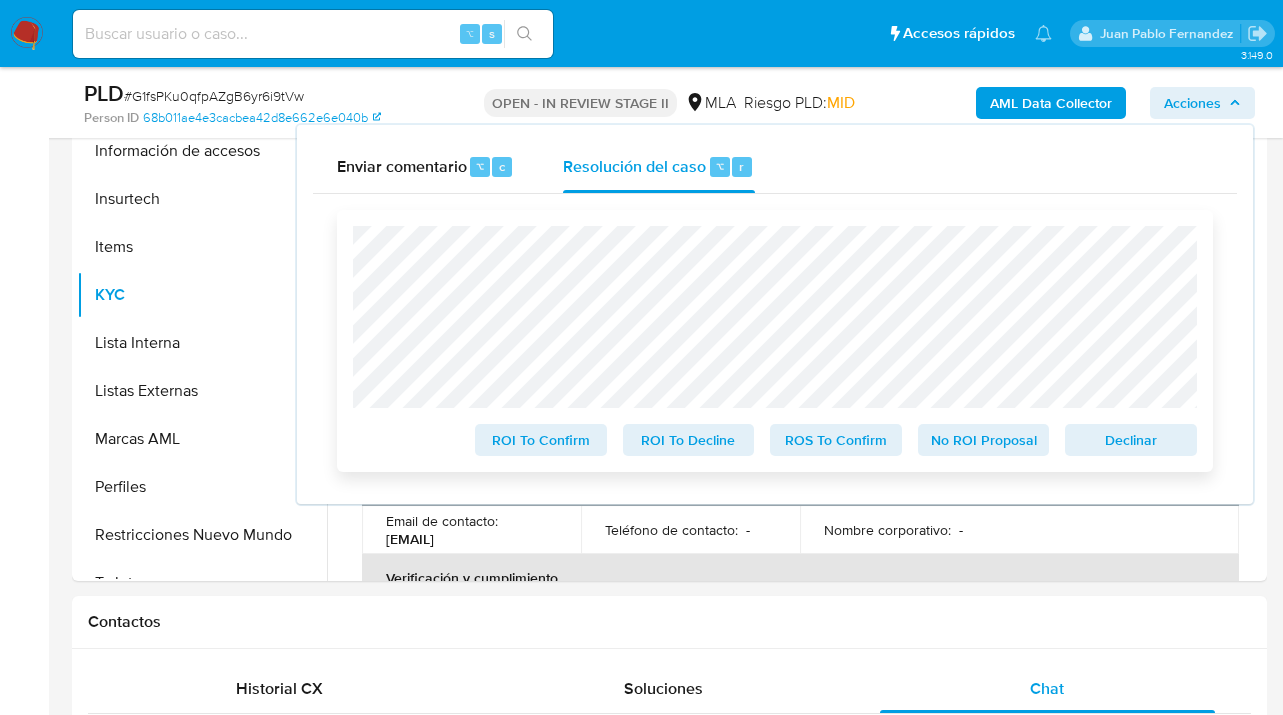 click on "ROS To Confirm" at bounding box center [836, 440] 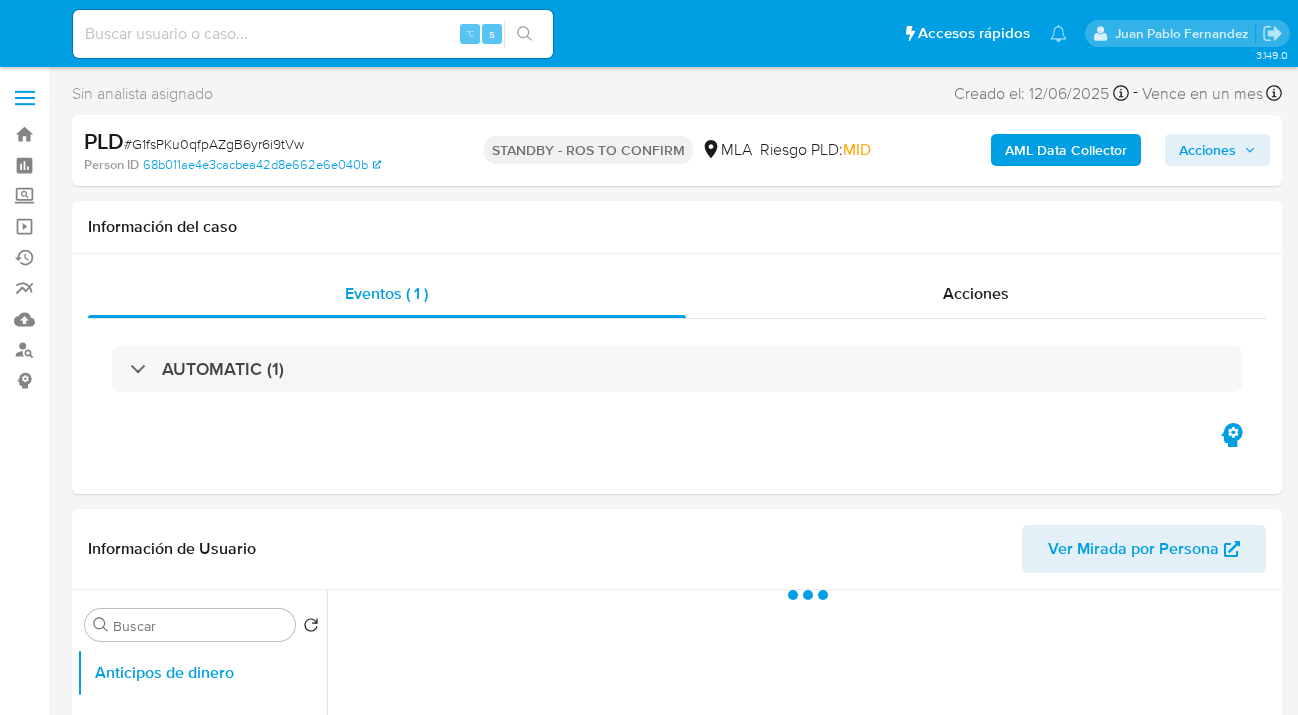 select on "10" 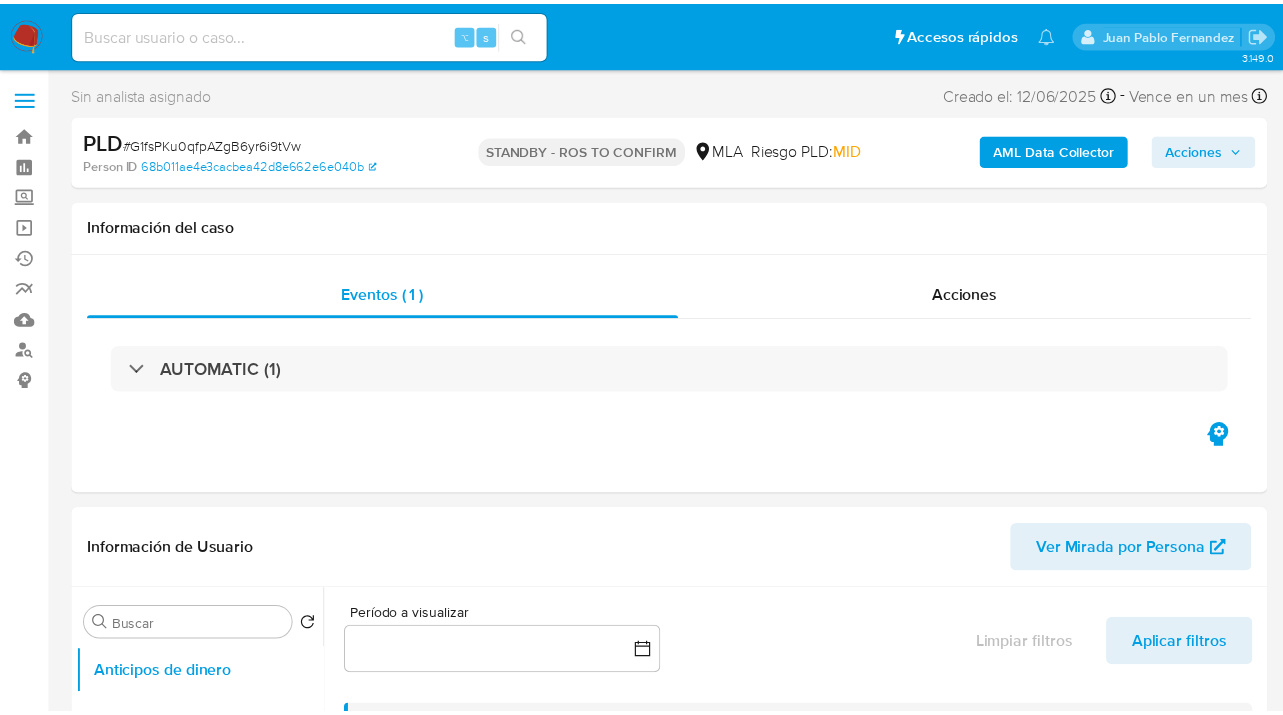 scroll, scrollTop: 0, scrollLeft: 0, axis: both 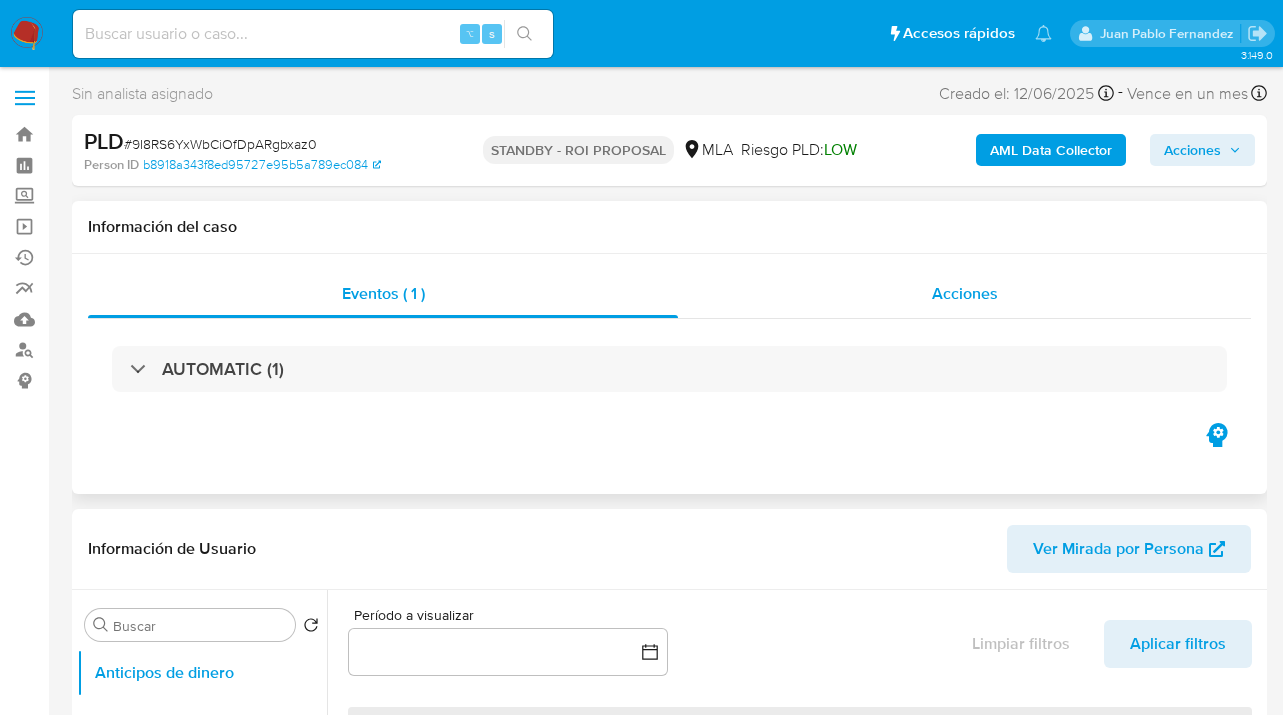 select on "10" 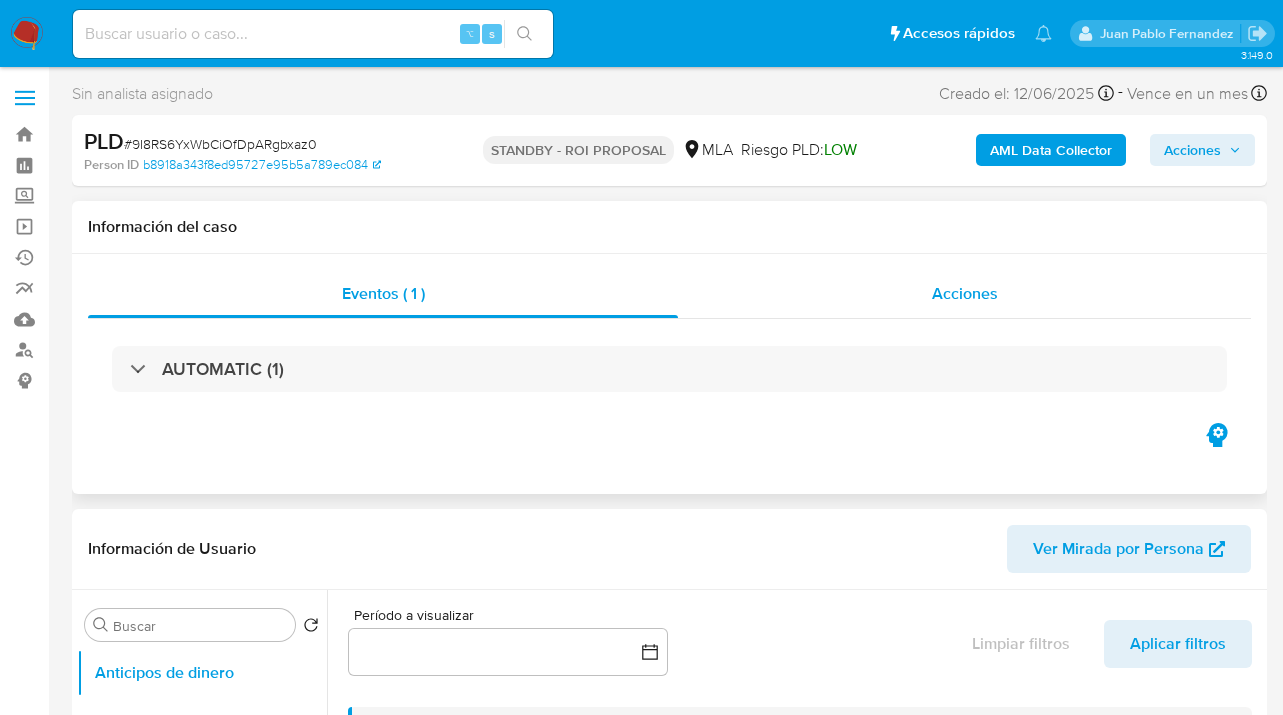 click on "Acciones" at bounding box center (964, 294) 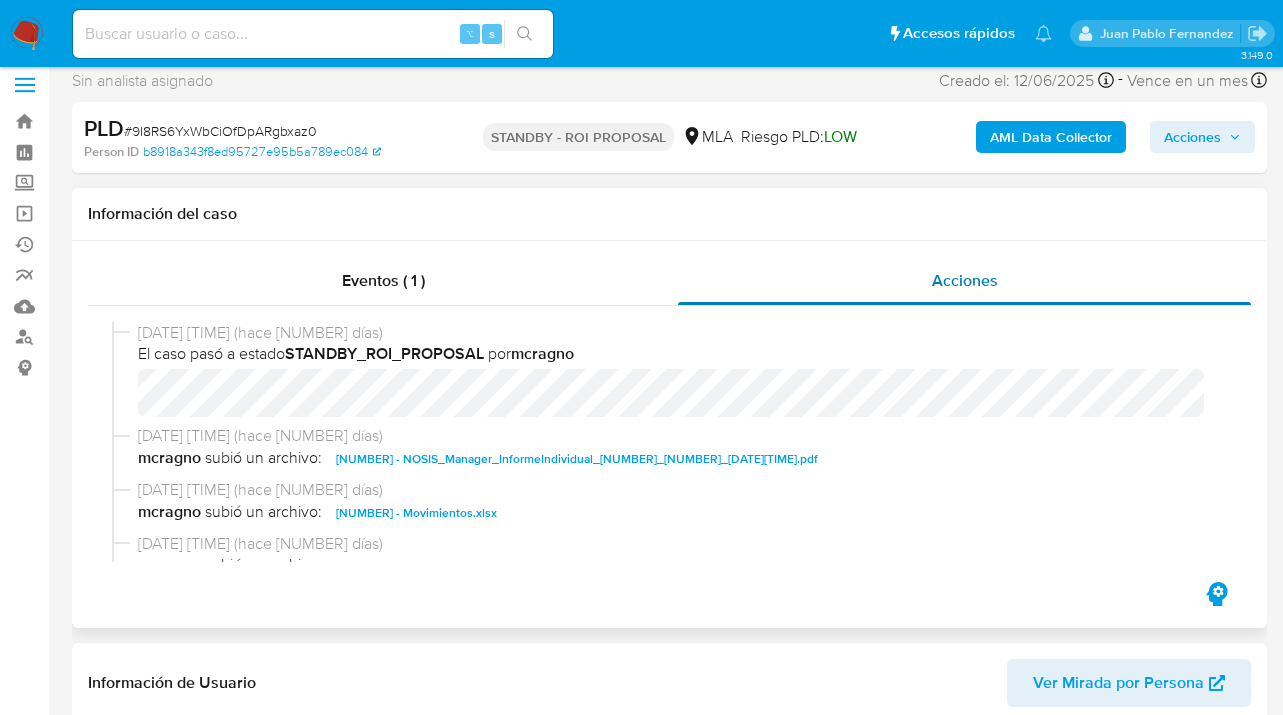 scroll, scrollTop: 32, scrollLeft: 0, axis: vertical 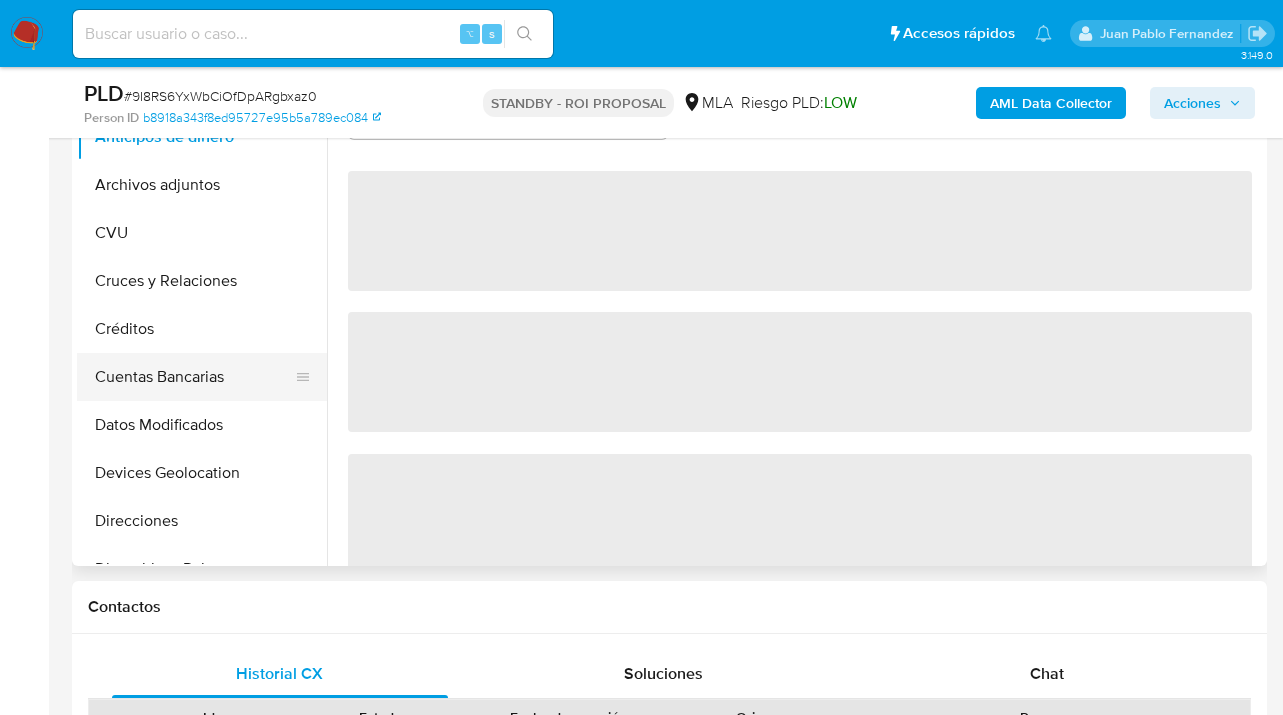 select on "10" 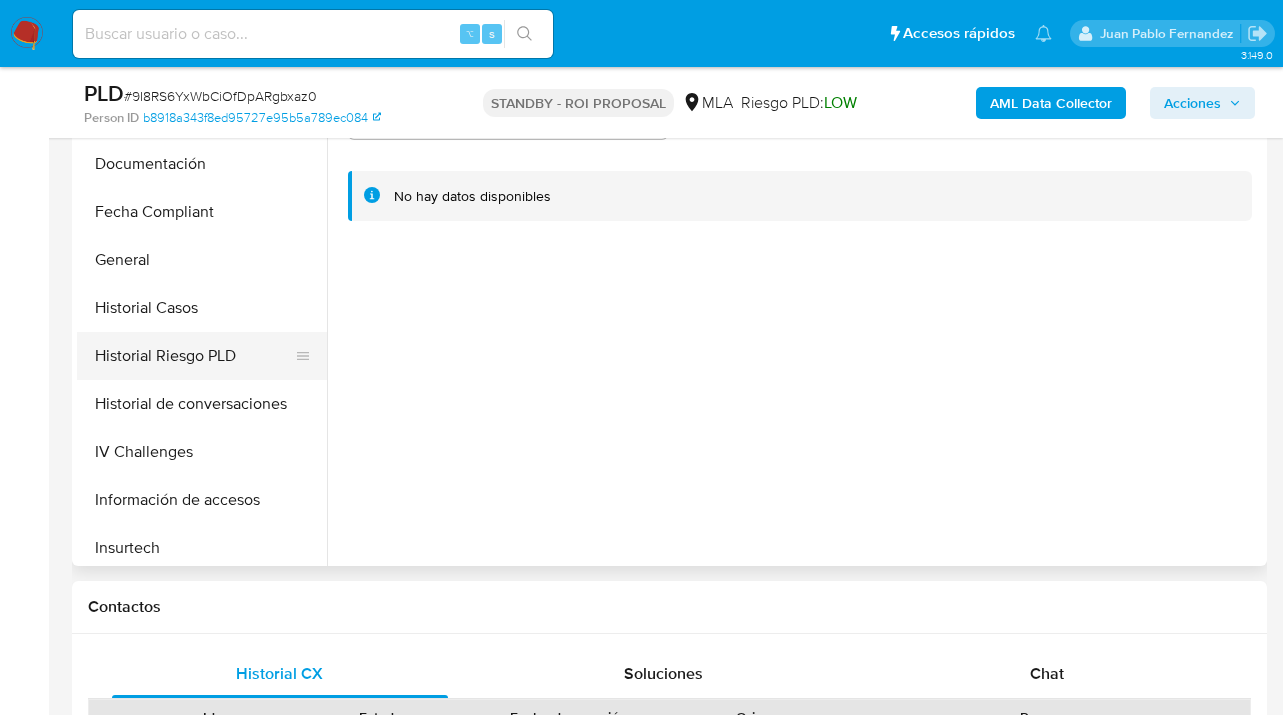 scroll, scrollTop: 453, scrollLeft: 0, axis: vertical 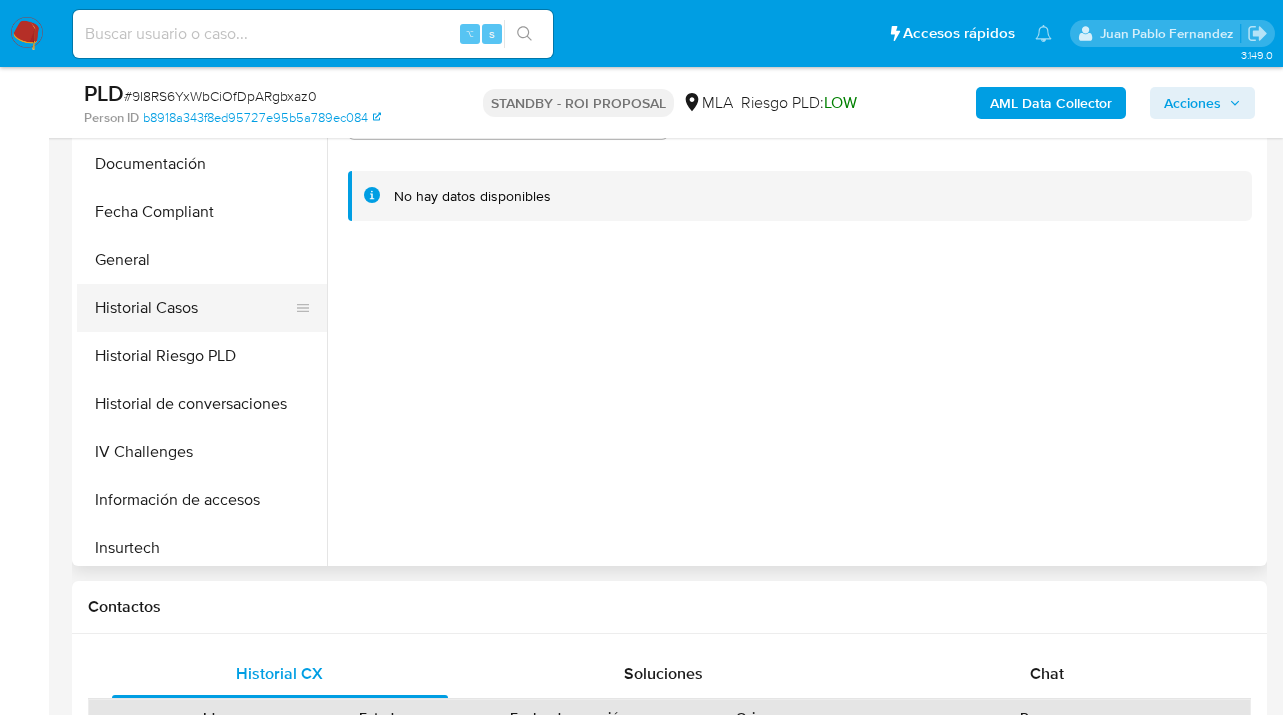 click on "Historial Casos" at bounding box center (194, 308) 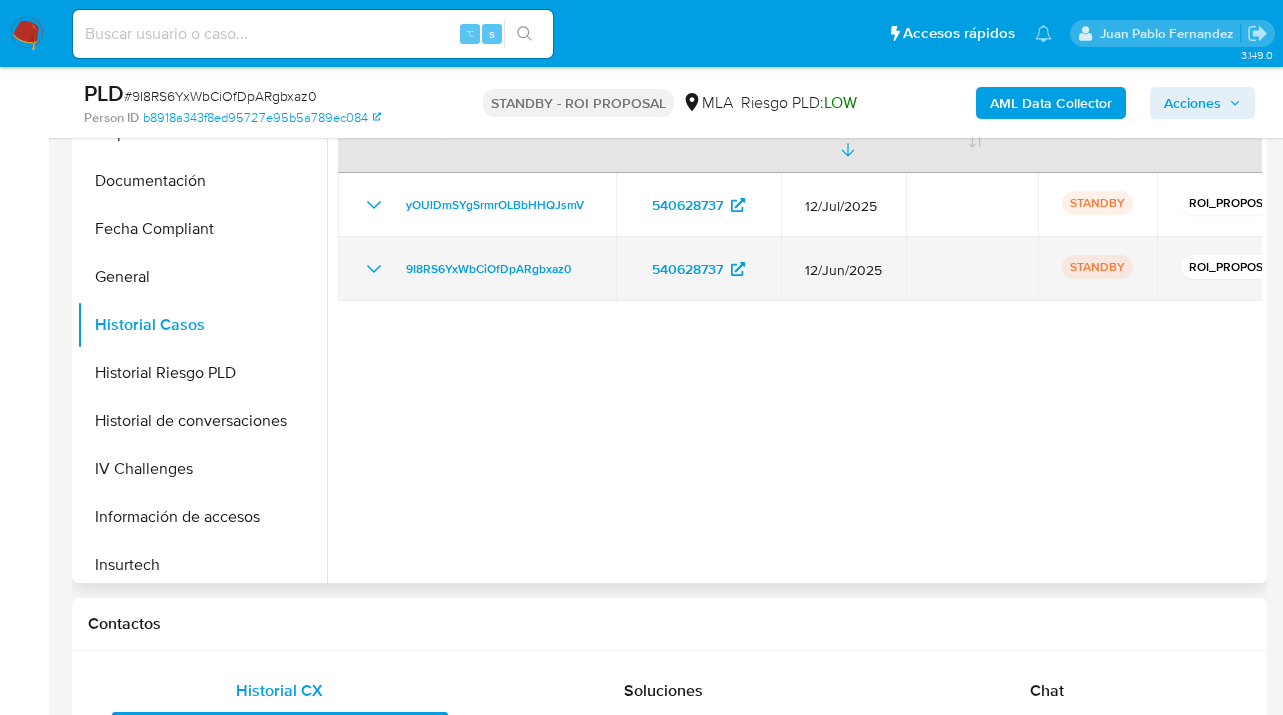 scroll, scrollTop: 426, scrollLeft: 0, axis: vertical 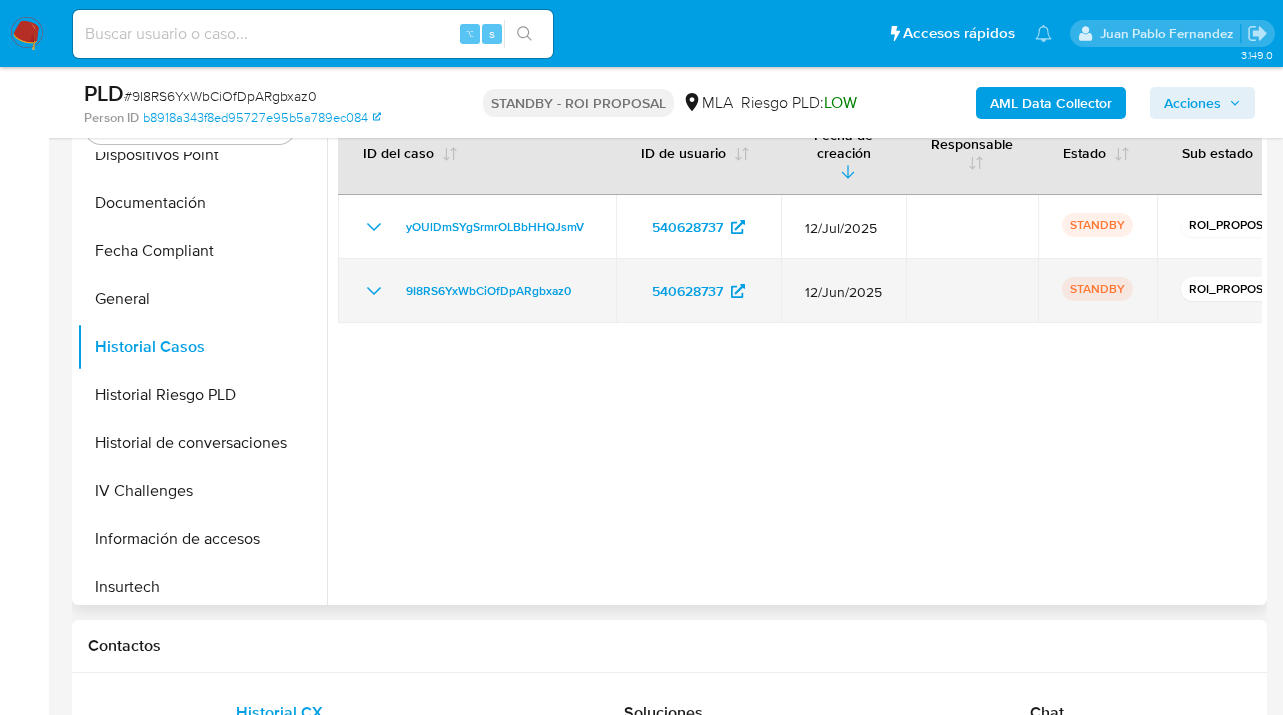 click 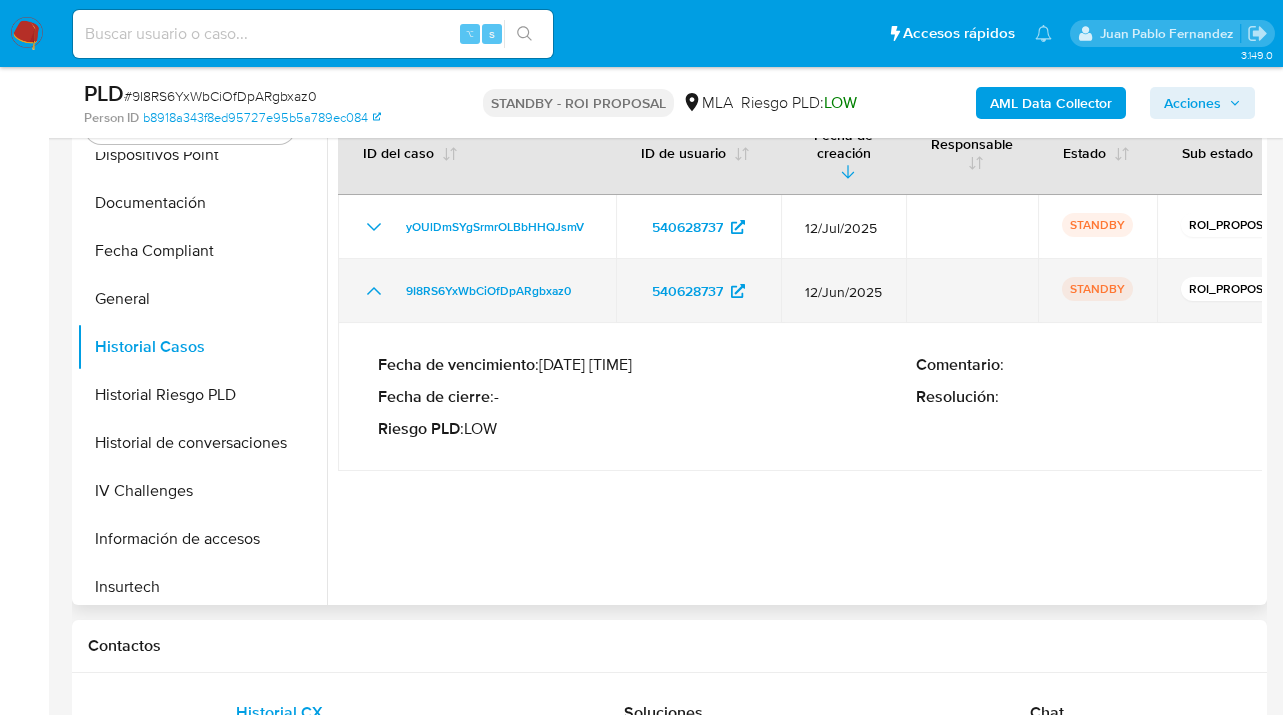 click 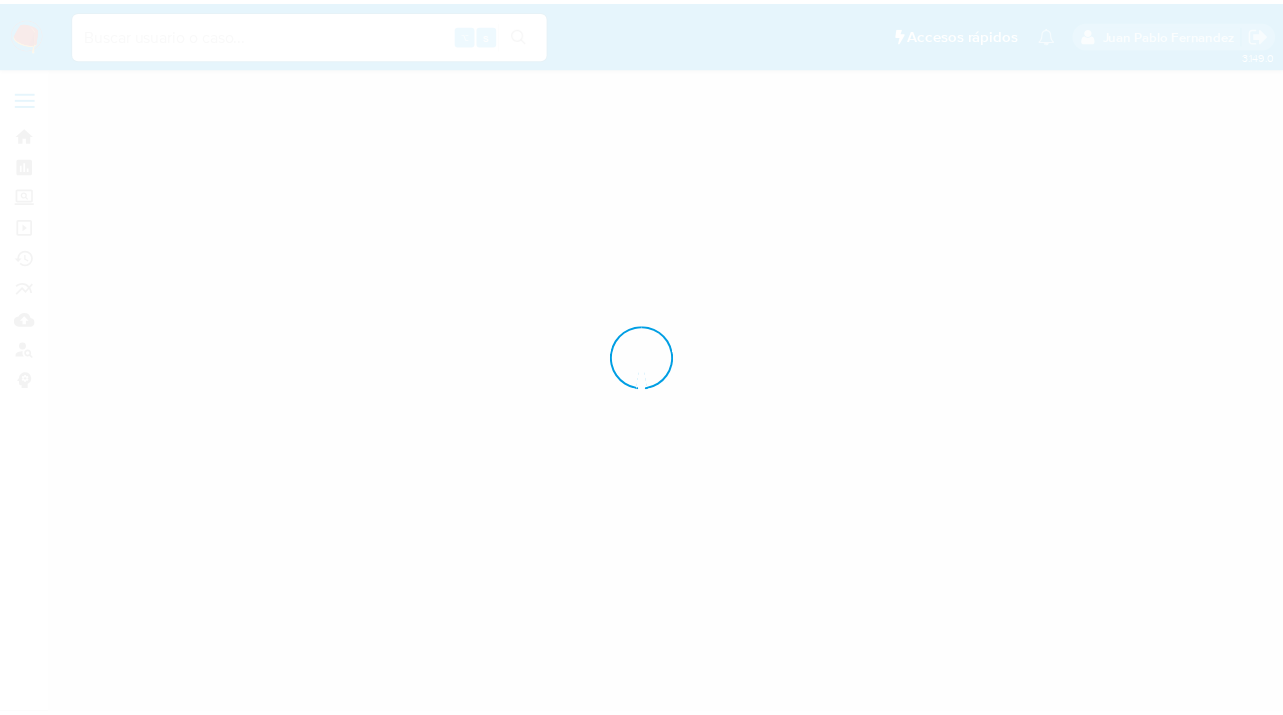 scroll, scrollTop: 0, scrollLeft: 0, axis: both 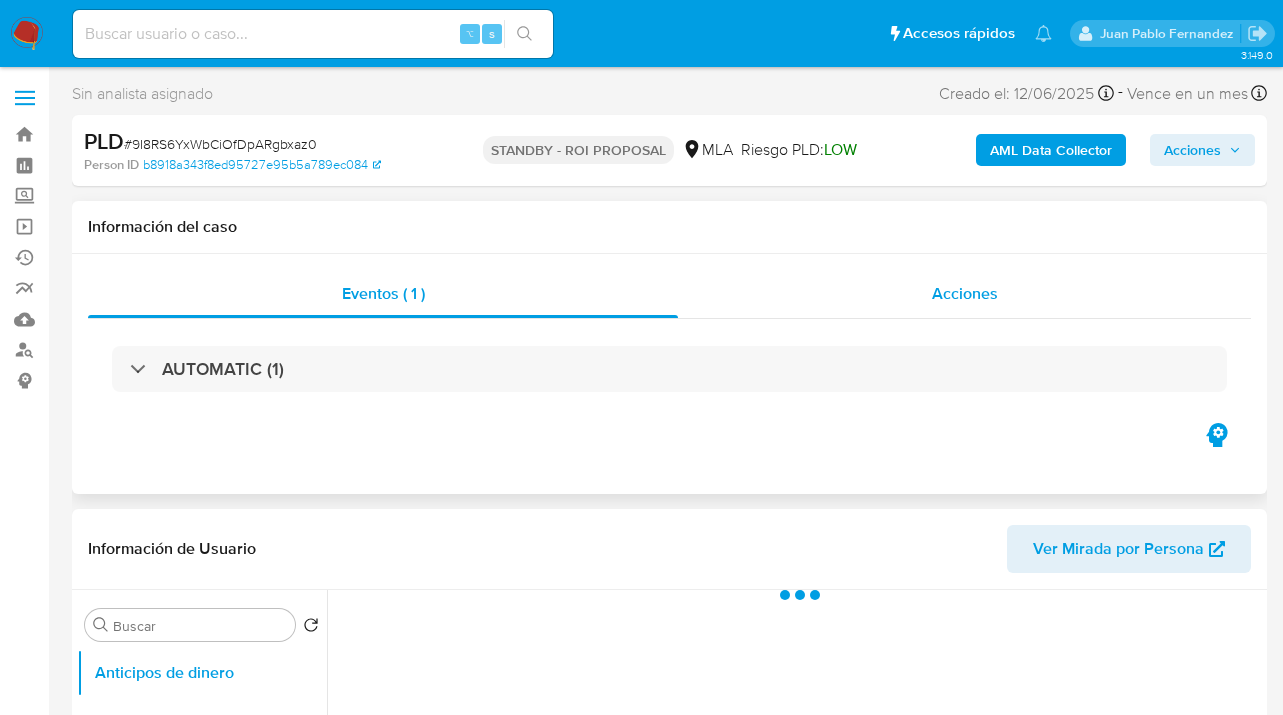 drag, startPoint x: 989, startPoint y: 296, endPoint x: 924, endPoint y: 311, distance: 66.70832 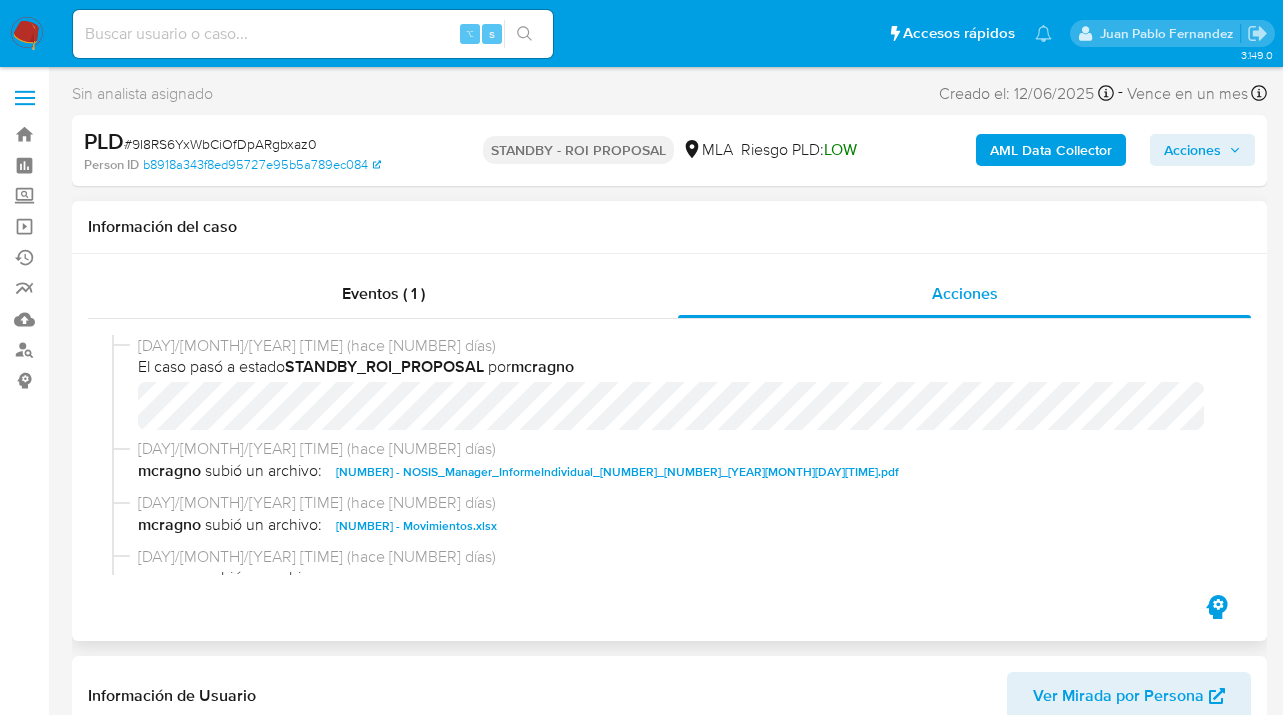 select on "10" 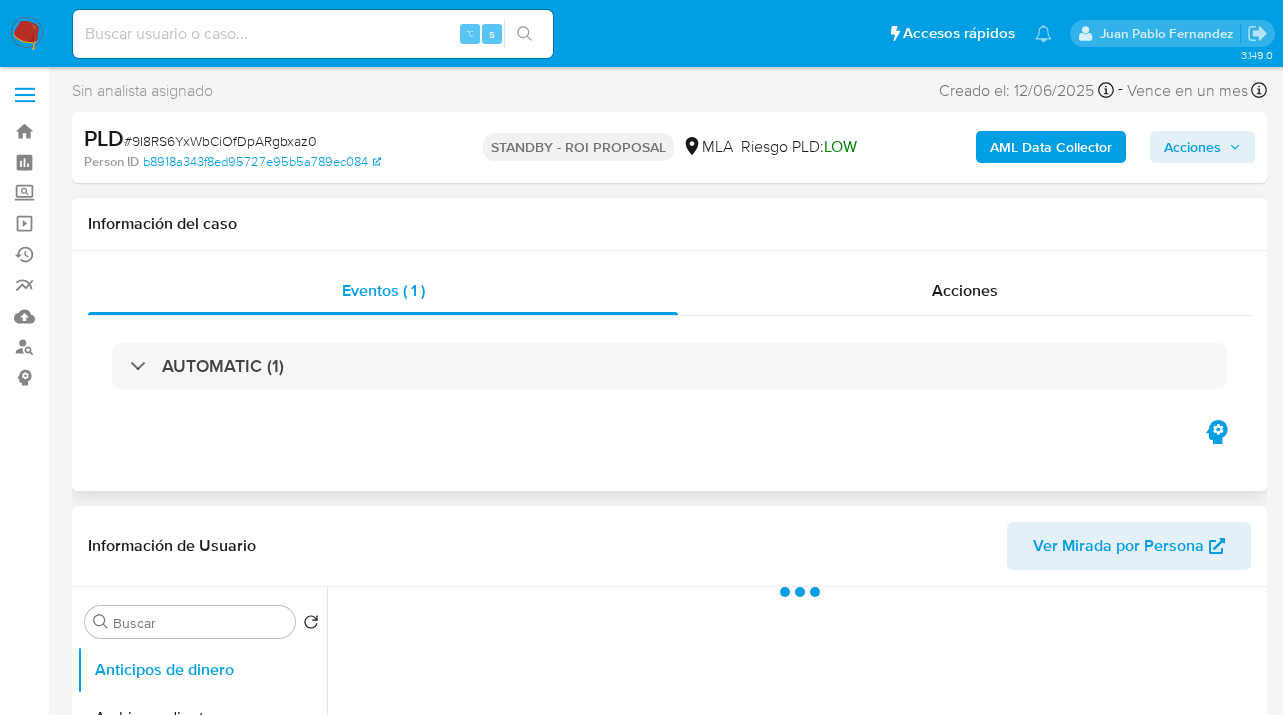 scroll, scrollTop: 4, scrollLeft: 0, axis: vertical 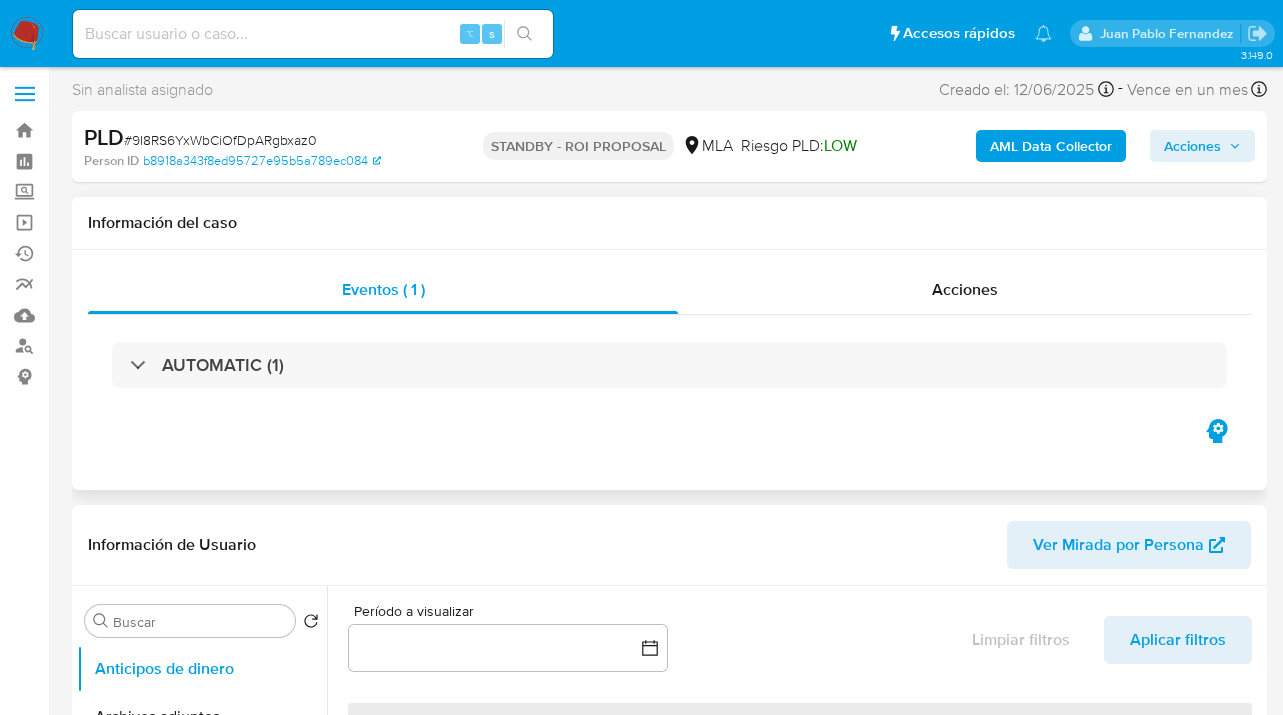 select on "10" 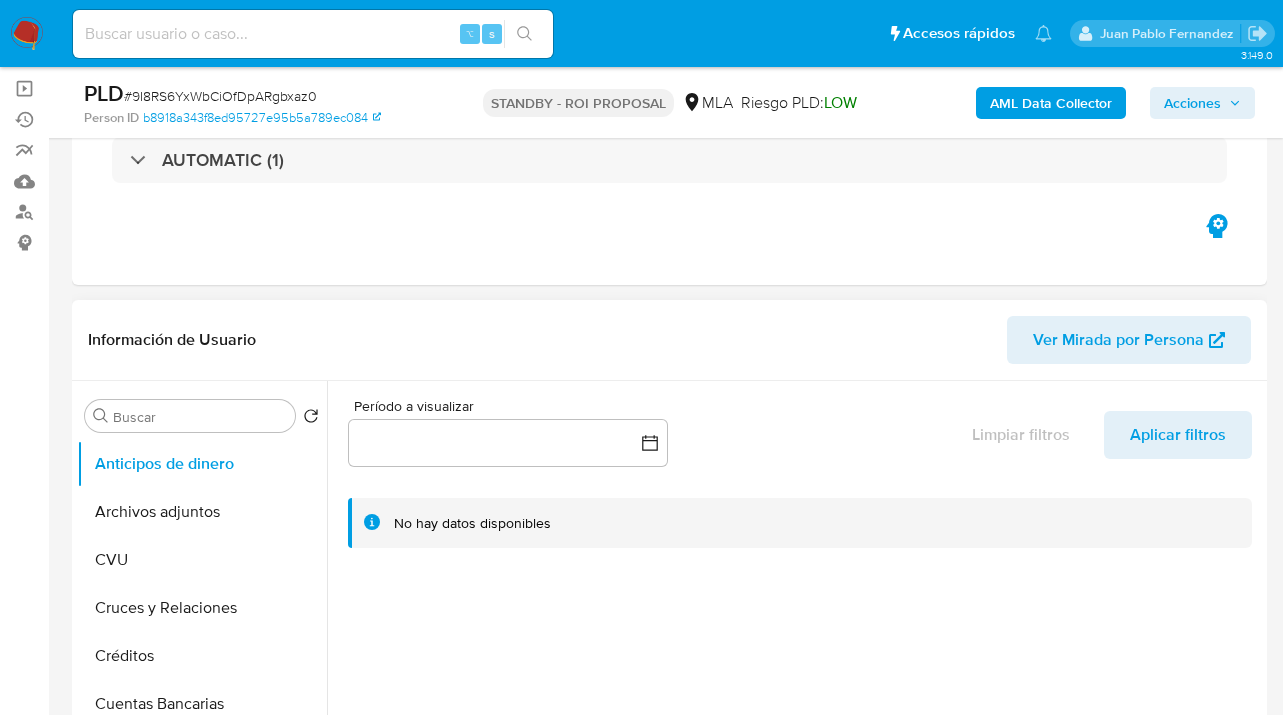 scroll, scrollTop: 140, scrollLeft: 0, axis: vertical 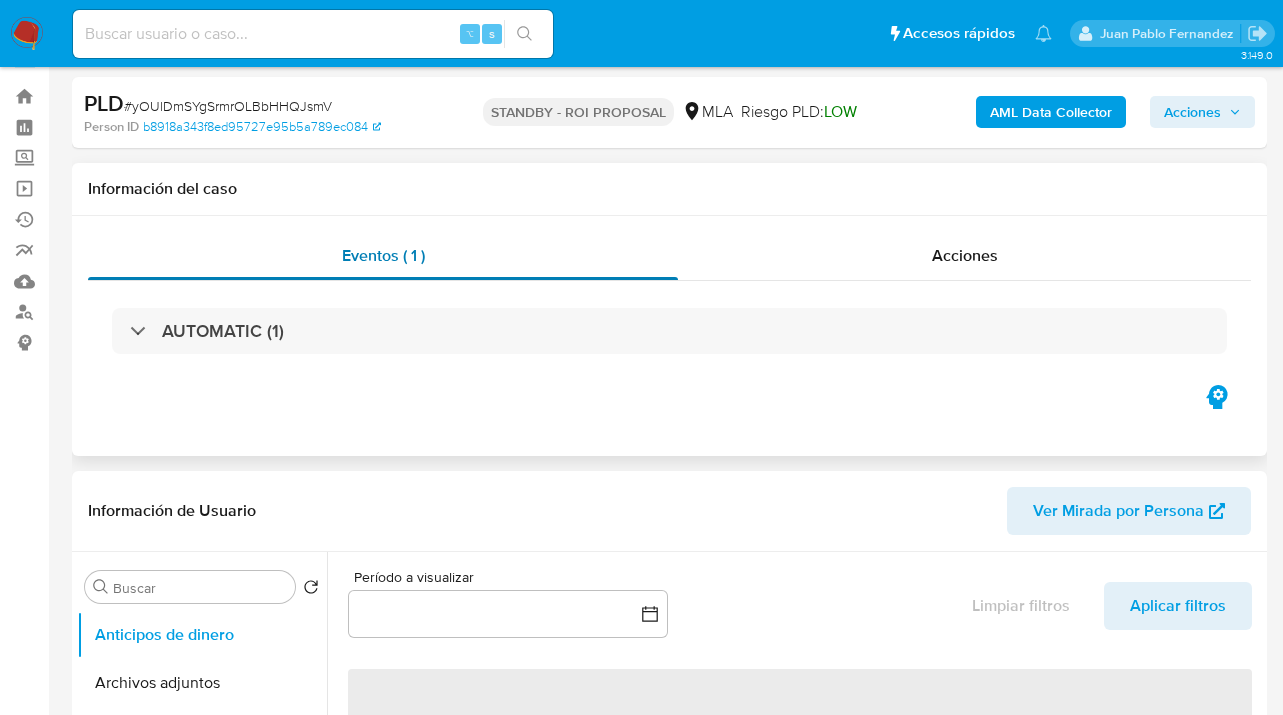 select on "10" 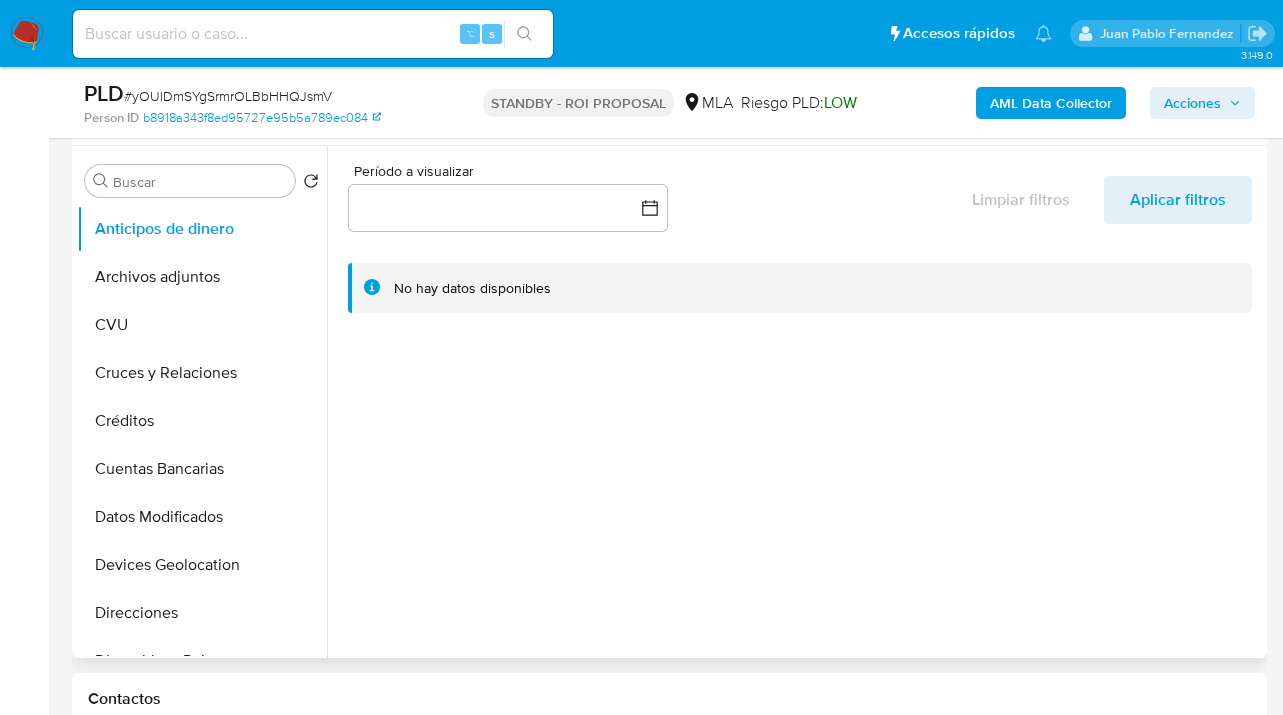 scroll, scrollTop: 429, scrollLeft: 0, axis: vertical 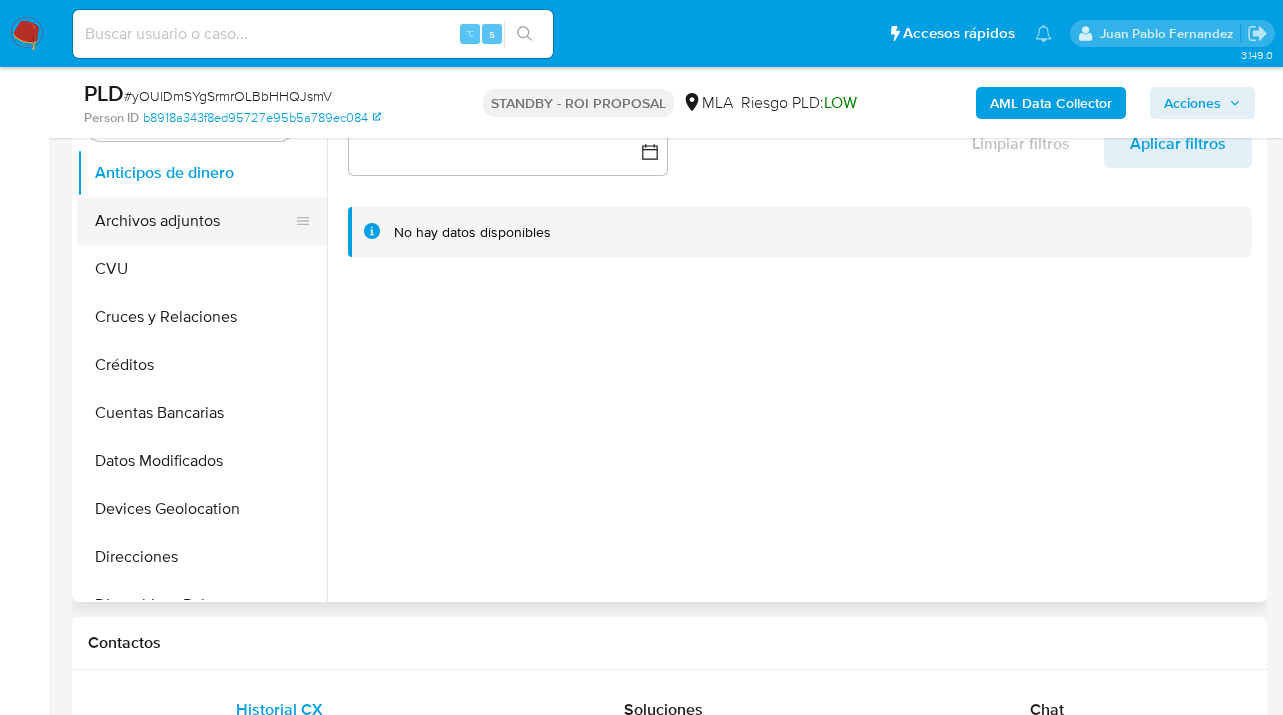 click on "Archivos adjuntos" at bounding box center (194, 221) 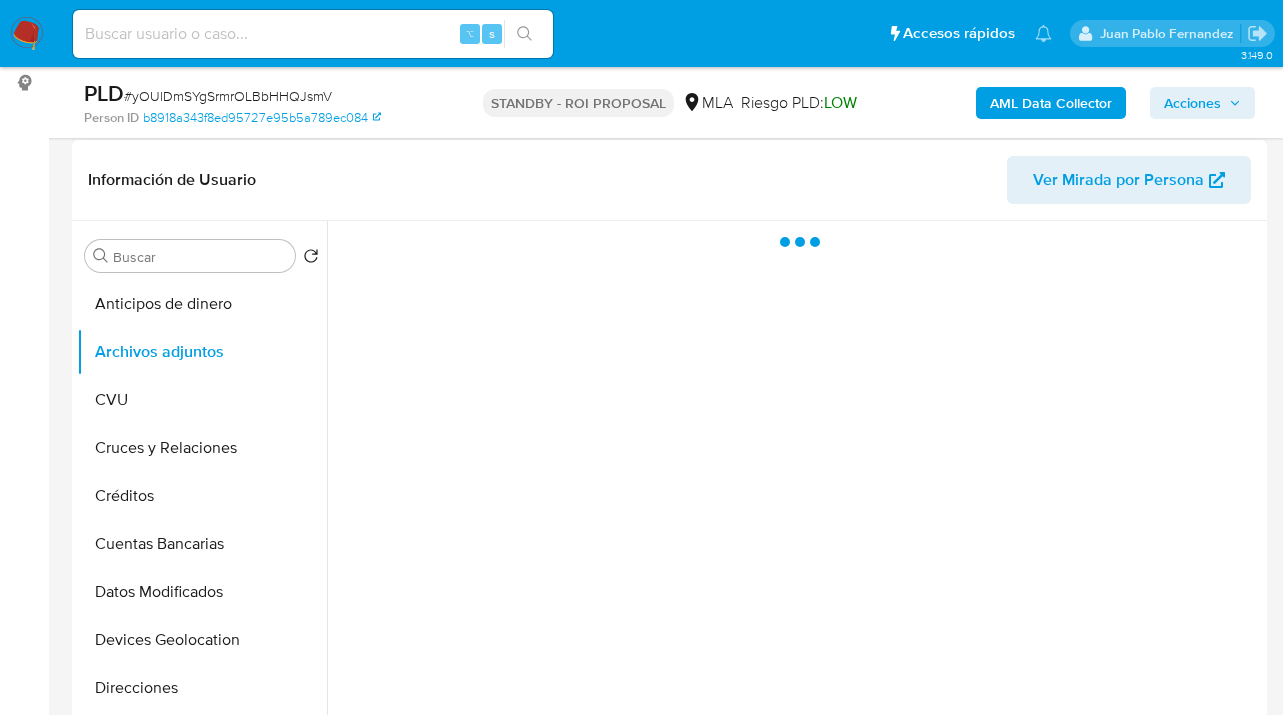 scroll, scrollTop: 248, scrollLeft: 0, axis: vertical 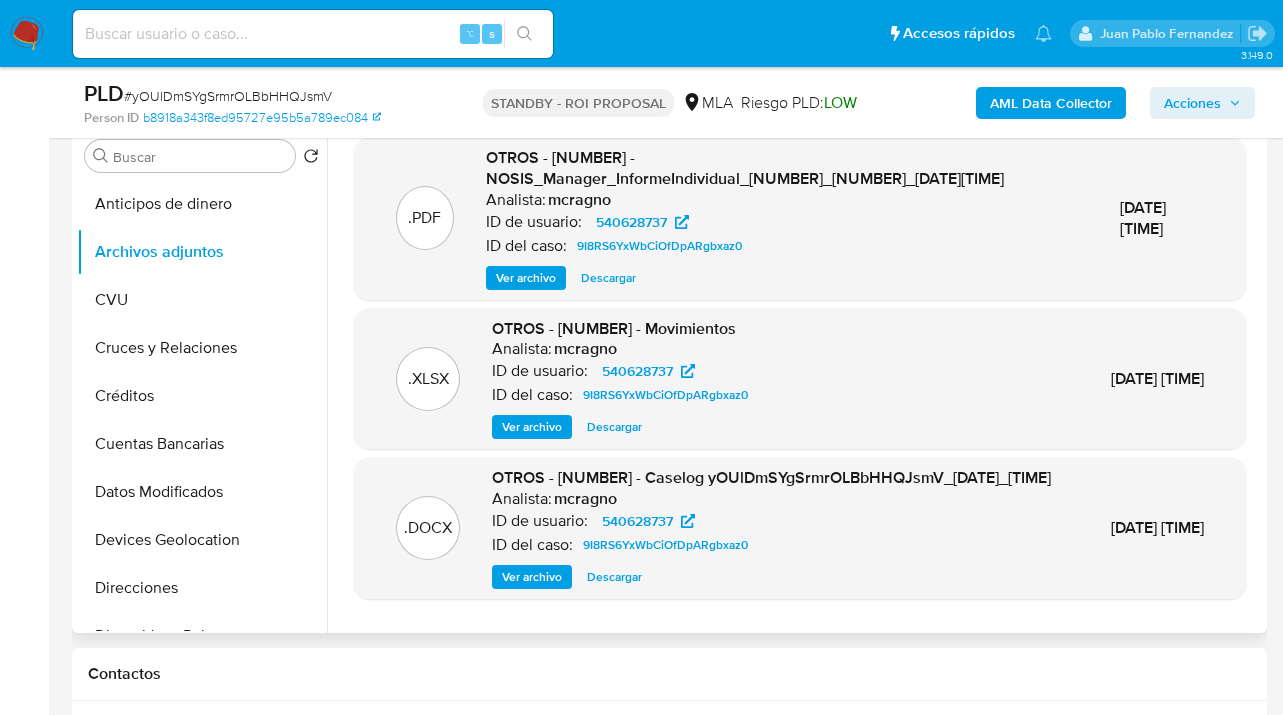 click on "Descargar" at bounding box center (614, 577) 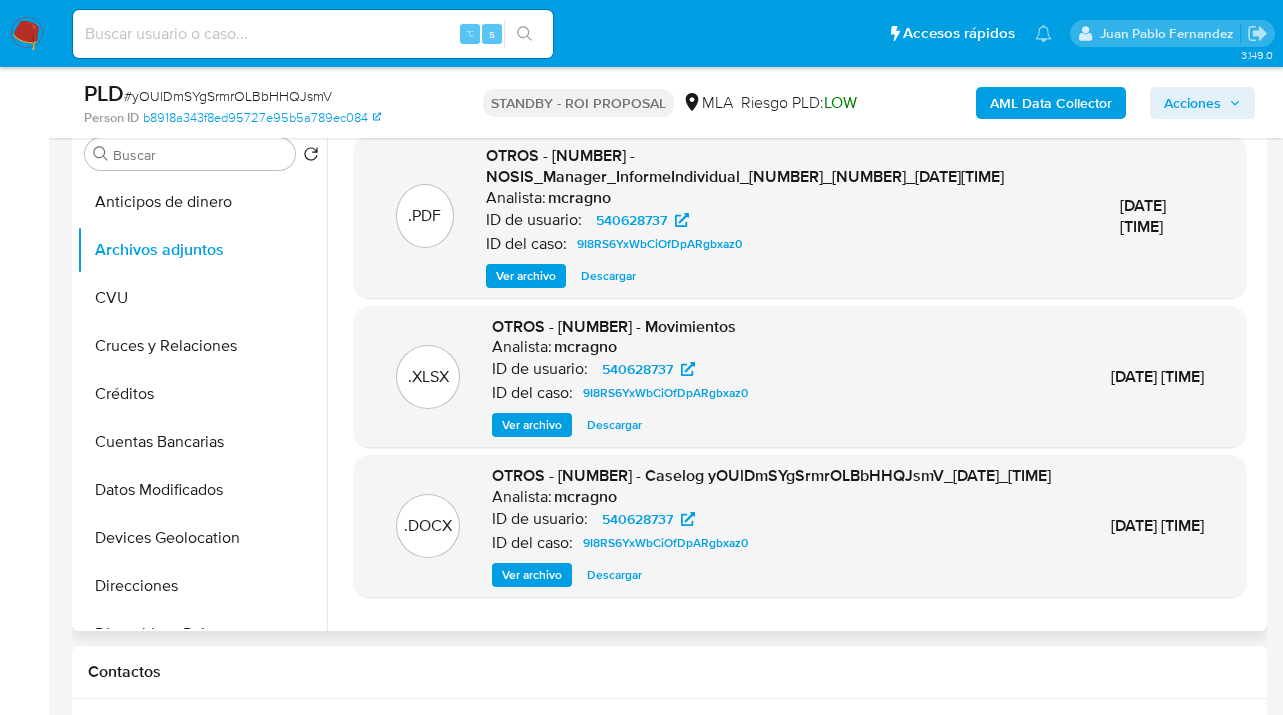 scroll, scrollTop: 431, scrollLeft: 0, axis: vertical 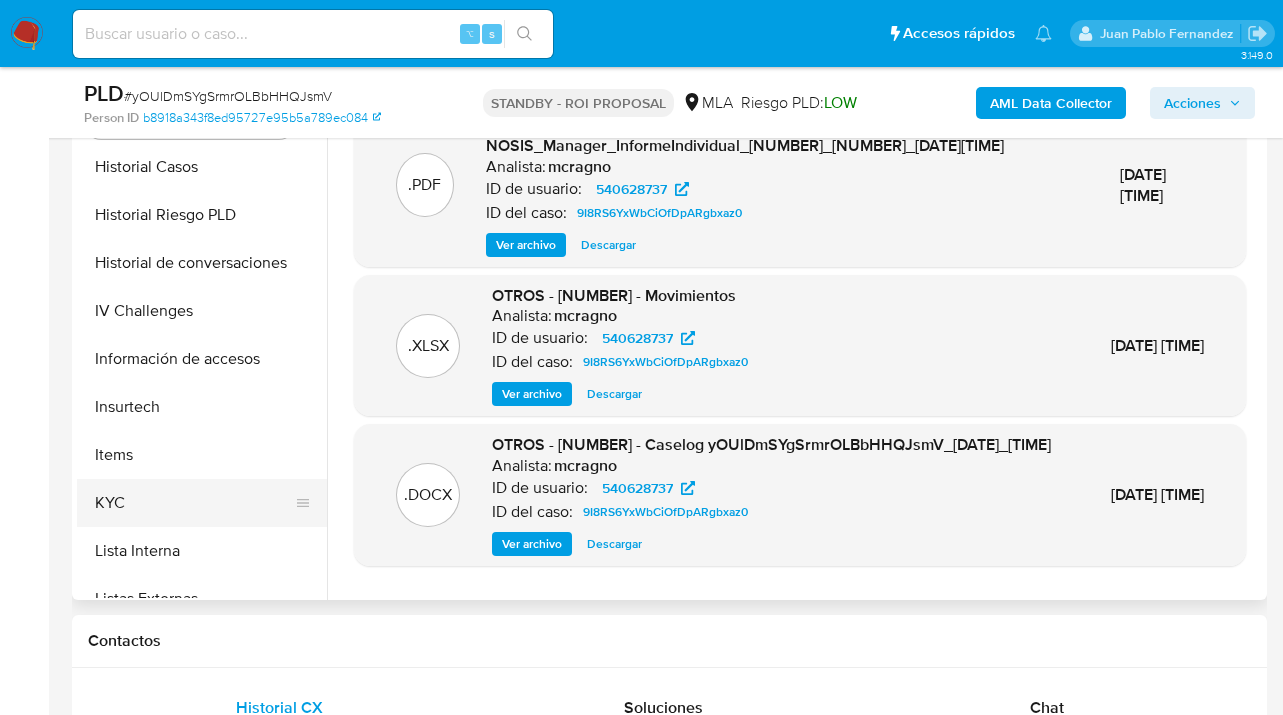 drag, startPoint x: 223, startPoint y: 494, endPoint x: 240, endPoint y: 491, distance: 17.262676 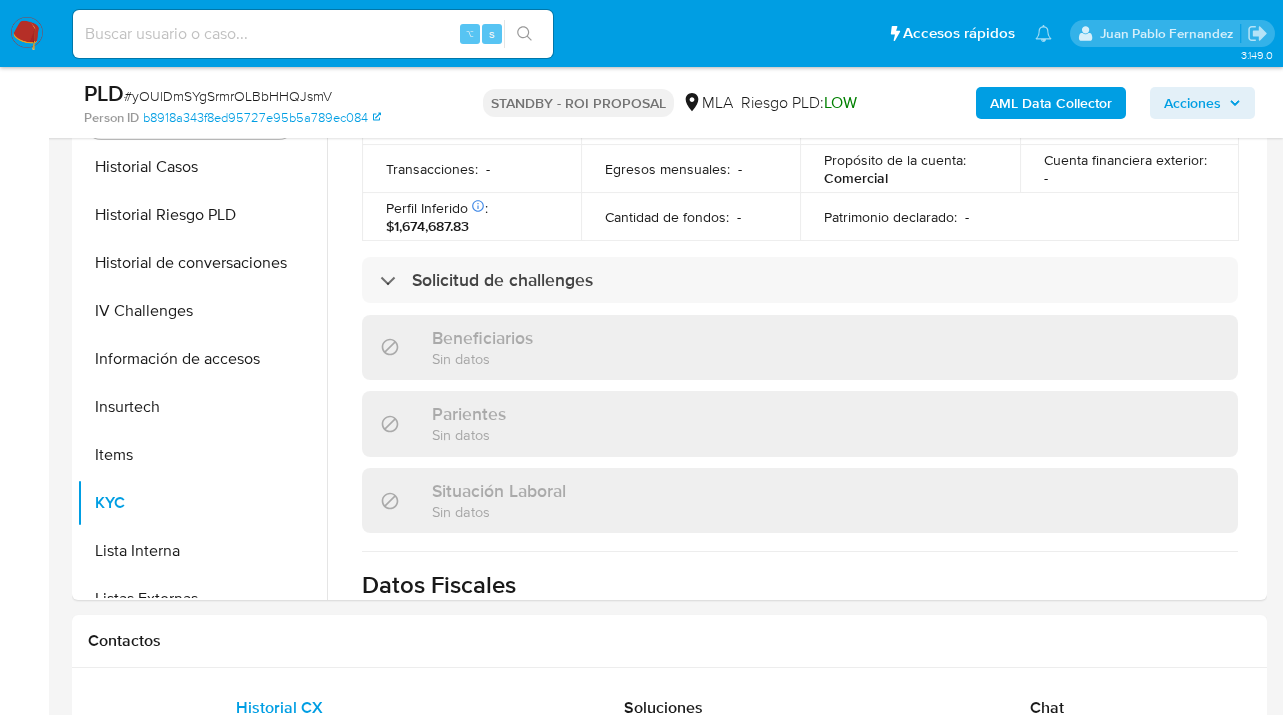 scroll, scrollTop: 905, scrollLeft: 0, axis: vertical 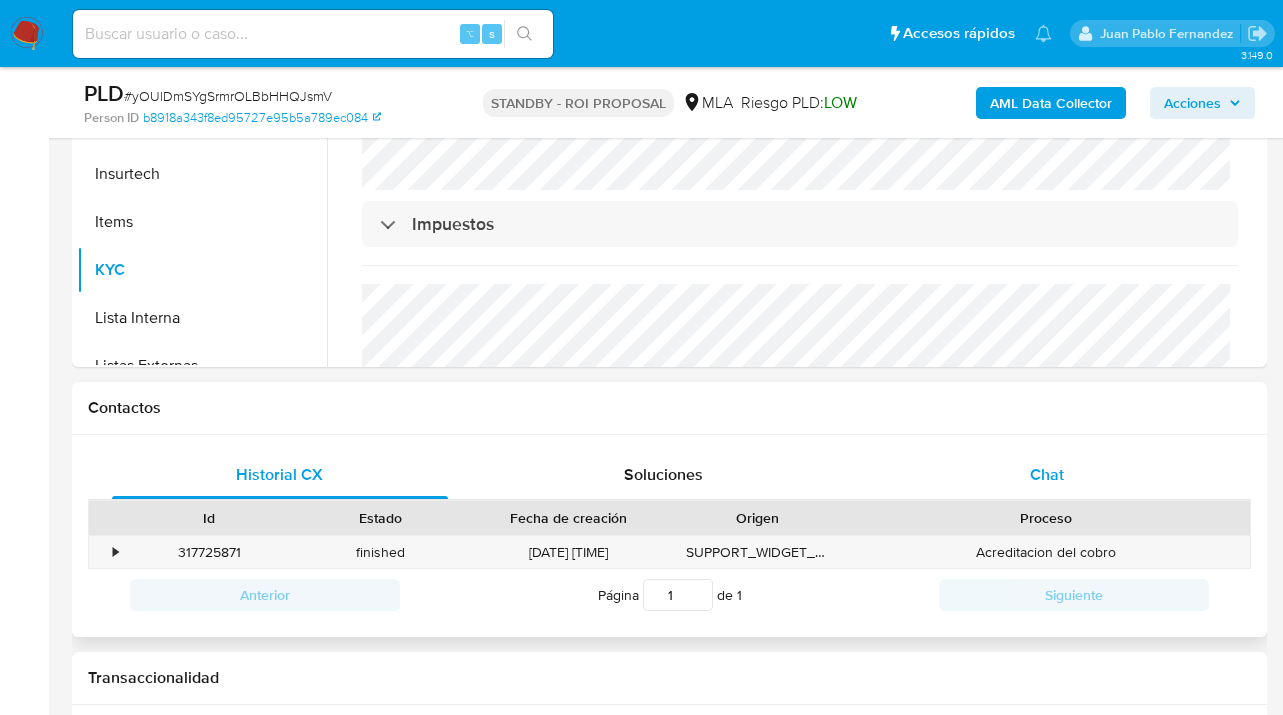 click on "Chat" at bounding box center [1048, 475] 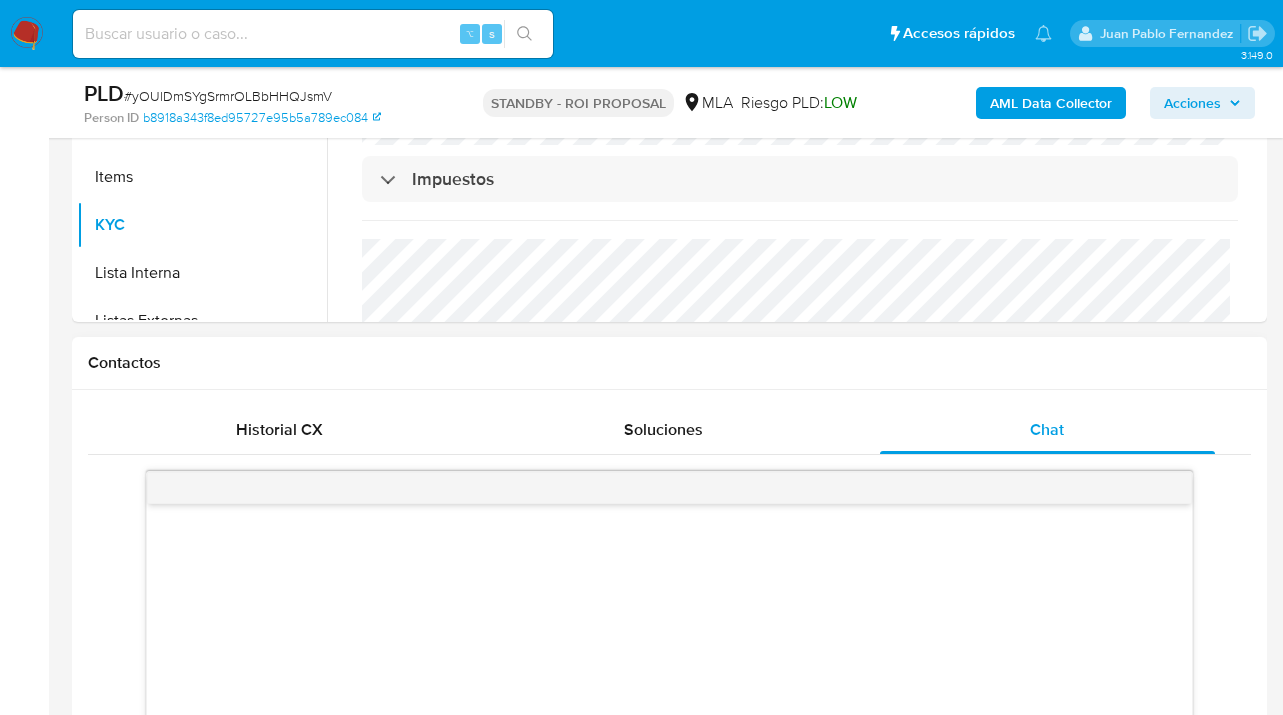 scroll, scrollTop: 812, scrollLeft: 0, axis: vertical 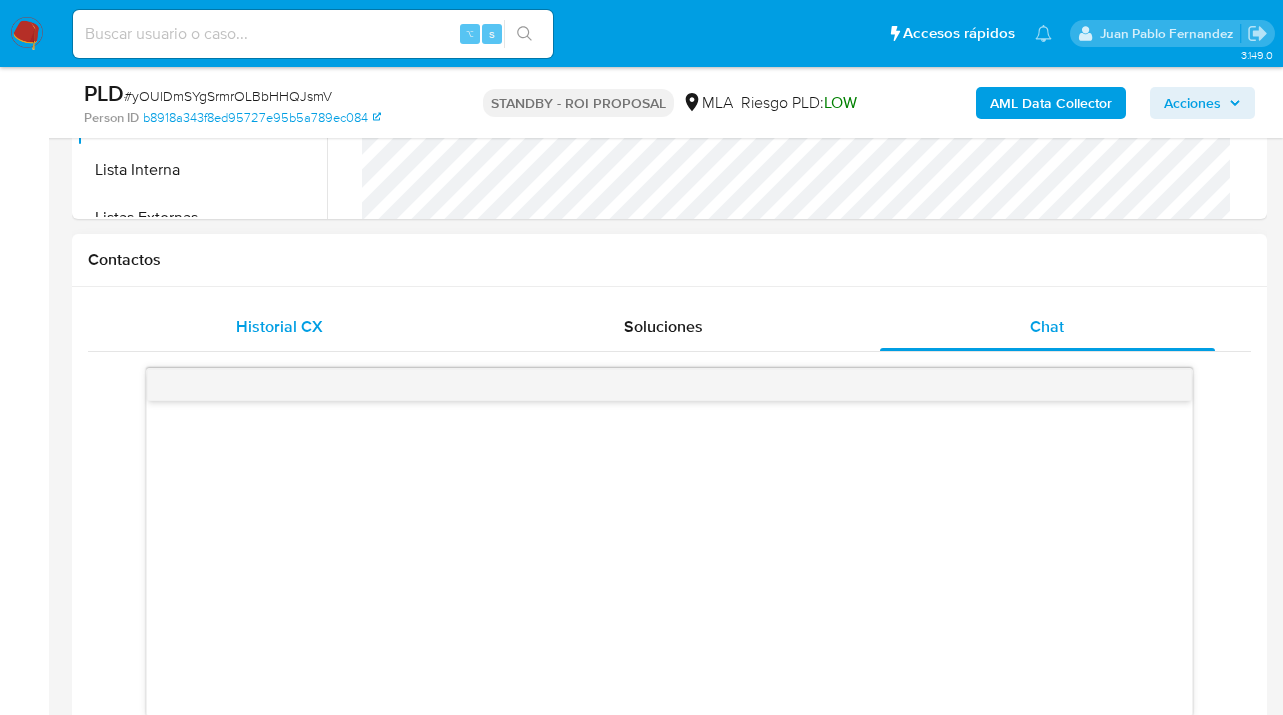 click on "Historial CX" at bounding box center (279, 326) 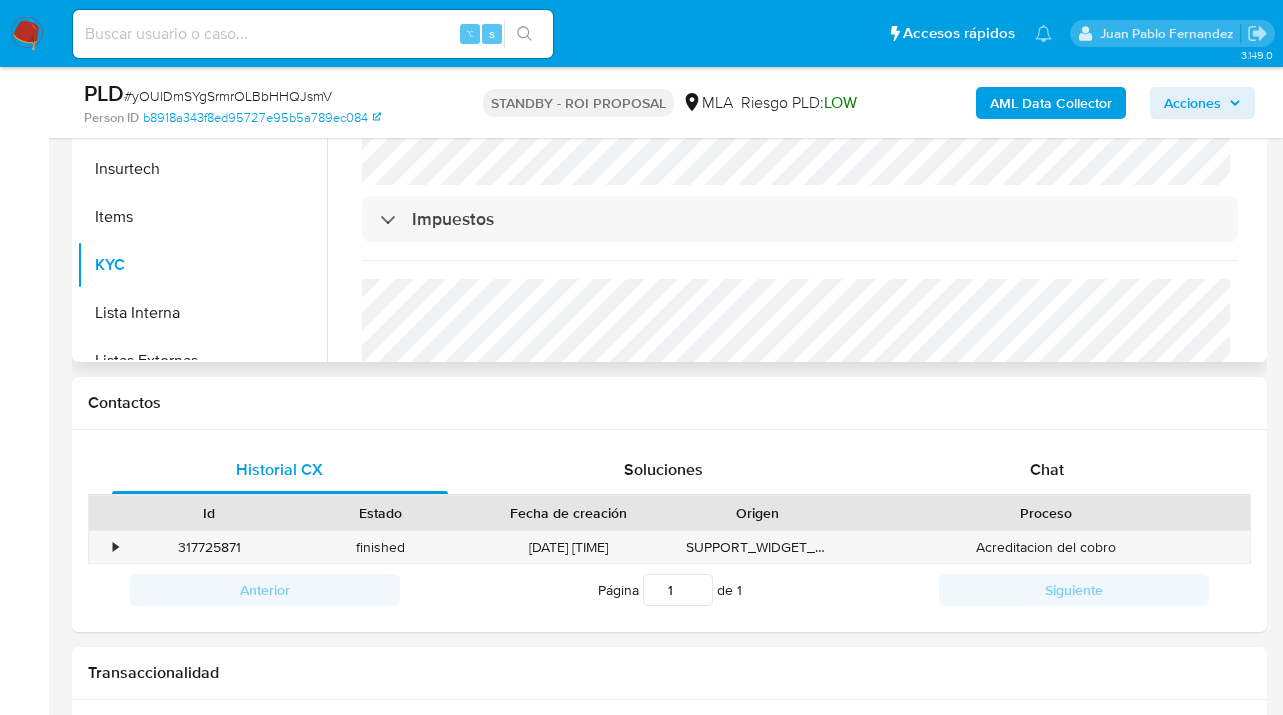 scroll, scrollTop: 628, scrollLeft: 0, axis: vertical 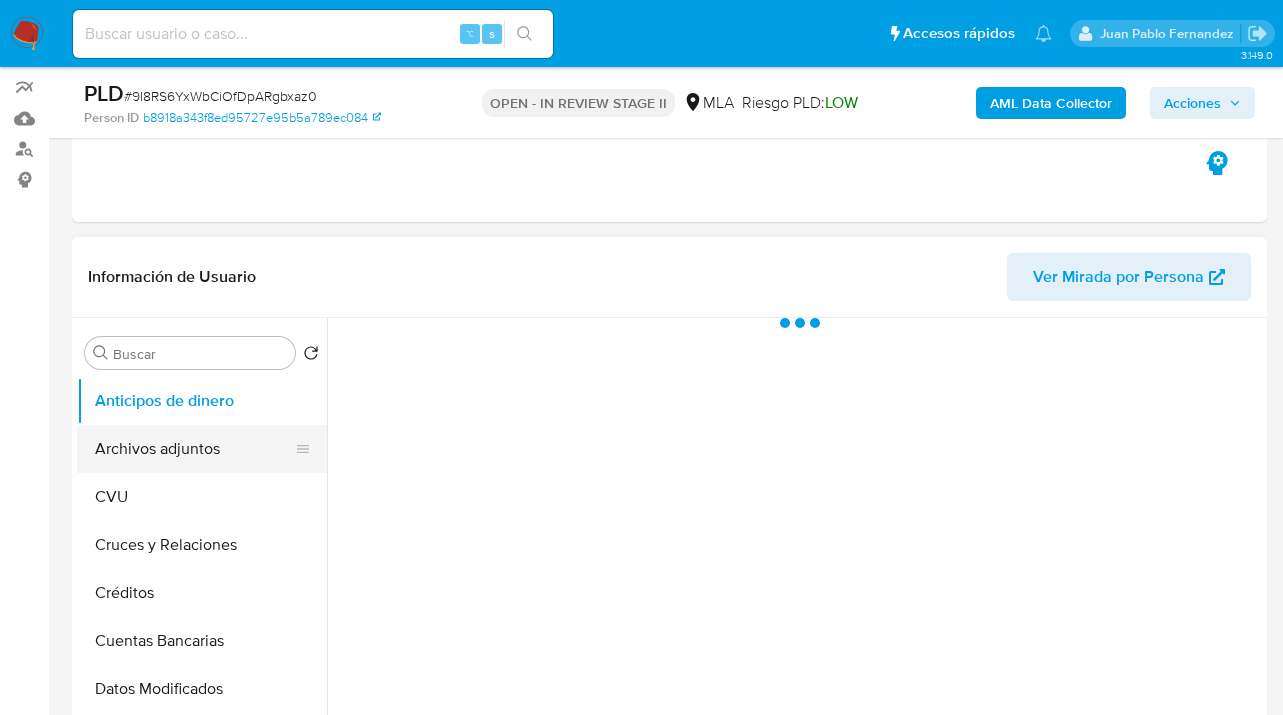 click on "Archivos adjuntos" at bounding box center [194, 449] 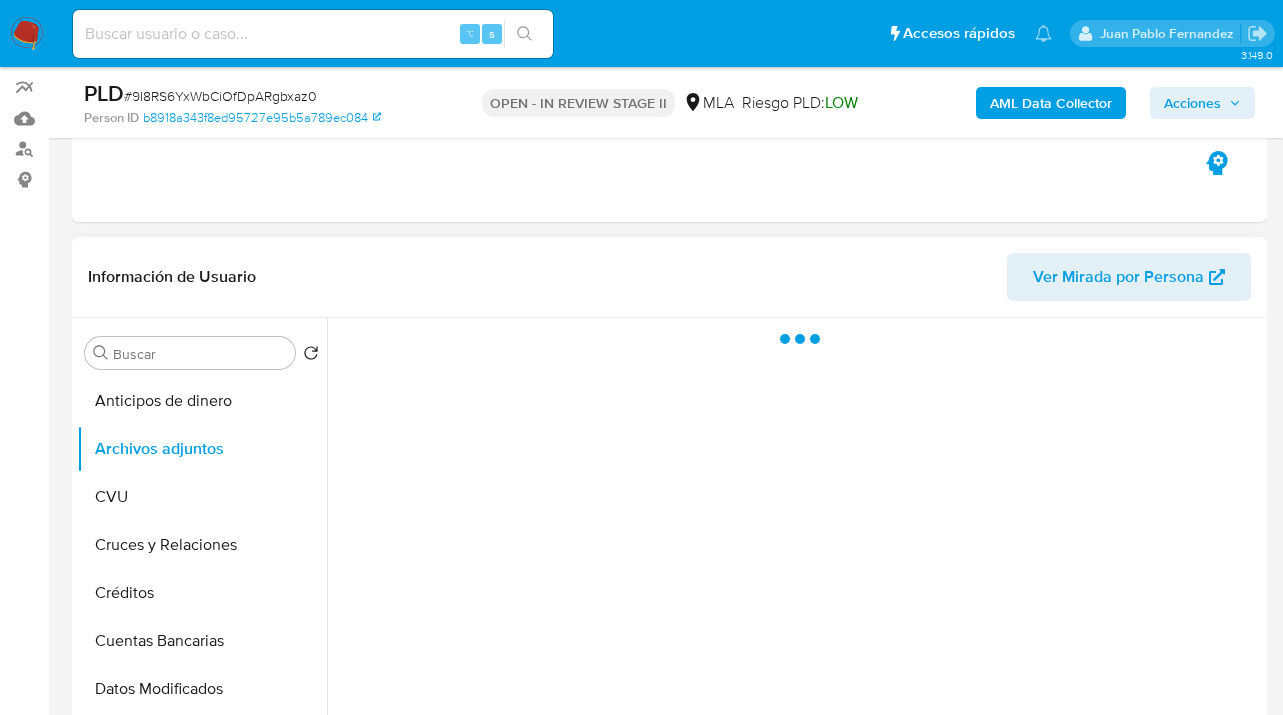 select on "10" 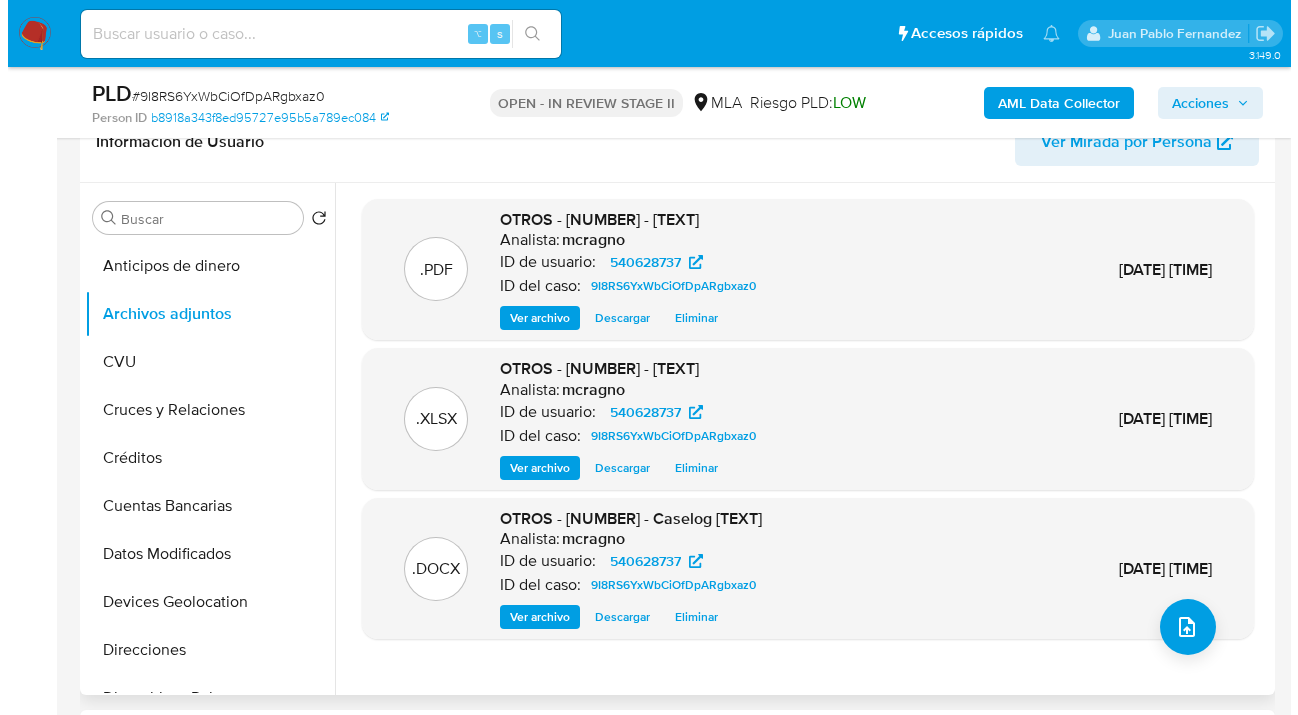 scroll, scrollTop: 338, scrollLeft: 0, axis: vertical 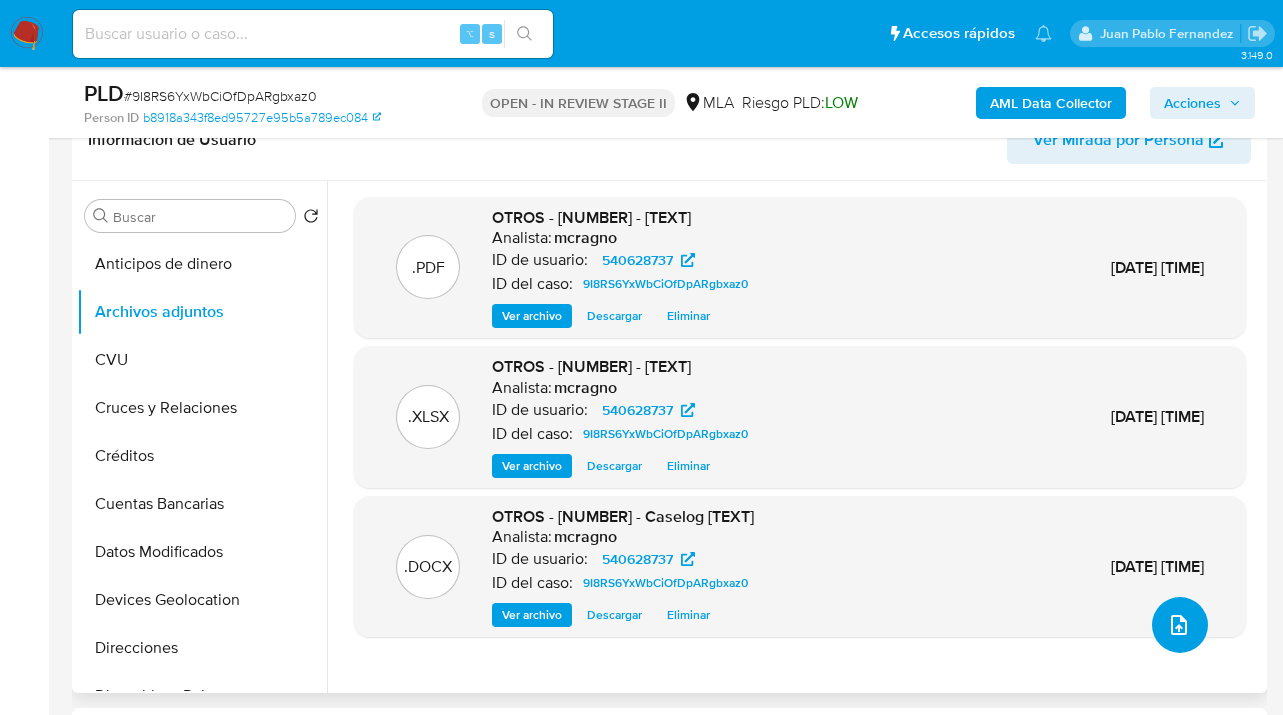 click 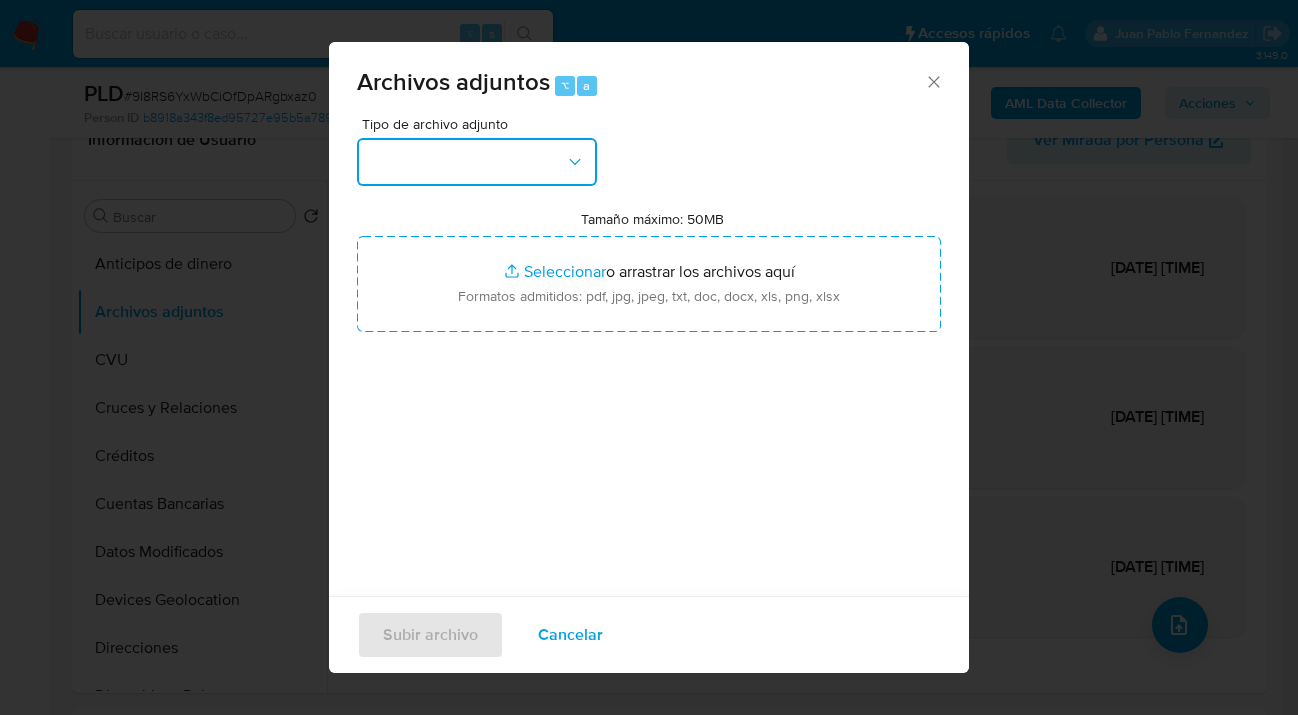 click 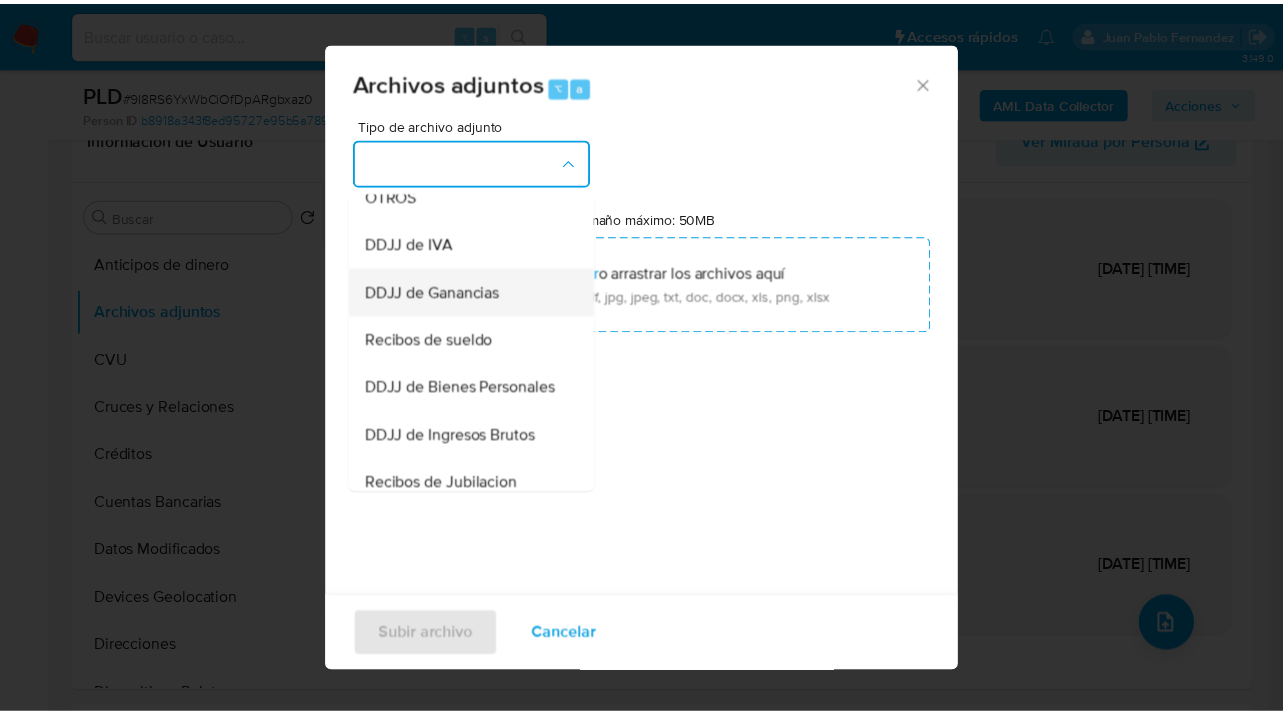 scroll, scrollTop: 339, scrollLeft: 0, axis: vertical 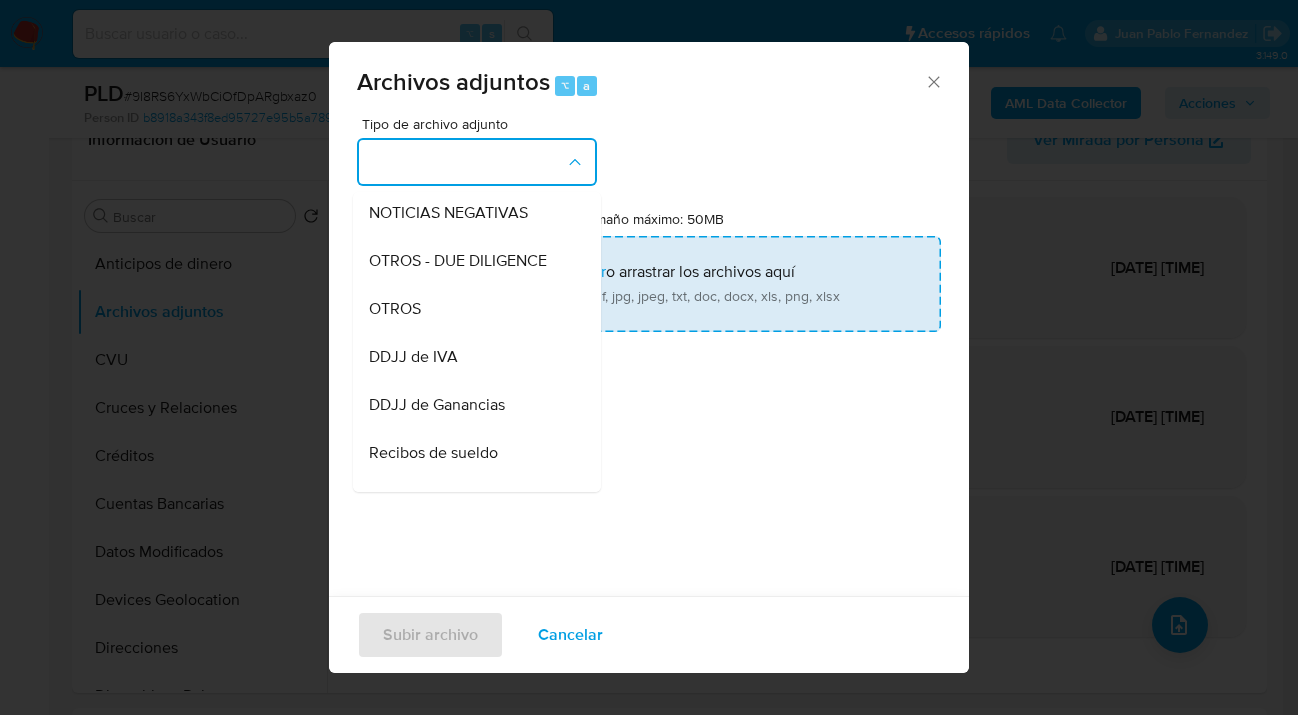 drag, startPoint x: 468, startPoint y: 330, endPoint x: 478, endPoint y: 332, distance: 10.198039 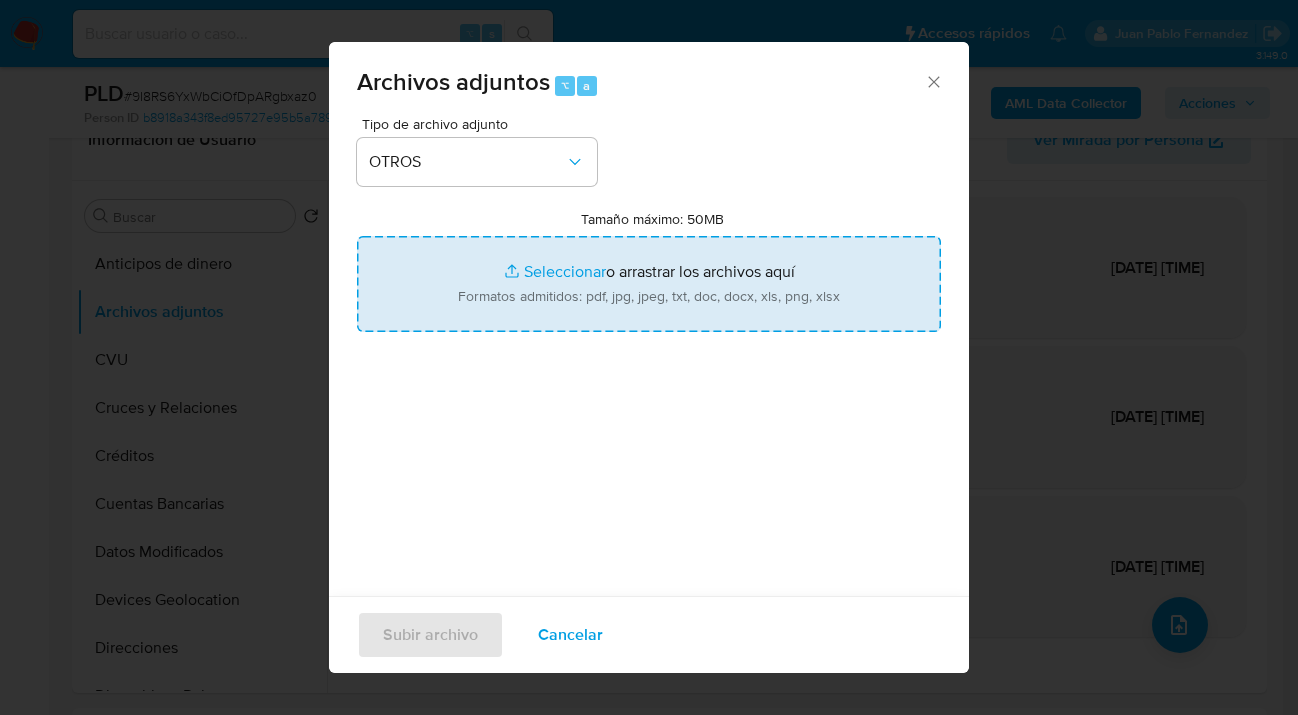 click on "Tamaño máximo: 50MB Seleccionar archivos" at bounding box center (649, 284) 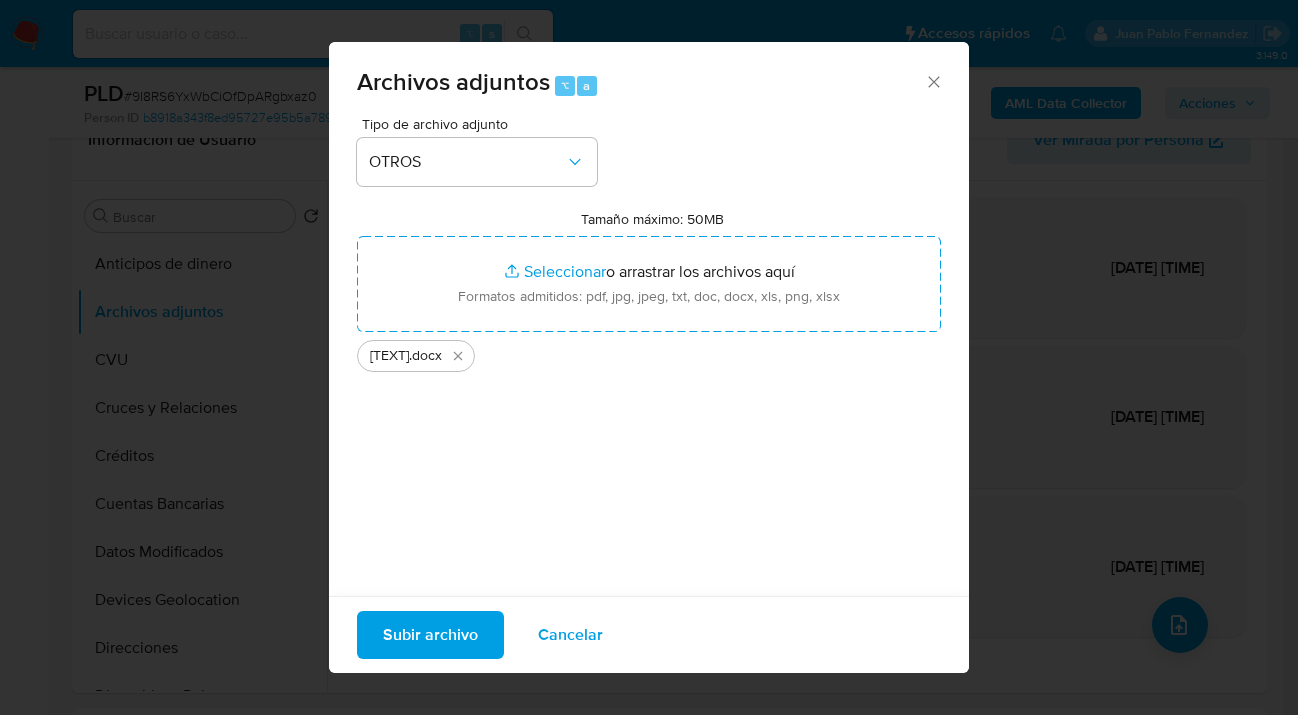 click on "Subir archivo" at bounding box center [430, 635] 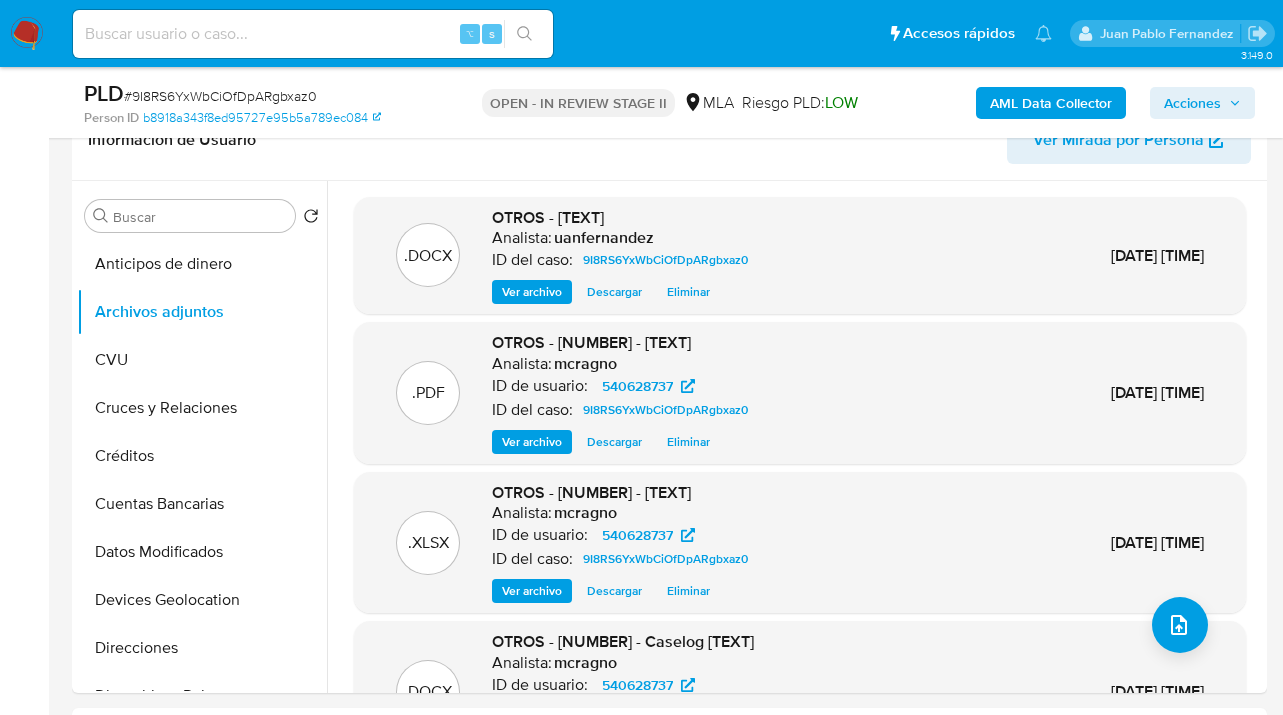 click on "Acciones" at bounding box center [1192, 103] 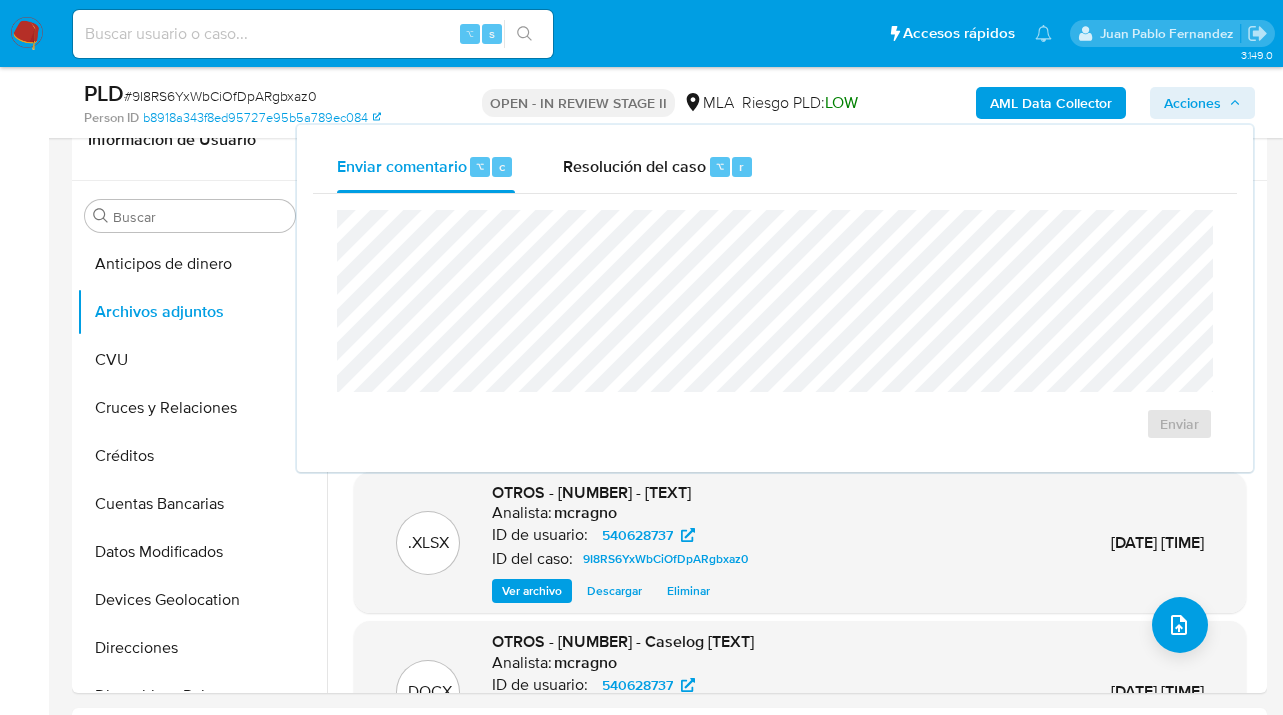 drag, startPoint x: 659, startPoint y: 179, endPoint x: 647, endPoint y: 195, distance: 20 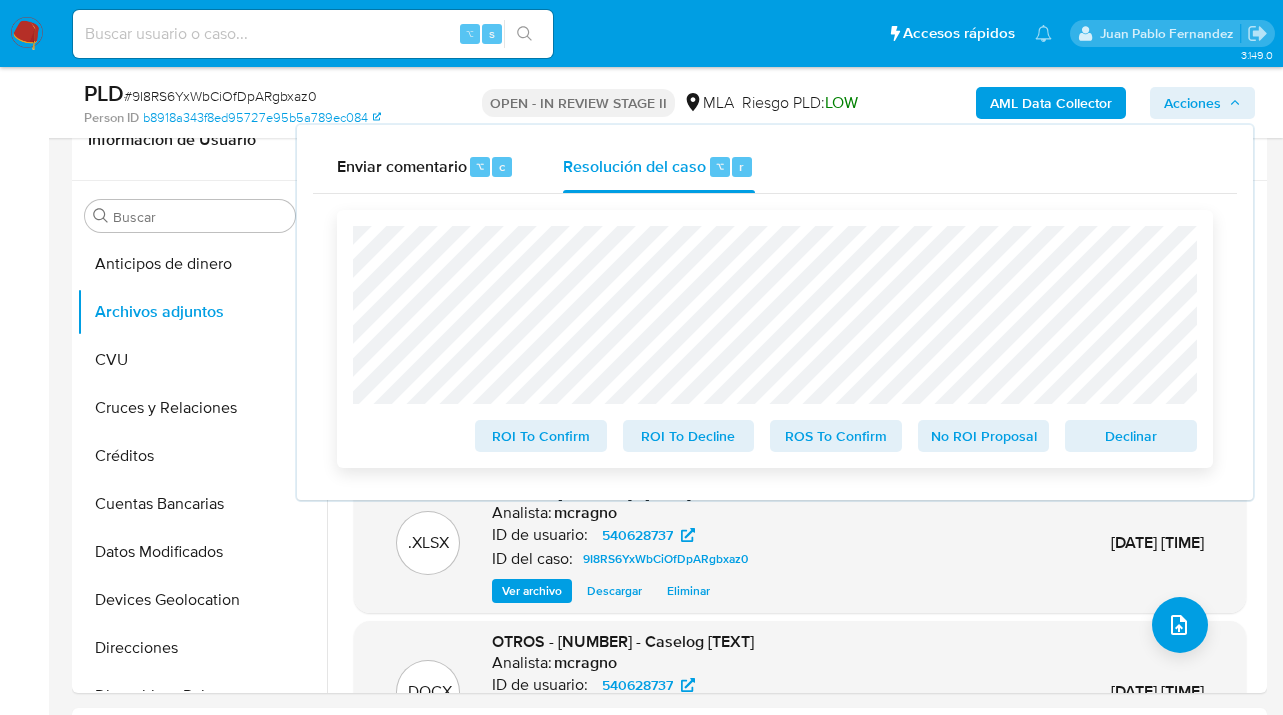 click on "ROS To Confirm" at bounding box center [836, 436] 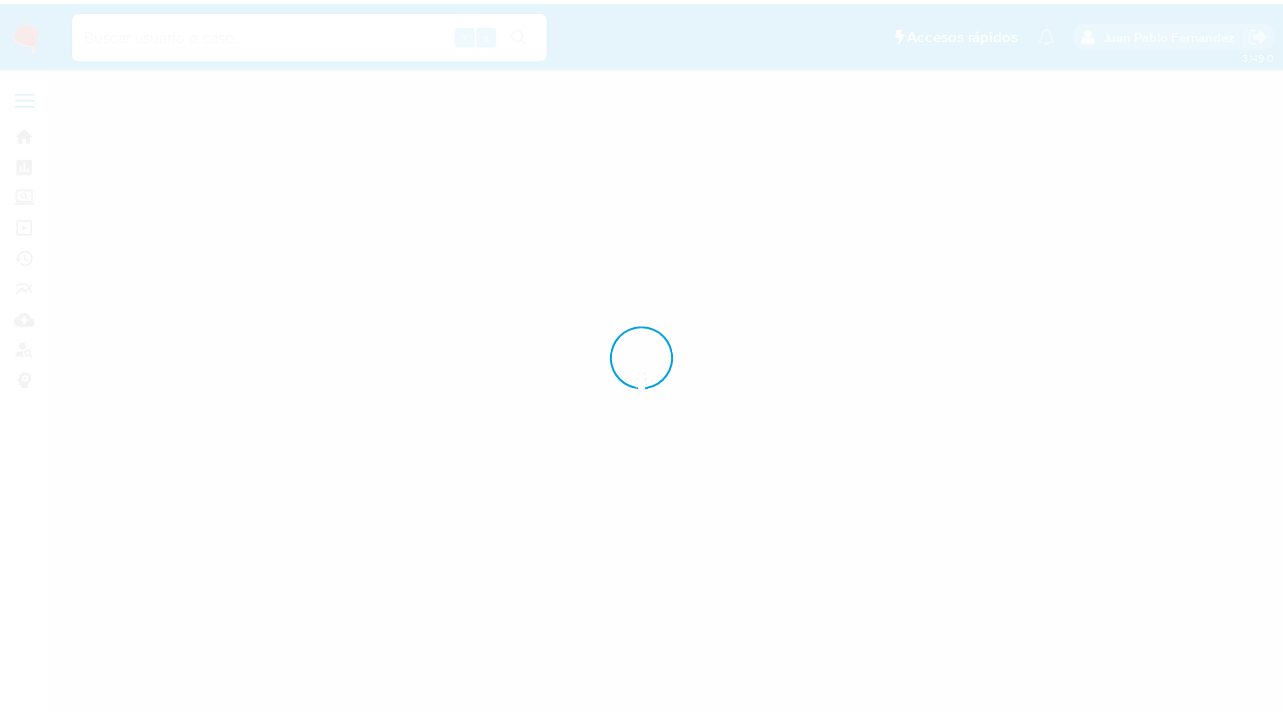 scroll, scrollTop: 0, scrollLeft: 0, axis: both 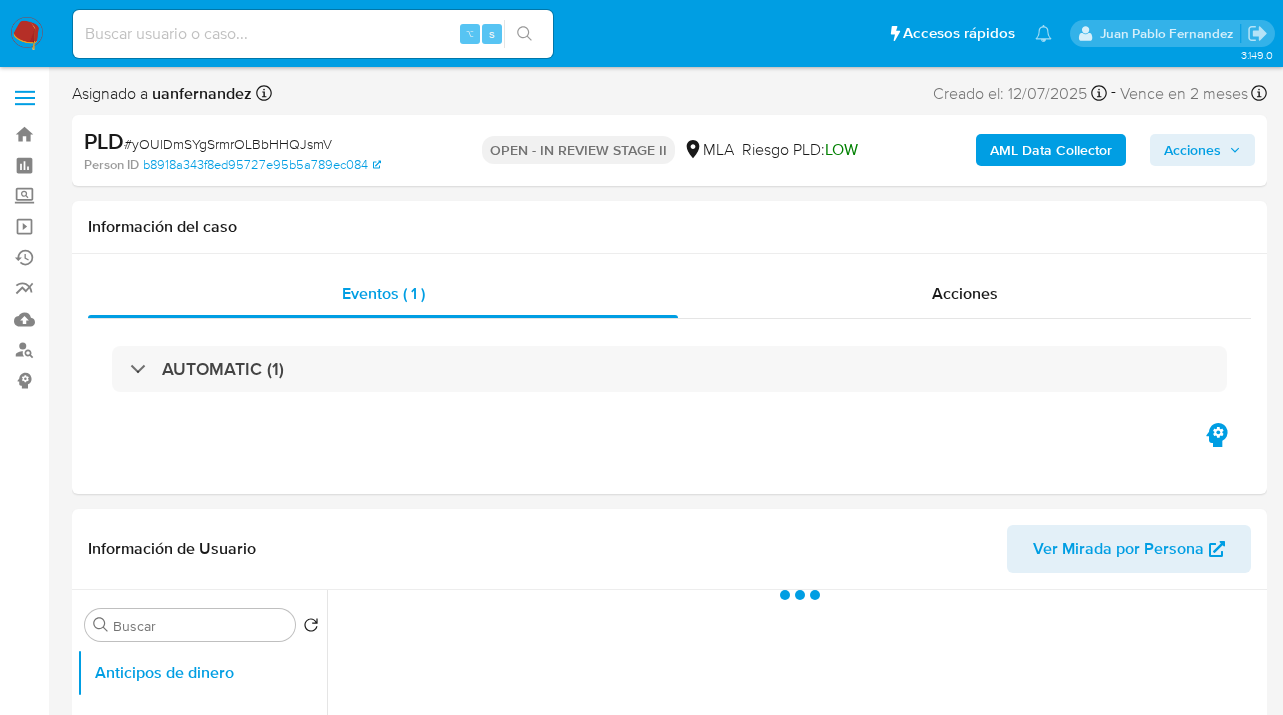 click on "Acciones" at bounding box center (1192, 150) 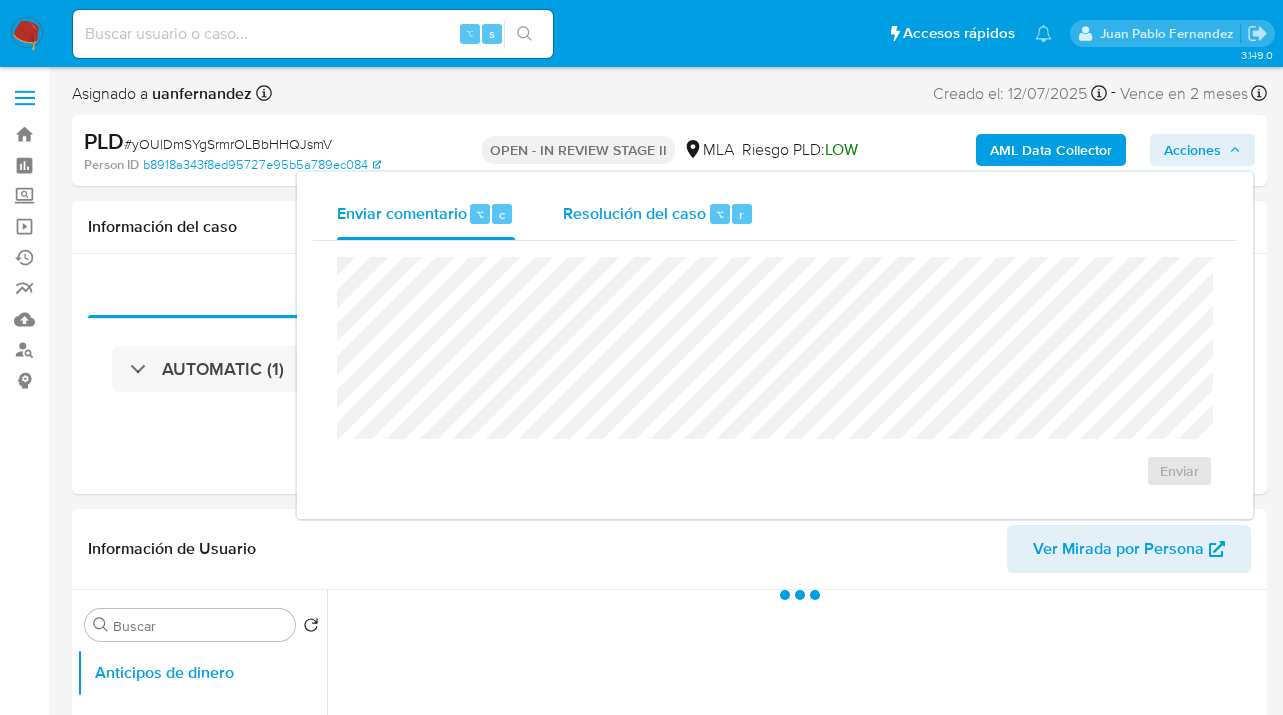 click on "Resolución del caso ⌥ r" at bounding box center (658, 214) 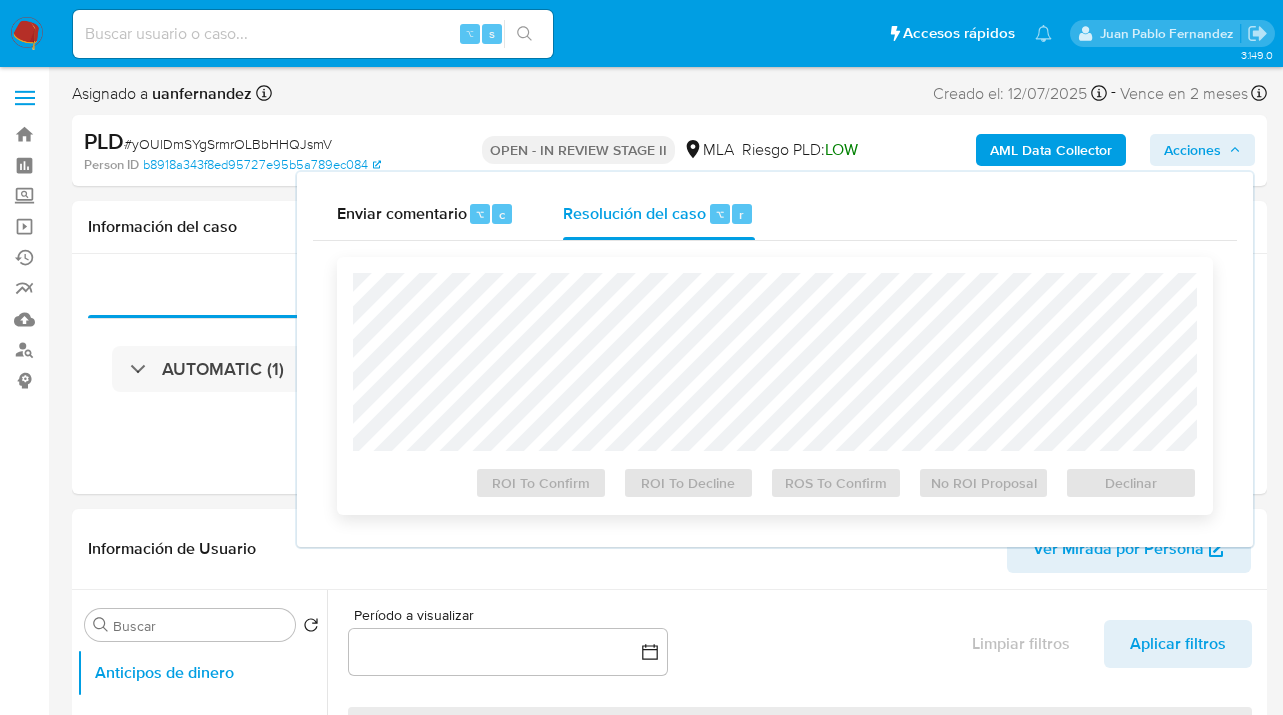 select on "10" 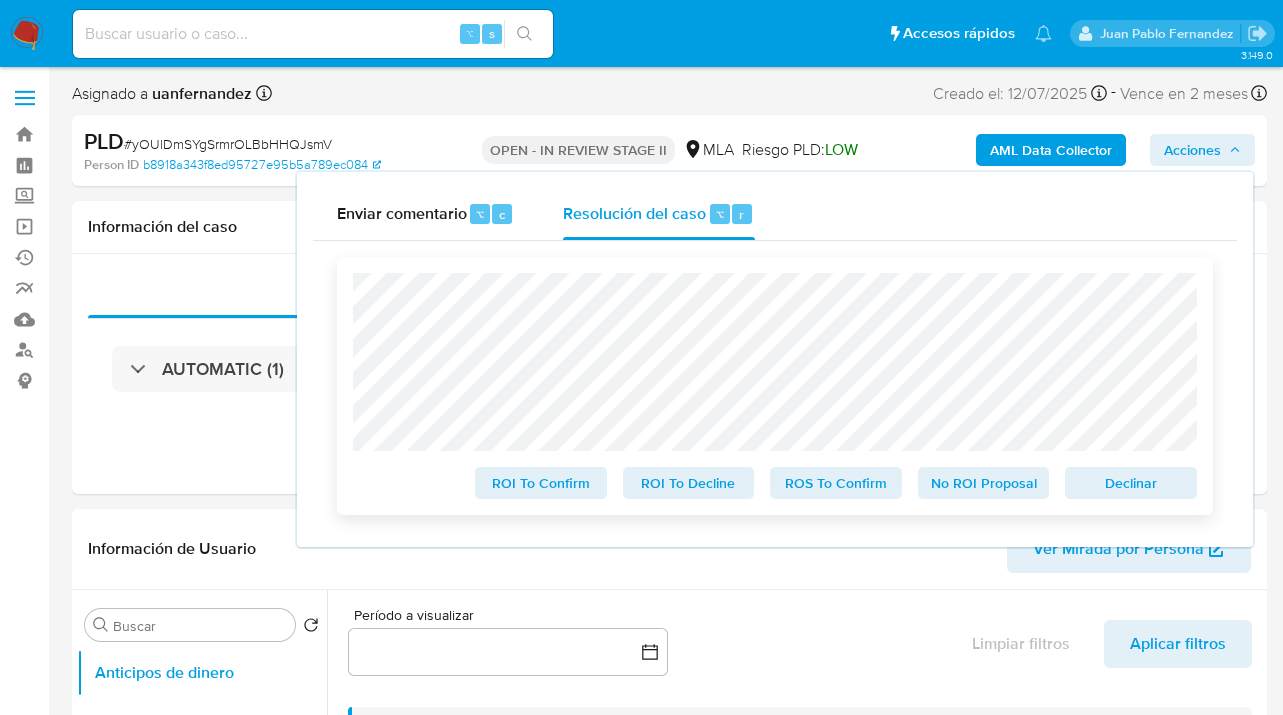 click on "ROS To Confirm" at bounding box center (836, 483) 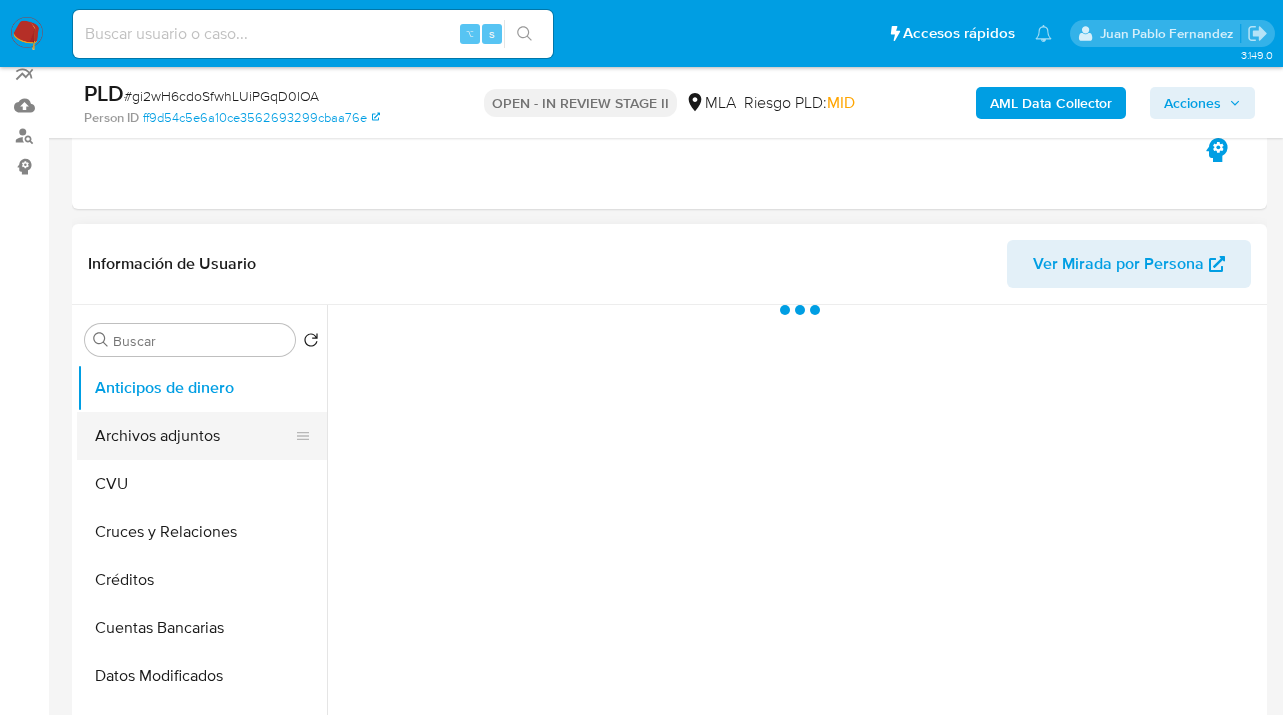 scroll, scrollTop: 350, scrollLeft: 0, axis: vertical 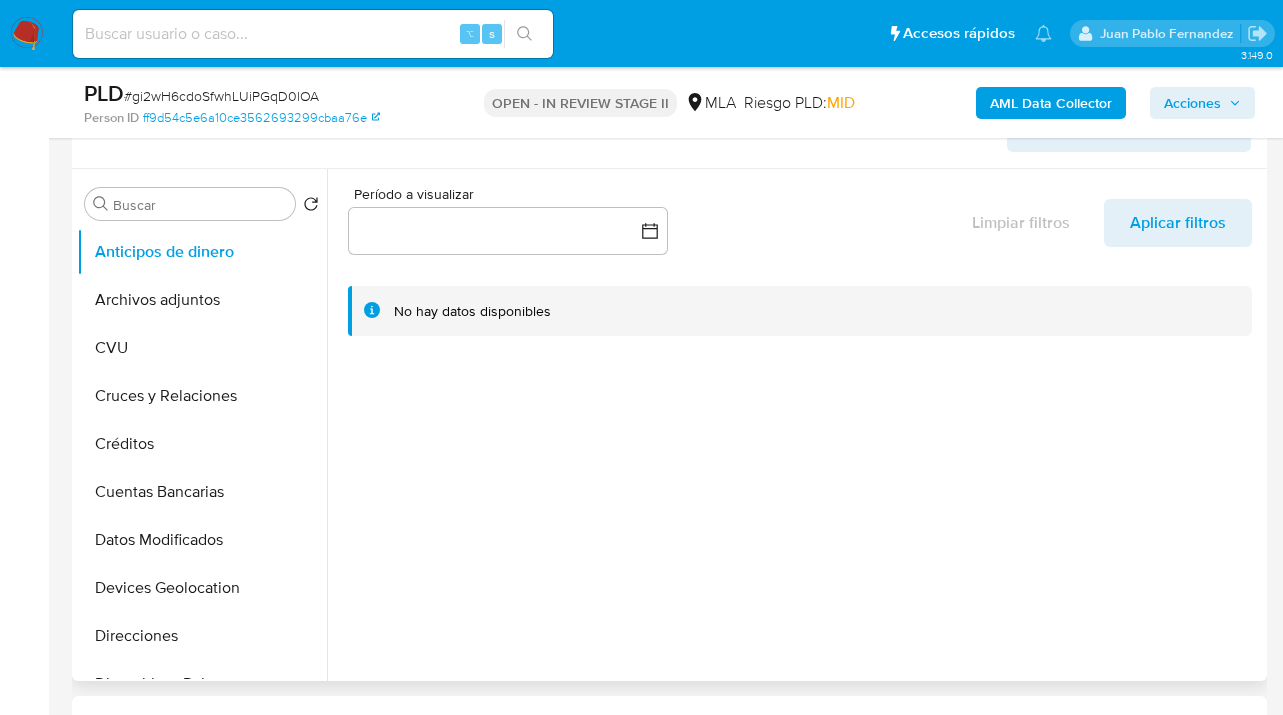 select on "10" 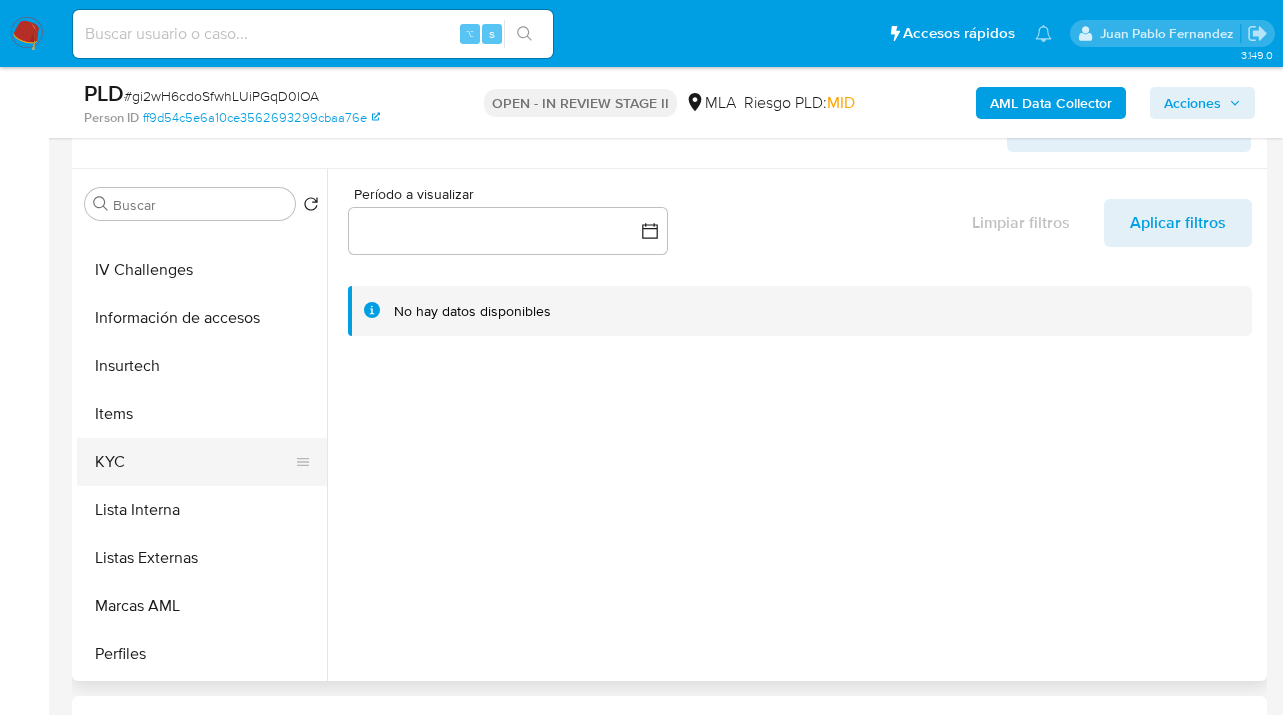 scroll, scrollTop: 748, scrollLeft: 0, axis: vertical 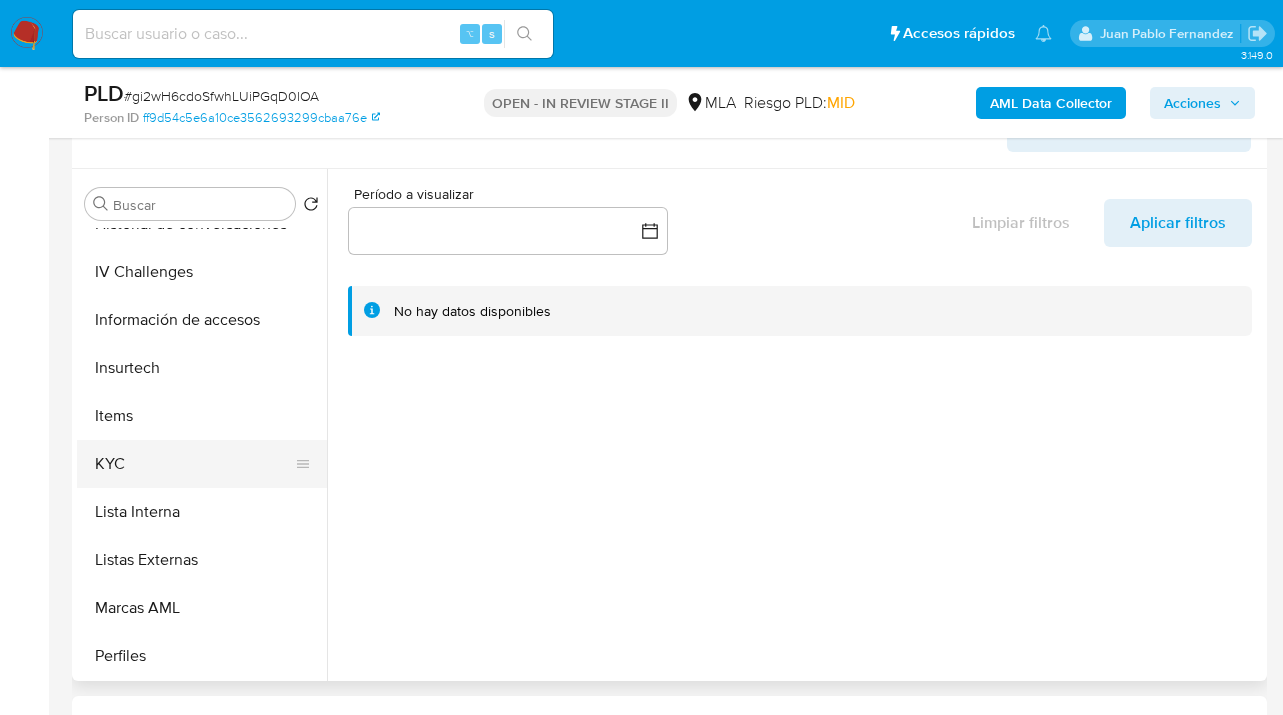 click on "KYC" at bounding box center [194, 464] 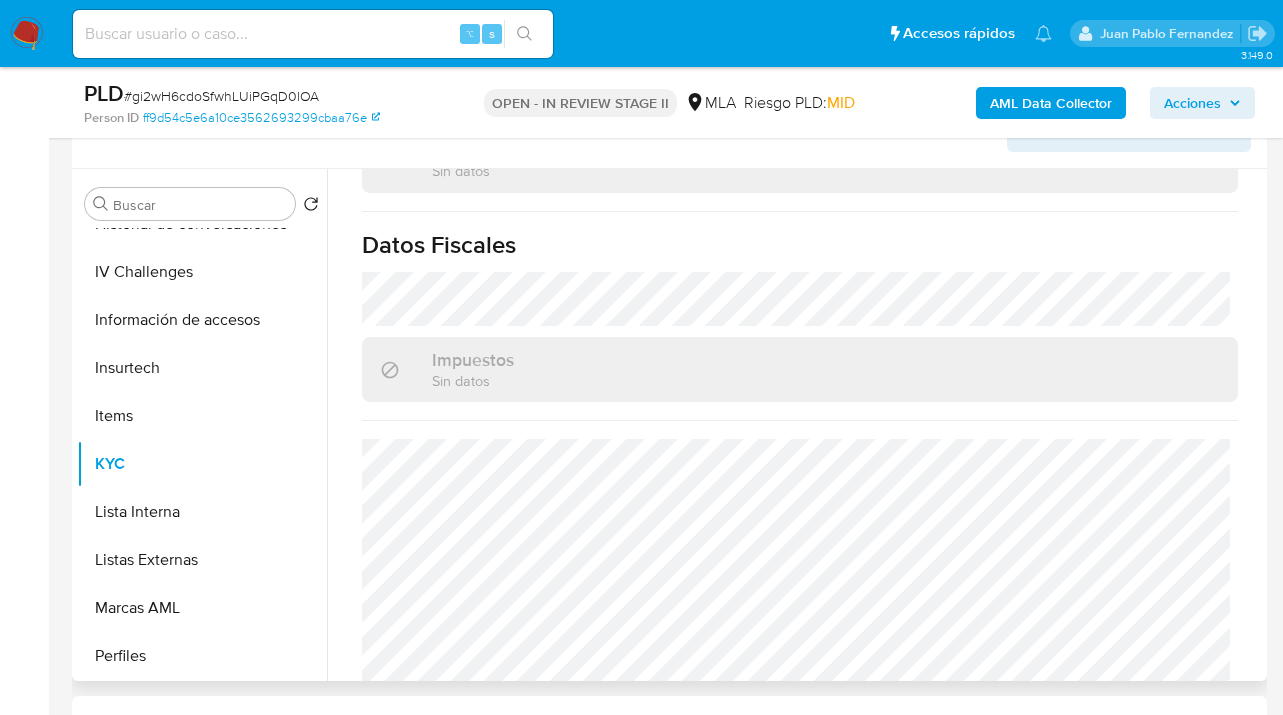 scroll, scrollTop: 1130, scrollLeft: 0, axis: vertical 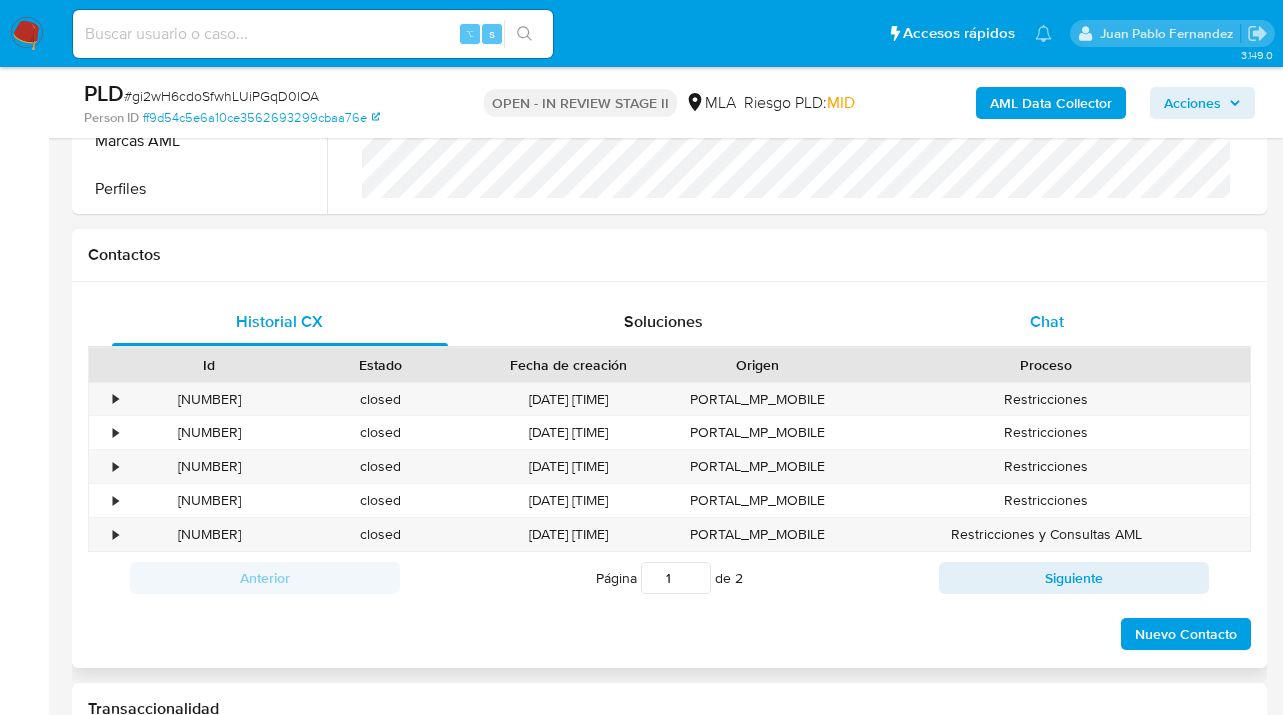 click on "Chat" at bounding box center (1047, 321) 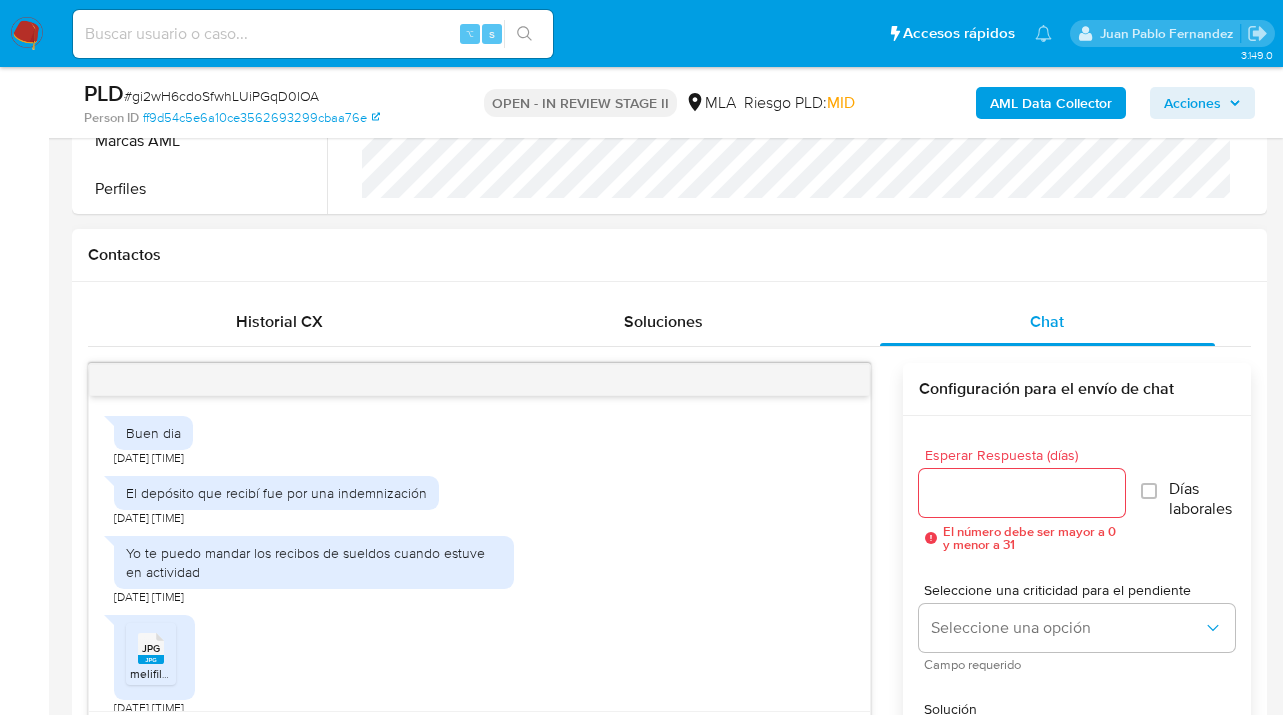 scroll, scrollTop: 1409, scrollLeft: 0, axis: vertical 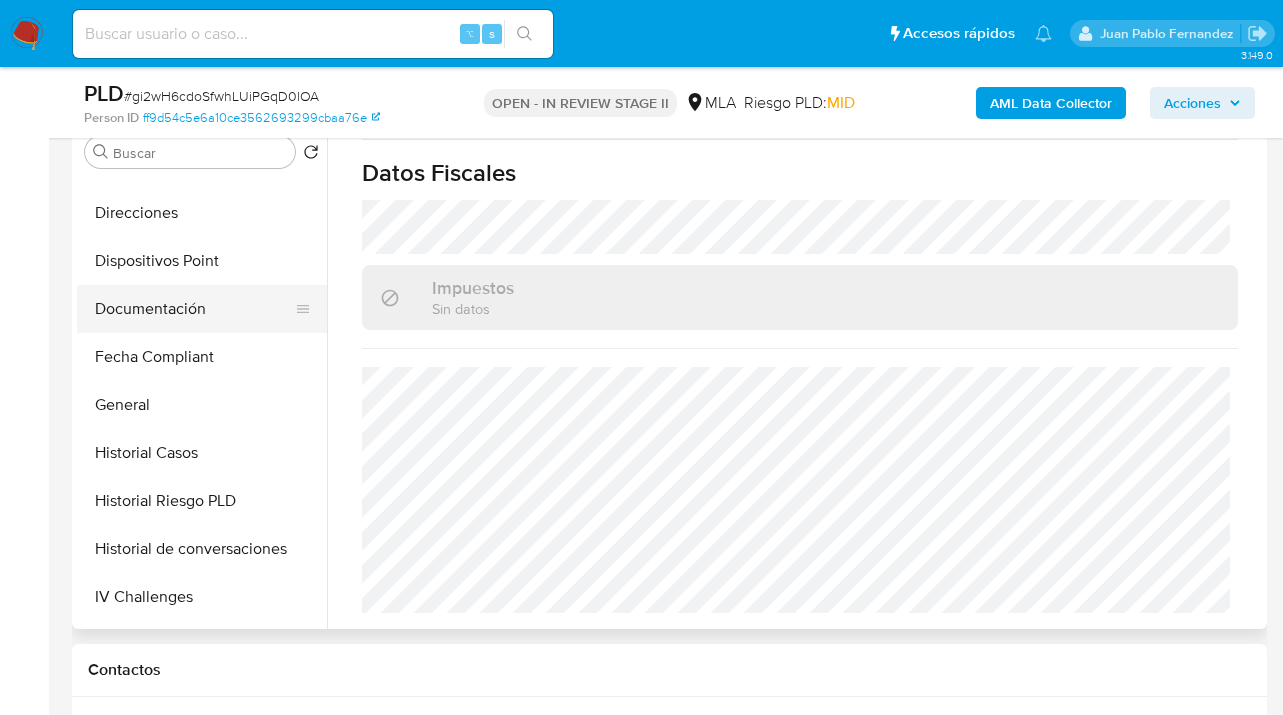 click on "Documentación" at bounding box center [194, 309] 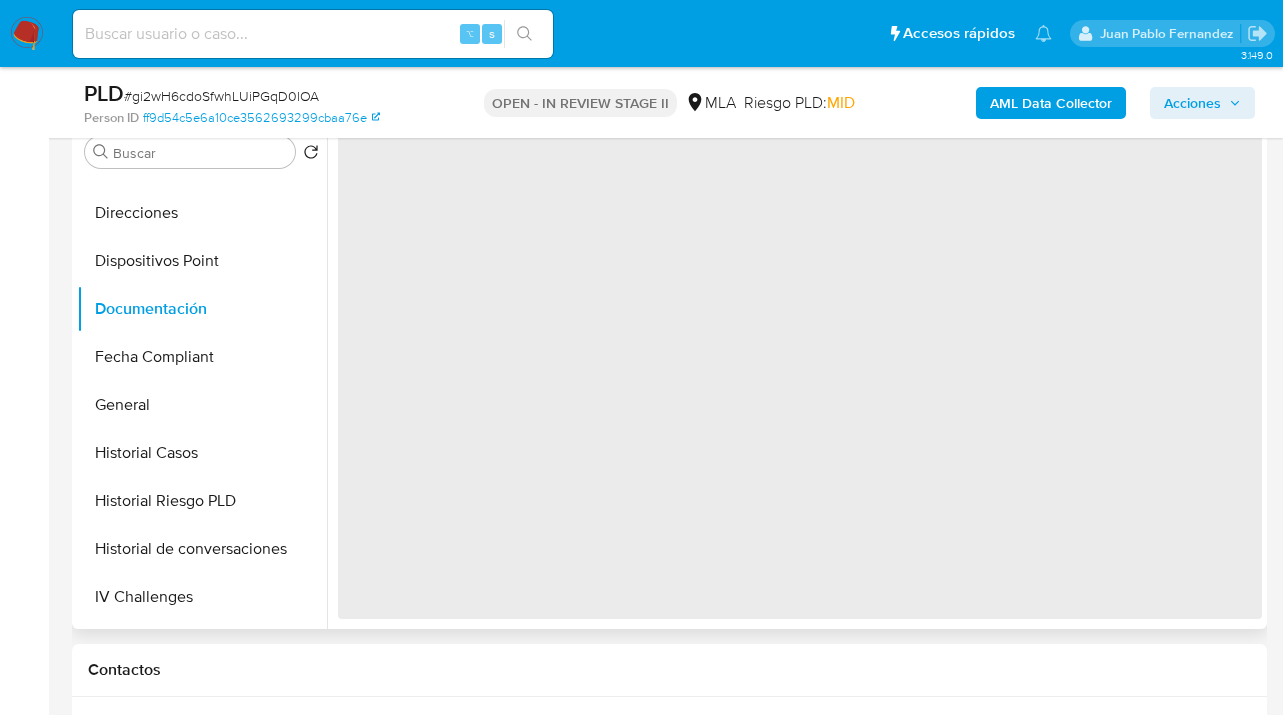 scroll, scrollTop: 0, scrollLeft: 0, axis: both 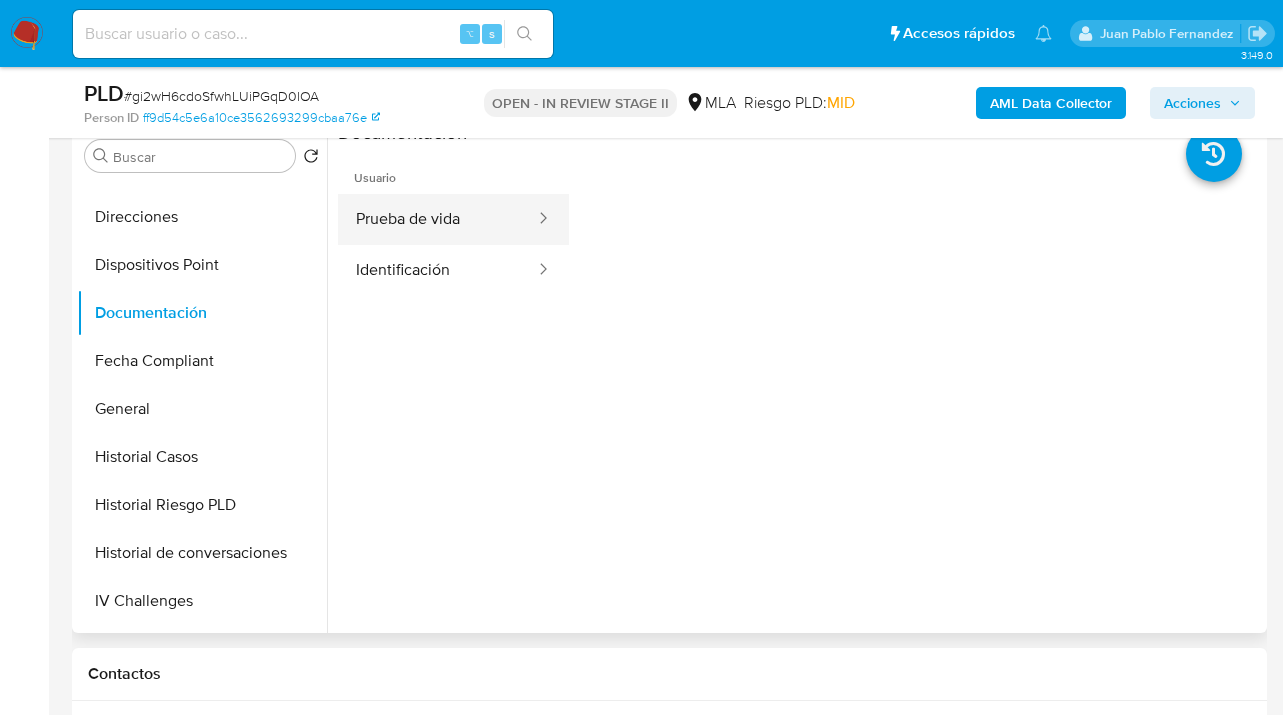 click on "Prueba de vida" at bounding box center [437, 219] 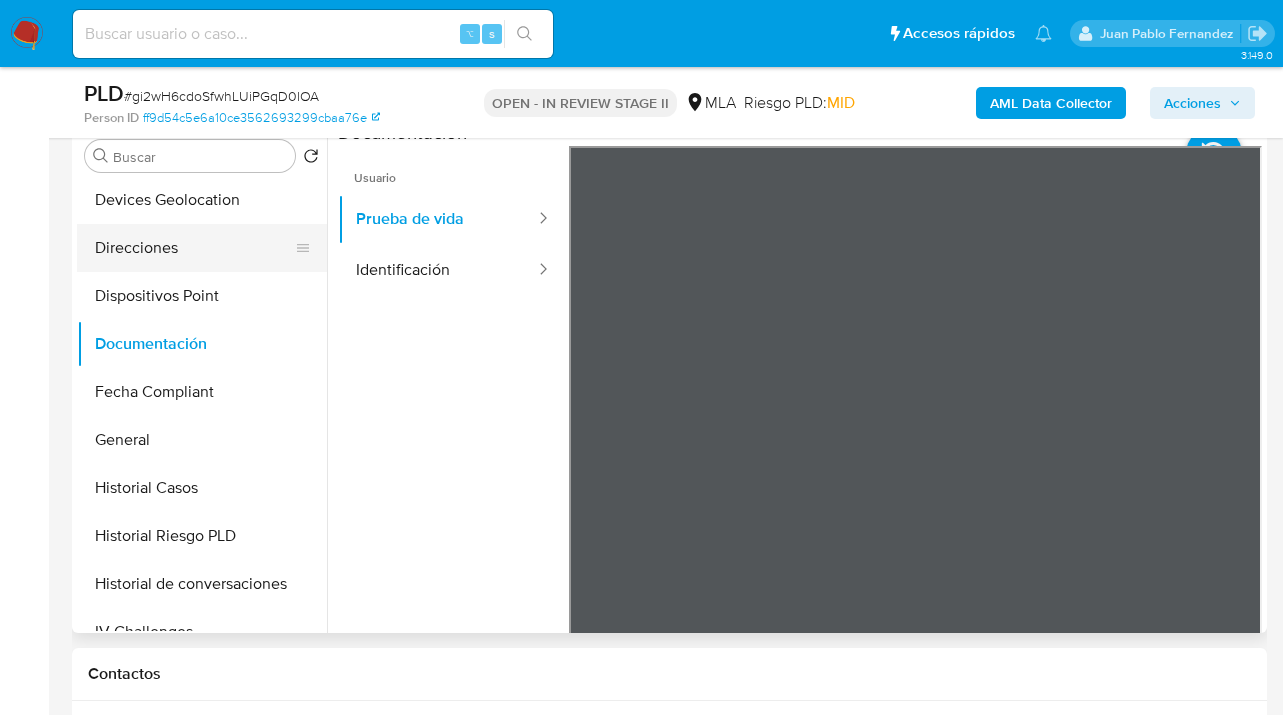 scroll, scrollTop: 339, scrollLeft: 0, axis: vertical 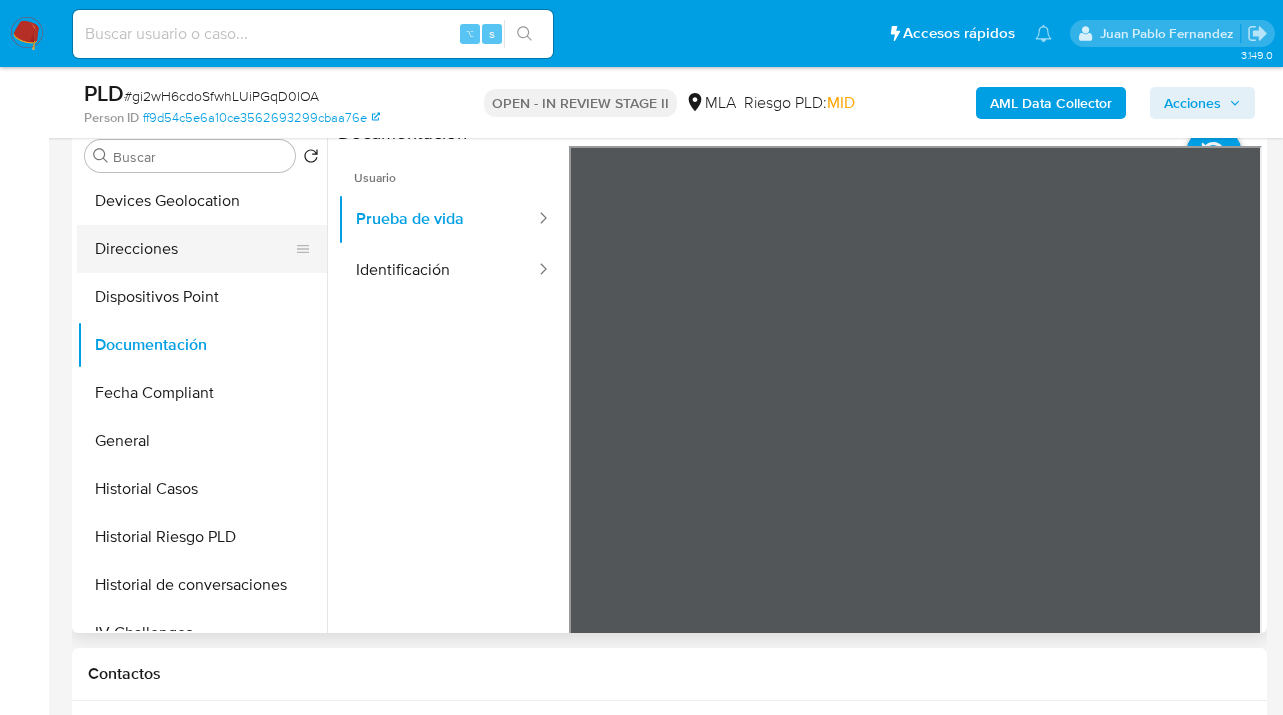 click on "Direcciones" at bounding box center (194, 249) 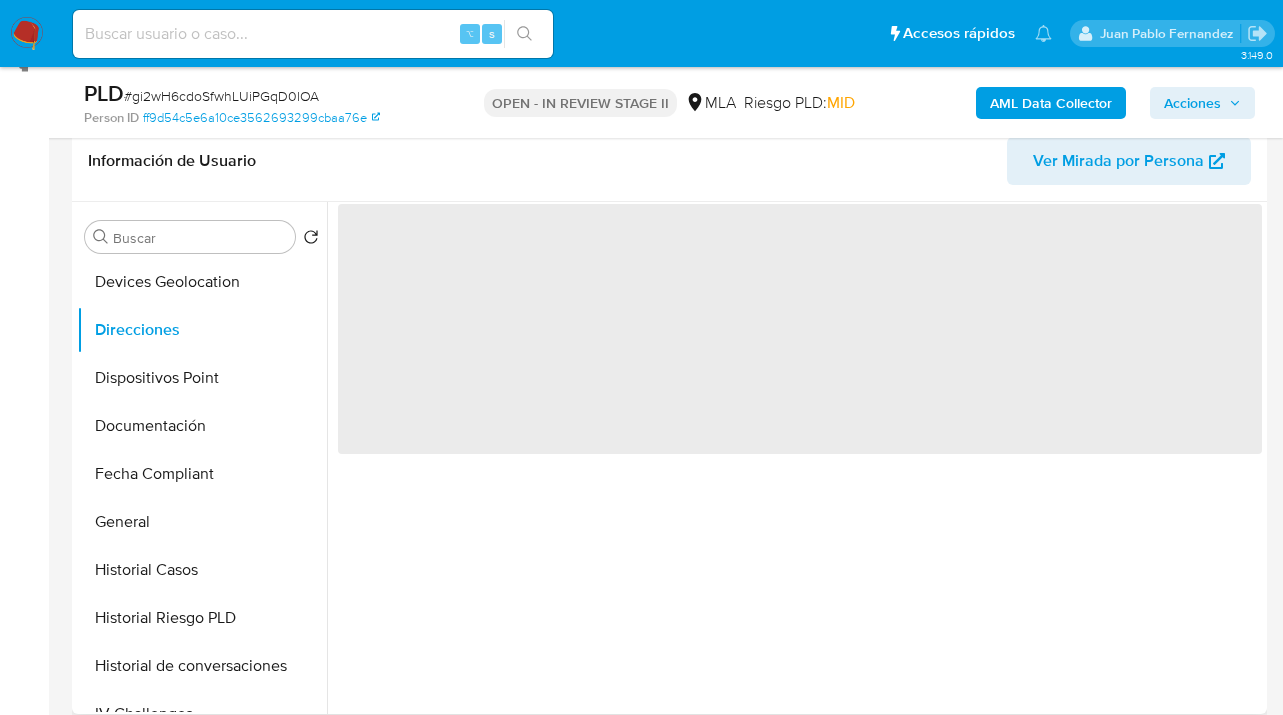 scroll, scrollTop: 231, scrollLeft: 0, axis: vertical 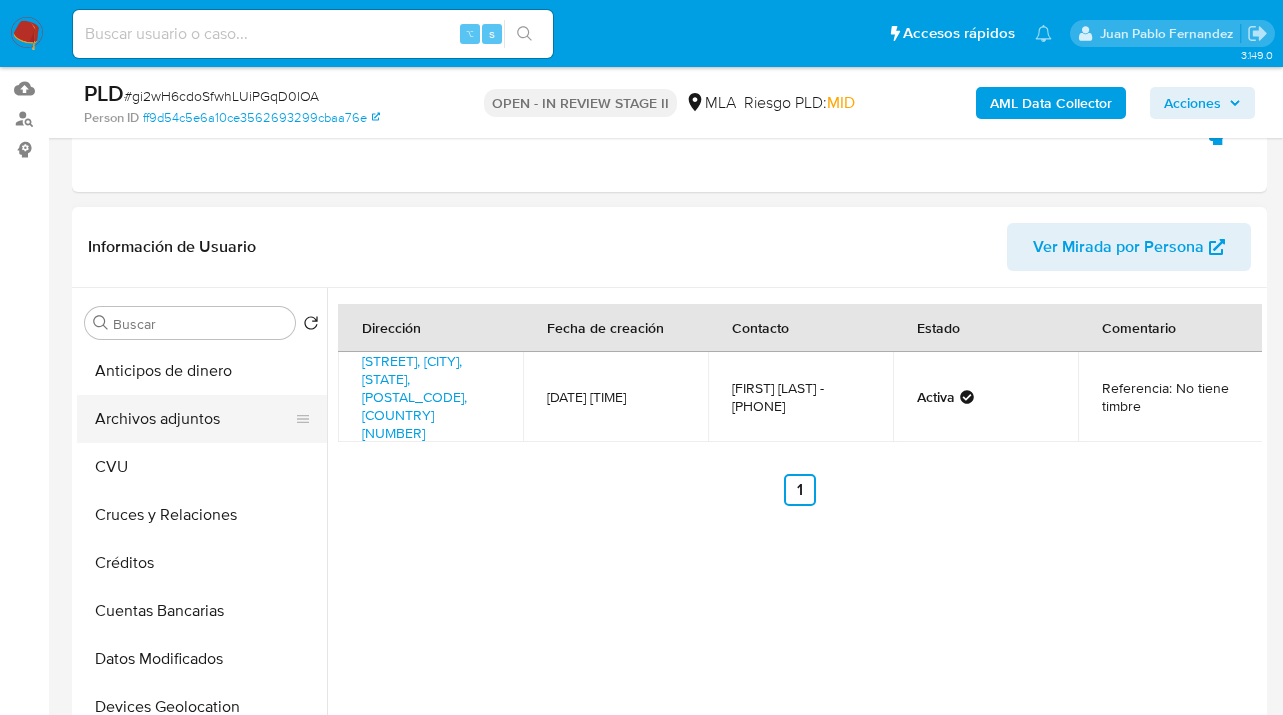 drag, startPoint x: 224, startPoint y: 405, endPoint x: 308, endPoint y: 410, distance: 84.14868 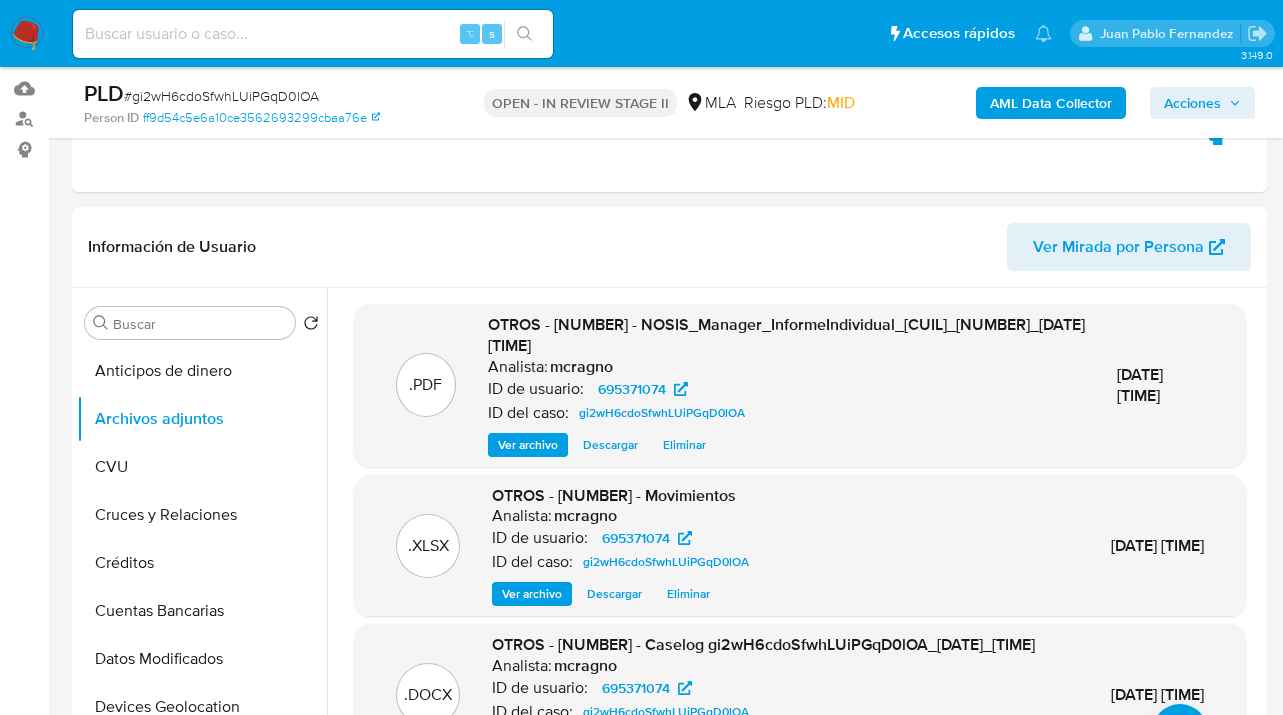 click on "Ver archivo" at bounding box center [528, 445] 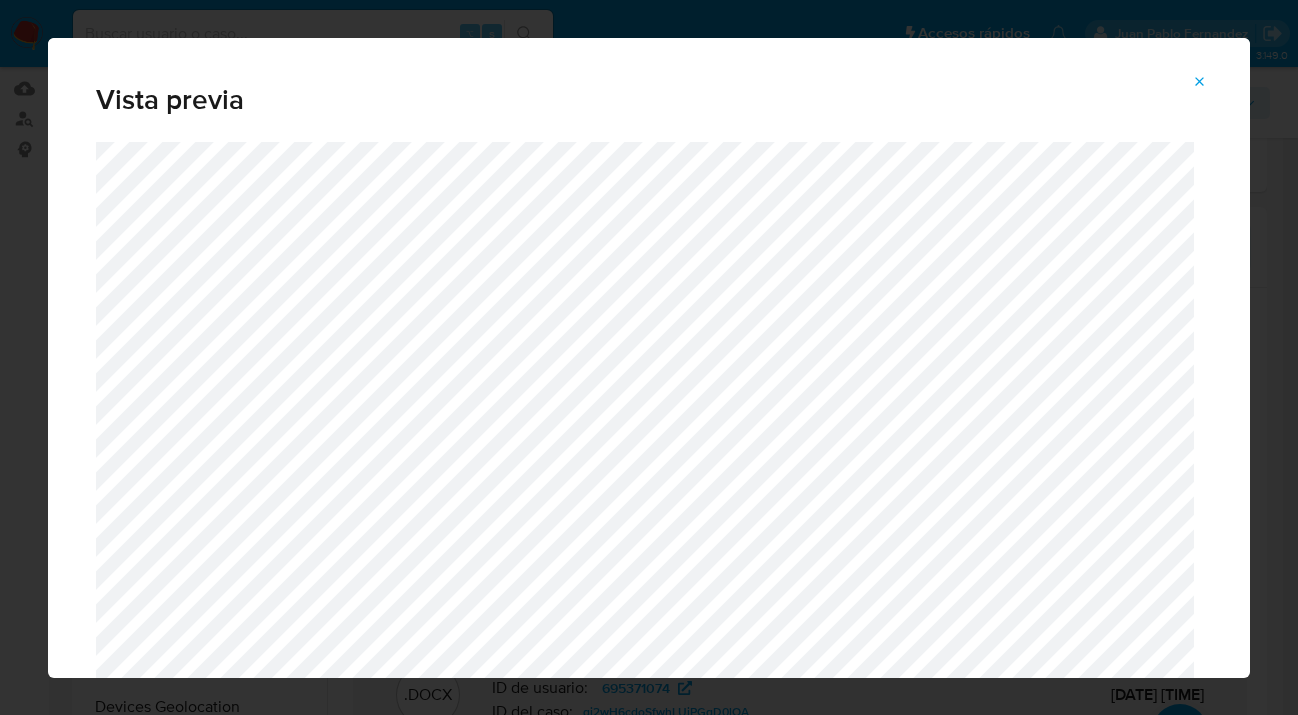 click 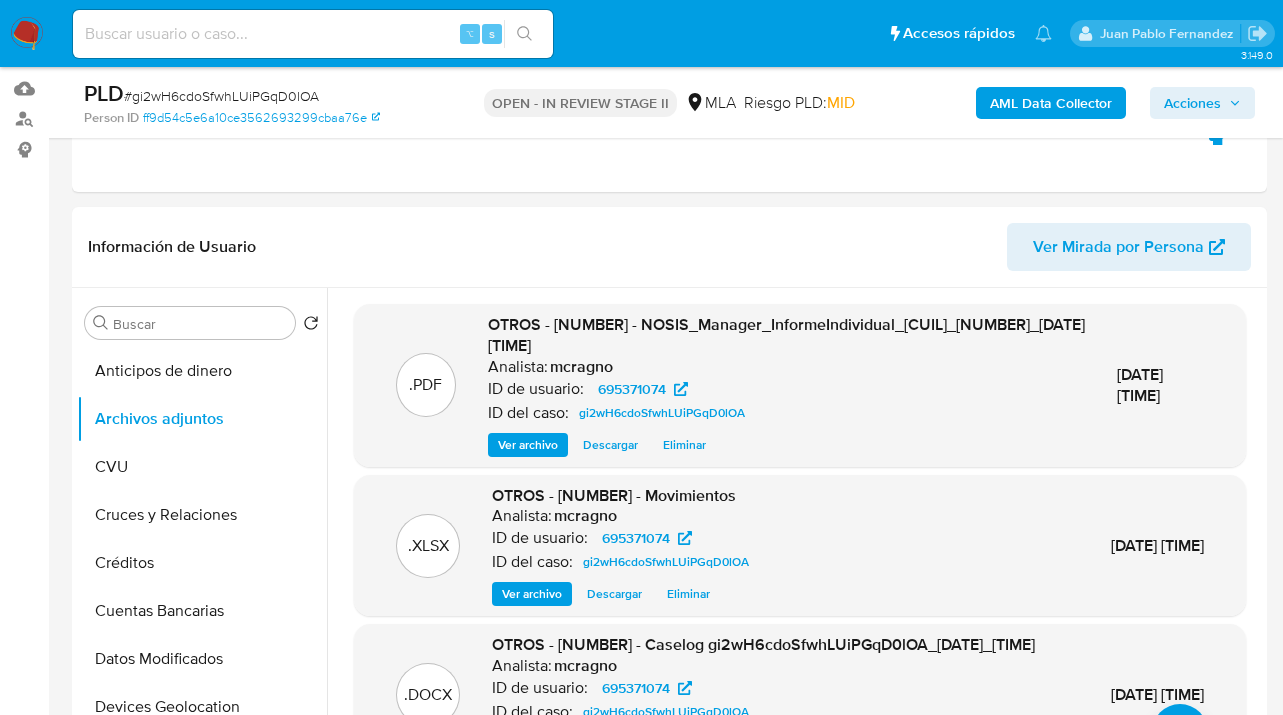 scroll, scrollTop: 6, scrollLeft: 0, axis: vertical 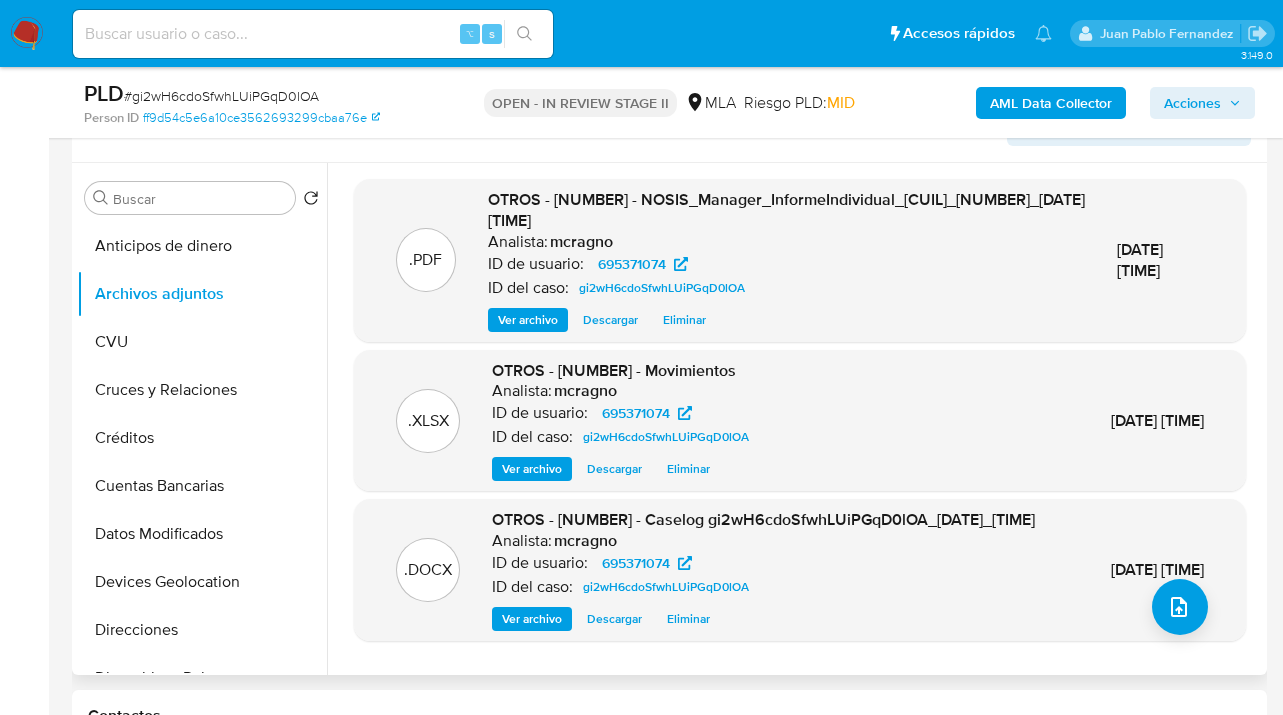 click on "Descargar" at bounding box center [614, 619] 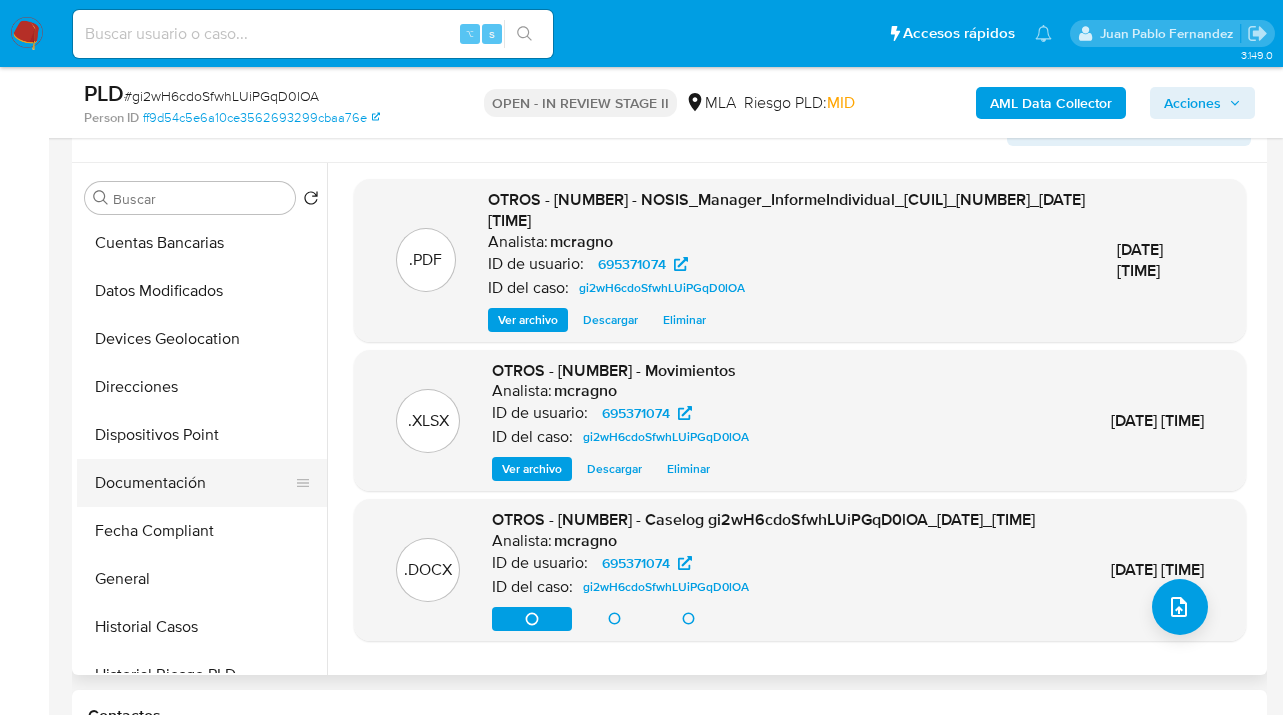 scroll, scrollTop: 256, scrollLeft: 0, axis: vertical 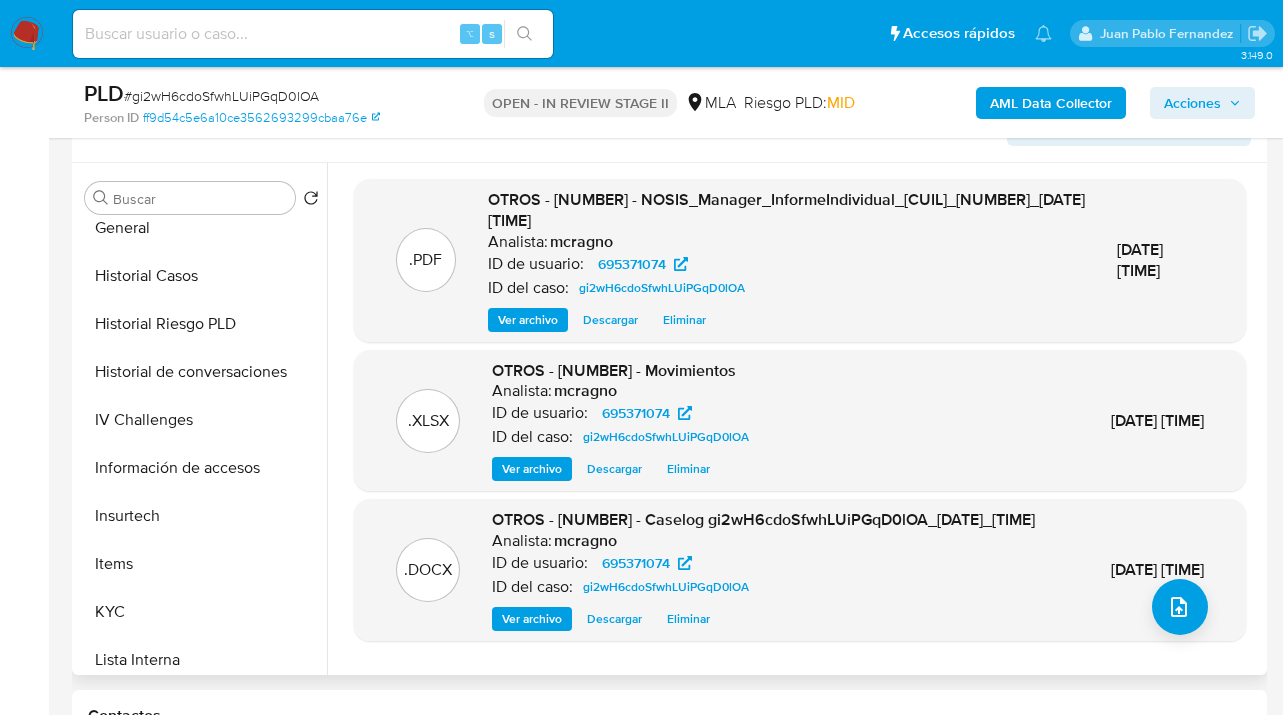 click on "Descargar" at bounding box center [614, 619] 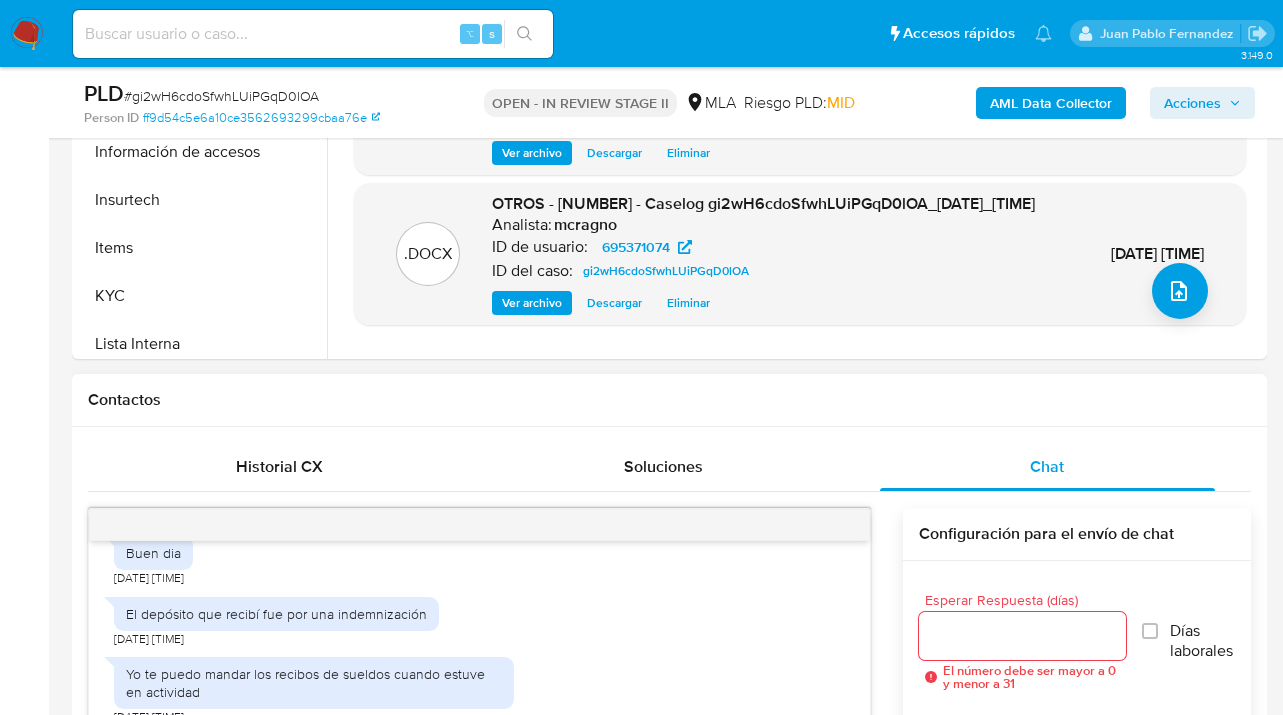 scroll, scrollTop: 858, scrollLeft: 0, axis: vertical 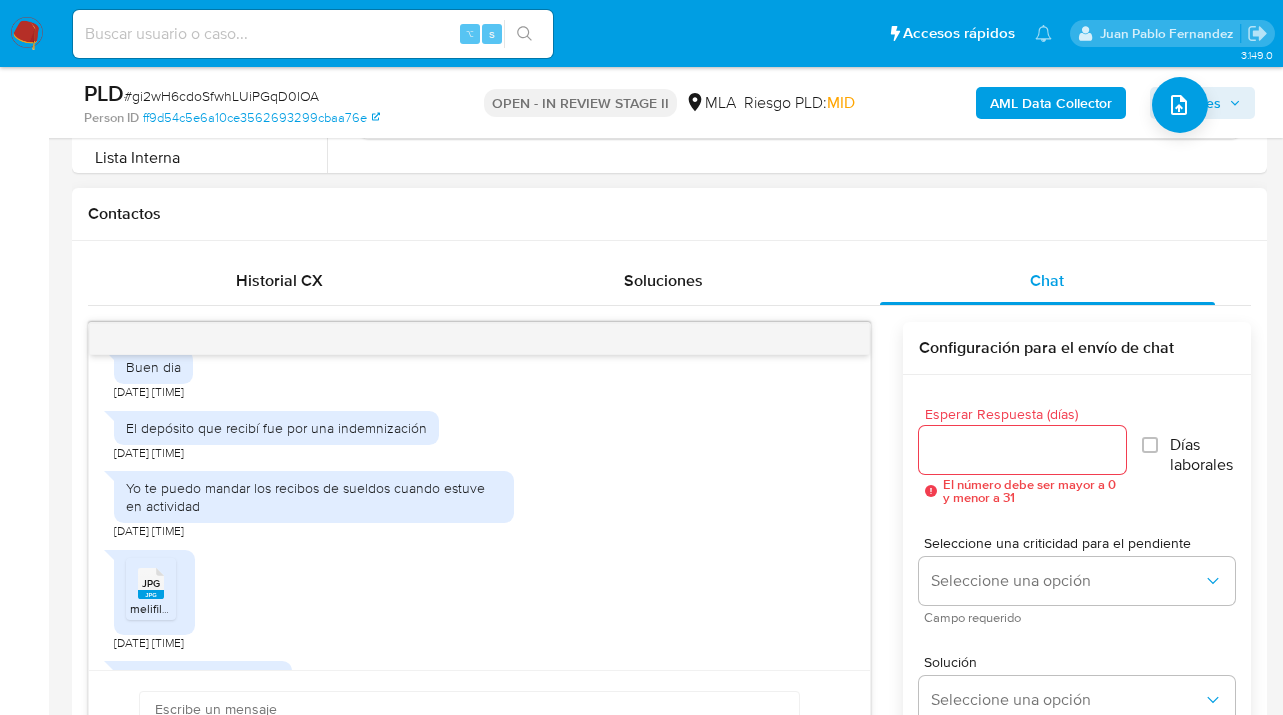 click on "melifile3299725639060583851.jpg" at bounding box center [187, 608] 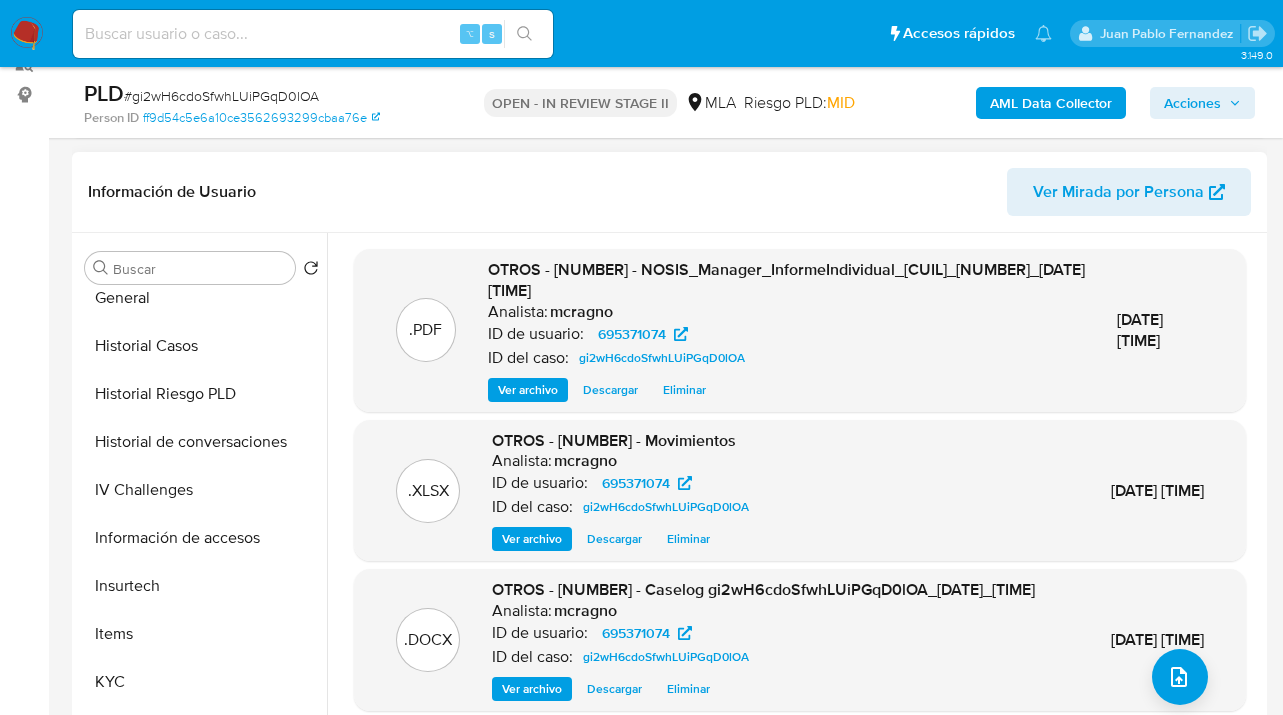 scroll, scrollTop: 372, scrollLeft: 0, axis: vertical 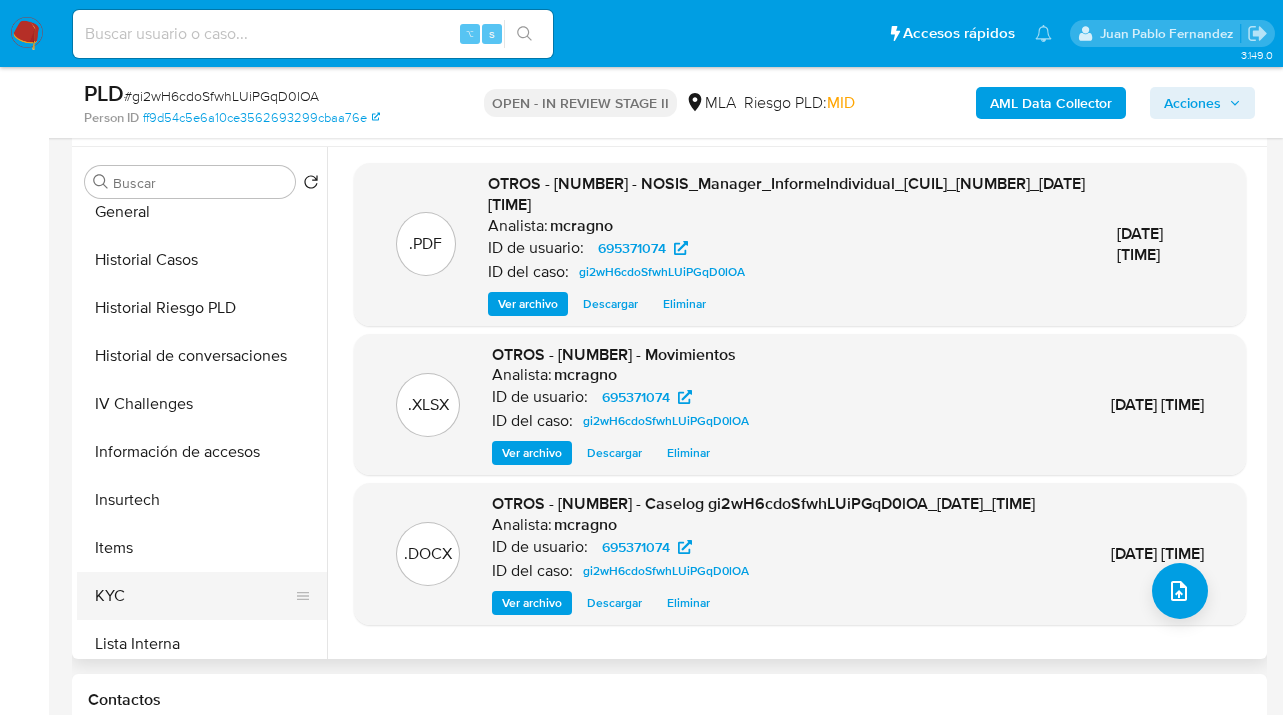 click on "KYC" at bounding box center (194, 596) 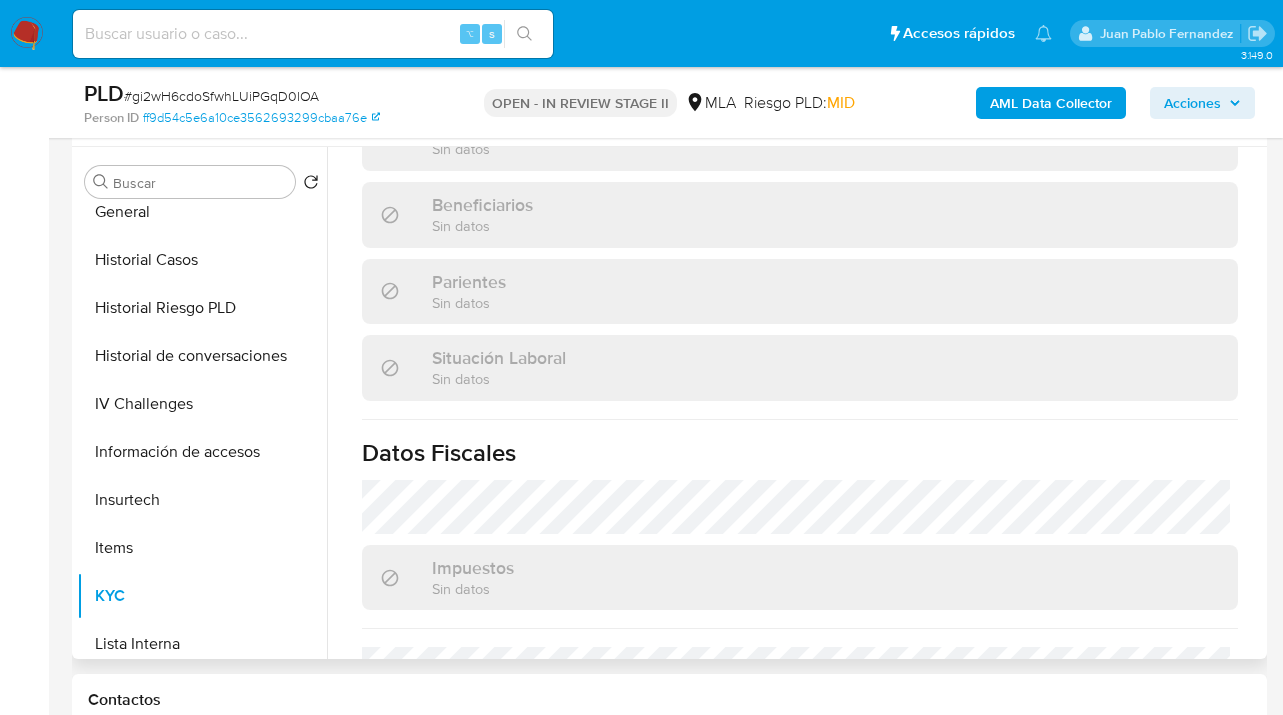 scroll, scrollTop: 730, scrollLeft: 0, axis: vertical 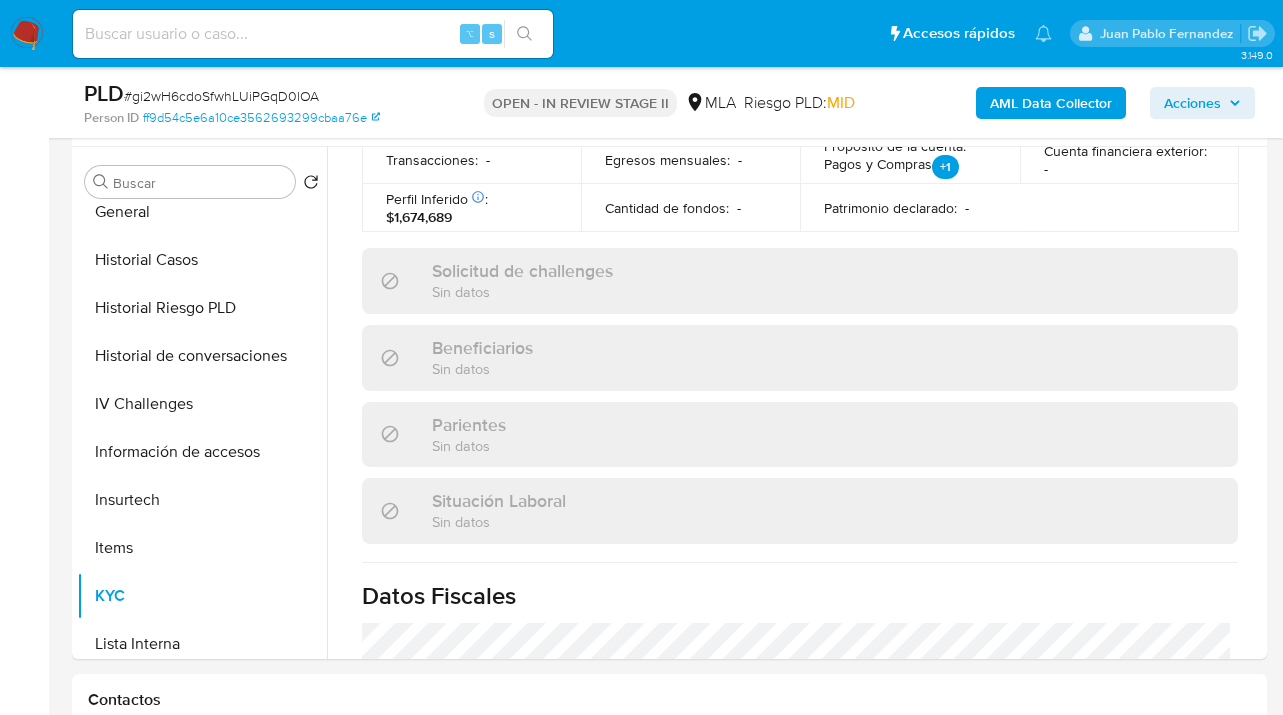 click on "PLD # gi2wH6cdoSfwhLUiPGqD0lOA" at bounding box center (275, 94) 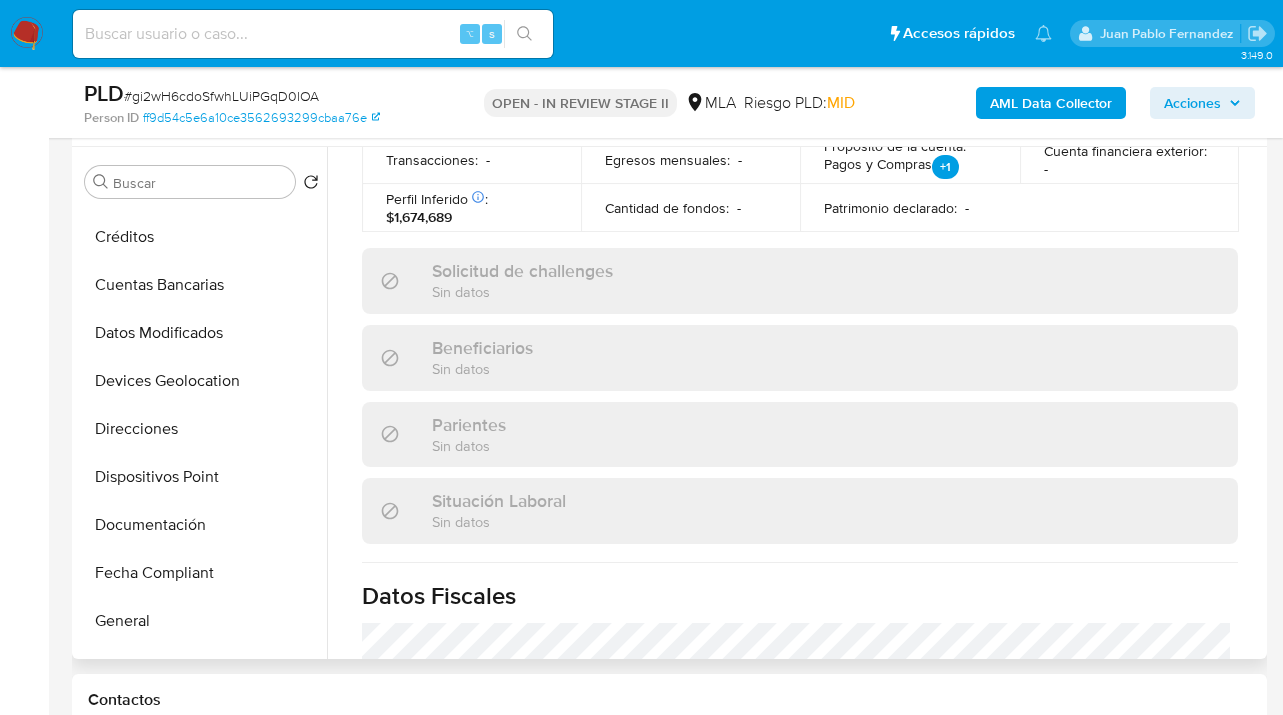 scroll, scrollTop: 0, scrollLeft: 0, axis: both 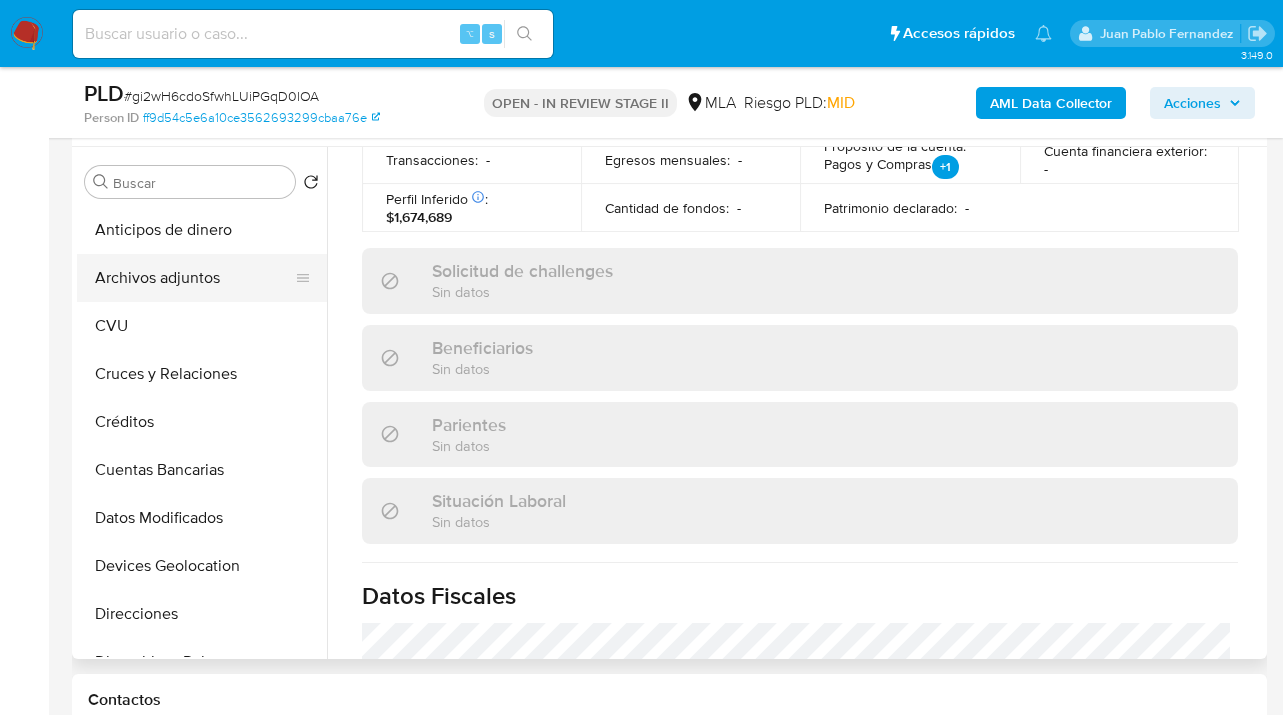drag, startPoint x: 235, startPoint y: 269, endPoint x: 273, endPoint y: 268, distance: 38.013157 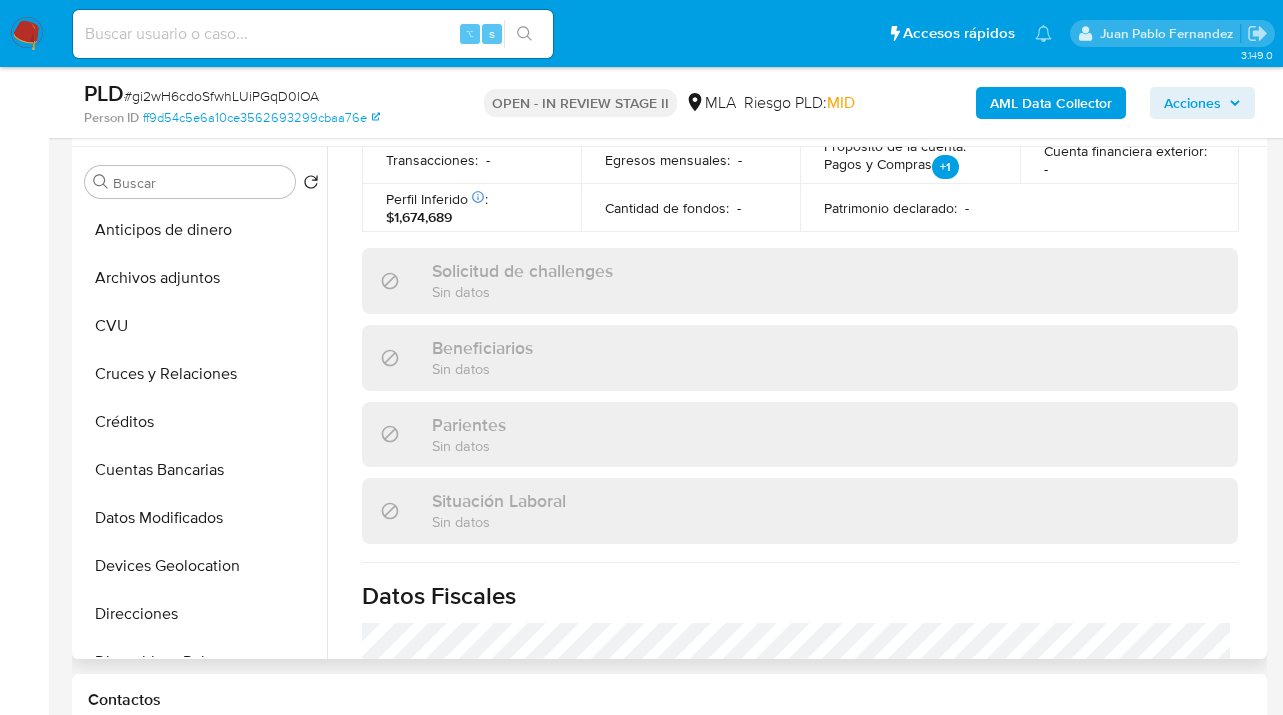 scroll, scrollTop: 0, scrollLeft: 0, axis: both 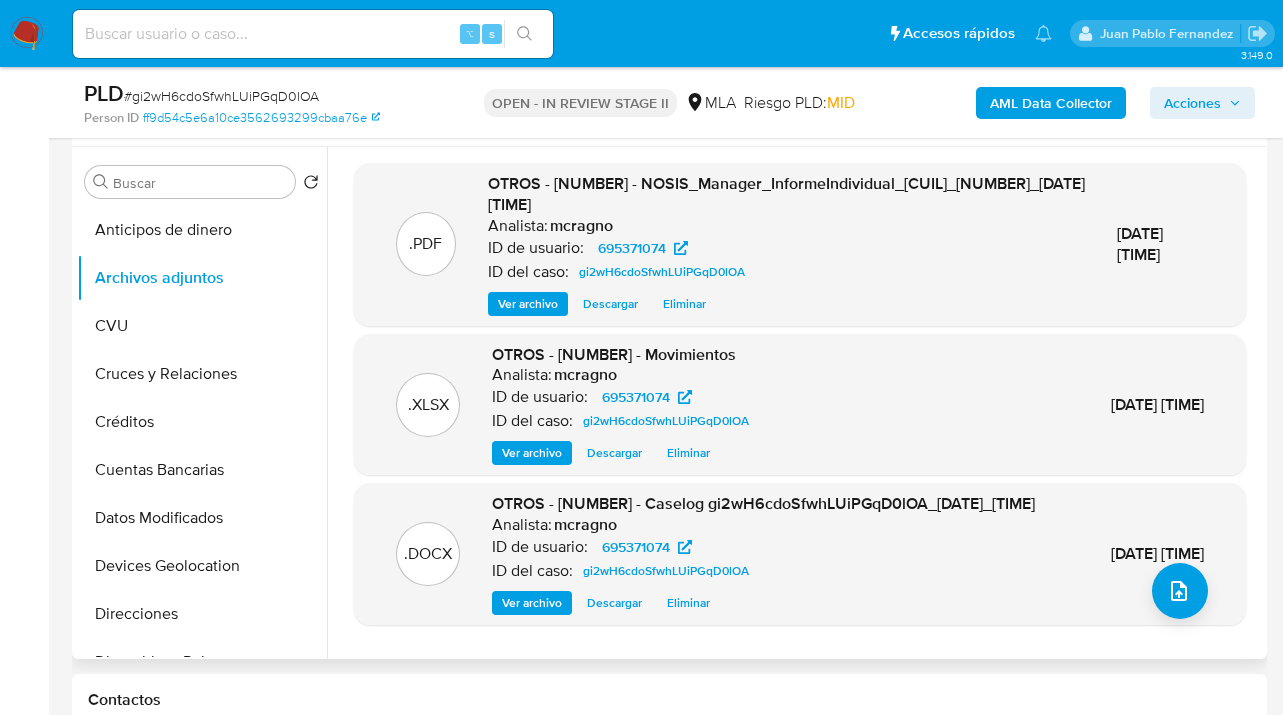 click on "Descargar" at bounding box center [614, 453] 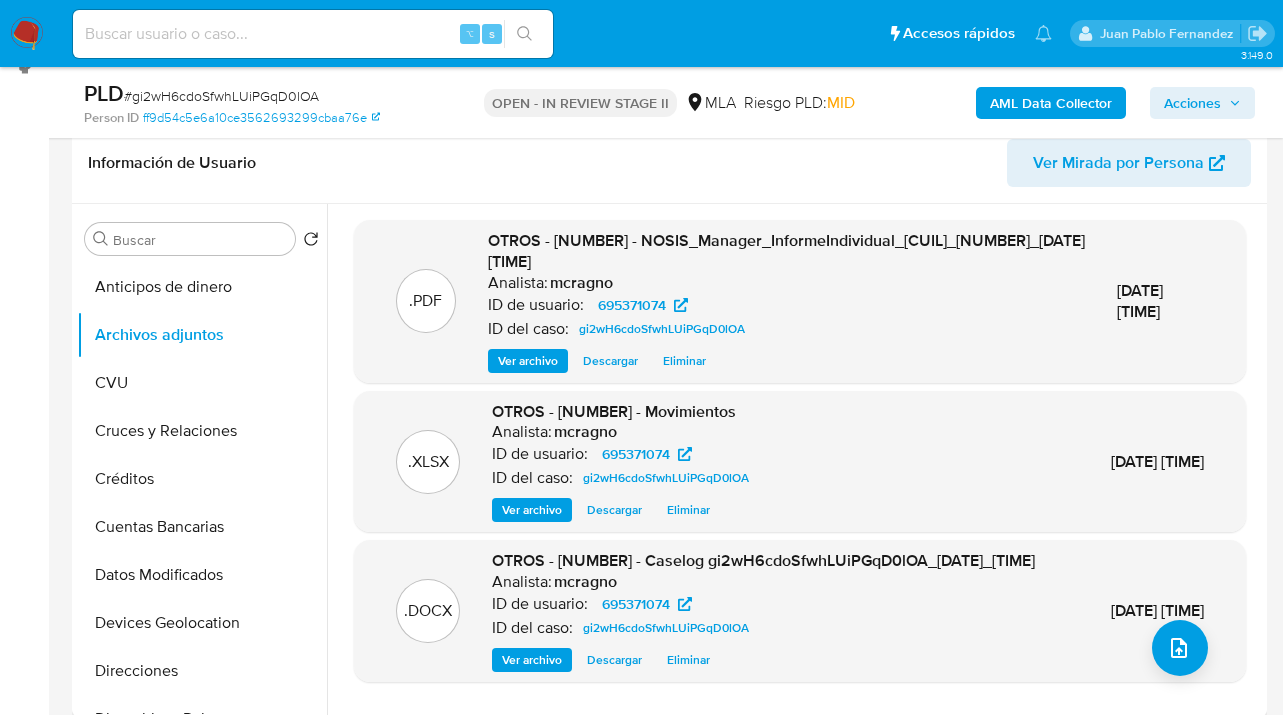 scroll, scrollTop: 449, scrollLeft: 0, axis: vertical 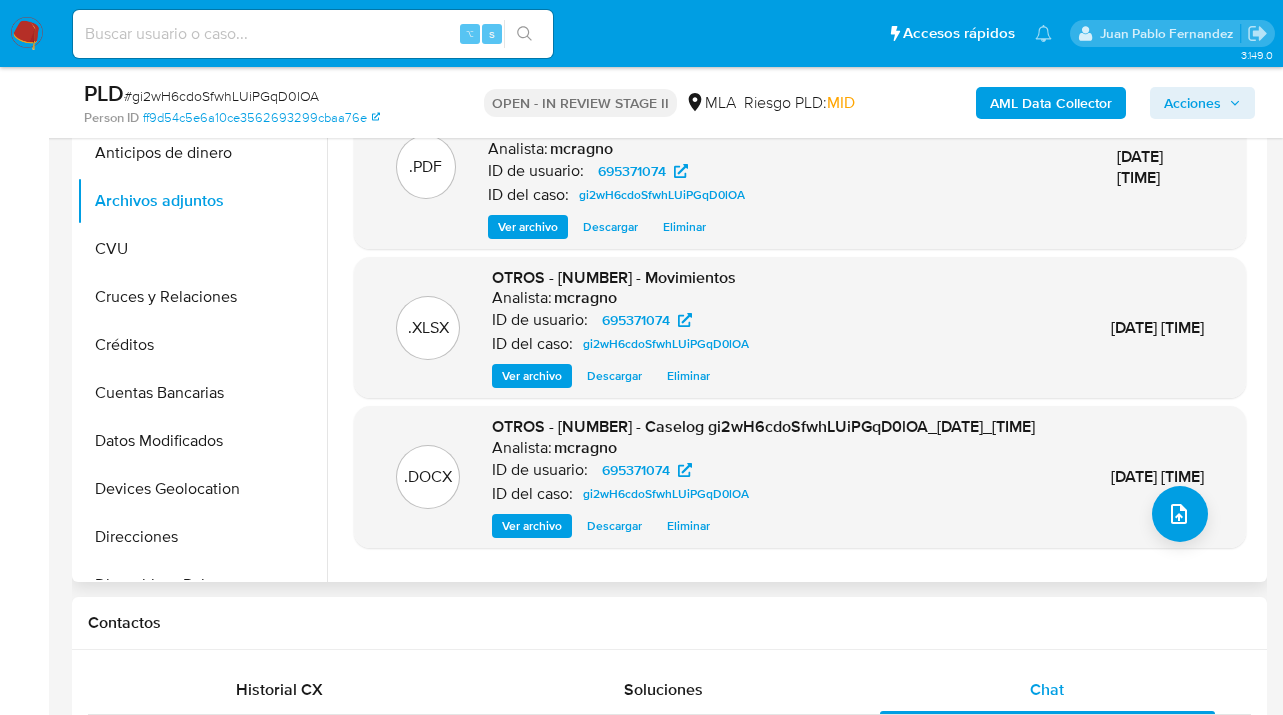 click on "Anticipos de dinero Archivos adjuntos CVU Cruces y Relaciones Créditos Cuentas Bancarias Datos Modificados Devices Geolocation Direcciones Dispositivos Point Documentación Fecha Compliant General Historial Casos Historial Riesgo PLD Historial de conversaciones IV Challenges Información de accesos Insurtech Items KYC Lista Interna Listas Externas Marcas AML Perfiles Restricciones Nuevo Mundo Tarjetas Inversiones" at bounding box center [202, 354] 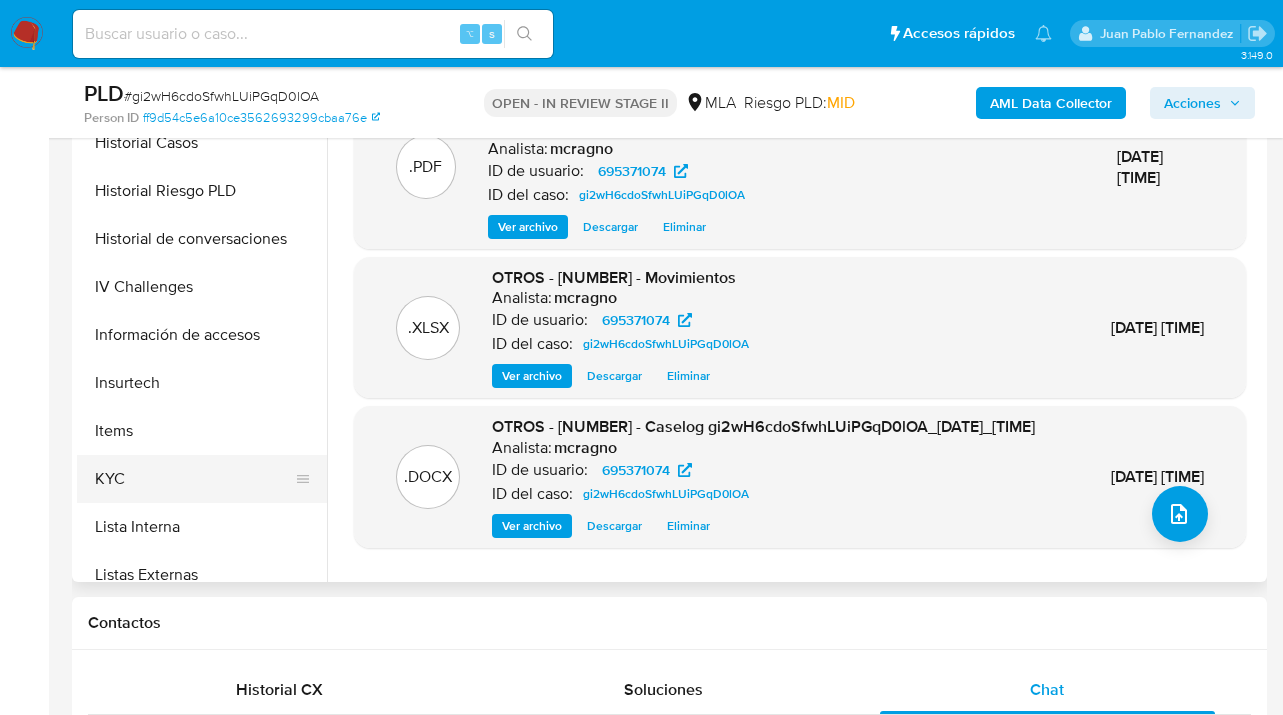 scroll, scrollTop: 635, scrollLeft: 0, axis: vertical 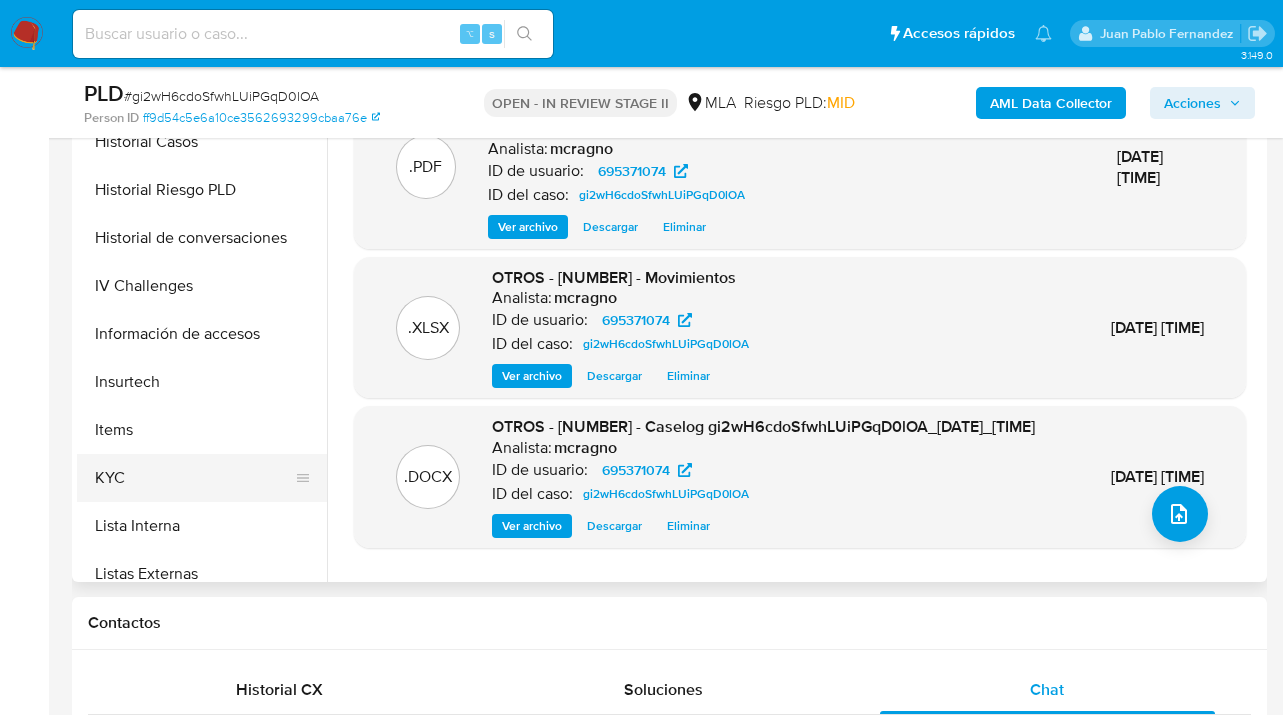 click on "KYC" at bounding box center [194, 478] 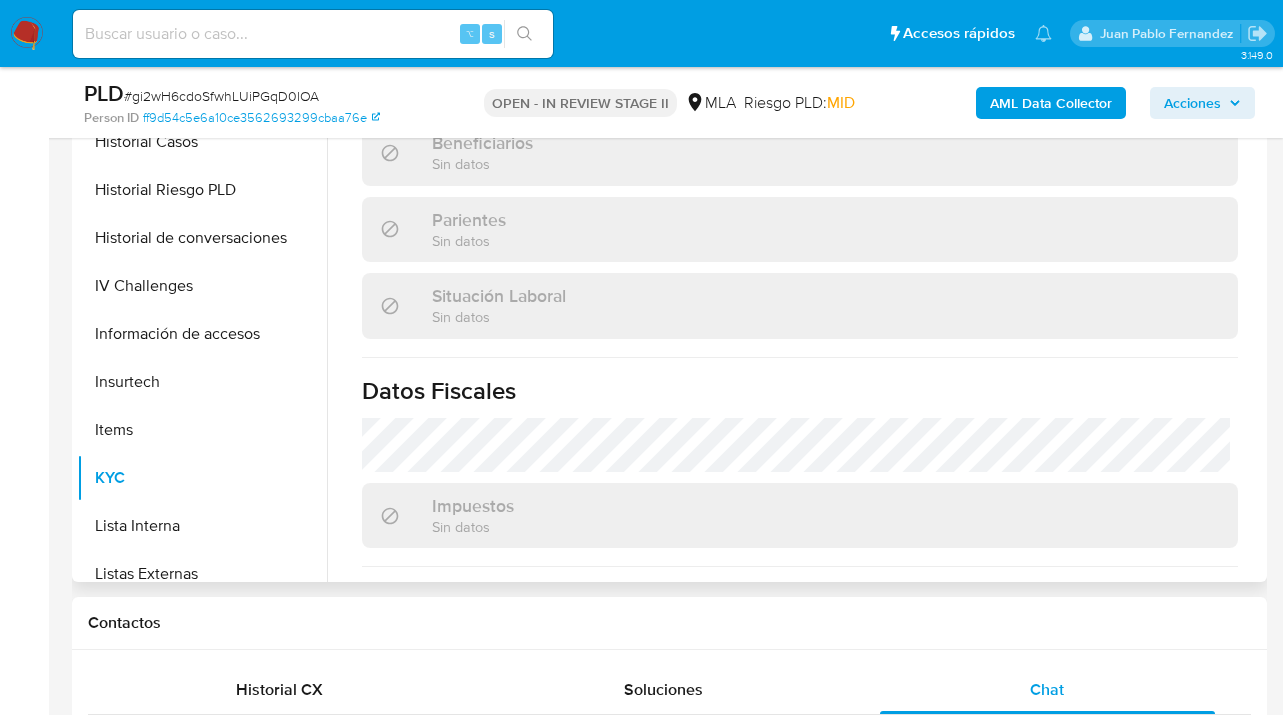 scroll, scrollTop: 1130, scrollLeft: 0, axis: vertical 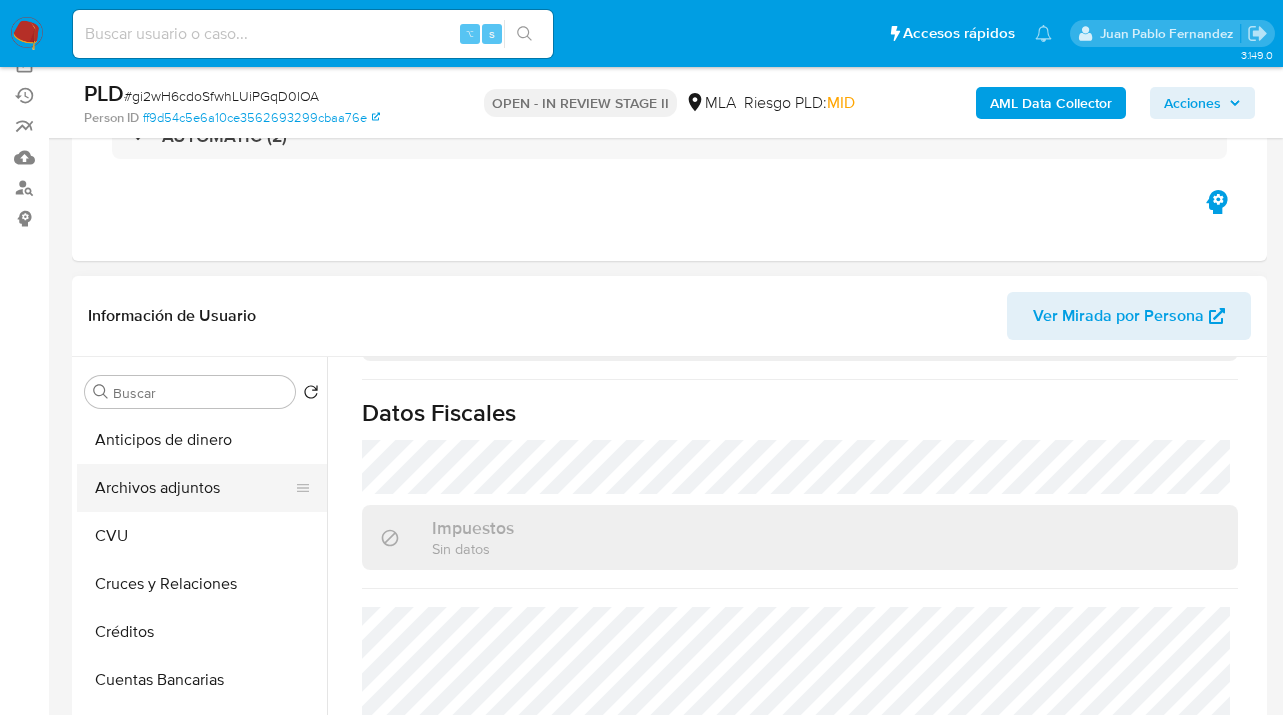 click on "Archivos adjuntos" at bounding box center (194, 488) 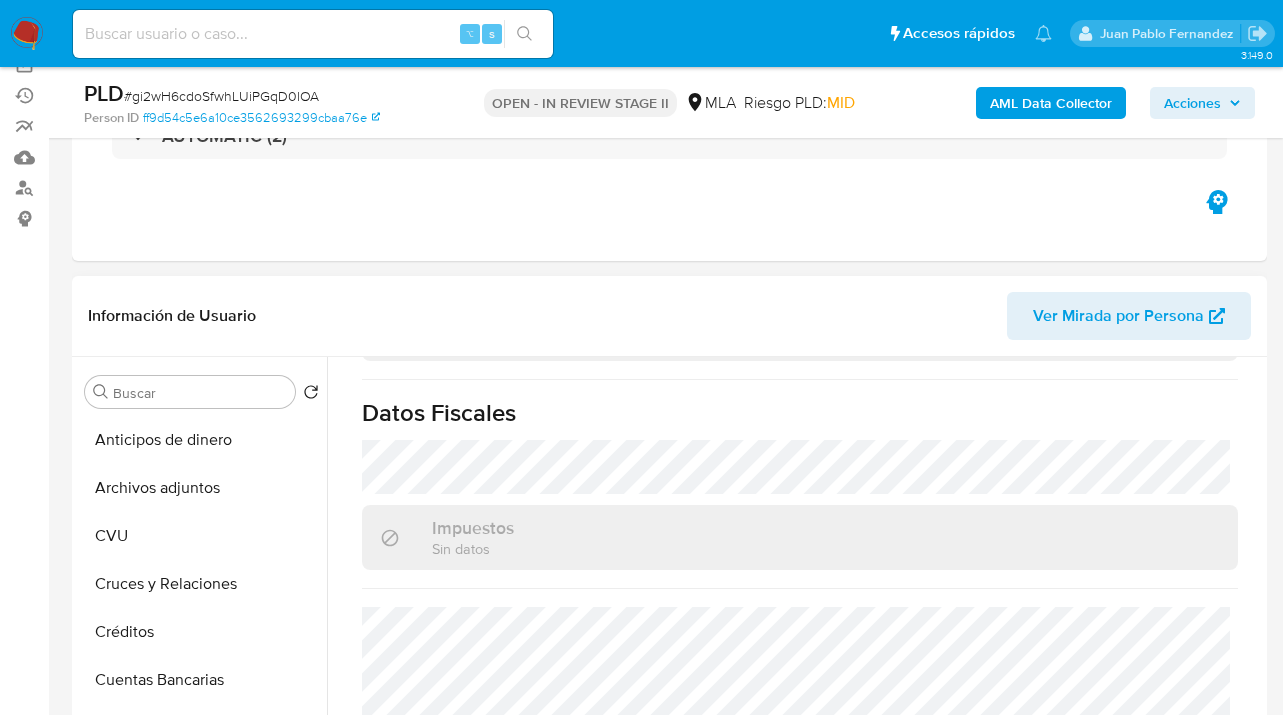 scroll, scrollTop: 0, scrollLeft: 0, axis: both 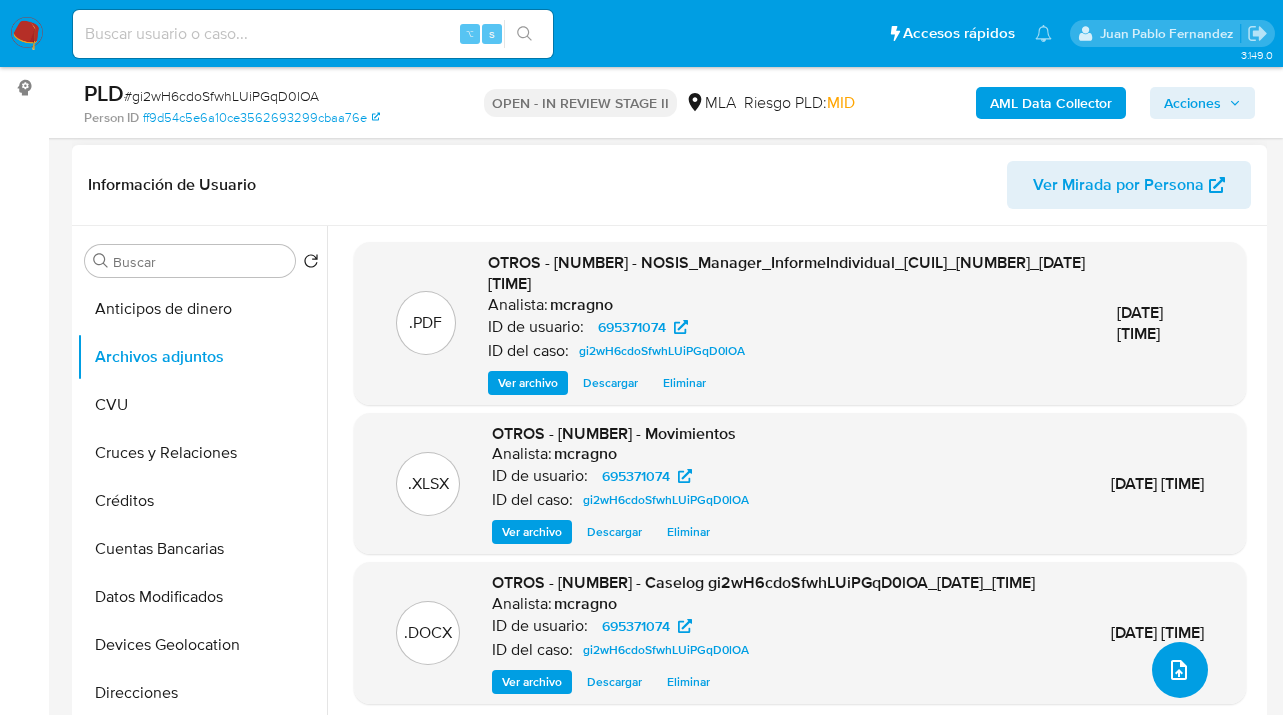 click 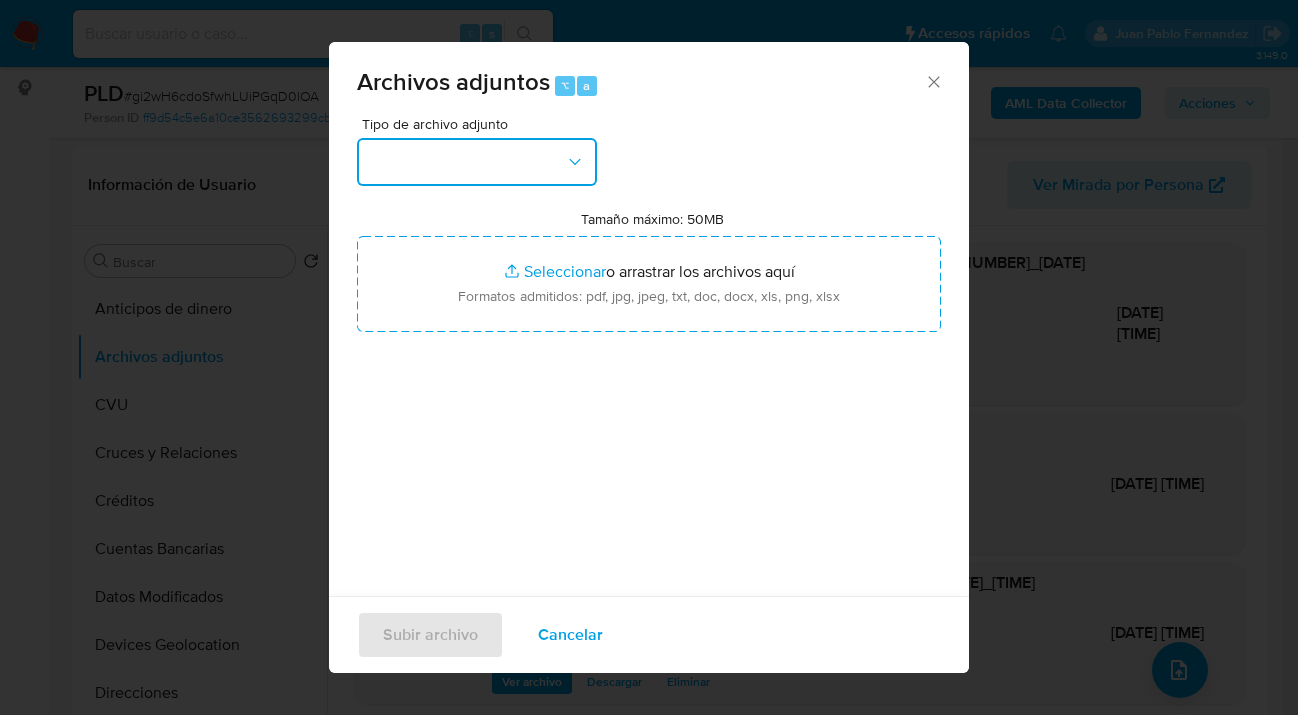click 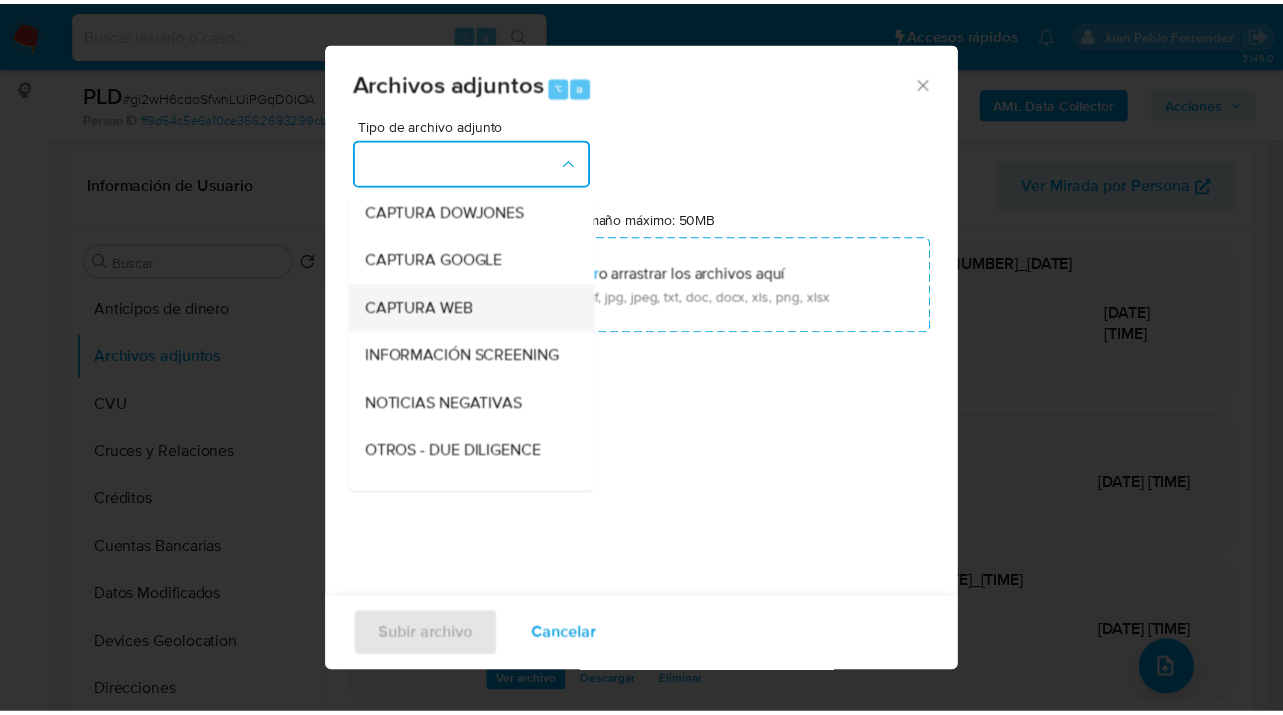 scroll, scrollTop: 190, scrollLeft: 0, axis: vertical 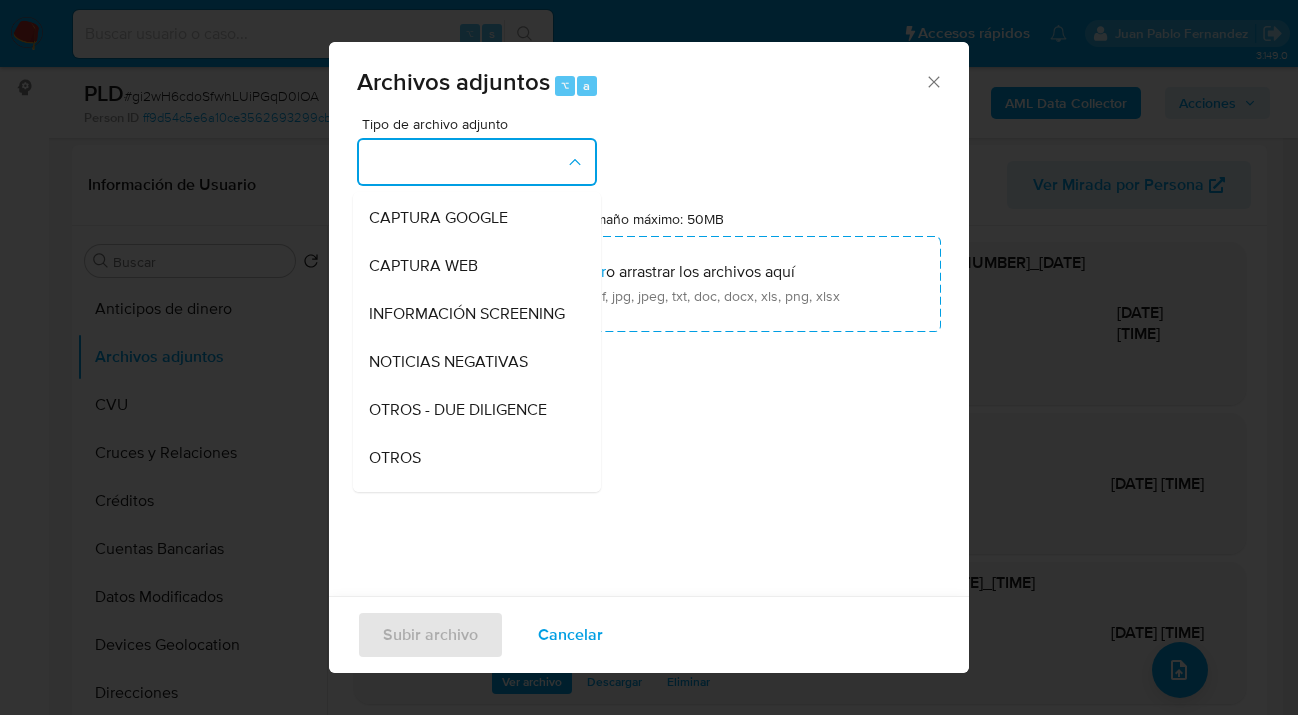 drag, startPoint x: 480, startPoint y: 467, endPoint x: 567, endPoint y: 375, distance: 126.62148 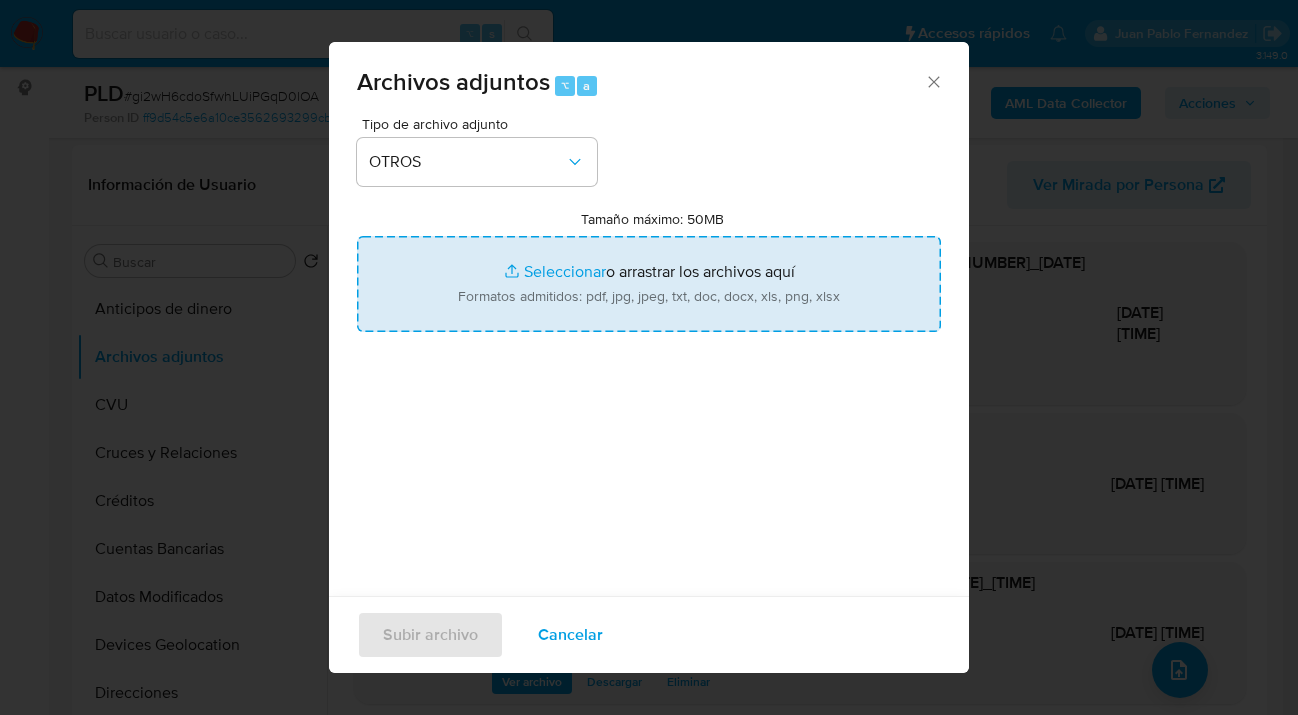 click on "Tamaño máximo: 50MB Seleccionar archivos" at bounding box center (649, 284) 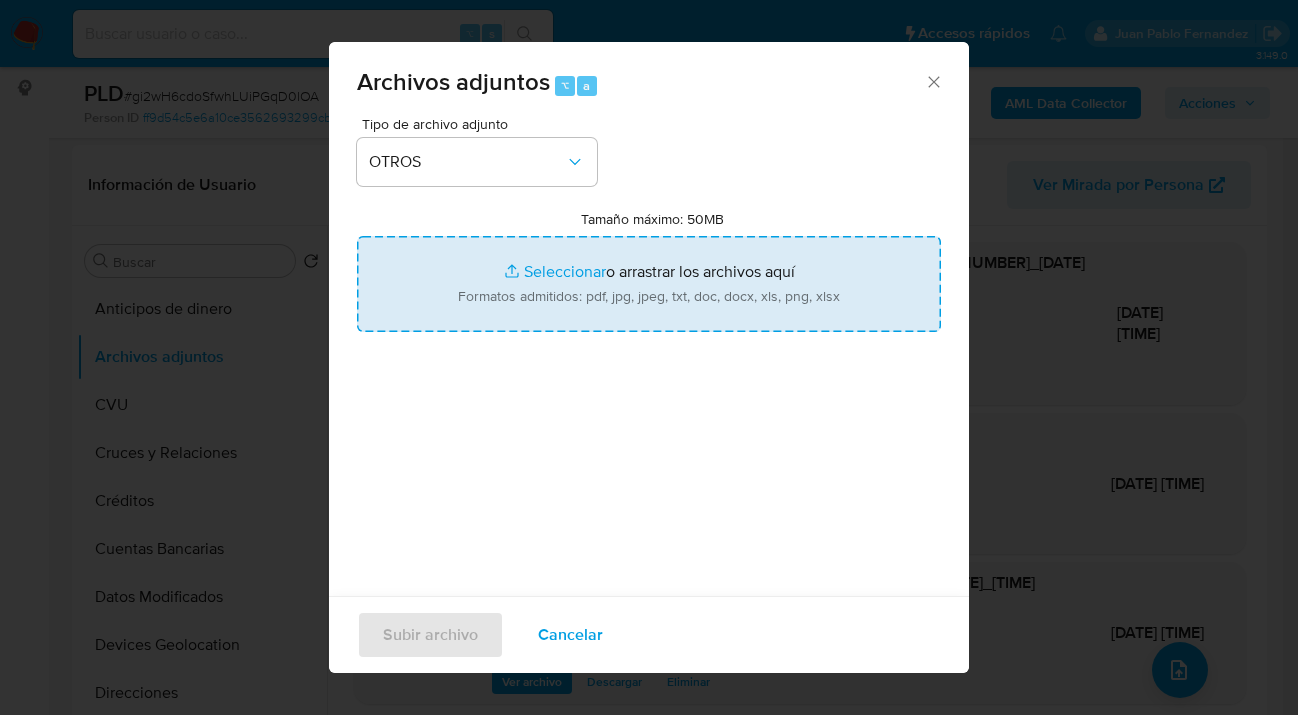 type on "C:\fakepath\Caselog gi2wH6cdoSfwhLUiPGqD0lOA_2025_06_19_03_51_32.docx" 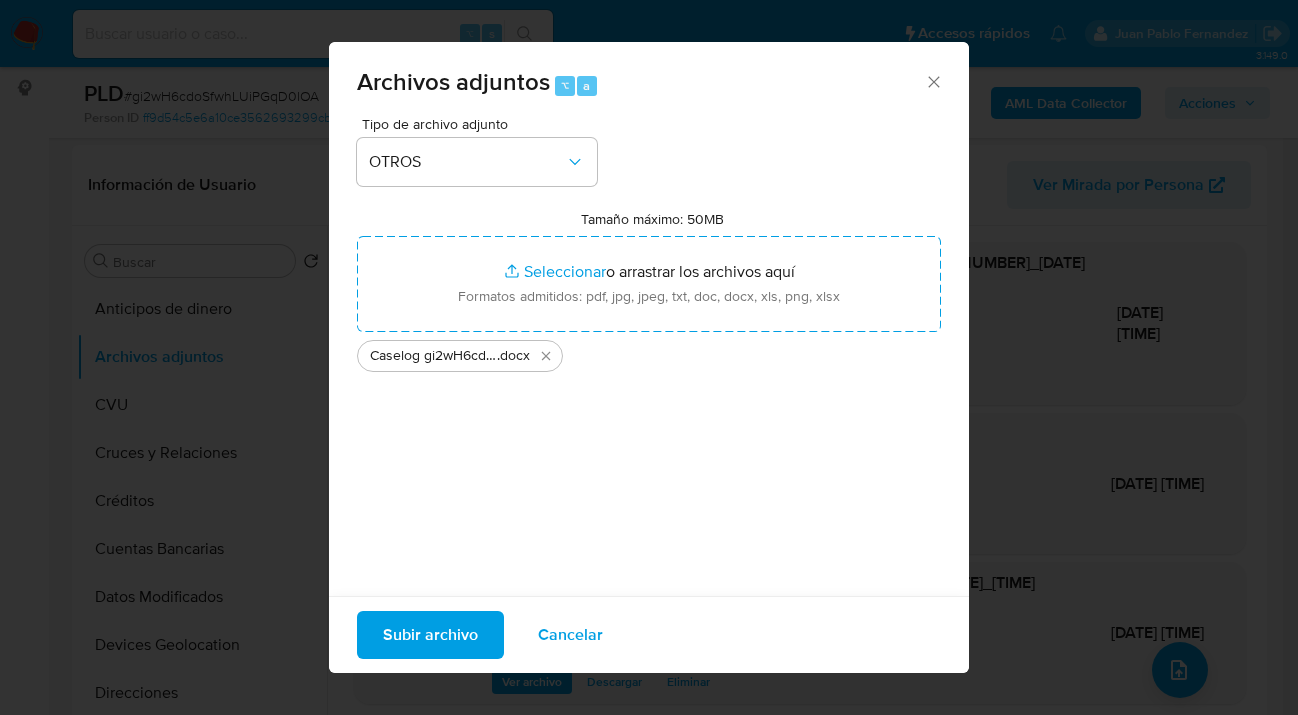 click on "Subir archivo" at bounding box center (430, 635) 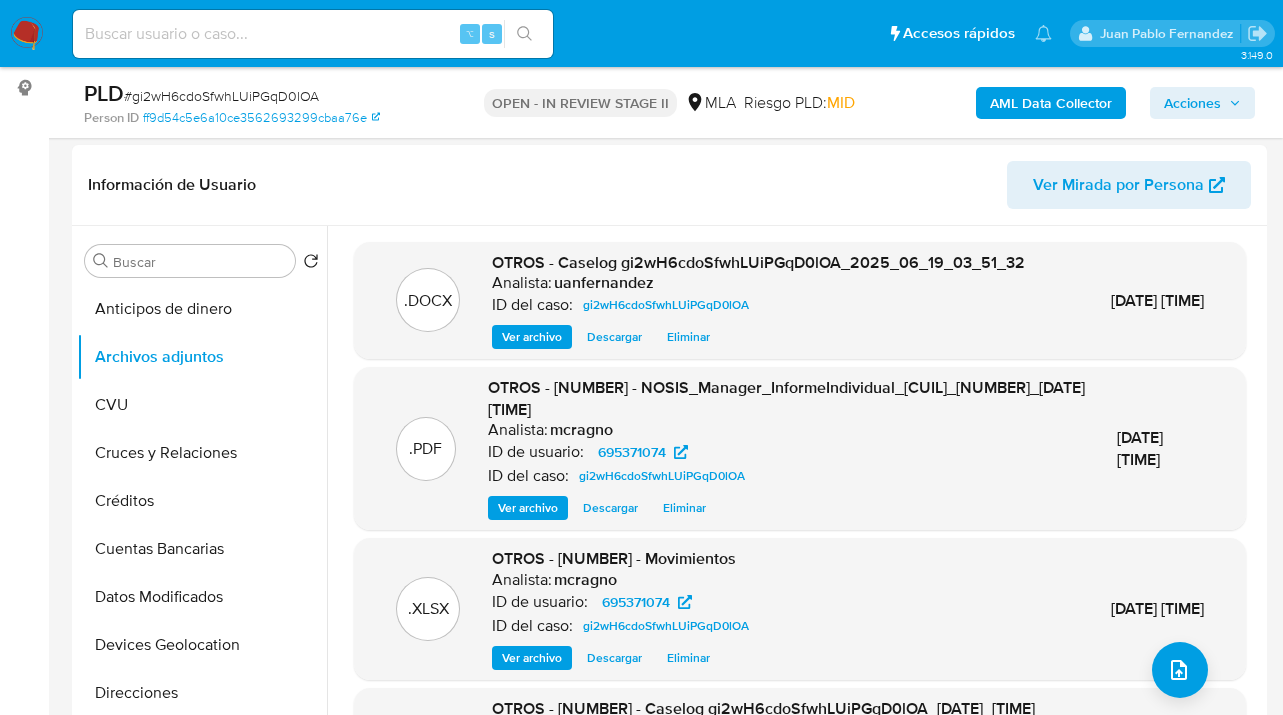 click on "Acciones" at bounding box center (1192, 103) 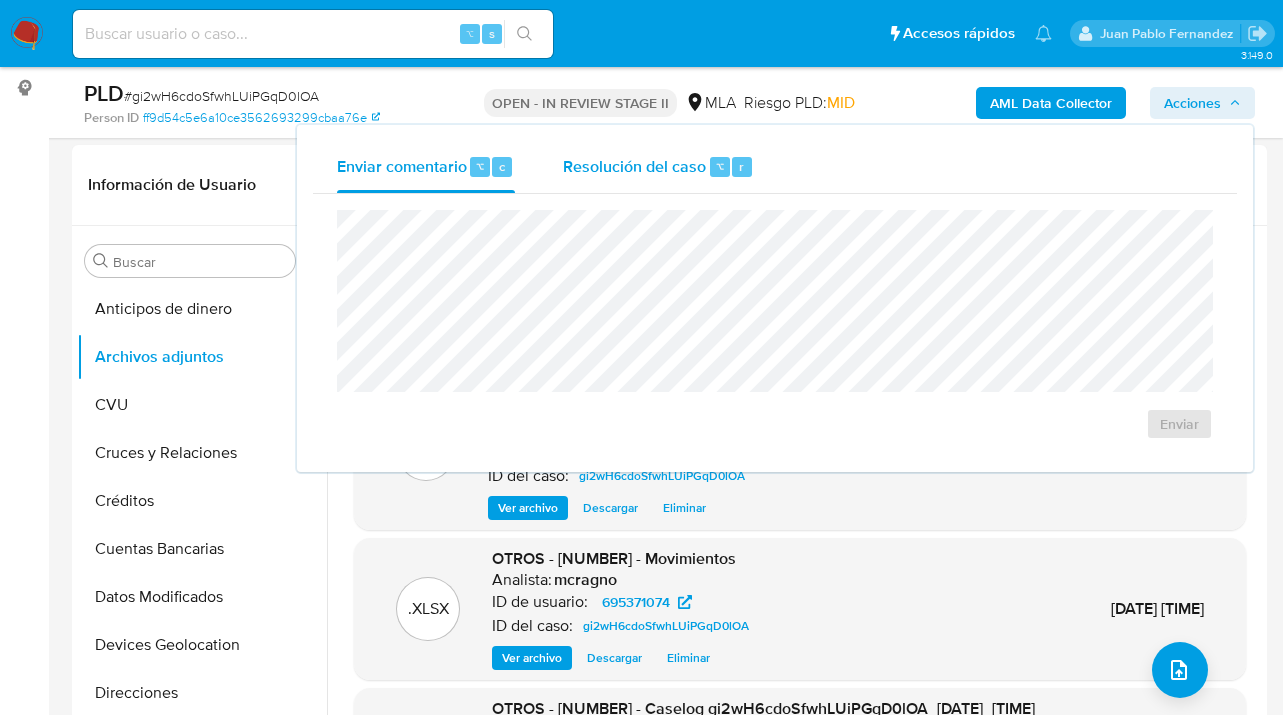click on "Resolución del caso" at bounding box center (634, 165) 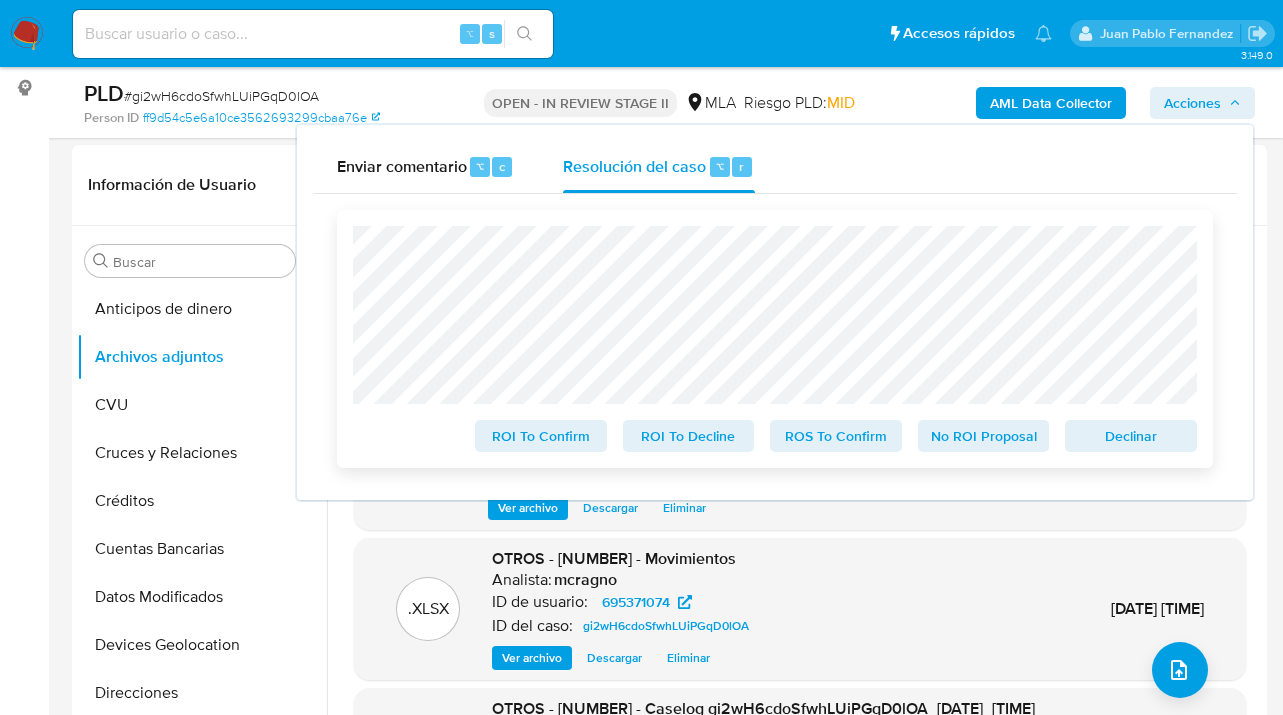 click on "ROS To Confirm" at bounding box center (836, 436) 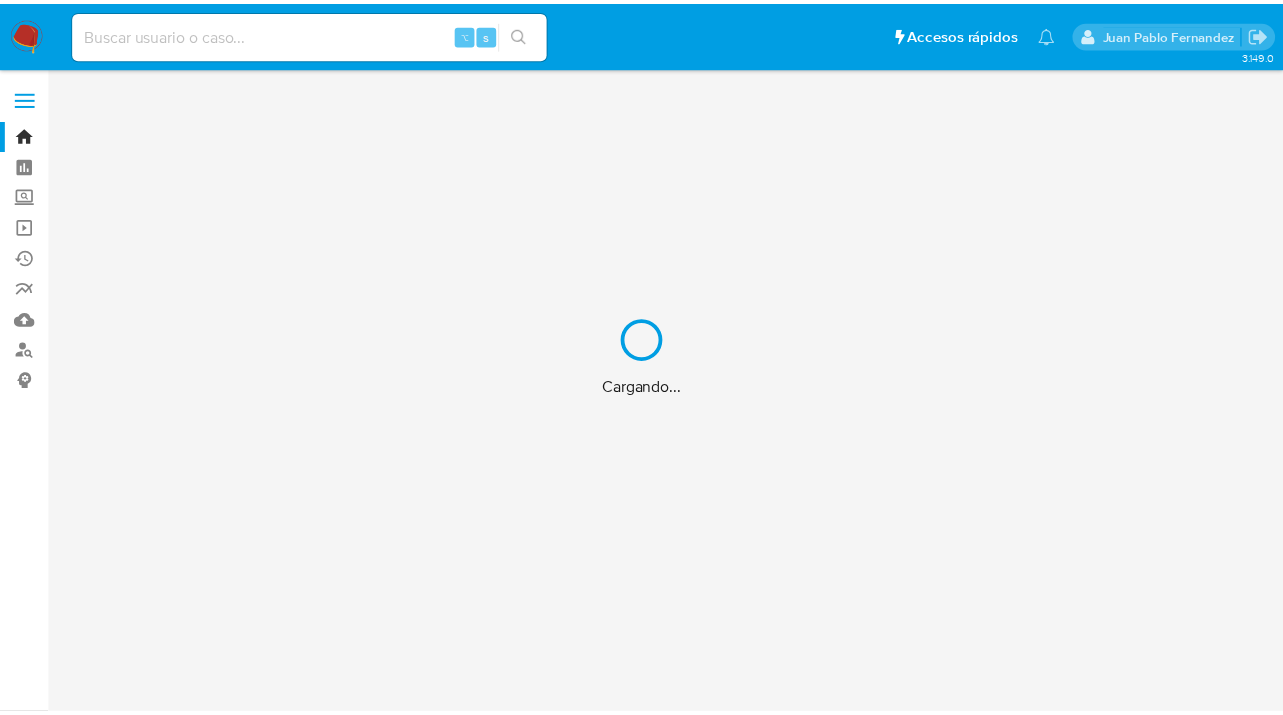 scroll, scrollTop: 0, scrollLeft: 0, axis: both 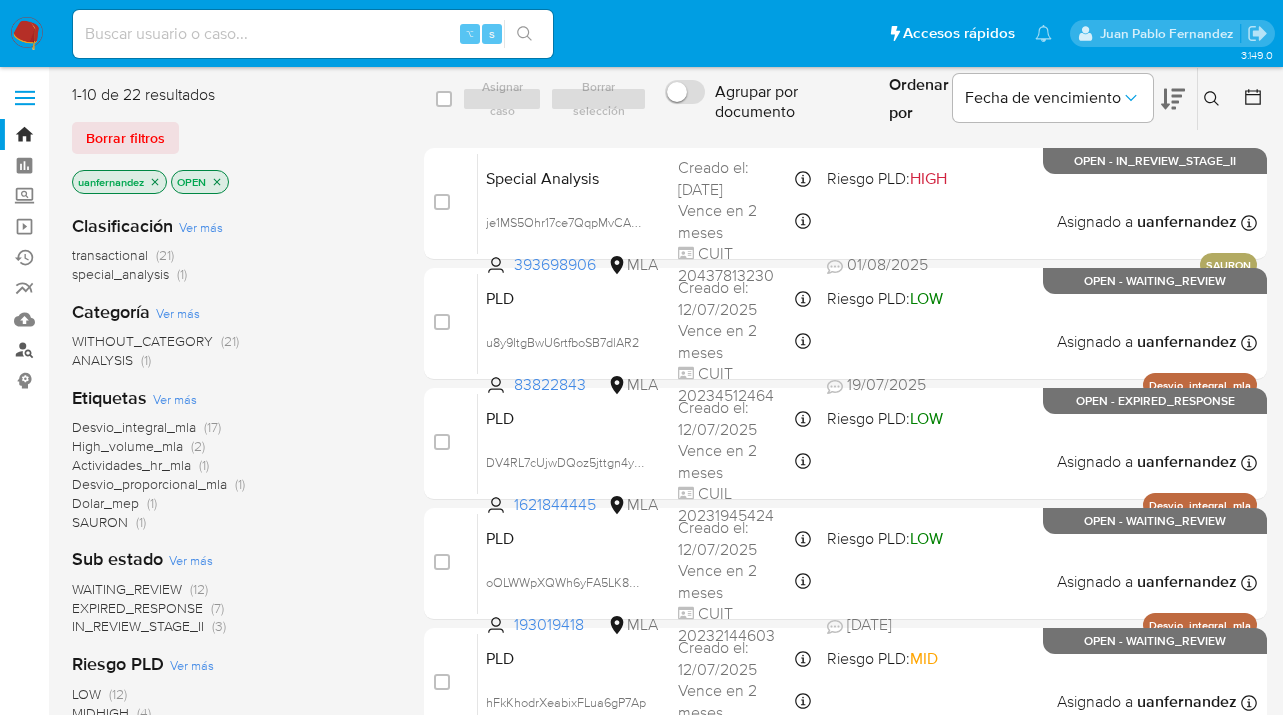 click on "Buscador de personas" at bounding box center (119, 350) 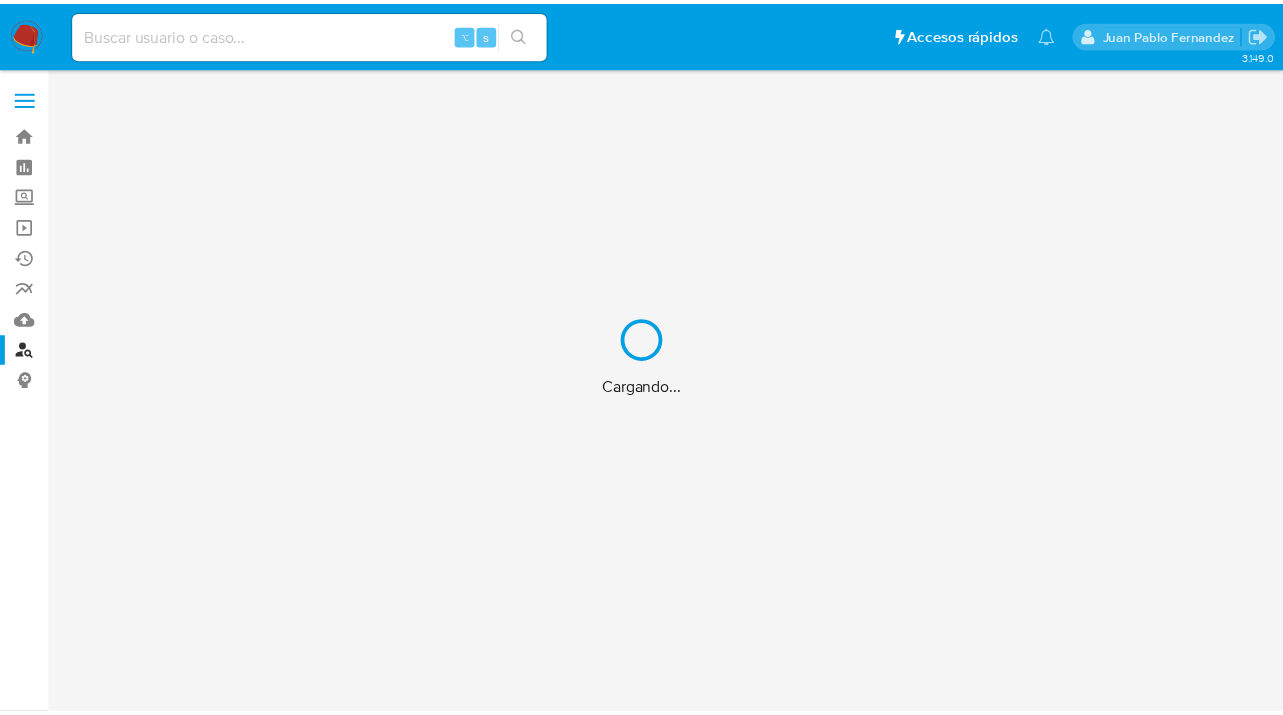 scroll, scrollTop: 0, scrollLeft: 0, axis: both 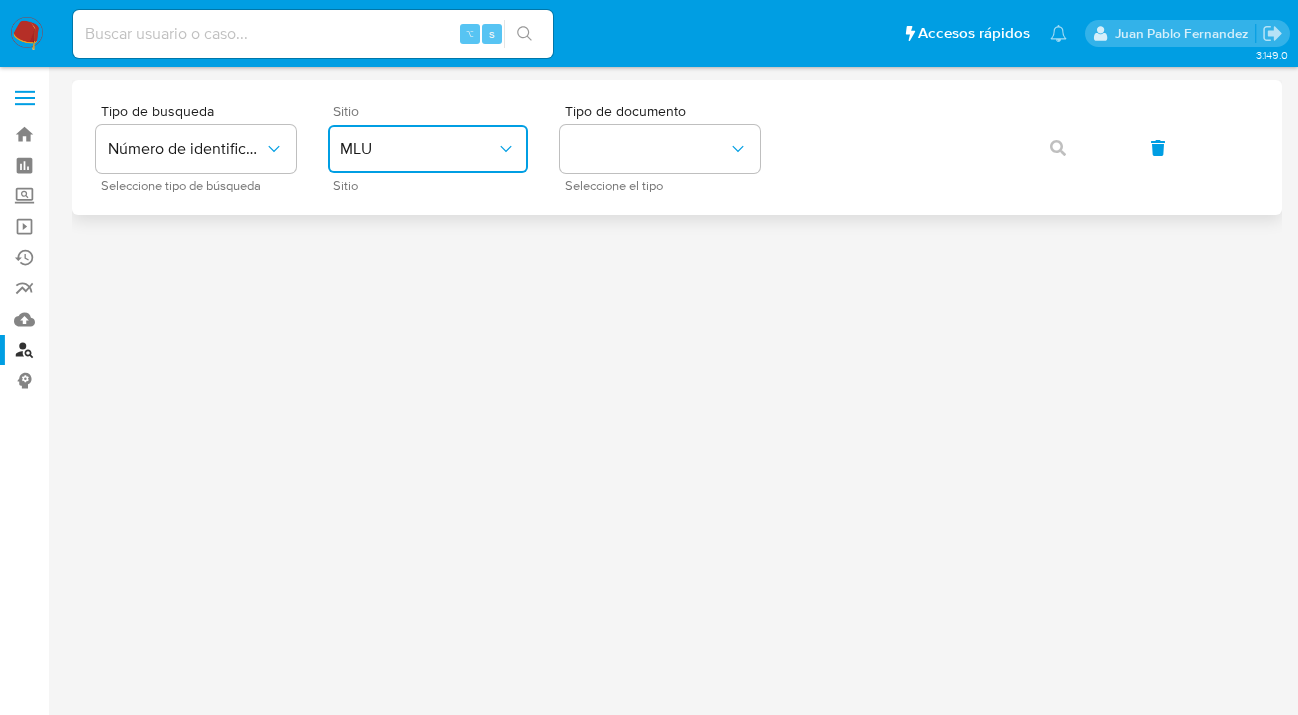 click on "MLU" at bounding box center (418, 149) 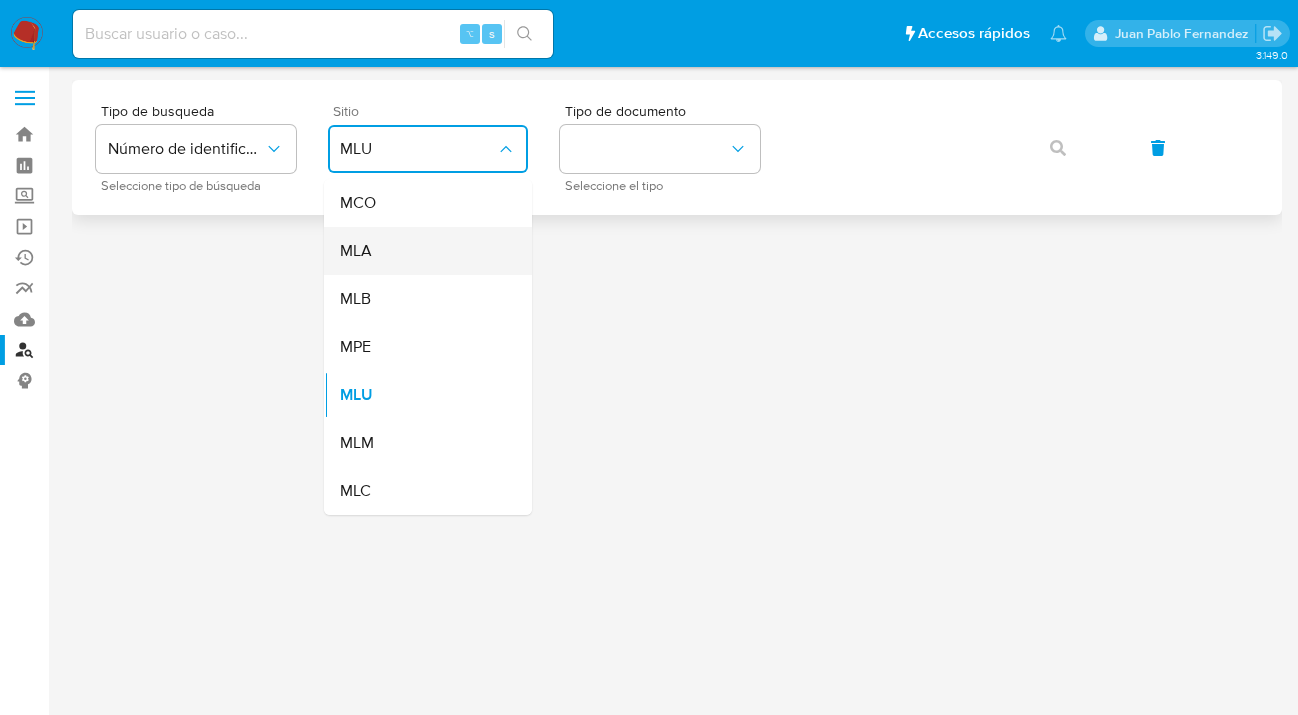 click on "MLA" at bounding box center [422, 251] 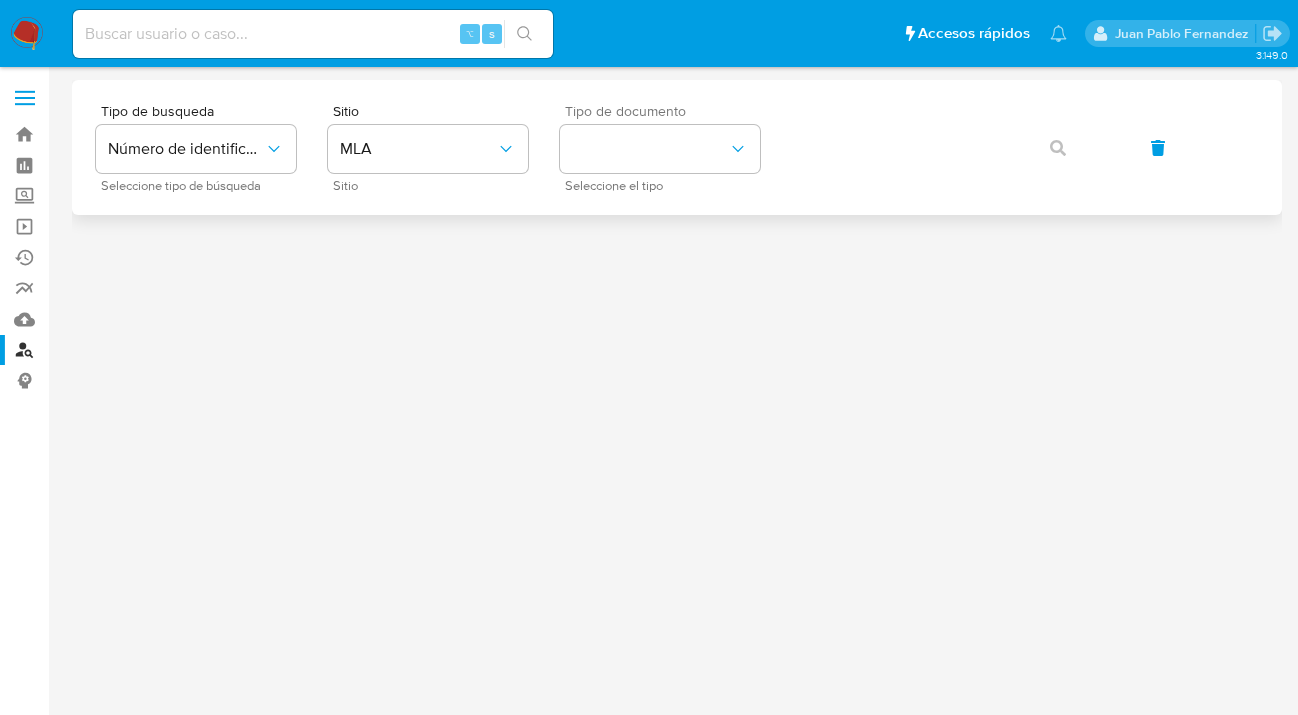 click on "Tipo de documento Seleccione el tipo" at bounding box center [660, 147] 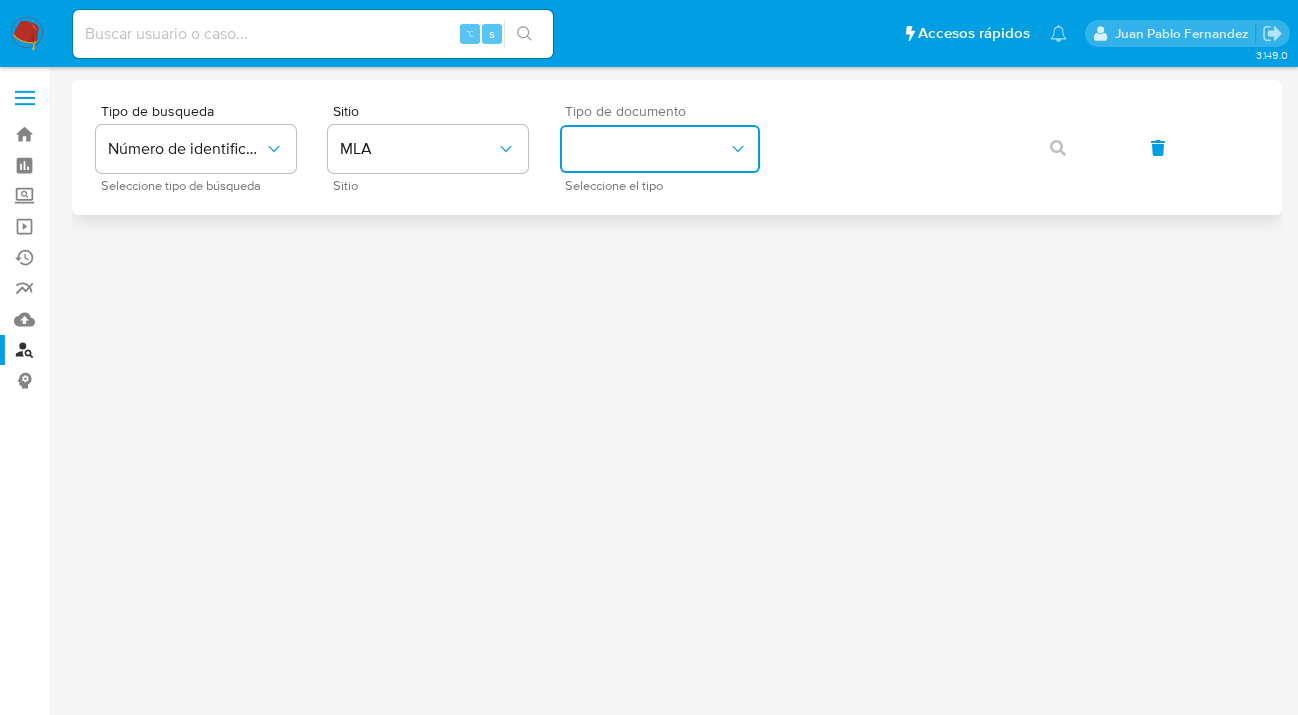 click 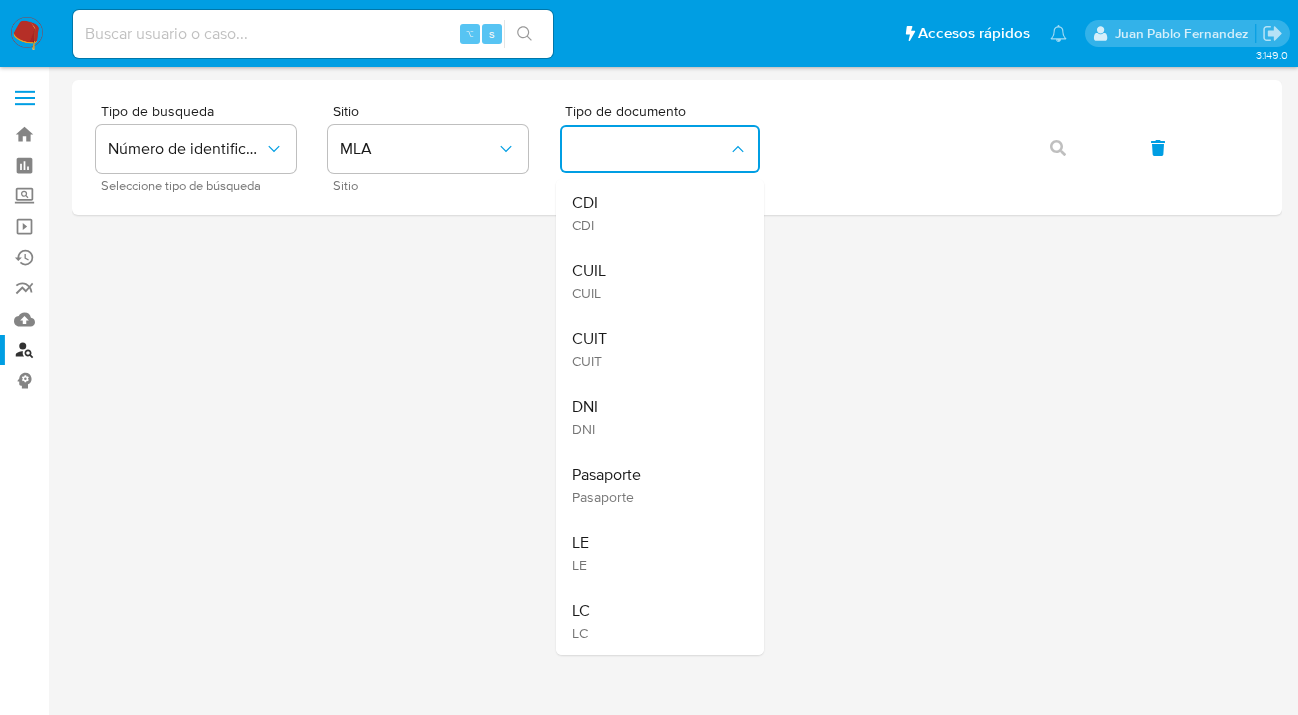 drag, startPoint x: 674, startPoint y: 280, endPoint x: 785, endPoint y: 222, distance: 125.23977 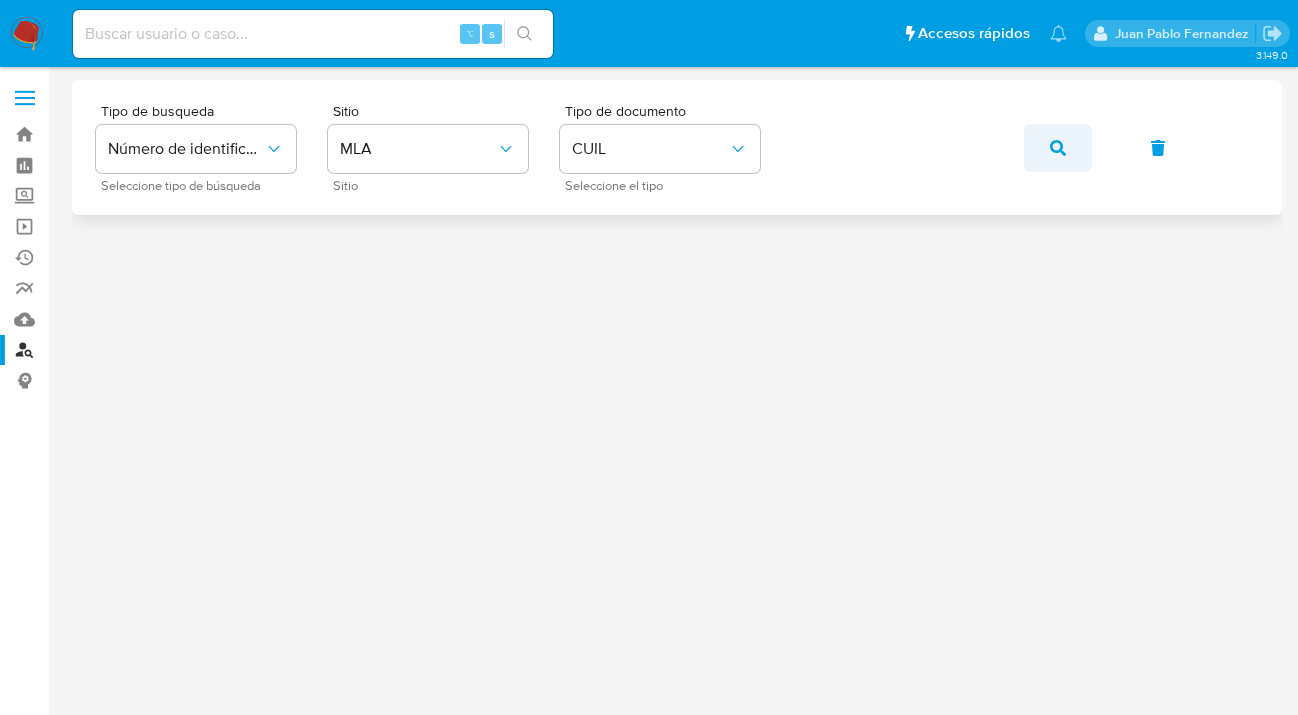 click at bounding box center (1058, 148) 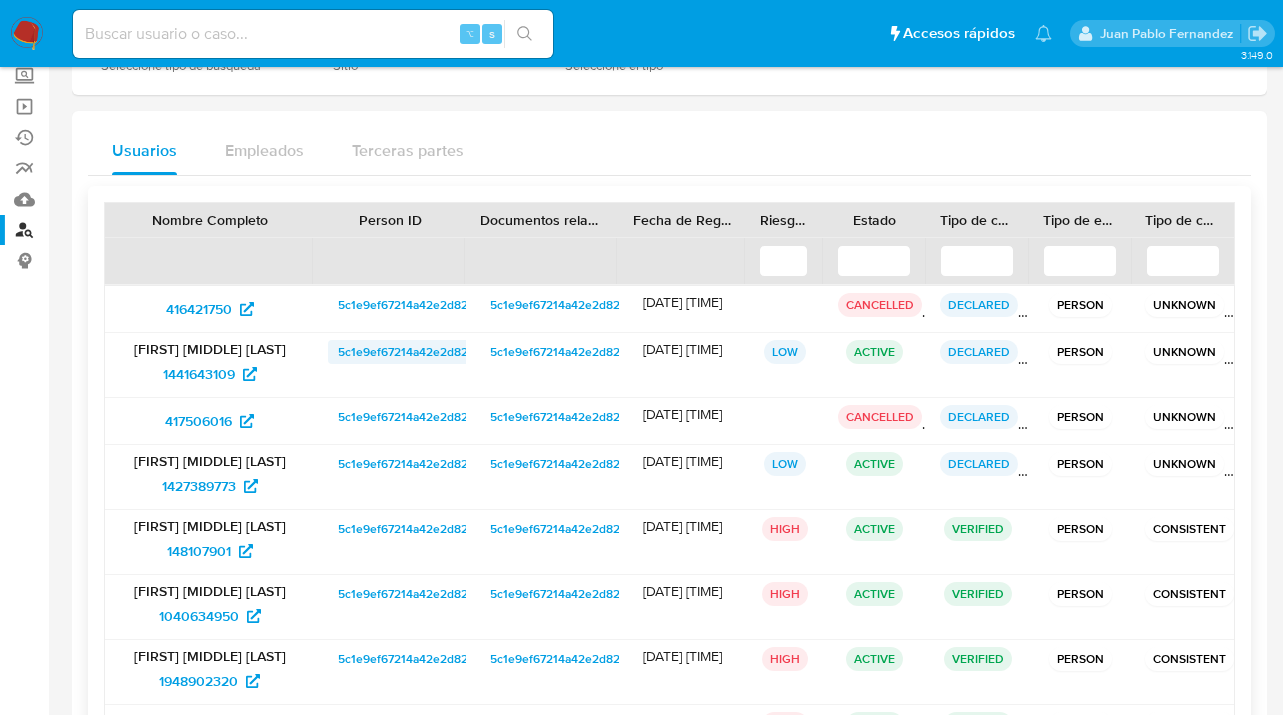 scroll, scrollTop: 181, scrollLeft: 0, axis: vertical 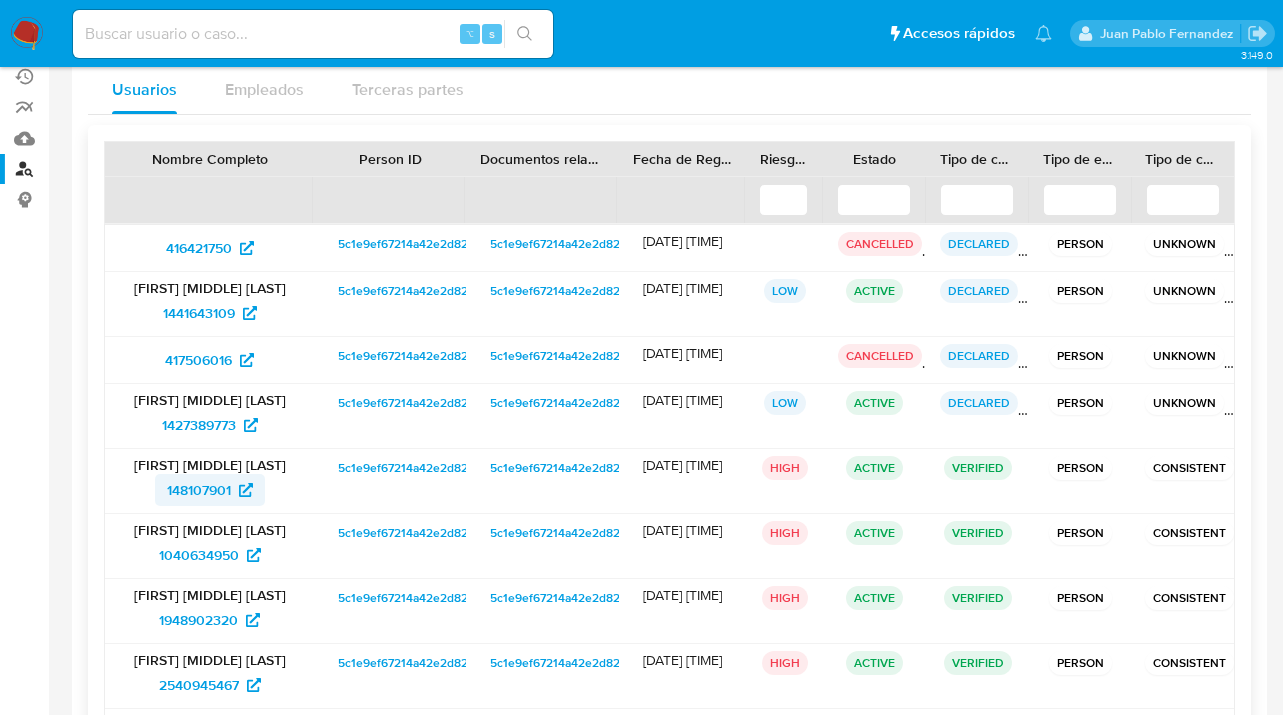 click on "148107901" at bounding box center [199, 490] 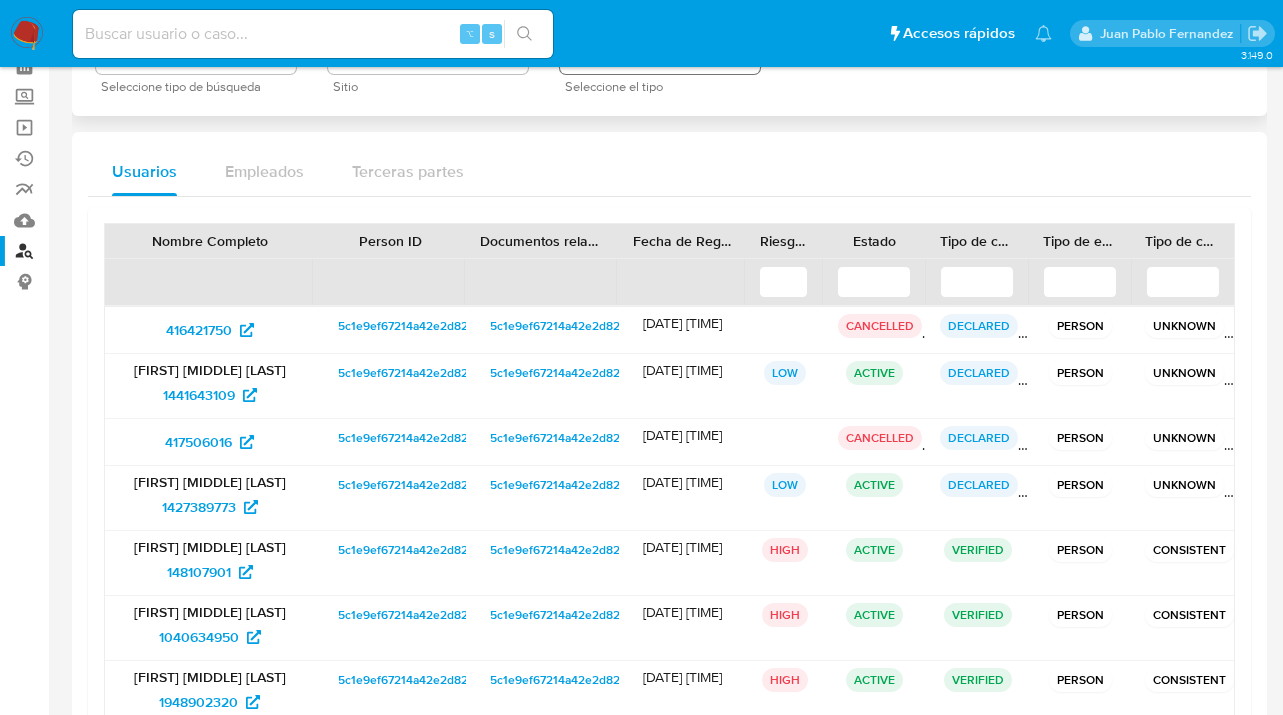 scroll, scrollTop: 0, scrollLeft: 0, axis: both 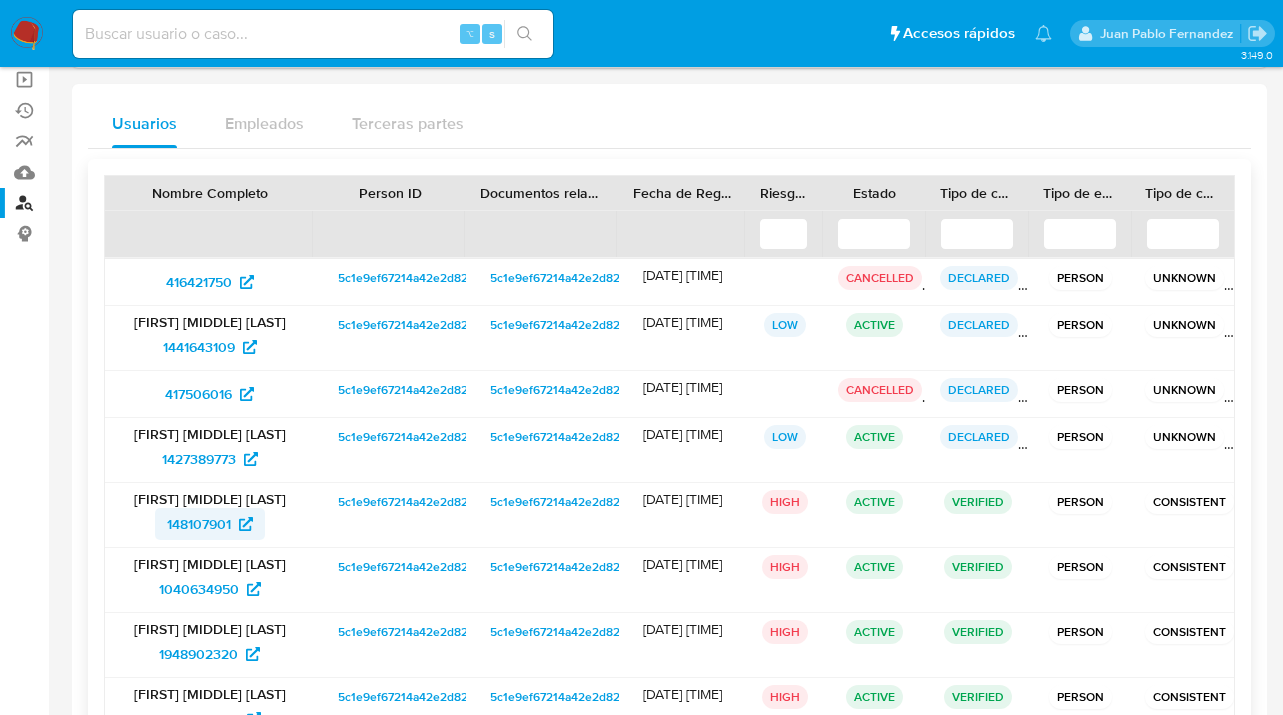 click on "148107901" at bounding box center [199, 524] 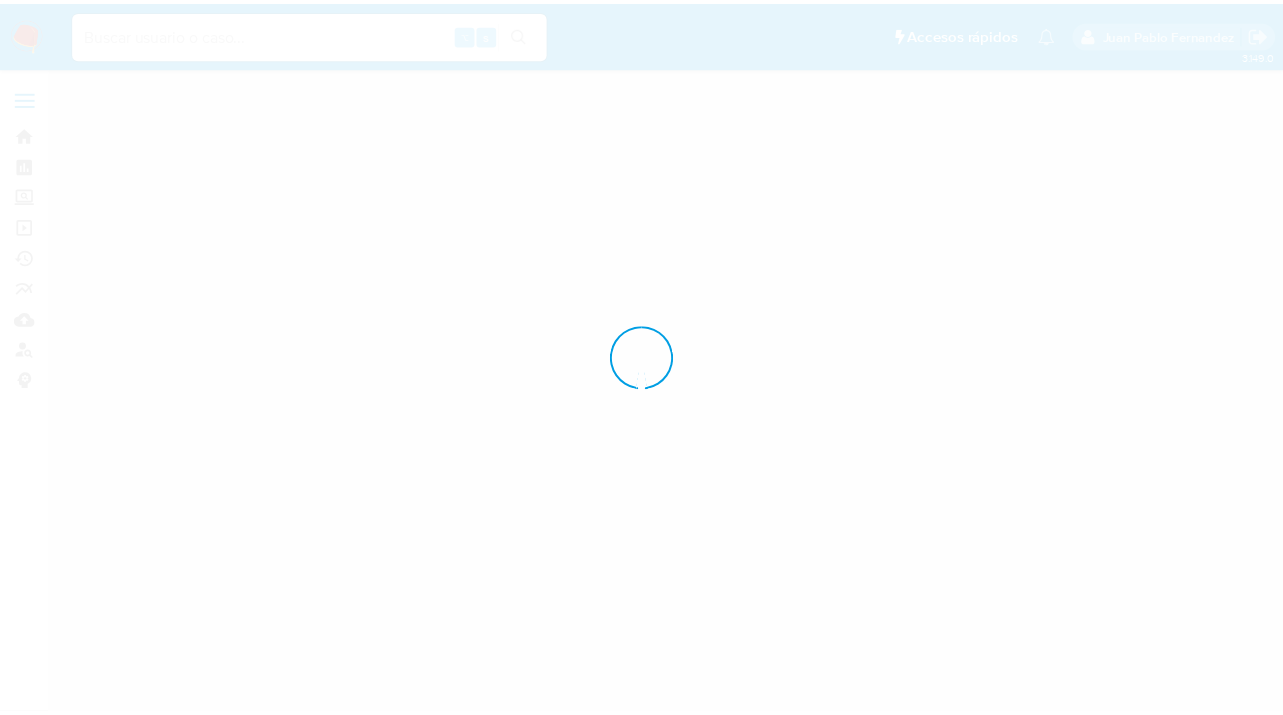 scroll, scrollTop: 0, scrollLeft: 0, axis: both 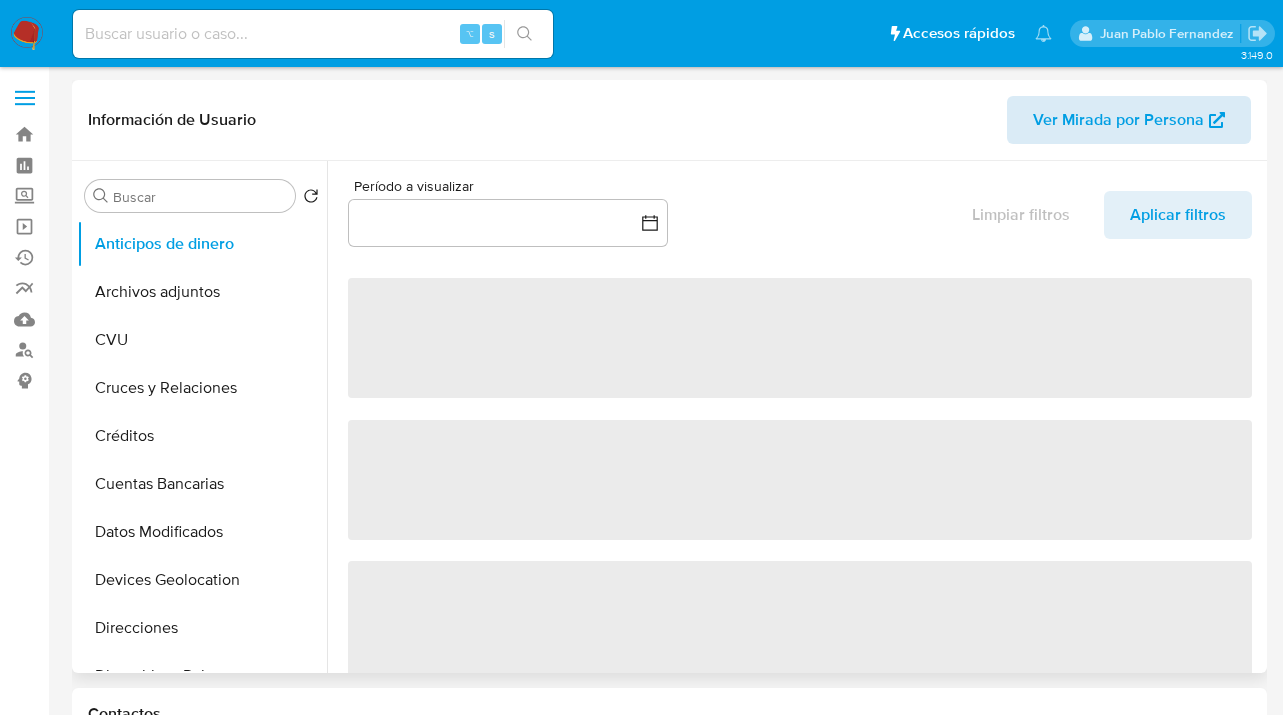 select on "10" 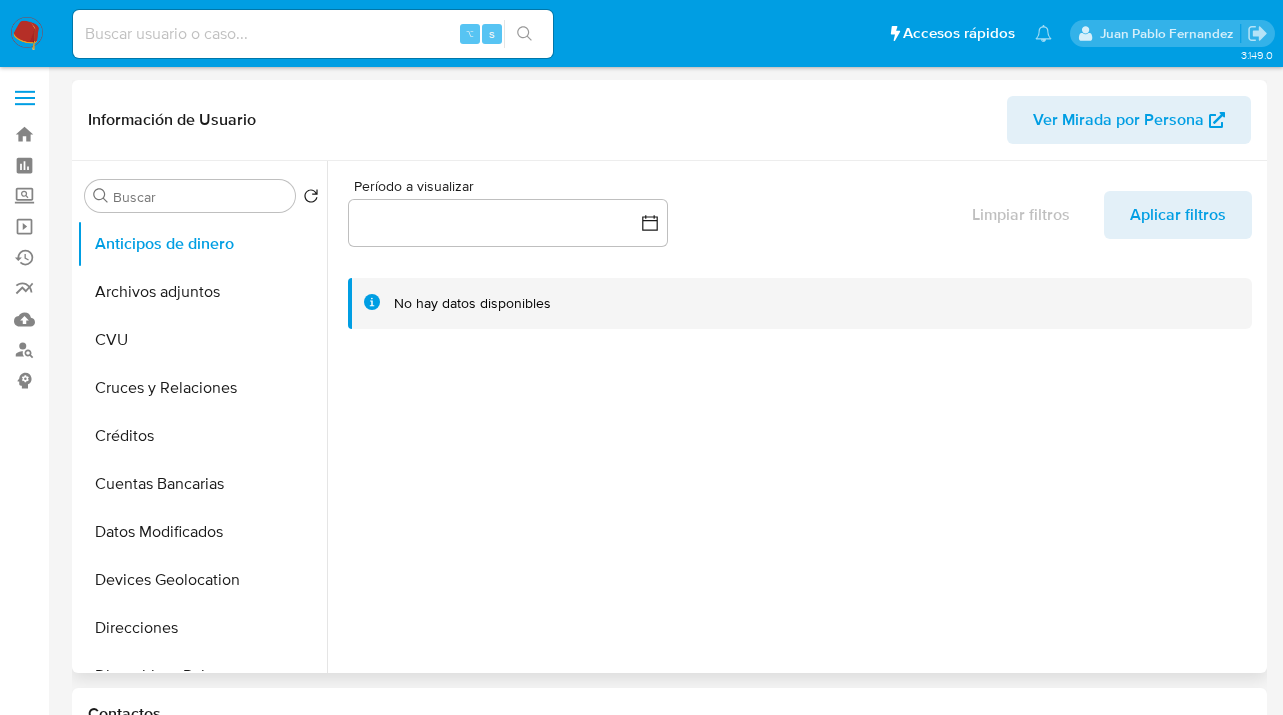 click on "Ver Mirada por Persona" at bounding box center [1118, 120] 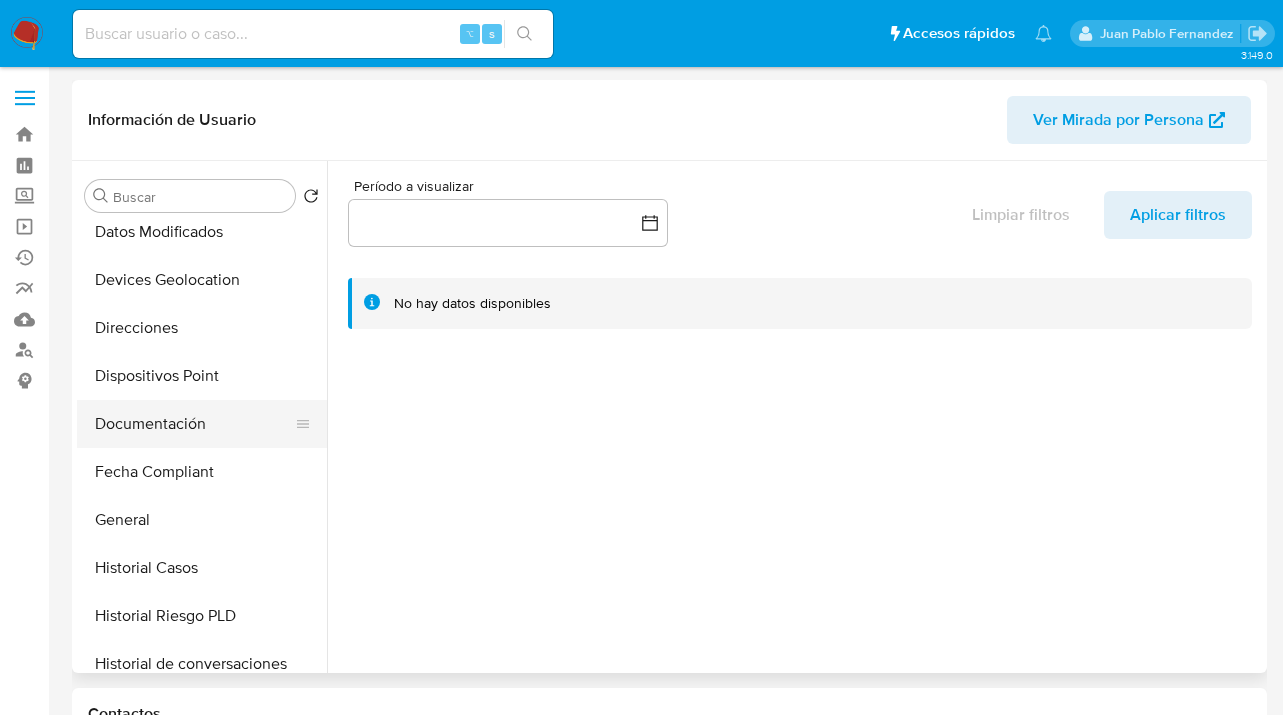 click on "Documentación" at bounding box center (194, 424) 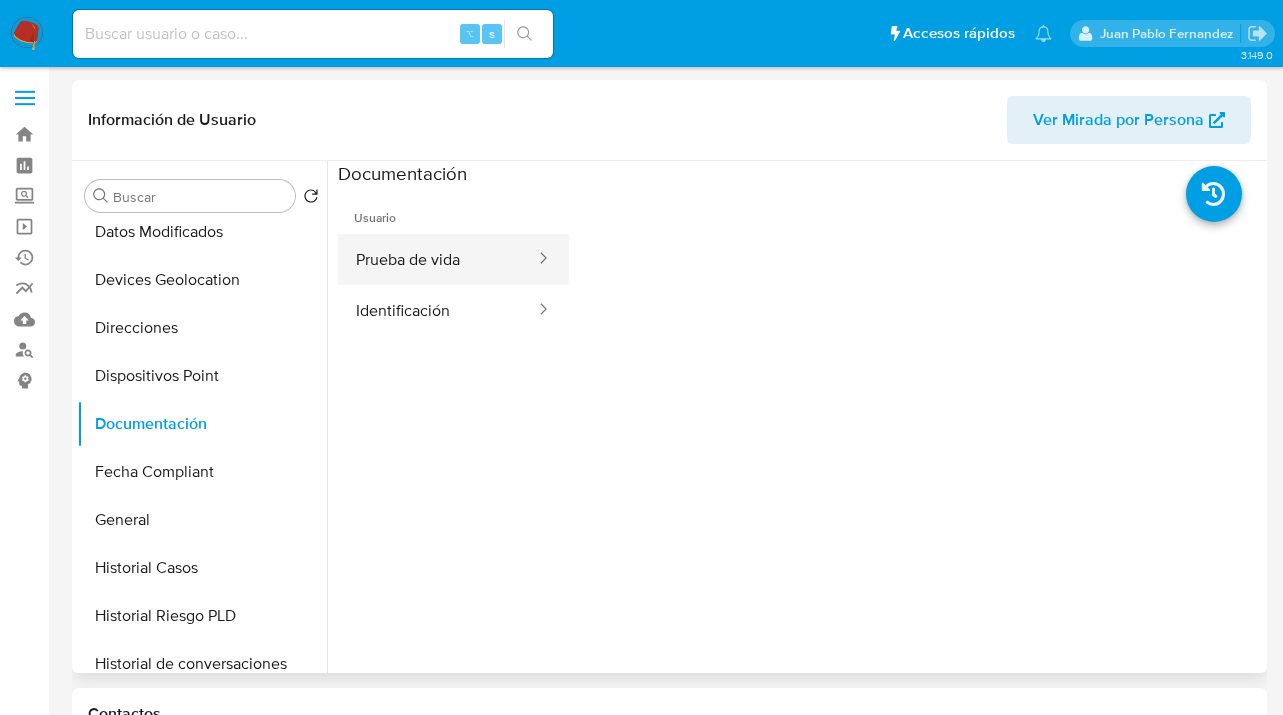 click on "Prueba de vida" at bounding box center (437, 259) 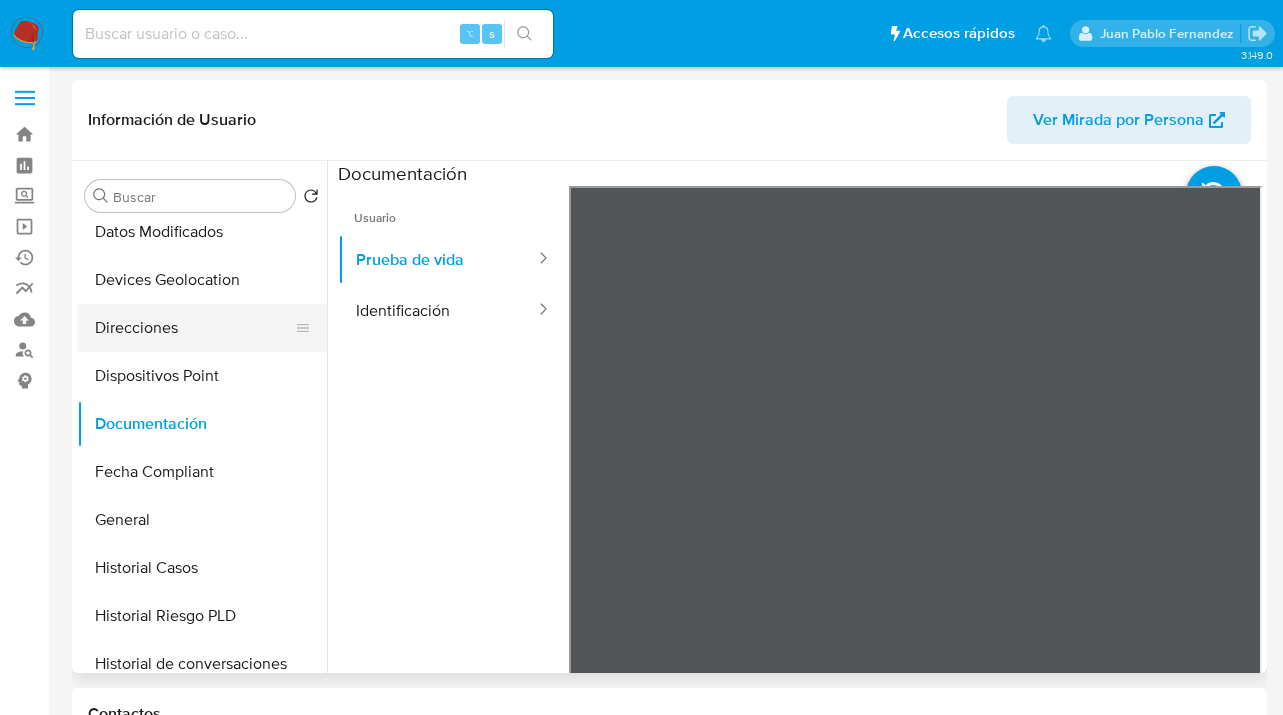 click on "Direcciones" at bounding box center [194, 328] 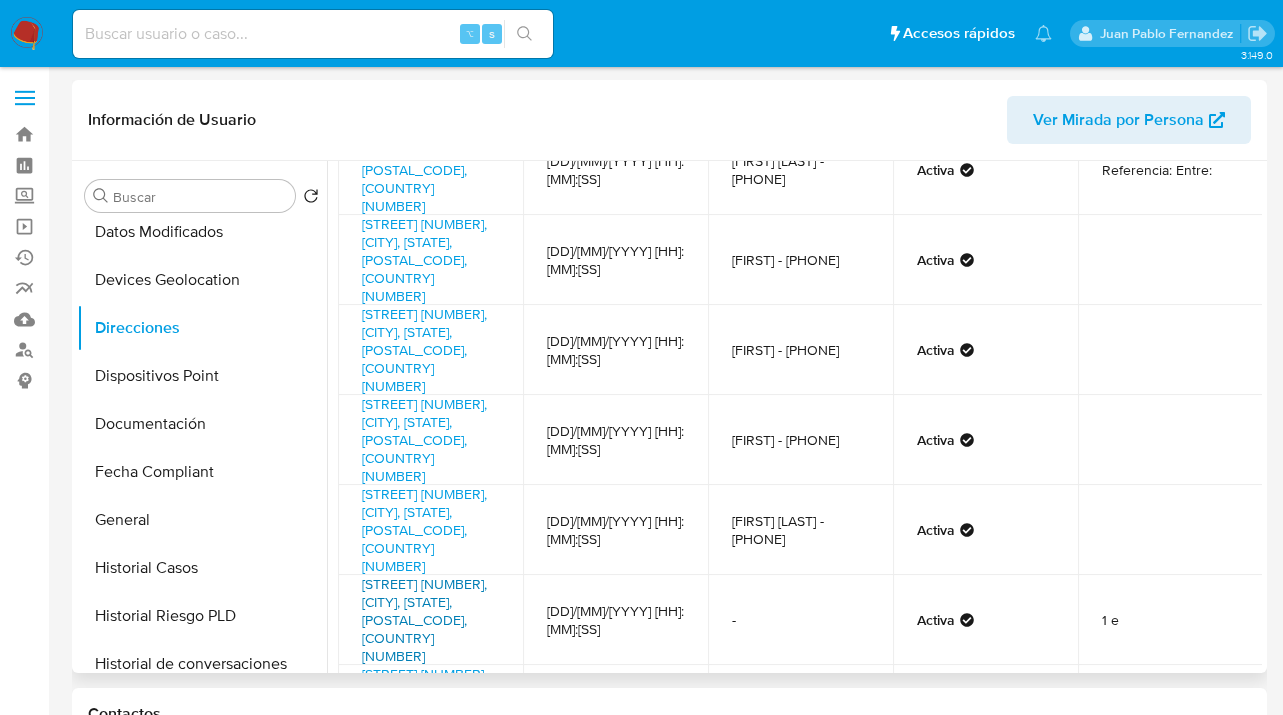 scroll, scrollTop: 104, scrollLeft: 0, axis: vertical 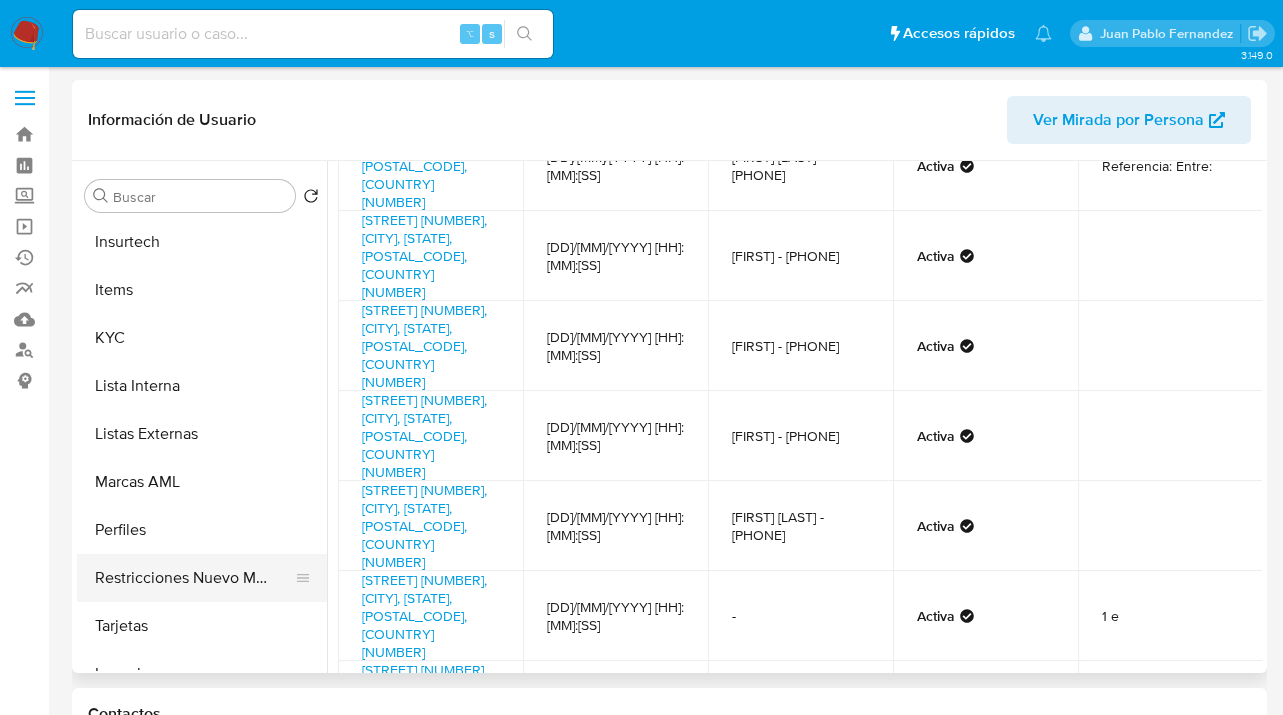 click on "Restricciones Nuevo Mundo" at bounding box center (194, 578) 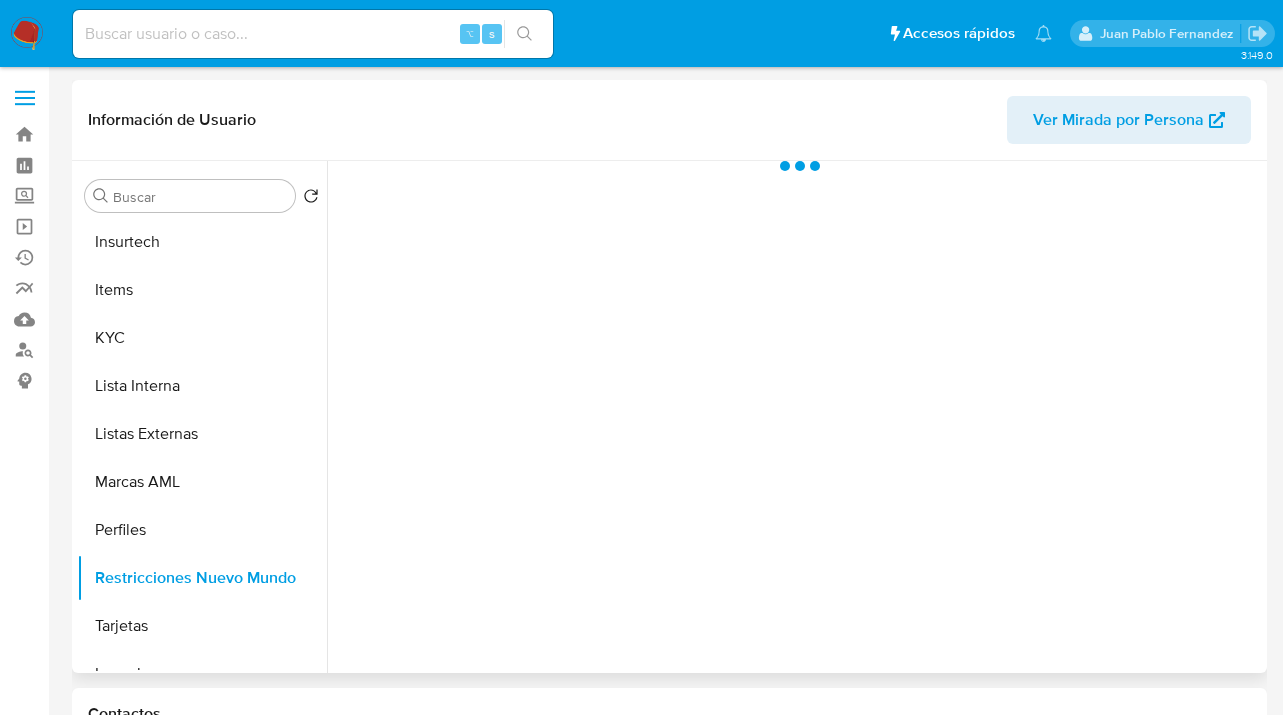 scroll, scrollTop: 0, scrollLeft: 0, axis: both 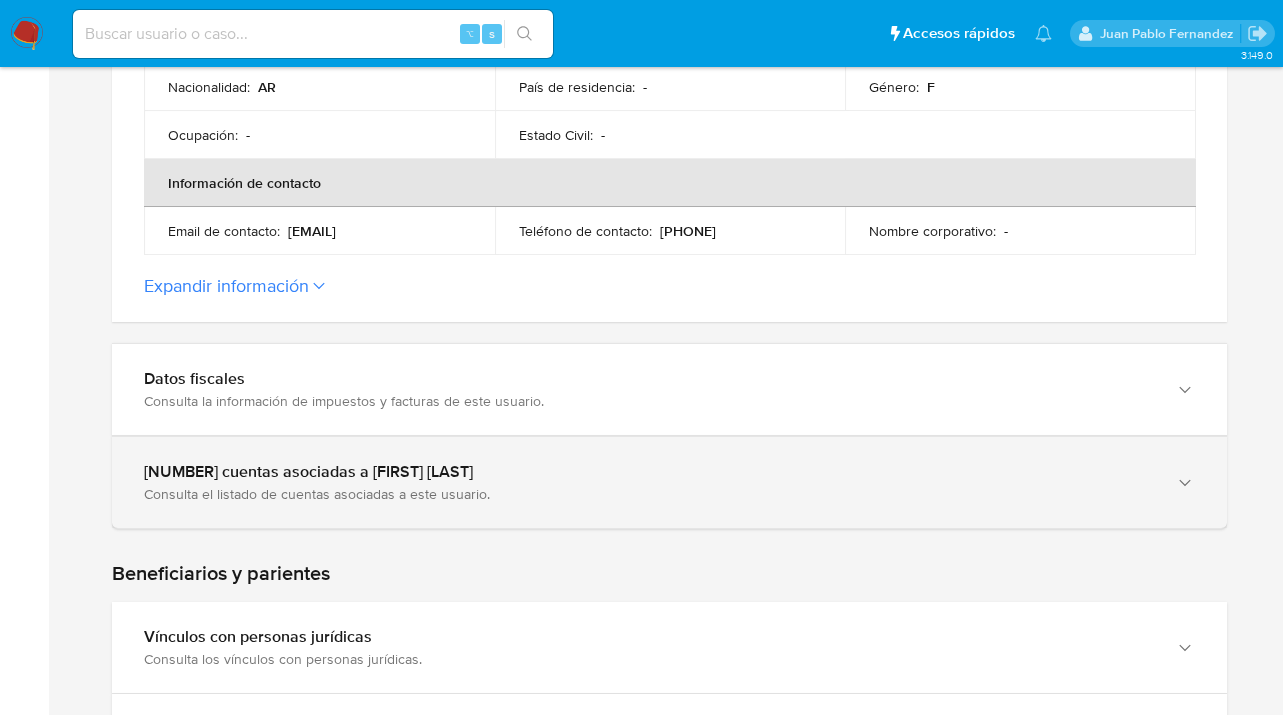 click 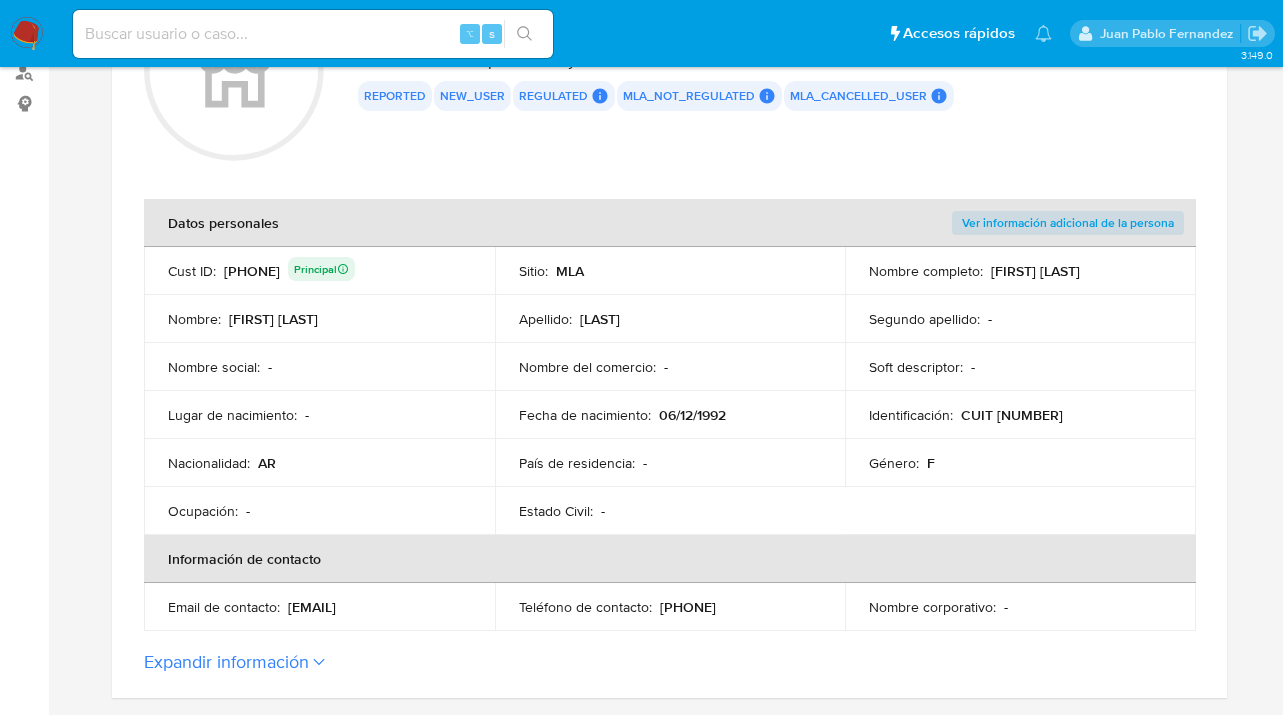 scroll, scrollTop: 0, scrollLeft: 0, axis: both 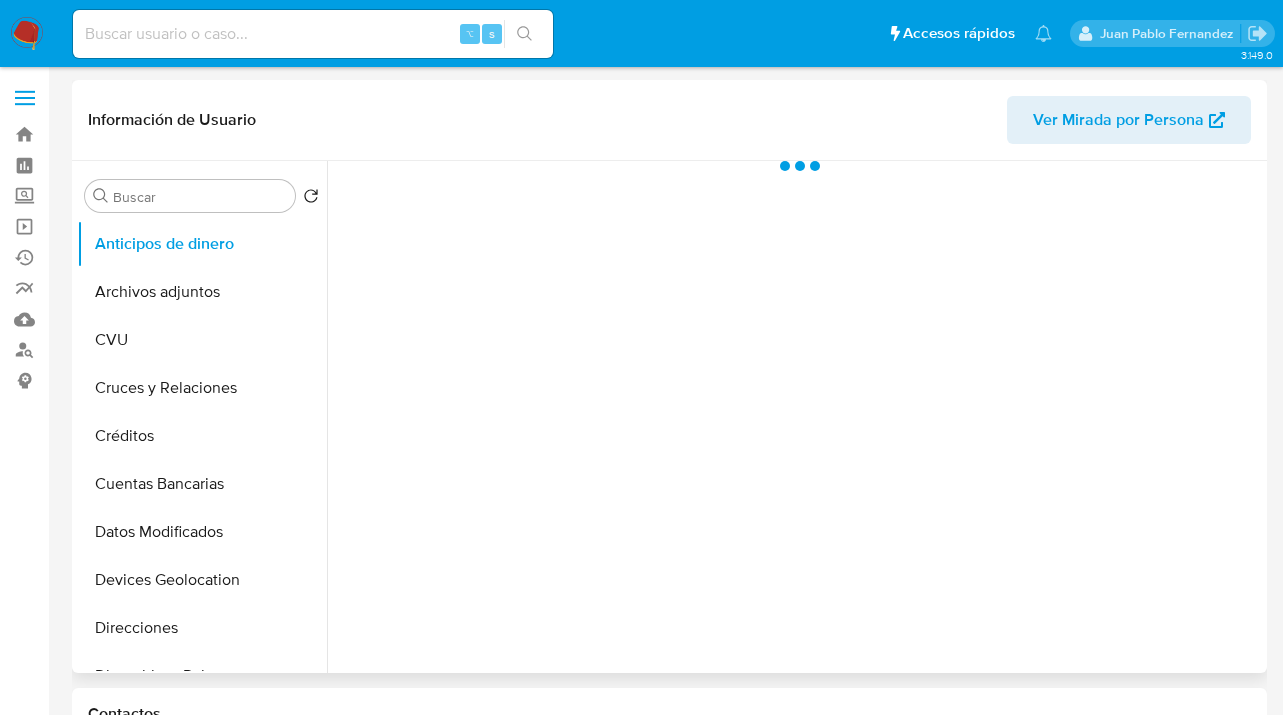 click on "Ver Mirada por Persona" at bounding box center [1118, 120] 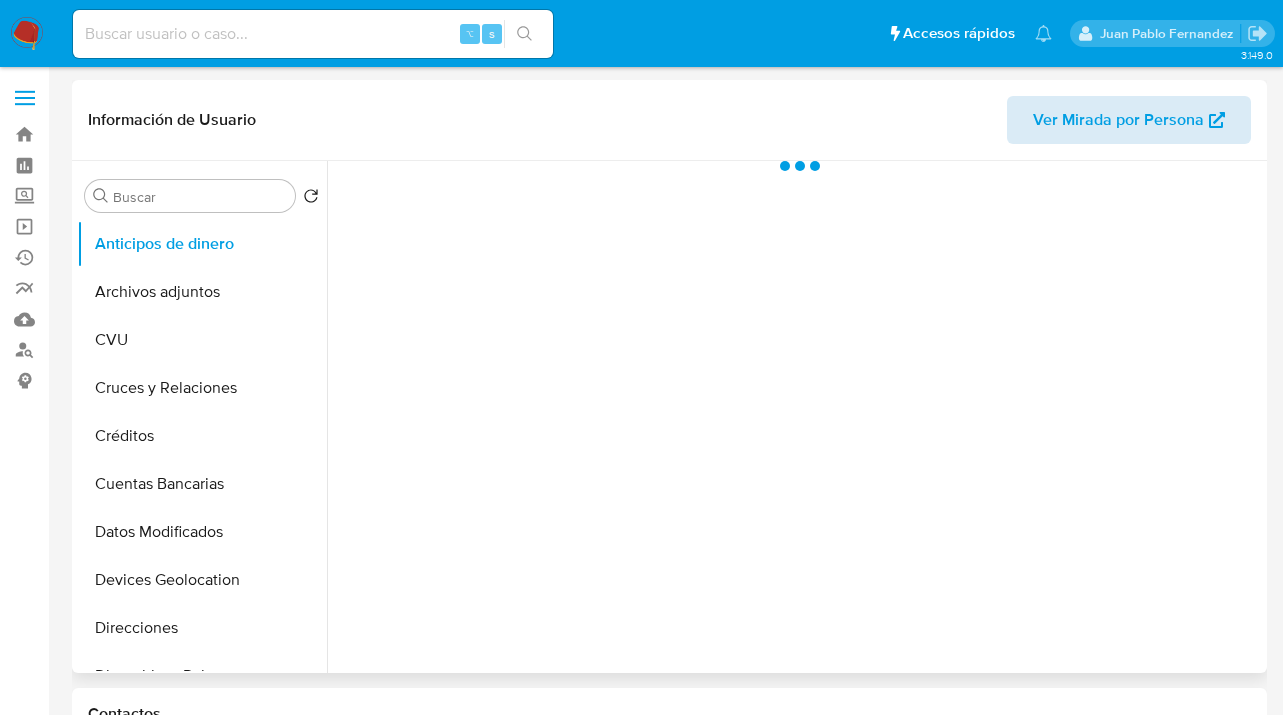 select on "10" 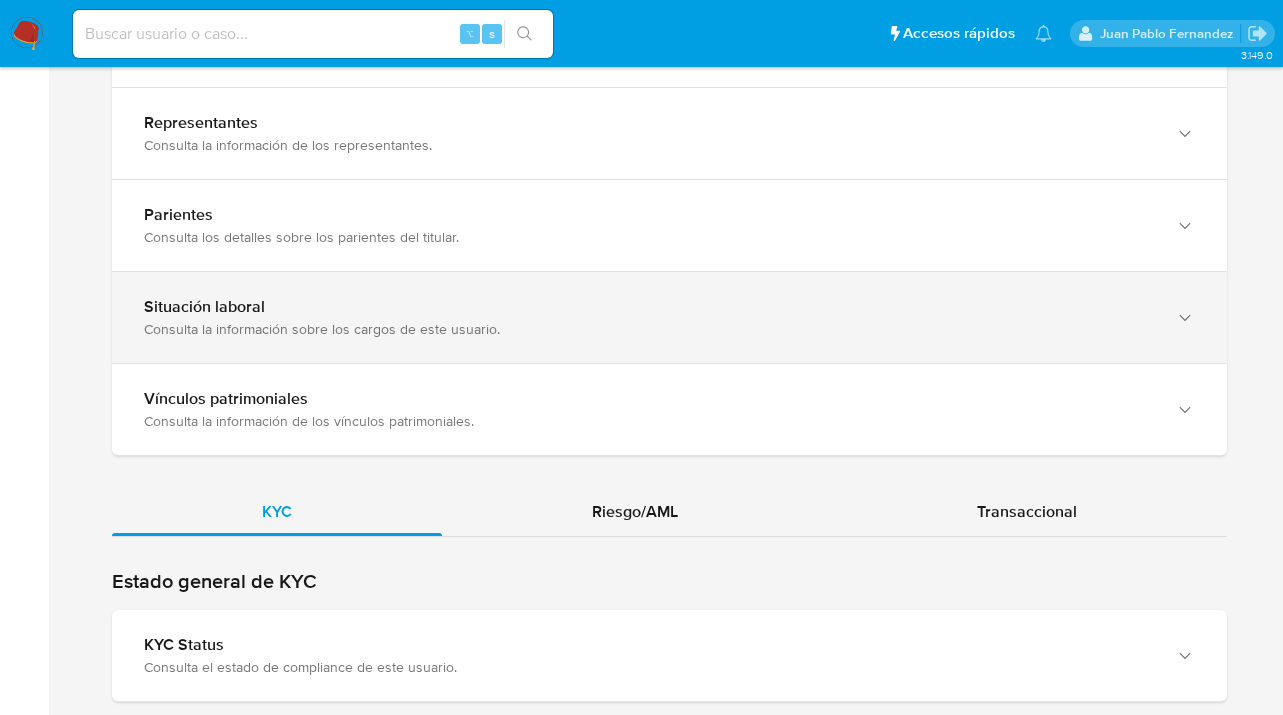 scroll, scrollTop: 1813, scrollLeft: 0, axis: vertical 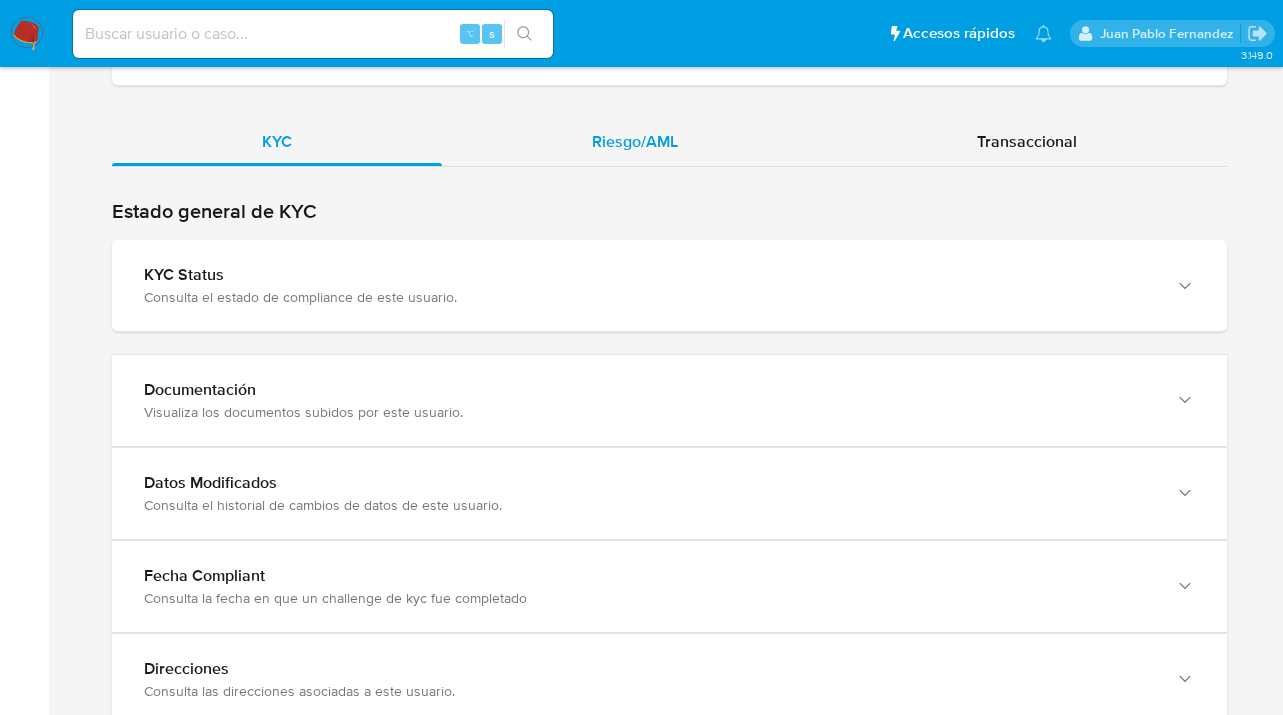 click on "Riesgo/AML" at bounding box center (635, 141) 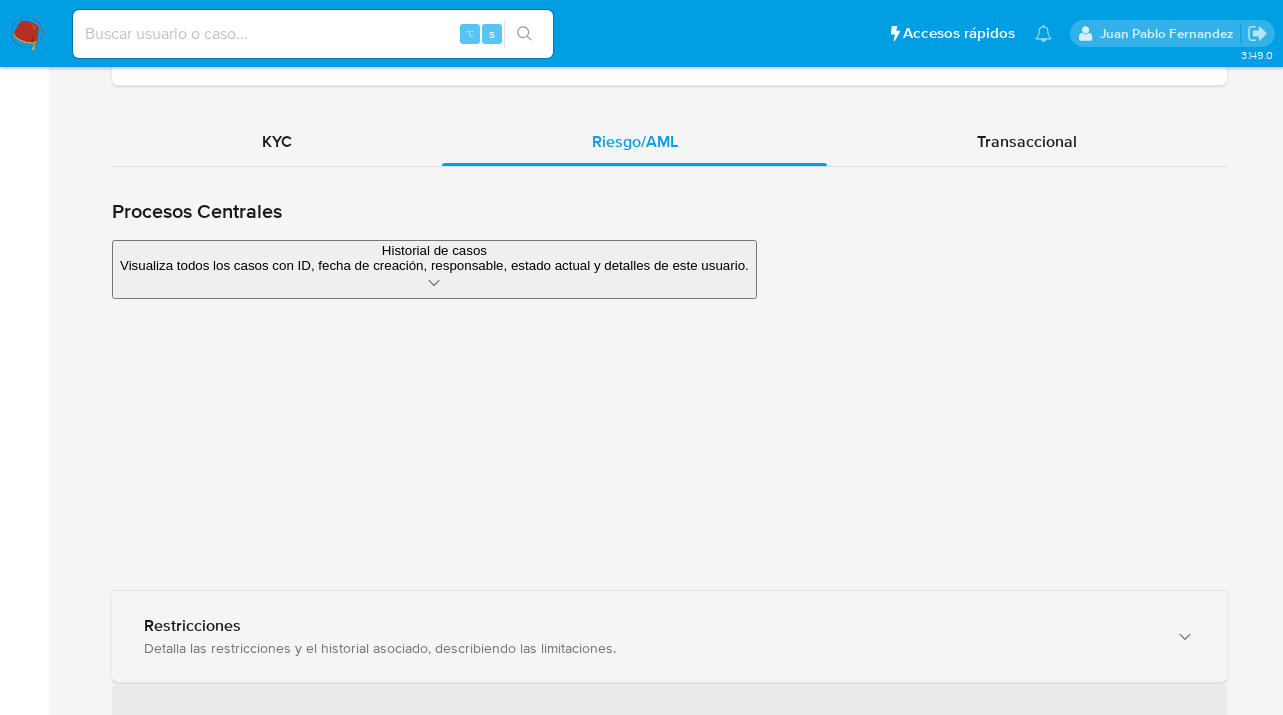 scroll, scrollTop: 1866, scrollLeft: 0, axis: vertical 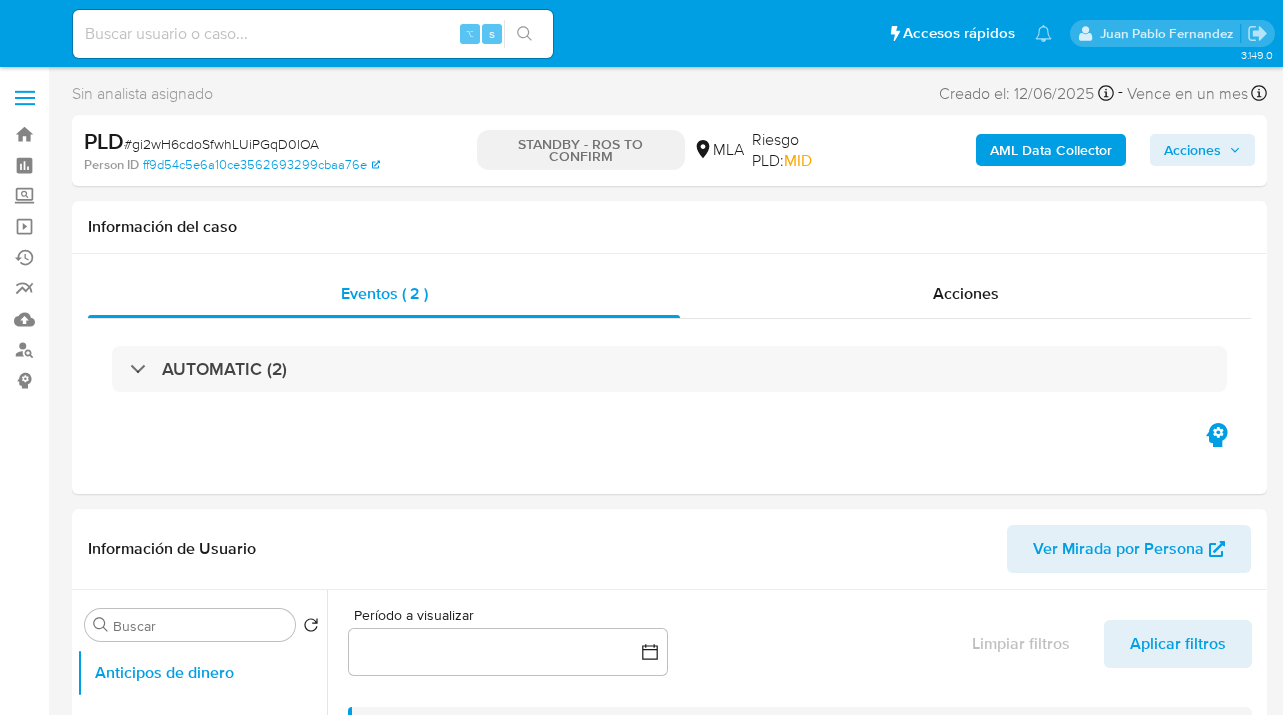 select on "10" 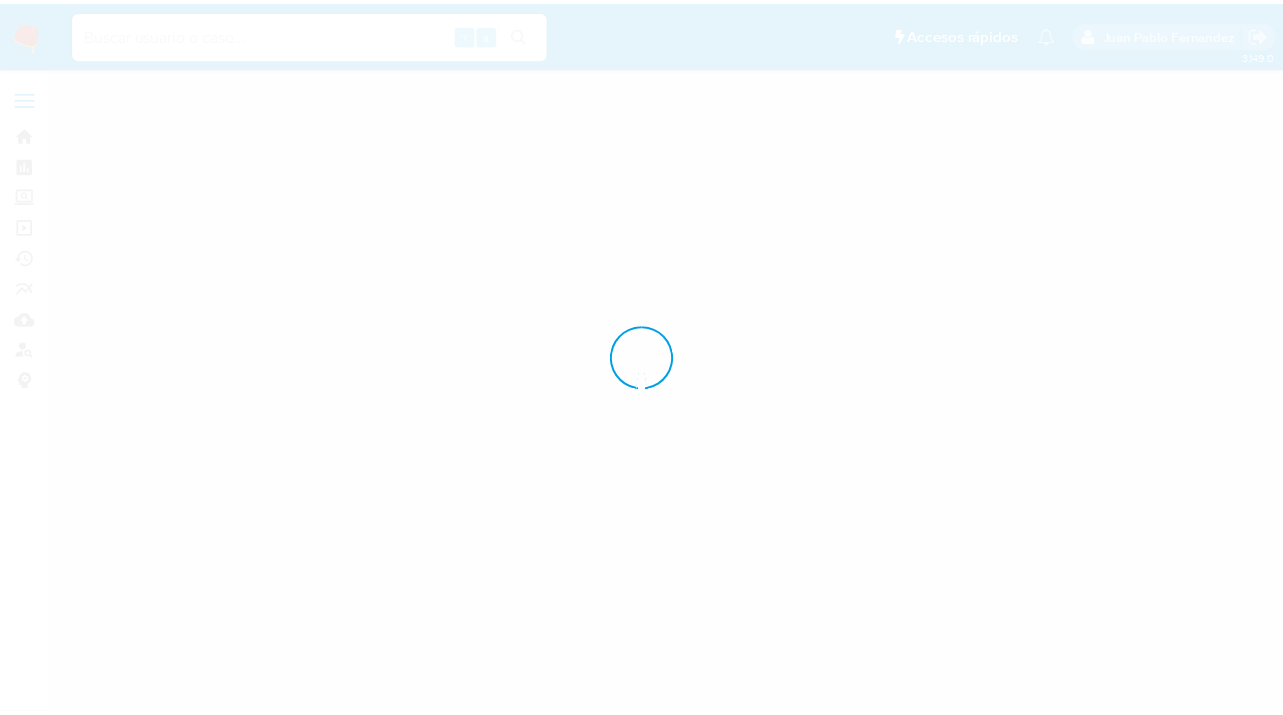 scroll, scrollTop: 0, scrollLeft: 0, axis: both 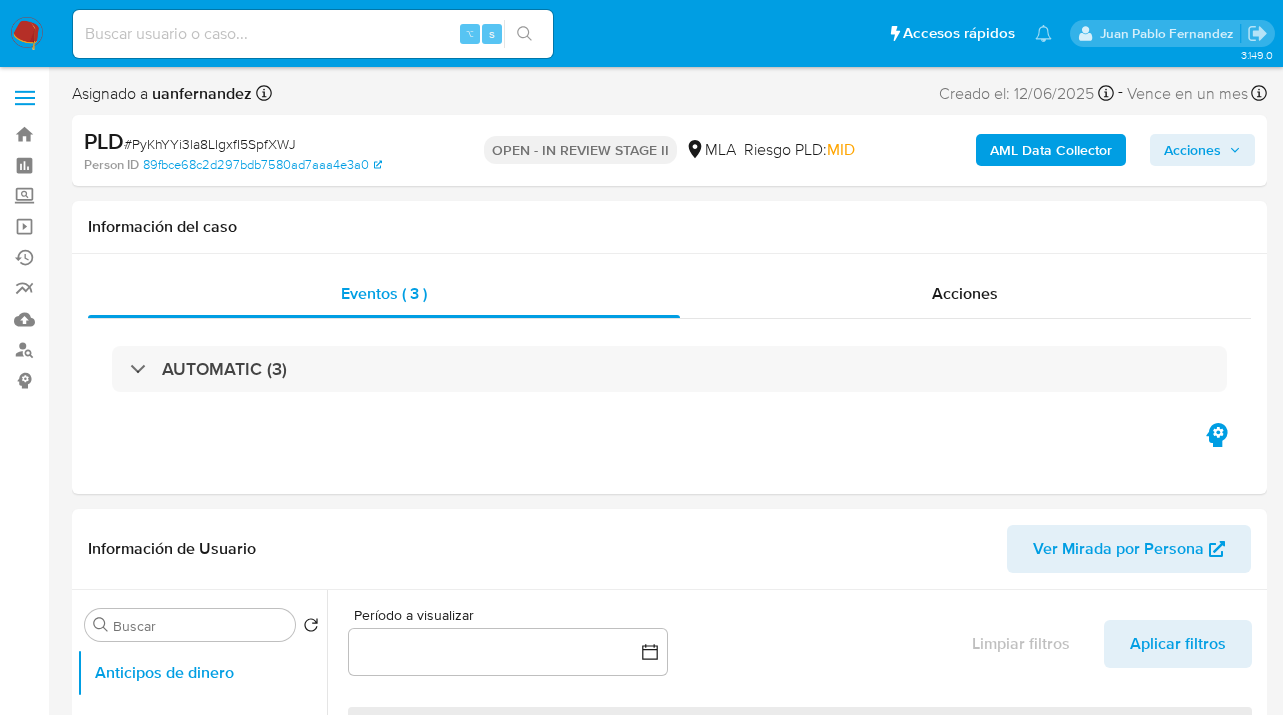 select on "10" 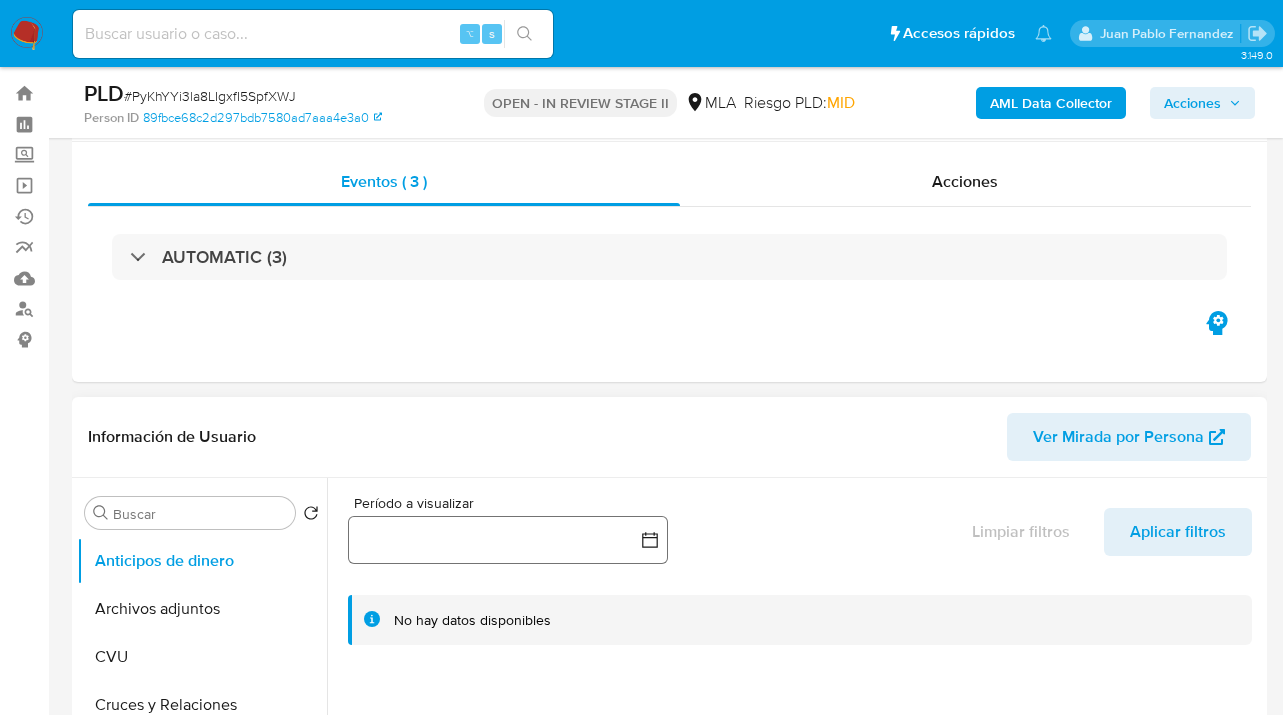 scroll, scrollTop: 214, scrollLeft: 0, axis: vertical 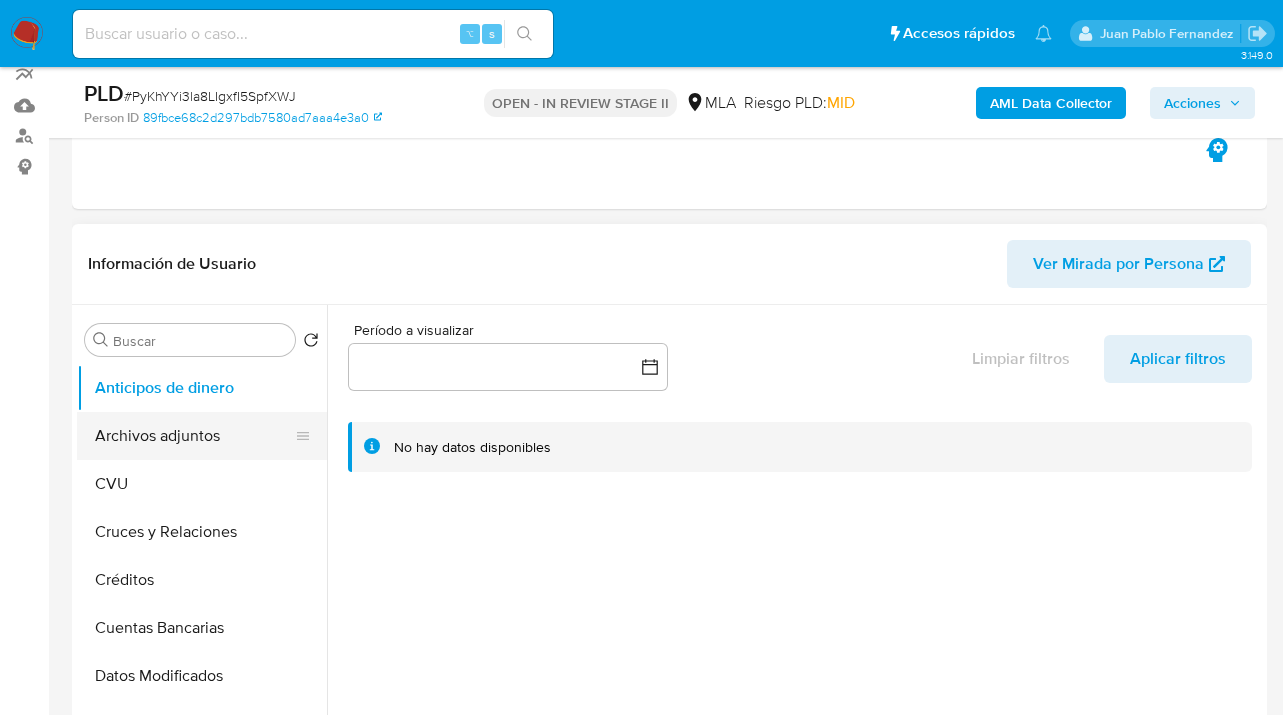 drag, startPoint x: 208, startPoint y: 453, endPoint x: 226, endPoint y: 442, distance: 21.095022 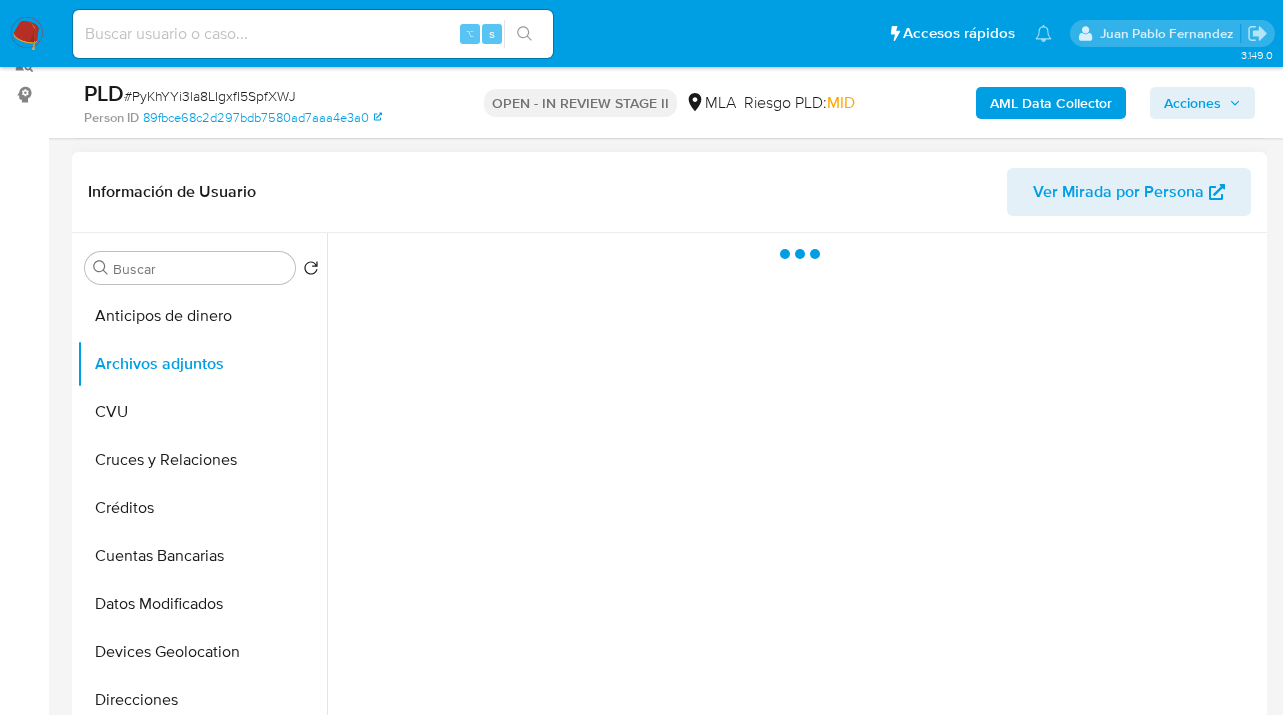 scroll, scrollTop: 367, scrollLeft: 0, axis: vertical 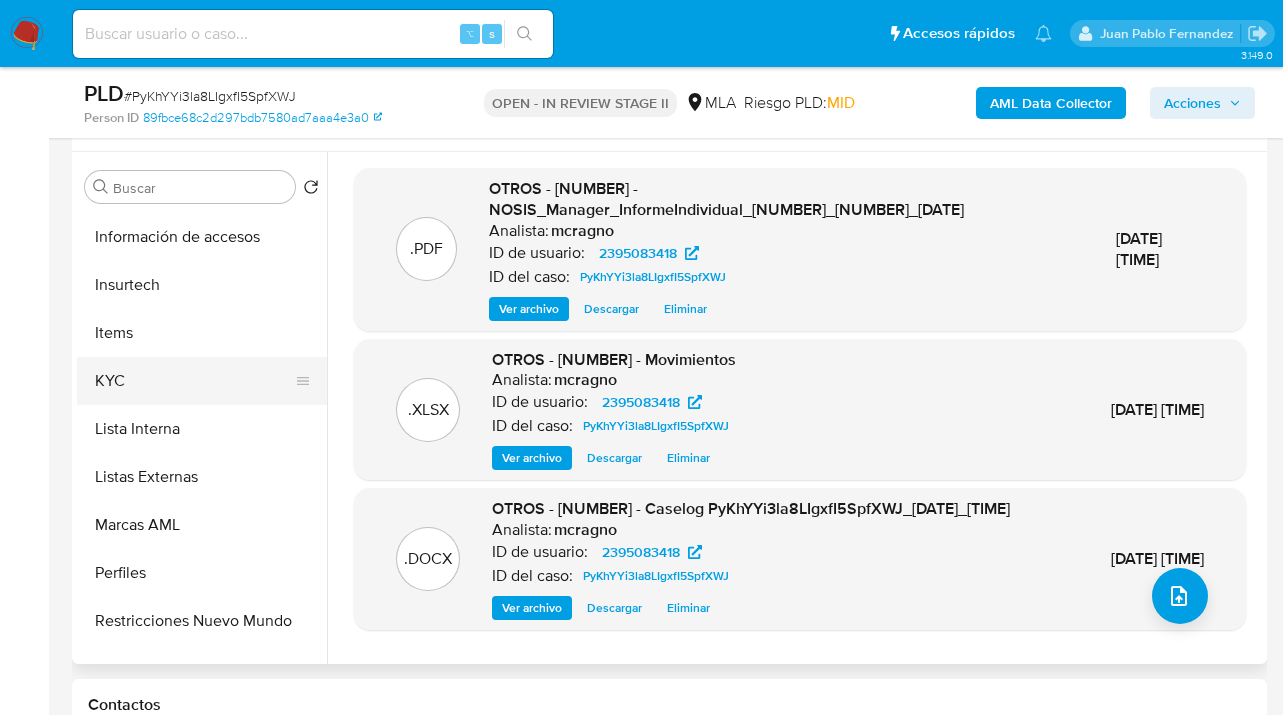 click on "KYC" at bounding box center [194, 381] 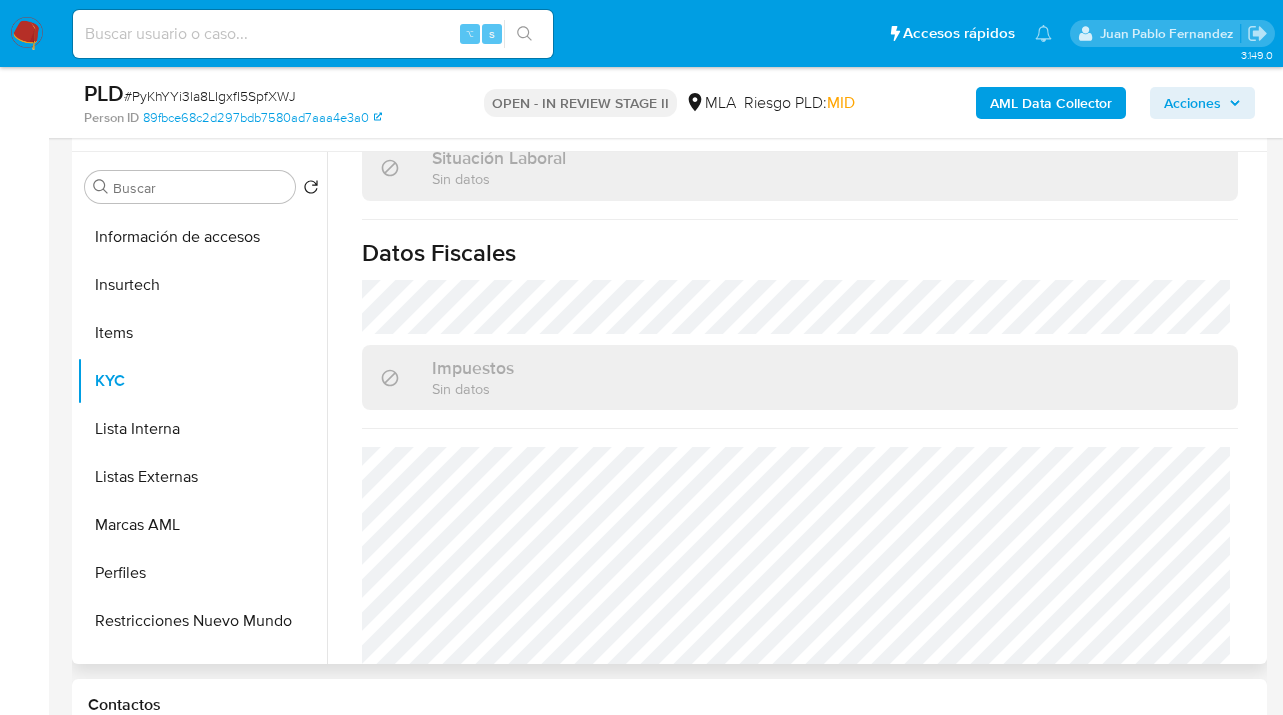 scroll, scrollTop: 1142, scrollLeft: 0, axis: vertical 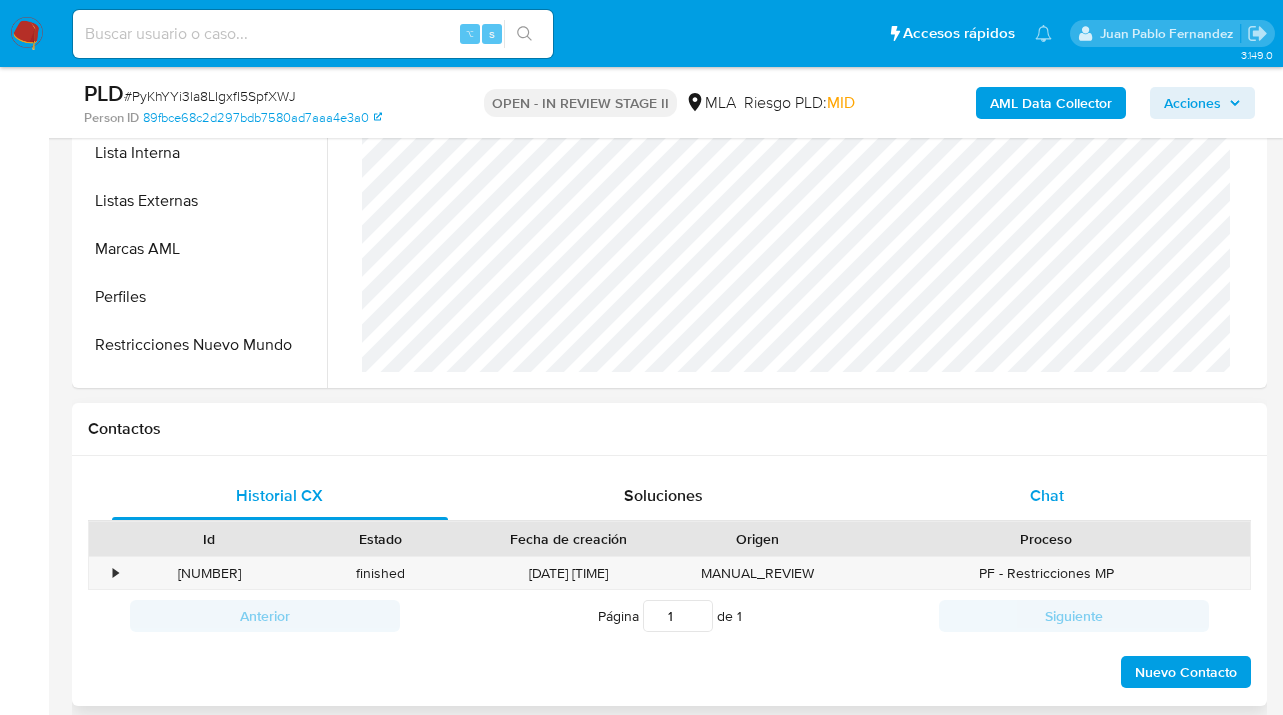 click on "Chat" at bounding box center [1047, 495] 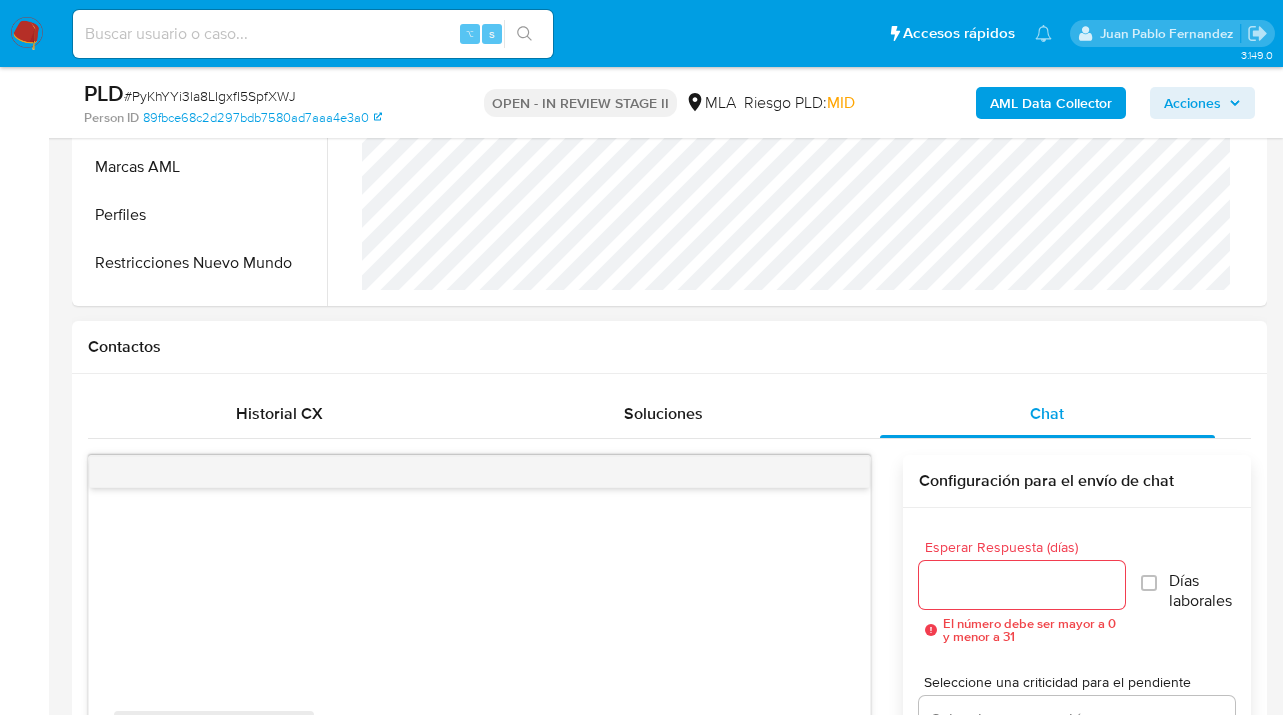 scroll, scrollTop: 811, scrollLeft: 0, axis: vertical 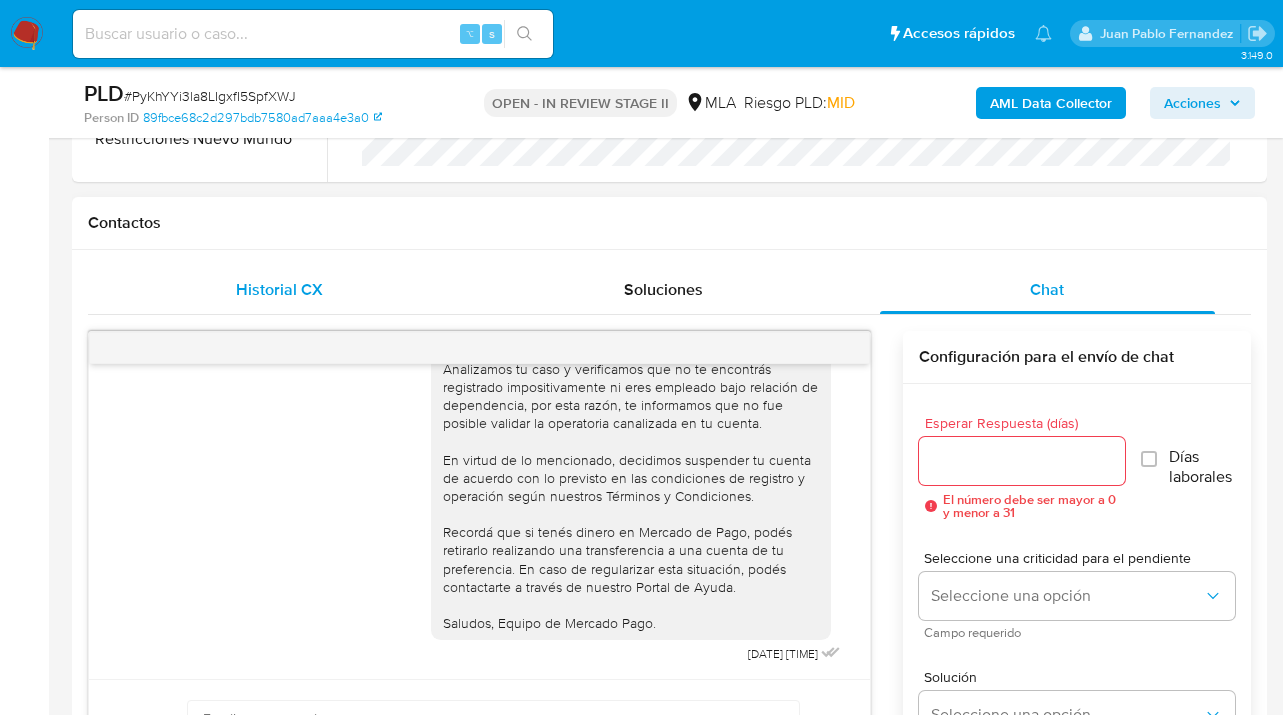 drag, startPoint x: 297, startPoint y: 298, endPoint x: 319, endPoint y: 282, distance: 27.202942 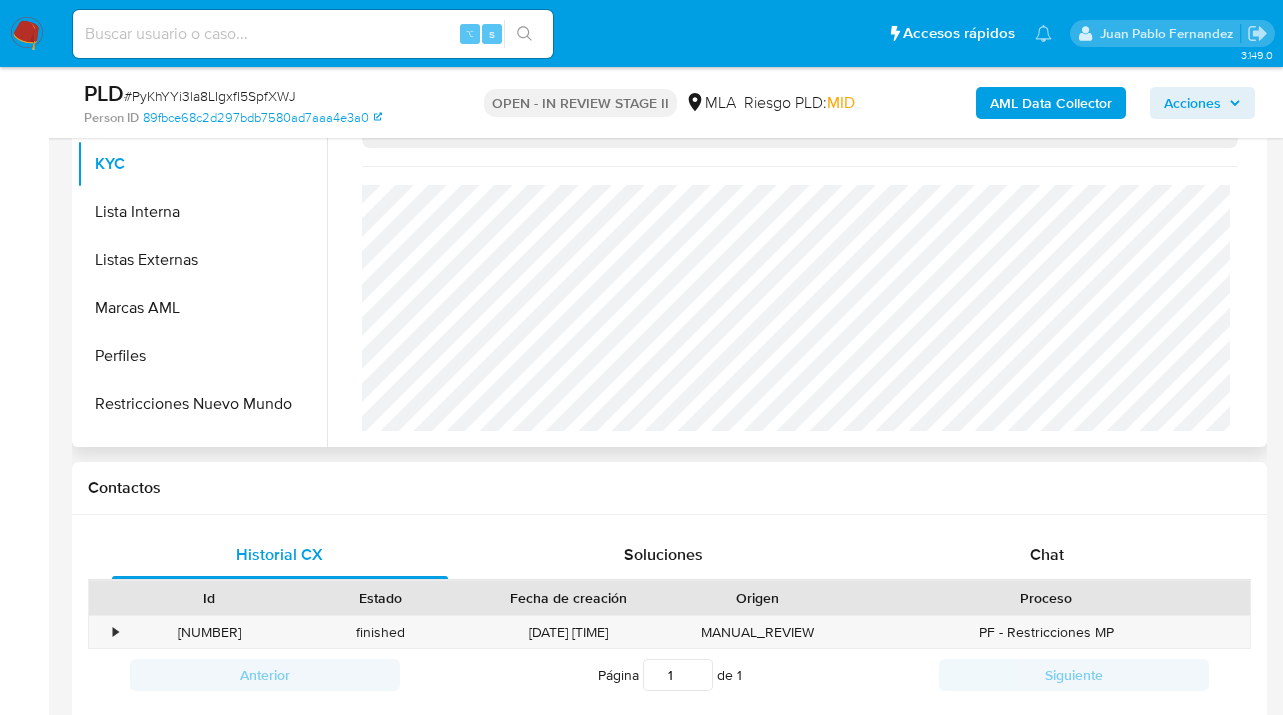 scroll, scrollTop: 413, scrollLeft: 0, axis: vertical 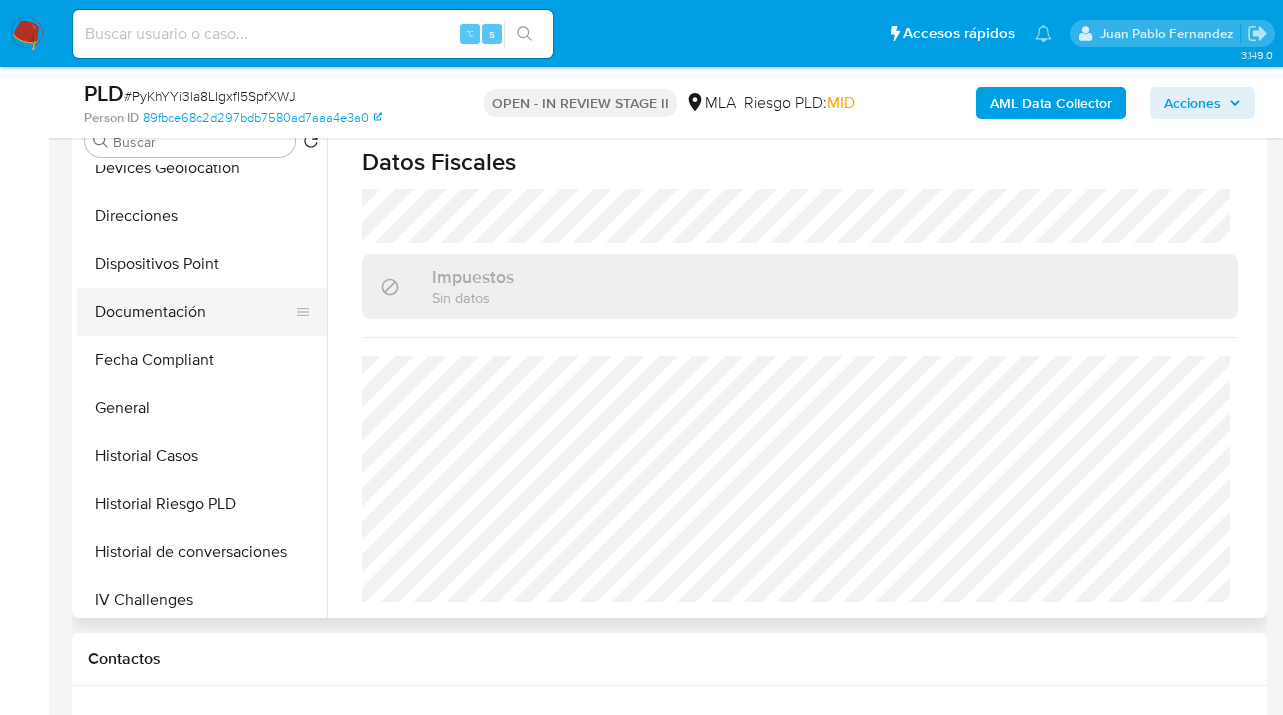 click on "Documentación" at bounding box center [194, 312] 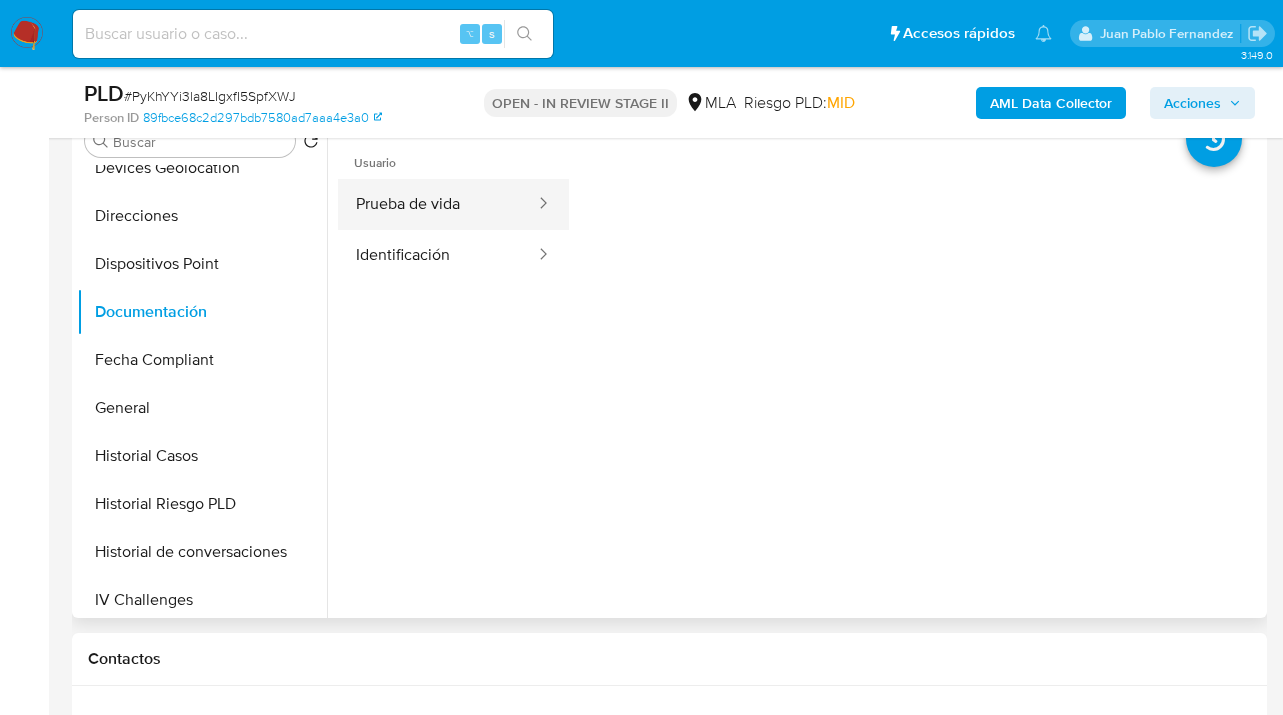 drag, startPoint x: 465, startPoint y: 202, endPoint x: 482, endPoint y: 199, distance: 17.262676 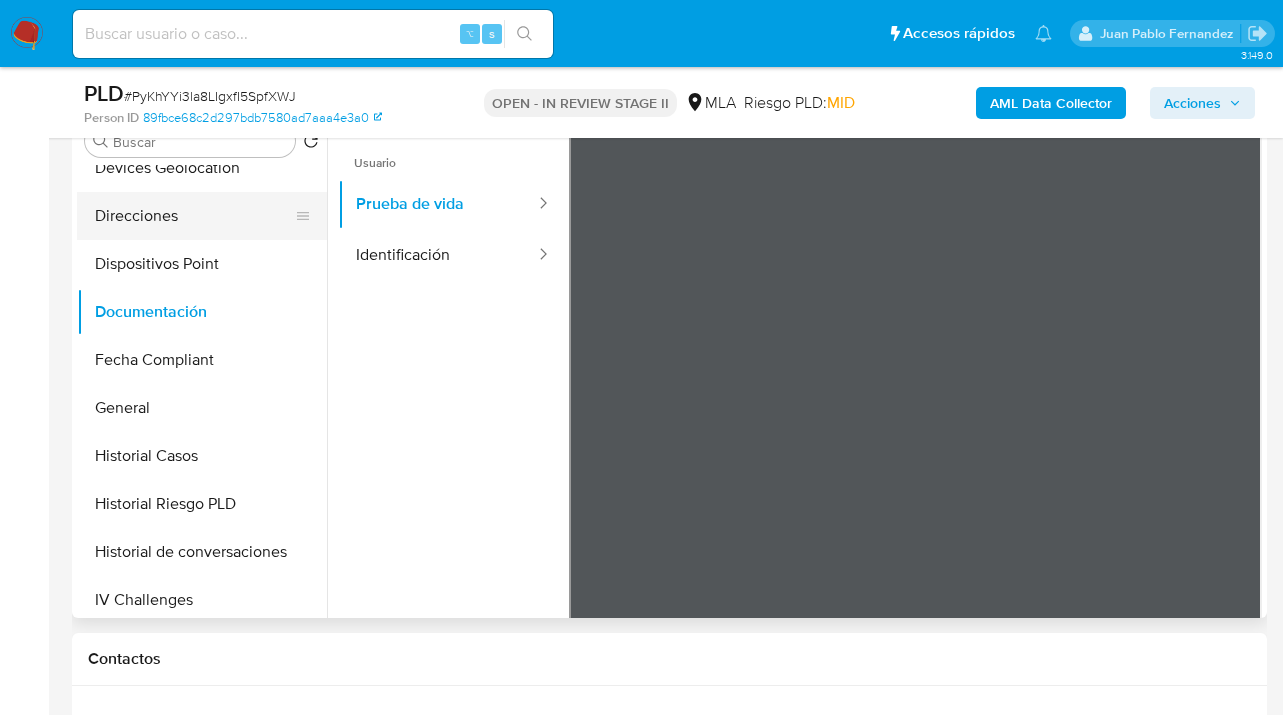 click on "Direcciones" at bounding box center [194, 216] 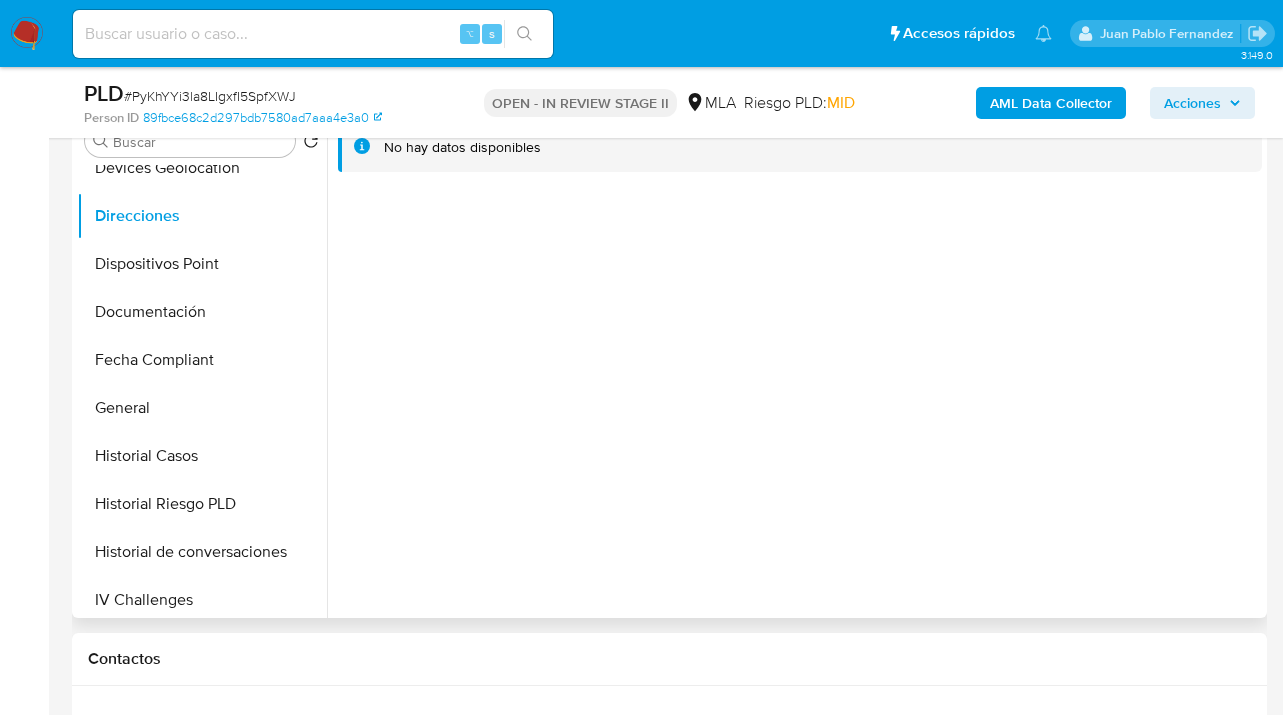 scroll, scrollTop: 384, scrollLeft: 0, axis: vertical 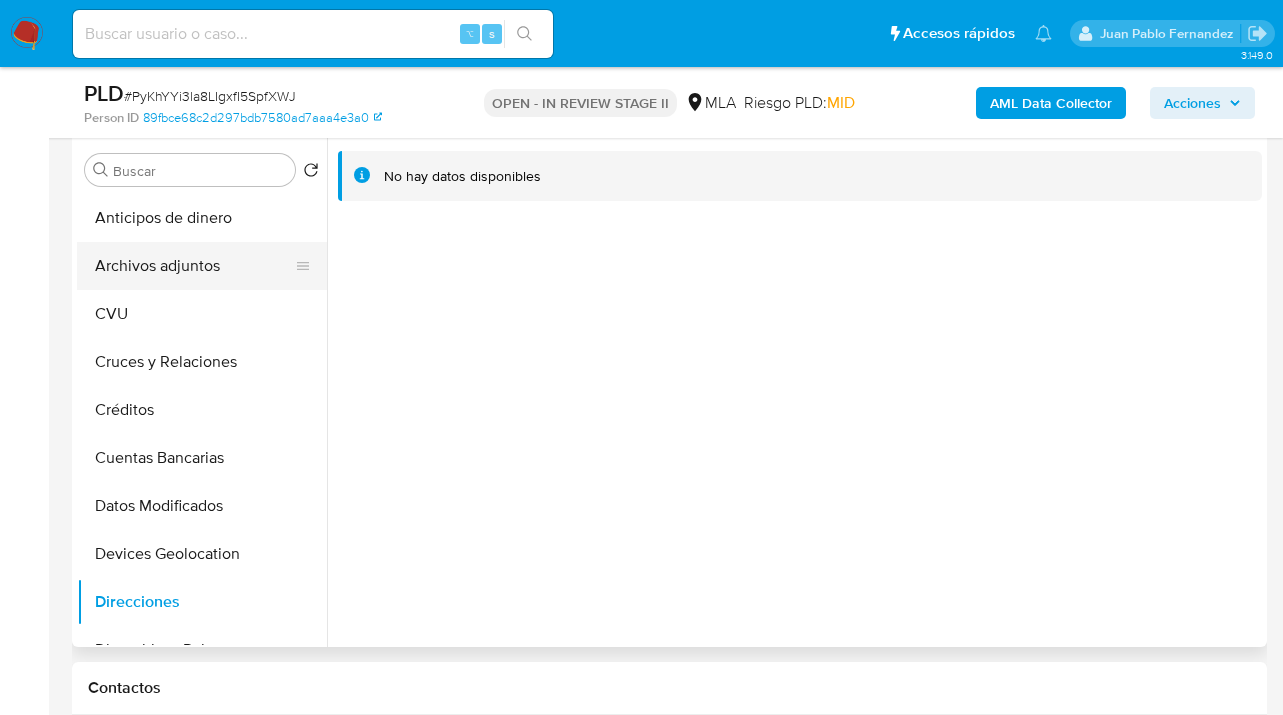 drag, startPoint x: 215, startPoint y: 276, endPoint x: 283, endPoint y: 272, distance: 68.117546 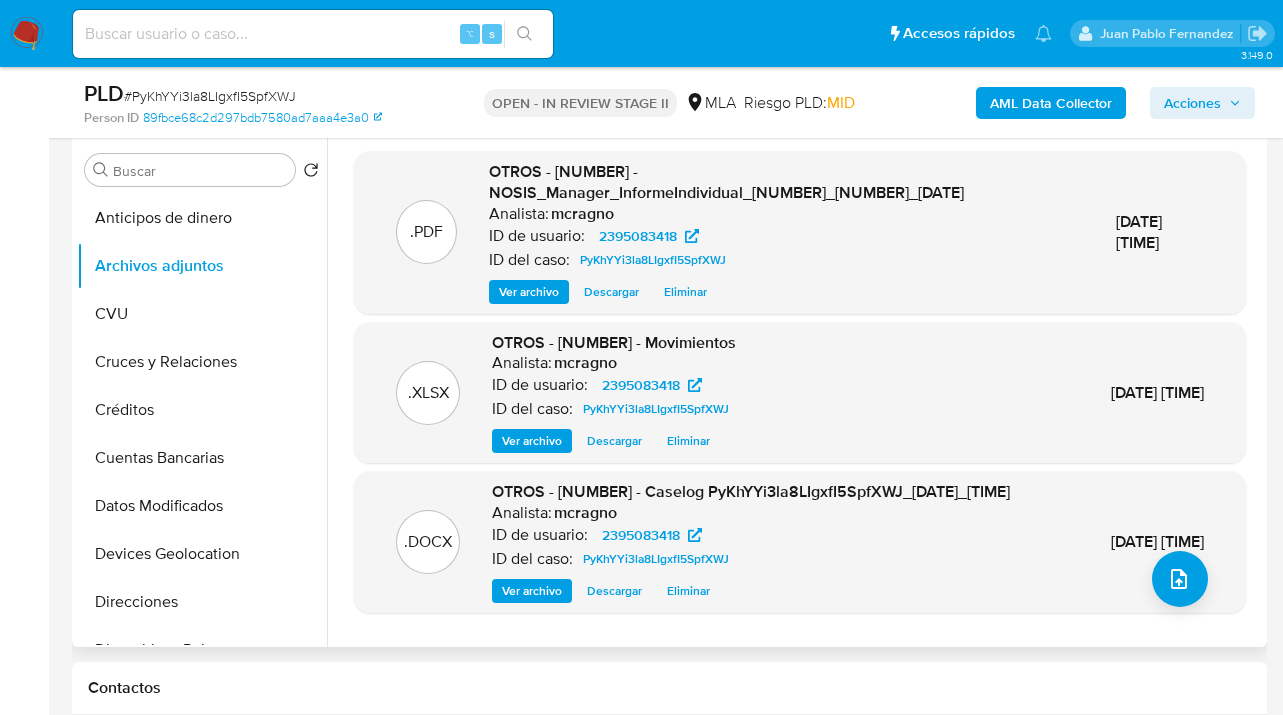 click on "Ver archivo" at bounding box center [529, 292] 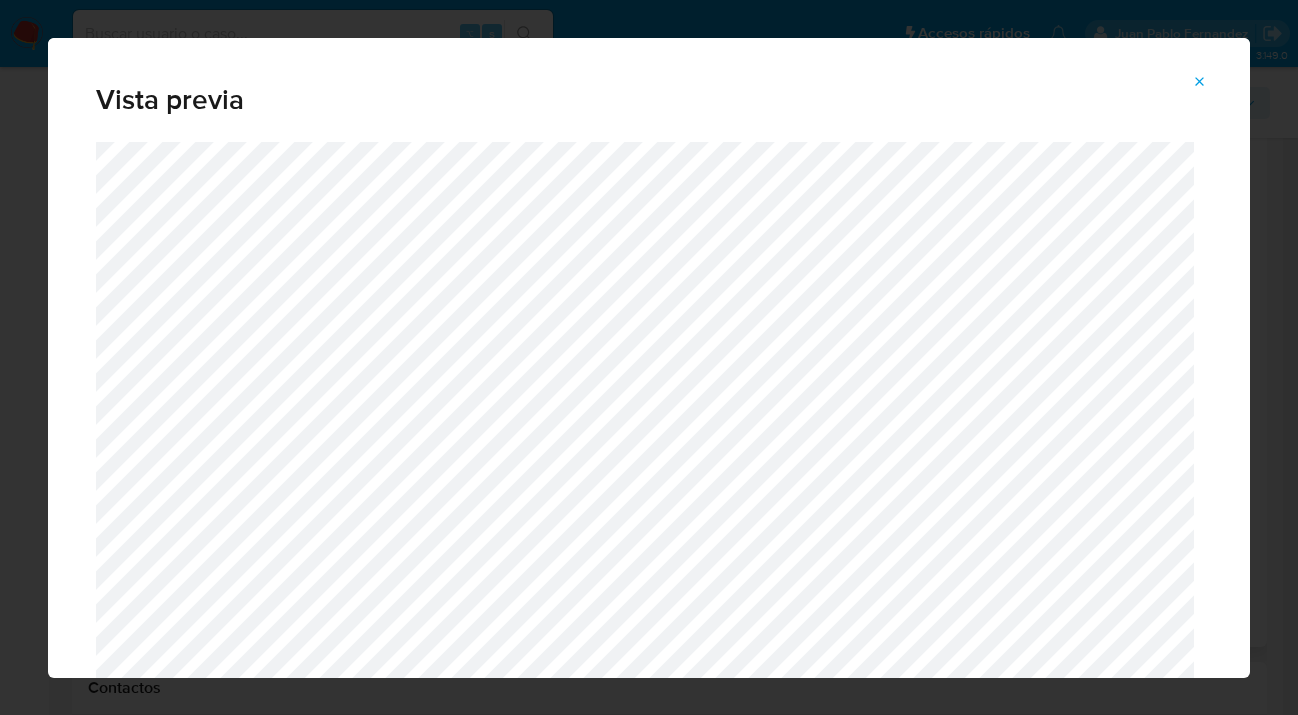 click 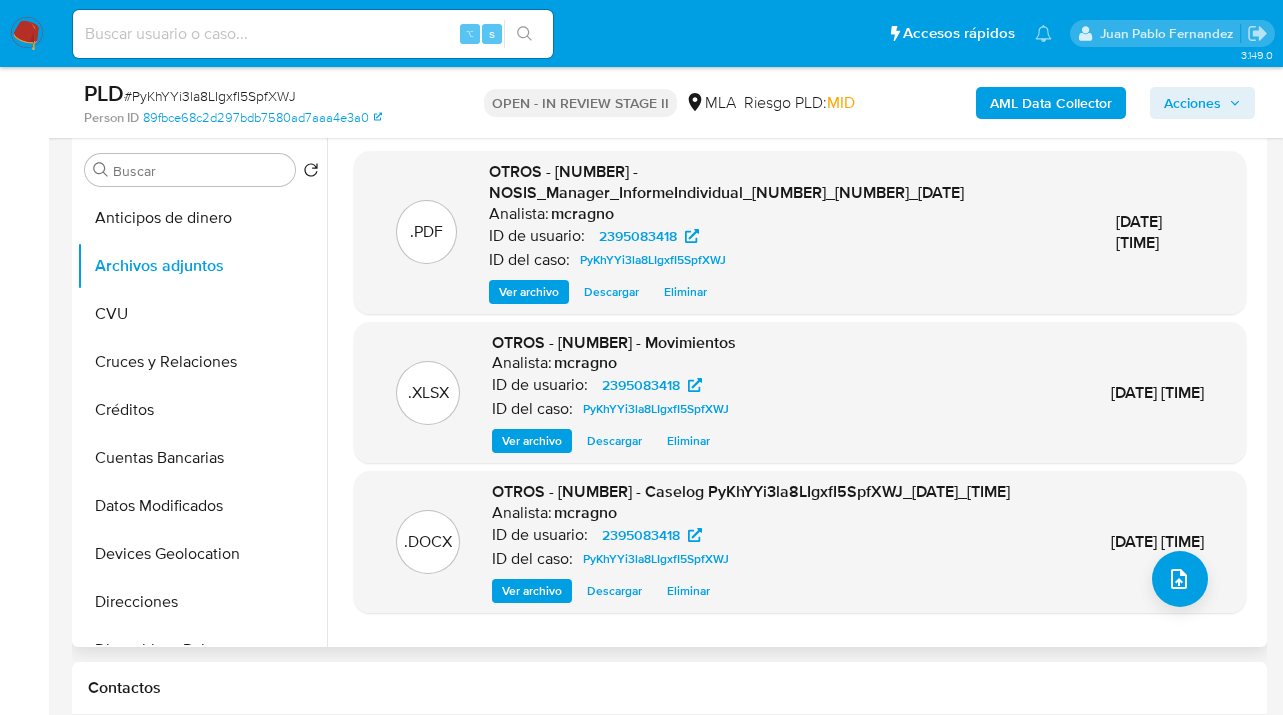 click on "Descargar" at bounding box center [614, 441] 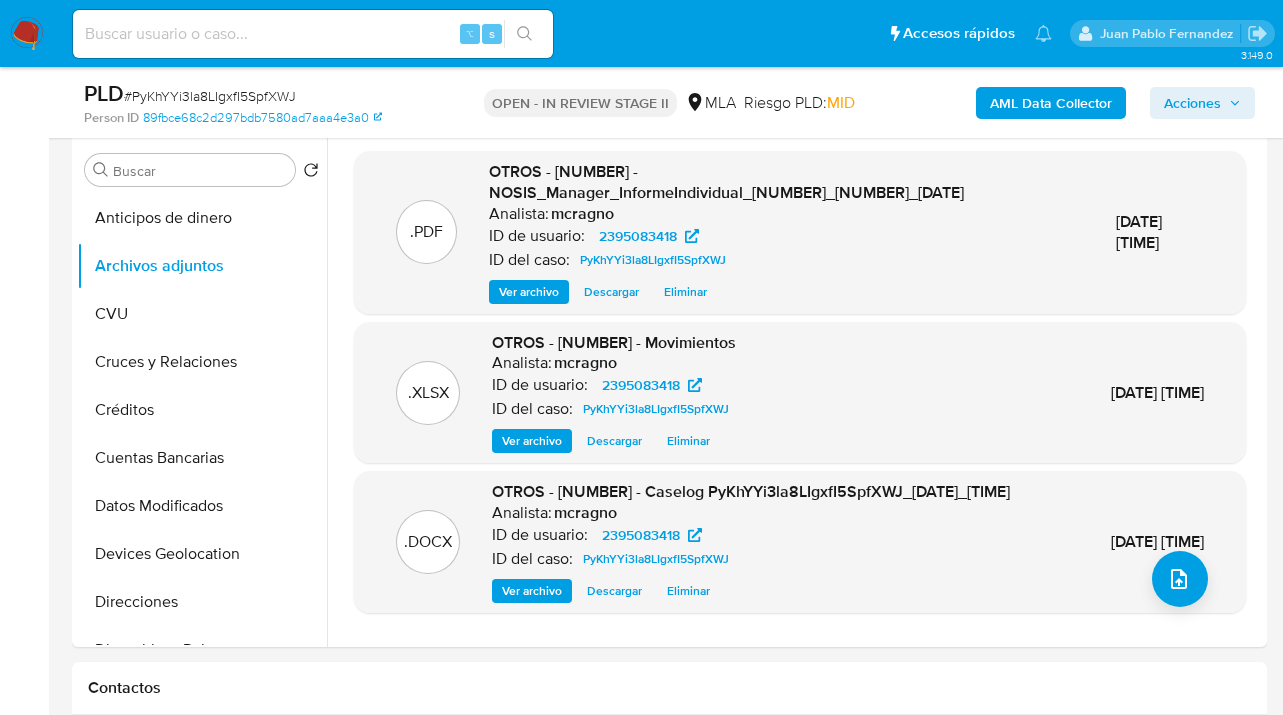 click on "Acciones" at bounding box center [1192, 103] 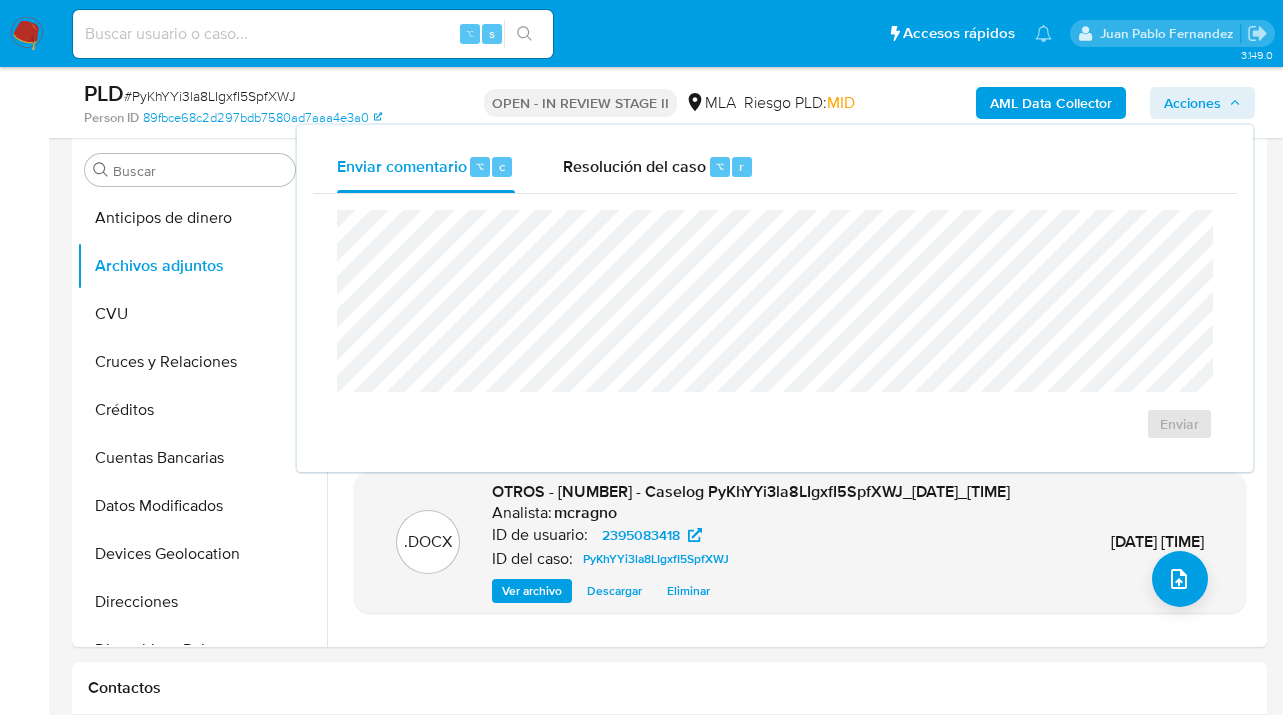drag, startPoint x: 585, startPoint y: 162, endPoint x: 619, endPoint y: 202, distance: 52.49762 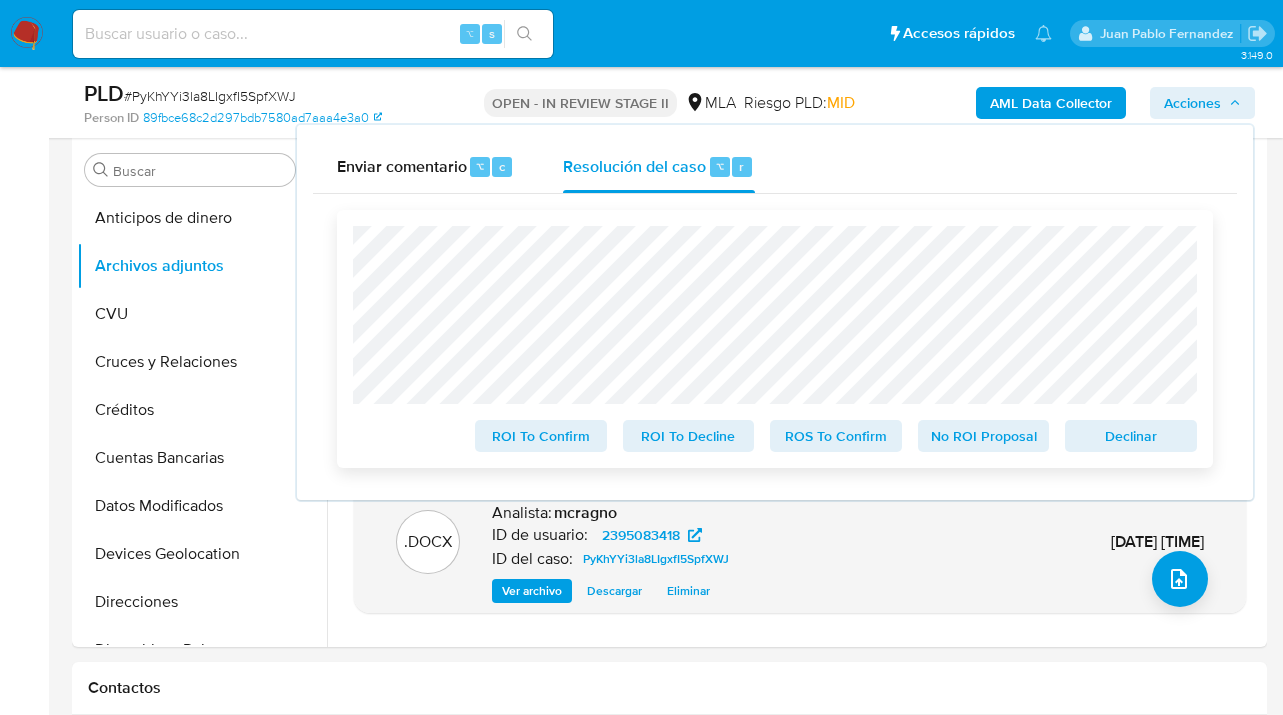click on "ROS To Confirm" at bounding box center (836, 436) 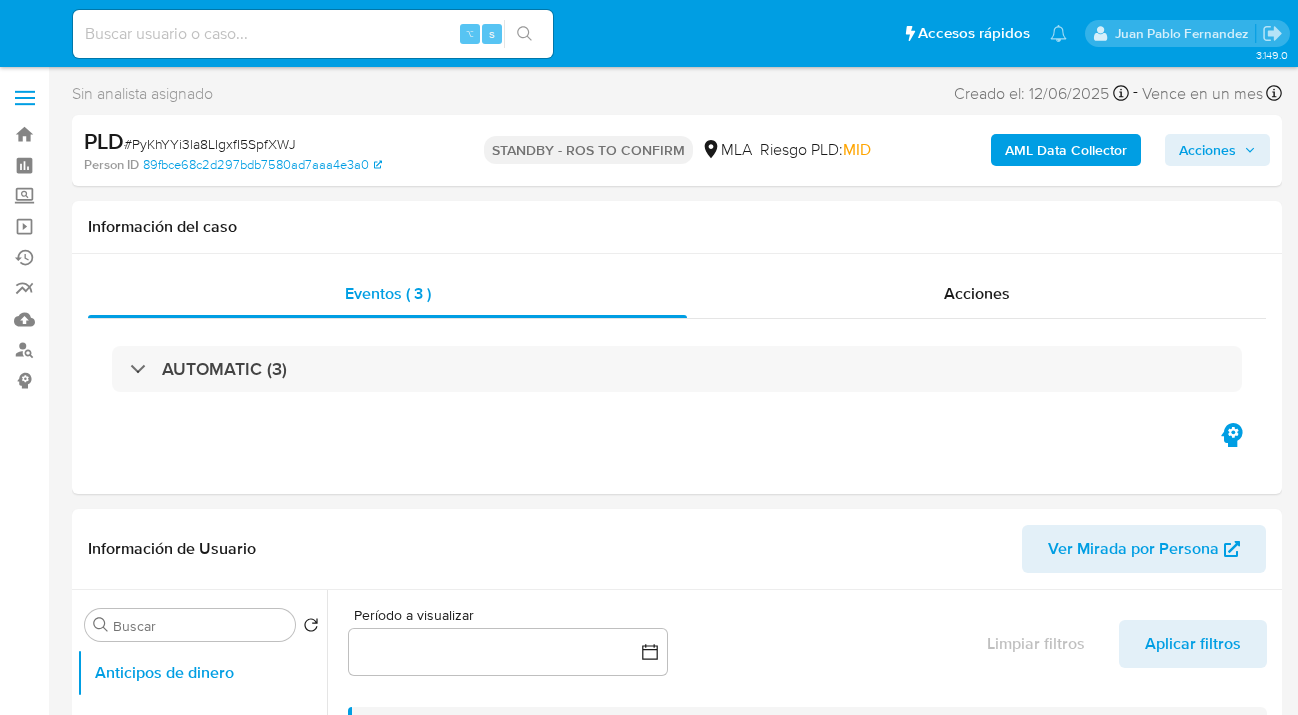 select on "10" 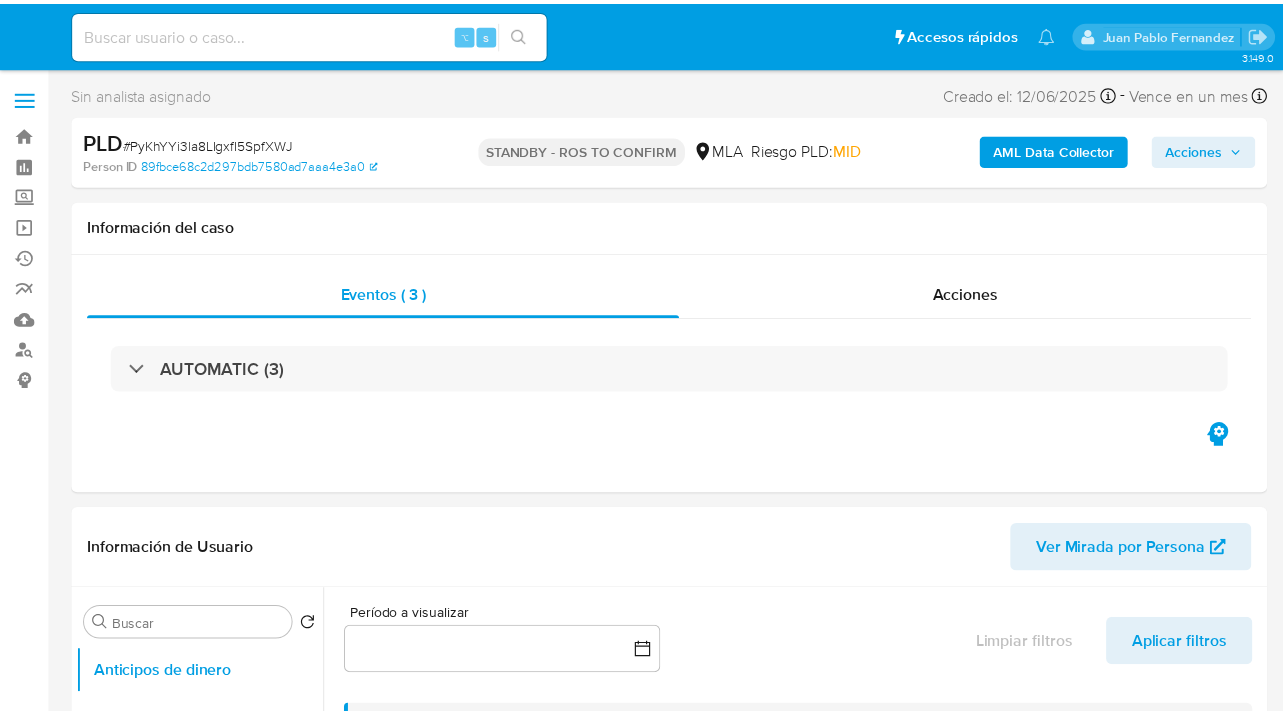 scroll, scrollTop: 0, scrollLeft: 0, axis: both 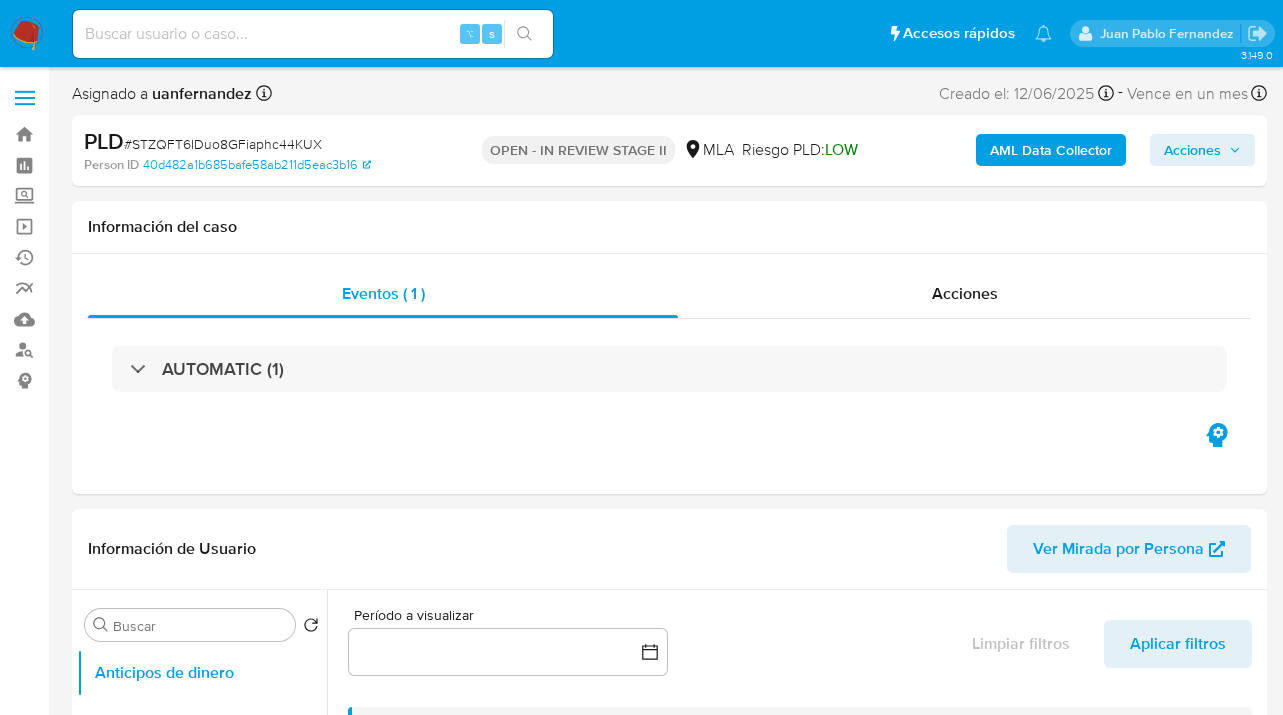 select on "10" 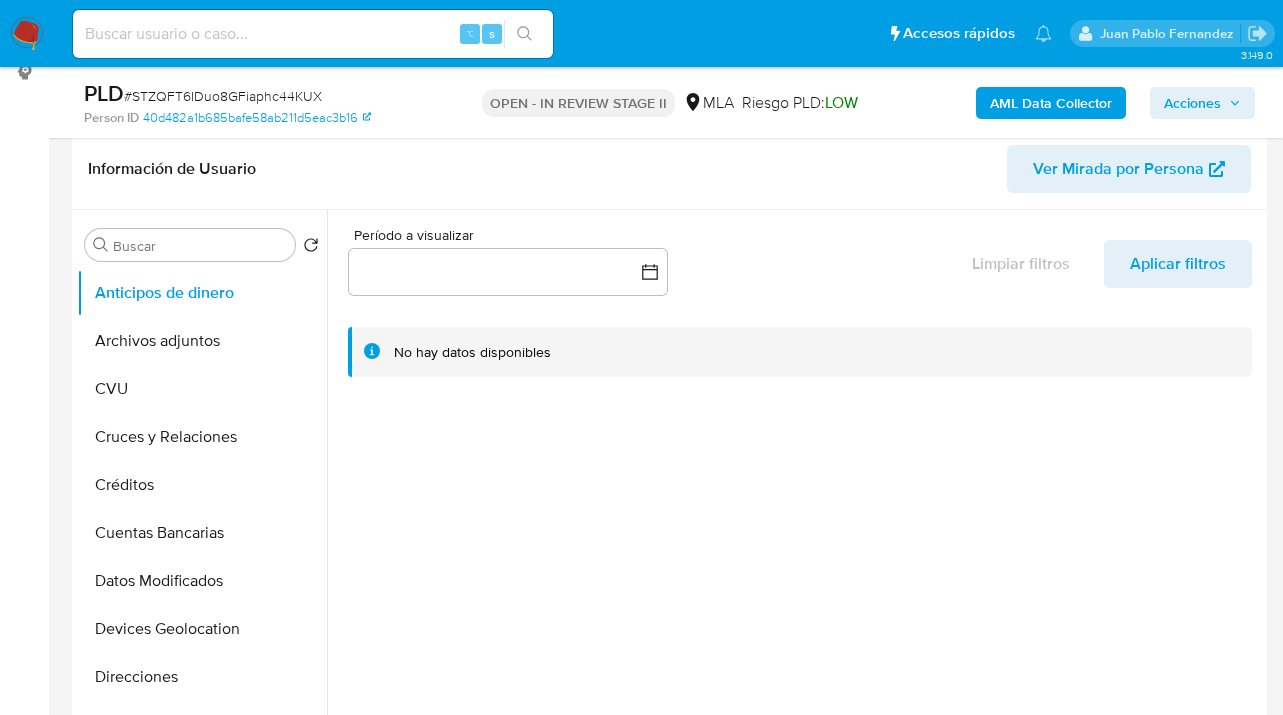 scroll, scrollTop: 335, scrollLeft: 0, axis: vertical 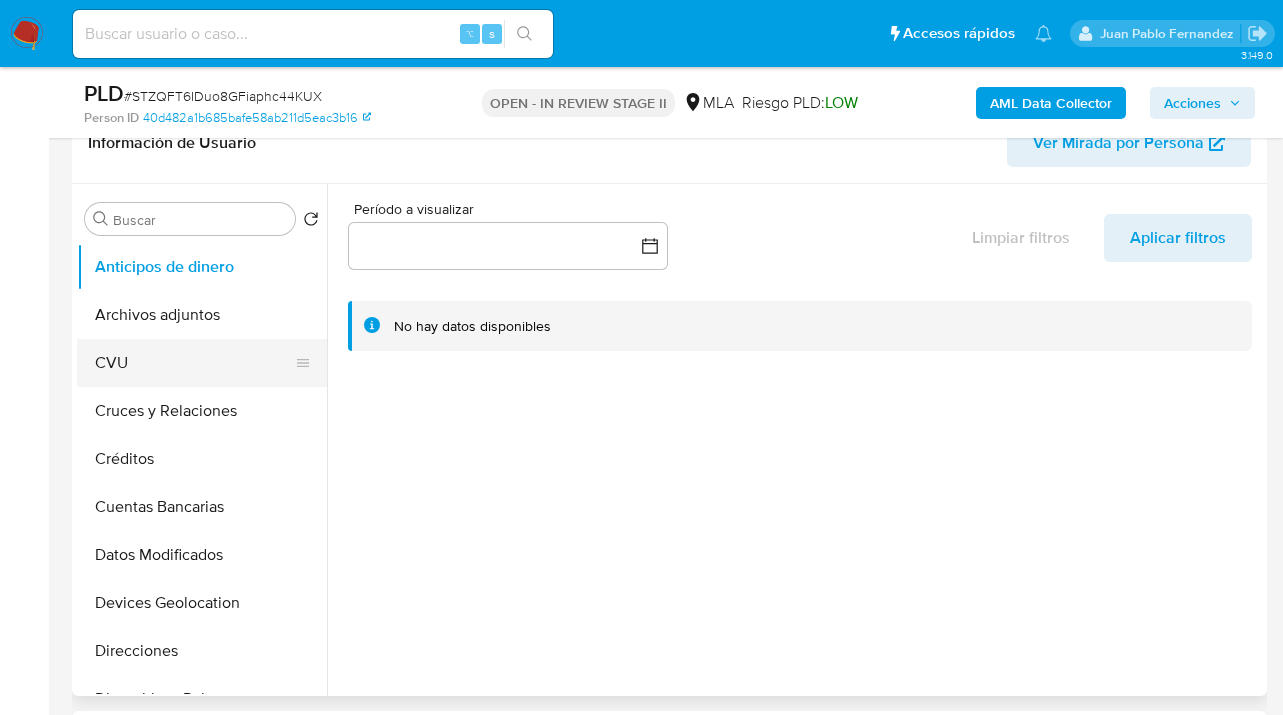 drag, startPoint x: 327, startPoint y: 315, endPoint x: 315, endPoint y: 350, distance: 37 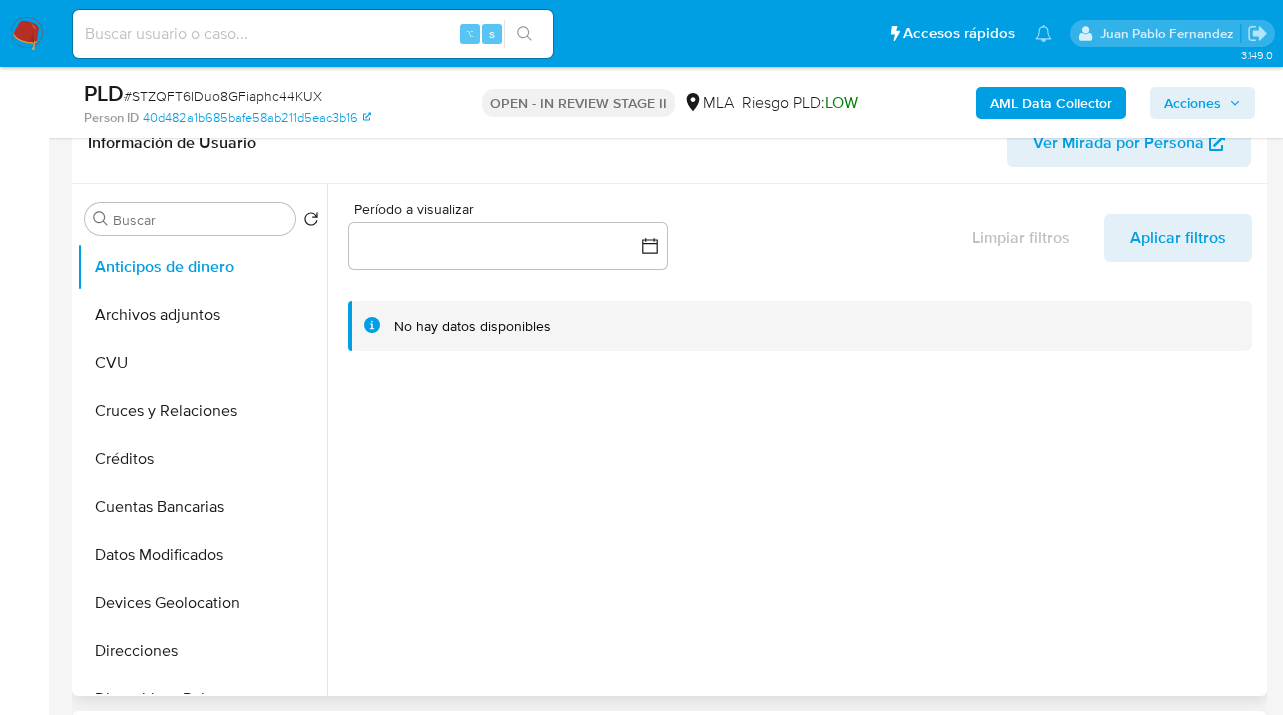 drag, startPoint x: 413, startPoint y: 423, endPoint x: 390, endPoint y: 410, distance: 26.41969 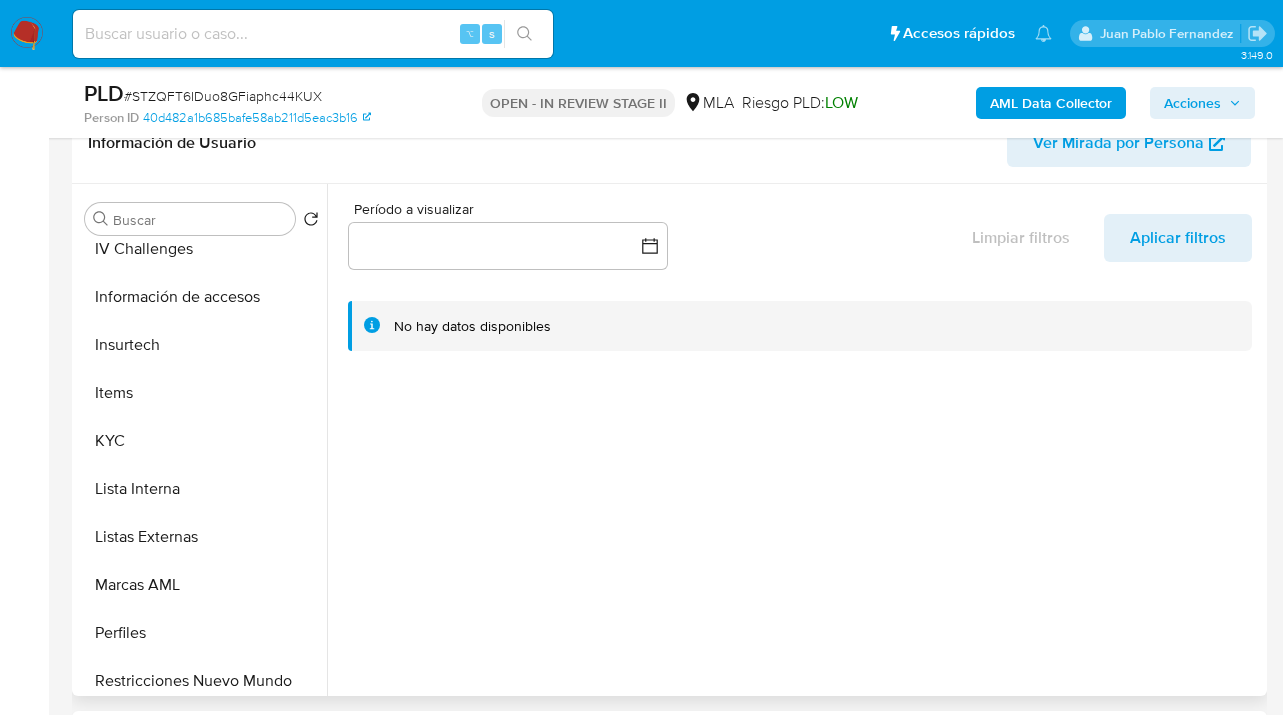 scroll, scrollTop: 796, scrollLeft: 0, axis: vertical 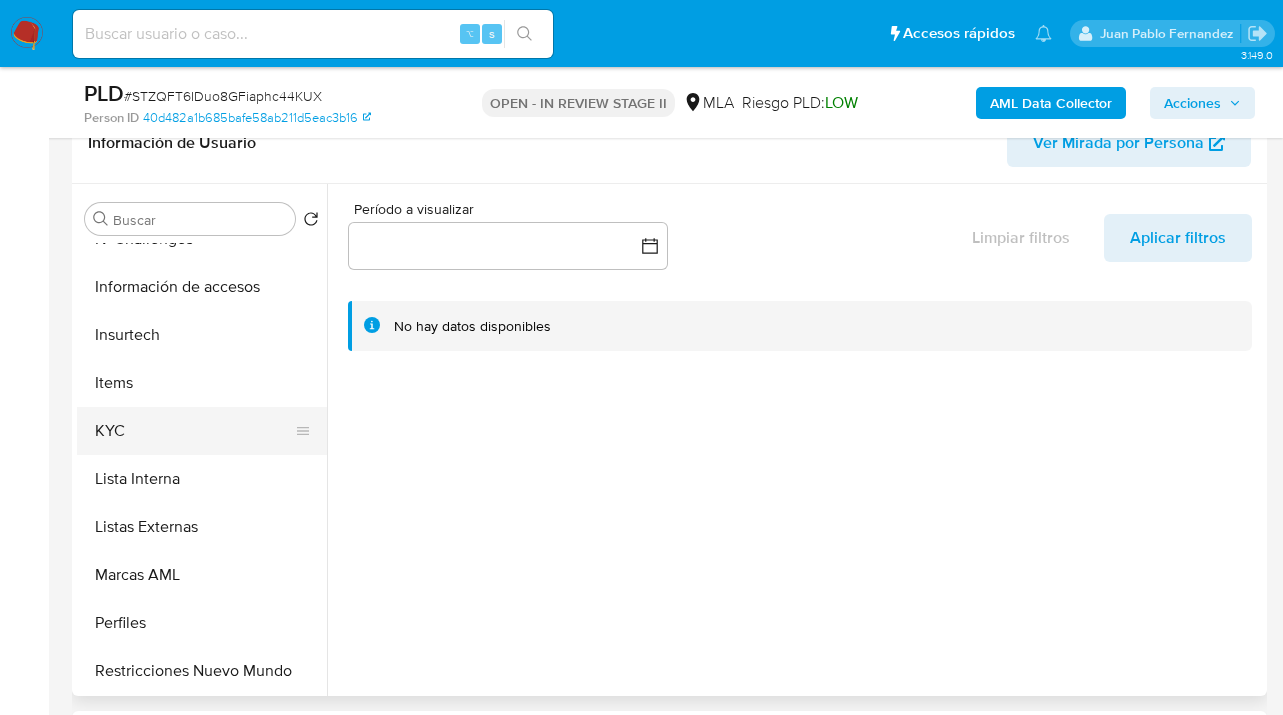 click on "KYC" at bounding box center [194, 431] 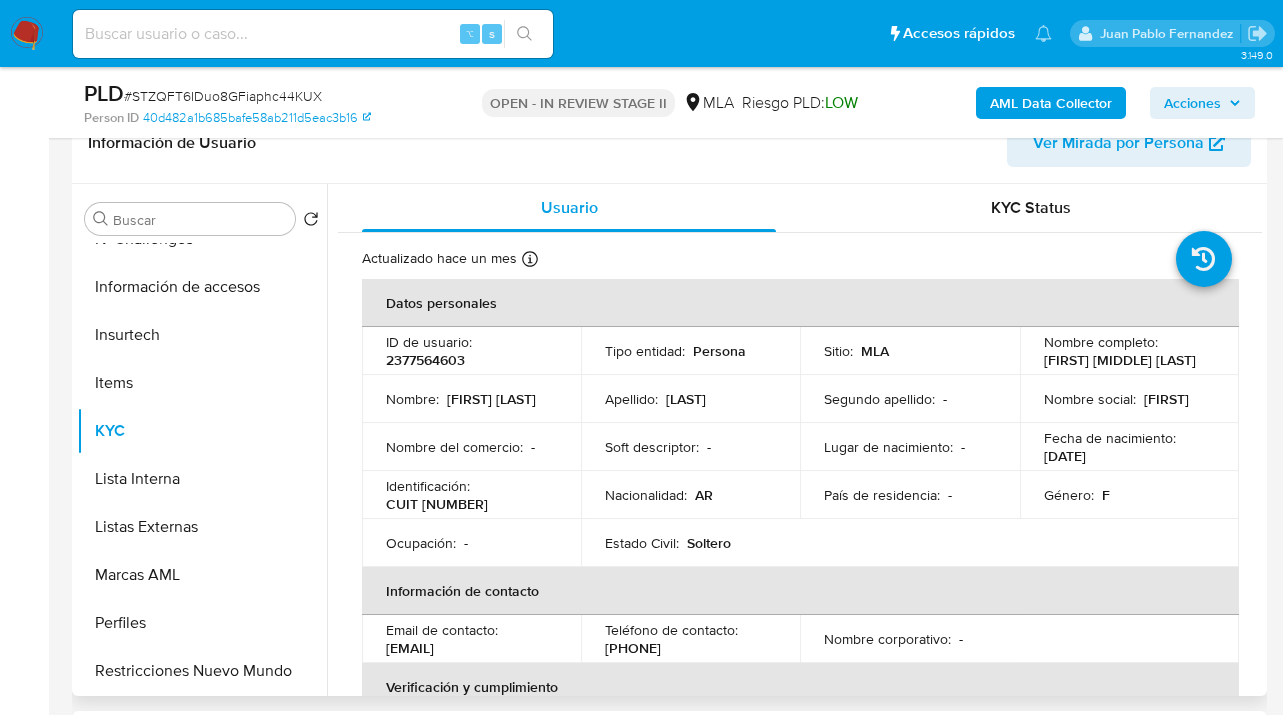 click on "Información de Usuario Ver Mirada por Persona" at bounding box center [669, 143] 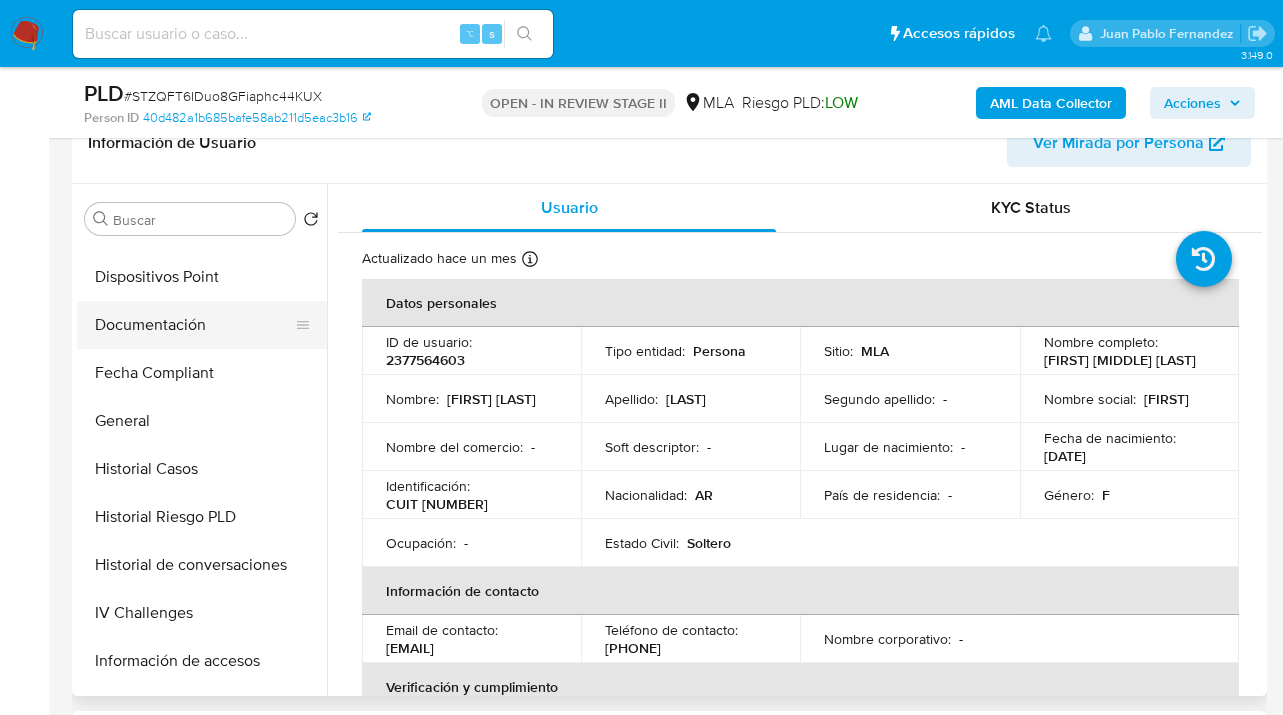 click on "Documentación" at bounding box center [194, 325] 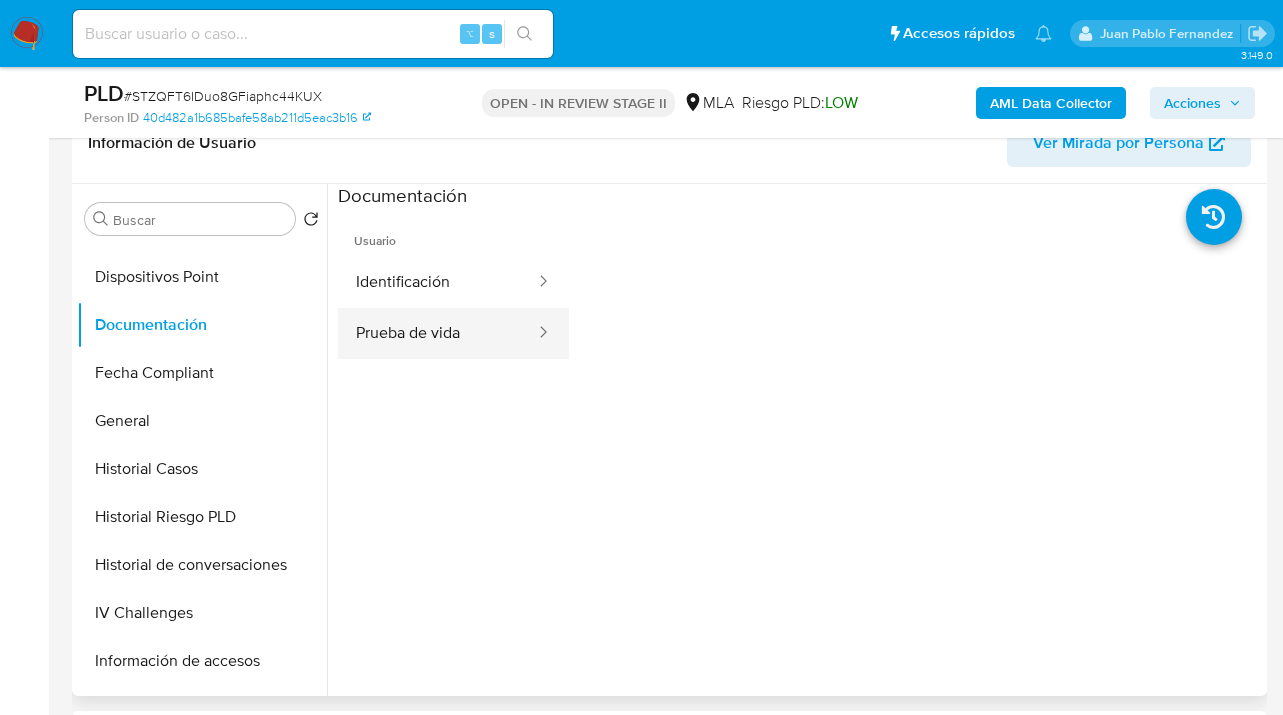 click on "Prueba de vida" at bounding box center [437, 333] 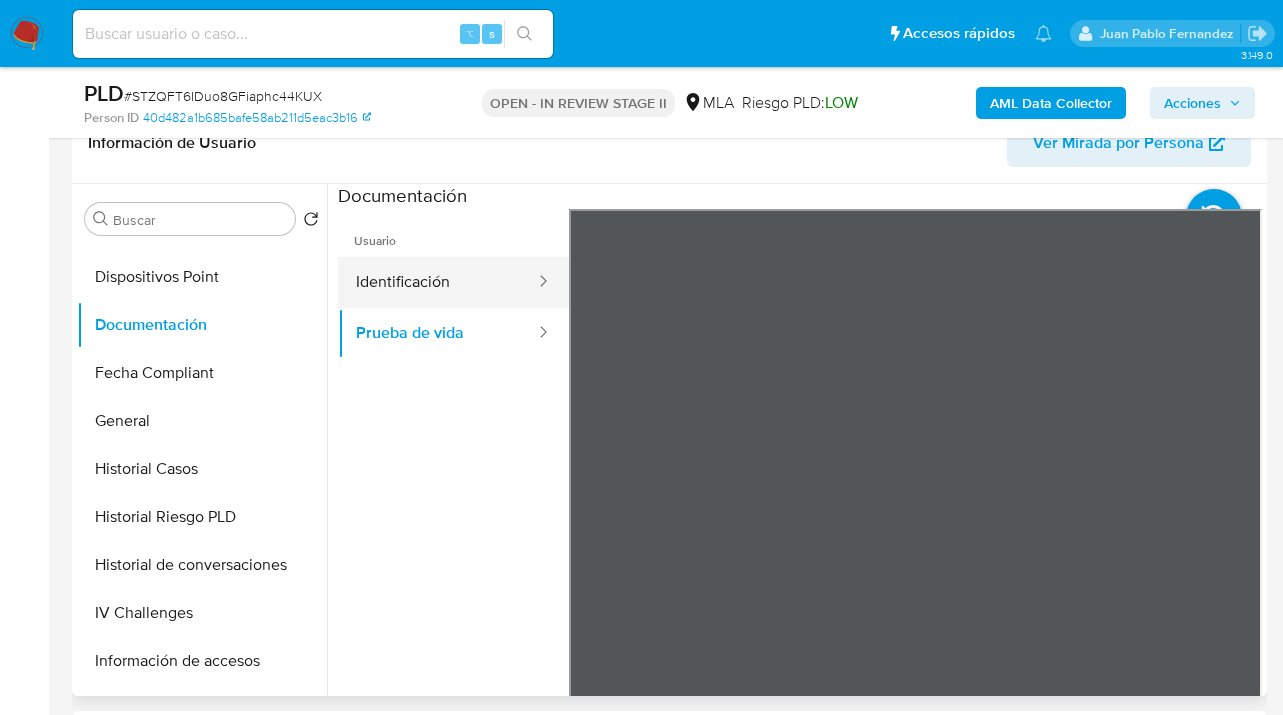 click on "Identificación" at bounding box center [437, 282] 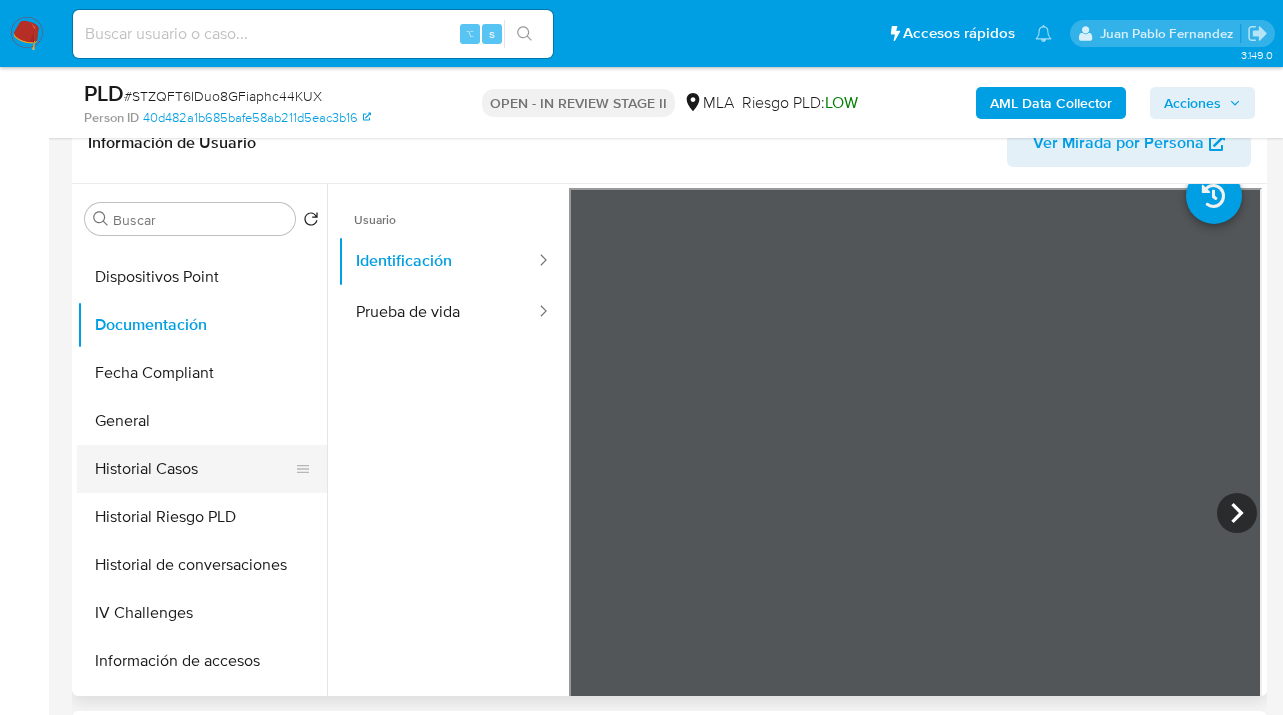scroll, scrollTop: 24, scrollLeft: 0, axis: vertical 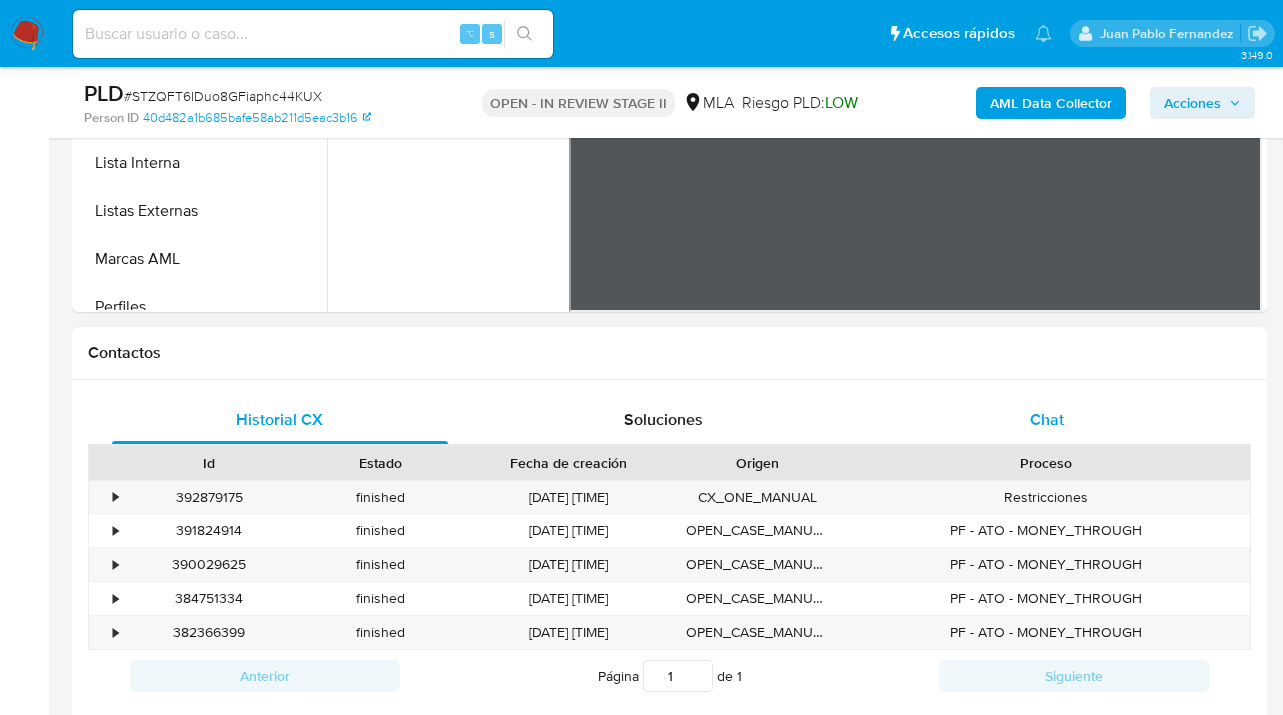 click on "Chat" at bounding box center (1048, 420) 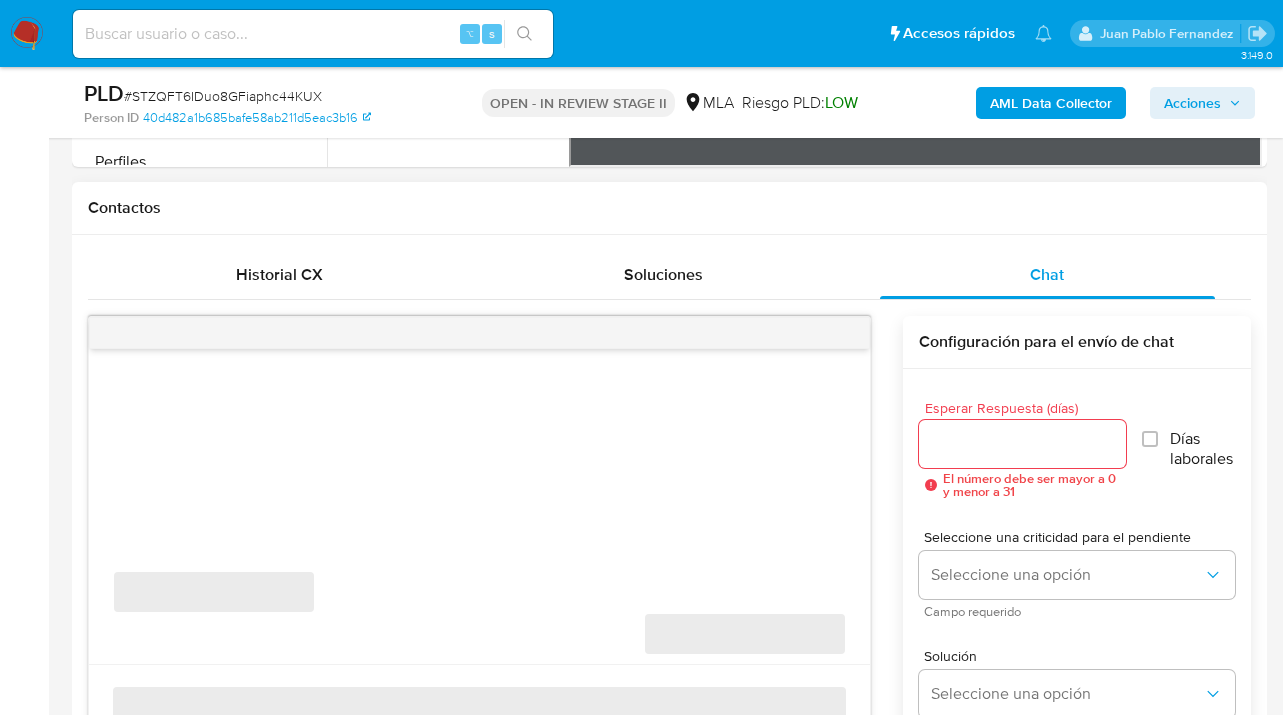 scroll, scrollTop: 894, scrollLeft: 0, axis: vertical 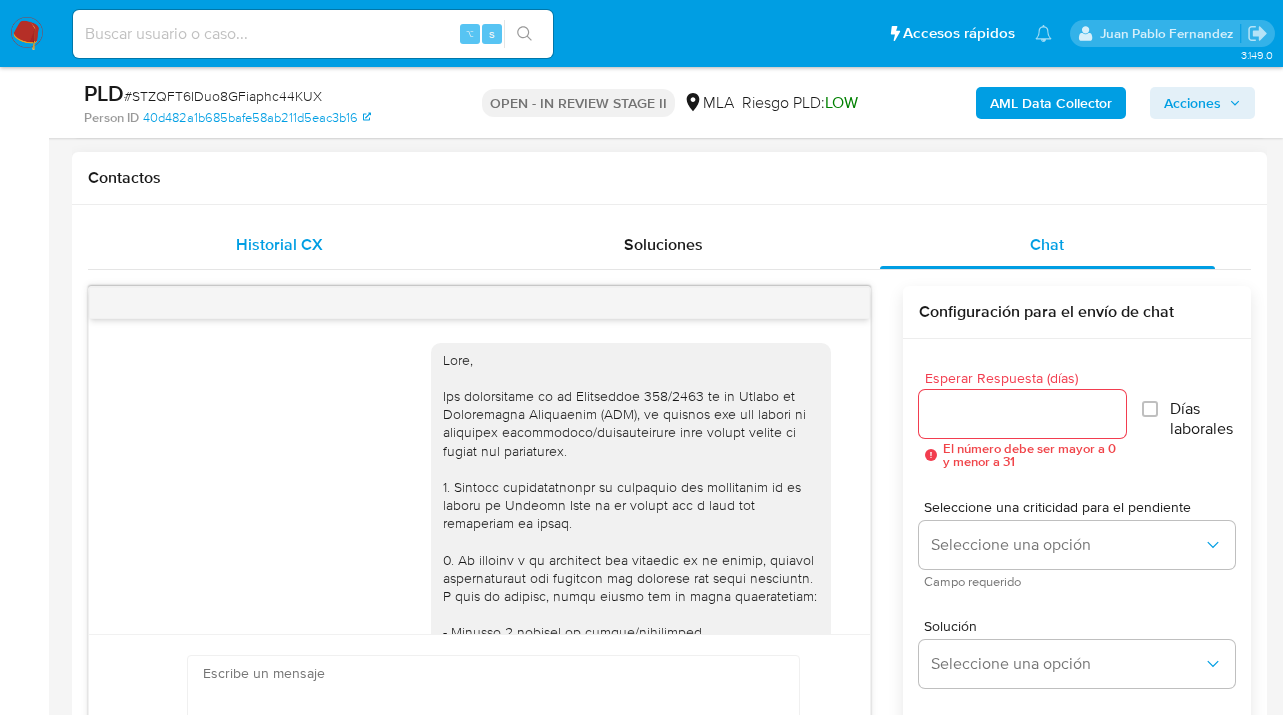 click on "Historial CX" at bounding box center [279, 244] 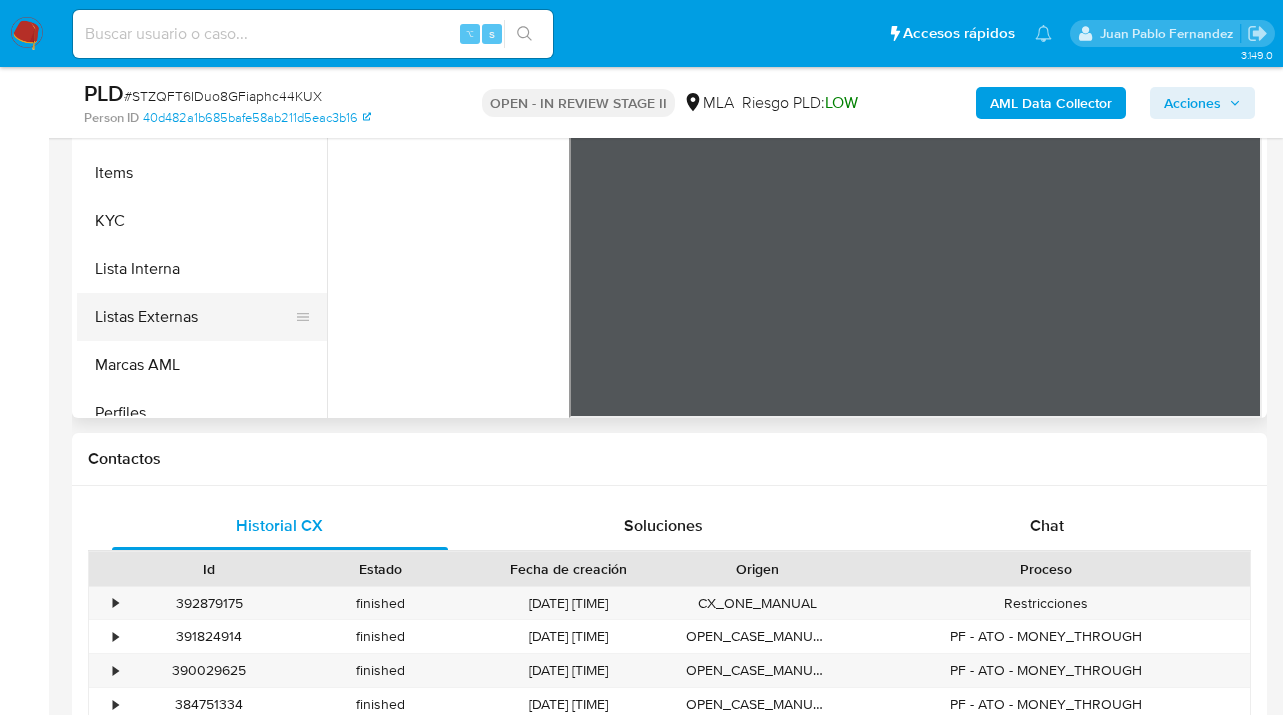 scroll, scrollTop: 532, scrollLeft: 0, axis: vertical 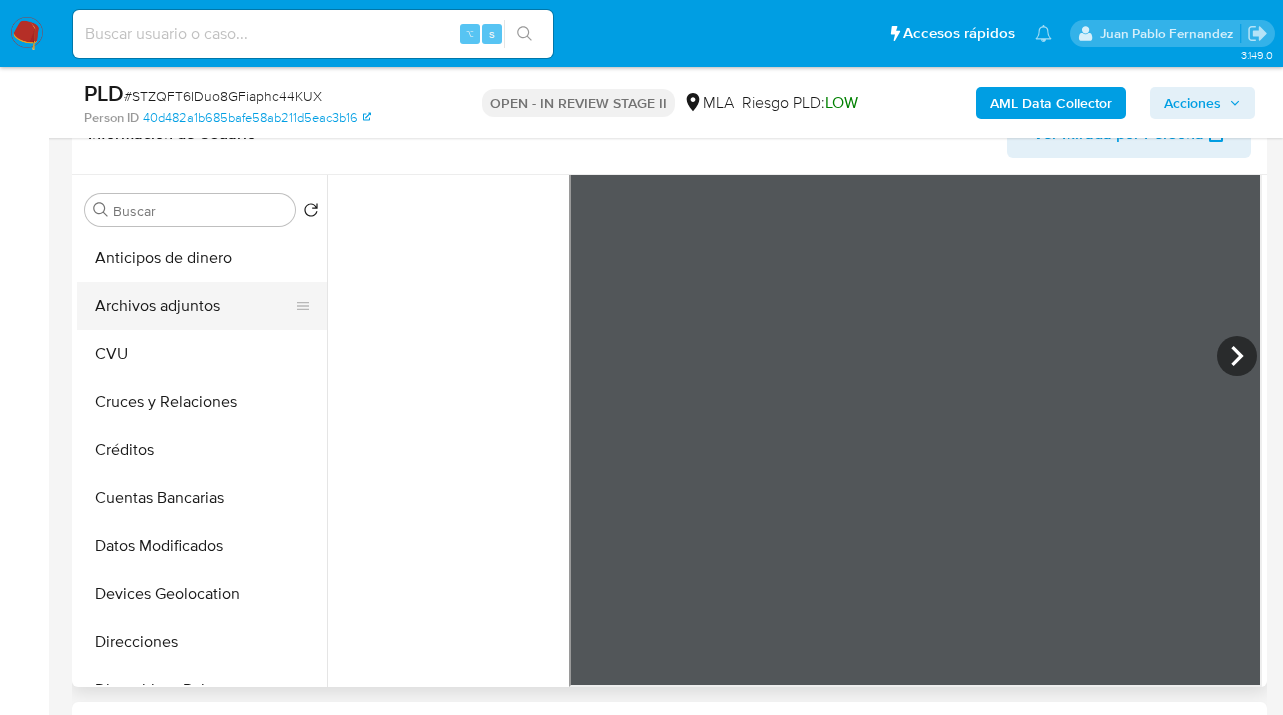 click on "Archivos adjuntos" at bounding box center (194, 306) 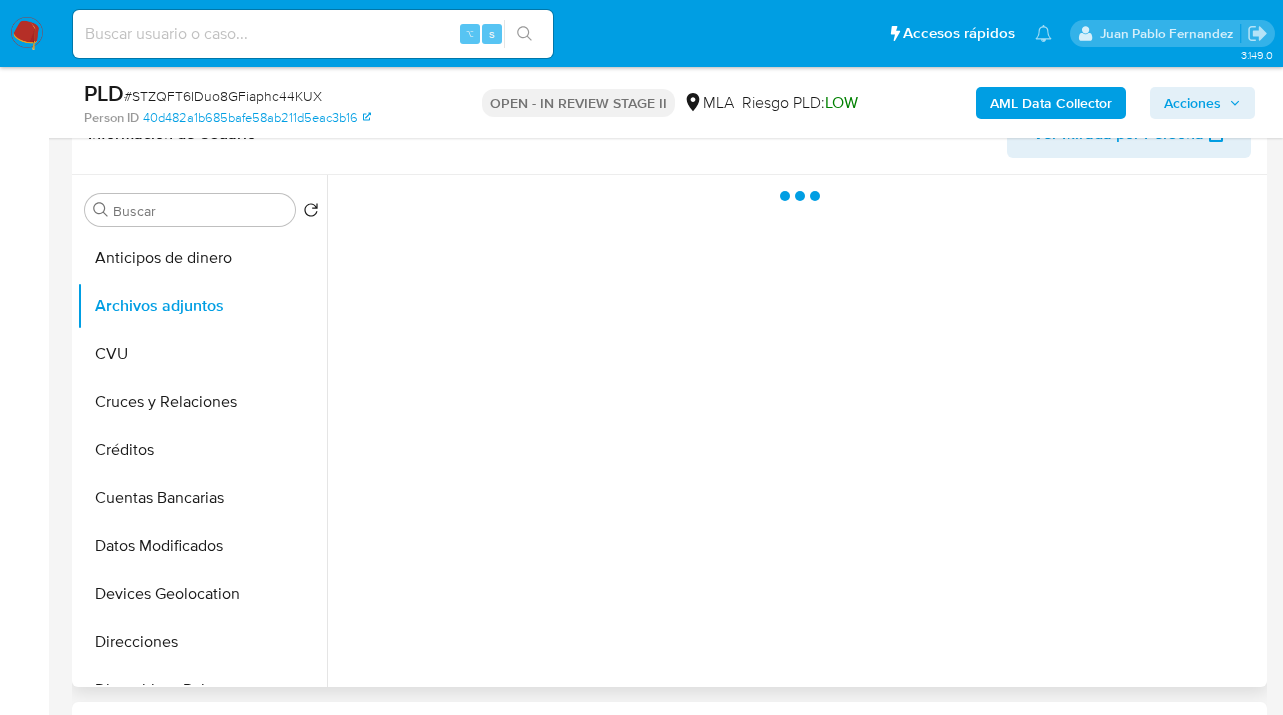 scroll, scrollTop: 0, scrollLeft: 0, axis: both 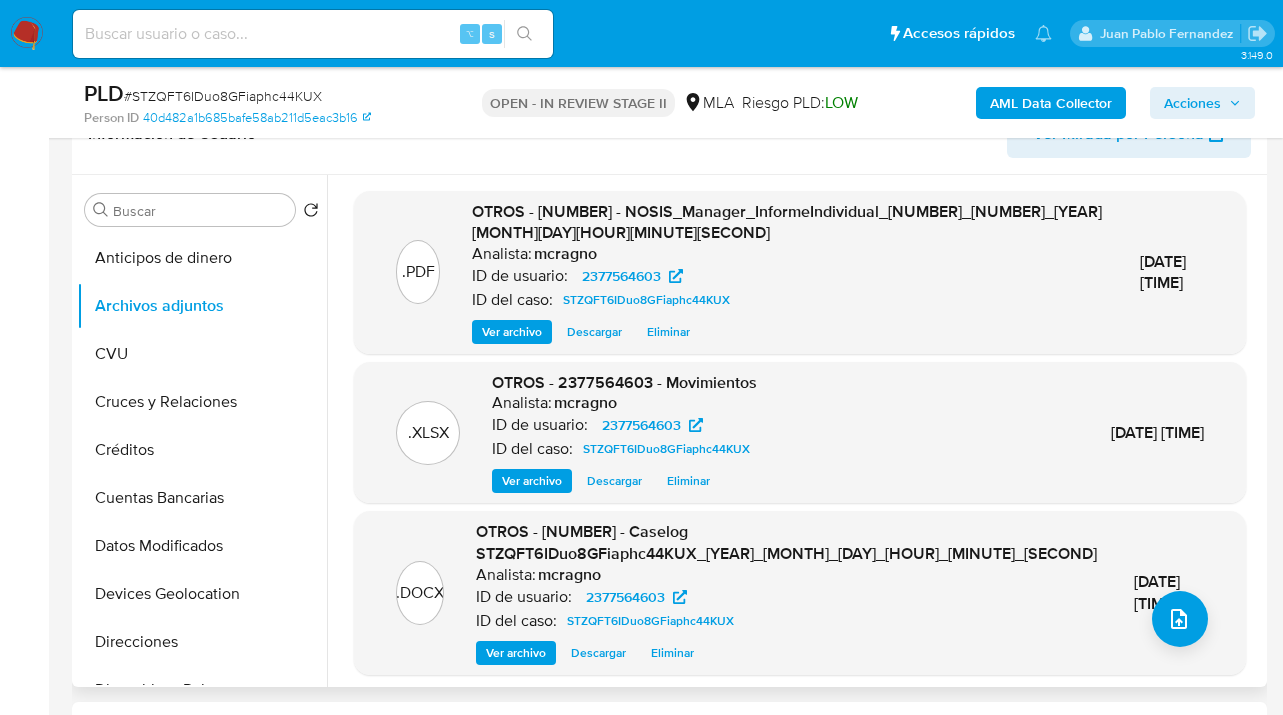 click on "Ver archivo" at bounding box center [512, 332] 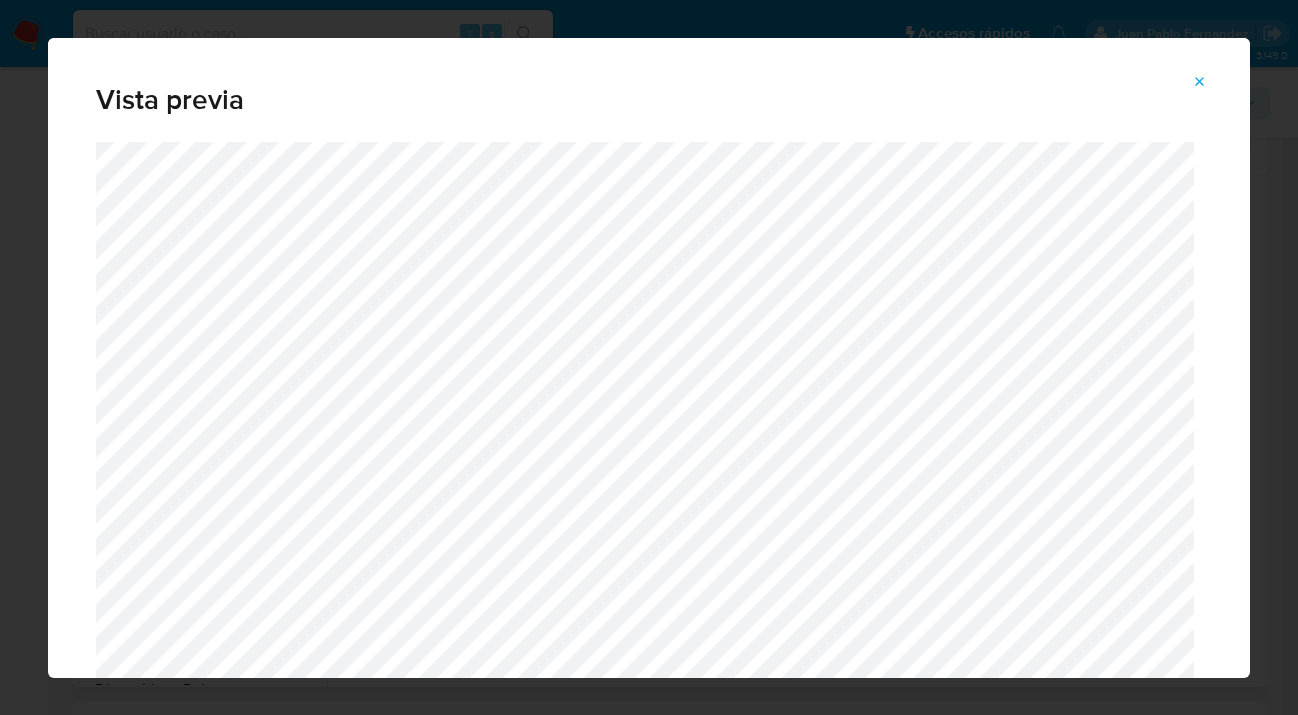 click 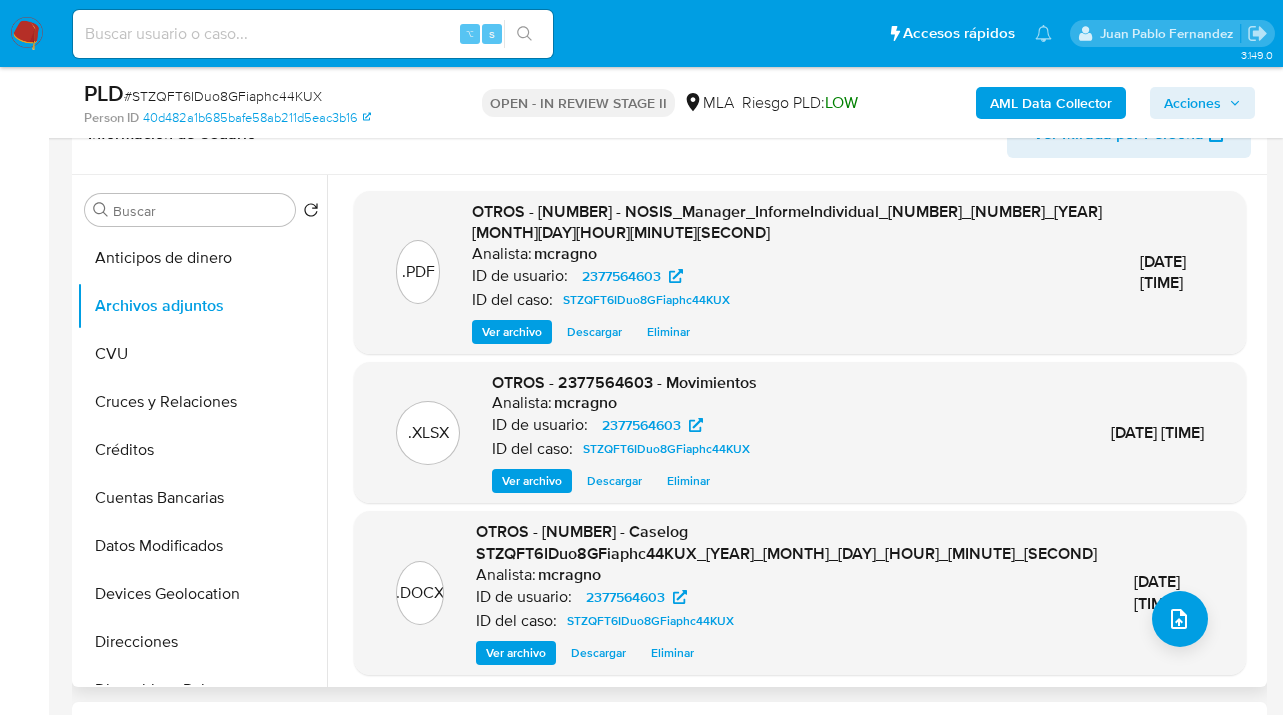 scroll, scrollTop: 6, scrollLeft: 0, axis: vertical 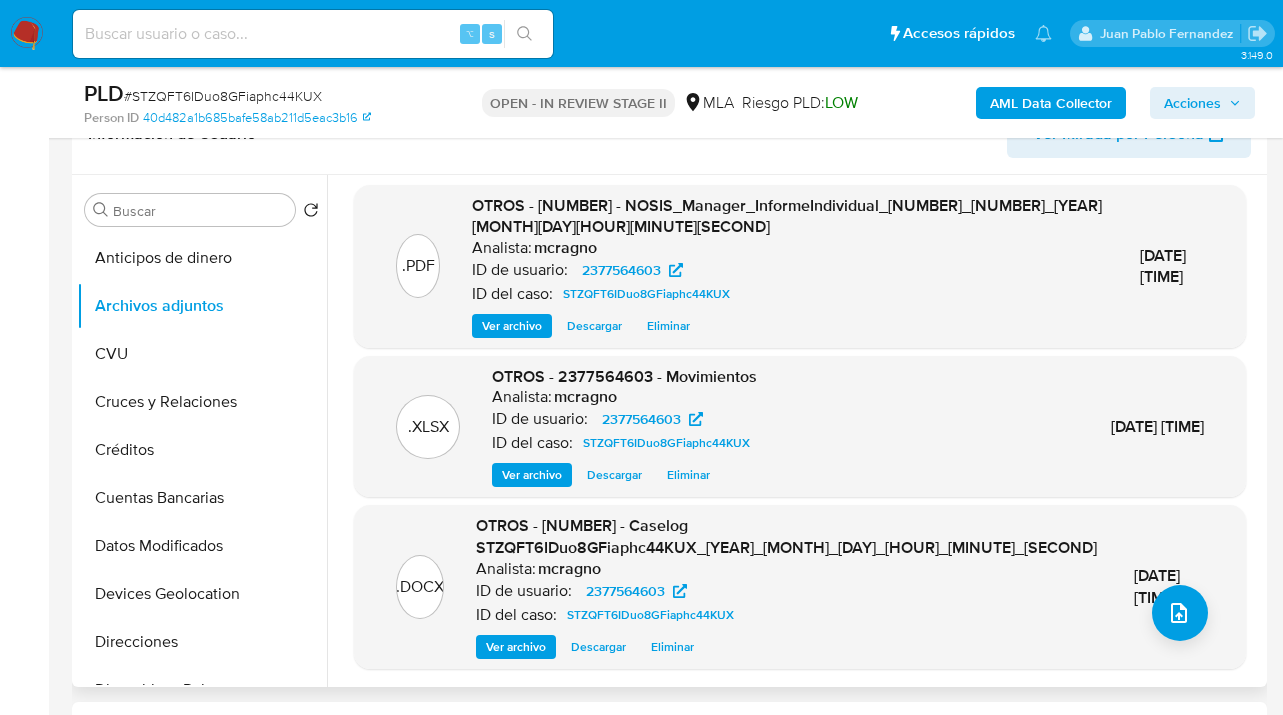 click on "Descargar" at bounding box center (598, 647) 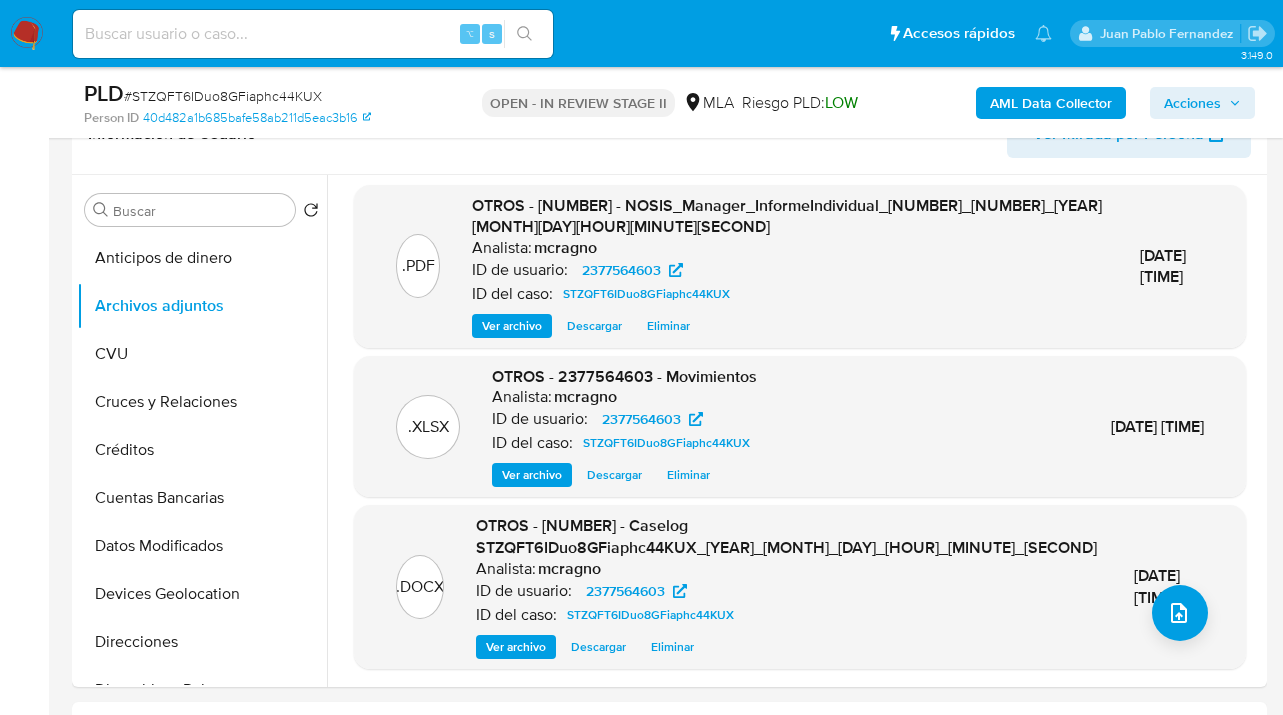 click on "Acciones" at bounding box center (1192, 103) 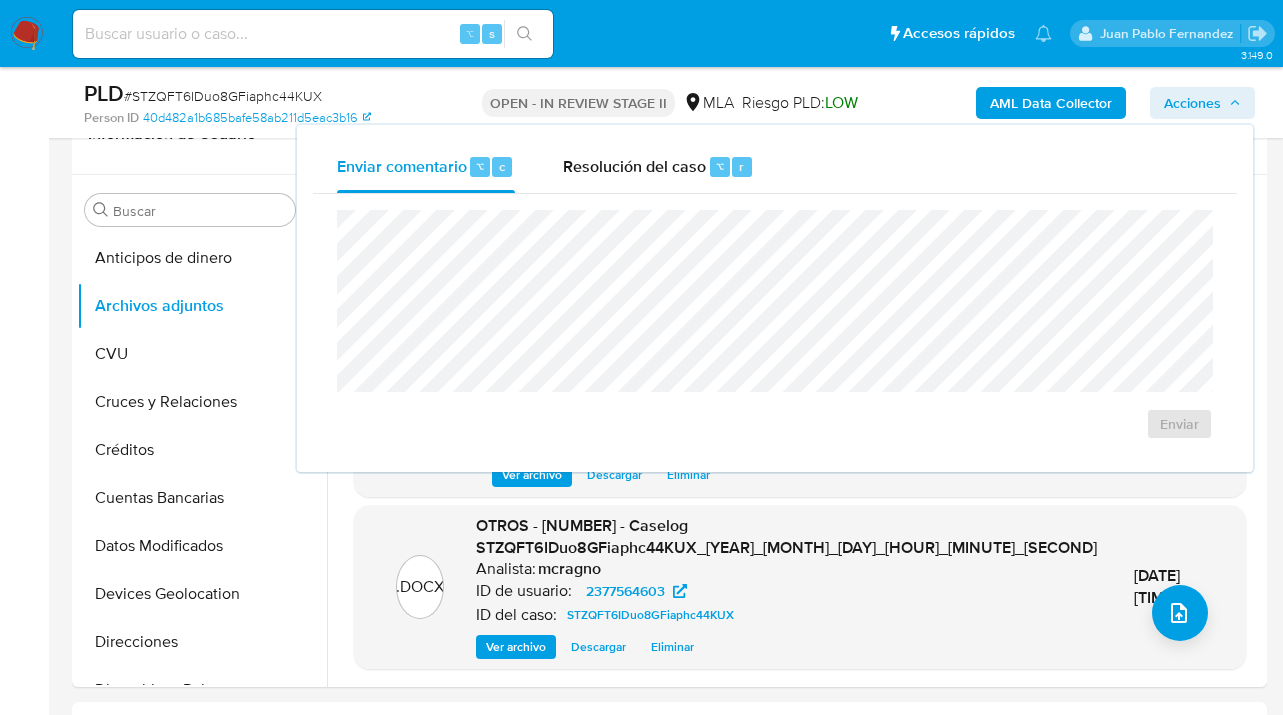drag, startPoint x: 649, startPoint y: 173, endPoint x: 638, endPoint y: 200, distance: 29.15476 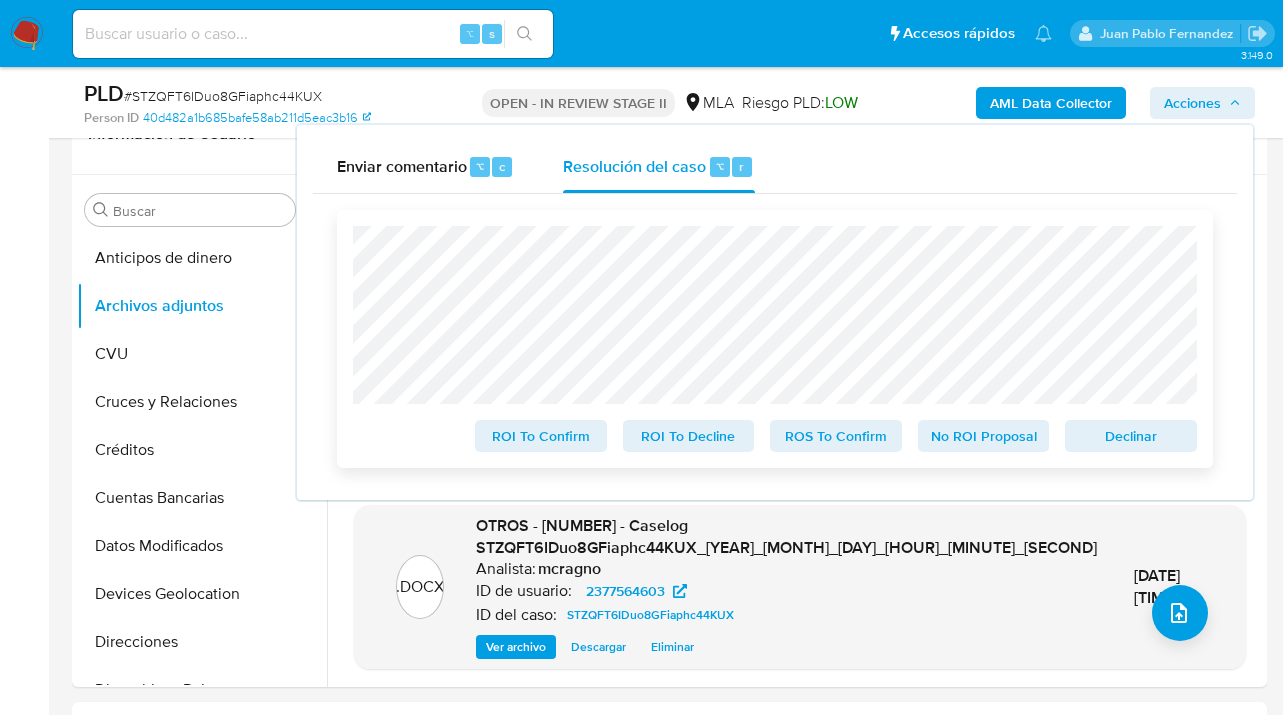 click on "ROS To Confirm" at bounding box center (836, 436) 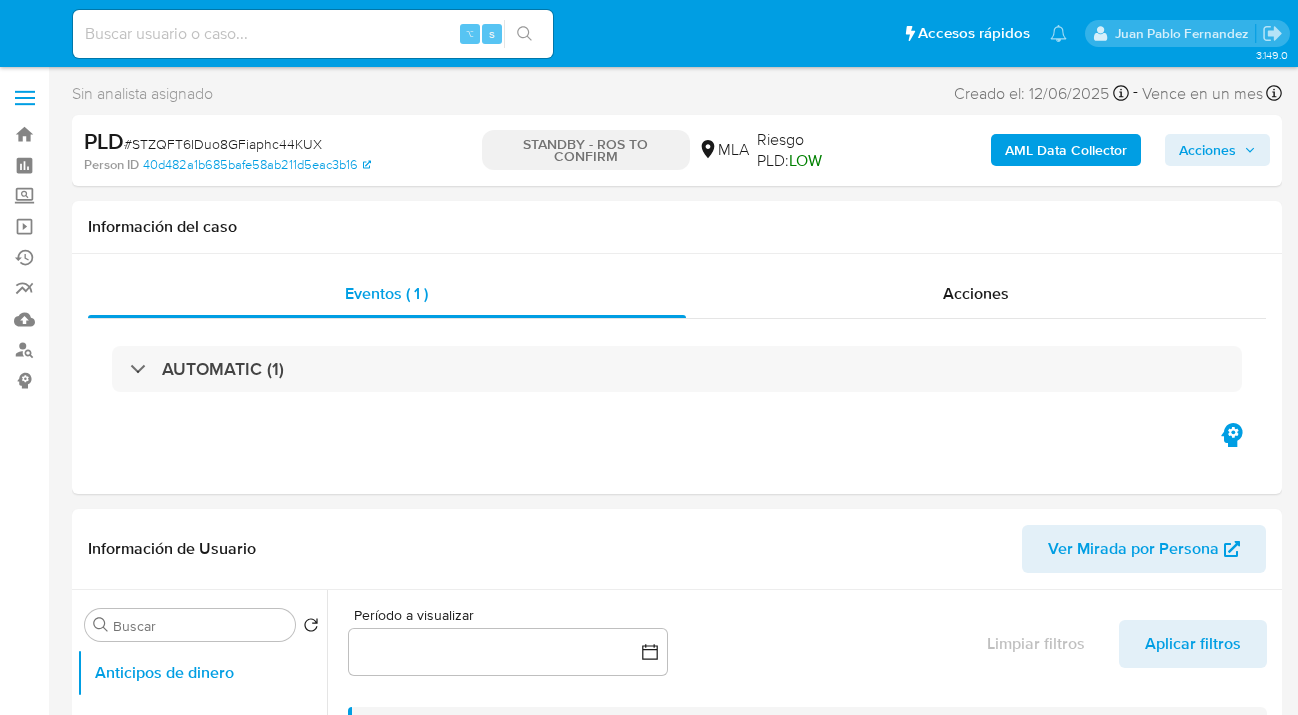 select on "10" 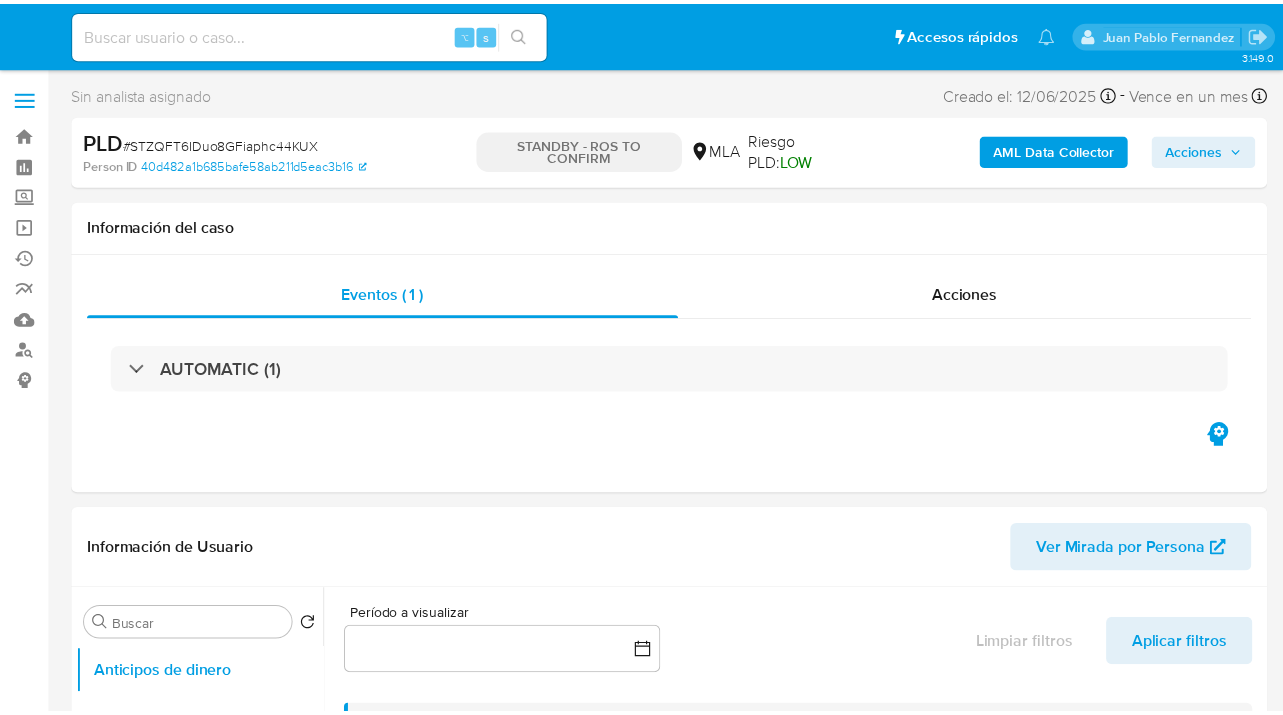 scroll, scrollTop: 0, scrollLeft: 0, axis: both 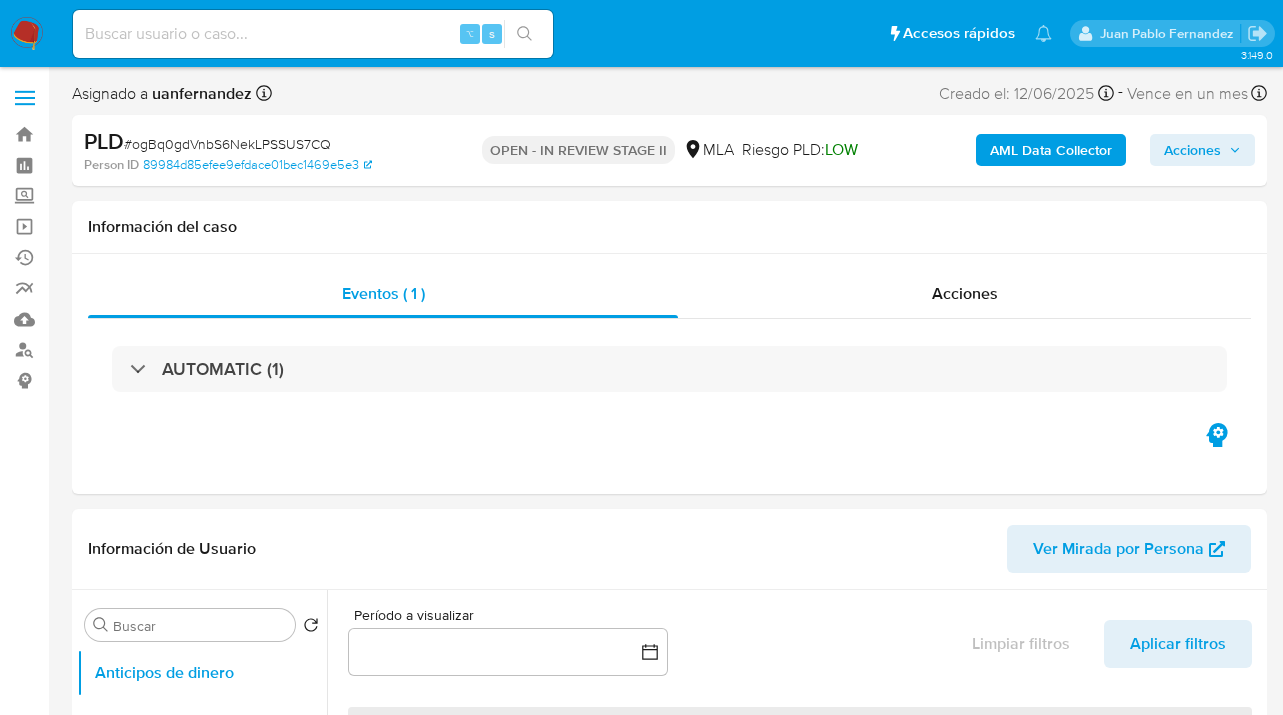 select on "10" 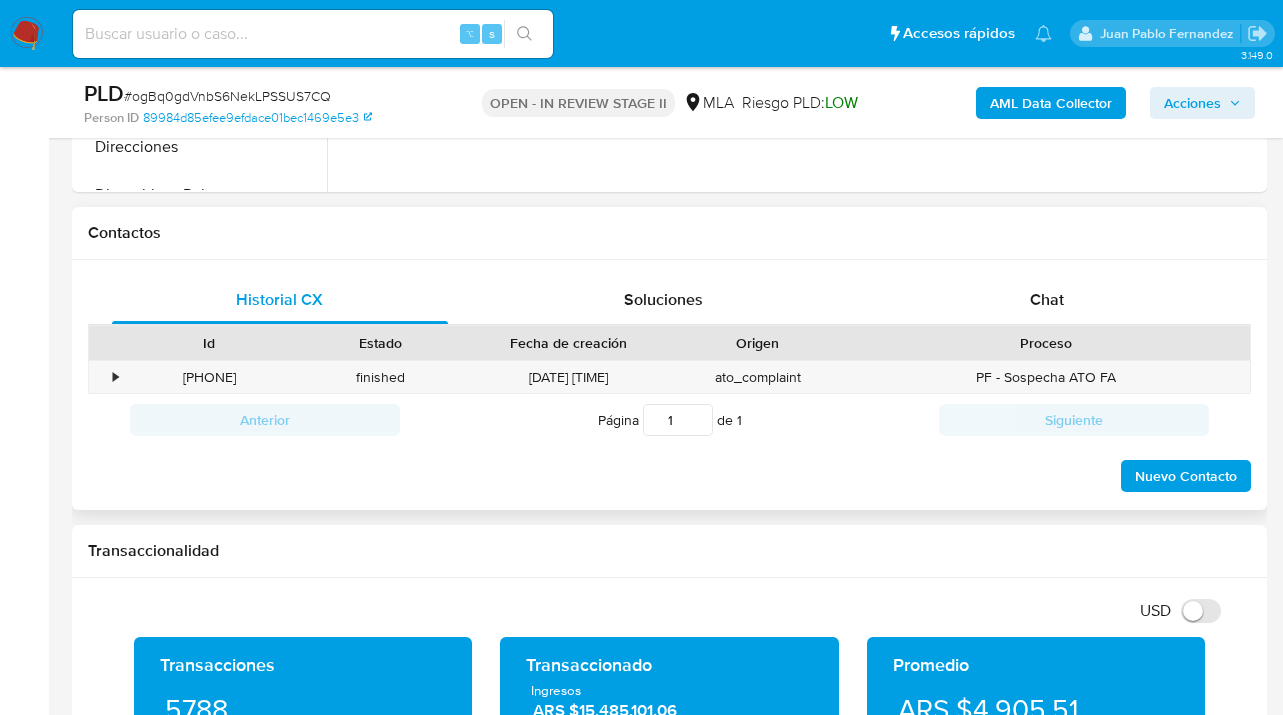scroll, scrollTop: 806, scrollLeft: 0, axis: vertical 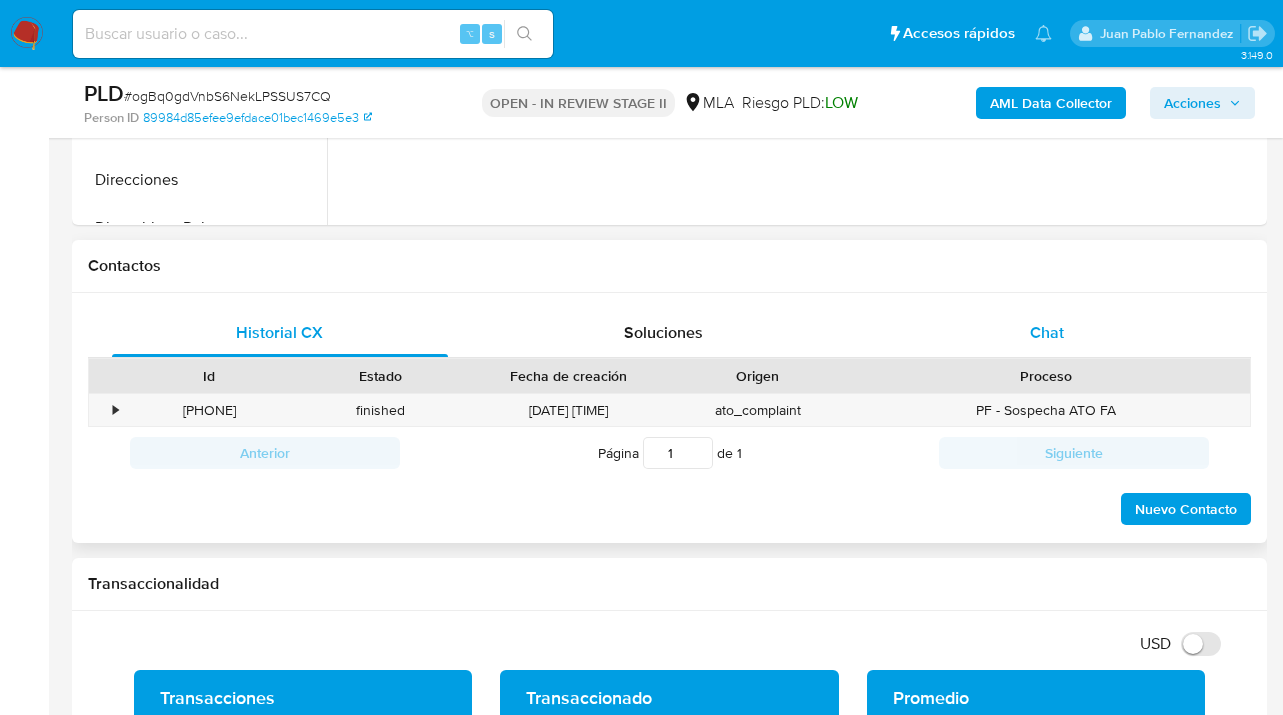 click on "Chat" at bounding box center [1047, 332] 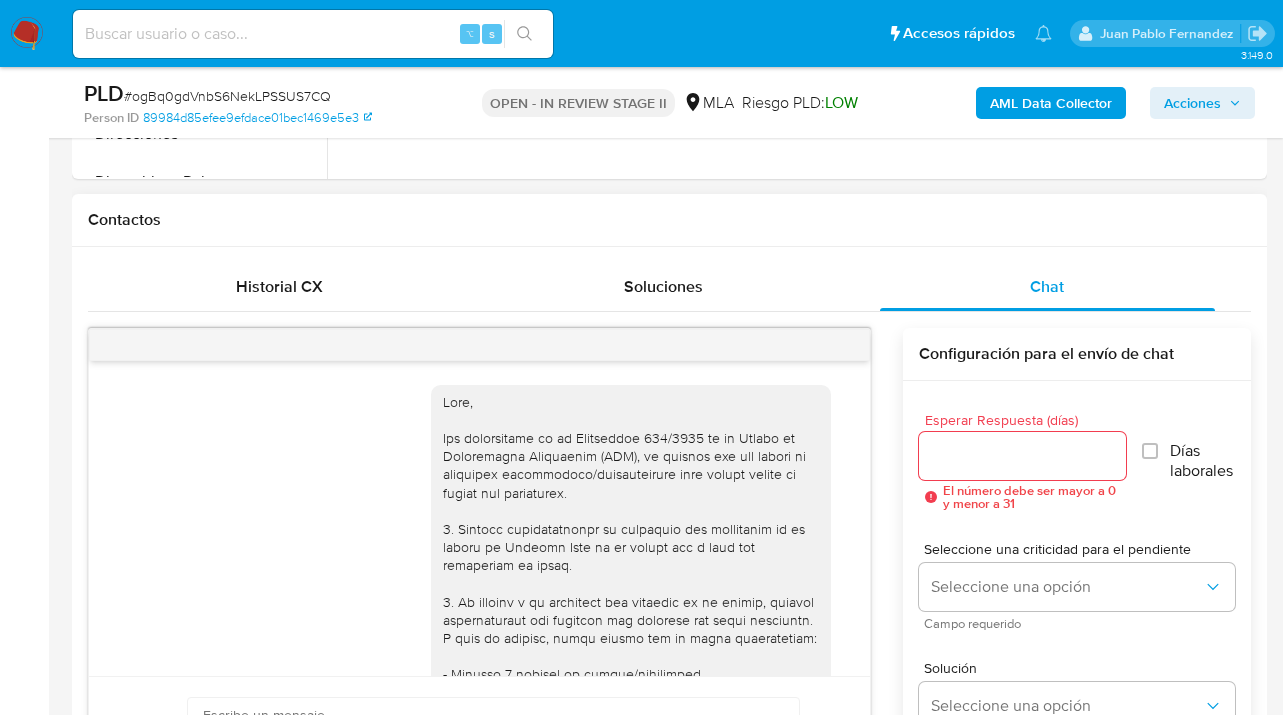 scroll, scrollTop: 956, scrollLeft: 0, axis: vertical 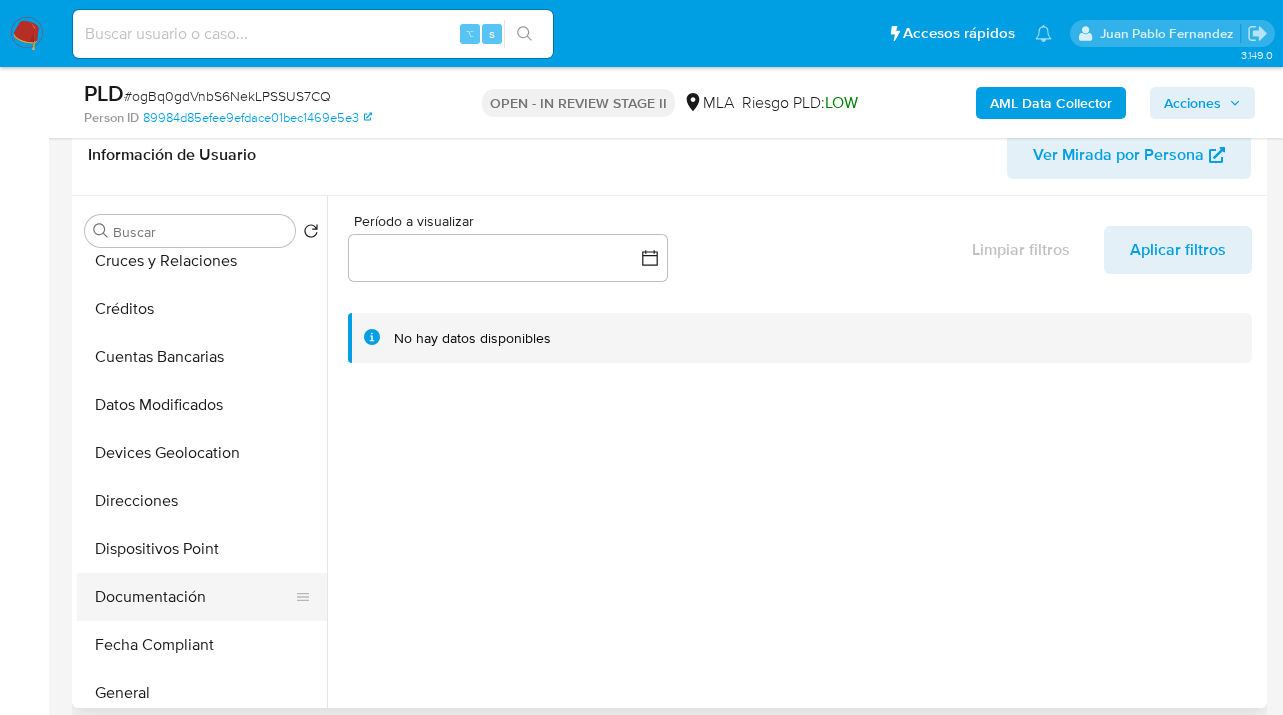 click on "Documentación" at bounding box center [194, 597] 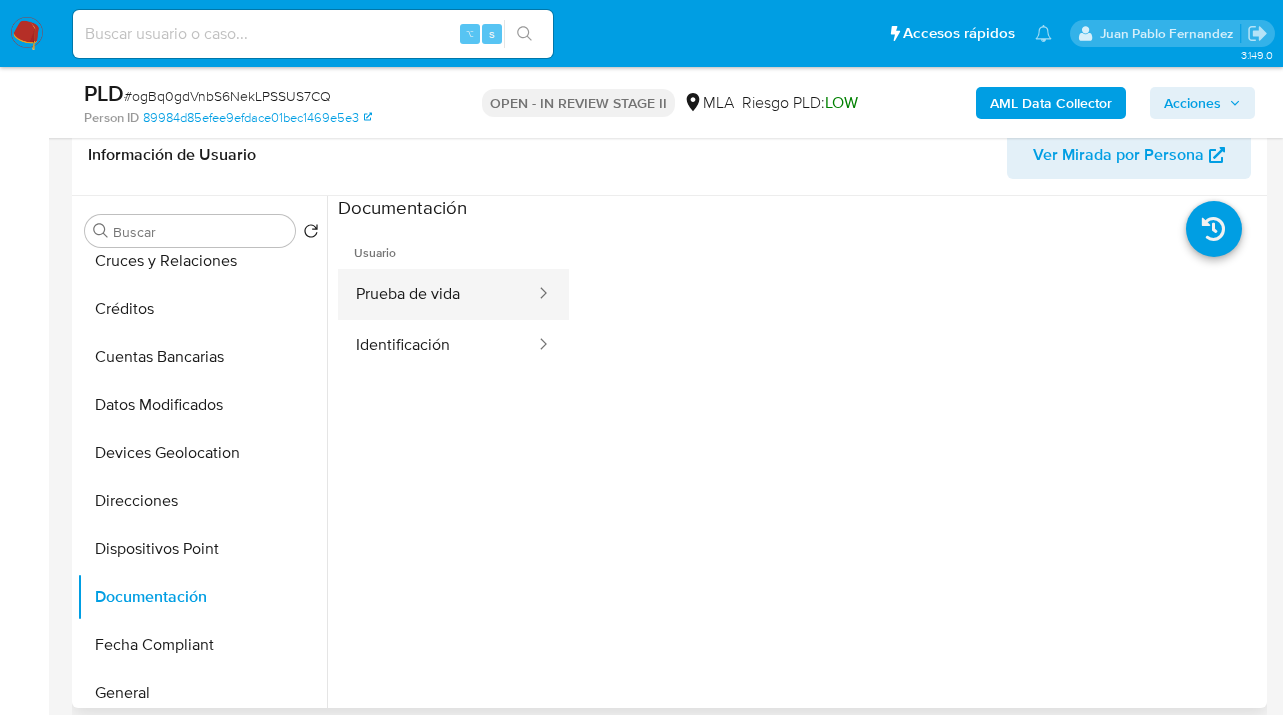 click on "Prueba de vida" at bounding box center (437, 294) 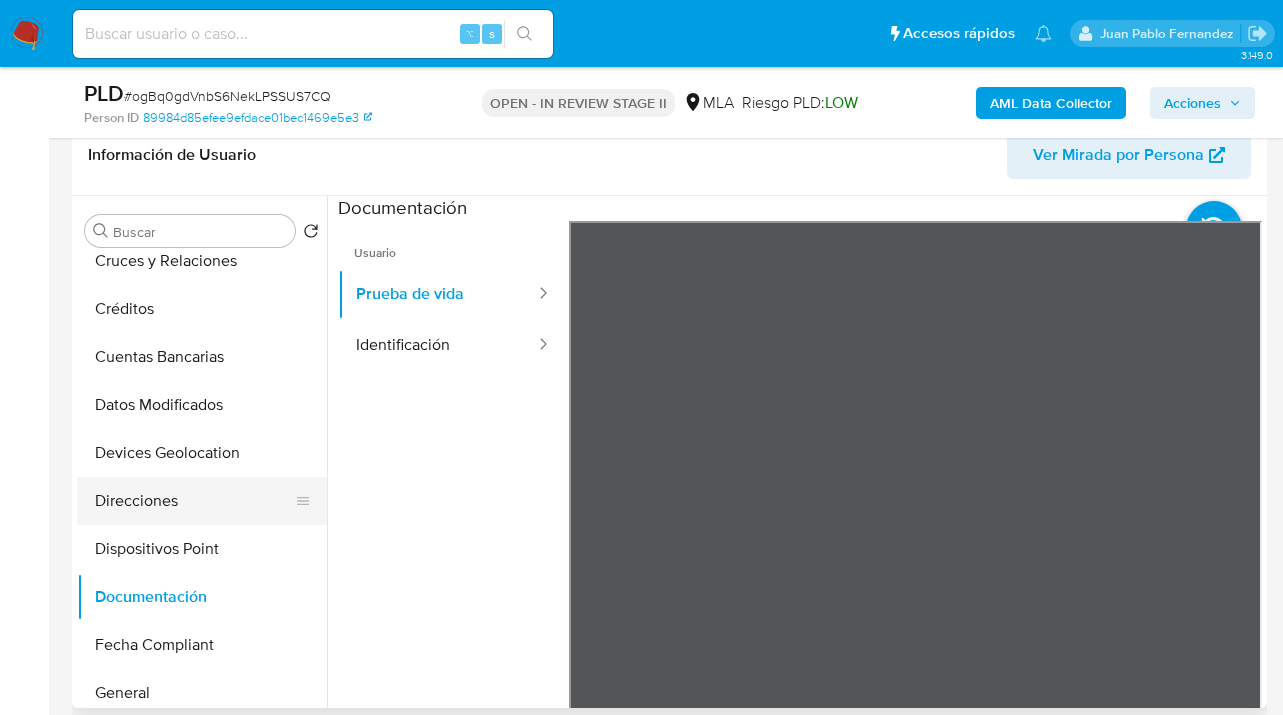 click on "Direcciones" at bounding box center [194, 501] 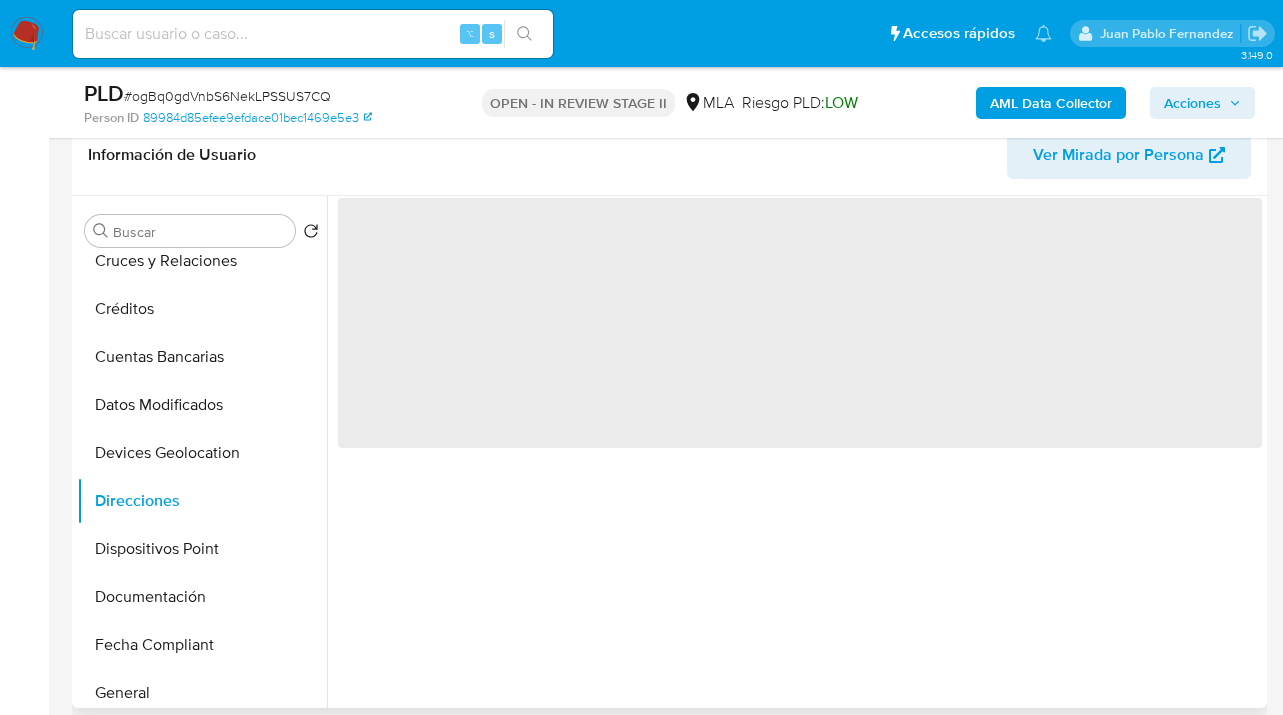 scroll, scrollTop: 0, scrollLeft: 0, axis: both 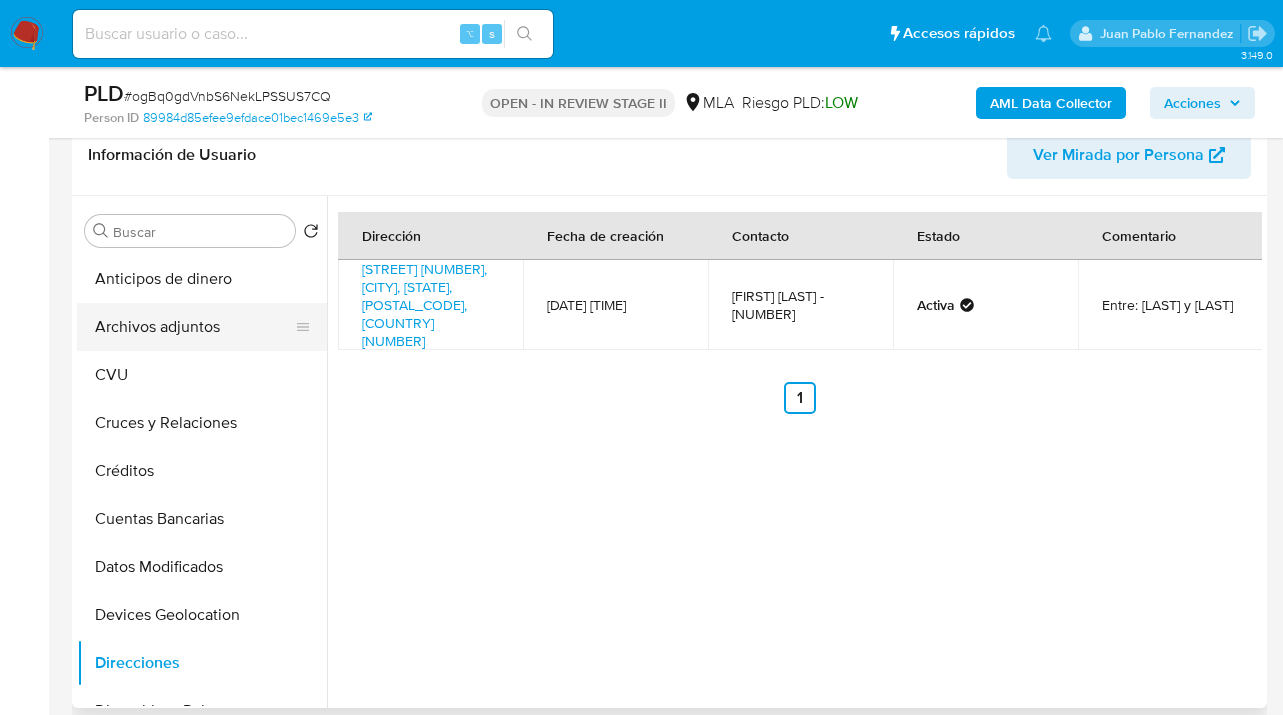 click on "Archivos adjuntos" at bounding box center (194, 327) 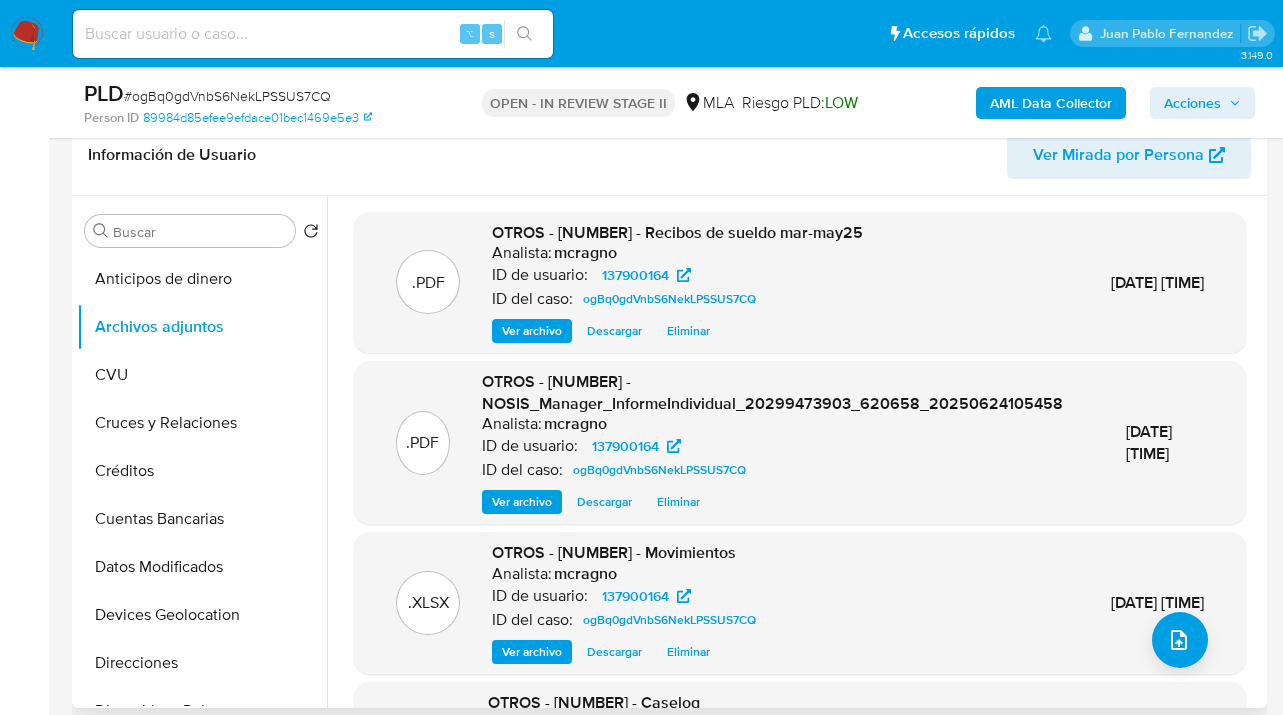 click on "Ver archivo" at bounding box center (532, 331) 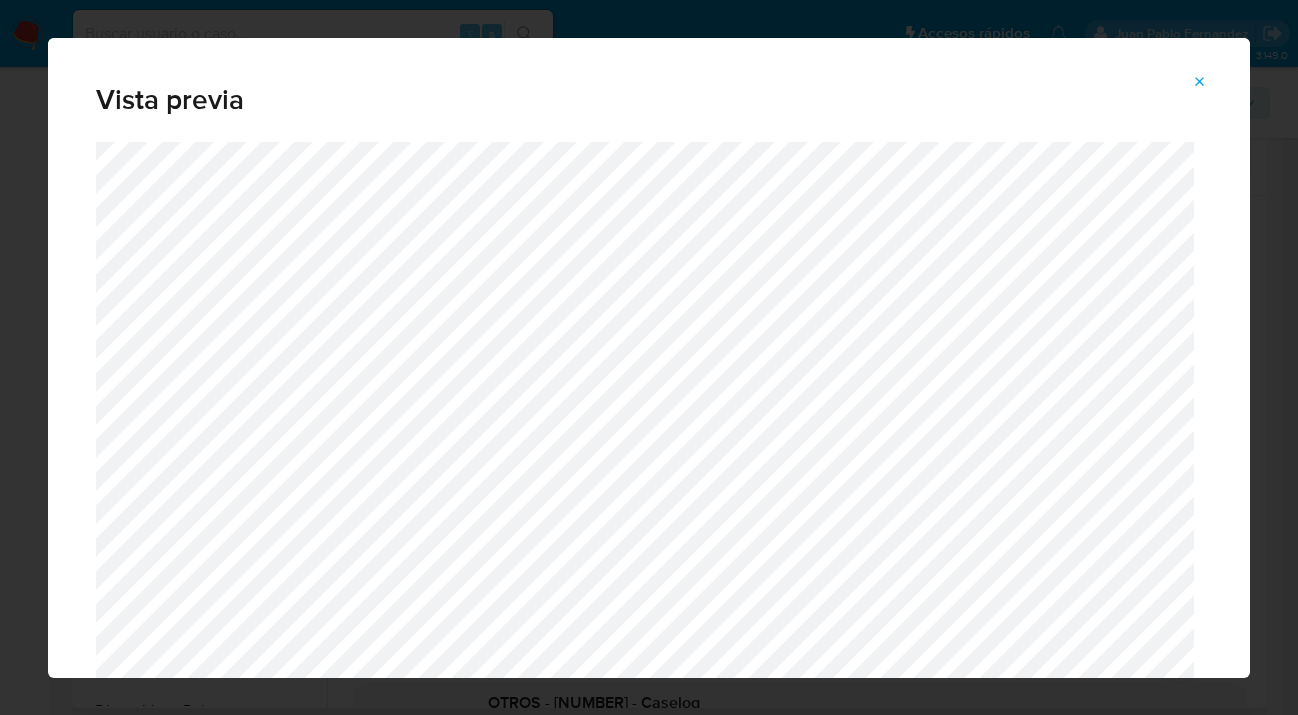 click 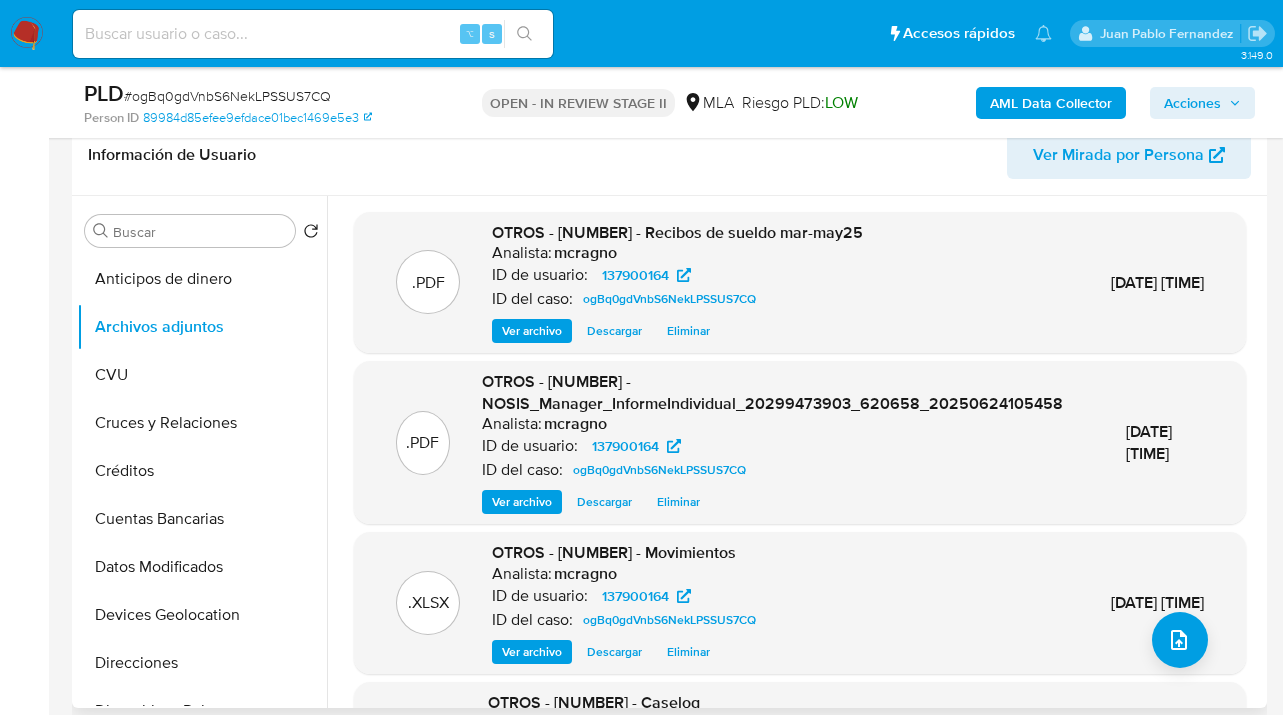 click on "Ver archivo" at bounding box center [522, 502] 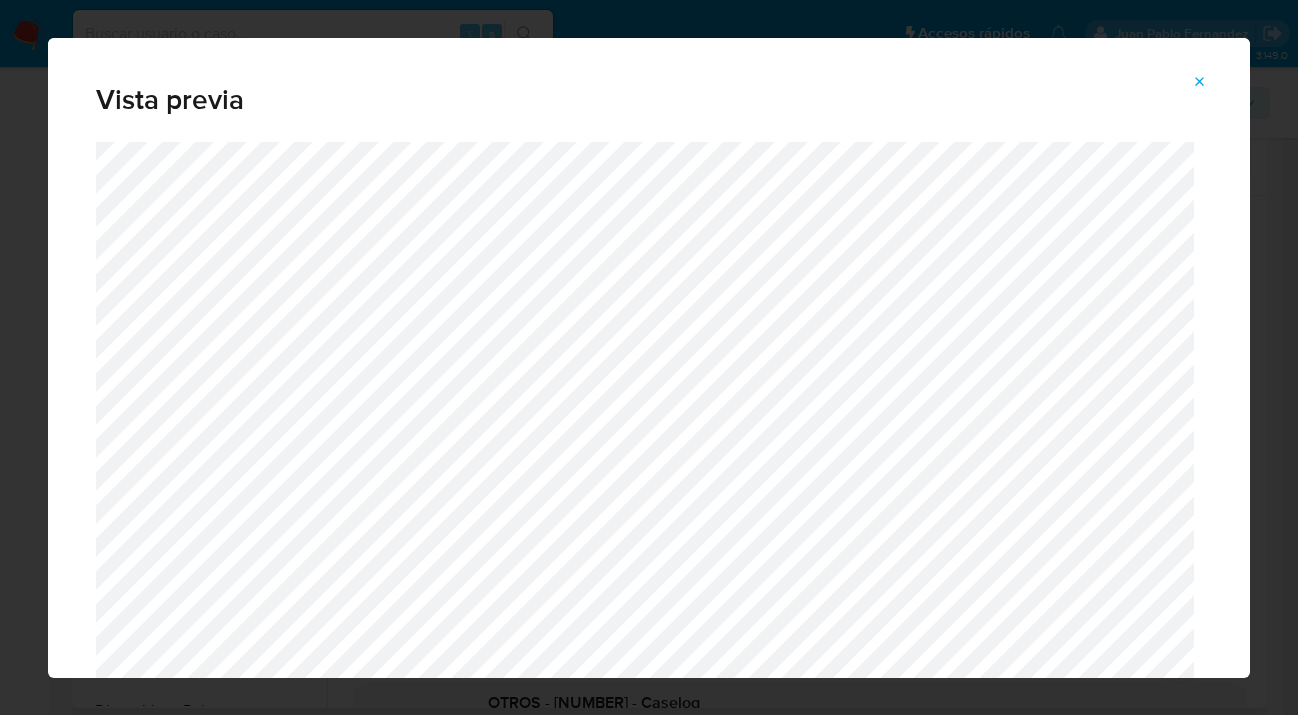 click 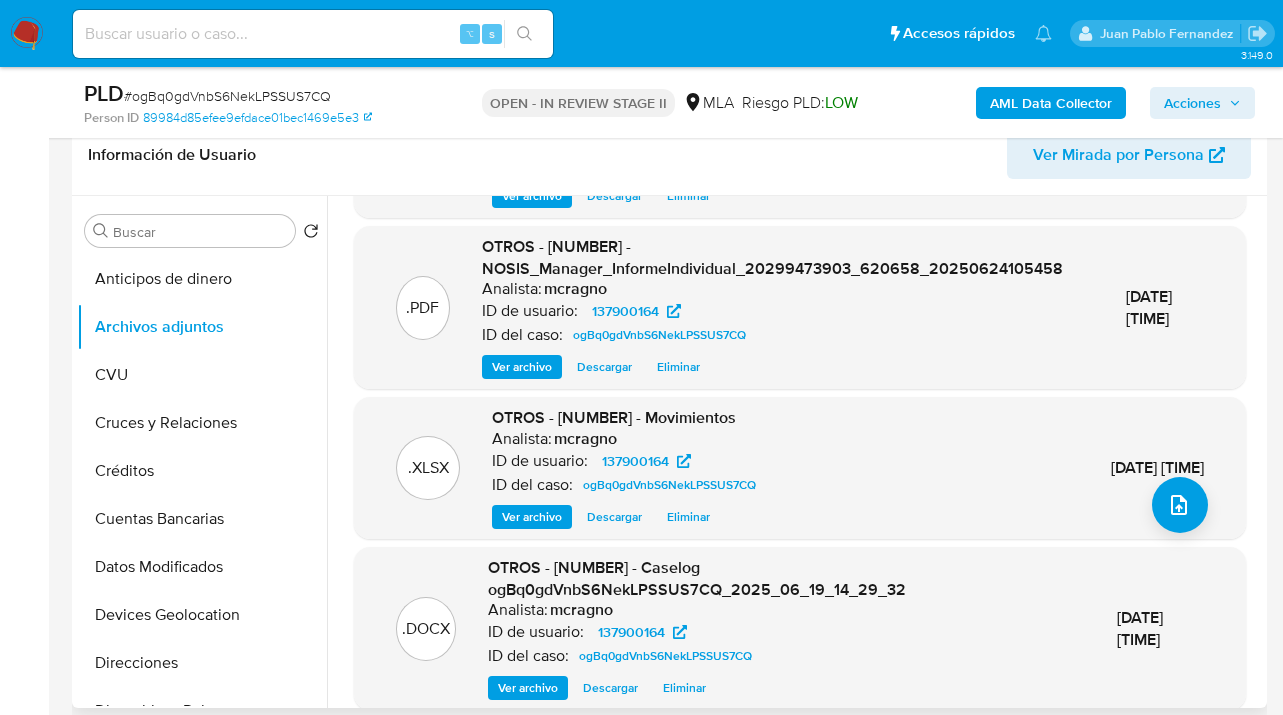 scroll, scrollTop: 139, scrollLeft: 0, axis: vertical 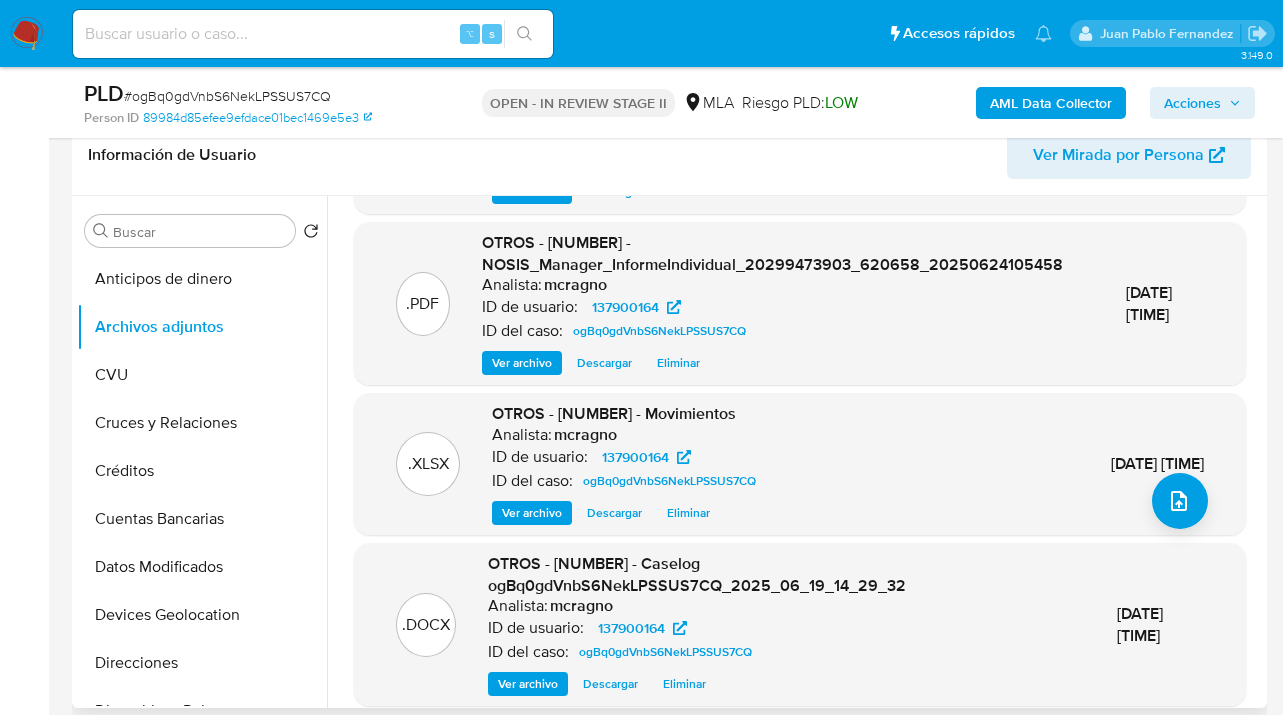 click on "Descargar" at bounding box center (614, 513) 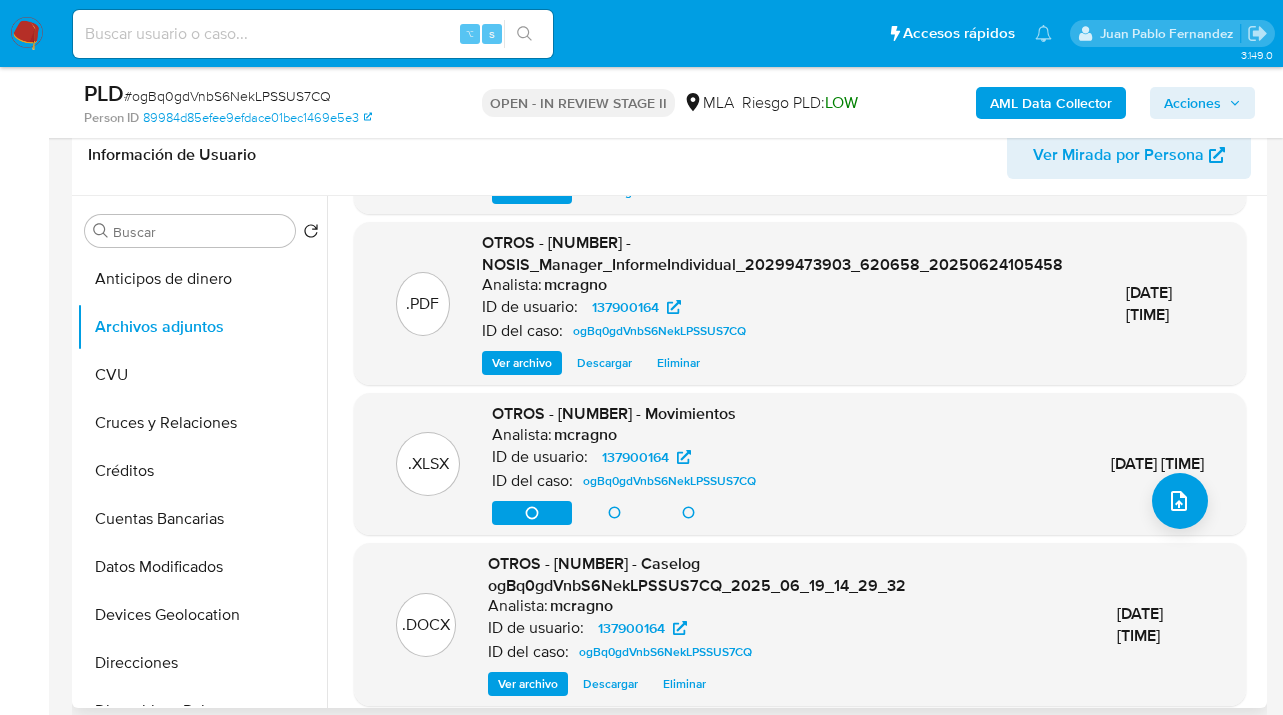 scroll, scrollTop: 155, scrollLeft: 0, axis: vertical 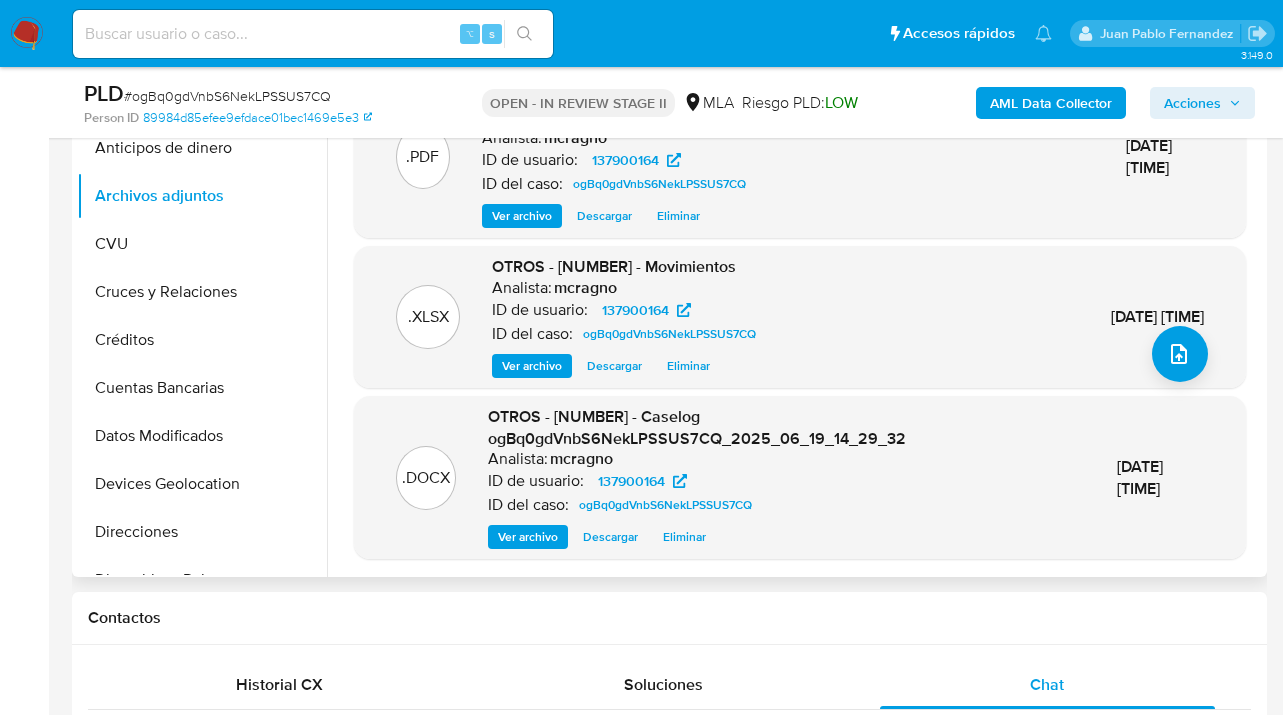 click on "Descargar" at bounding box center (610, 537) 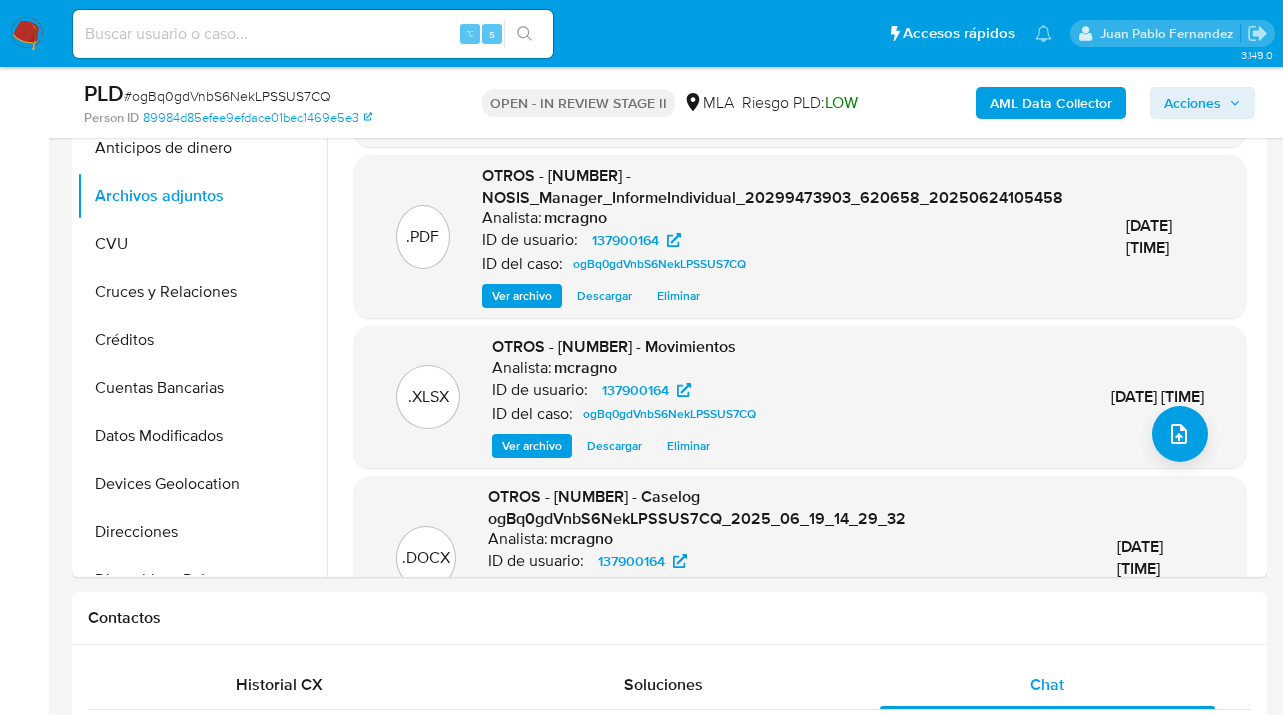 scroll, scrollTop: 0, scrollLeft: 0, axis: both 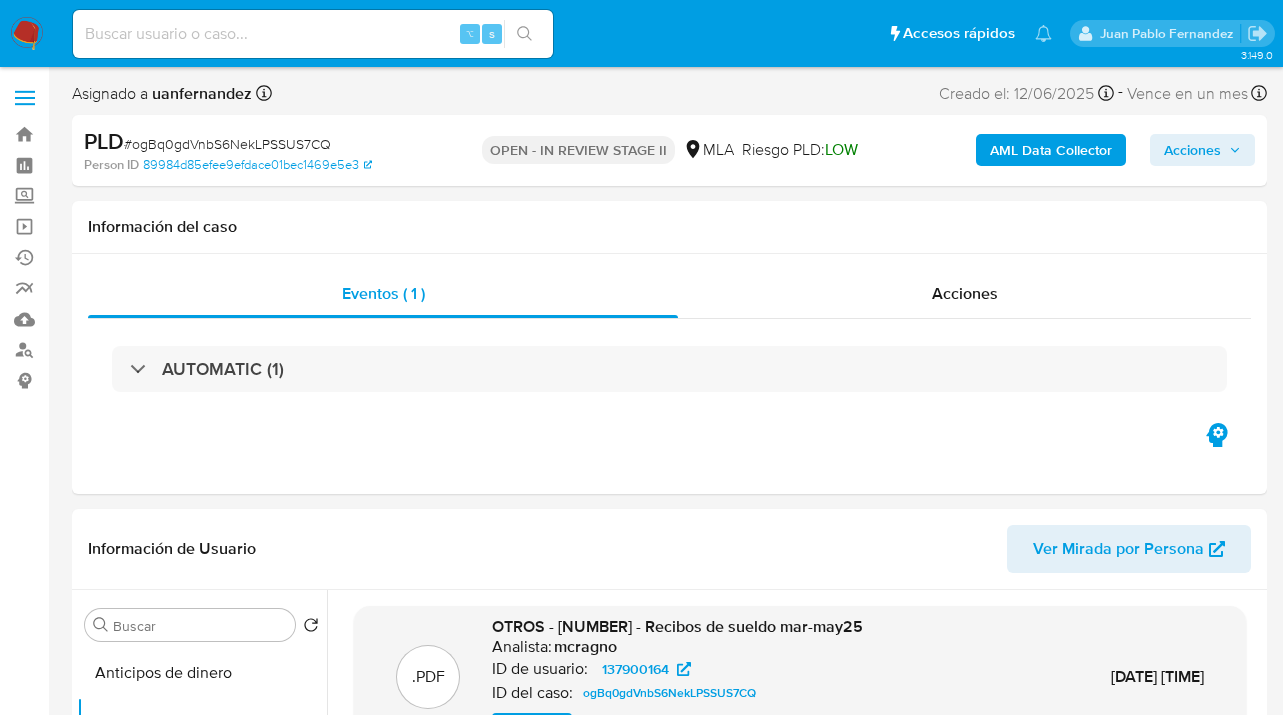 click on "Acciones" at bounding box center [1192, 150] 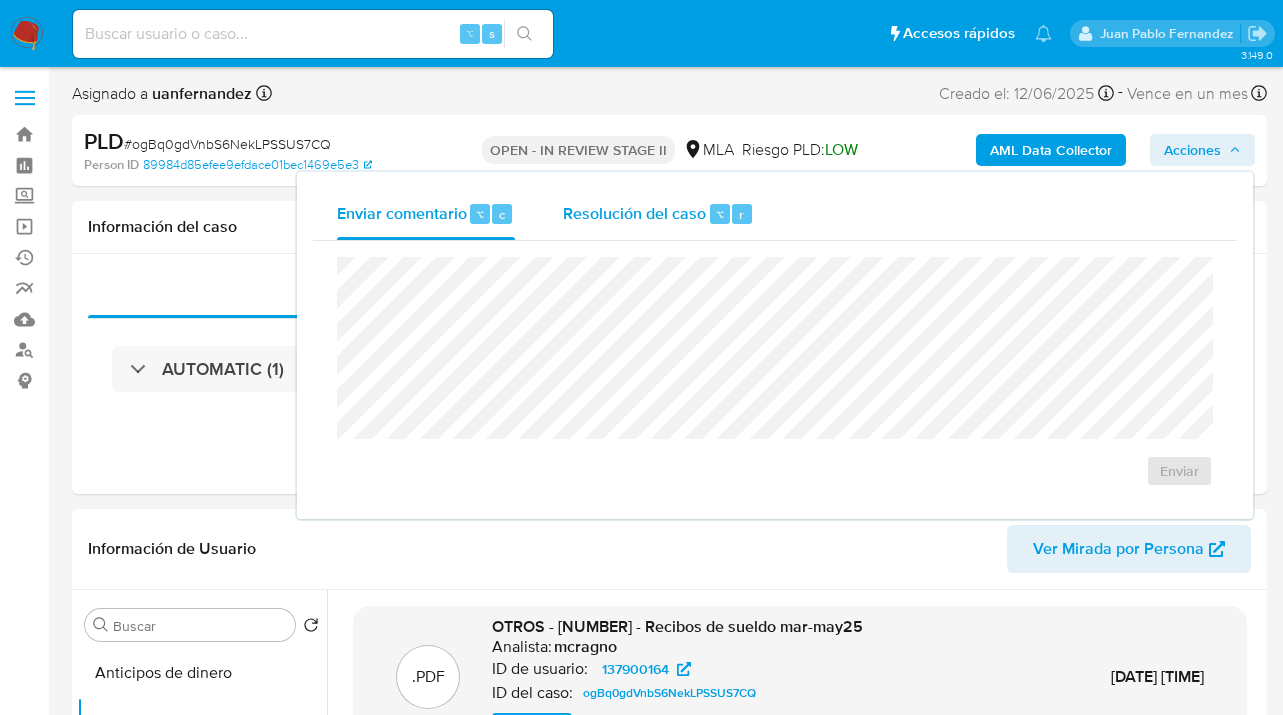 click on "Resolución del caso ⌥ r" at bounding box center (658, 214) 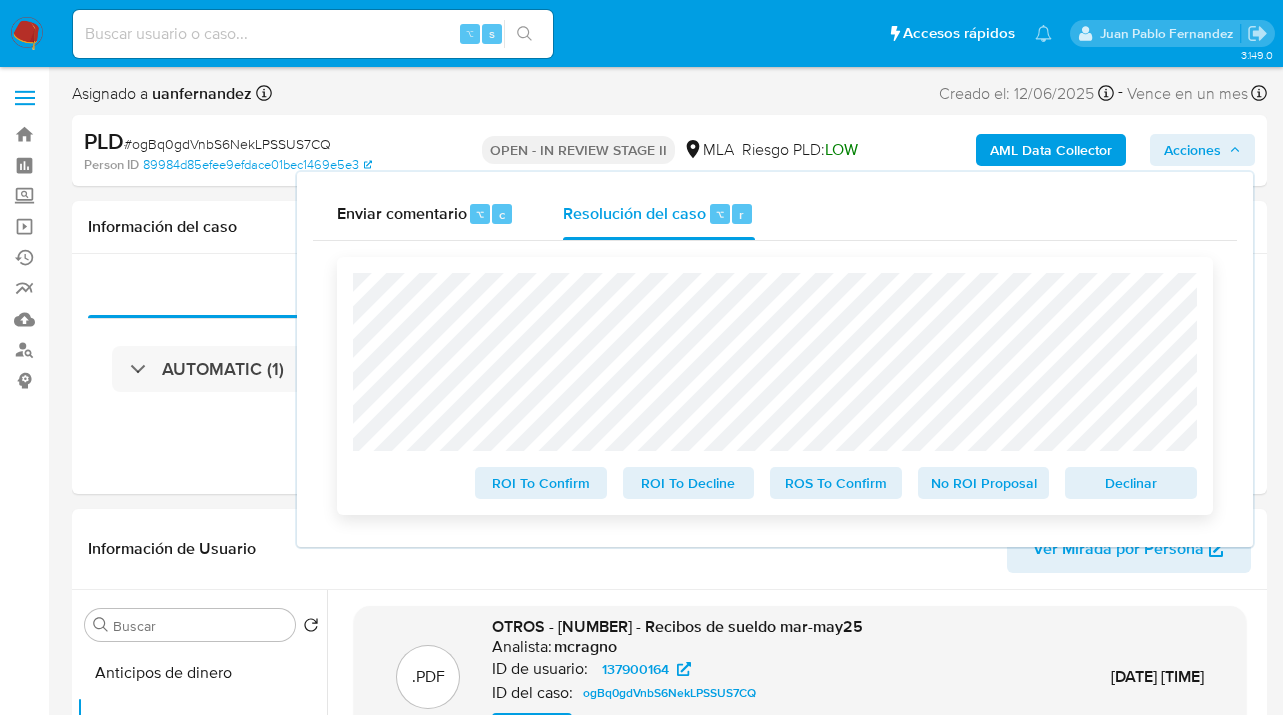 click on "ROS To Confirm" at bounding box center (836, 483) 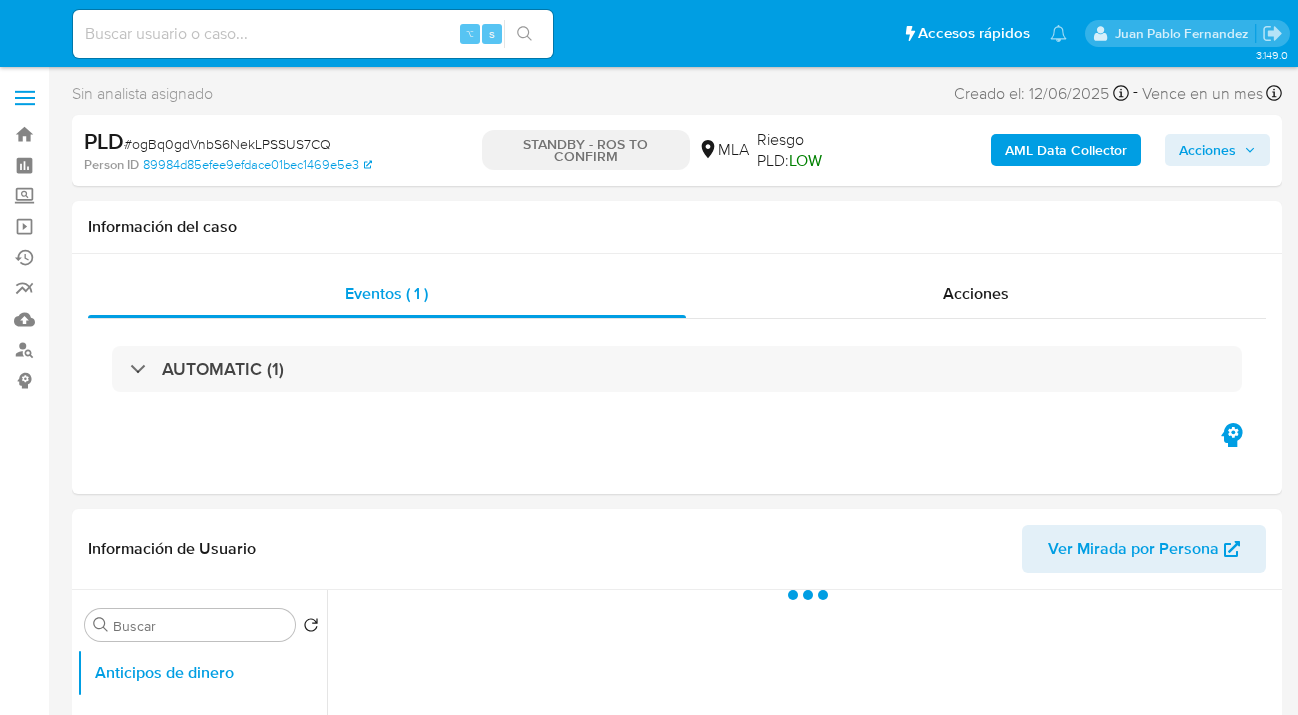 select on "10" 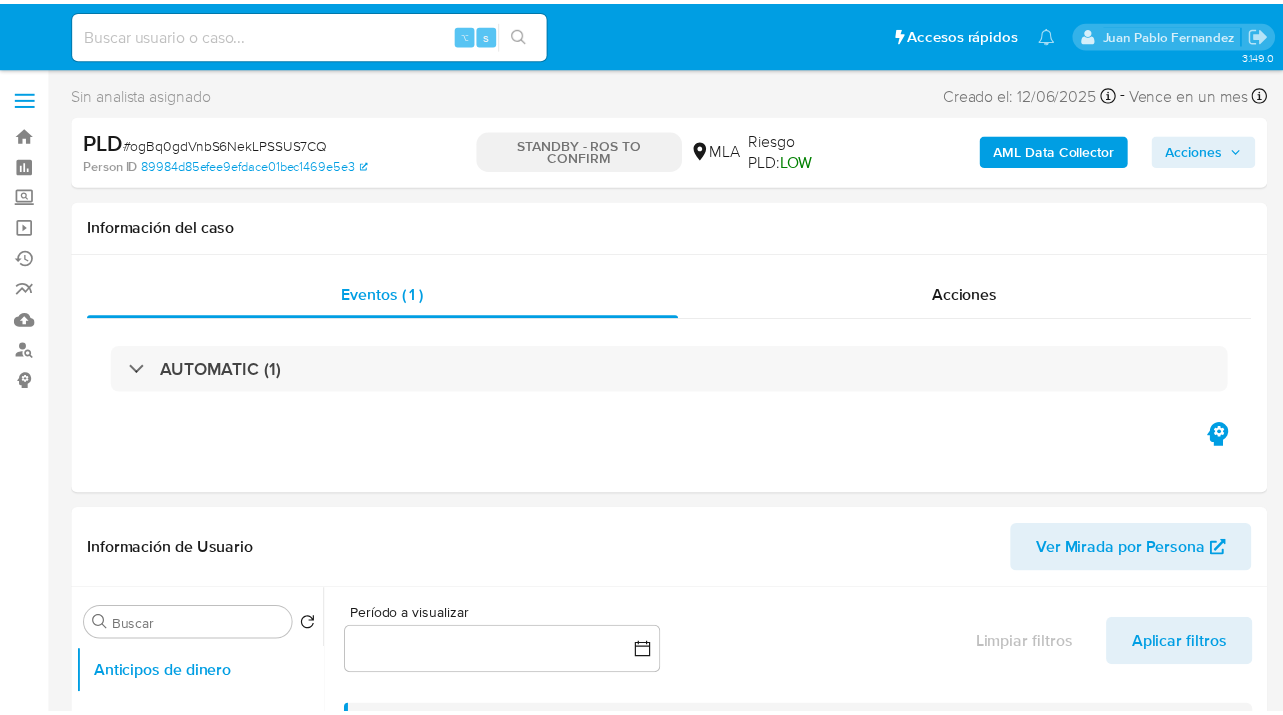 scroll, scrollTop: 0, scrollLeft: 0, axis: both 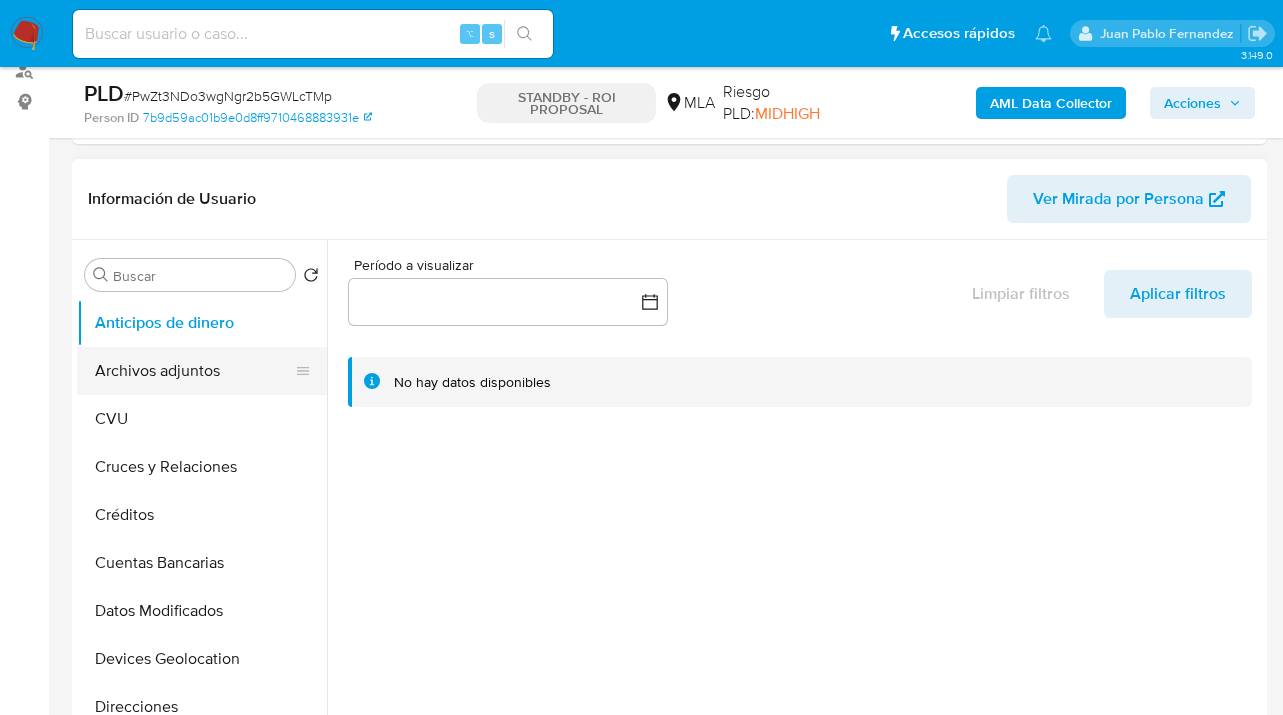 select on "10" 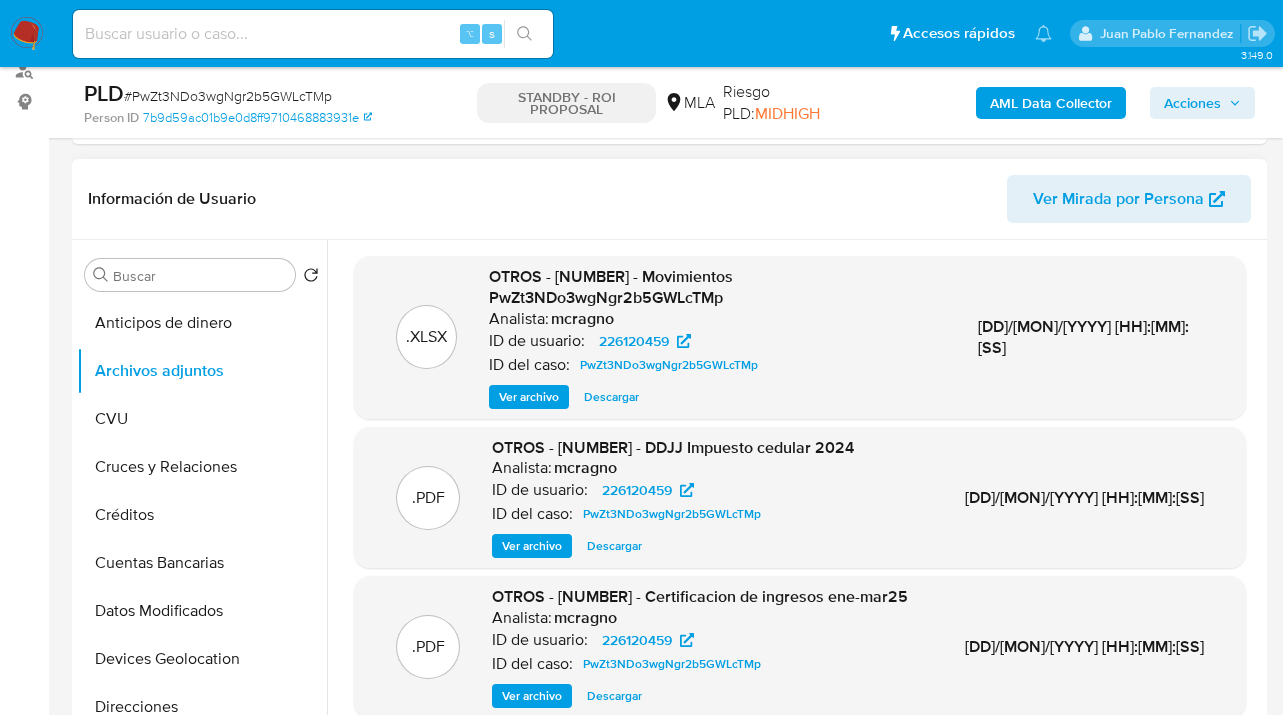 scroll, scrollTop: 35, scrollLeft: 0, axis: vertical 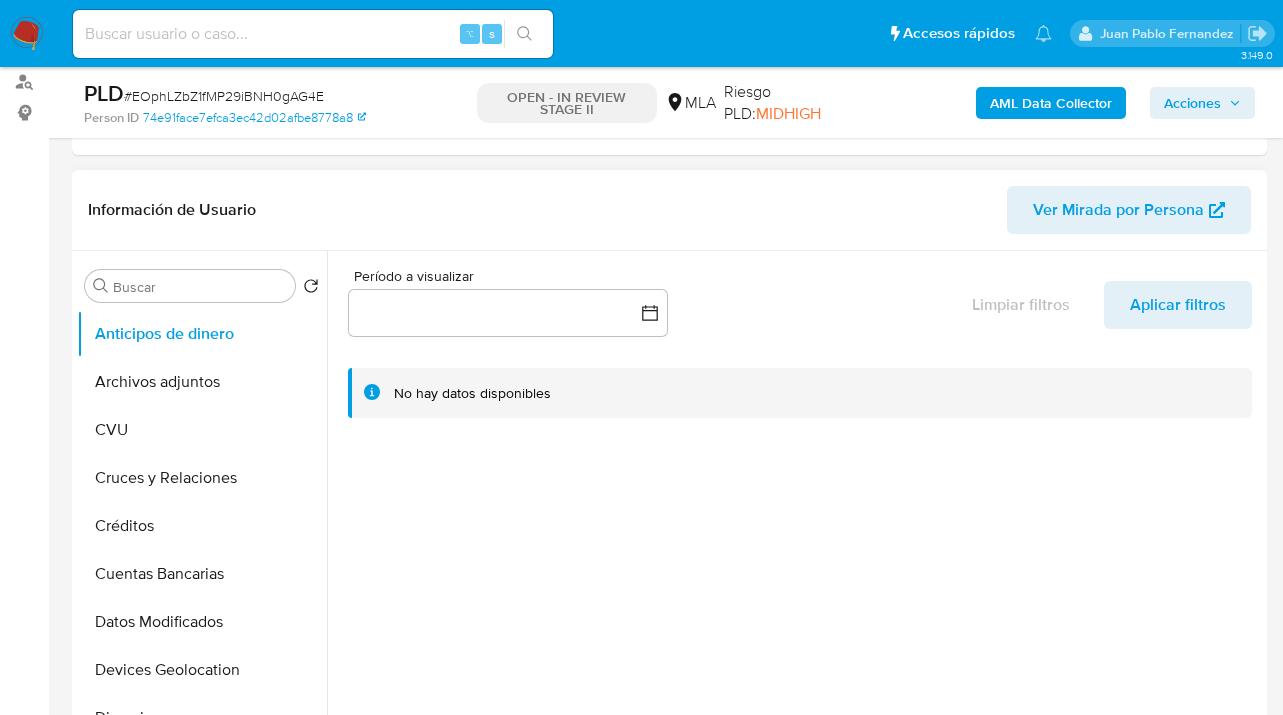 select on "10" 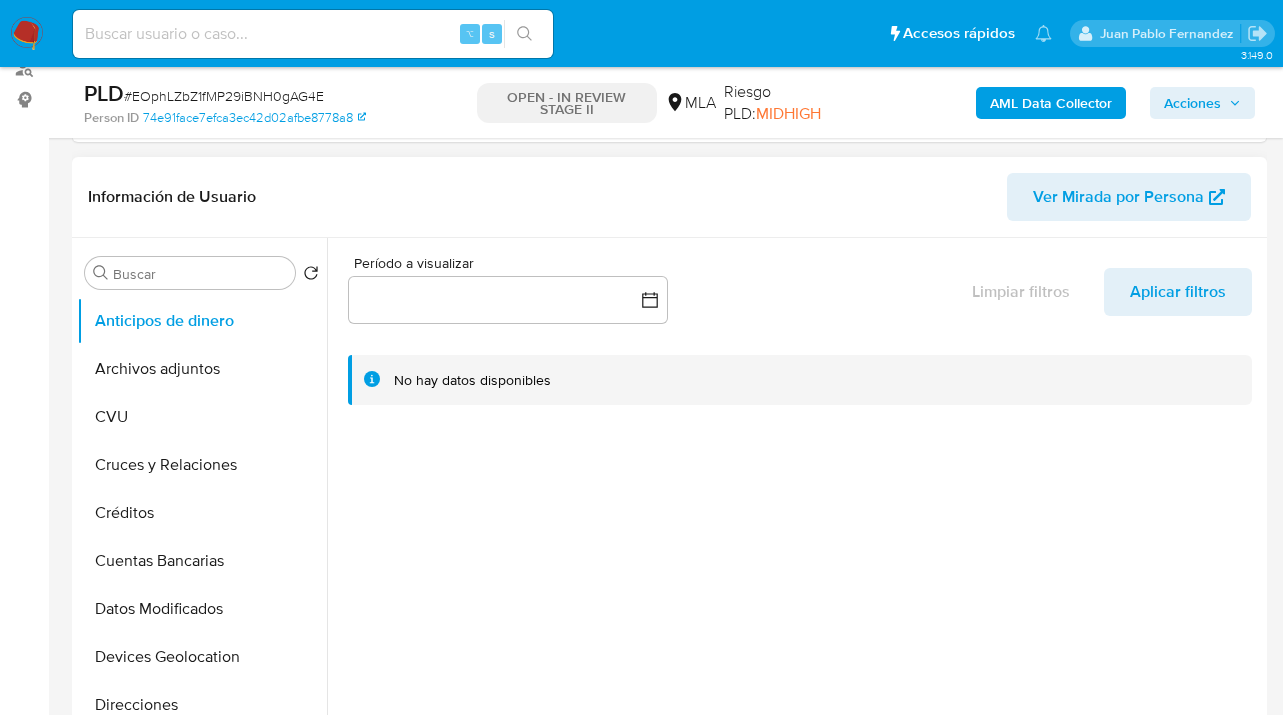 scroll, scrollTop: 301, scrollLeft: 0, axis: vertical 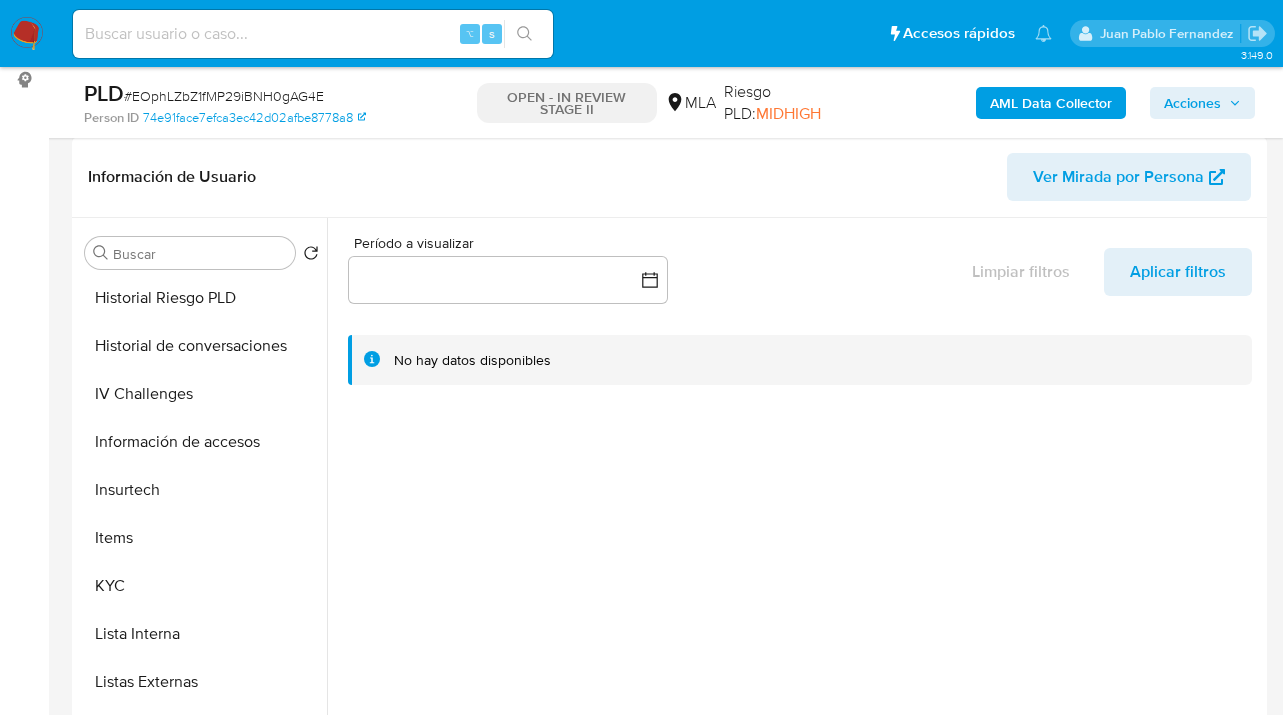 drag, startPoint x: 278, startPoint y: 578, endPoint x: 327, endPoint y: 552, distance: 55.470715 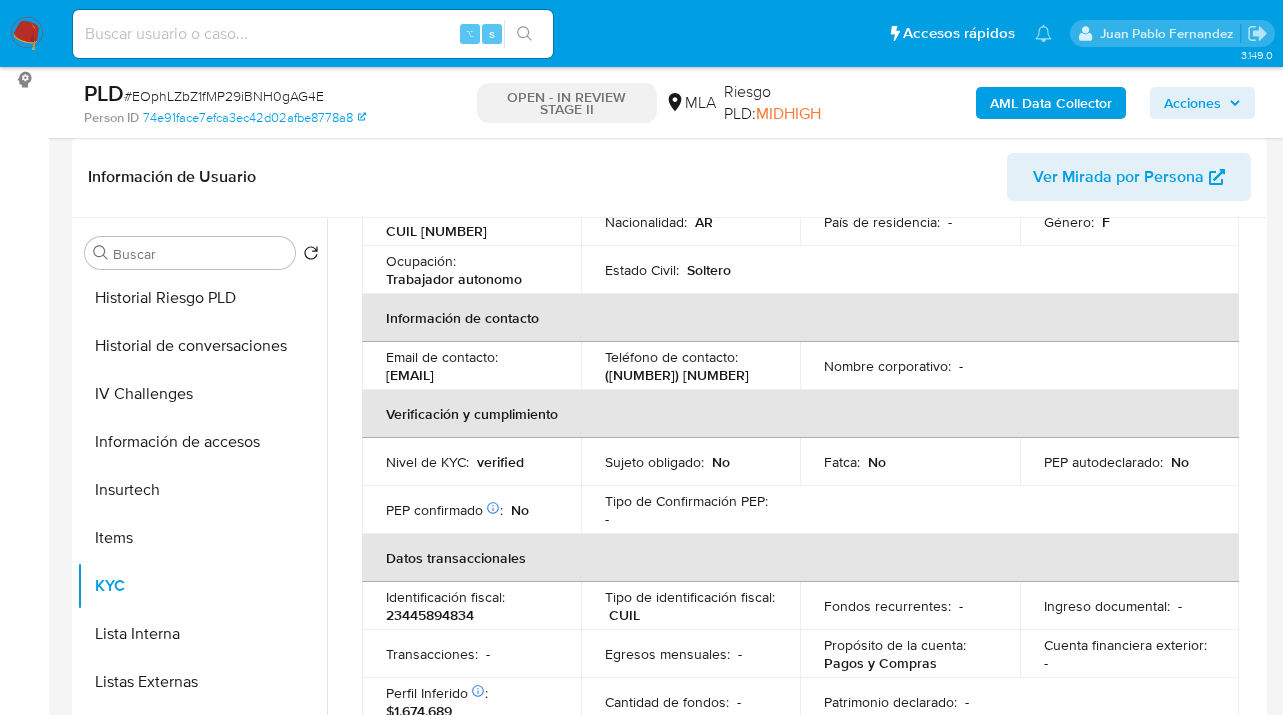 scroll, scrollTop: 308, scrollLeft: 0, axis: vertical 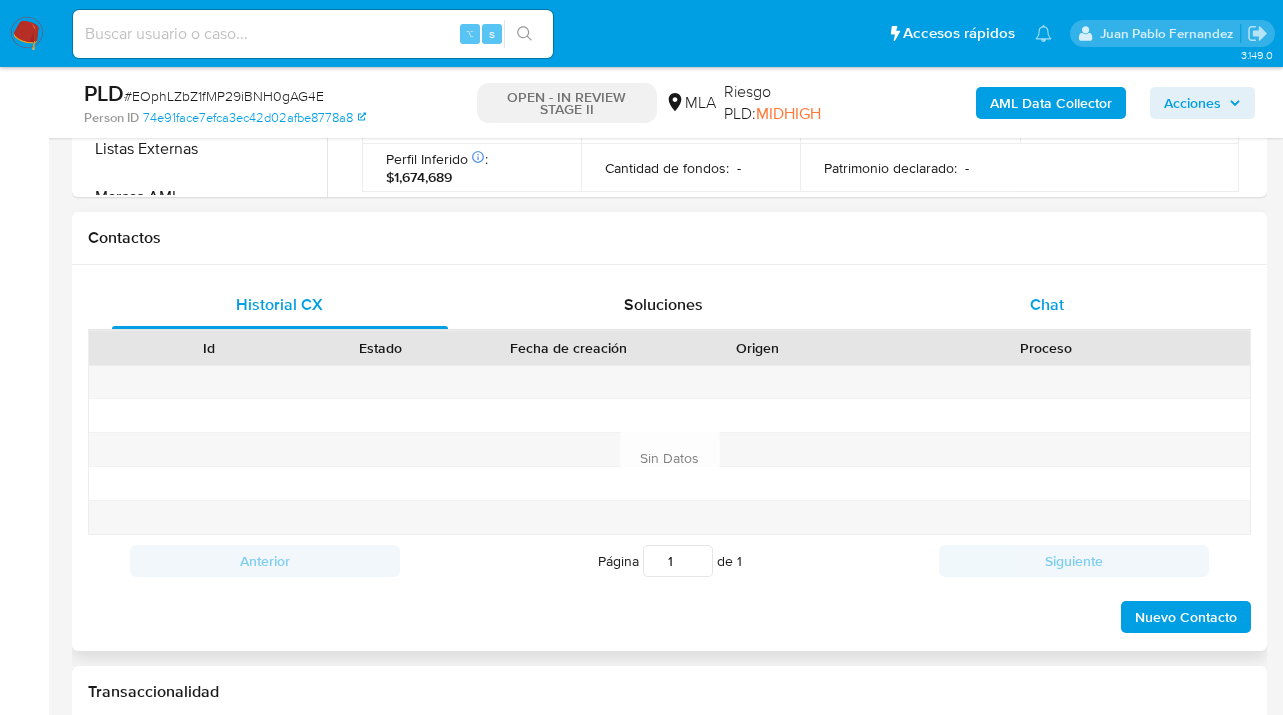 click on "Chat" at bounding box center (1048, 305) 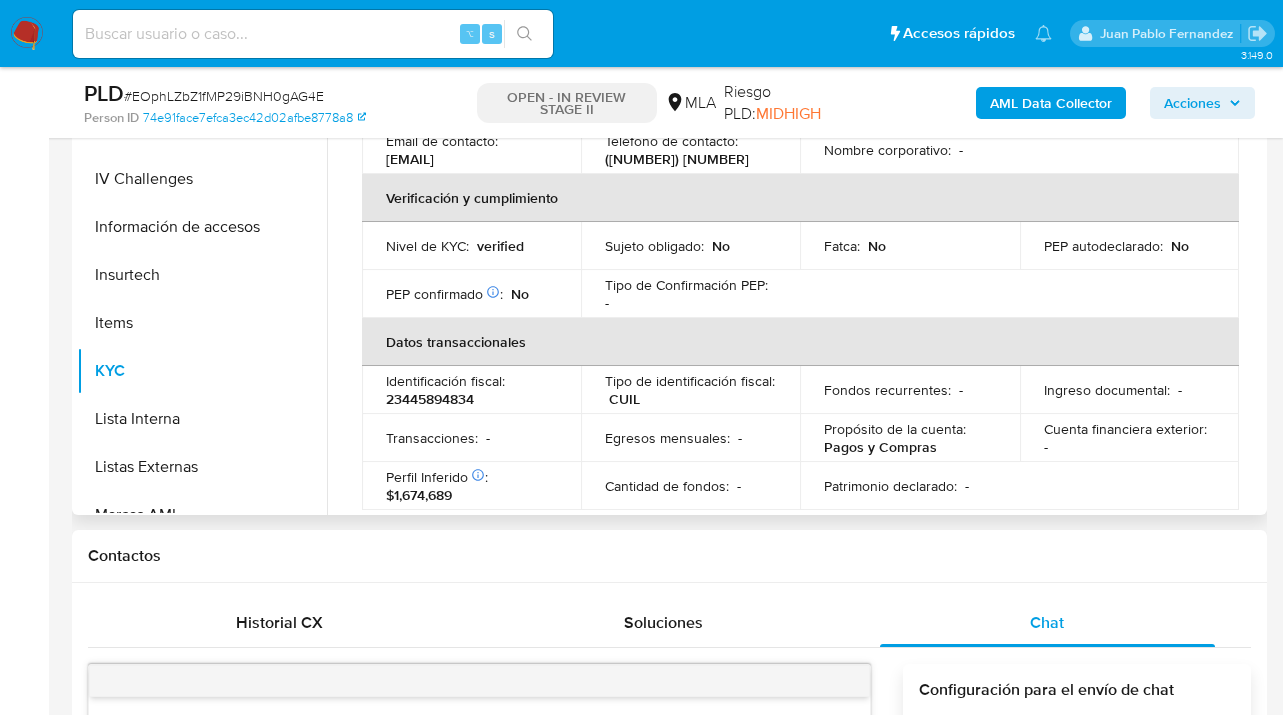 scroll, scrollTop: 484, scrollLeft: 0, axis: vertical 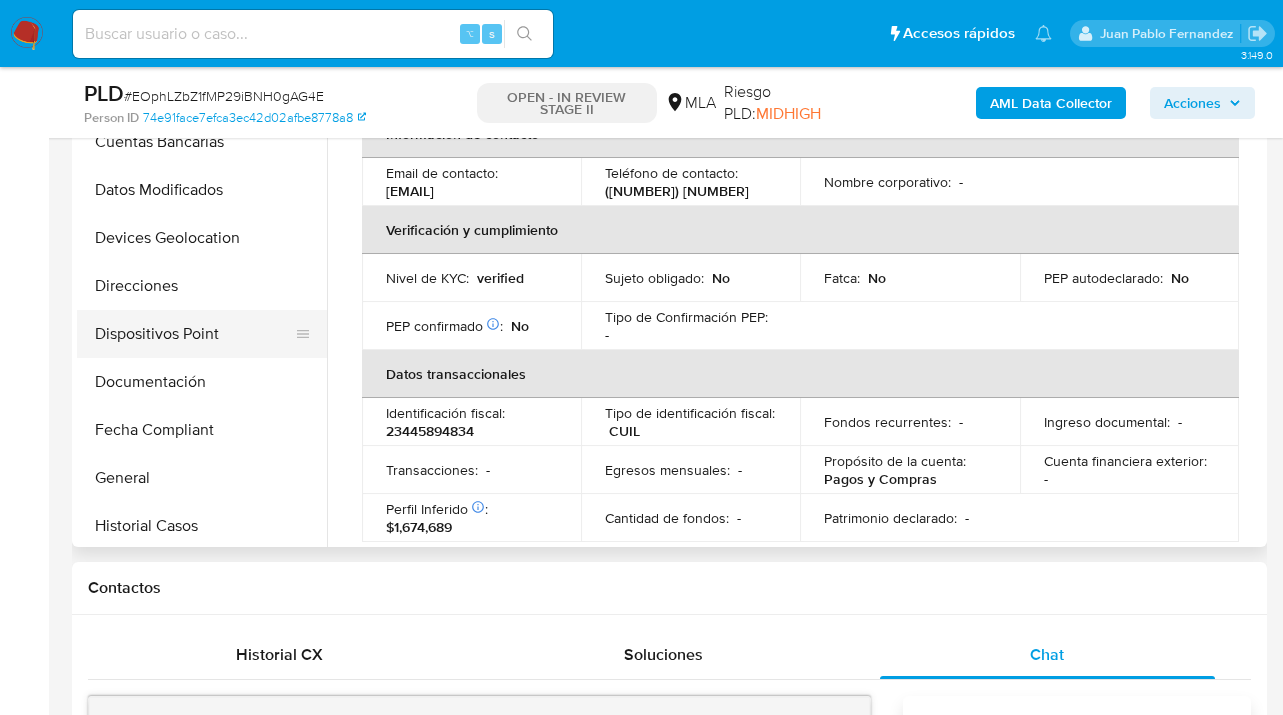 click on "Documentación" at bounding box center (202, 382) 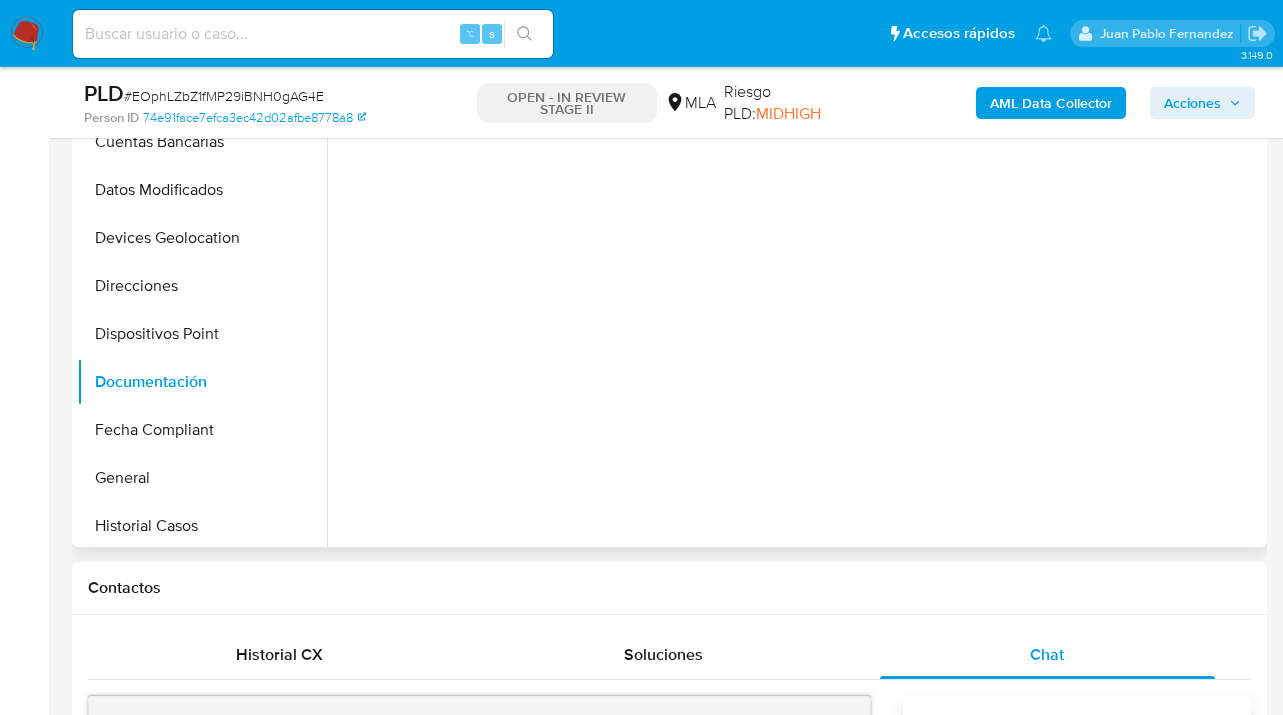 scroll, scrollTop: 0, scrollLeft: 0, axis: both 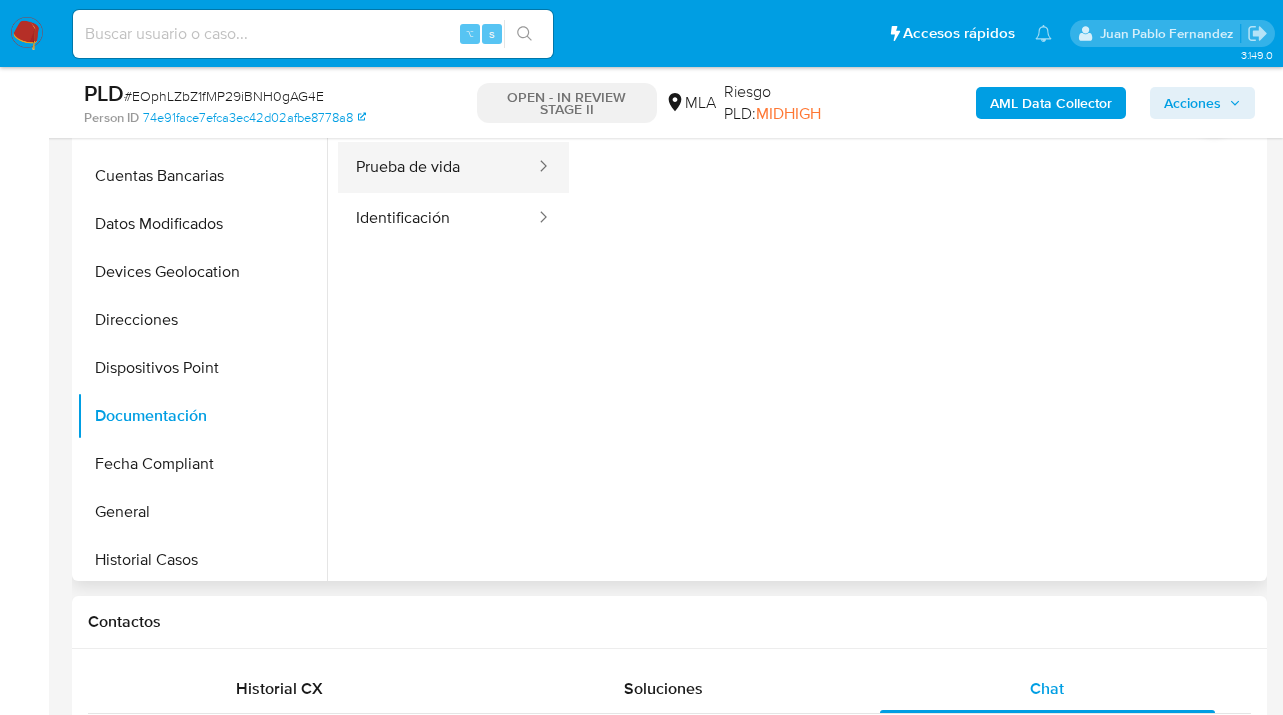 click on "Prueba de vida" at bounding box center (437, 167) 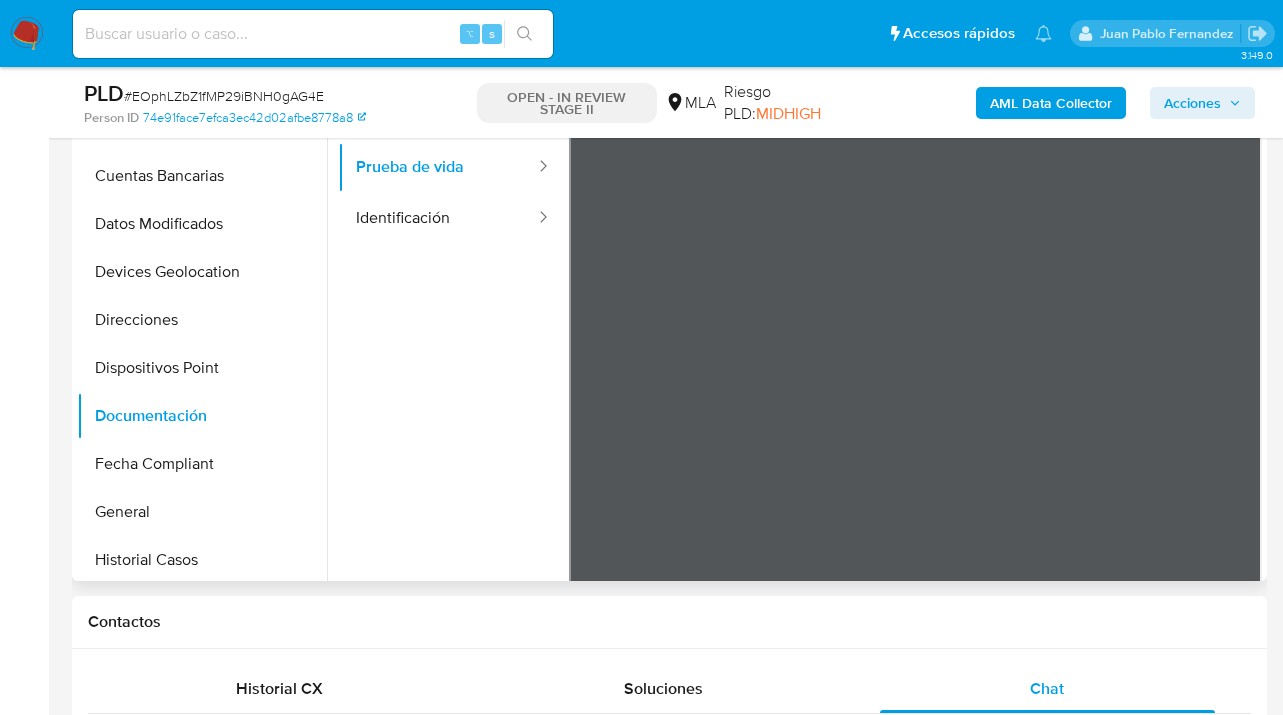 scroll, scrollTop: 0, scrollLeft: 0, axis: both 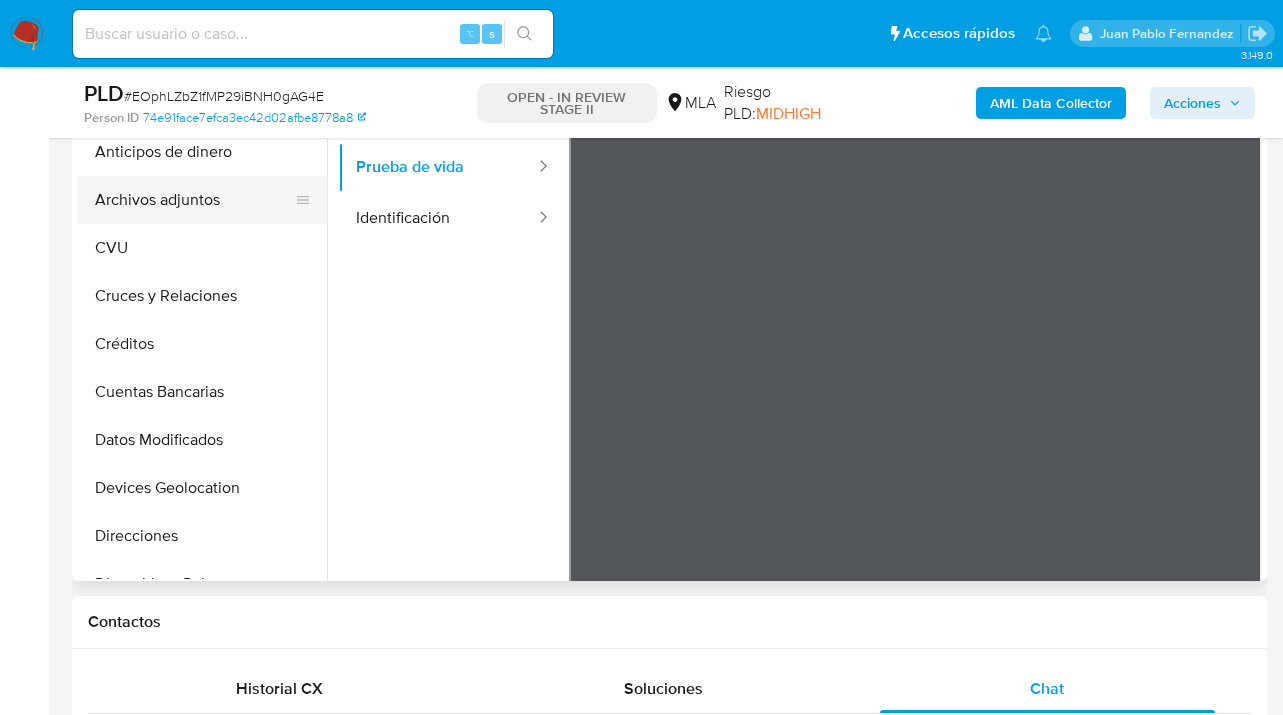 click on "Archivos adjuntos" at bounding box center [194, 200] 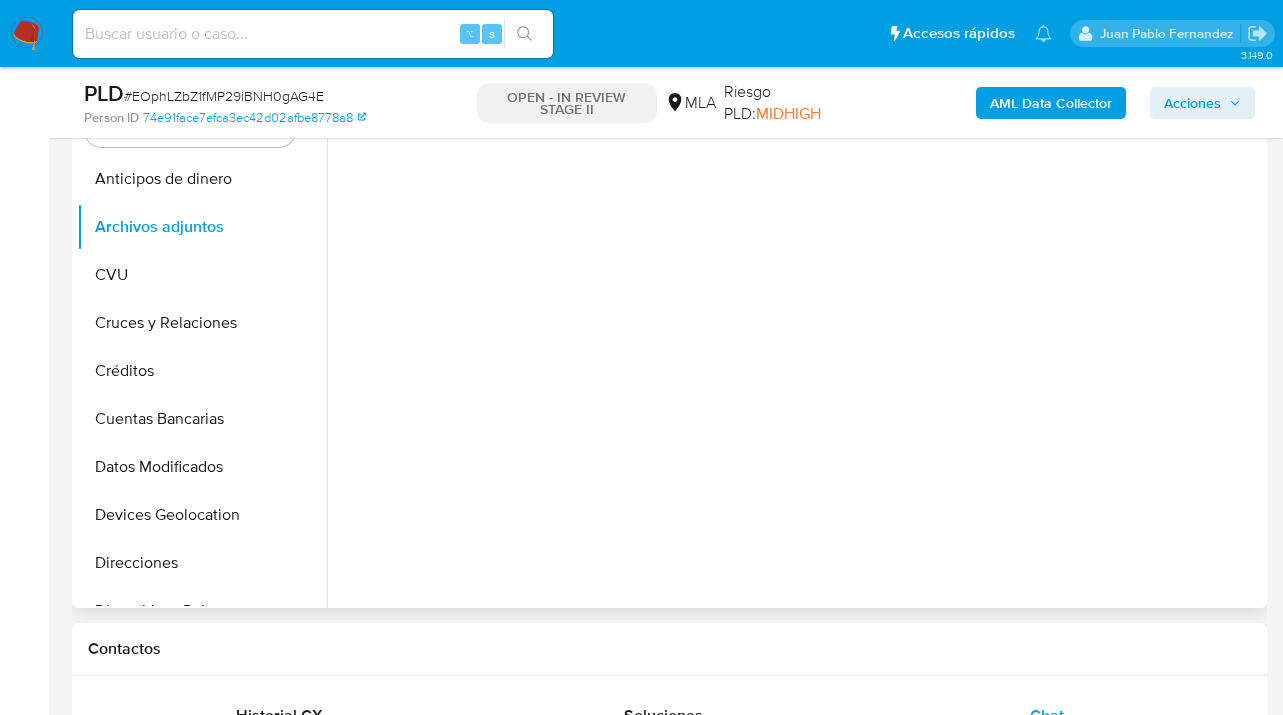 scroll, scrollTop: 410, scrollLeft: 0, axis: vertical 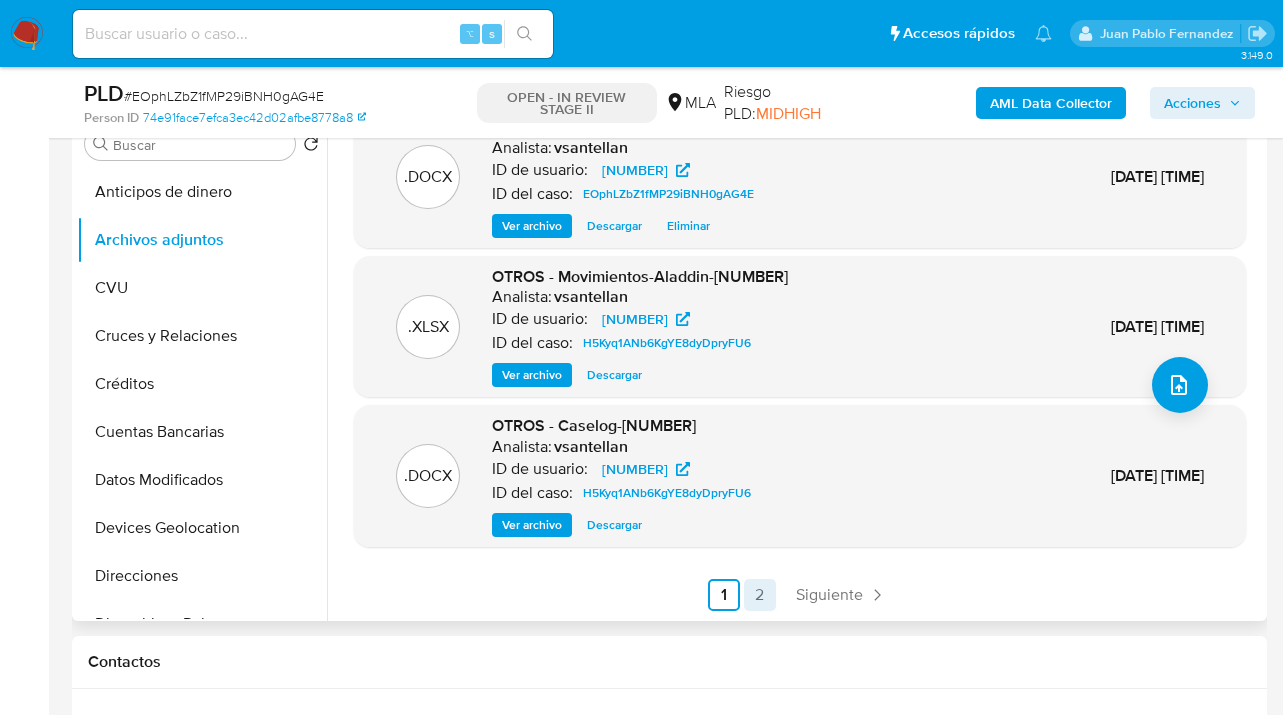 click on "2" at bounding box center (760, 595) 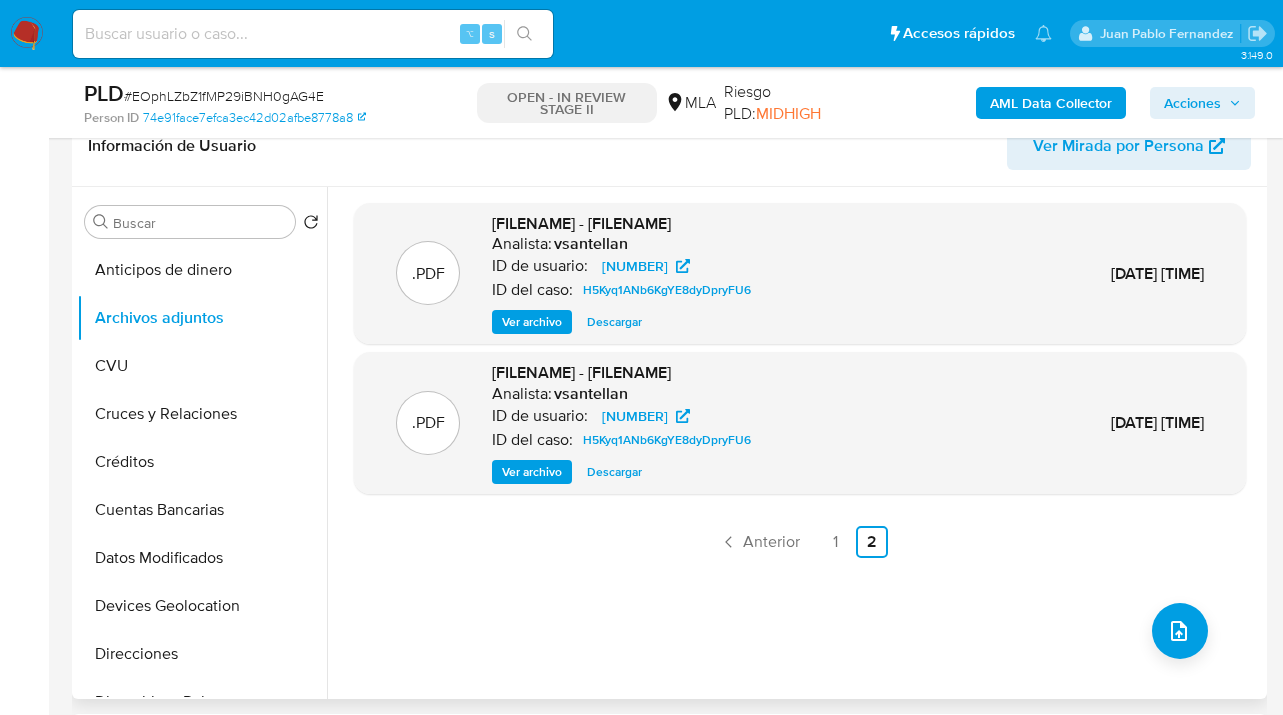 scroll, scrollTop: 325, scrollLeft: 0, axis: vertical 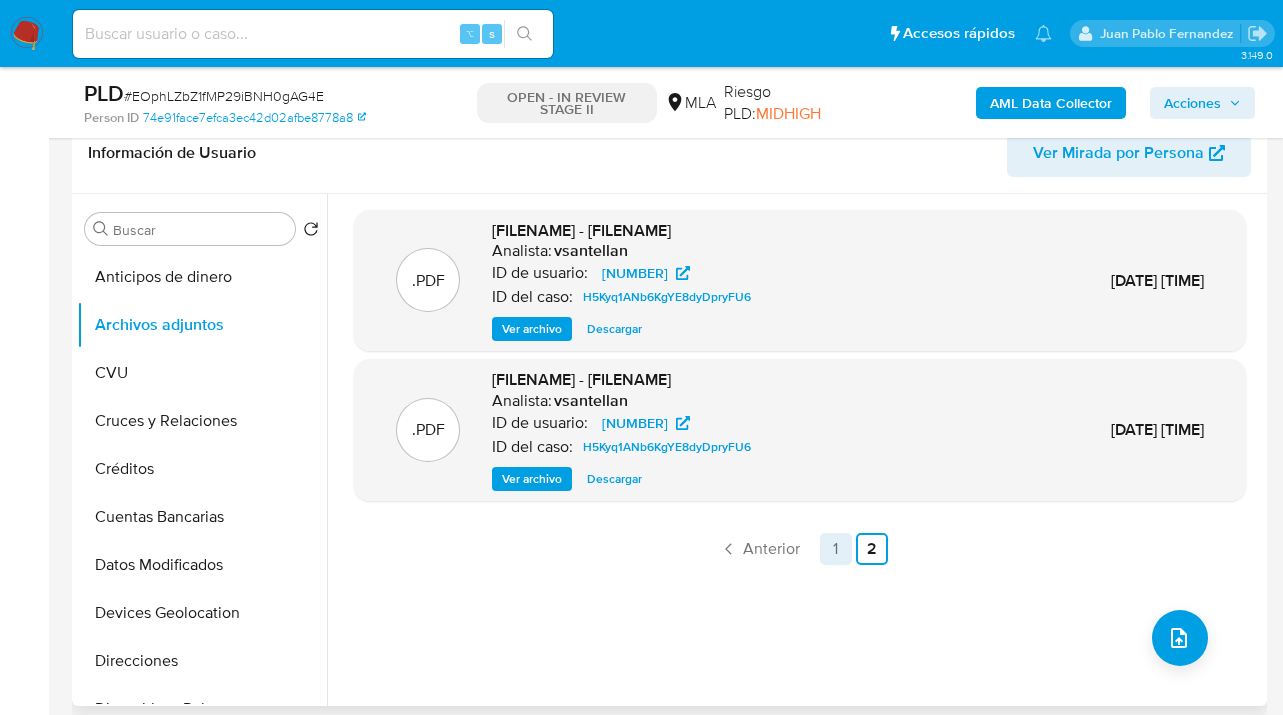 click on "1" at bounding box center (836, 549) 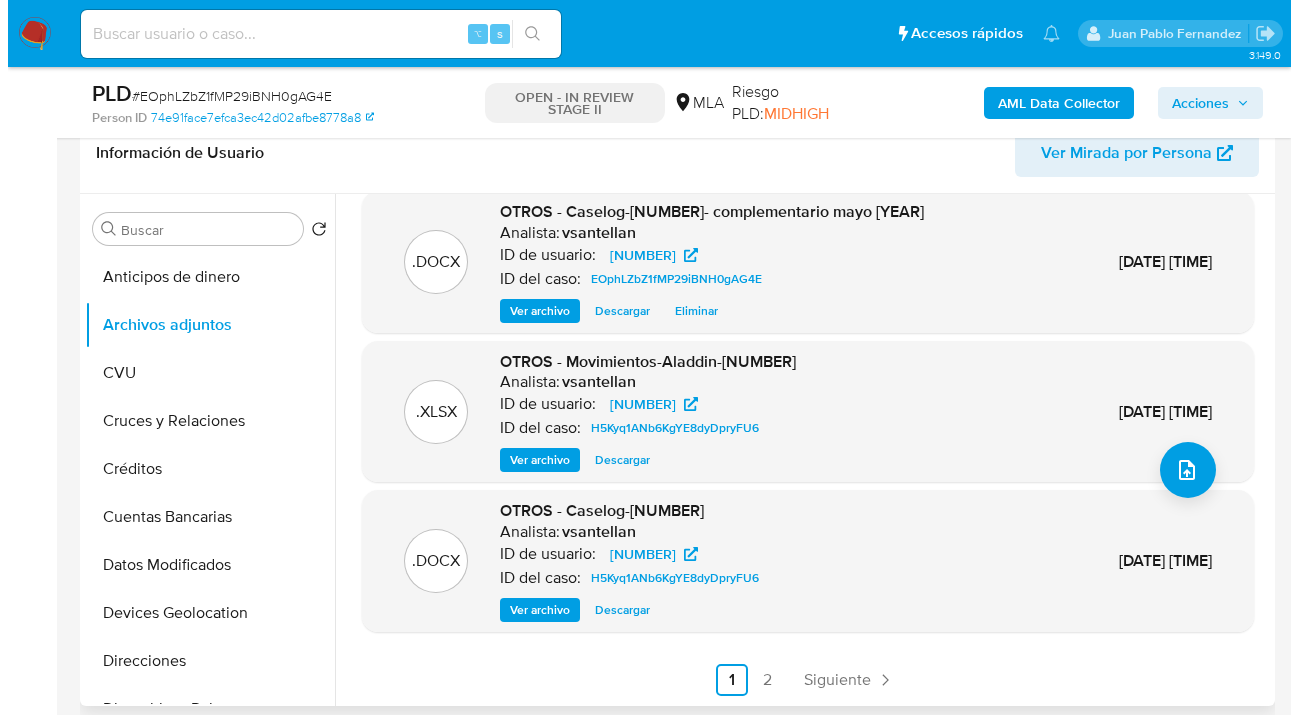 scroll, scrollTop: 190, scrollLeft: 0, axis: vertical 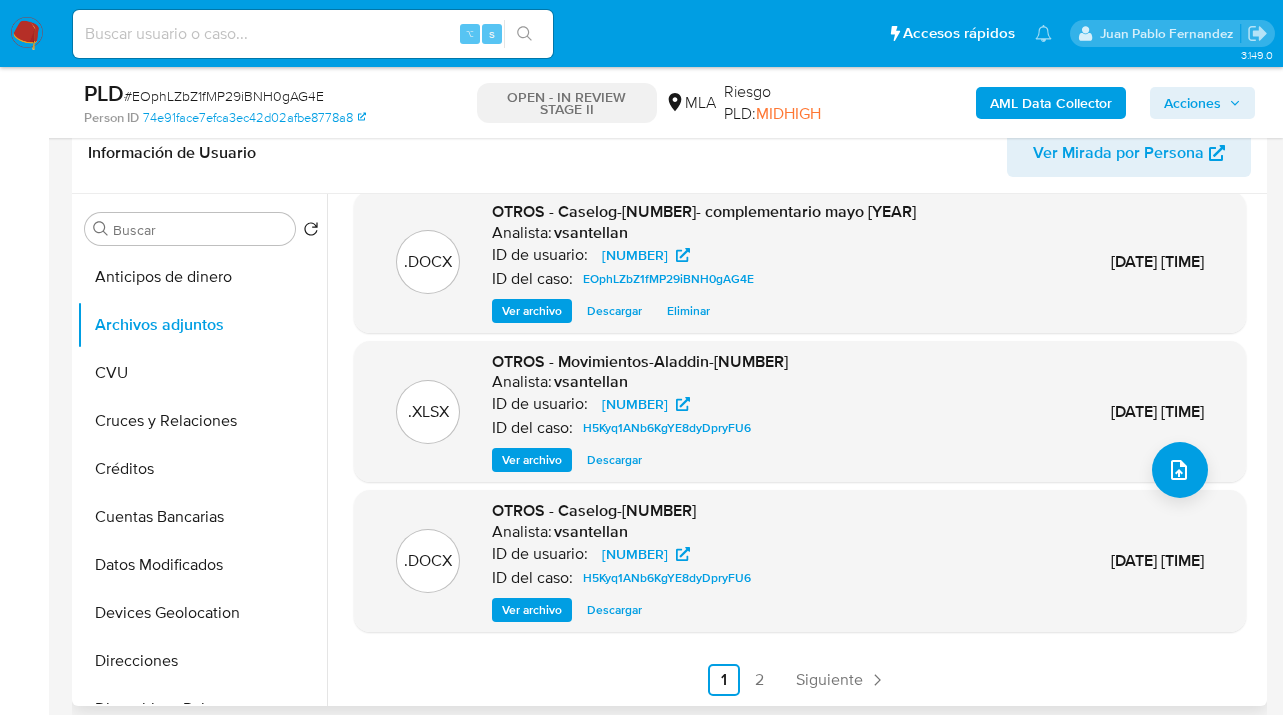 click on "Ver archivo" at bounding box center [532, 610] 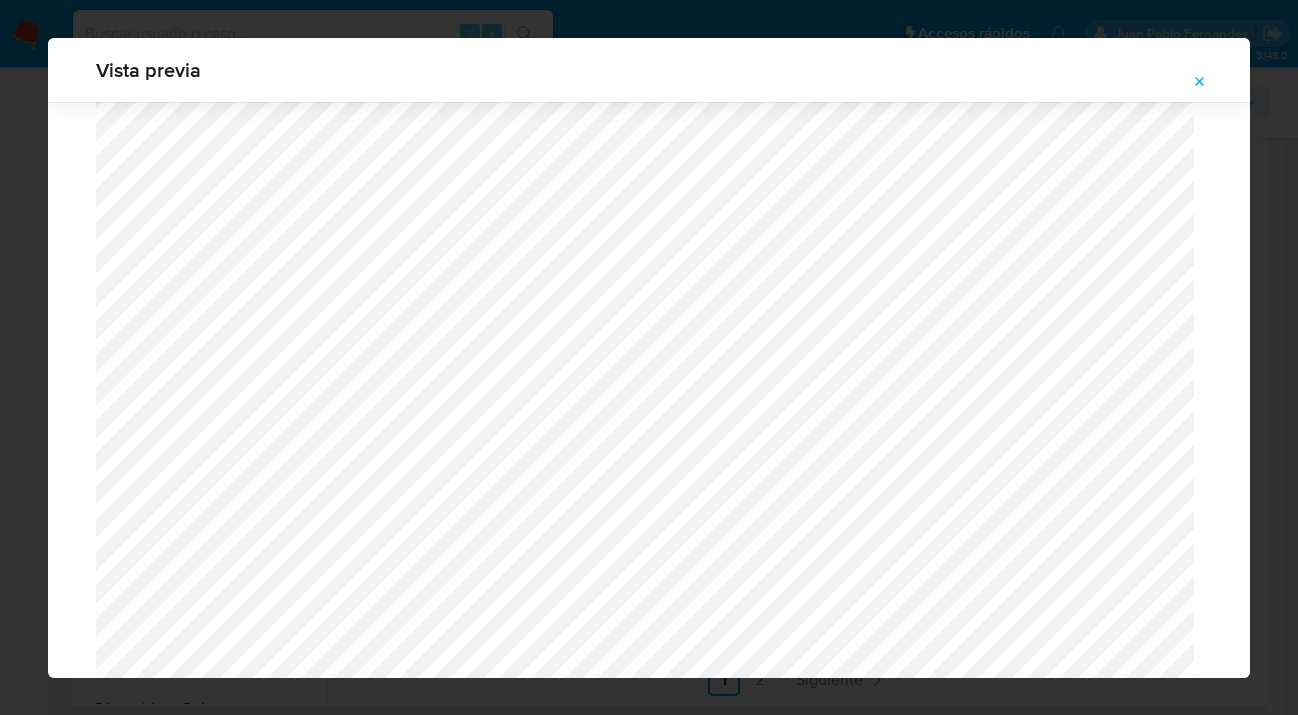 scroll, scrollTop: 751, scrollLeft: 0, axis: vertical 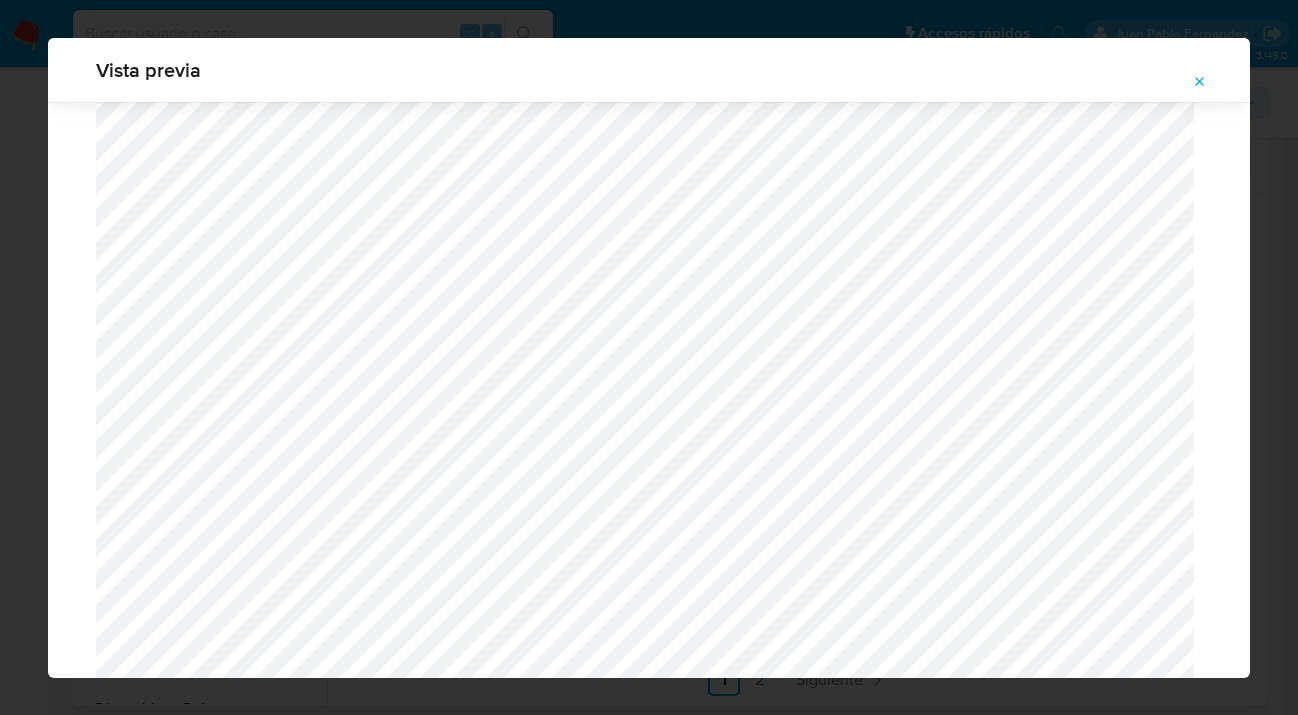click 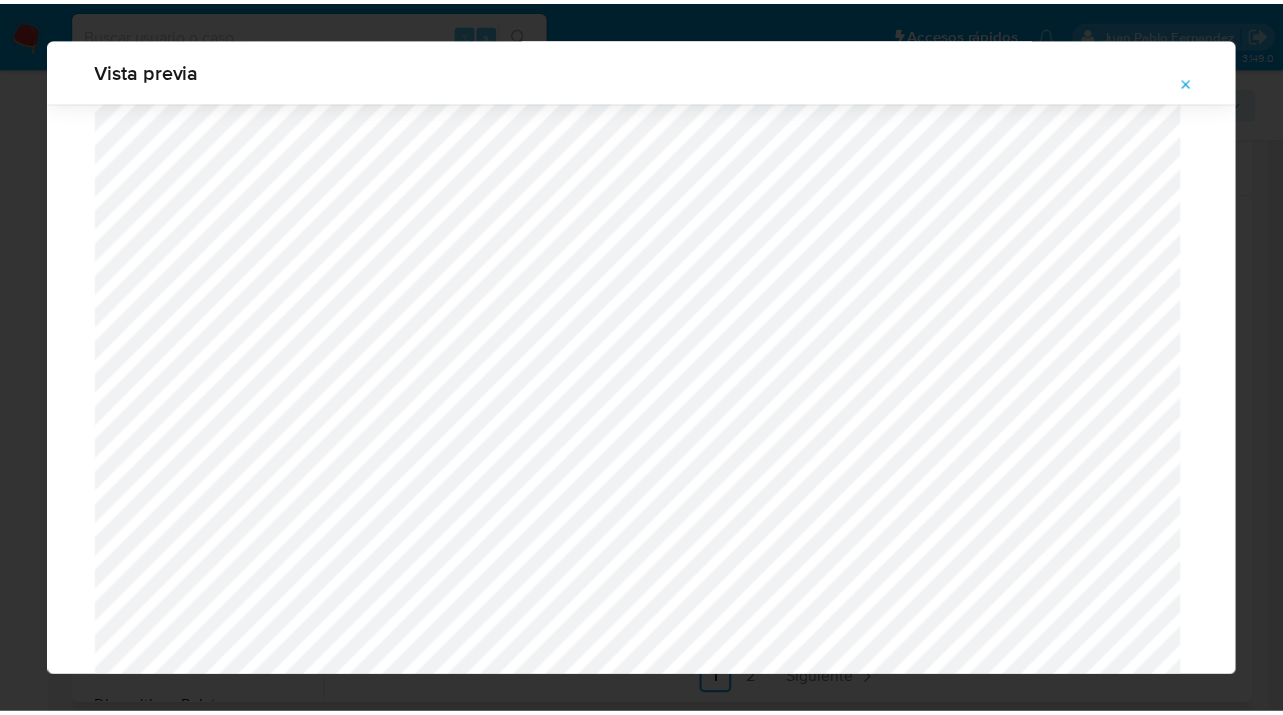 scroll, scrollTop: 64, scrollLeft: 0, axis: vertical 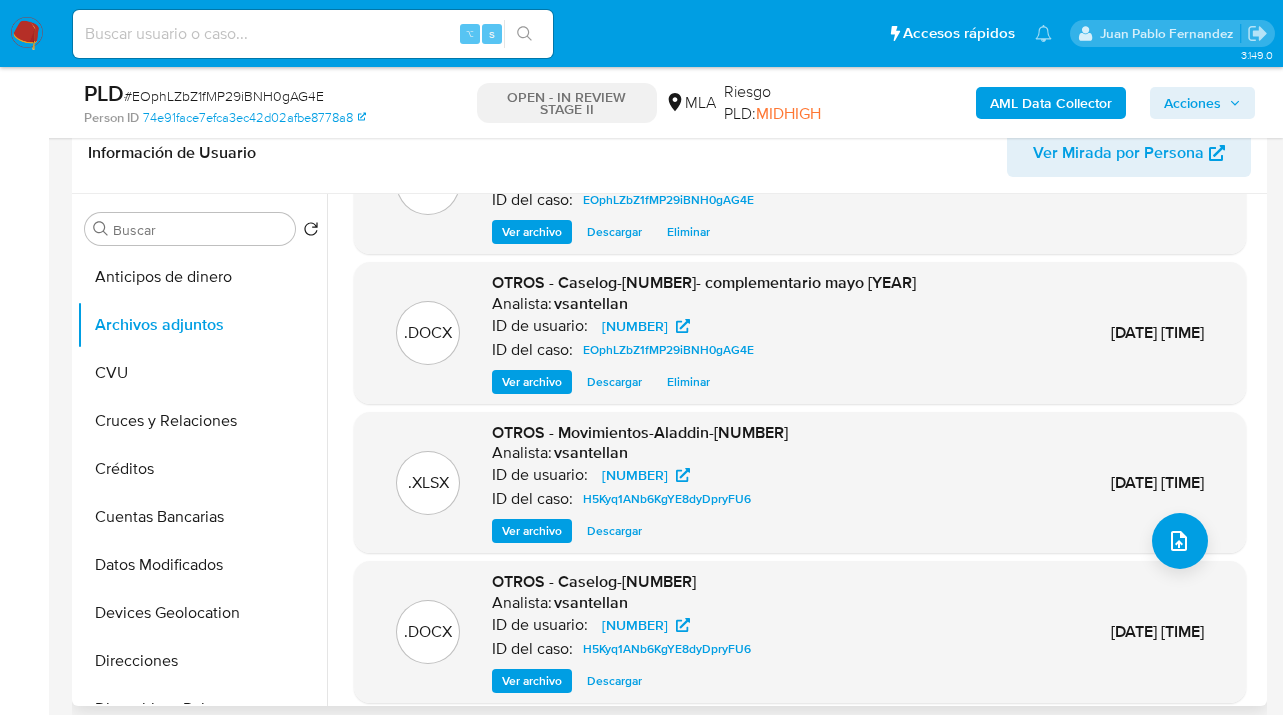 click on "Descargar" at bounding box center (614, 382) 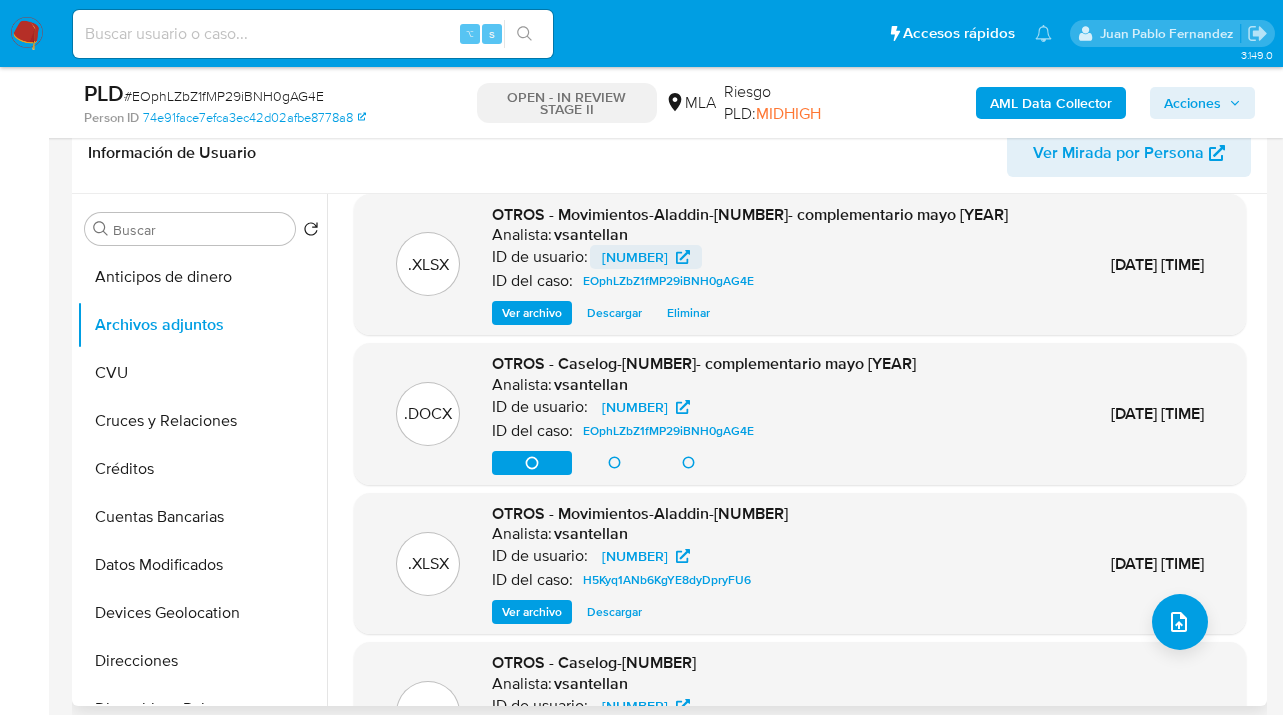 scroll, scrollTop: 0, scrollLeft: 0, axis: both 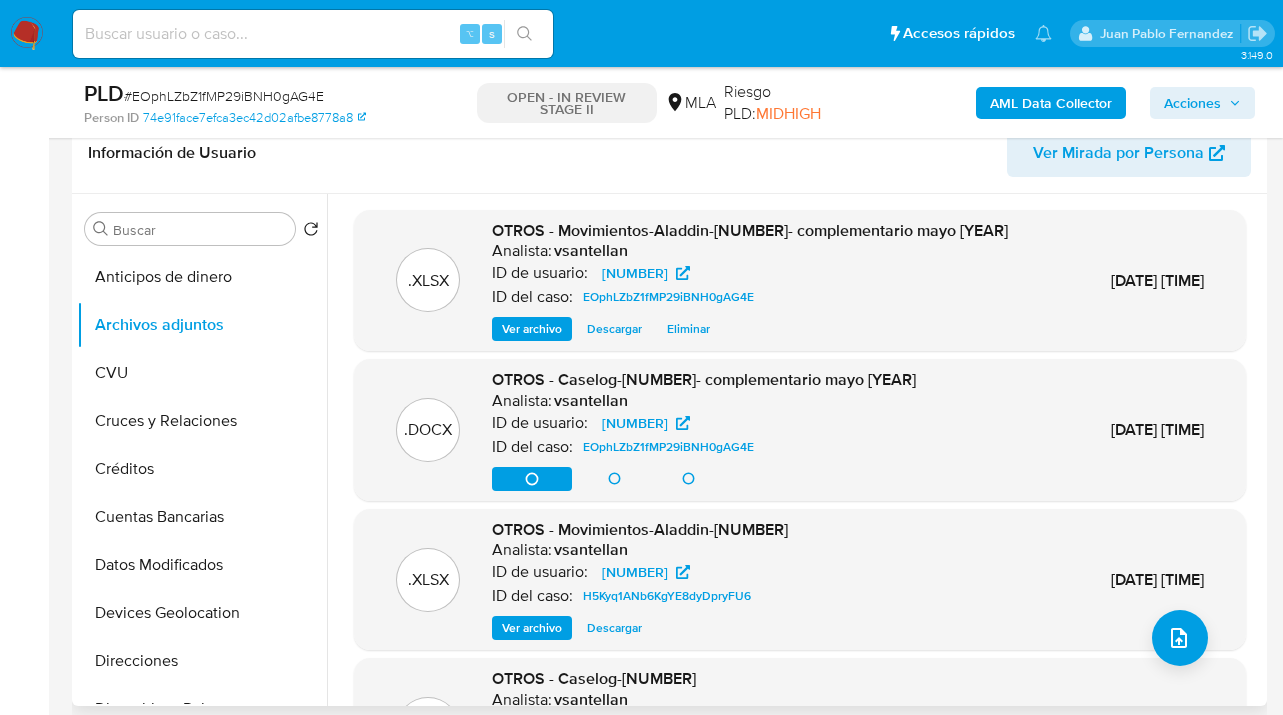 click on "Descargar" at bounding box center [614, 329] 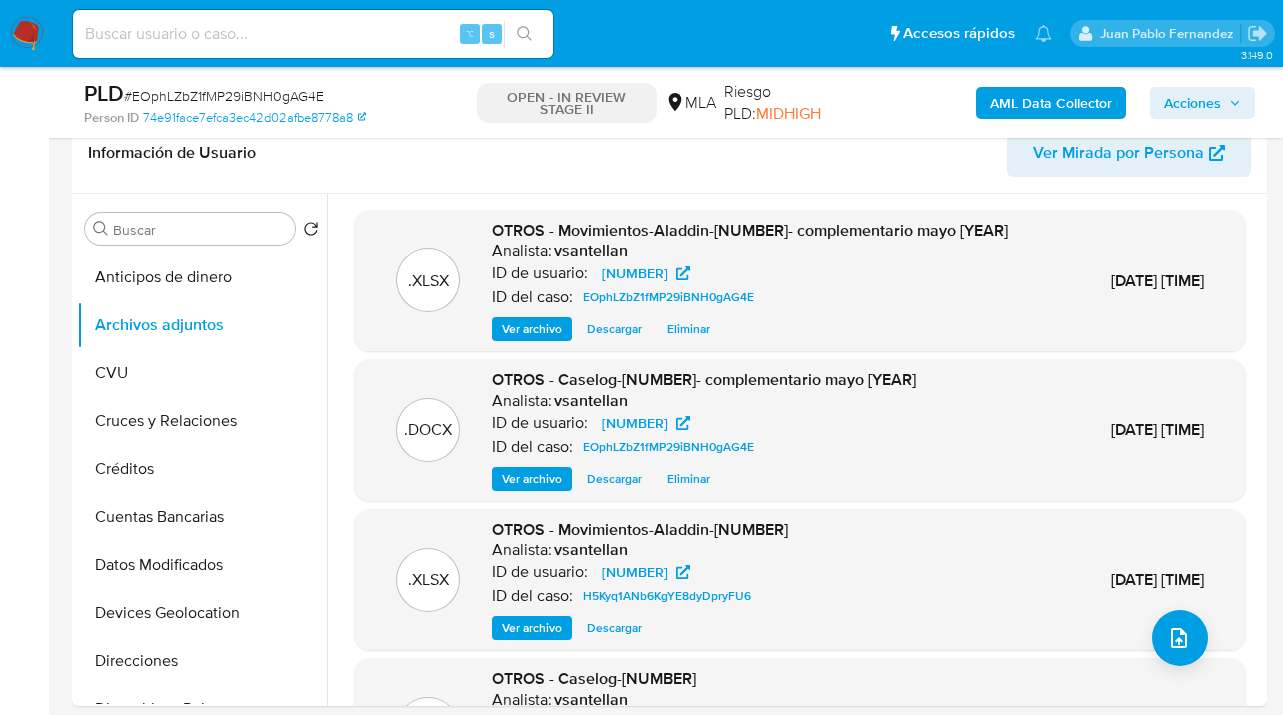 drag, startPoint x: 1207, startPoint y: 105, endPoint x: 1145, endPoint y: 118, distance: 63.348244 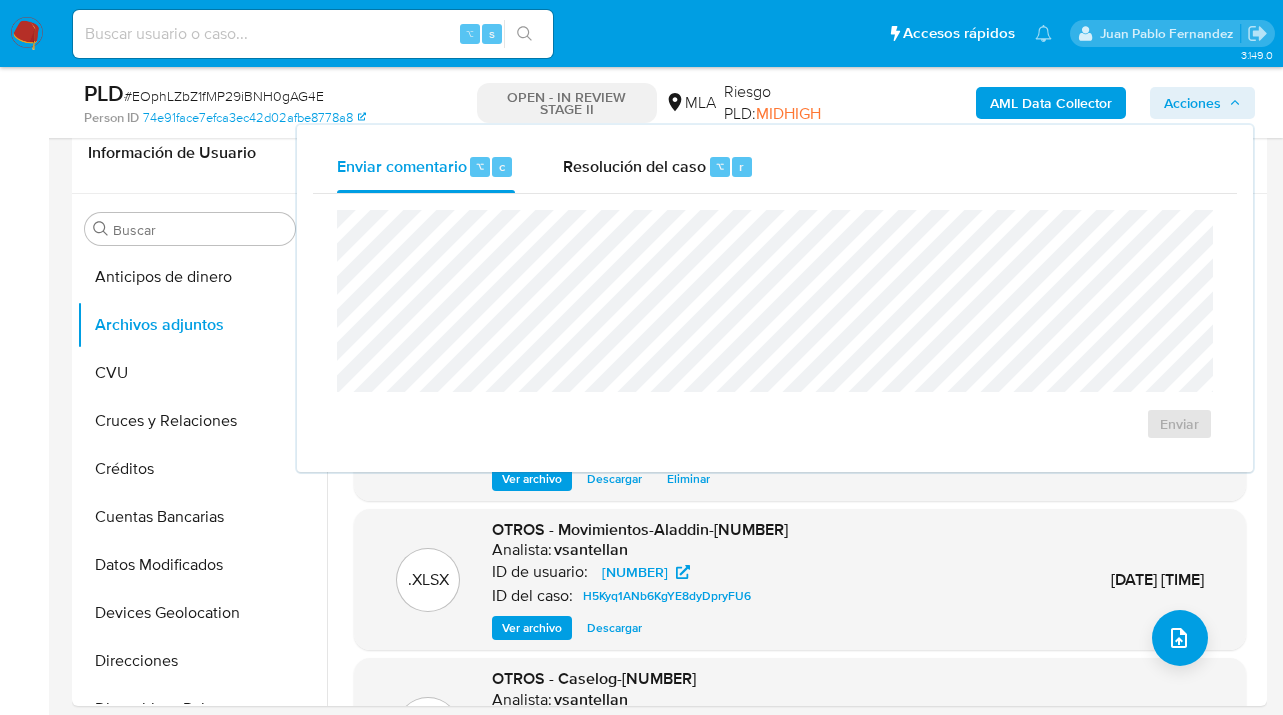 drag, startPoint x: 647, startPoint y: 166, endPoint x: 618, endPoint y: 199, distance: 43.931767 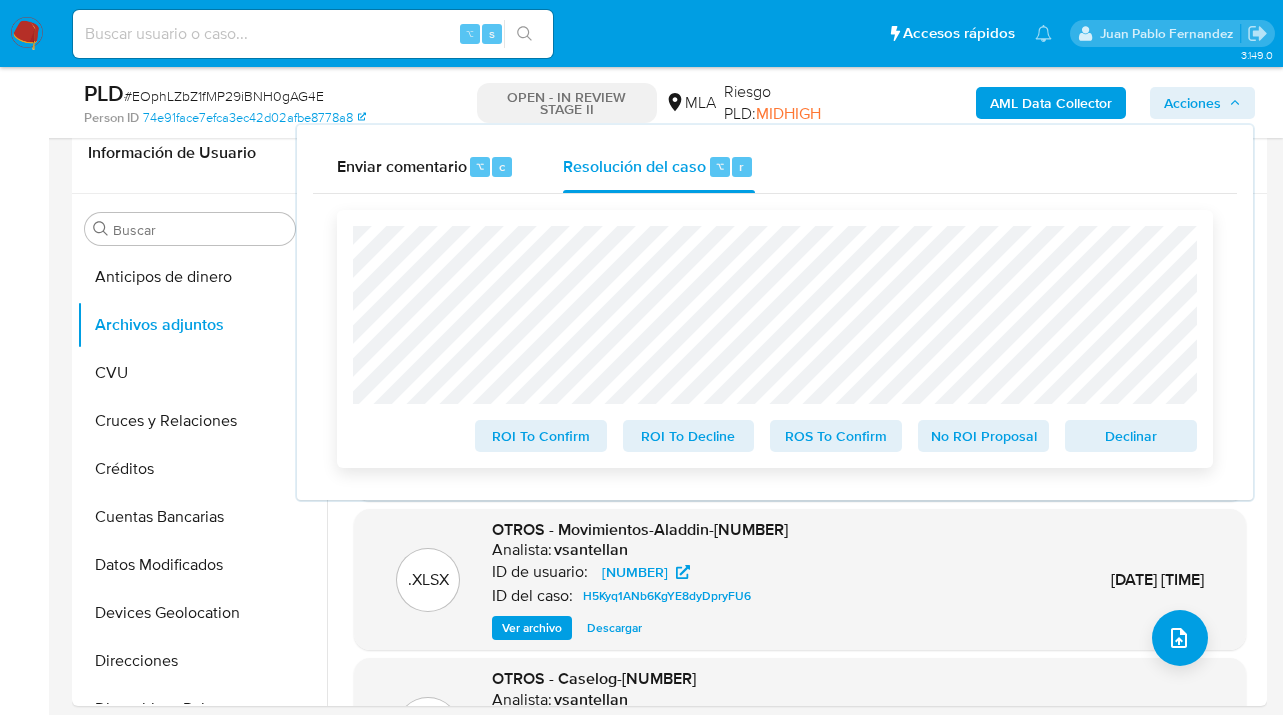 click on "ROS To Confirm" at bounding box center (836, 436) 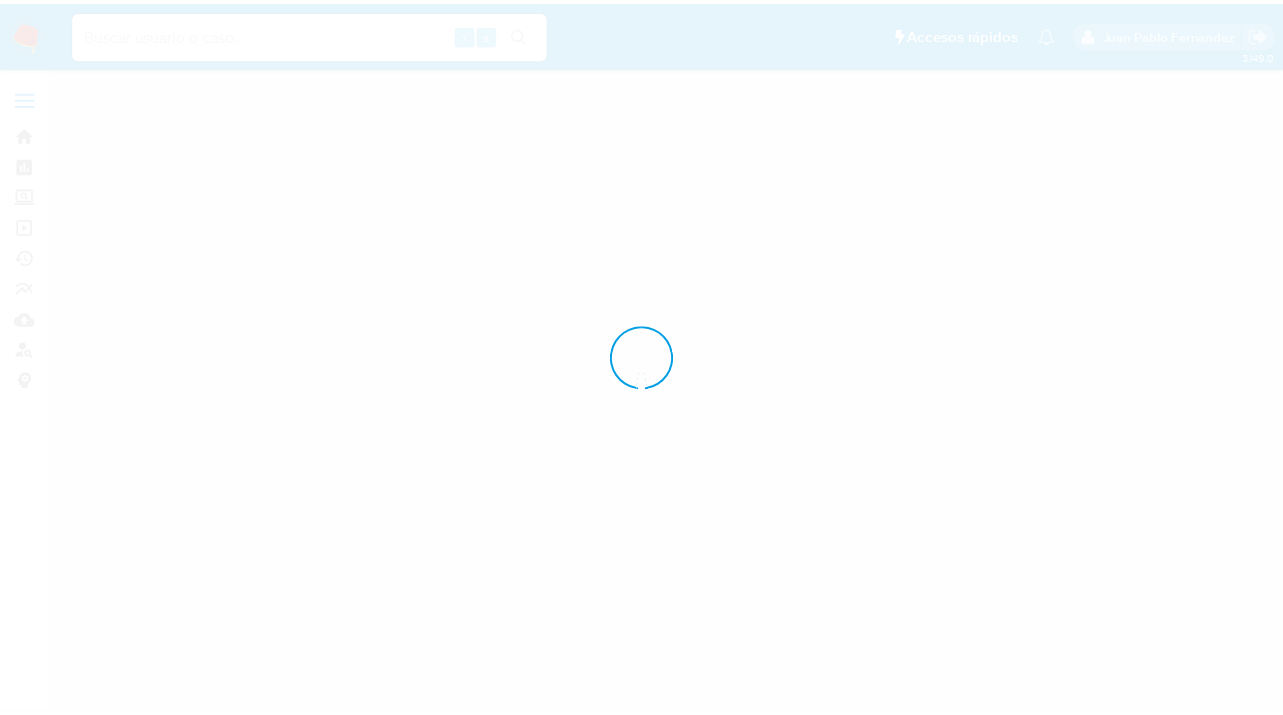 scroll, scrollTop: 0, scrollLeft: 0, axis: both 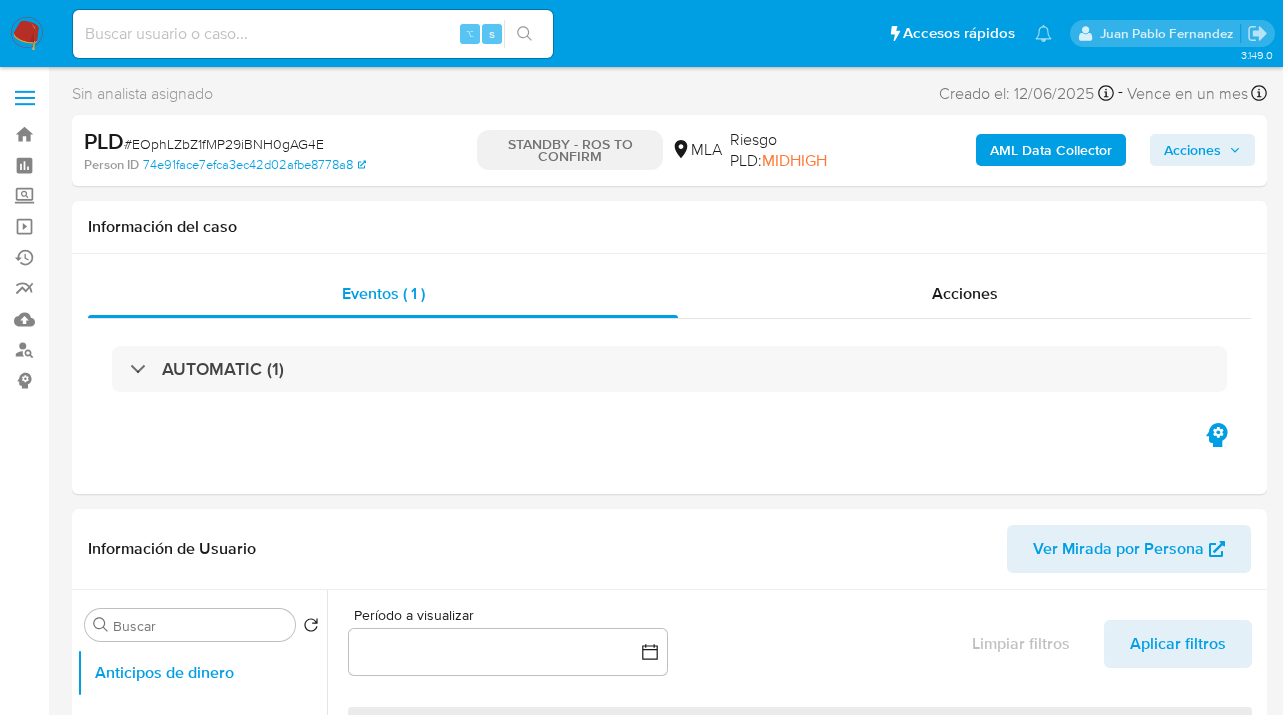 select on "10" 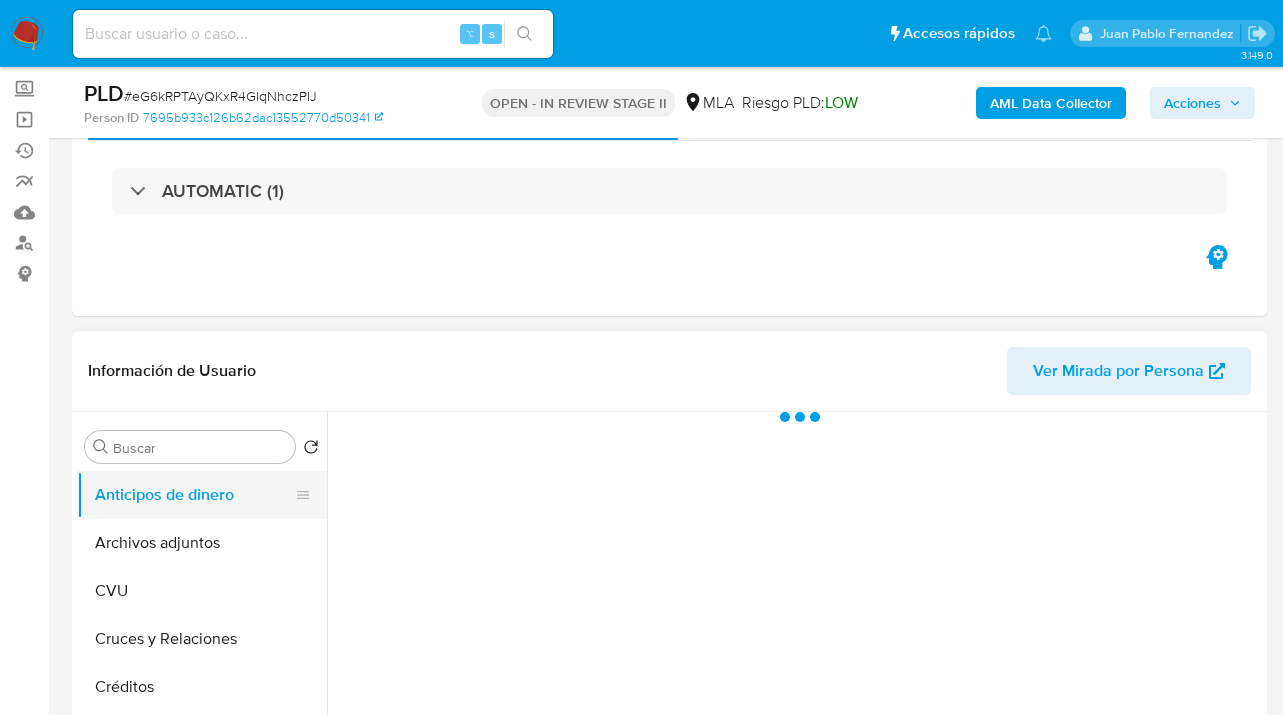 scroll, scrollTop: 328, scrollLeft: 0, axis: vertical 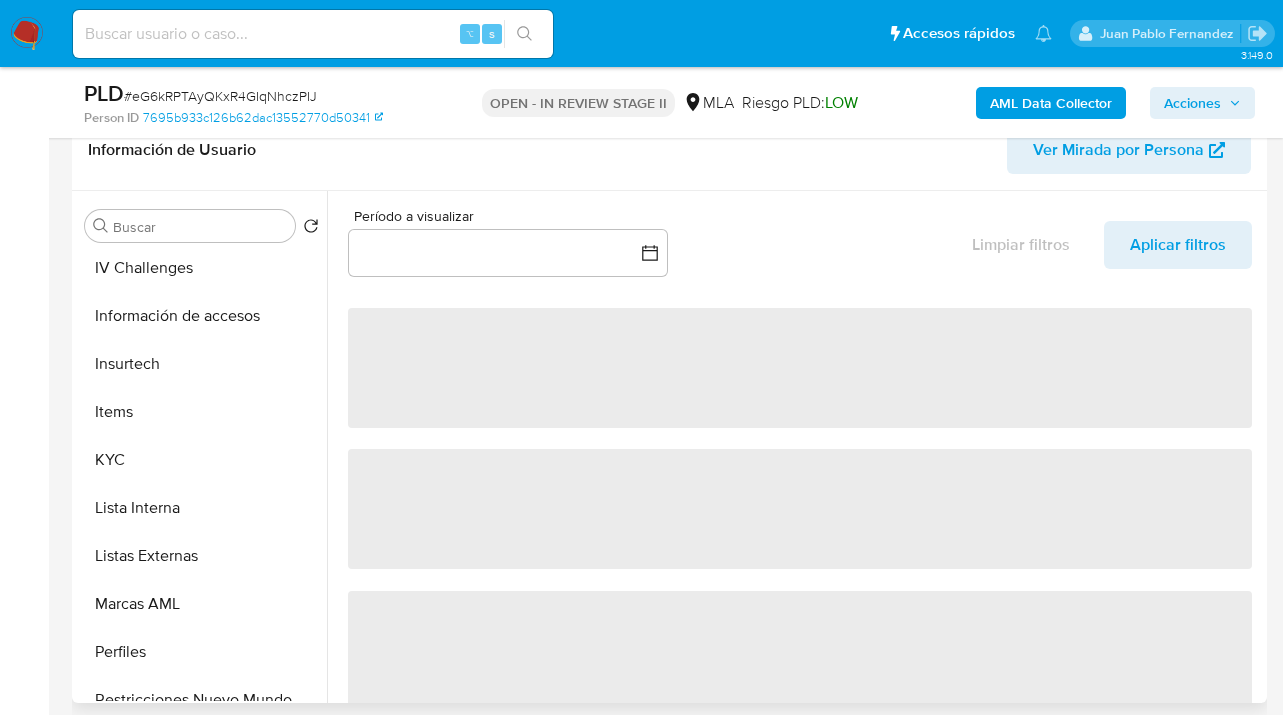 select on "10" 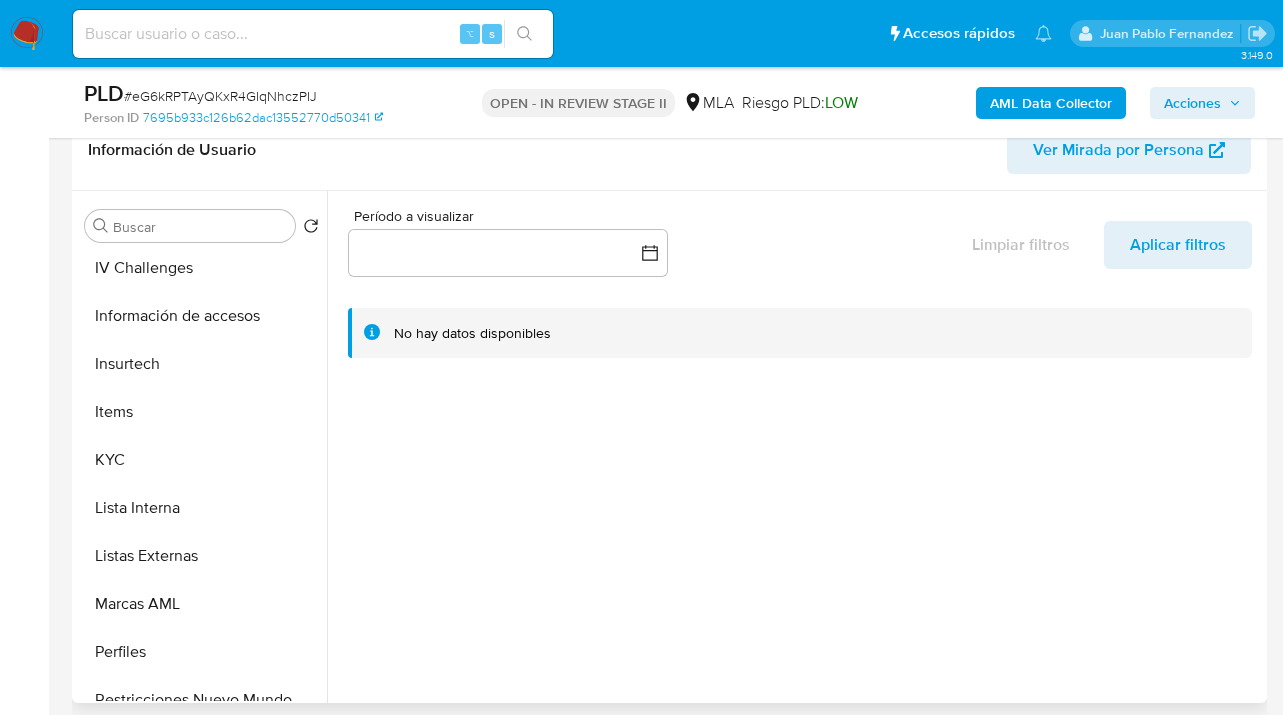 scroll, scrollTop: 893, scrollLeft: 0, axis: vertical 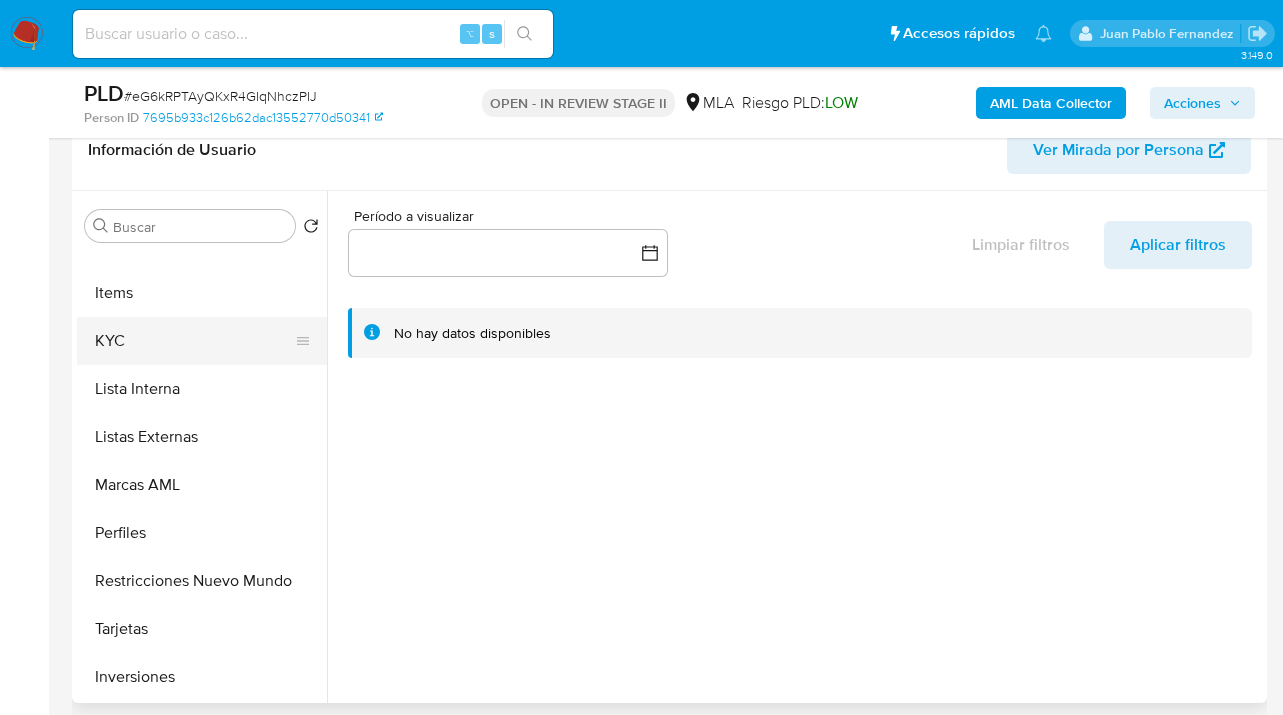 click on "KYC" at bounding box center [194, 341] 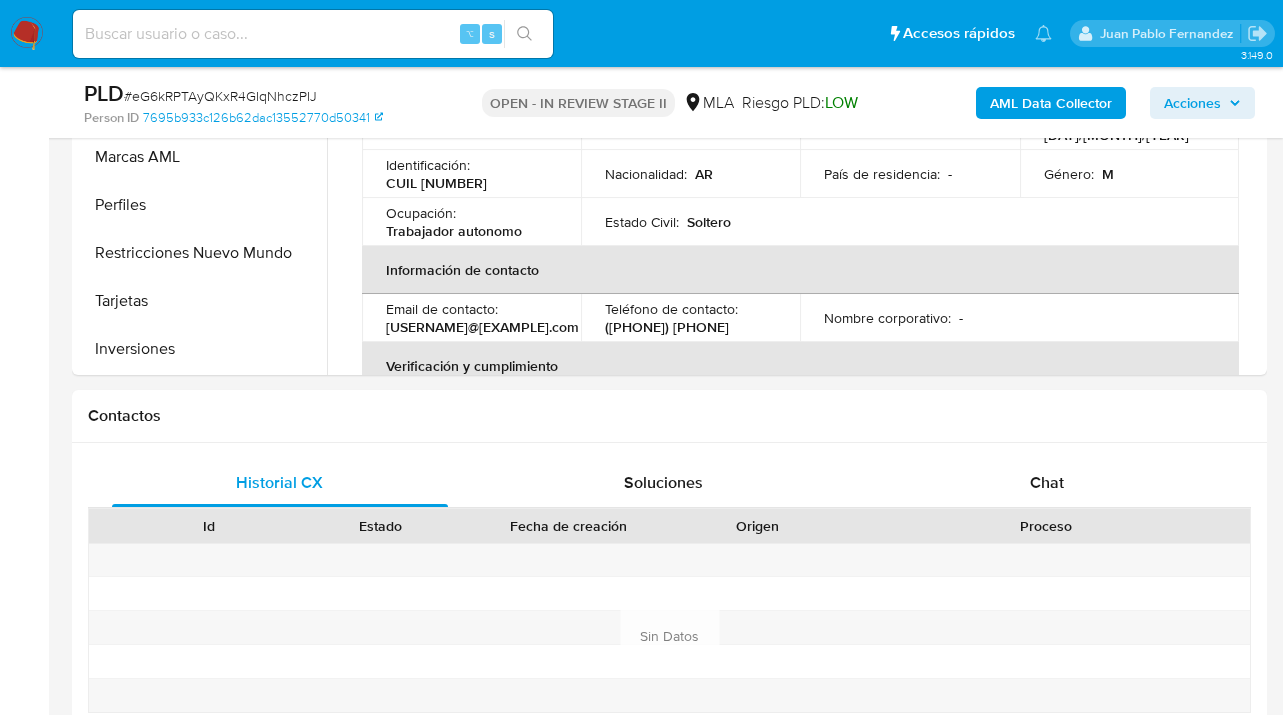 scroll, scrollTop: 959, scrollLeft: 0, axis: vertical 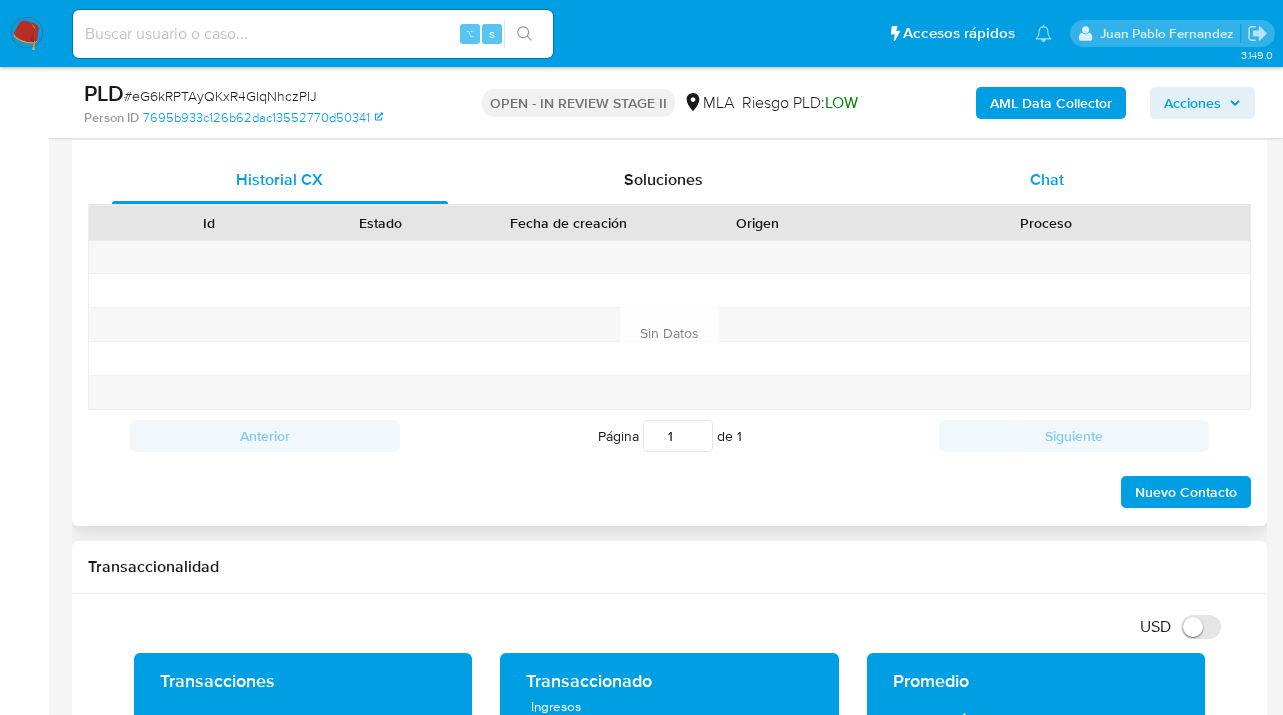 click on "Chat" at bounding box center (1048, 180) 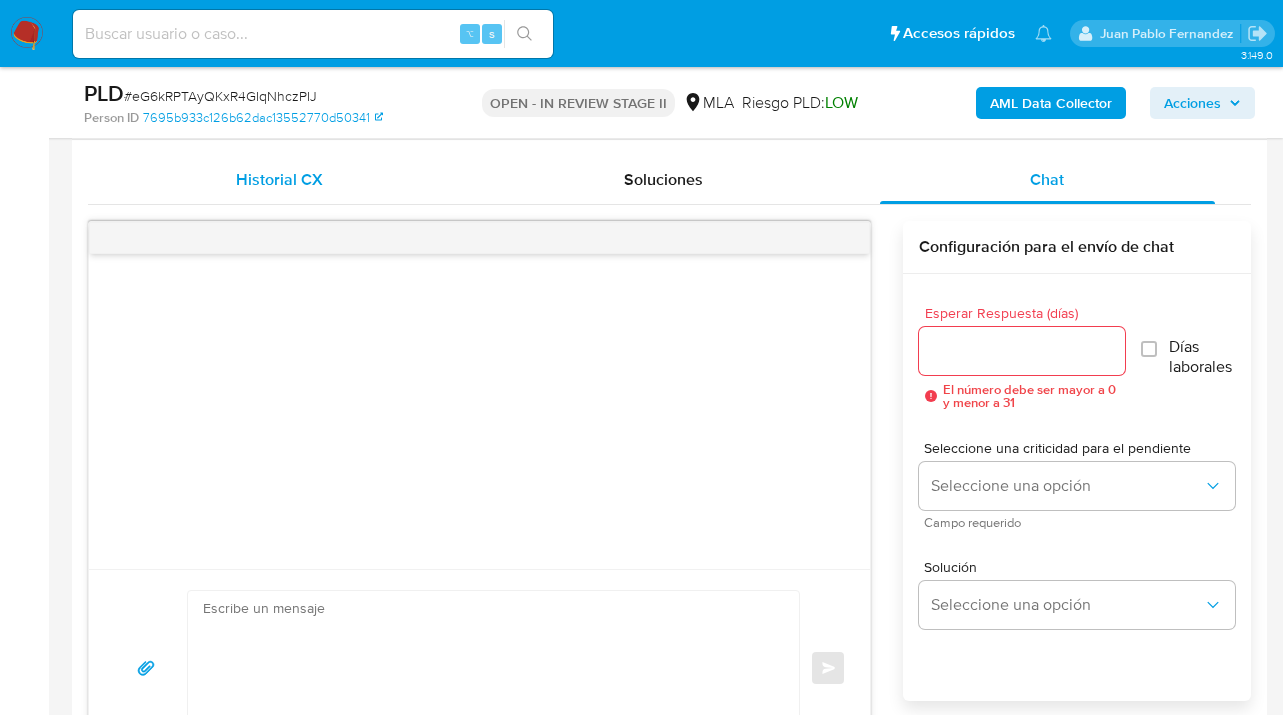 click on "Historial CX" at bounding box center [280, 180] 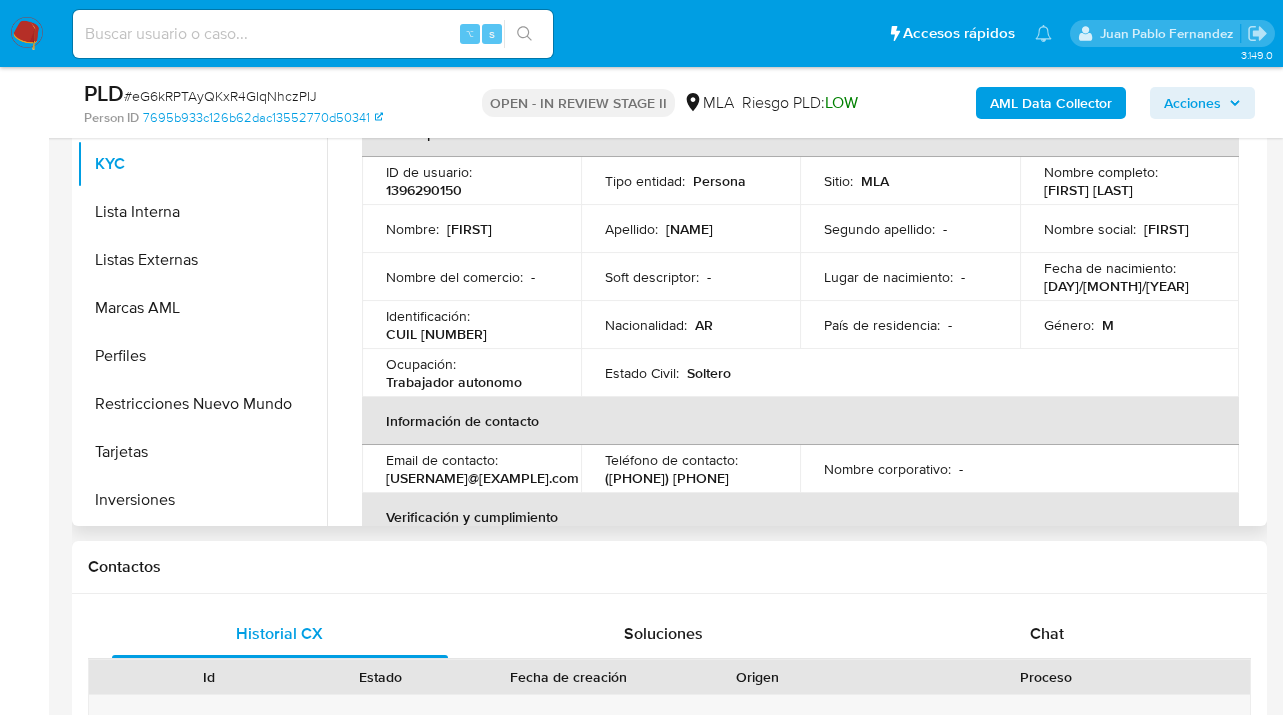 scroll, scrollTop: 424, scrollLeft: 0, axis: vertical 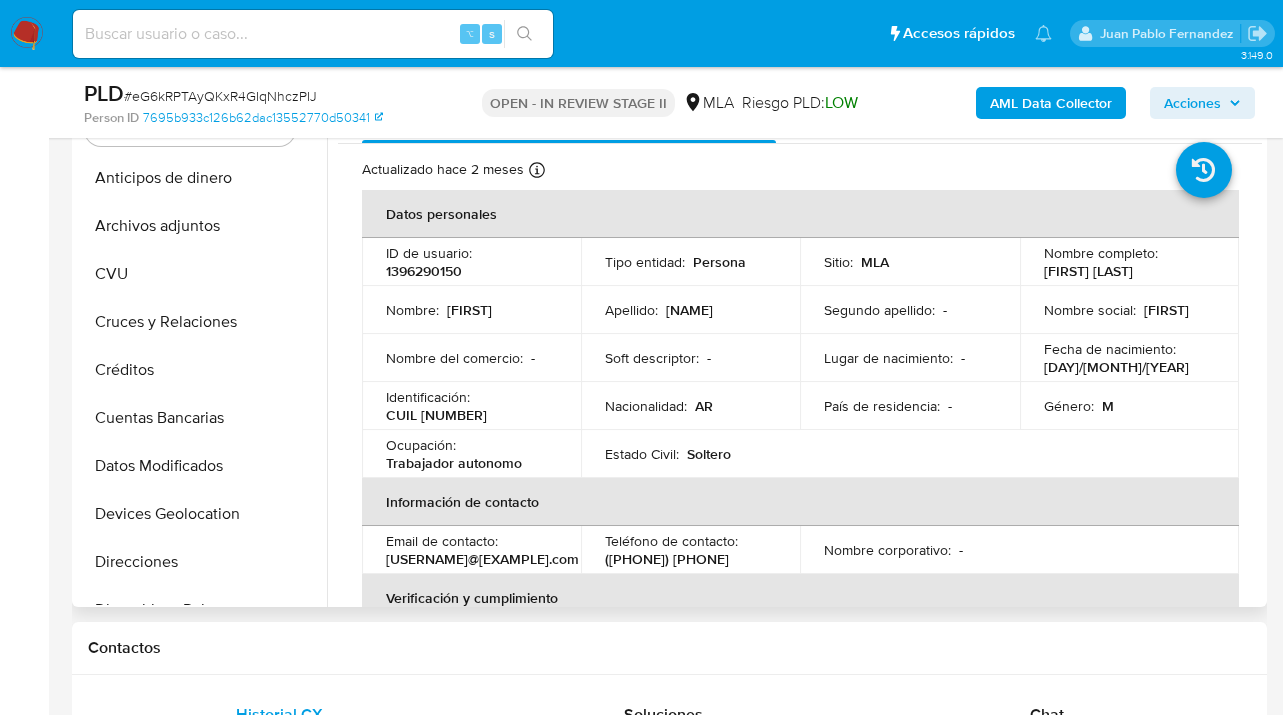 drag, startPoint x: 226, startPoint y: 234, endPoint x: 338, endPoint y: 258, distance: 114.54257 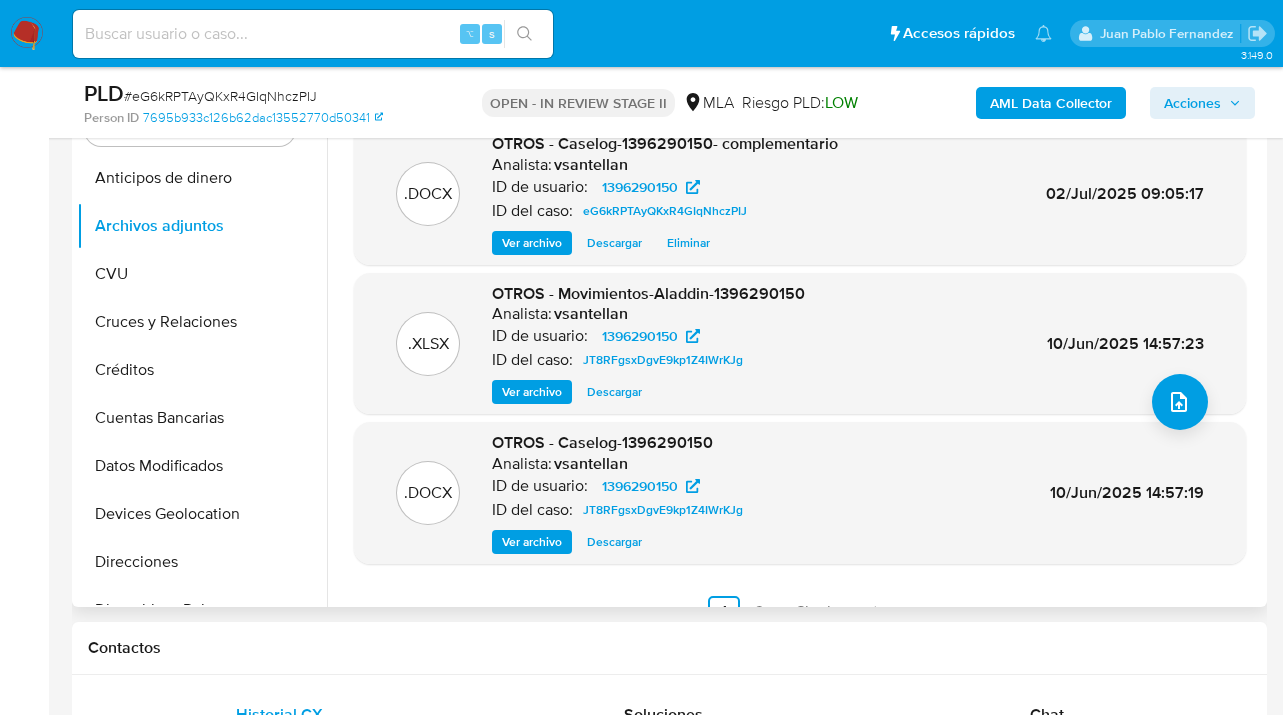 scroll, scrollTop: 168, scrollLeft: 0, axis: vertical 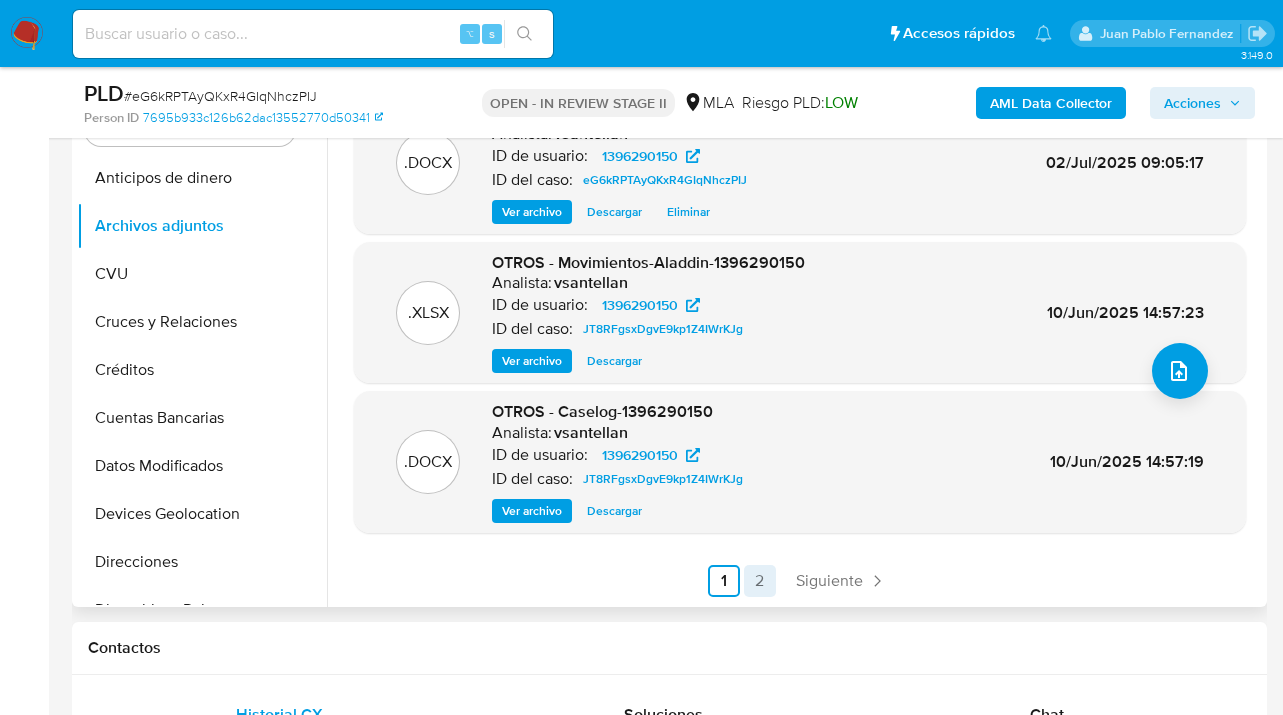 click on "2" at bounding box center (760, 581) 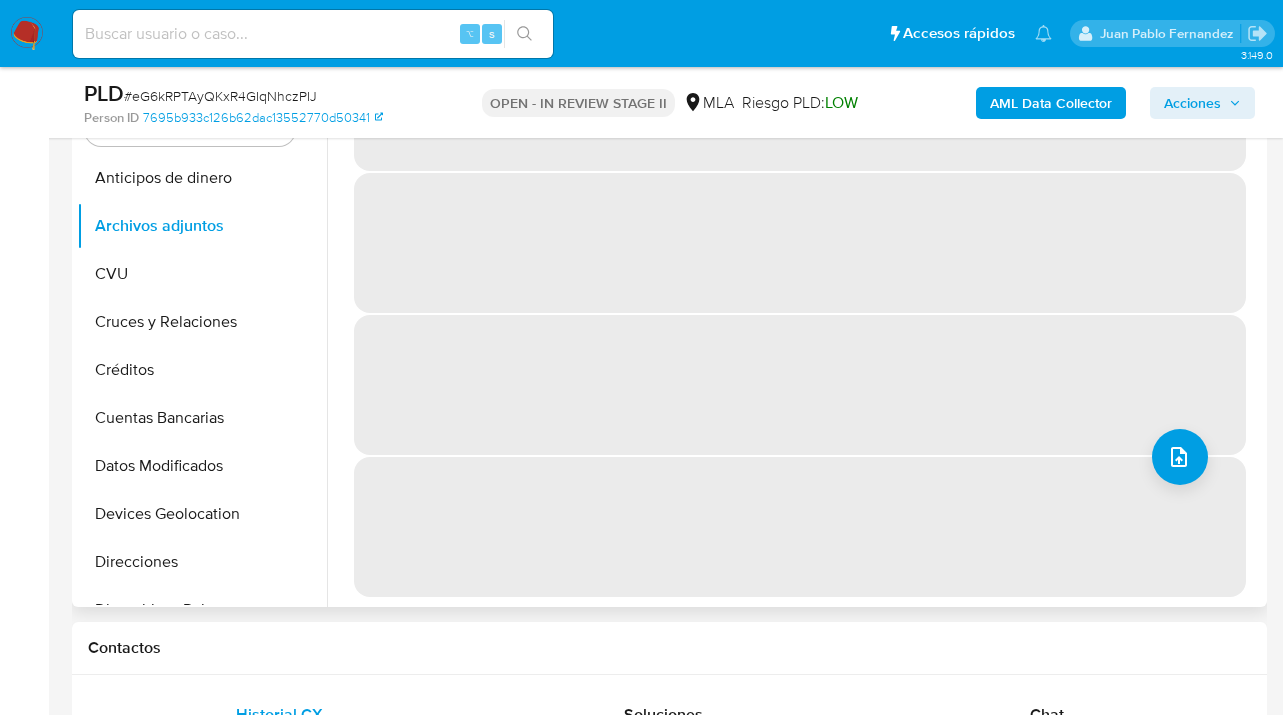 scroll, scrollTop: 0, scrollLeft: 0, axis: both 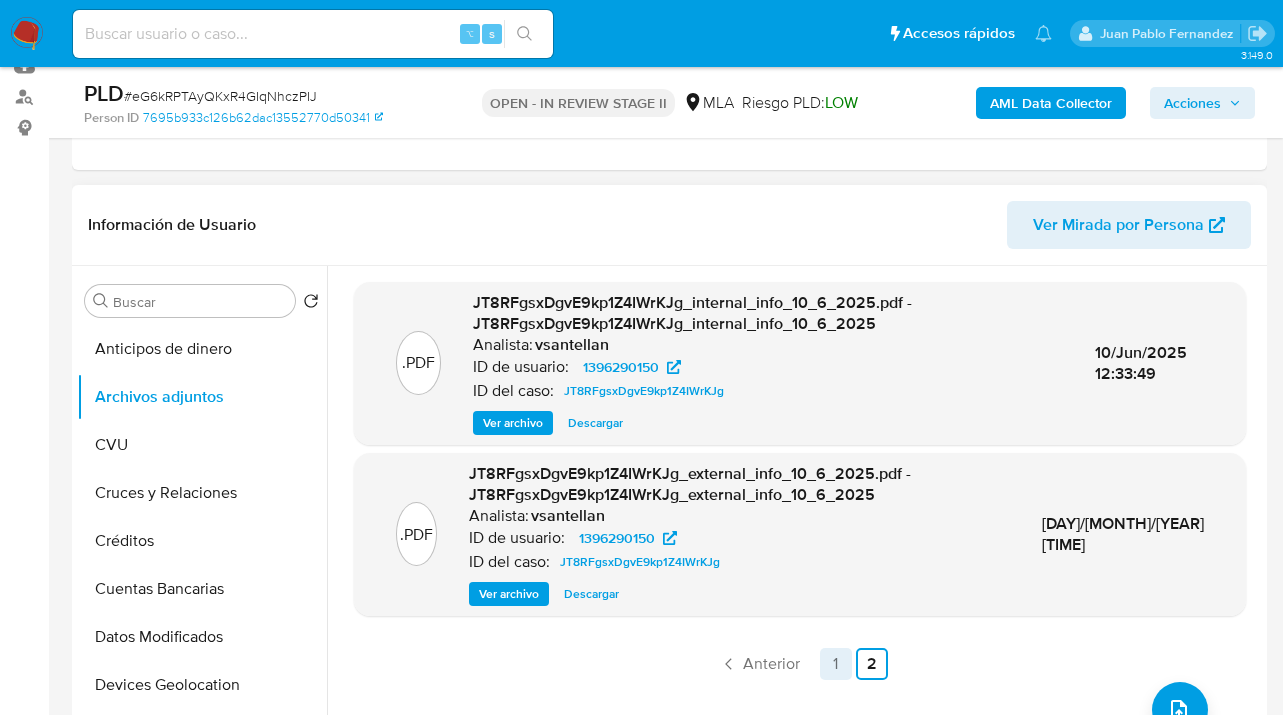 click on "1" at bounding box center [836, 664] 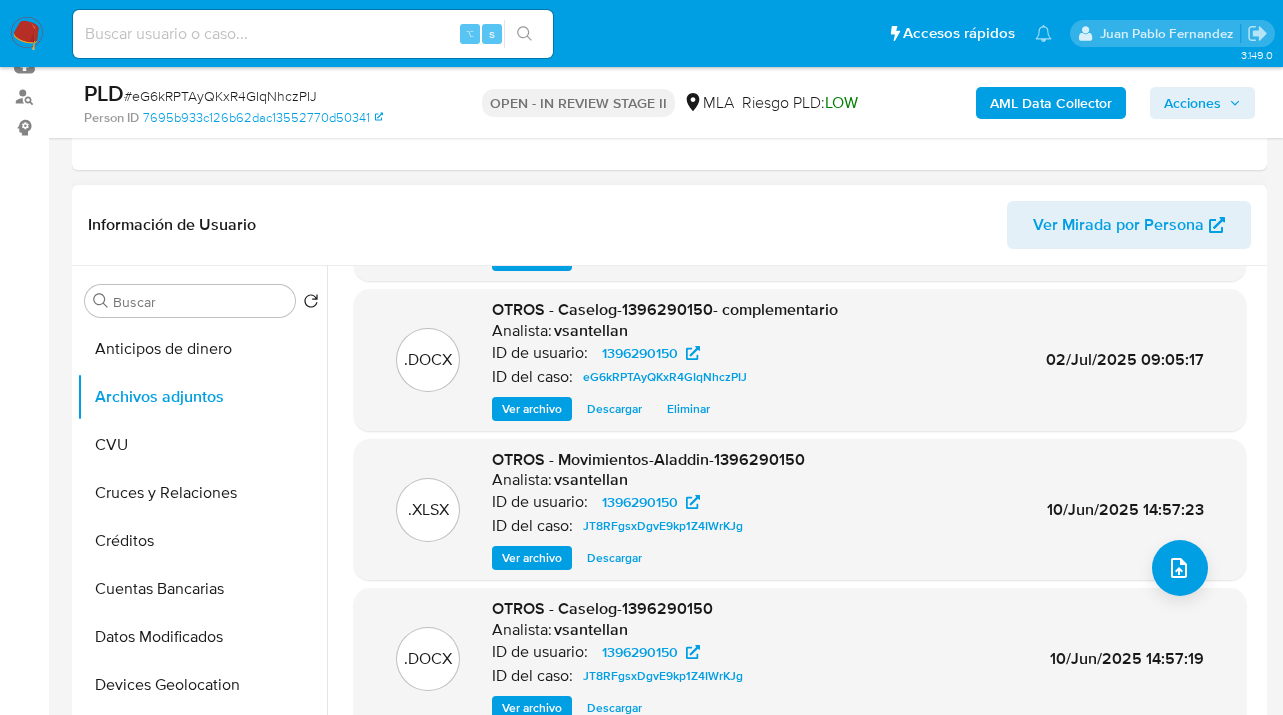 scroll, scrollTop: 168, scrollLeft: 0, axis: vertical 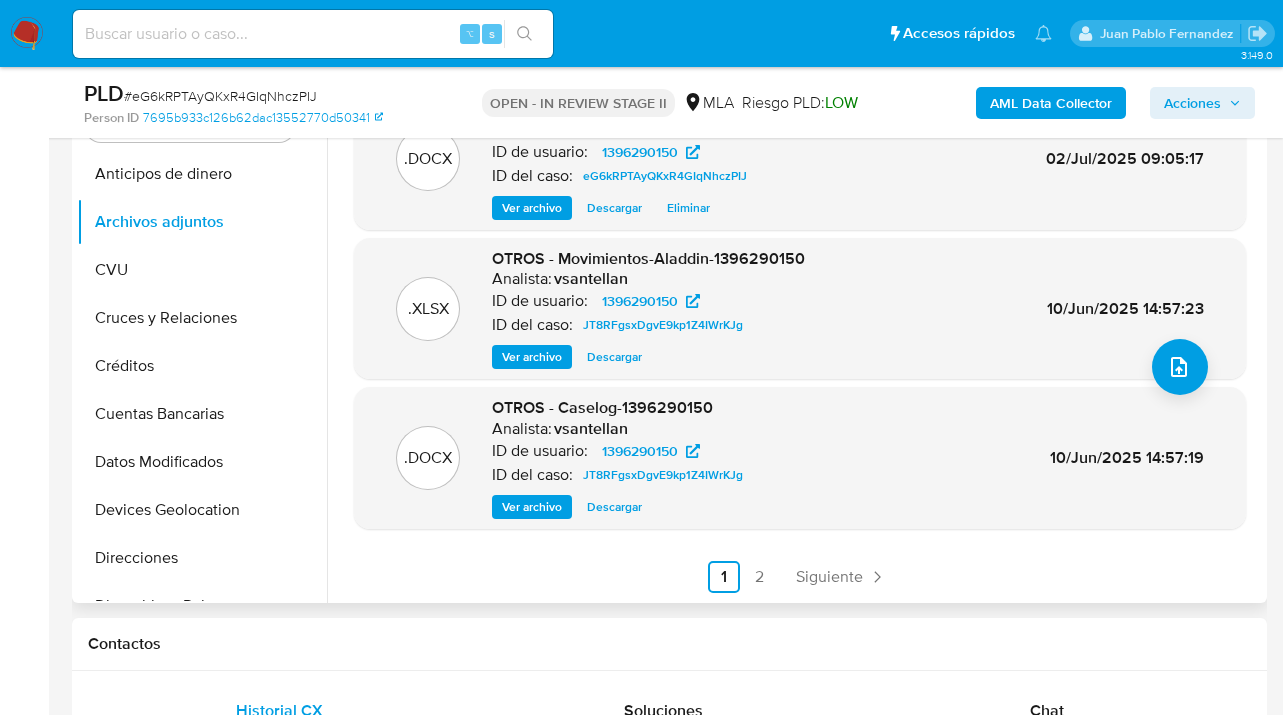 click on "Ver archivo" at bounding box center (532, 507) 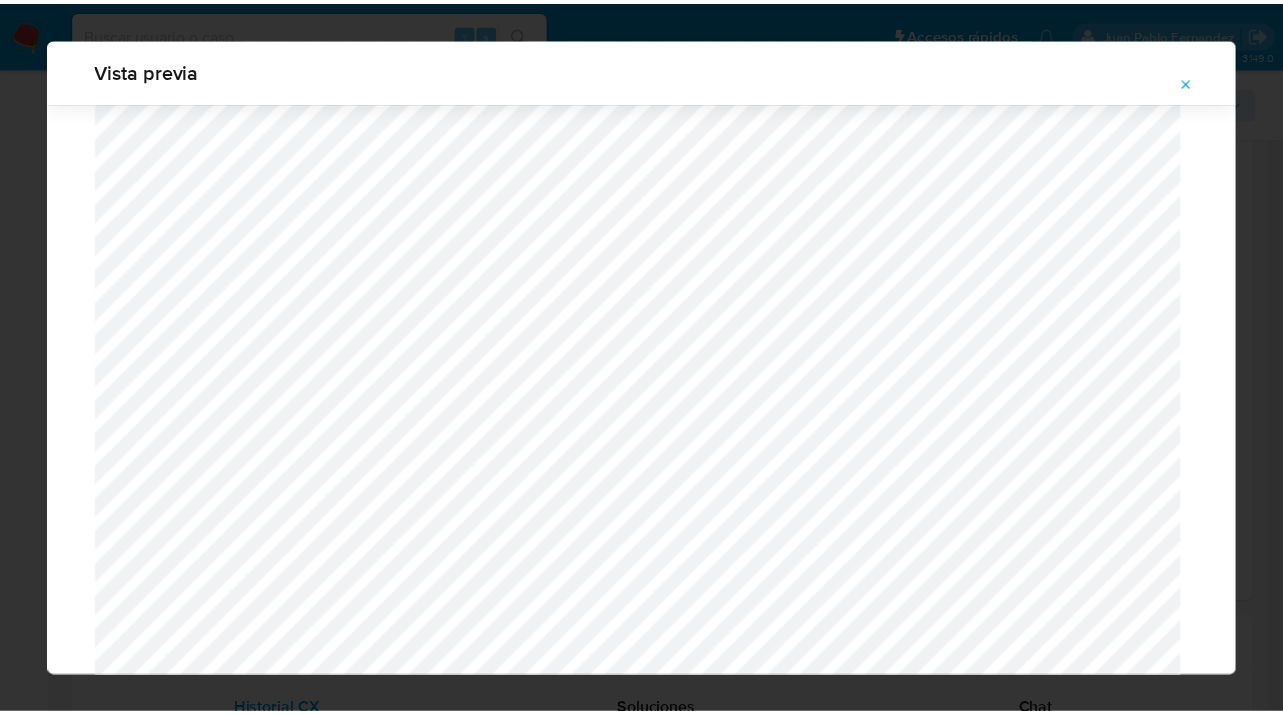 scroll, scrollTop: 0, scrollLeft: 0, axis: both 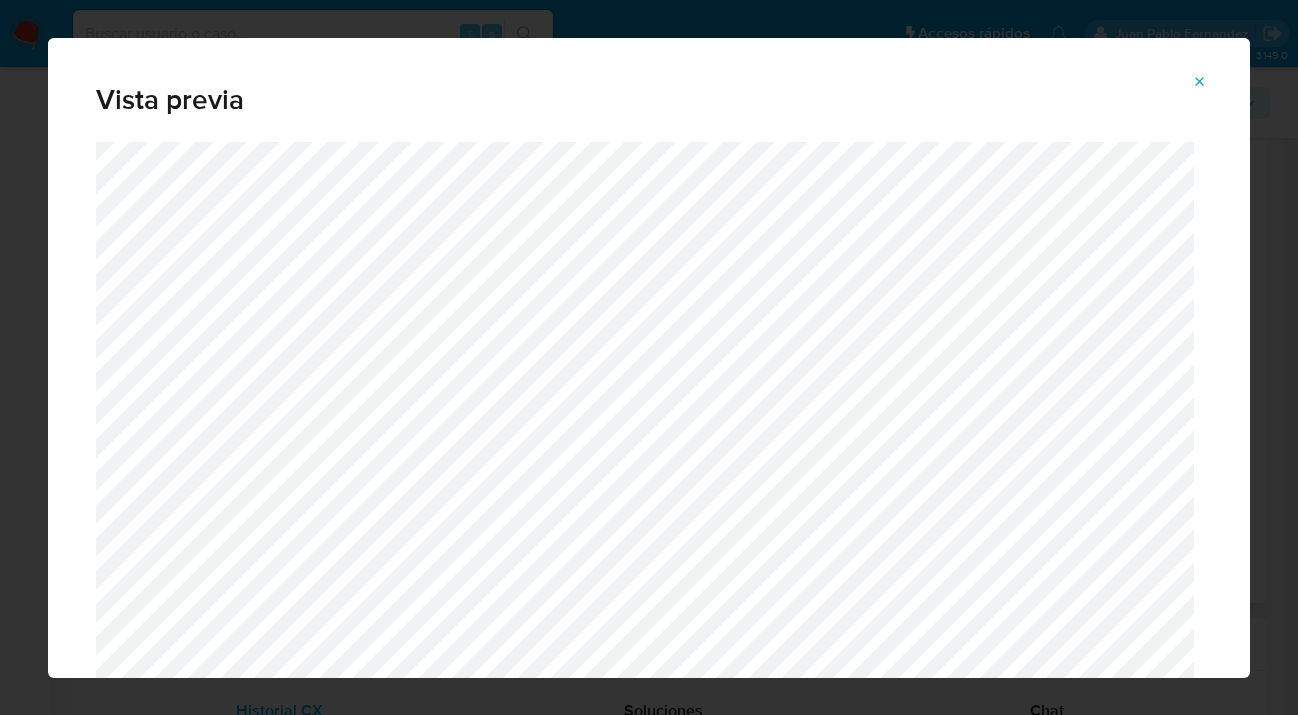 click 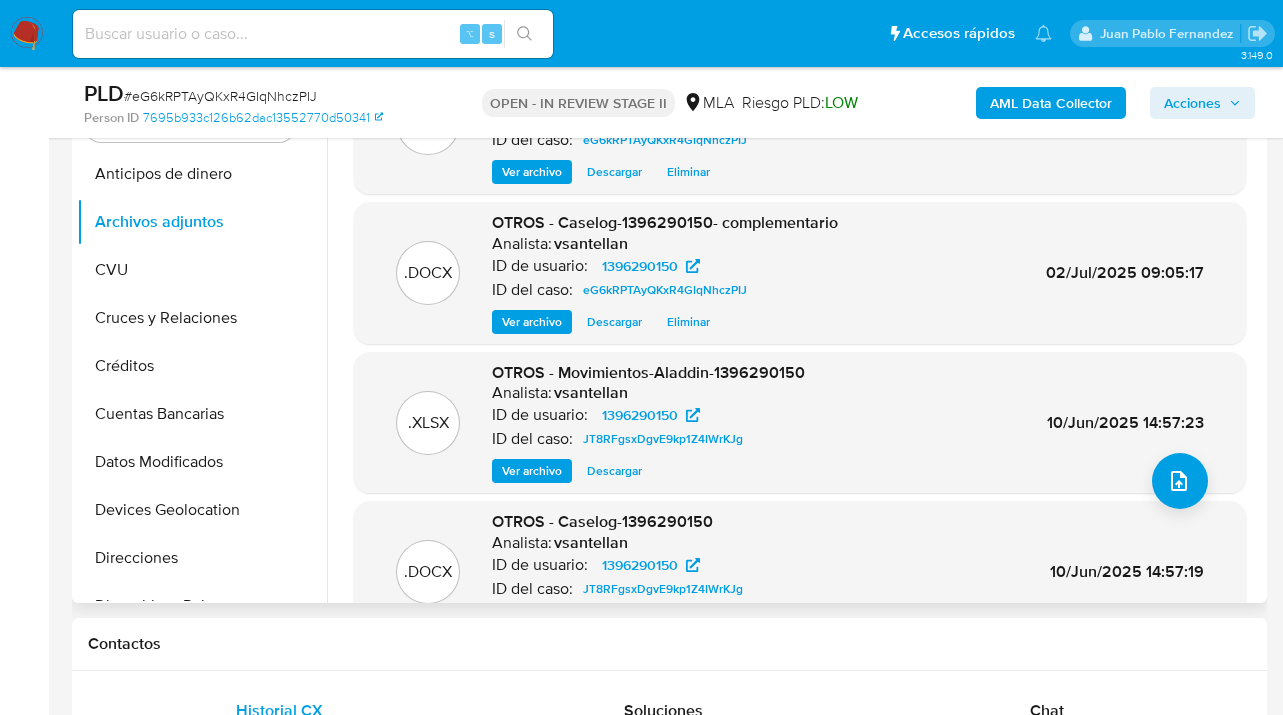 scroll, scrollTop: 0, scrollLeft: 0, axis: both 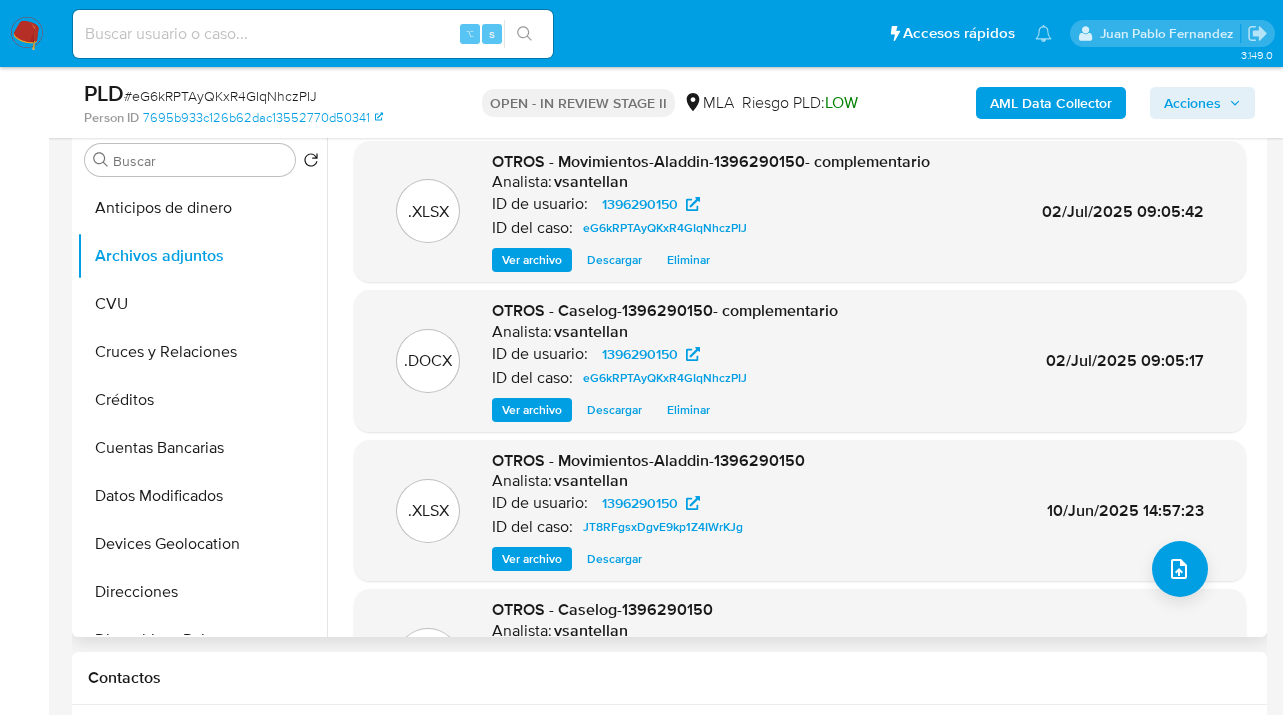 click on "Descargar" at bounding box center (614, 410) 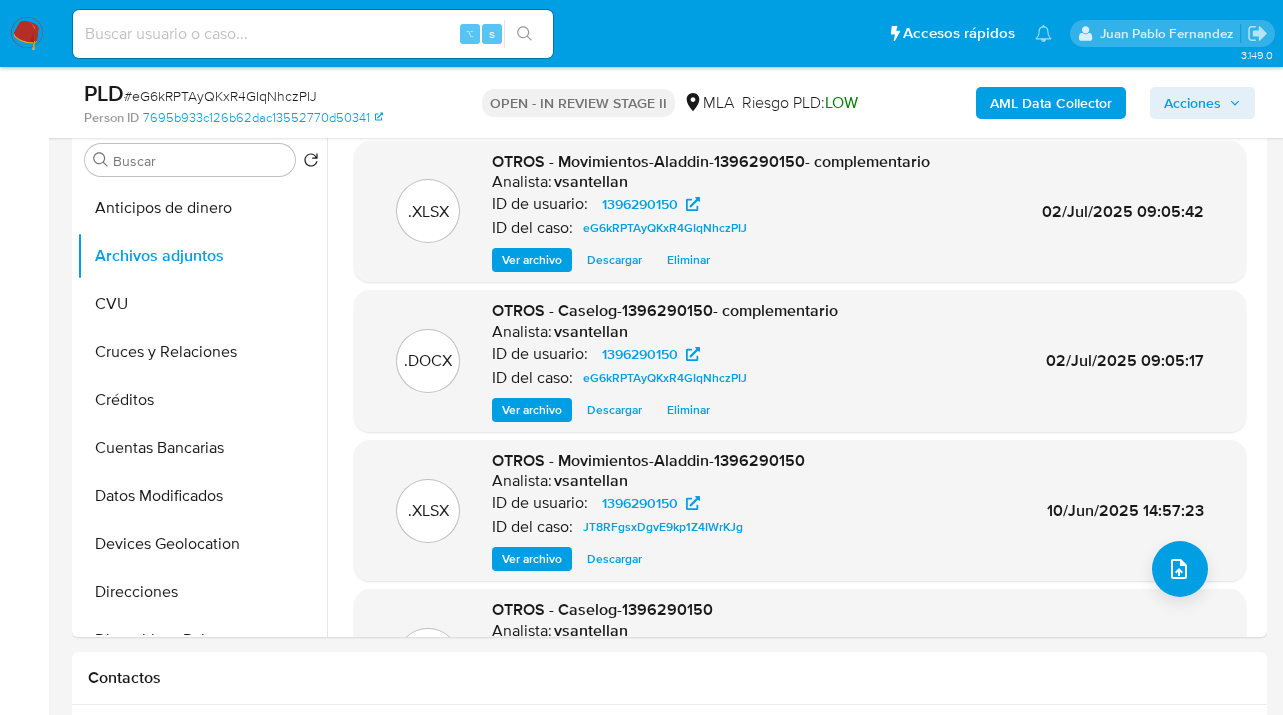 click on "Acciones" at bounding box center (1192, 103) 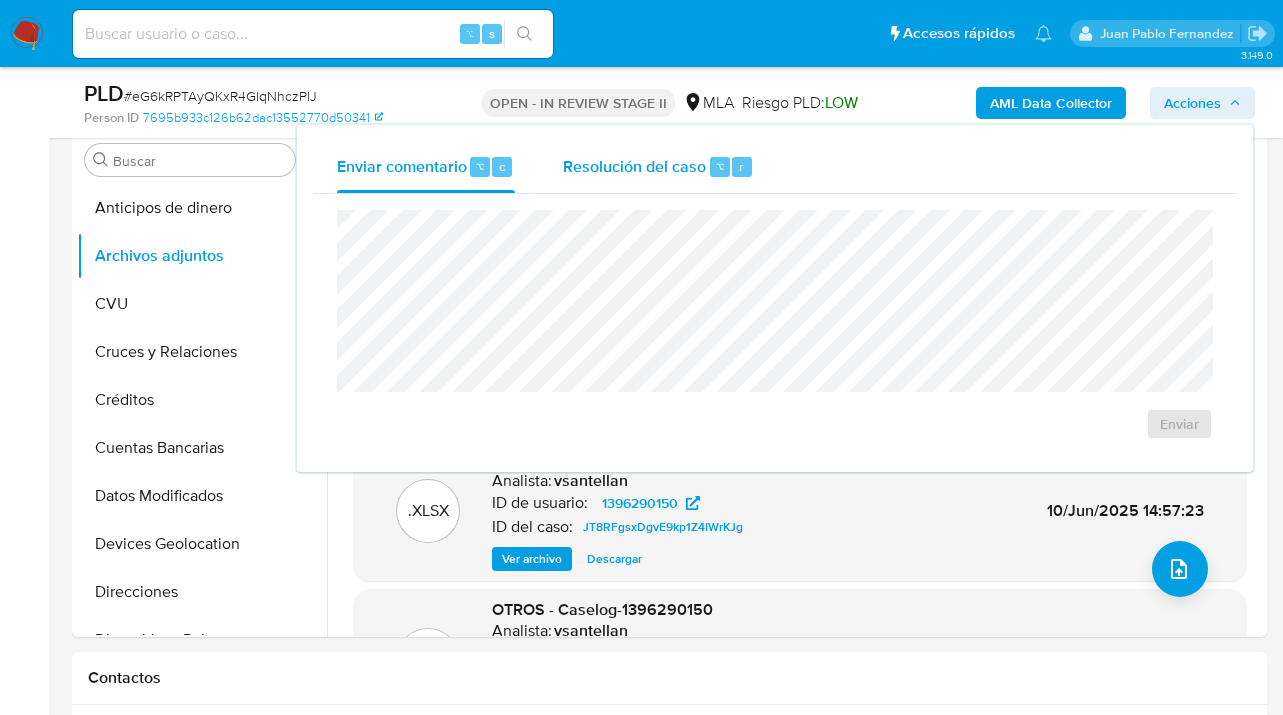 click on "Resolución del caso" at bounding box center [634, 165] 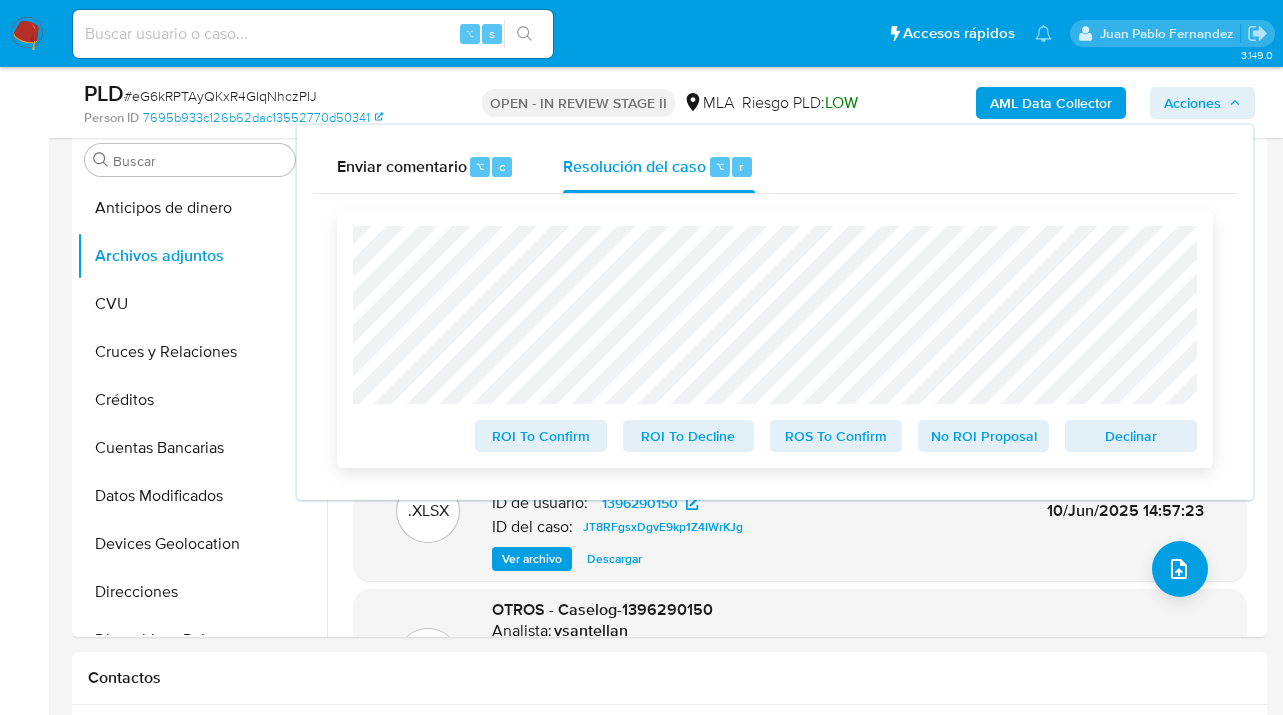 click on "ROI To Confirm ROI To Decline ROS To Confirm No ROI Proposal Declinar" at bounding box center (775, 339) 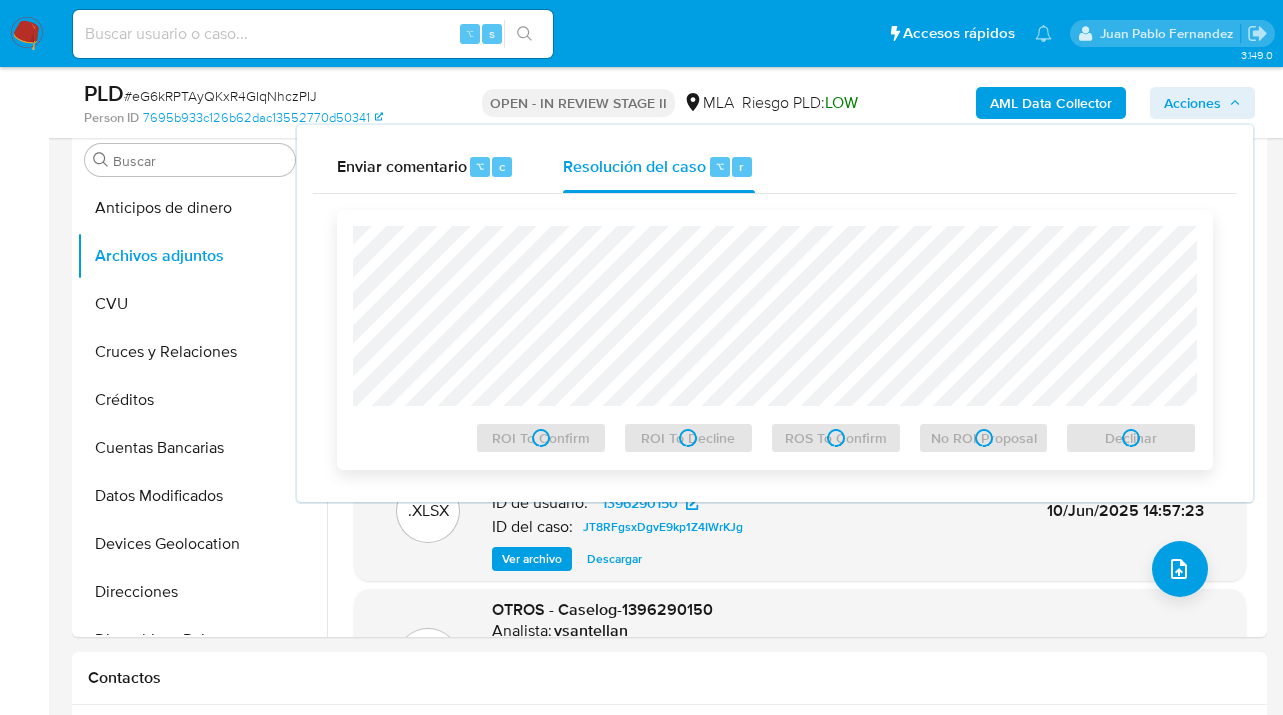 click on "ROS To Confirm" at bounding box center [836, 434] 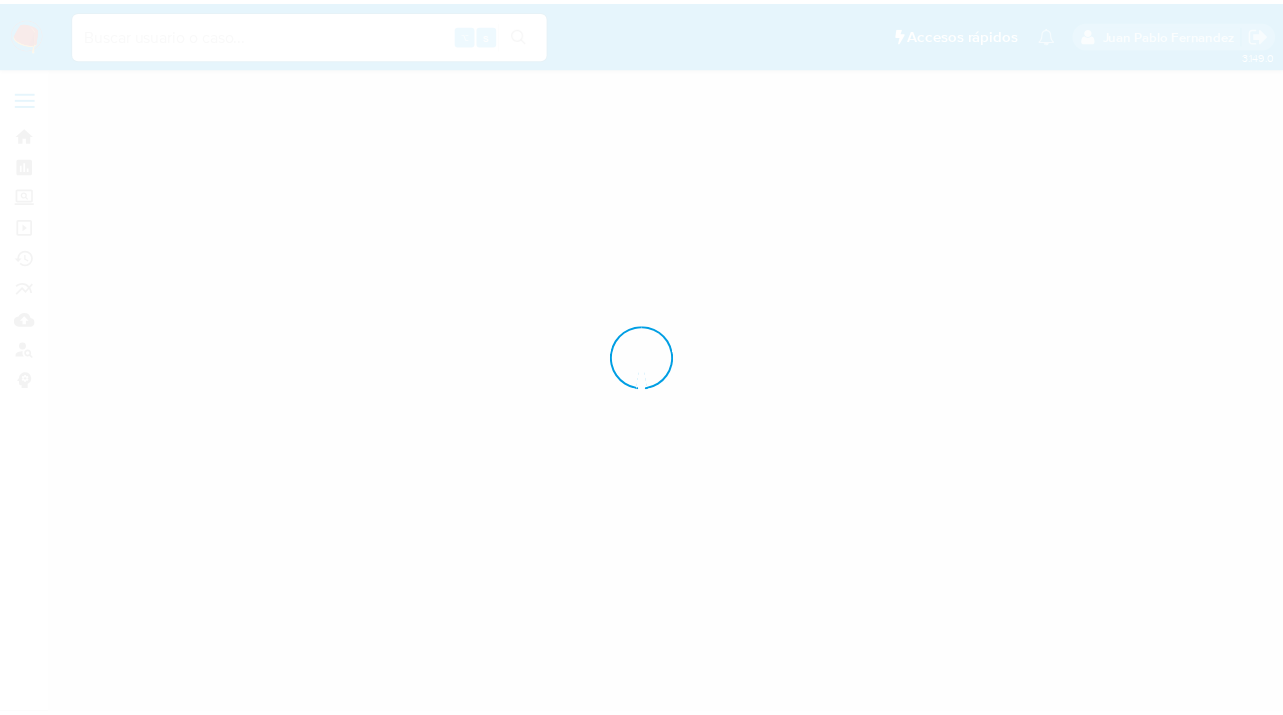 scroll, scrollTop: 0, scrollLeft: 0, axis: both 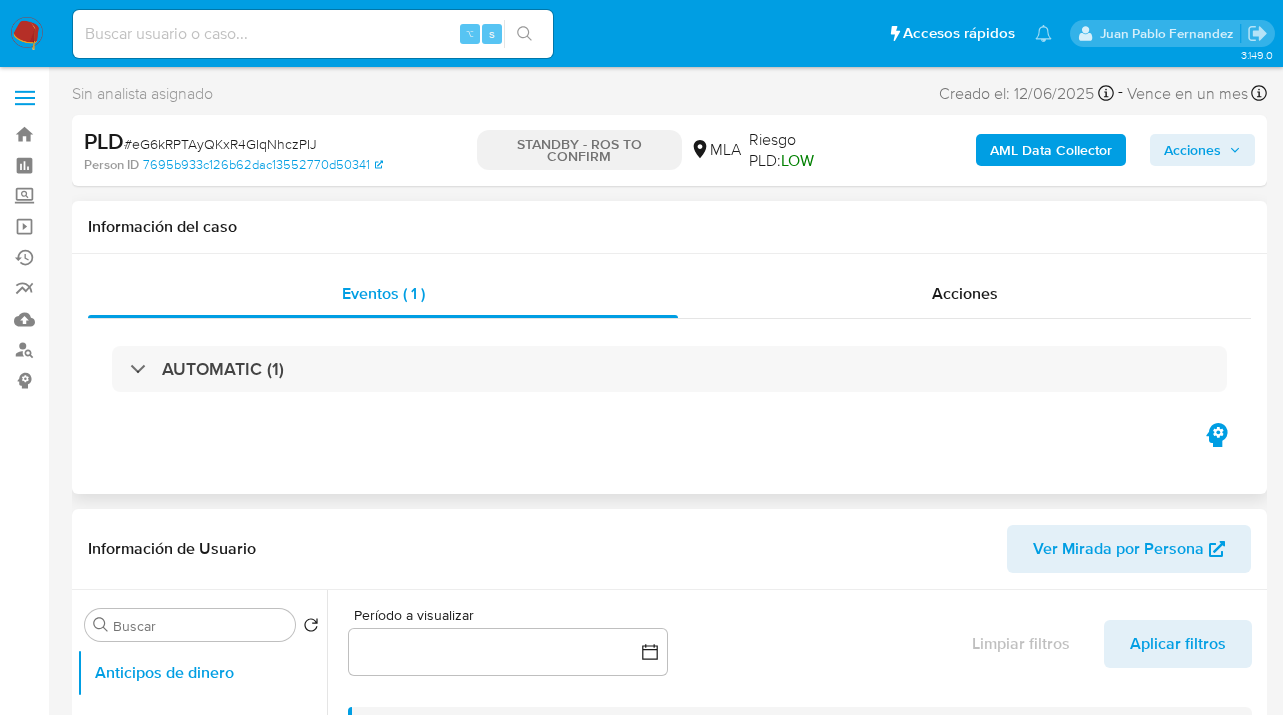 select on "10" 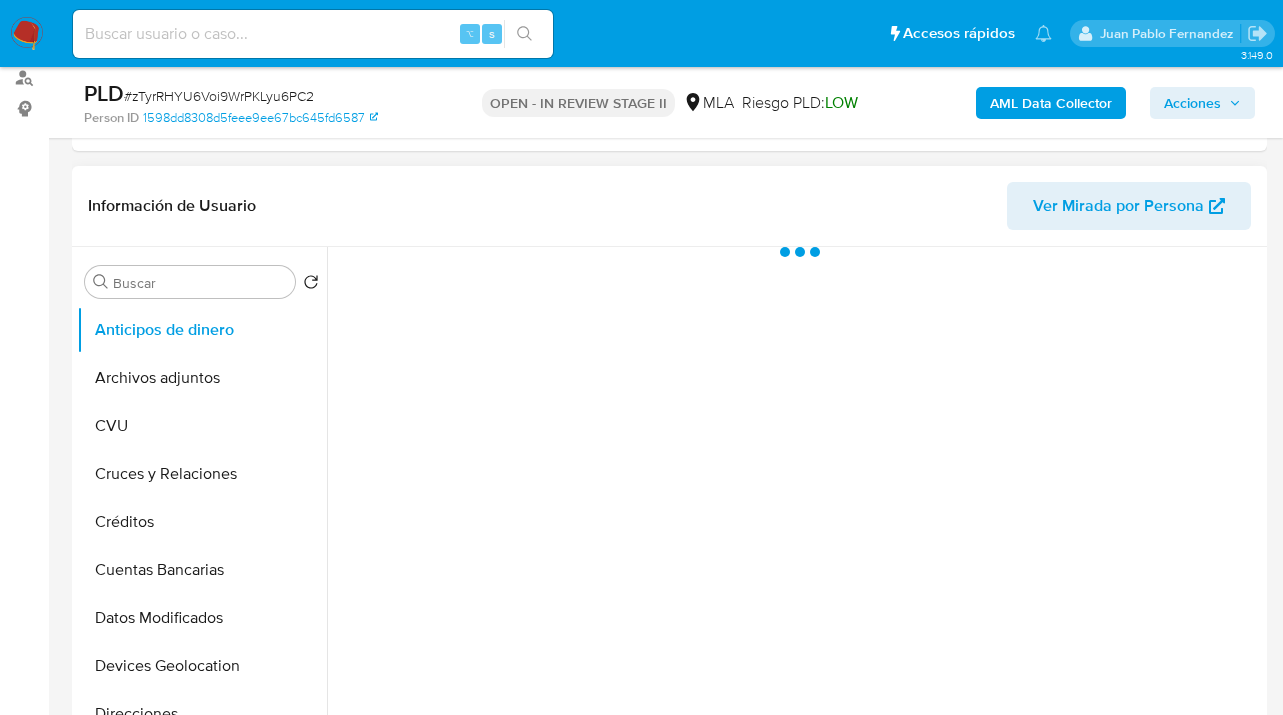 scroll, scrollTop: 397, scrollLeft: 0, axis: vertical 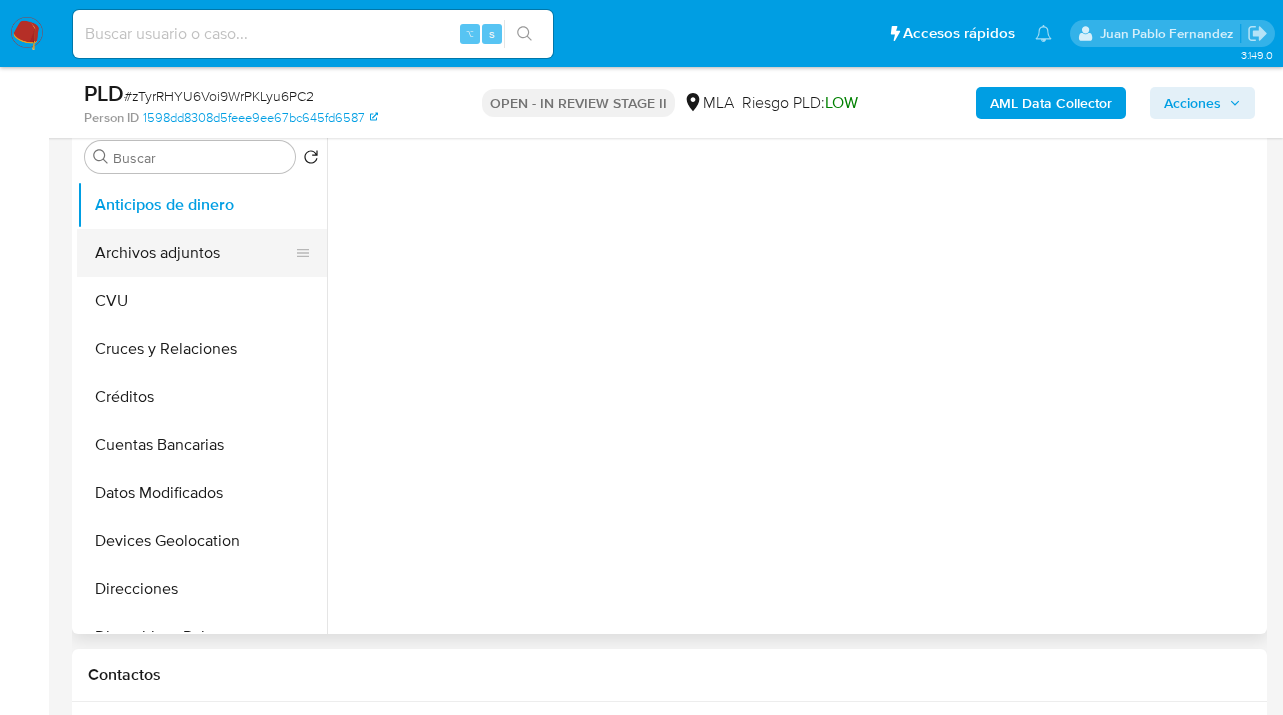 click on "Archivos adjuntos" at bounding box center [194, 253] 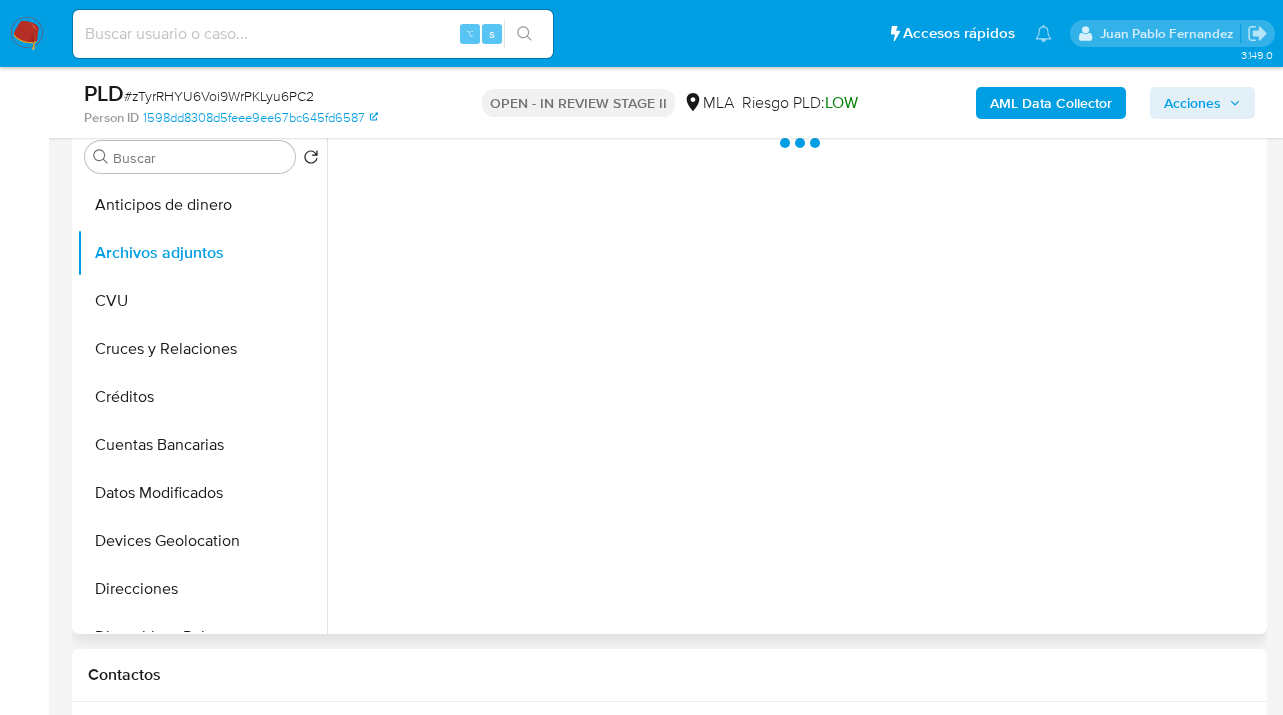 select on "10" 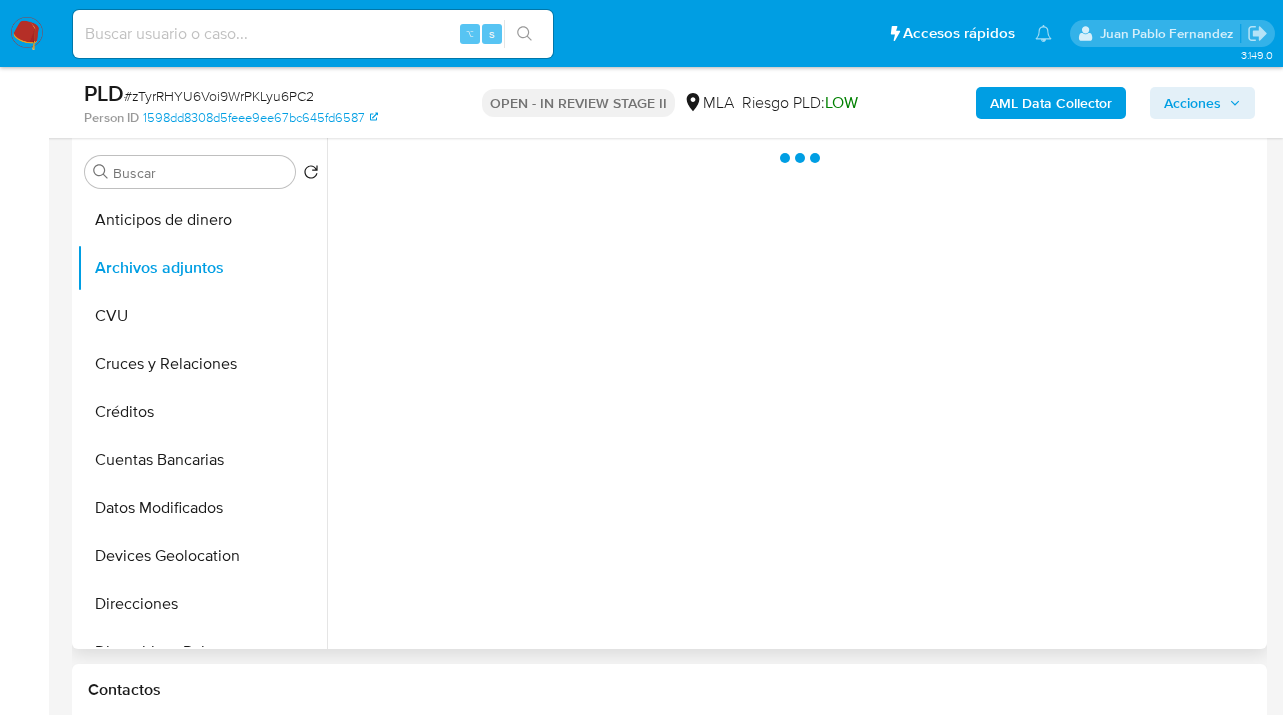 scroll, scrollTop: 361, scrollLeft: 0, axis: vertical 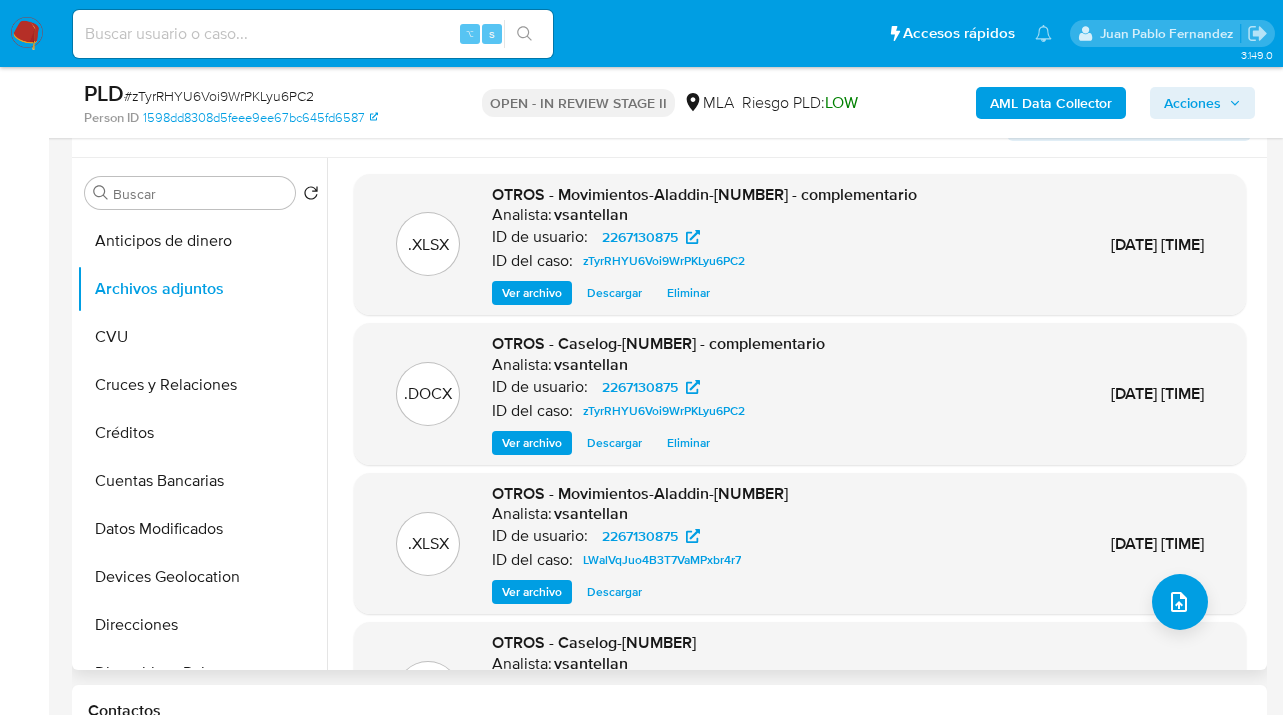 click on "Descargar" at bounding box center [614, 293] 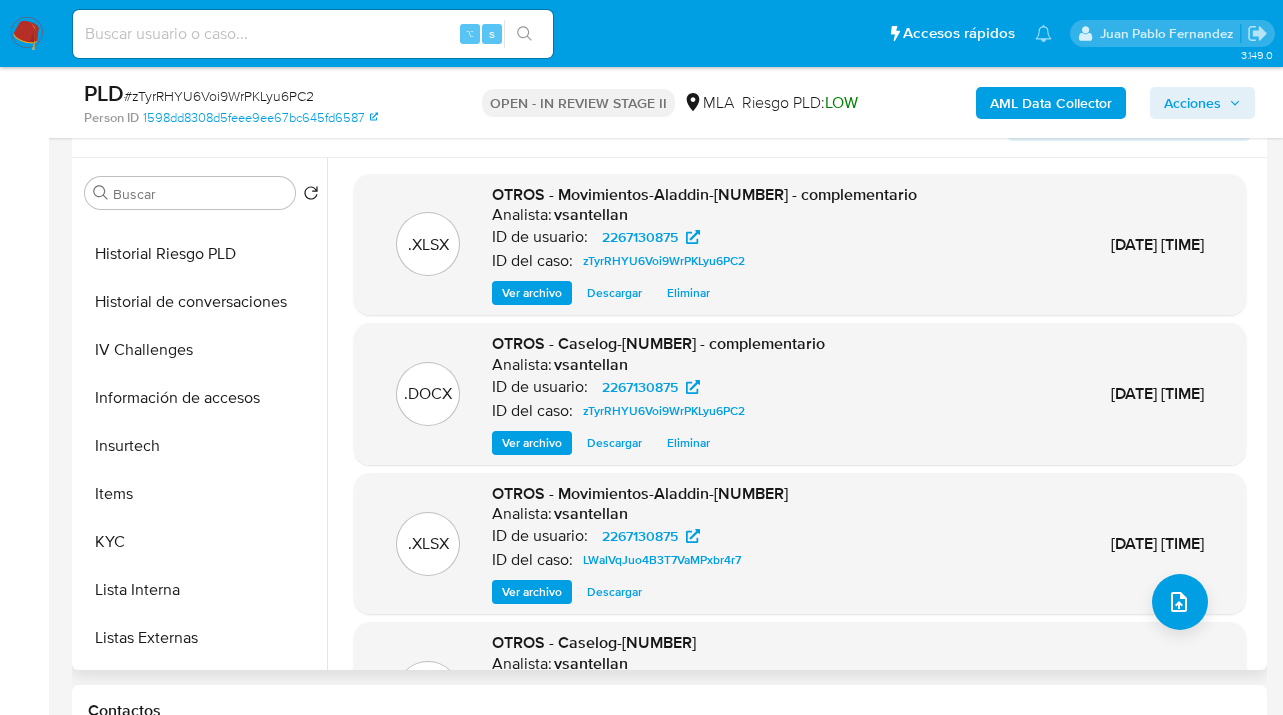 scroll, scrollTop: 677, scrollLeft: 0, axis: vertical 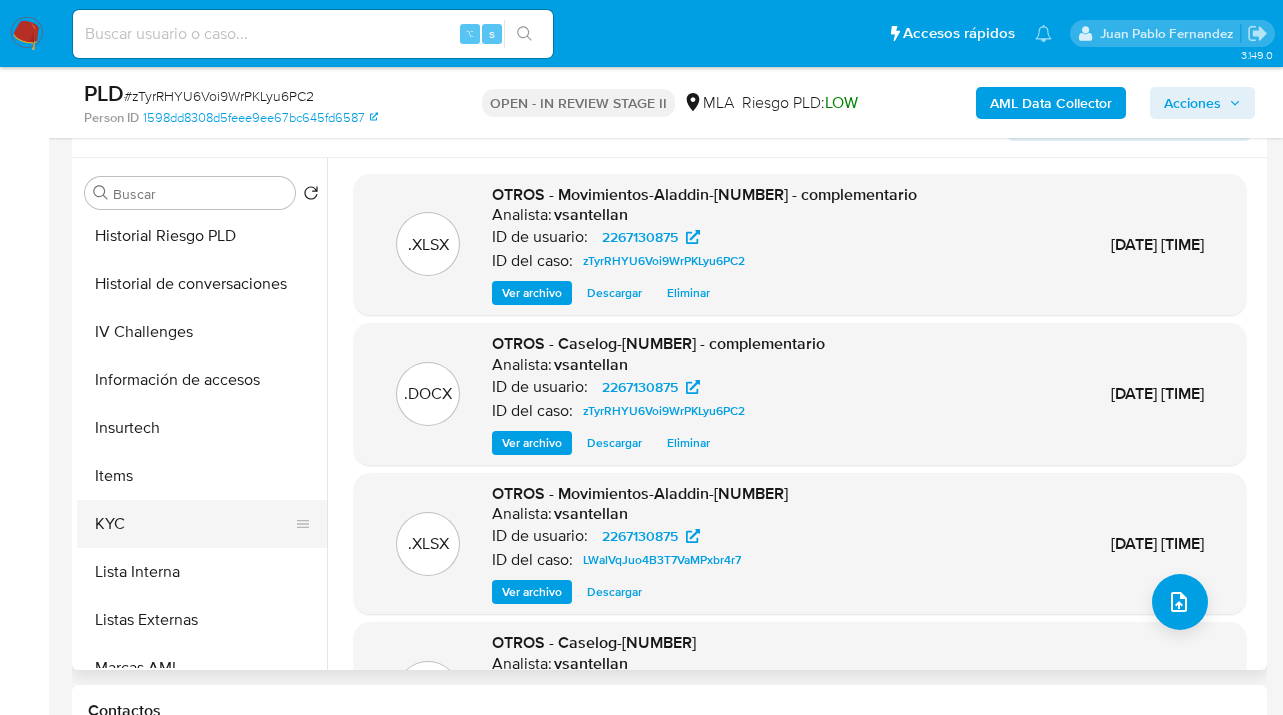 click on "KYC" at bounding box center [194, 524] 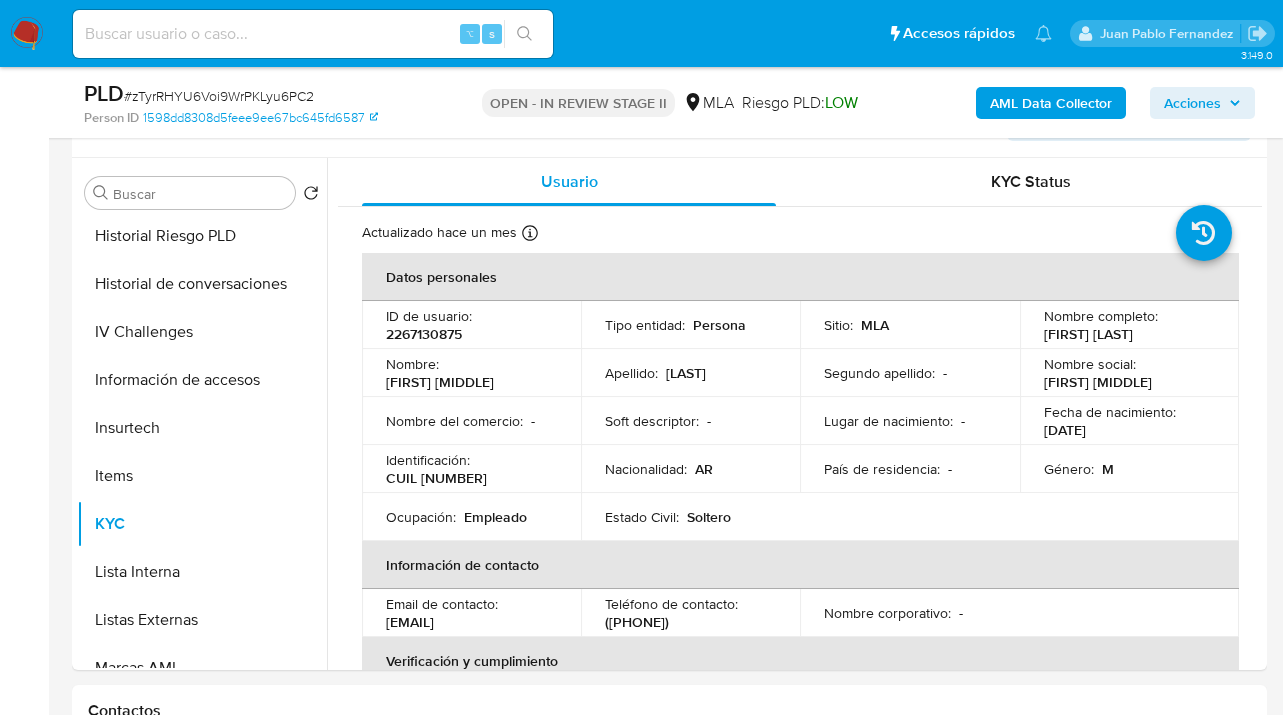 click on "Acciones" at bounding box center [1202, 103] 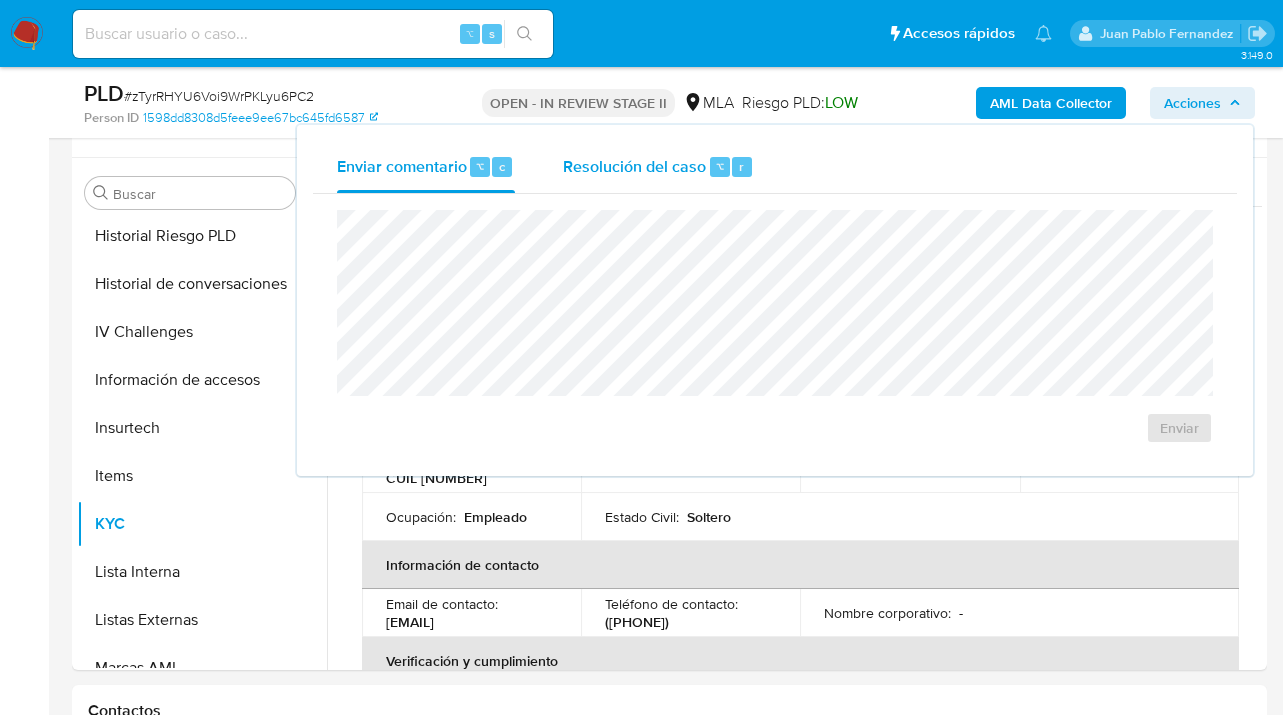 click on "Resolución del caso" at bounding box center [634, 165] 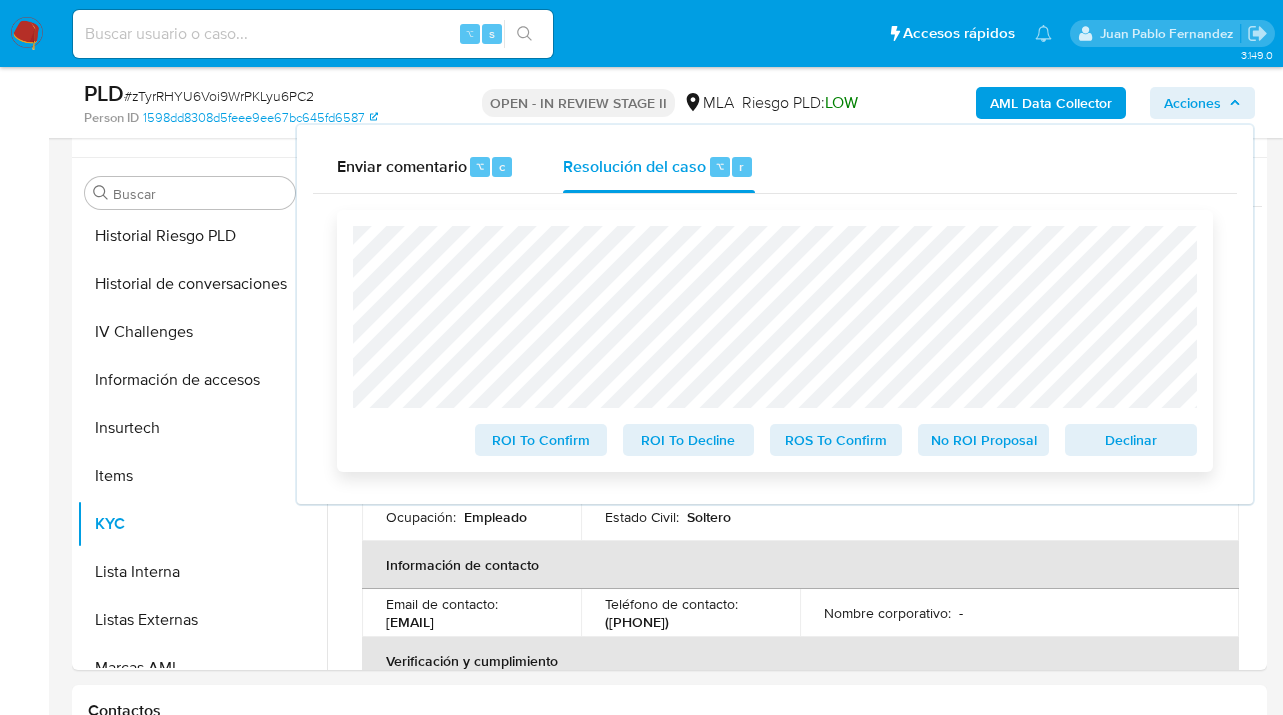 click on "ROS To Confirm" at bounding box center [836, 440] 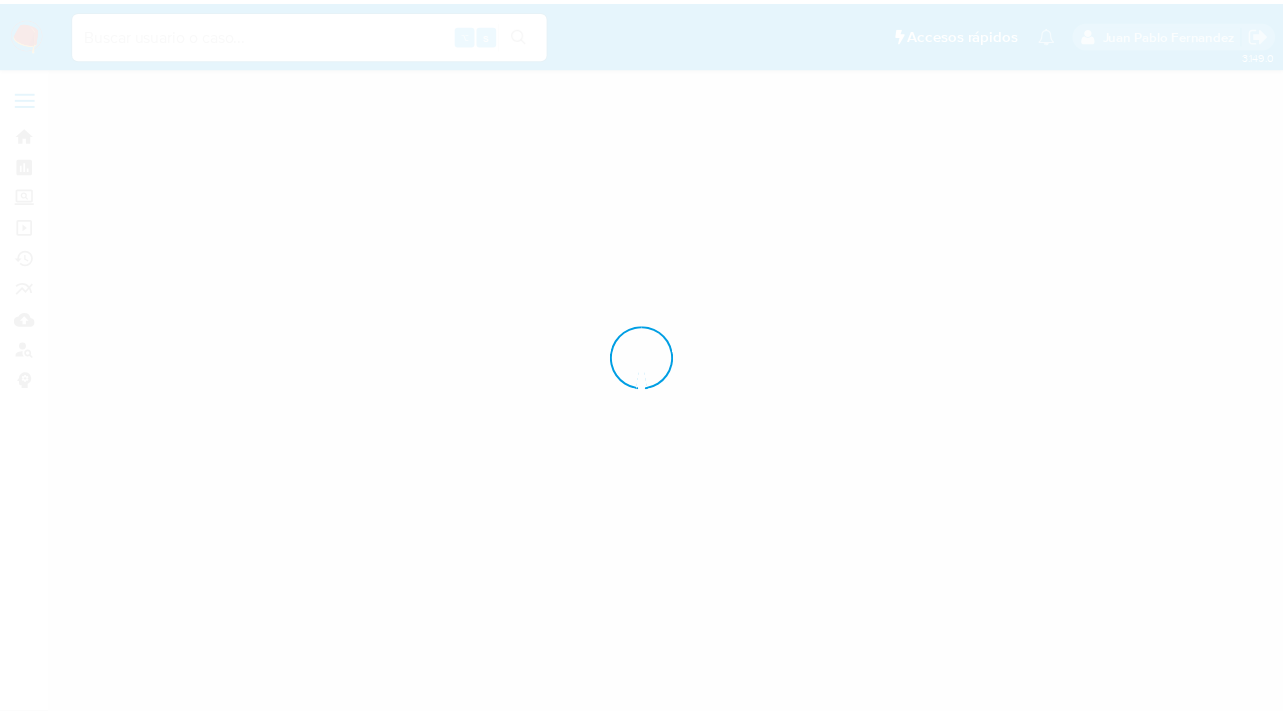 scroll, scrollTop: 0, scrollLeft: 0, axis: both 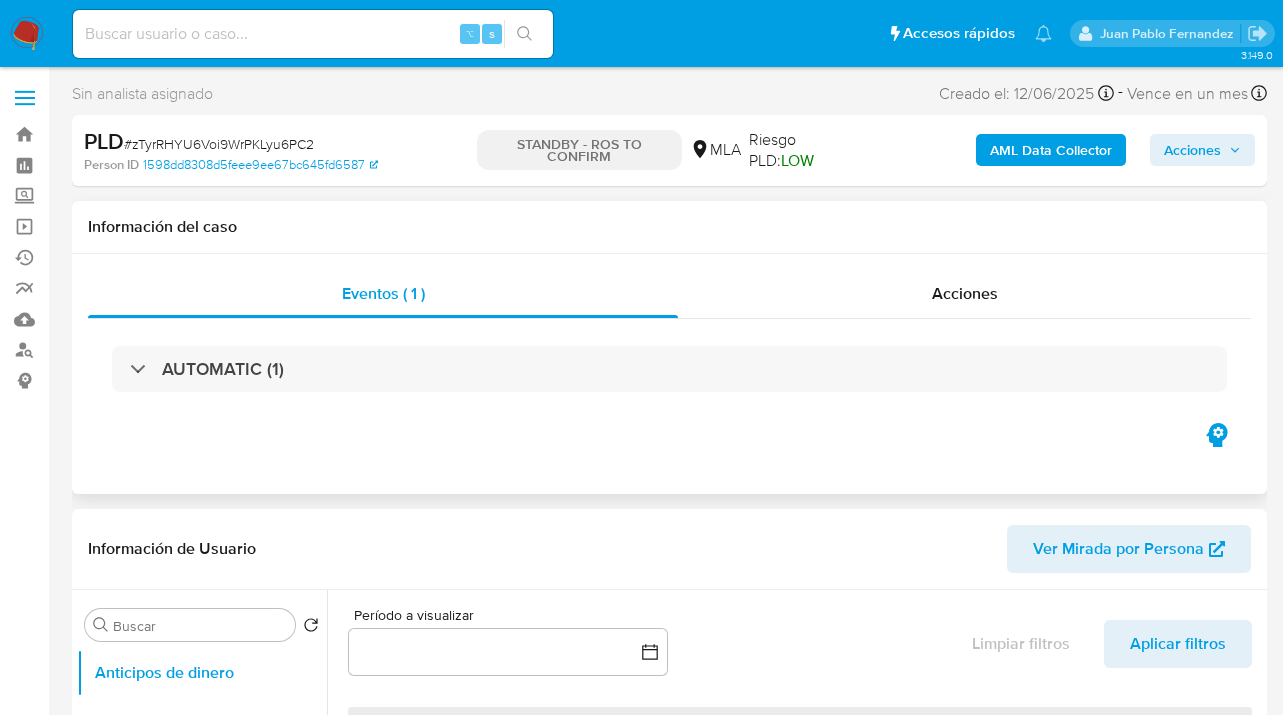 select on "10" 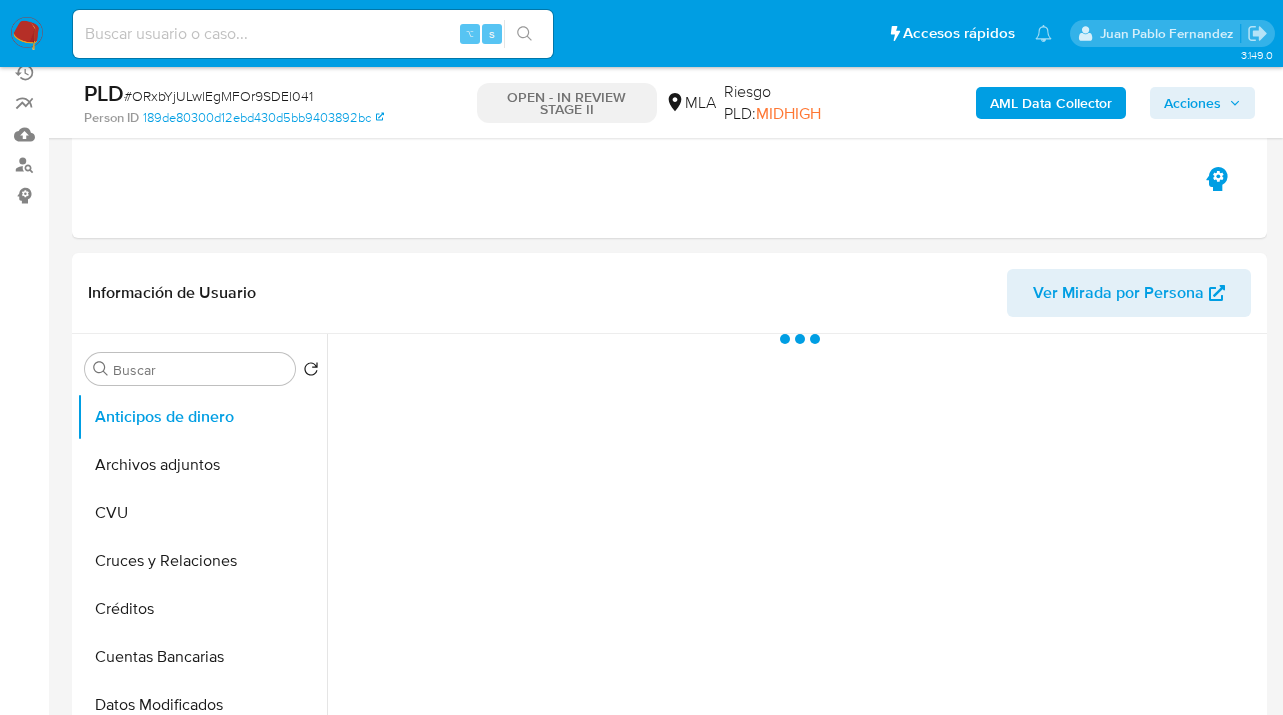 scroll, scrollTop: 334, scrollLeft: 0, axis: vertical 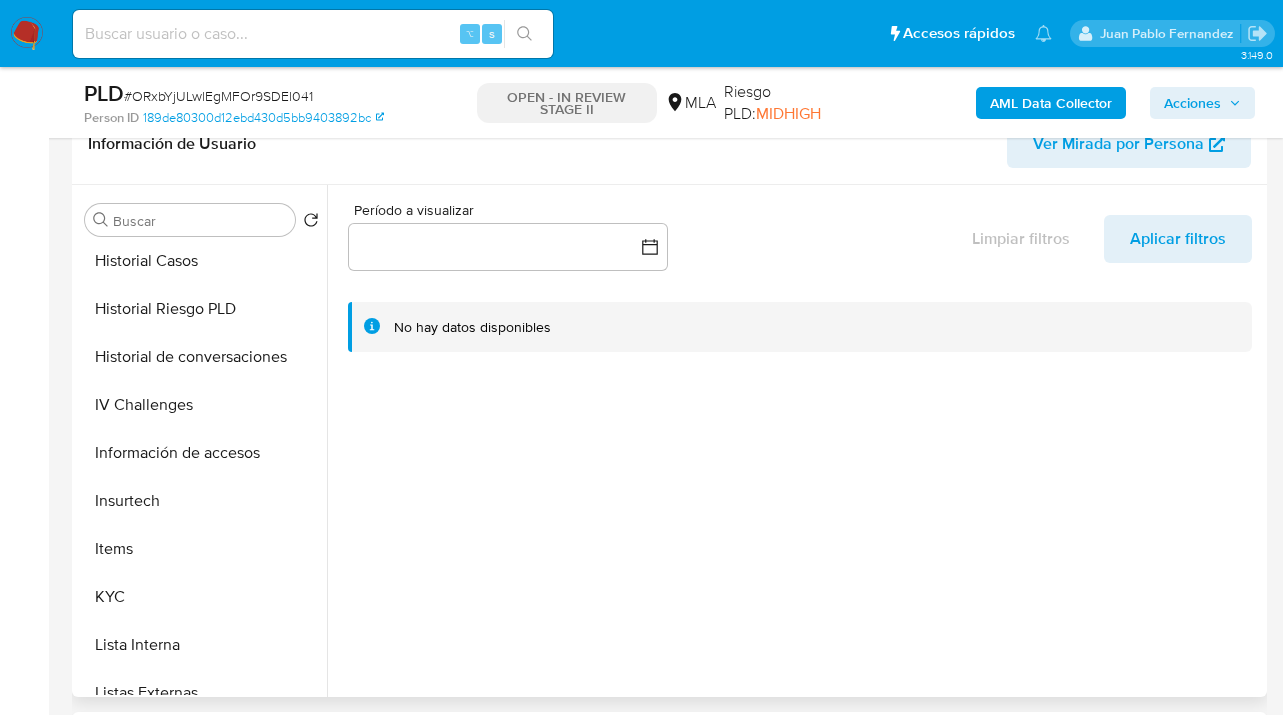 select on "10" 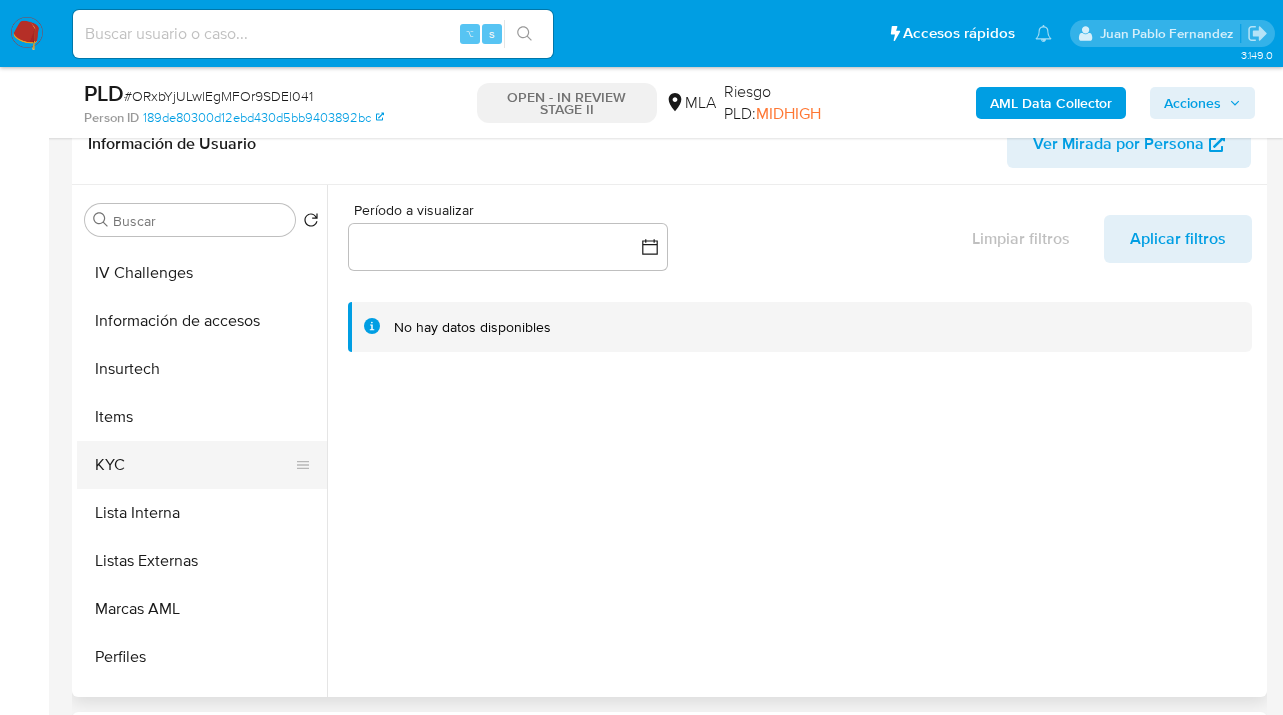 click on "KYC" at bounding box center (194, 465) 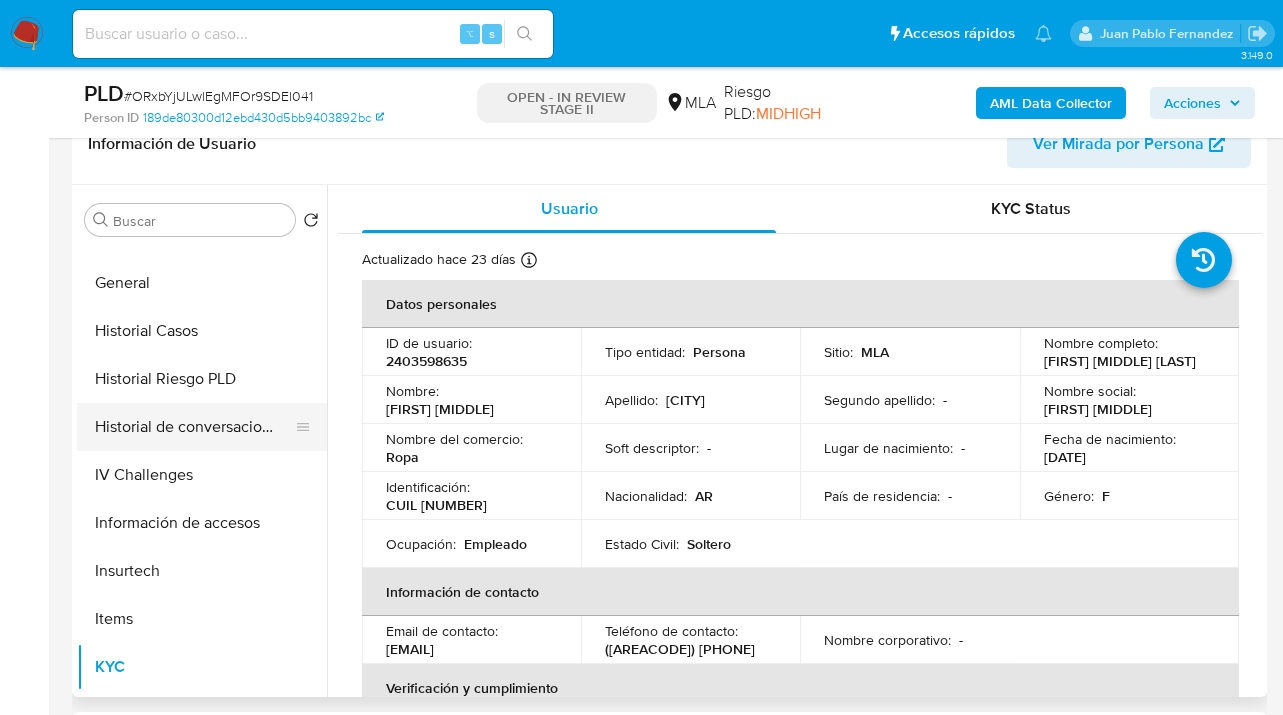 scroll, scrollTop: 454, scrollLeft: 0, axis: vertical 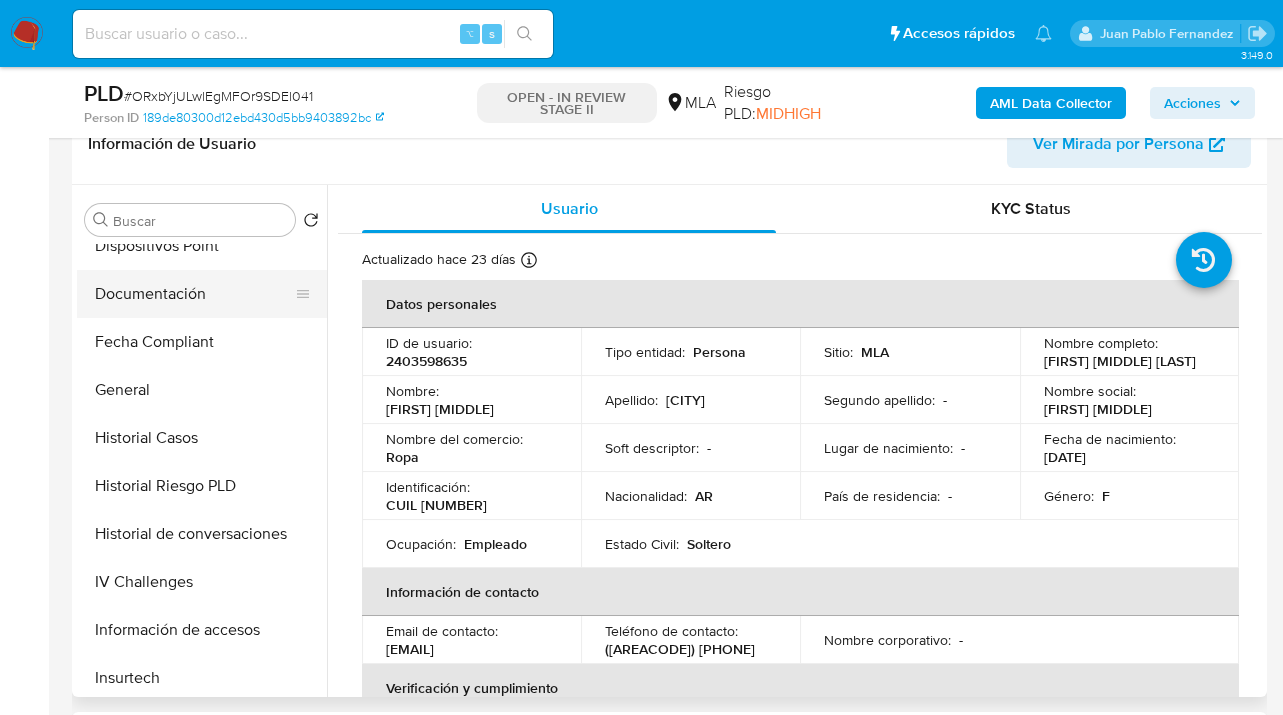 click on "Documentación" at bounding box center [194, 294] 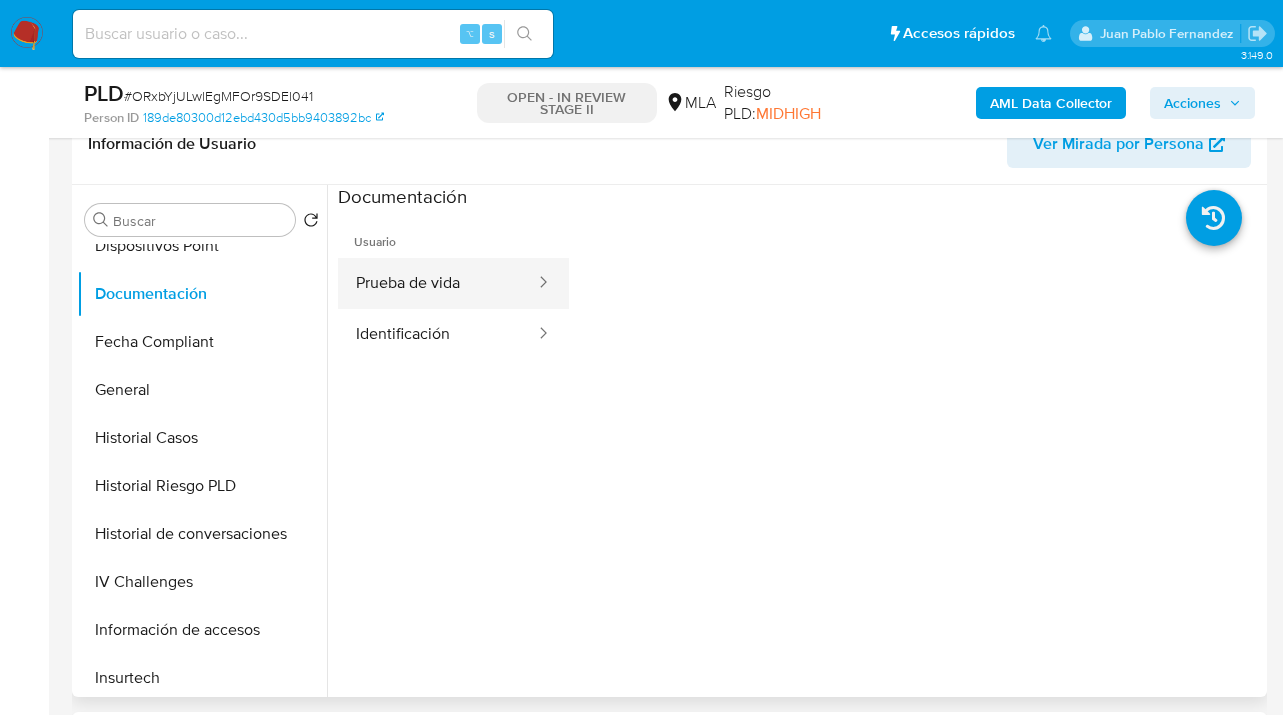 click on "Prueba de vida" at bounding box center [437, 283] 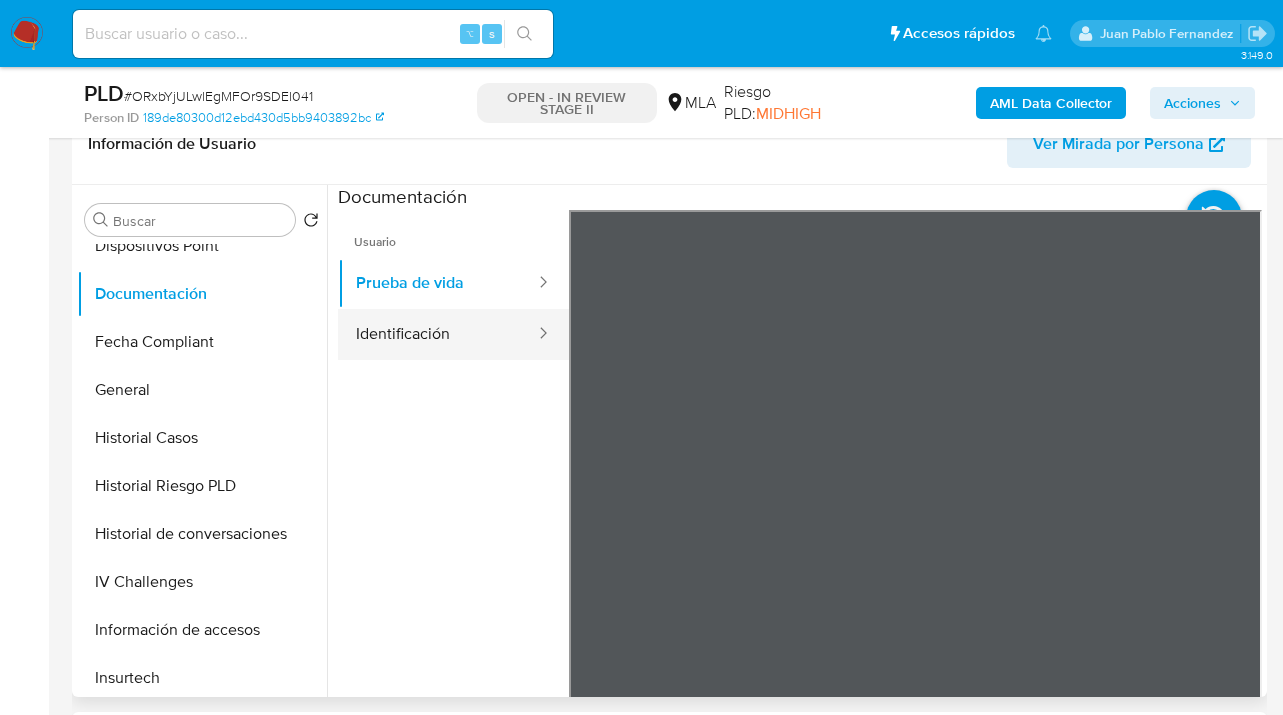 click on "Identificación" at bounding box center [437, 334] 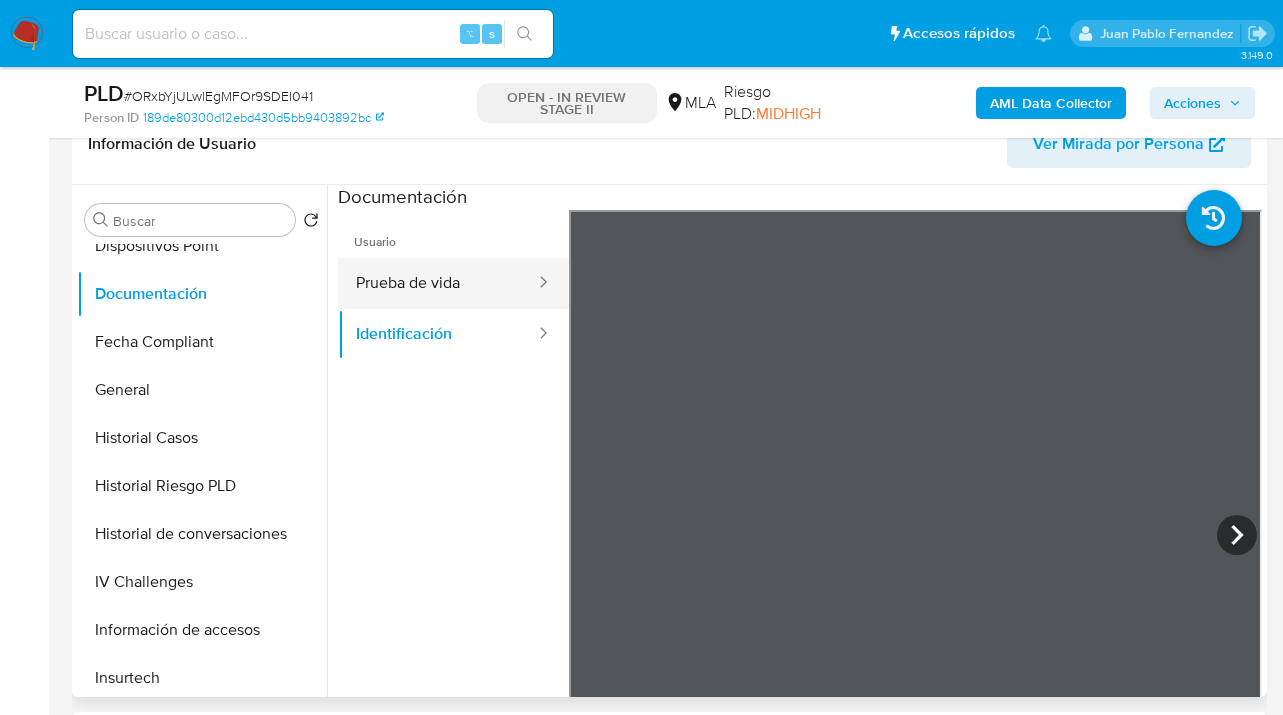 click on "Prueba de vida" at bounding box center (437, 283) 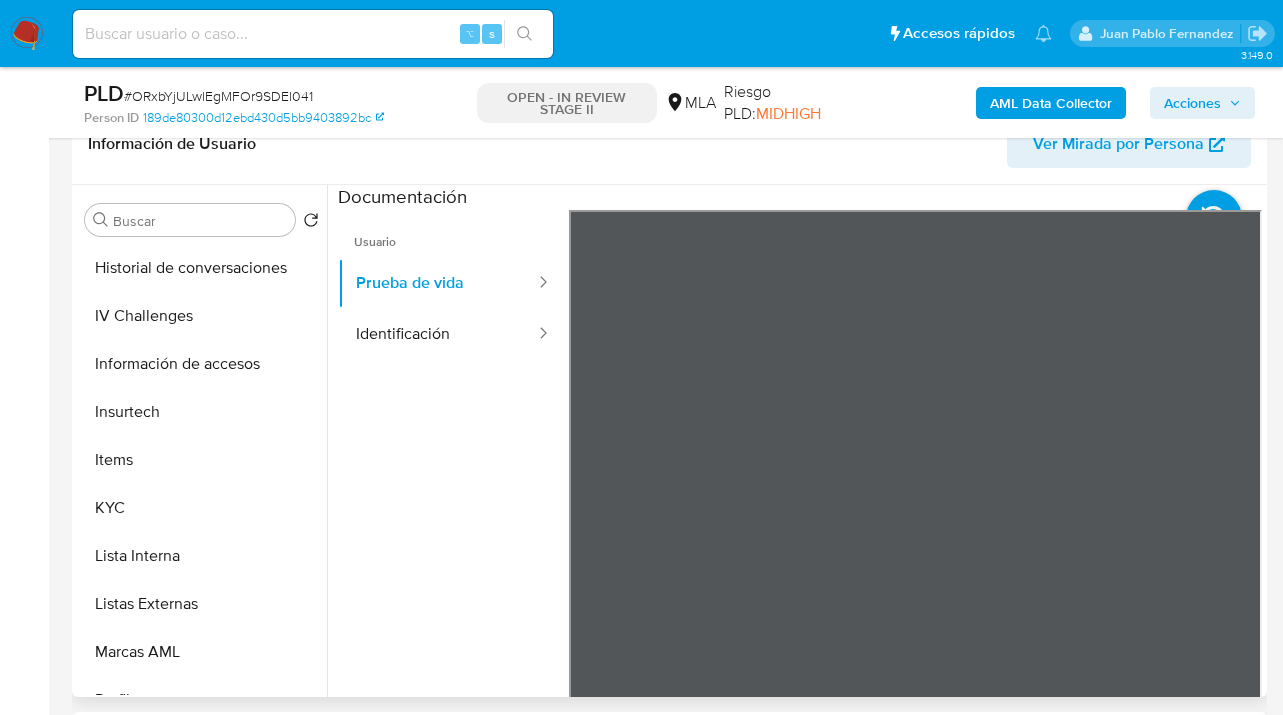 scroll, scrollTop: 721, scrollLeft: 0, axis: vertical 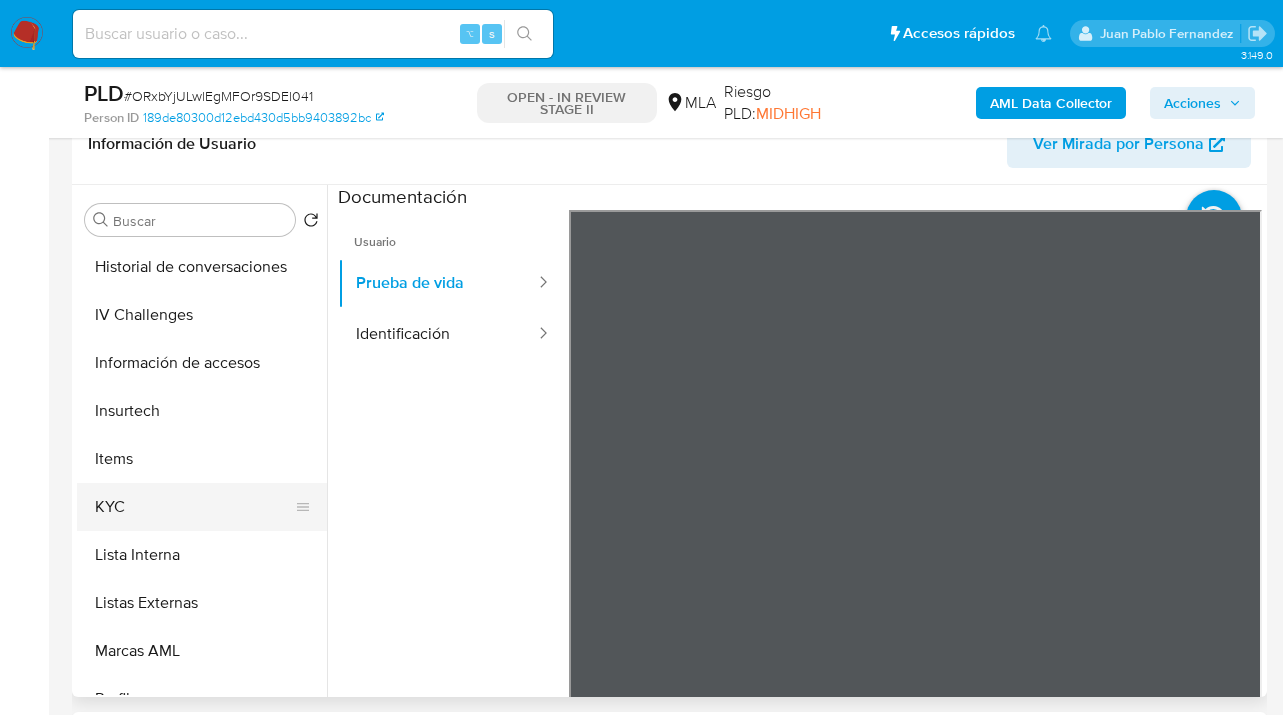 click on "KYC" at bounding box center [194, 507] 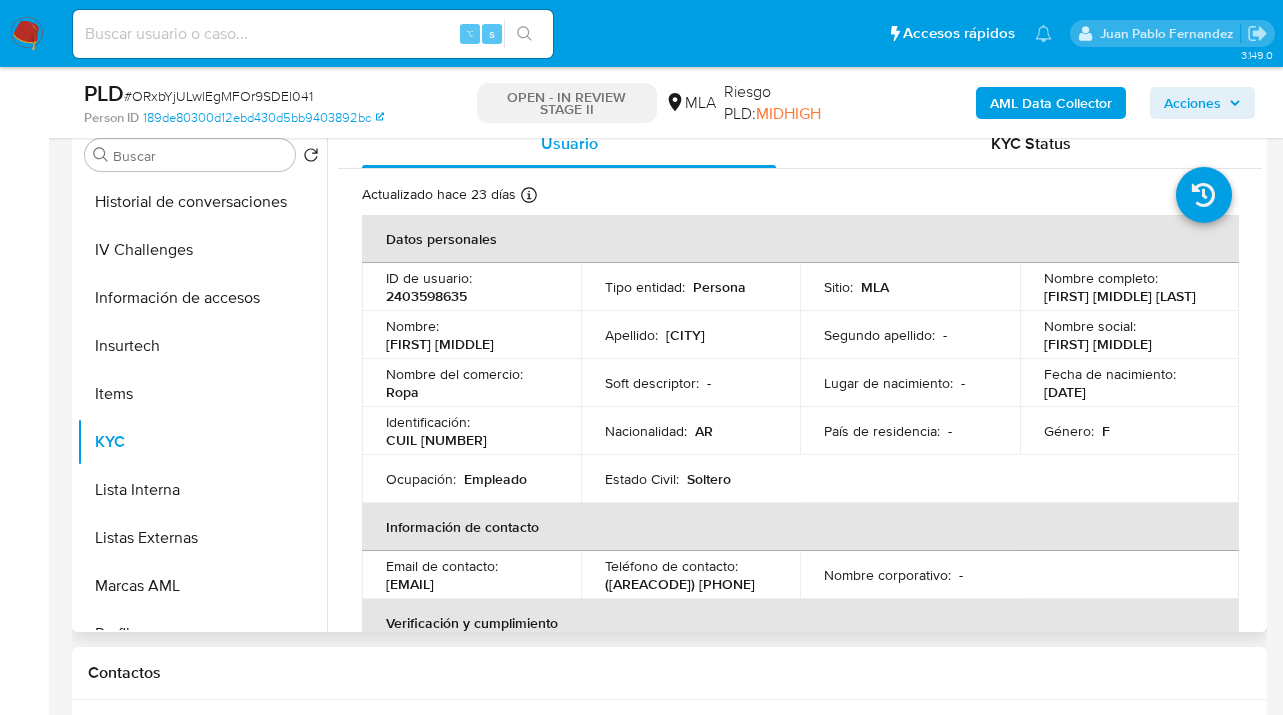 scroll, scrollTop: 917, scrollLeft: 0, axis: vertical 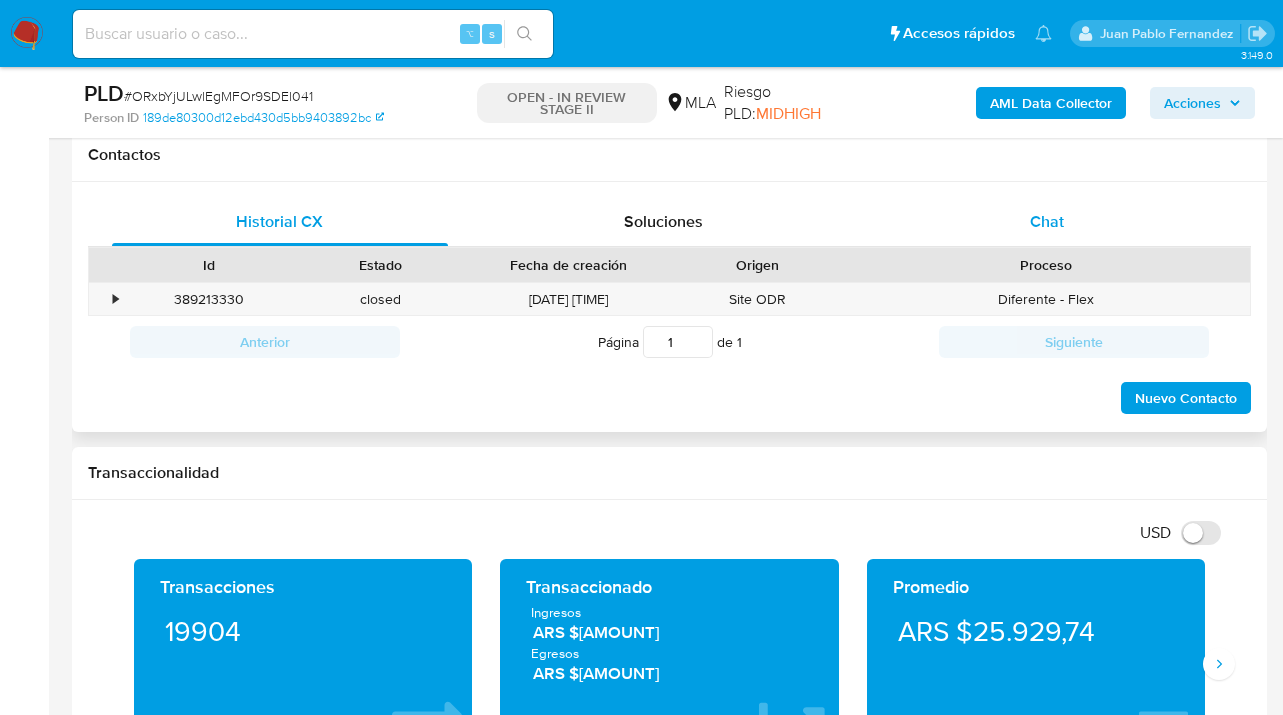 click on "Chat" at bounding box center (1047, 221) 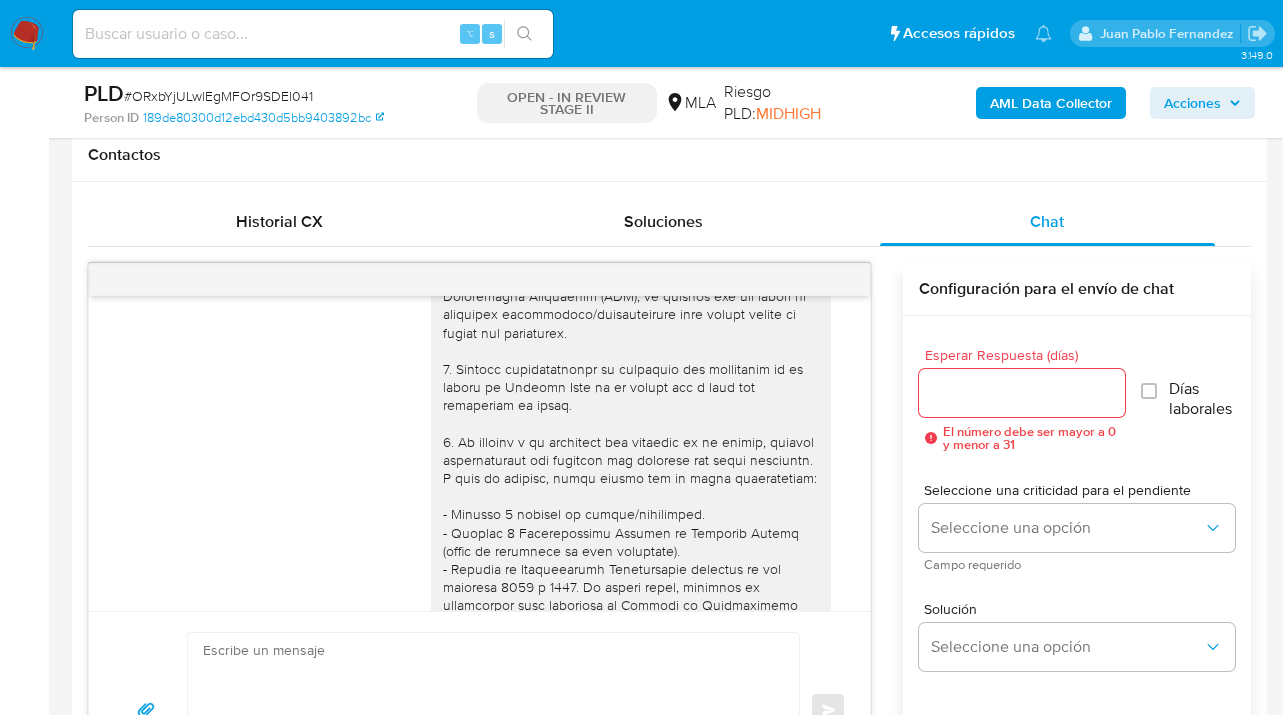 scroll, scrollTop: 0, scrollLeft: 0, axis: both 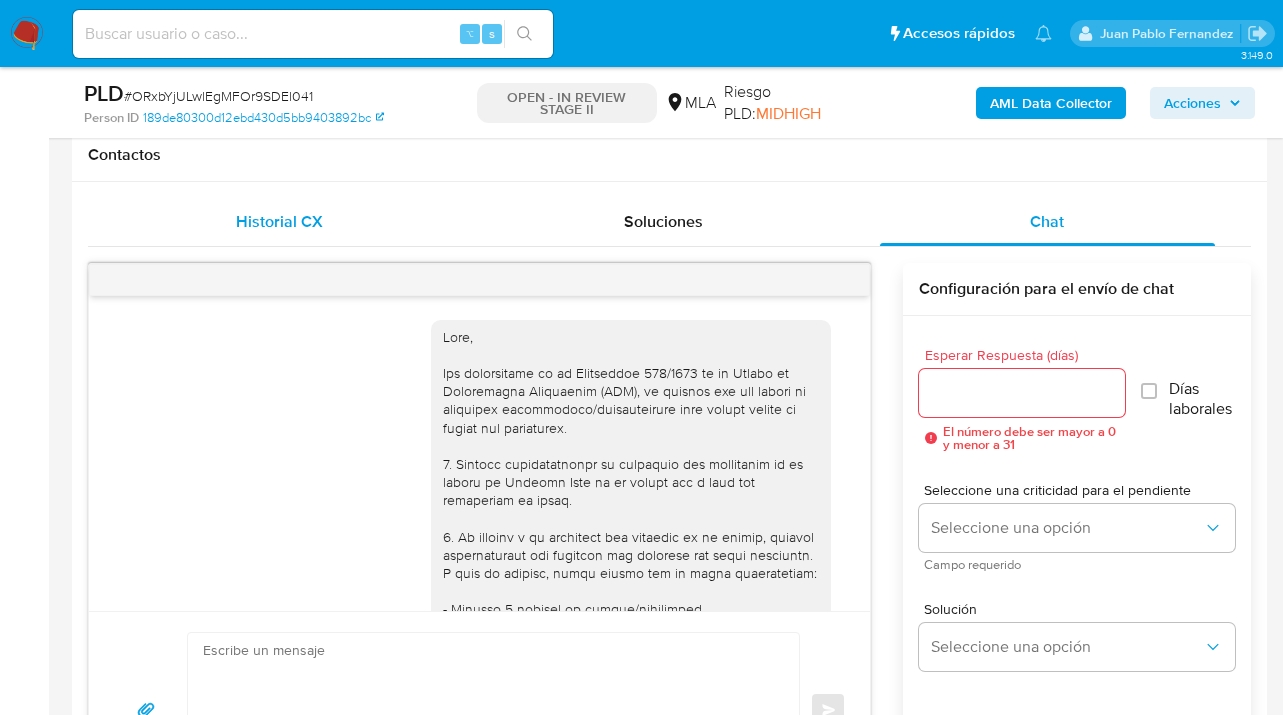 click on "Historial CX" at bounding box center [279, 221] 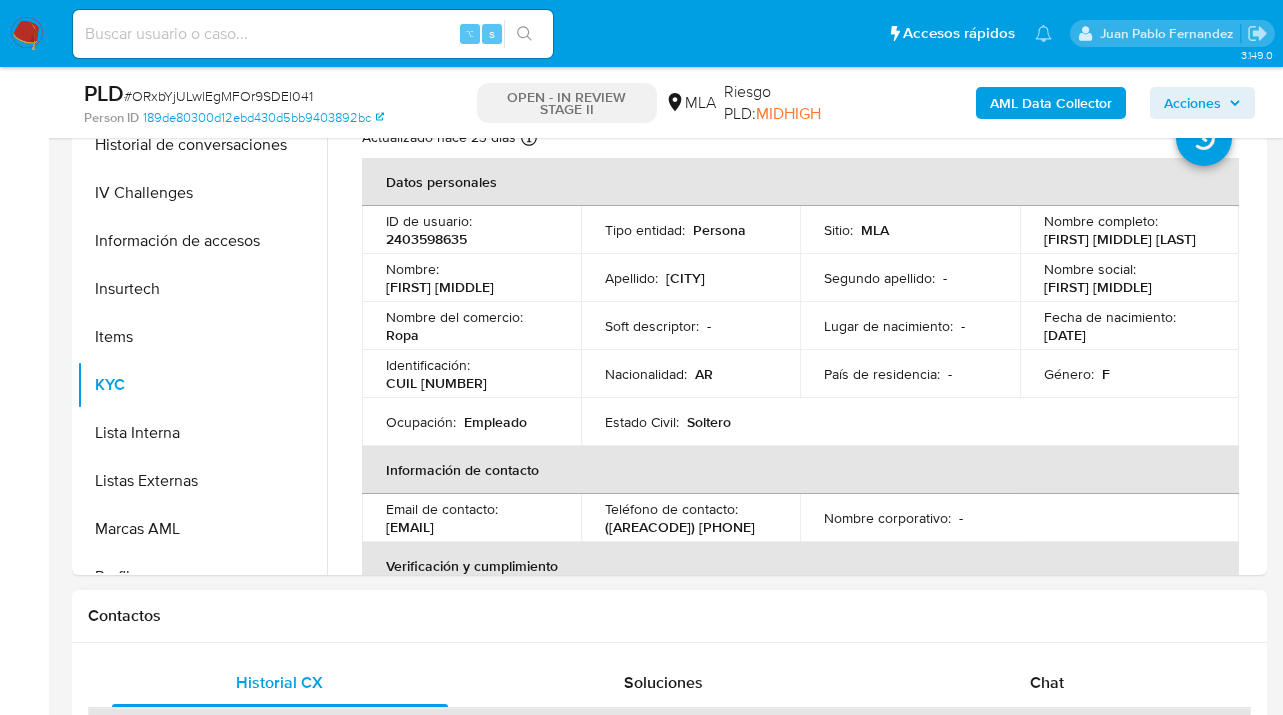 scroll, scrollTop: 426, scrollLeft: 0, axis: vertical 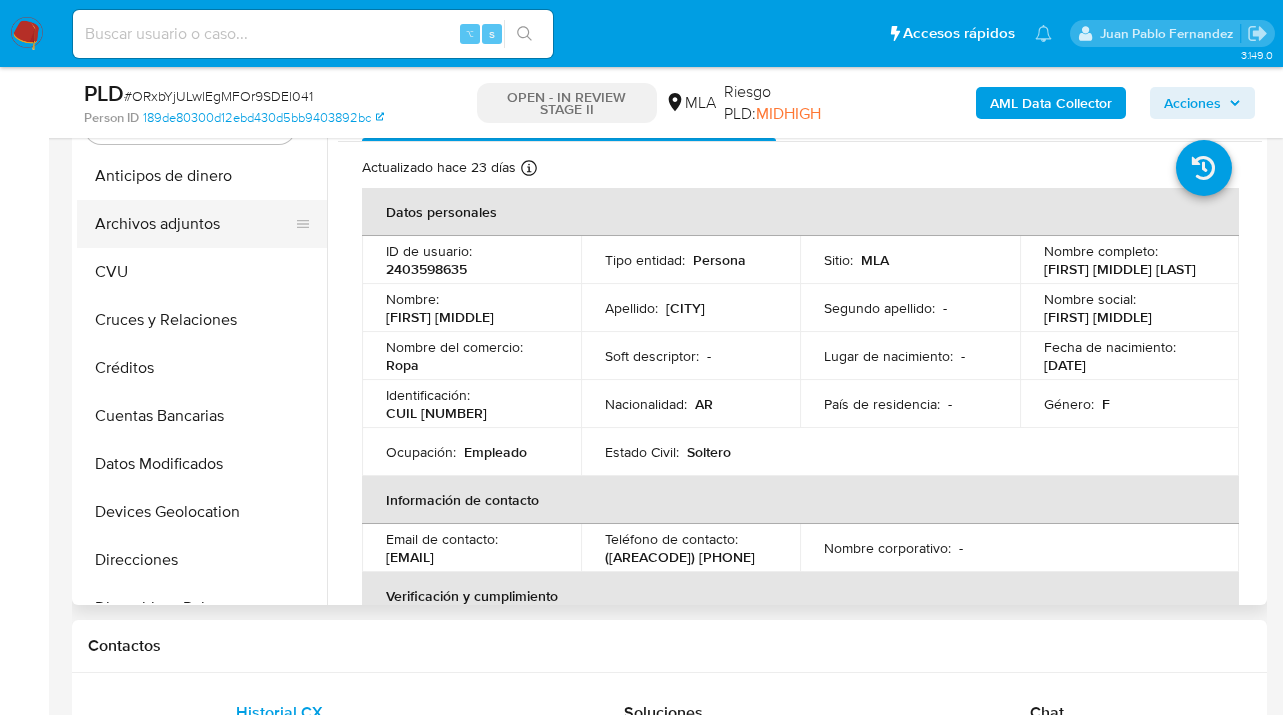 click on "Archivos adjuntos" at bounding box center [194, 224] 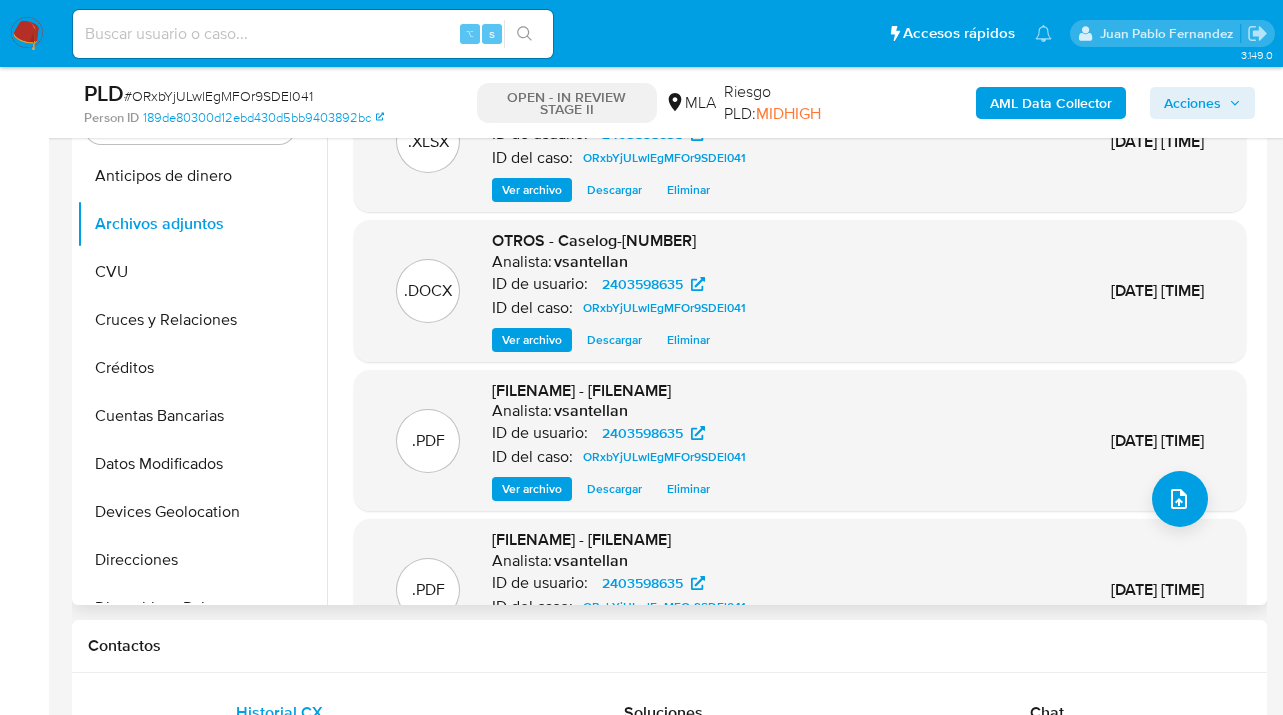 scroll, scrollTop: 0, scrollLeft: 0, axis: both 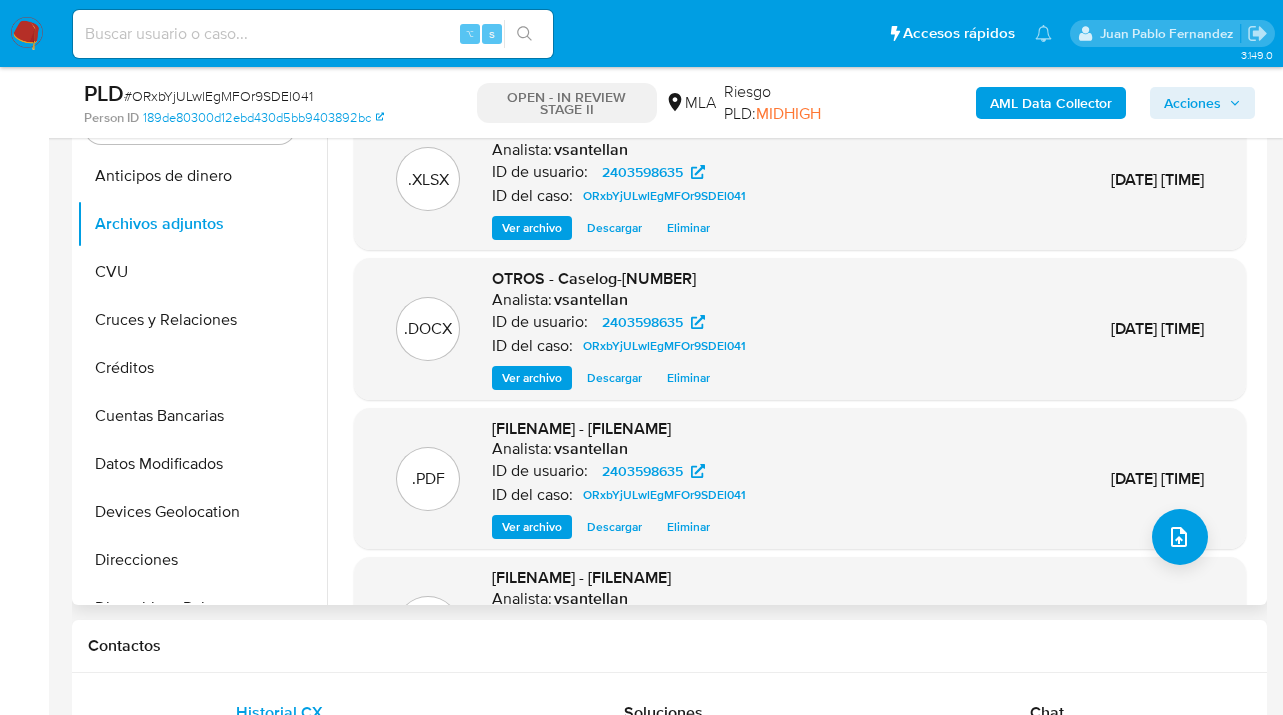 click on "Descargar" at bounding box center (614, 378) 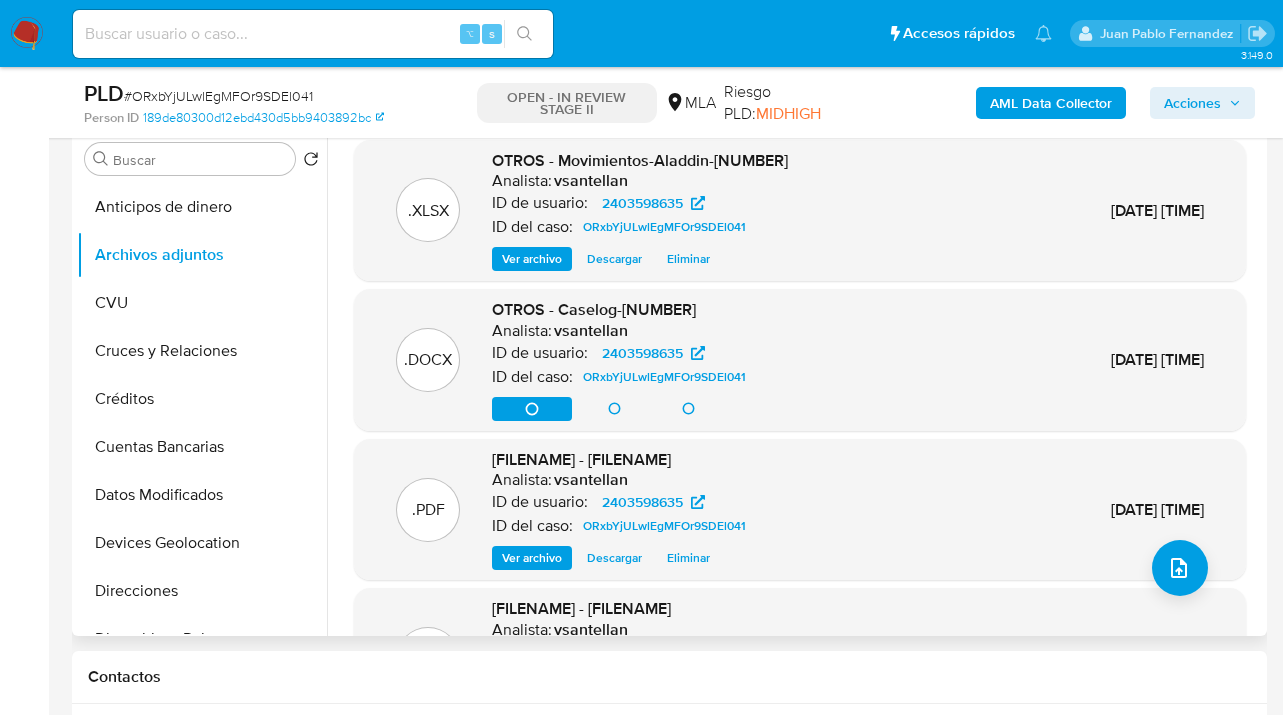 scroll, scrollTop: 391, scrollLeft: 0, axis: vertical 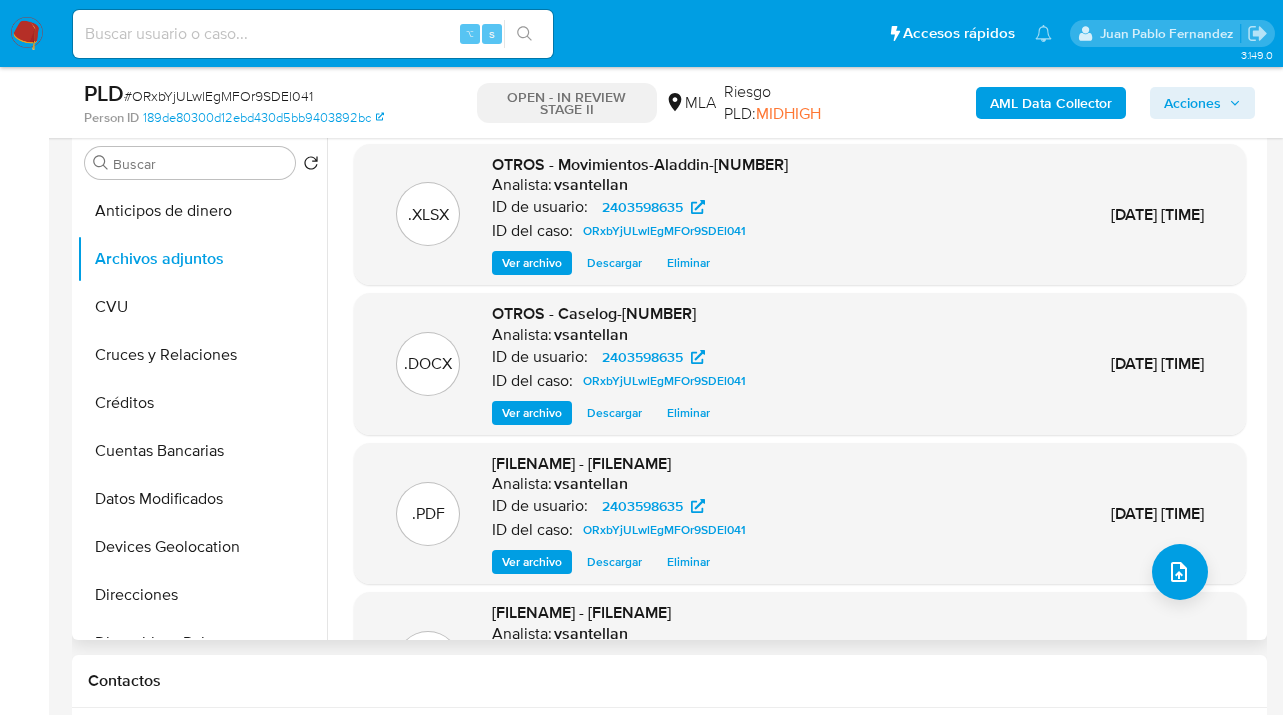 click on "Descargar" at bounding box center (614, 263) 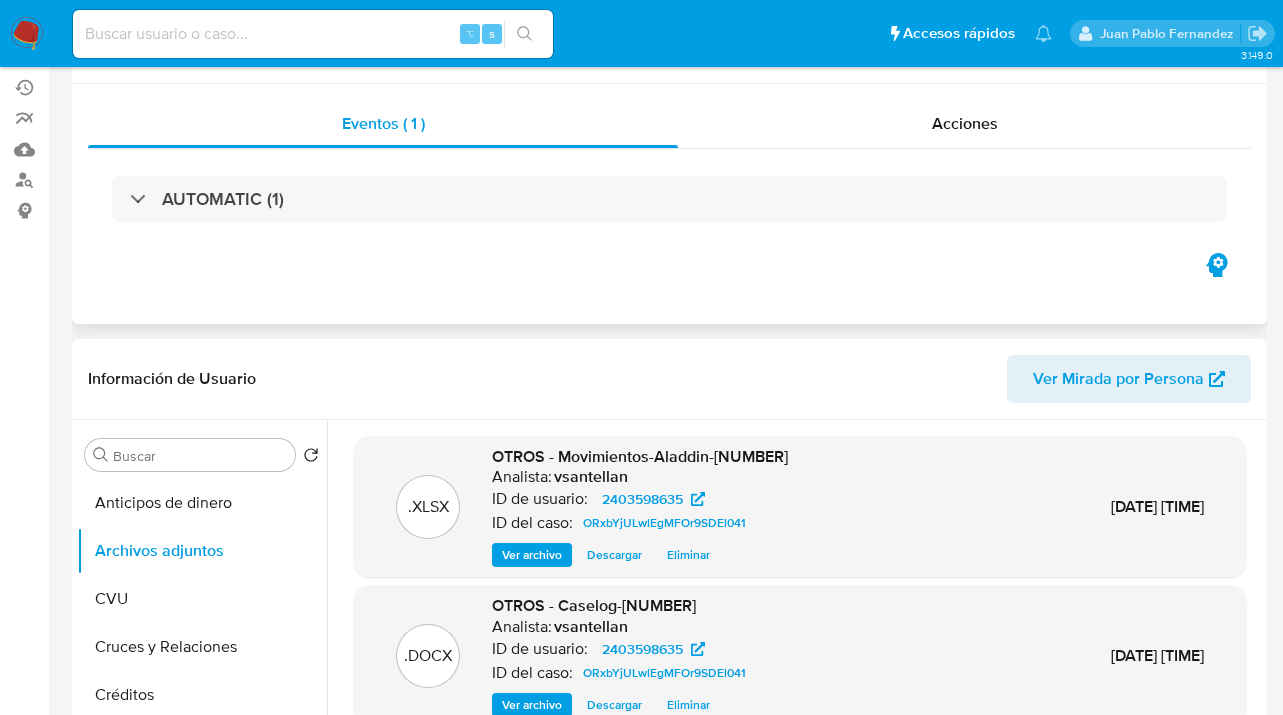 scroll, scrollTop: 0, scrollLeft: 0, axis: both 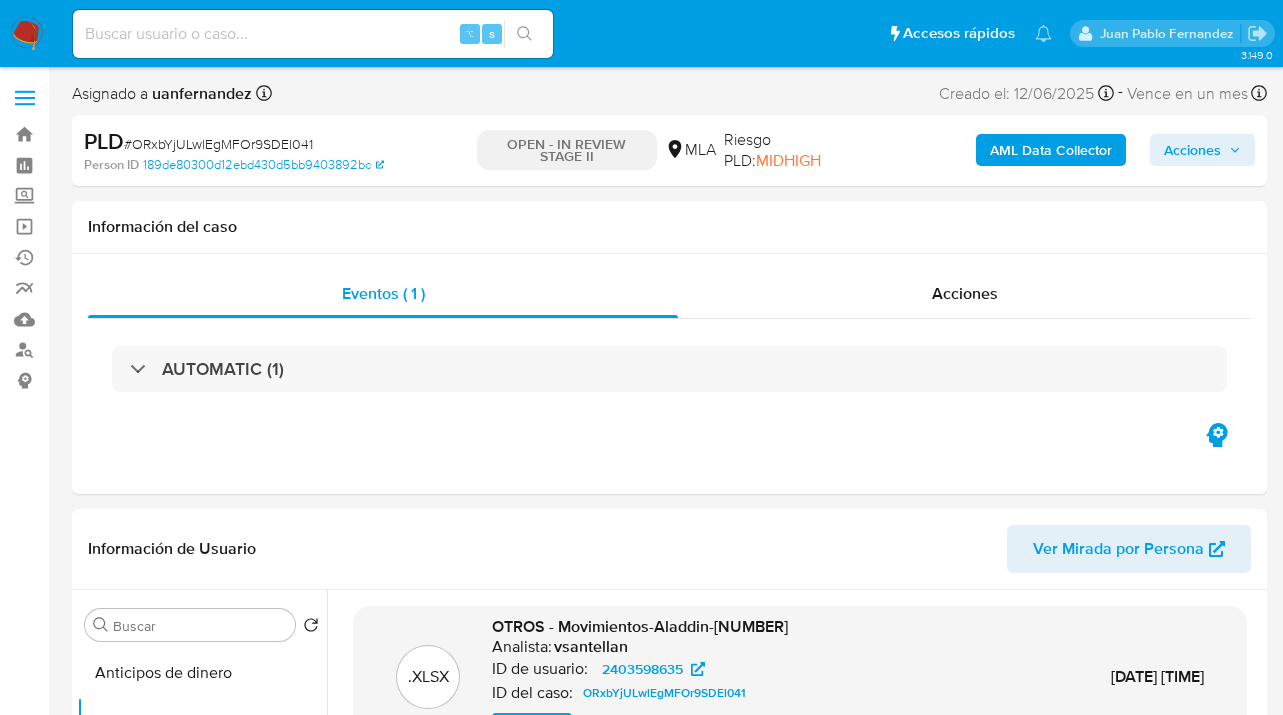 click on "AML Data Collector Acciones" at bounding box center (1062, 150) 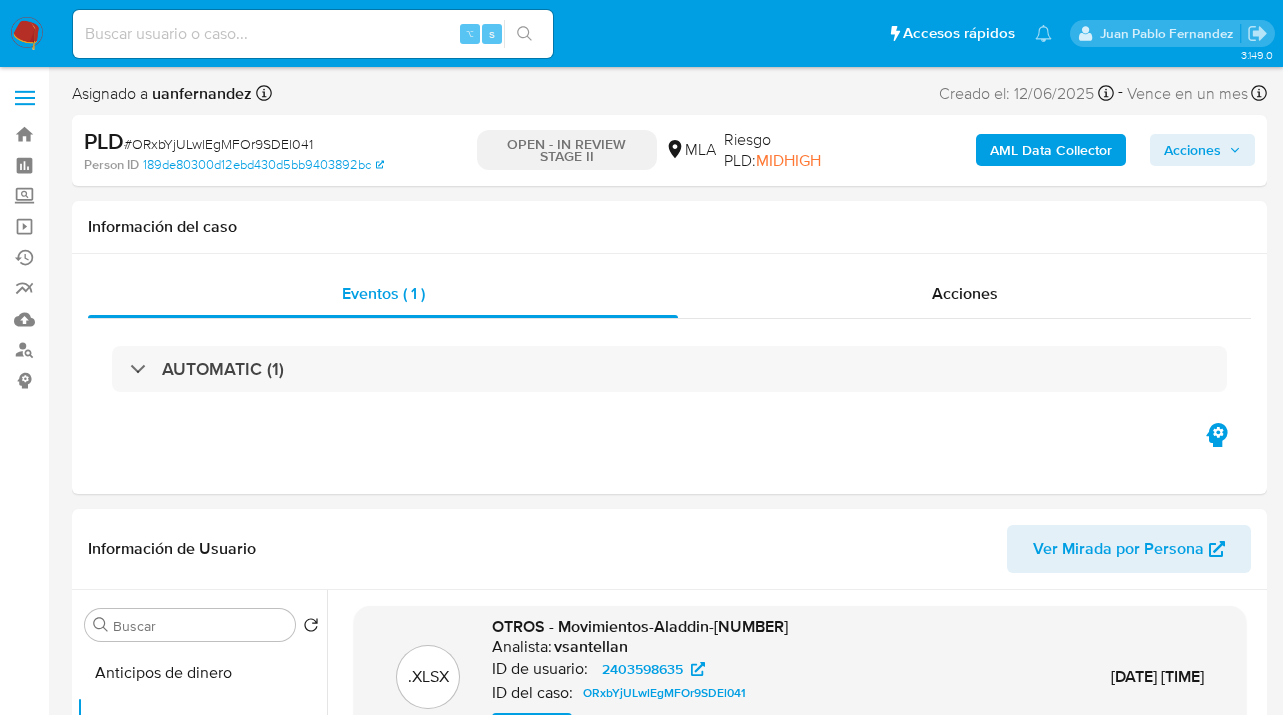 click on "Acciones" at bounding box center (1192, 150) 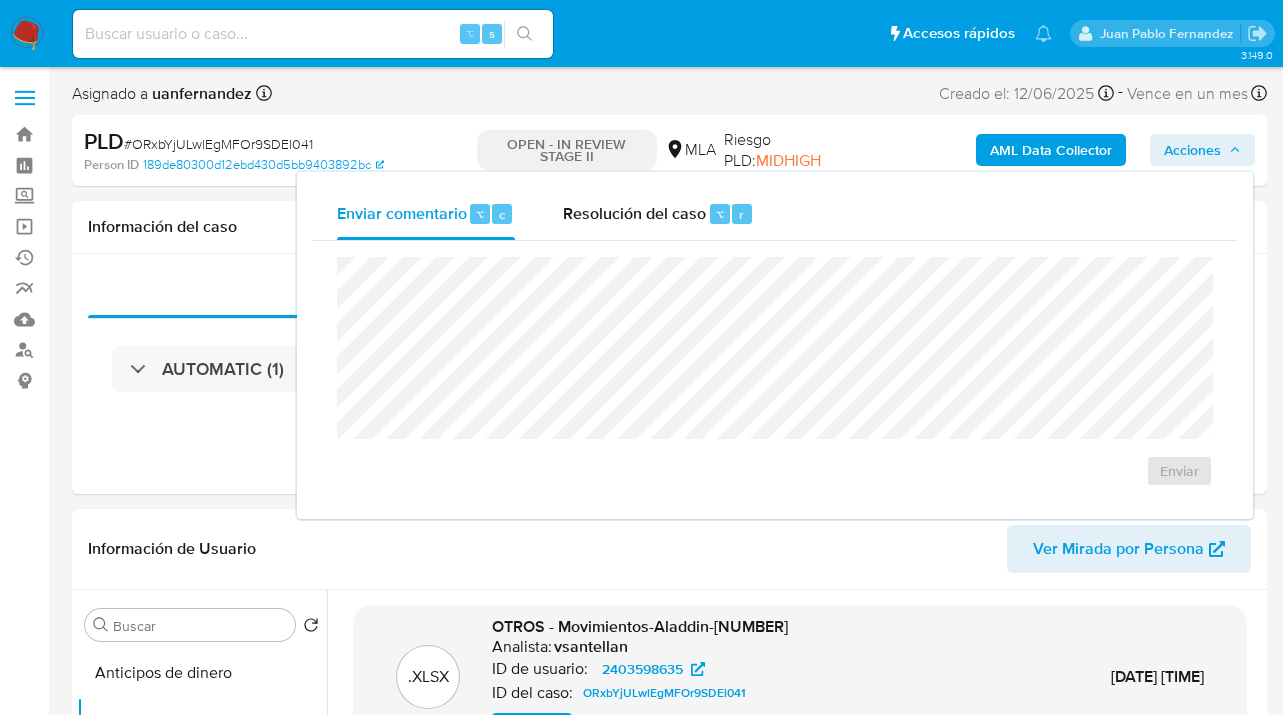 drag, startPoint x: 633, startPoint y: 223, endPoint x: 642, endPoint y: 248, distance: 26.57066 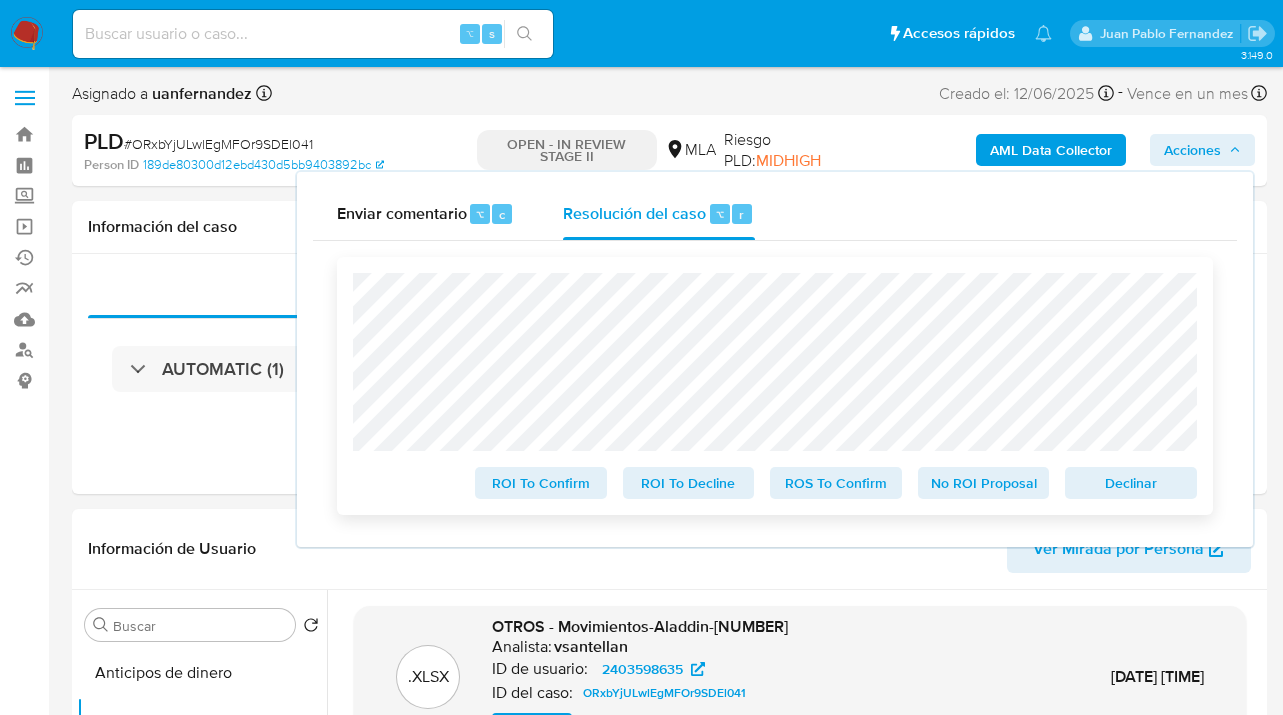 click on "ROS To Confirm" at bounding box center (836, 483) 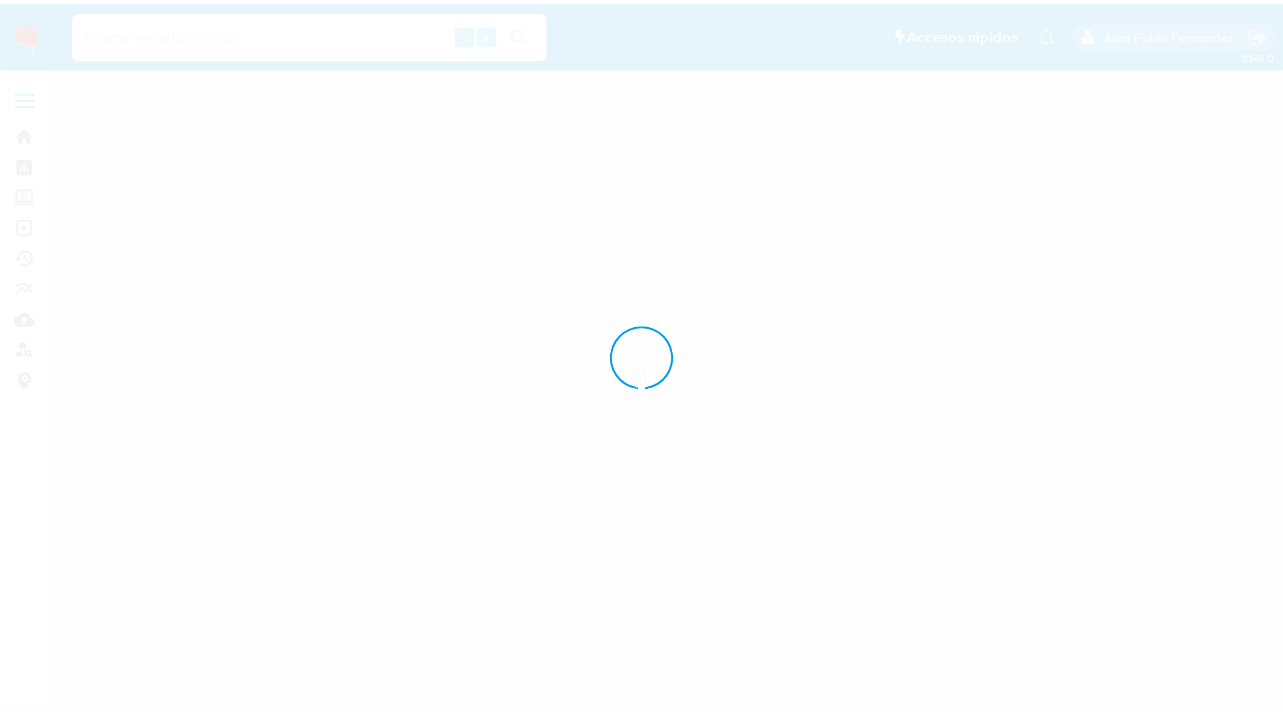 scroll, scrollTop: 0, scrollLeft: 0, axis: both 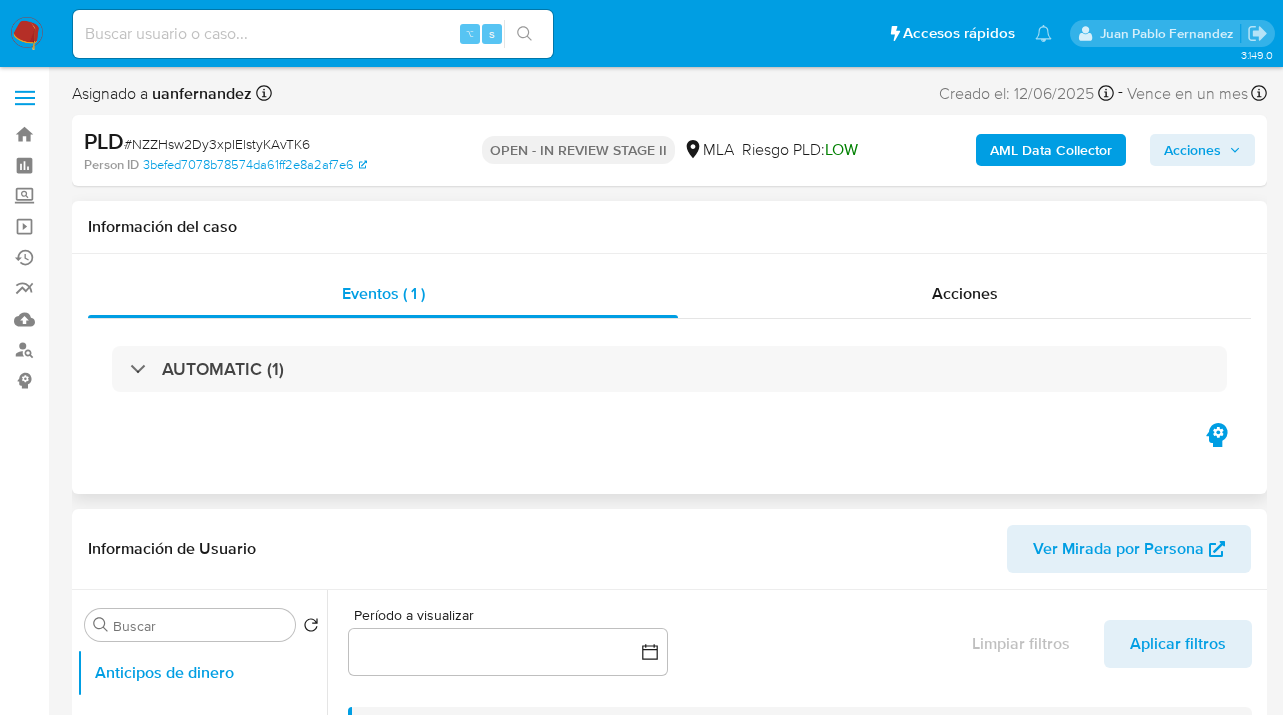 select on "10" 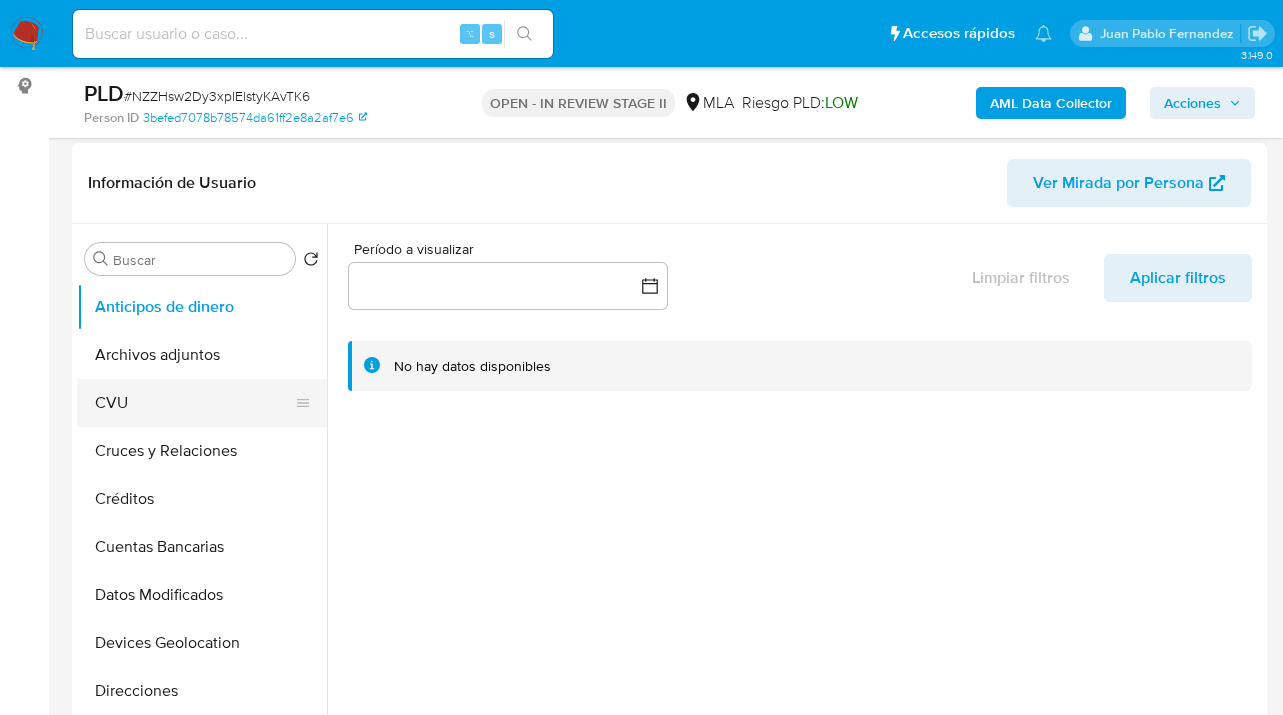 scroll, scrollTop: 308, scrollLeft: 0, axis: vertical 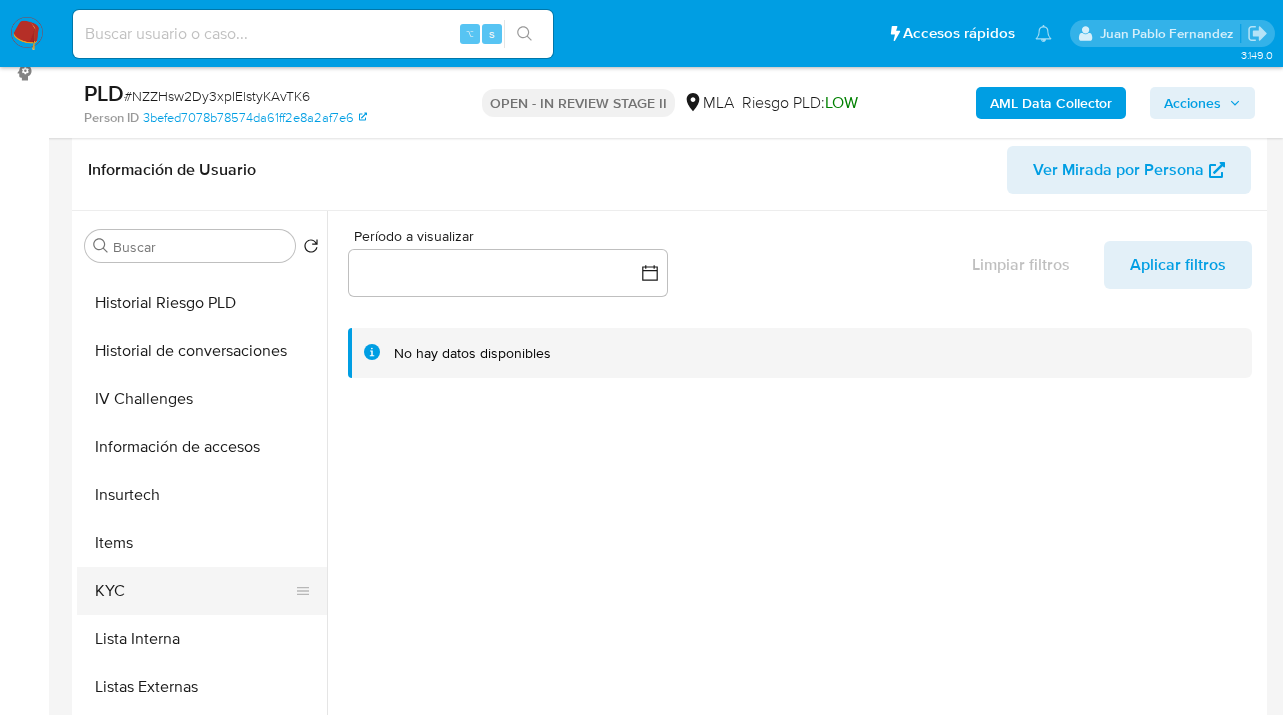 click on "KYC" at bounding box center [194, 591] 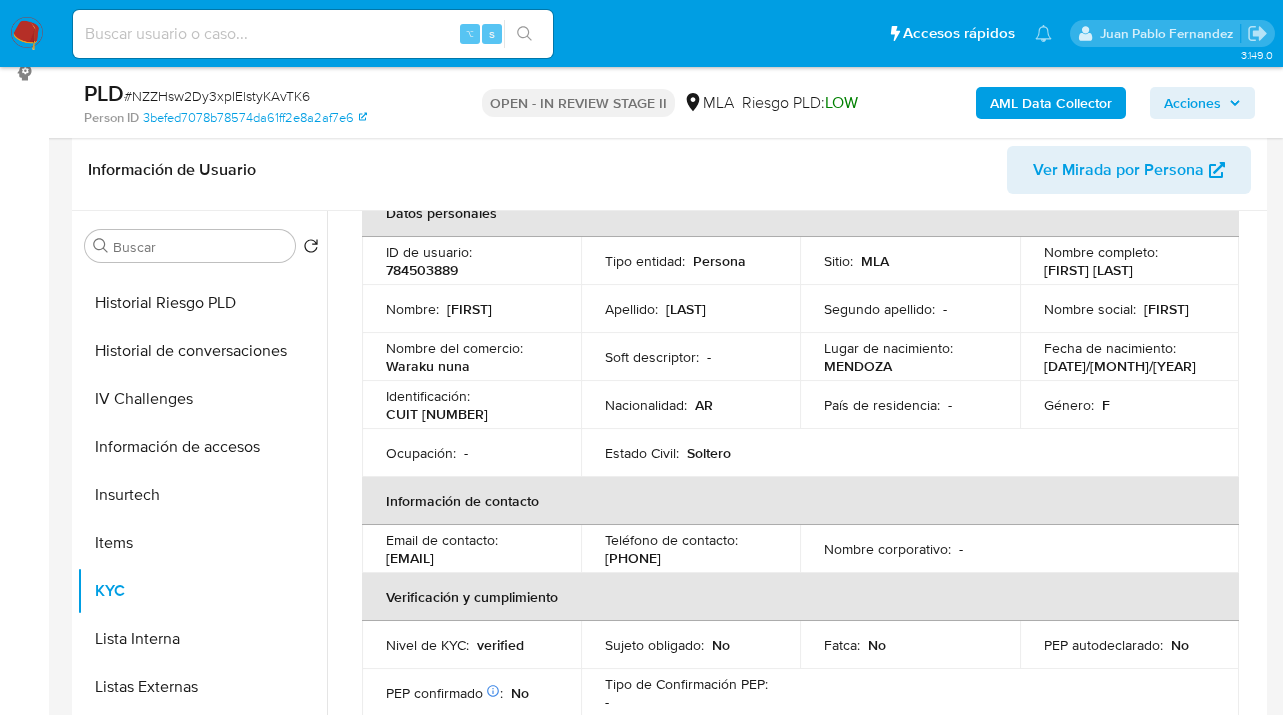 scroll, scrollTop: 365, scrollLeft: 0, axis: vertical 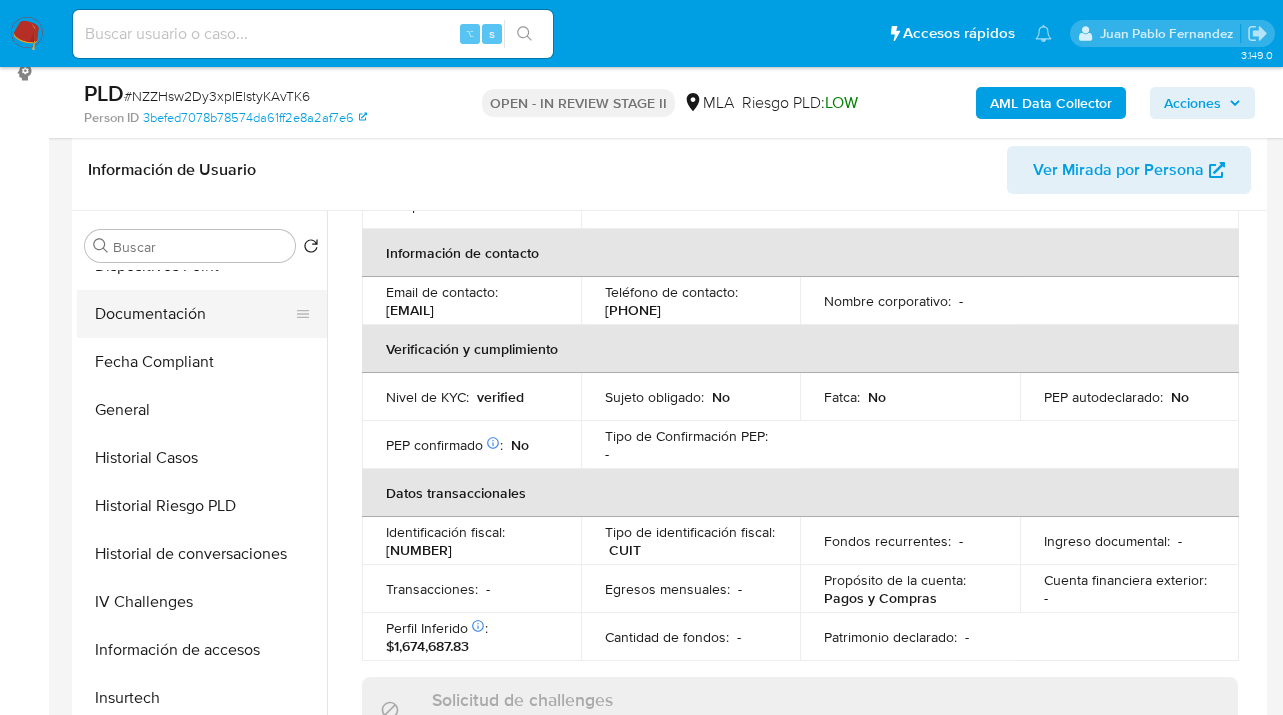 click on "Documentación" at bounding box center [194, 314] 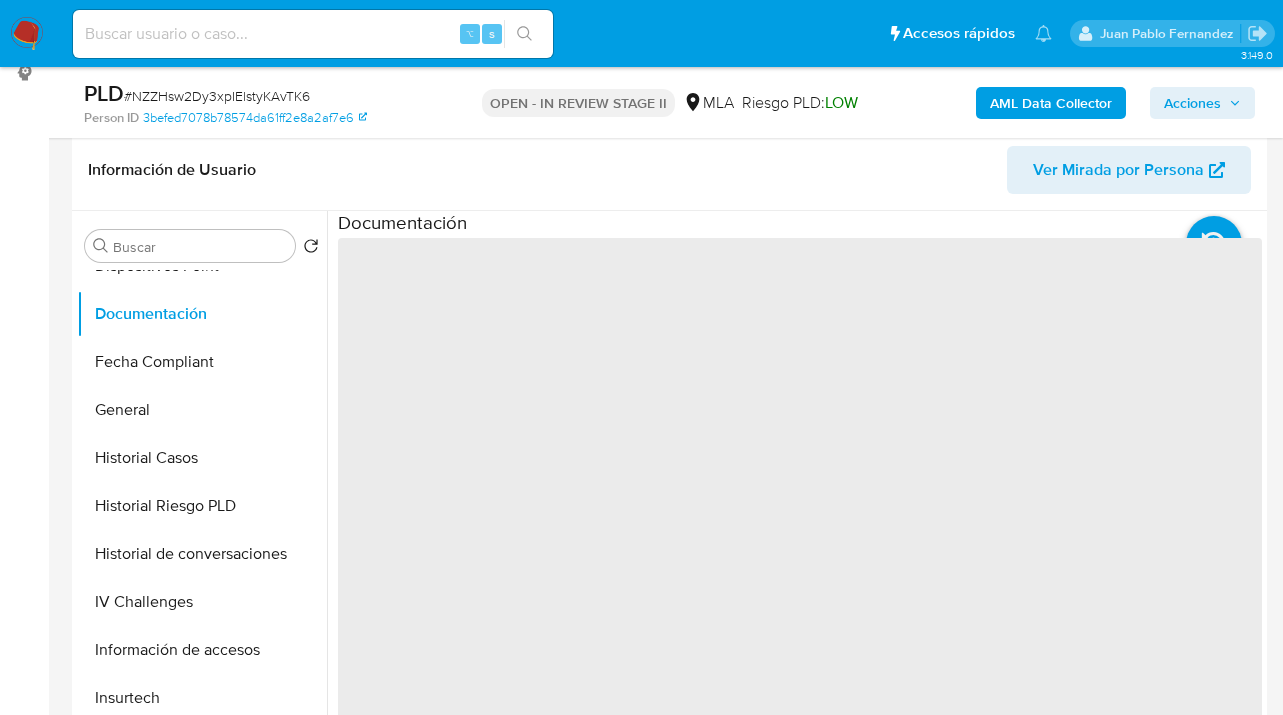 scroll, scrollTop: 0, scrollLeft: 0, axis: both 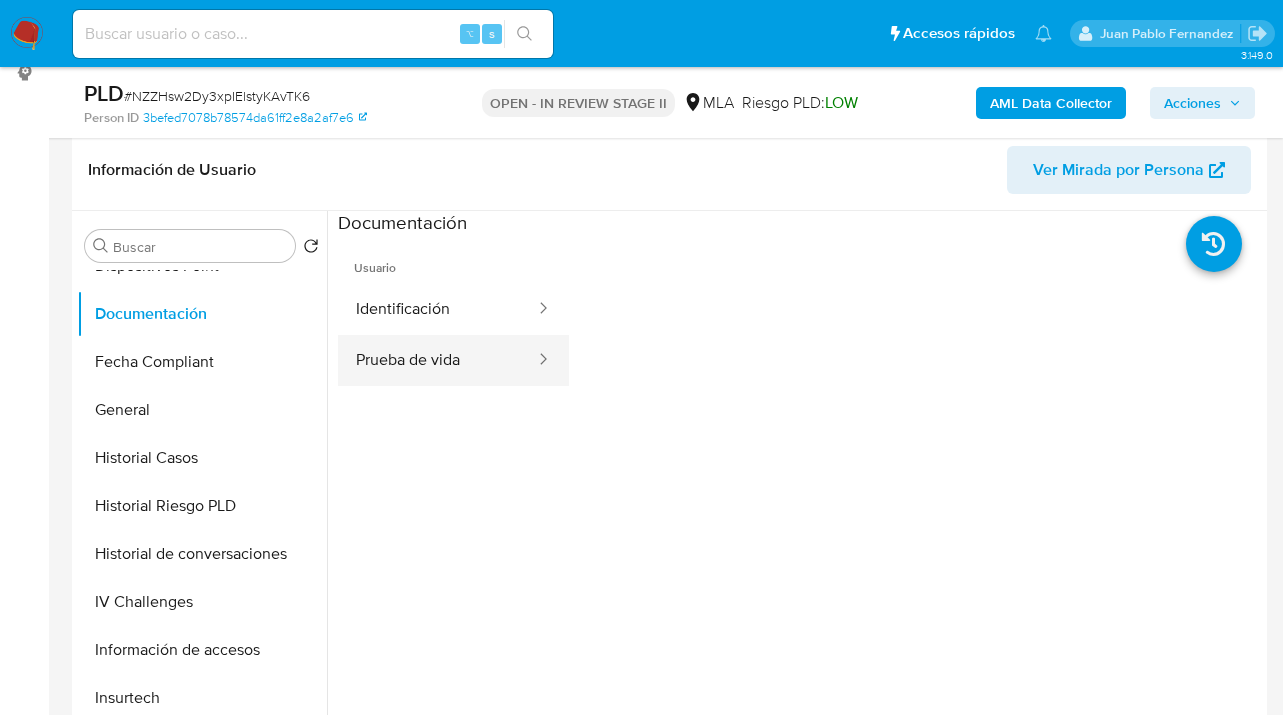 click on "Prueba de vida" at bounding box center [437, 360] 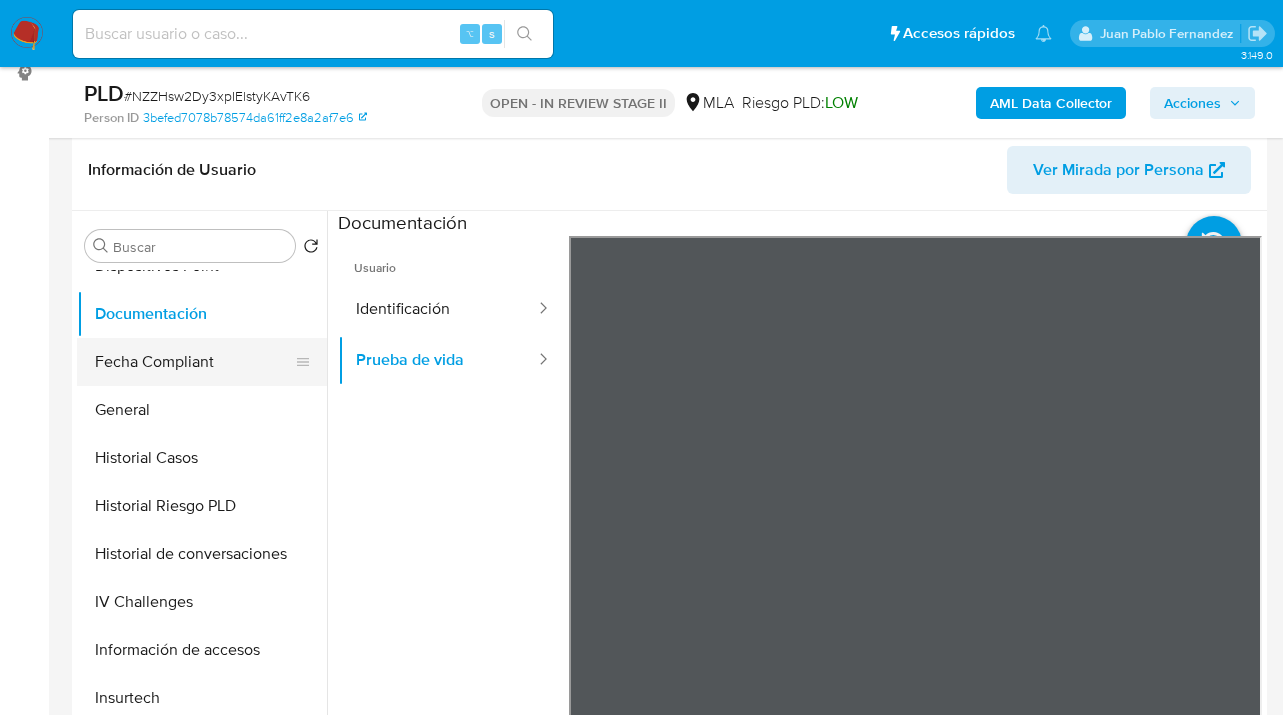 click on "Fecha Compliant" at bounding box center (194, 362) 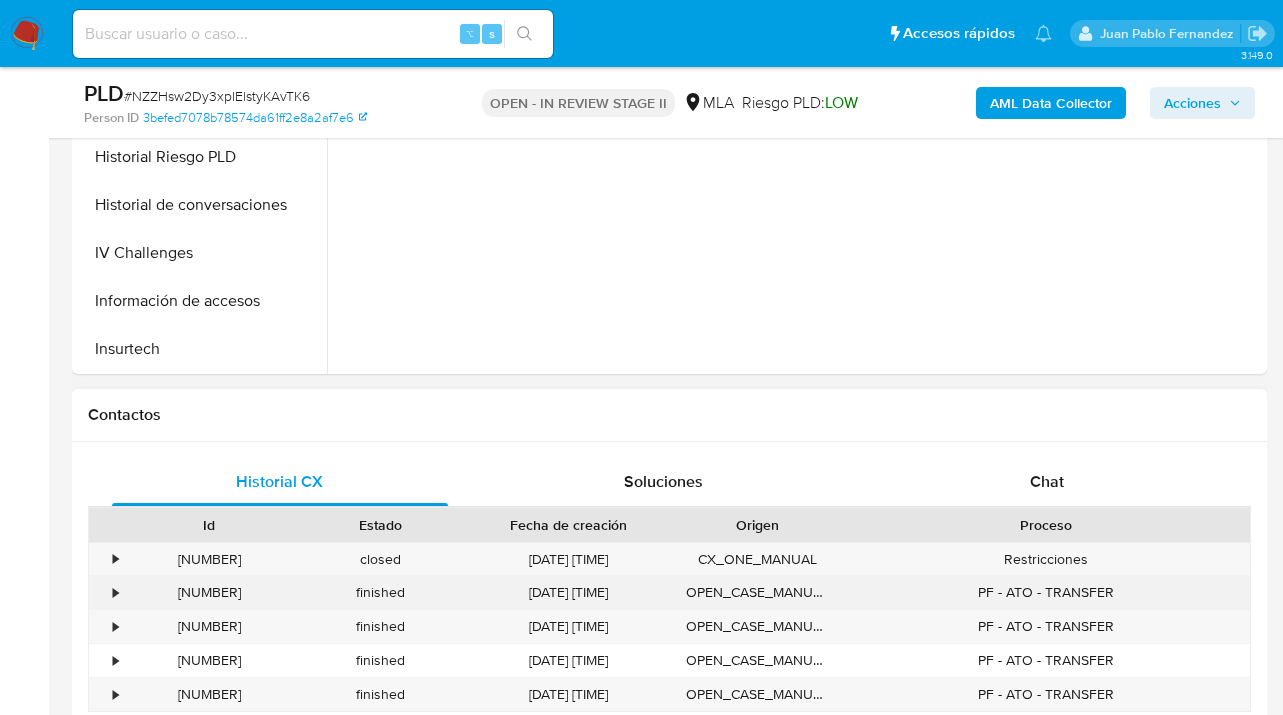 scroll, scrollTop: 712, scrollLeft: 0, axis: vertical 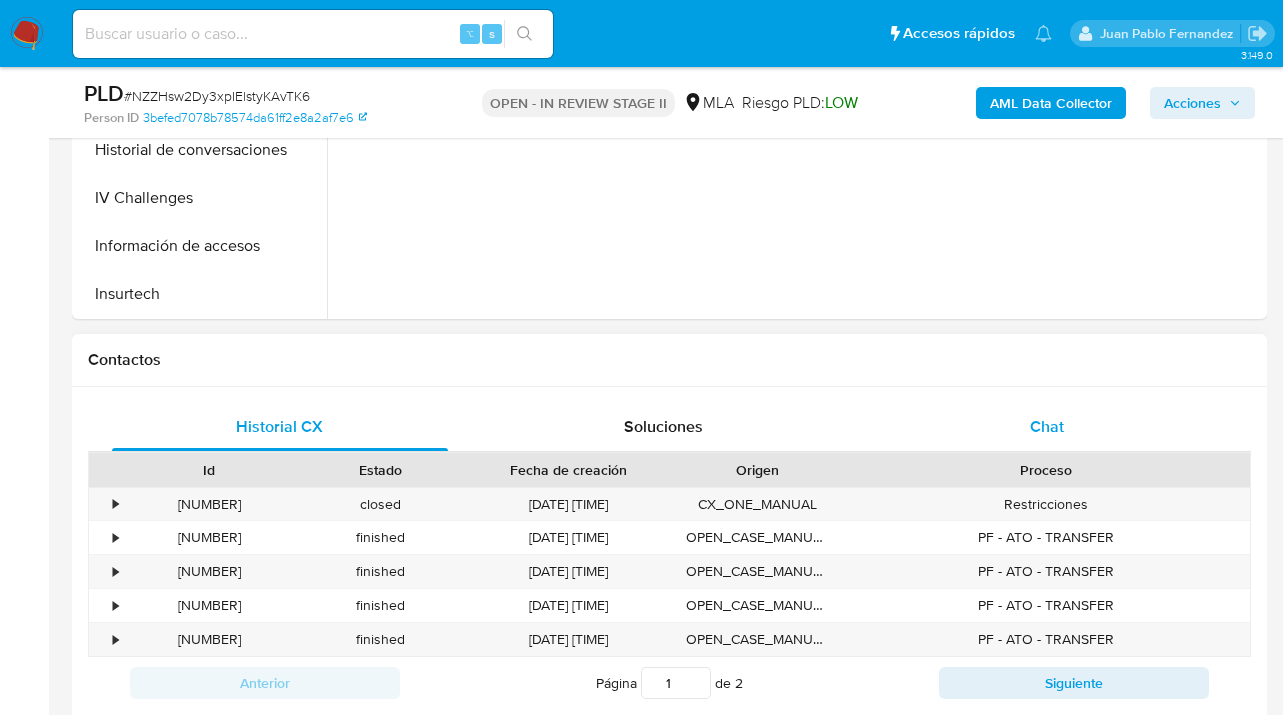 click on "Chat" at bounding box center [1048, 427] 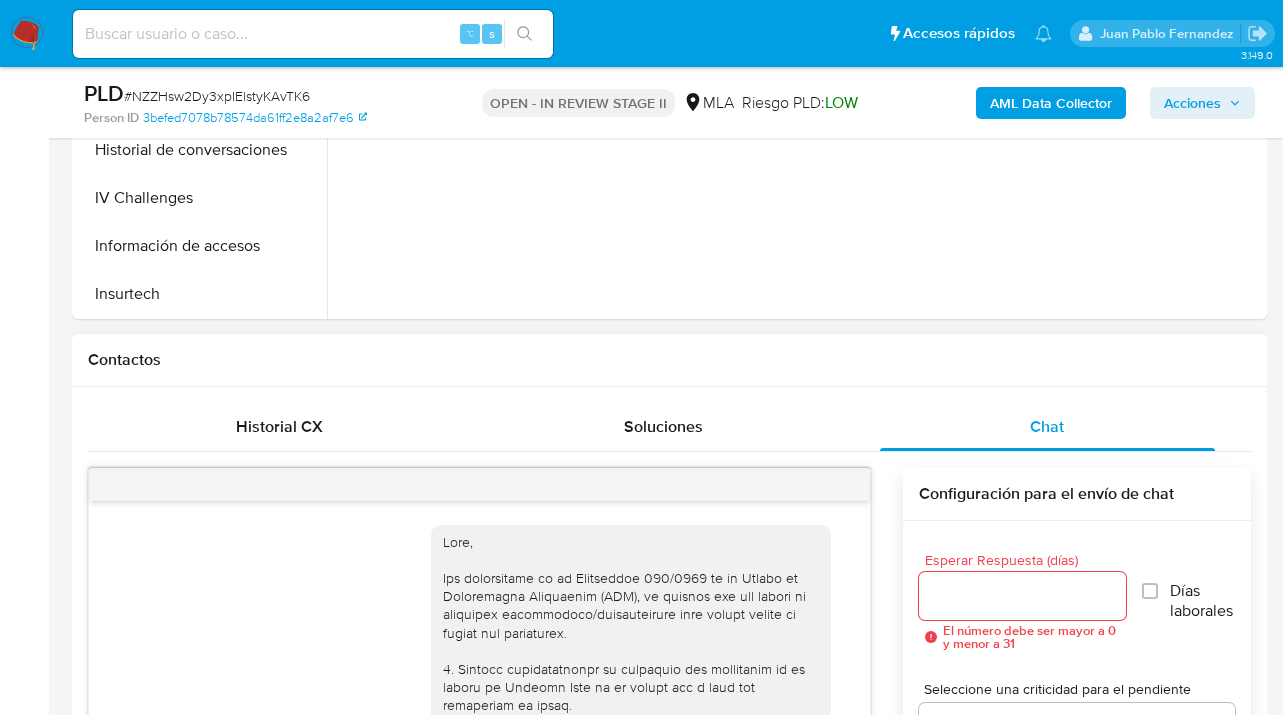 scroll, scrollTop: 767, scrollLeft: 0, axis: vertical 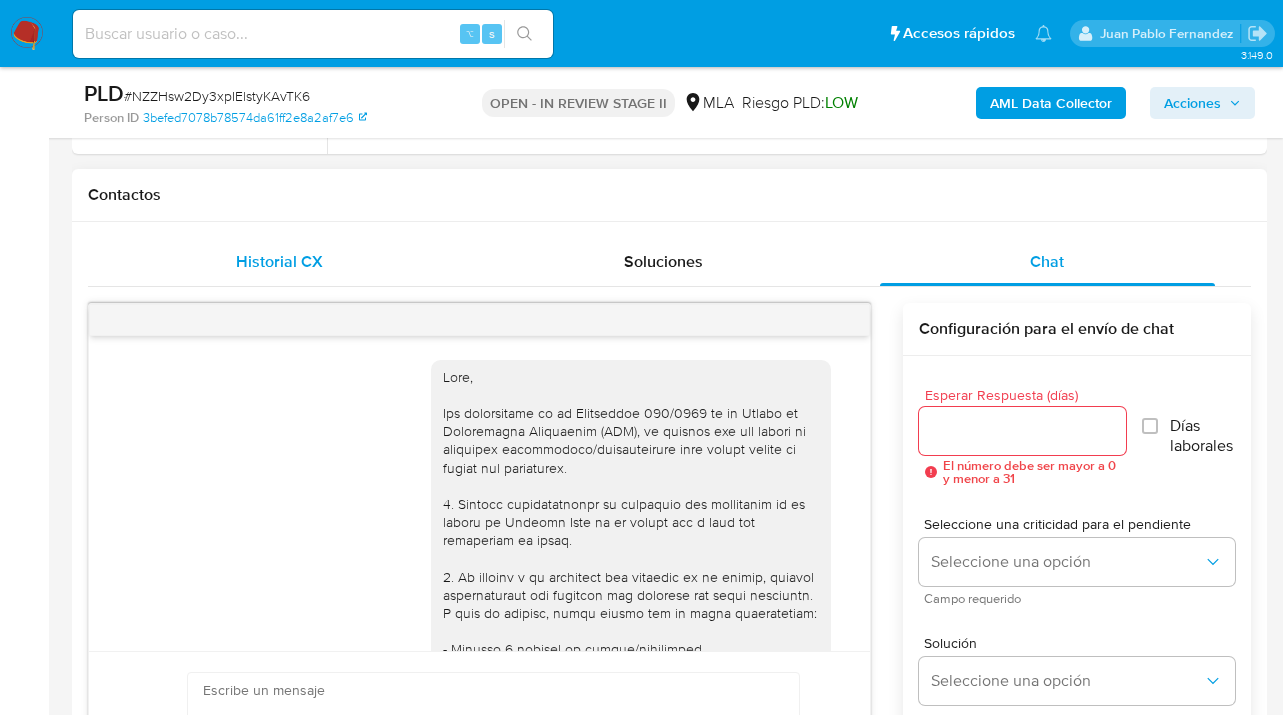 click on "Historial CX" at bounding box center [279, 261] 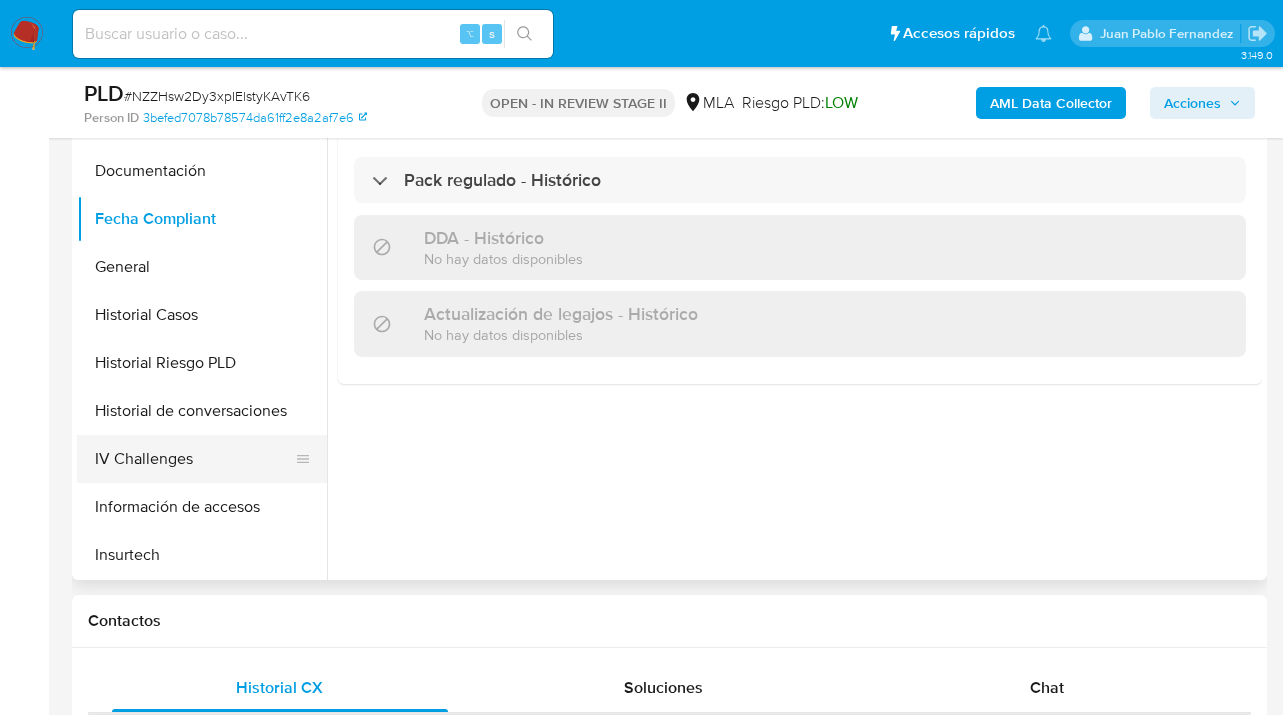 scroll, scrollTop: 319, scrollLeft: 0, axis: vertical 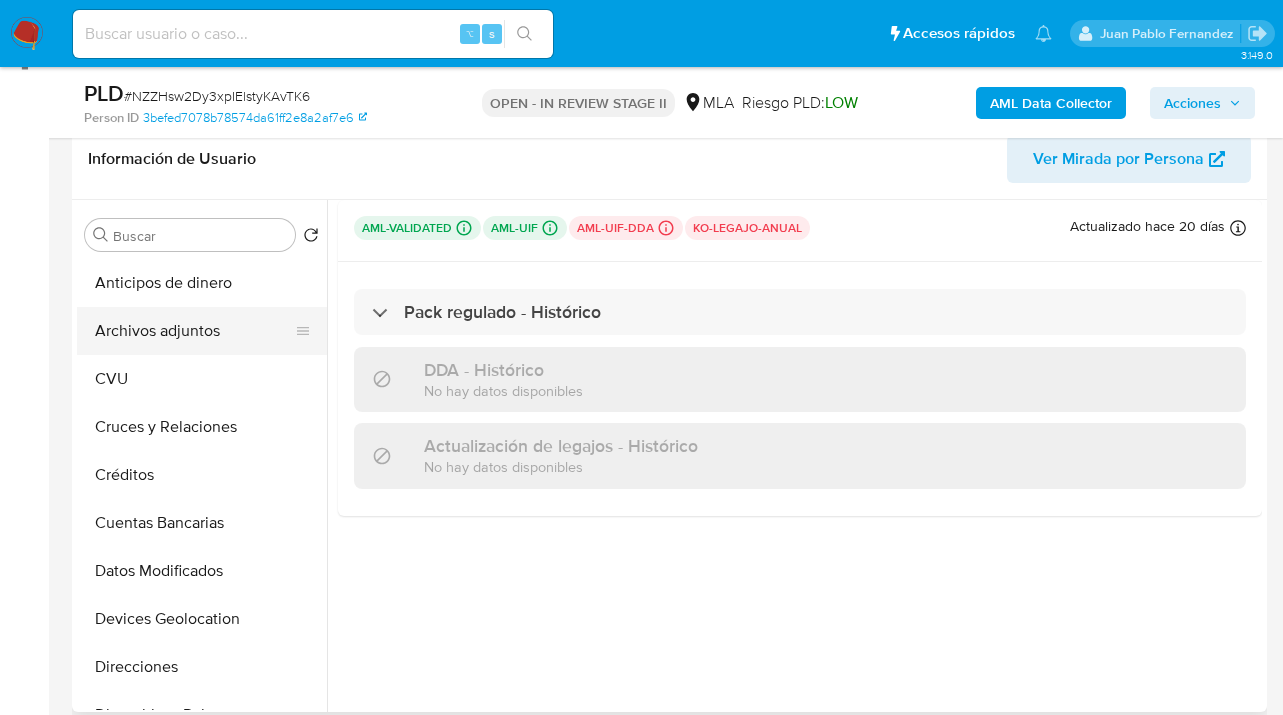click on "Archivos adjuntos" at bounding box center [194, 331] 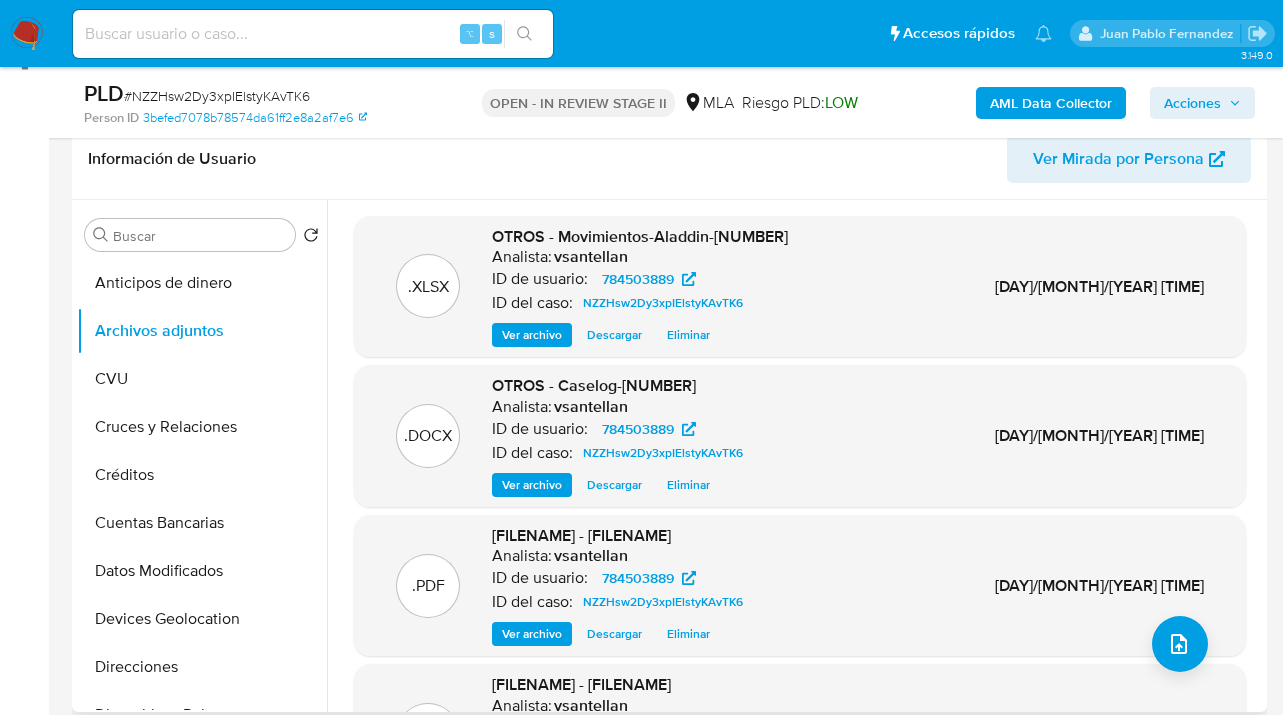 click on "Descargar" at bounding box center [614, 335] 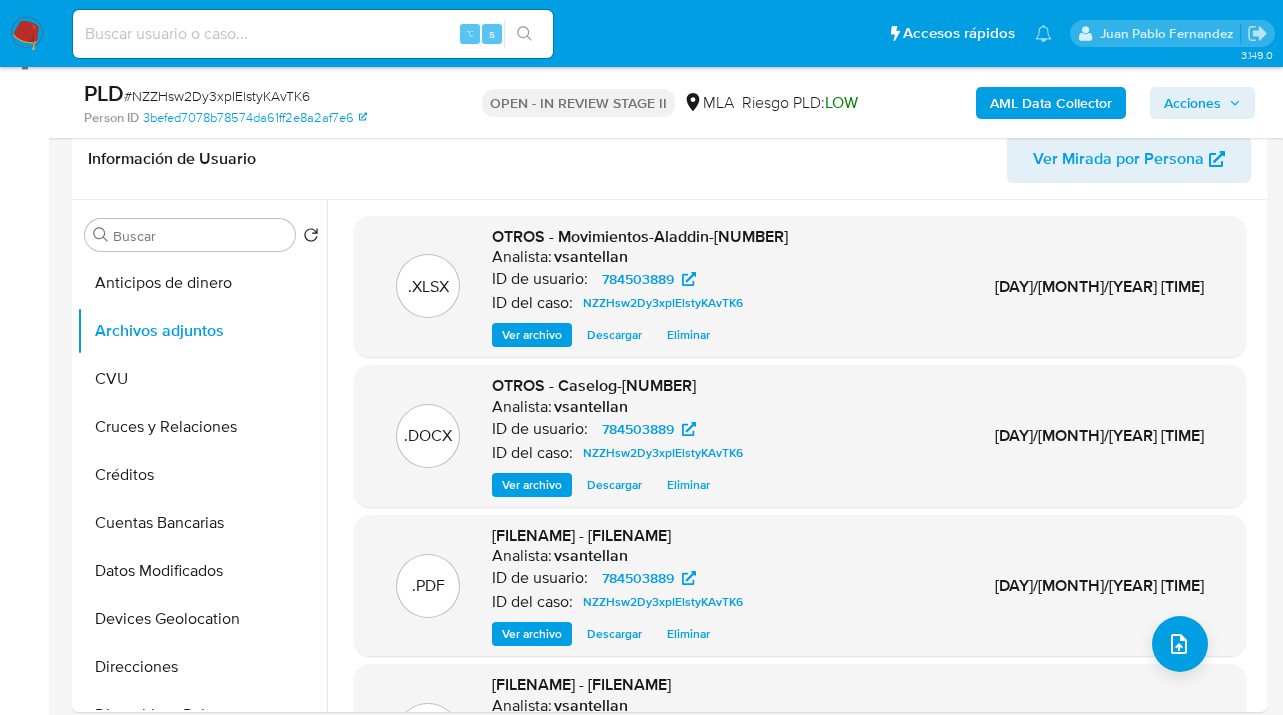click on "Acciones" at bounding box center [1192, 103] 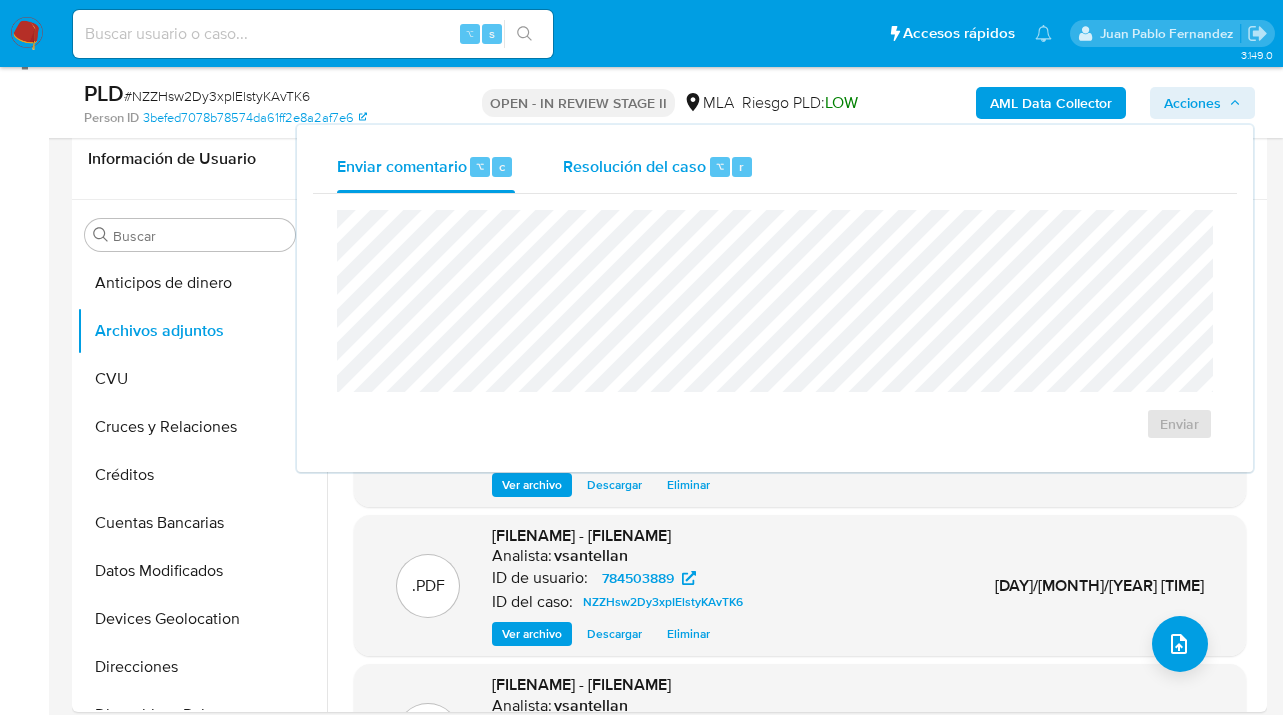 click on "Resolución del caso ⌥ r" at bounding box center [658, 167] 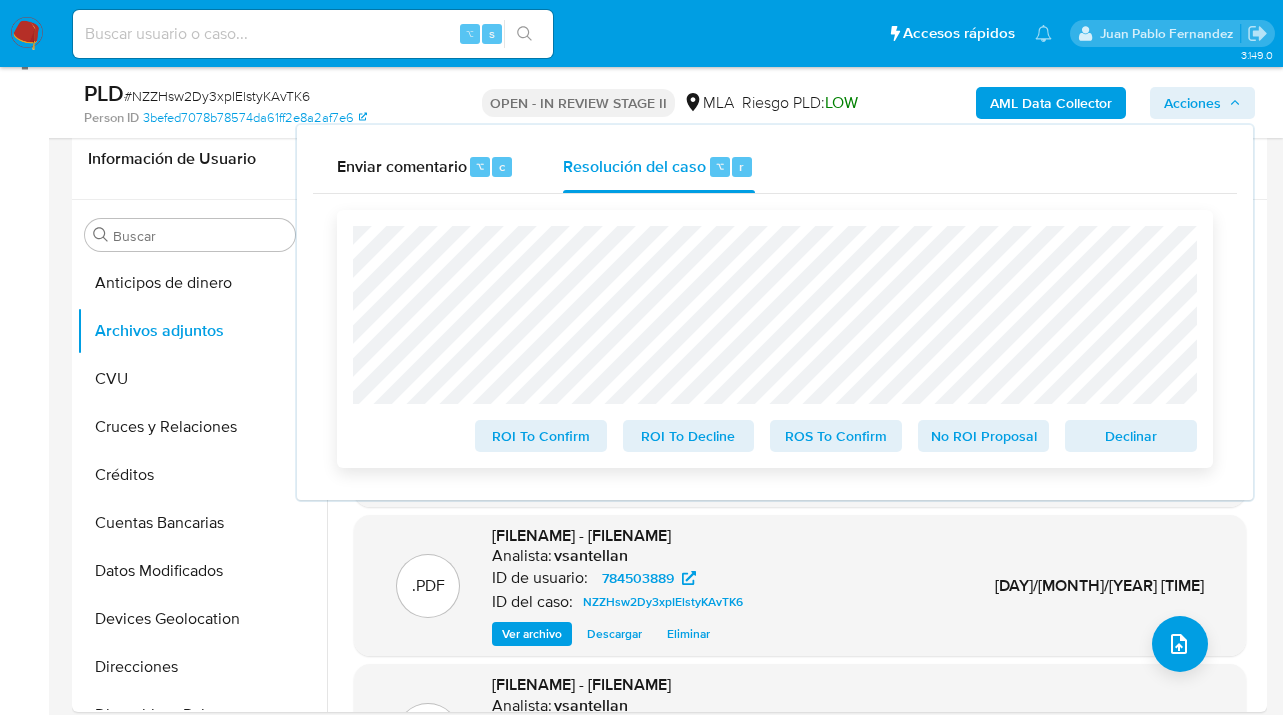 click on "ROS To Confirm" at bounding box center (836, 436) 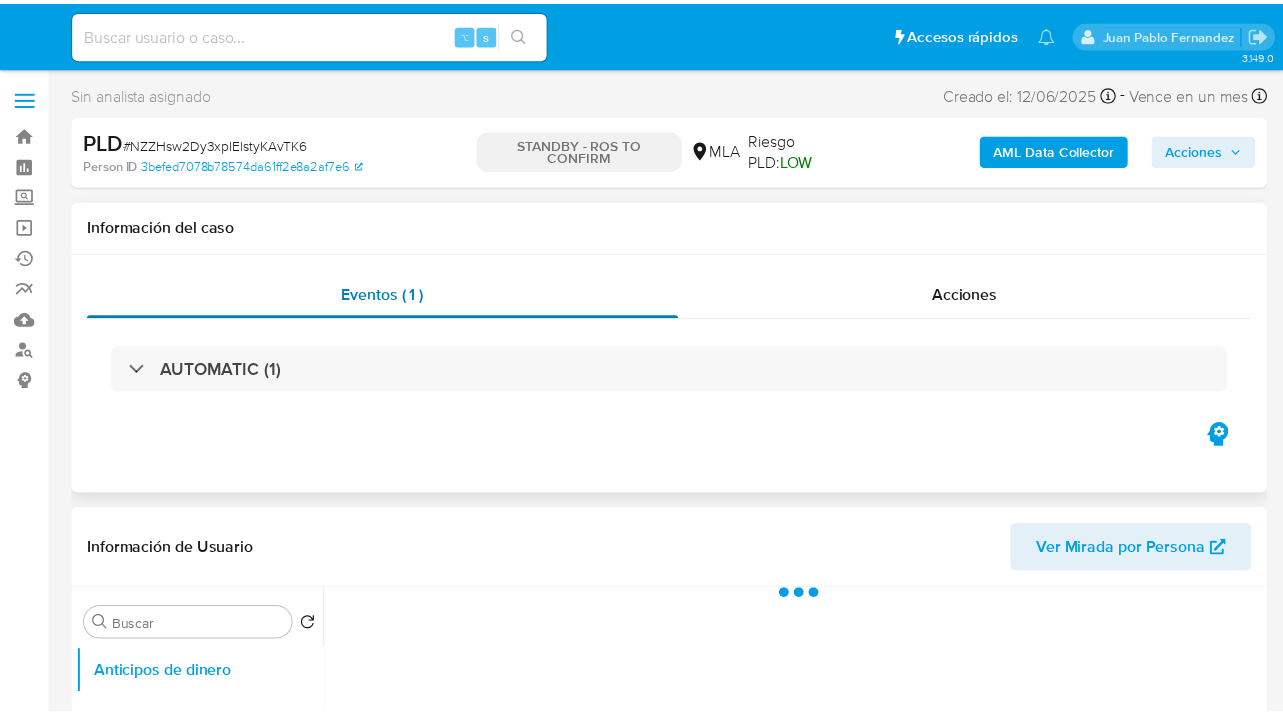 scroll, scrollTop: 0, scrollLeft: 0, axis: both 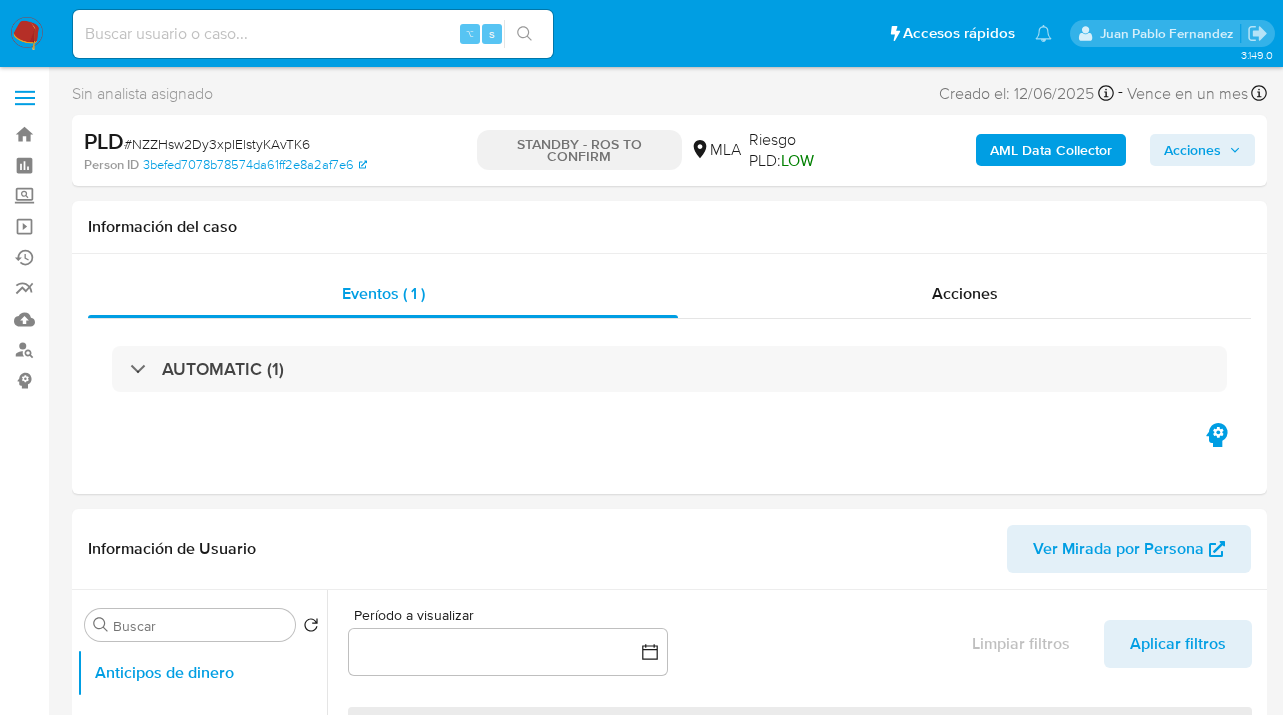 select on "10" 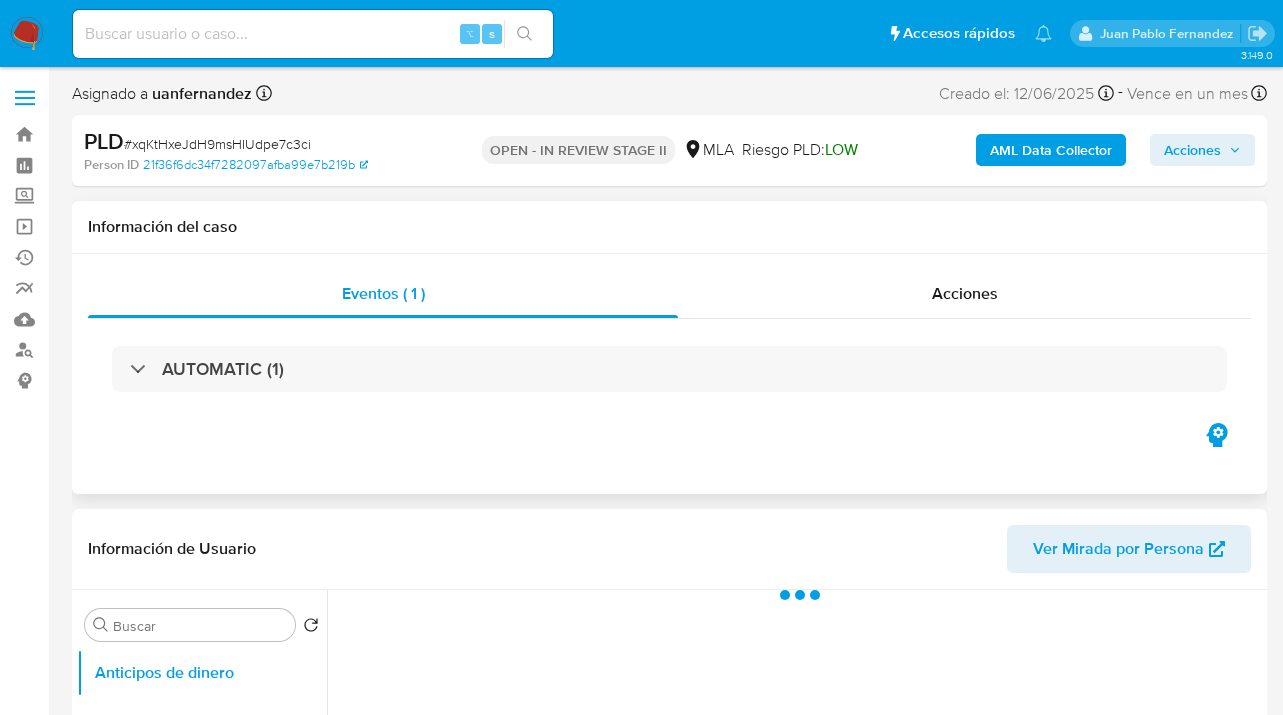 scroll, scrollTop: 402, scrollLeft: 0, axis: vertical 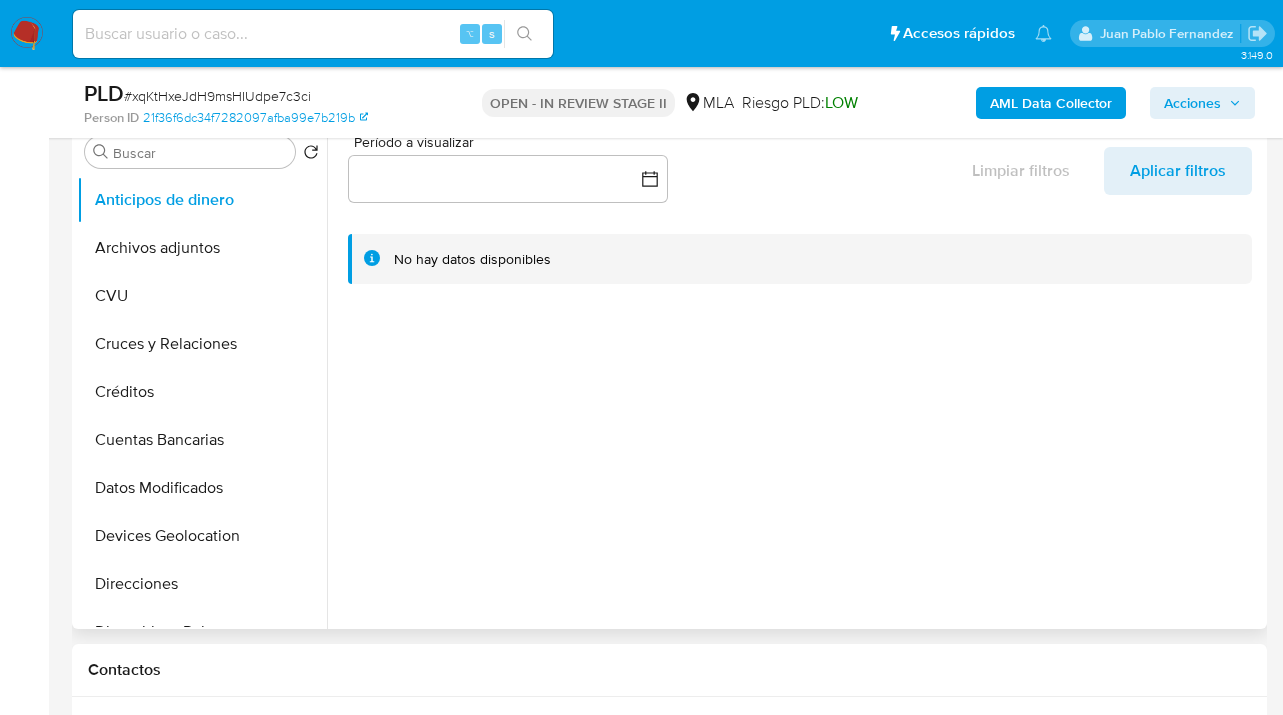 select on "10" 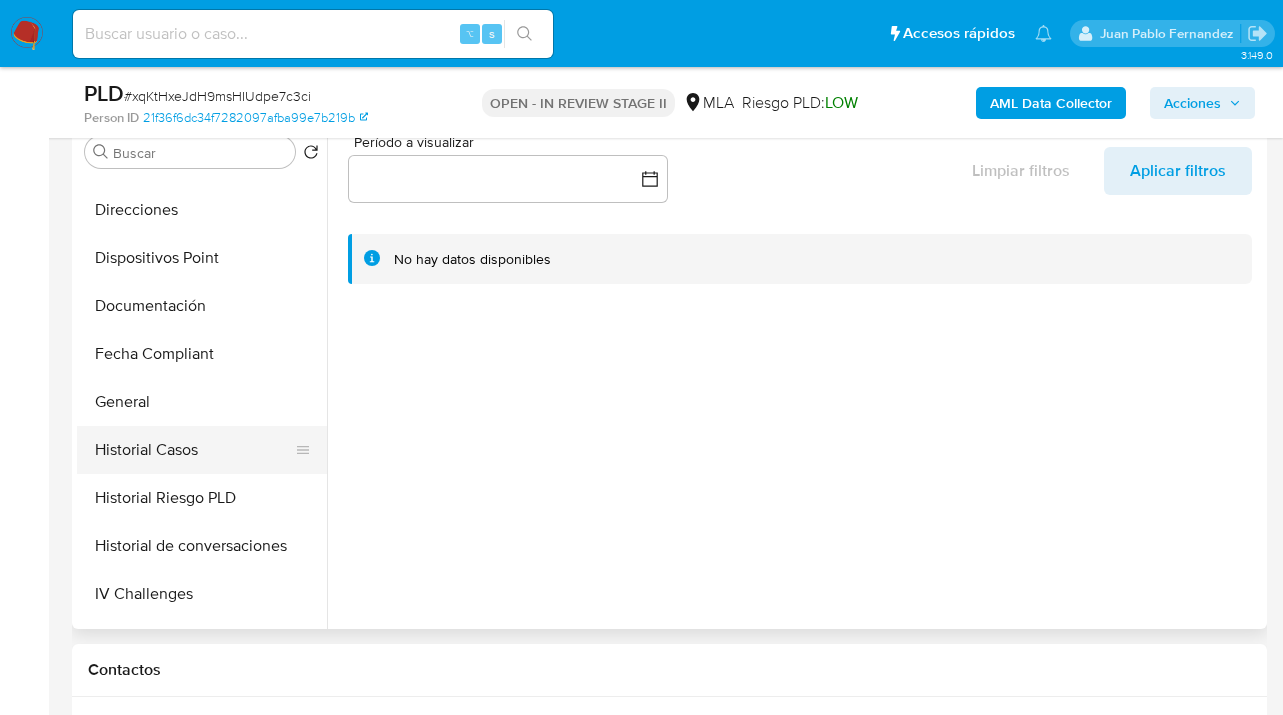 scroll, scrollTop: 375, scrollLeft: 0, axis: vertical 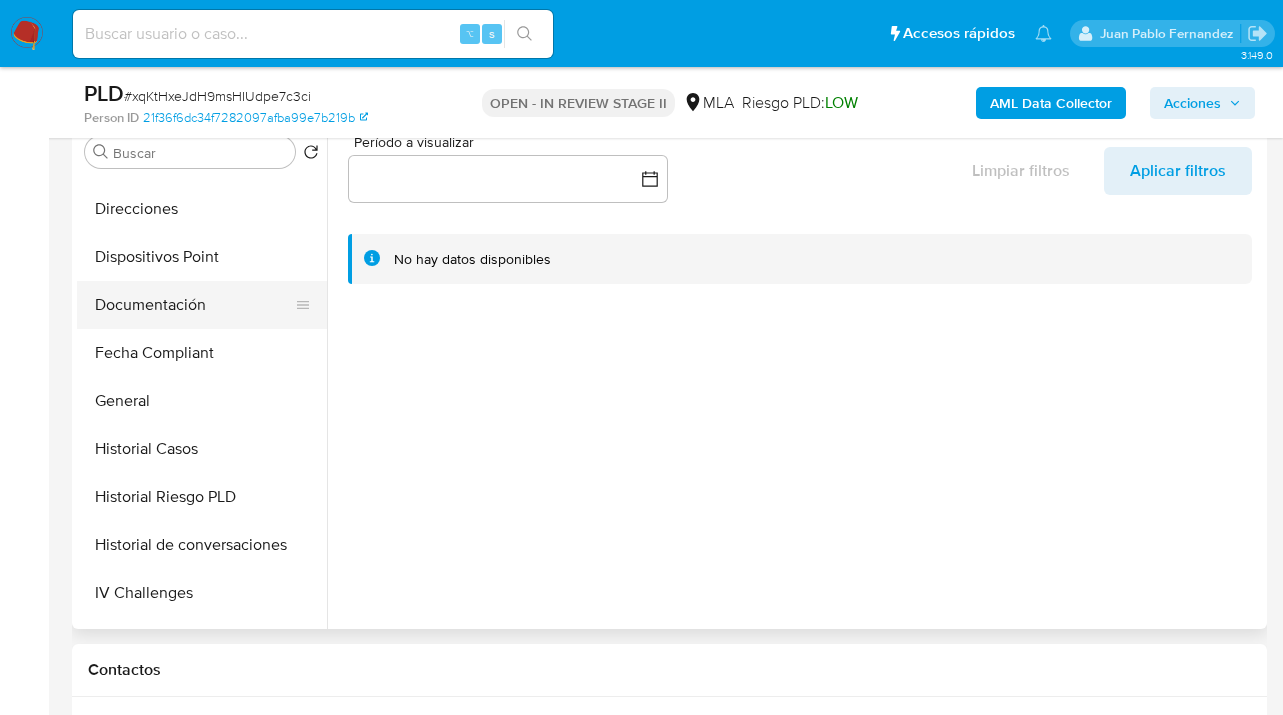 click on "Documentación" at bounding box center (194, 305) 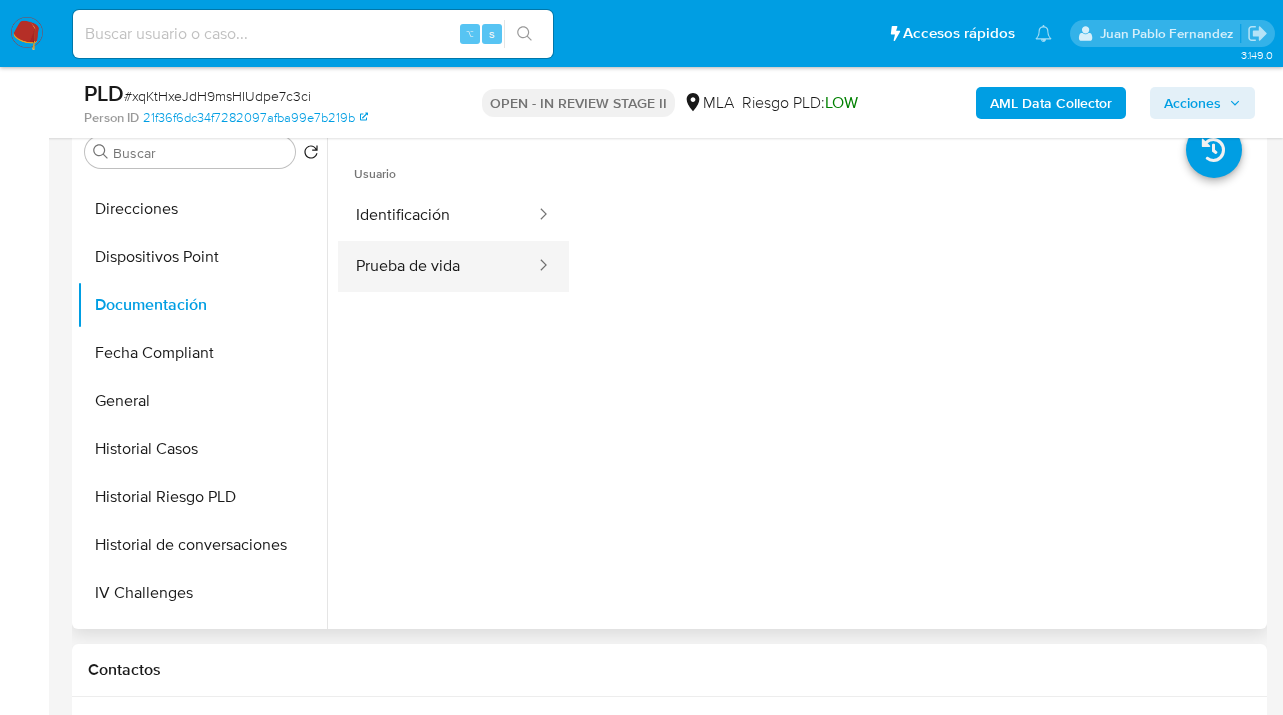 click on "Prueba de vida" at bounding box center (437, 266) 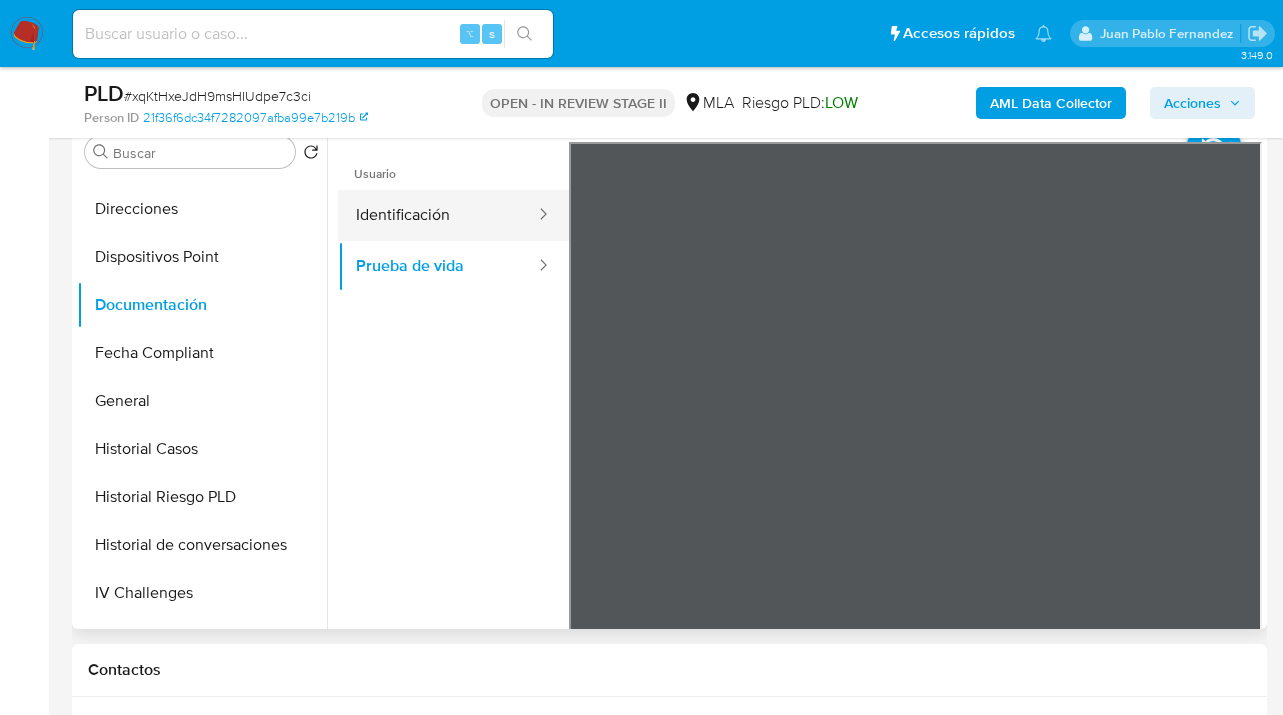 click on "Identificación" at bounding box center (437, 215) 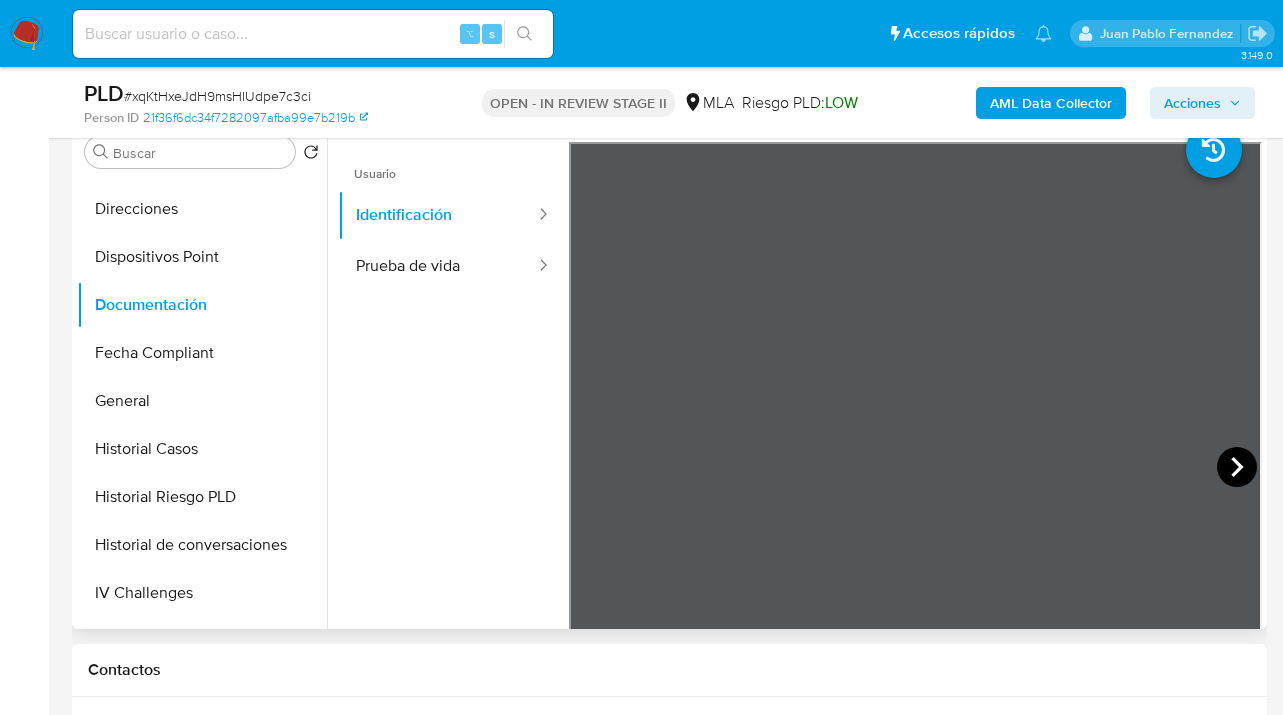 click 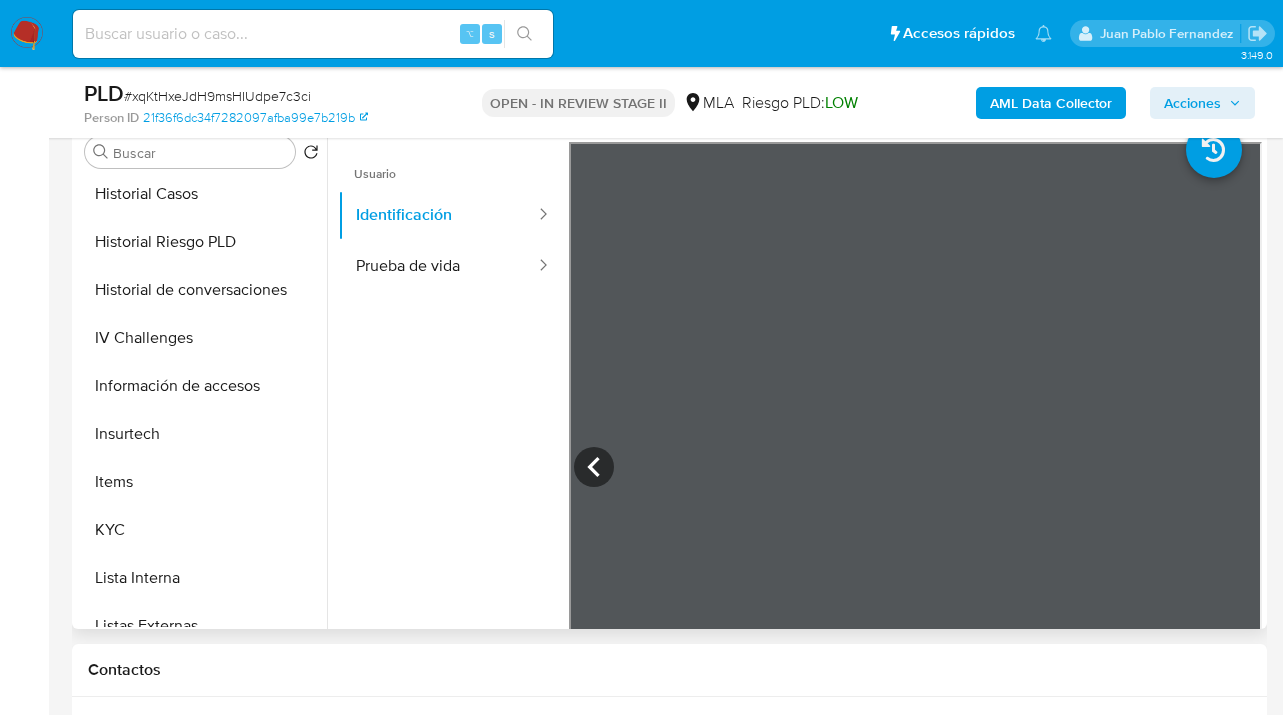 scroll, scrollTop: 637, scrollLeft: 0, axis: vertical 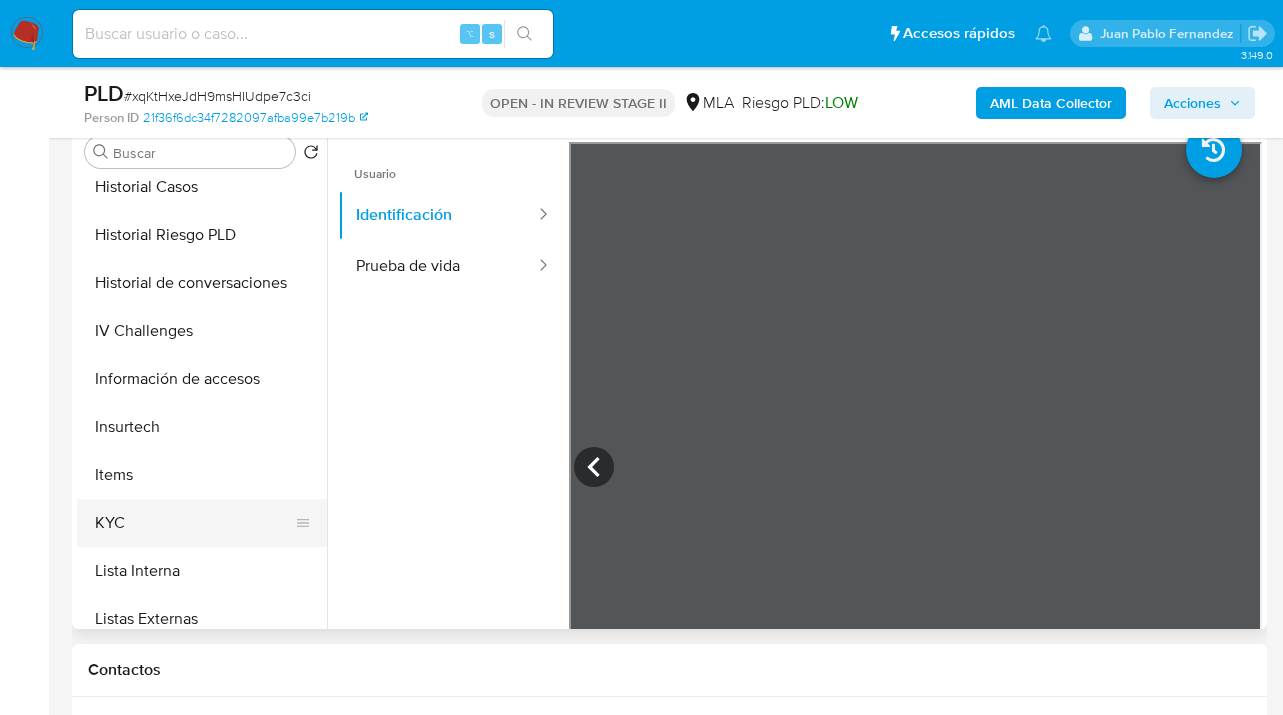 click on "KYC" at bounding box center [194, 523] 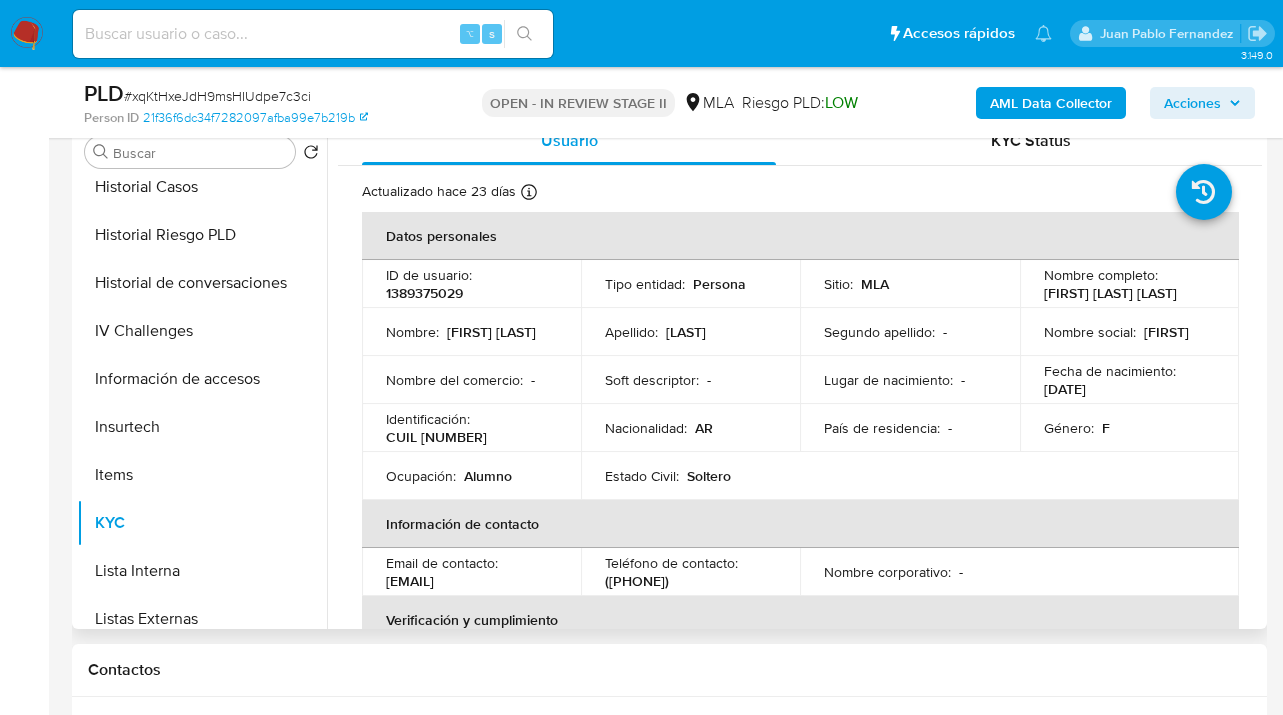 scroll, scrollTop: 0, scrollLeft: 0, axis: both 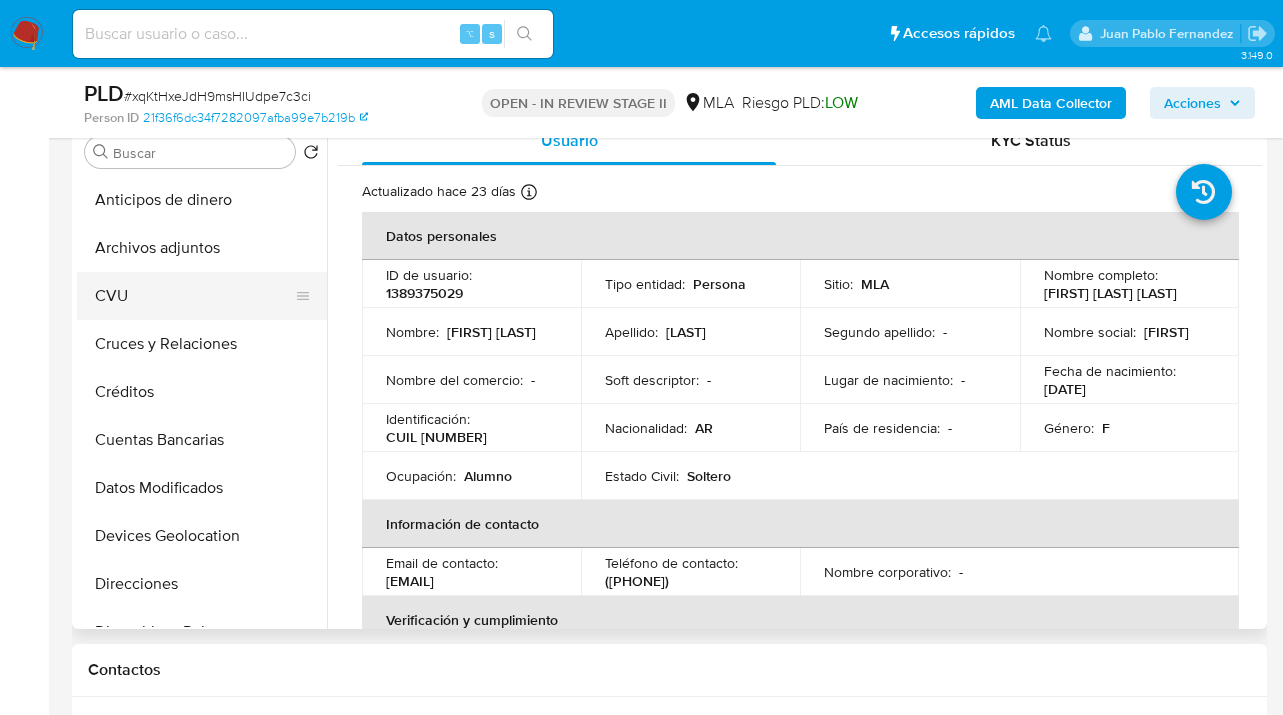 click on "CVU" at bounding box center [194, 296] 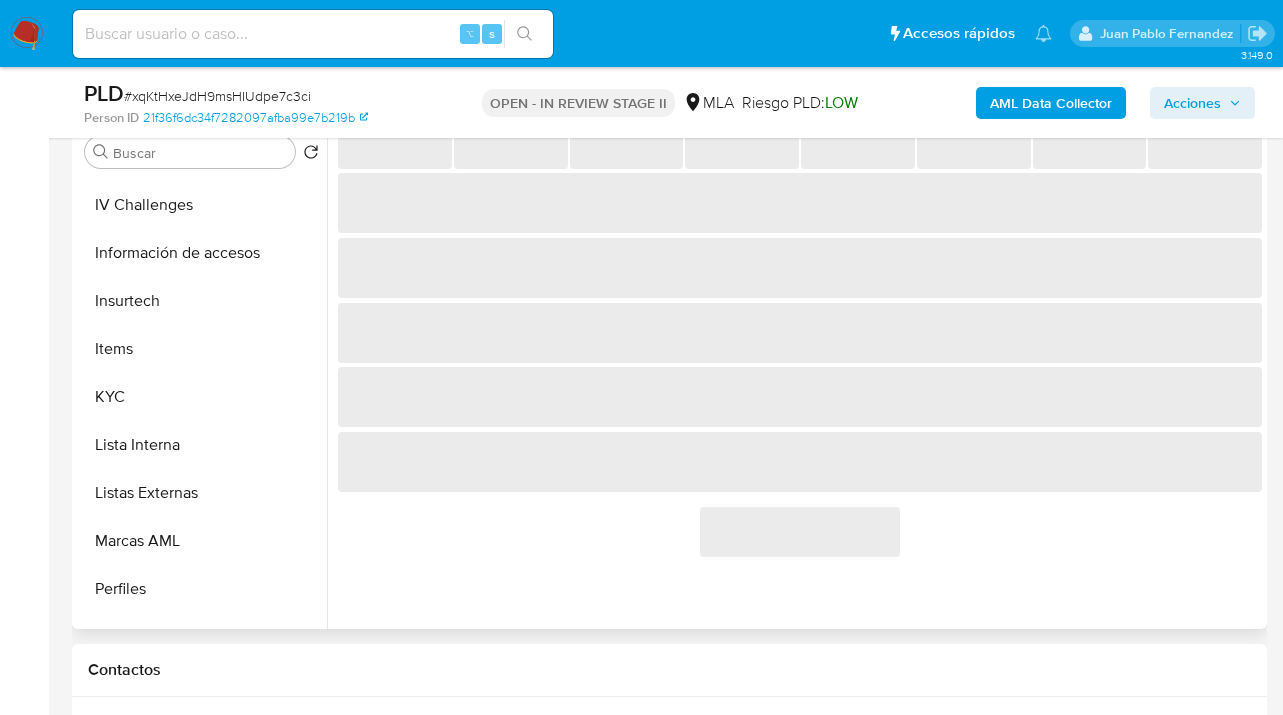 scroll, scrollTop: 941, scrollLeft: 0, axis: vertical 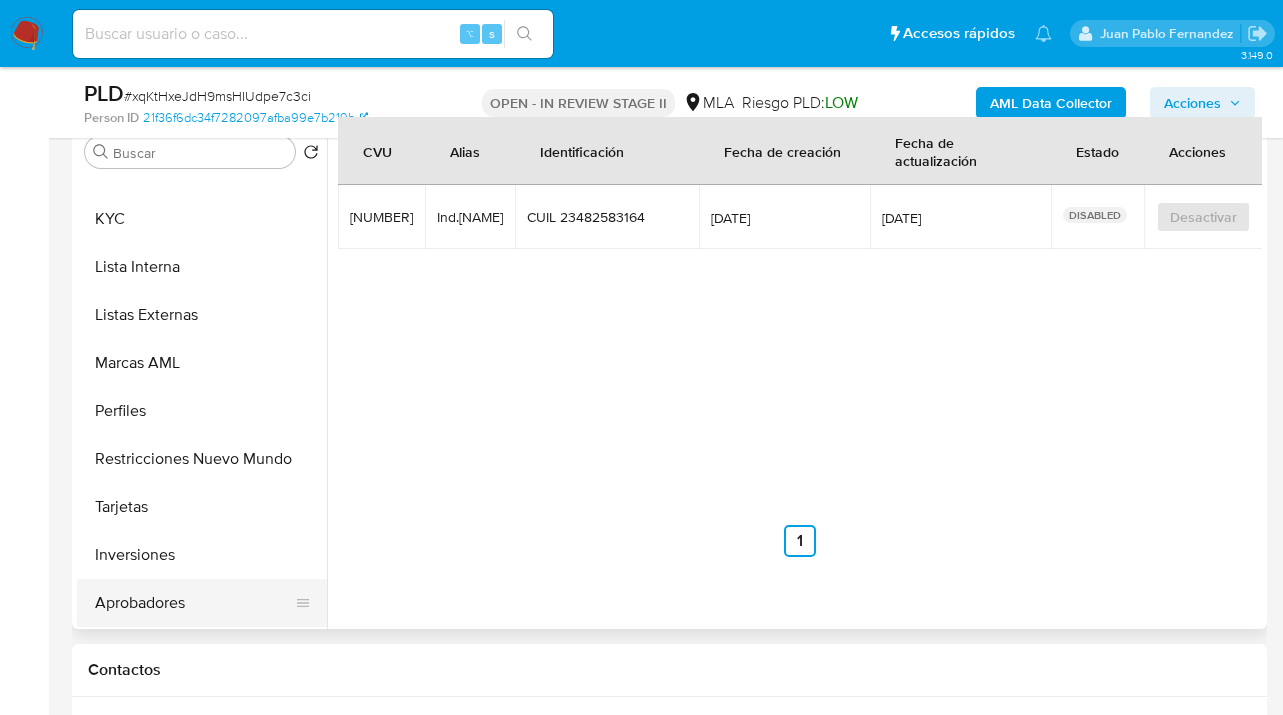 click on "Aprobadores" at bounding box center [194, 603] 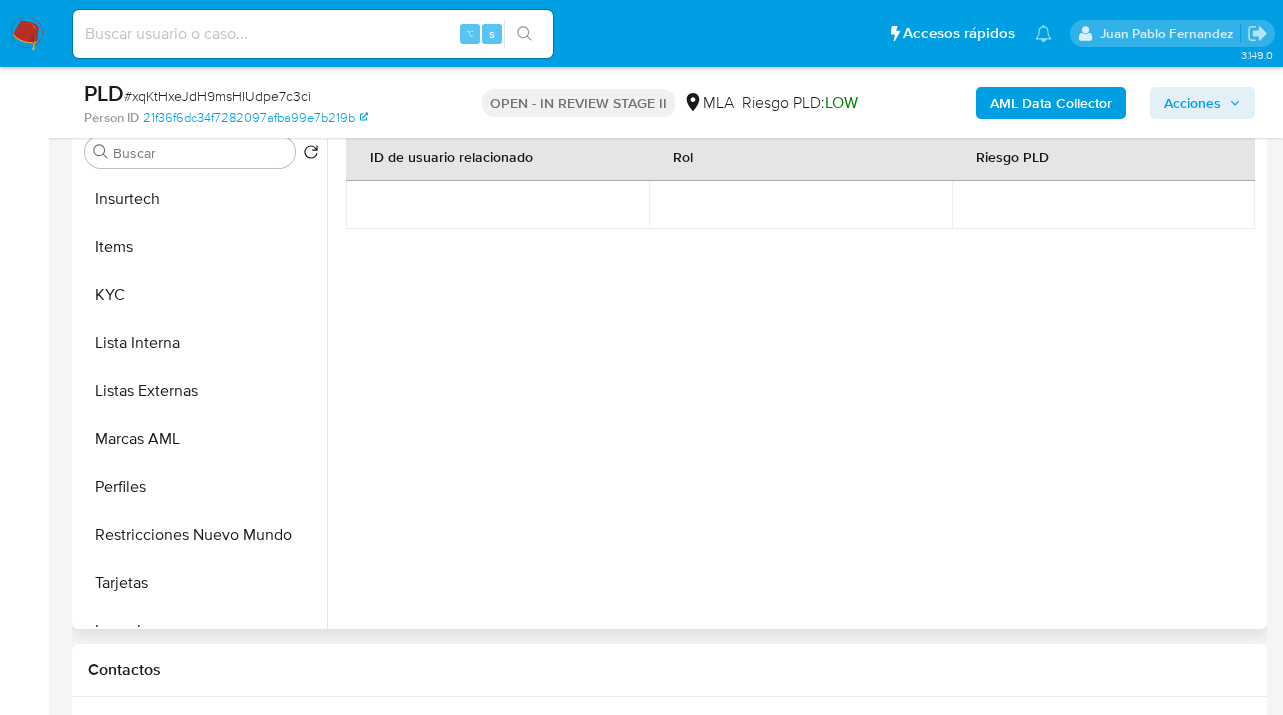 scroll, scrollTop: 868, scrollLeft: 0, axis: vertical 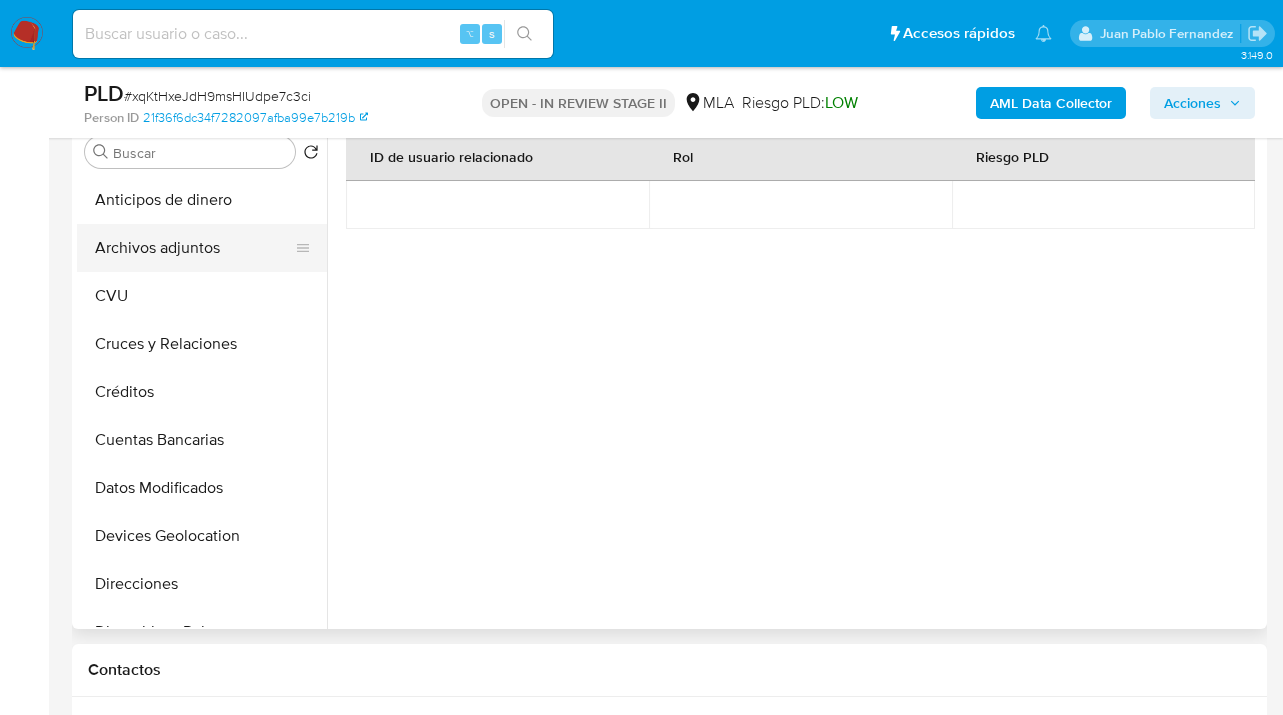 click on "Archivos adjuntos" at bounding box center [194, 248] 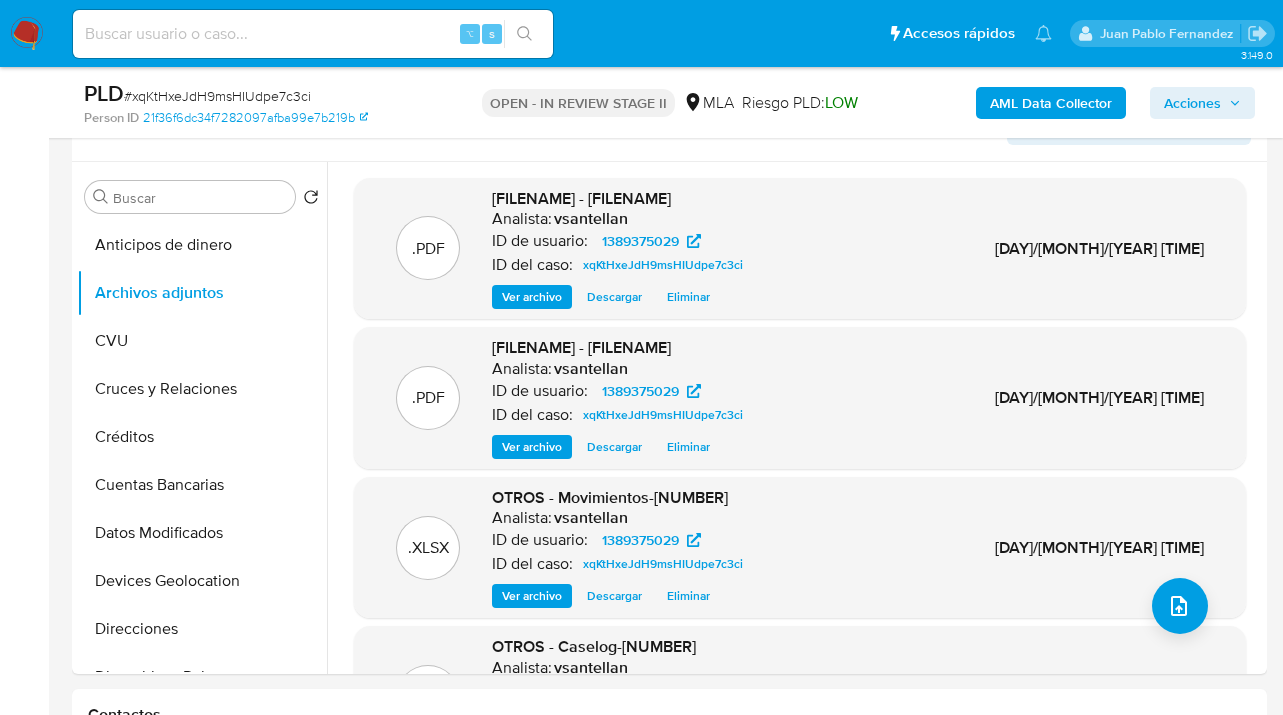 scroll, scrollTop: 342, scrollLeft: 0, axis: vertical 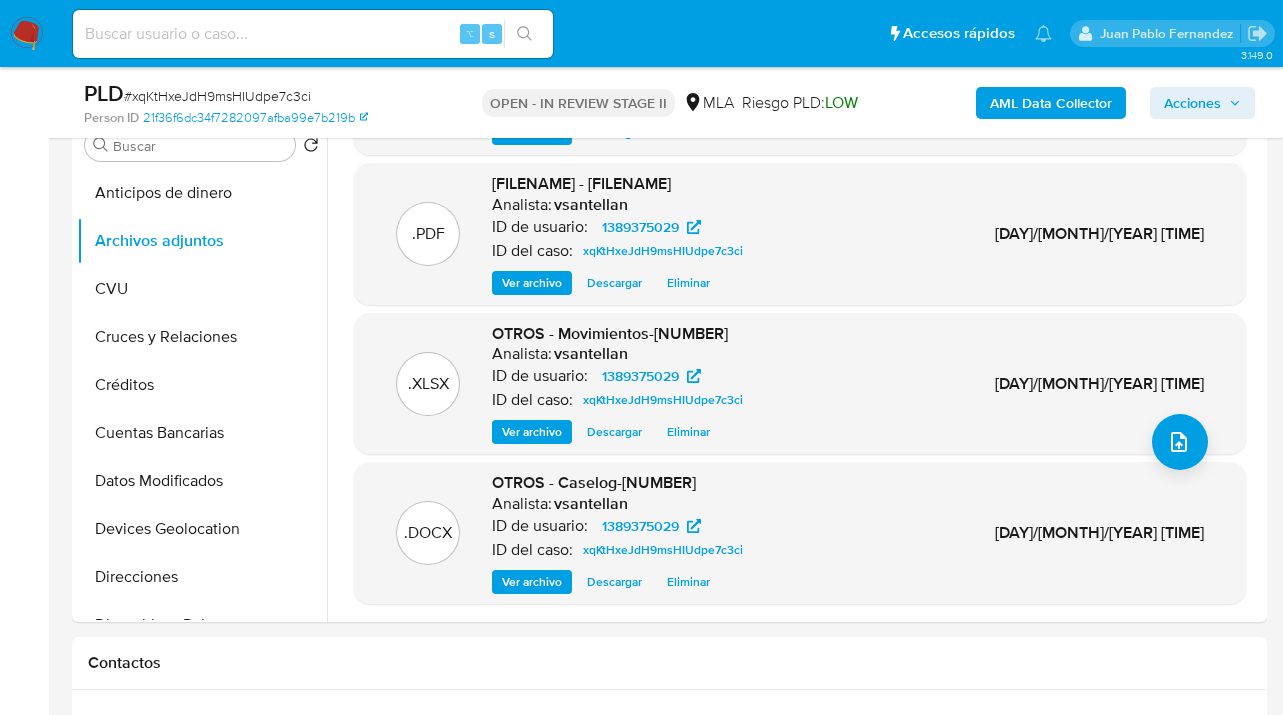 click on "Ver archivo" at bounding box center (532, 582) 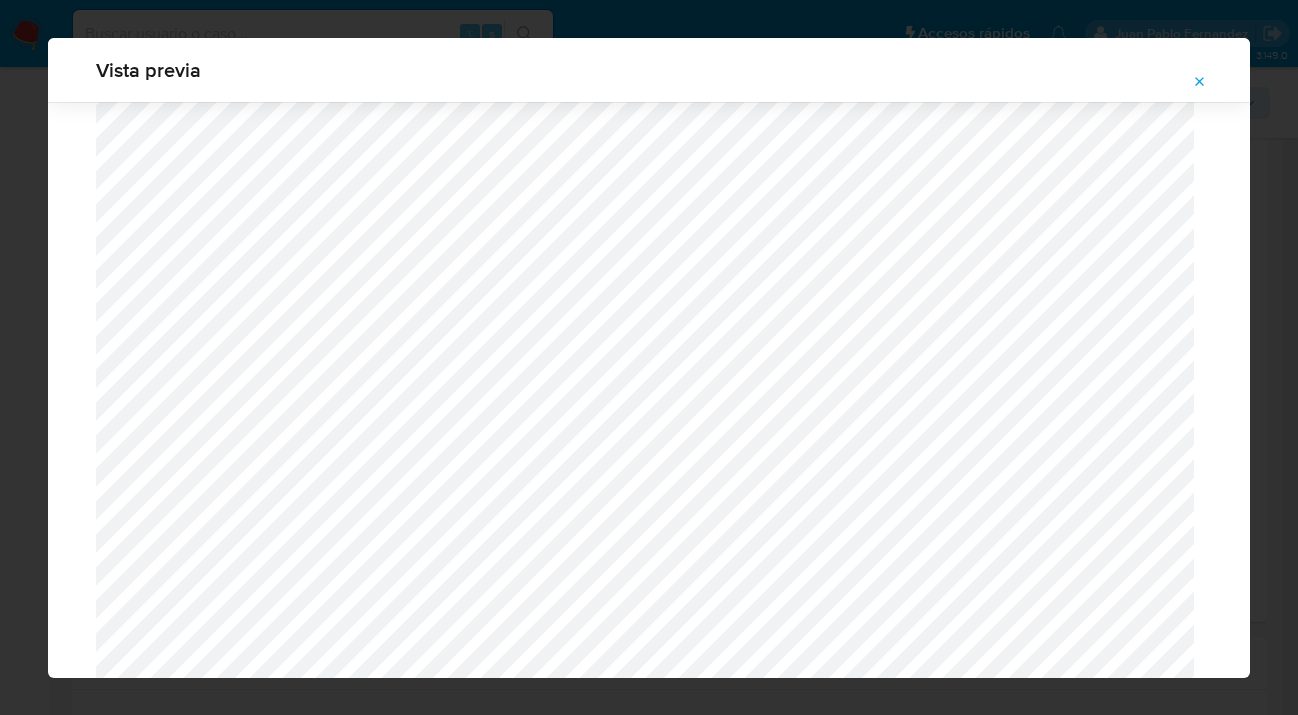 scroll, scrollTop: 611, scrollLeft: 0, axis: vertical 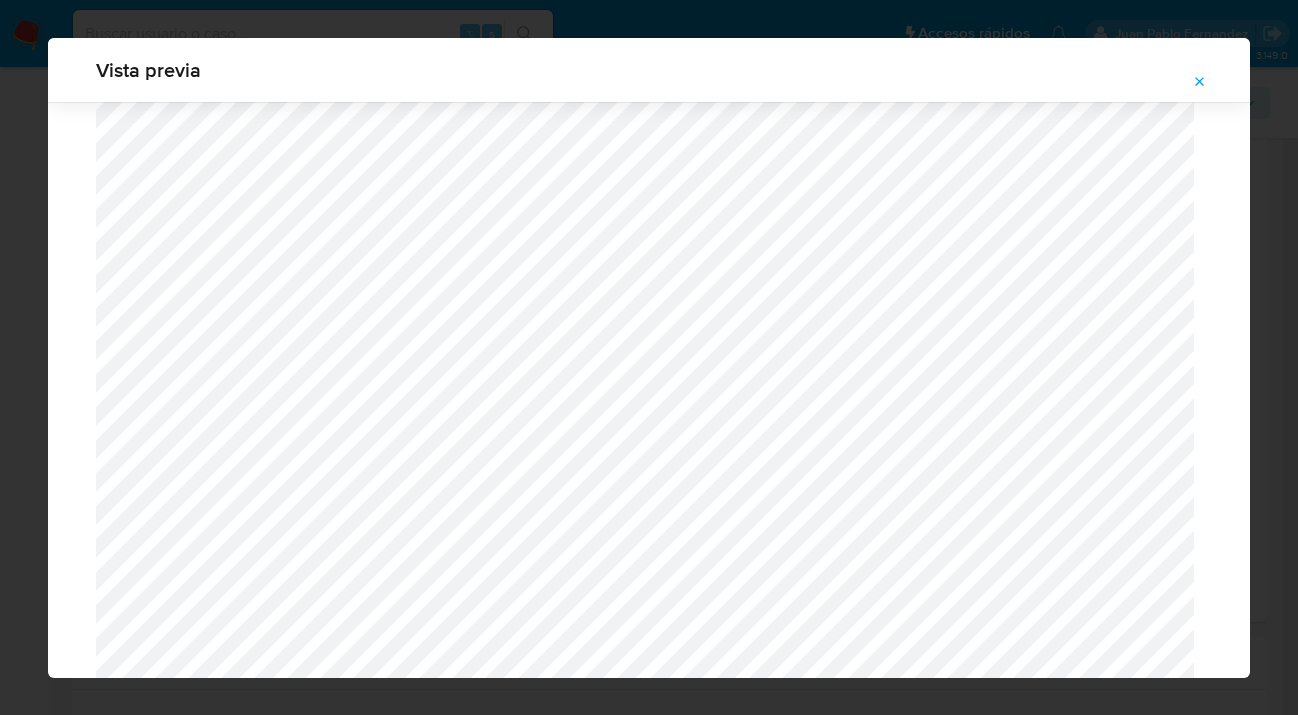 click 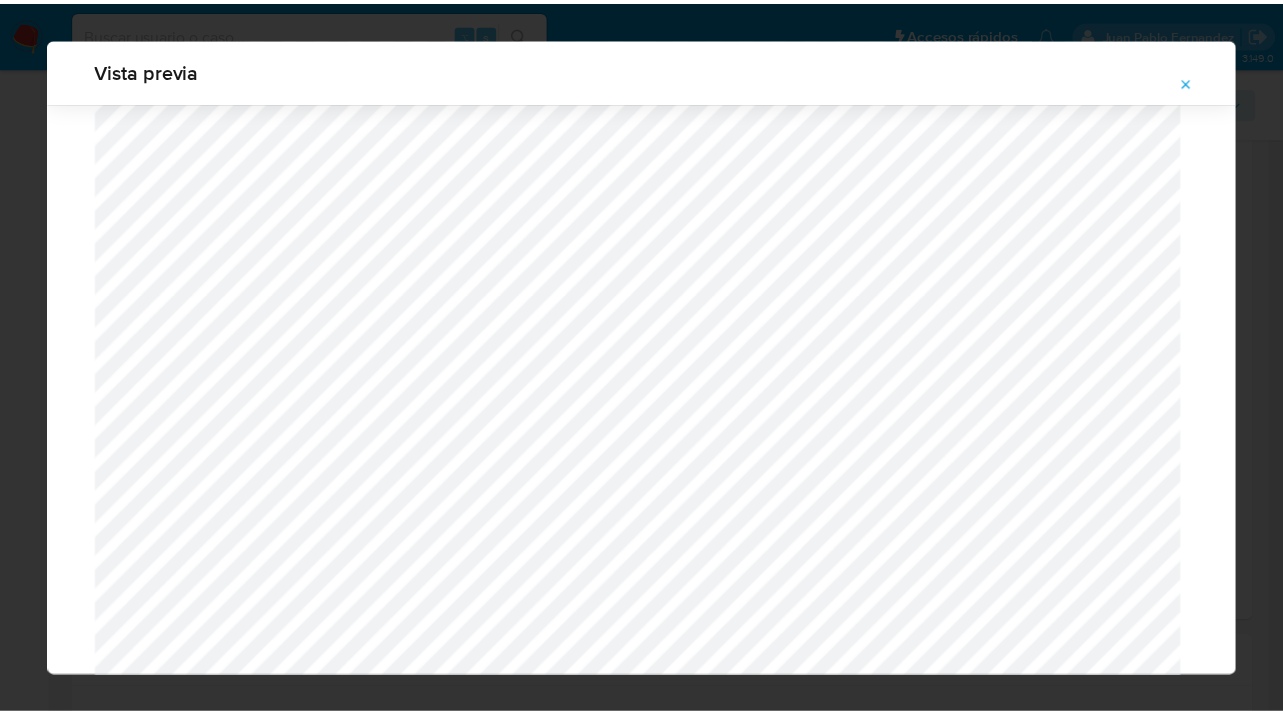 scroll, scrollTop: 64, scrollLeft: 0, axis: vertical 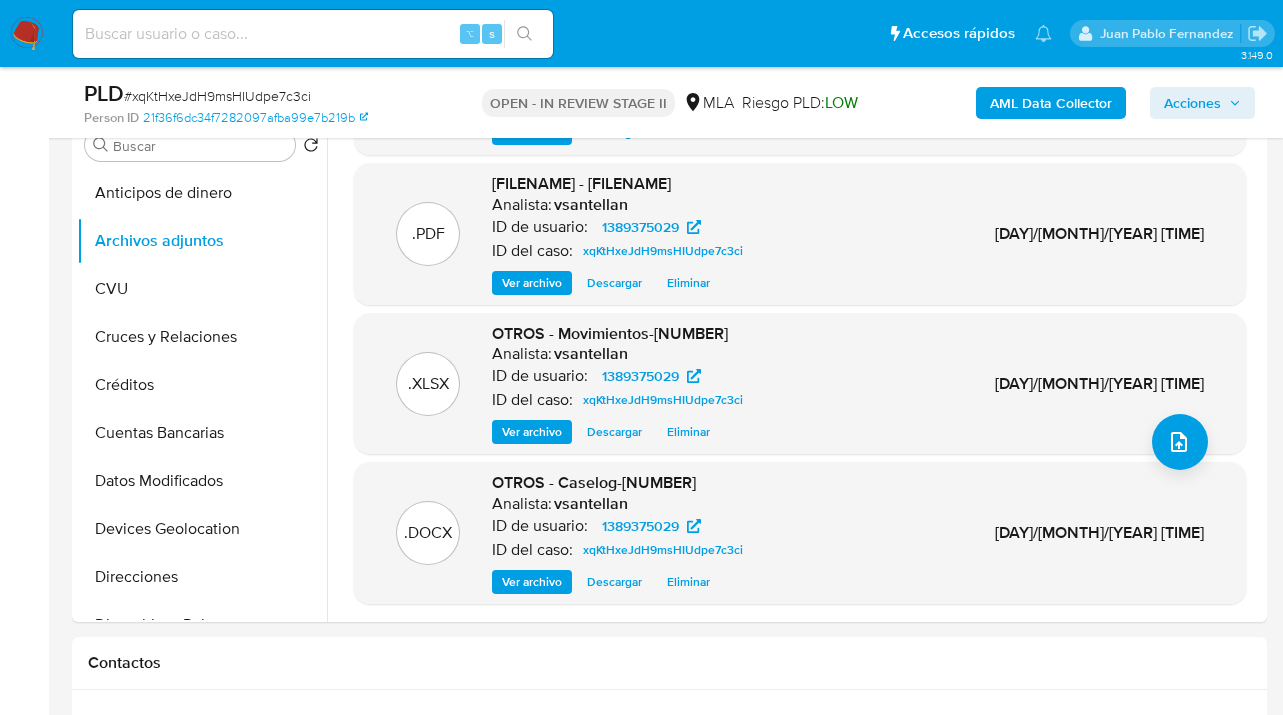 click on "Descargar" at bounding box center (614, 582) 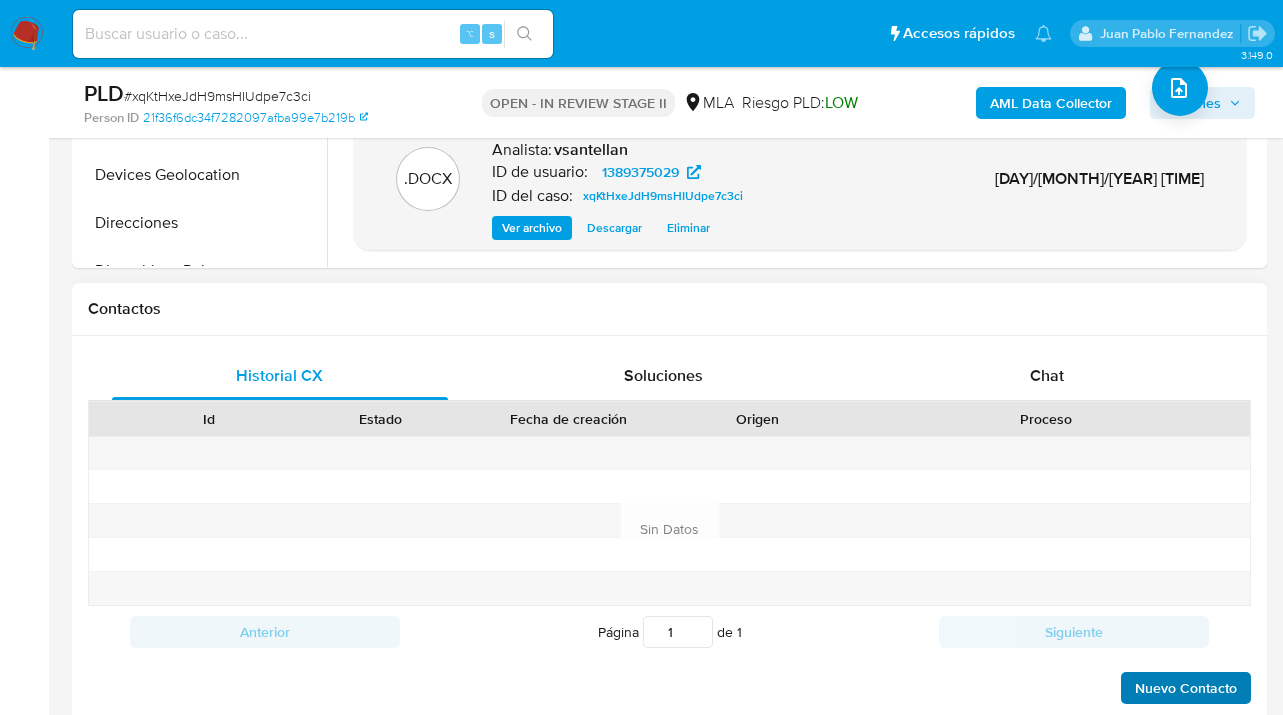 scroll, scrollTop: 840, scrollLeft: 0, axis: vertical 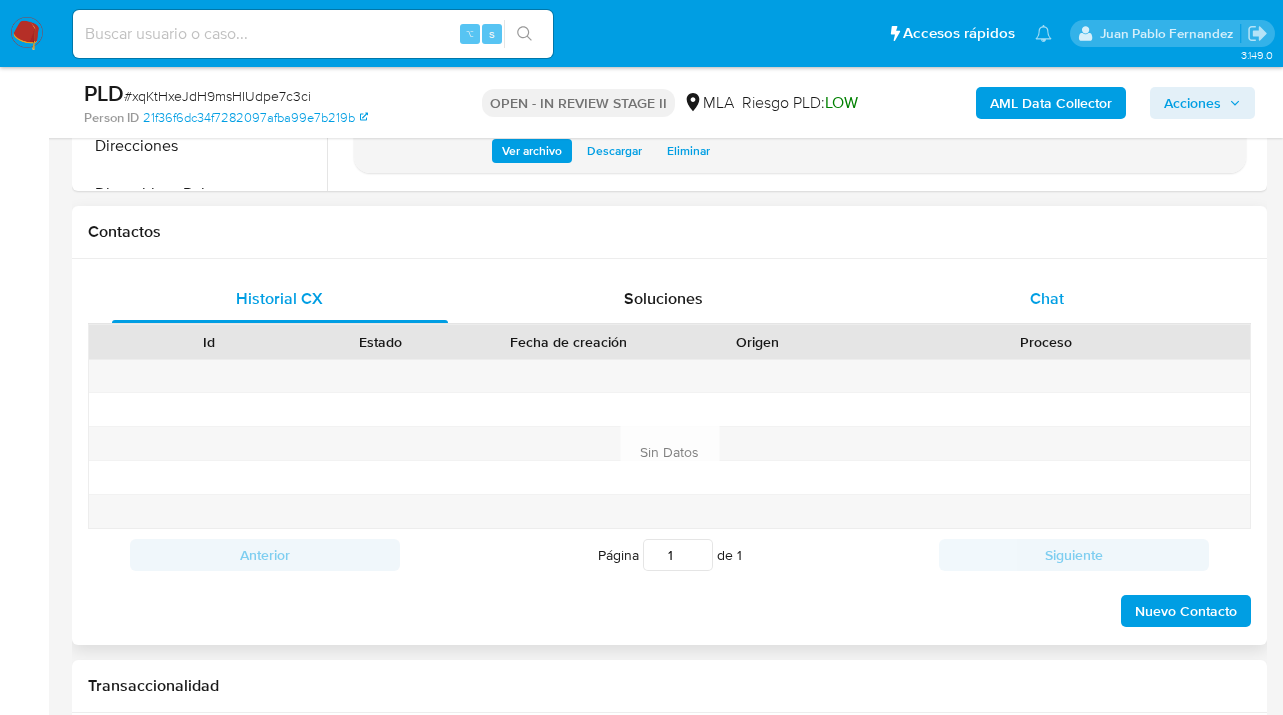click on "Chat" at bounding box center (1048, 299) 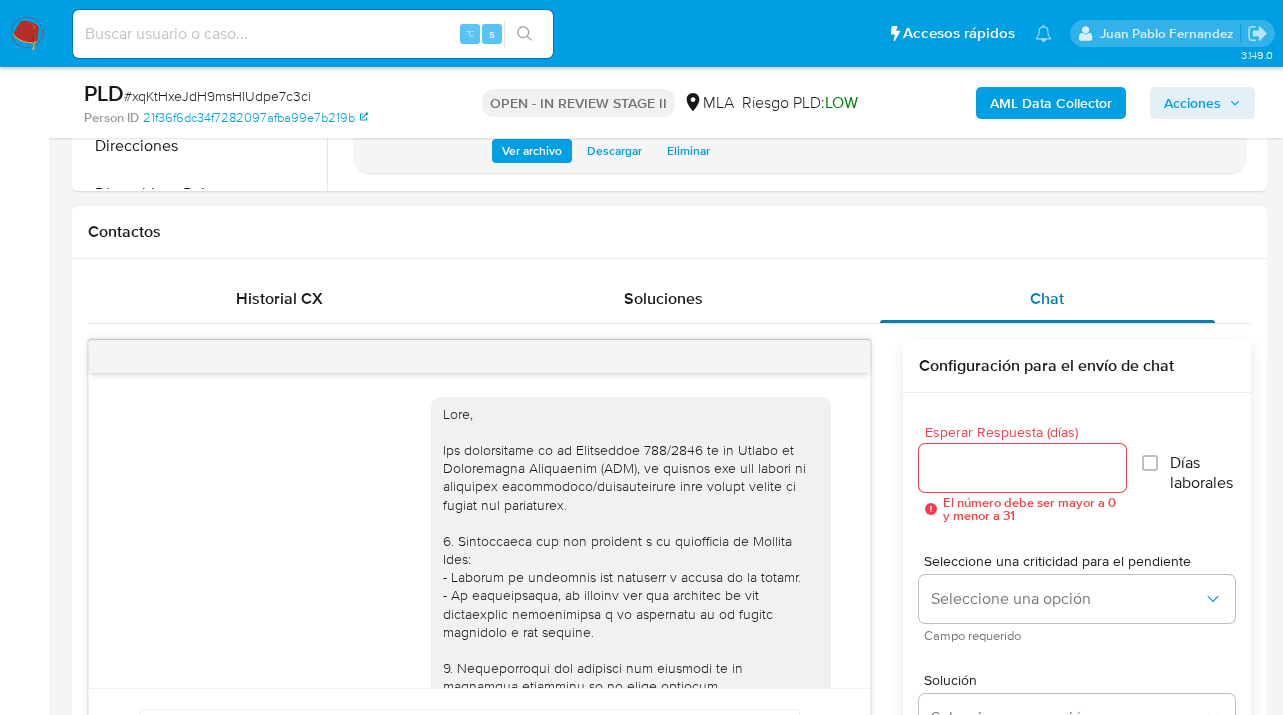 scroll, scrollTop: 883, scrollLeft: 0, axis: vertical 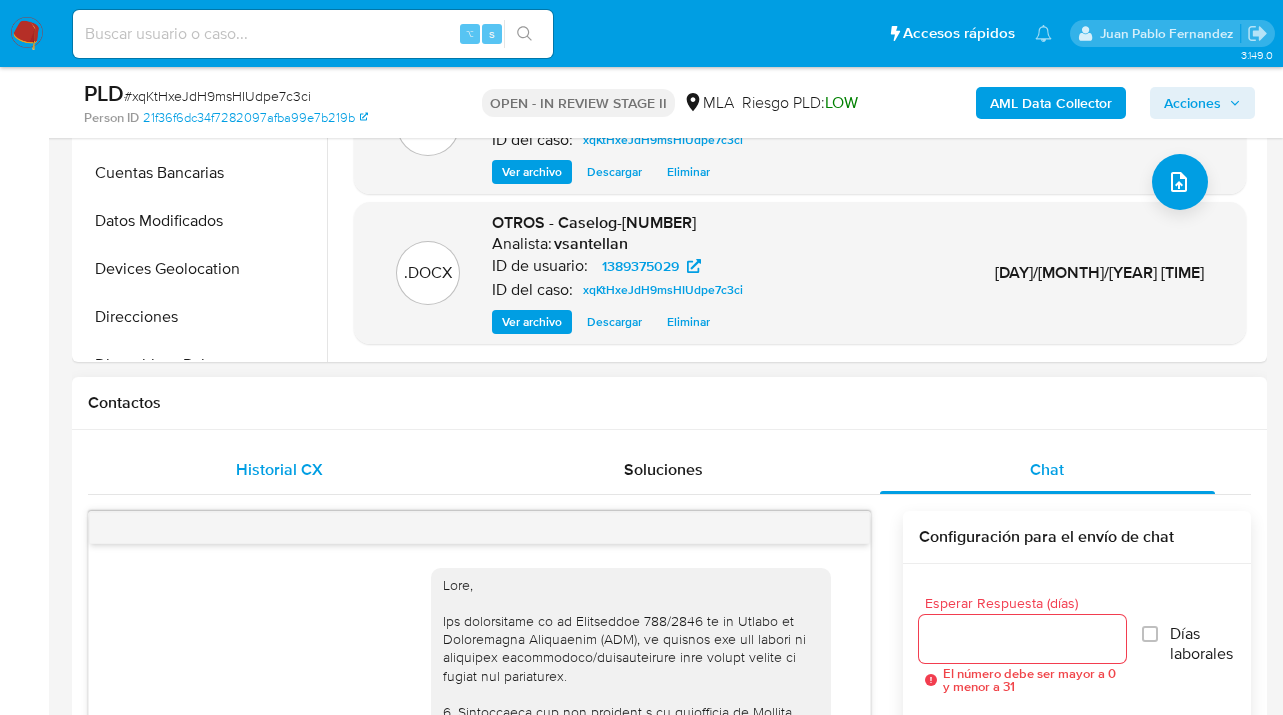 click on "Historial CX" at bounding box center (280, 470) 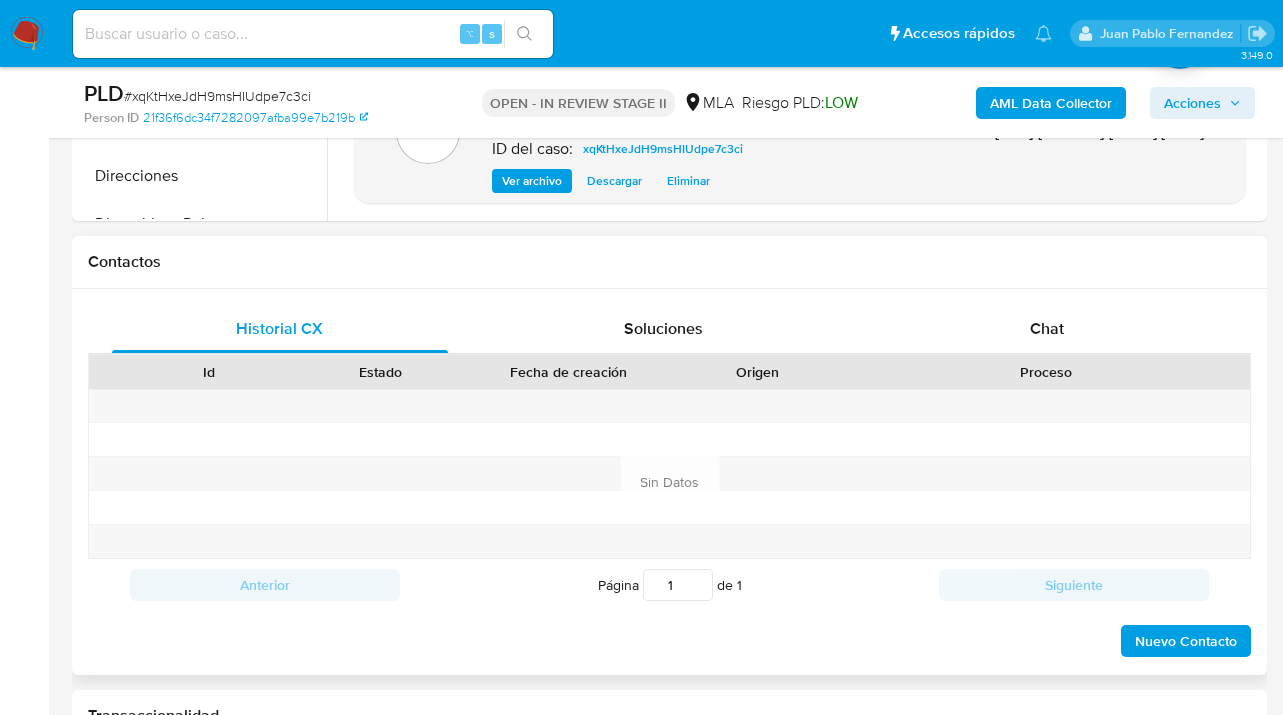 scroll, scrollTop: 209, scrollLeft: 0, axis: vertical 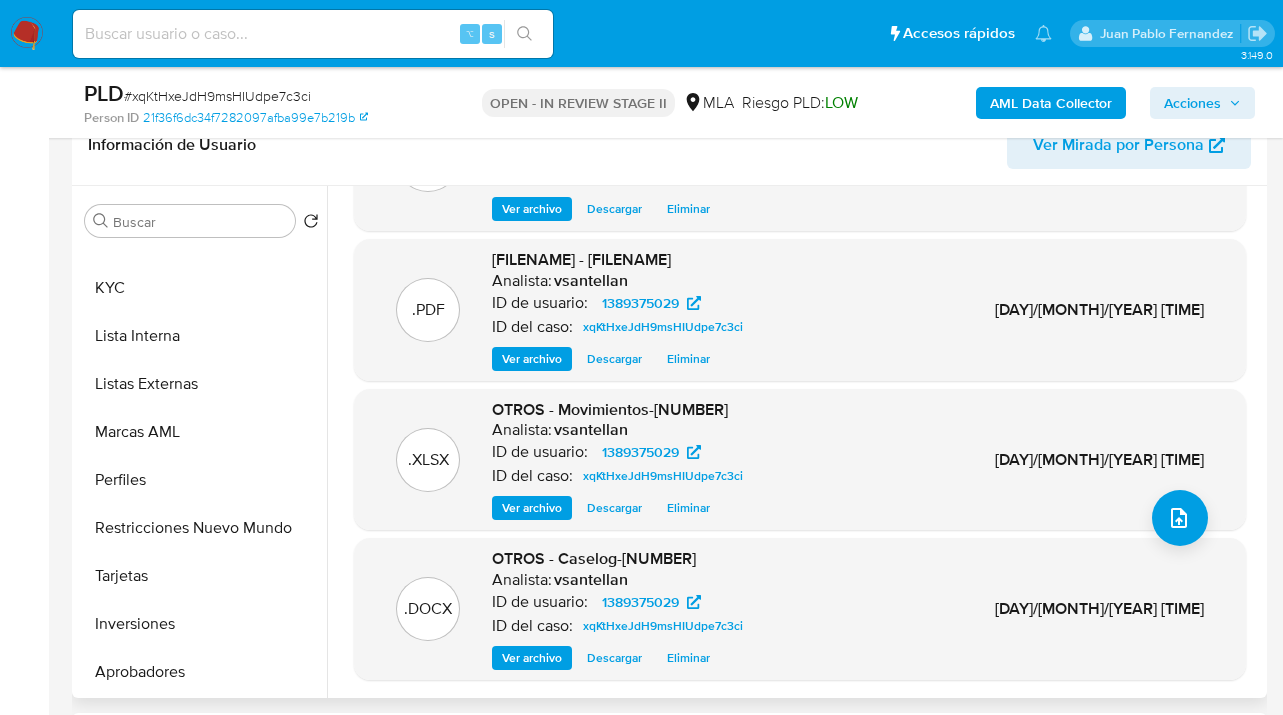 drag, startPoint x: 232, startPoint y: 536, endPoint x: 334, endPoint y: 533, distance: 102.044106 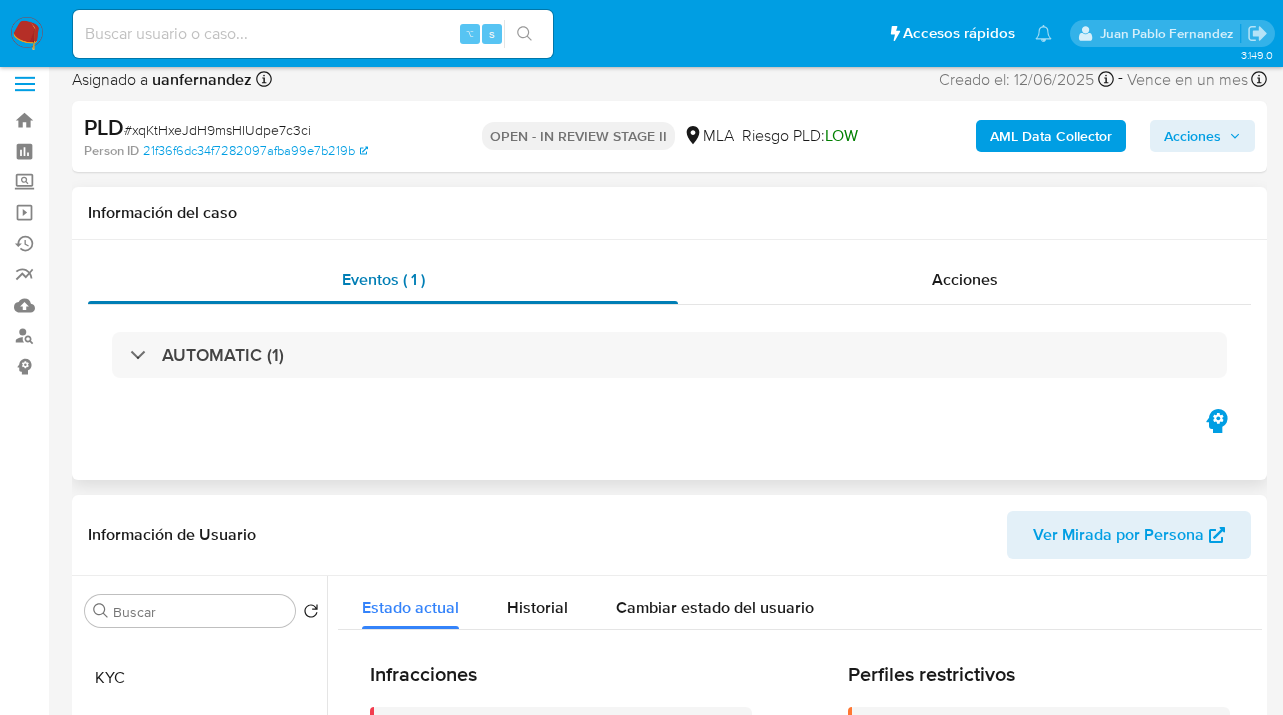 scroll, scrollTop: 0, scrollLeft: 0, axis: both 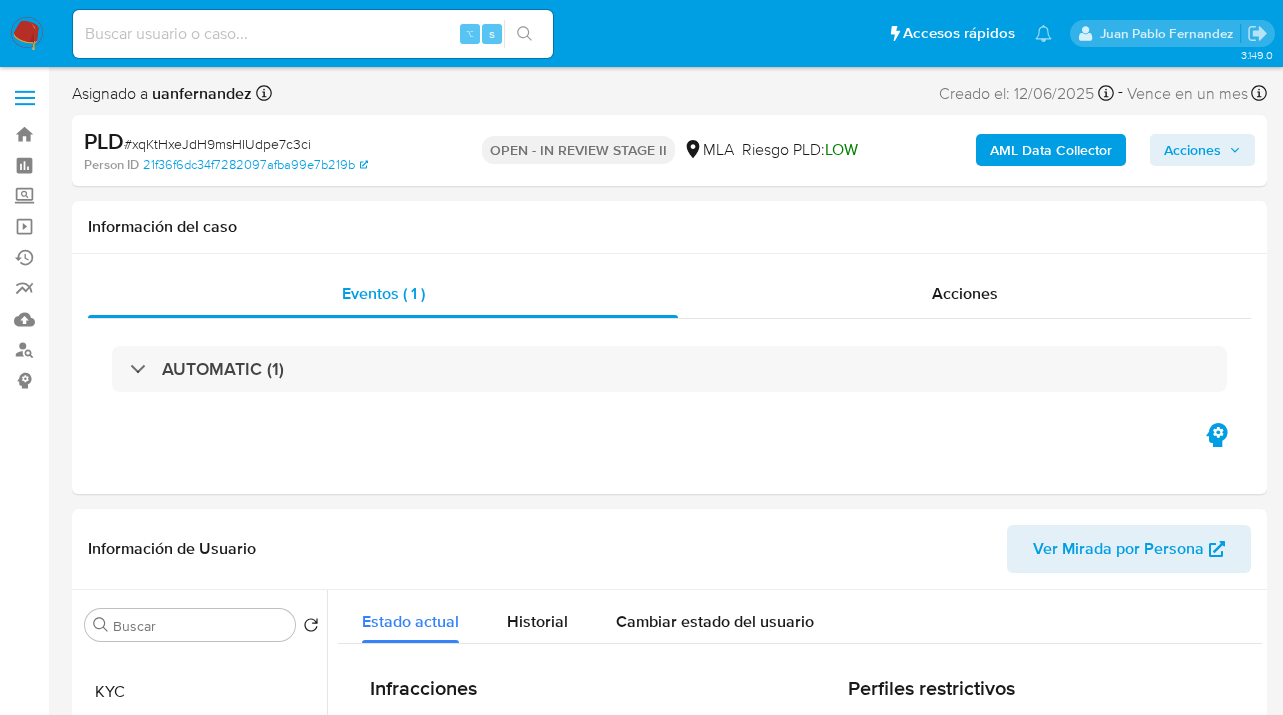 drag, startPoint x: 1181, startPoint y: 150, endPoint x: 1149, endPoint y: 168, distance: 36.71512 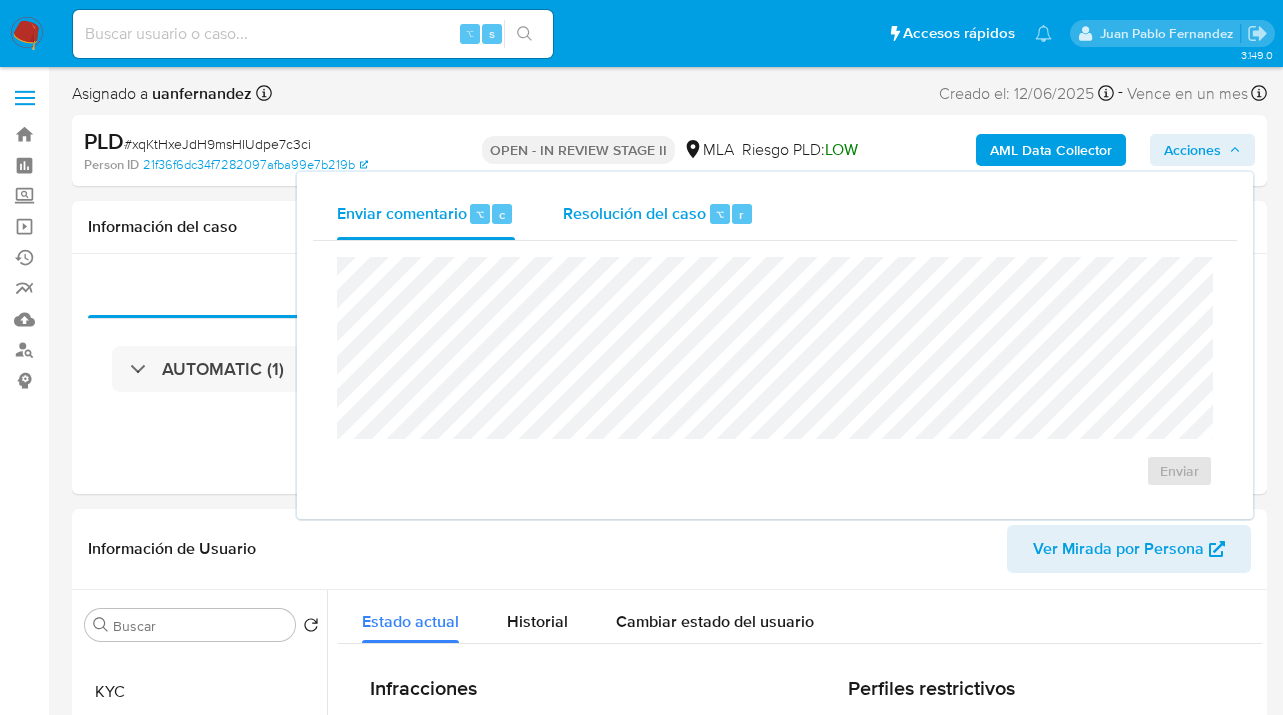 click on "Resolución del caso" at bounding box center [634, 213] 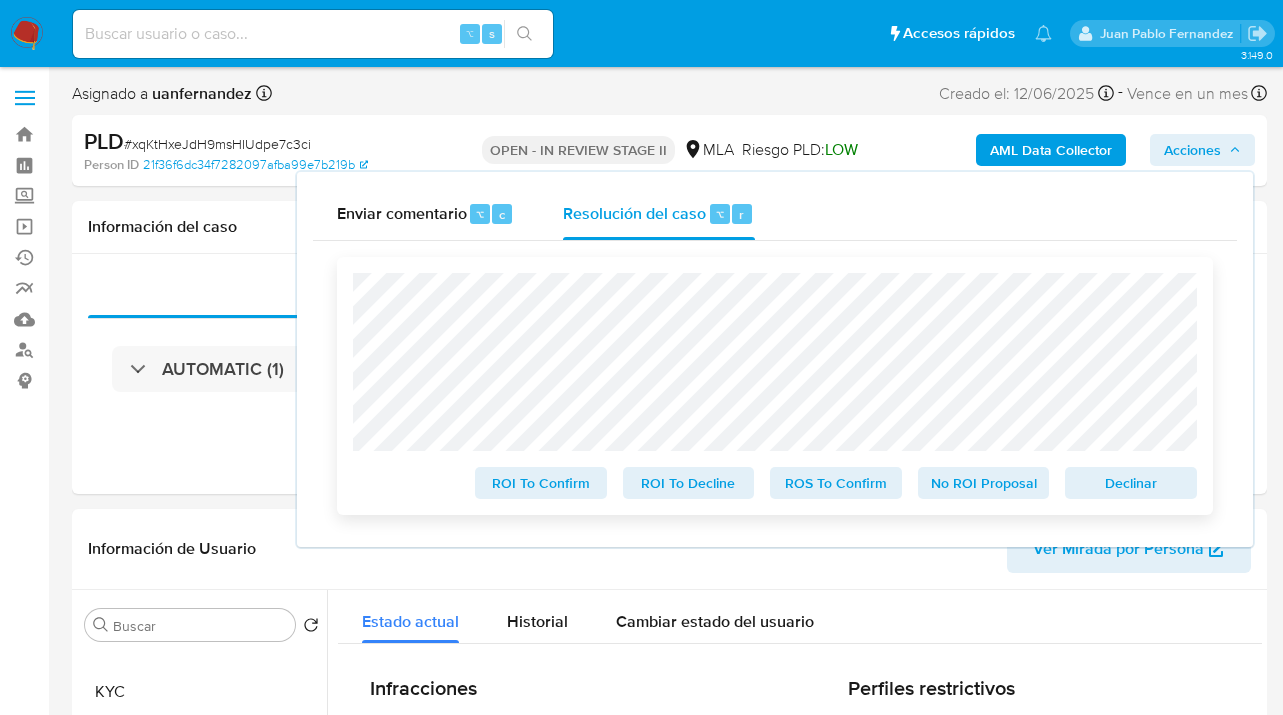 click on "ROS To Confirm" at bounding box center [836, 483] 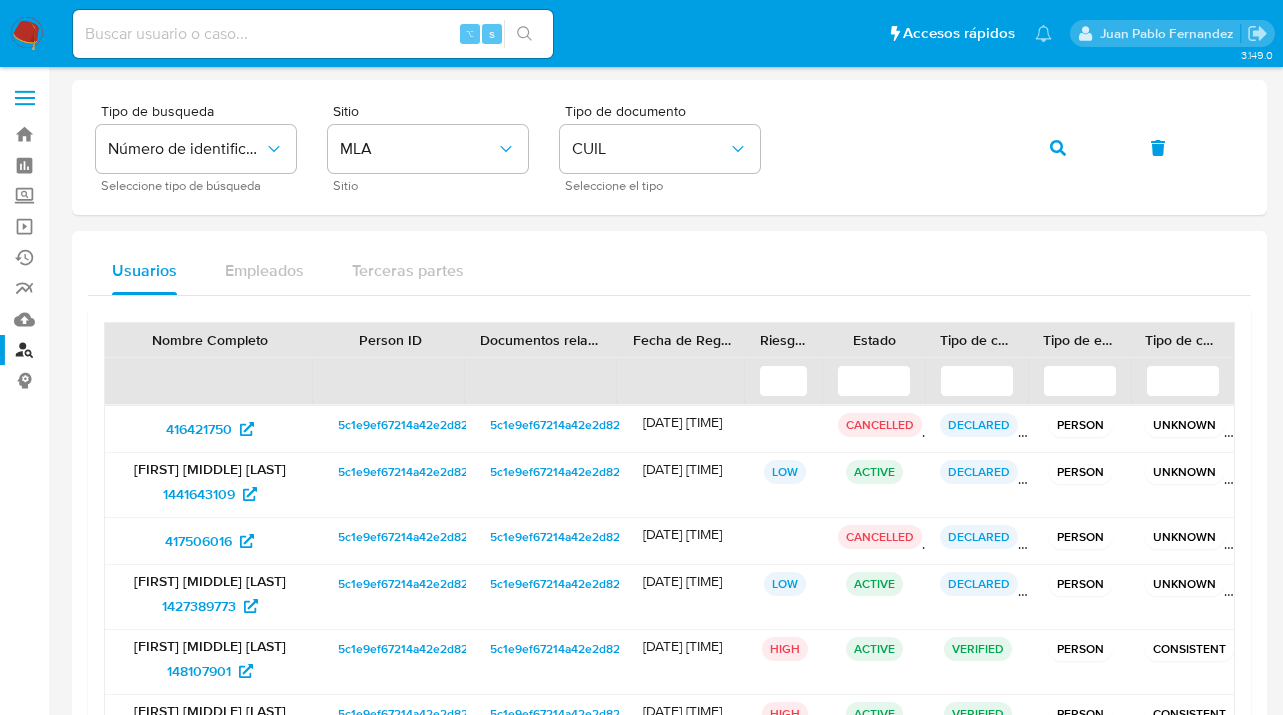 scroll, scrollTop: 147, scrollLeft: 0, axis: vertical 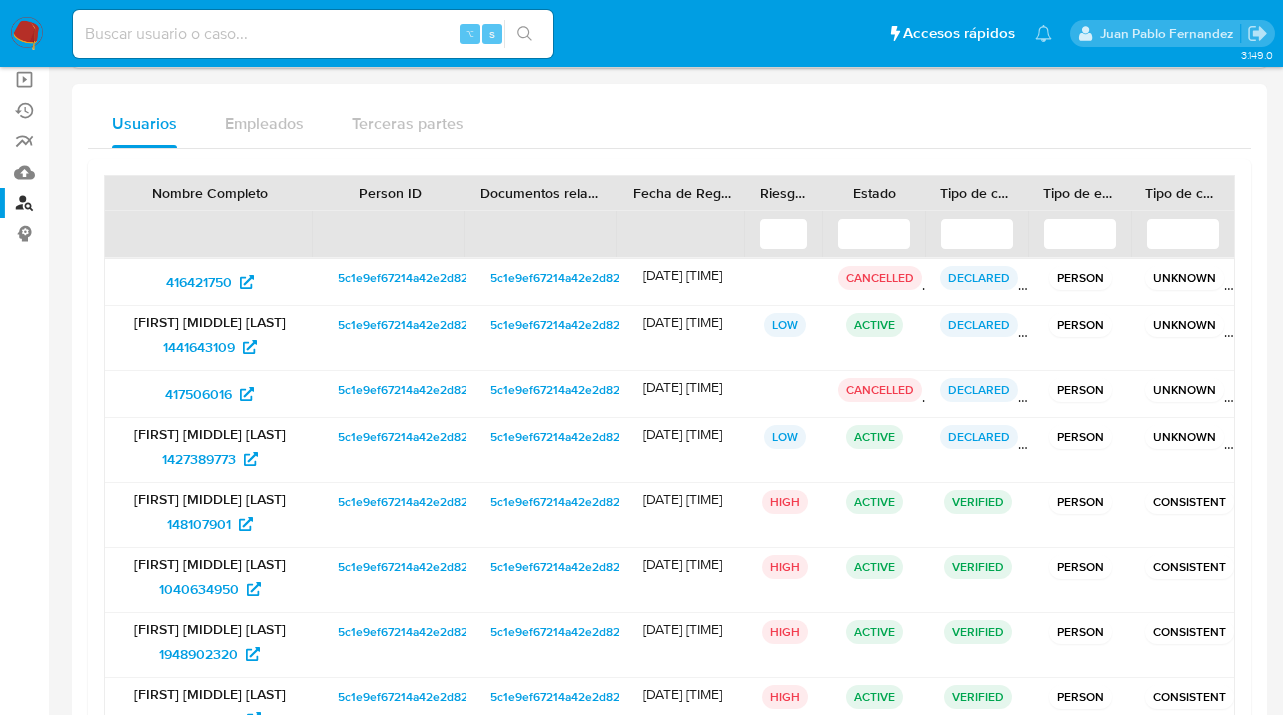 click at bounding box center [27, 34] 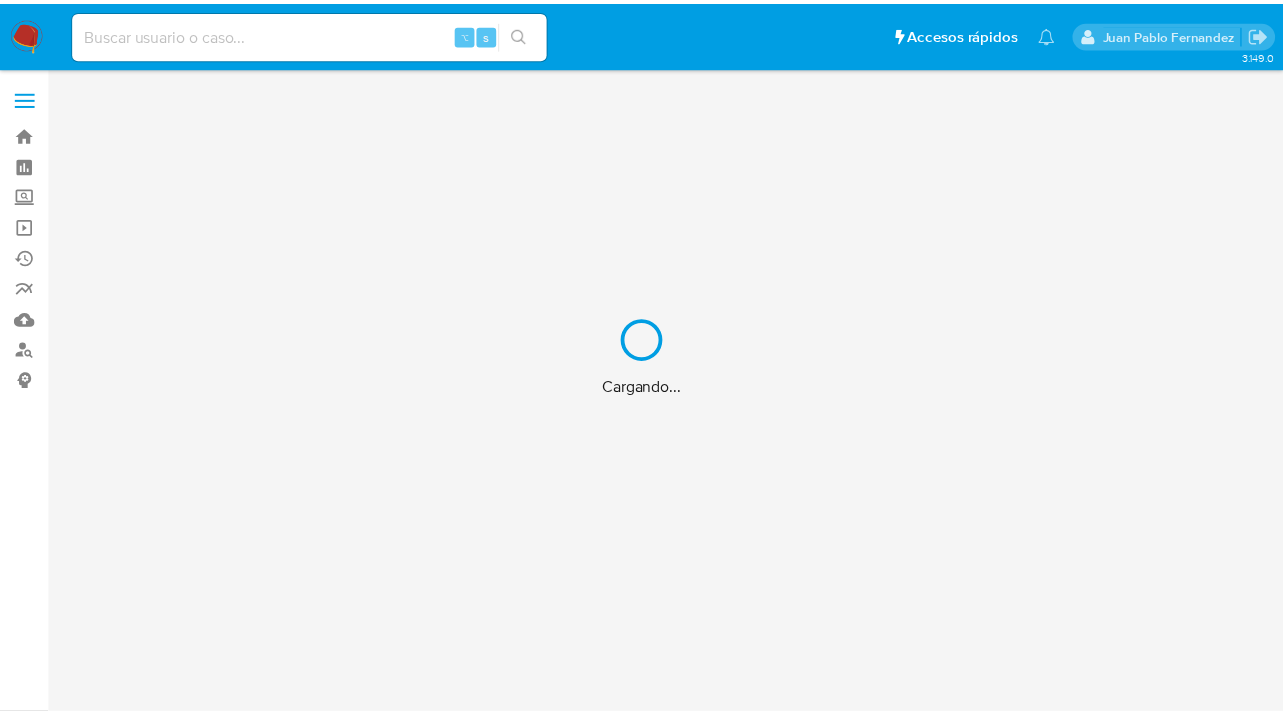 scroll, scrollTop: 0, scrollLeft: 0, axis: both 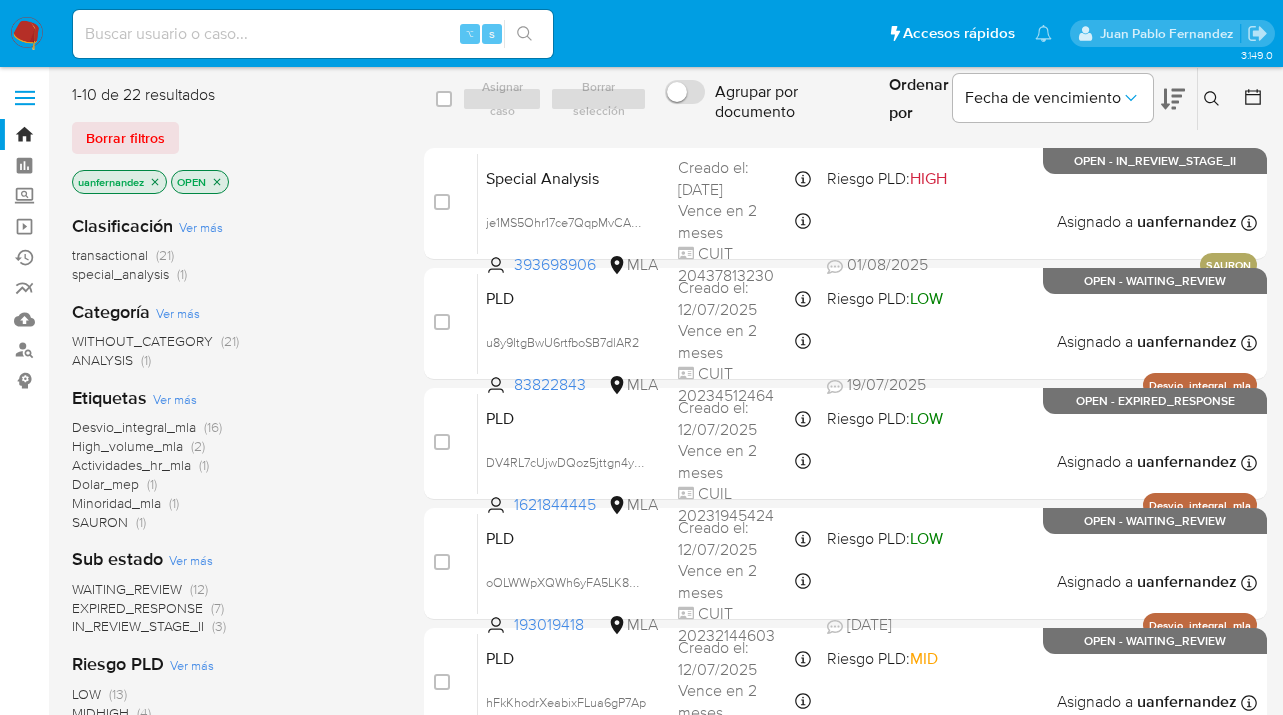 click on "Borrar filtros" at bounding box center (125, 138) 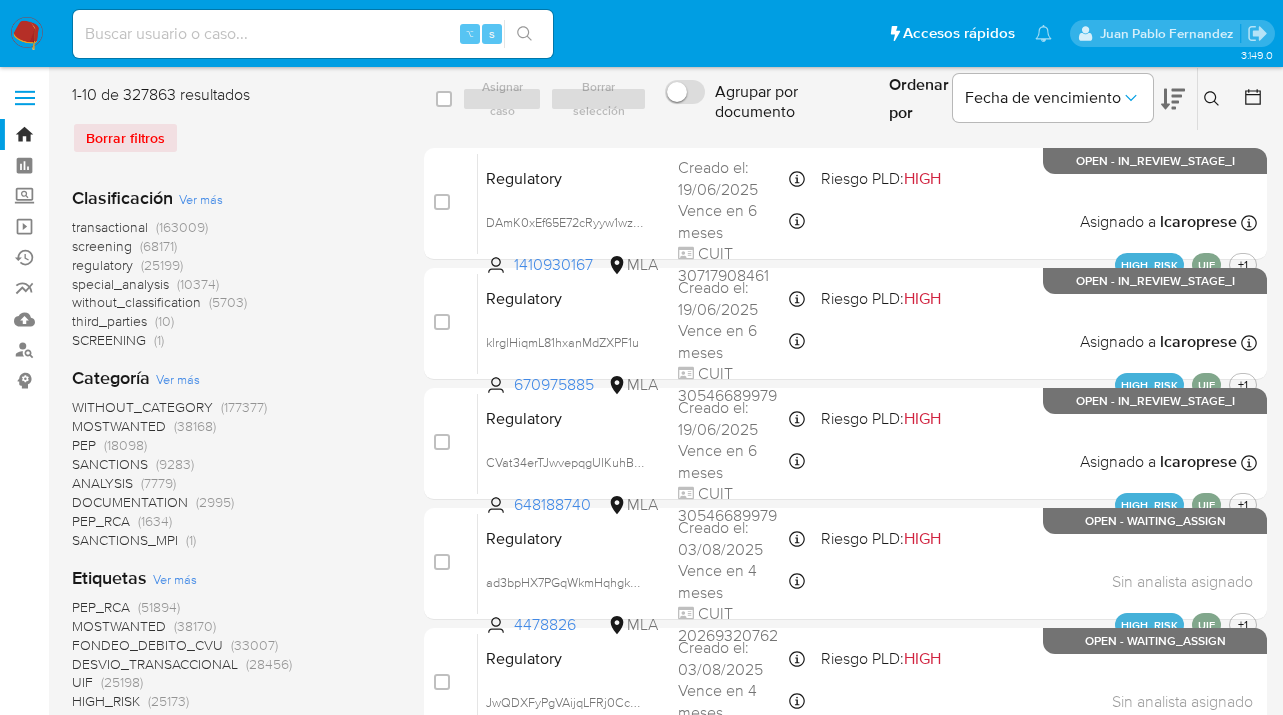 click 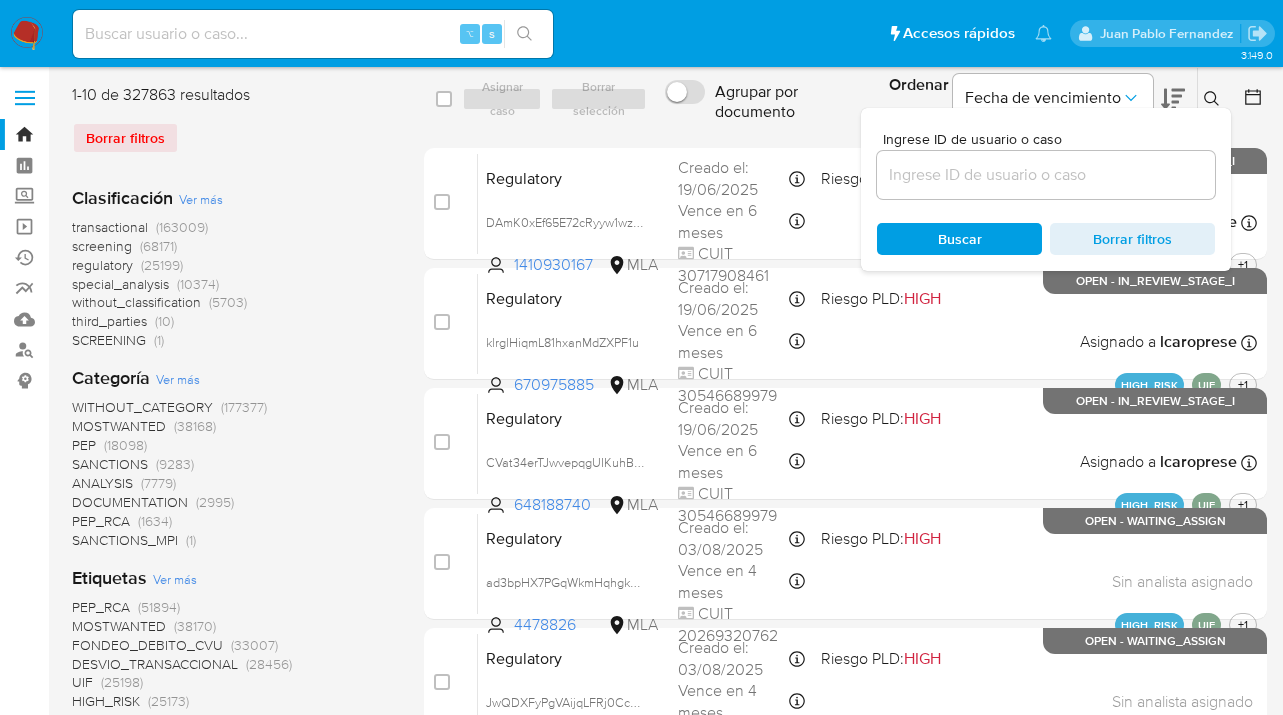 click at bounding box center [1046, 175] 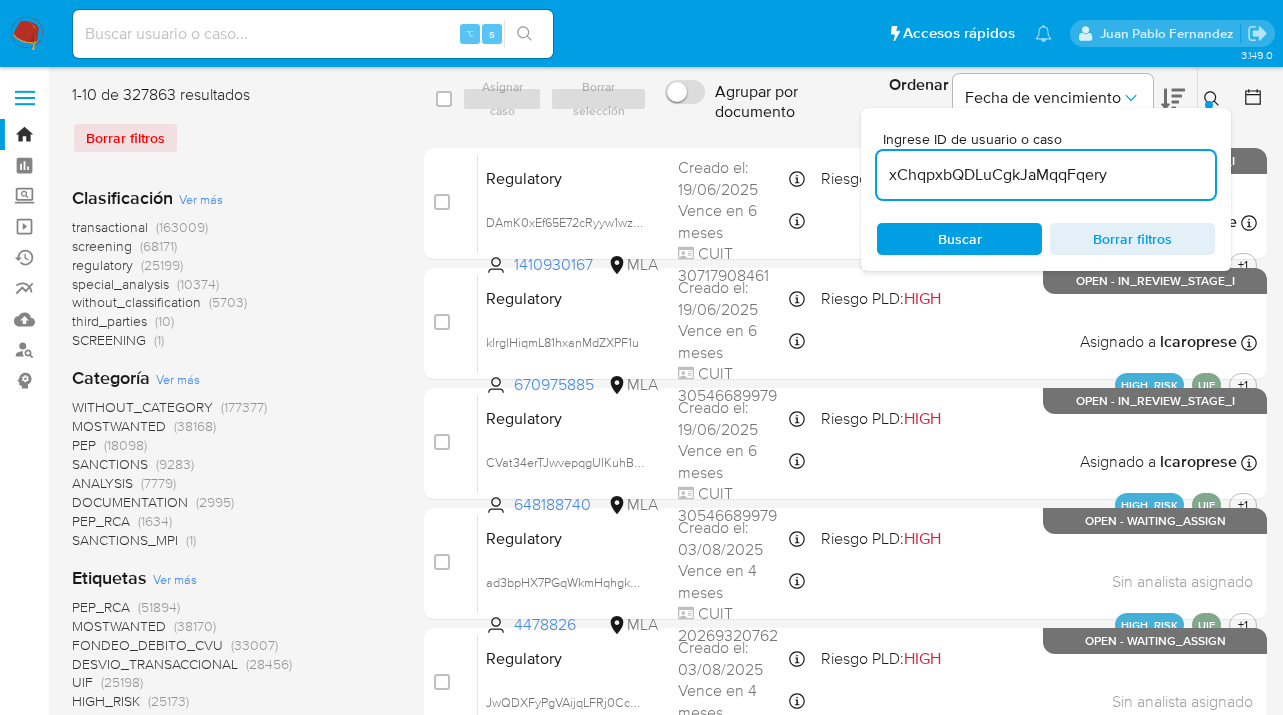 type on "xChqpxbQDLuCgkJaMqqFqery" 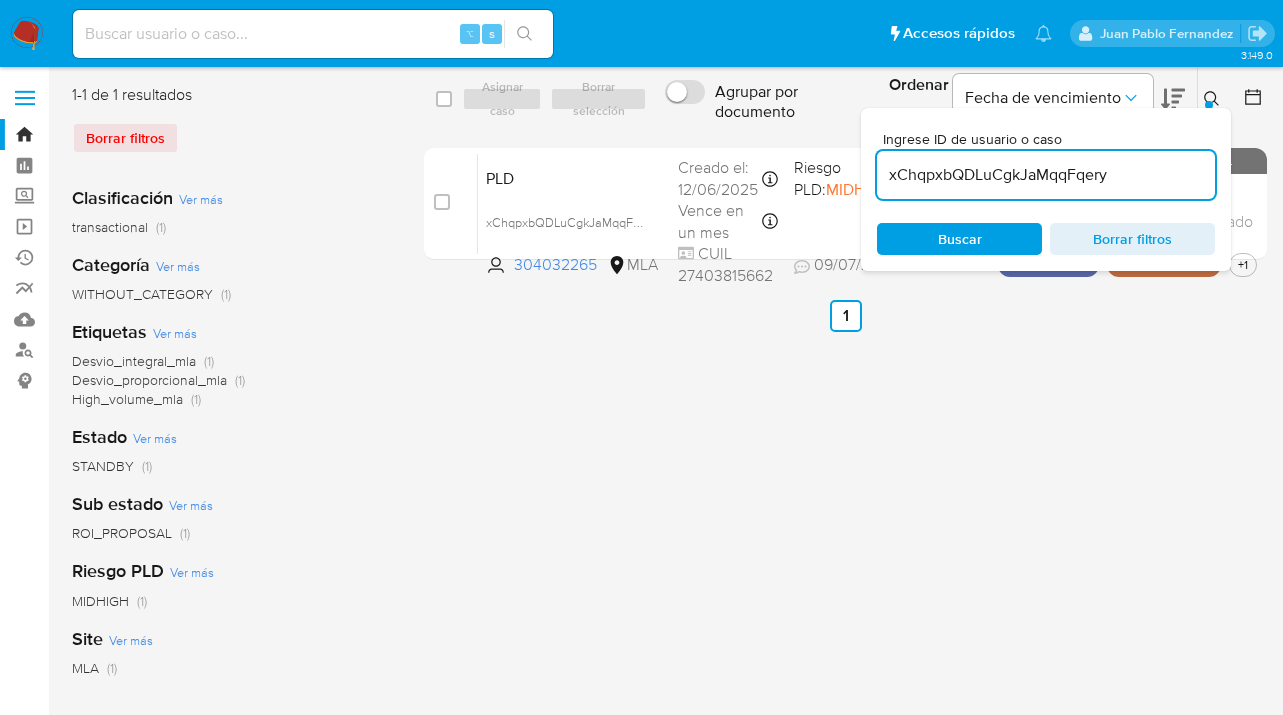 click 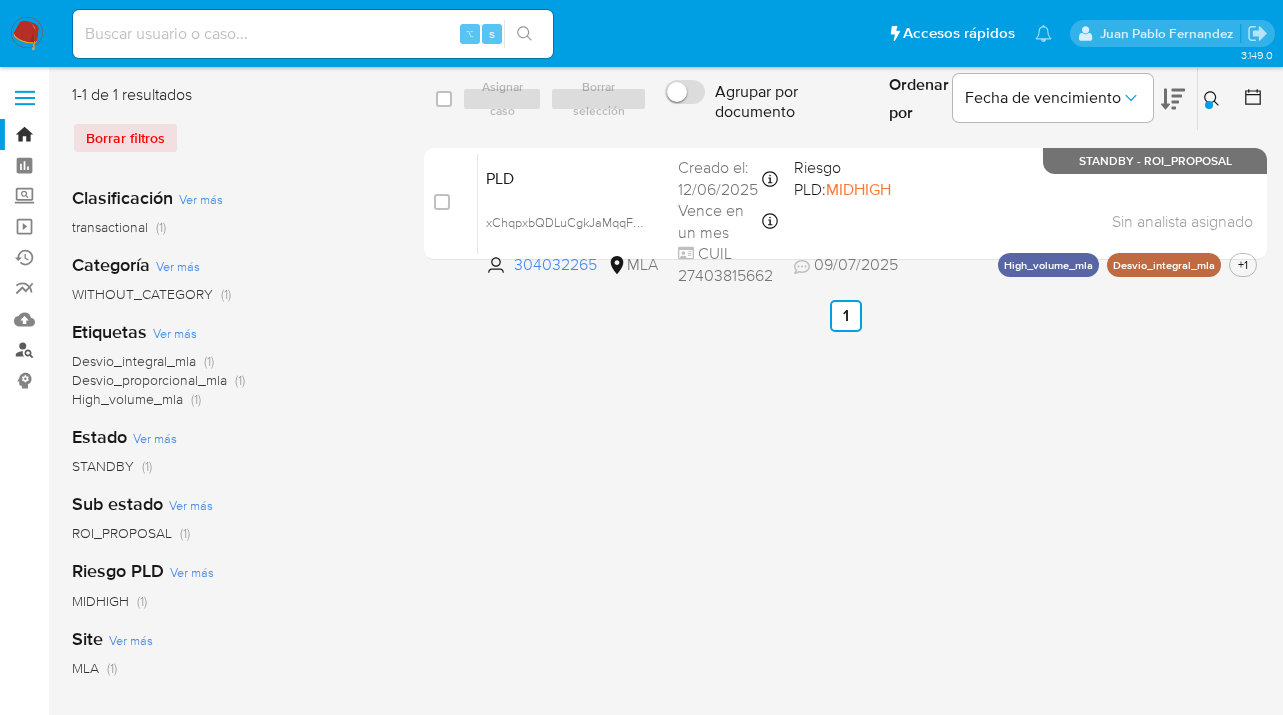 click on "Buscador de personas" at bounding box center [119, 350] 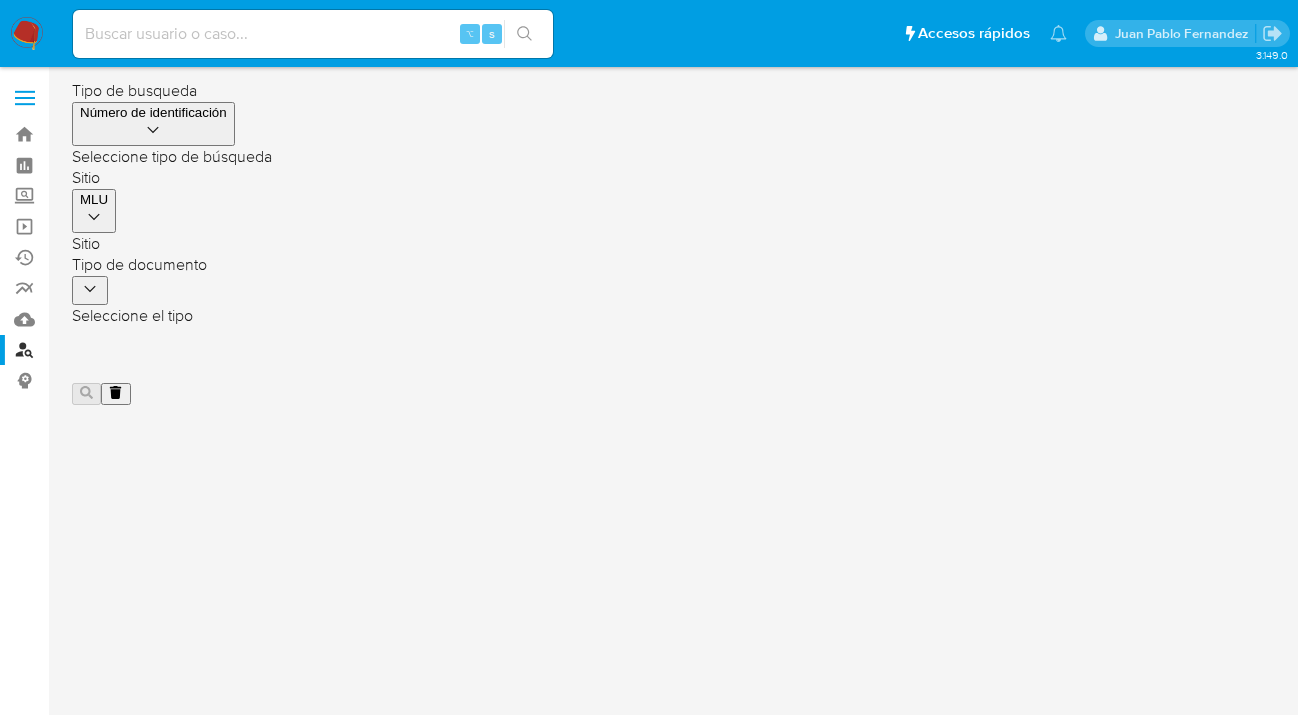 scroll, scrollTop: 0, scrollLeft: 0, axis: both 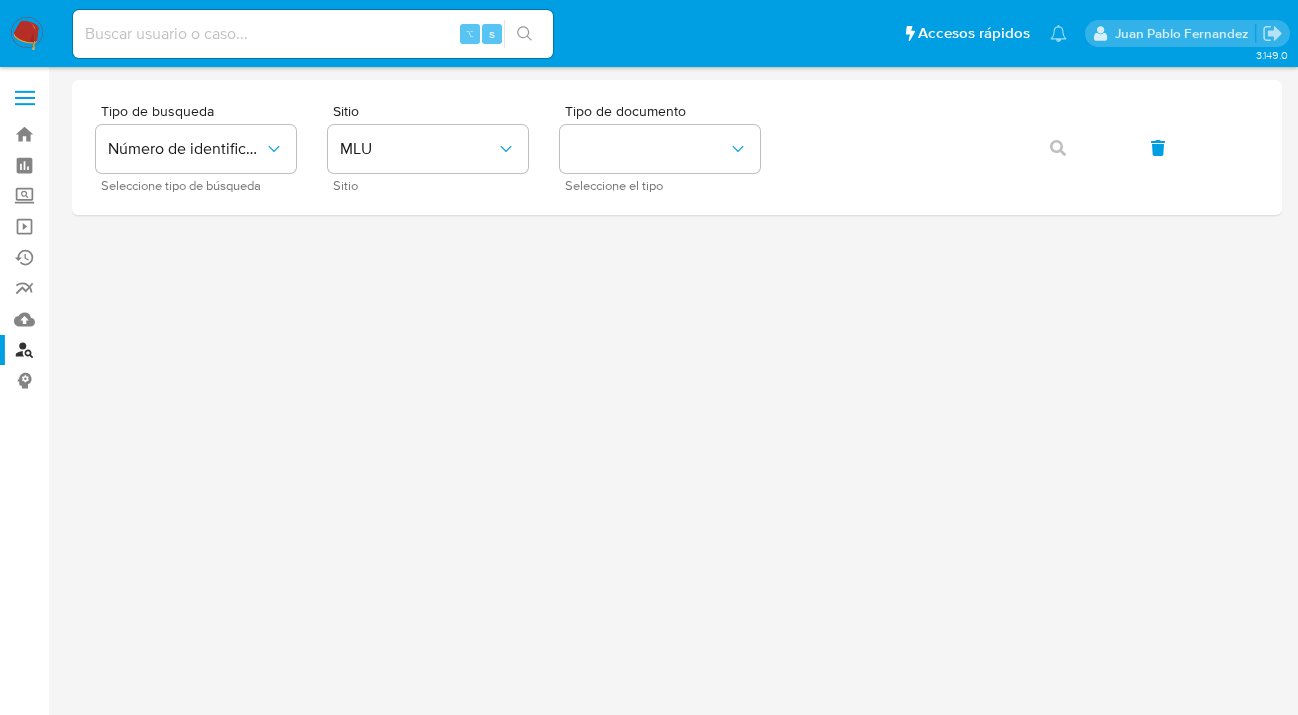 click at bounding box center (27, 34) 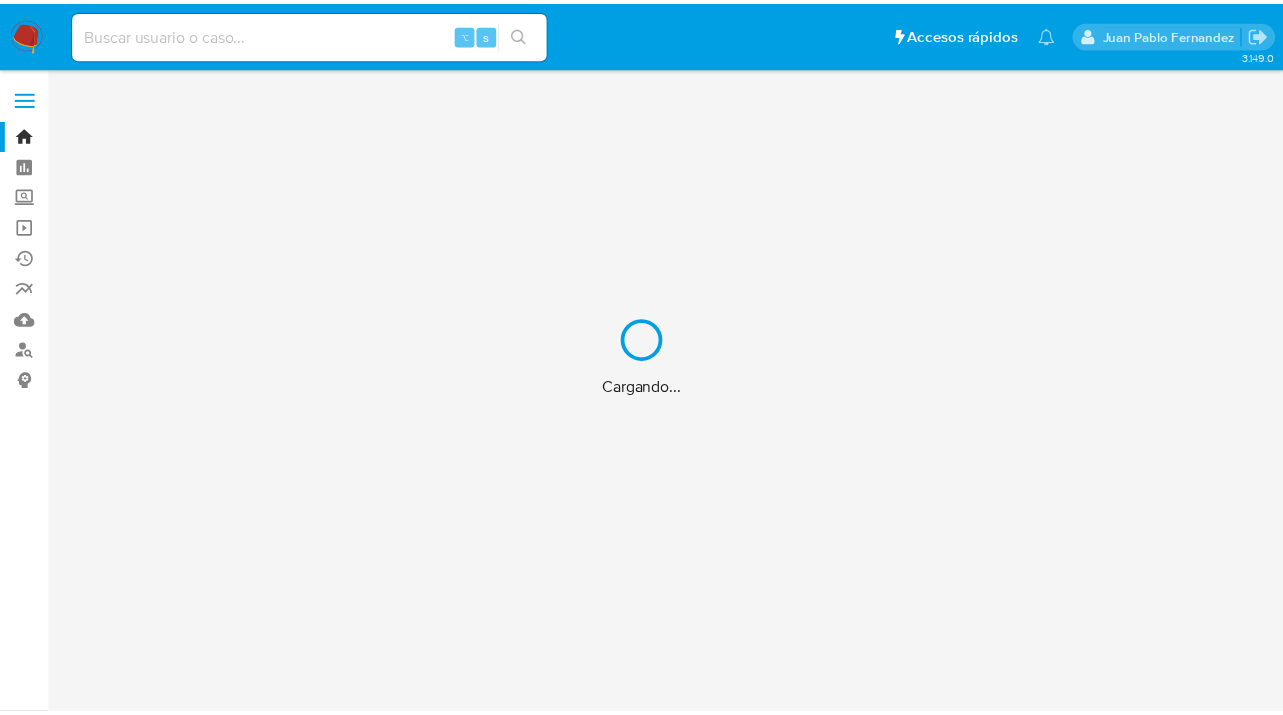 scroll, scrollTop: 0, scrollLeft: 0, axis: both 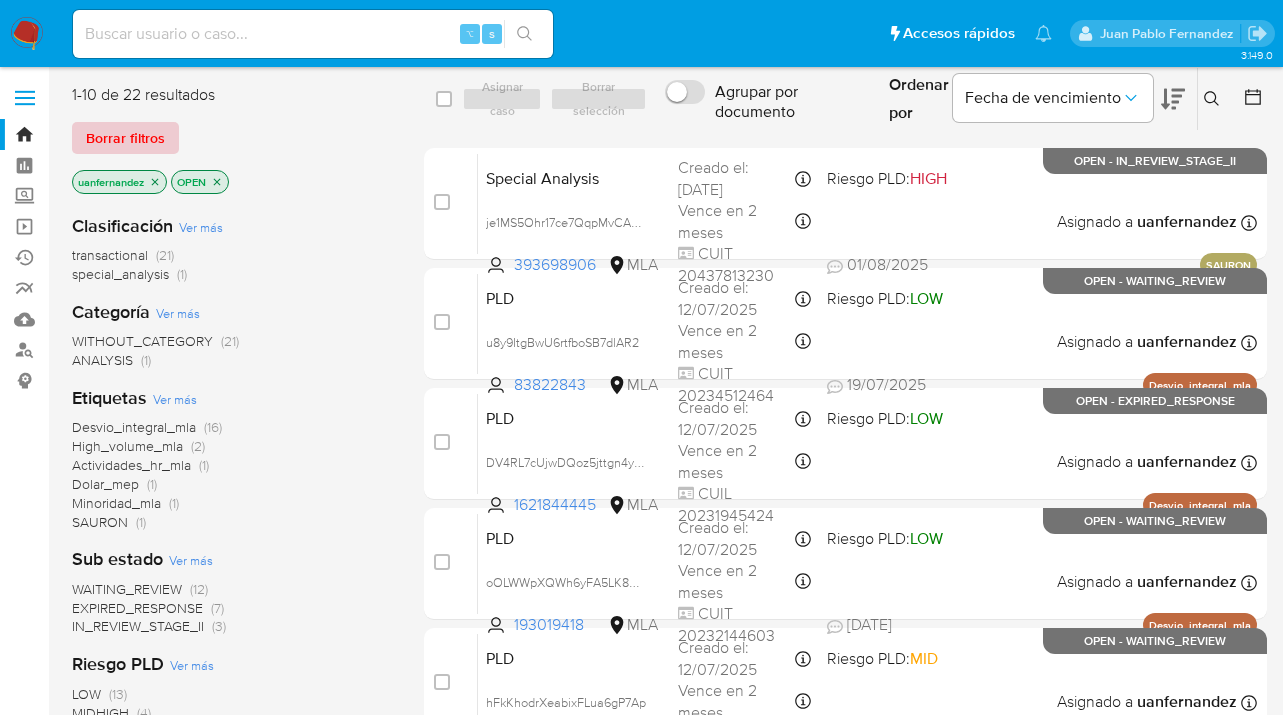 click on "Borrar filtros" at bounding box center (125, 138) 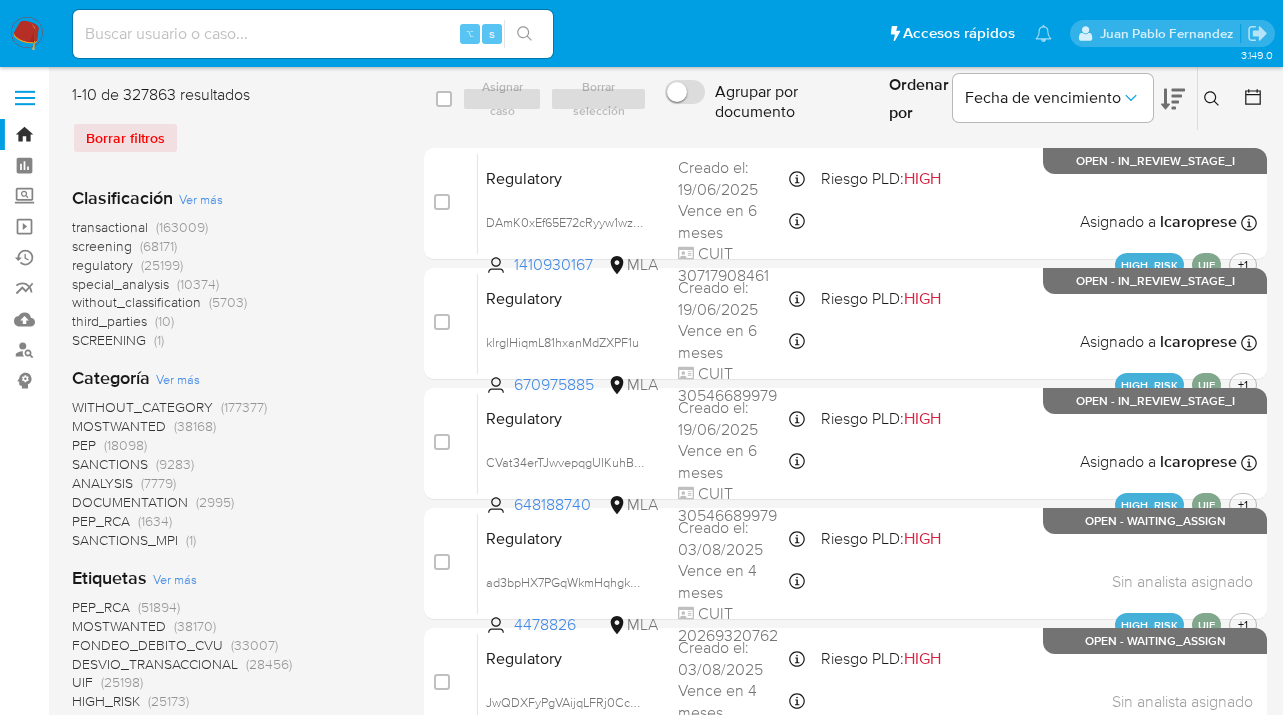 drag, startPoint x: 1210, startPoint y: 99, endPoint x: 1110, endPoint y: 155, distance: 114.61239 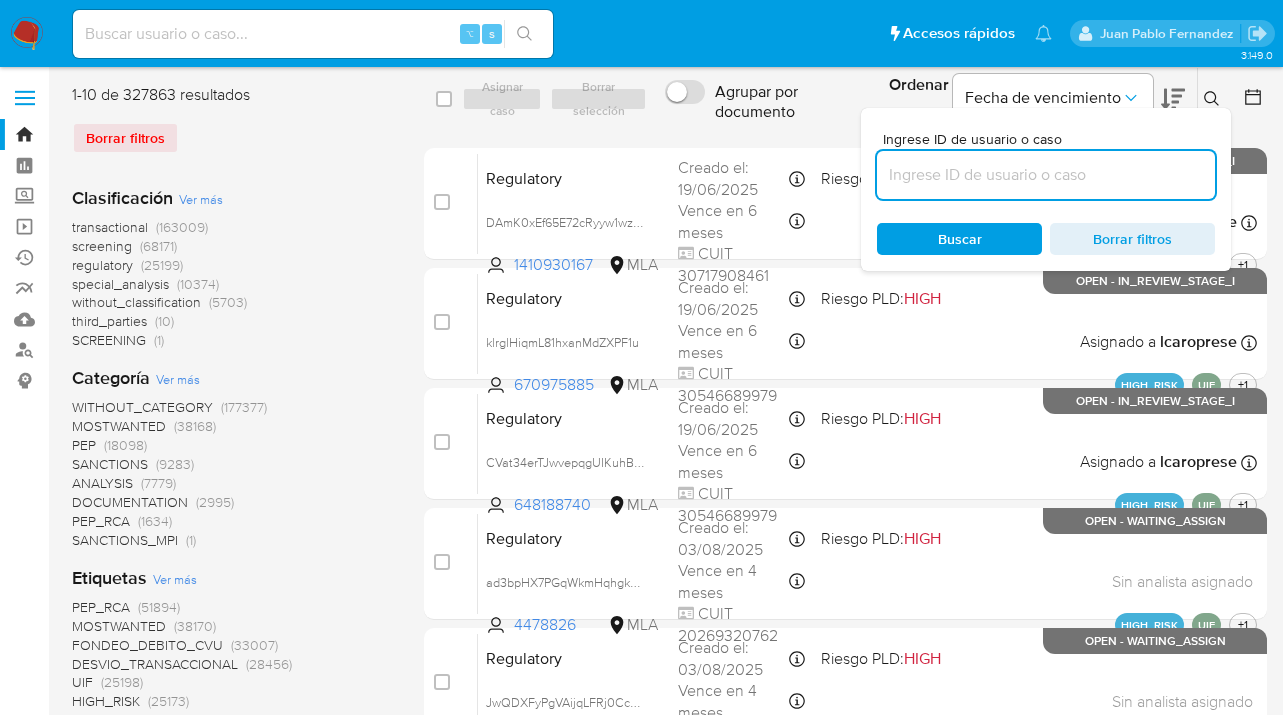 click at bounding box center (1046, 175) 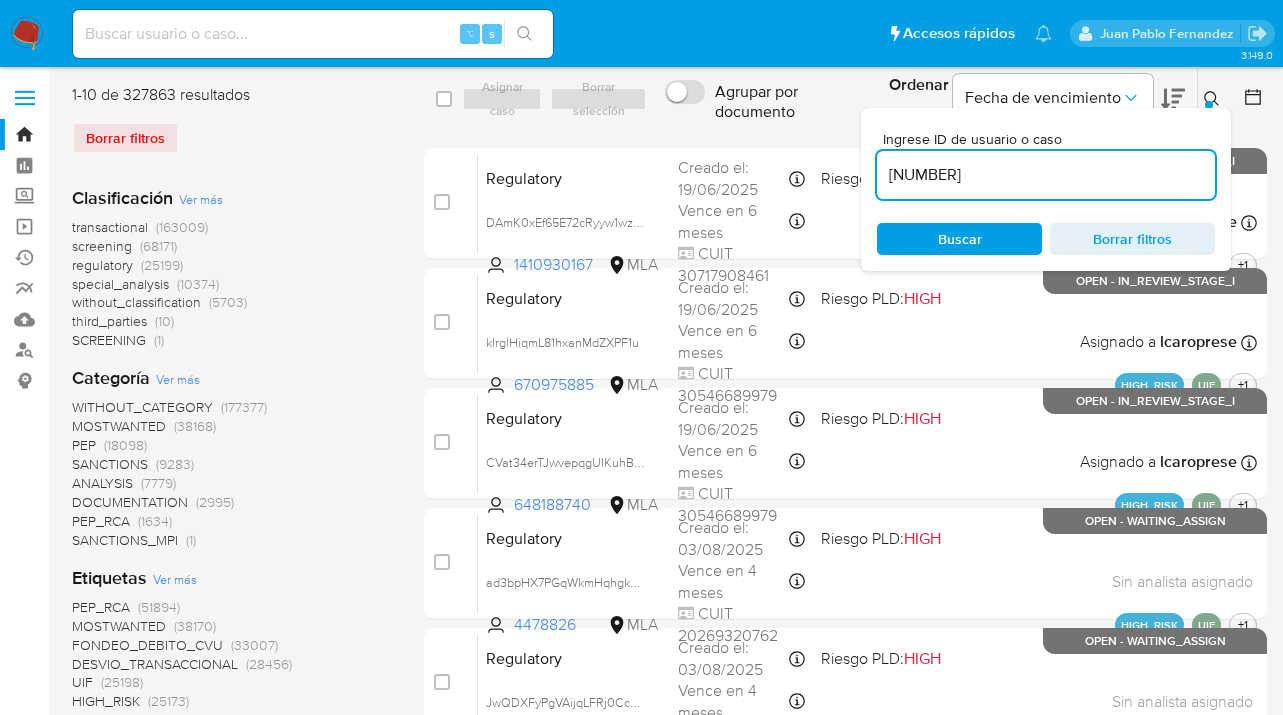 type on "281671181" 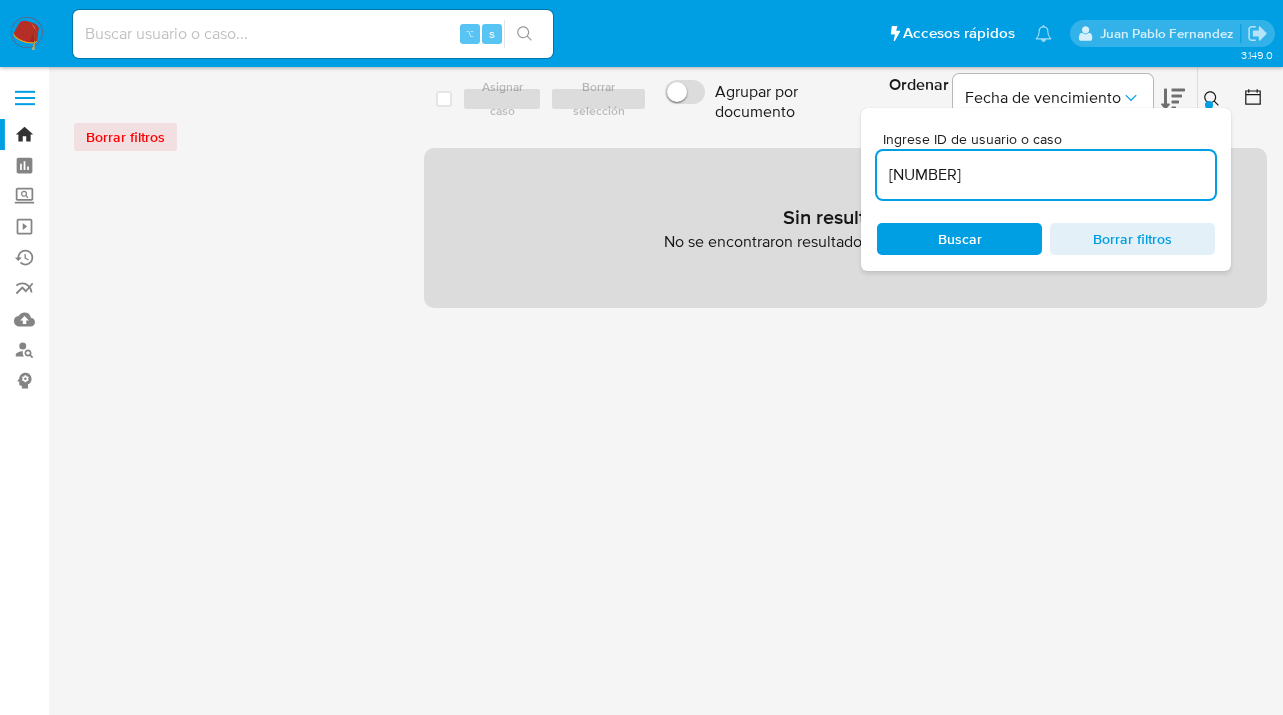 click 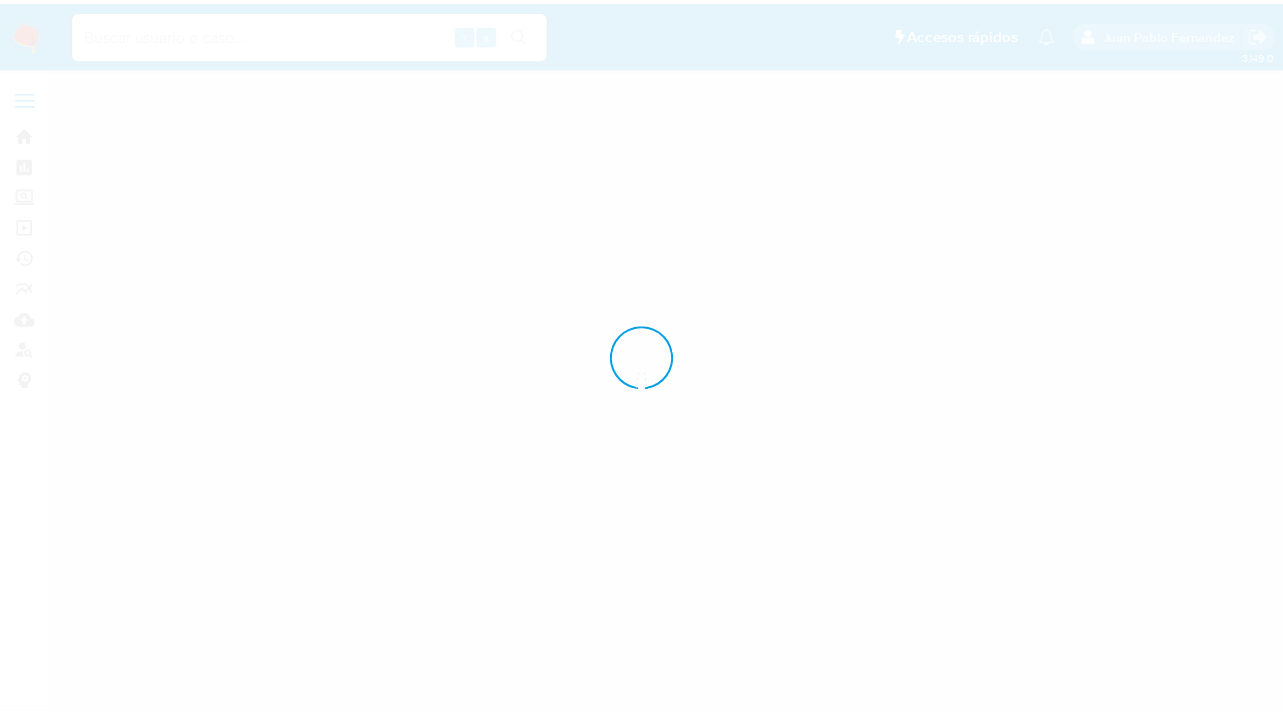 scroll, scrollTop: 0, scrollLeft: 0, axis: both 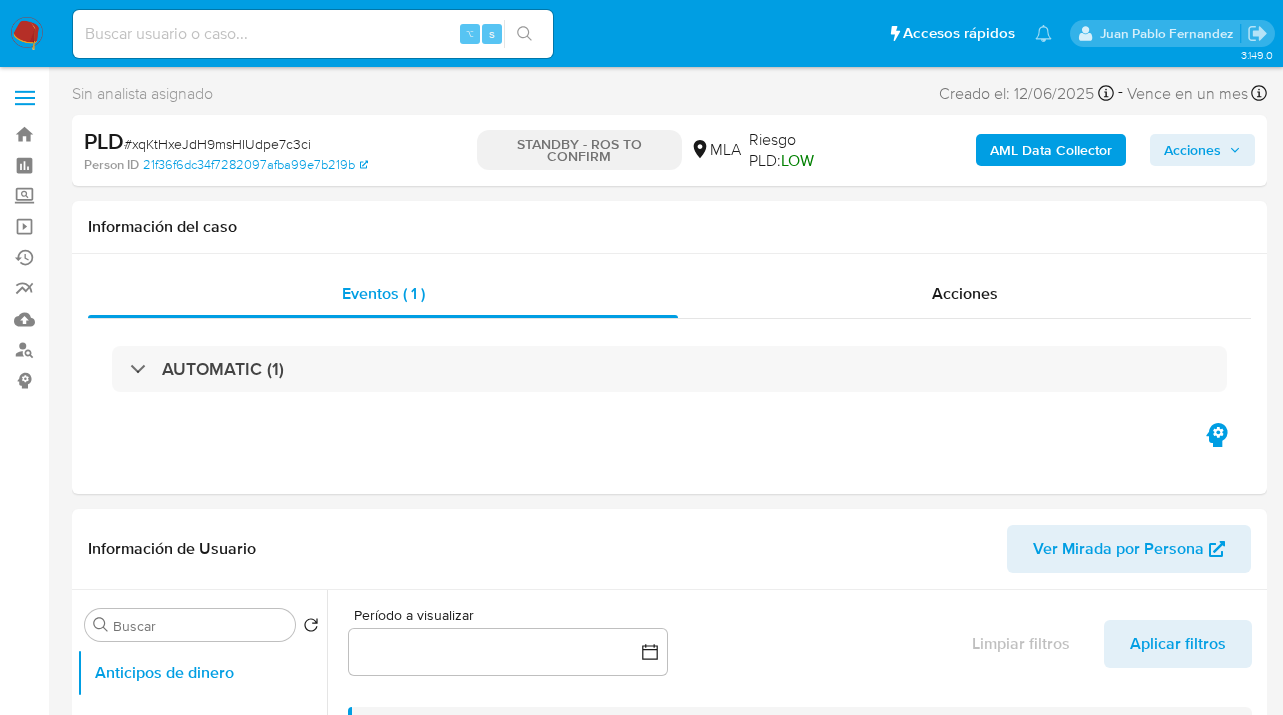 select on "10" 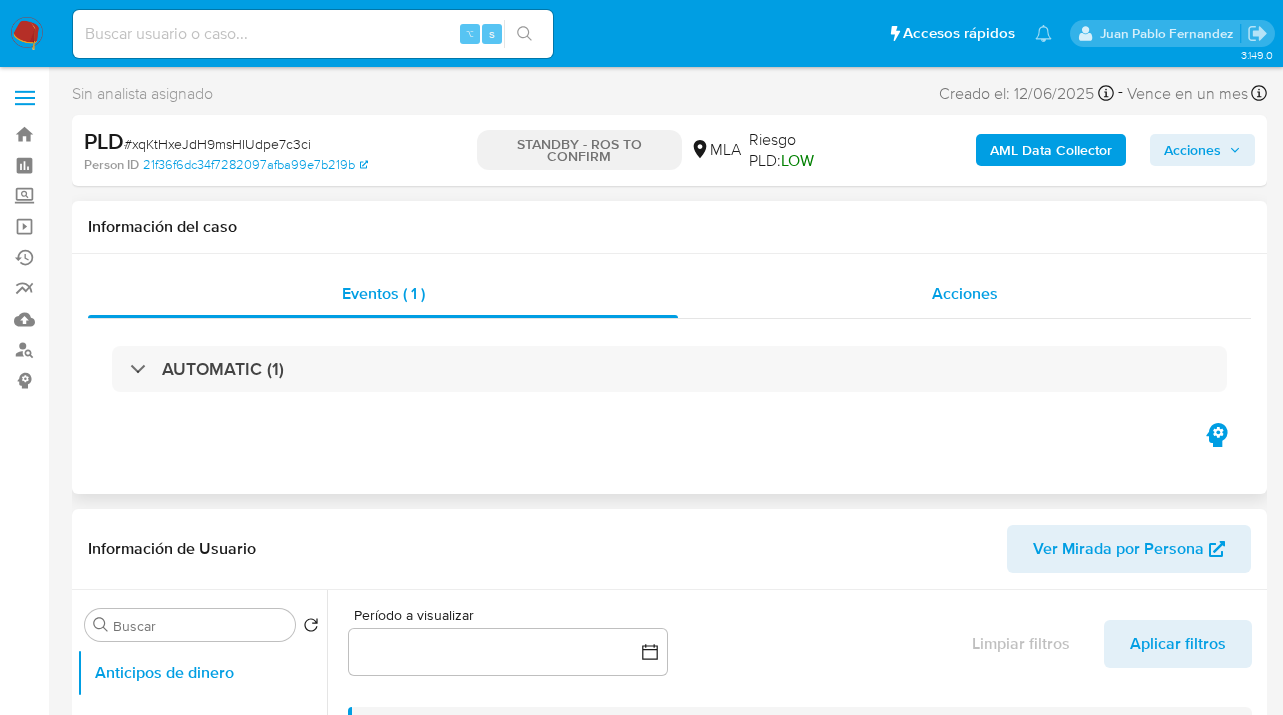 click on "Acciones" at bounding box center (965, 293) 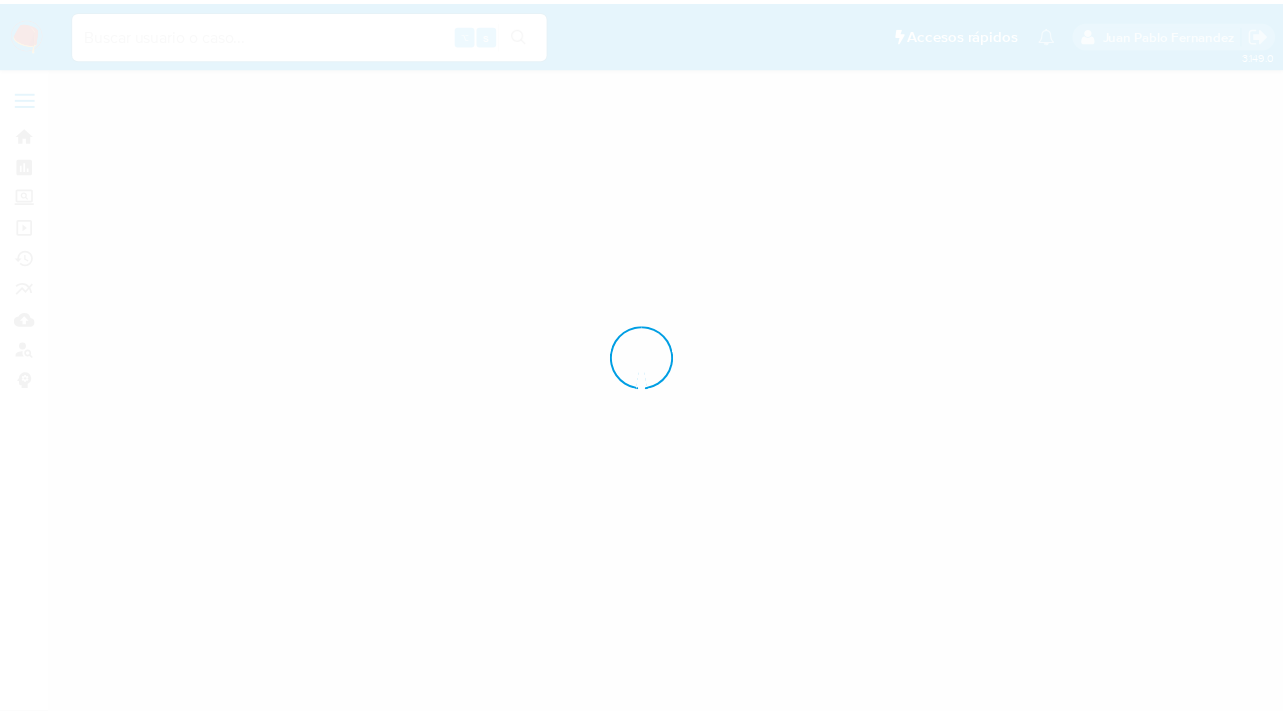 scroll, scrollTop: 0, scrollLeft: 0, axis: both 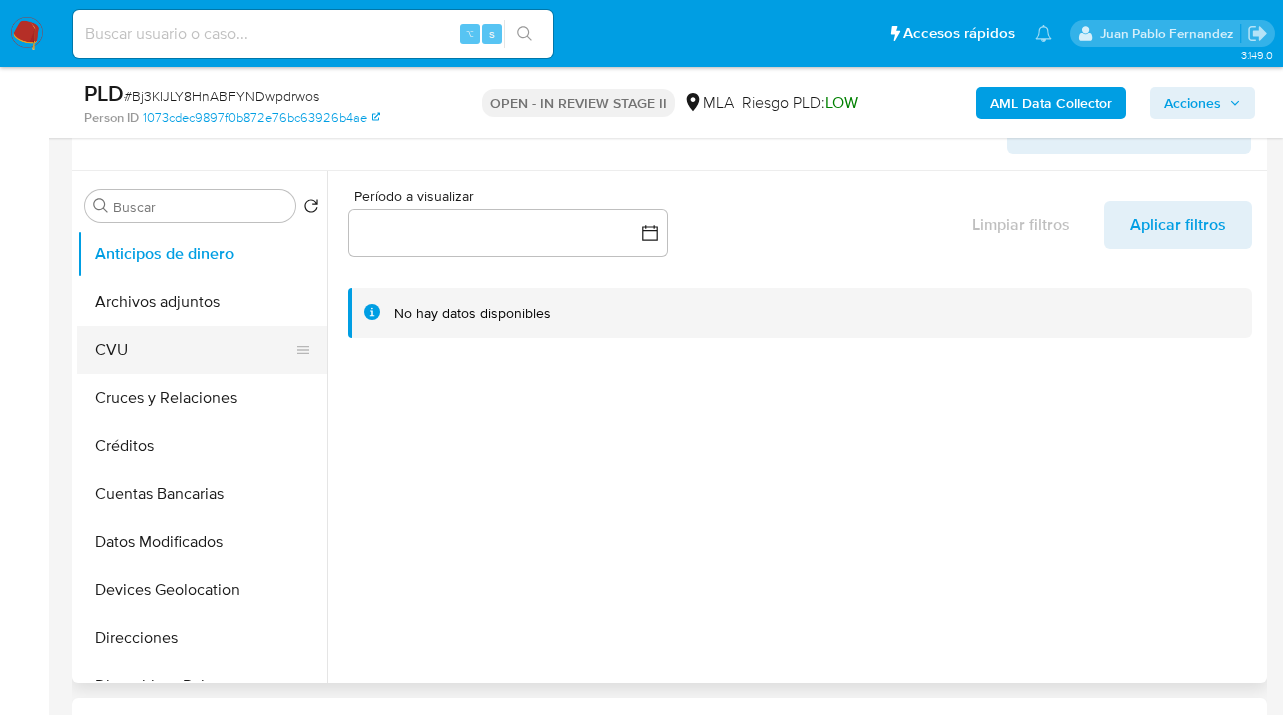 select on "10" 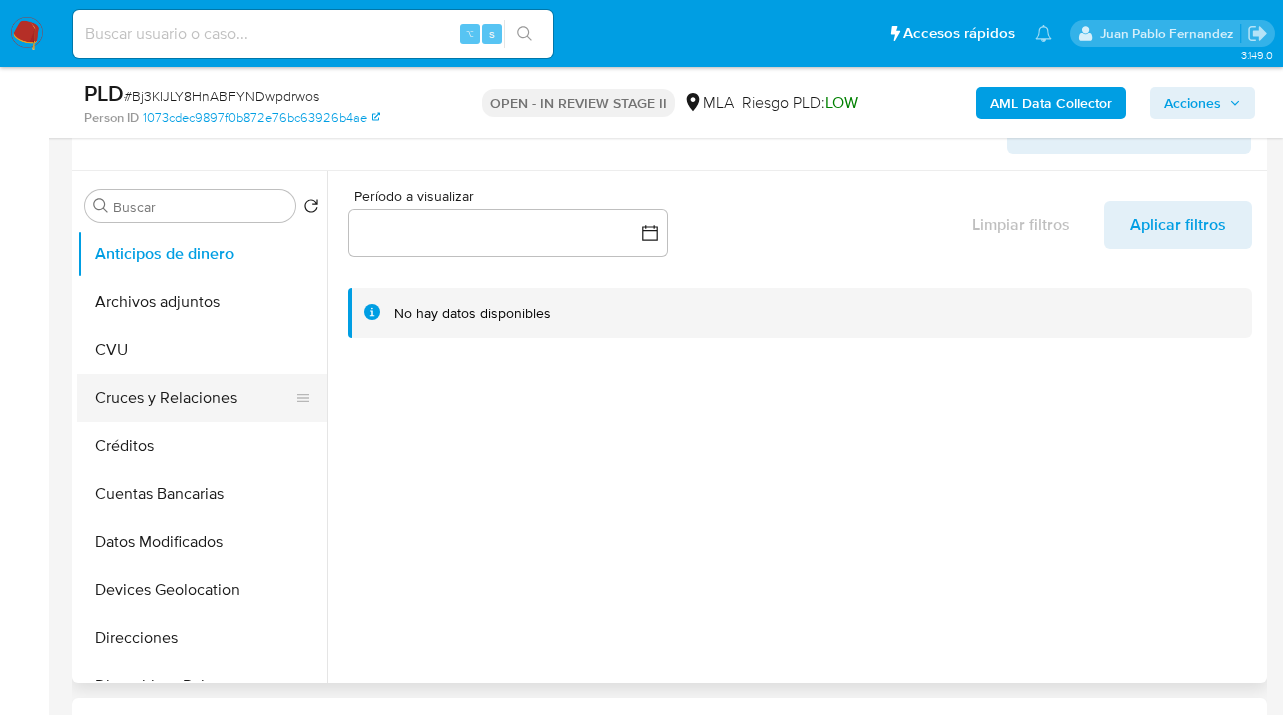 scroll, scrollTop: 357, scrollLeft: 0, axis: vertical 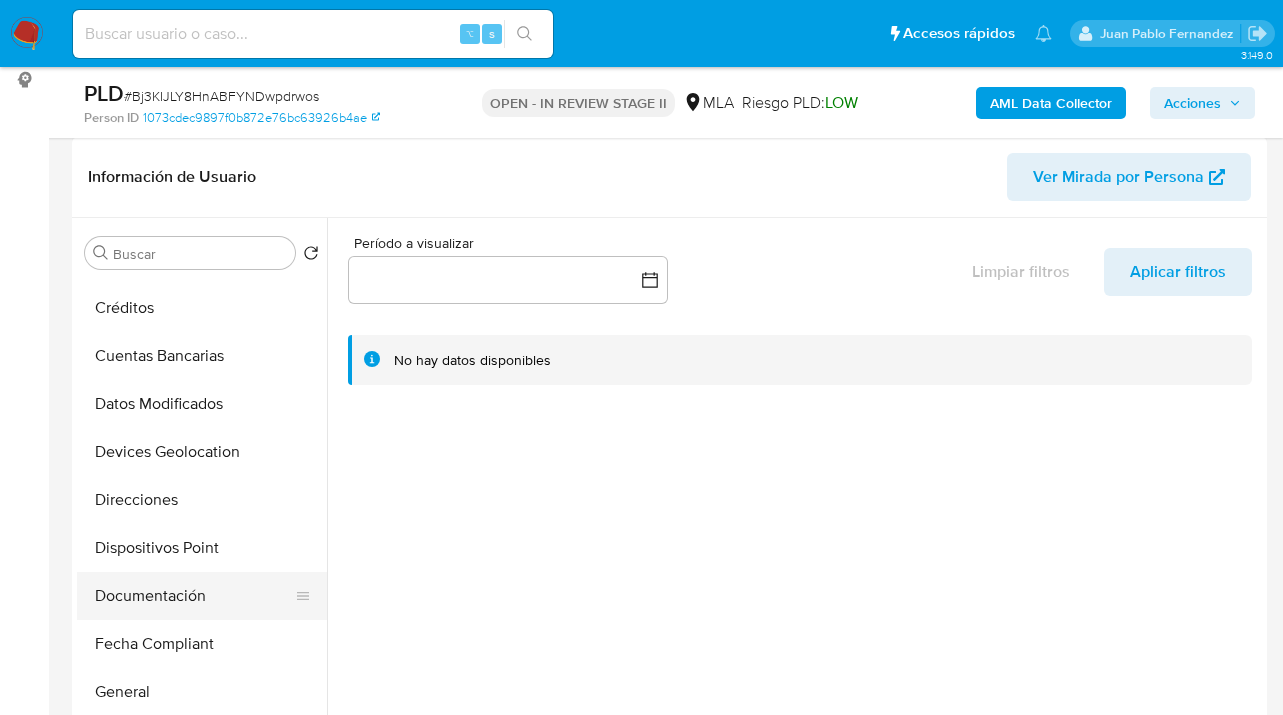 click on "Documentación" at bounding box center [194, 596] 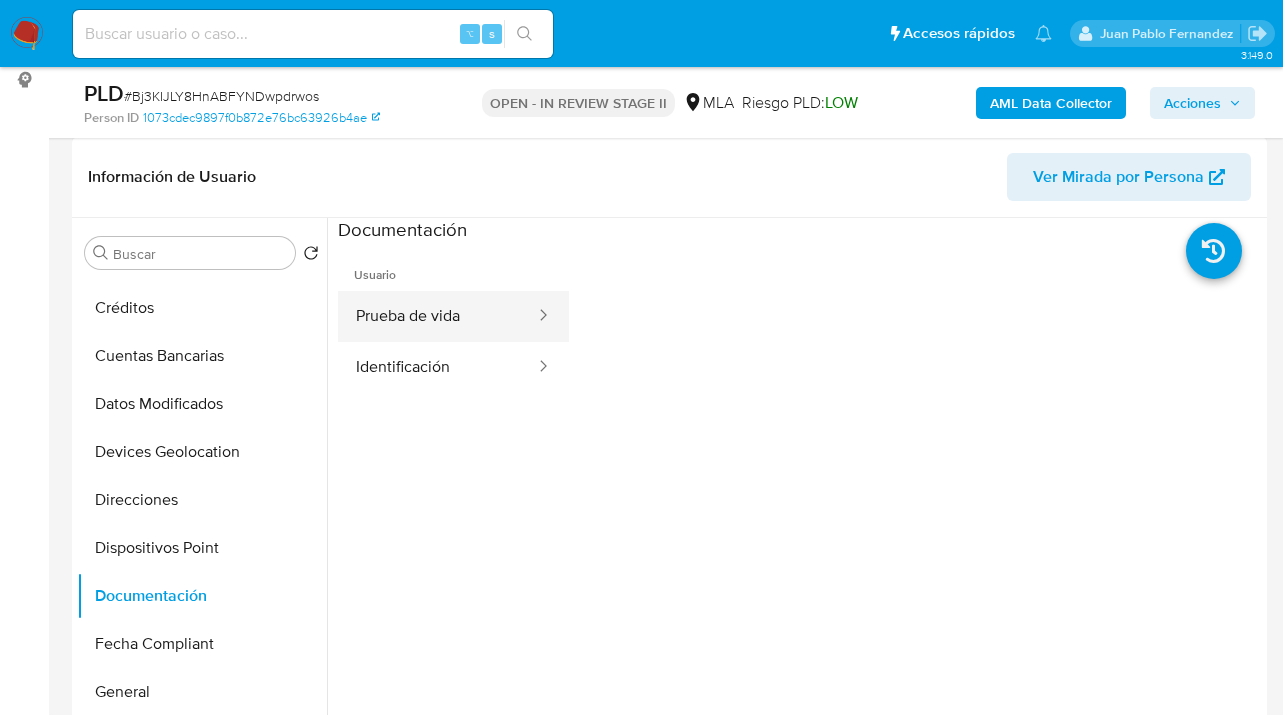 click on "Prueba de vida" at bounding box center [437, 316] 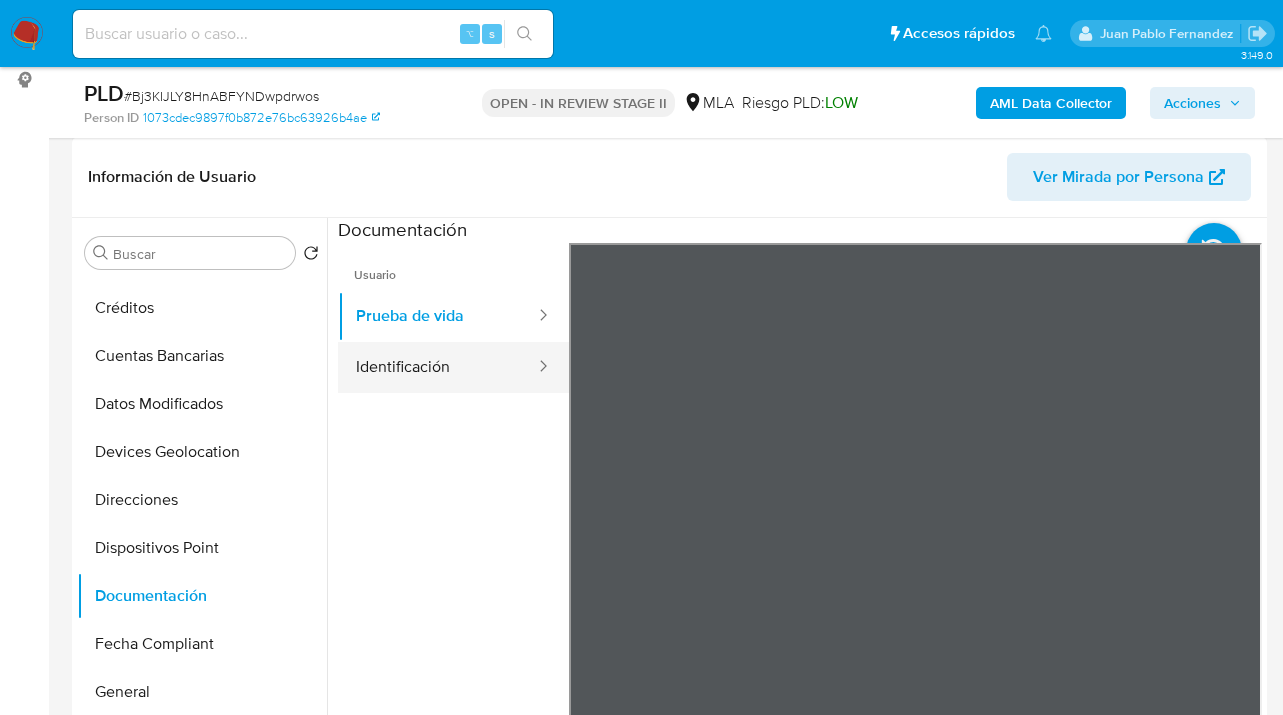 click on "Identificación" at bounding box center (437, 367) 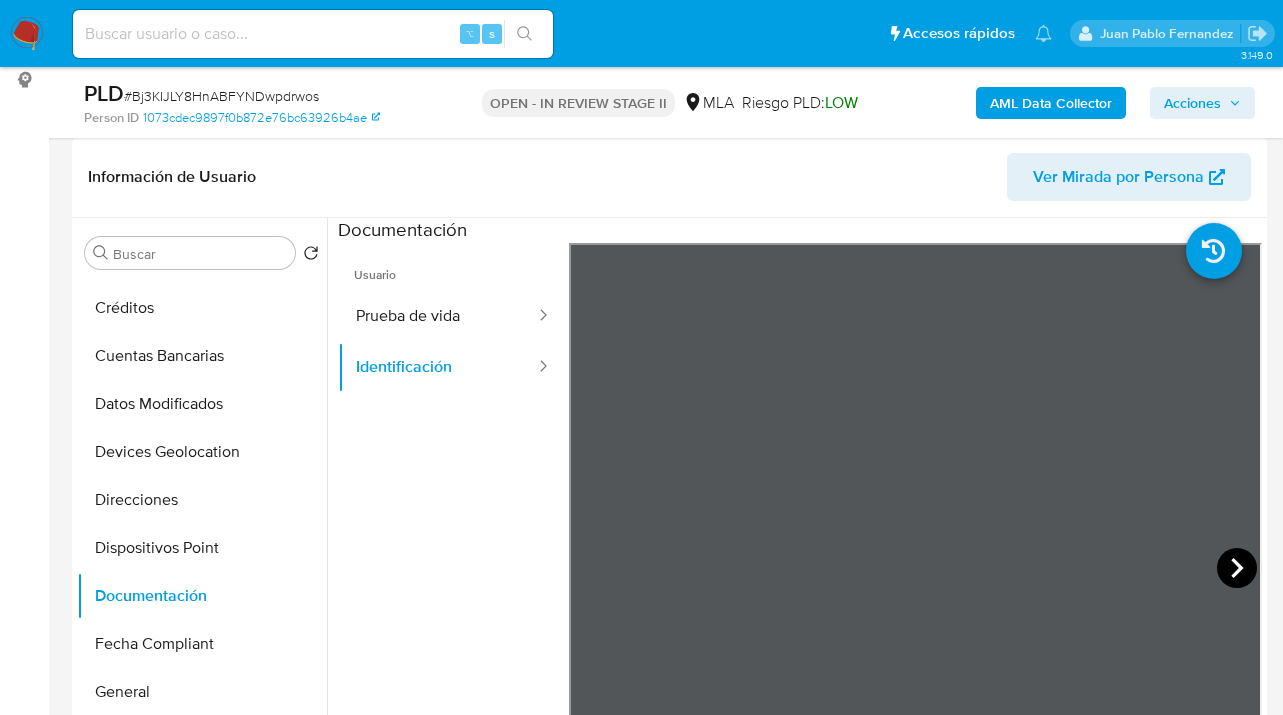click 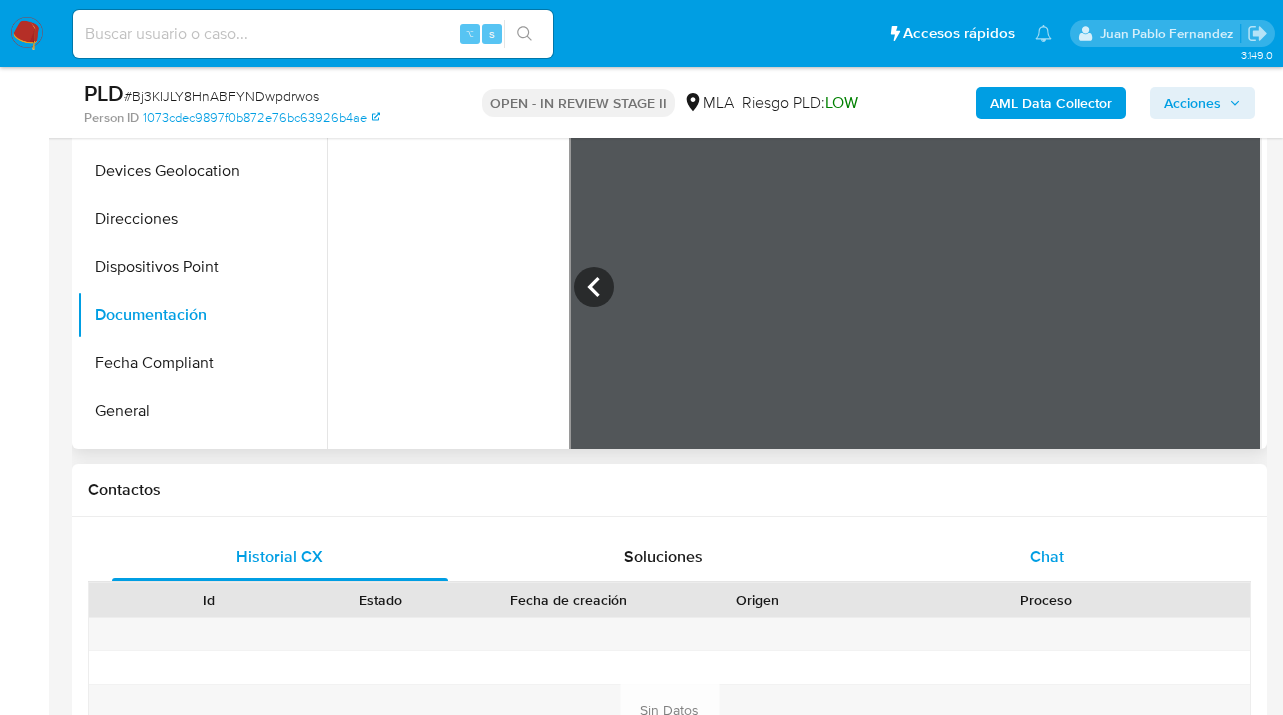 click on "Chat" at bounding box center [1048, 557] 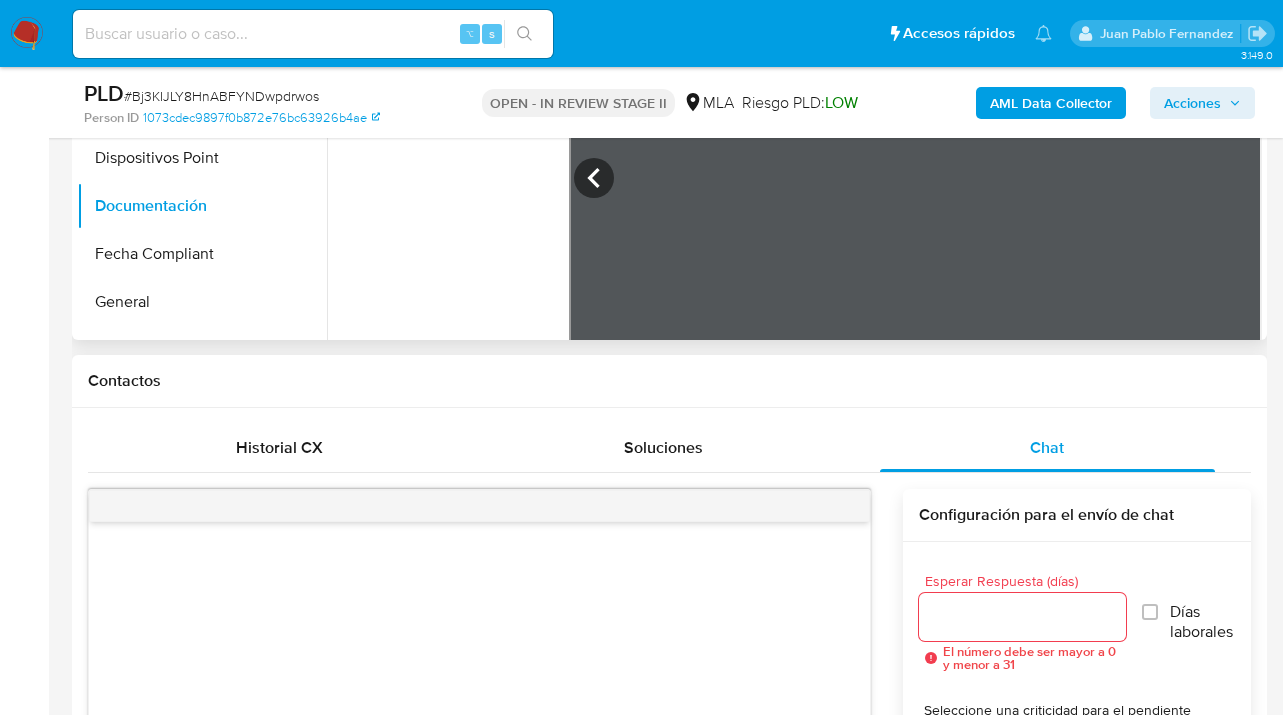 scroll, scrollTop: 746, scrollLeft: 0, axis: vertical 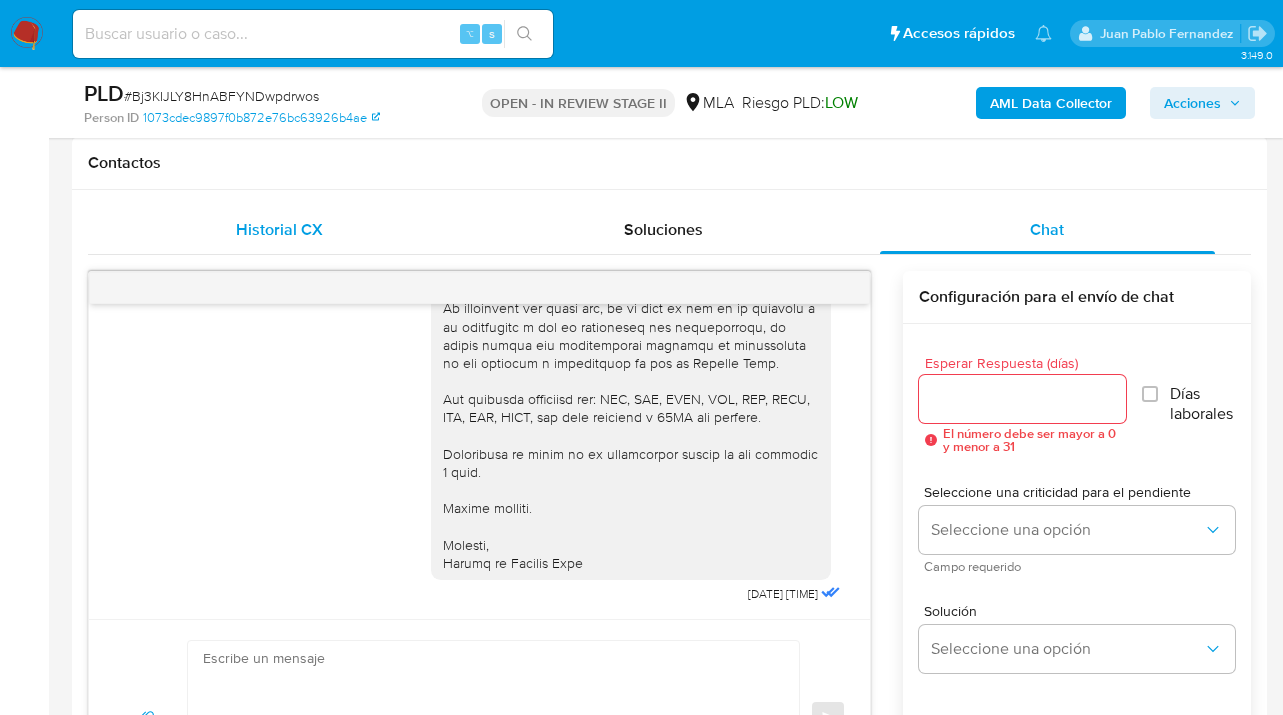 click on "Historial CX" at bounding box center [279, 229] 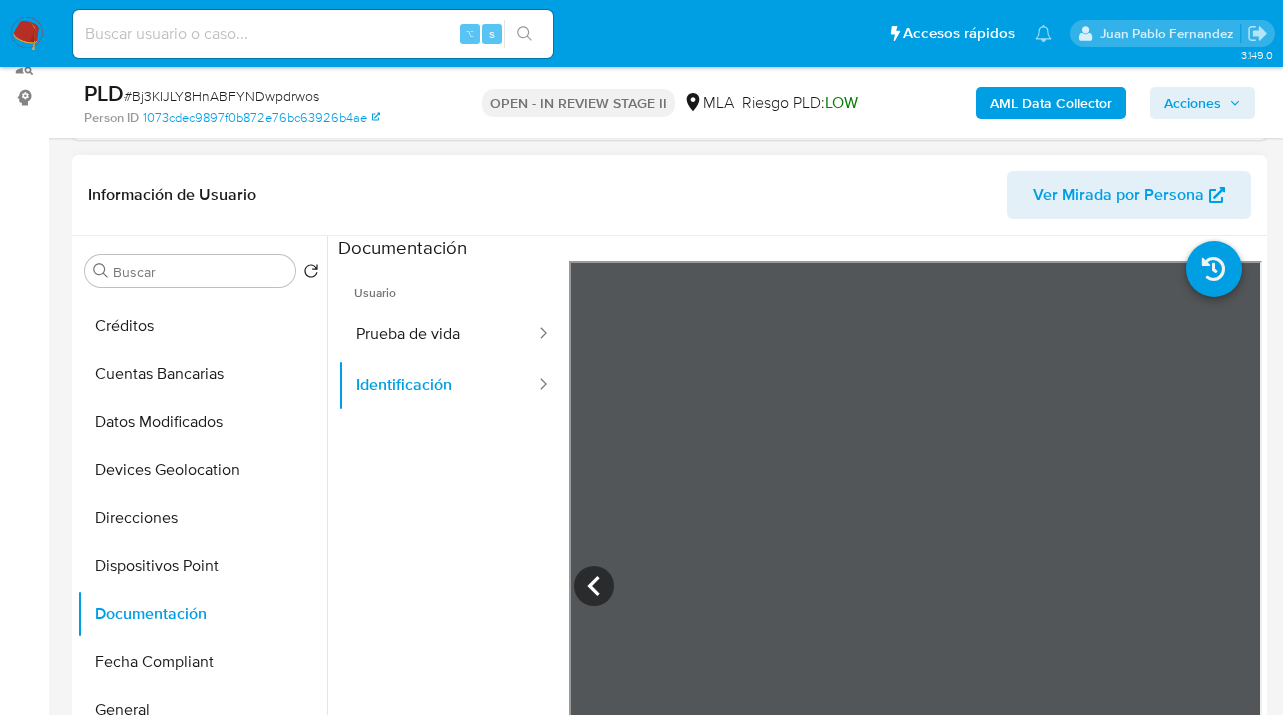 scroll, scrollTop: 284, scrollLeft: 0, axis: vertical 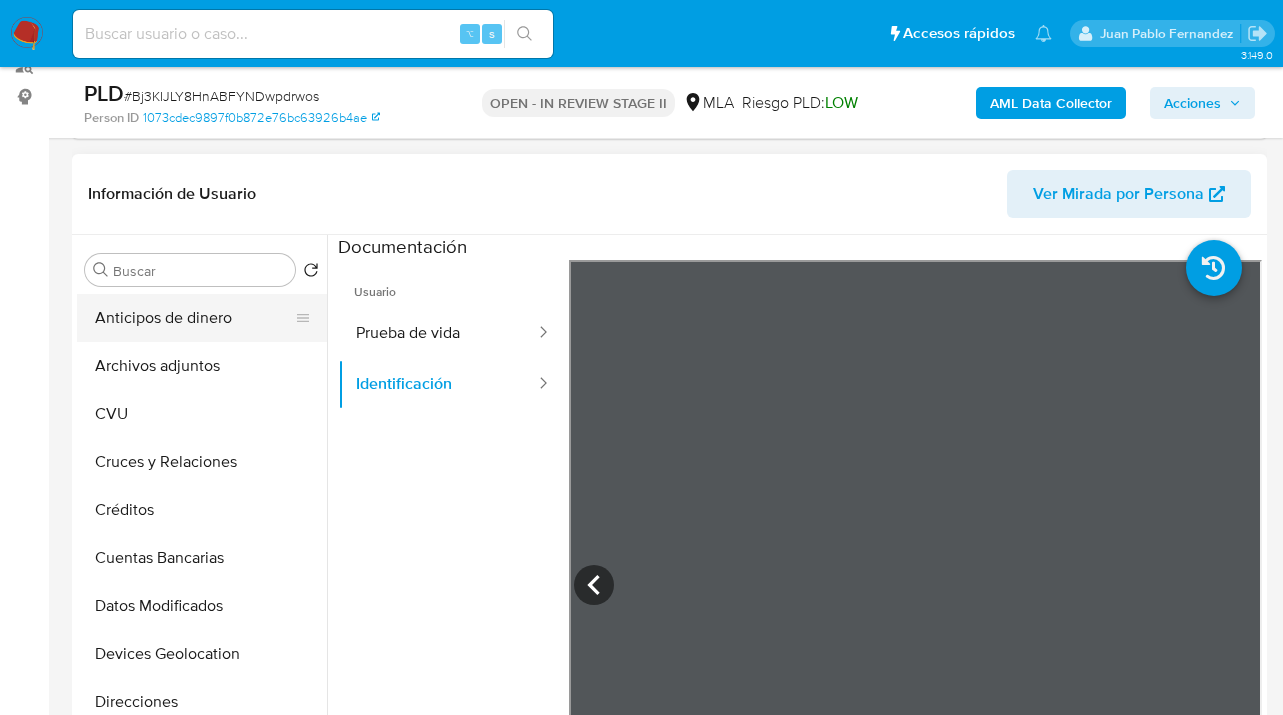 click on "Anticipos de dinero" at bounding box center [194, 318] 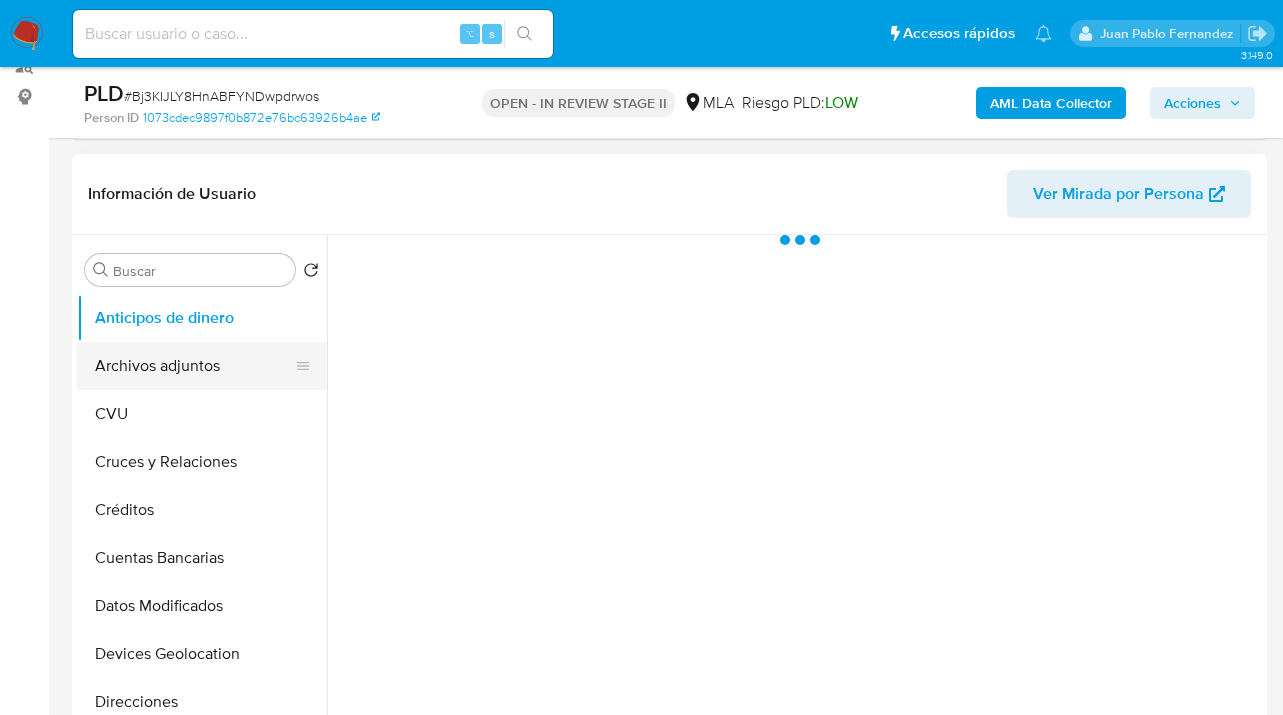 click on "Archivos adjuntos" at bounding box center (194, 366) 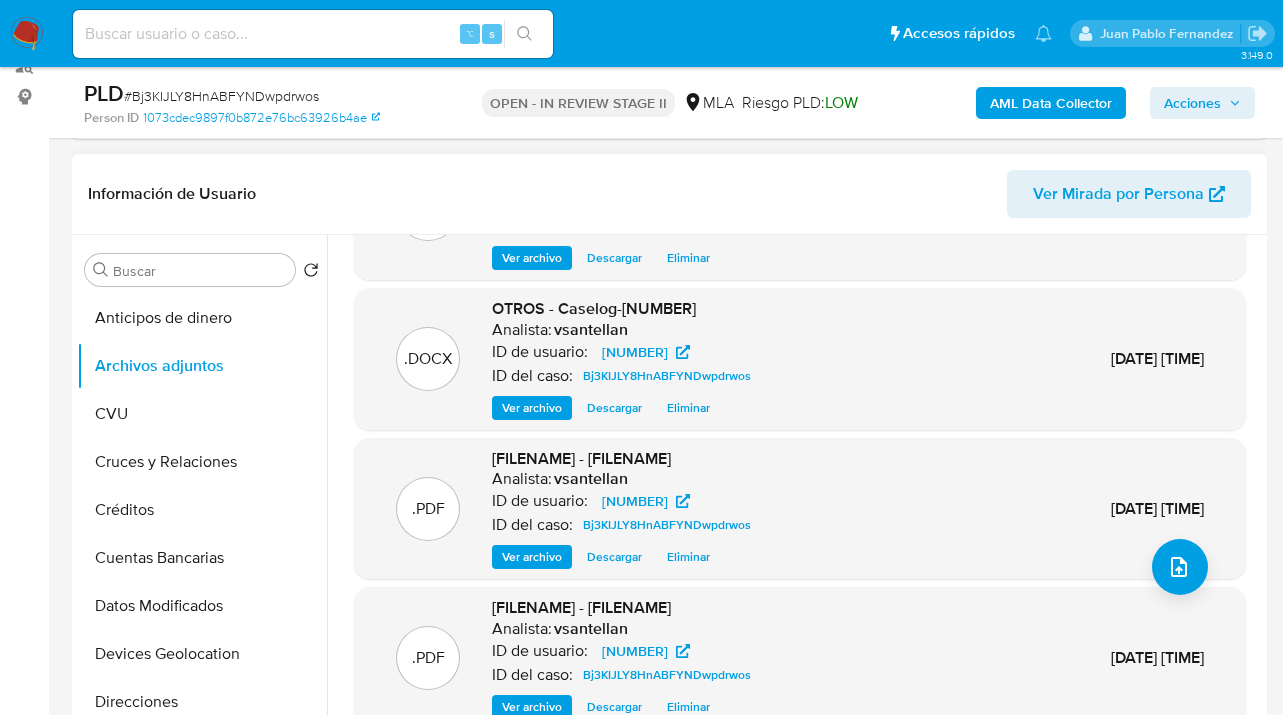 scroll, scrollTop: 118, scrollLeft: 0, axis: vertical 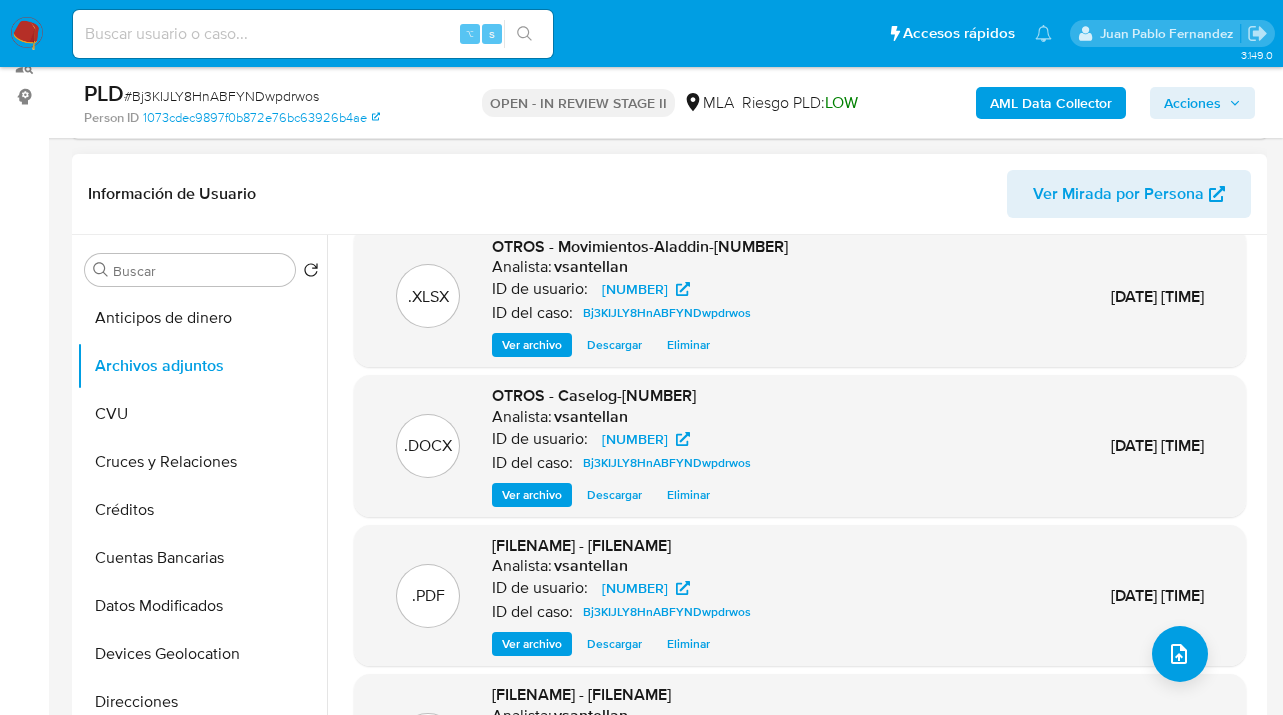 click on "Descargar" at bounding box center [614, 495] 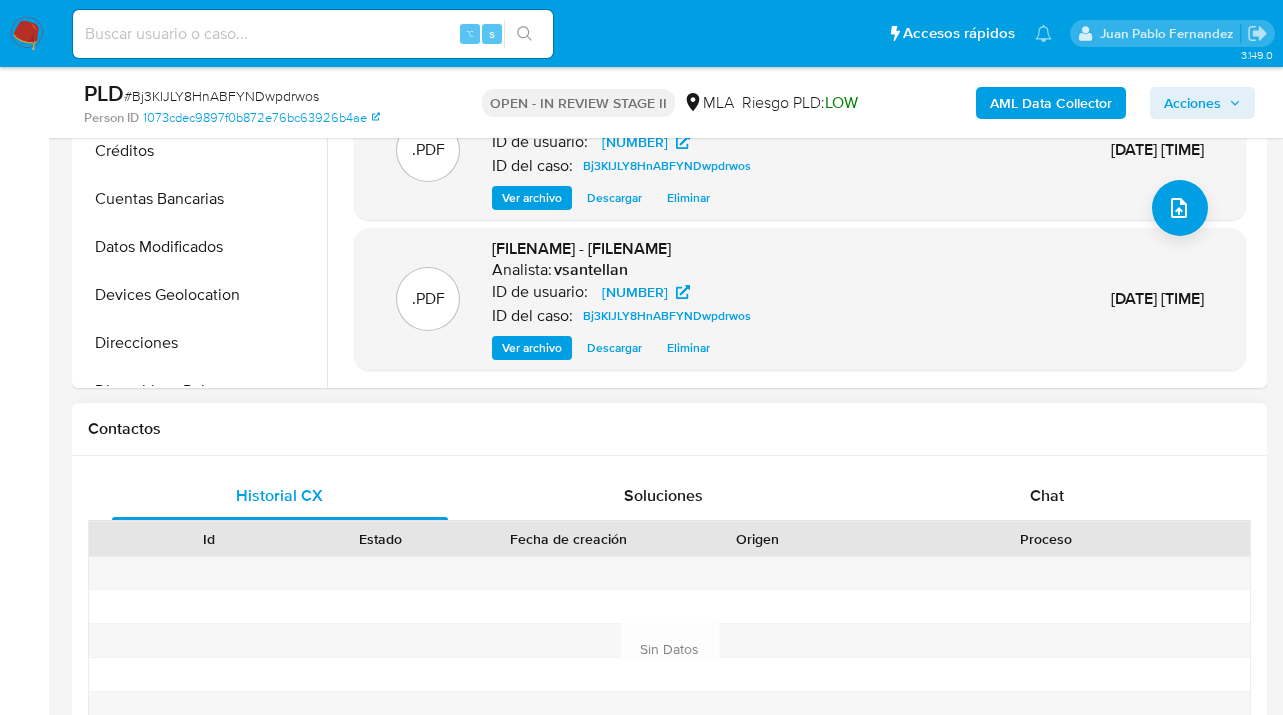 scroll, scrollTop: 951, scrollLeft: 0, axis: vertical 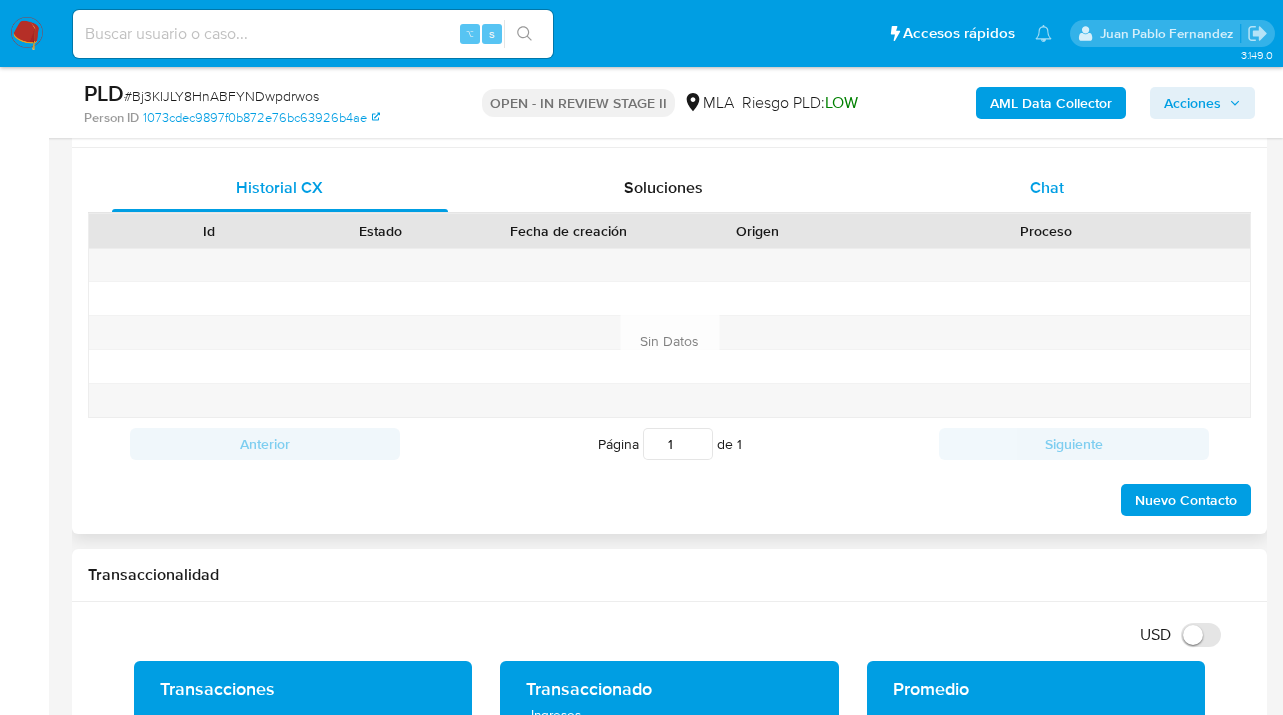 click on "Chat" at bounding box center [1047, 187] 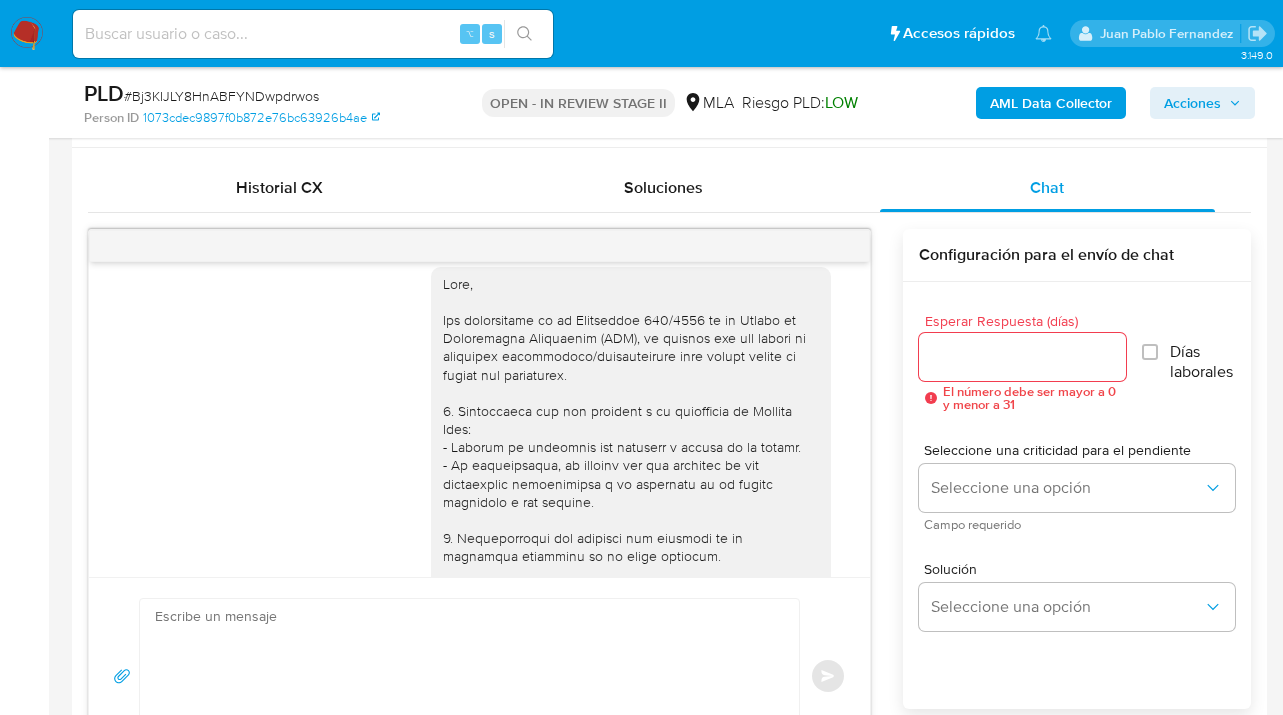 scroll, scrollTop: 0, scrollLeft: 0, axis: both 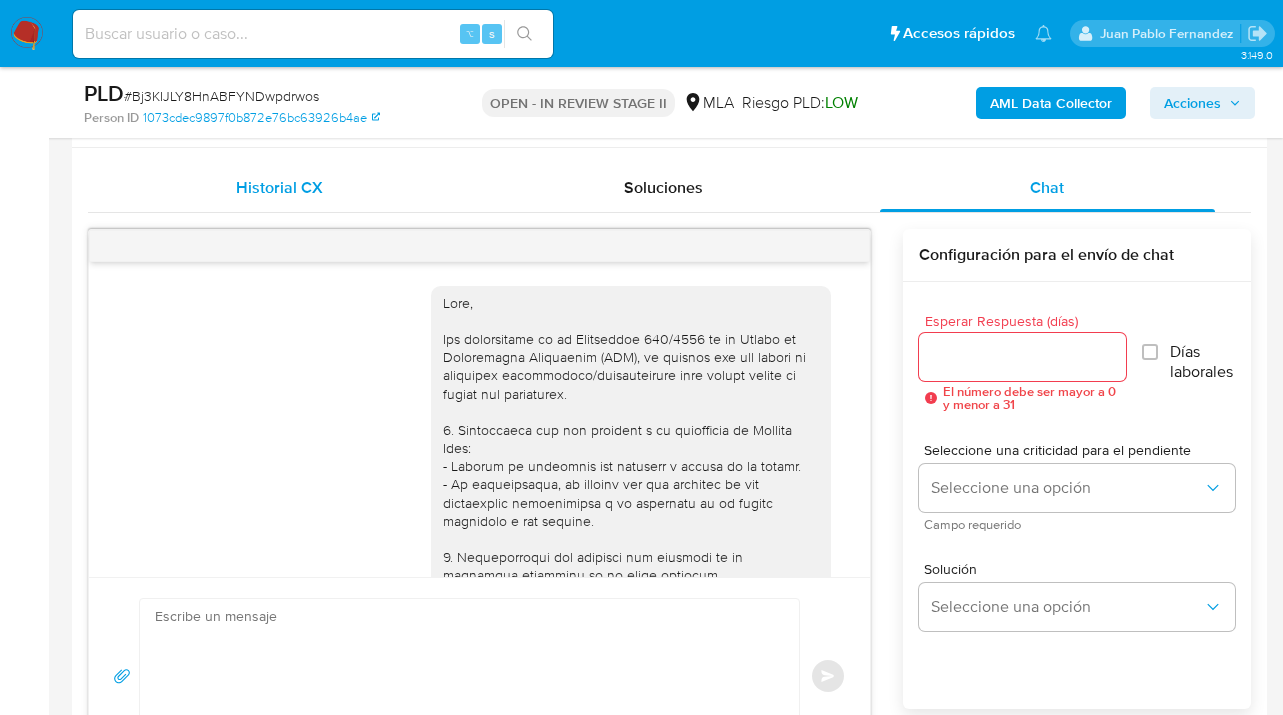 click on "Historial CX" at bounding box center [279, 187] 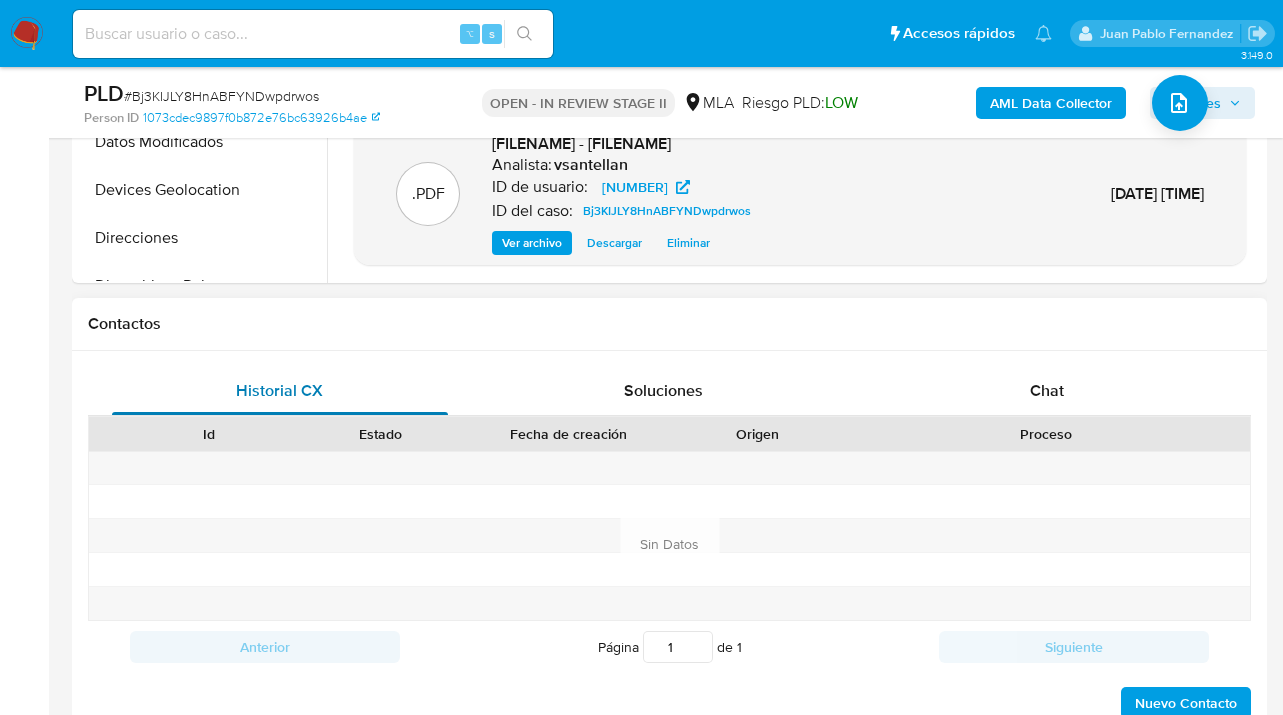 scroll, scrollTop: 641, scrollLeft: 0, axis: vertical 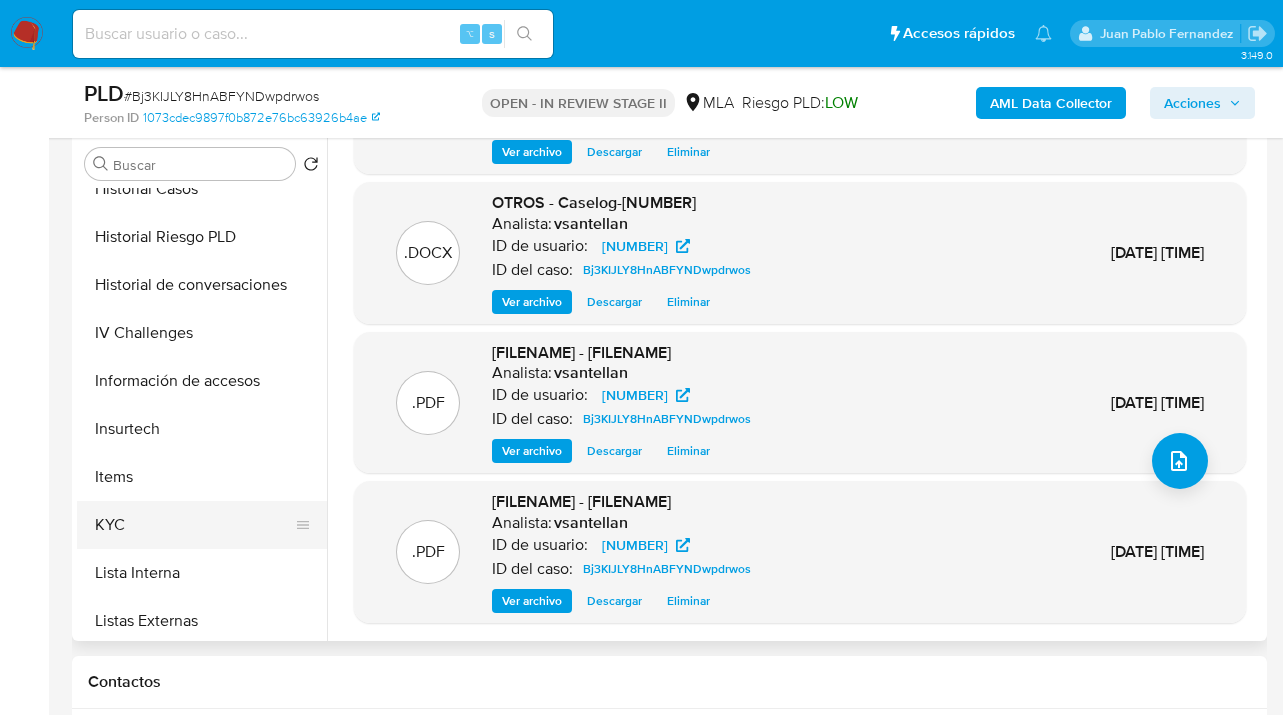 click on "KYC" at bounding box center (194, 525) 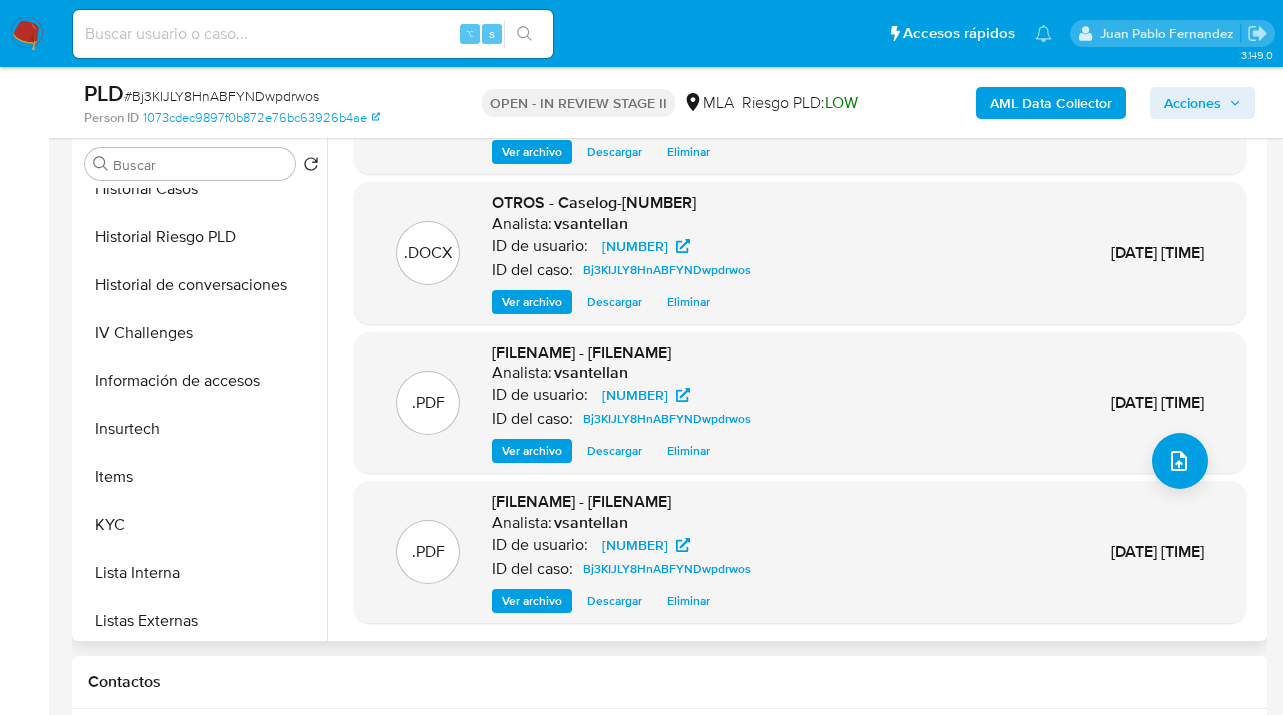 scroll, scrollTop: 0, scrollLeft: 0, axis: both 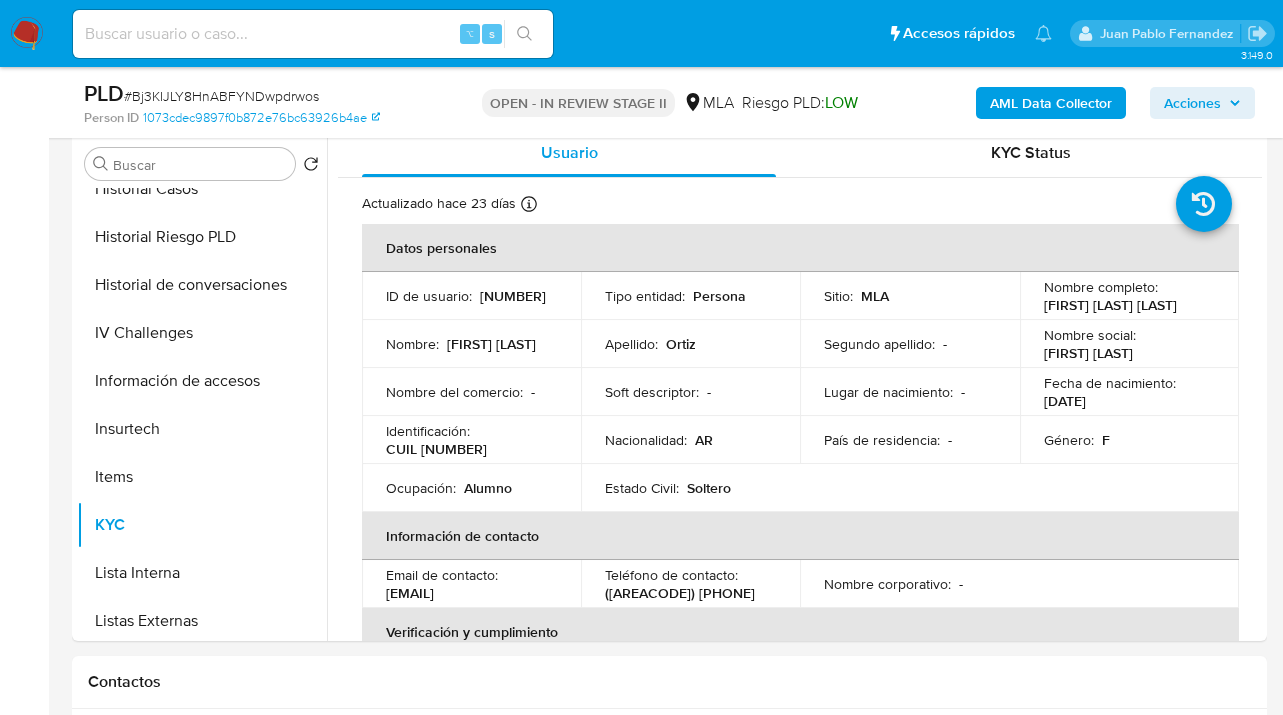 click on "Acciones" at bounding box center (1192, 103) 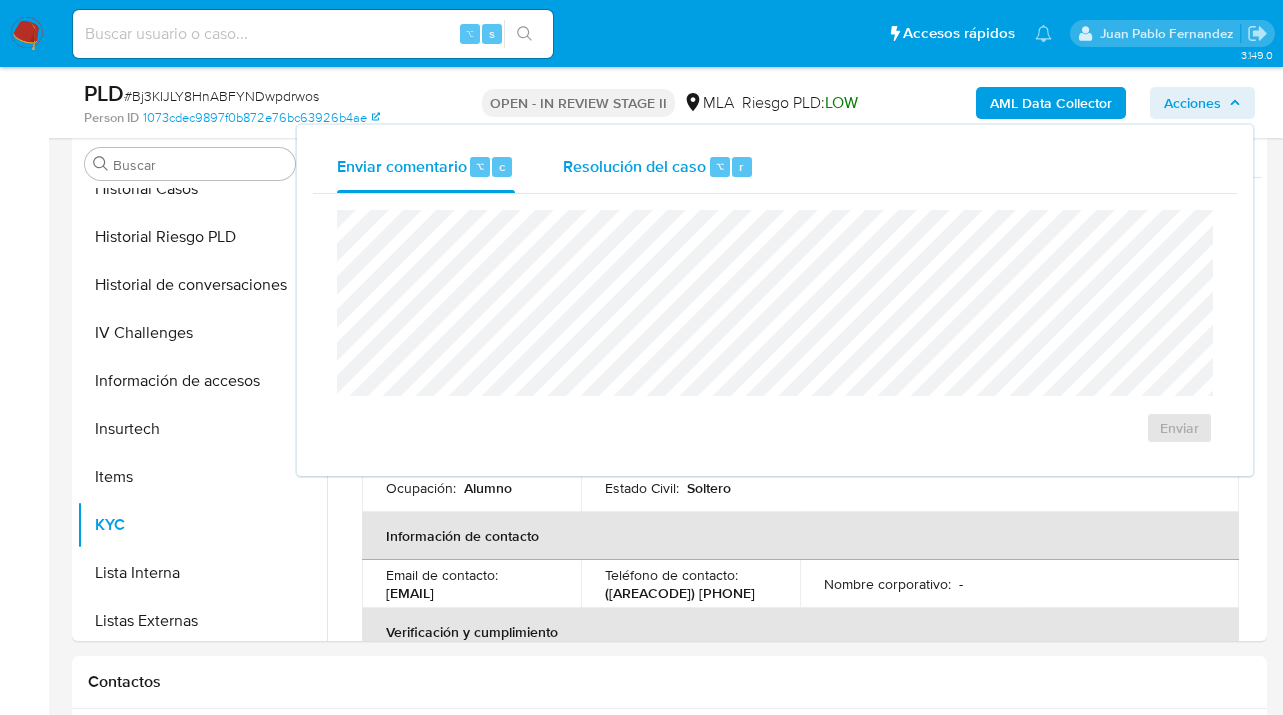 drag, startPoint x: 609, startPoint y: 163, endPoint x: 621, endPoint y: 181, distance: 21.633308 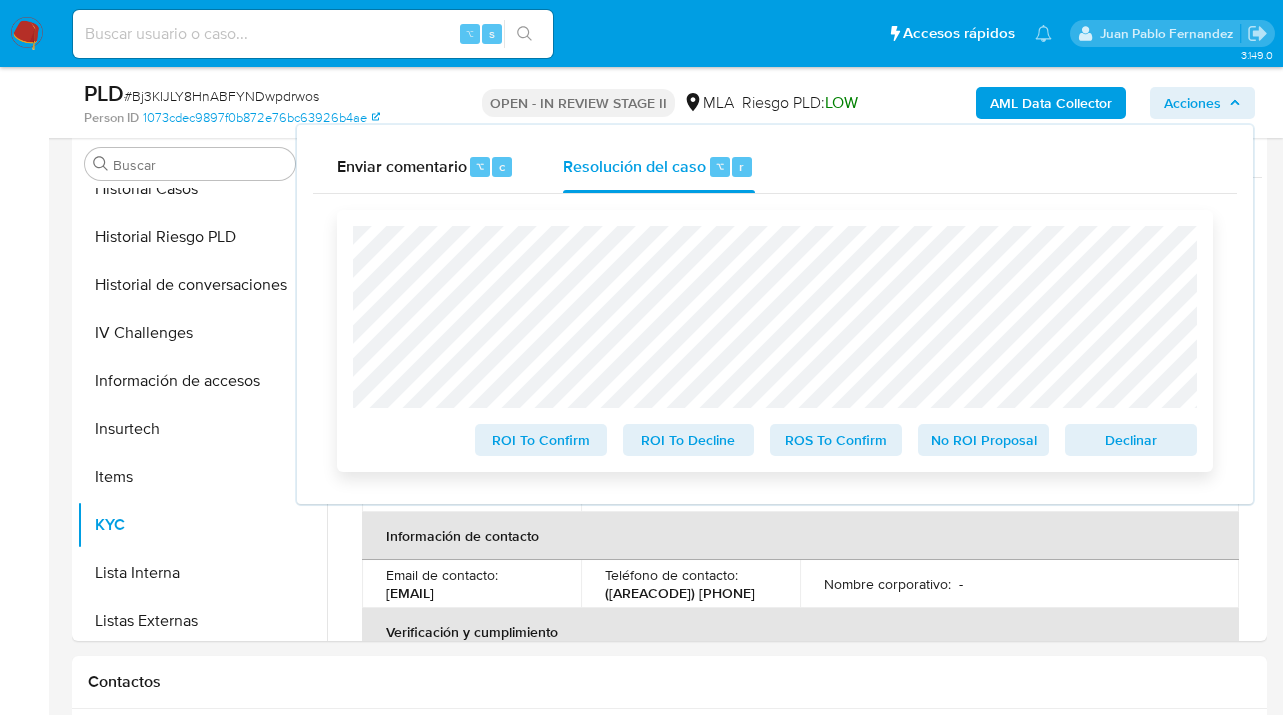 click on "ROS To Confirm" at bounding box center [836, 440] 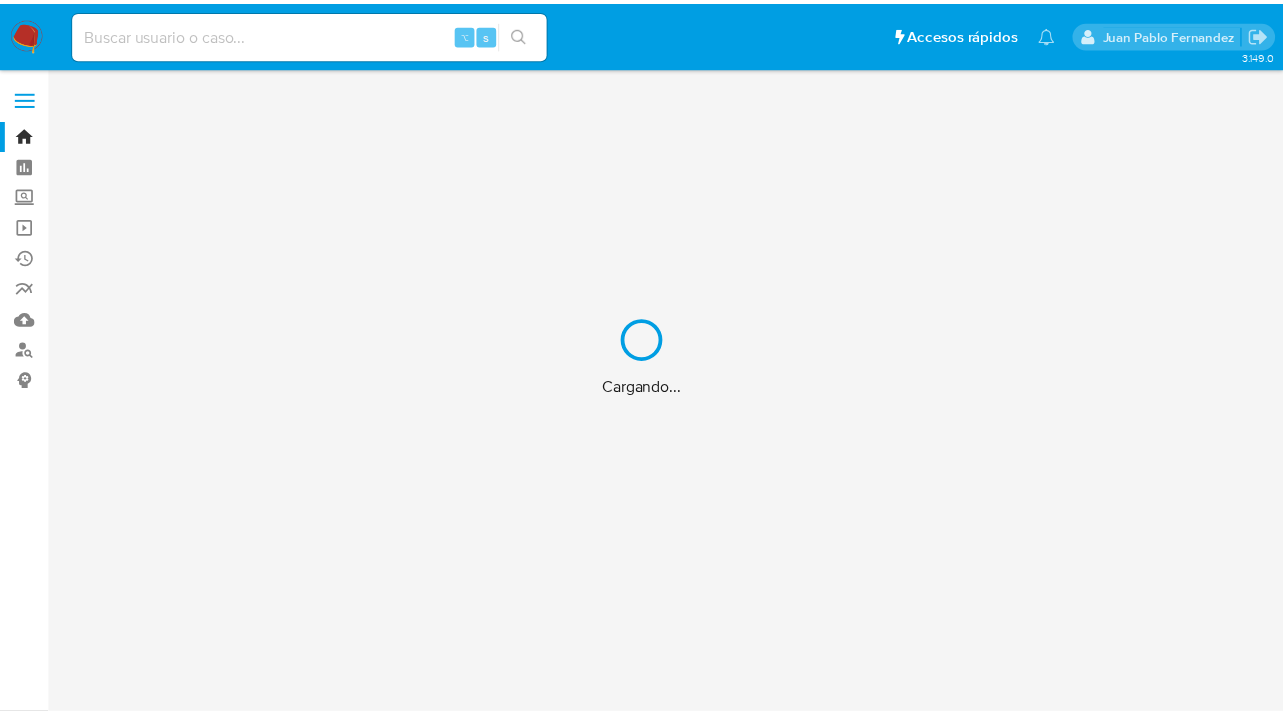 scroll, scrollTop: 0, scrollLeft: 0, axis: both 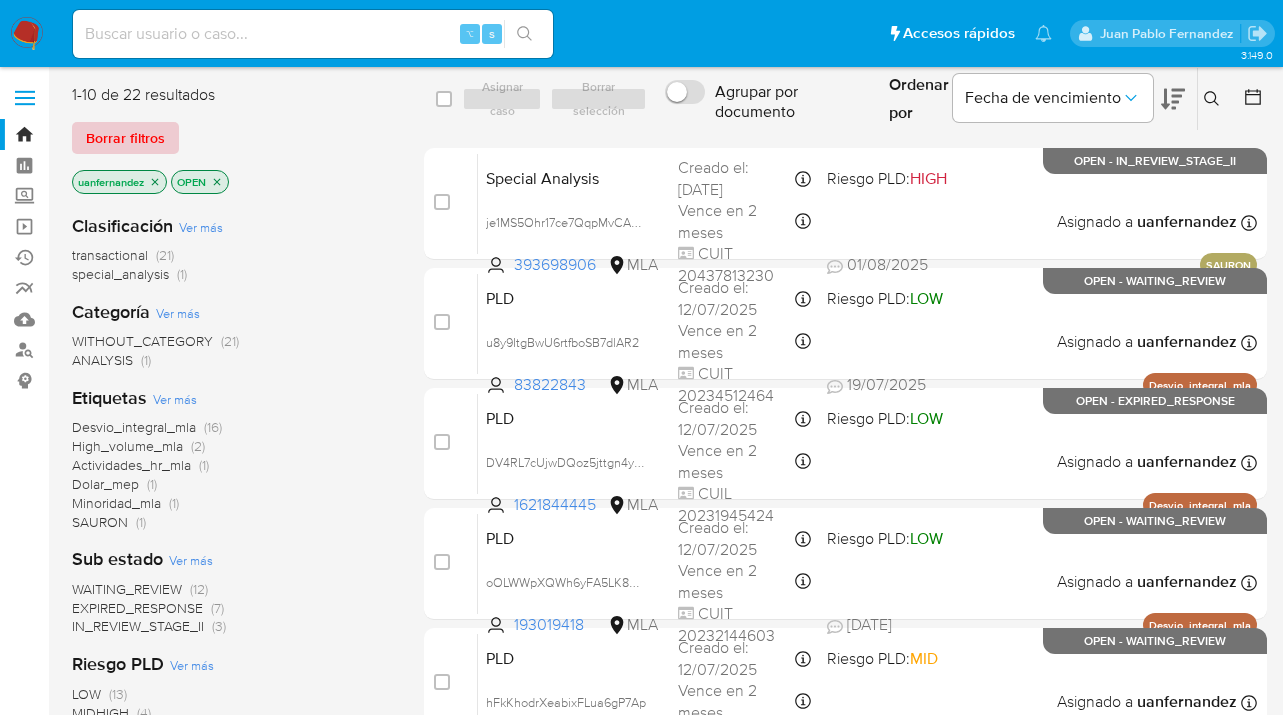 click on "Borrar filtros" at bounding box center [125, 138] 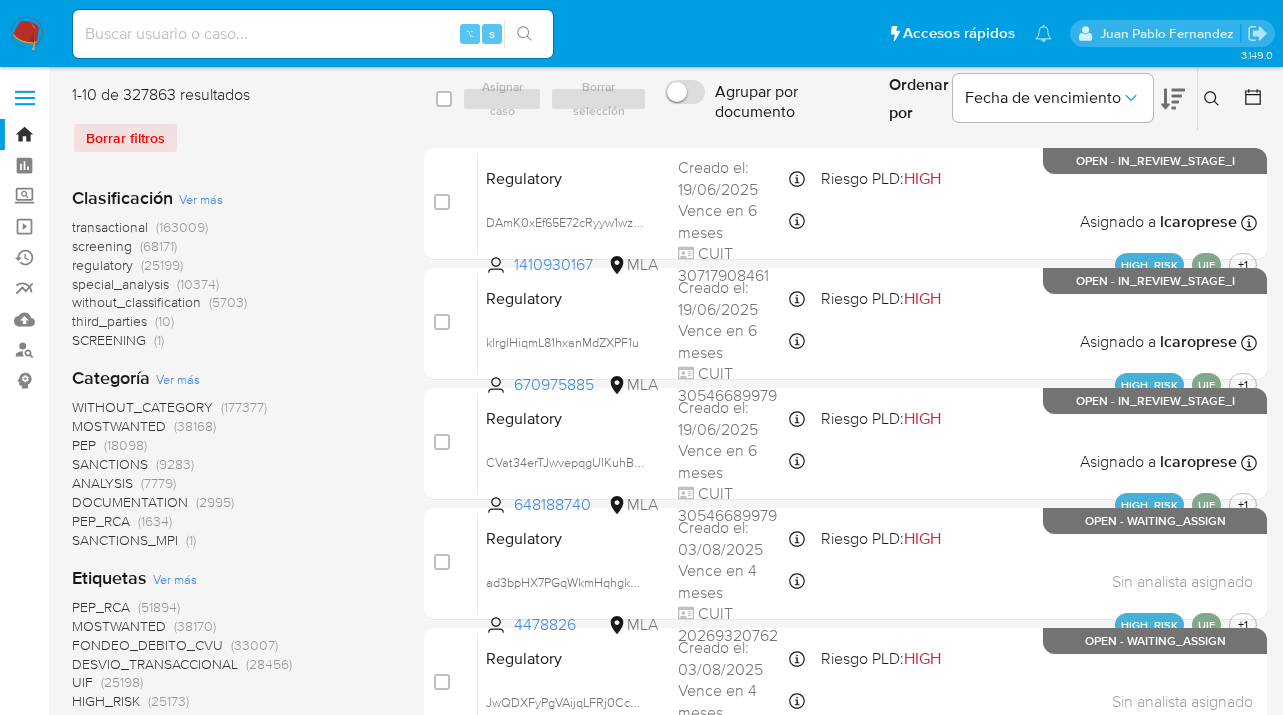 click 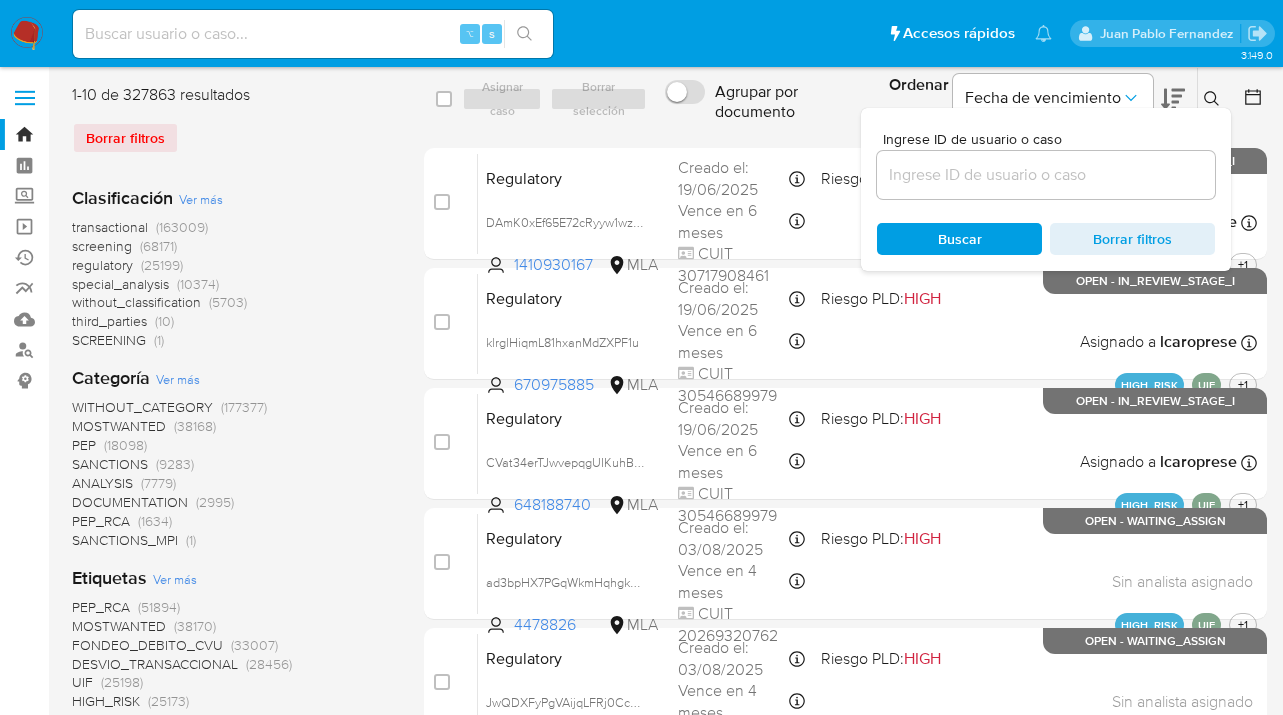 click at bounding box center [1046, 175] 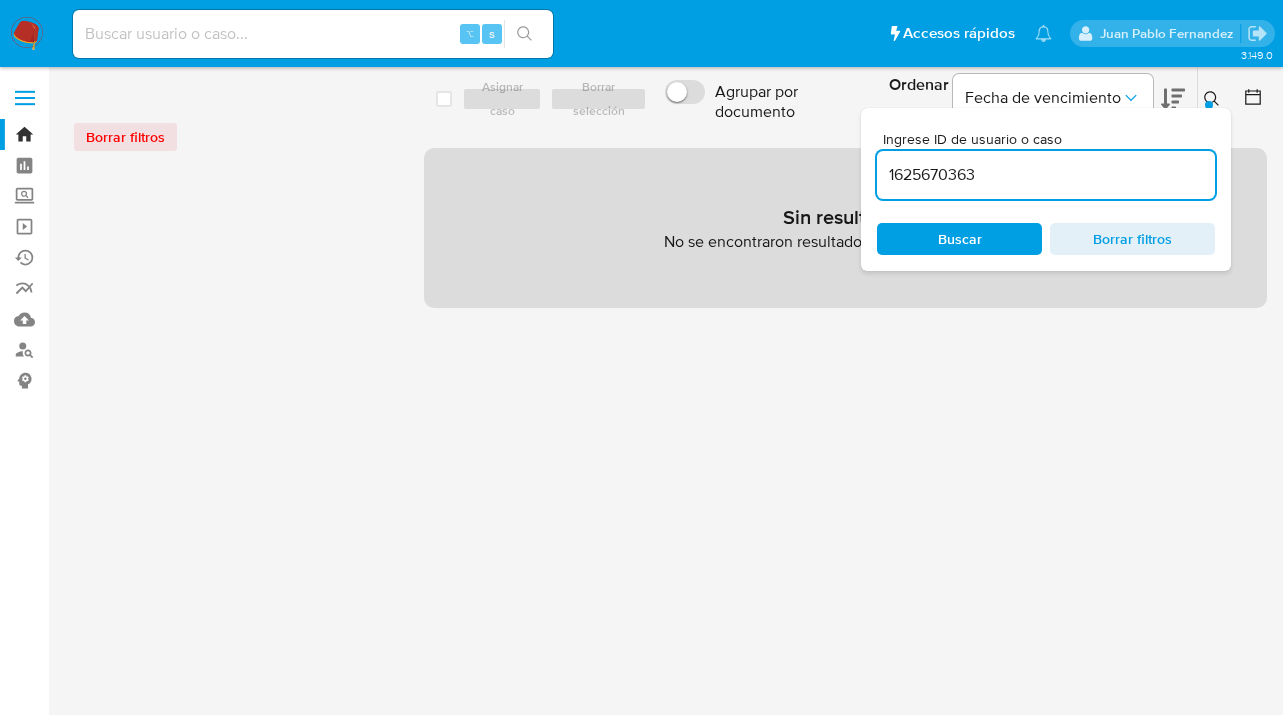 click 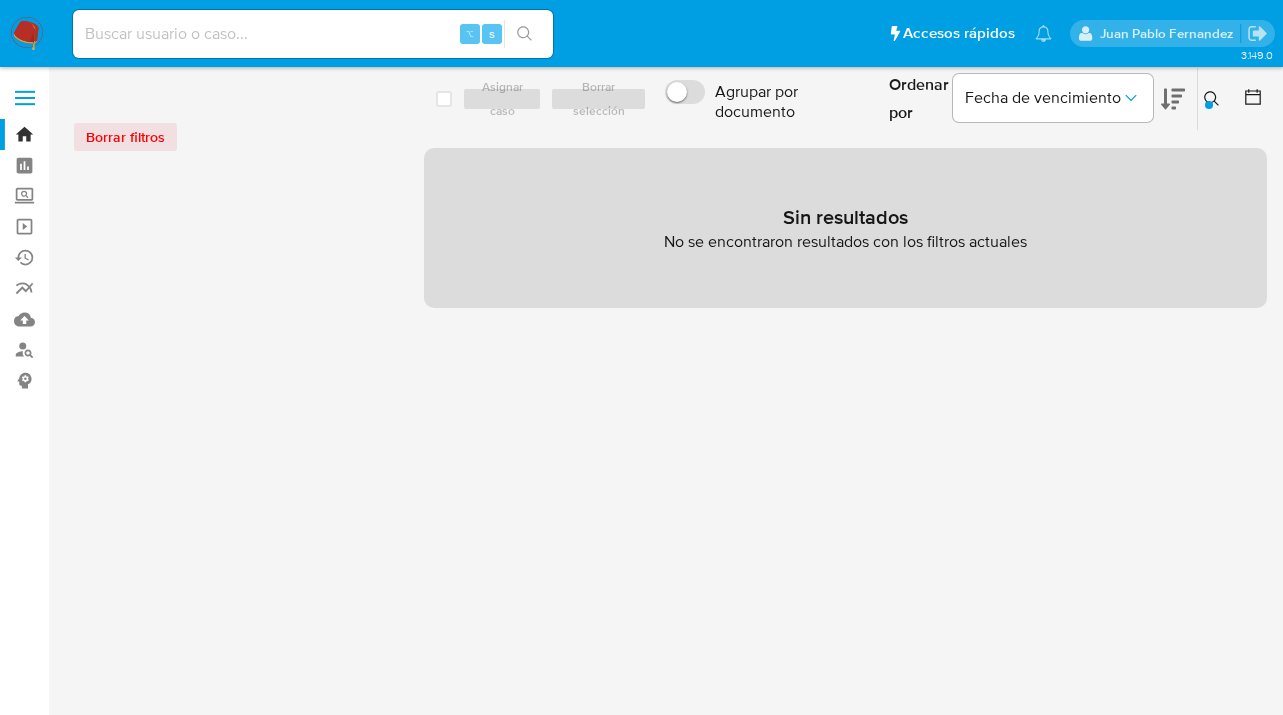 click 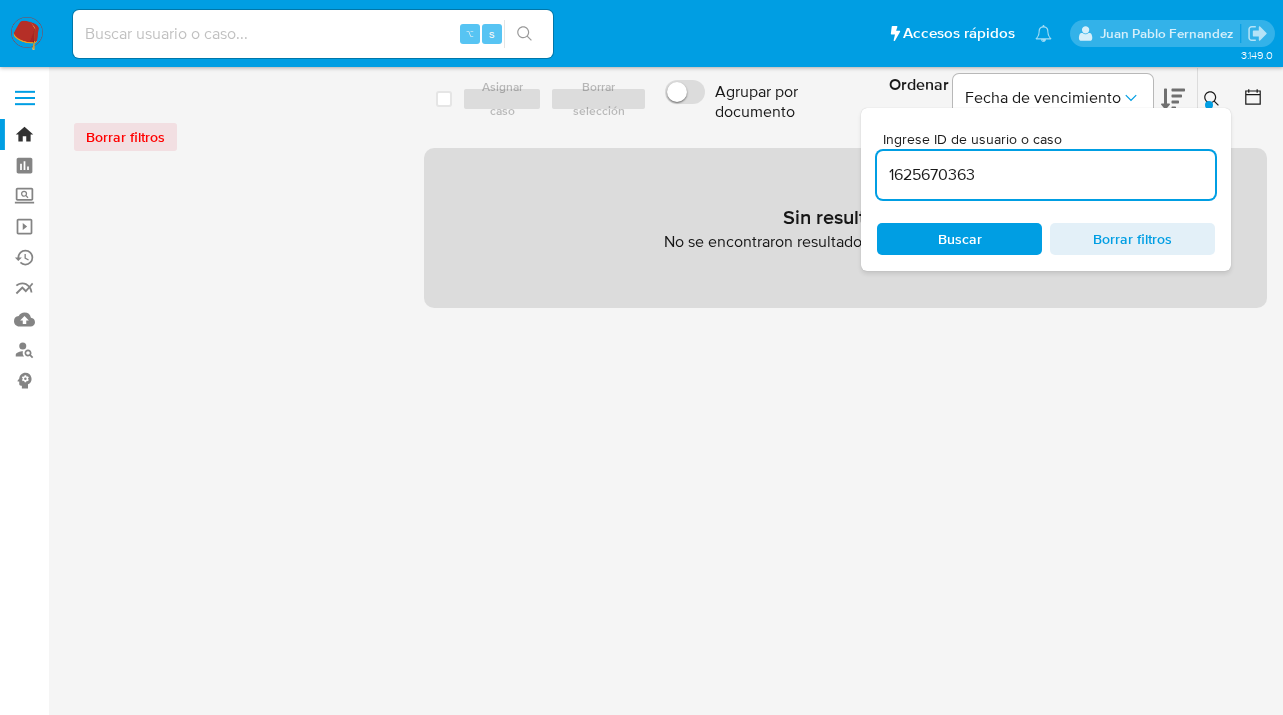 drag, startPoint x: 1053, startPoint y: 188, endPoint x: 1038, endPoint y: 178, distance: 18.027756 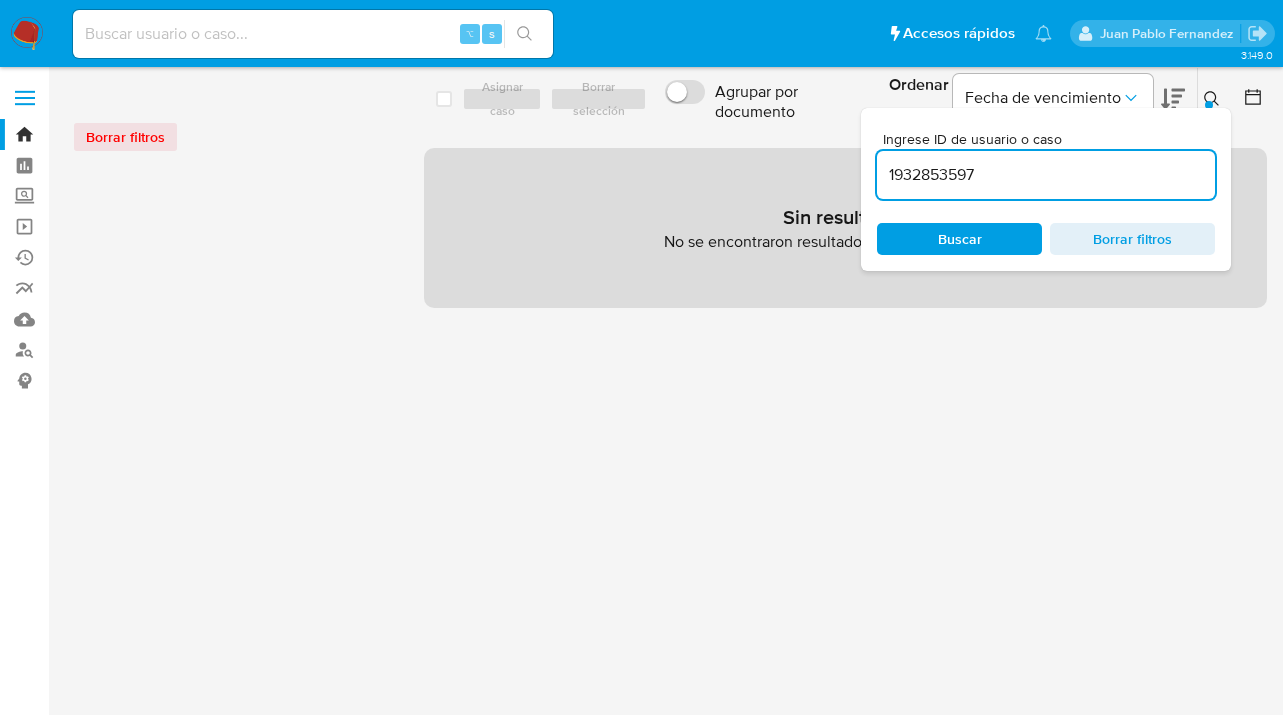 type on "1932853597" 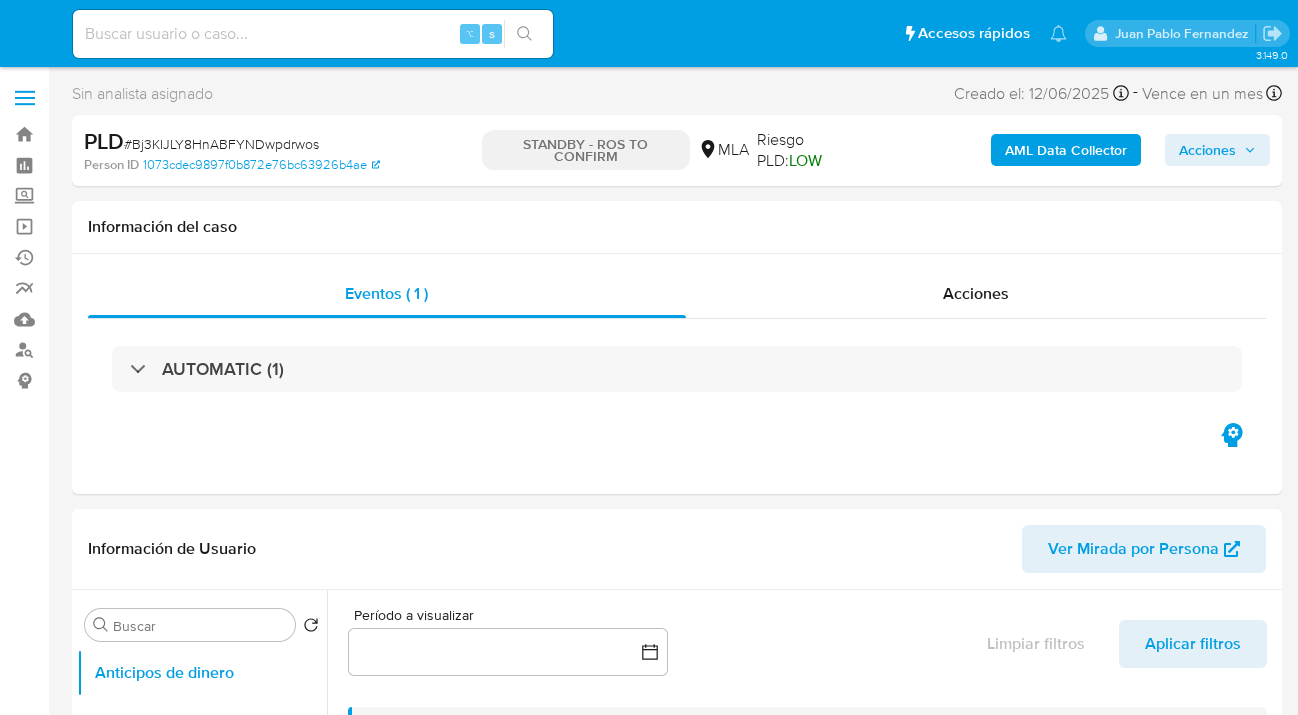 select on "10" 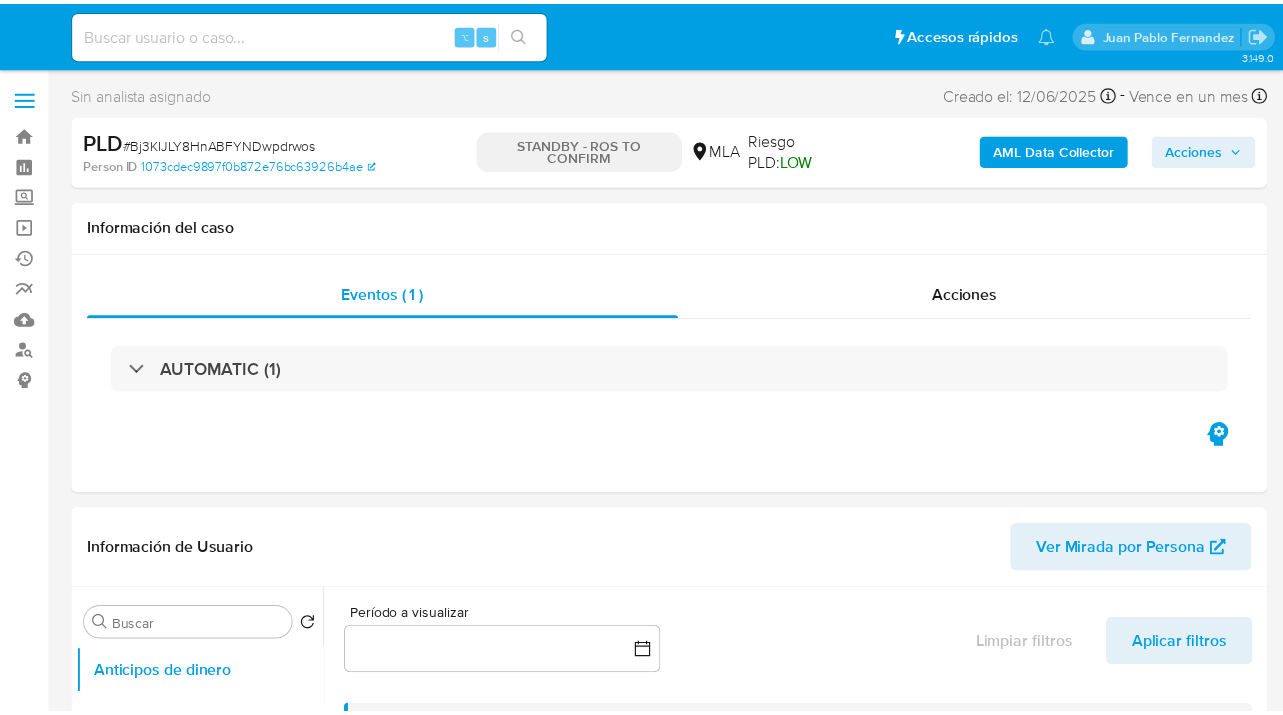 scroll, scrollTop: 0, scrollLeft: 0, axis: both 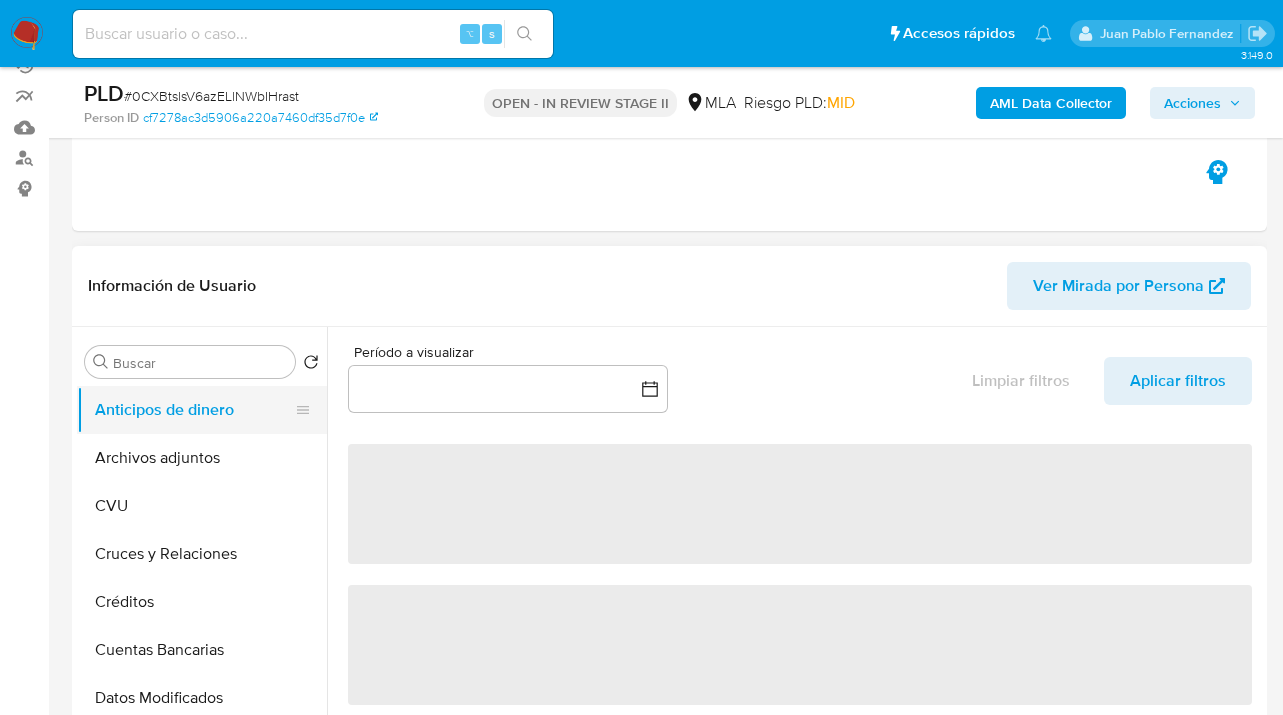 select on "10" 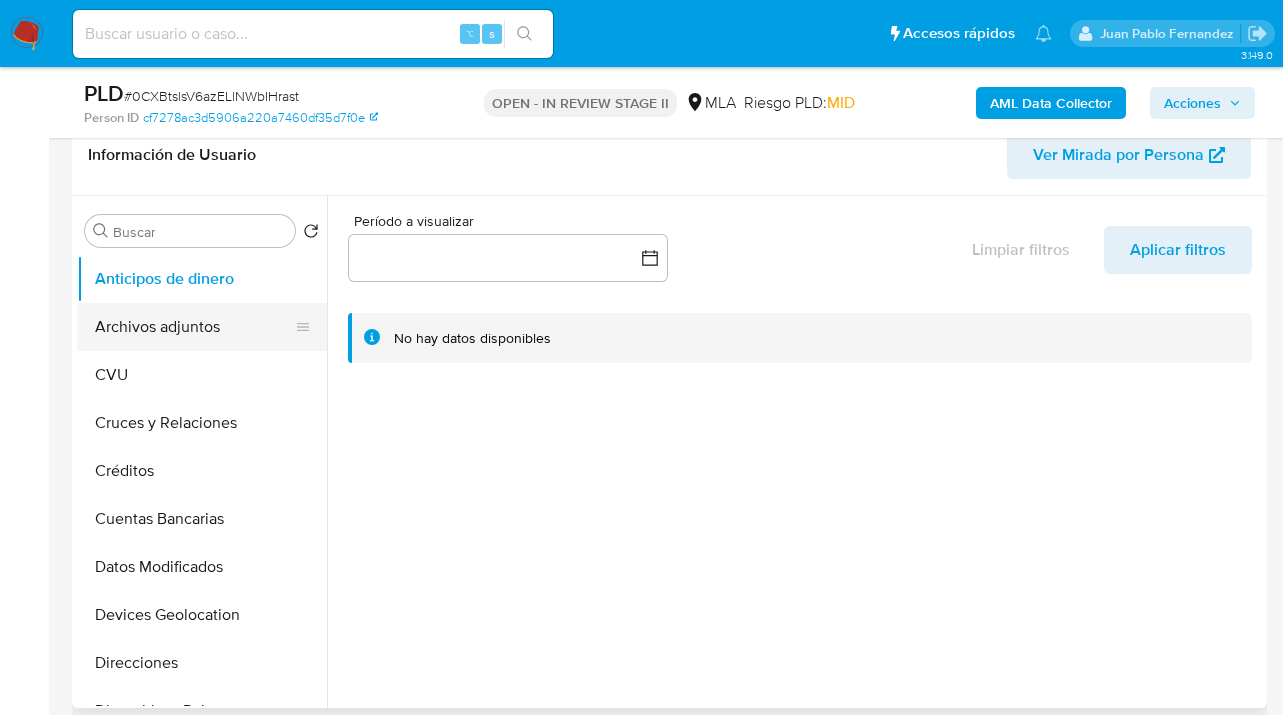 scroll, scrollTop: 326, scrollLeft: 0, axis: vertical 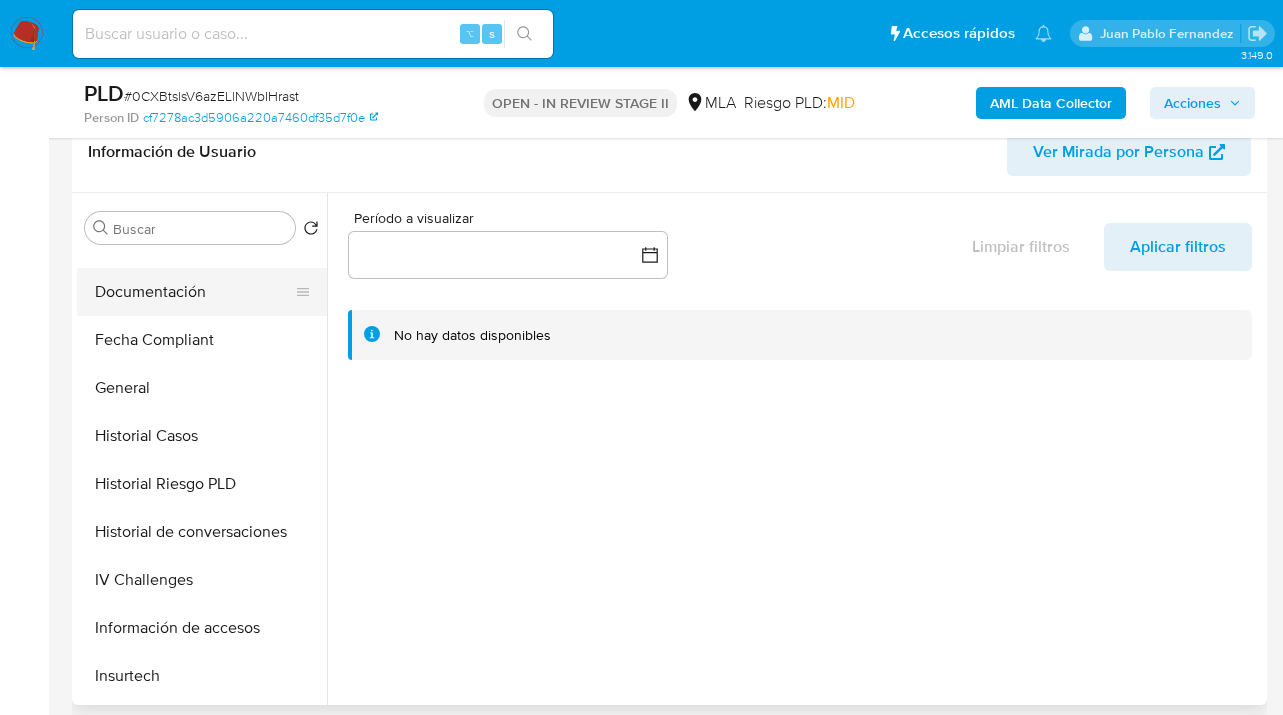 drag, startPoint x: 202, startPoint y: 297, endPoint x: 251, endPoint y: 300, distance: 49.09175 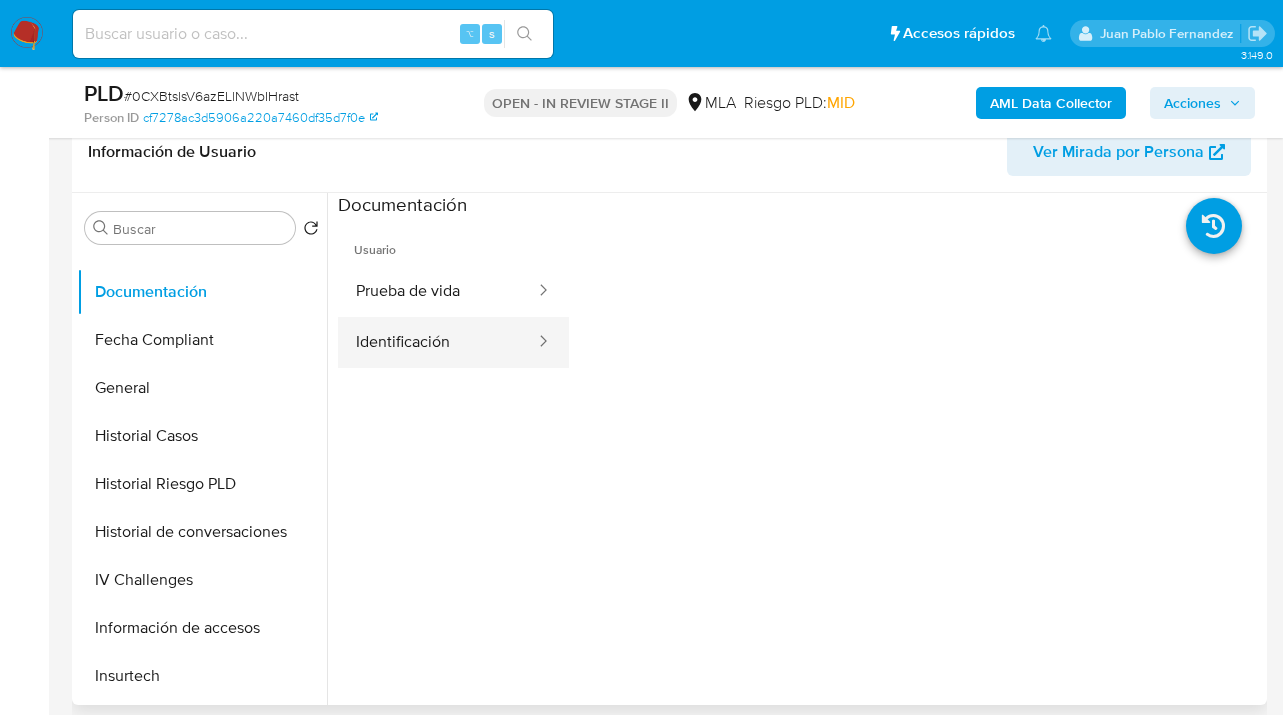click on "Identificación" at bounding box center [437, 342] 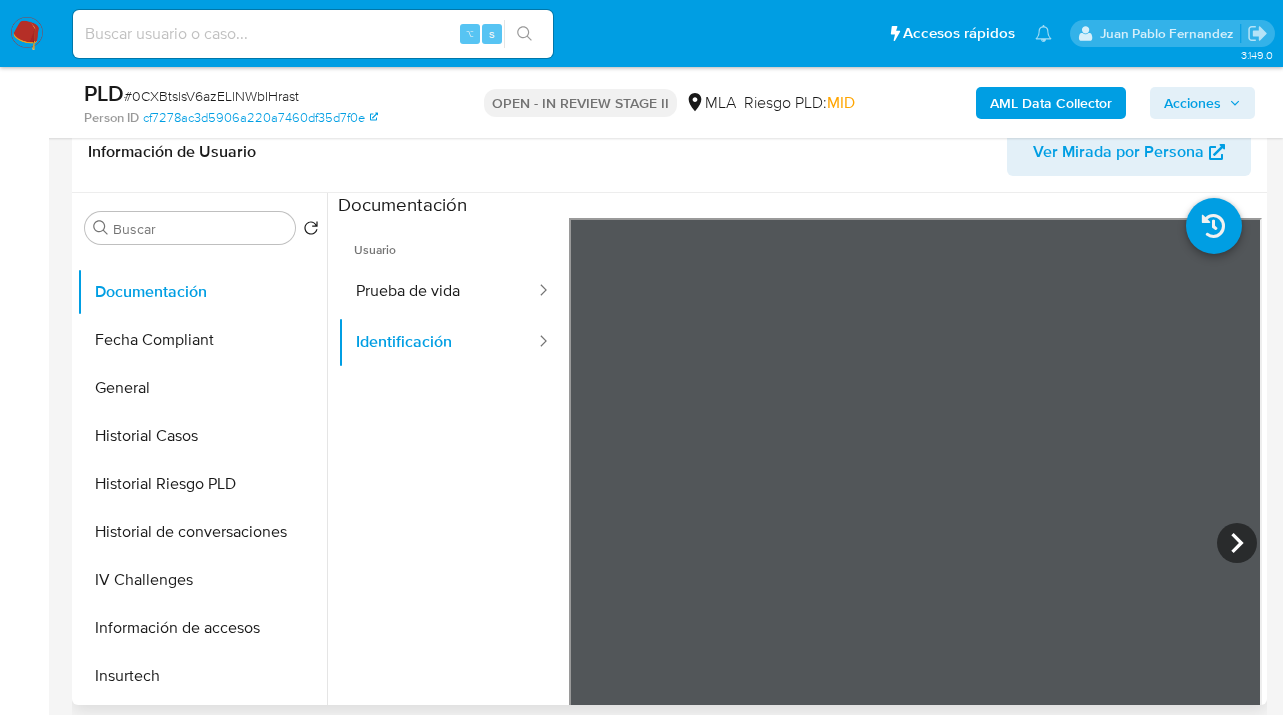 scroll, scrollTop: 0, scrollLeft: 0, axis: both 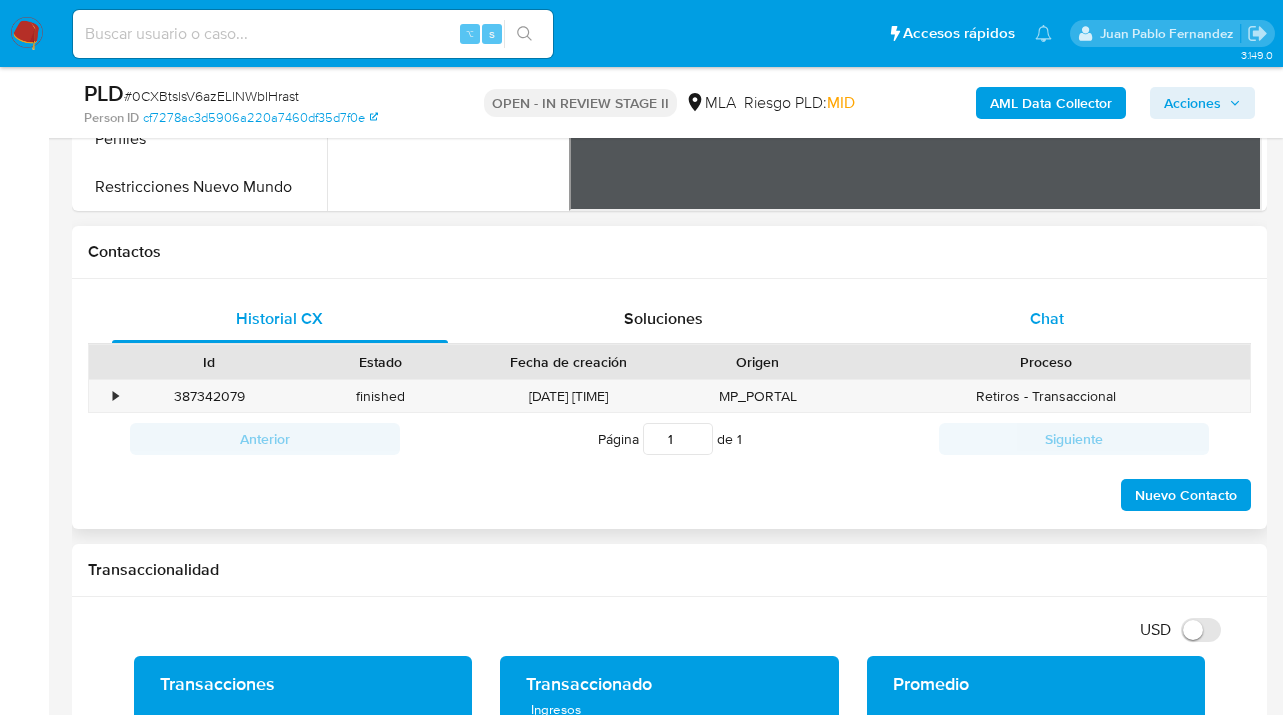 click on "Chat" at bounding box center [1048, 319] 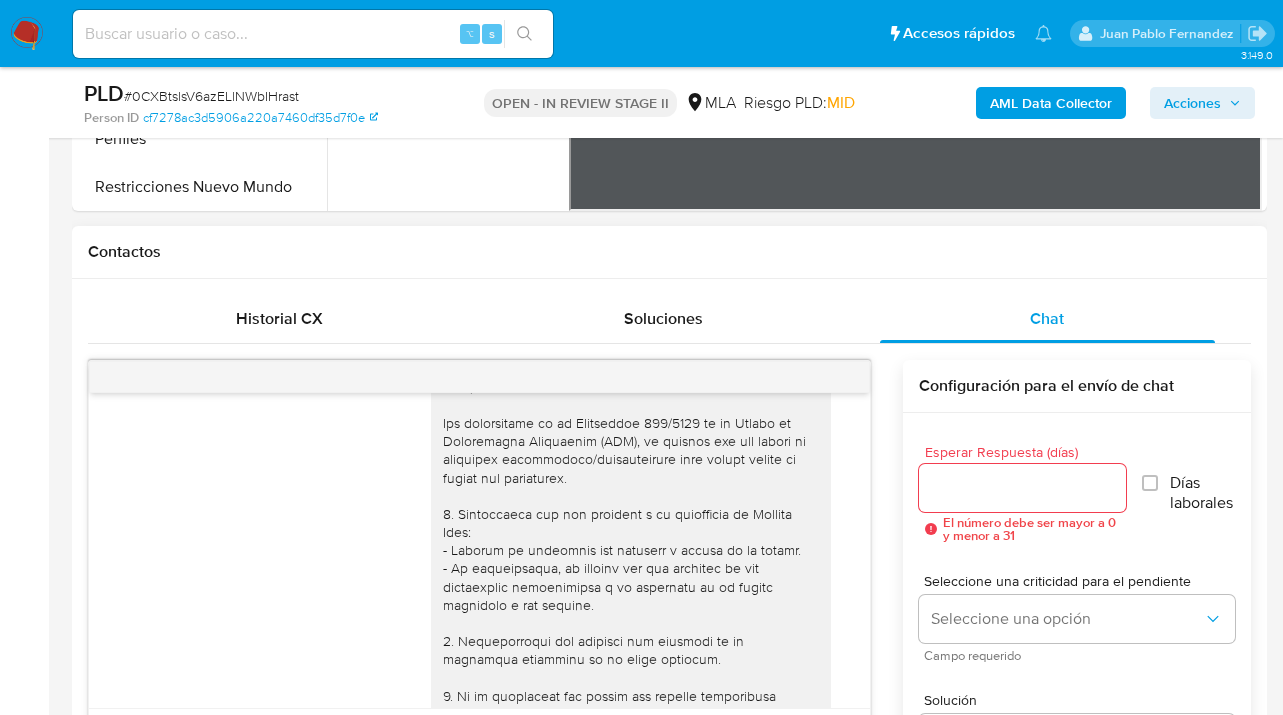 scroll, scrollTop: 0, scrollLeft: 0, axis: both 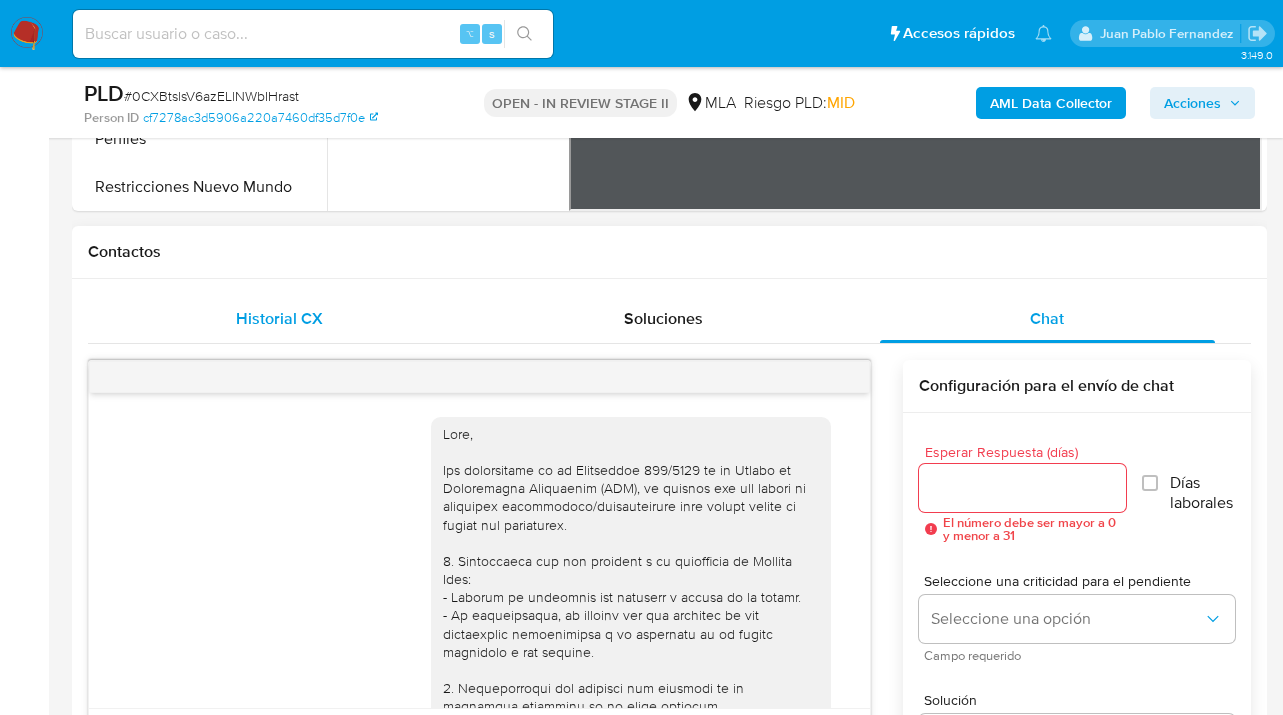 drag, startPoint x: 391, startPoint y: 325, endPoint x: 381, endPoint y: 318, distance: 12.206555 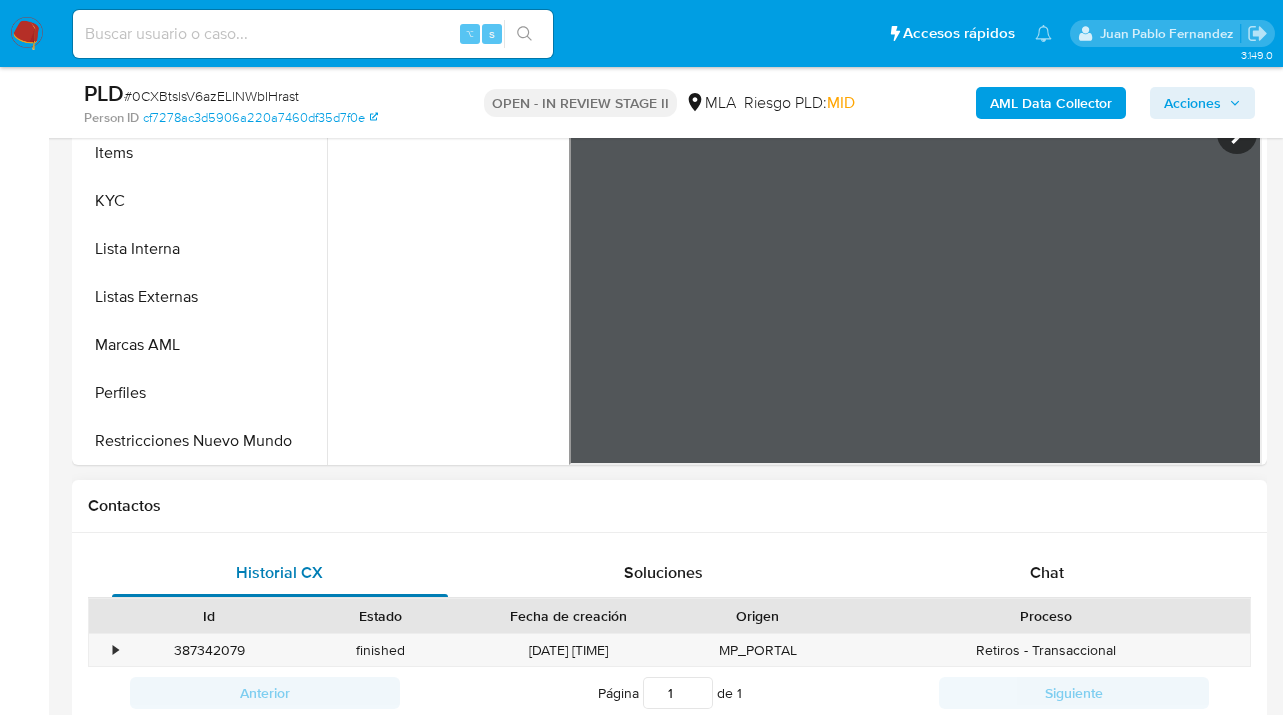 scroll, scrollTop: 391, scrollLeft: 0, axis: vertical 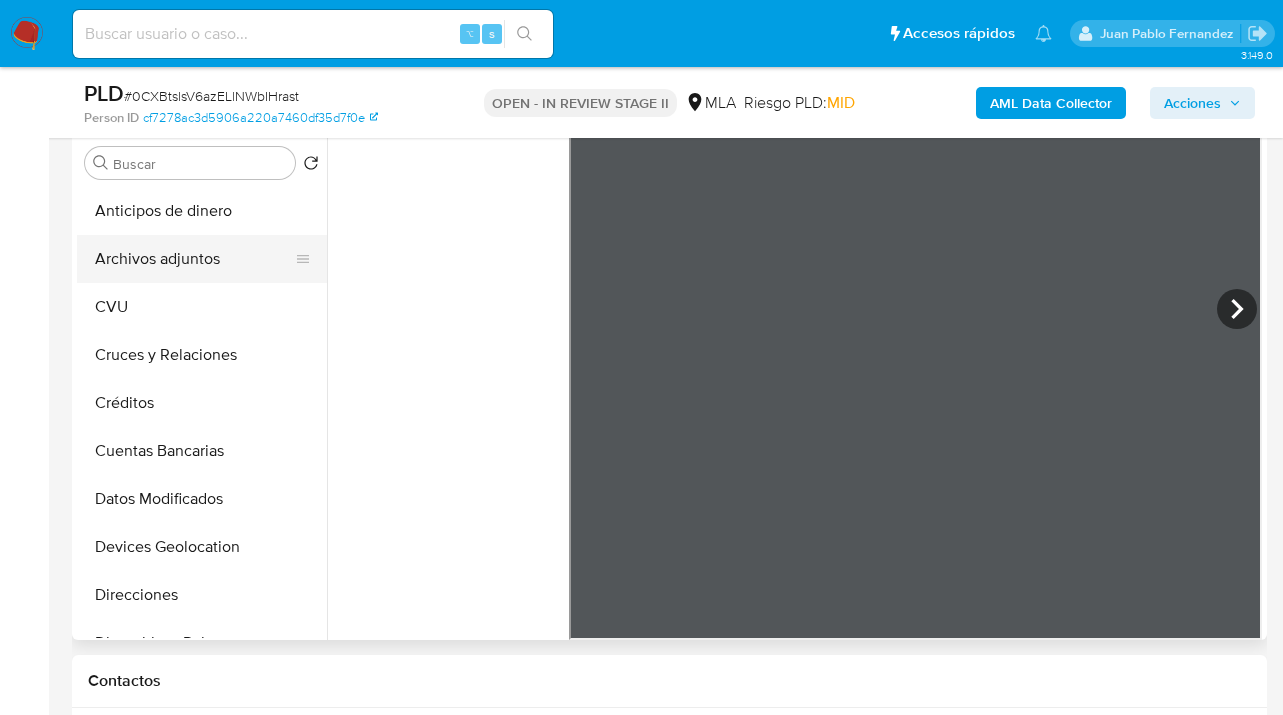 click on "Archivos adjuntos" at bounding box center [194, 259] 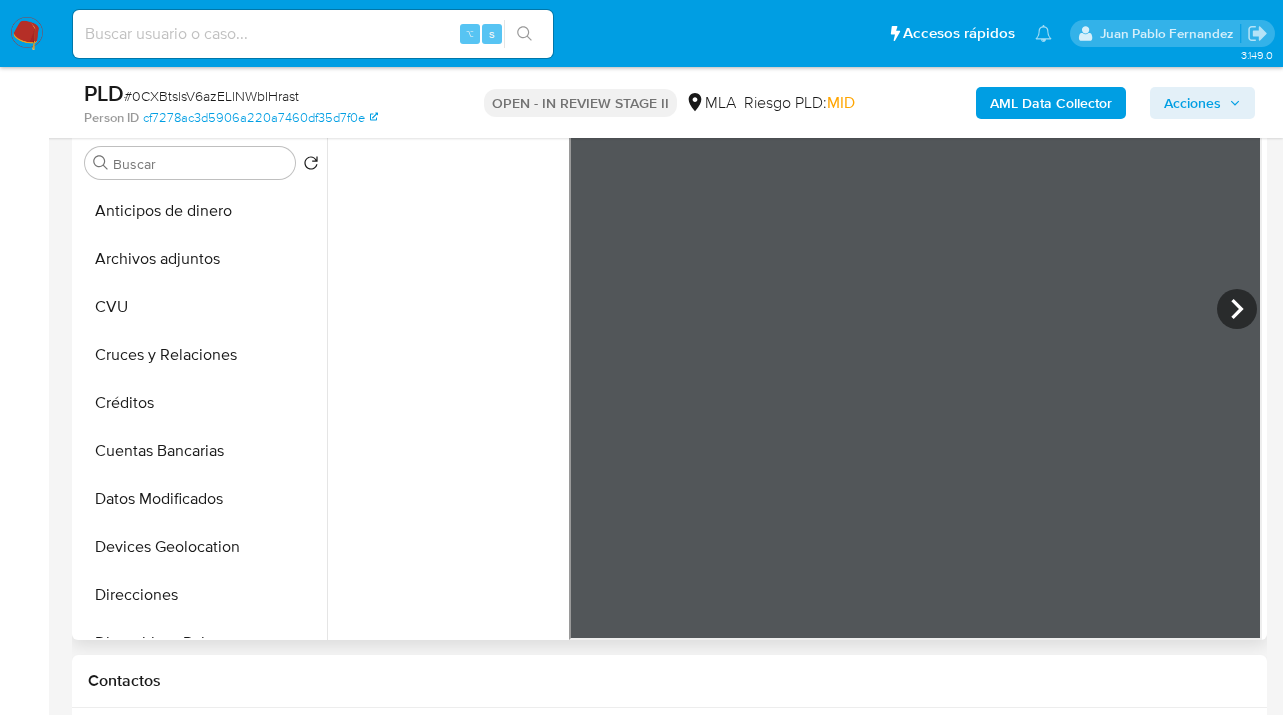 scroll, scrollTop: 0, scrollLeft: 0, axis: both 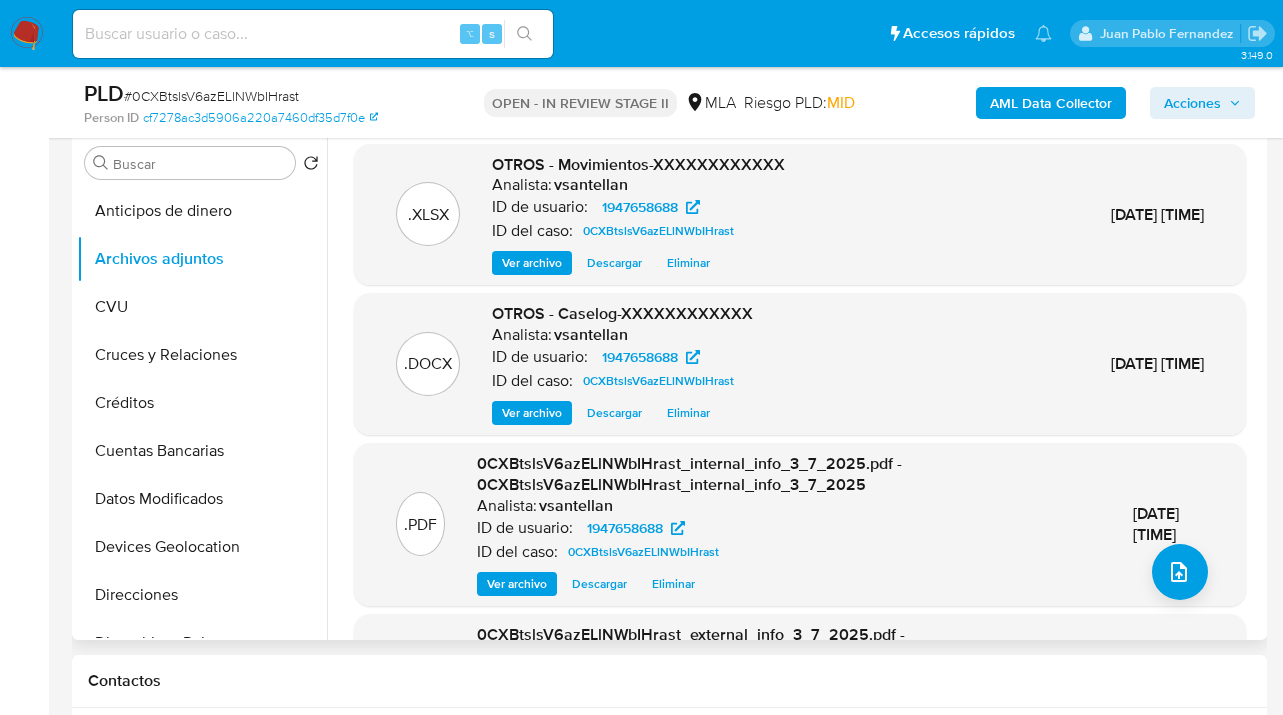 click on "Descargar" at bounding box center [614, 263] 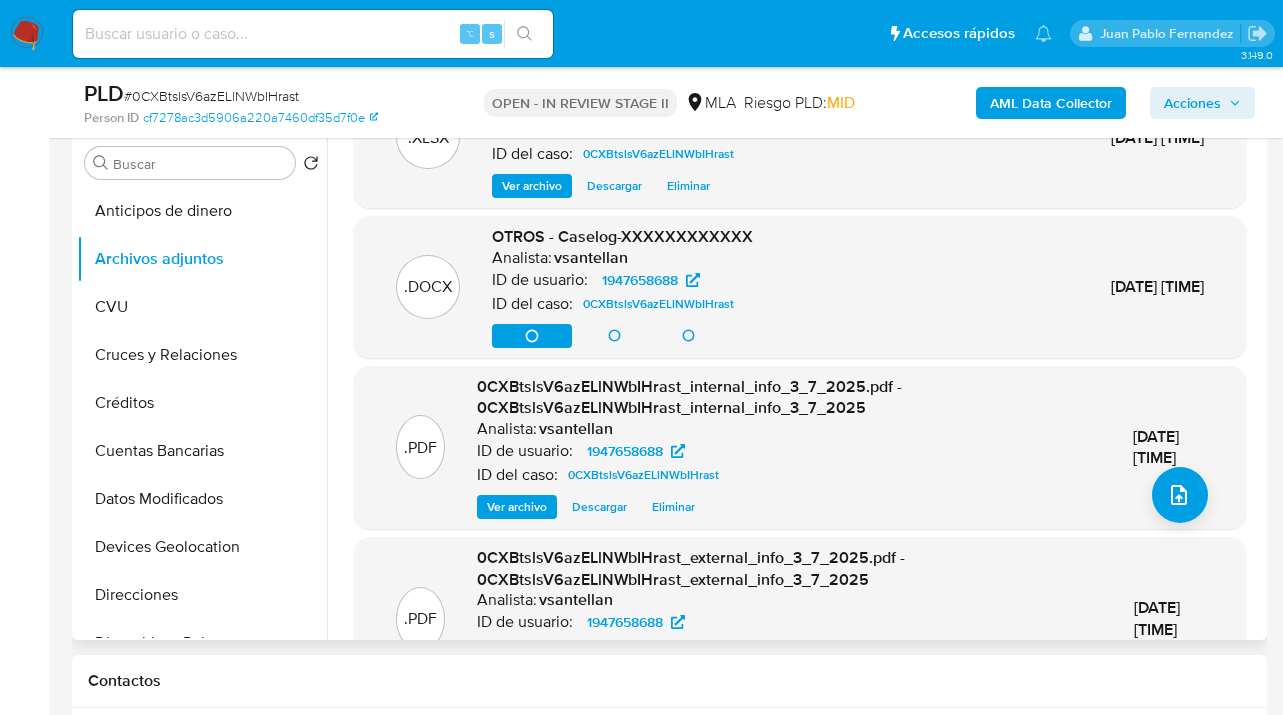 scroll, scrollTop: 155, scrollLeft: 0, axis: vertical 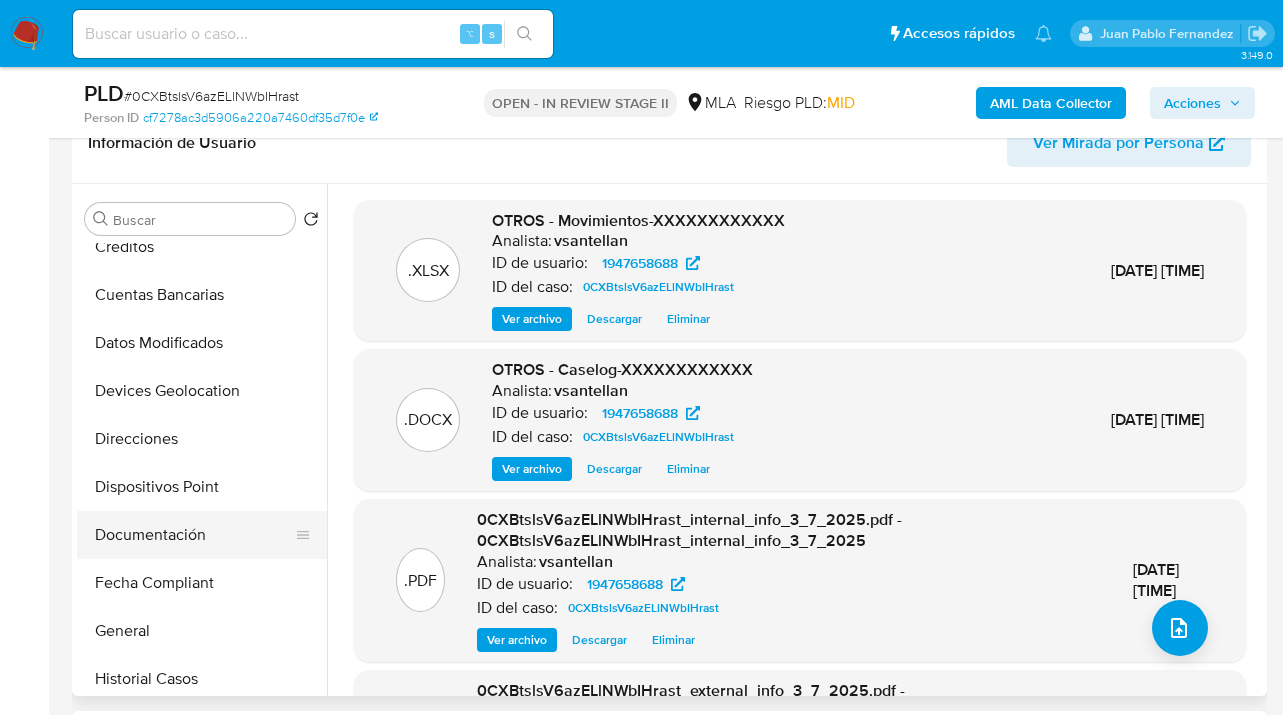 click on "Documentación" at bounding box center (194, 535) 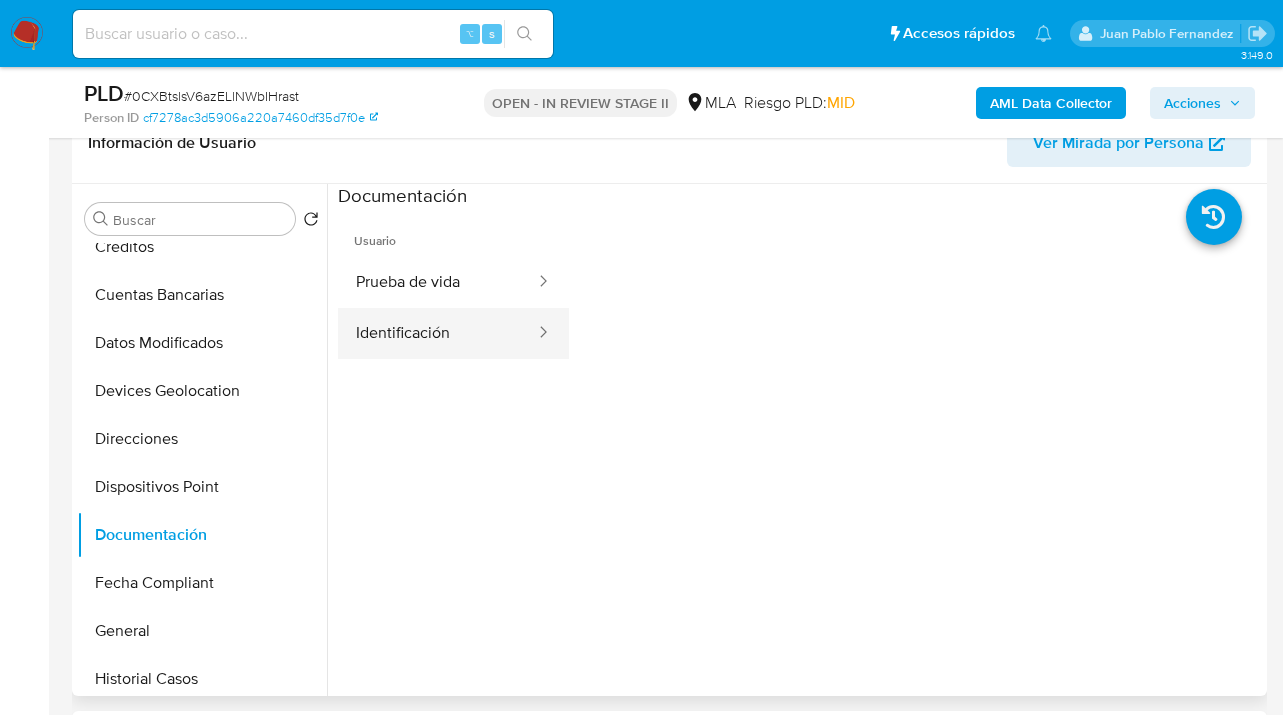 click on "Identificación" at bounding box center (437, 333) 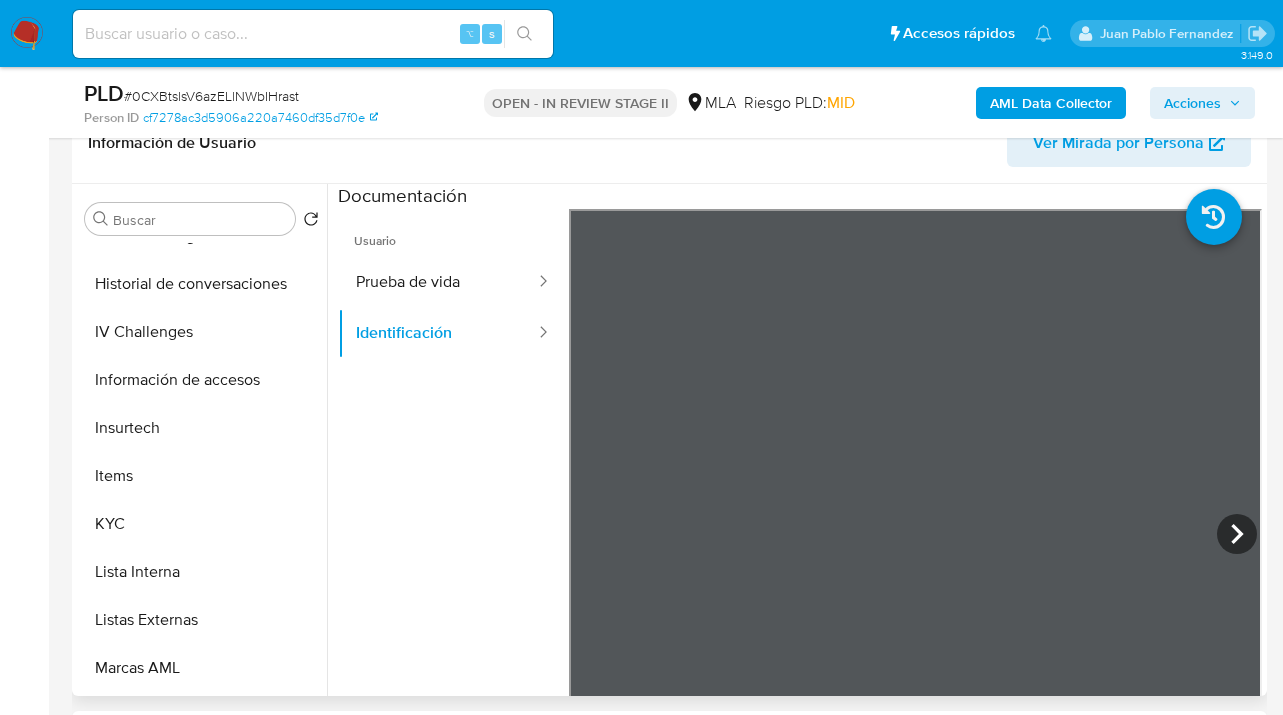 scroll, scrollTop: 706, scrollLeft: 0, axis: vertical 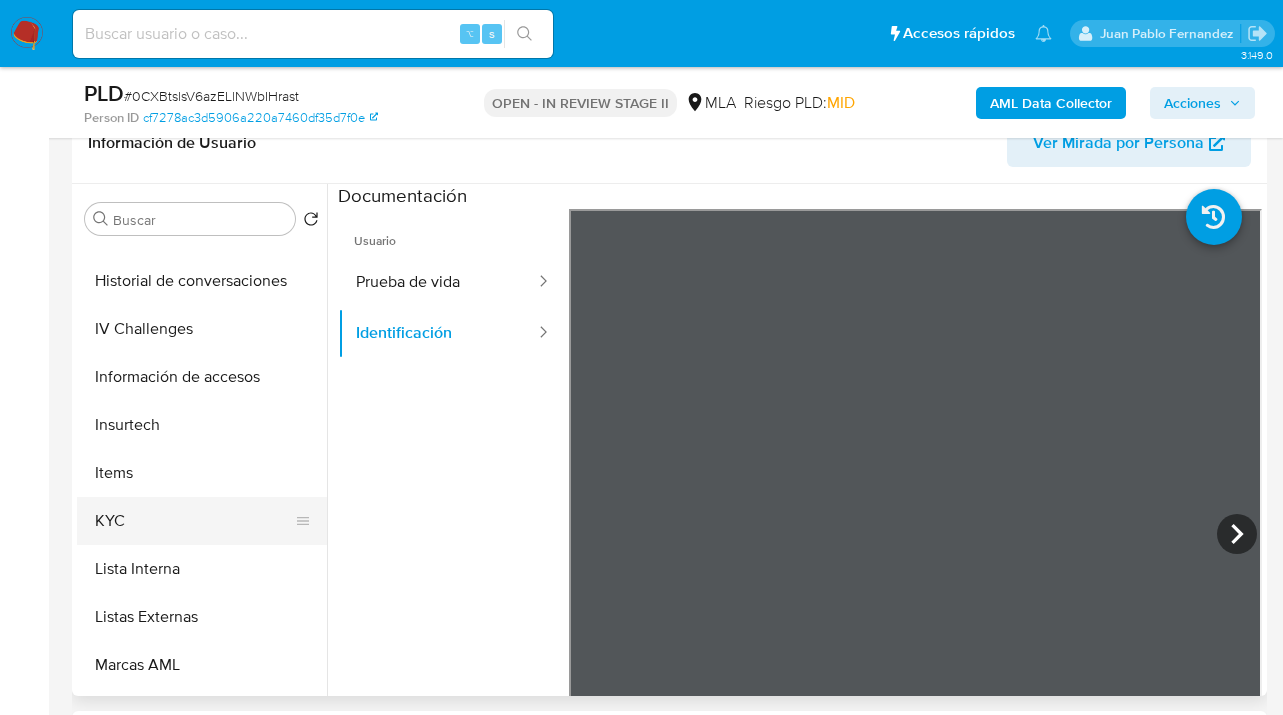 click on "KYC" at bounding box center [194, 521] 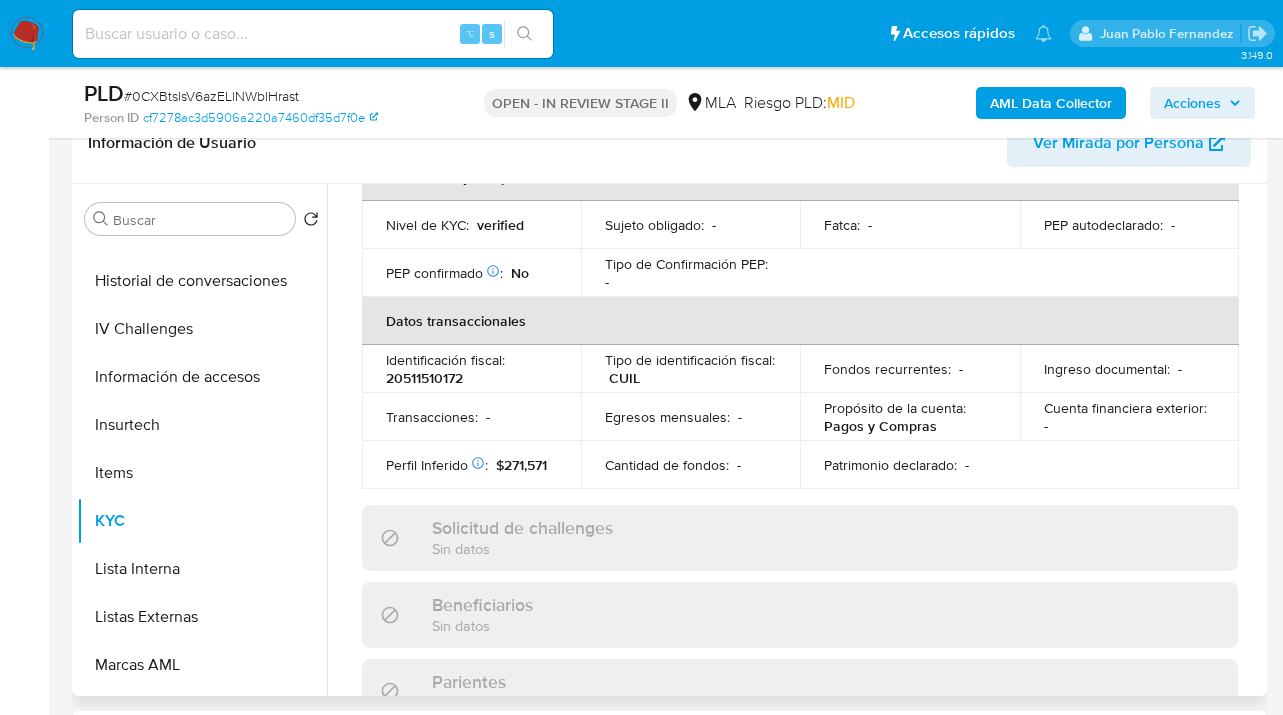 scroll, scrollTop: 283, scrollLeft: 0, axis: vertical 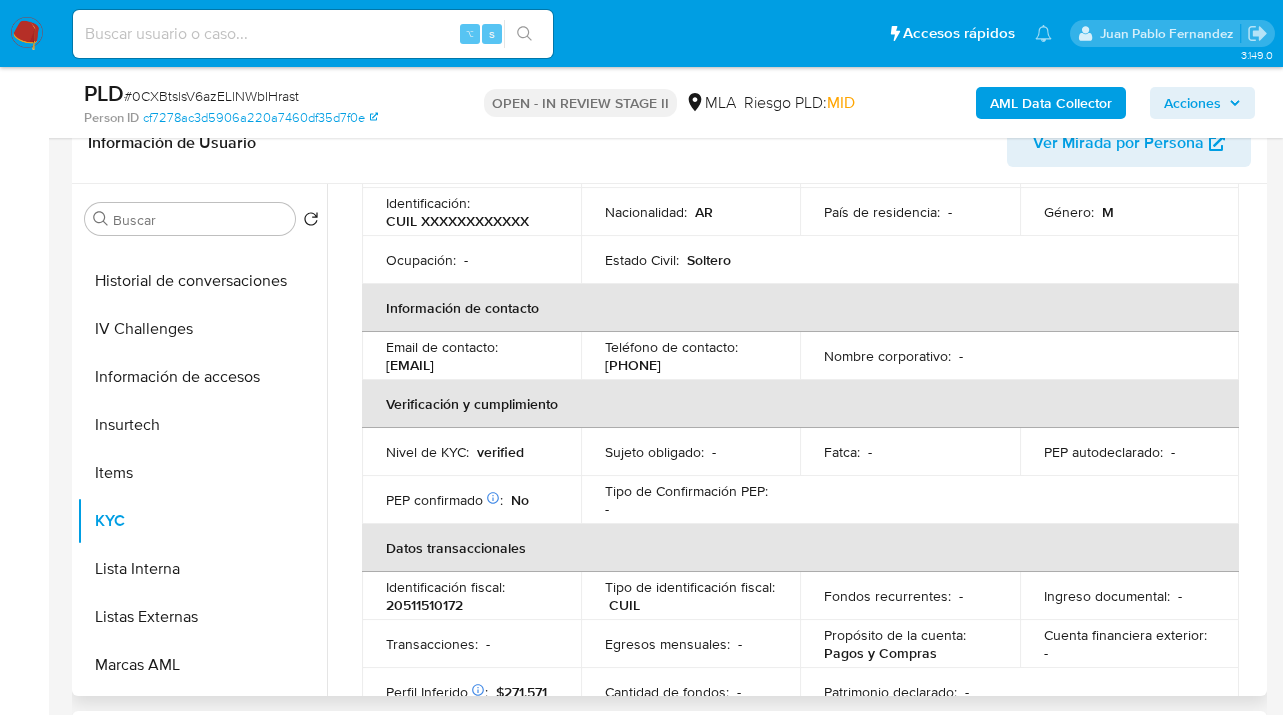 drag, startPoint x: 388, startPoint y: 374, endPoint x: 538, endPoint y: 369, distance: 150.08331 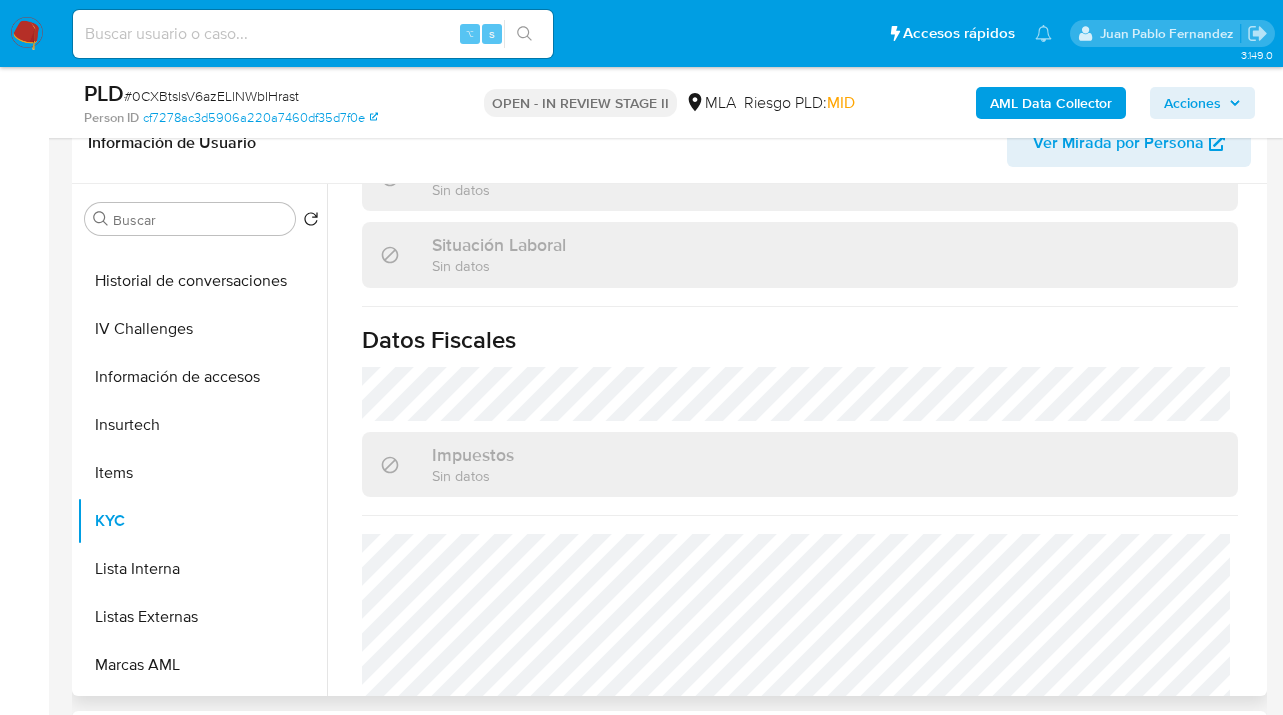 scroll, scrollTop: 1136, scrollLeft: 0, axis: vertical 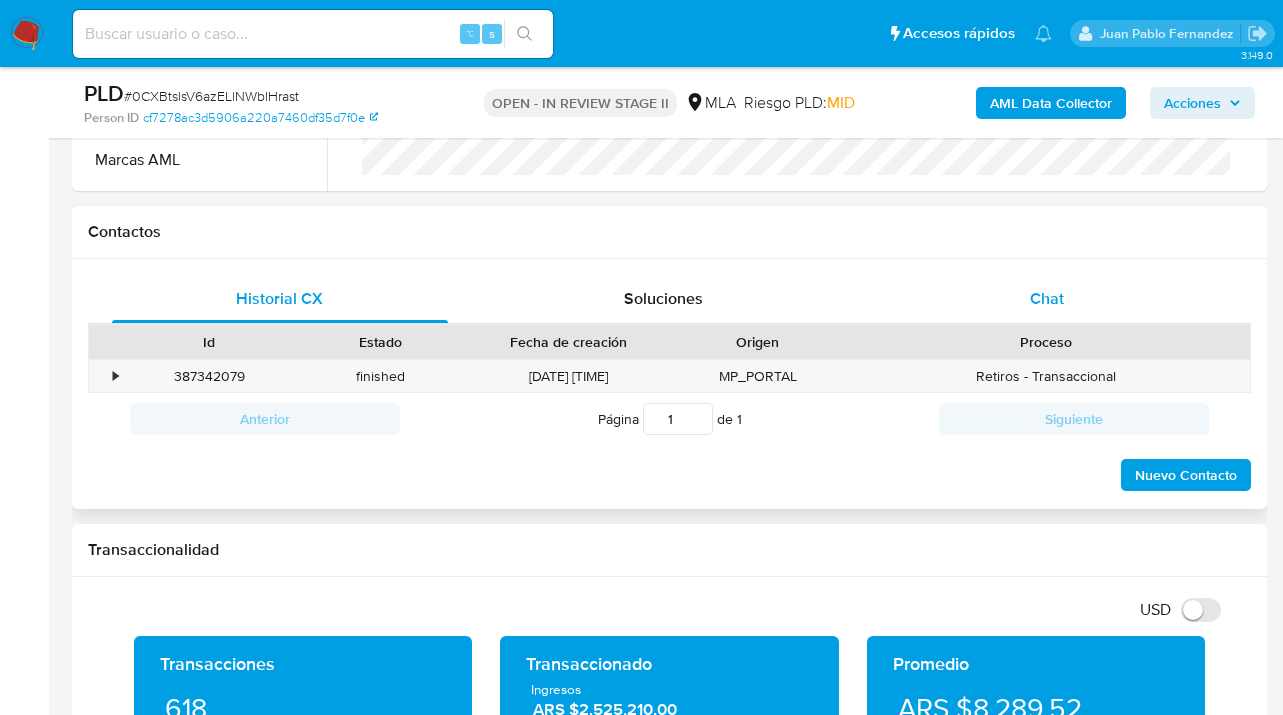 click on "Chat" at bounding box center (1048, 299) 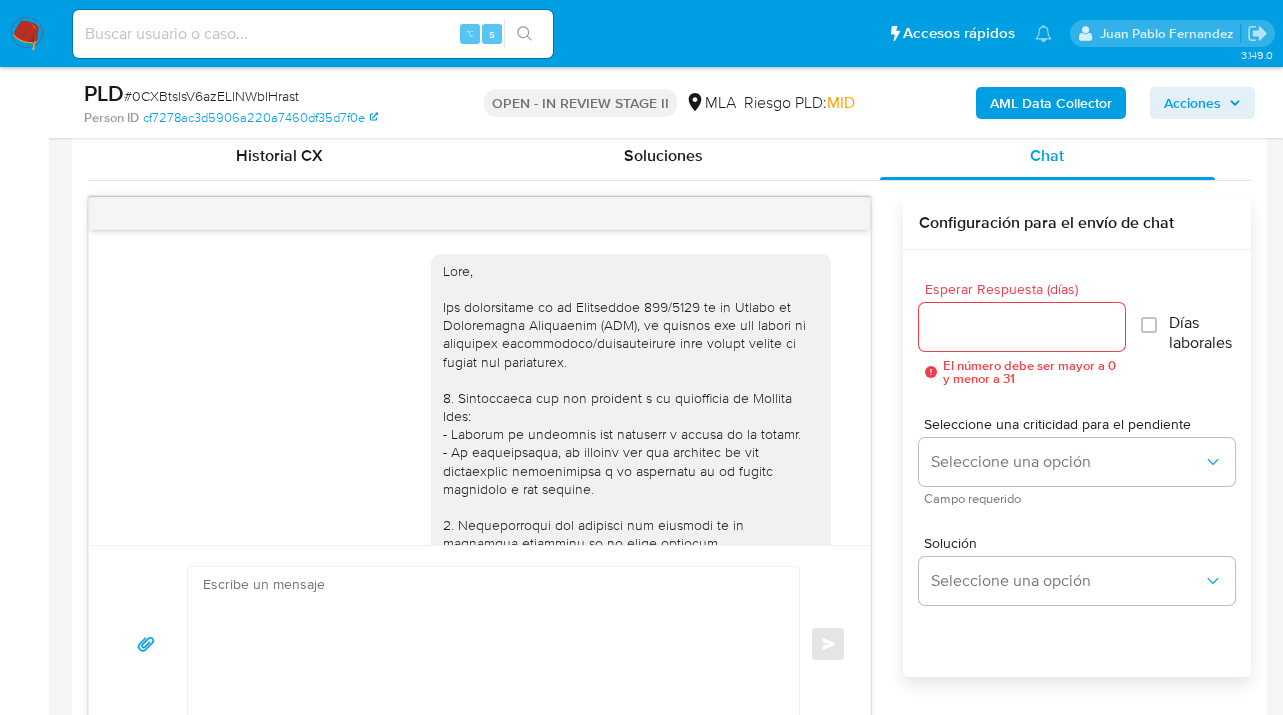 scroll, scrollTop: 985, scrollLeft: 0, axis: vertical 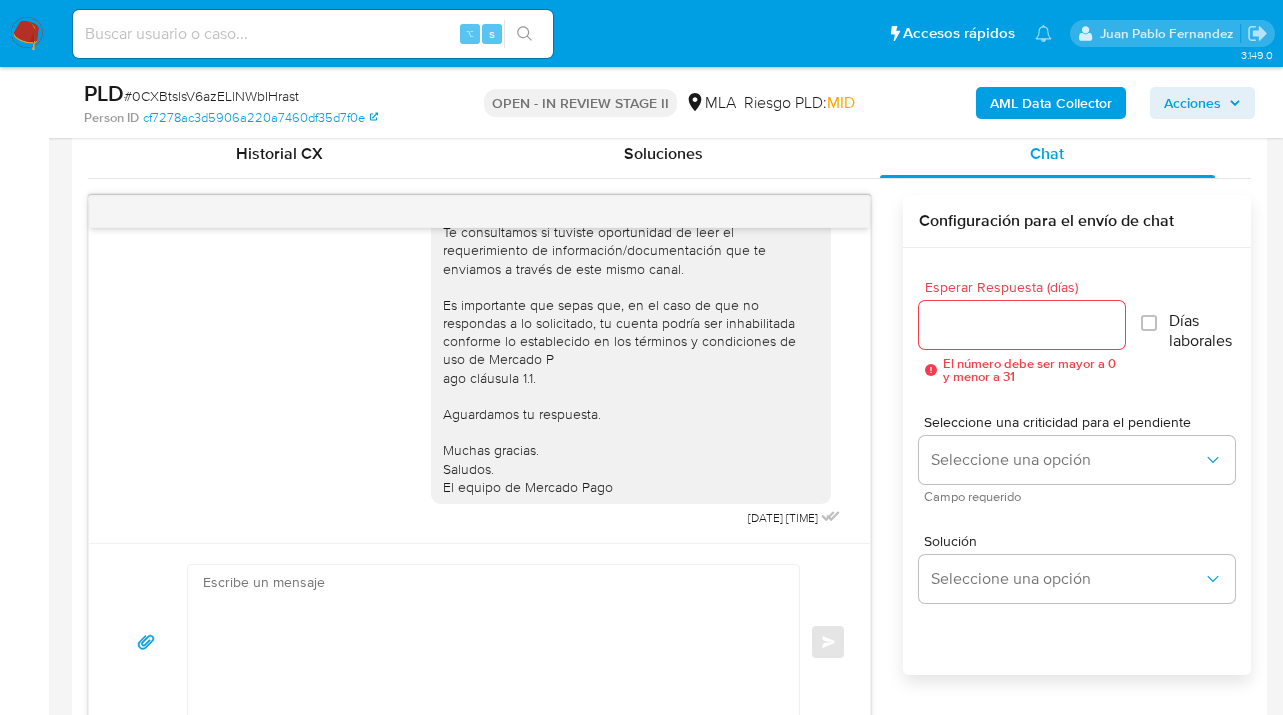 click on "Acciones" at bounding box center [1192, 103] 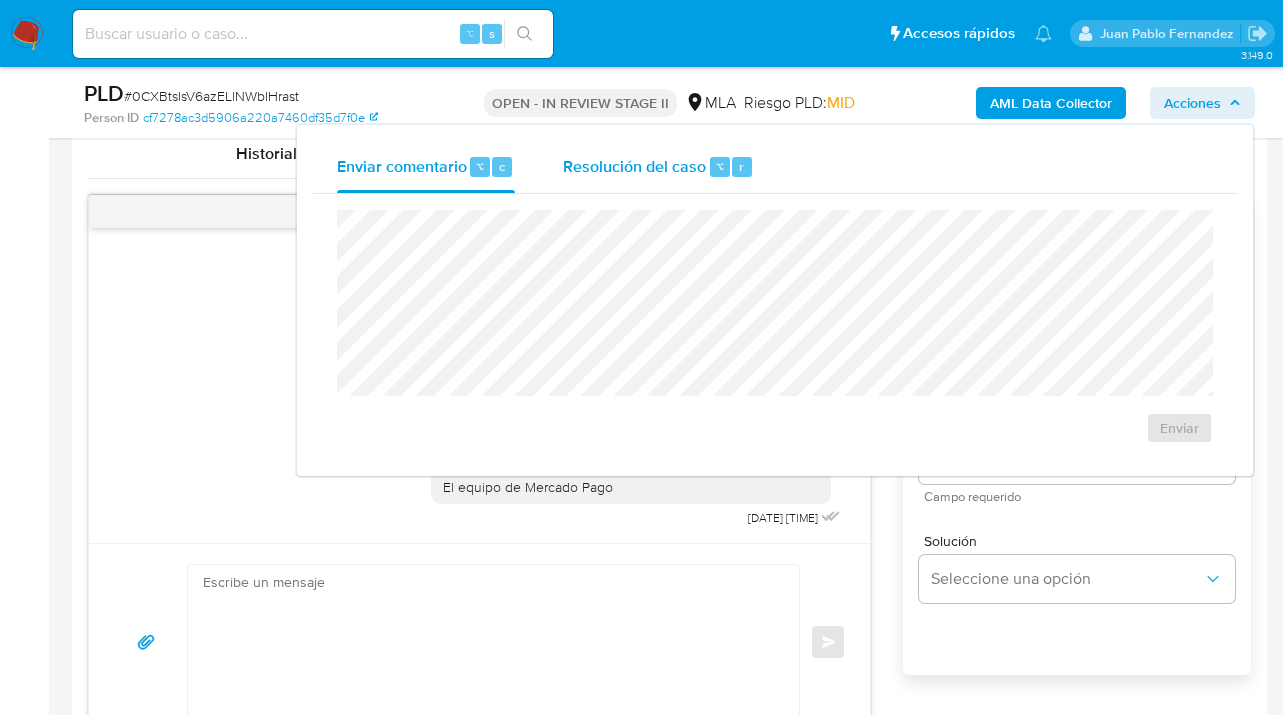 click on "Resolución del caso" at bounding box center (634, 165) 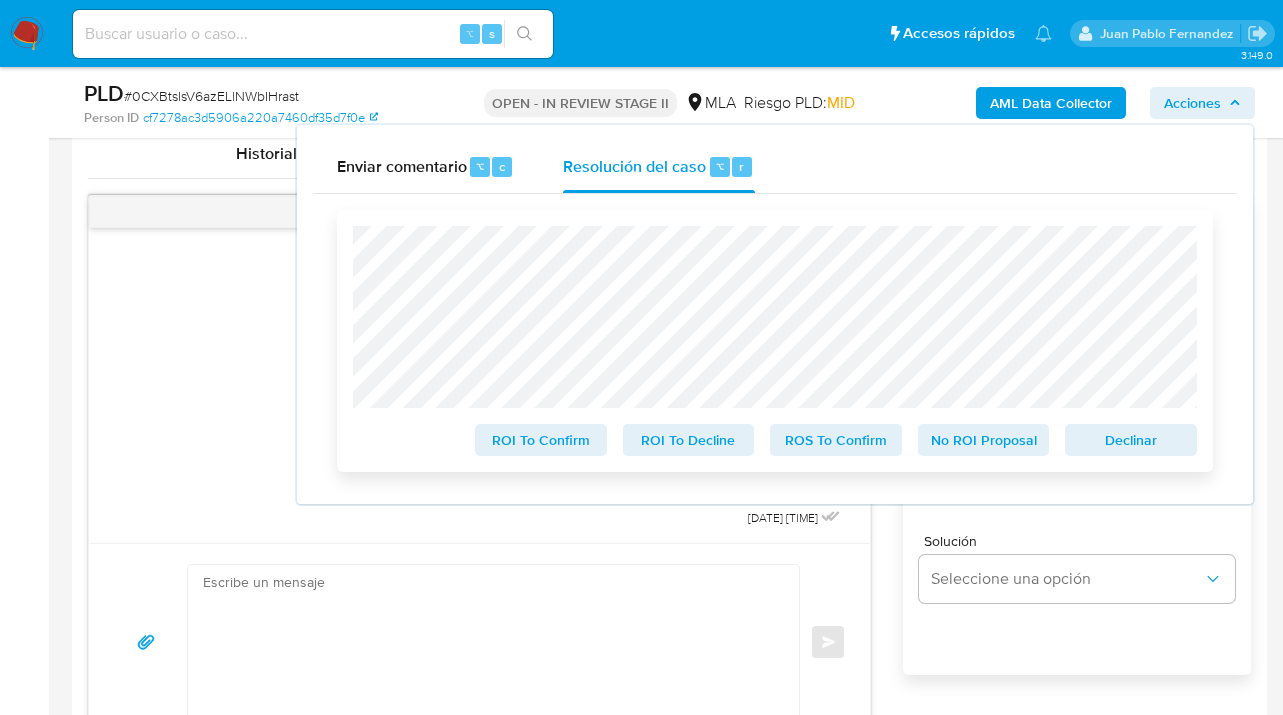 click on "ROS To Confirm" at bounding box center [836, 440] 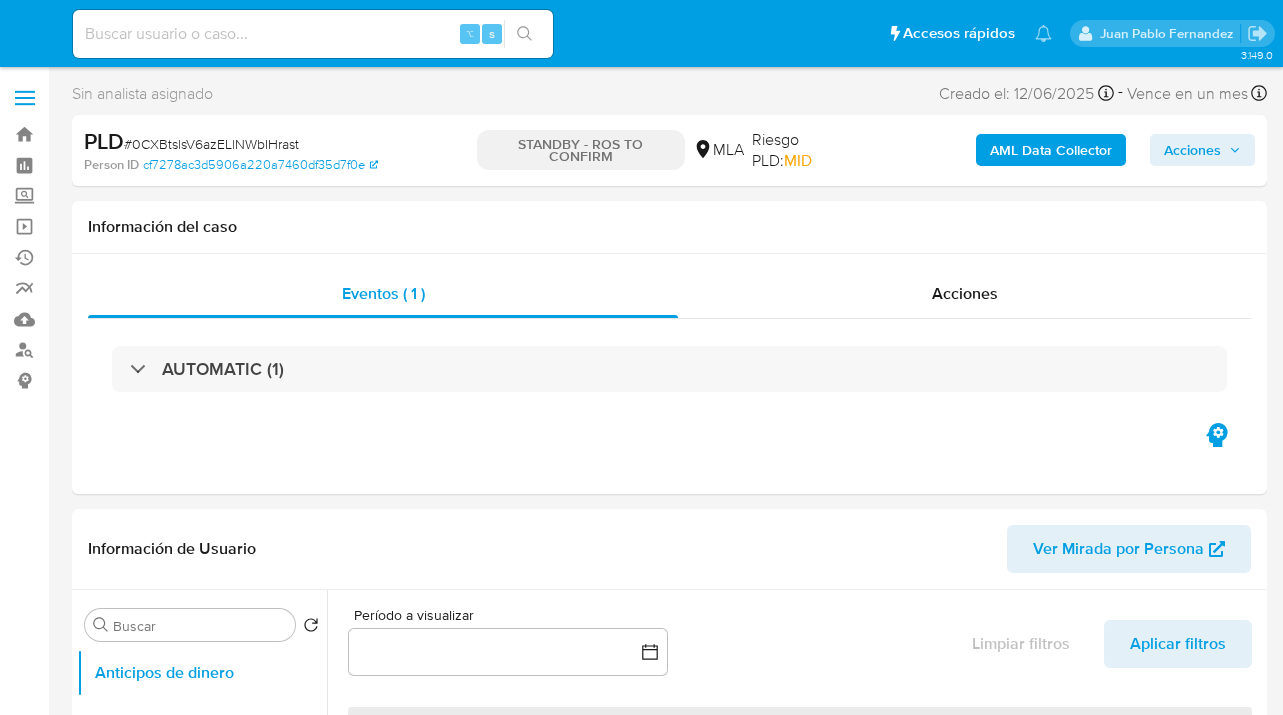 select on "10" 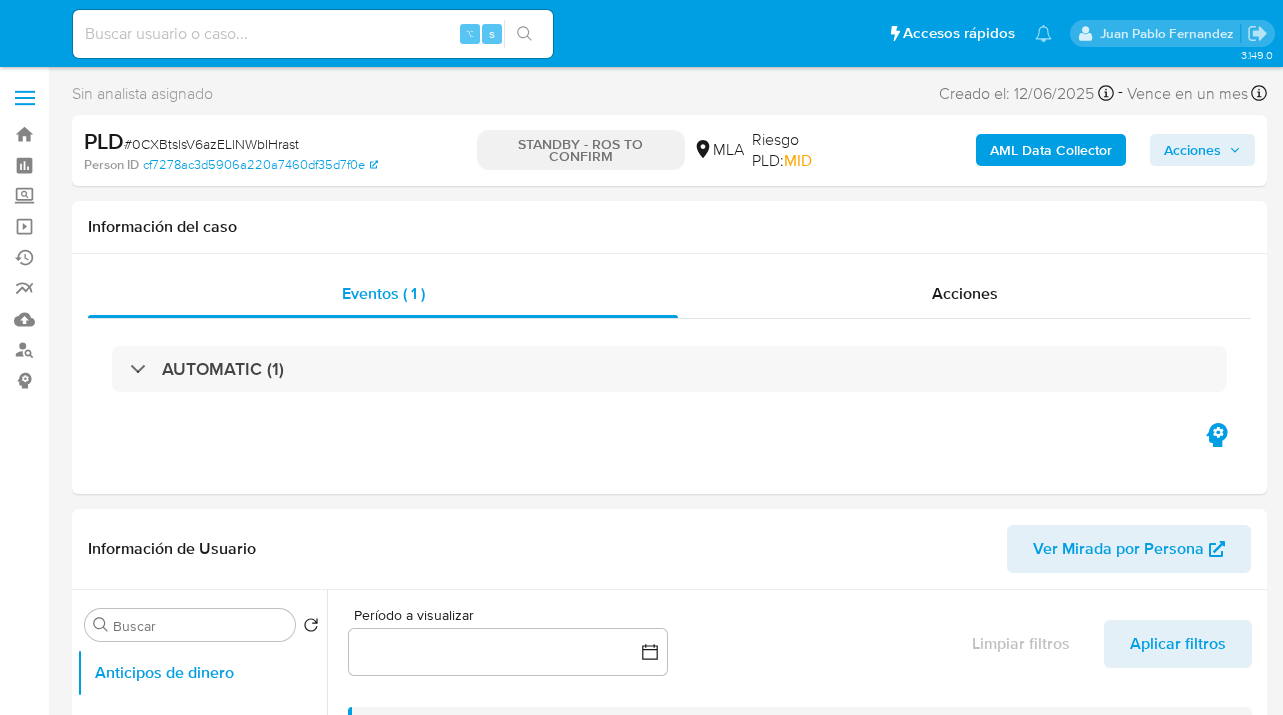 scroll, scrollTop: 0, scrollLeft: 0, axis: both 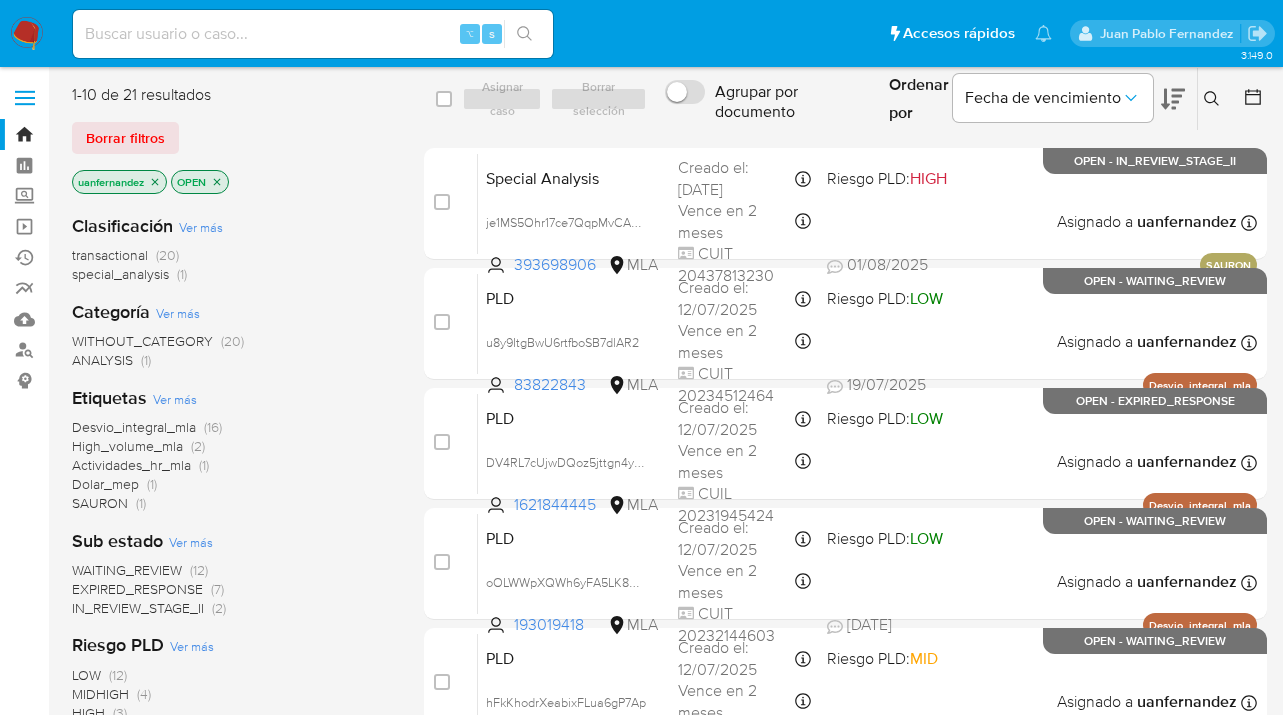 drag, startPoint x: 130, startPoint y: 129, endPoint x: 474, endPoint y: 130, distance: 344.00146 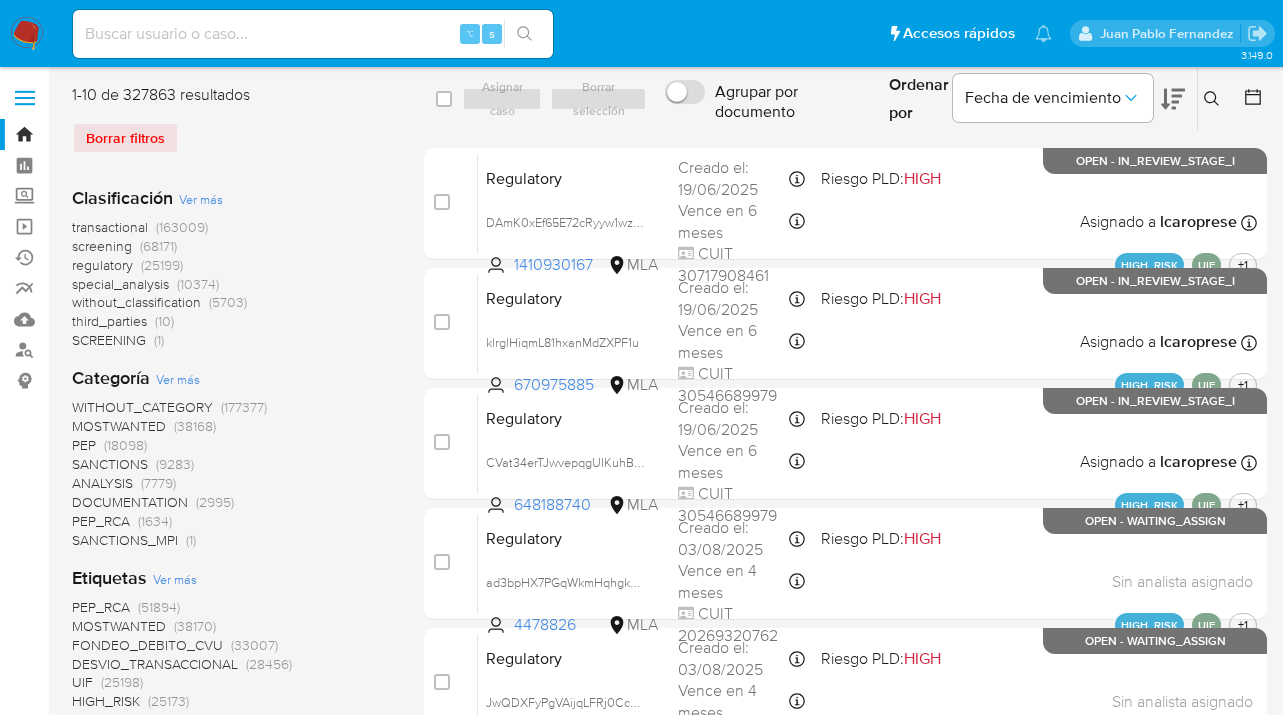 click 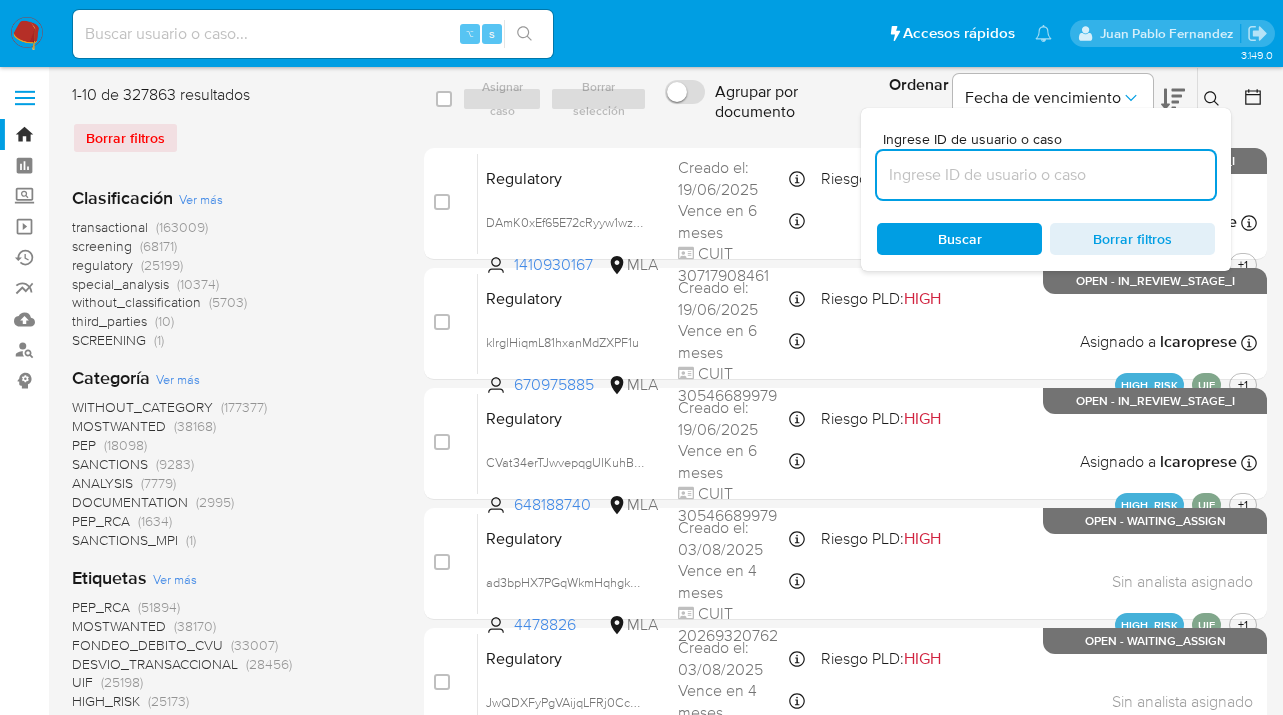 click at bounding box center (1046, 175) 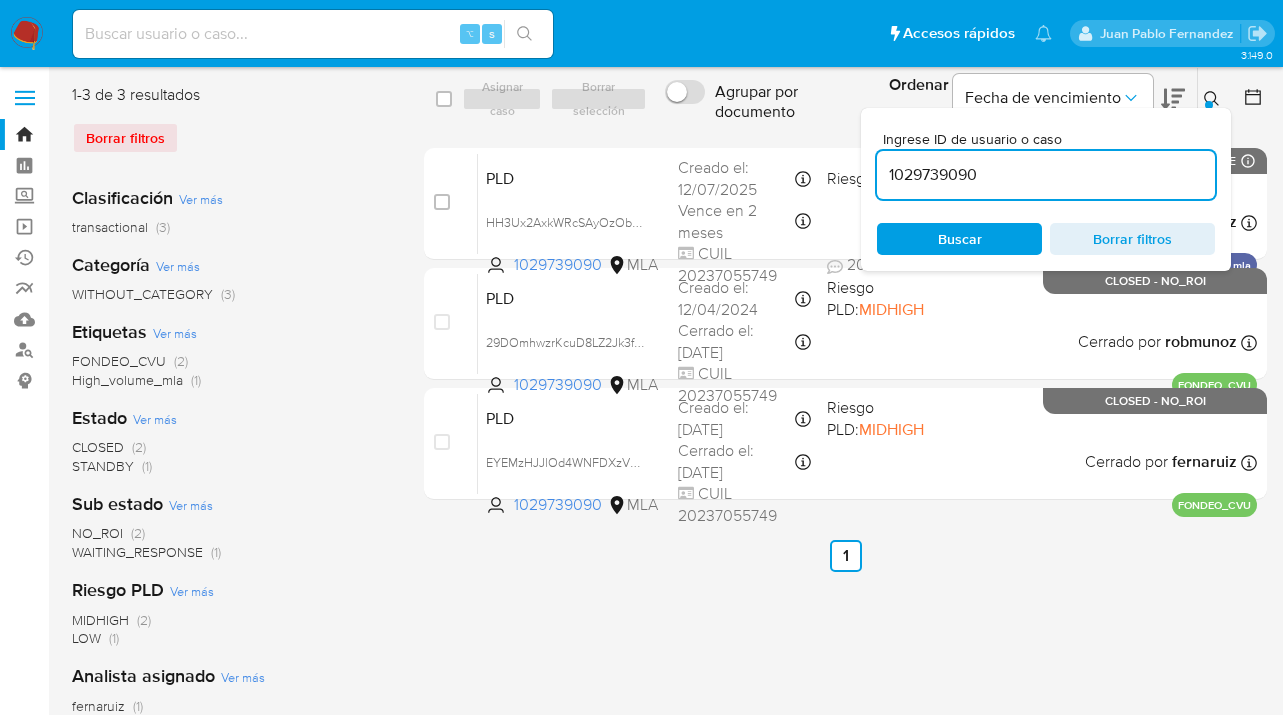click at bounding box center [1214, 99] 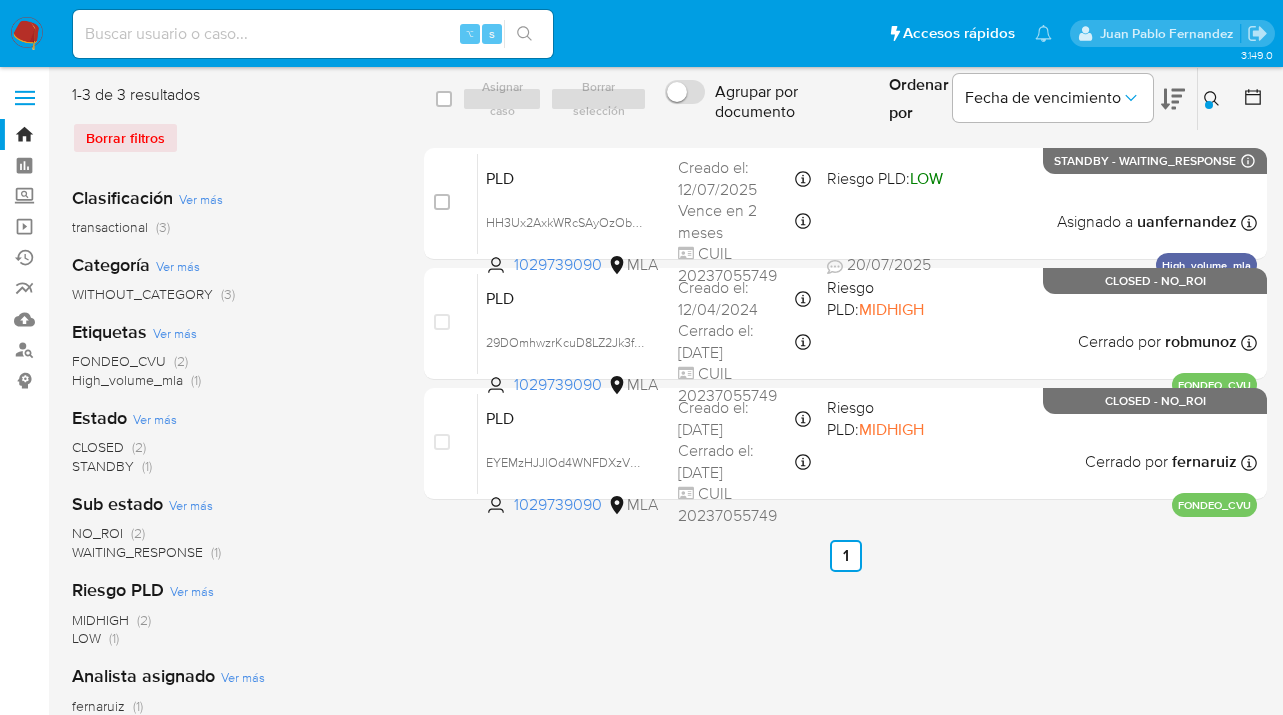 click 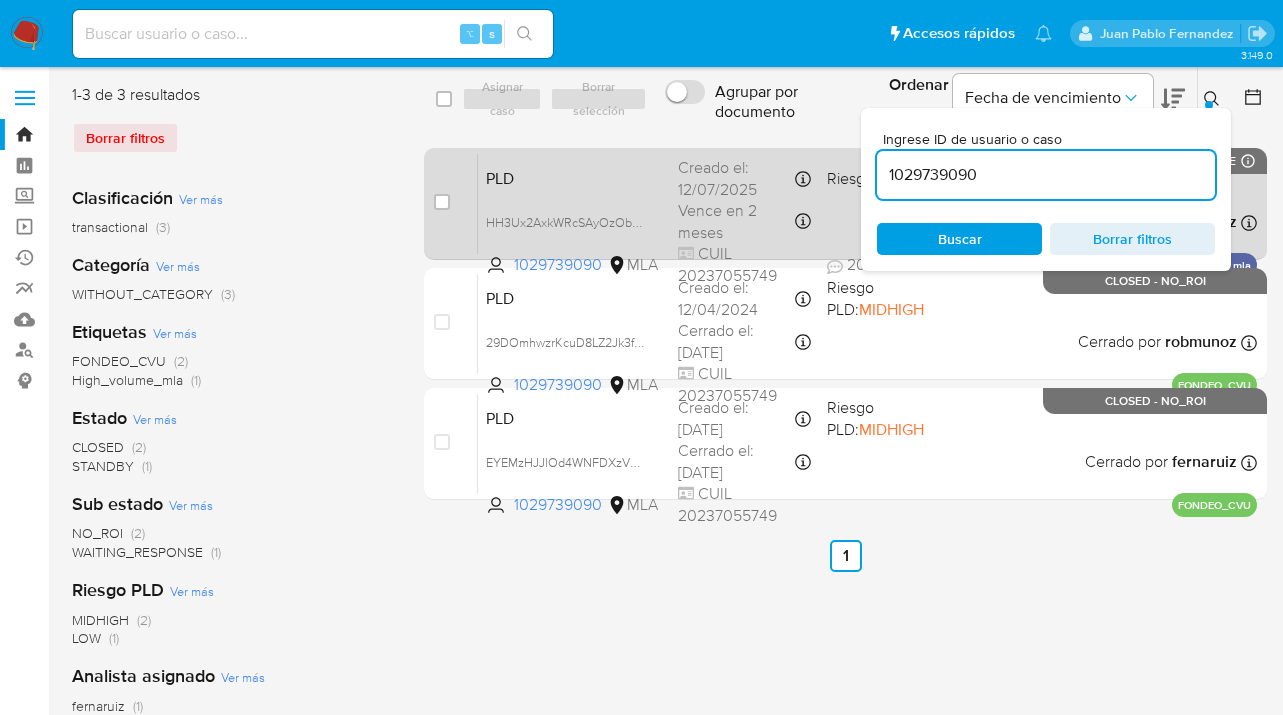 drag, startPoint x: 1060, startPoint y: 176, endPoint x: 838, endPoint y: 172, distance: 222.03603 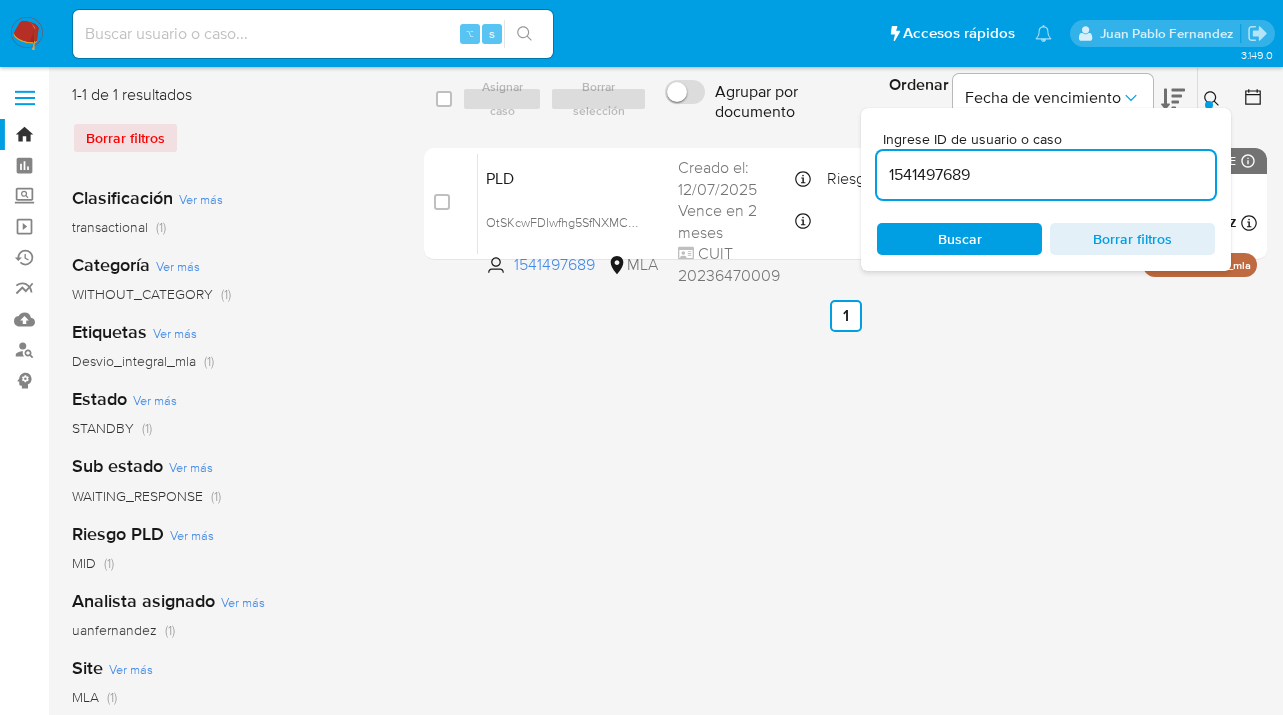 click 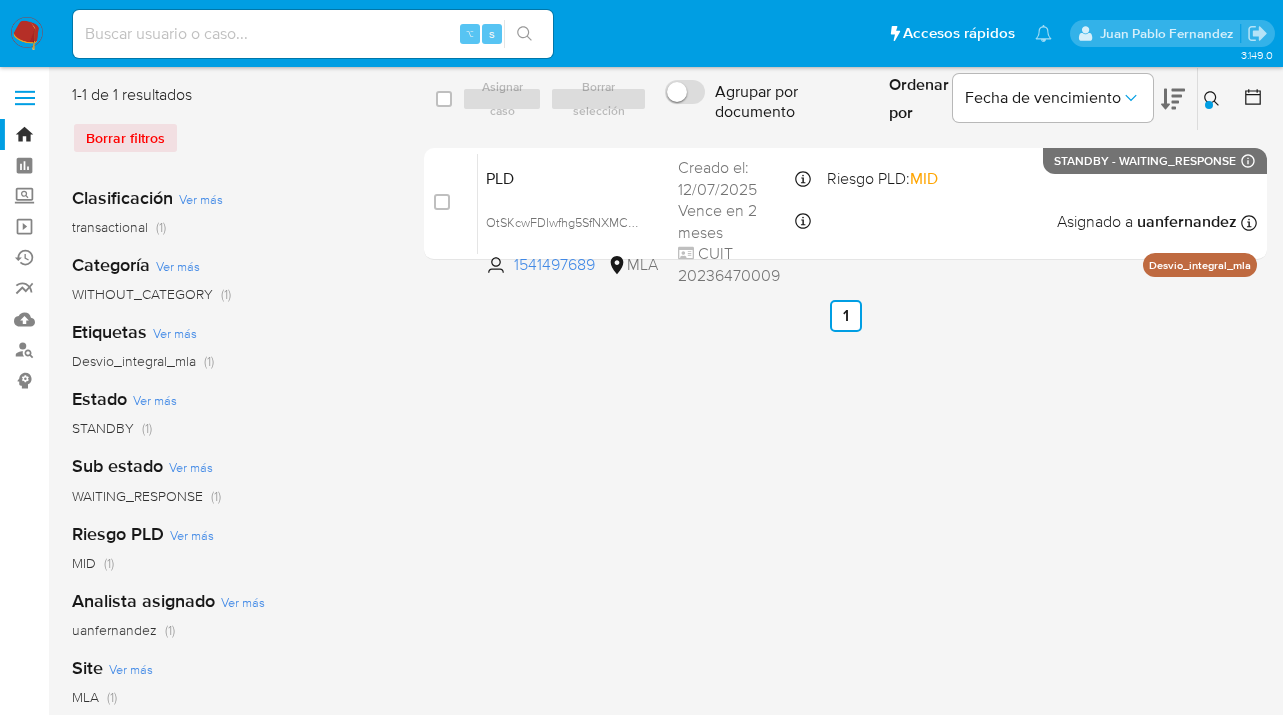 click 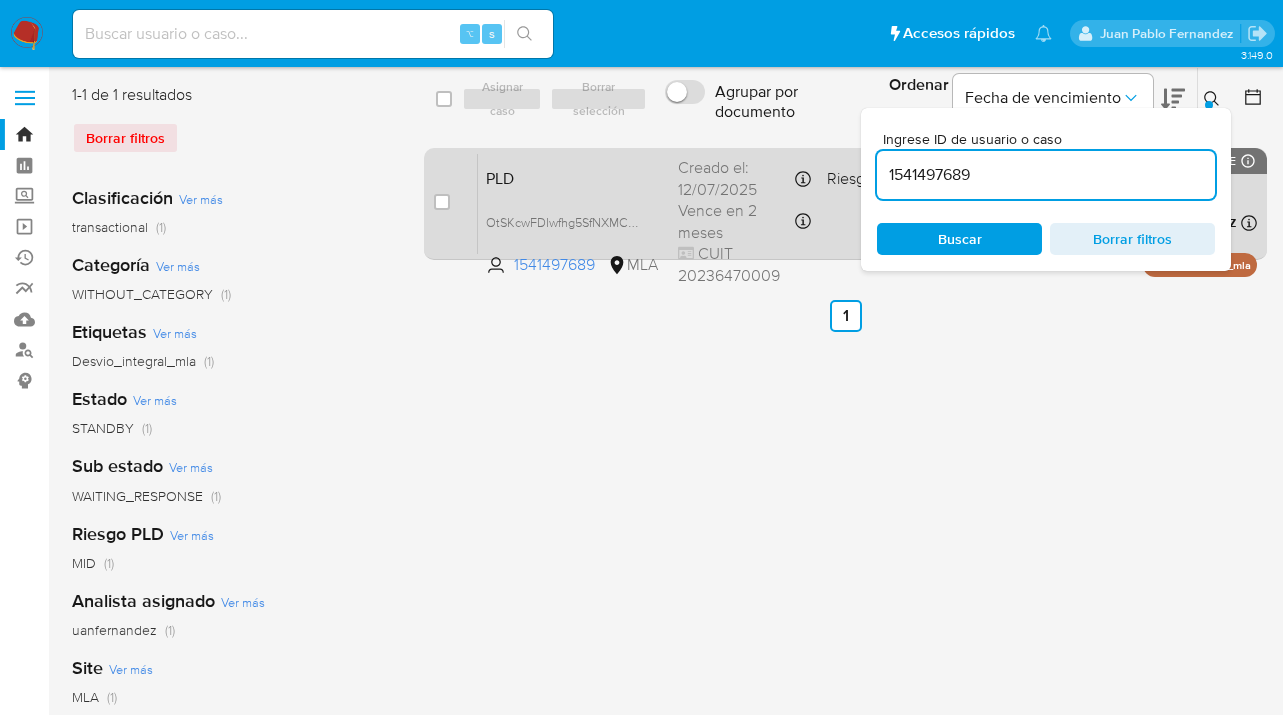 drag, startPoint x: 962, startPoint y: 175, endPoint x: 858, endPoint y: 176, distance: 104.00481 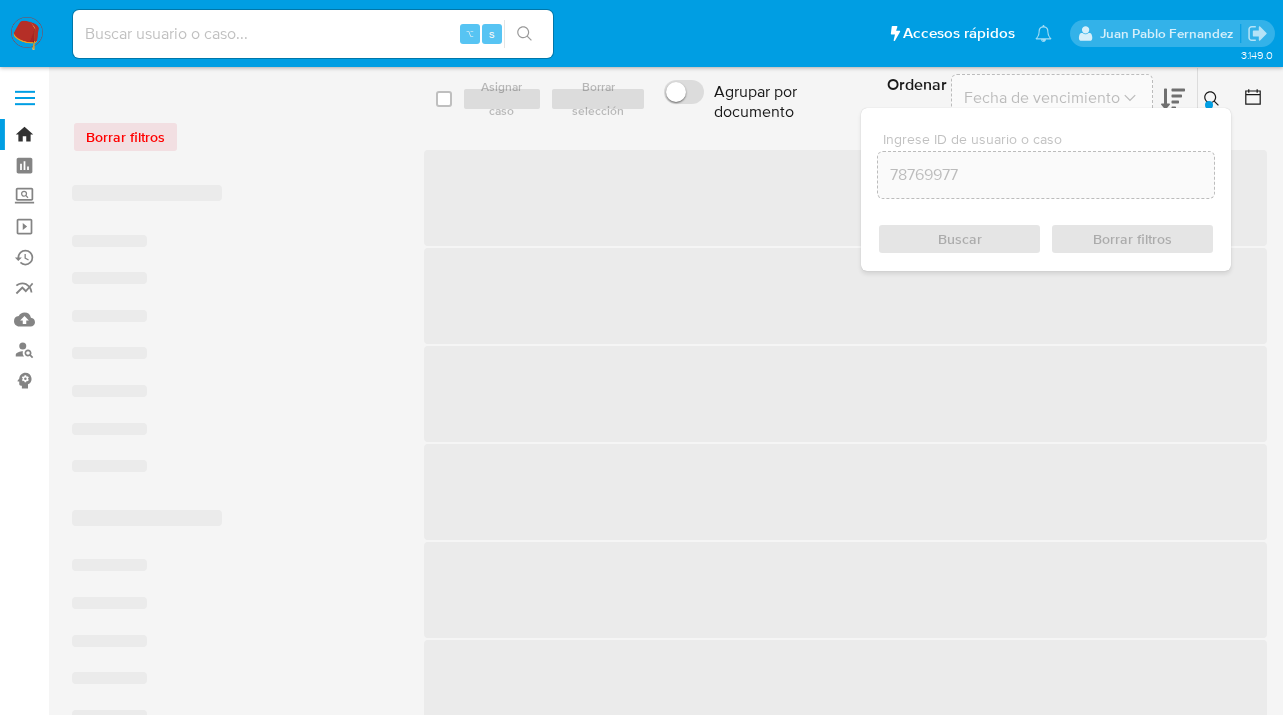 scroll, scrollTop: 0, scrollLeft: 0, axis: both 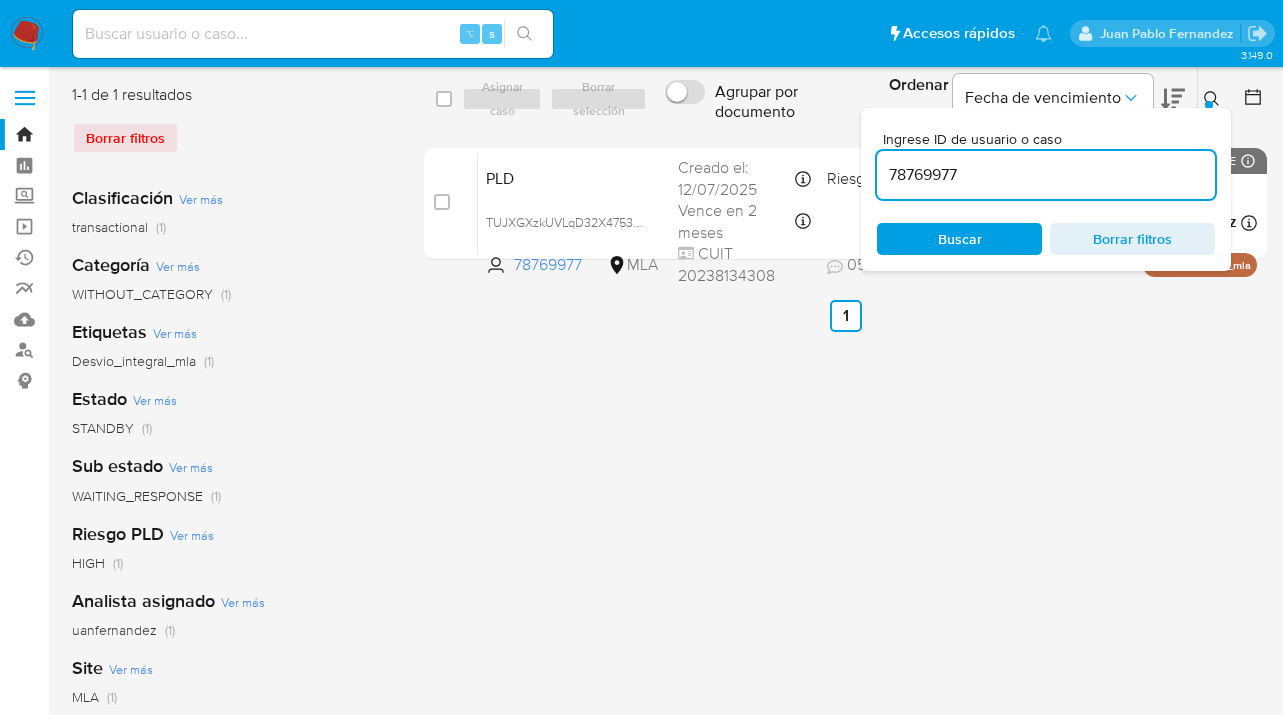 click 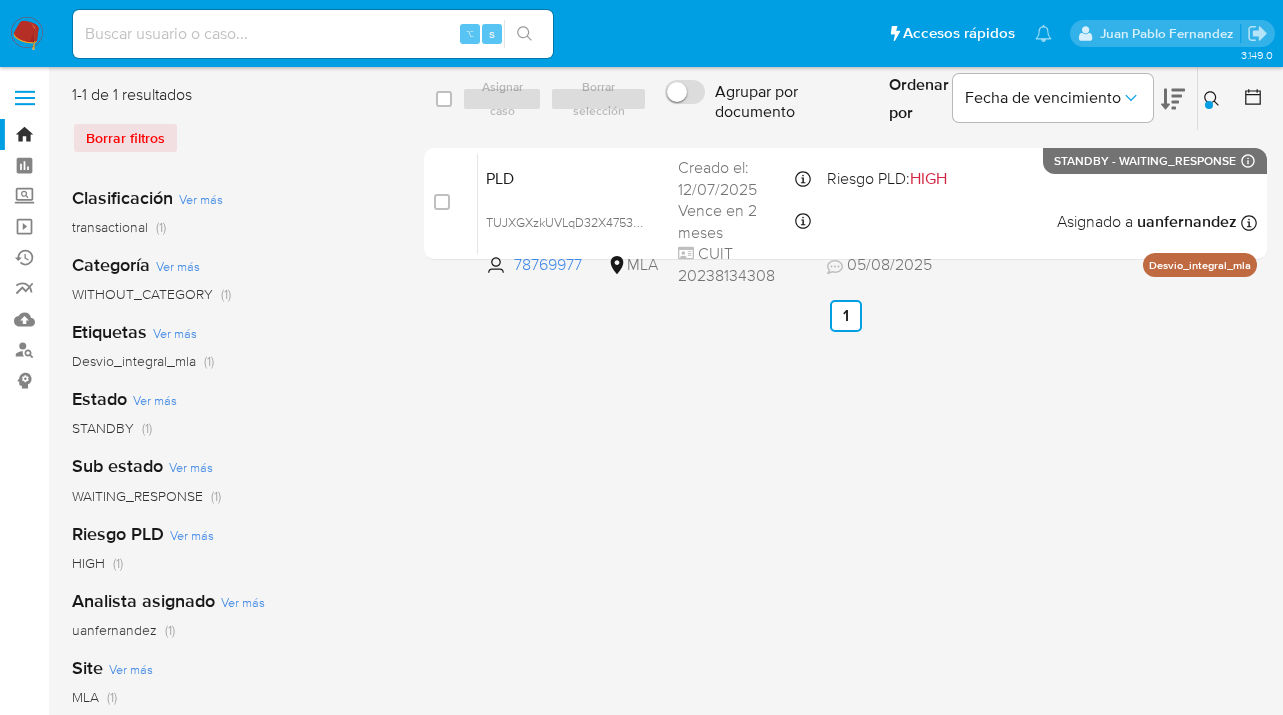 click at bounding box center [1214, 99] 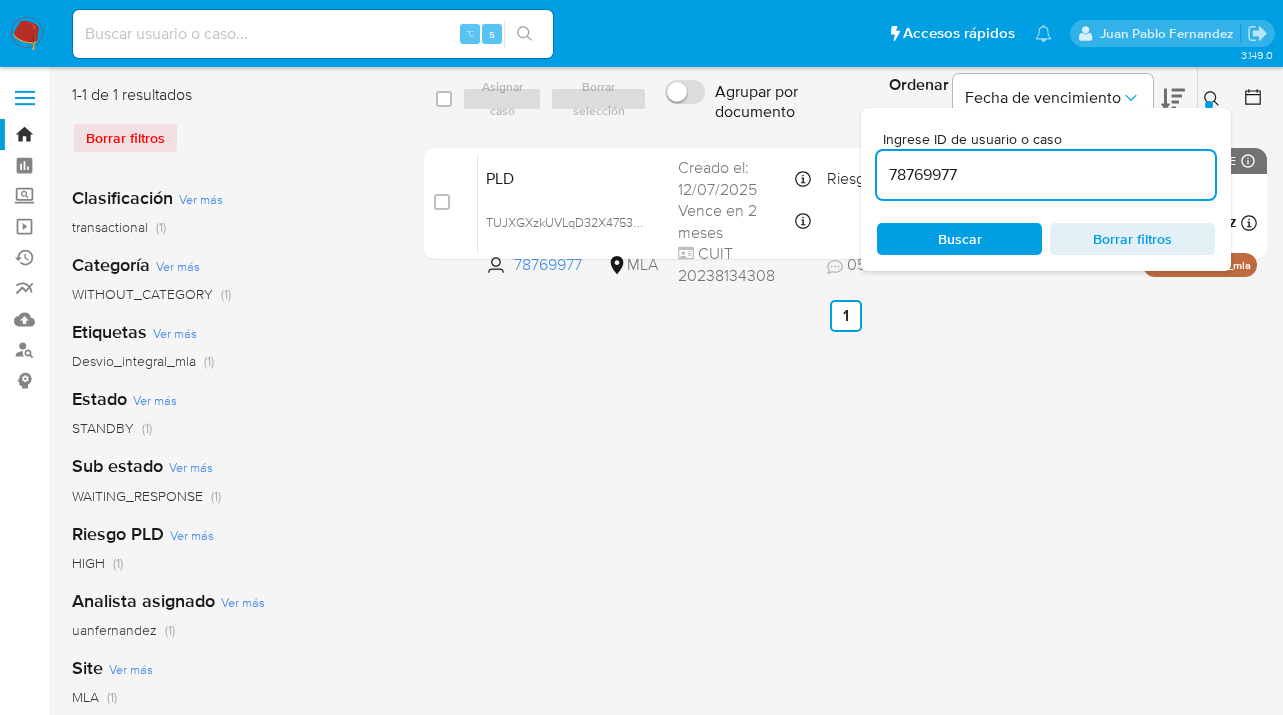 drag, startPoint x: 1040, startPoint y: 171, endPoint x: 877, endPoint y: 181, distance: 163.30646 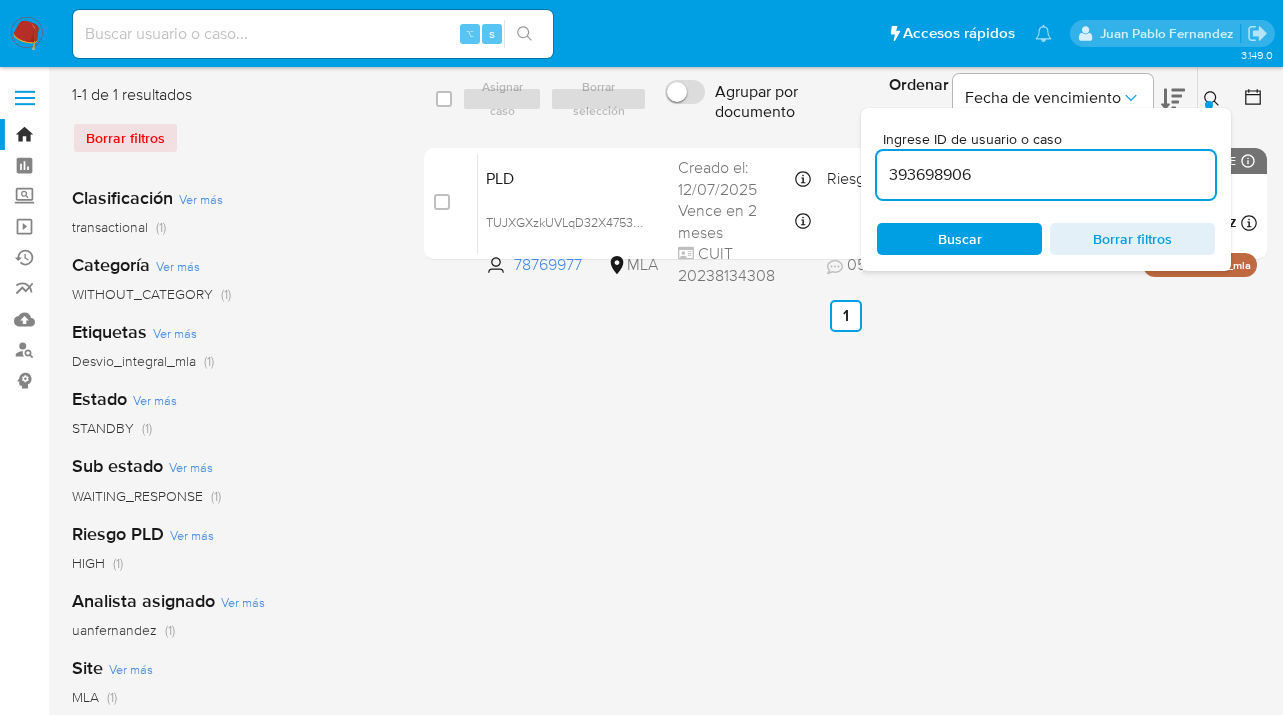 scroll, scrollTop: 0, scrollLeft: 0, axis: both 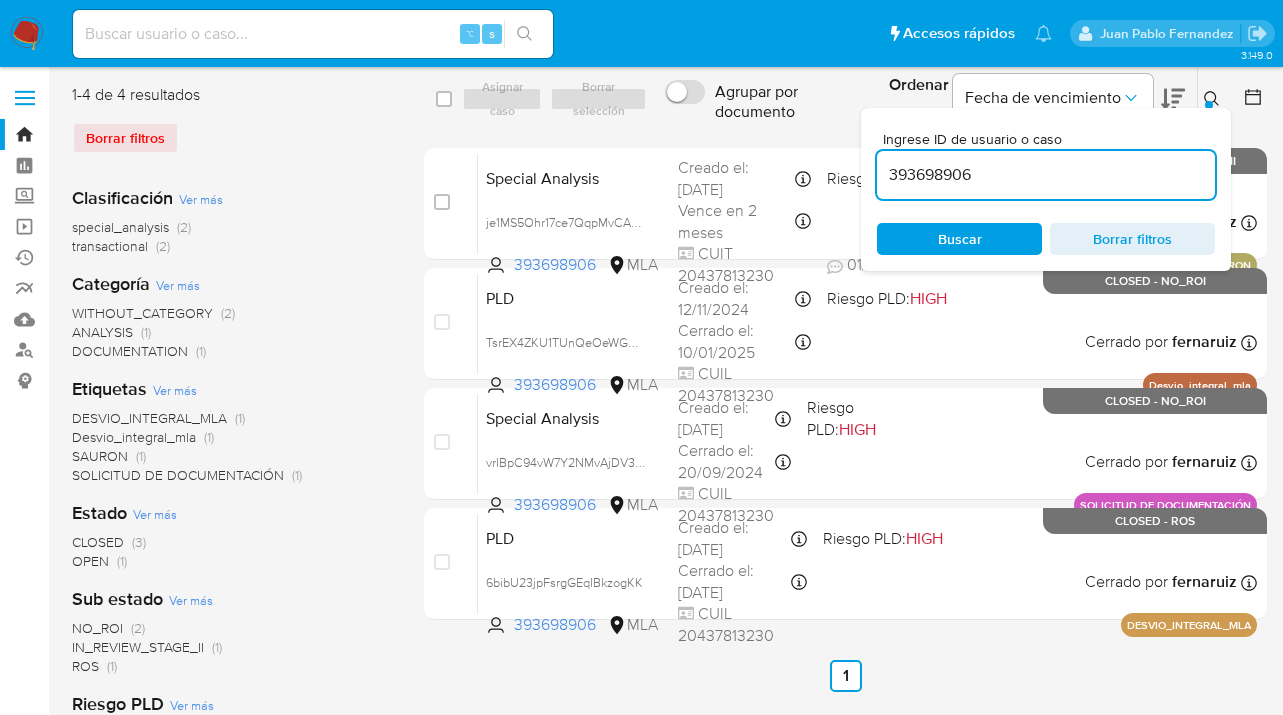 click 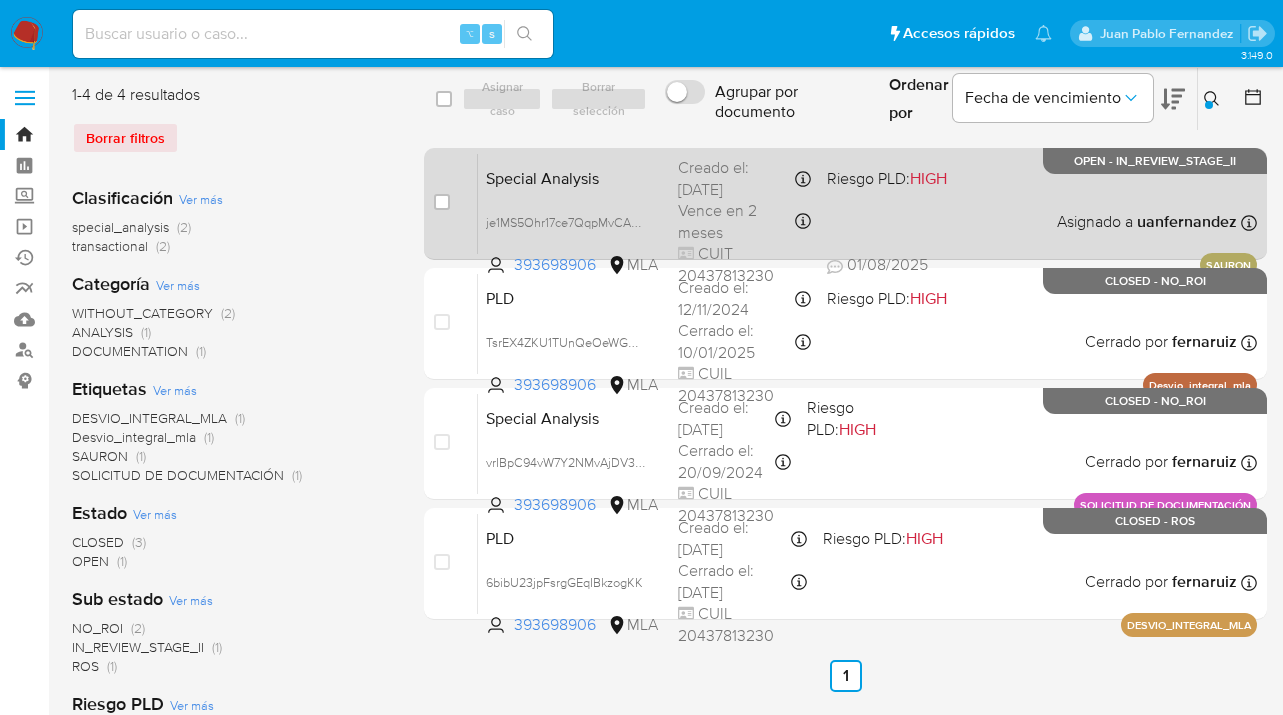 click on "Special Analysis je1MS5Ohr17ce7QqpMvCAqd9 393698906 MLA Riesgo PLD:  HIGH Creado el: 21/07/2025   Creado el: 21/07/2025 09:51:43 Vence en 2 meses   Vence el 19/10/2025 09:51:43 CUIT   20437813230 01/08/2025   01/08/2025 20:36 Asignado a   uanfernandez   Asignado el: 21/07/2025 09:51:43 SAURON OPEN - IN_REVIEW_STAGE_II" at bounding box center (867, 203) 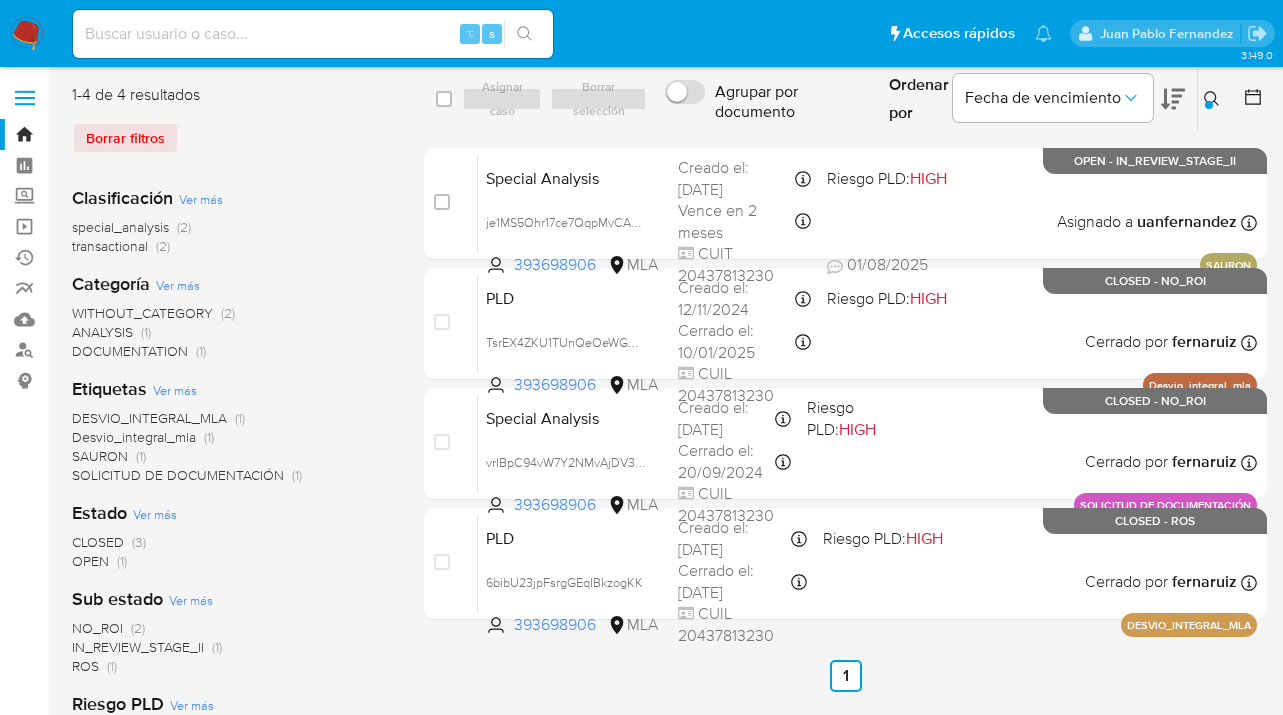 click at bounding box center [1214, 99] 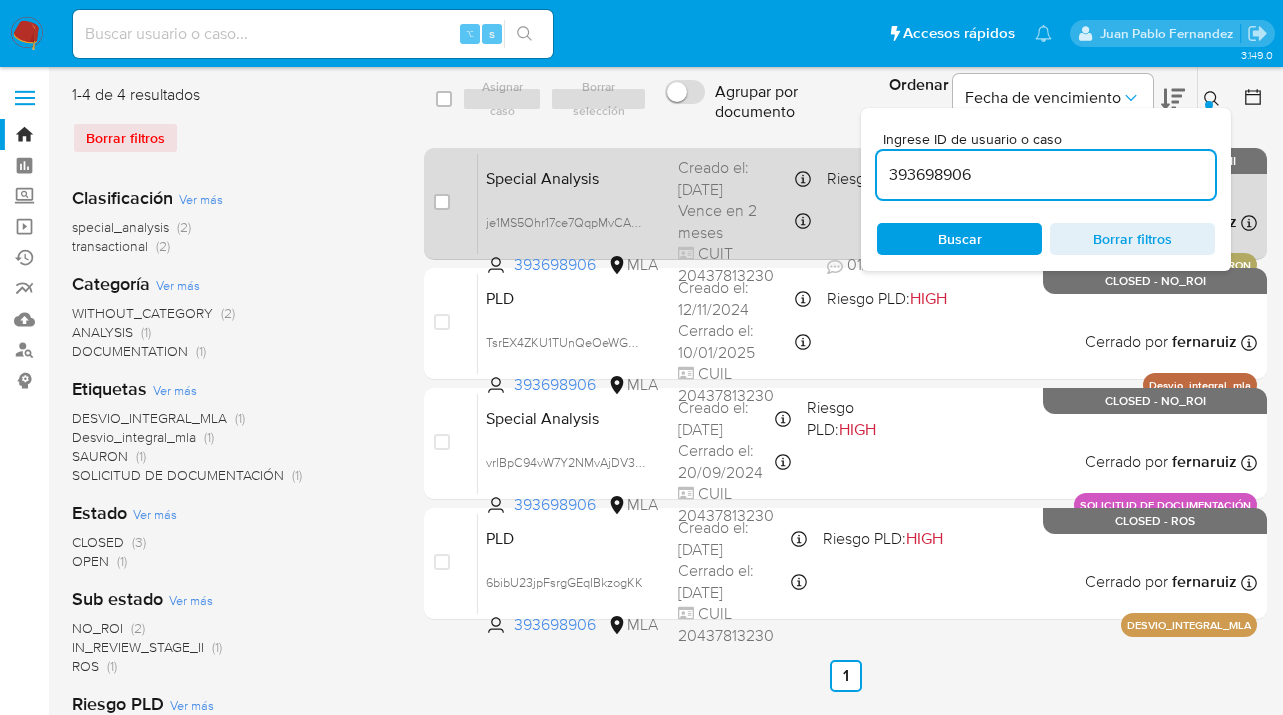 scroll, scrollTop: 0, scrollLeft: 0, axis: both 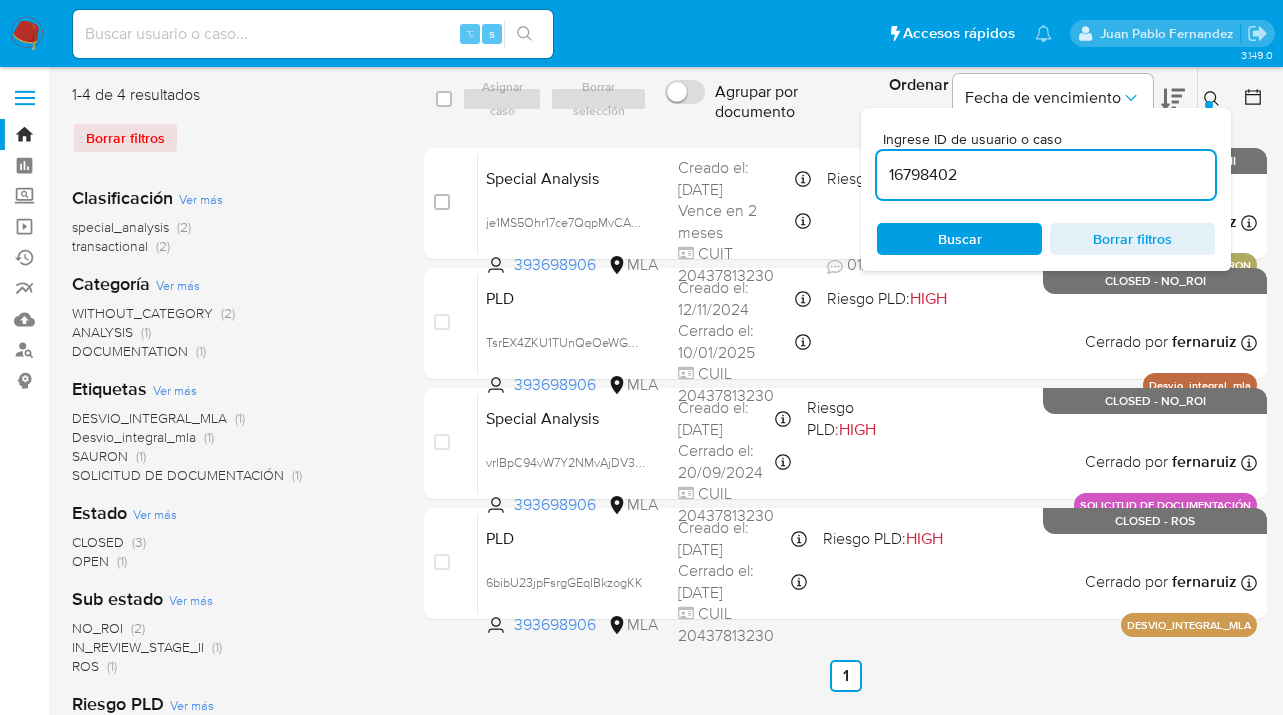 type on "16798402" 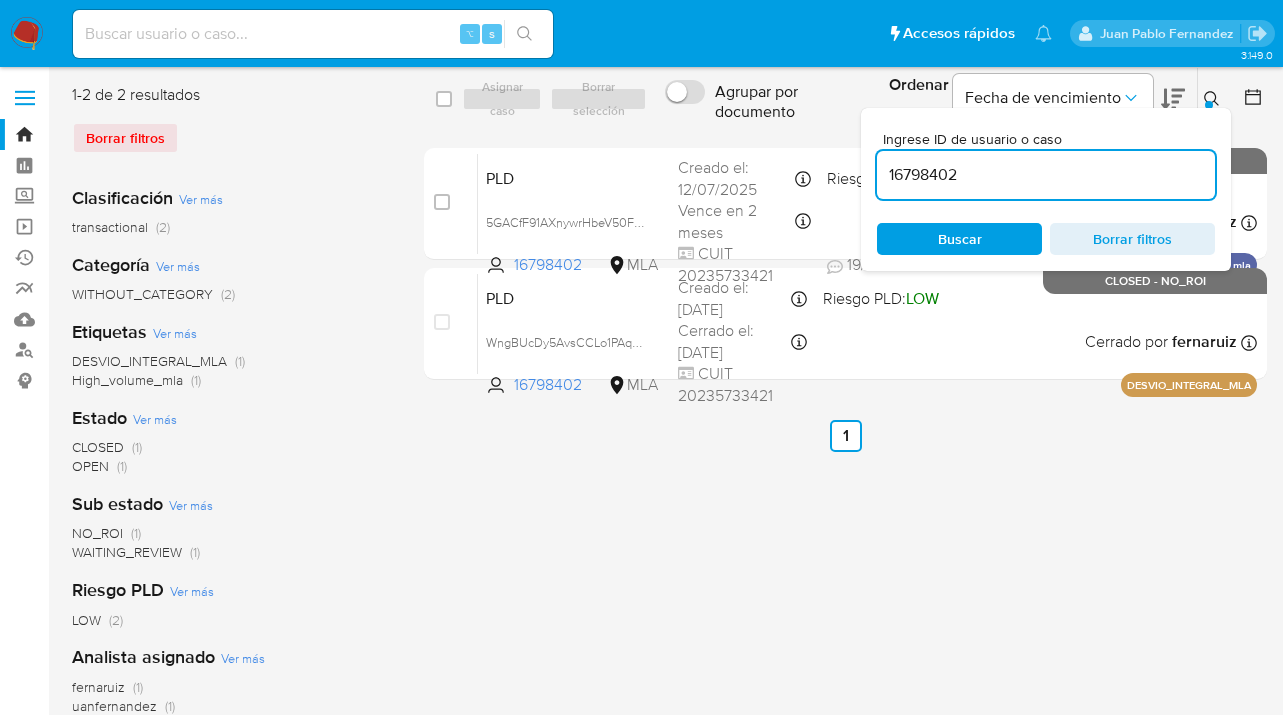 drag, startPoint x: 1213, startPoint y: 98, endPoint x: 1186, endPoint y: 105, distance: 27.89265 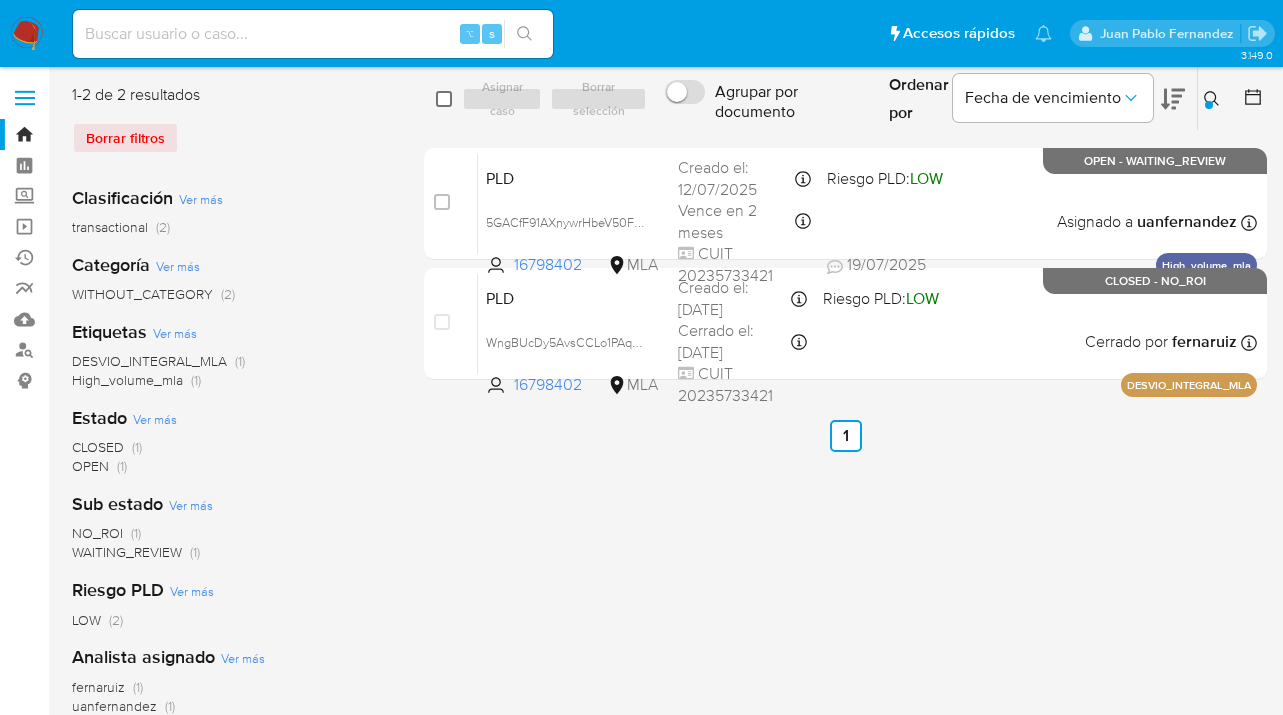 click at bounding box center (444, 99) 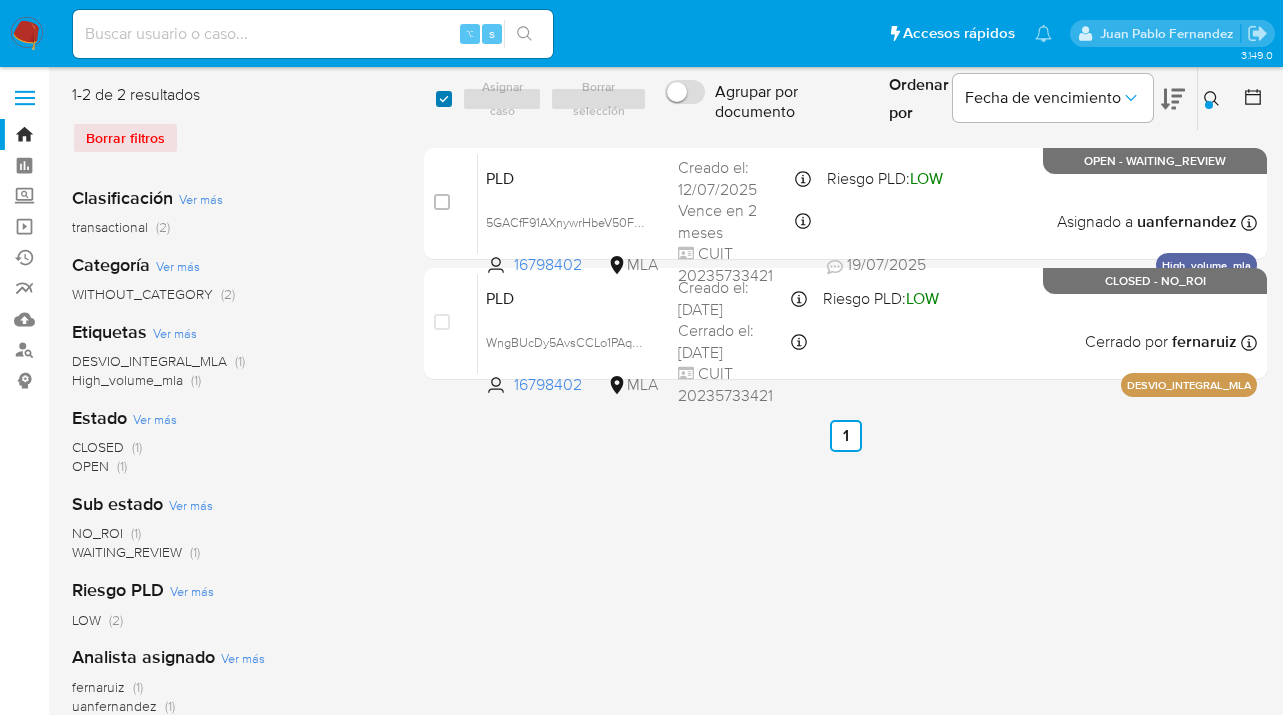 checkbox on "true" 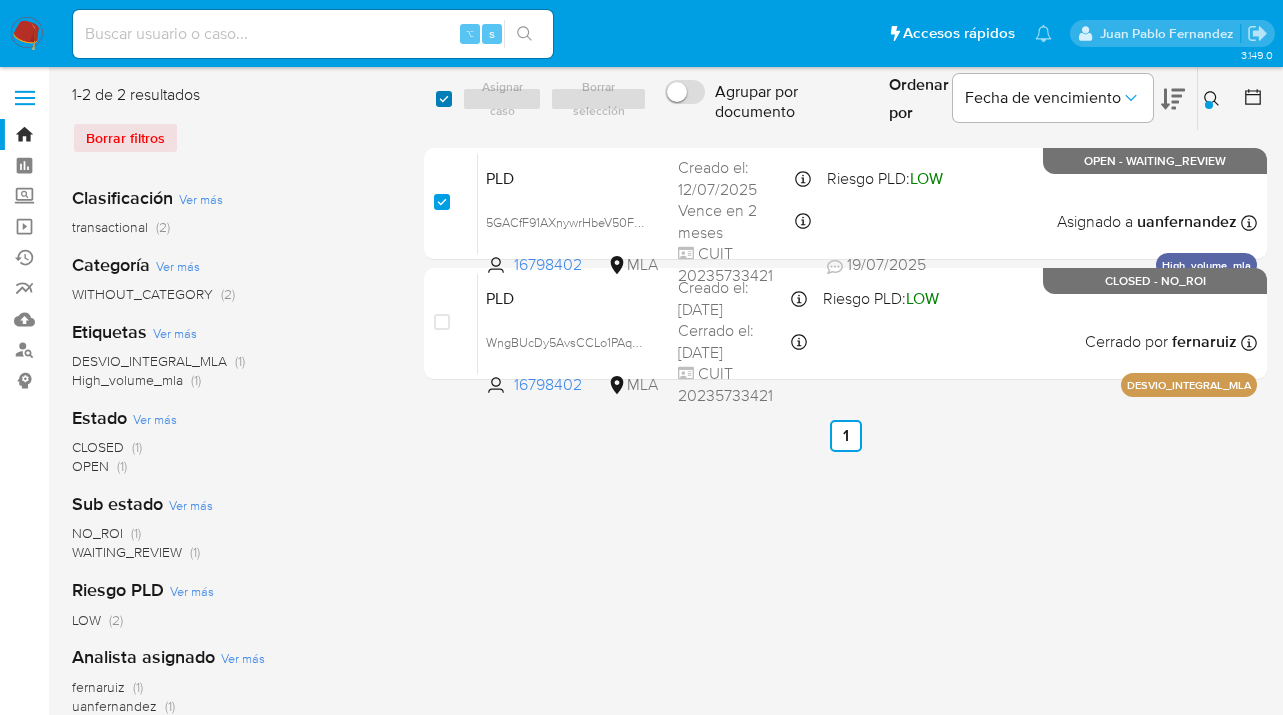 checkbox on "true" 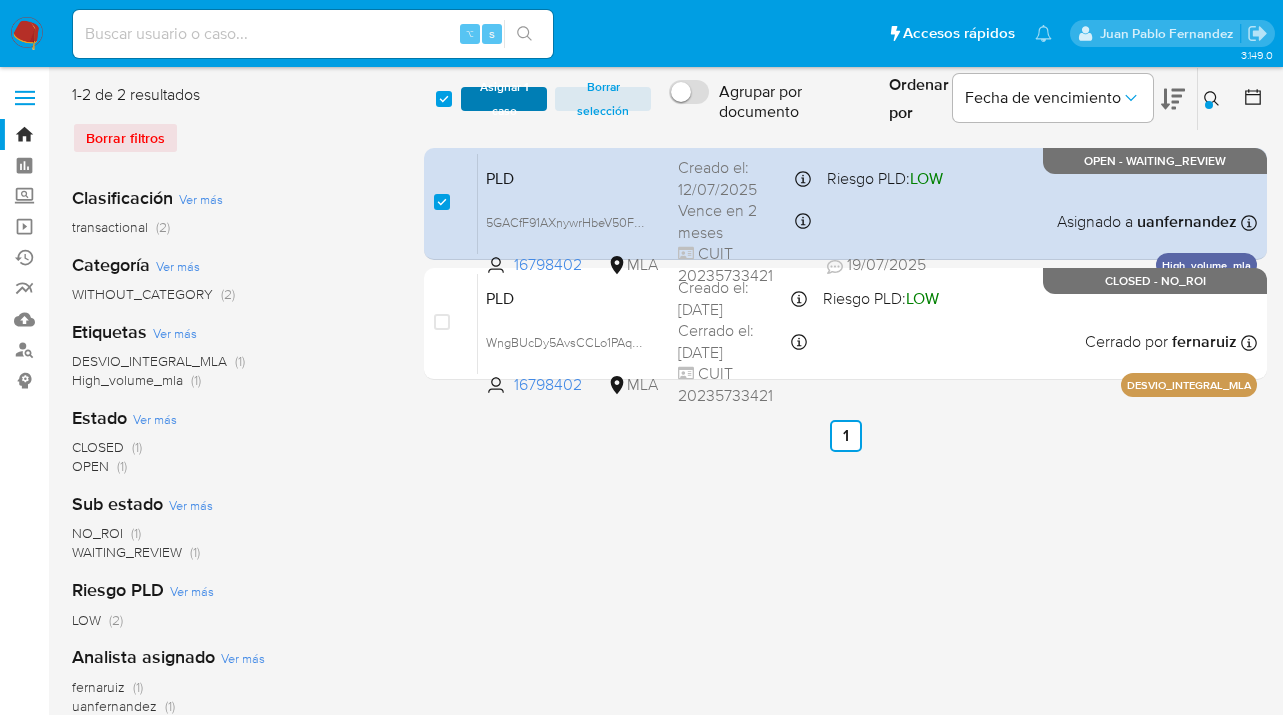 click on "Asignar 1 caso" at bounding box center (504, 99) 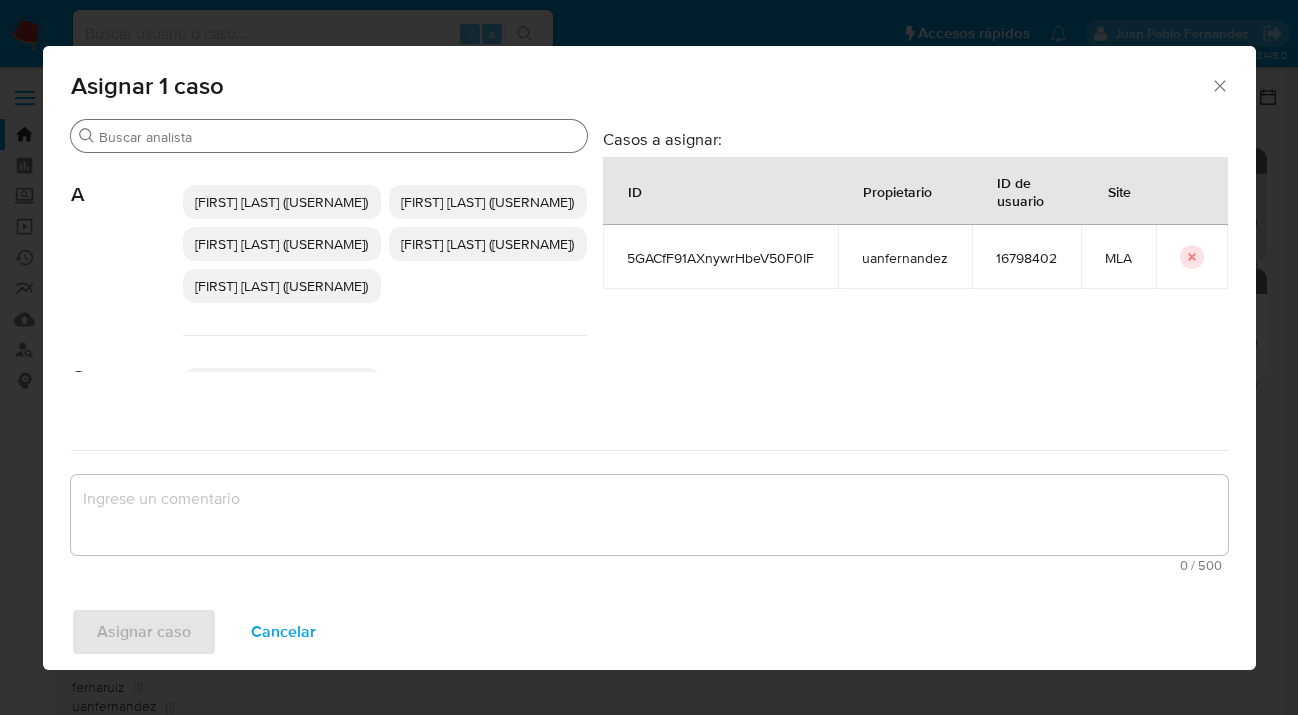 click on "Buscar" at bounding box center [339, 137] 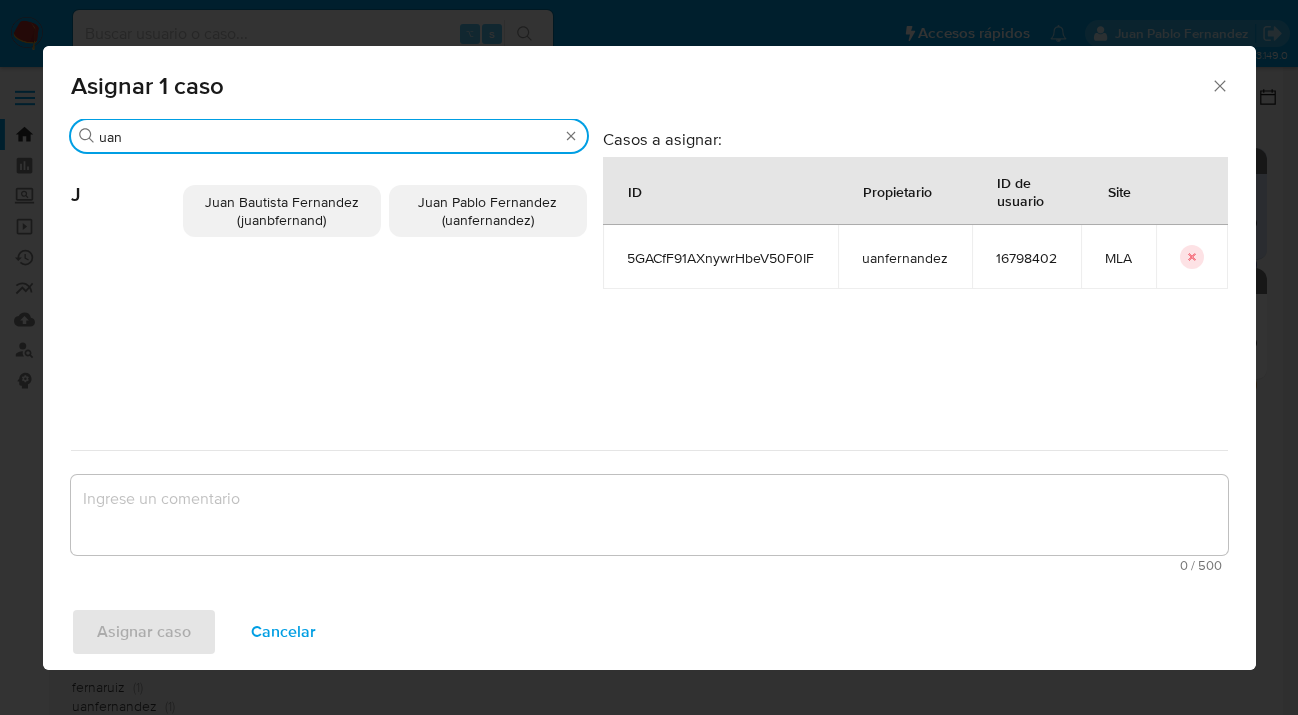 type on "uan" 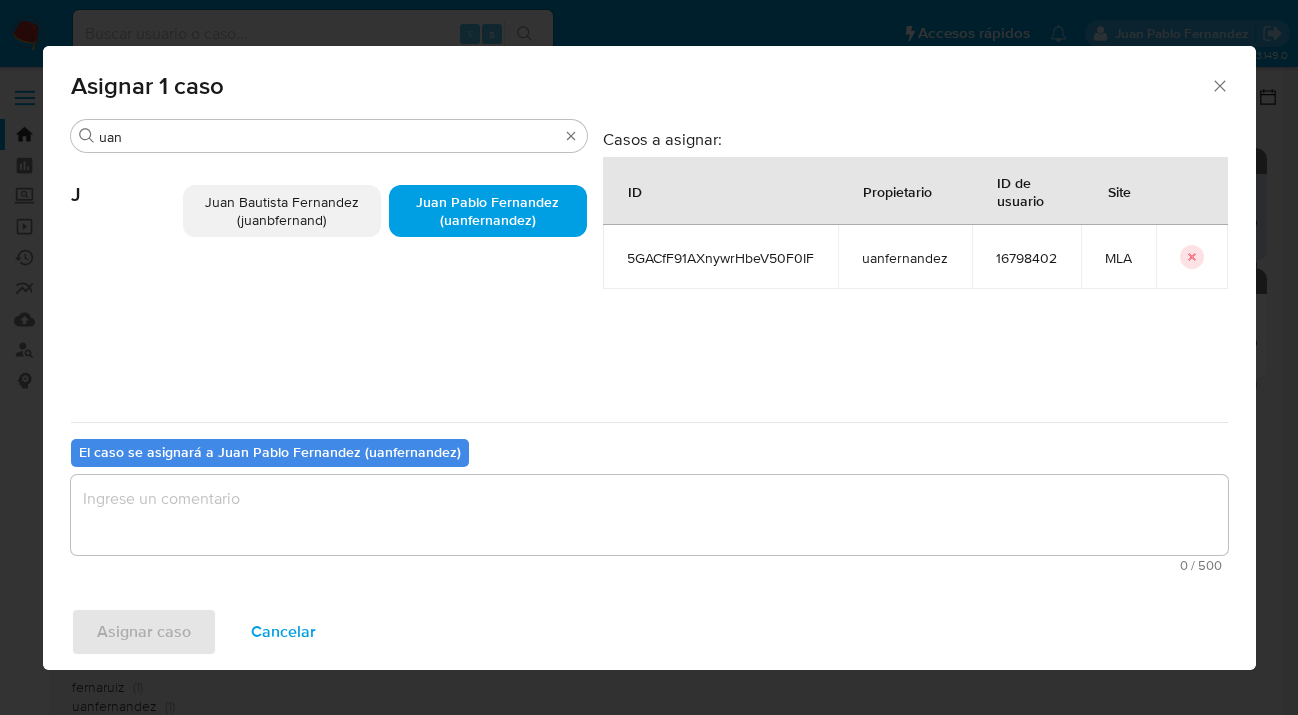 click at bounding box center (649, 515) 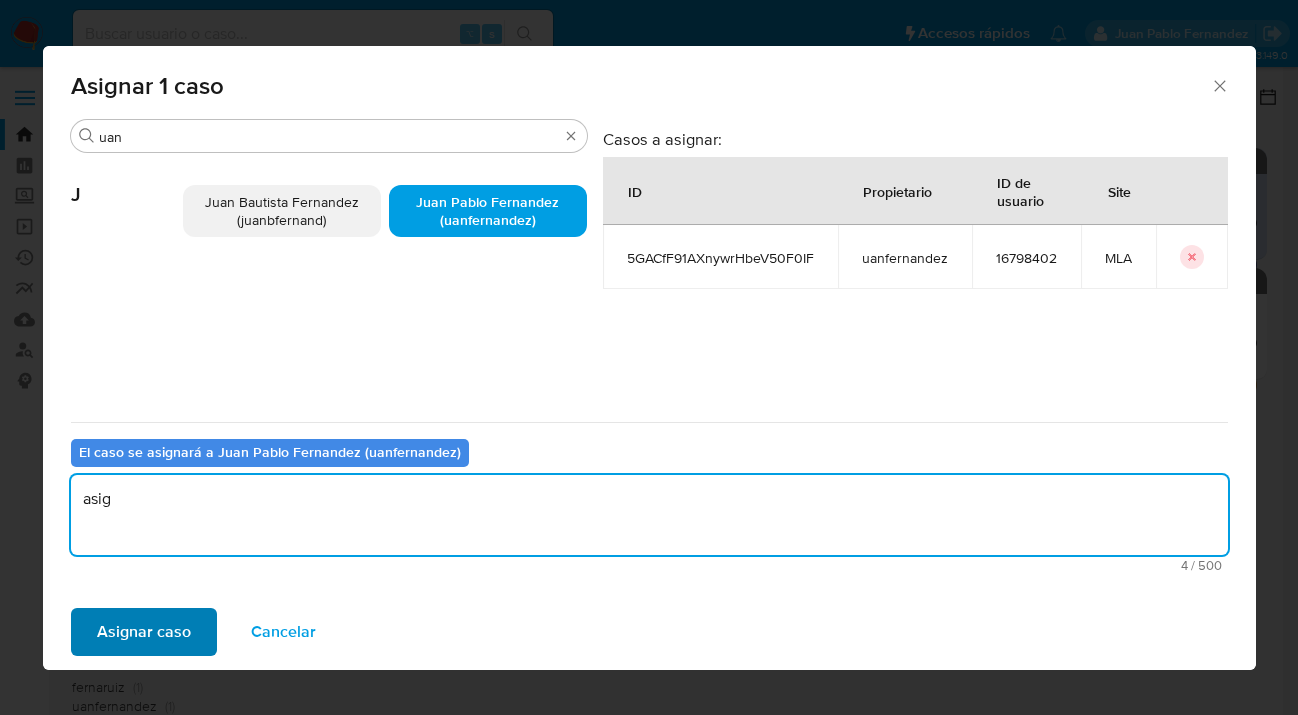 type on "asig" 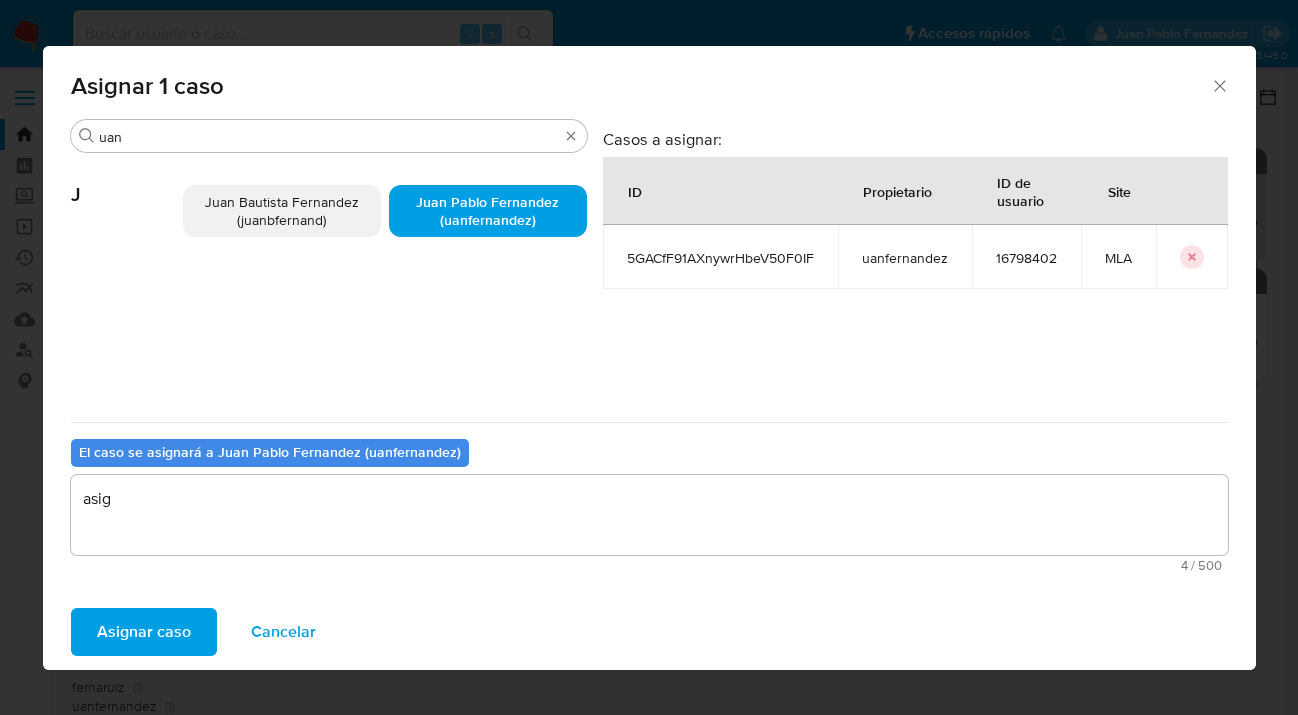 click on "Asignar caso" at bounding box center [144, 632] 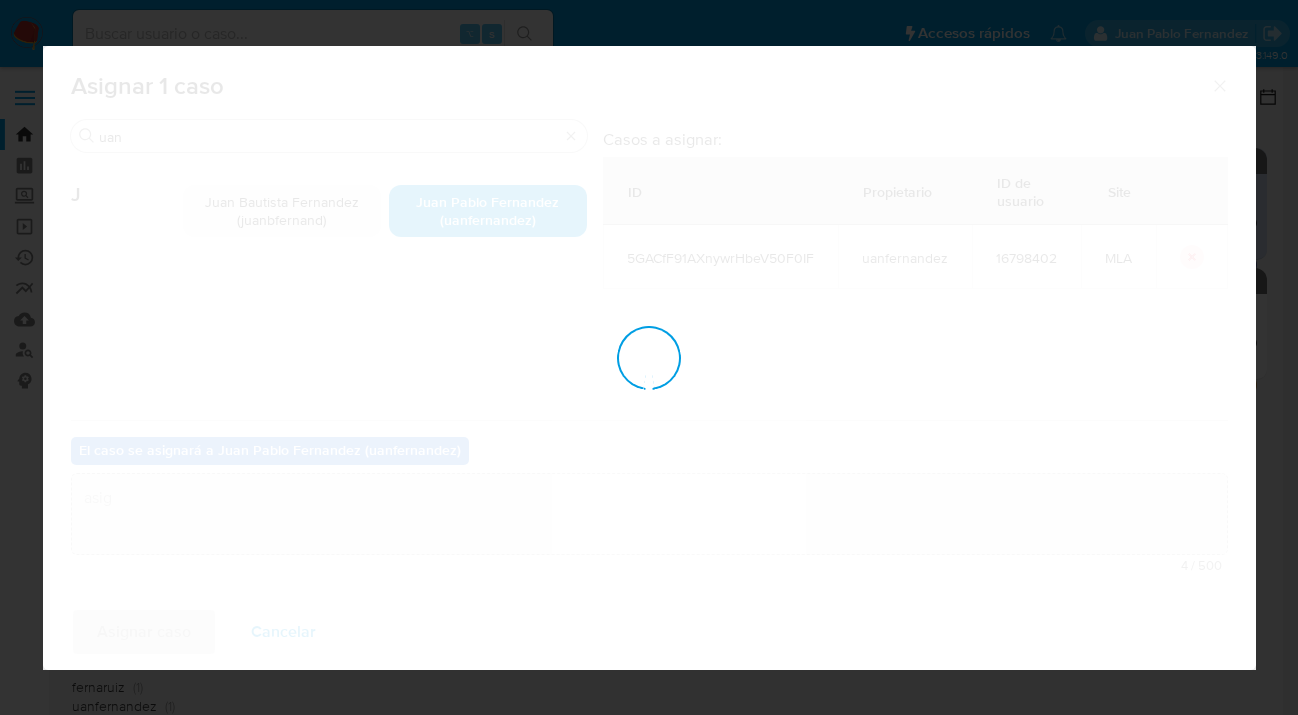 type 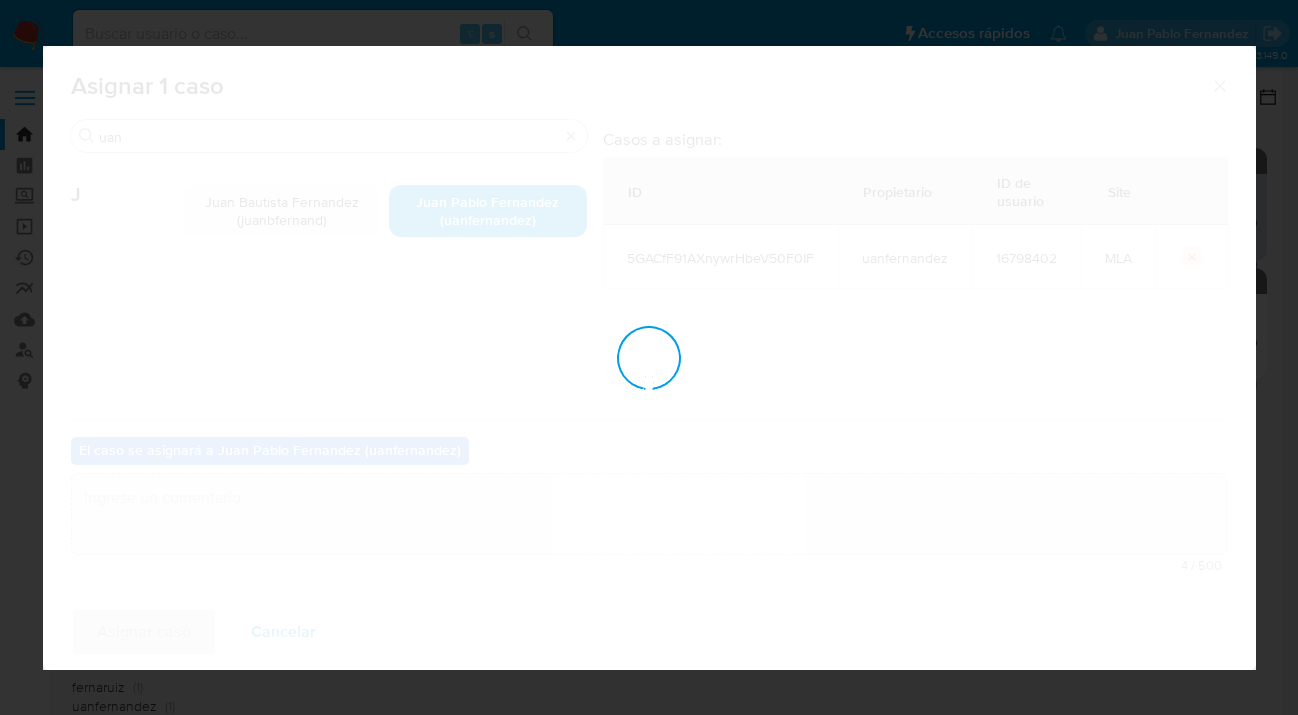 checkbox on "false" 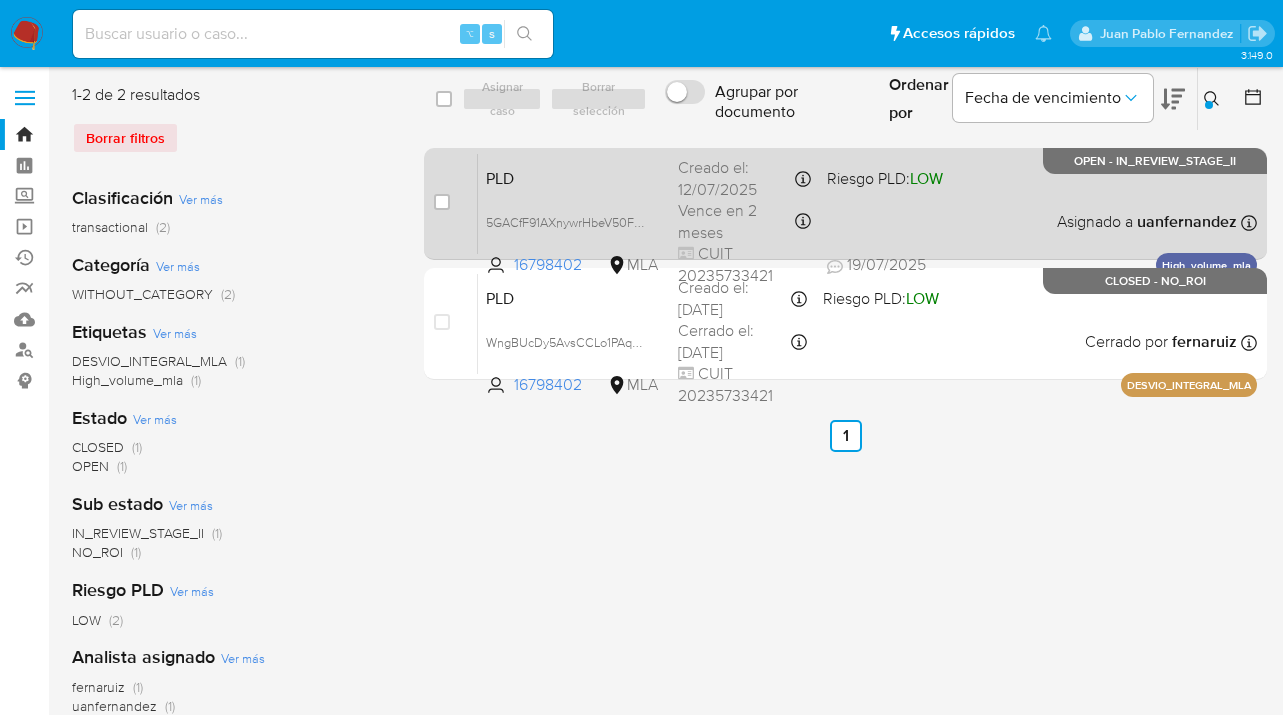 click on "PLD 5GACfF91AXnywrHbeV50F0IF 16798402 MLA Riesgo PLD:  LOW Creado el: 12/07/2025   Creado el: 12/07/2025 03:34:10 Vence en 2 meses   Vence el 10/10/2025 03:34:11 CUIT   20235733421 19/07/2025   19/07/2025 19:02 Asignado a   uanfernandez   Asignado el: 17/07/2025 16:37:33 High_volume_mla OPEN - IN_REVIEW_STAGE_II" at bounding box center [867, 203] 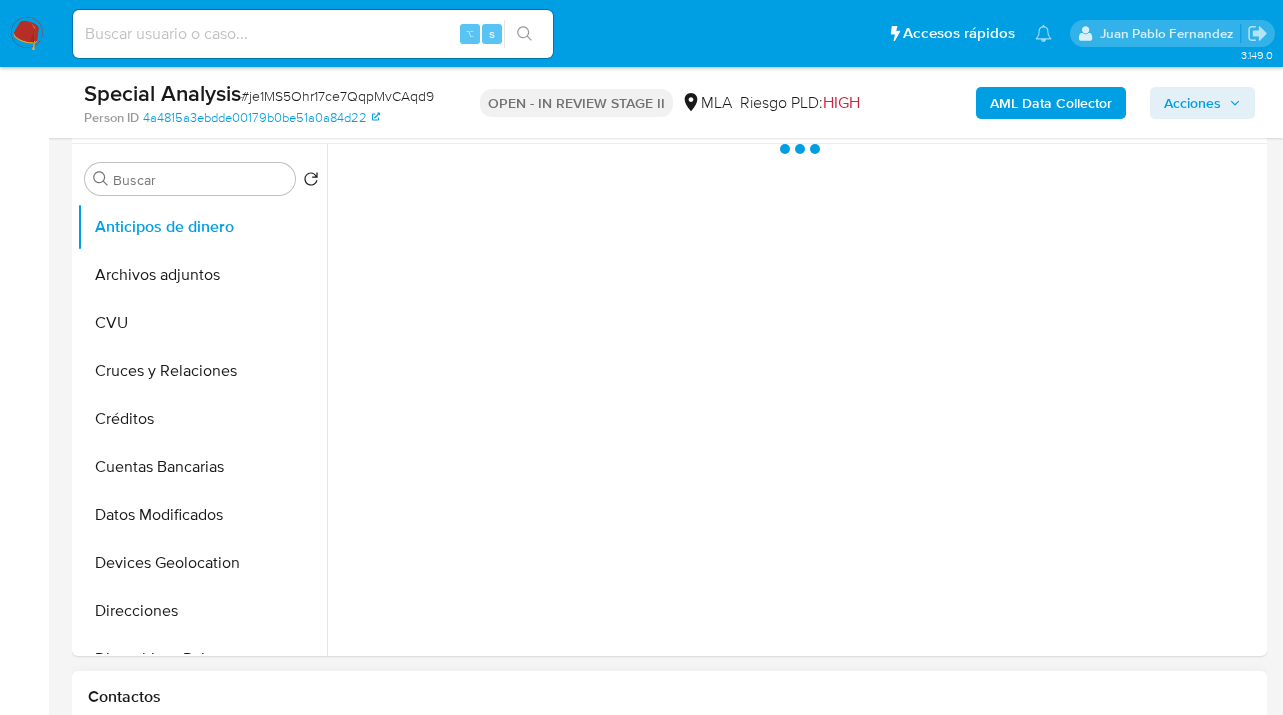 scroll, scrollTop: 687, scrollLeft: 0, axis: vertical 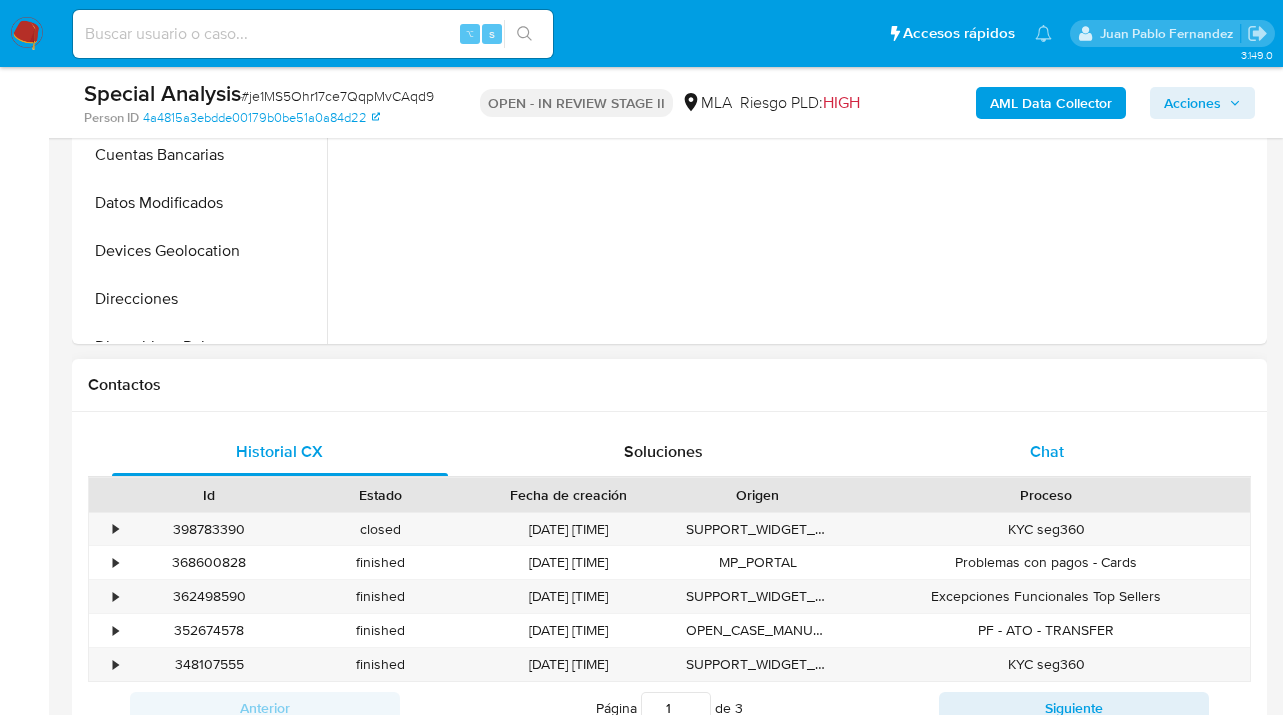 click on "Chat" at bounding box center (1047, 451) 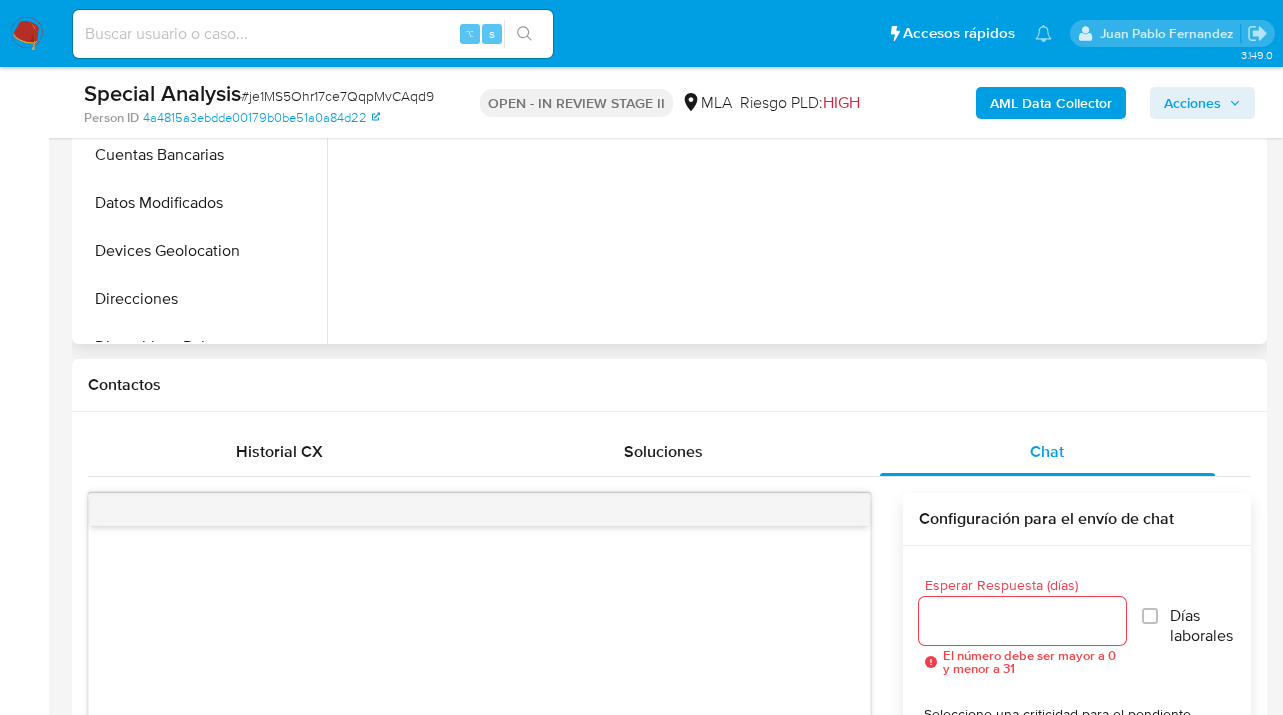 scroll, scrollTop: 0, scrollLeft: 0, axis: both 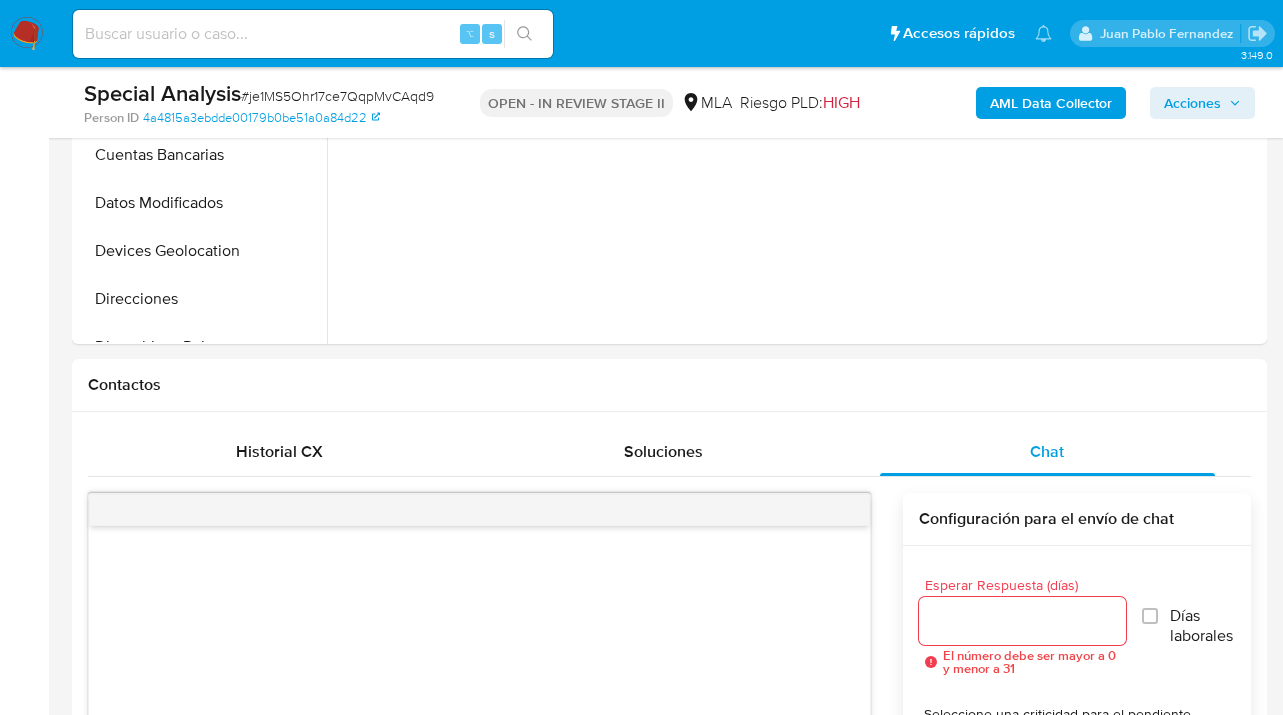 select on "10" 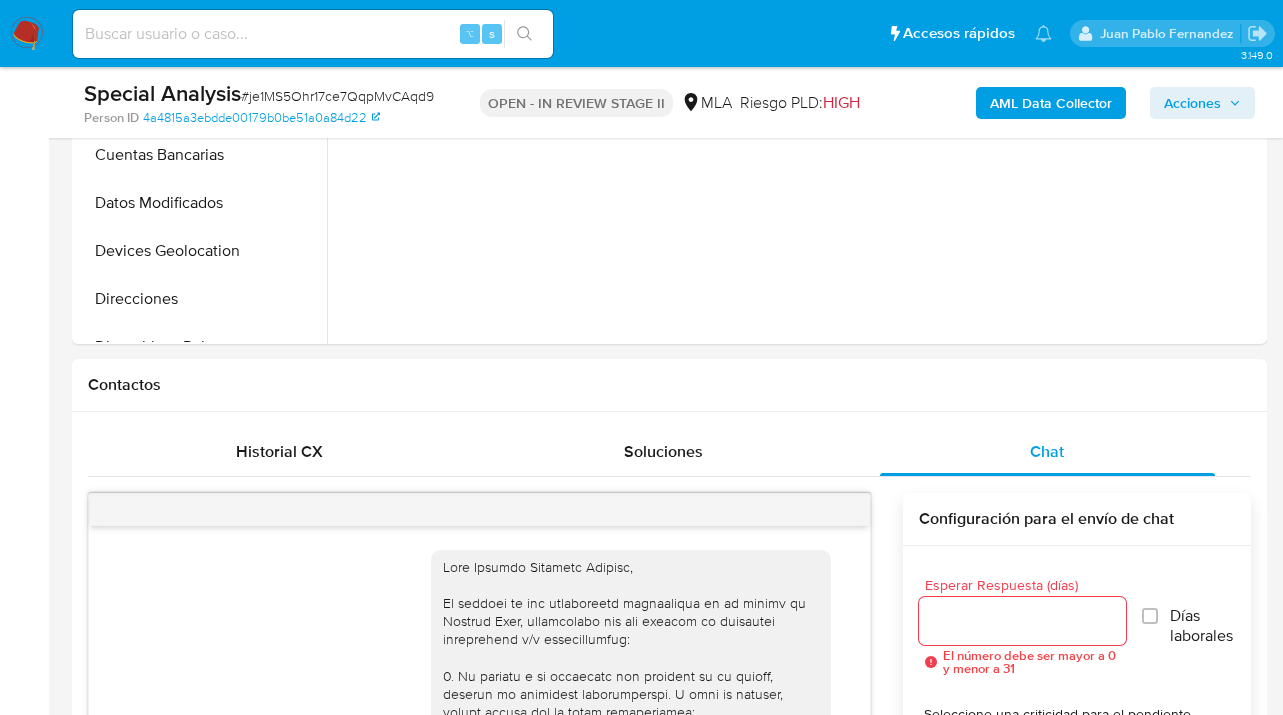 scroll, scrollTop: 842, scrollLeft: 0, axis: vertical 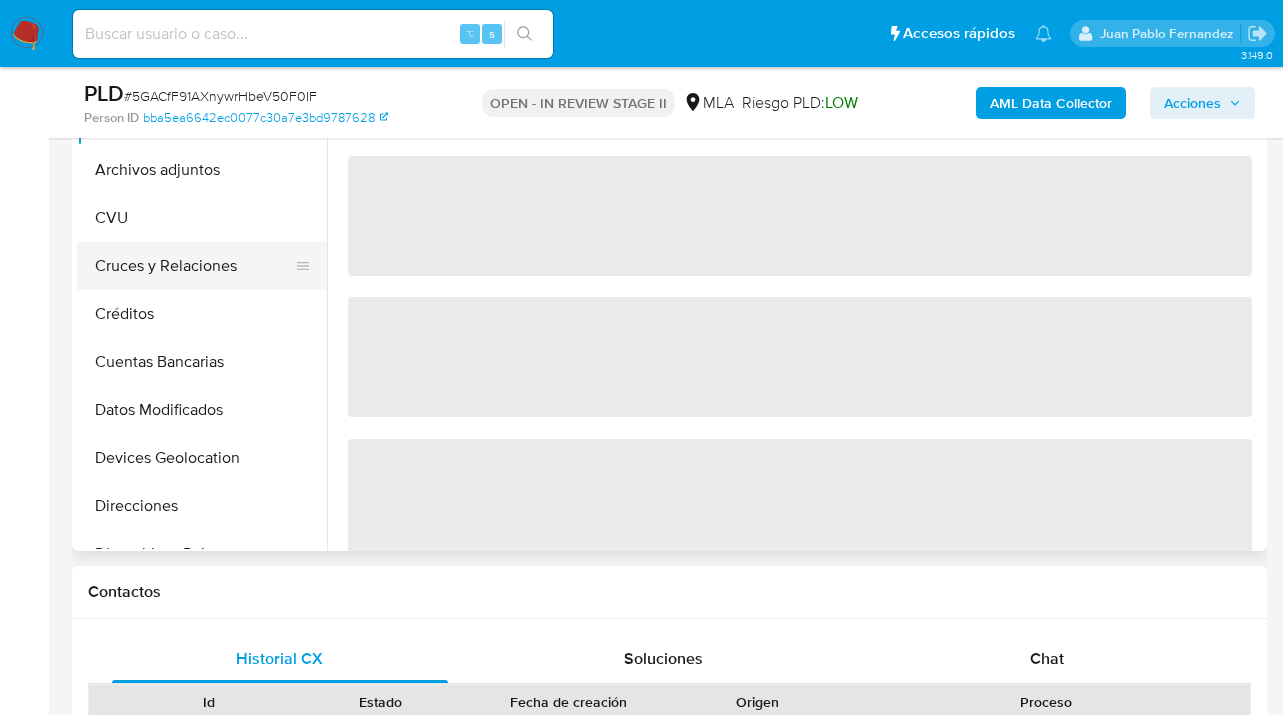 select on "10" 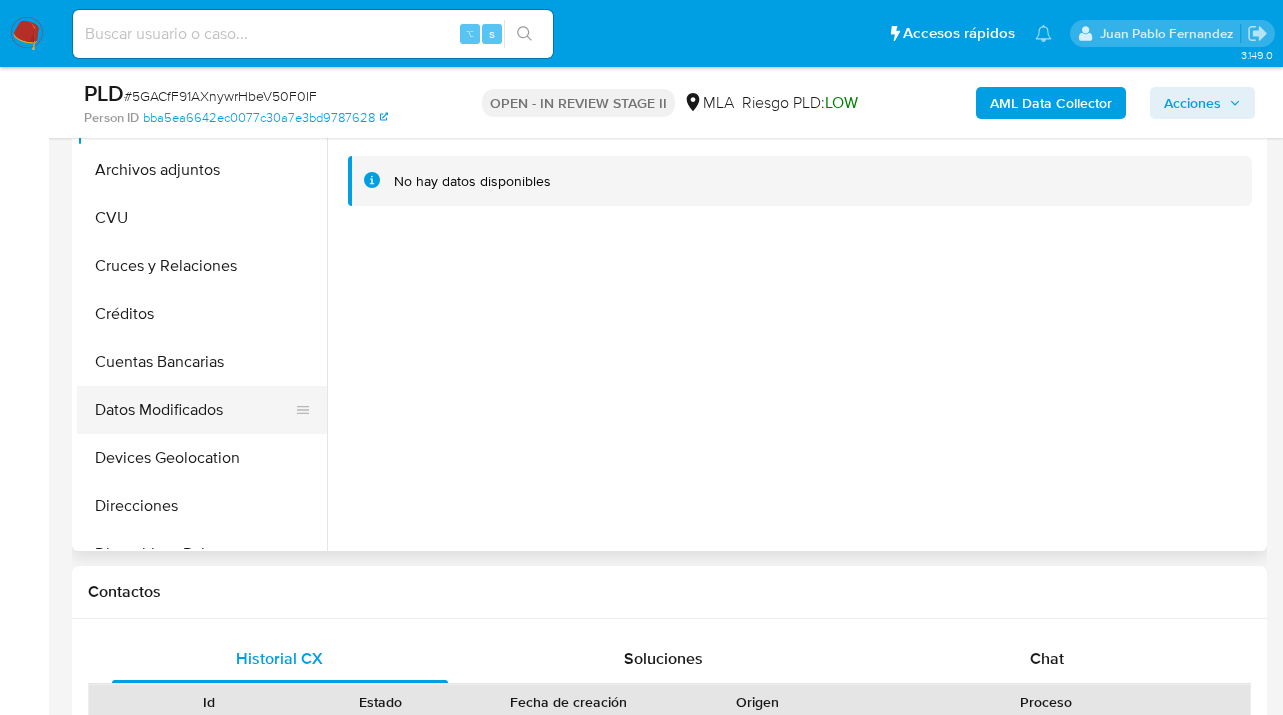 scroll, scrollTop: 706, scrollLeft: 0, axis: vertical 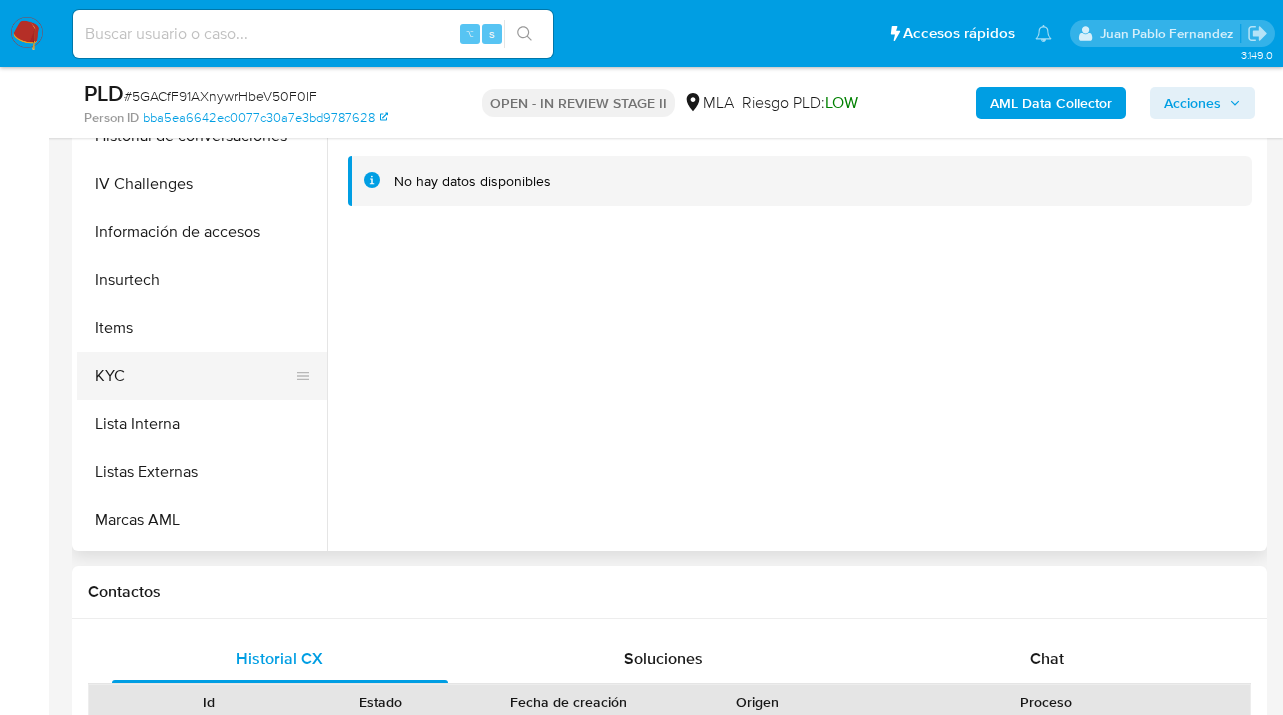 click on "KYC" at bounding box center [194, 376] 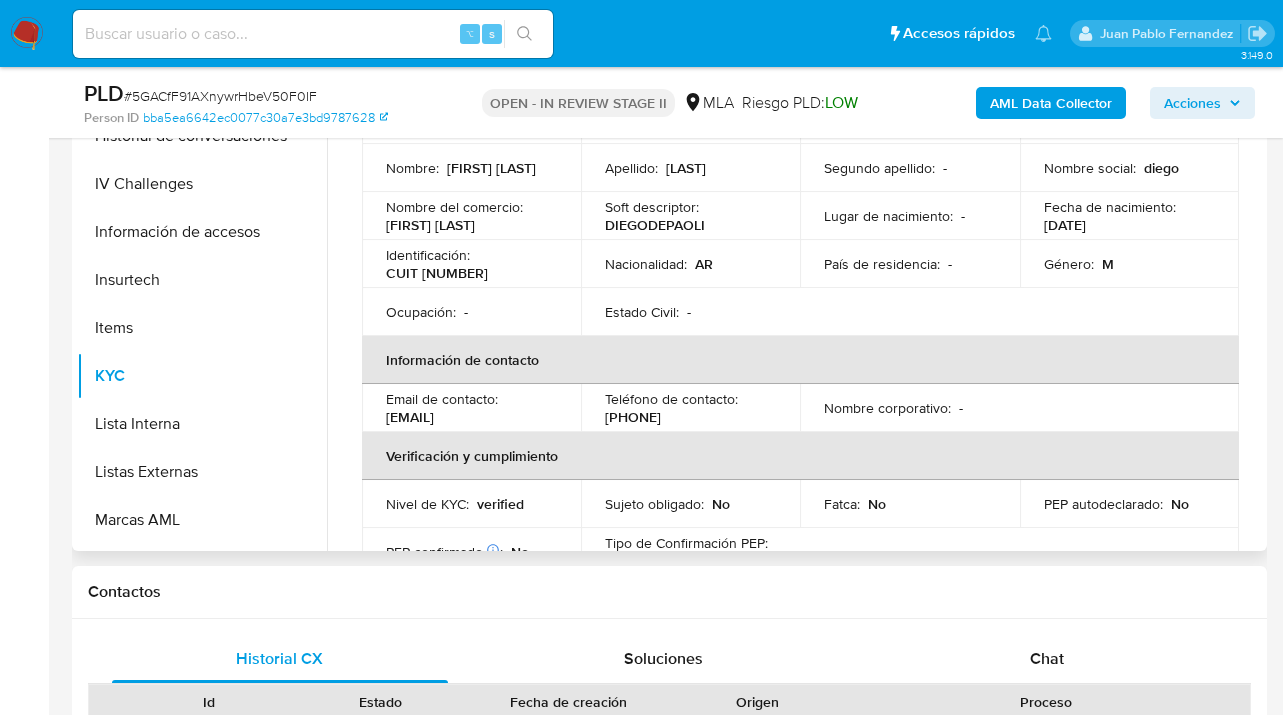 scroll, scrollTop: 162, scrollLeft: 0, axis: vertical 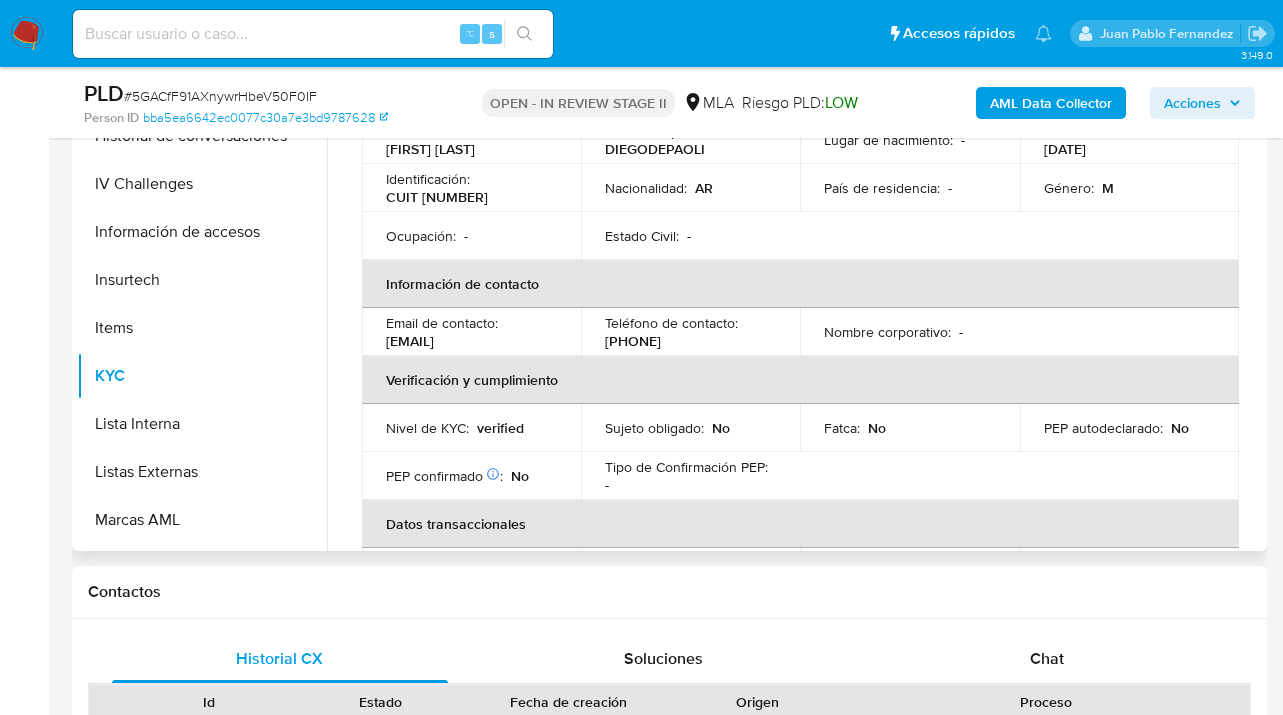 drag, startPoint x: 557, startPoint y: 342, endPoint x: 387, endPoint y: 350, distance: 170.18813 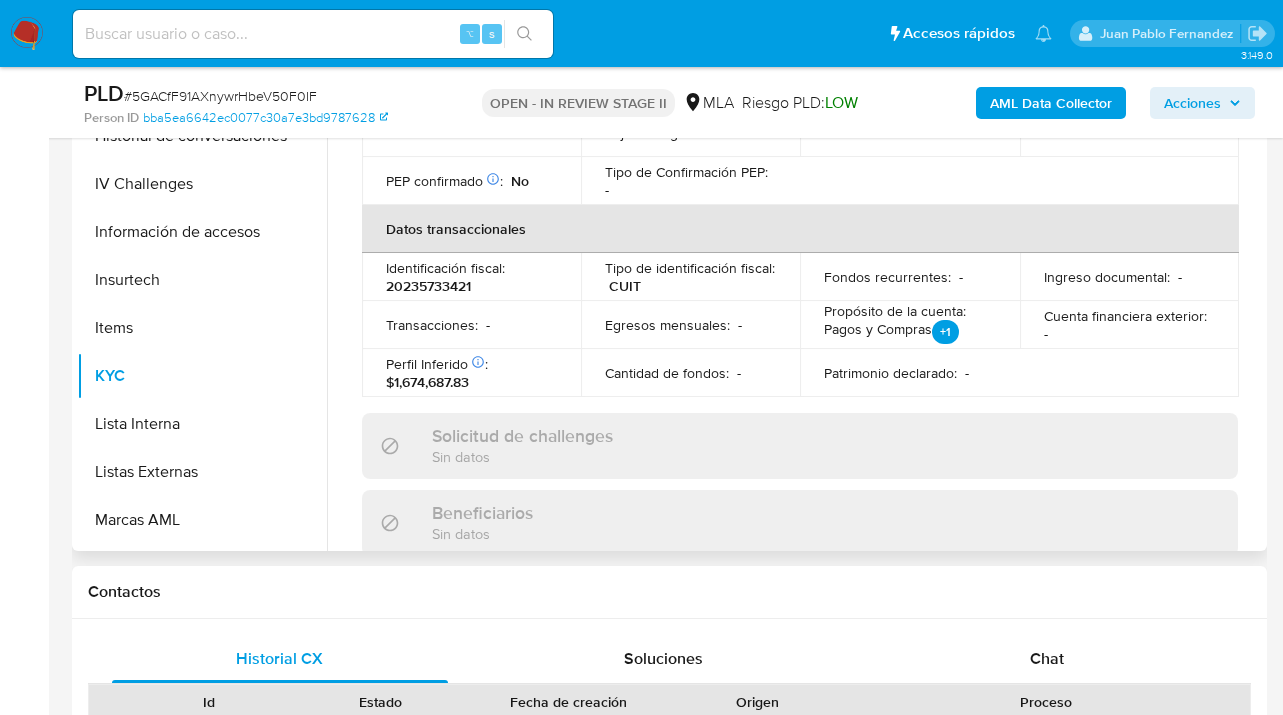 scroll, scrollTop: 572, scrollLeft: 0, axis: vertical 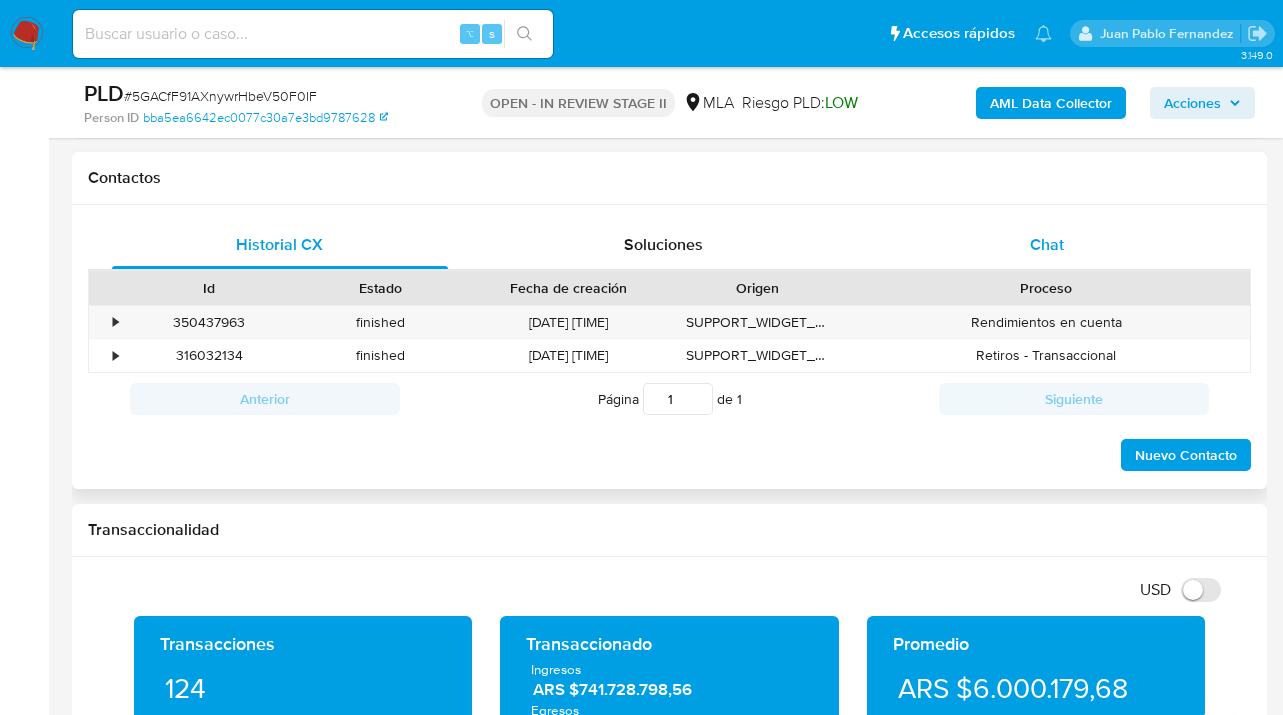 click on "Chat" at bounding box center [1047, 244] 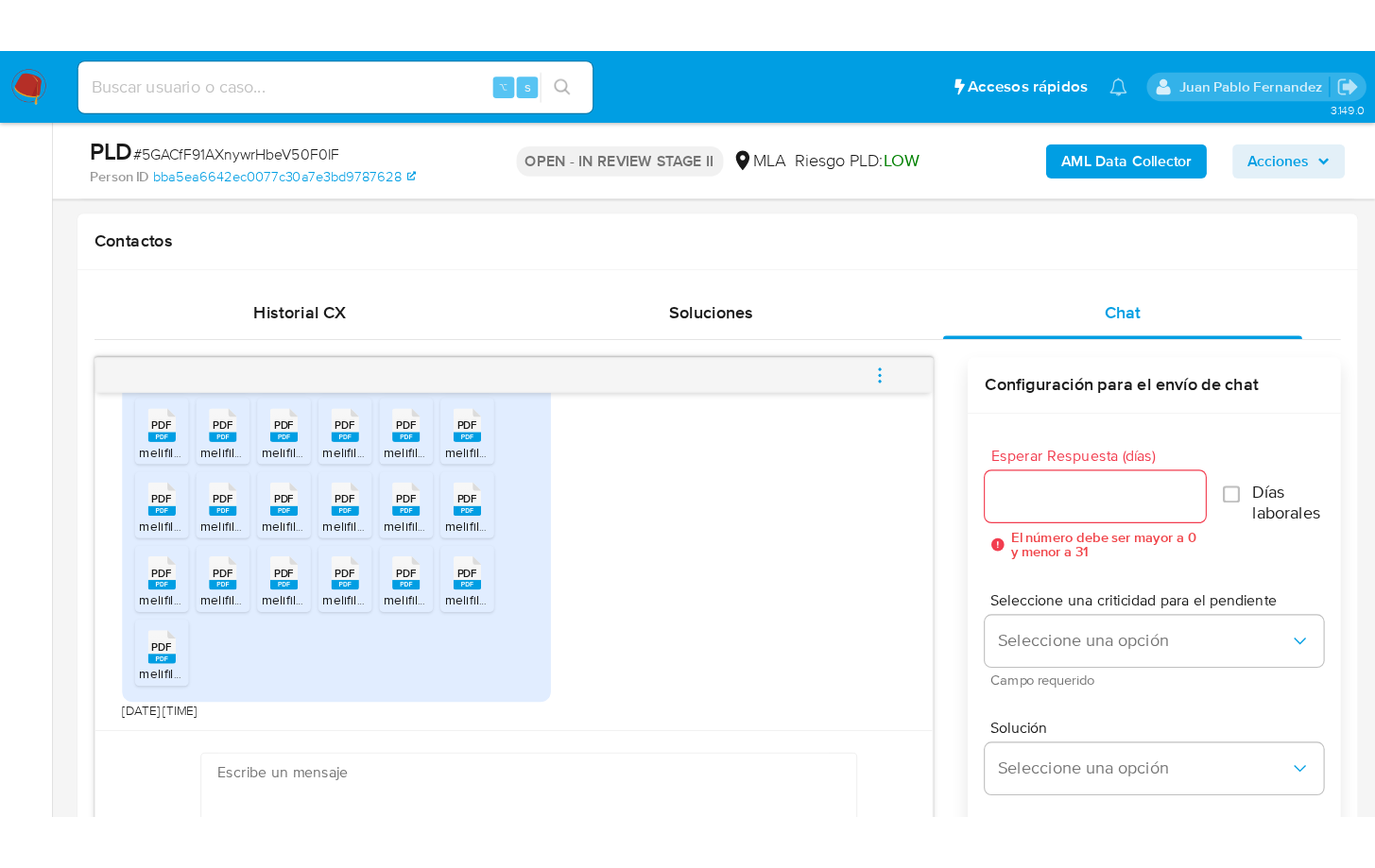scroll, scrollTop: 1067, scrollLeft: 0, axis: vertical 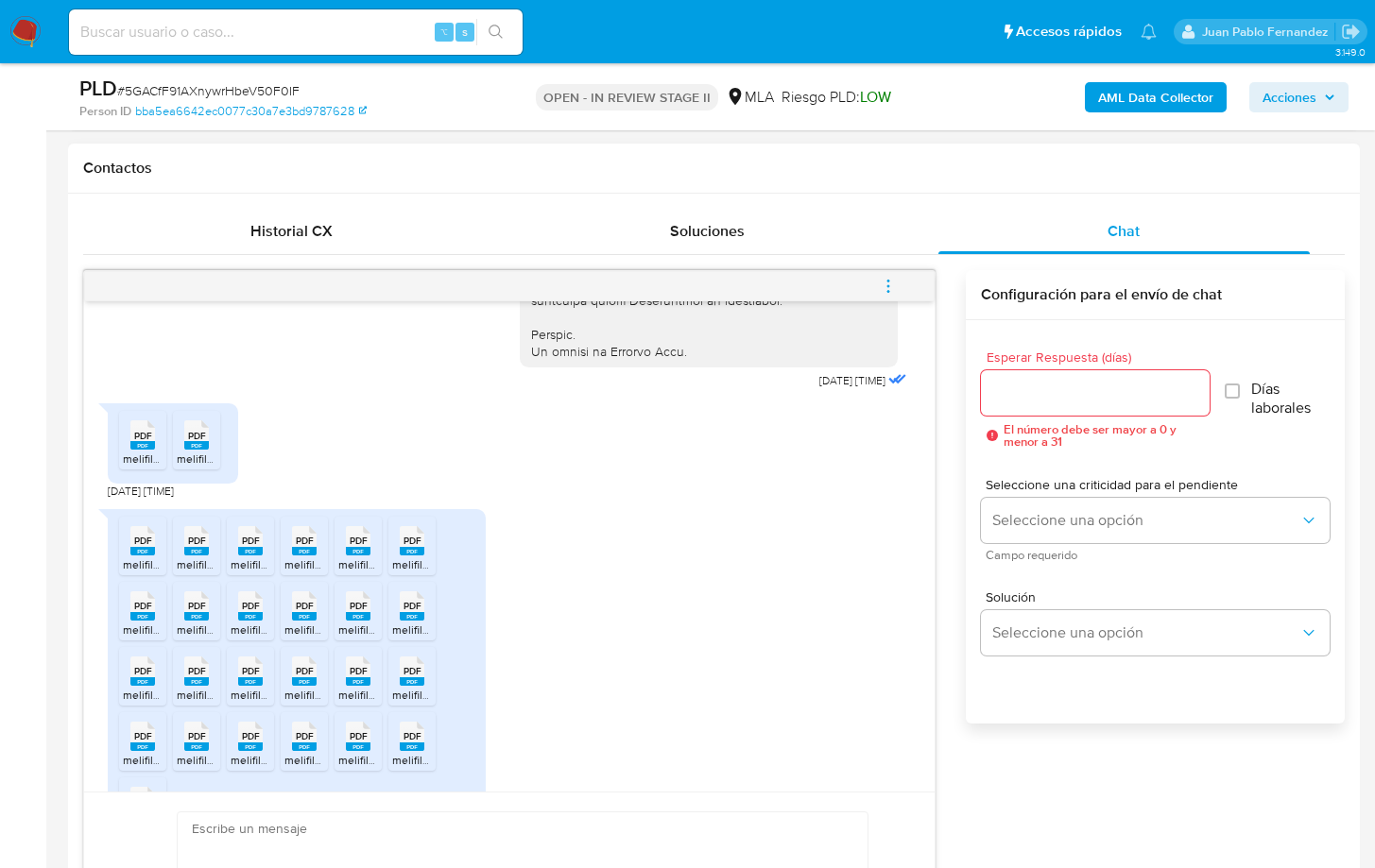 click on "PDF" at bounding box center [143, 435] 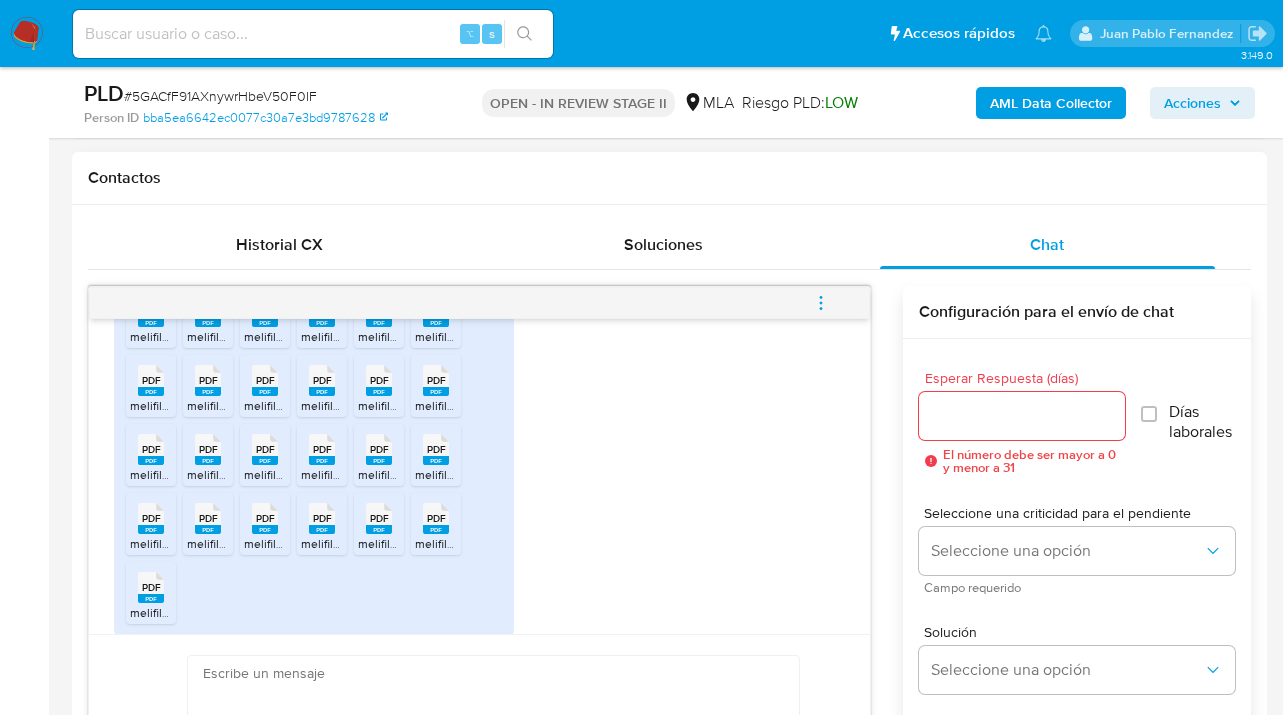 scroll, scrollTop: 1248, scrollLeft: 0, axis: vertical 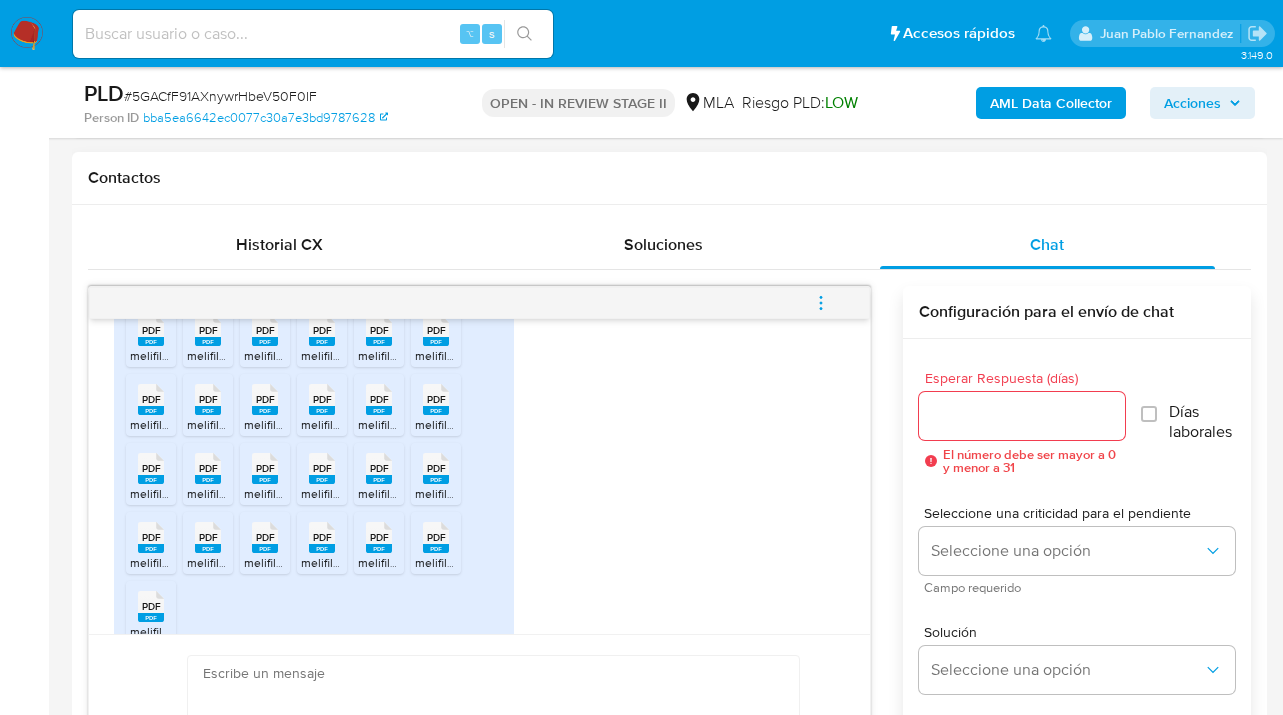 click 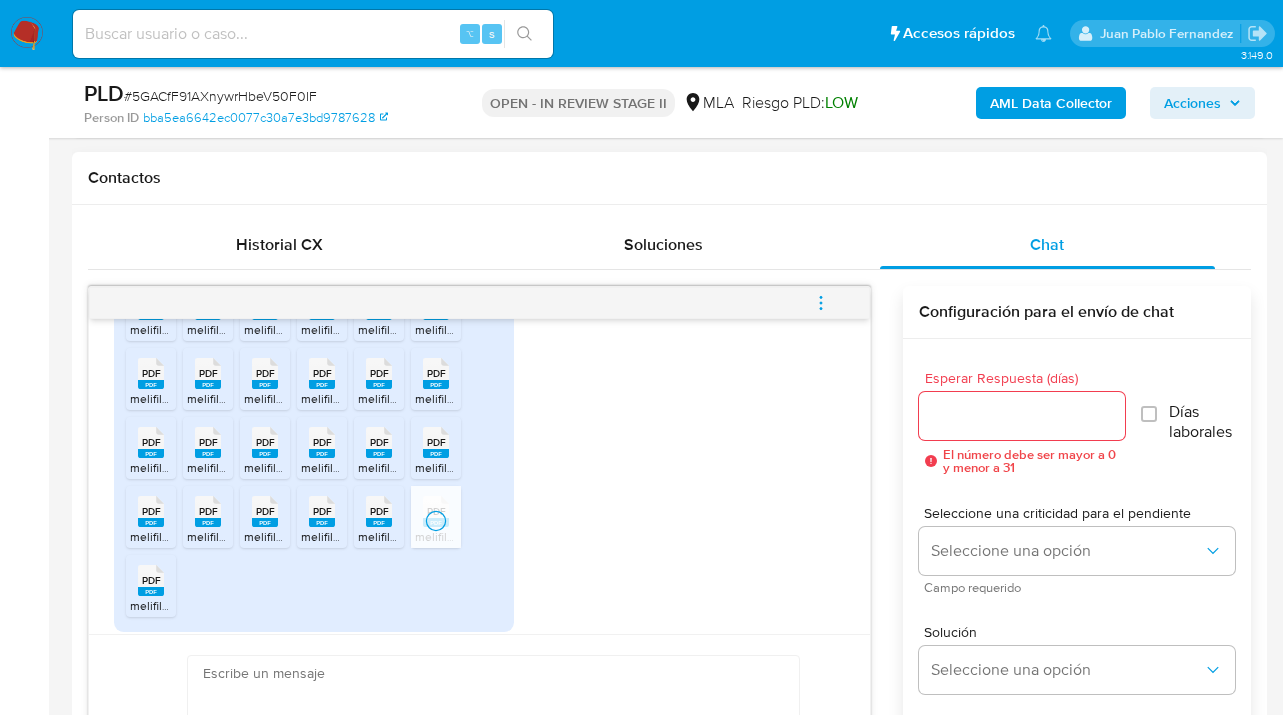scroll, scrollTop: 1334, scrollLeft: 0, axis: vertical 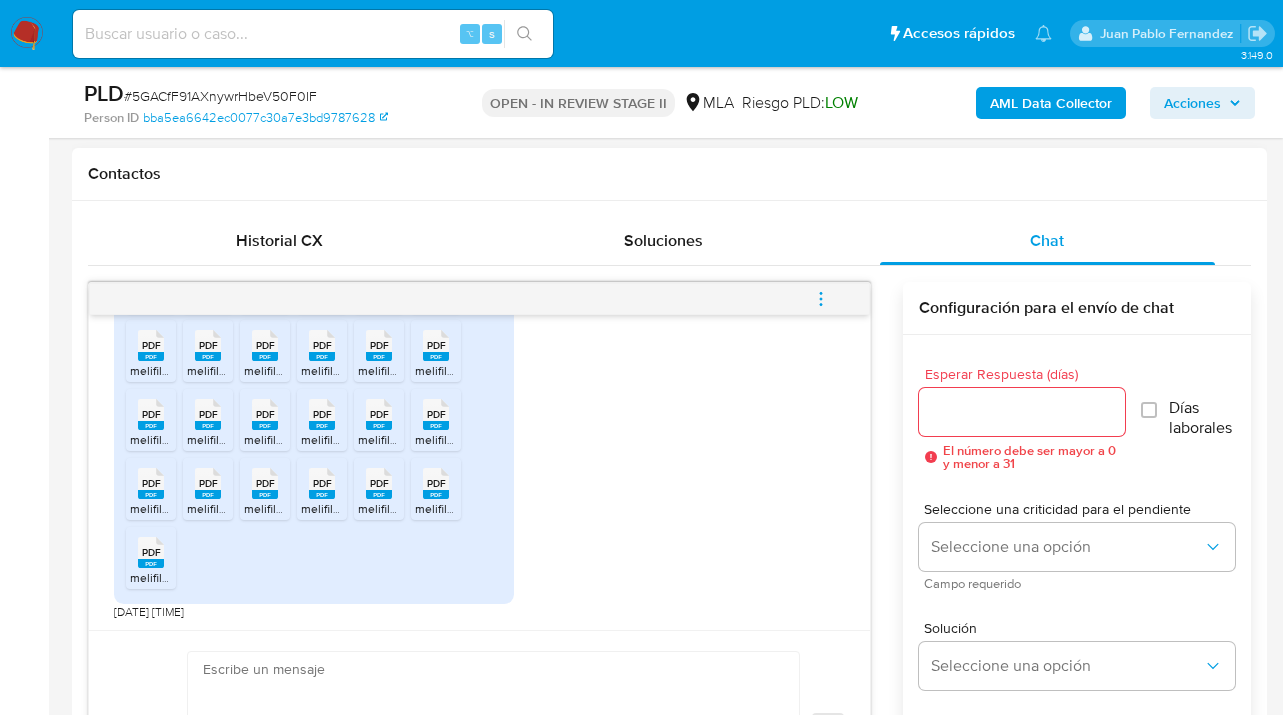 click on "PDF" at bounding box center [151, 552] 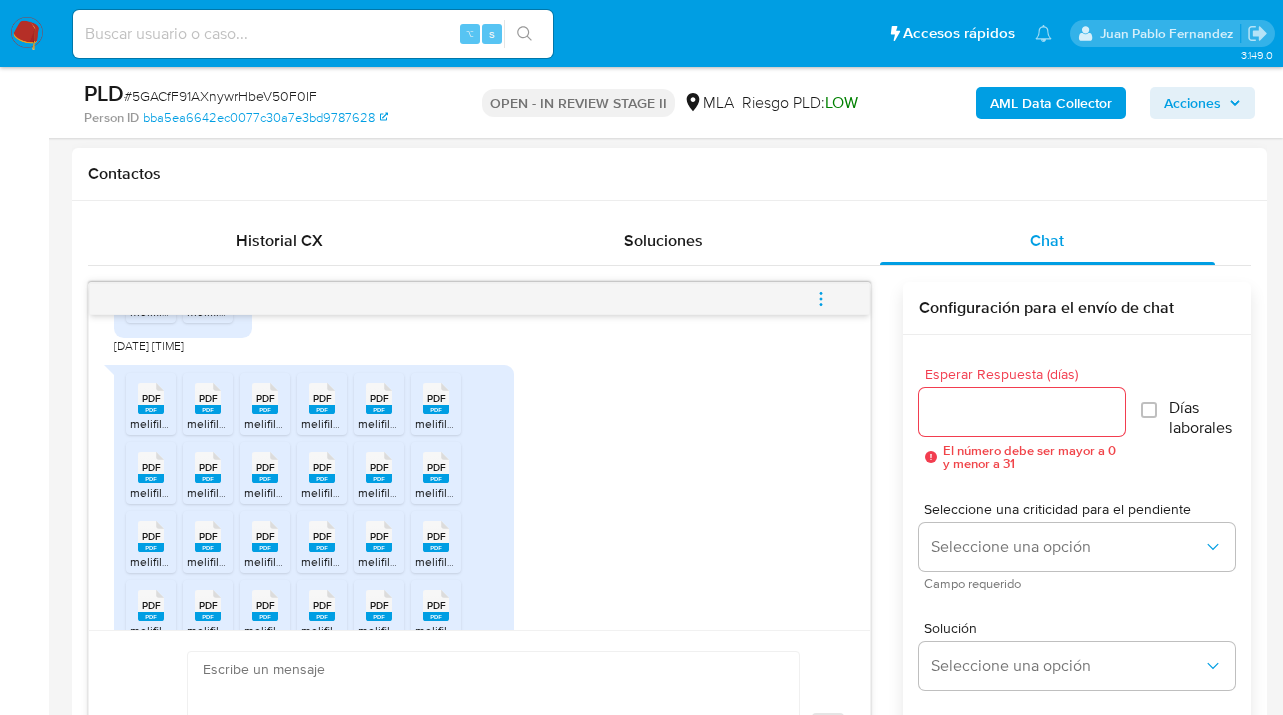 scroll, scrollTop: 1141, scrollLeft: 0, axis: vertical 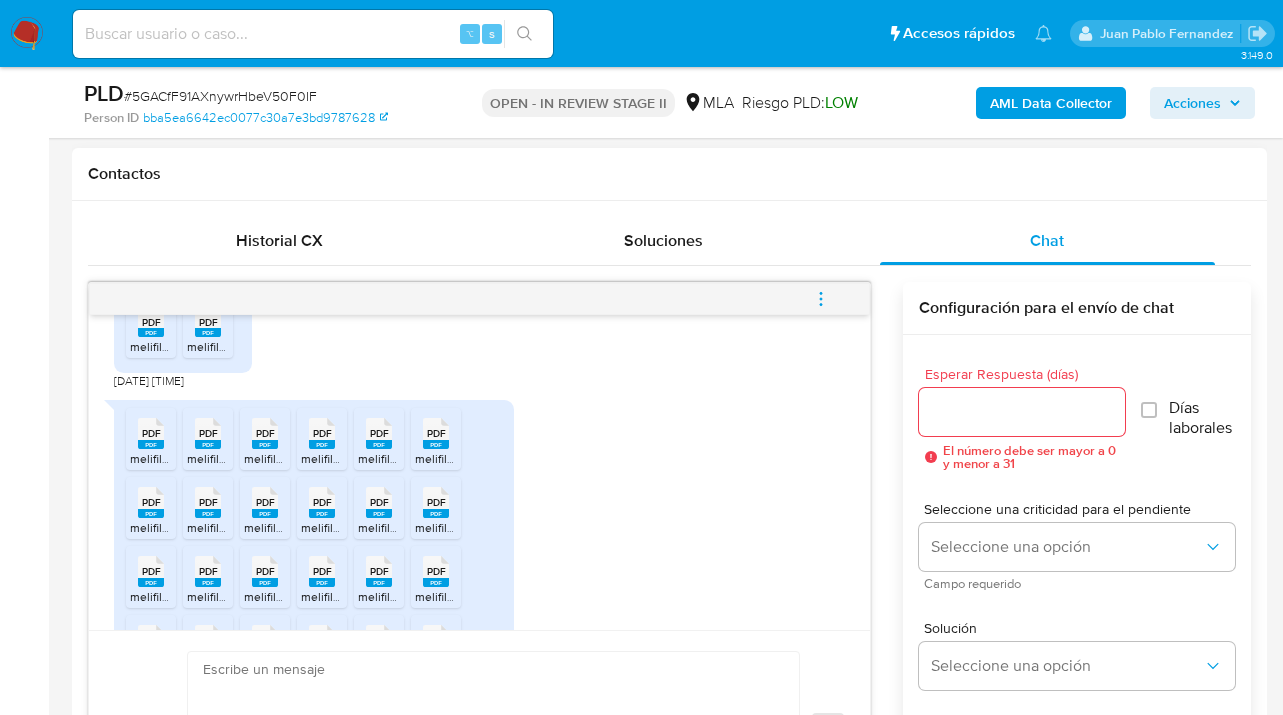 click on "PDF" at bounding box center [151, 433] 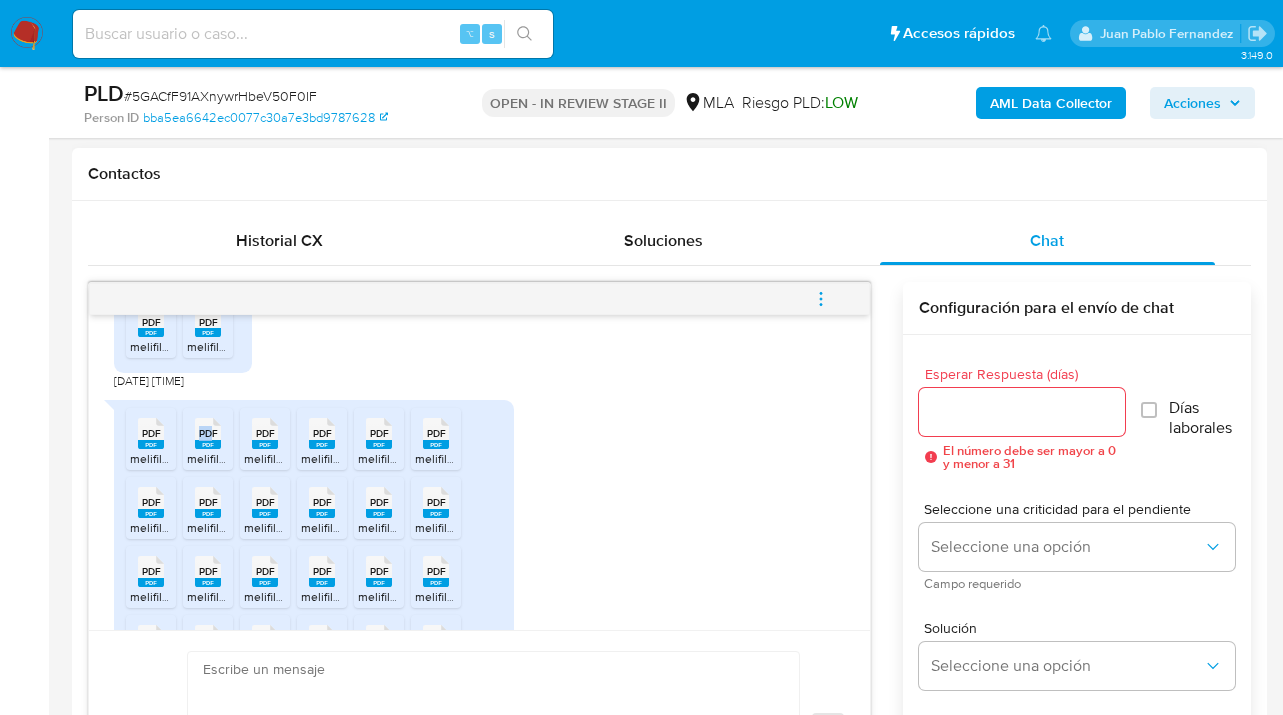 click on "PDF PDF" at bounding box center [208, 431] 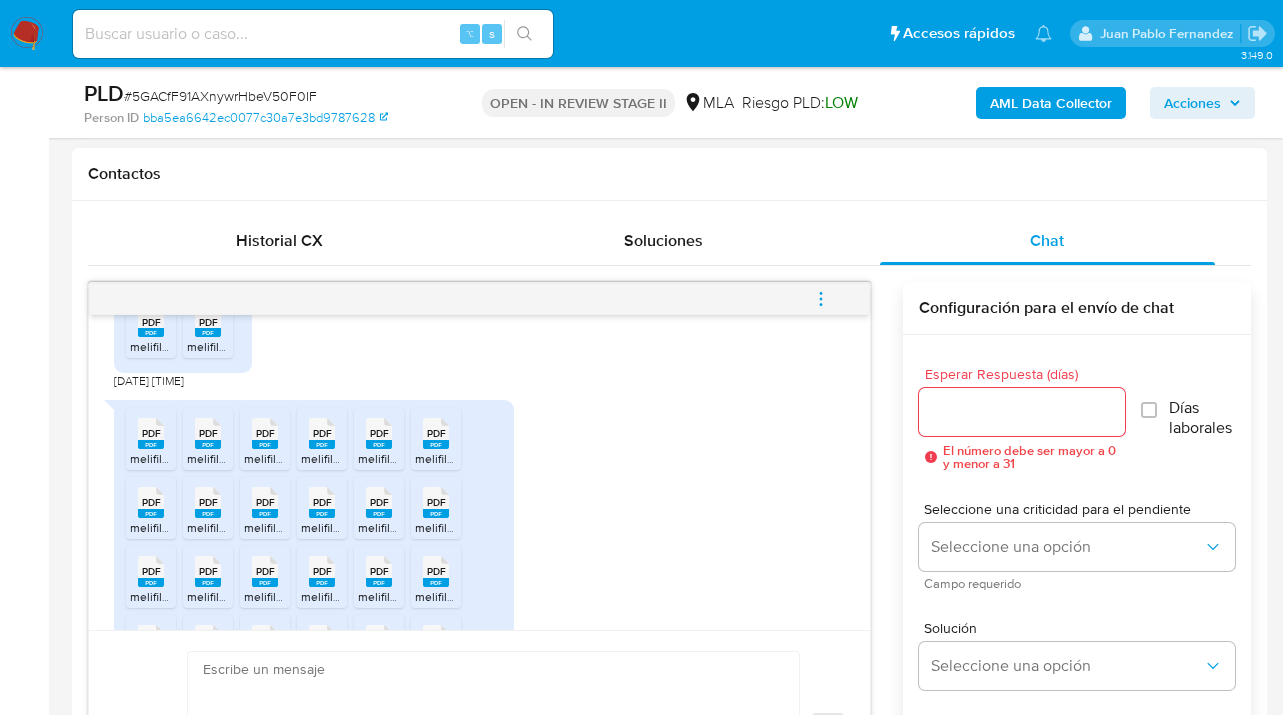 drag, startPoint x: 261, startPoint y: 473, endPoint x: 294, endPoint y: 473, distance: 33 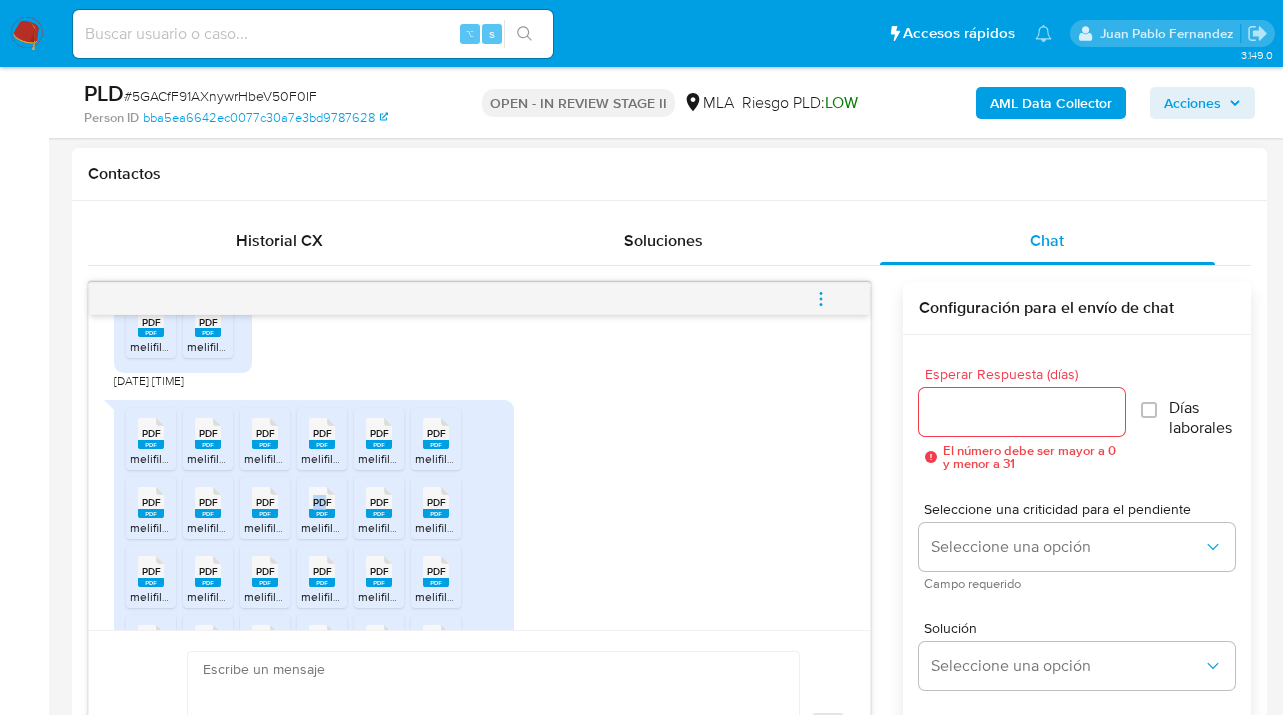 click on "PDF PDF" at bounding box center [322, 500] 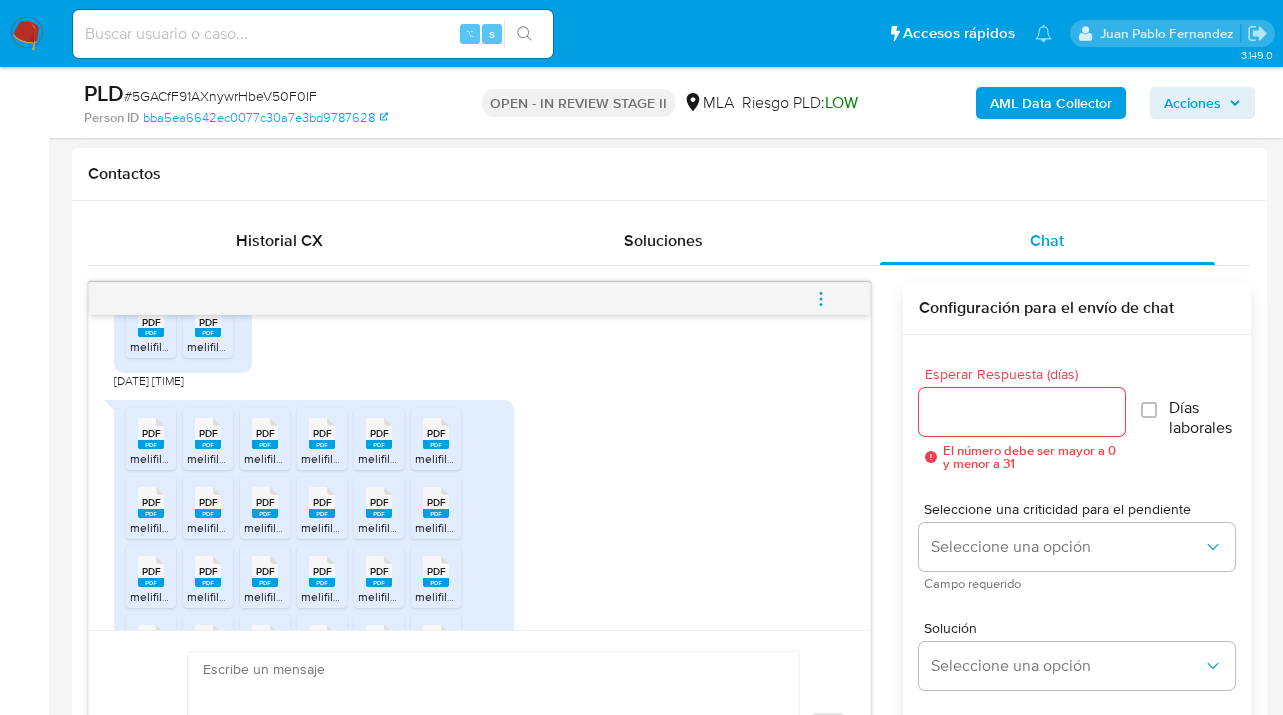 click on "PDF" at bounding box center [379, 502] 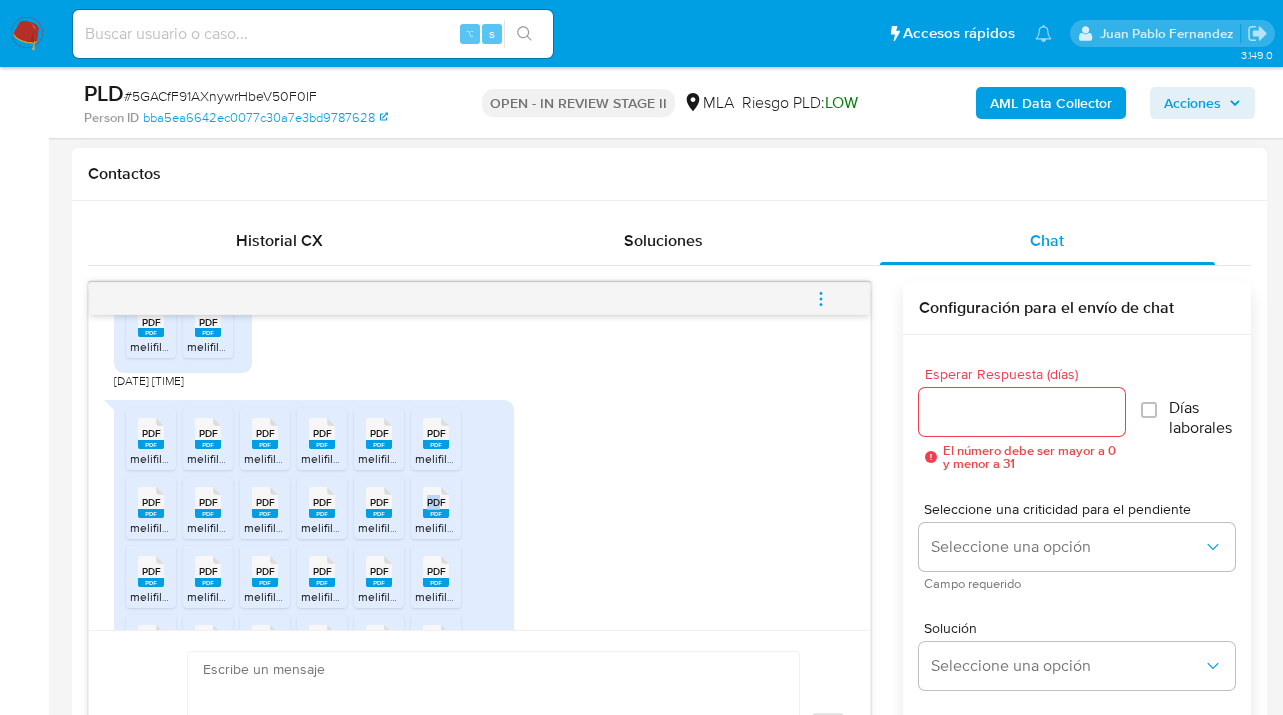 click on "PDF PDF" at bounding box center (436, 500) 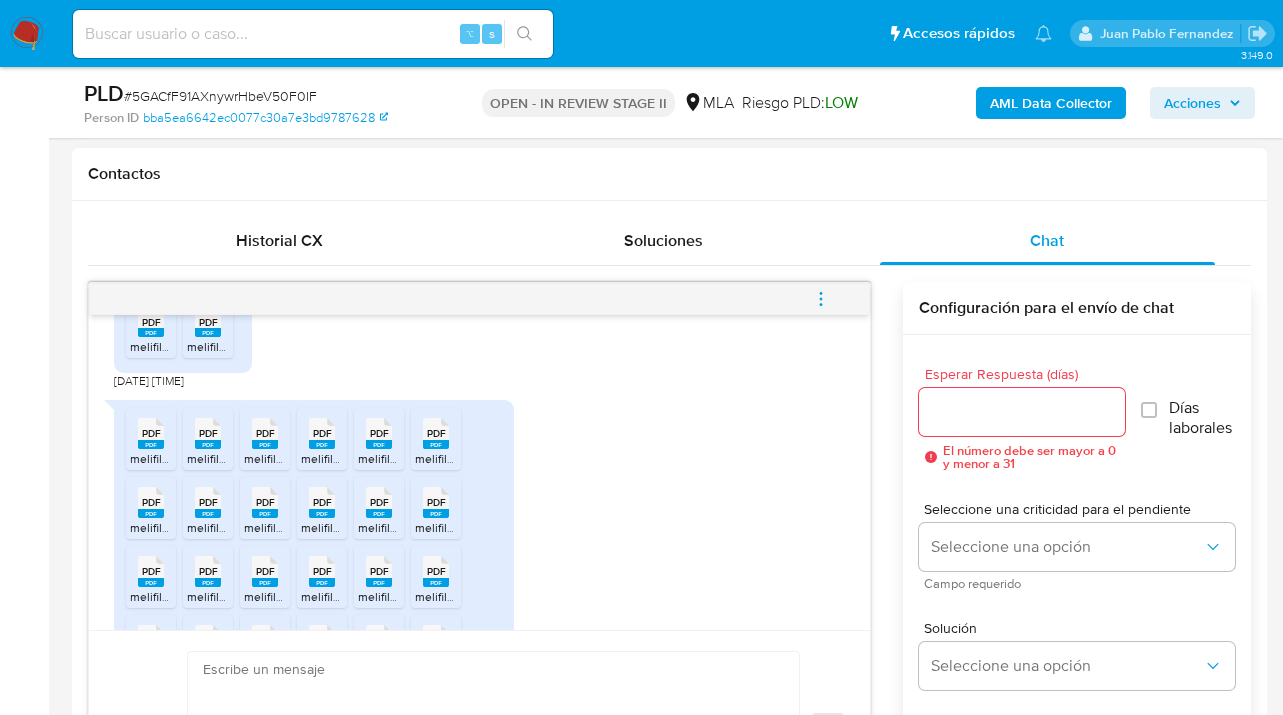 click on "Contactos" at bounding box center (669, 174) 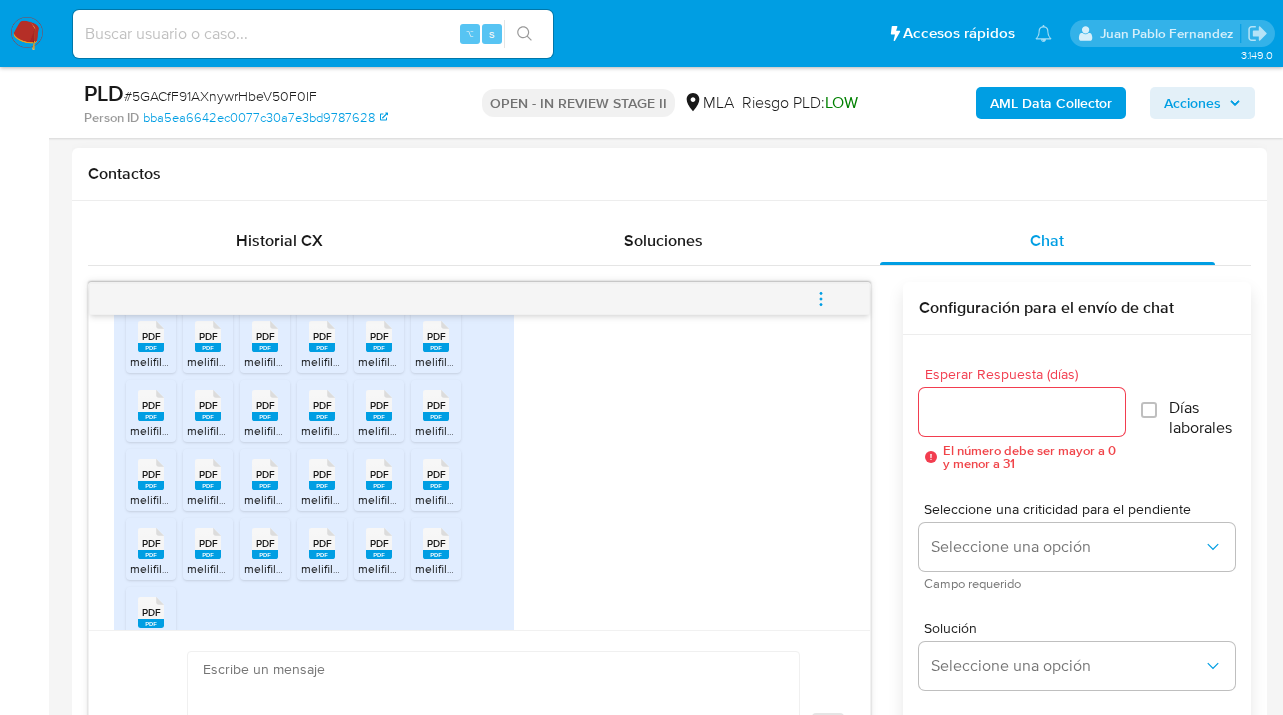 scroll, scrollTop: 1251, scrollLeft: 0, axis: vertical 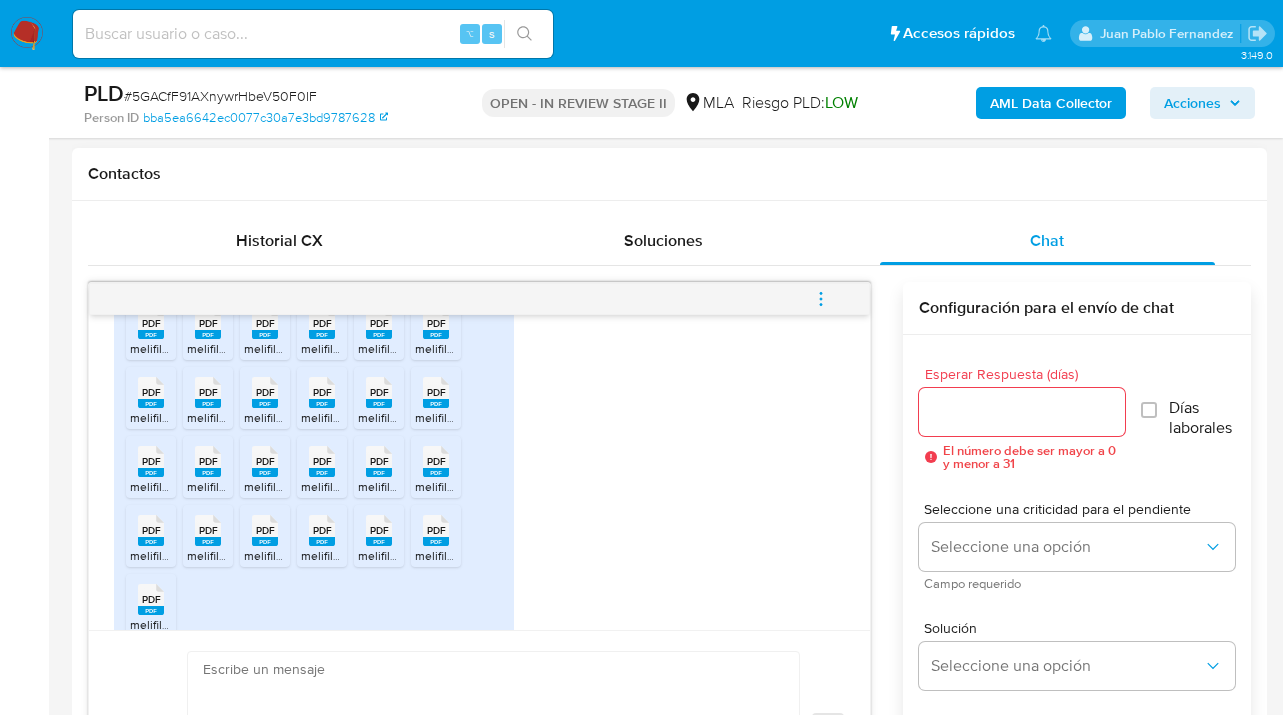 click on "PDF" at bounding box center [151, 461] 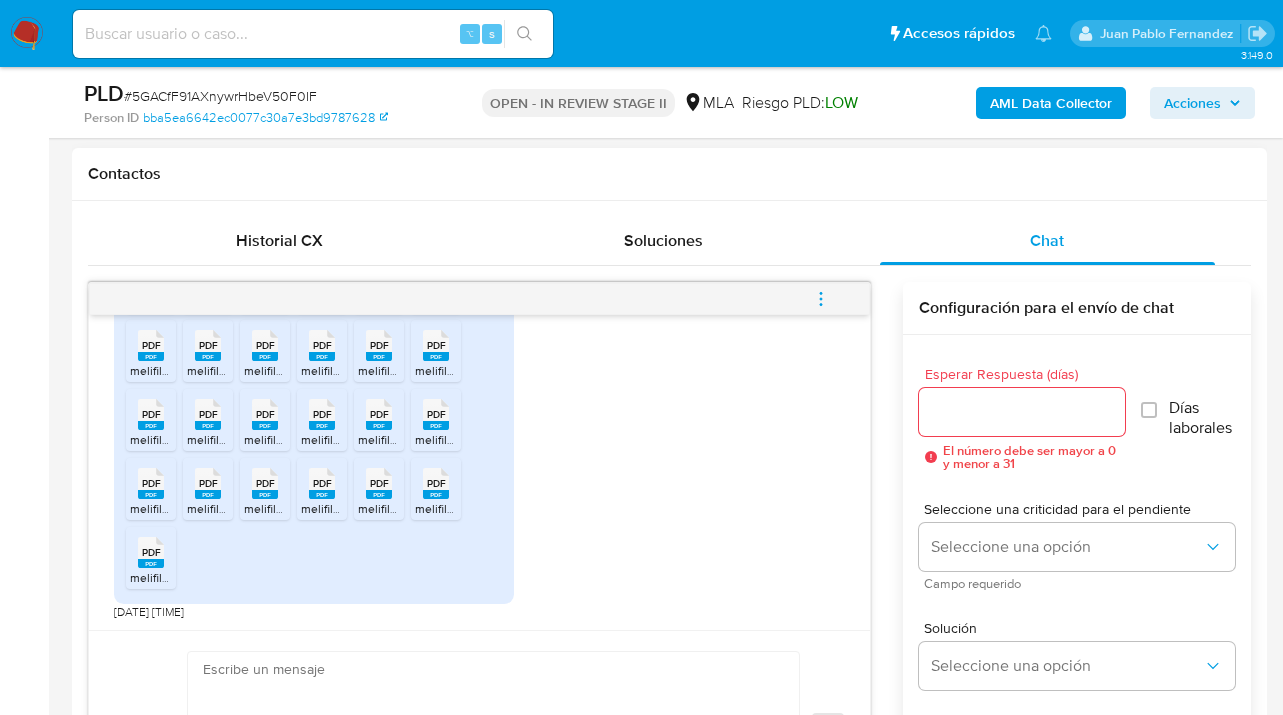 scroll, scrollTop: 1334, scrollLeft: 0, axis: vertical 